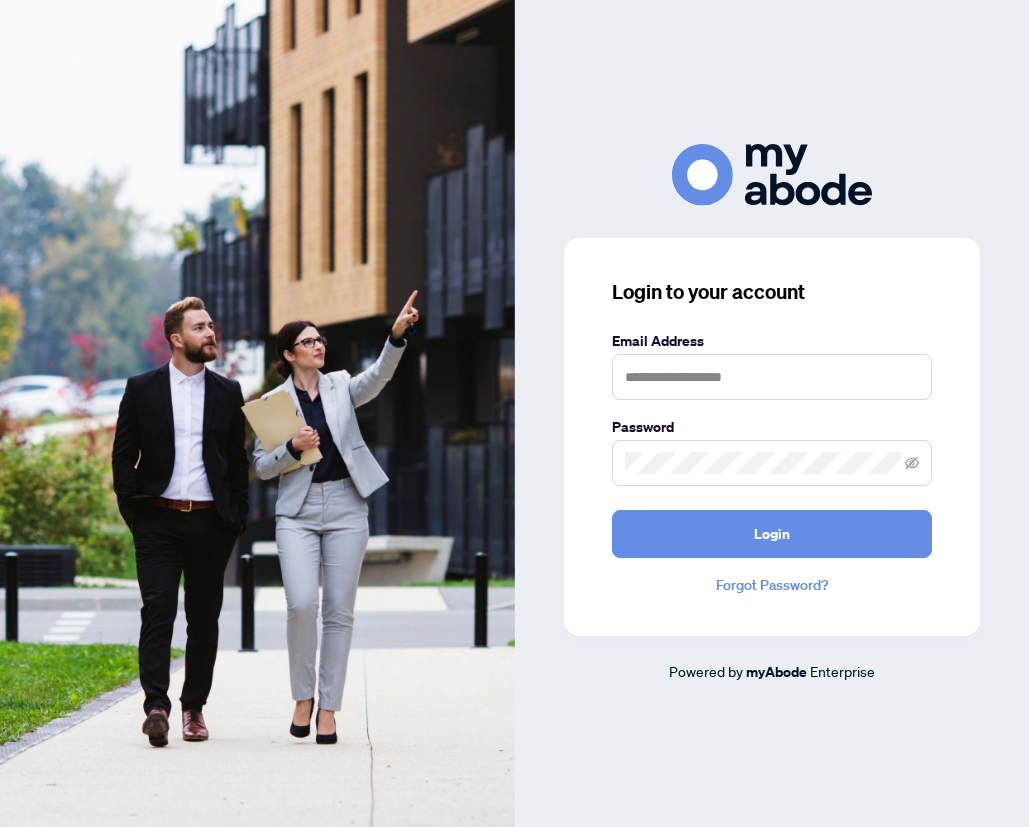 scroll, scrollTop: 0, scrollLeft: 0, axis: both 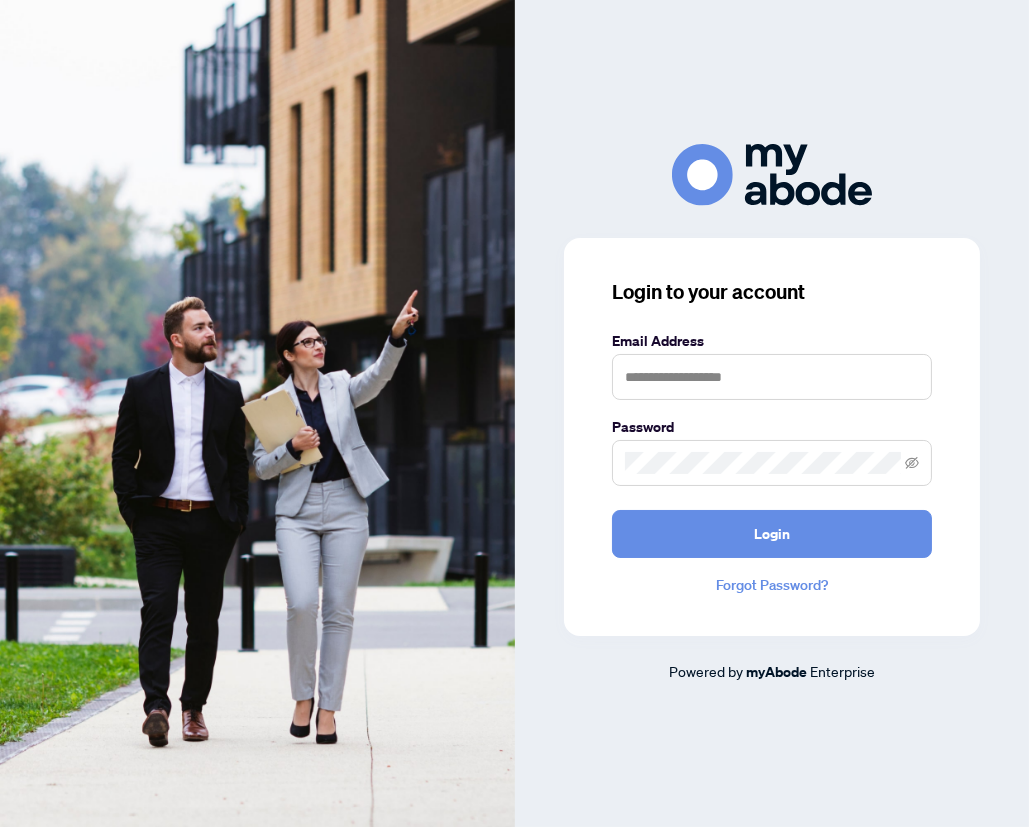 type on "**********" 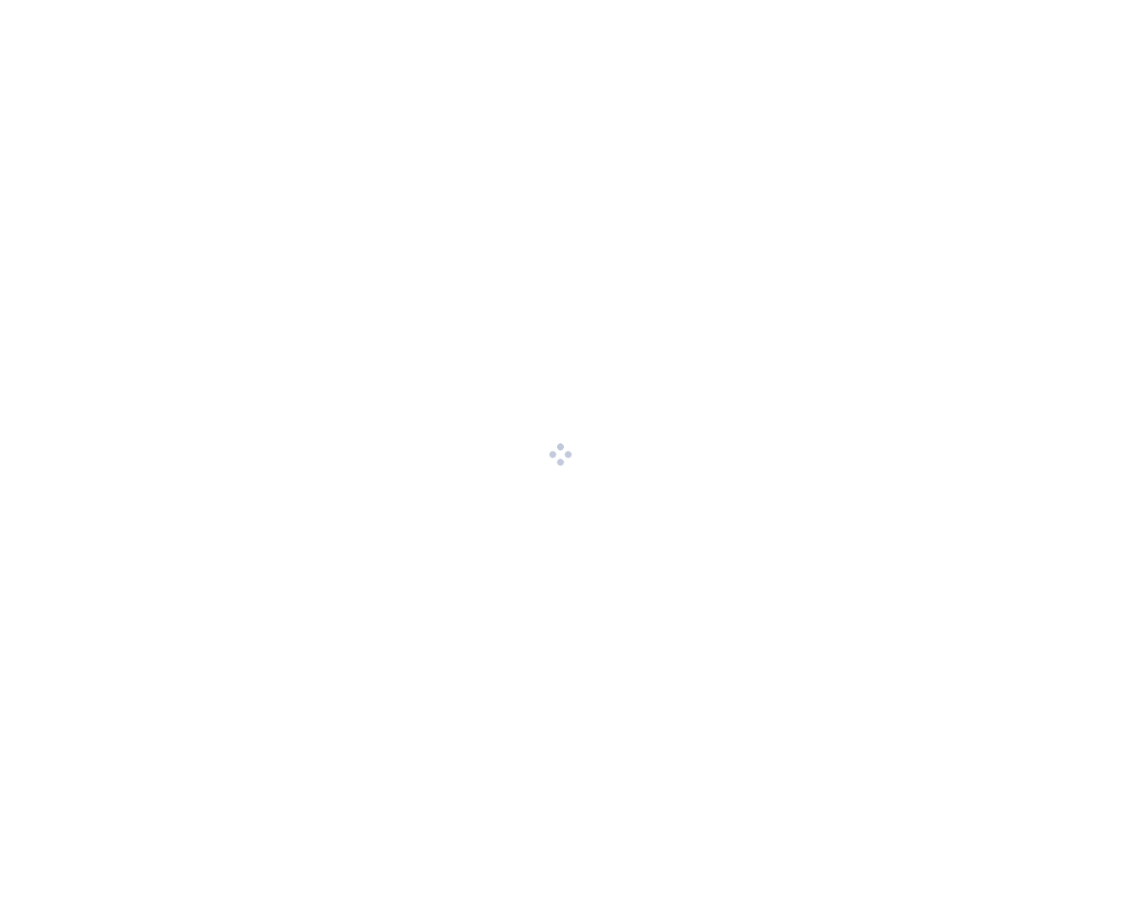 scroll, scrollTop: 0, scrollLeft: 0, axis: both 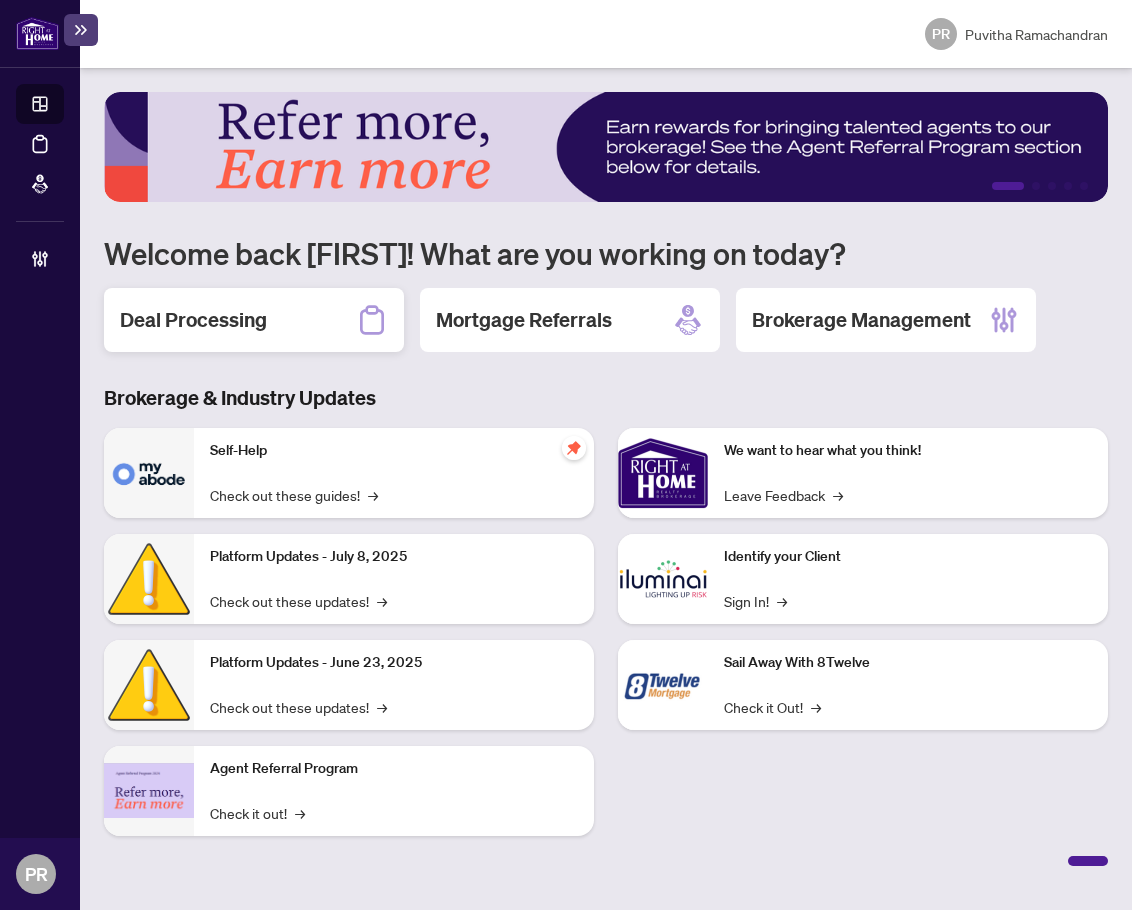 click on "Deal Processing" at bounding box center (254, 320) 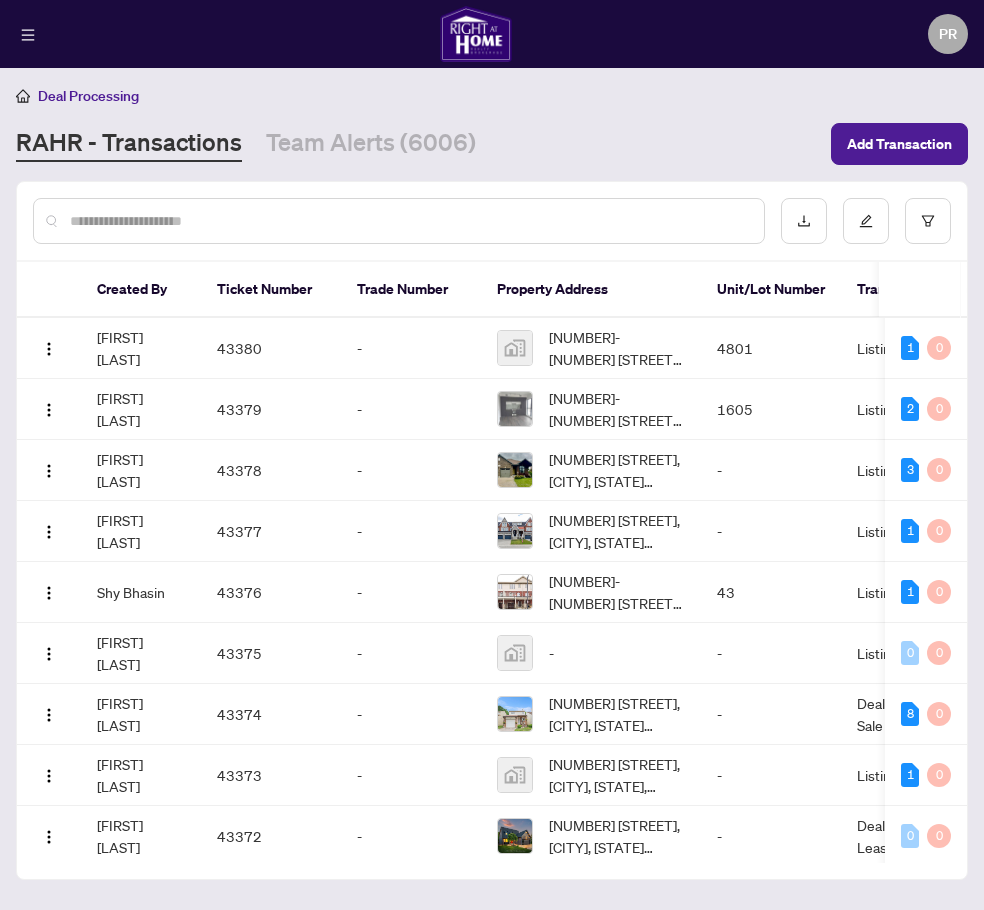 click at bounding box center [409, 221] 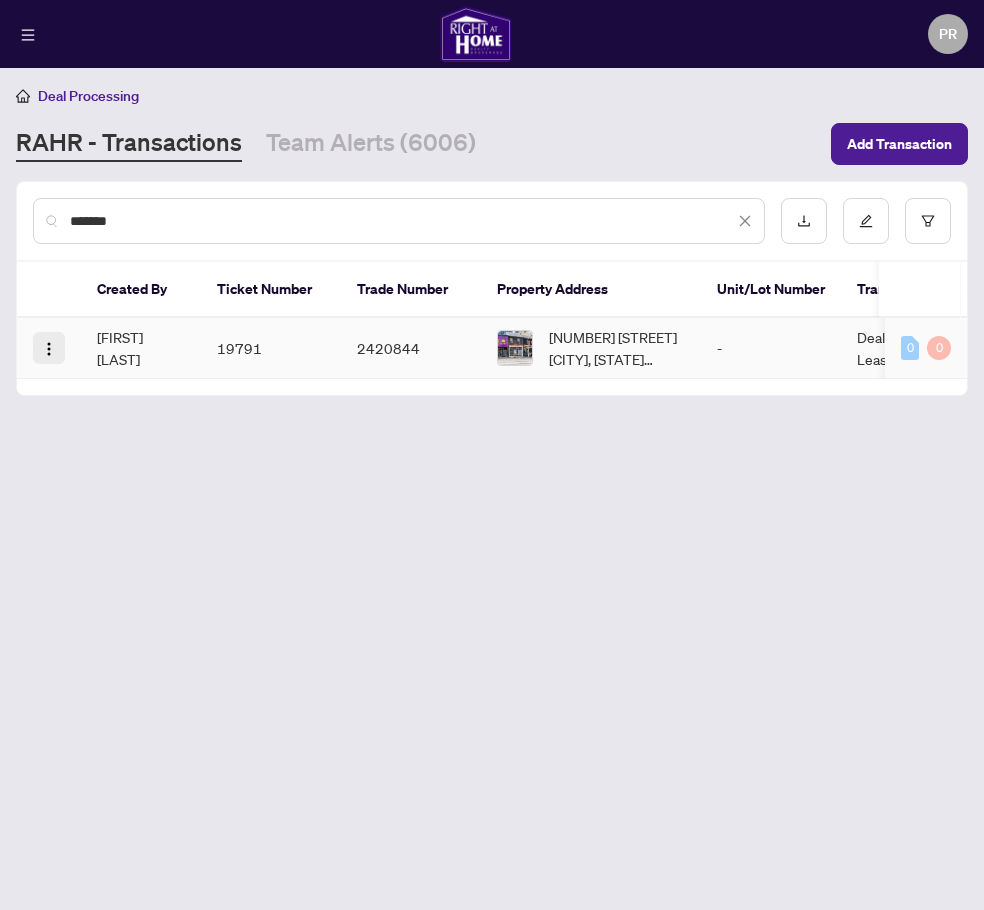 click at bounding box center (49, 349) 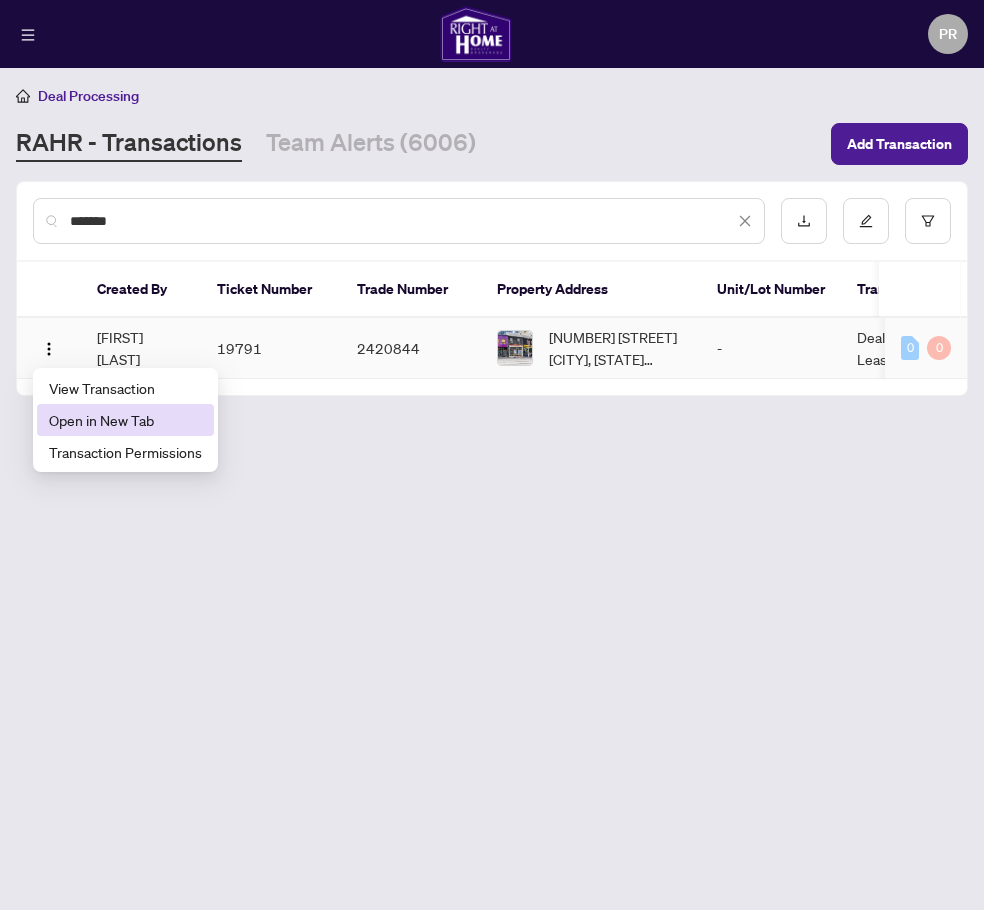 click on "Open in New Tab" at bounding box center (125, 420) 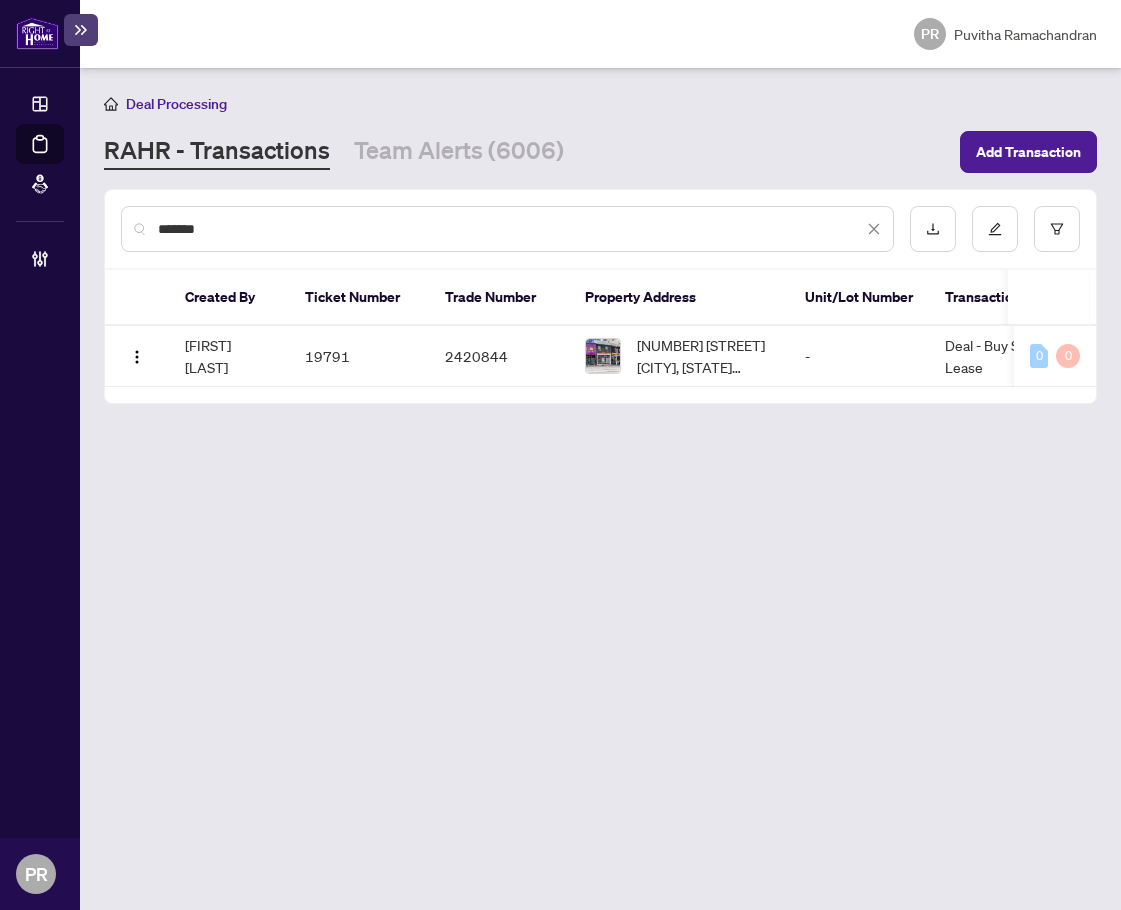 drag, startPoint x: 228, startPoint y: 234, endPoint x: 151, endPoint y: 237, distance: 77.05842 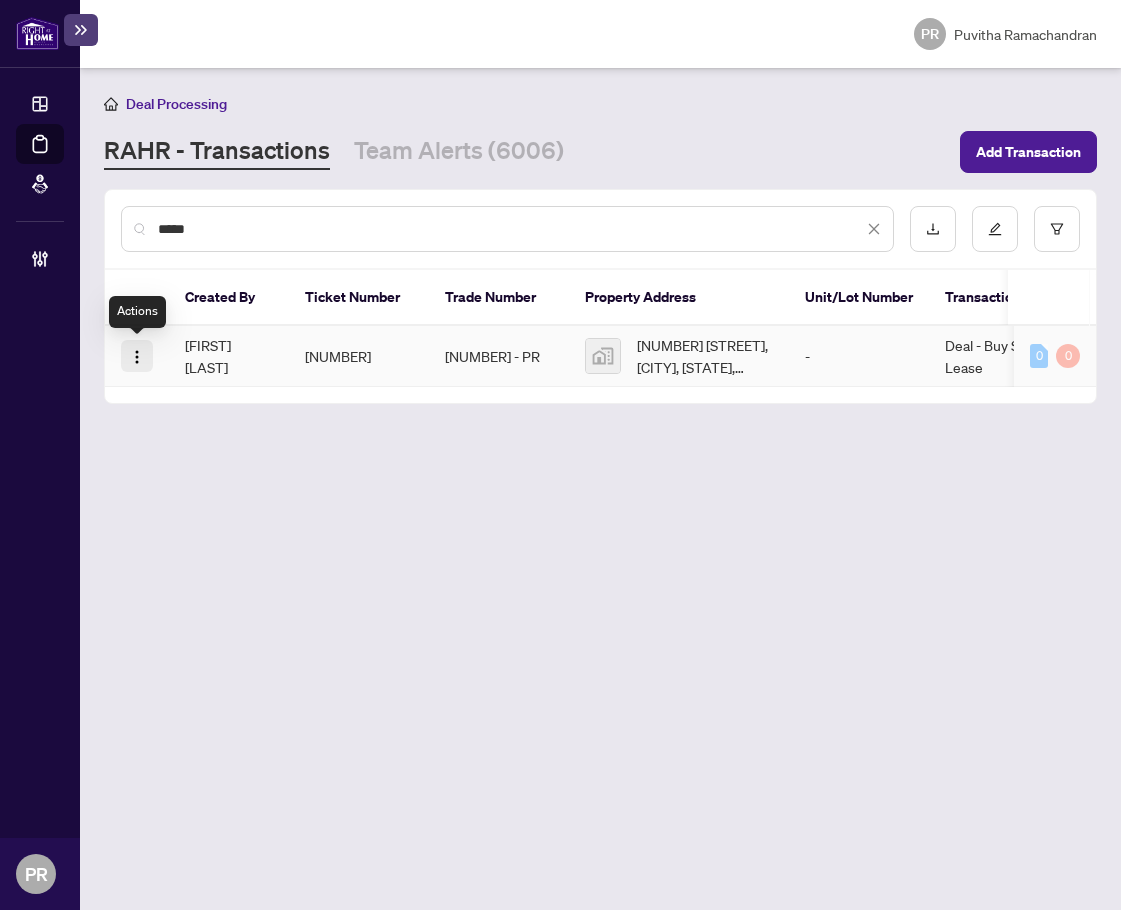 click at bounding box center [137, 357] 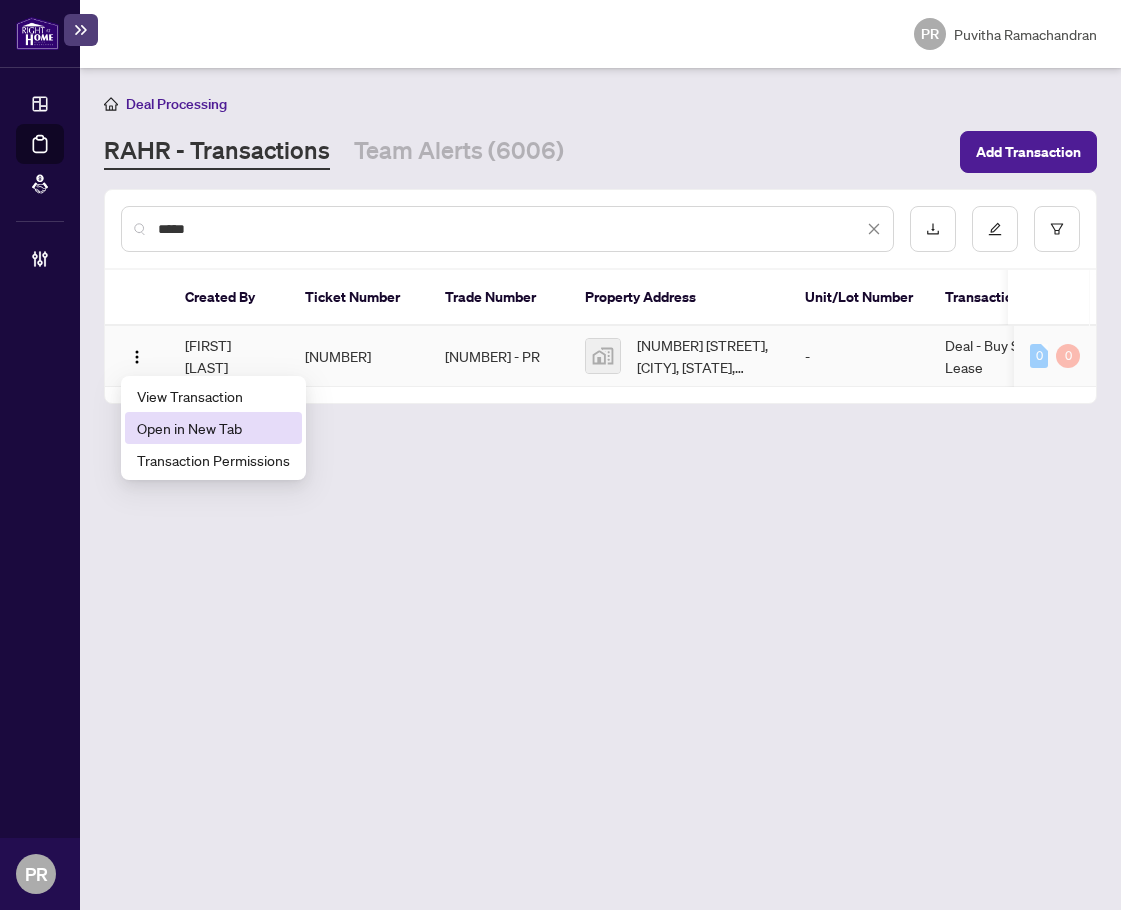 click on "Open in New Tab" at bounding box center [213, 428] 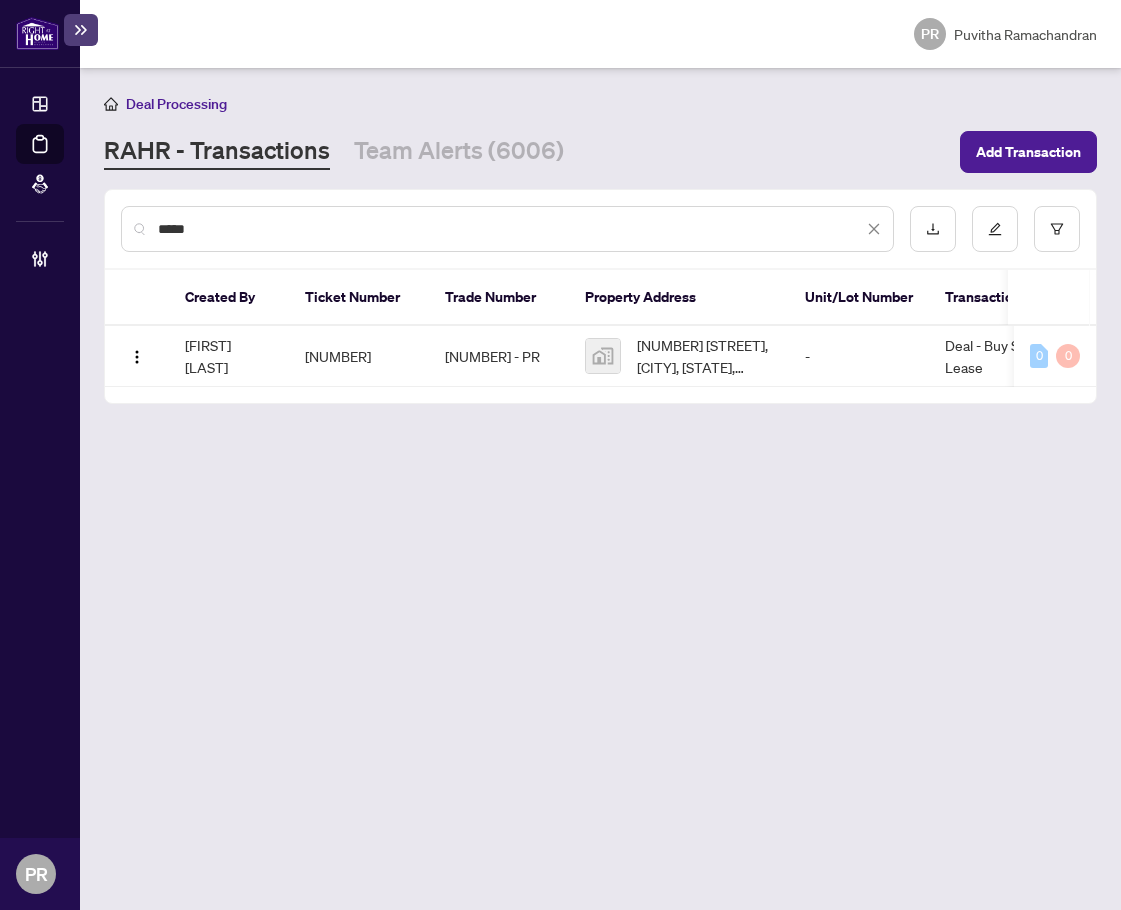drag, startPoint x: 254, startPoint y: 220, endPoint x: 111, endPoint y: 223, distance: 143.03146 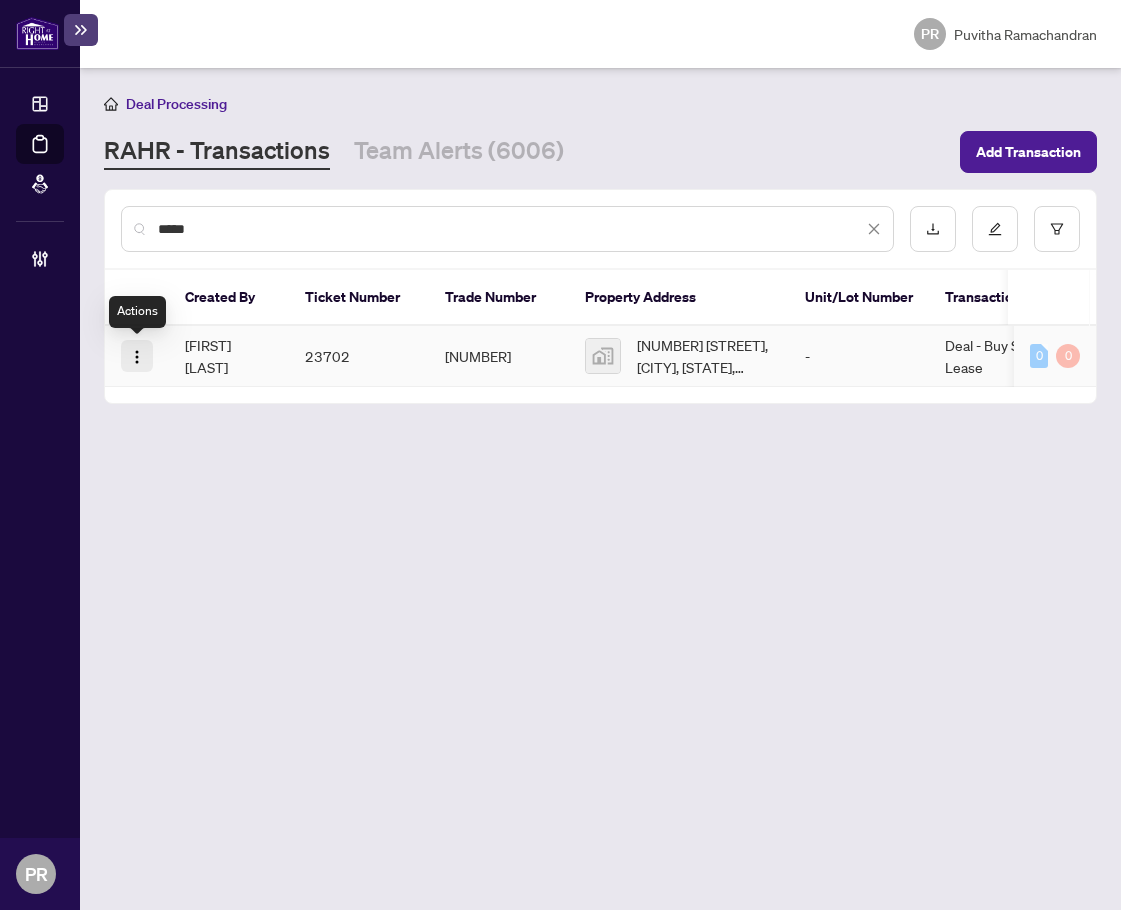 type on "*****" 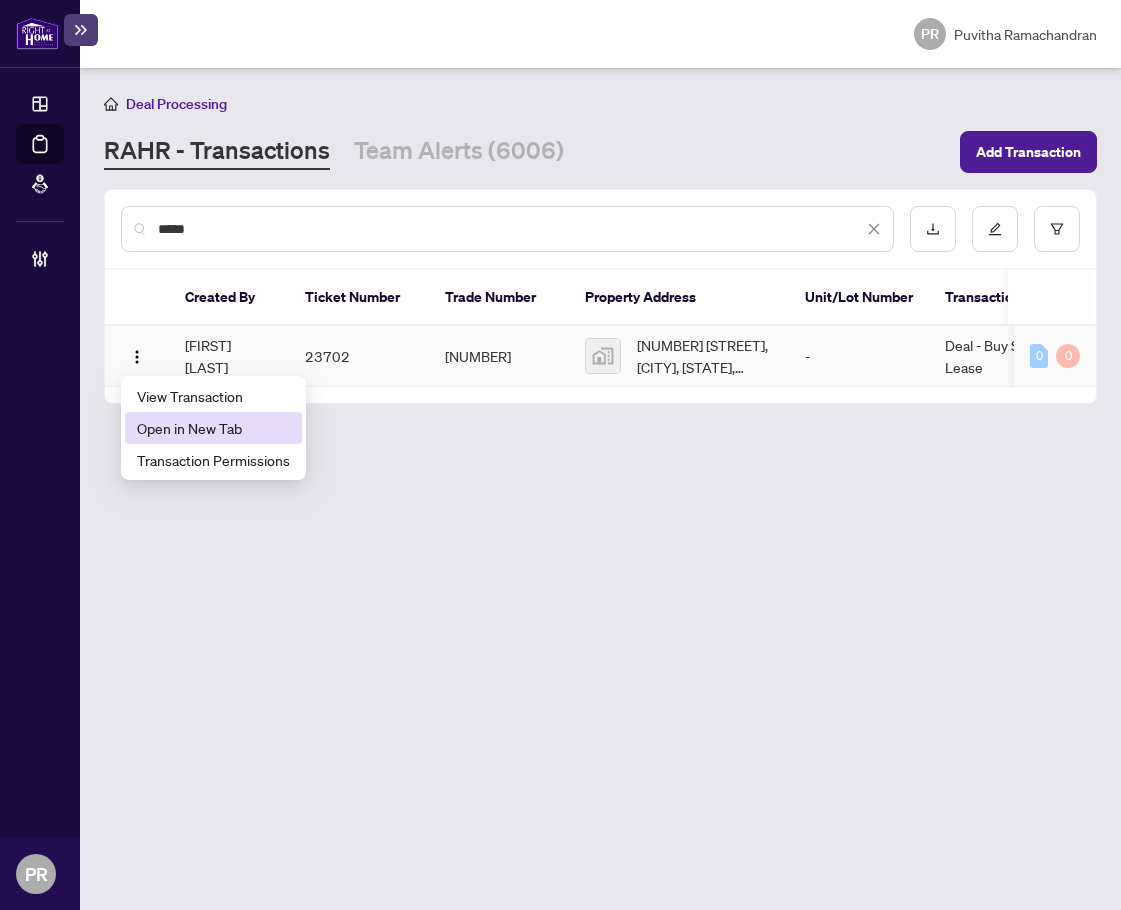 click on "Open in New Tab" at bounding box center [213, 428] 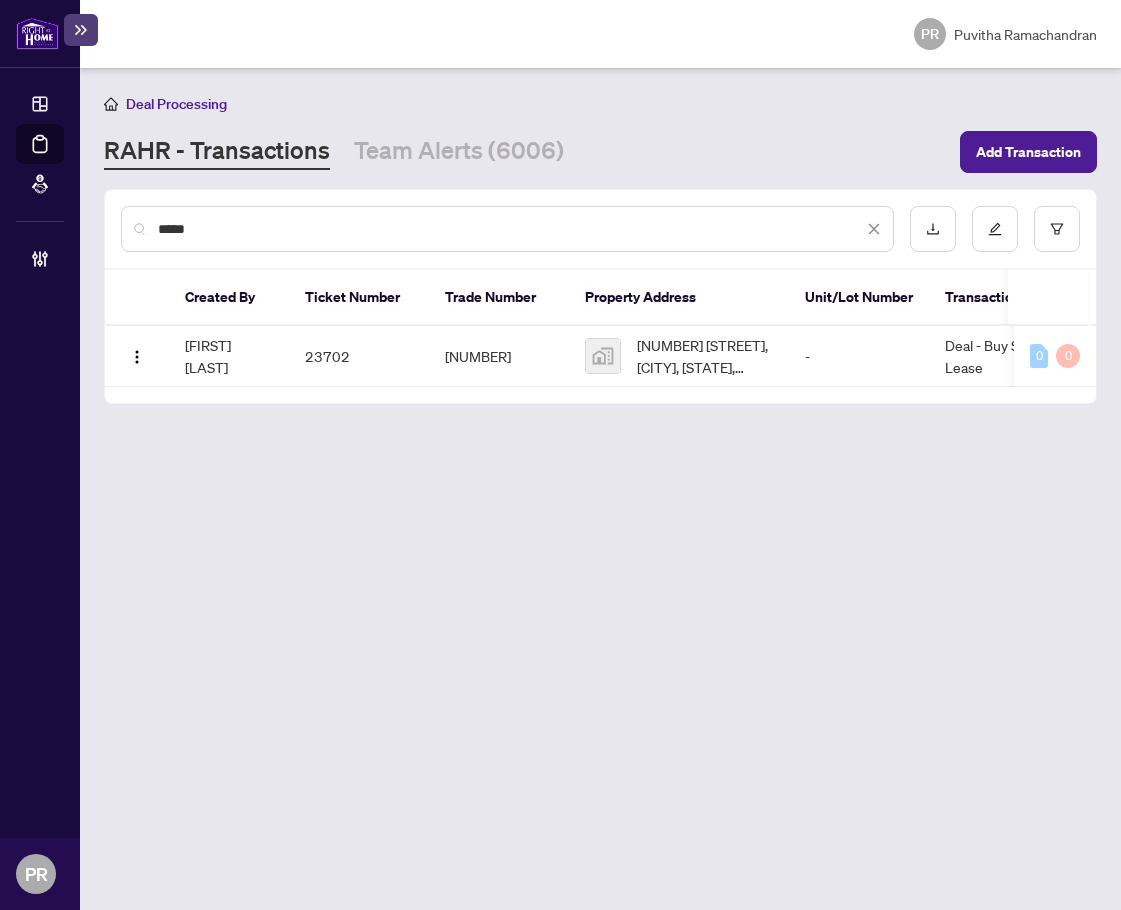 drag, startPoint x: 201, startPoint y: 233, endPoint x: 113, endPoint y: 235, distance: 88.02273 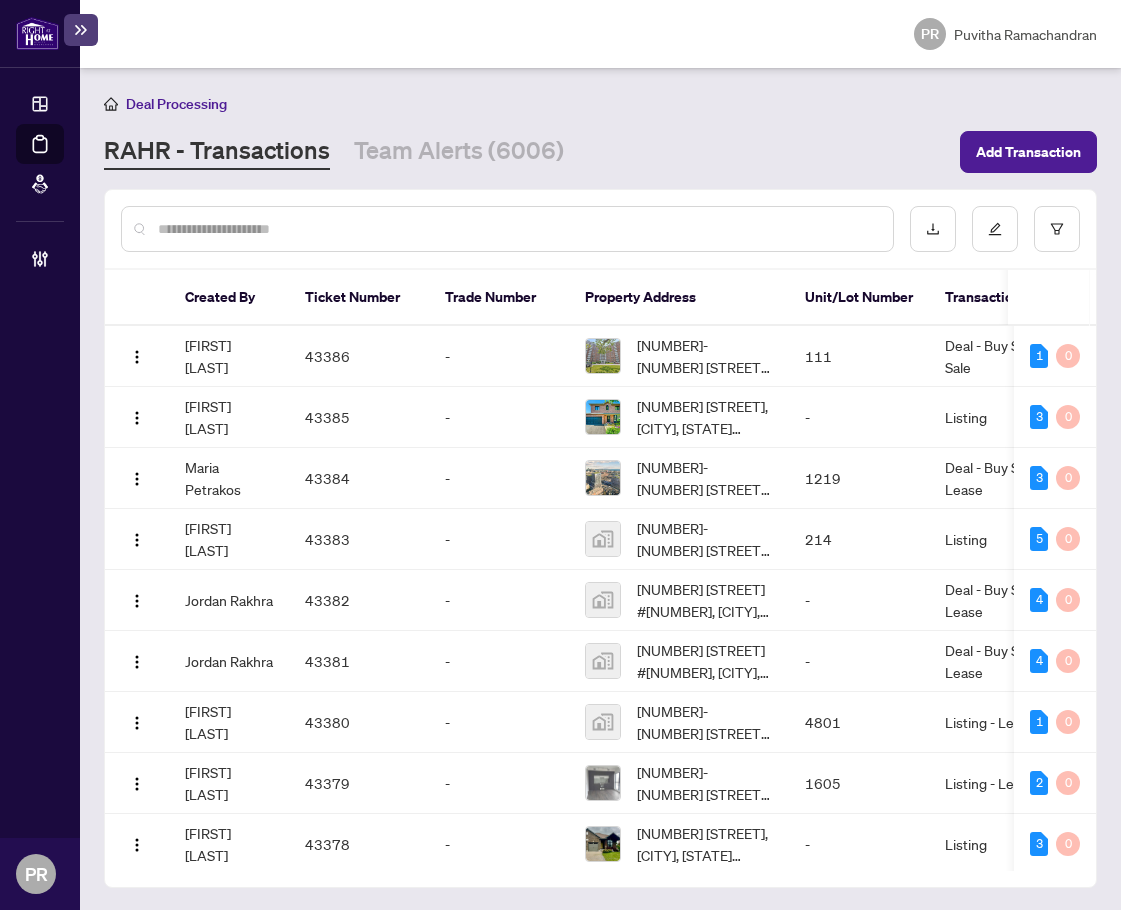 click at bounding box center (517, 229) 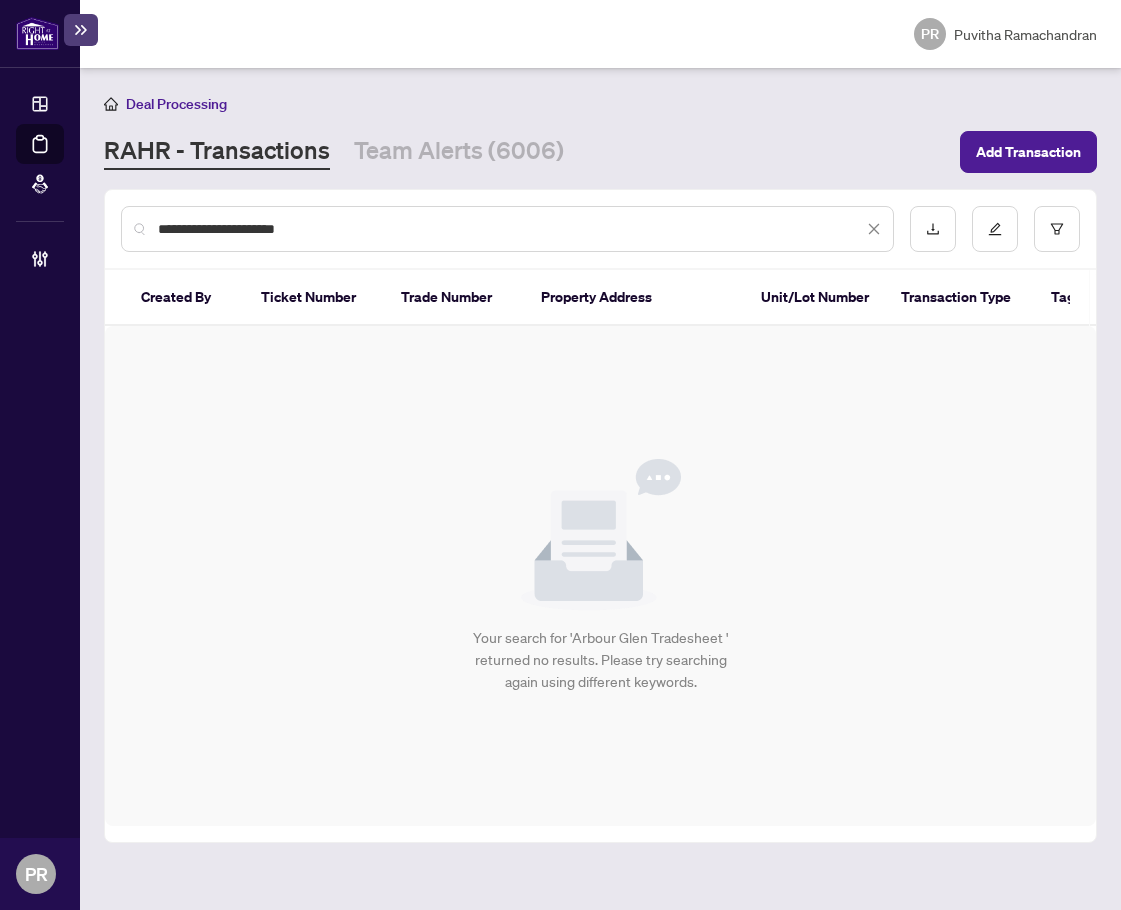 drag, startPoint x: 329, startPoint y: 228, endPoint x: 82, endPoint y: 229, distance: 247.00203 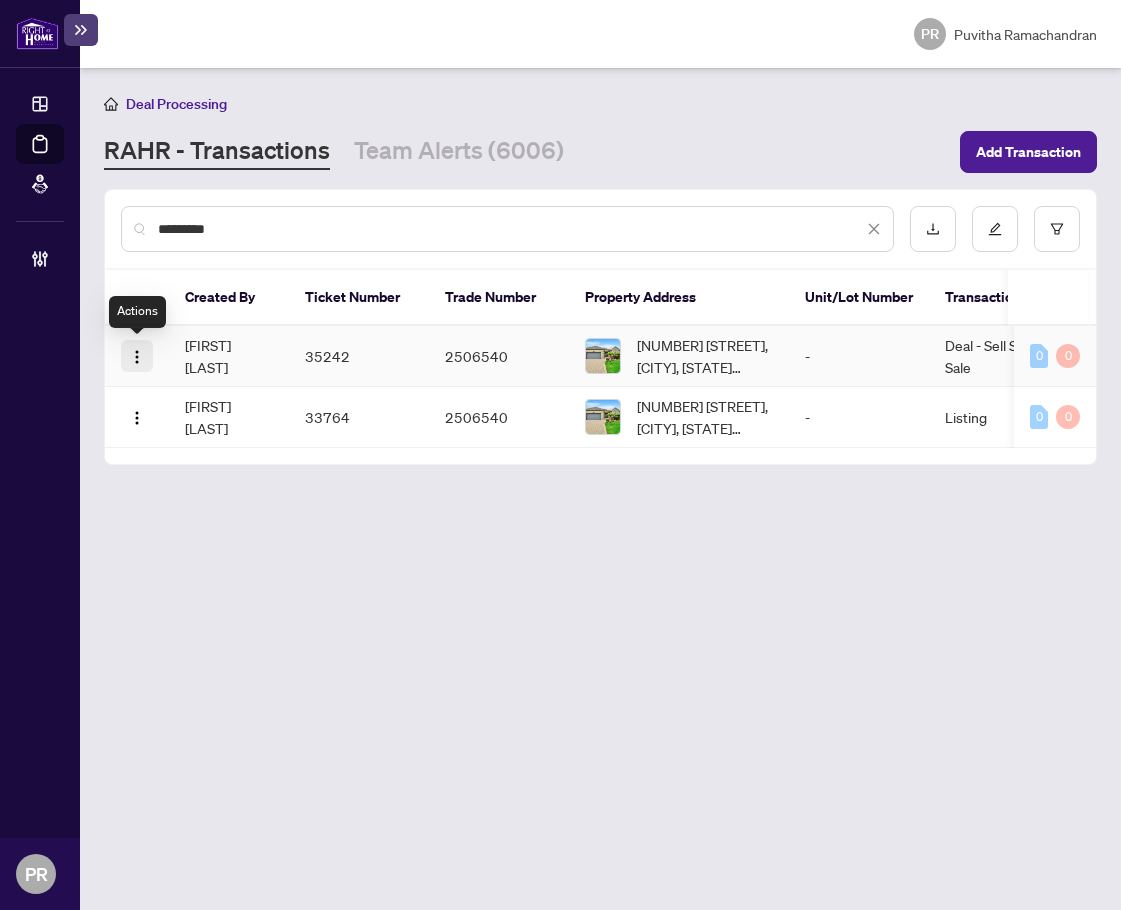 type on "*********" 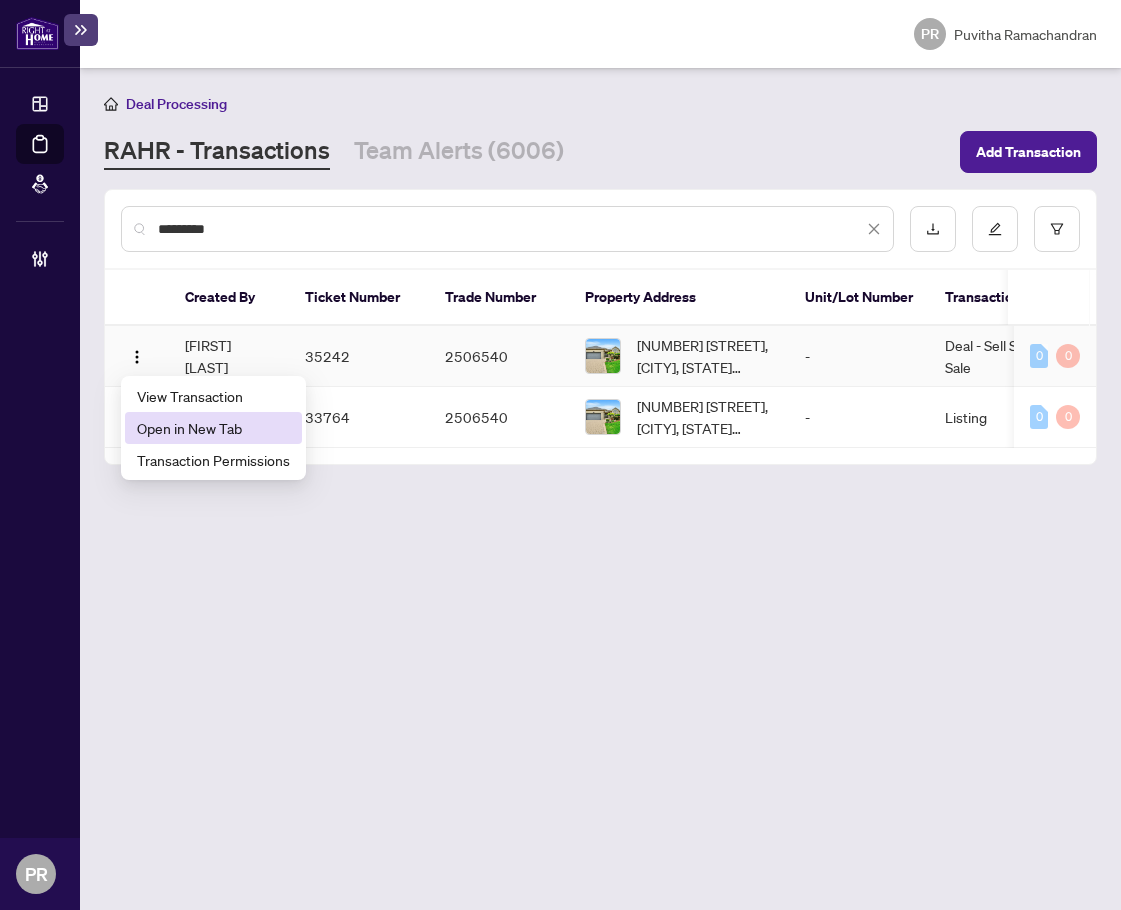 click on "Open in New Tab" at bounding box center (213, 428) 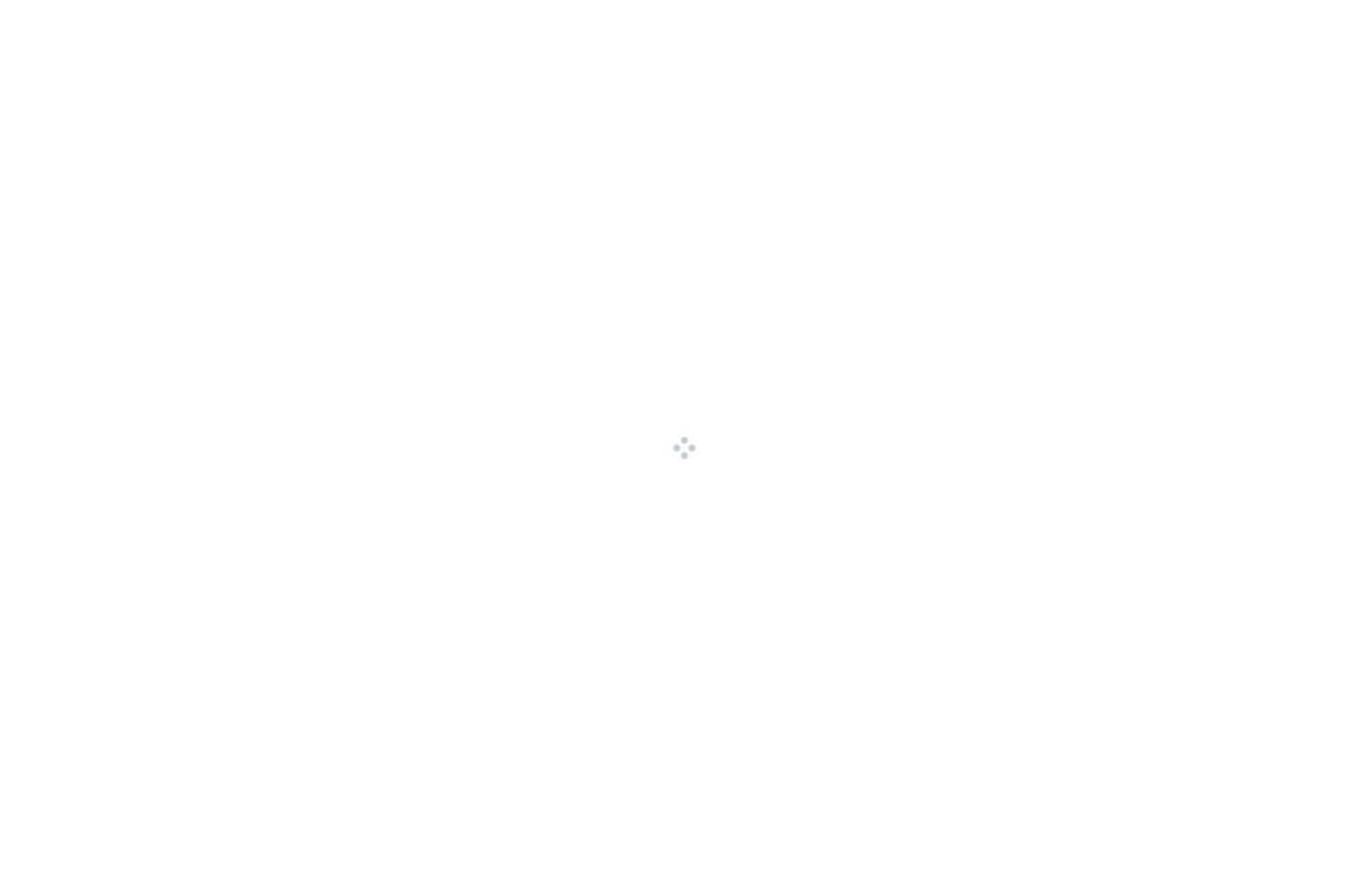 scroll, scrollTop: 0, scrollLeft: 0, axis: both 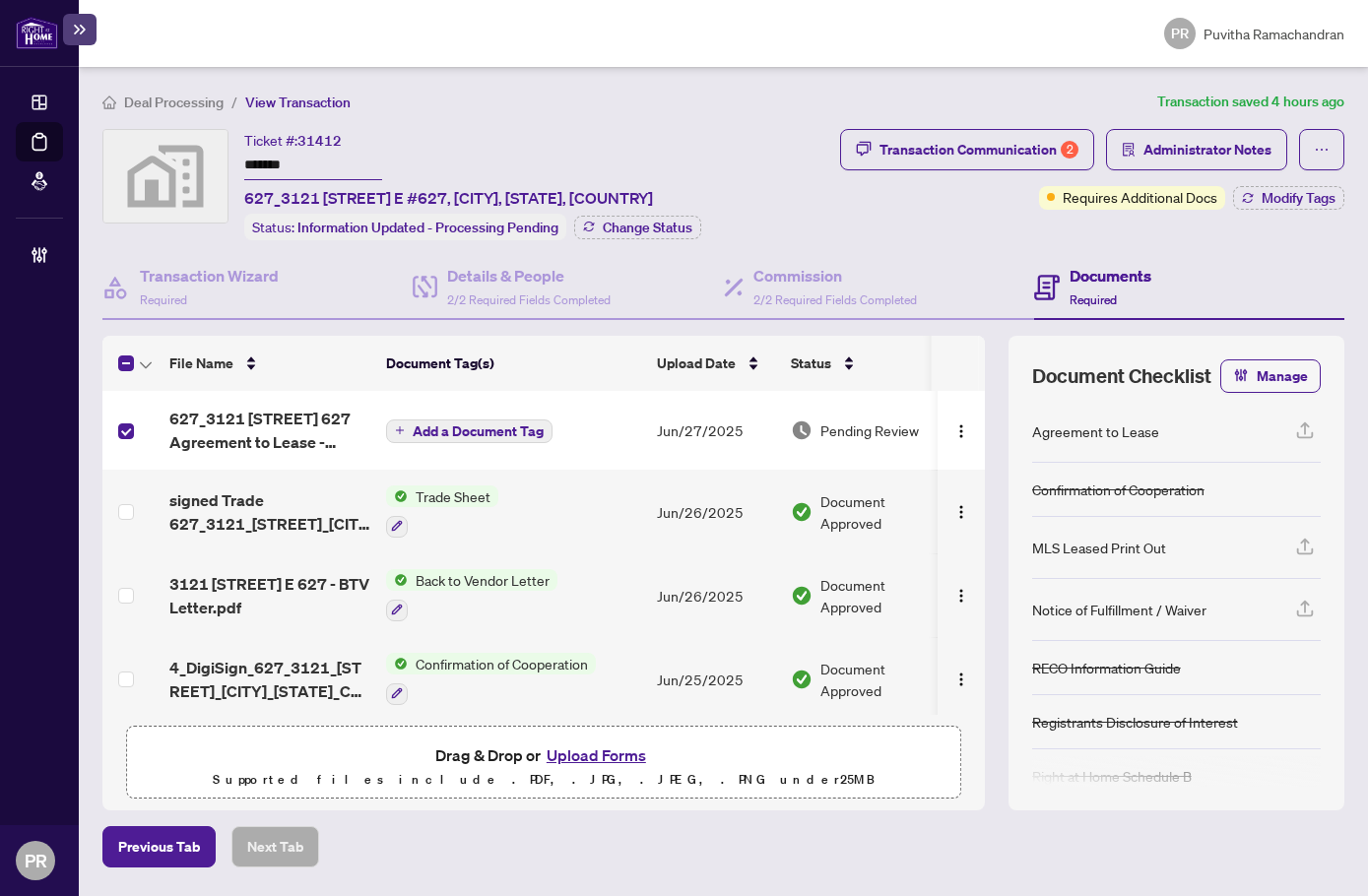 click at bounding box center (132, 363) 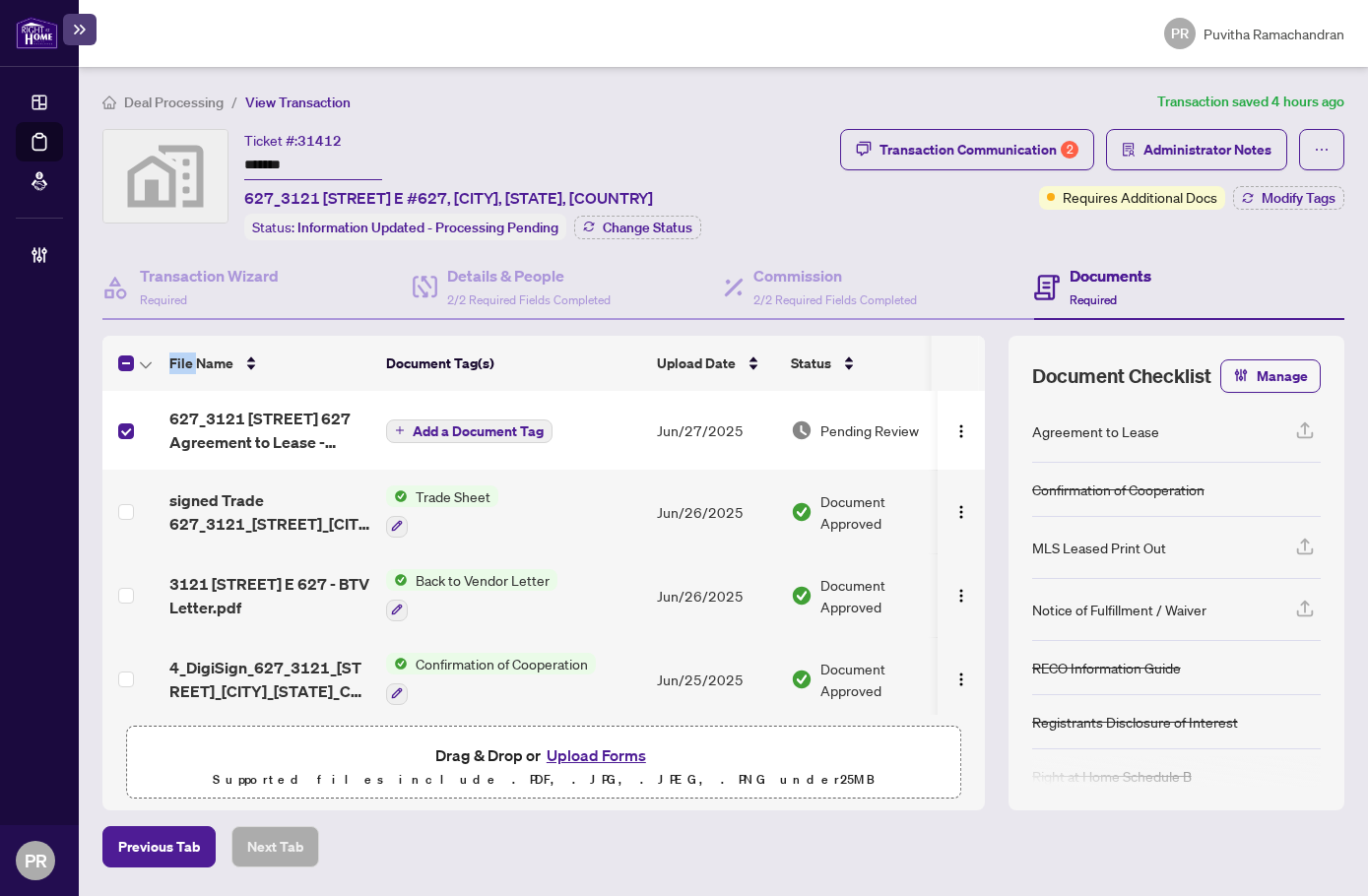 click at bounding box center (132, 363) 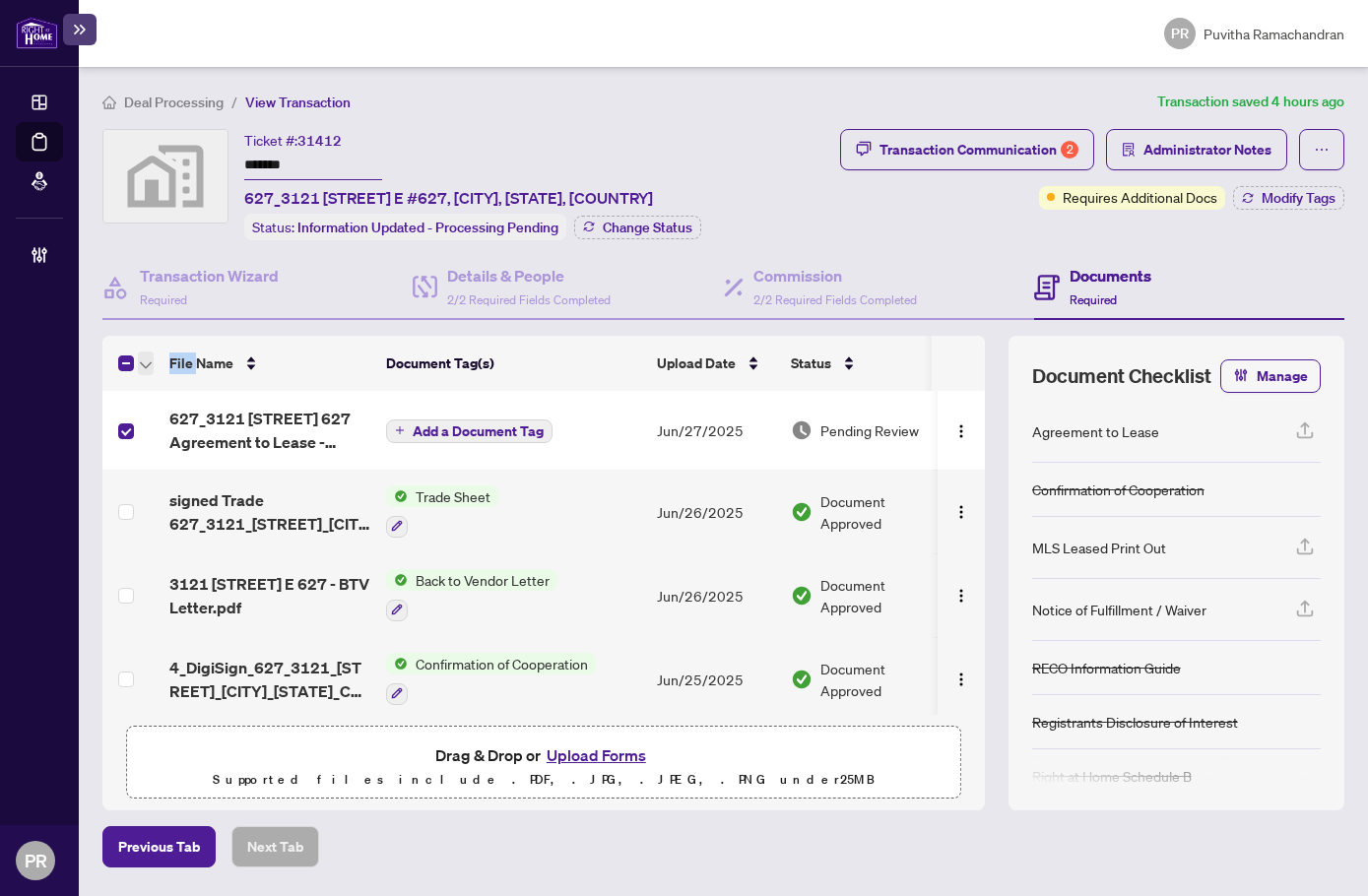 click 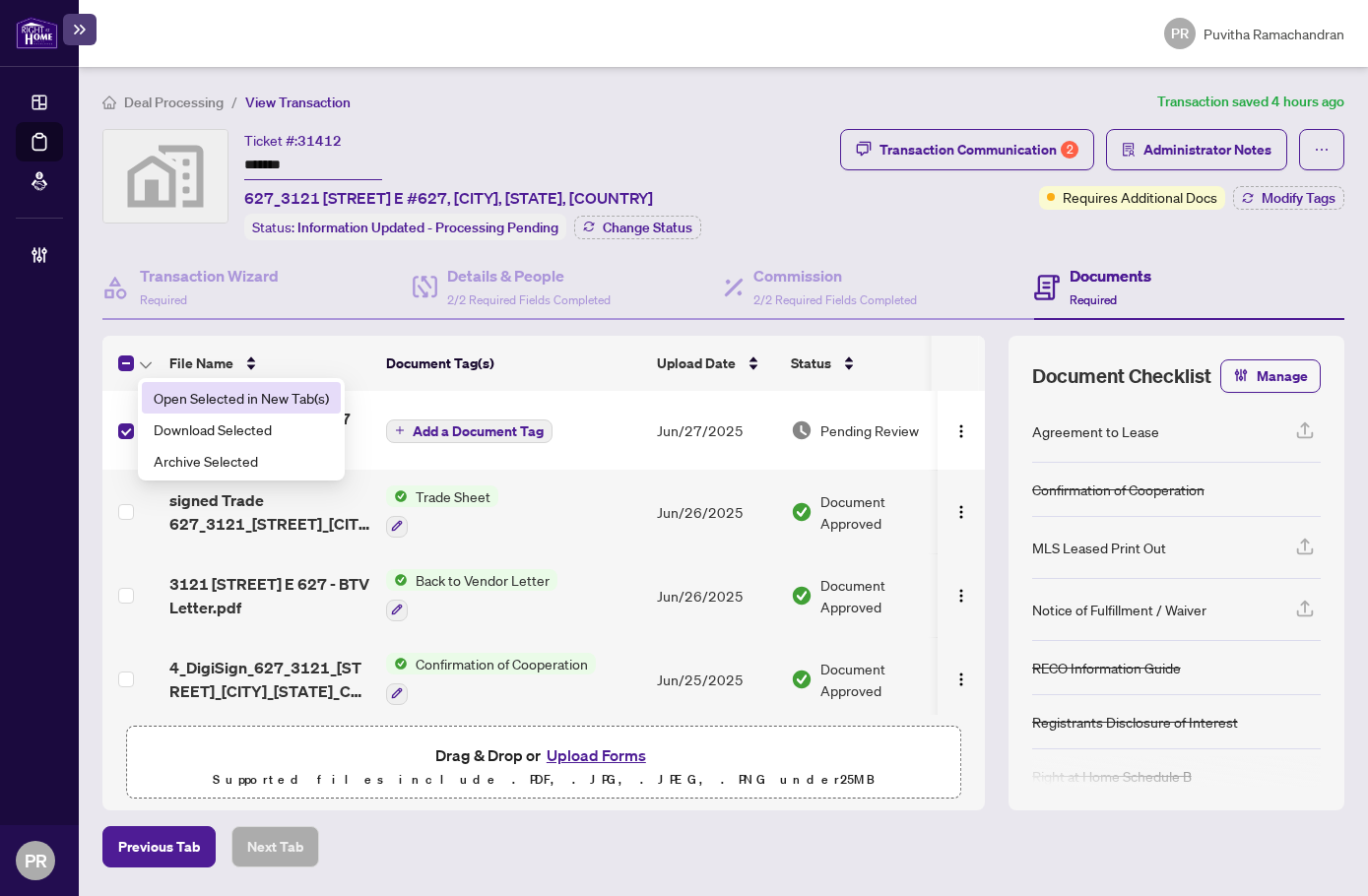 drag, startPoint x: 198, startPoint y: 378, endPoint x: 233, endPoint y: 401, distance: 41.88078 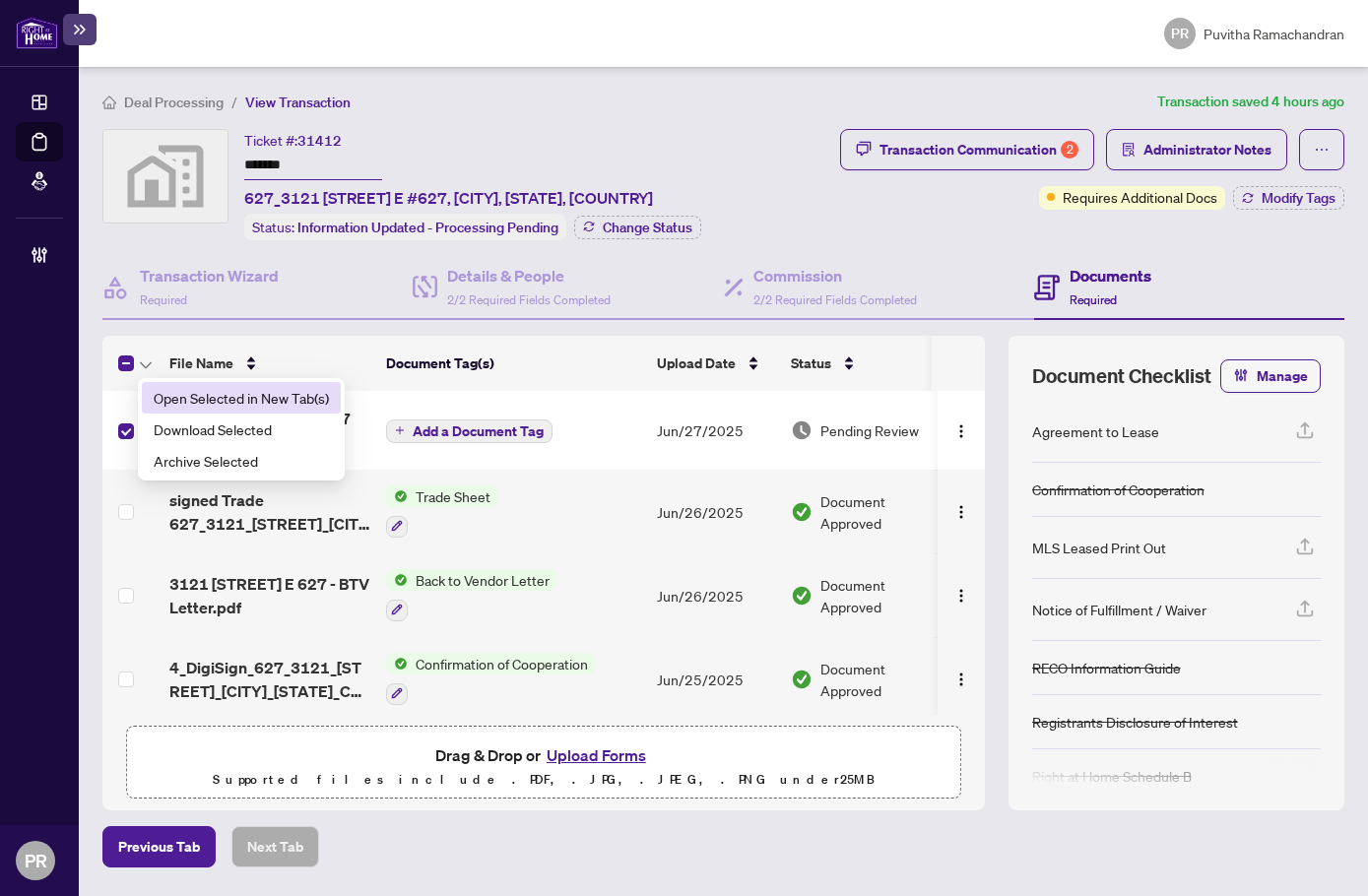 click on "Open Selected in New Tab(s)" at bounding box center [241, 398] 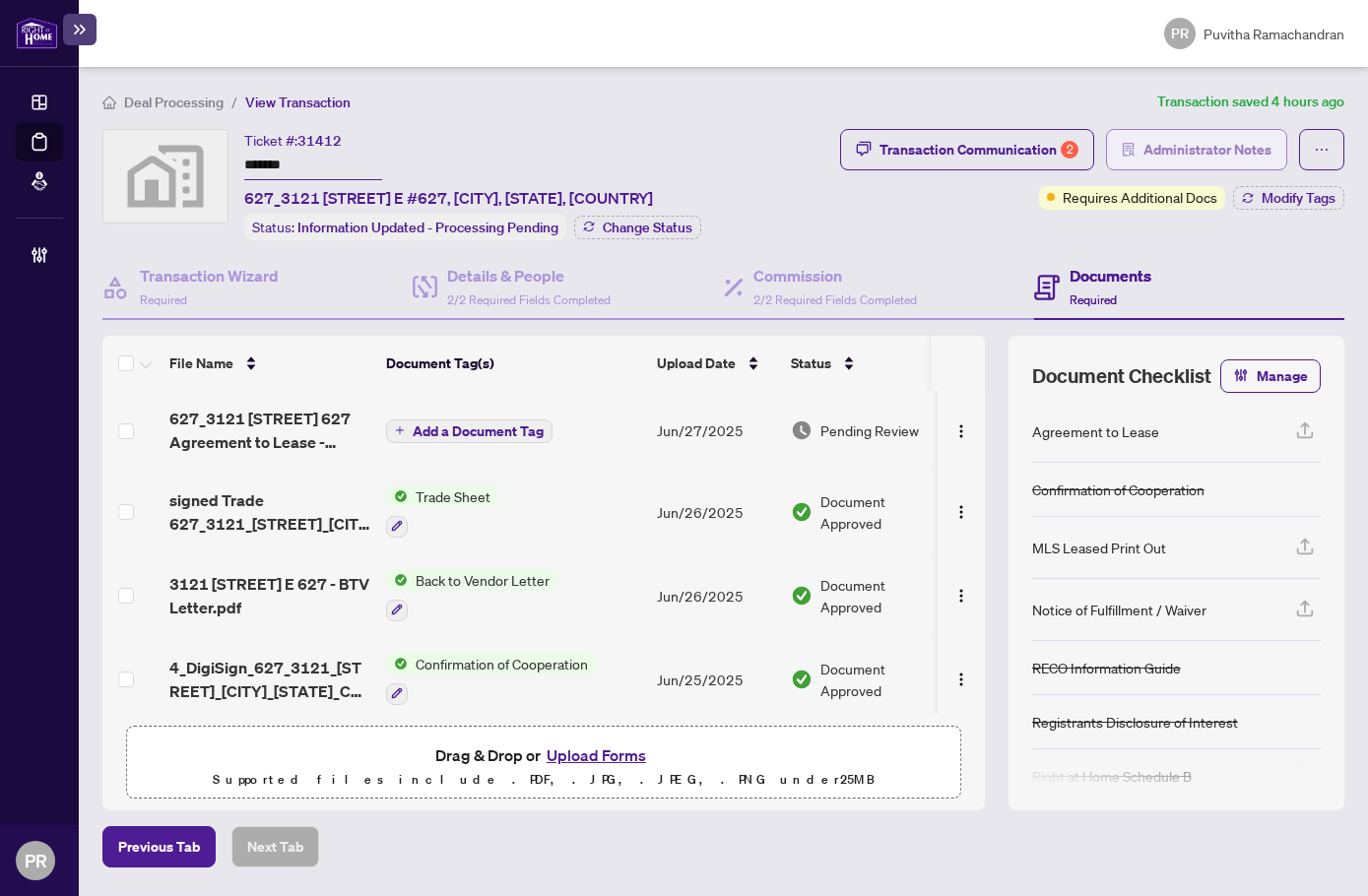 drag, startPoint x: 1193, startPoint y: 125, endPoint x: 1183, endPoint y: 132, distance: 12.206556 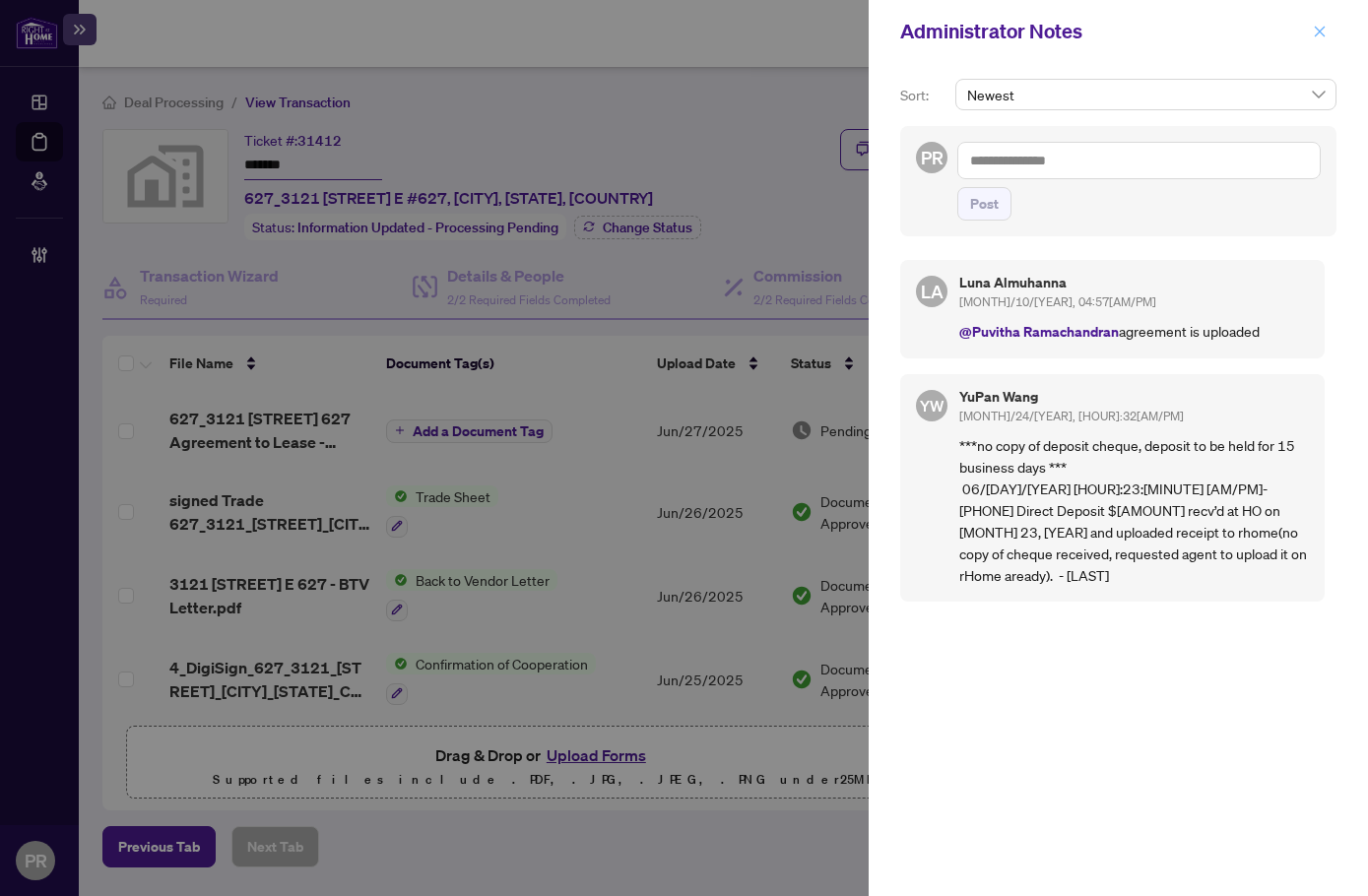 click at bounding box center [1320, 32] 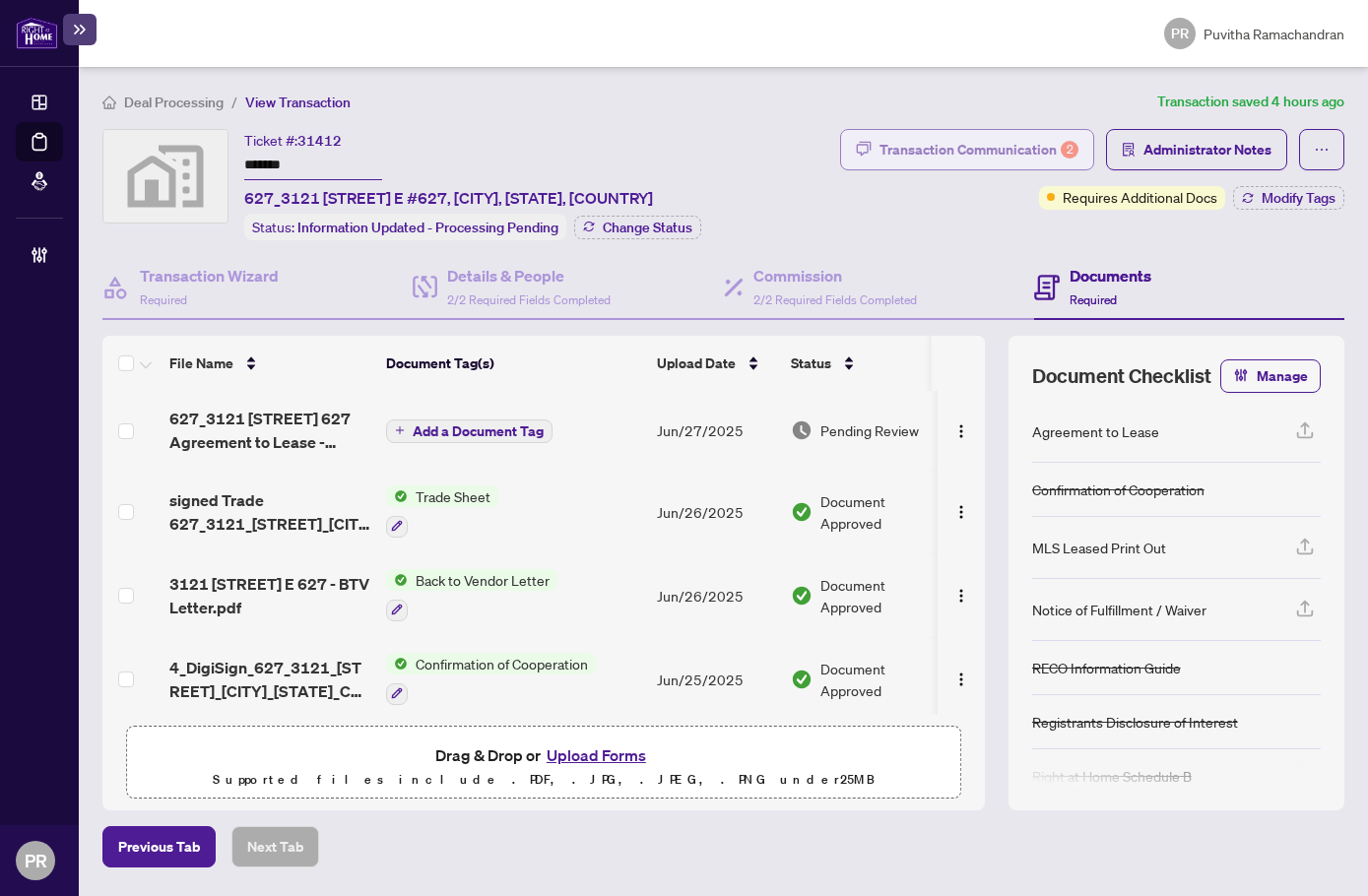 click on "Transaction Communication 2" at bounding box center [979, 150] 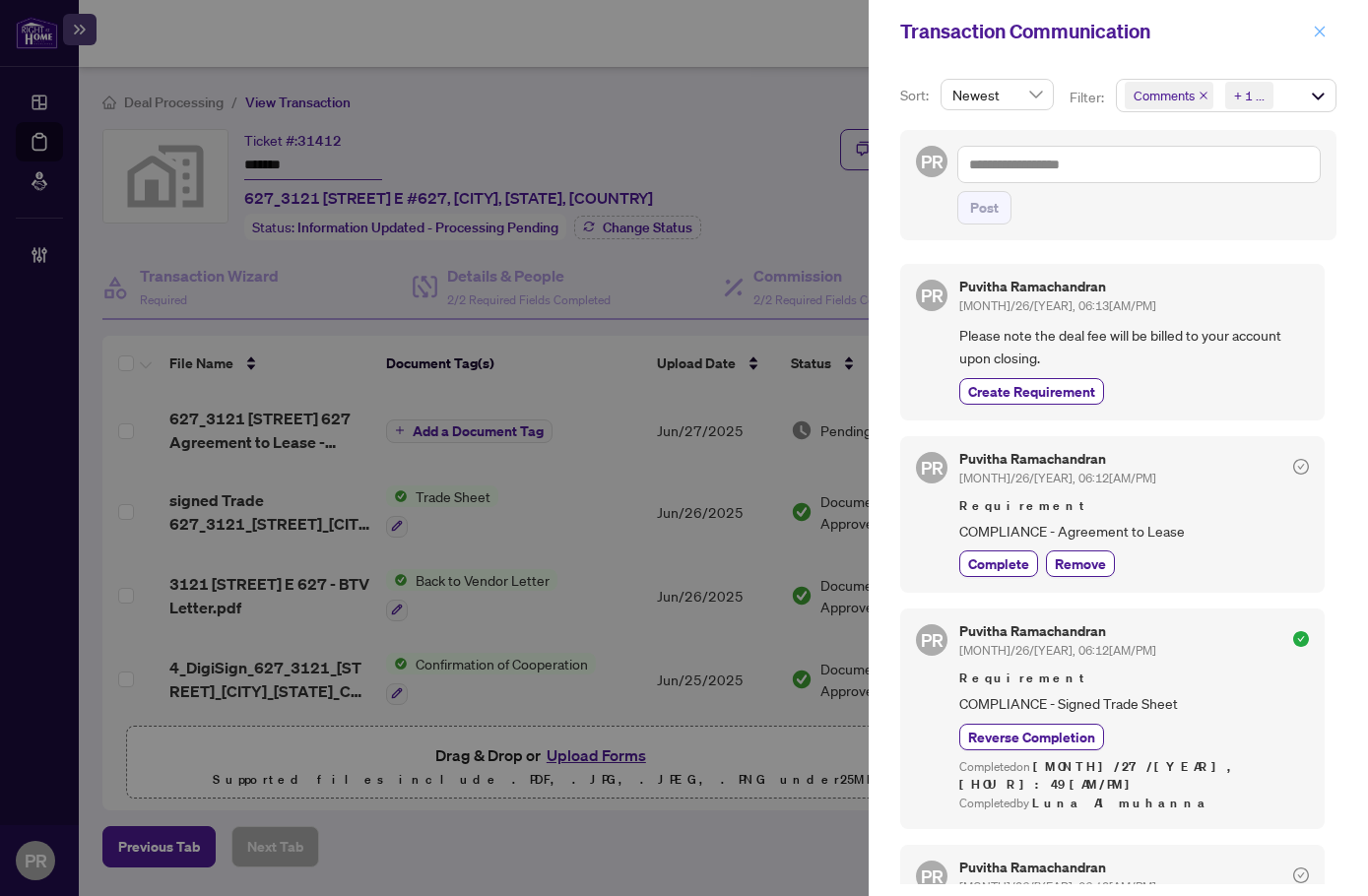 click at bounding box center [1320, 32] 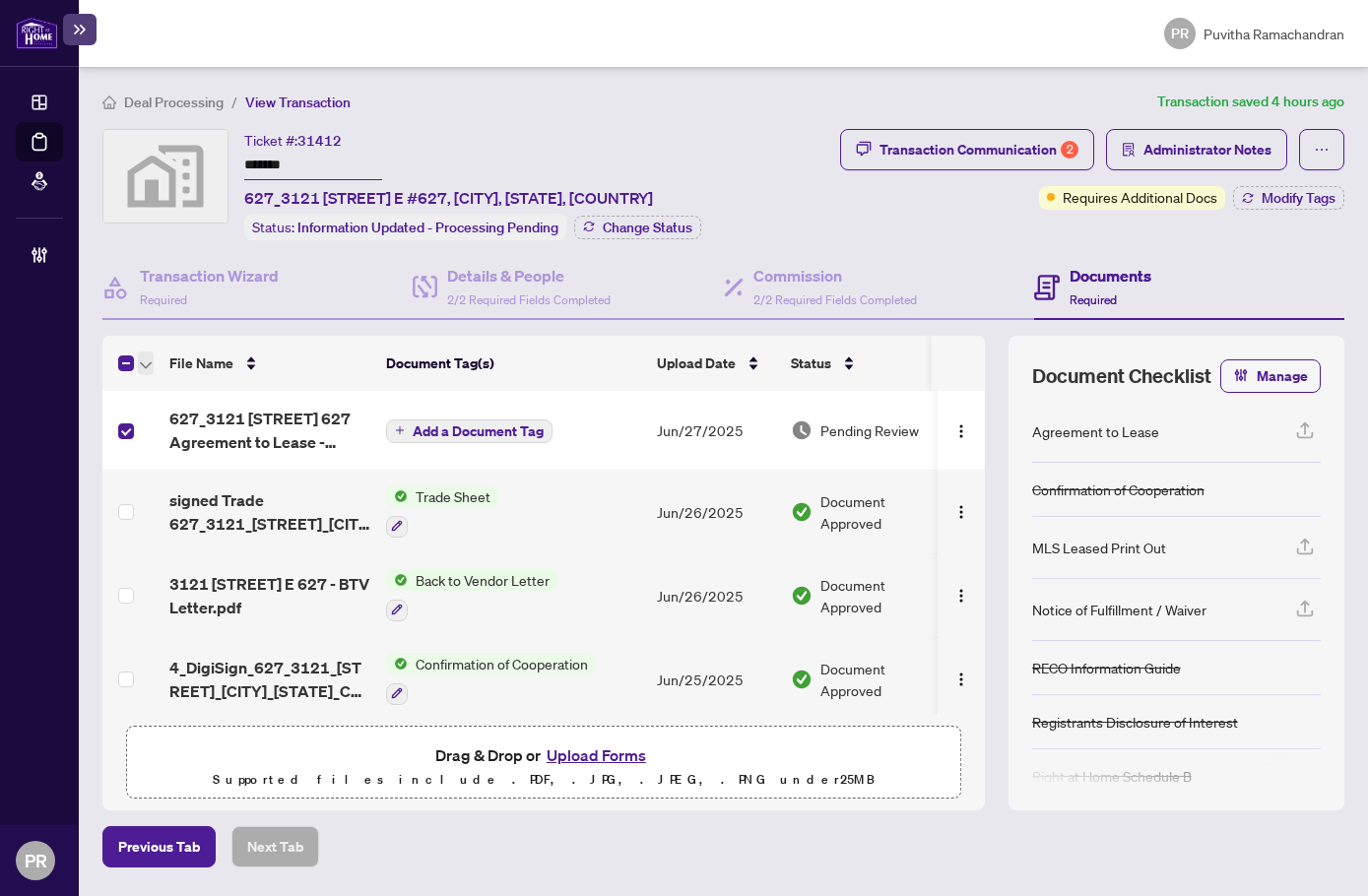 click at bounding box center [146, 363] 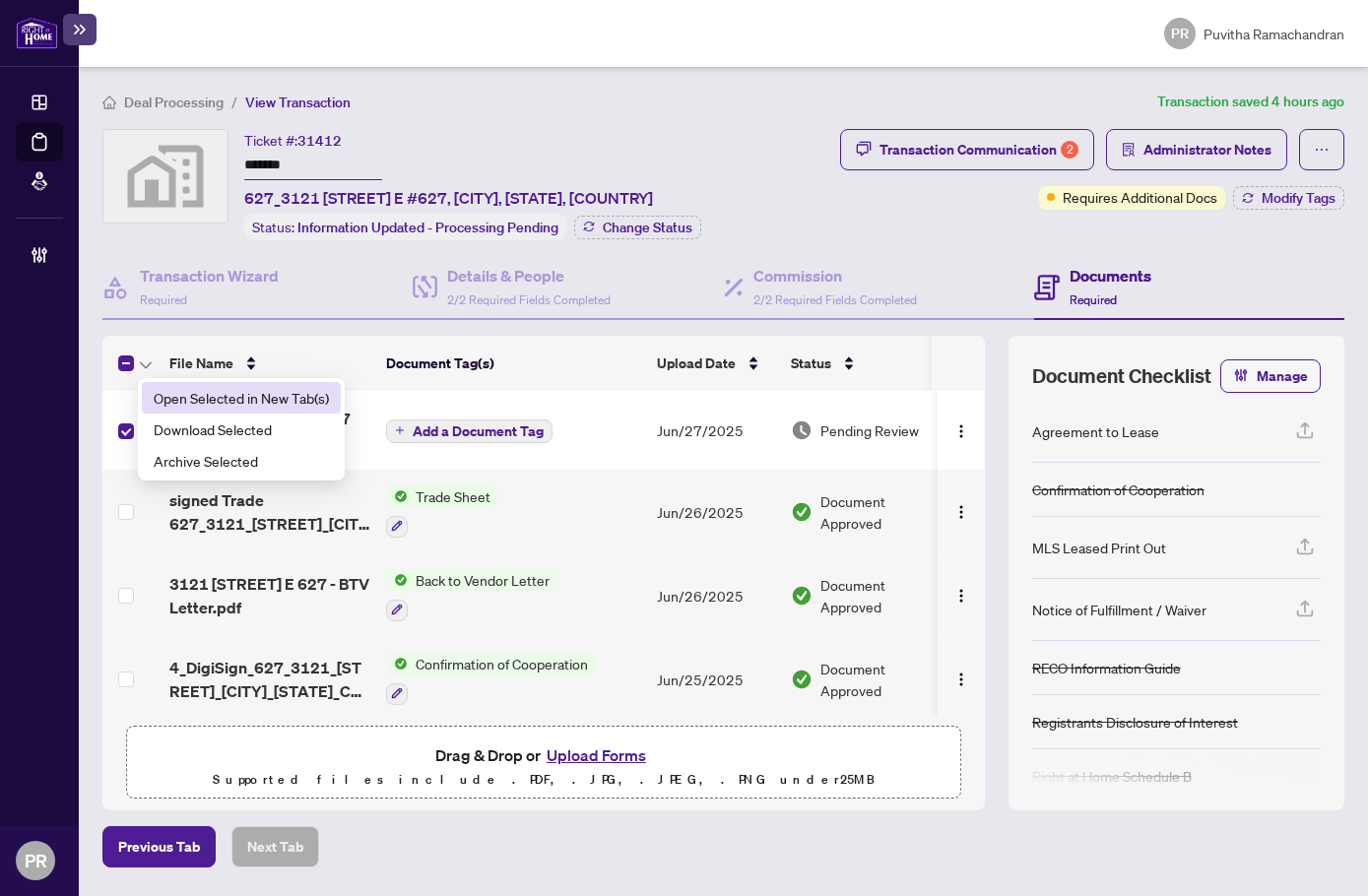 click on "Open Selected in New Tab(s)" at bounding box center (241, 398) 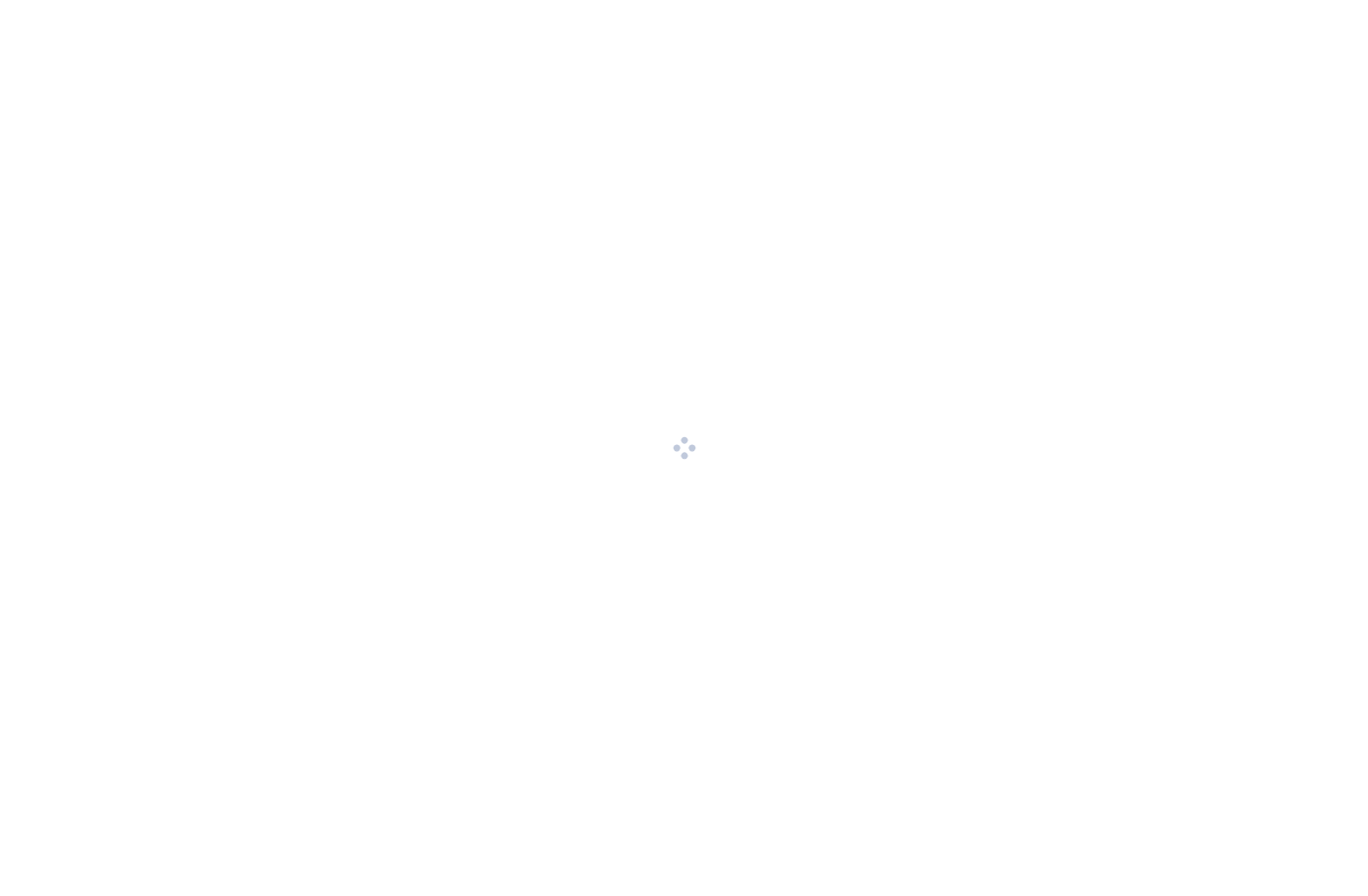 scroll, scrollTop: 0, scrollLeft: 0, axis: both 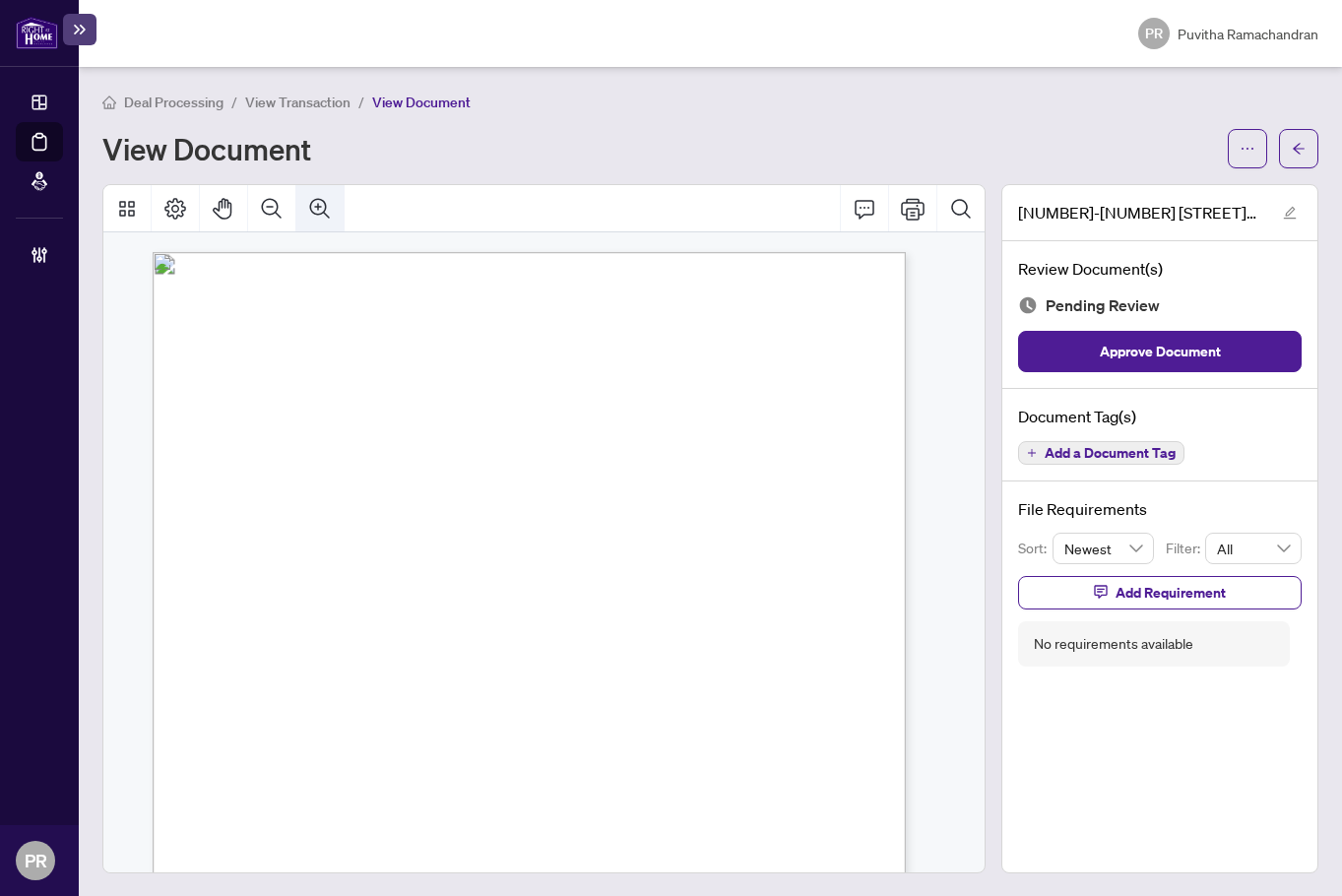 click at bounding box center (320, 209) 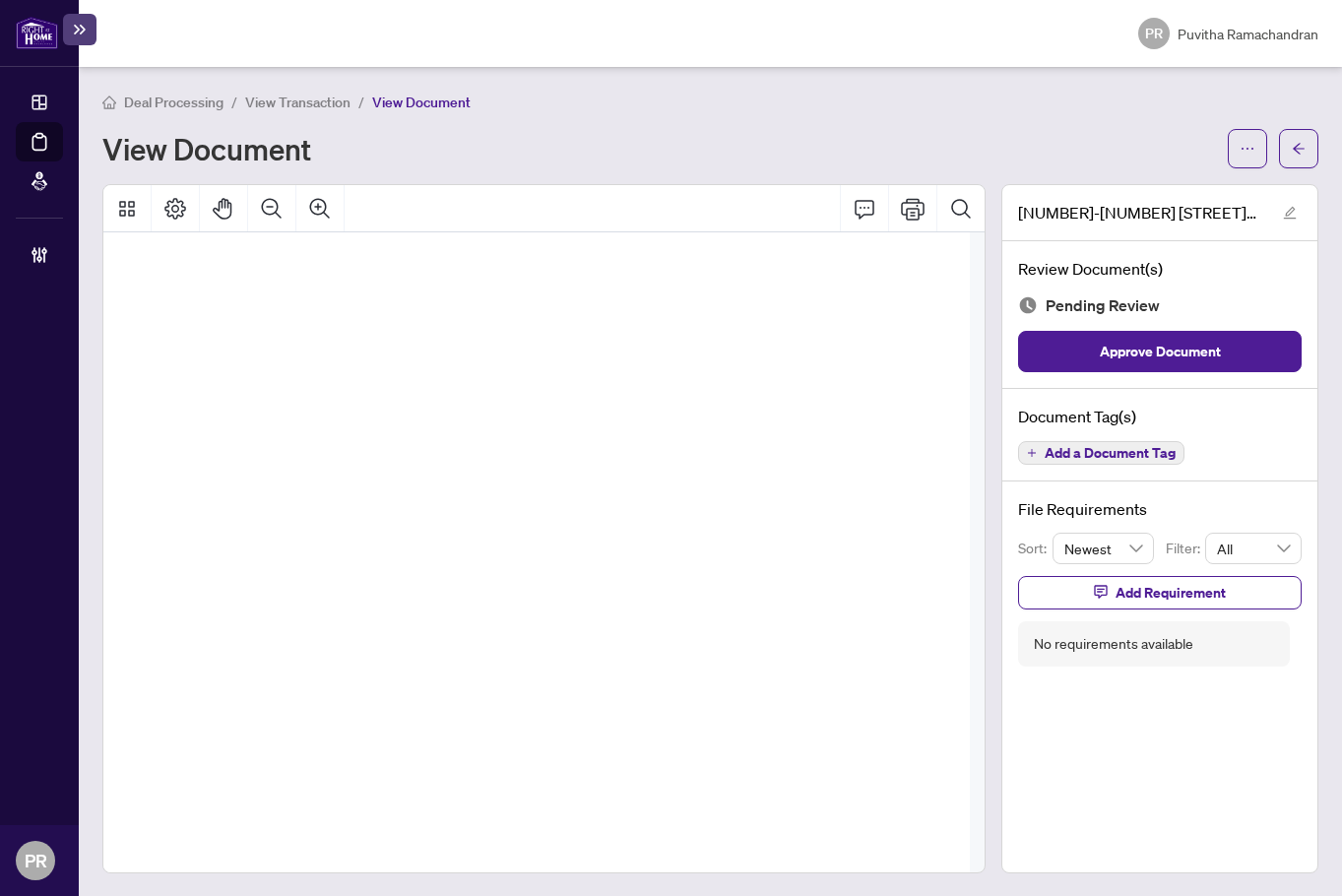 scroll, scrollTop: 5630, scrollLeft: 65, axis: both 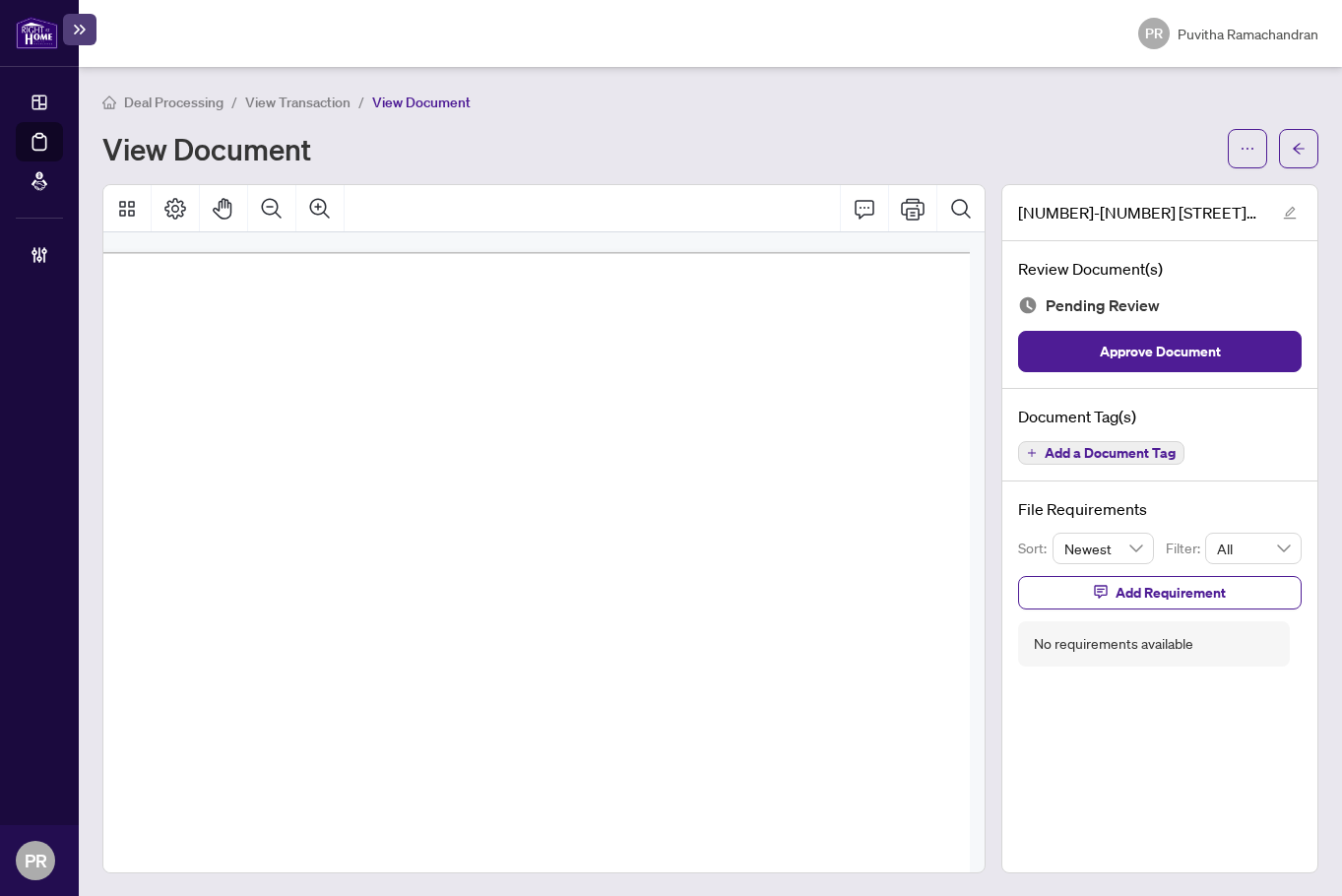 click on "Add a Document Tag" at bounding box center [1101, 453] 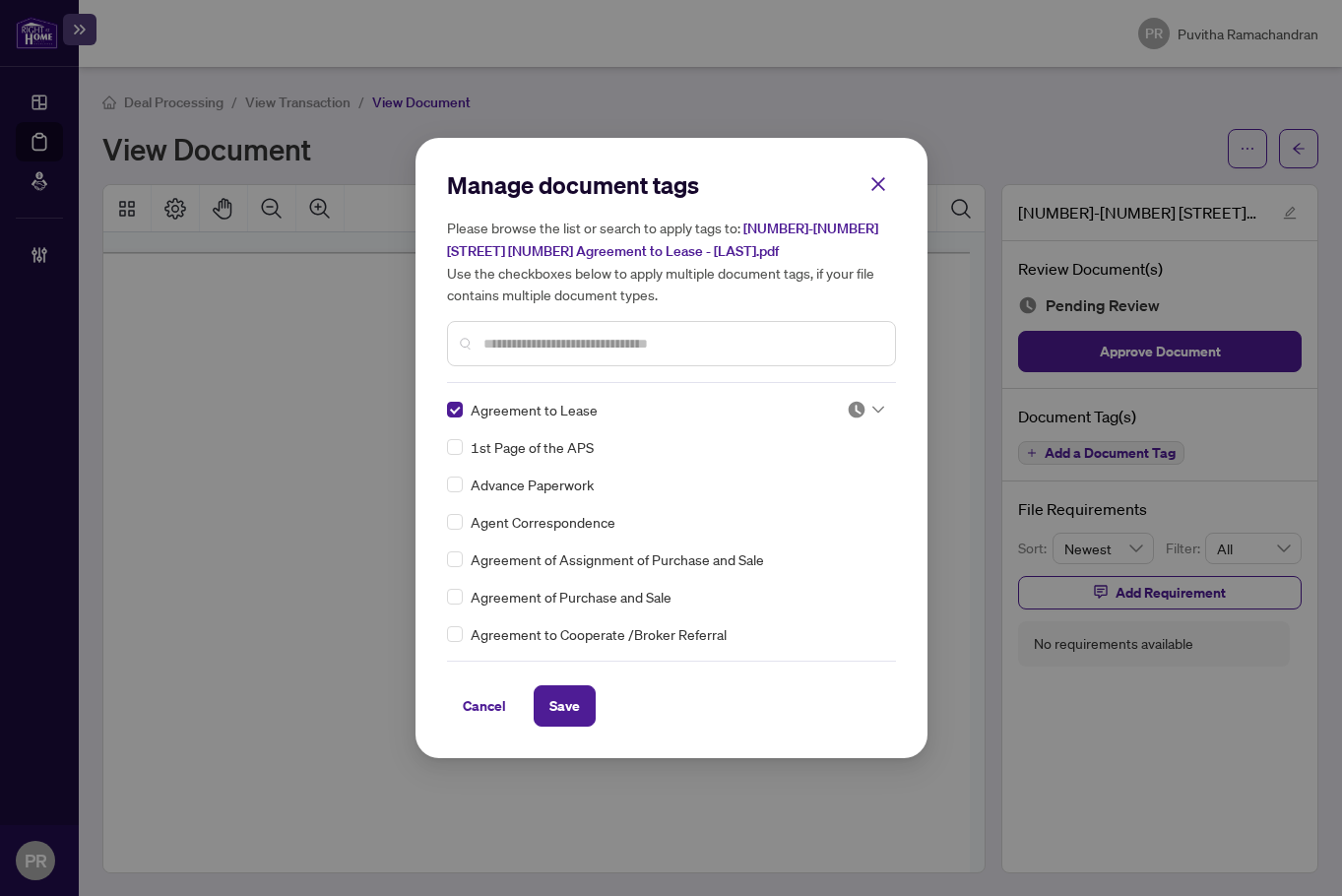 click at bounding box center [857, 410] 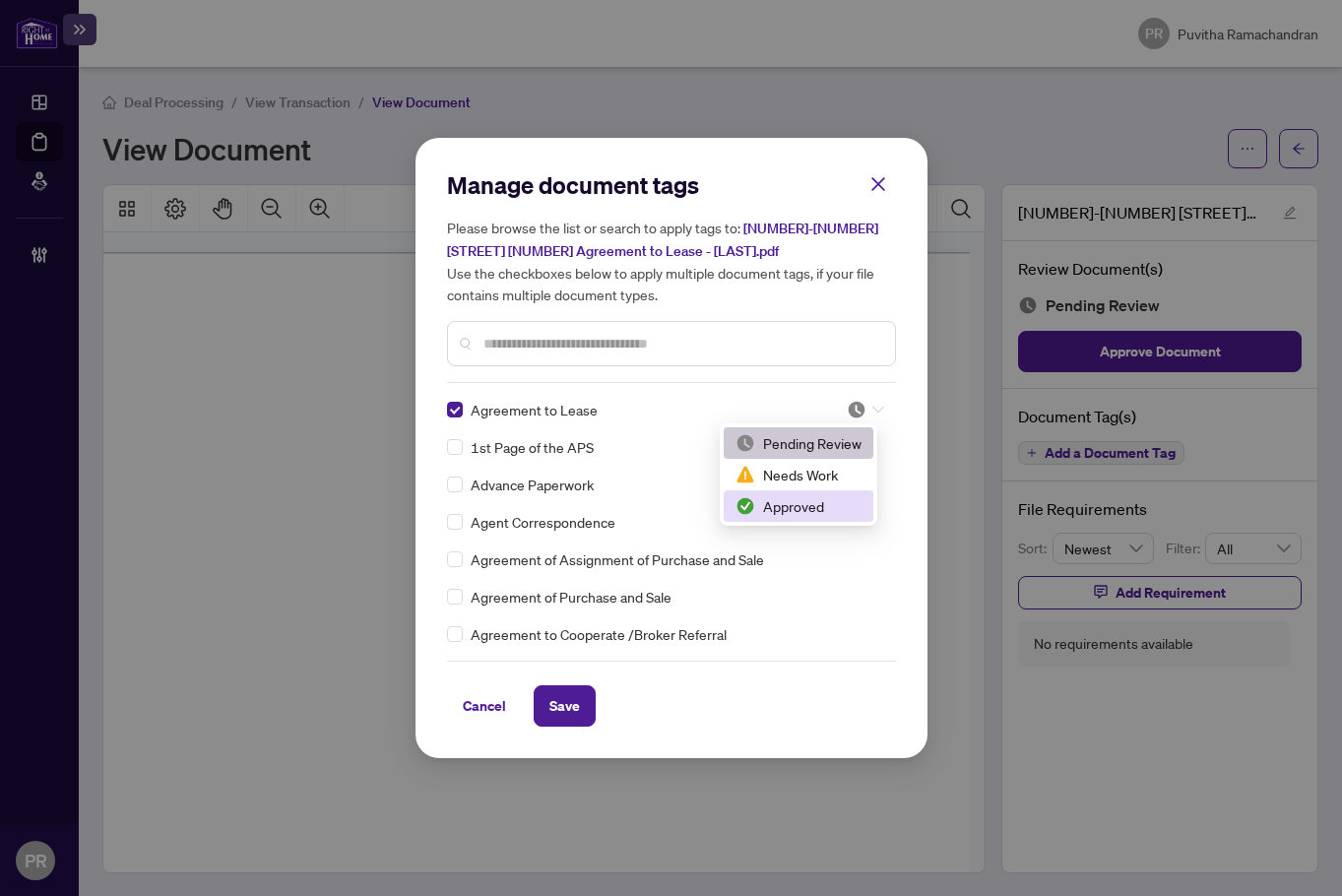 click on "Approved" at bounding box center [799, 506] 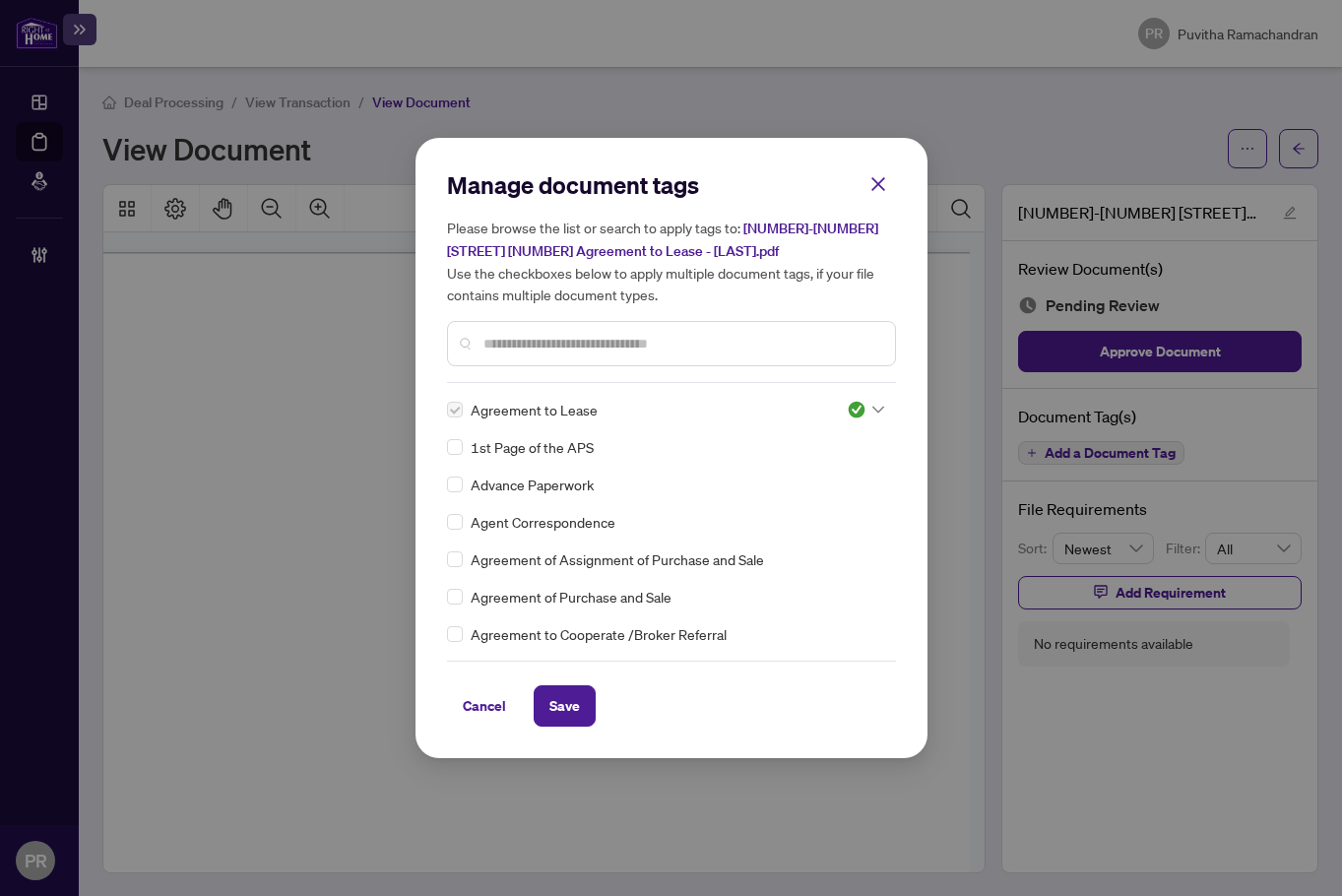 click at bounding box center [681, 344] 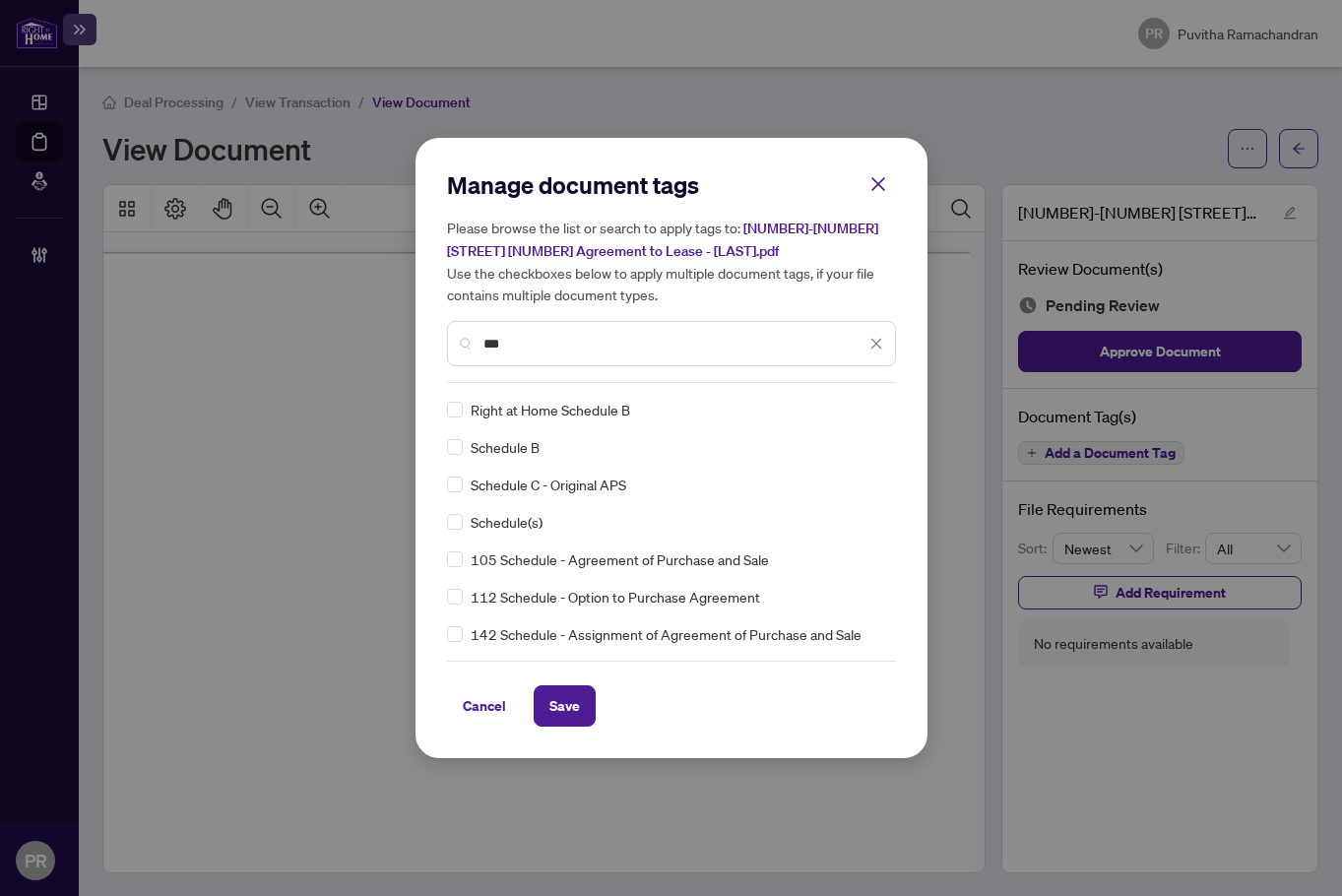 type on "***" 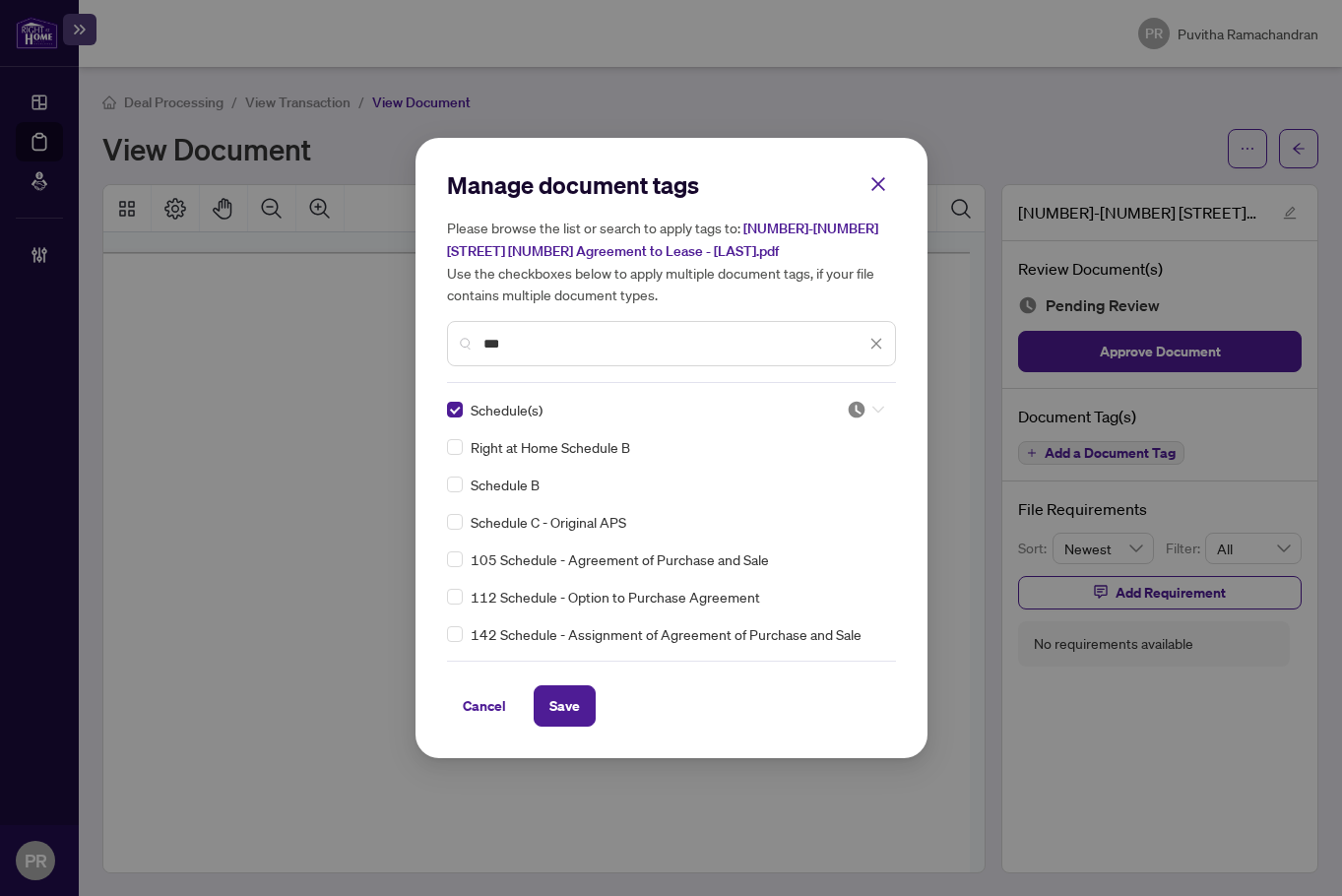 click at bounding box center [857, 410] 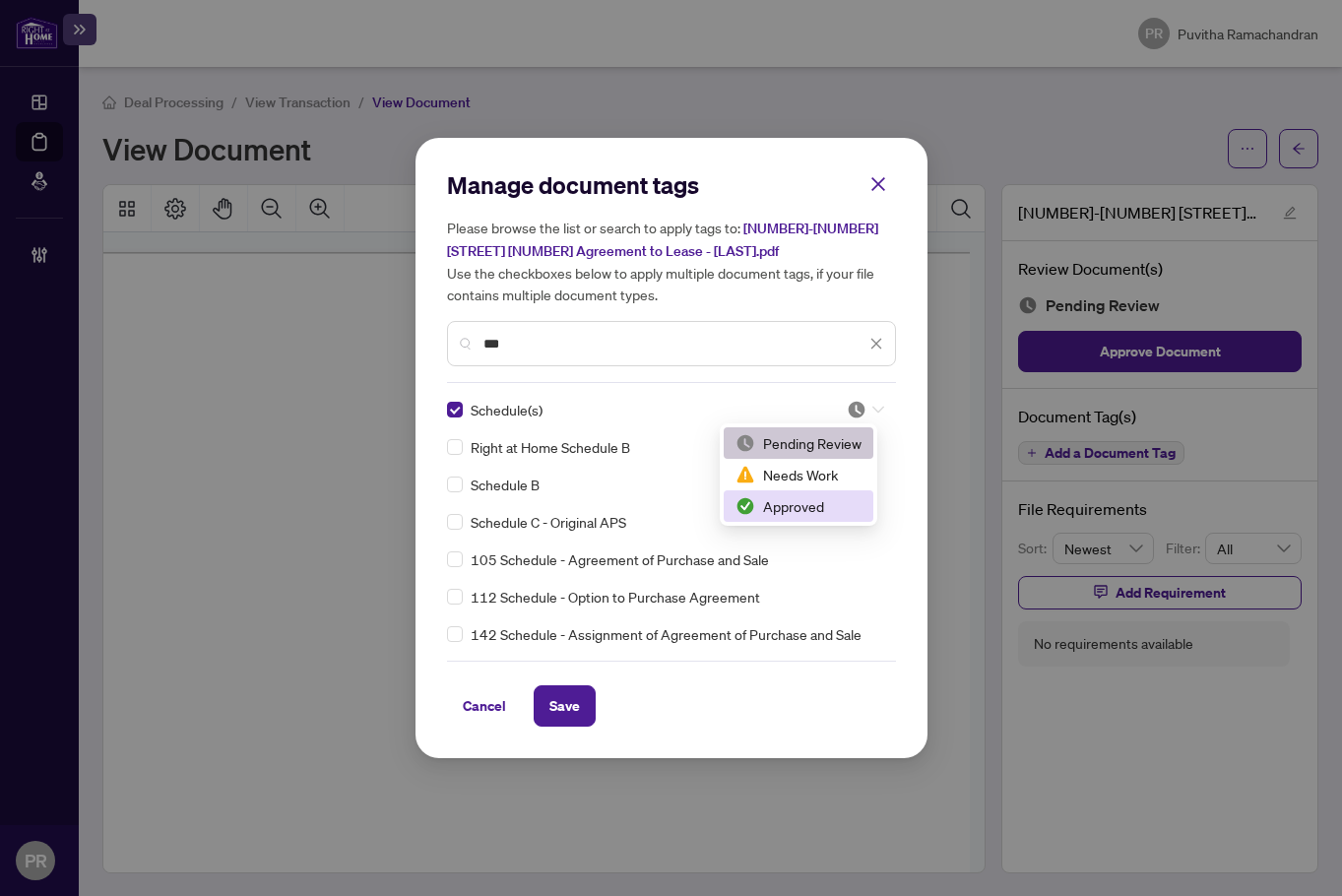 click on "Approved" at bounding box center (799, 506) 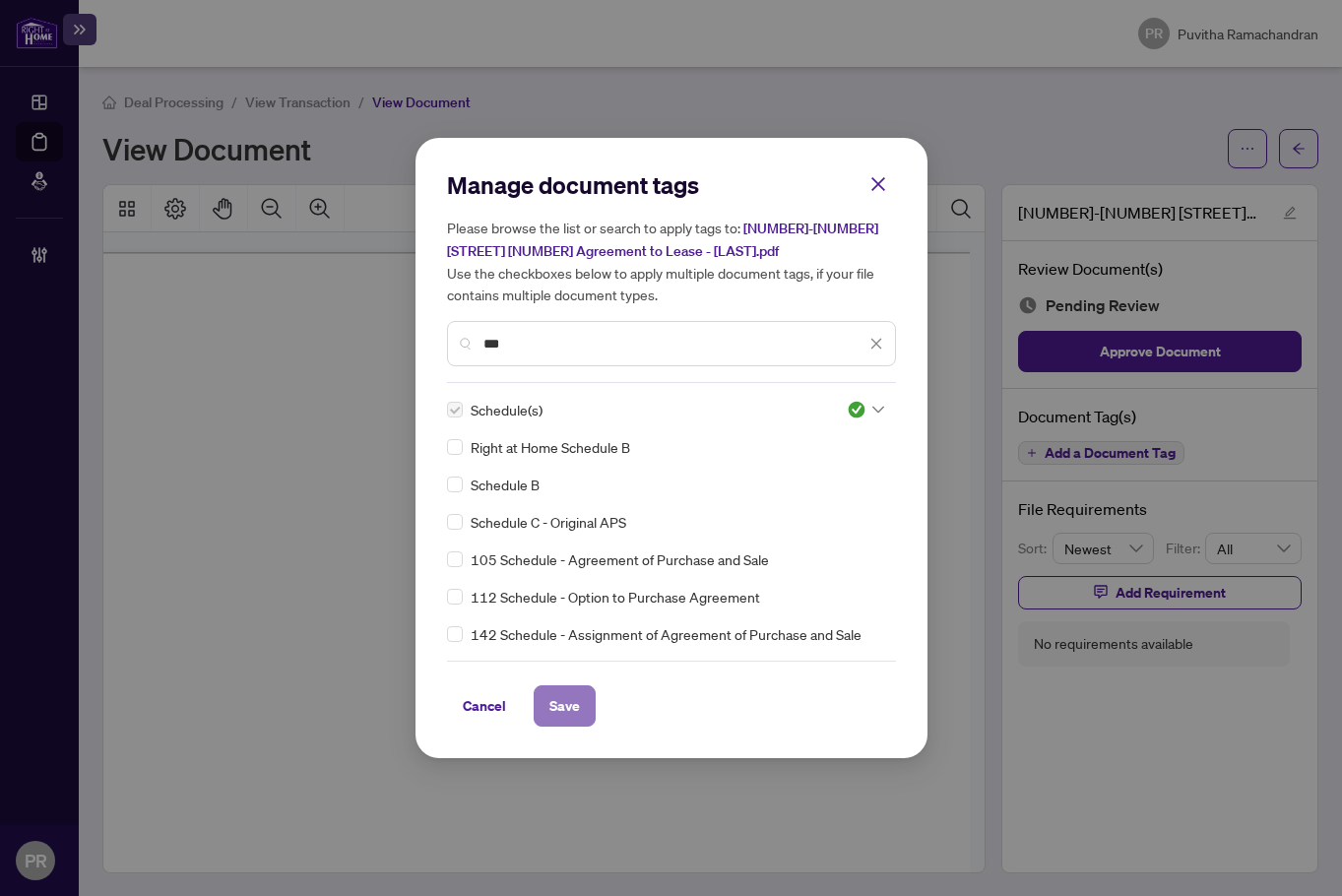 click on "Save" at bounding box center [564, 706] 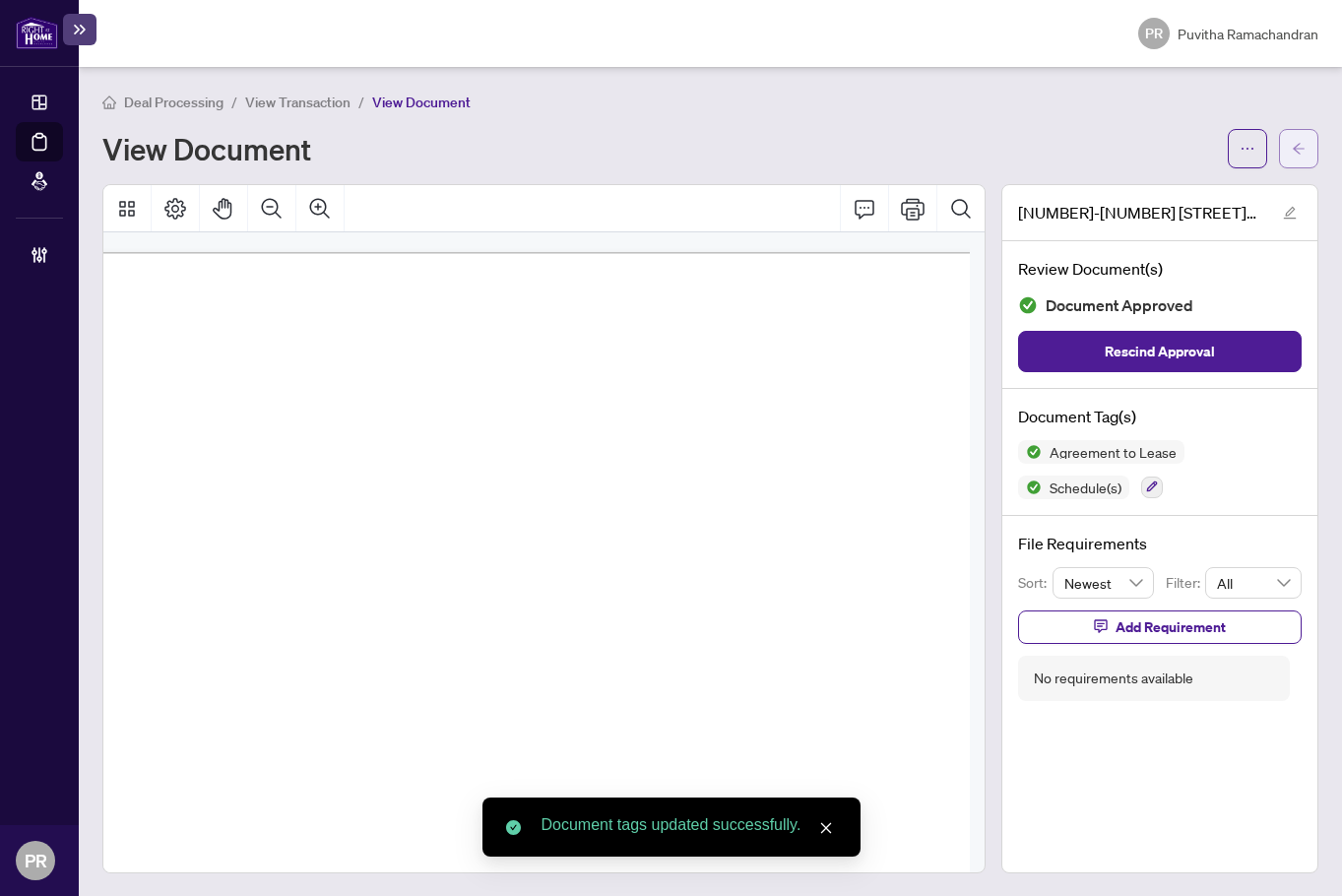 click at bounding box center [1299, 149] 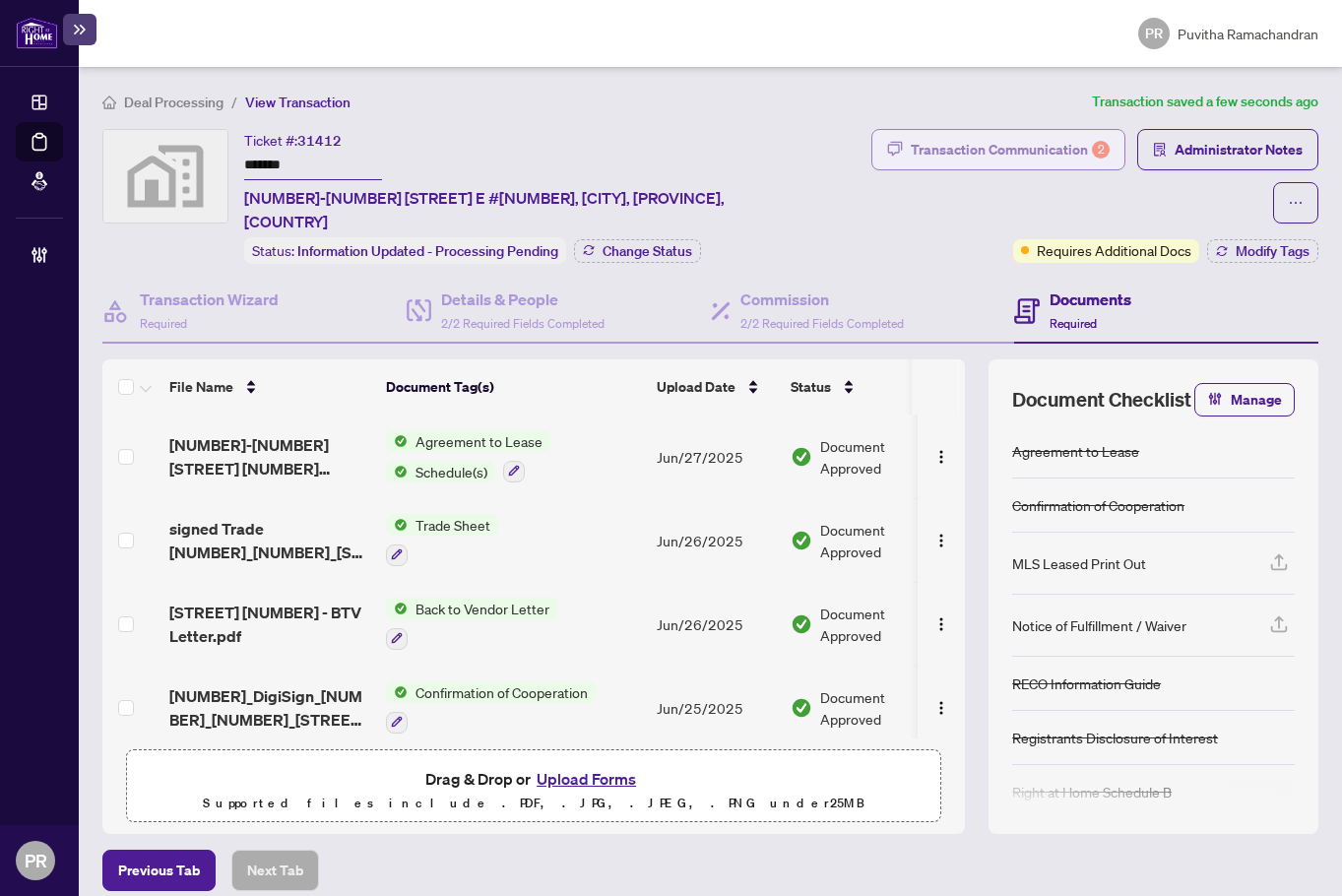 click on "Transaction Communication 2" at bounding box center [1010, 150] 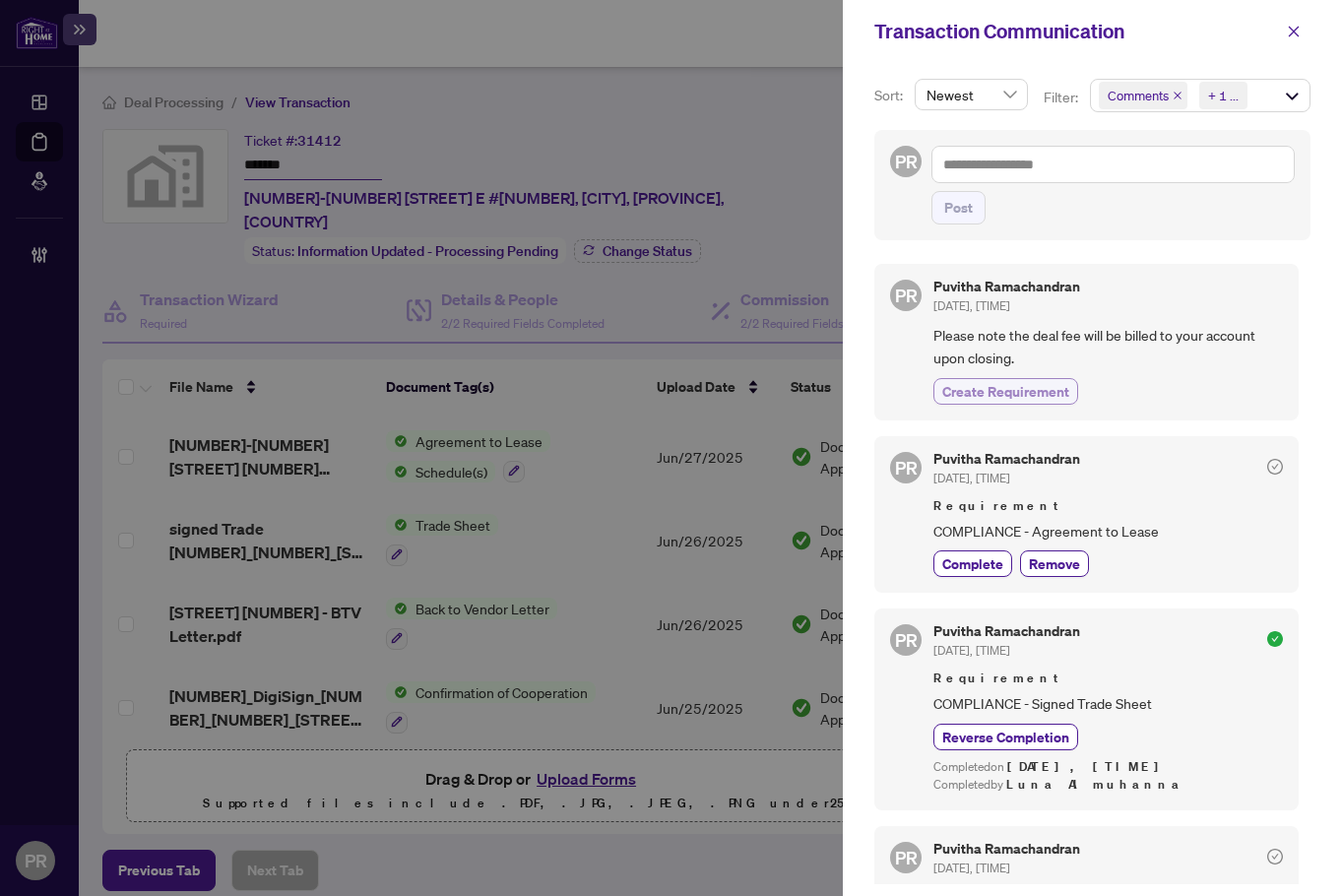 click on "Create Requirement" at bounding box center (1005, 391) 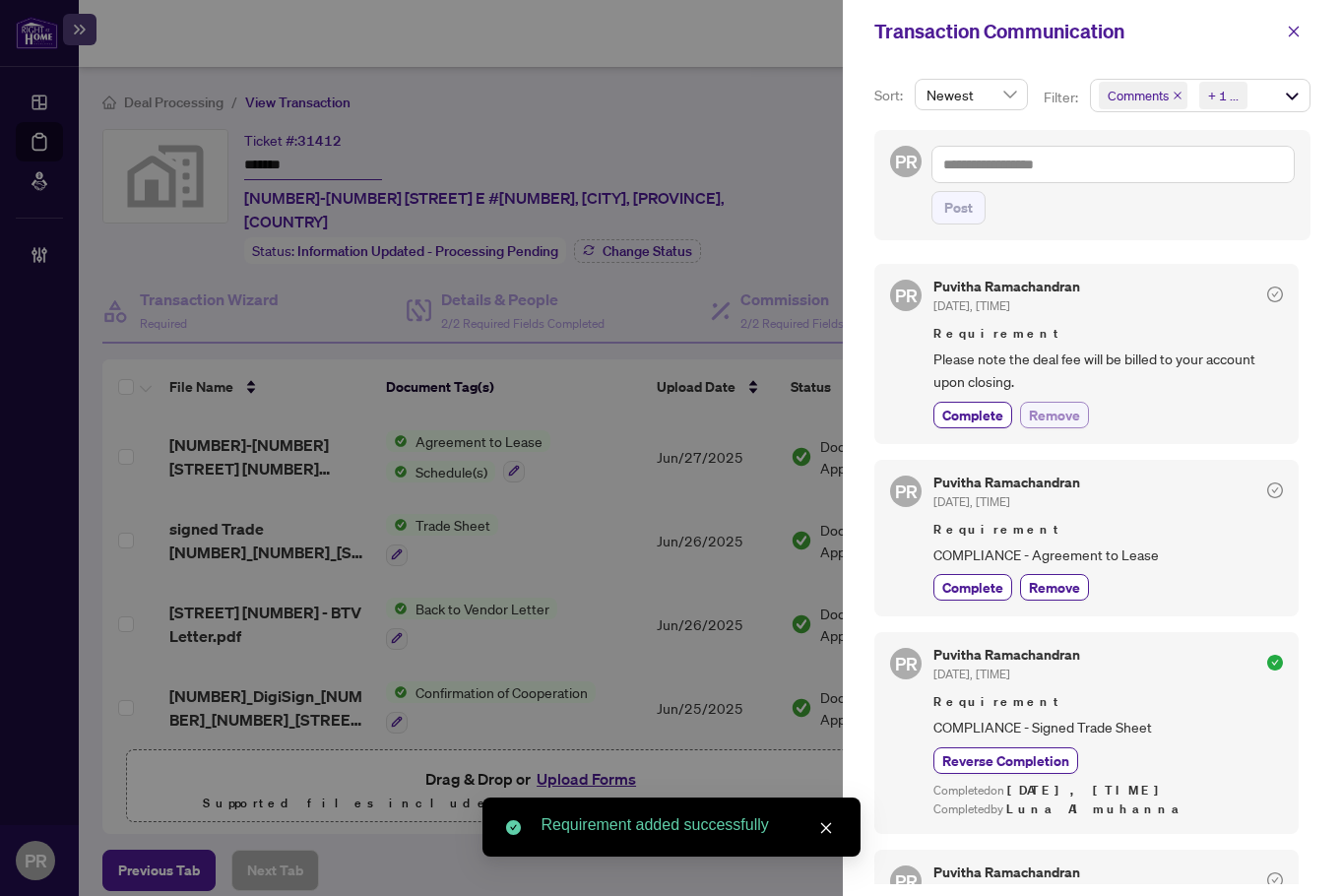 click on "Remove" at bounding box center [1054, 415] 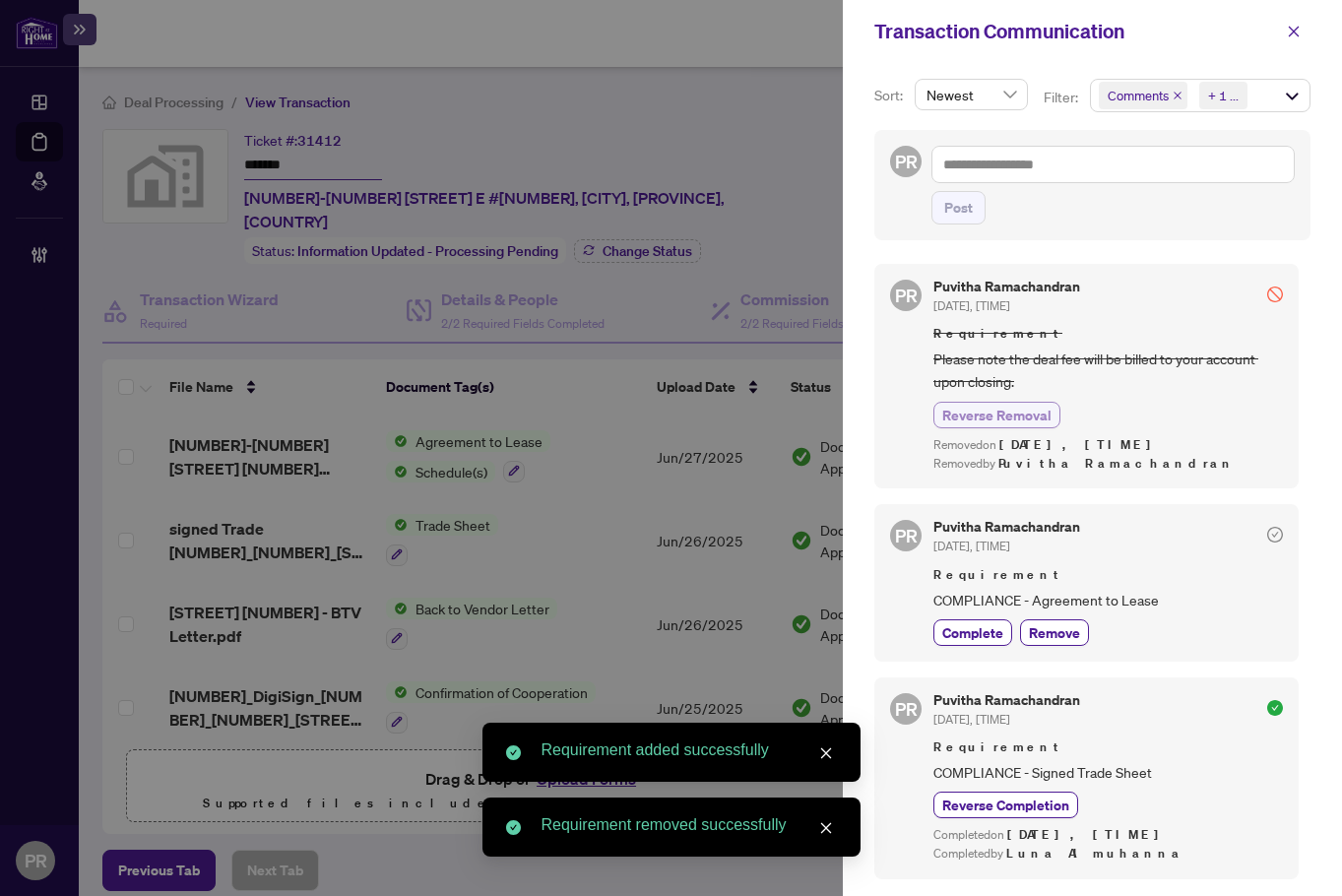 click on "Reverse Removal" at bounding box center (996, 415) 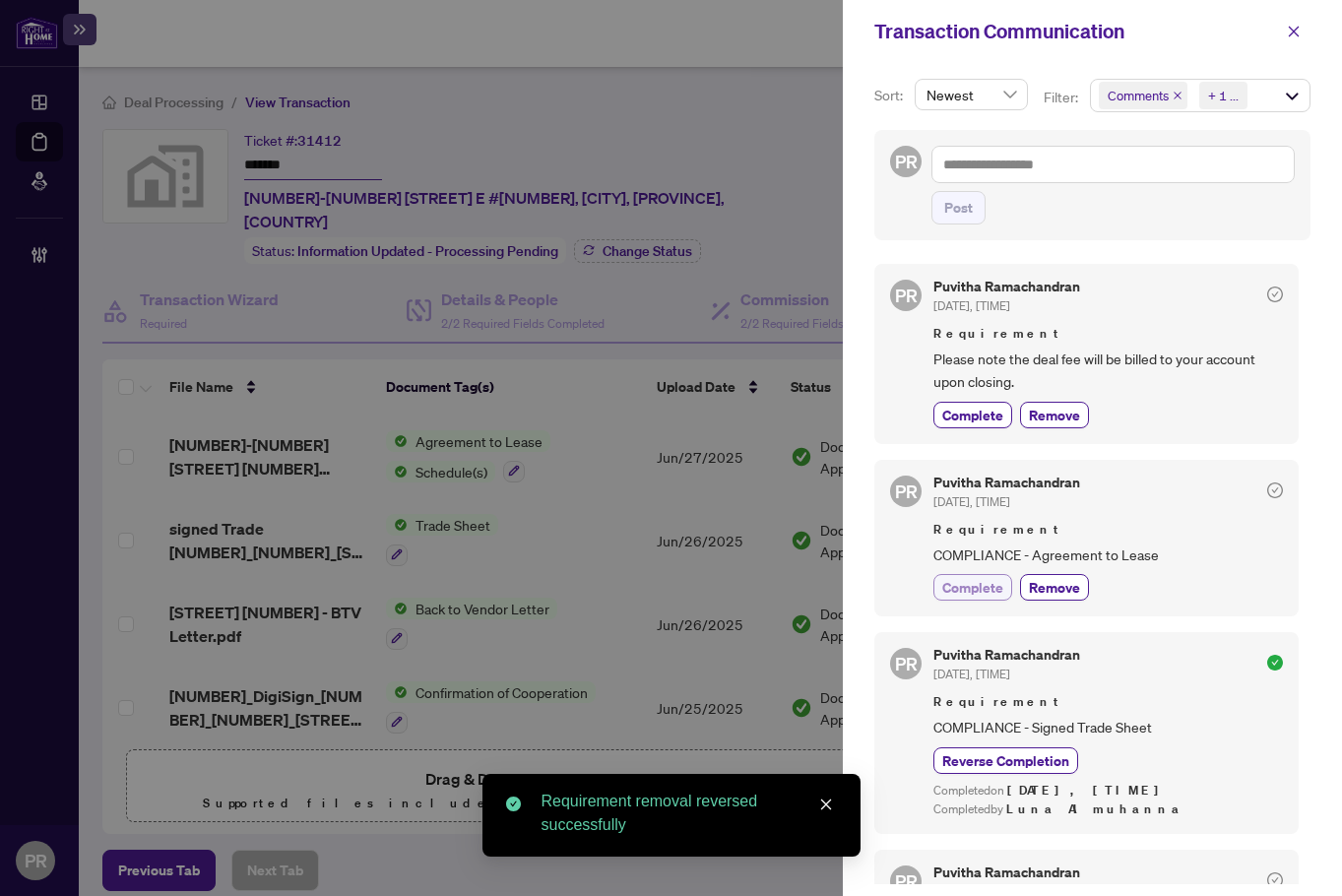 click on "Complete" at bounding box center [973, 587] 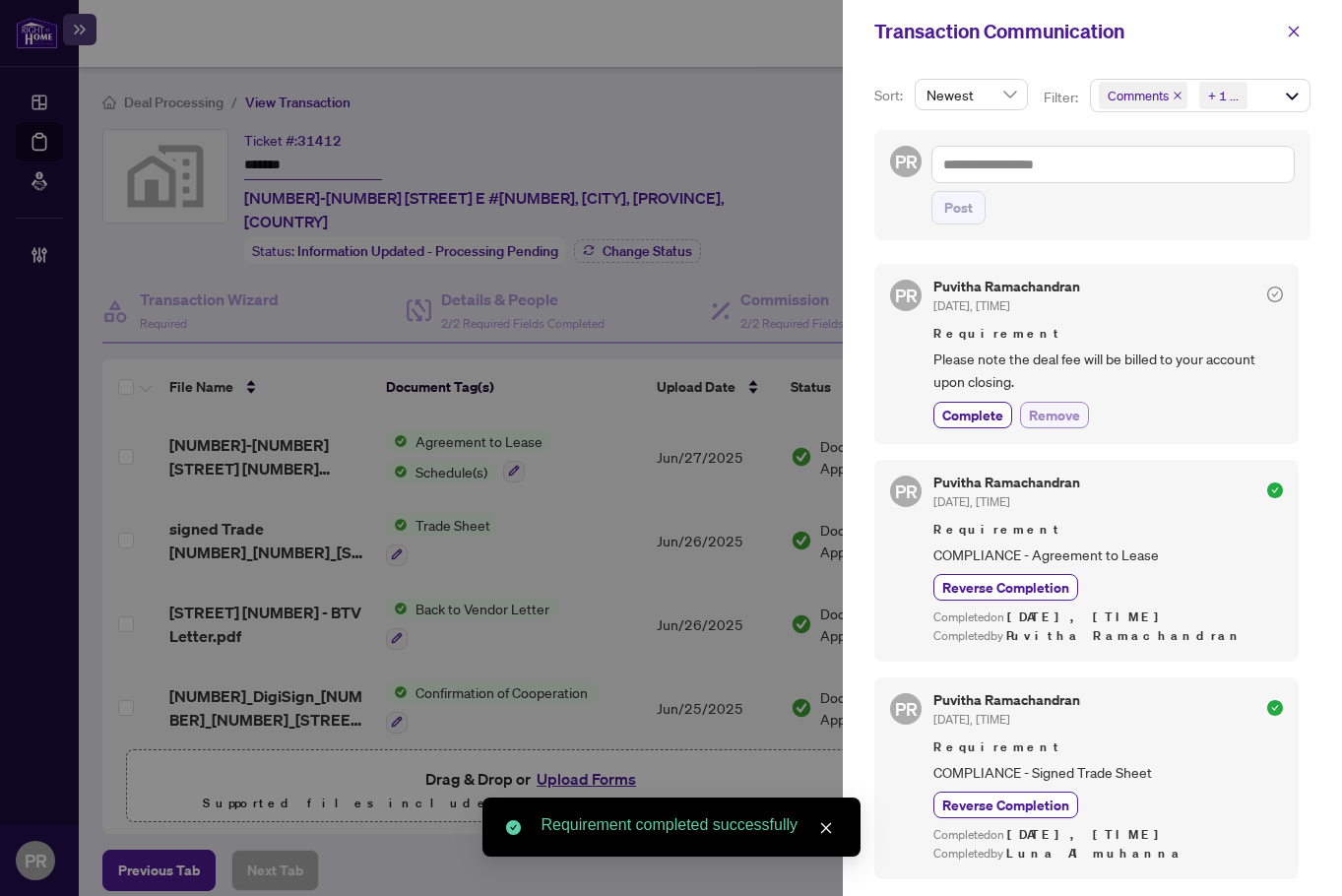 click on "Remove" at bounding box center [1054, 415] 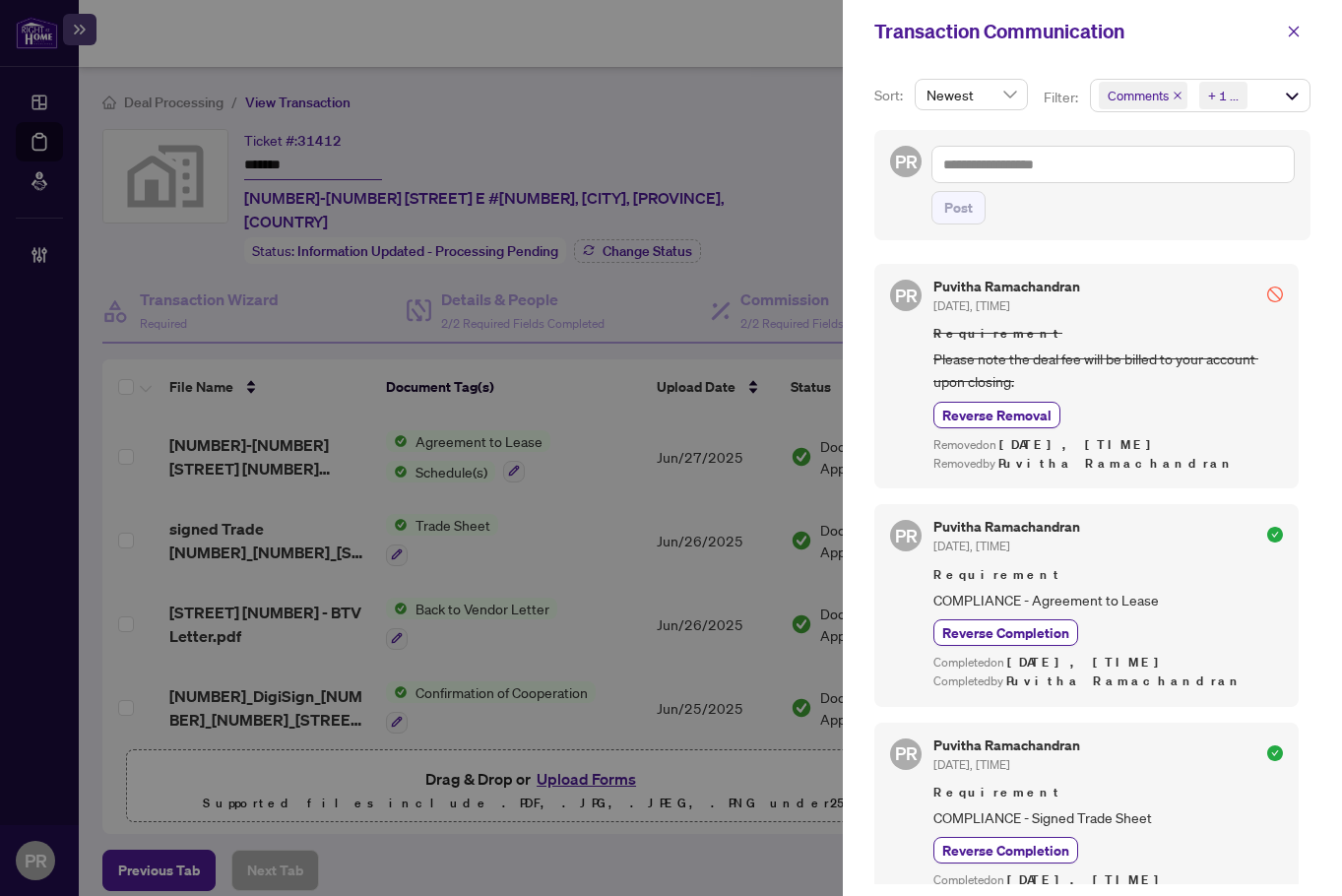 drag, startPoint x: 1301, startPoint y: 37, endPoint x: 1121, endPoint y: 79, distance: 184.8351 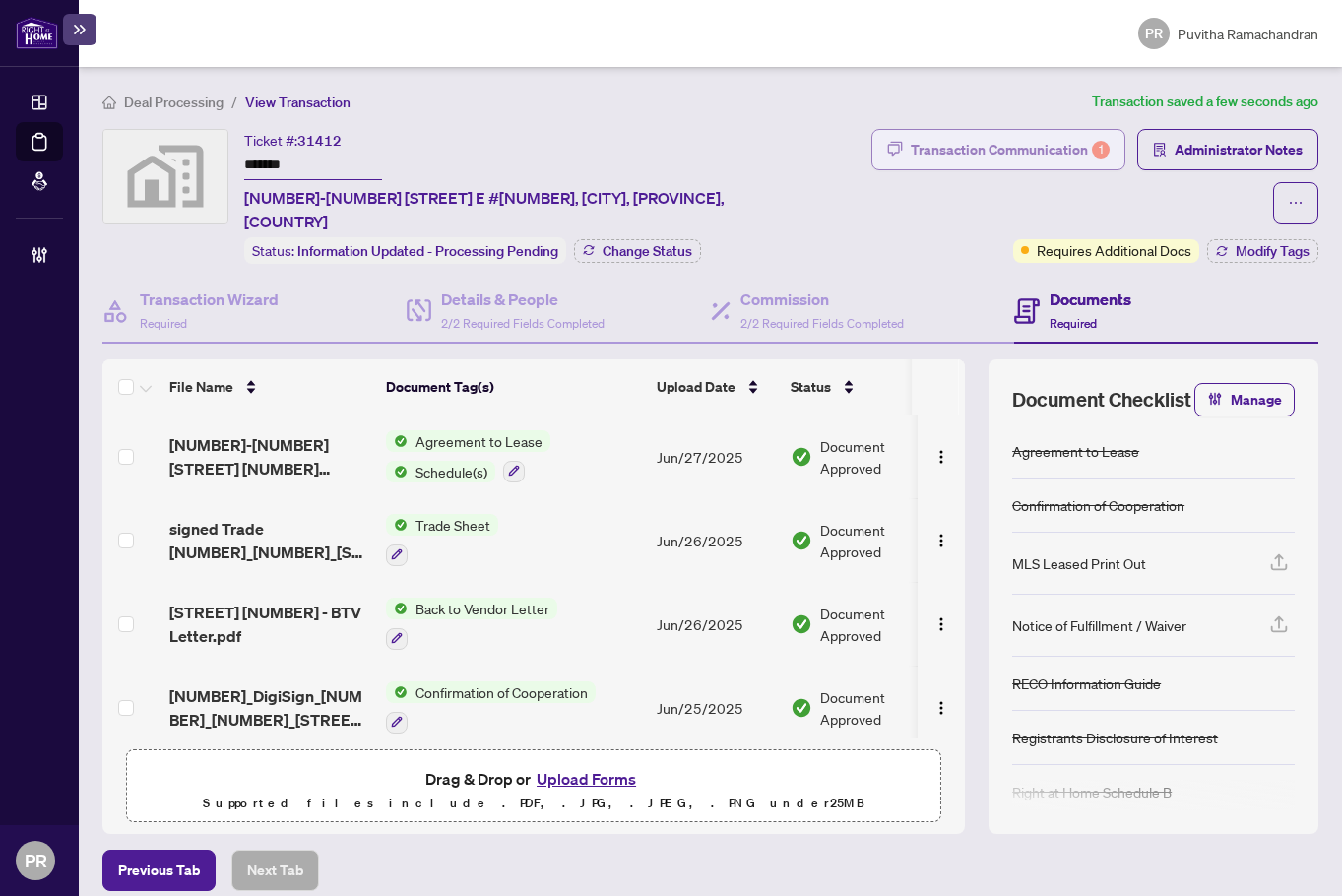 click on "Transaction Communication 1" at bounding box center [1010, 150] 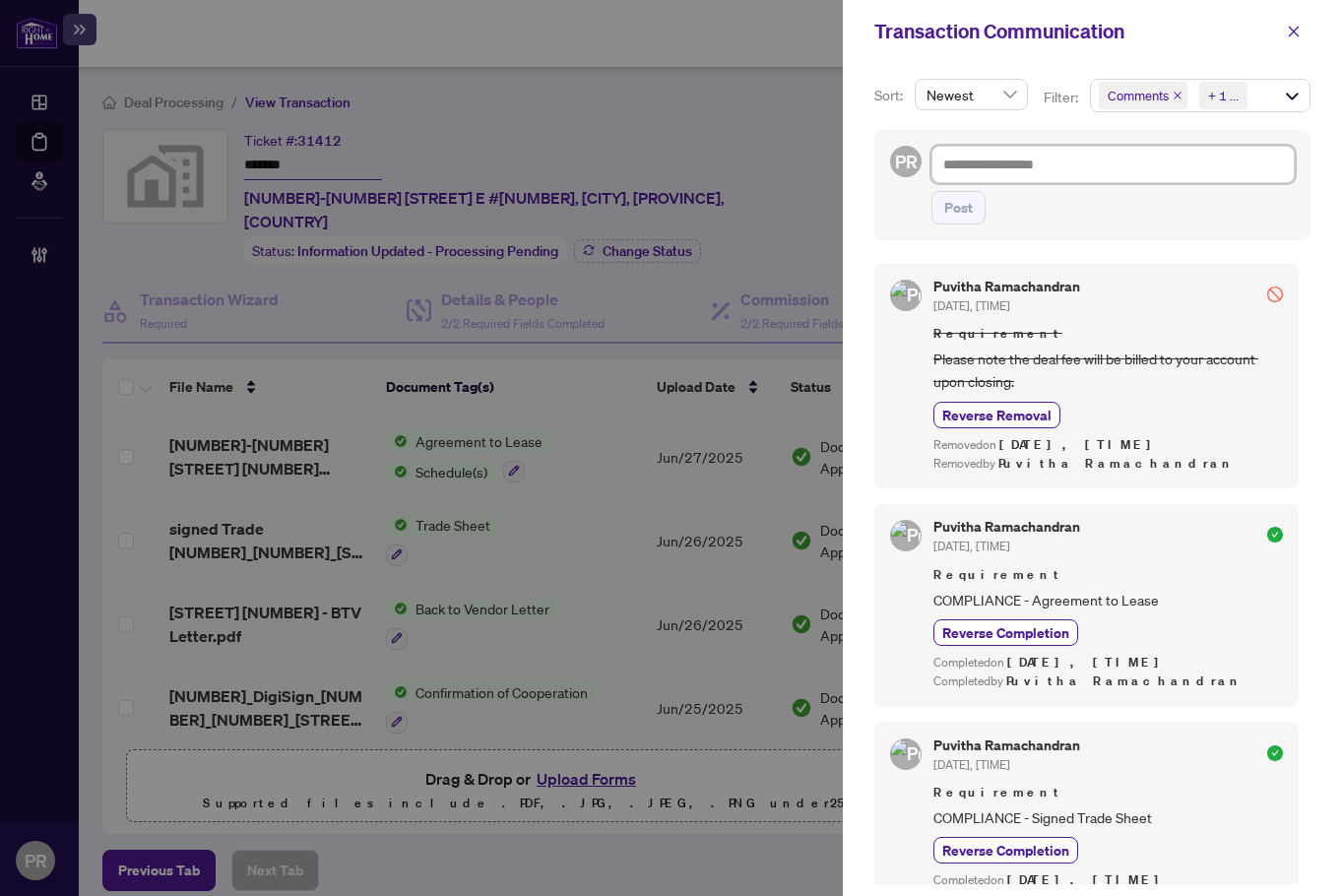 click at bounding box center [1113, 164] 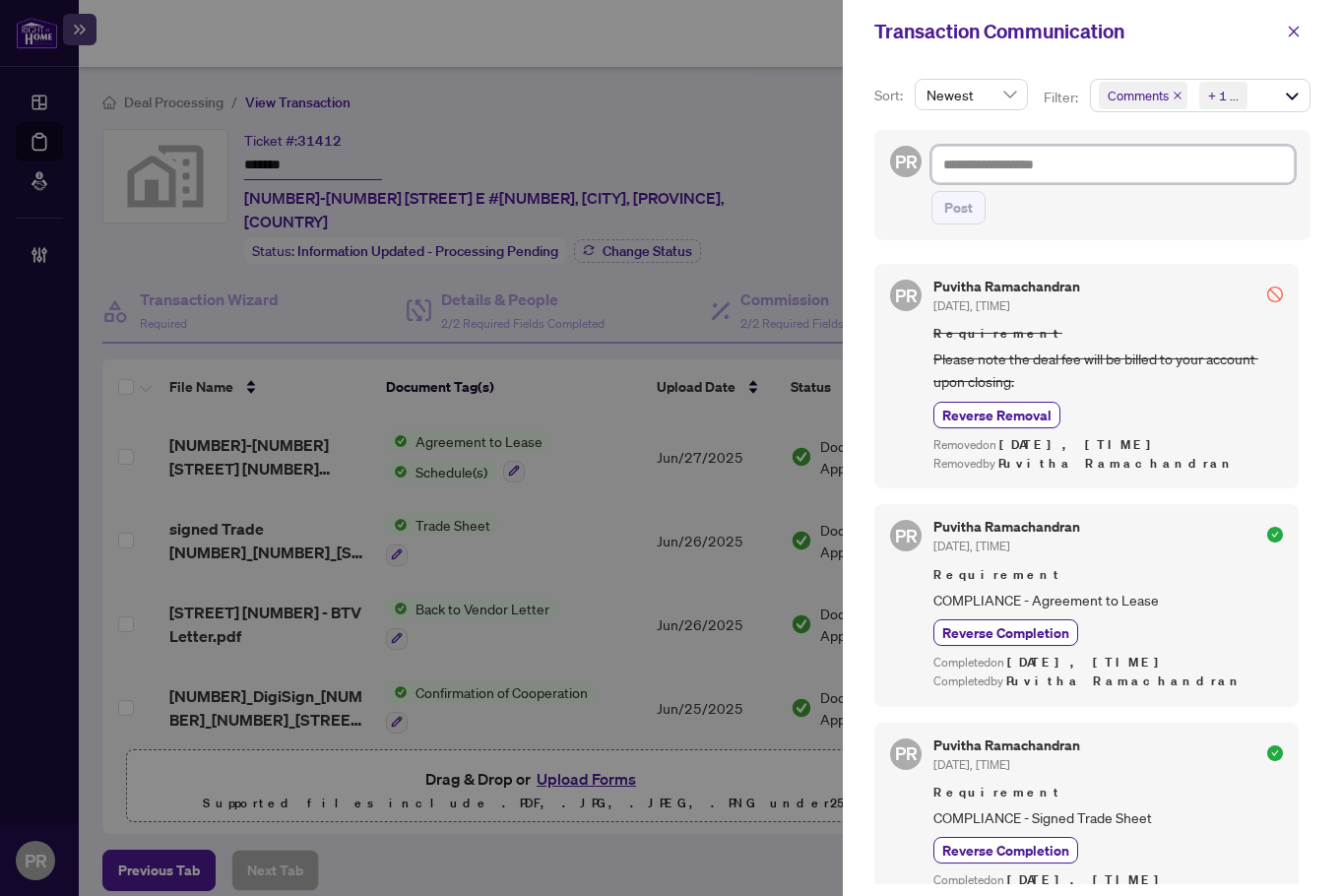 type on "*" 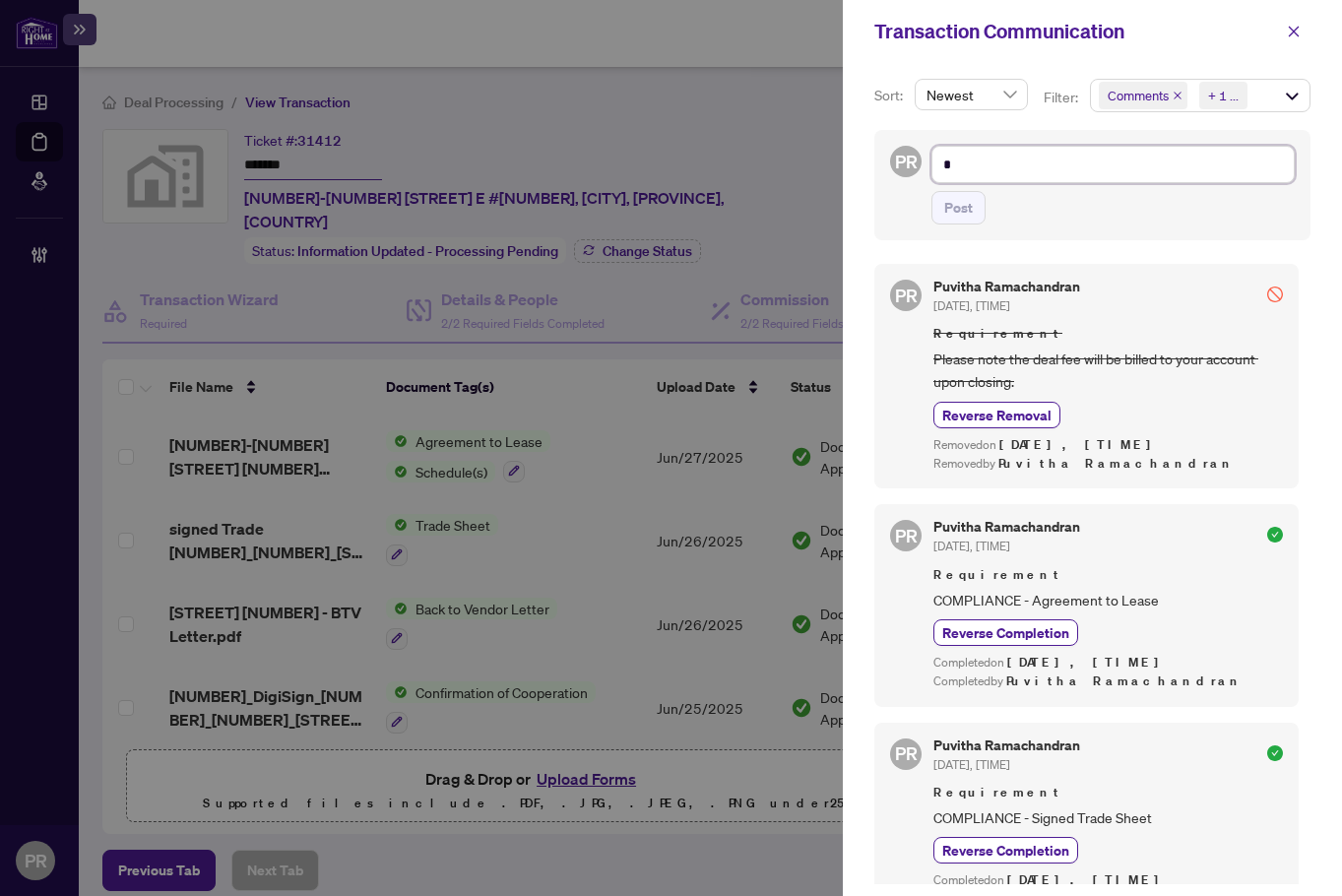 type on "**" 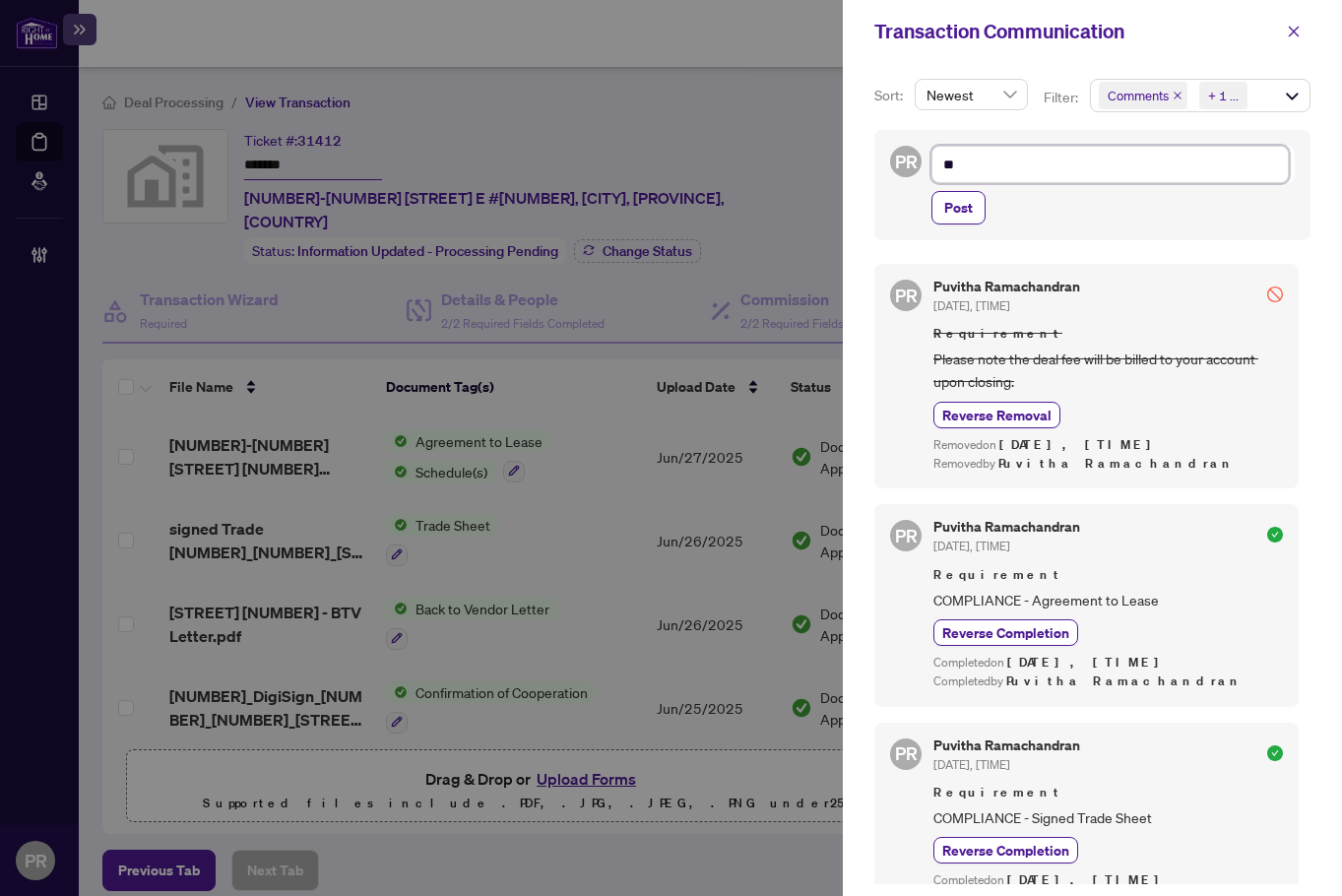 type on "***" 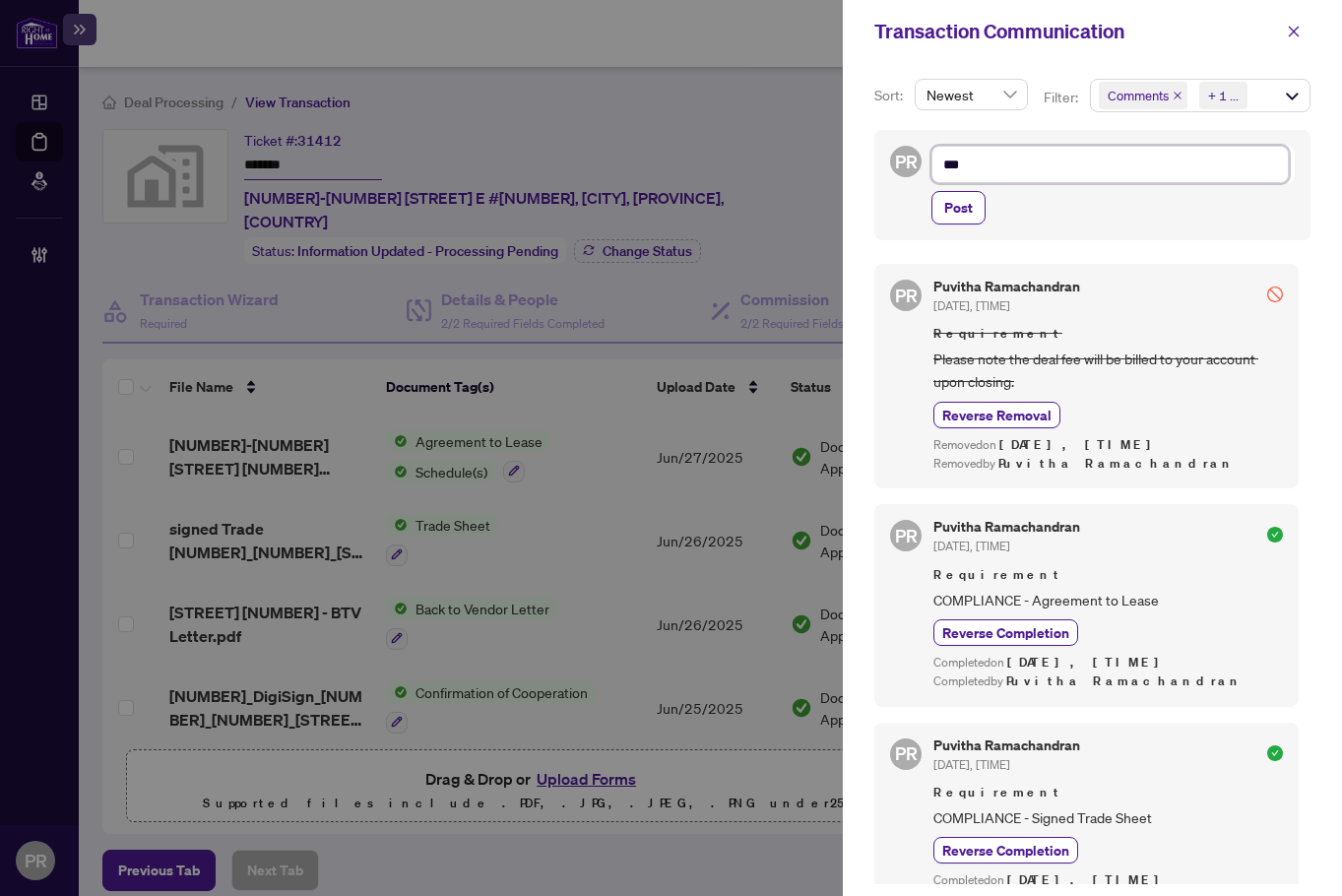 type on "****" 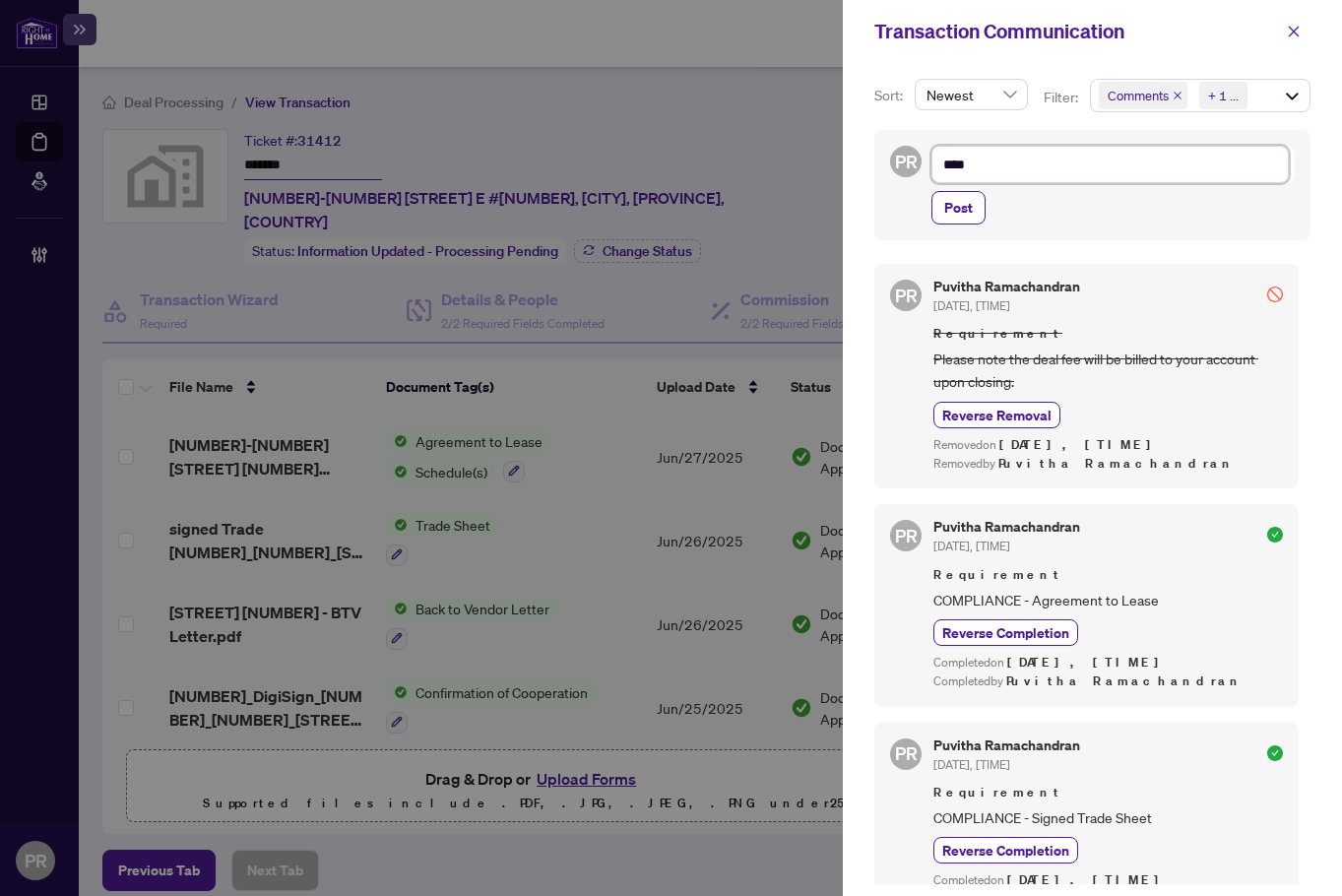 type on "*****" 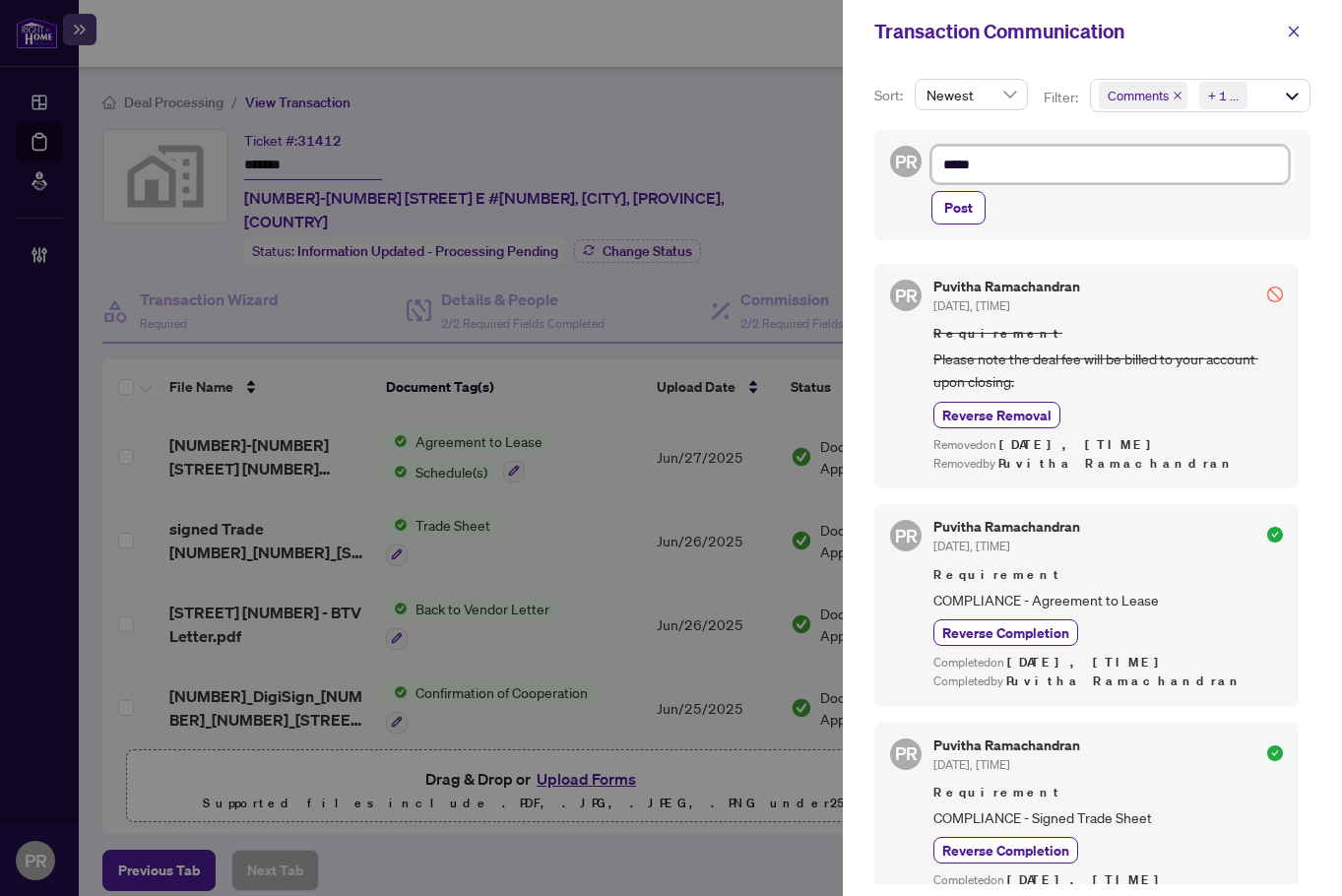 type on "****" 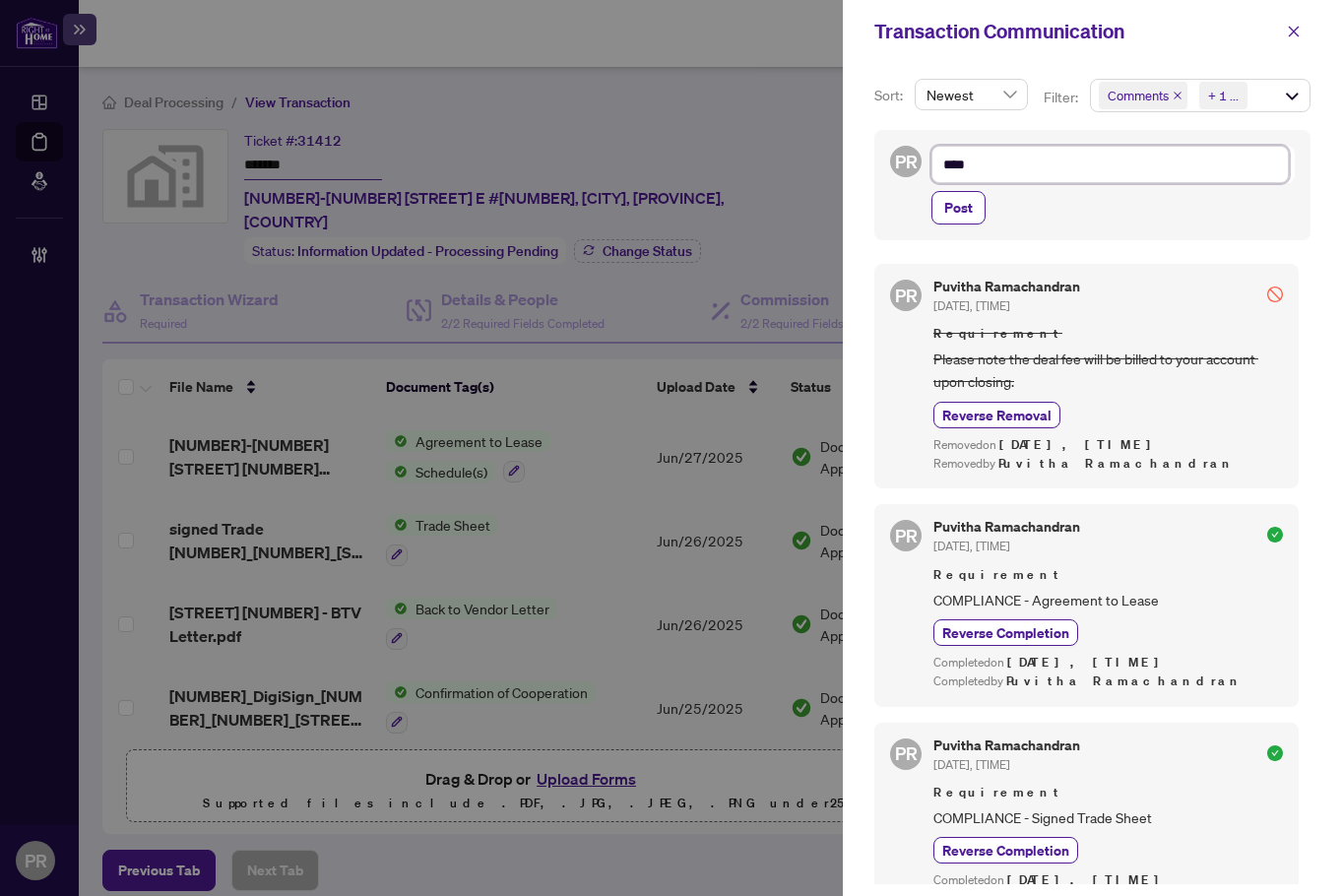 type on "***" 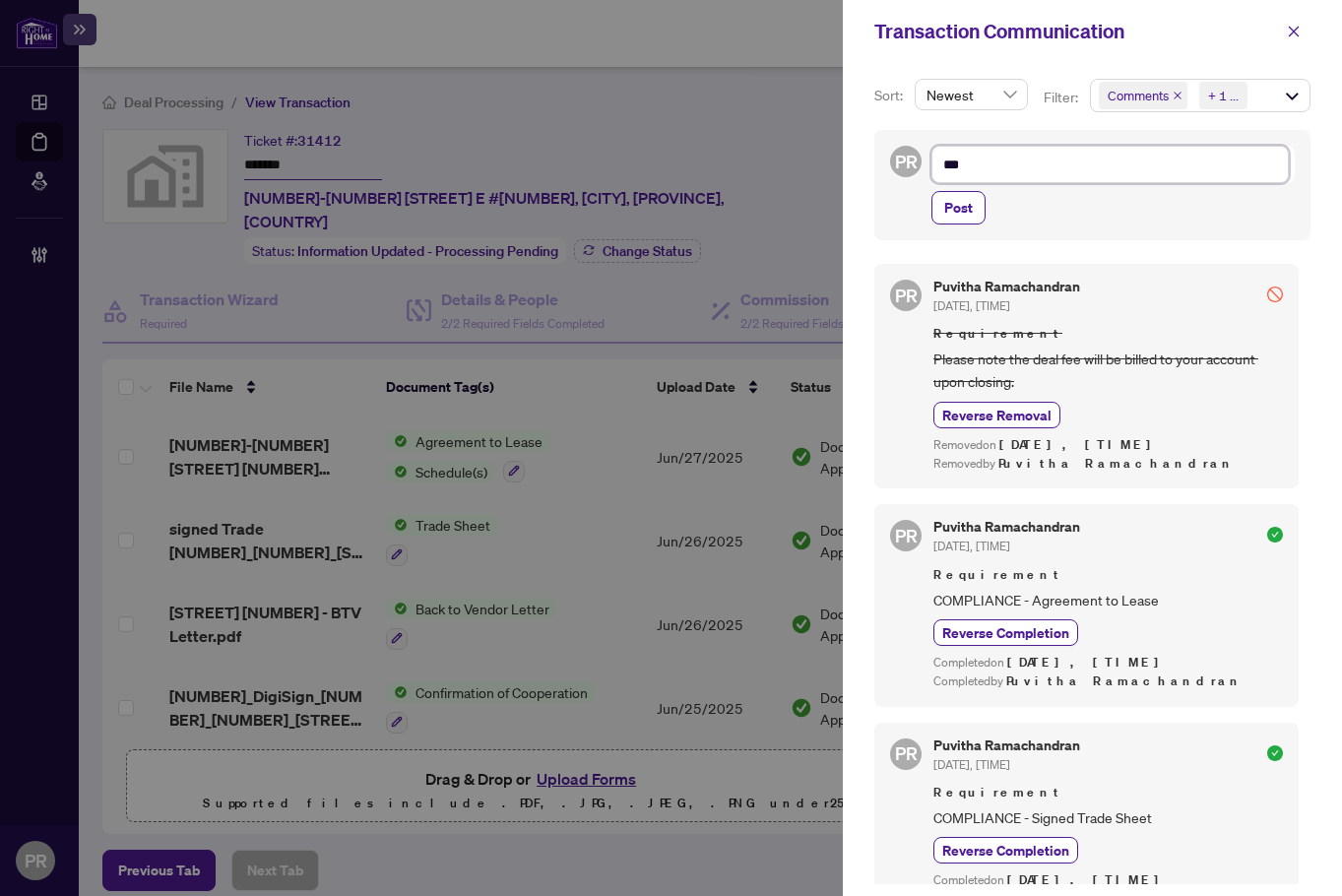 type on "***" 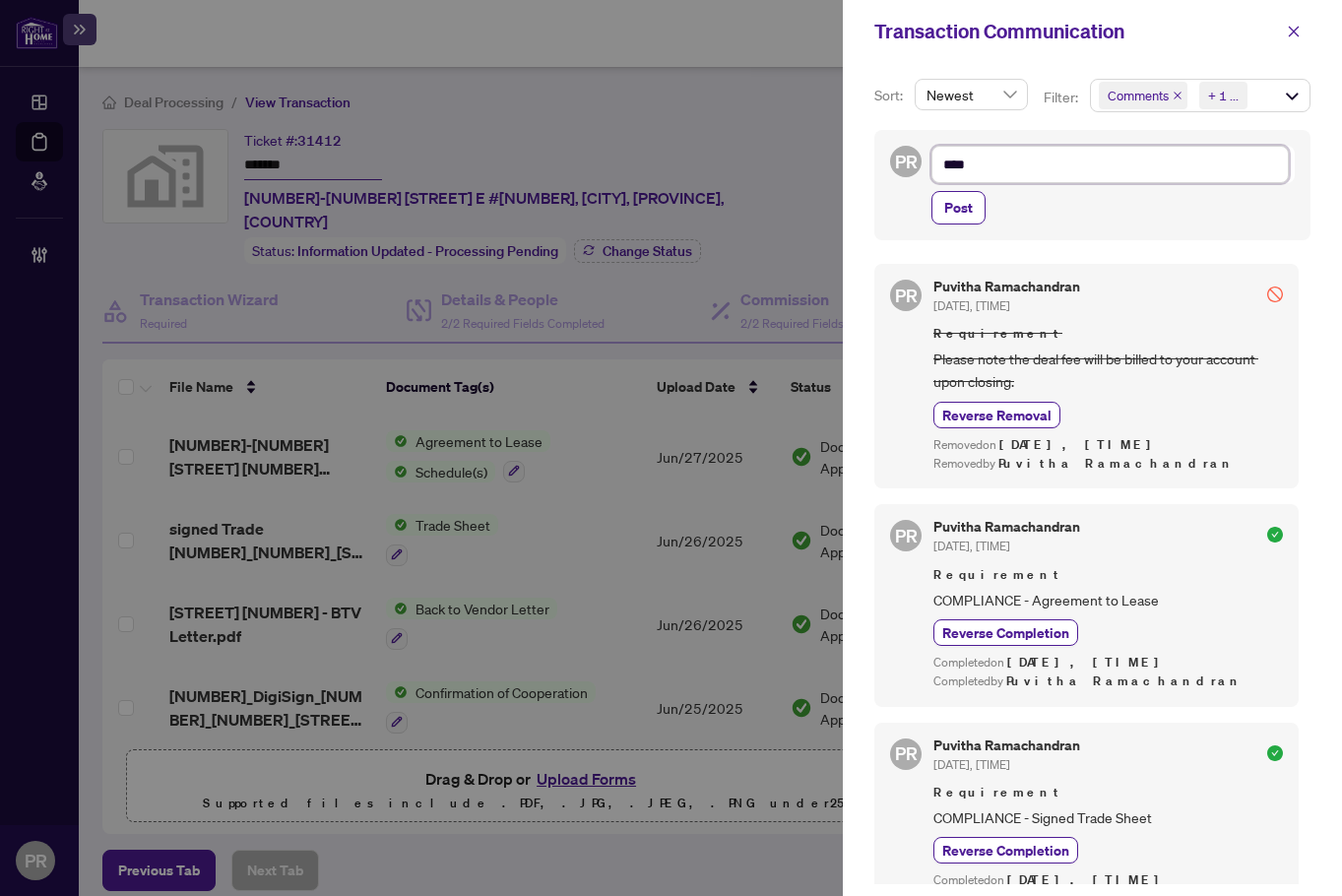 type on "*****" 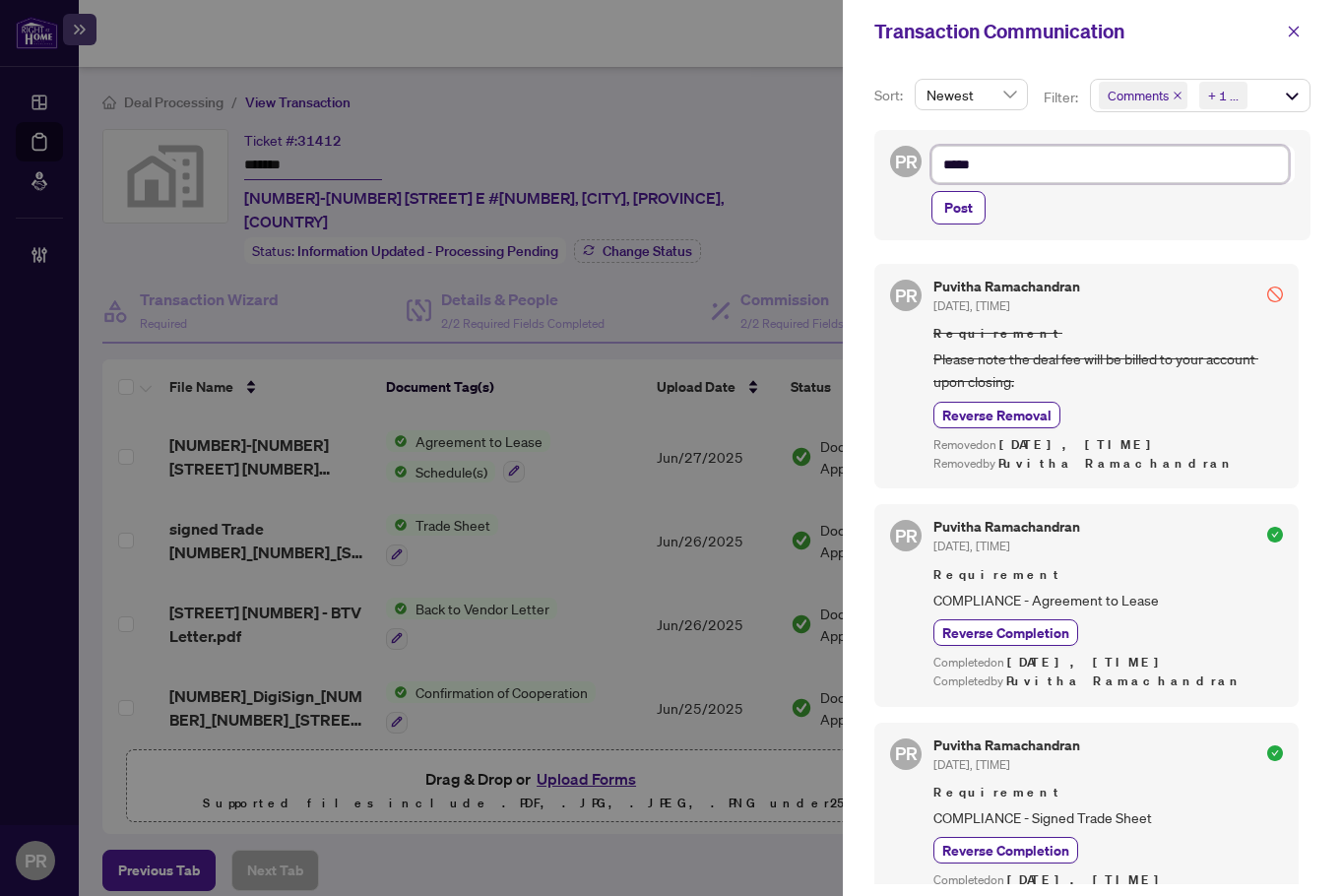 type on "***" 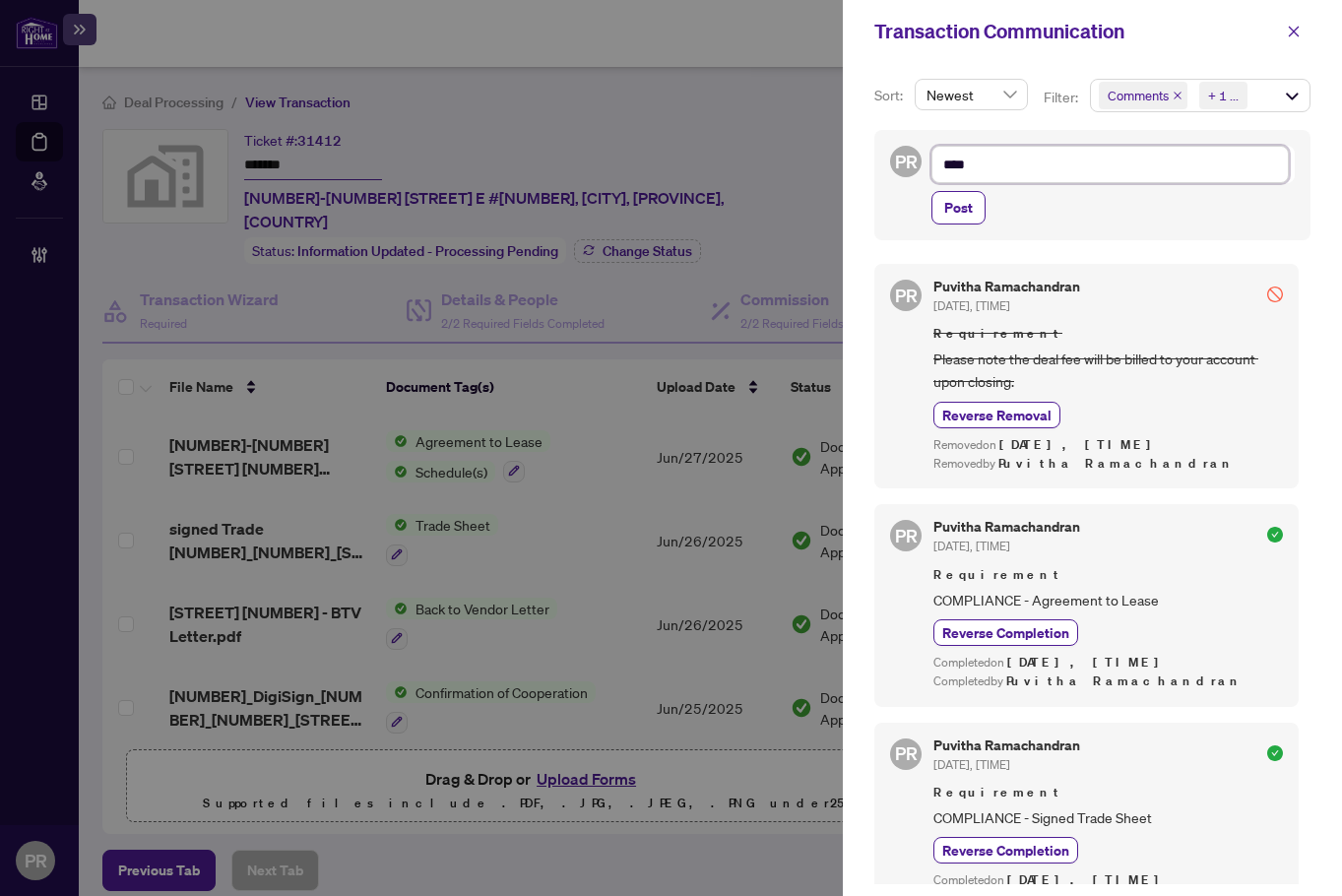 type on "*****" 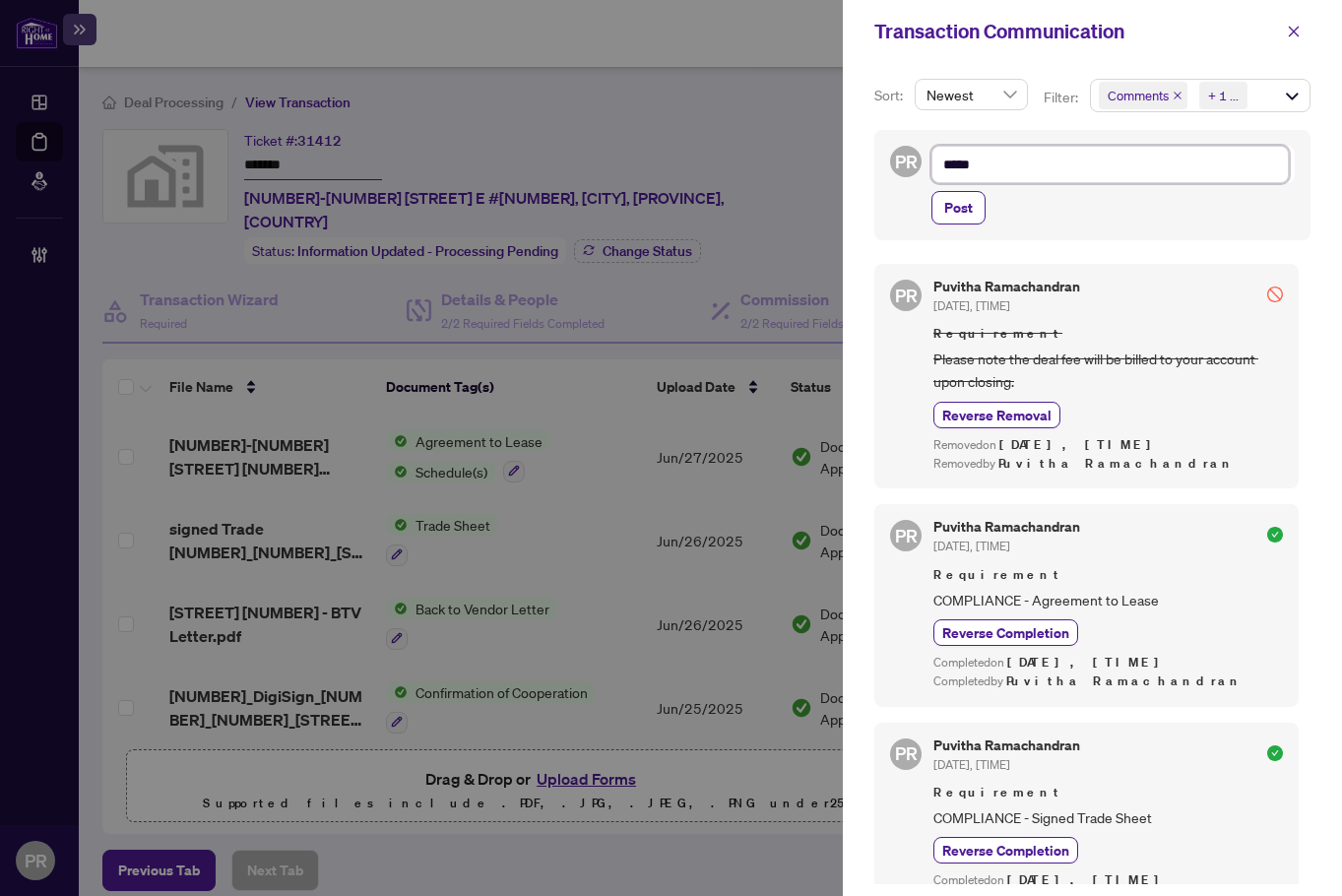type on "******" 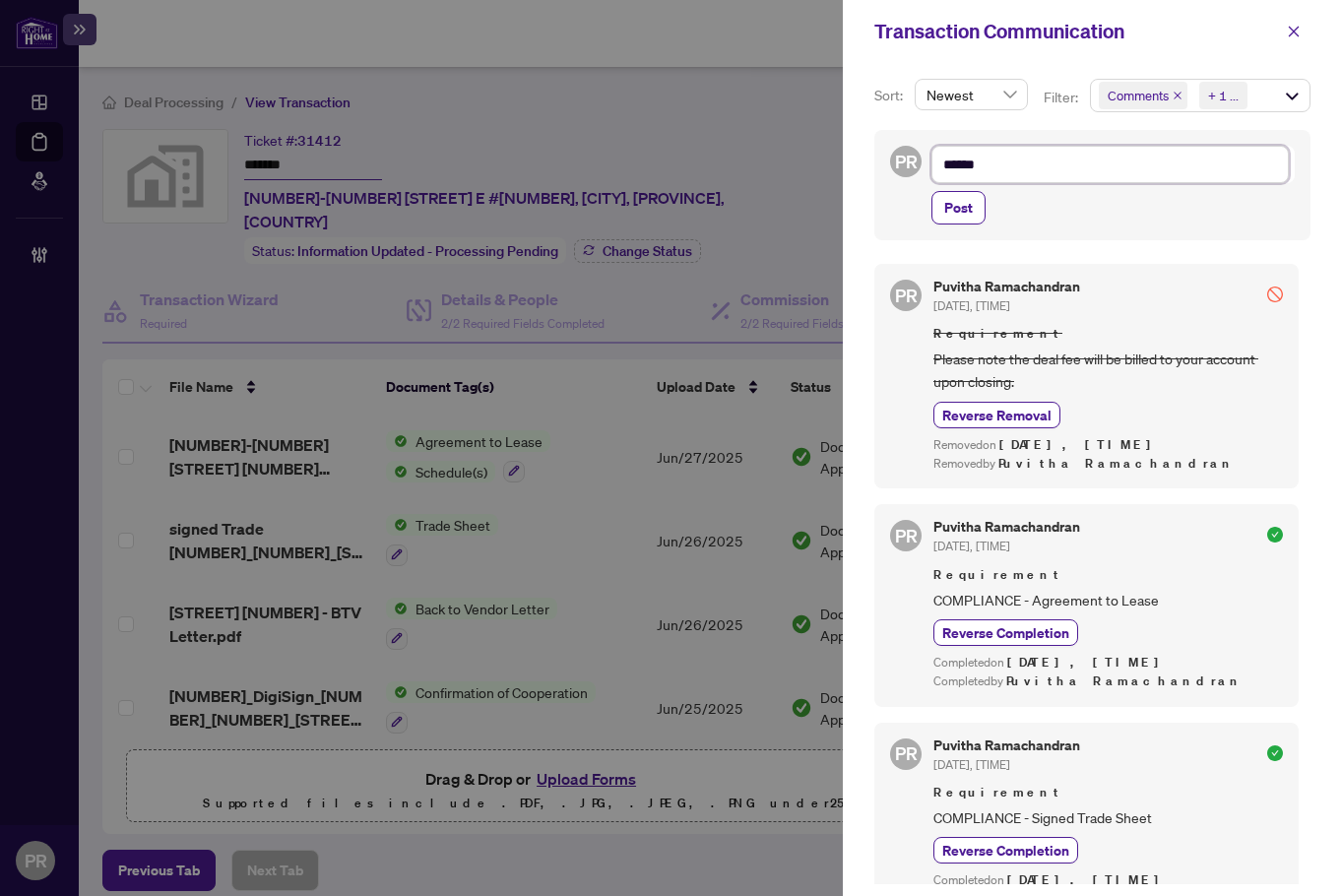 type on "*******" 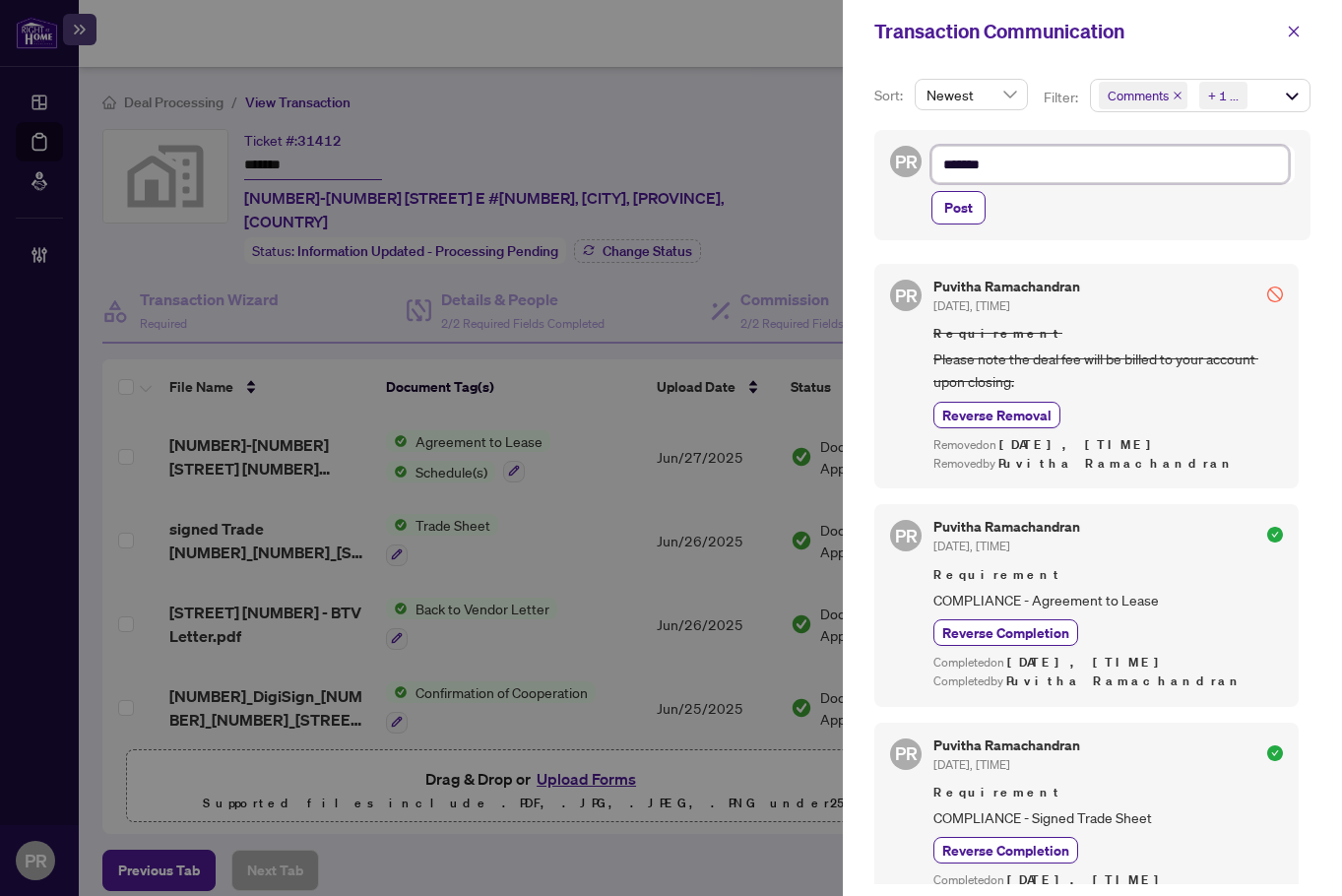 type on "*******" 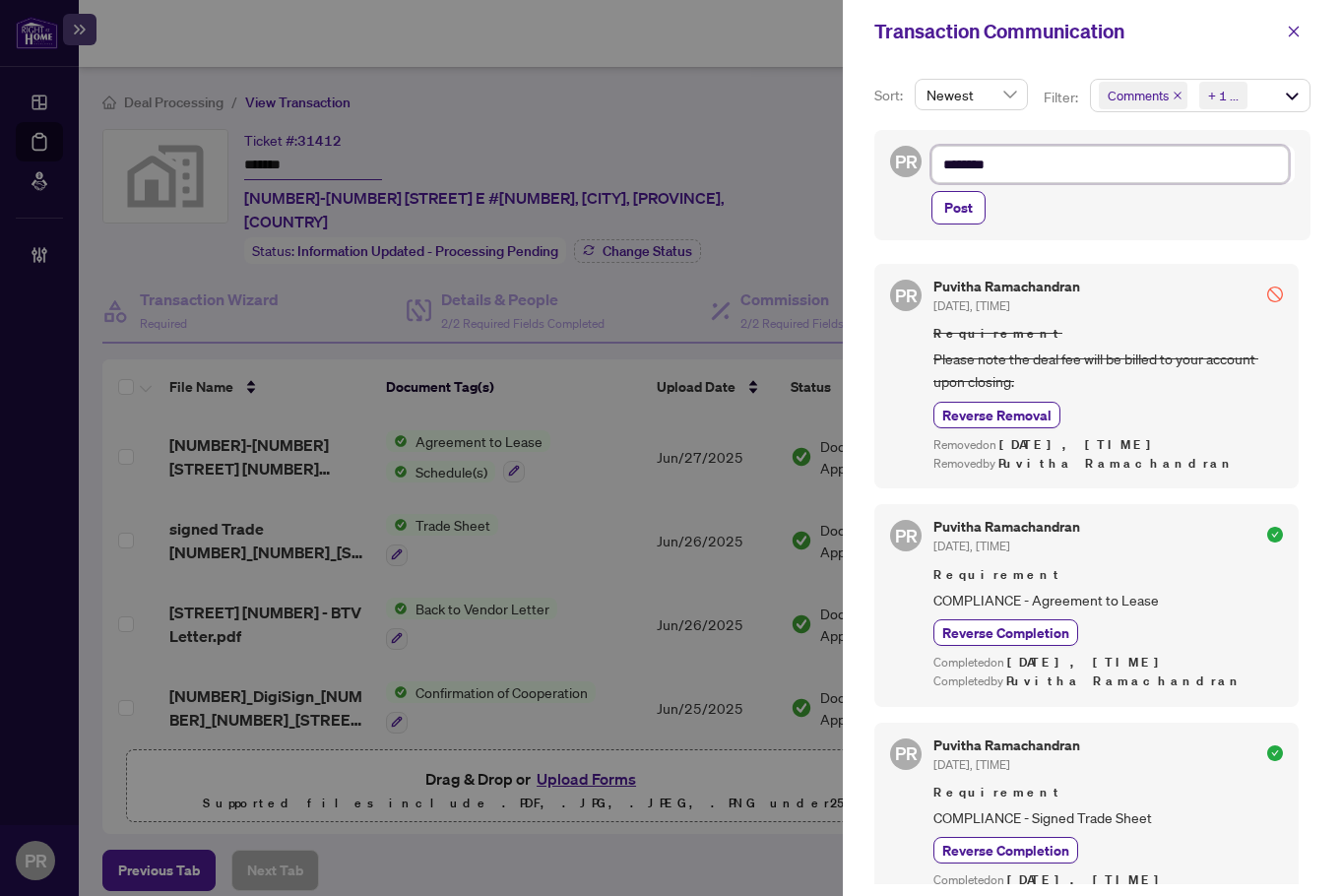 type on "*********" 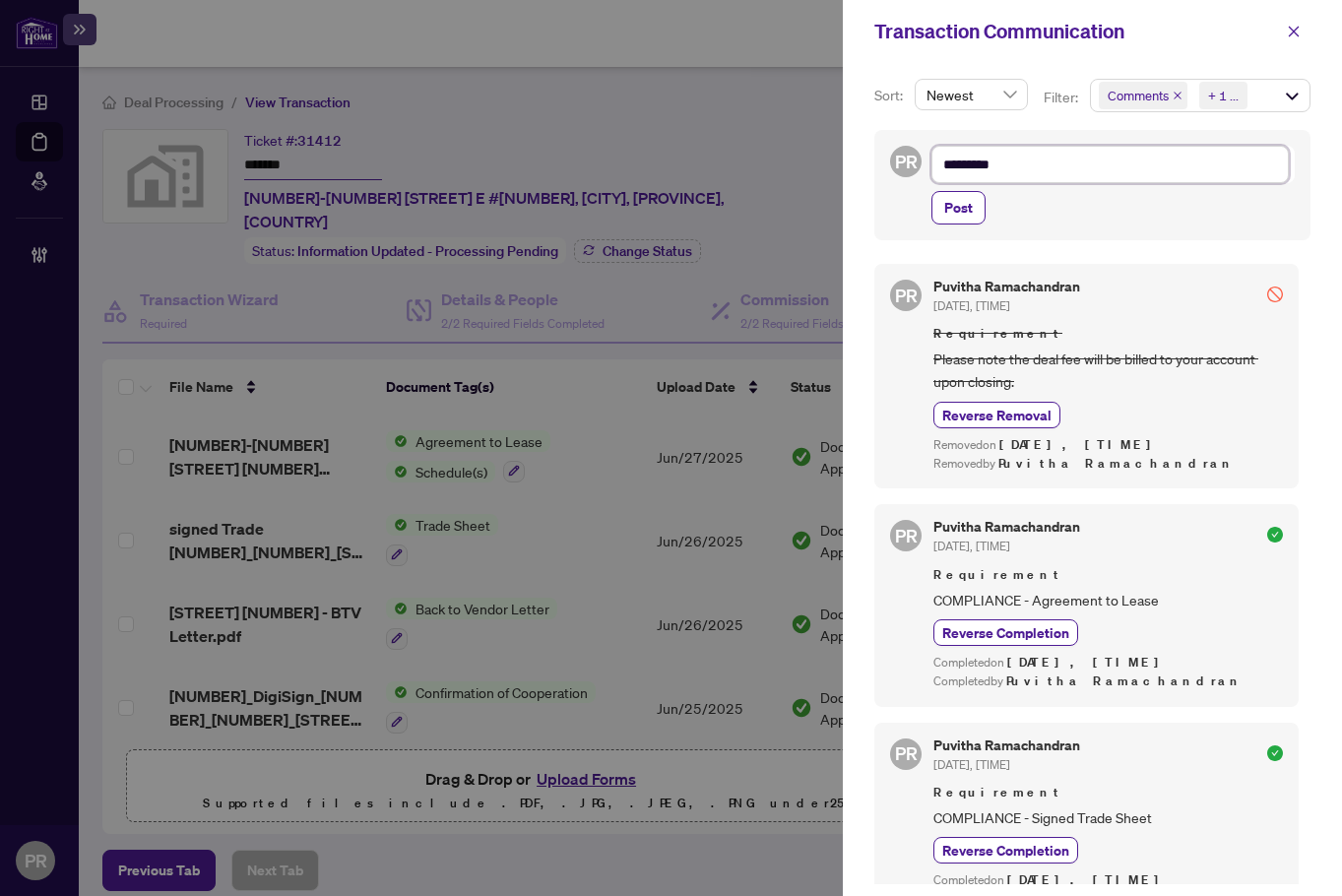 type on "**********" 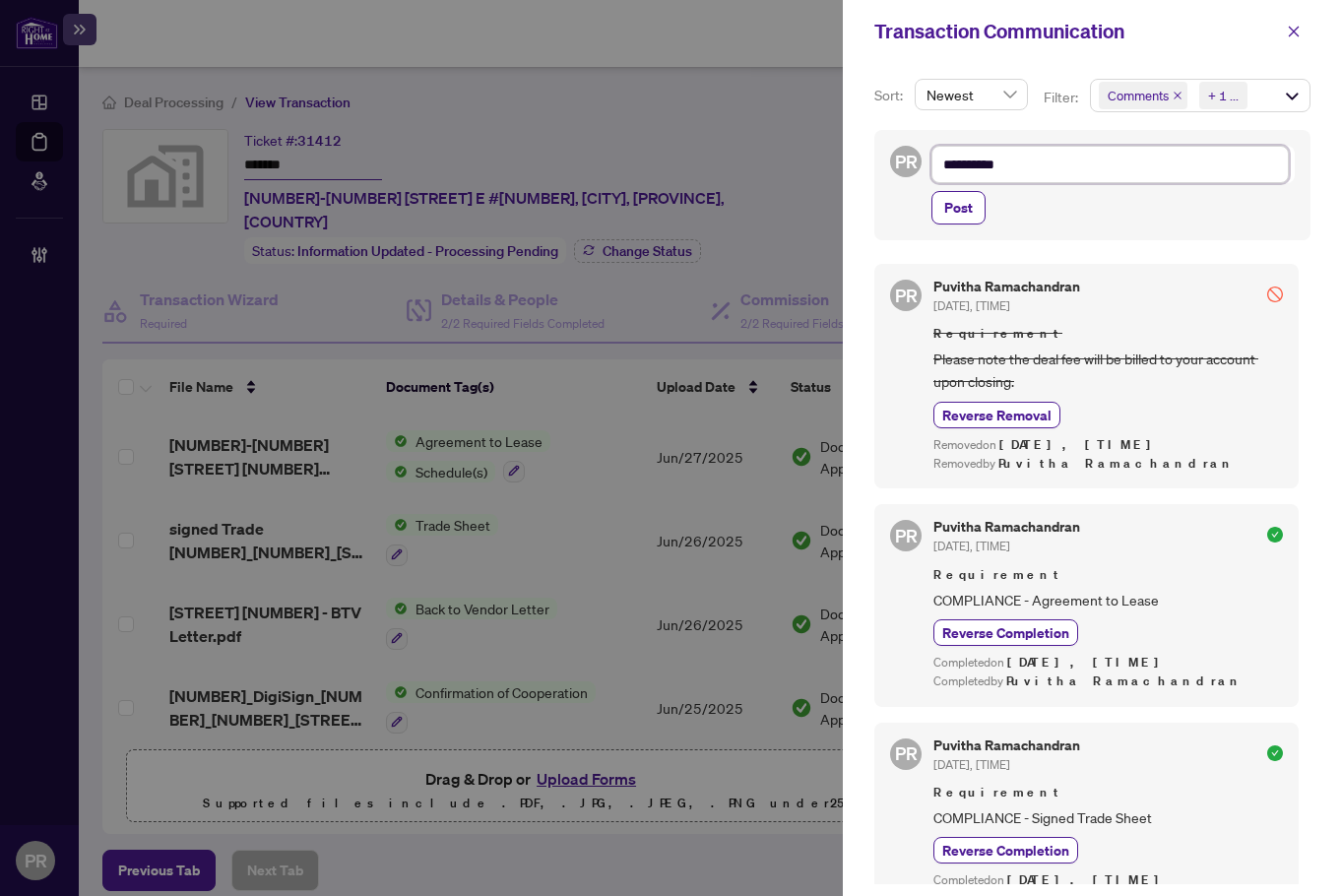 type on "**********" 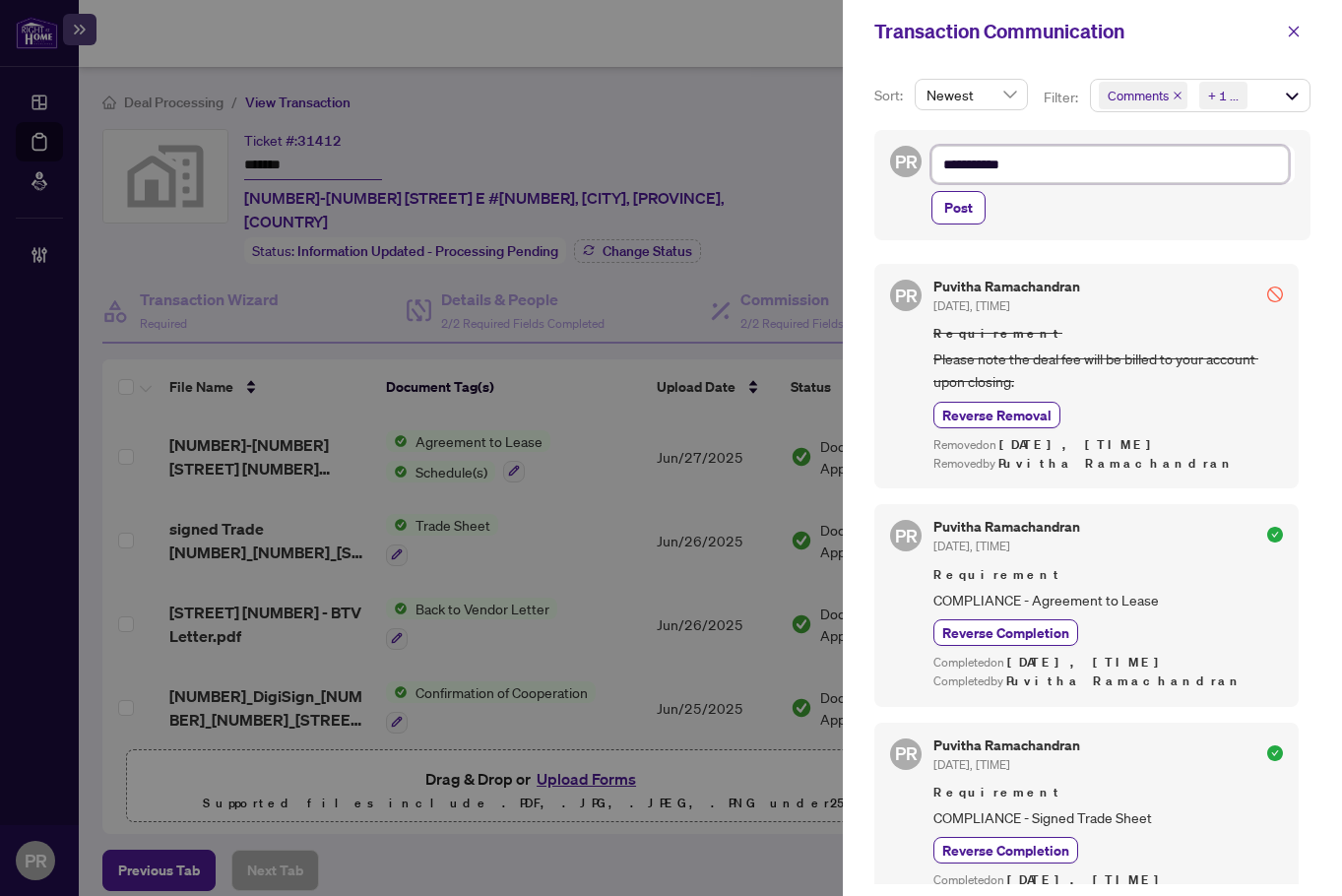 type on "**********" 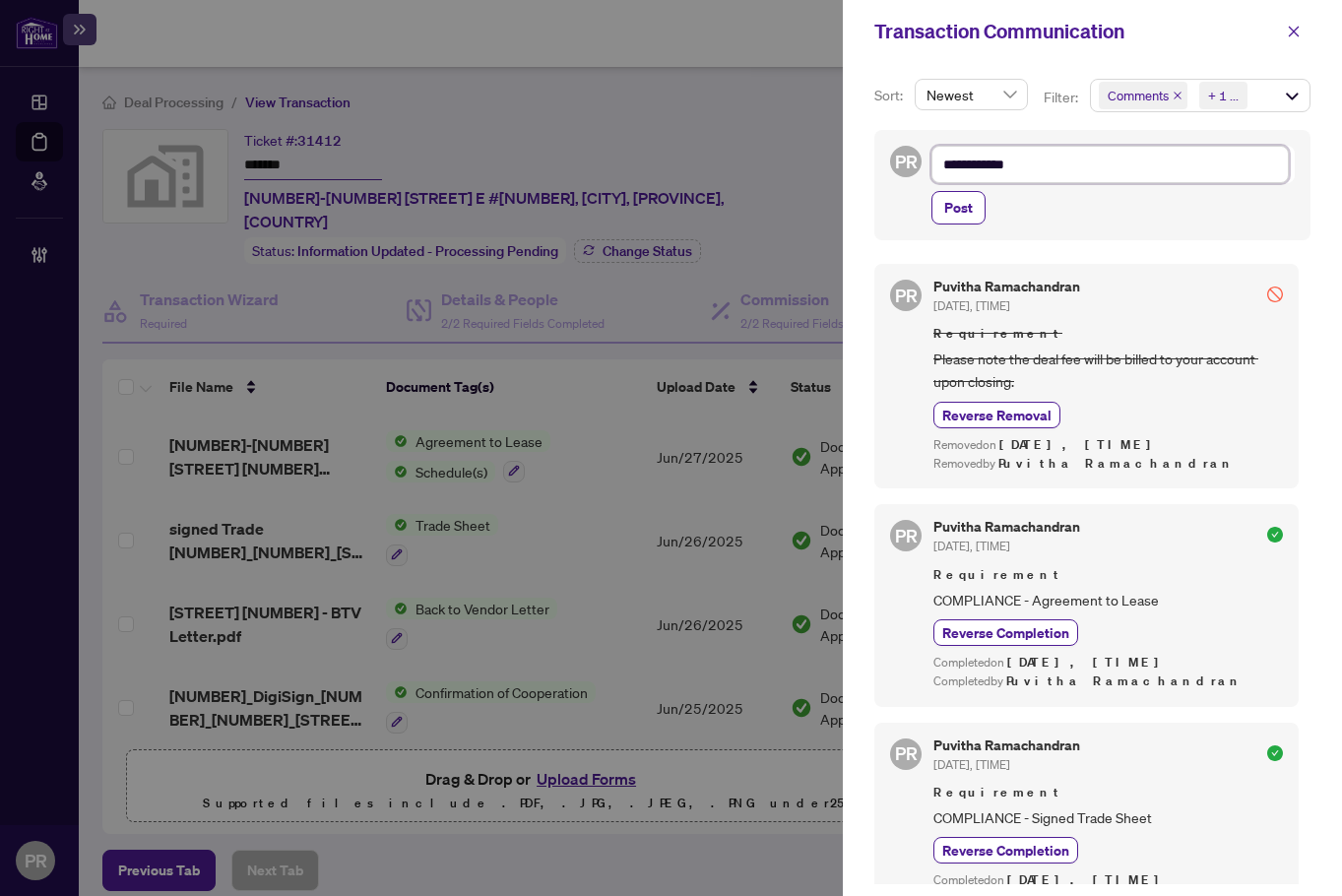 type on "**********" 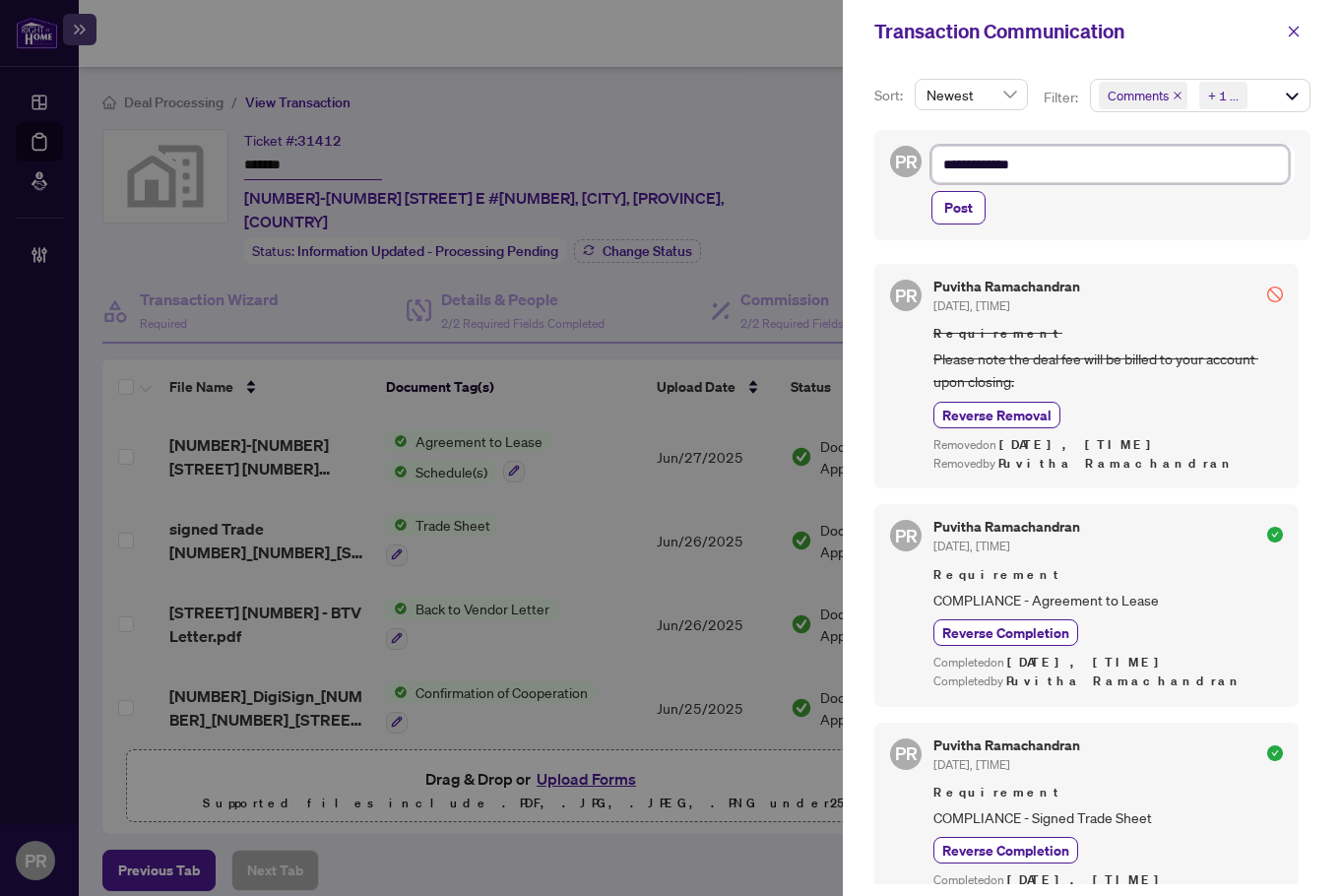 type on "**********" 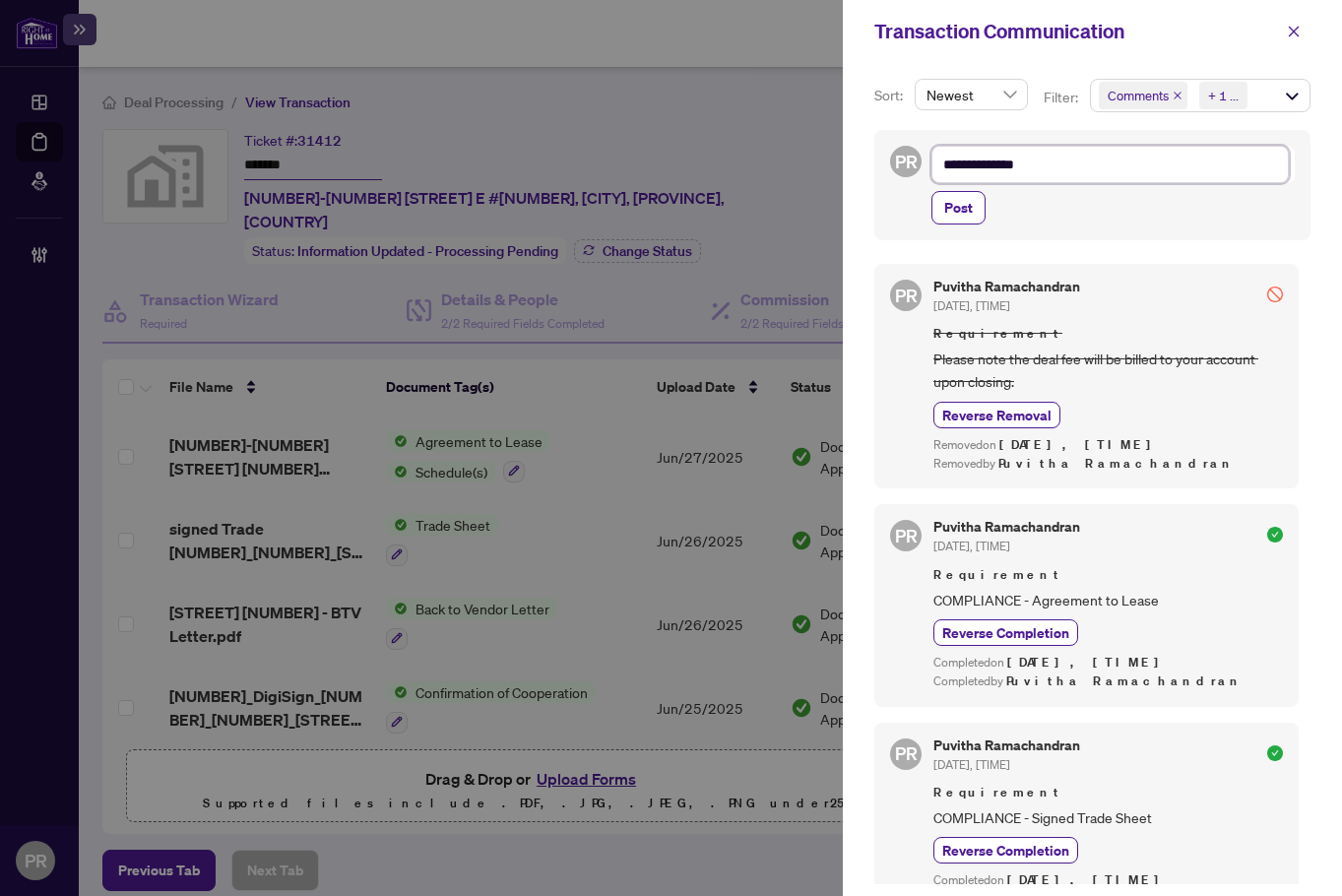 type on "**********" 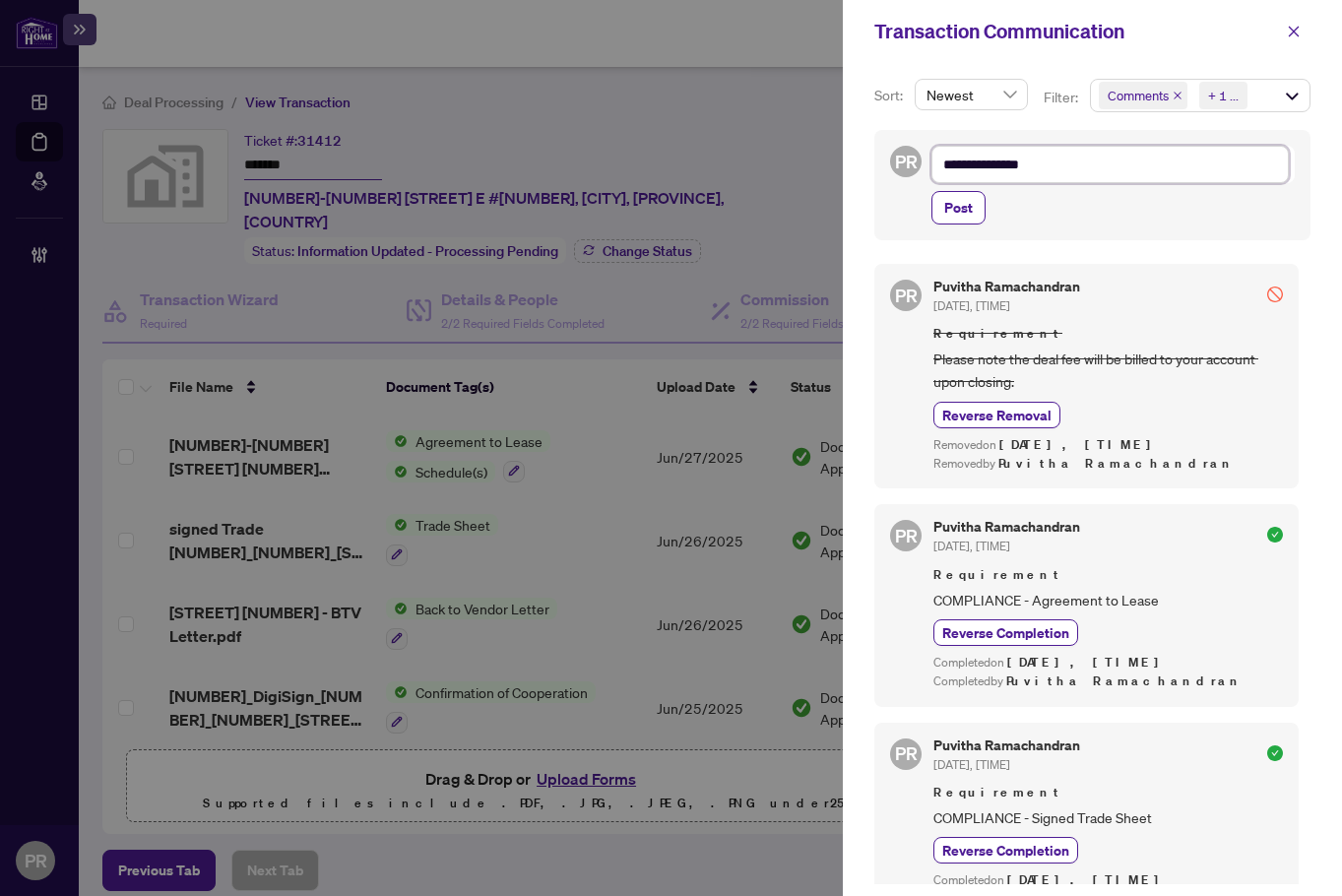 type on "**********" 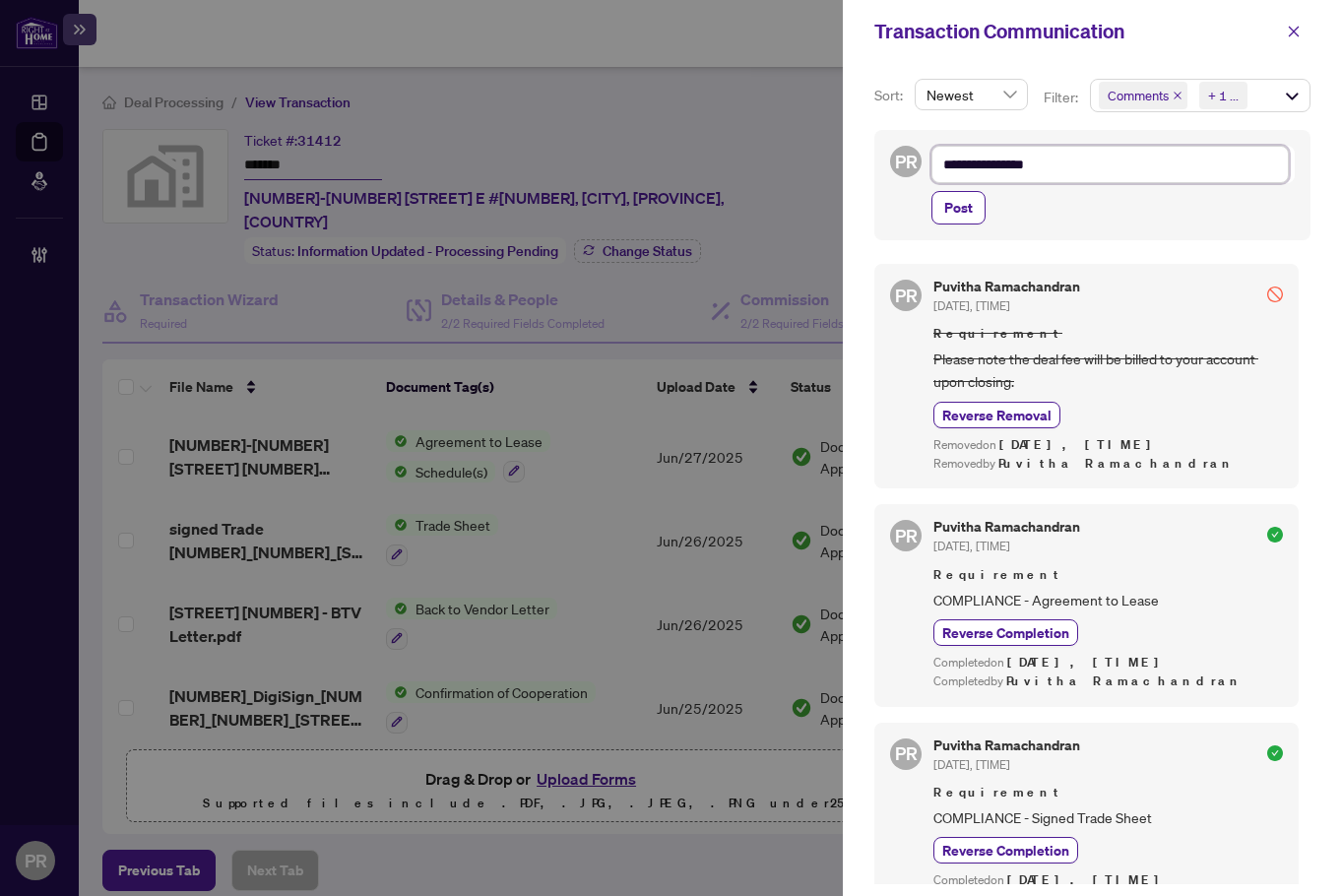 type on "**********" 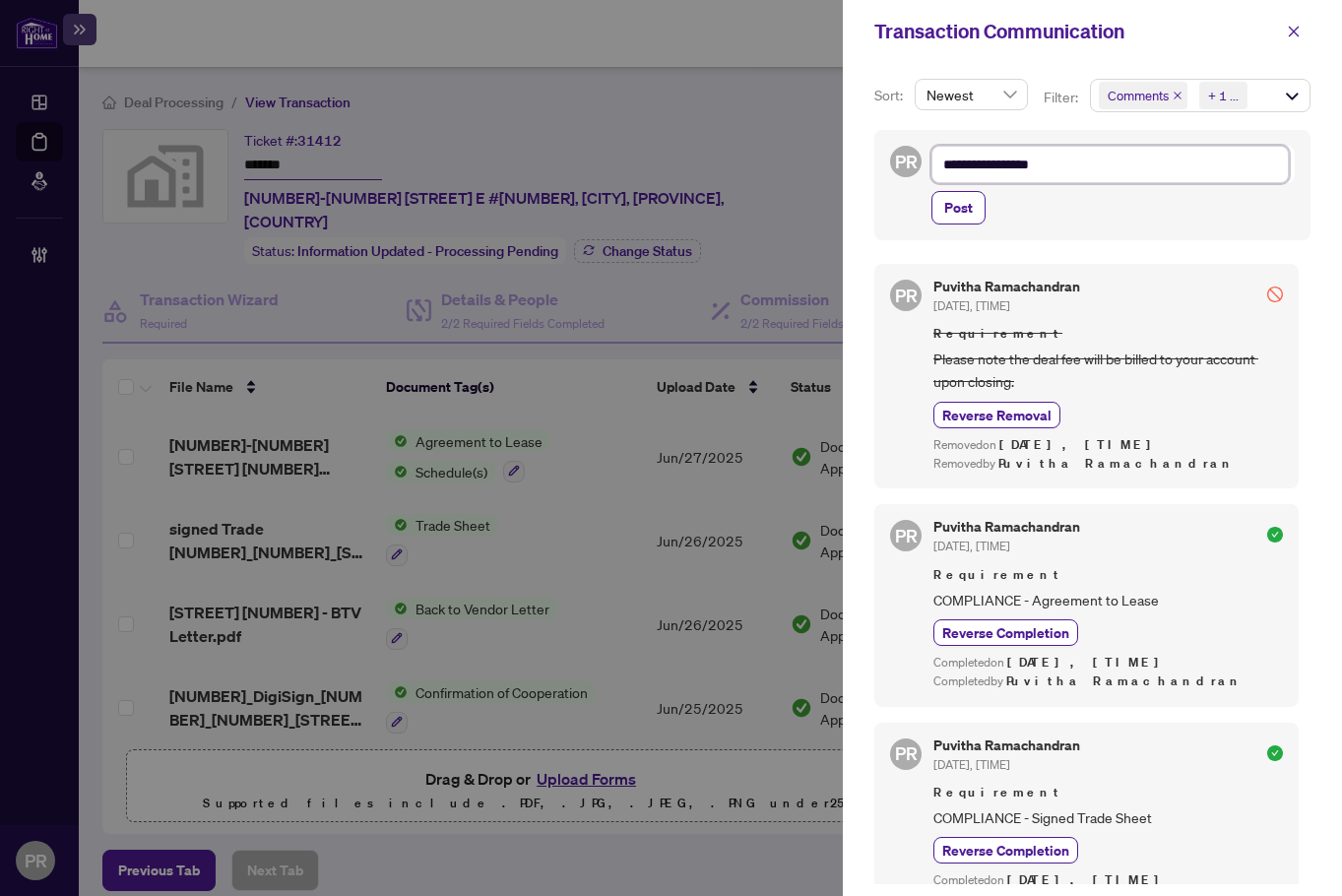 type on "**********" 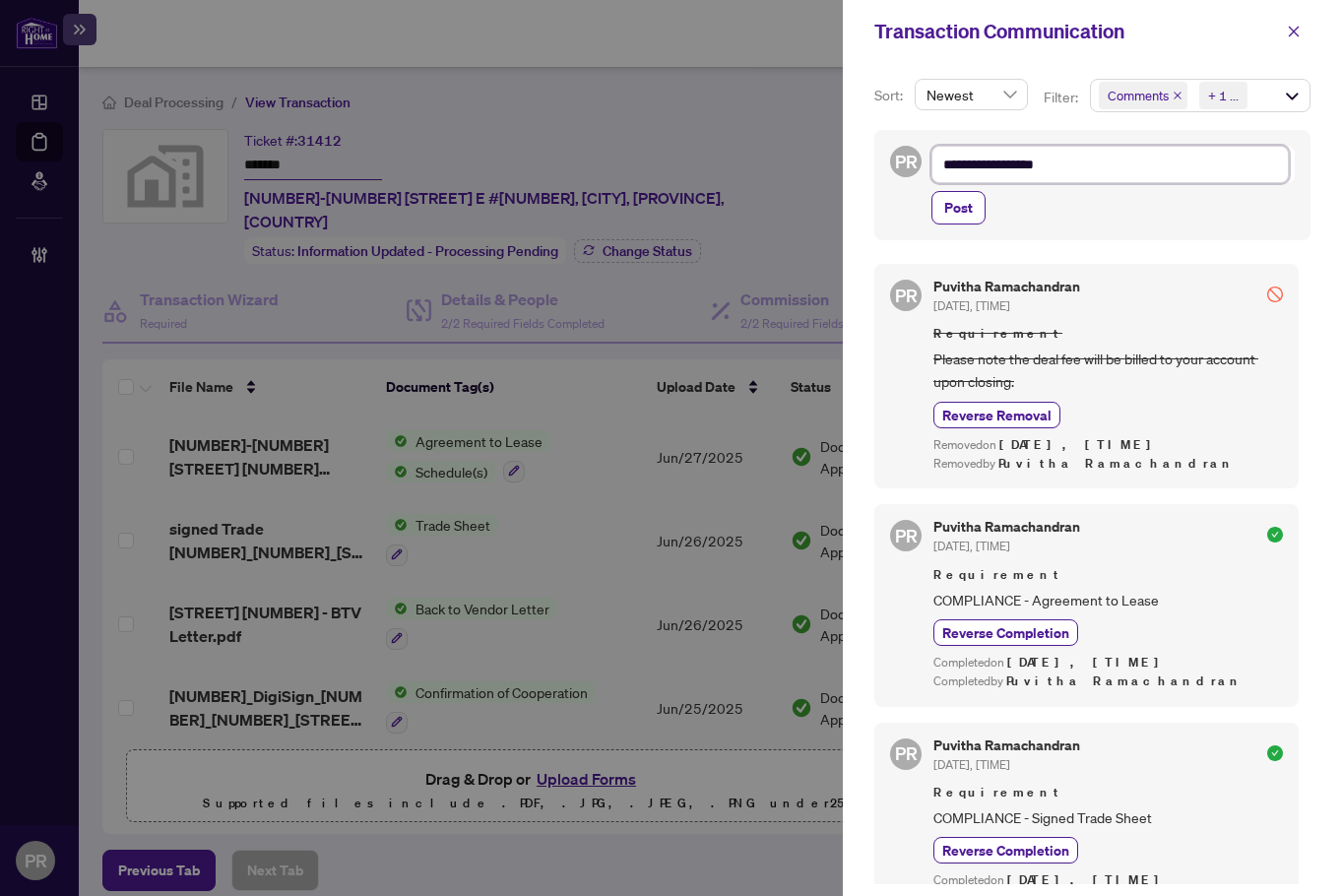 type on "**********" 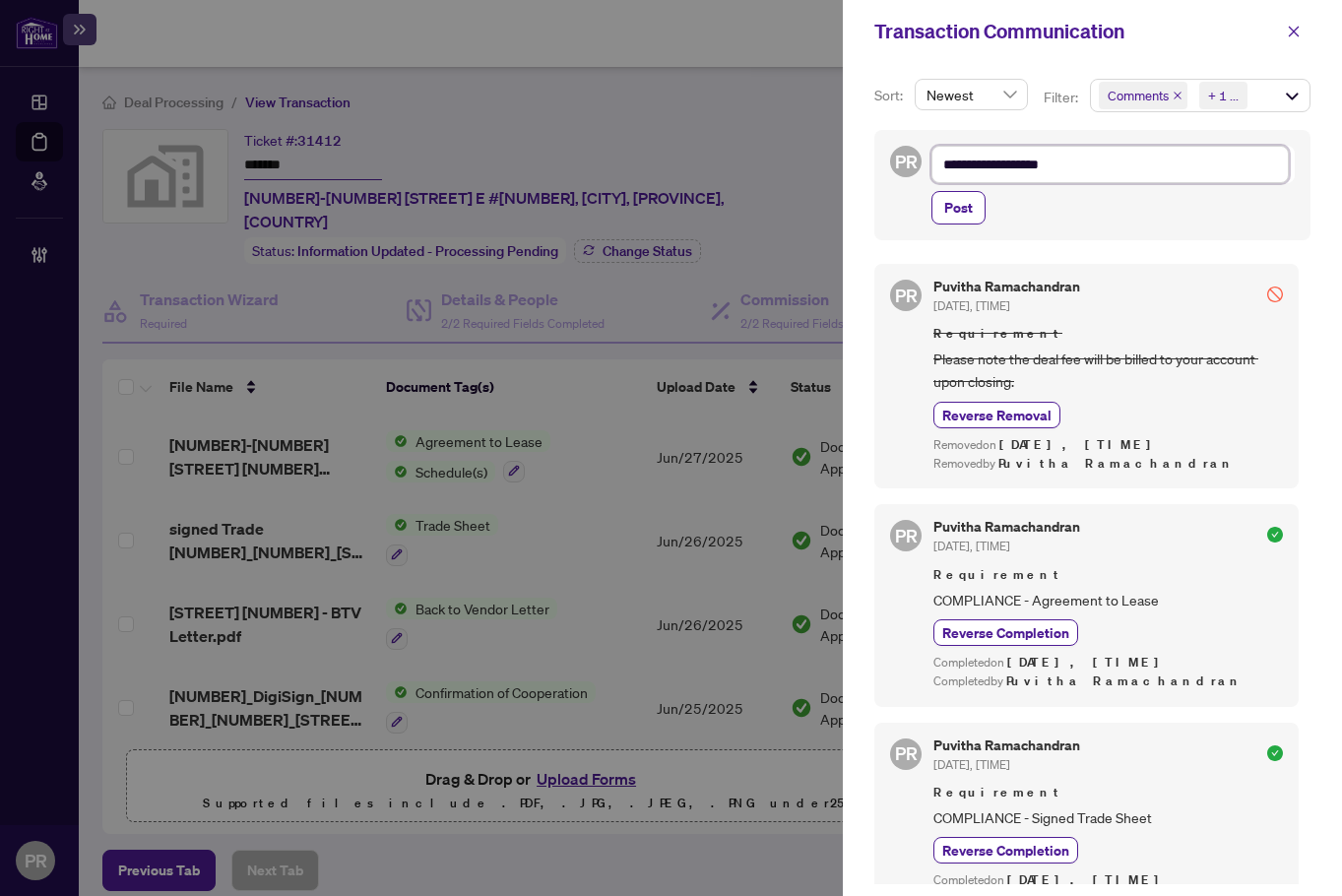type on "**********" 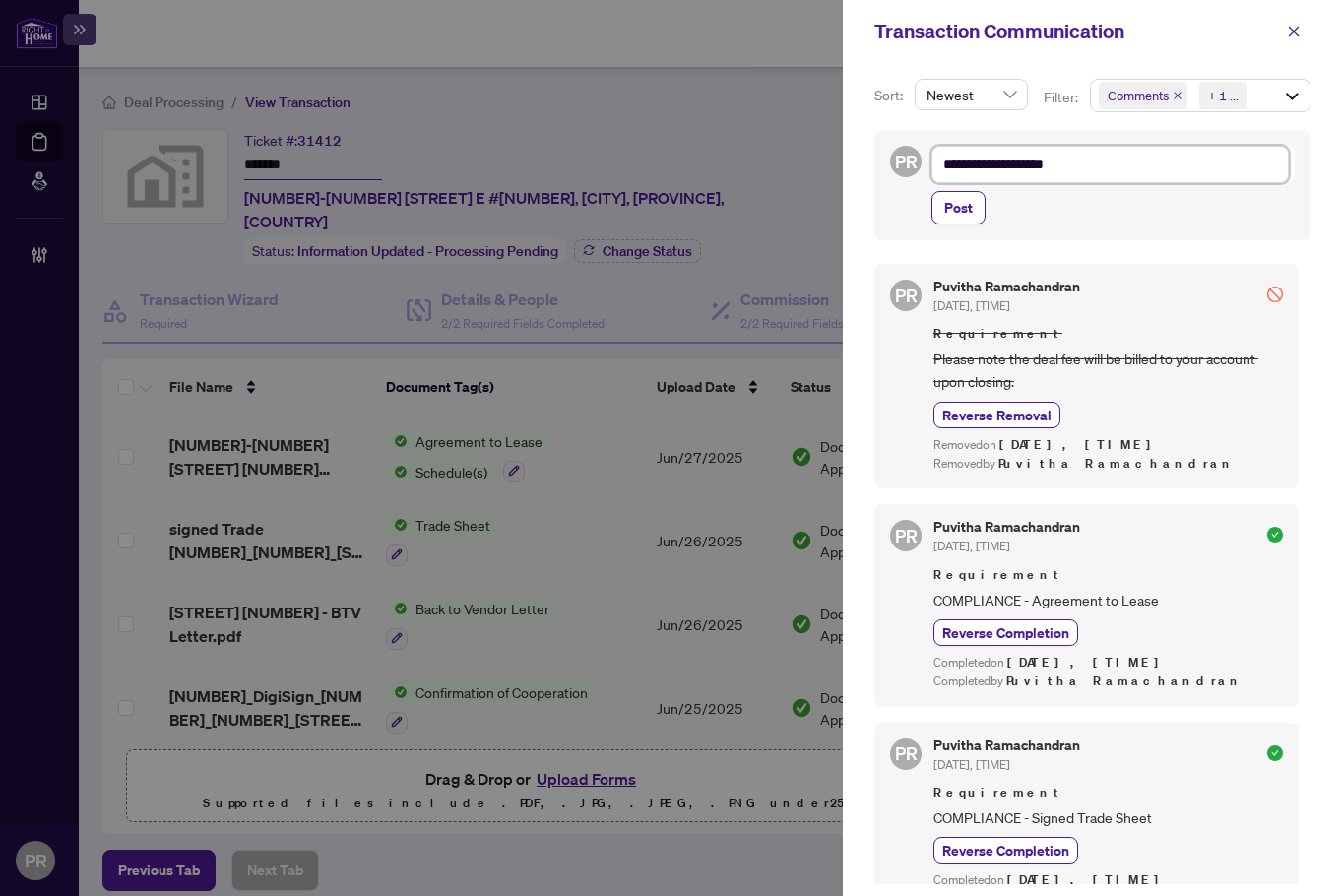 type on "**********" 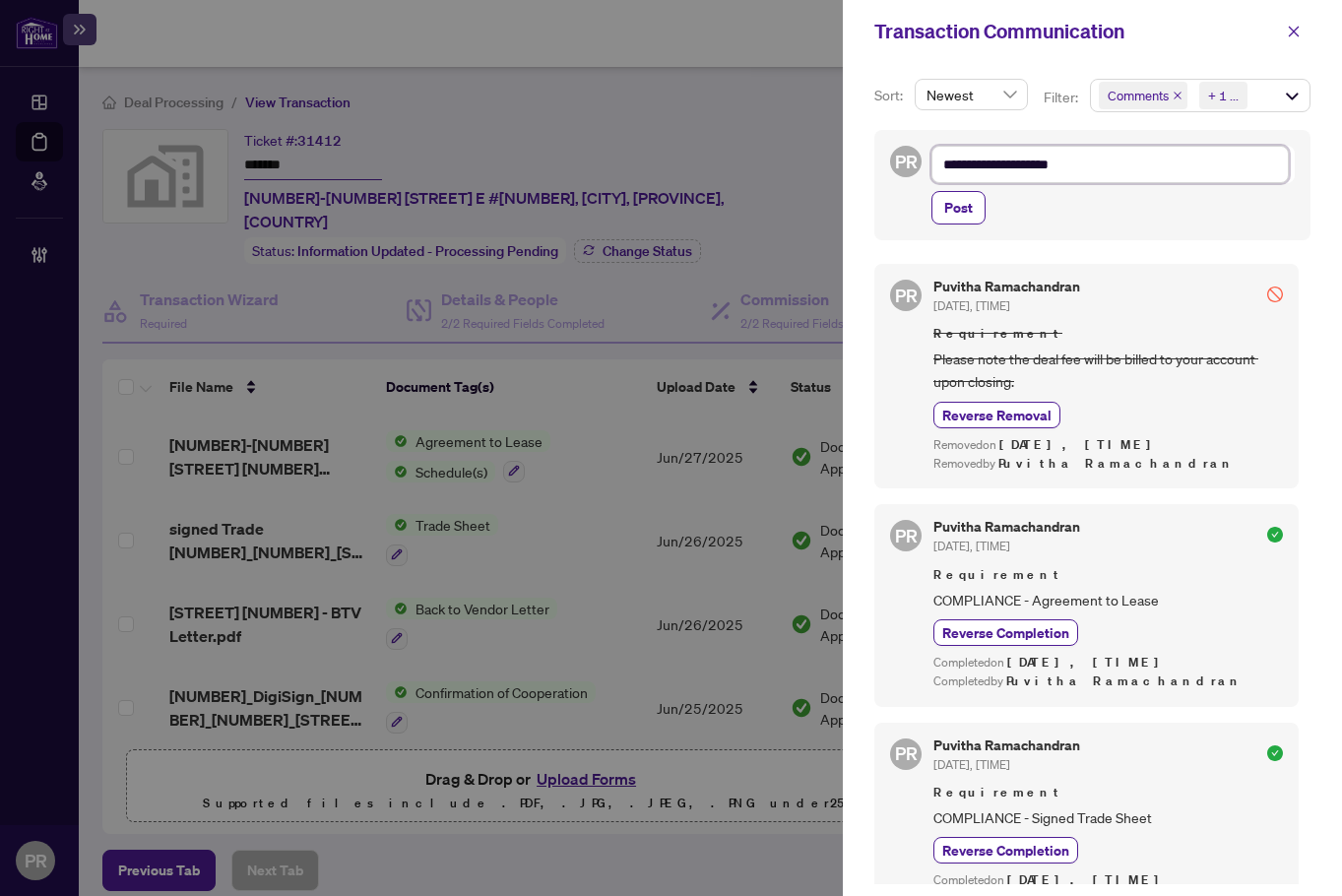type on "**********" 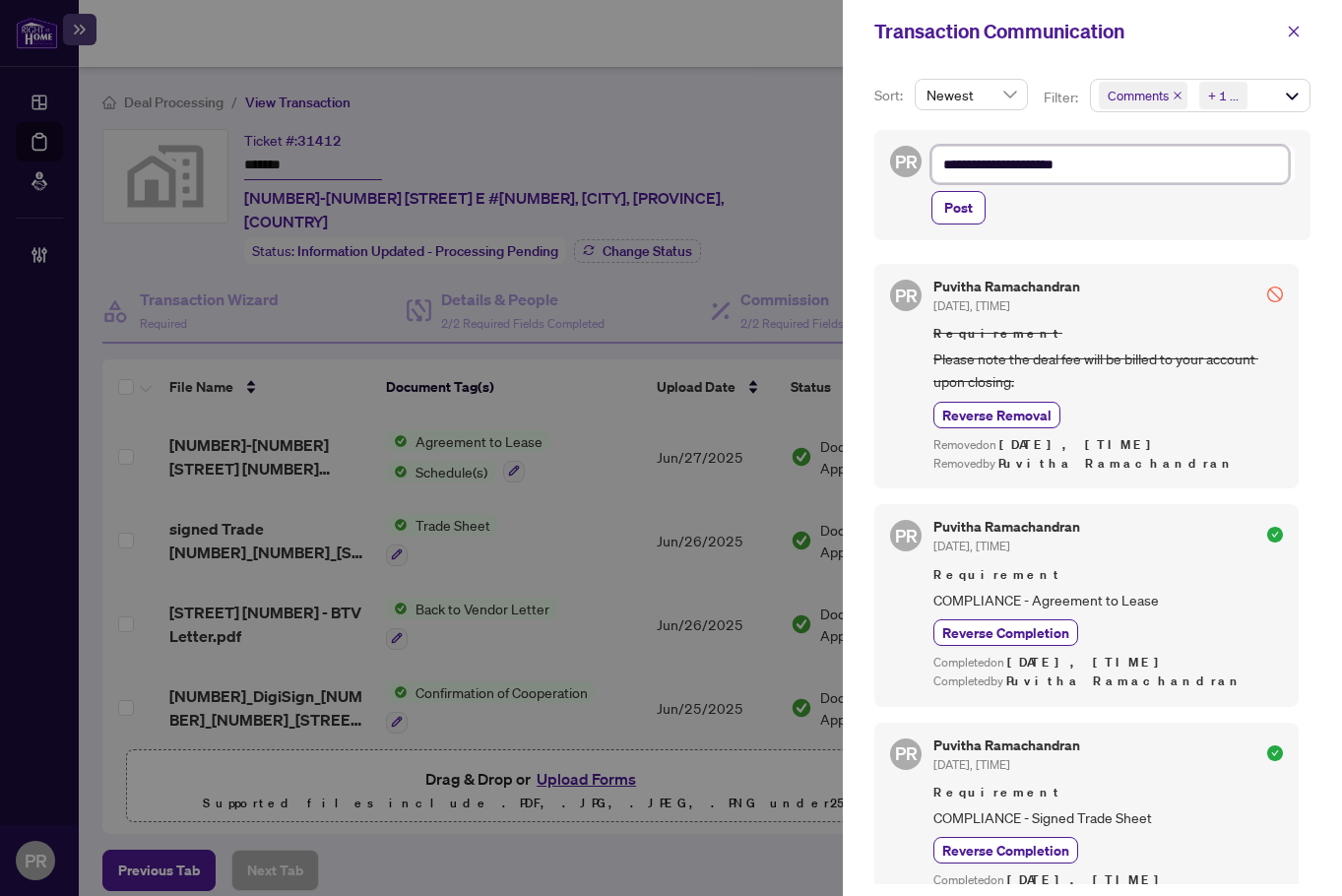 type on "**********" 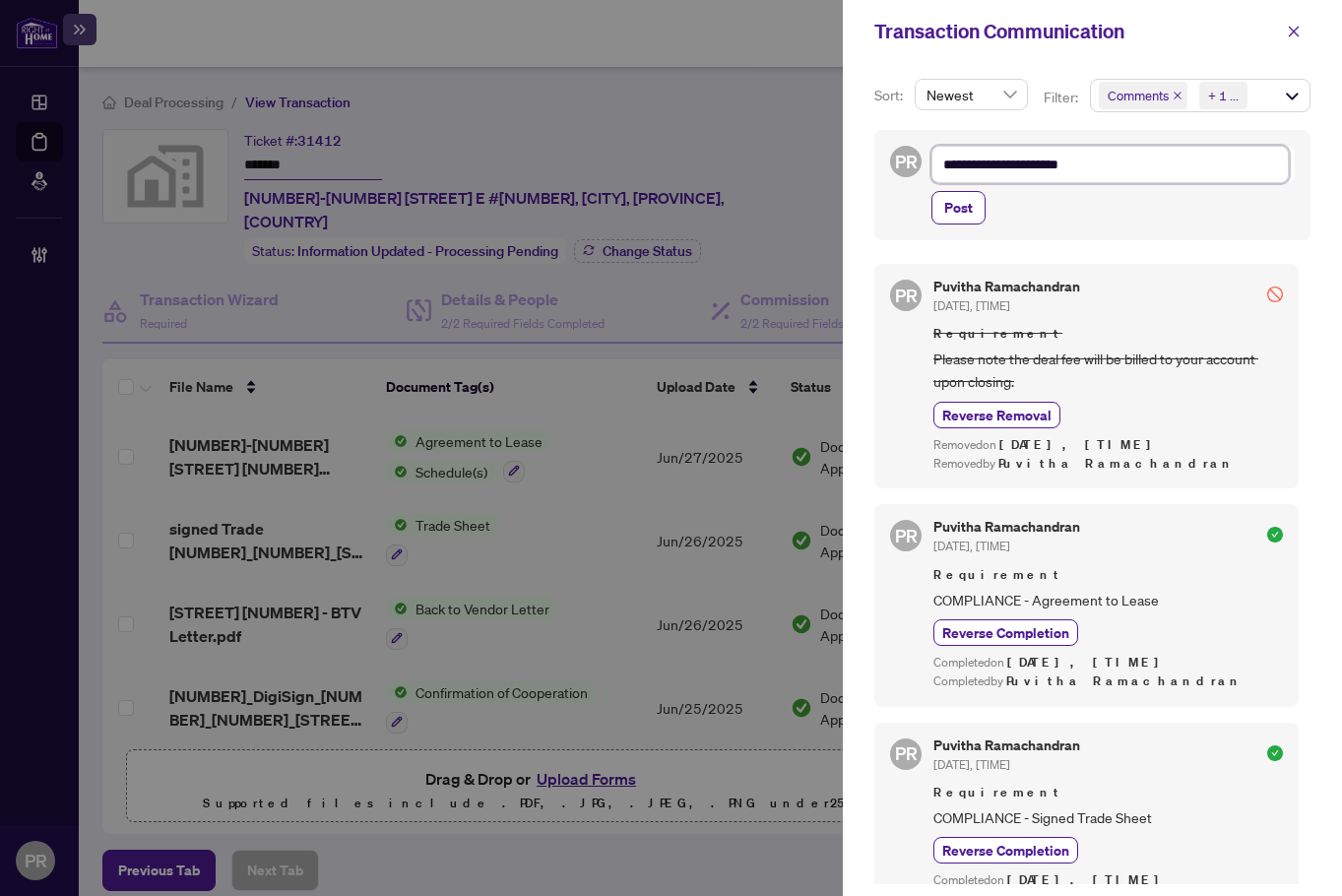 type on "**********" 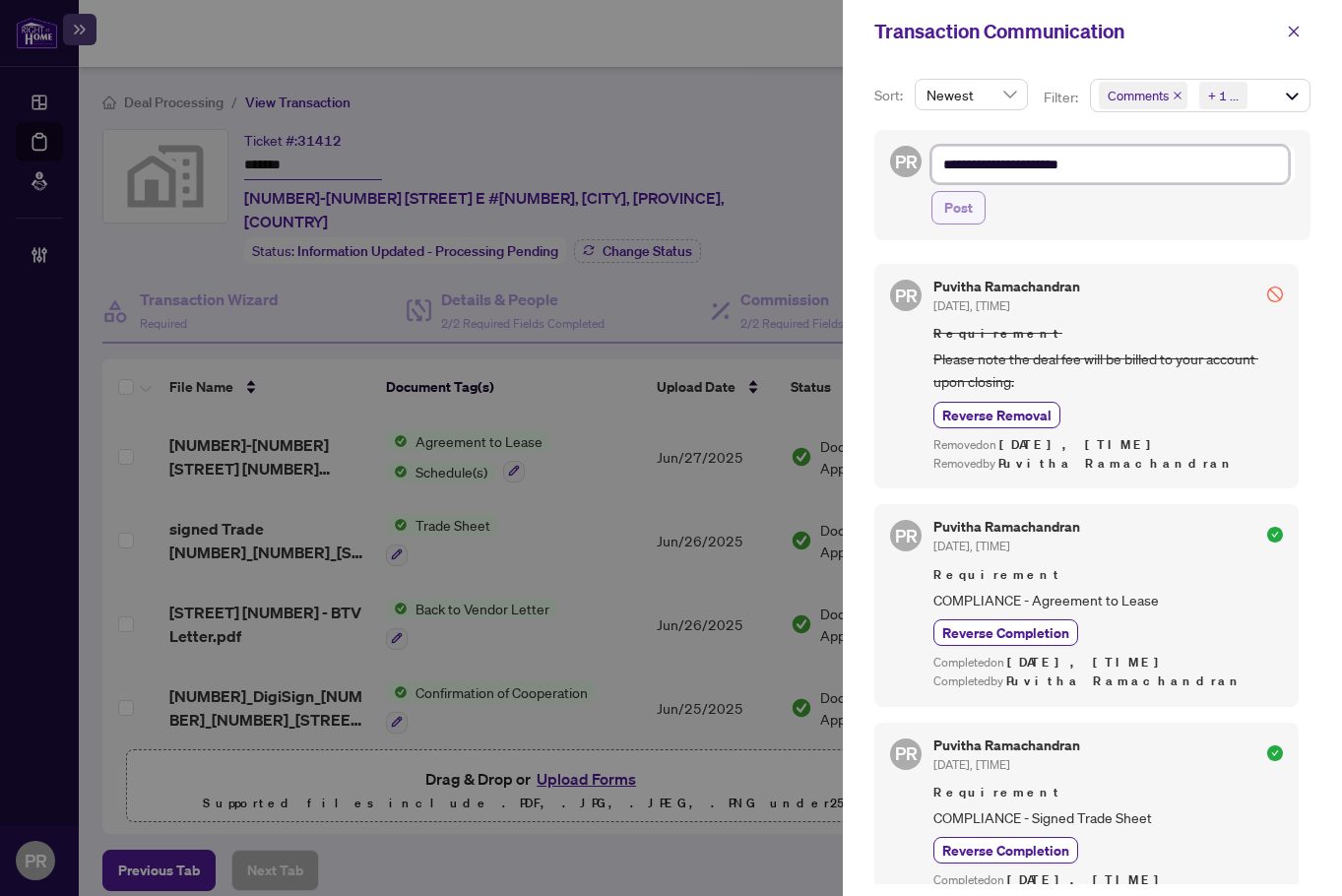 type on "**********" 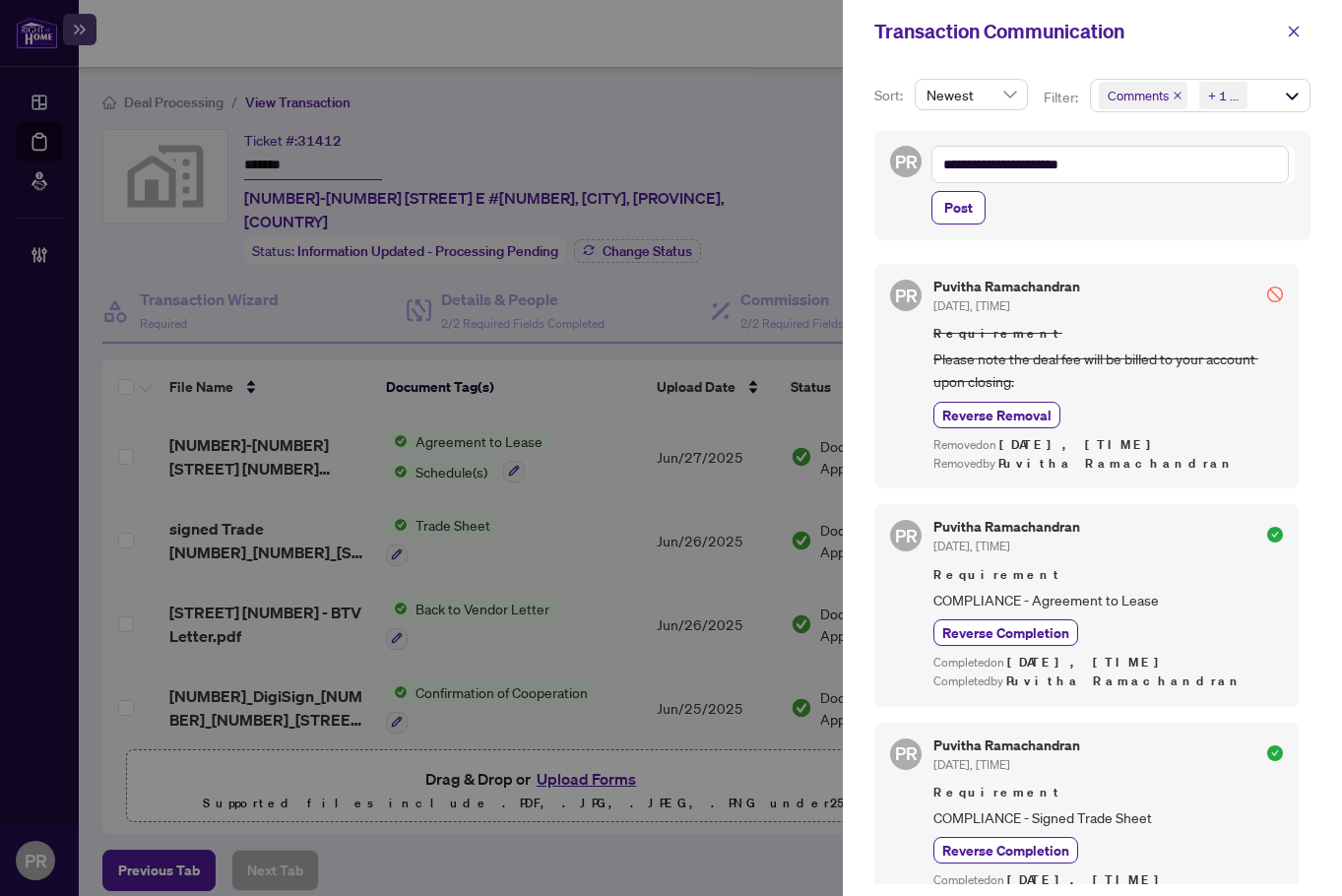 drag, startPoint x: 985, startPoint y: 204, endPoint x: 1337, endPoint y: 179, distance: 352.88667 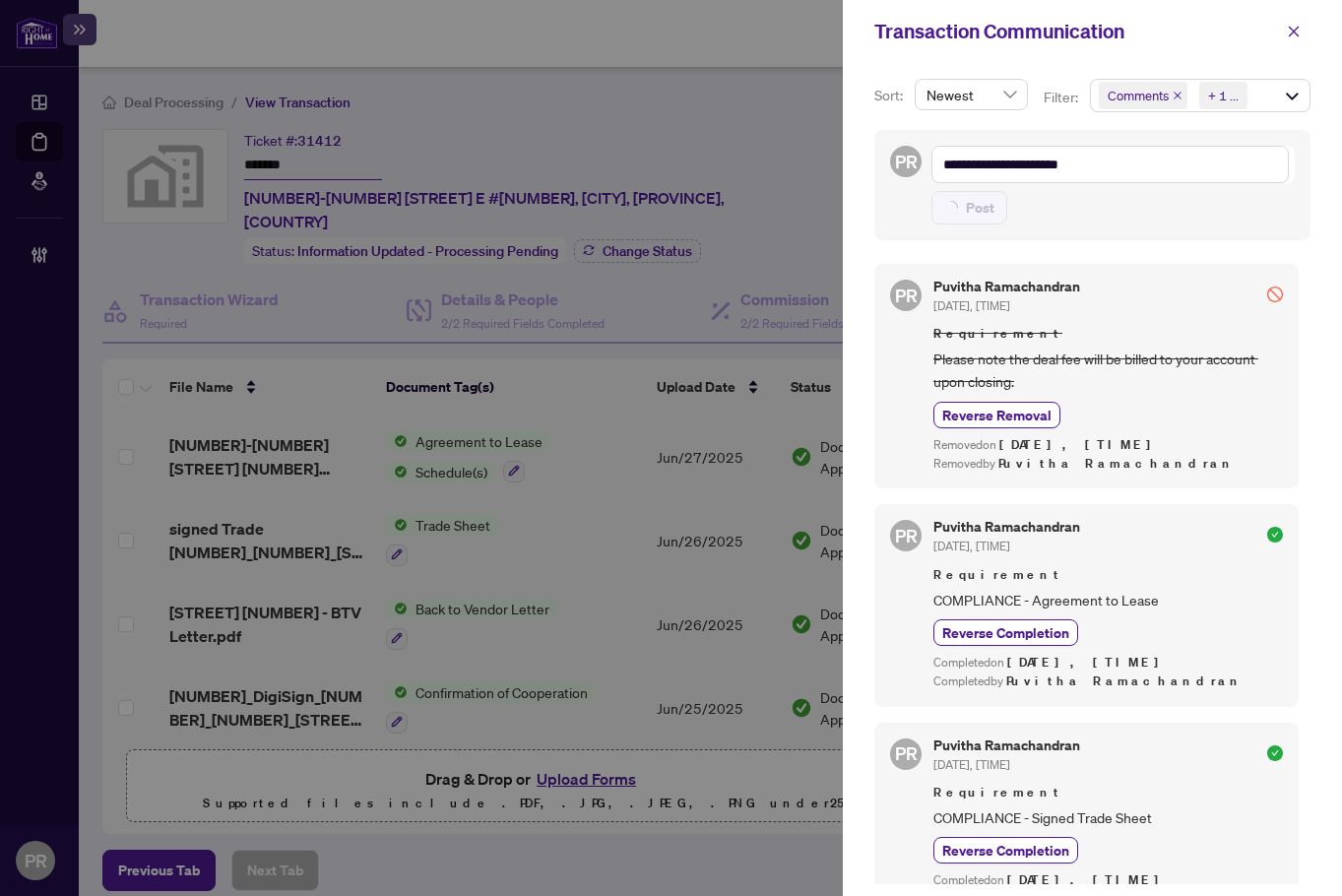 type 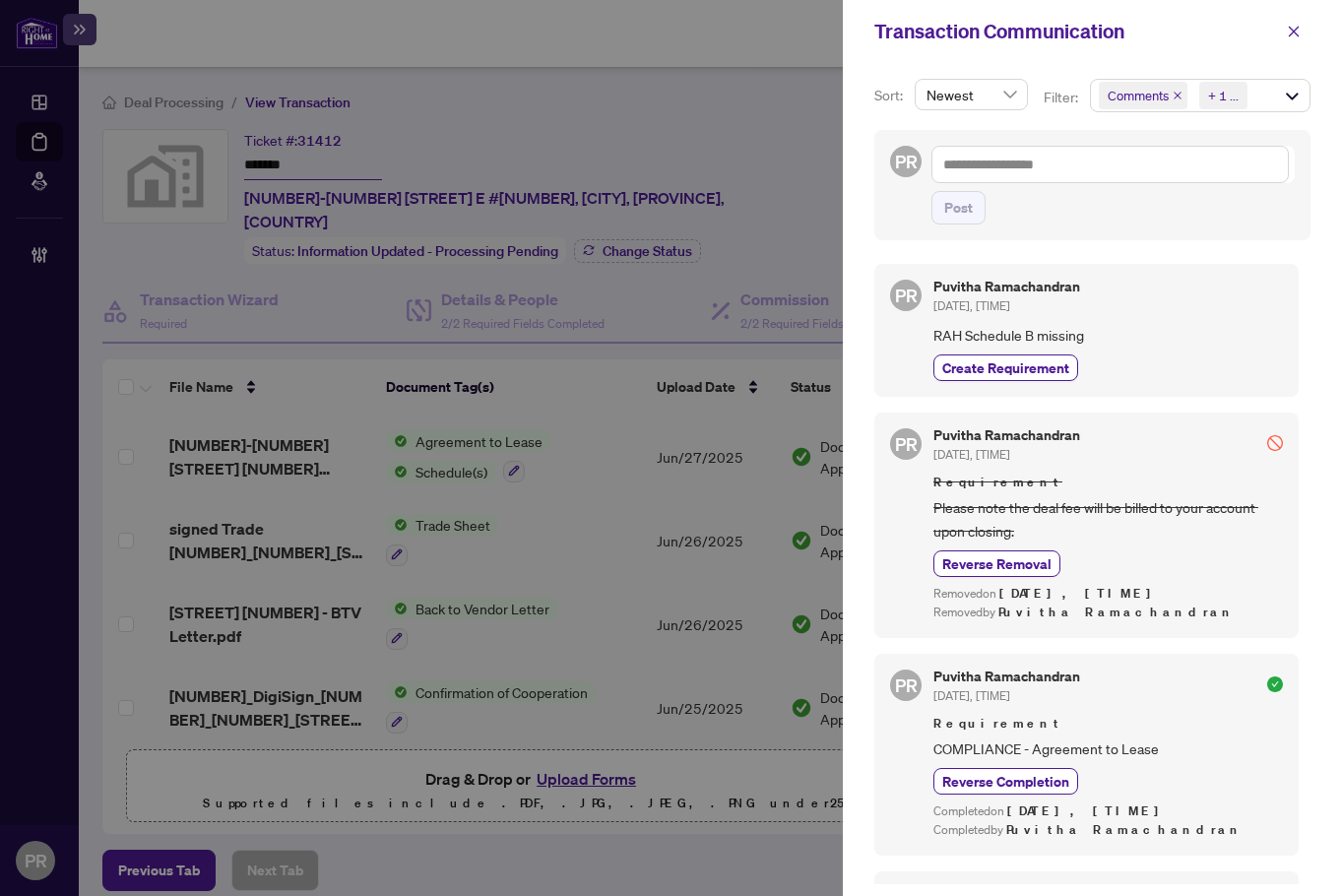 drag, startPoint x: 1300, startPoint y: 21, endPoint x: 1264, endPoint y: 46, distance: 43.829214 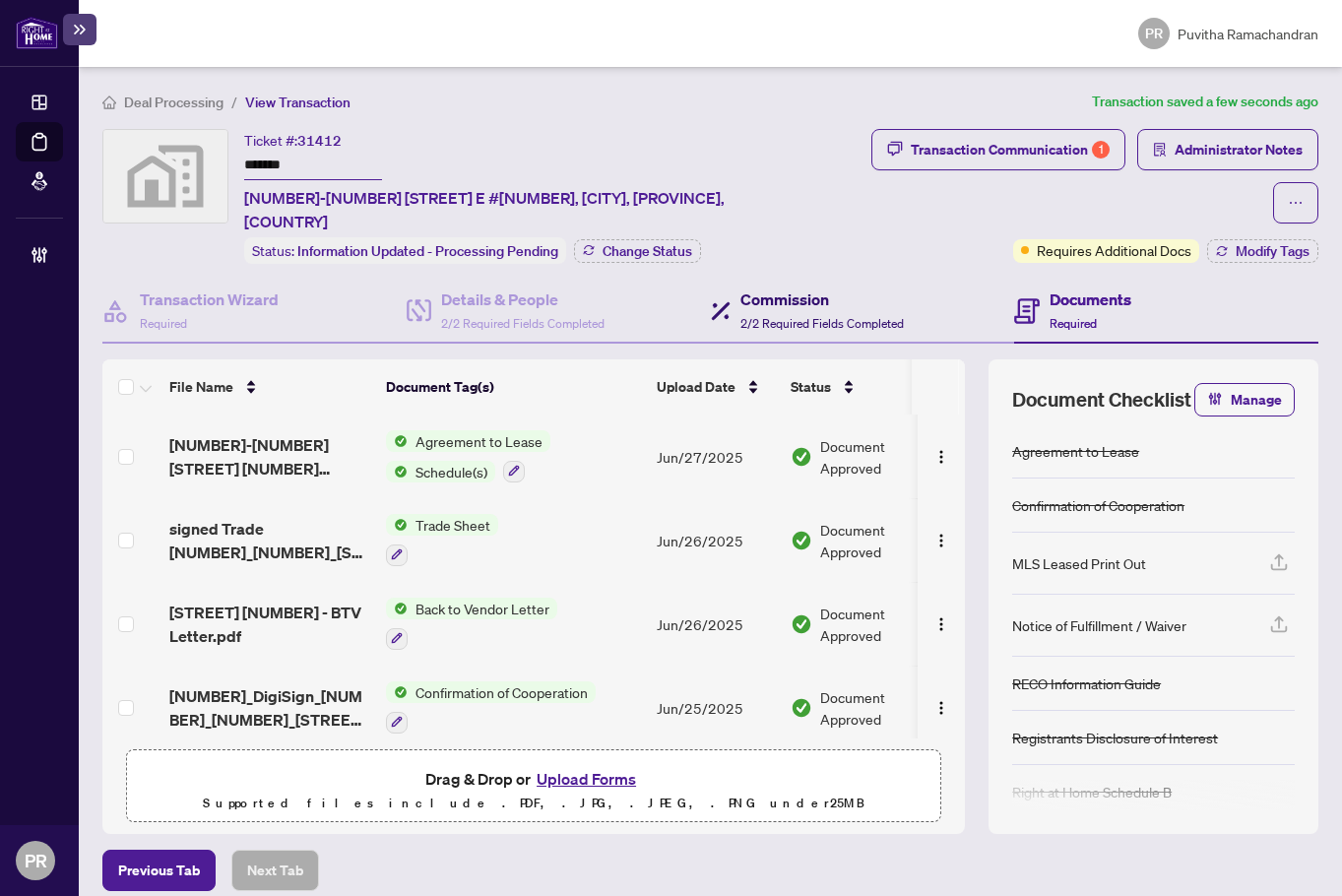click on "Commission" at bounding box center [822, 299] 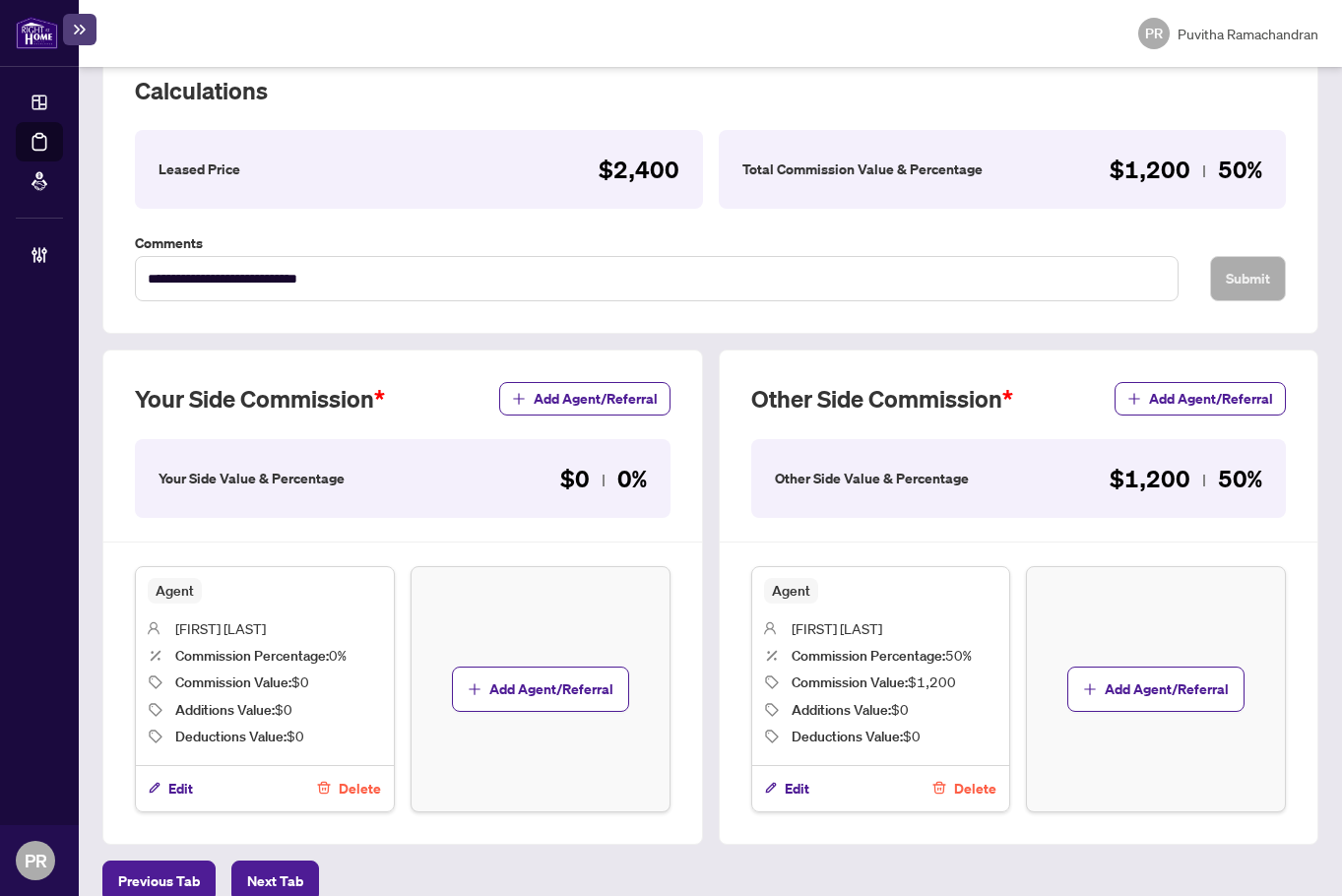 scroll, scrollTop: 0, scrollLeft: 0, axis: both 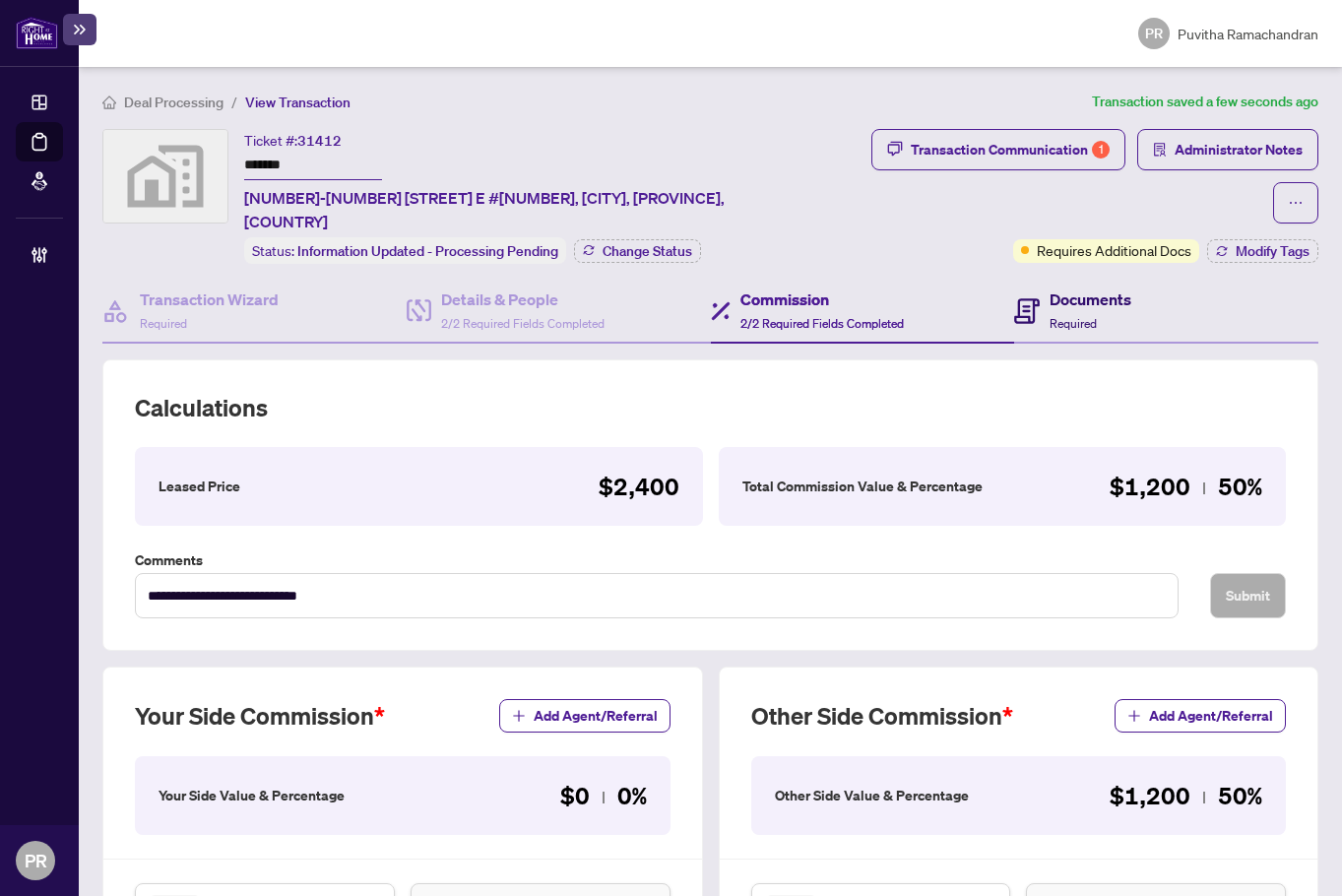 click on "Documents" at bounding box center [1090, 299] 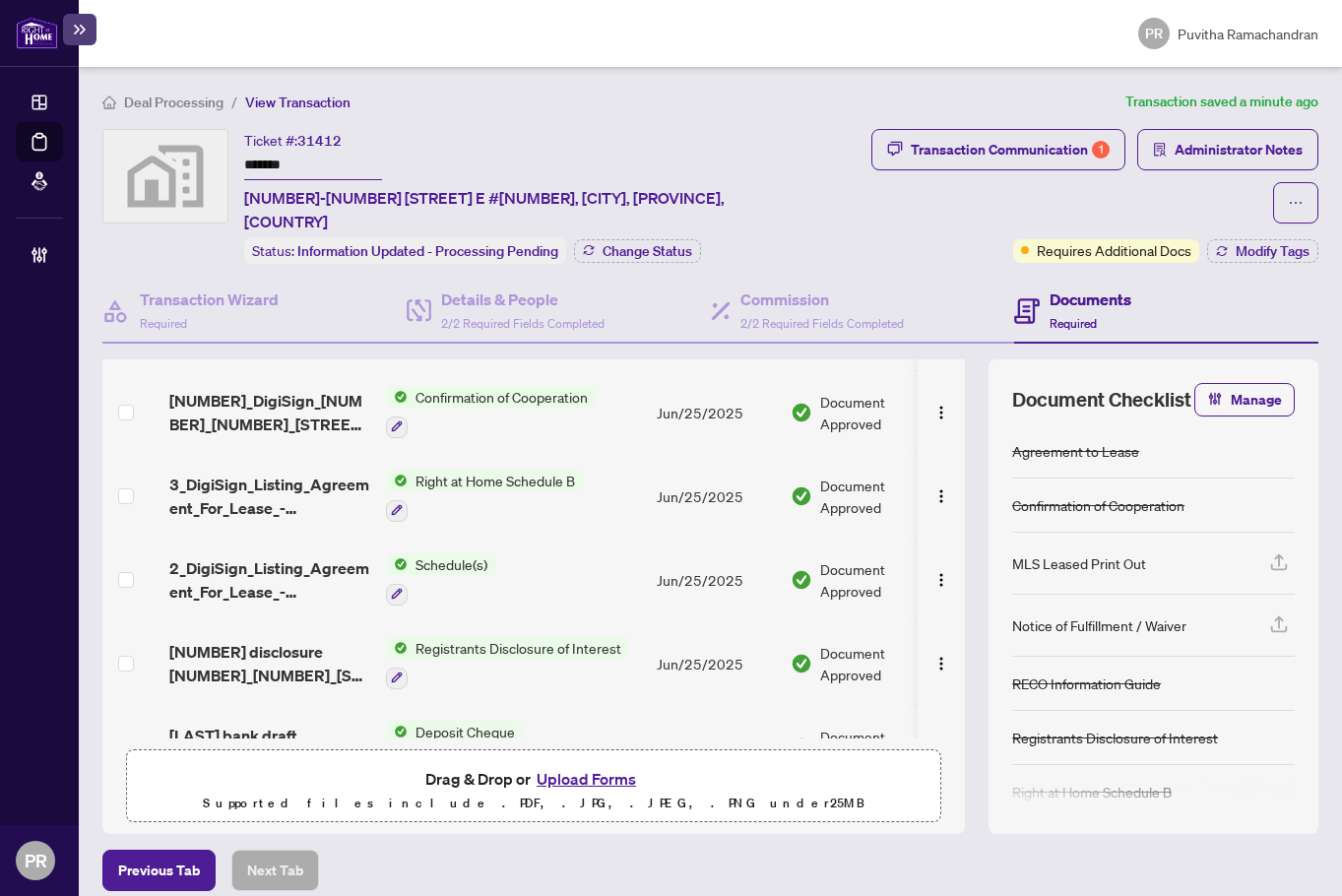 scroll, scrollTop: 0, scrollLeft: 0, axis: both 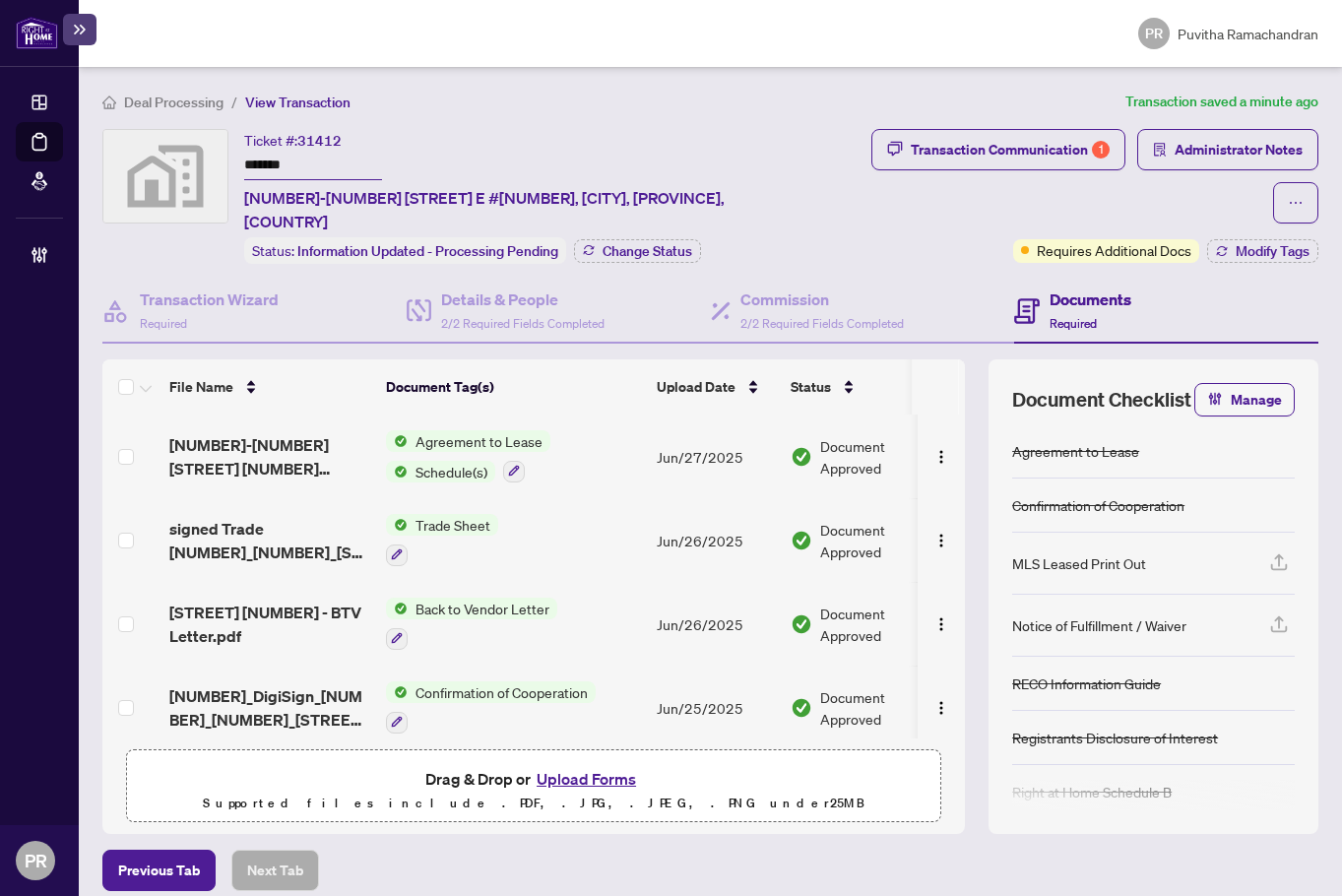 click on "Trade Sheet" at bounding box center (453, 525) 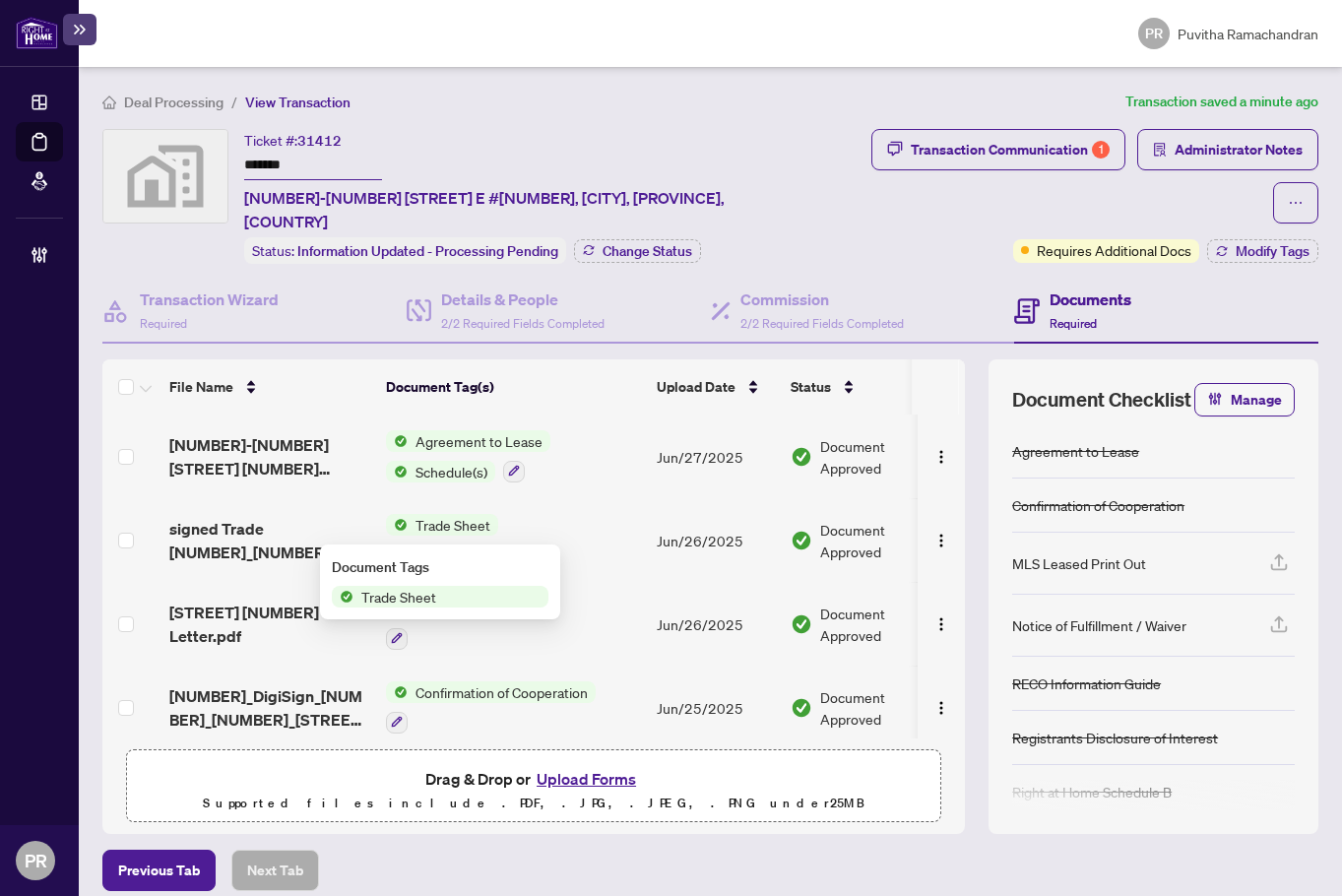 click on "Trade Sheet" at bounding box center (513, 540) 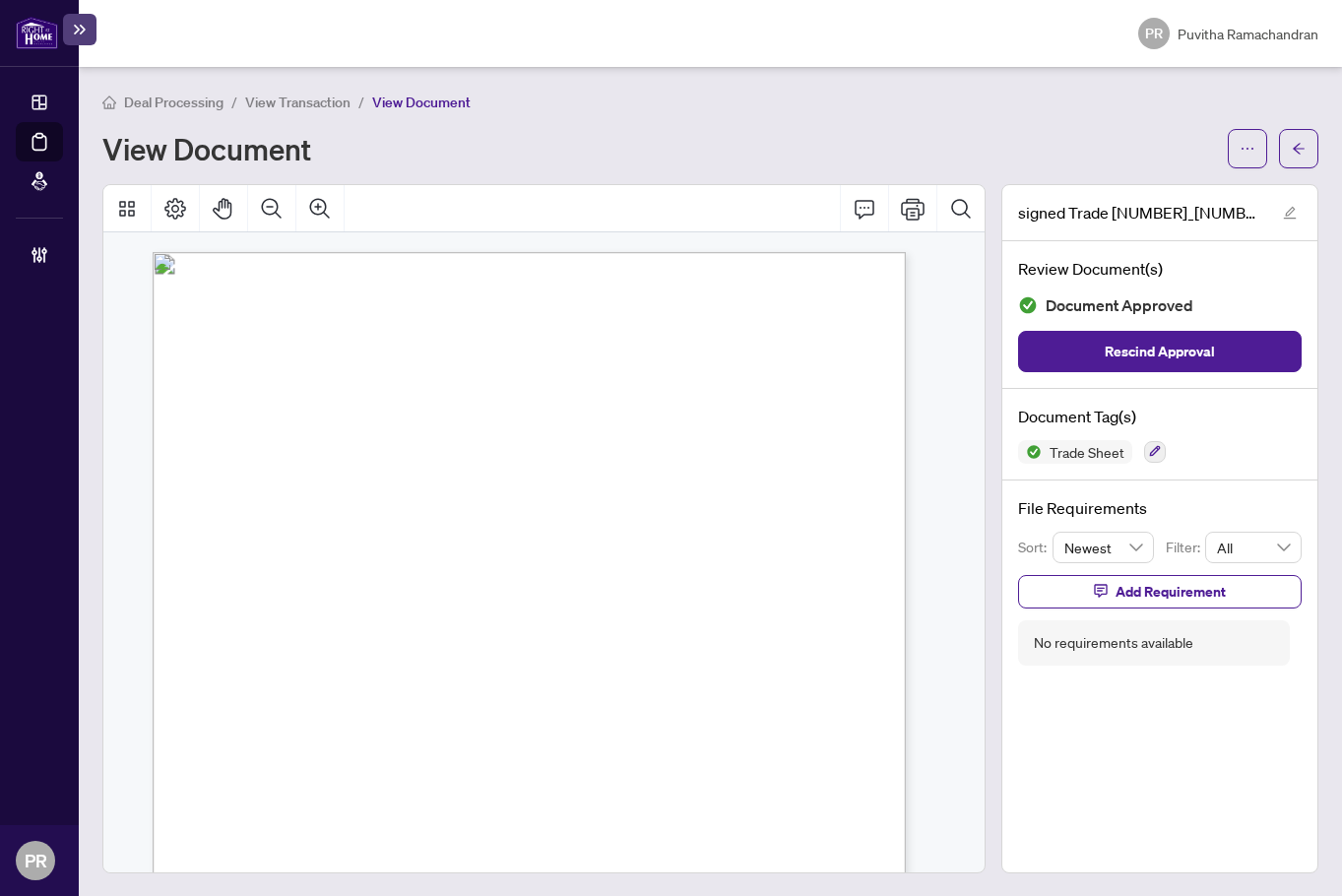 scroll, scrollTop: 492, scrollLeft: 0, axis: vertical 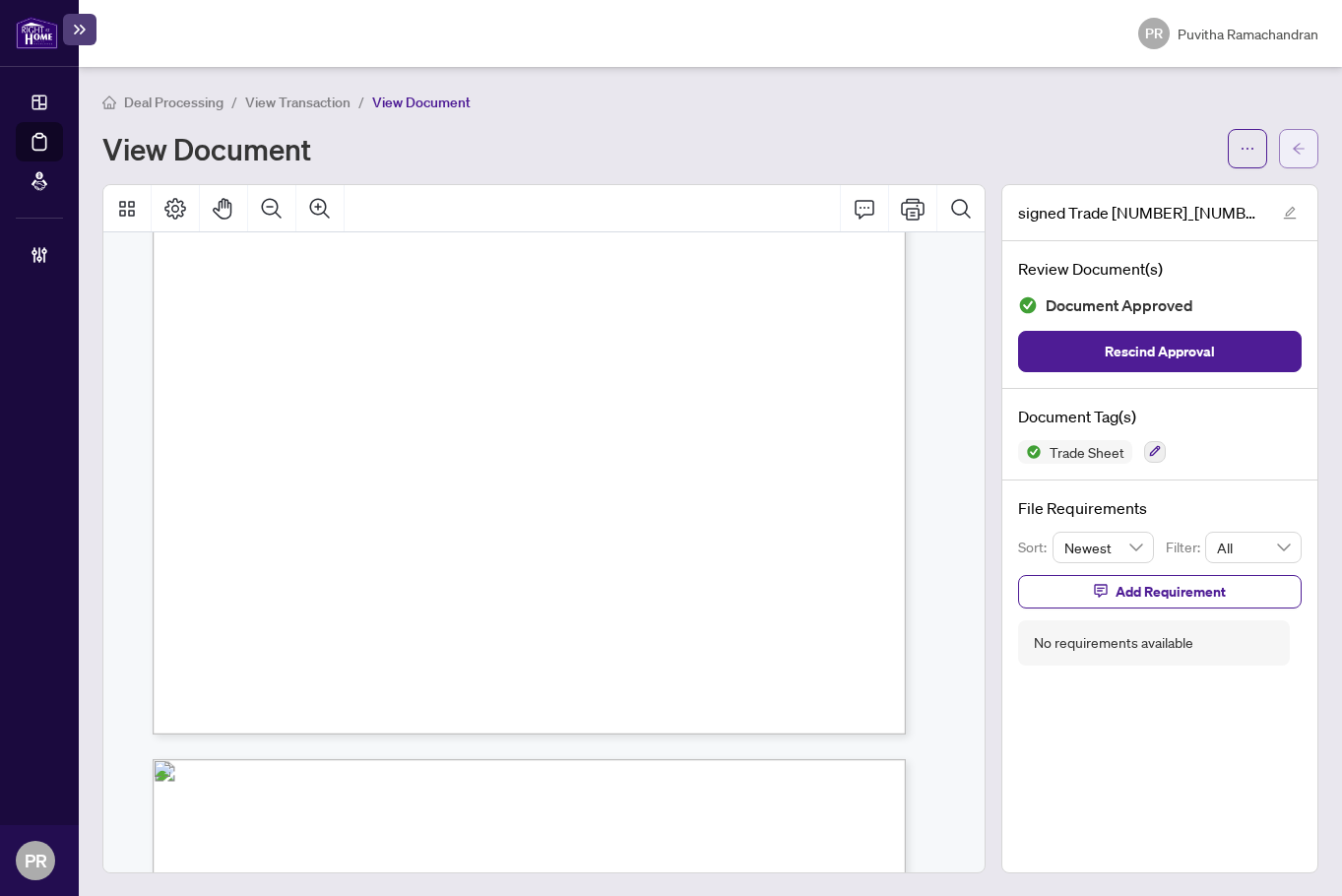 click 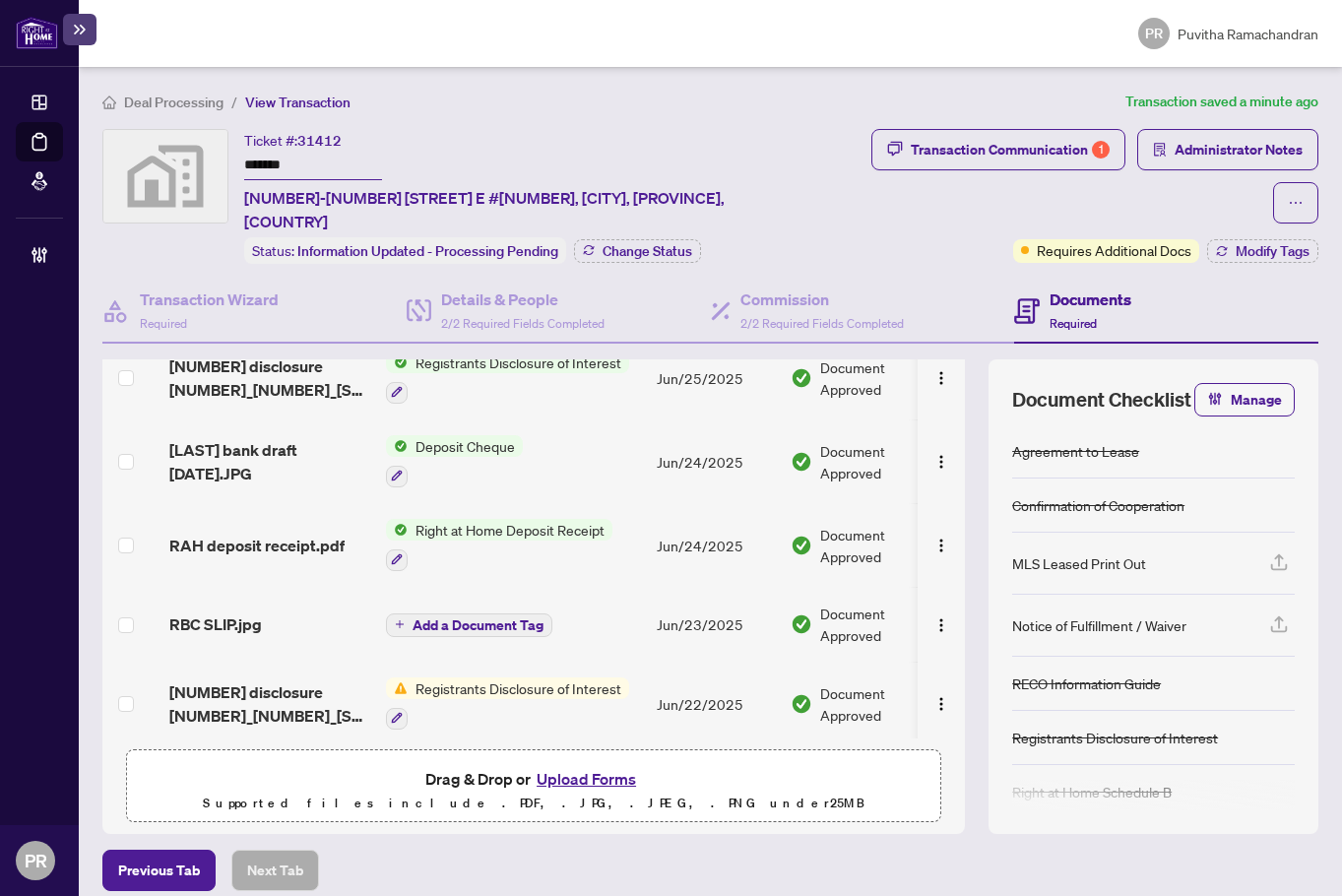 scroll, scrollTop: 0, scrollLeft: 0, axis: both 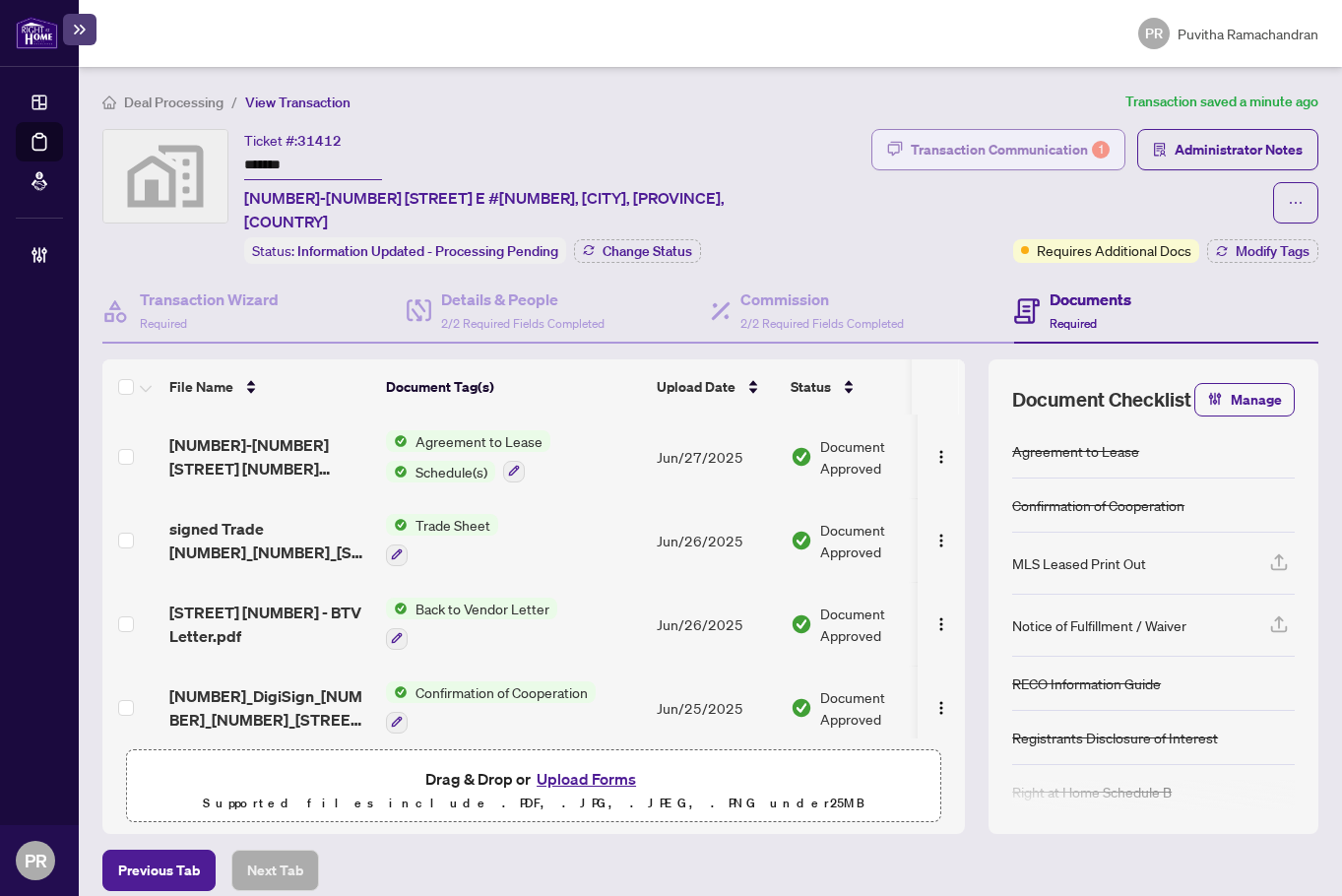 click on "Transaction Communication 1" at bounding box center [1010, 150] 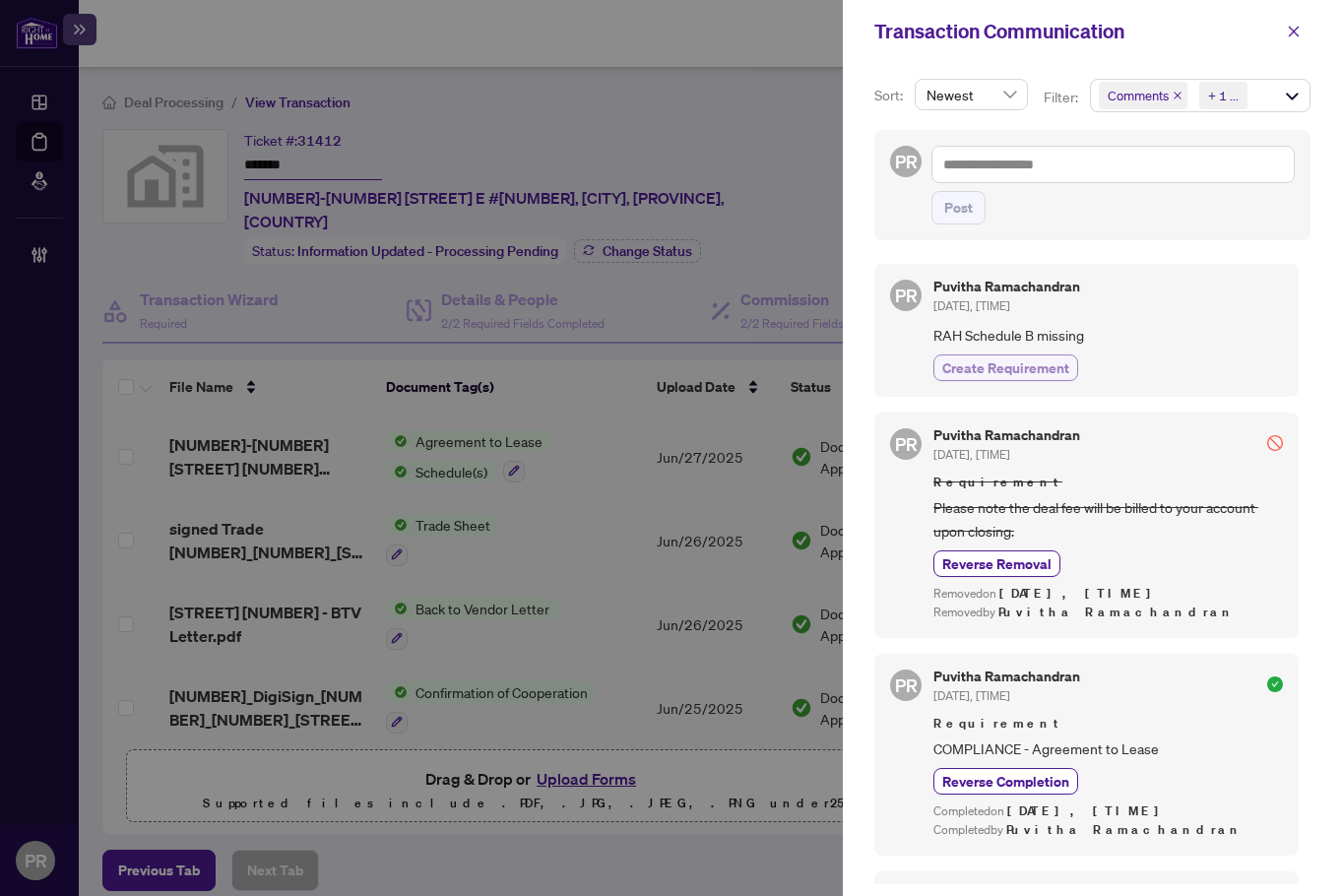 click on "Create Requirement" at bounding box center (1005, 367) 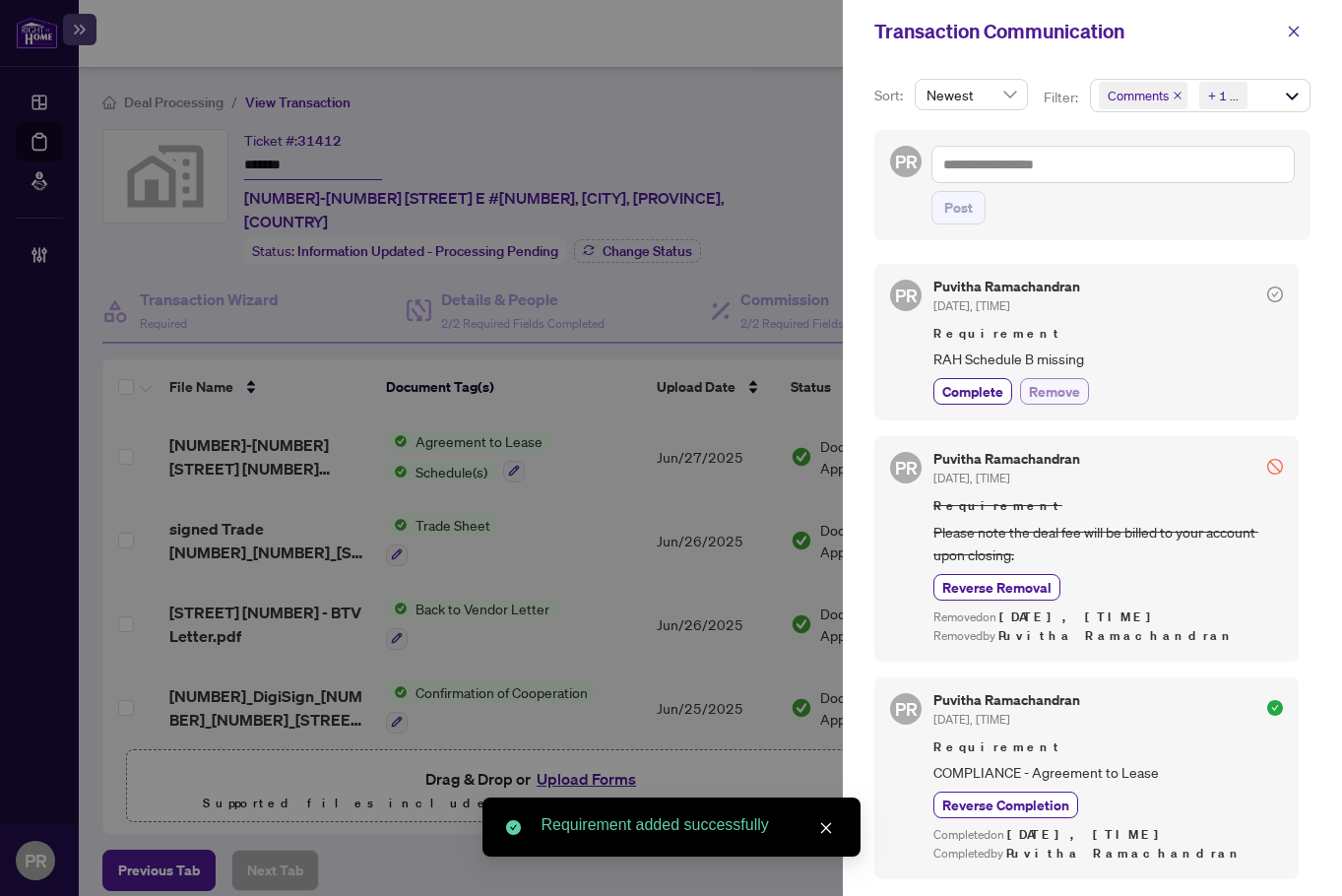 click on "Remove" at bounding box center (1054, 391) 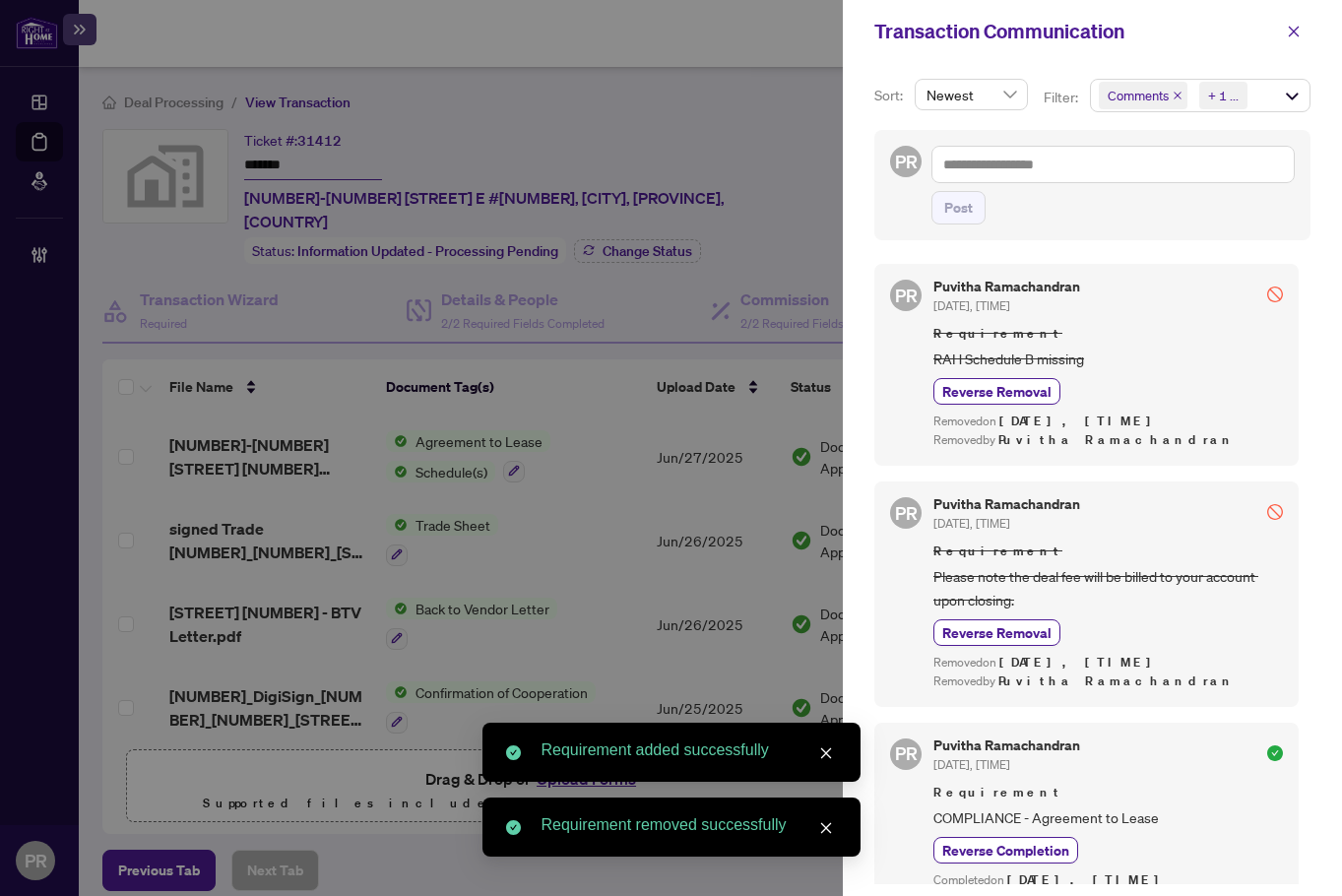 click on "Please note the deal fee will be billed to your account upon closing." at bounding box center [1108, 588] 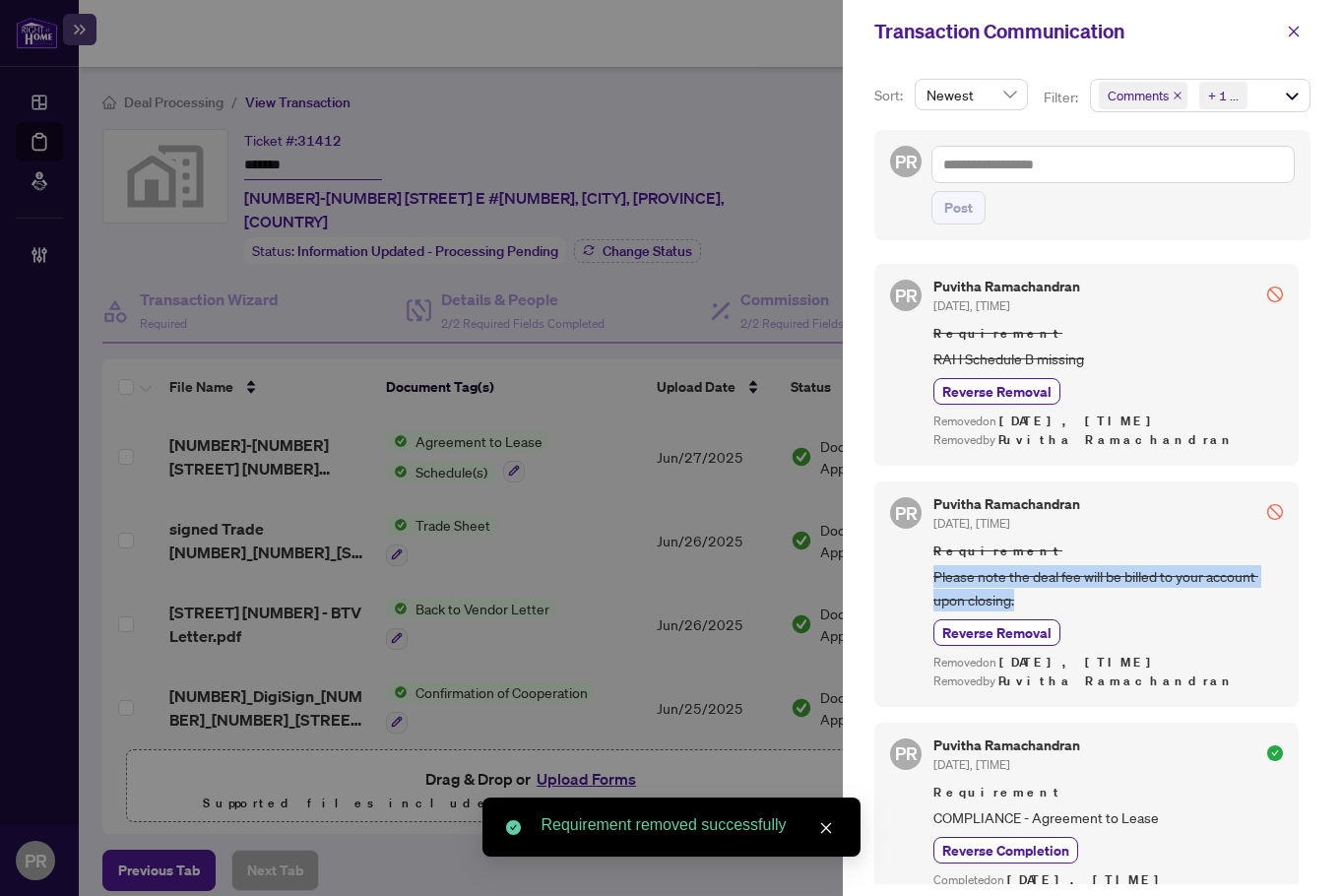 drag, startPoint x: 1019, startPoint y: 594, endPoint x: 900, endPoint y: 578, distance: 120.07081 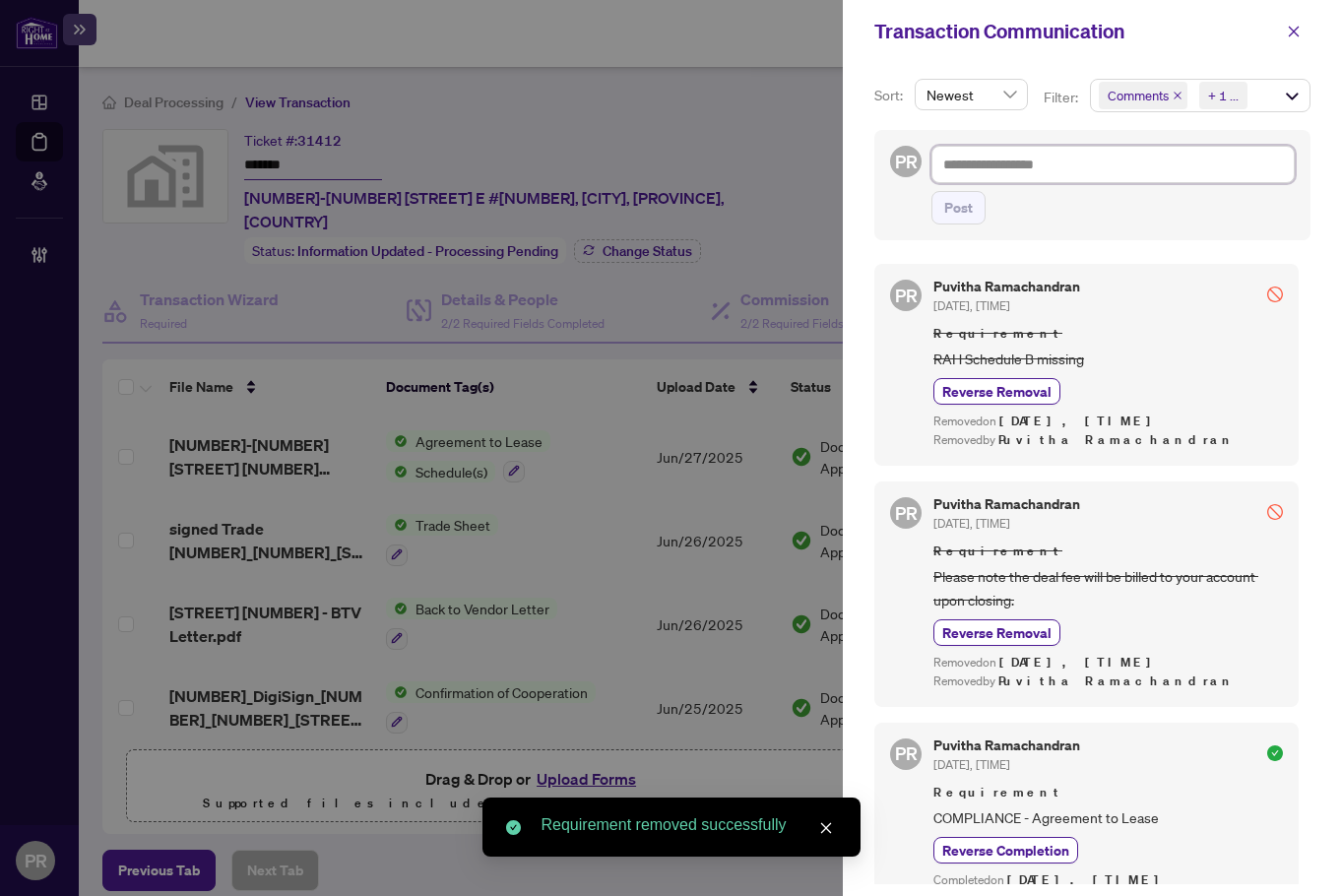 click at bounding box center (1113, 164) 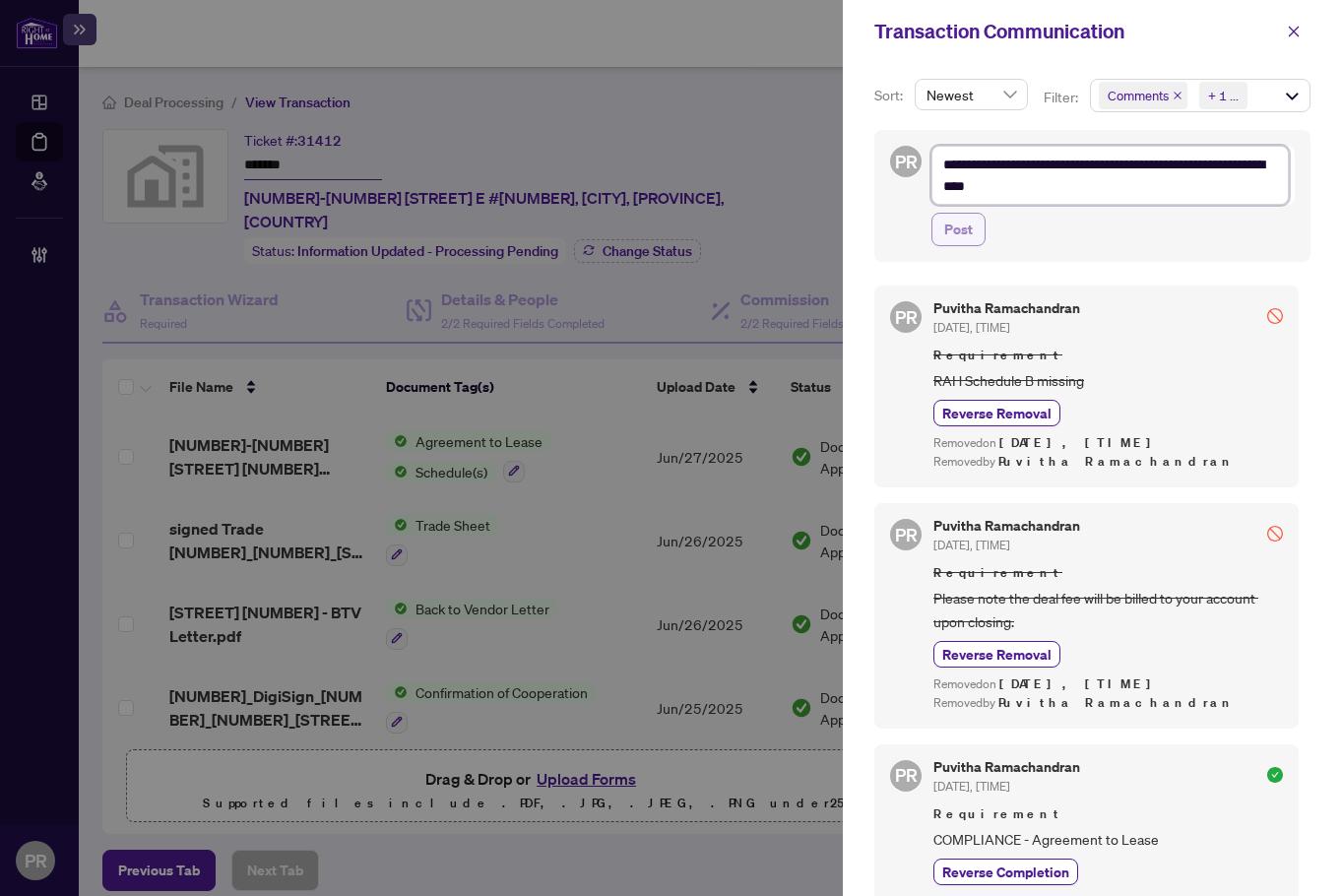 type on "**********" 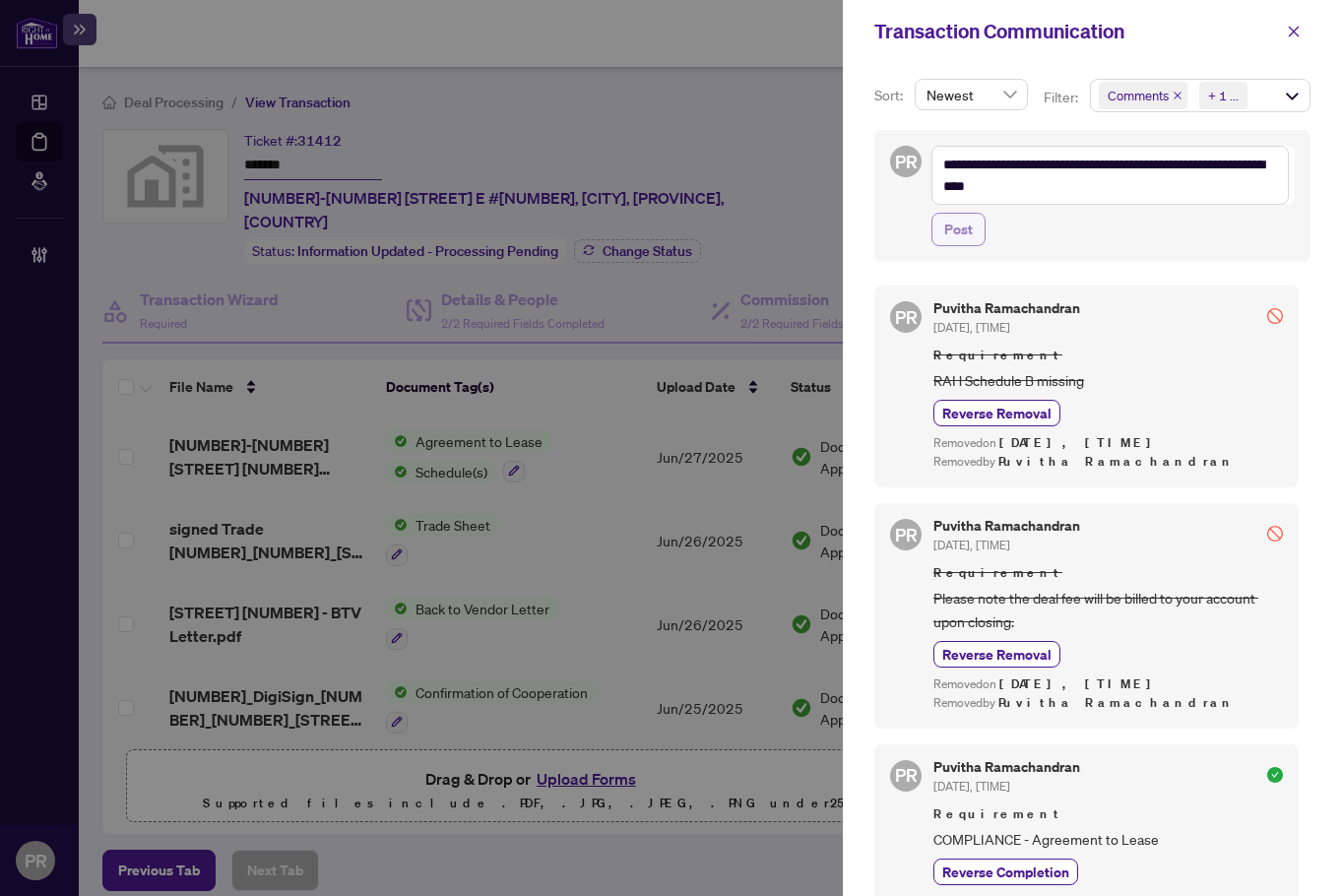 click on "Post" at bounding box center [958, 229] 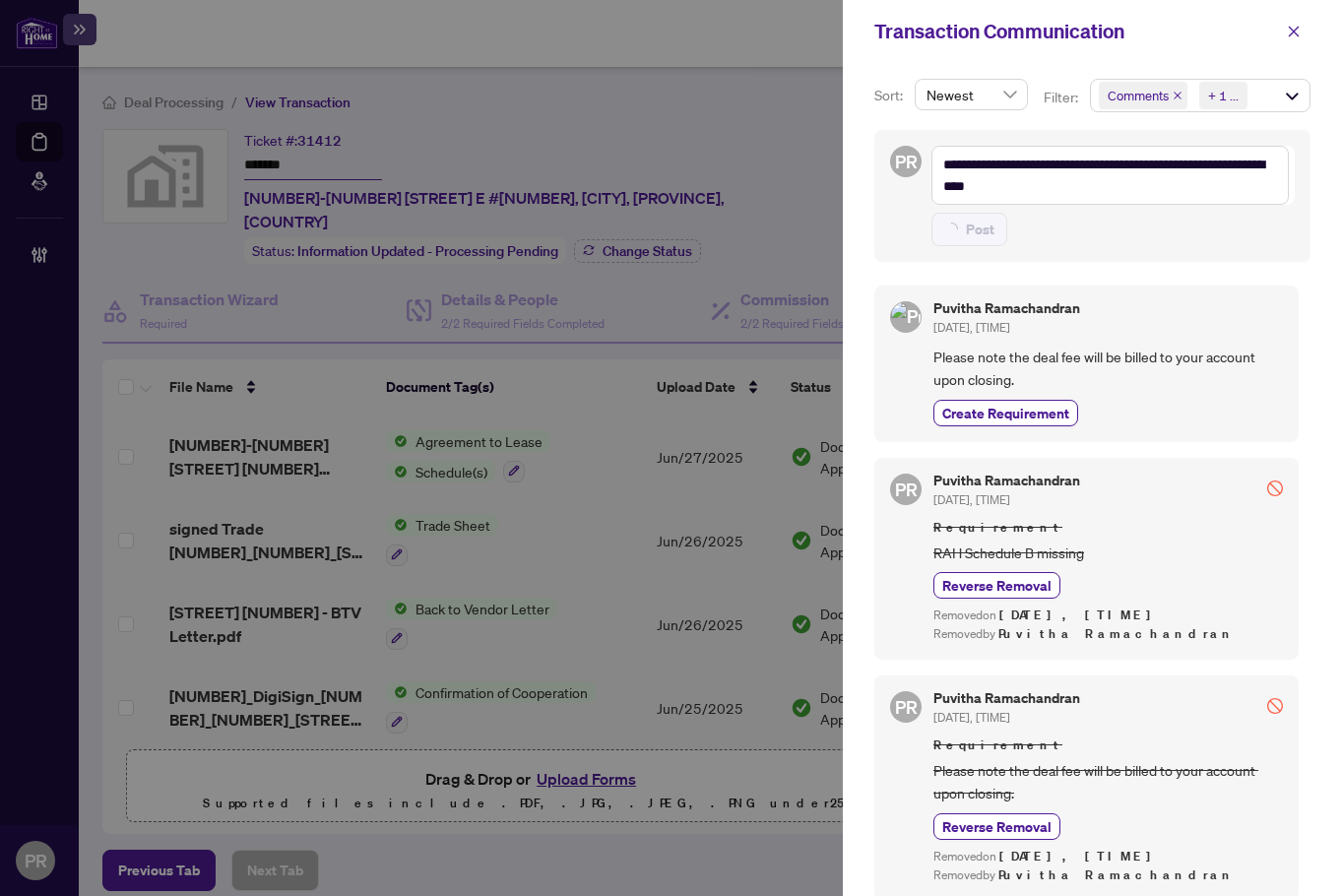 type on "**********" 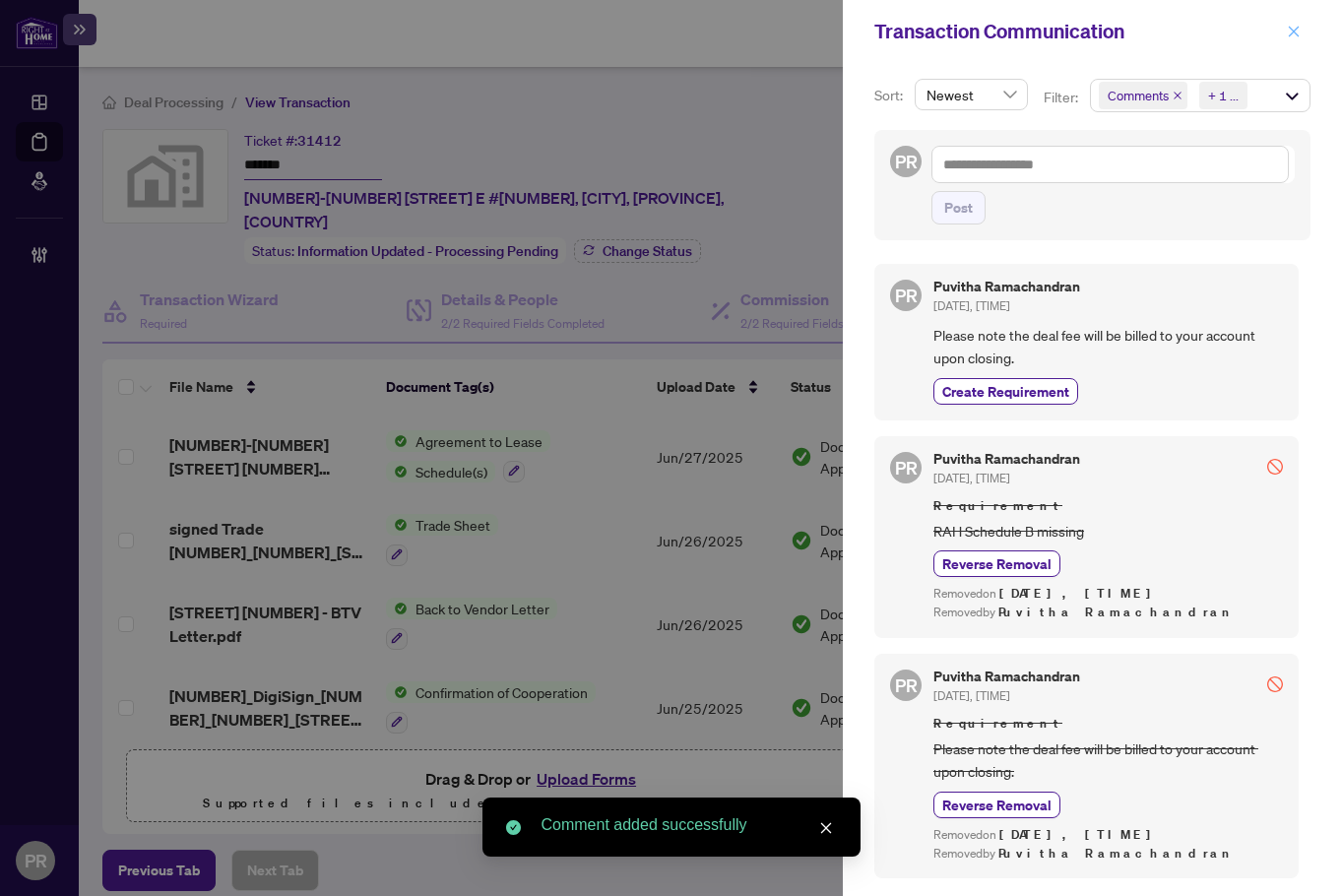 click 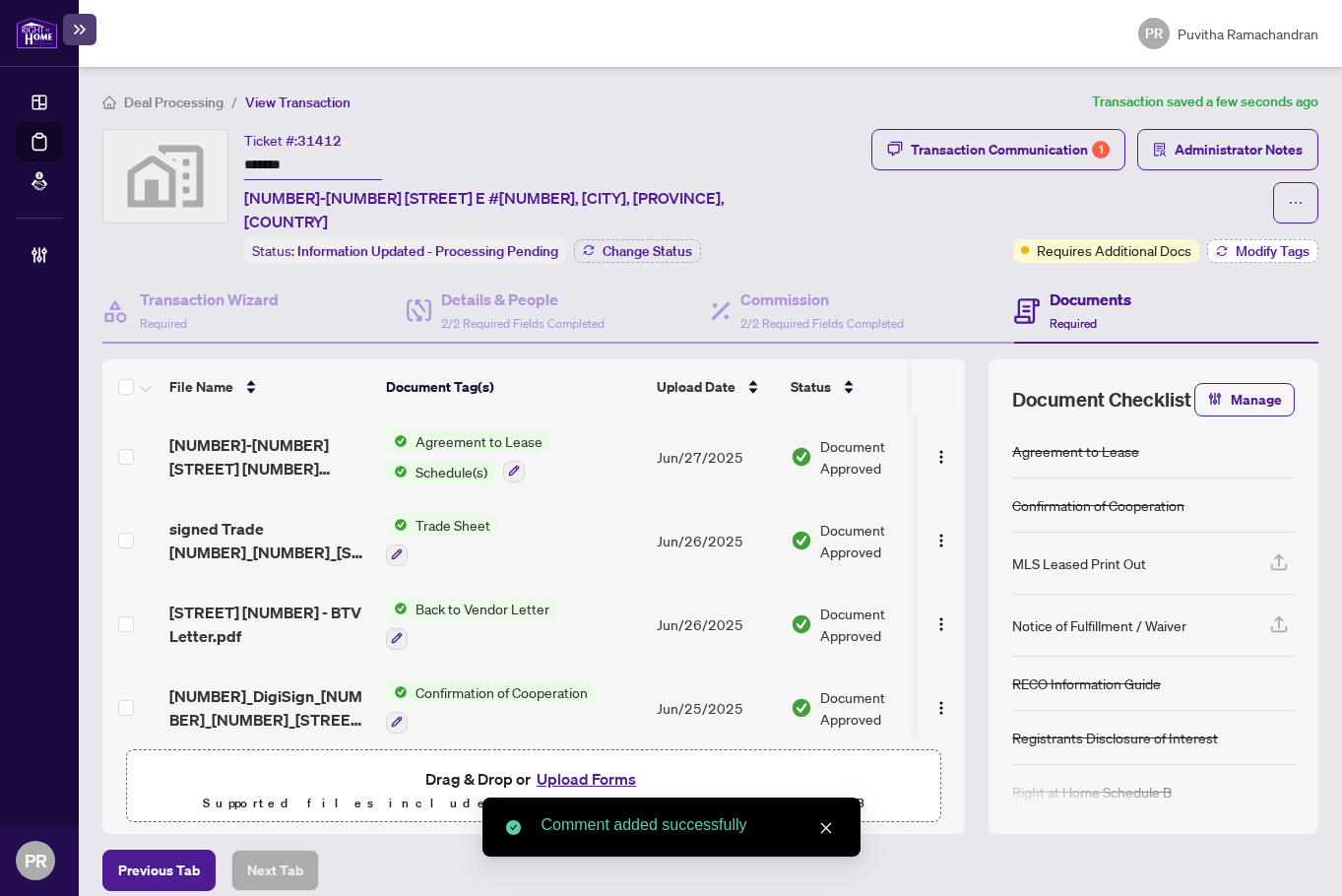 click on "Modify Tags" at bounding box center [1272, 251] 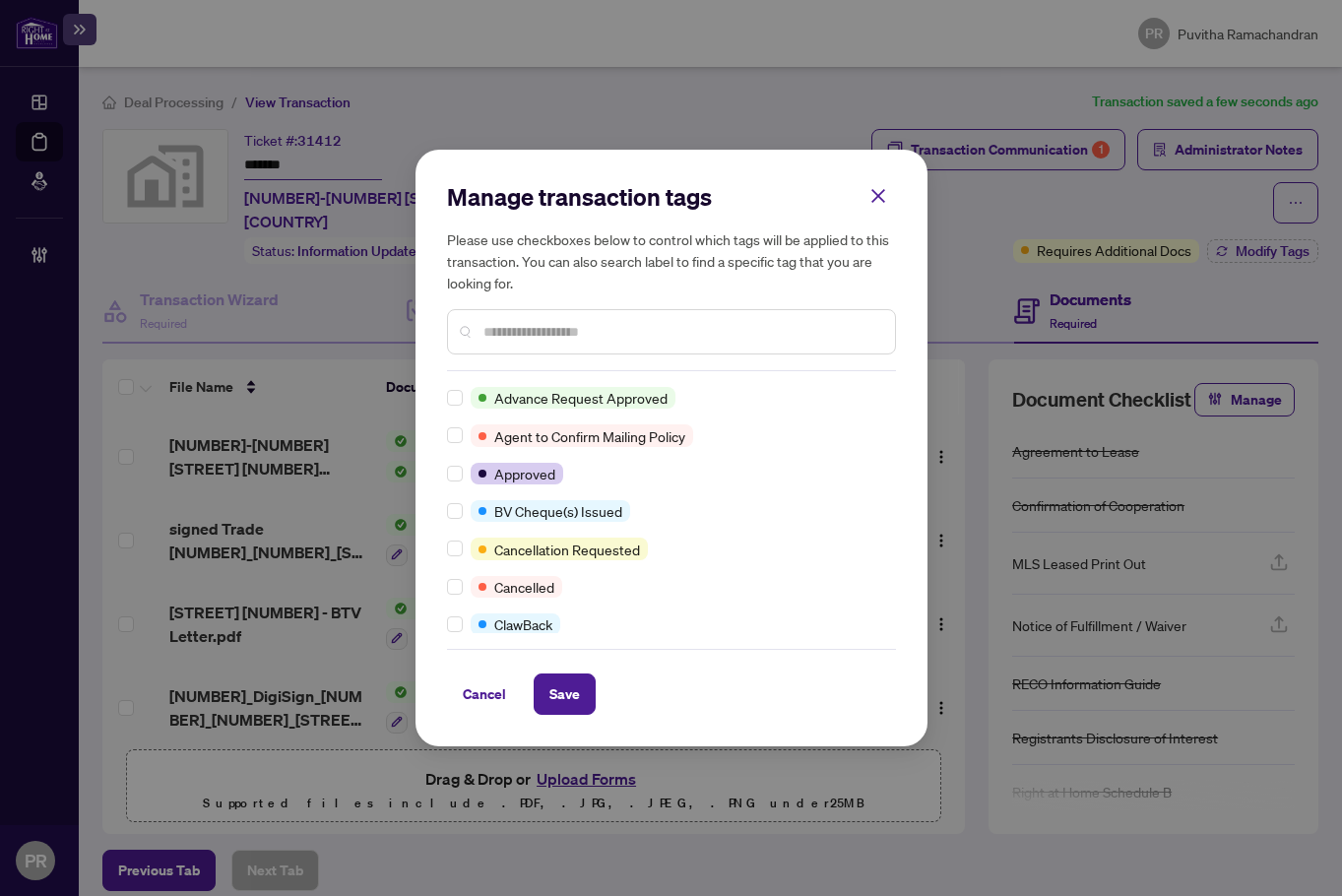 scroll, scrollTop: 0, scrollLeft: 0, axis: both 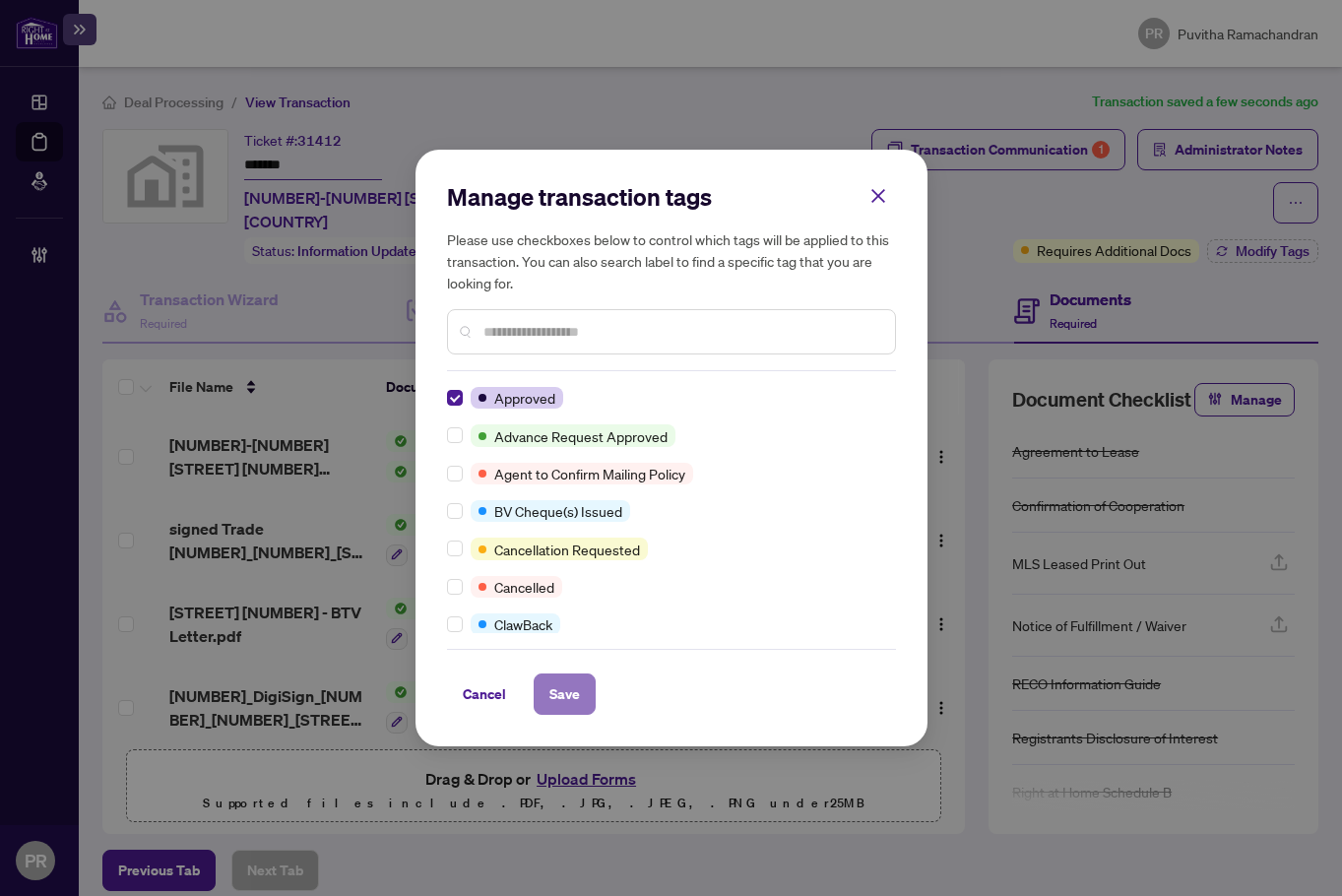 click on "Save" at bounding box center [564, 694] 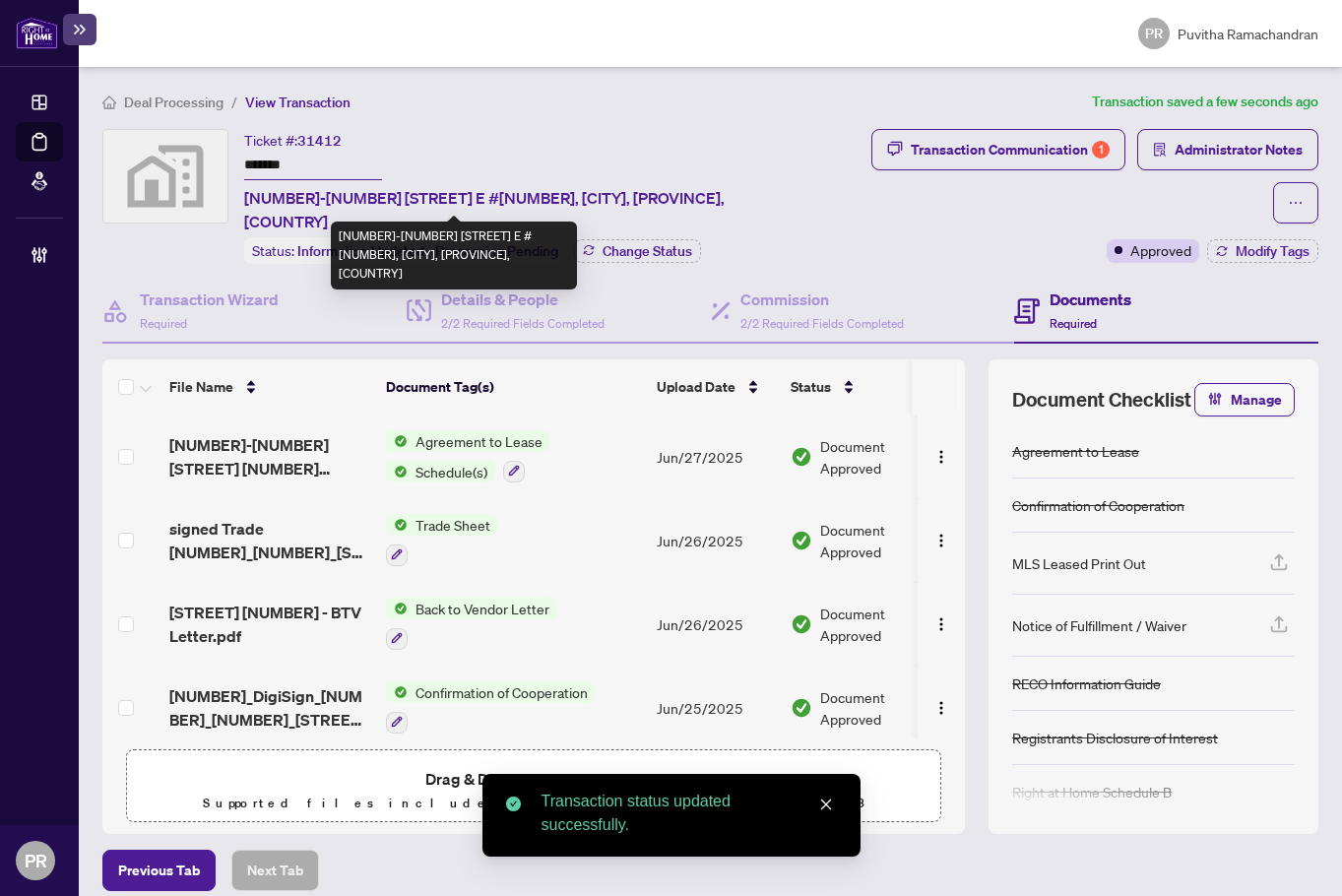 click on "Ticket #:  31412 ******* 627-3121 Sheppard Ave E #627, Scarborough, ON, Canada Status:   Information Updated - Processing Pending Change Status" at bounding box center [526, 196] 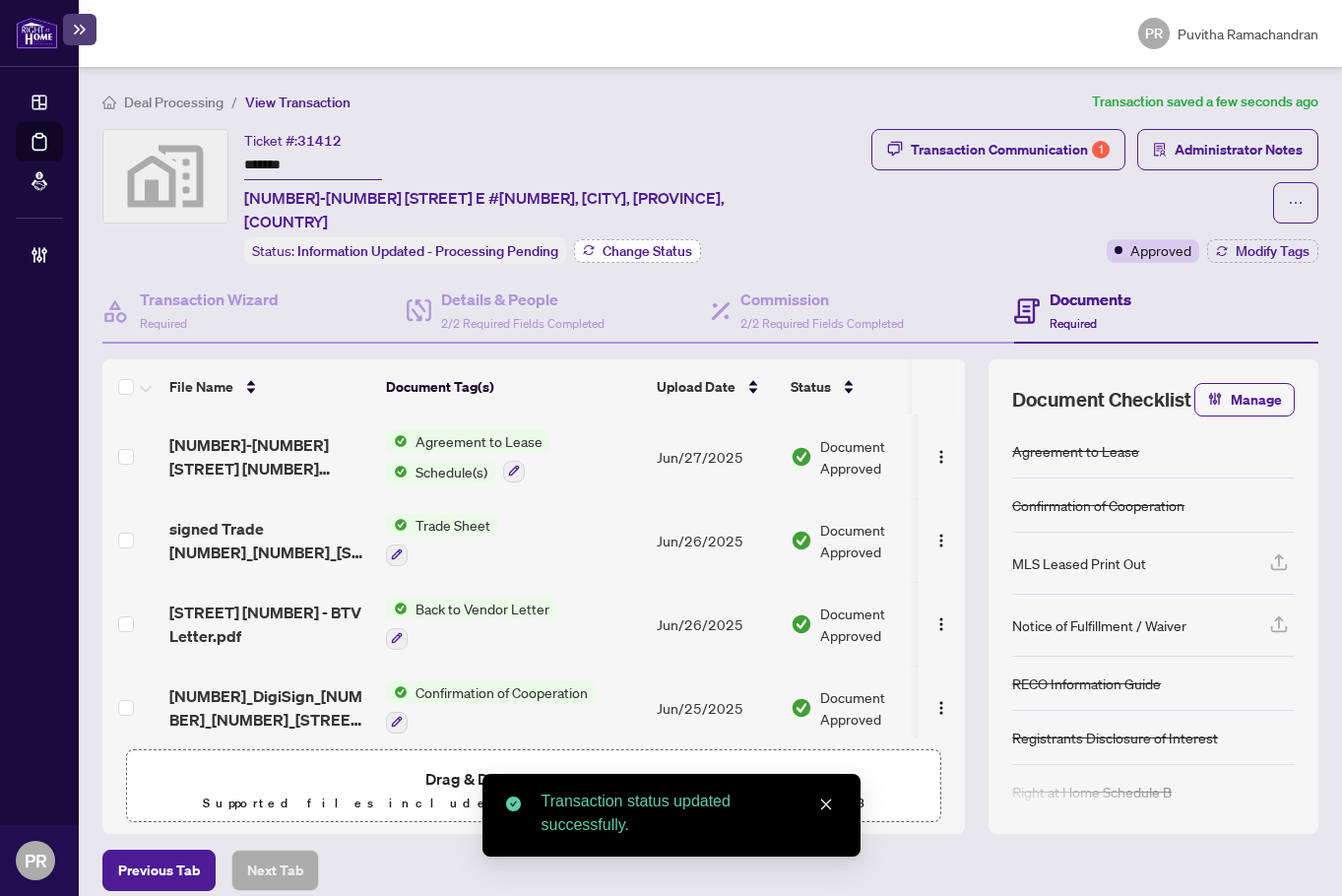click on "Change Status" at bounding box center (647, 251) 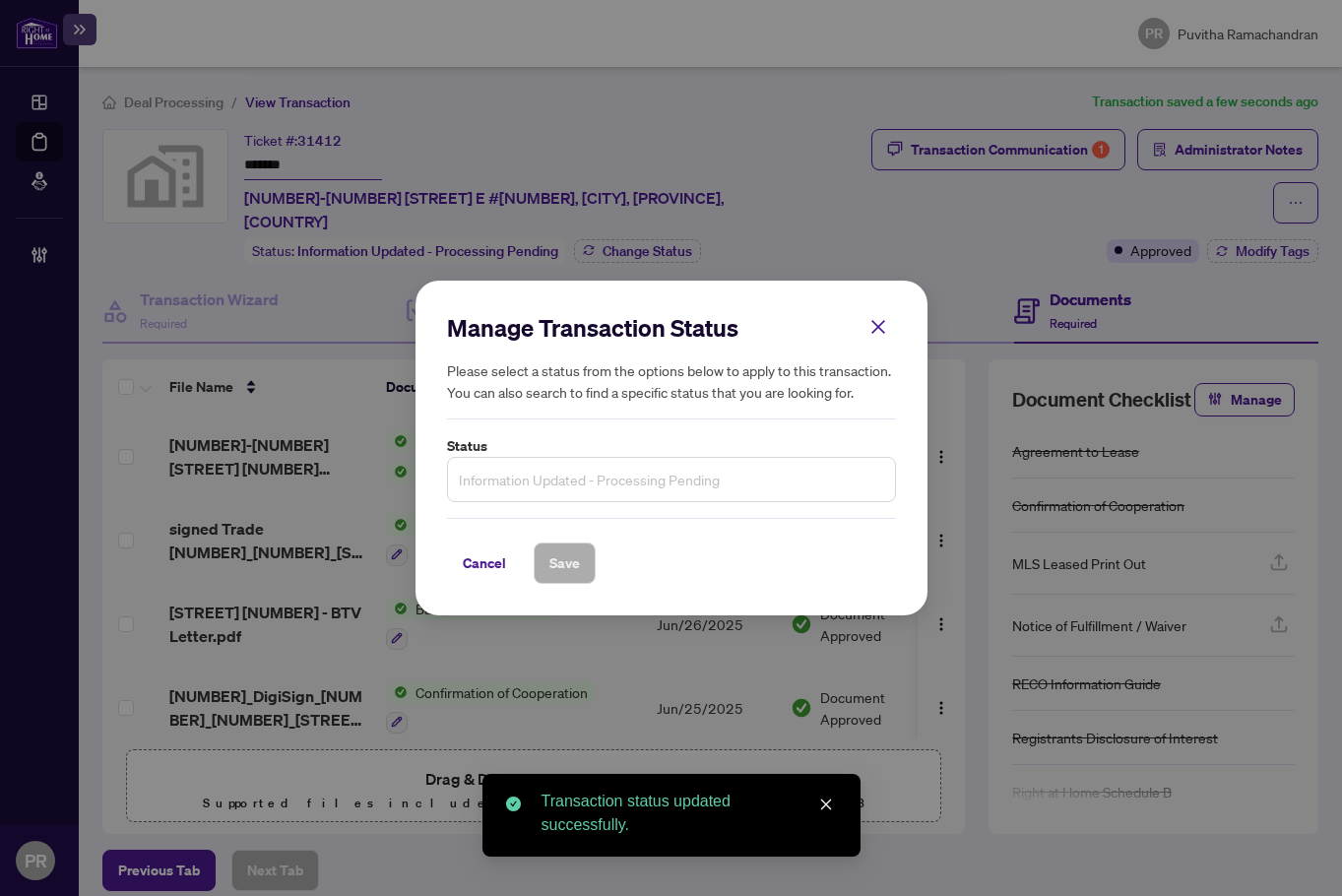 click on "Information Updated - Processing Pending" at bounding box center [671, 480] 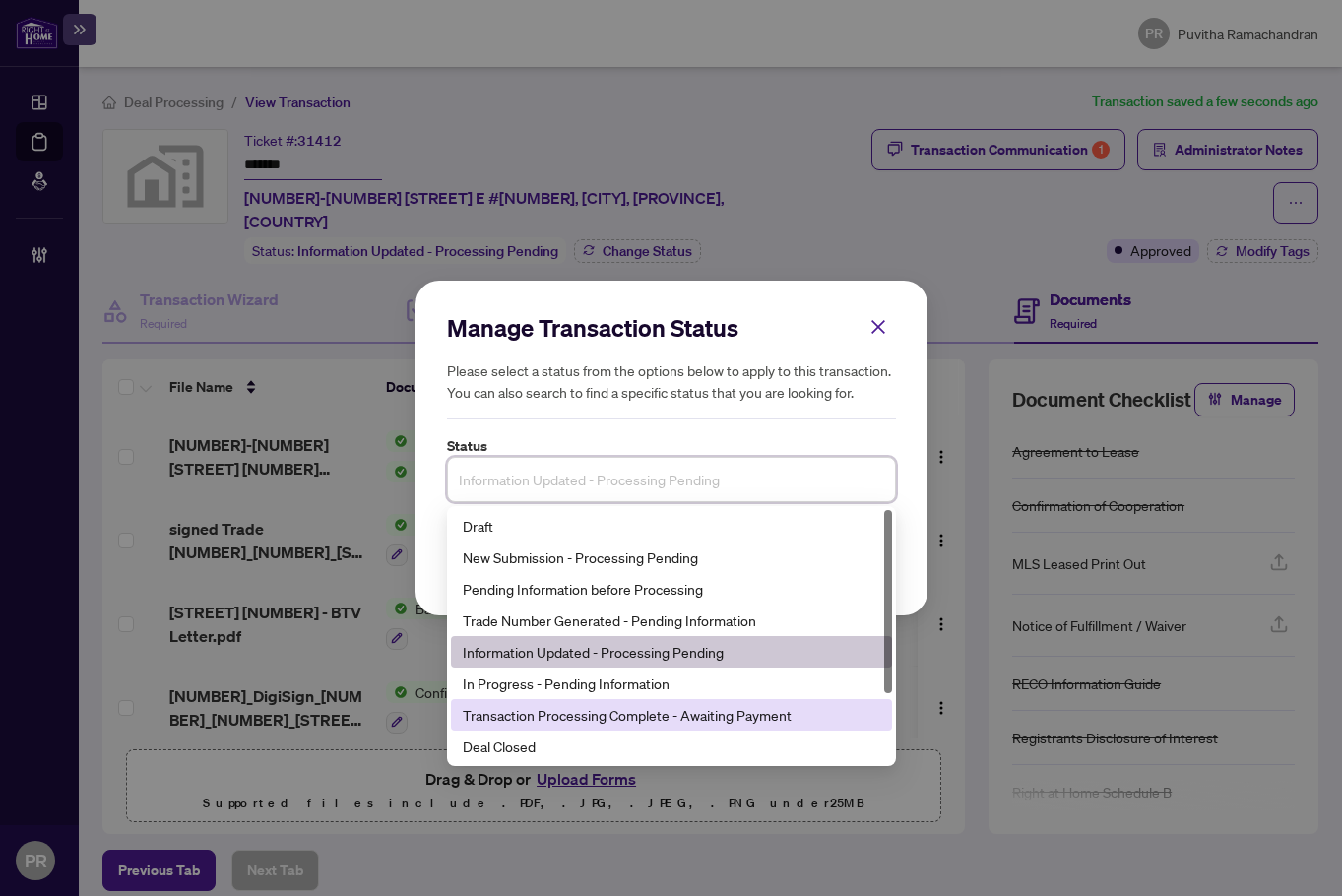 click on "Transaction Processing Complete - Awaiting Payment" at bounding box center [671, 715] 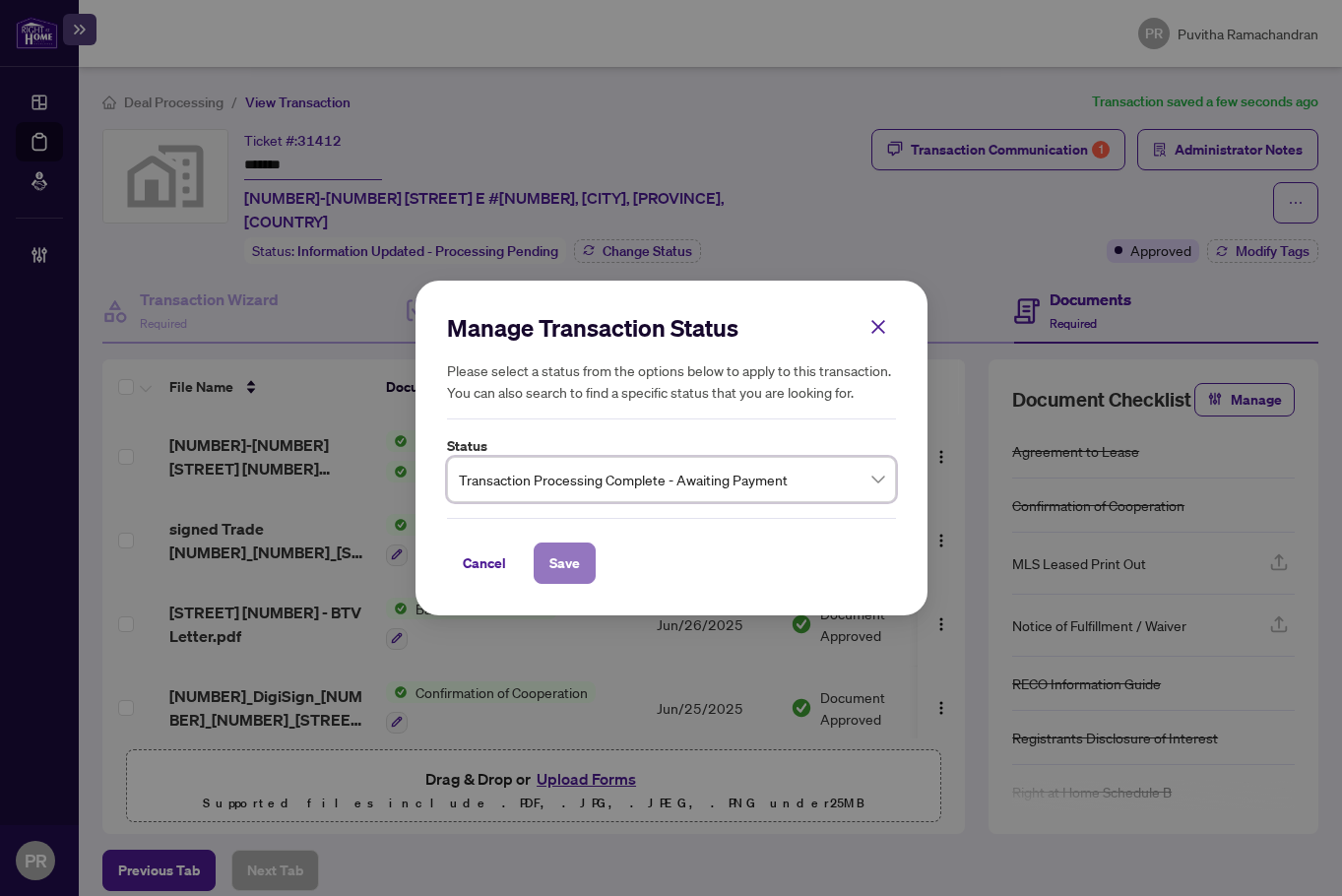 click on "Save" at bounding box center (564, 563) 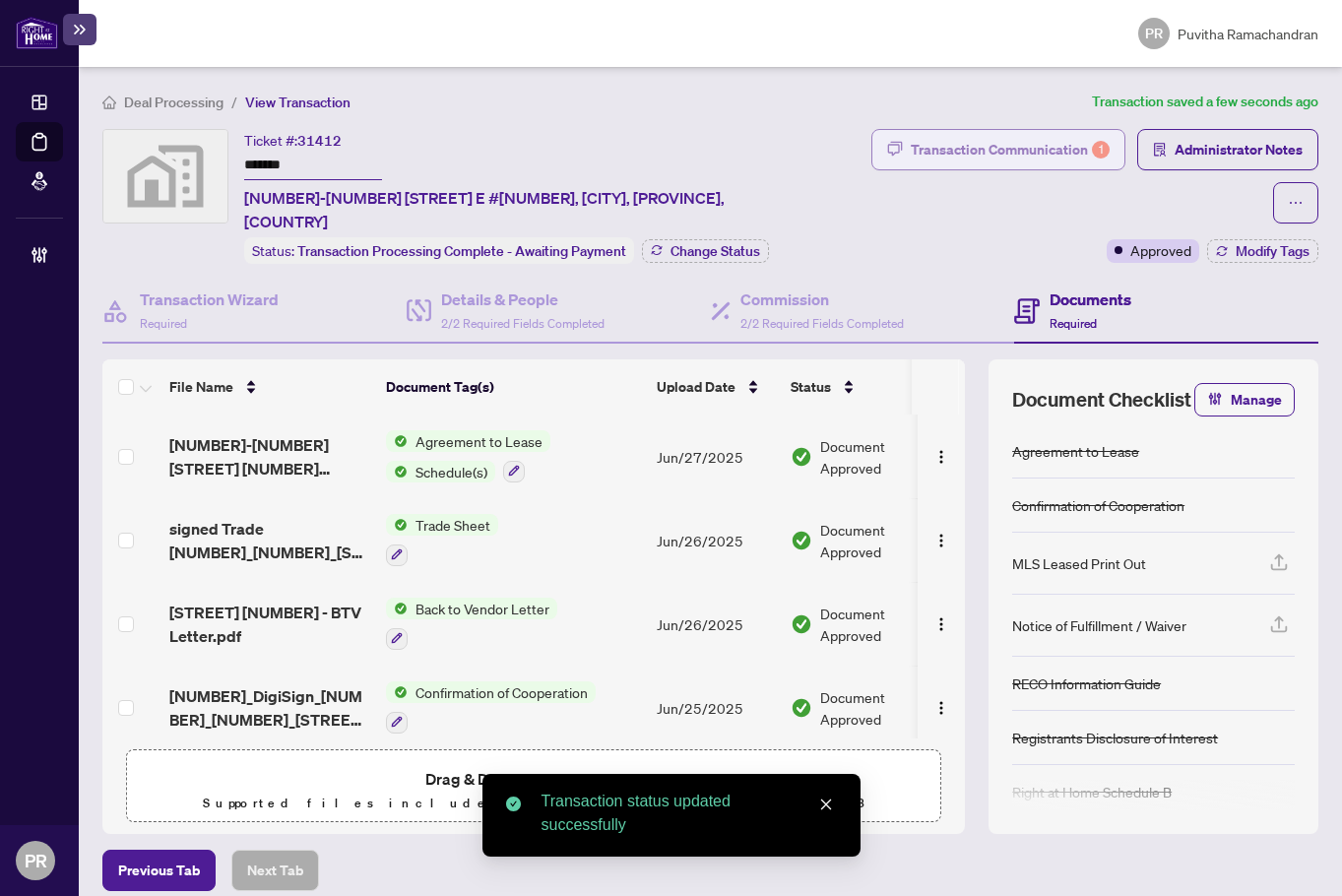 click on "Transaction Communication 1" at bounding box center [1010, 150] 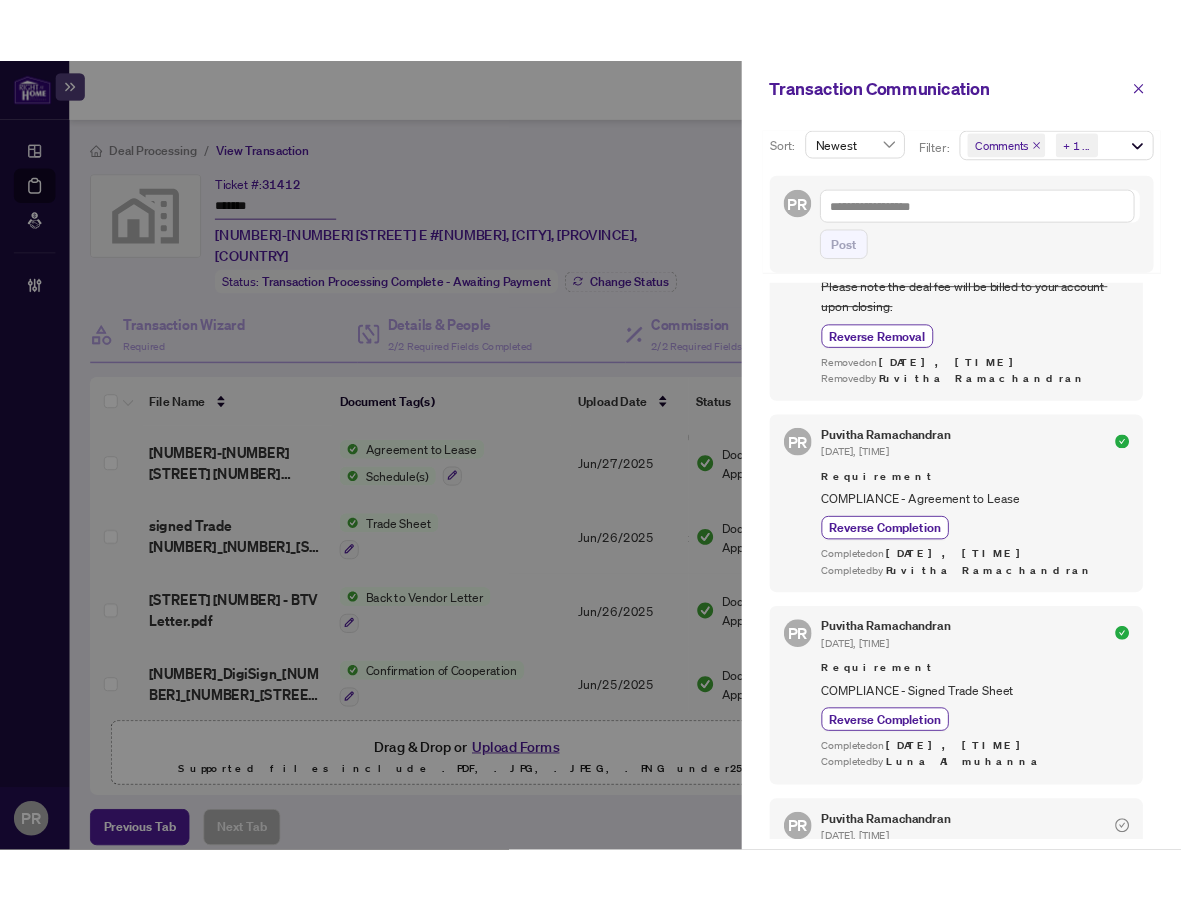 scroll, scrollTop: 1100, scrollLeft: 0, axis: vertical 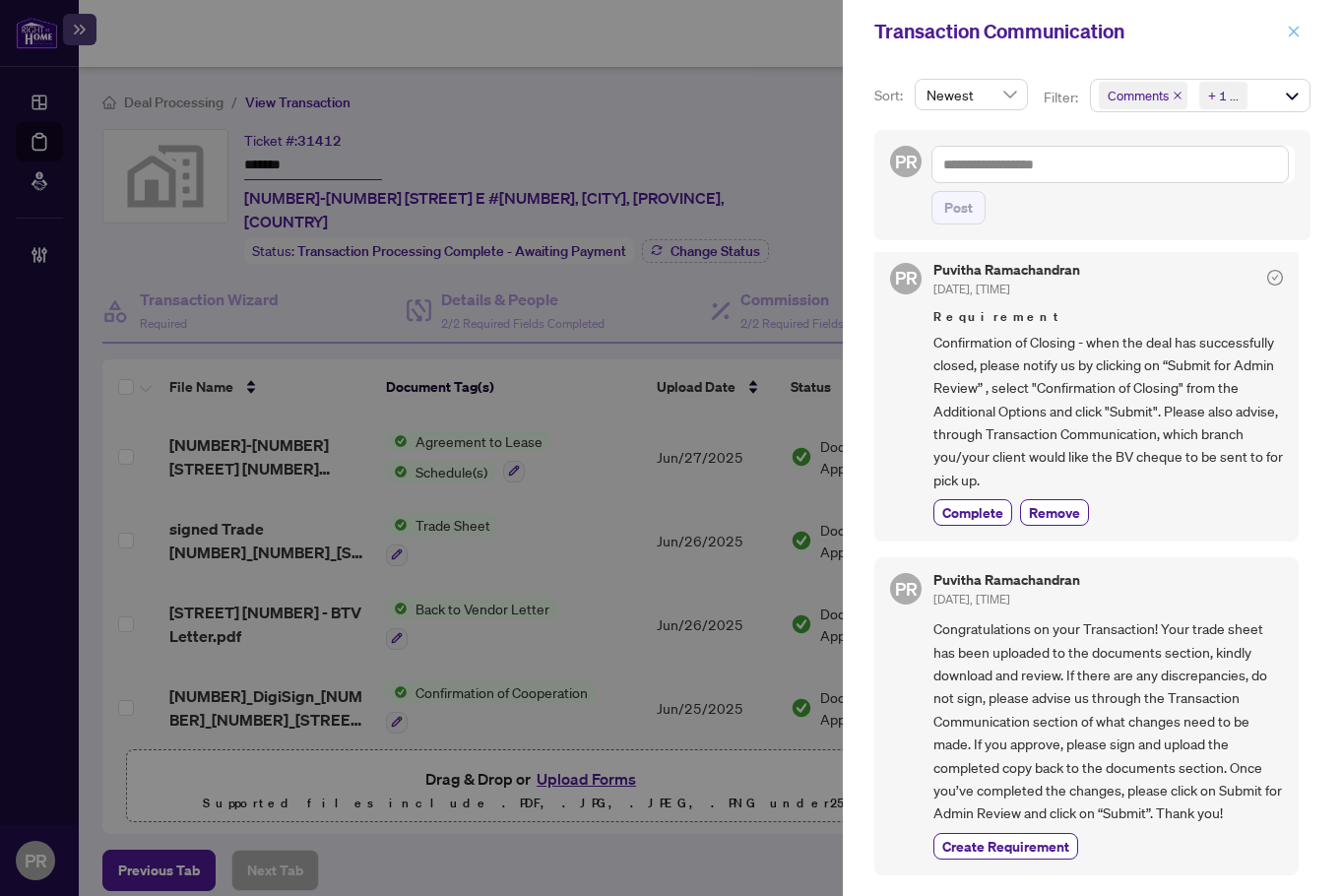 click 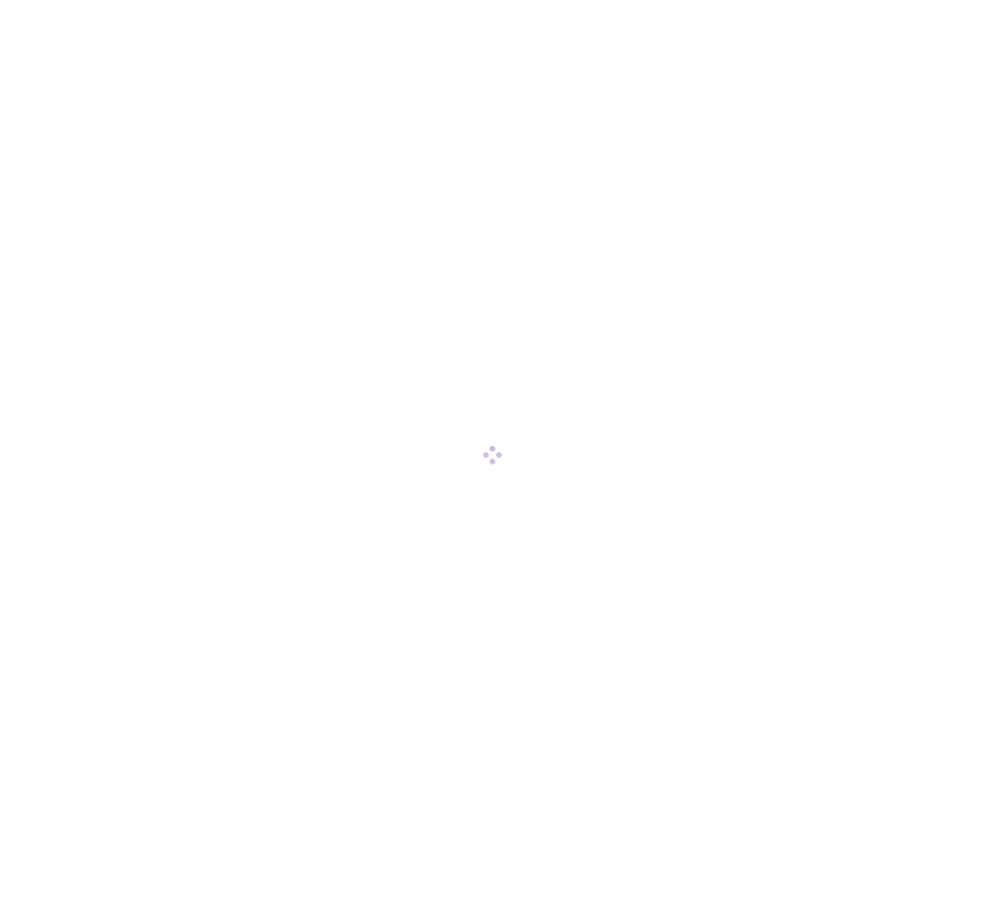 scroll, scrollTop: 0, scrollLeft: 0, axis: both 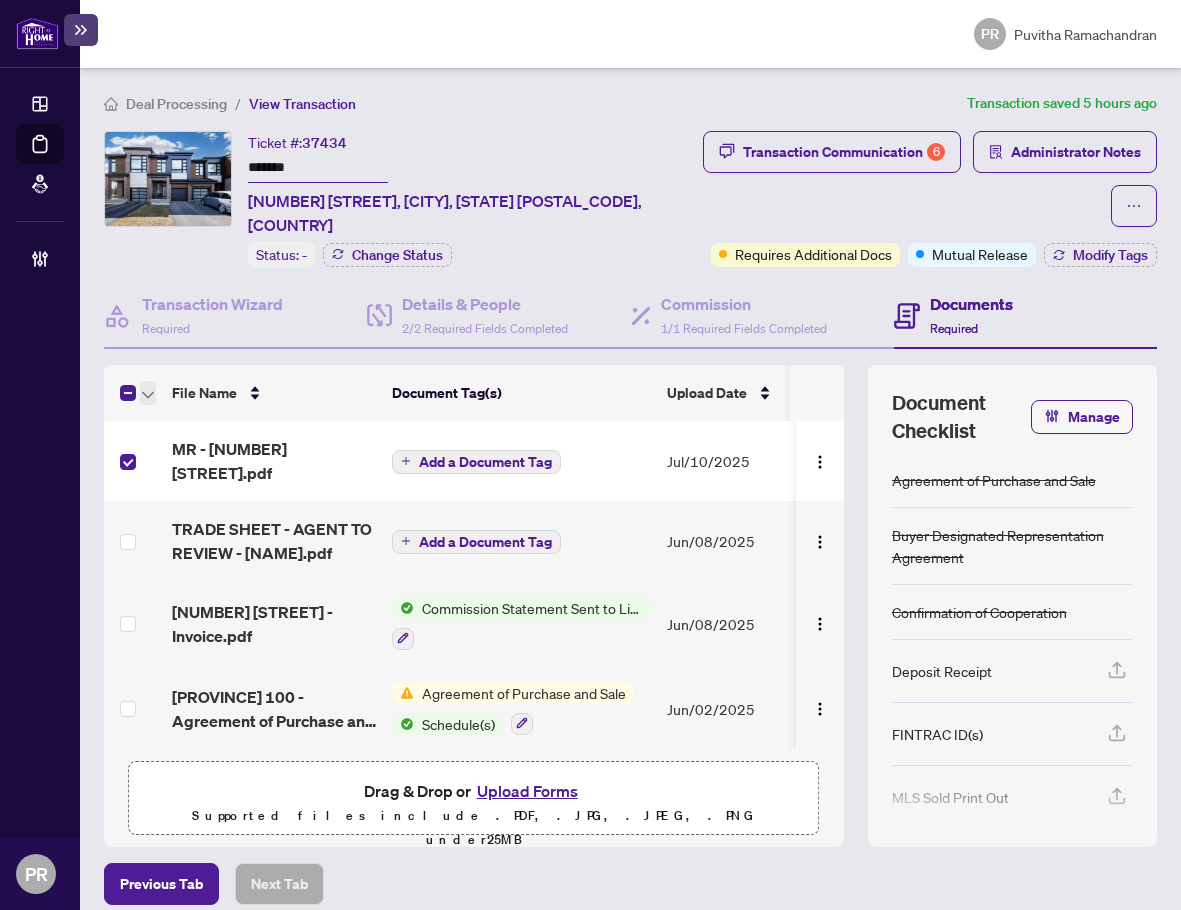 click 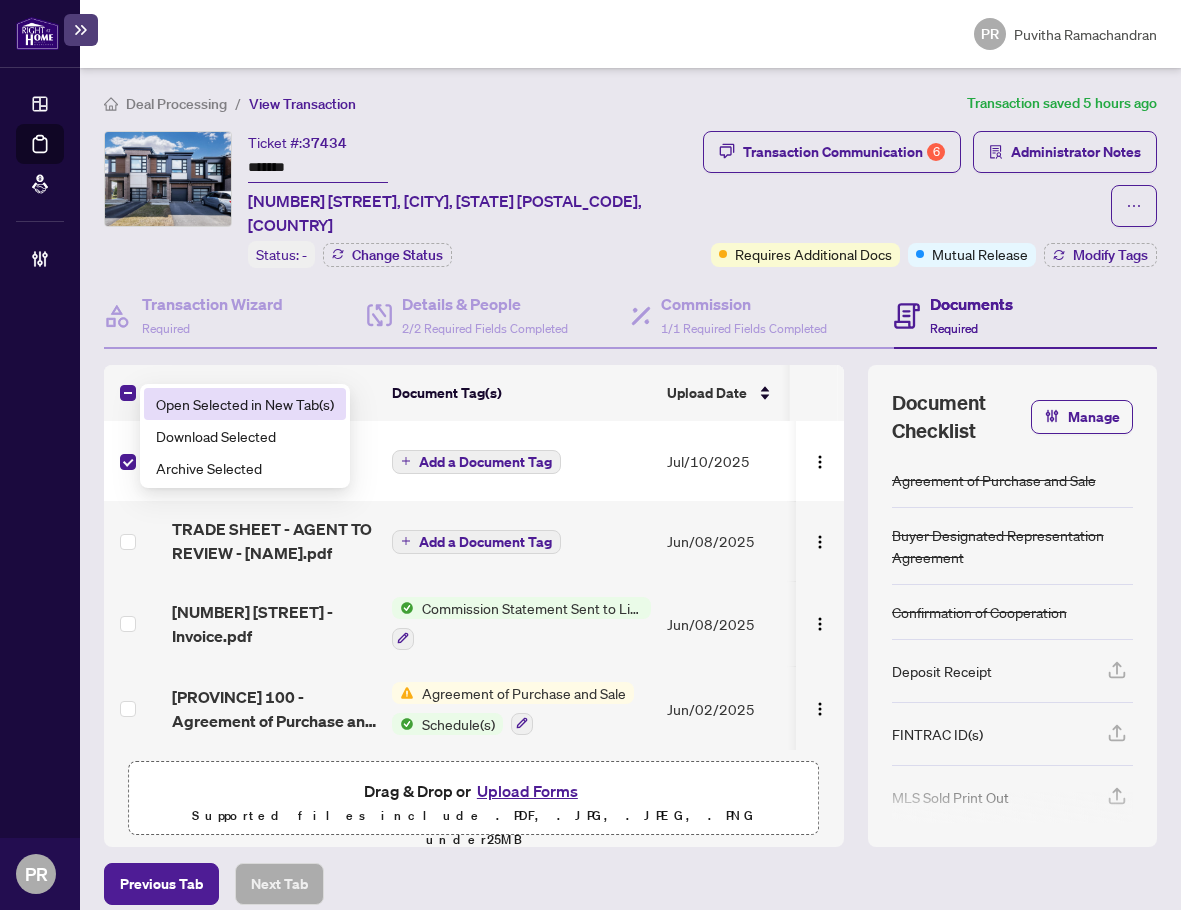 click on "Open Selected in New Tab(s)" at bounding box center (245, 404) 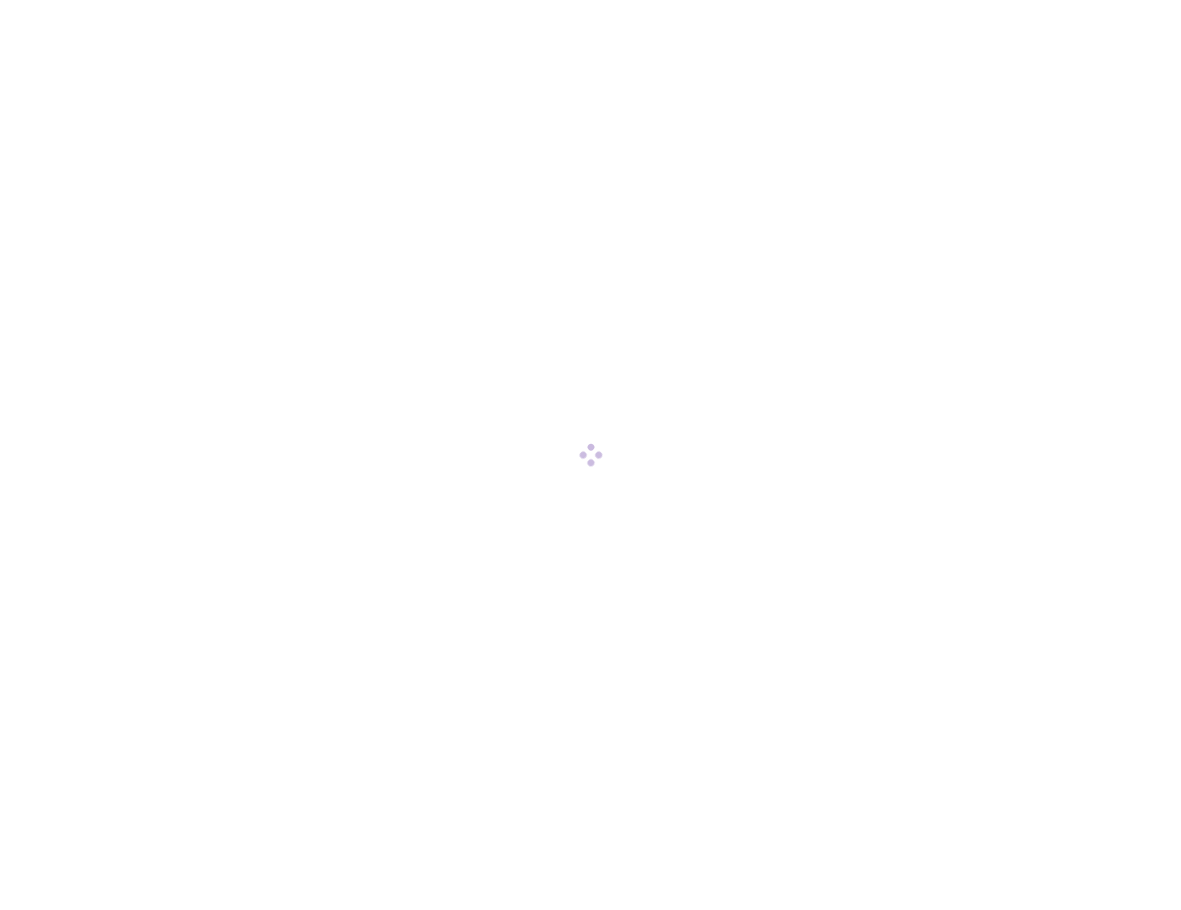 scroll, scrollTop: 0, scrollLeft: 0, axis: both 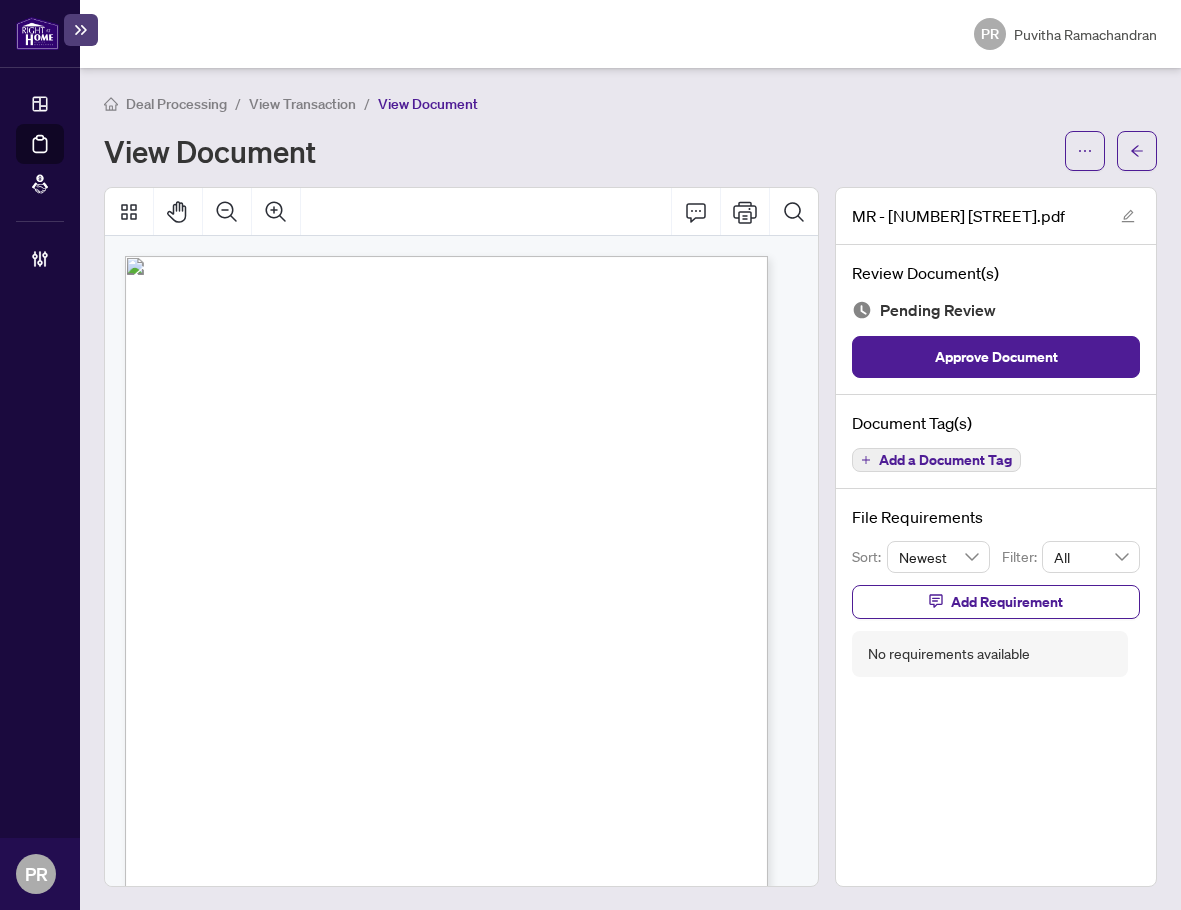 click on "Add a Document Tag" at bounding box center [945, 460] 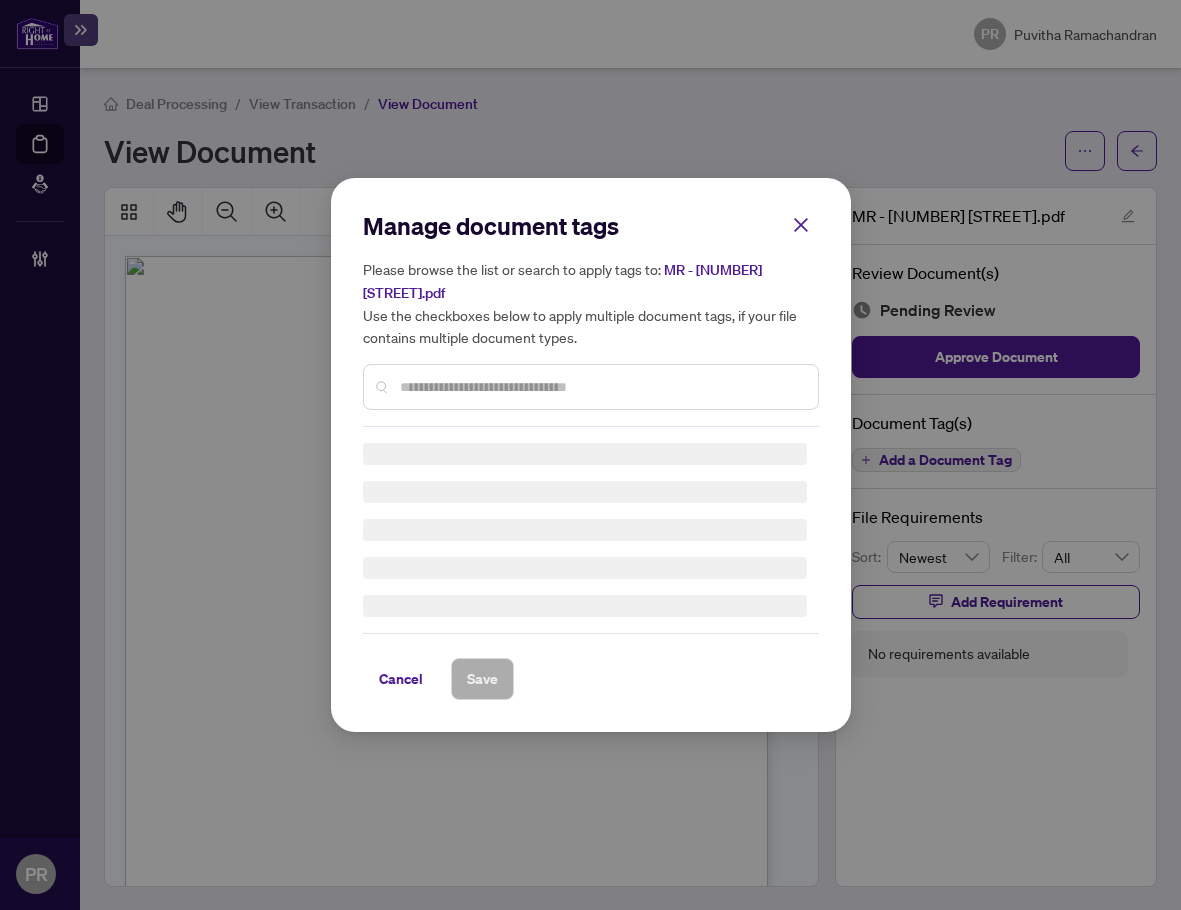 click on "Manage document tags Please browse the list or search to apply tags to:   MR - [NUMBER] [STREET].pdf   Use the checkboxes below to apply multiple document tags, if your file contains multiple document types." at bounding box center (591, 318) 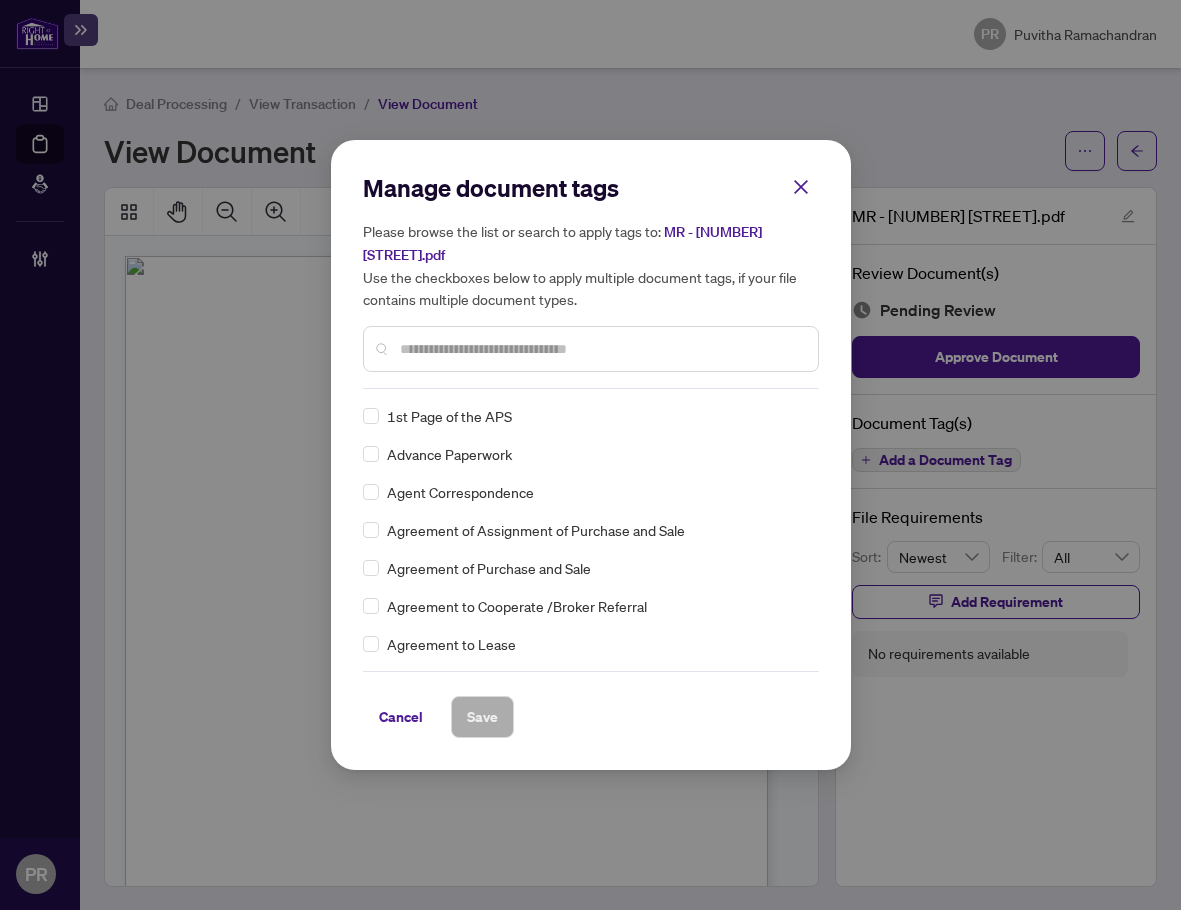 click at bounding box center (601, 349) 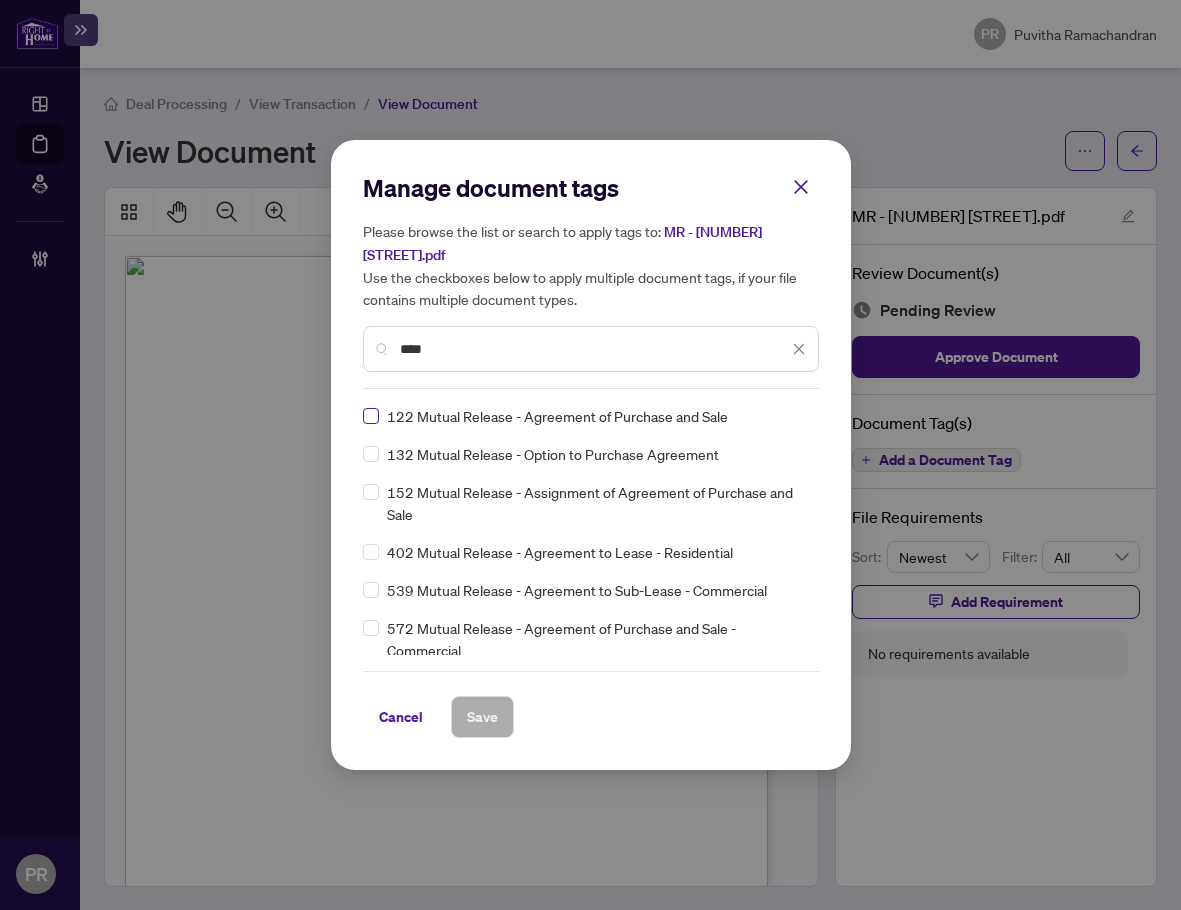 type on "****" 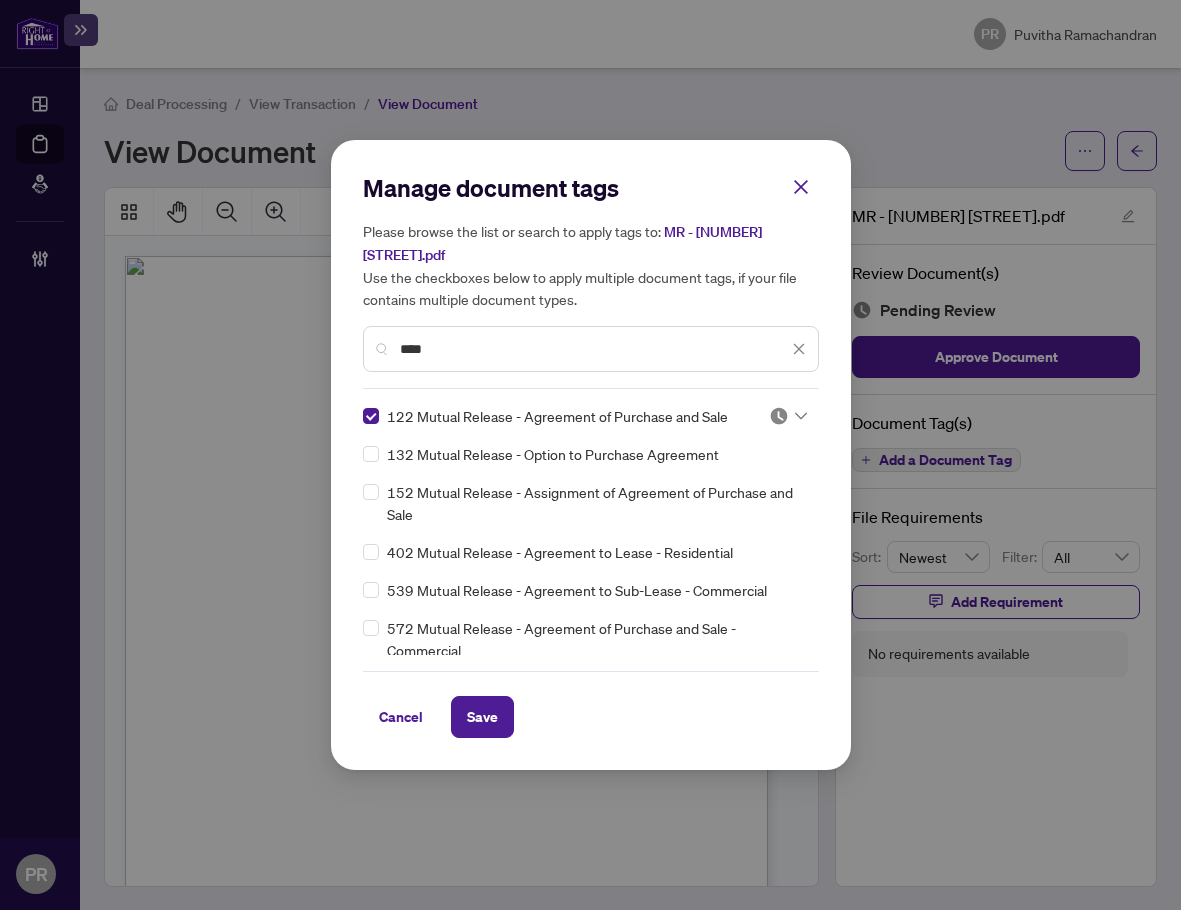click 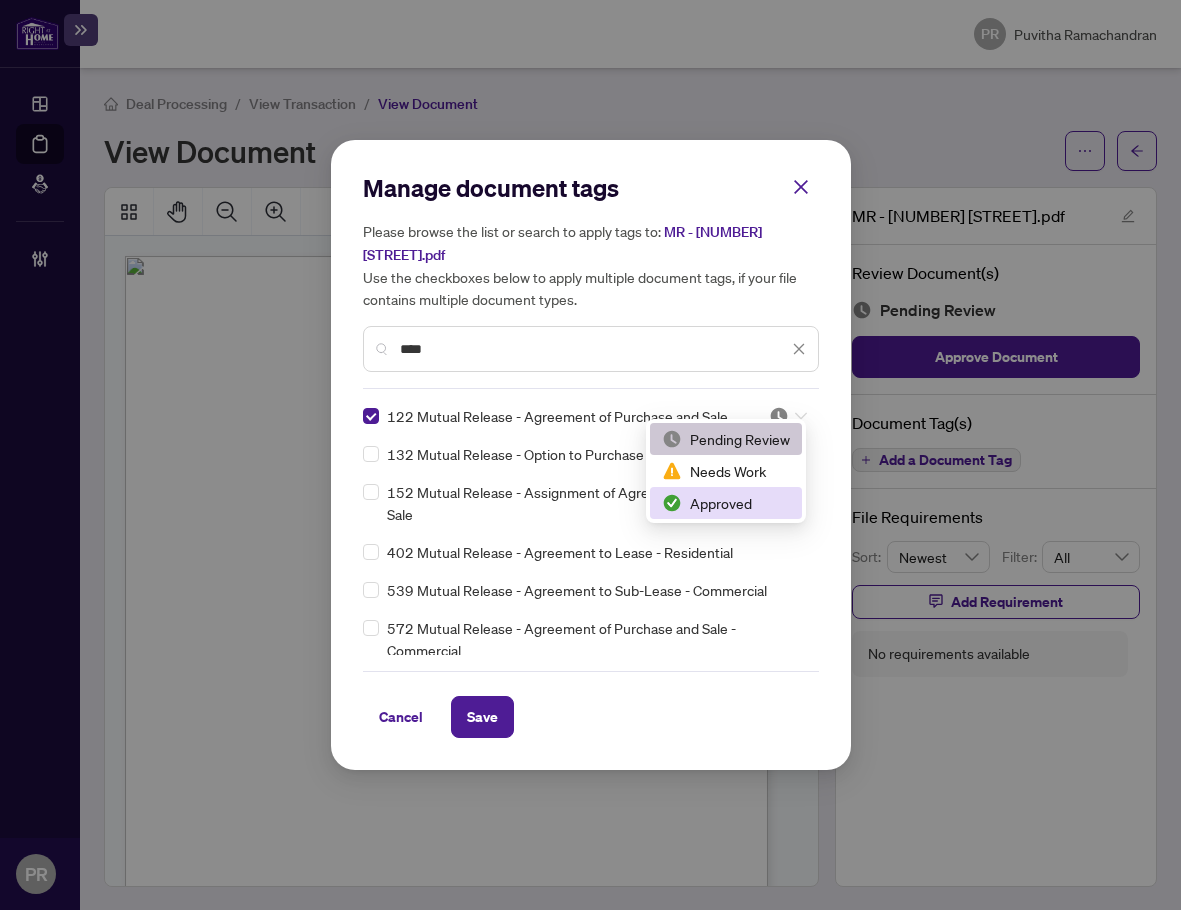 click on "Approved" at bounding box center [726, 503] 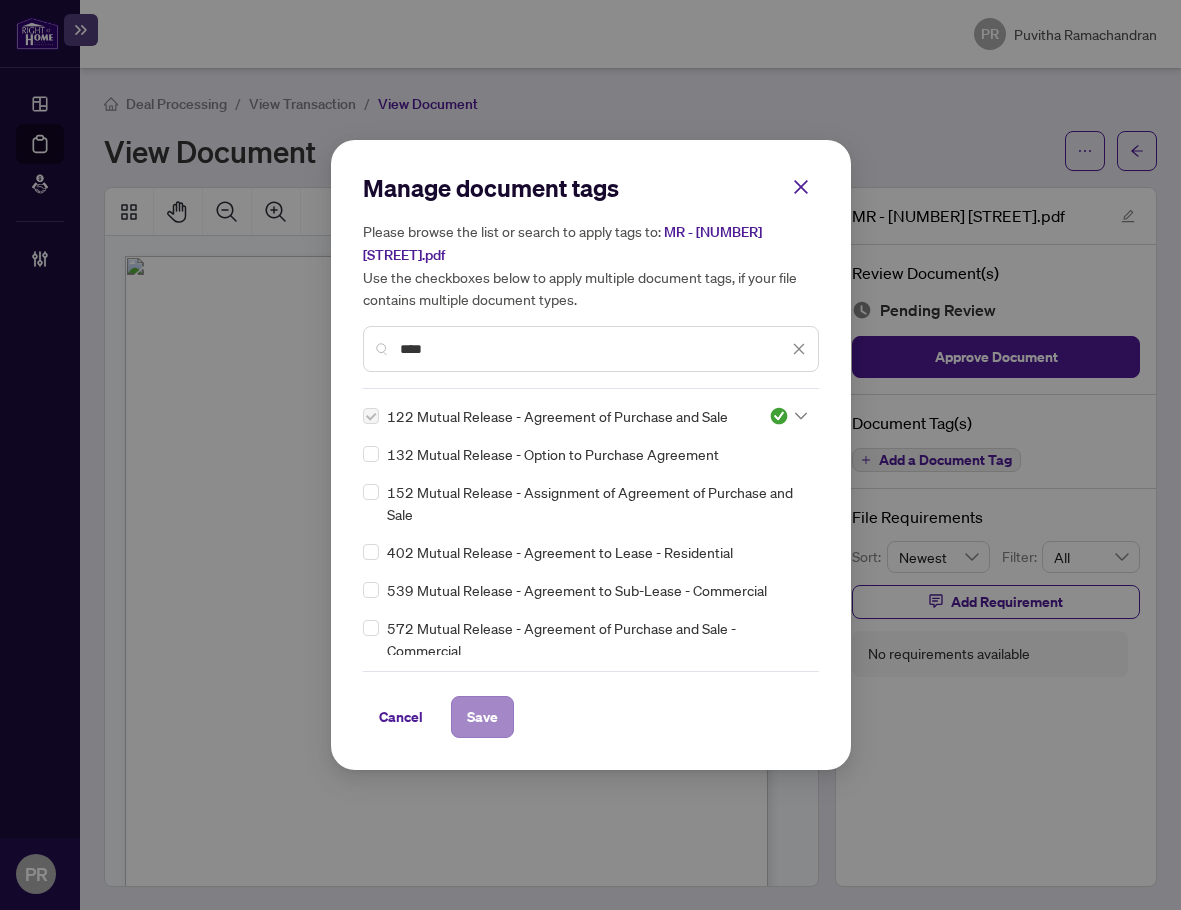 click on "Cancel Save" at bounding box center (591, 717) 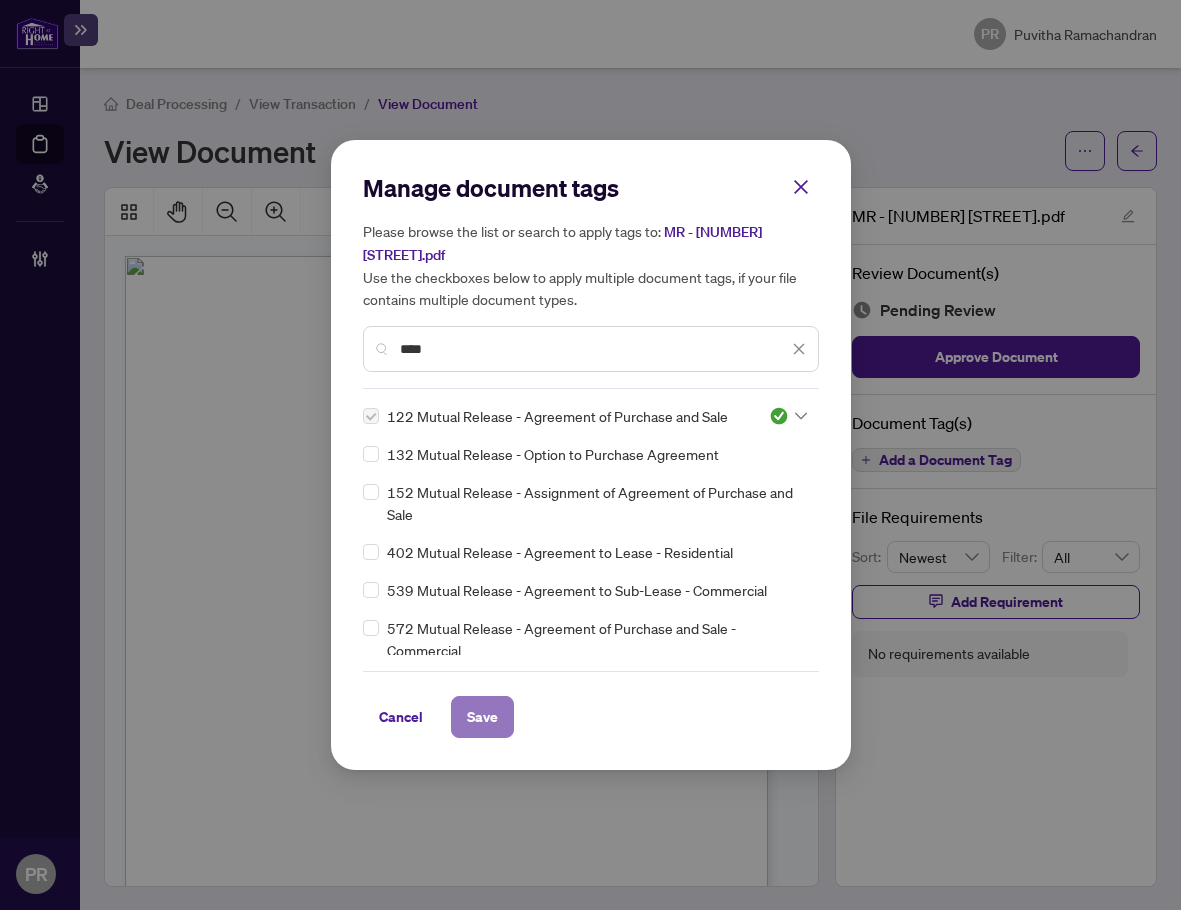 click on "Save" at bounding box center (482, 717) 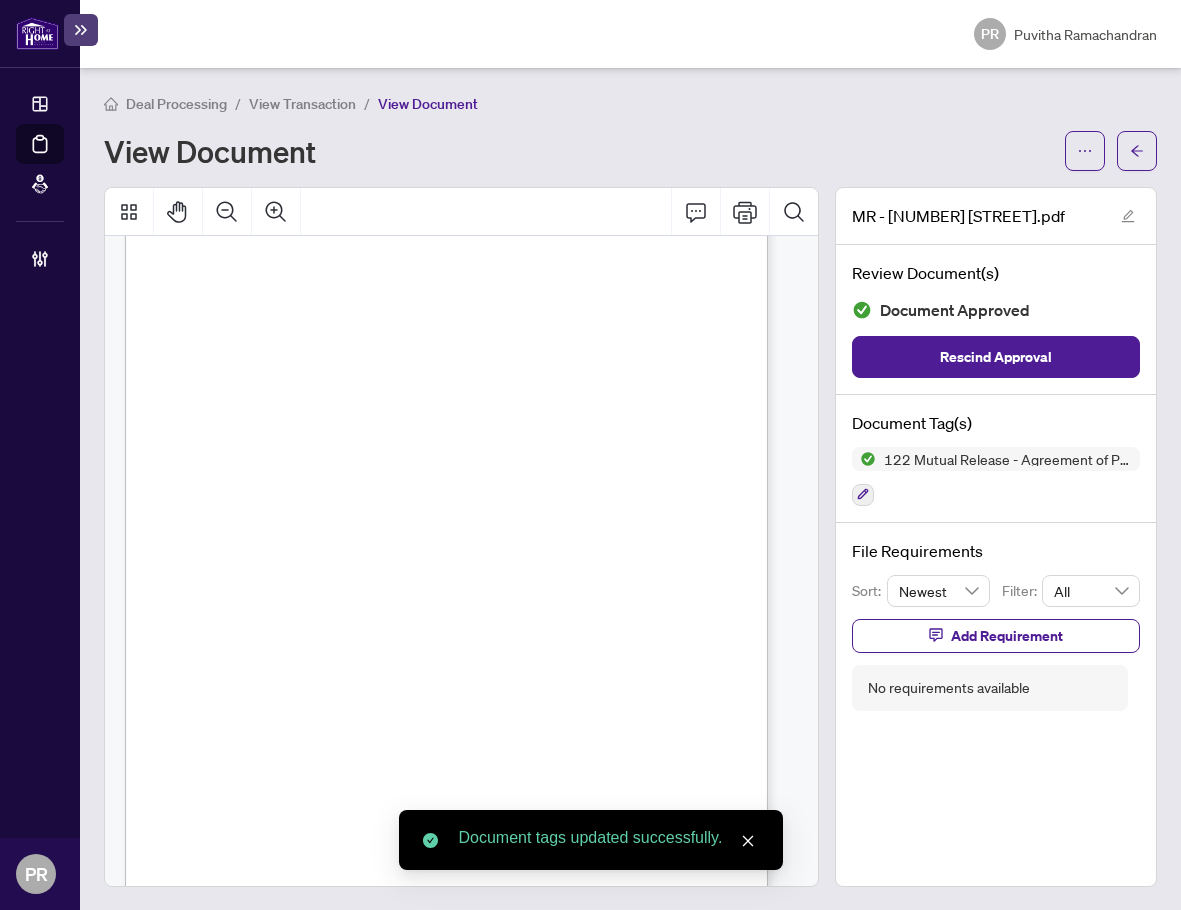 scroll, scrollTop: 222, scrollLeft: 0, axis: vertical 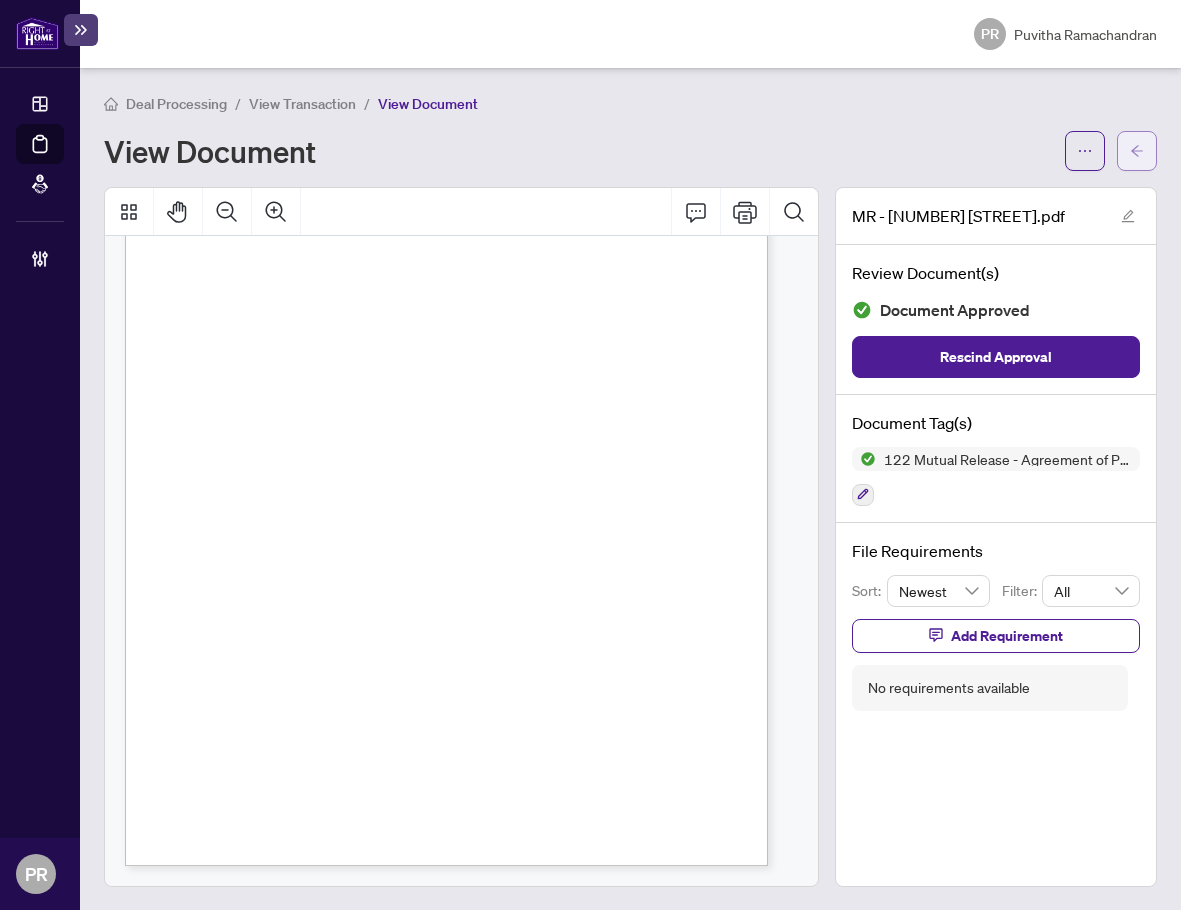 click at bounding box center [1137, 151] 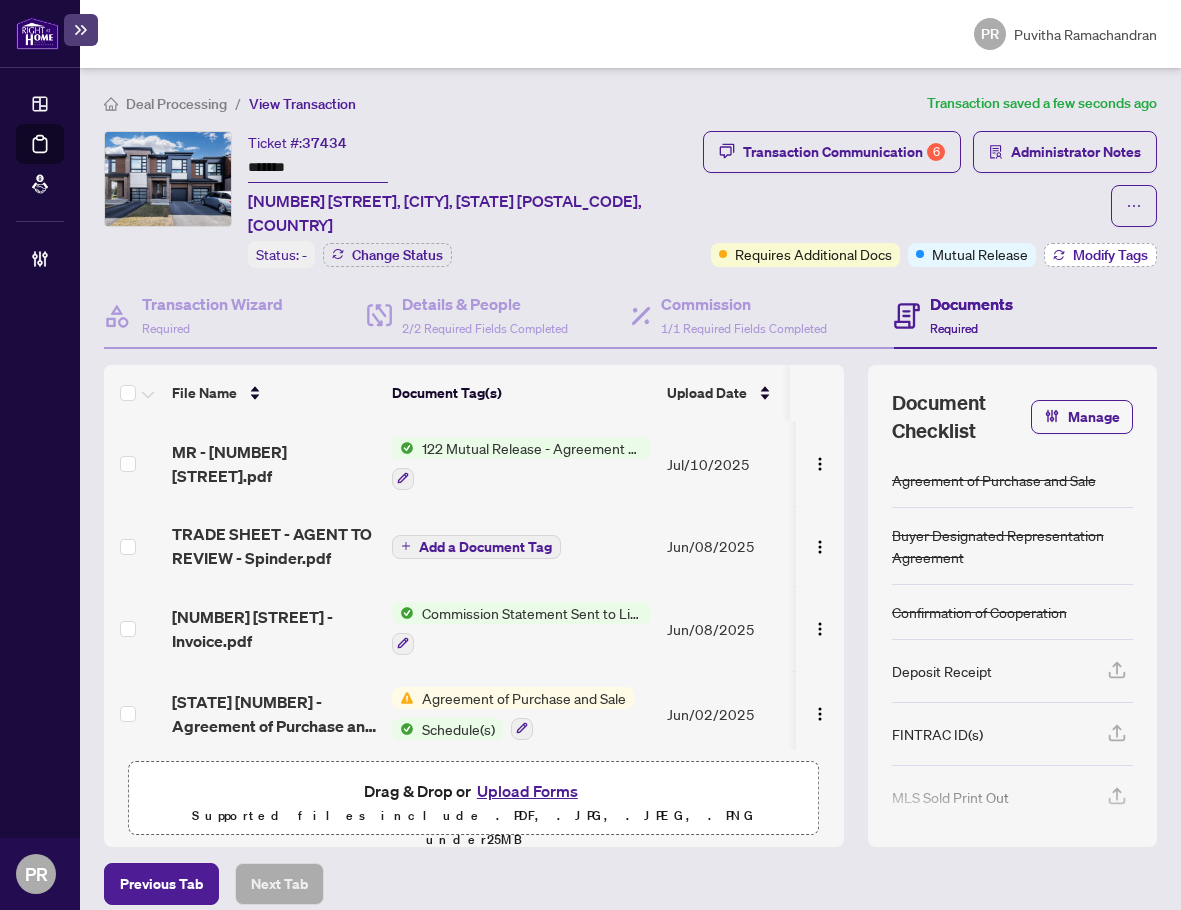 click on "Modify Tags" at bounding box center [1110, 255] 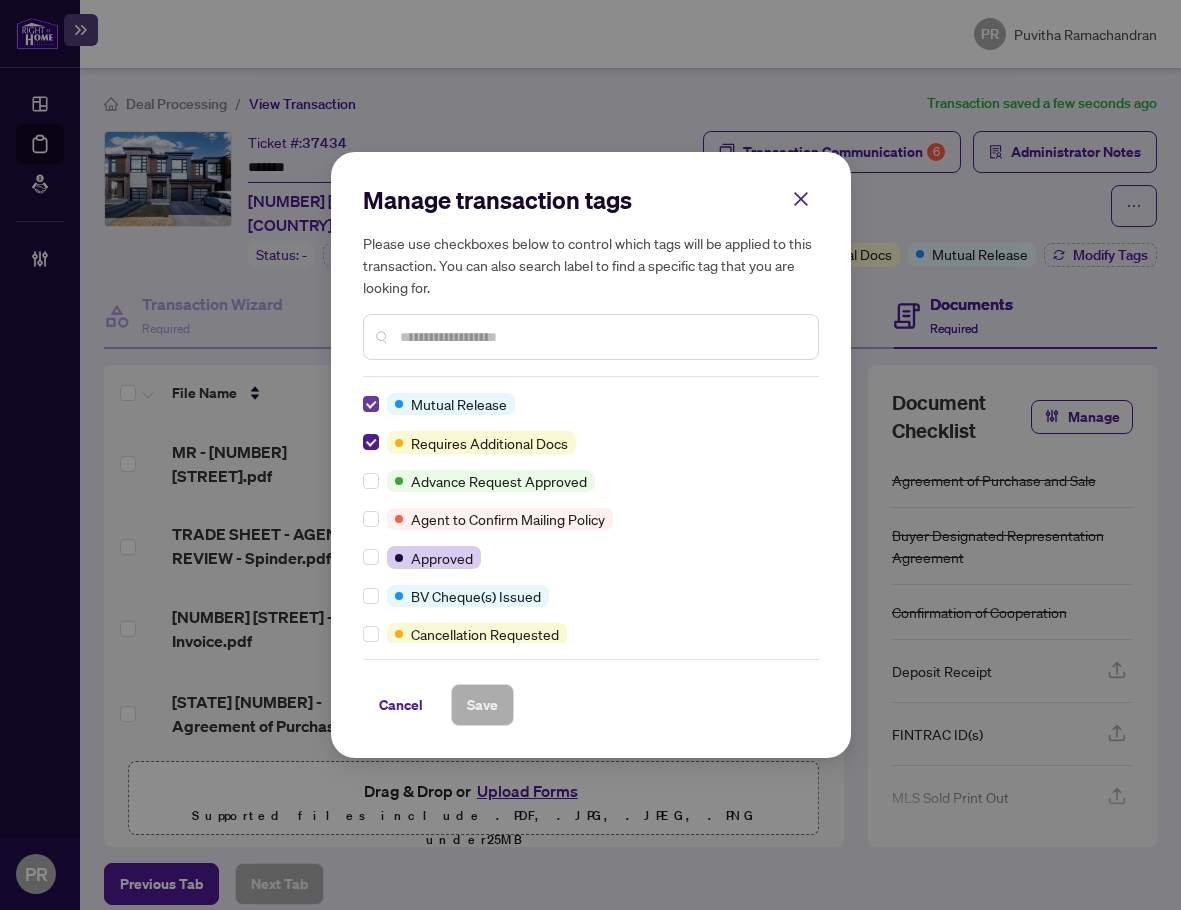 scroll, scrollTop: 0, scrollLeft: 0, axis: both 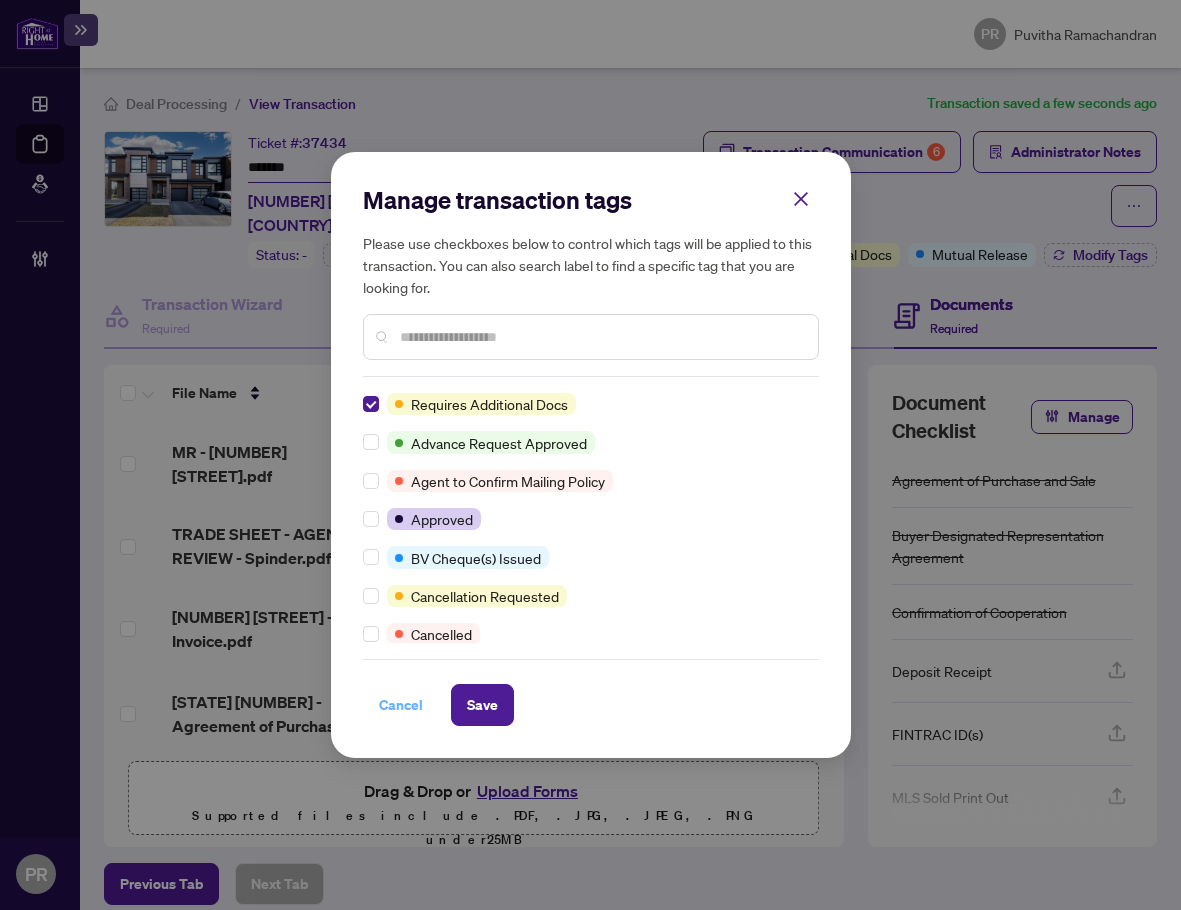 click on "Cancel" at bounding box center [401, 705] 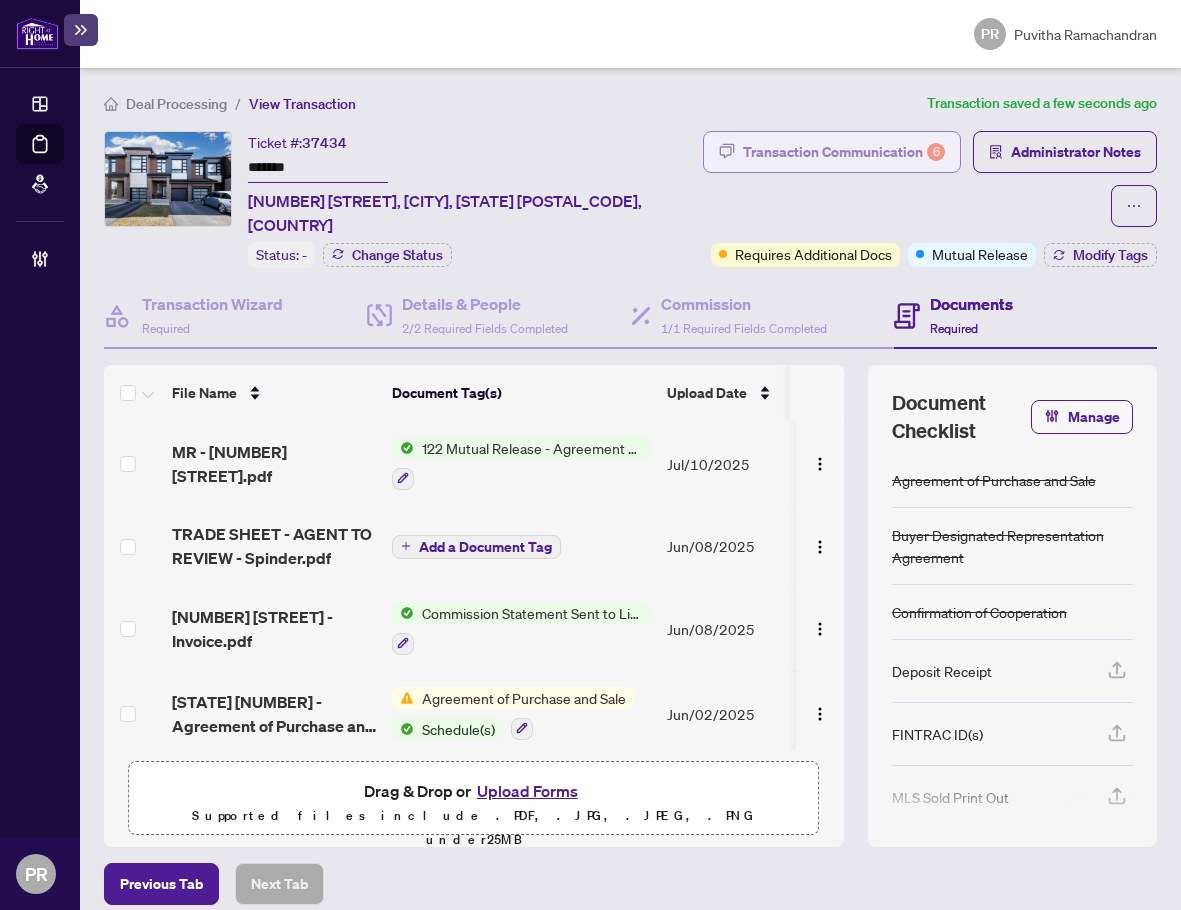 click on "Transaction Communication 6" at bounding box center (844, 152) 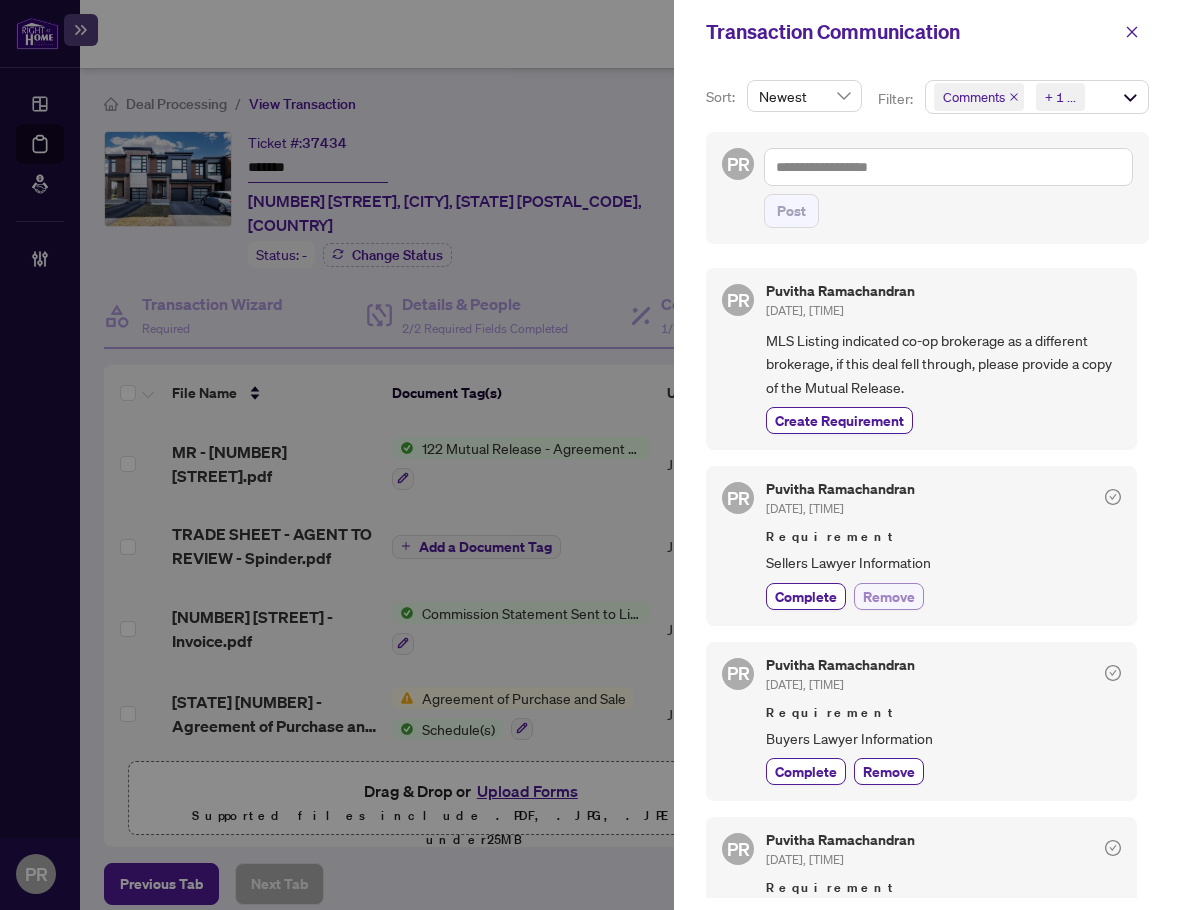 click on "Remove" at bounding box center (889, 596) 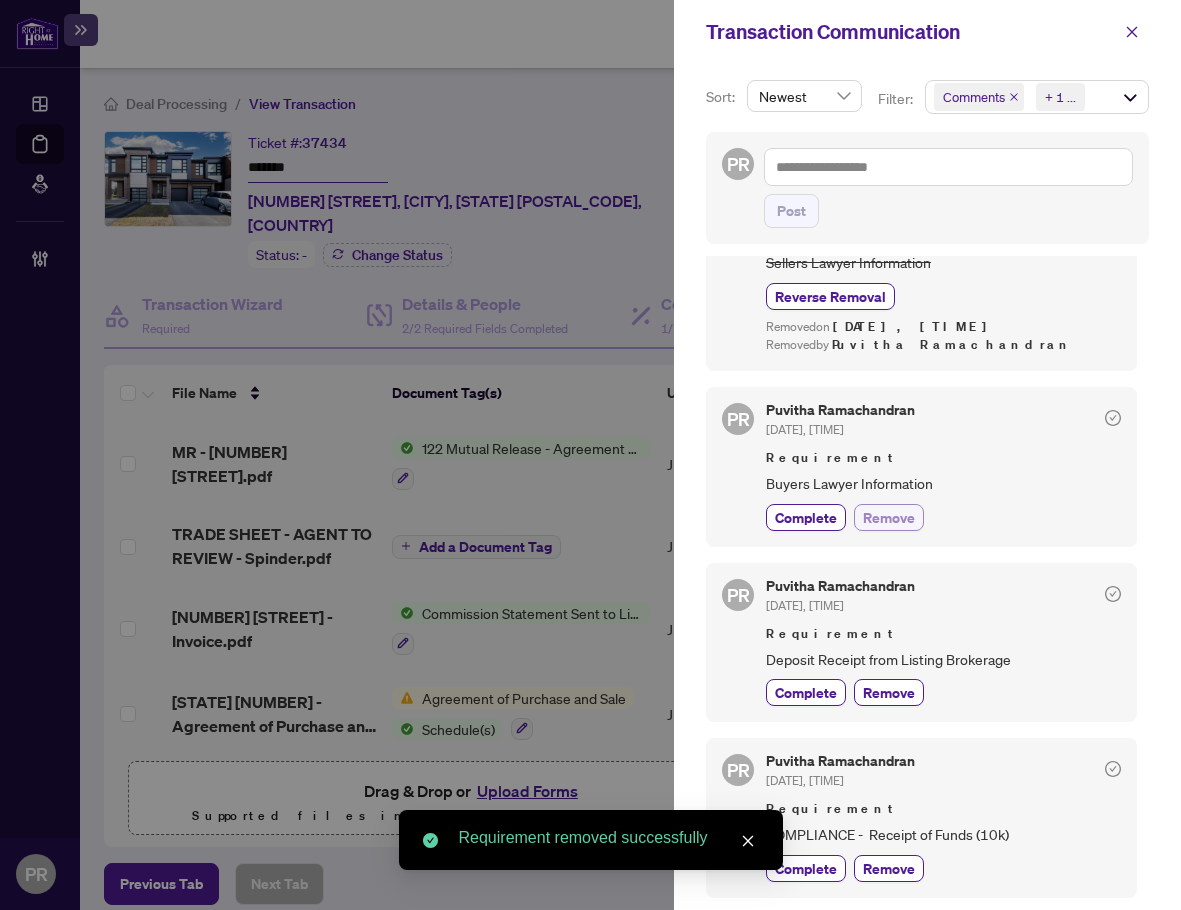 click on "Remove" at bounding box center (889, 517) 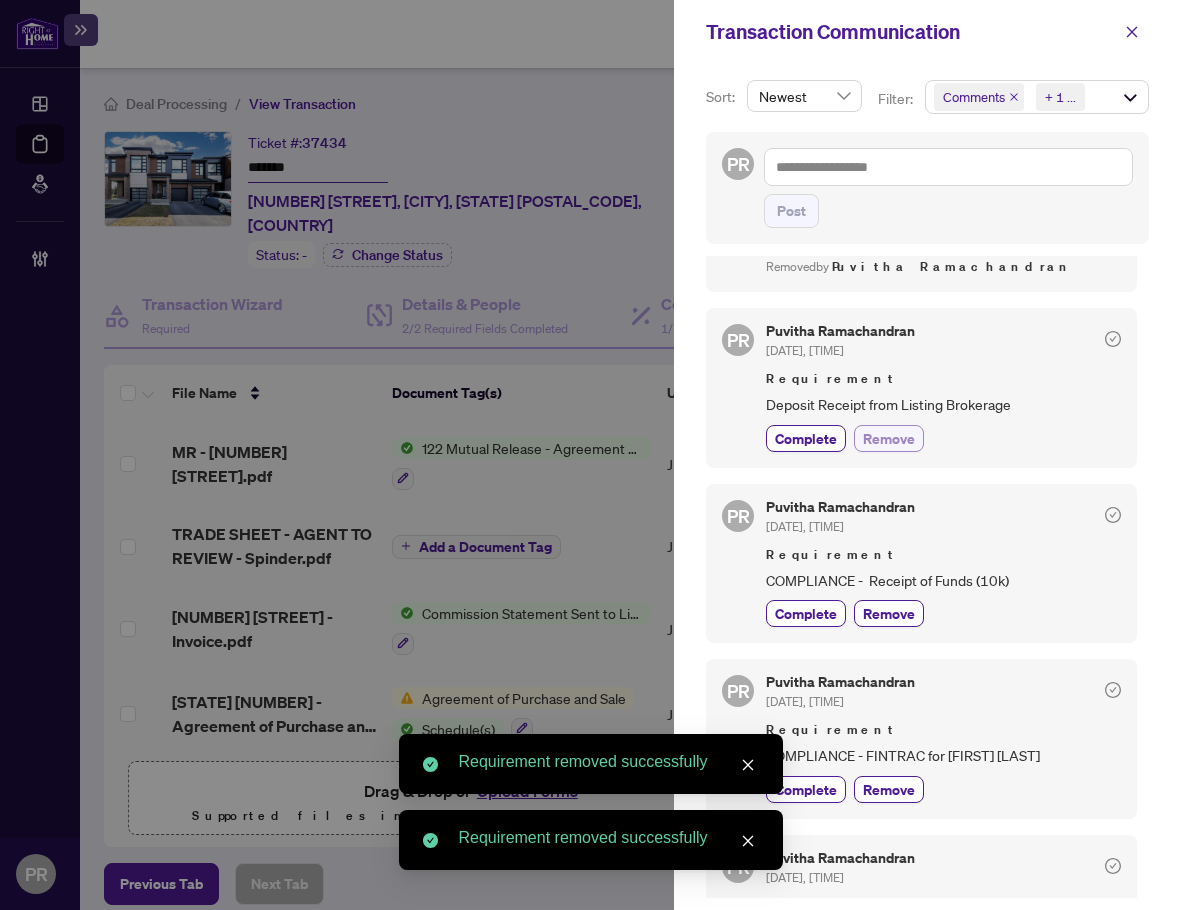 scroll, scrollTop: 647, scrollLeft: 0, axis: vertical 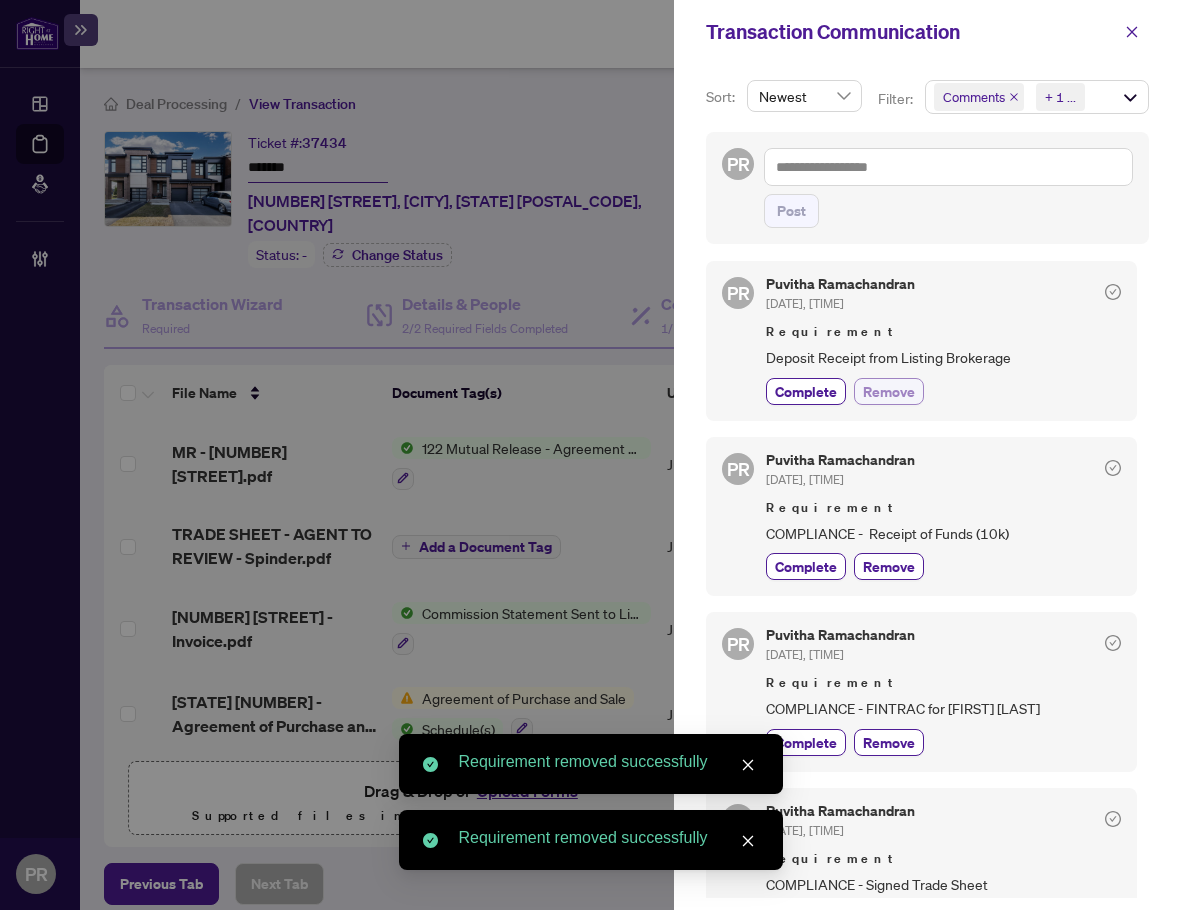 click on "Remove" at bounding box center (889, 391) 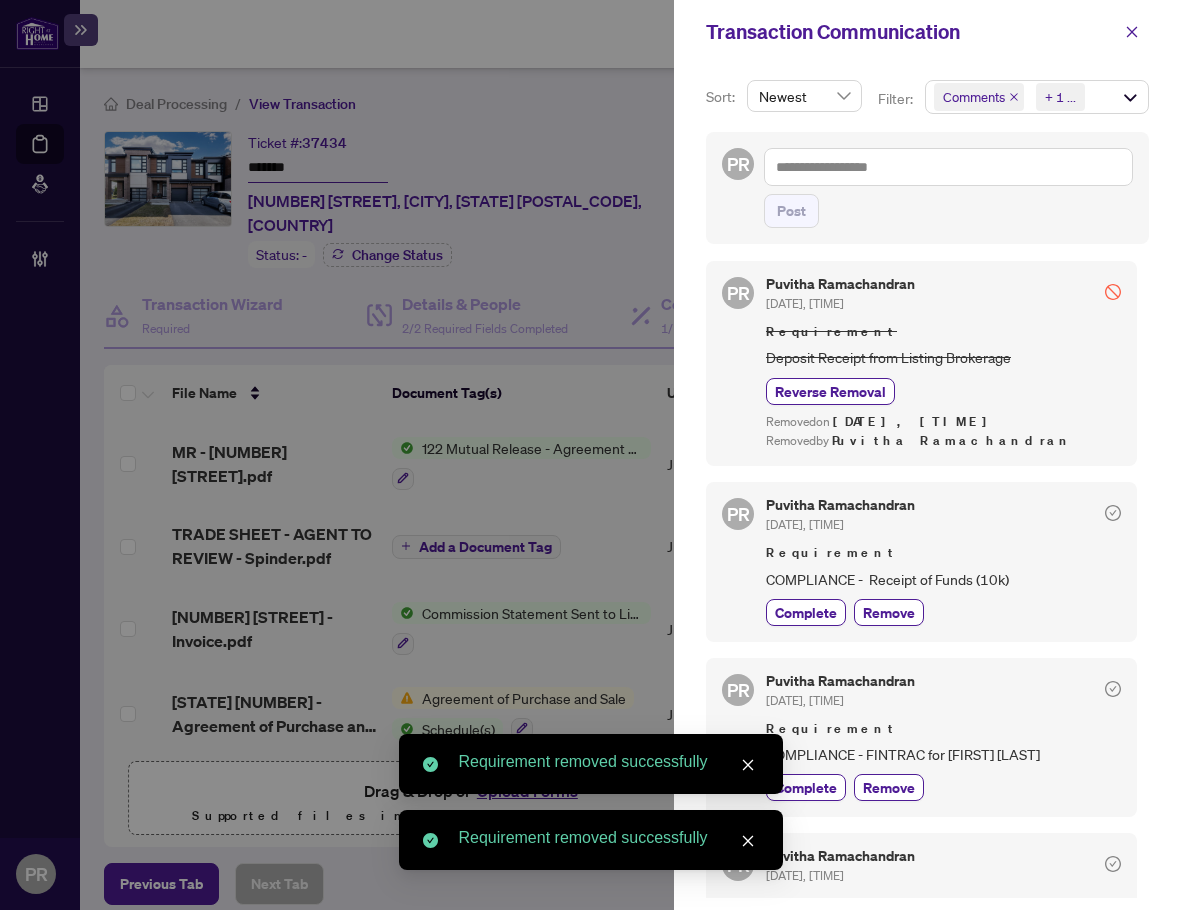 scroll, scrollTop: 847, scrollLeft: 0, axis: vertical 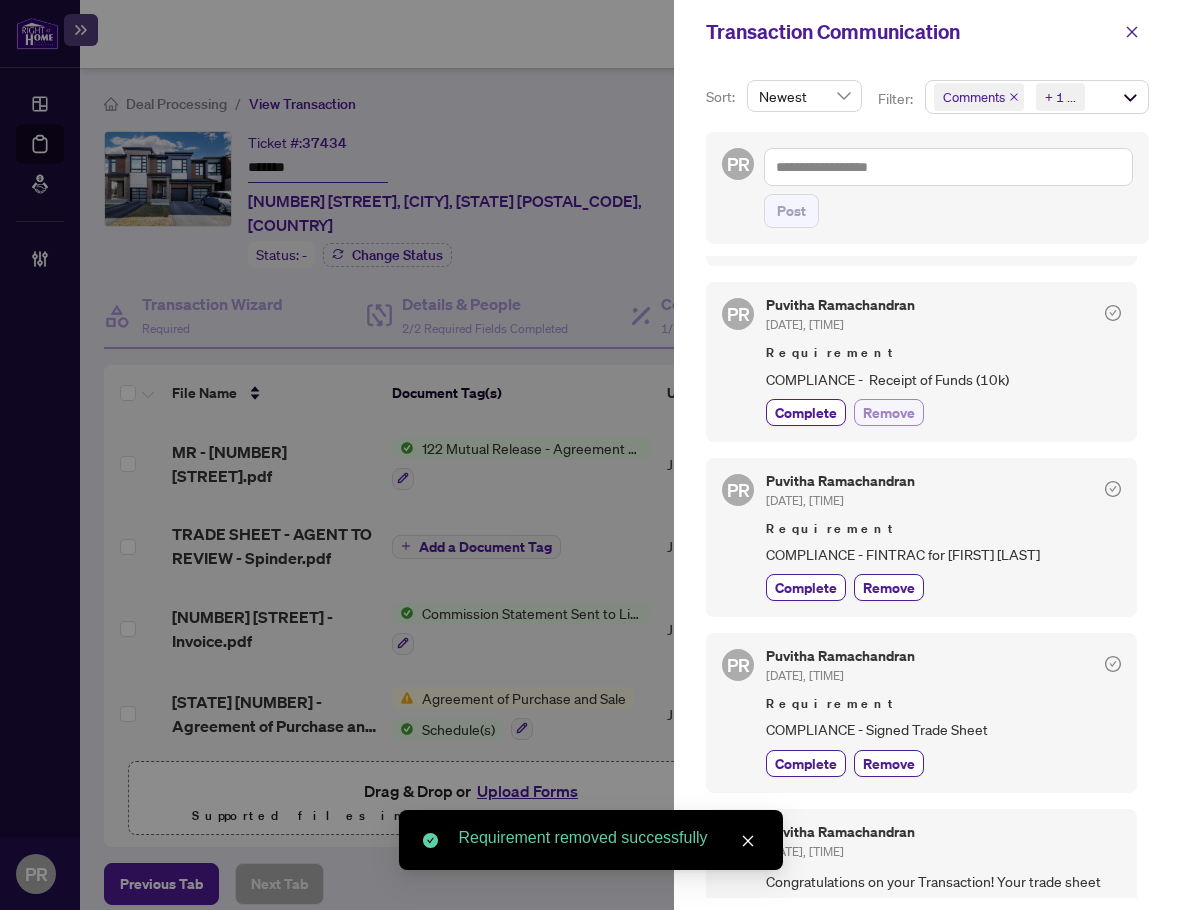 click on "Remove" at bounding box center (889, 412) 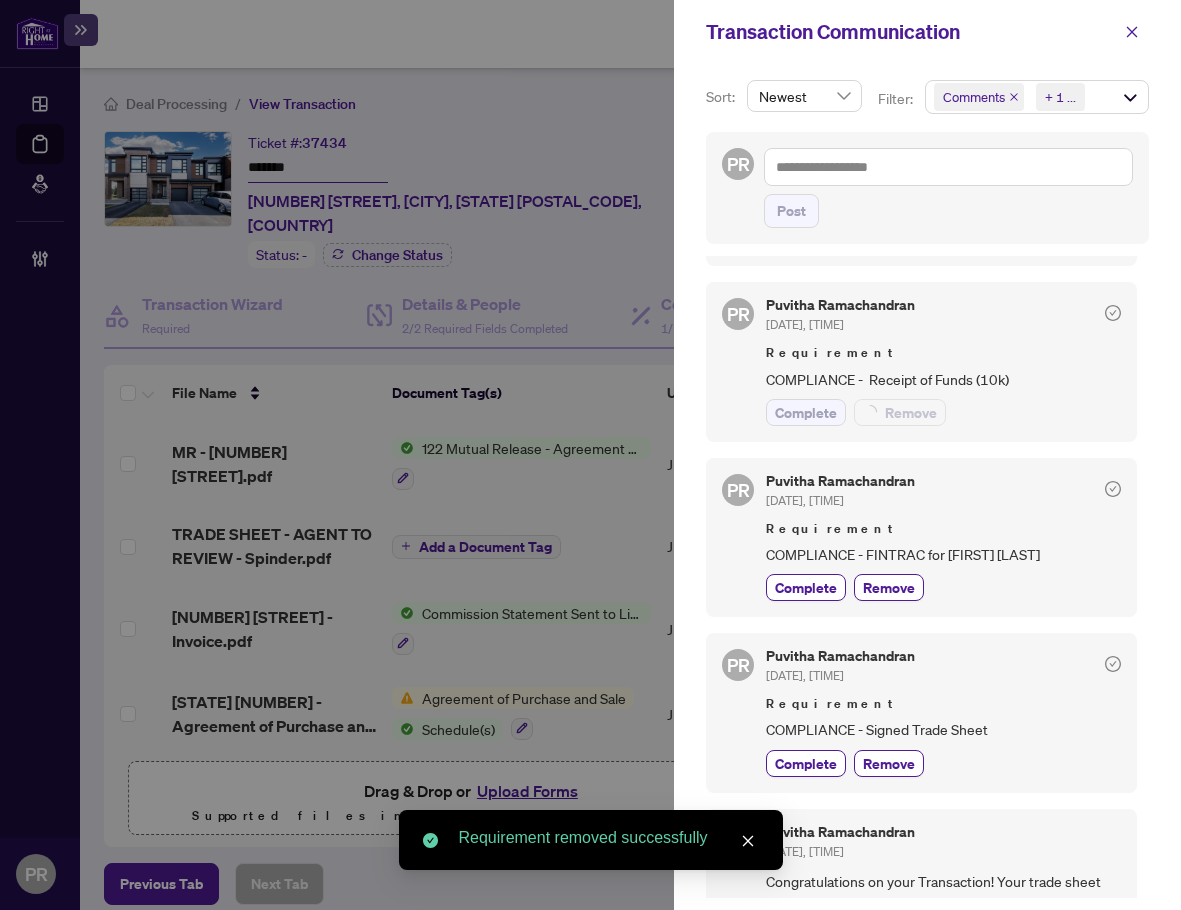 scroll, scrollTop: 1094, scrollLeft: 0, axis: vertical 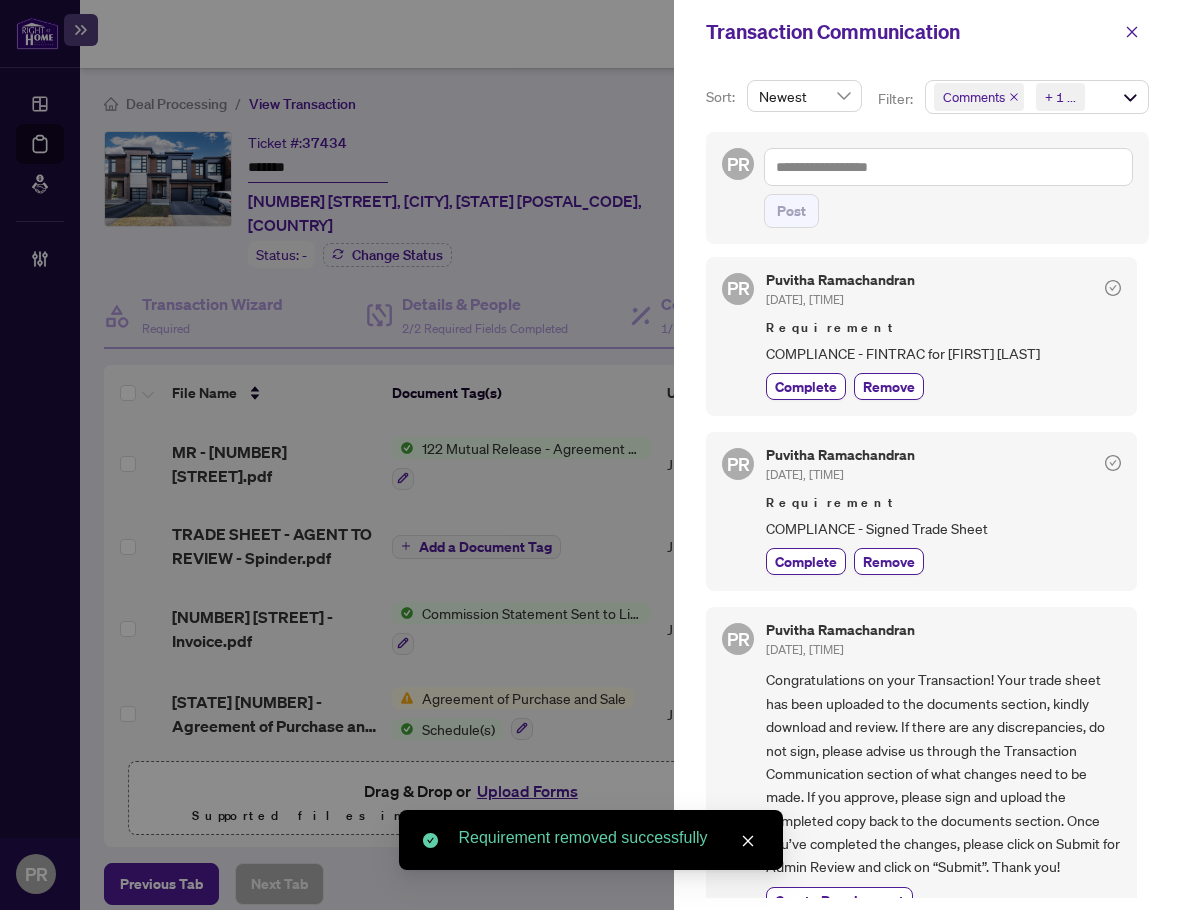 click on "Puvitha Ramachandran   Jun/08/2025, 03:54pm Requirement   COMPLIANCE - Signed Trade Sheet Complete Remove" at bounding box center (943, 511) 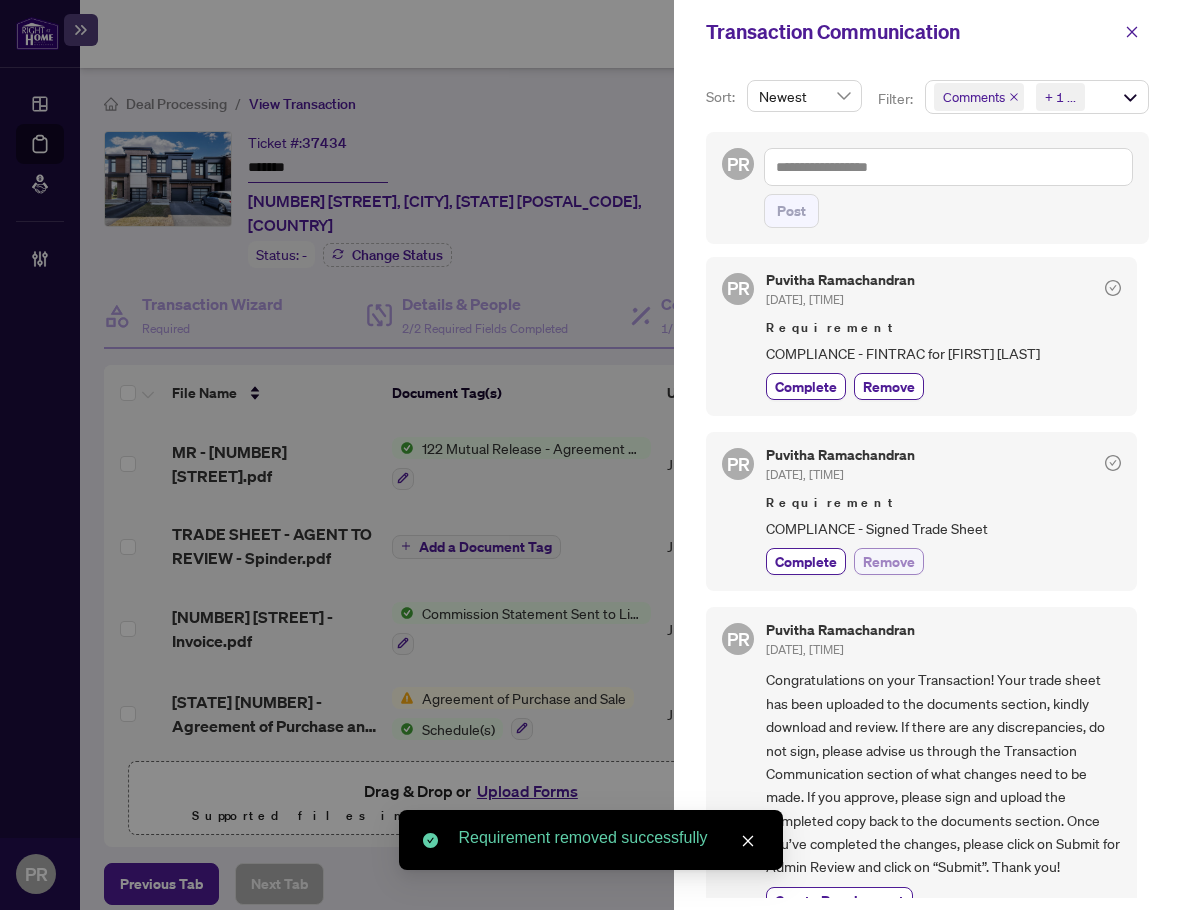 click on "Remove" at bounding box center [889, 561] 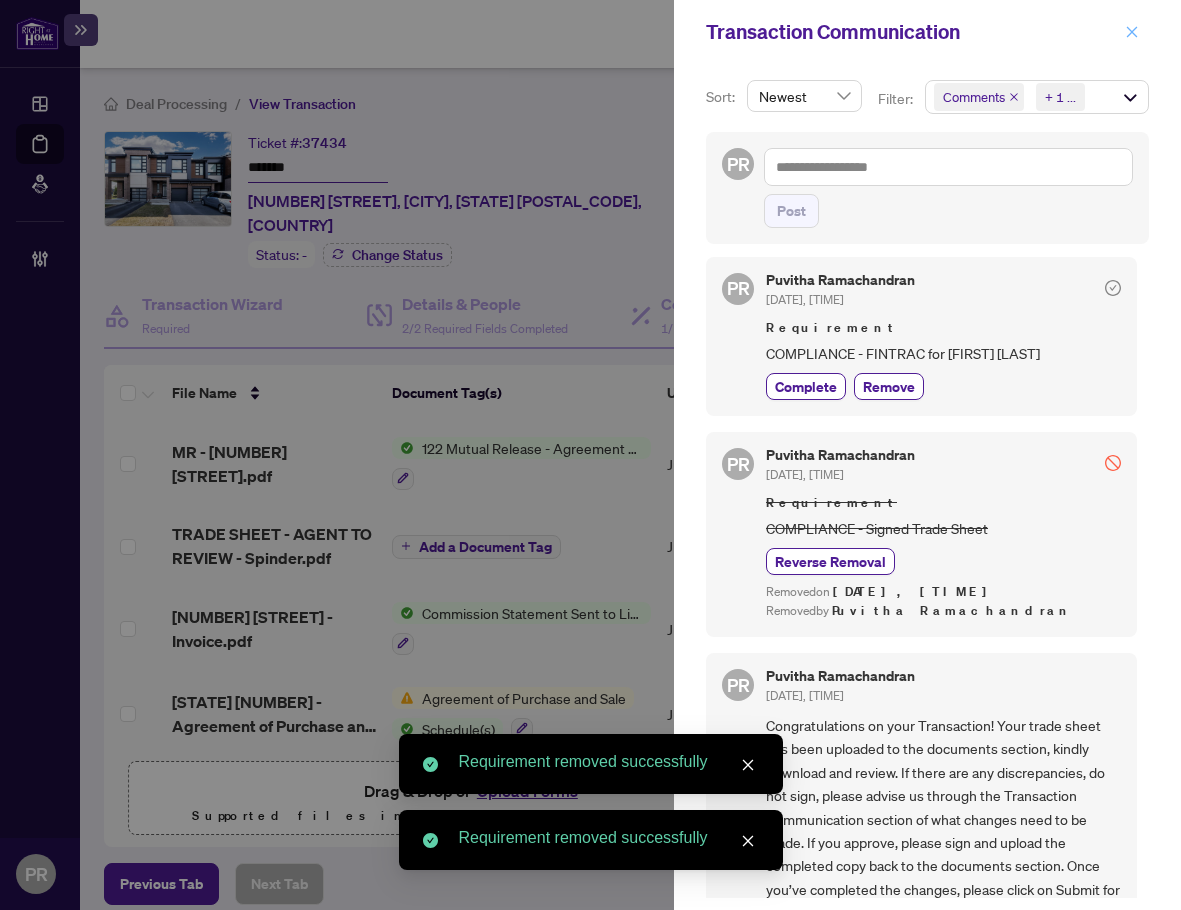 click at bounding box center (1132, 32) 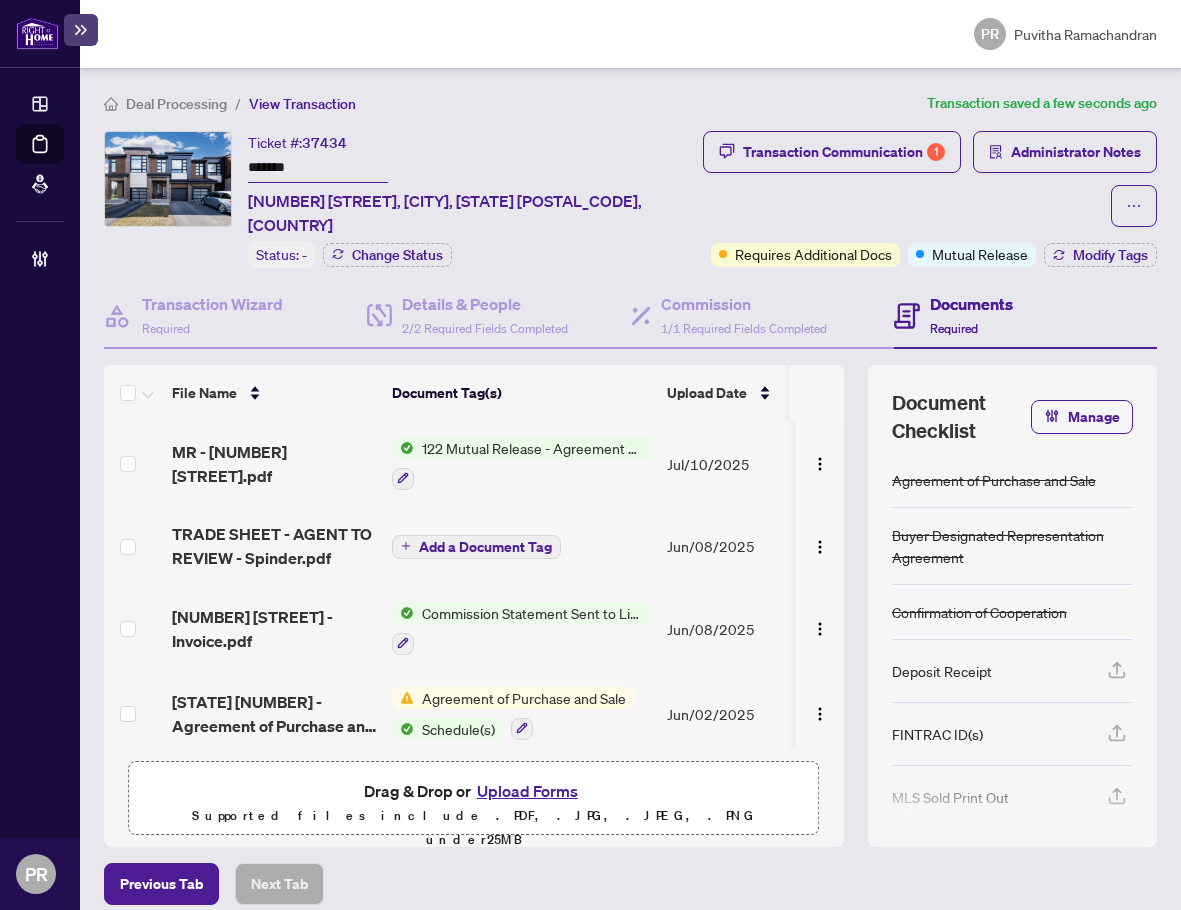 click at bounding box center [134, 546] 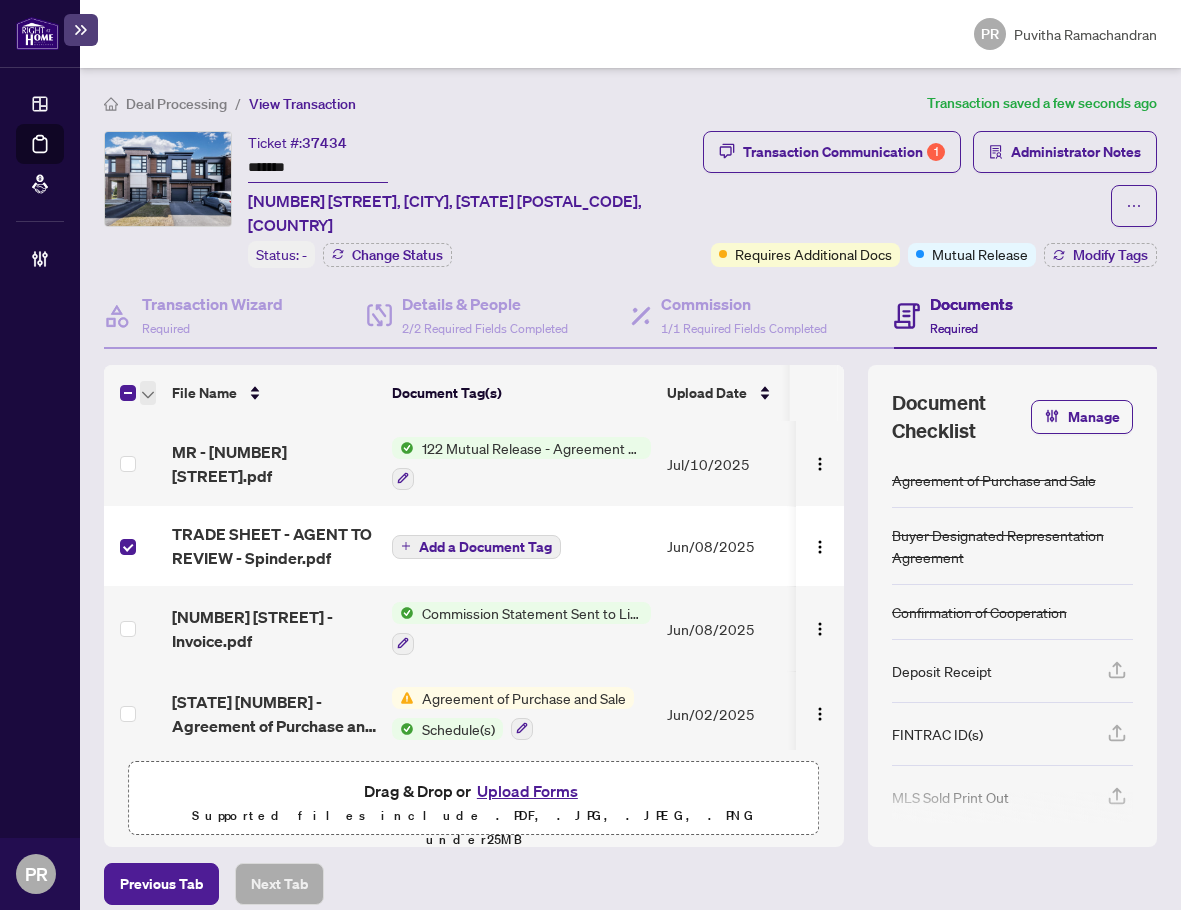 click at bounding box center (148, 393) 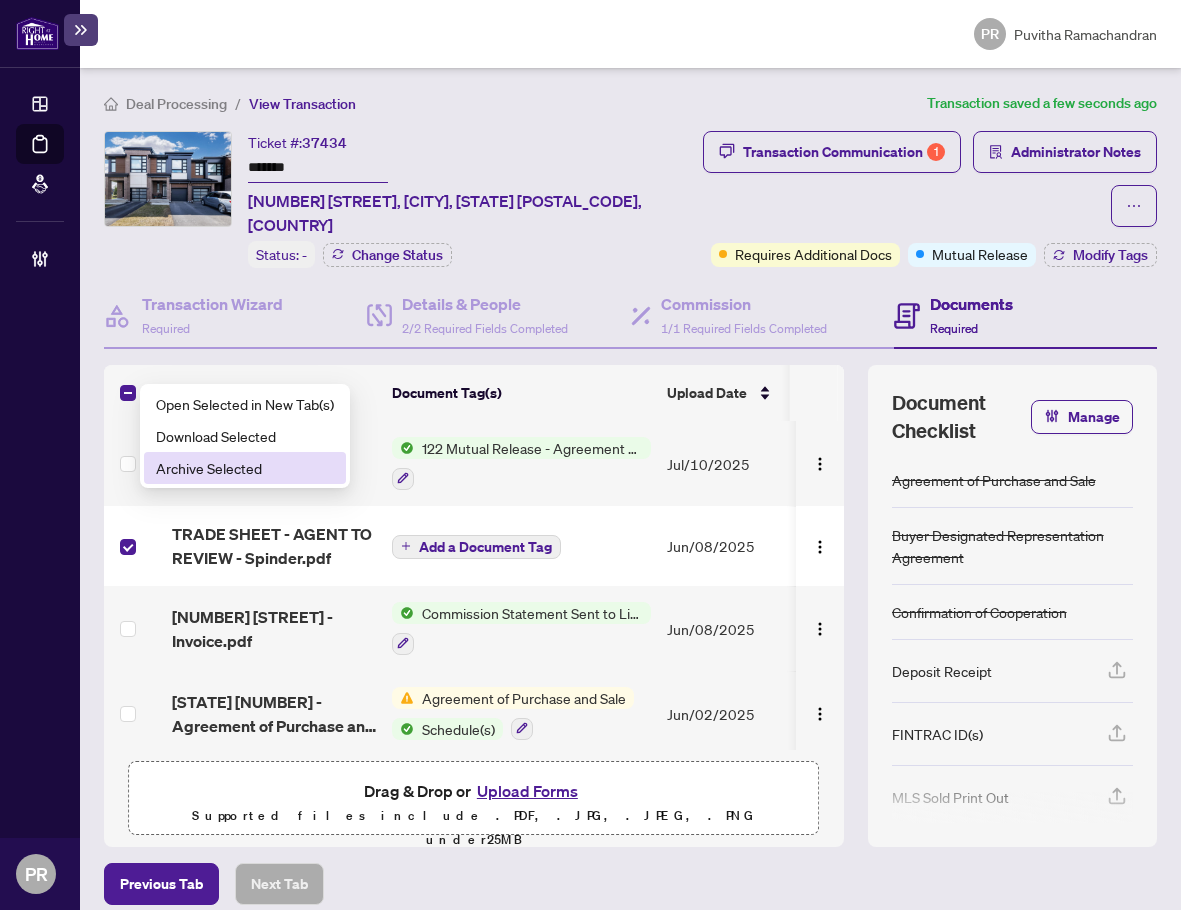 click on "Archive Selected" at bounding box center [245, 468] 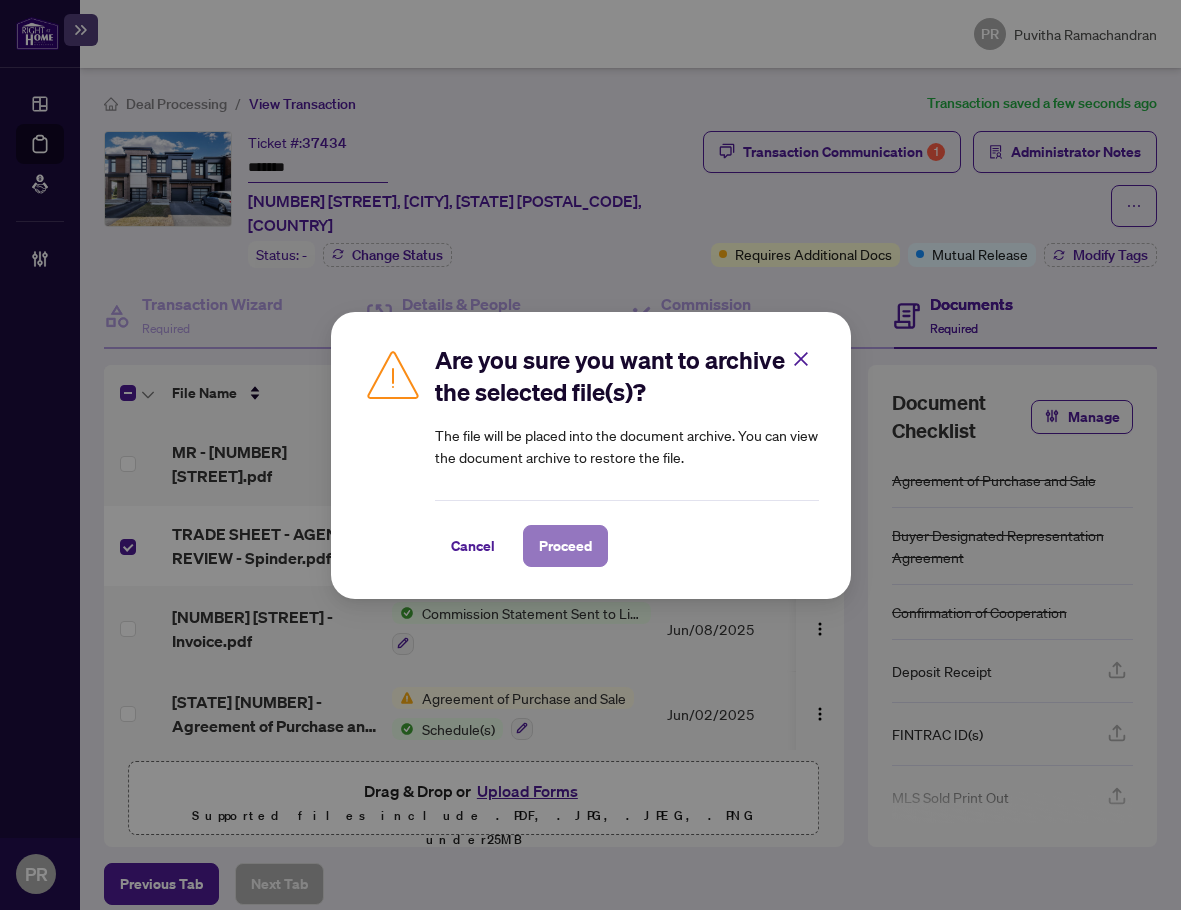 click on "Proceed" at bounding box center (565, 546) 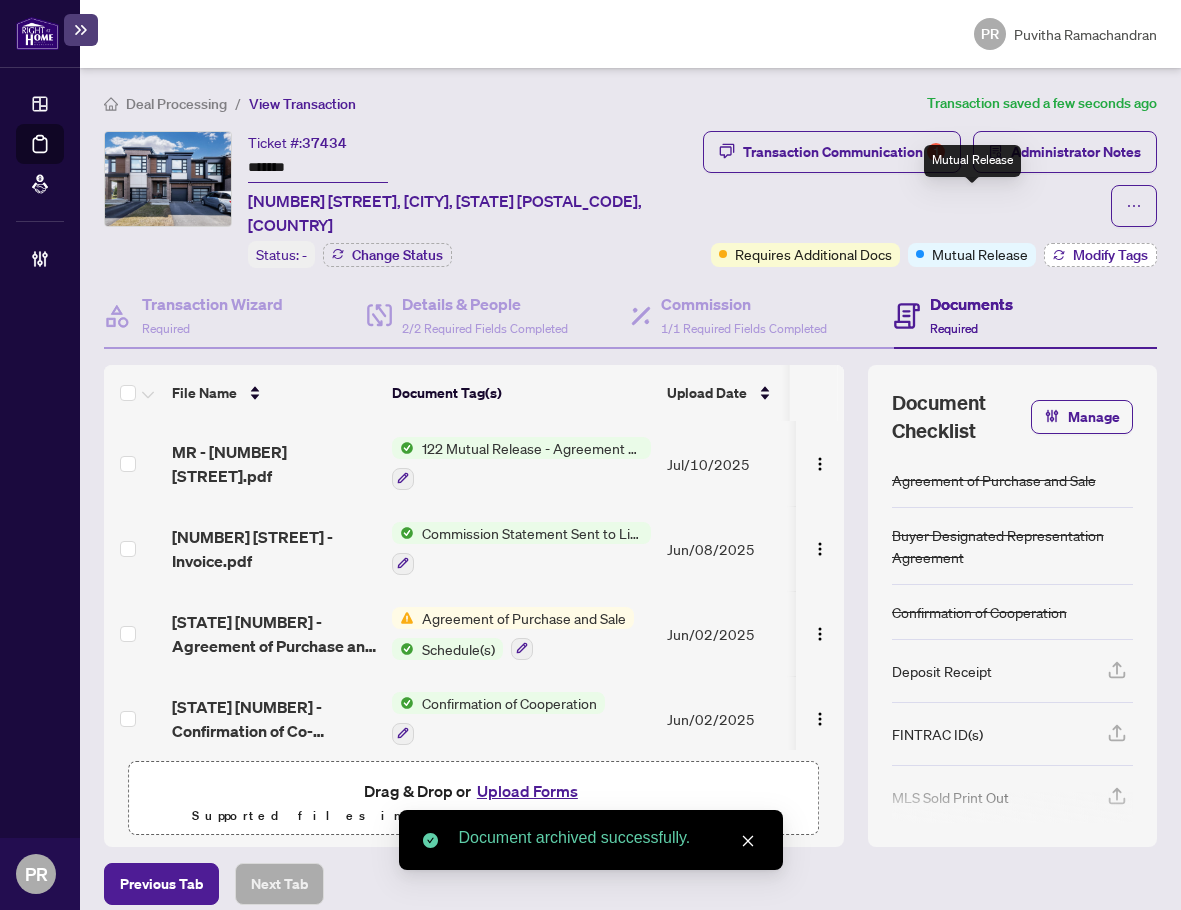 click on "Modify Tags" at bounding box center (1110, 255) 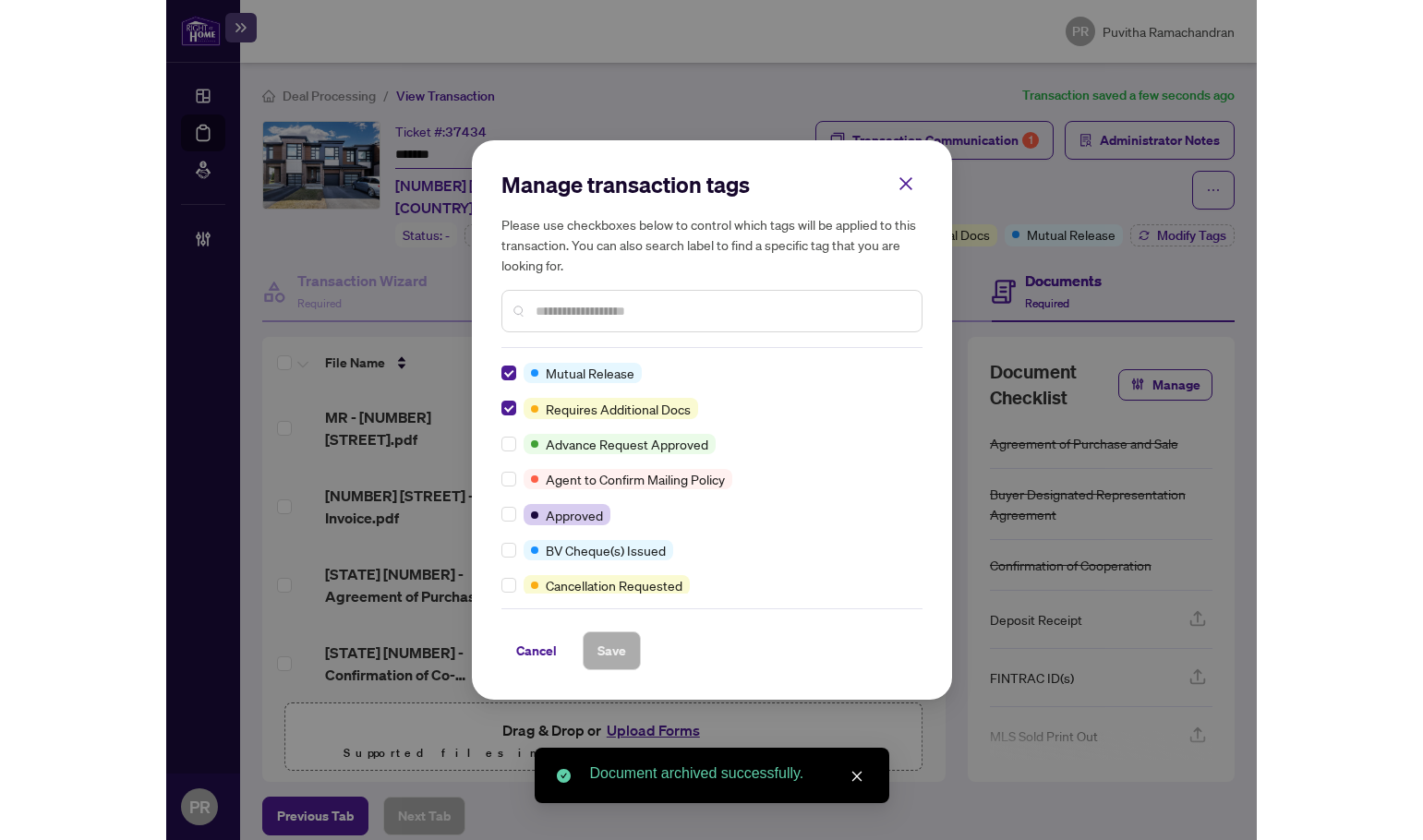 scroll, scrollTop: 0, scrollLeft: 0, axis: both 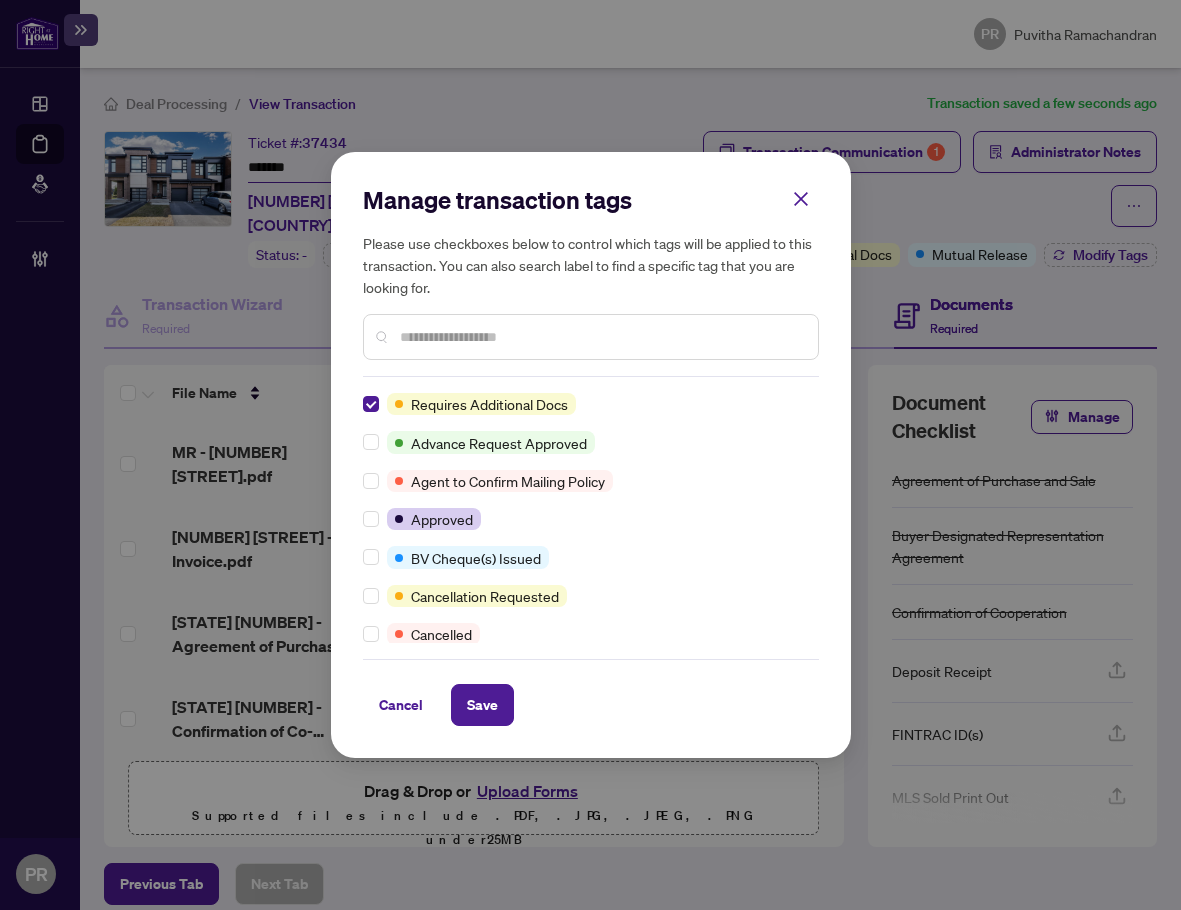 click at bounding box center [601, 337] 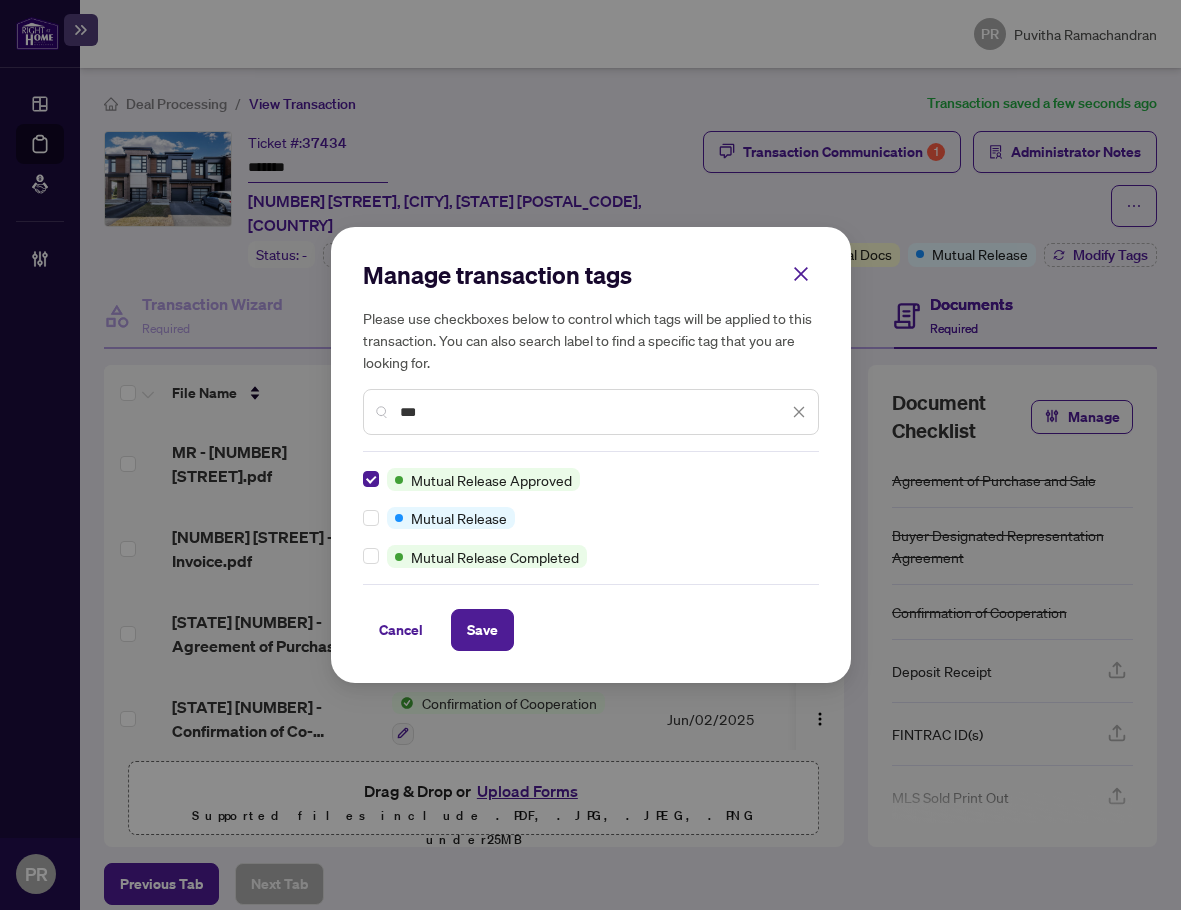drag, startPoint x: 432, startPoint y: 408, endPoint x: 334, endPoint y: 407, distance: 98.005104 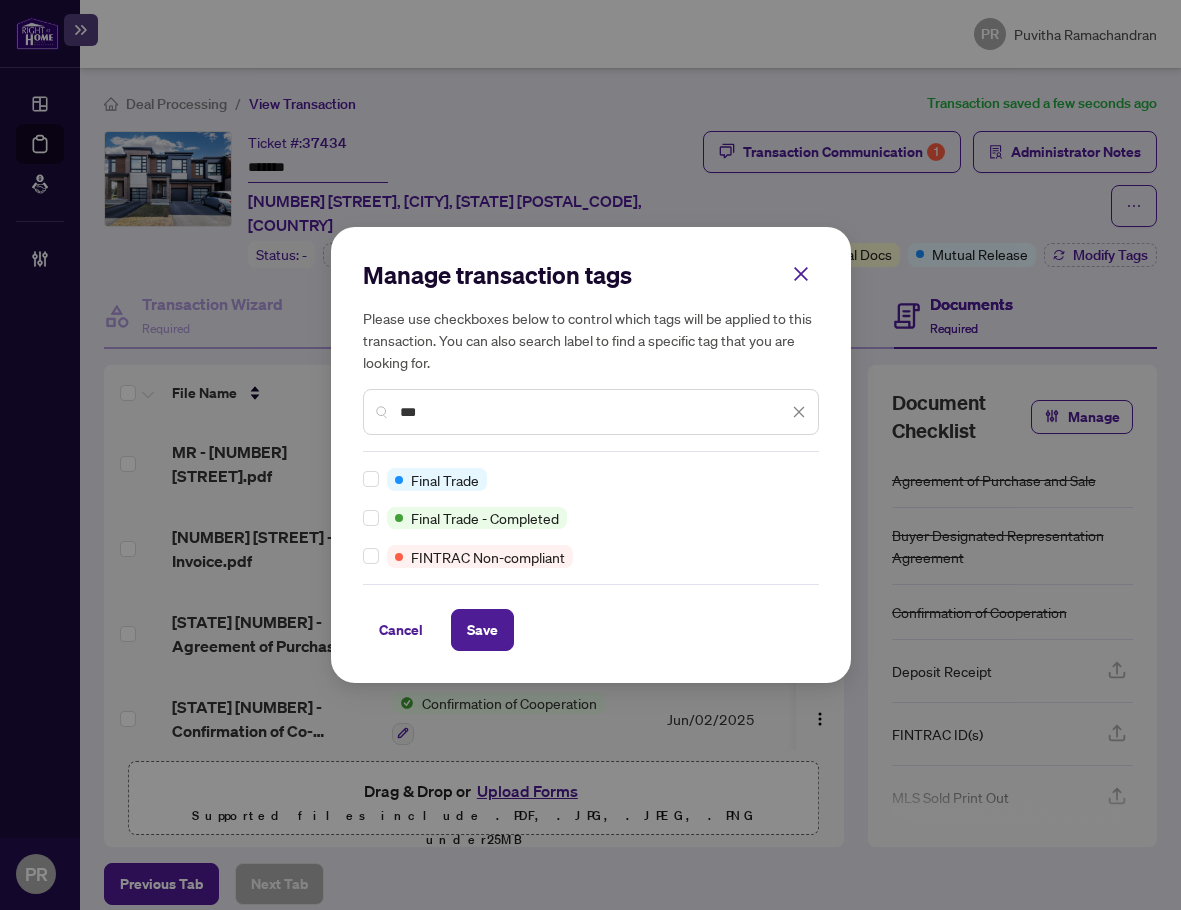 type on "***" 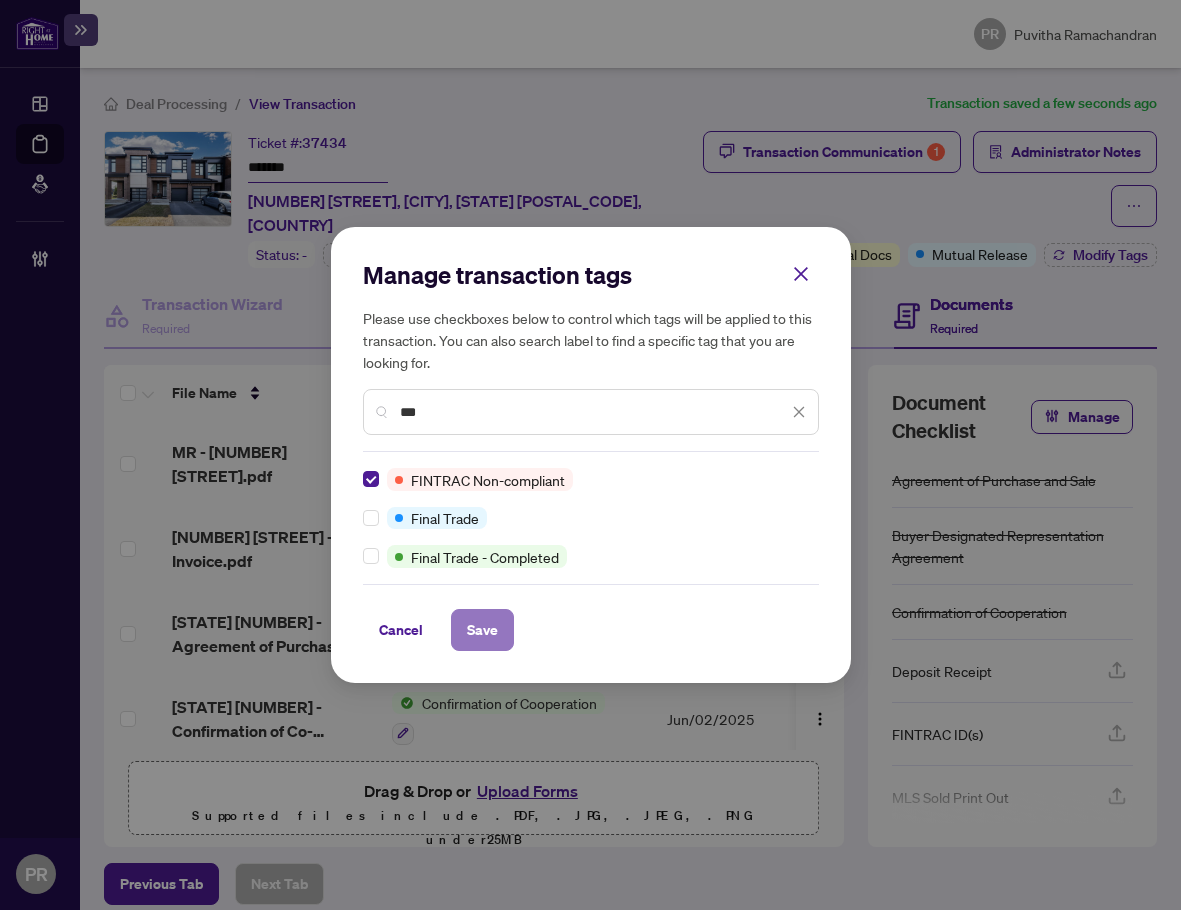 click on "Save" at bounding box center [482, 630] 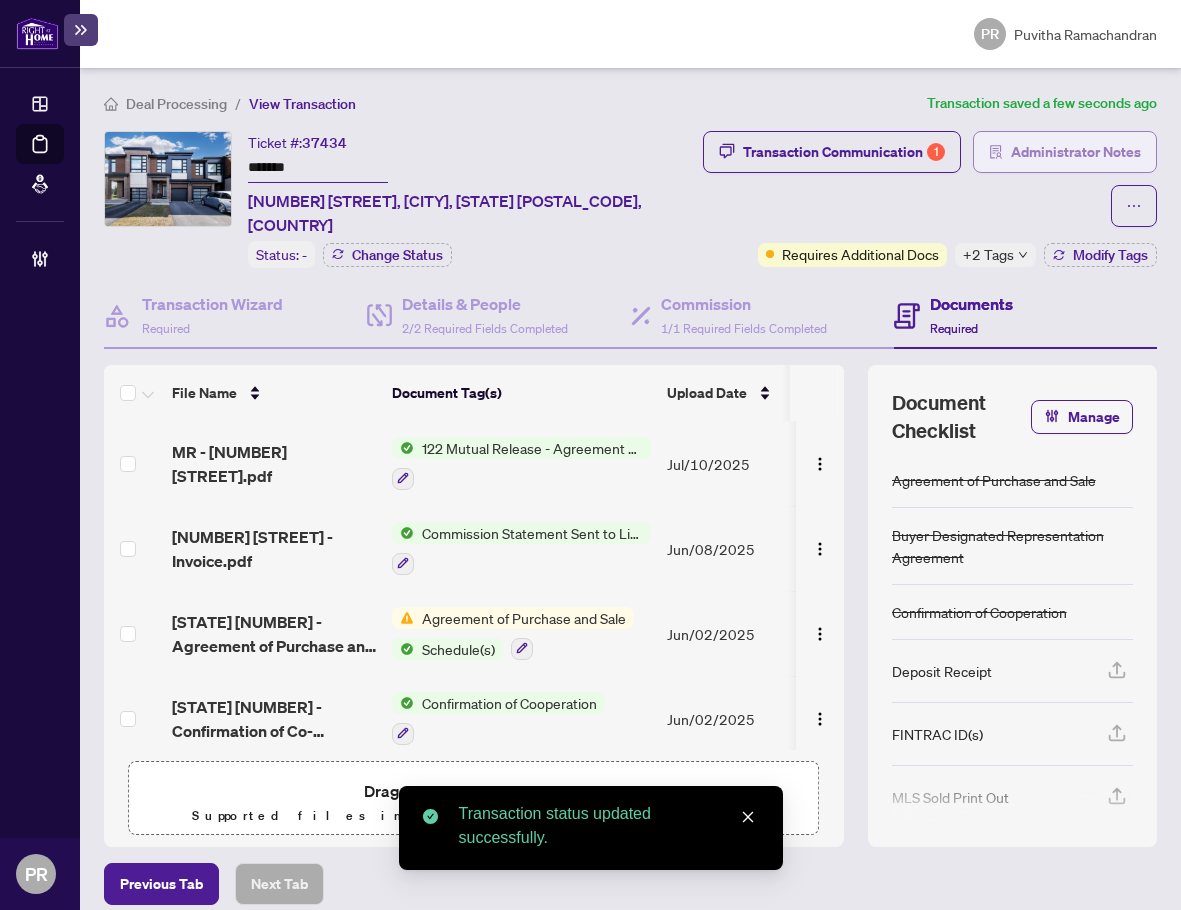 click on "Administrator Notes" at bounding box center [1076, 152] 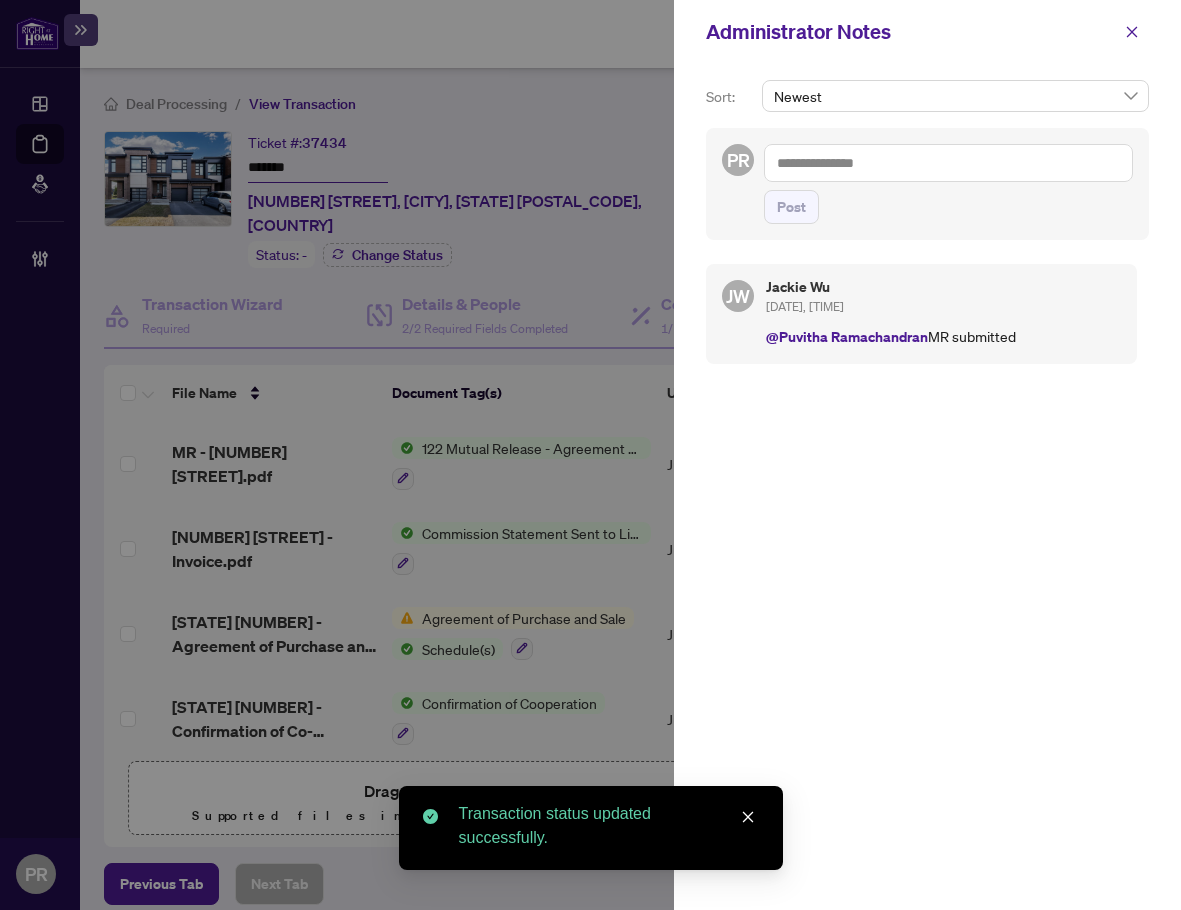 click at bounding box center [948, 163] 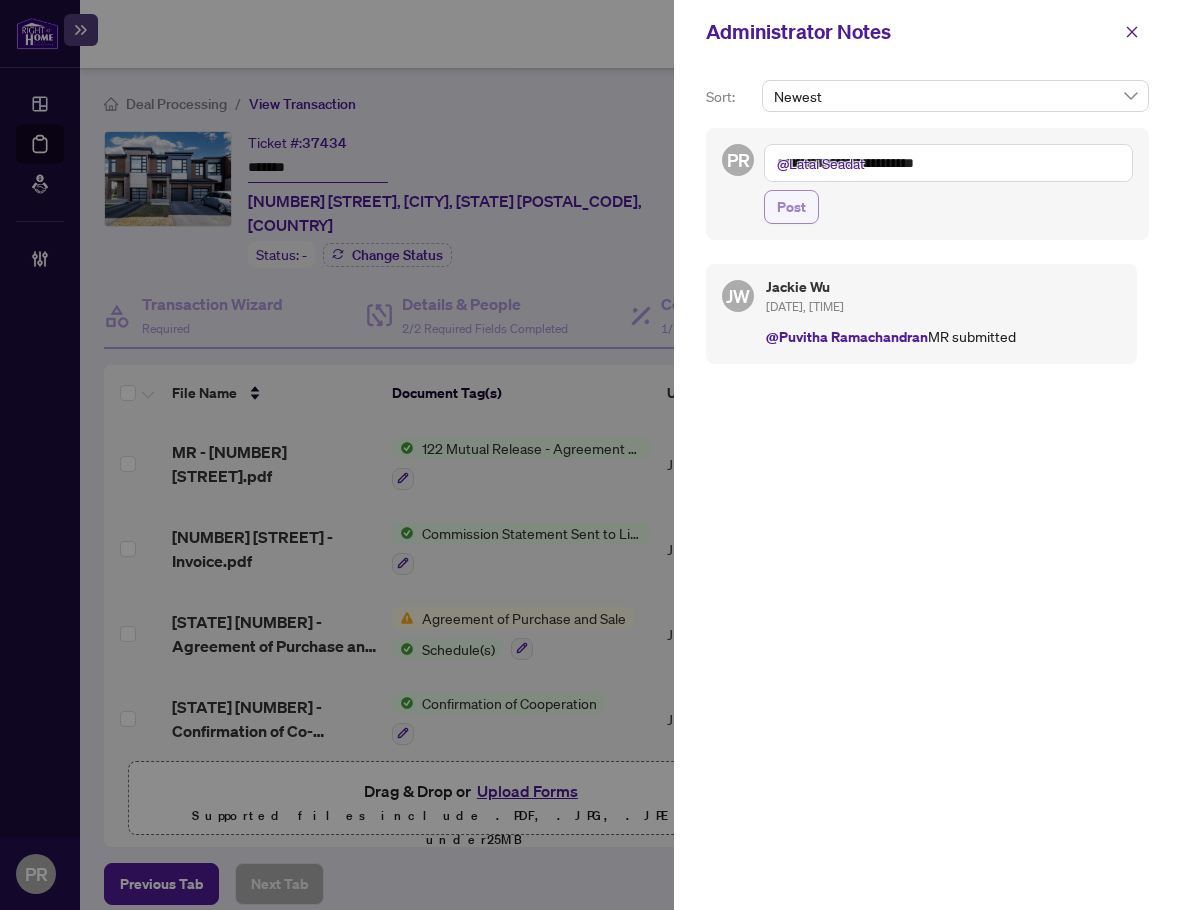 type on "**********" 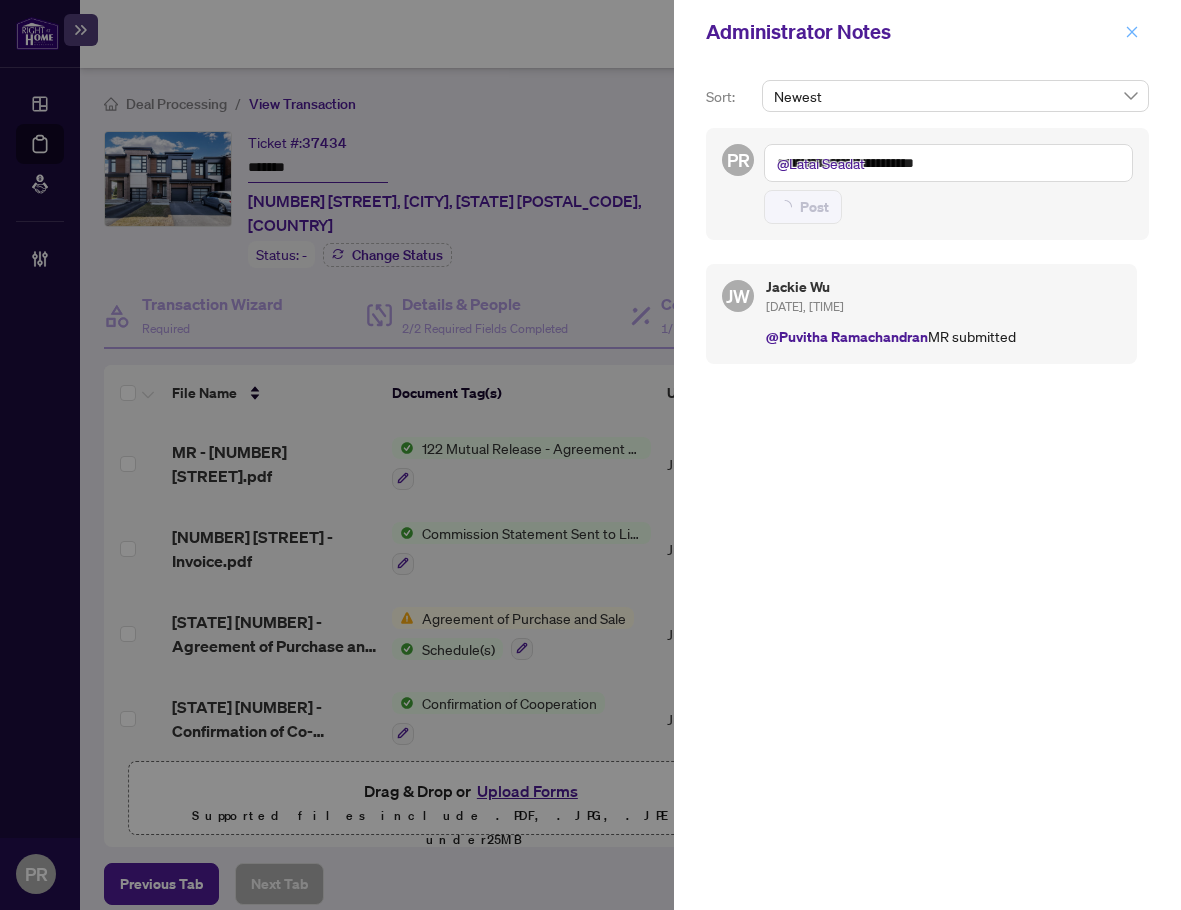 type 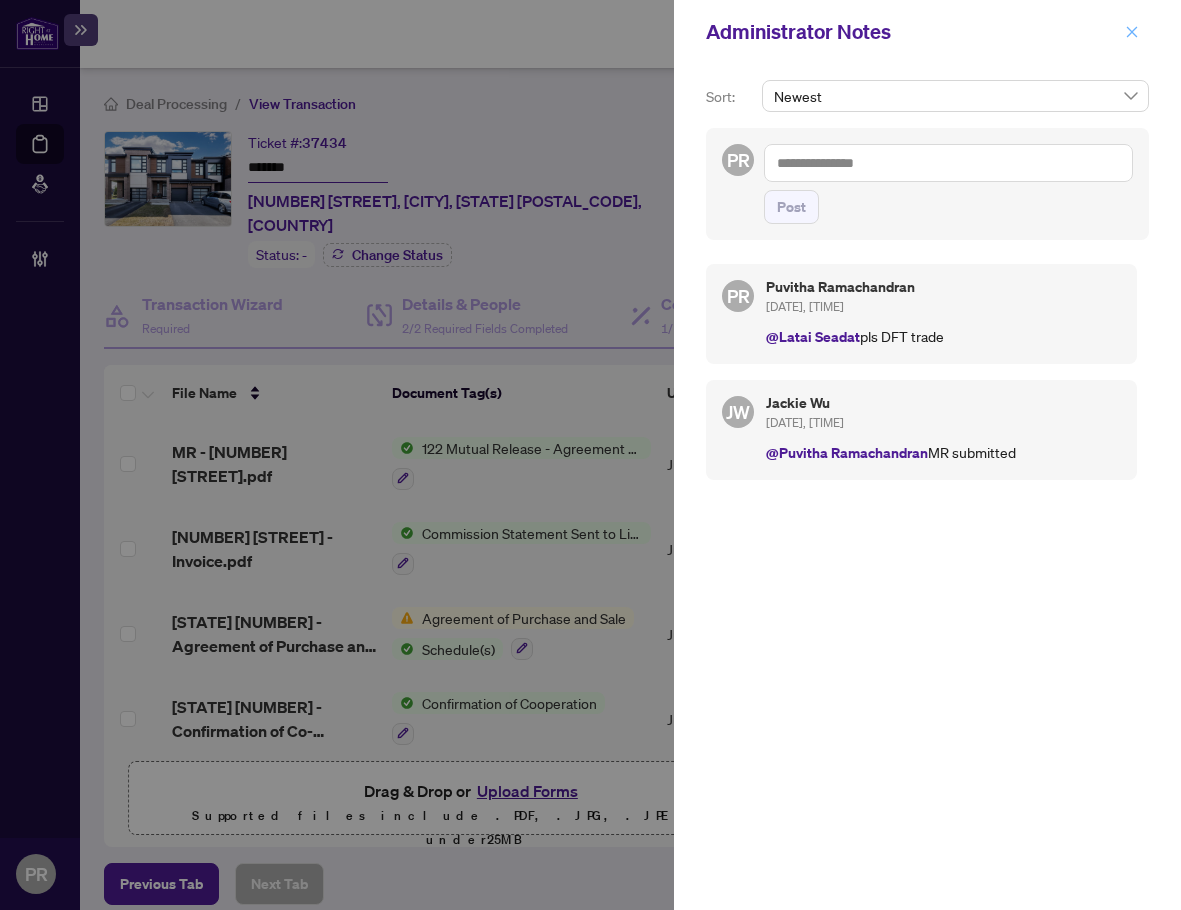 click at bounding box center (1132, 32) 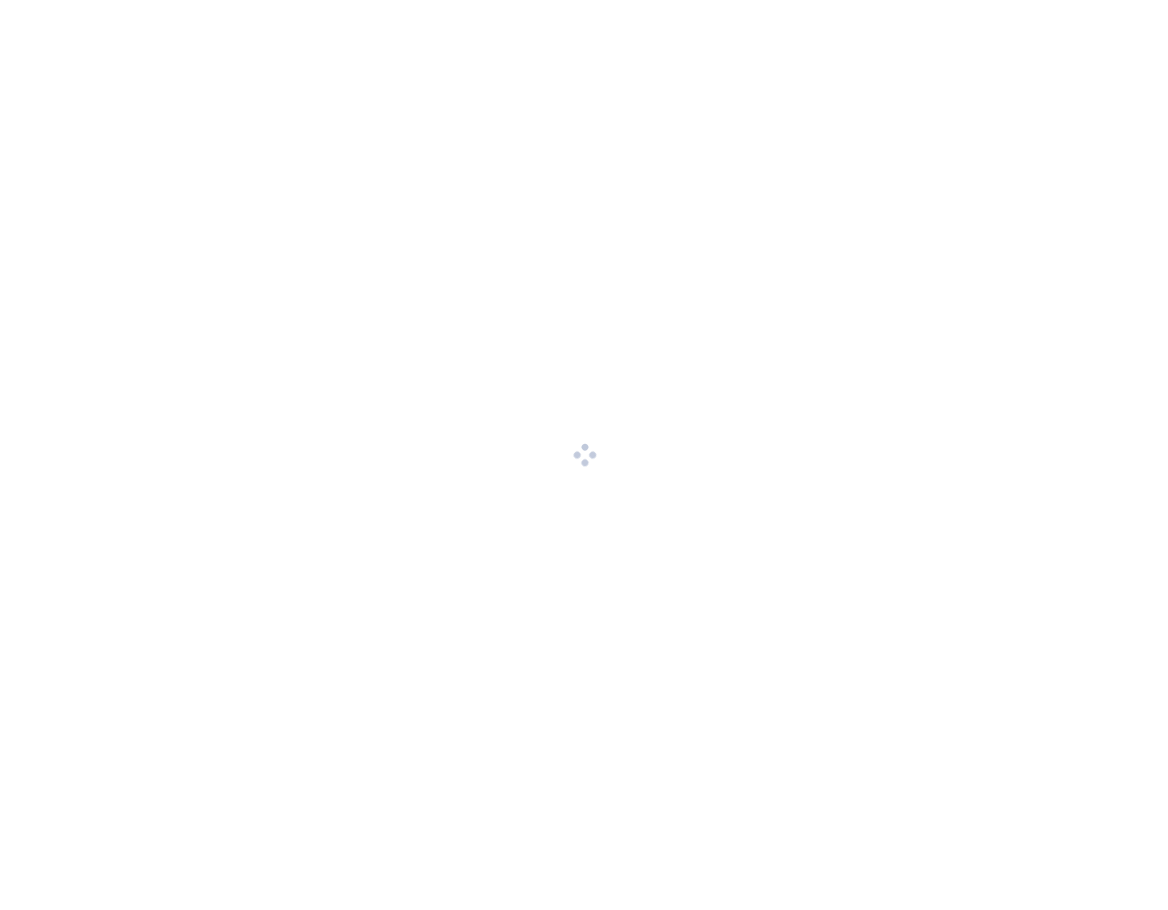scroll, scrollTop: 0, scrollLeft: 0, axis: both 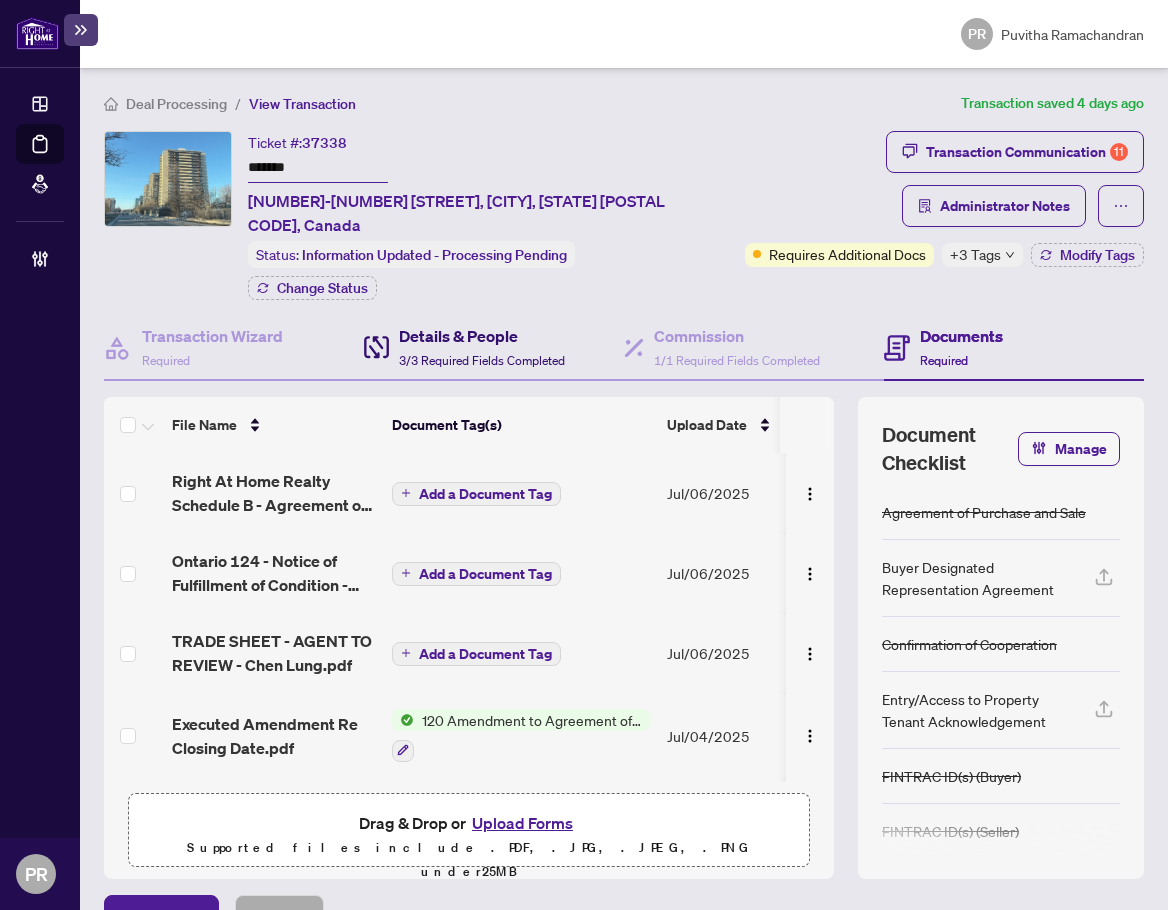 click on "Details & People" at bounding box center [482, 336] 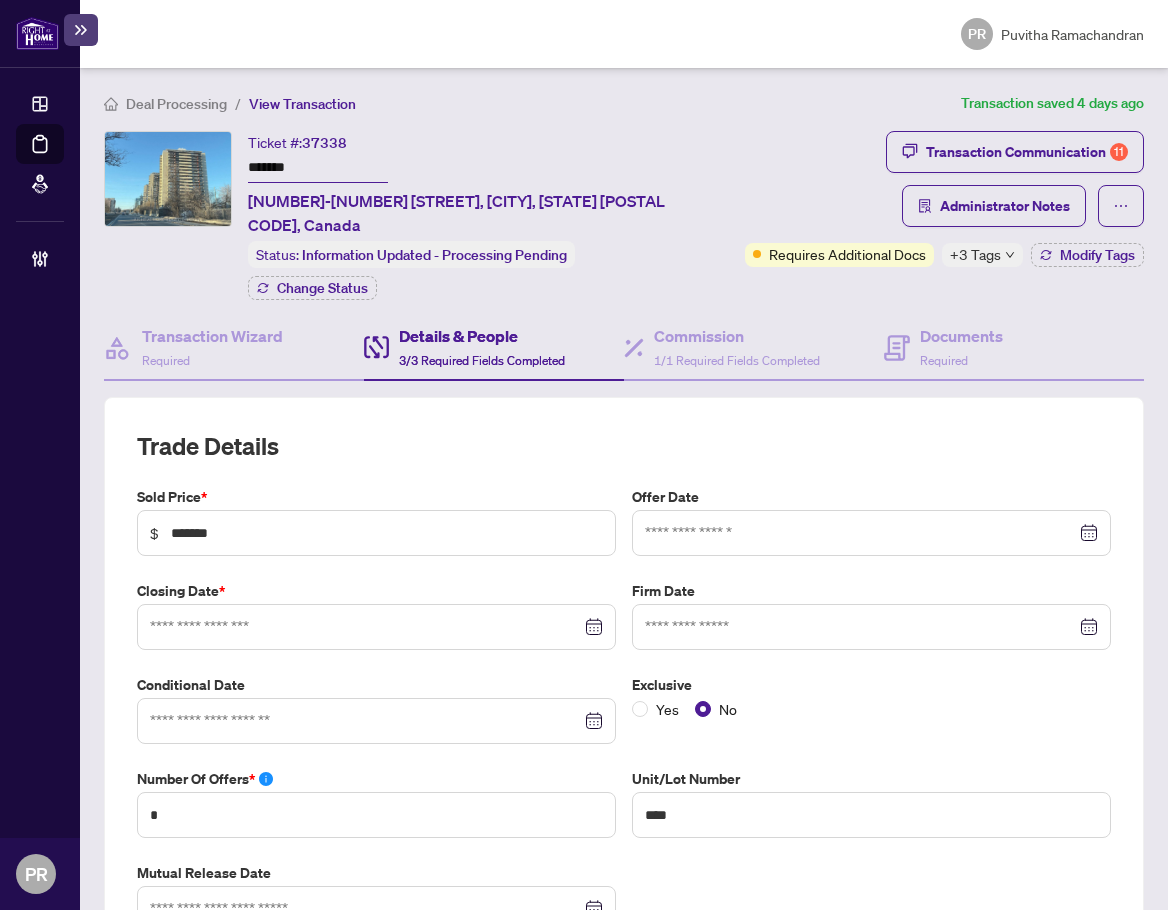 type on "**********" 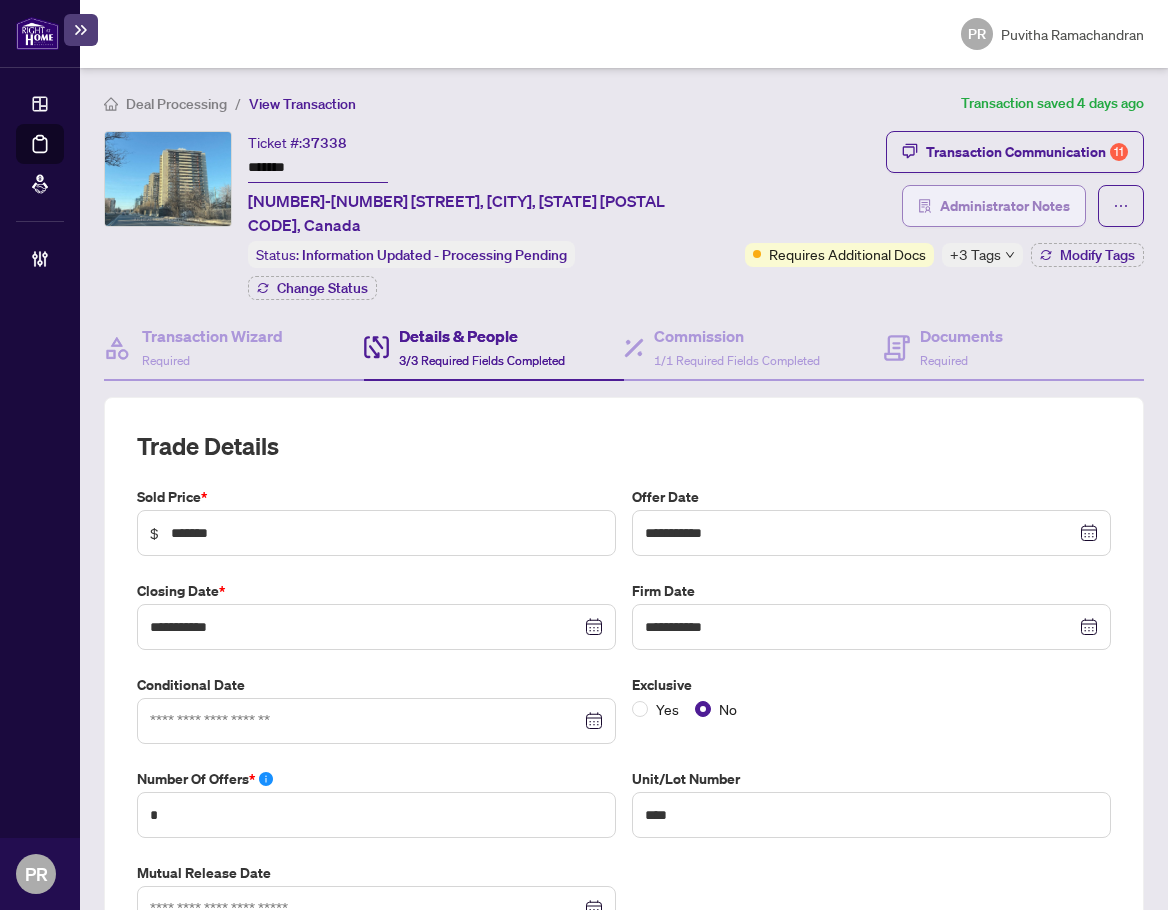 click on "Administrator Notes" at bounding box center (994, 206) 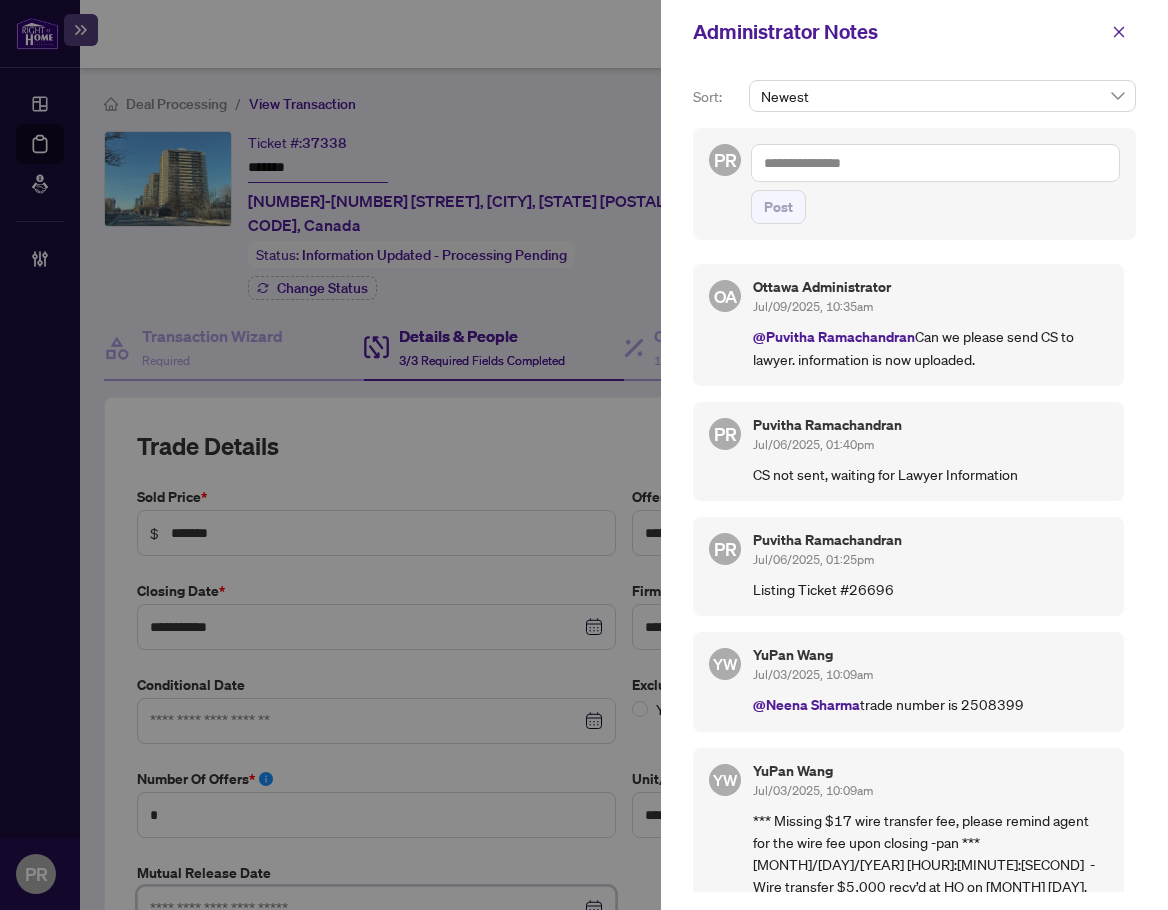 scroll, scrollTop: 9, scrollLeft: 0, axis: vertical 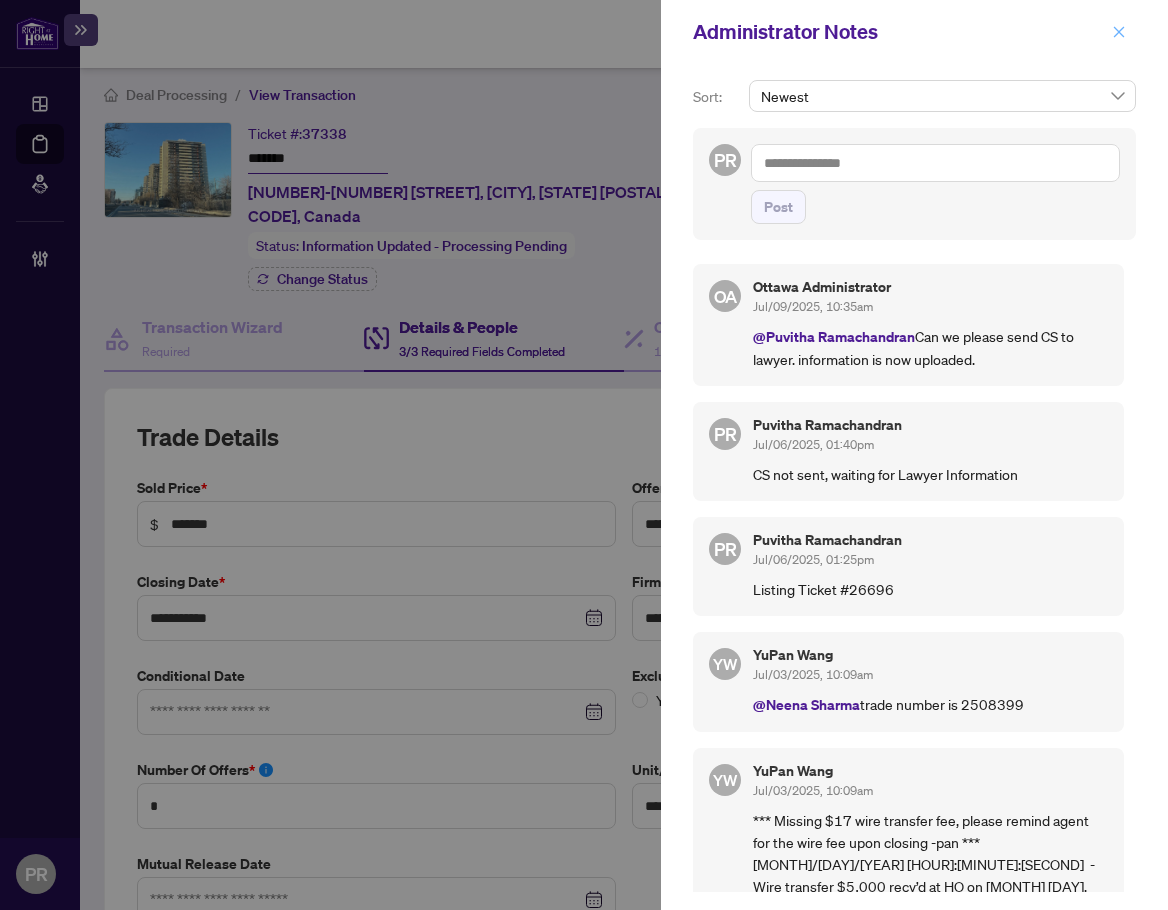 click 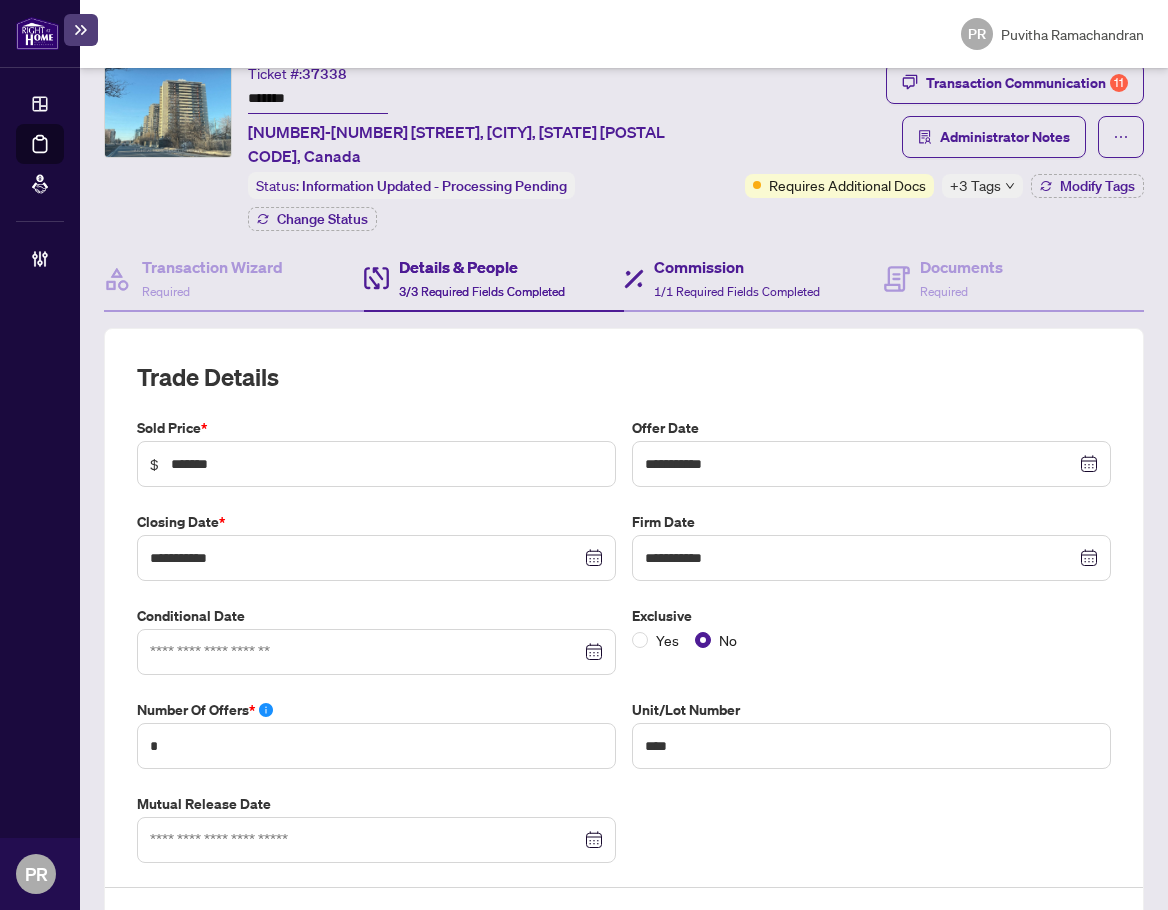 scroll, scrollTop: 0, scrollLeft: 0, axis: both 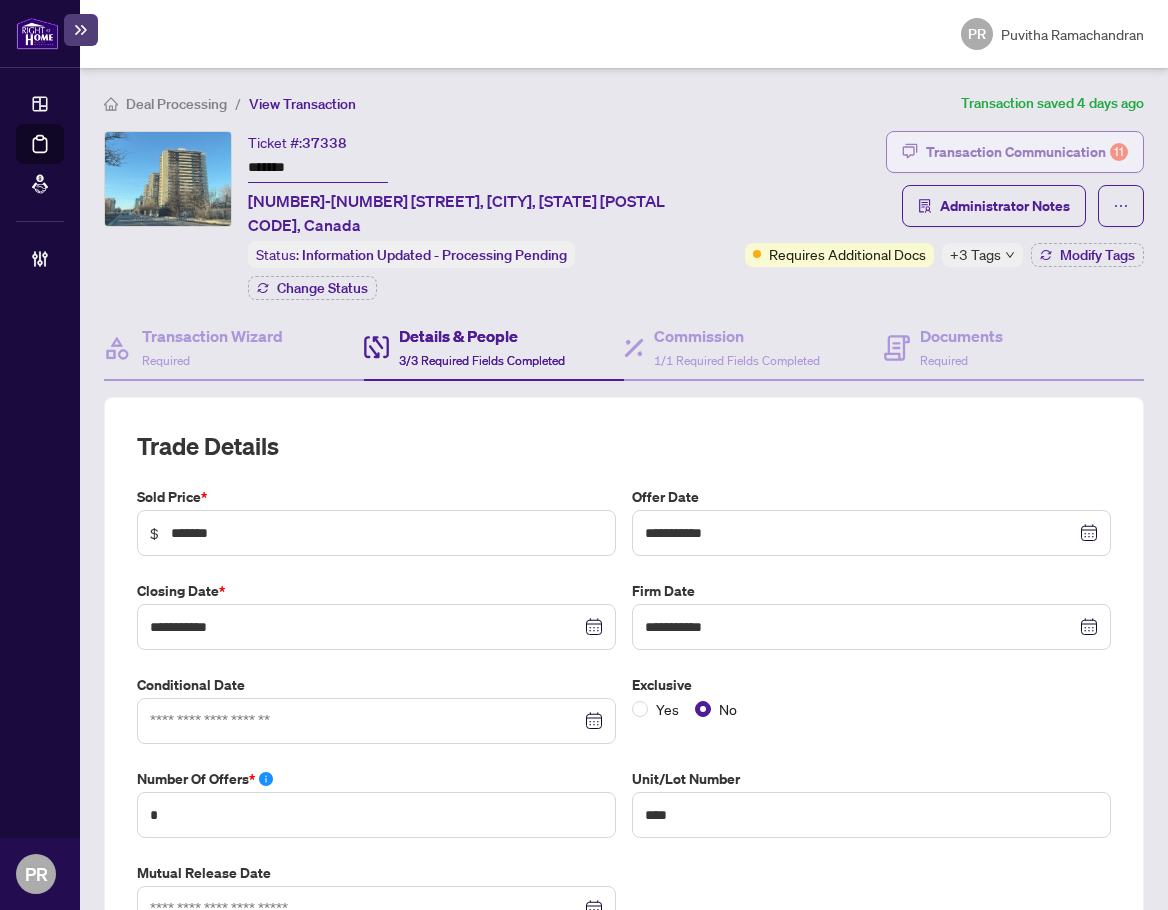 click on "Transaction Communication 11" at bounding box center [1015, 152] 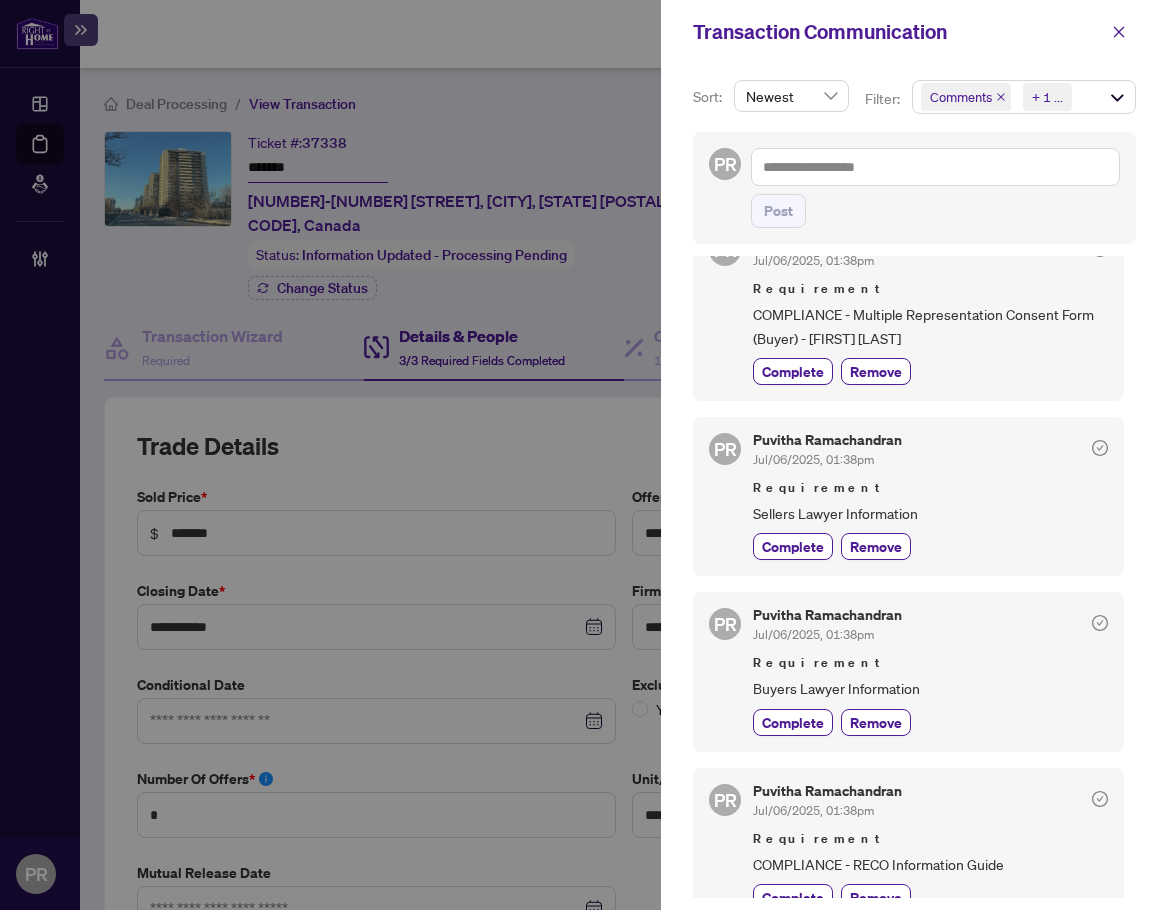 scroll, scrollTop: 1200, scrollLeft: 0, axis: vertical 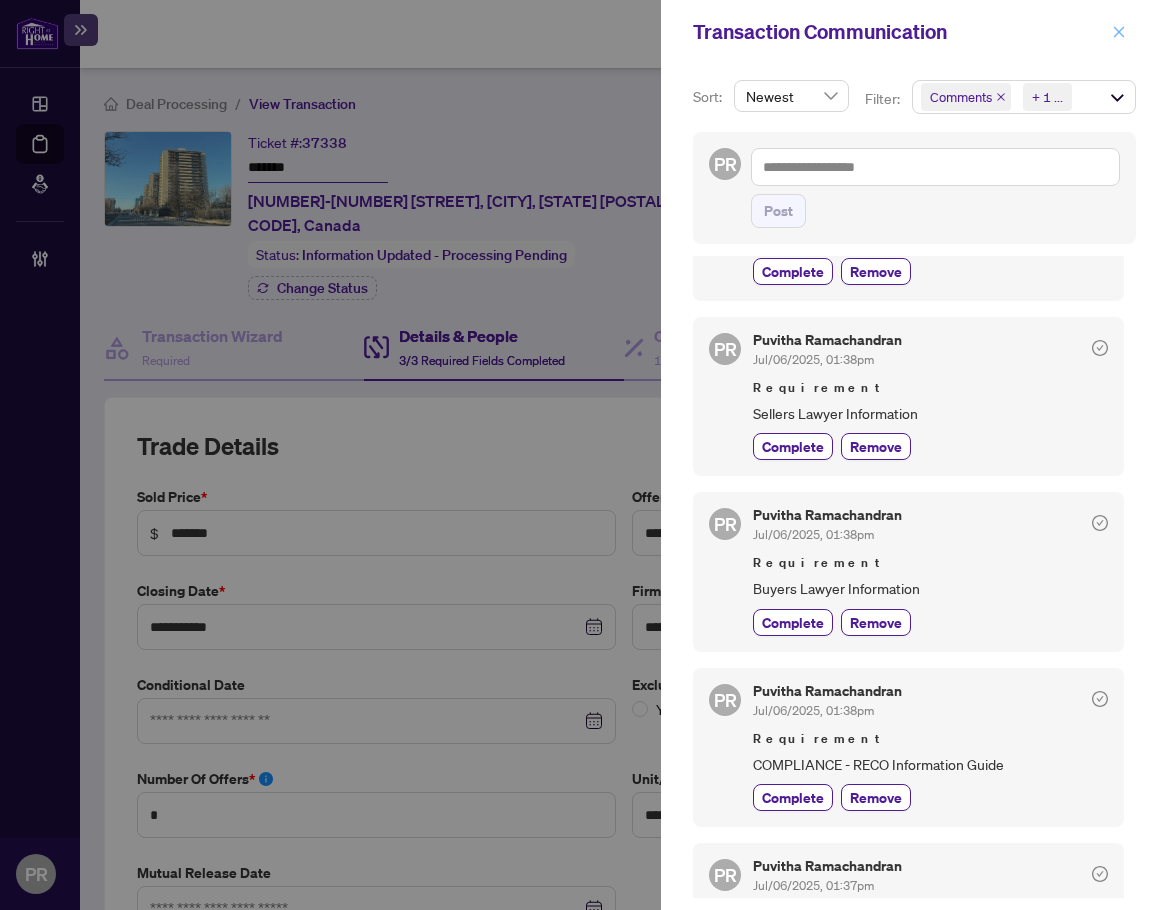 click at bounding box center [1119, 32] 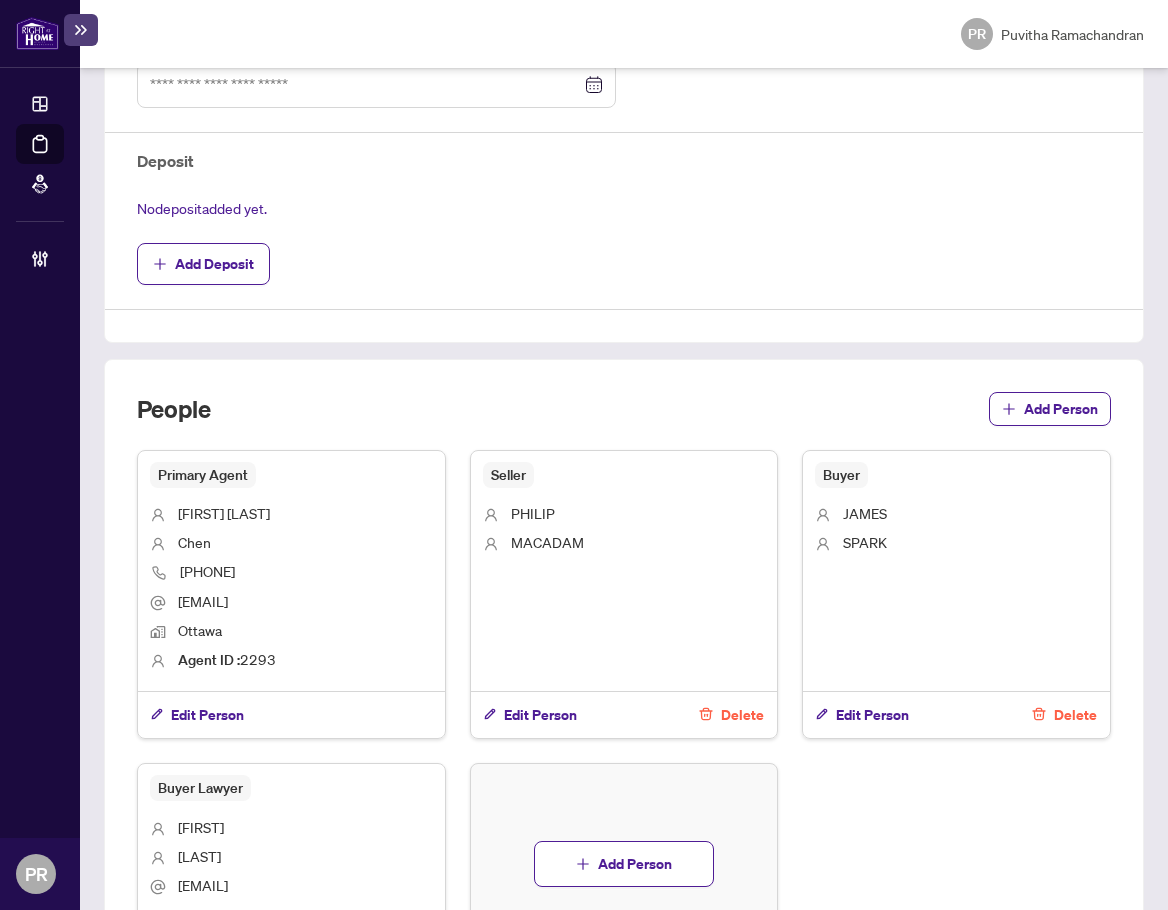 scroll, scrollTop: 992, scrollLeft: 0, axis: vertical 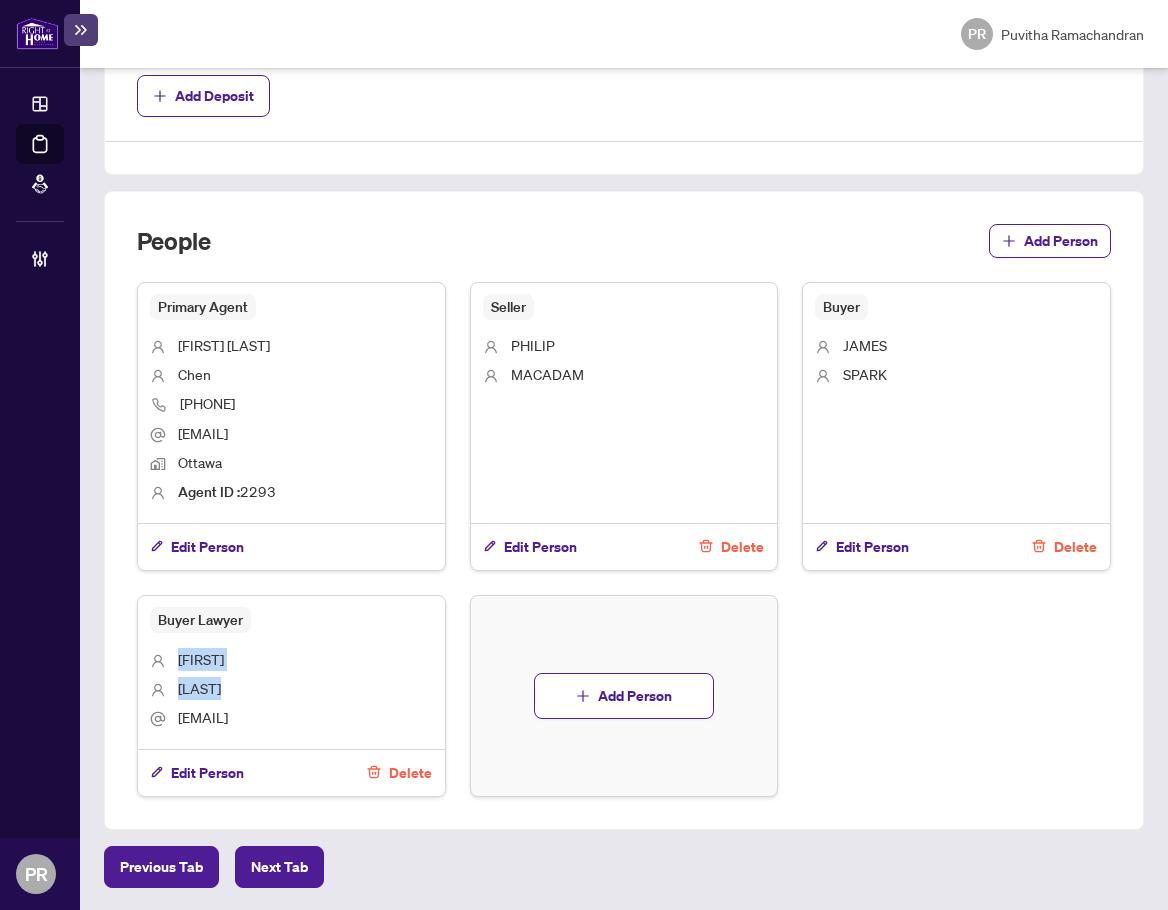 drag, startPoint x: 252, startPoint y: 692, endPoint x: 165, endPoint y: 646, distance: 98.4124 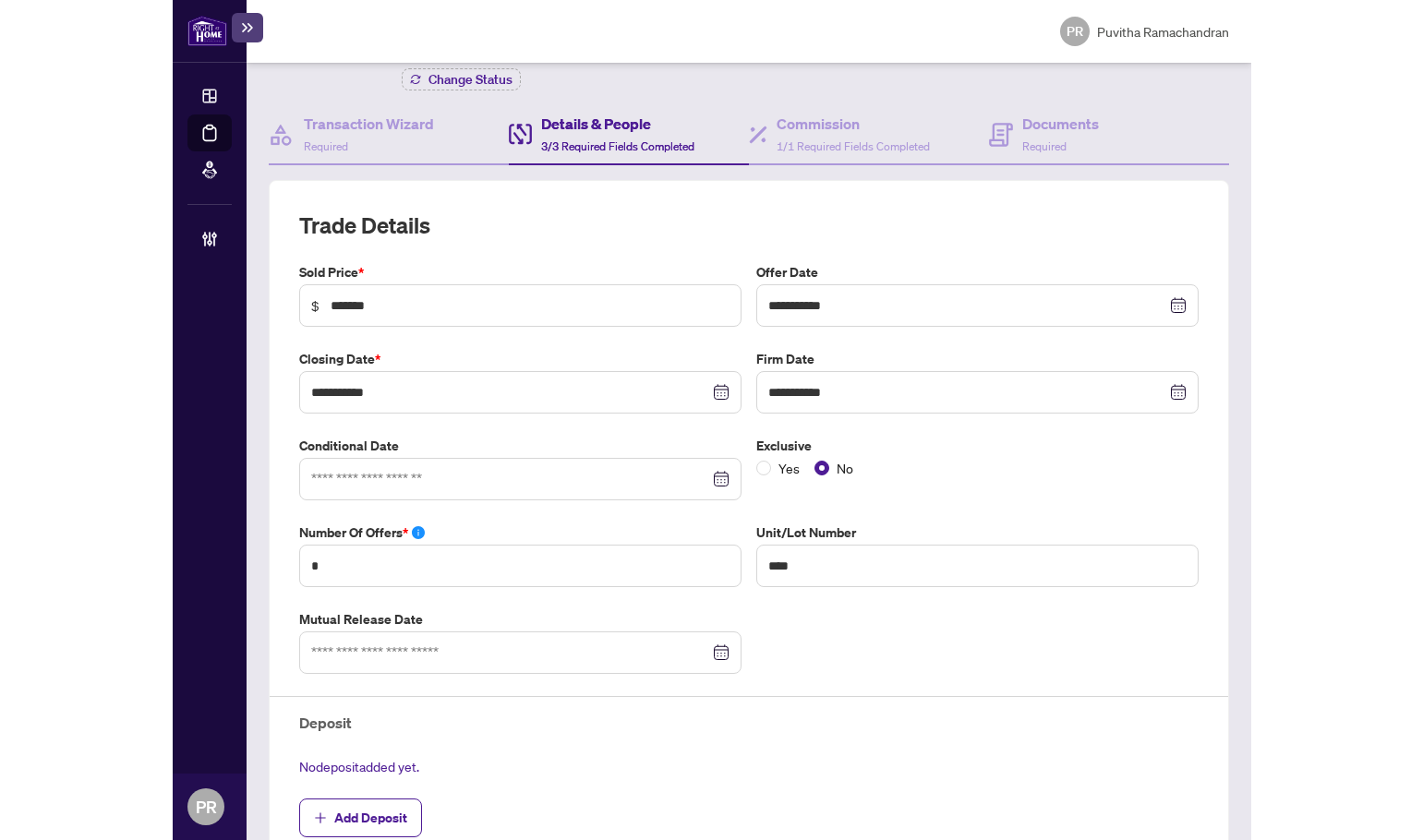 scroll, scrollTop: 0, scrollLeft: 0, axis: both 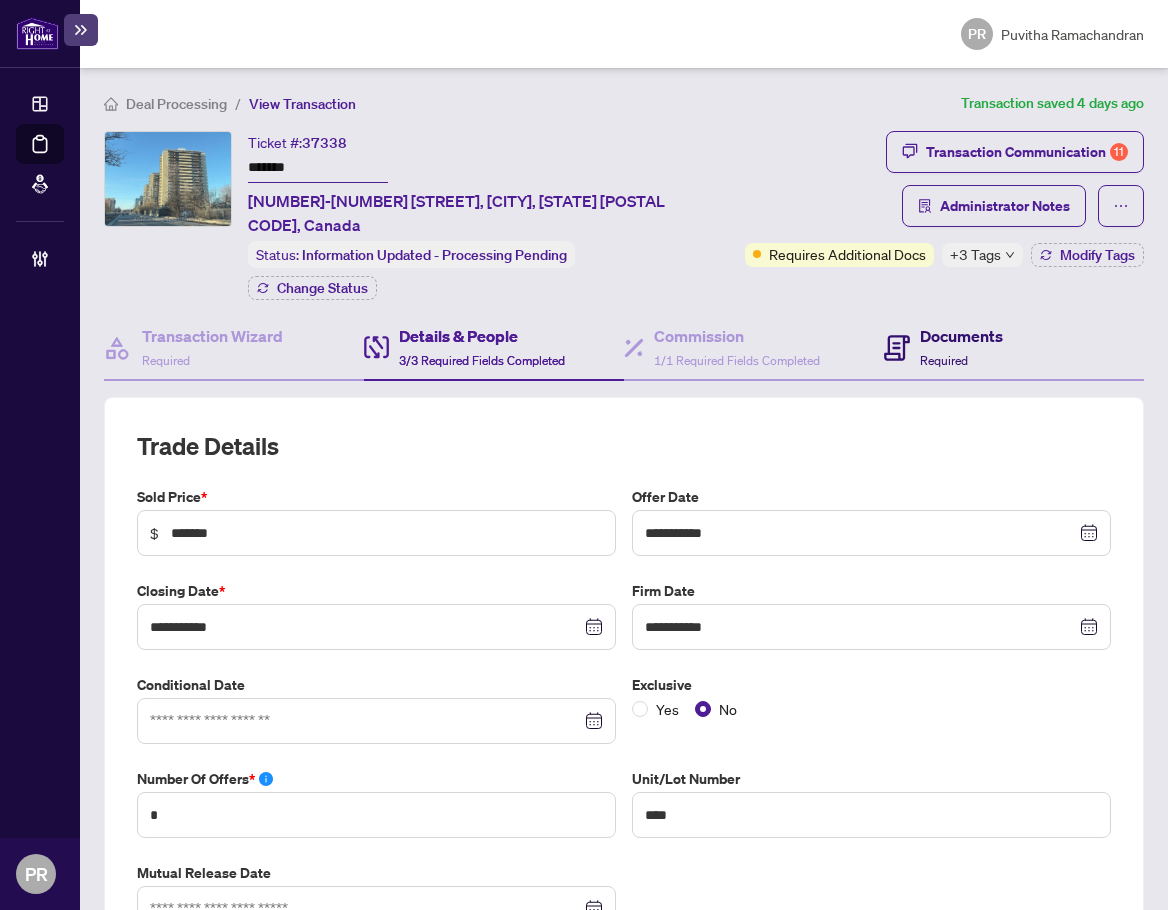 click on "Documents Required" at bounding box center [943, 347] 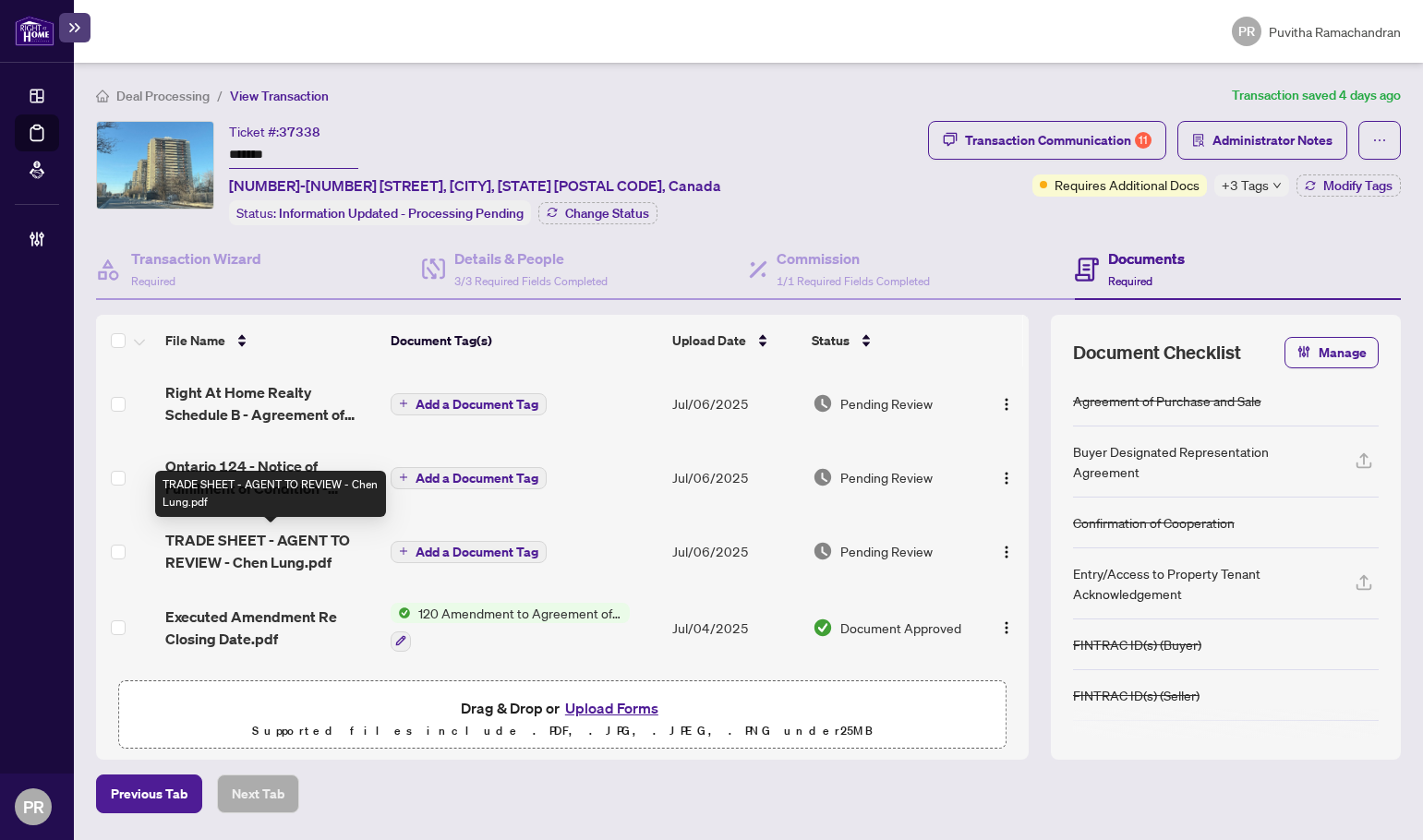 click on "TRADE SHEET - AGENT TO REVIEW - Chen Lung.pdf" at bounding box center (271, 551) 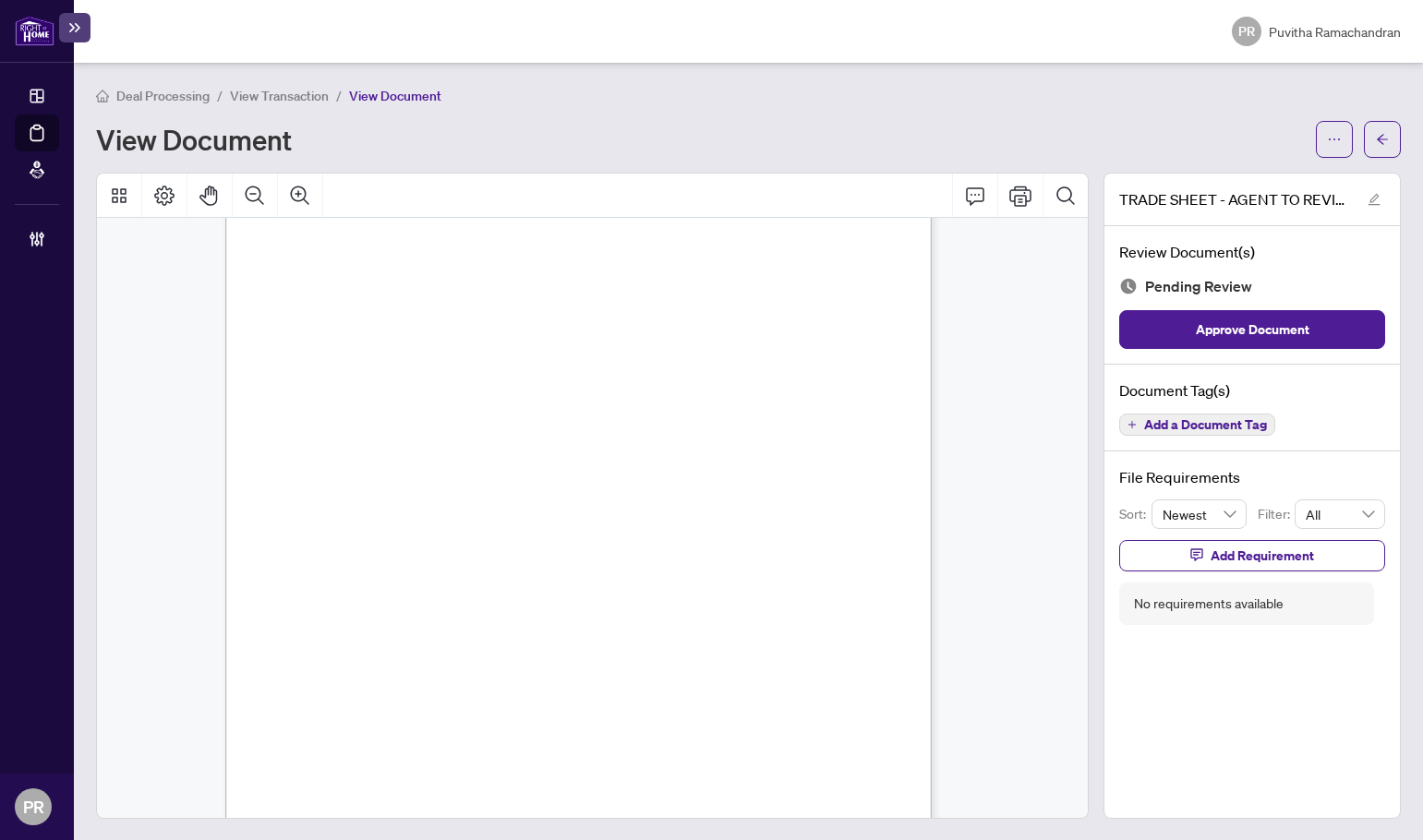 scroll, scrollTop: 351, scrollLeft: 0, axis: vertical 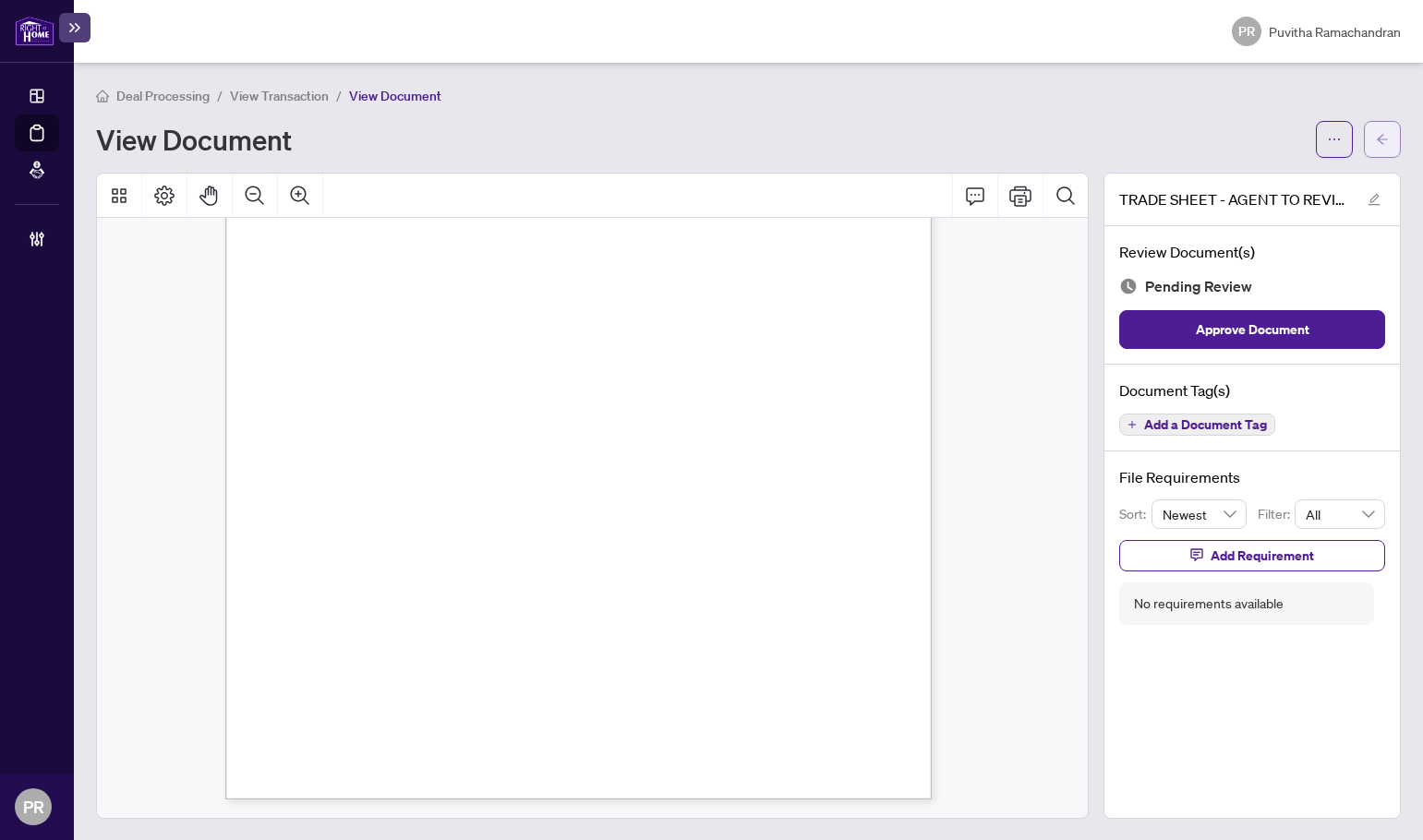 click 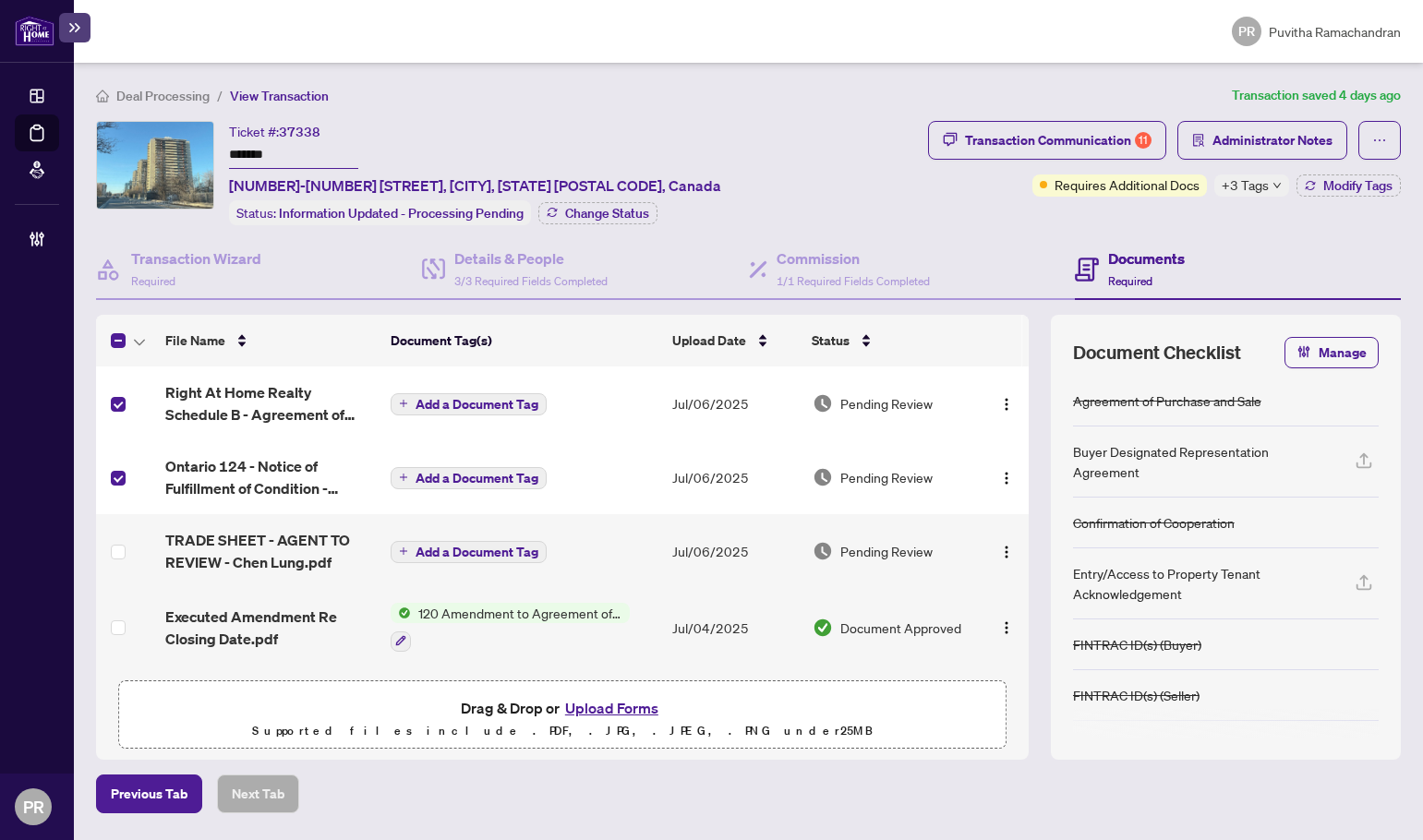 drag, startPoint x: 139, startPoint y: 330, endPoint x: 150, endPoint y: 342, distance: 16.278821 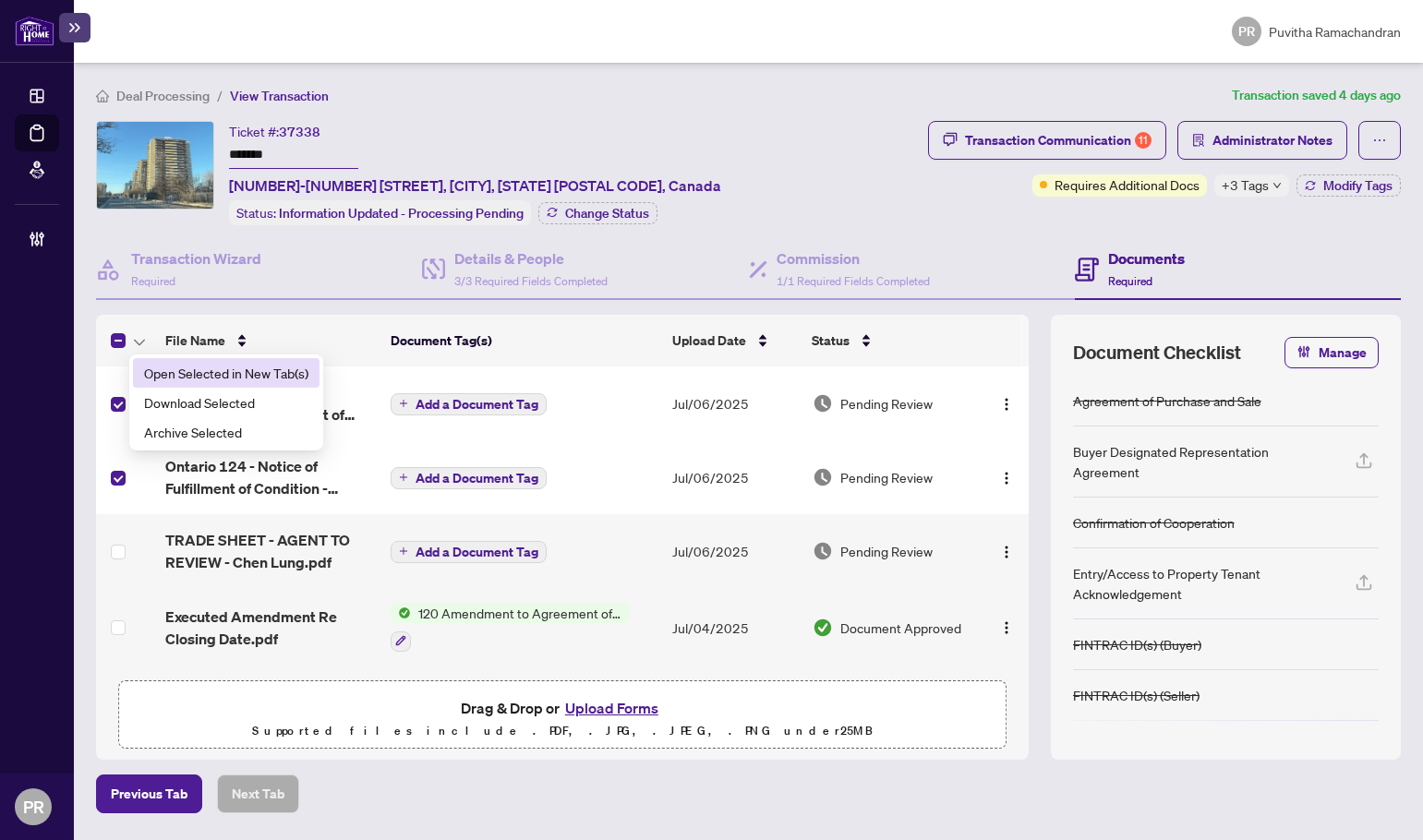 click on "Open Selected in New Tab(s)" at bounding box center [226, 373] 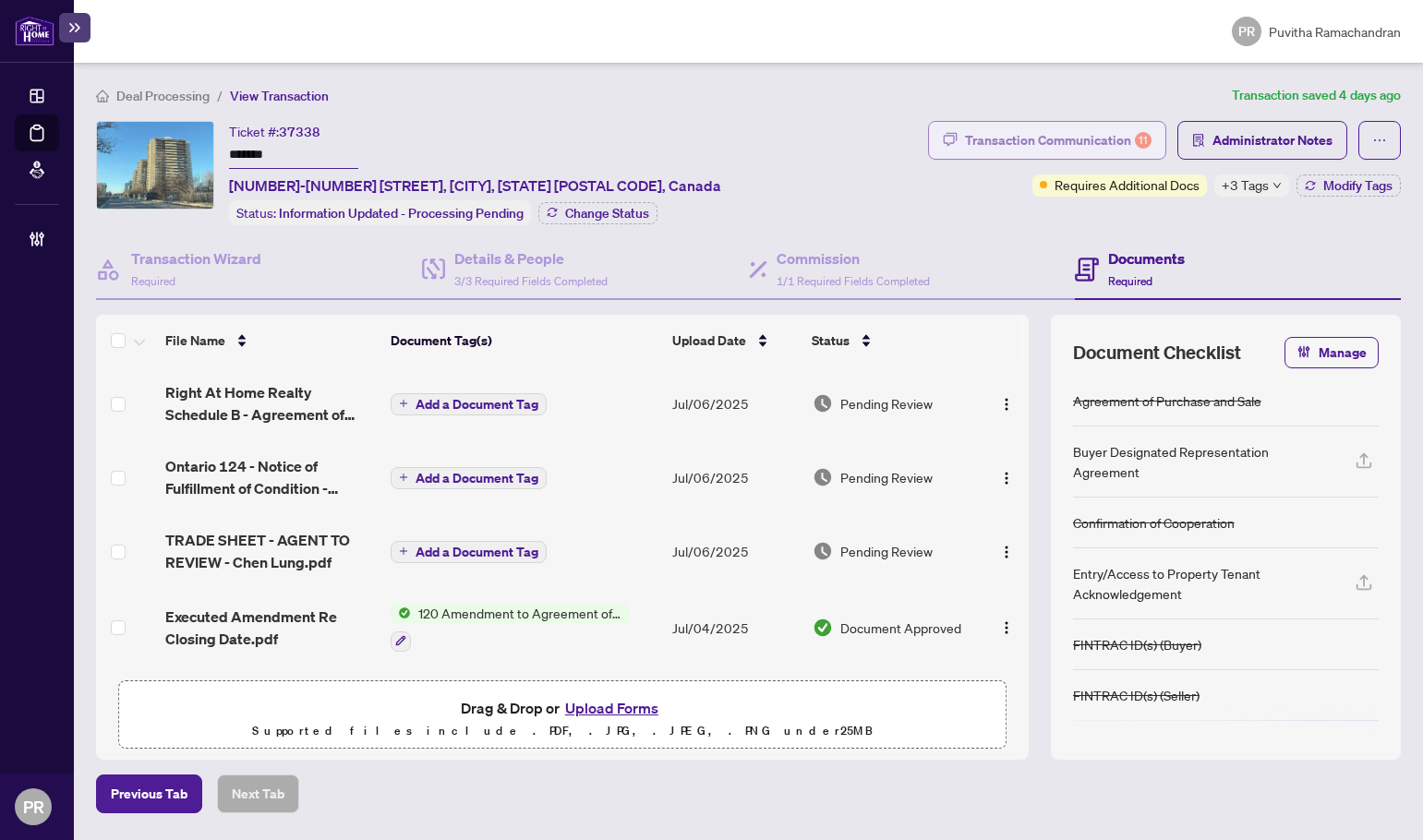 click on "Transaction Communication 11" at bounding box center (1058, 140) 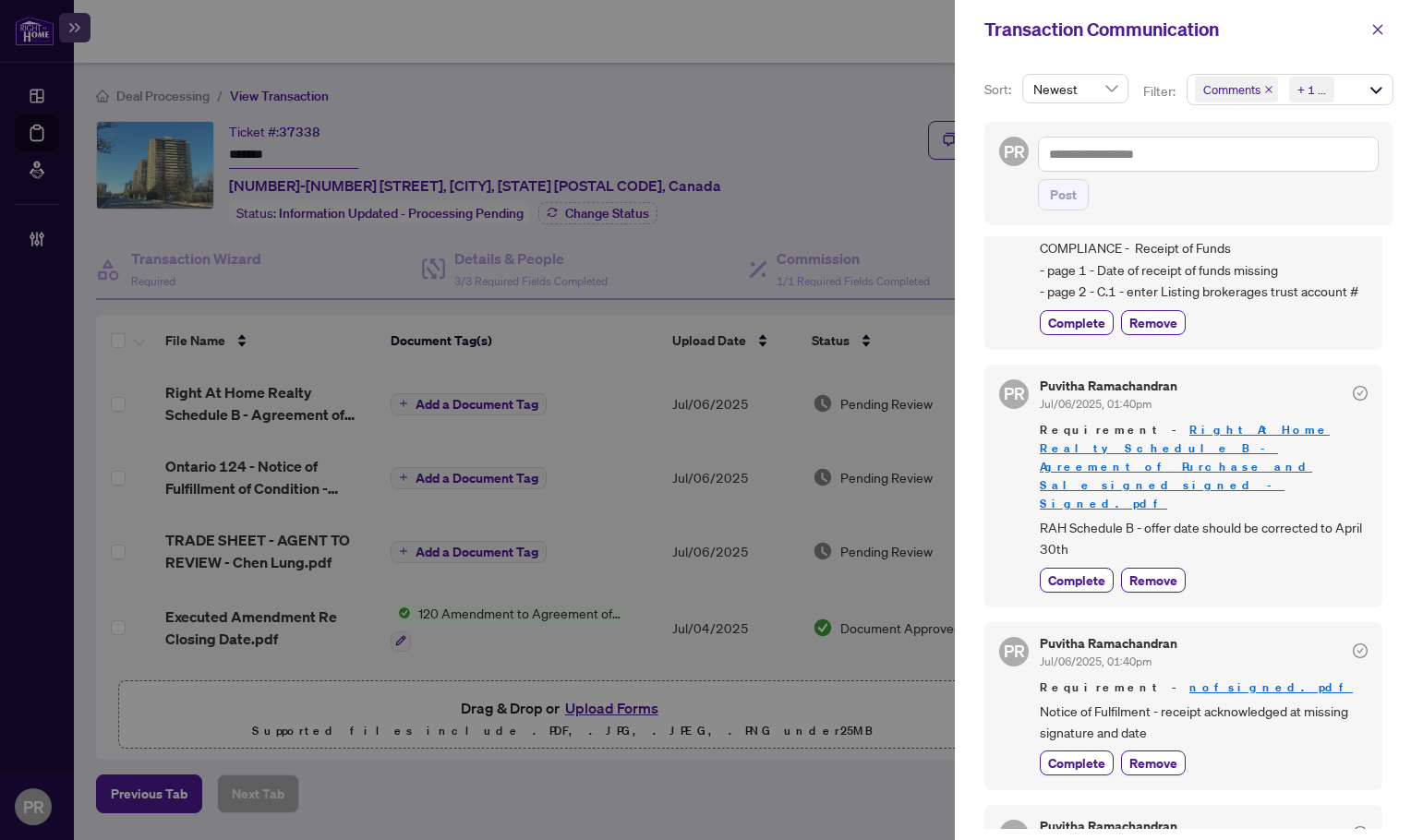 scroll, scrollTop: 185, scrollLeft: 0, axis: vertical 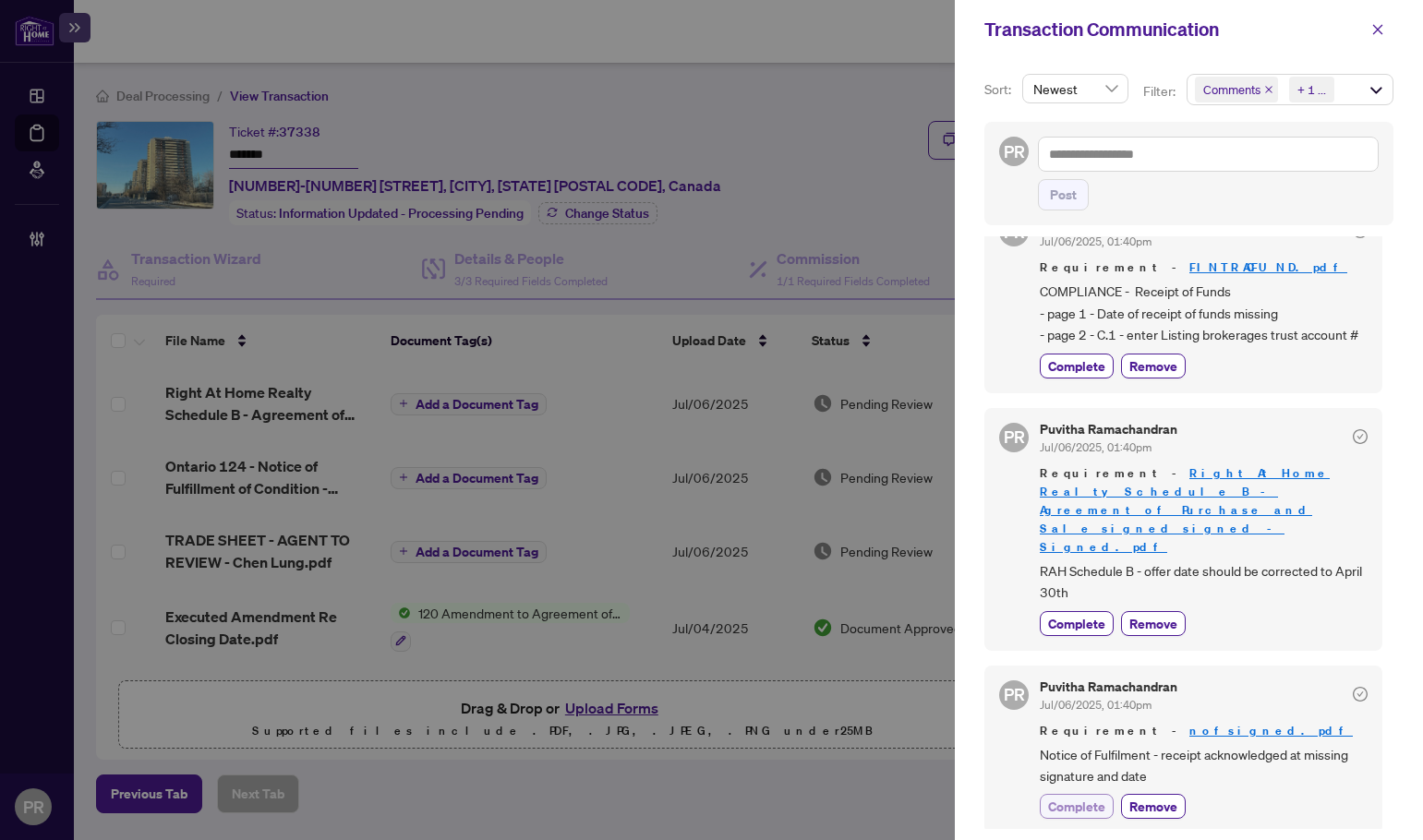 click on "Complete" at bounding box center (1077, 806) 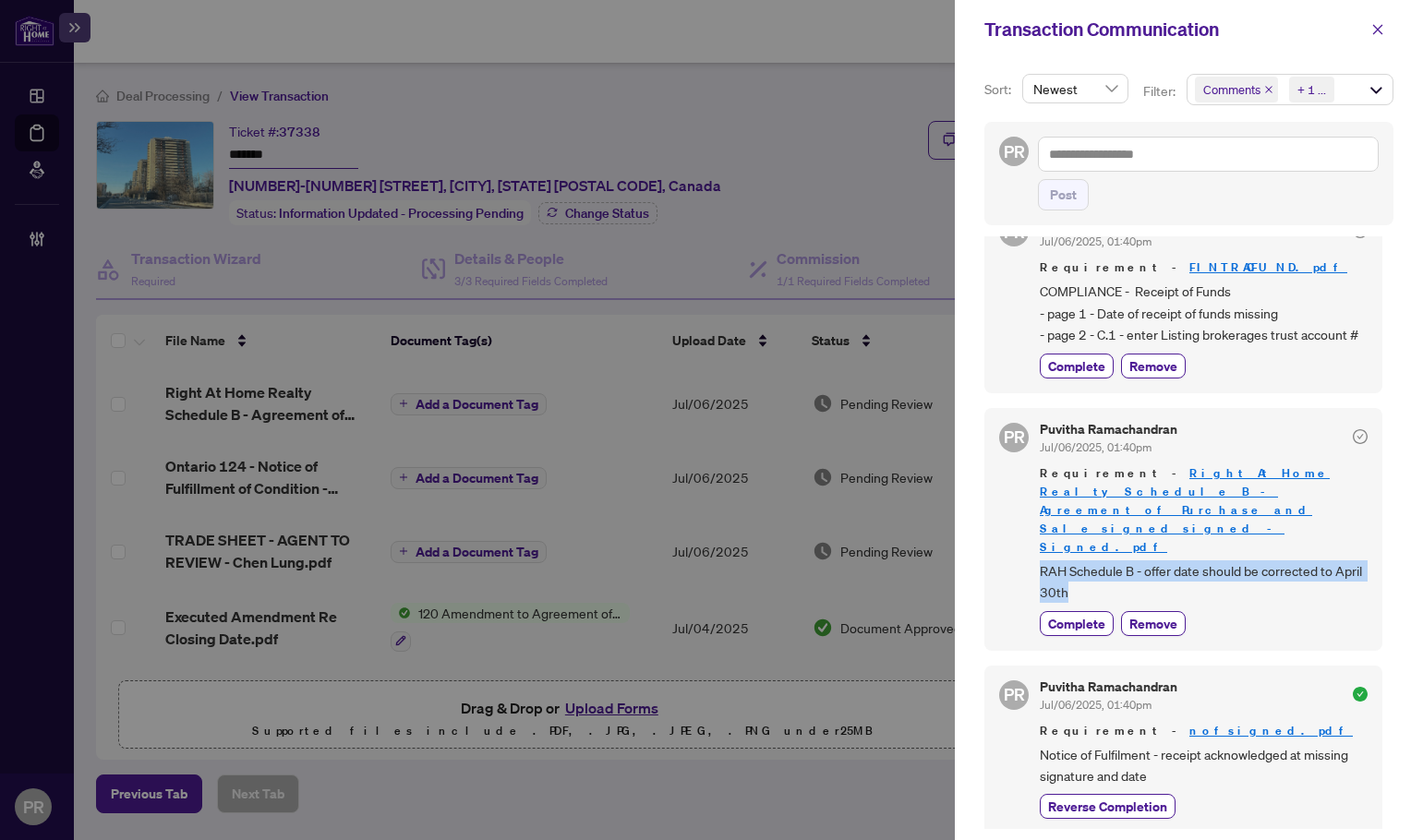 drag, startPoint x: 1112, startPoint y: 561, endPoint x: 1014, endPoint y: 534, distance: 101.65136 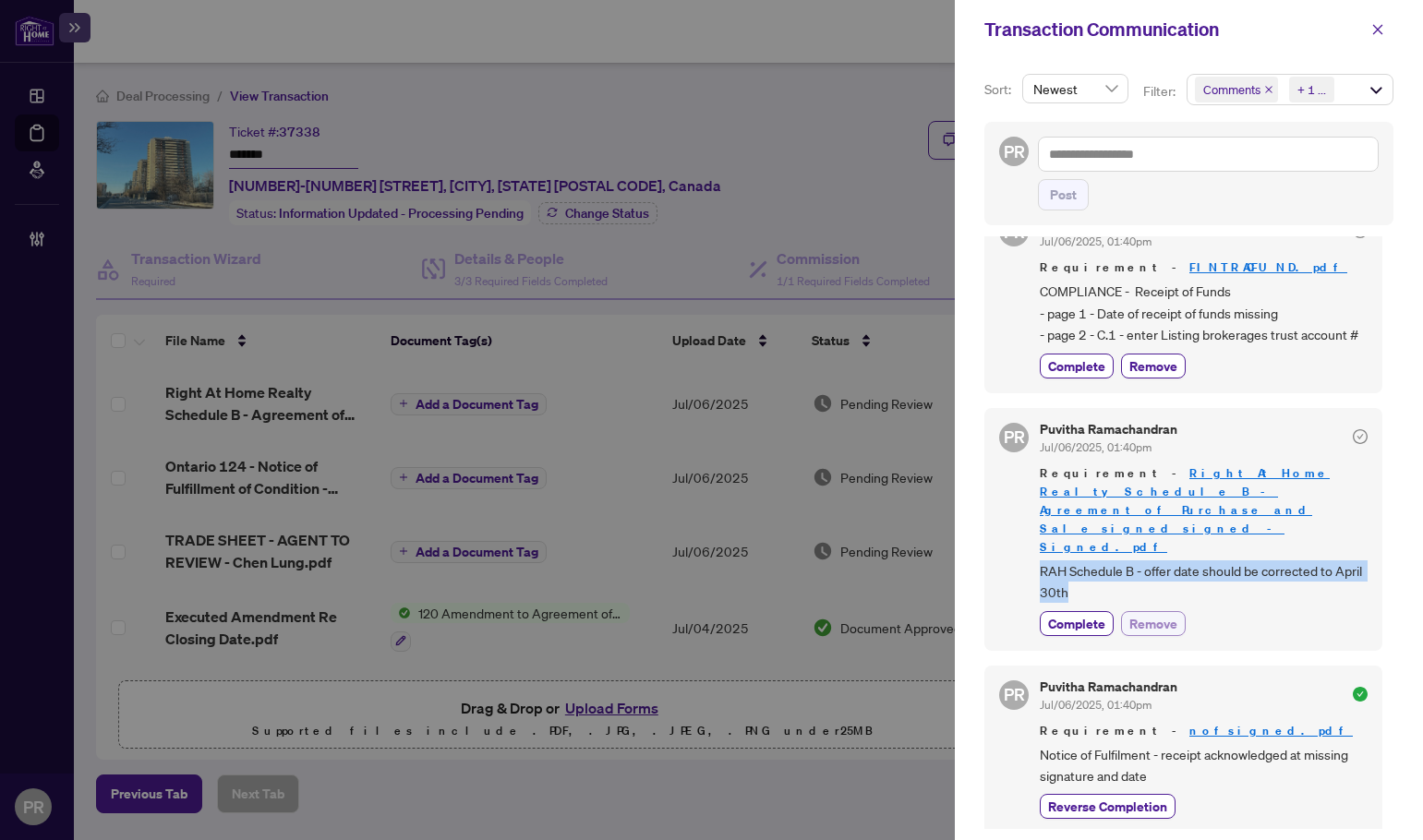 click on "Remove" at bounding box center (1153, 623) 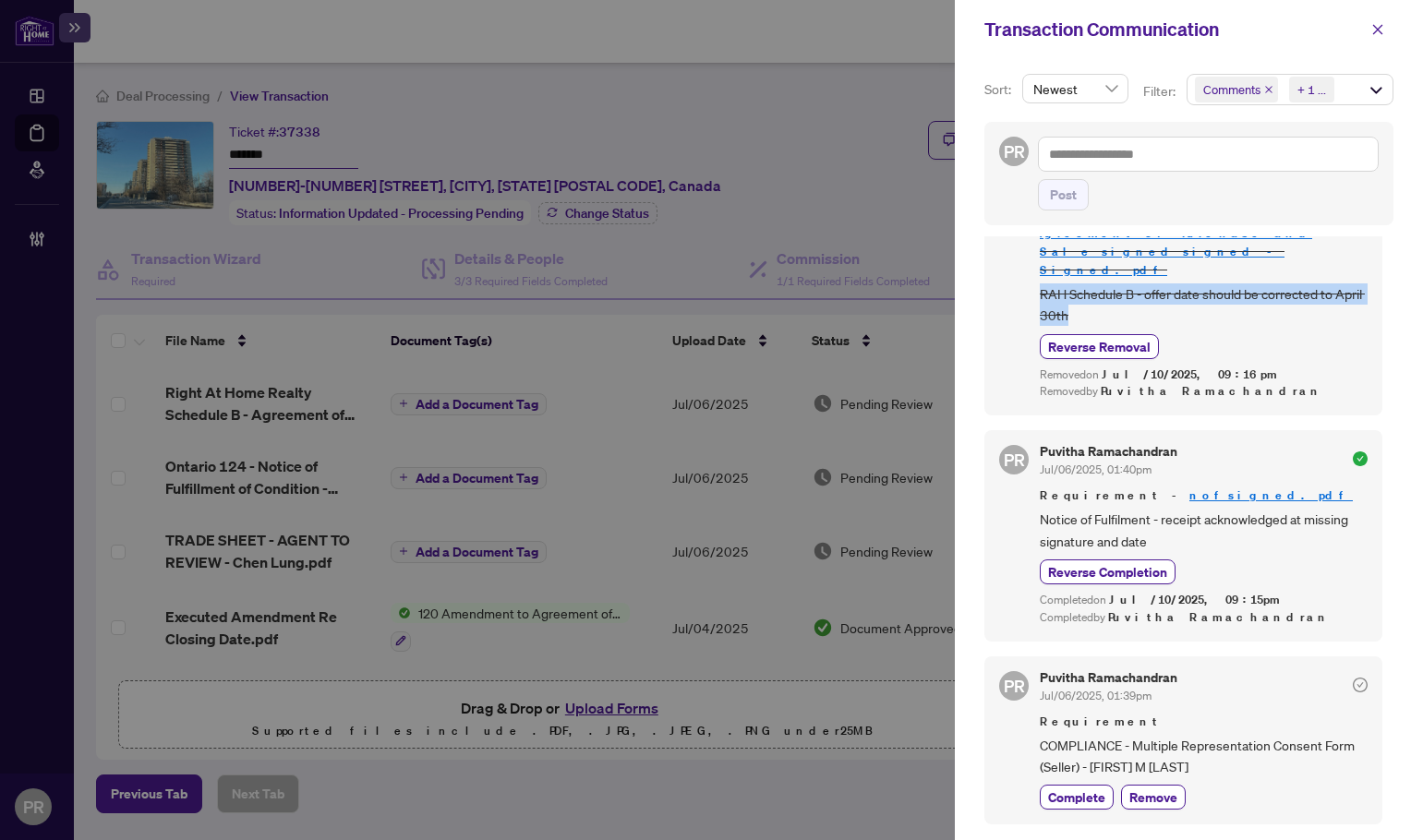 scroll, scrollTop: 738, scrollLeft: 0, axis: vertical 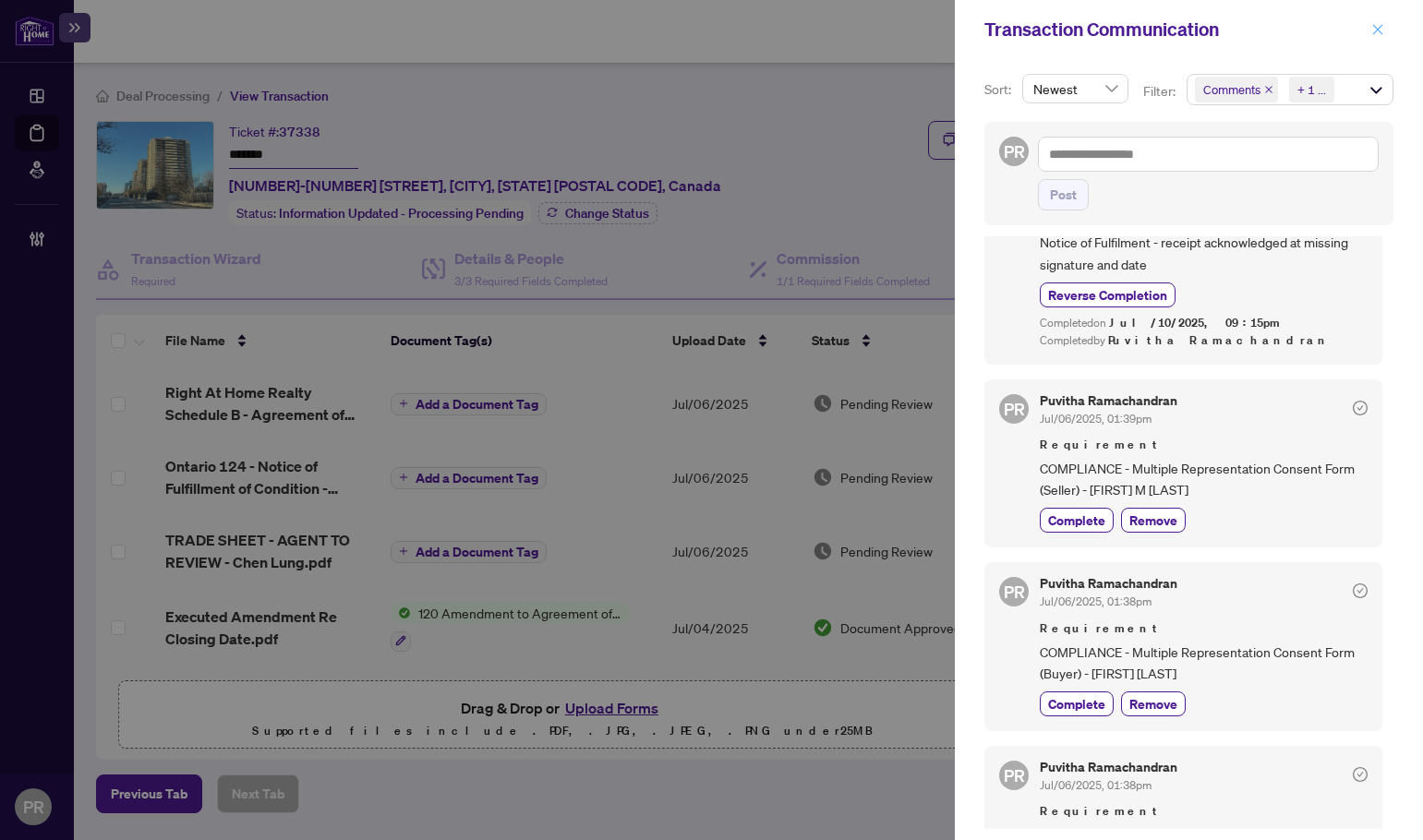 click 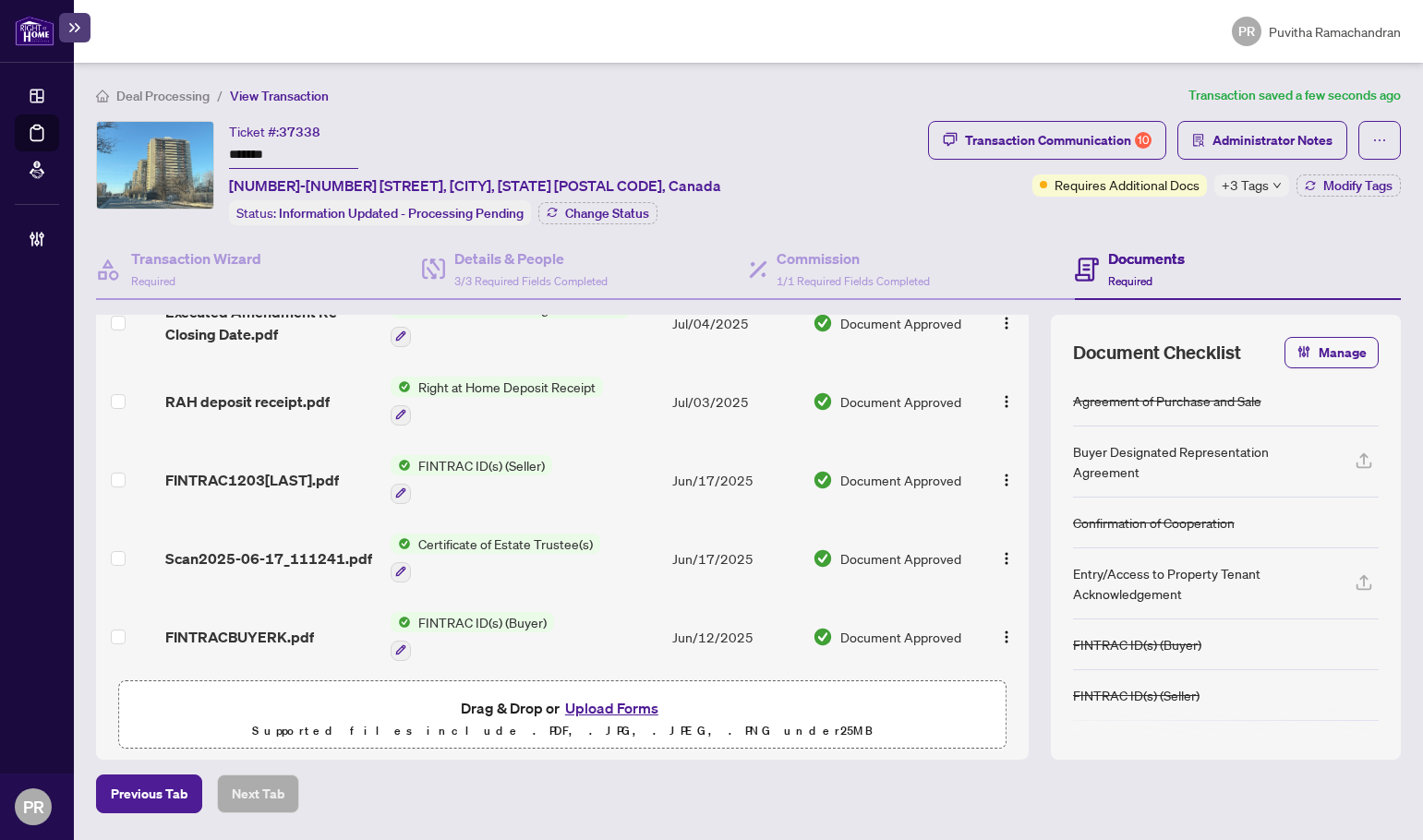 scroll, scrollTop: 0, scrollLeft: 0, axis: both 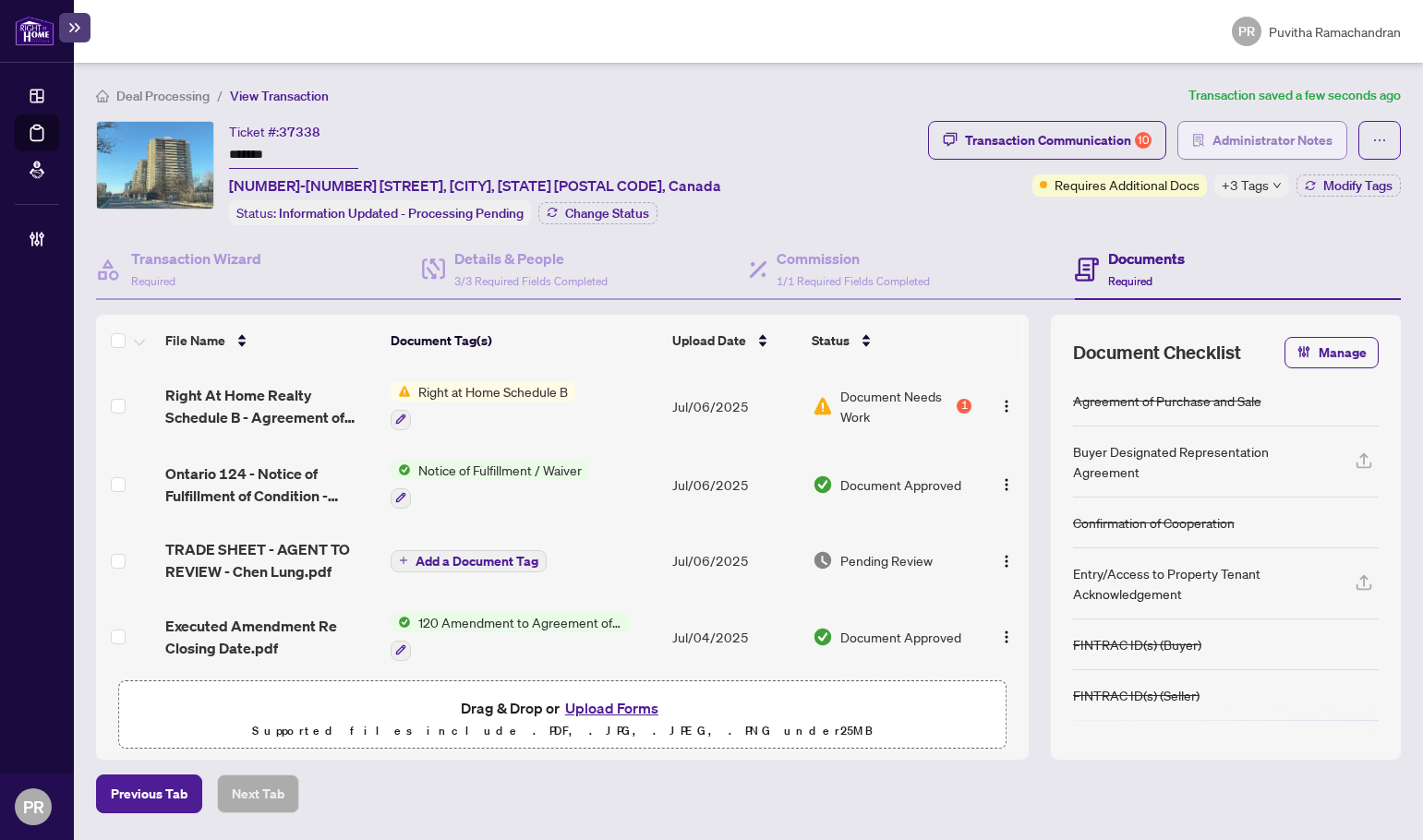 click on "Administrator Notes" at bounding box center [1272, 140] 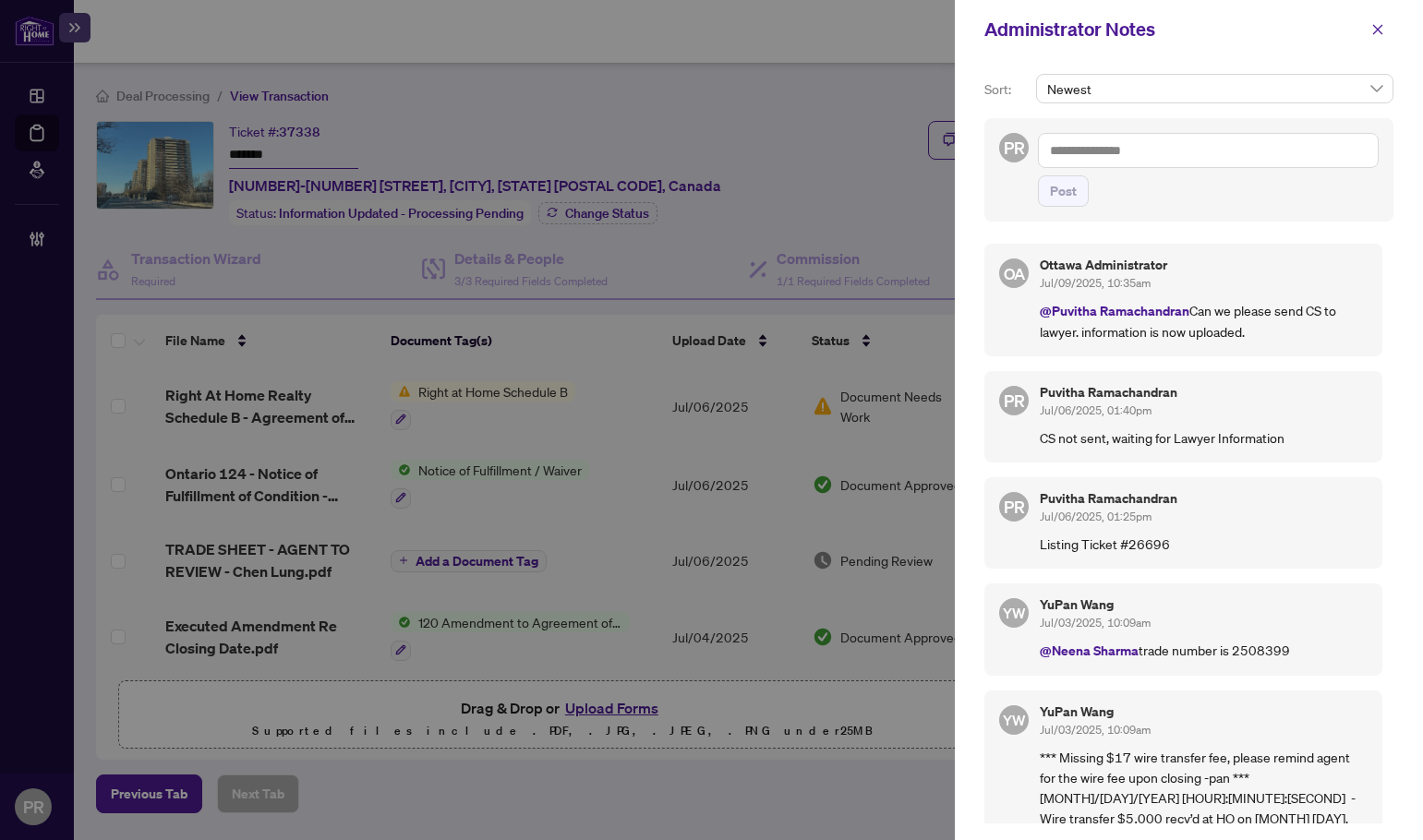 click at bounding box center (1208, 150) 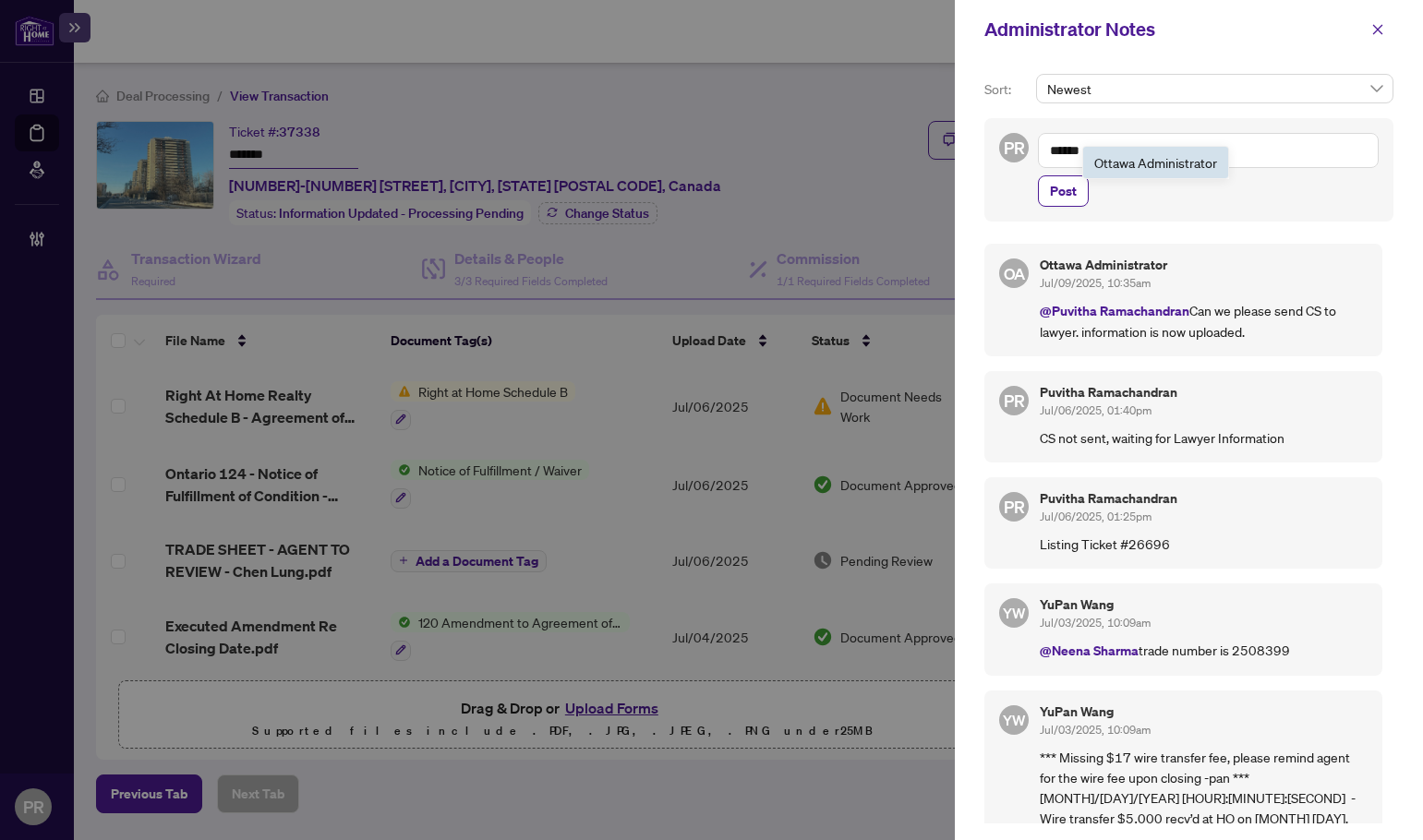 click on "Ottaw a Administrator" at bounding box center [1155, 162] 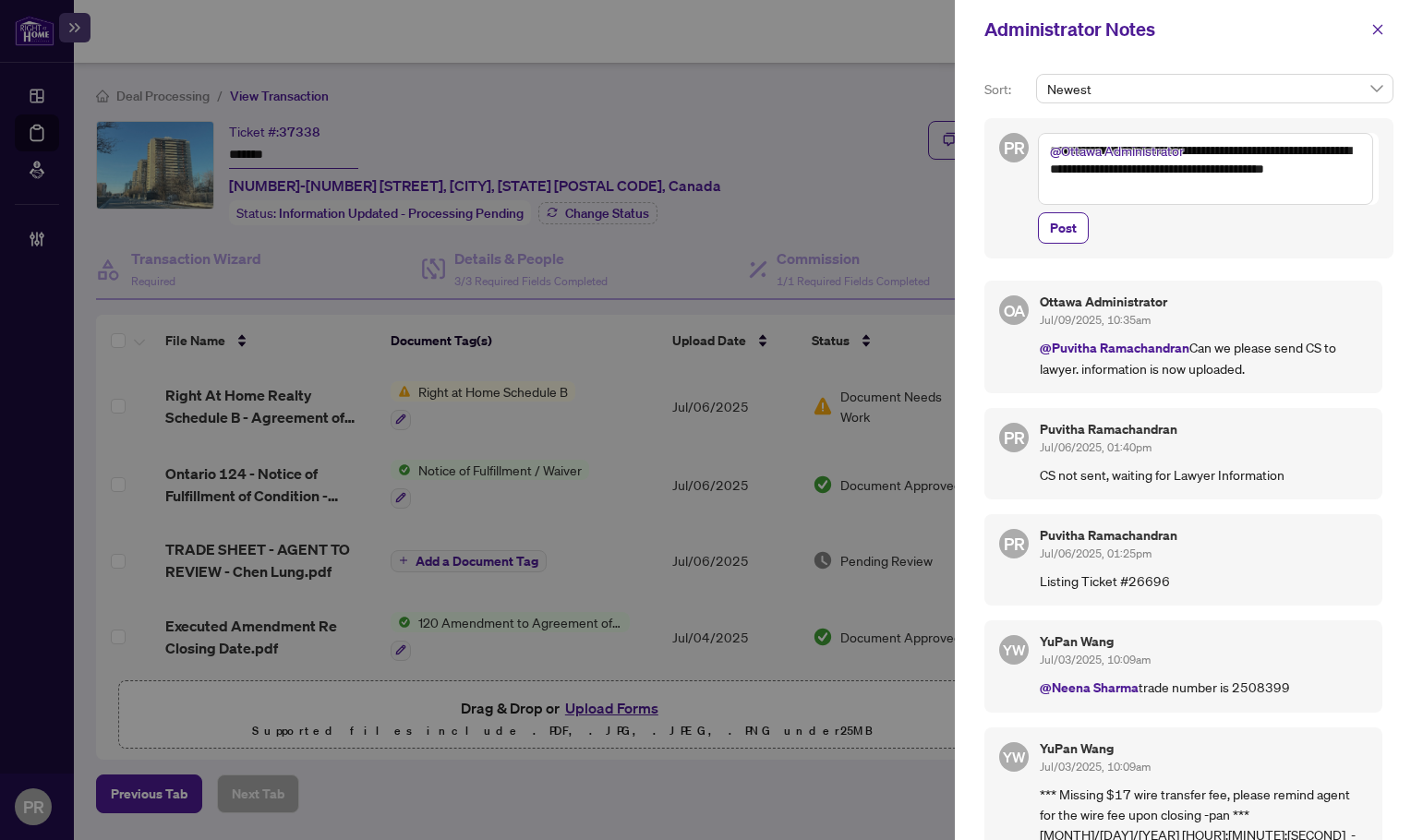 drag, startPoint x: 1100, startPoint y: 157, endPoint x: 1091, endPoint y: 171, distance: 16.643317 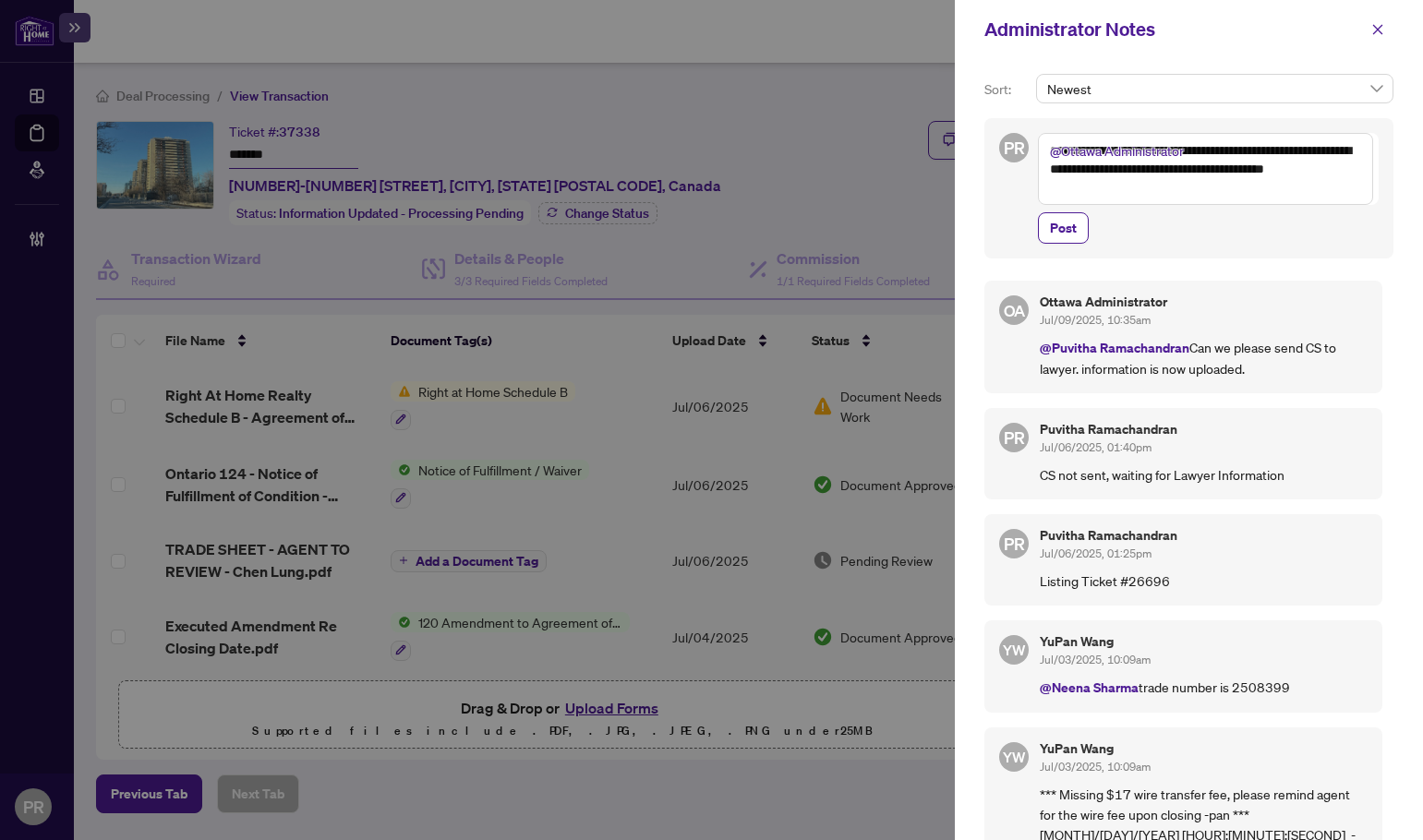 click on "**********" at bounding box center [1205, 169] 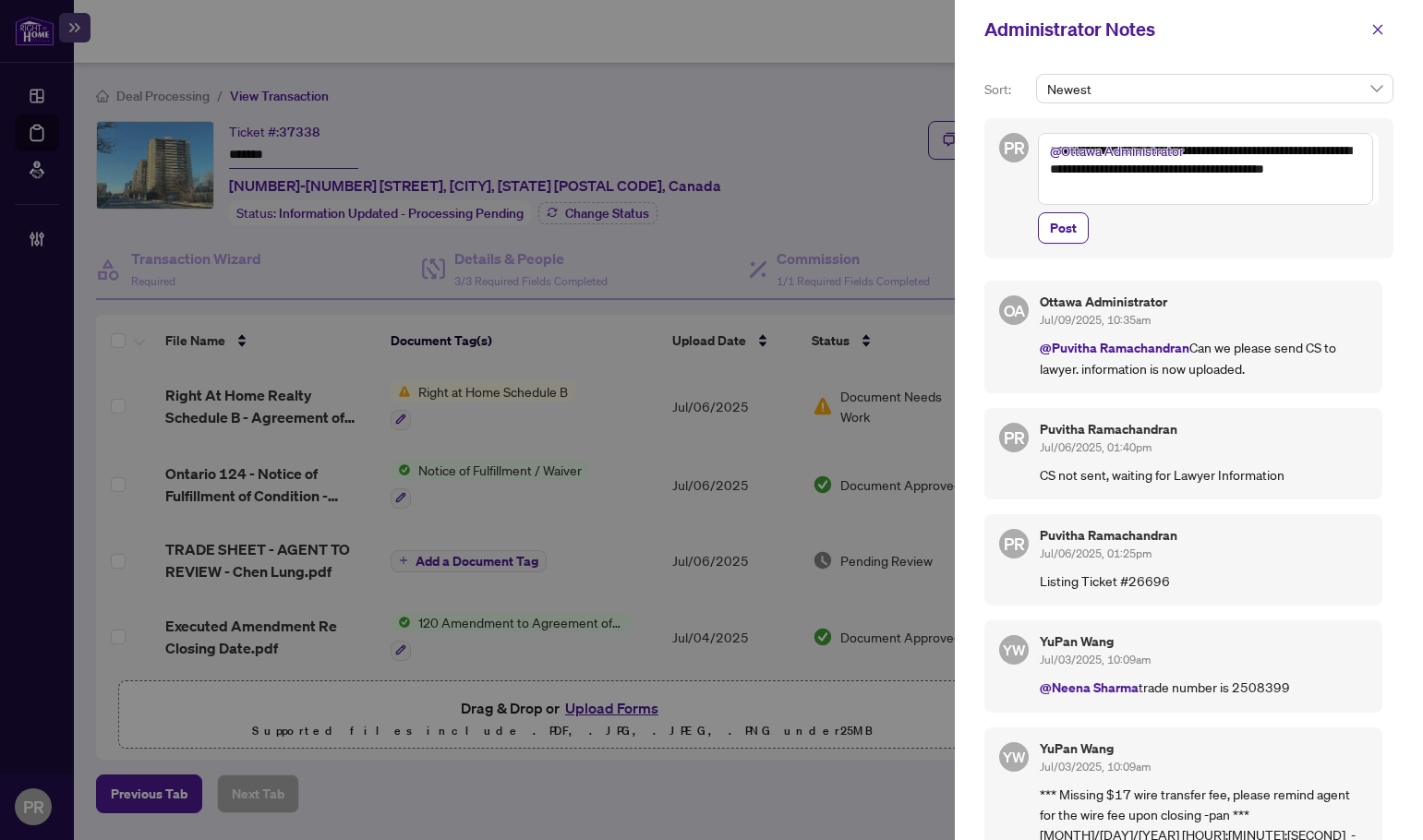 drag, startPoint x: 1273, startPoint y: 158, endPoint x: 1278, endPoint y: 166, distance: 9.43398 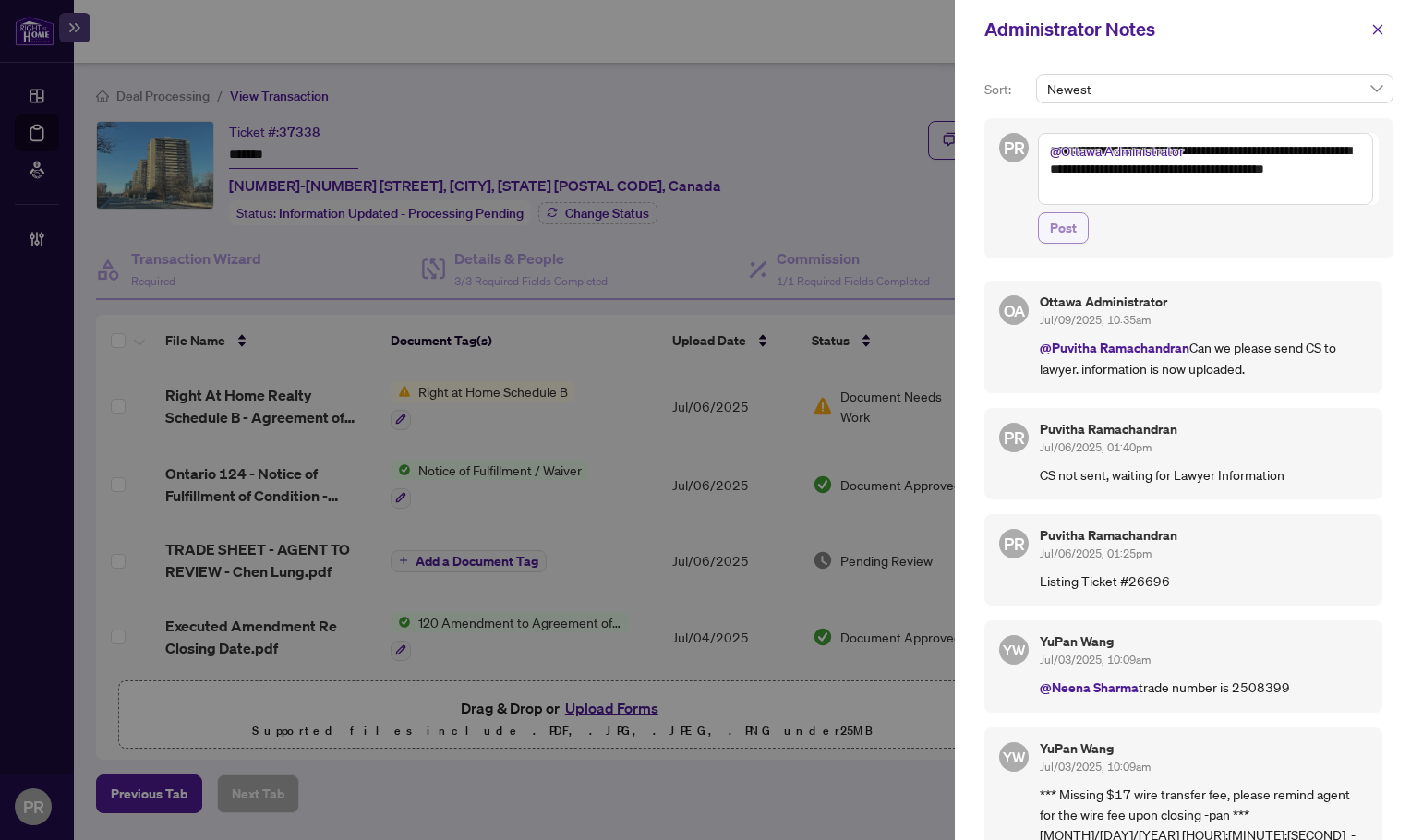 type on "**********" 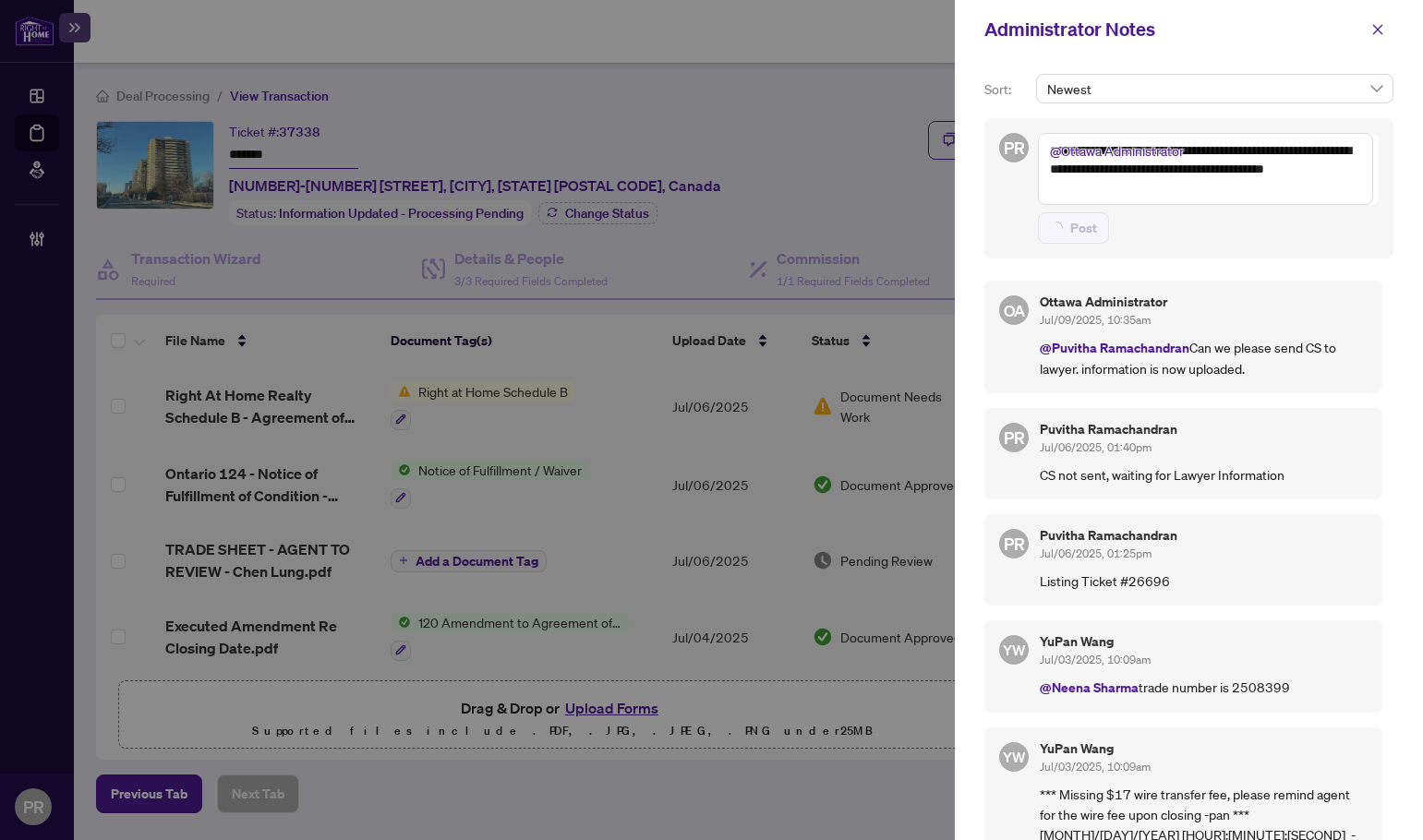 type 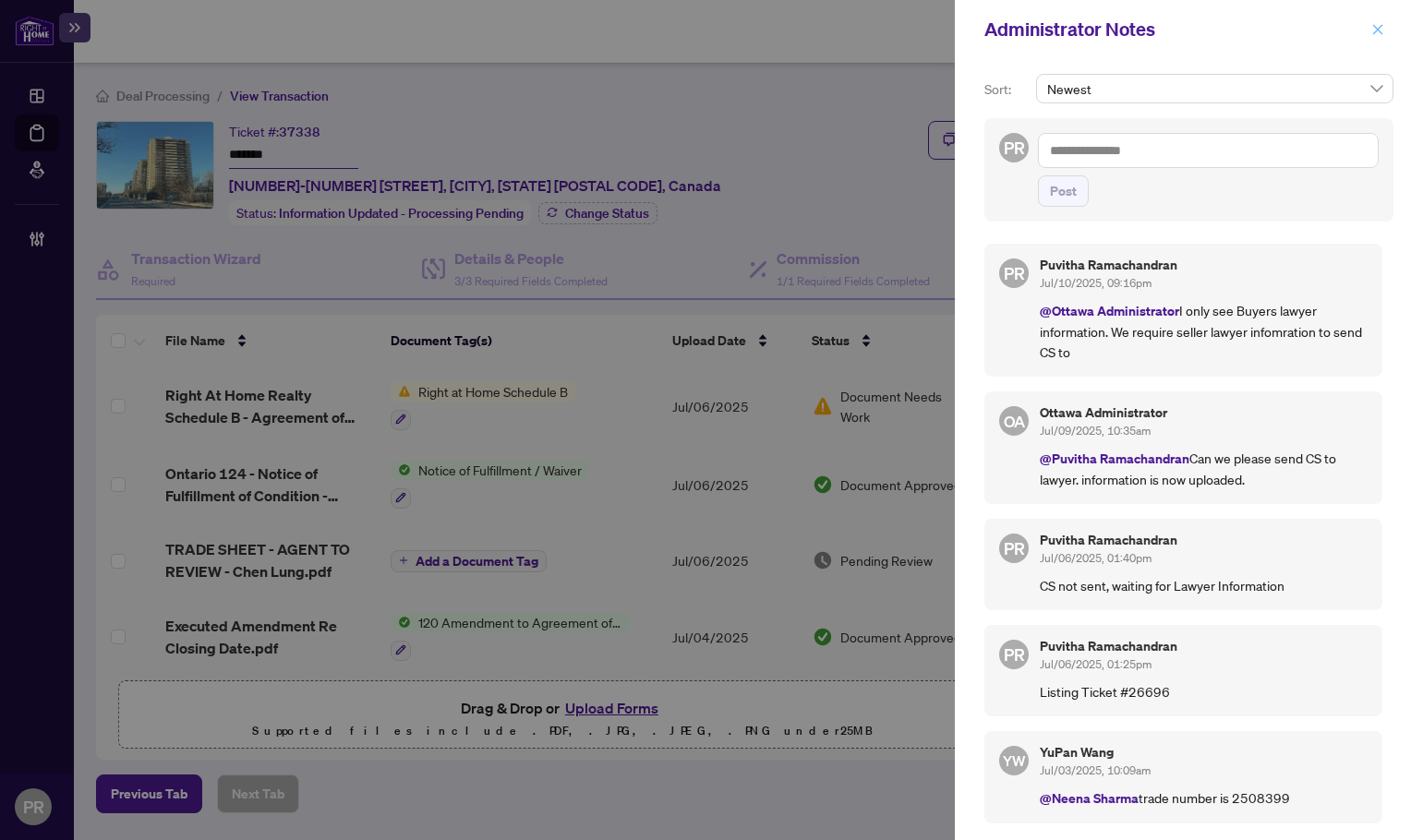 click 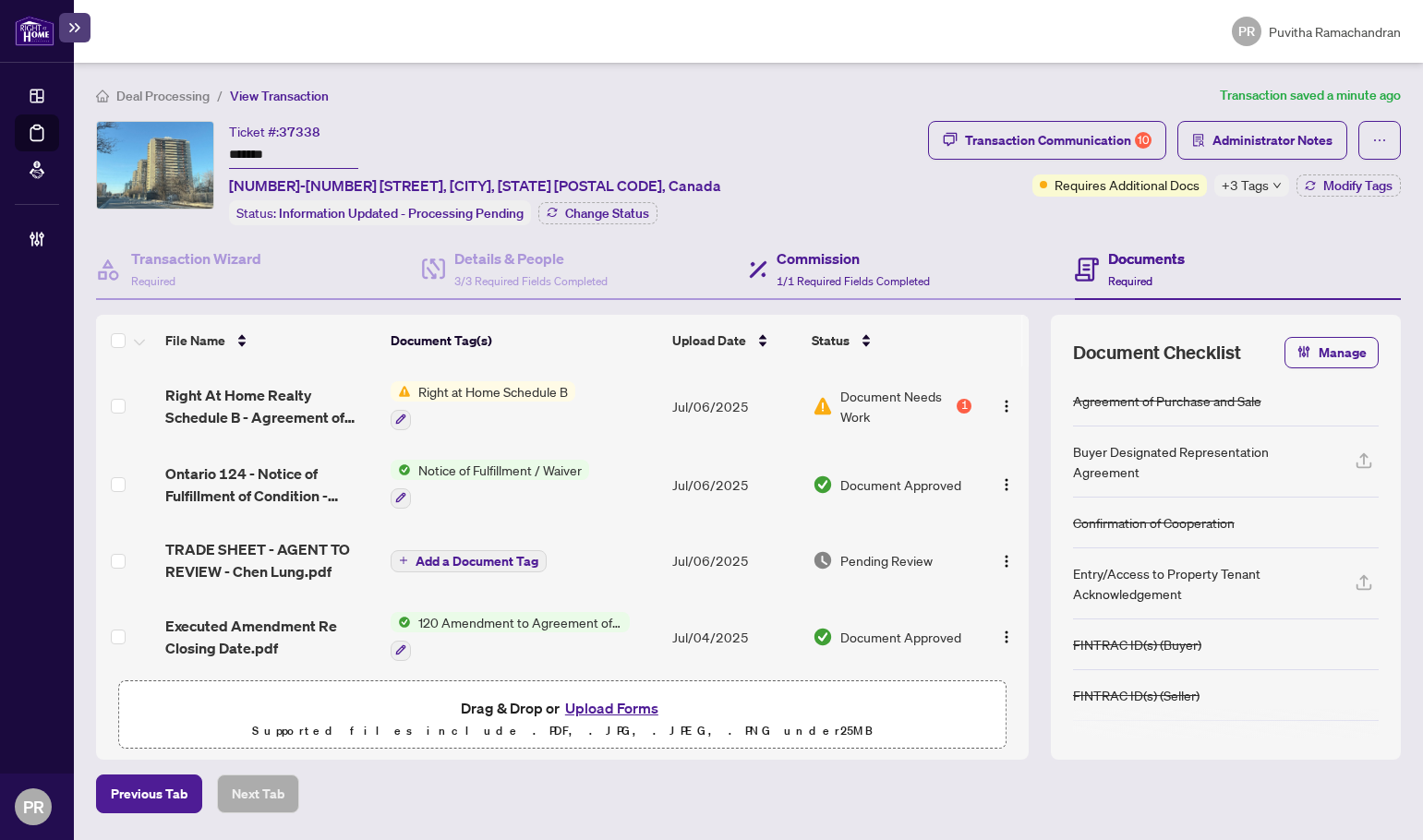 click on "Commission 1/1 Required Fields Completed" at bounding box center [911, 270] 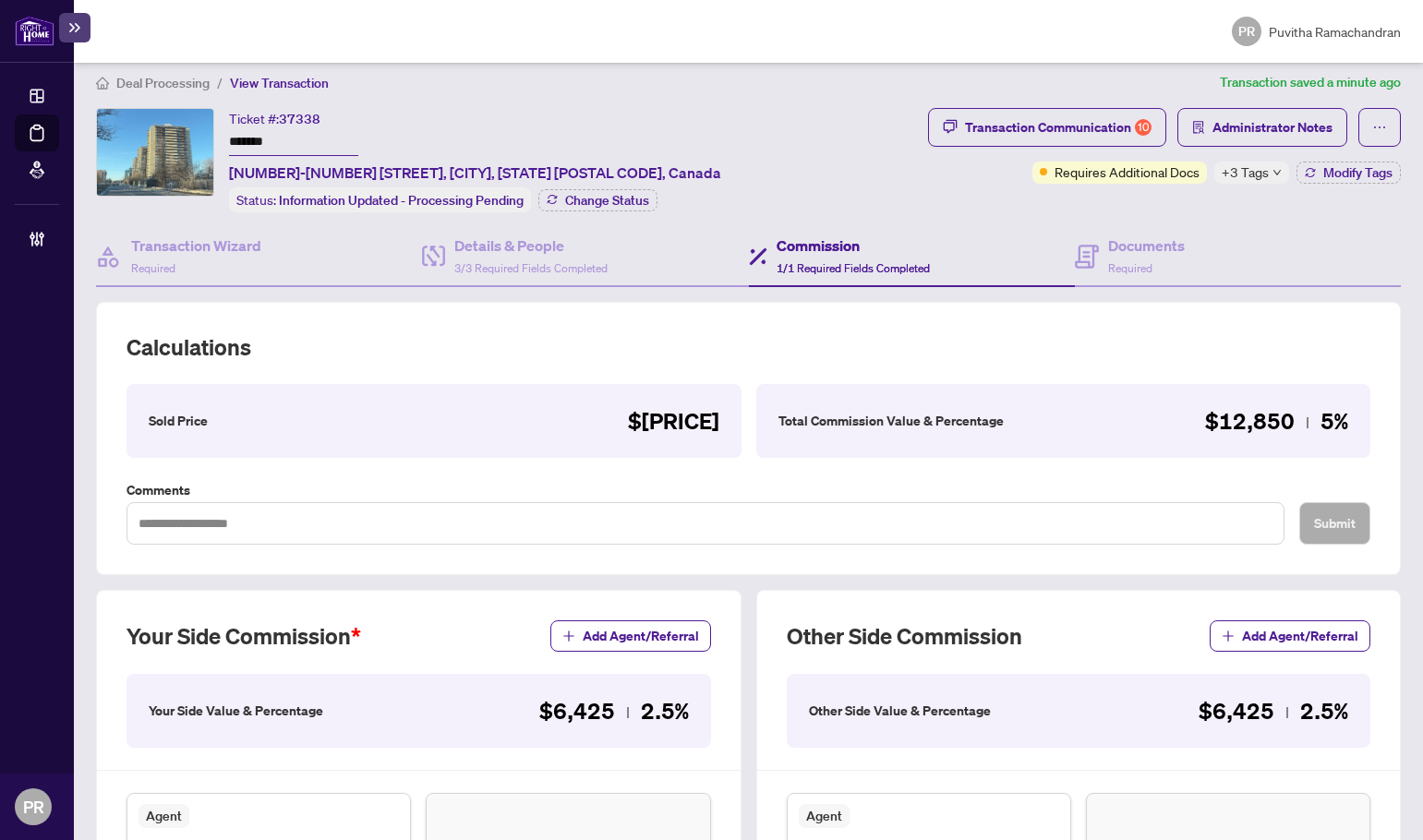 scroll, scrollTop: 0, scrollLeft: 0, axis: both 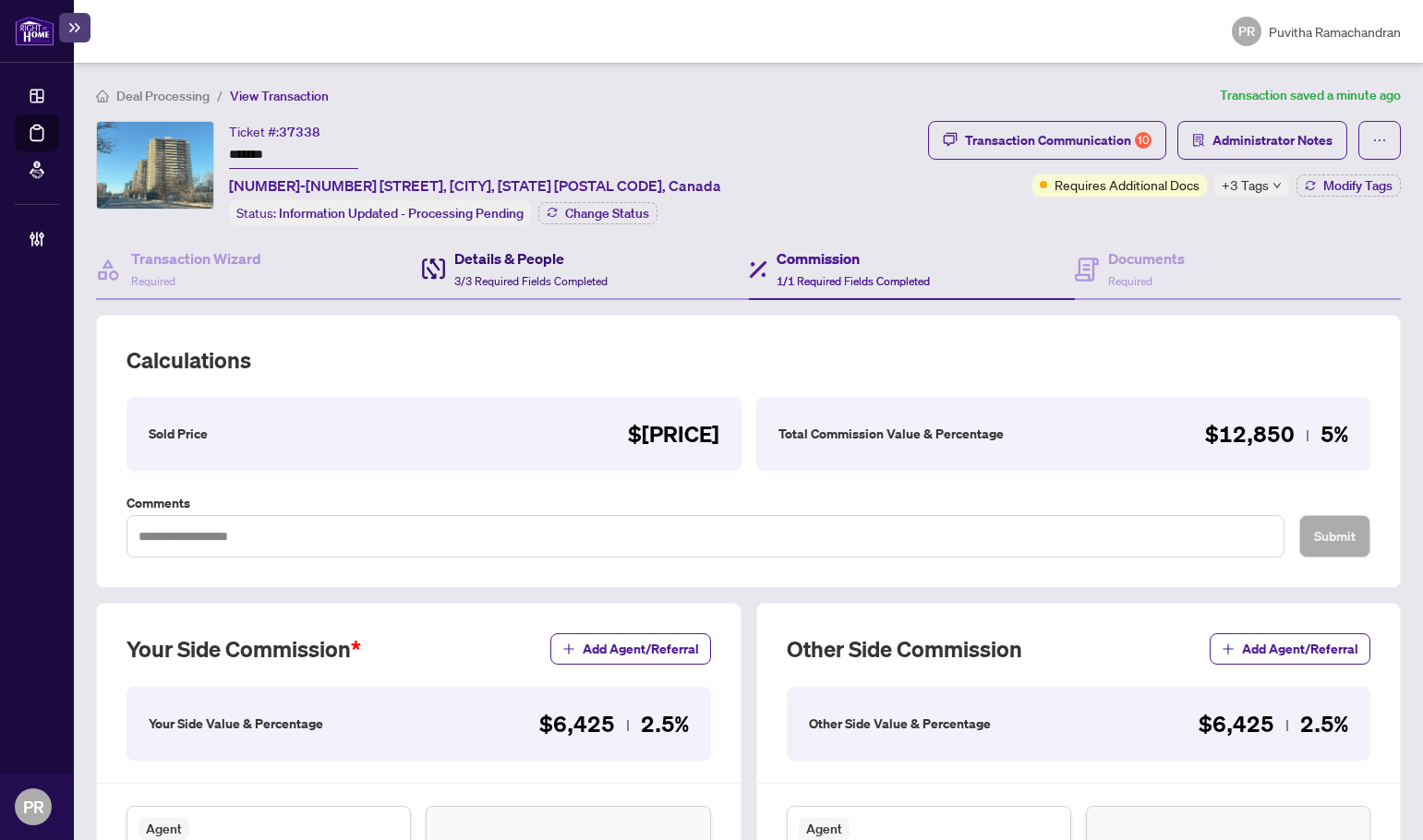 click on "Details & People" at bounding box center (531, 258) 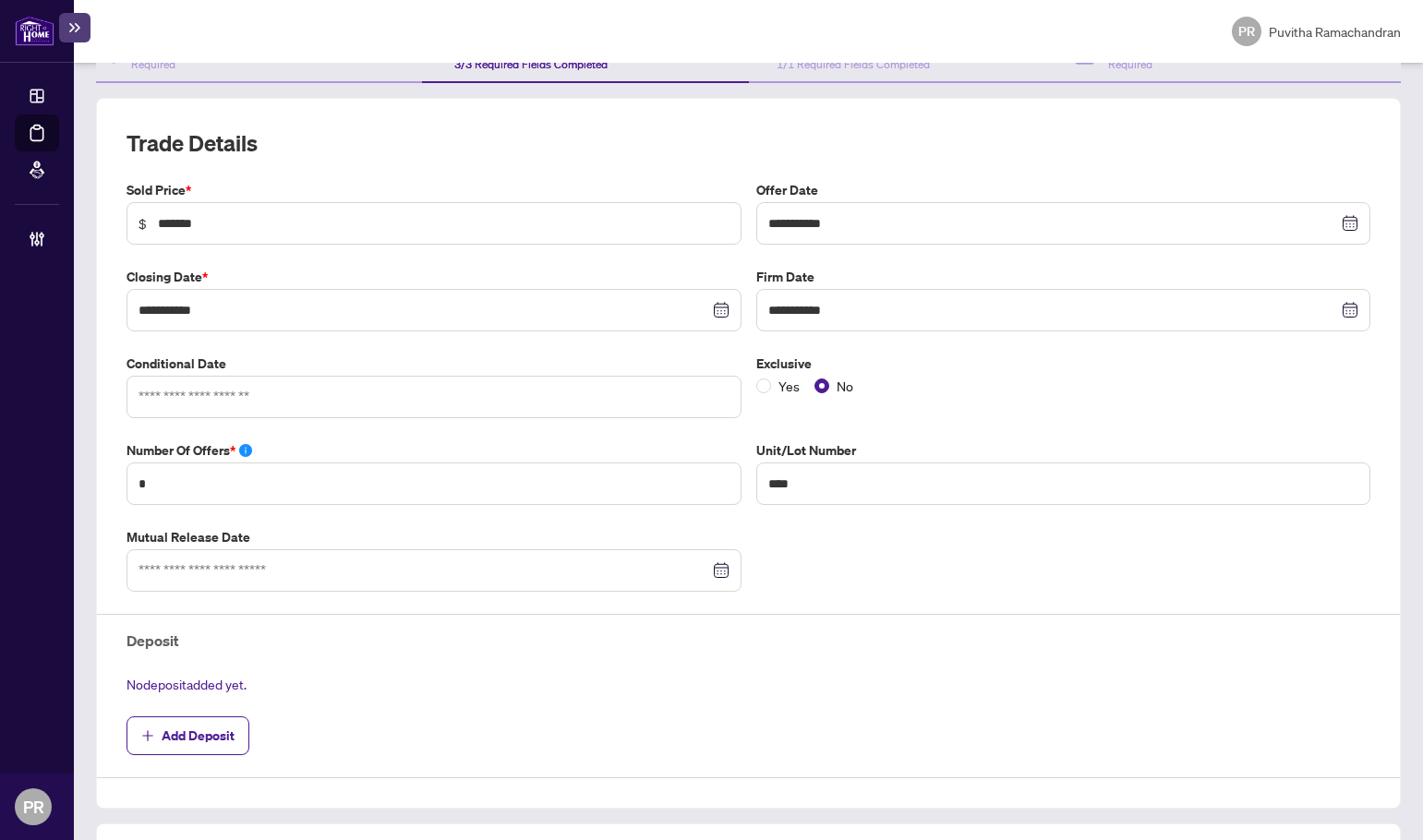 scroll, scrollTop: 0, scrollLeft: 0, axis: both 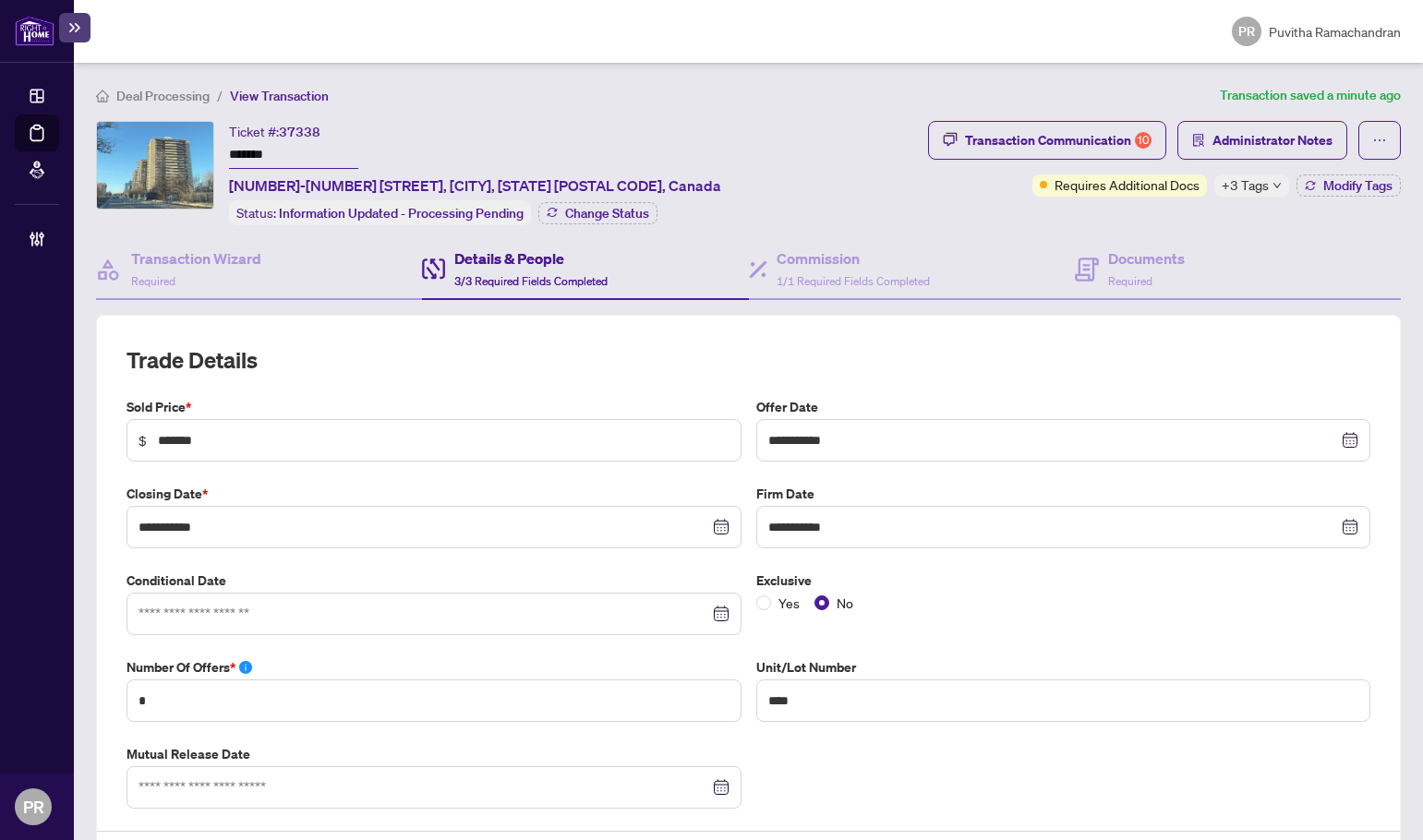 click on "**********" at bounding box center (748, 780) 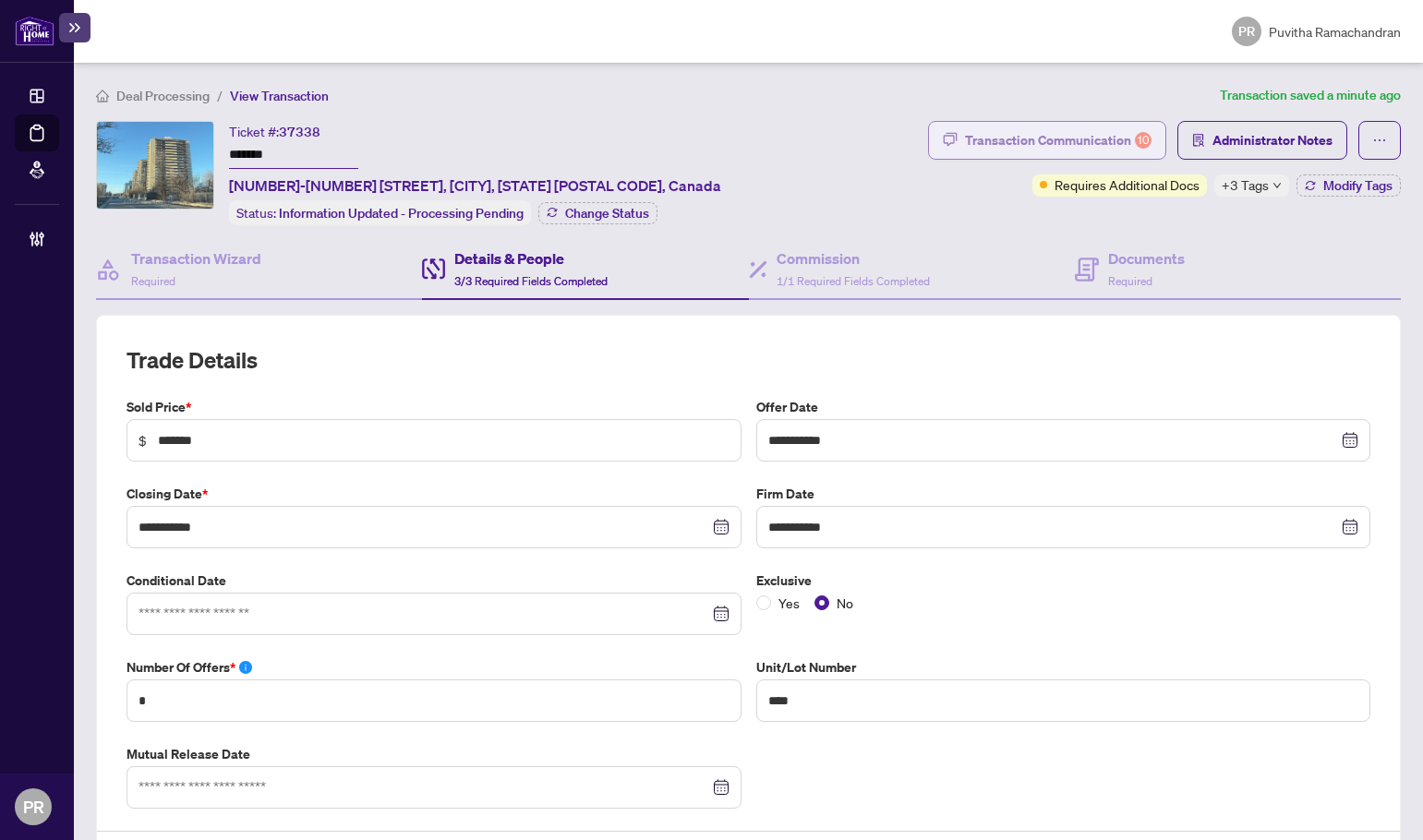 click on "Transaction Communication 10" at bounding box center (1058, 140) 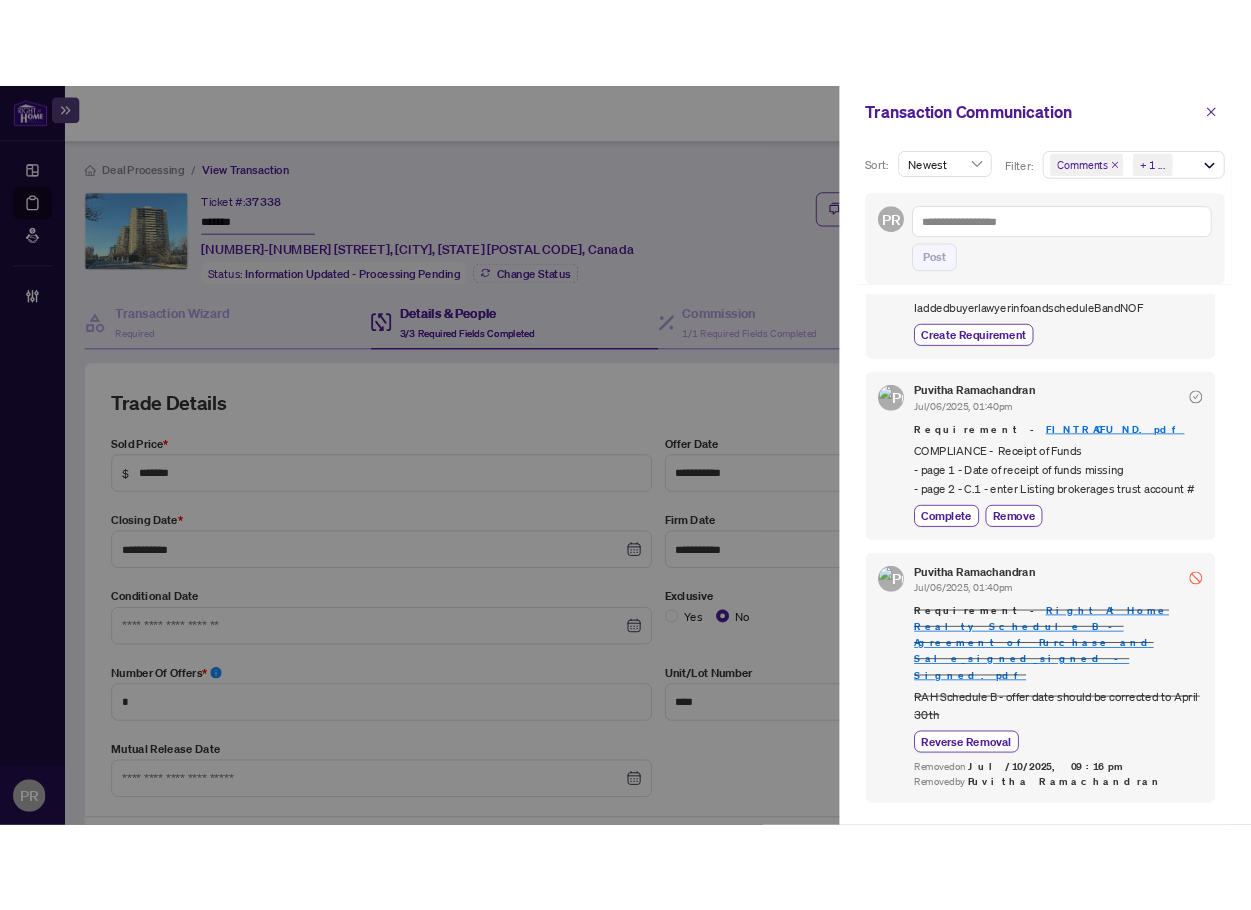 scroll, scrollTop: 0, scrollLeft: 0, axis: both 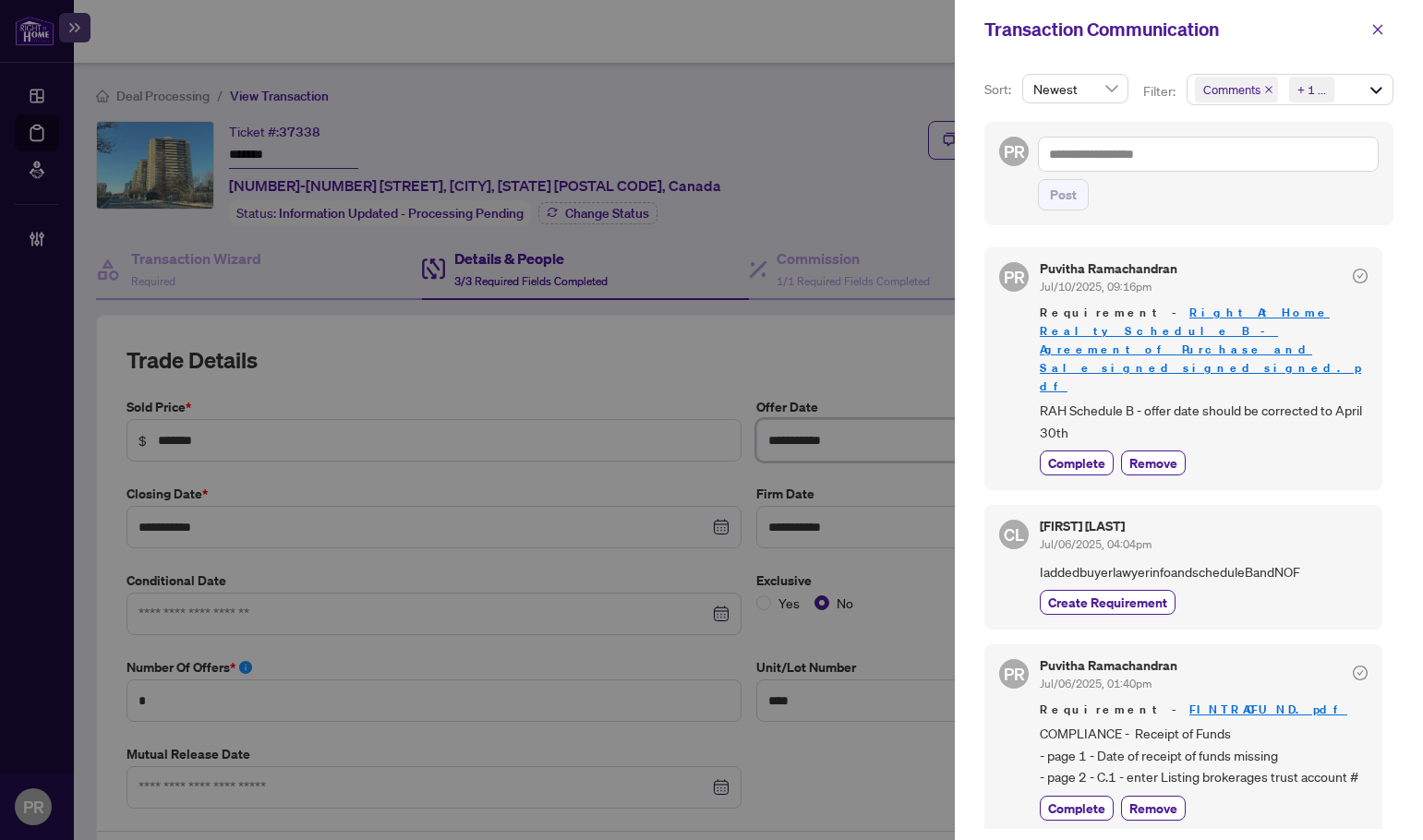 click at bounding box center [1208, 154] 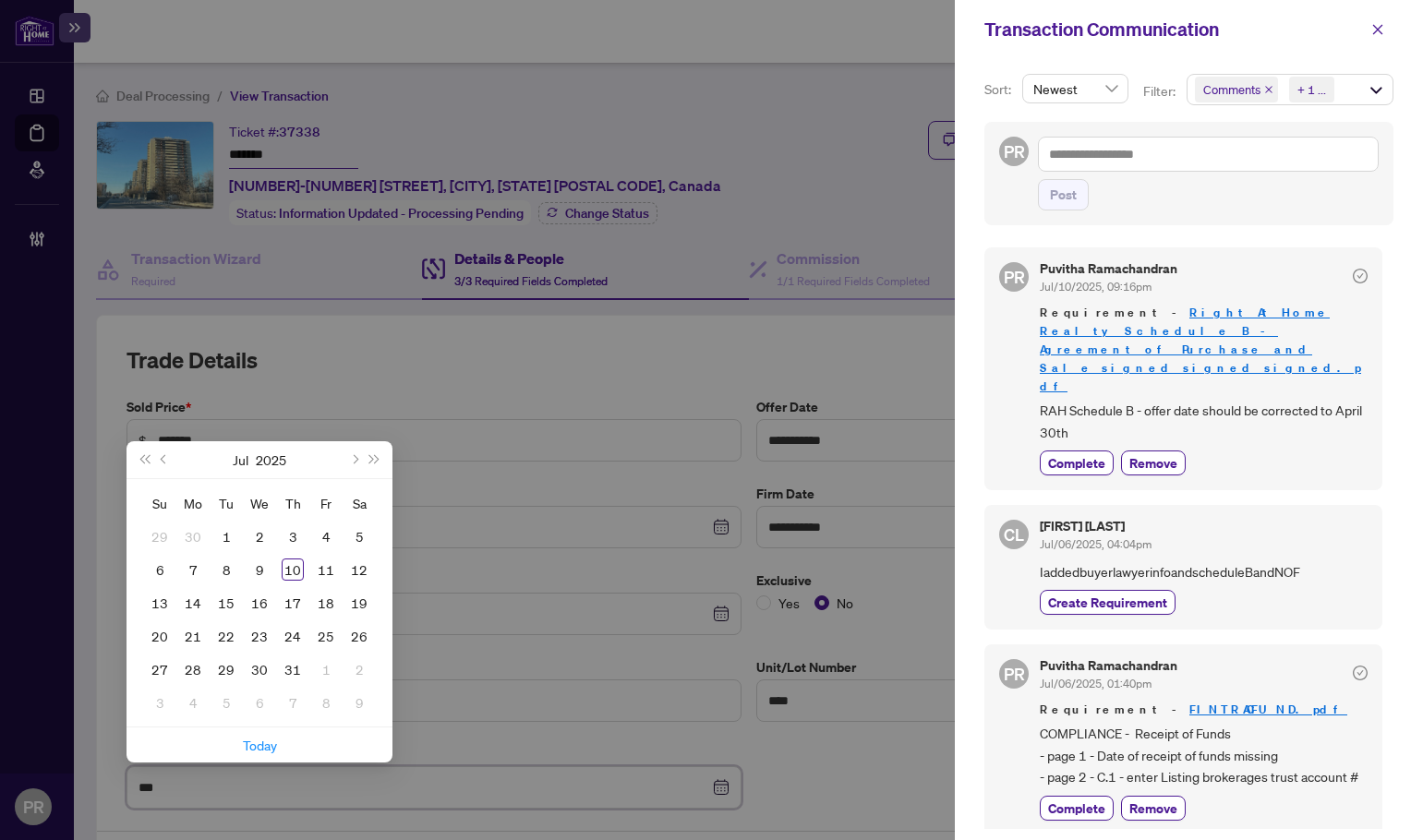 type on "**" 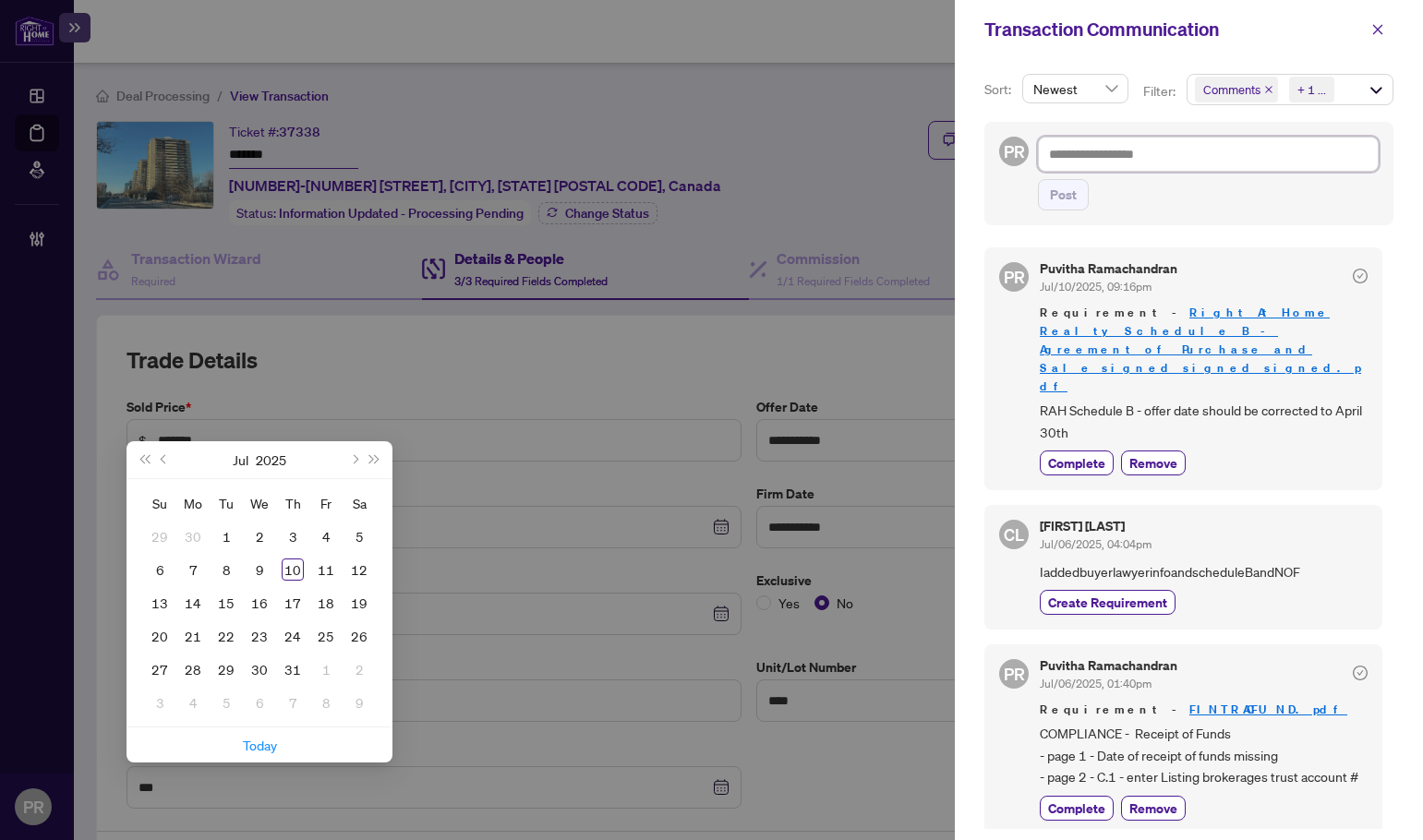 type 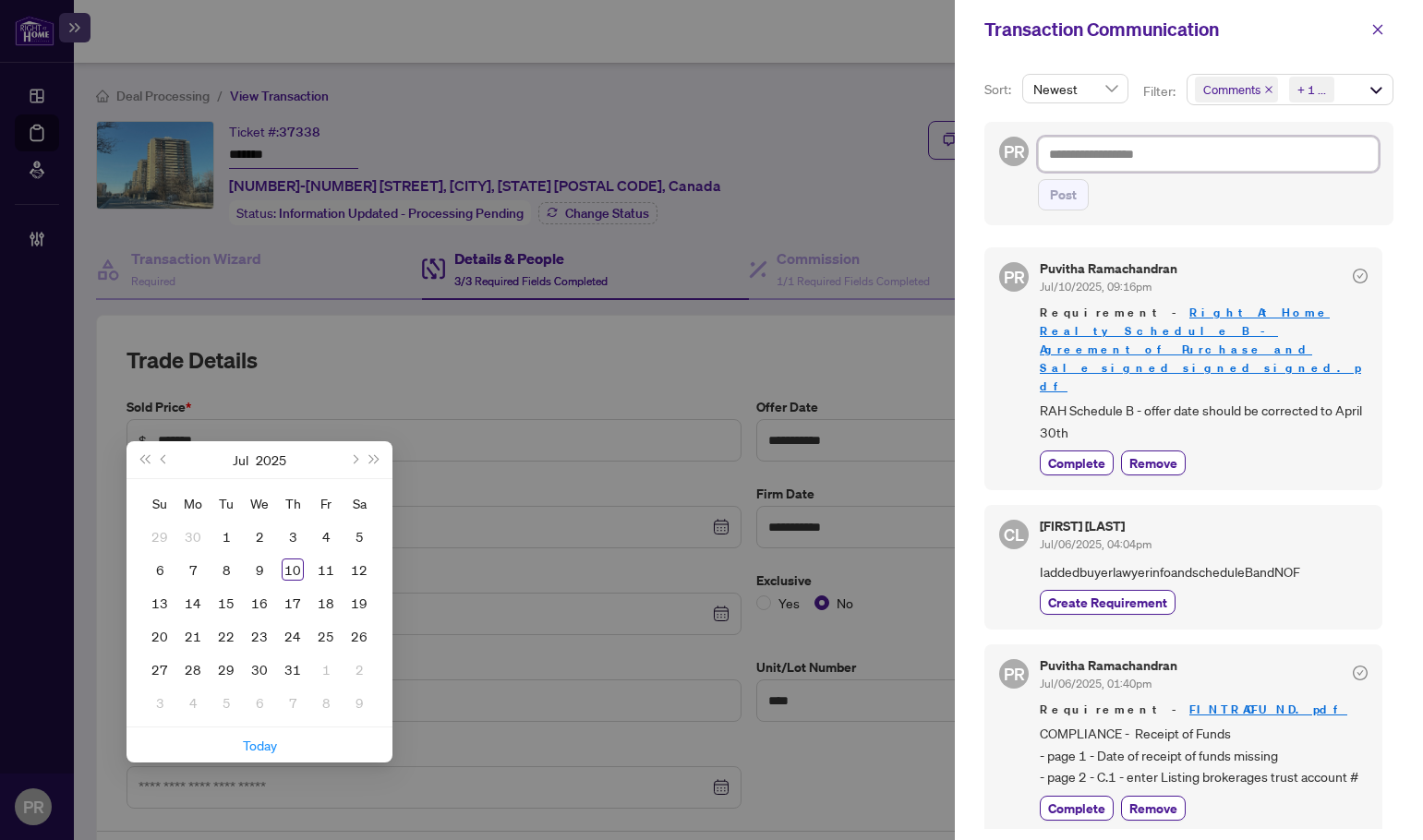 click at bounding box center [1208, 154] 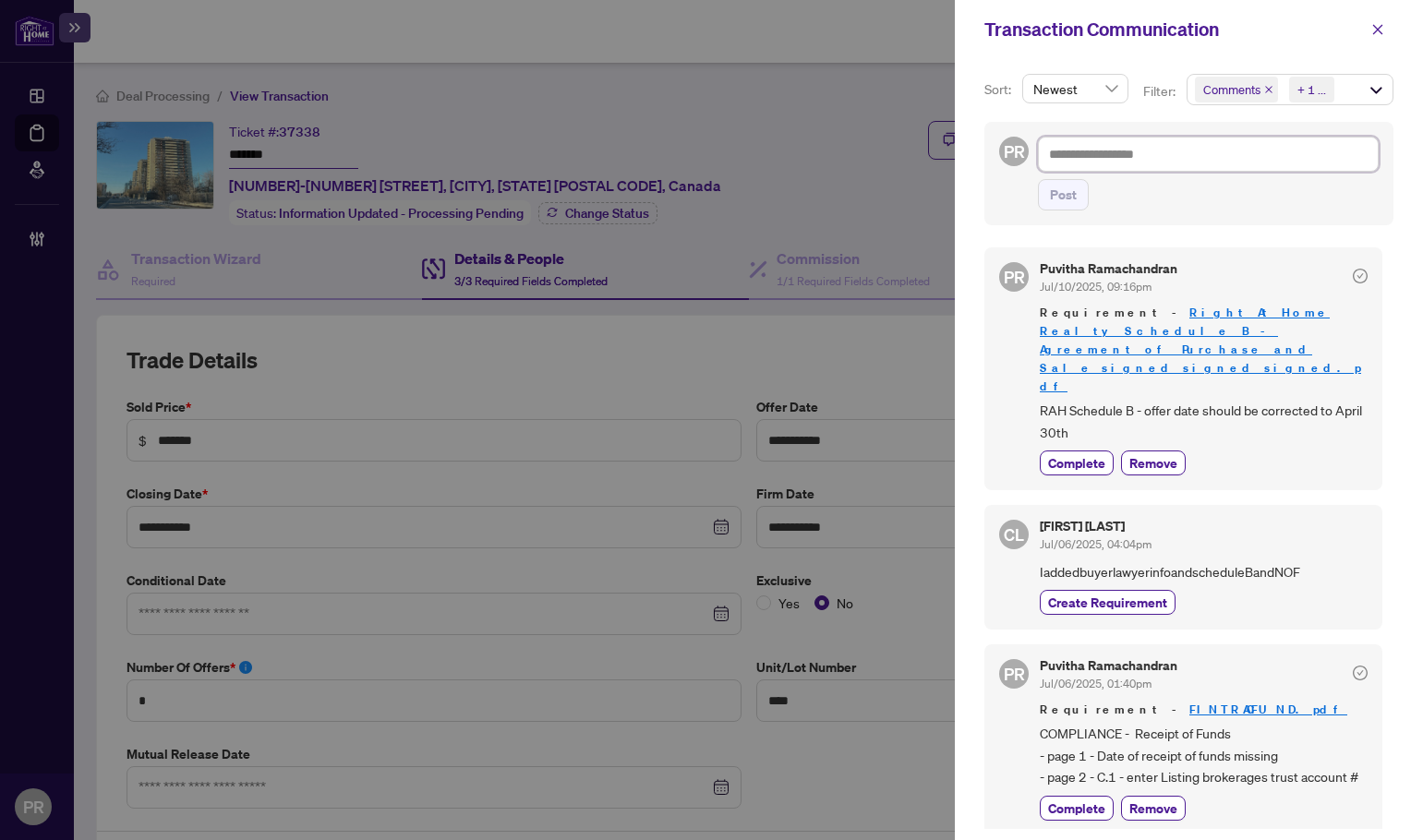 type on "*" 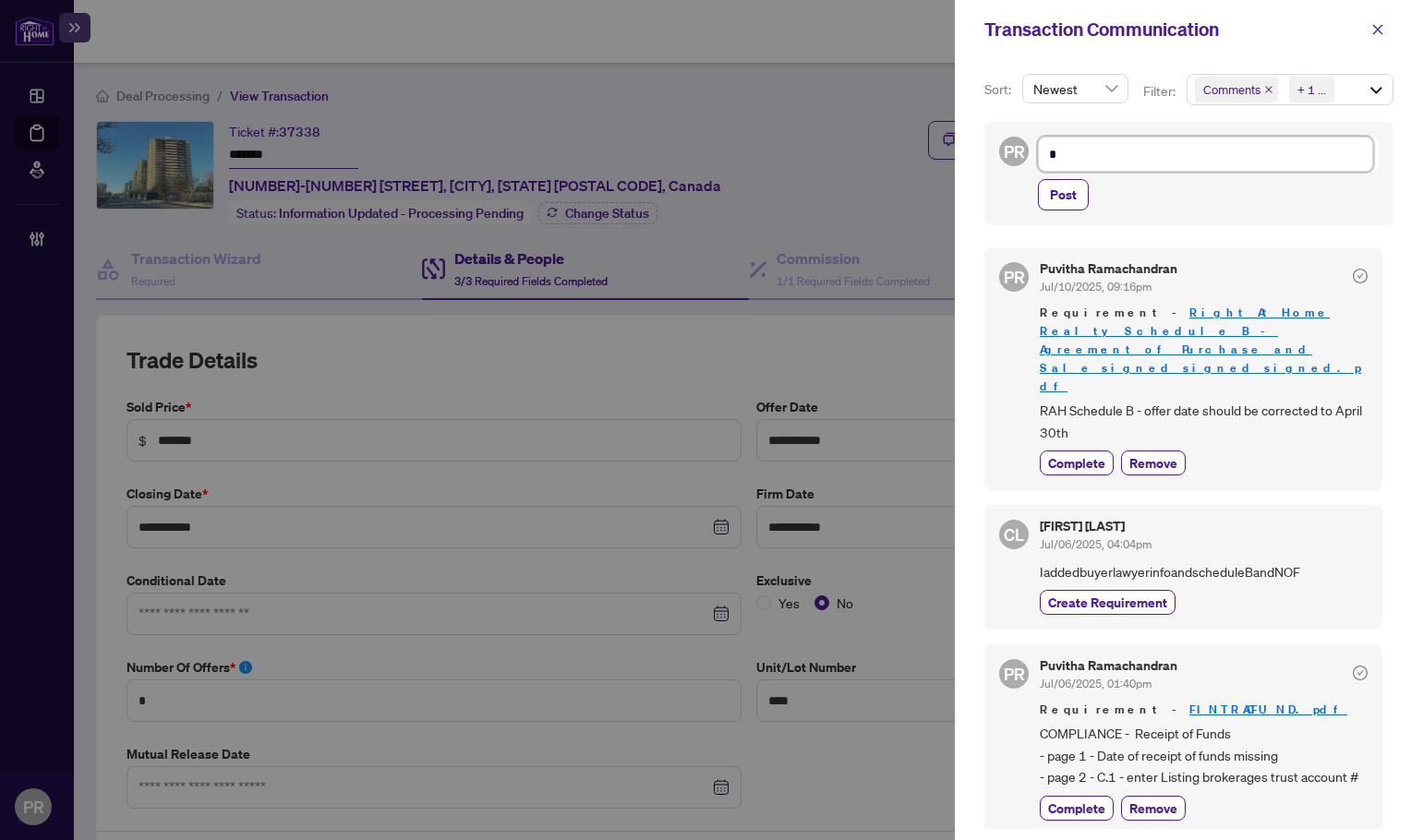 type on "**" 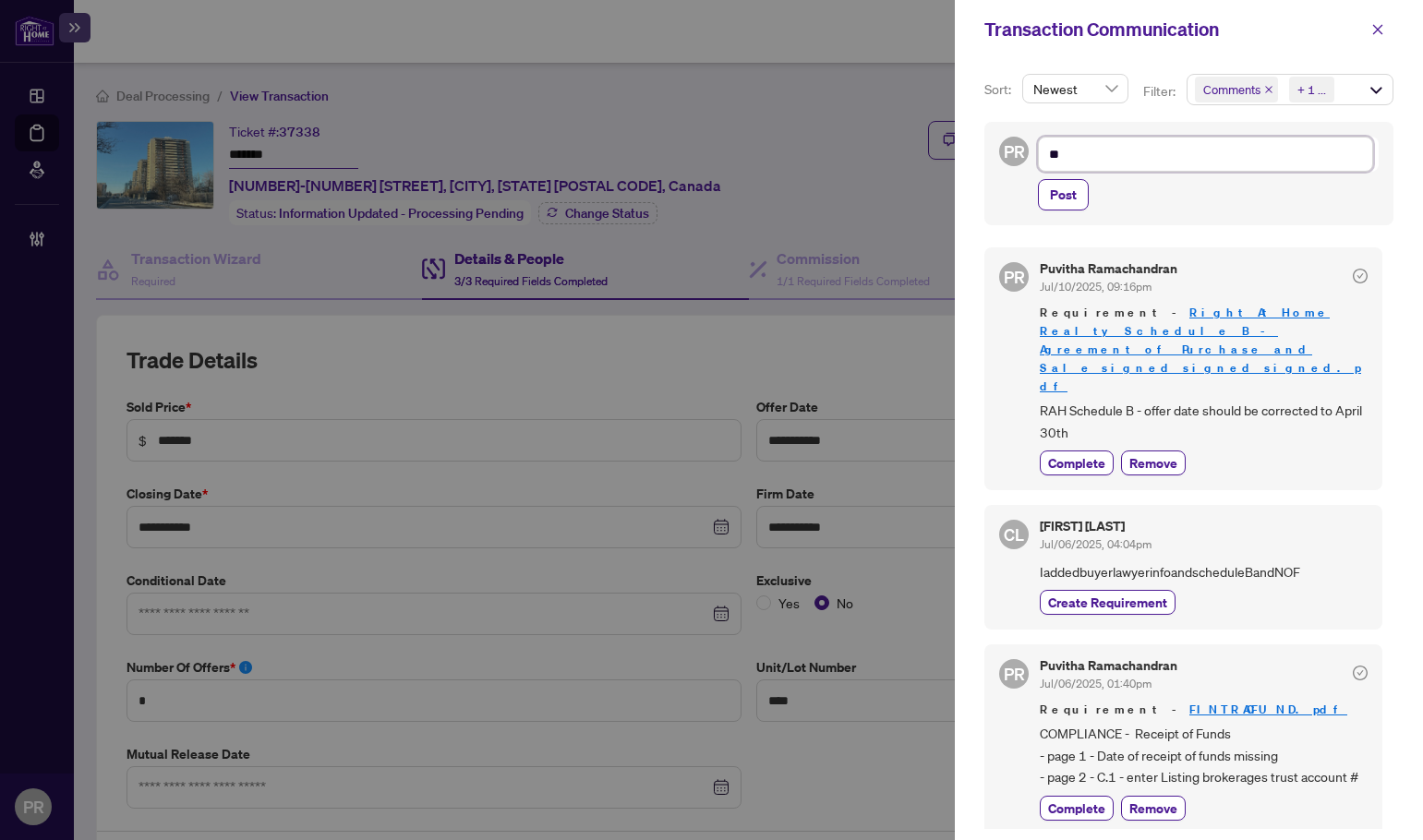 type on "*" 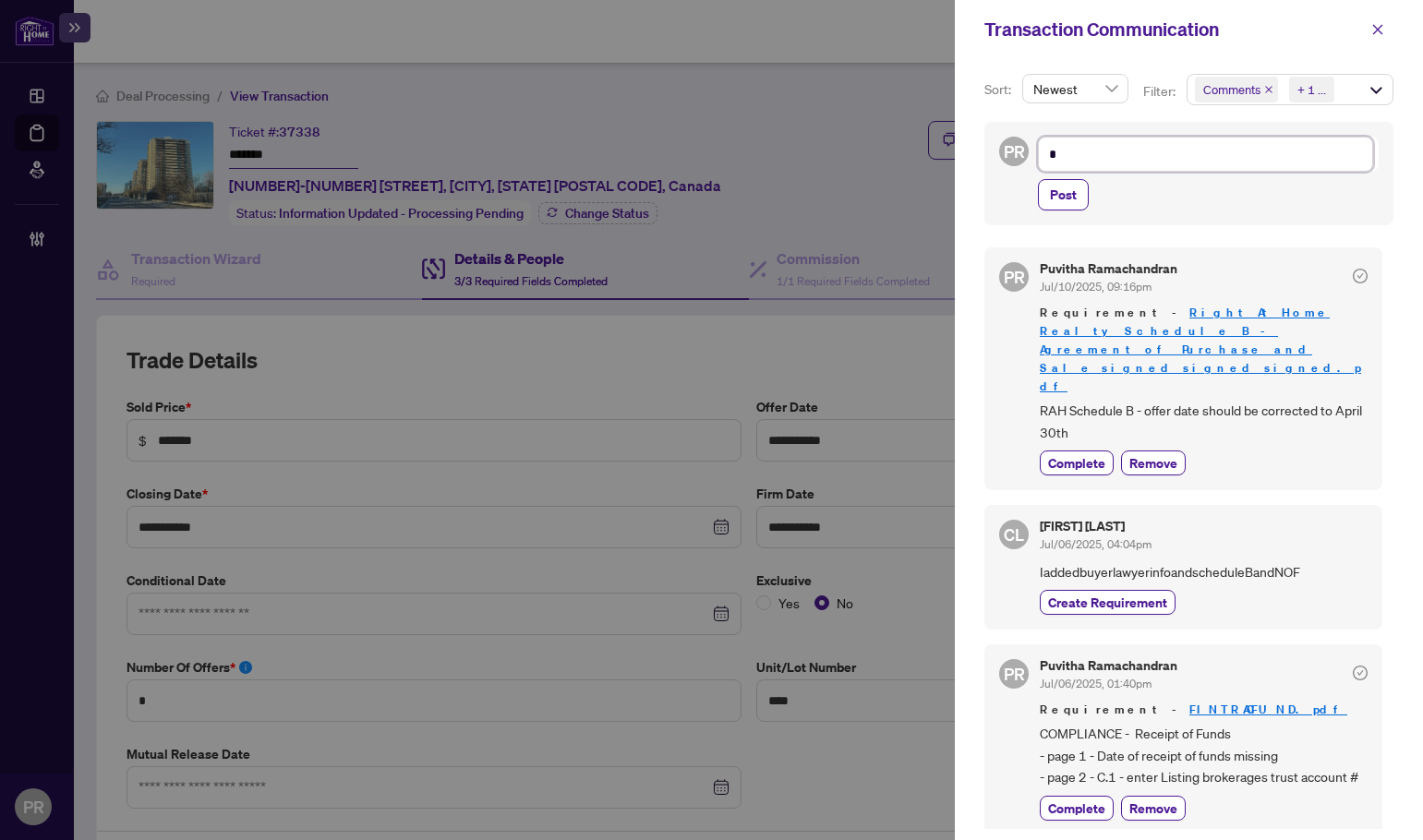 type on "**********" 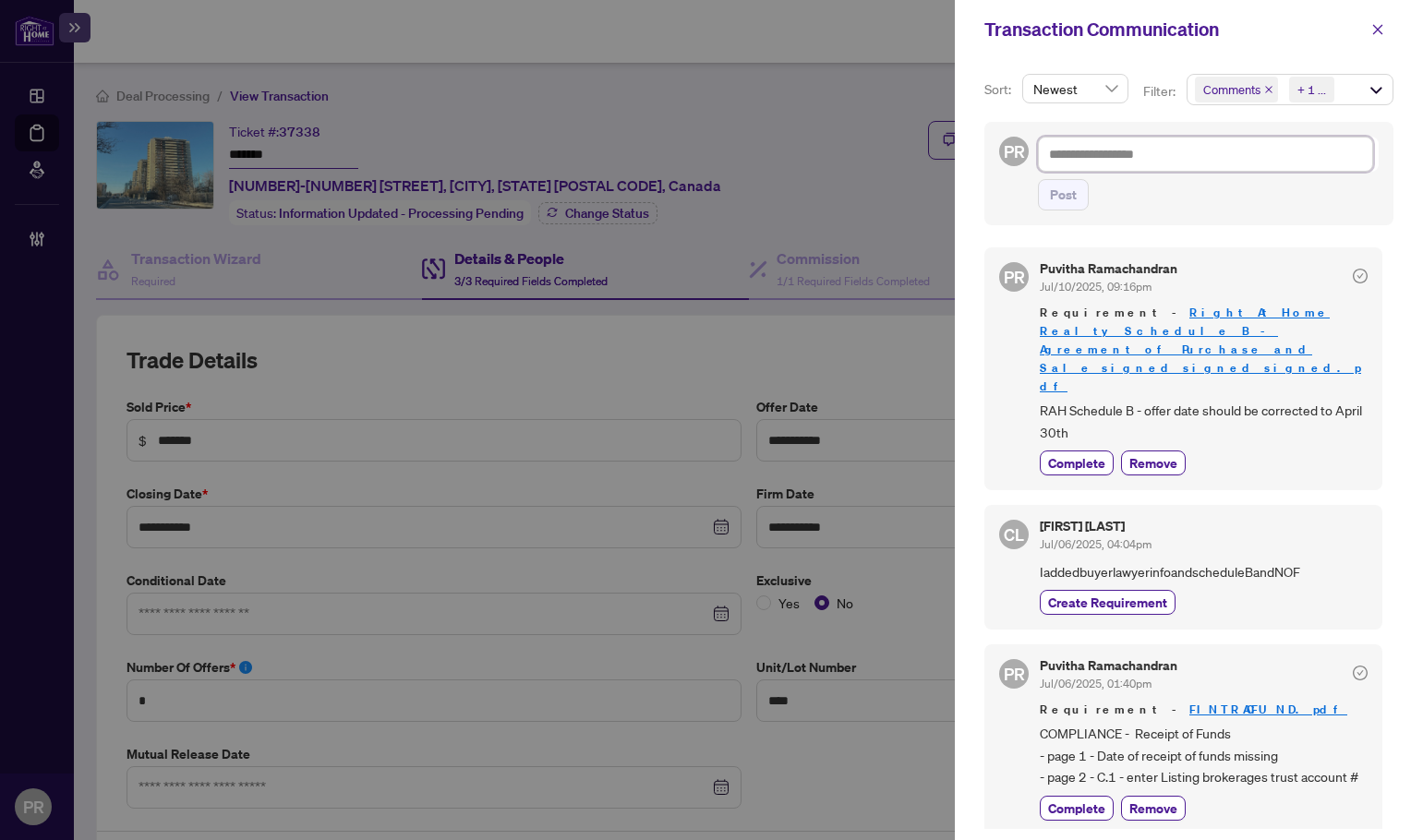 type on "*" 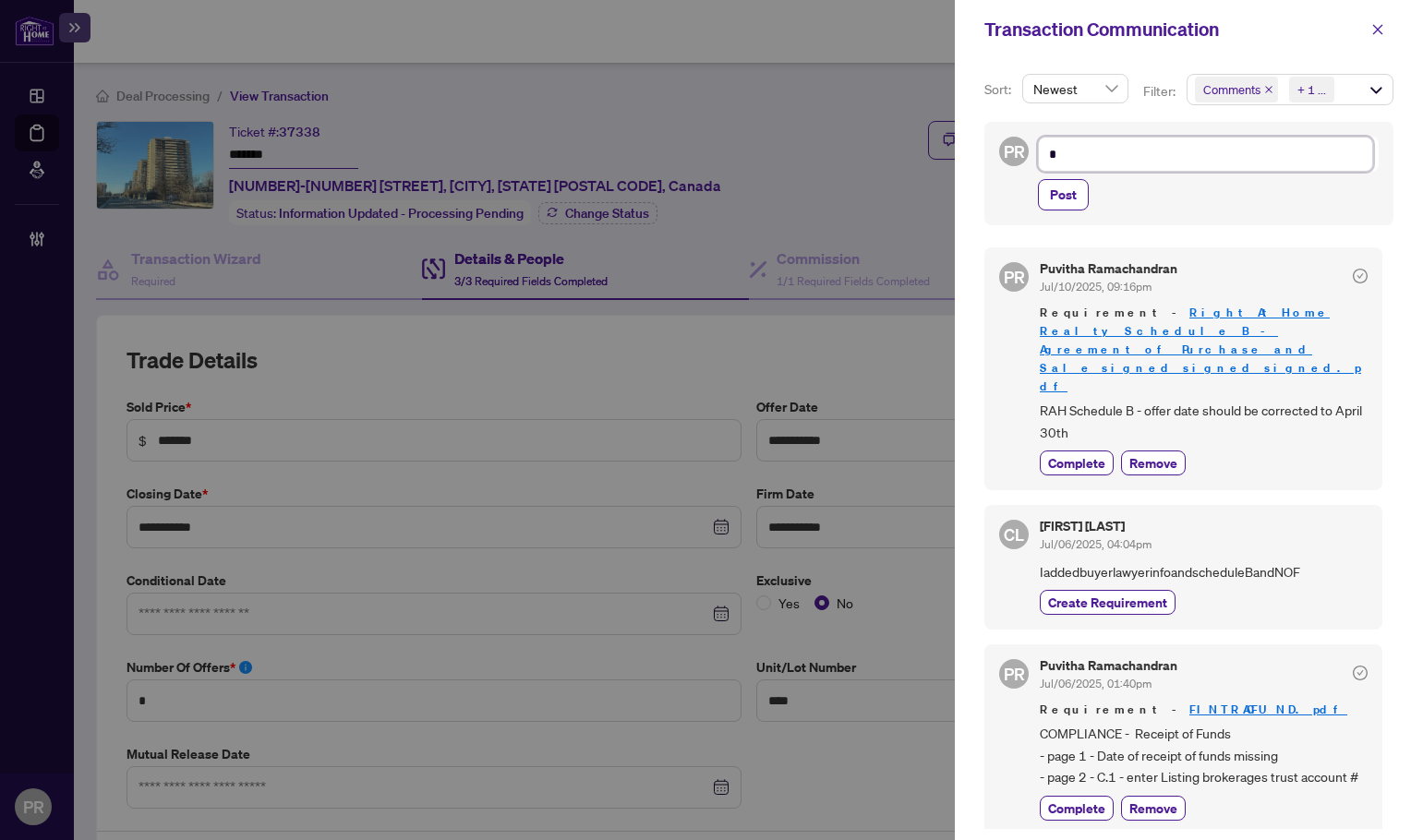 type on "**" 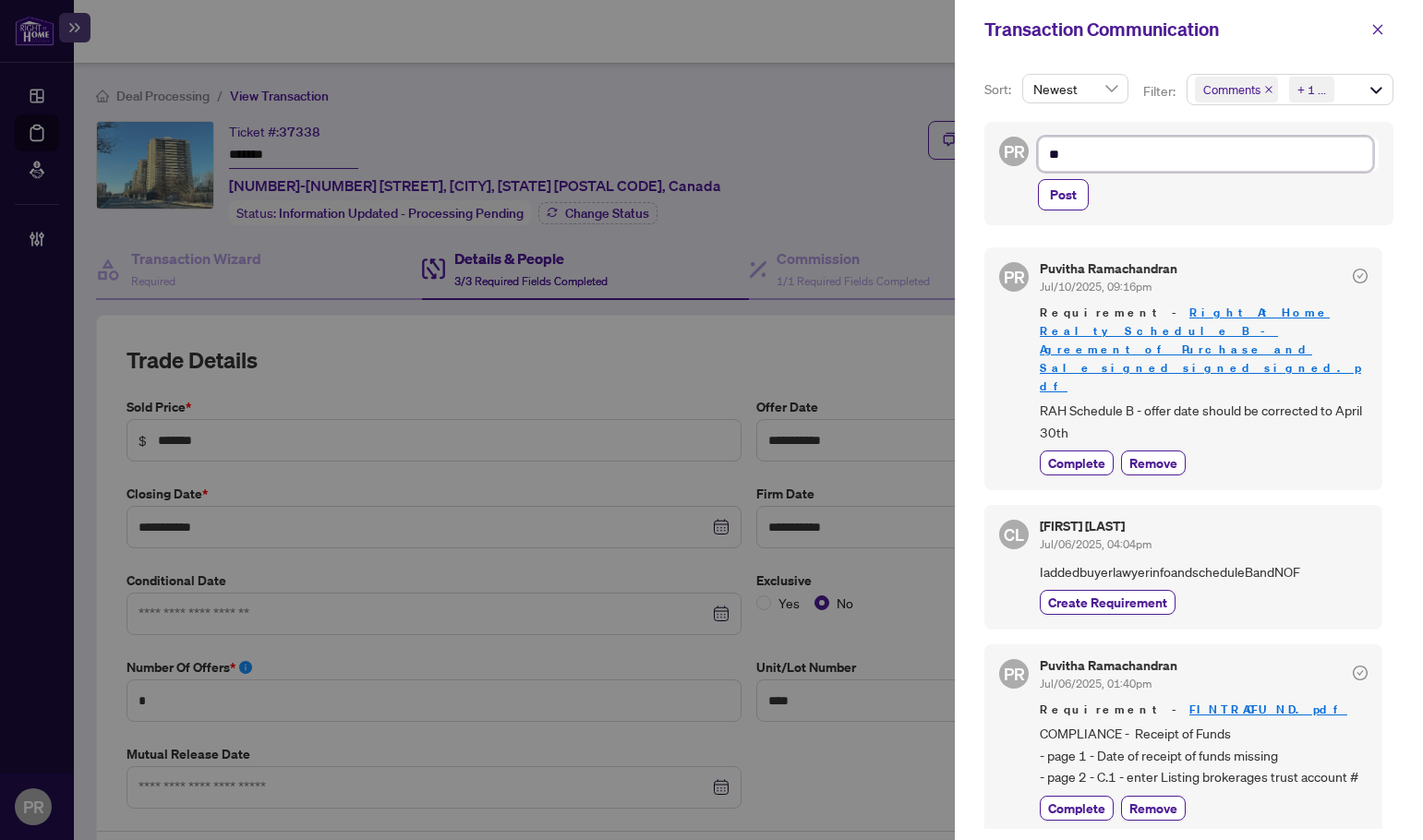 type on "***" 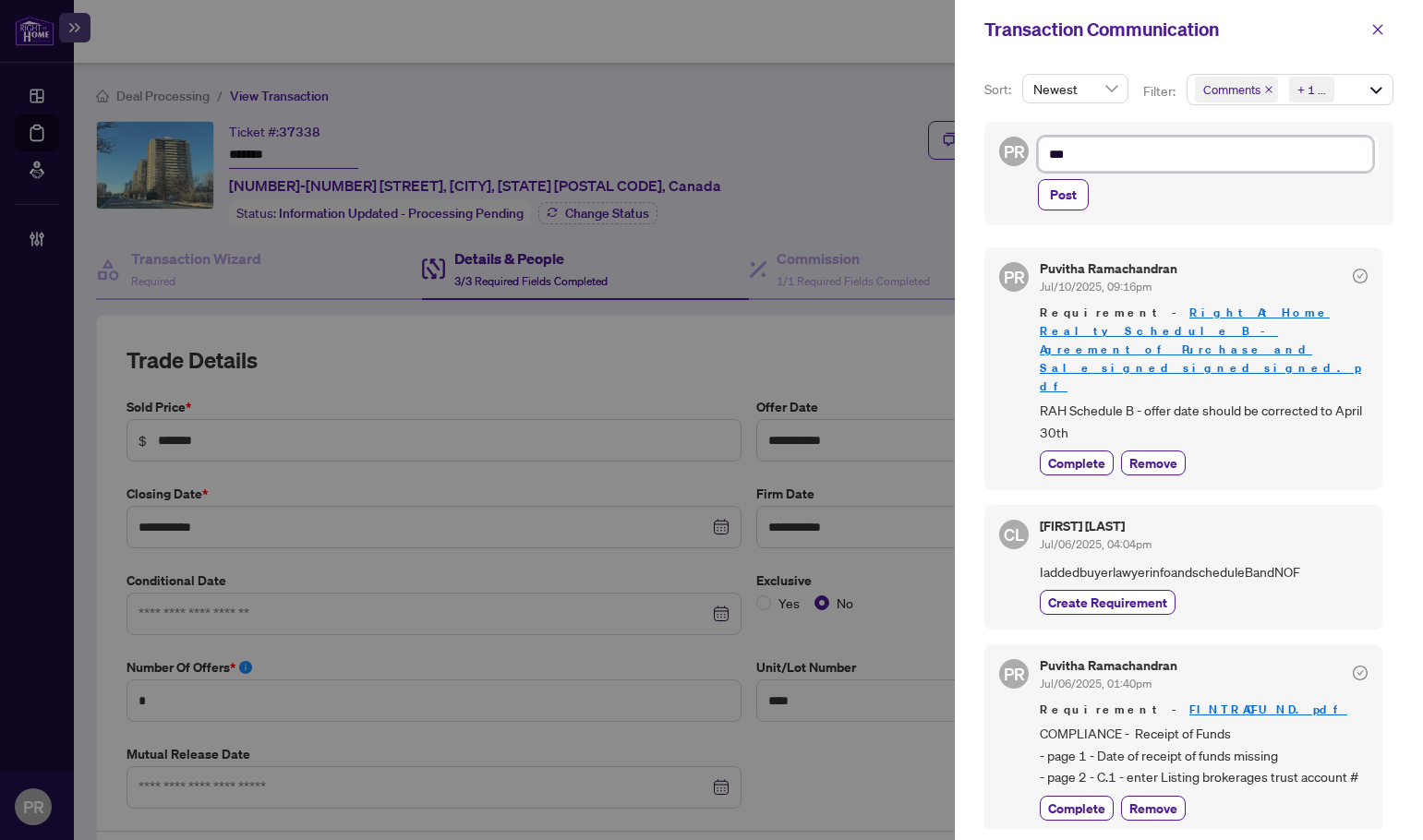 type on "***" 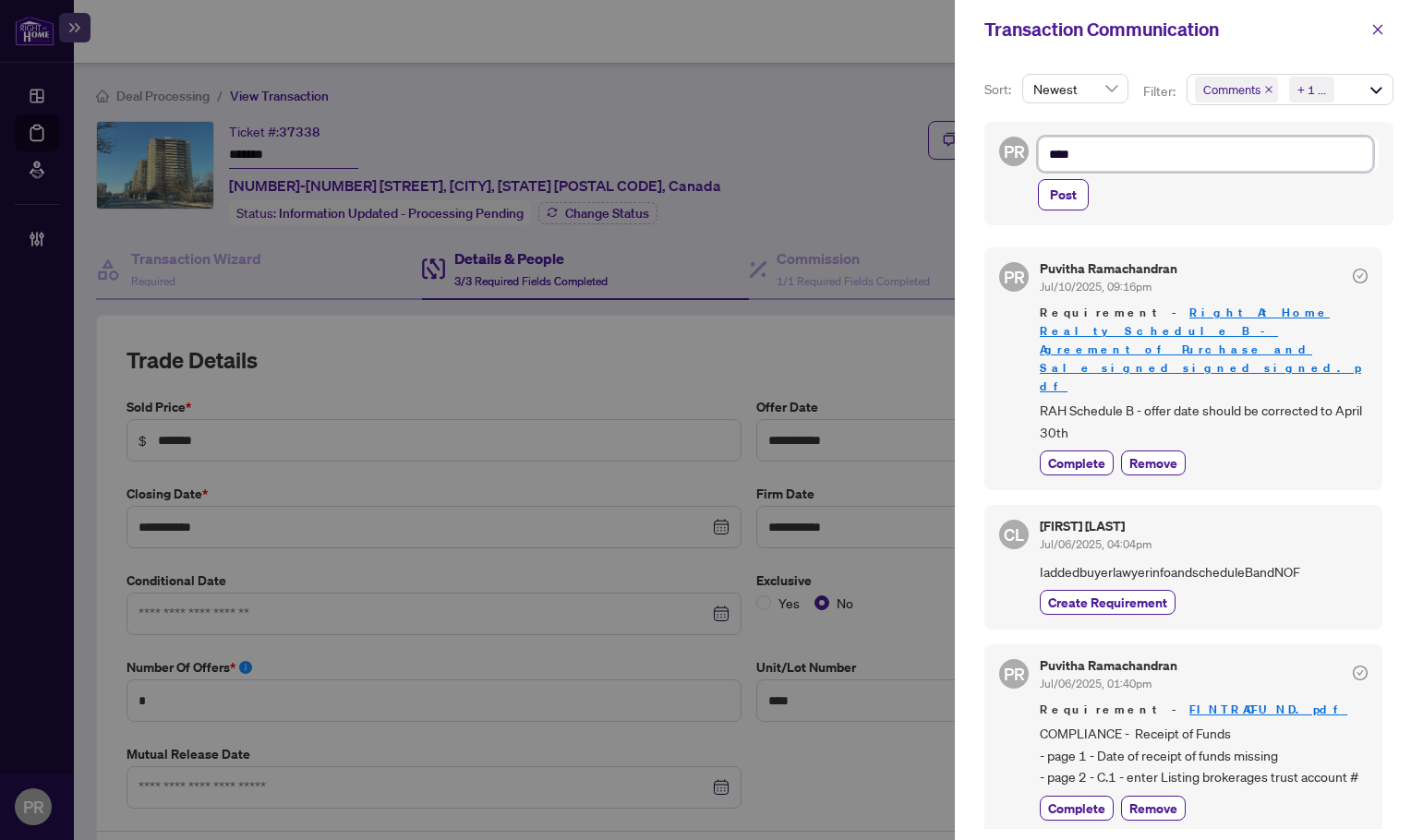 type on "*****" 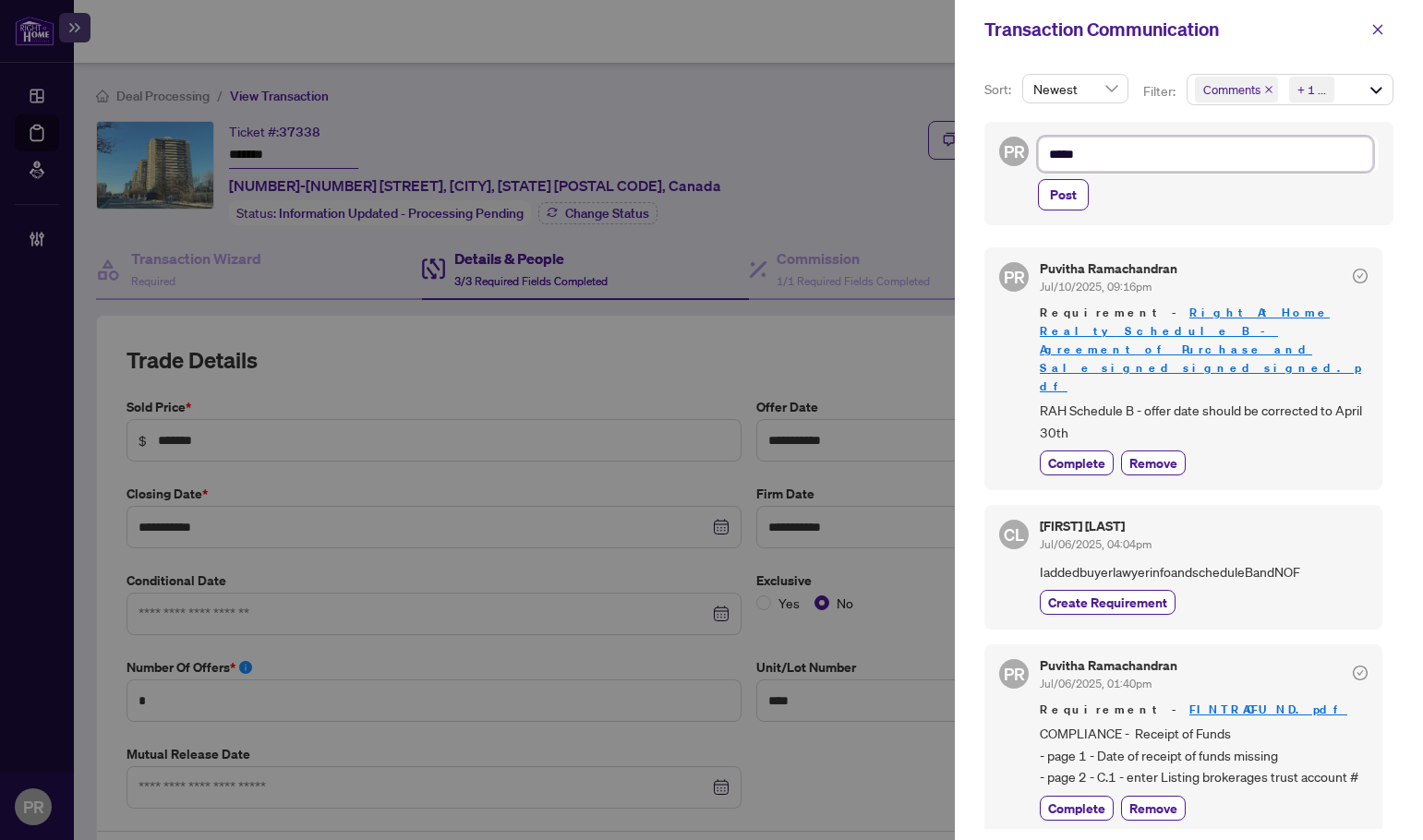 type on "******" 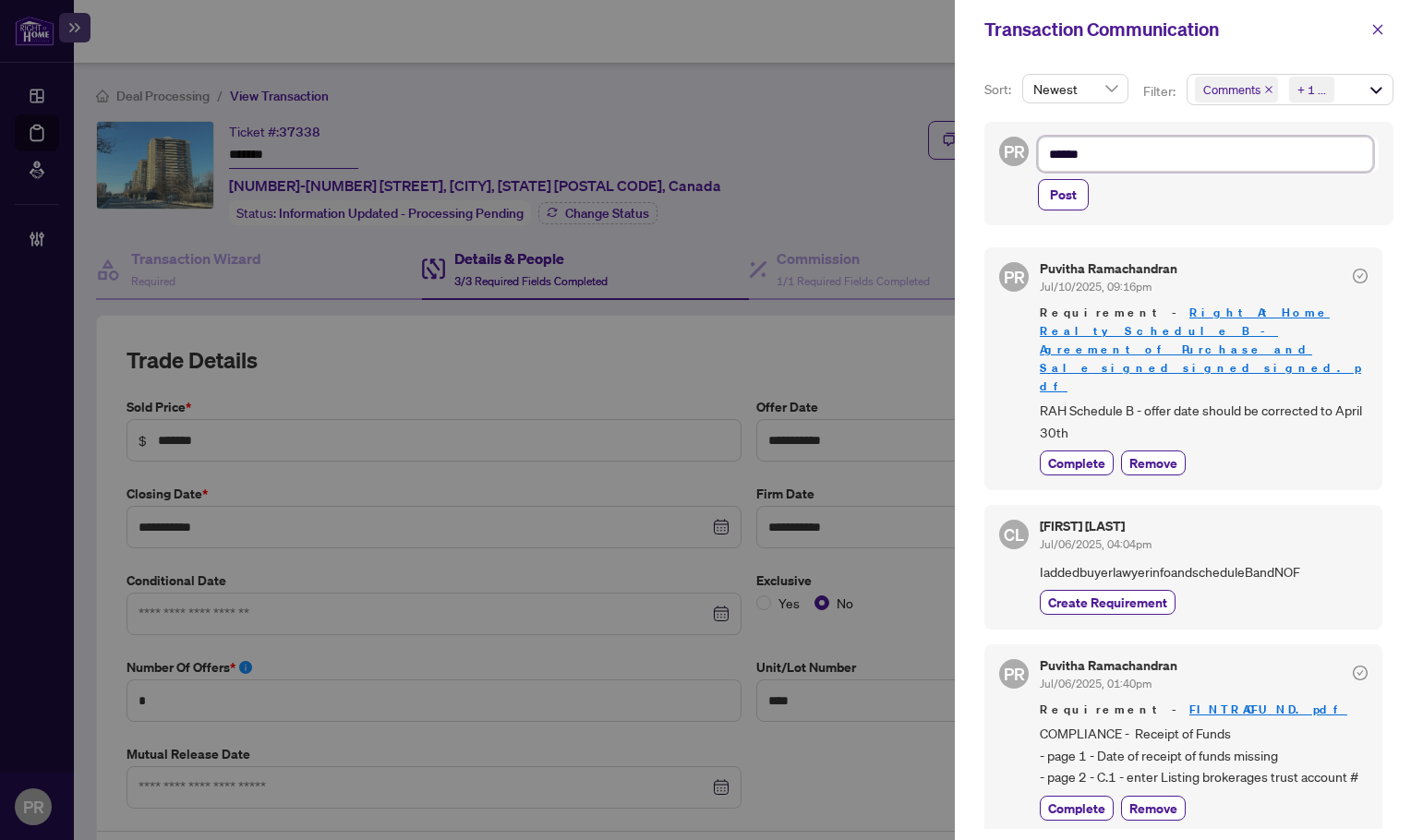 type on "*******" 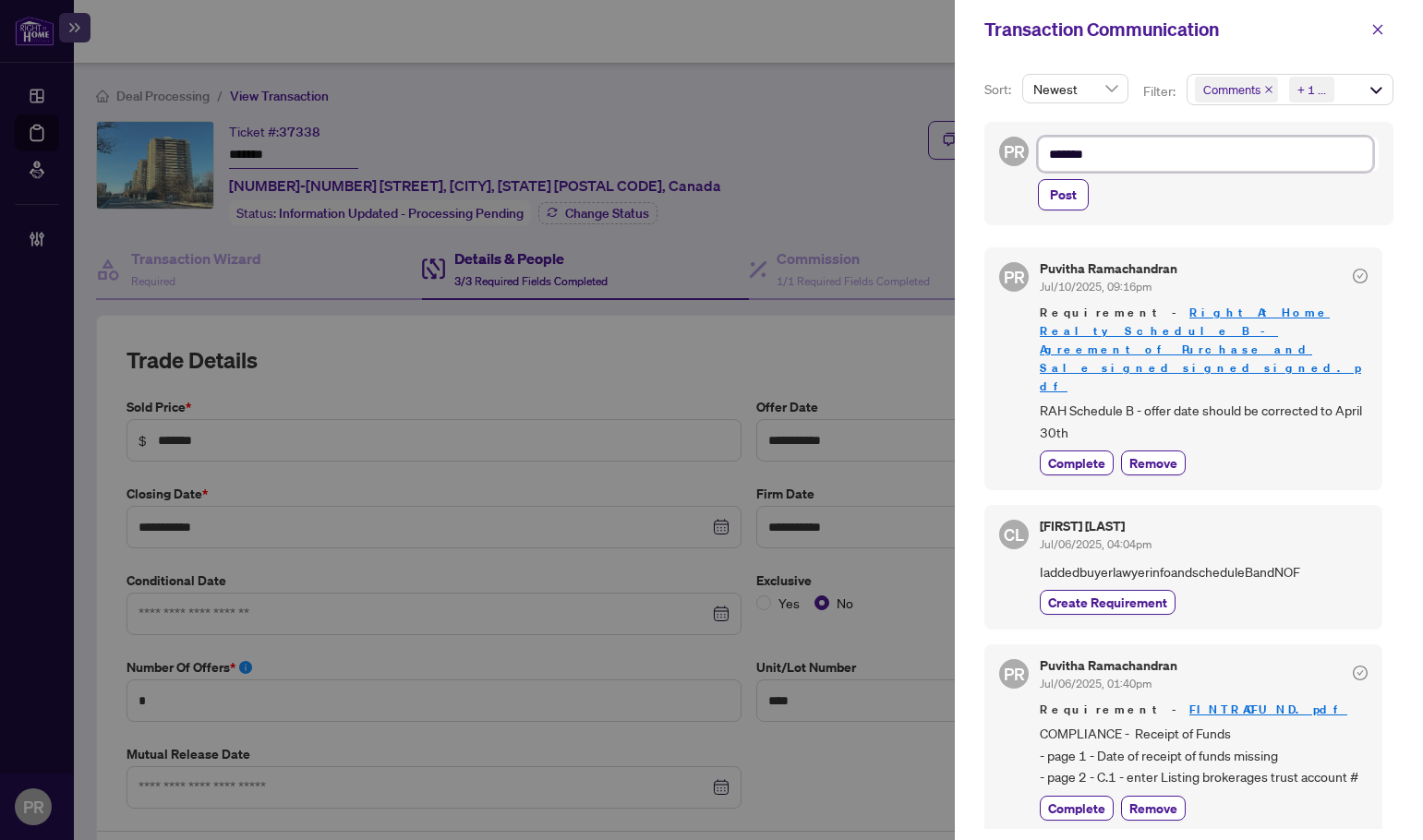 type on "********" 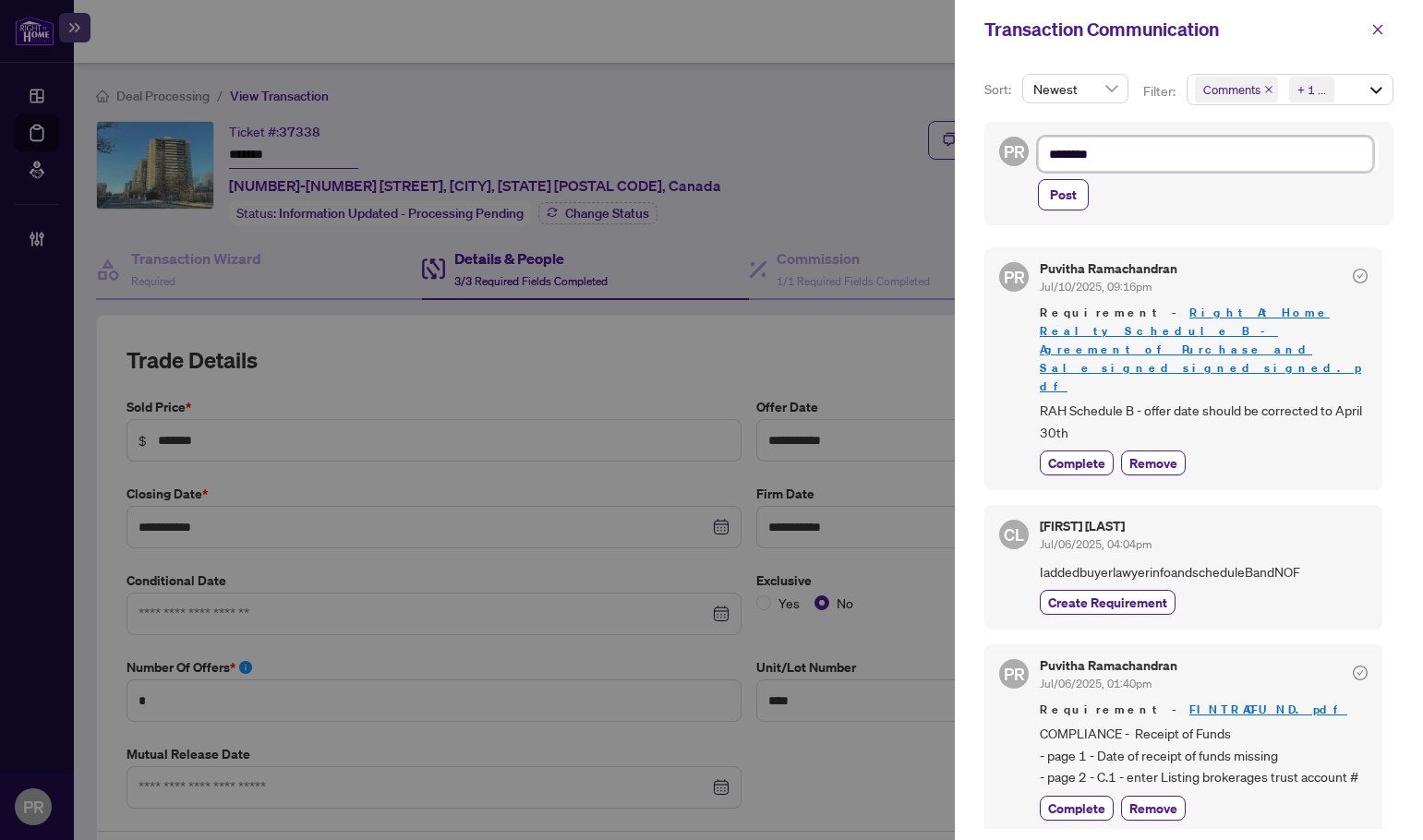 type on "*********" 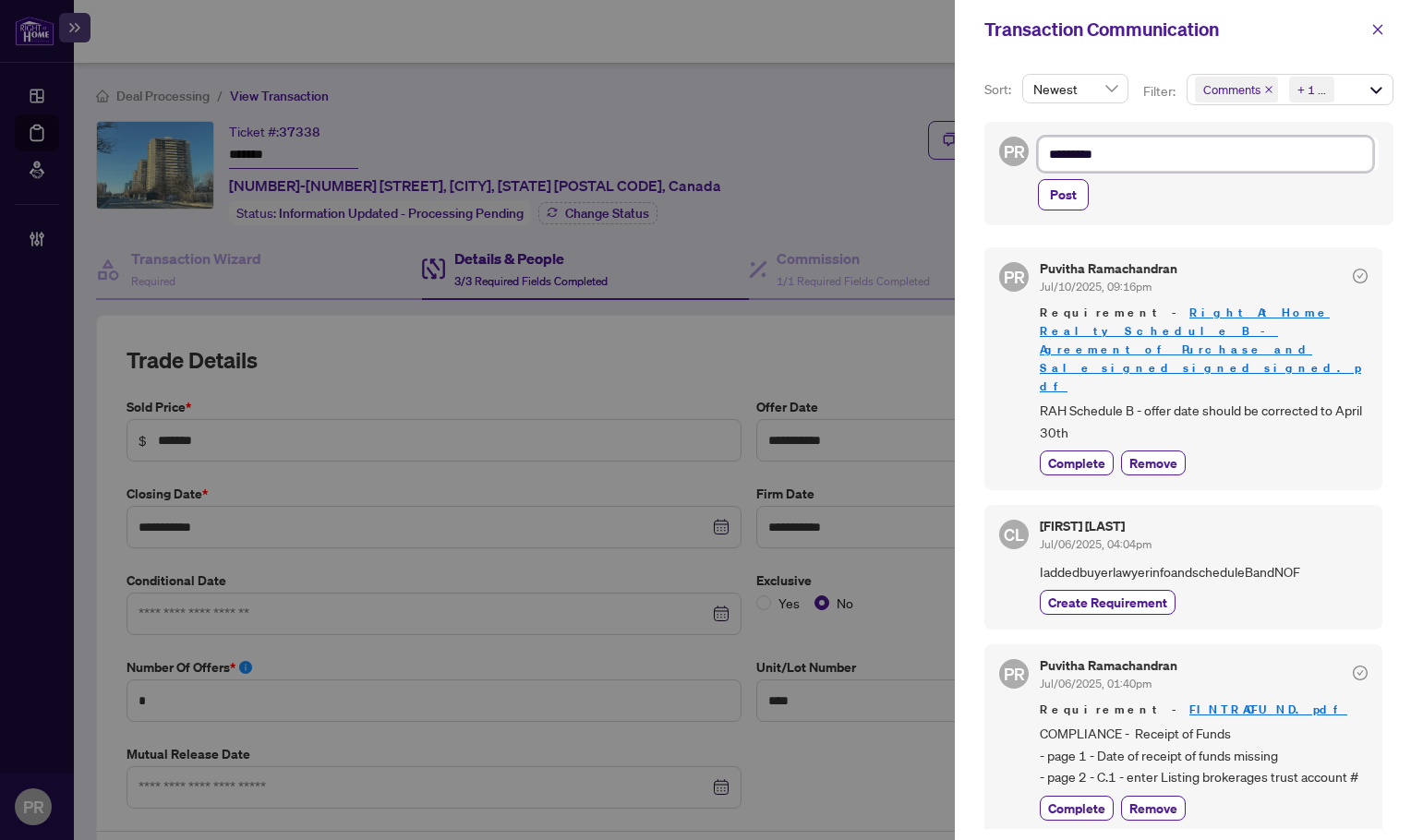 type on "**********" 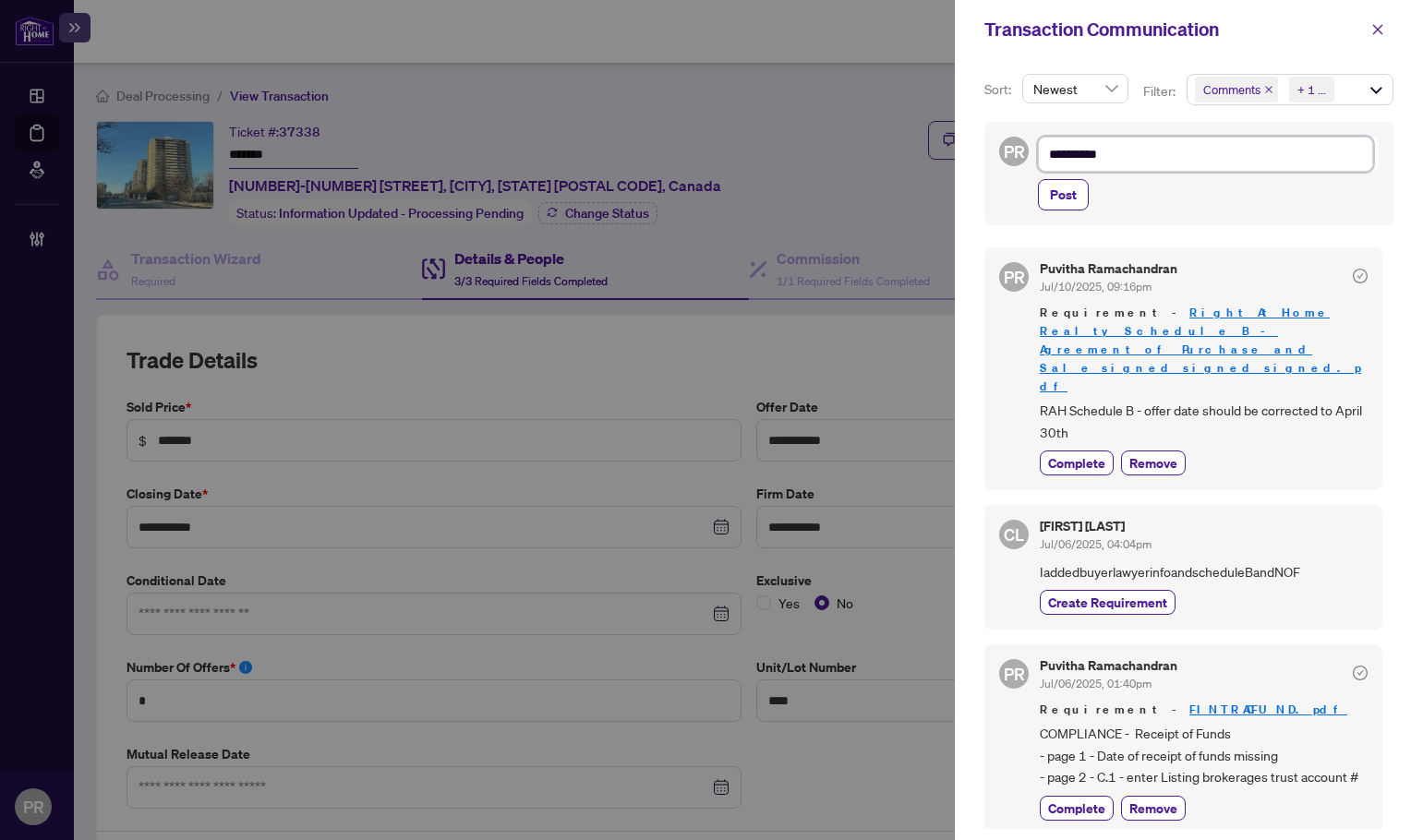 type on "**********" 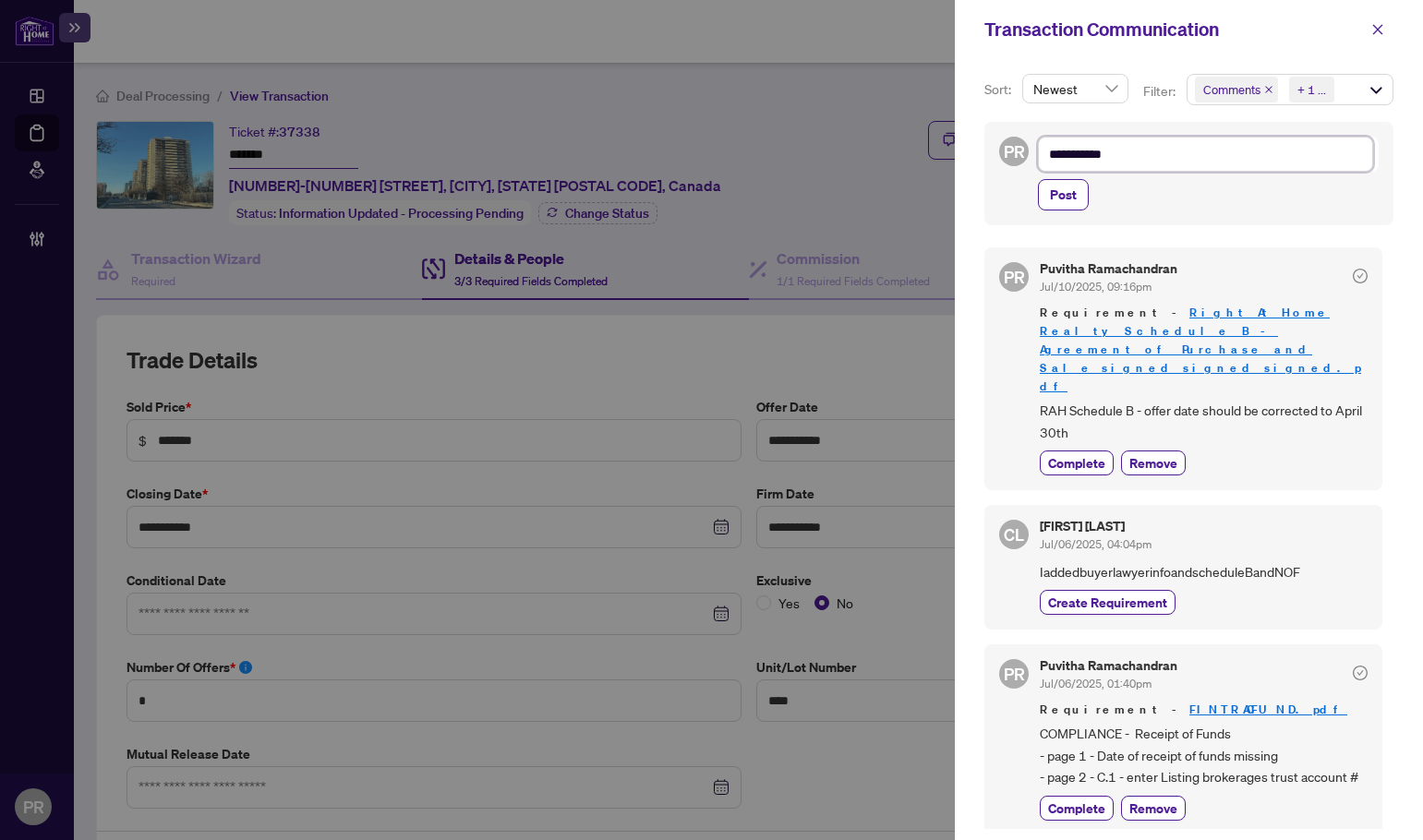 type on "**********" 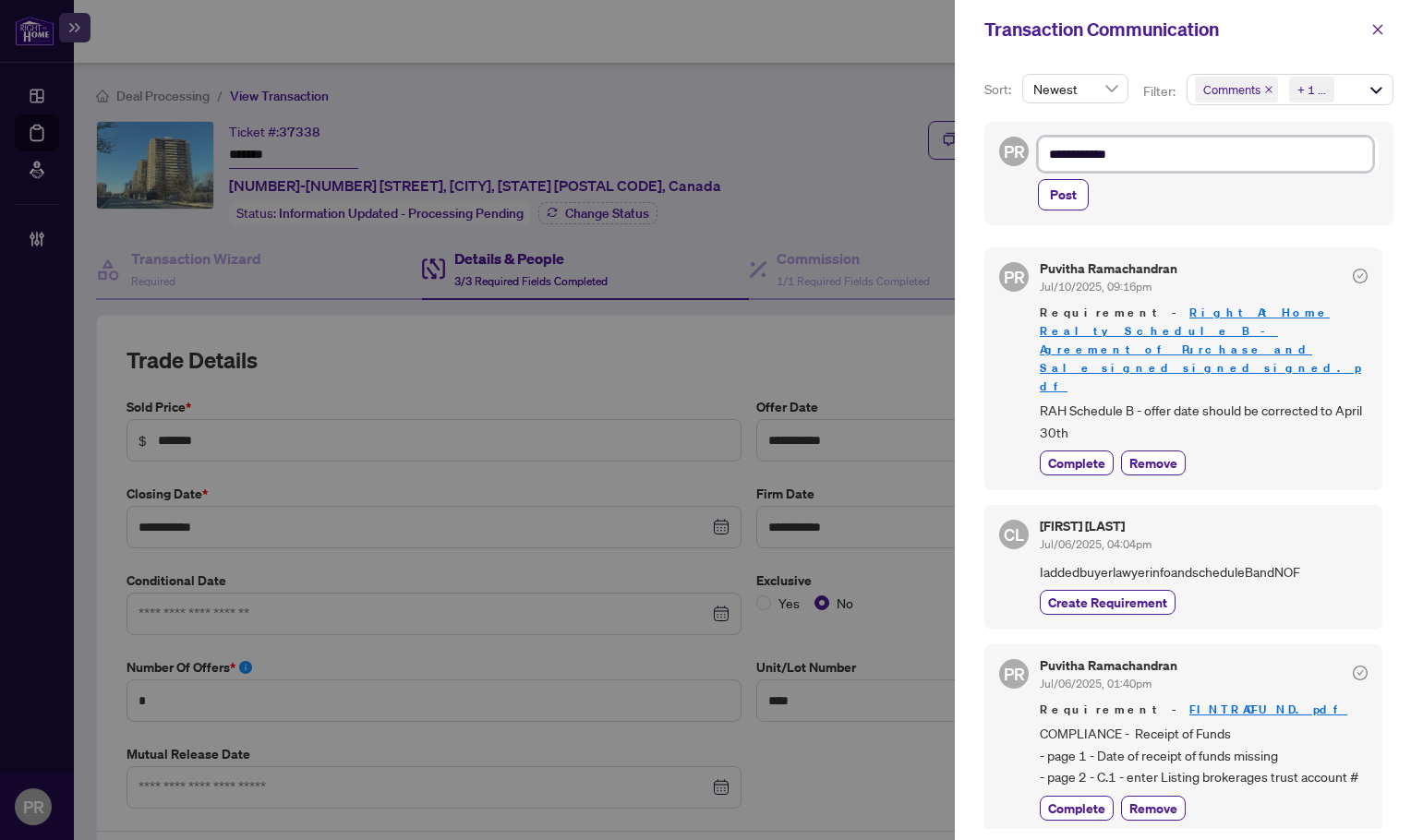 type on "**********" 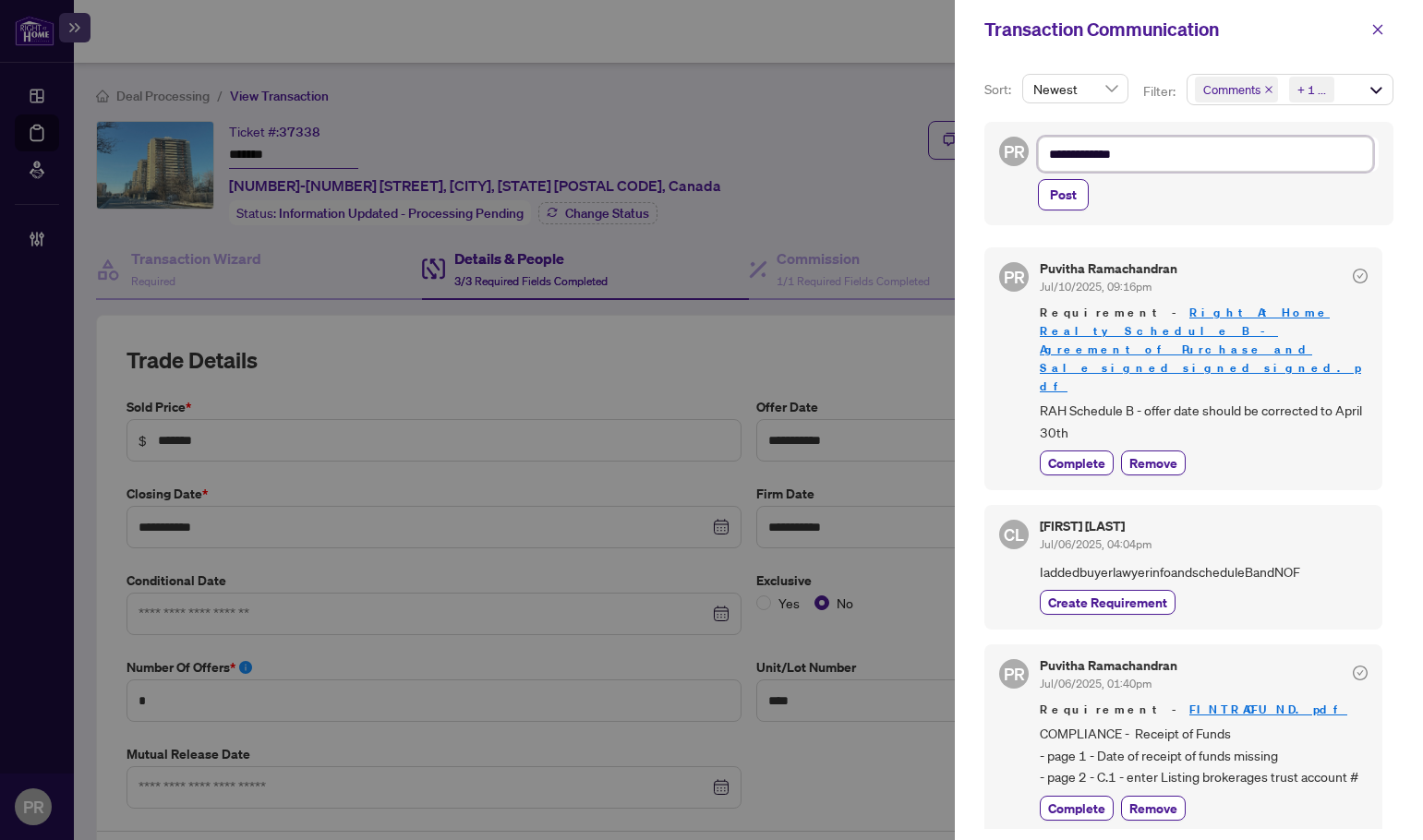 type on "**********" 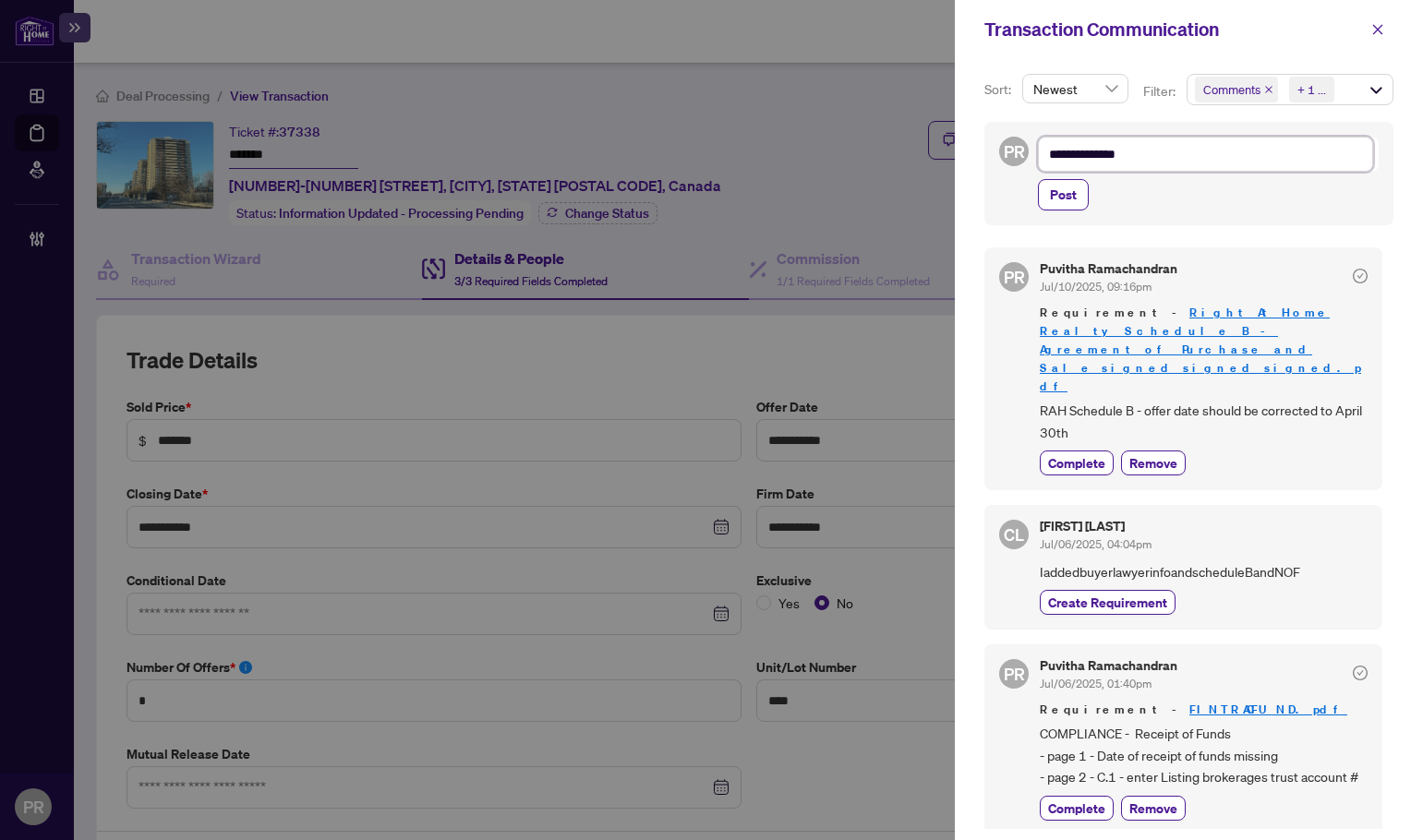 type on "**********" 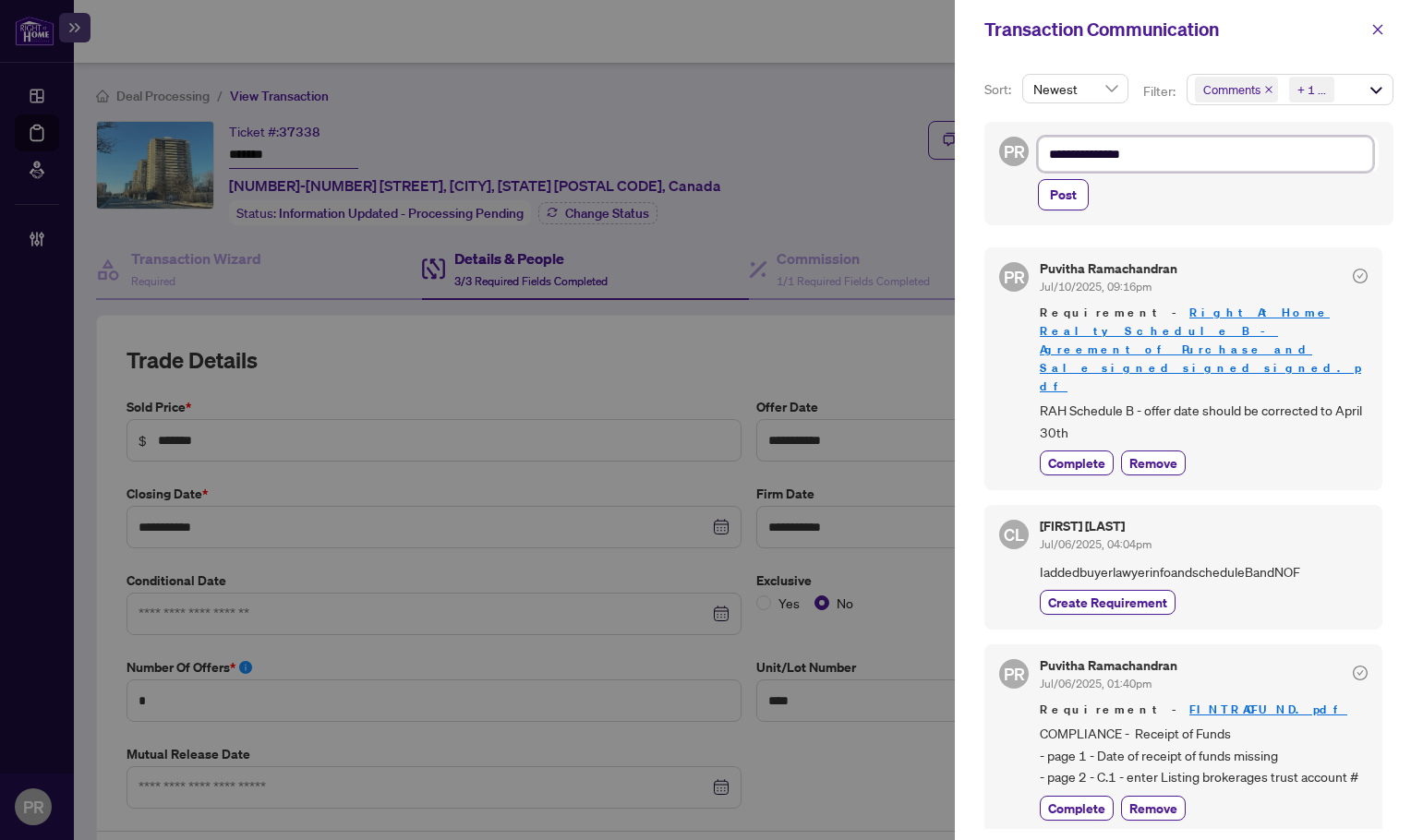 type on "**********" 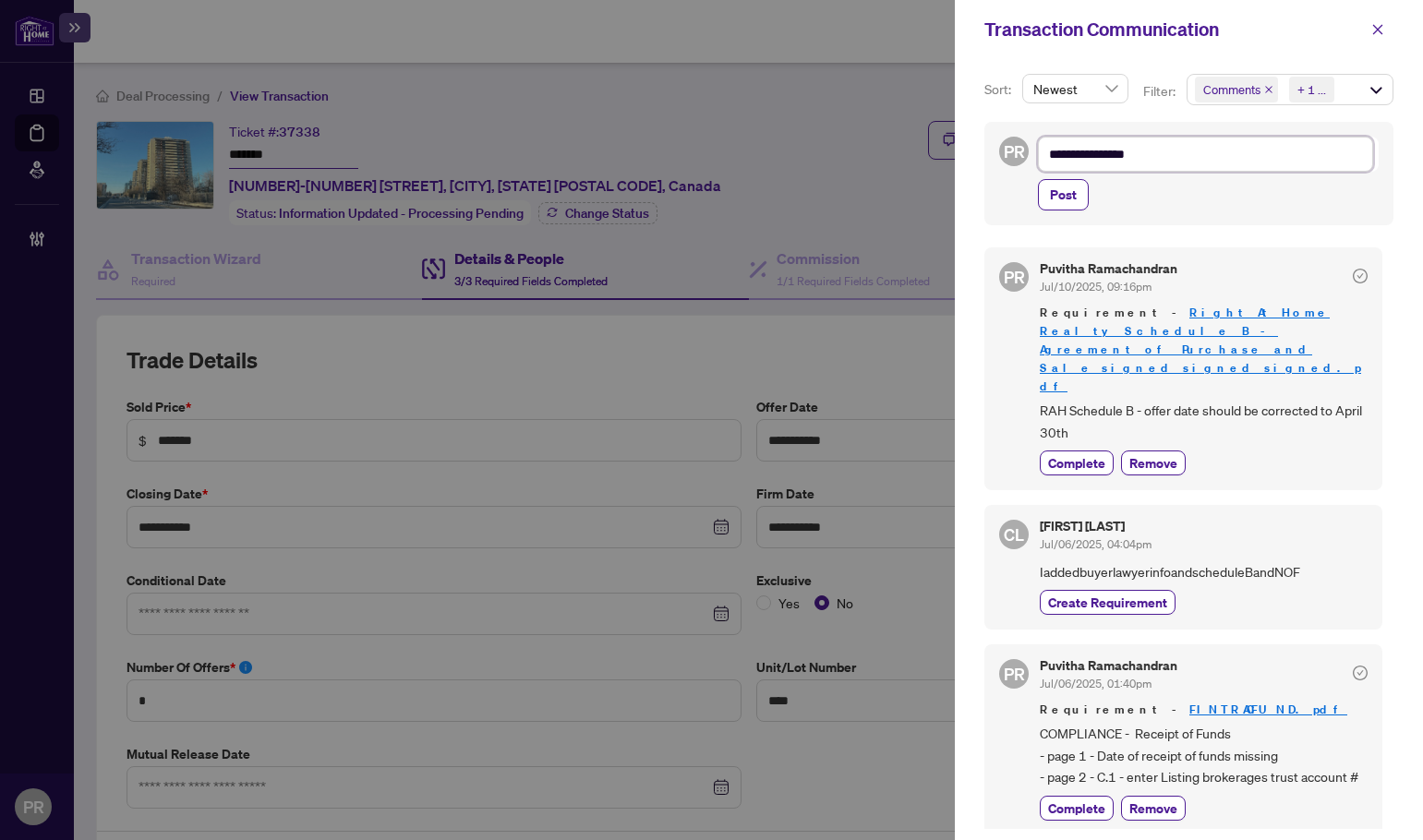 type on "**********" 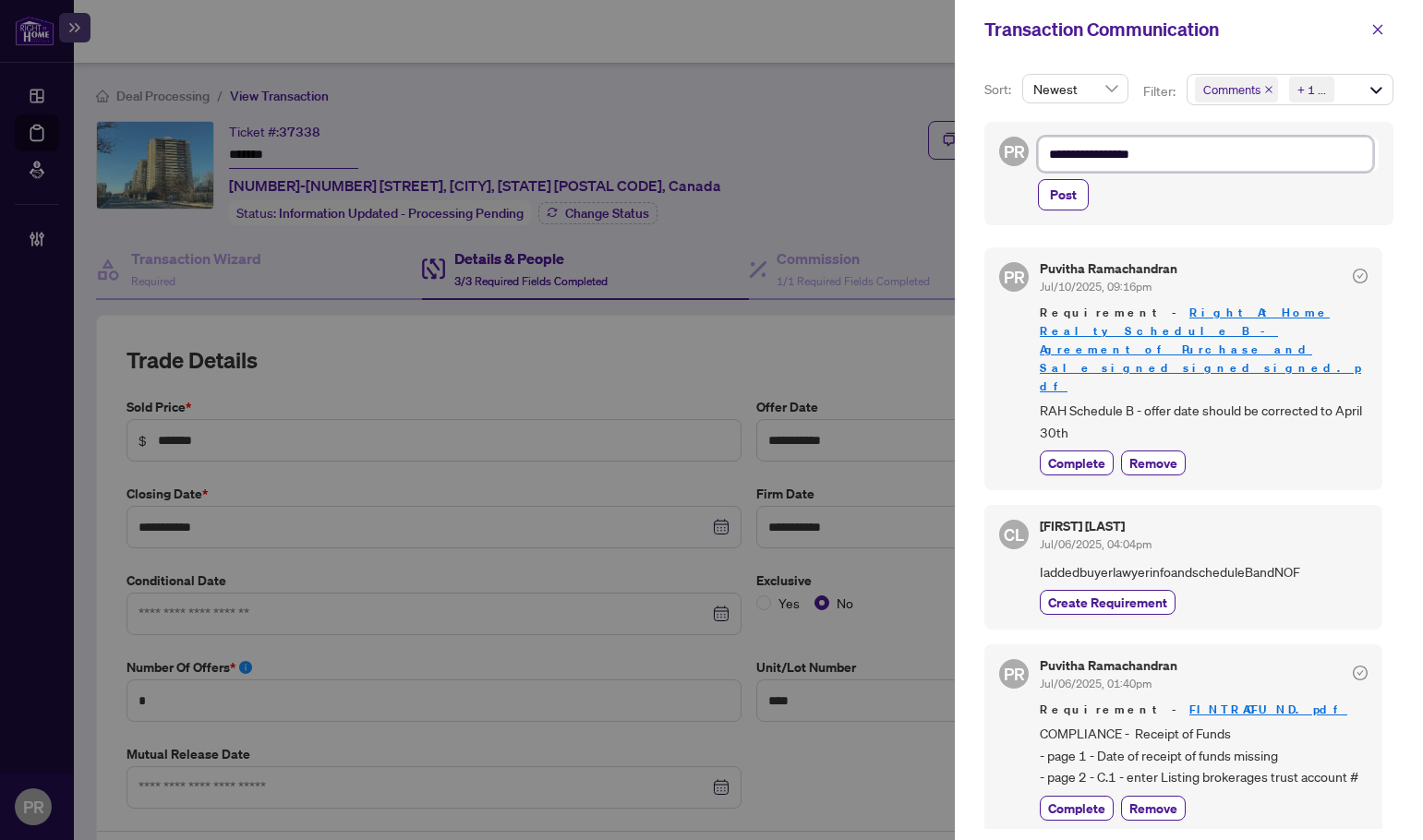 type on "**********" 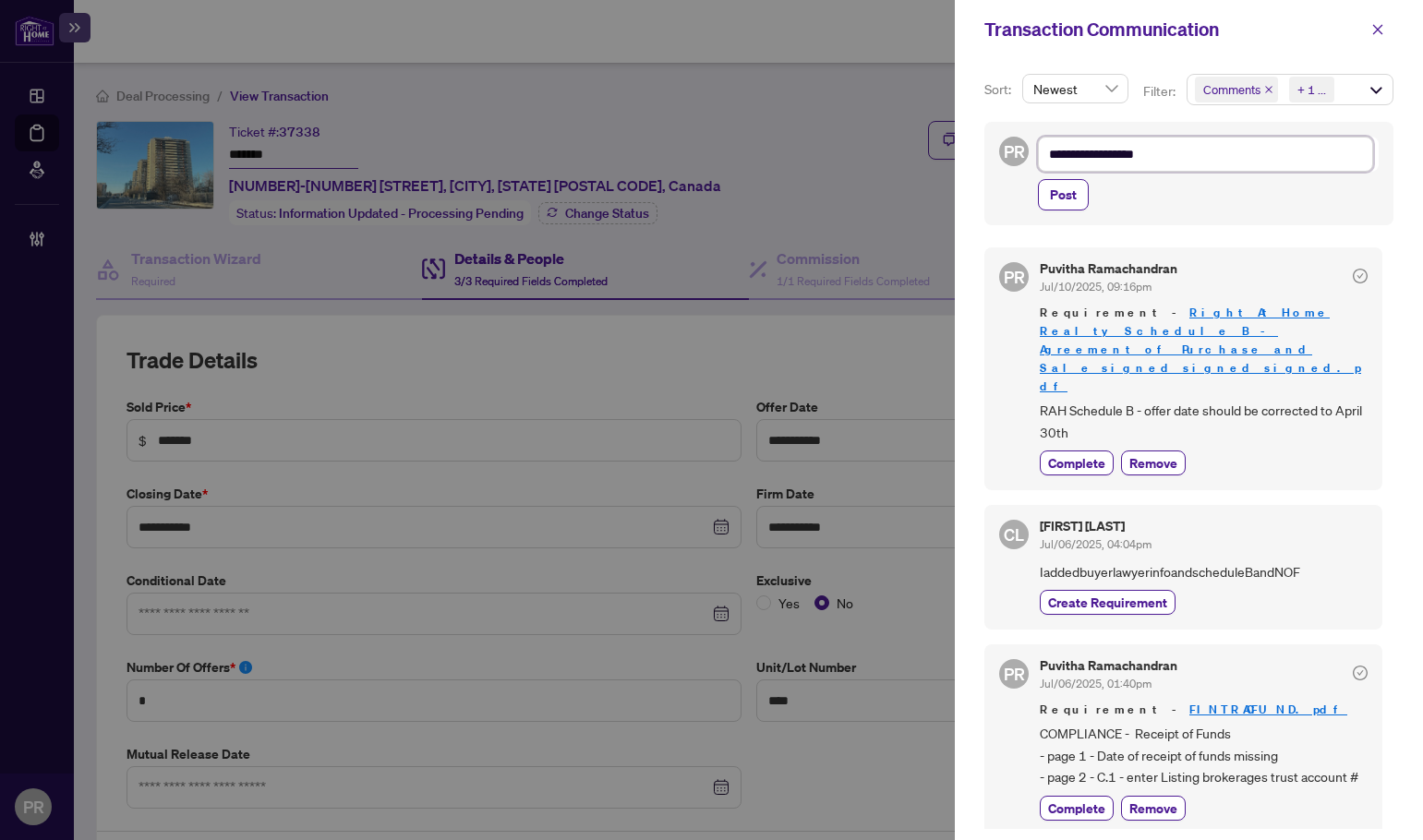 type on "**********" 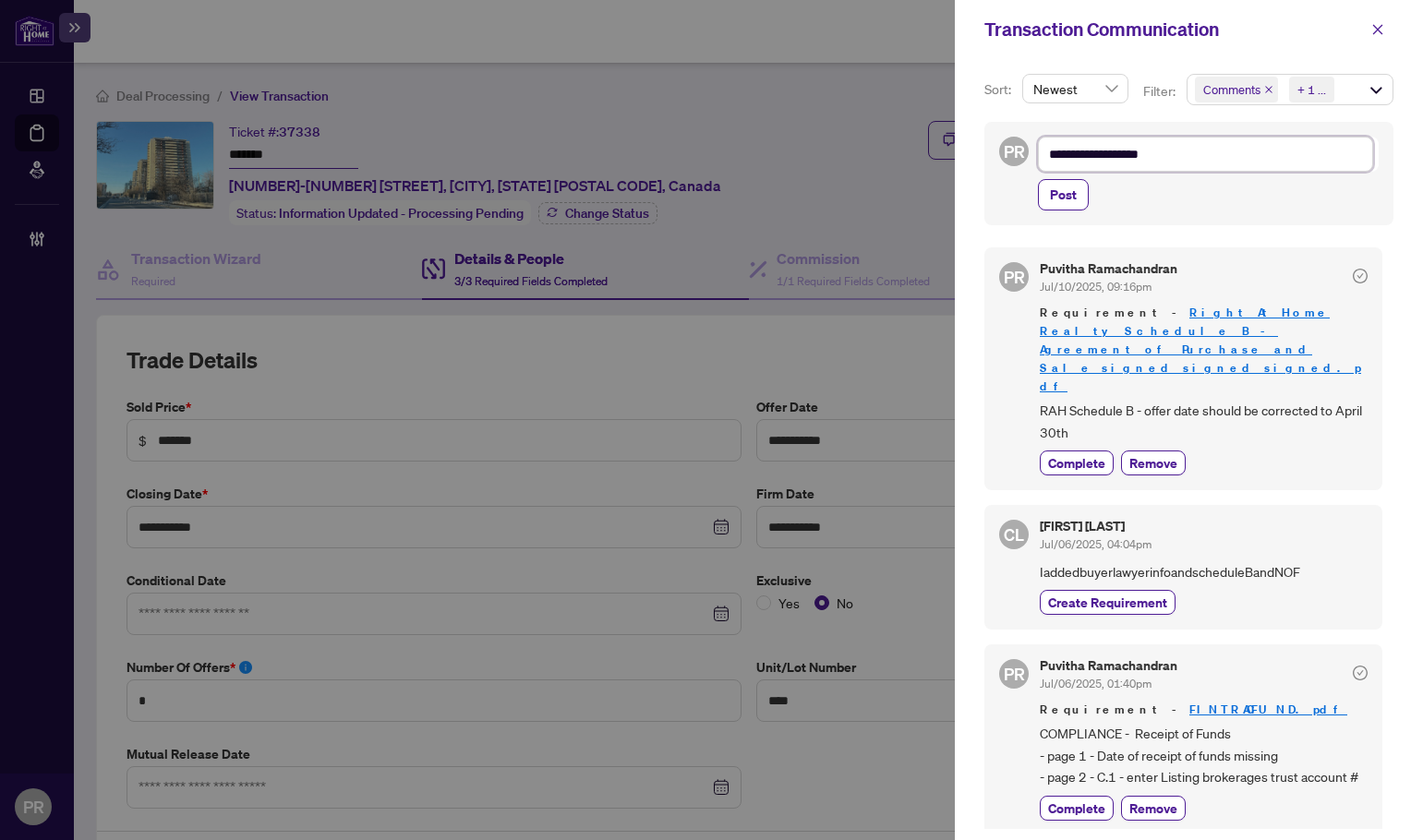 type on "**********" 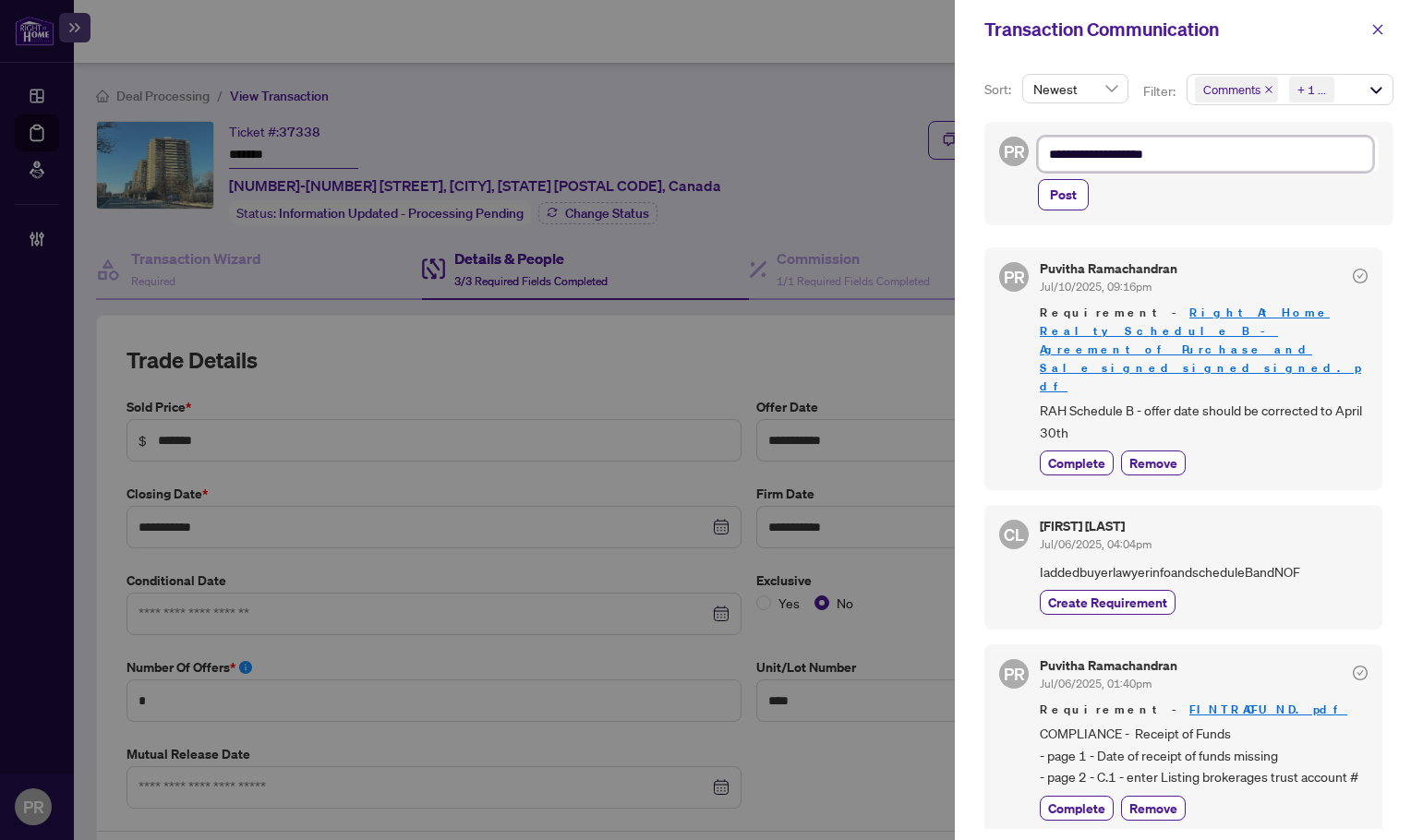 type on "**********" 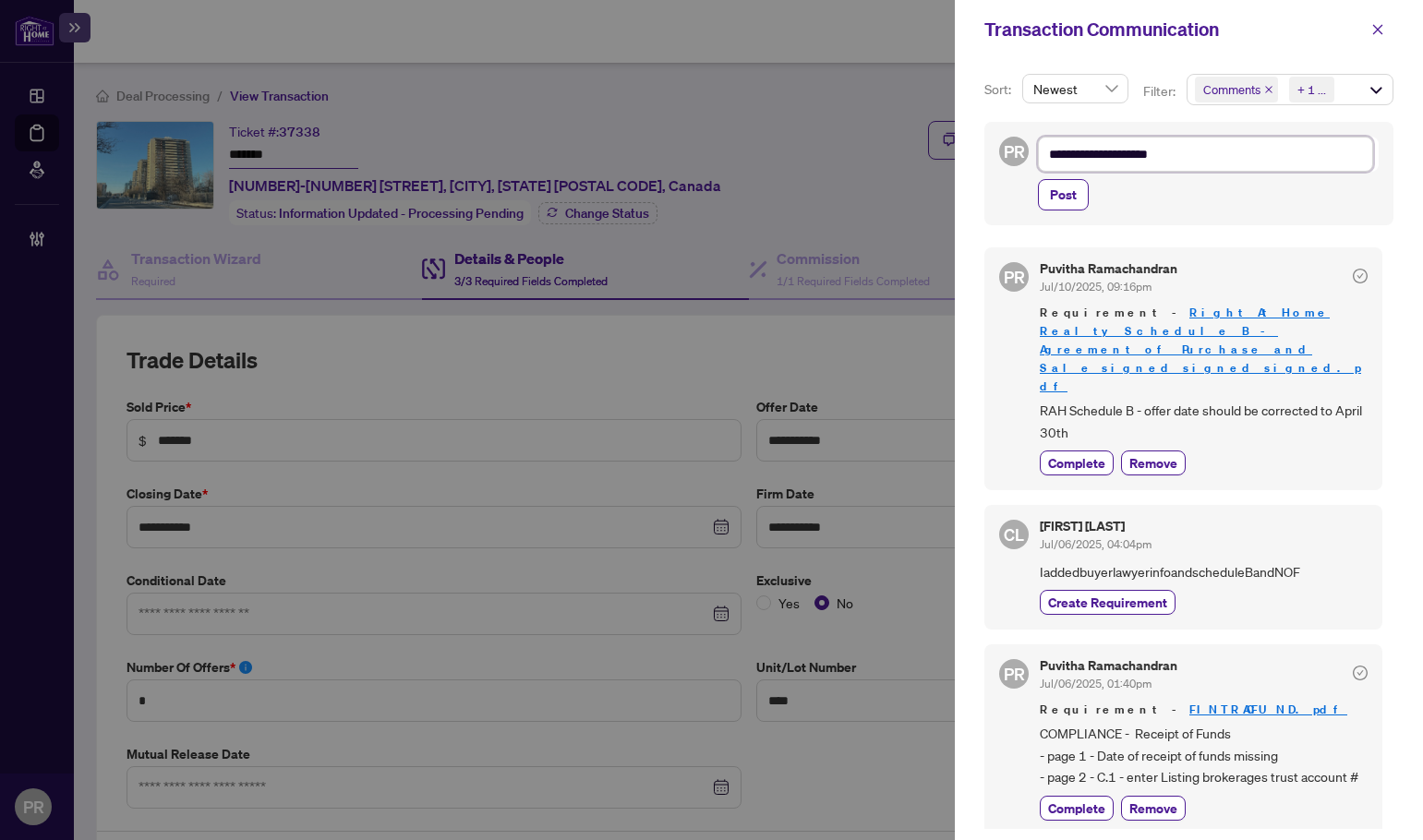 type on "**********" 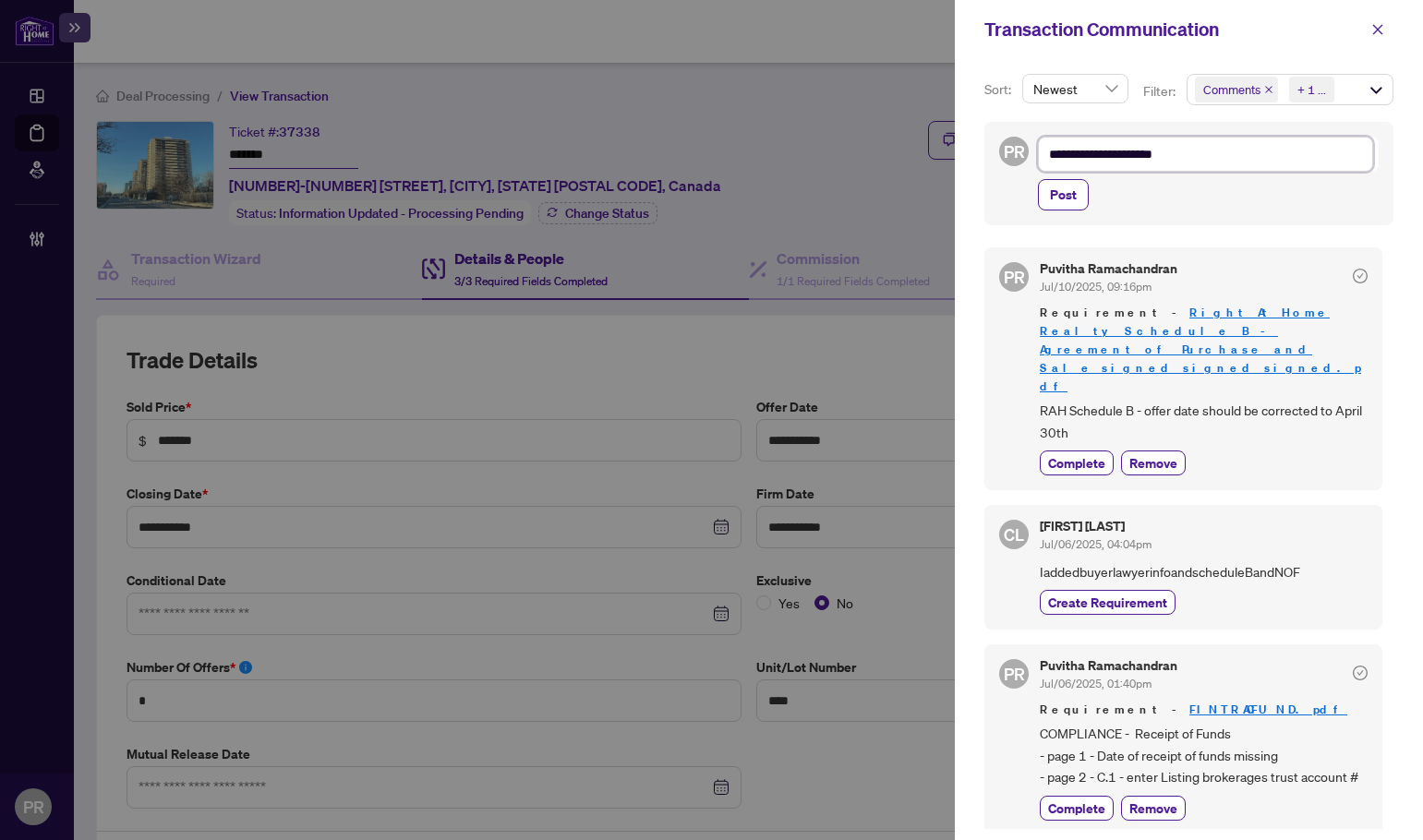 type on "**********" 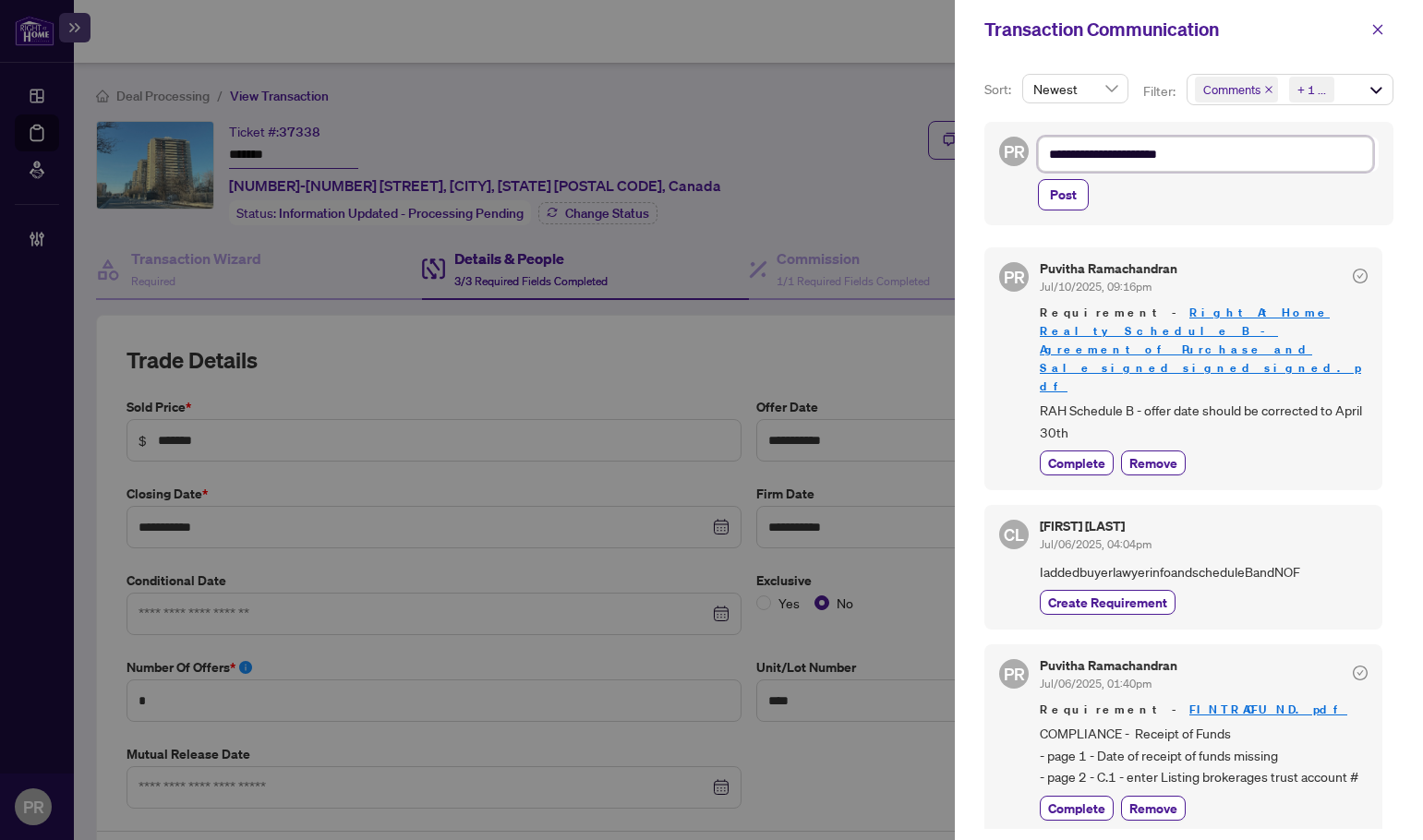 type on "**********" 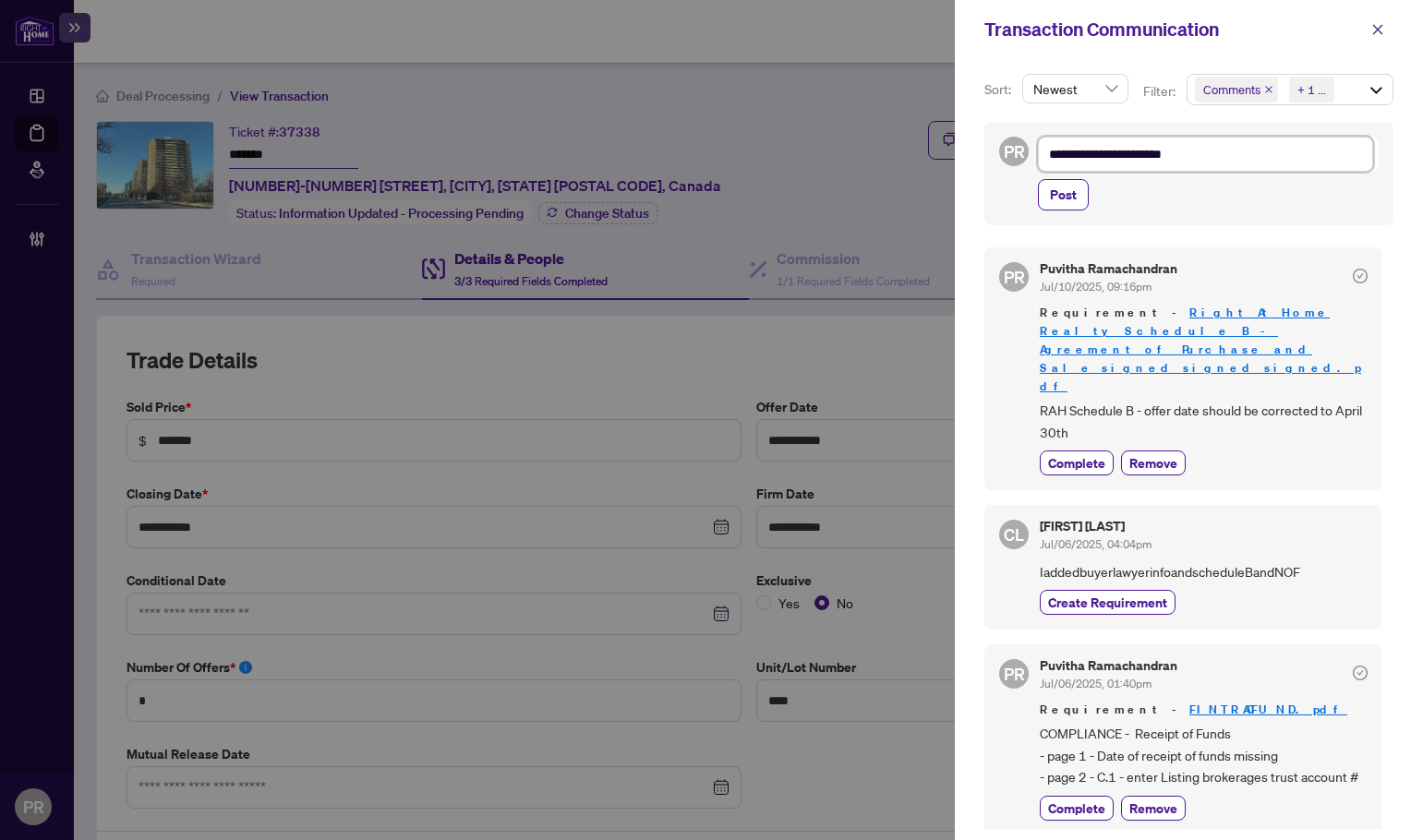 type on "**********" 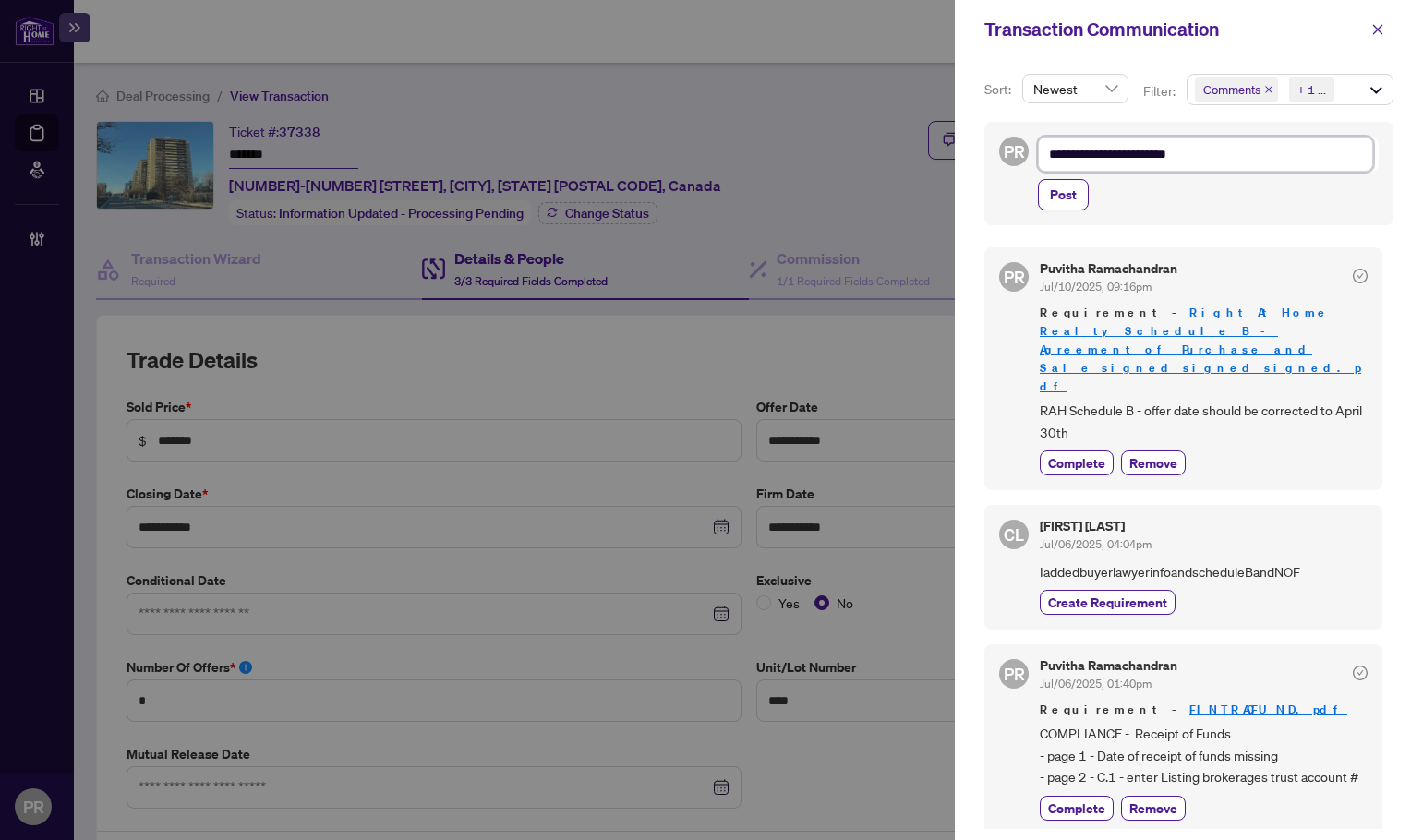 type on "**********" 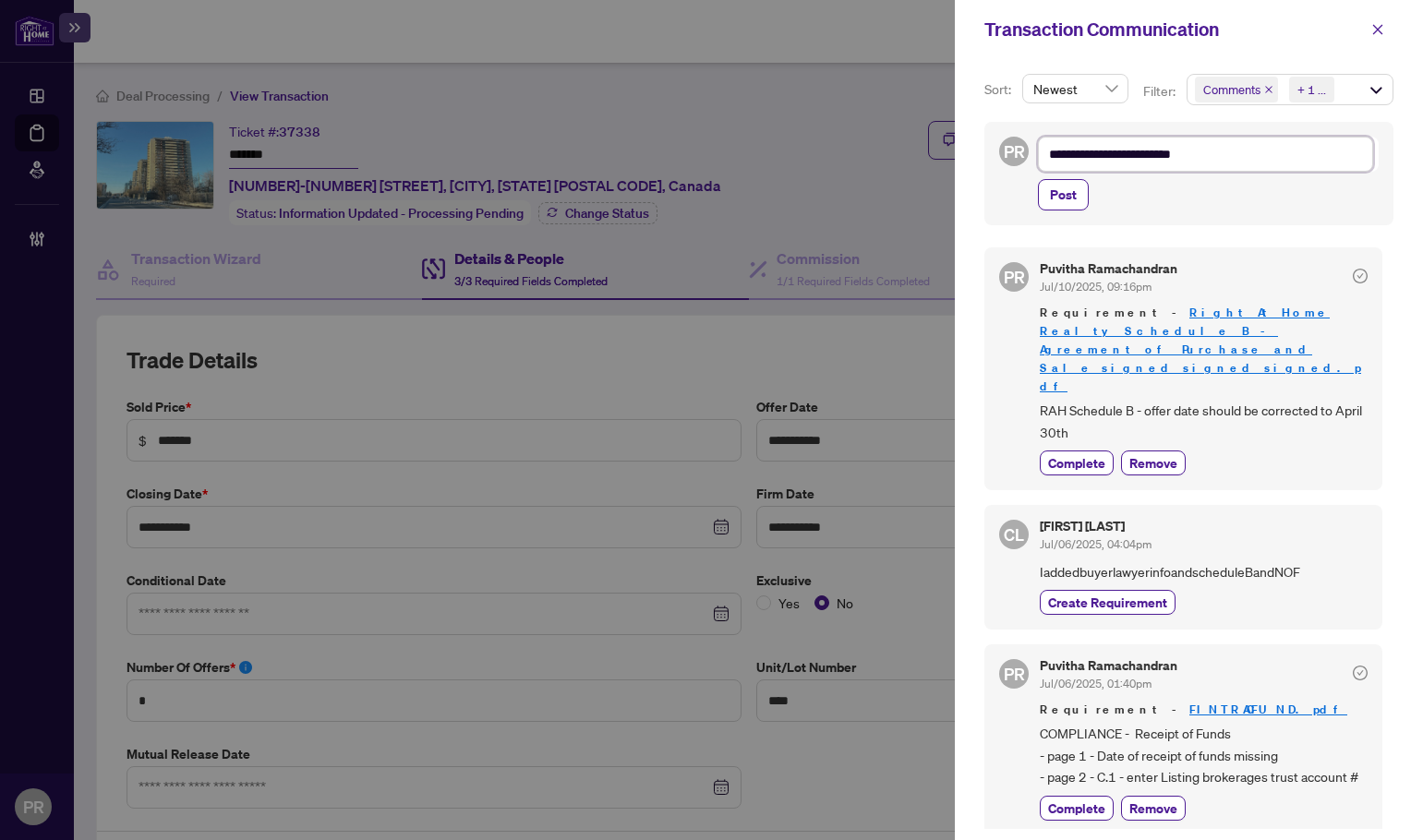 type on "**********" 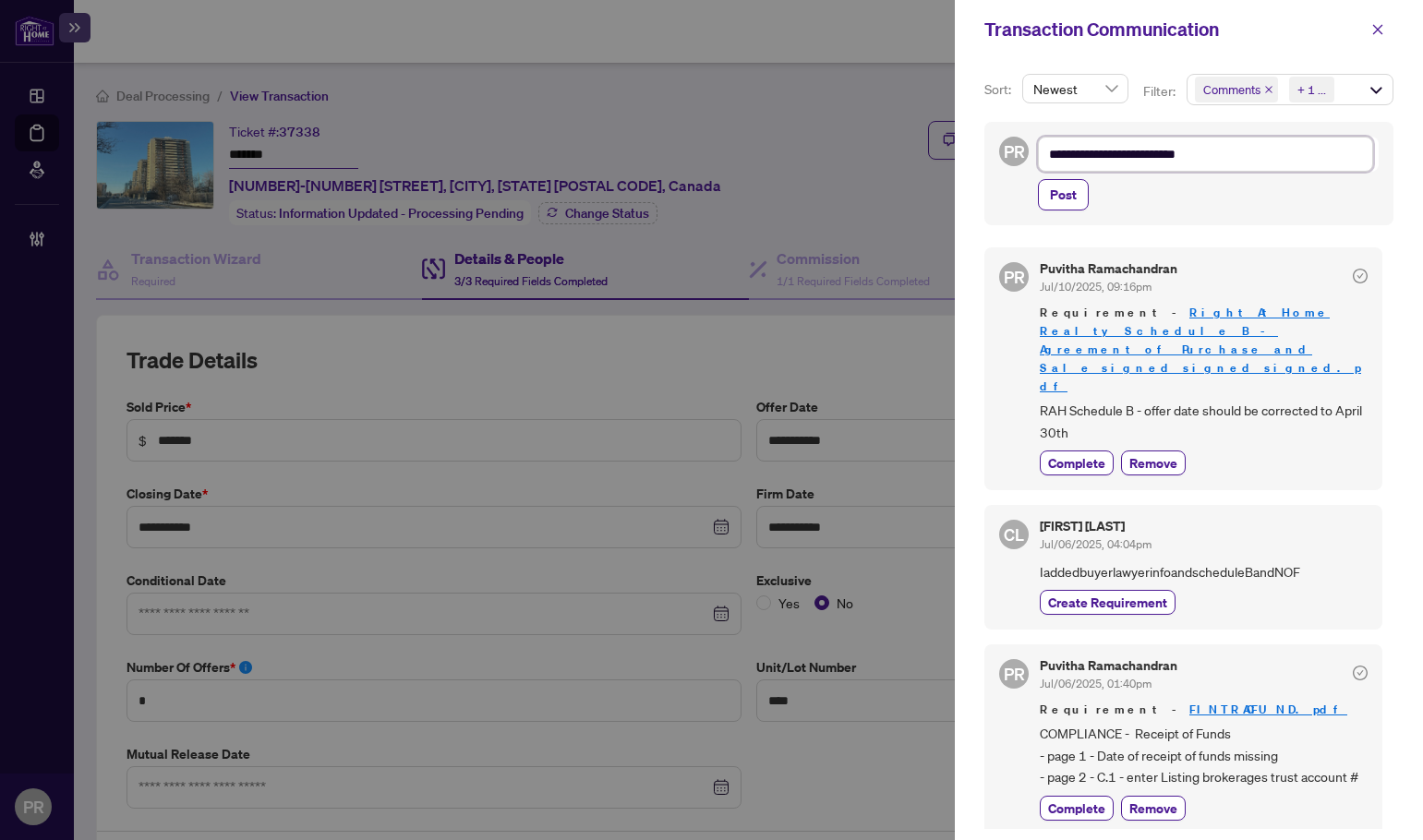 type on "**********" 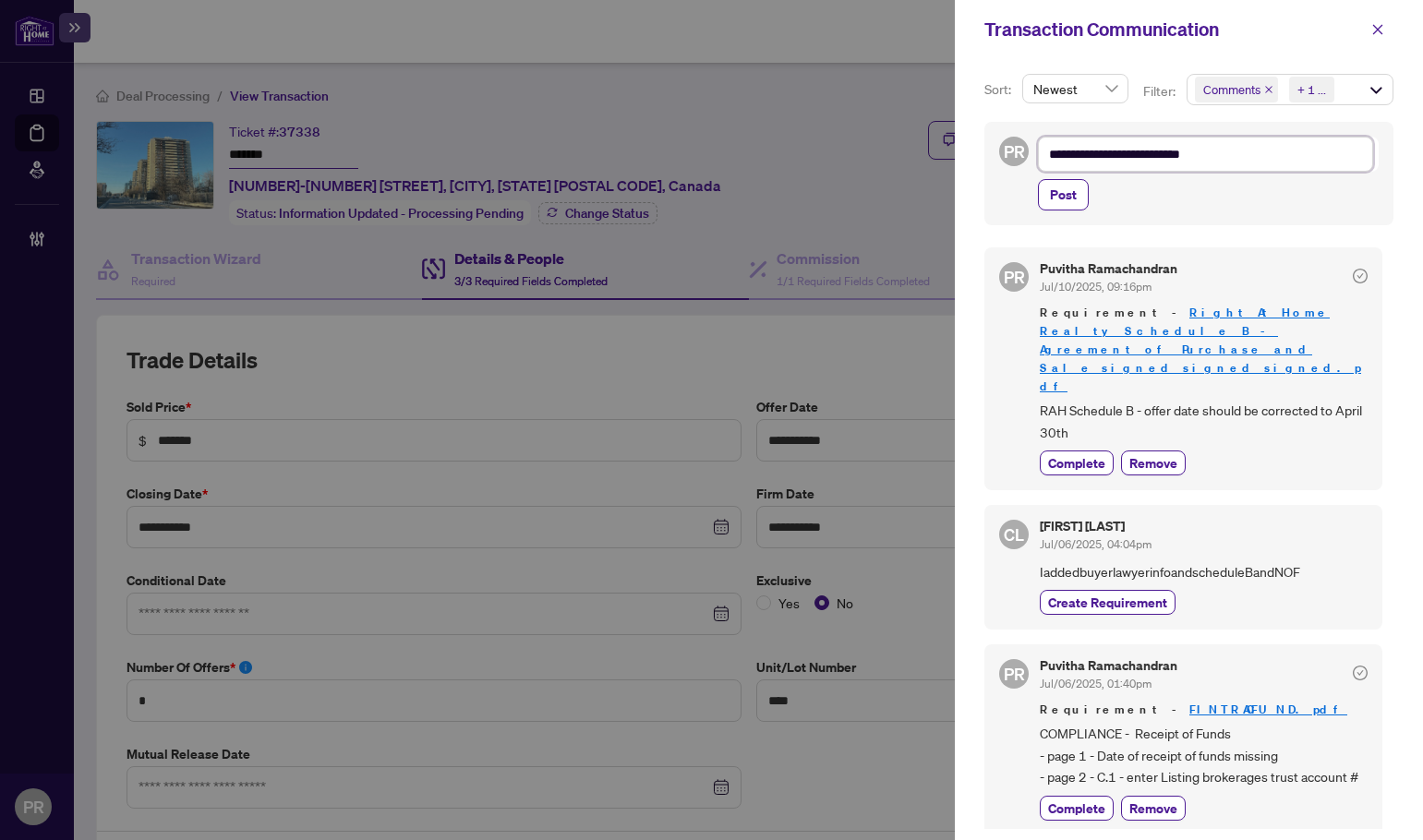 type on "**********" 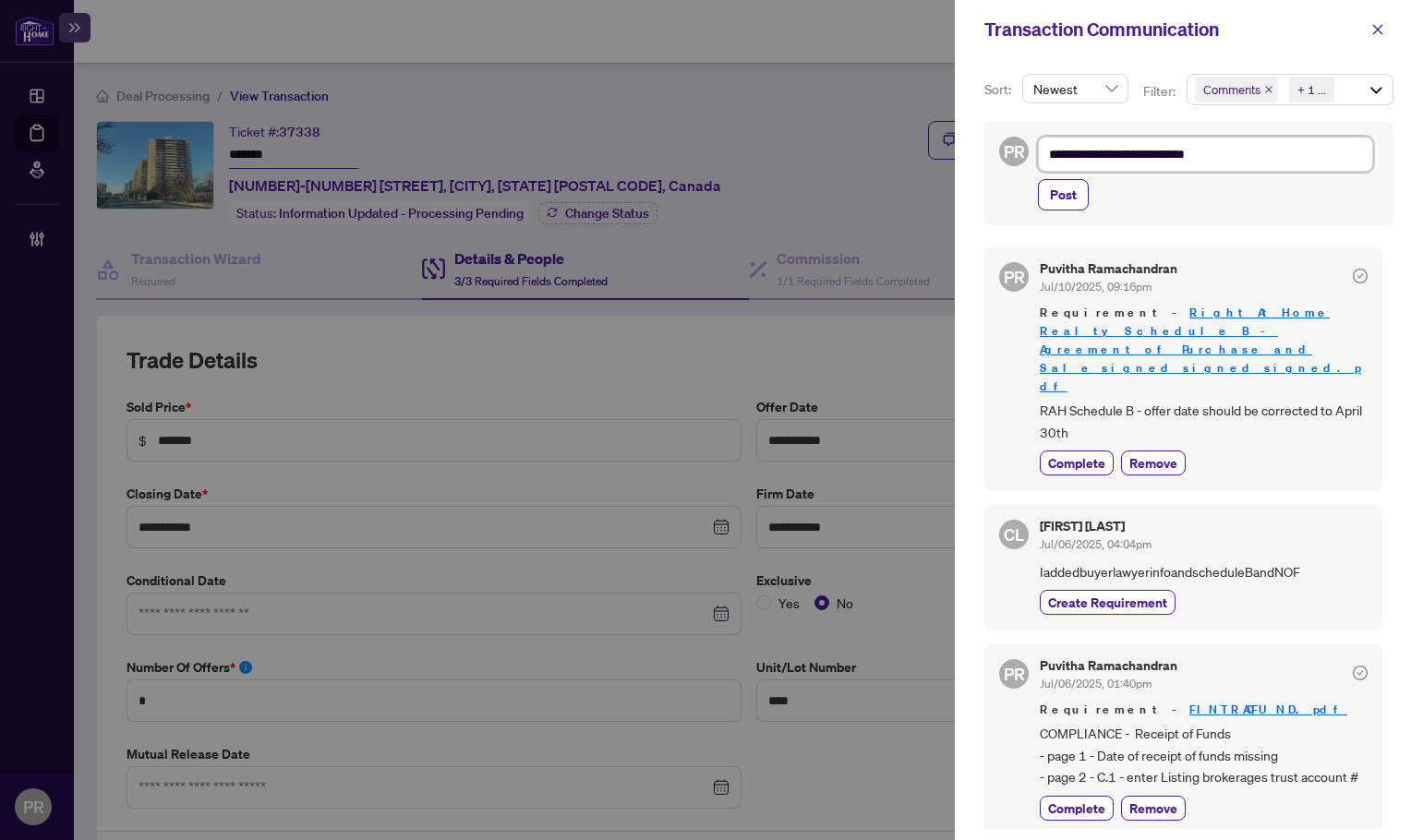 type on "**********" 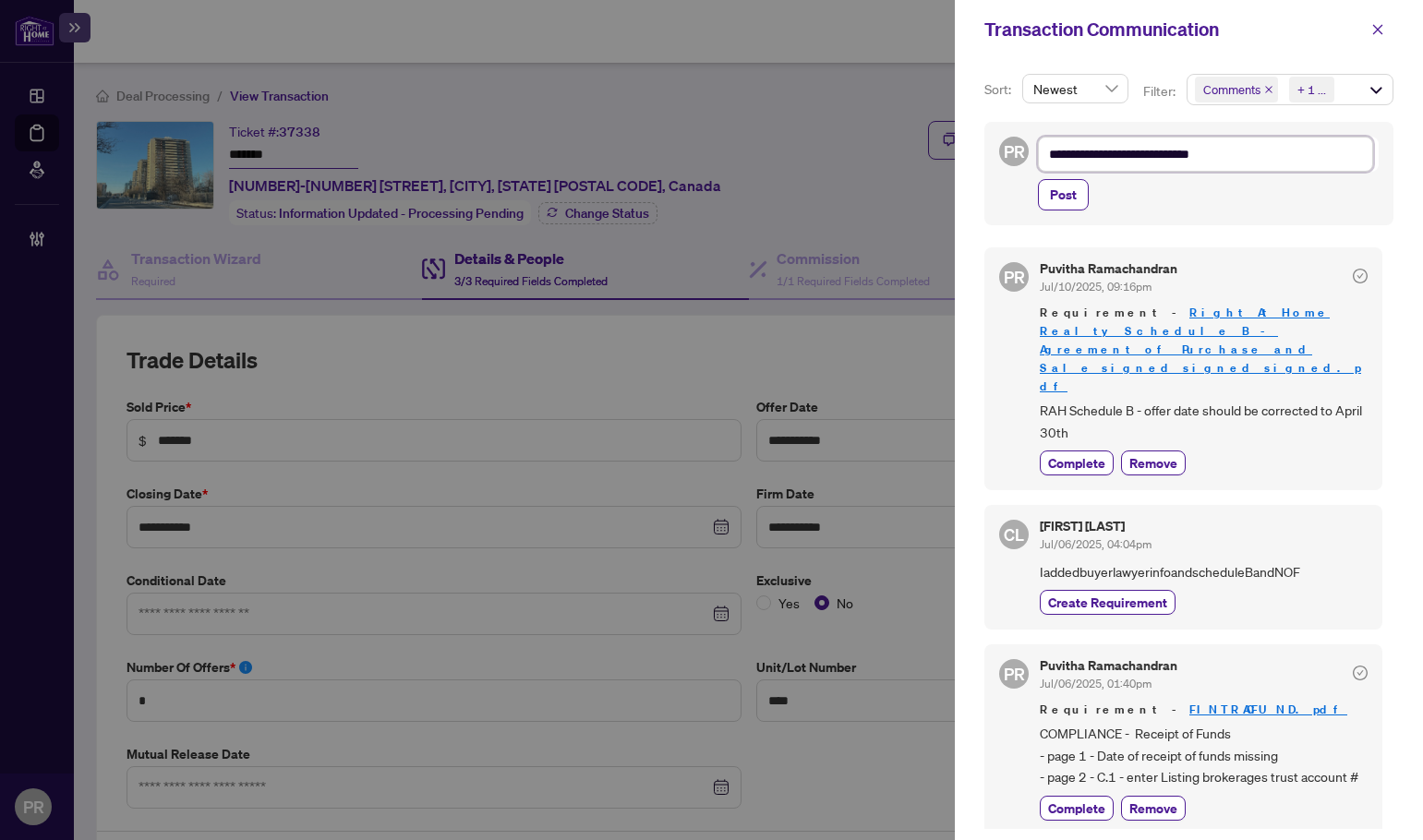 type on "**********" 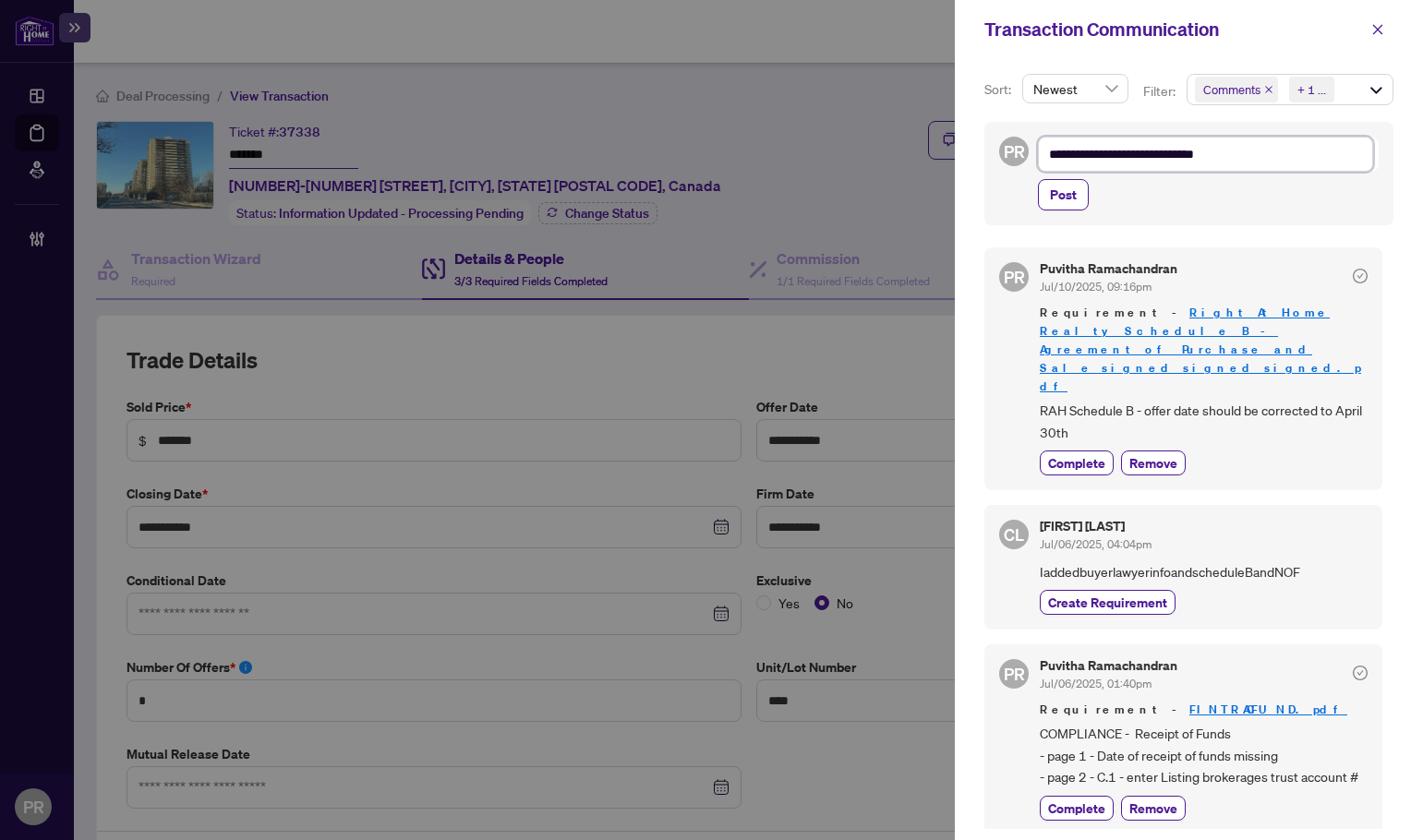 type on "**********" 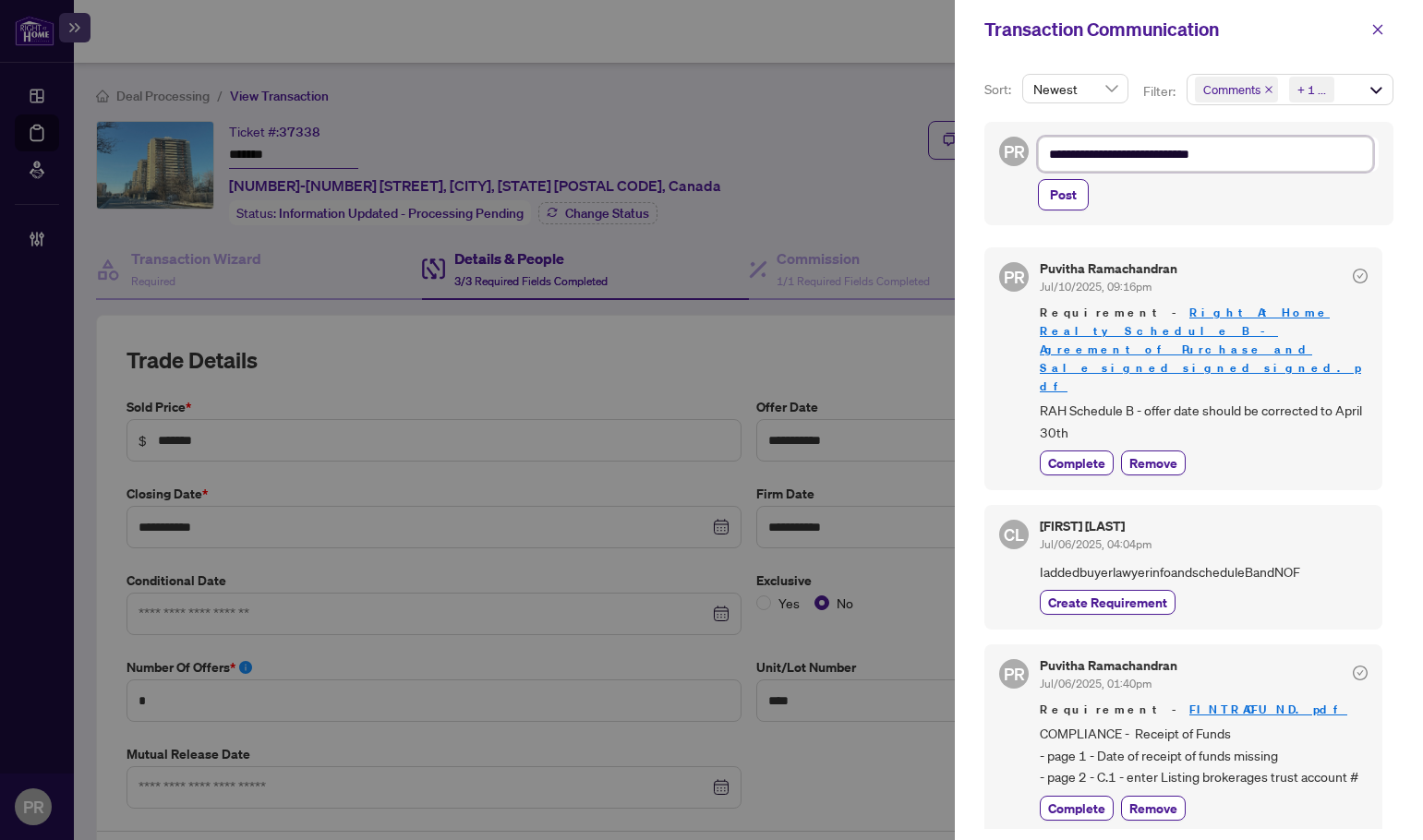 type on "**********" 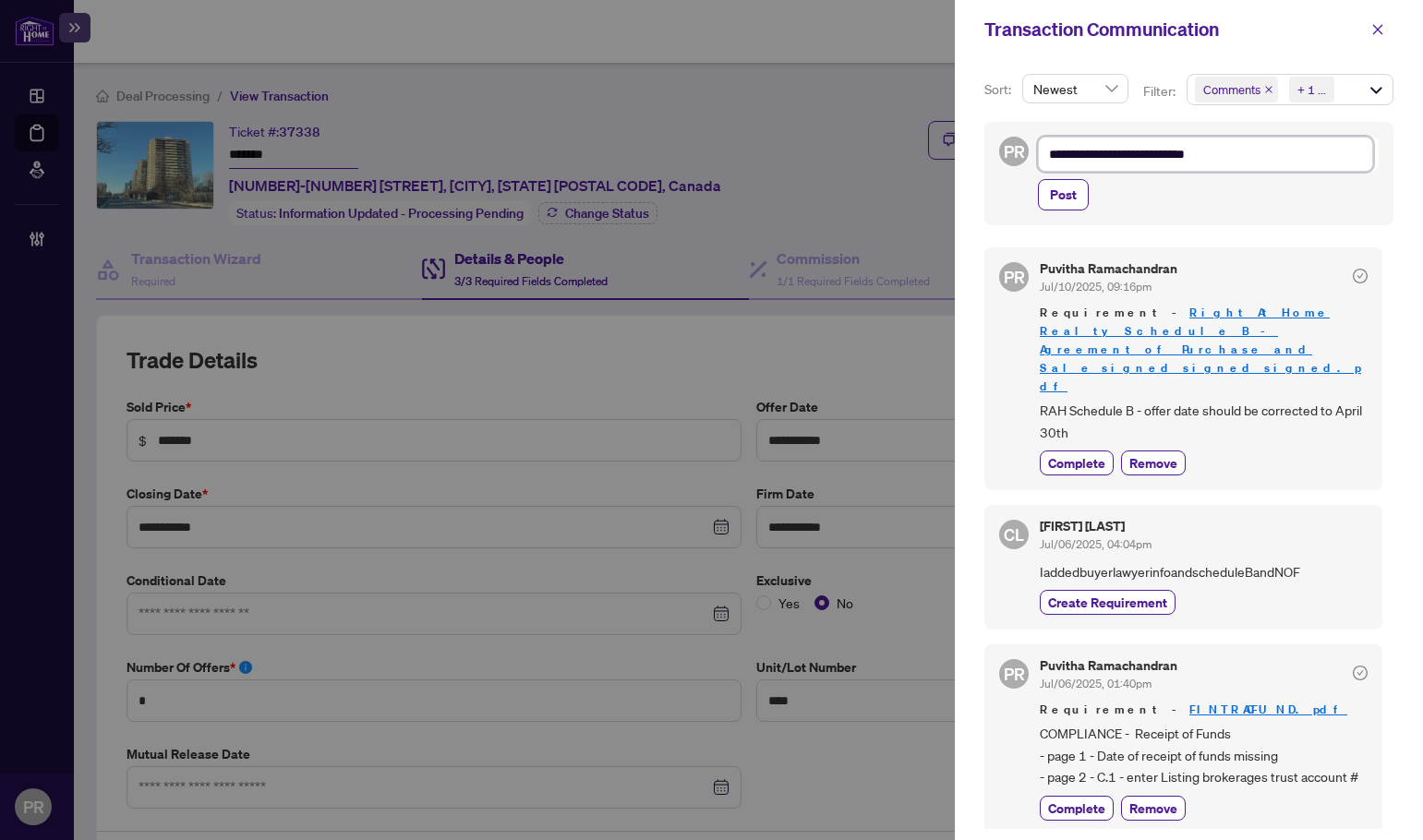 type on "**********" 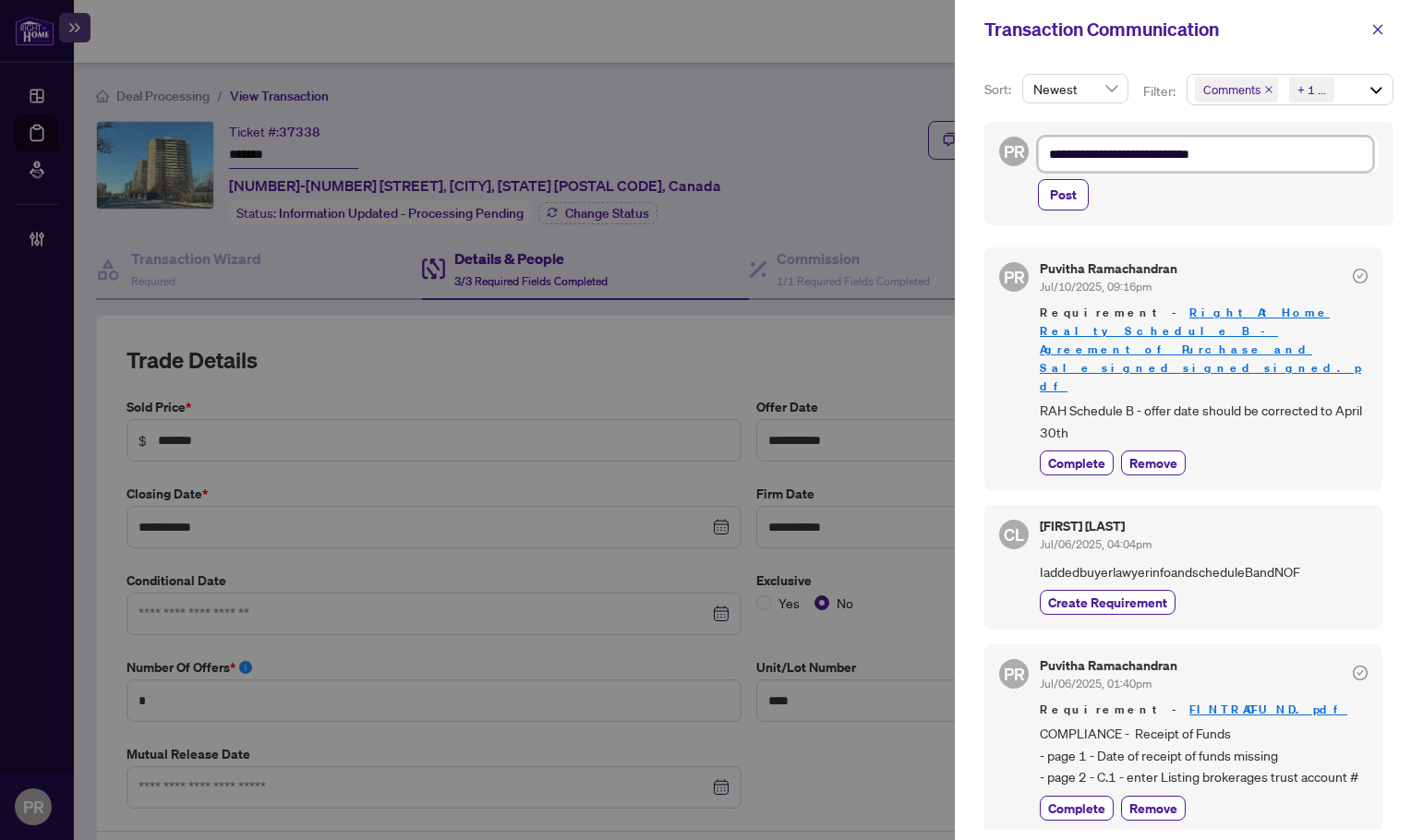 type on "**********" 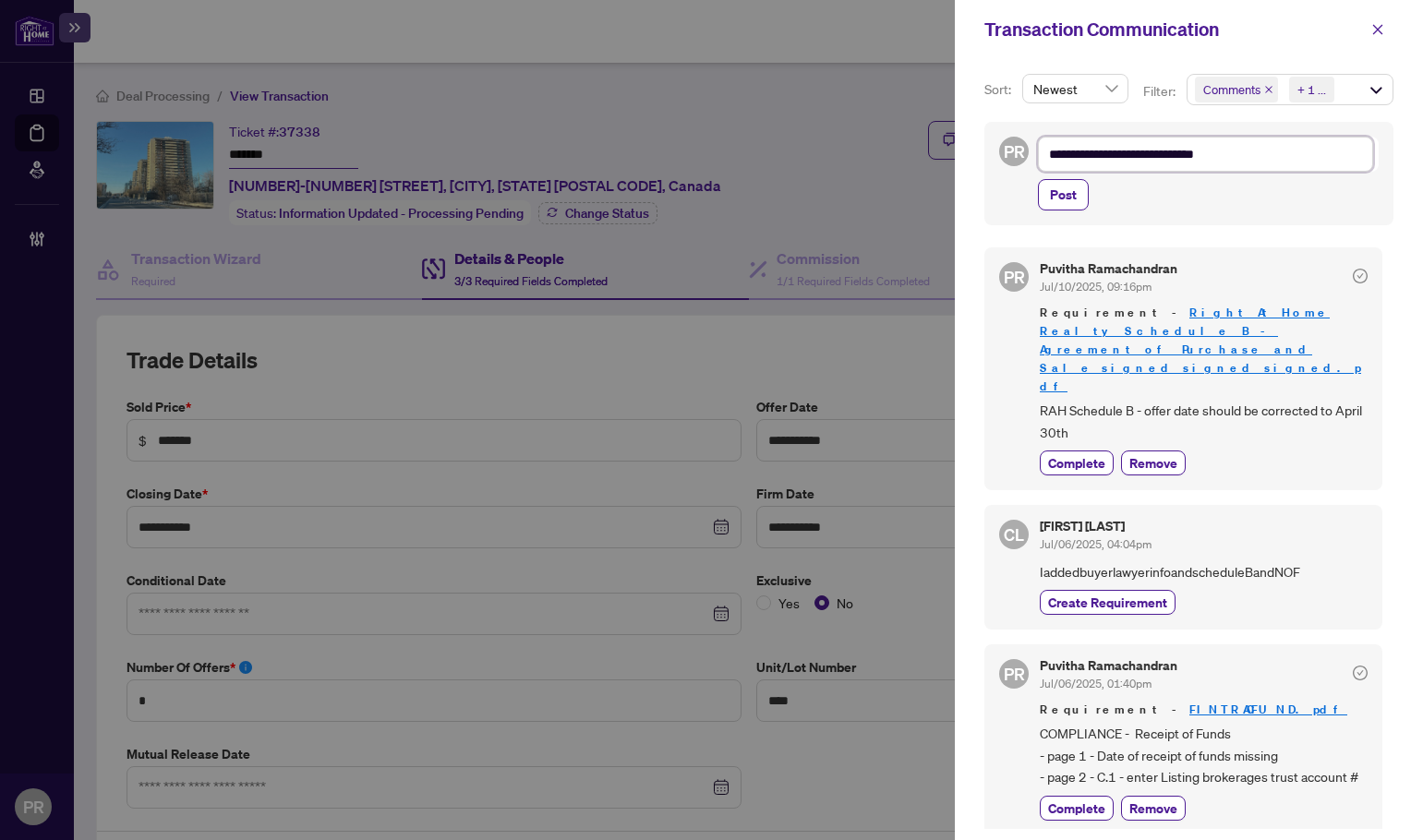 type on "**********" 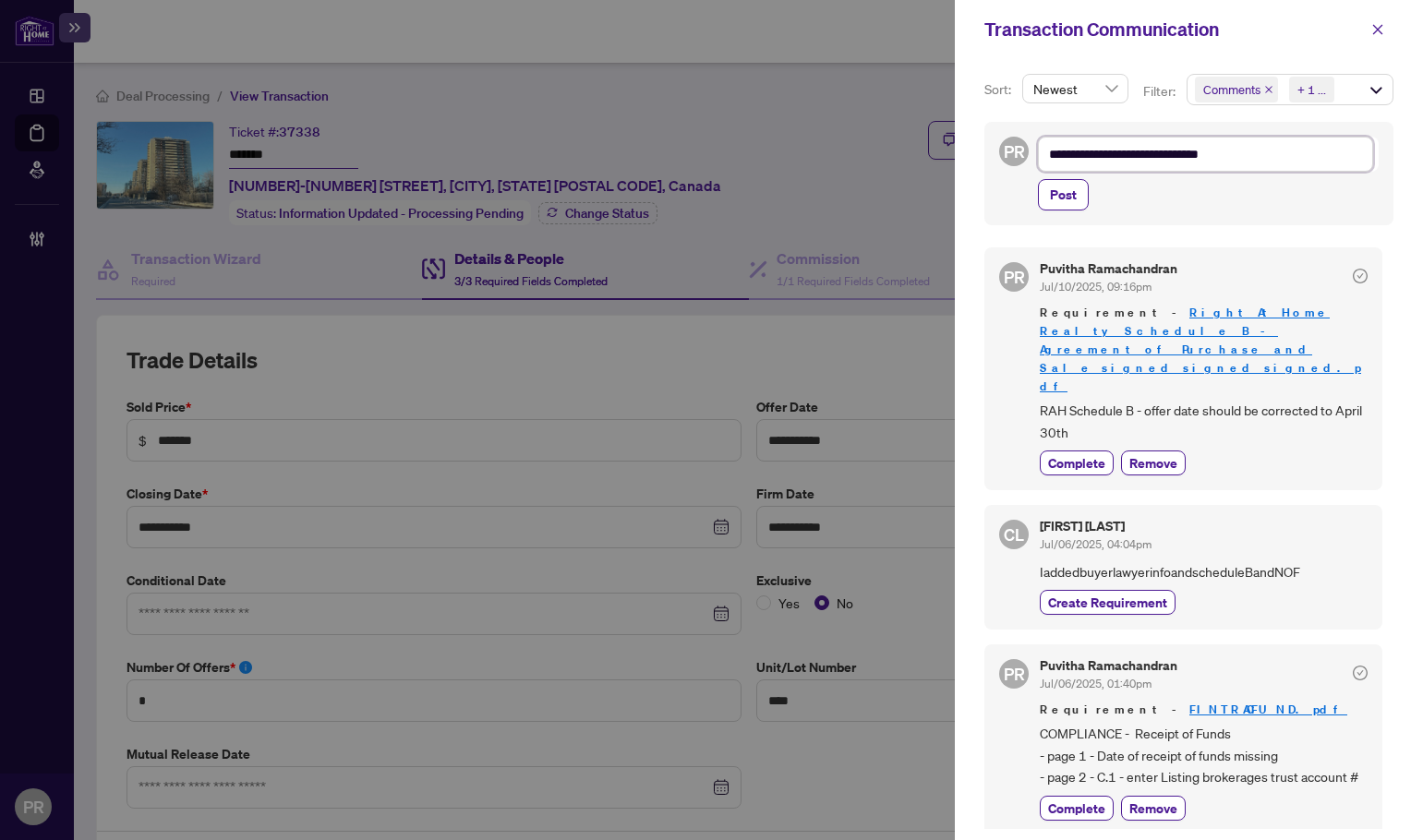 type on "**********" 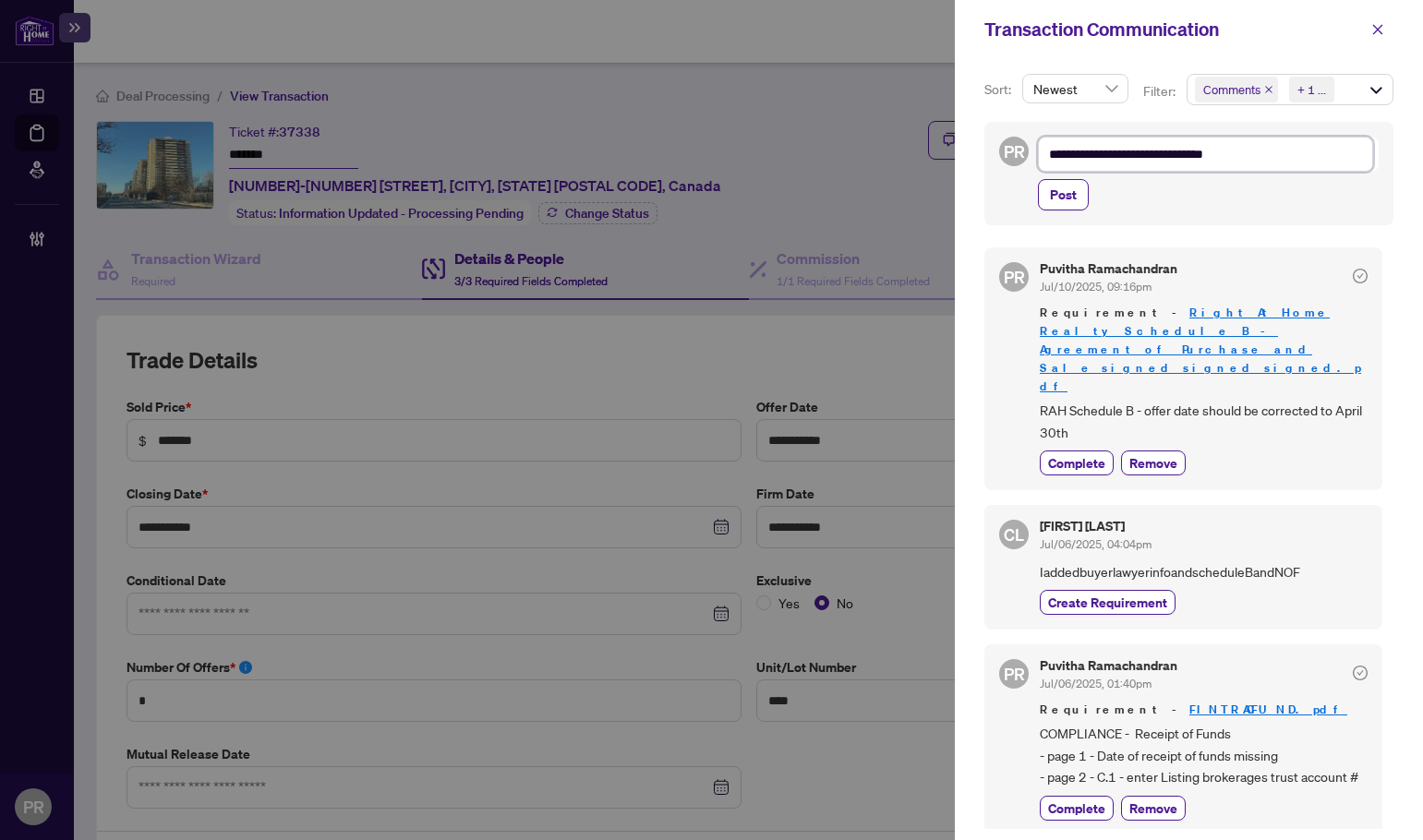 type on "**********" 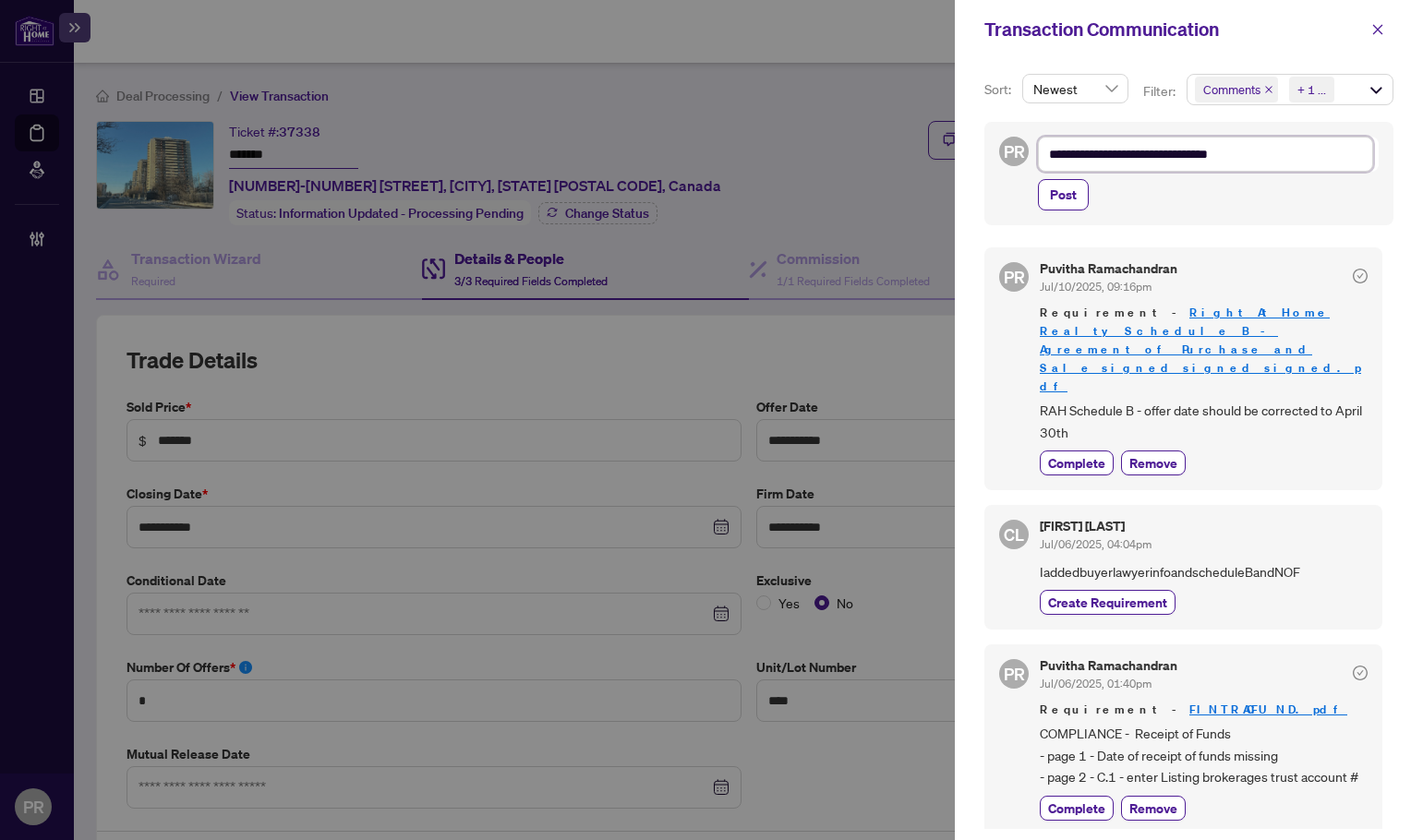 type on "**********" 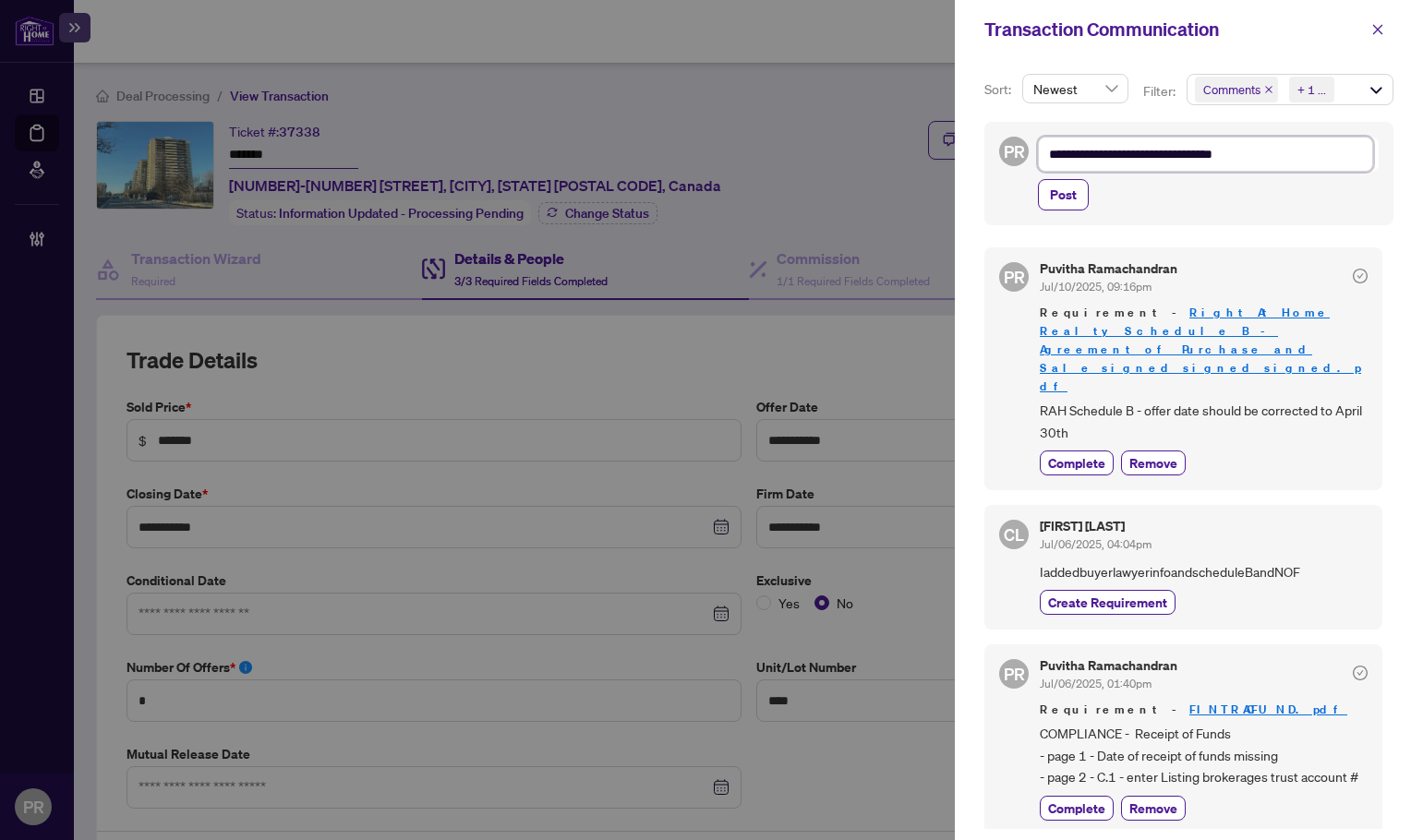 type on "**********" 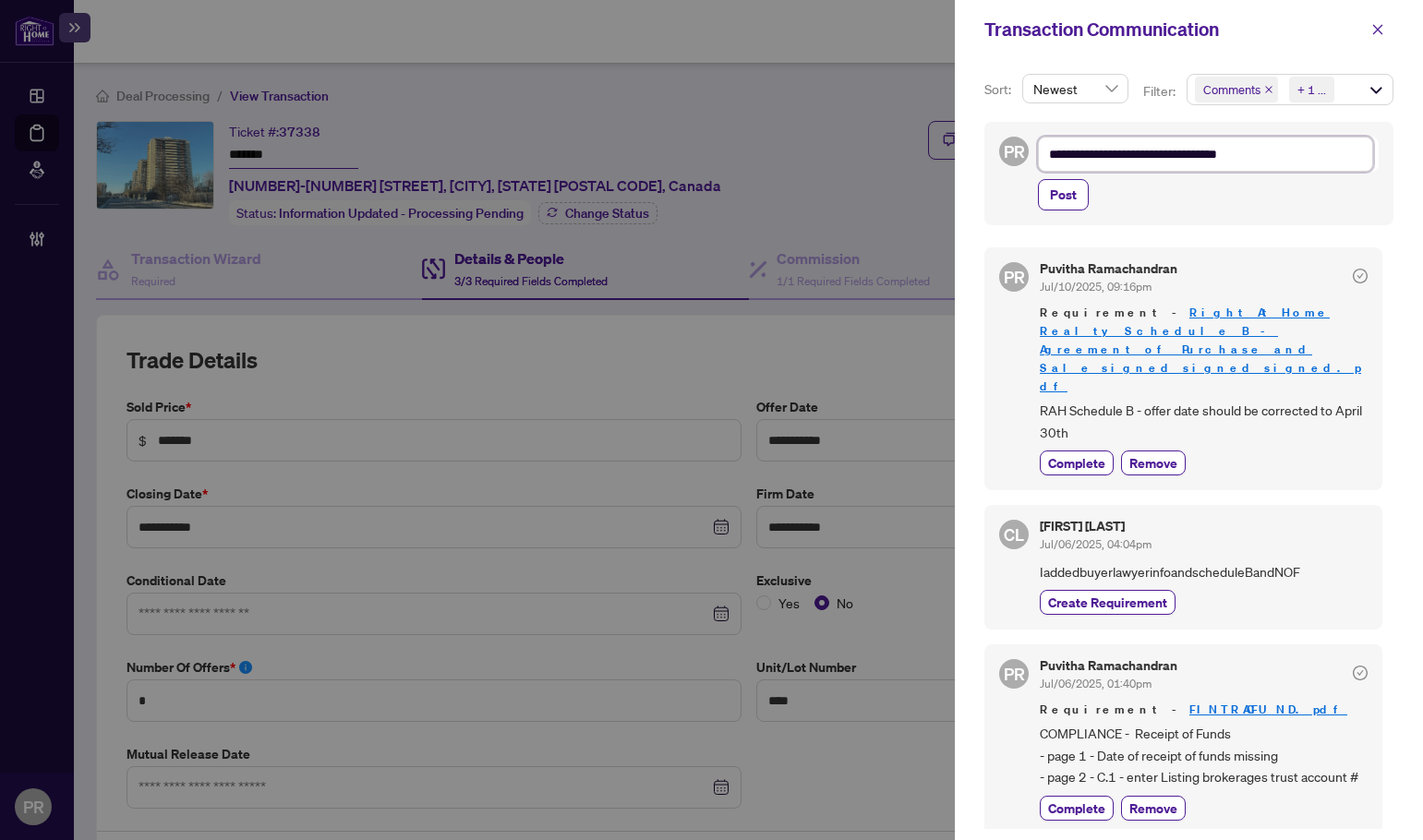 type on "**********" 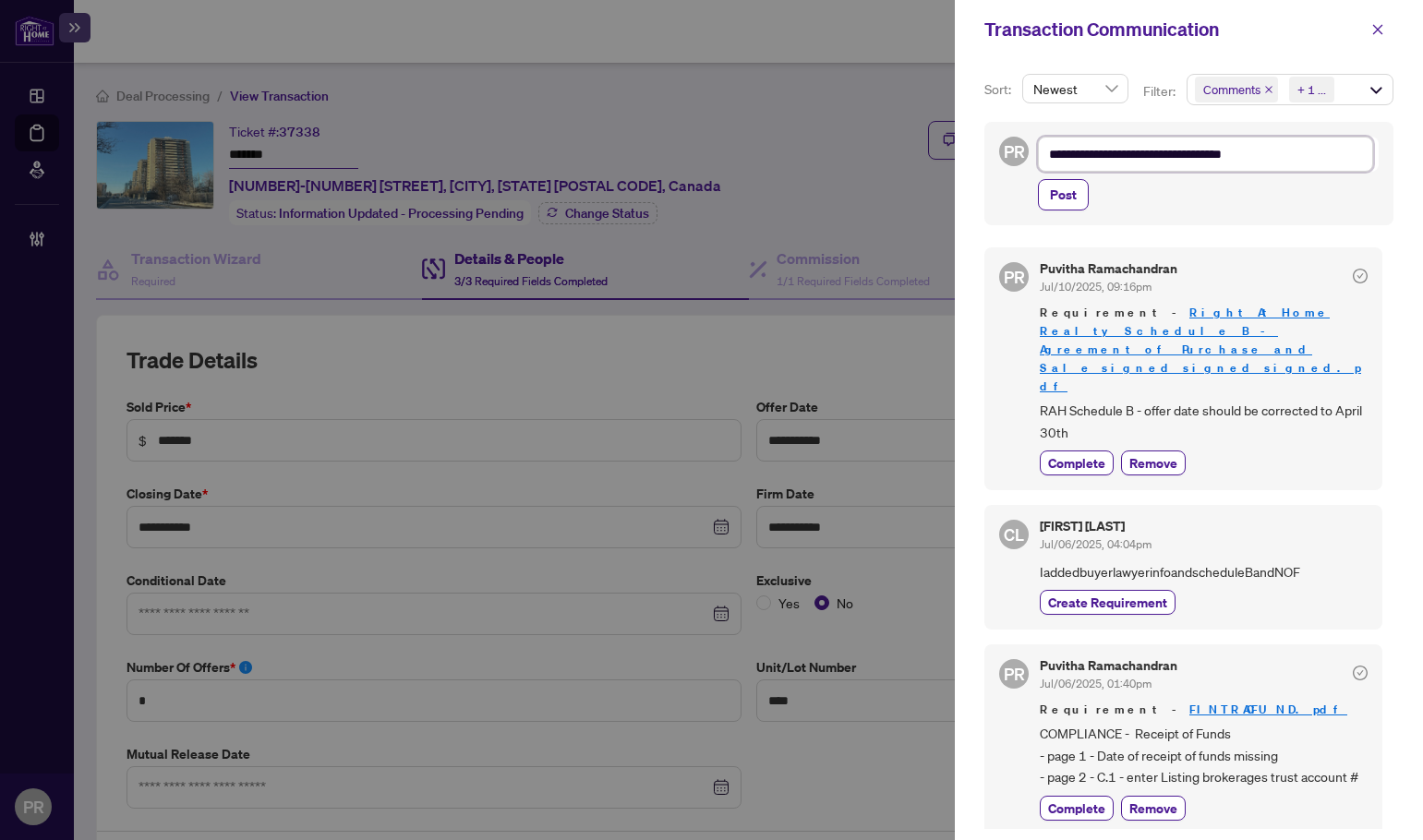 type on "**********" 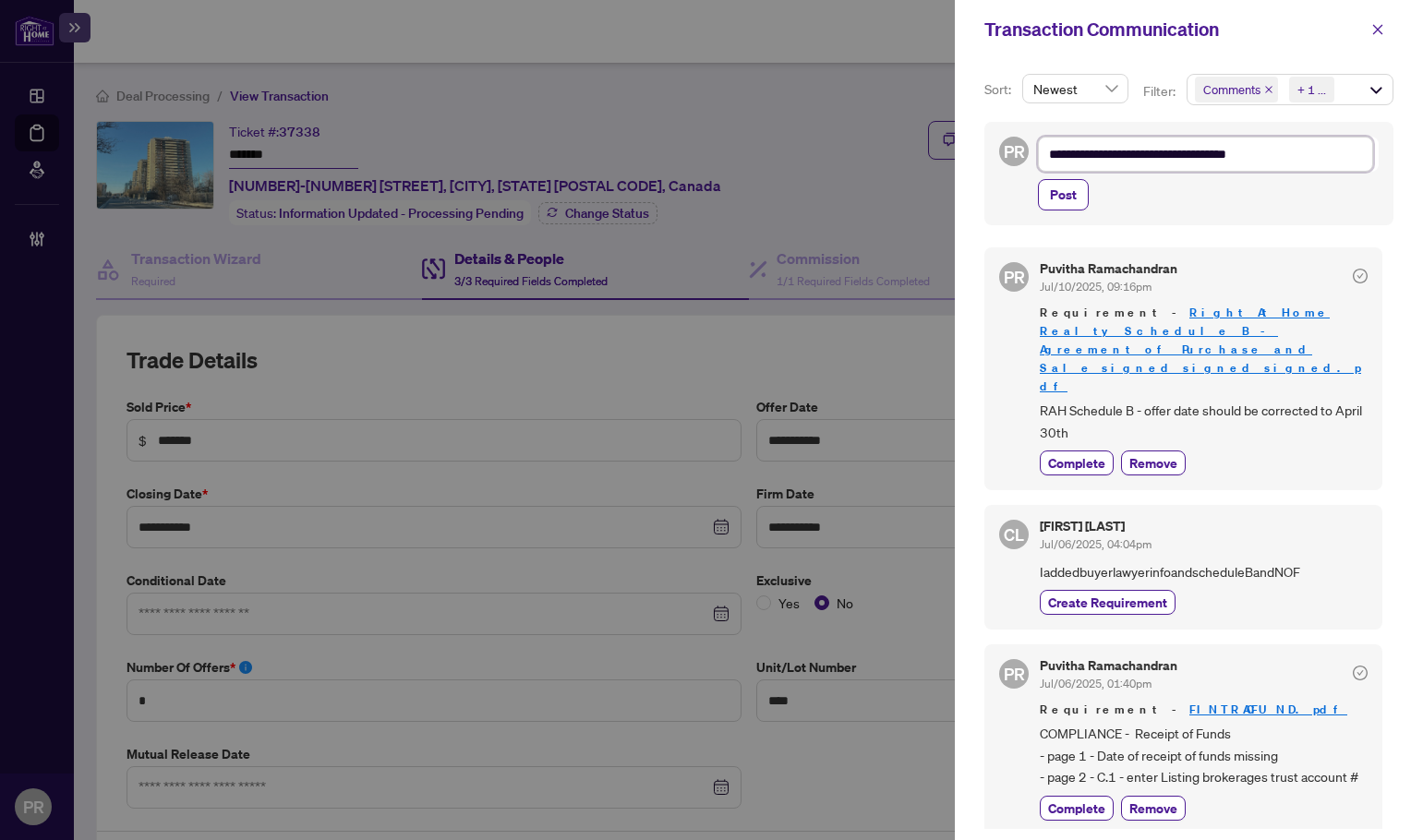 type on "**********" 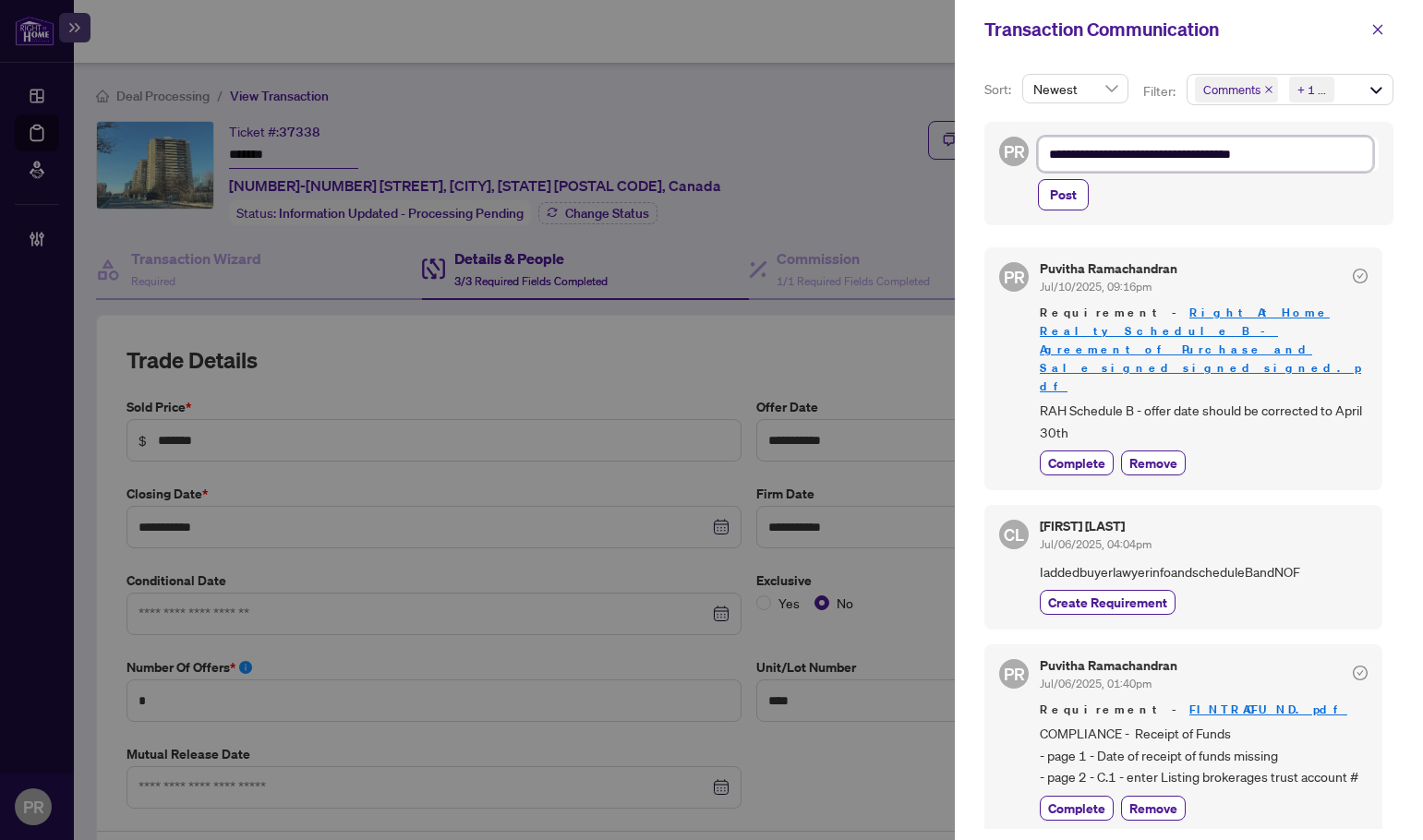 type on "**********" 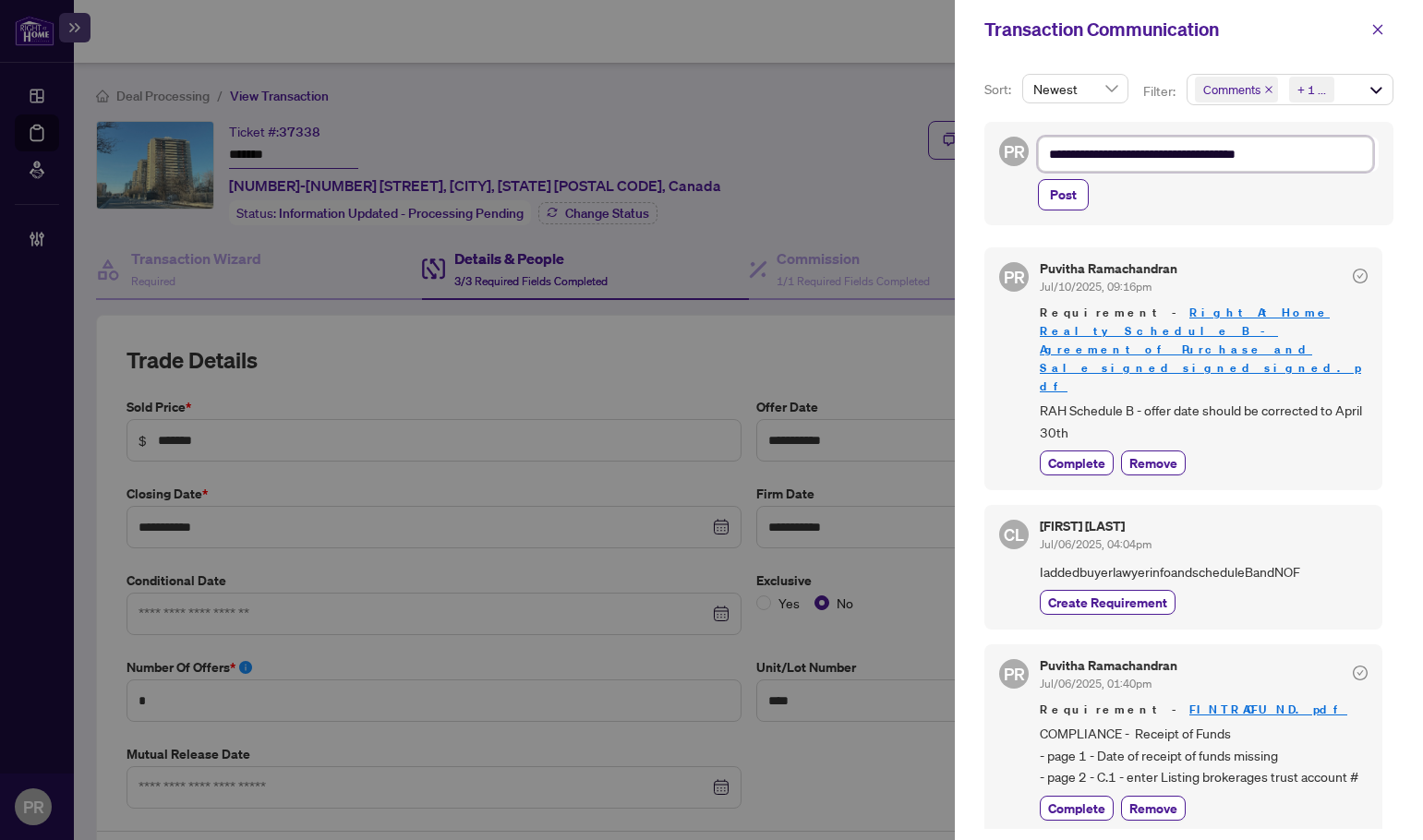 type on "**********" 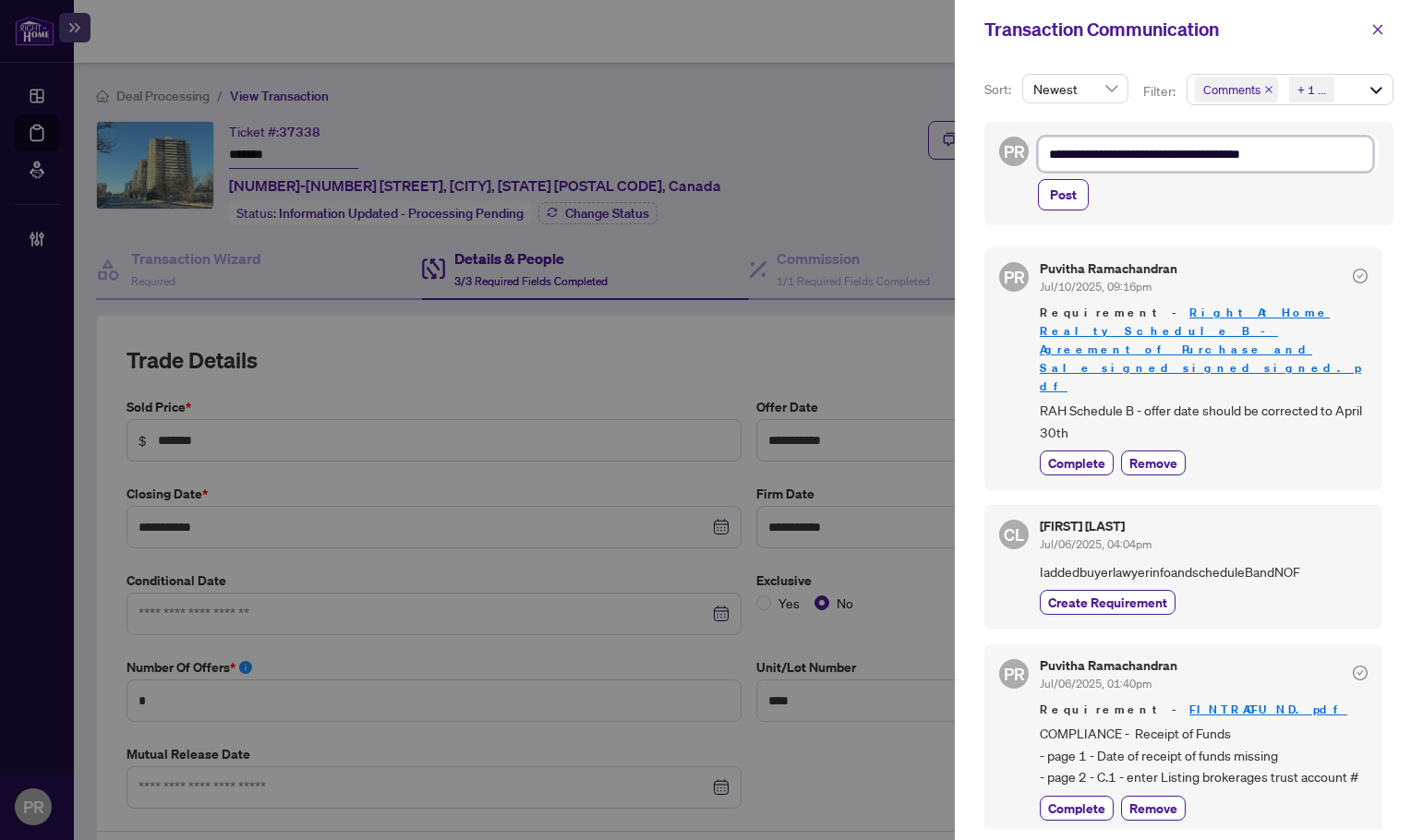 type on "**********" 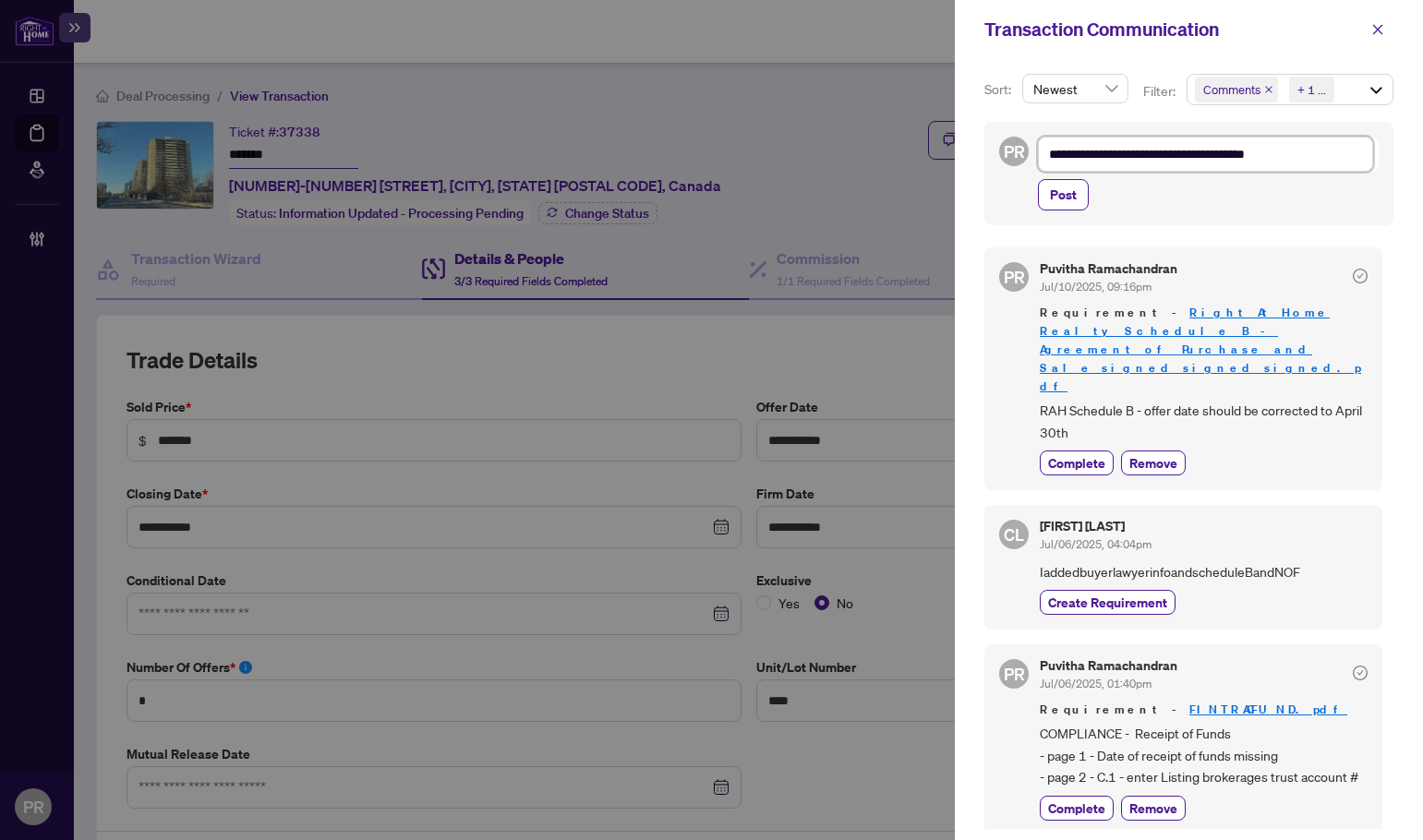 type on "**********" 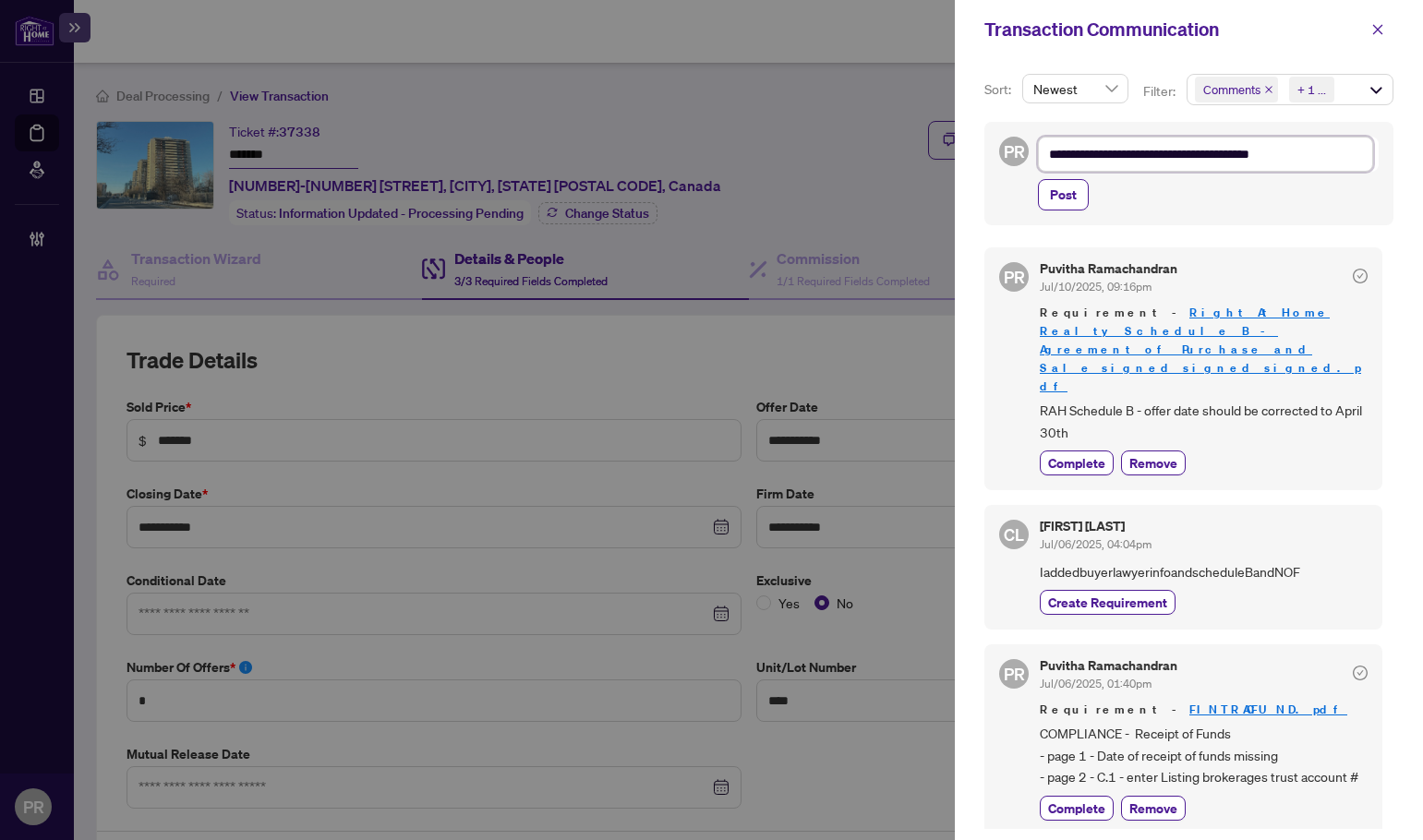 type on "**********" 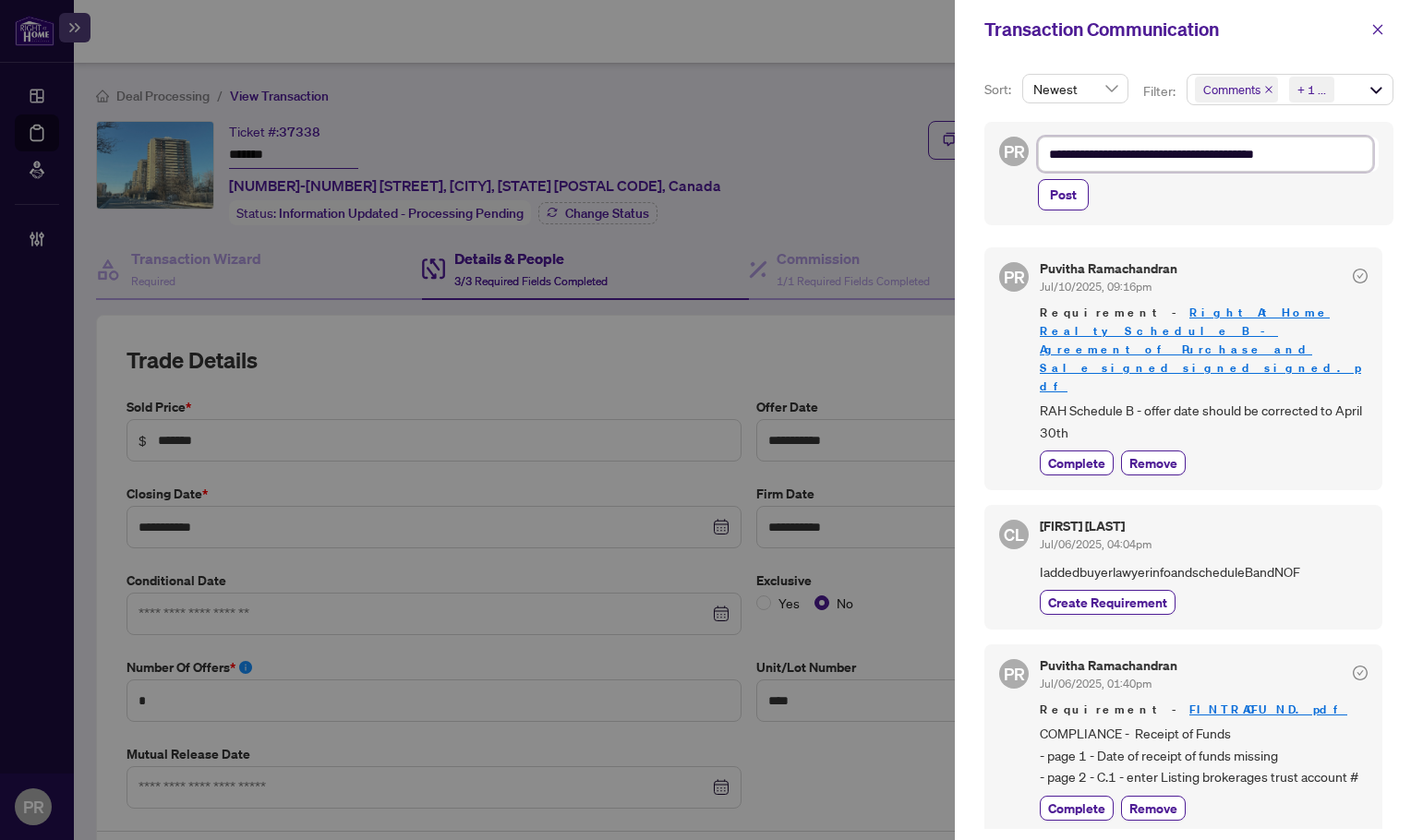 type on "**********" 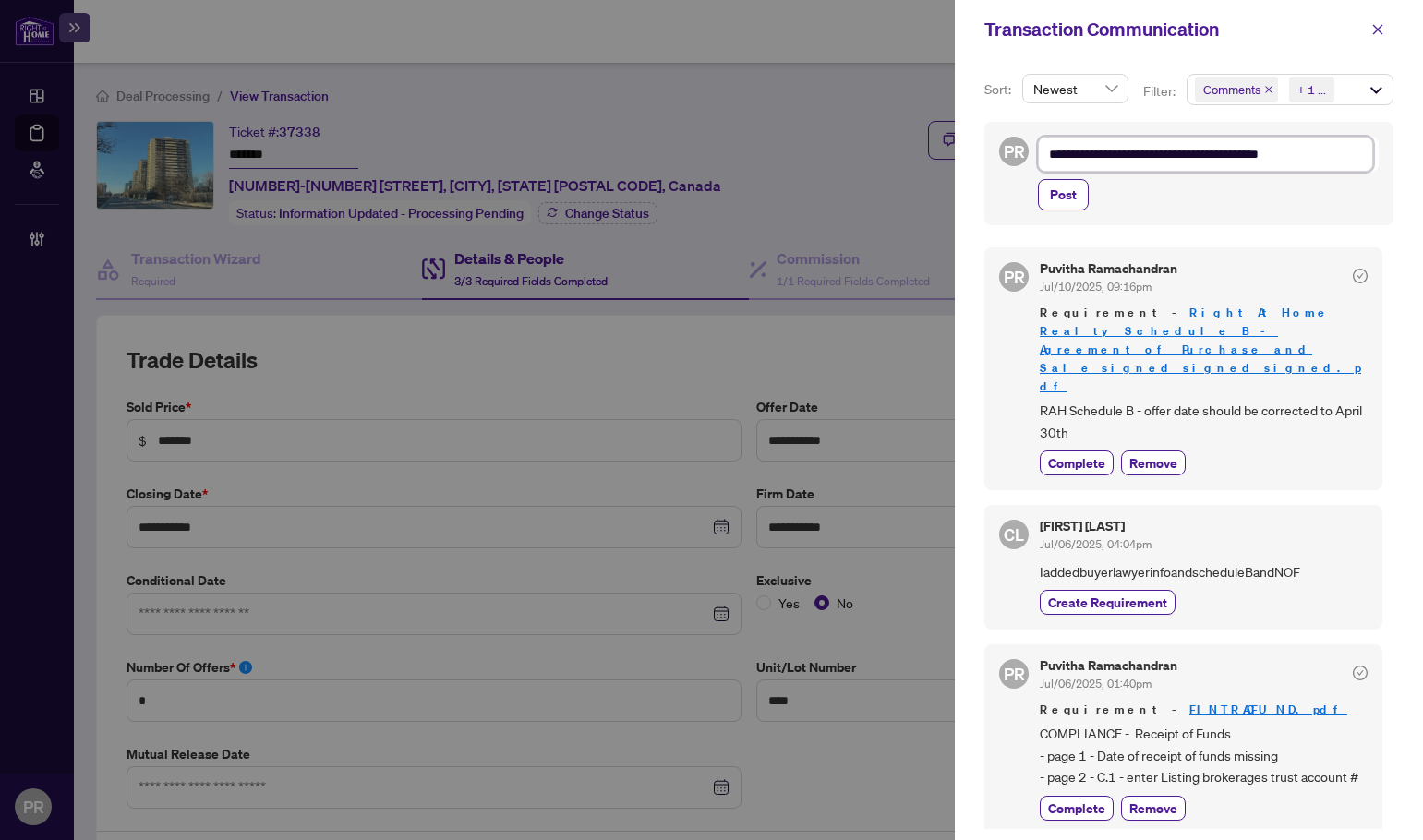 type on "**********" 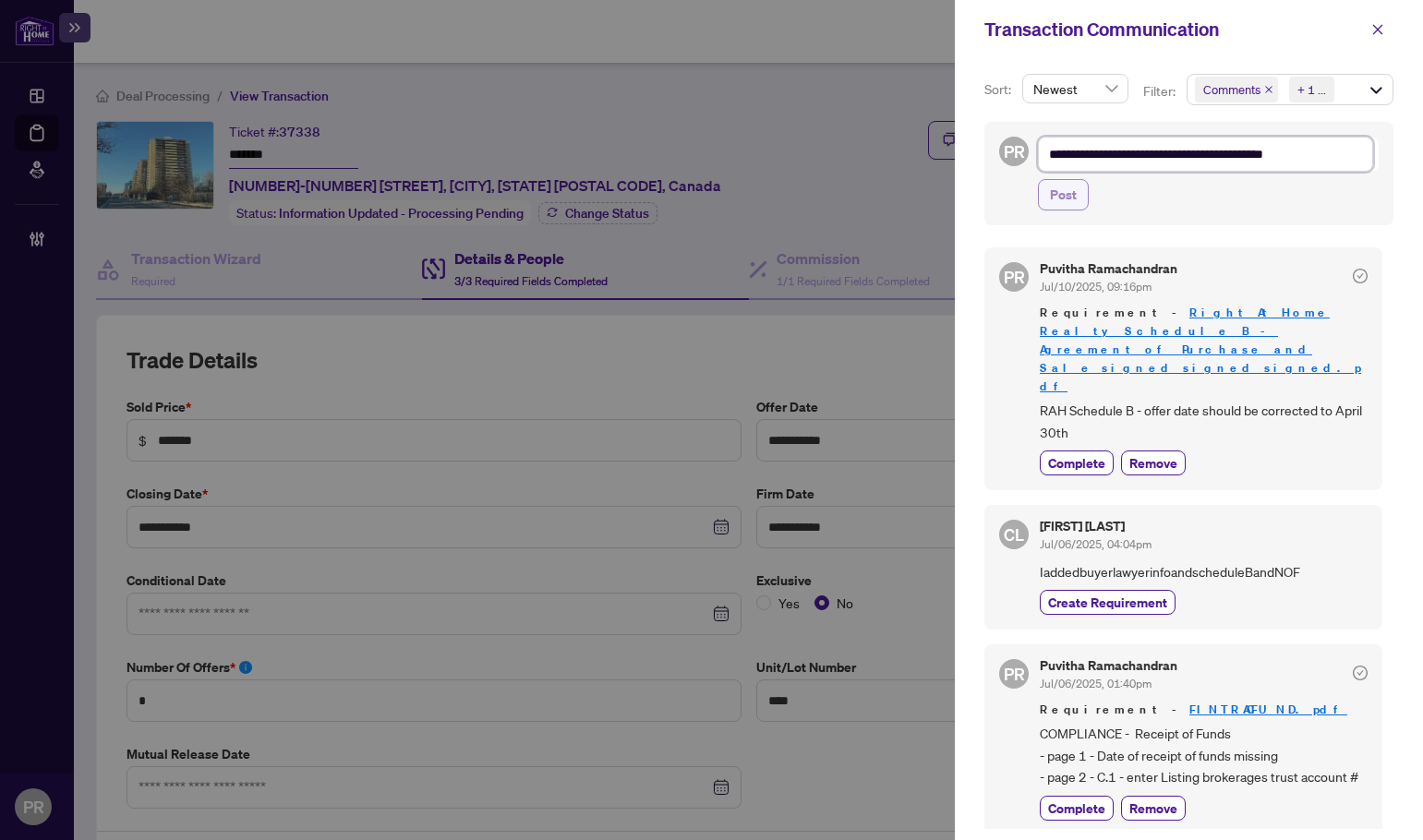 type on "**********" 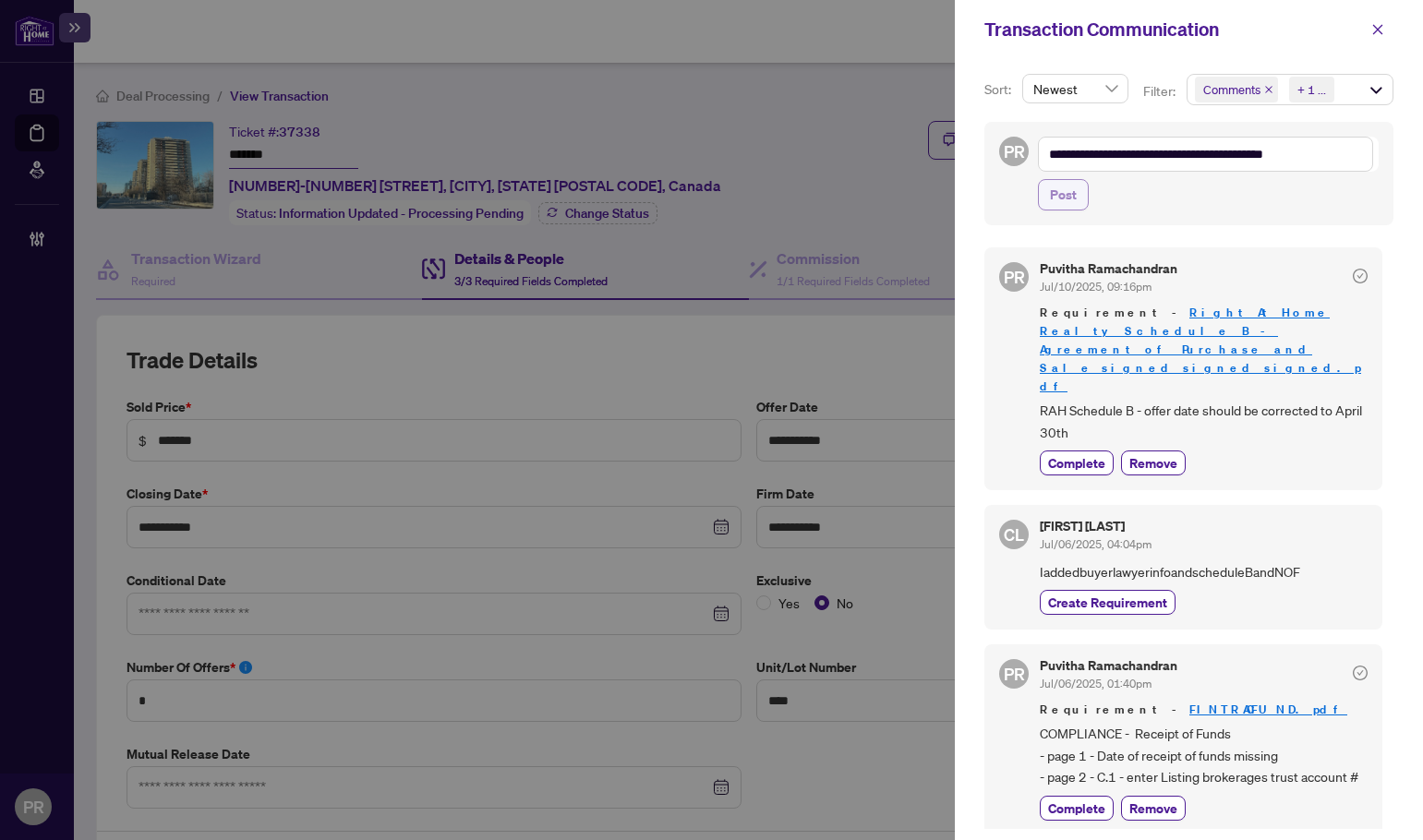 click on "Post" at bounding box center (1063, 195) 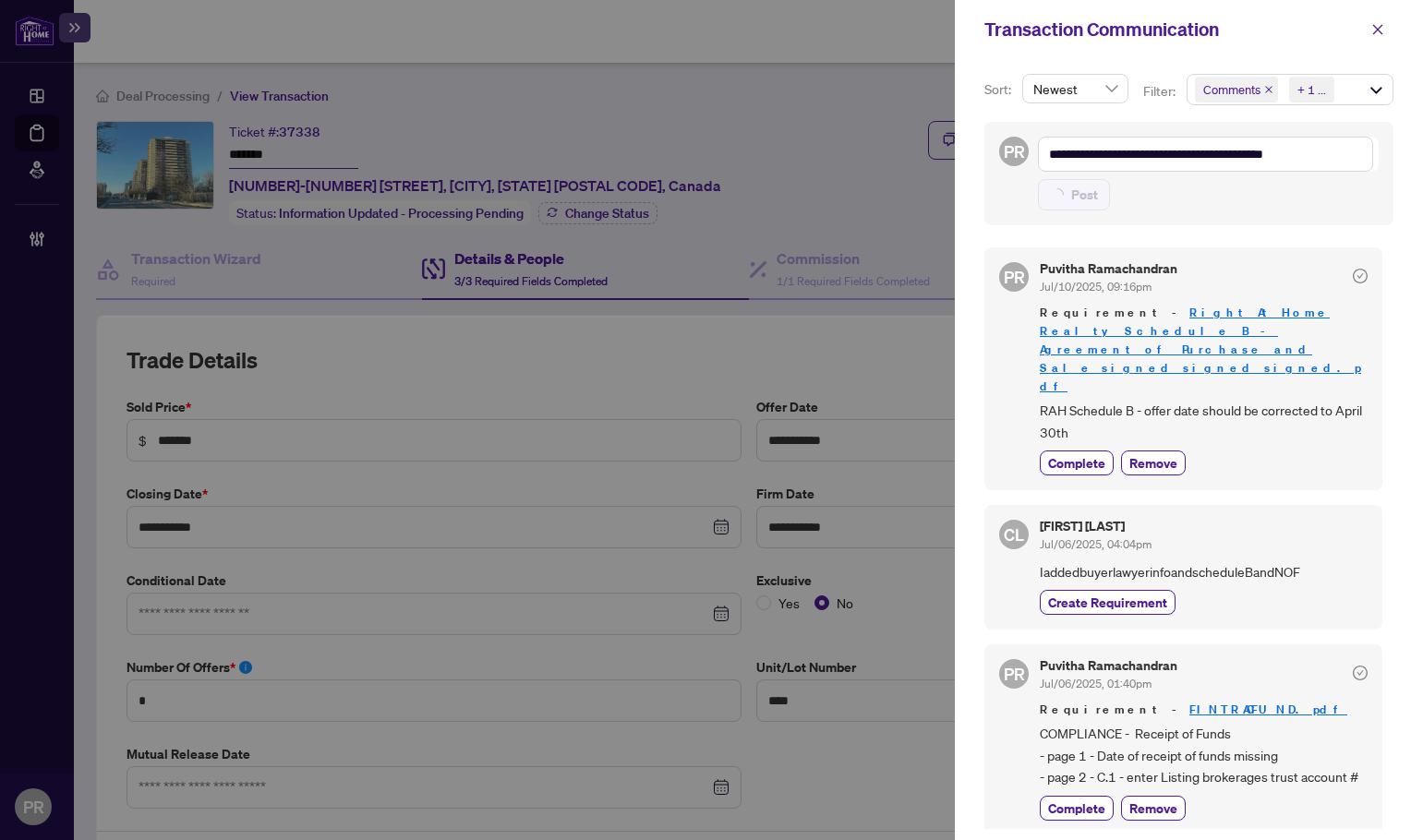 type on "**********" 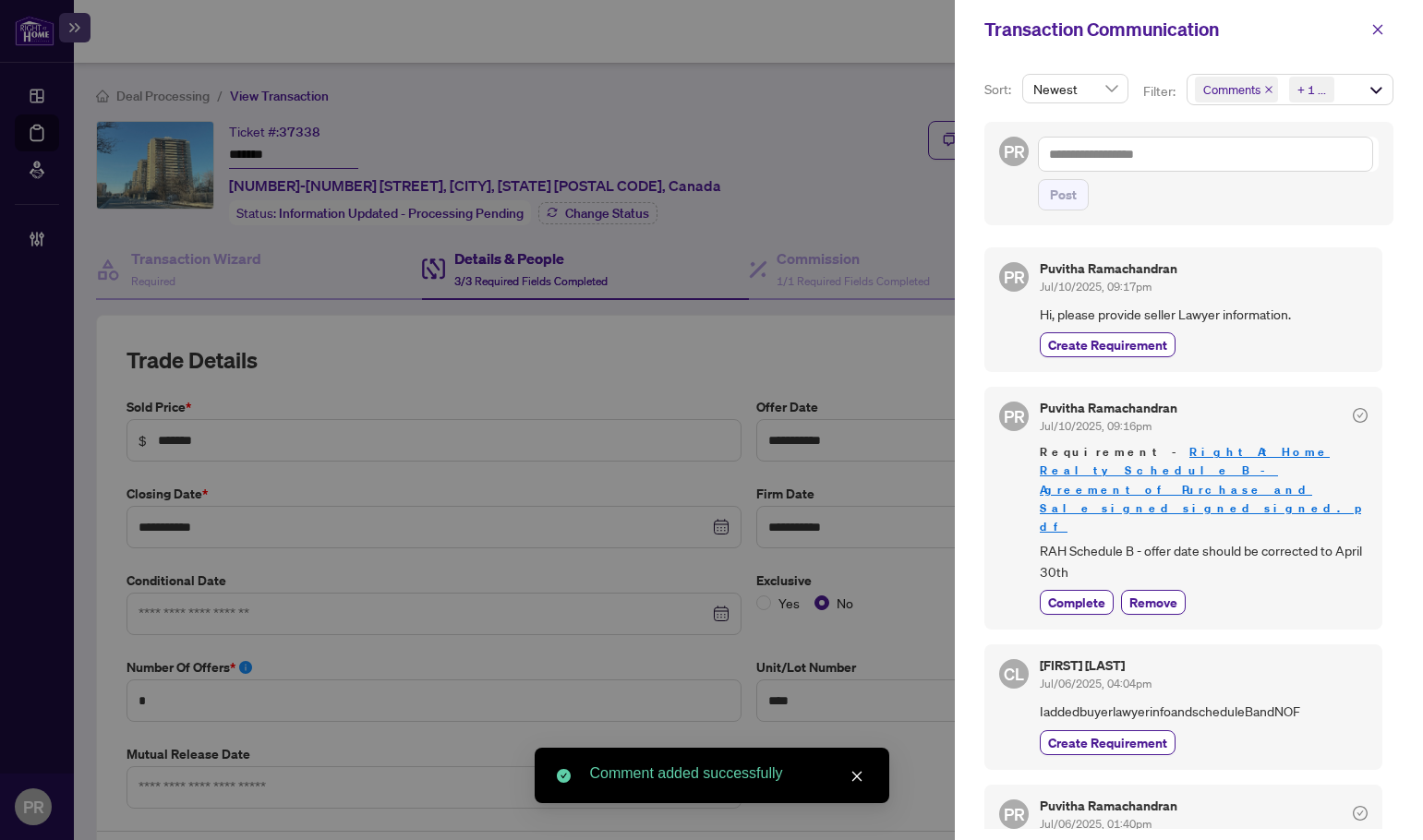 click 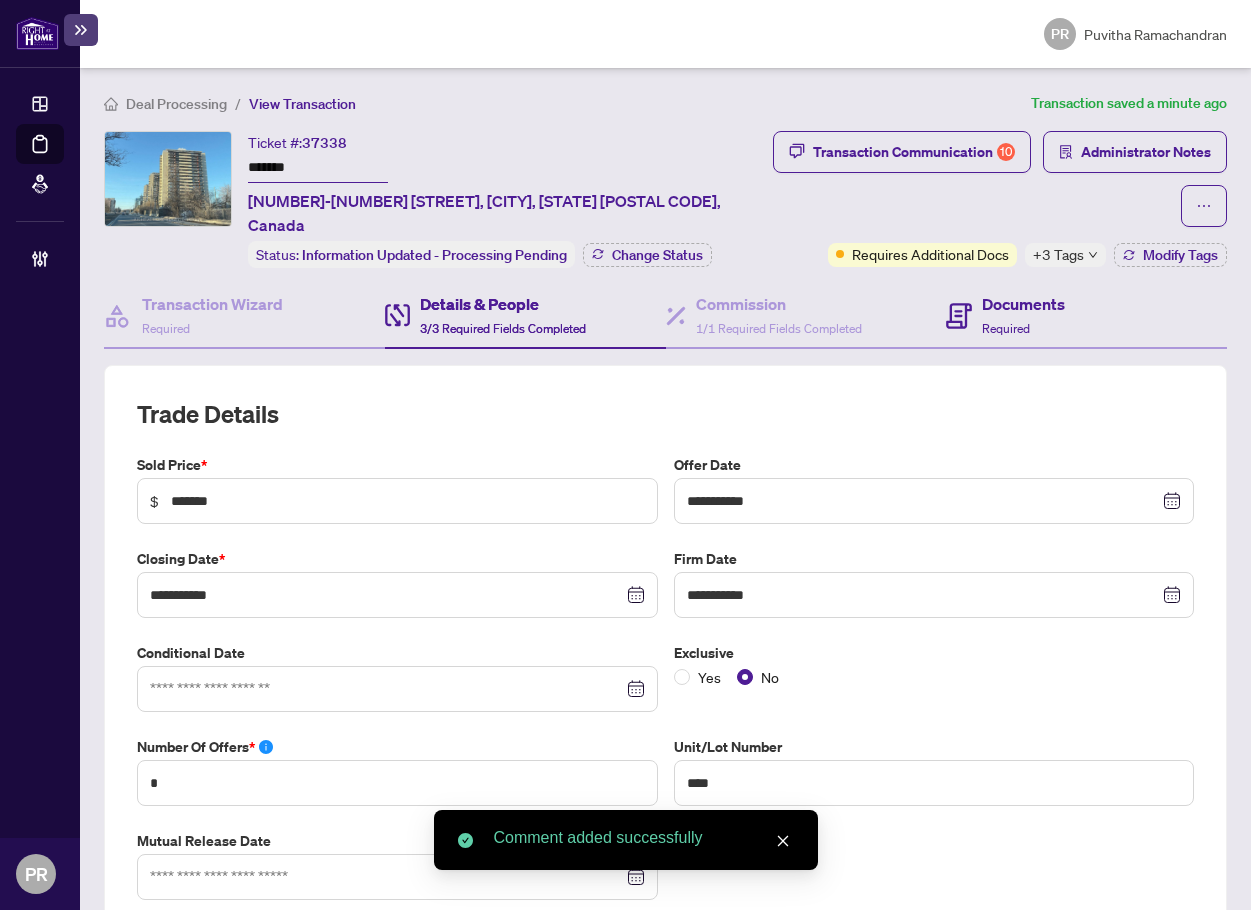 click on "Documents Required" at bounding box center (1086, 316) 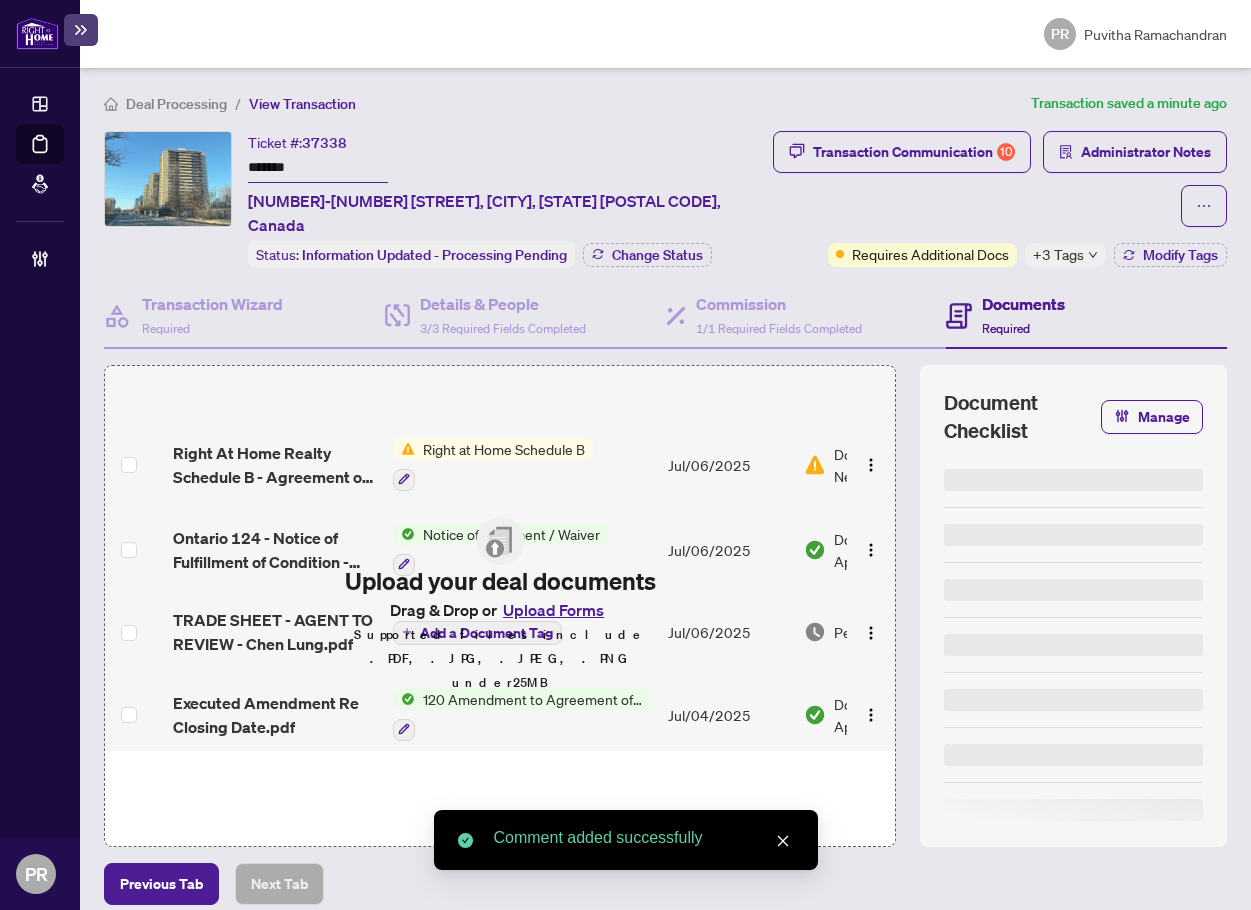 click on "Required" at bounding box center [1006, 328] 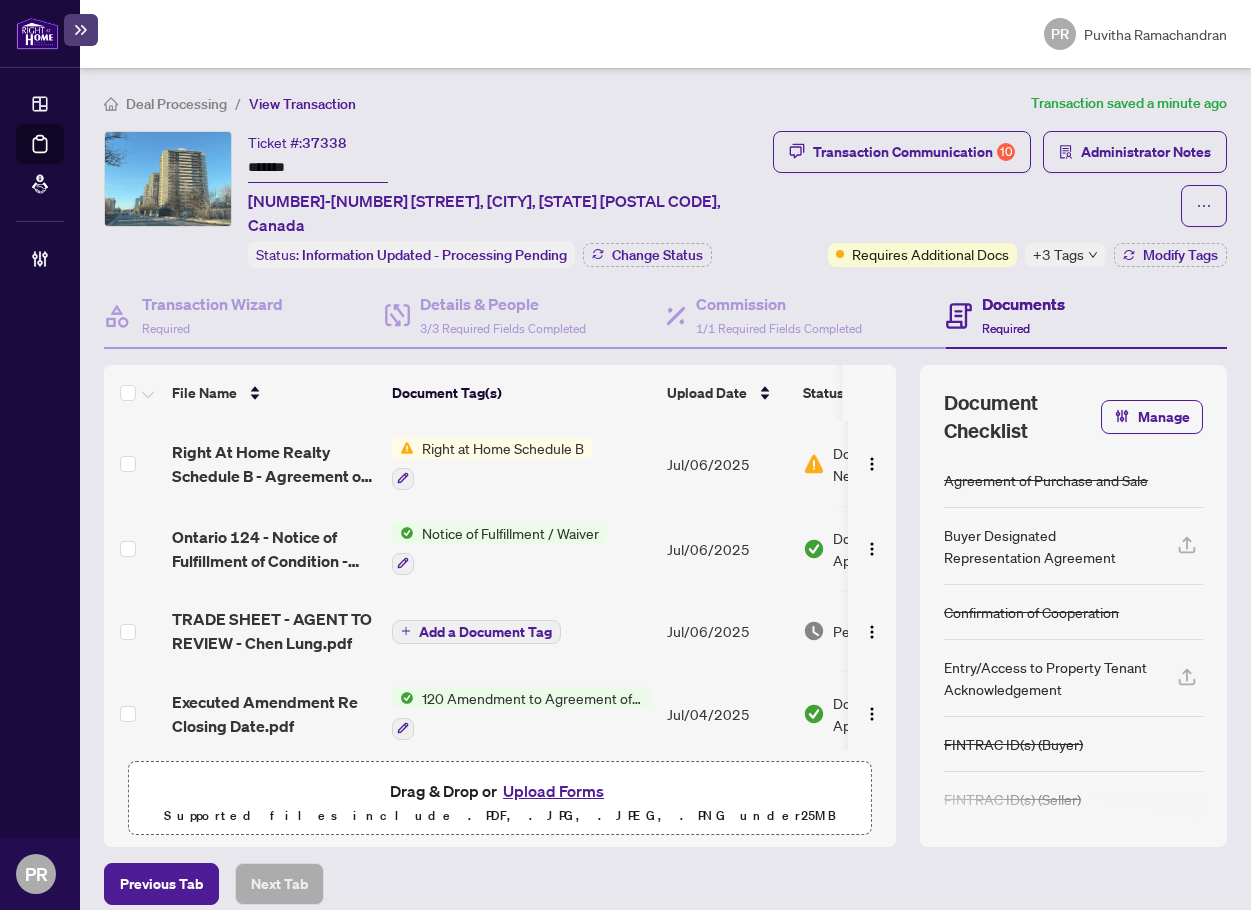 click on "Transaction Communication 10 Administrator Notes" at bounding box center [987, 179] 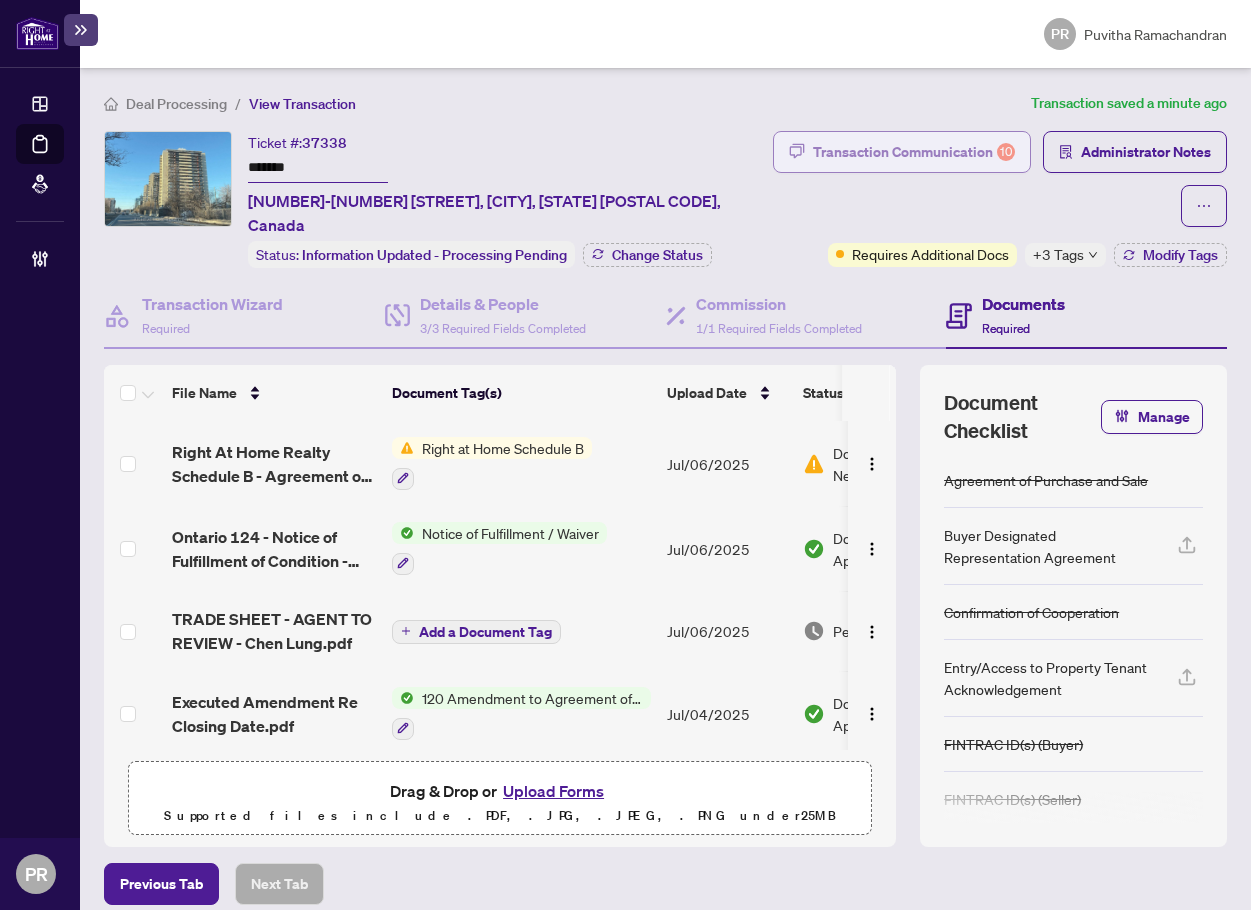 click on "Transaction Communication 10" at bounding box center [914, 152] 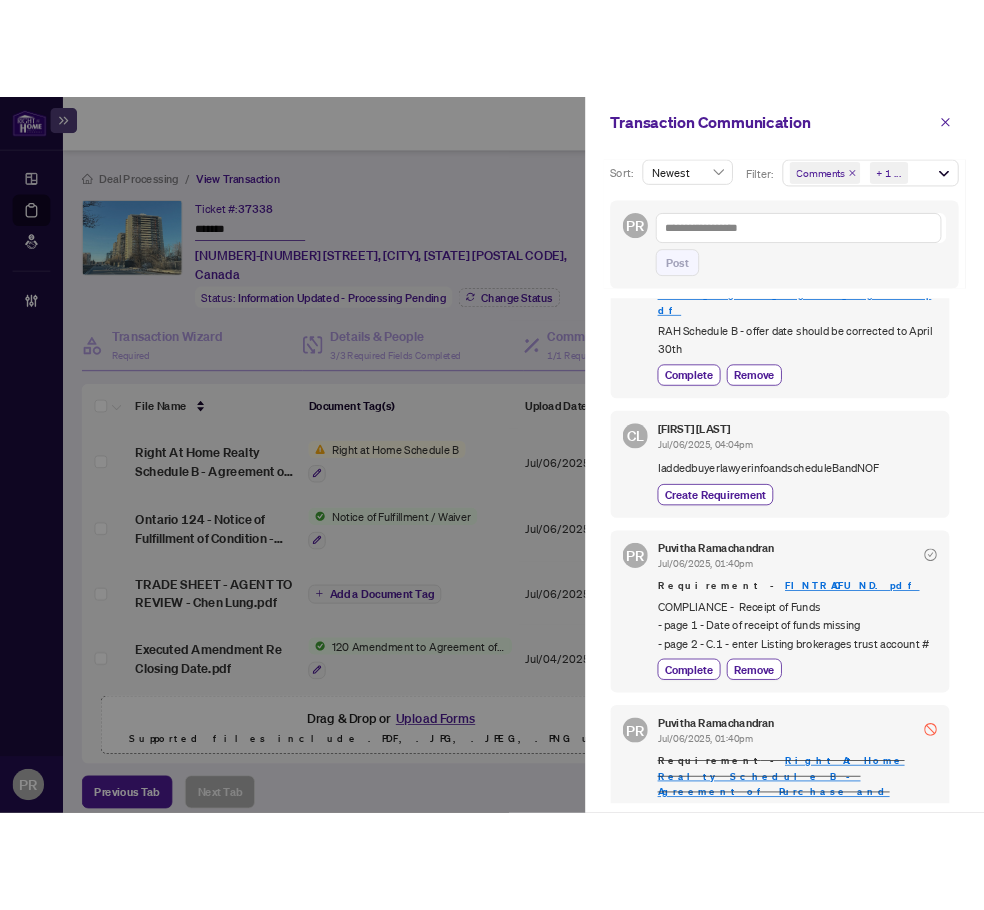 scroll, scrollTop: 500, scrollLeft: 0, axis: vertical 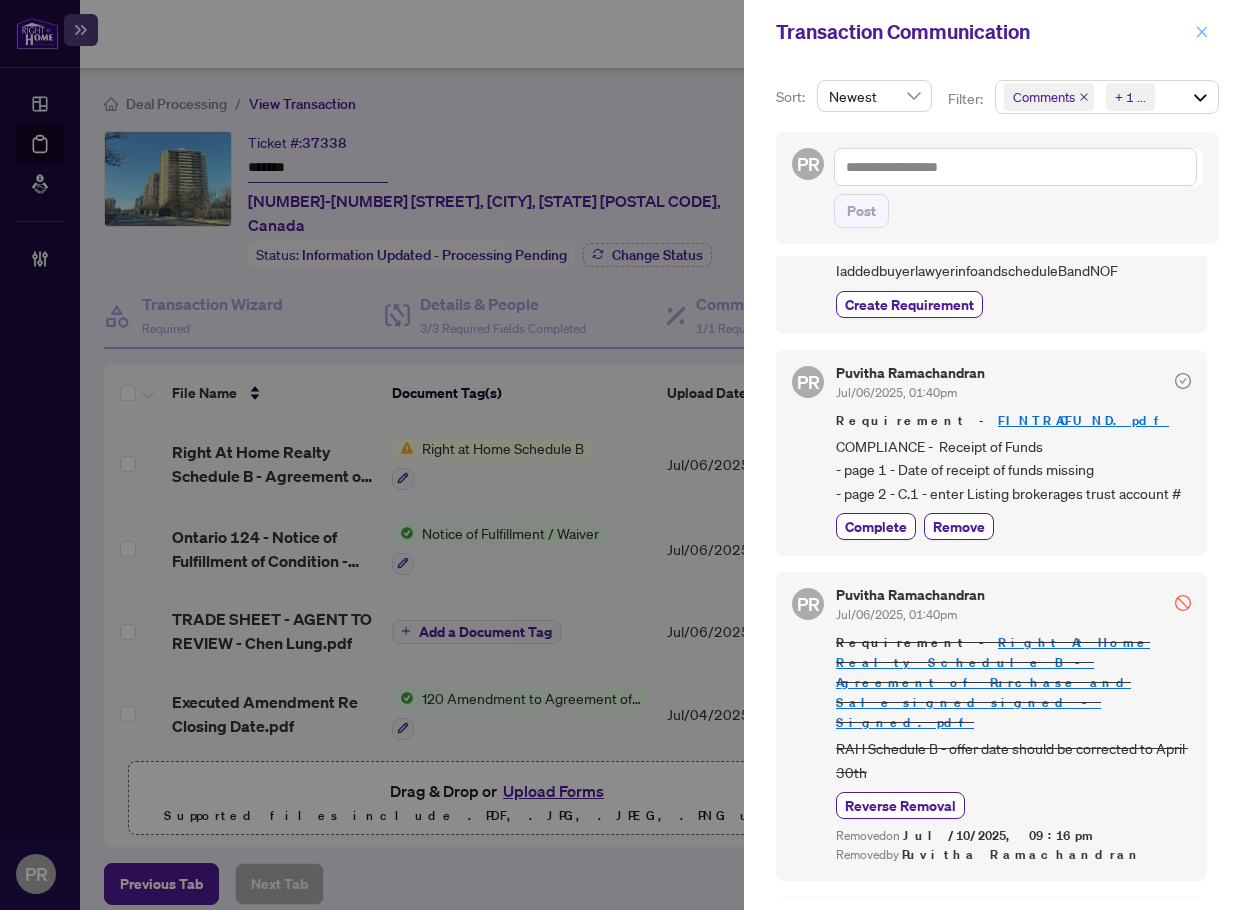 click at bounding box center [1202, 32] 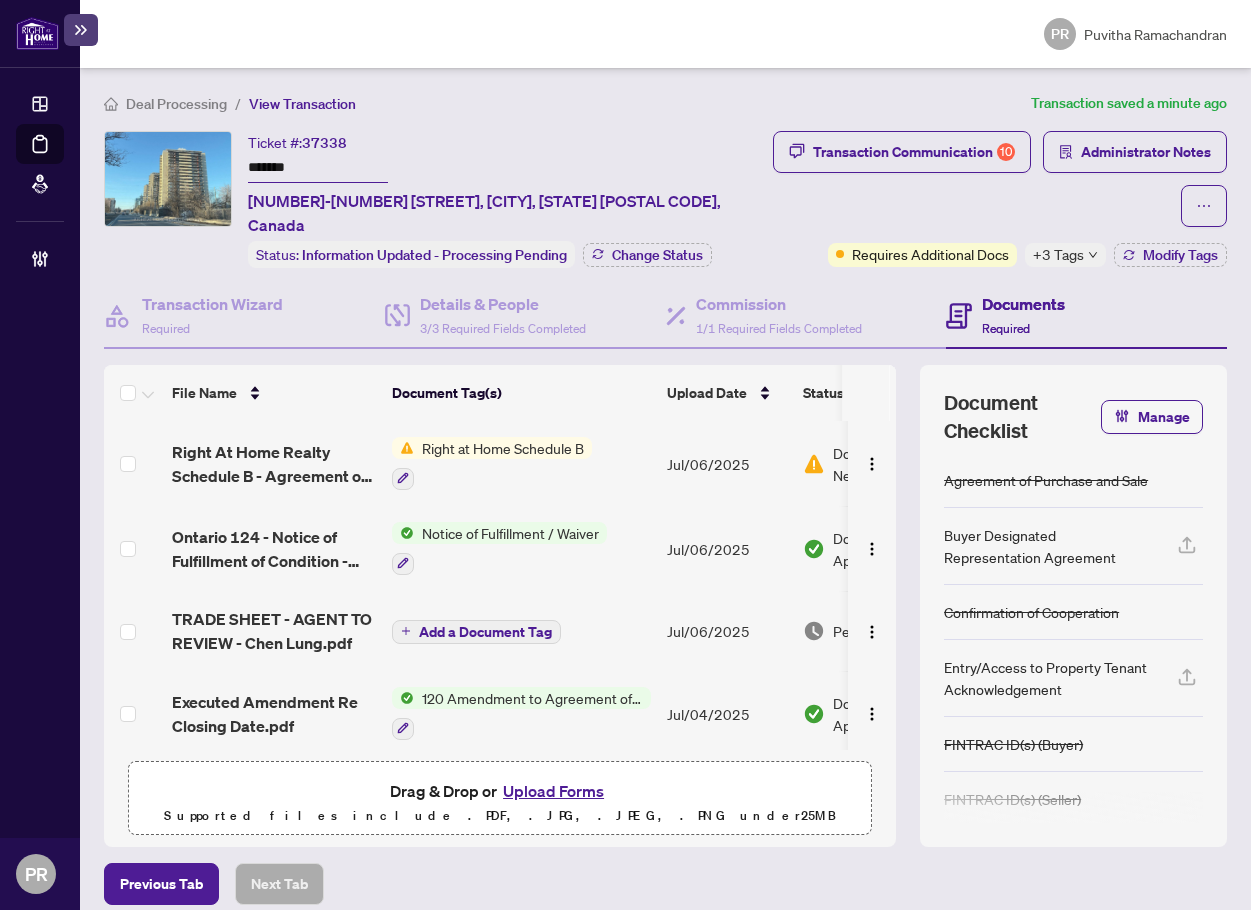 click on "OPERATIONS Dashboard Deal Processing Mortgage Referrals MANAGEMENT Brokerage Management" at bounding box center (40, 453) 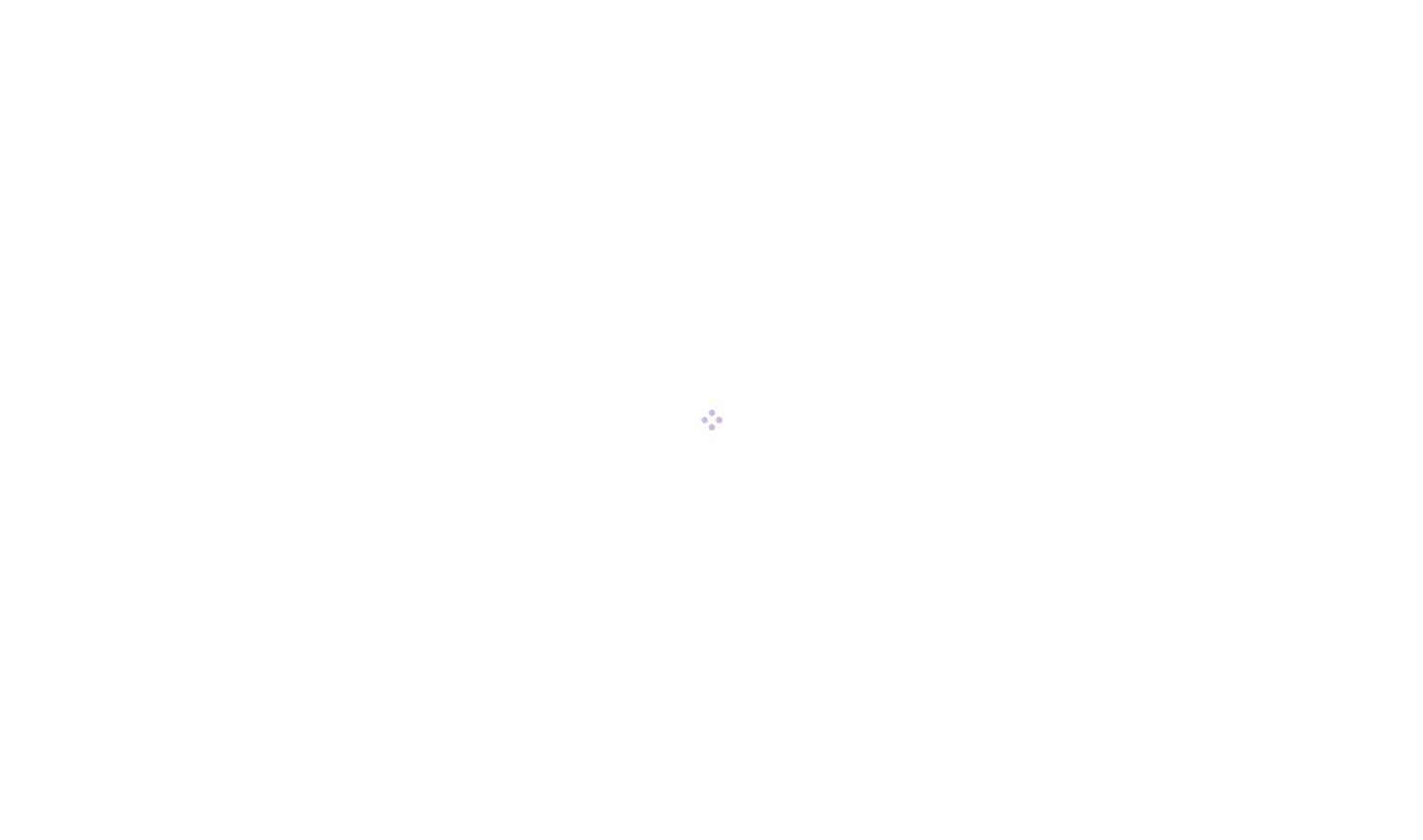 scroll, scrollTop: 0, scrollLeft: 0, axis: both 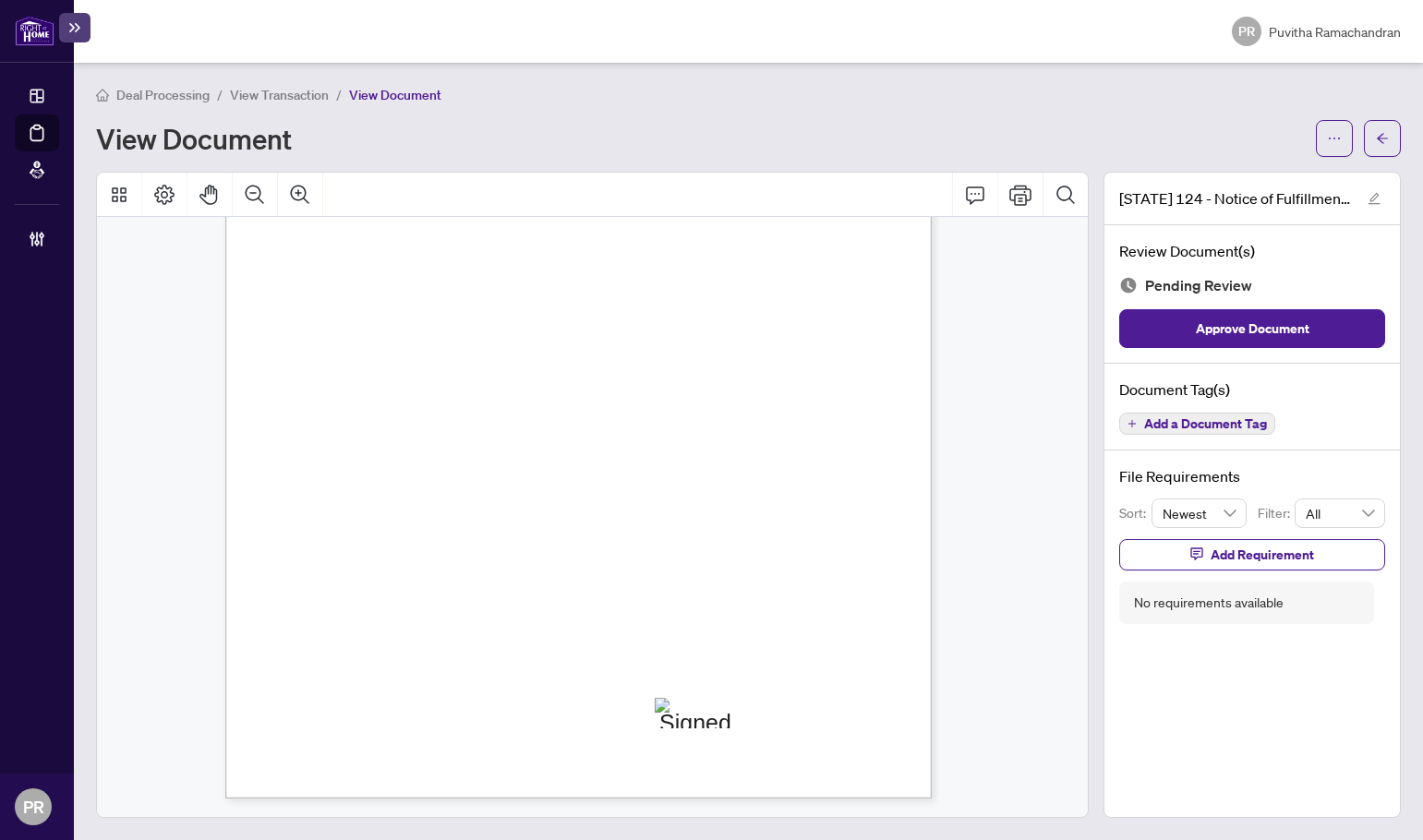 click on "Add a Document Tag" at bounding box center (1205, 424) 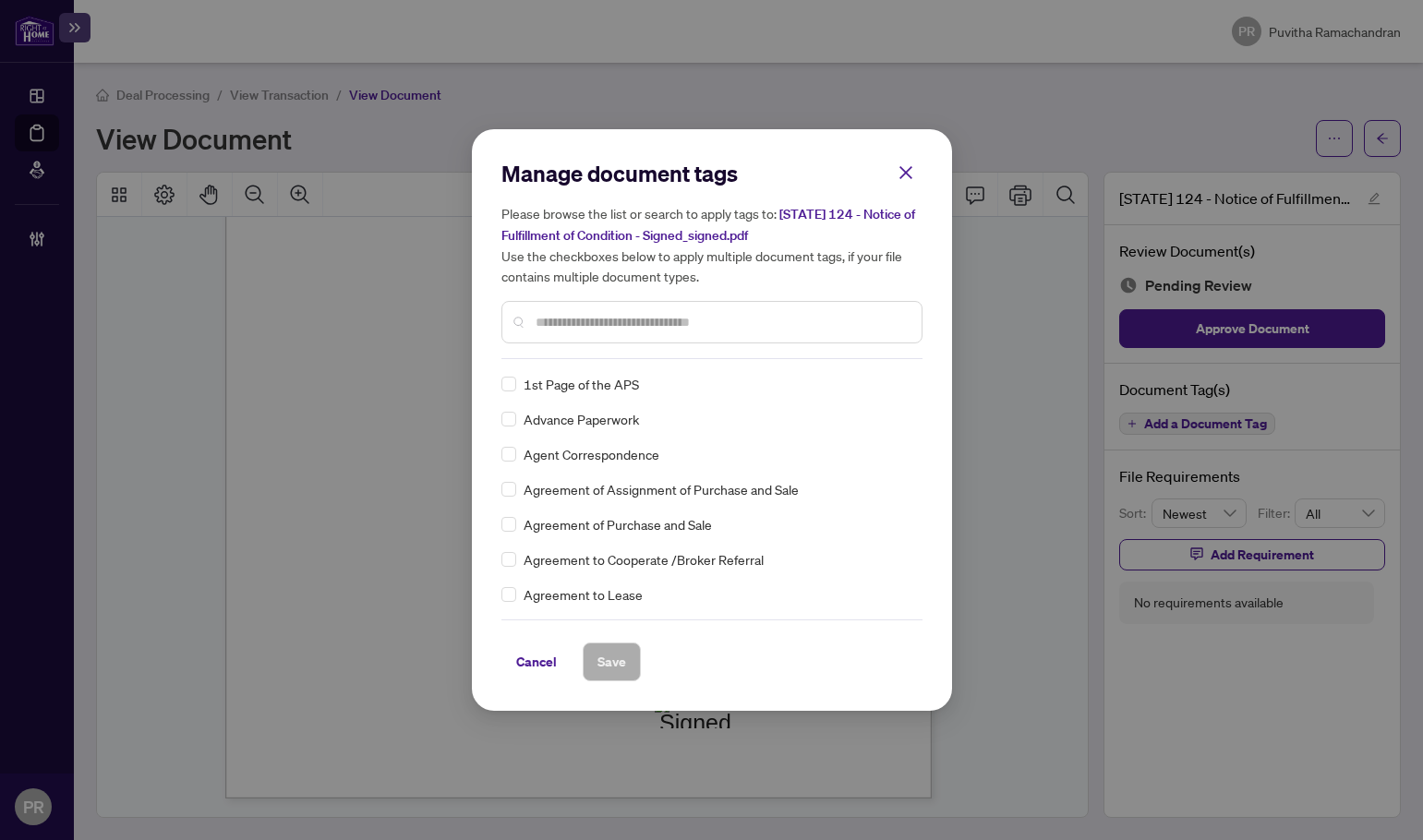 click at bounding box center (721, 322) 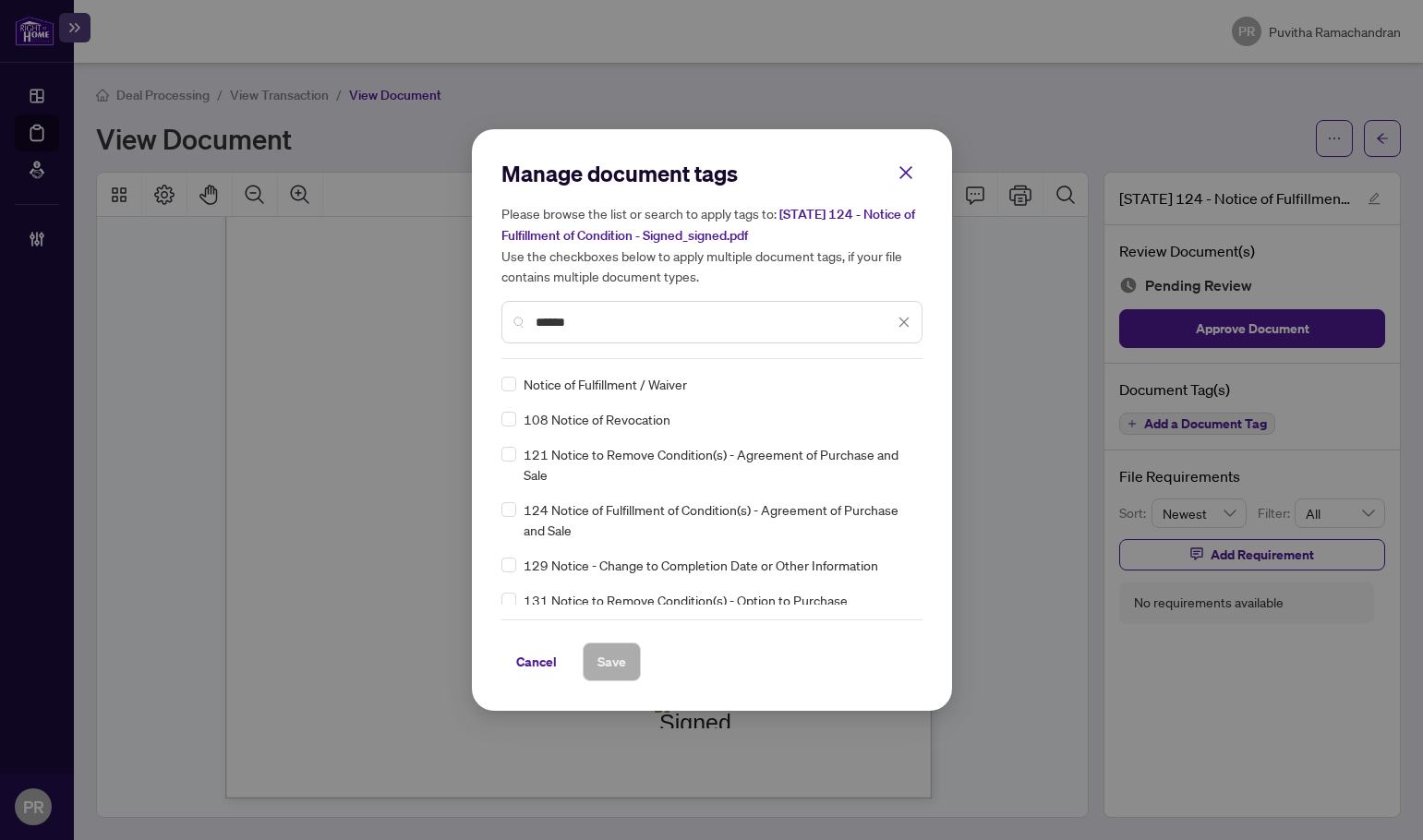 type on "******" 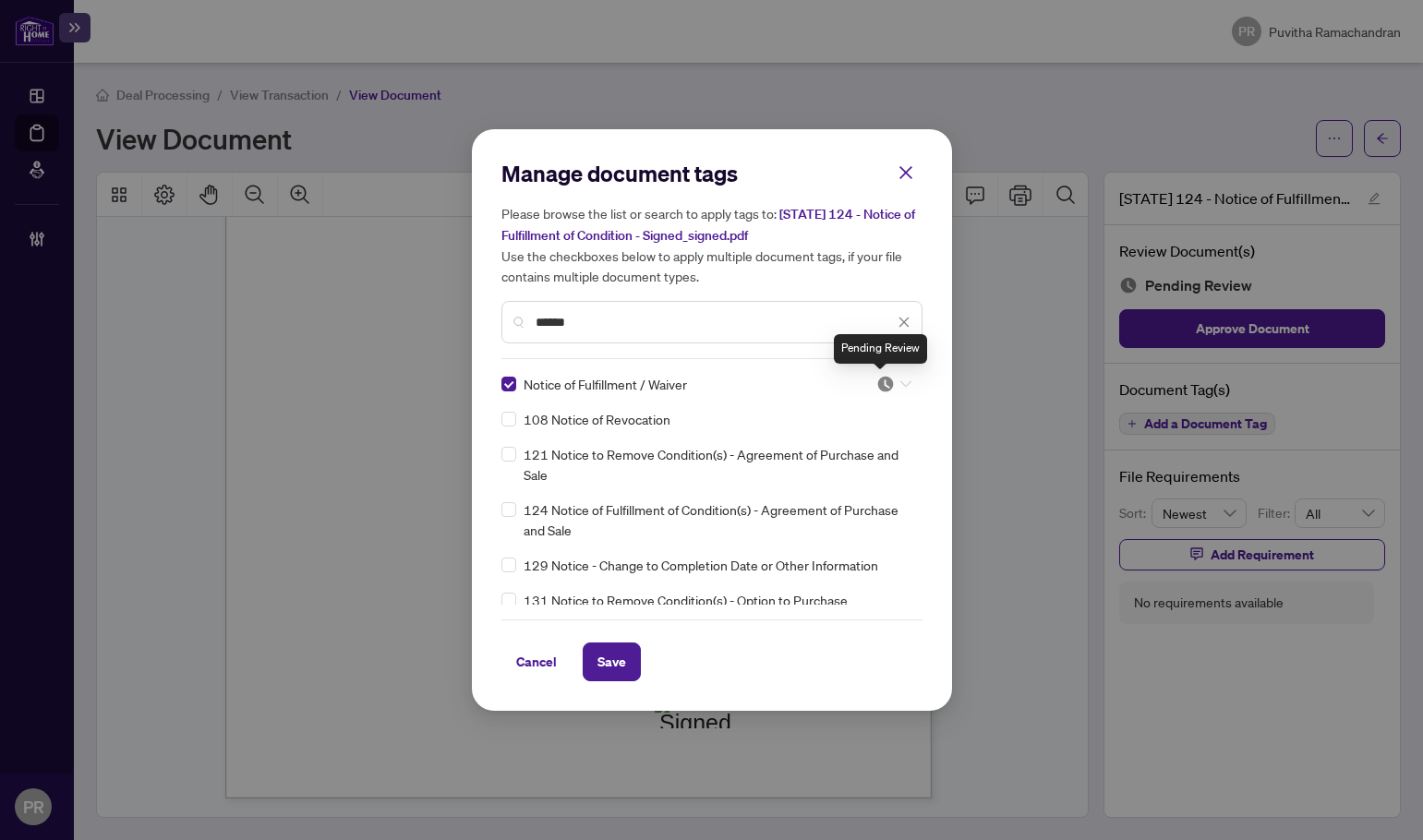 drag, startPoint x: 885, startPoint y: 383, endPoint x: 829, endPoint y: 475, distance: 107.7033 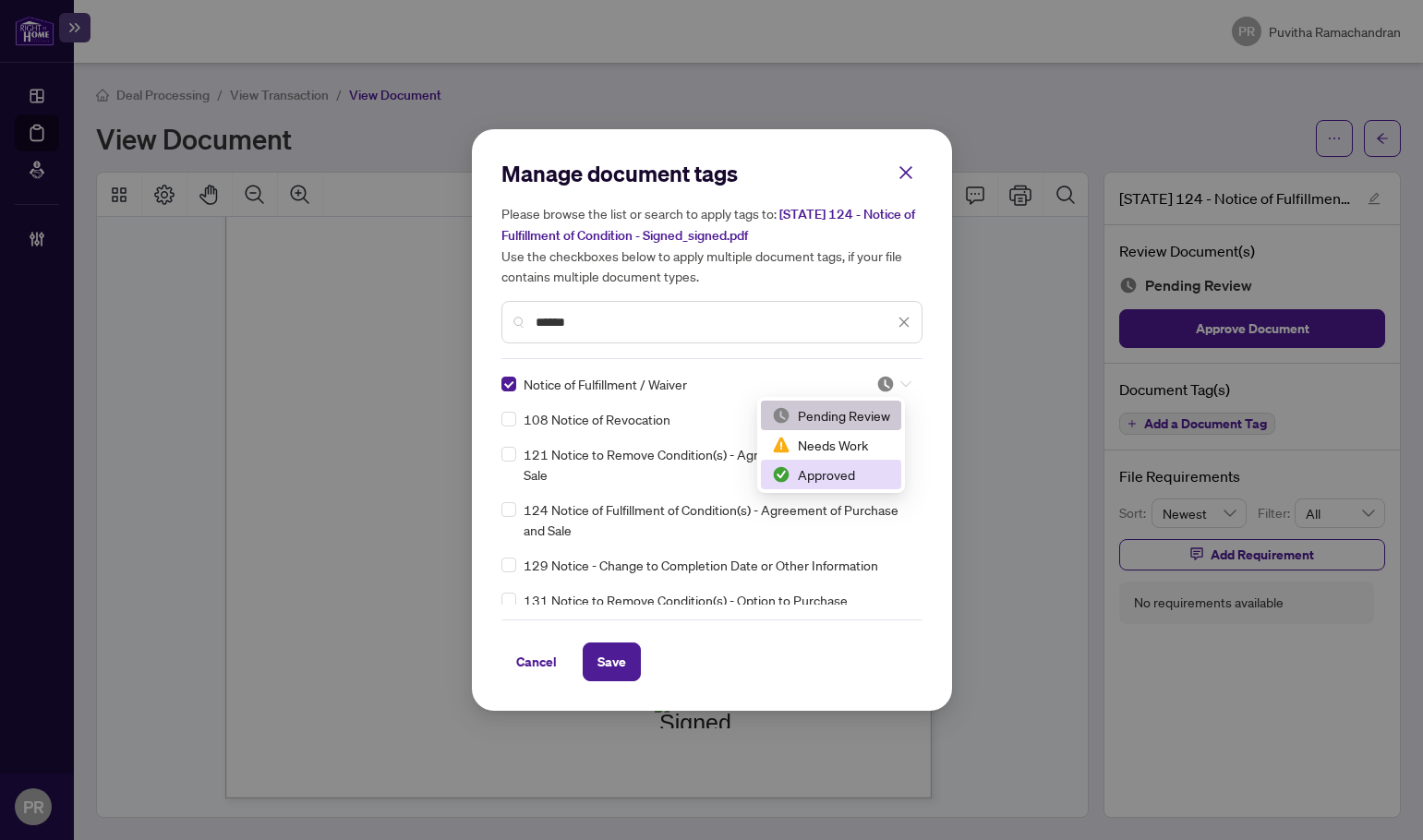 click on "Approved" at bounding box center (831, 474) 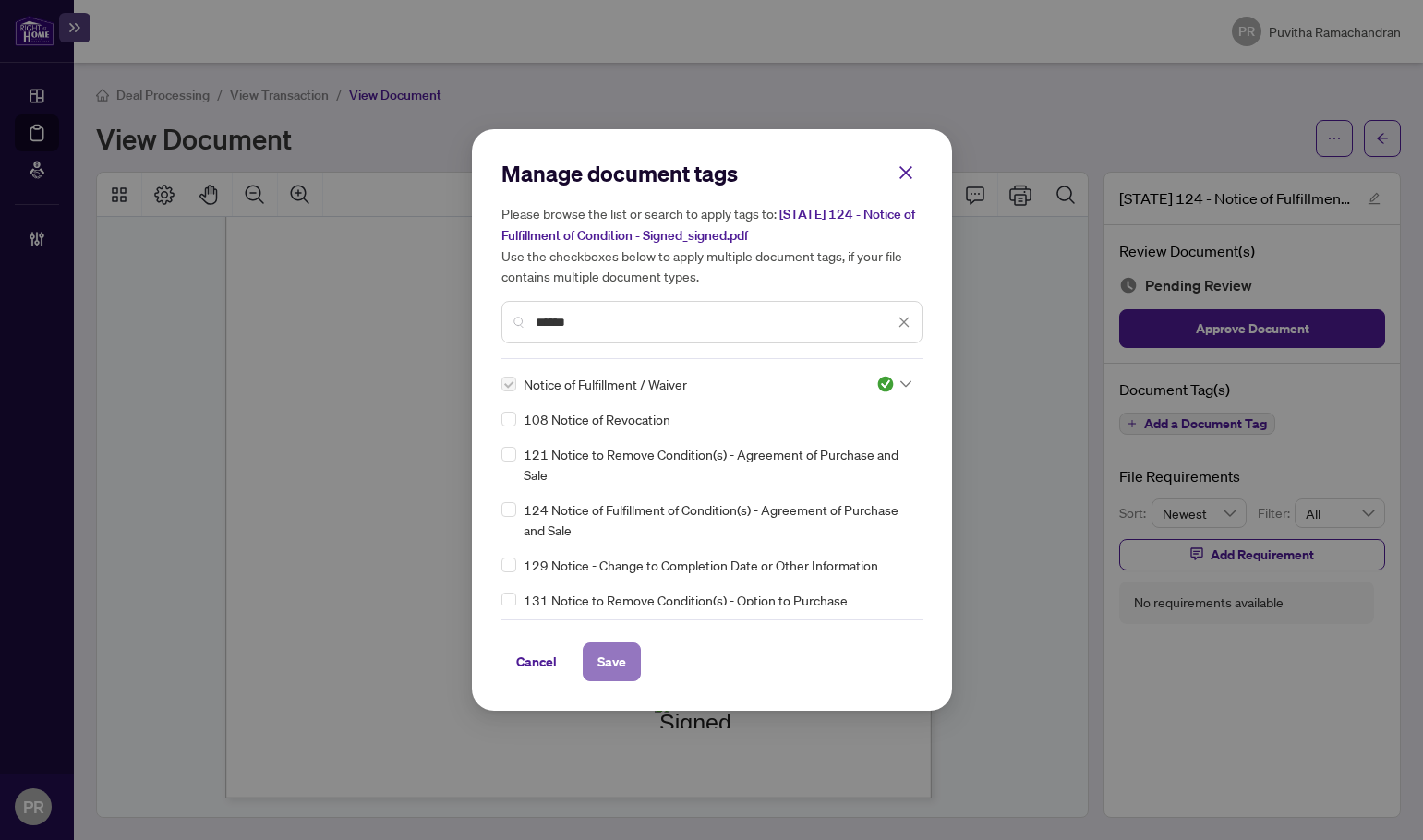click on "Save" at bounding box center (611, 662) 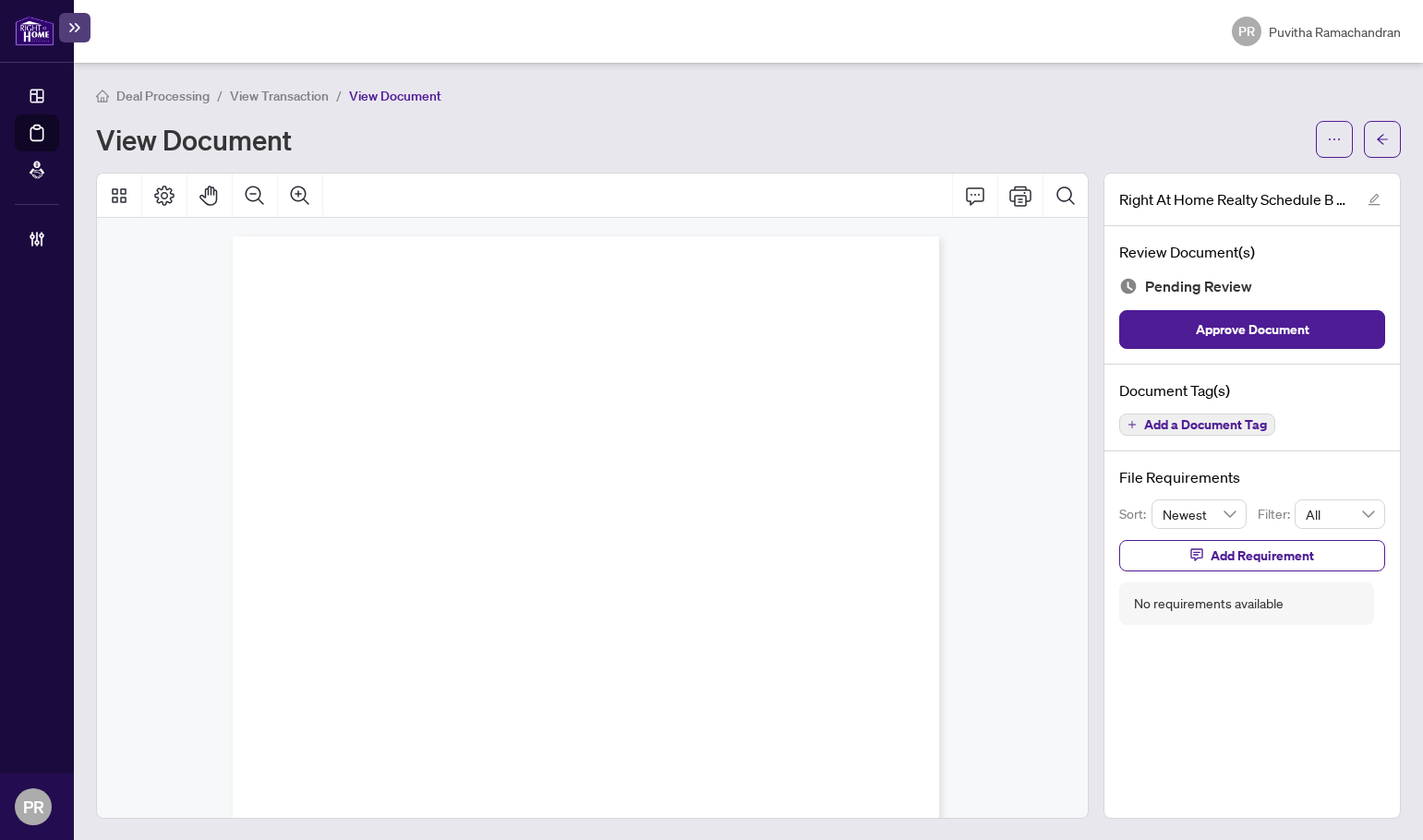 scroll, scrollTop: 0, scrollLeft: 0, axis: both 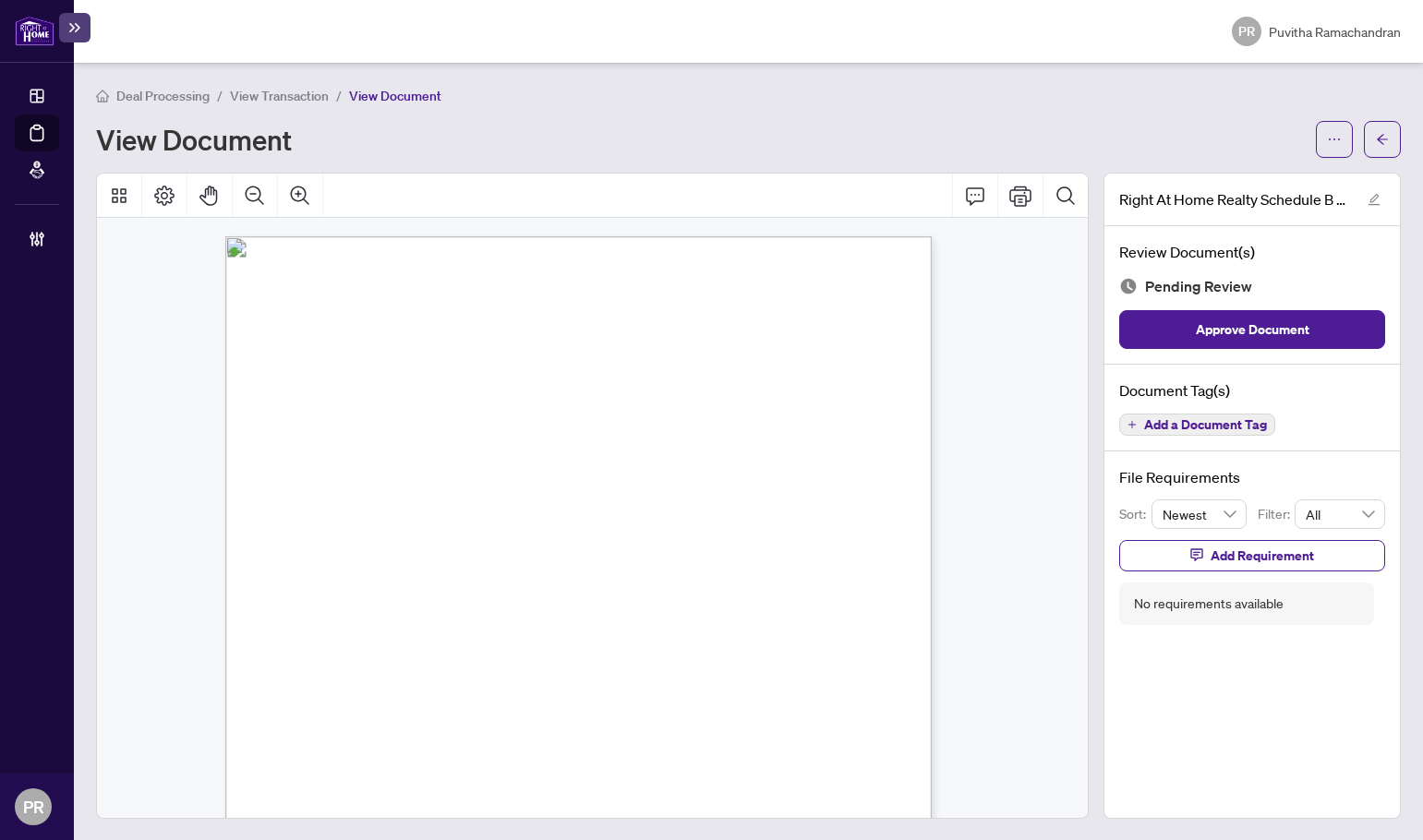 click on "Add a Document Tag" at bounding box center [1205, 425] 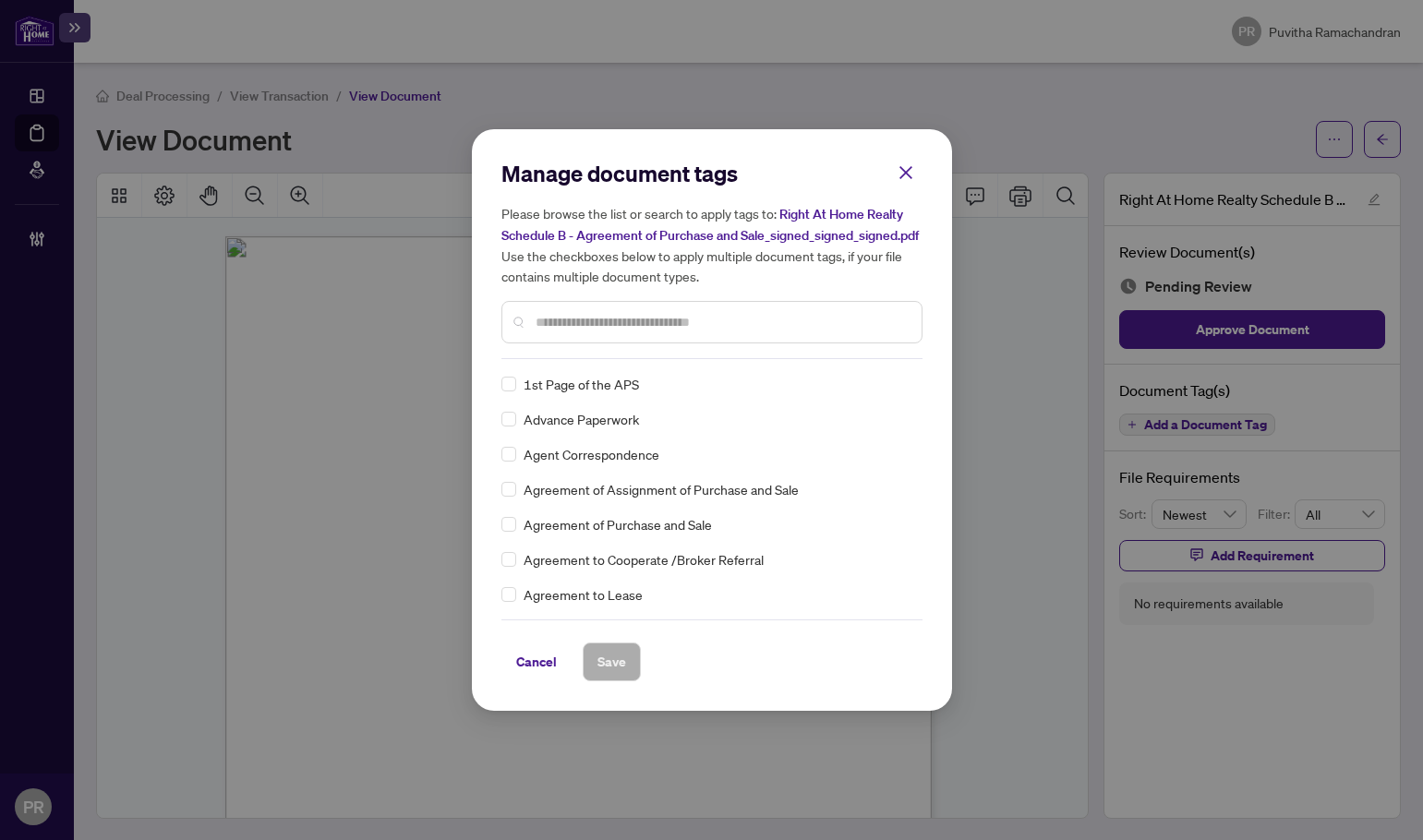click at bounding box center (721, 322) 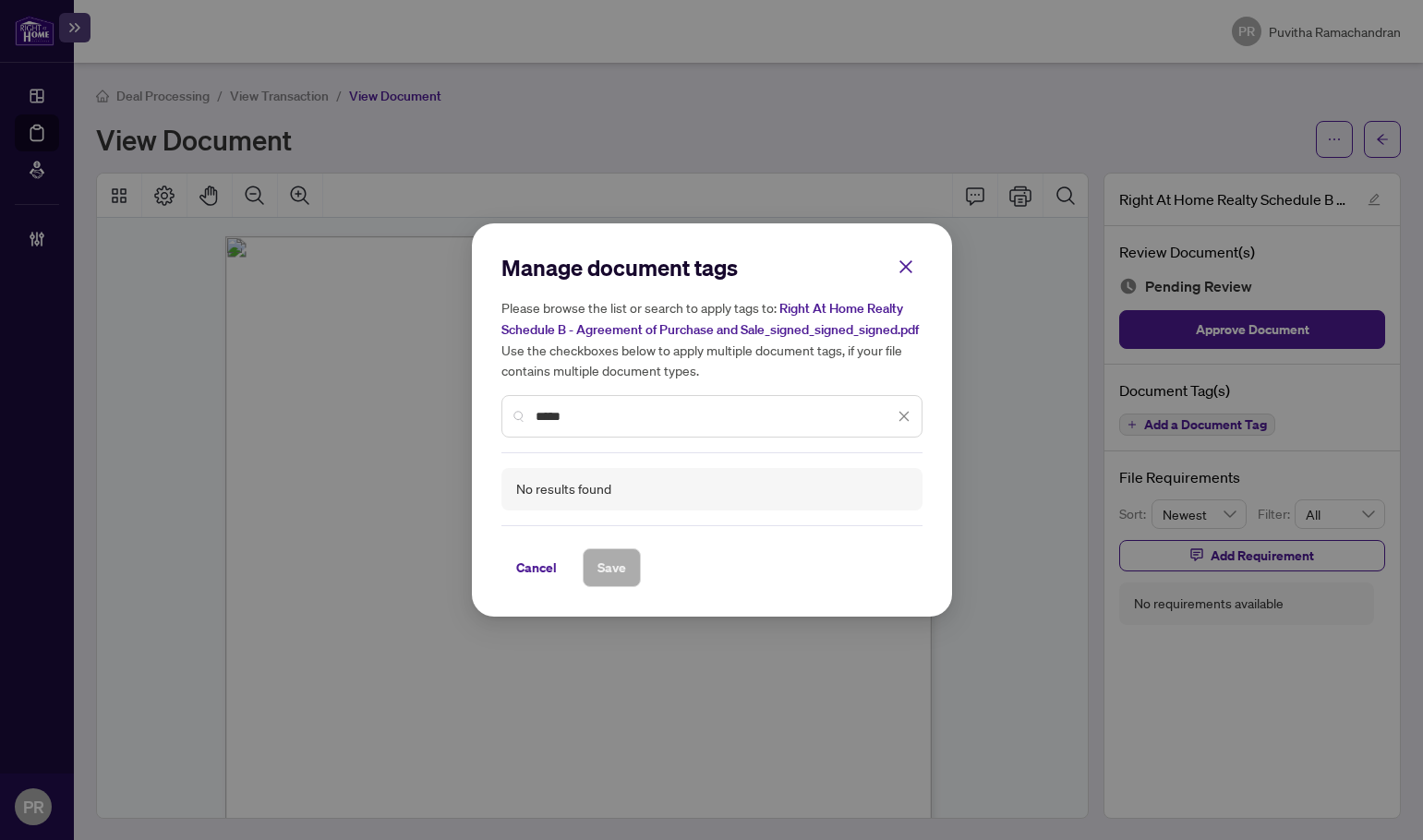 click on "*****" at bounding box center (715, 416) 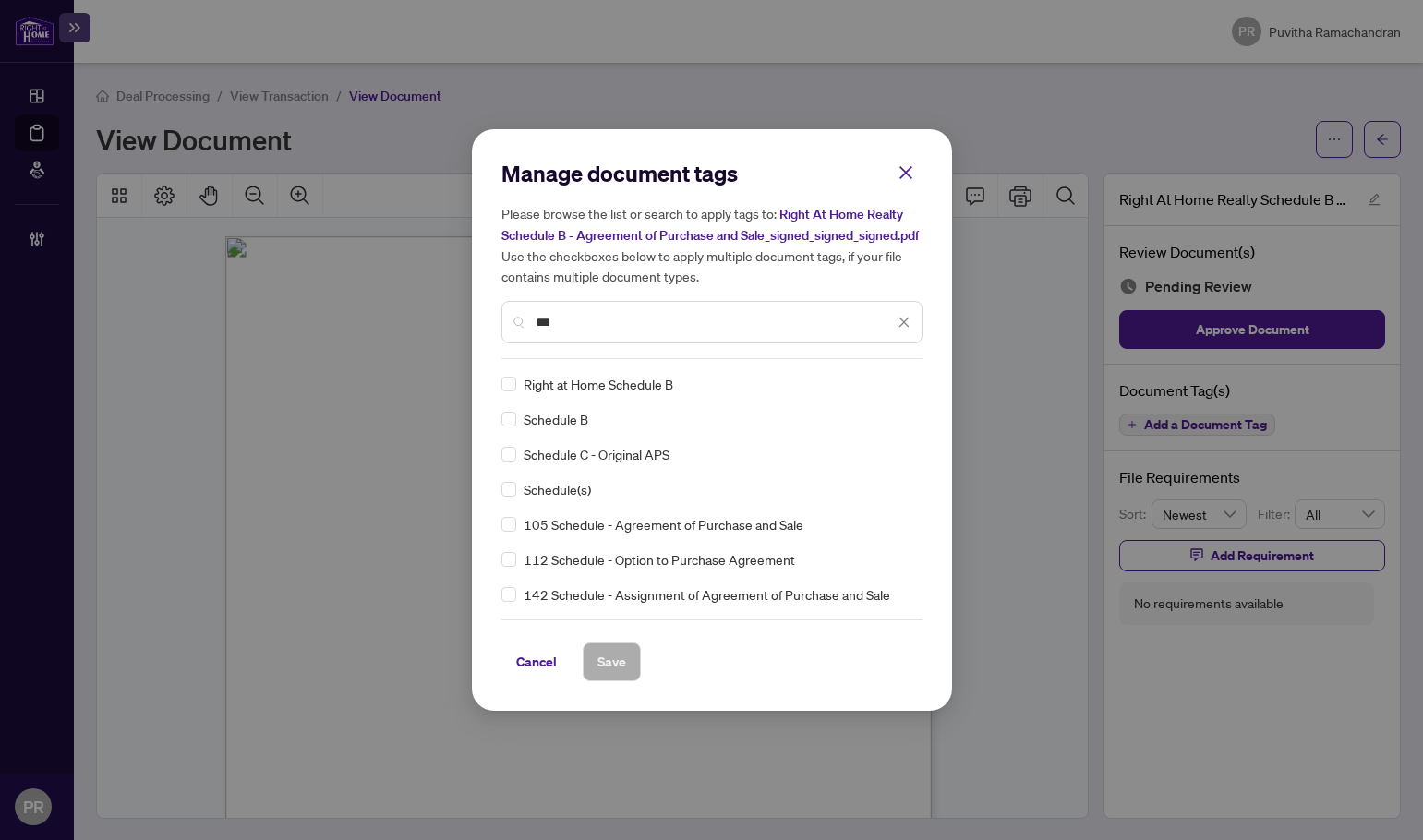 type on "***" 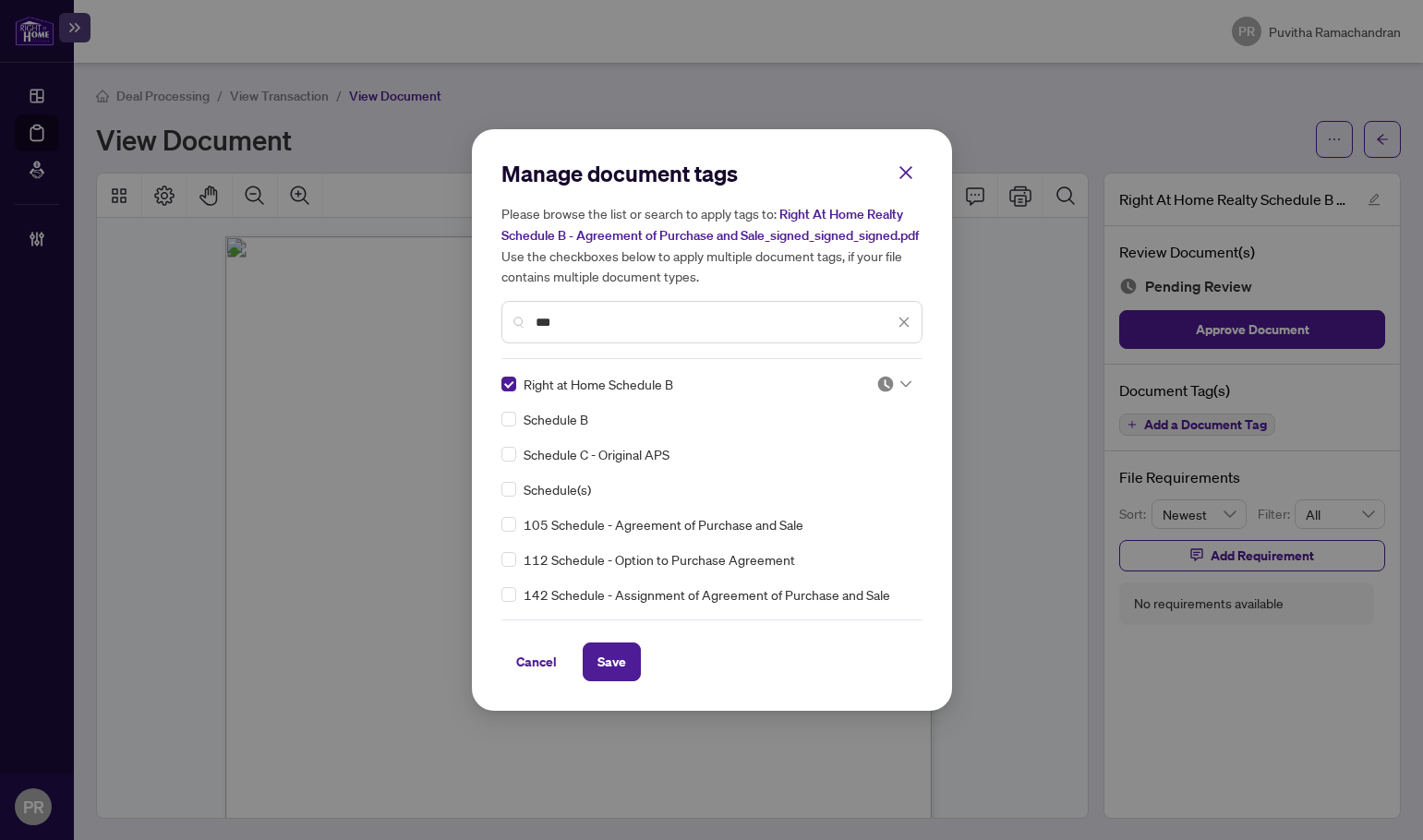 click at bounding box center (886, 384) 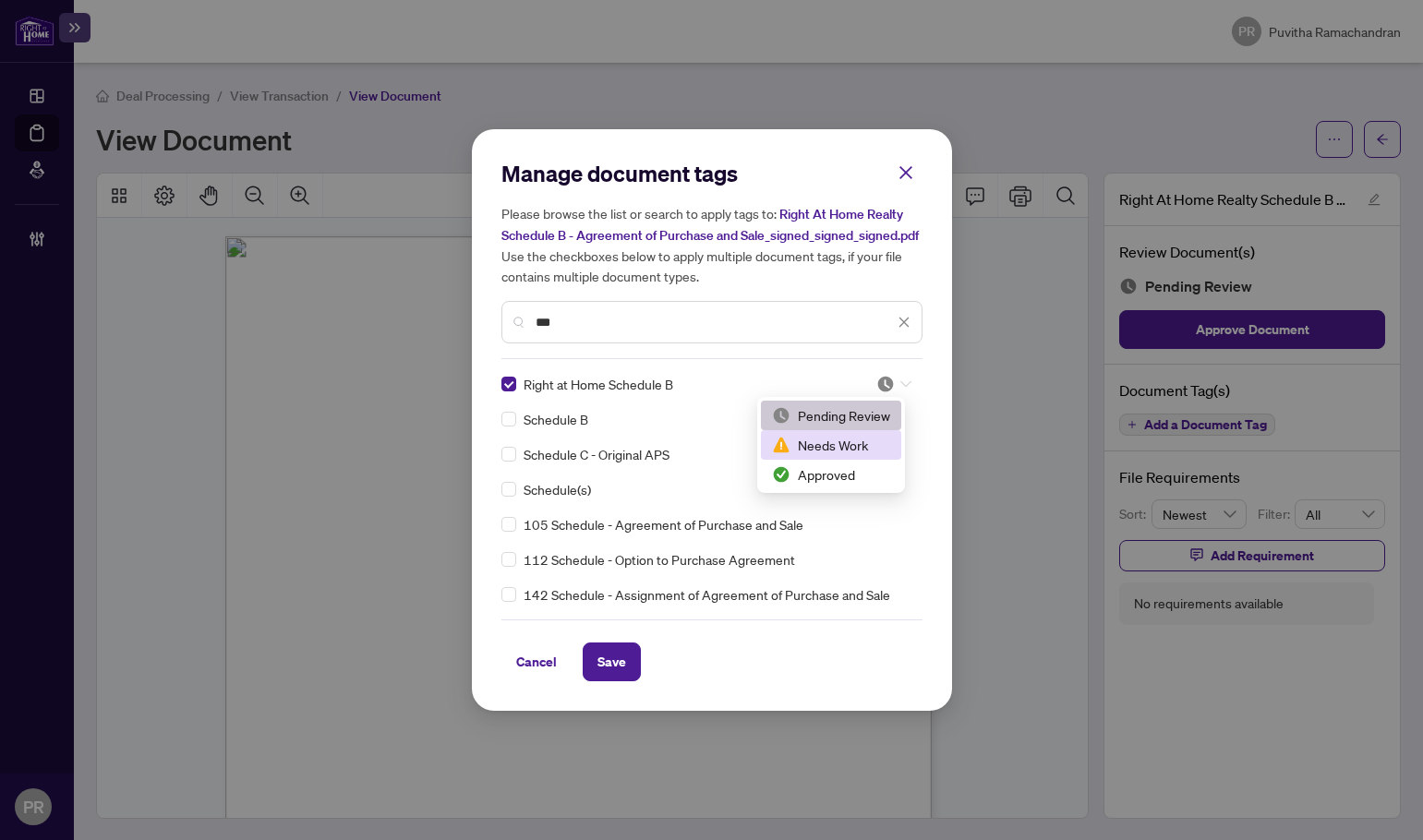 click on "Needs Work" at bounding box center [831, 445] 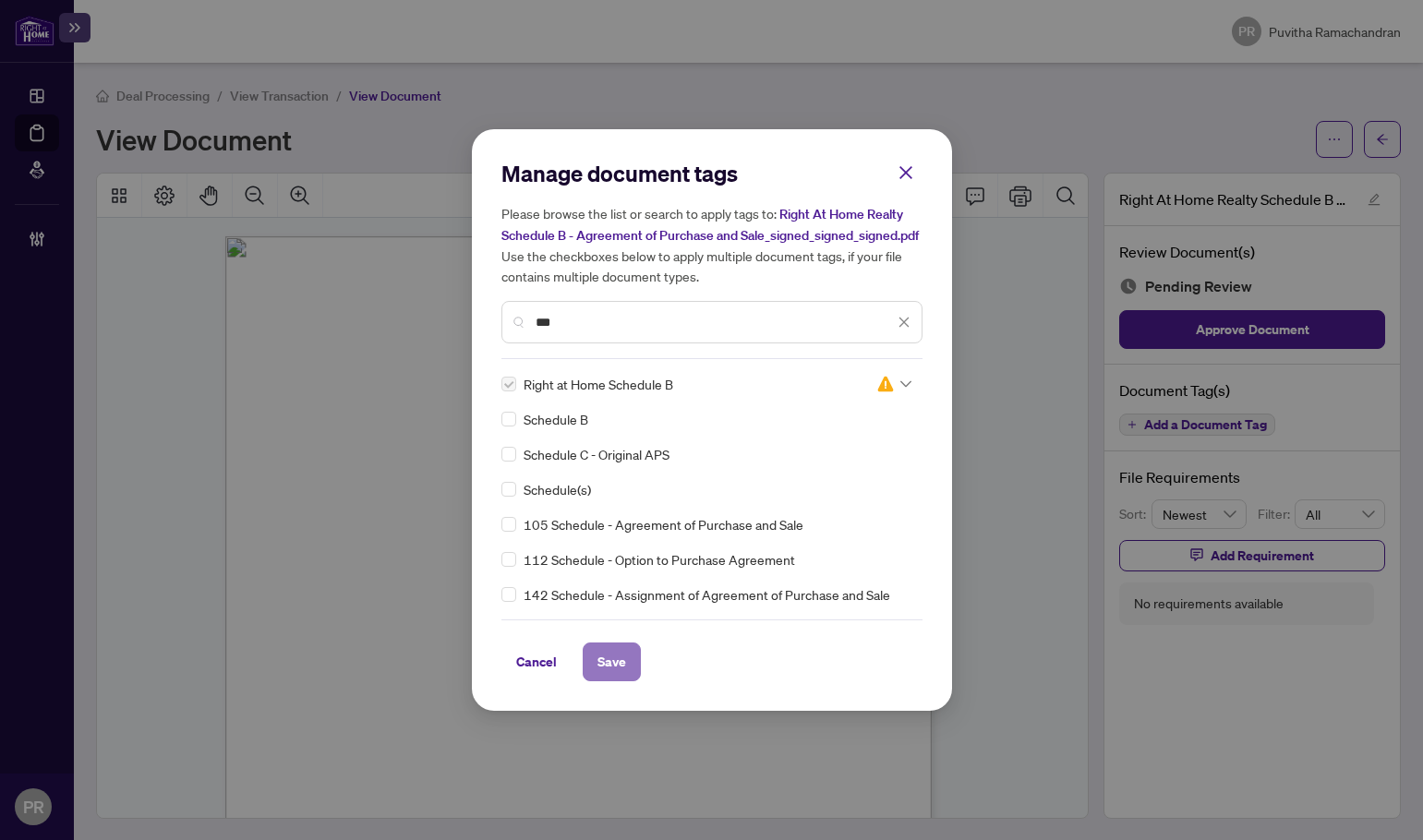 click on "Save" at bounding box center (611, 662) 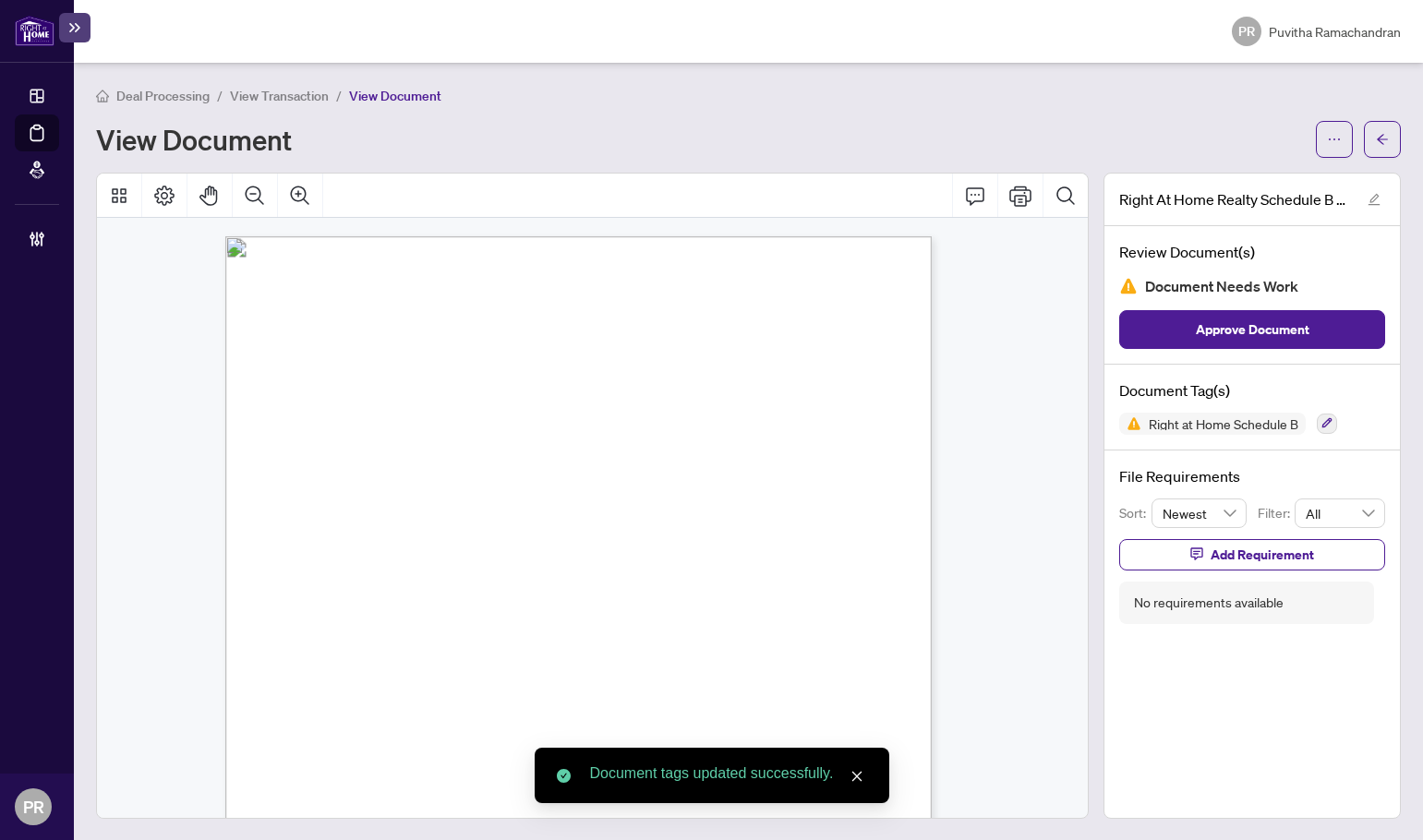 click on "Add Requirement" at bounding box center (1252, 555) 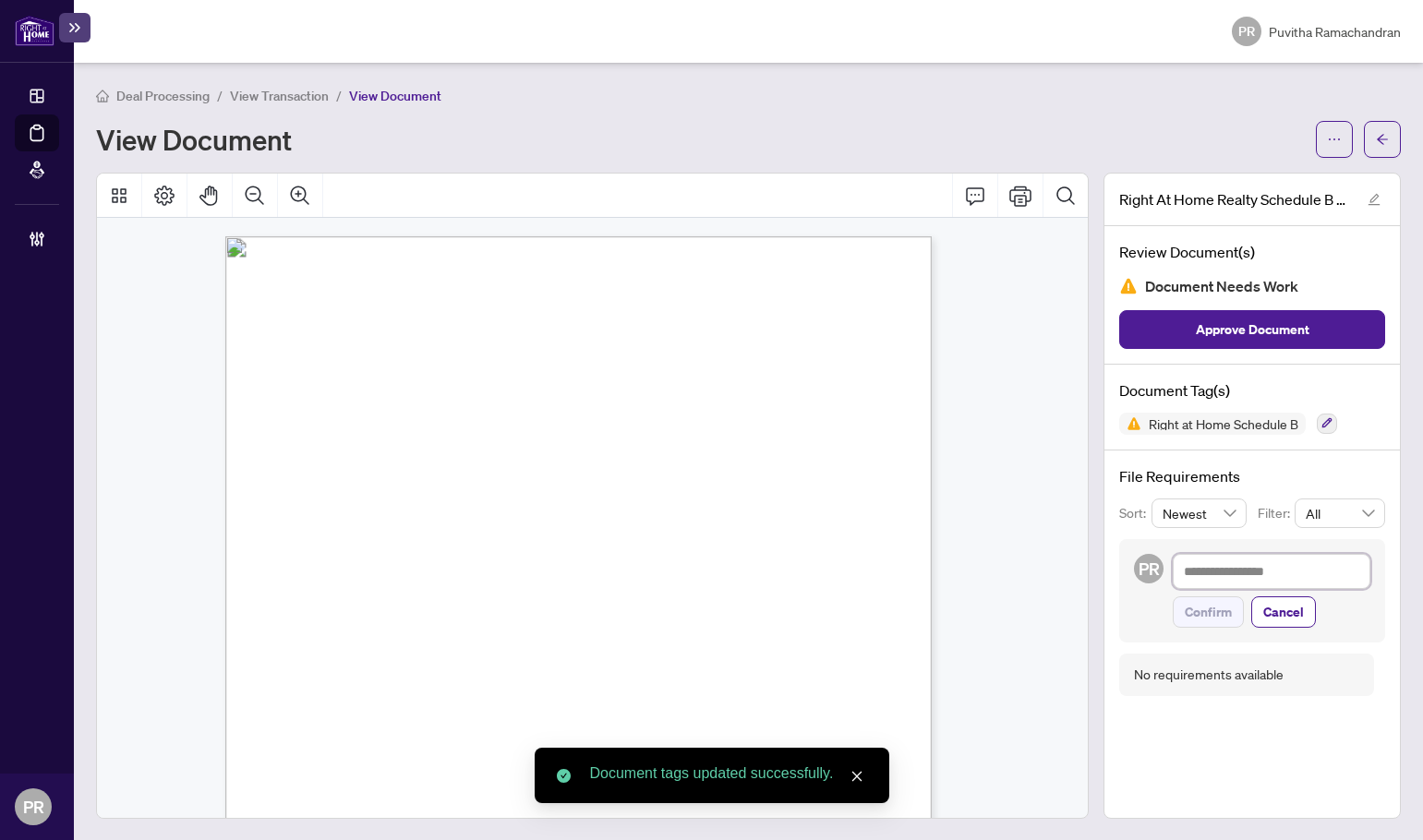 click at bounding box center (1272, 571) 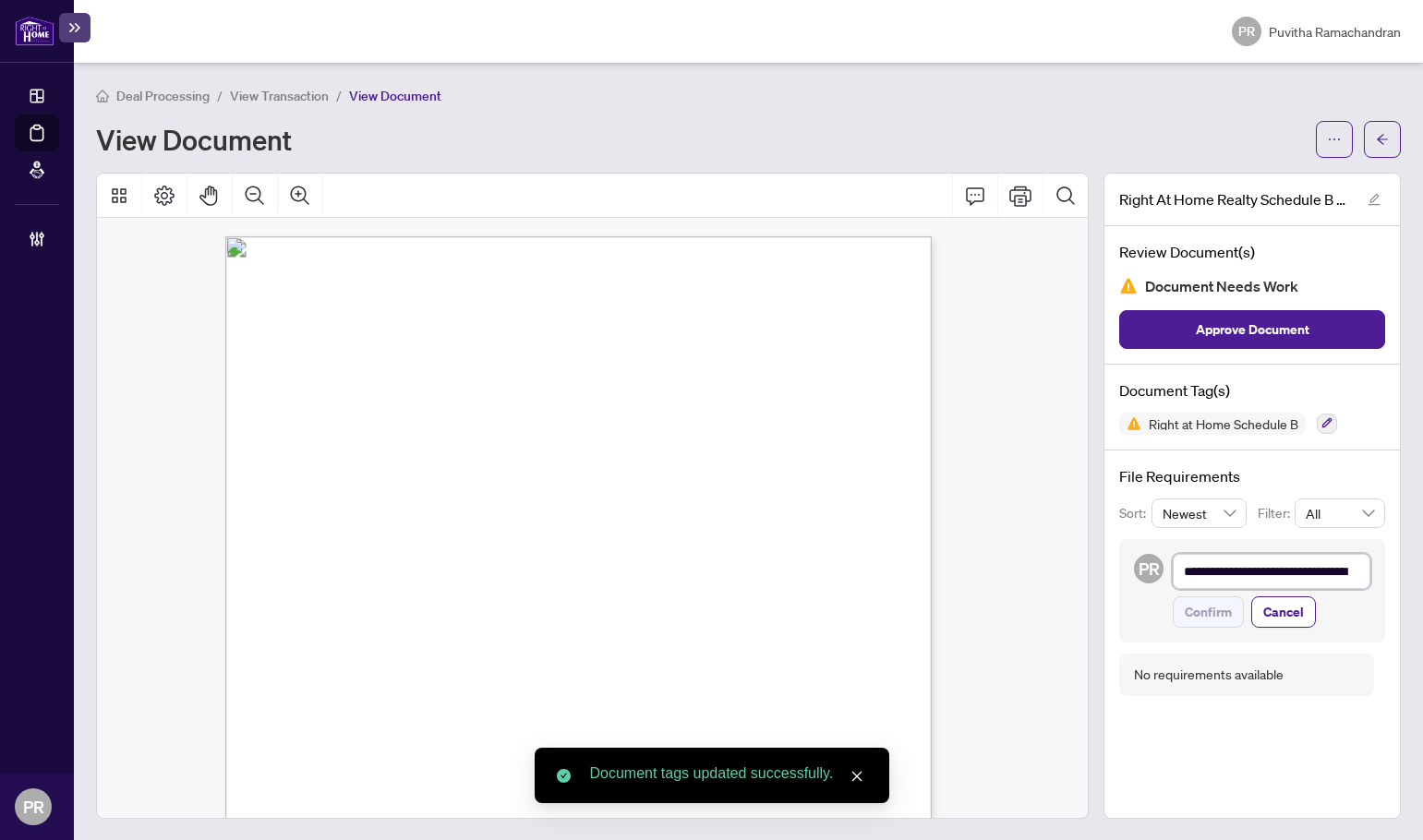 type on "**********" 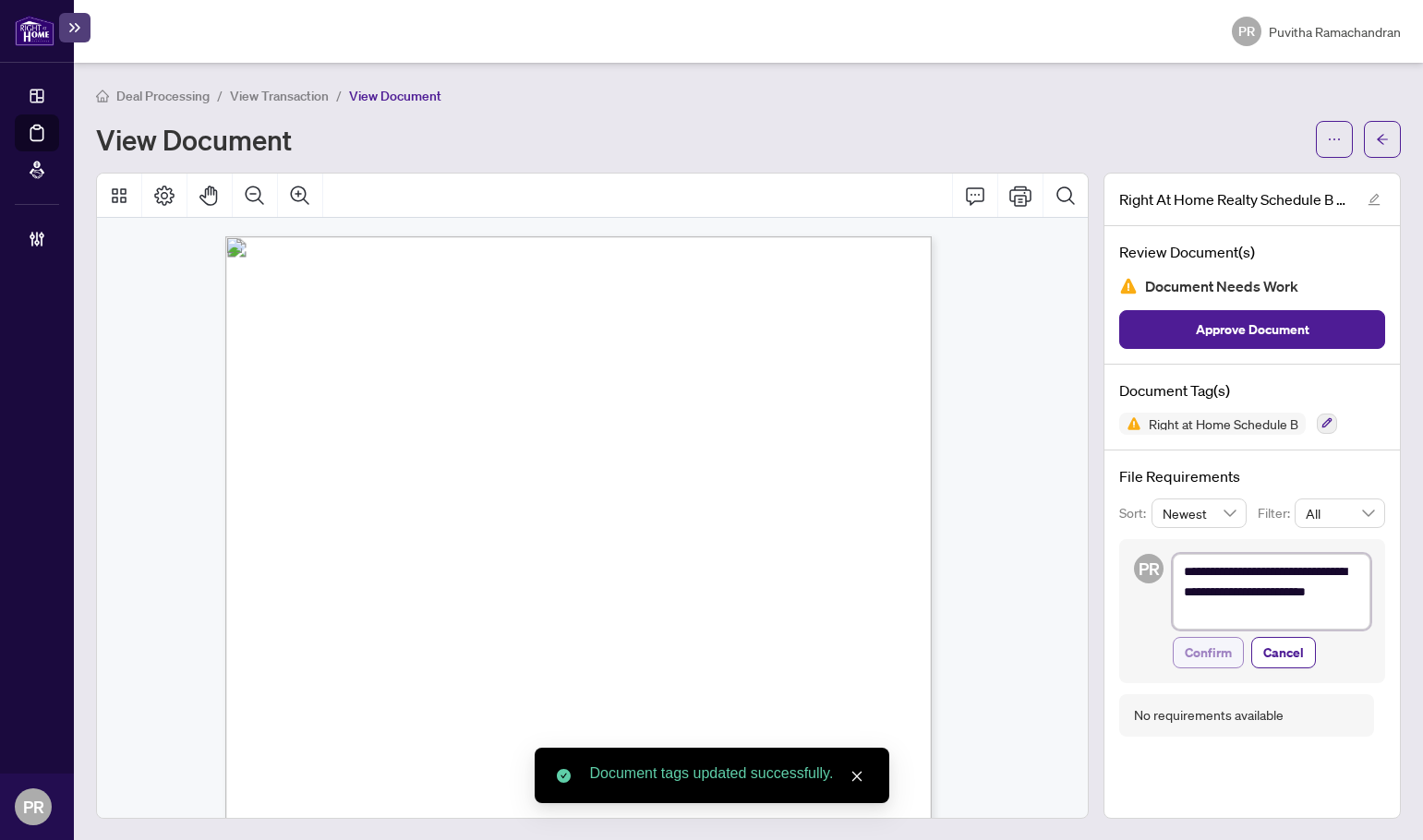 type on "**********" 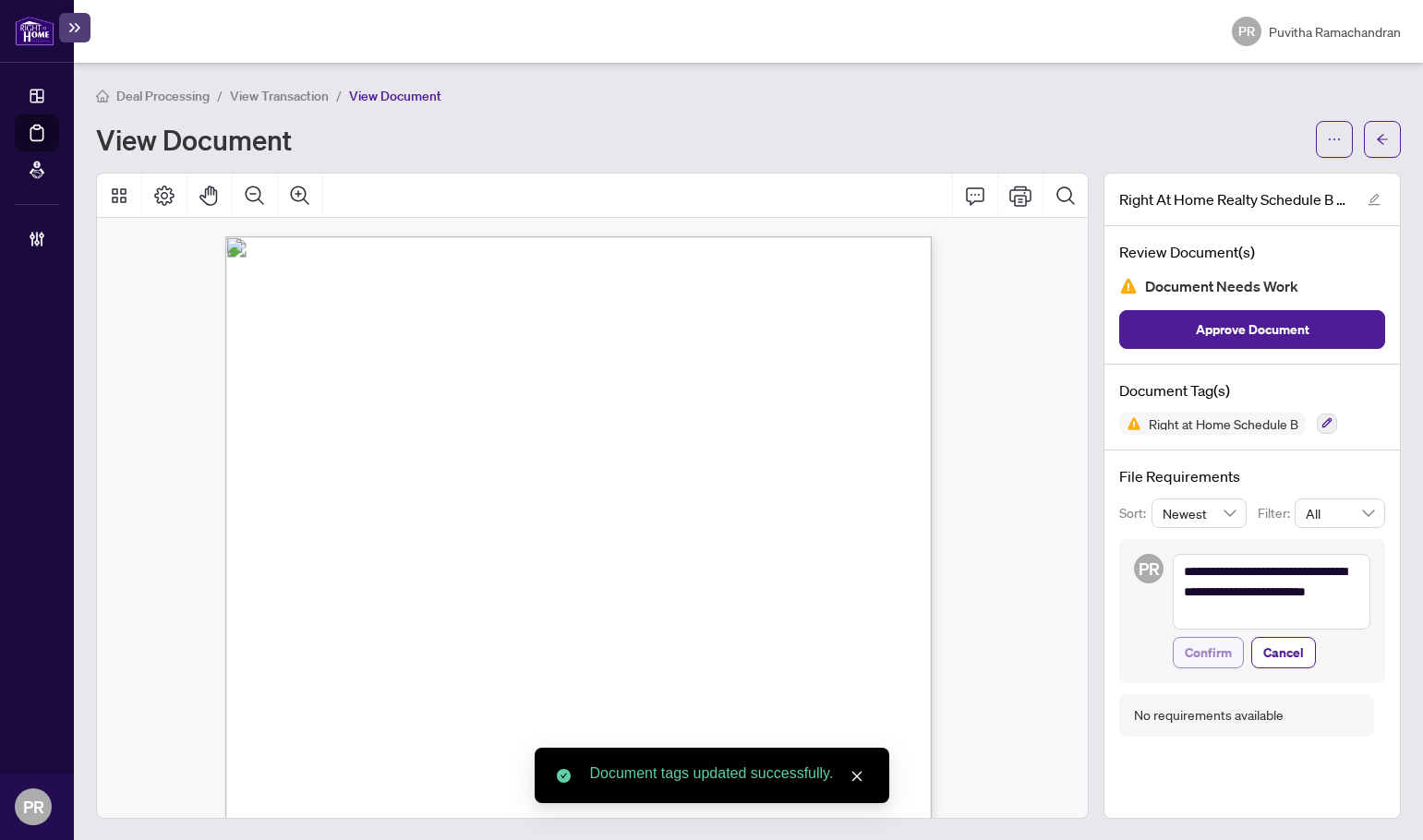 click on "Confirm" at bounding box center (1208, 653) 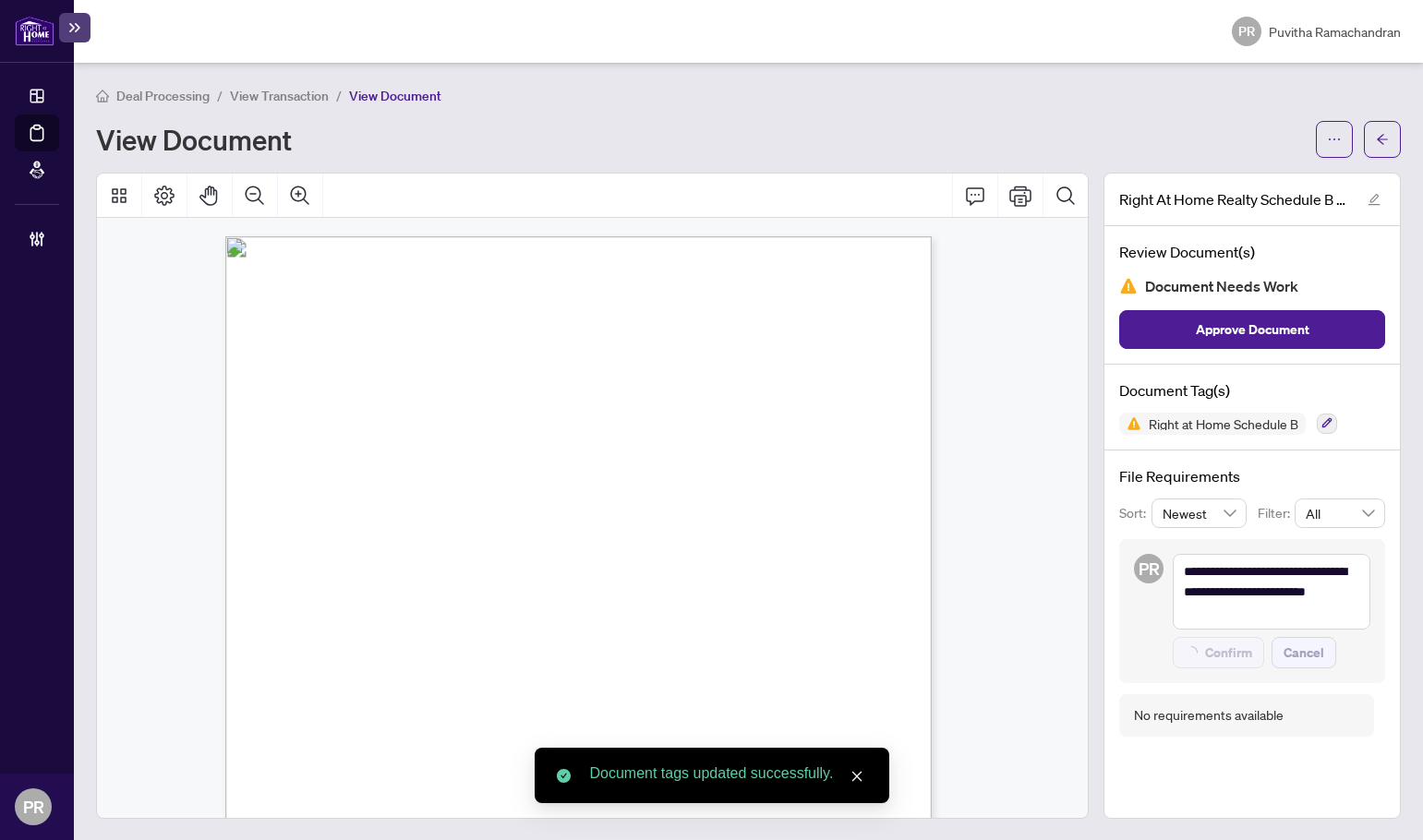 type on "**********" 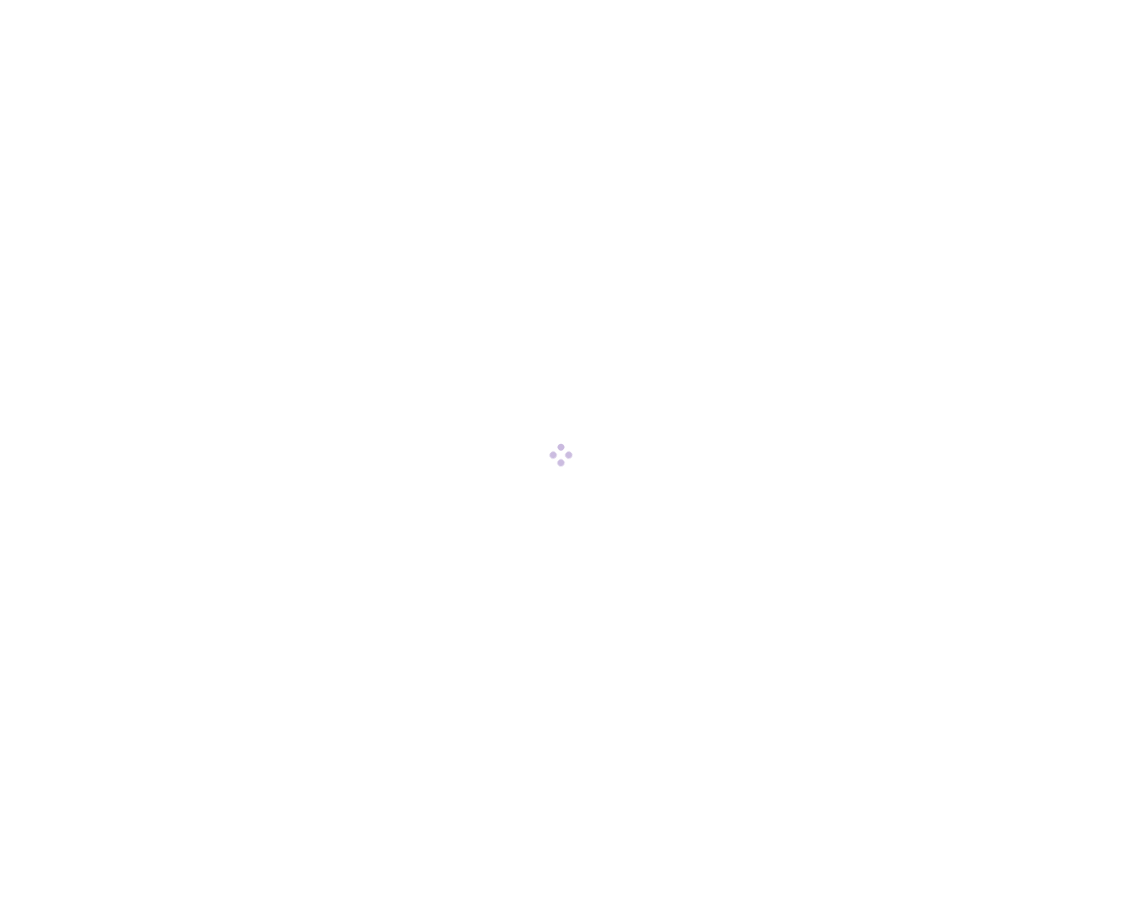 scroll, scrollTop: 0, scrollLeft: 0, axis: both 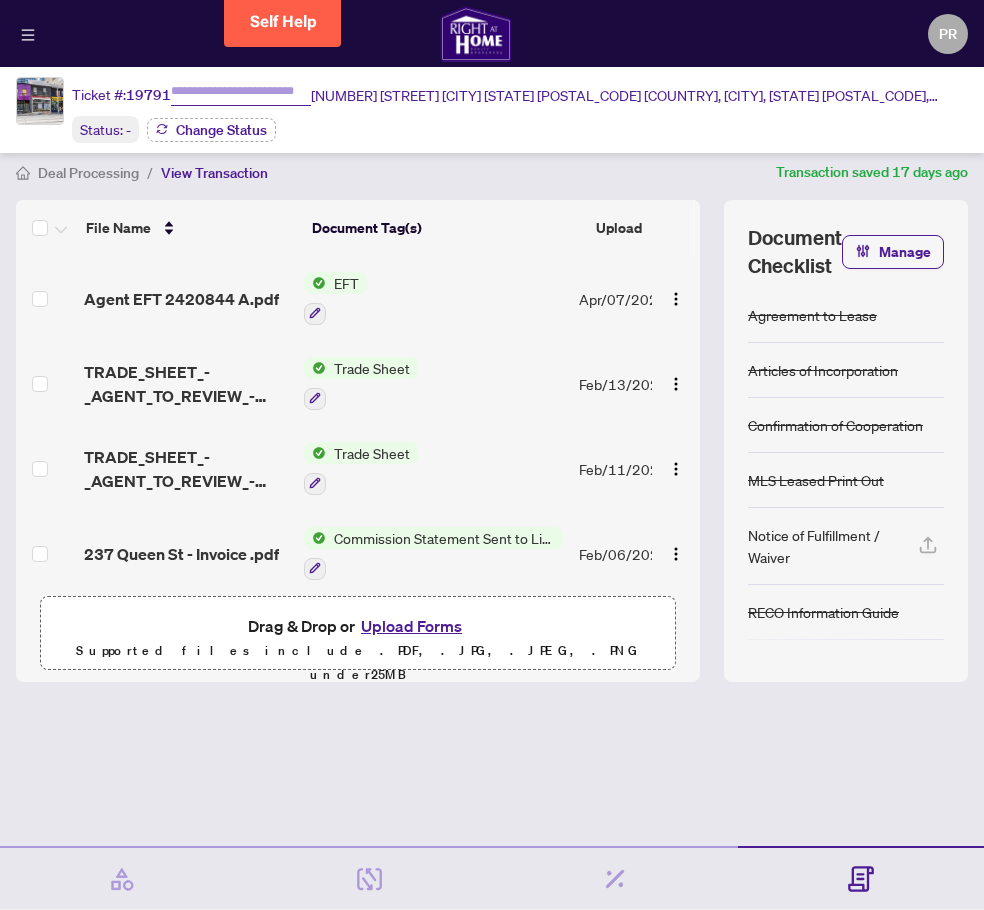 type on "*******" 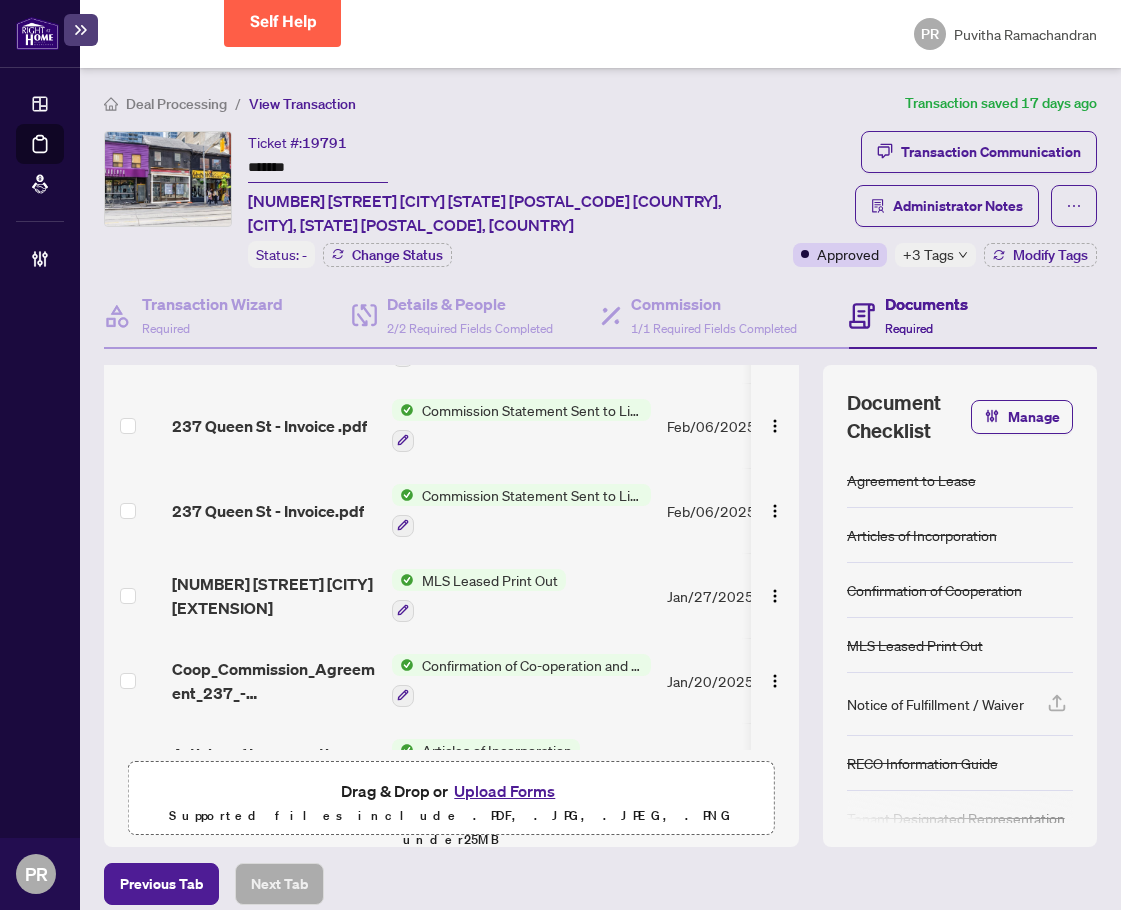 scroll, scrollTop: 300, scrollLeft: 0, axis: vertical 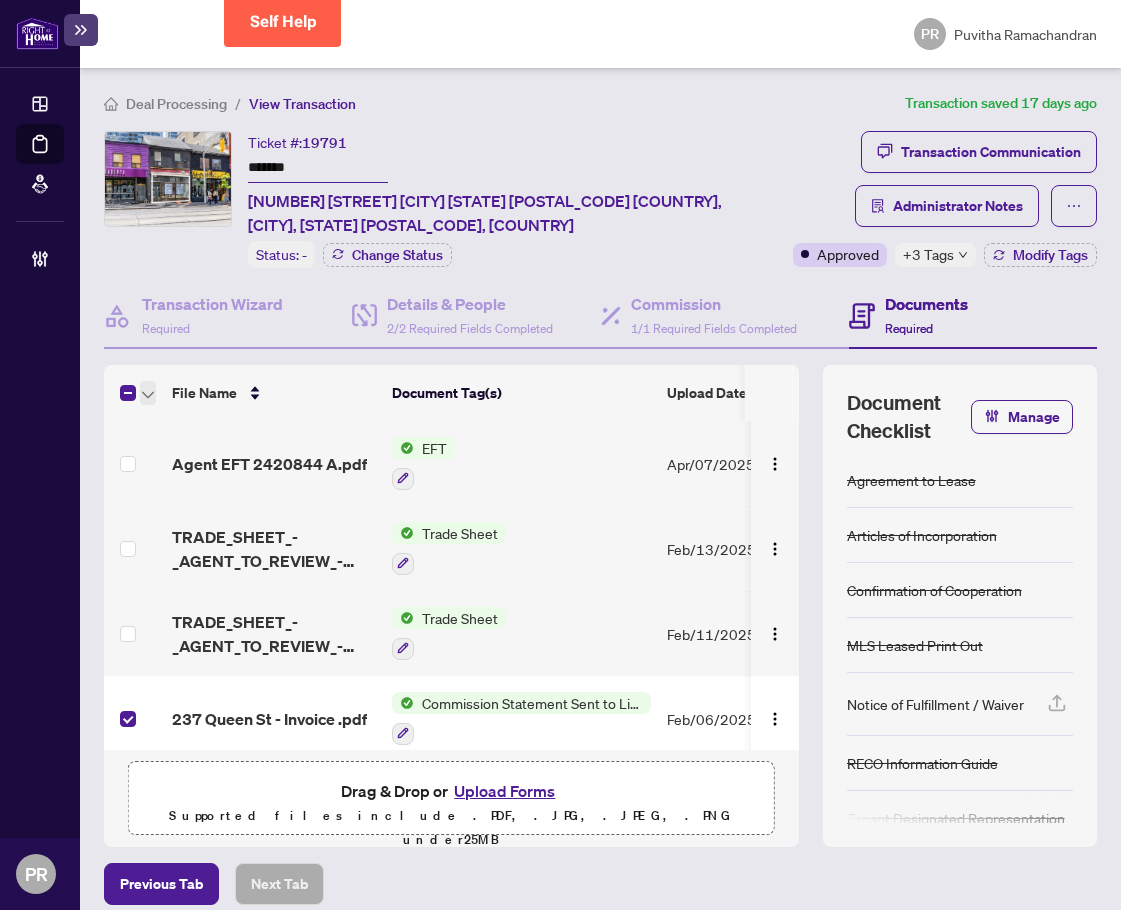 click 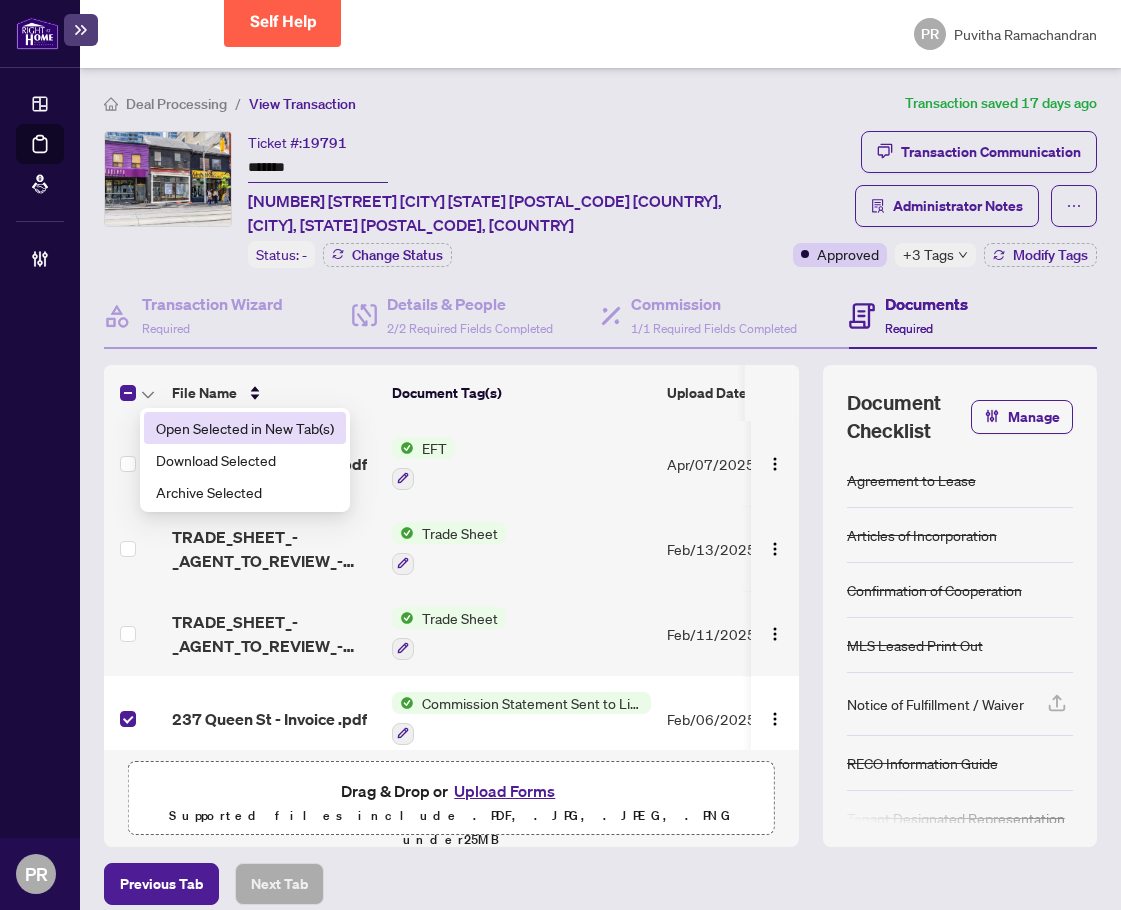click on "Open Selected in New Tab(s)" at bounding box center [245, 428] 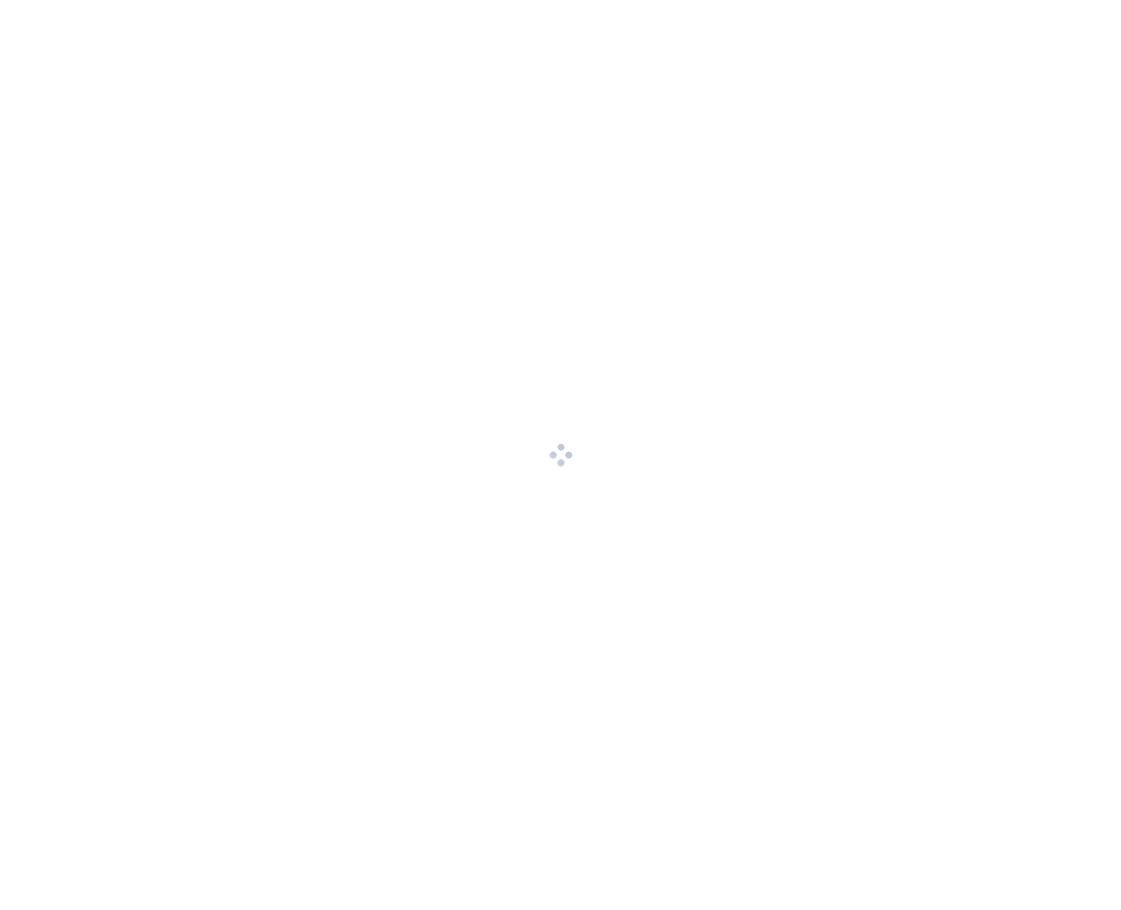 scroll, scrollTop: 0, scrollLeft: 0, axis: both 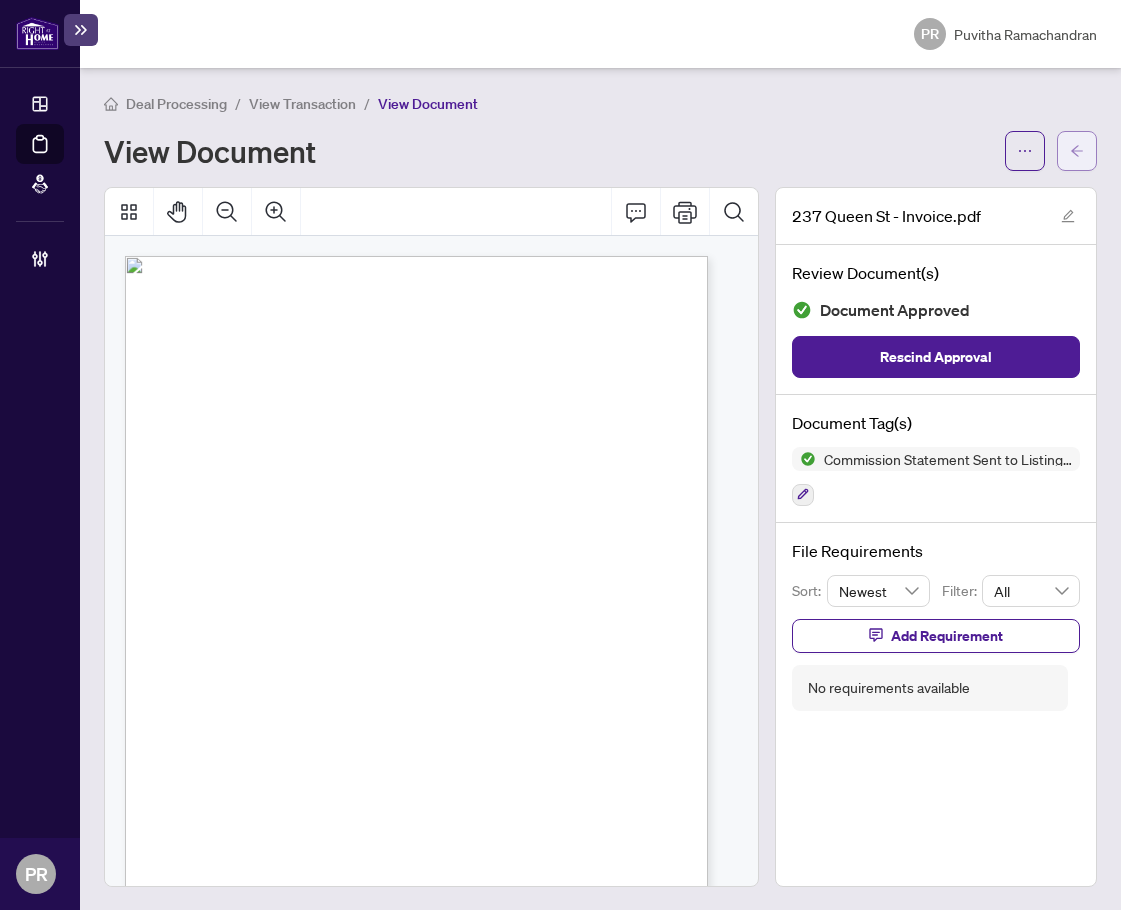 click at bounding box center [1077, 151] 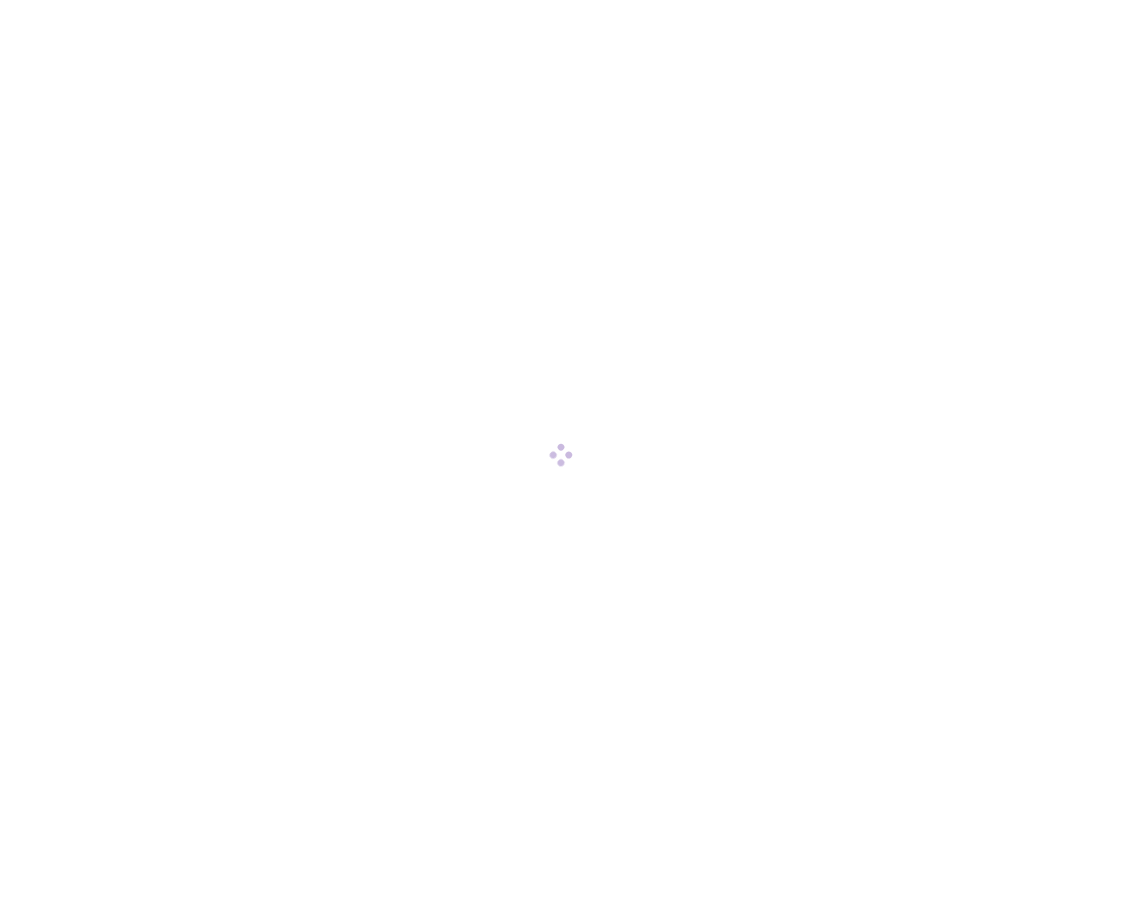 scroll, scrollTop: 0, scrollLeft: 0, axis: both 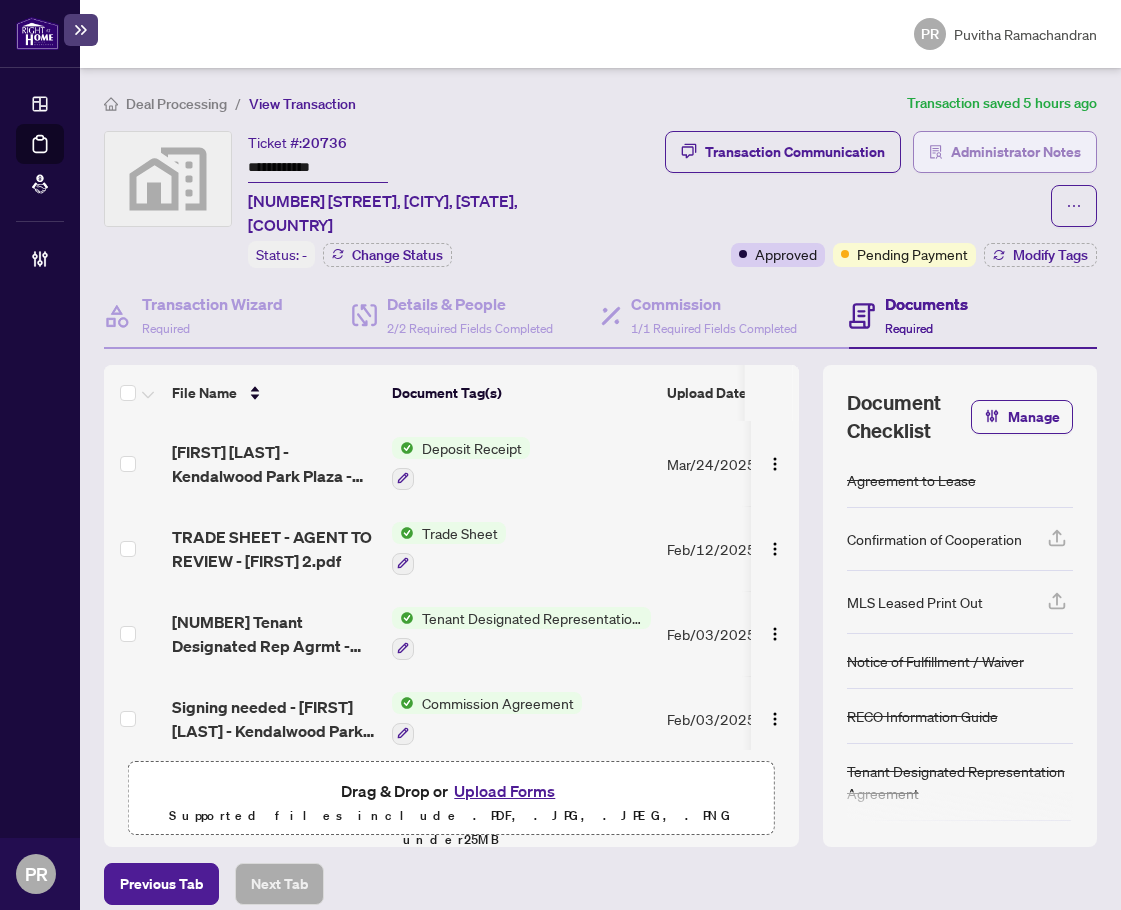 click on "Administrator Notes" at bounding box center [1016, 152] 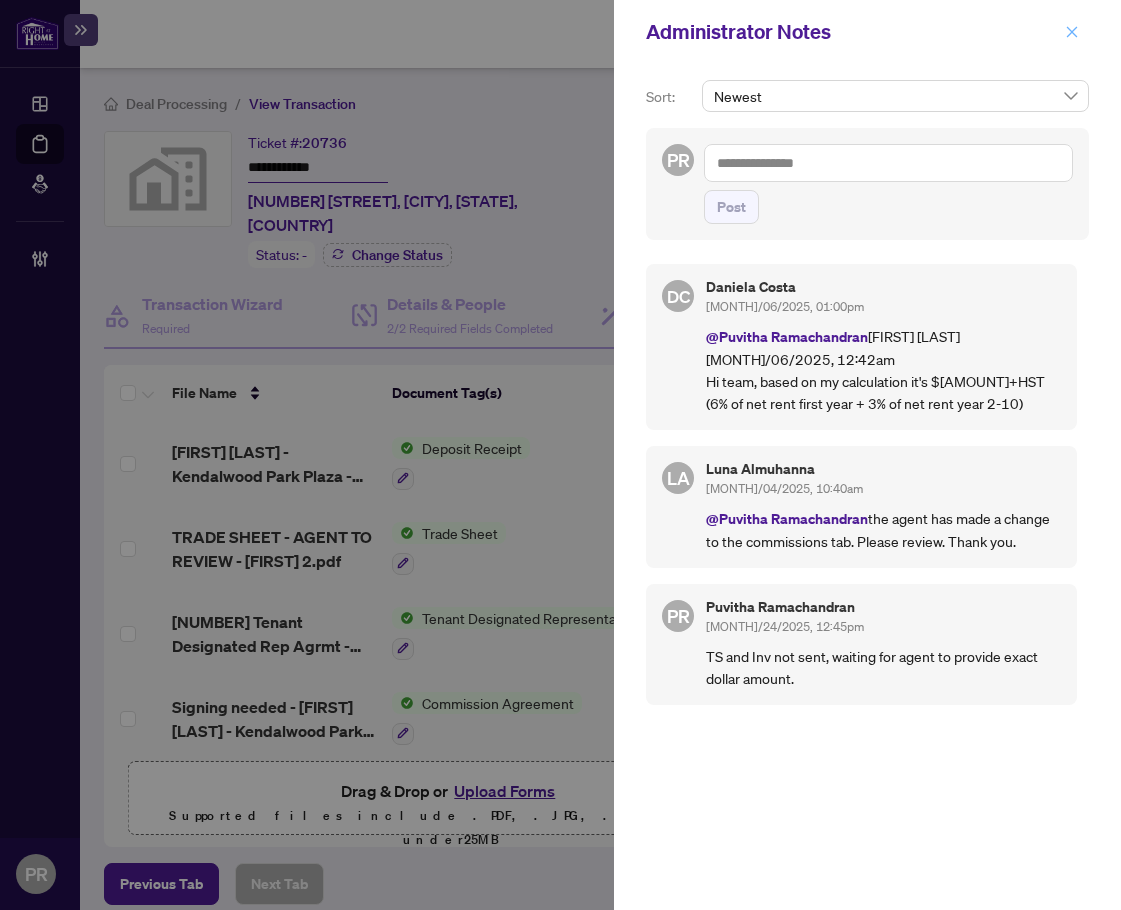 click at bounding box center (1072, 32) 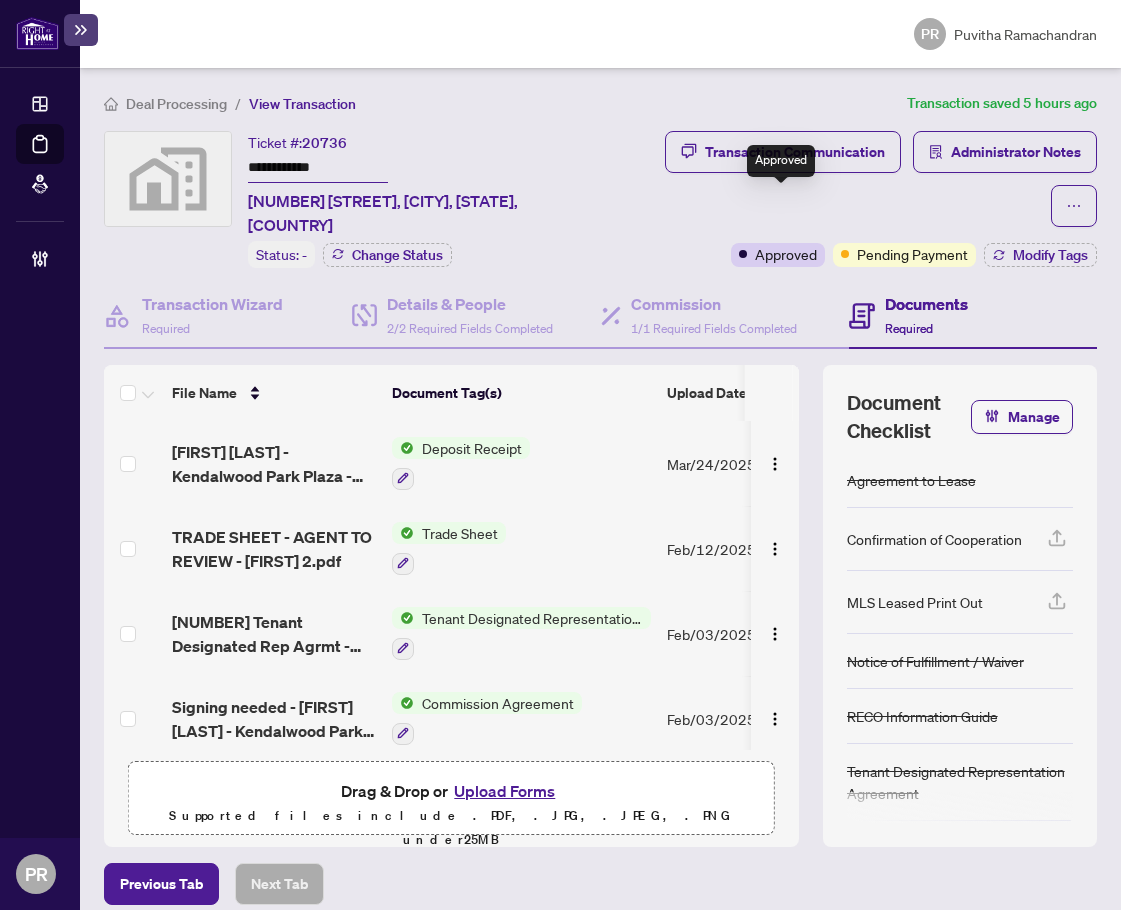 click on "Approved" at bounding box center (781, 161) 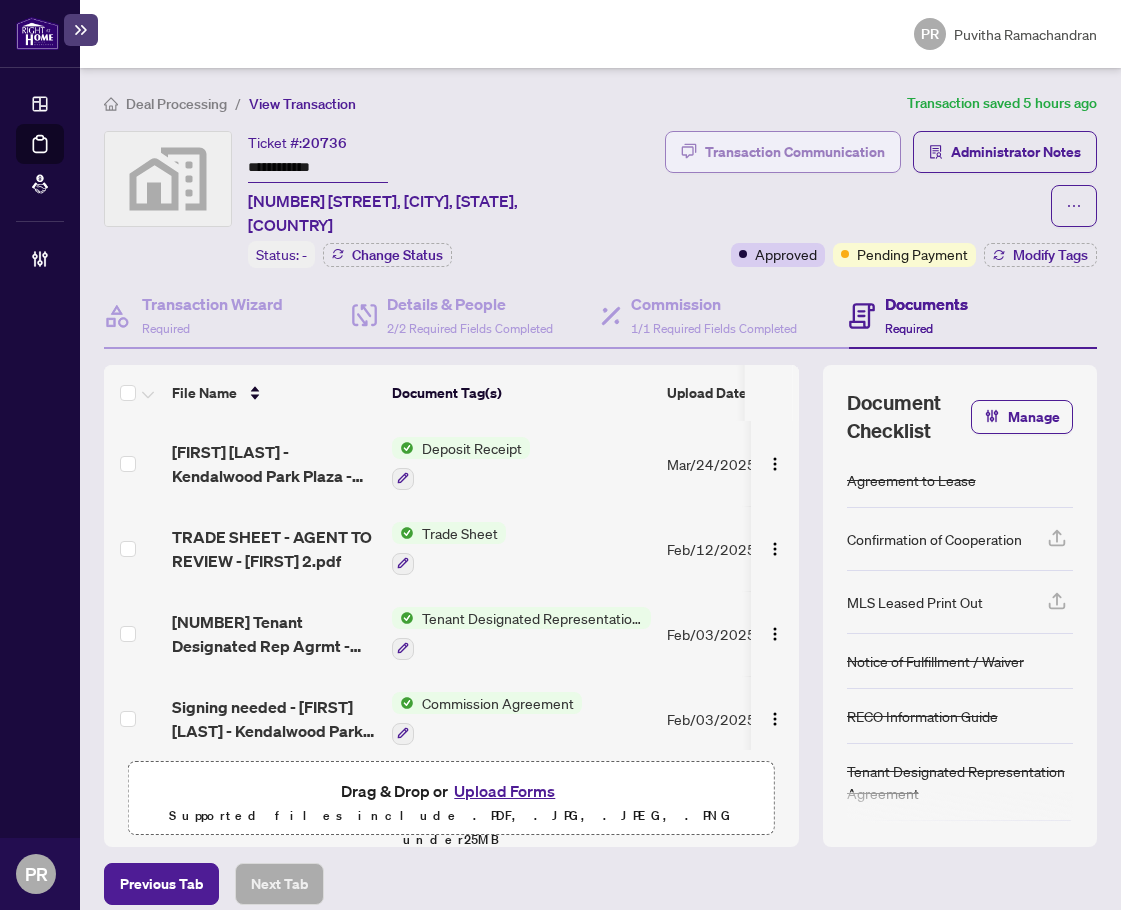 click on "Transaction Communication" at bounding box center (795, 152) 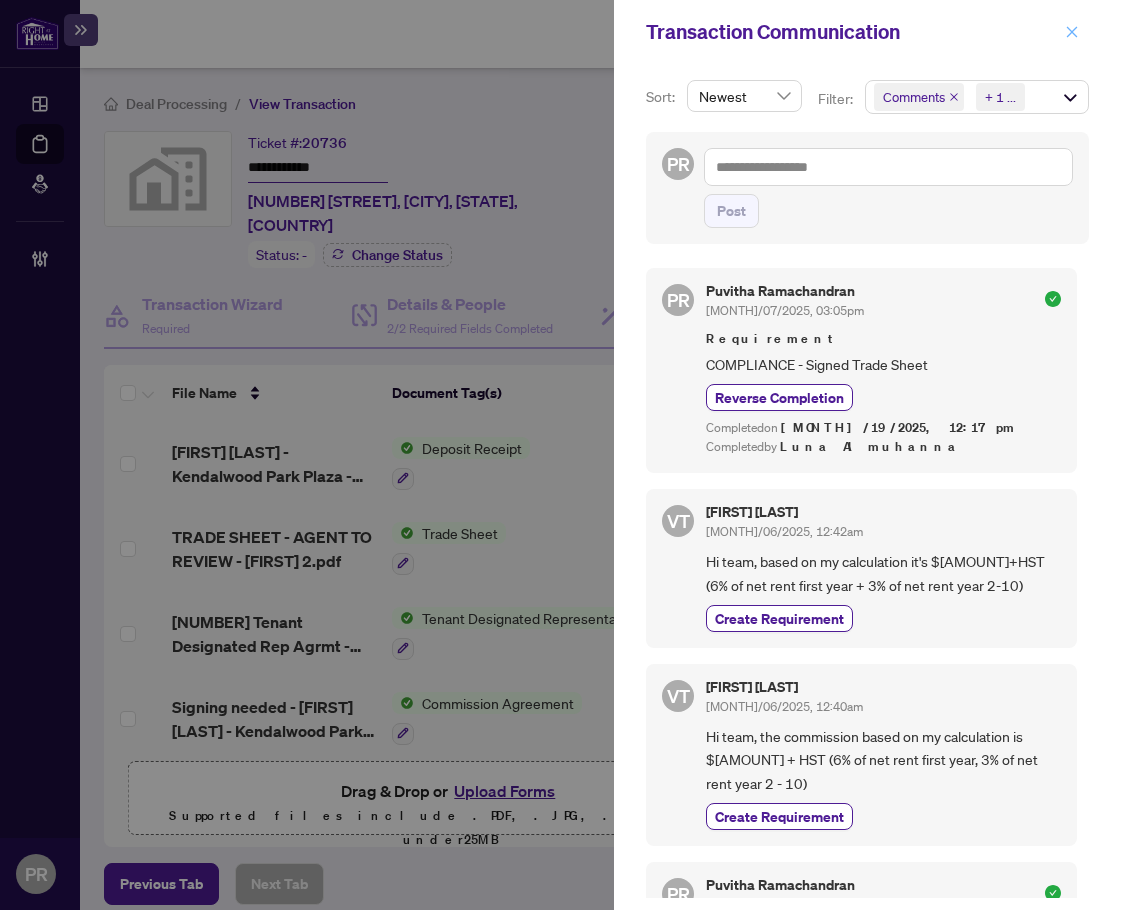 click 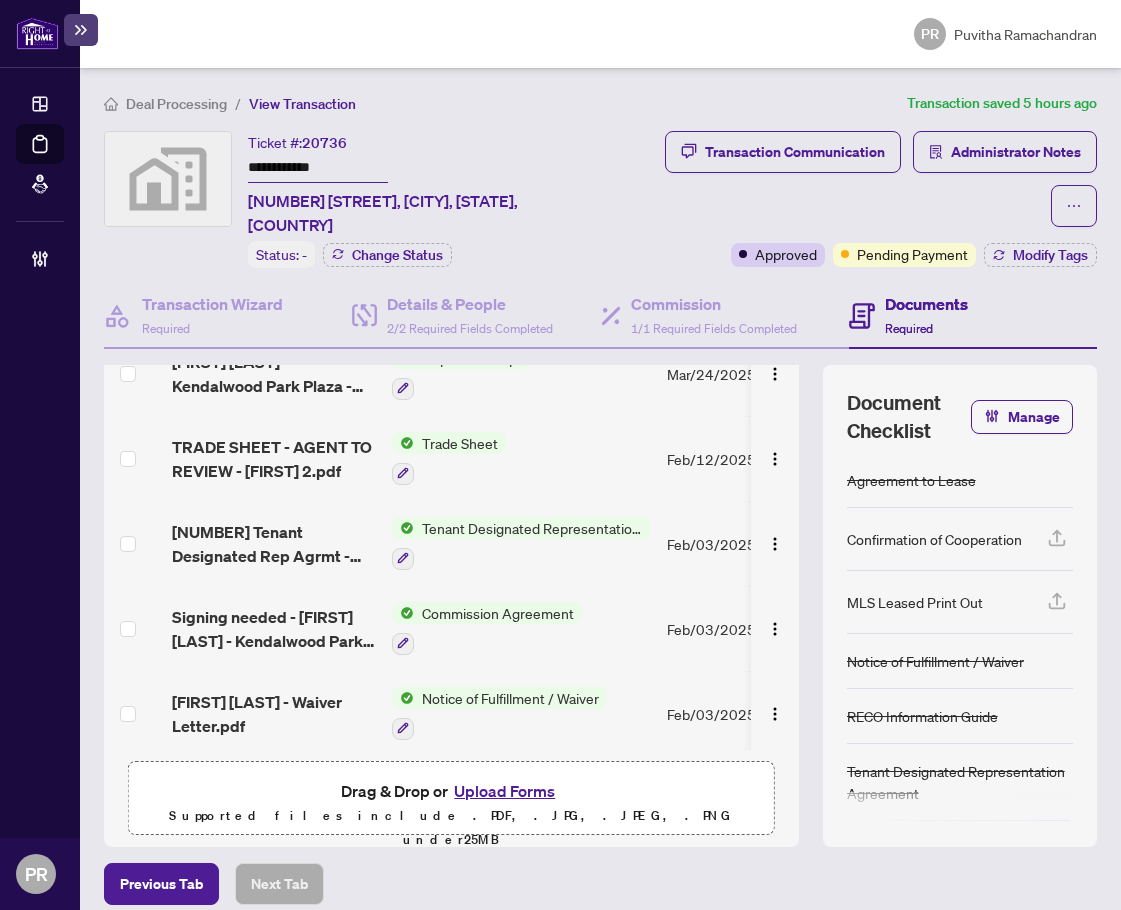 scroll, scrollTop: 0, scrollLeft: 0, axis: both 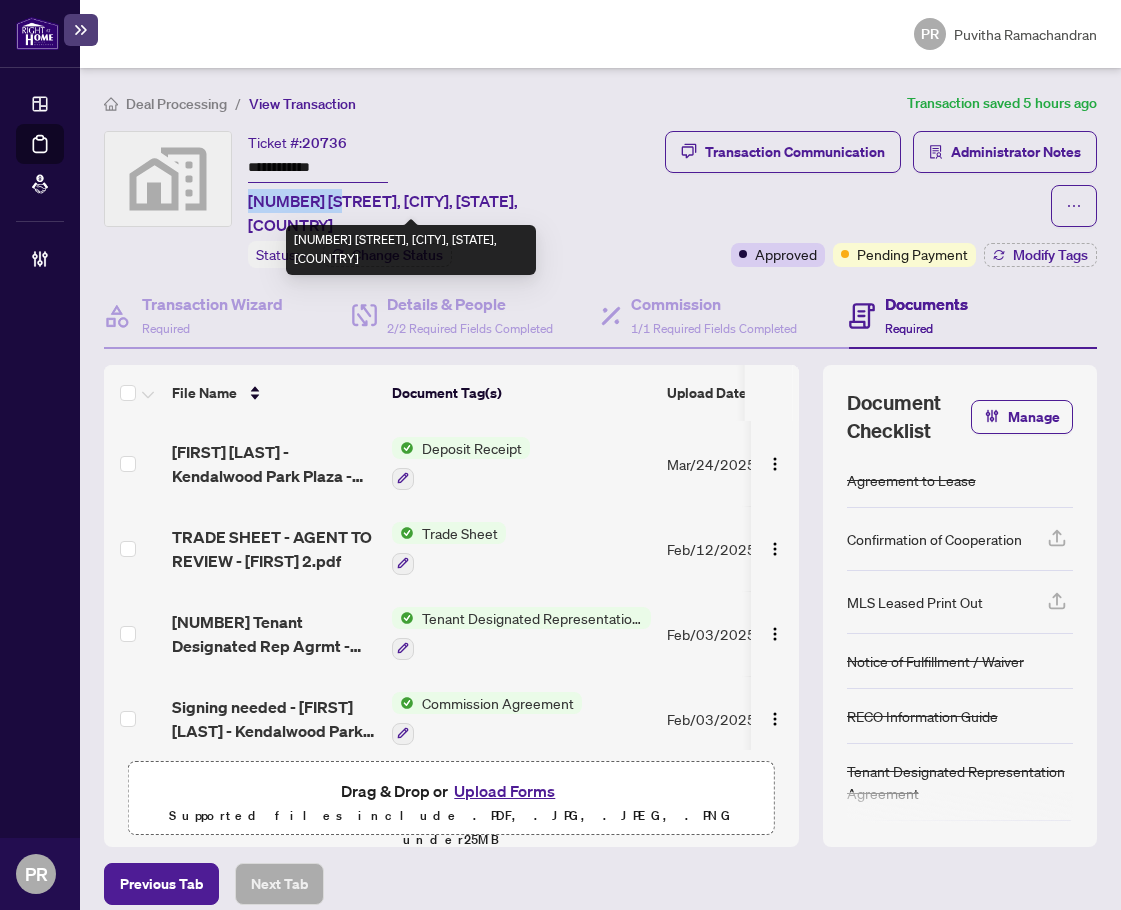 drag, startPoint x: 346, startPoint y: 197, endPoint x: 250, endPoint y: 196, distance: 96.00521 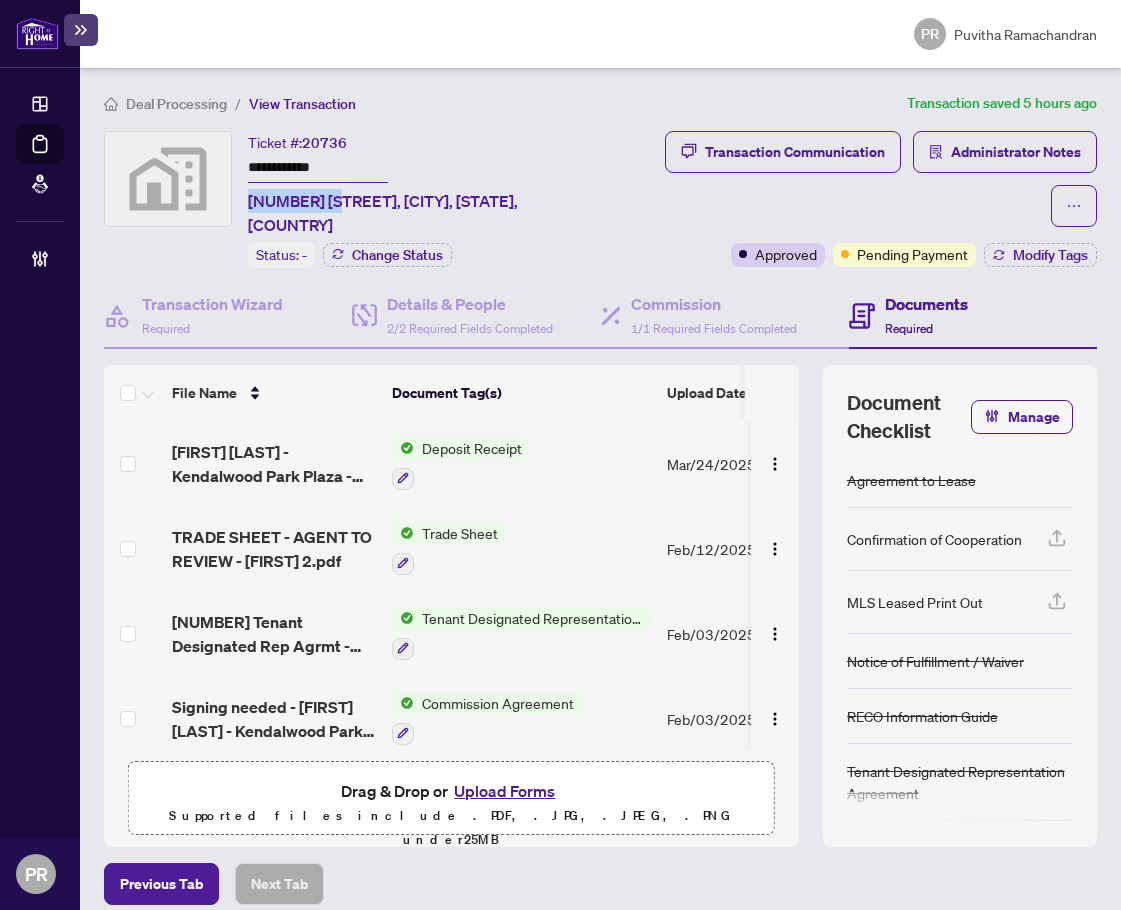 click on "Upload Forms" at bounding box center (504, 791) 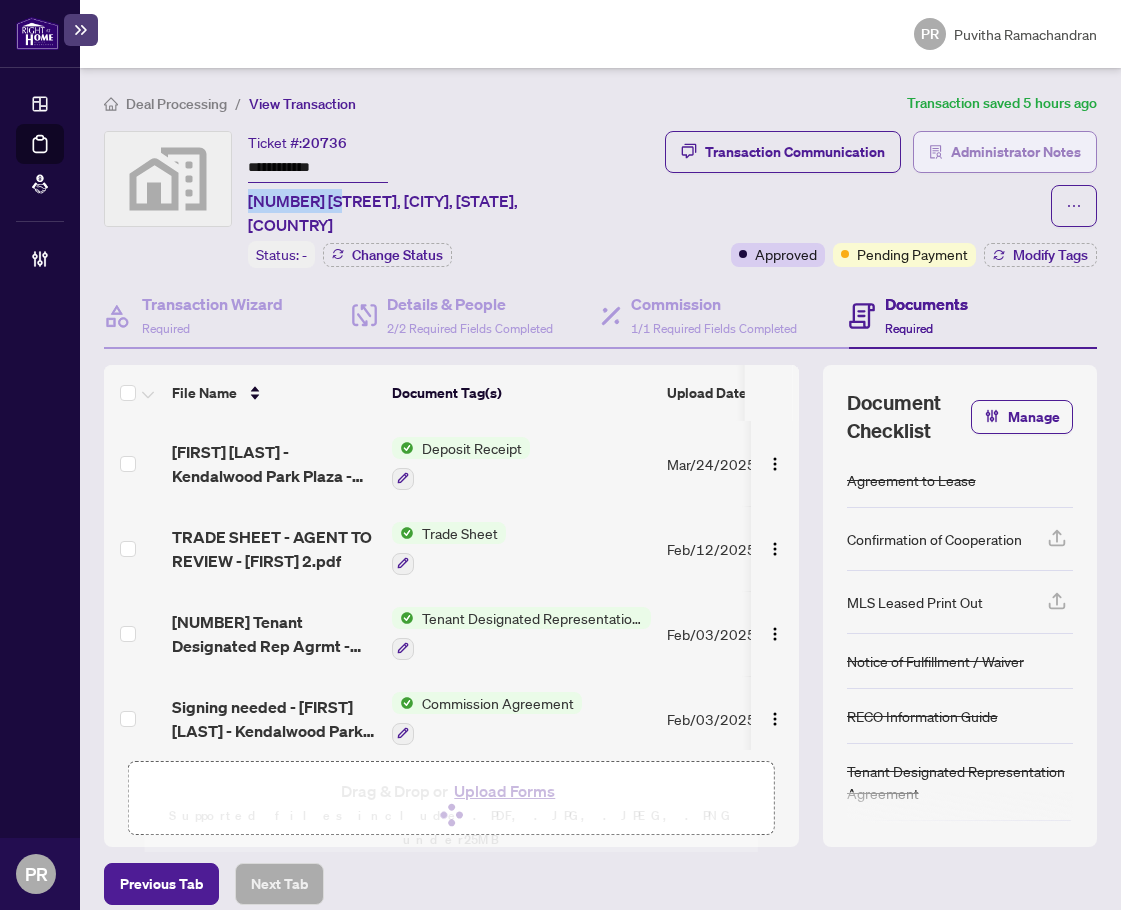 click on "Administrator Notes" at bounding box center (1016, 152) 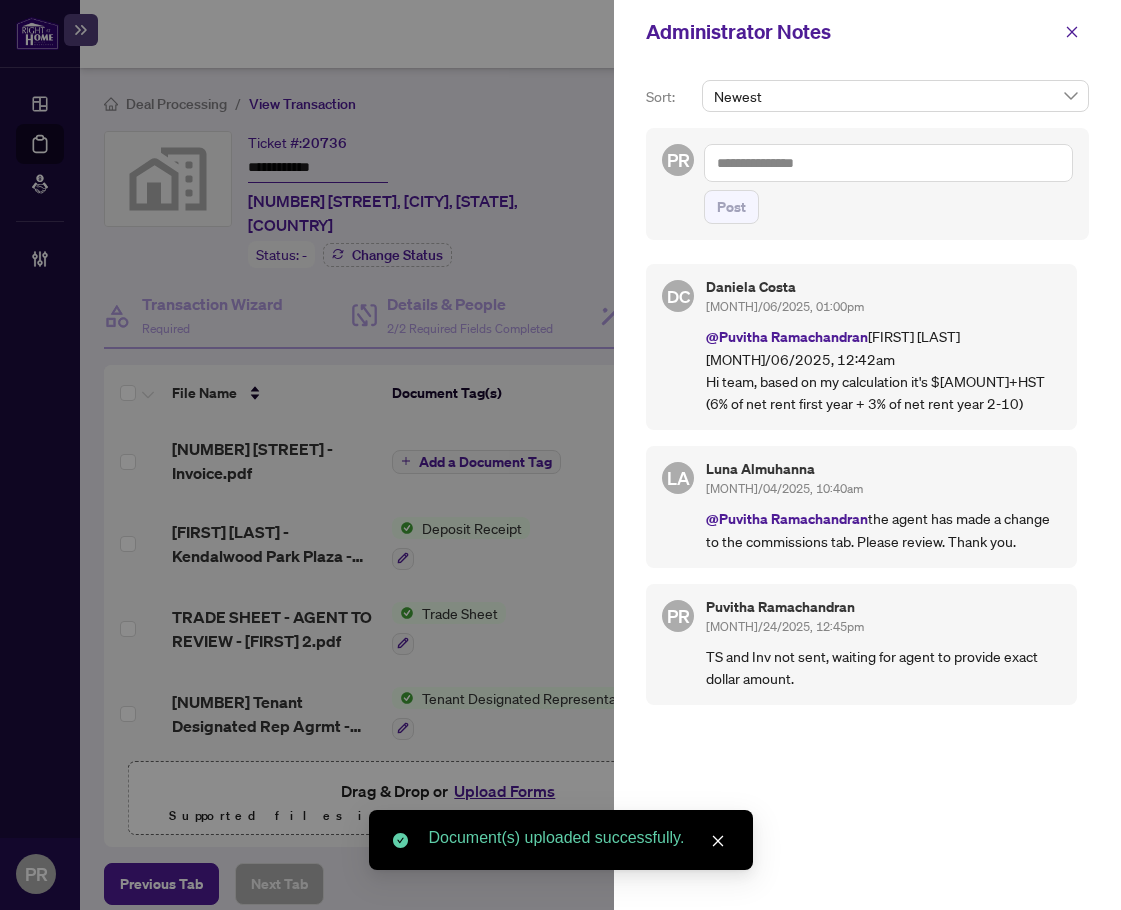 click at bounding box center (888, 163) 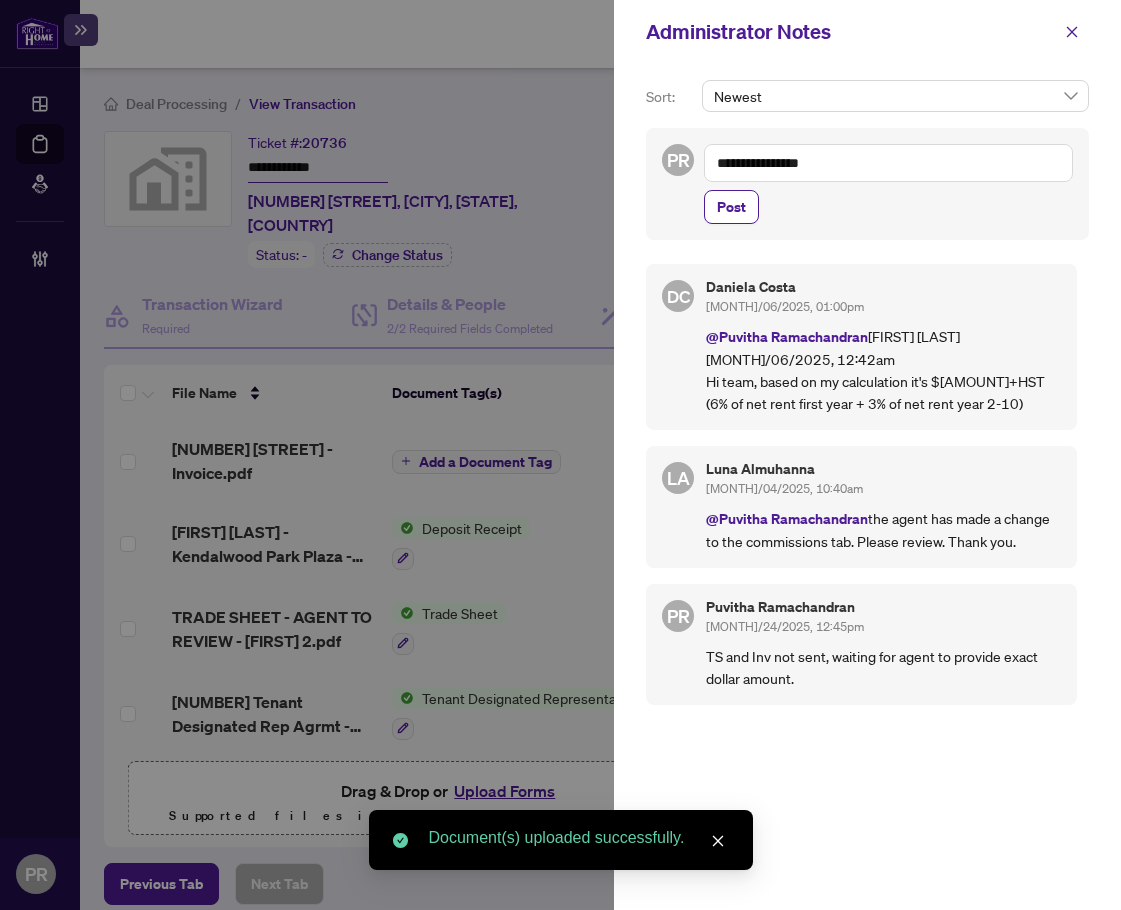 paste on "**********" 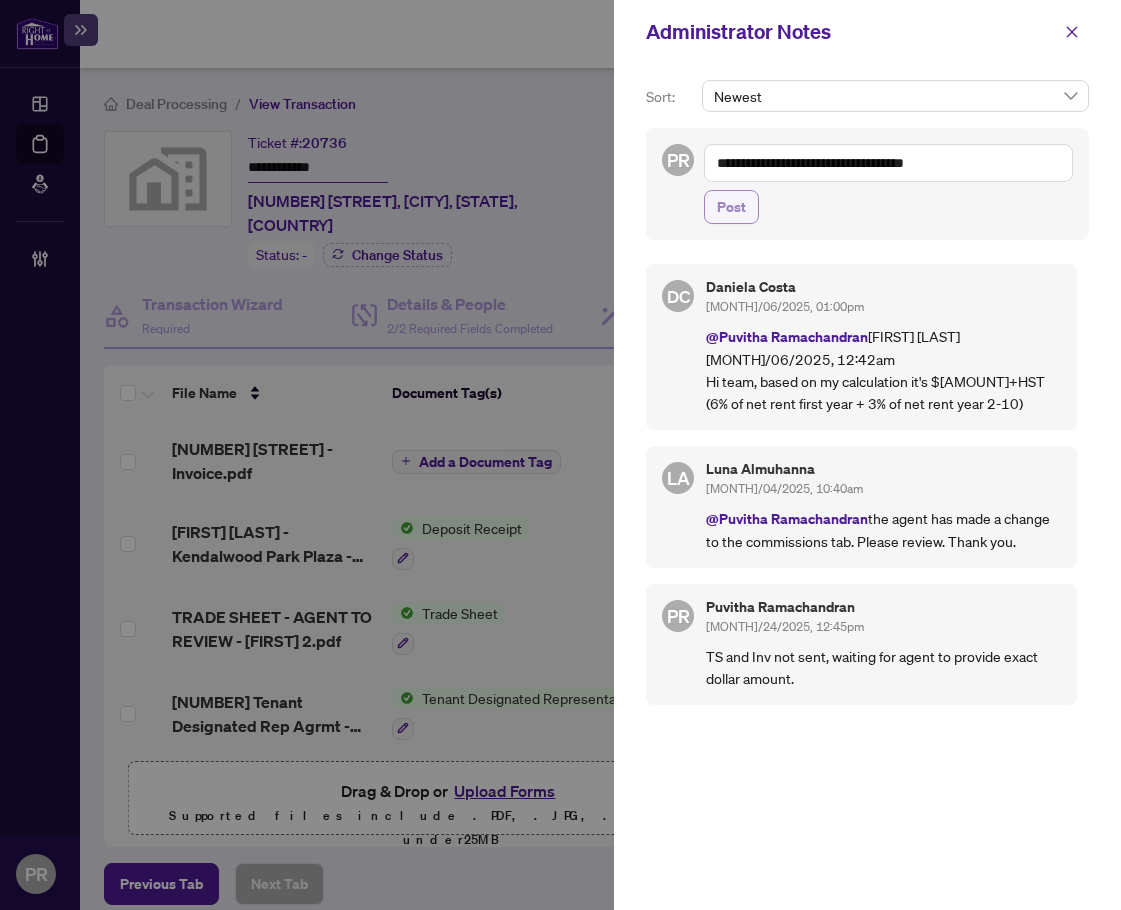 type on "**********" 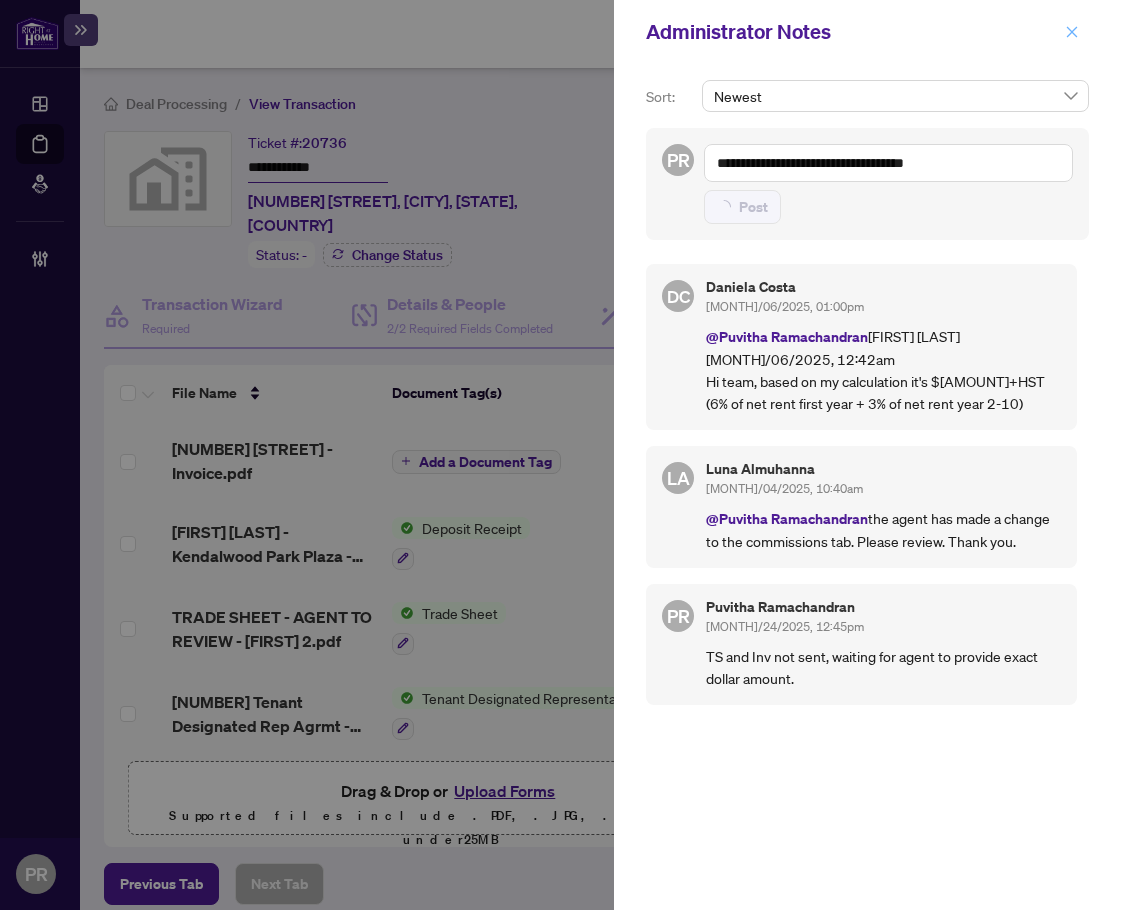 type 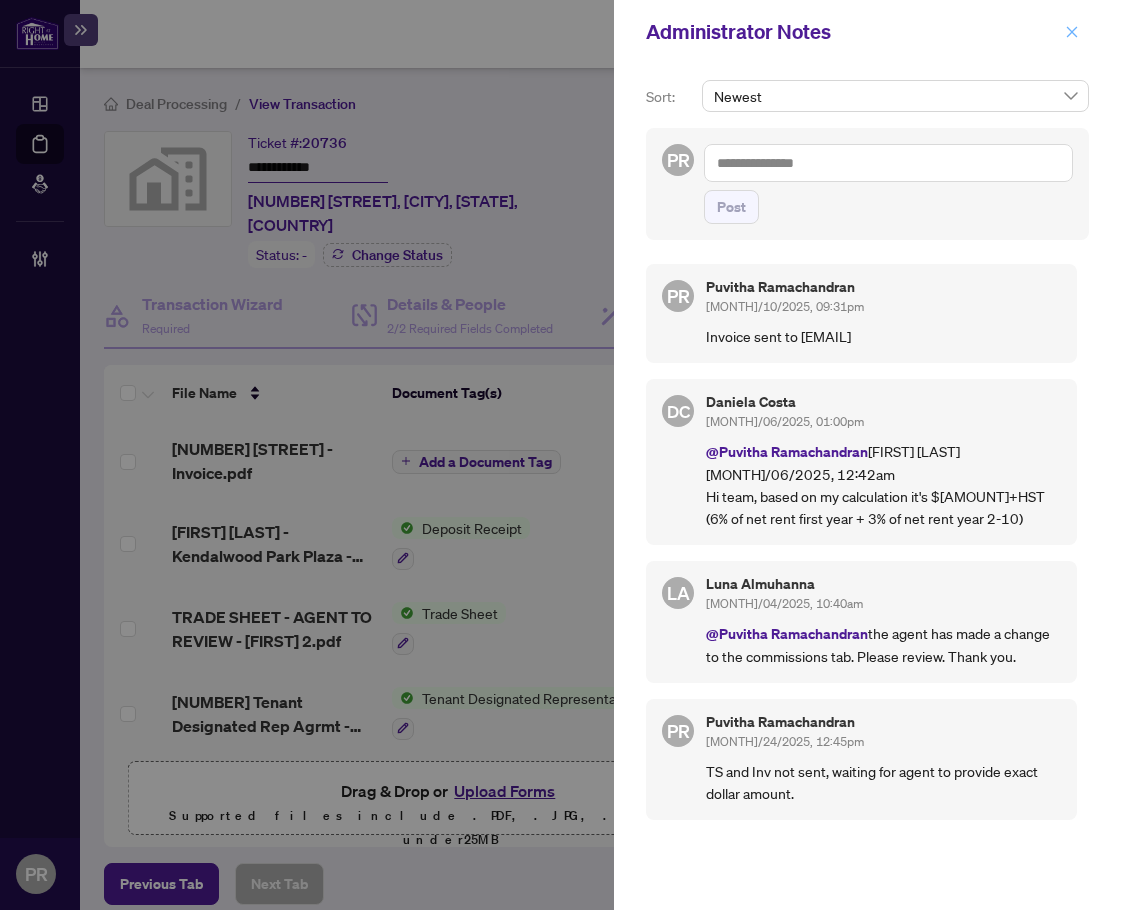 click at bounding box center [1072, 32] 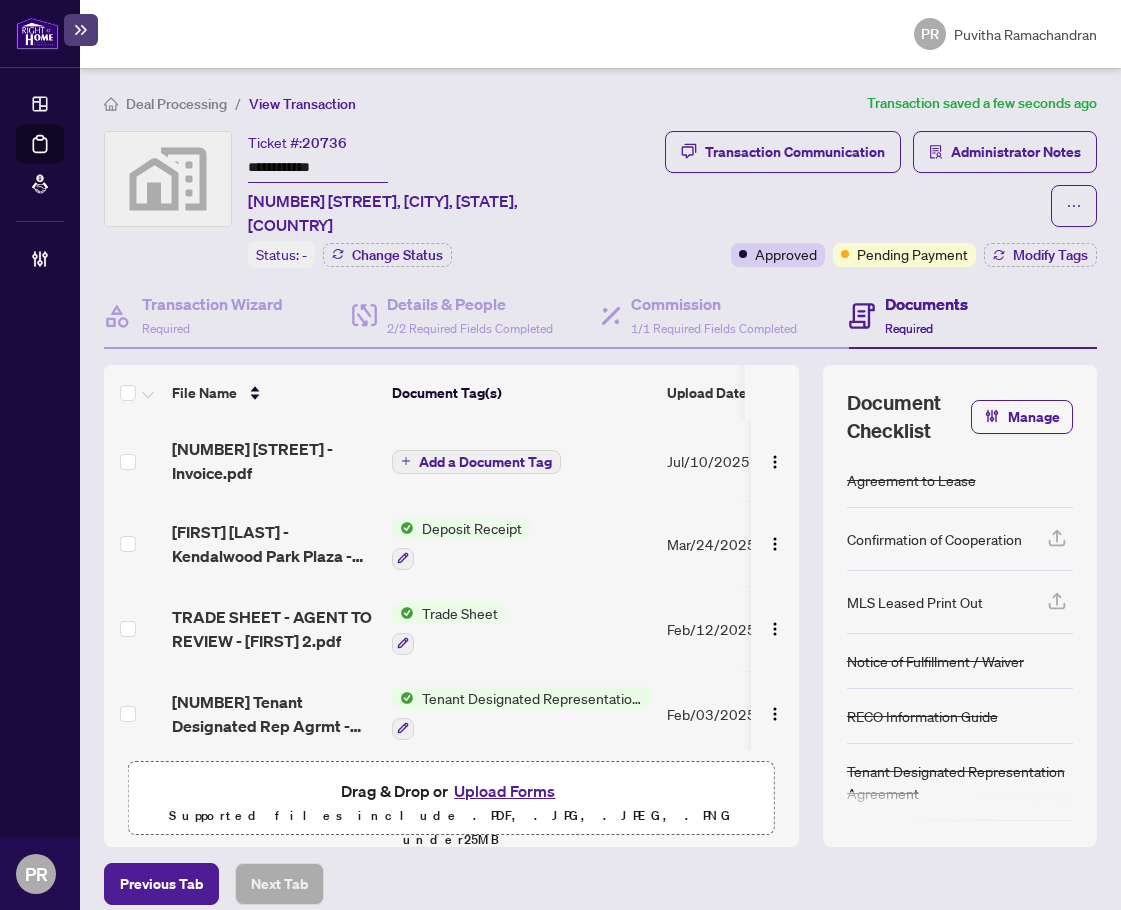 click on "Add a Document Tag" at bounding box center [476, 462] 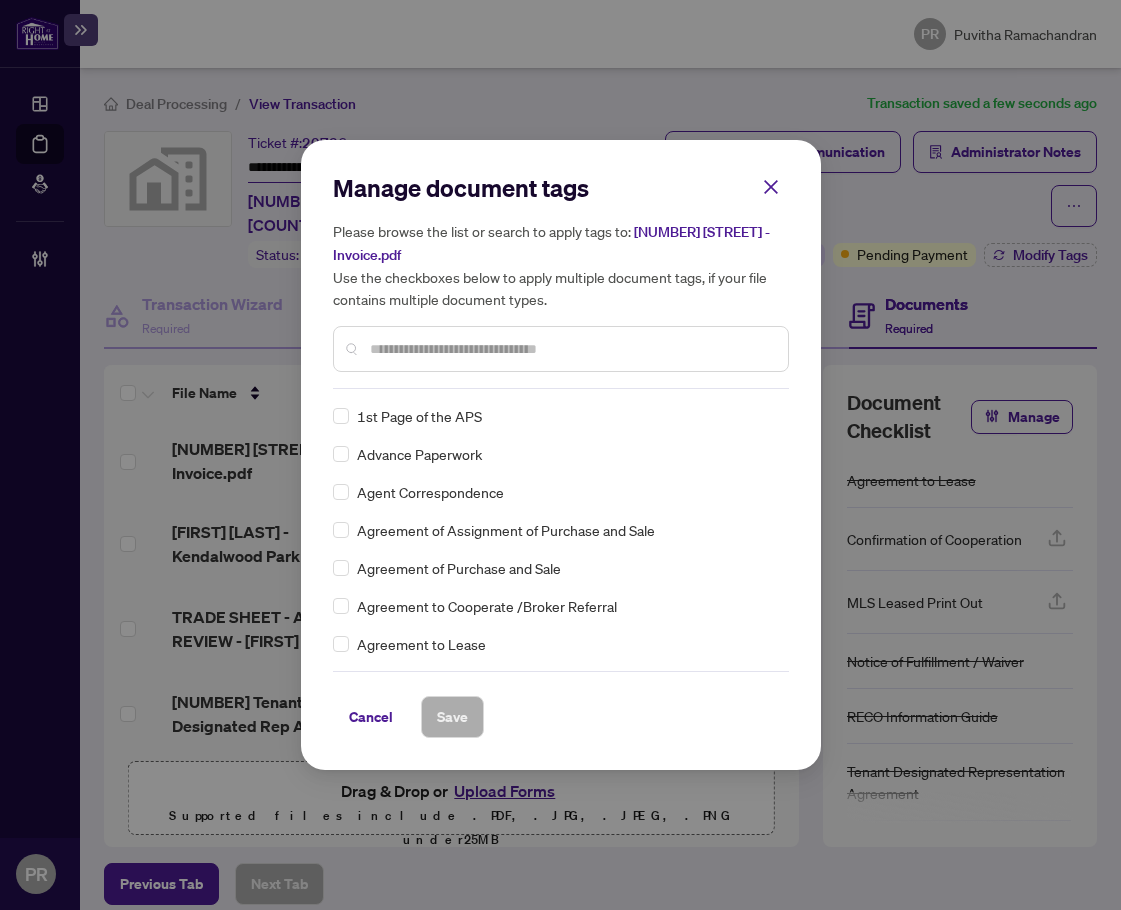 click at bounding box center [571, 349] 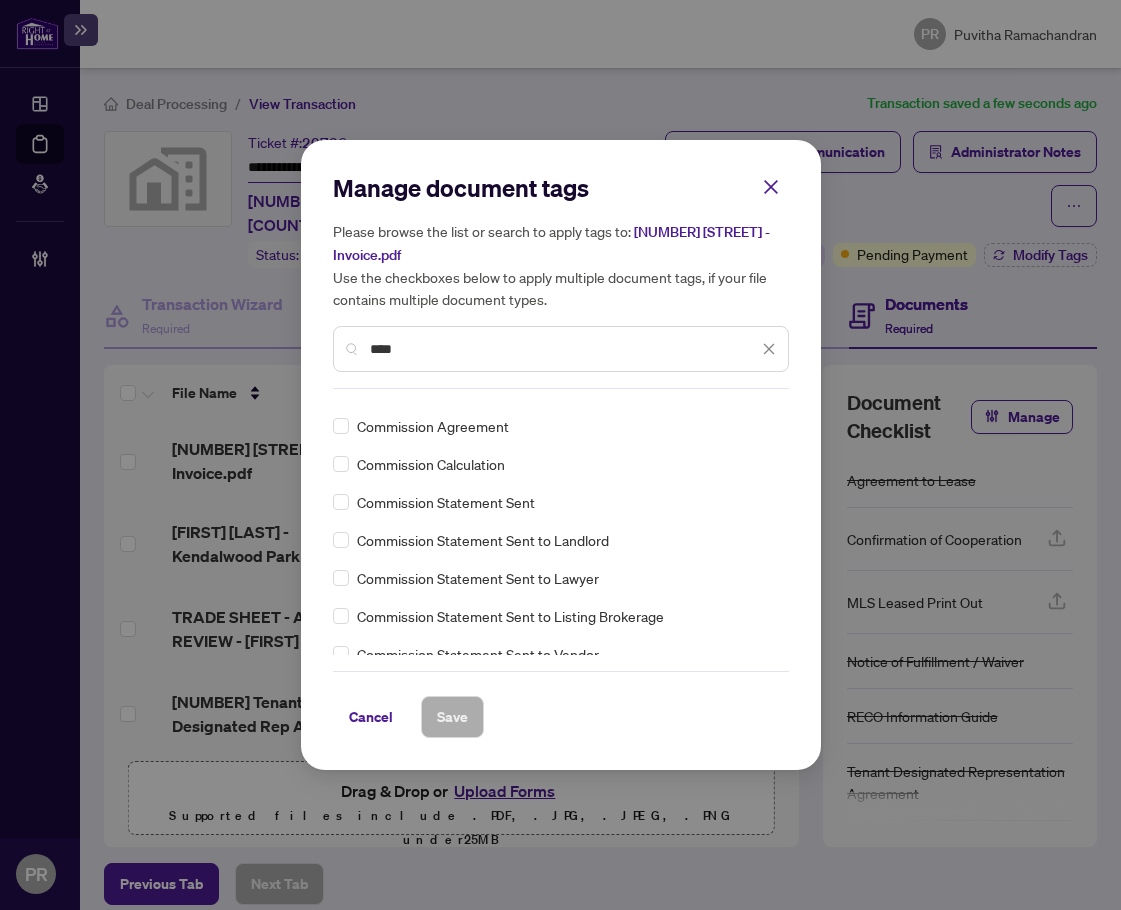 scroll, scrollTop: 100, scrollLeft: 0, axis: vertical 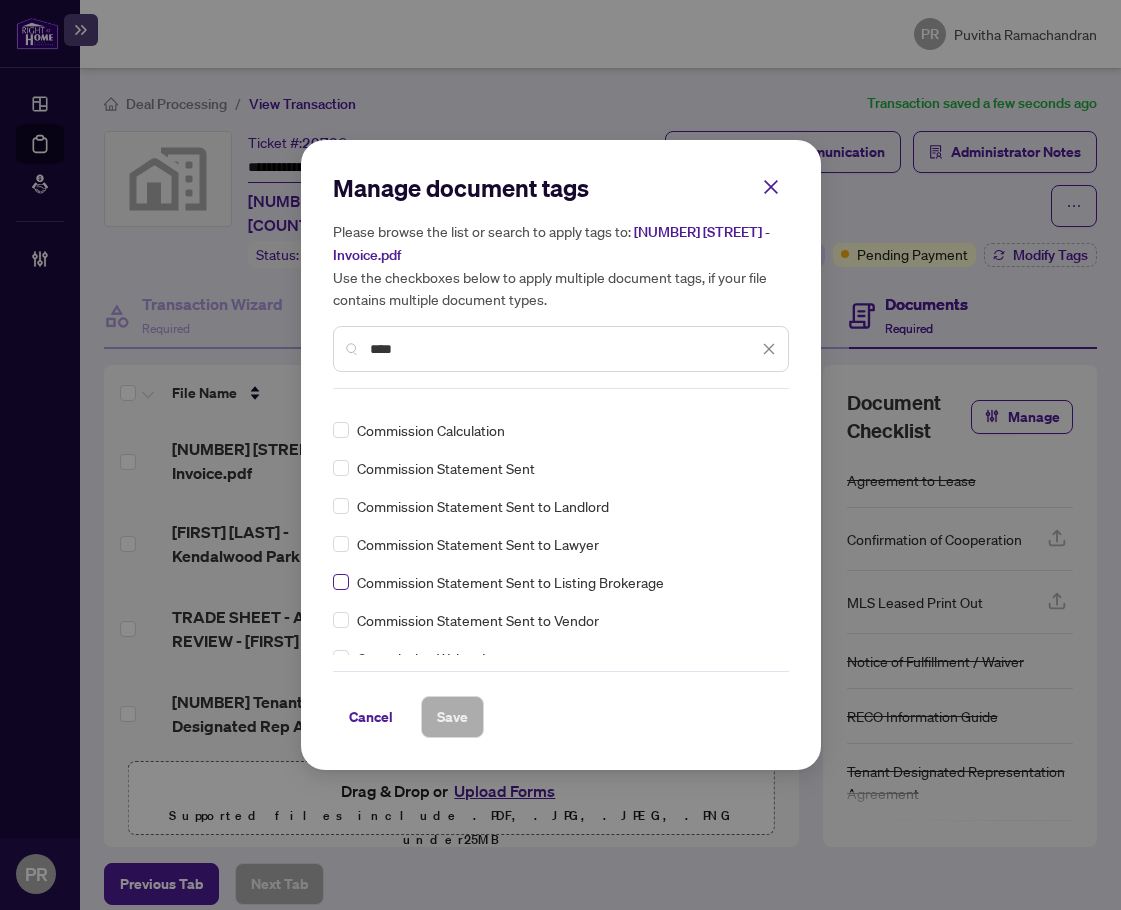 type on "****" 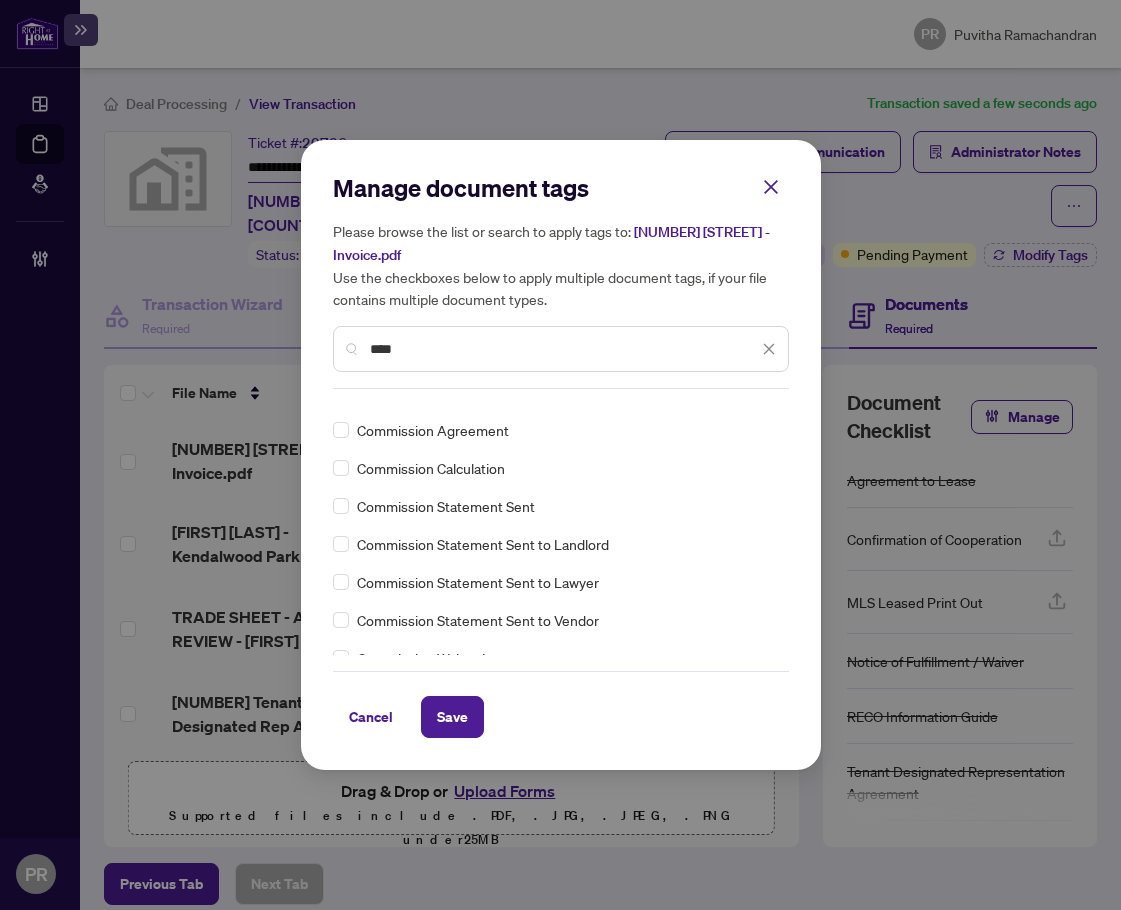 scroll, scrollTop: 0, scrollLeft: 0, axis: both 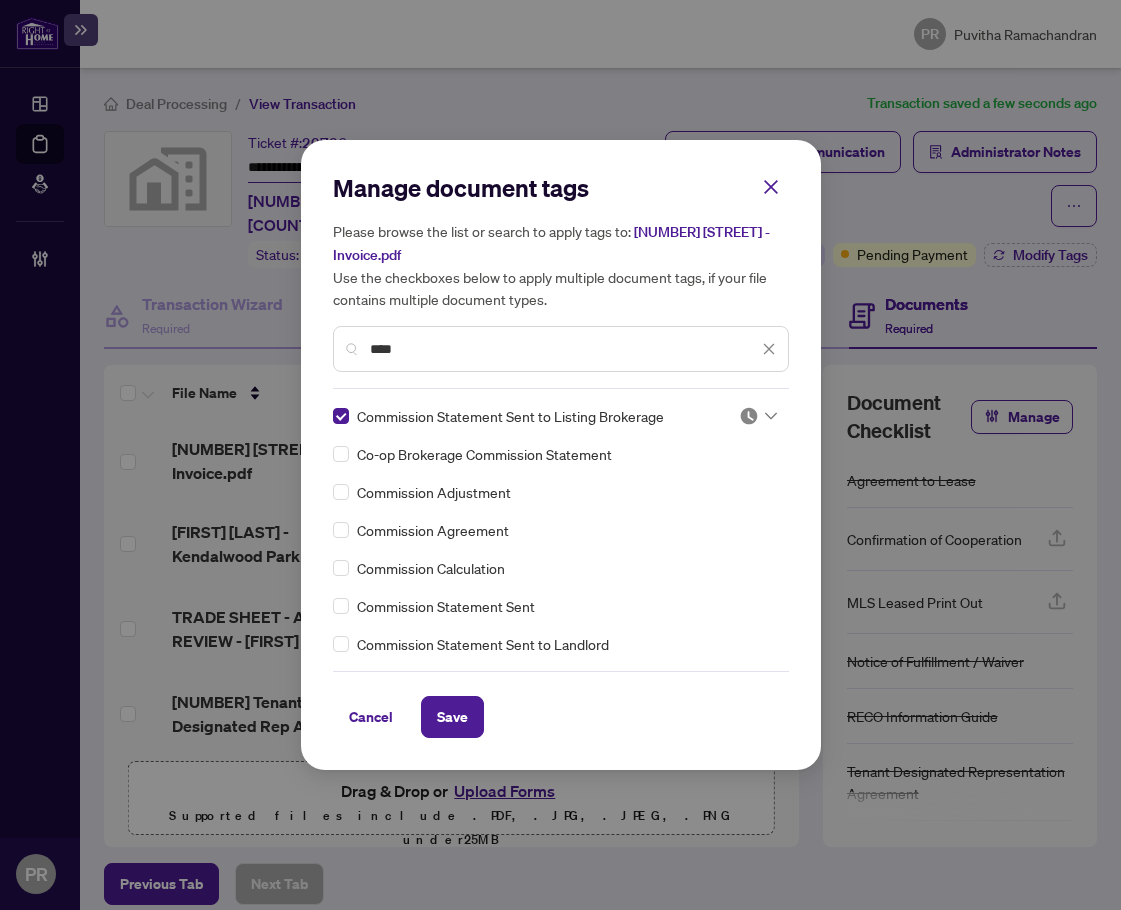 click at bounding box center (749, 416) 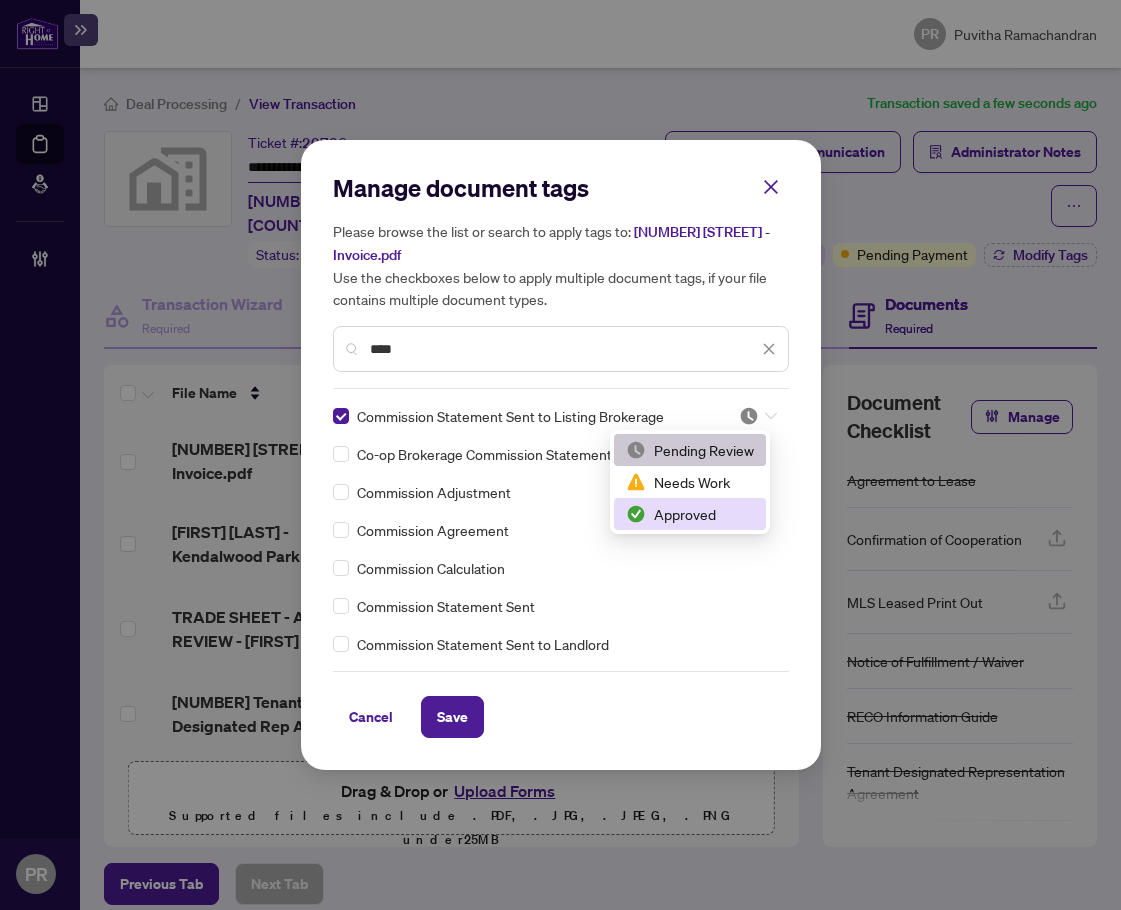 click on "Approved" at bounding box center (690, 514) 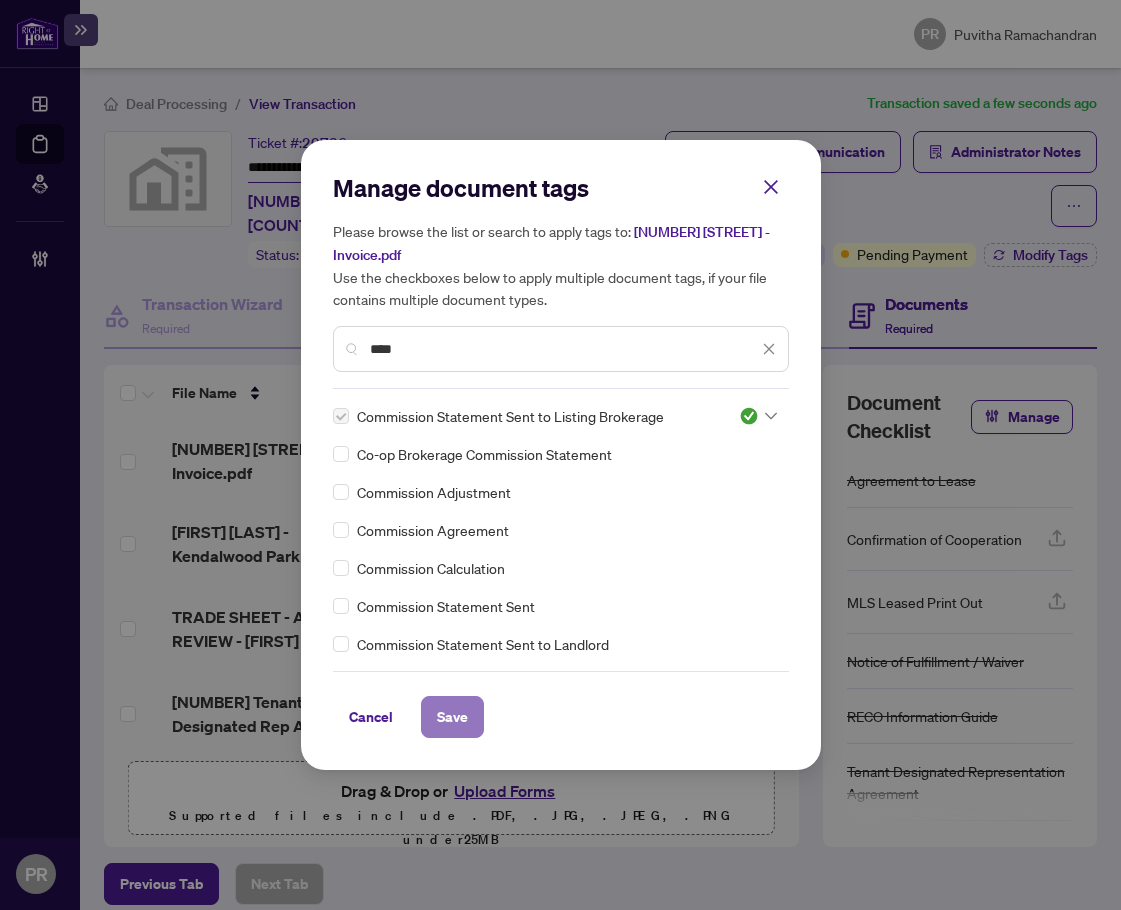 click on "Save" at bounding box center [452, 717] 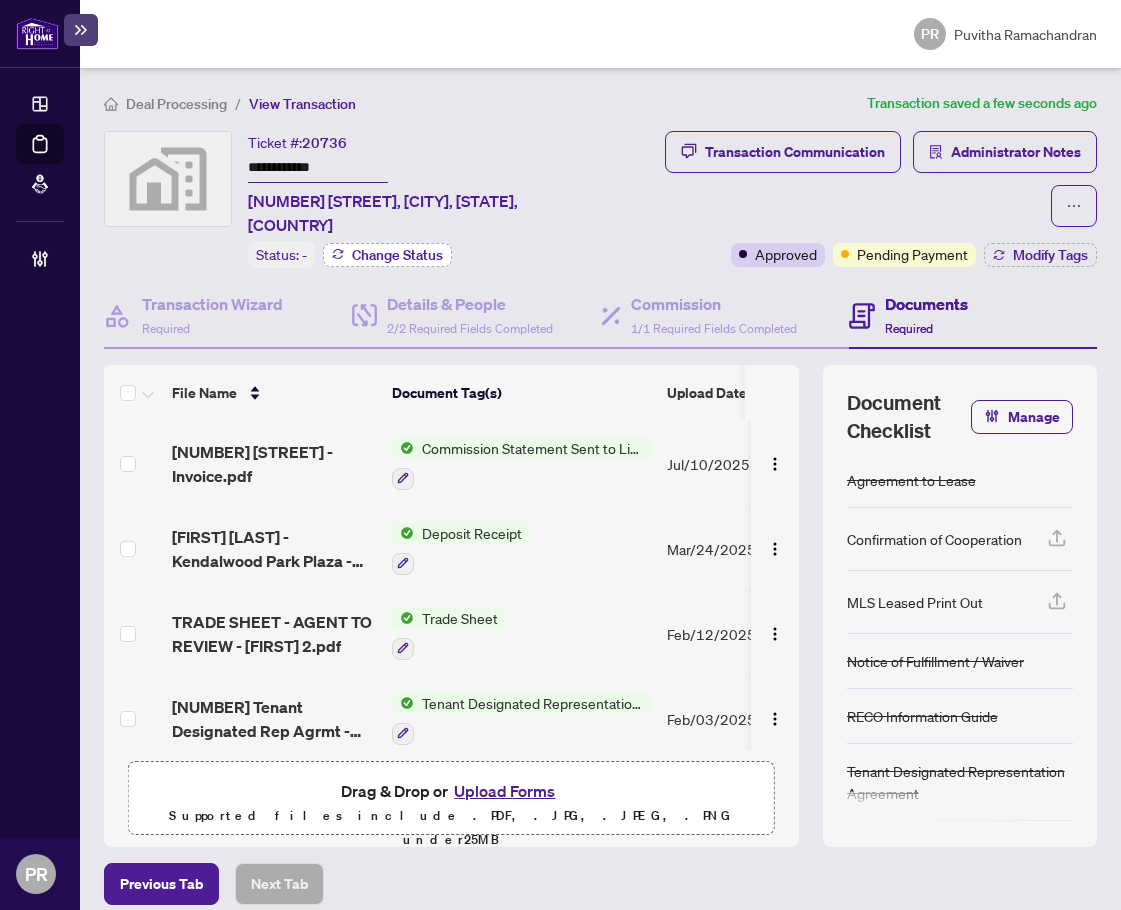 click on "Change Status" at bounding box center [397, 255] 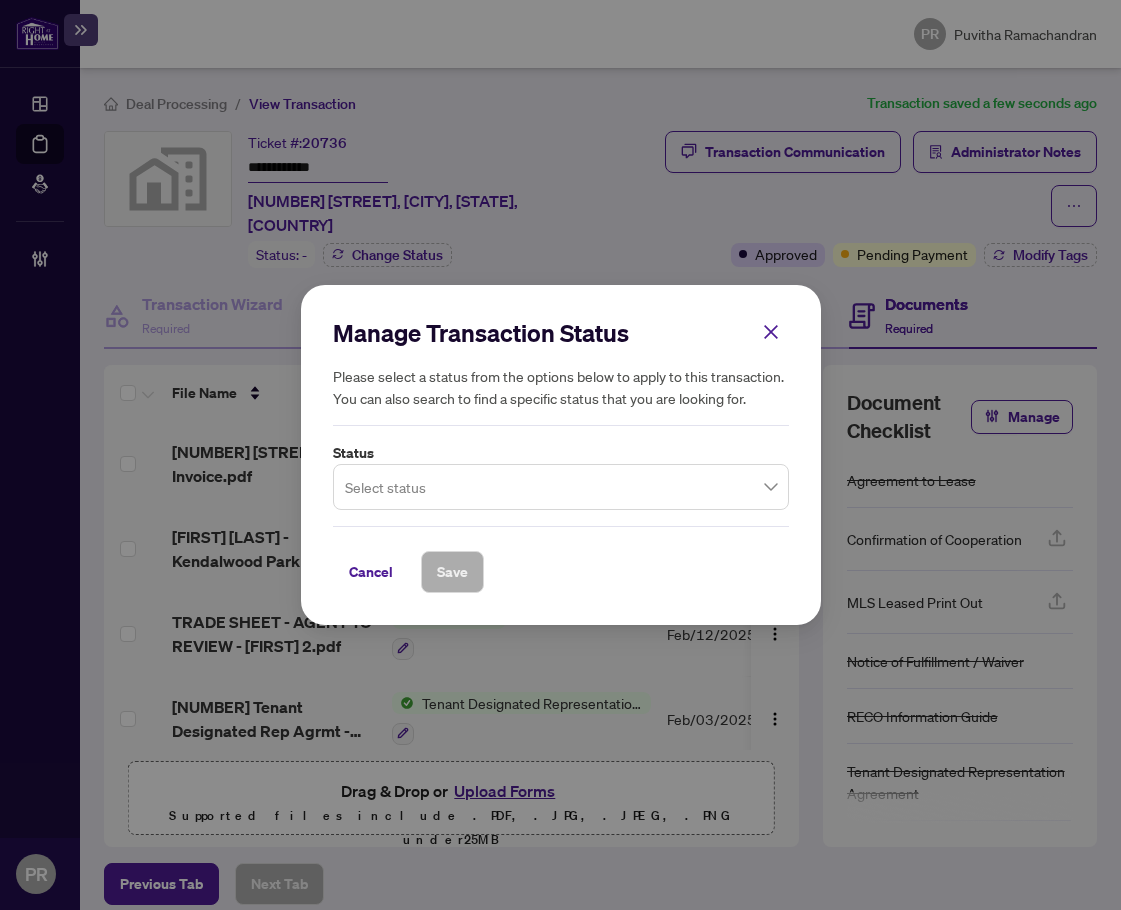 click at bounding box center (561, 487) 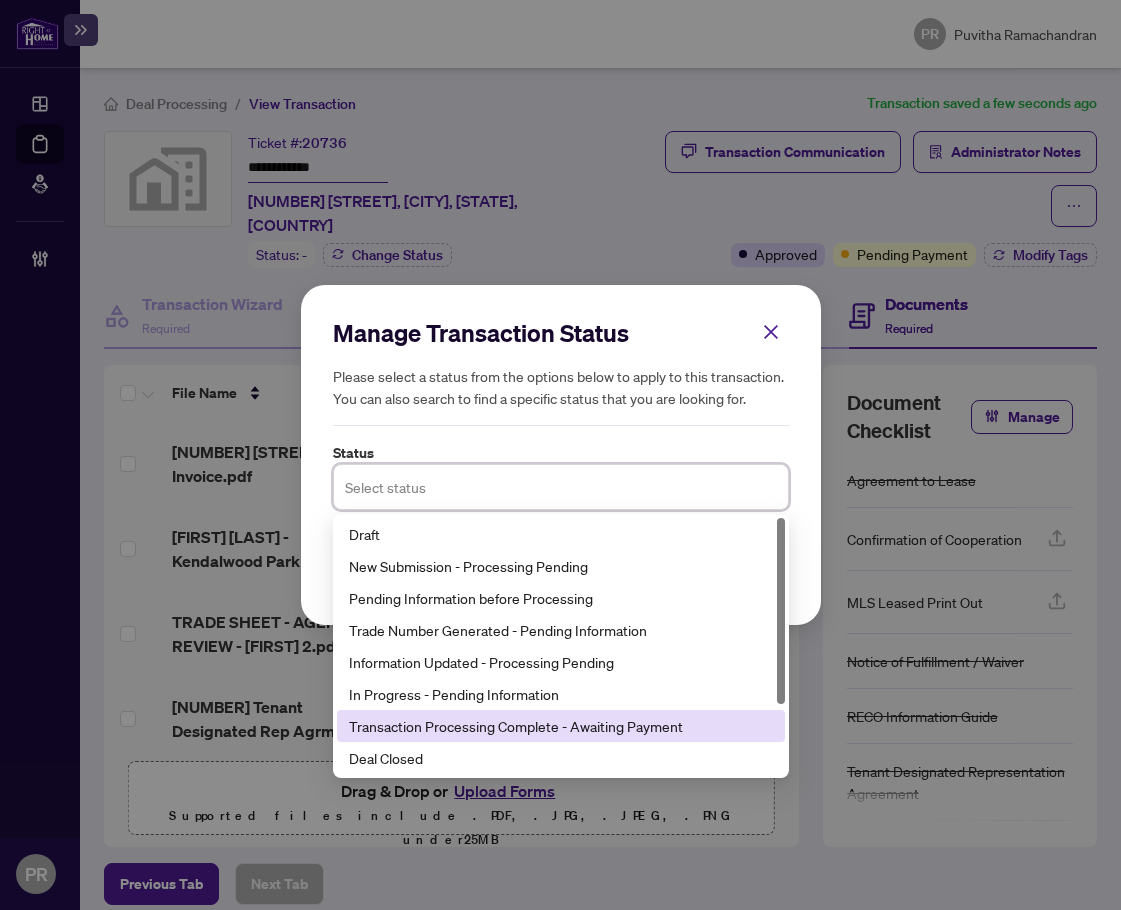 click on "Transaction Processing Complete - Awaiting Payment" at bounding box center (561, 726) 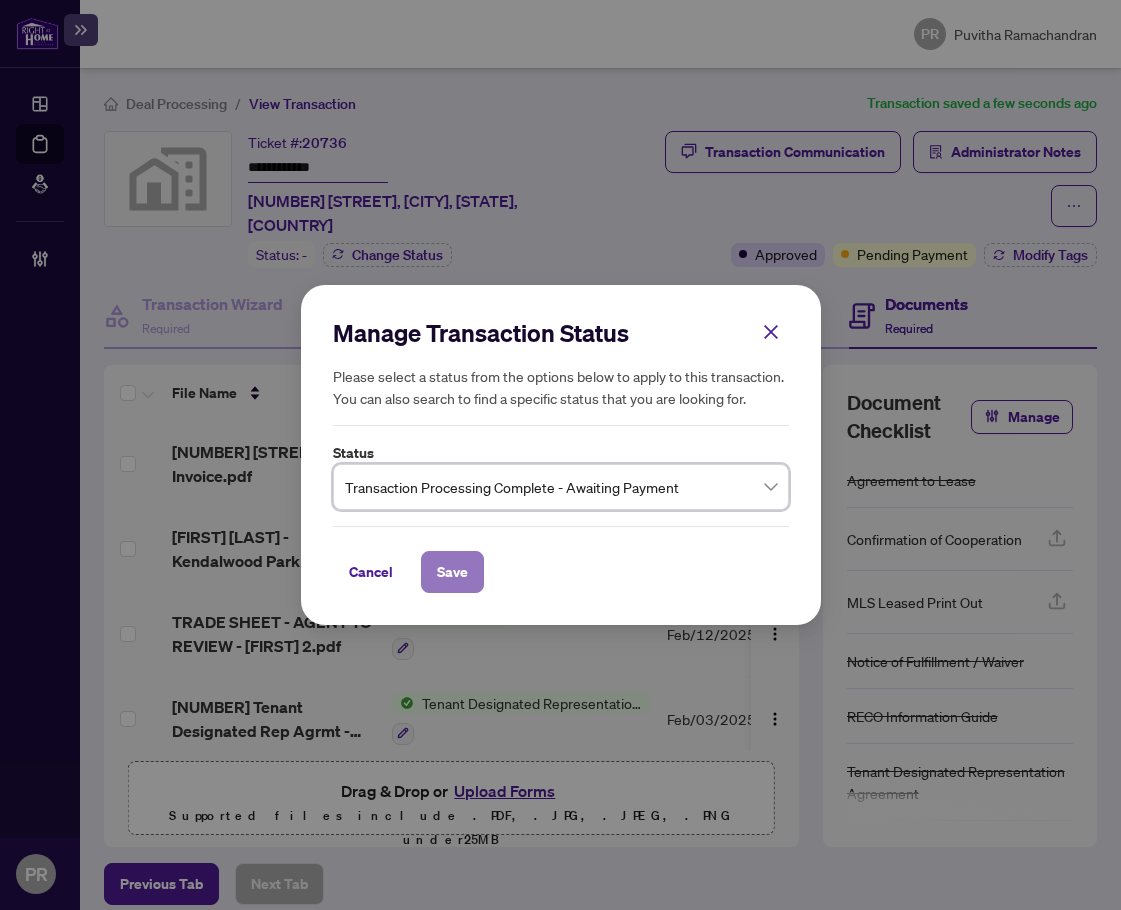 click on "Save" at bounding box center (452, 572) 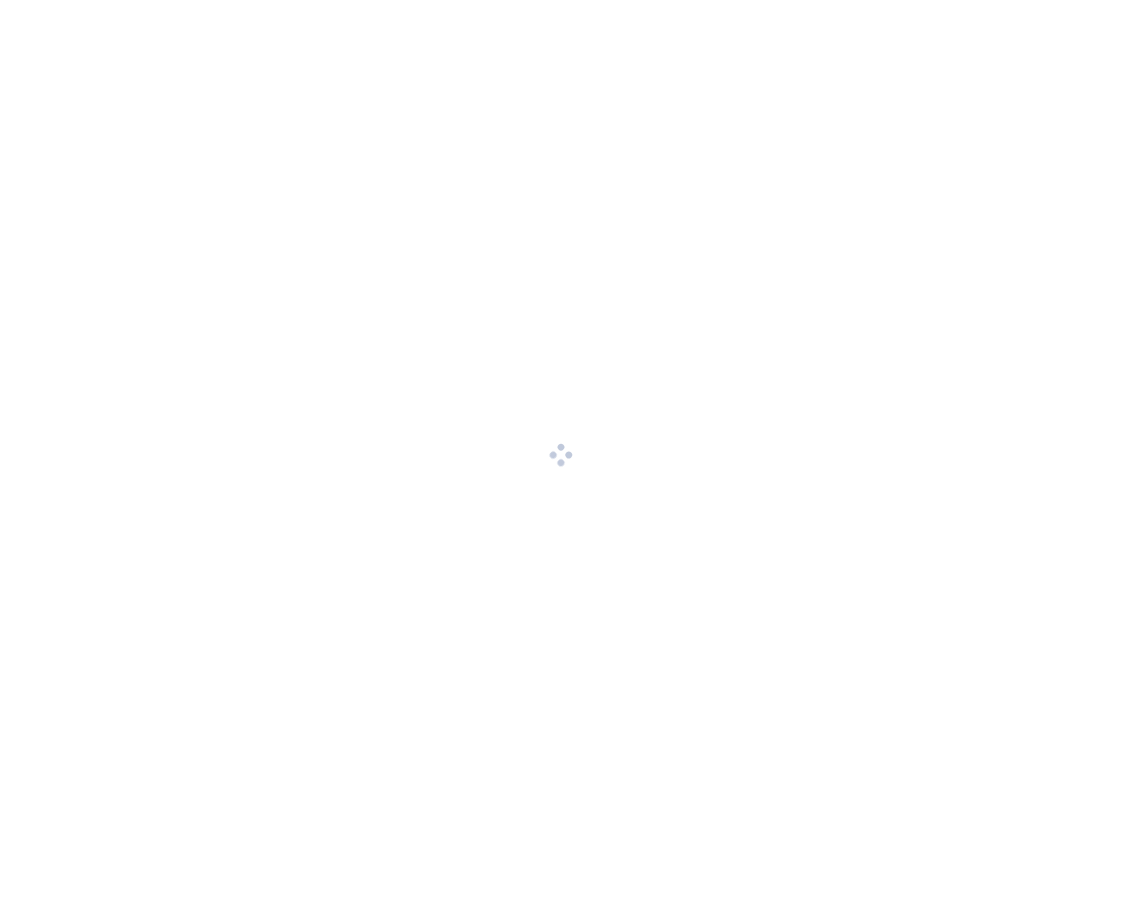 scroll, scrollTop: 0, scrollLeft: 0, axis: both 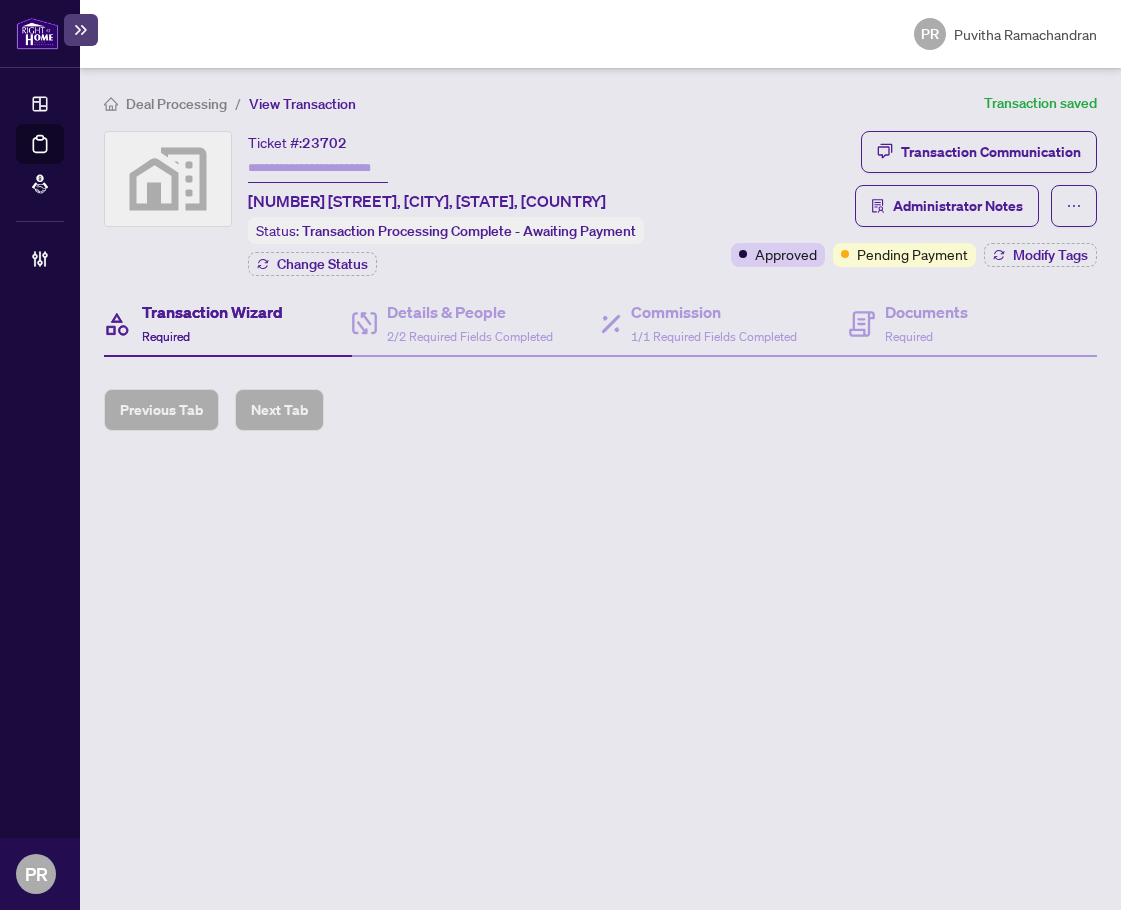type on "*******" 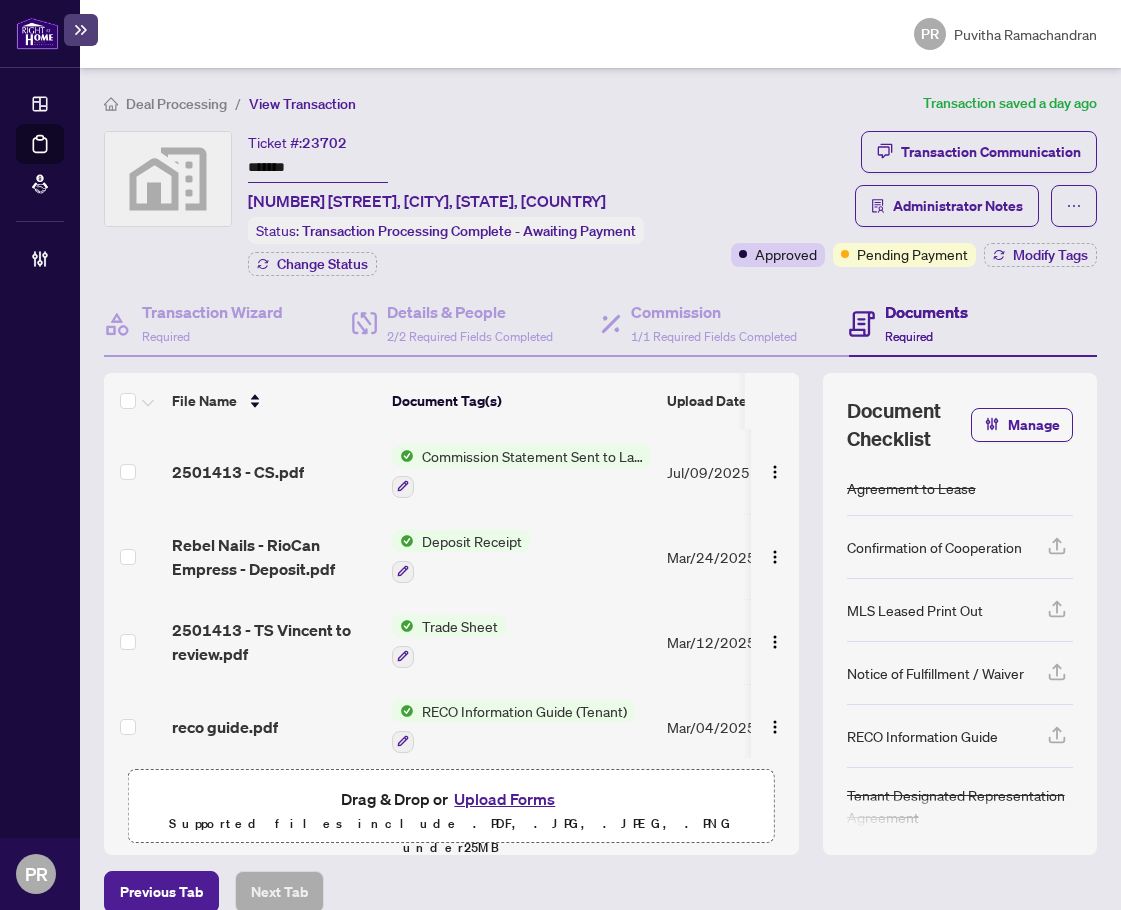 click on "2501413 - CS.pdf" at bounding box center (274, 472) 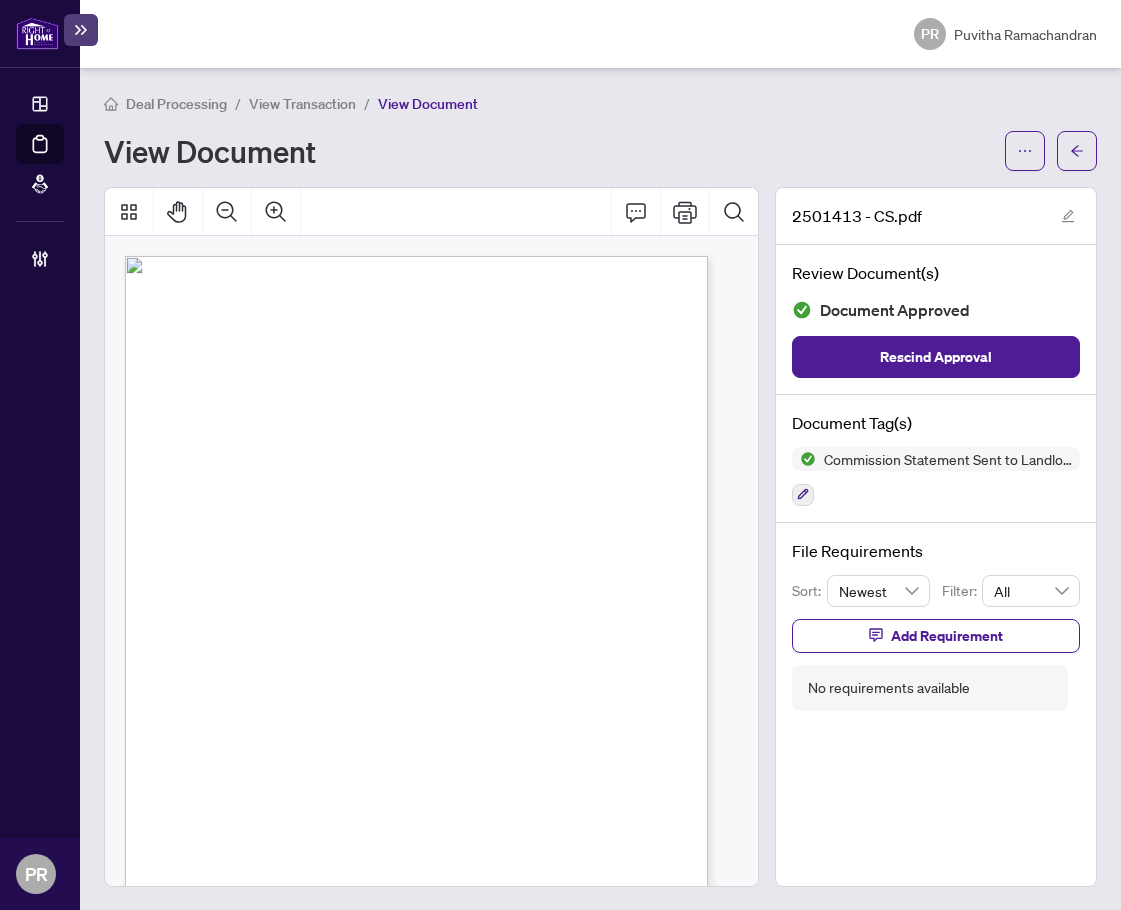 scroll, scrollTop: 144, scrollLeft: 0, axis: vertical 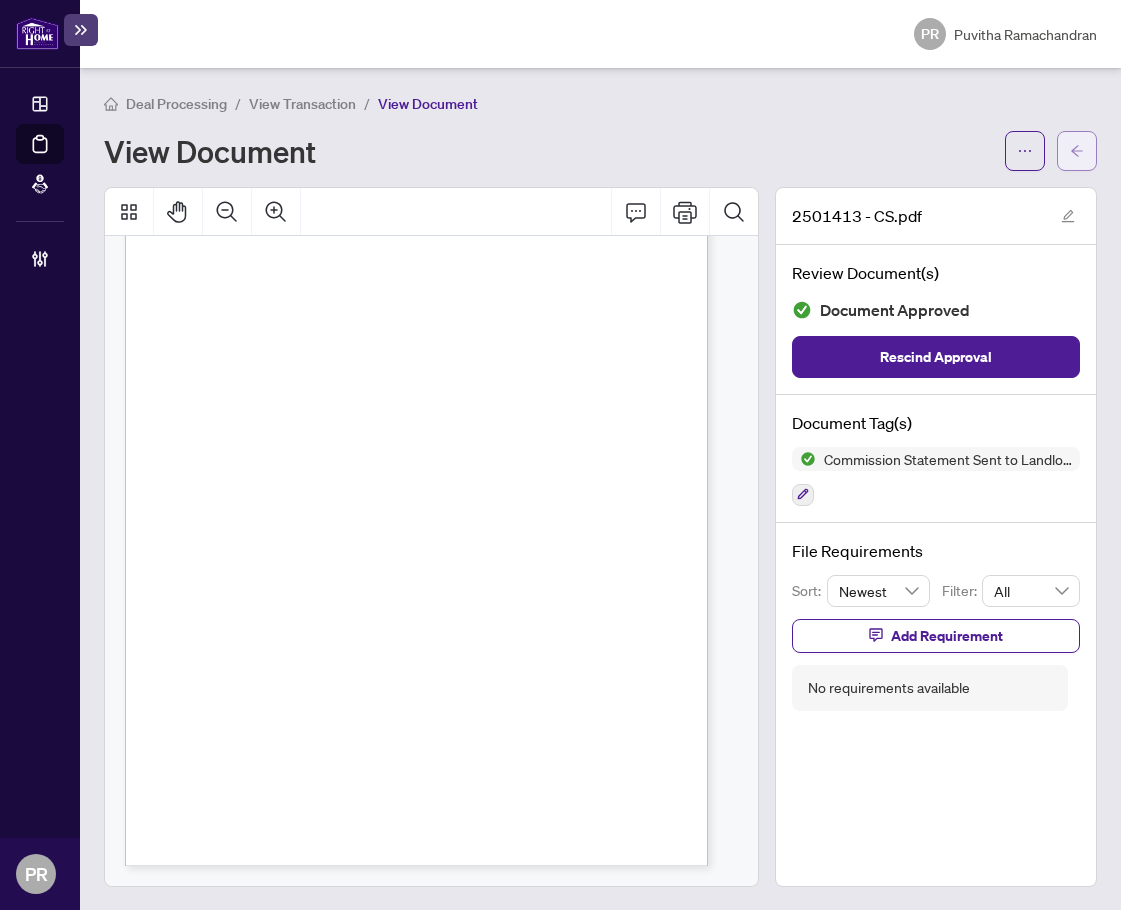 click 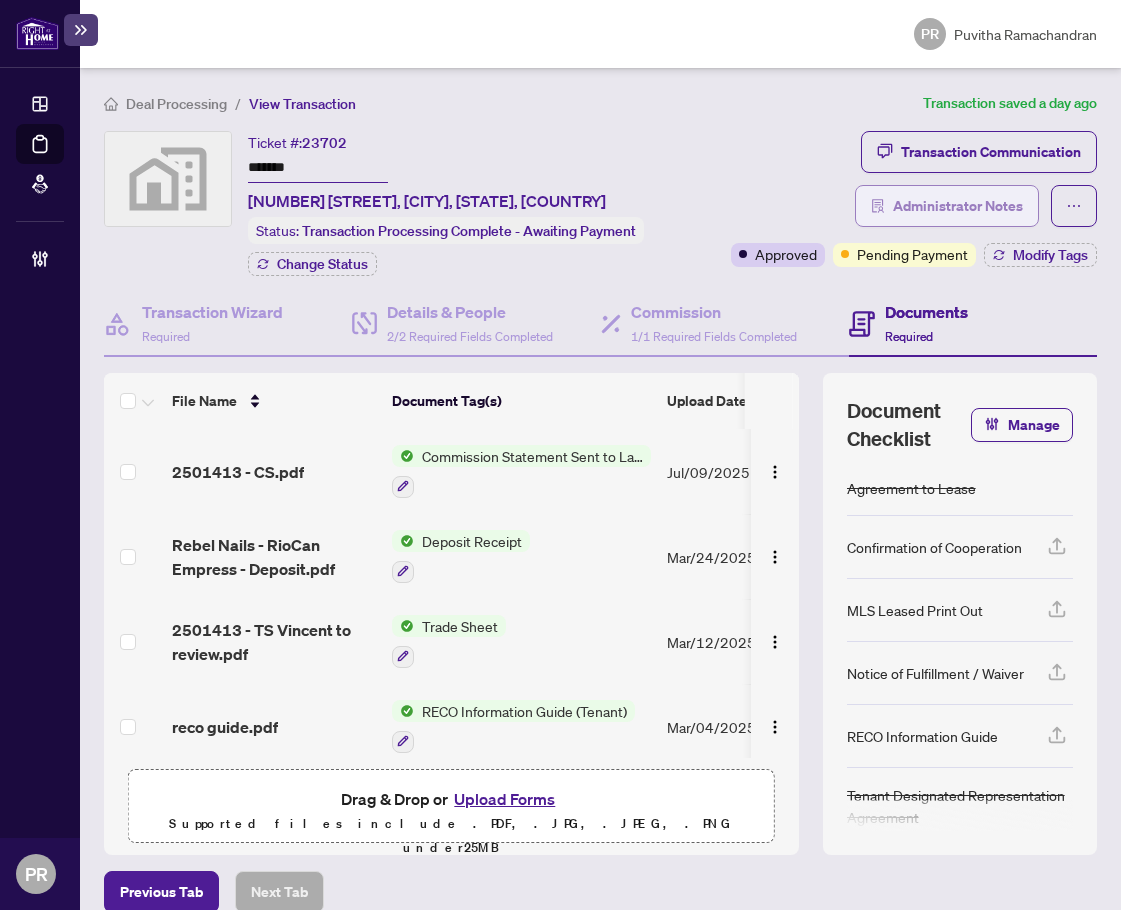 click on "Administrator Notes" at bounding box center (958, 206) 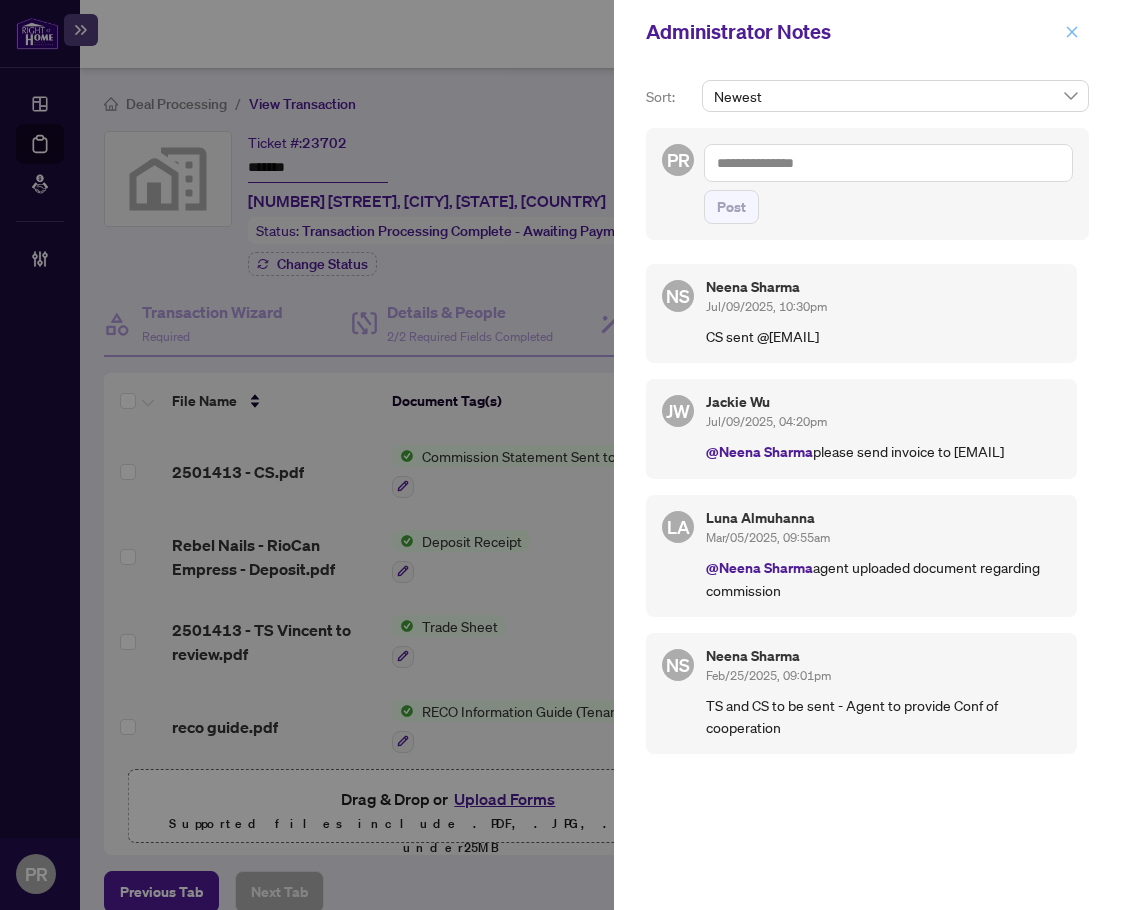 click at bounding box center [1072, 32] 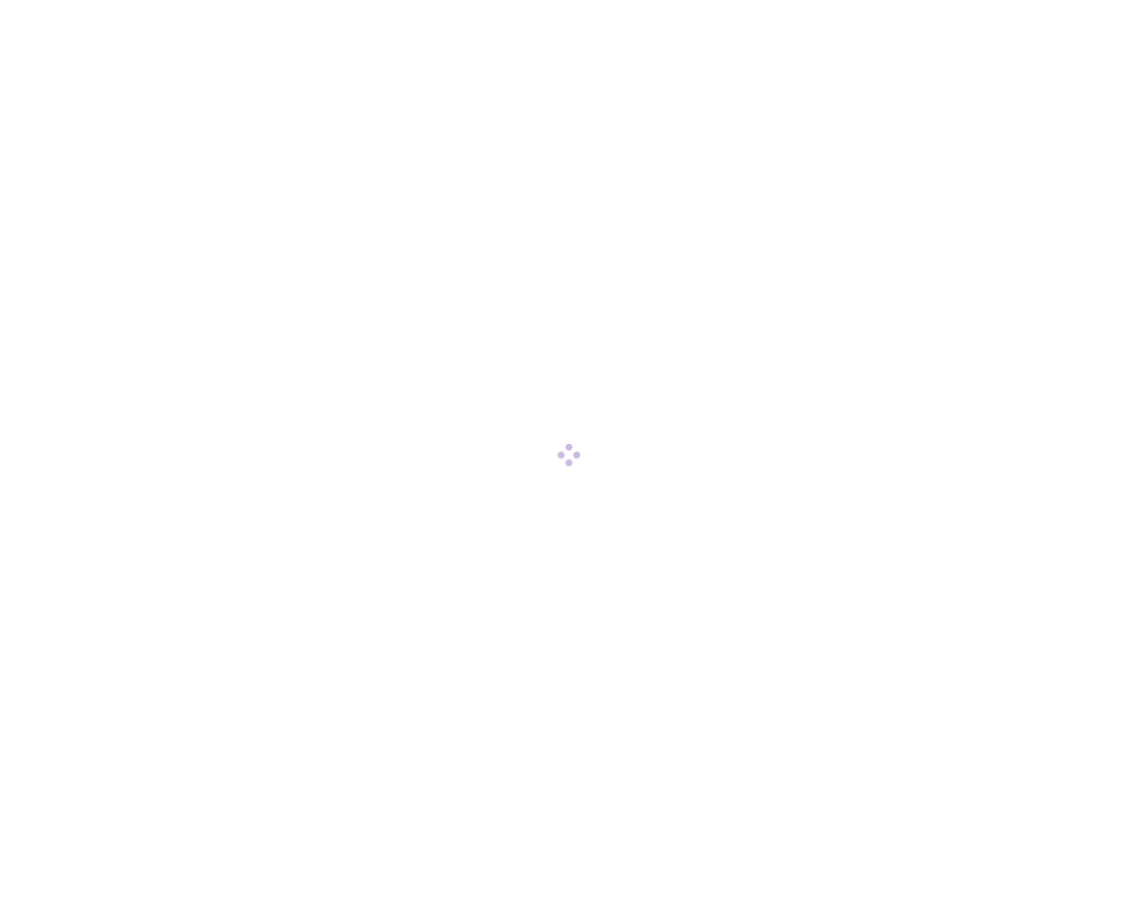 scroll, scrollTop: 0, scrollLeft: 0, axis: both 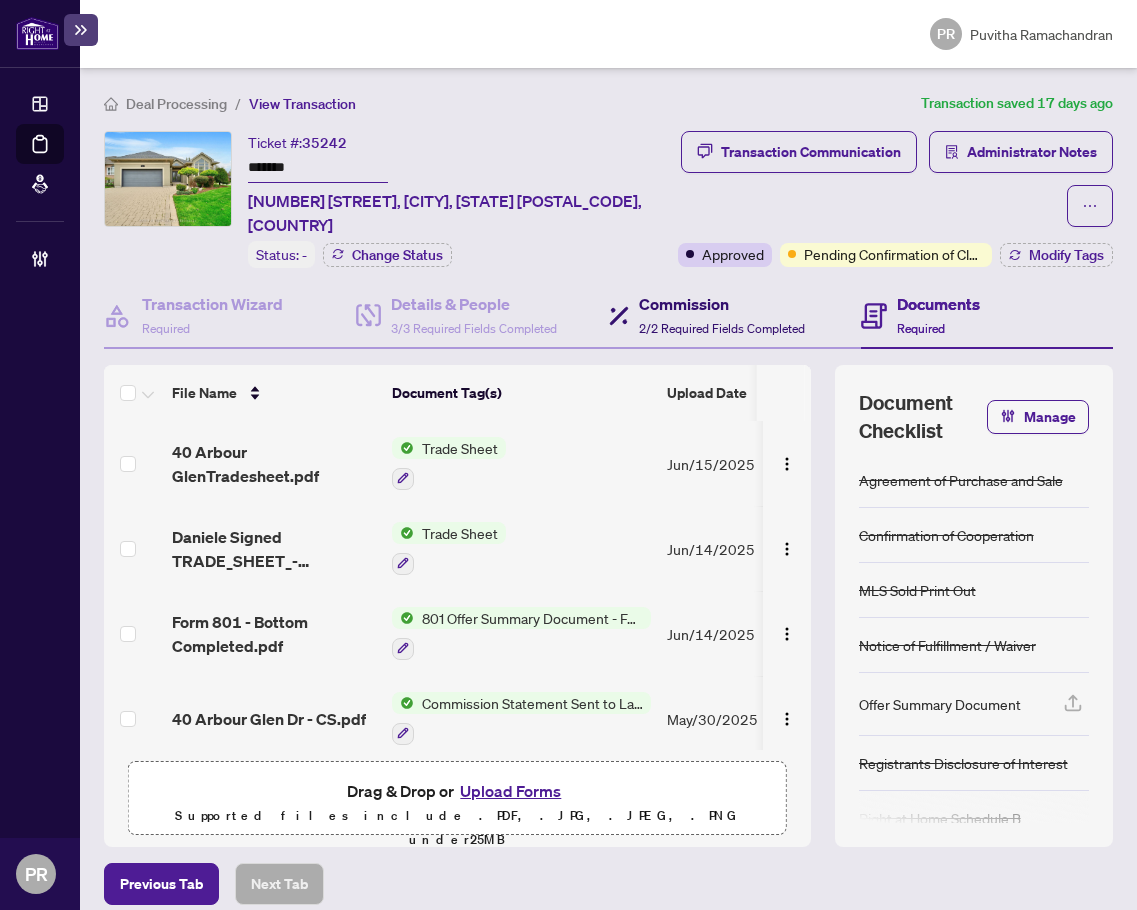 click at bounding box center [619, 315] 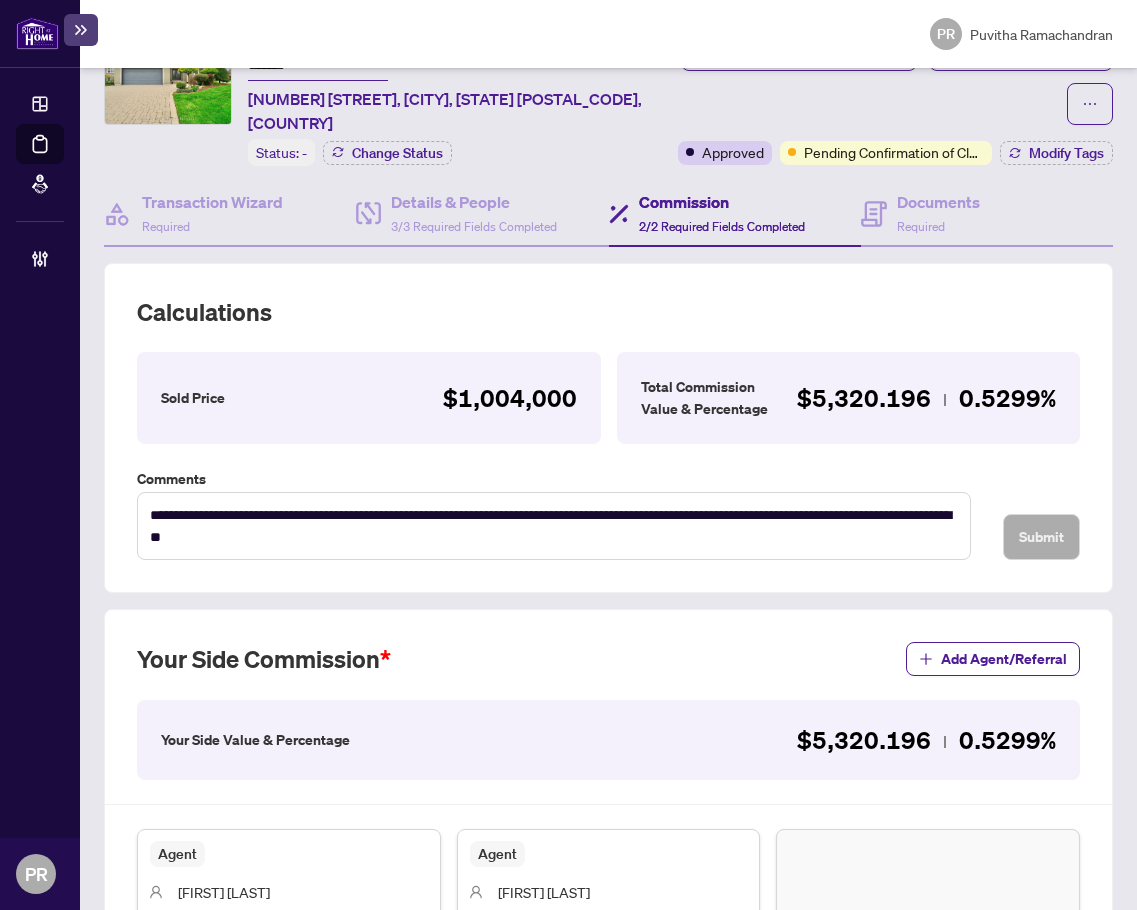 scroll, scrollTop: 0, scrollLeft: 0, axis: both 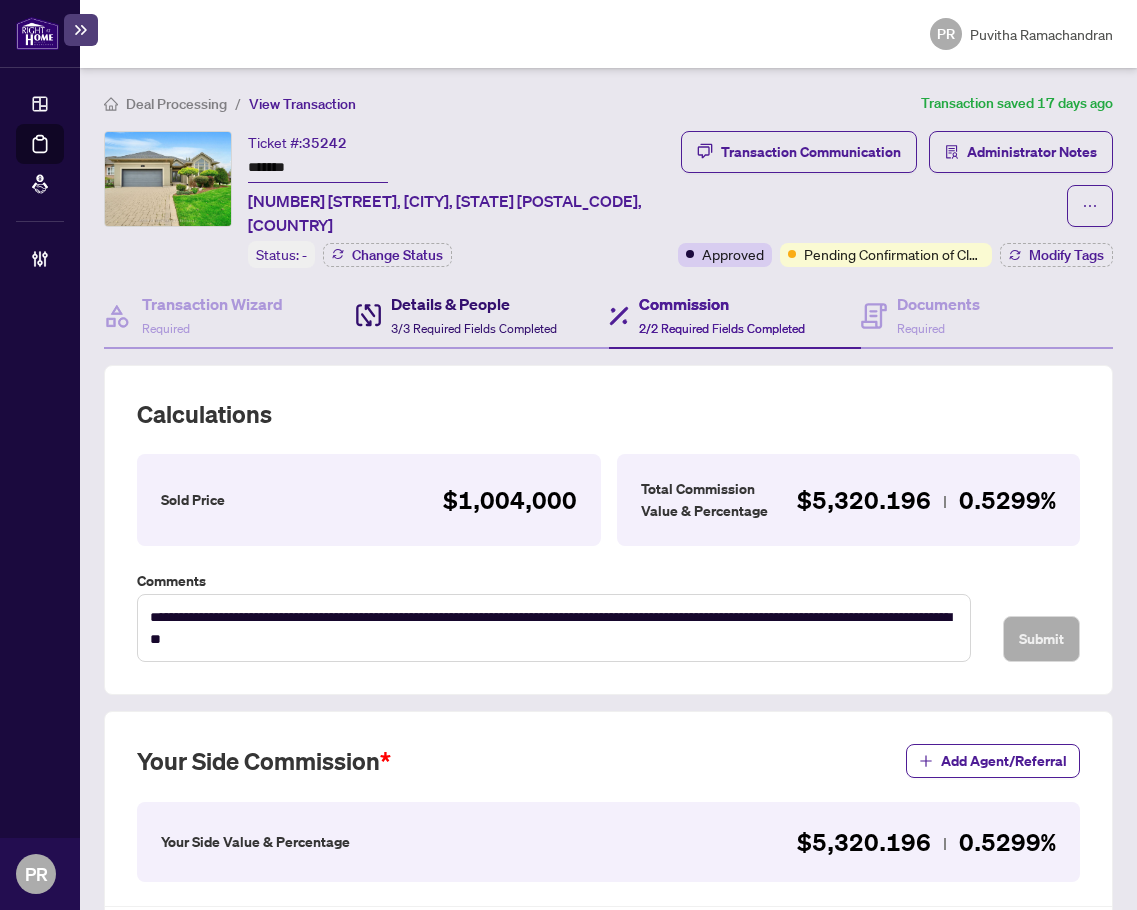 click on "3/3 Required Fields Completed" at bounding box center [474, 328] 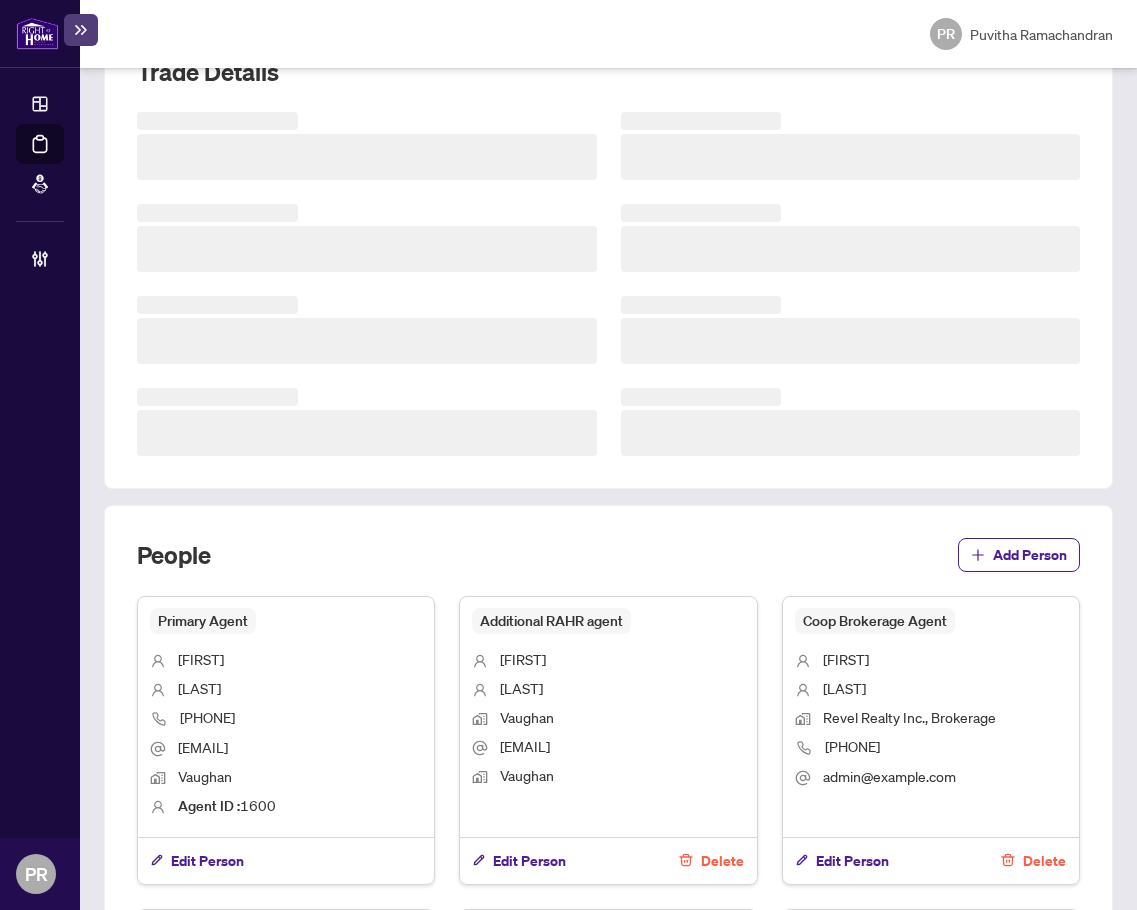 scroll, scrollTop: 716, scrollLeft: 0, axis: vertical 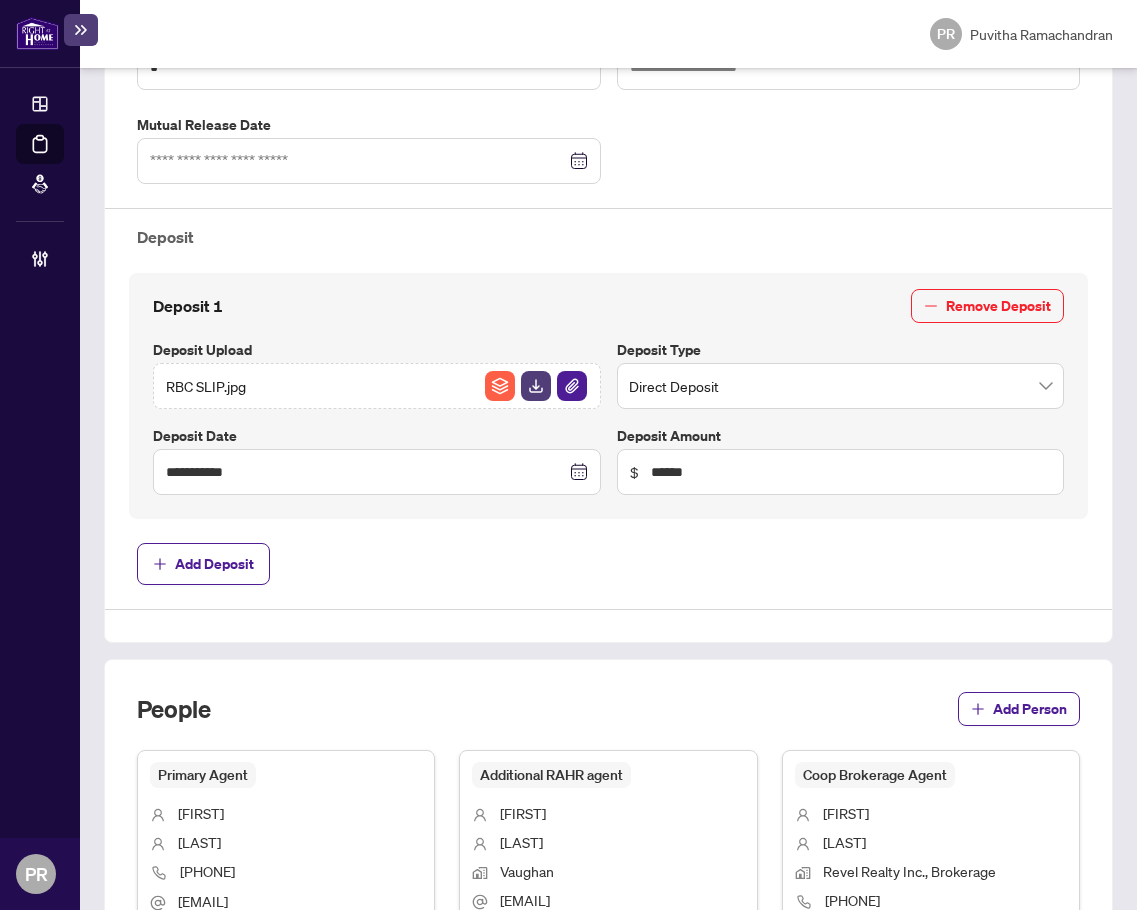 type on "**********" 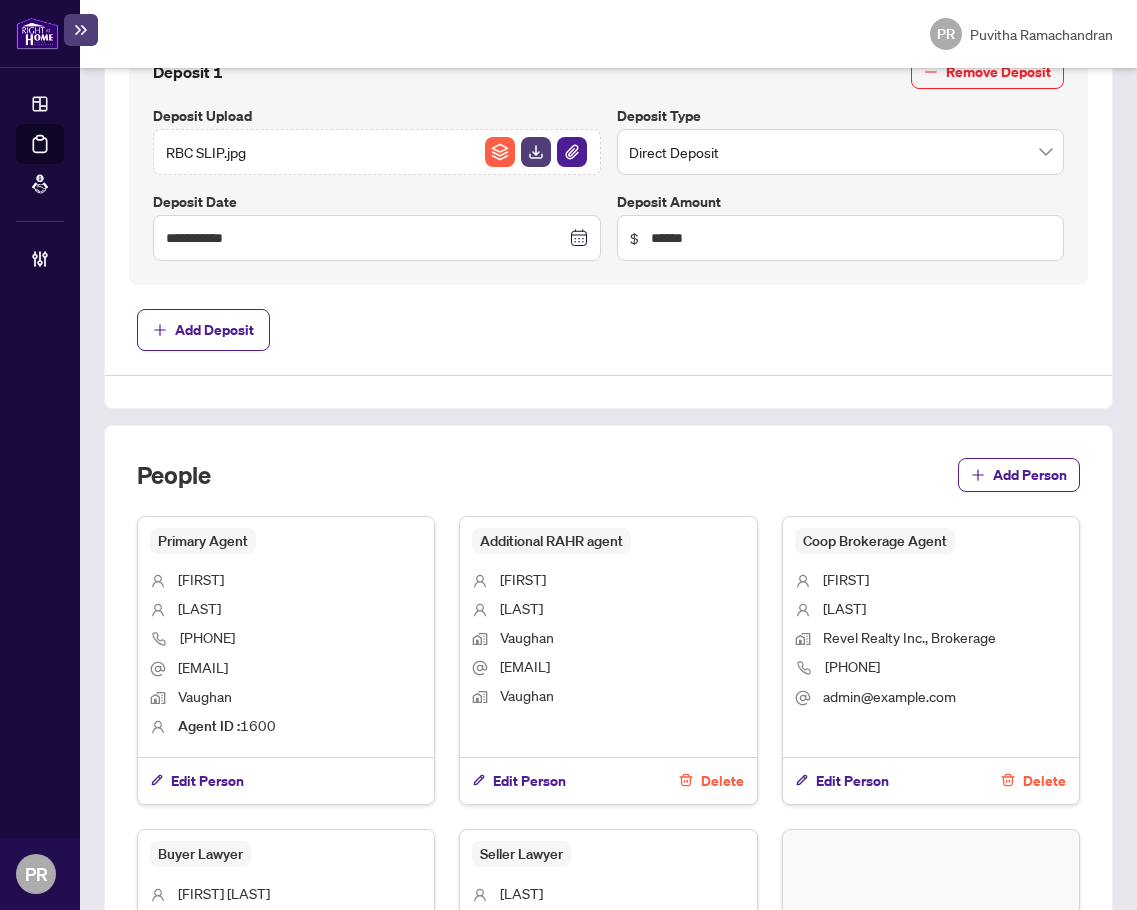 scroll, scrollTop: 1216, scrollLeft: 0, axis: vertical 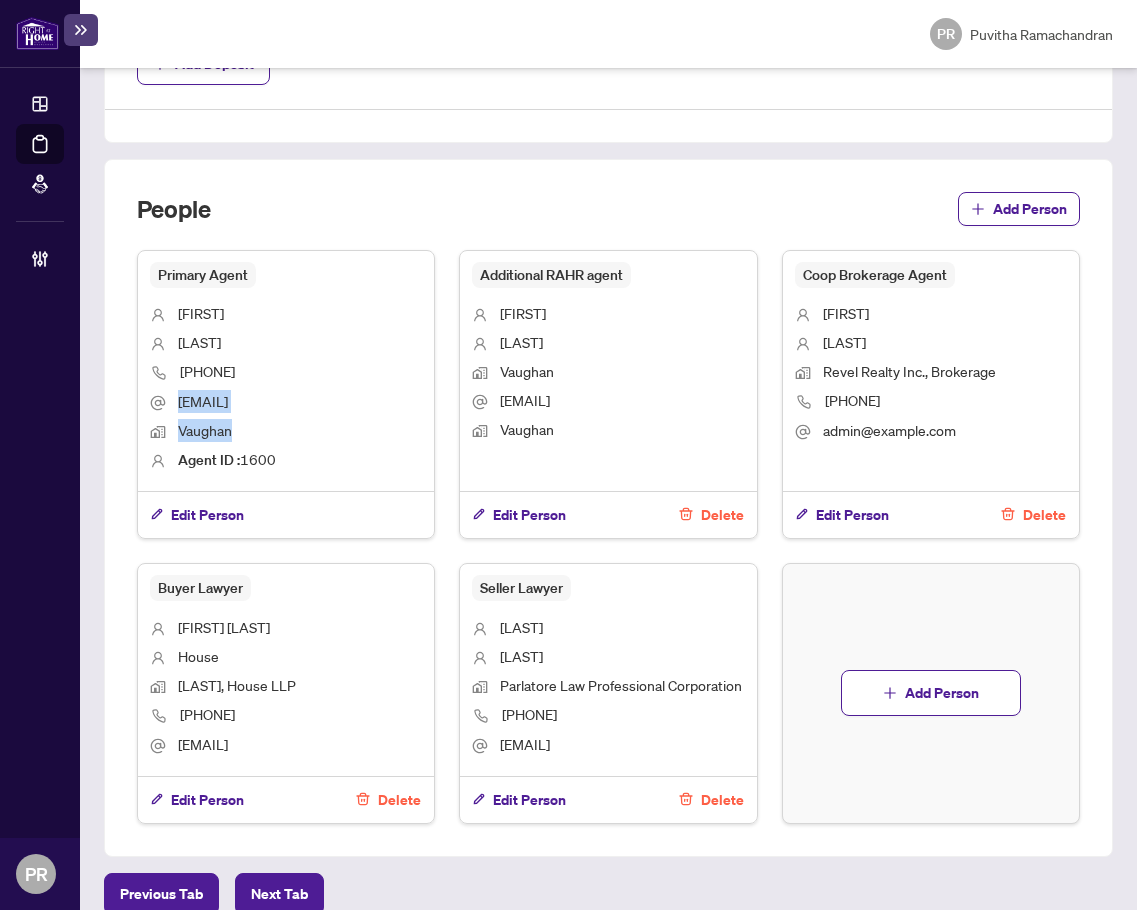 drag, startPoint x: 344, startPoint y: 417, endPoint x: 212, endPoint y: 411, distance: 132.13629 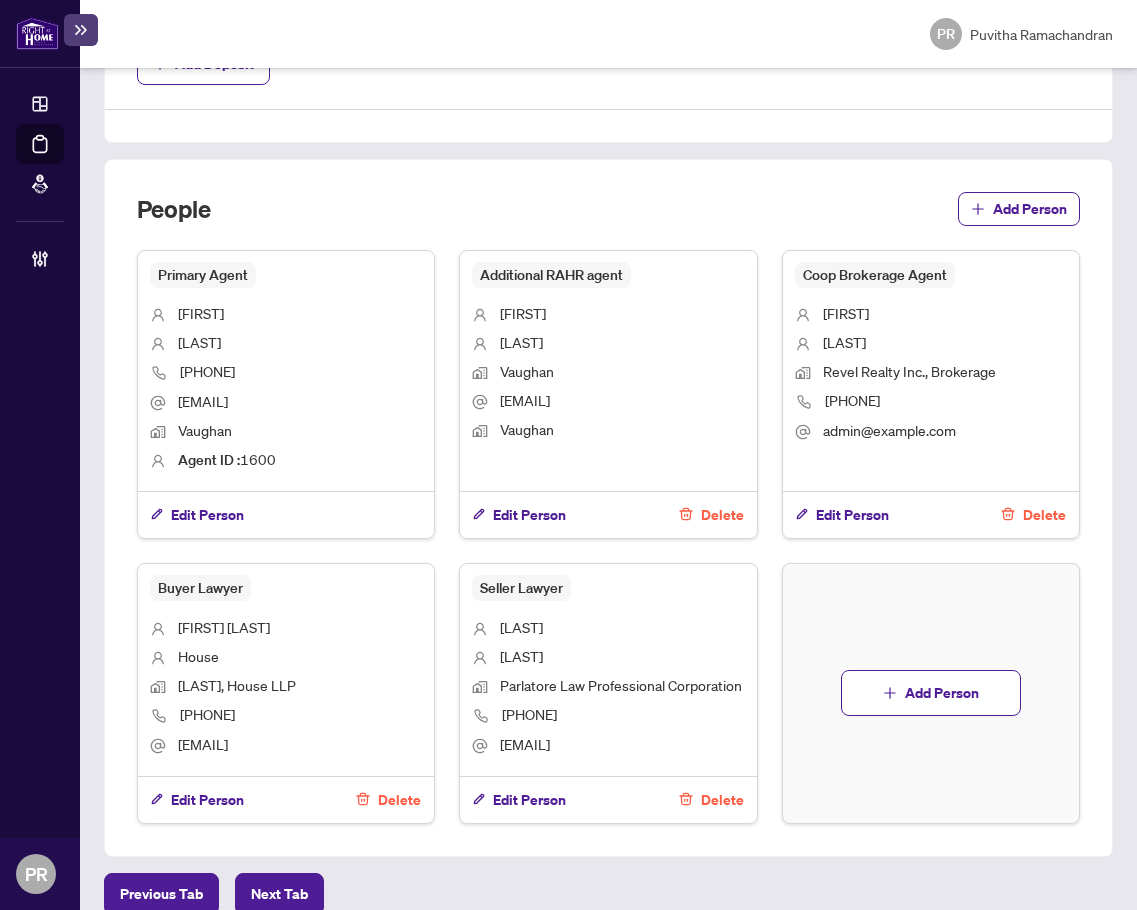 drag, startPoint x: 308, startPoint y: 399, endPoint x: 158, endPoint y: 399, distance: 150 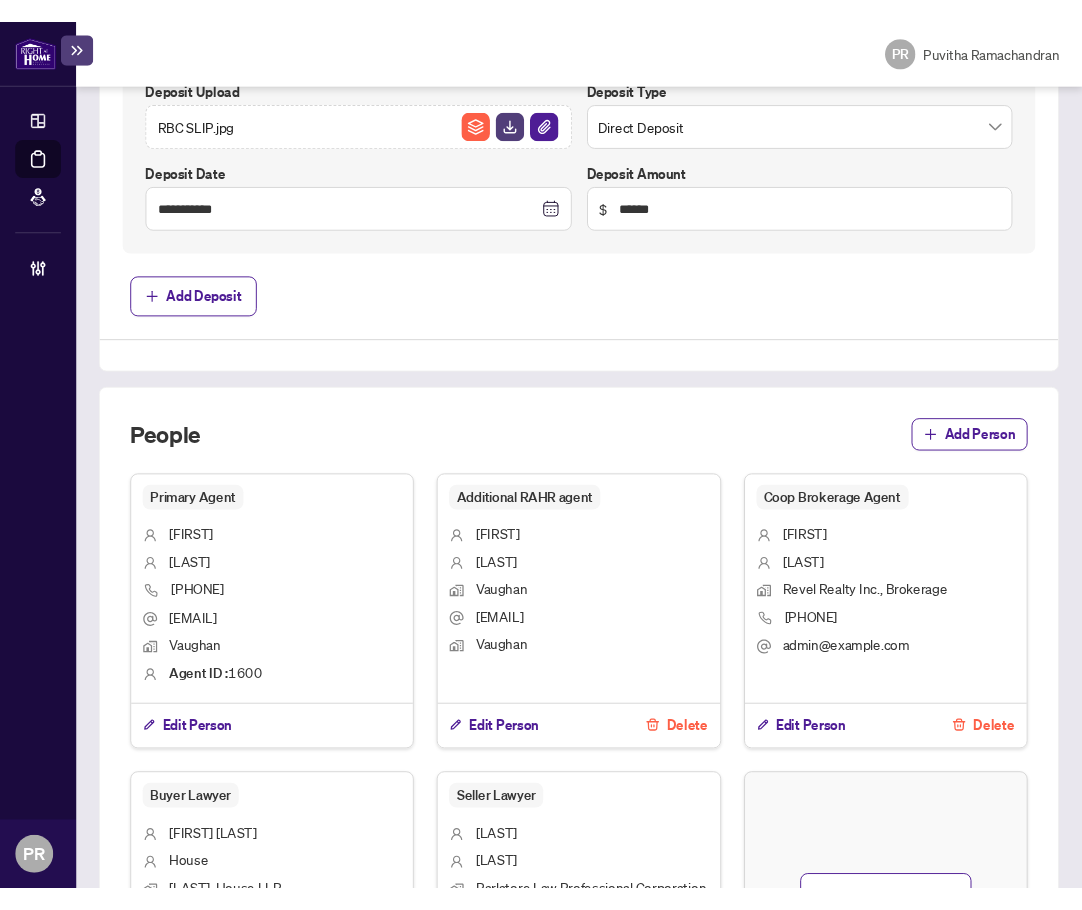 scroll, scrollTop: 998, scrollLeft: 0, axis: vertical 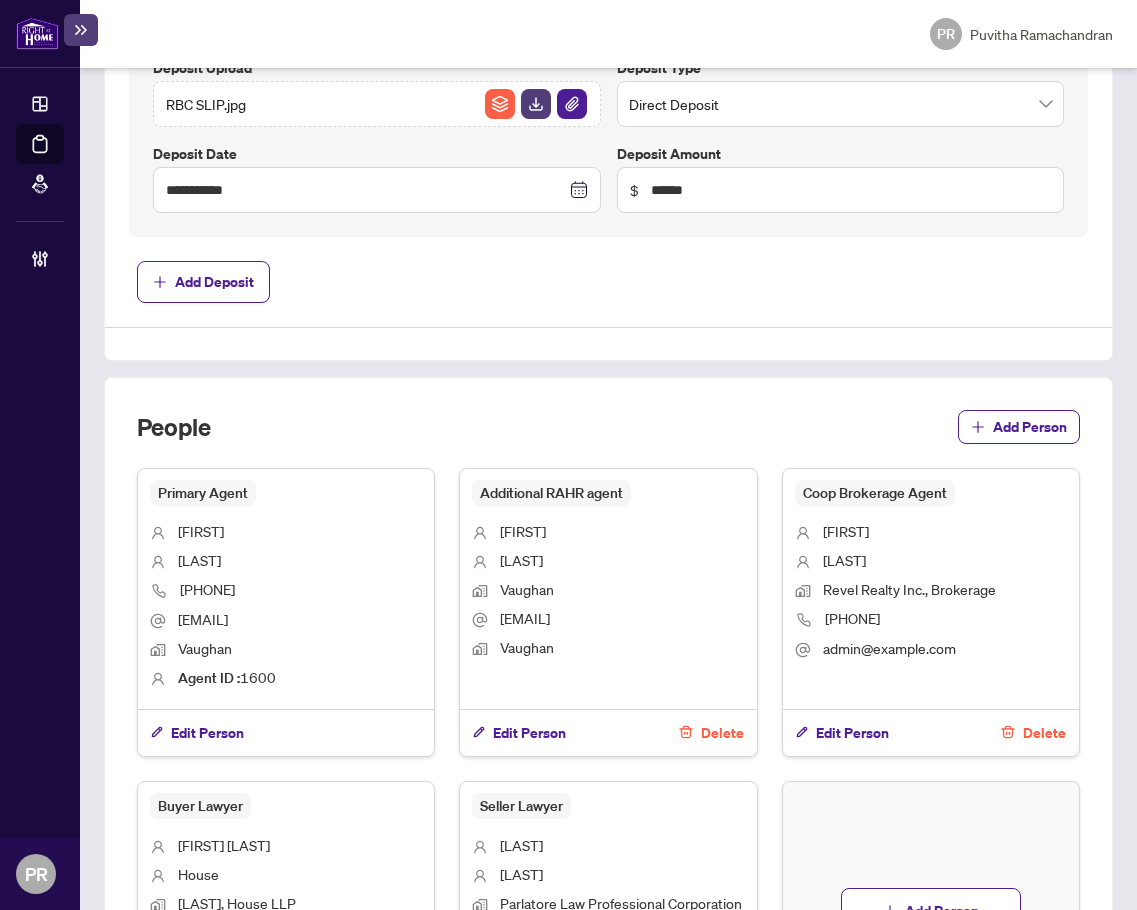 drag, startPoint x: 189, startPoint y: 636, endPoint x: 175, endPoint y: 623, distance: 19.104973 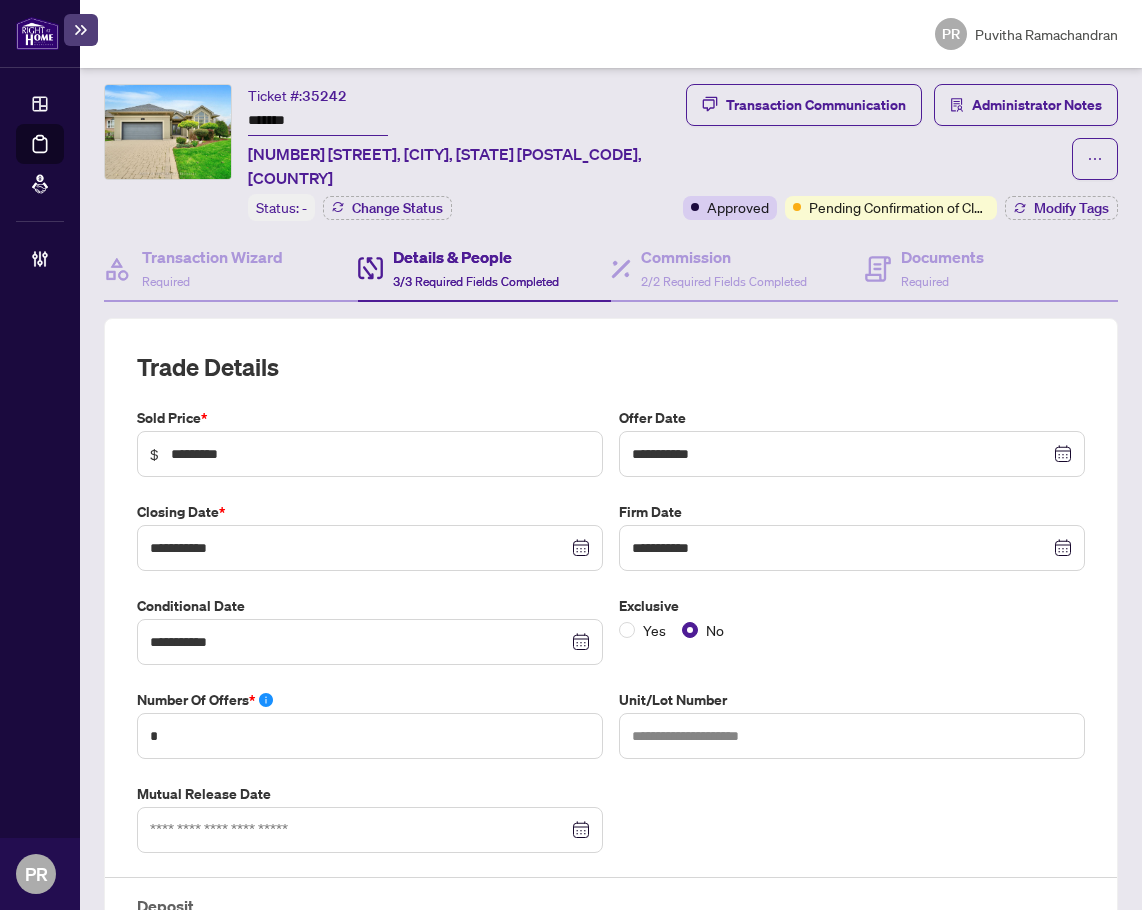 scroll, scrollTop: 0, scrollLeft: 0, axis: both 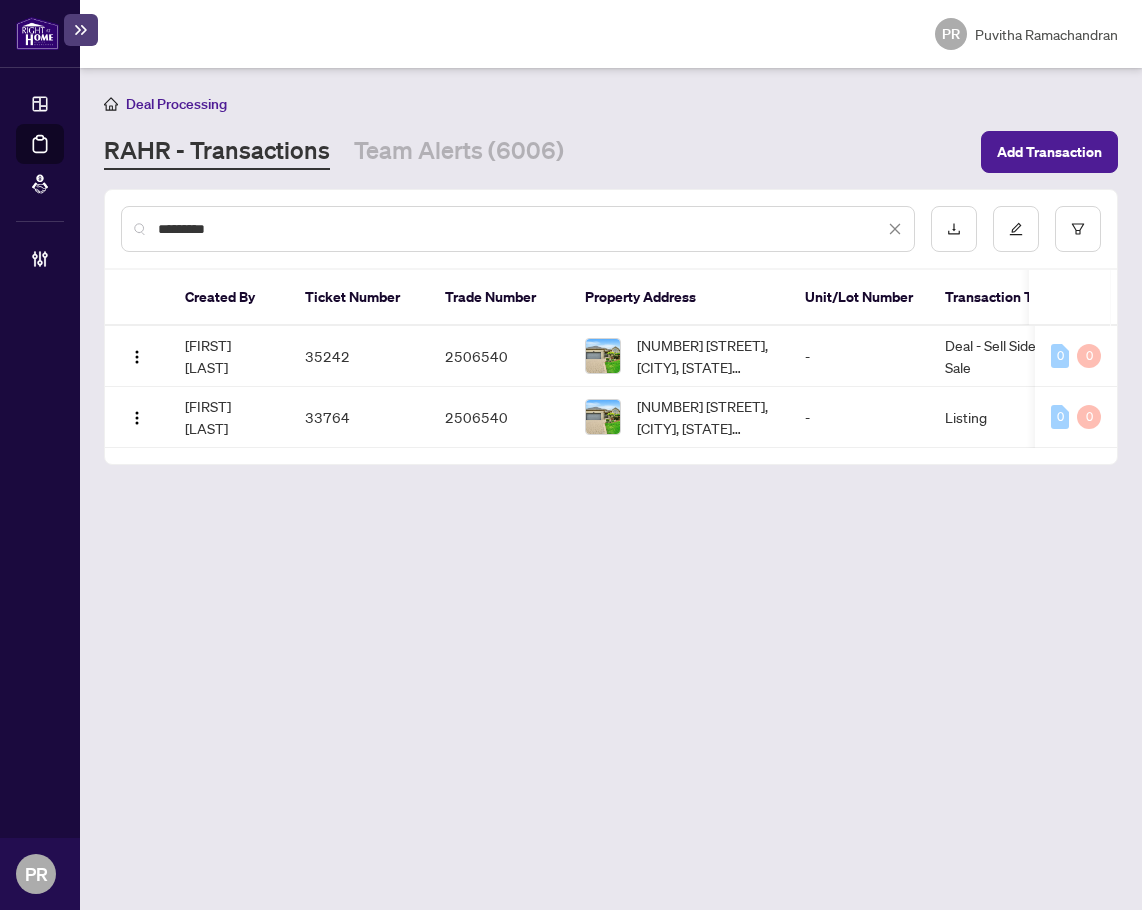 drag, startPoint x: 226, startPoint y: 227, endPoint x: 94, endPoint y: 230, distance: 132.03409 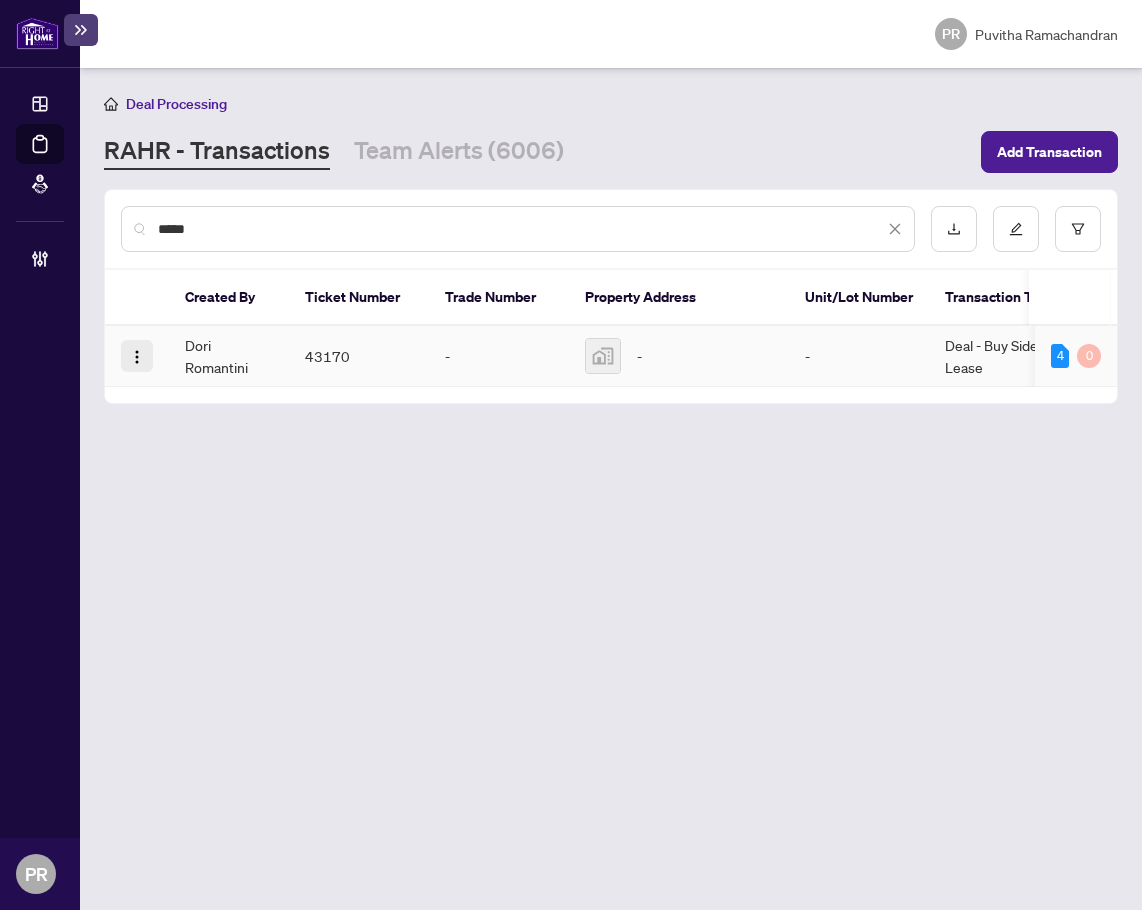 click at bounding box center [137, 356] 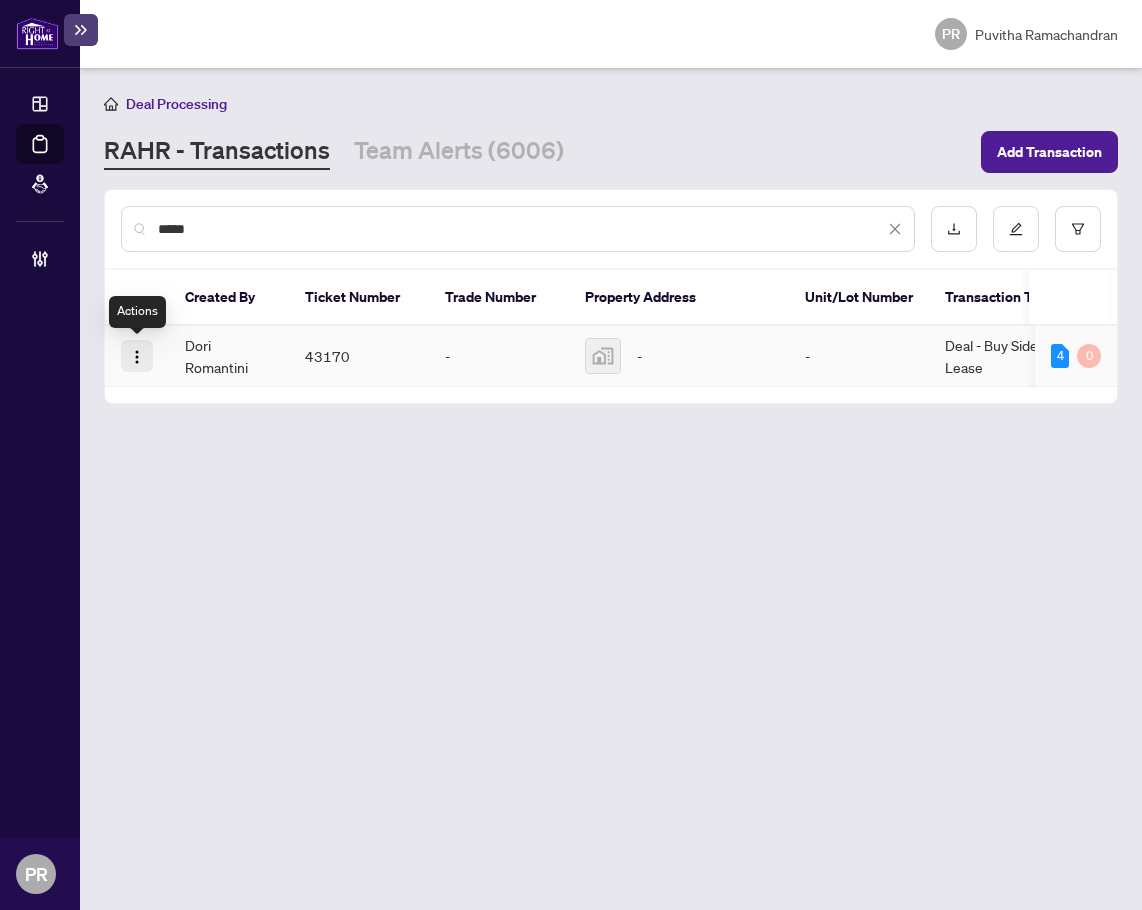 click at bounding box center [137, 356] 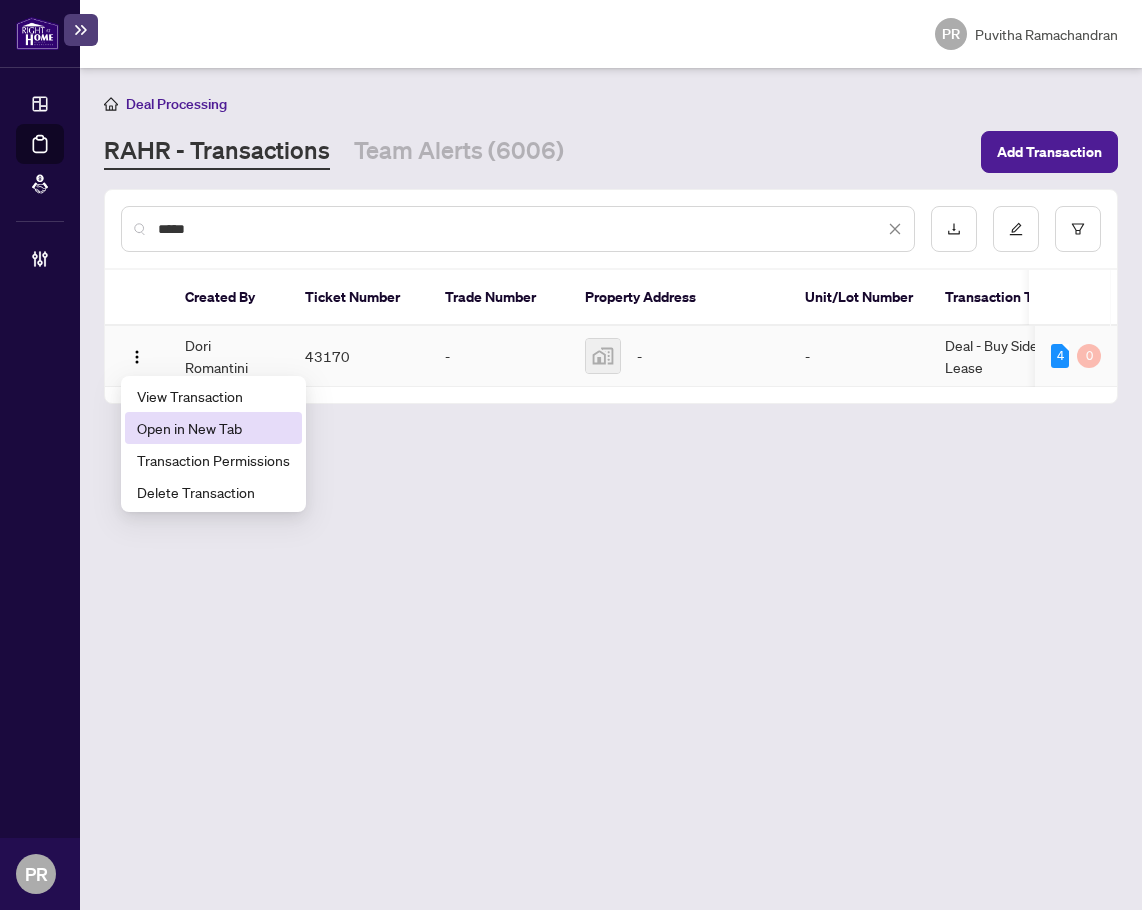 click on "Open in New Tab" at bounding box center [213, 428] 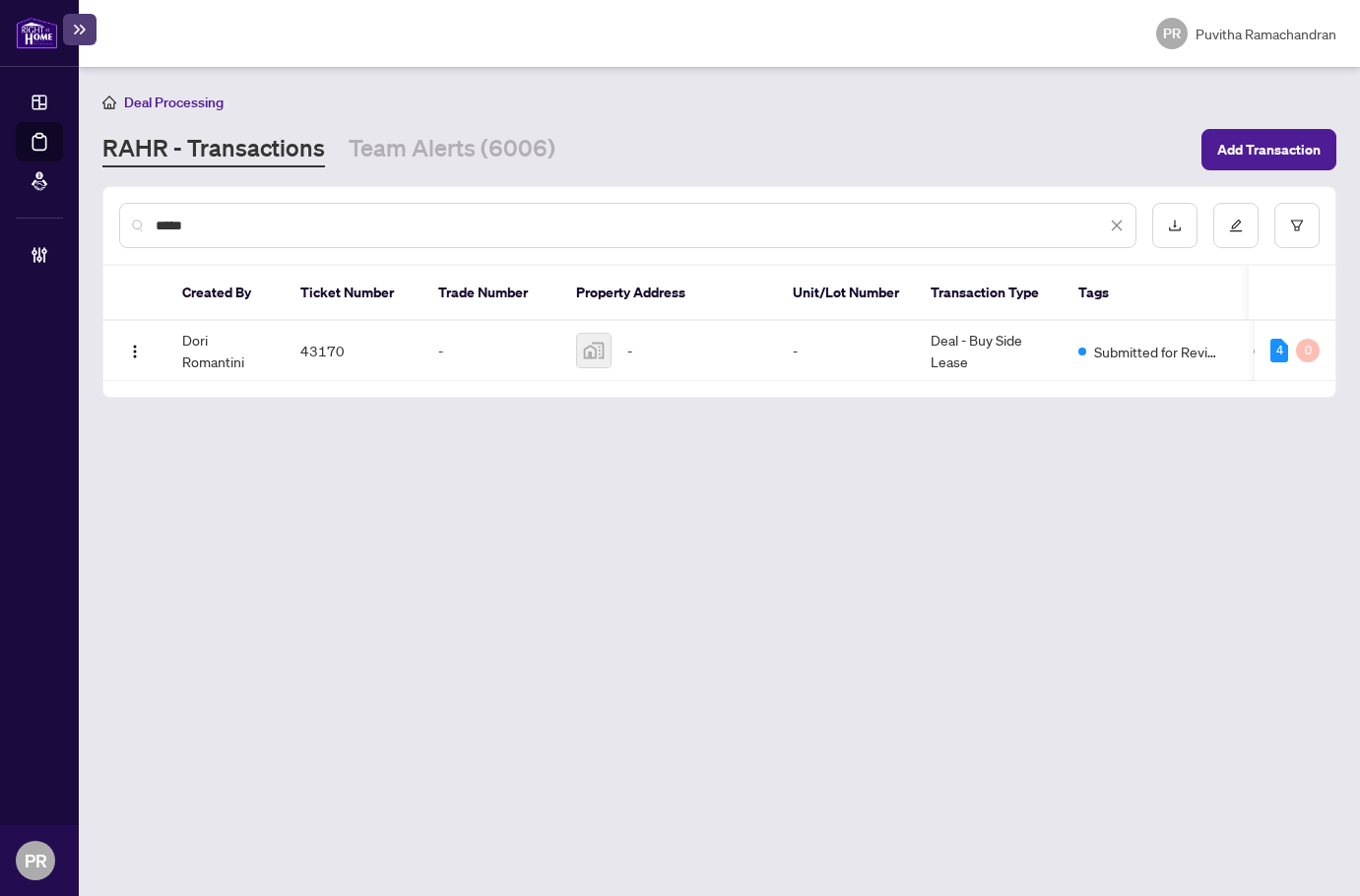 drag, startPoint x: 203, startPoint y: 229, endPoint x: 104, endPoint y: 227, distance: 99.02 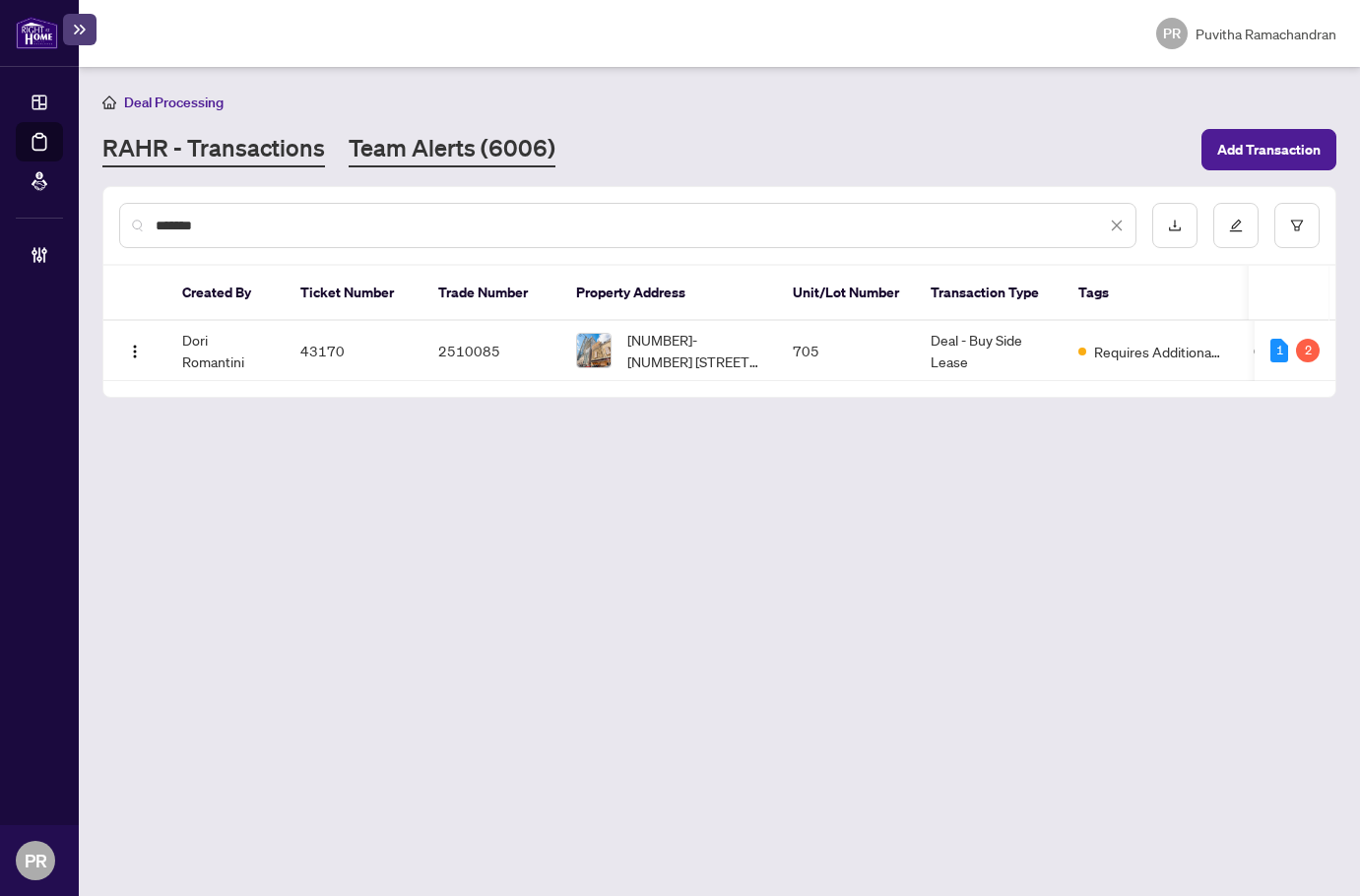 drag, startPoint x: 228, startPoint y: 217, endPoint x: 403, endPoint y: 156, distance: 185.32674 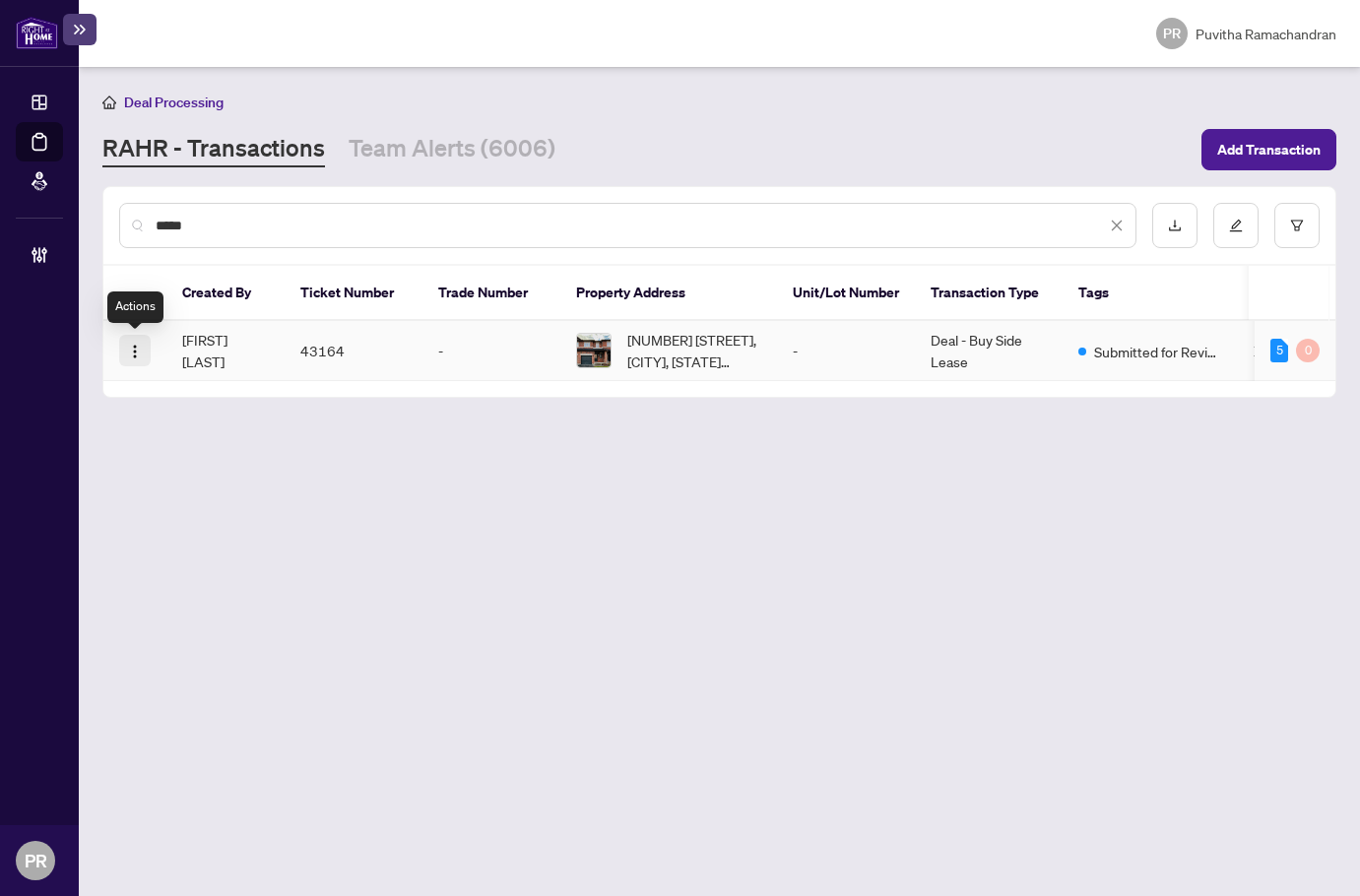 click at bounding box center [135, 352] 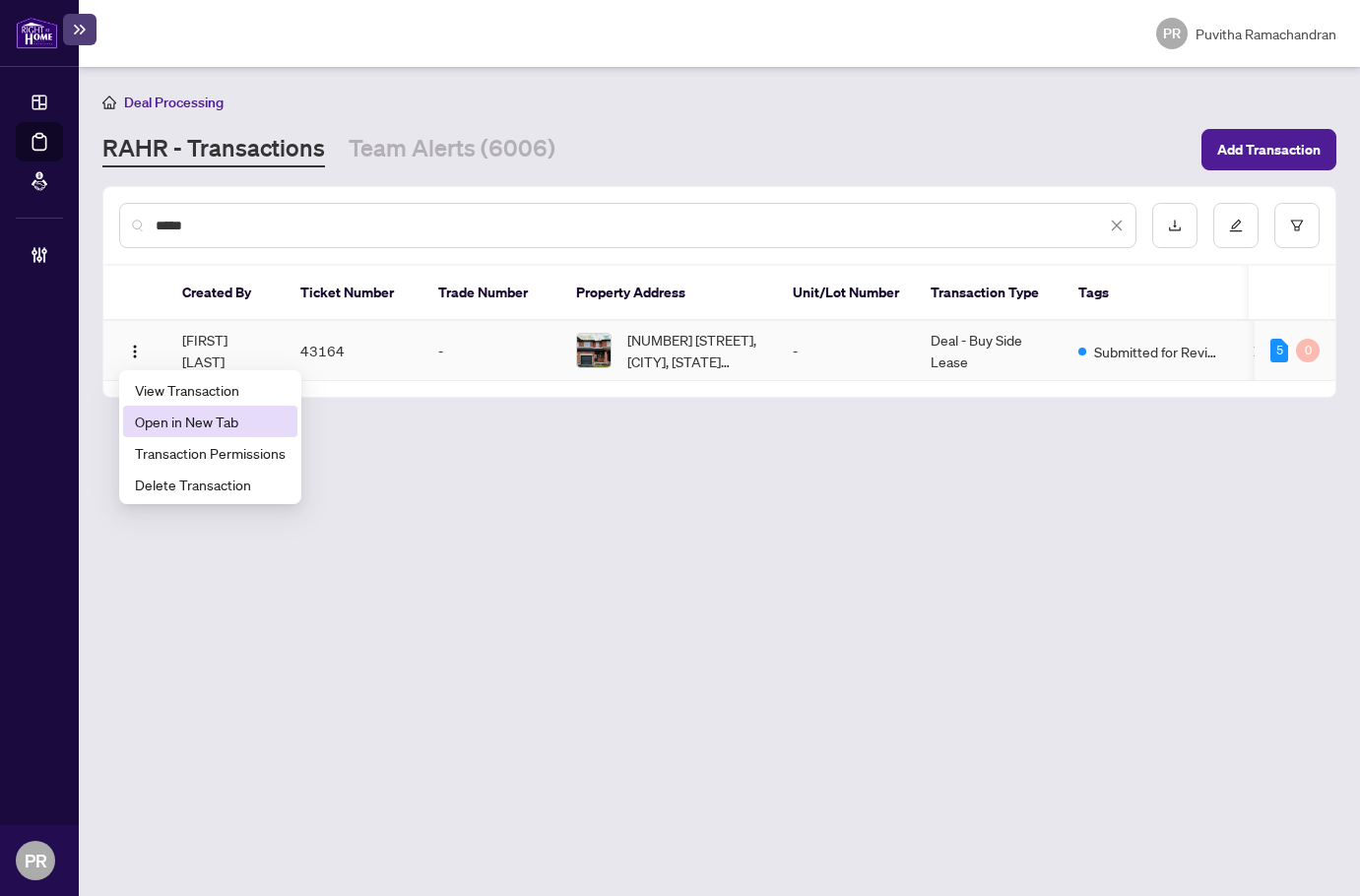 click on "Open in New Tab" at bounding box center [210, 421] 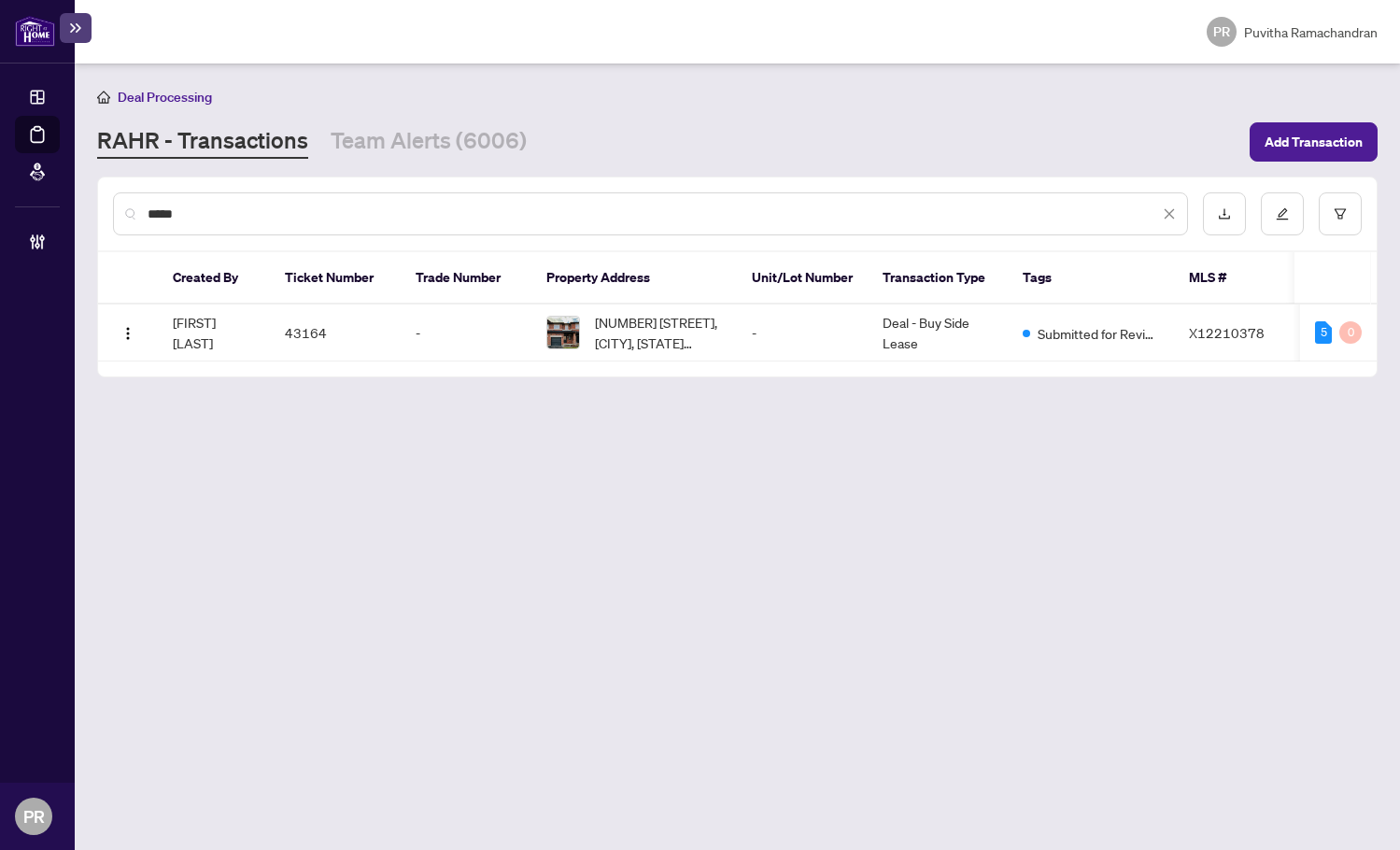 drag, startPoint x: 228, startPoint y: 201, endPoint x: 122, endPoint y: 211, distance: 106.470653 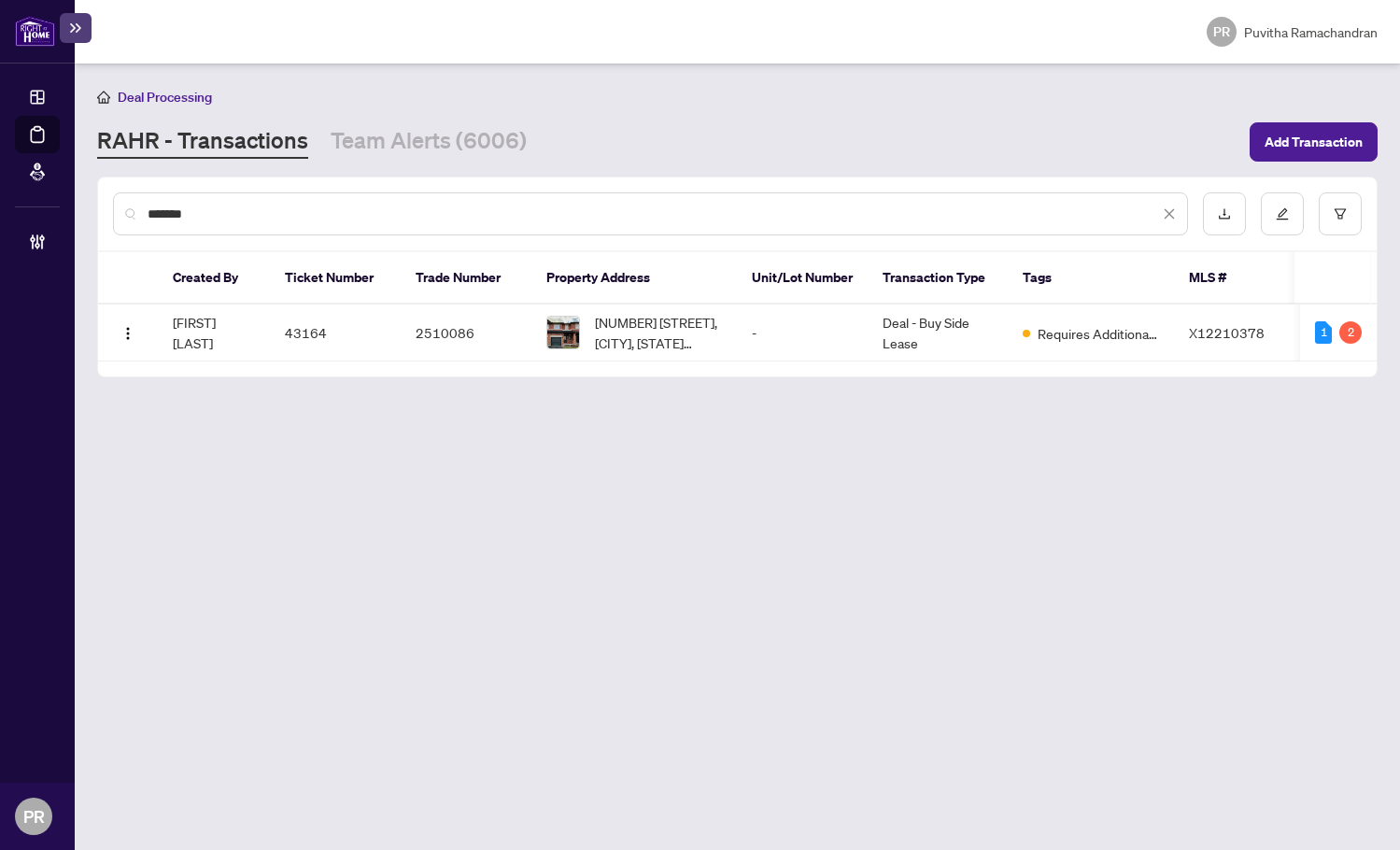 drag, startPoint x: 218, startPoint y: 206, endPoint x: 21, endPoint y: 210, distance: 197.0406 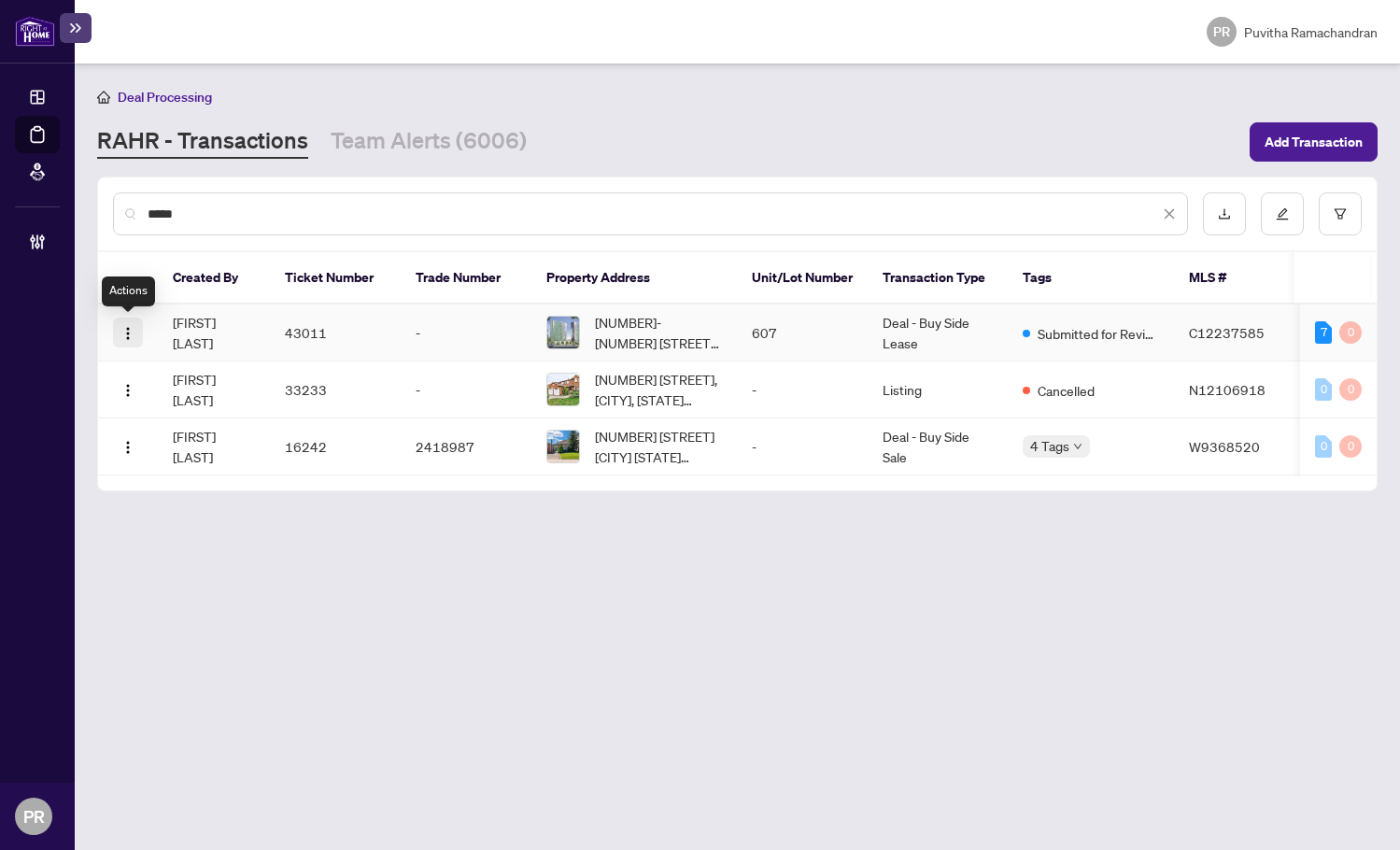 click at bounding box center (128, 333) 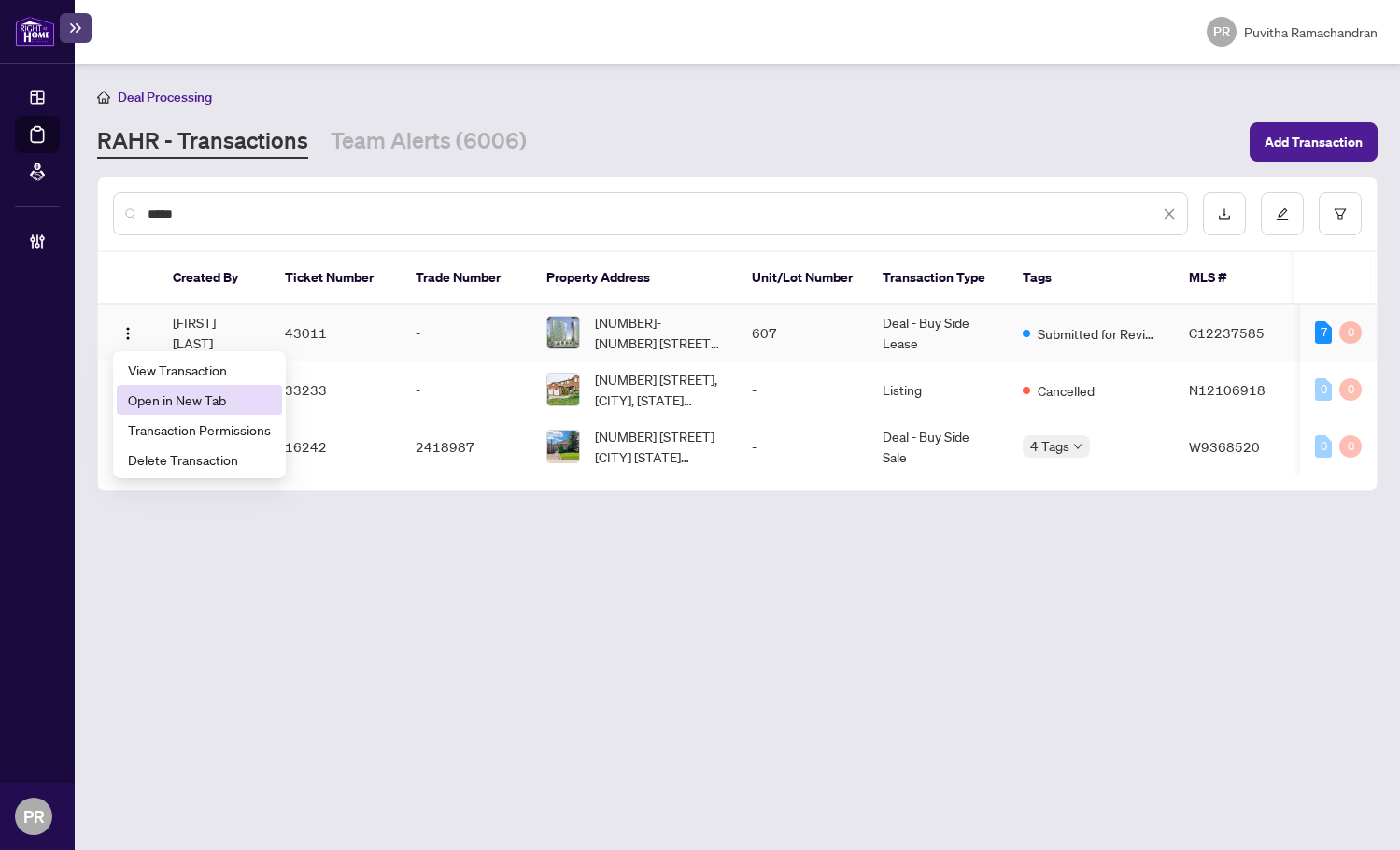 click on "Open in New Tab" at bounding box center (199, 400) 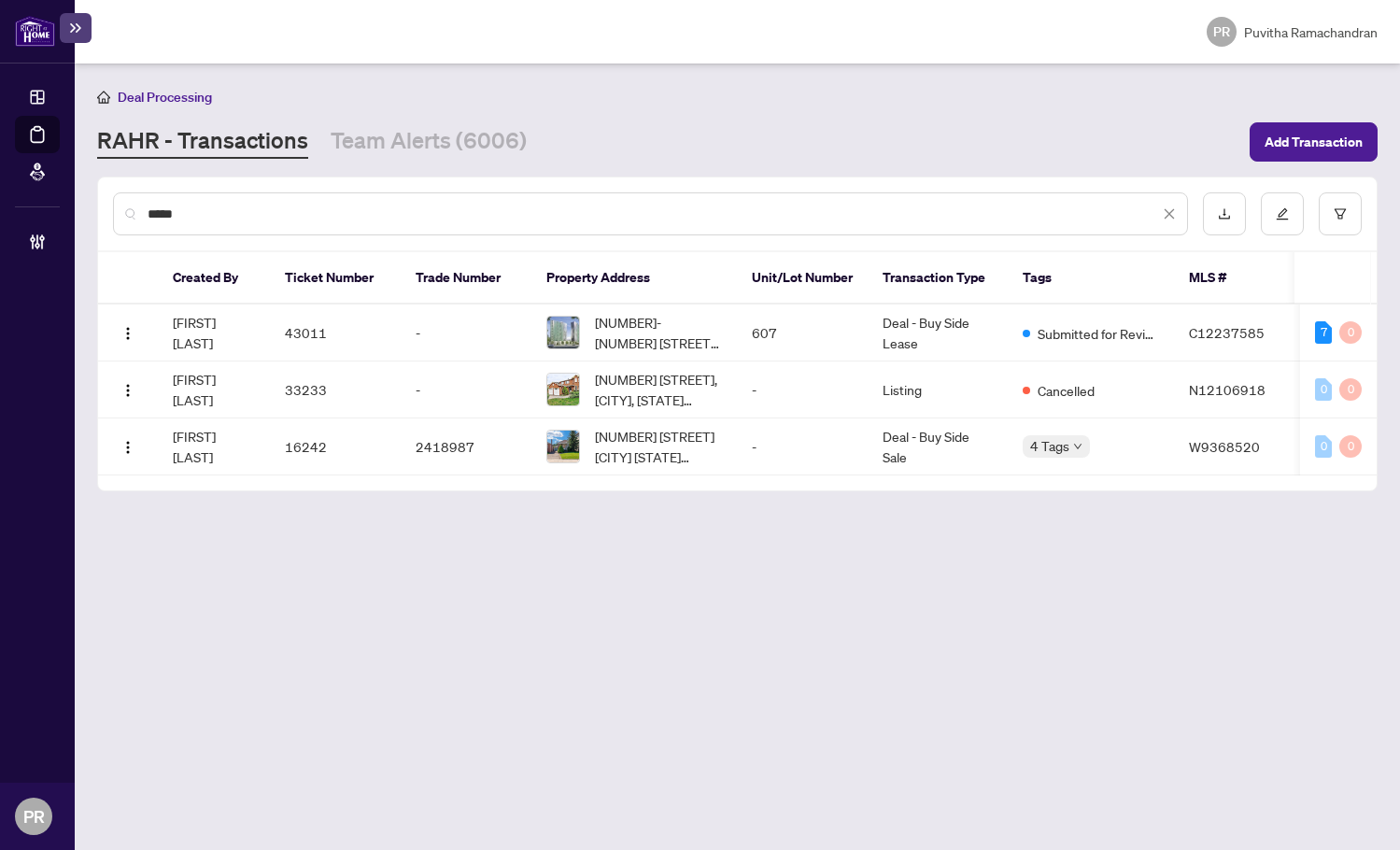 drag, startPoint x: 187, startPoint y: 204, endPoint x: -56, endPoint y: 204, distance: 243 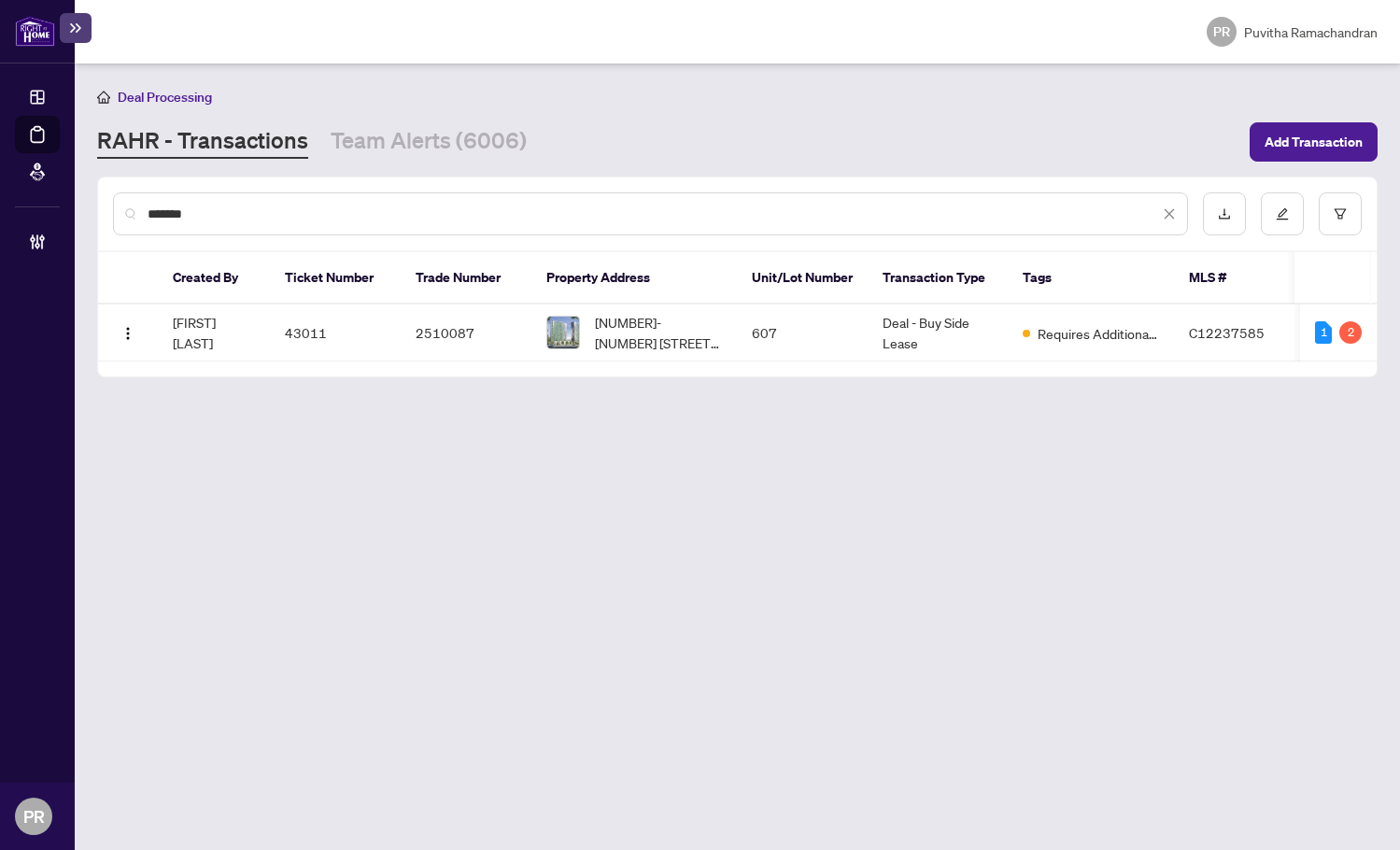 drag, startPoint x: 214, startPoint y: 209, endPoint x: 84, endPoint y: 218, distance: 130.31117 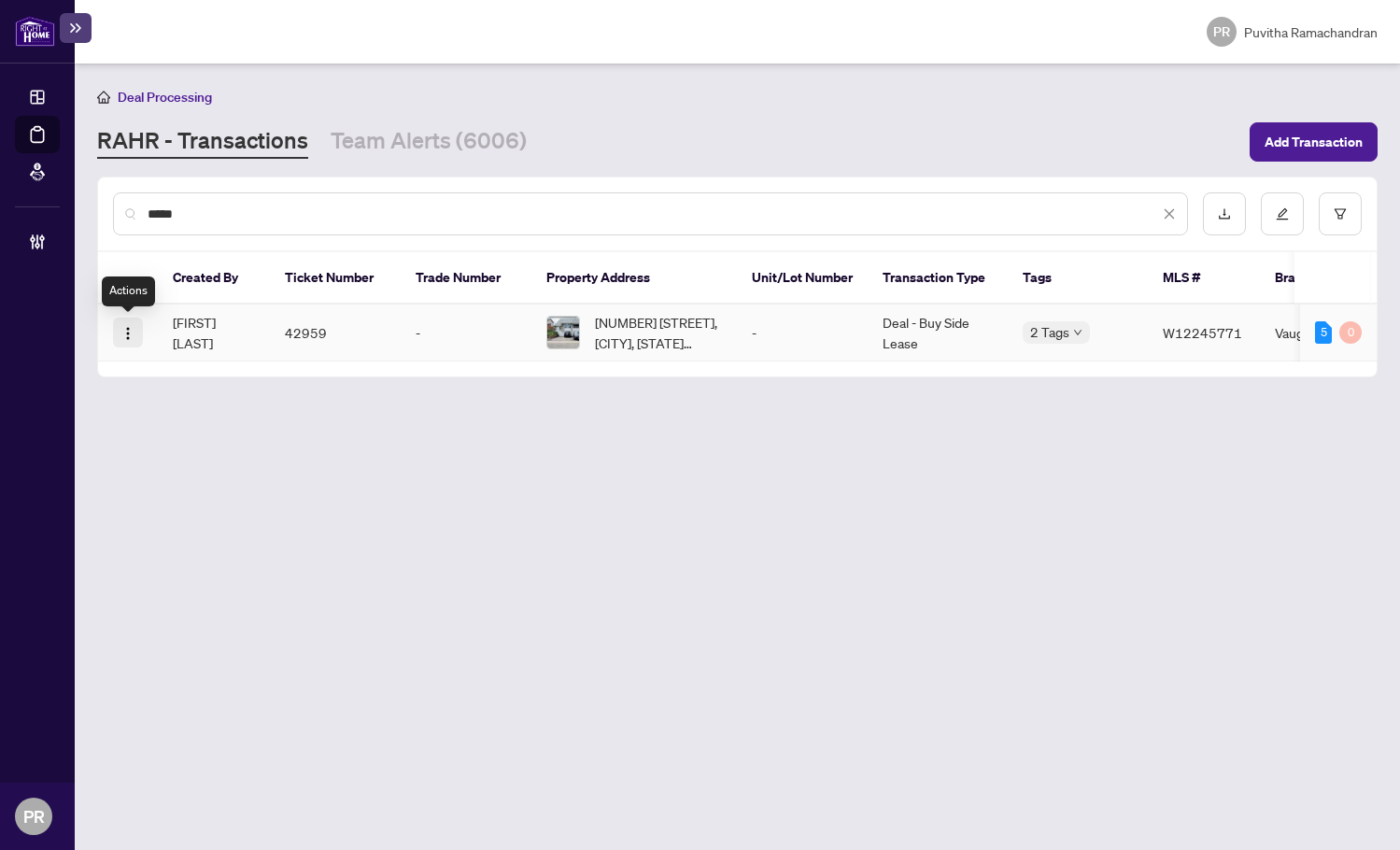 click at bounding box center (128, 333) 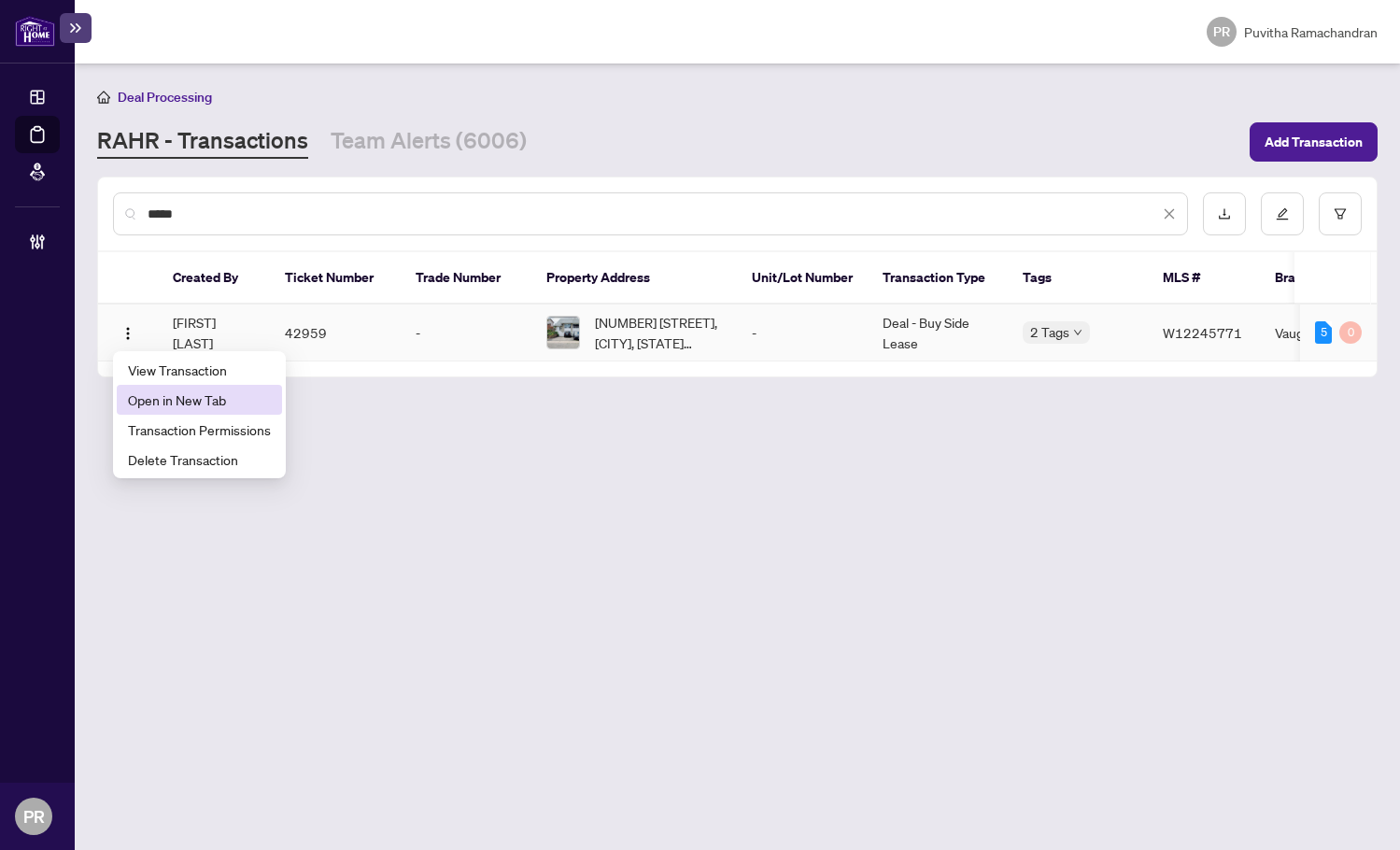 click on "Open in New Tab" at bounding box center (199, 400) 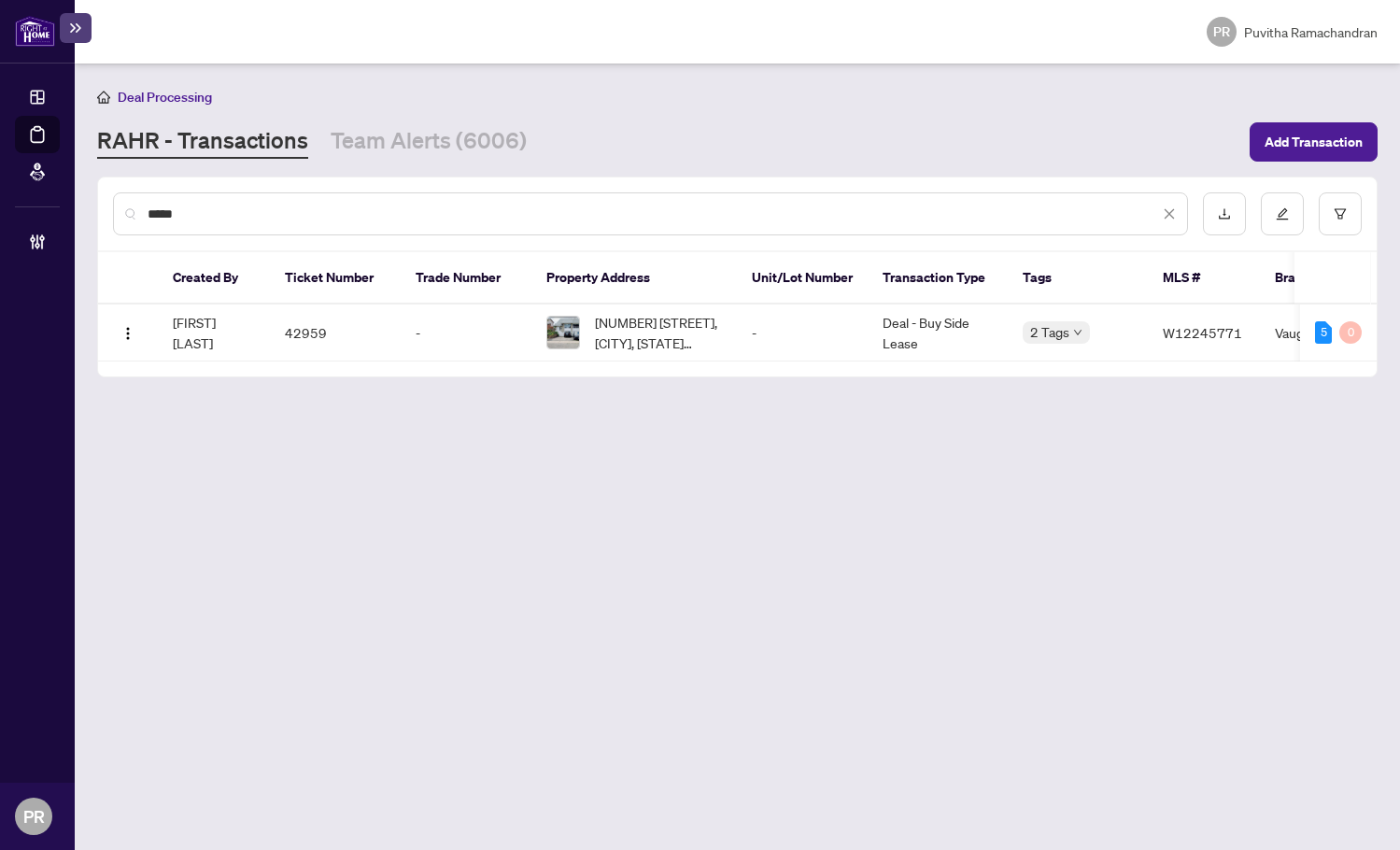 drag, startPoint x: 223, startPoint y: 215, endPoint x: 65, endPoint y: 215, distance: 158 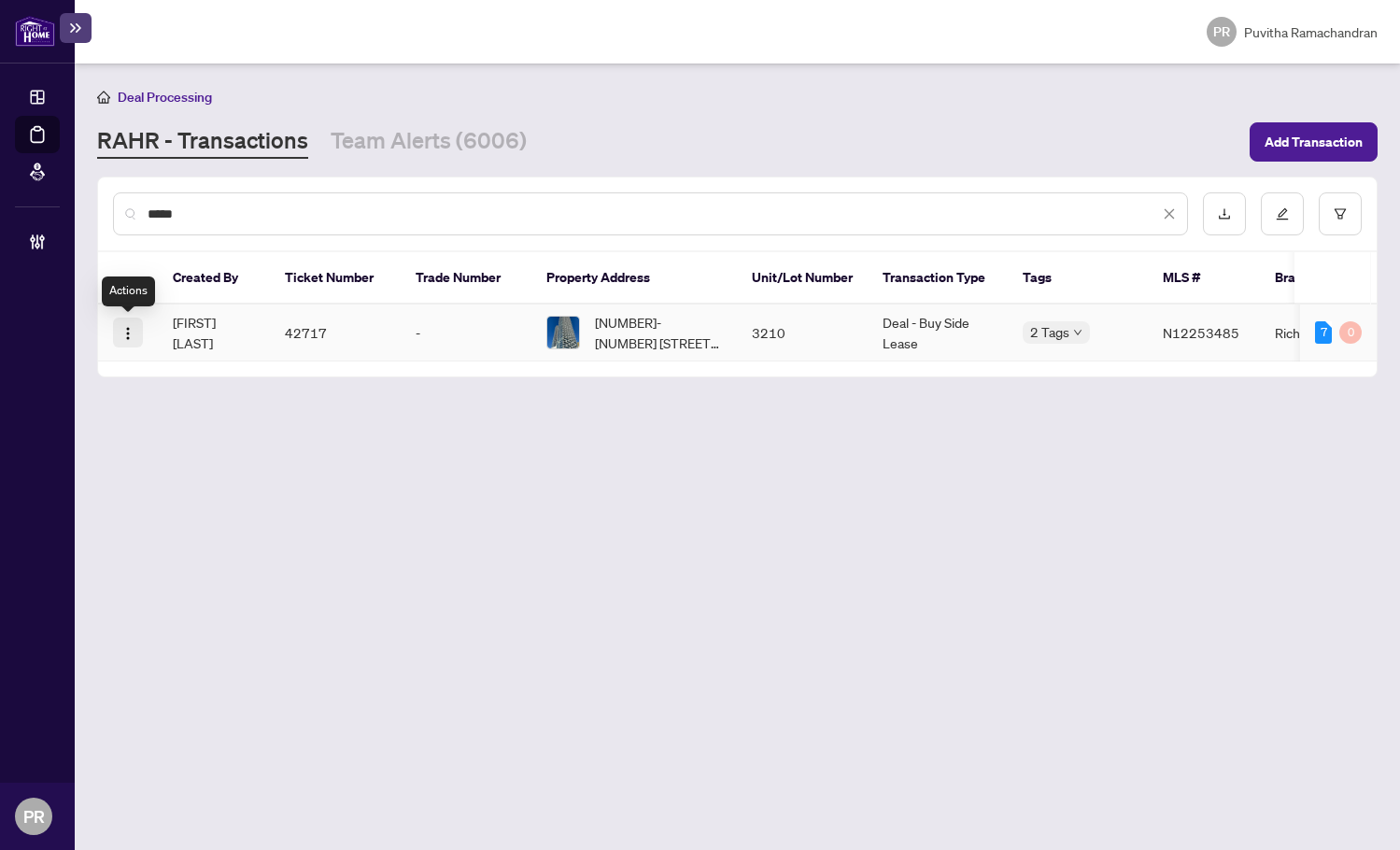 click at bounding box center [128, 333] 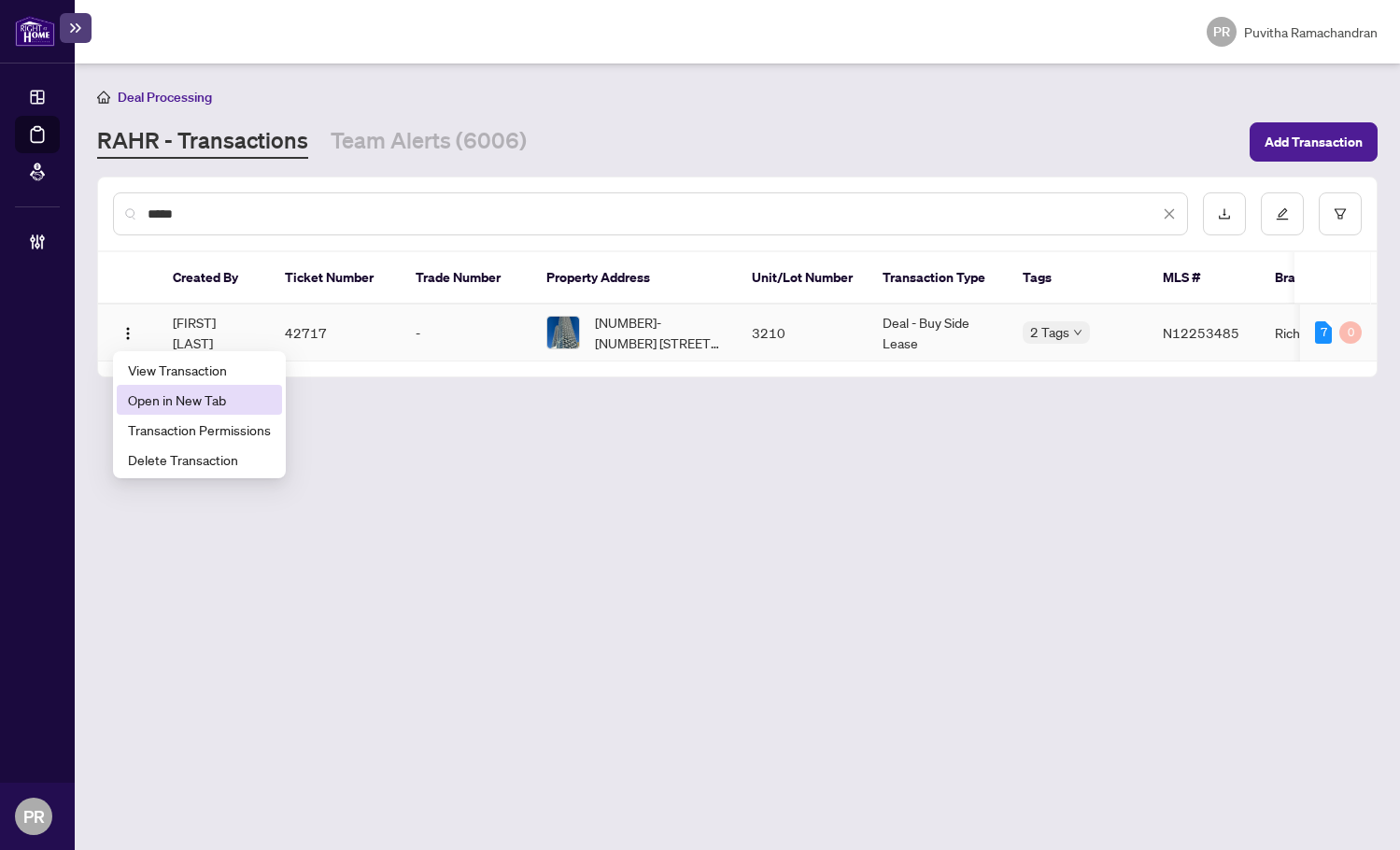 click on "Open in New Tab" at bounding box center (199, 400) 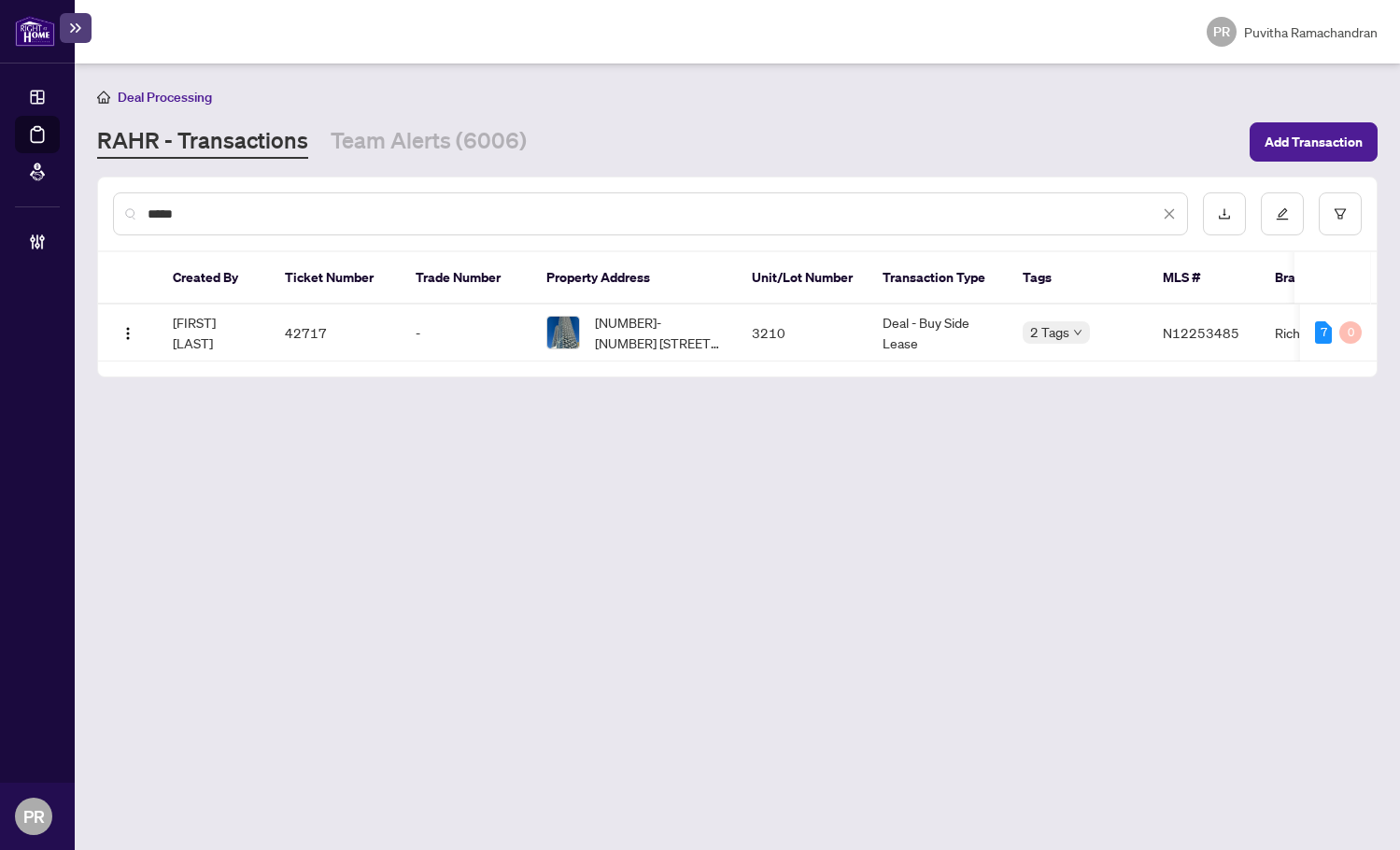 drag, startPoint x: 283, startPoint y: 198, endPoint x: 264, endPoint y: 214, distance: 24.83948 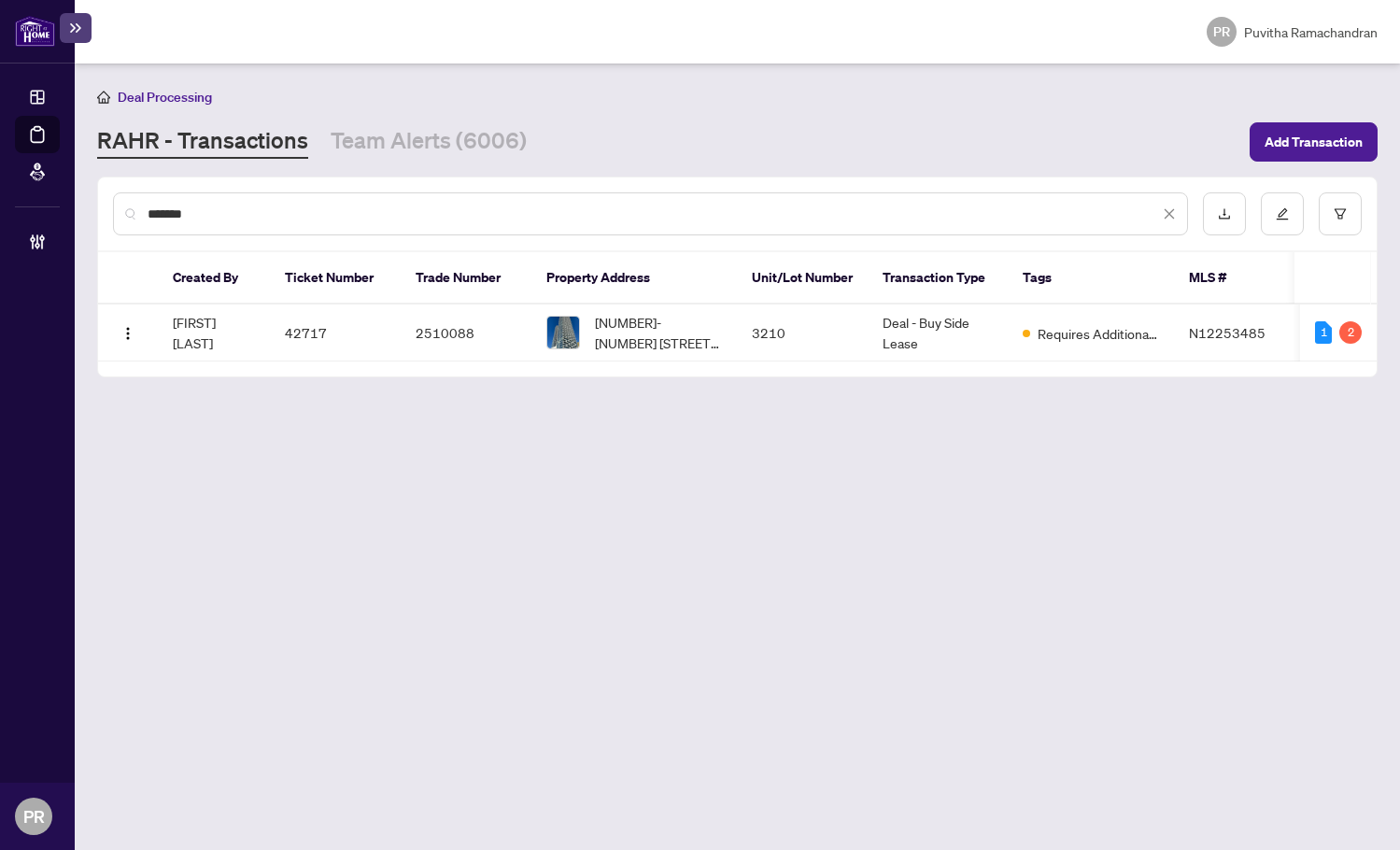 drag, startPoint x: 216, startPoint y: 212, endPoint x: 76, endPoint y: 216, distance: 140.05713 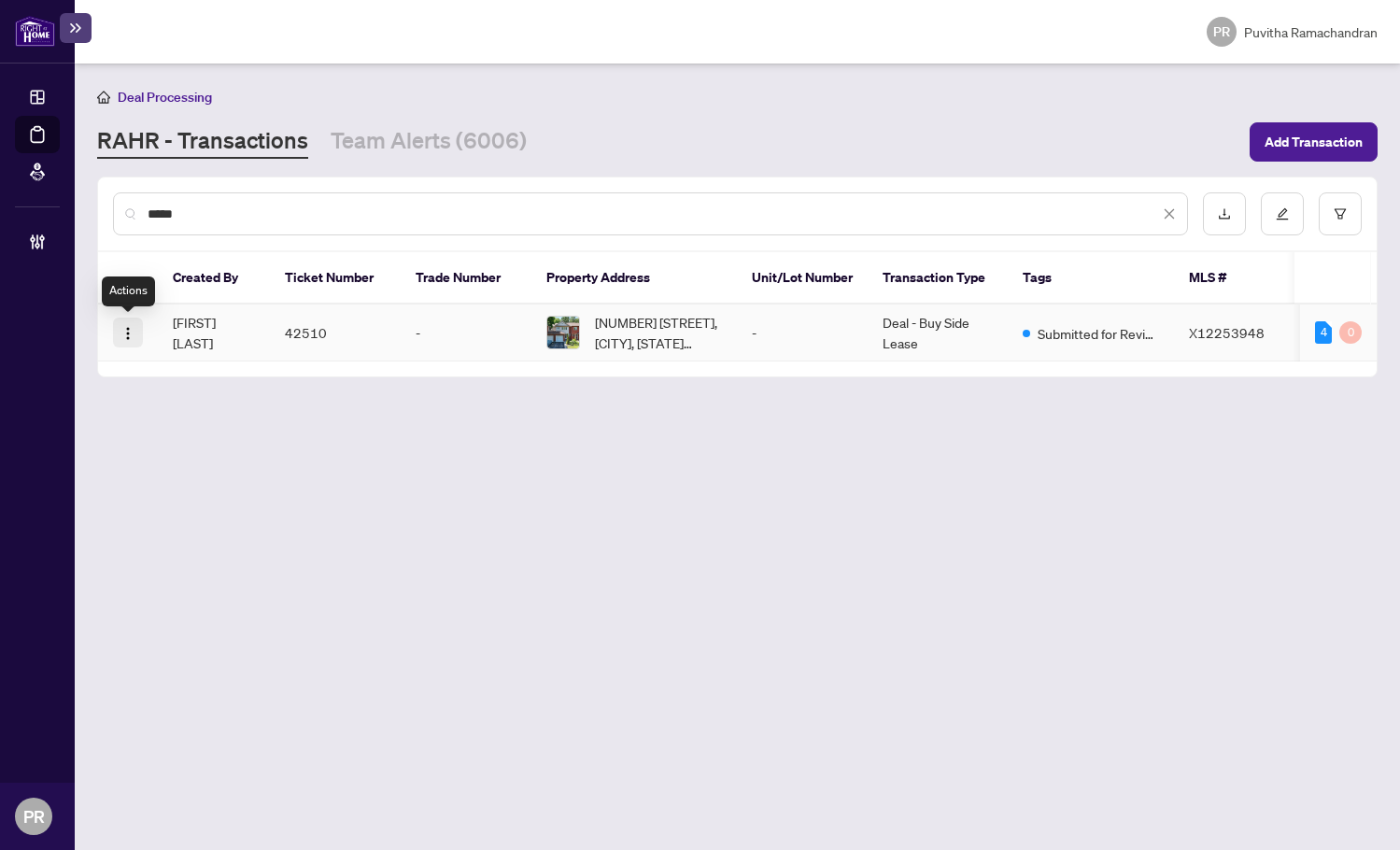 click at bounding box center (128, 333) 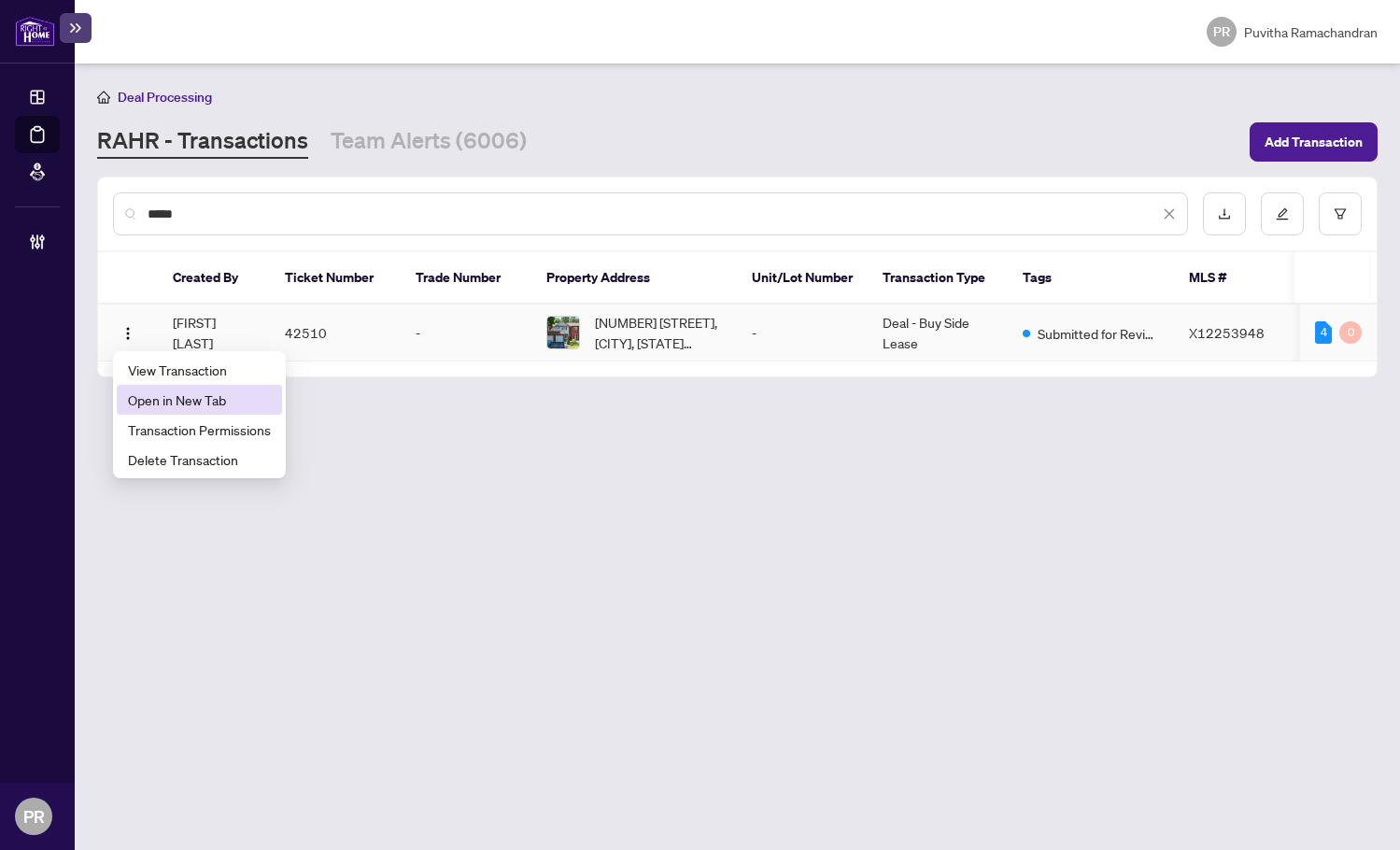 click on "Open in New Tab" at bounding box center [199, 400] 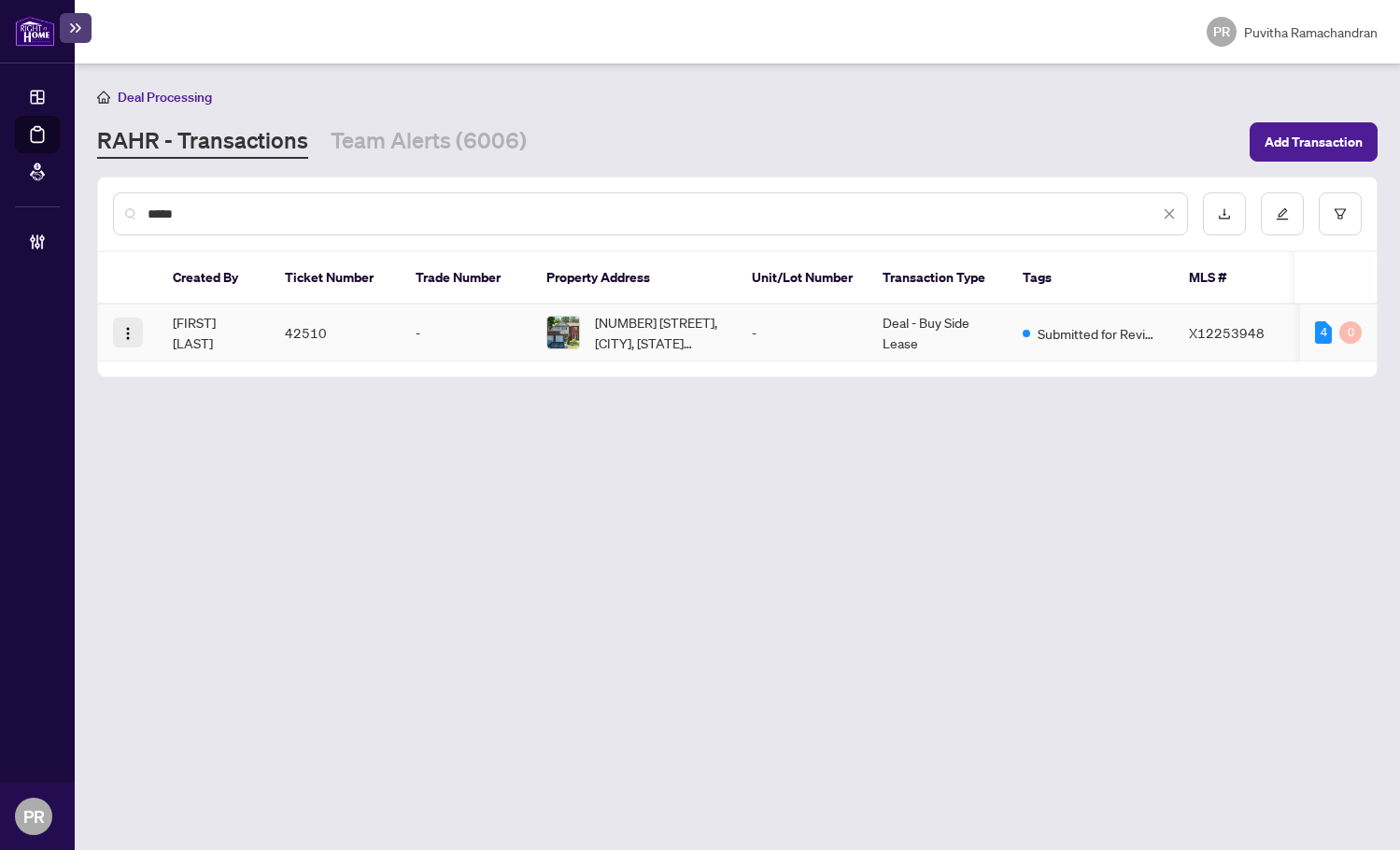 click at bounding box center [128, 333] 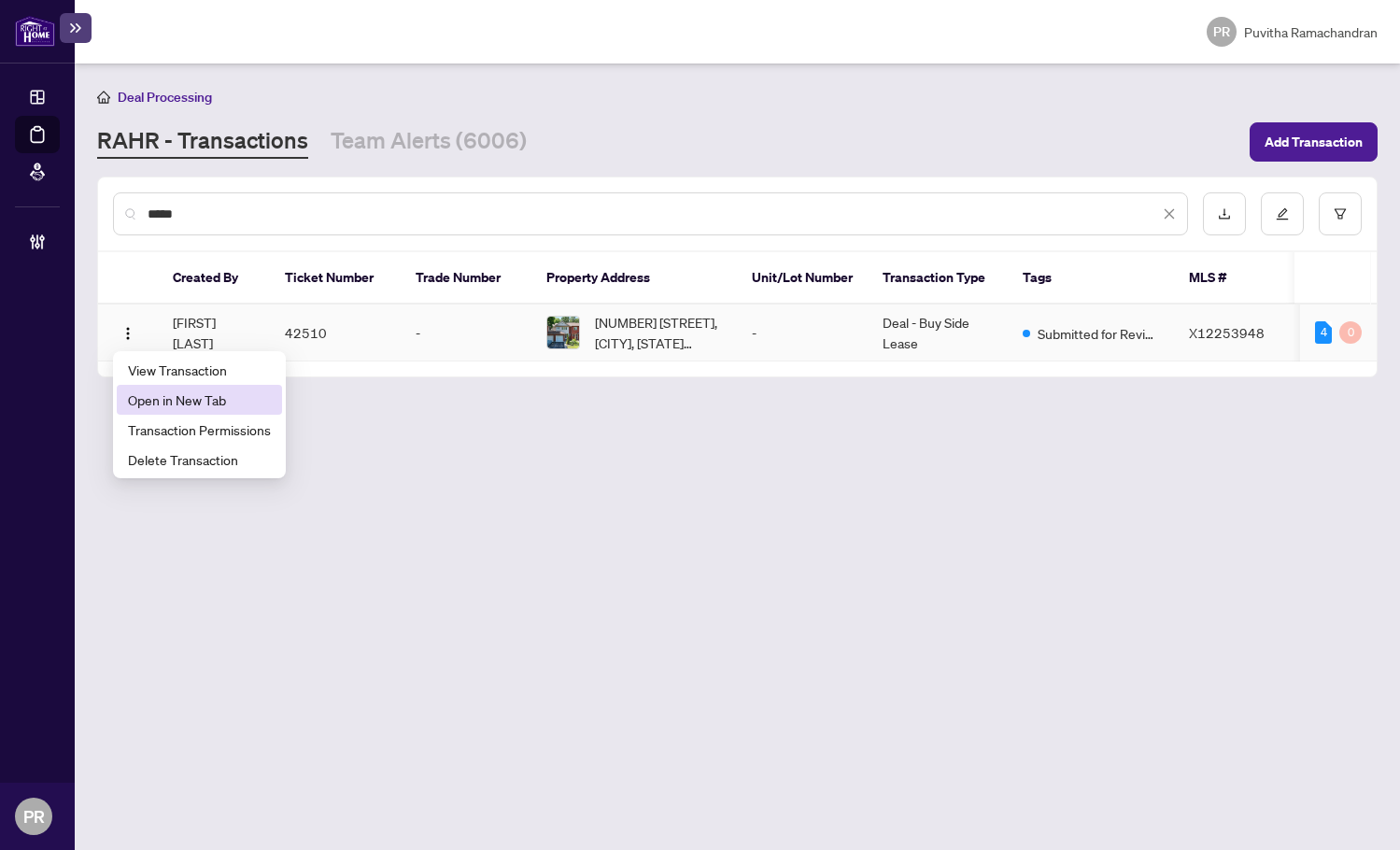 click on "Open in New Tab" at bounding box center (199, 400) 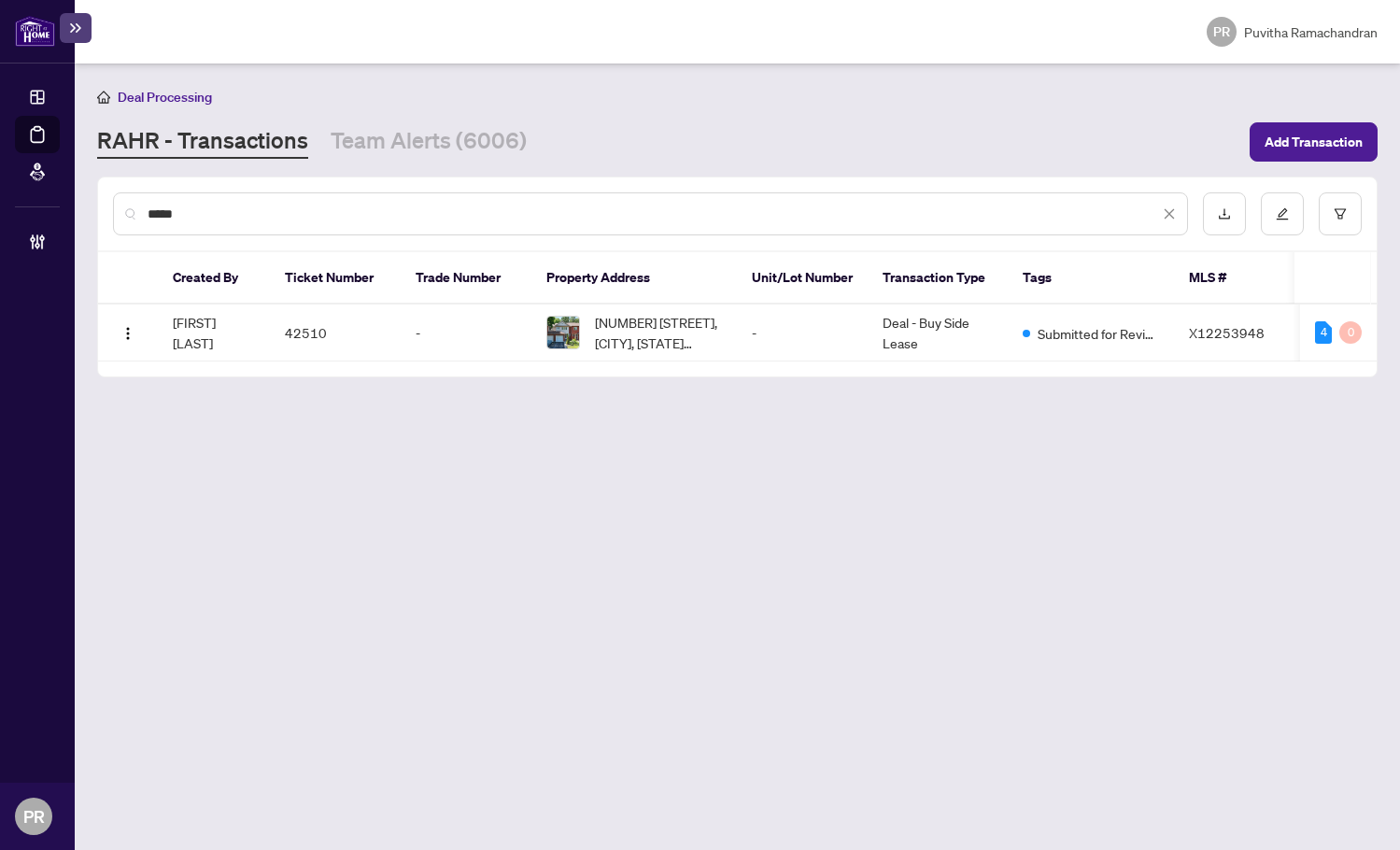 drag, startPoint x: 262, startPoint y: 217, endPoint x: -2, endPoint y: 215, distance: 264.00758 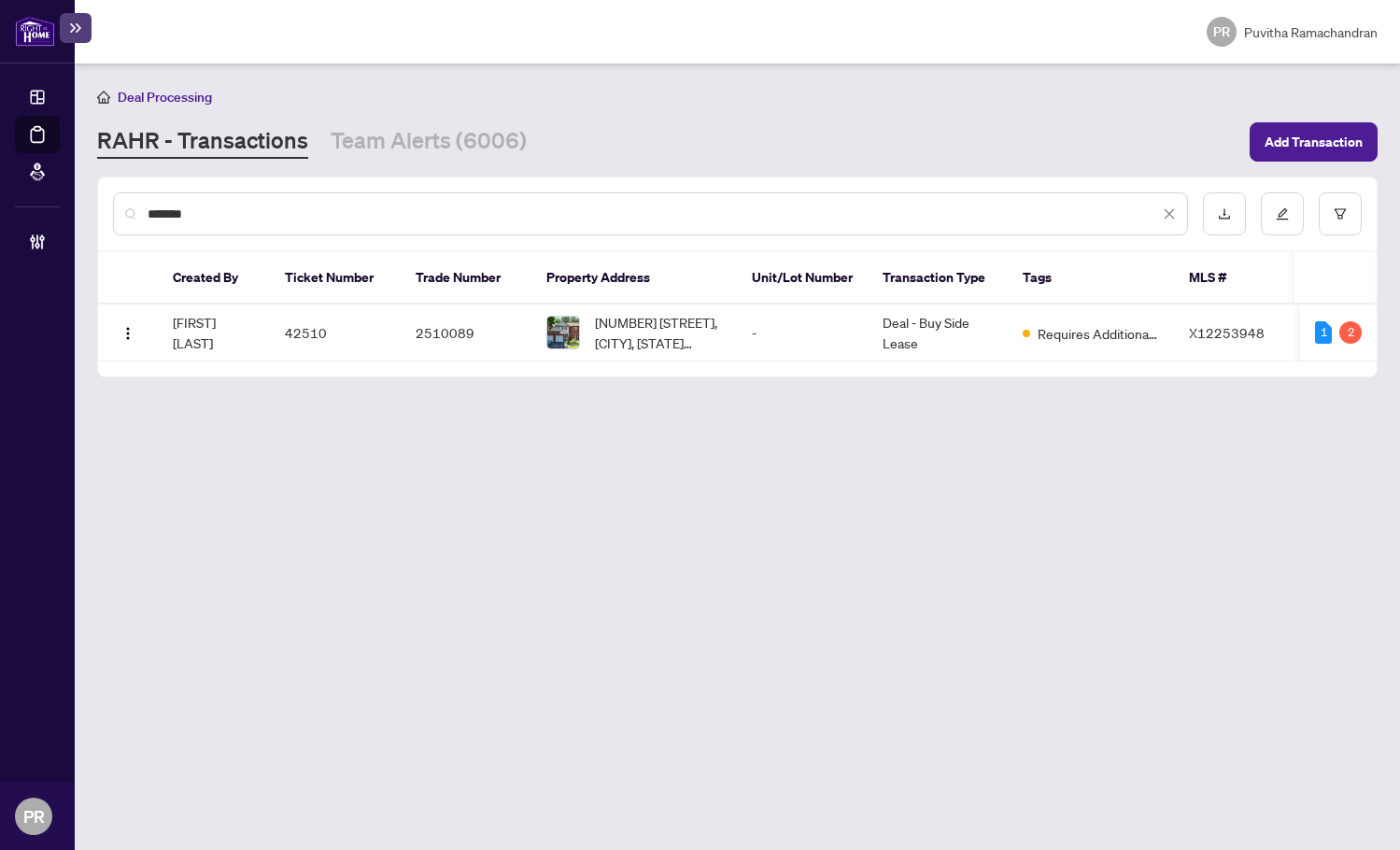 type on "*******" 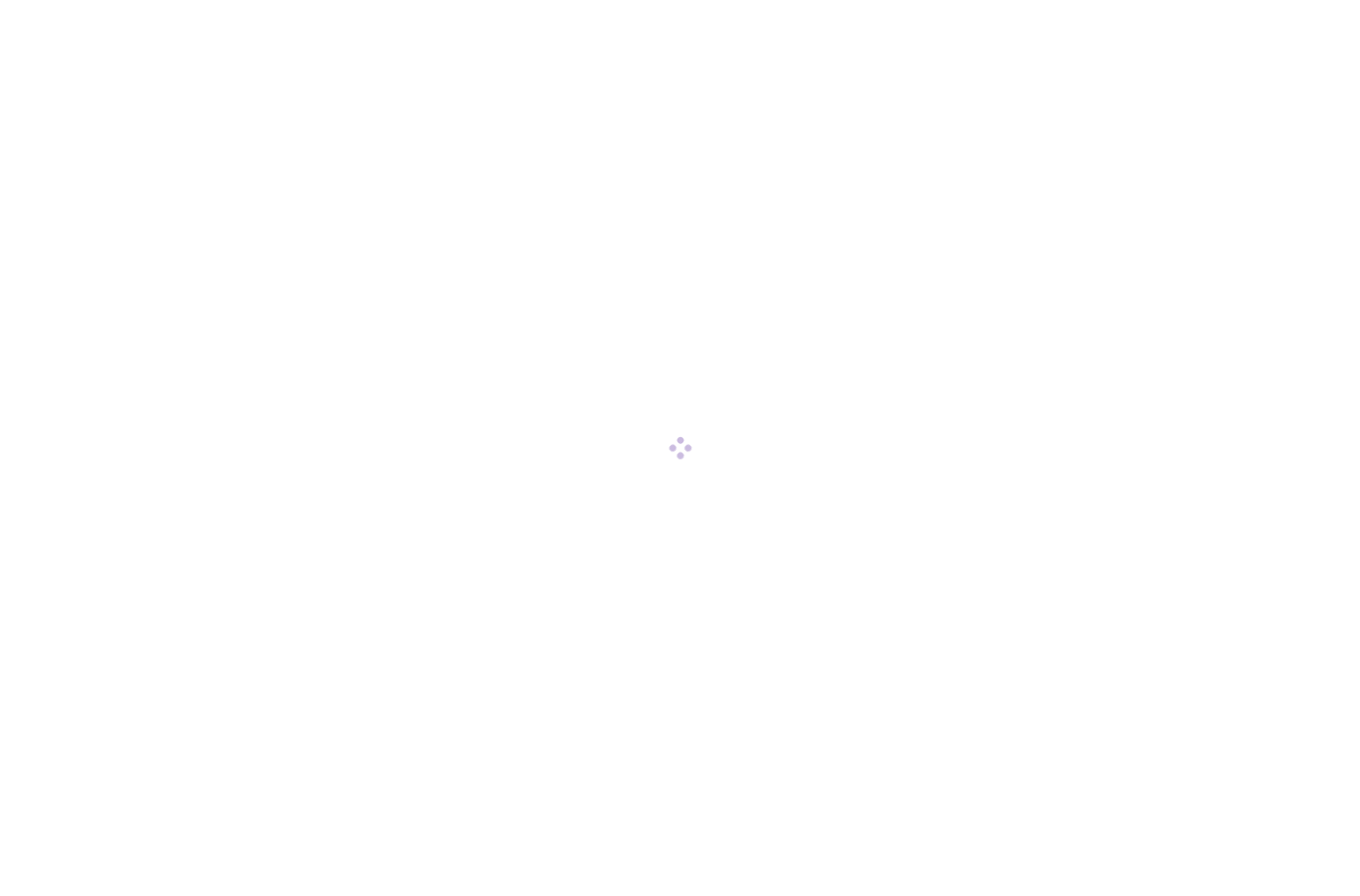 scroll, scrollTop: 0, scrollLeft: 0, axis: both 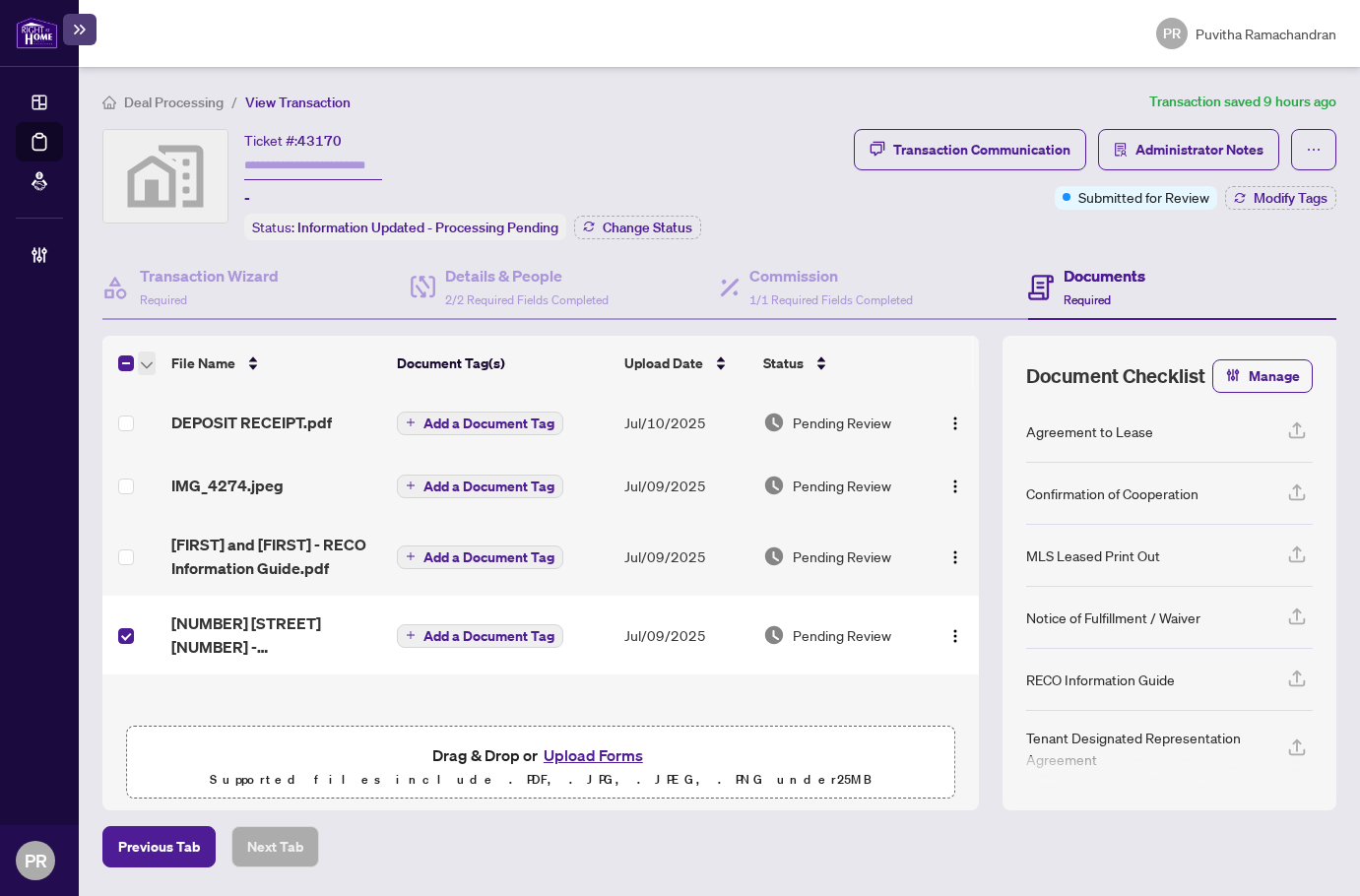 click 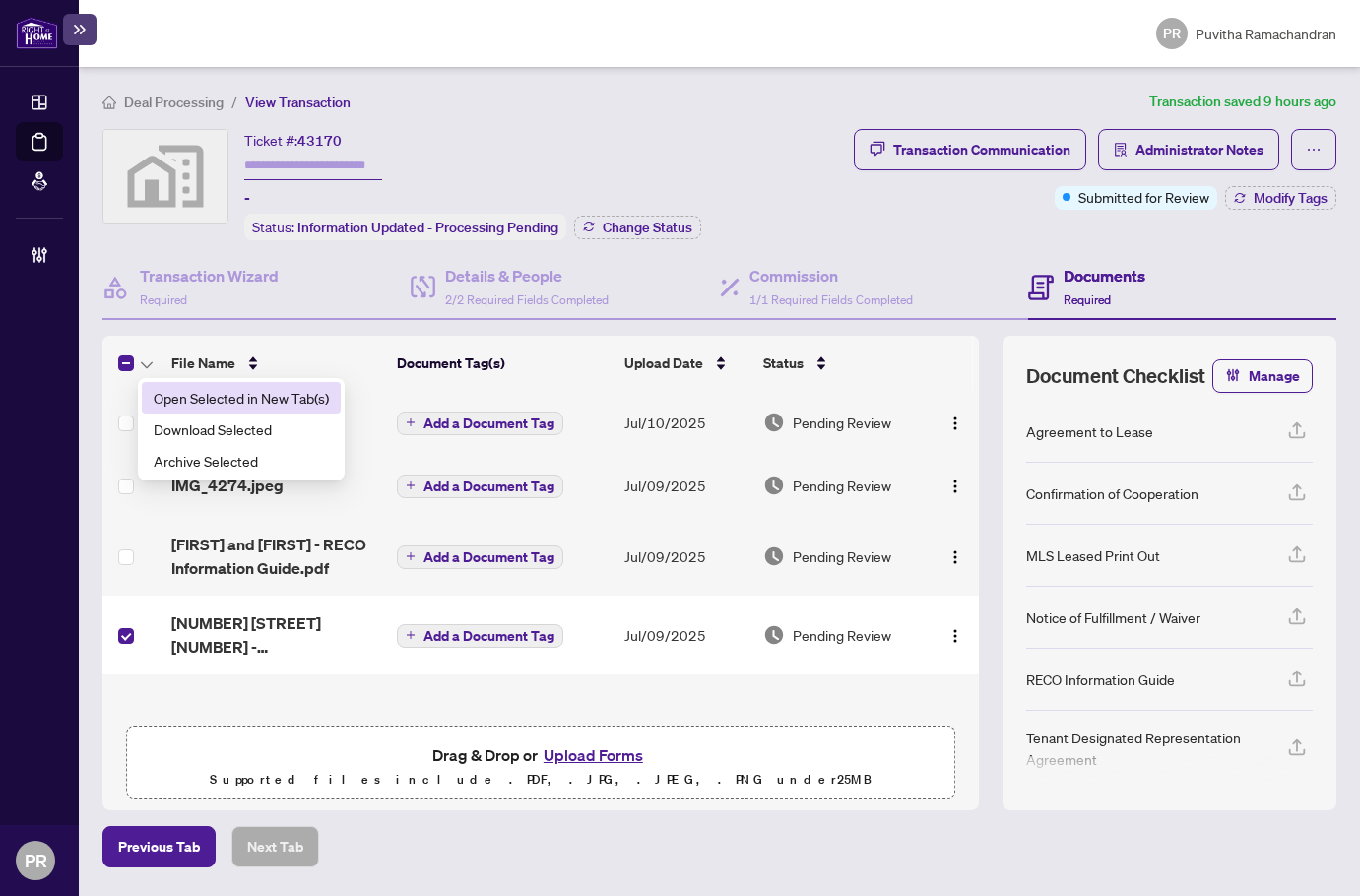 click on "Open Selected in New Tab(s)" at bounding box center [241, 398] 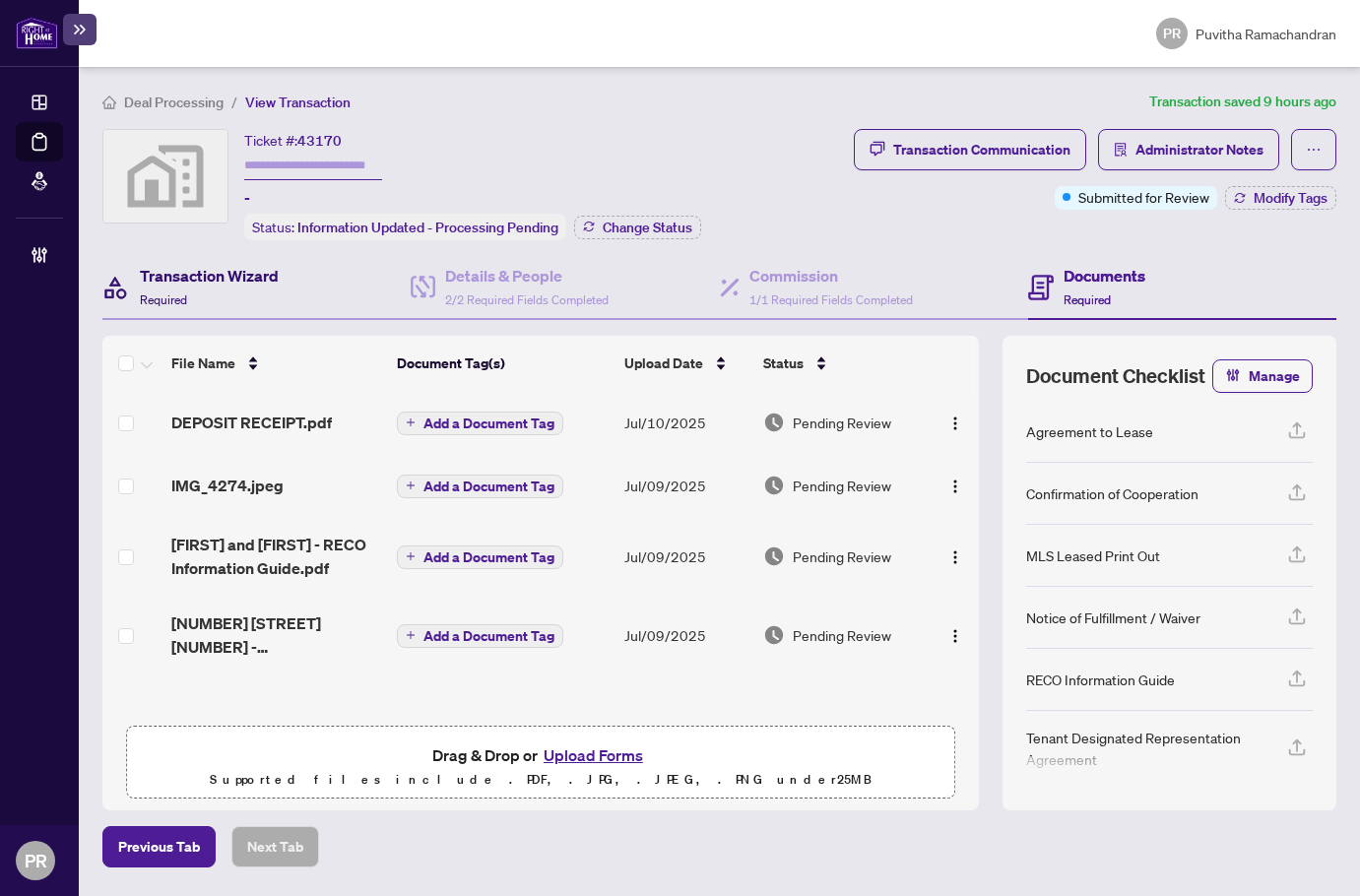 click on "Transaction Wizard" at bounding box center (209, 276) 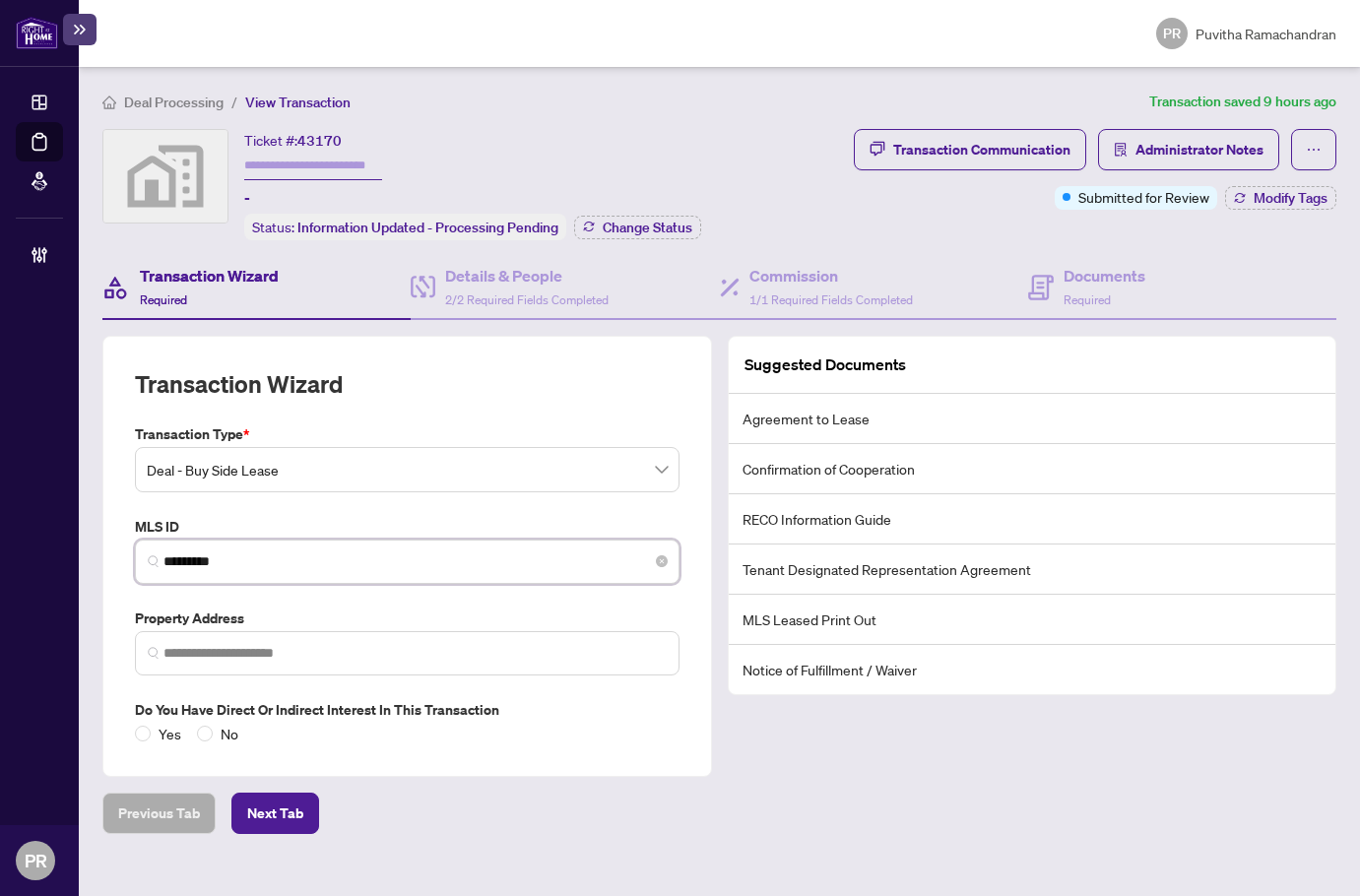 click on "*********" at bounding box center (415, 561) 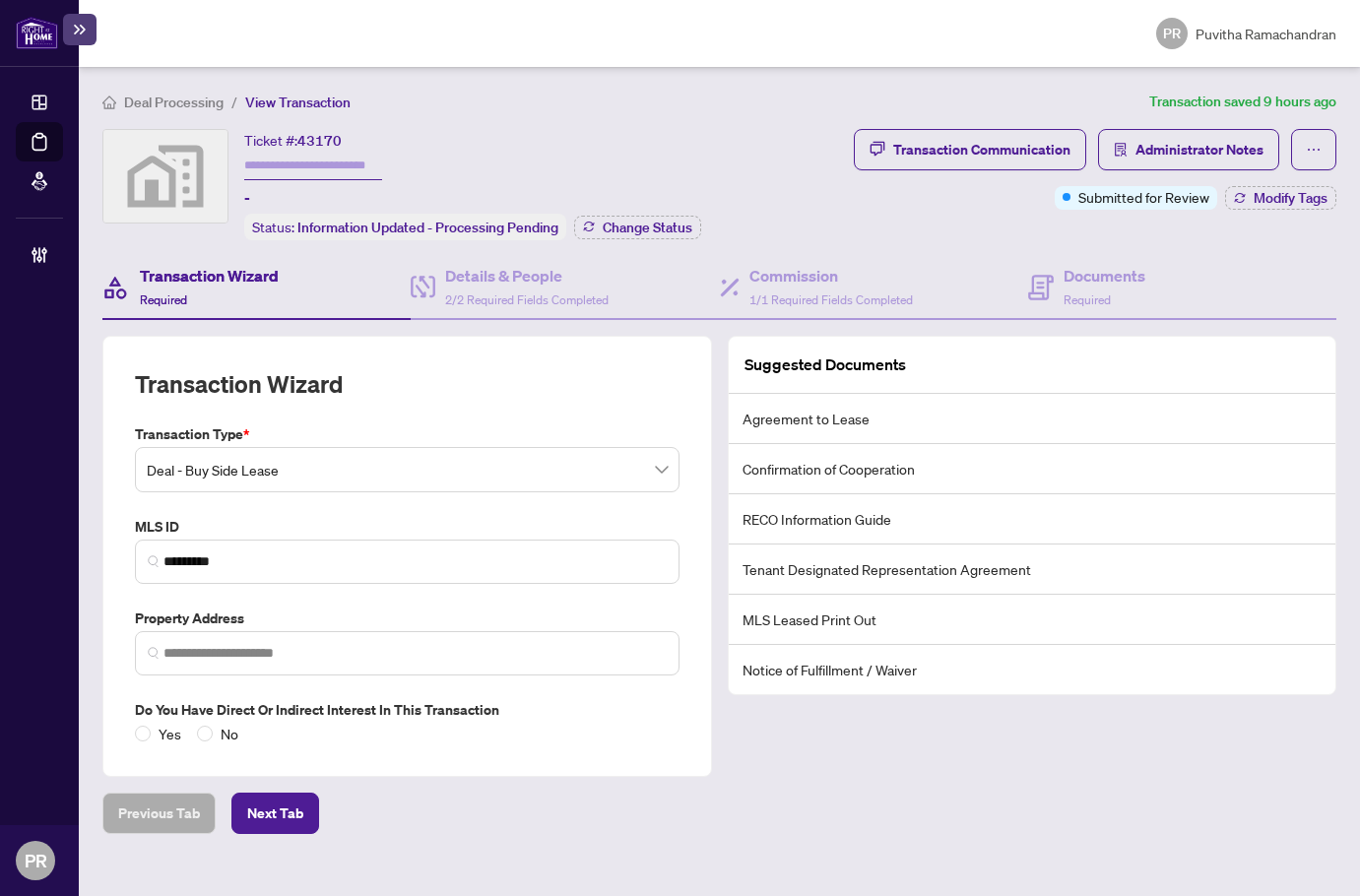 click on "43170" at bounding box center (319, 141) 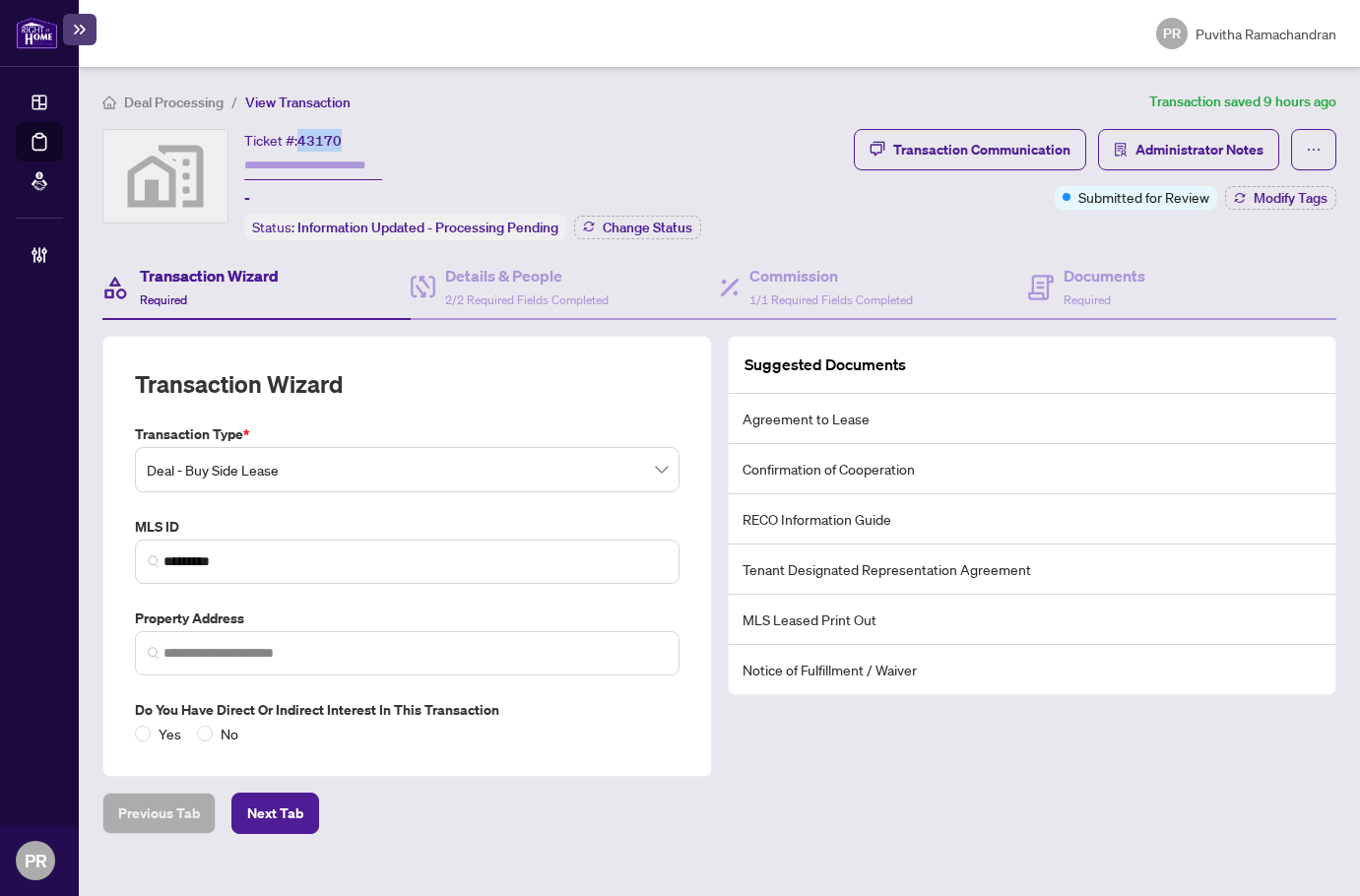 click on "43170" at bounding box center (319, 141) 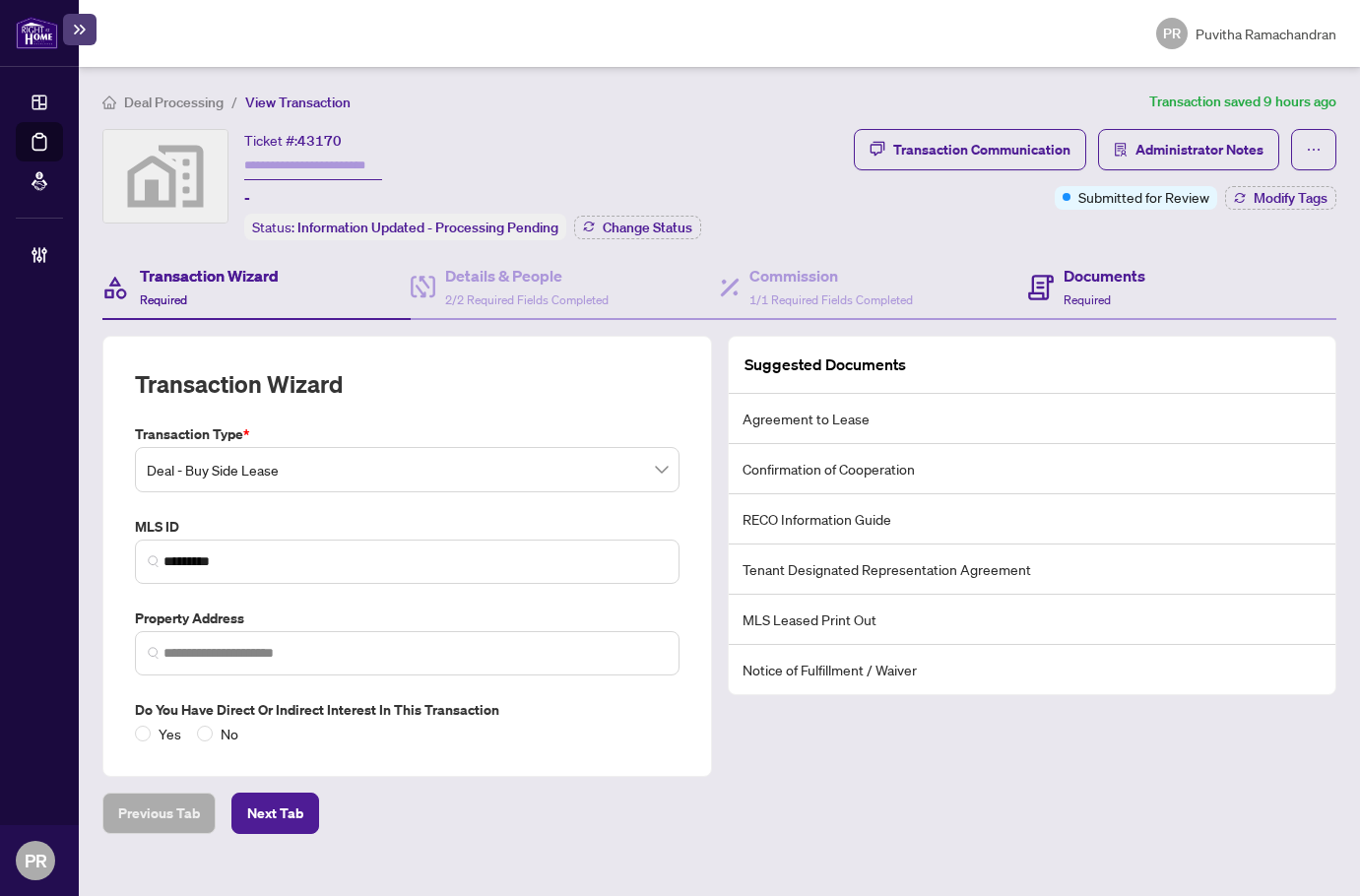 click on "Documents Required" at bounding box center (1182, 288) 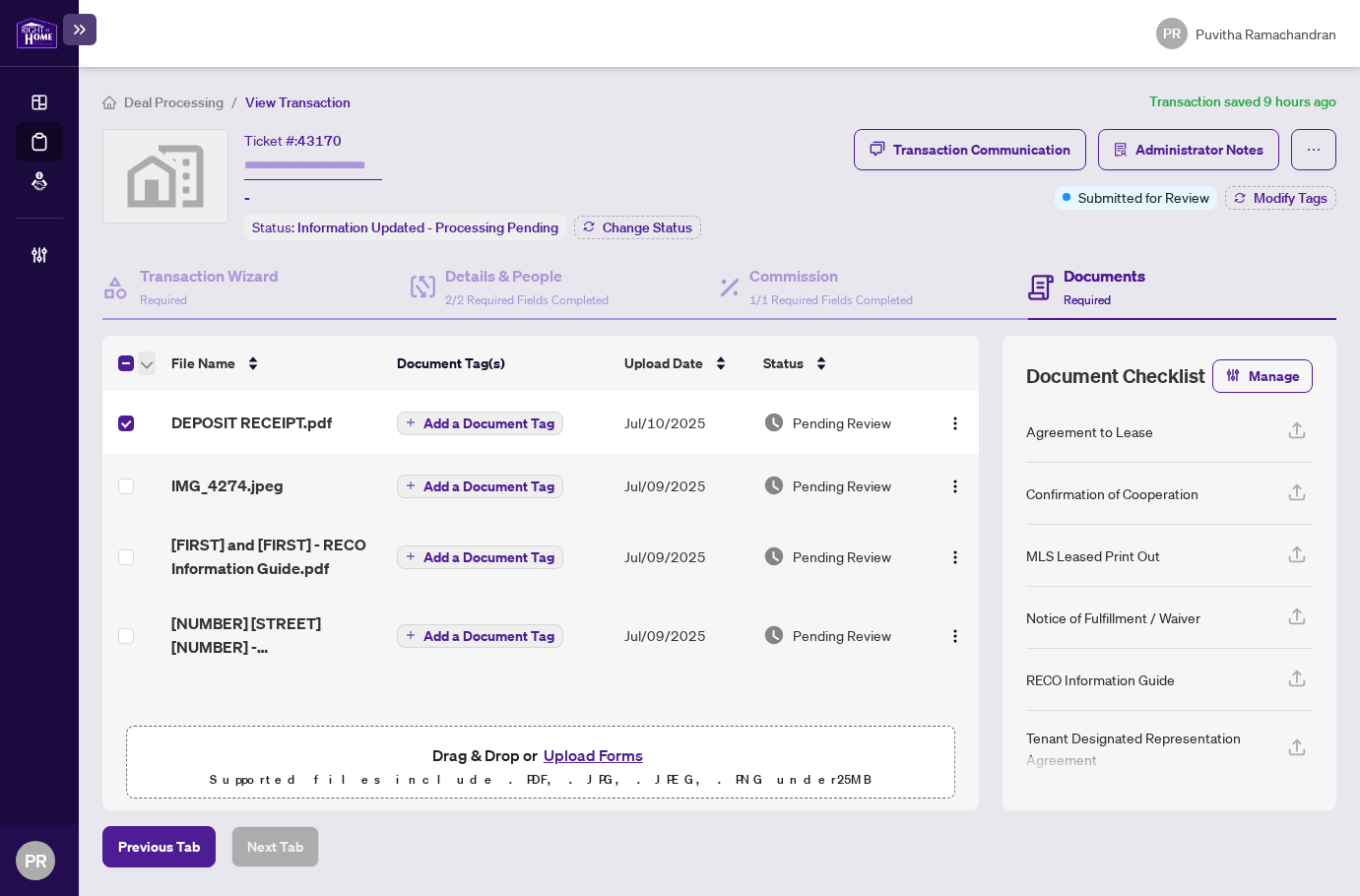 click 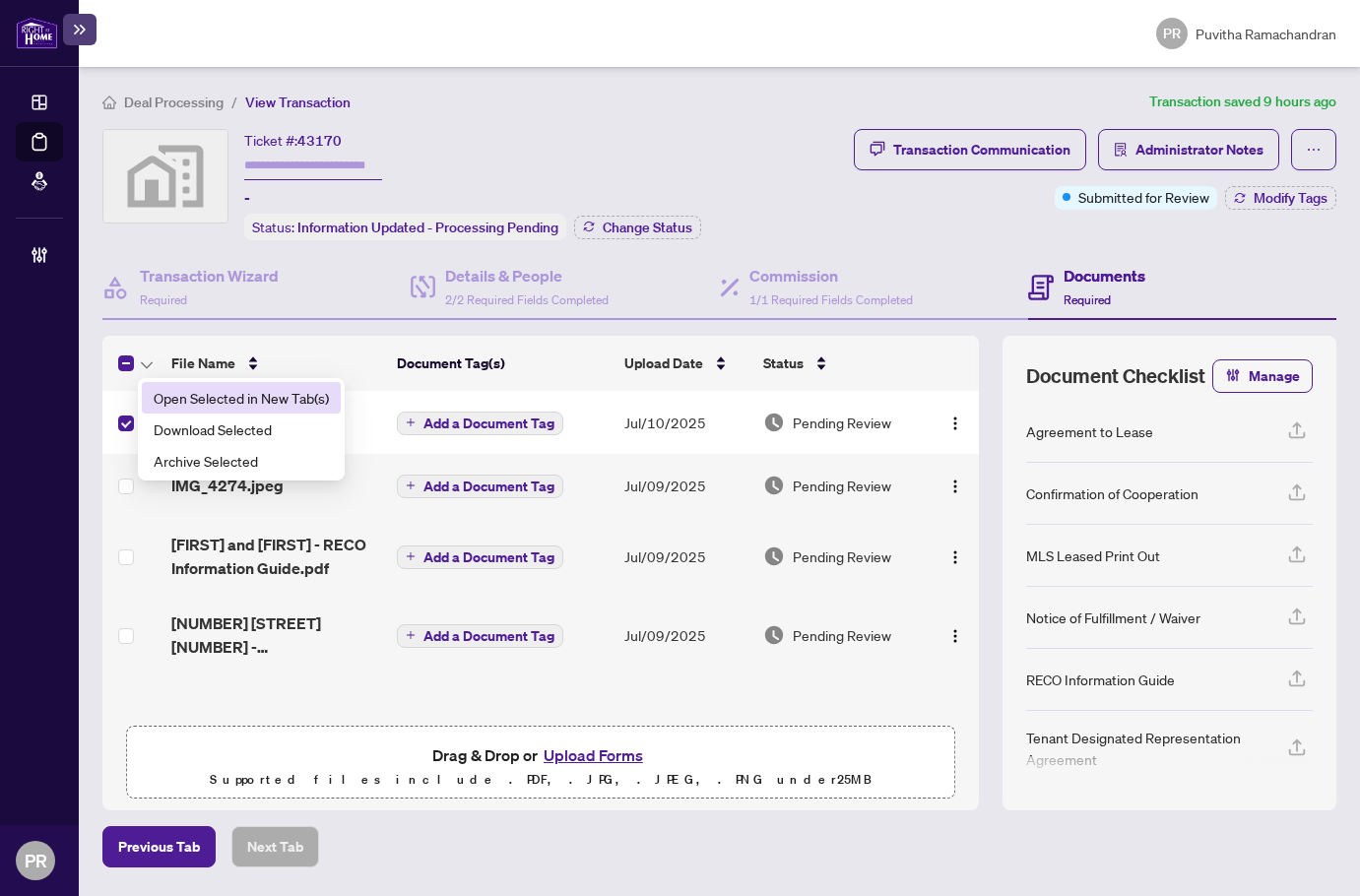 click on "Open Selected in New Tab(s)" at bounding box center [241, 398] 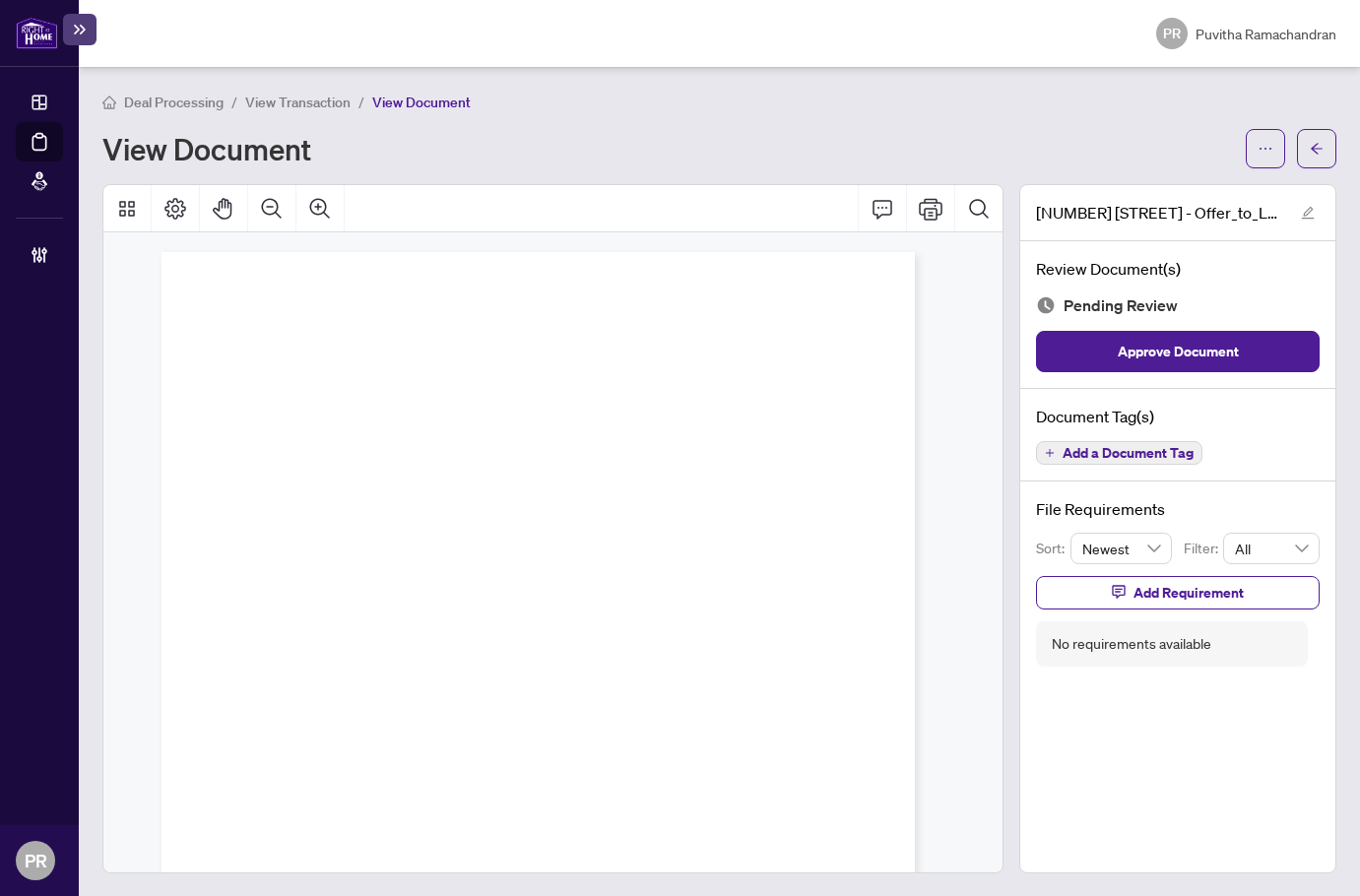 scroll, scrollTop: 0, scrollLeft: 0, axis: both 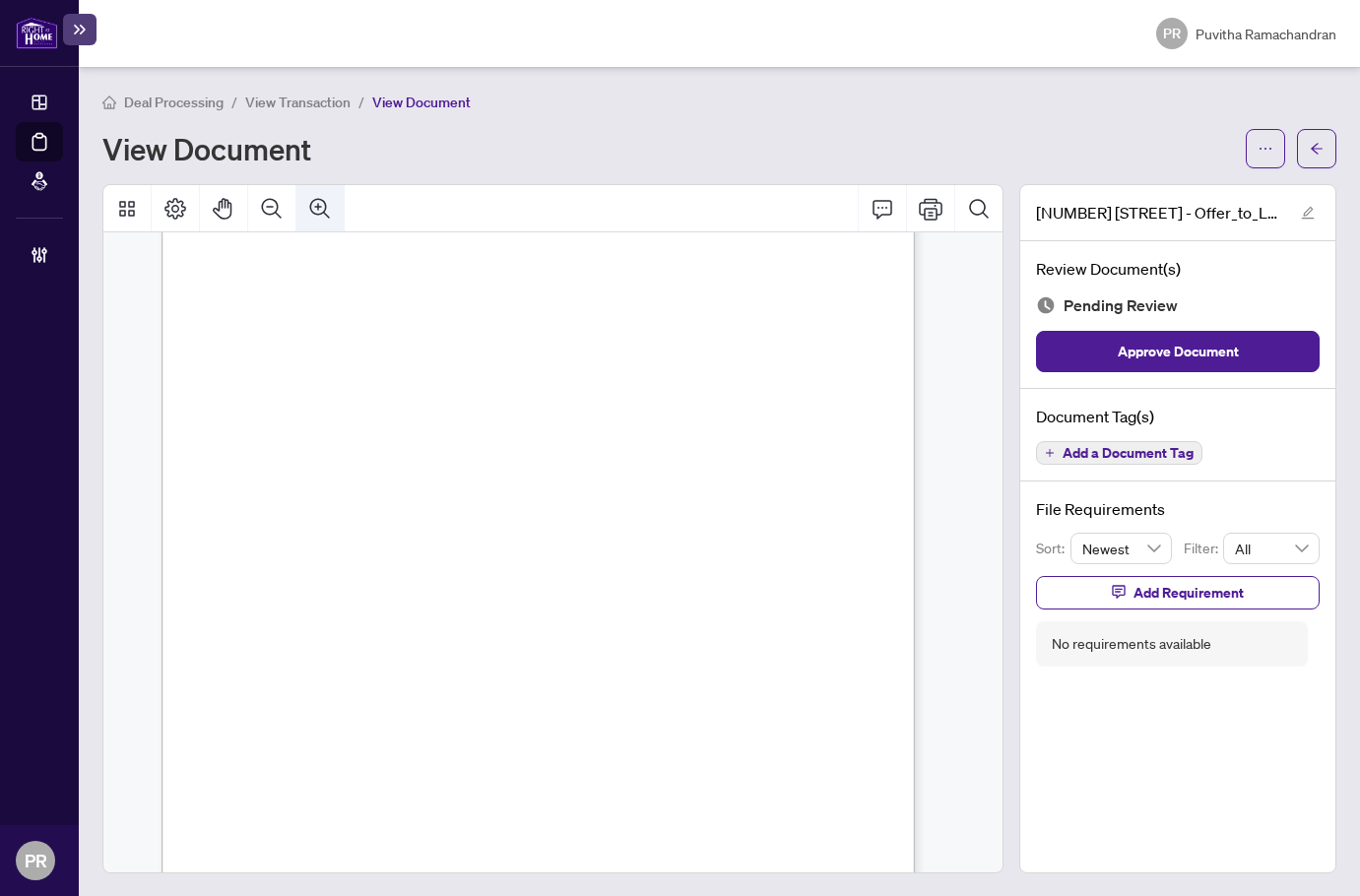 click at bounding box center [320, 209] 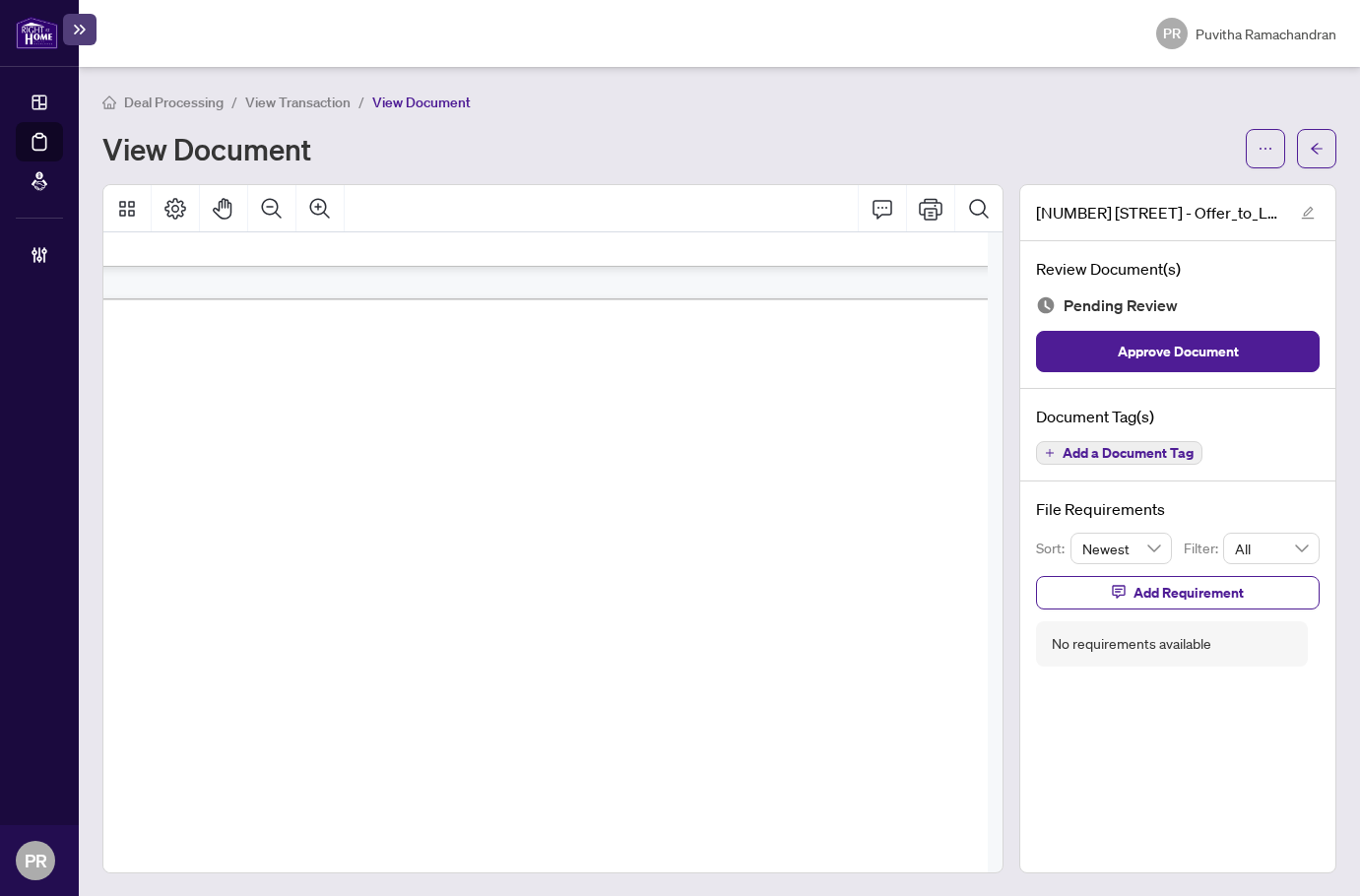 scroll, scrollTop: 2497, scrollLeft: 56, axis: both 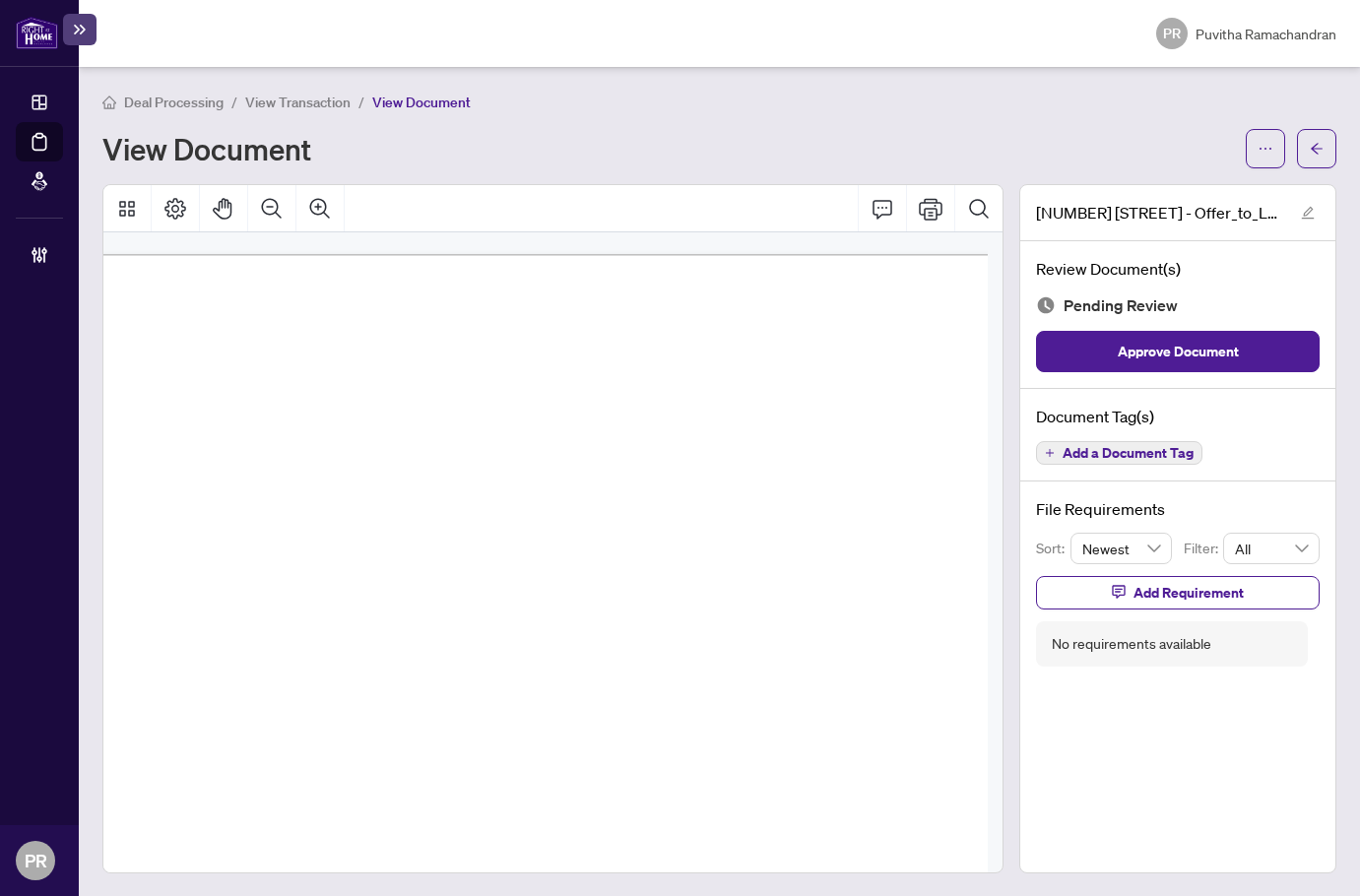 click on "[FIRST] [LAST]" at bounding box center [339, 447] 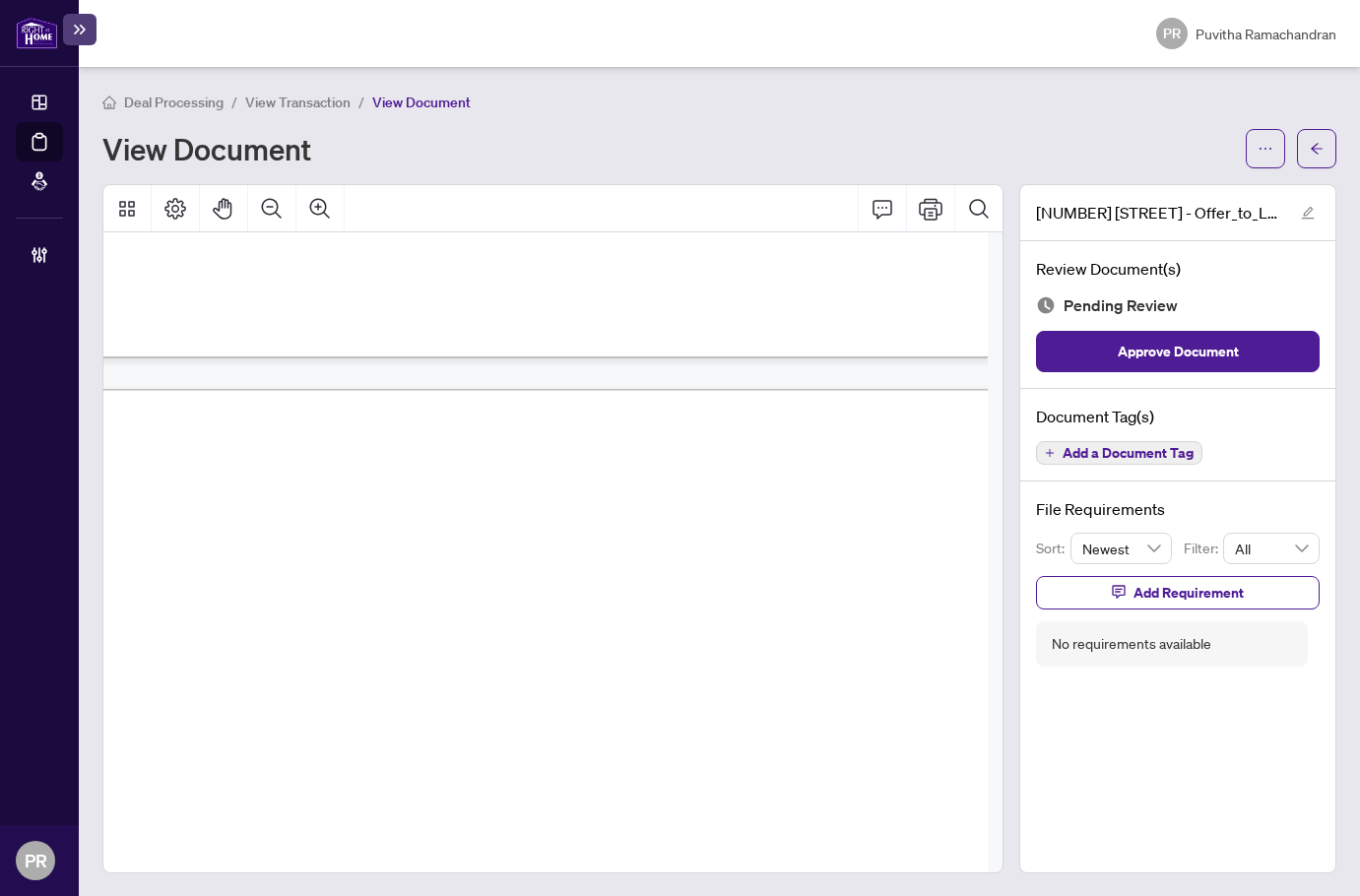 scroll, scrollTop: 5451, scrollLeft: 56, axis: both 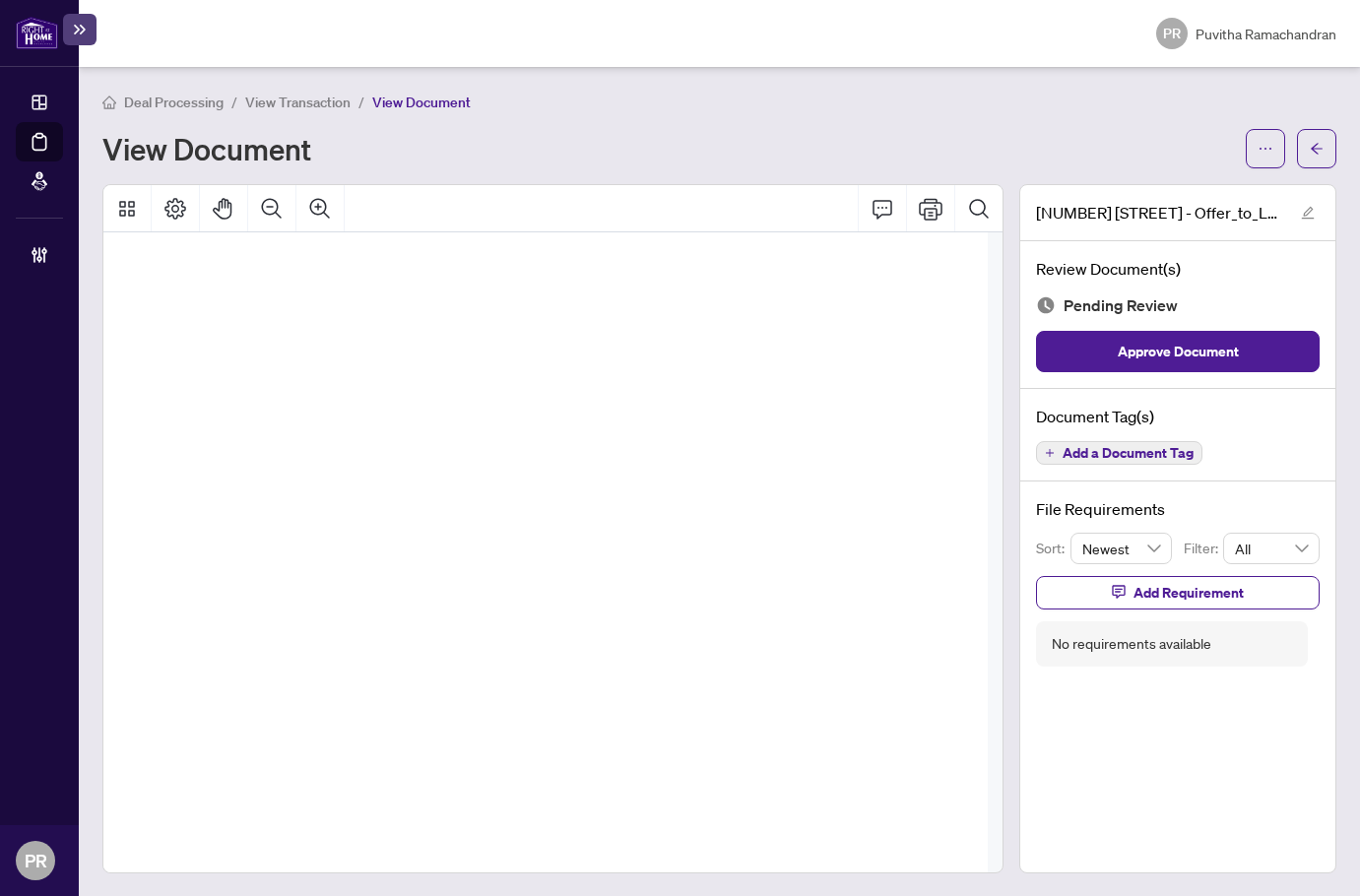 click on "Document Tag(s) Add a Document Tag" at bounding box center [1178, 435] 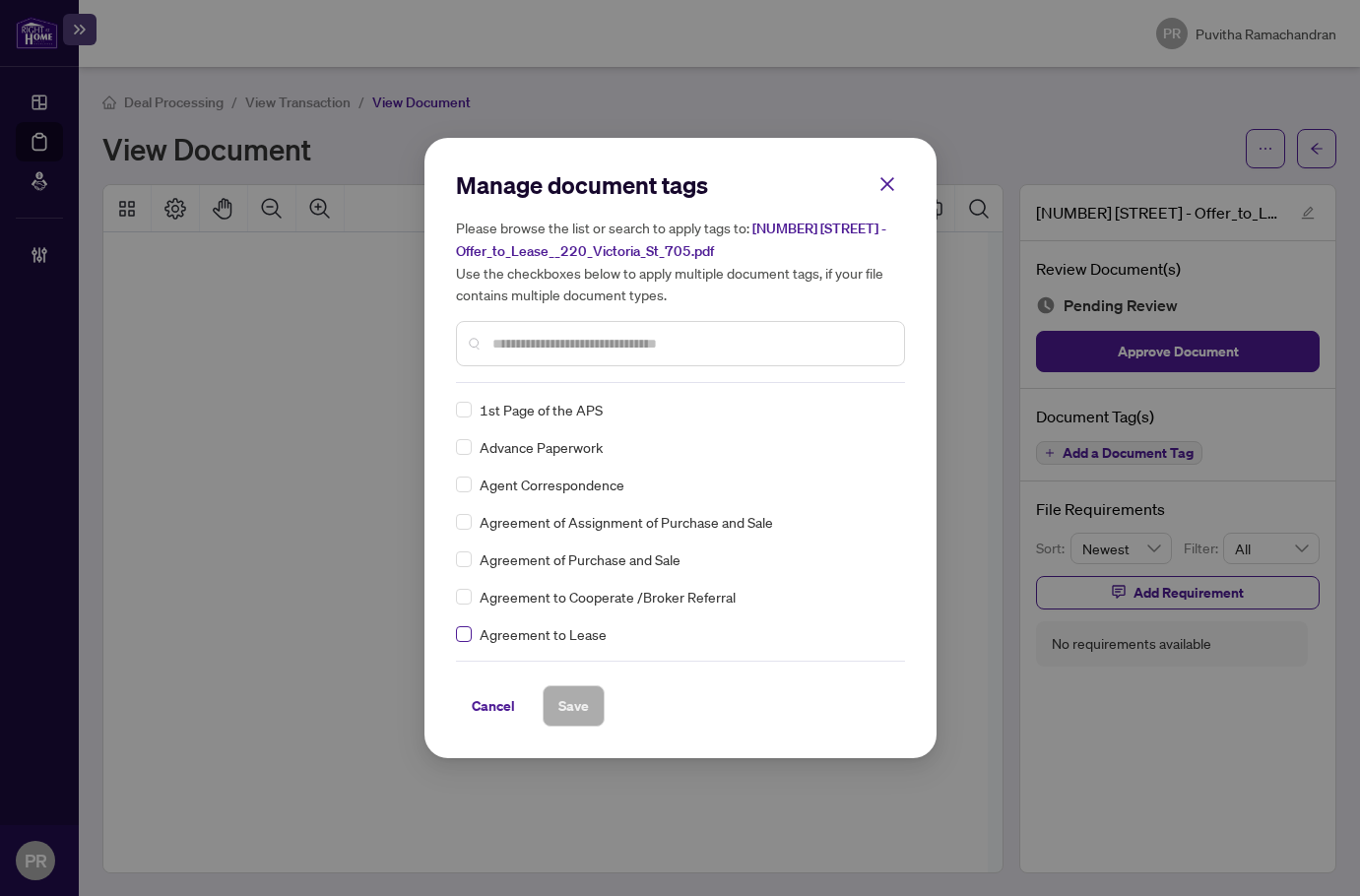 click at bounding box center (464, 634) 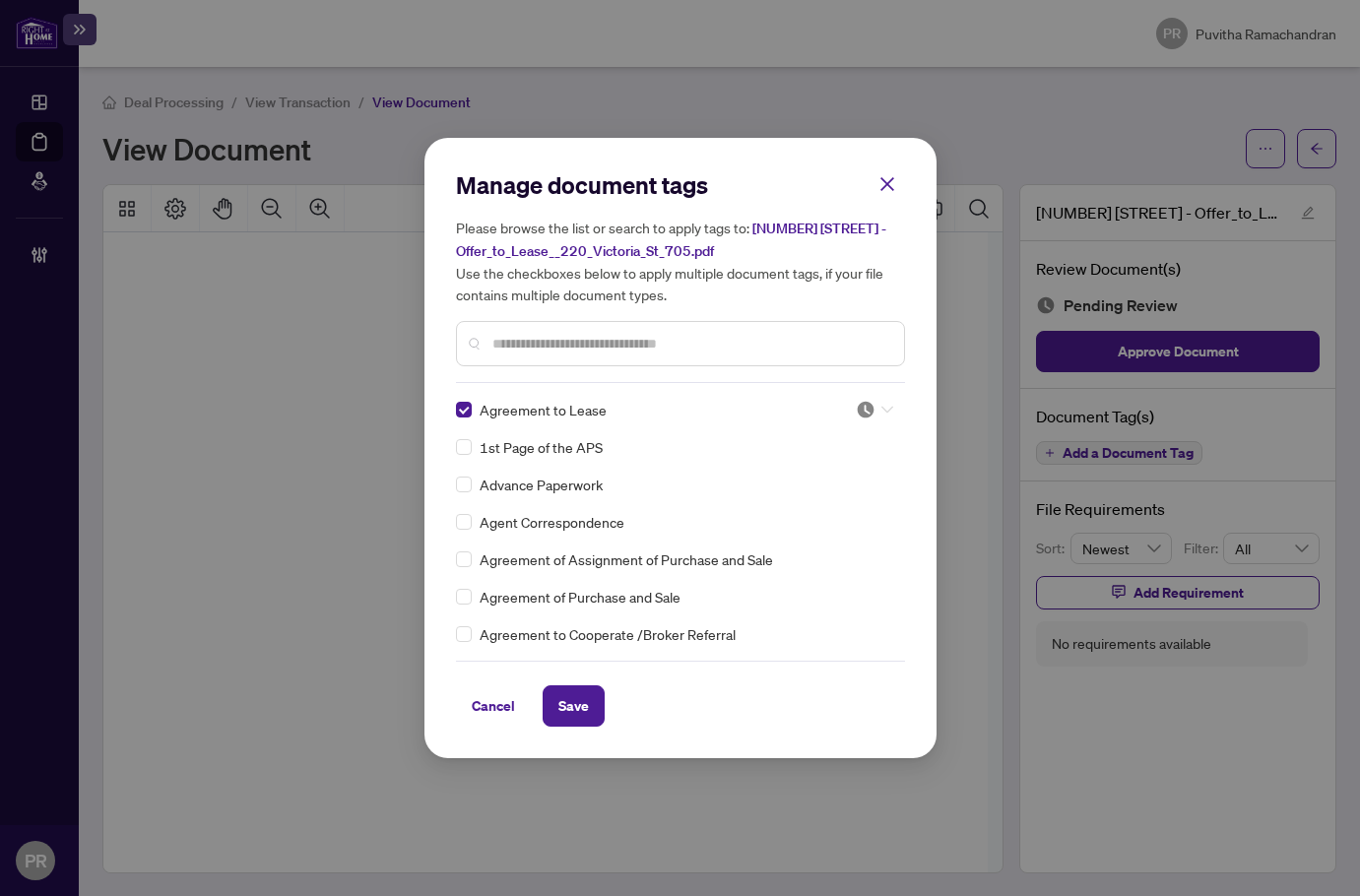 click 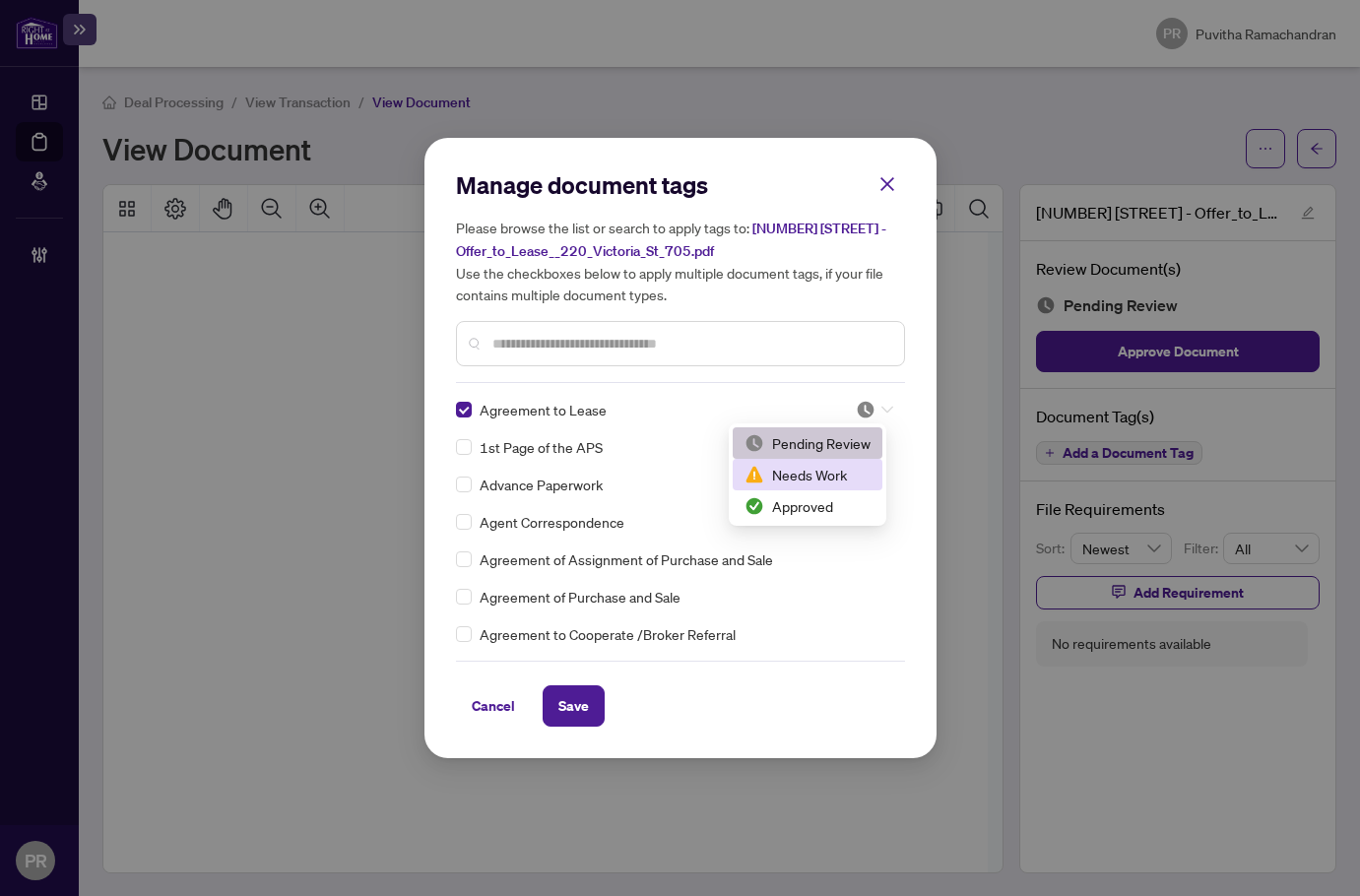 click on "Needs Work" at bounding box center (808, 475) 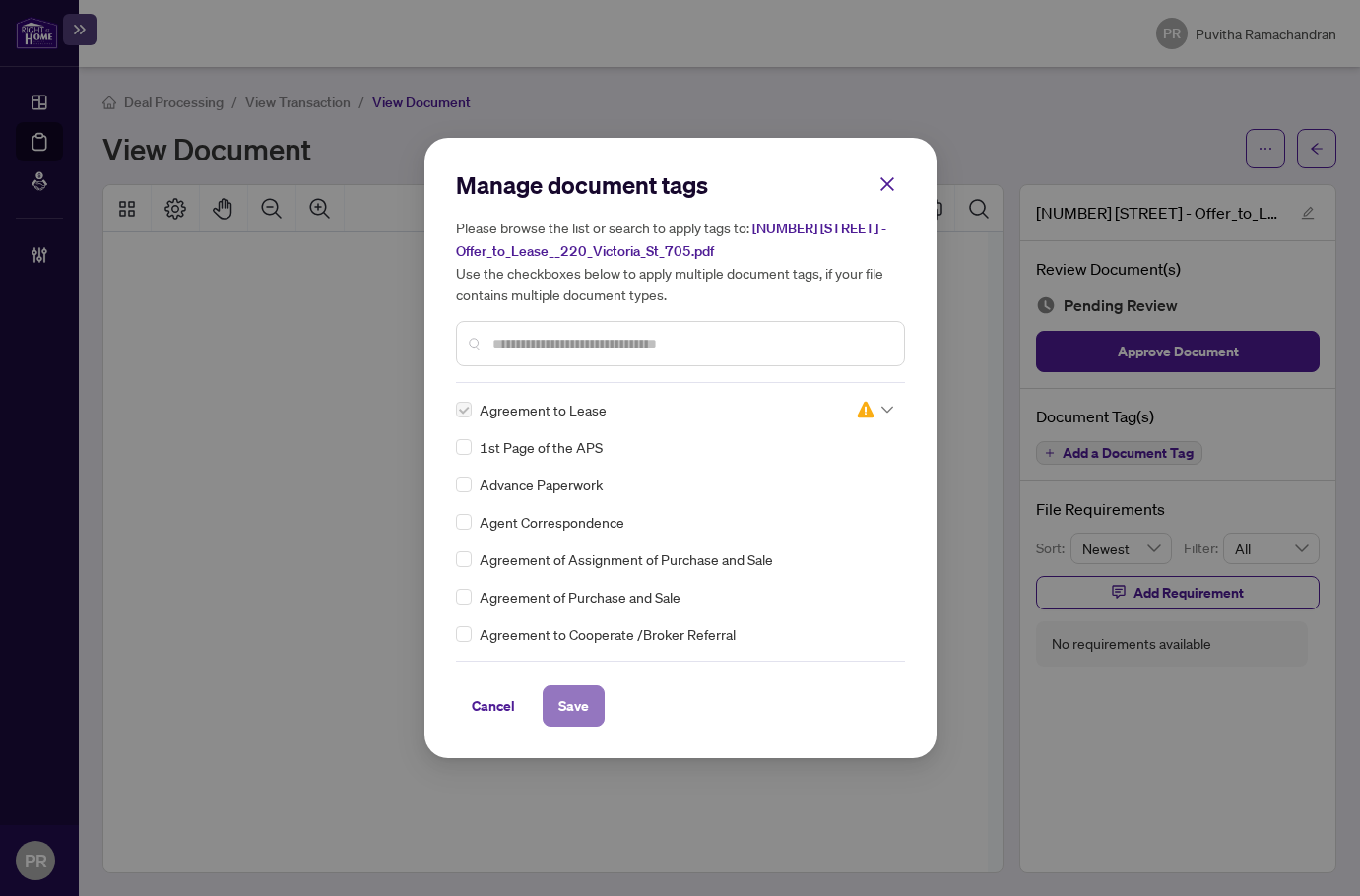click on "Save" at bounding box center (573, 706) 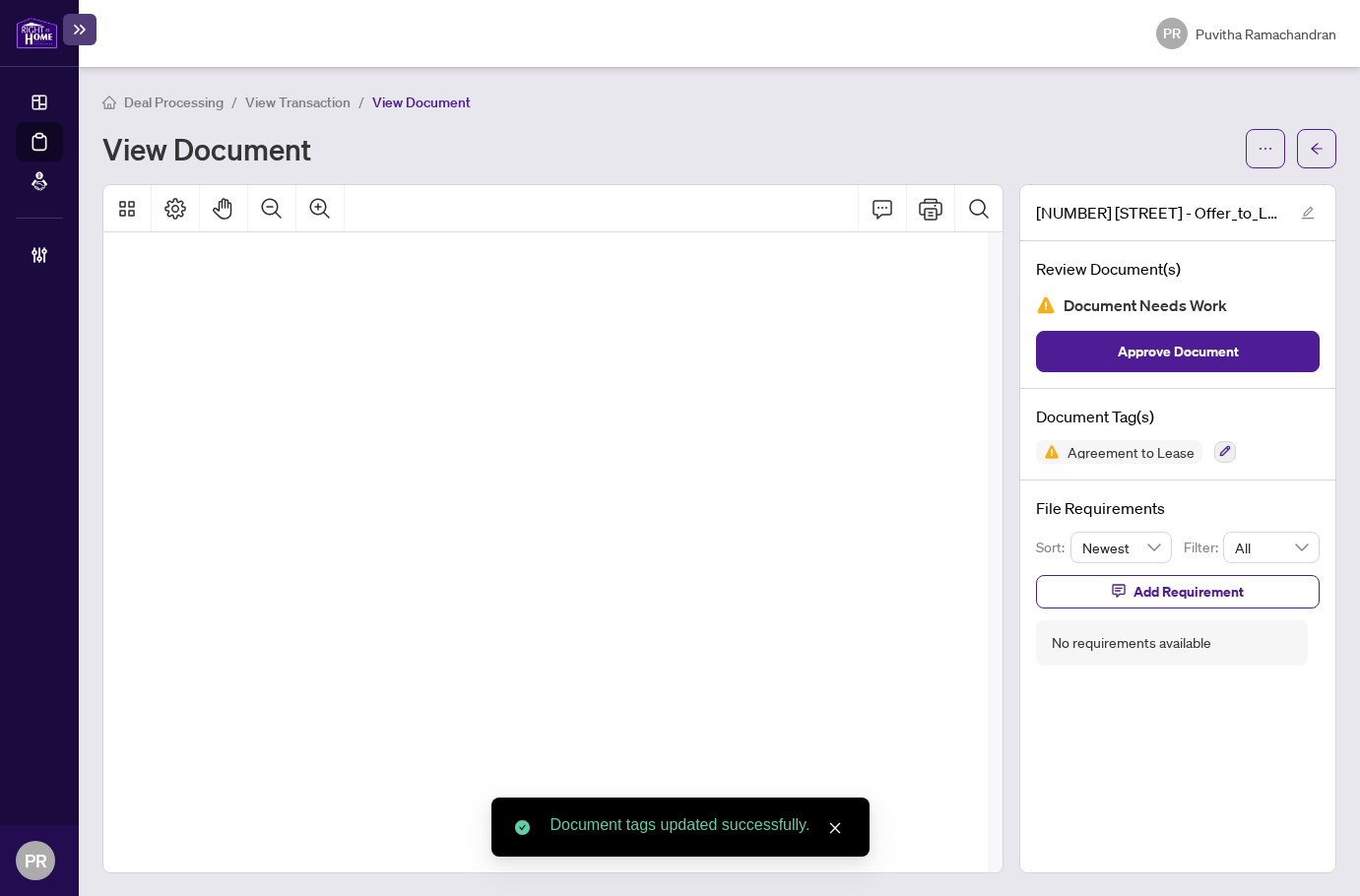 click on "Add Requirement" at bounding box center (1178, 592) 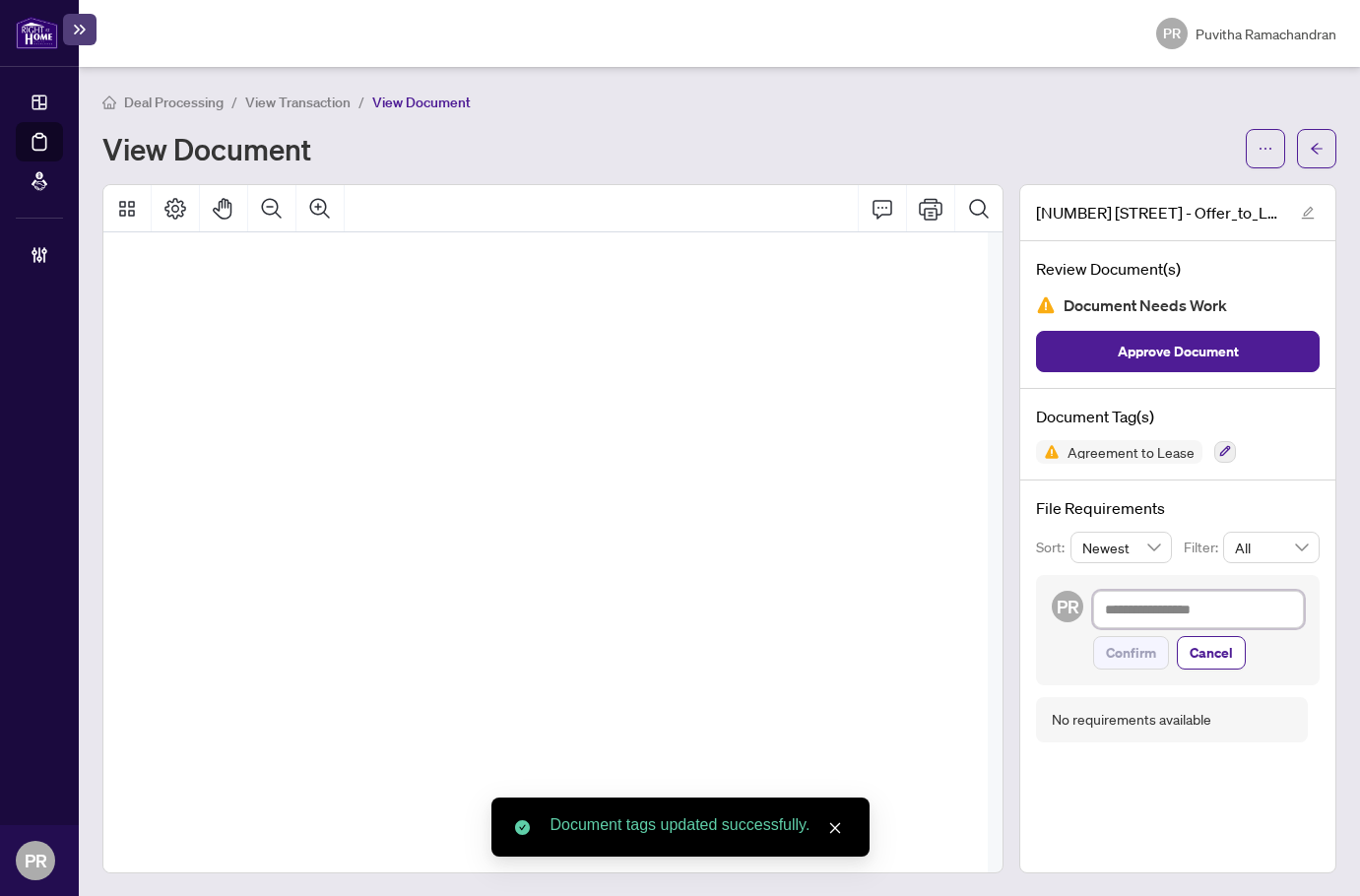 click at bounding box center [1198, 609] 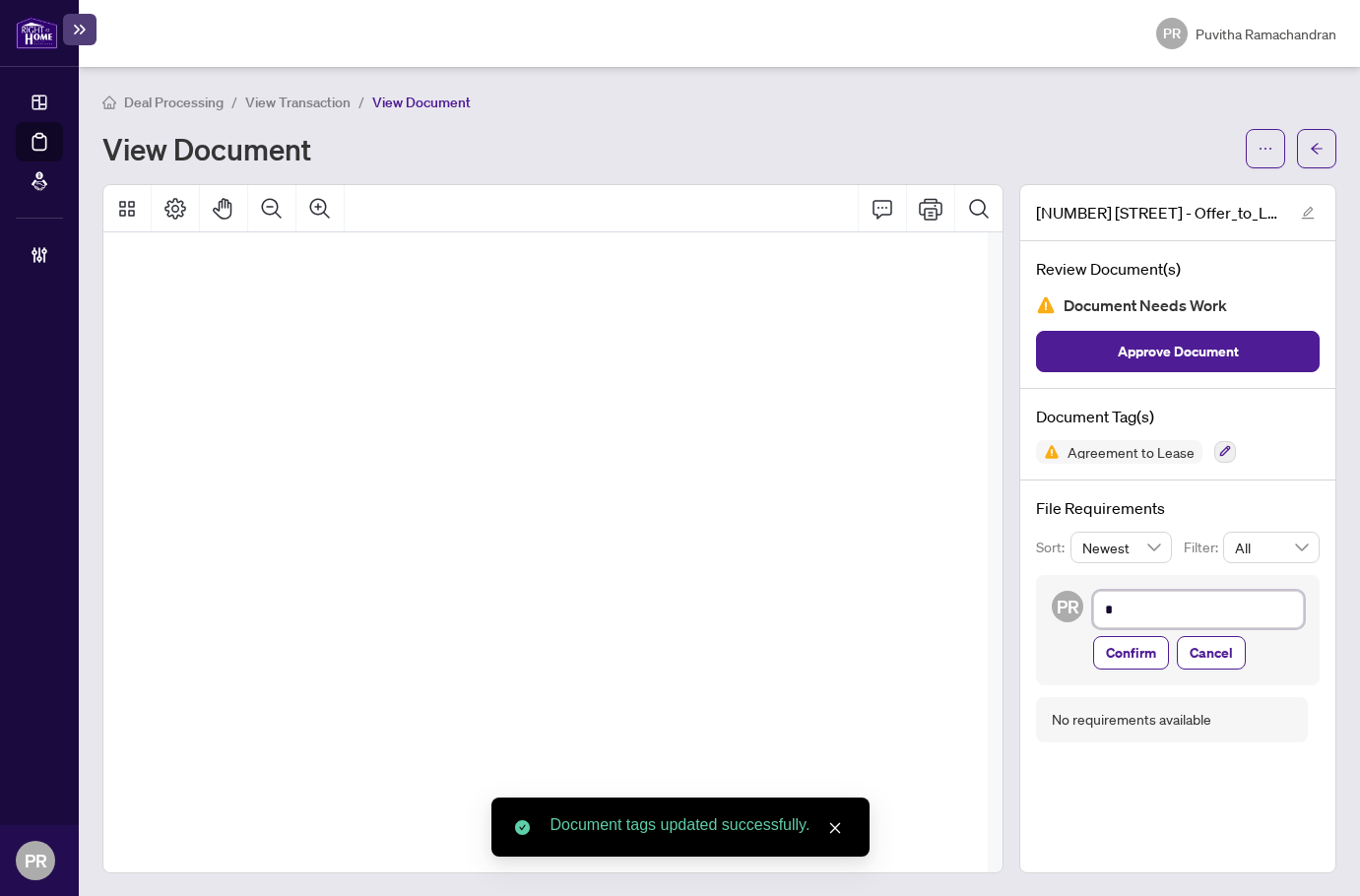 type on "**" 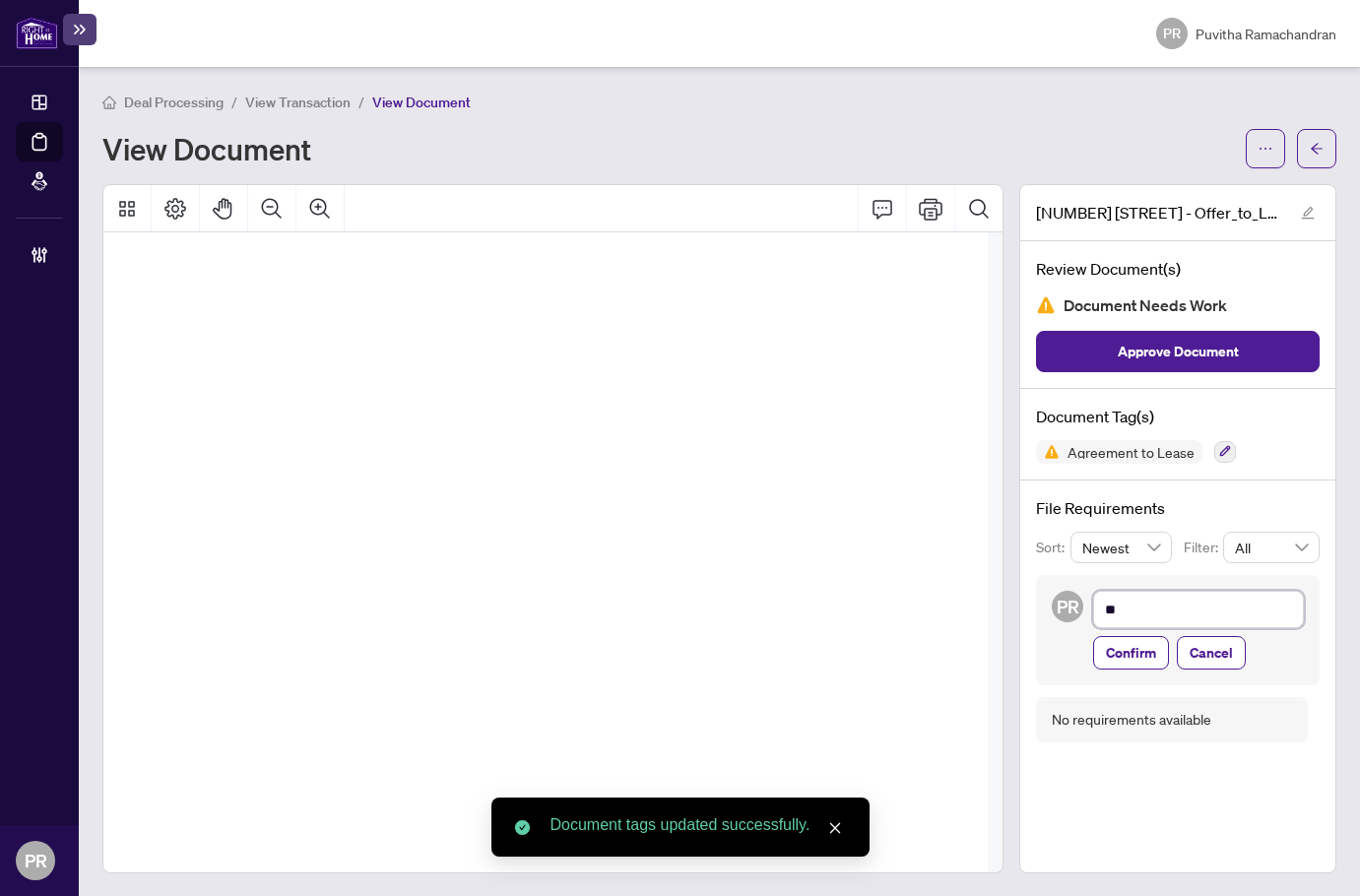 type on "***" 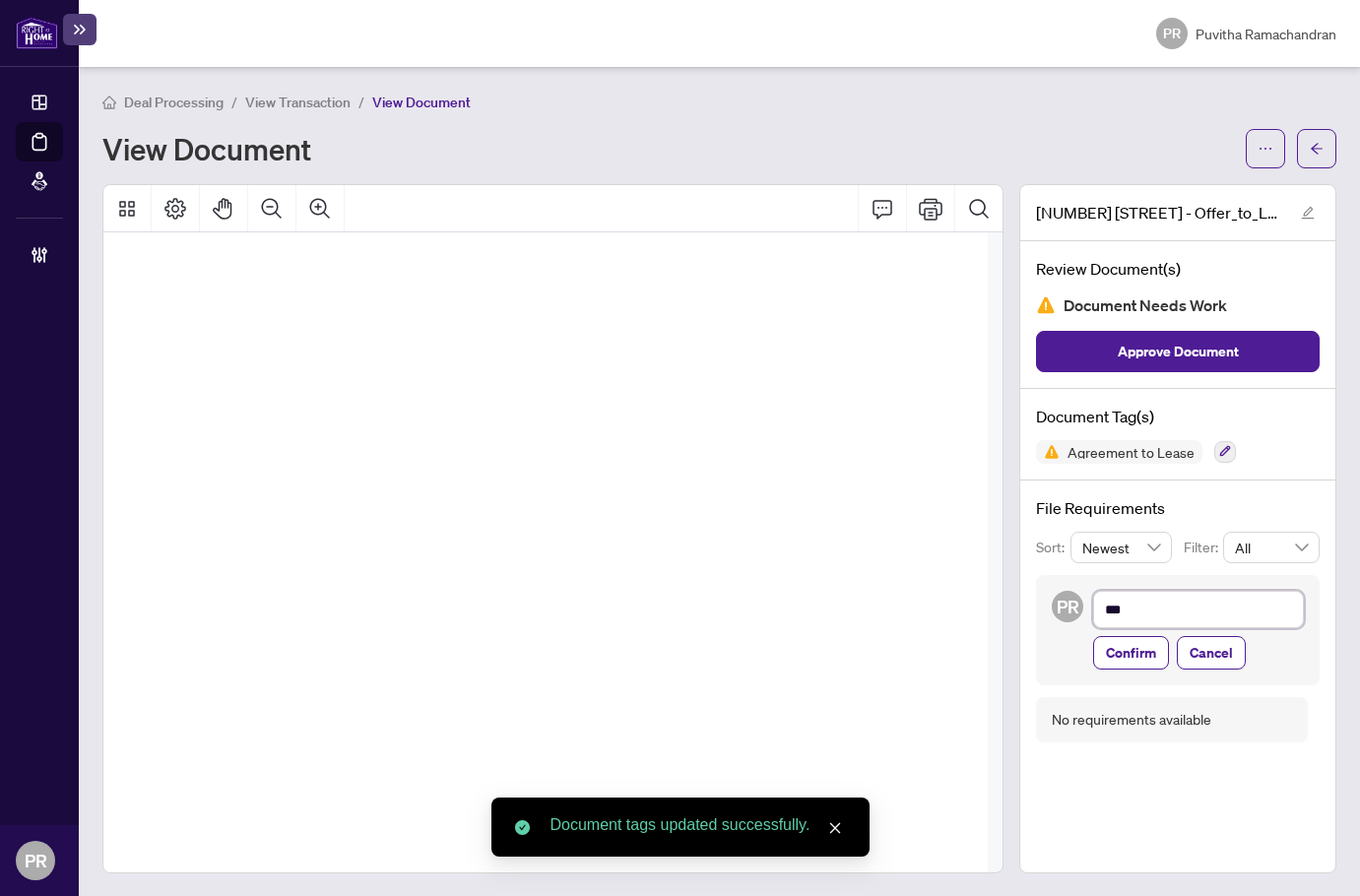 type on "****" 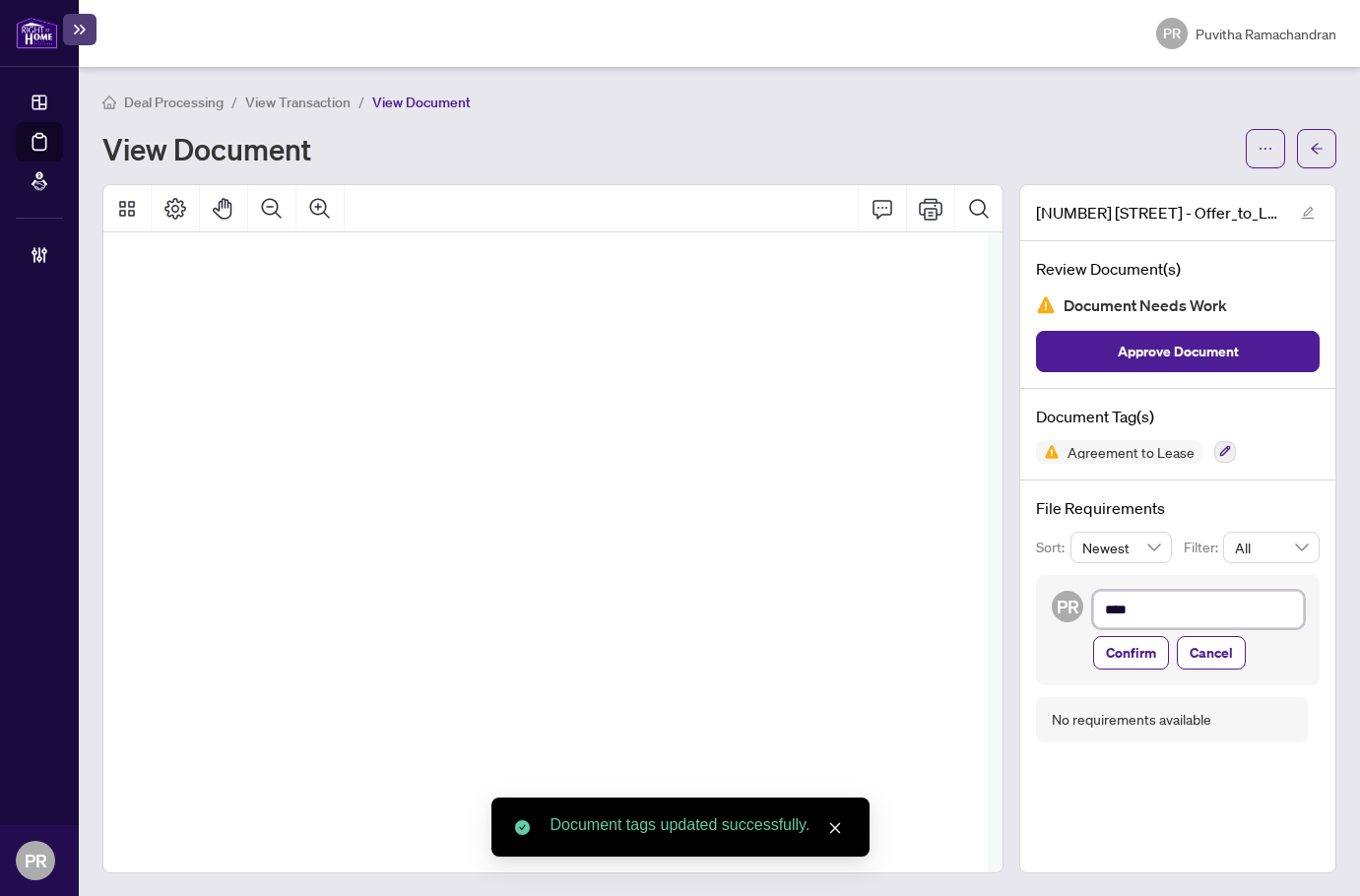 type on "*****" 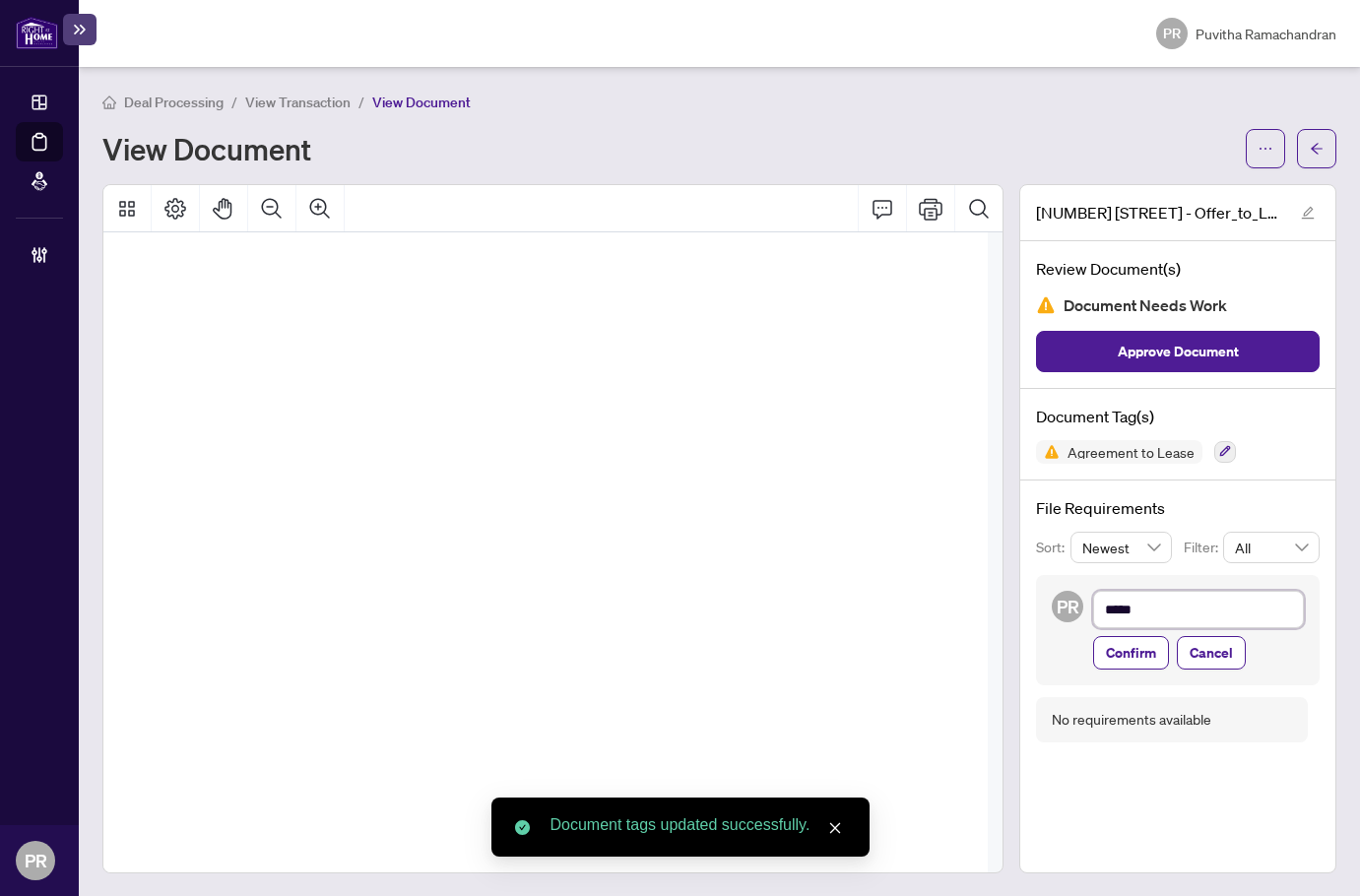 type on "******" 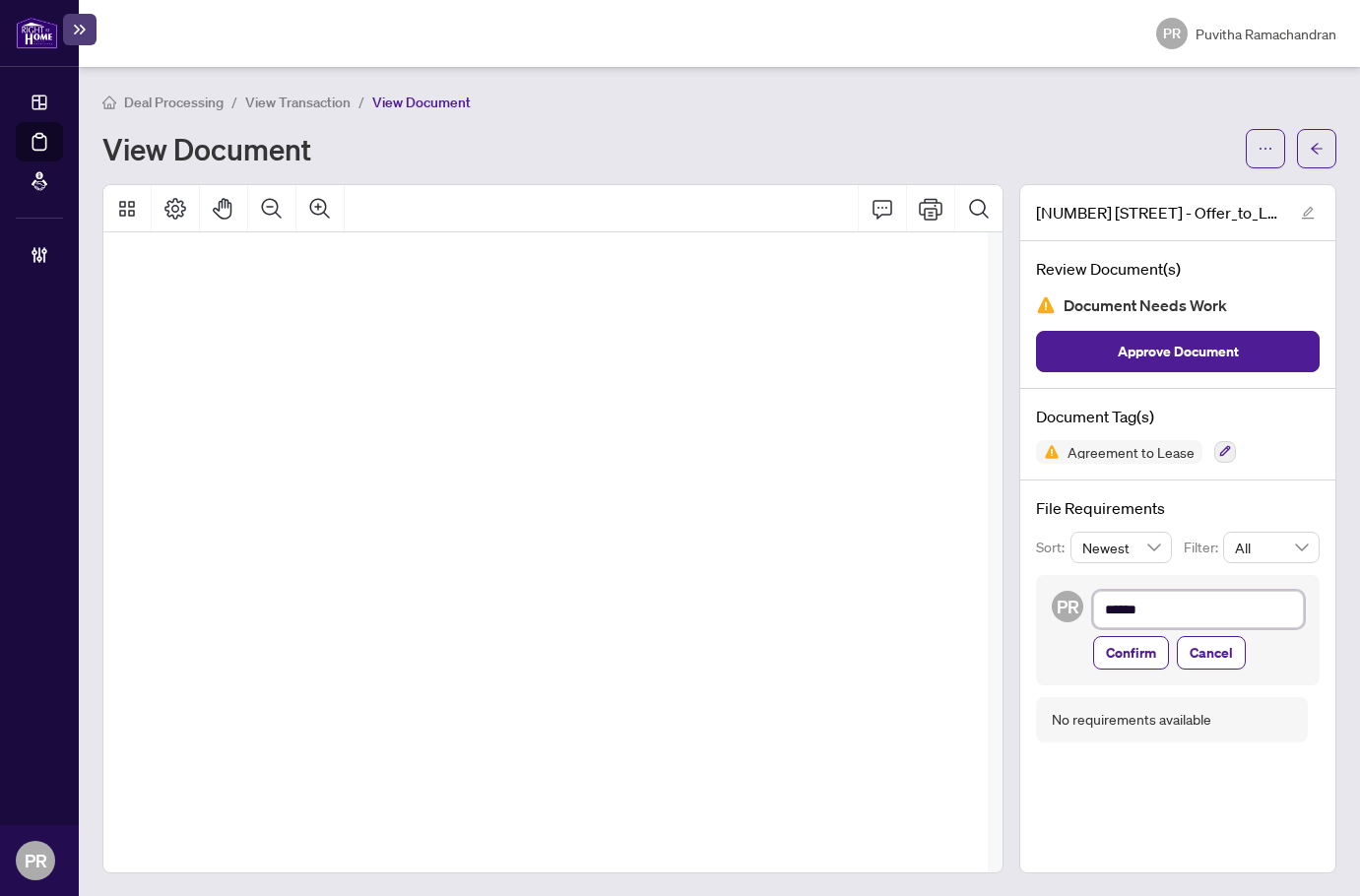 type on "*******" 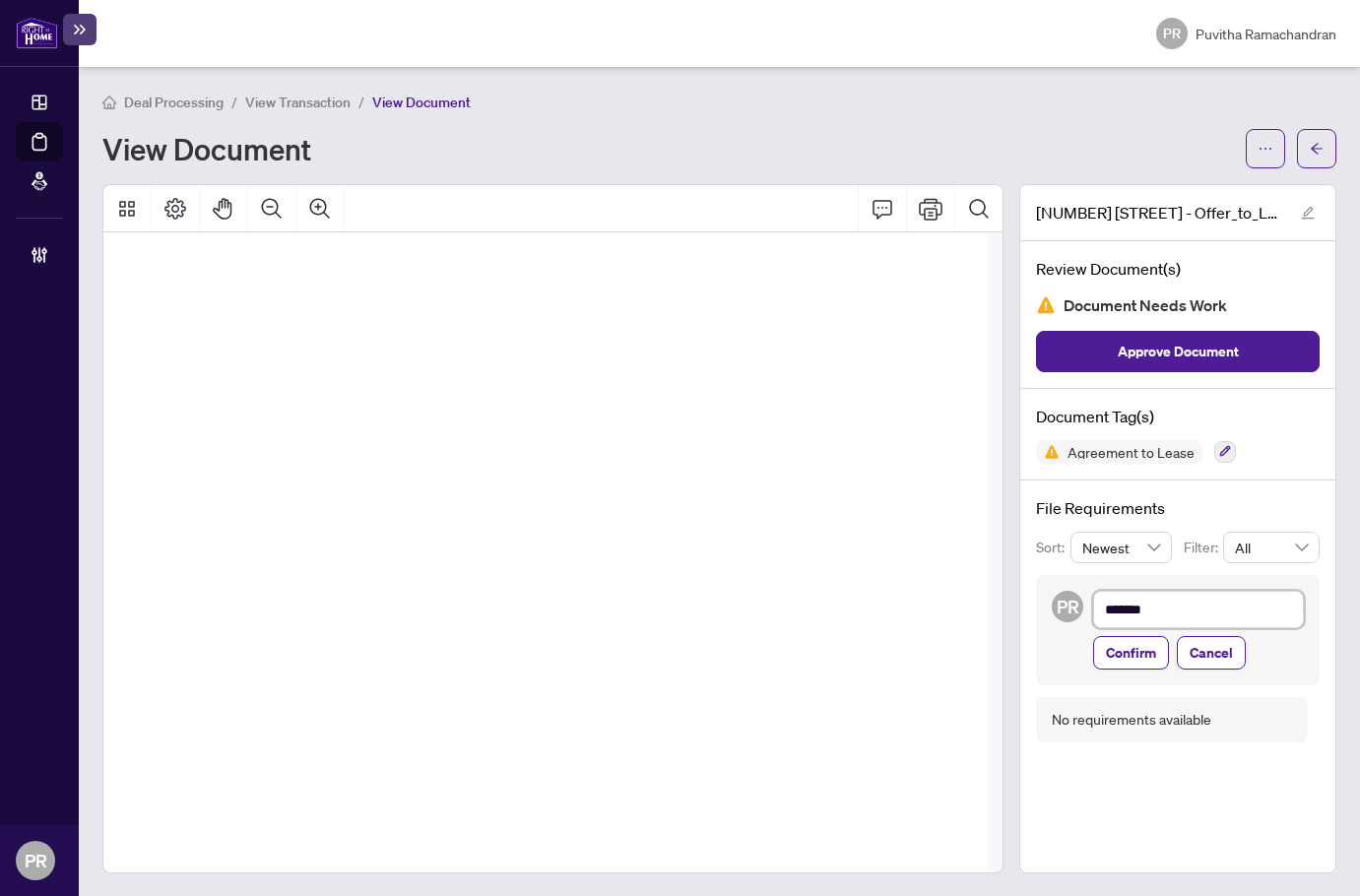 type on "********" 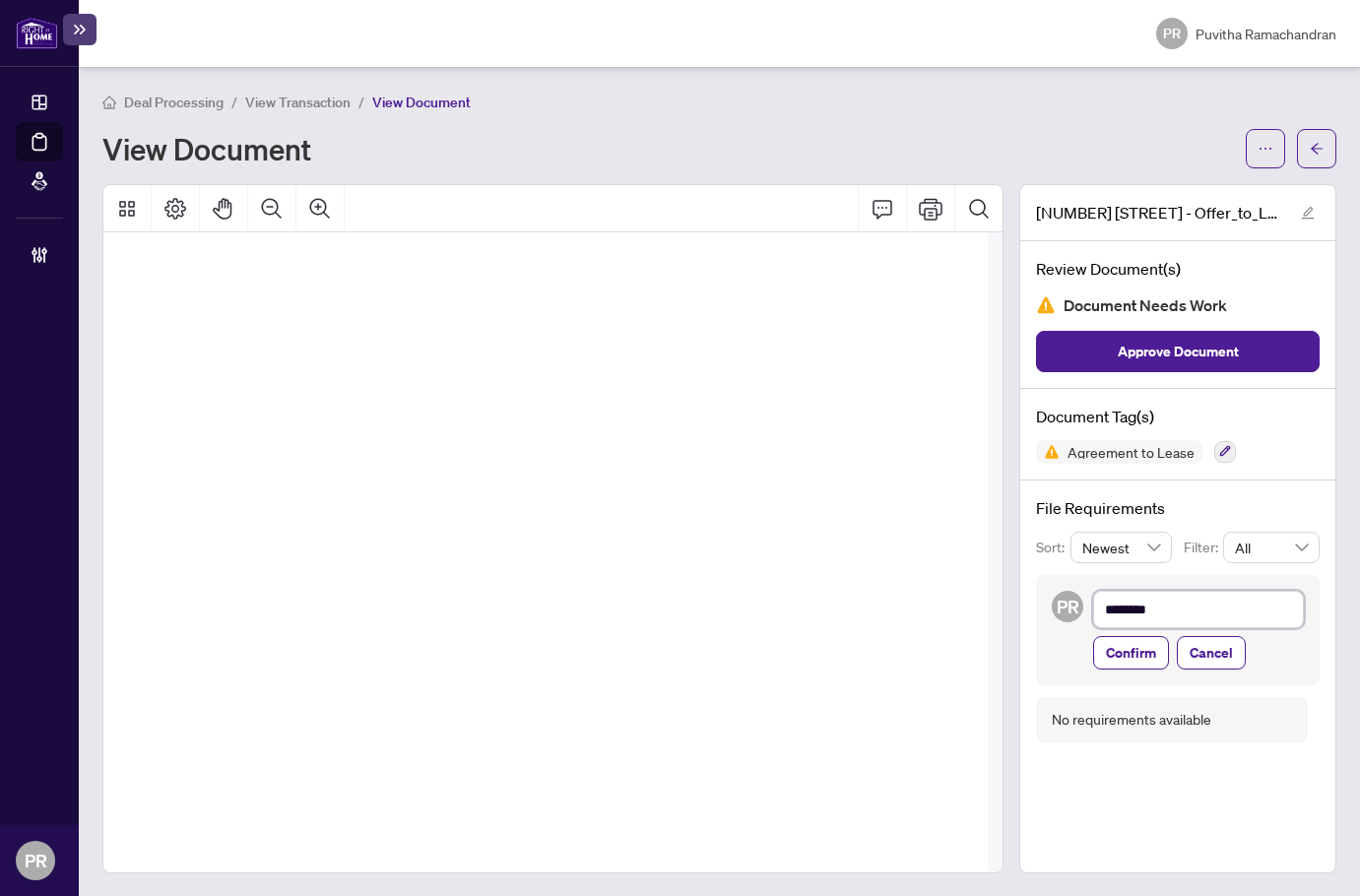 type on "*********" 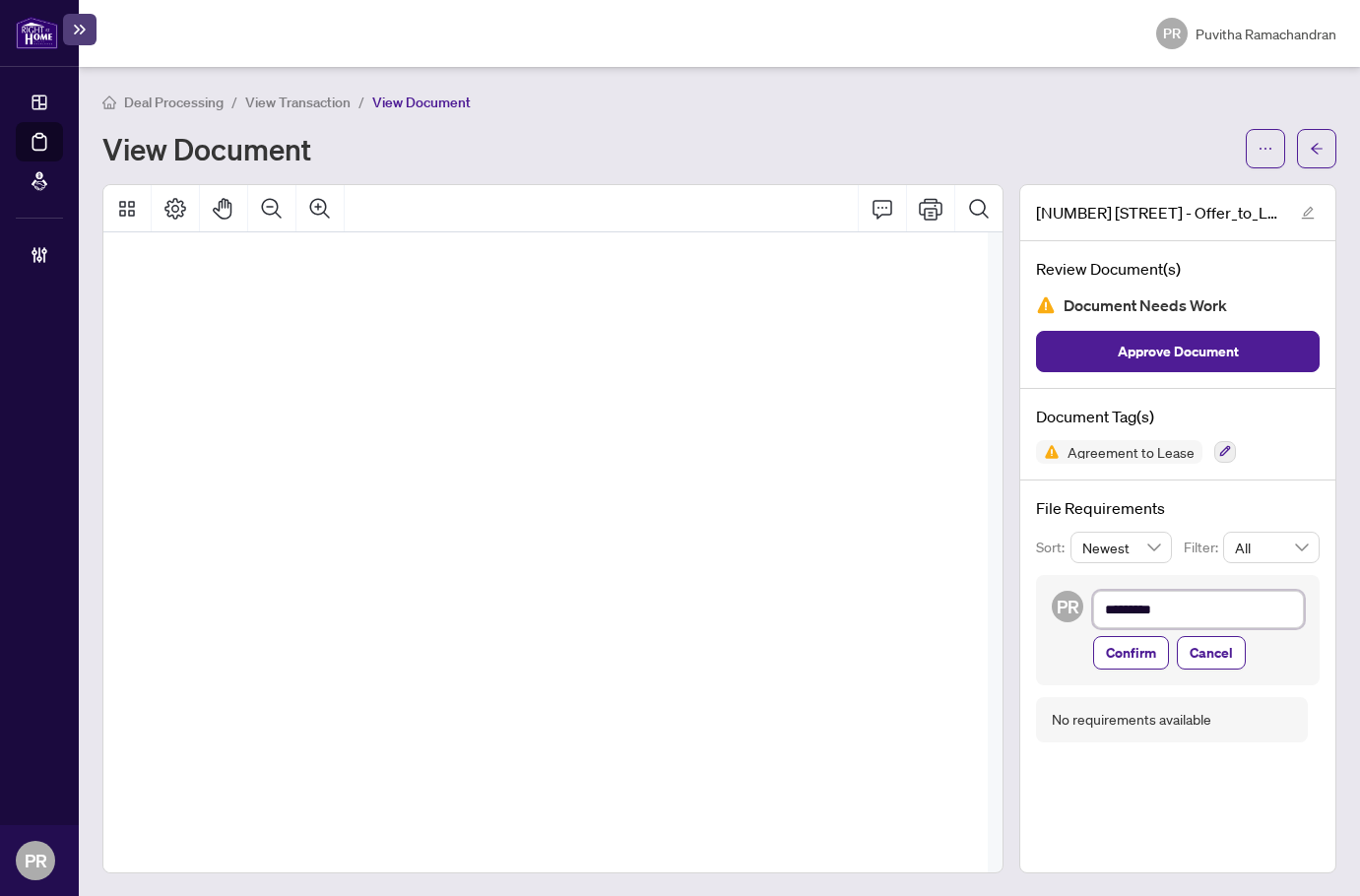 type on "*********" 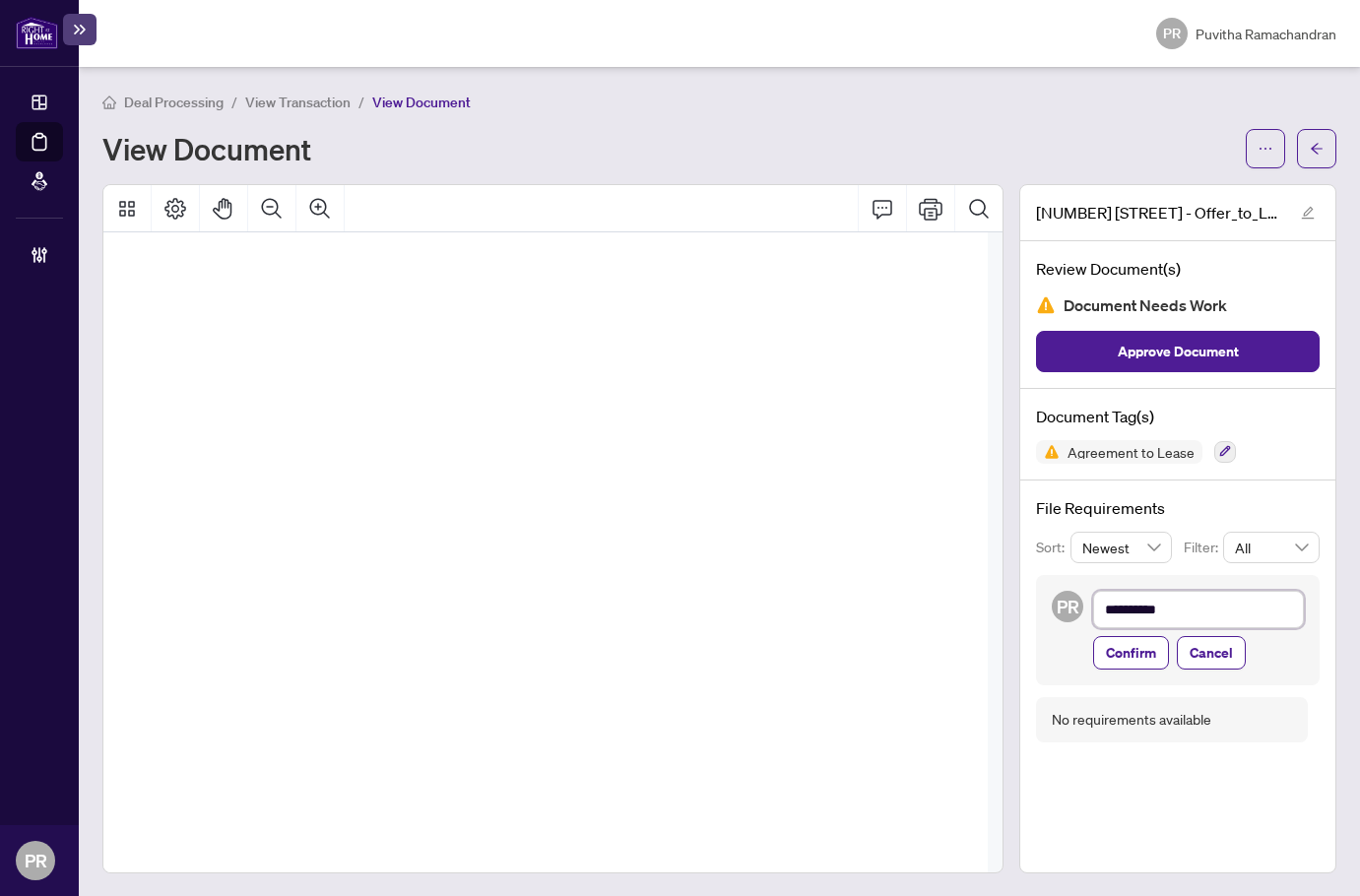 type on "**********" 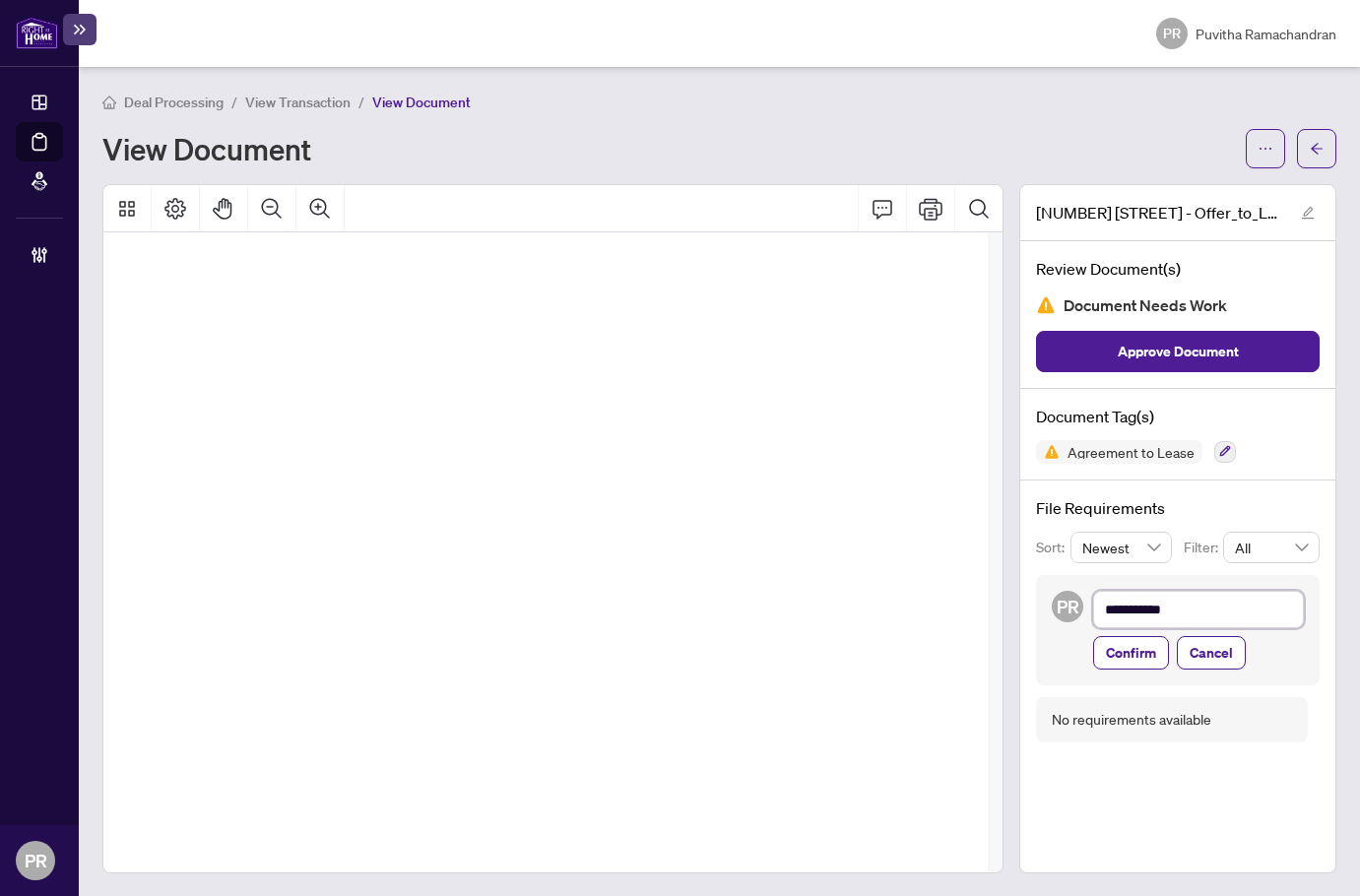 type on "**********" 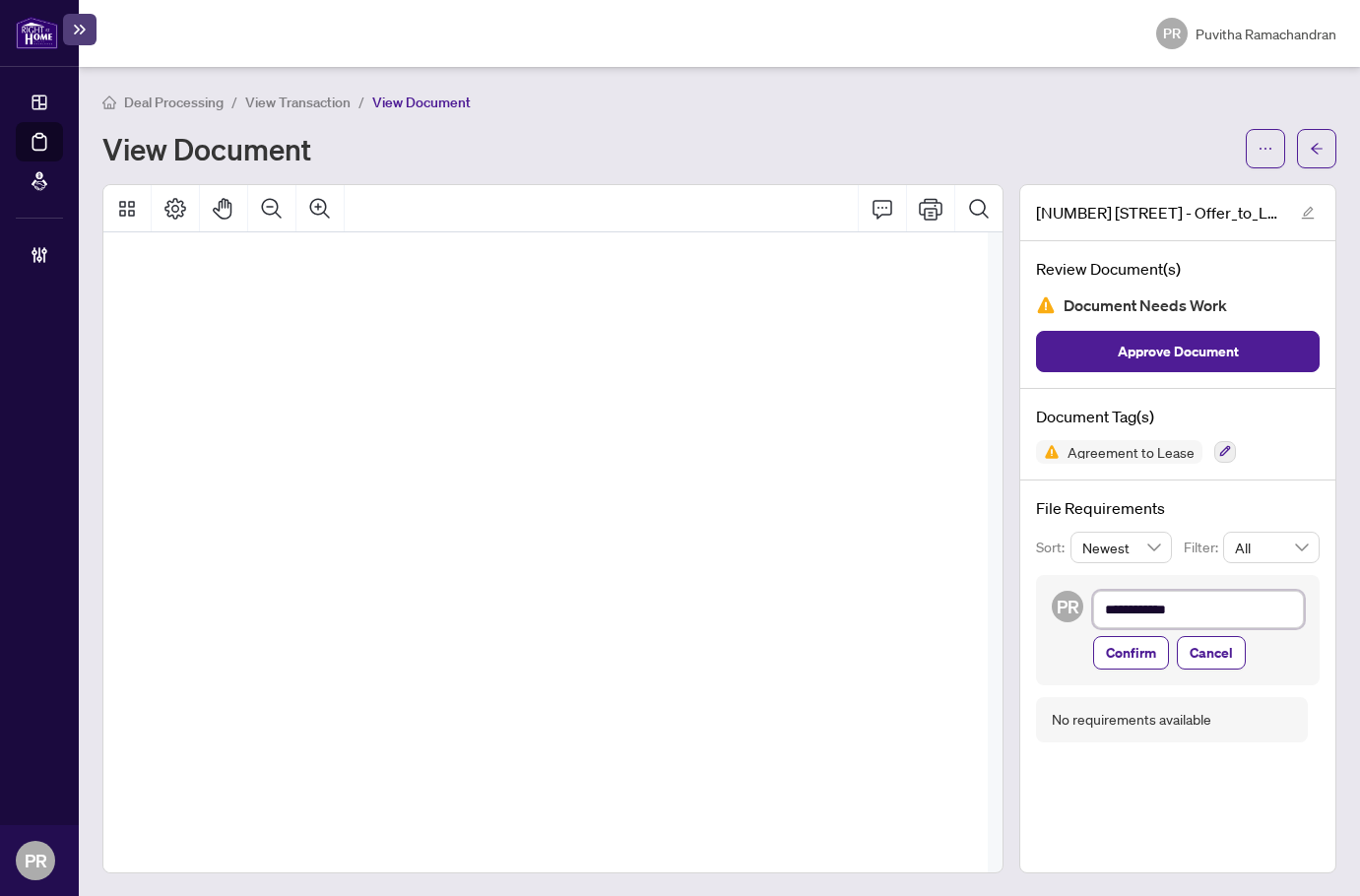 type on "**********" 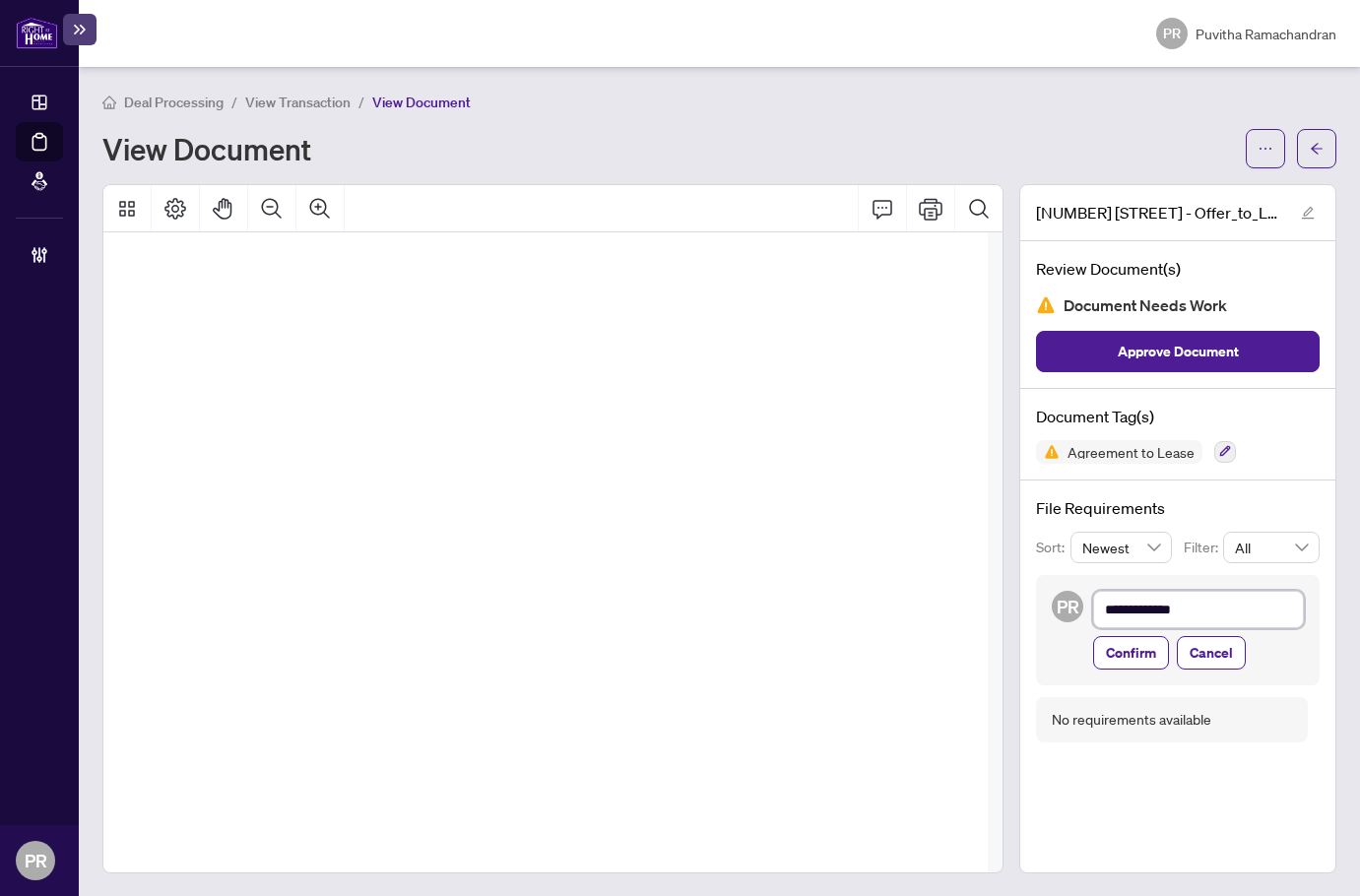 type on "**********" 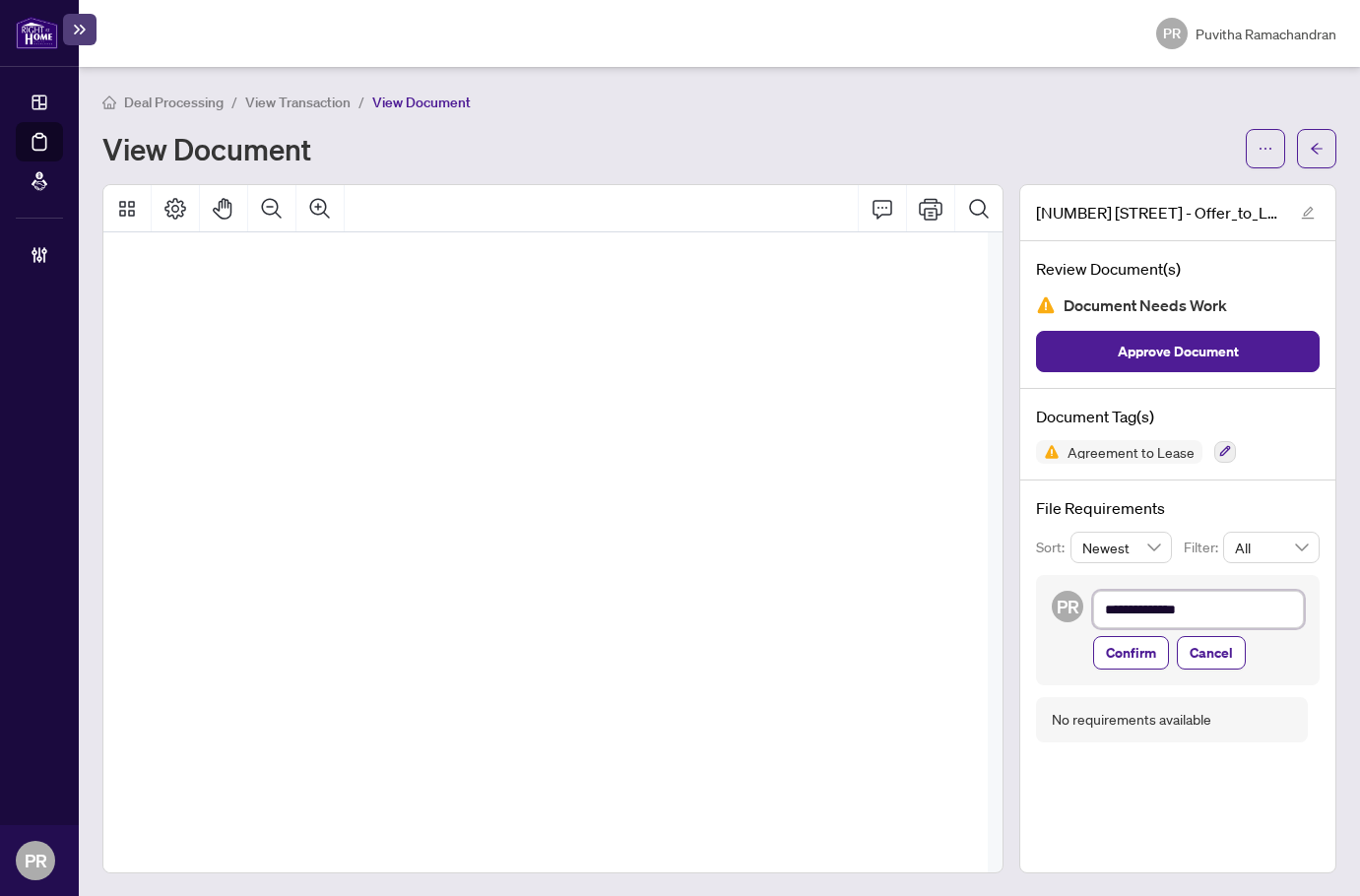 type on "**********" 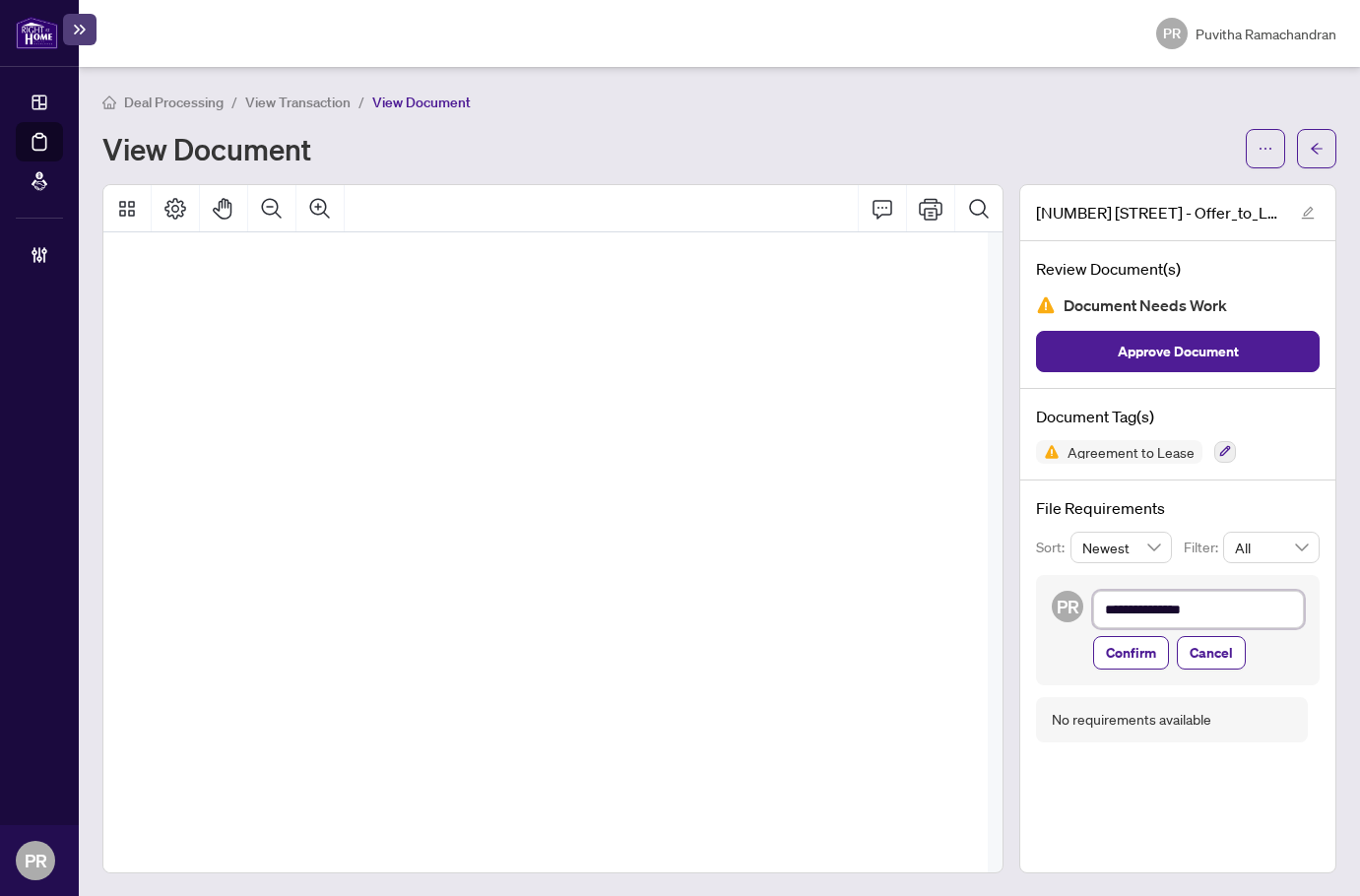 type on "**********" 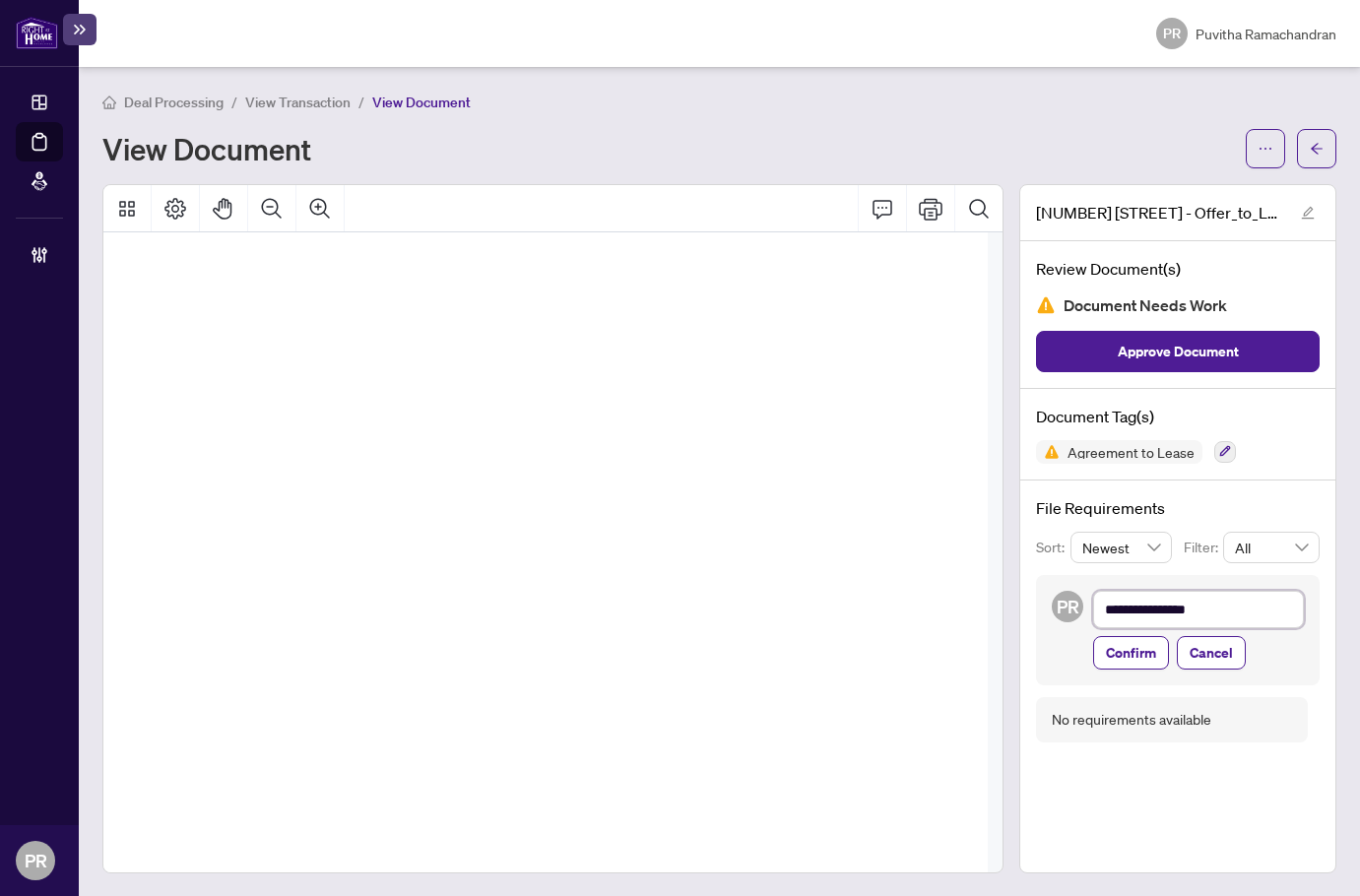 type on "**********" 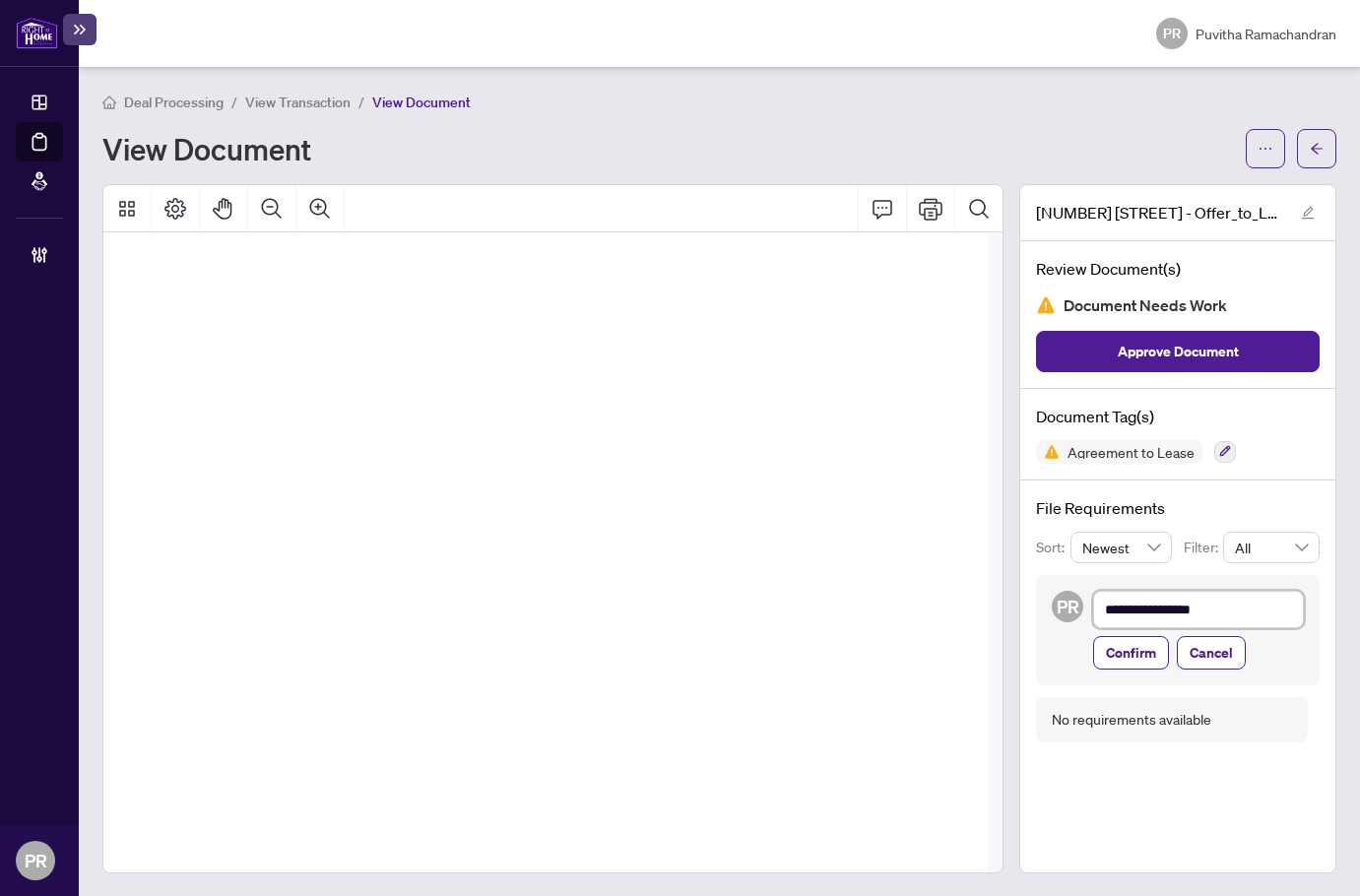 type on "**********" 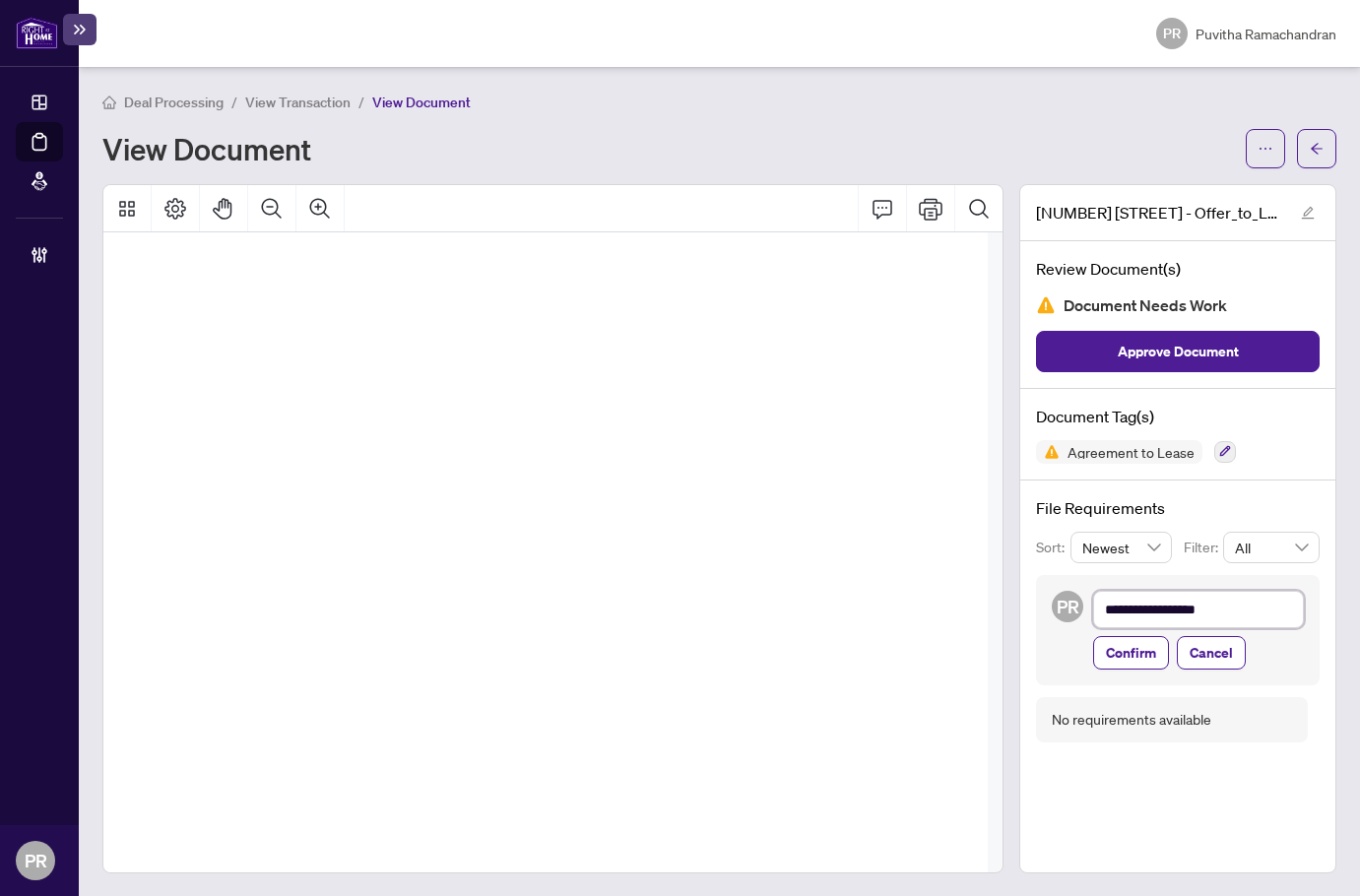 type on "**********" 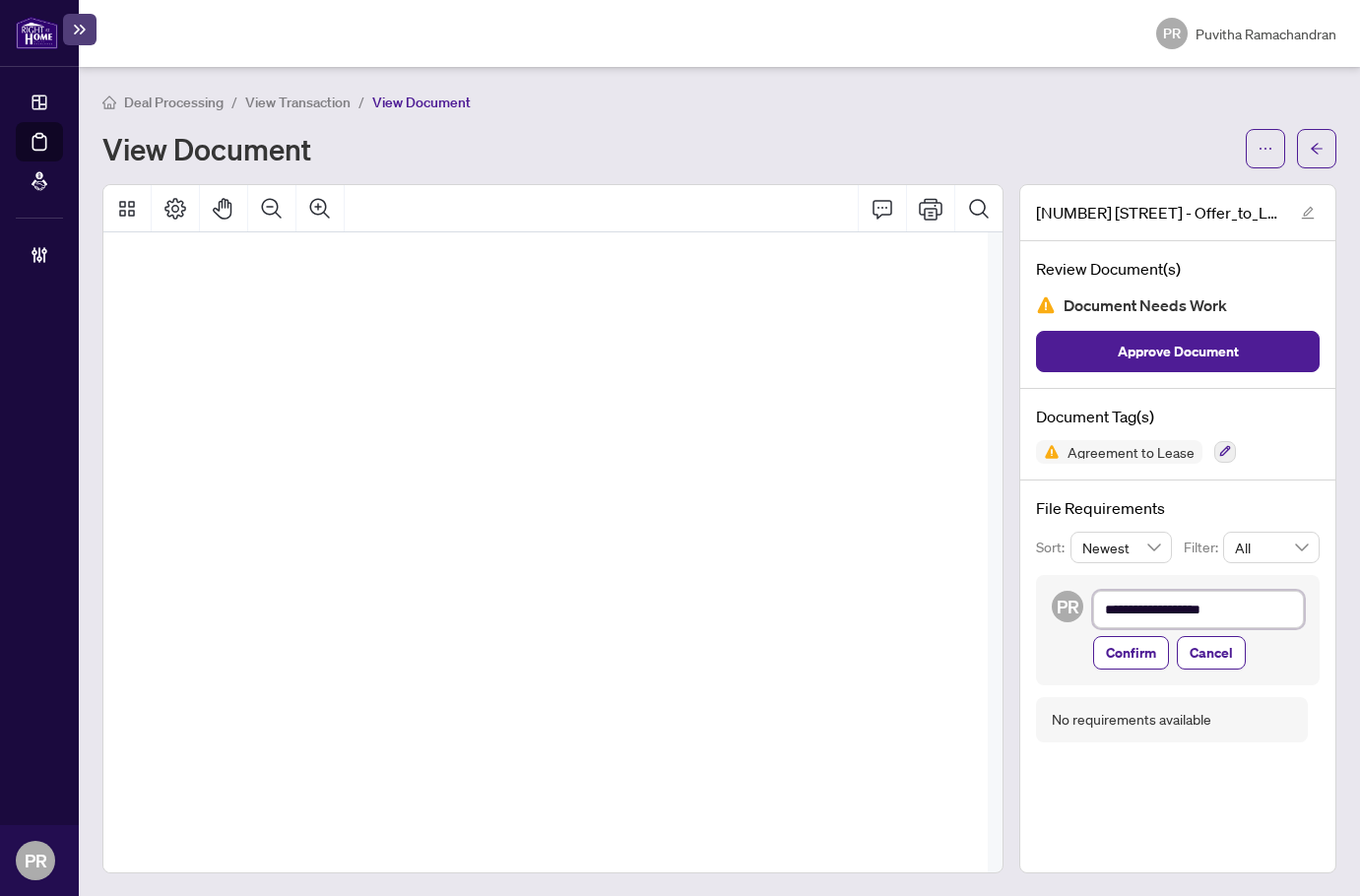type on "**********" 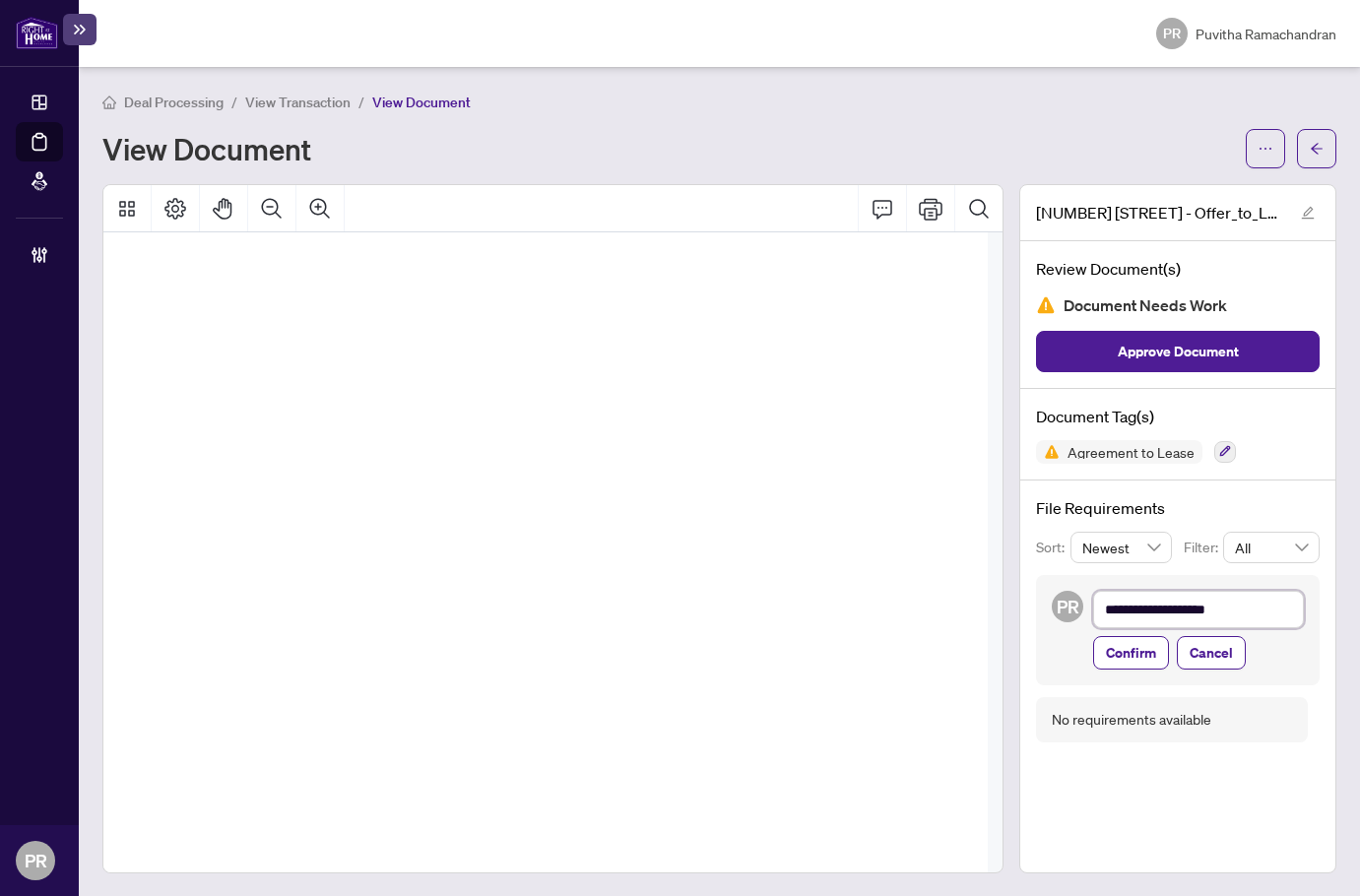 type on "**********" 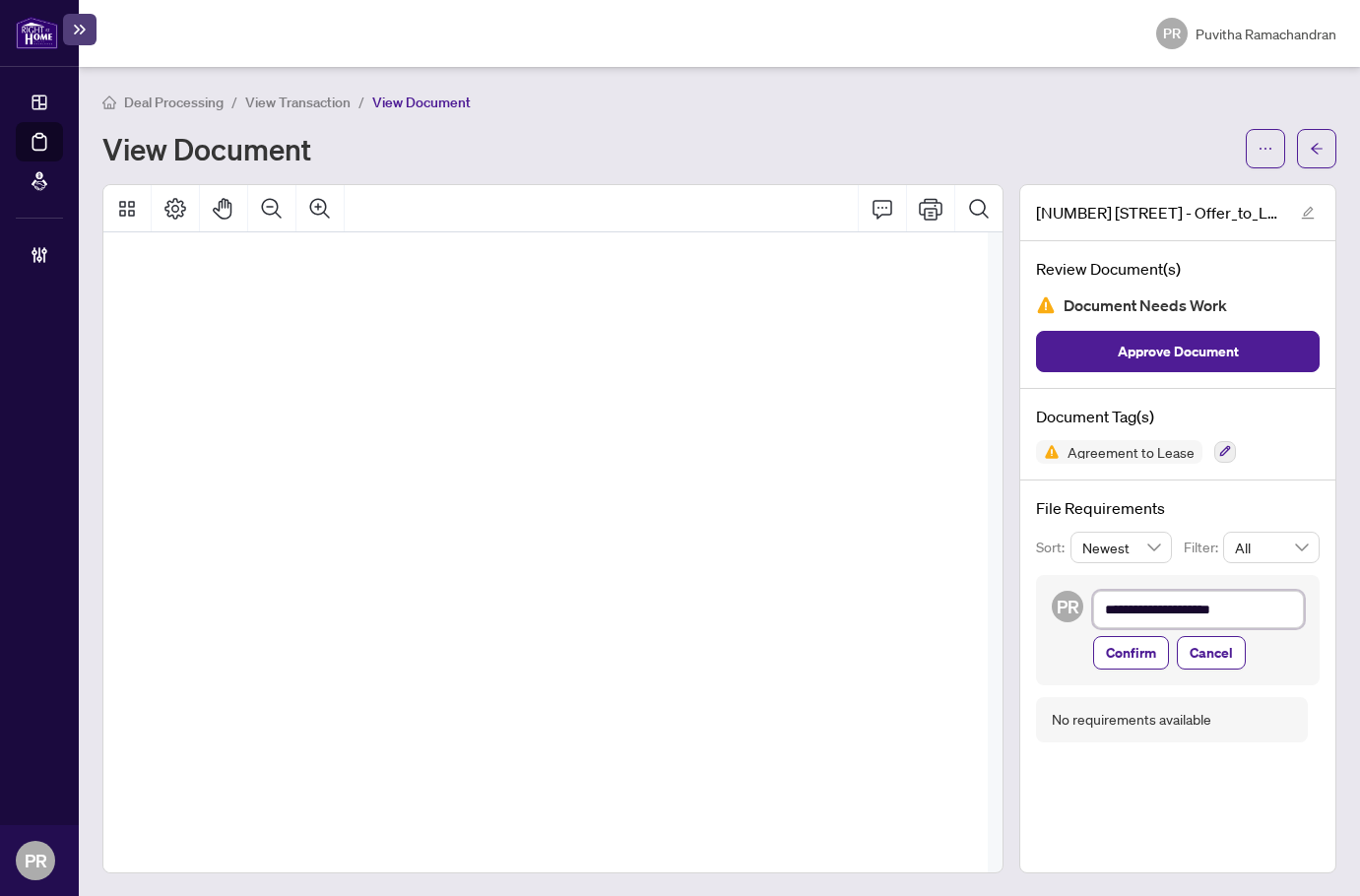 type on "**********" 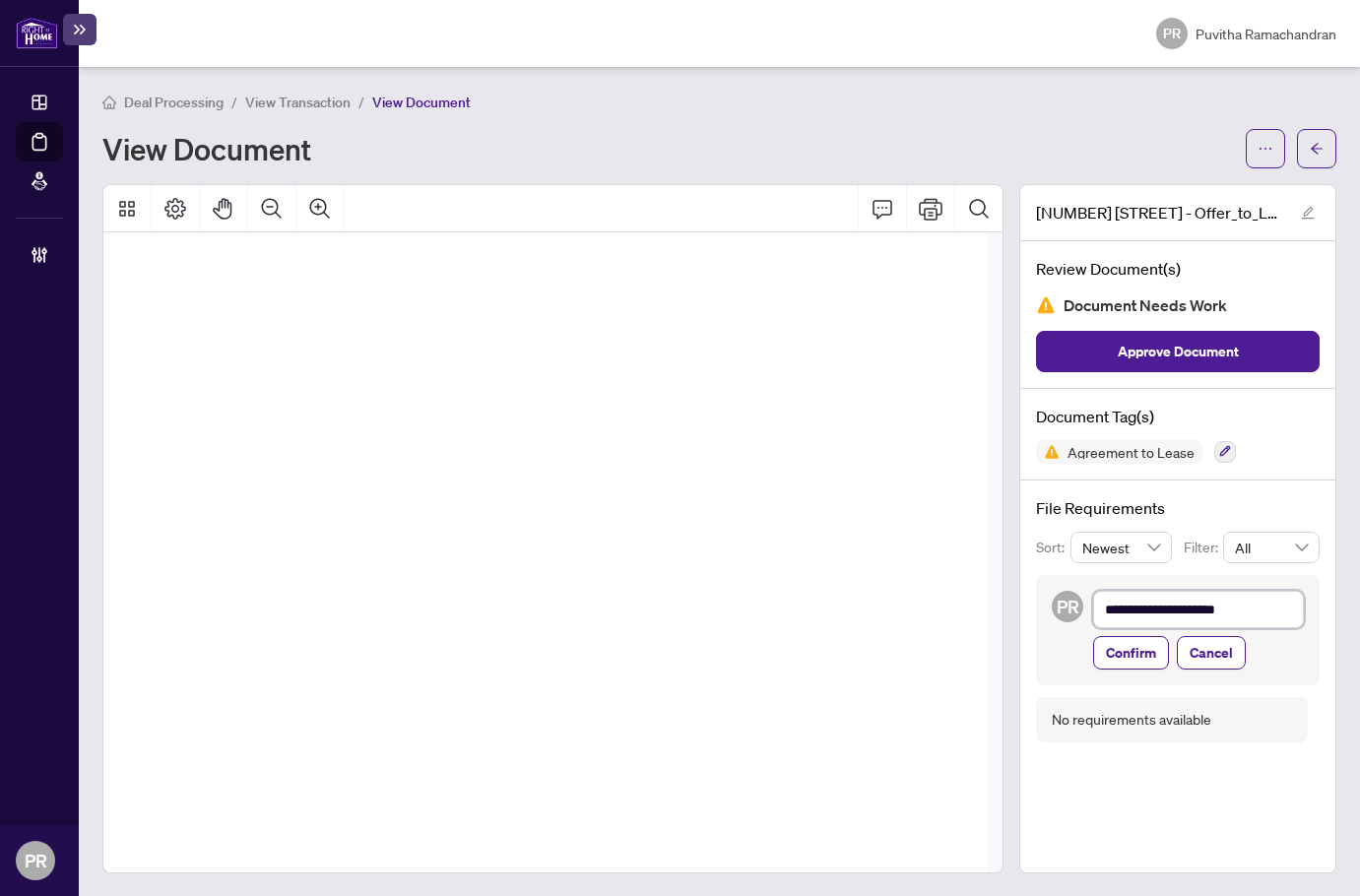 type on "**********" 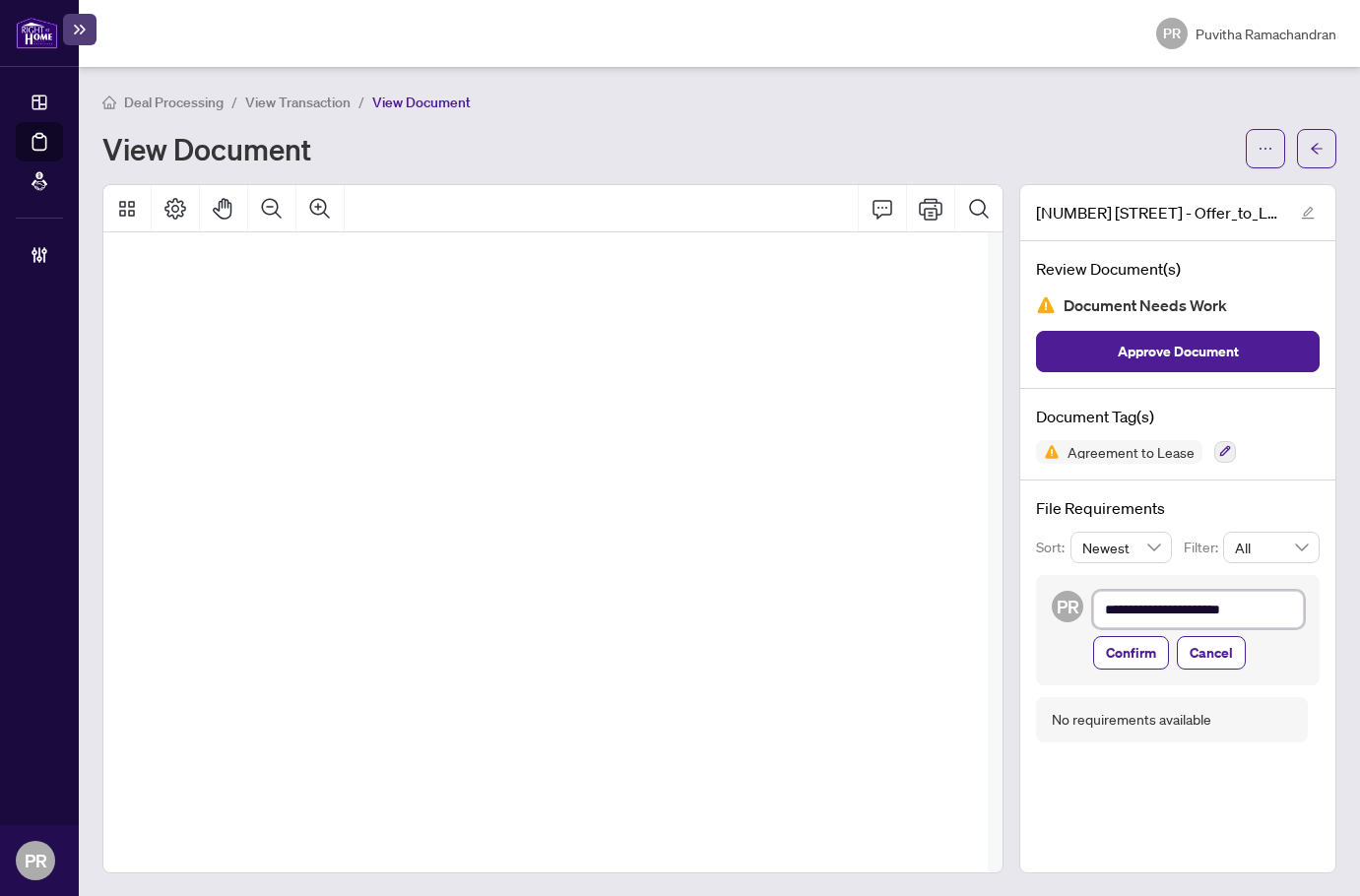 type on "**********" 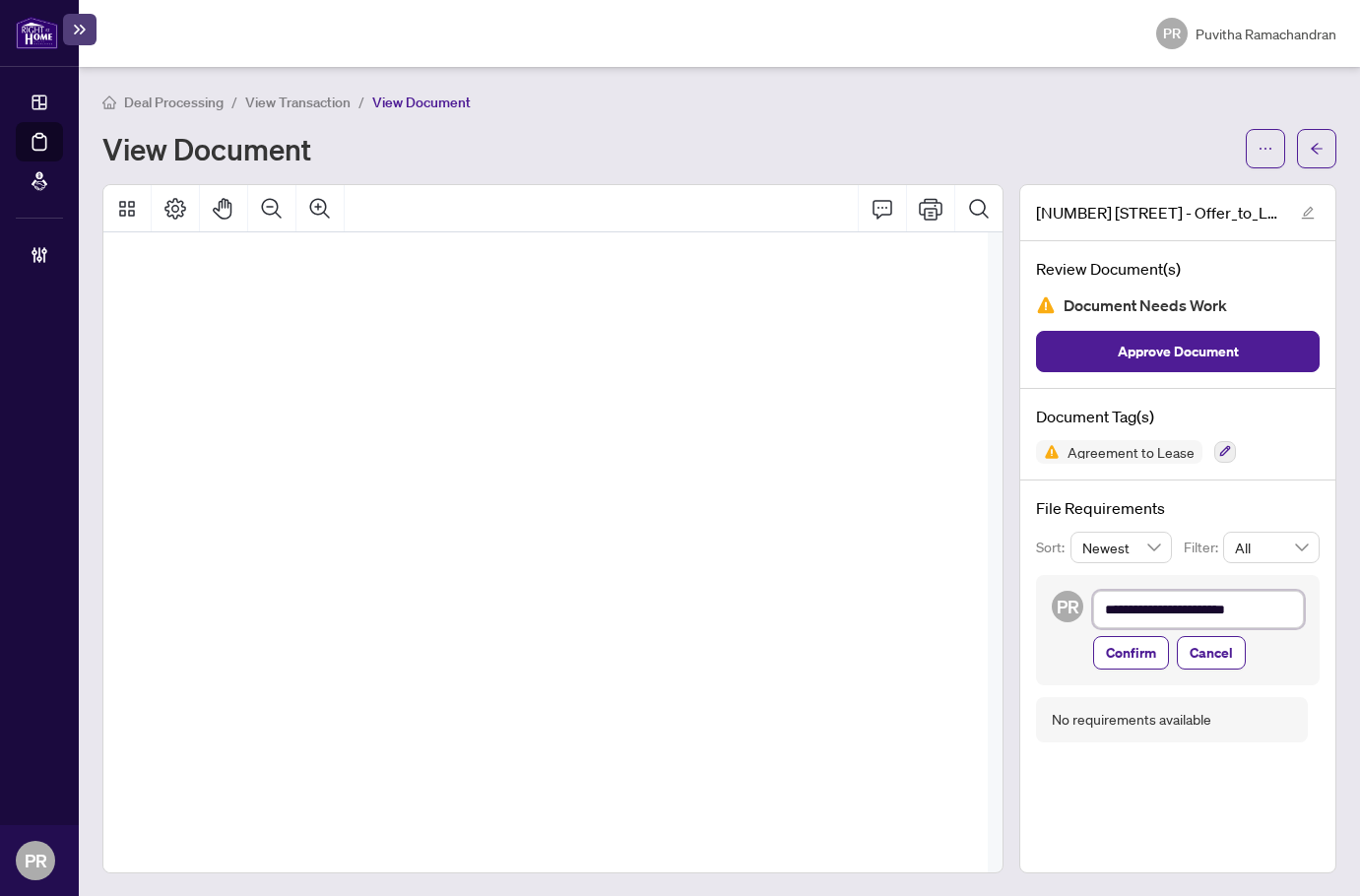 type on "**********" 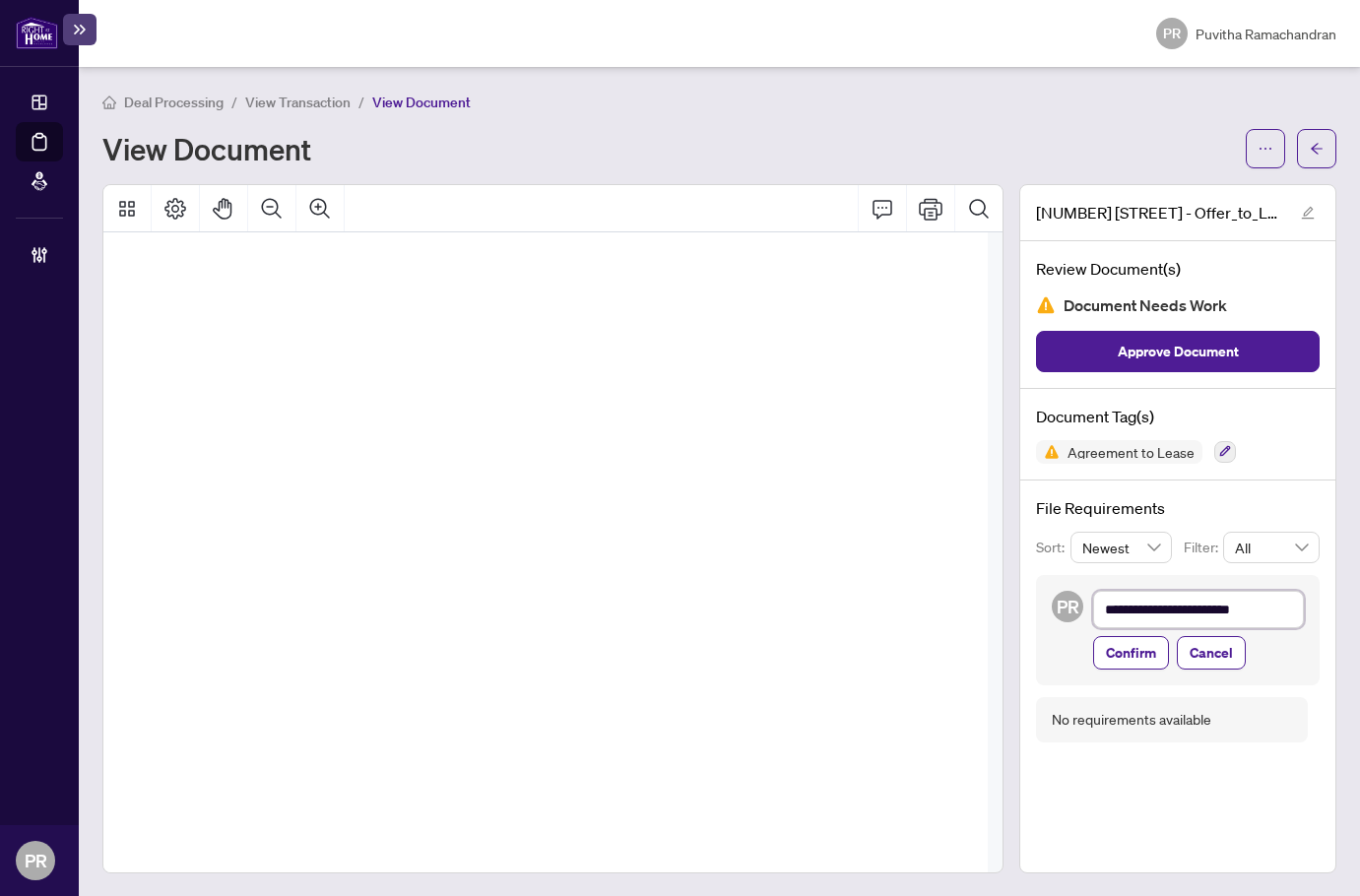 type on "**********" 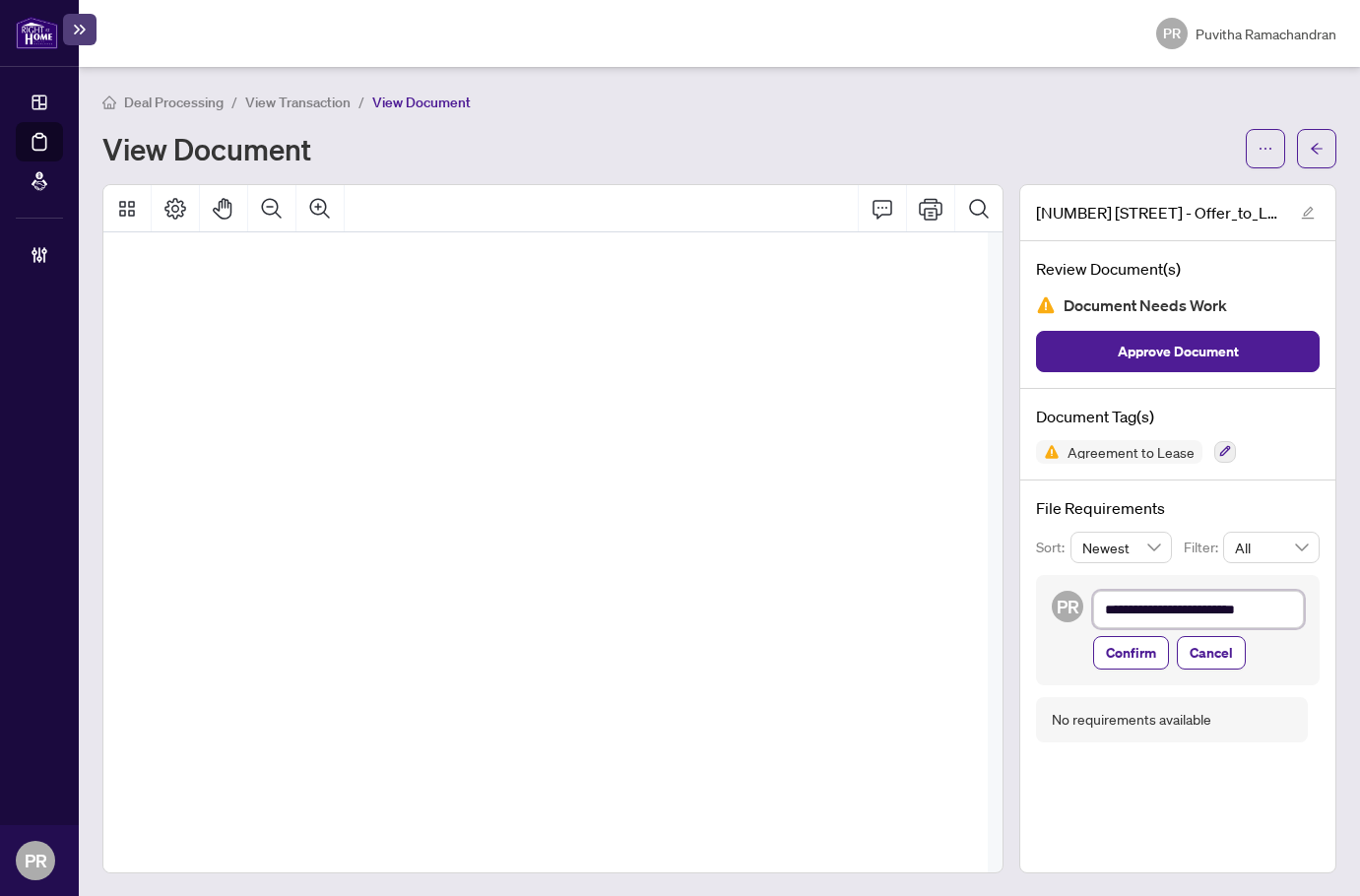 type on "**********" 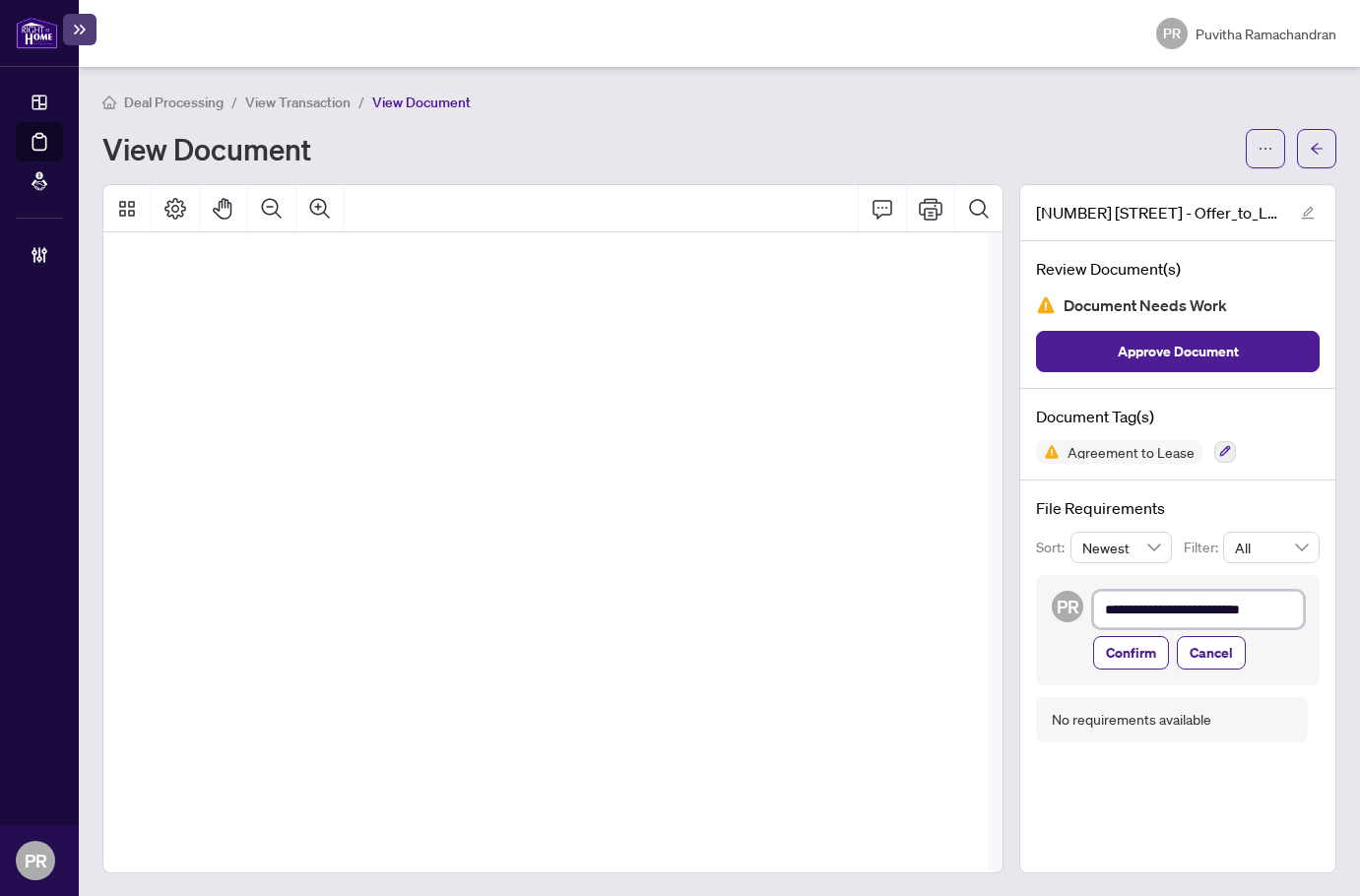 type on "**********" 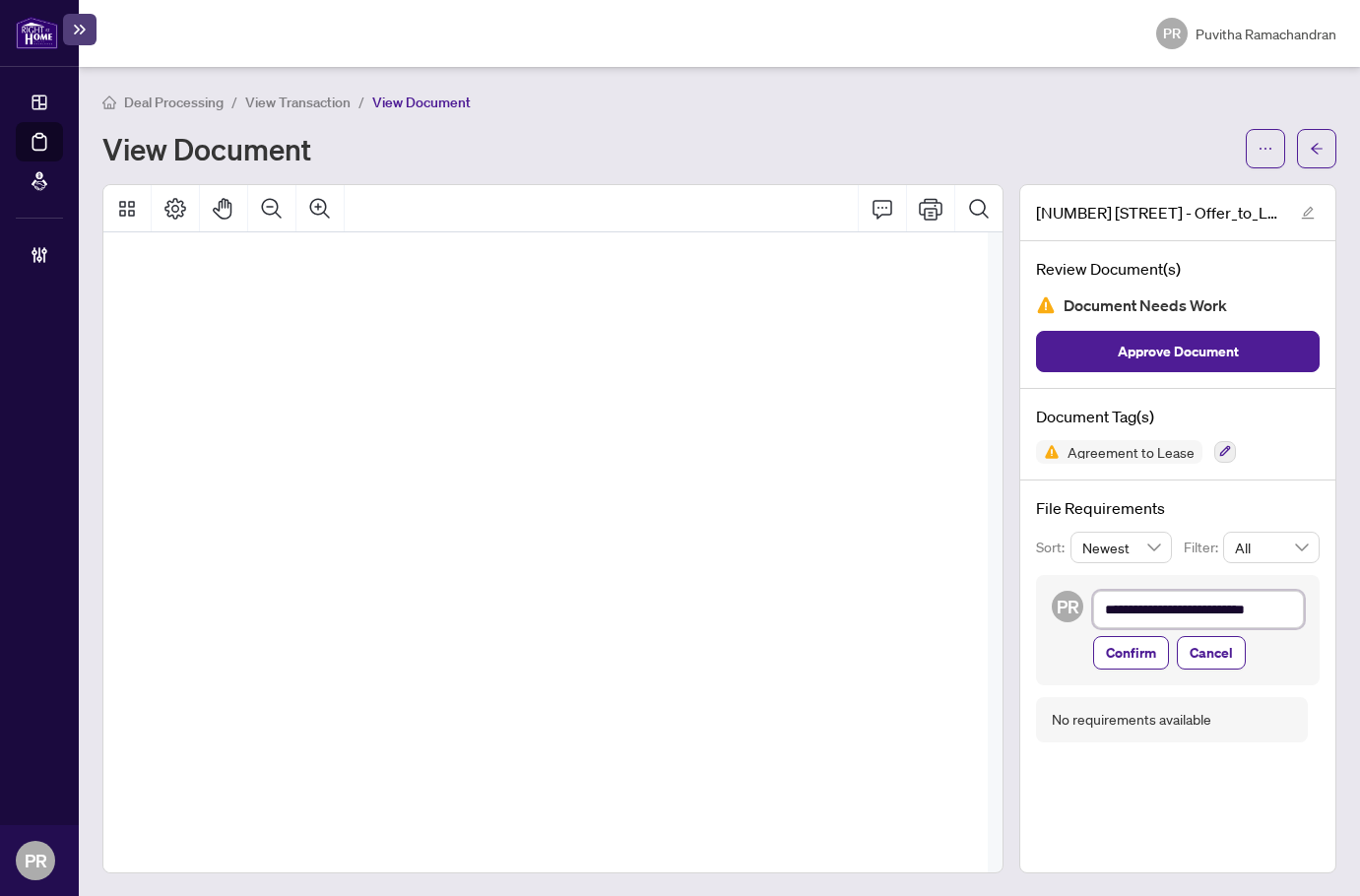 type on "**********" 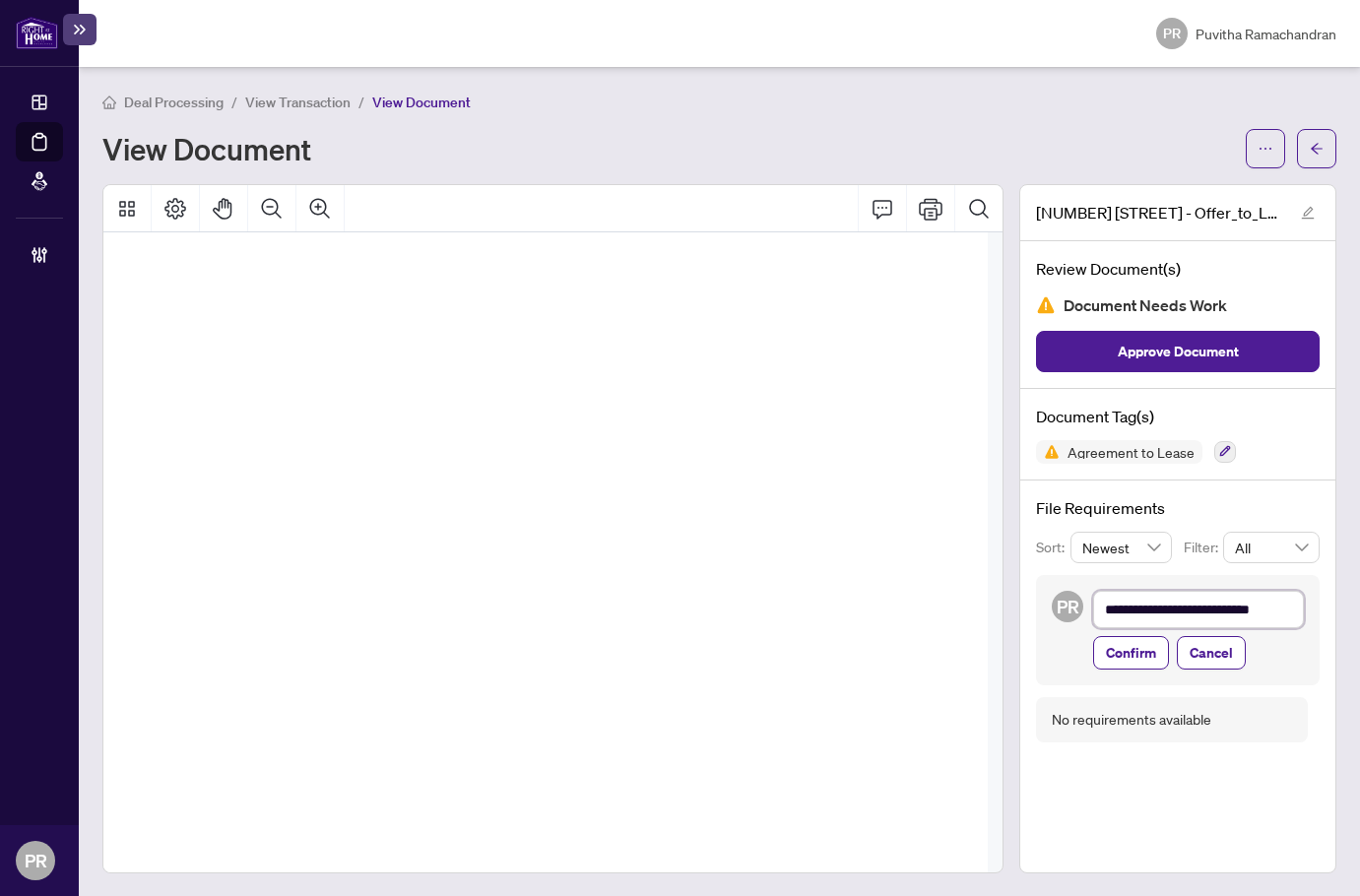 type on "**********" 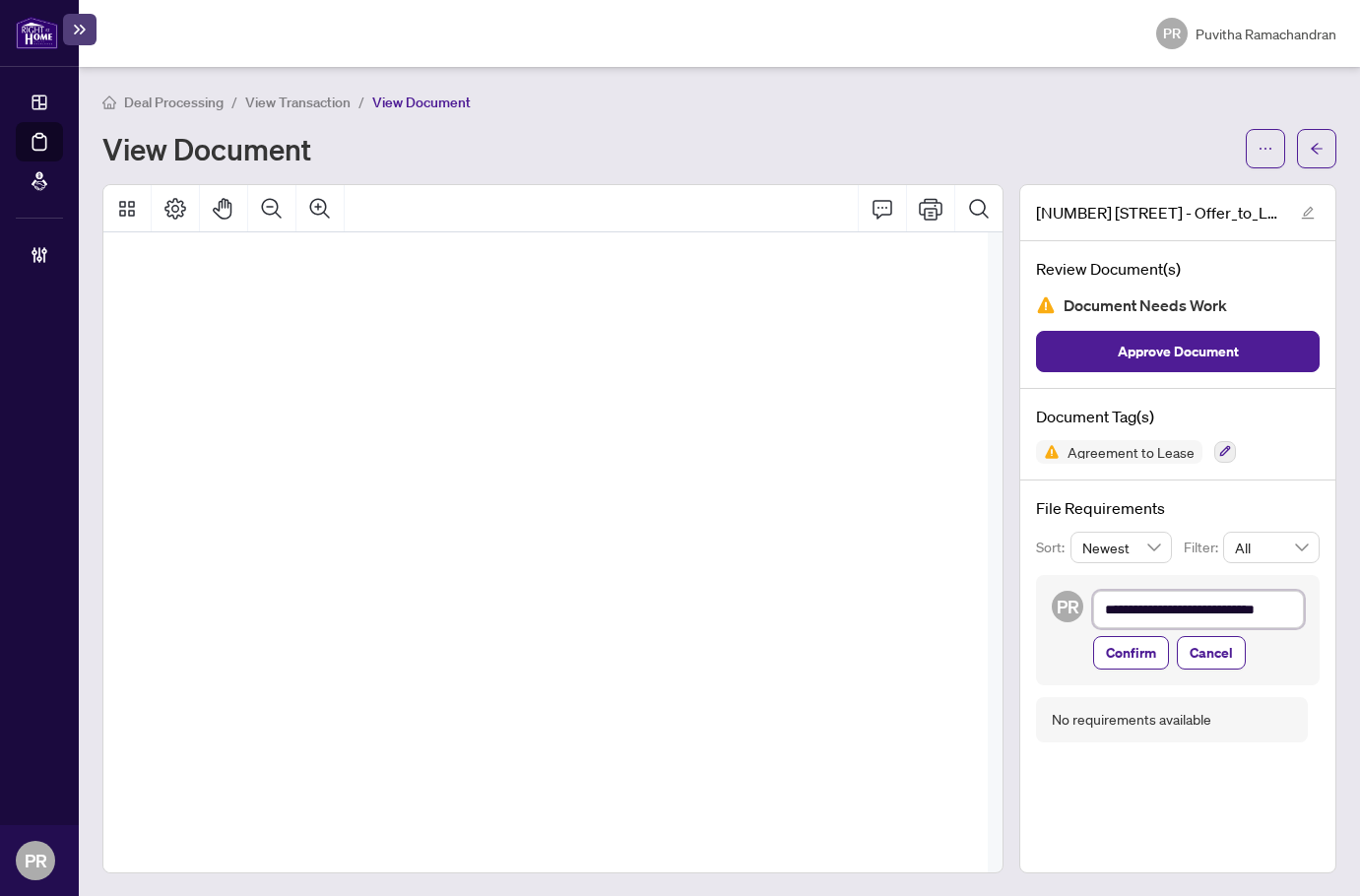 type on "**********" 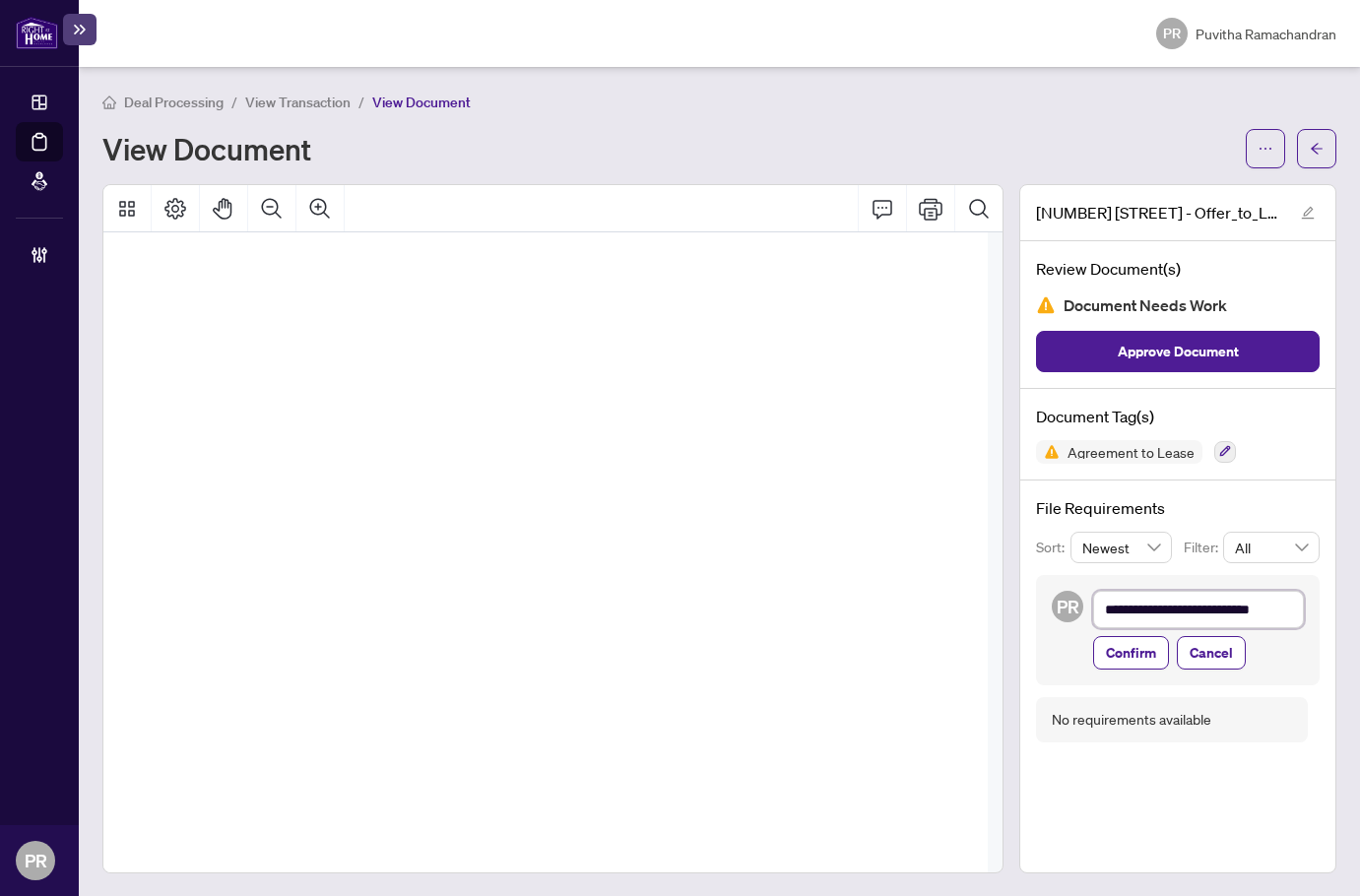 type on "**********" 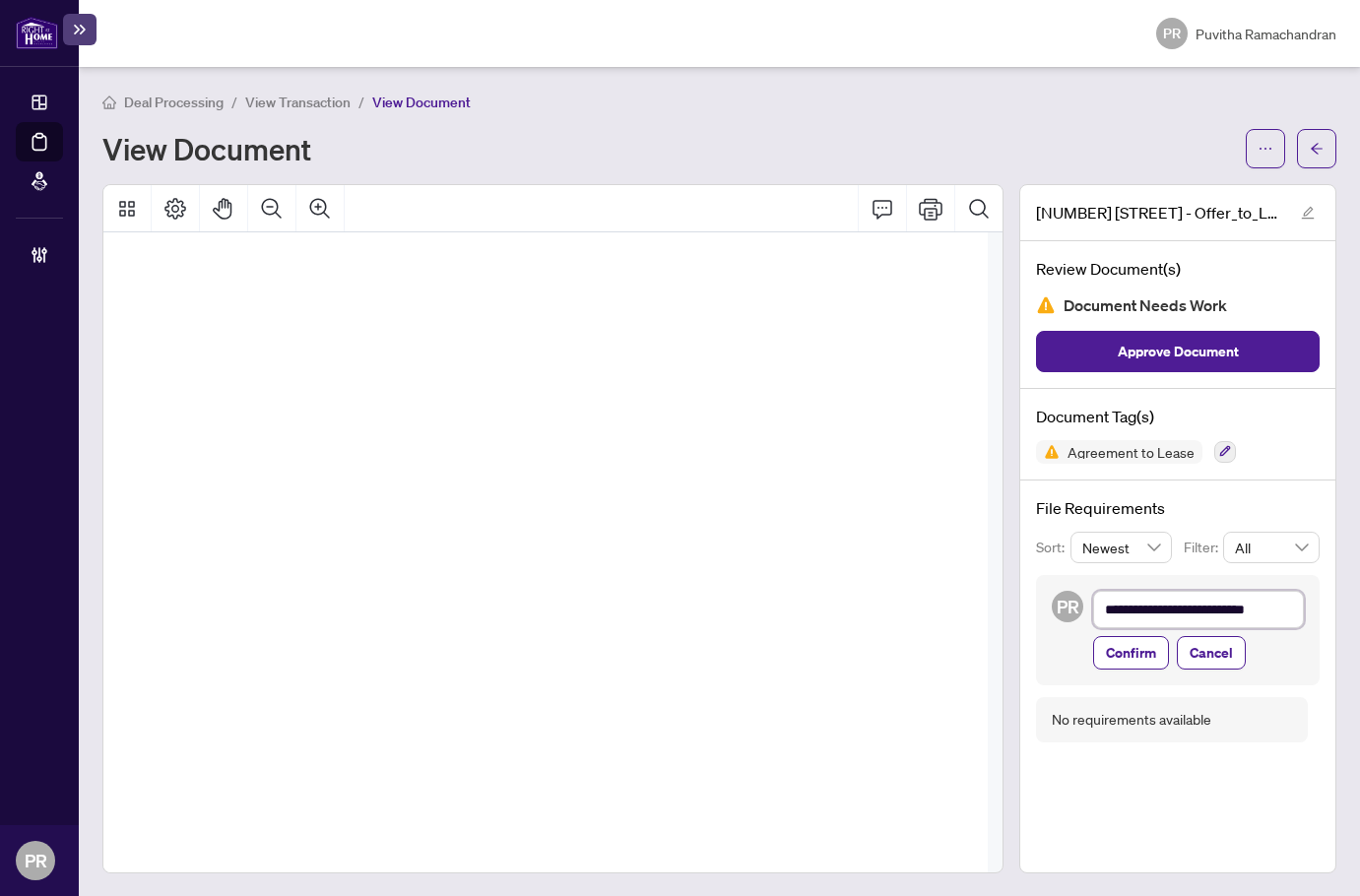 type on "**********" 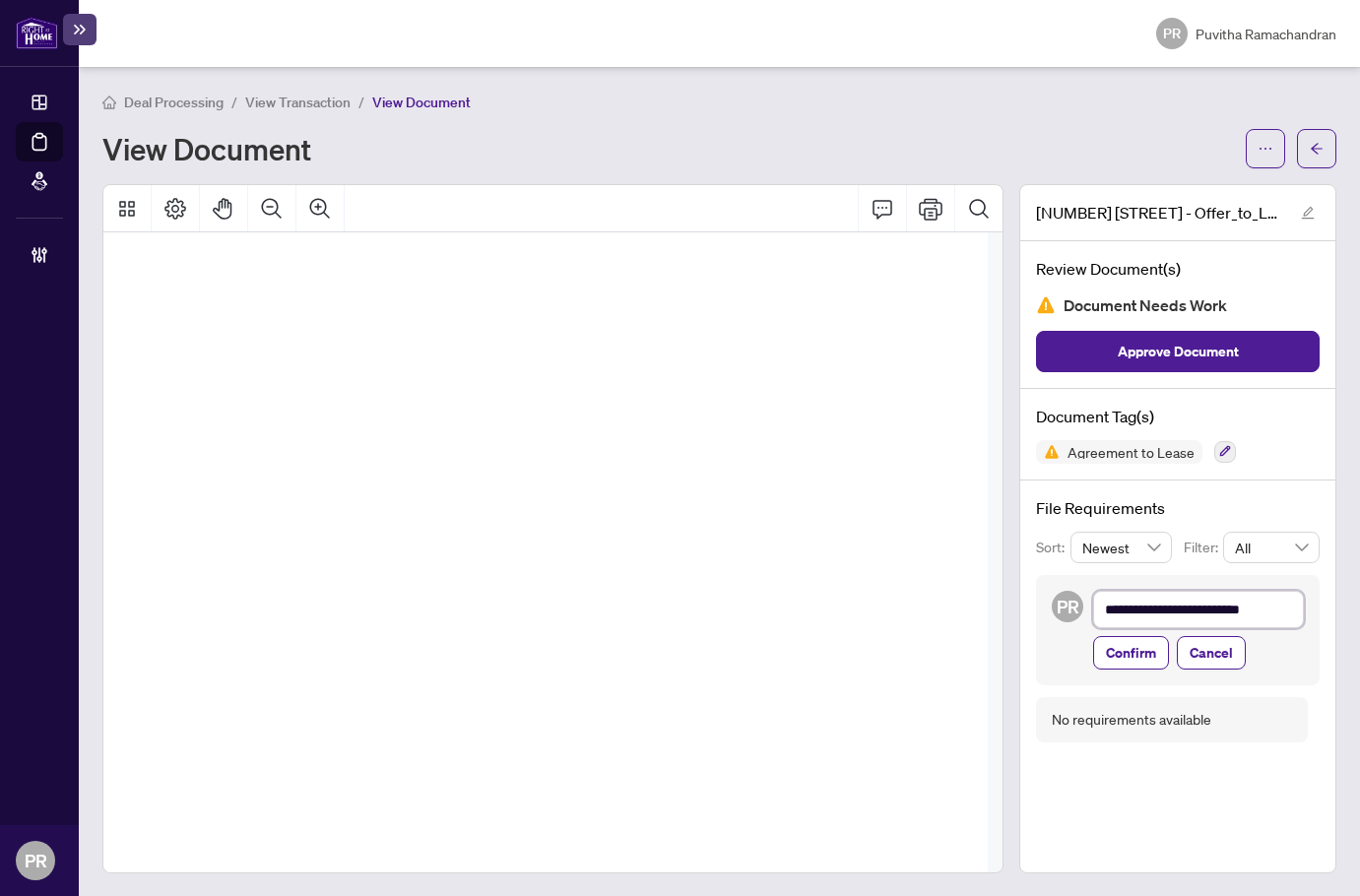 type on "**********" 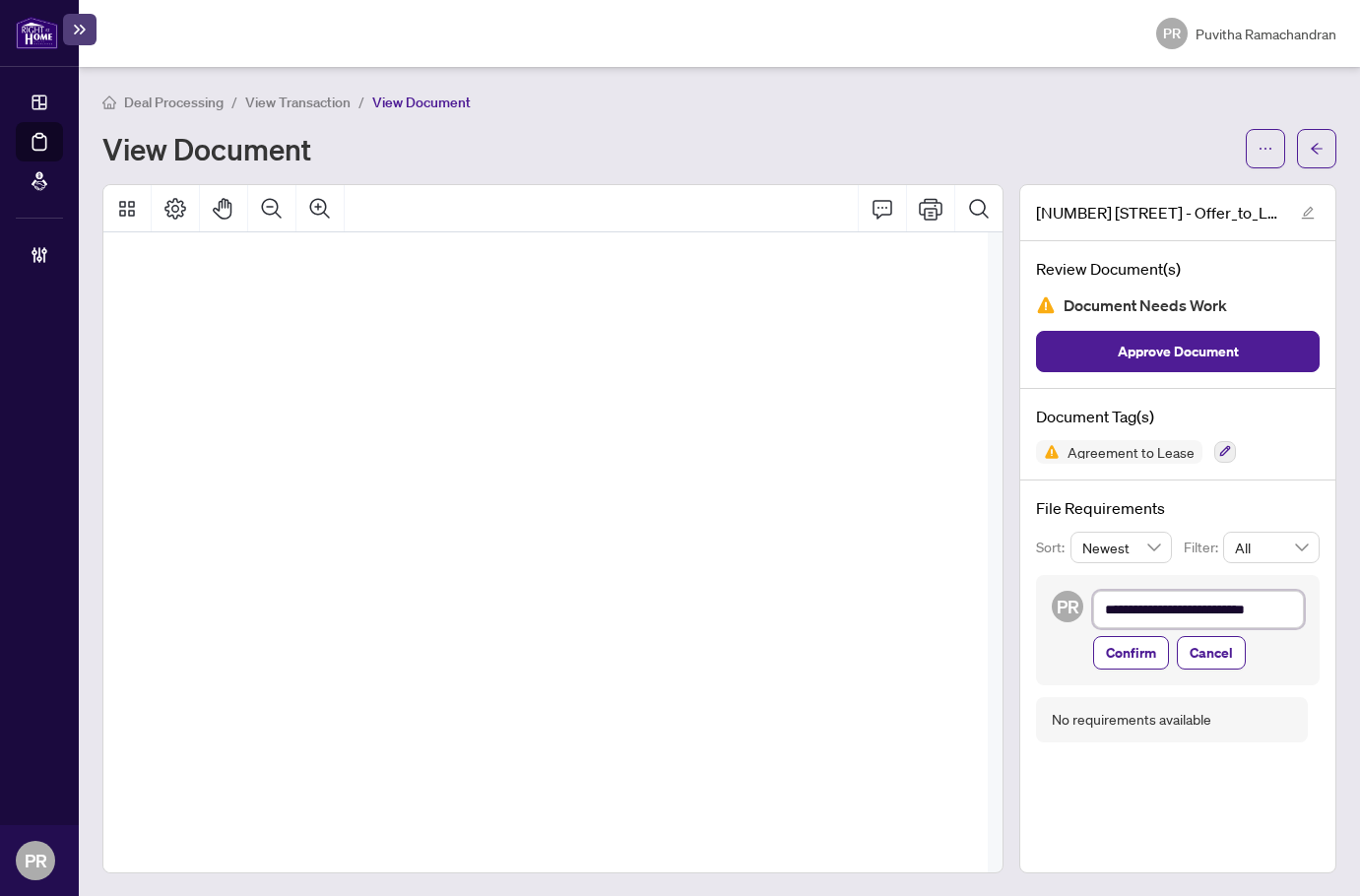 type on "**********" 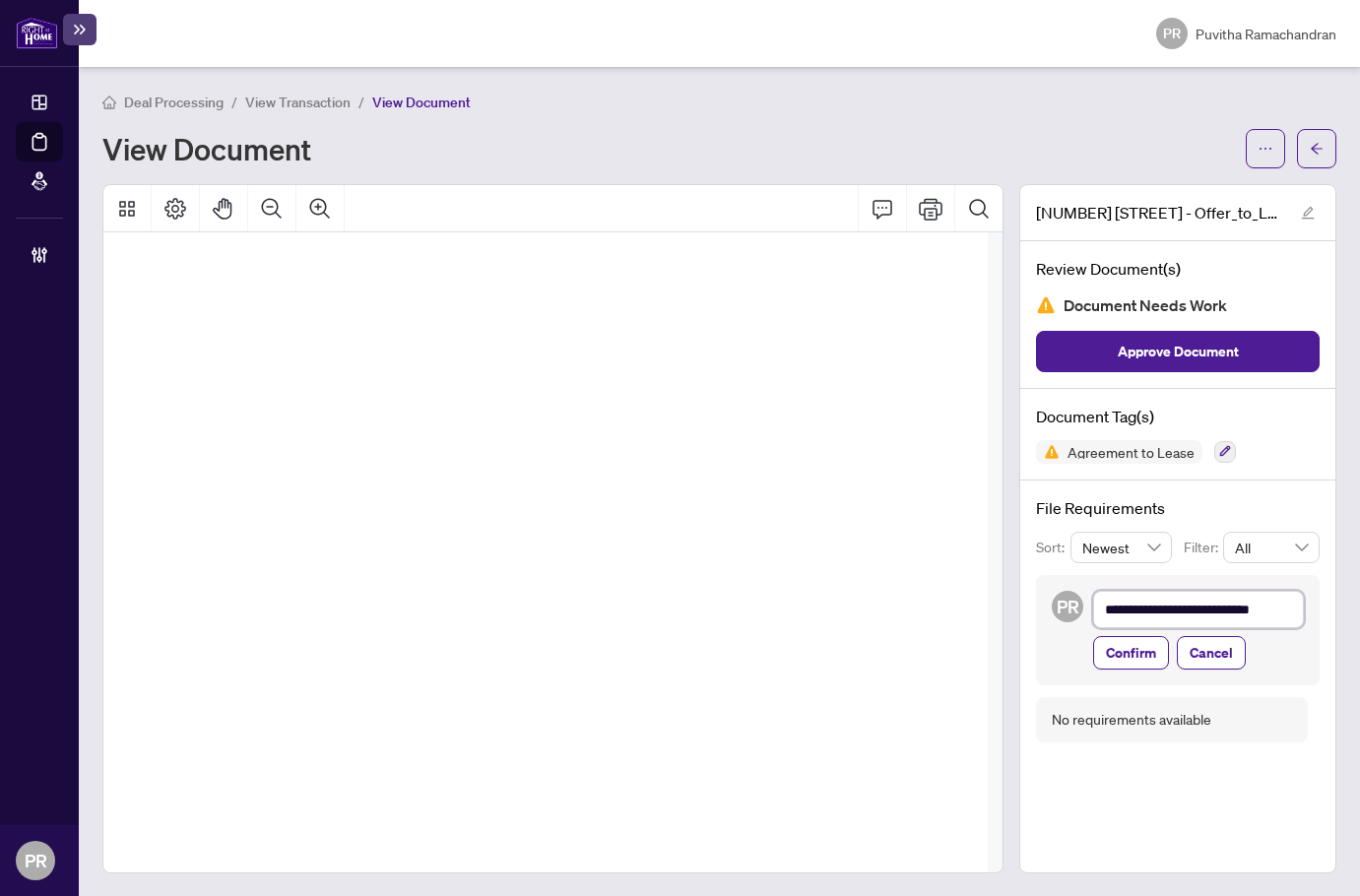 type on "**********" 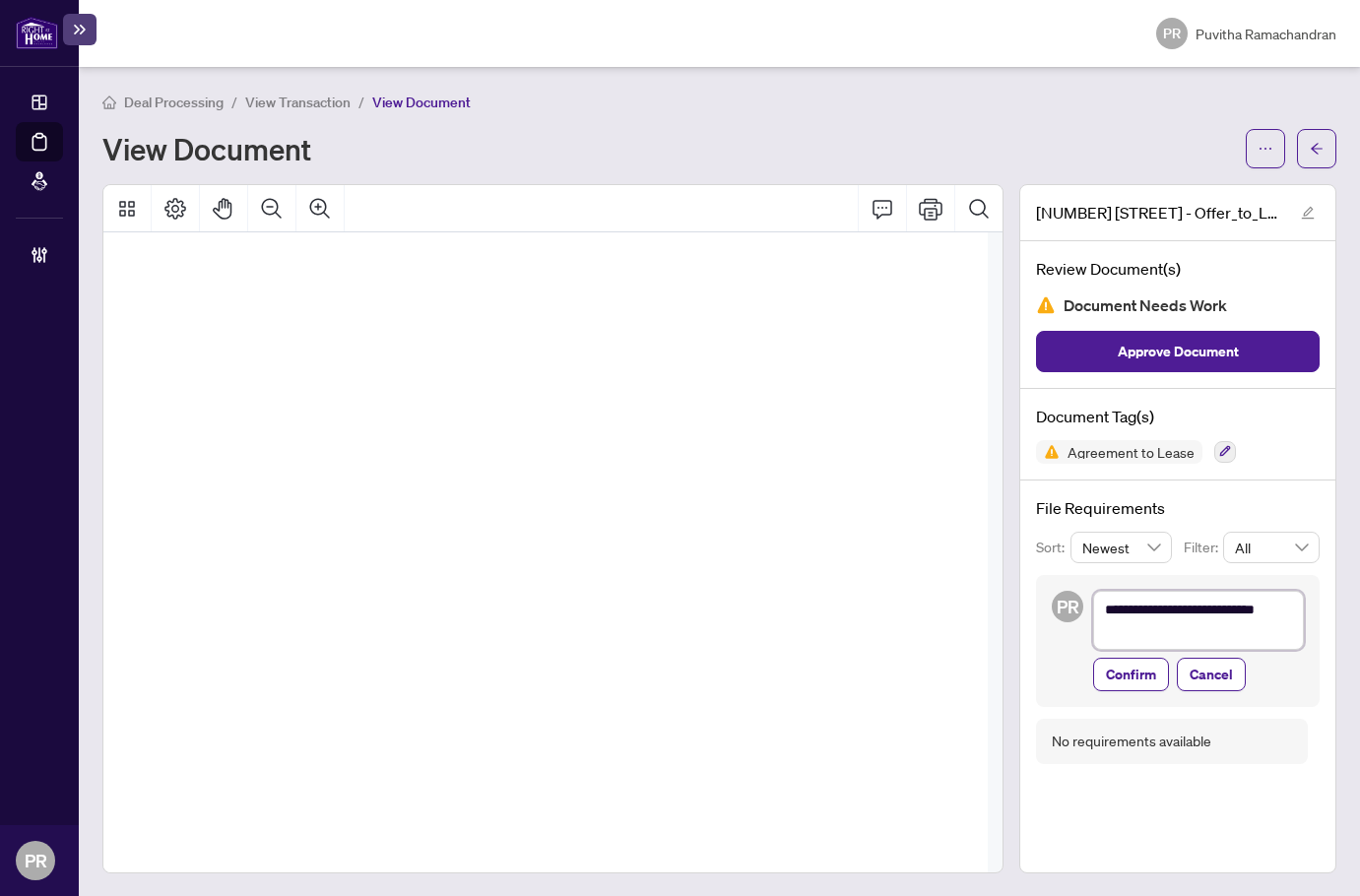 type on "**********" 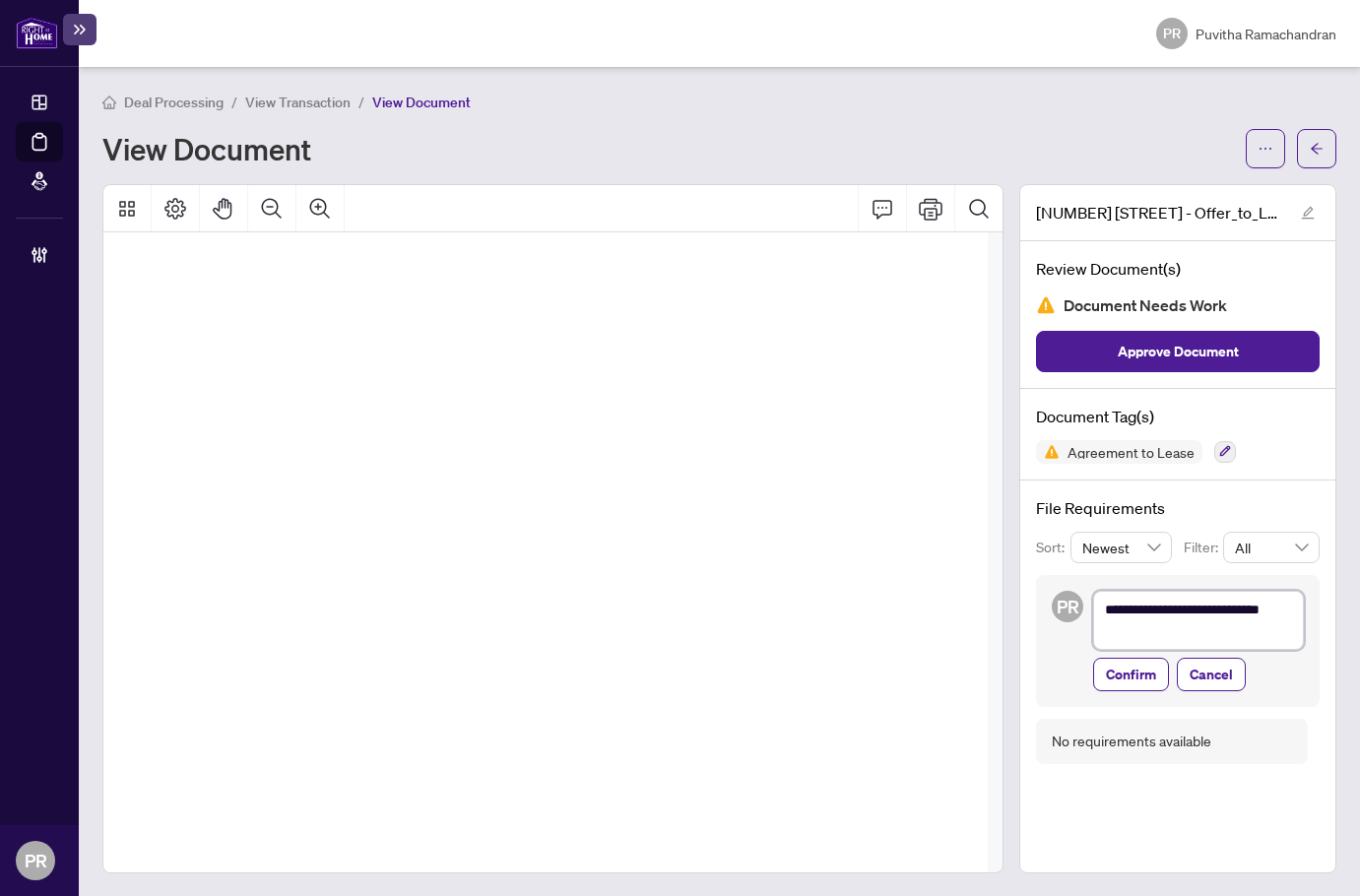 type on "**********" 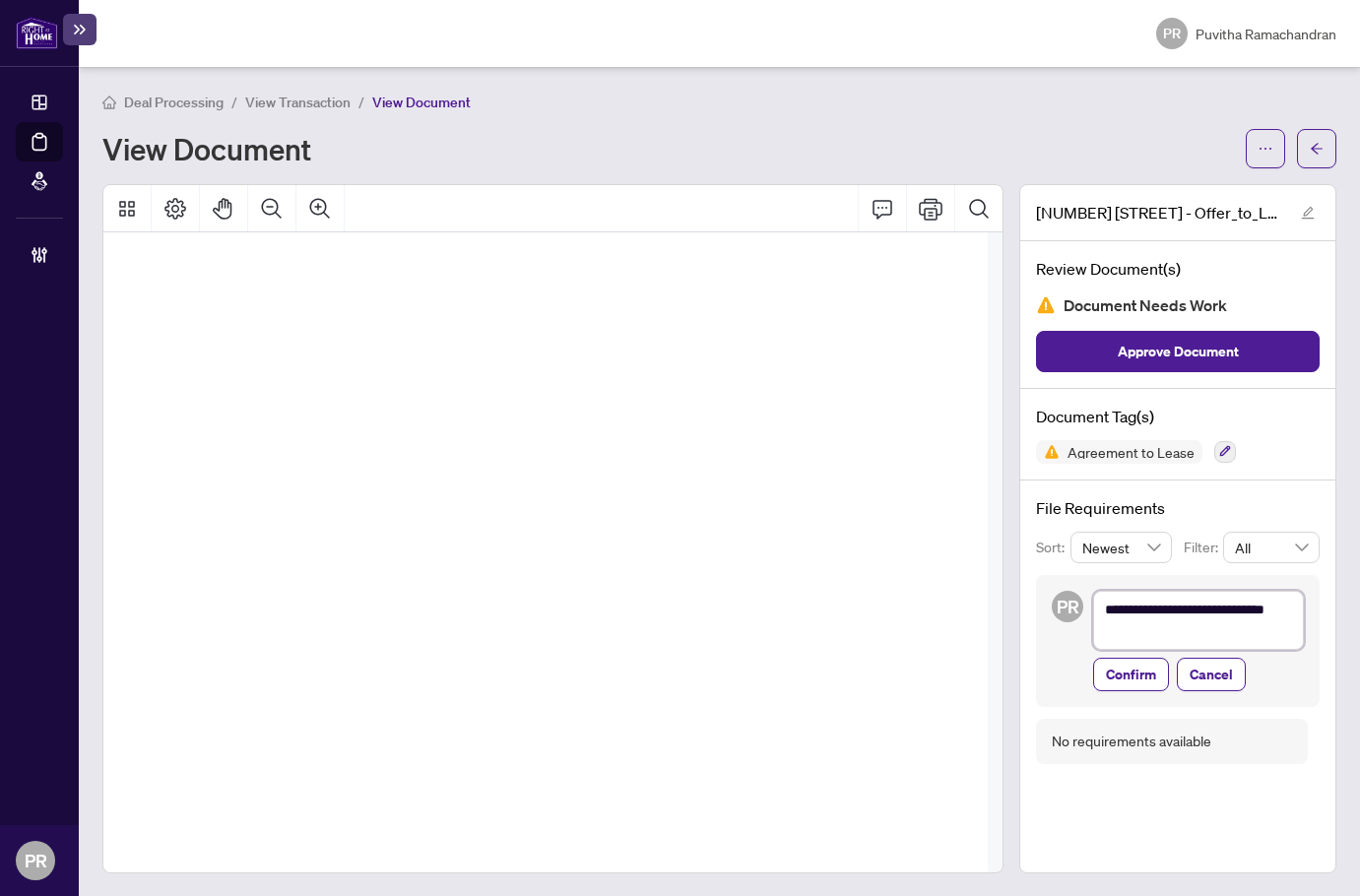type on "**********" 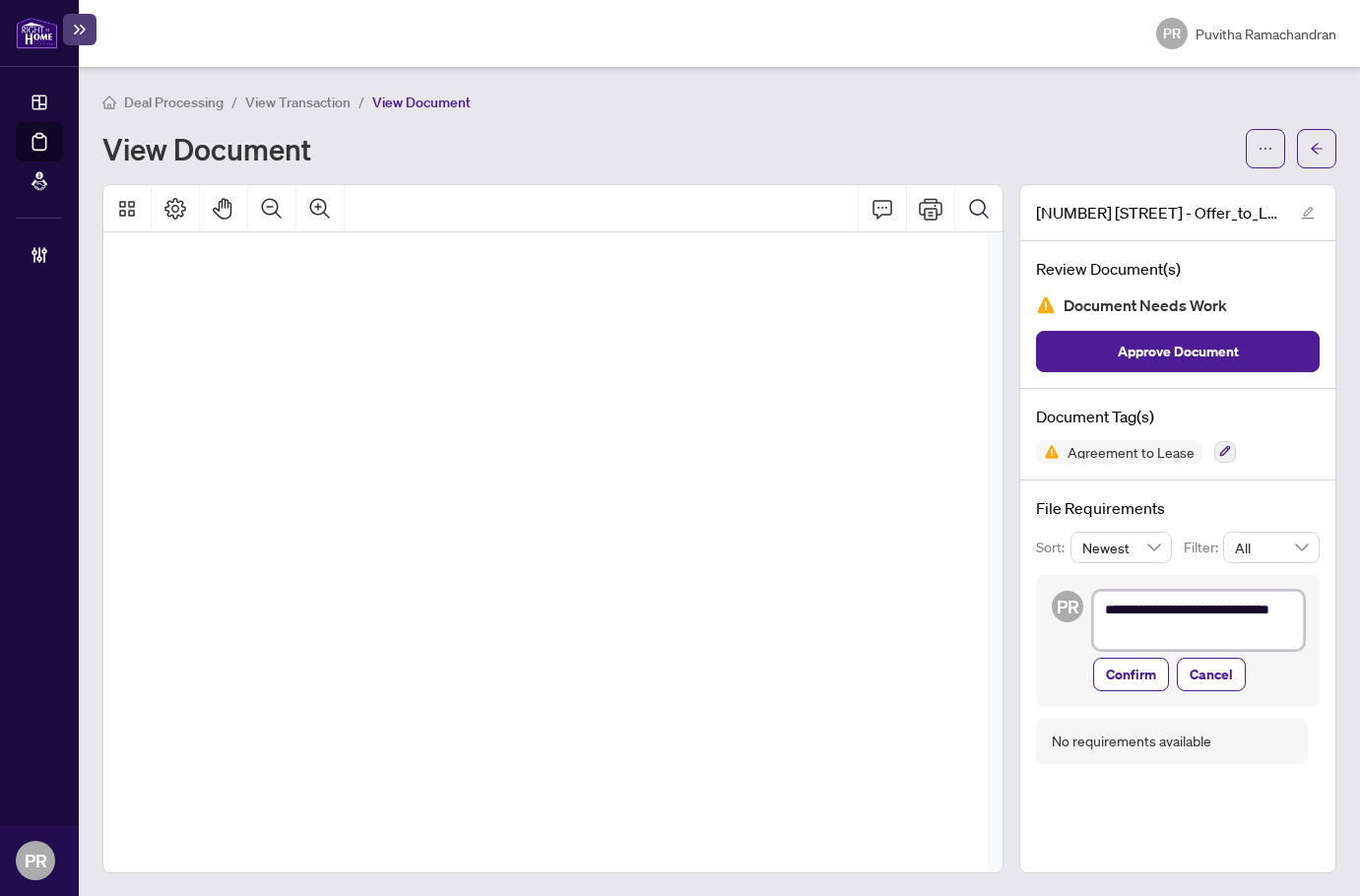 type on "**********" 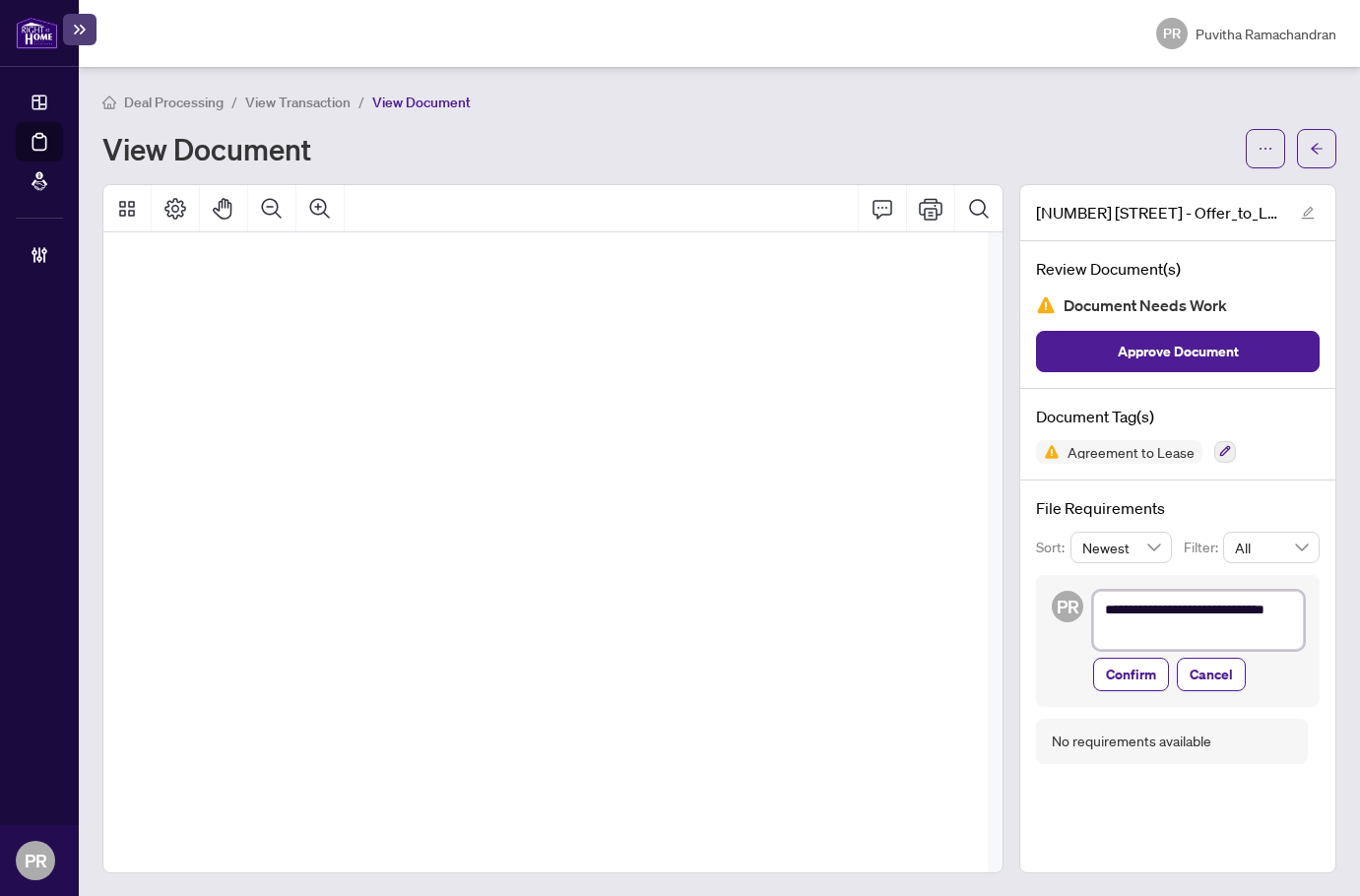 type on "**********" 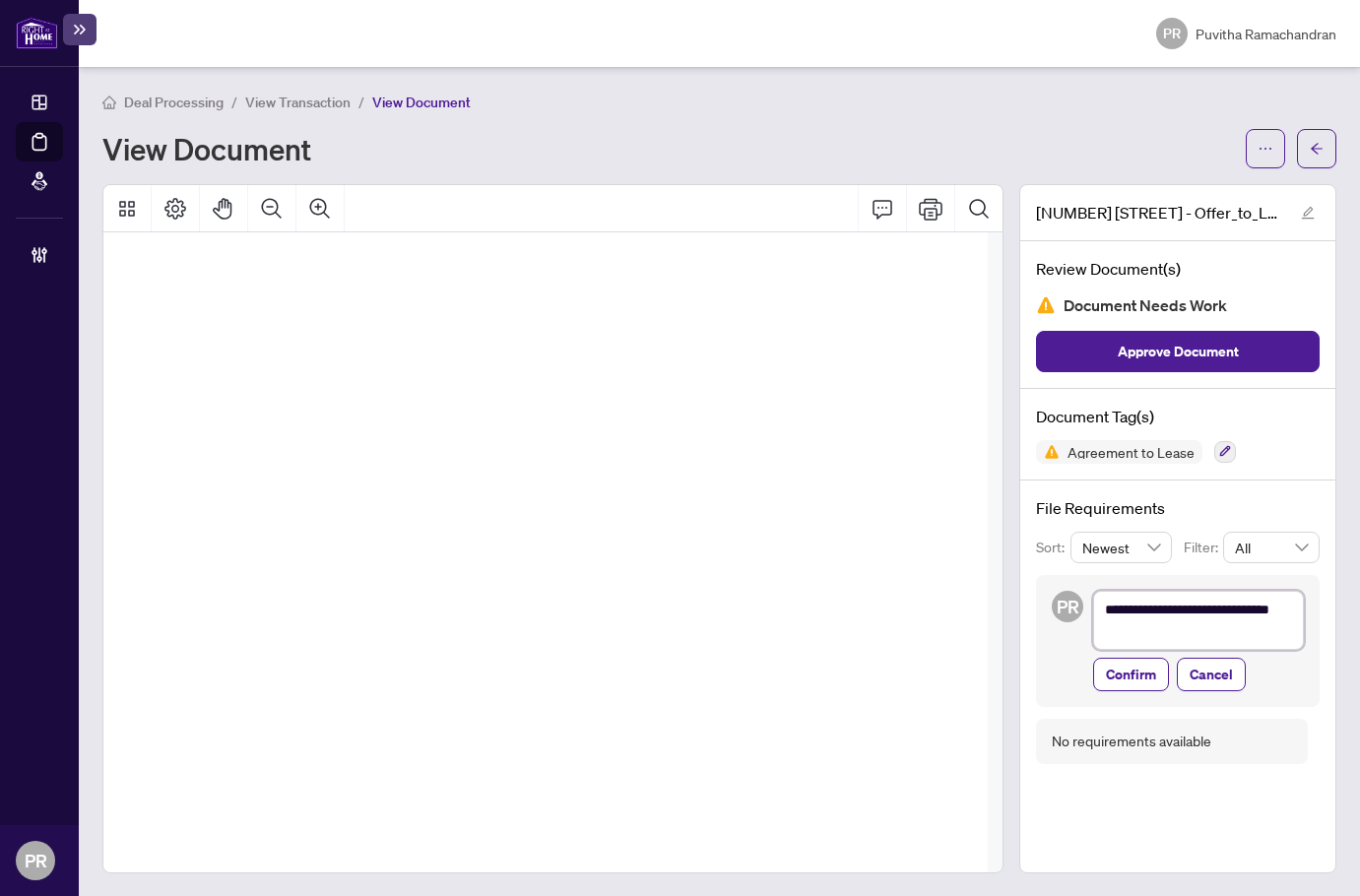 type on "**********" 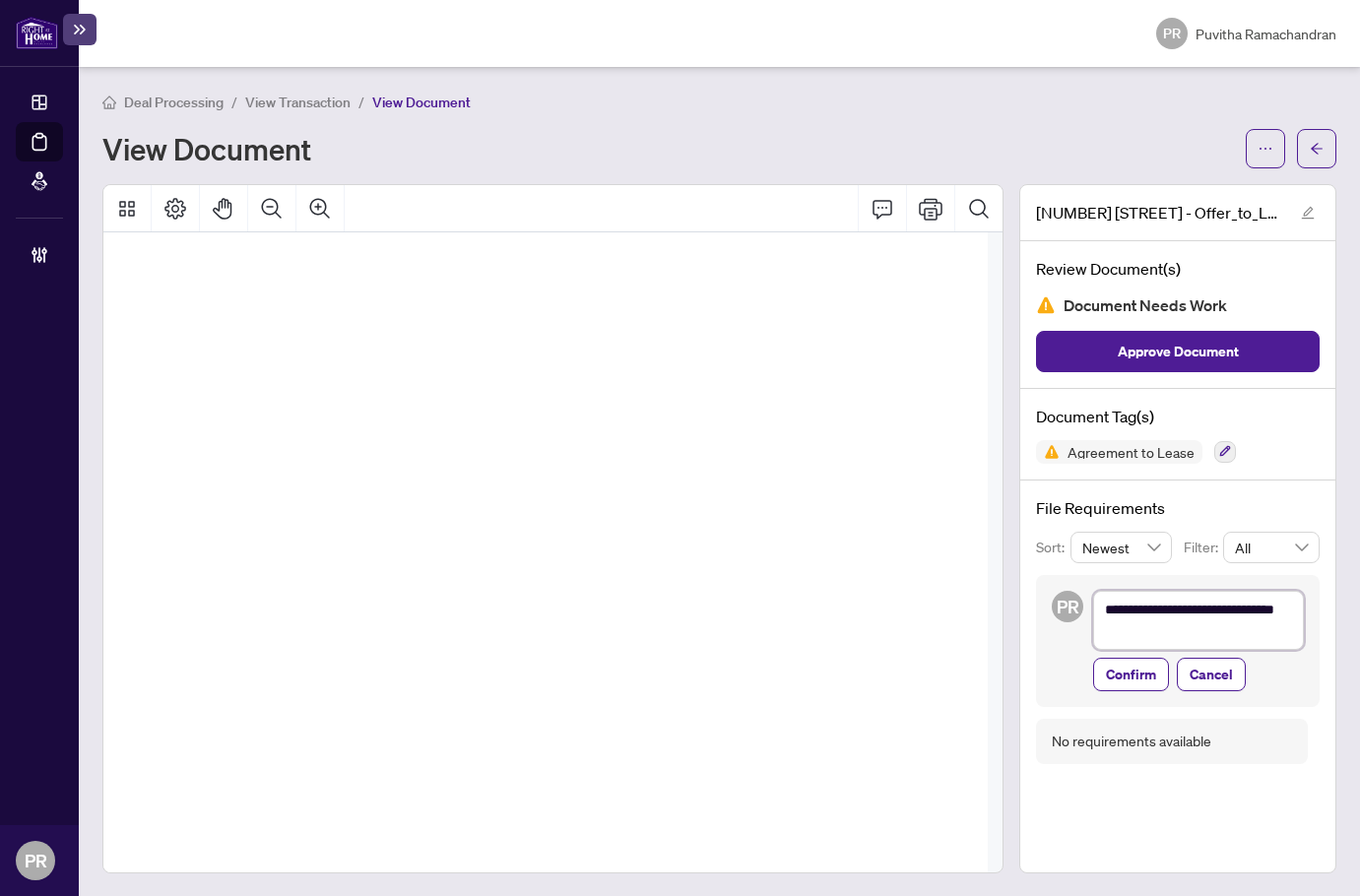 type on "**********" 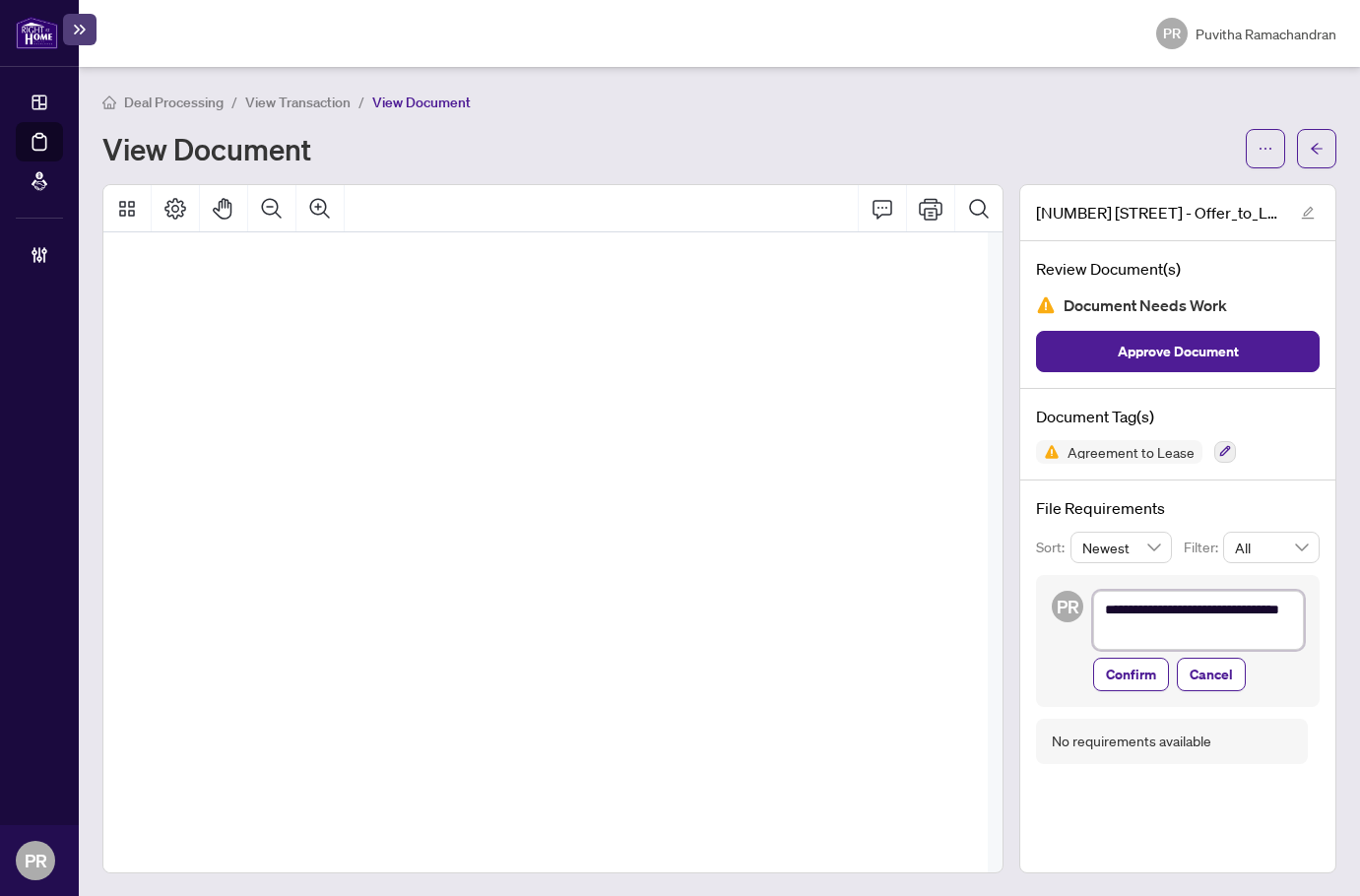 type on "**********" 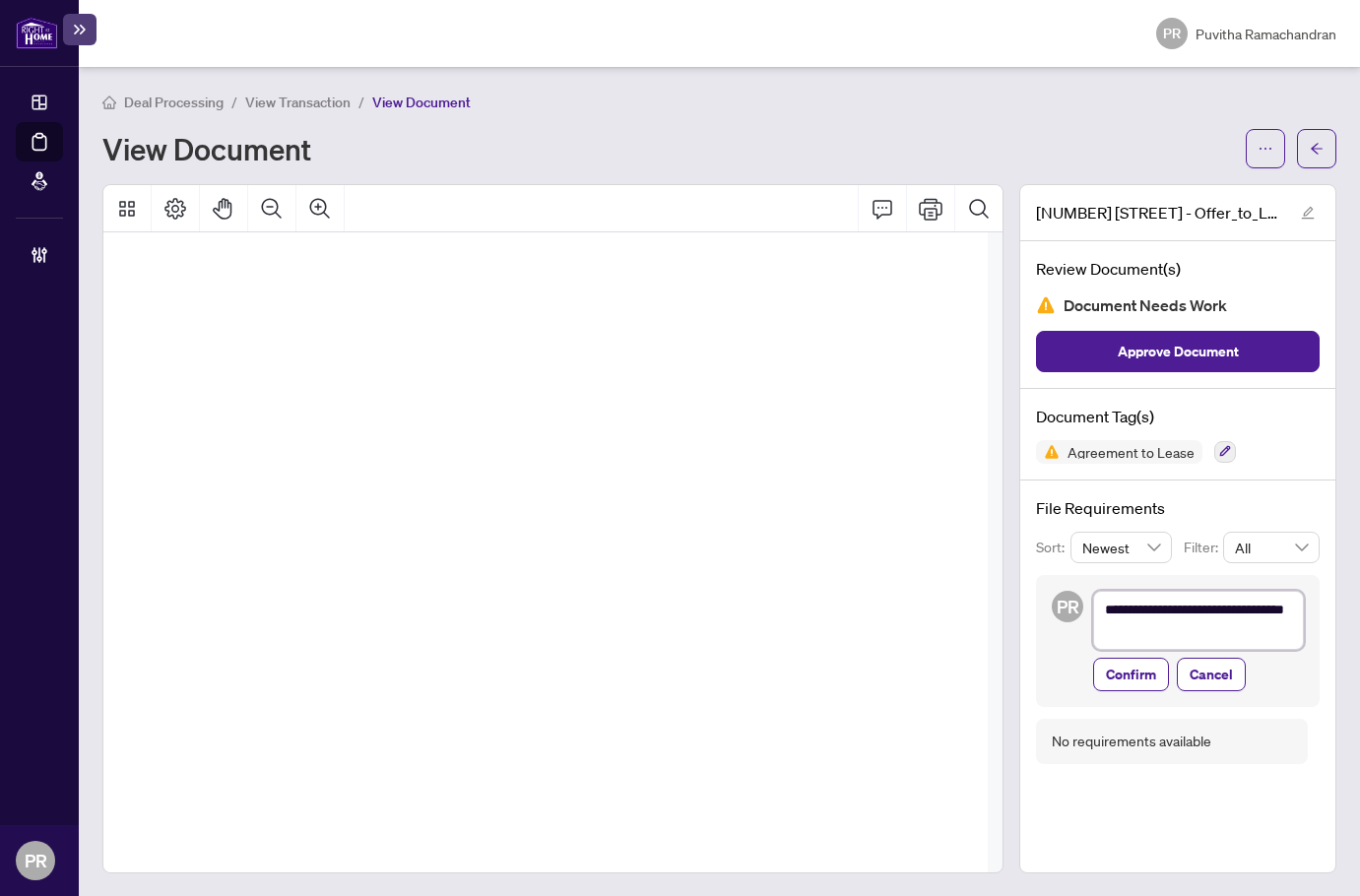 type on "**********" 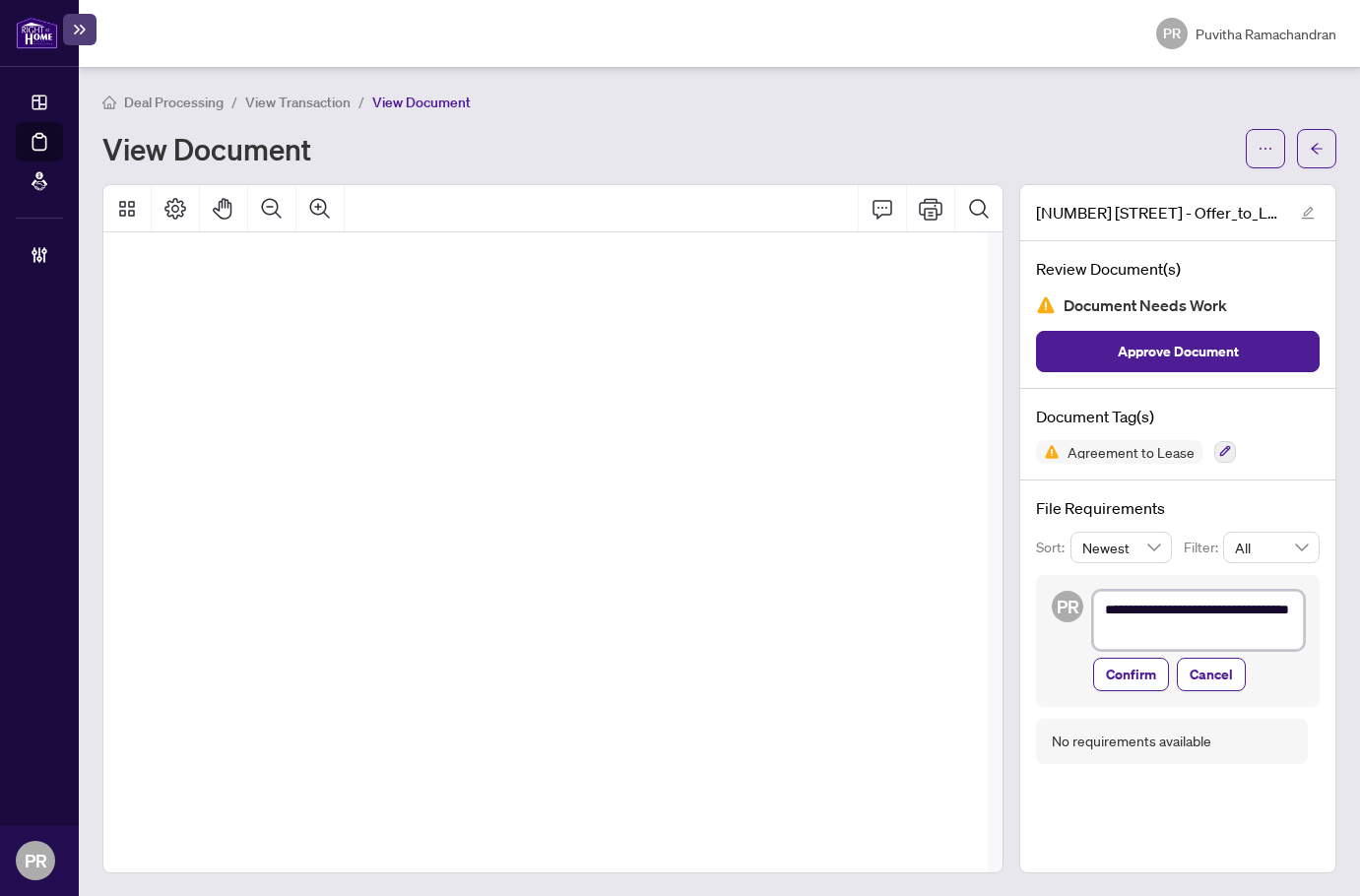 type on "**********" 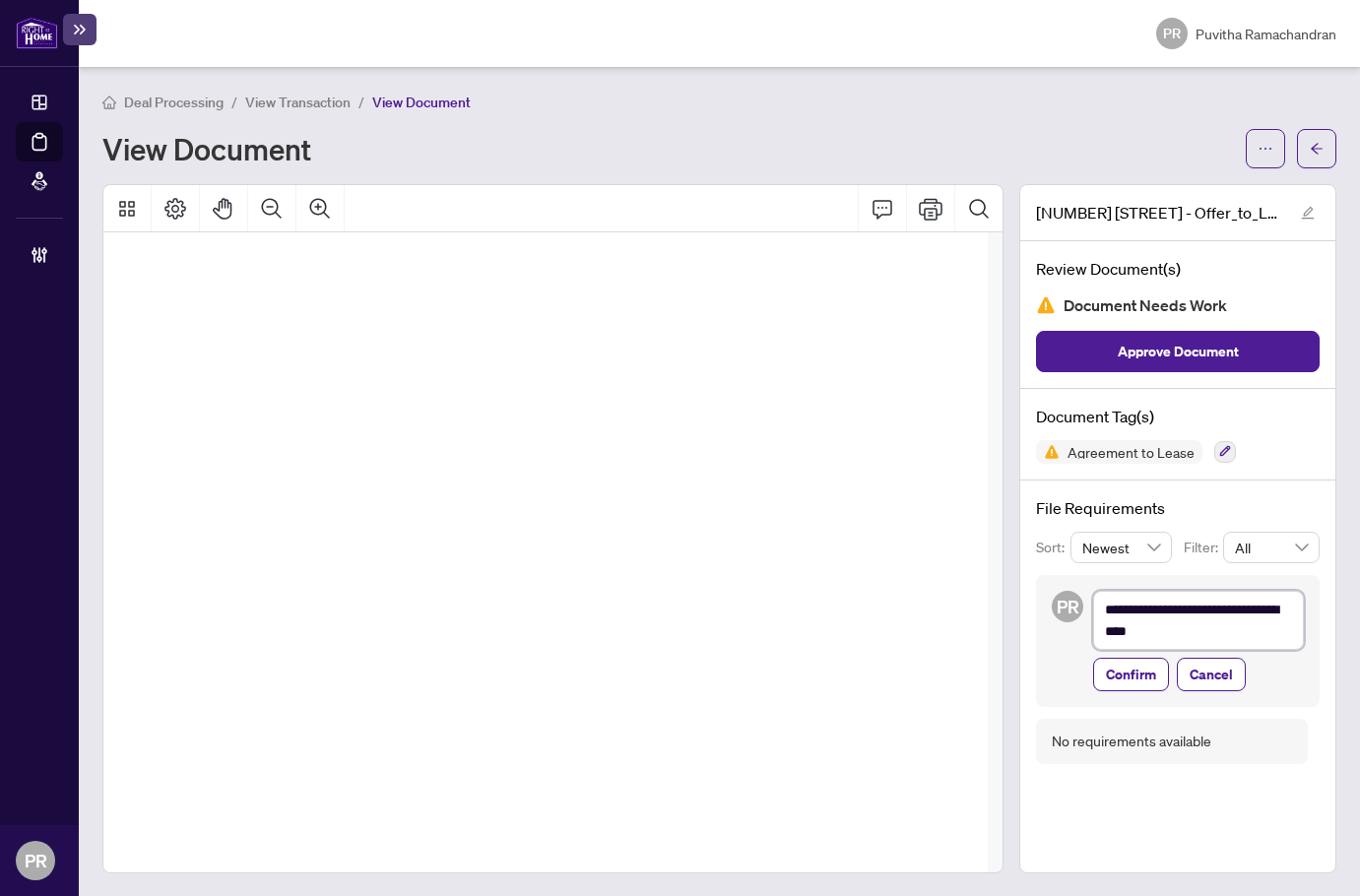 type on "**********" 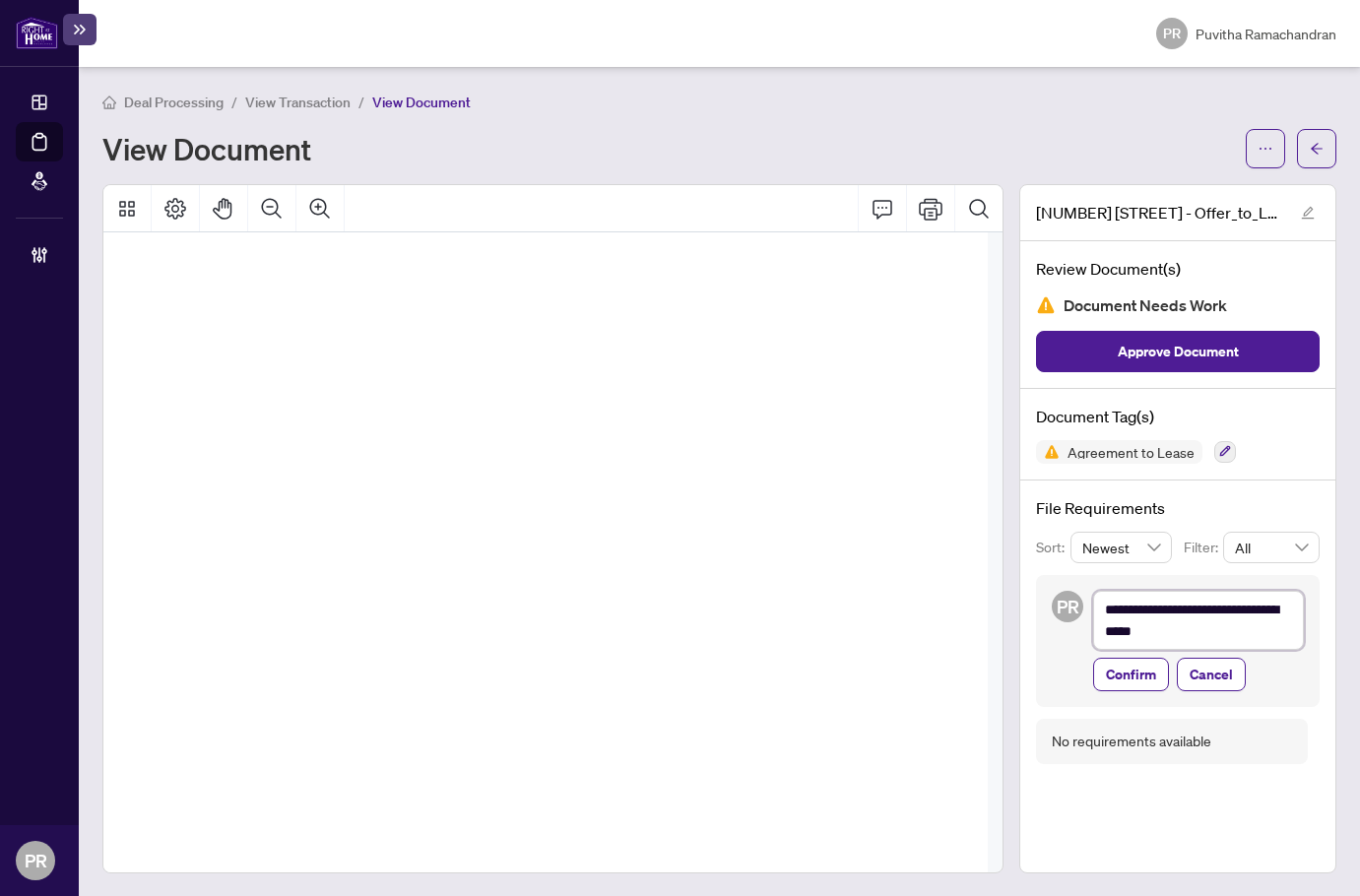 type on "**********" 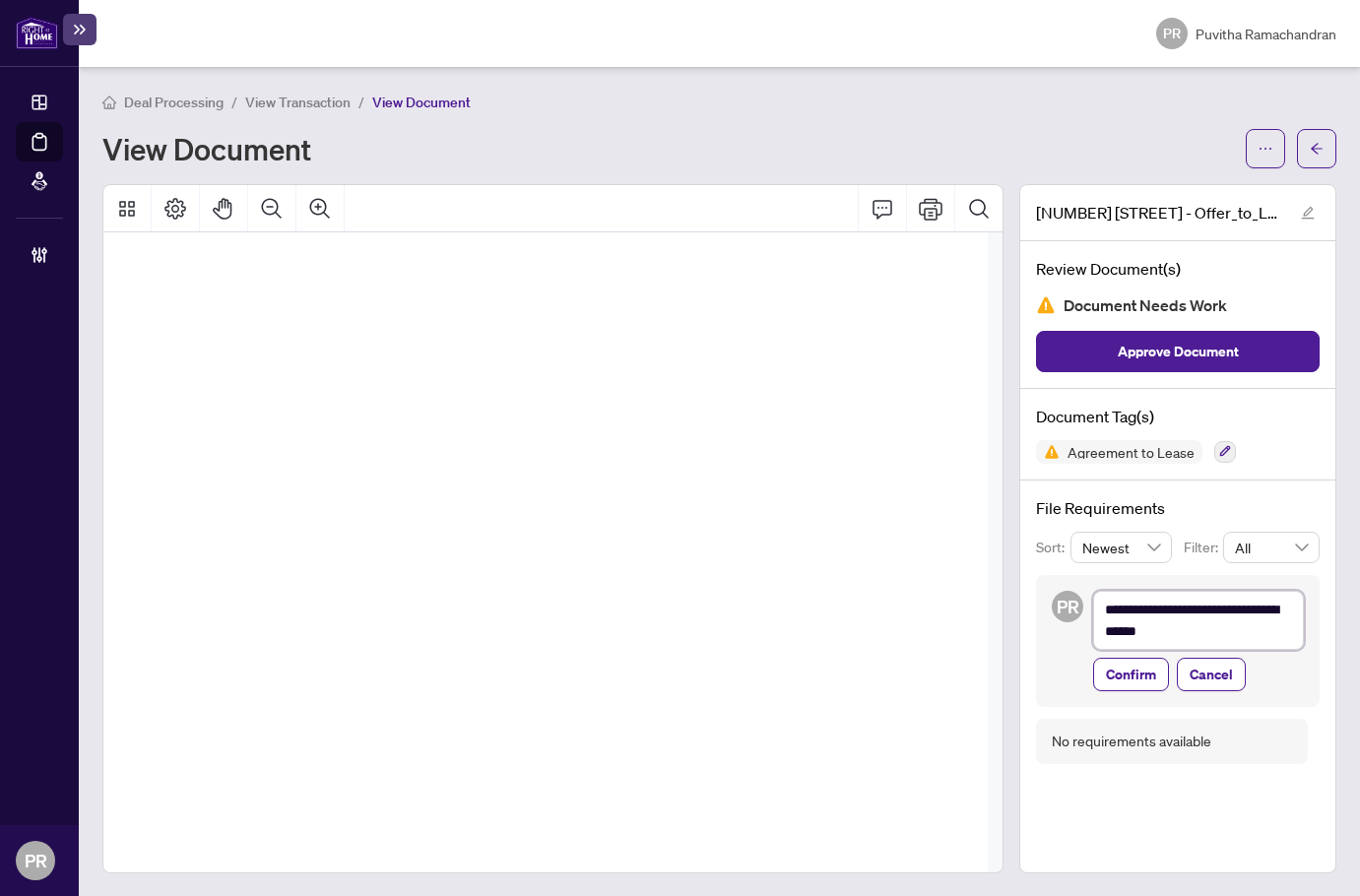 type on "**********" 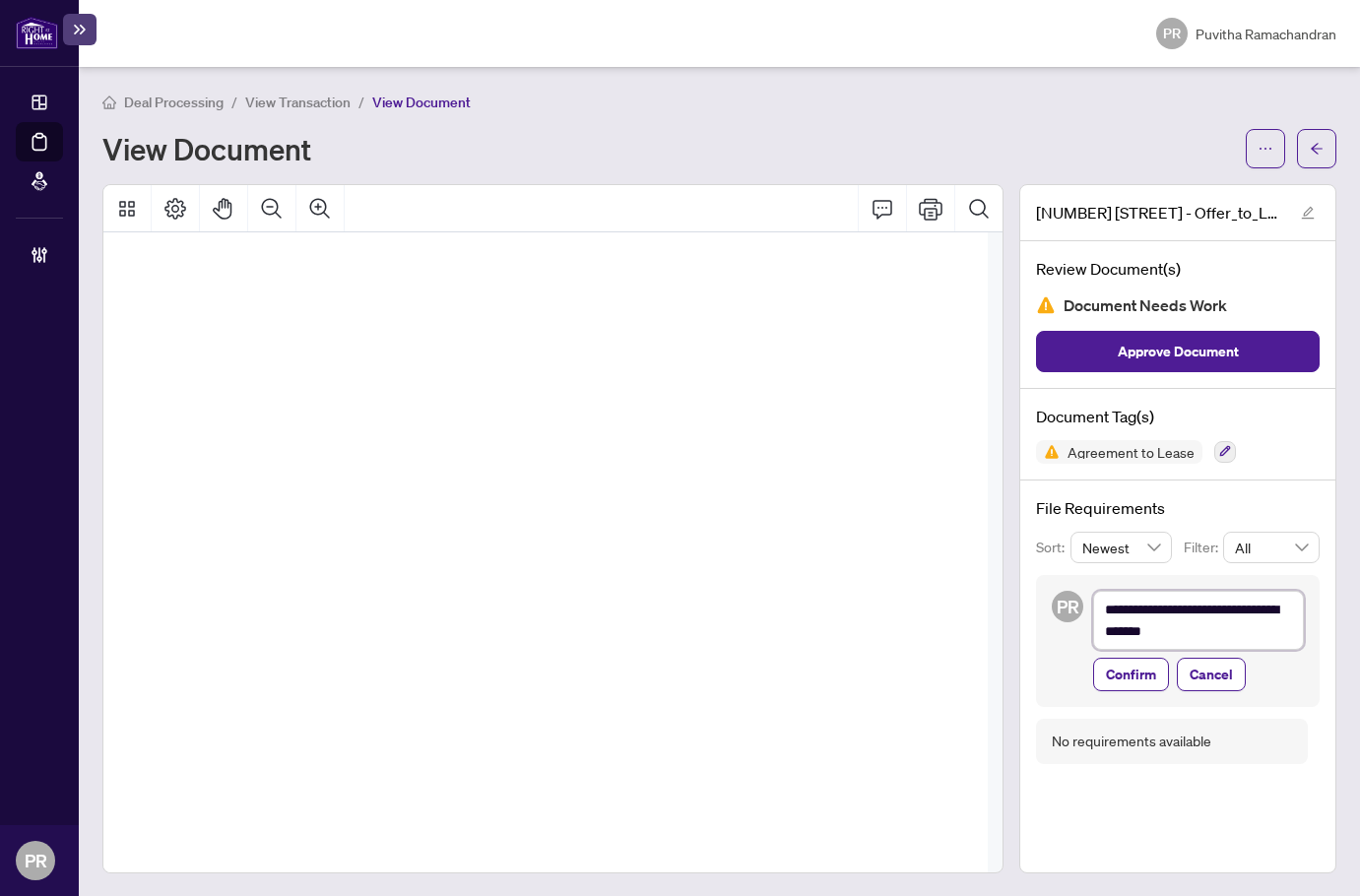 type on "**********" 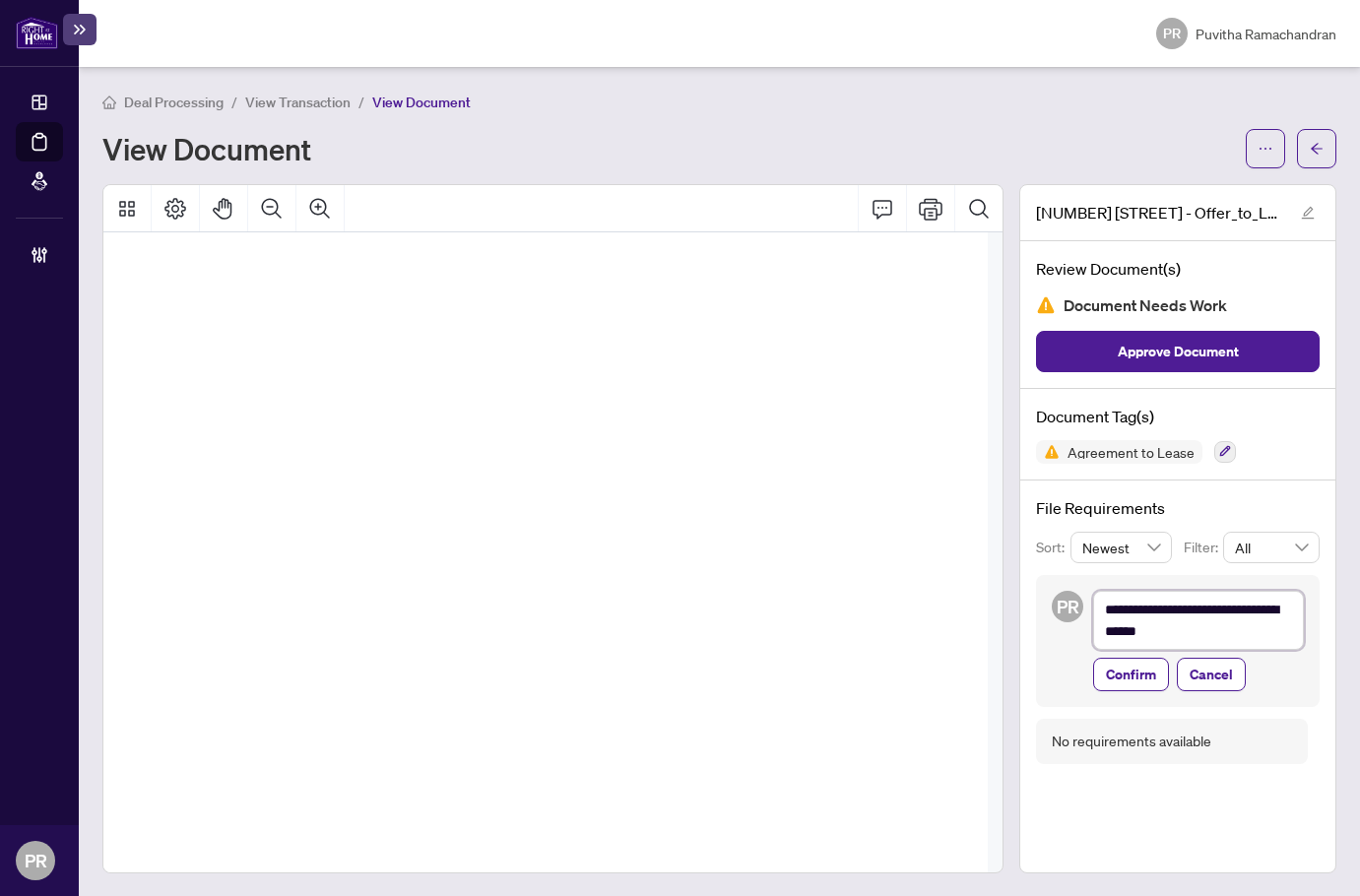 type on "**********" 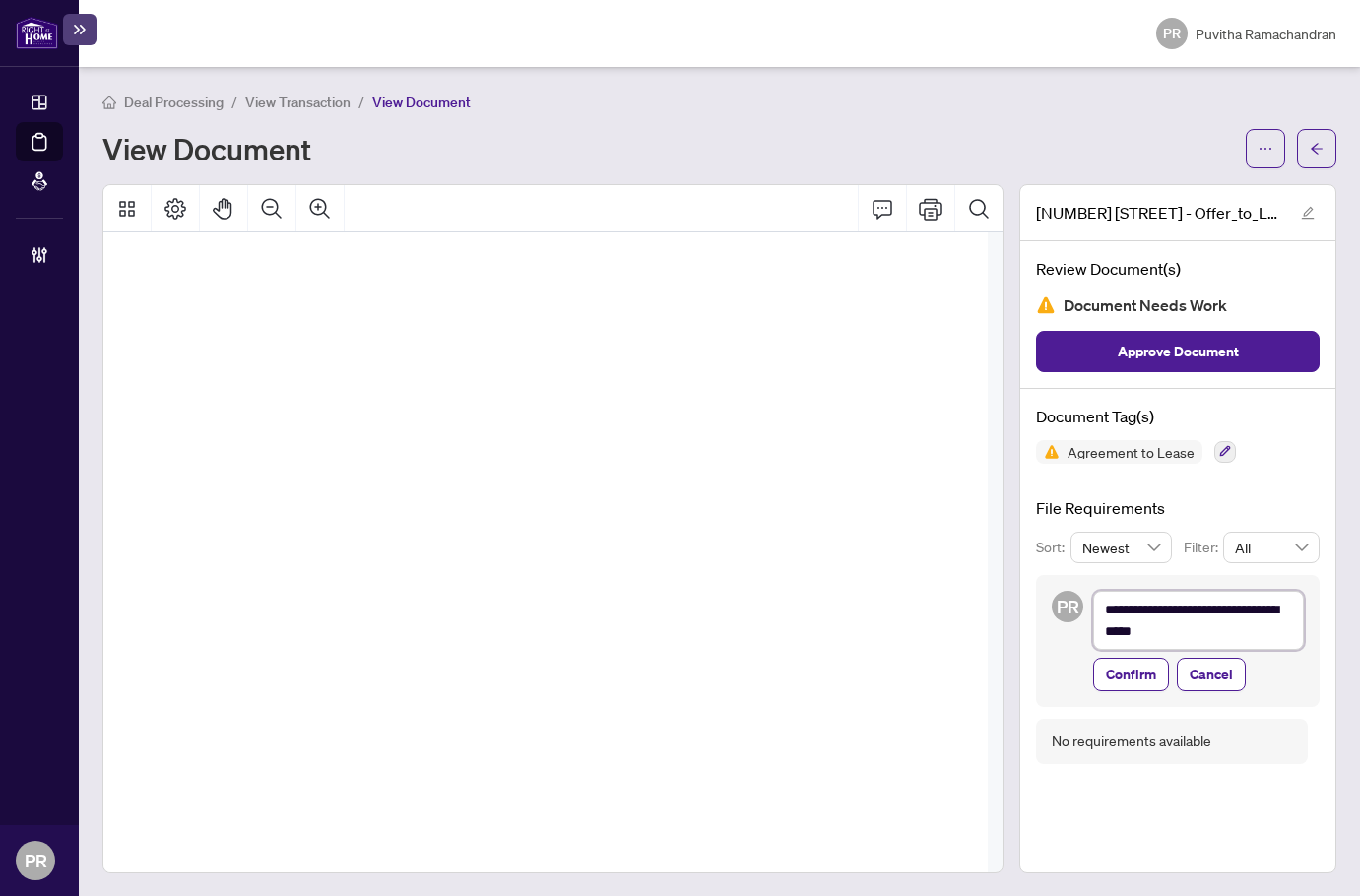 type on "**********" 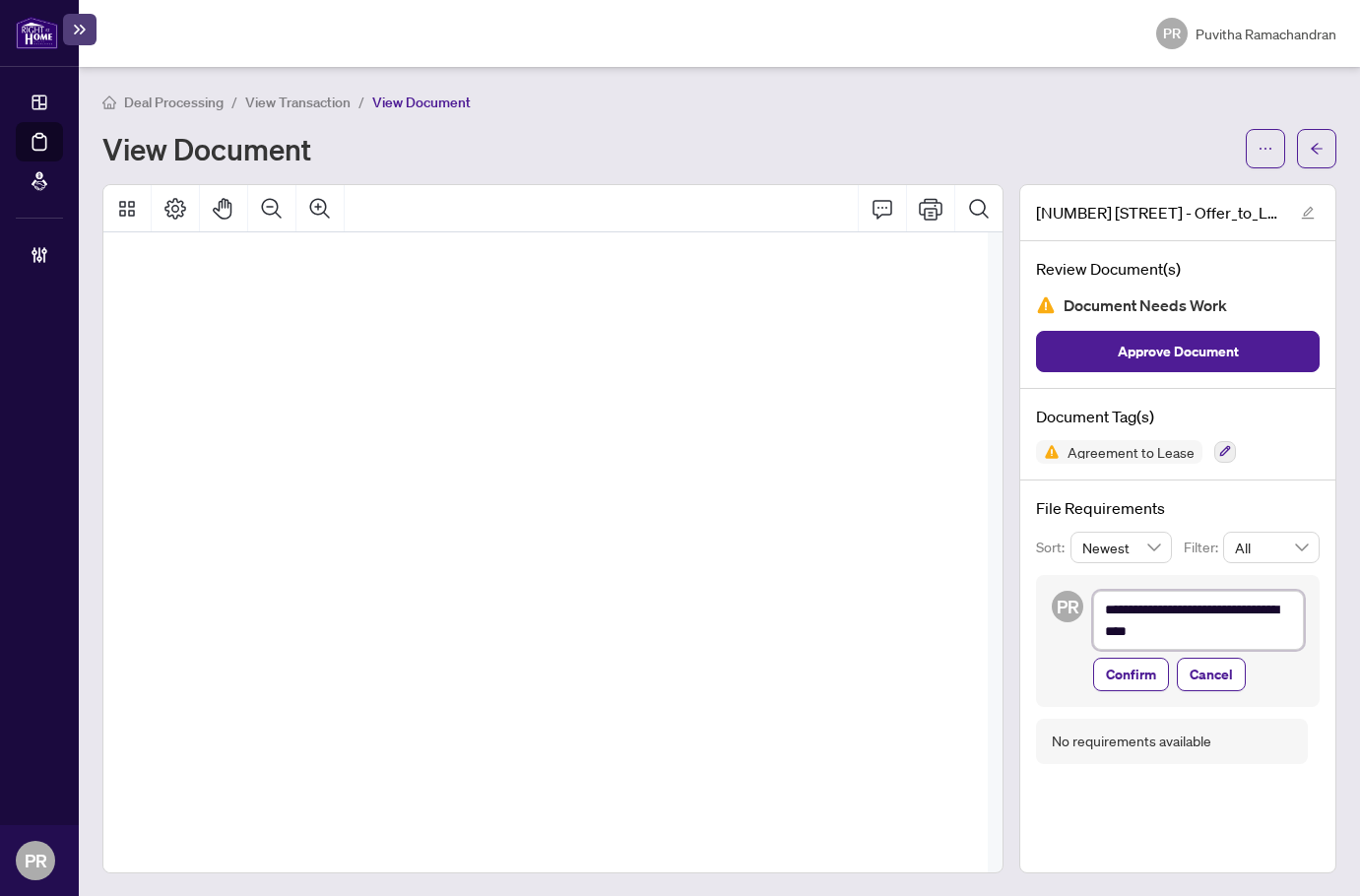 type on "**********" 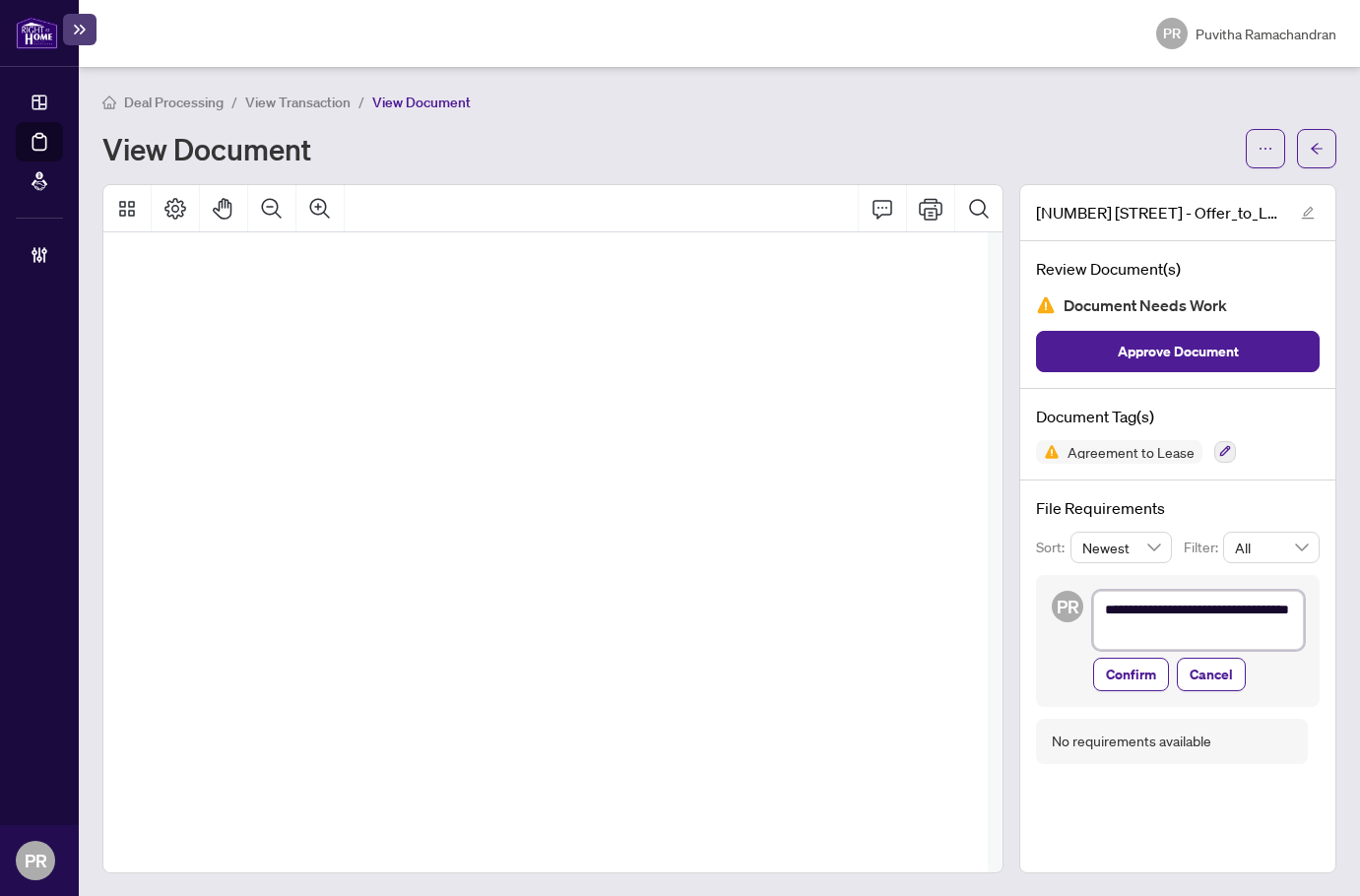 type on "**********" 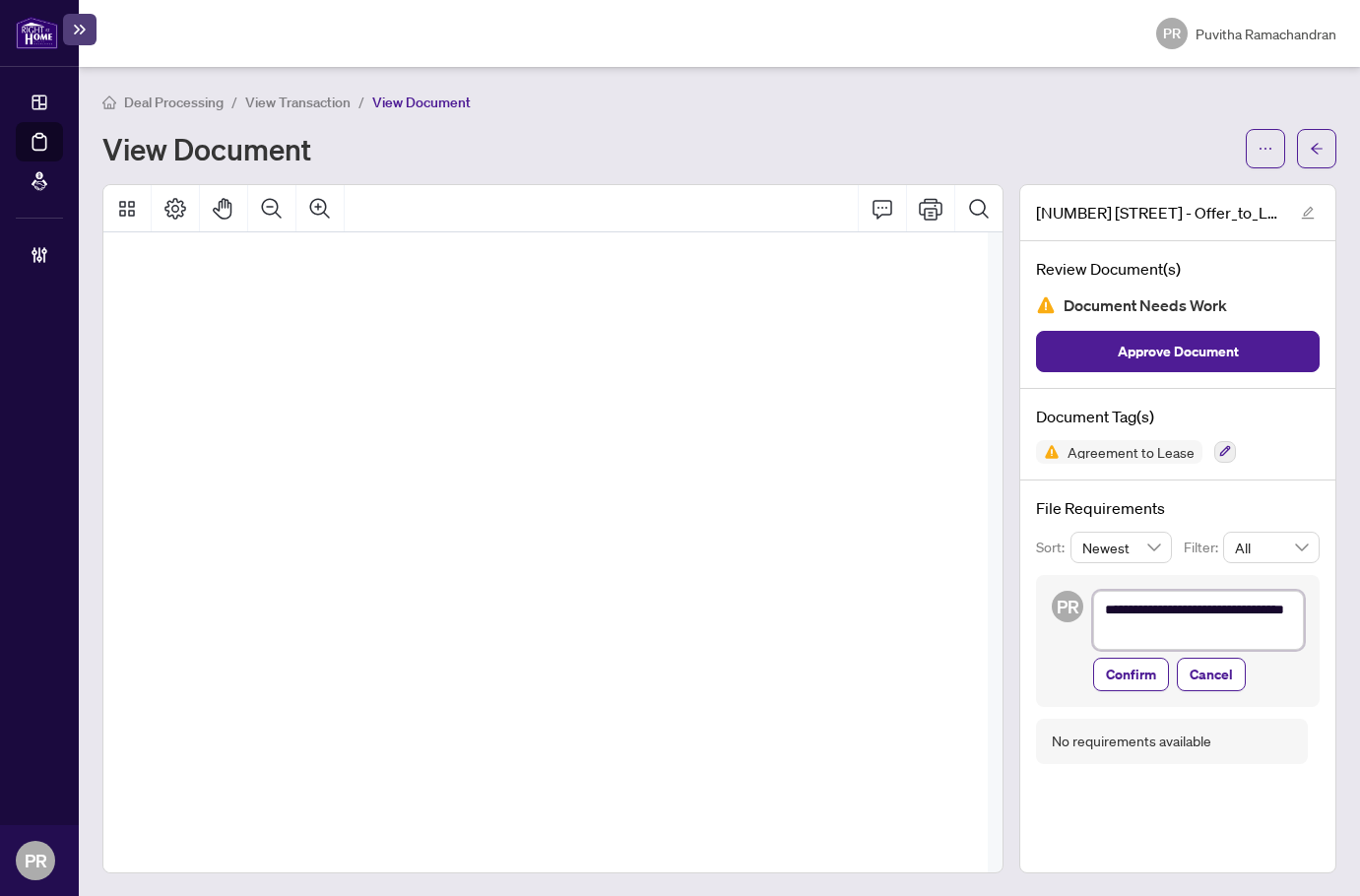 type on "**********" 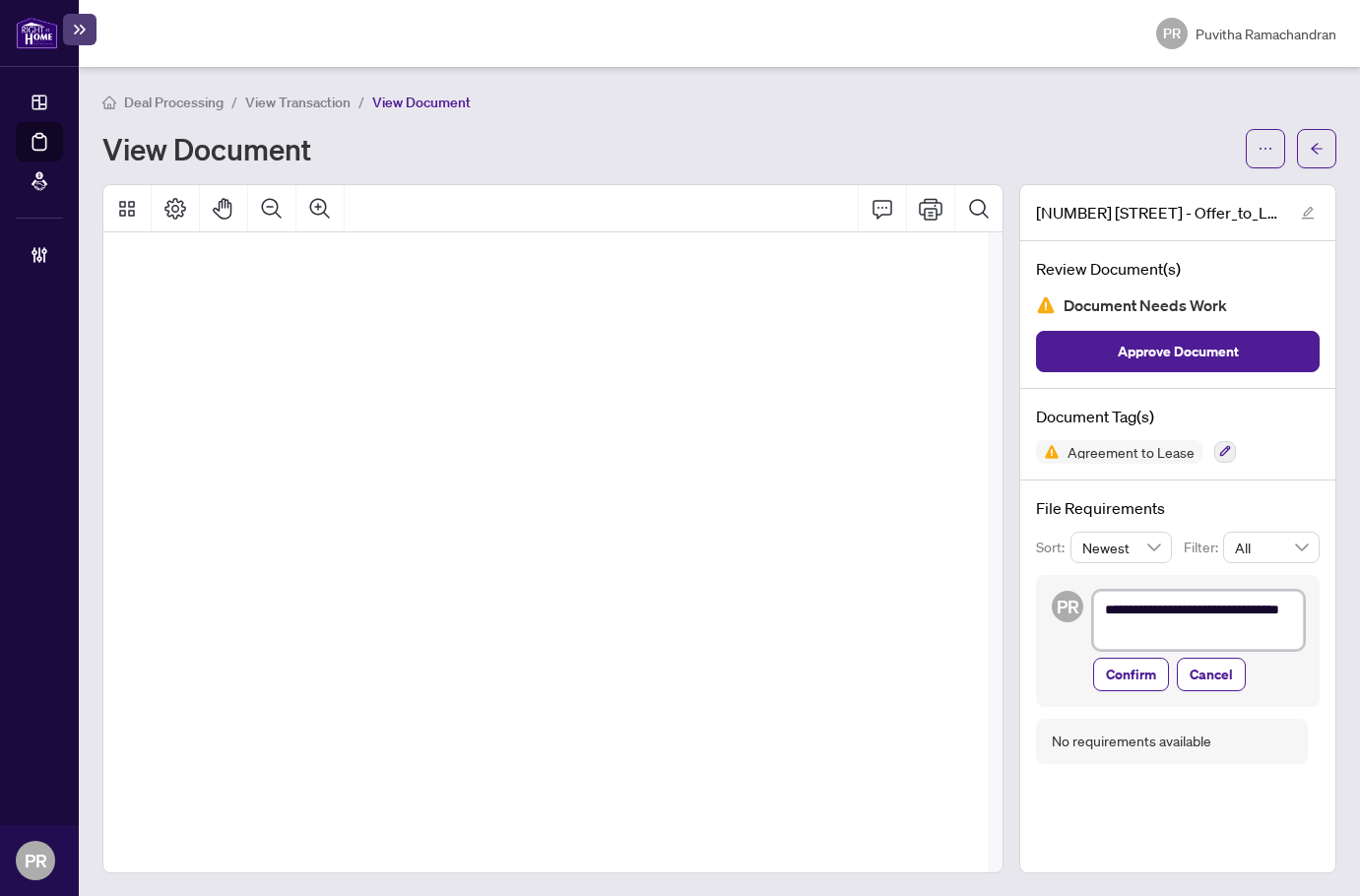 type on "**********" 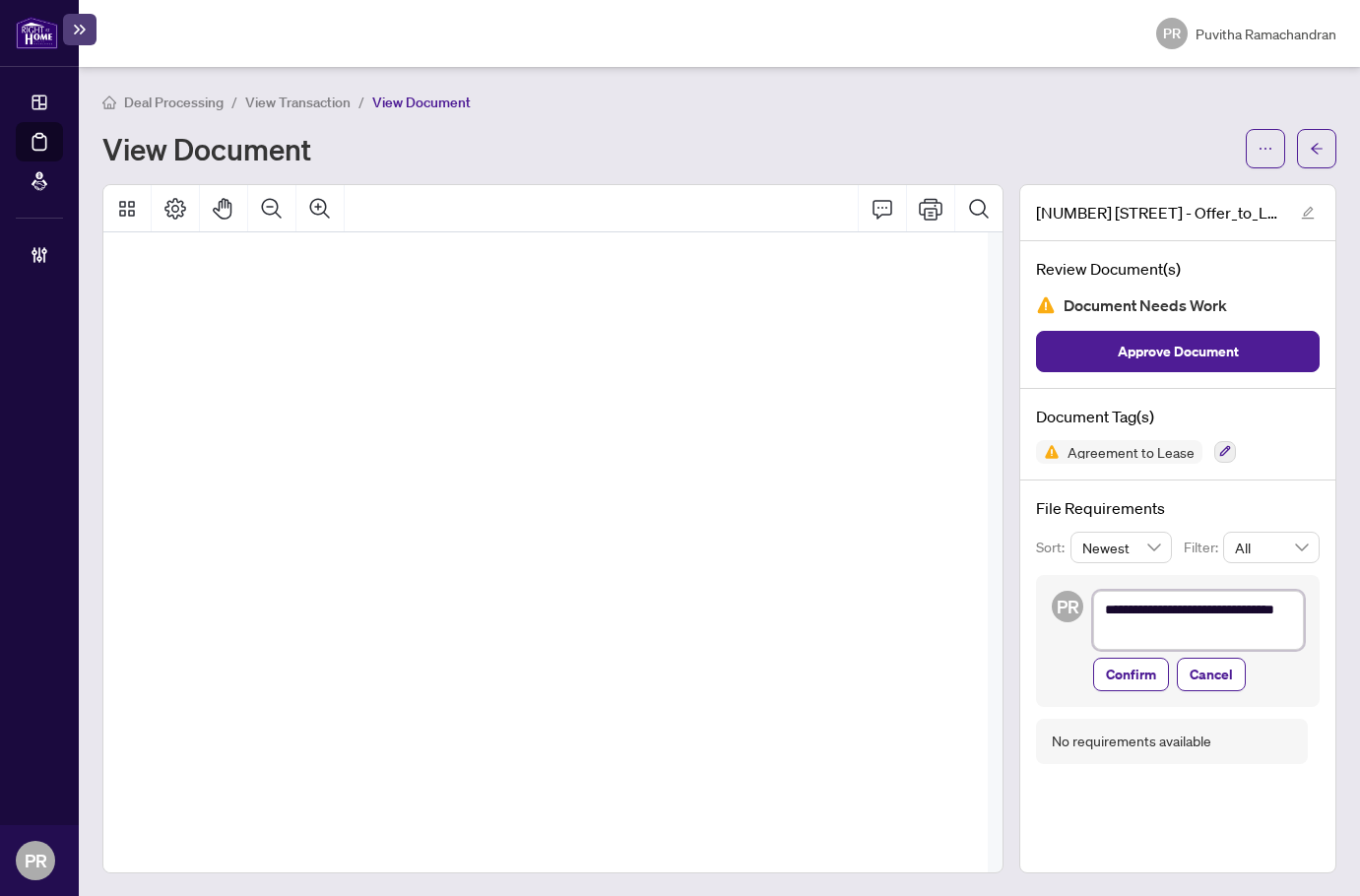 type on "**********" 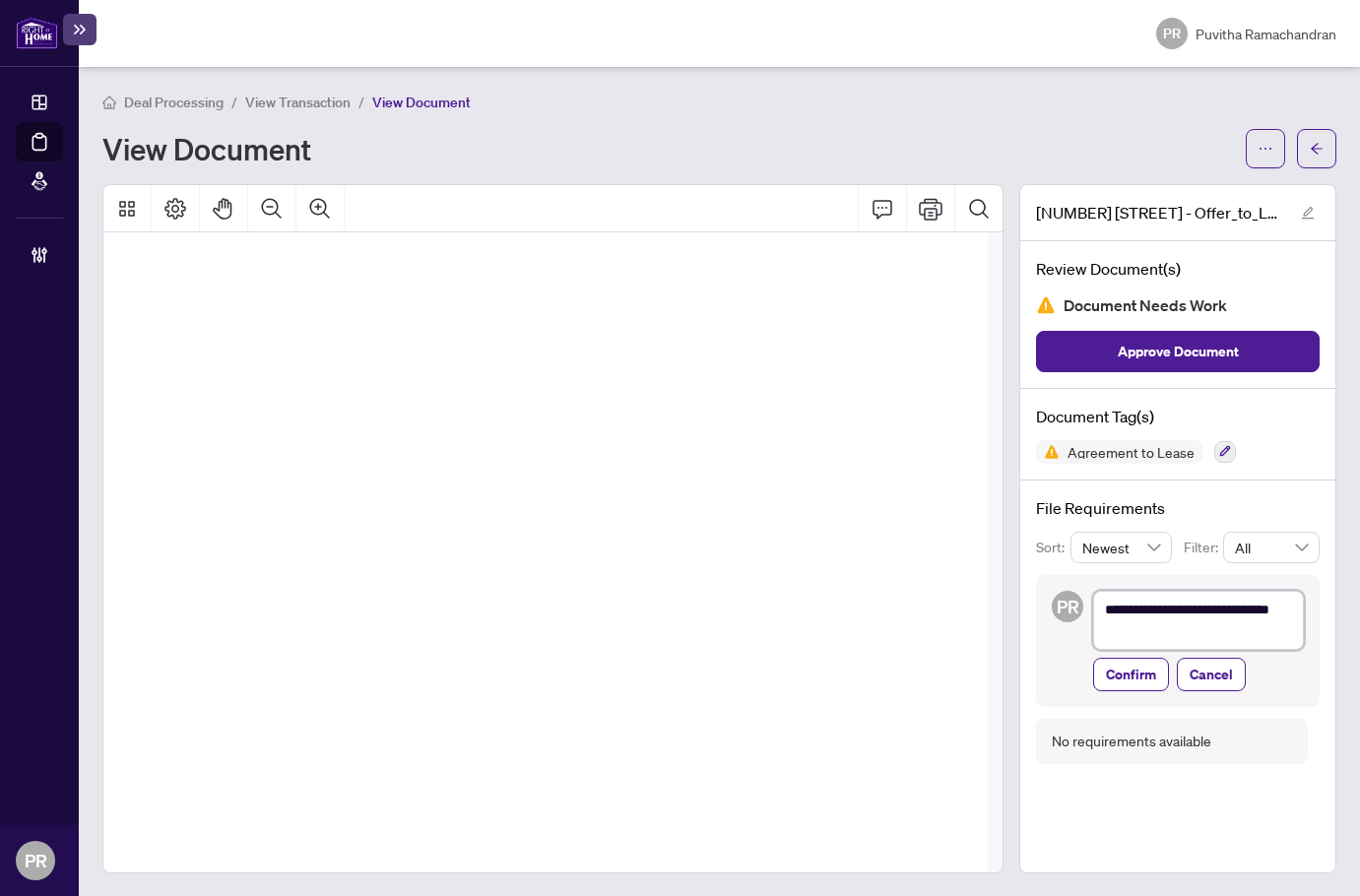 type on "**********" 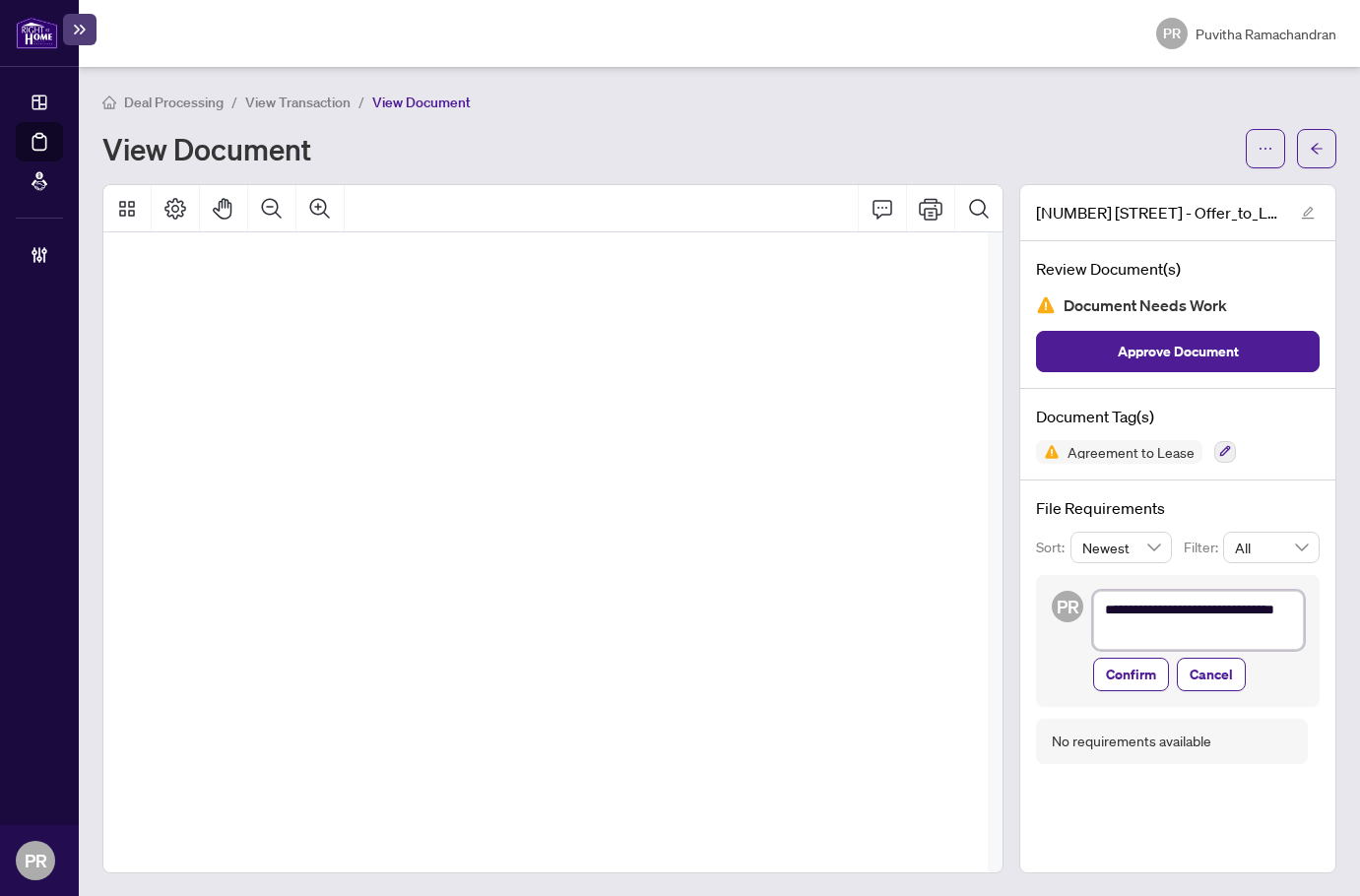 type on "**********" 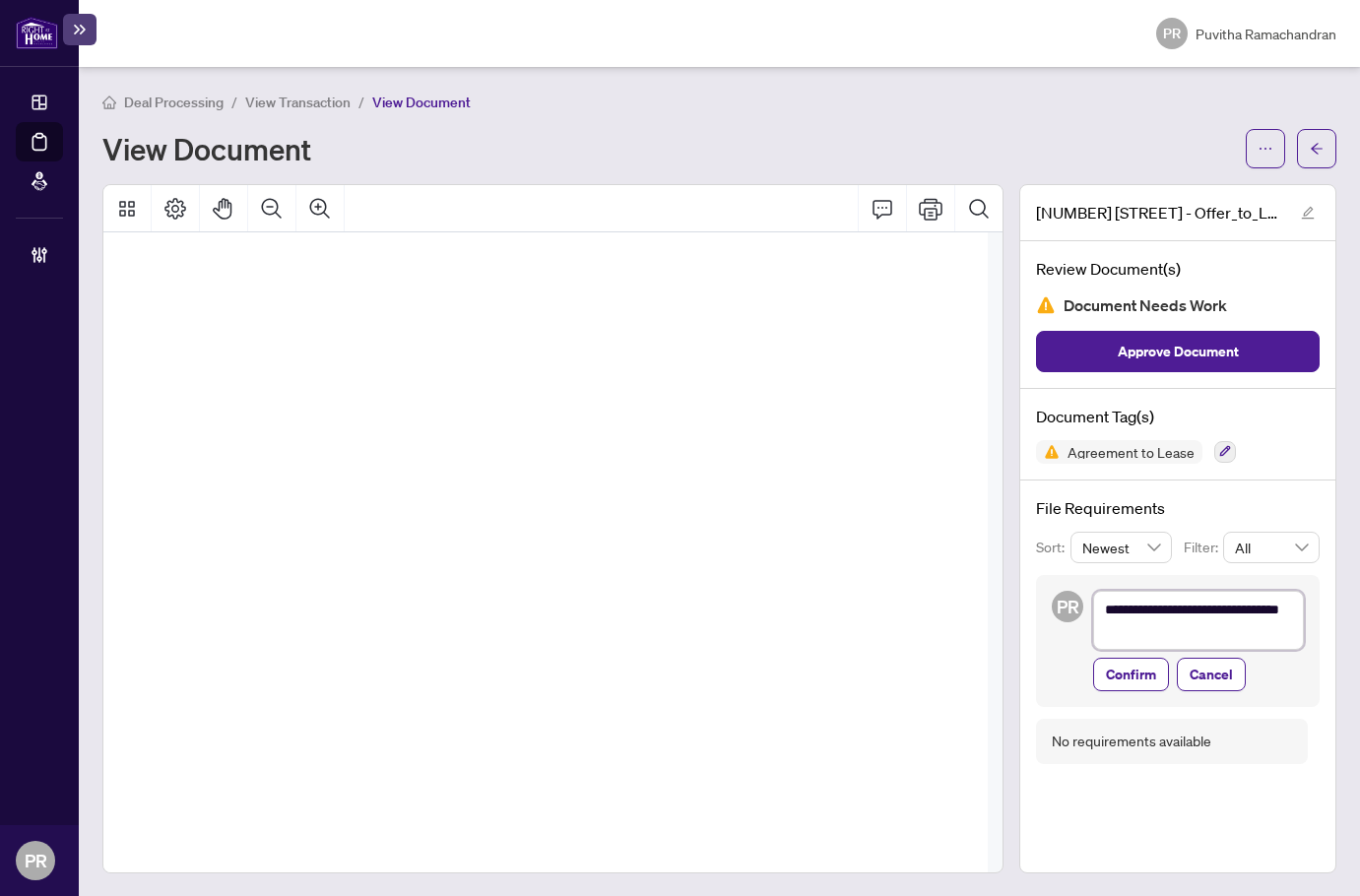 type on "**********" 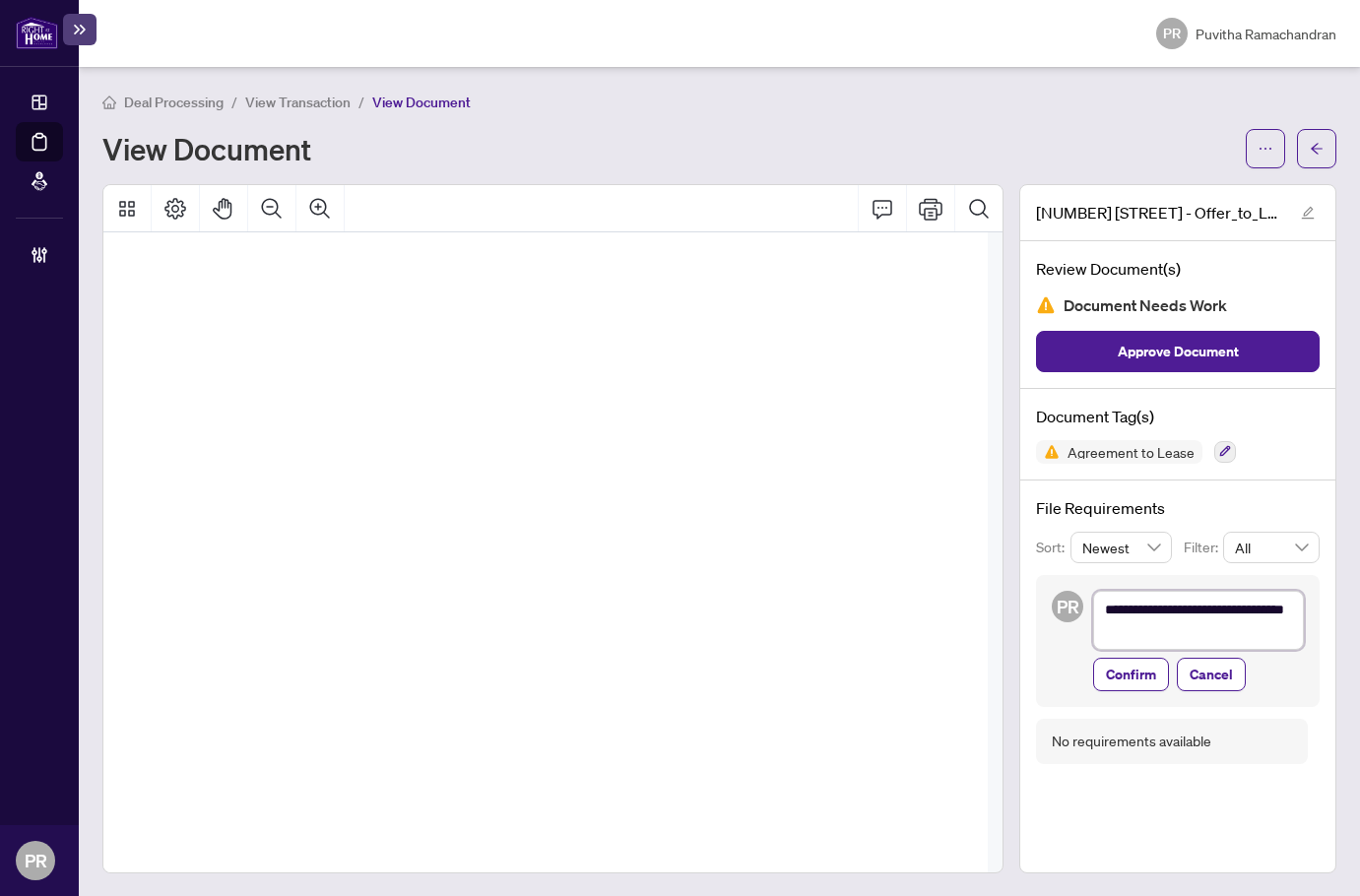 type on "**********" 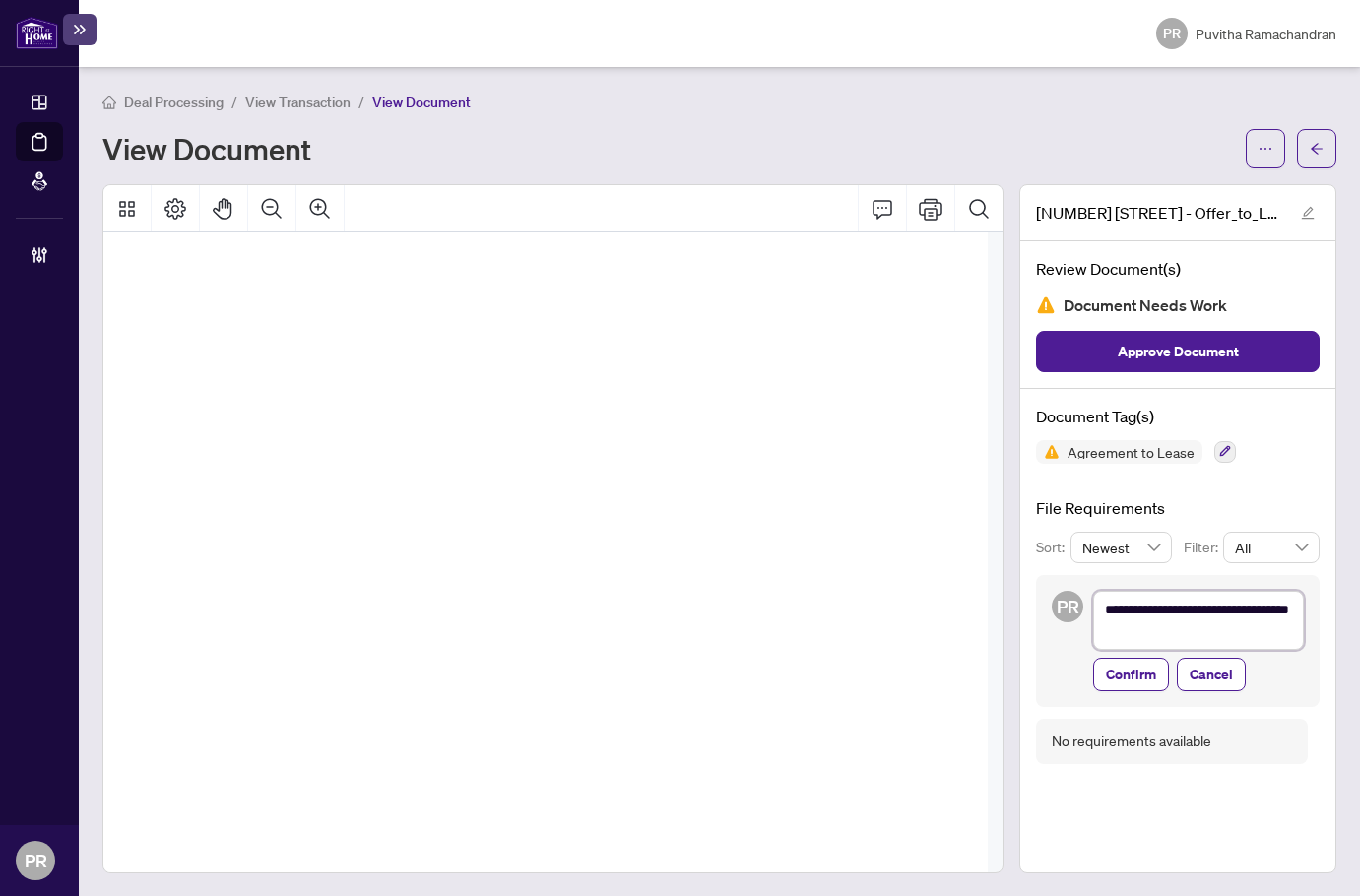 type on "**********" 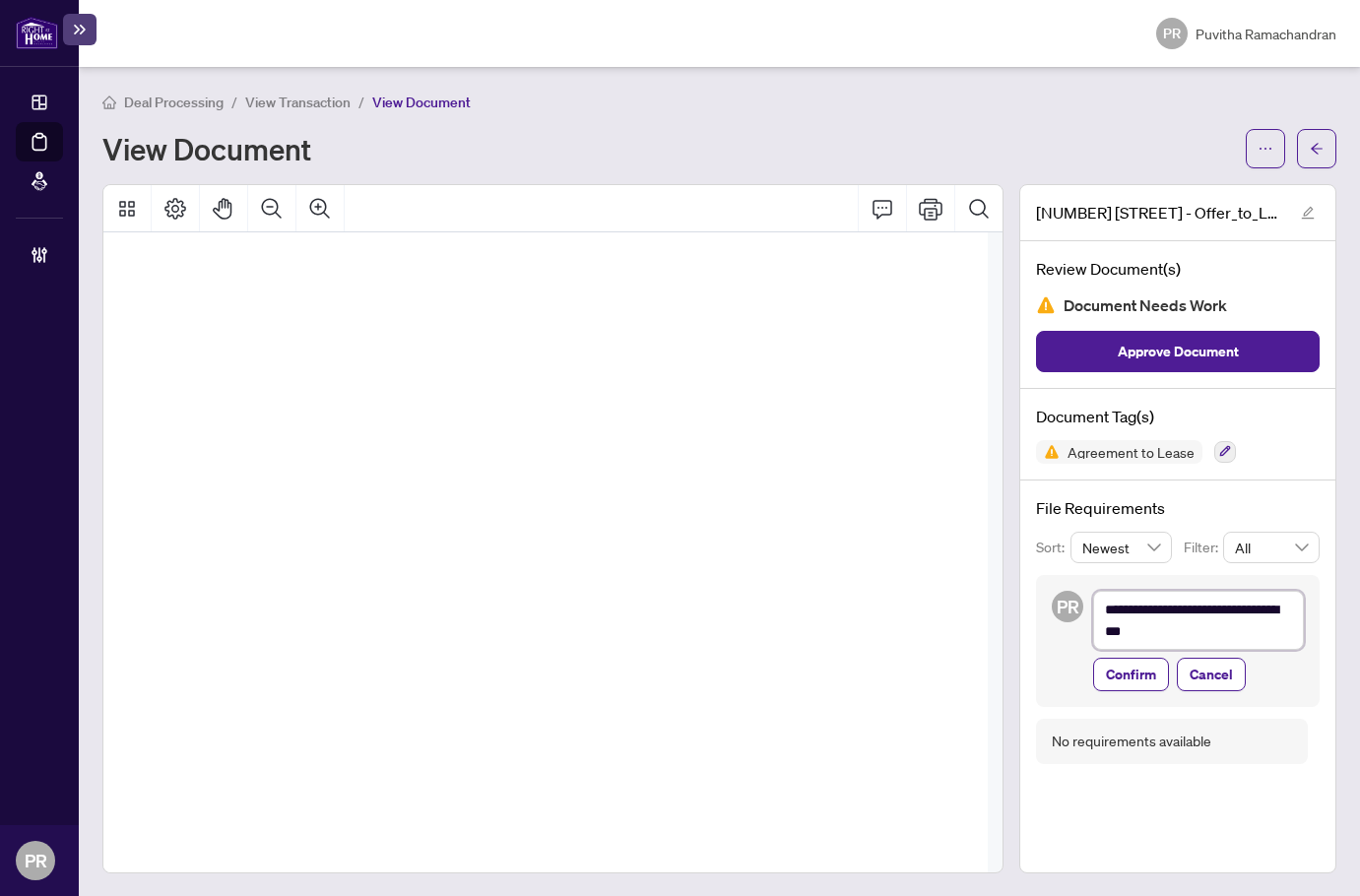 type on "**********" 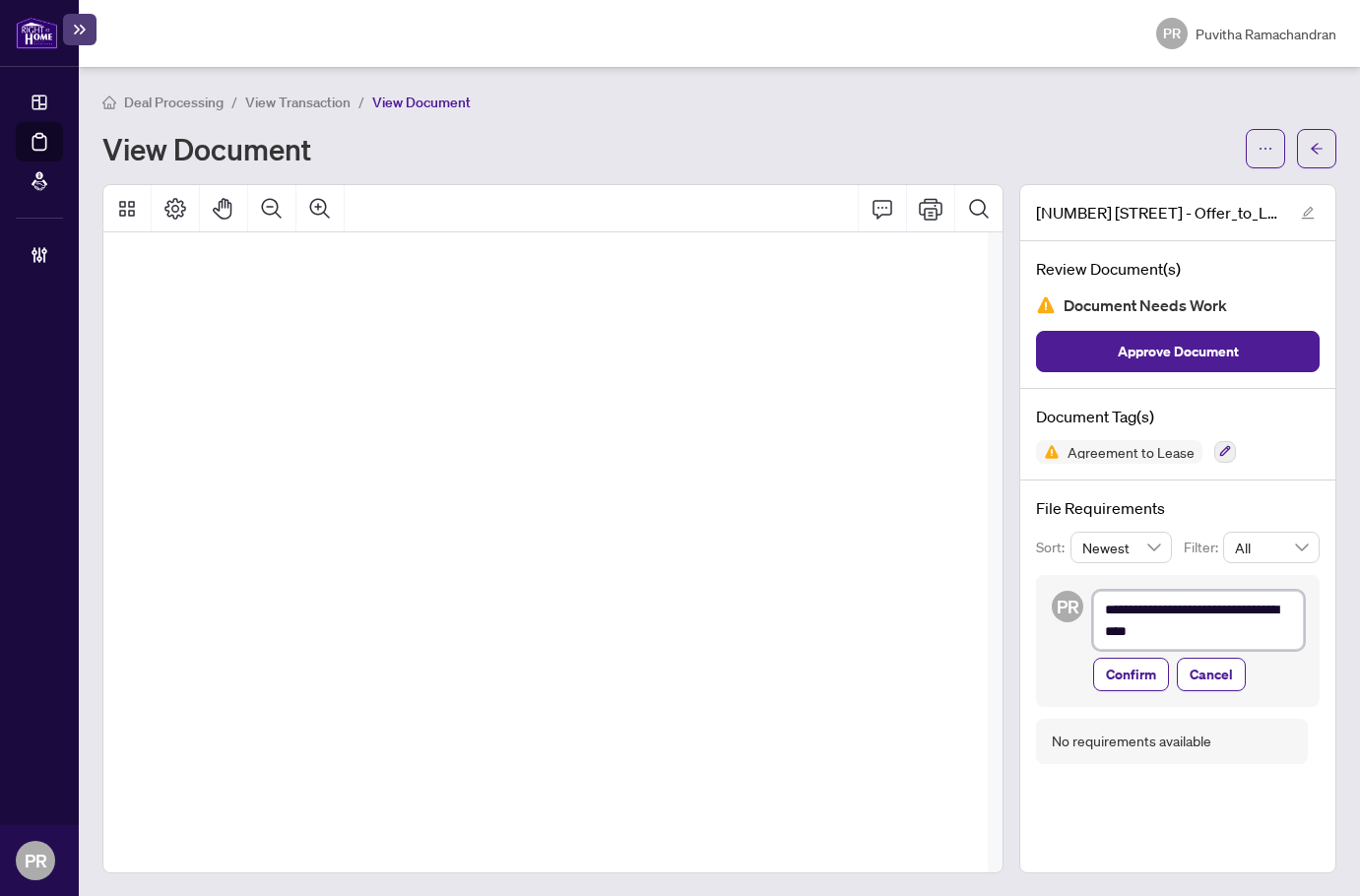 type on "**********" 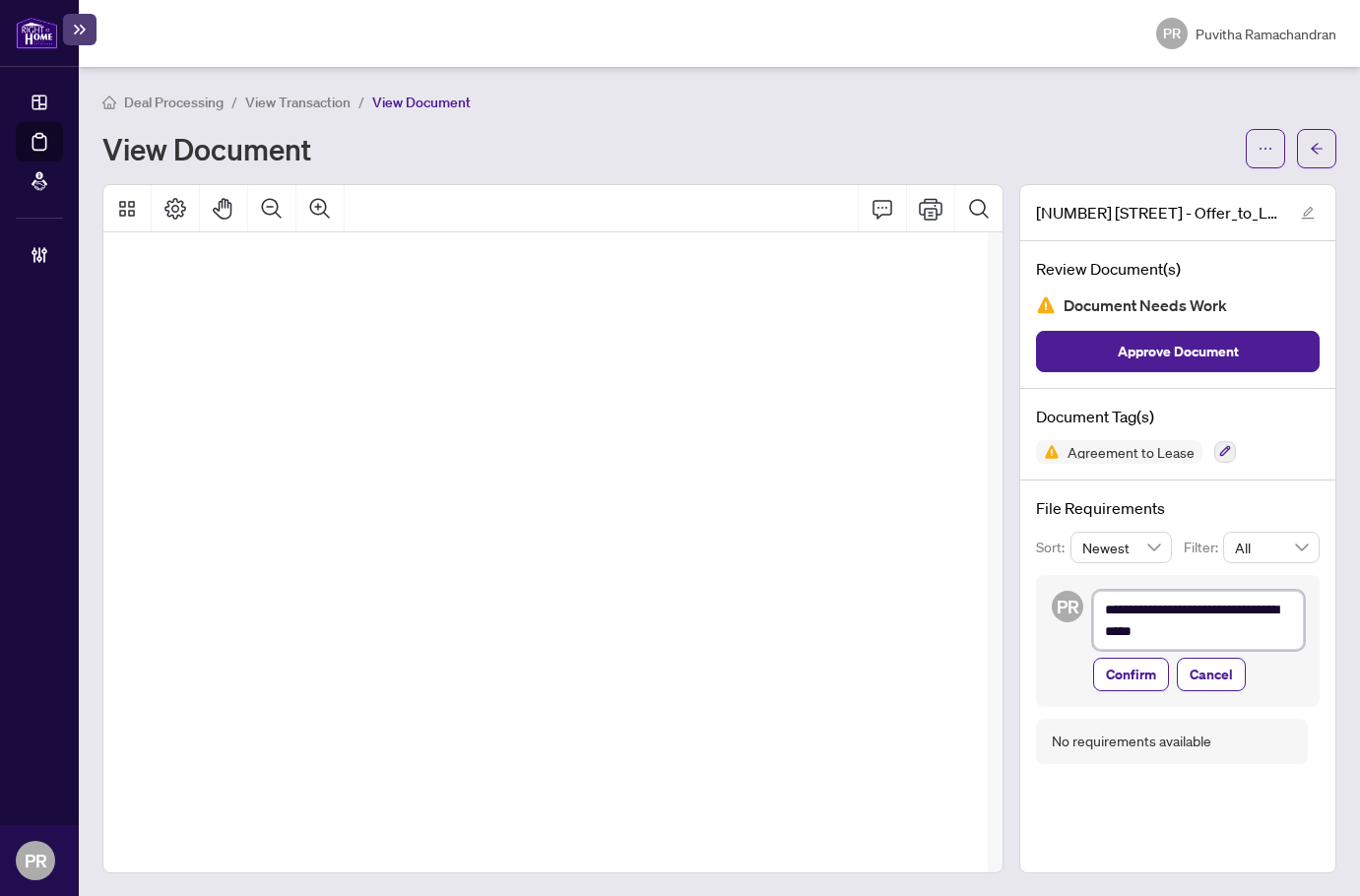 type on "**********" 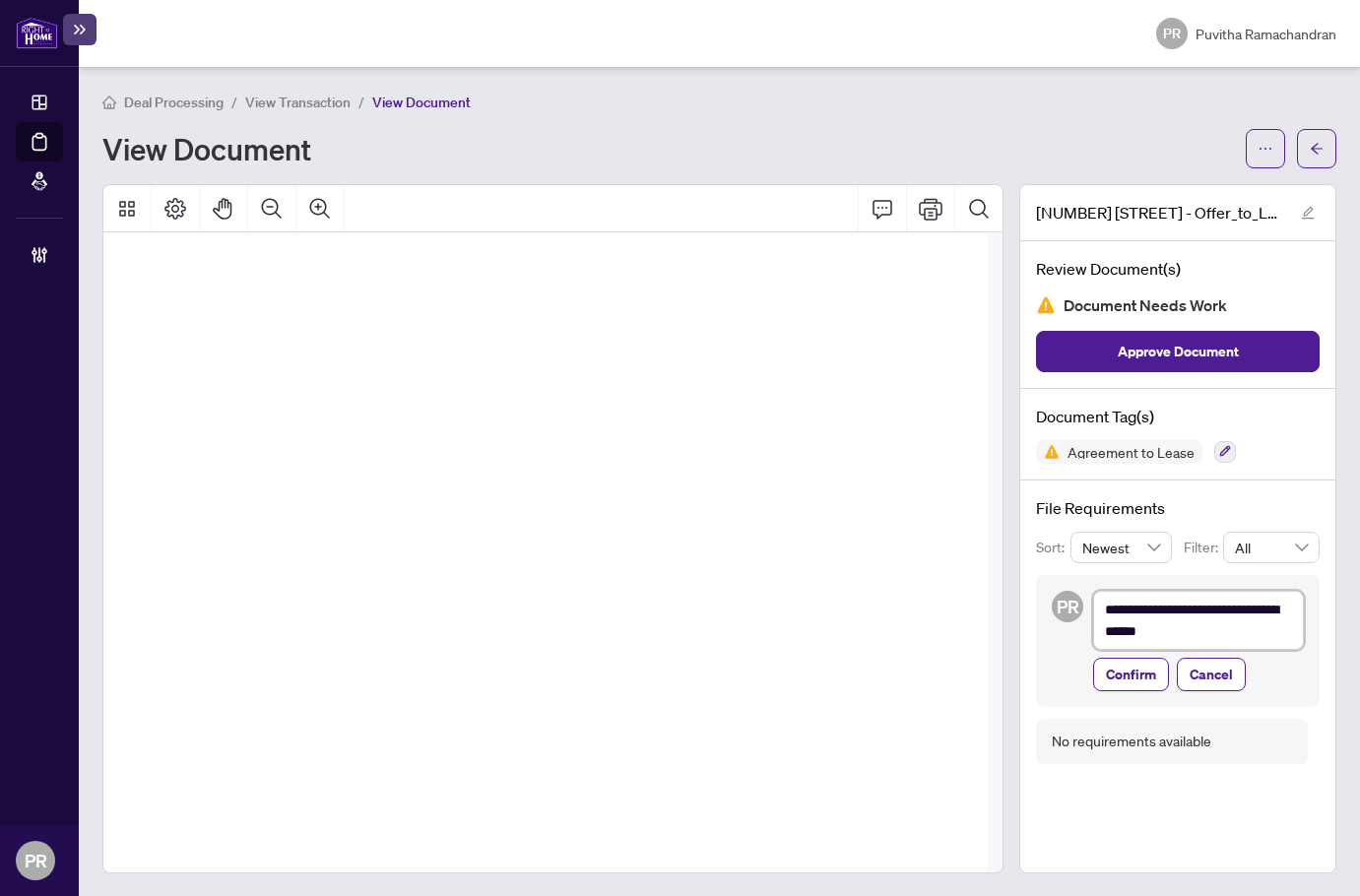 type on "**********" 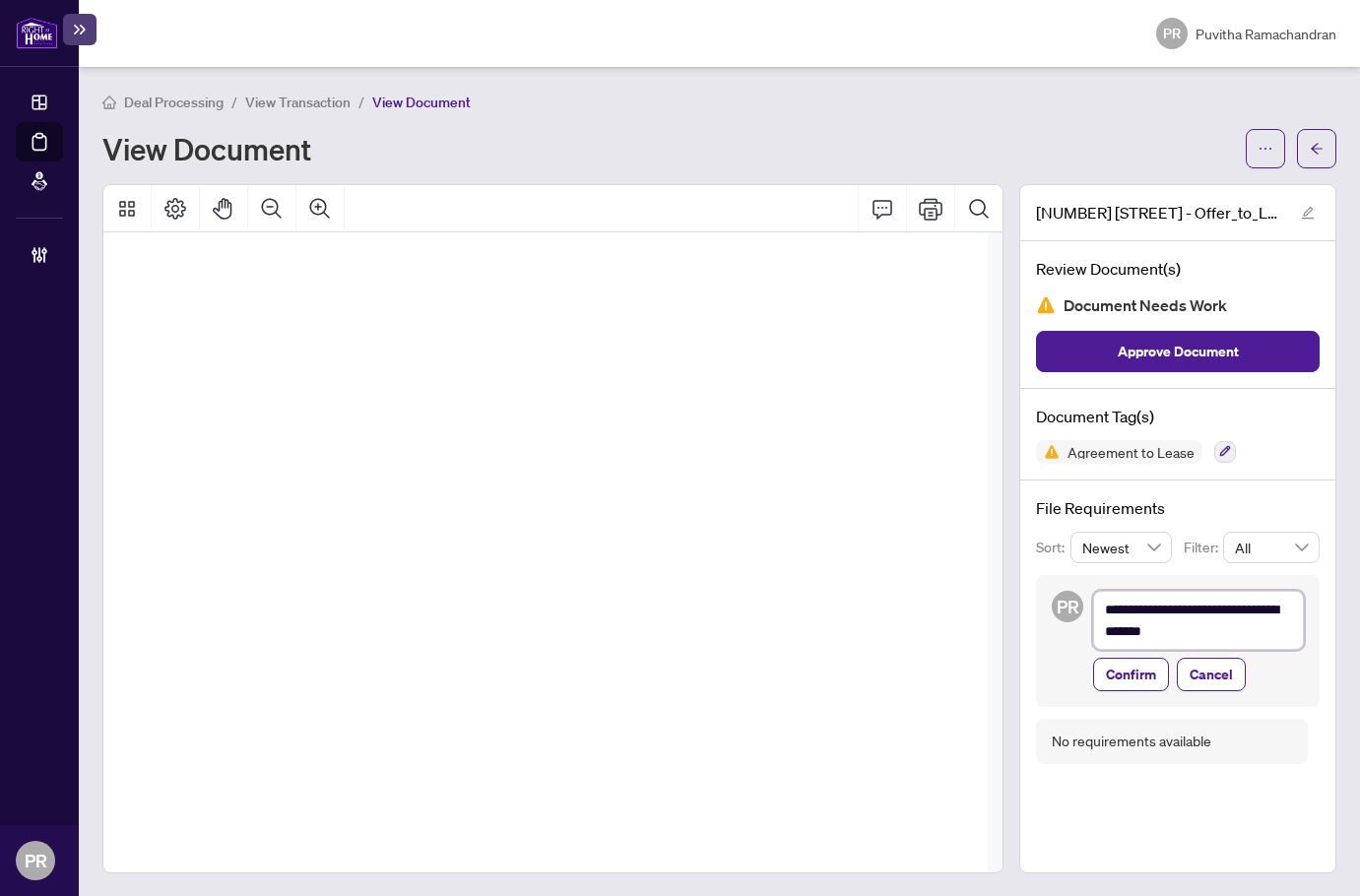 type on "**********" 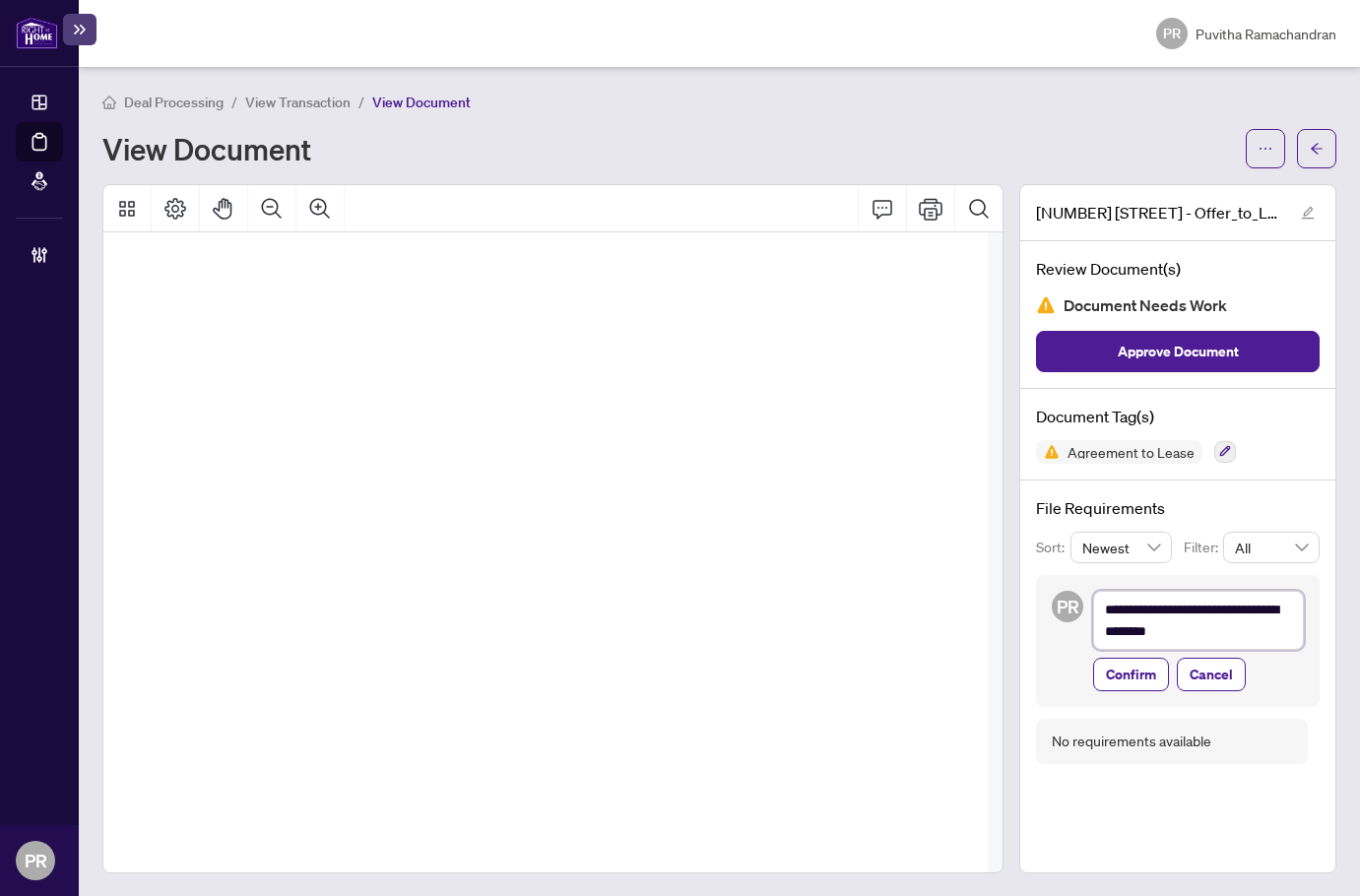 type on "**********" 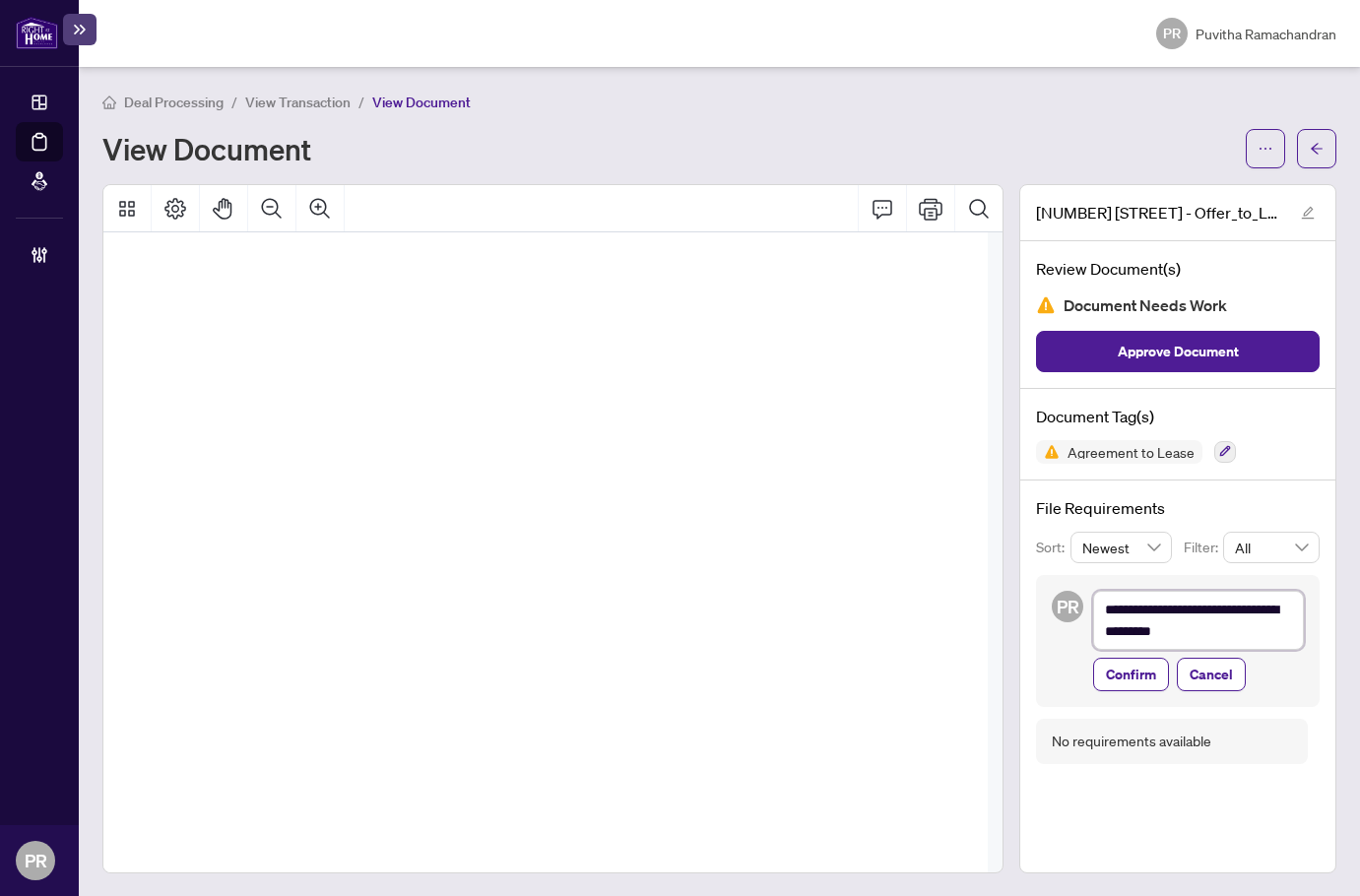 type on "**********" 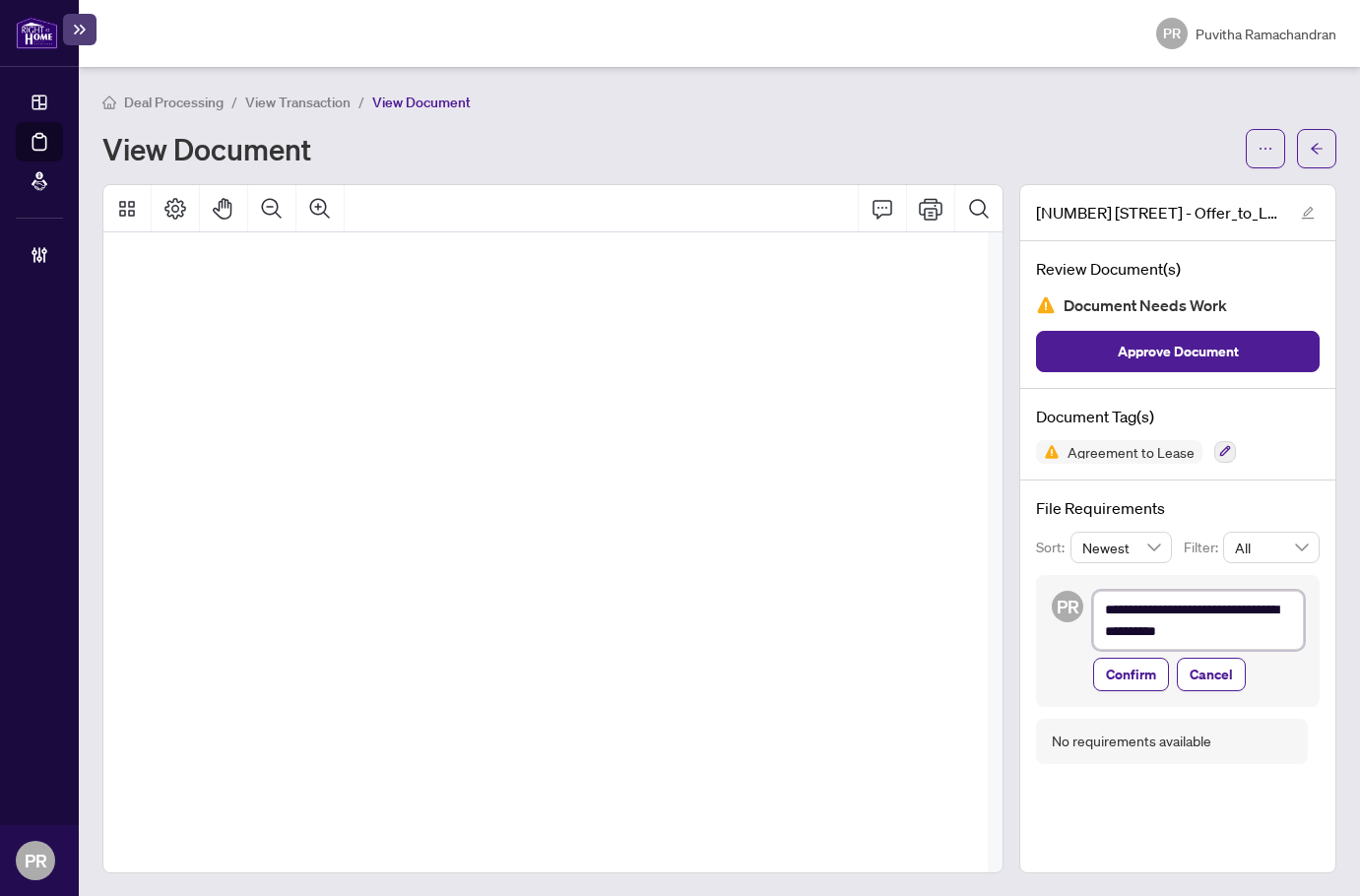 type on "**********" 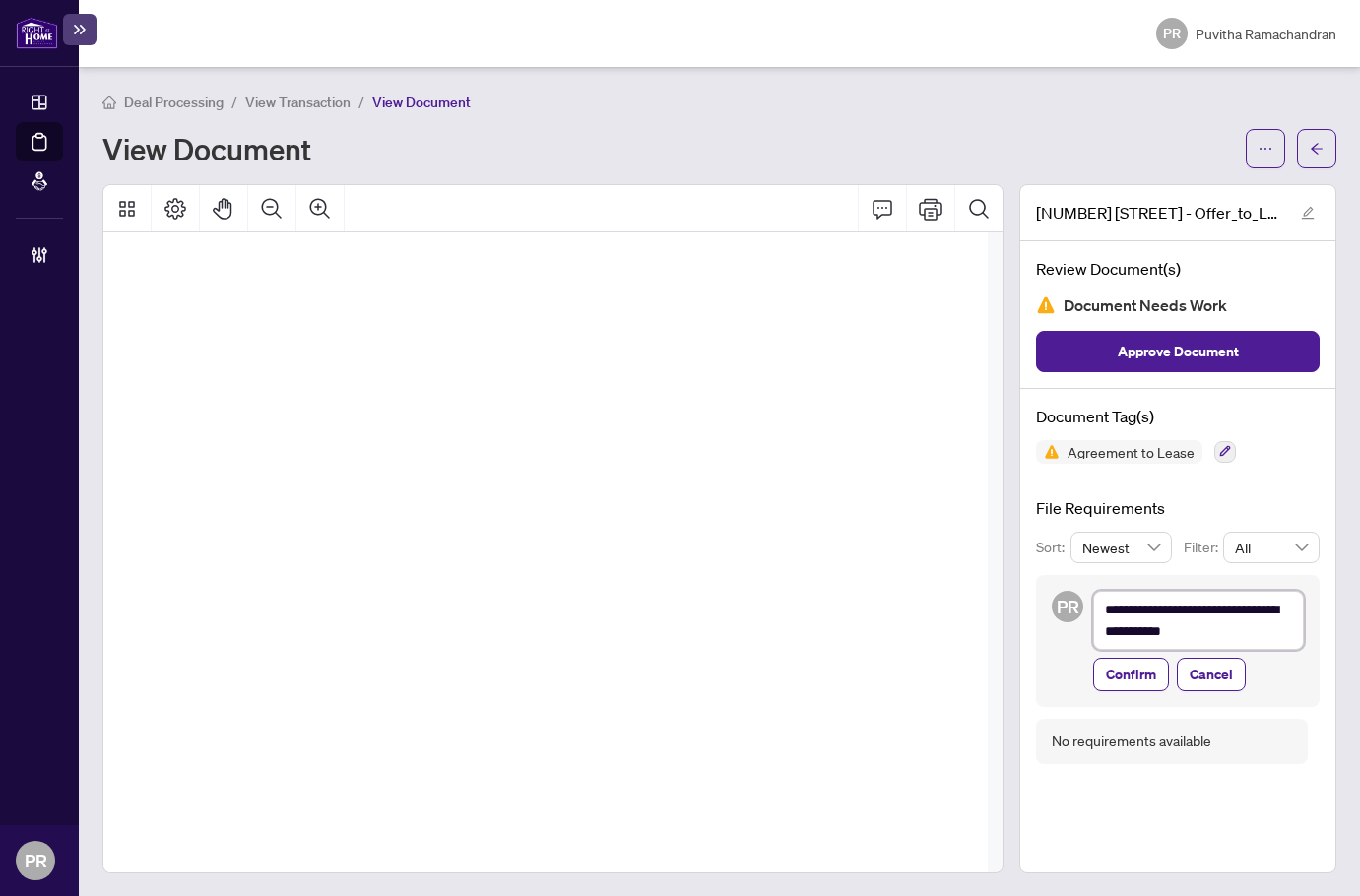 type on "**********" 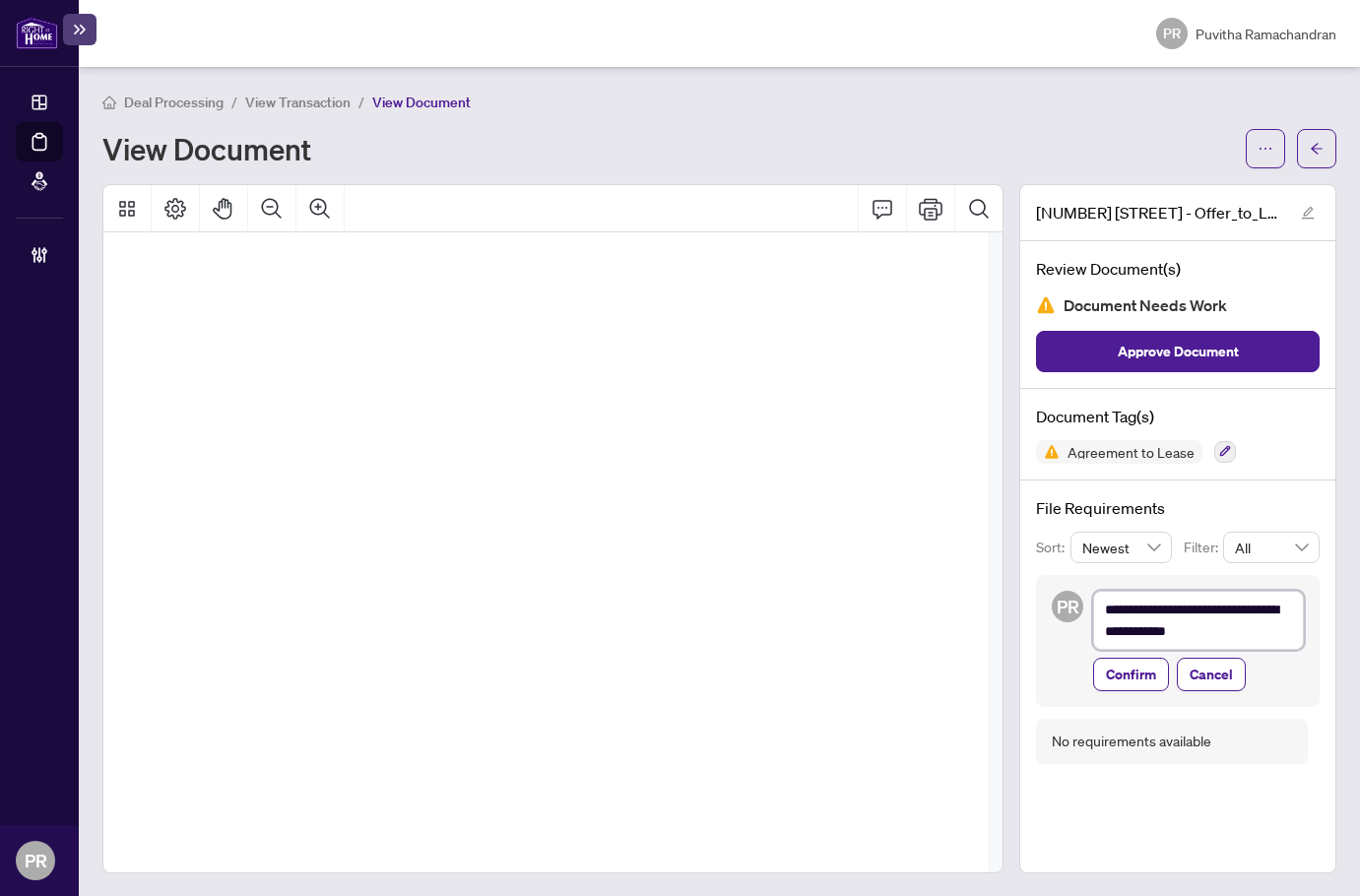 type on "**********" 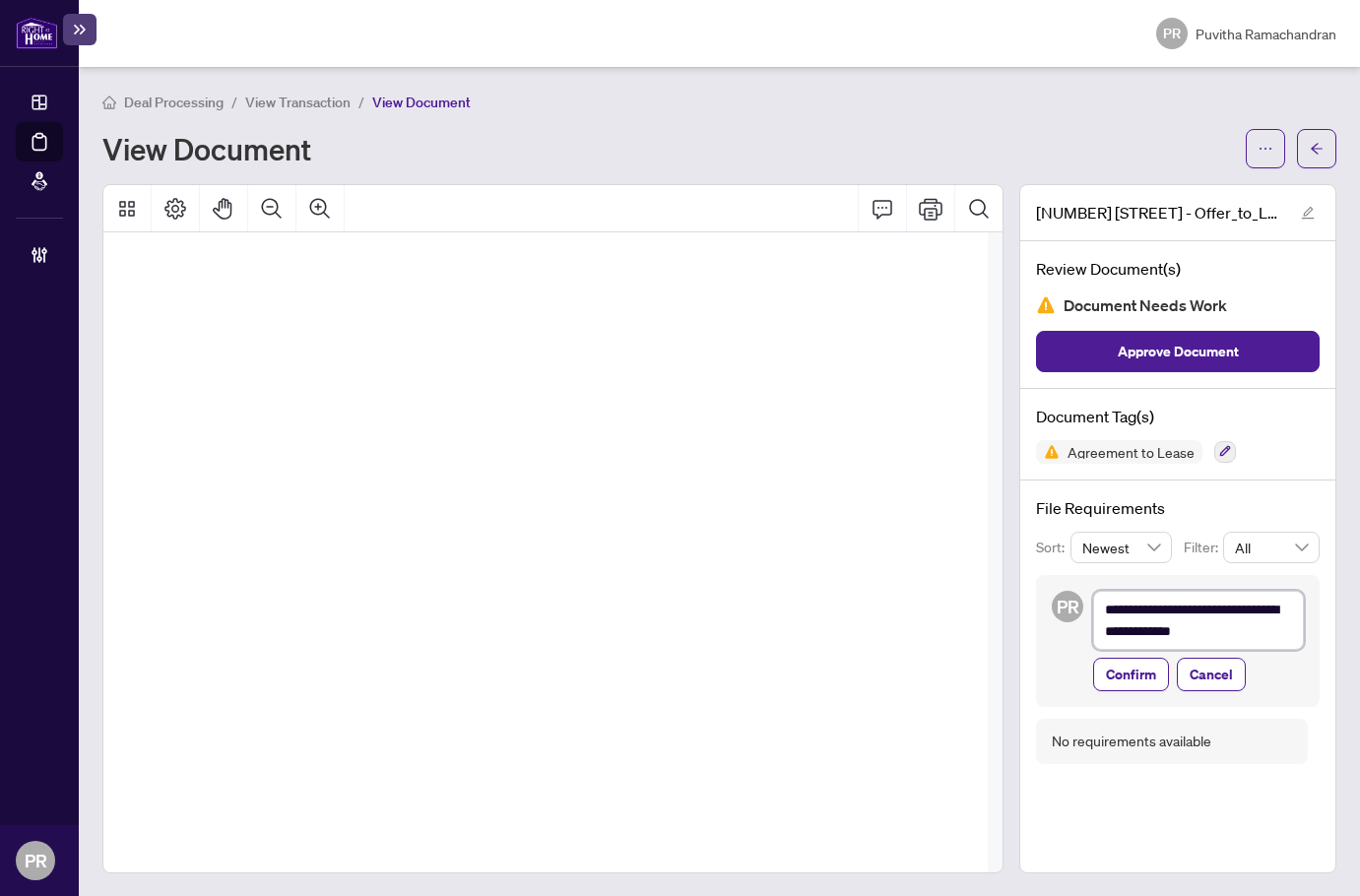 type on "**********" 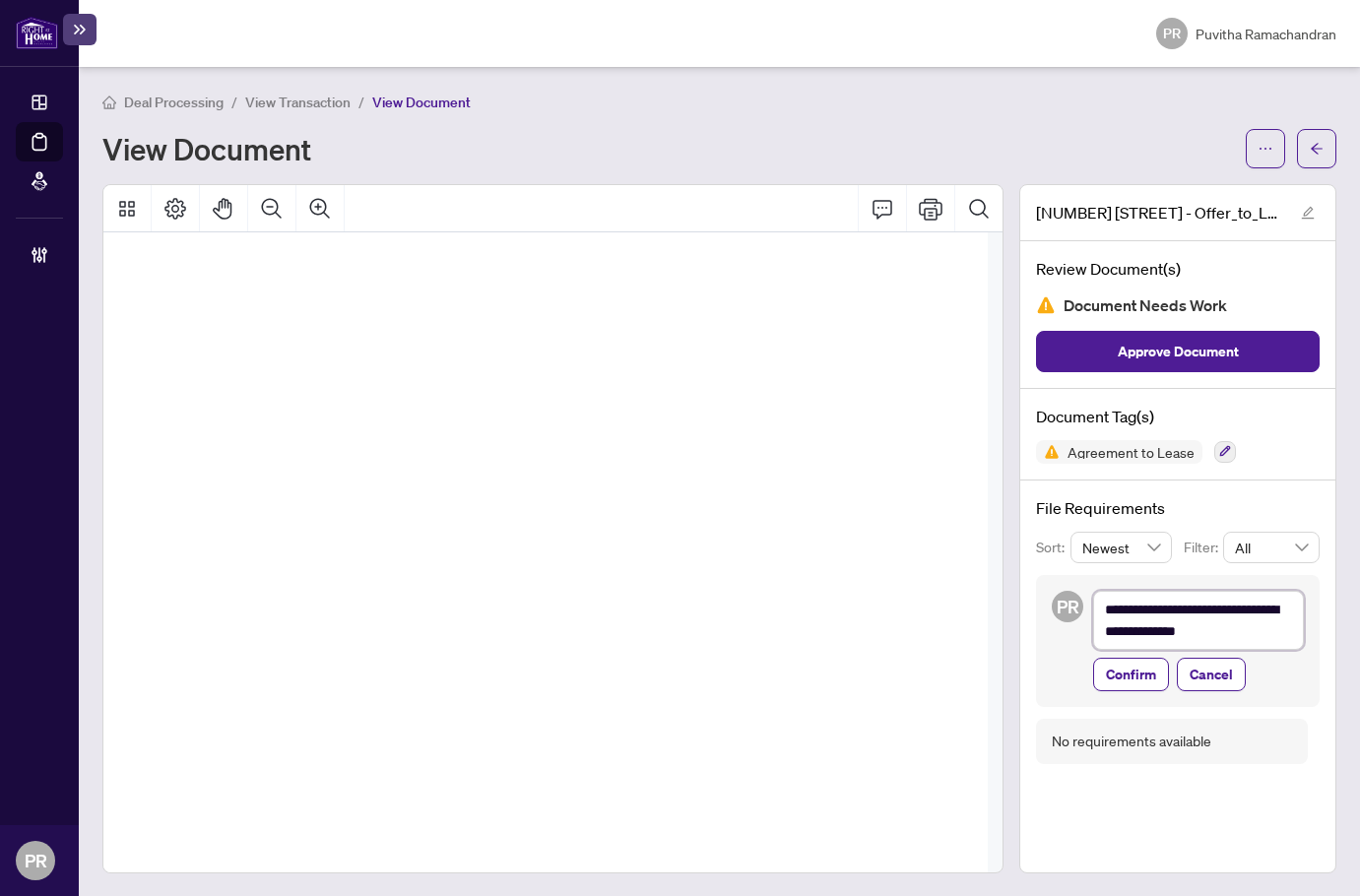 type on "**********" 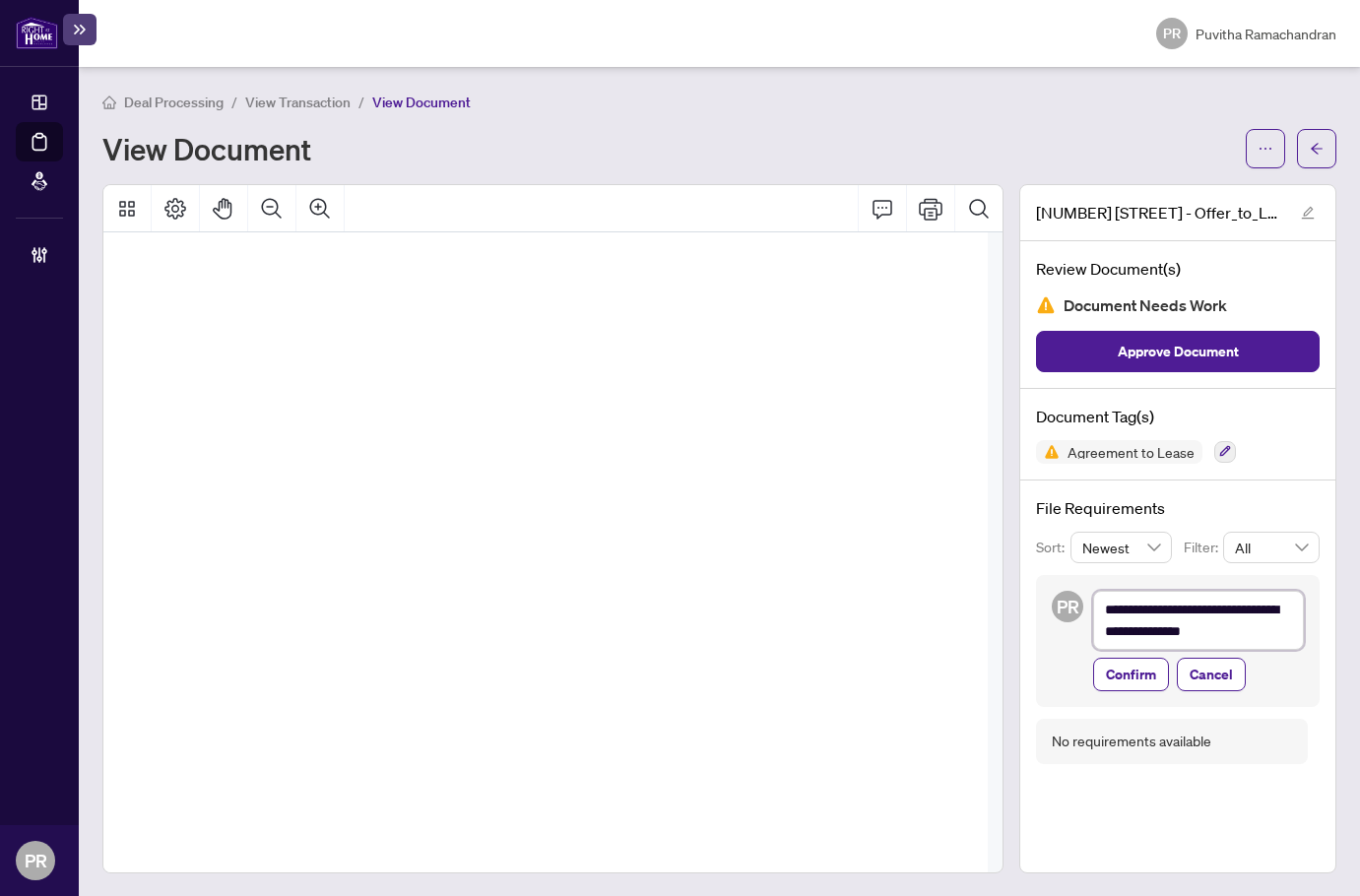 type on "**********" 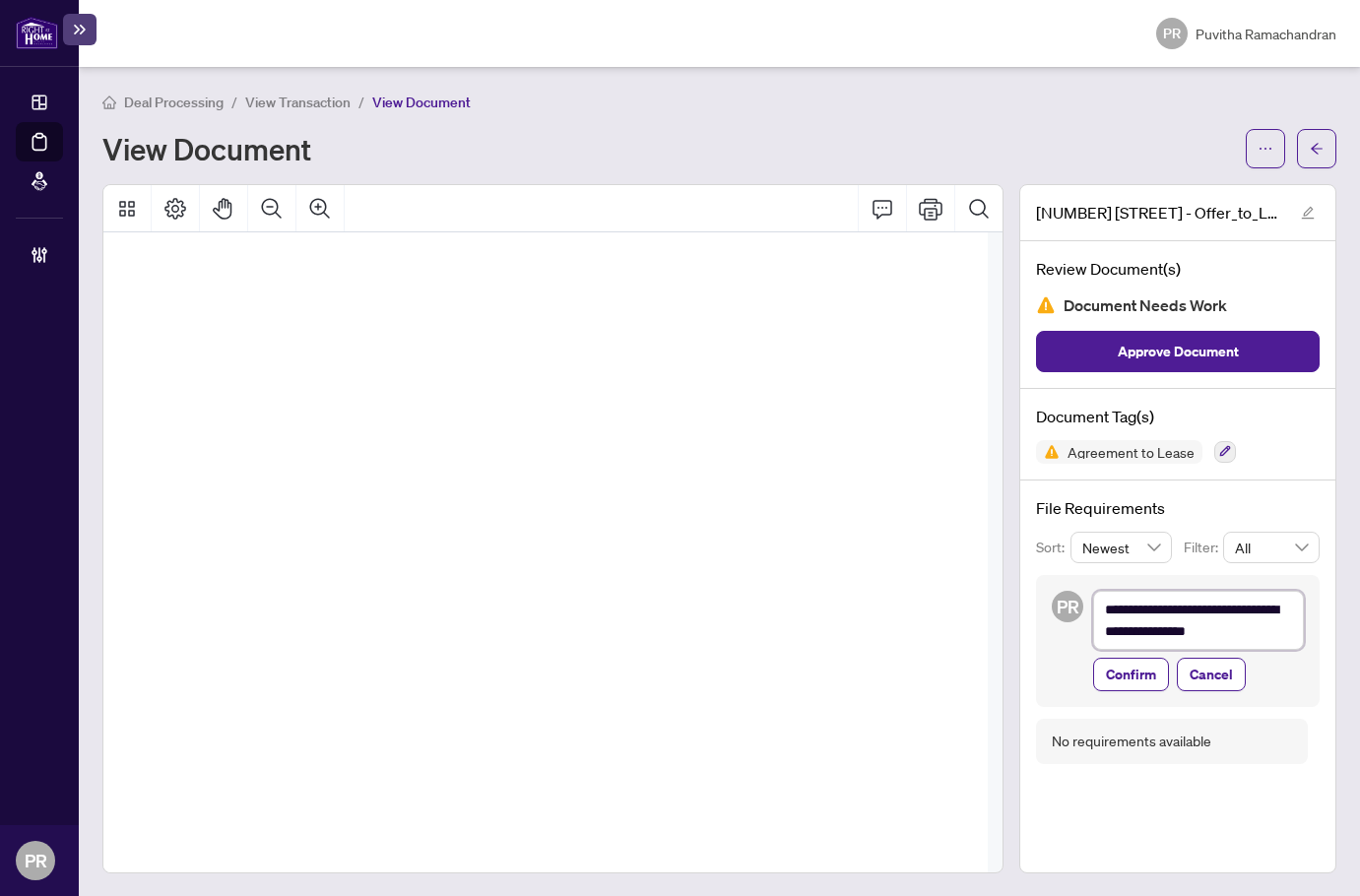 type on "**********" 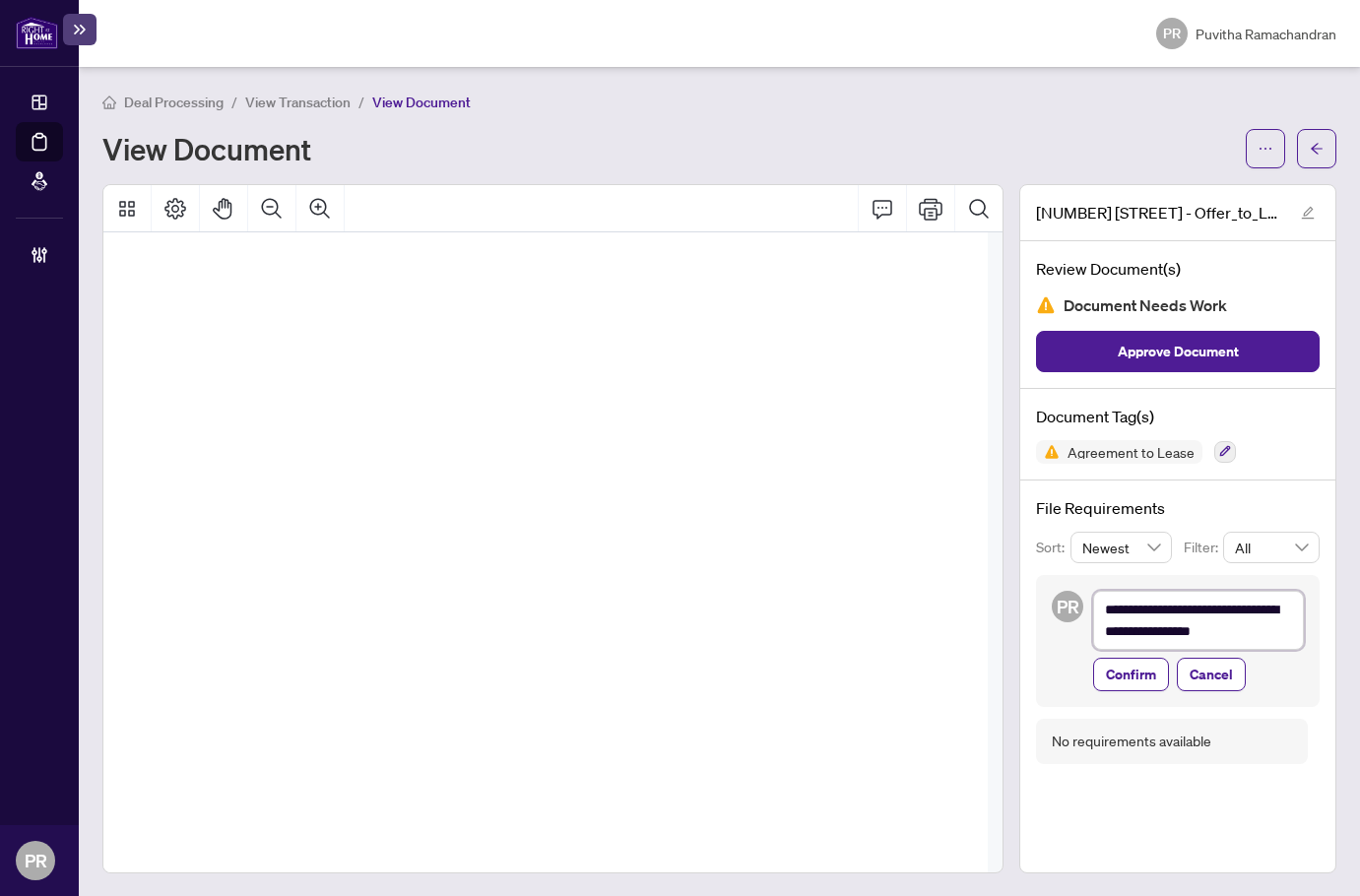 type on "**********" 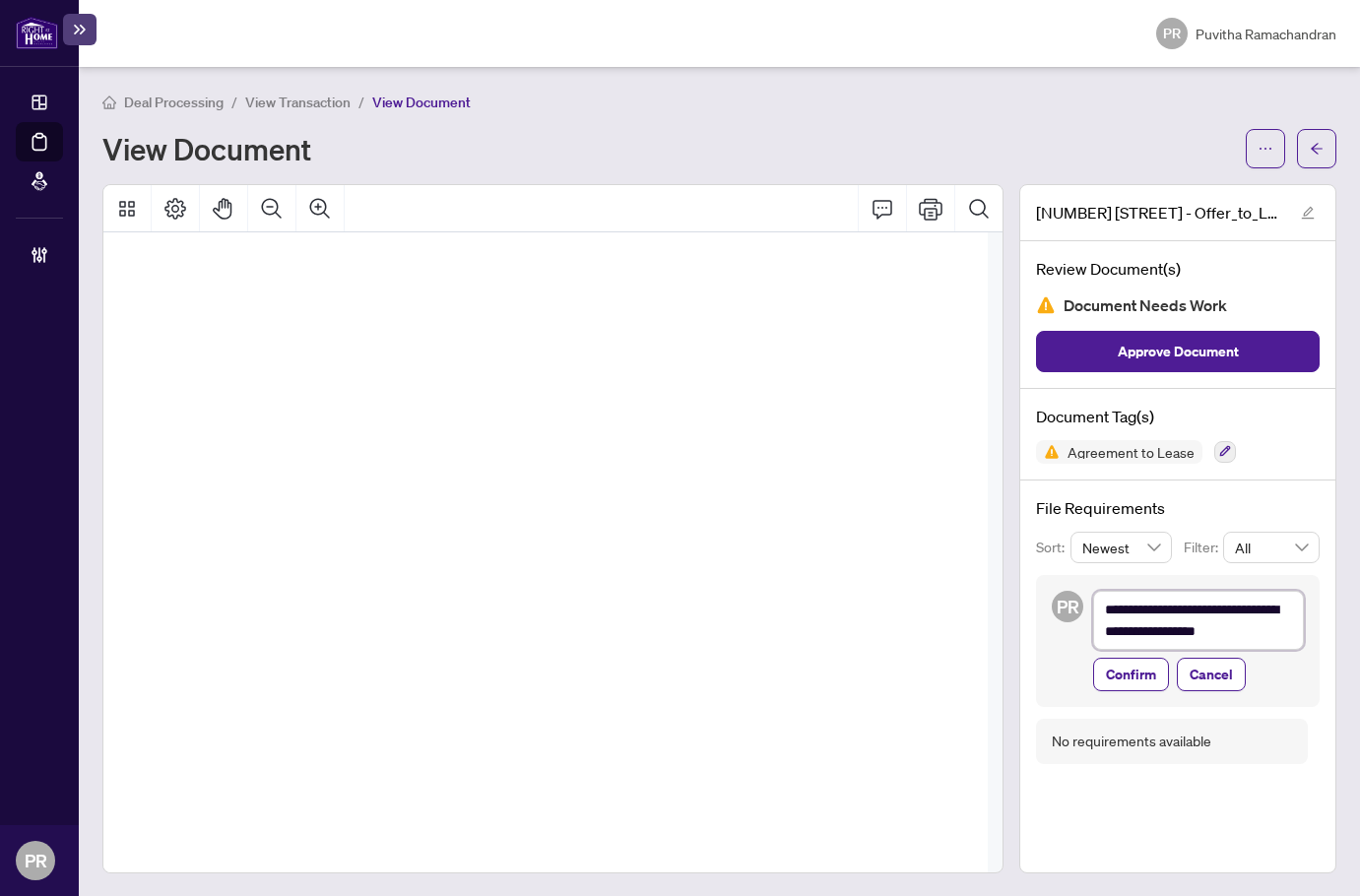 type on "**********" 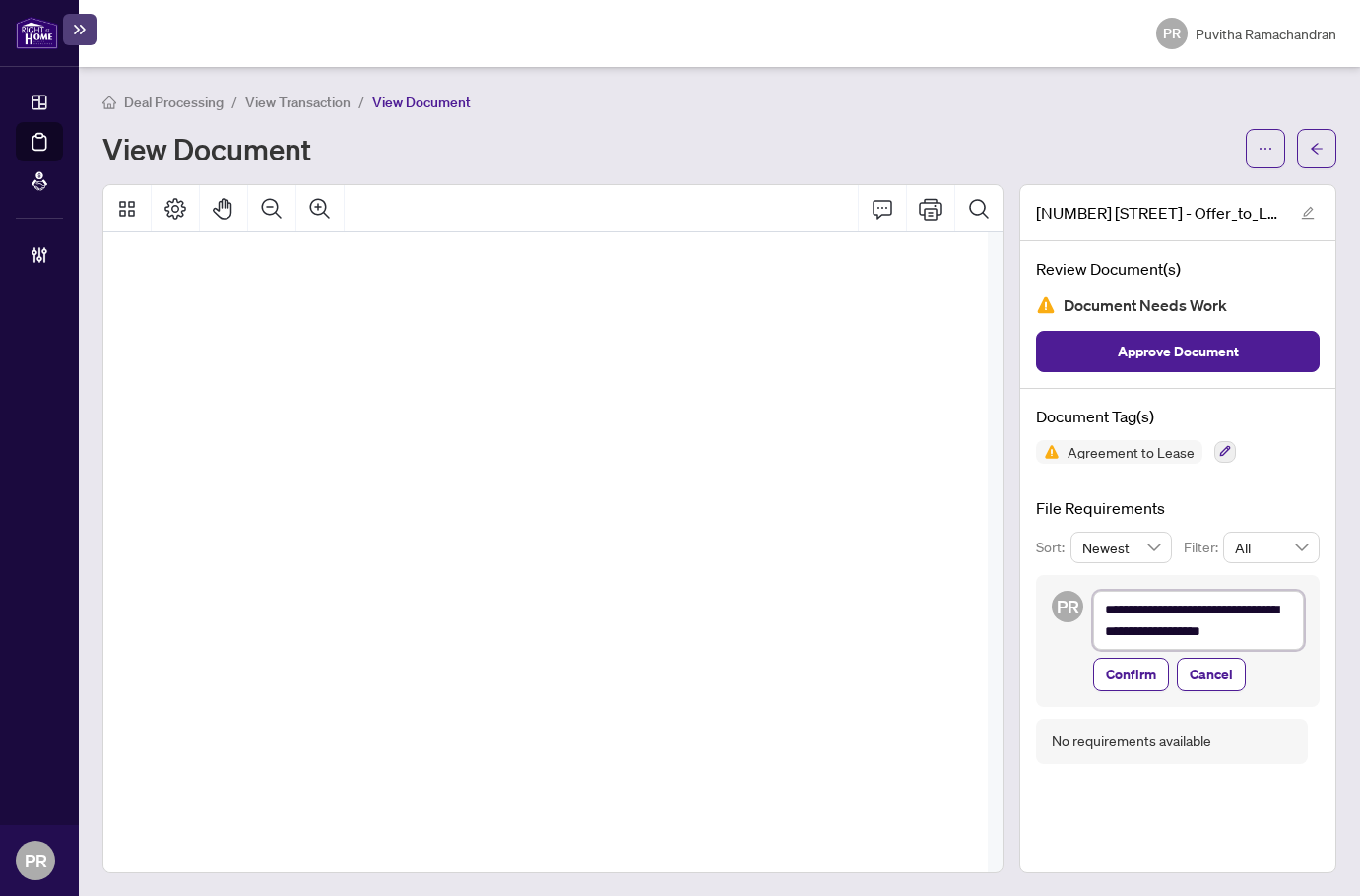 type on "**********" 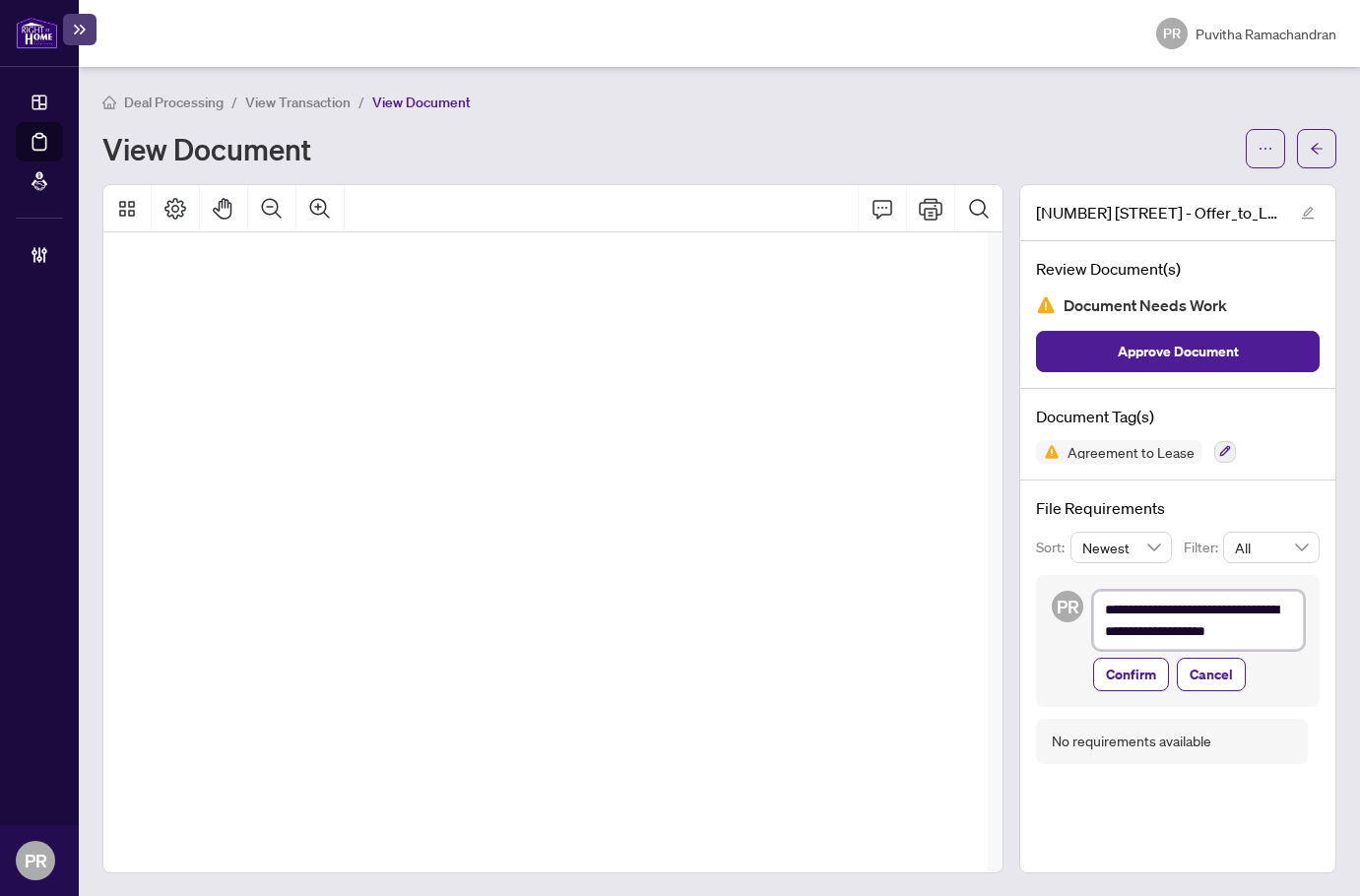 type on "**********" 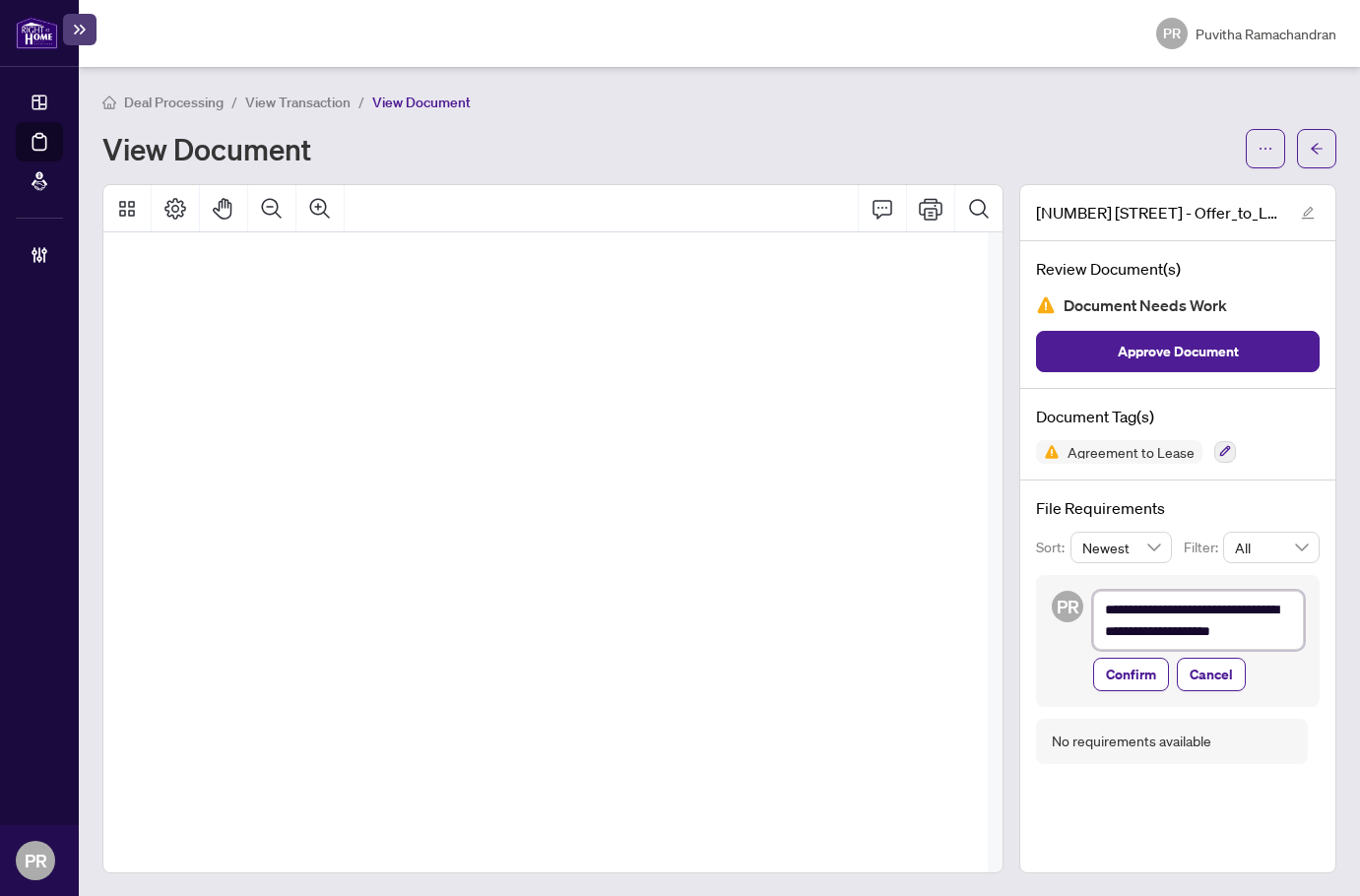 type on "**********" 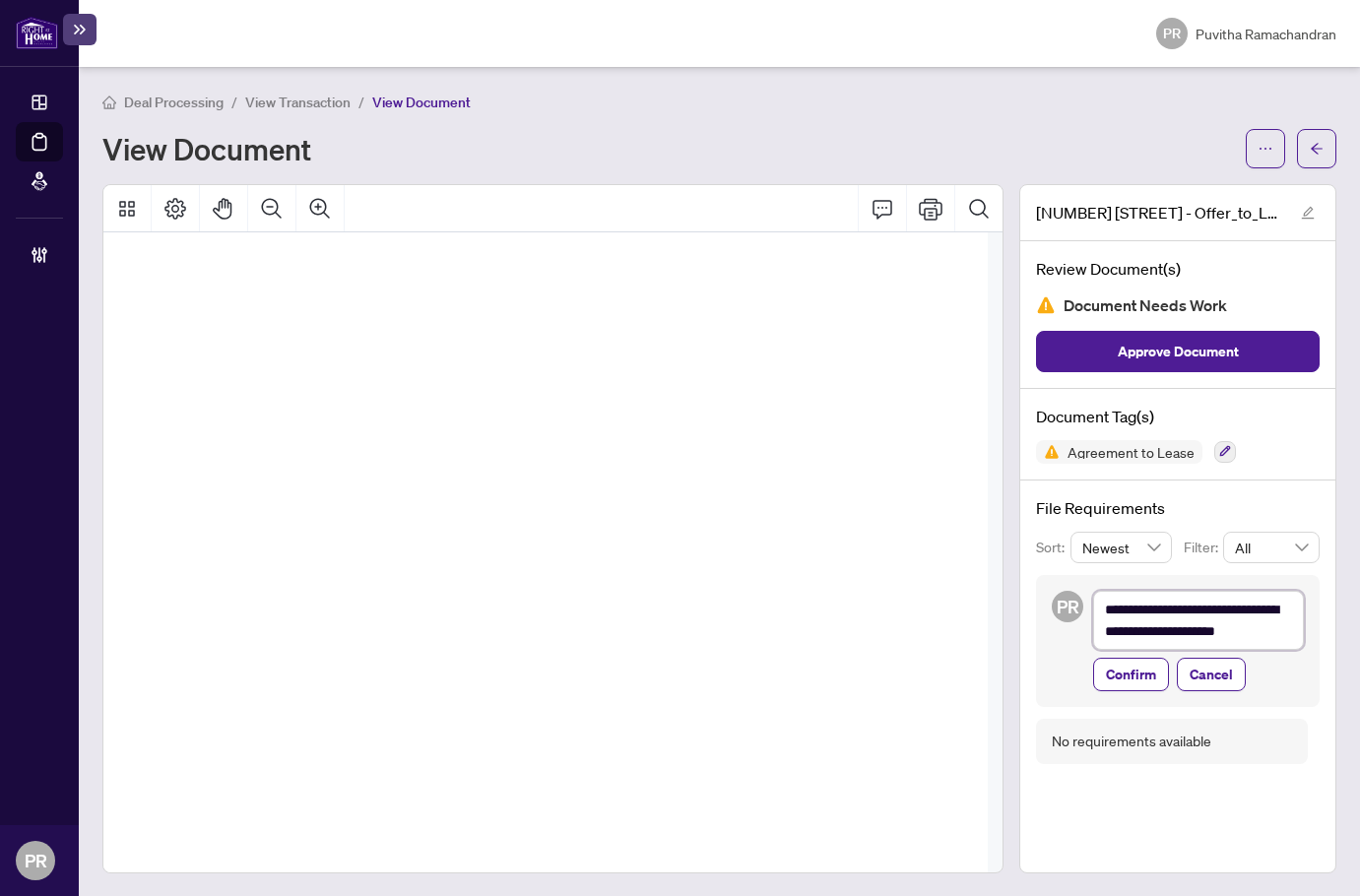 type on "**********" 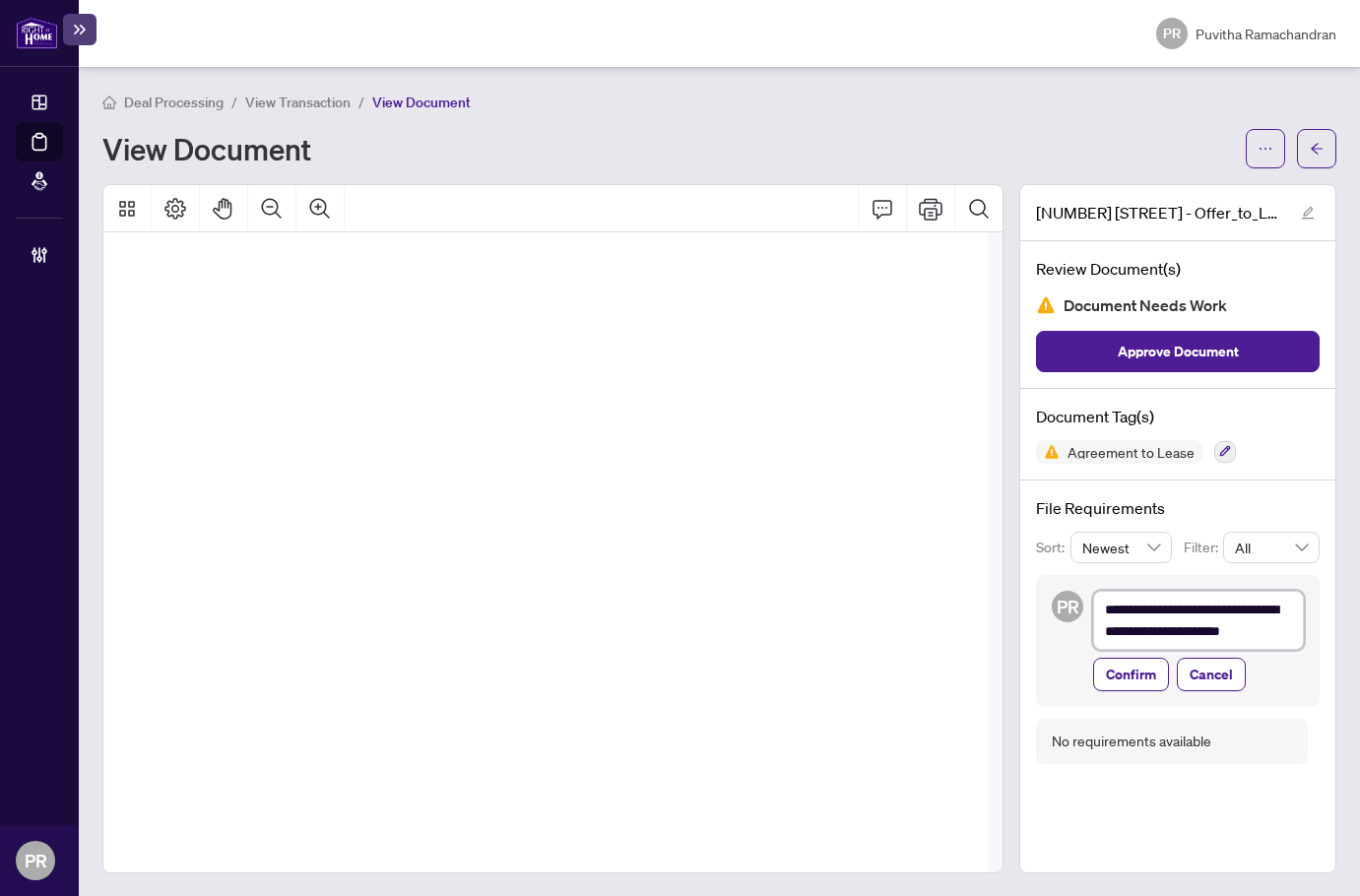 type on "**********" 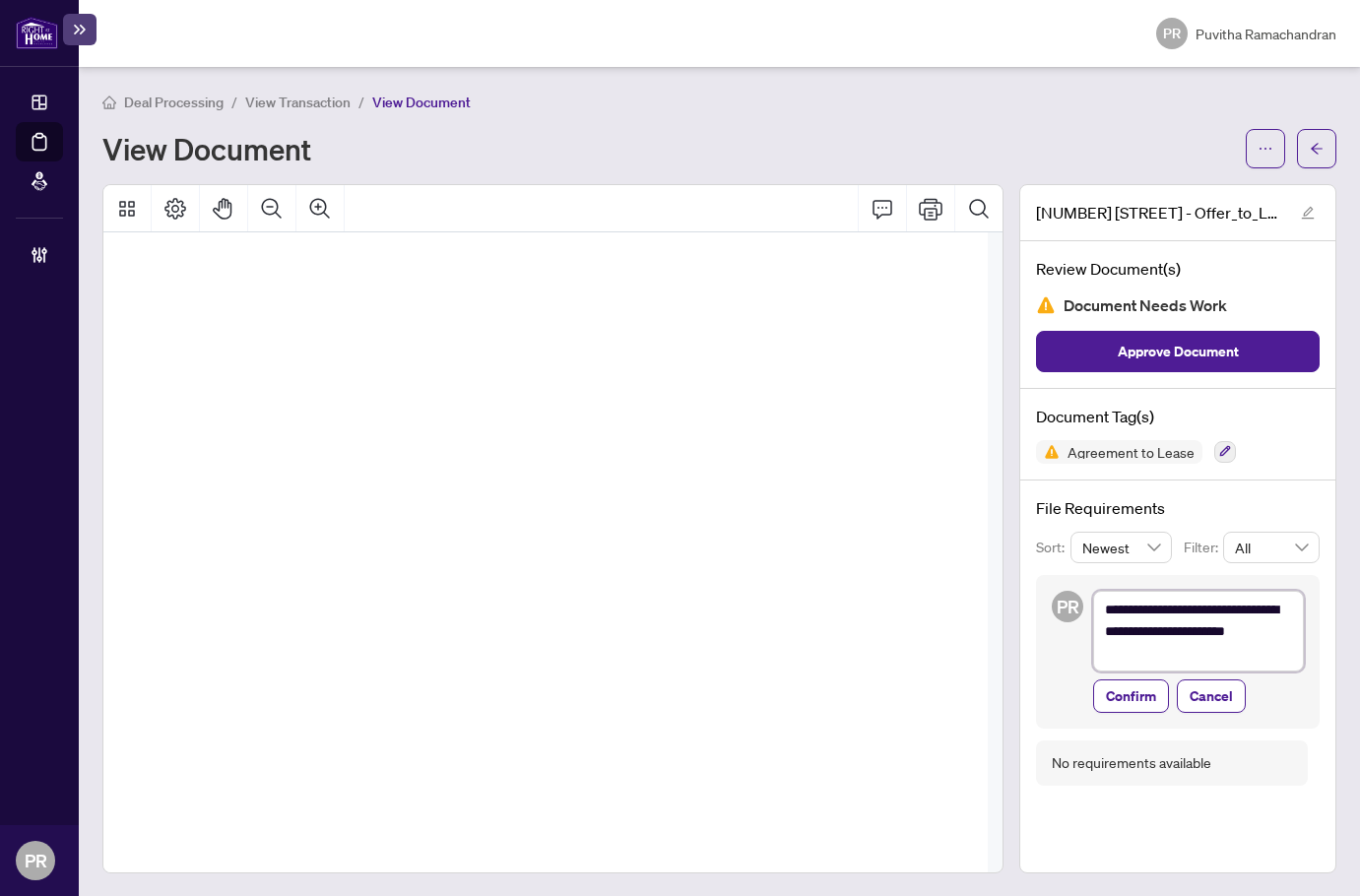 type on "**********" 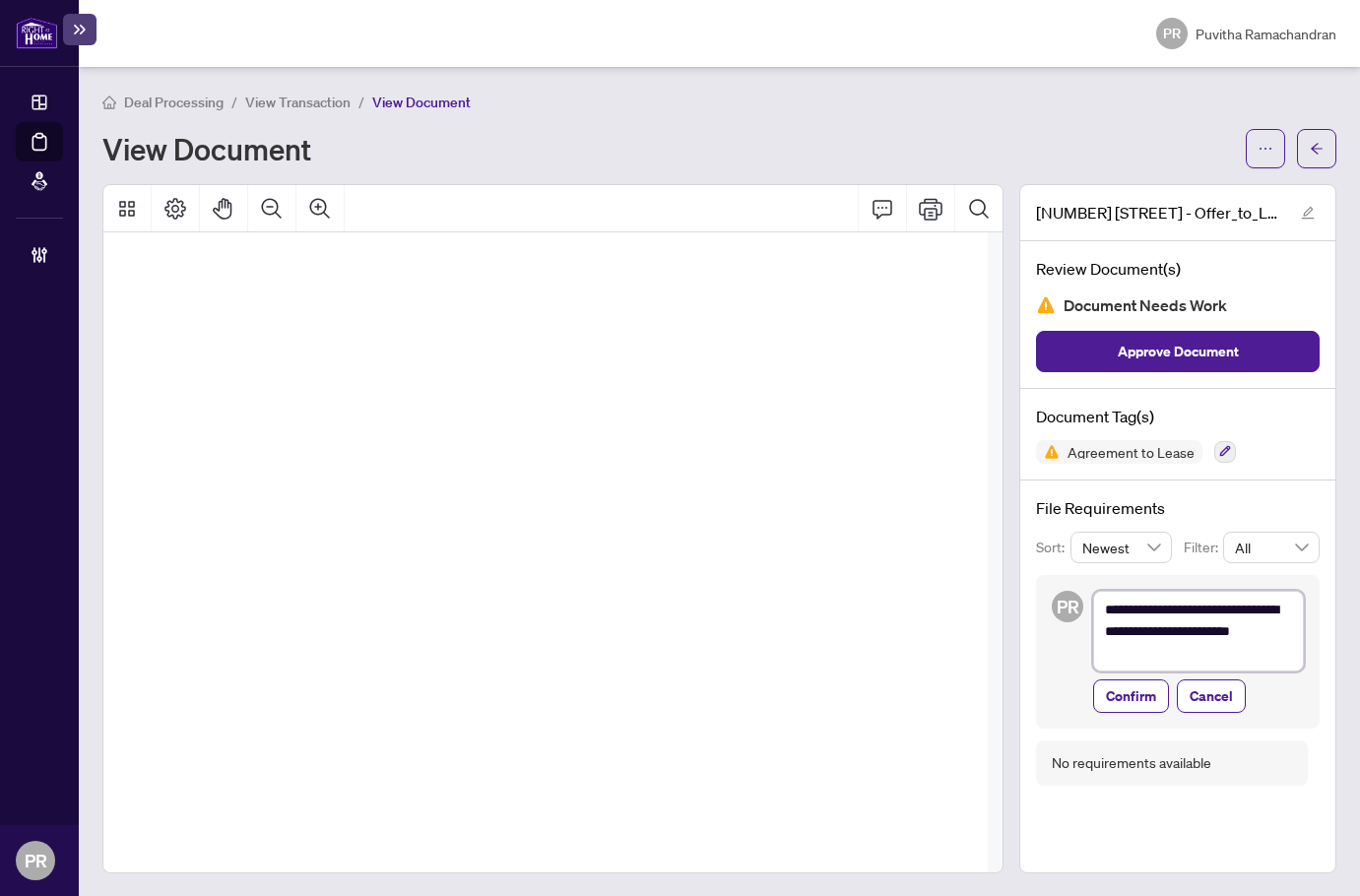 type on "**********" 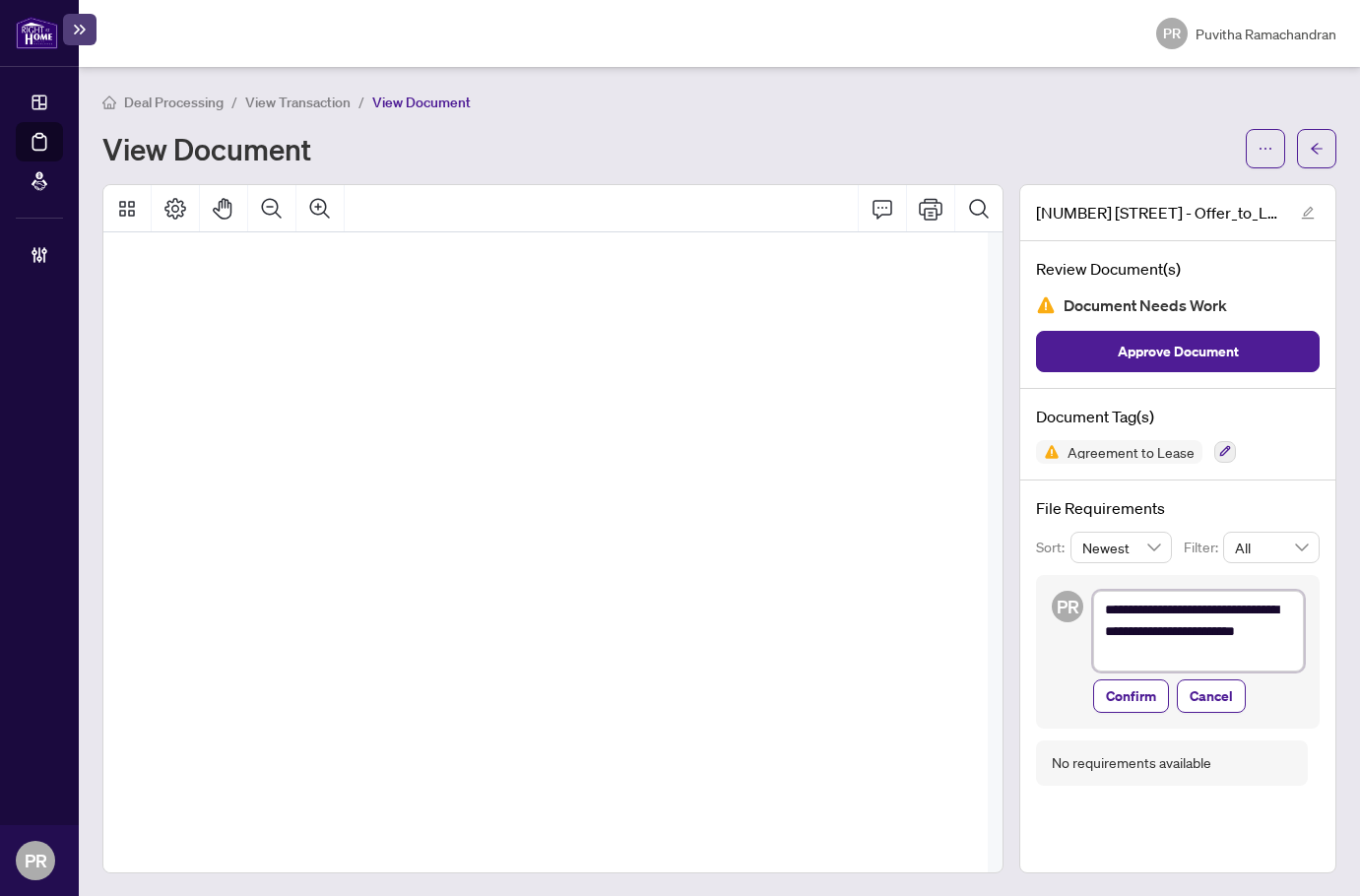 type on "**********" 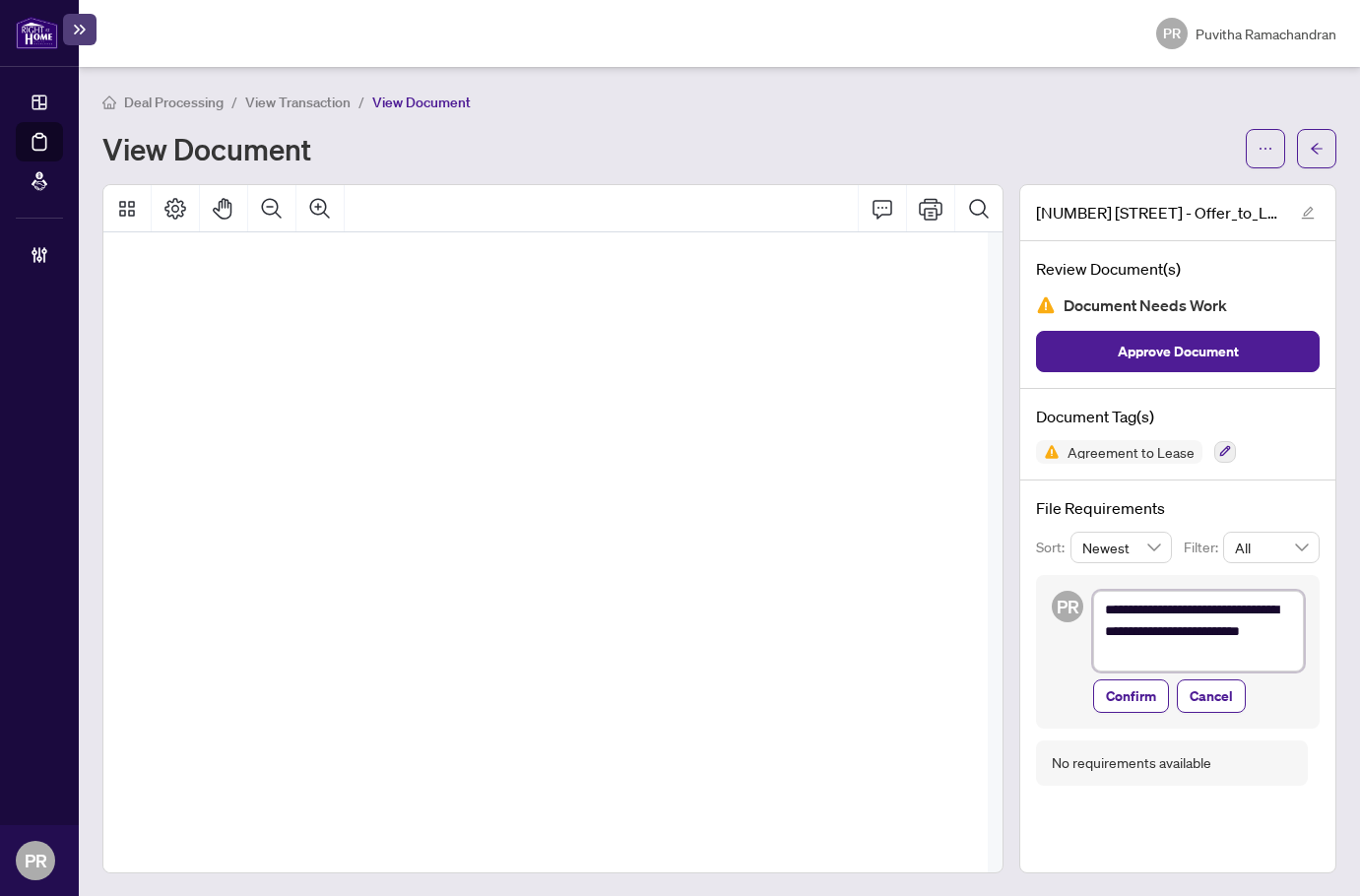 type on "**********" 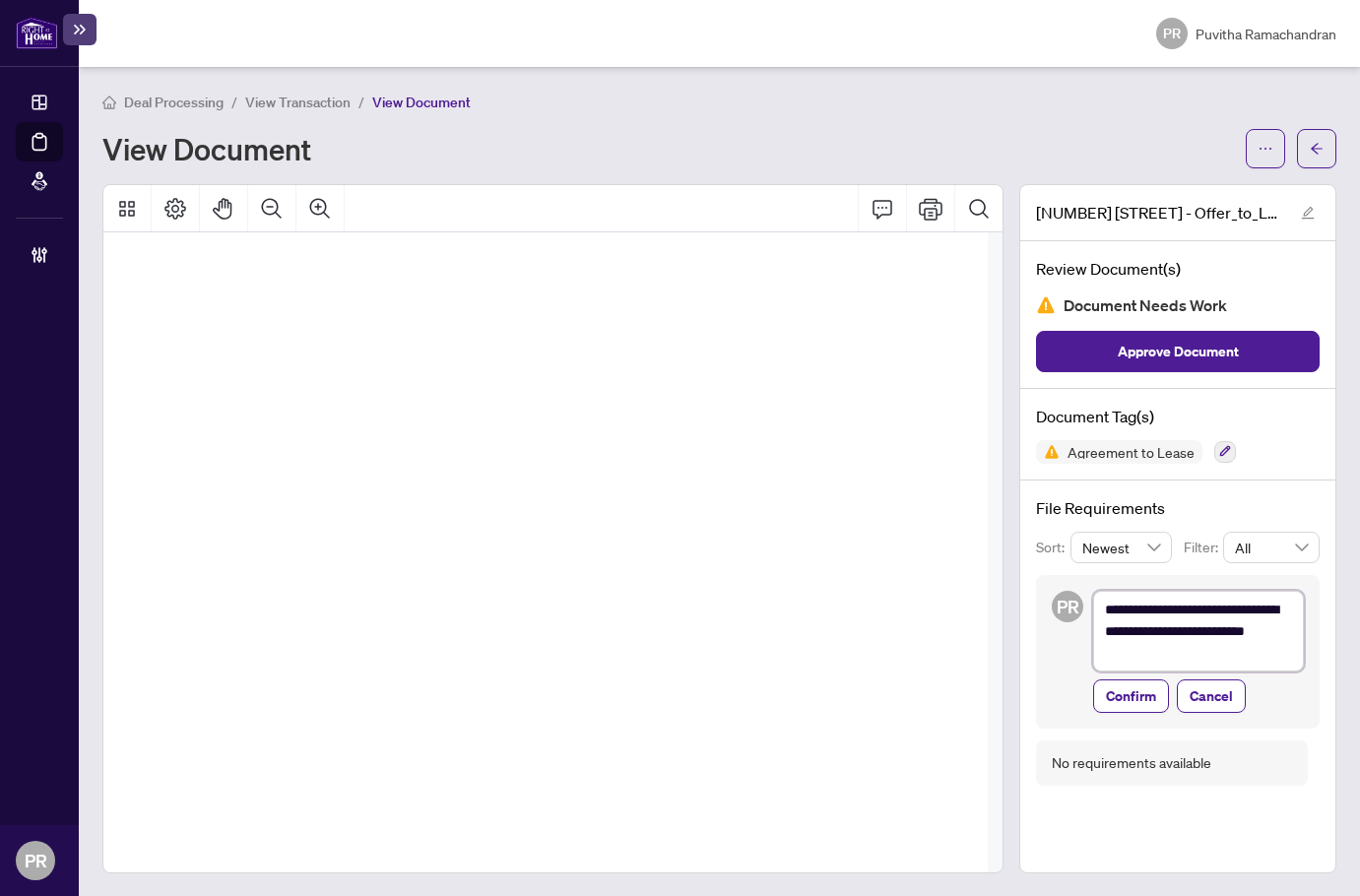 type on "**********" 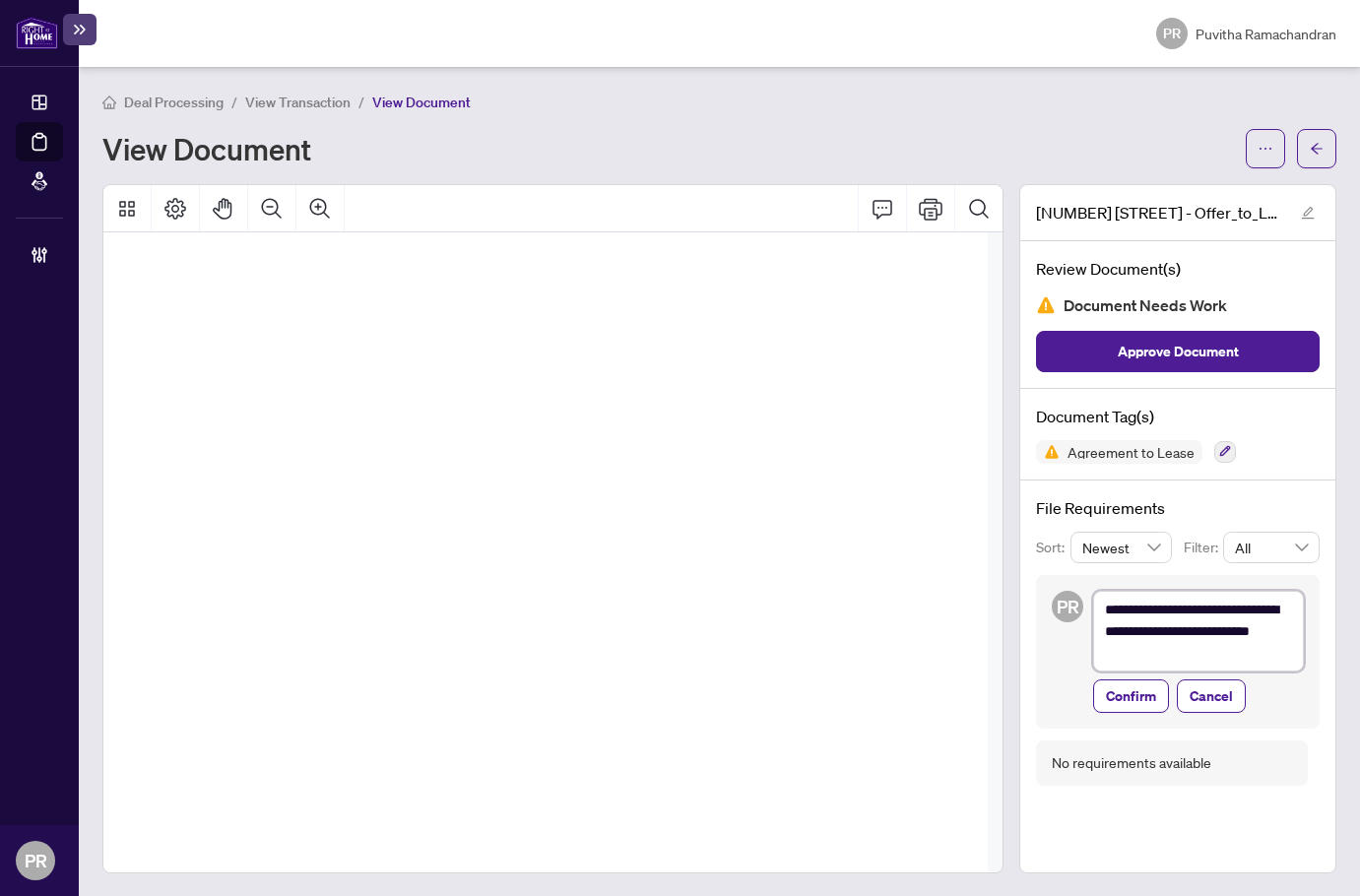 type on "**********" 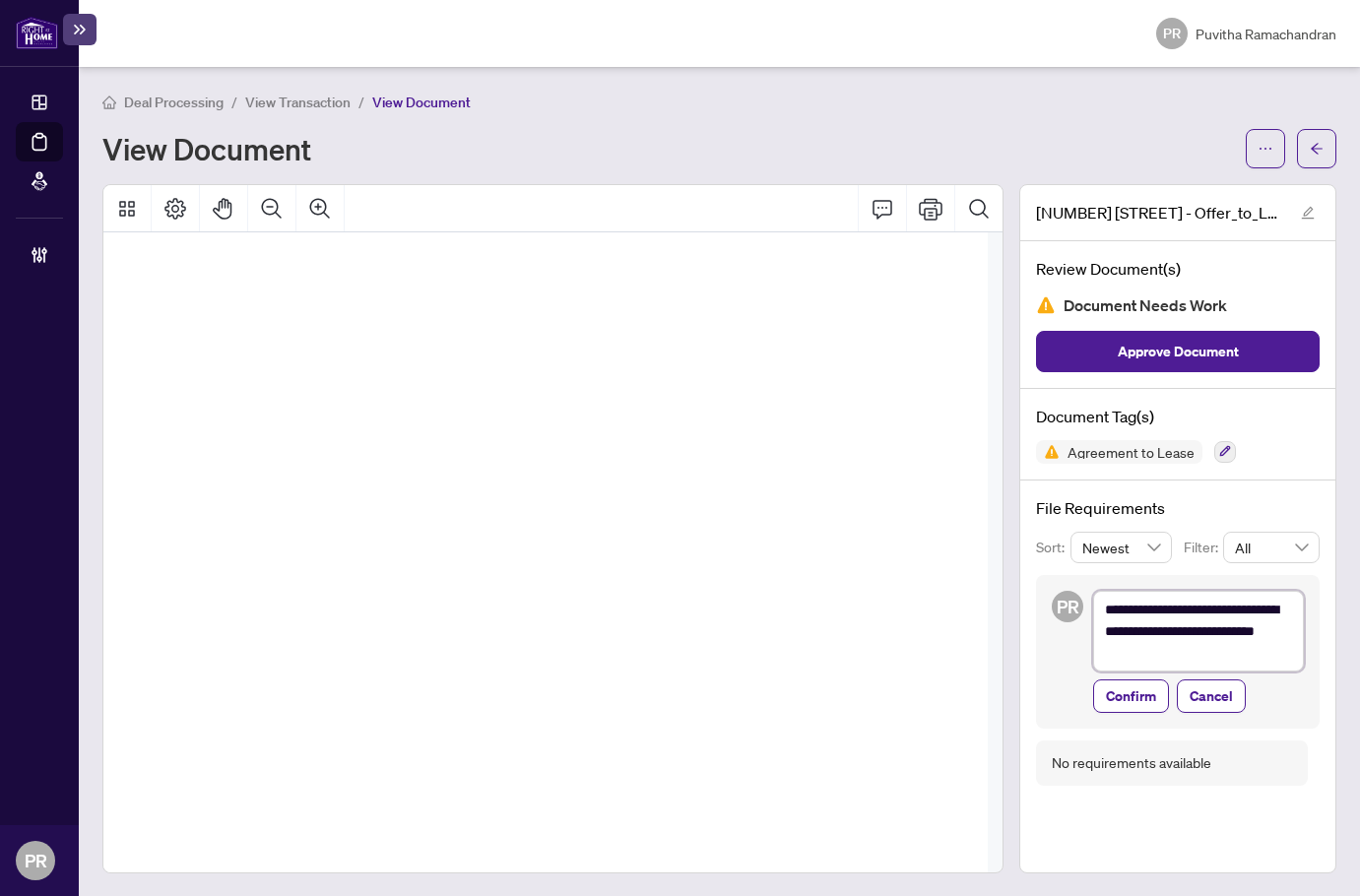 type on "**********" 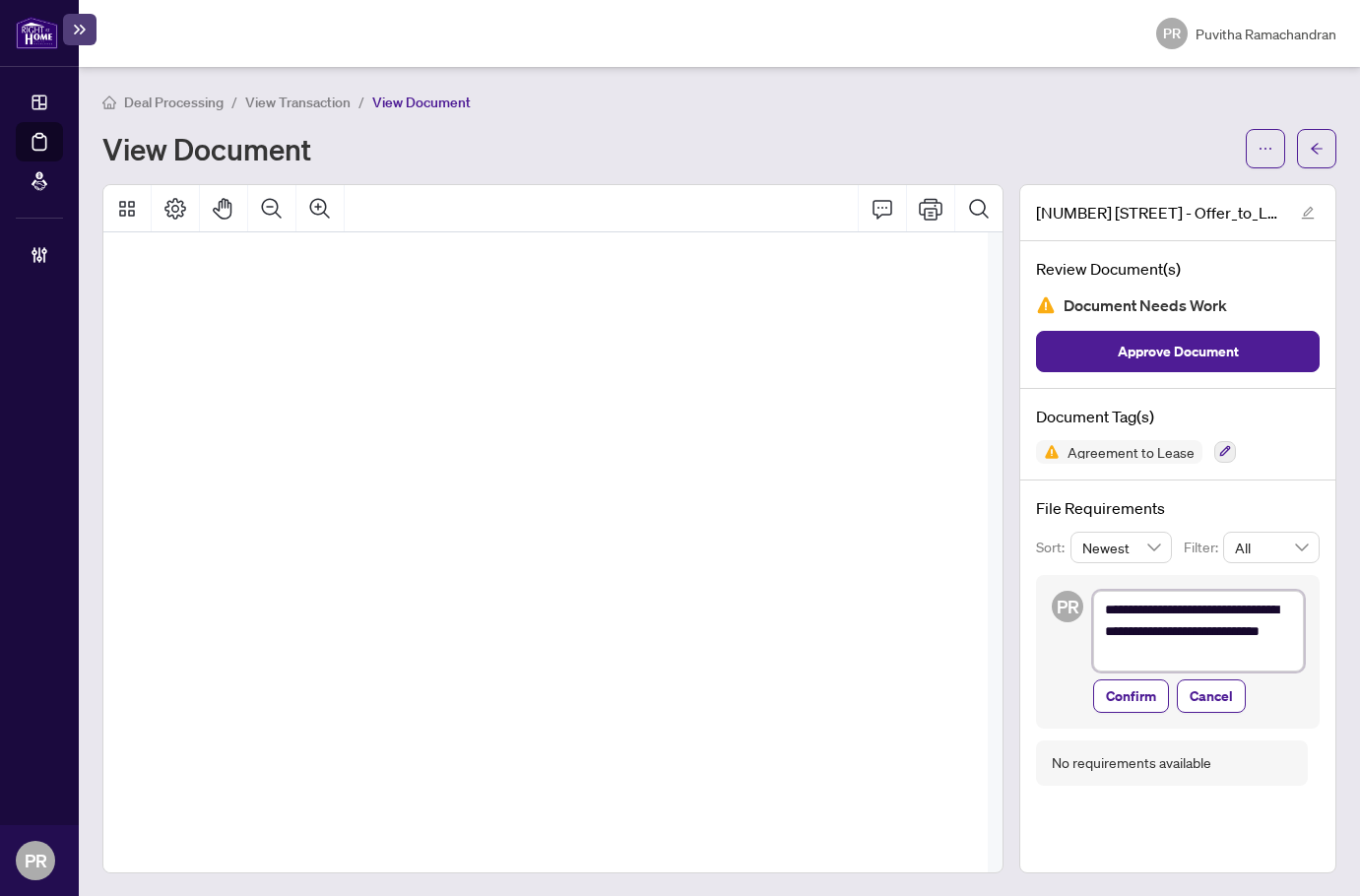 type on "**********" 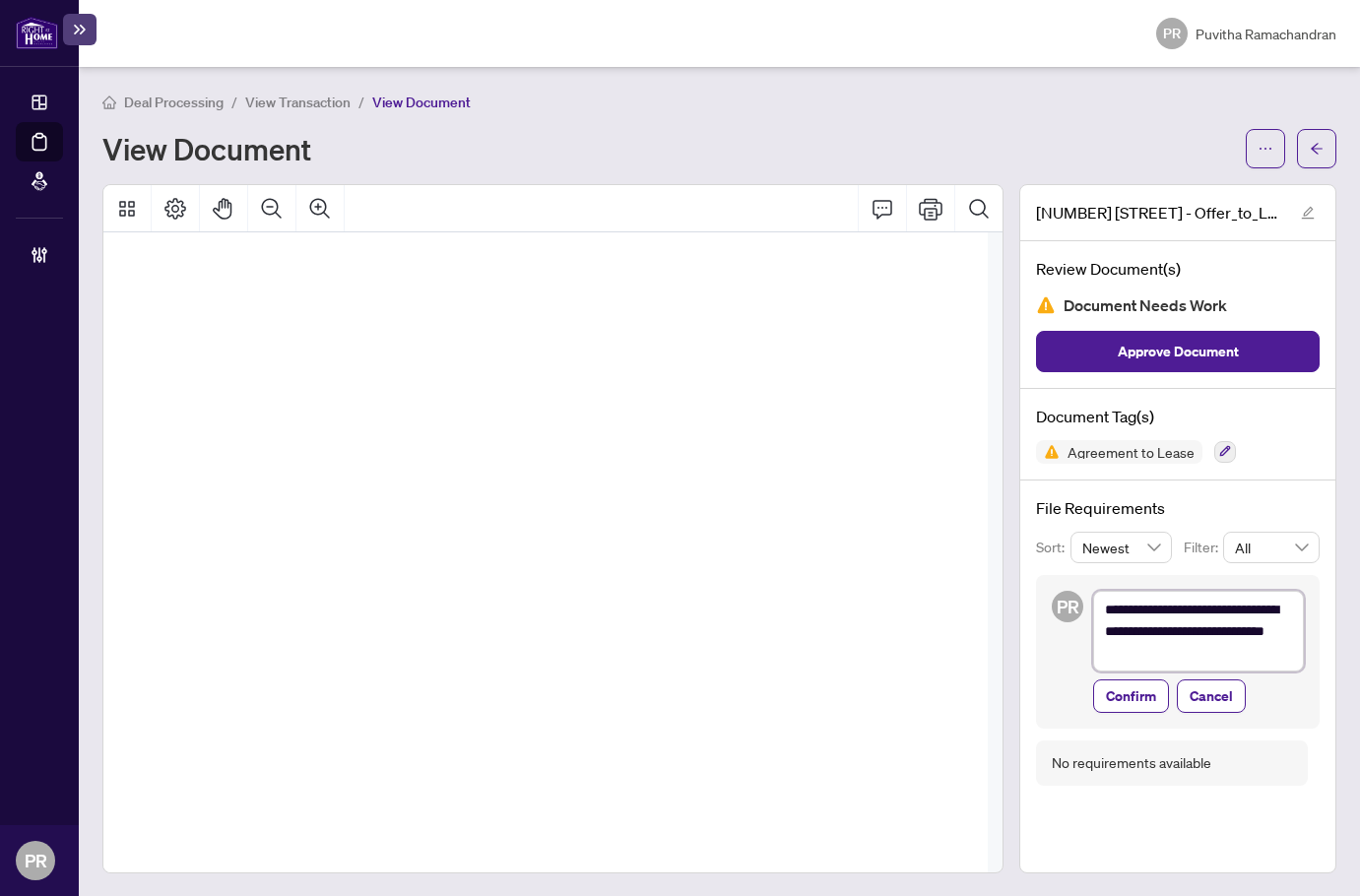 type on "**********" 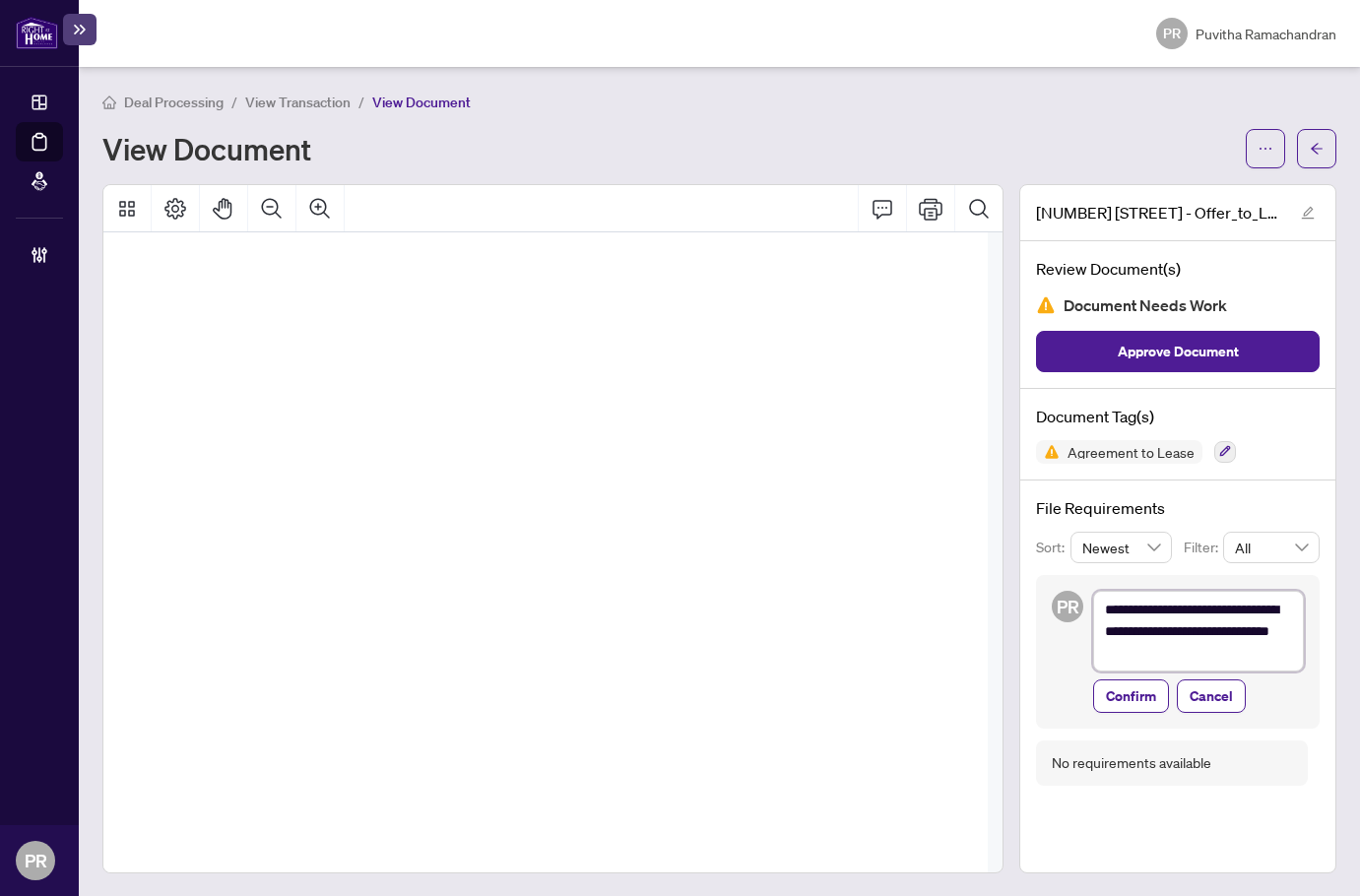 type on "**********" 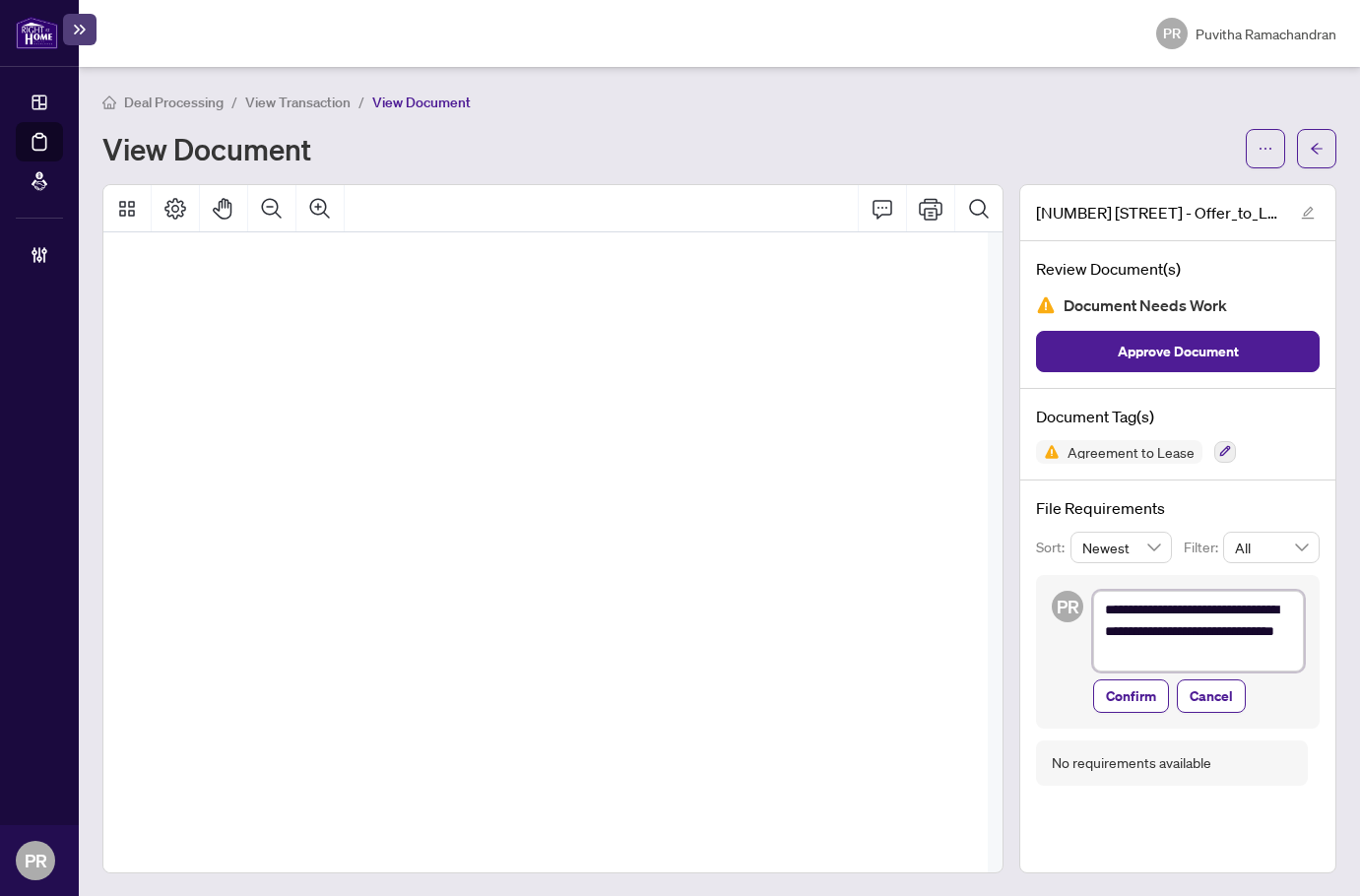 type on "**********" 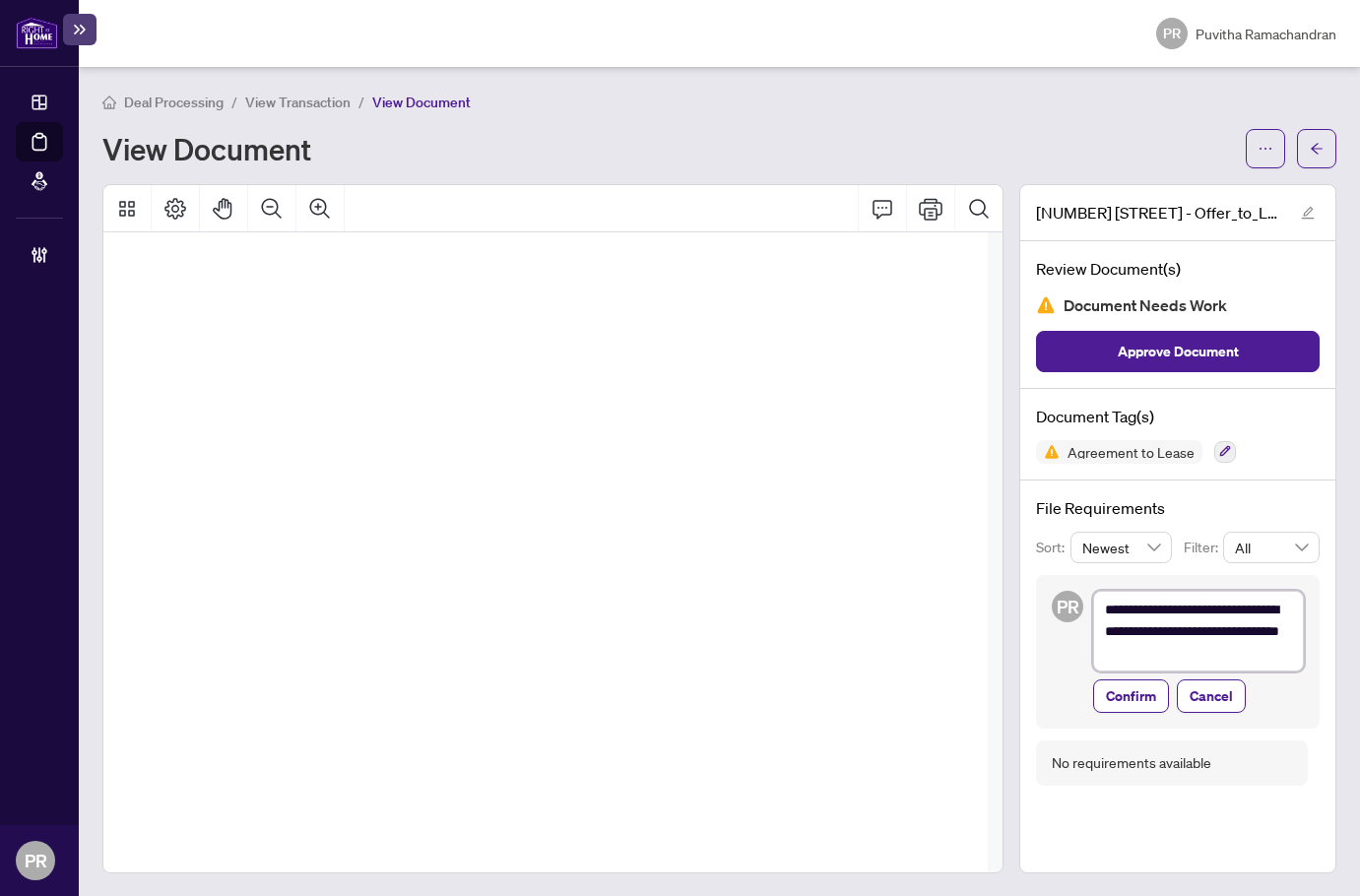 type on "**********" 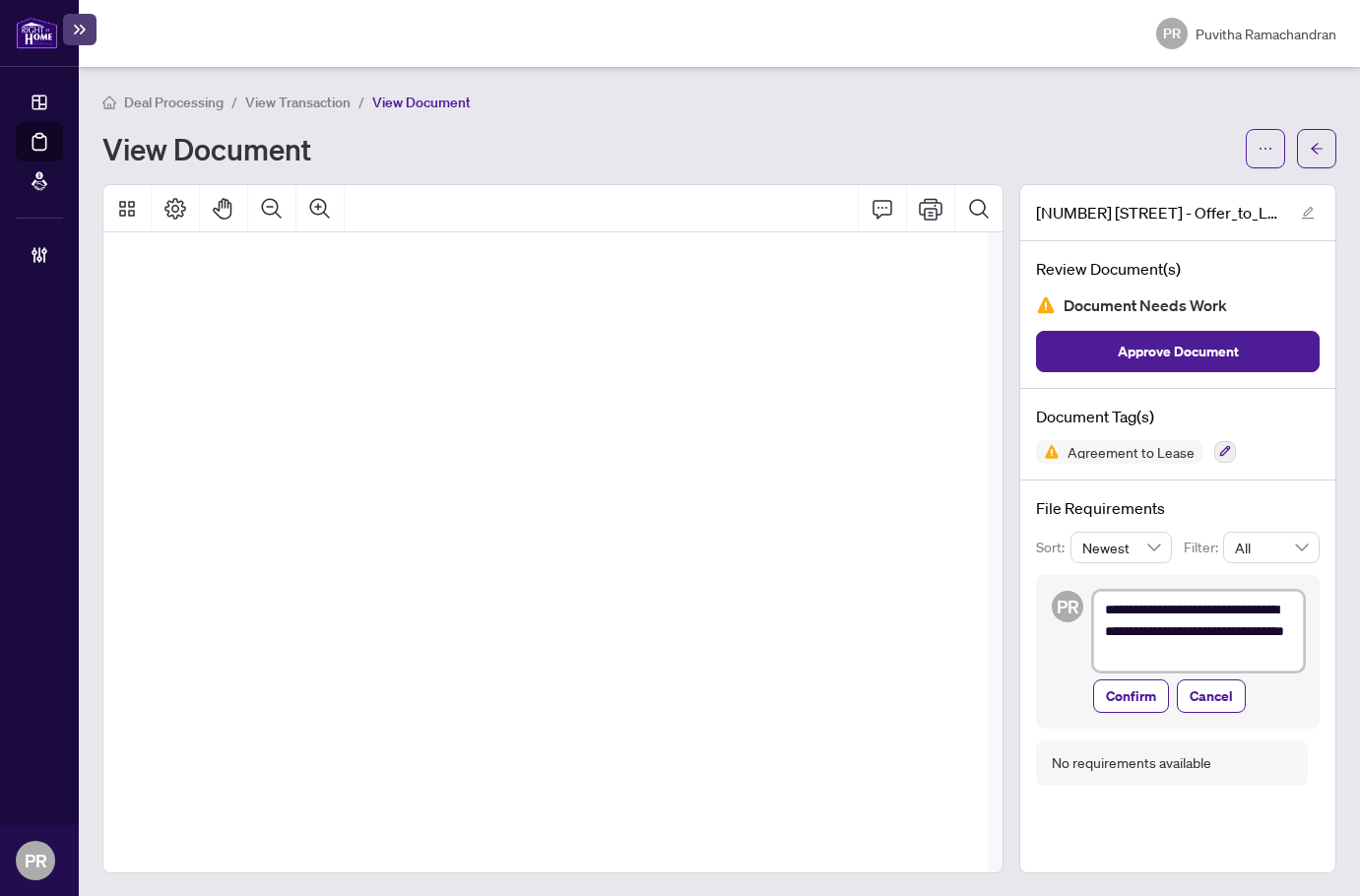 type on "**********" 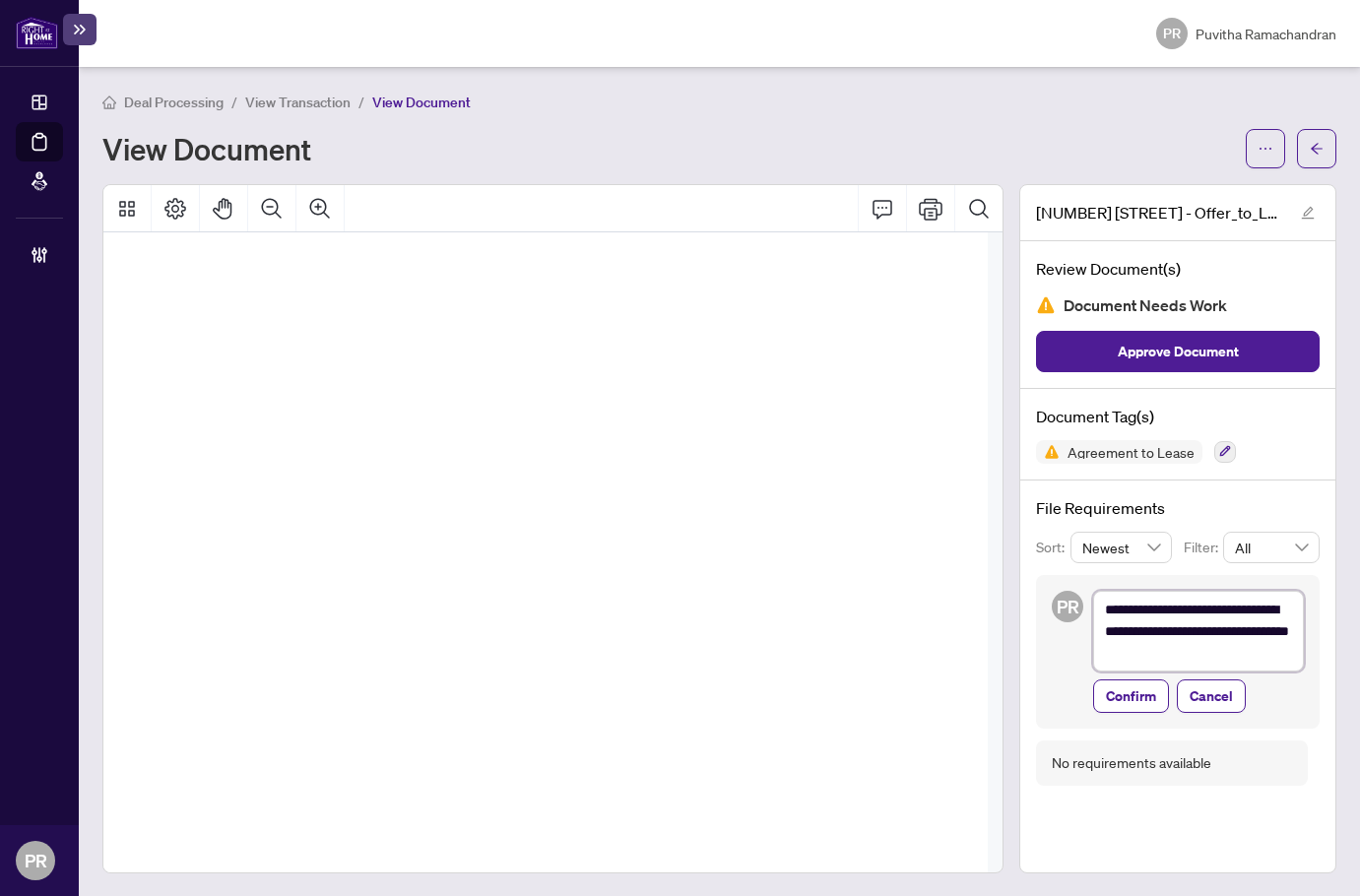 type on "**********" 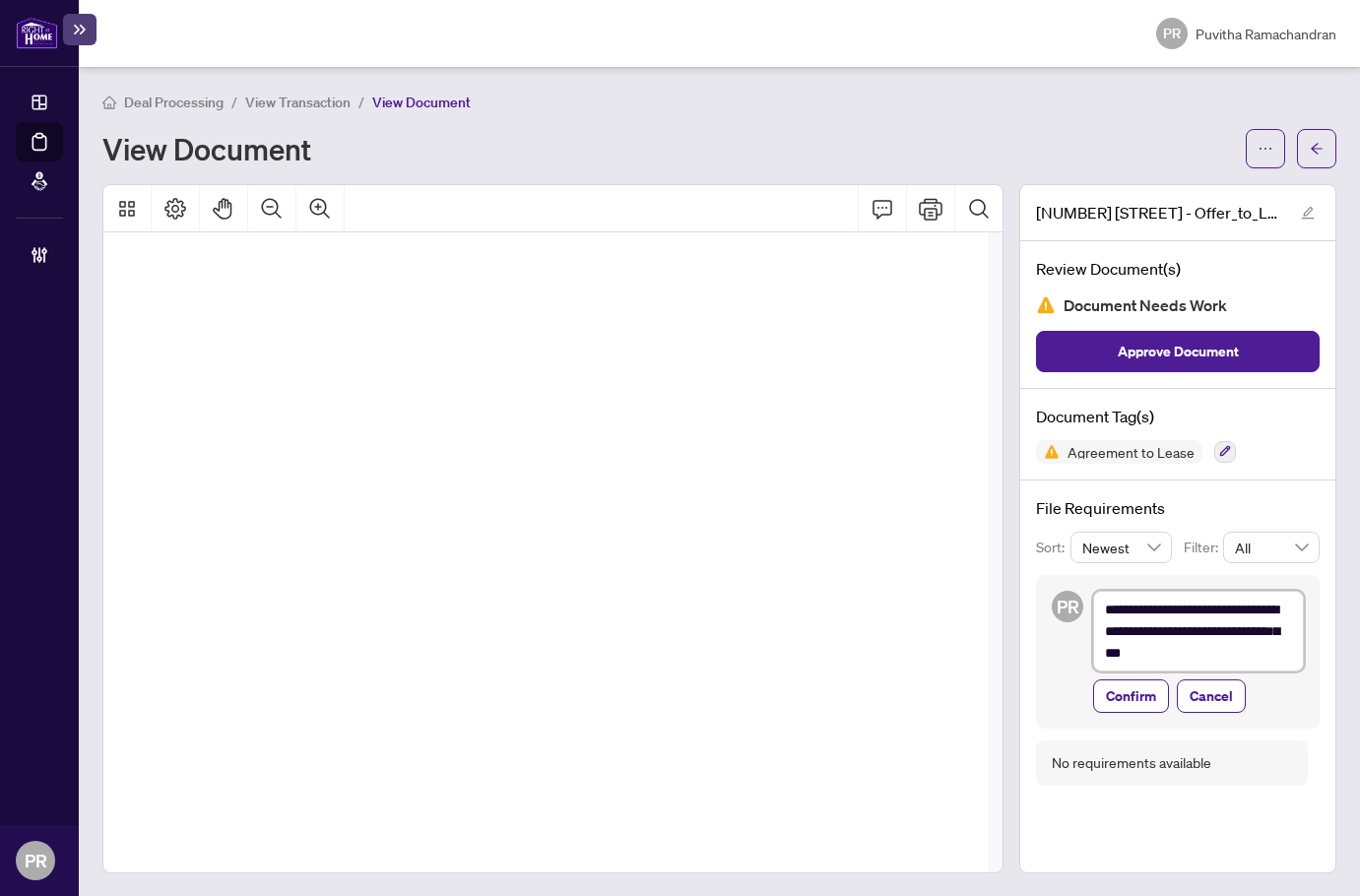type on "**********" 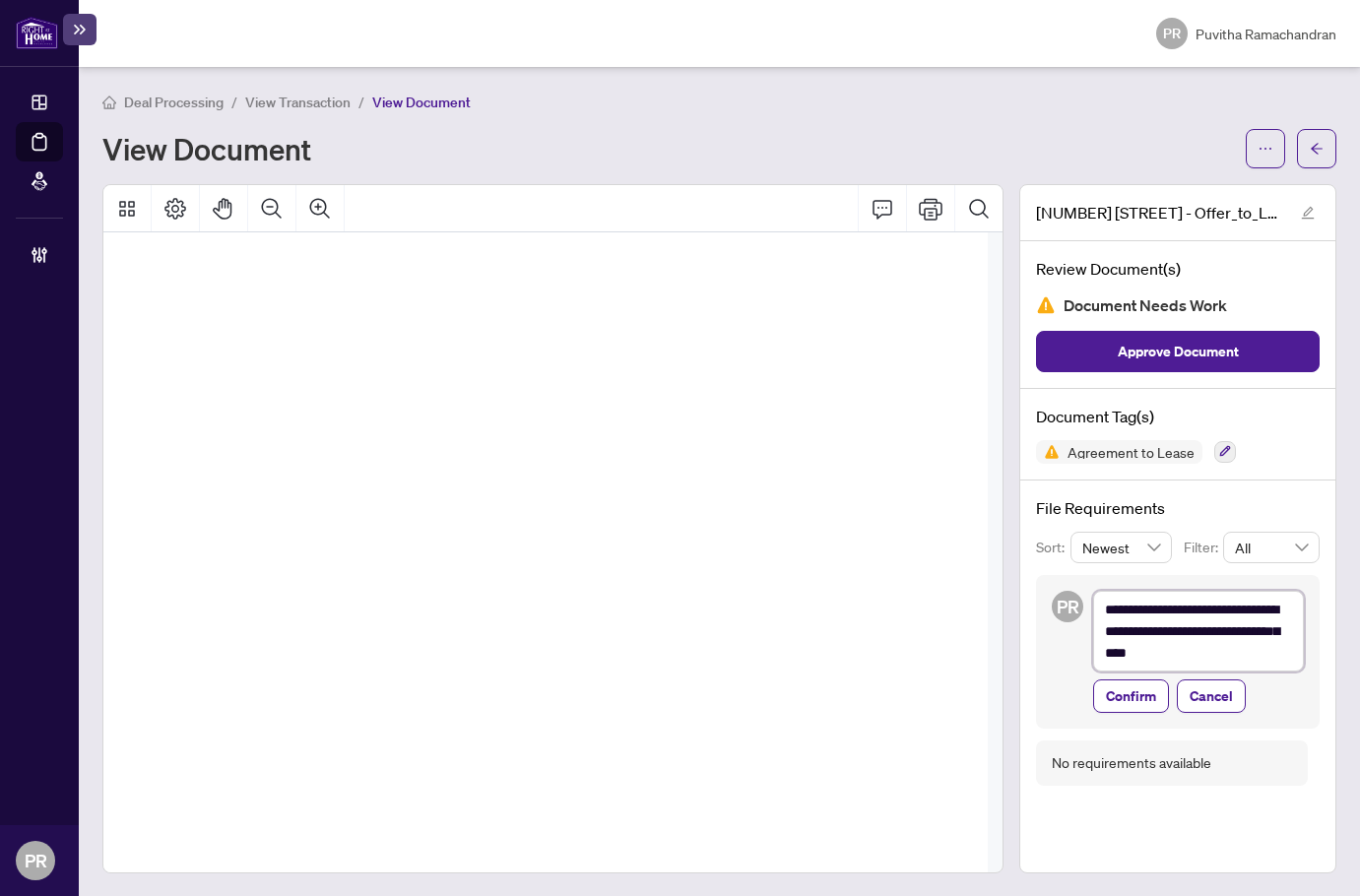 type on "**********" 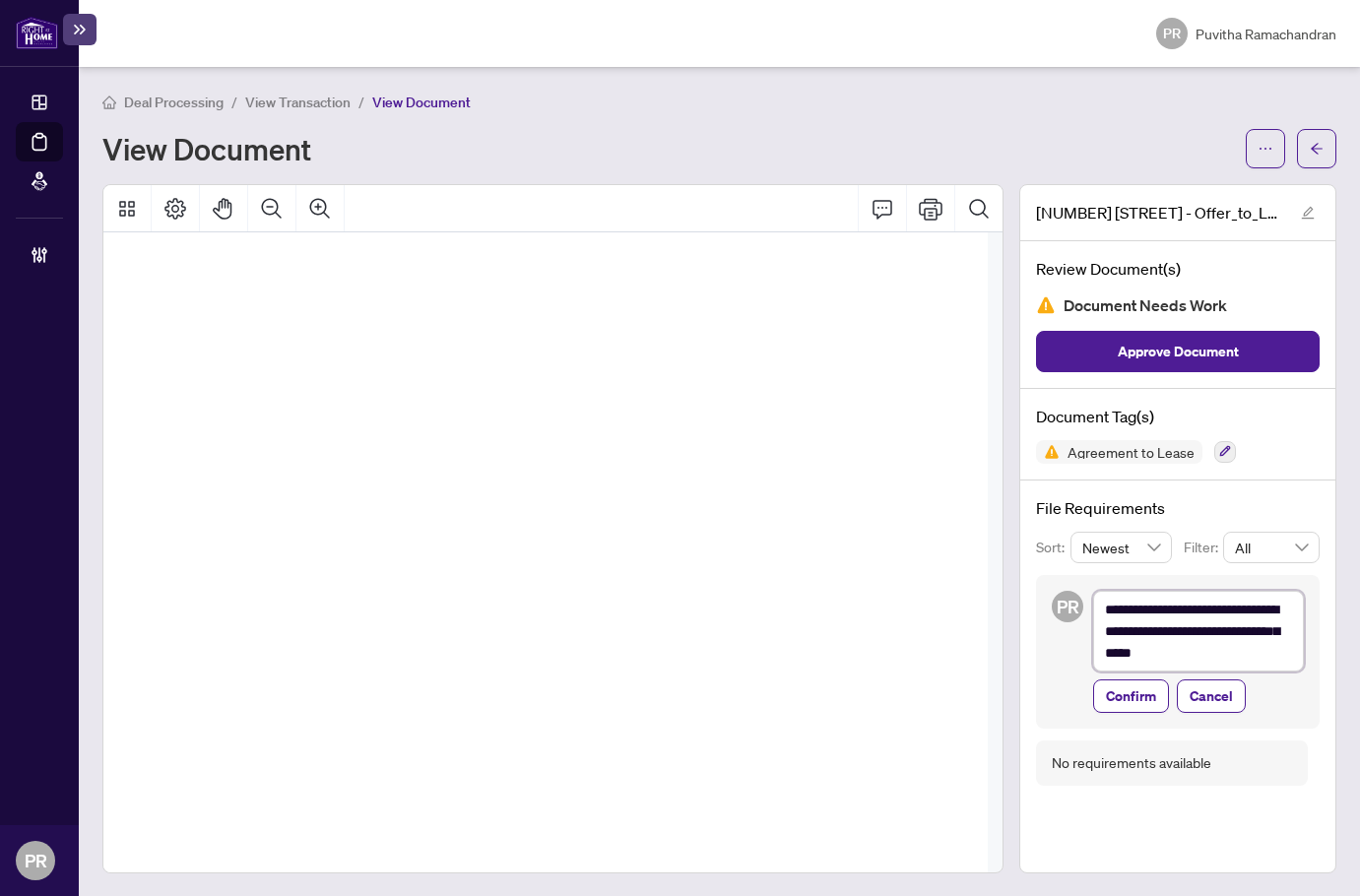 type on "**********" 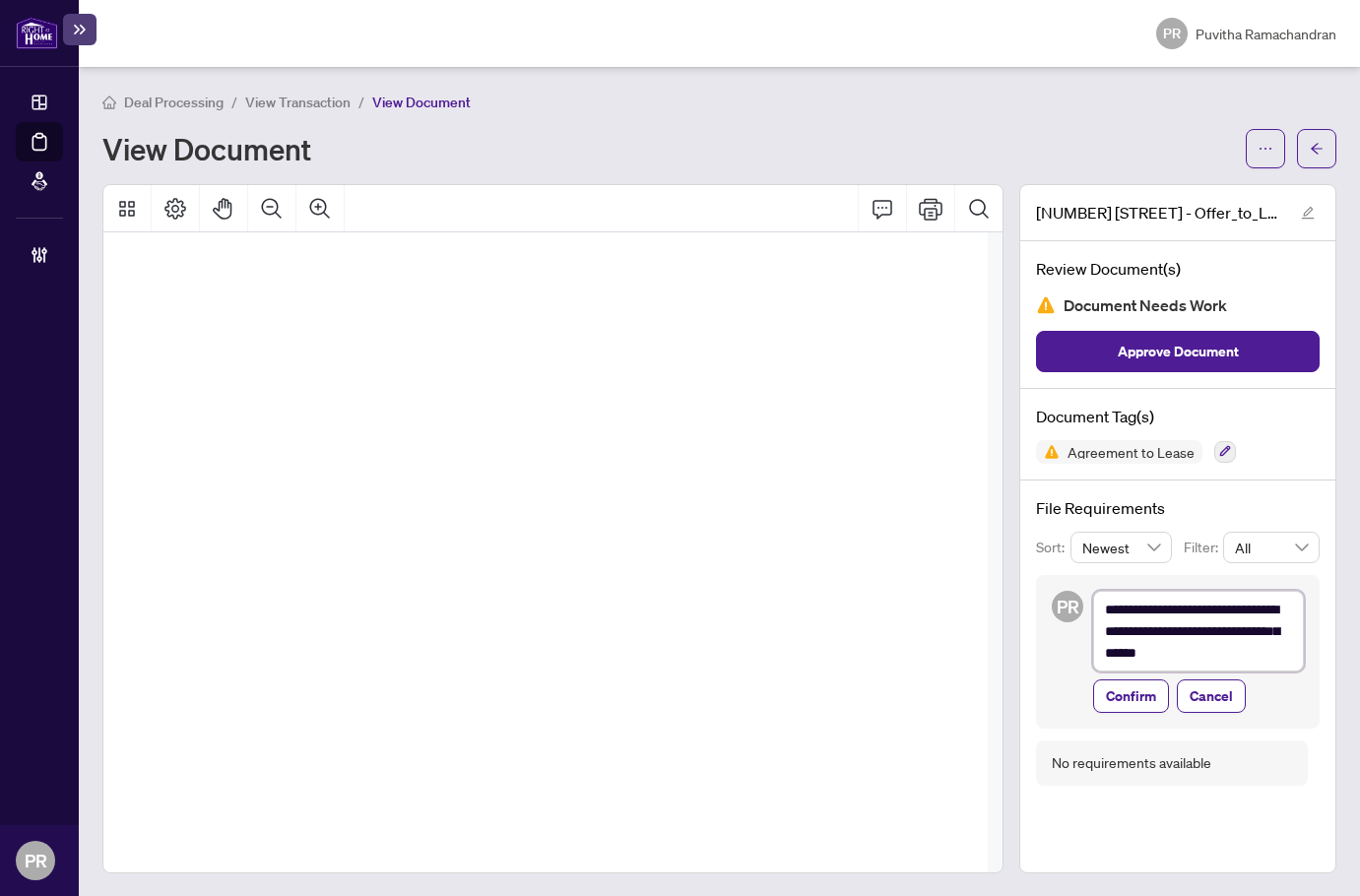 type on "**********" 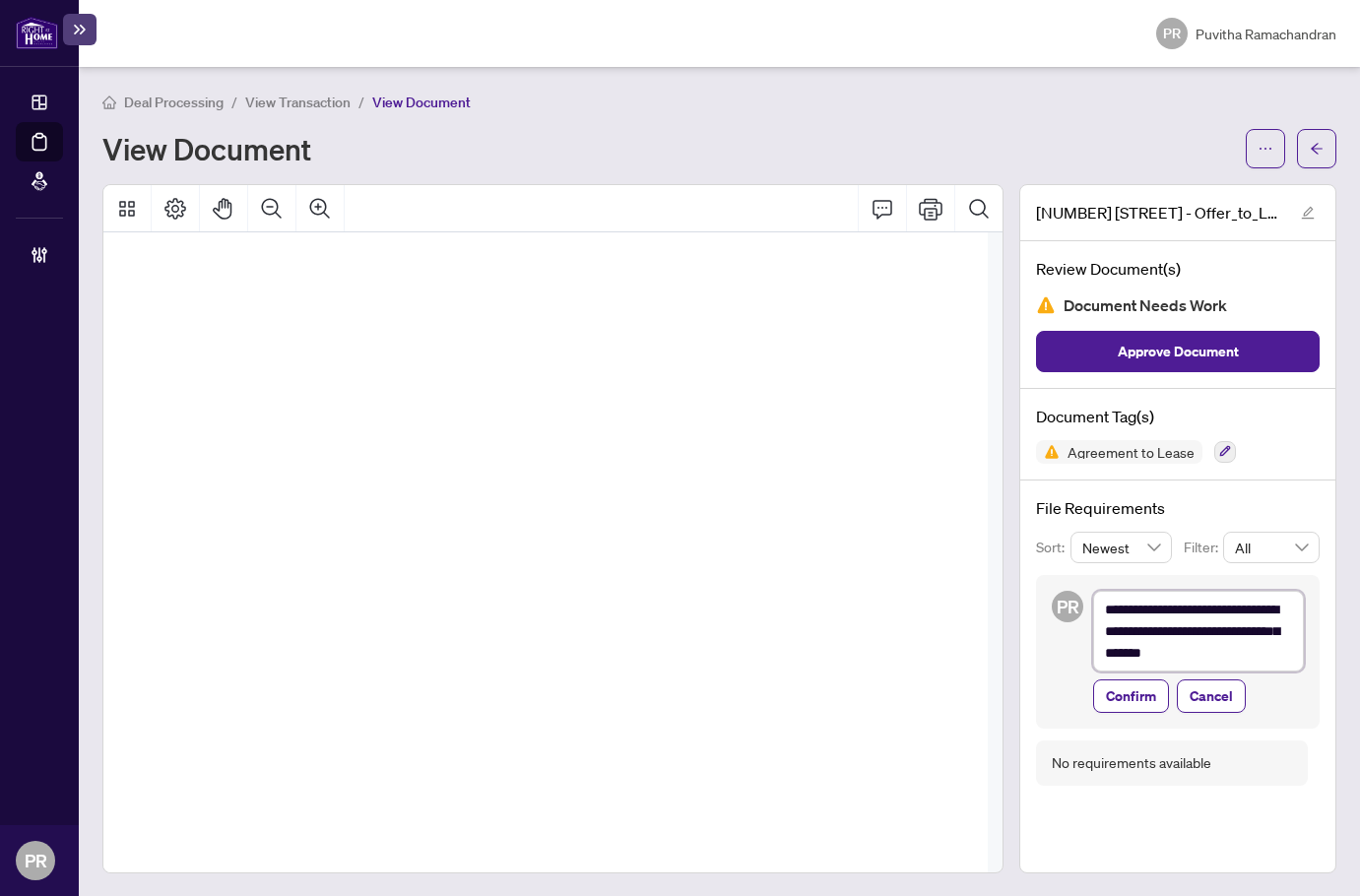type on "**********" 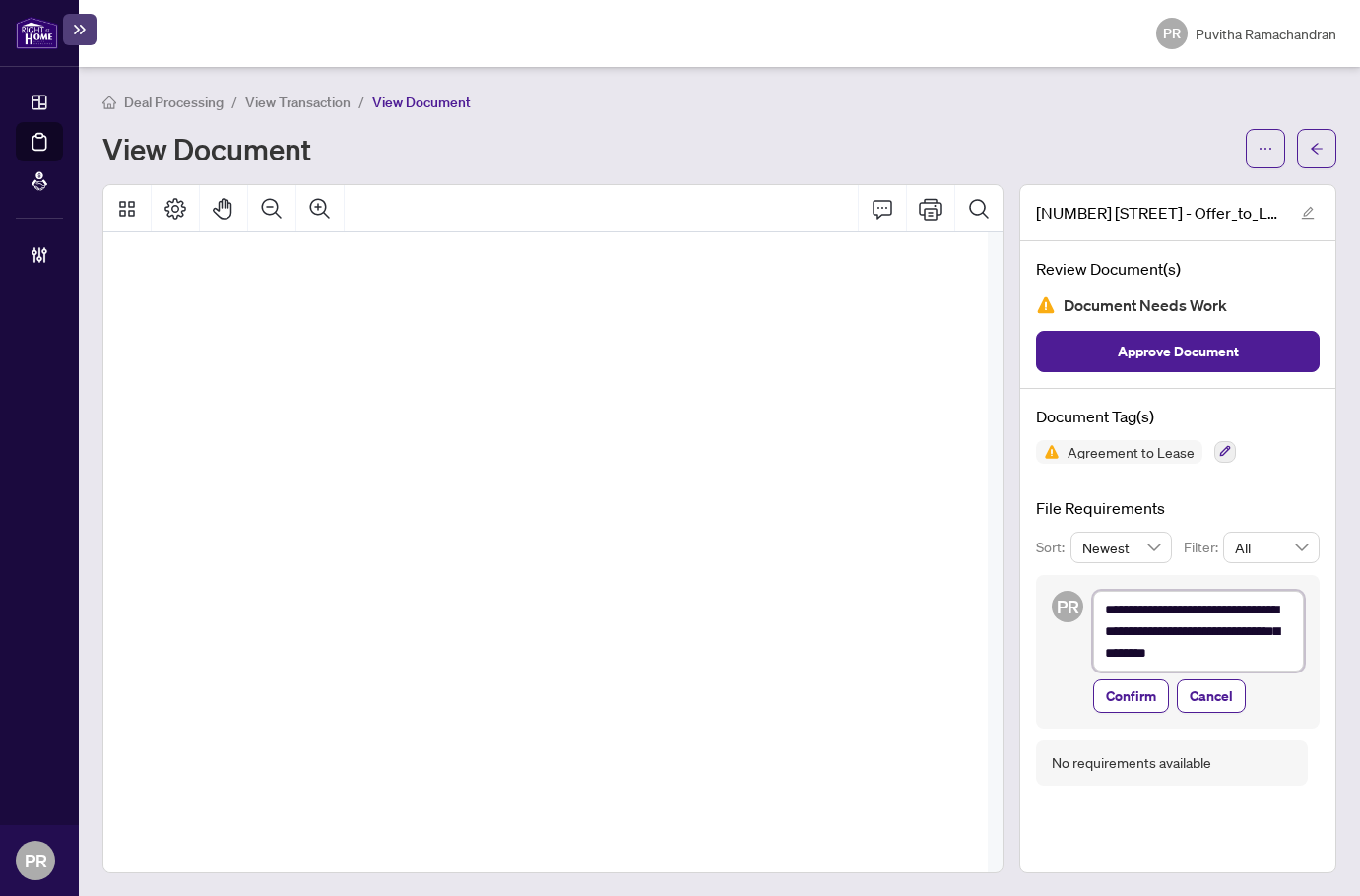 type on "**********" 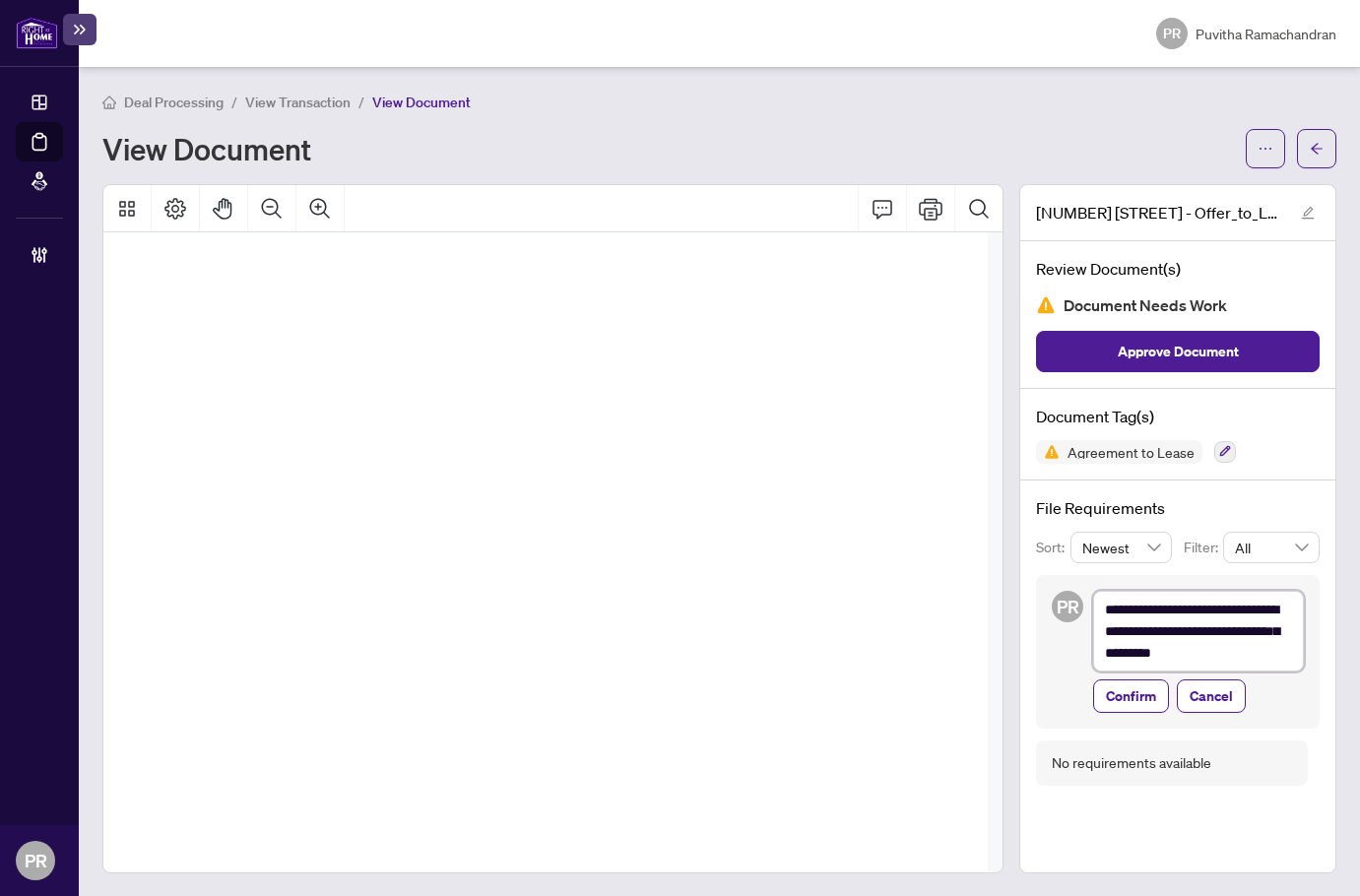 type on "**********" 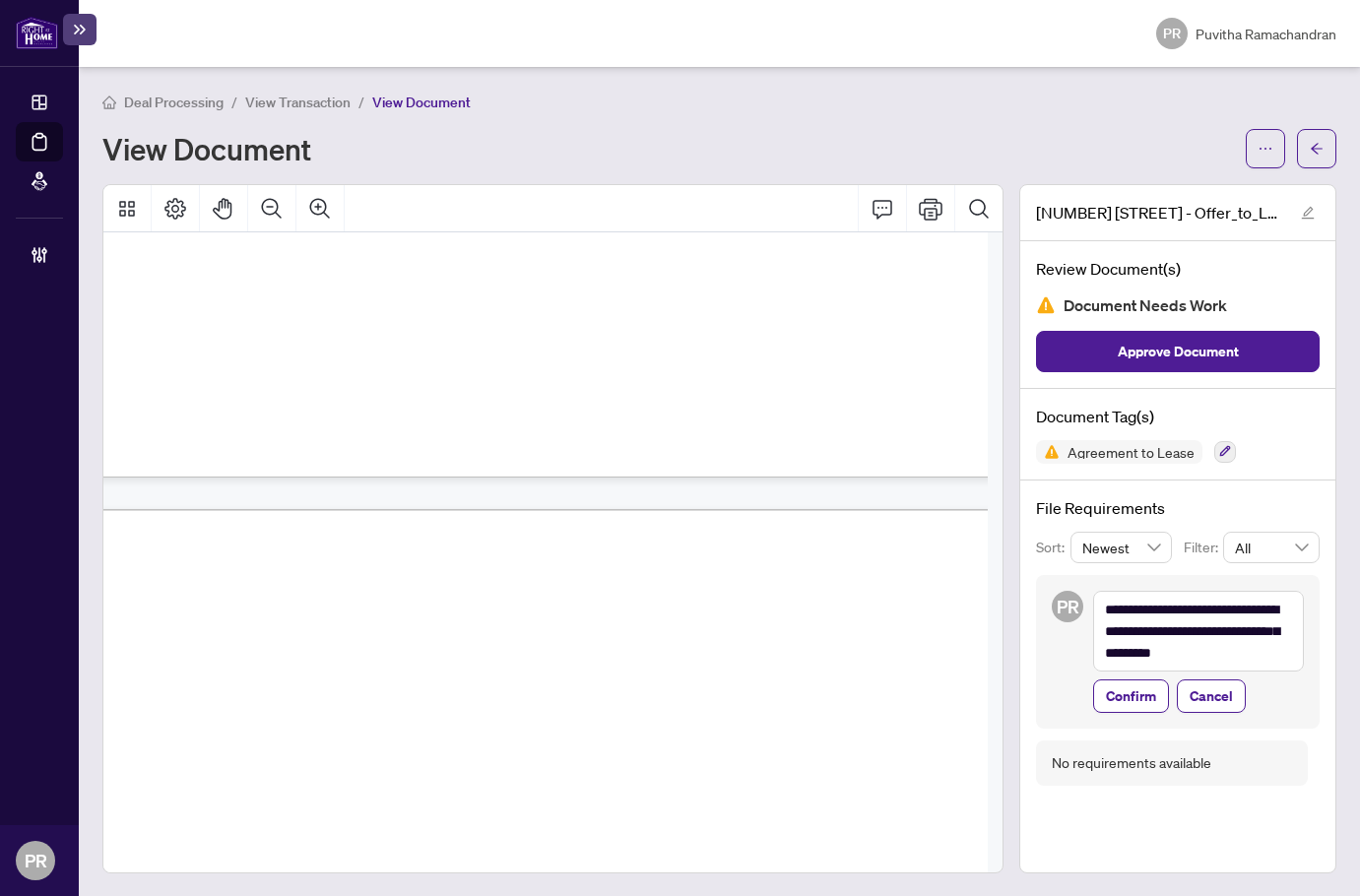 scroll, scrollTop: 17759, scrollLeft: 56, axis: both 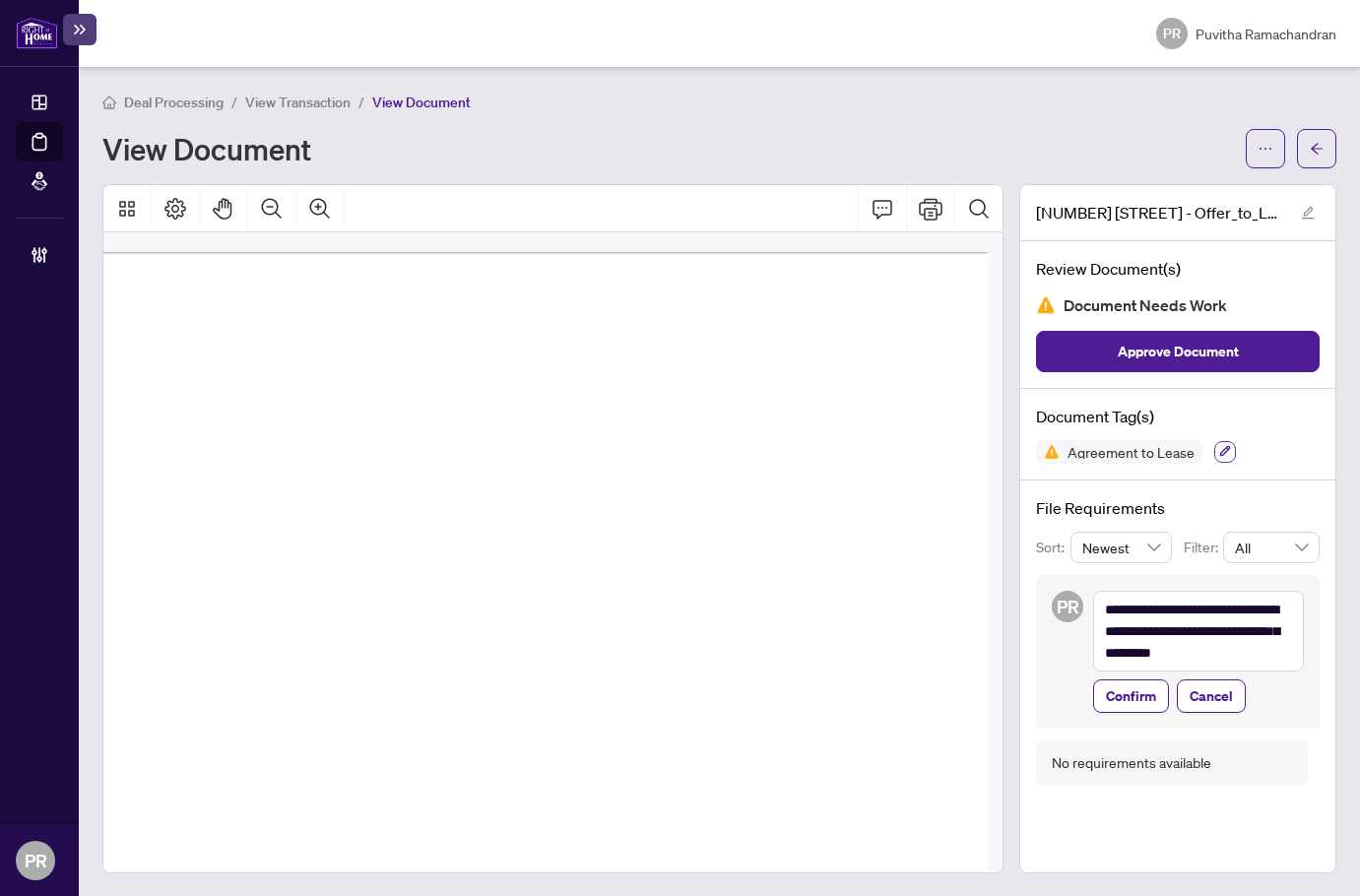 click at bounding box center (1225, 452) 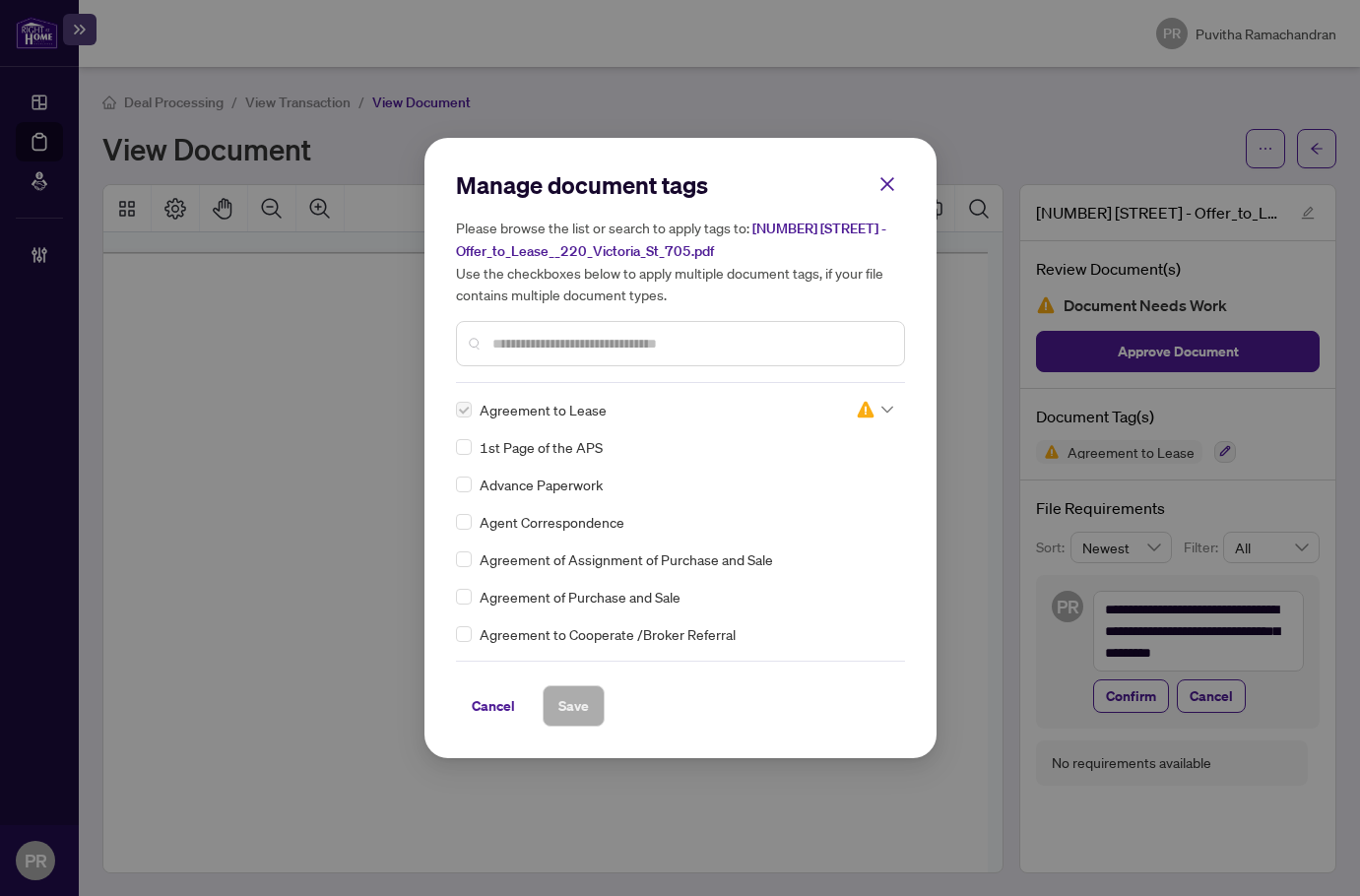 click at bounding box center (690, 344) 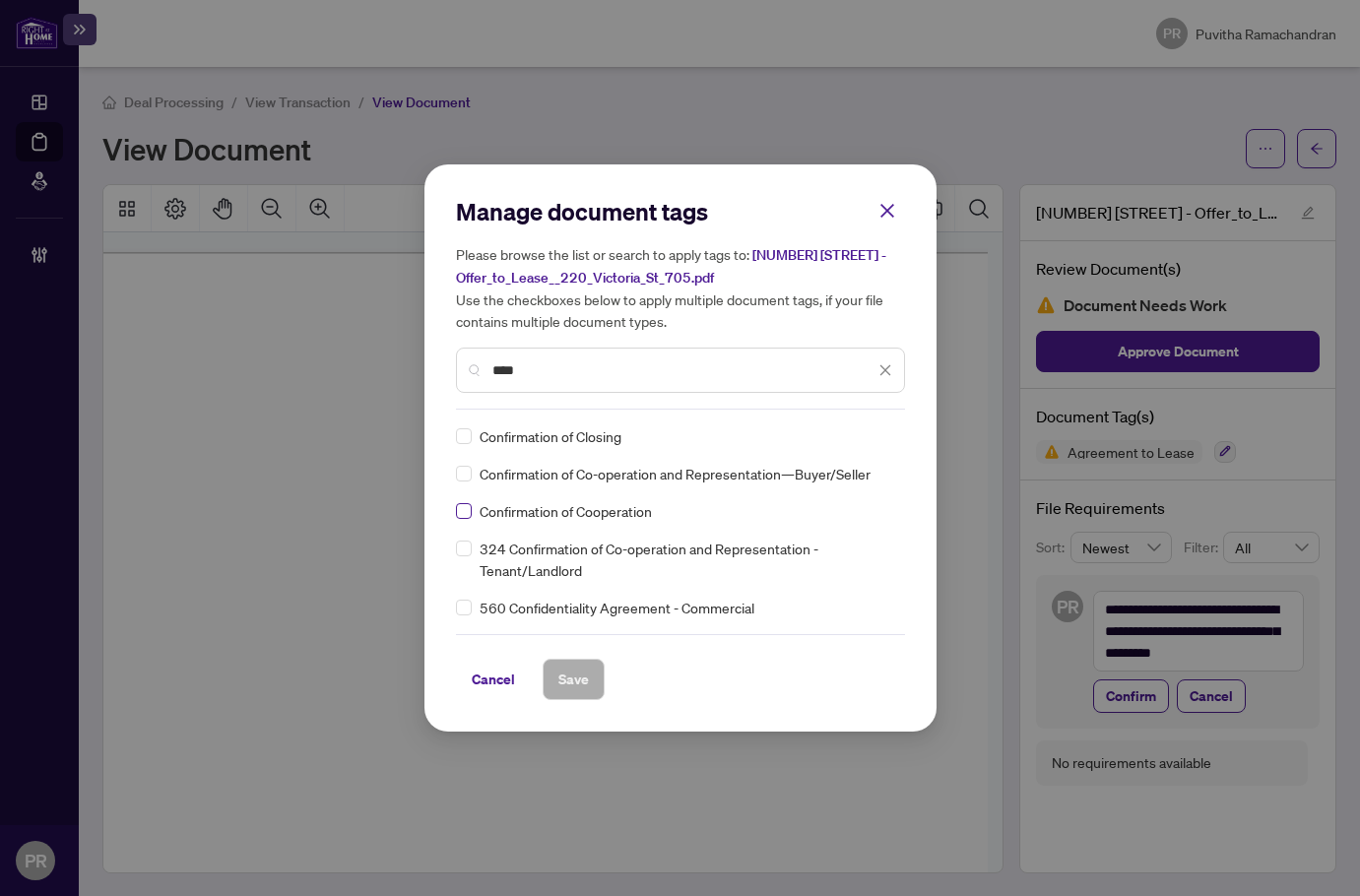 type on "****" 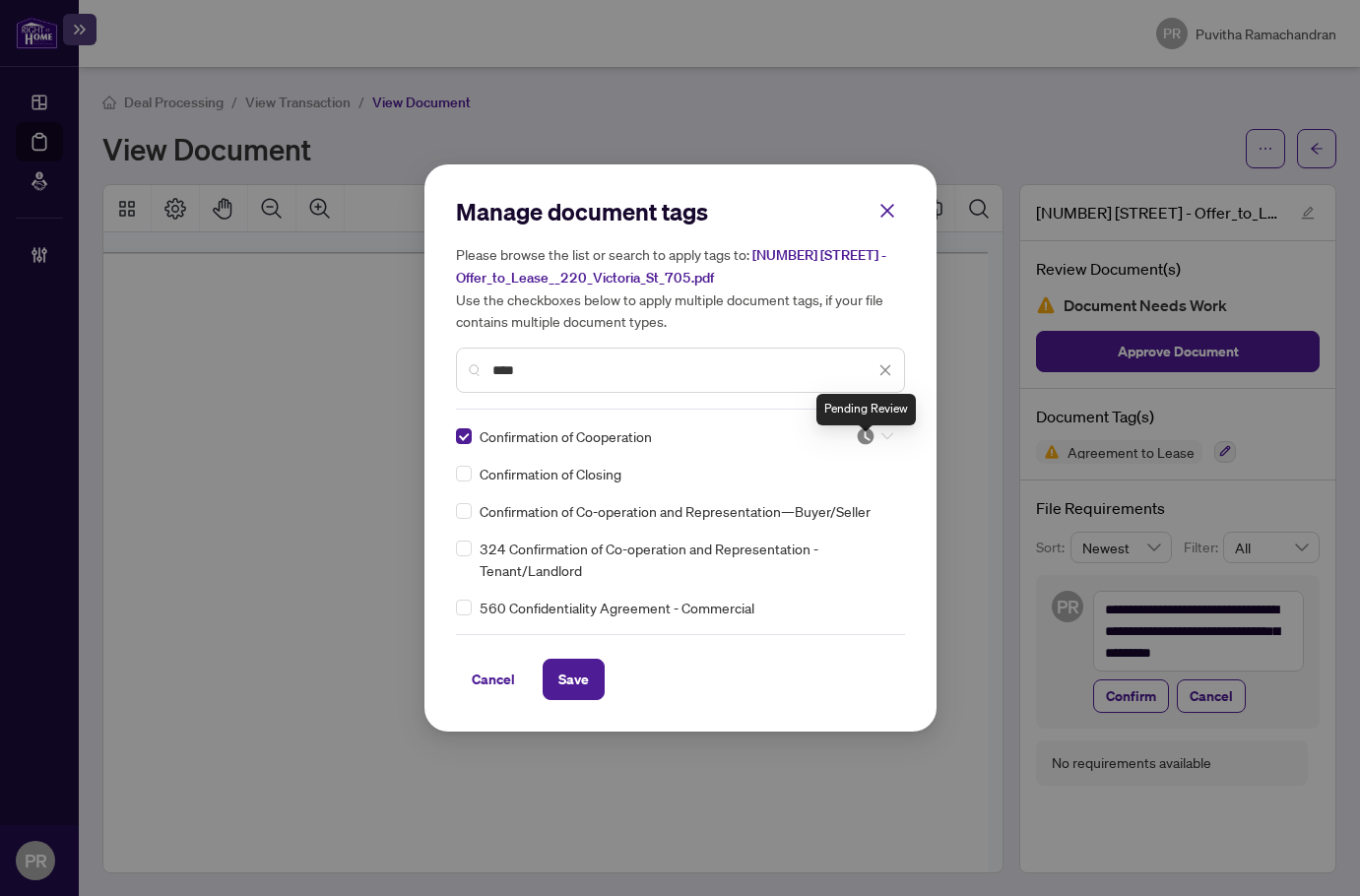 click at bounding box center (866, 436) 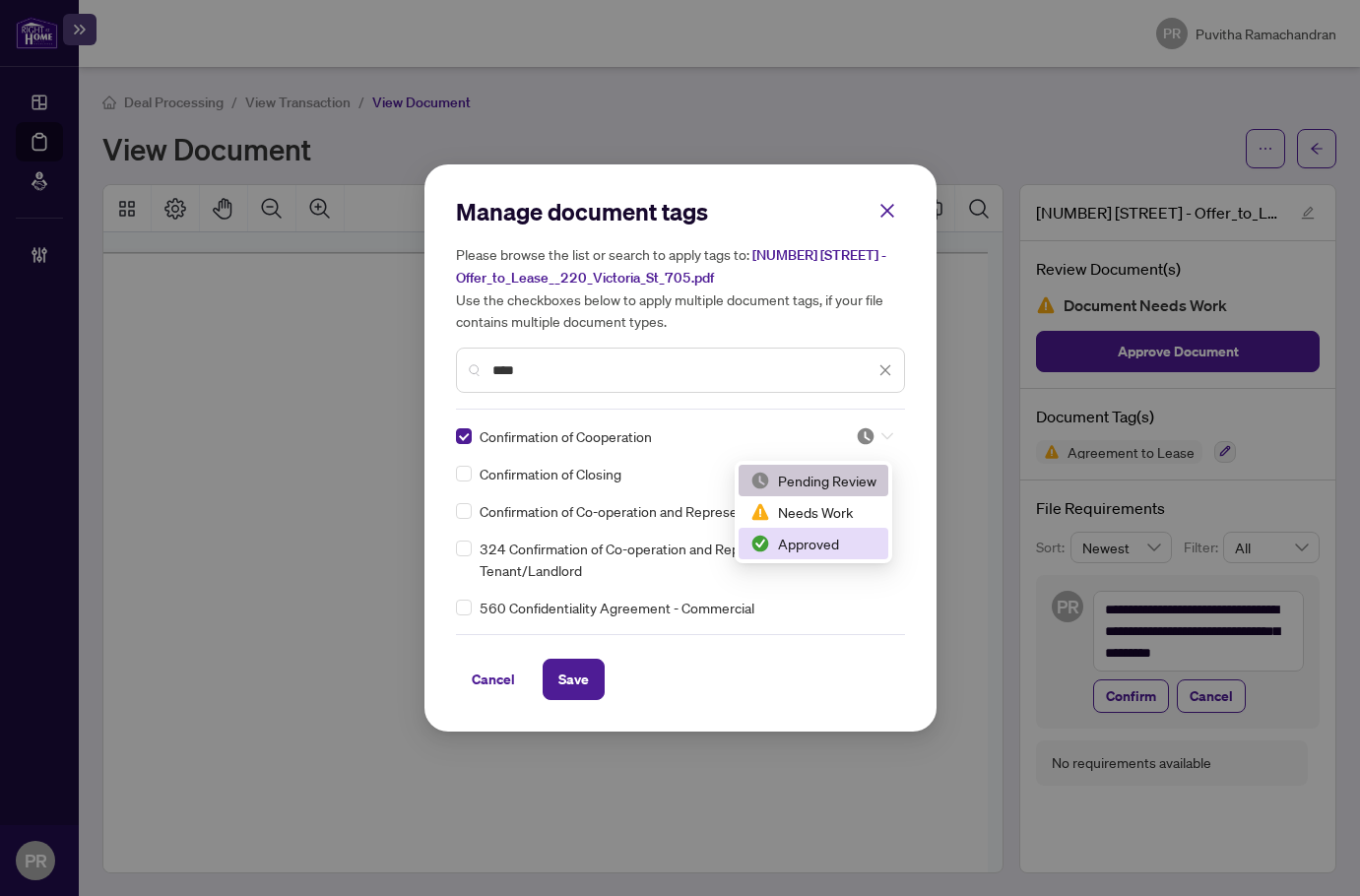 drag, startPoint x: 823, startPoint y: 535, endPoint x: 803, endPoint y: 520, distance: 25 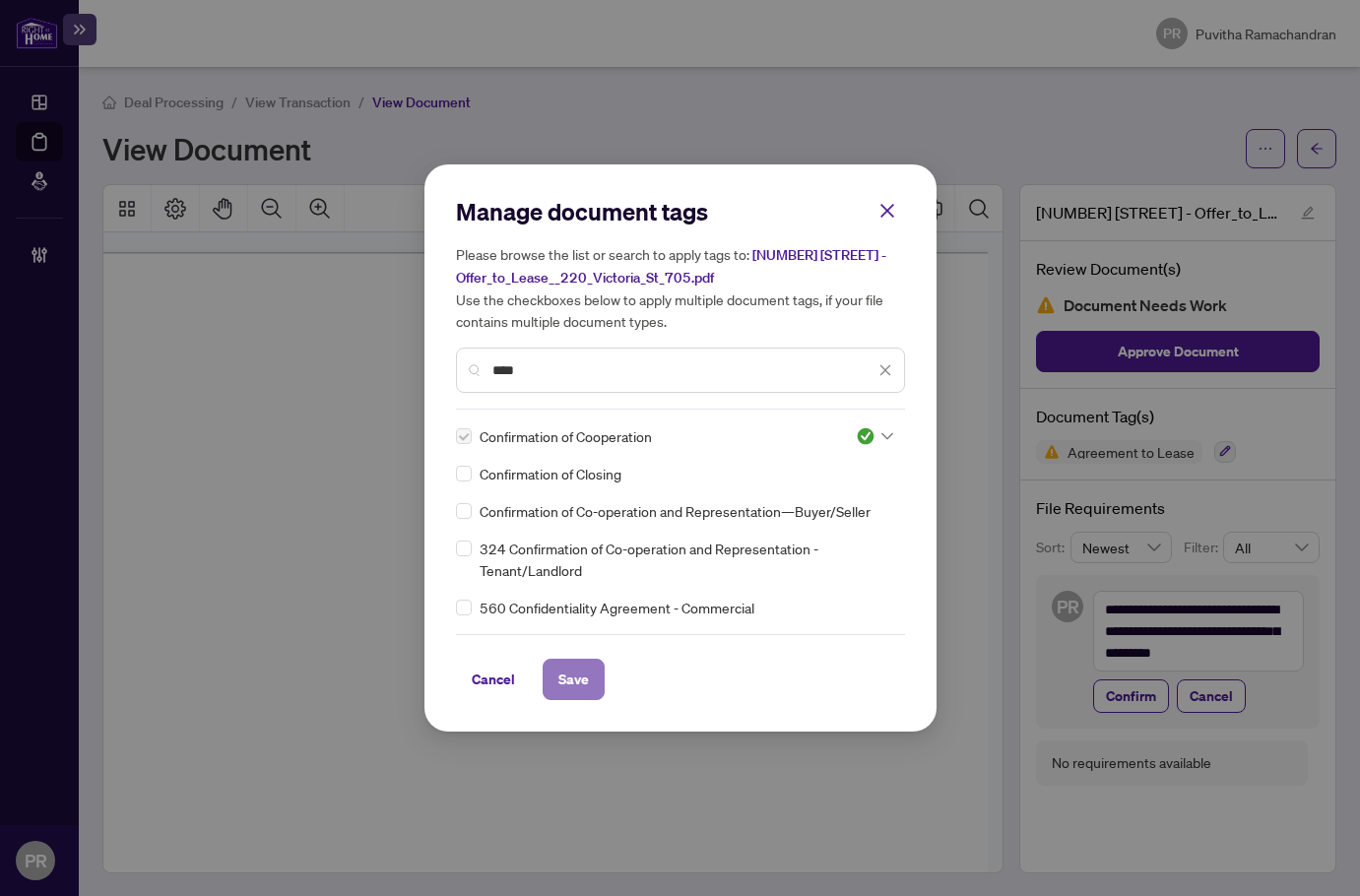 click on "Save" at bounding box center (573, 679) 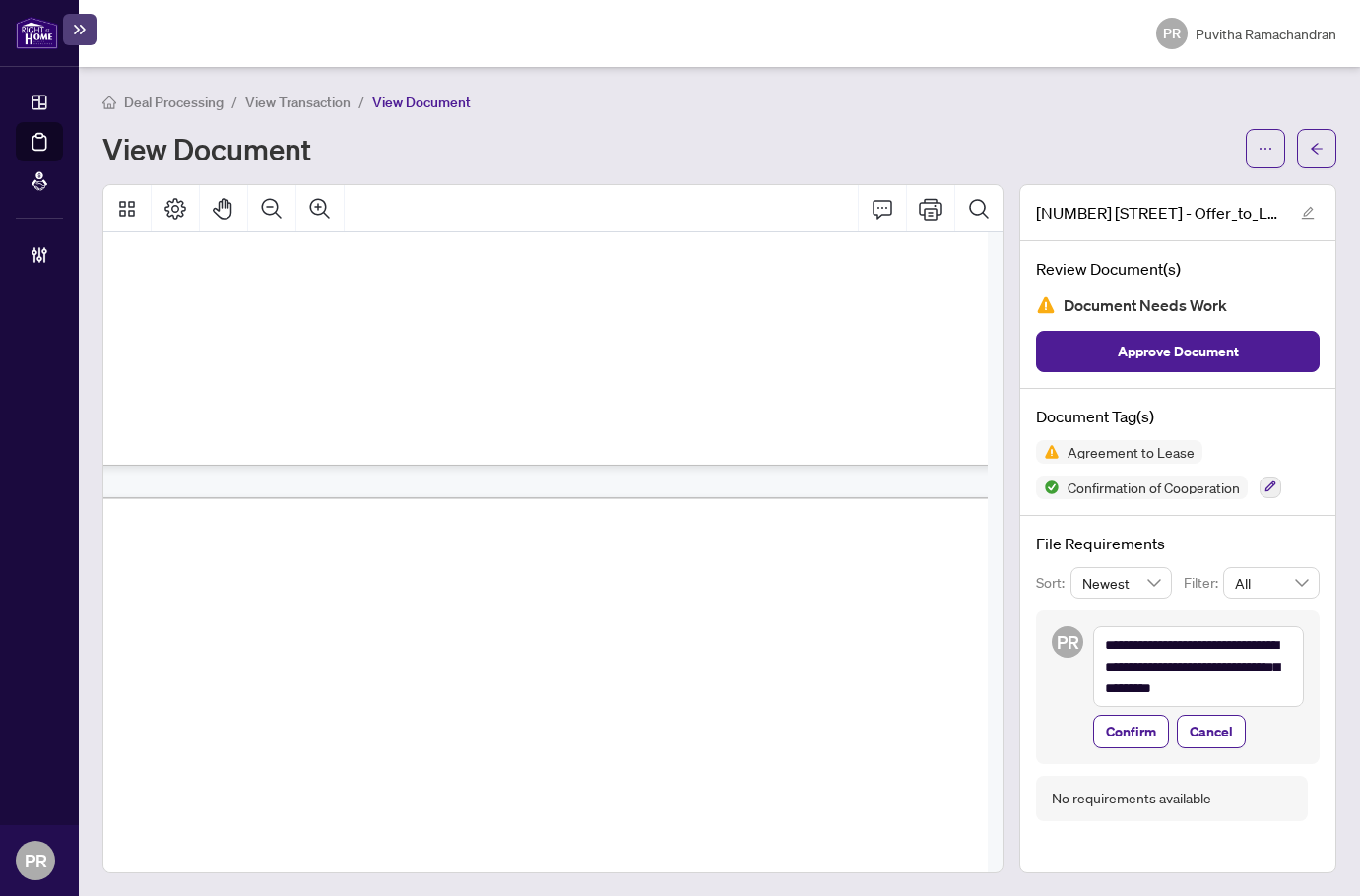 scroll, scrollTop: 2462, scrollLeft: 56, axis: both 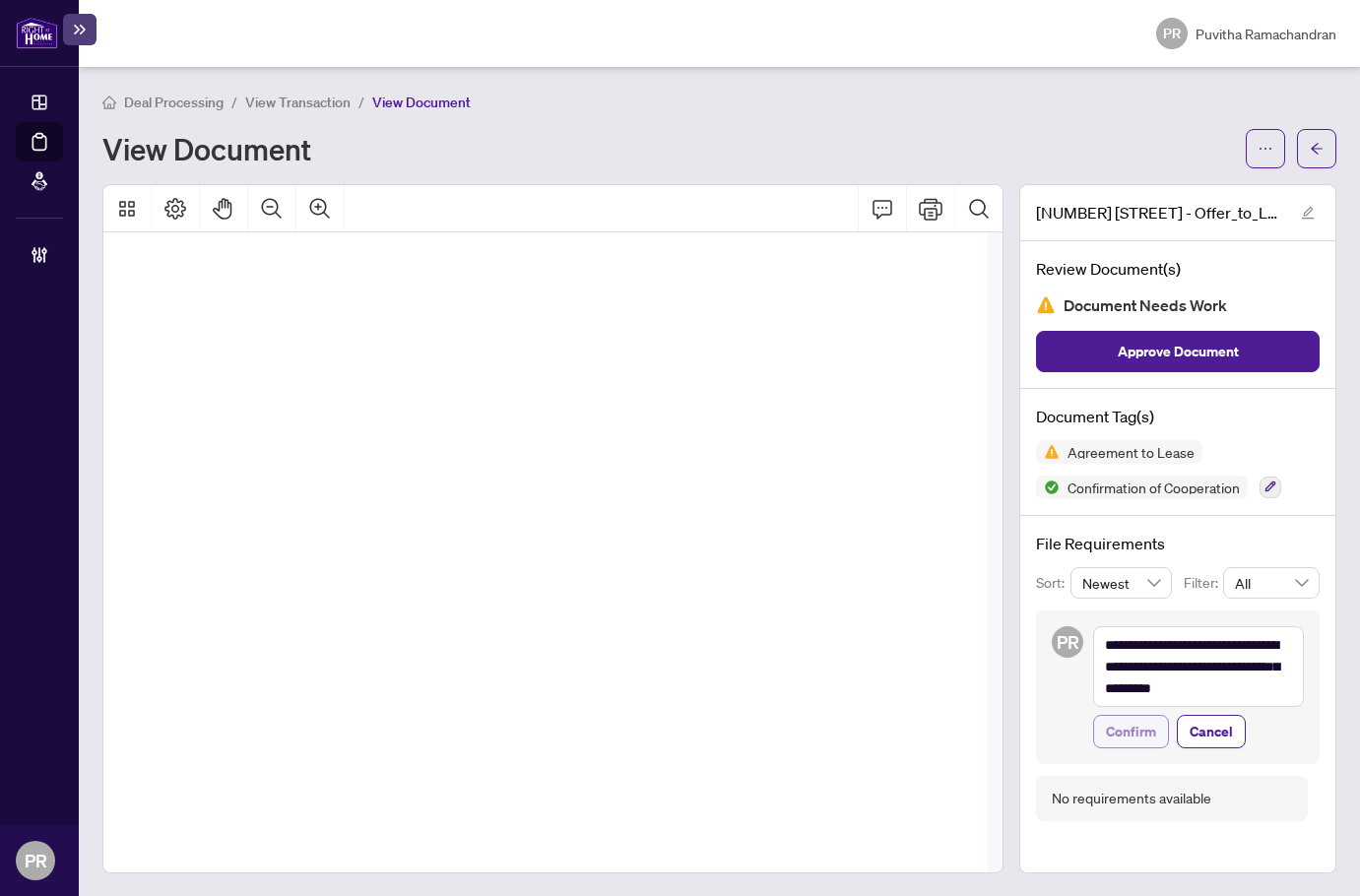 click on "Confirm" at bounding box center [1131, 732] 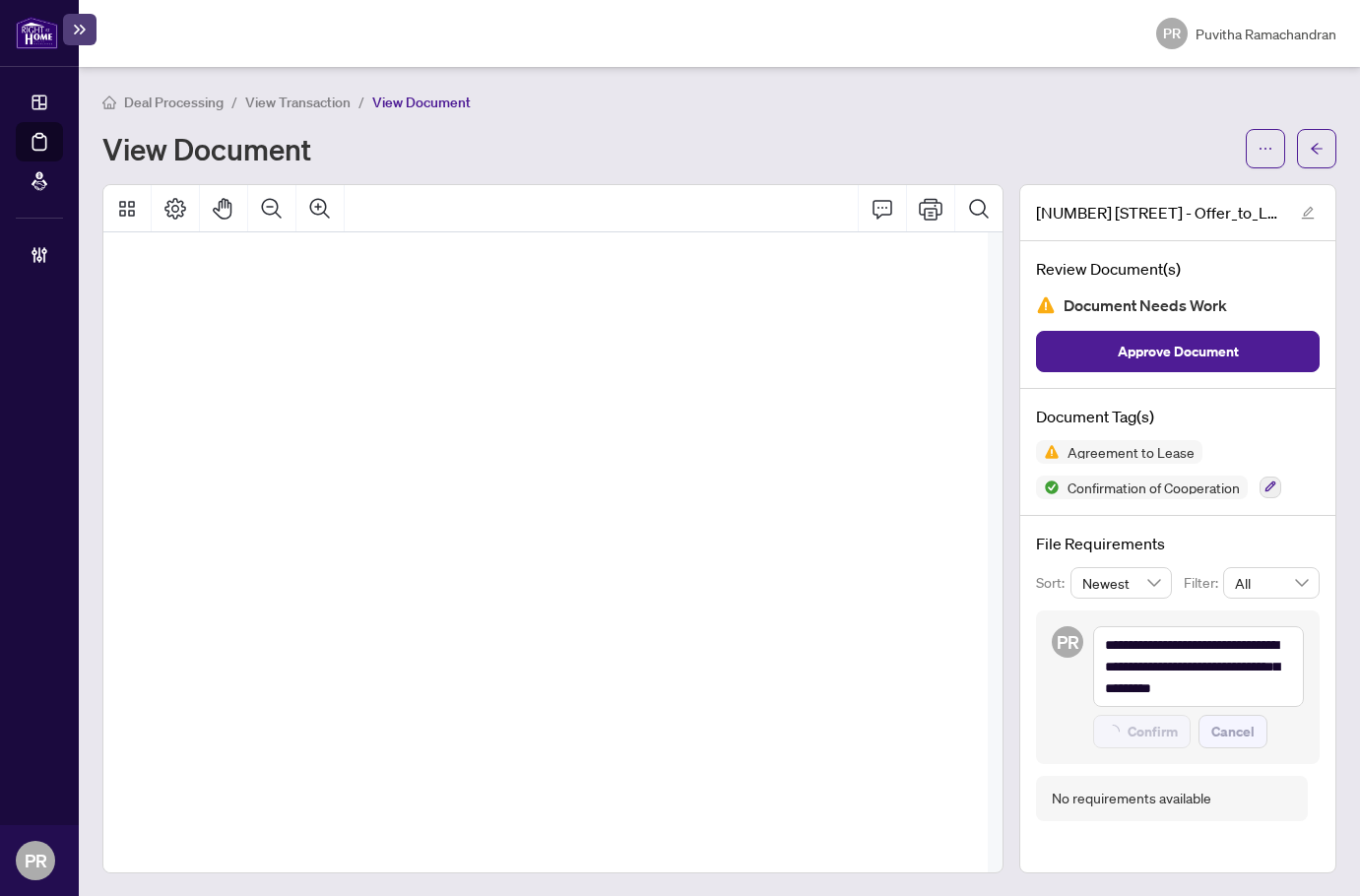 type on "**********" 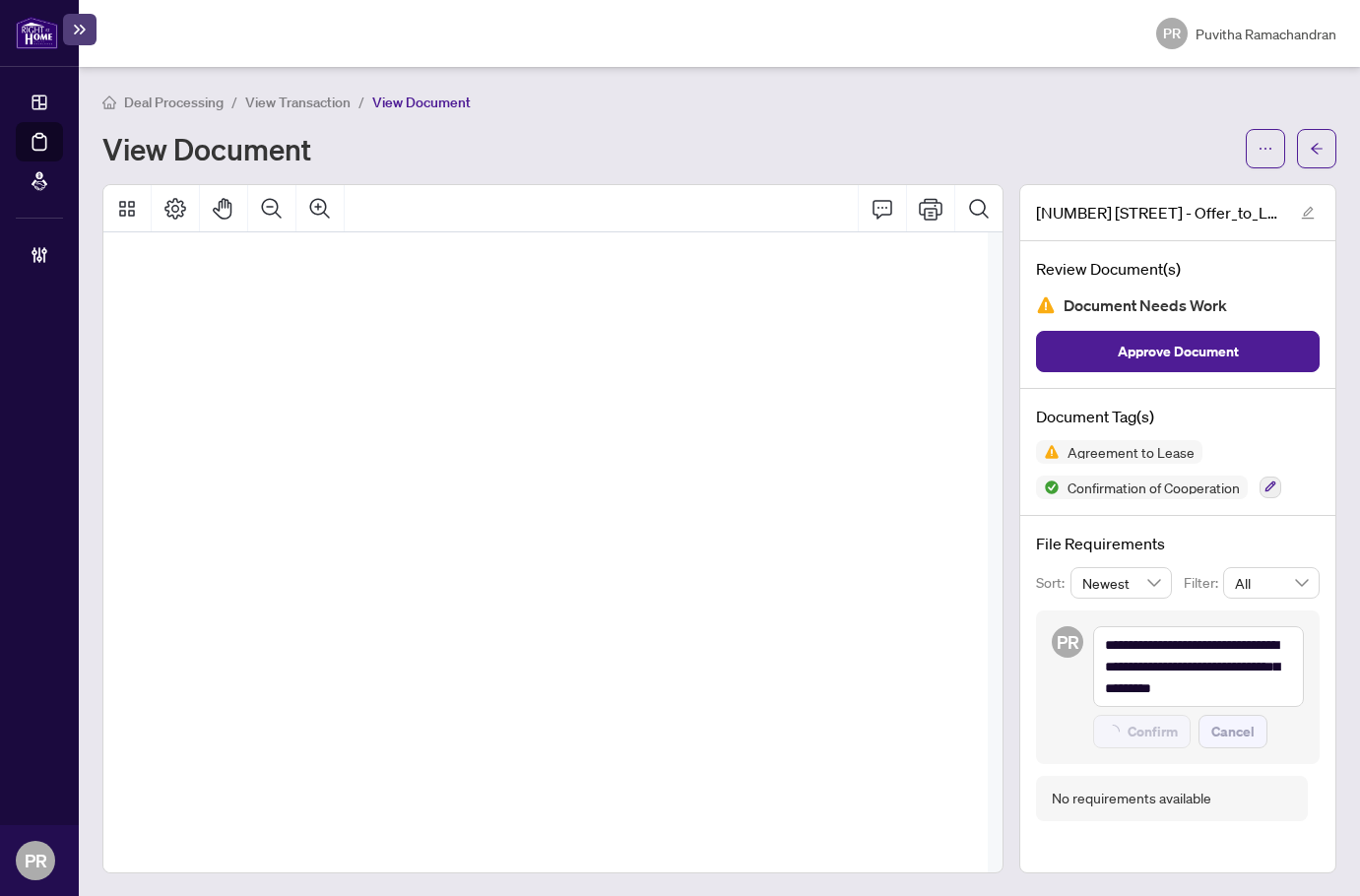 type 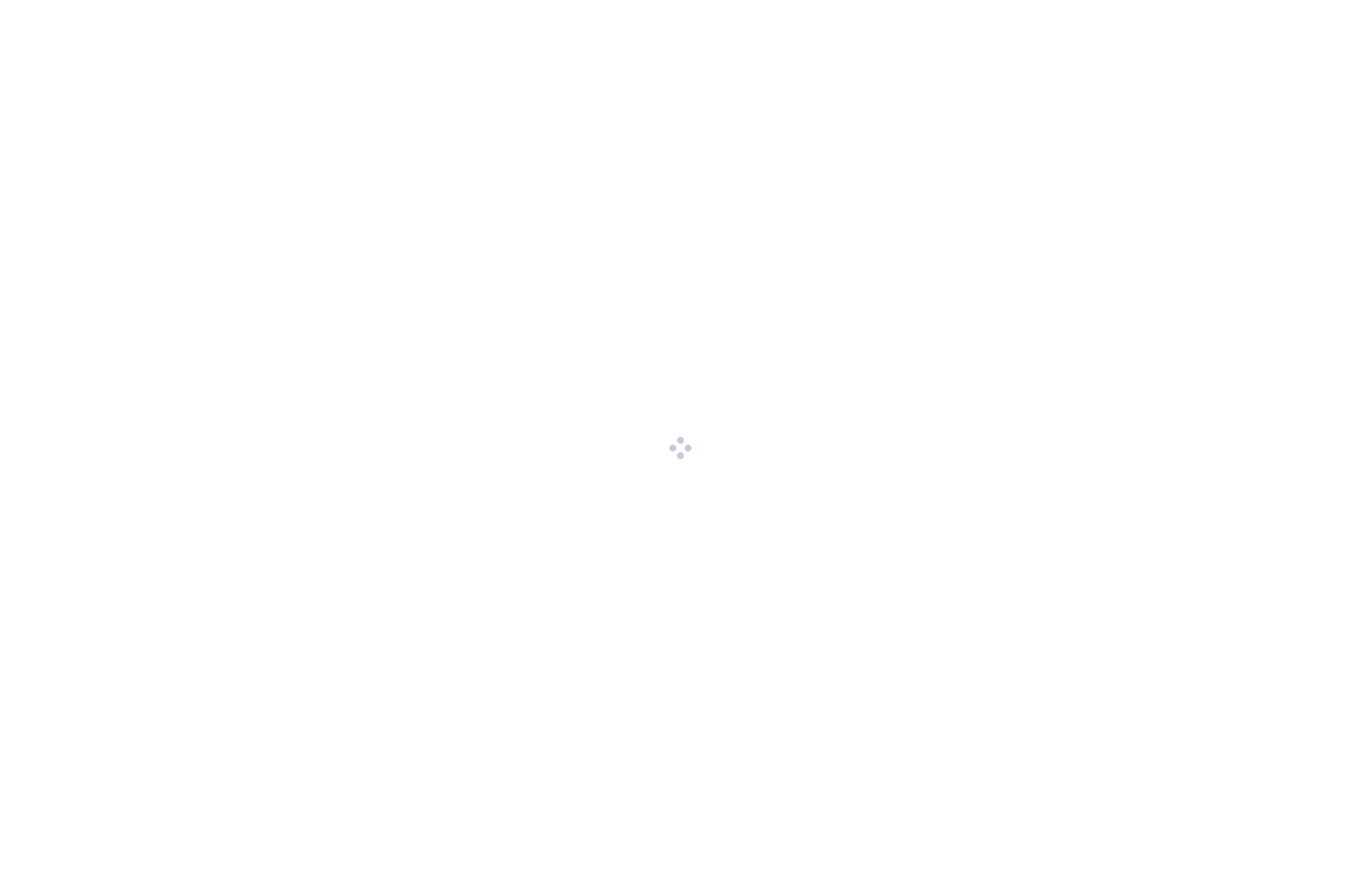 scroll, scrollTop: 0, scrollLeft: 0, axis: both 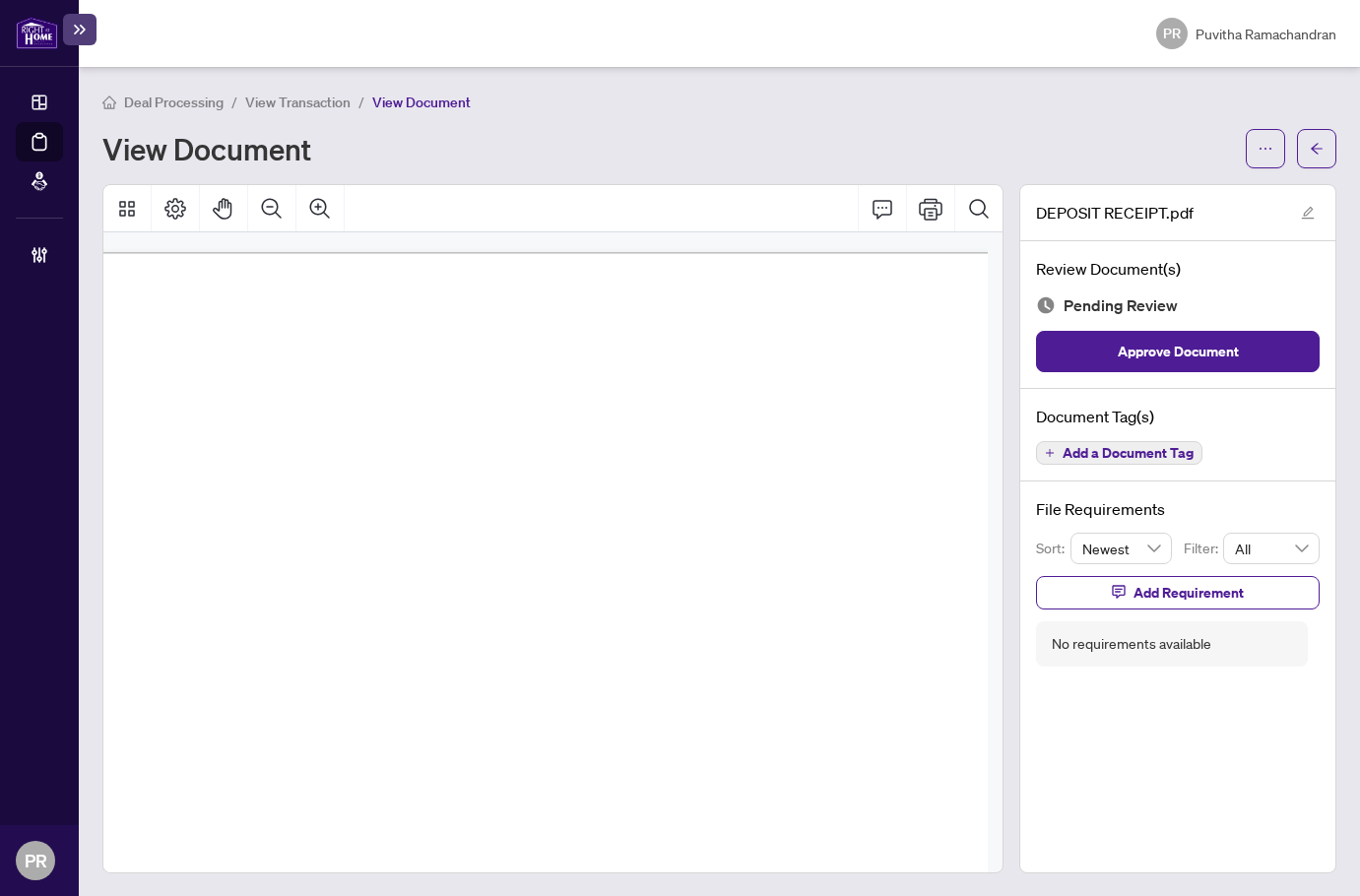 click on "Add a Document Tag" at bounding box center (1128, 453) 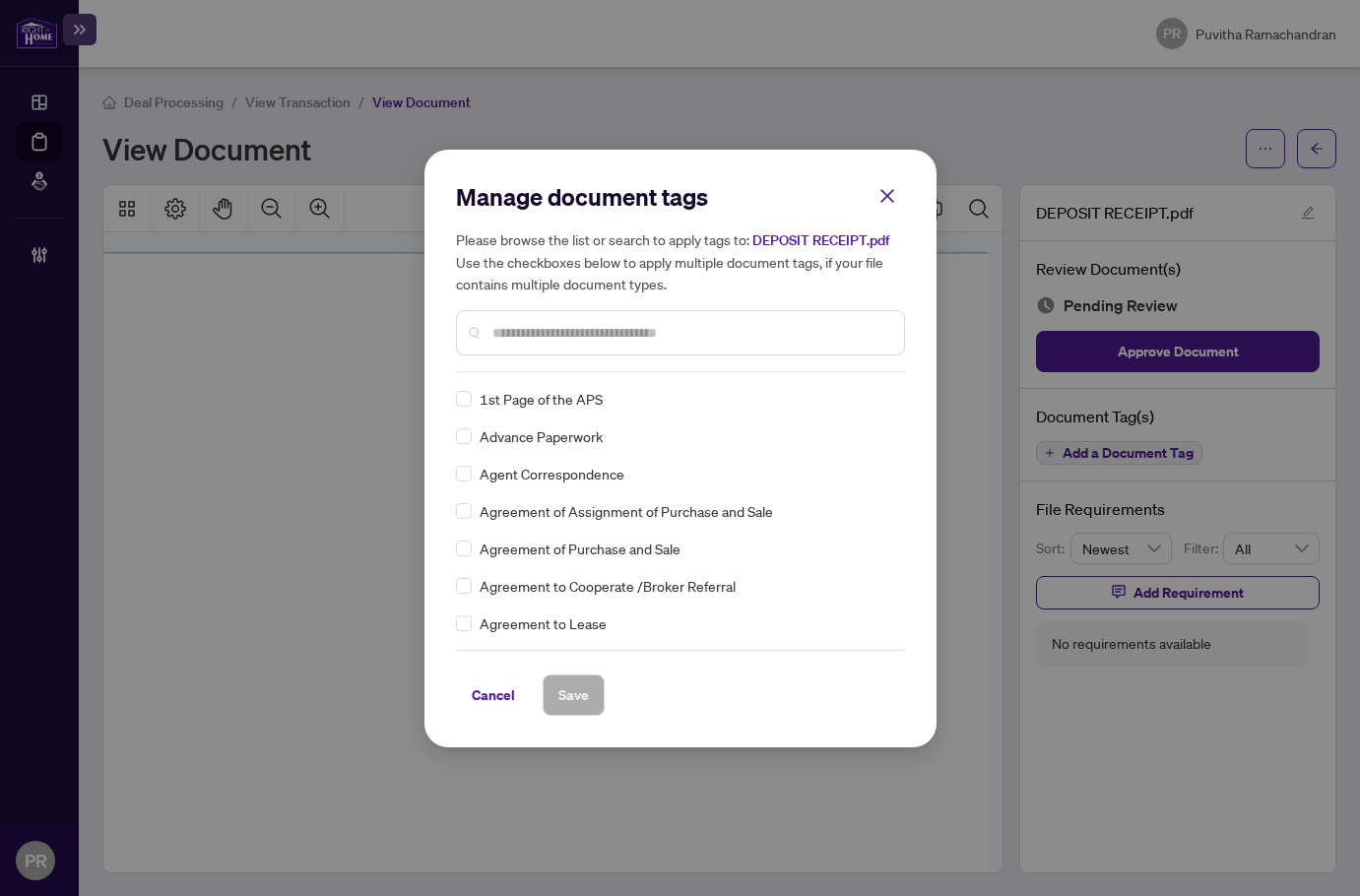 click at bounding box center [690, 333] 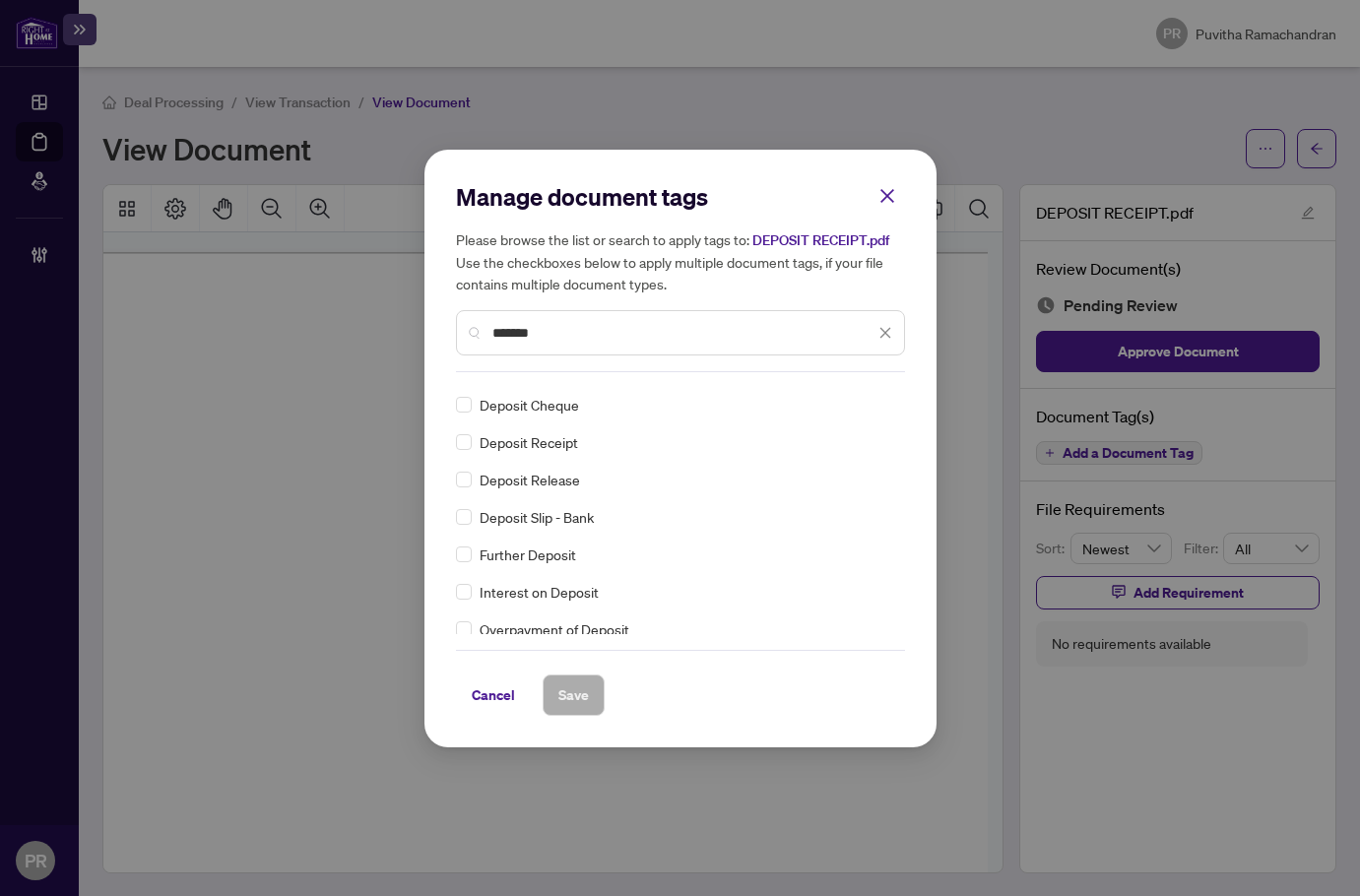 scroll, scrollTop: 98, scrollLeft: 0, axis: vertical 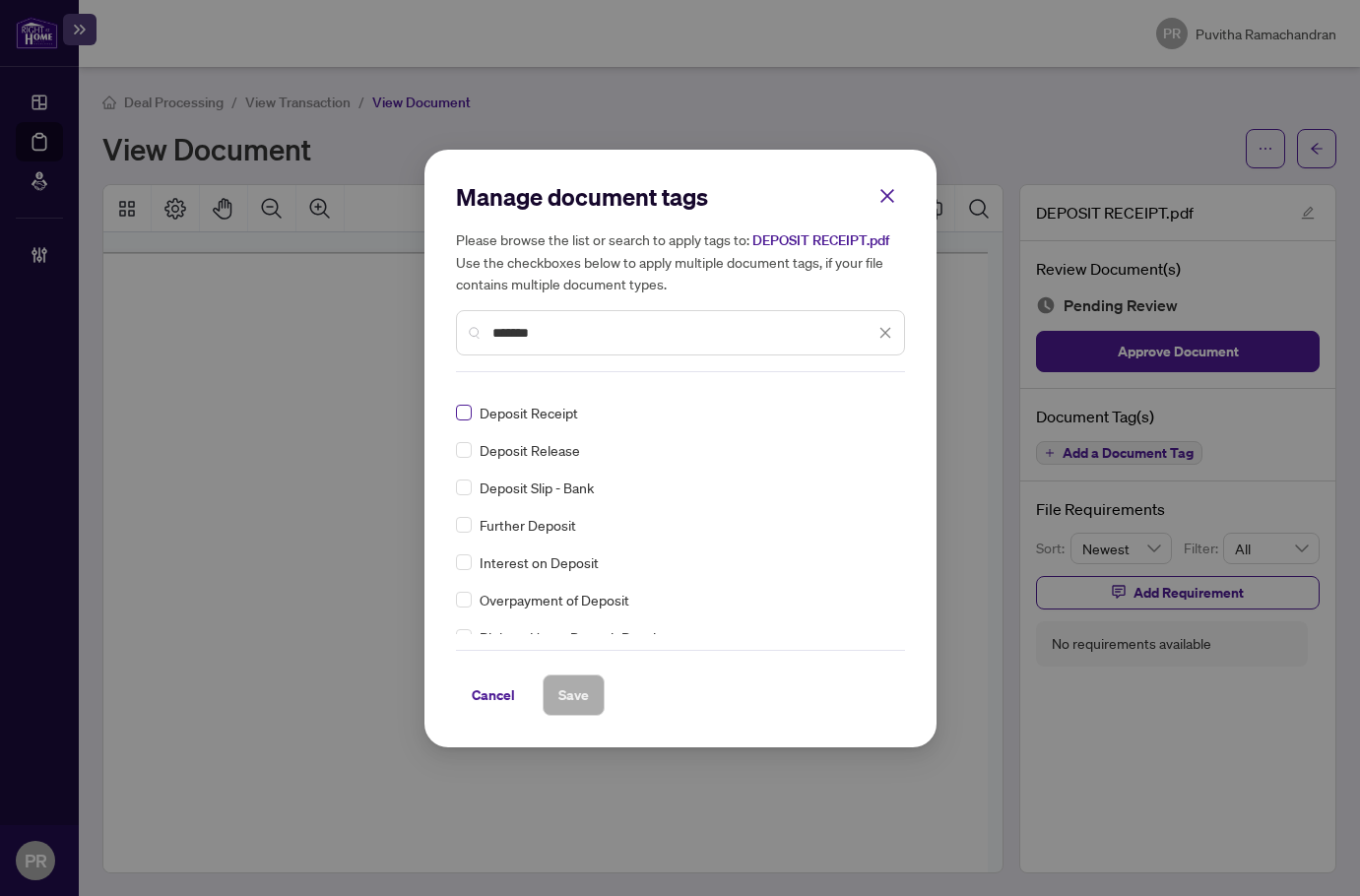 type on "*******" 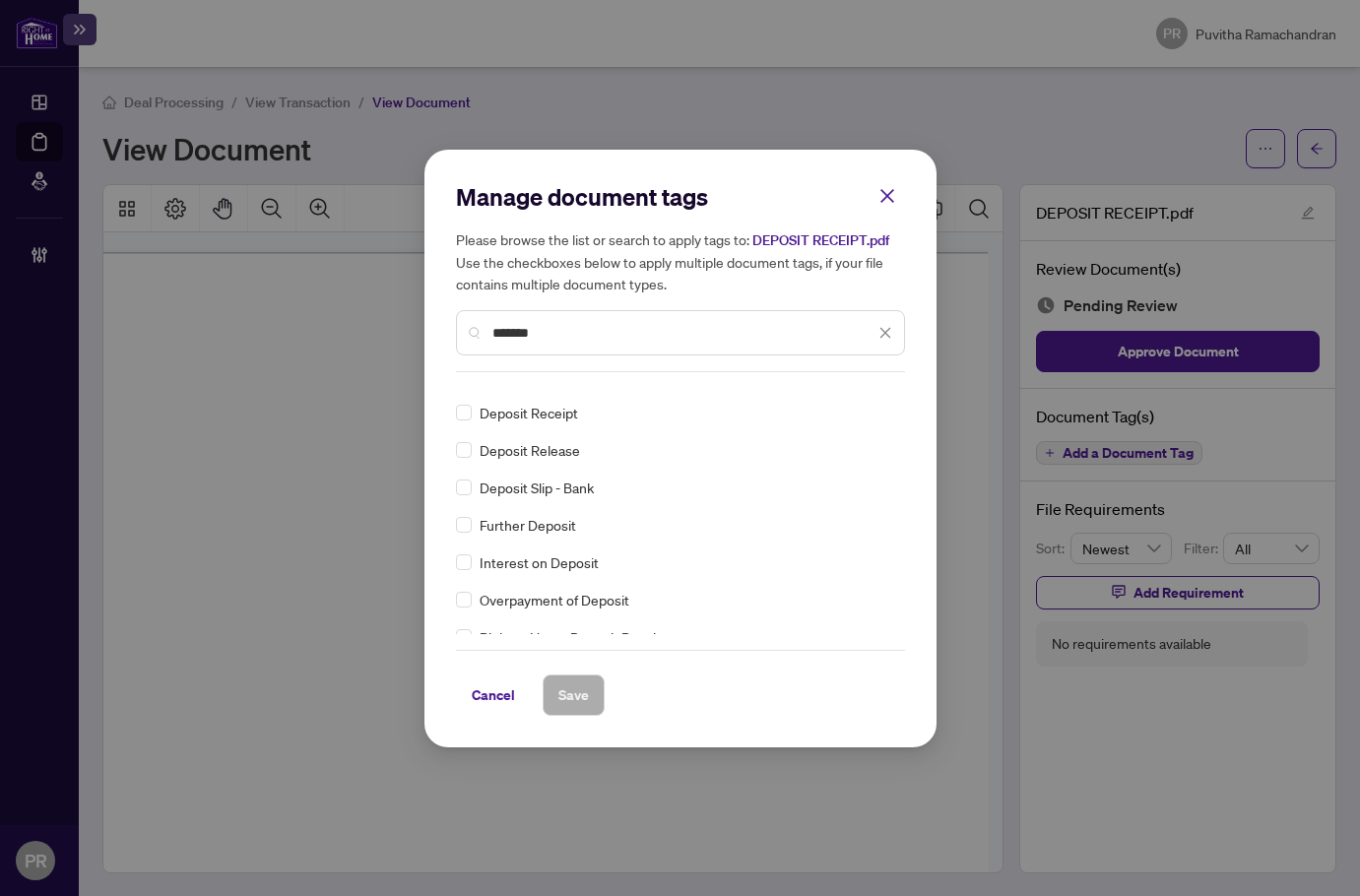 scroll, scrollTop: 0, scrollLeft: 0, axis: both 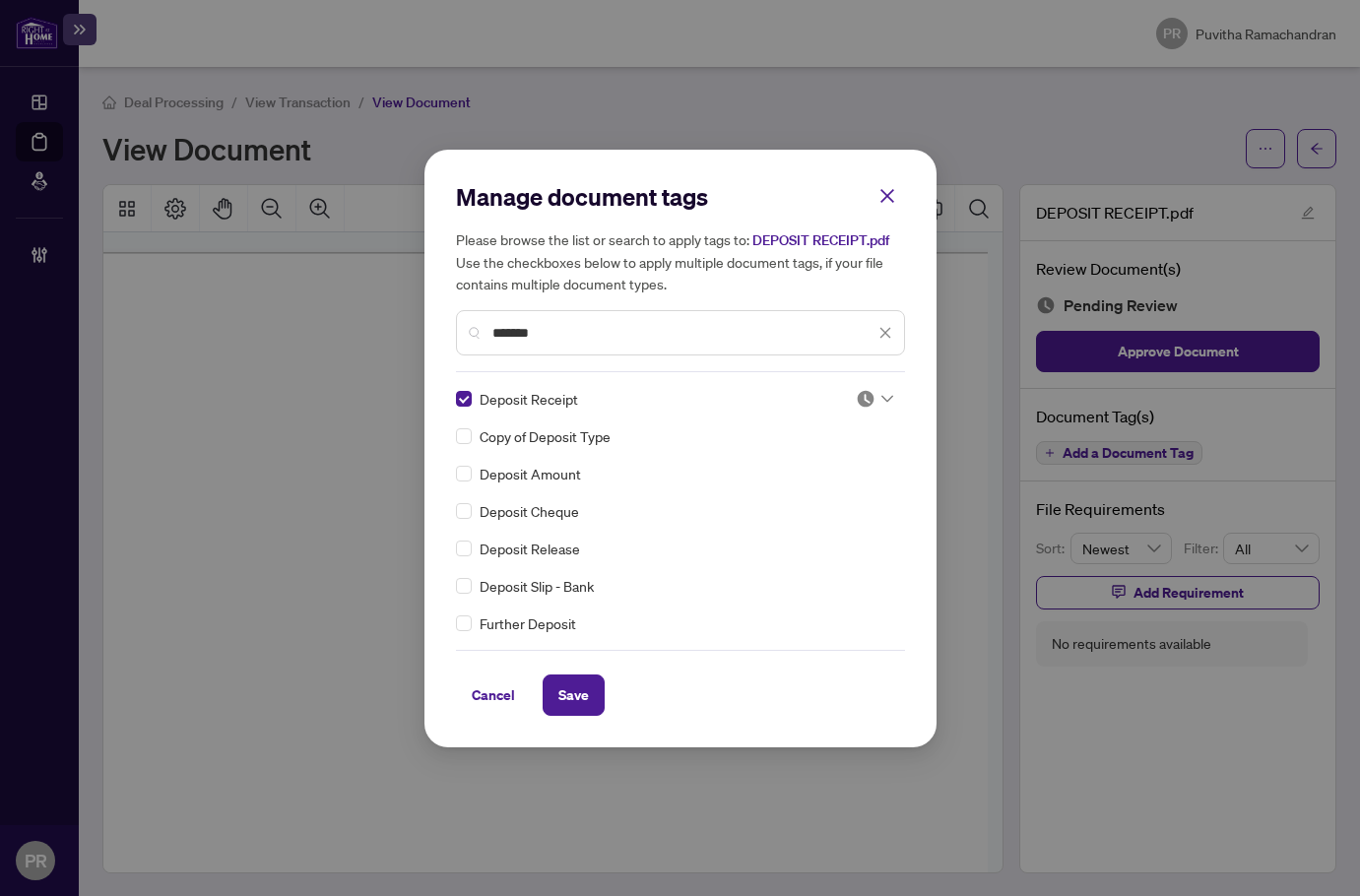click at bounding box center [866, 399] 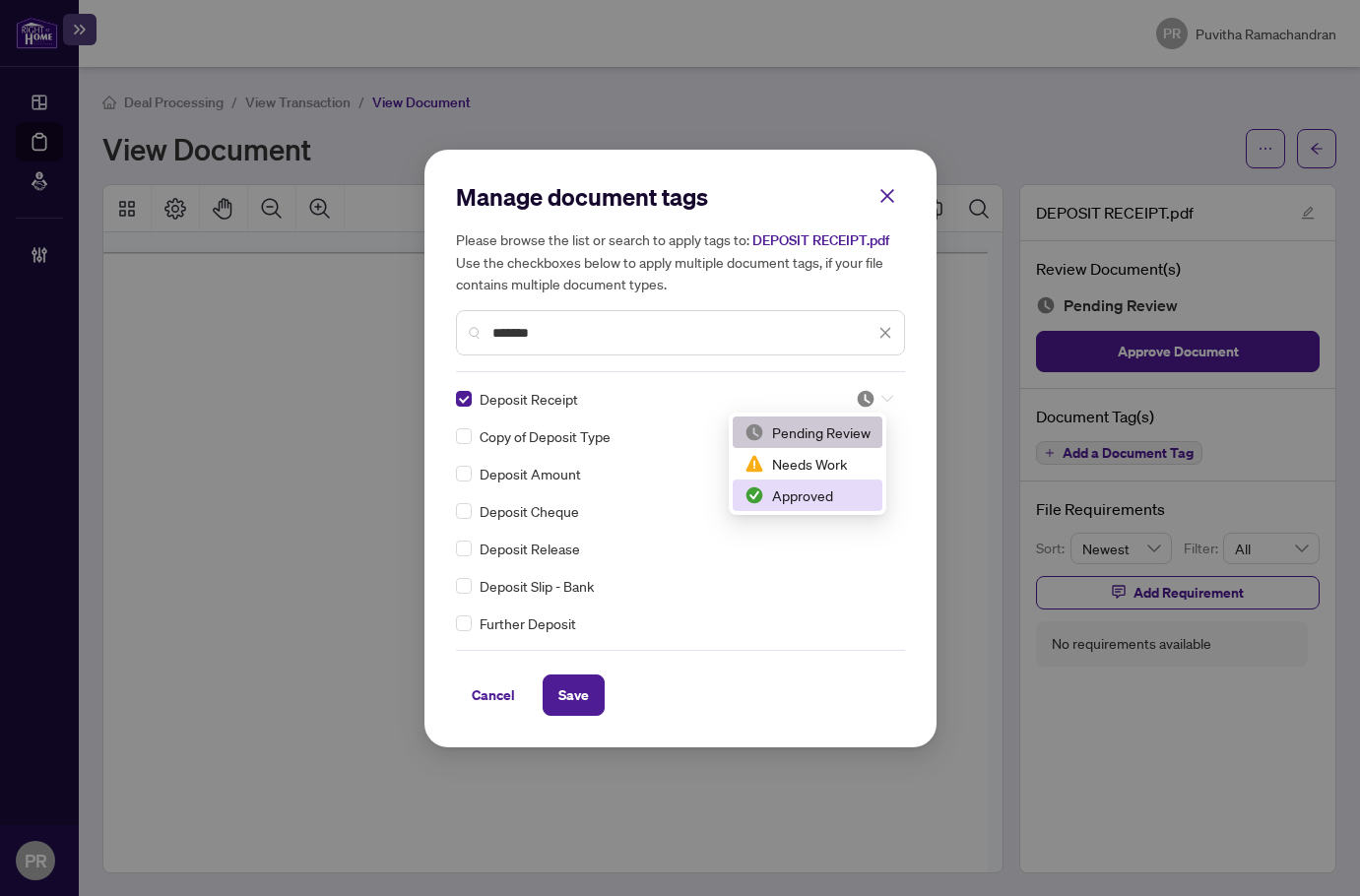 click on "Approved" at bounding box center (808, 495) 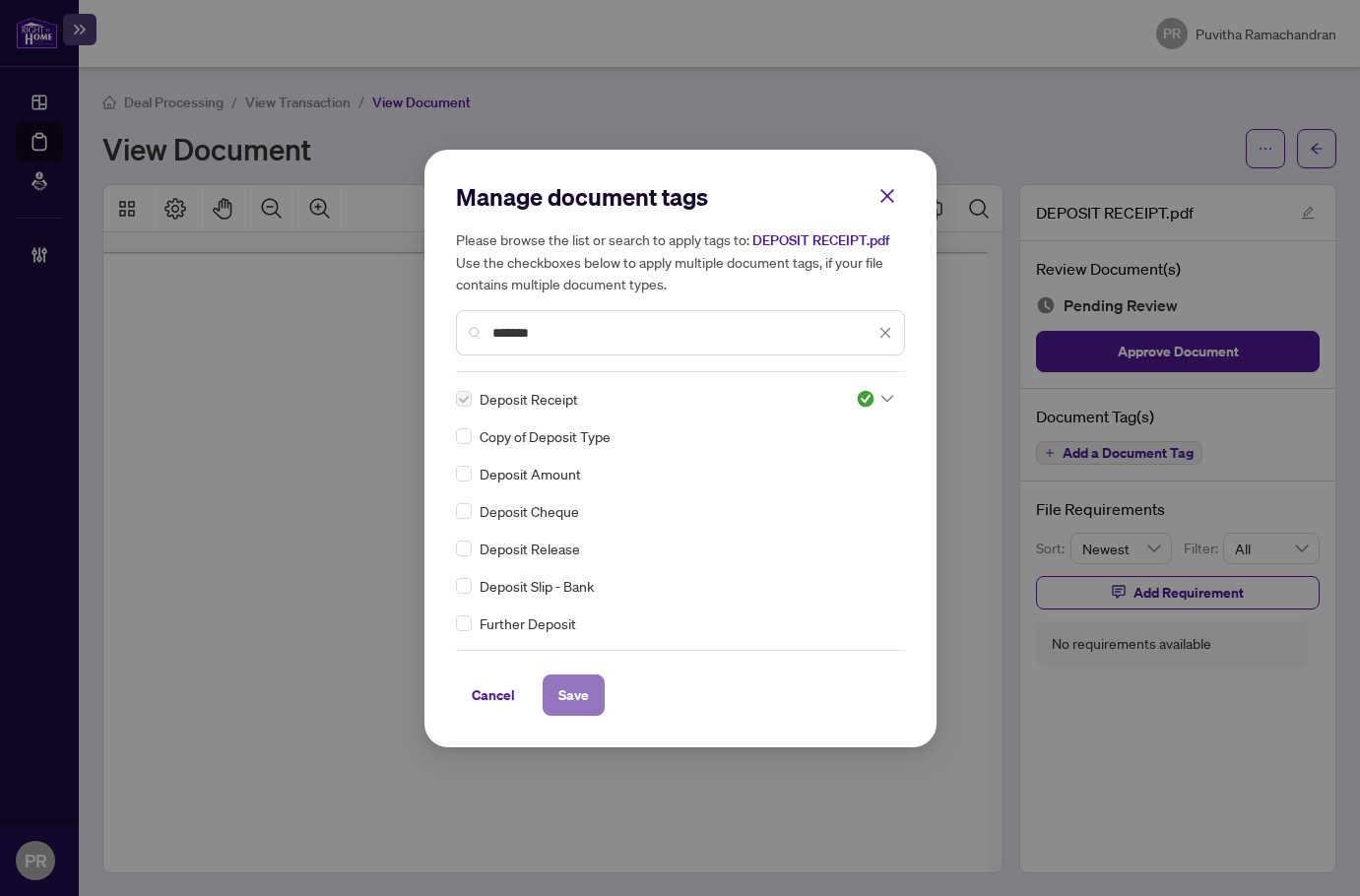 click on "Save" at bounding box center [573, 695] 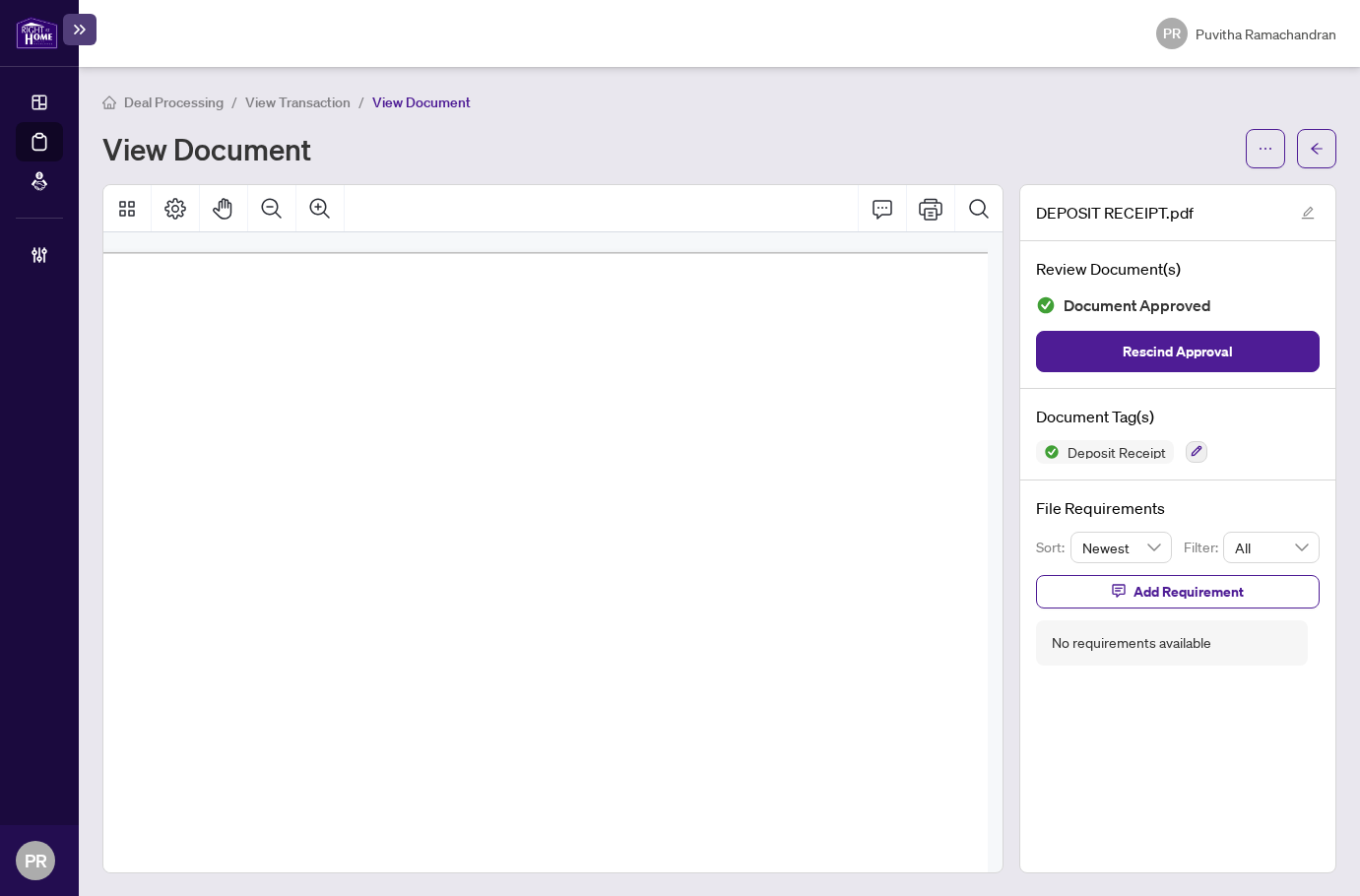 click at bounding box center [1317, 149] 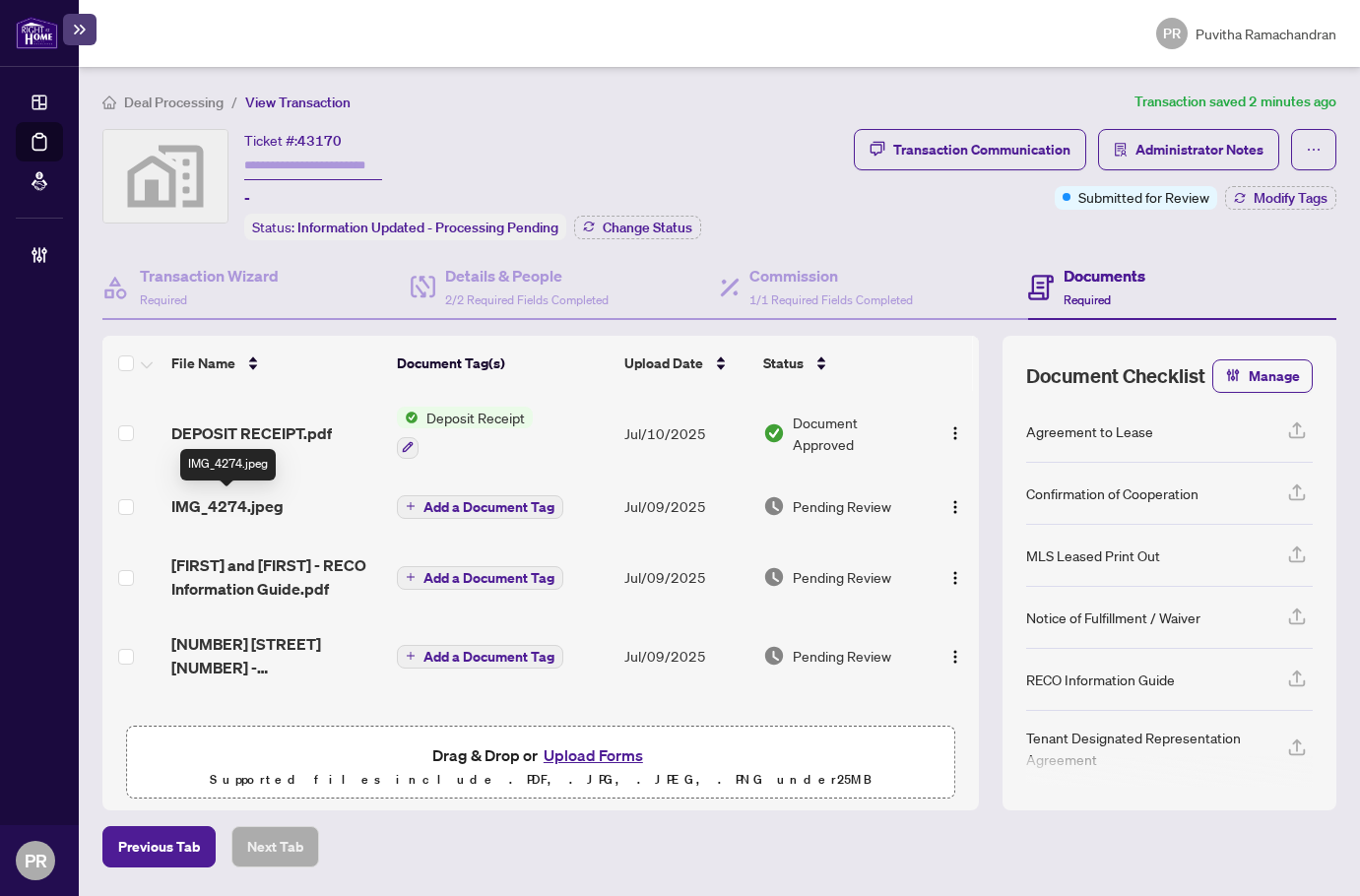 click on "IMG_4274.jpeg" at bounding box center (227, 506) 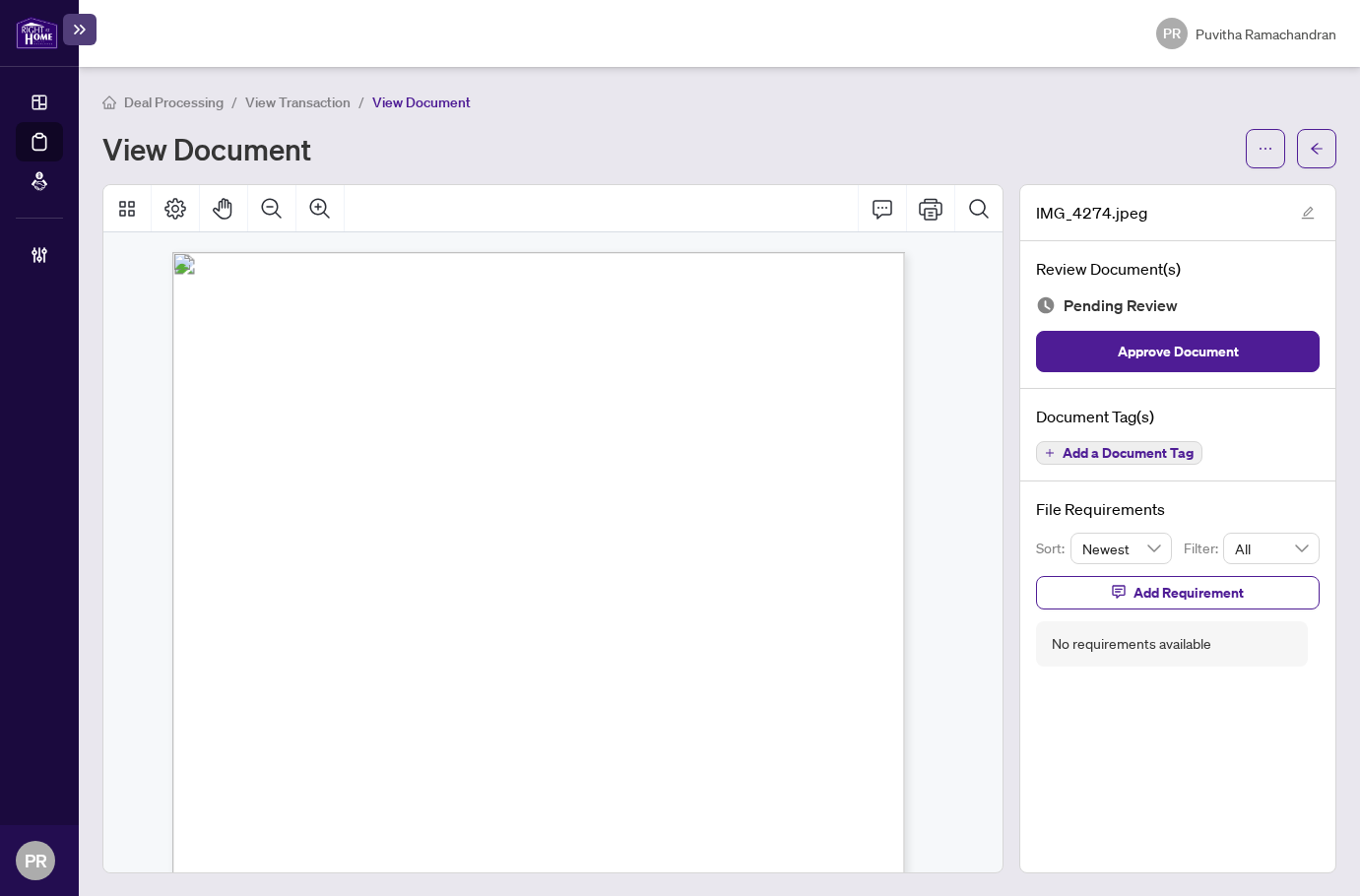 click on "Add a Document Tag" at bounding box center (1128, 453) 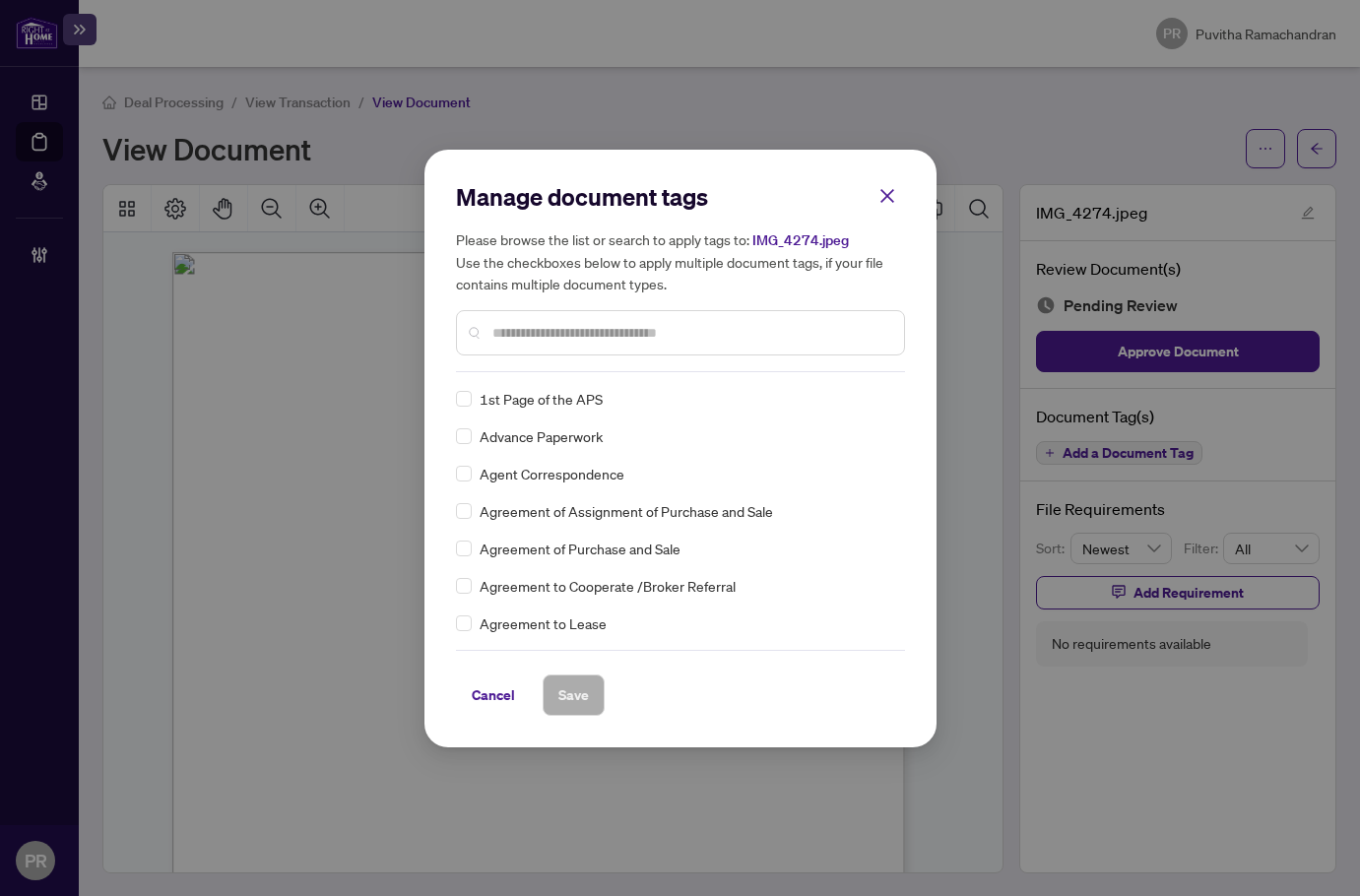 click at bounding box center [690, 333] 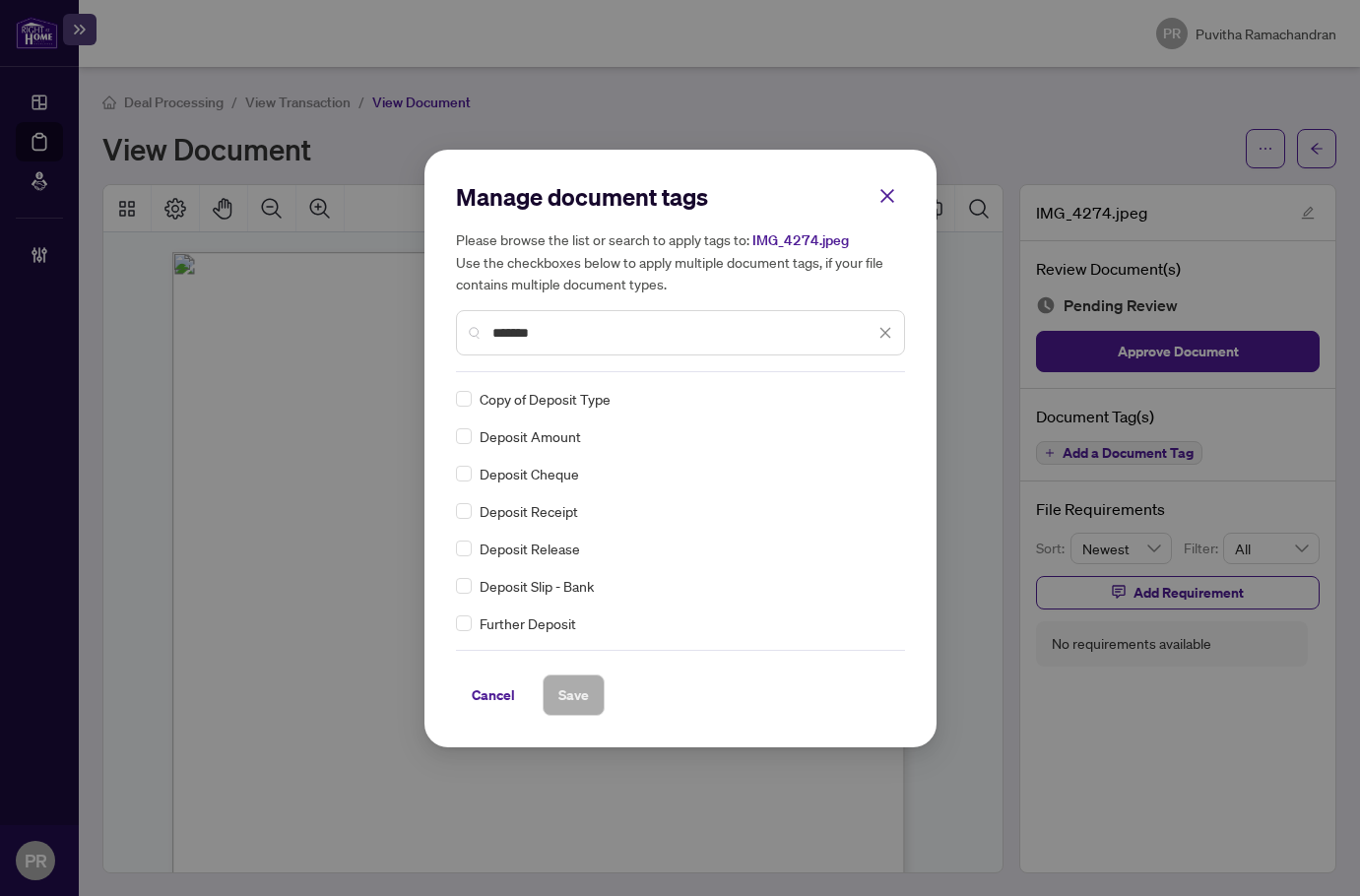 type on "*******" 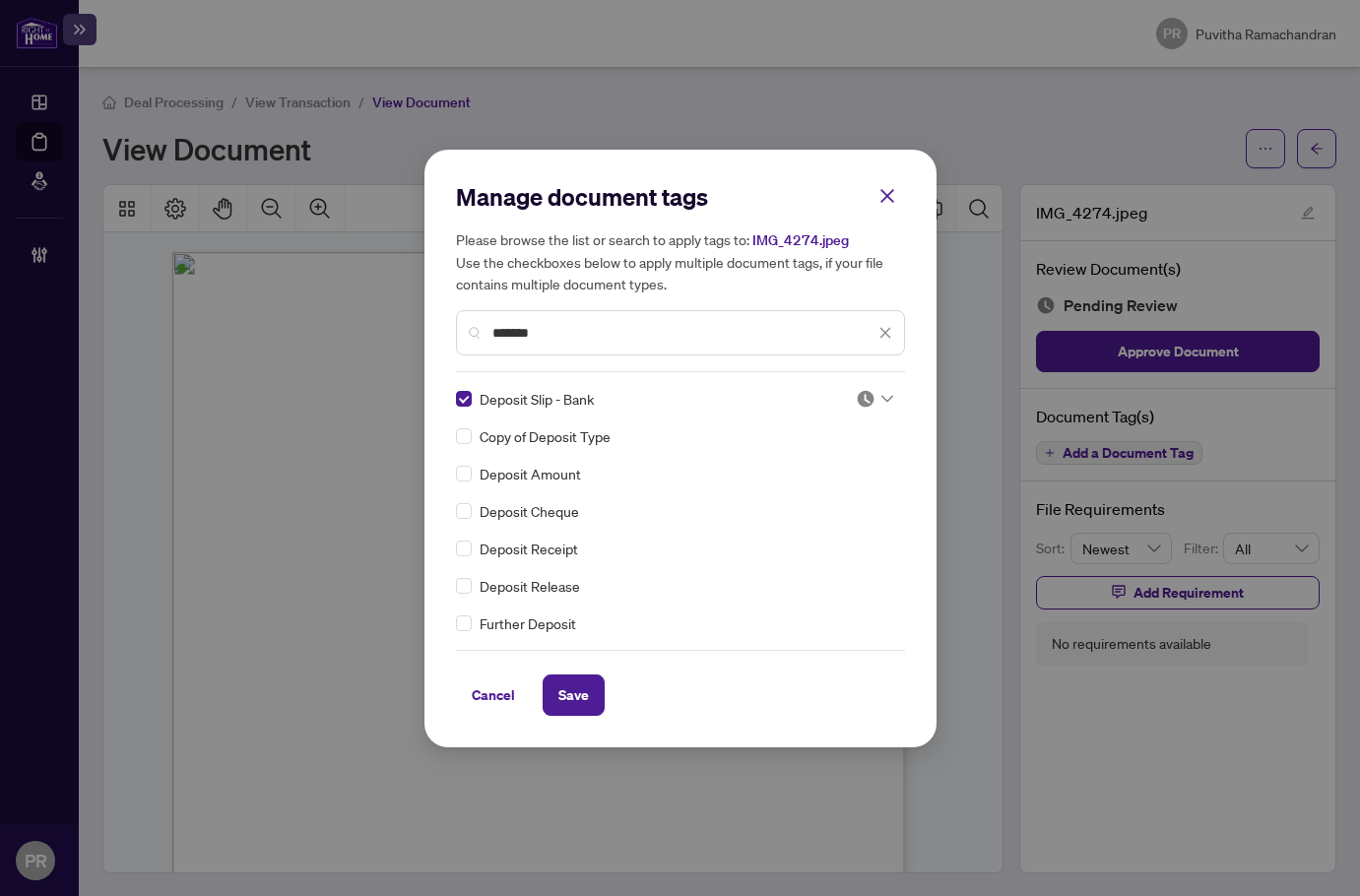 click at bounding box center [866, 399] 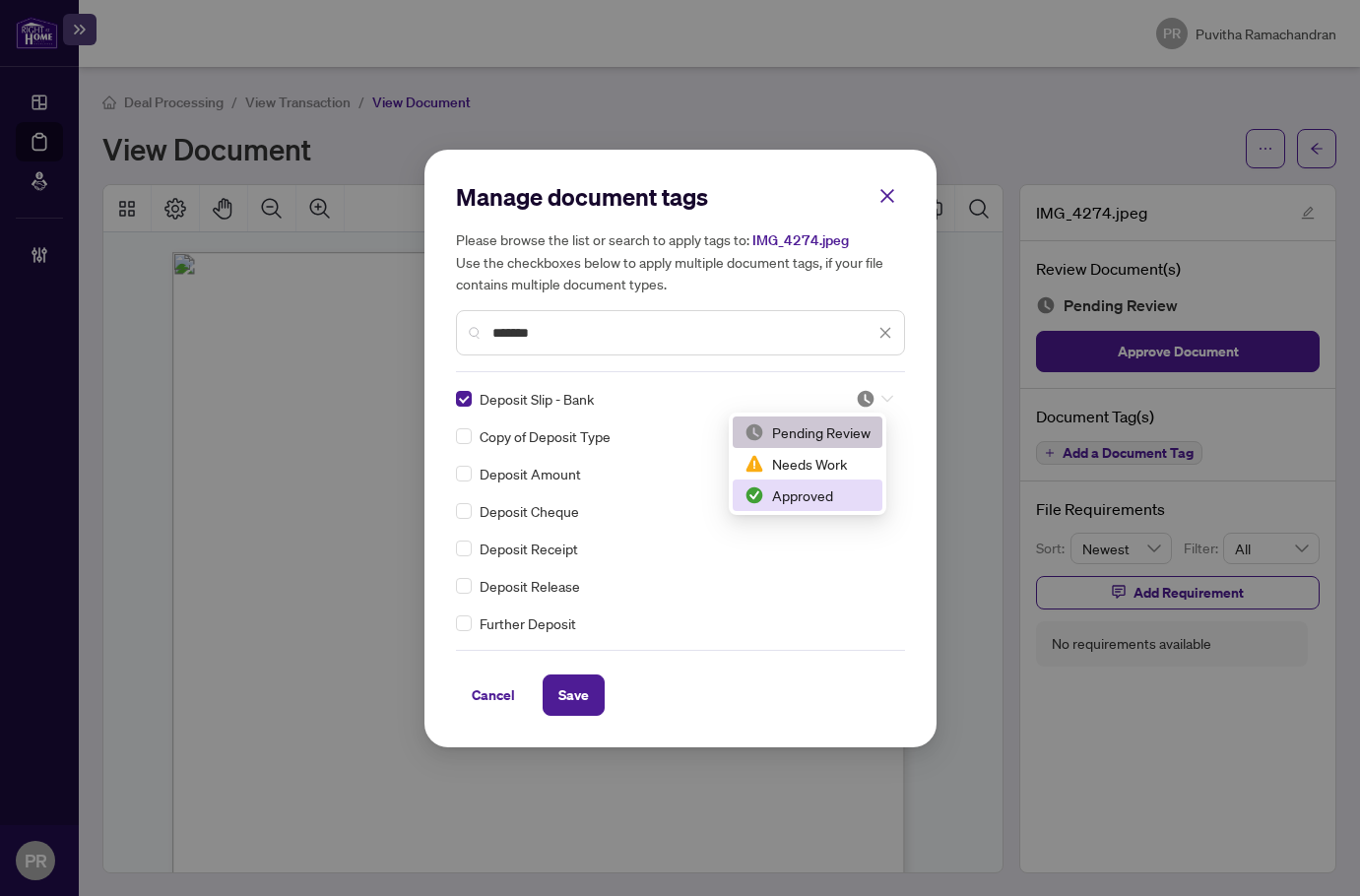 click on "Approved" at bounding box center [808, 495] 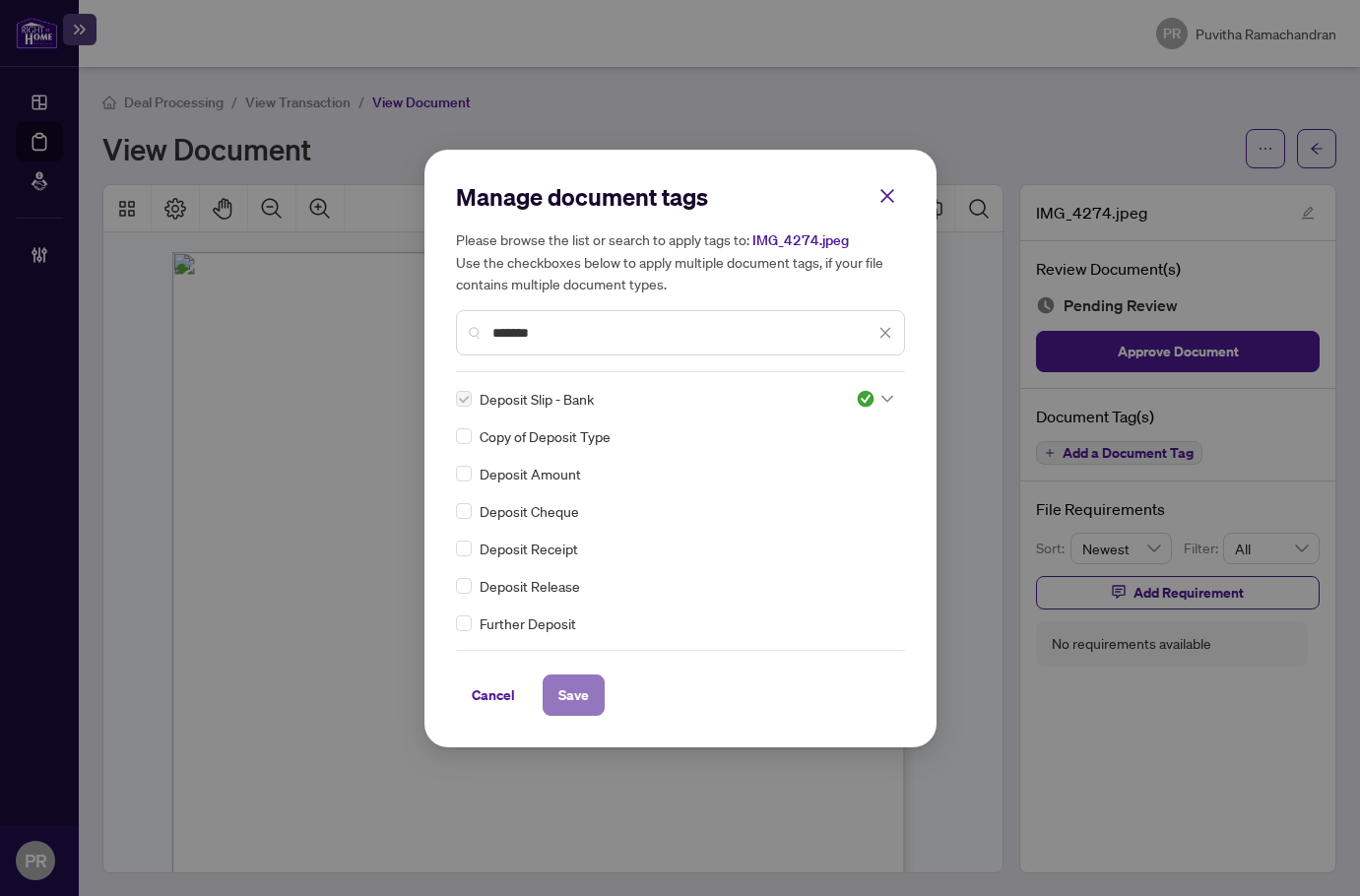 click on "Save" at bounding box center (573, 695) 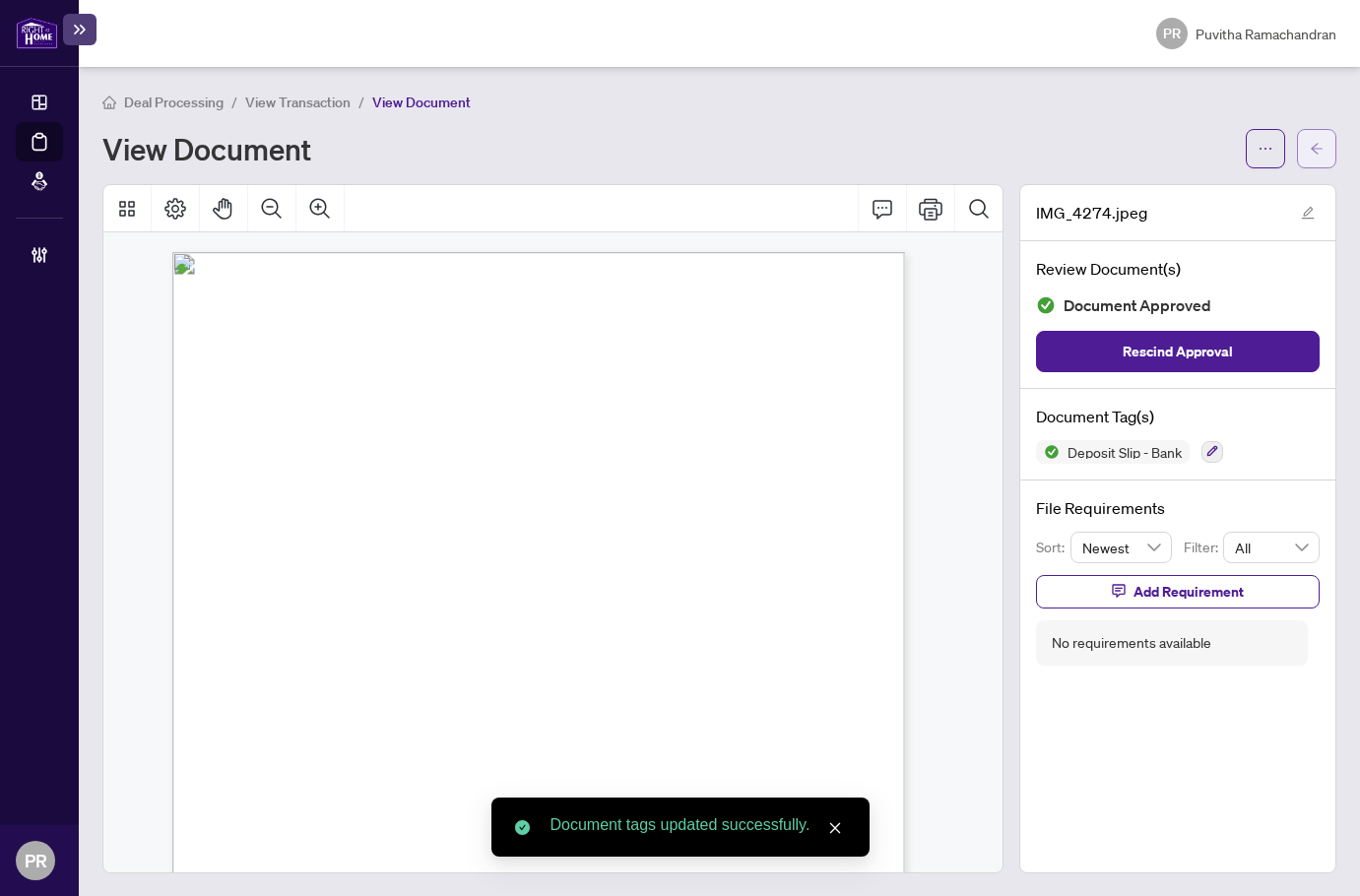 click 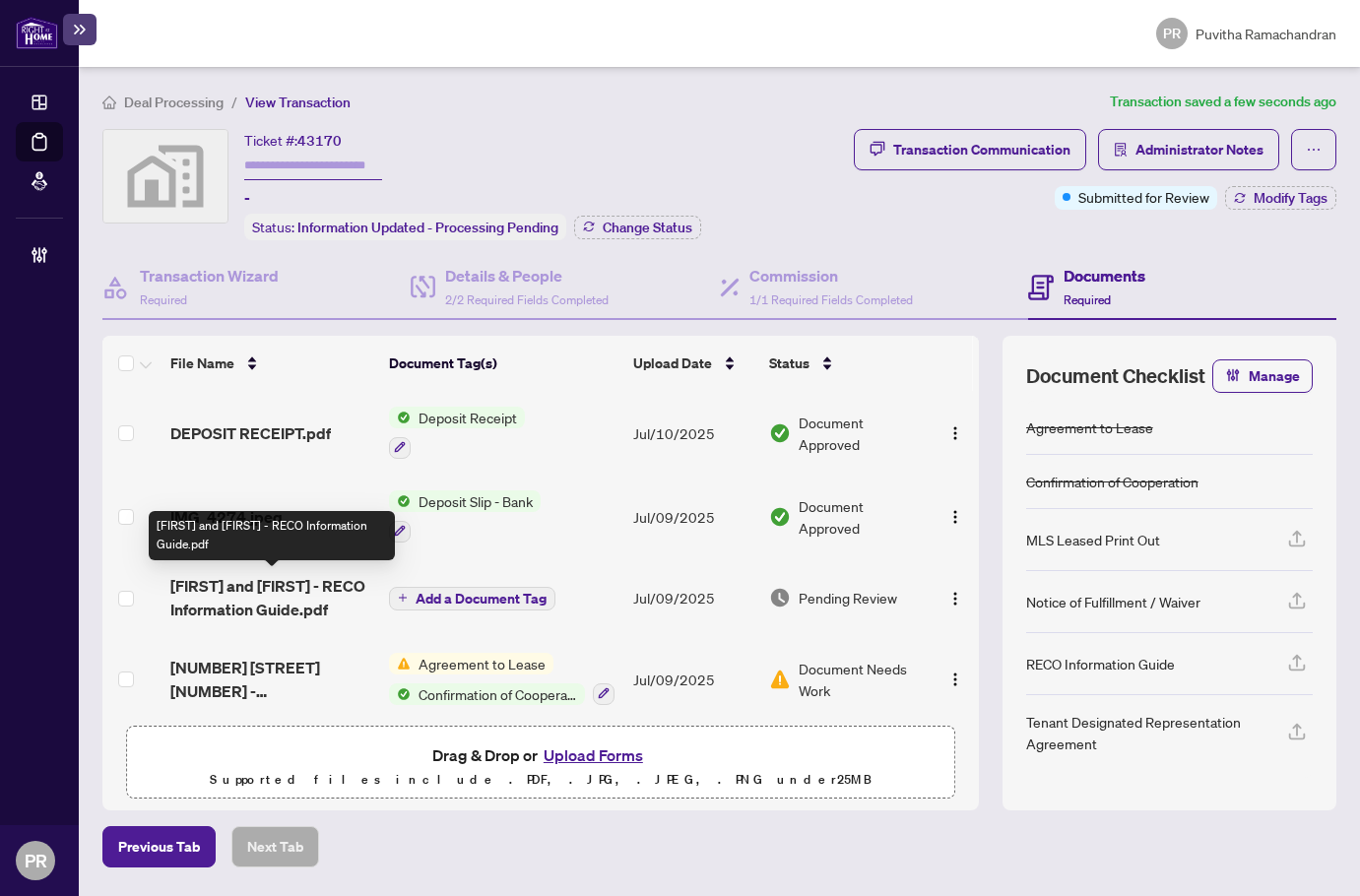 click on "Sam and Fiona - RECO Information Guide.pdf" at bounding box center [272, 598] 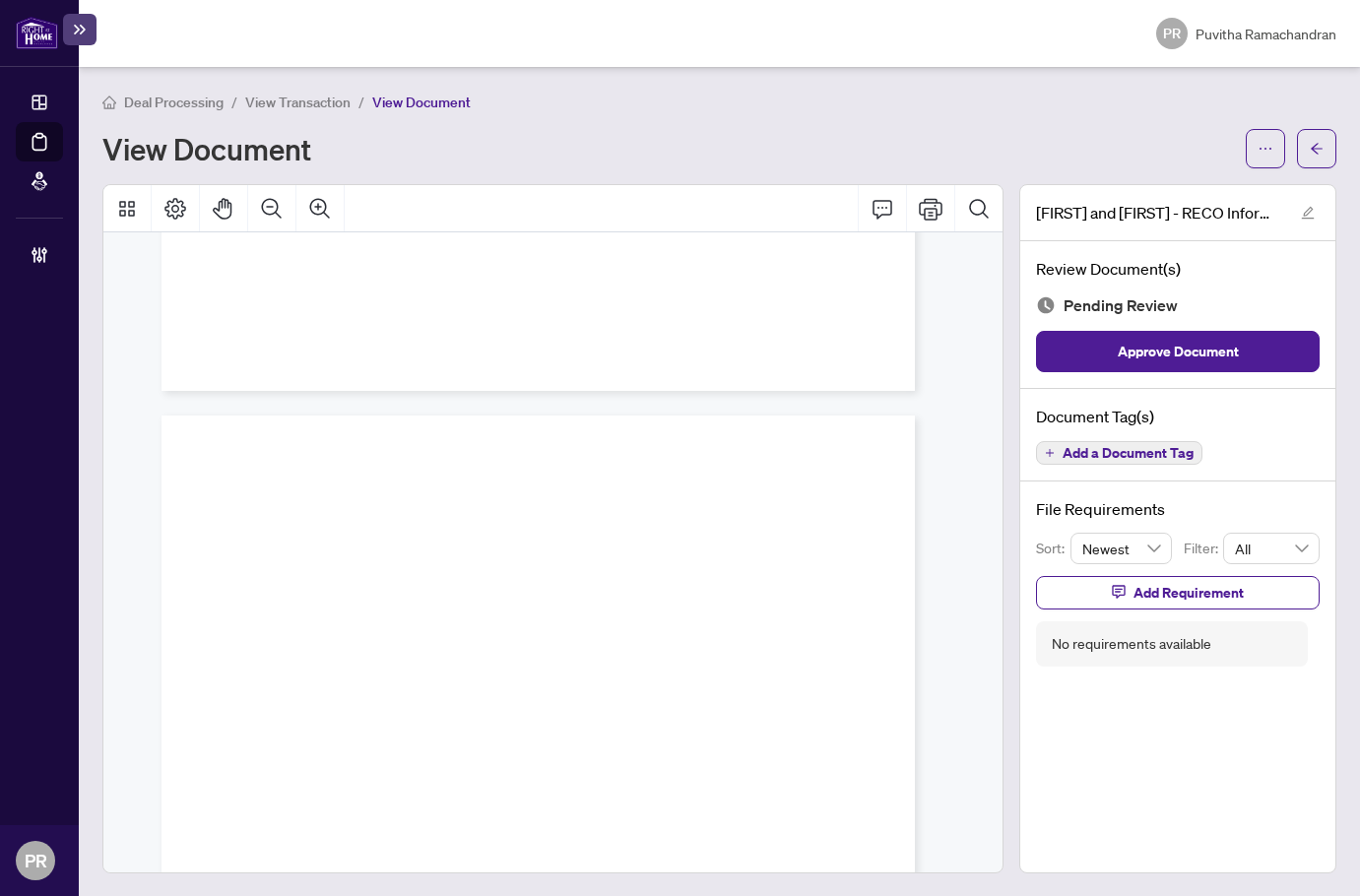scroll, scrollTop: 11674, scrollLeft: 0, axis: vertical 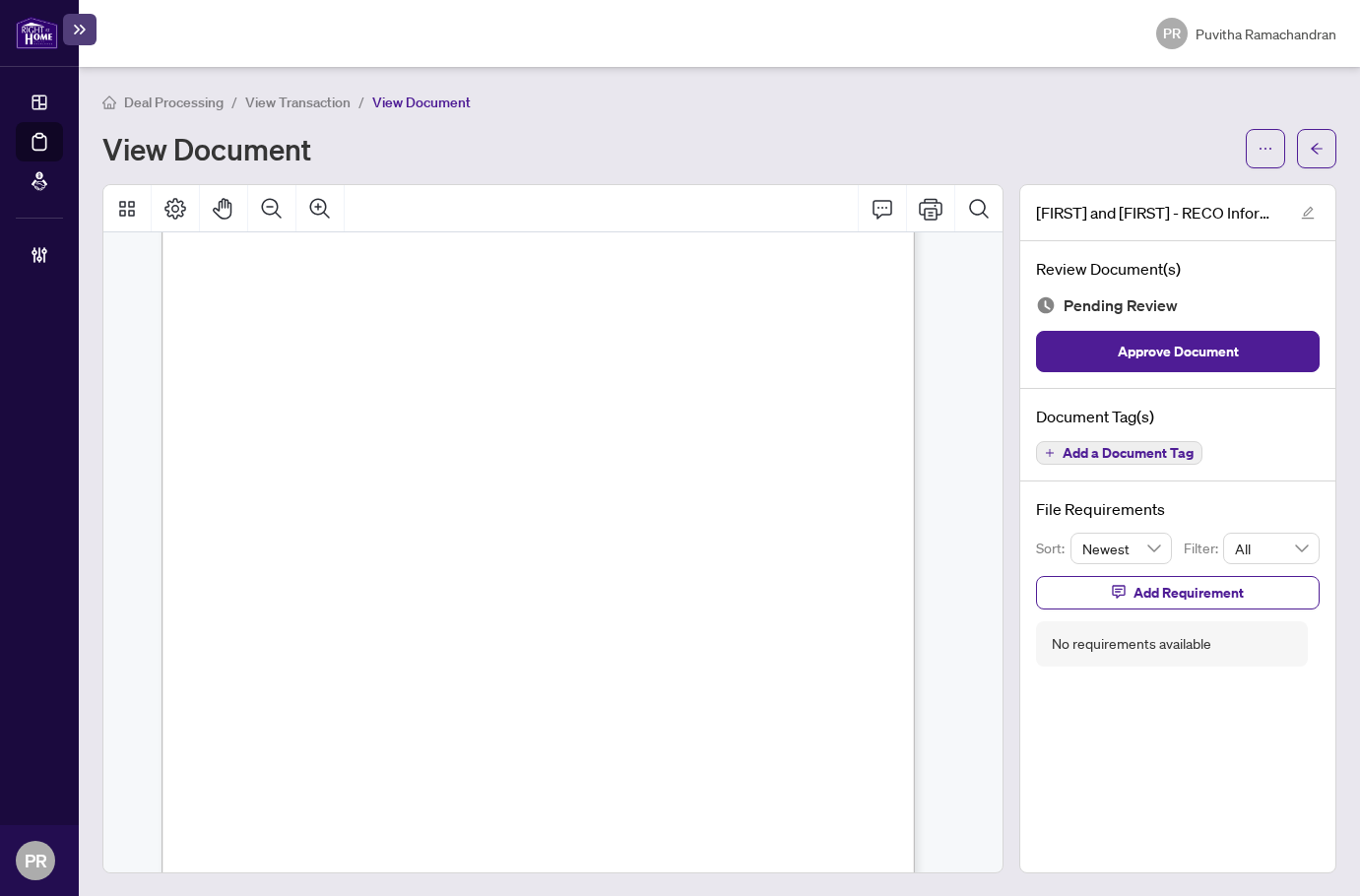 click on "Add a Document Tag" at bounding box center (1128, 453) 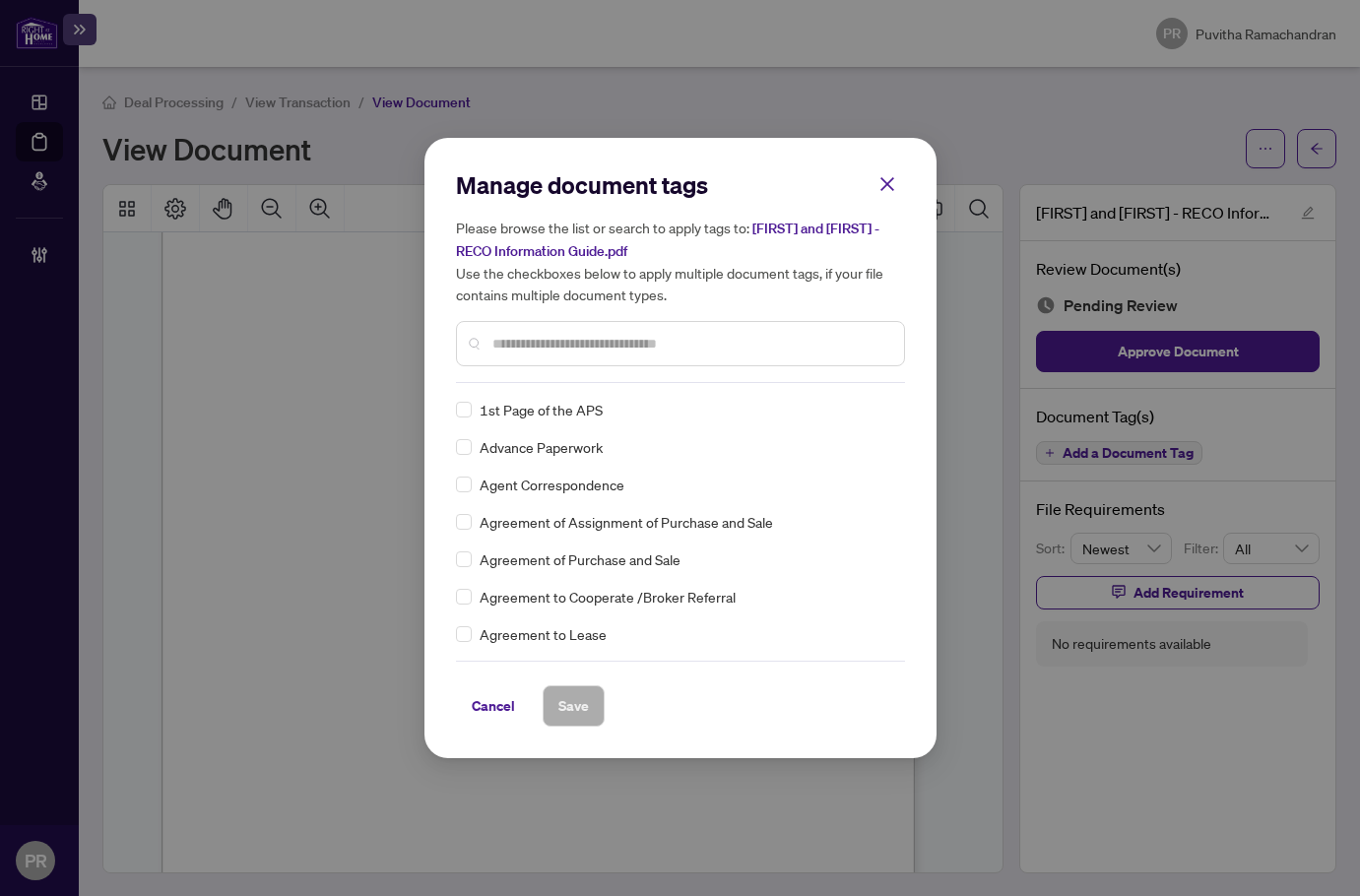 click at bounding box center (690, 344) 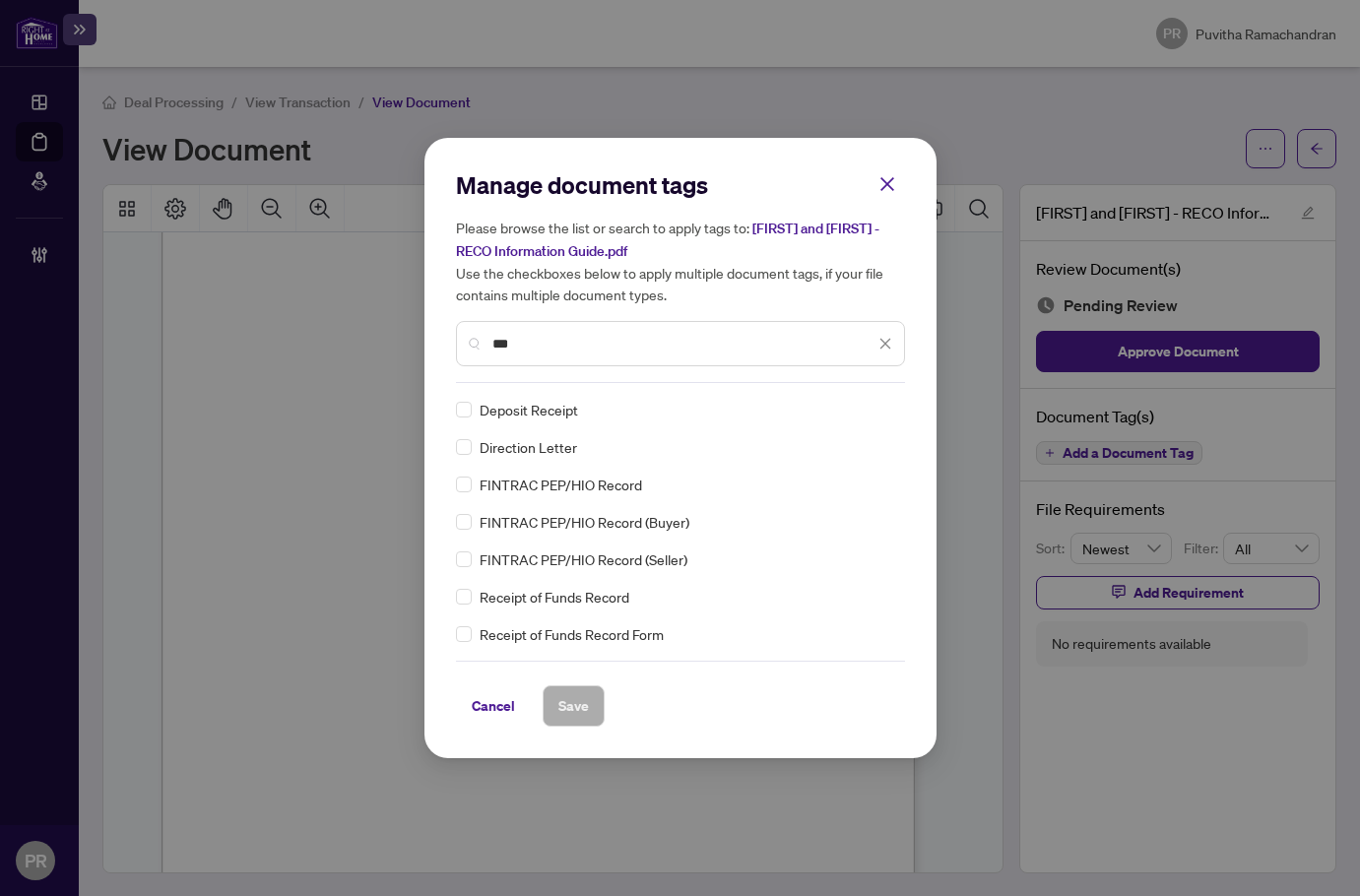 scroll, scrollTop: 98, scrollLeft: 0, axis: vertical 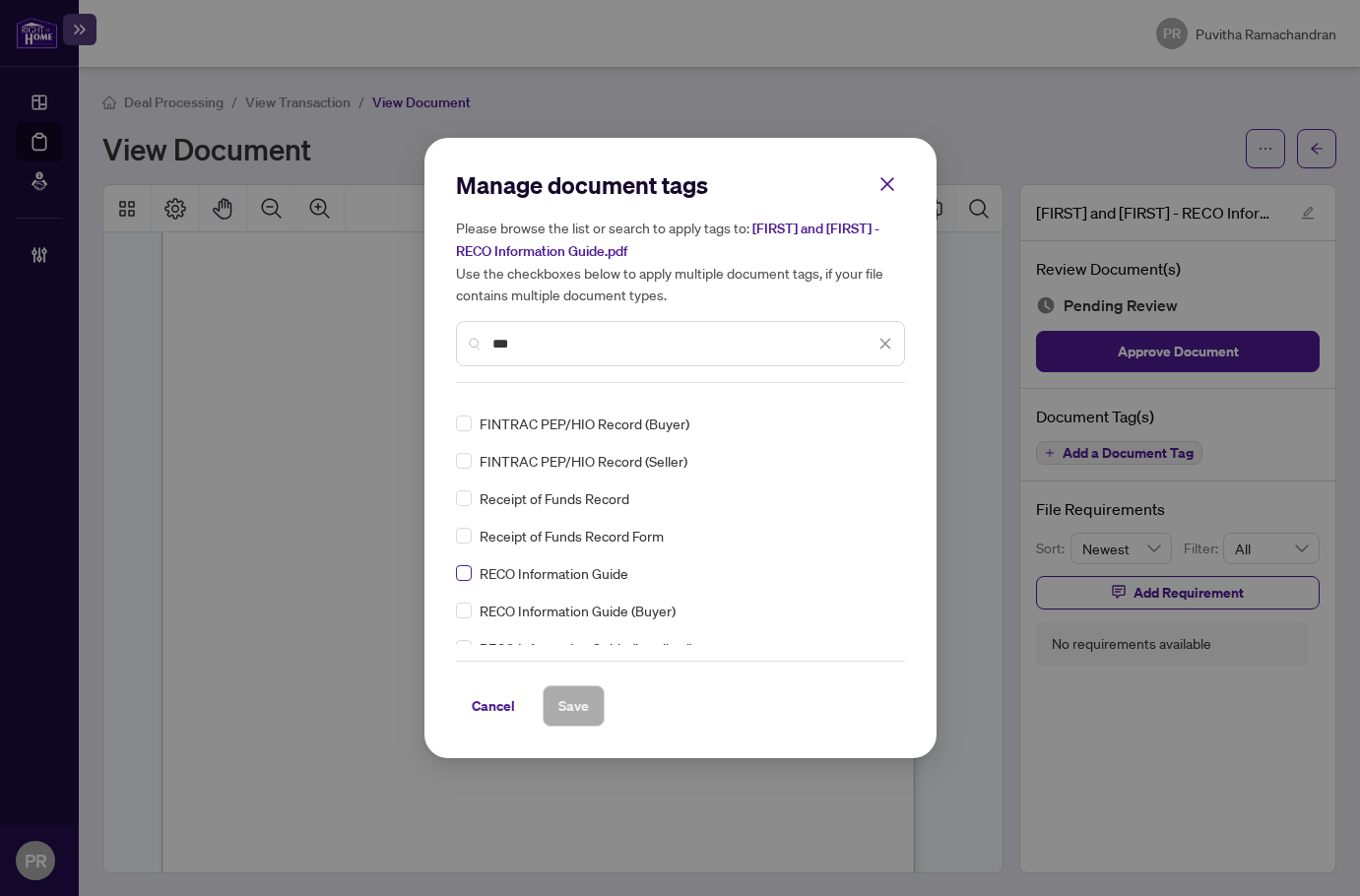type on "***" 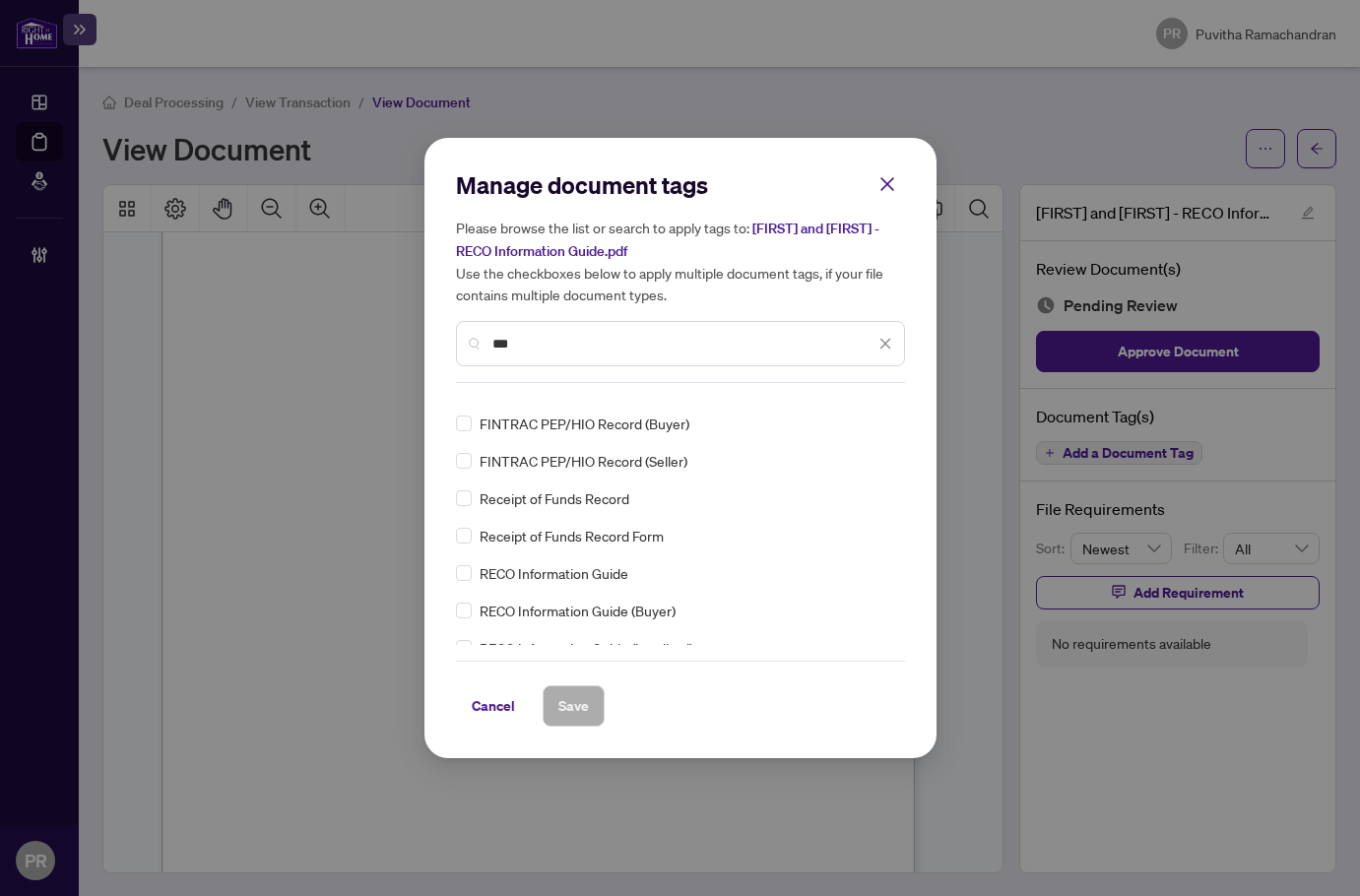 scroll, scrollTop: 0, scrollLeft: 0, axis: both 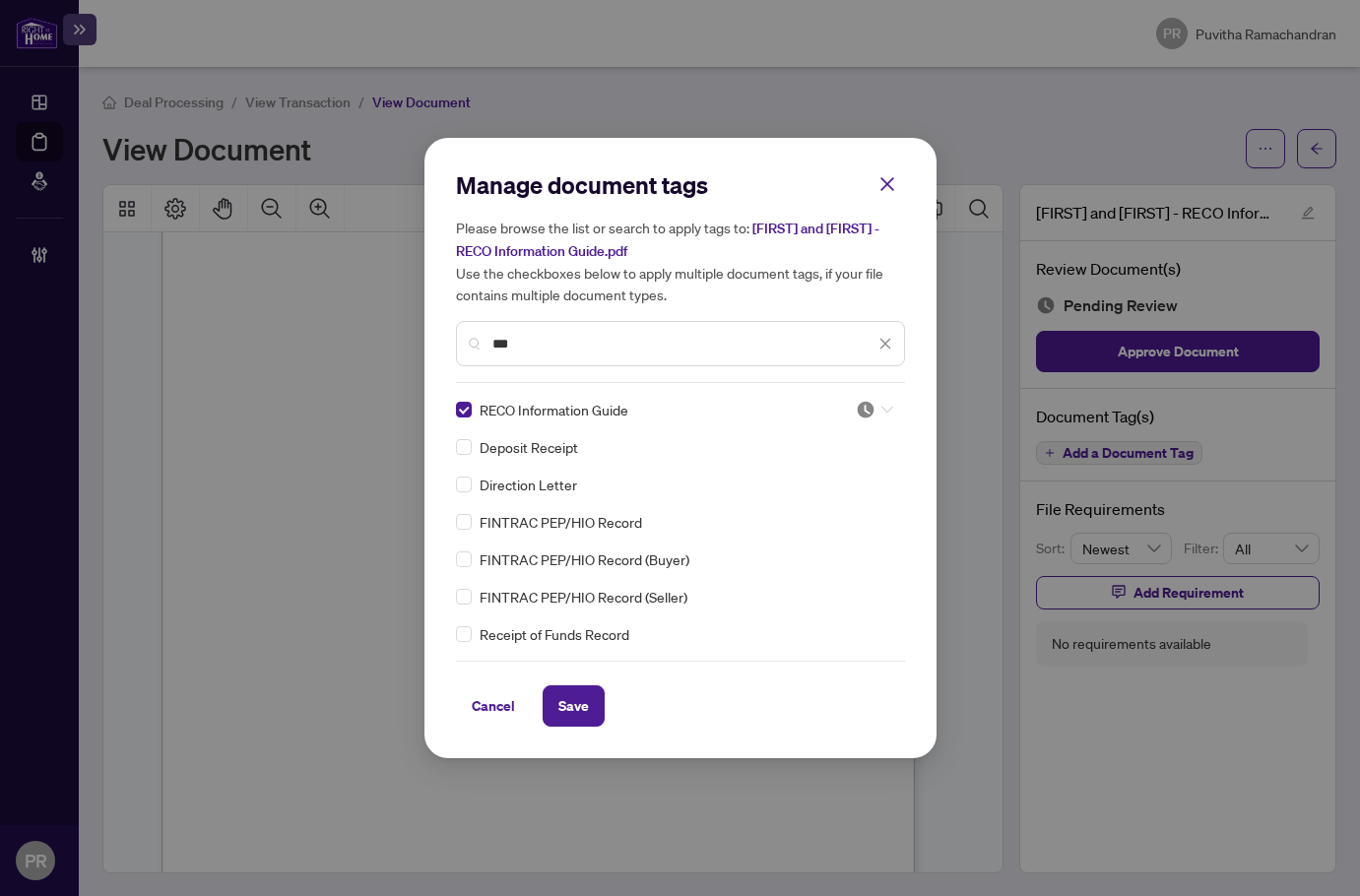 click at bounding box center (866, 410) 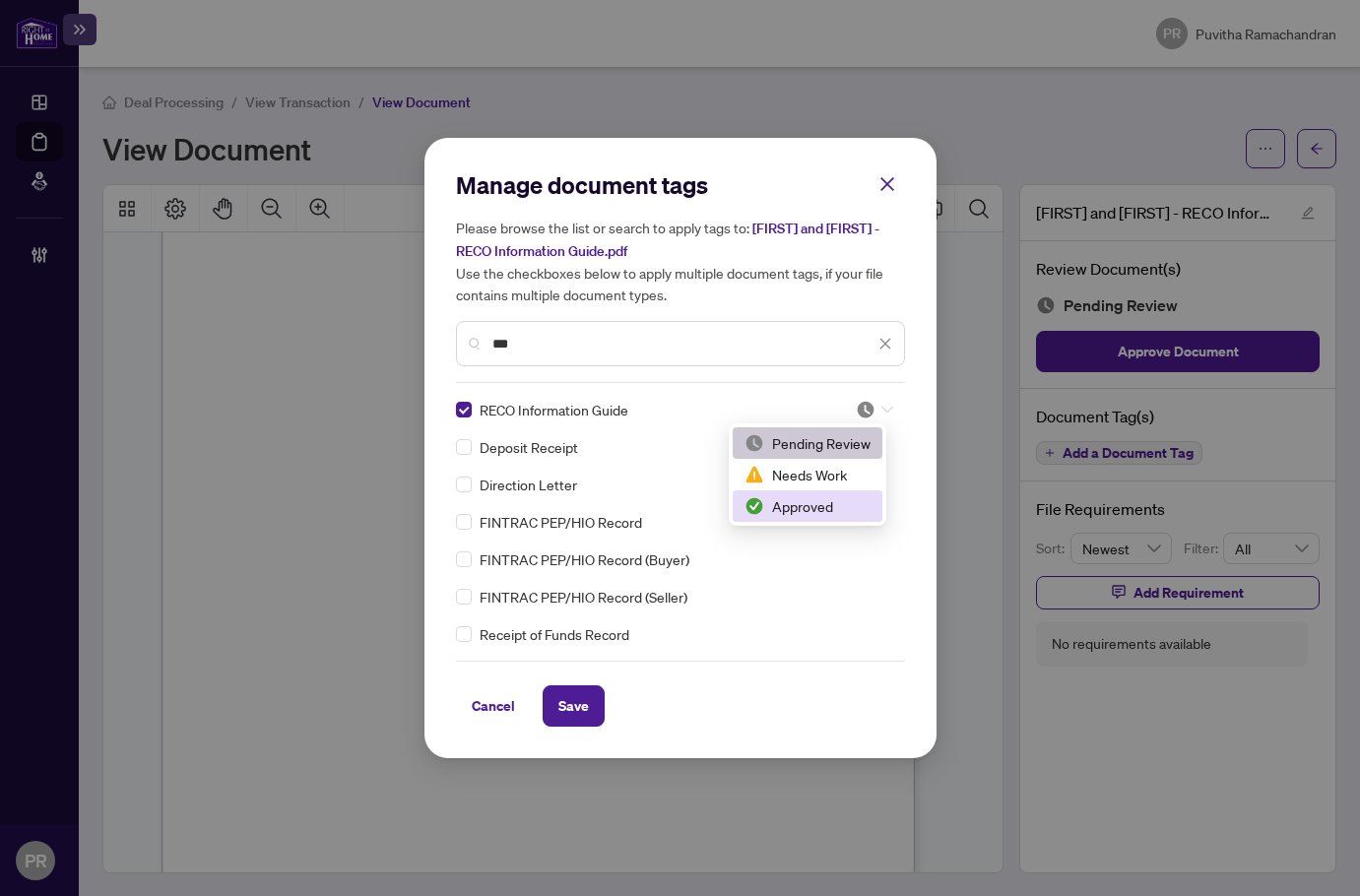 click on "Approved" at bounding box center [808, 506] 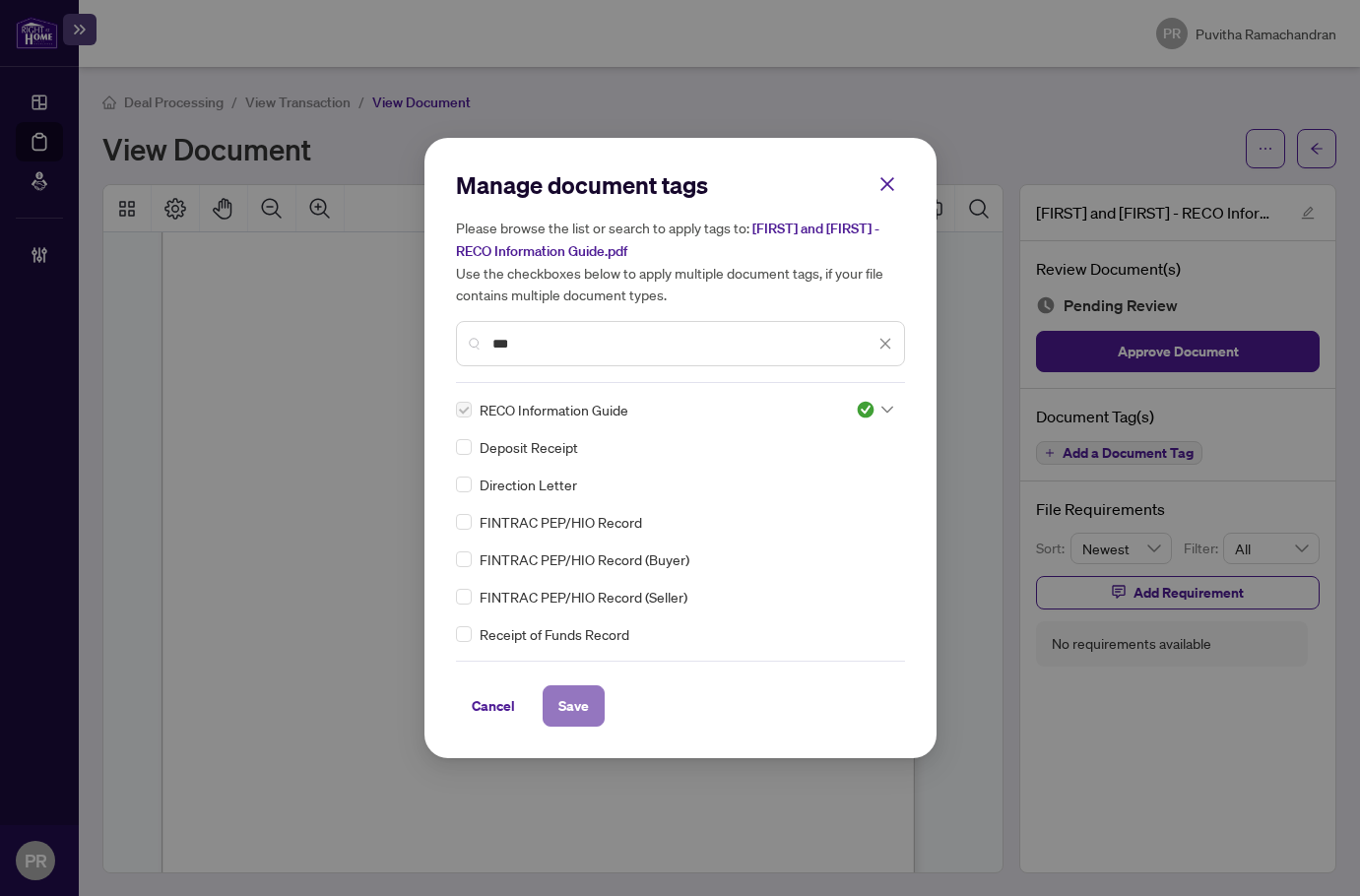 click on "Save" at bounding box center [573, 706] 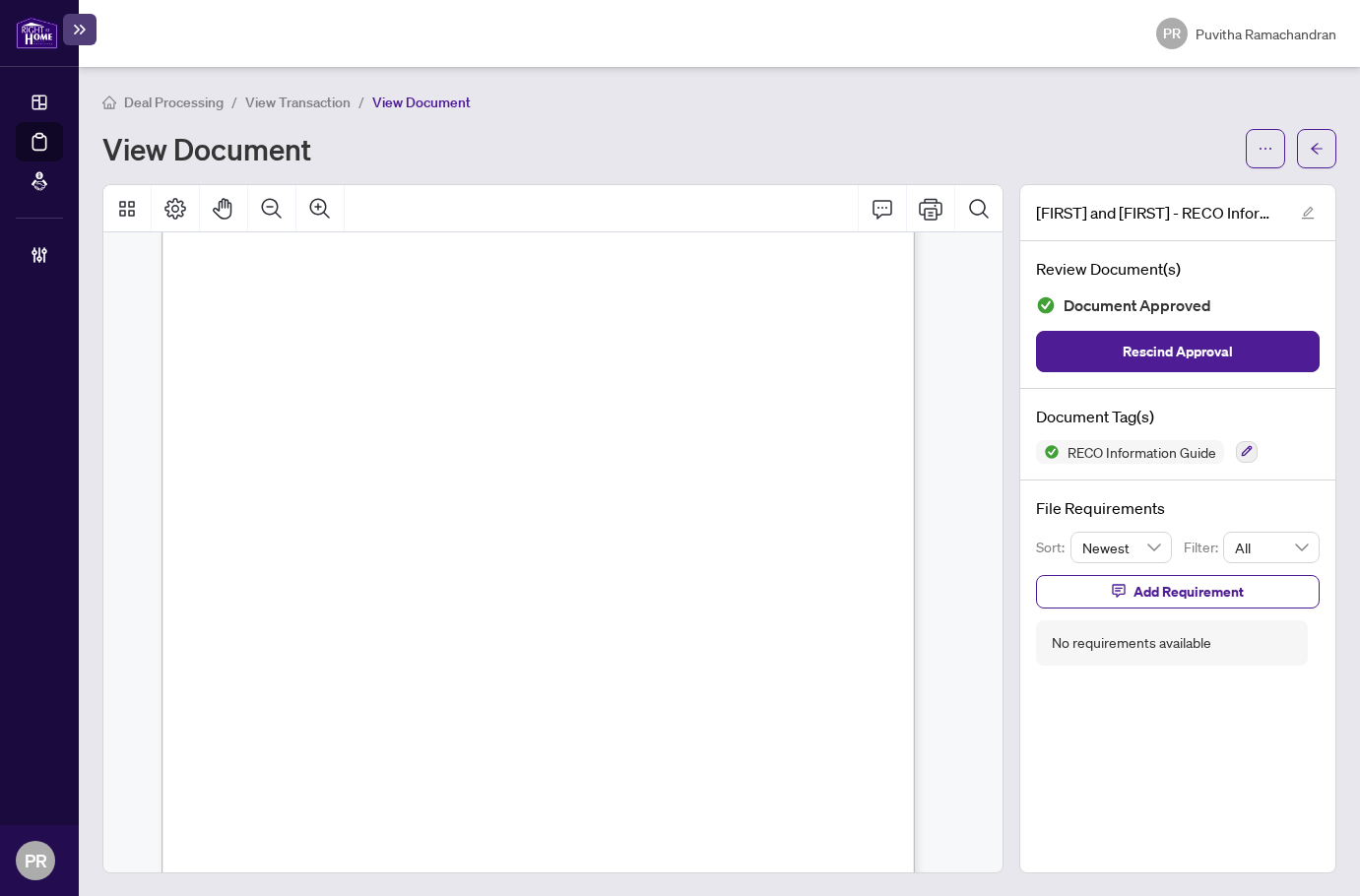 scroll, scrollTop: 17364, scrollLeft: 0, axis: vertical 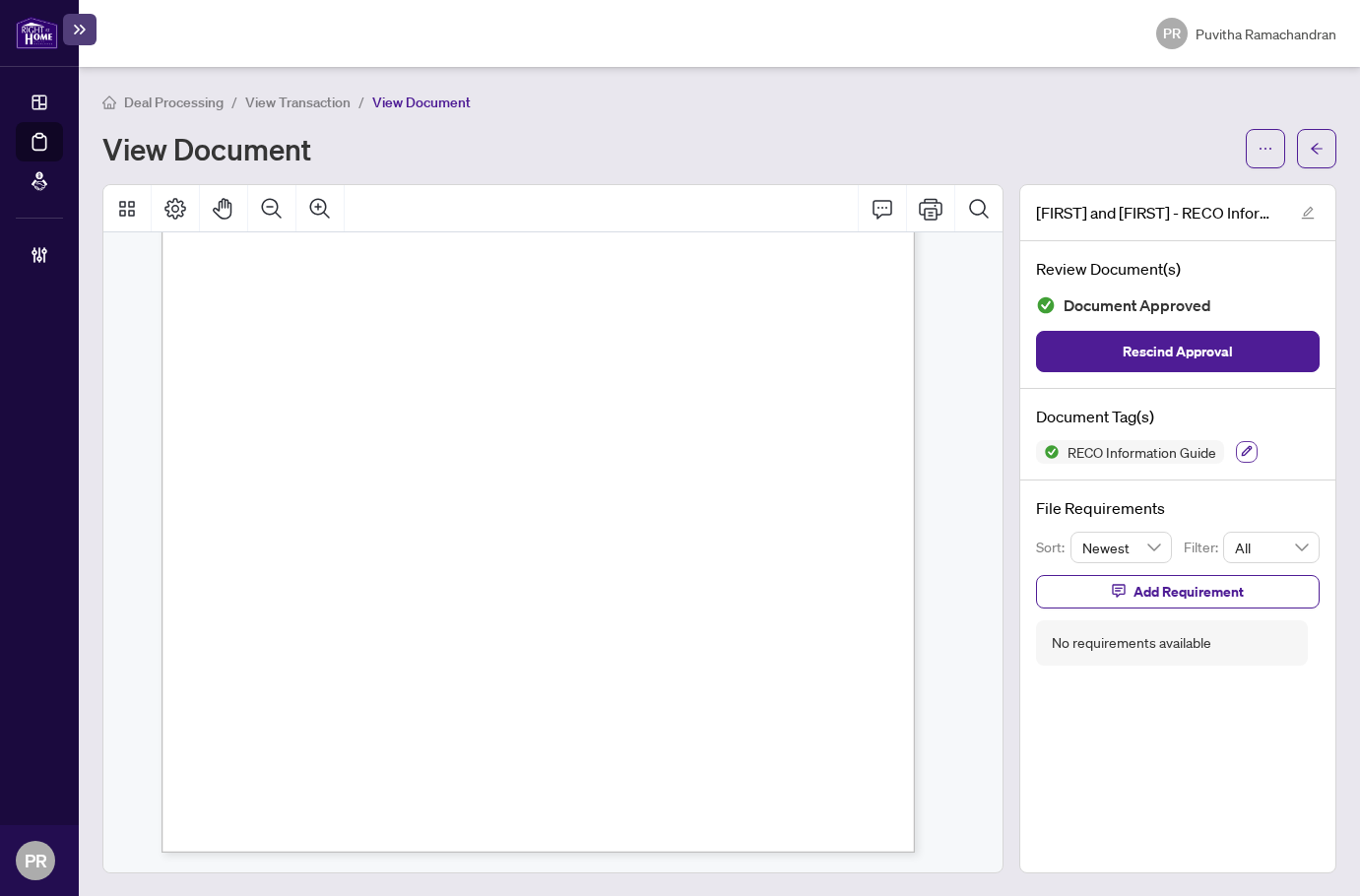 click 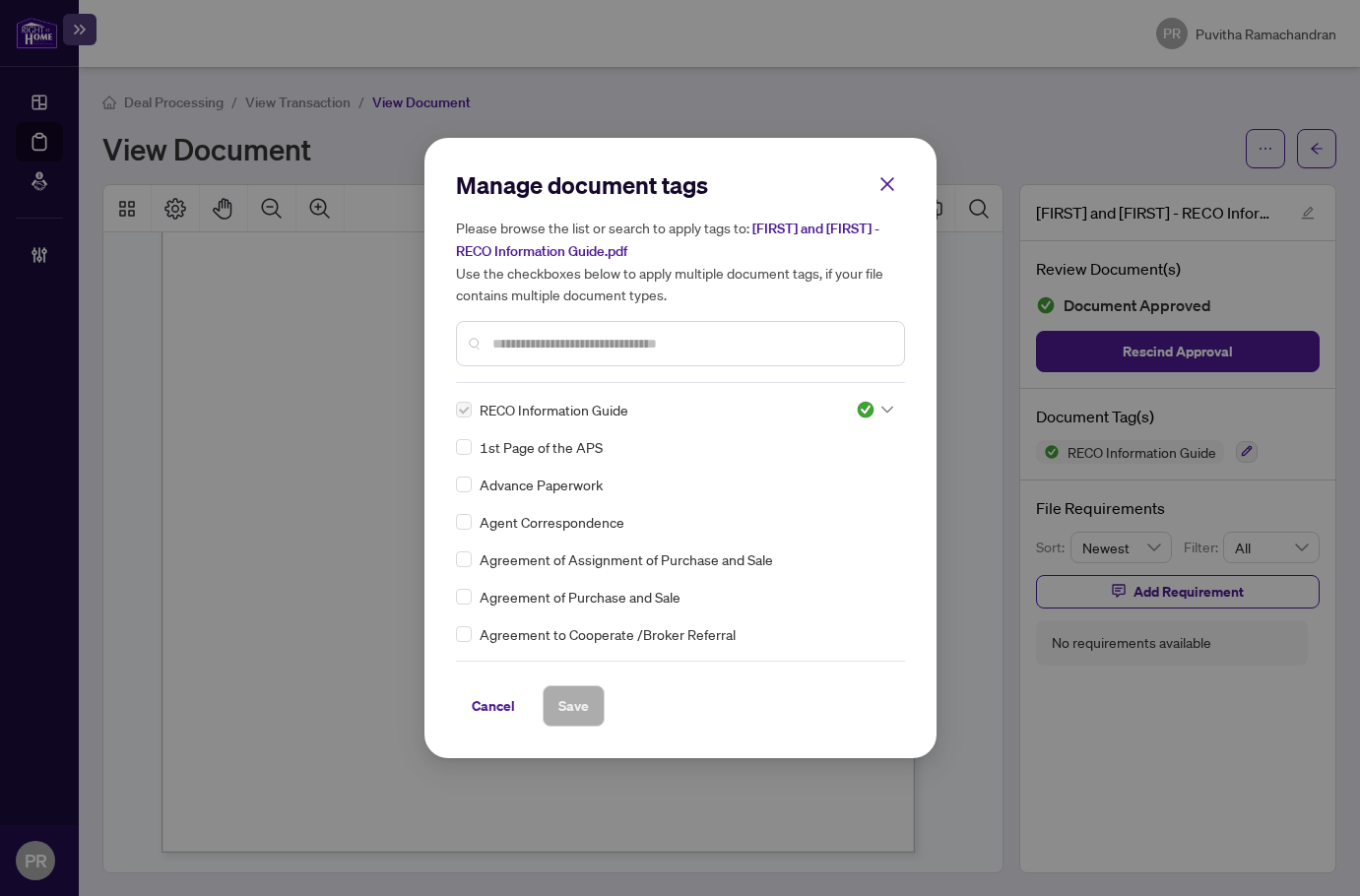 click at bounding box center (690, 344) 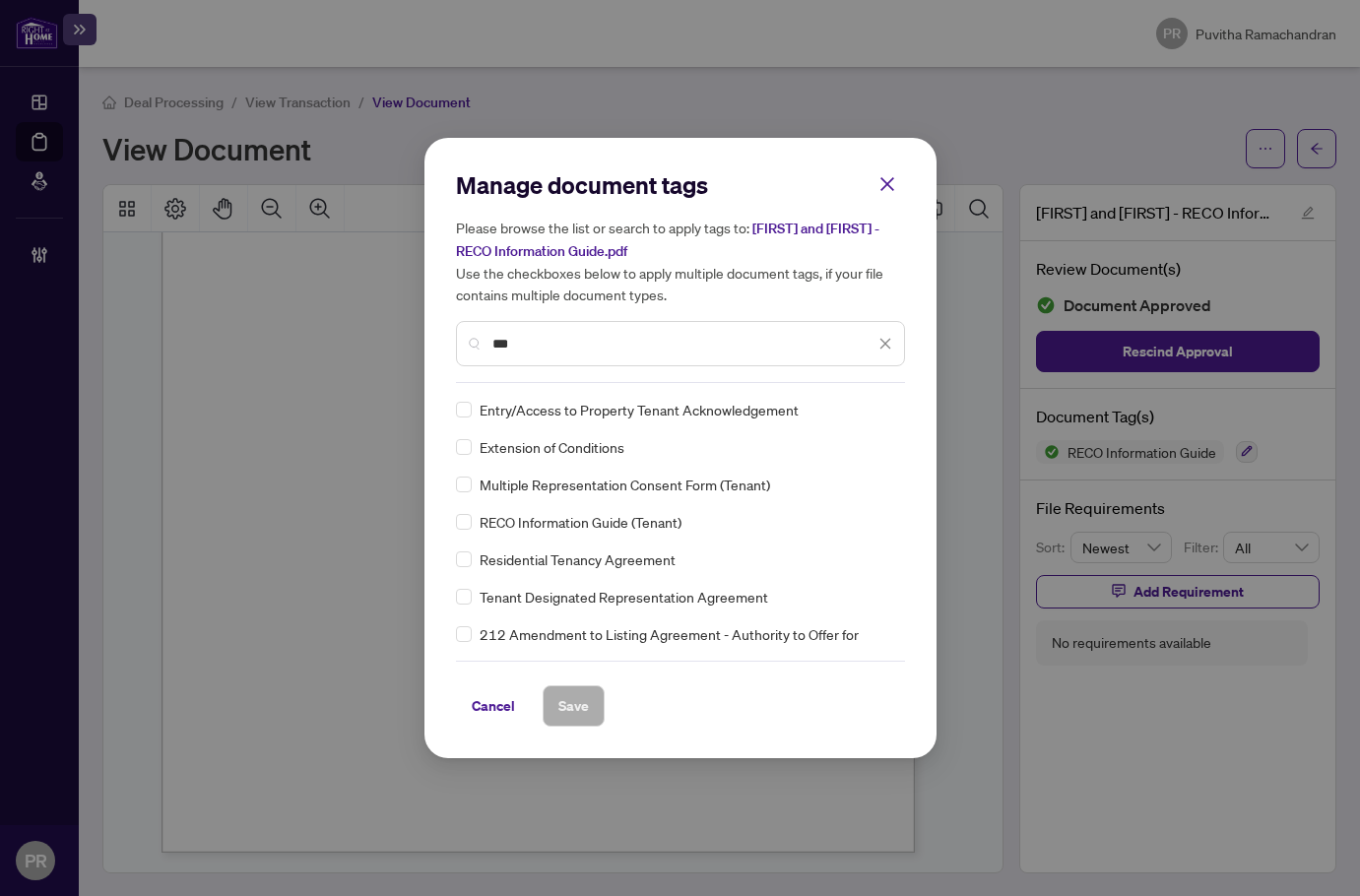 type on "***" 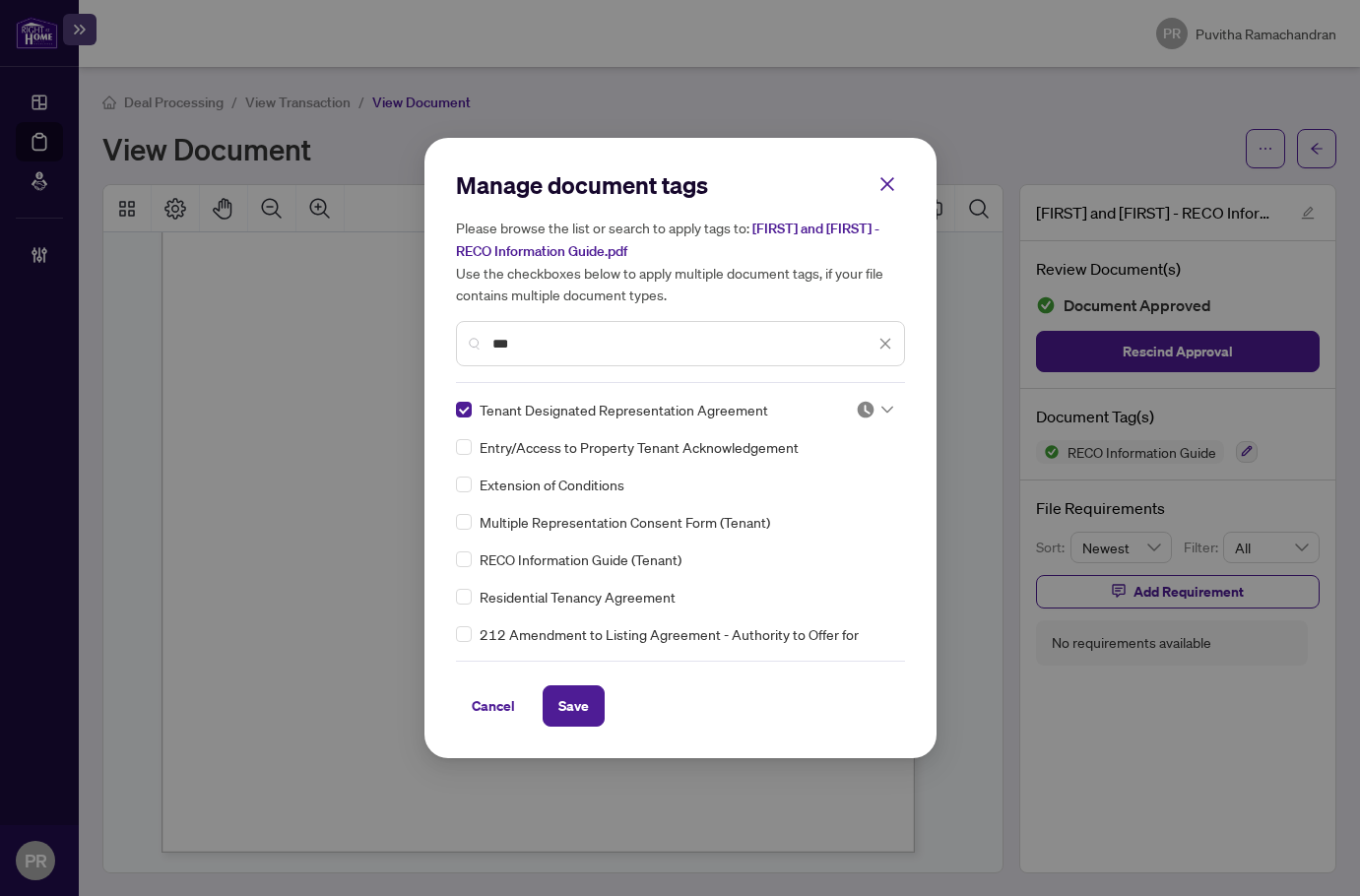 click at bounding box center (866, 410) 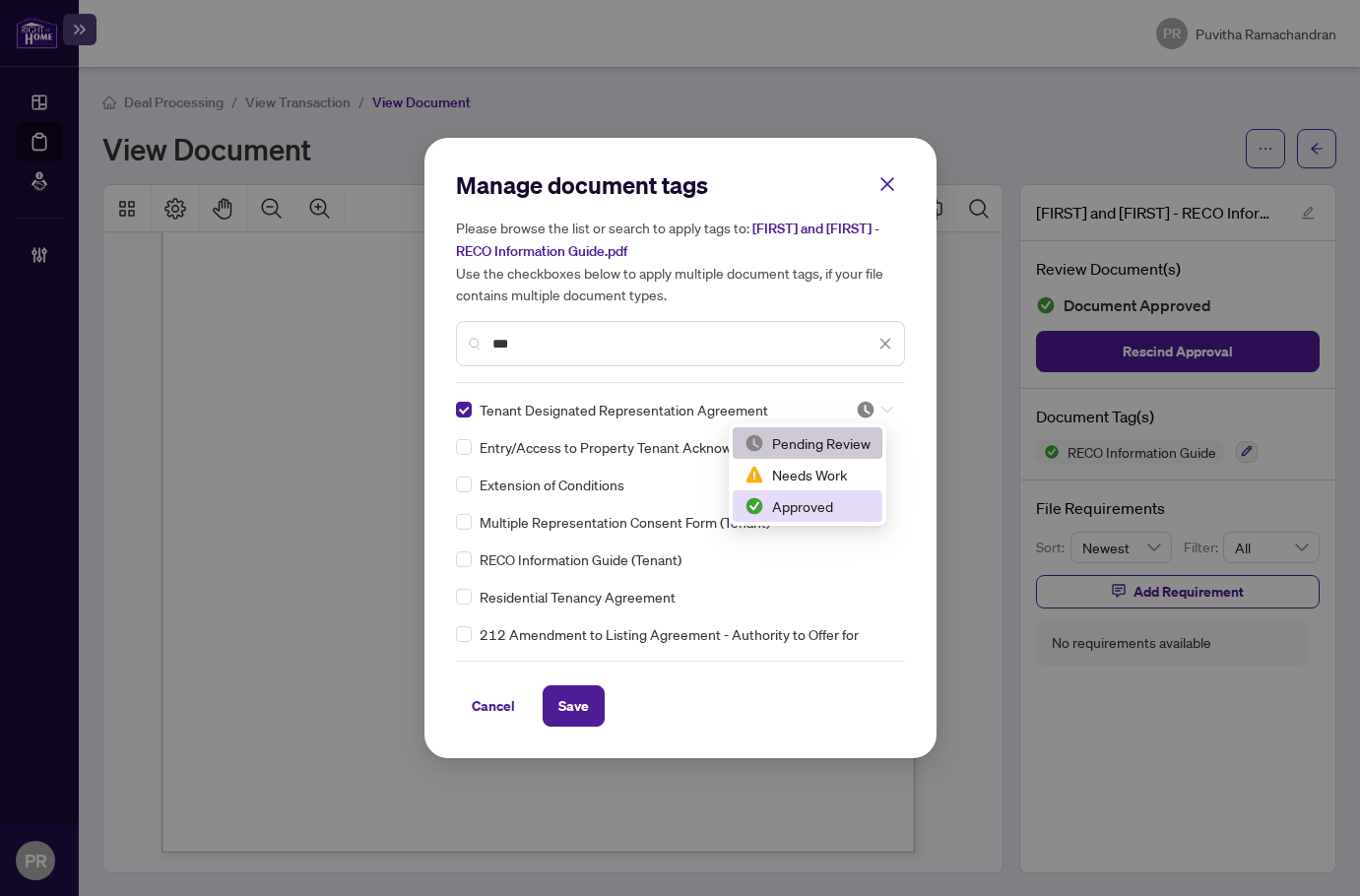 click on "Approved" at bounding box center (808, 506) 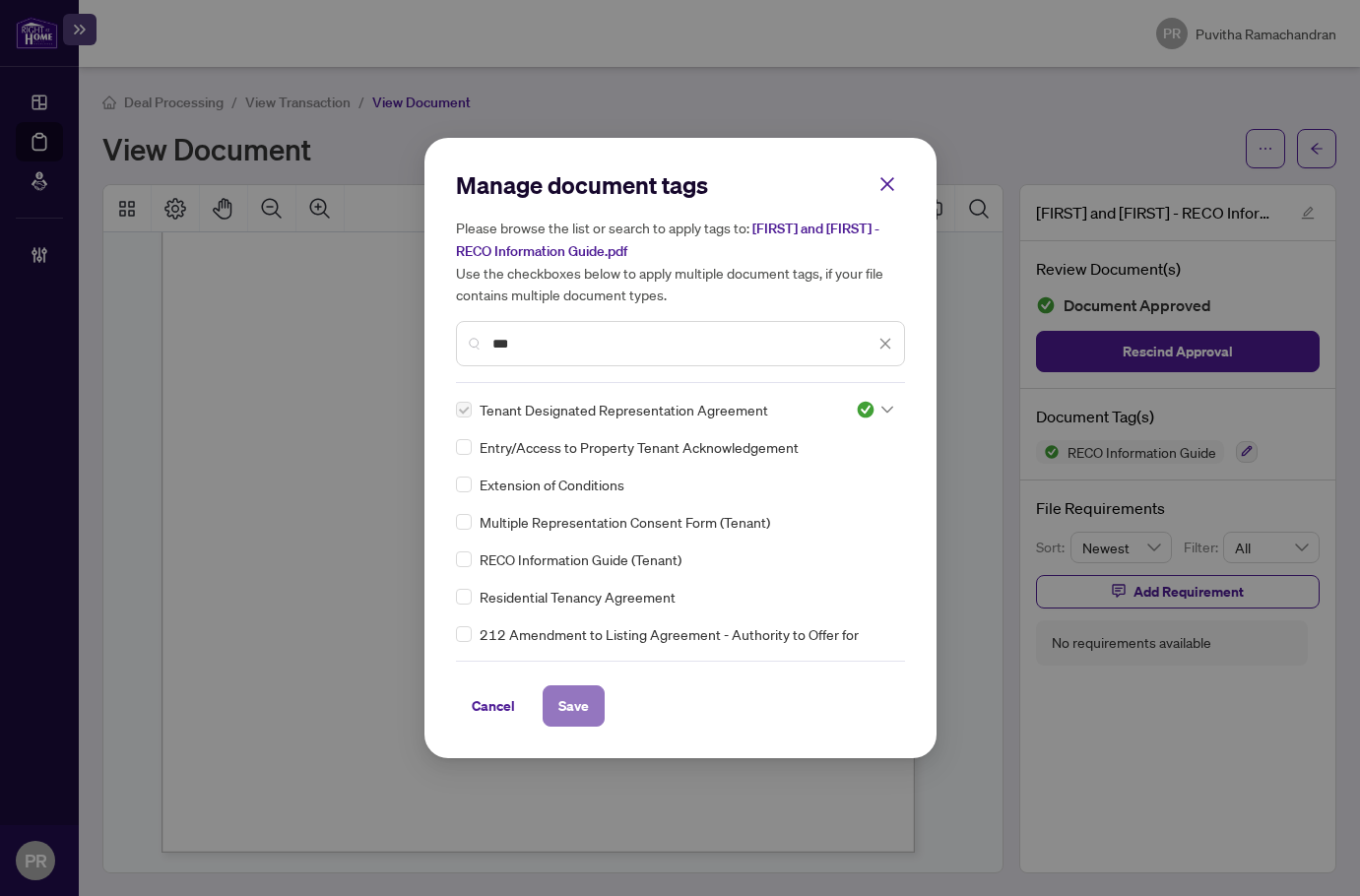 click on "Save" at bounding box center [573, 706] 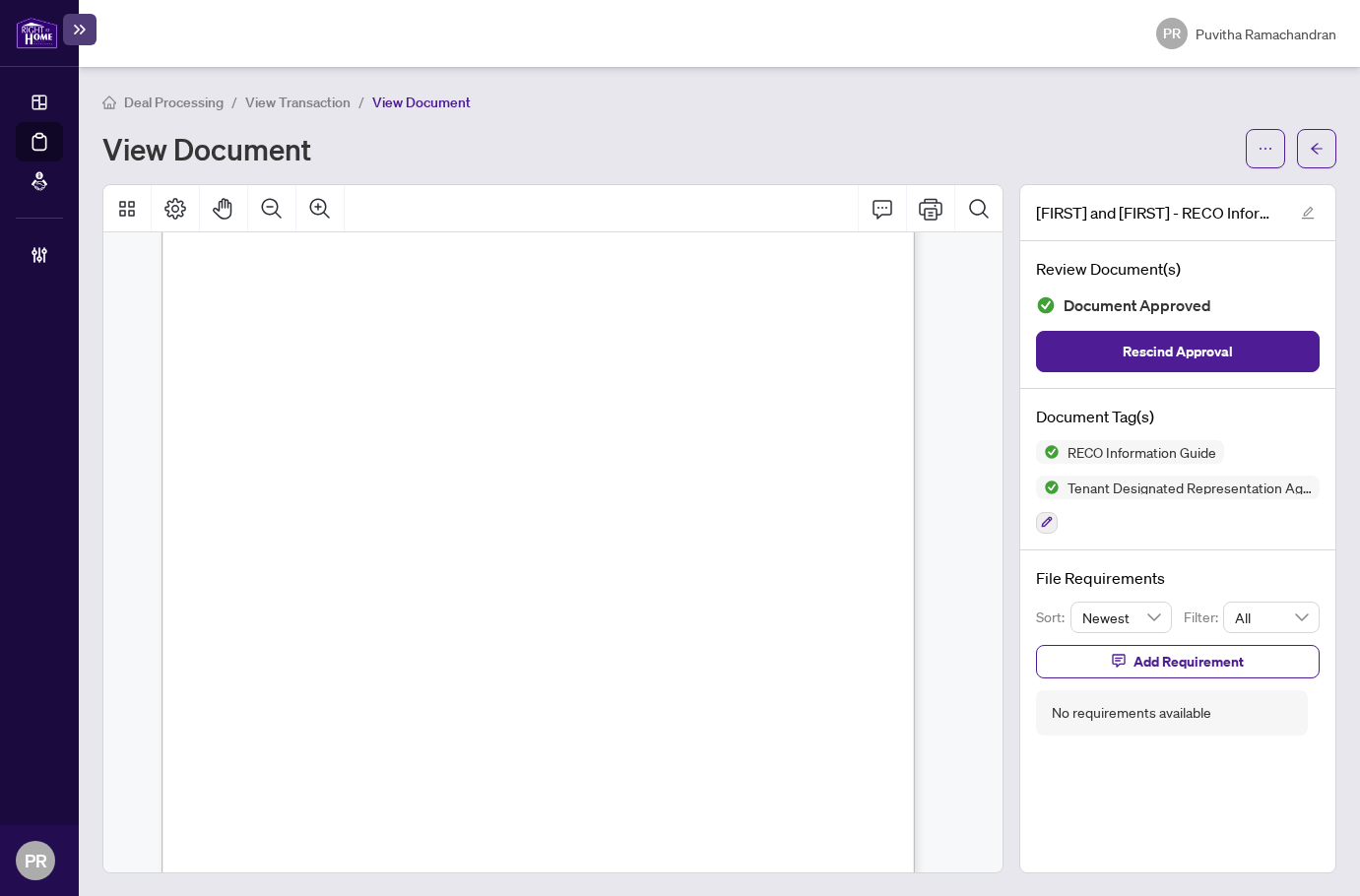 scroll, scrollTop: 11850, scrollLeft: 0, axis: vertical 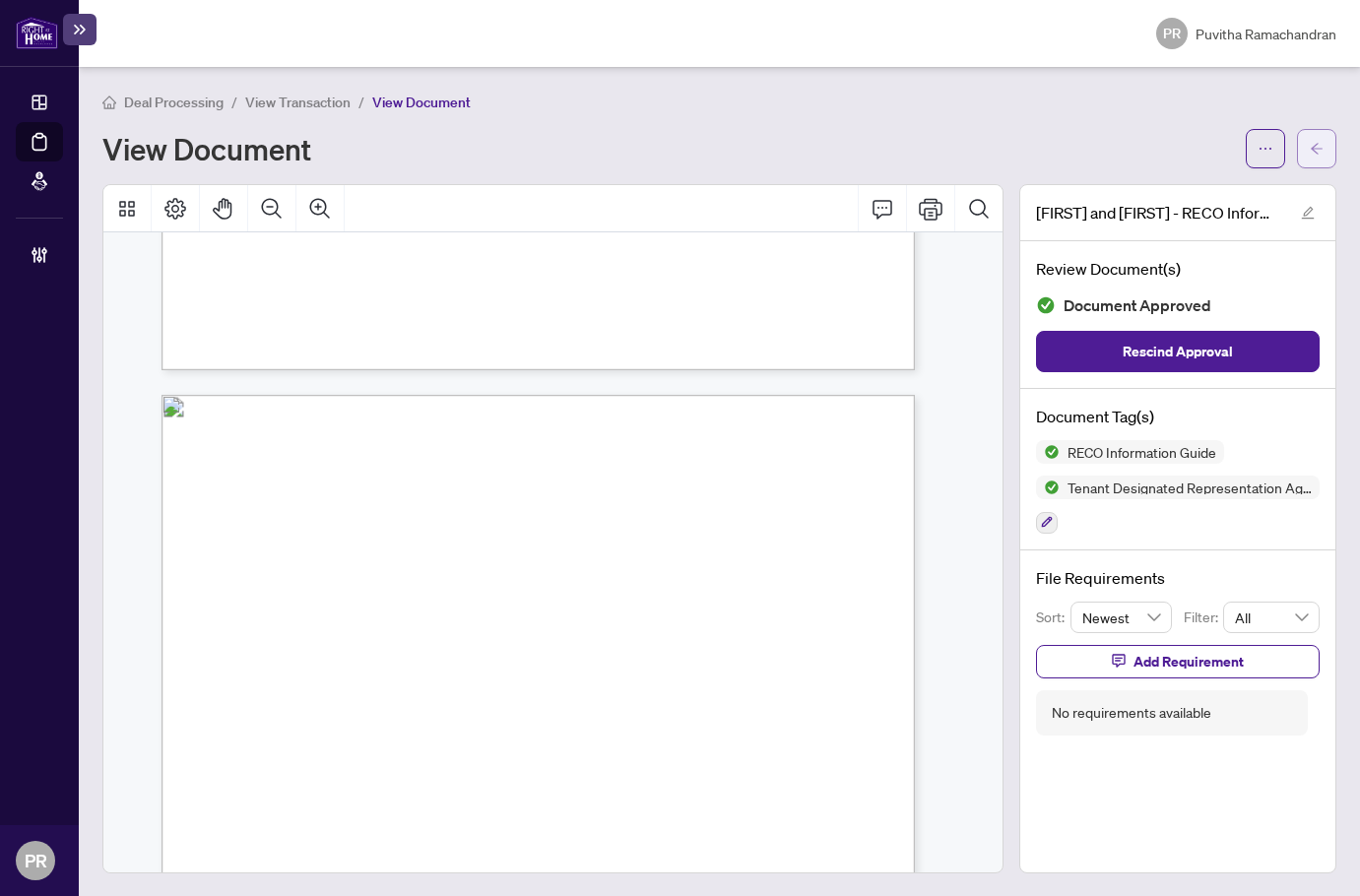 click at bounding box center [1317, 149] 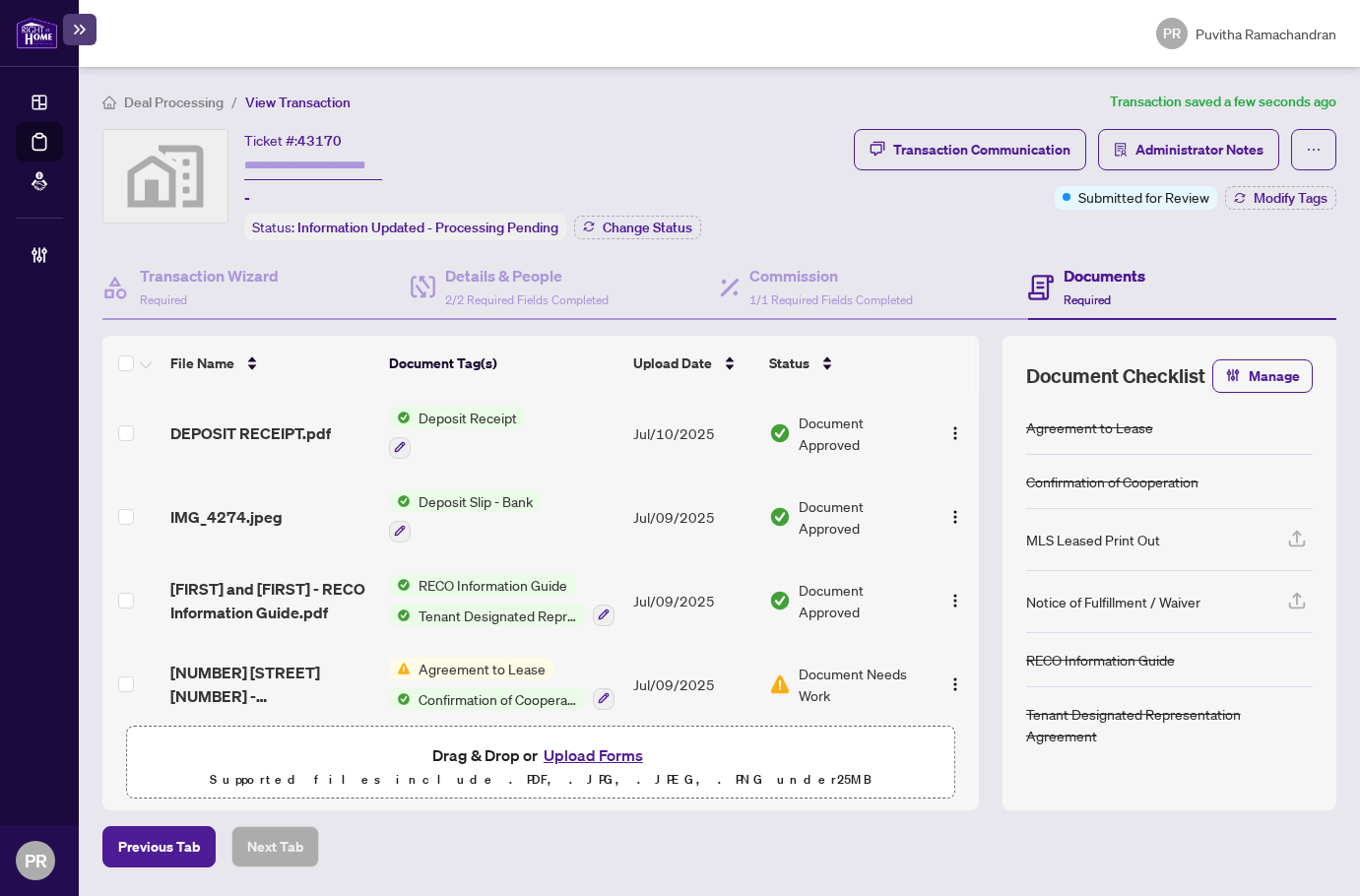 click at bounding box center [313, 165] 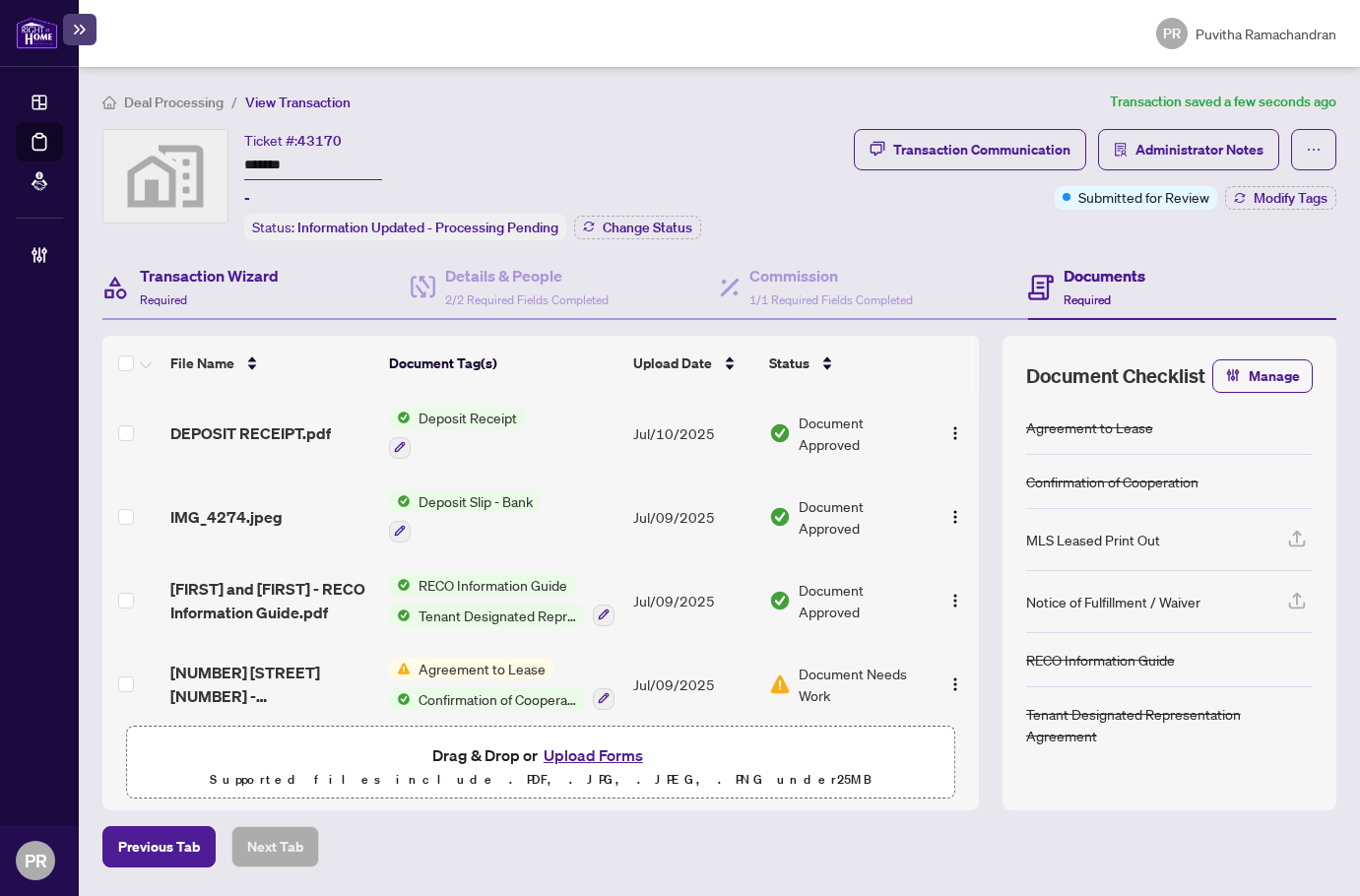 type on "*******" 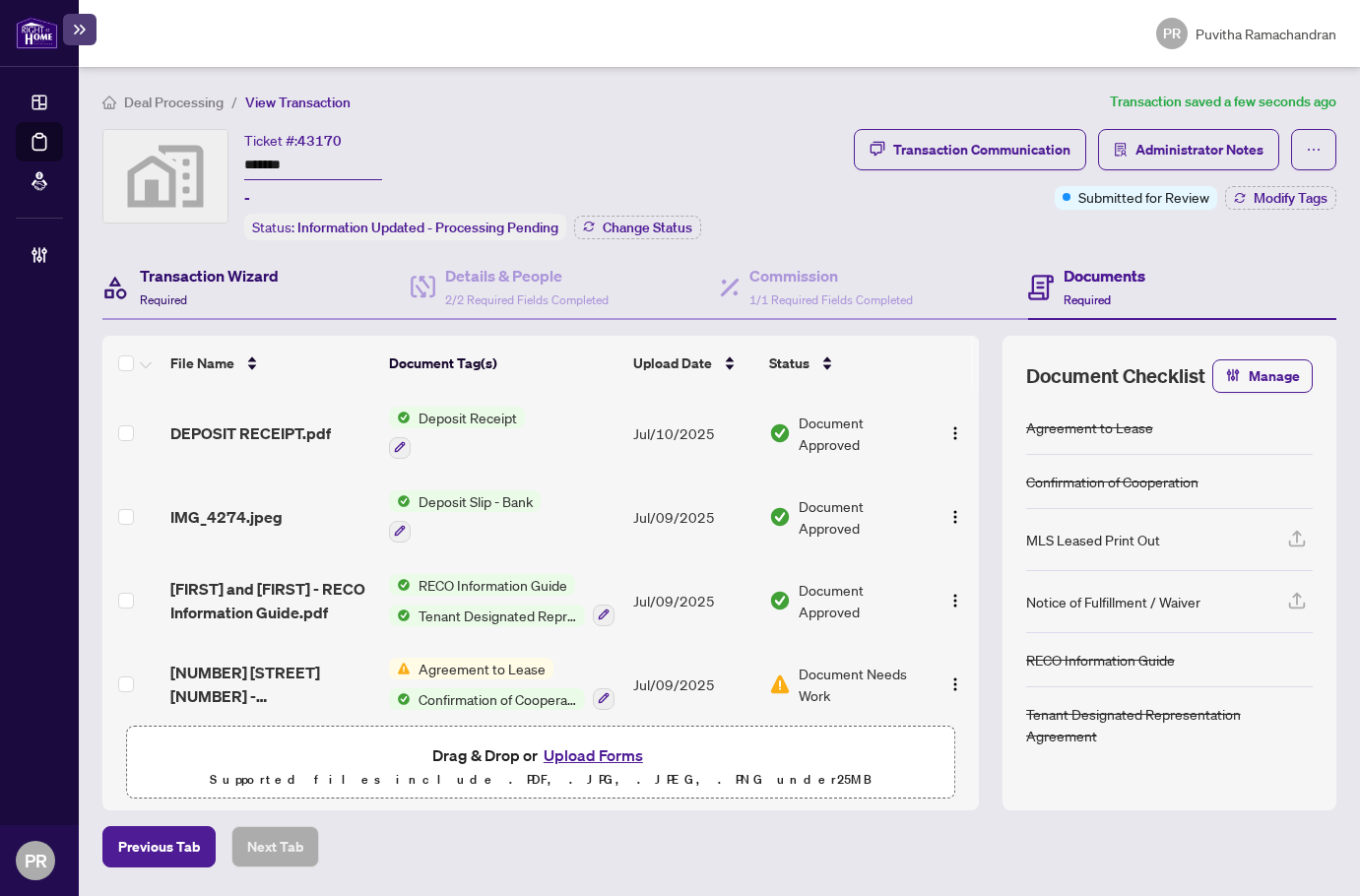drag, startPoint x: 221, startPoint y: 297, endPoint x: 550, endPoint y: 1, distance: 442.5573 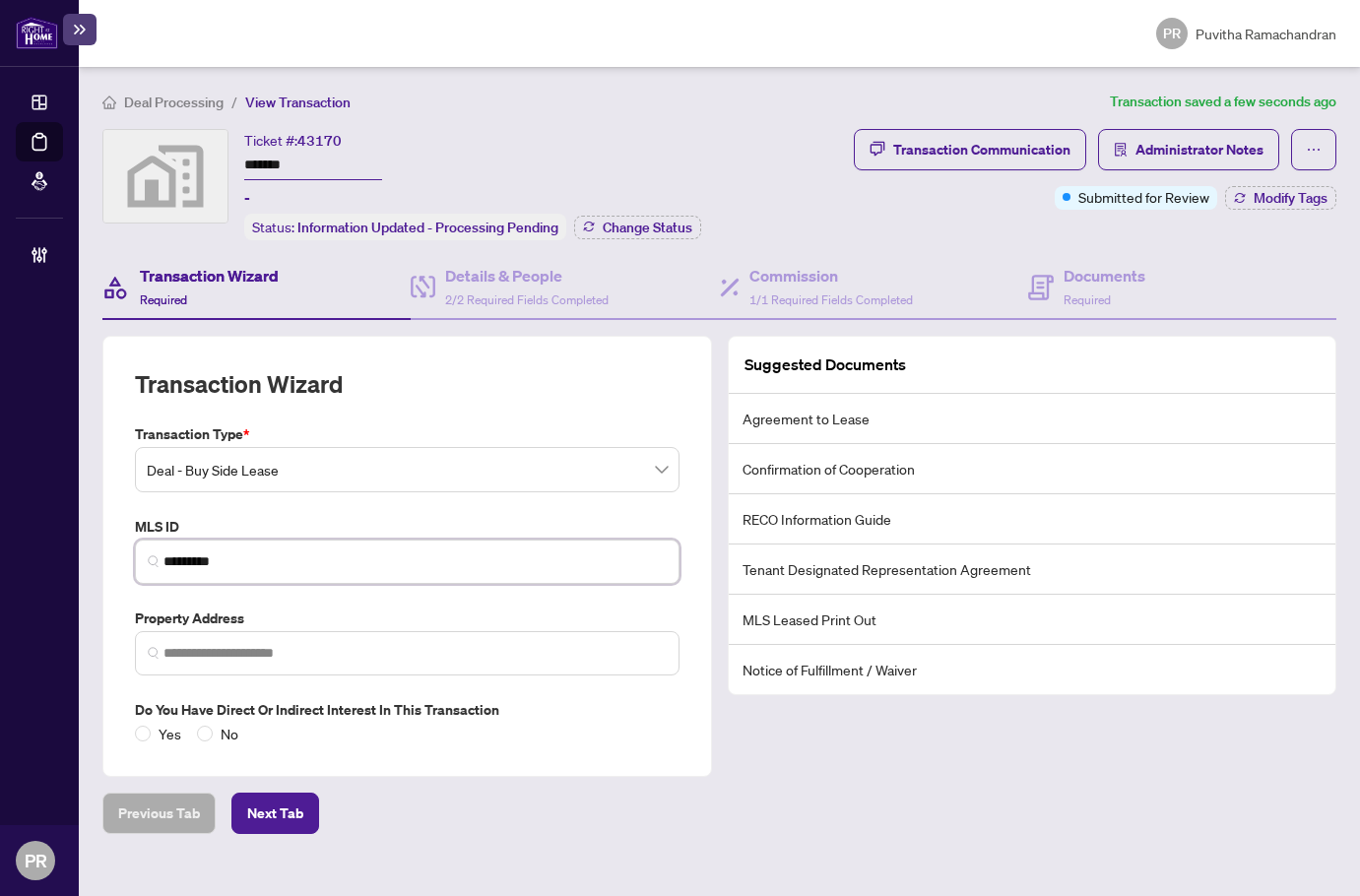 drag, startPoint x: 274, startPoint y: 554, endPoint x: 73, endPoint y: 560, distance: 201.08953 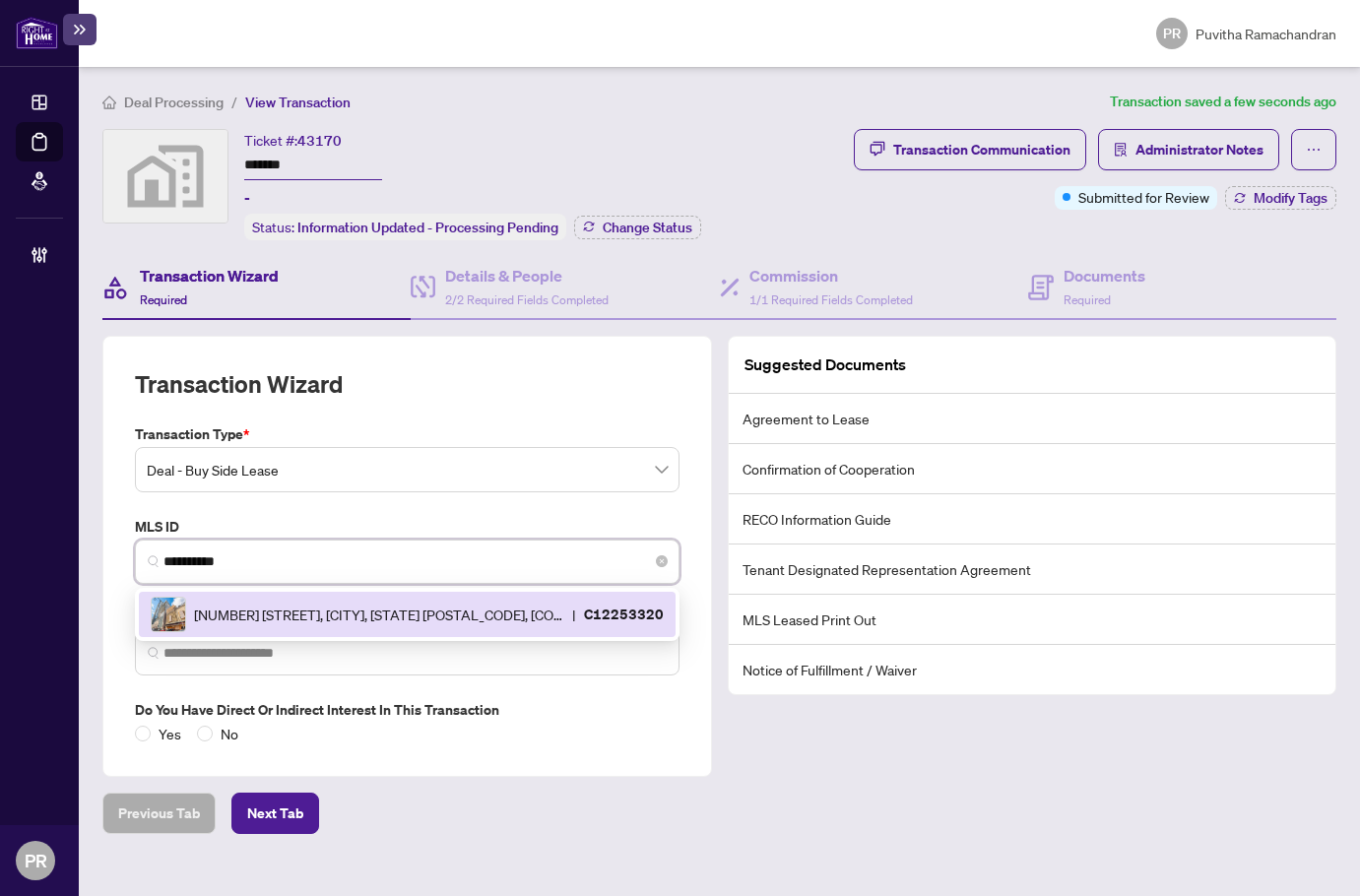 click on "220 Victoria St, Toronto, Ontario M5B 2R6, Canada" at bounding box center (379, 614) 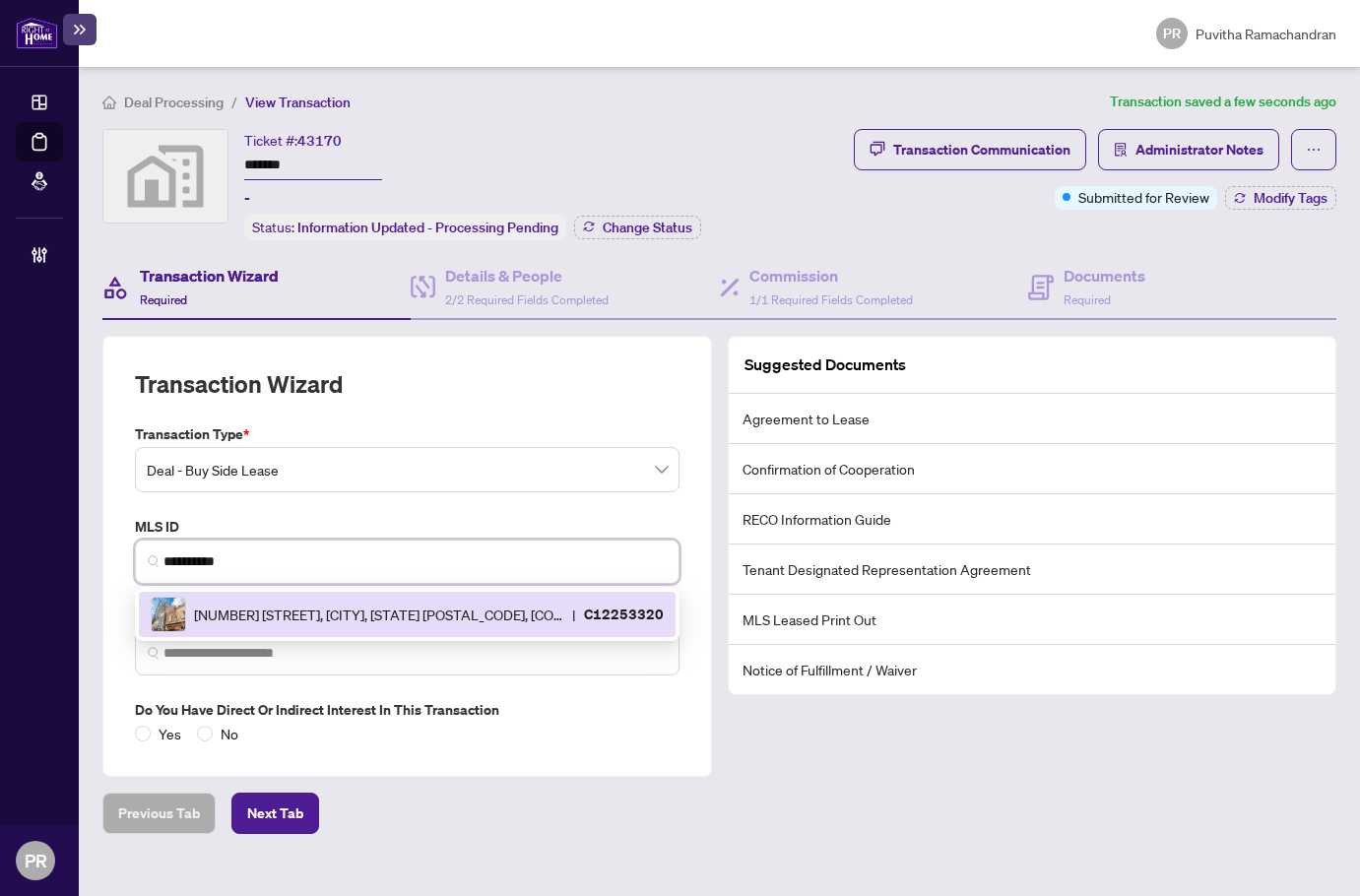 type on "*********" 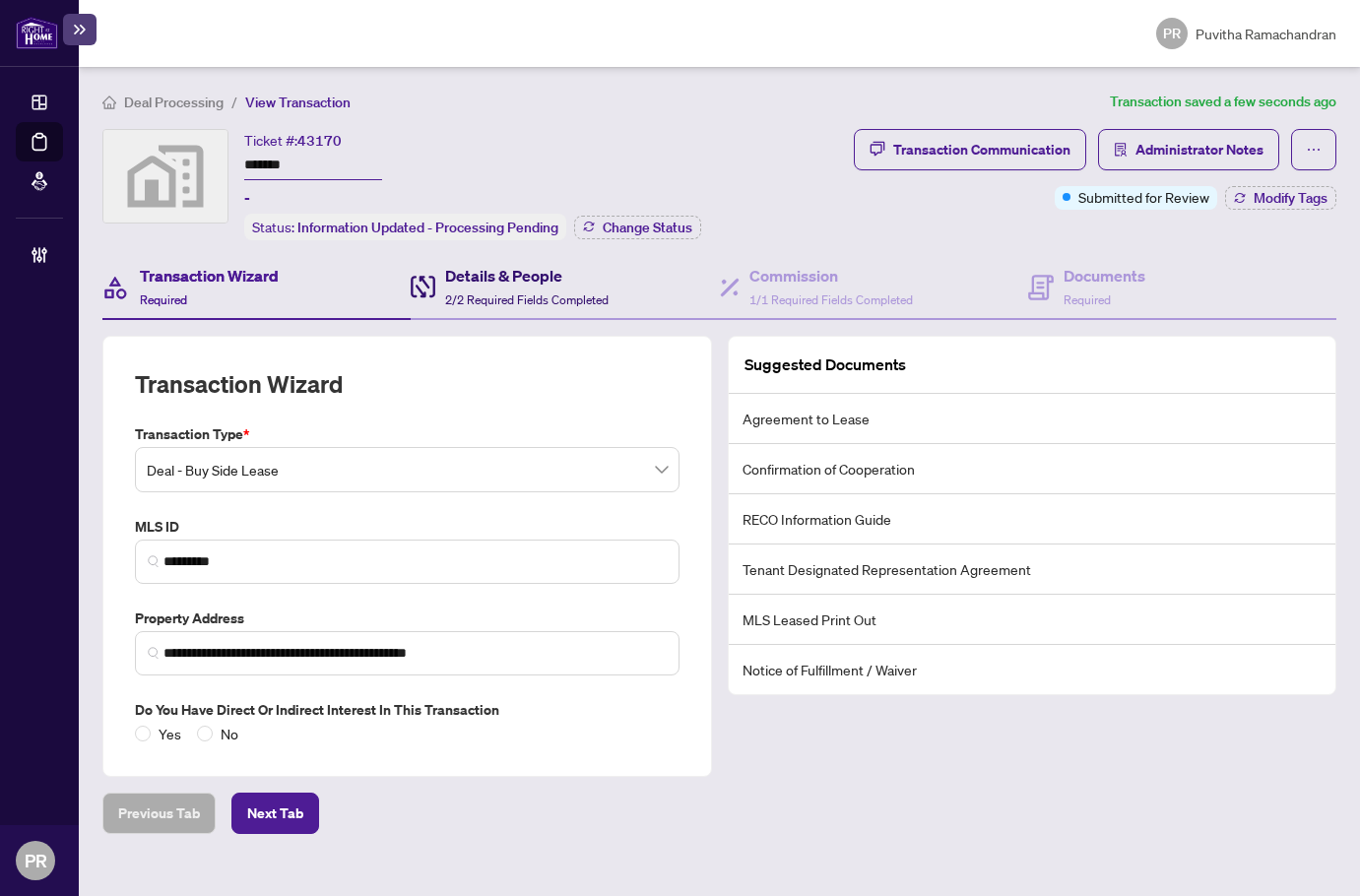 click on "Details & People 2/2 Required Fields Completed" at bounding box center [527, 287] 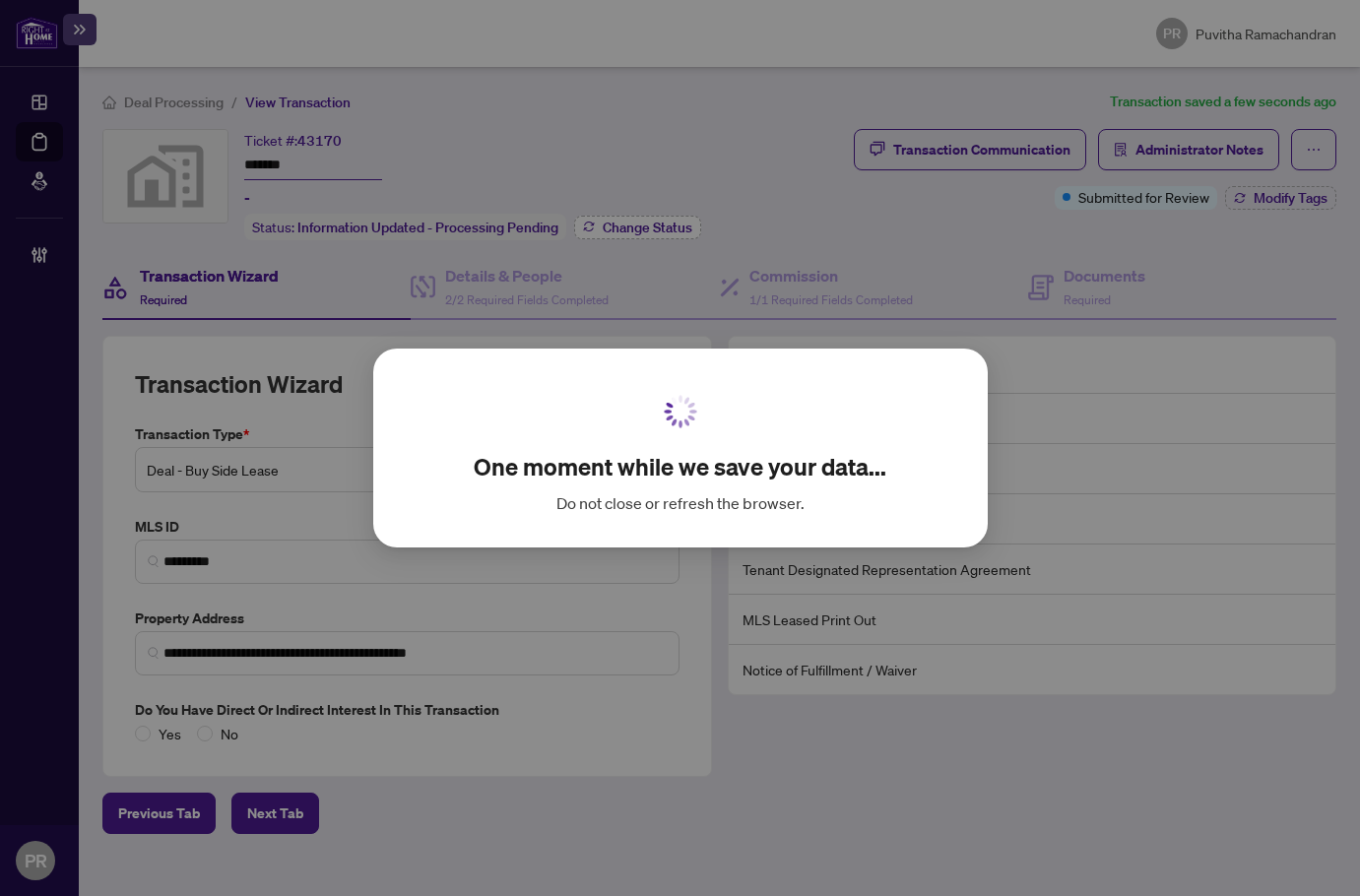 click on "Change Status" at bounding box center (637, 227) 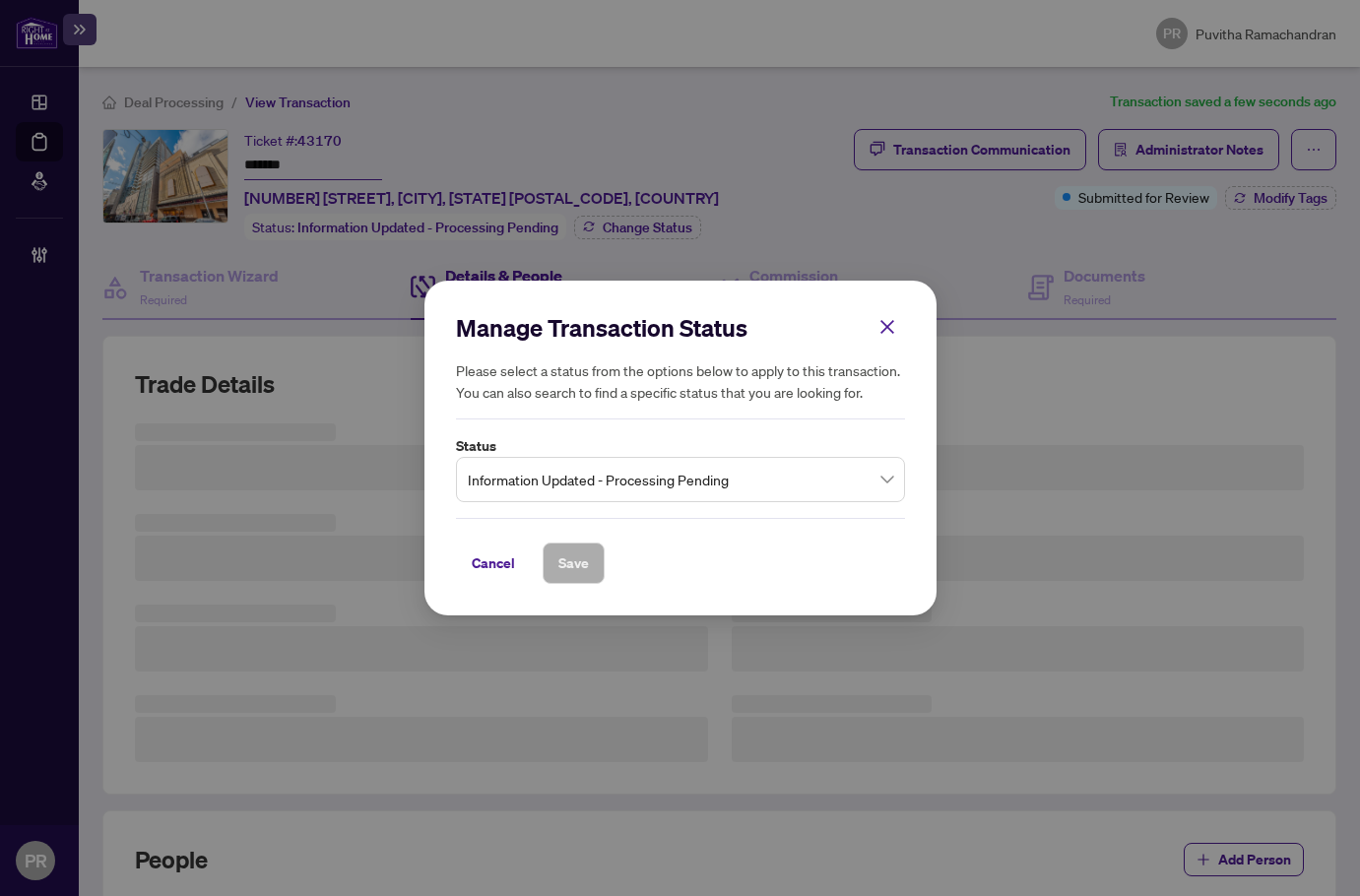 click on "Information Updated - Processing Pending" at bounding box center (680, 480) 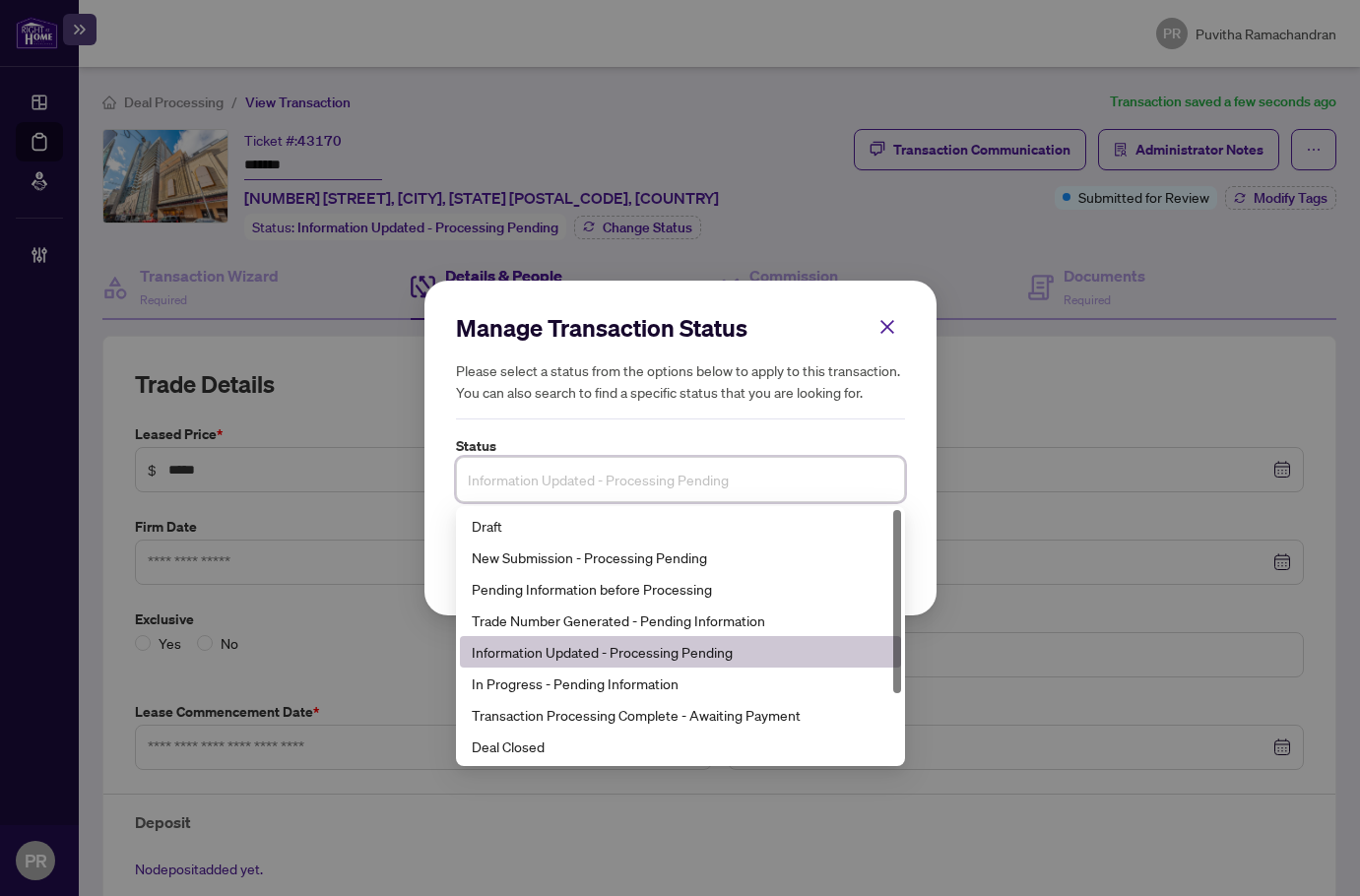 type on "**********" 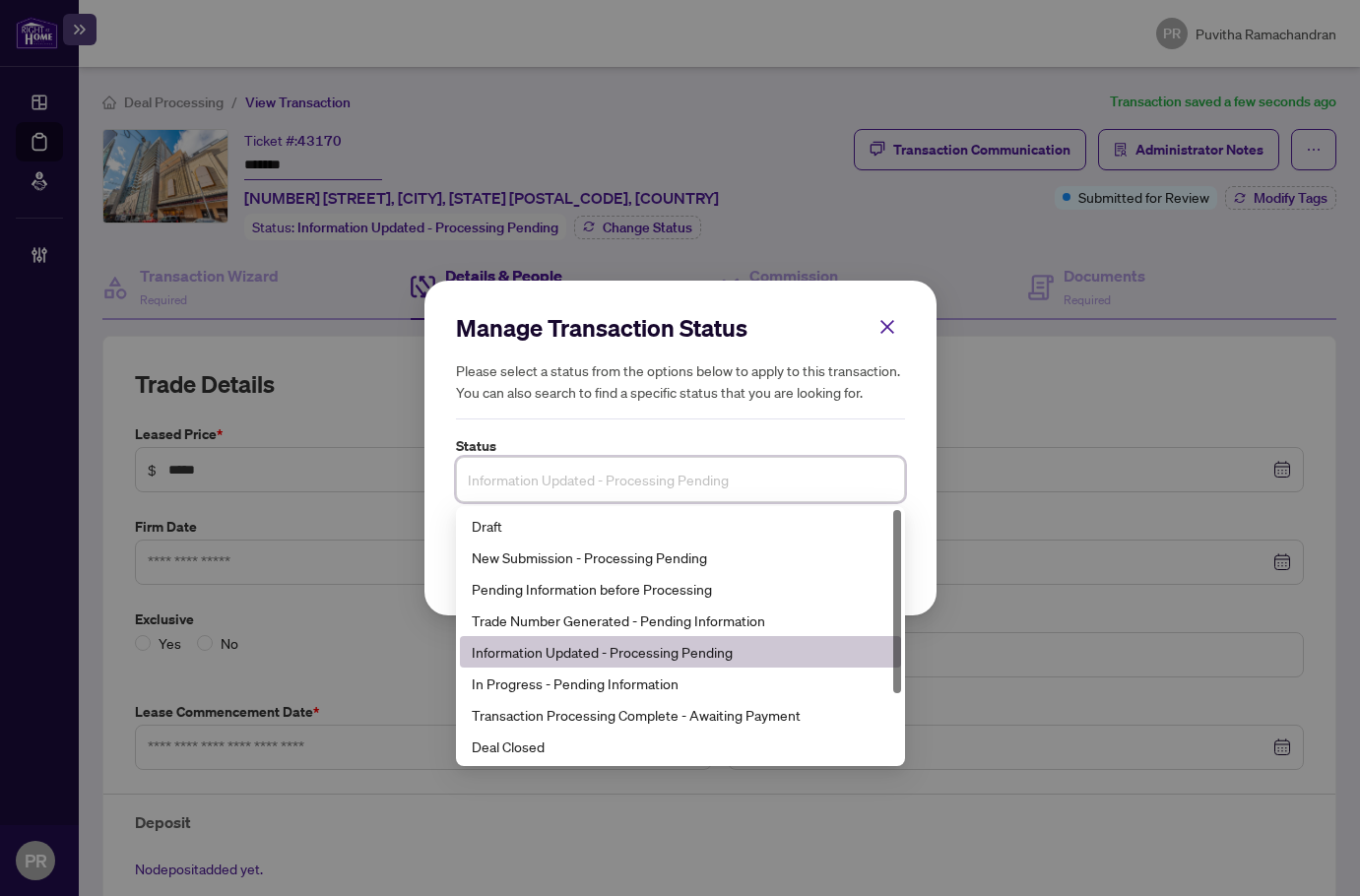 type on "**********" 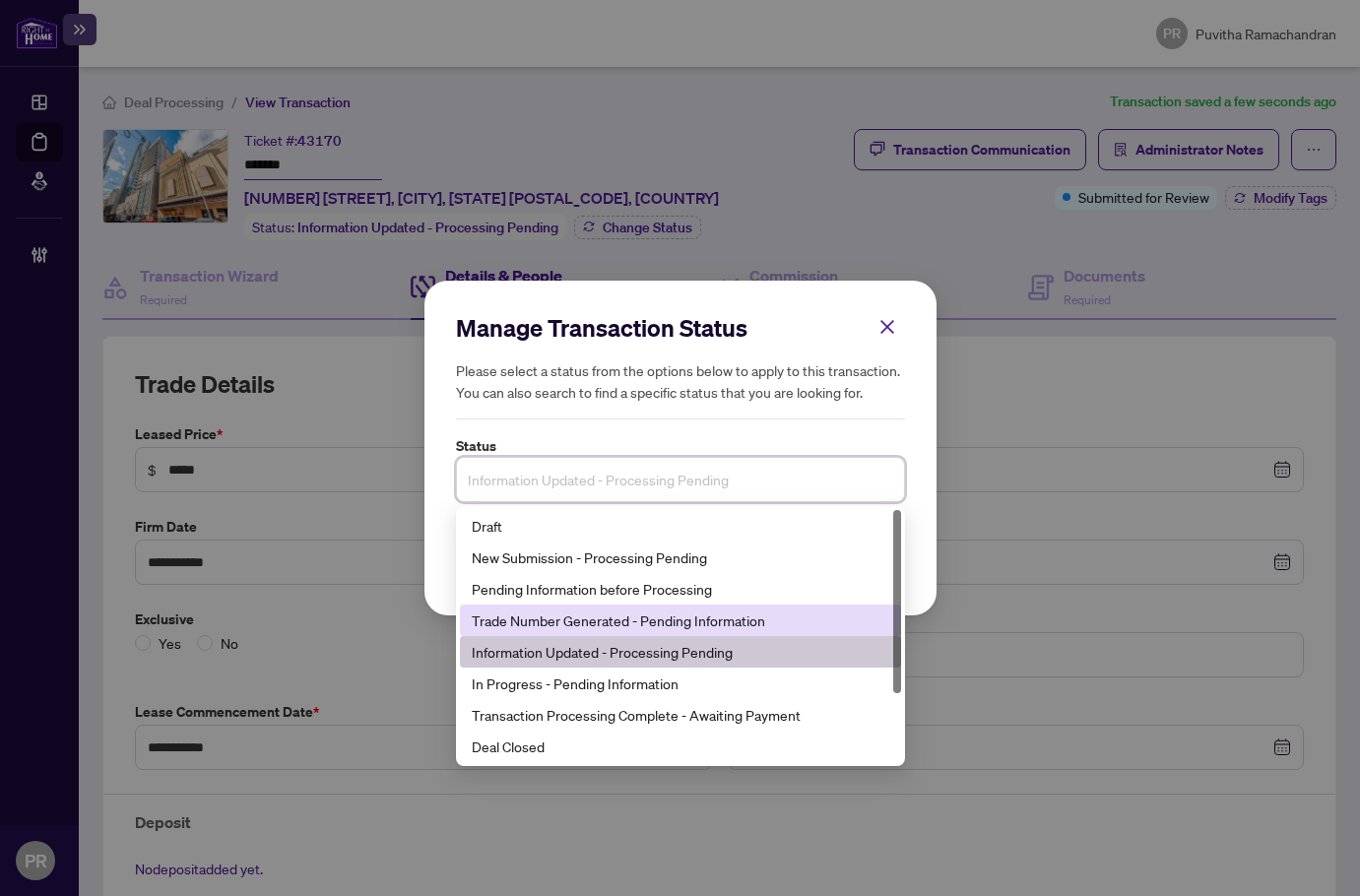 click on "Trade Number Generated - Pending Information" at bounding box center [680, 620] 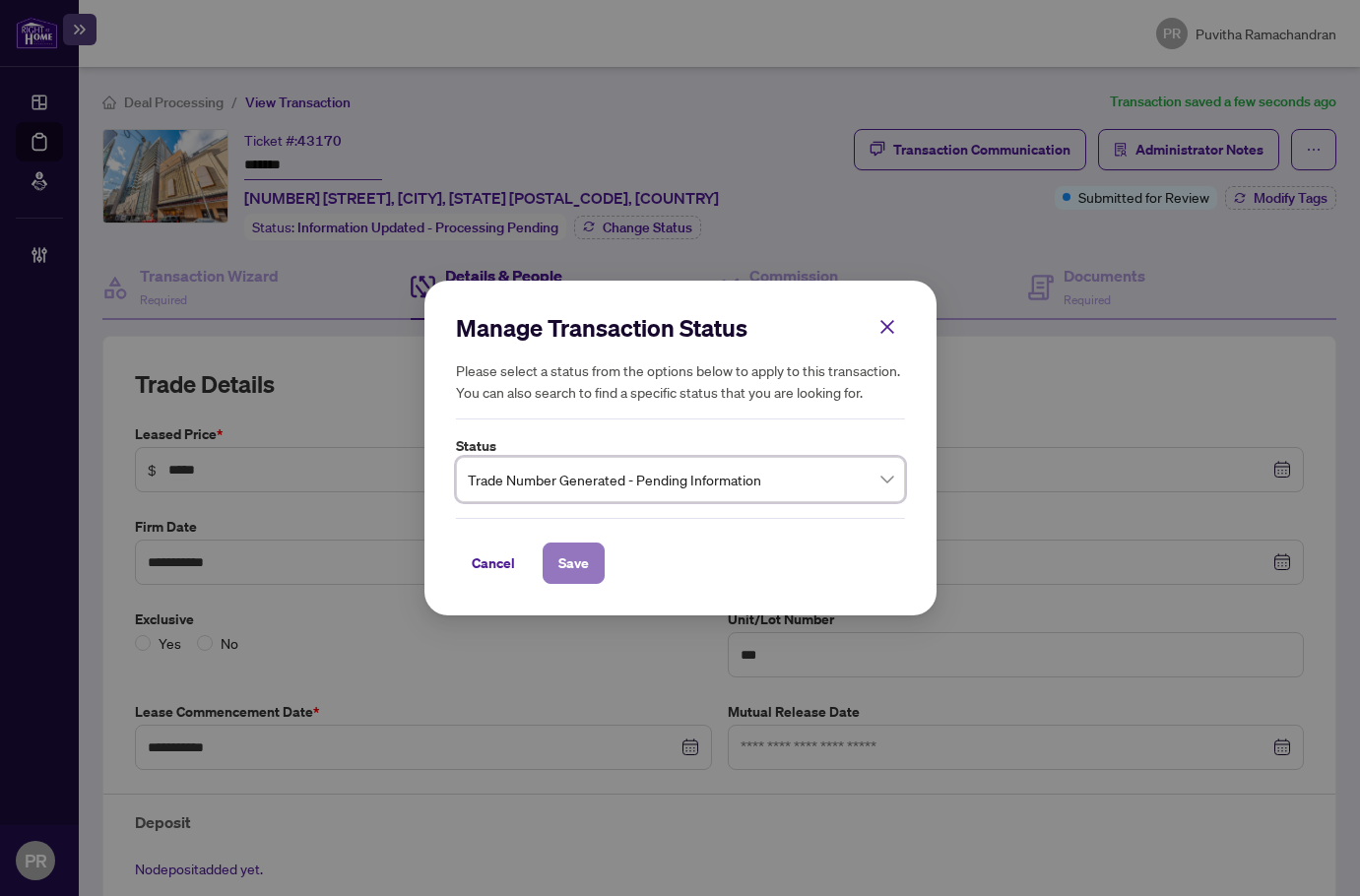 click on "Save" at bounding box center [573, 563] 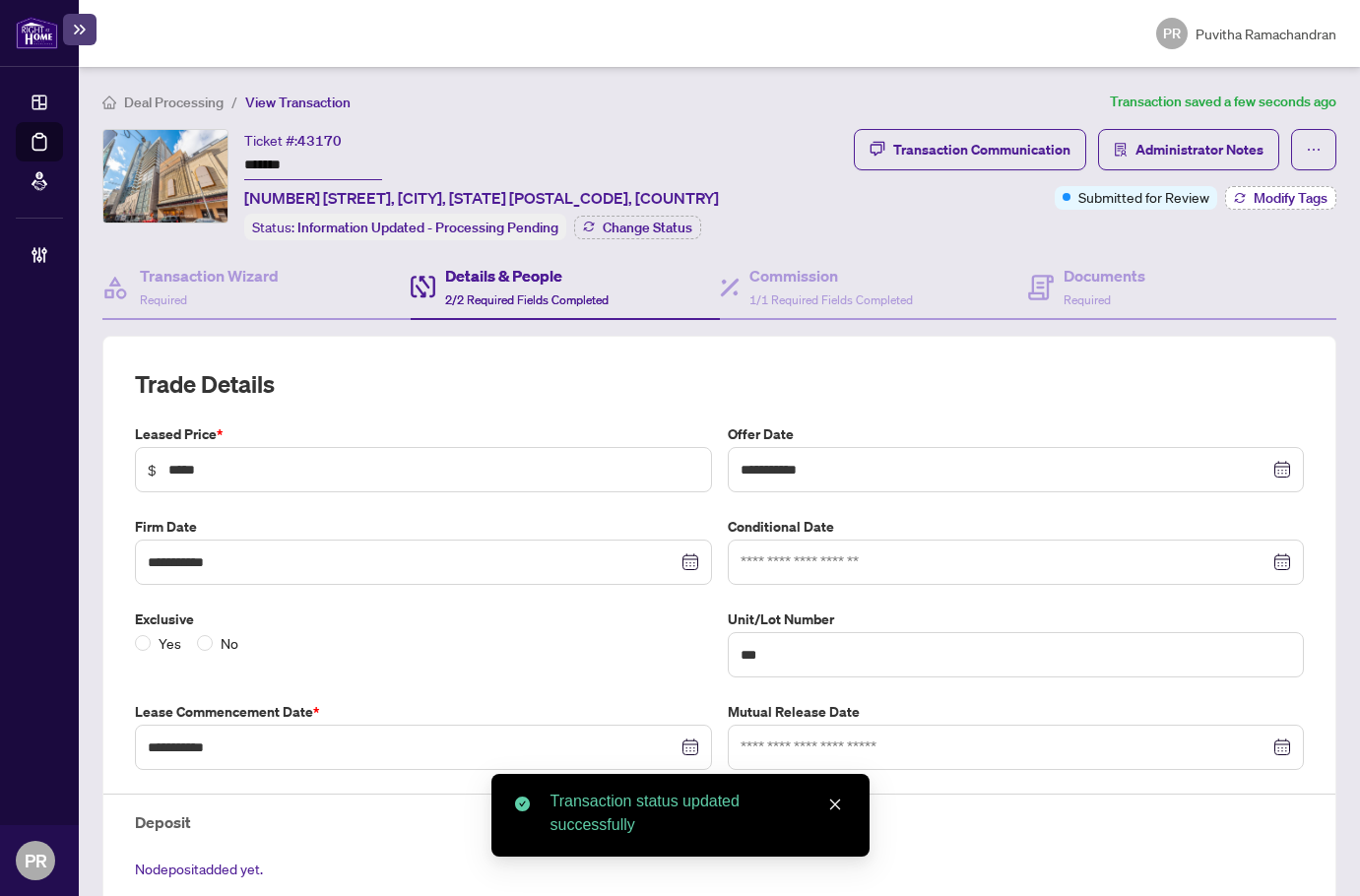 click on "Modify Tags" at bounding box center [1290, 198] 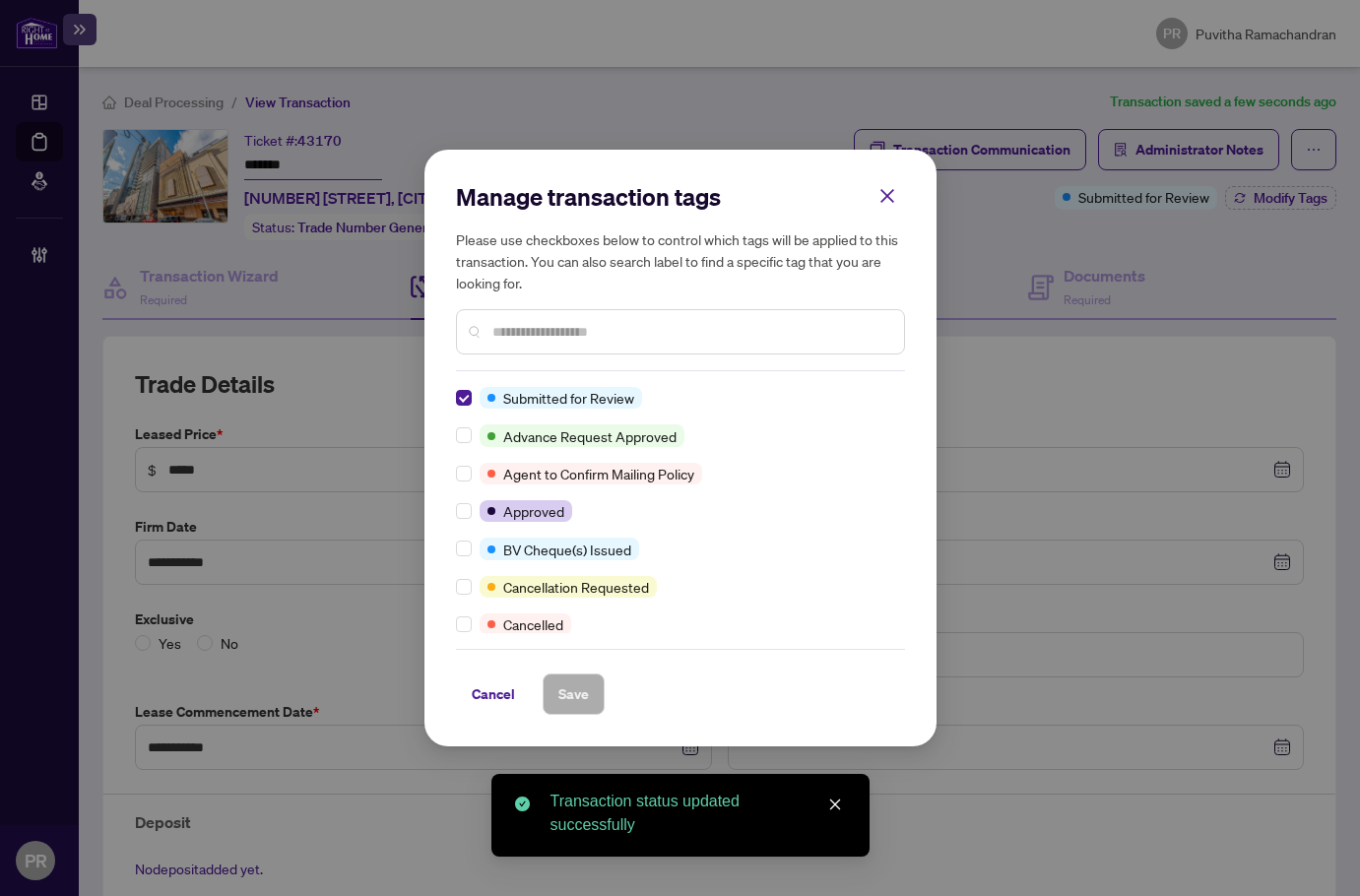 click at bounding box center [468, 398] 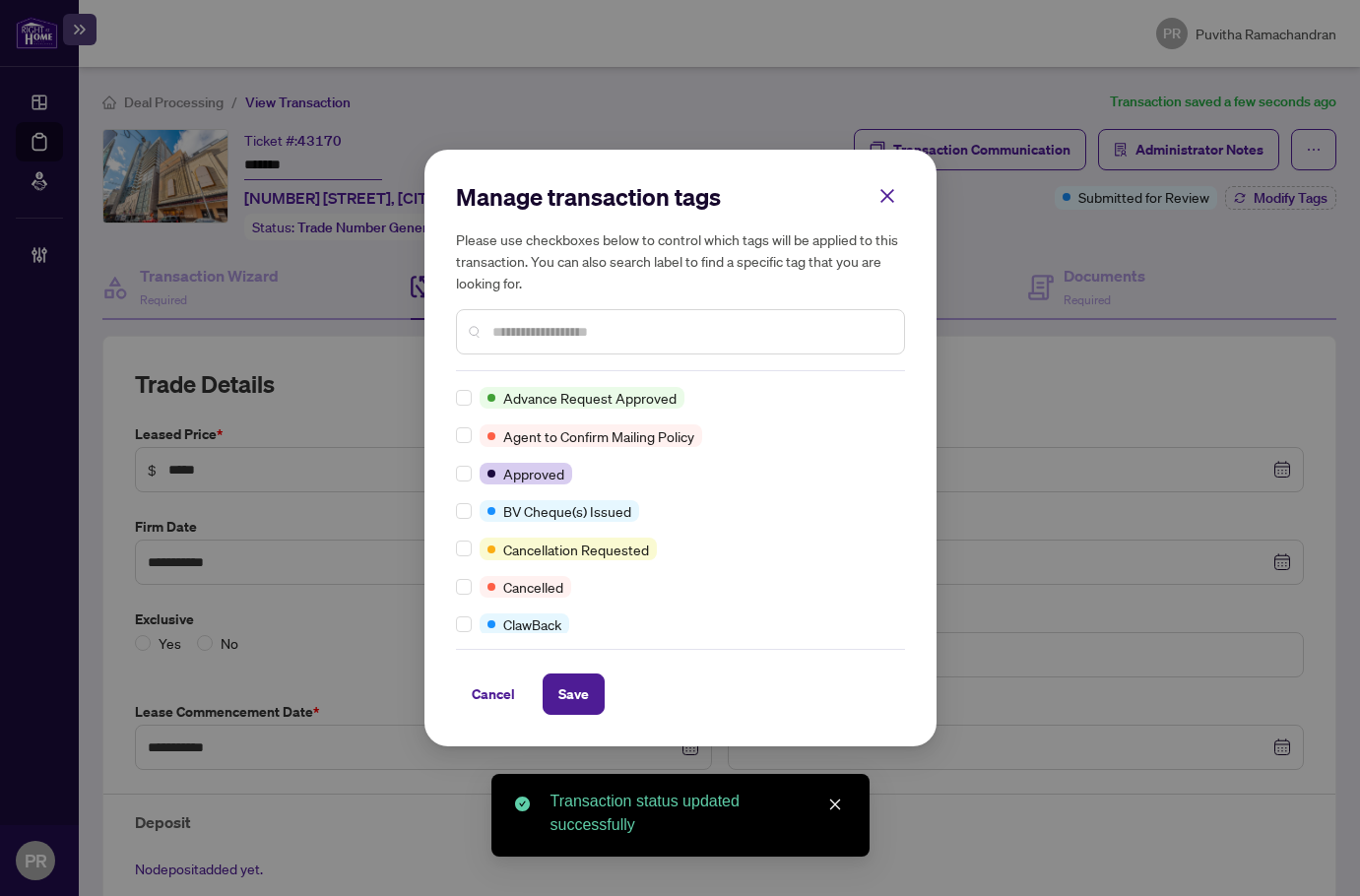 click at bounding box center (680, 332) 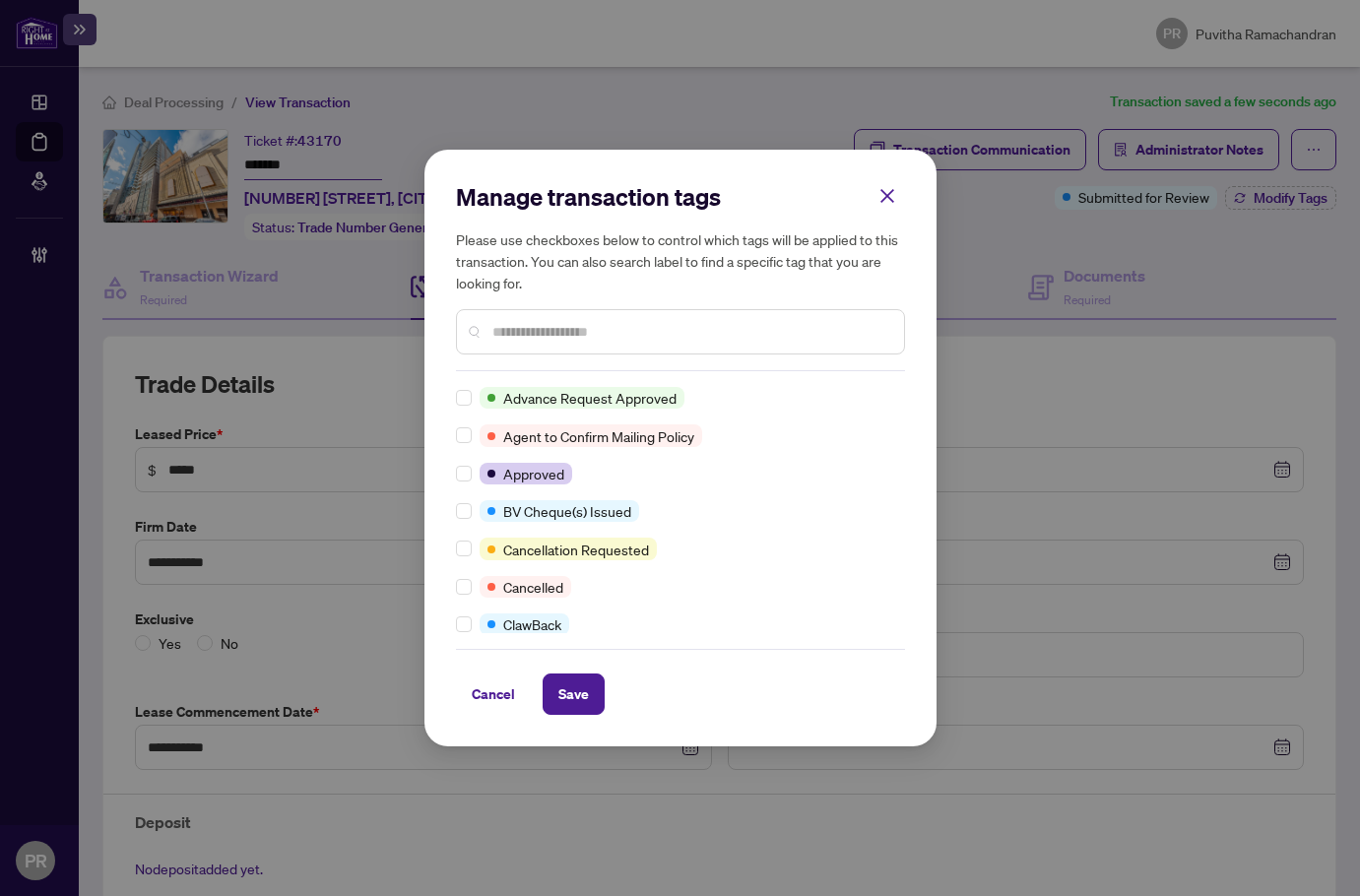 click at bounding box center [690, 332] 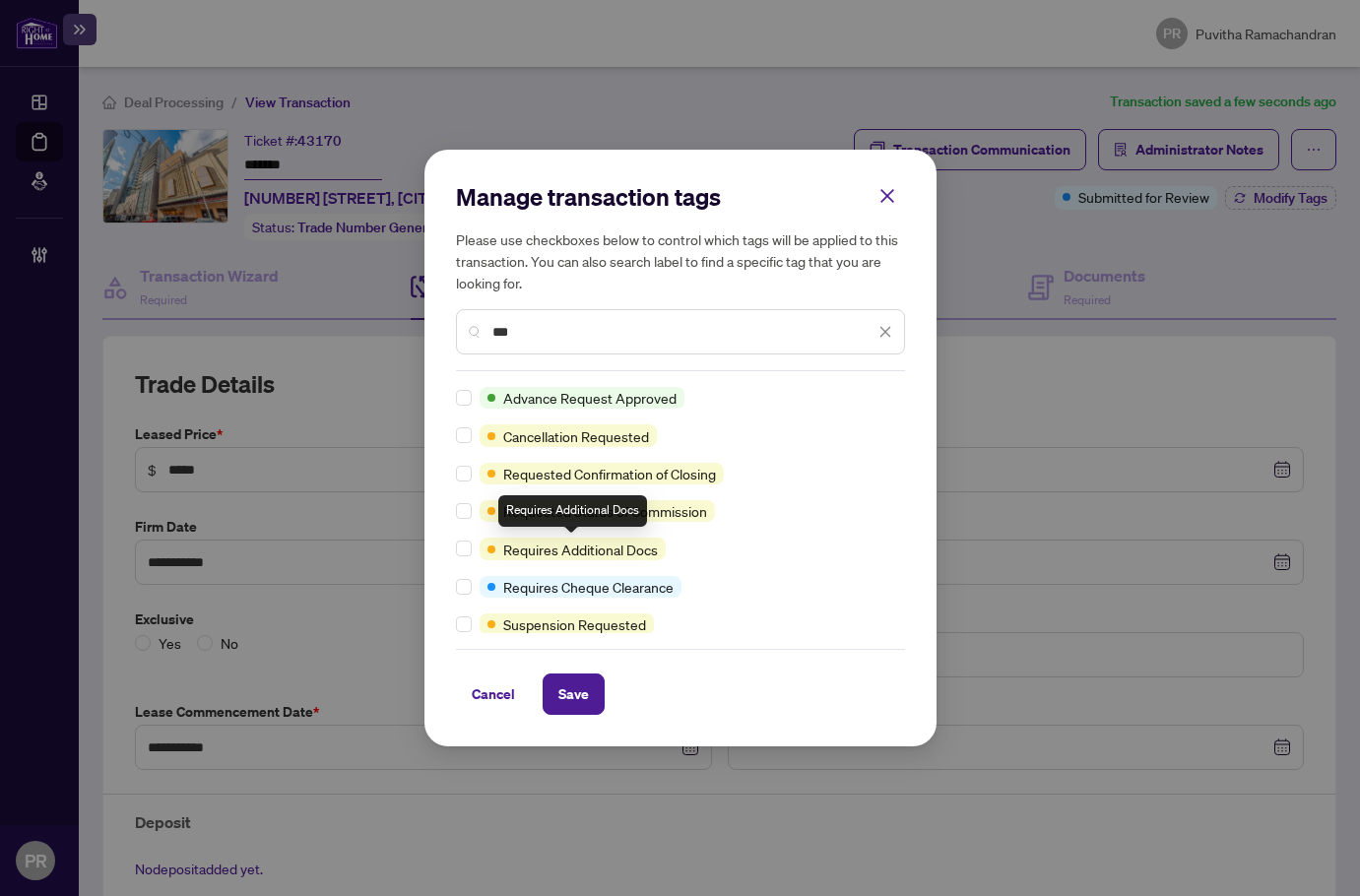 type on "***" 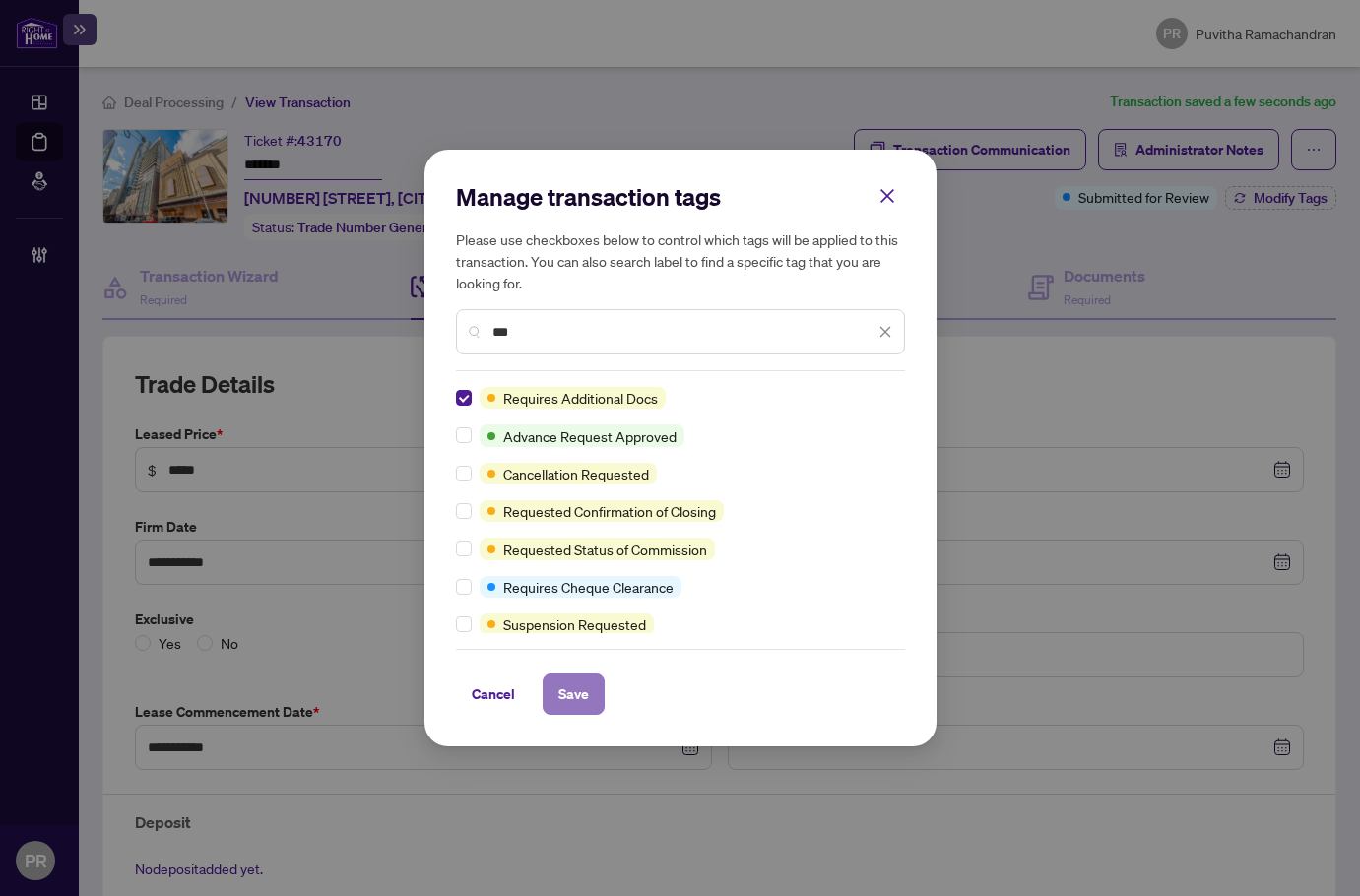 click on "Save" at bounding box center (573, 694) 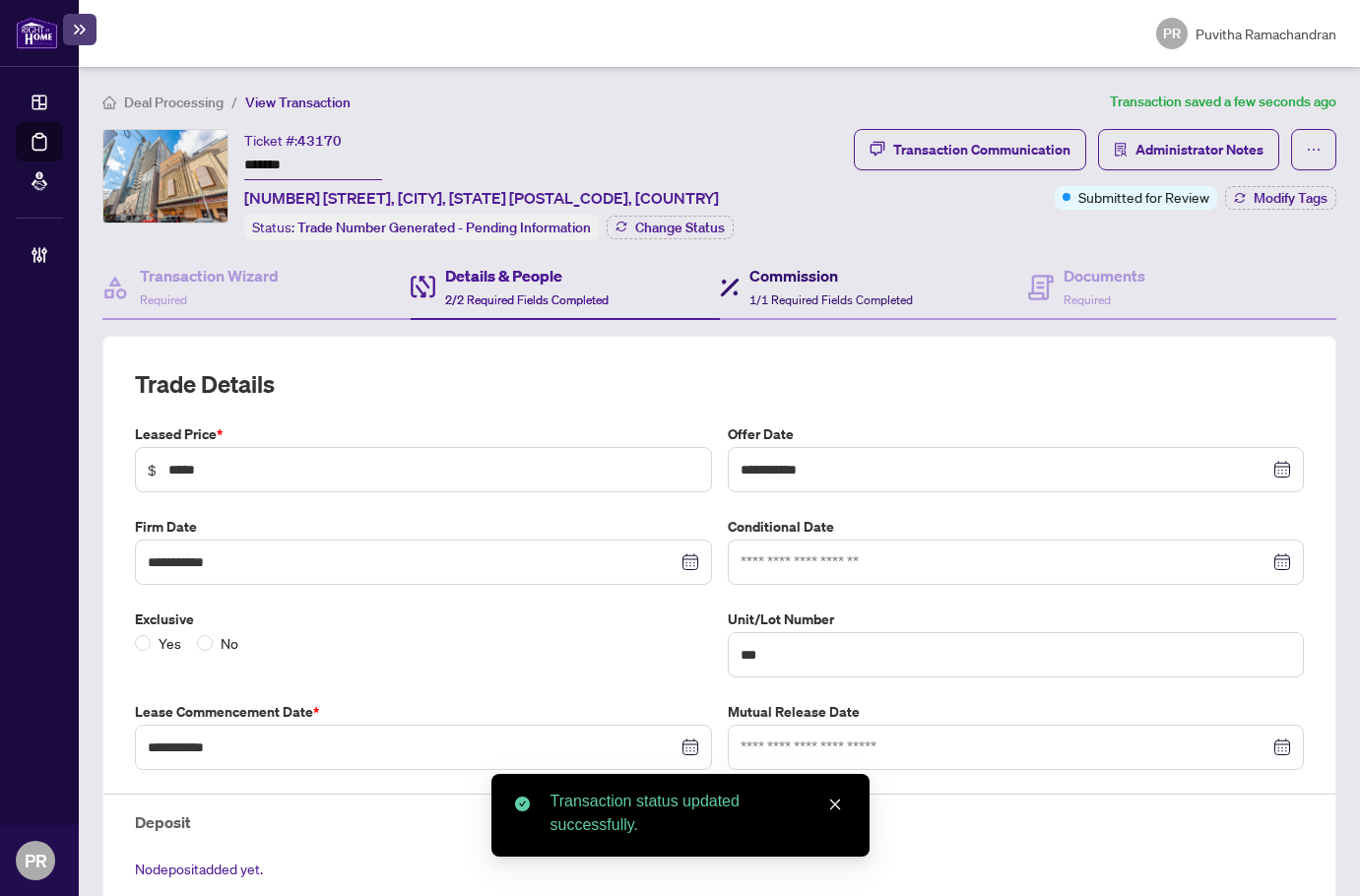 click on "Commission" at bounding box center (831, 276) 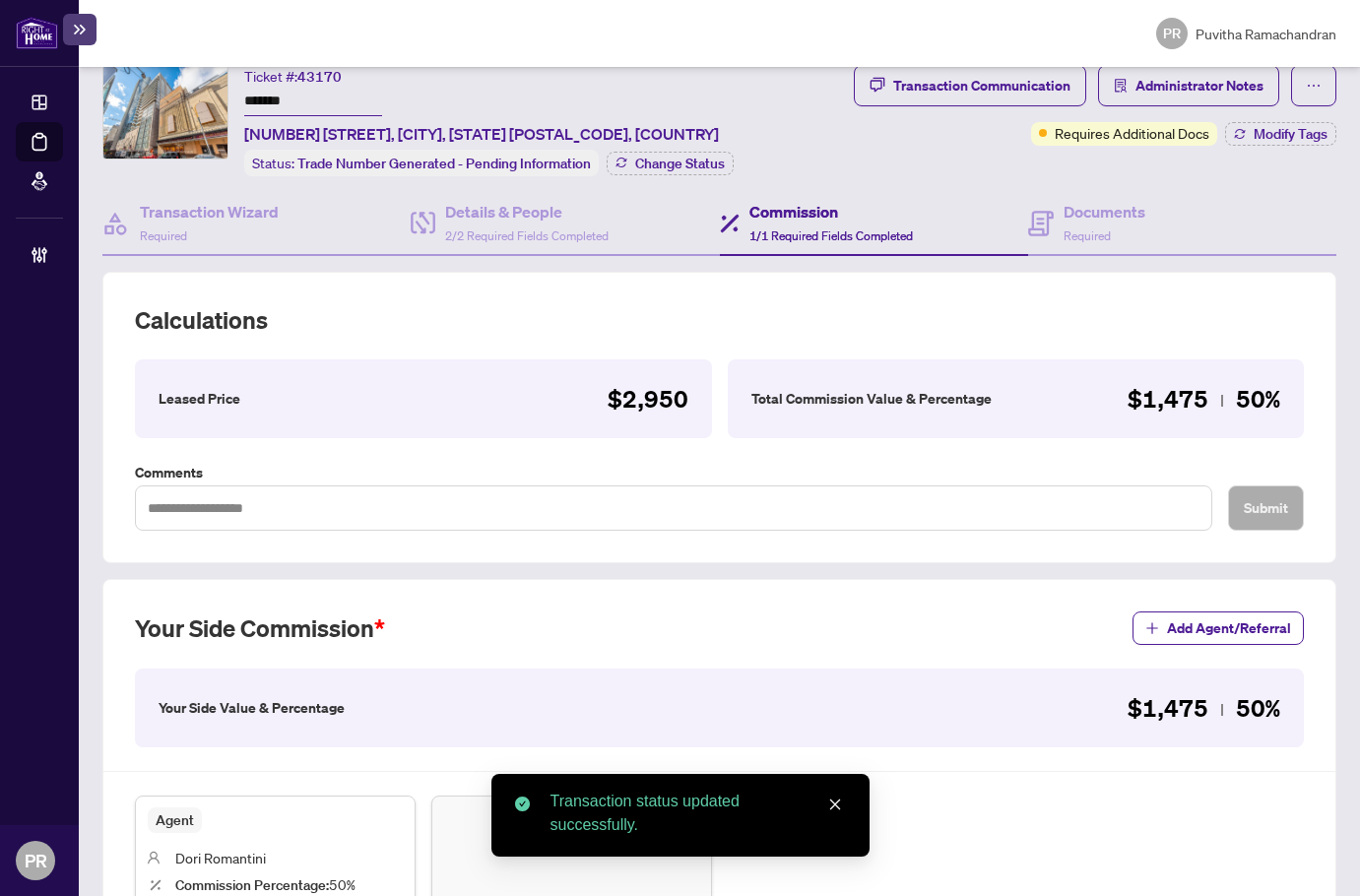 scroll, scrollTop: 0, scrollLeft: 0, axis: both 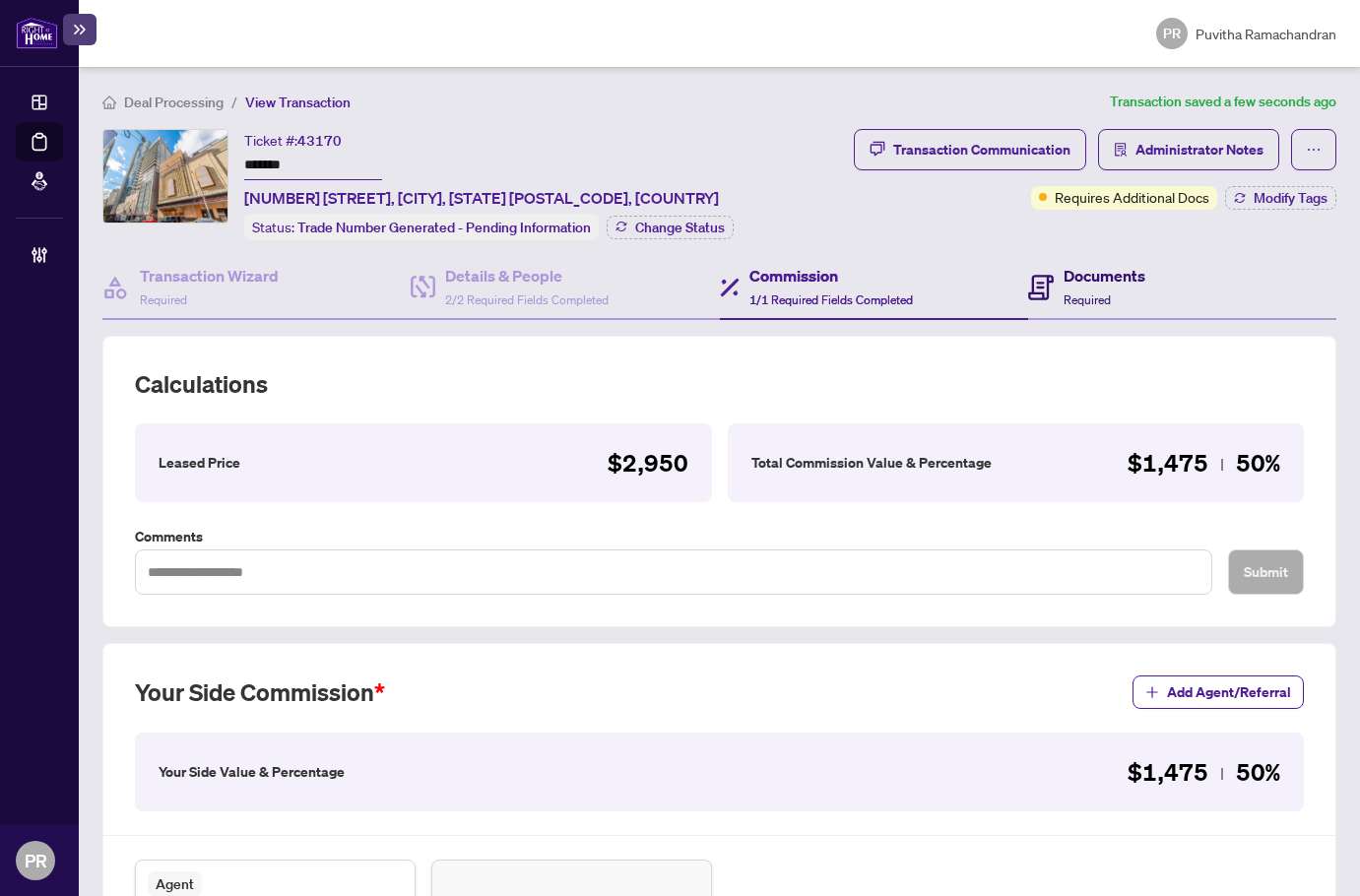click on "Documents" at bounding box center [1104, 276] 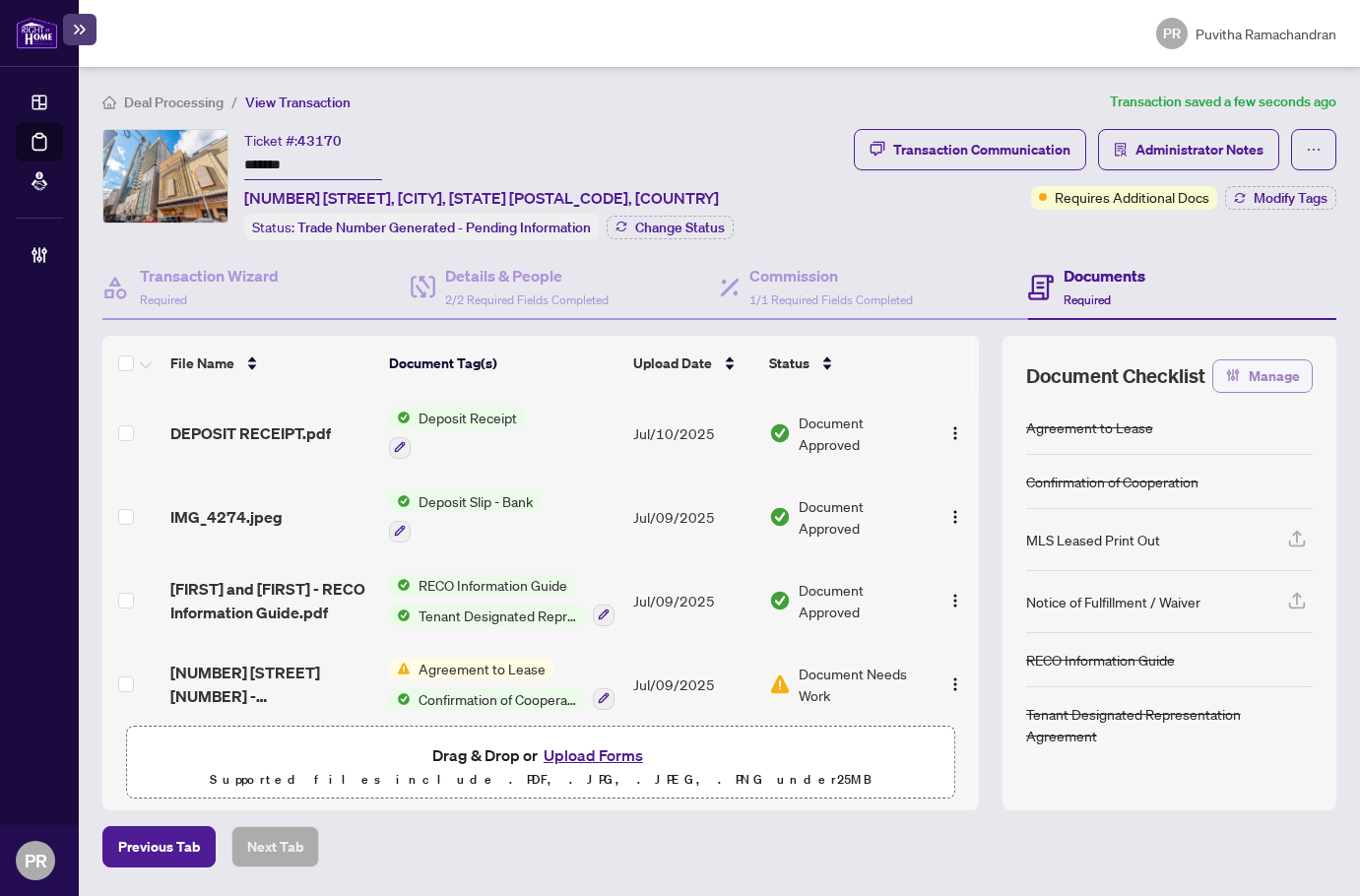 click on "Manage" at bounding box center [1274, 376] 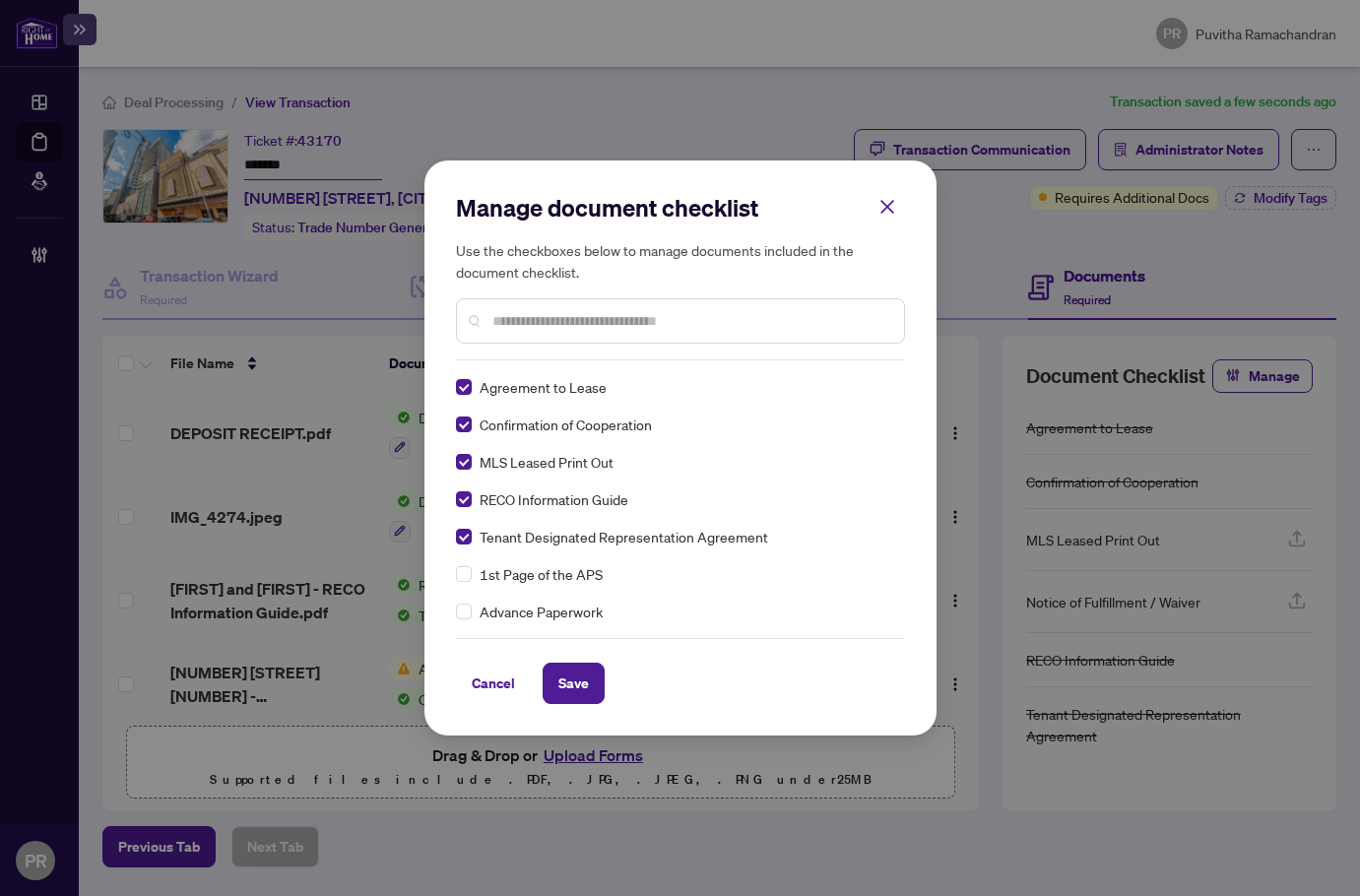scroll, scrollTop: 0, scrollLeft: 0, axis: both 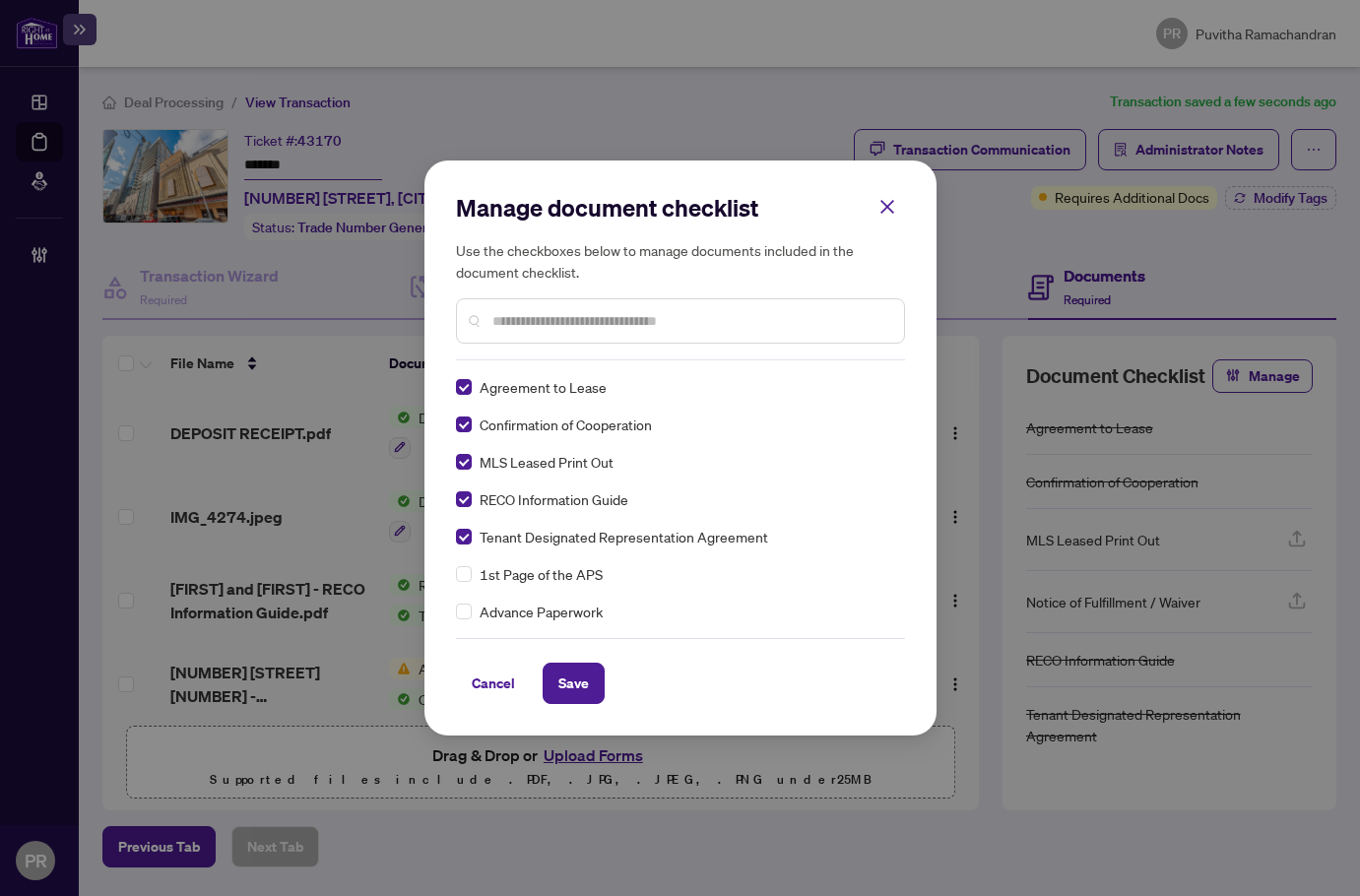 click at bounding box center (690, 321) 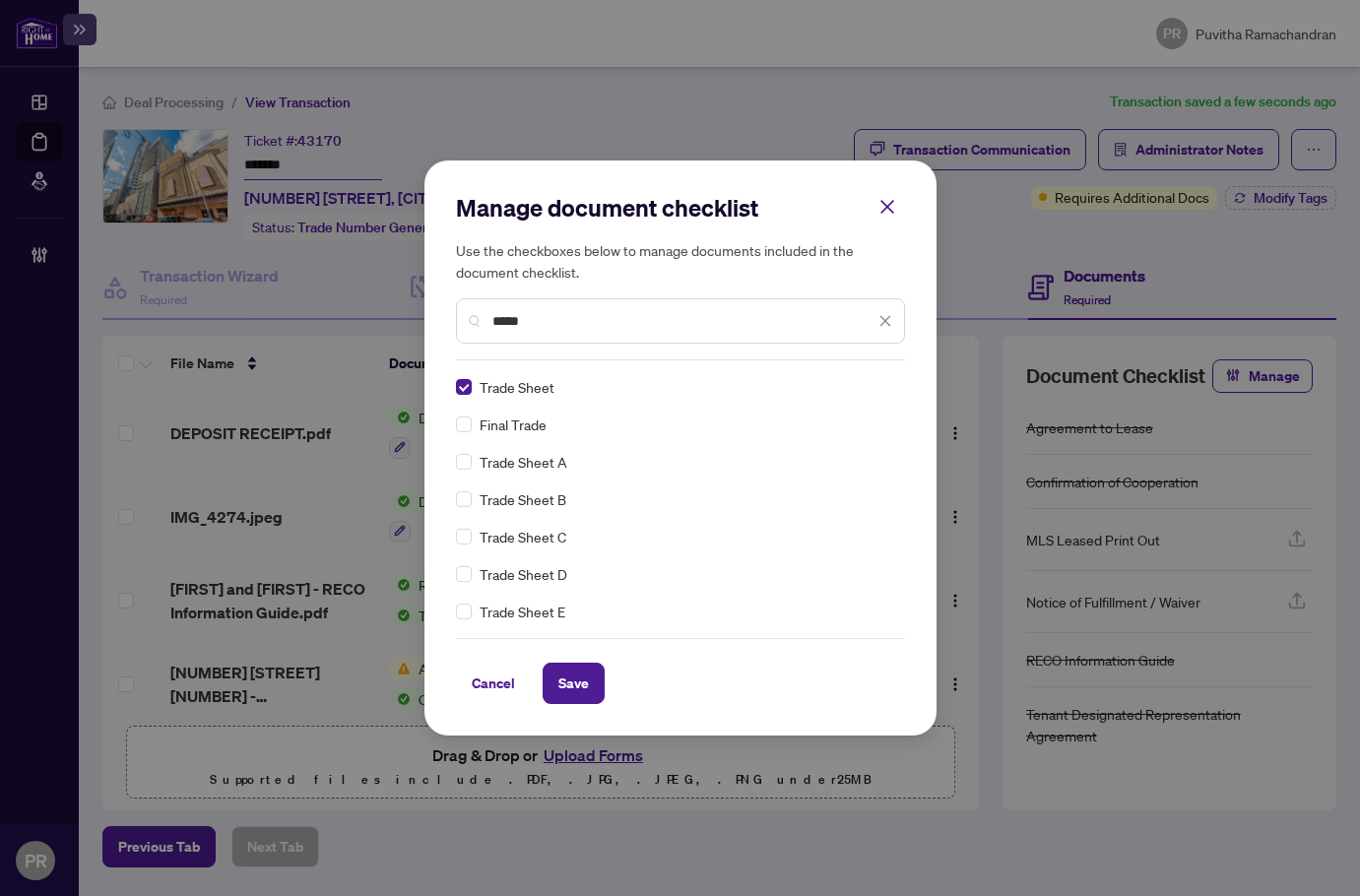 drag, startPoint x: 536, startPoint y: 322, endPoint x: 428, endPoint y: 331, distance: 108.374351 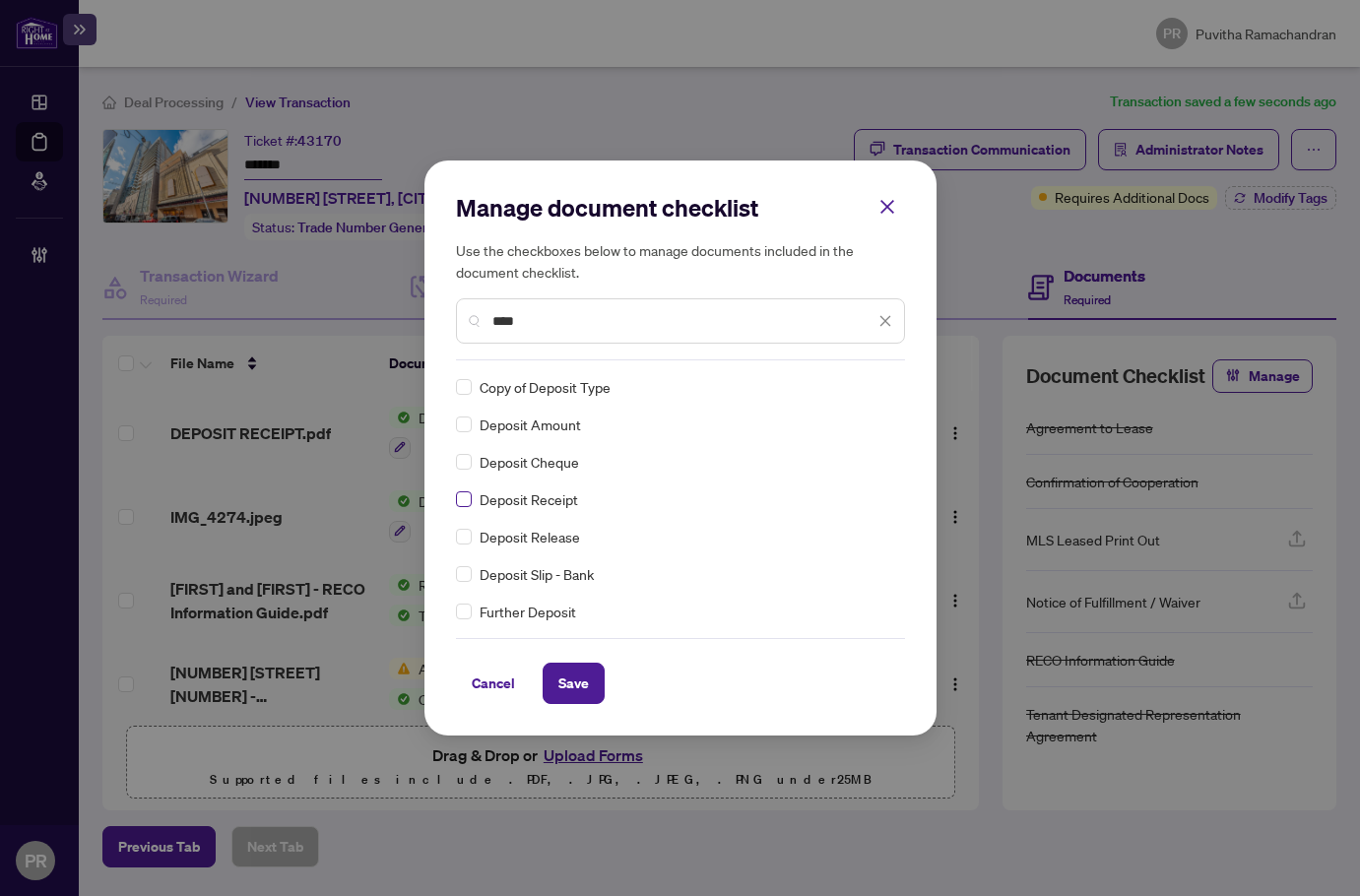 type on "****" 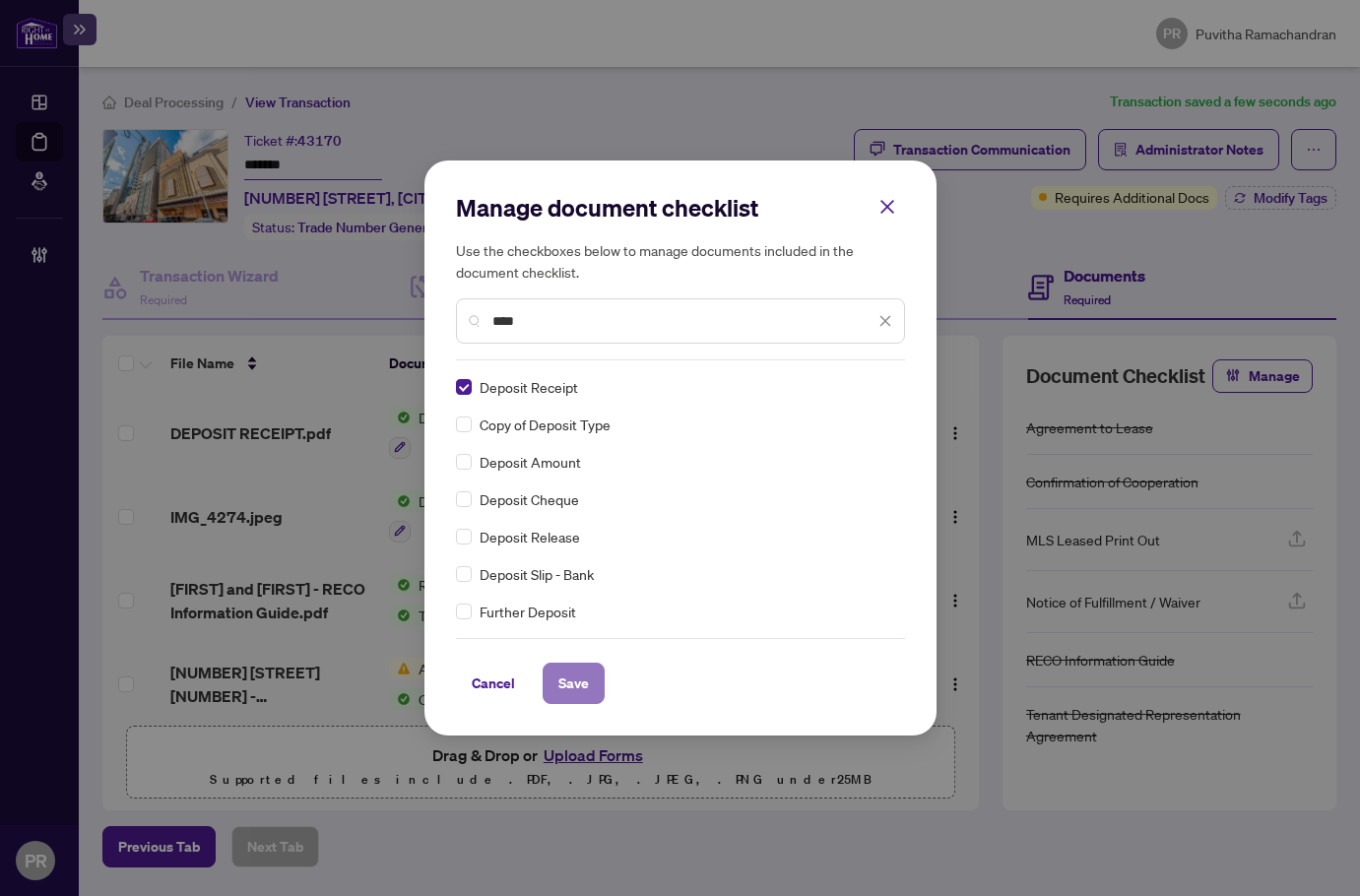 click on "Save" at bounding box center (573, 683) 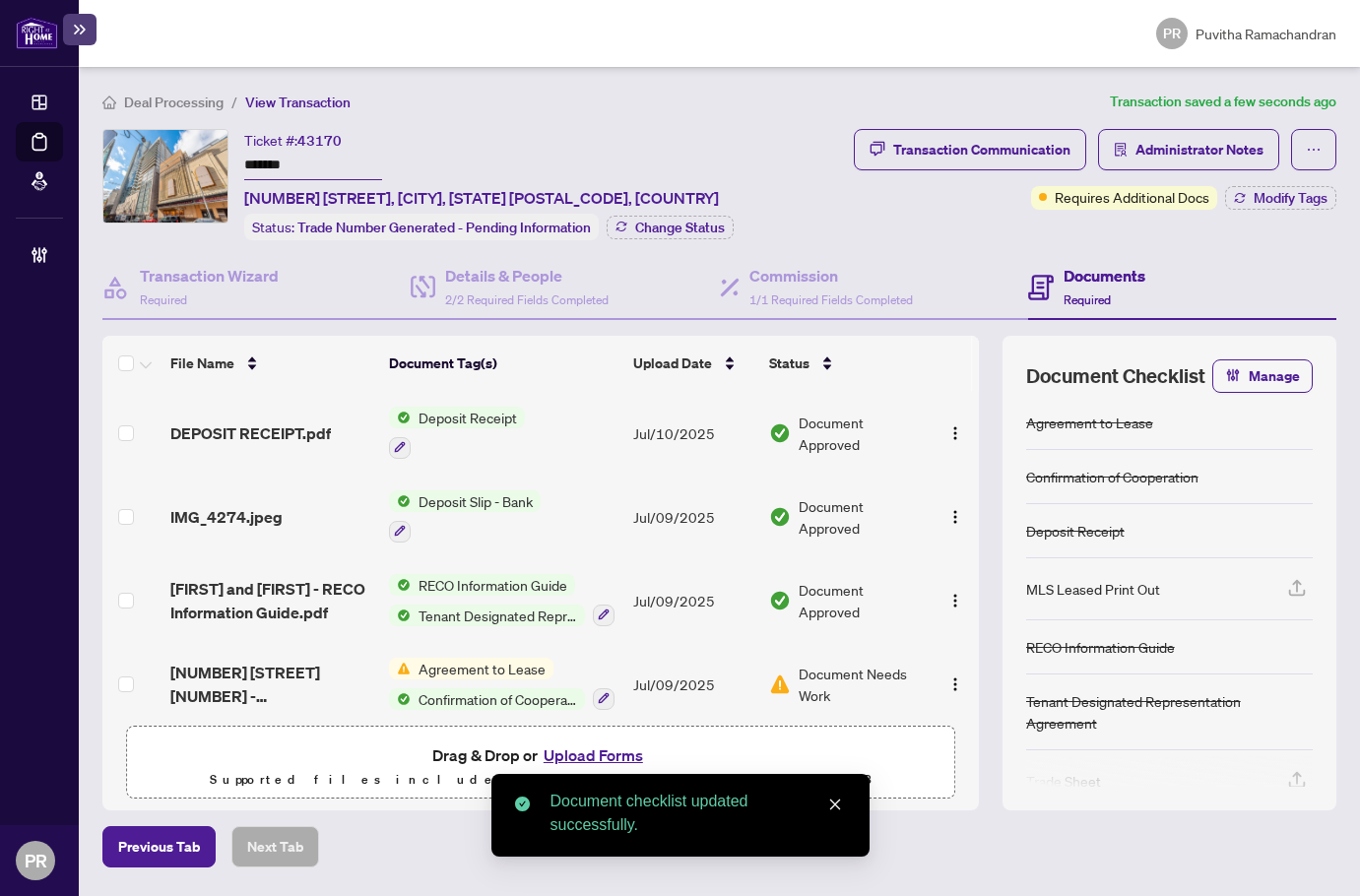 scroll, scrollTop: 0, scrollLeft: 0, axis: both 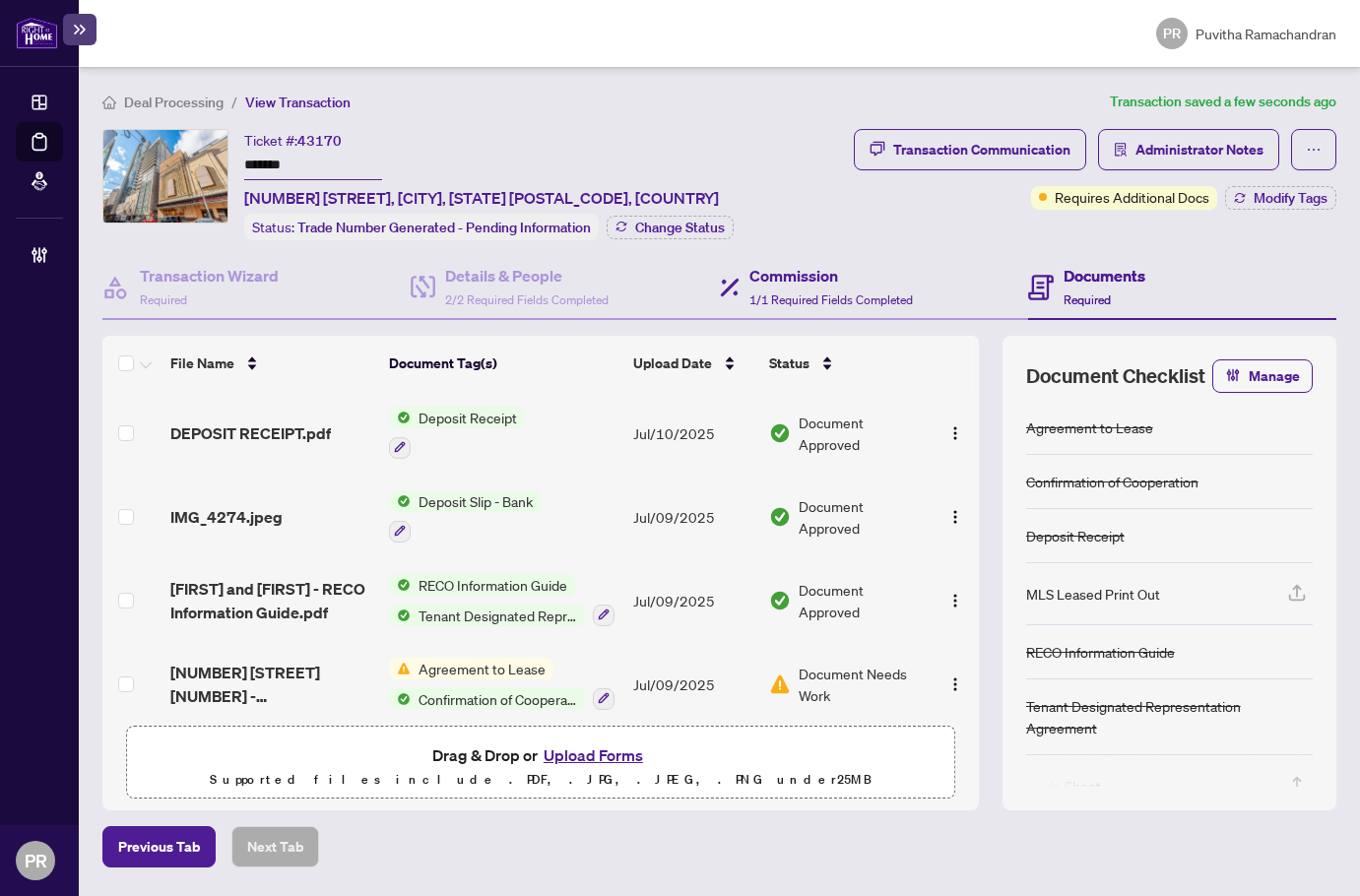 click on "Commission 1/1 Required Fields Completed" at bounding box center (874, 288) 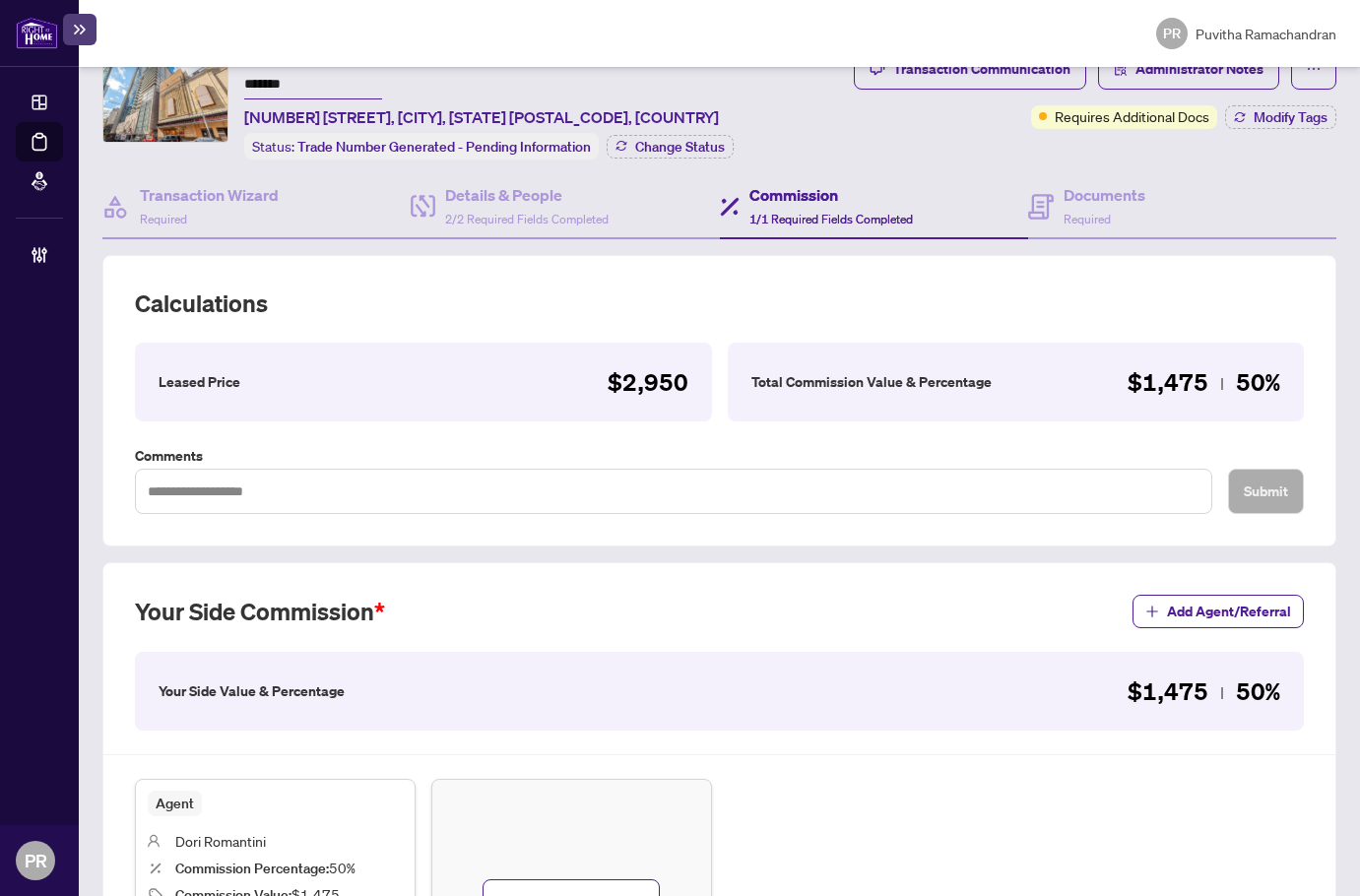 scroll, scrollTop: 0, scrollLeft: 0, axis: both 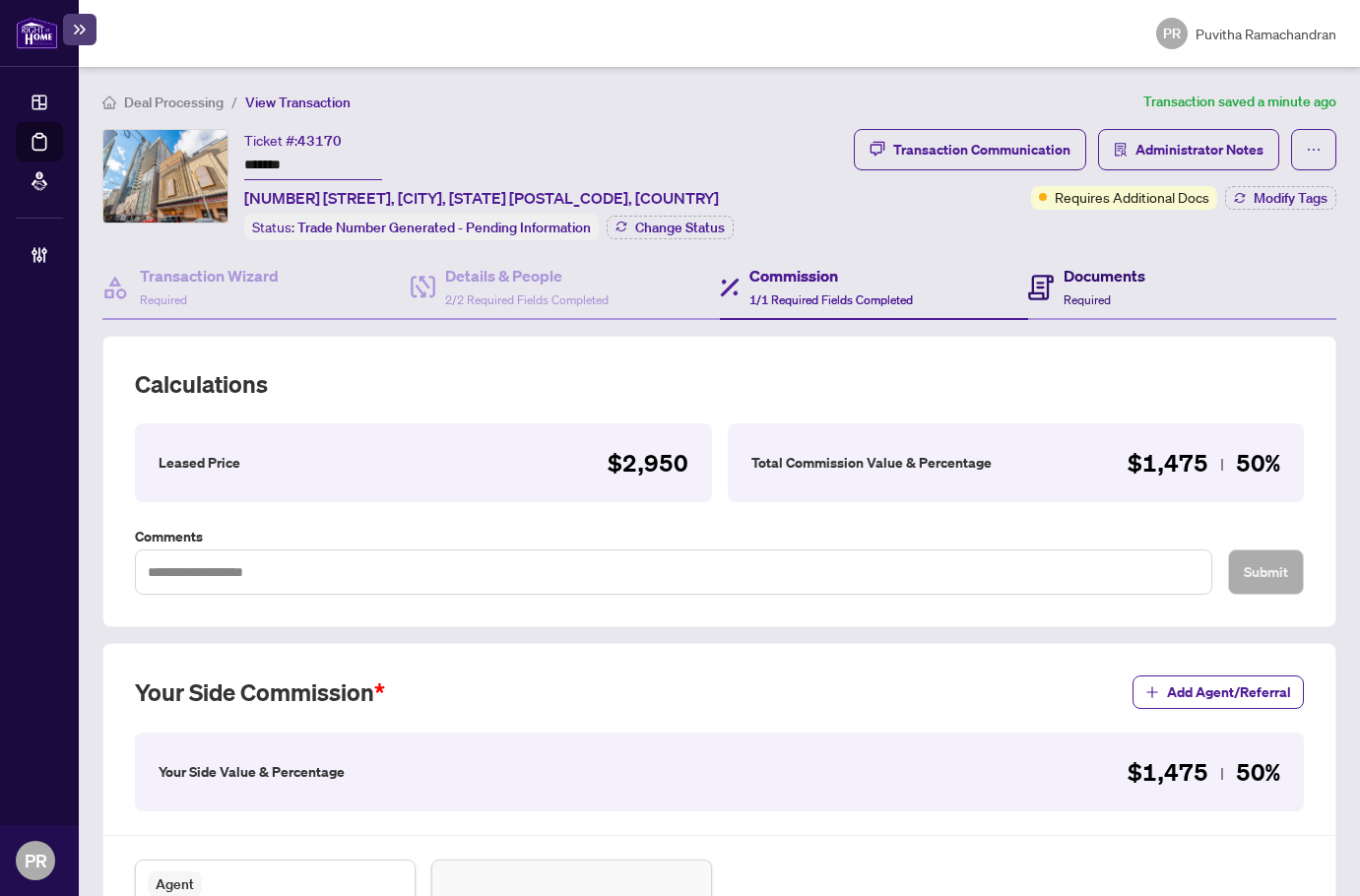 drag, startPoint x: 1067, startPoint y: 288, endPoint x: 1009, endPoint y: 325, distance: 68.7968 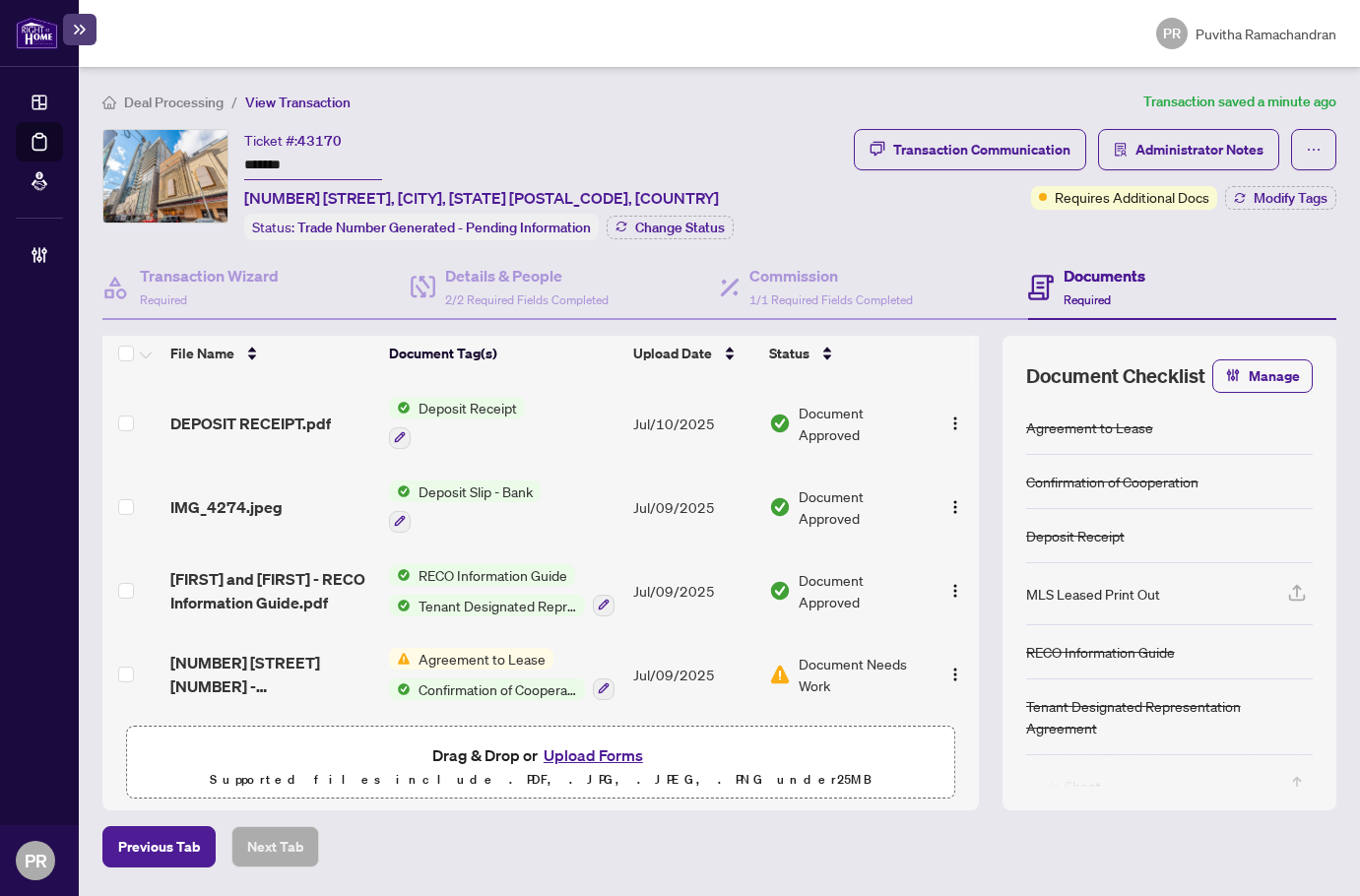 scroll, scrollTop: 15, scrollLeft: 0, axis: vertical 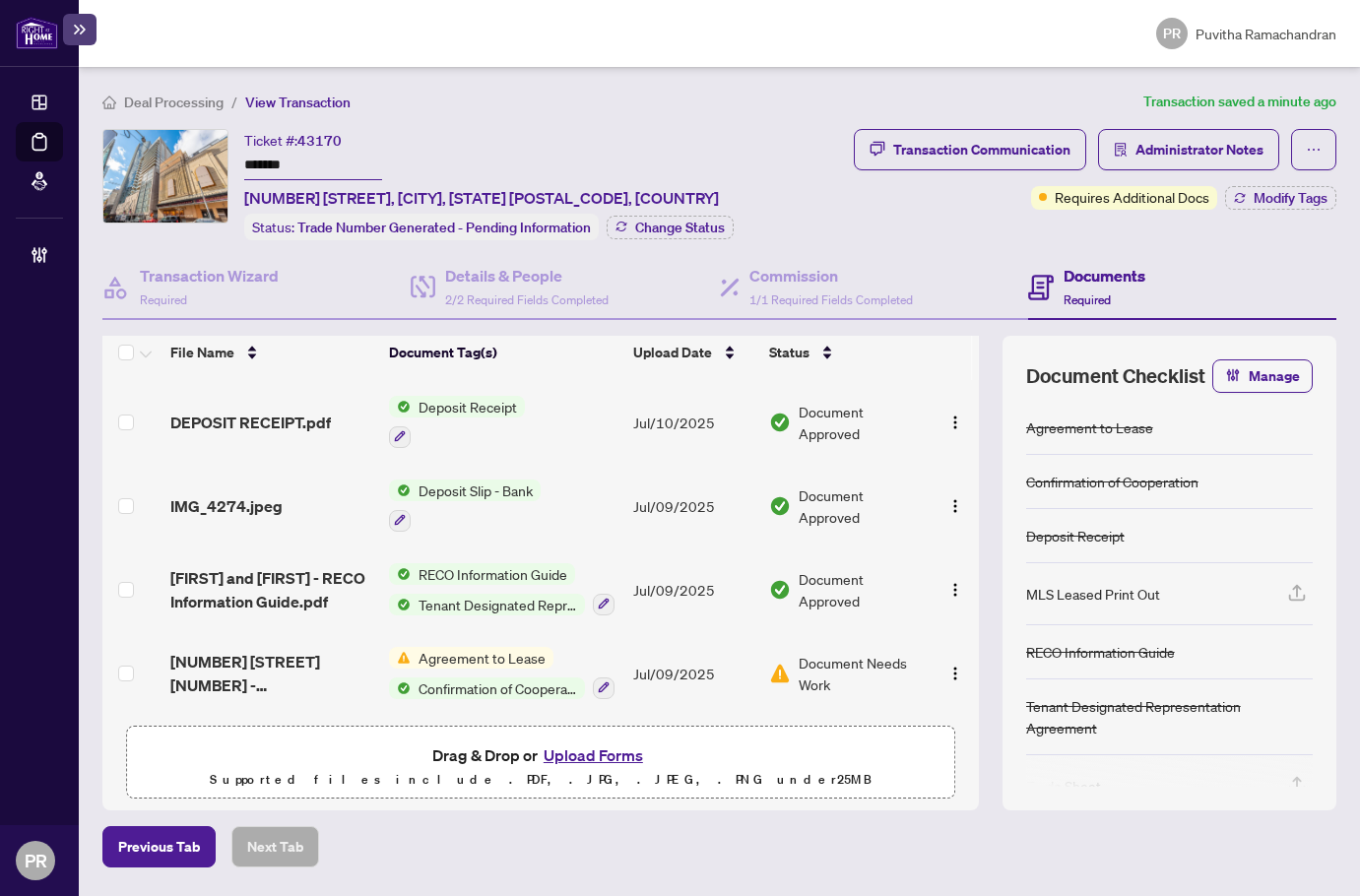 click on "Upload Forms" at bounding box center (593, 755) 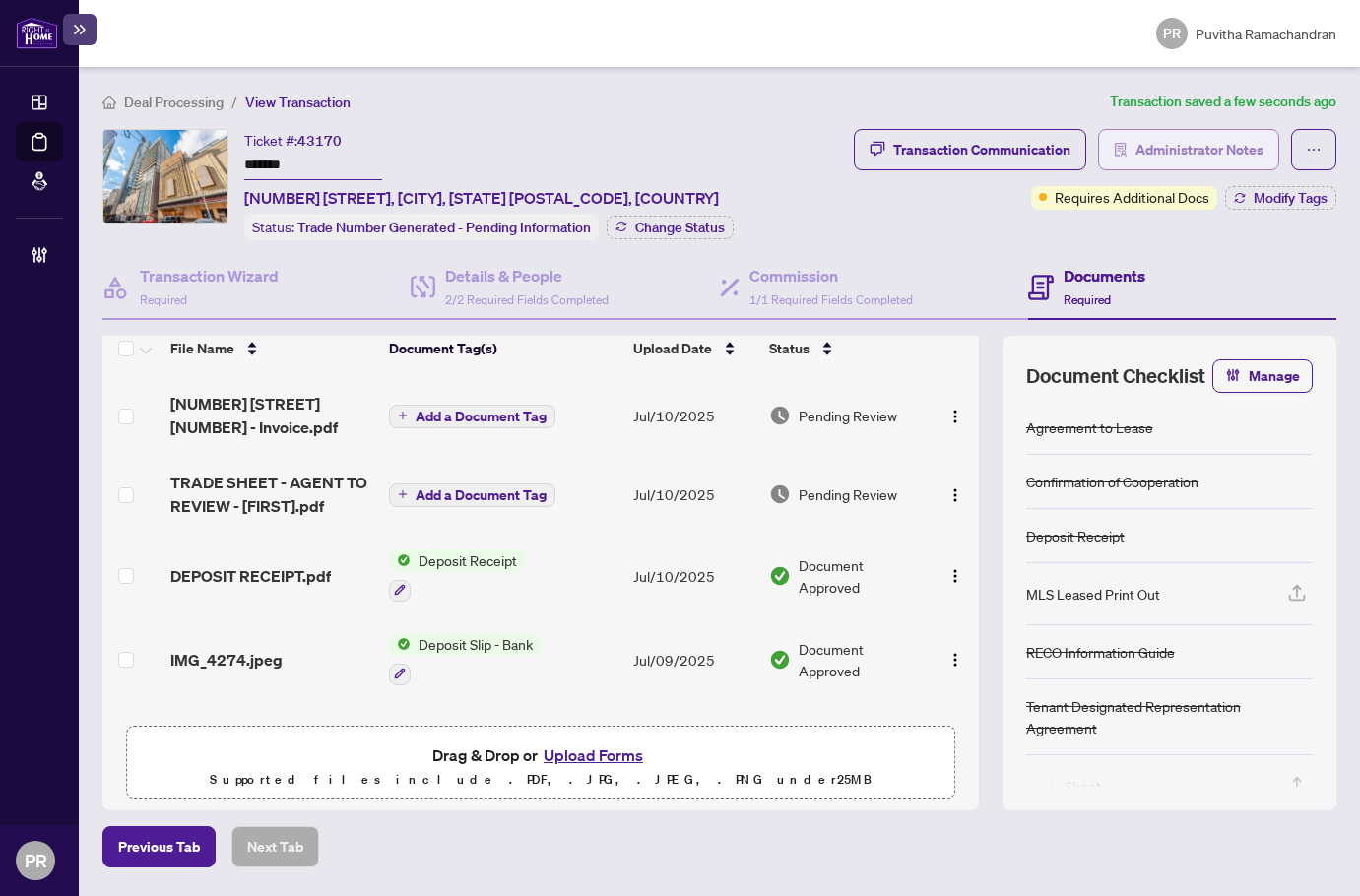 click on "Administrator Notes" at bounding box center (1199, 150) 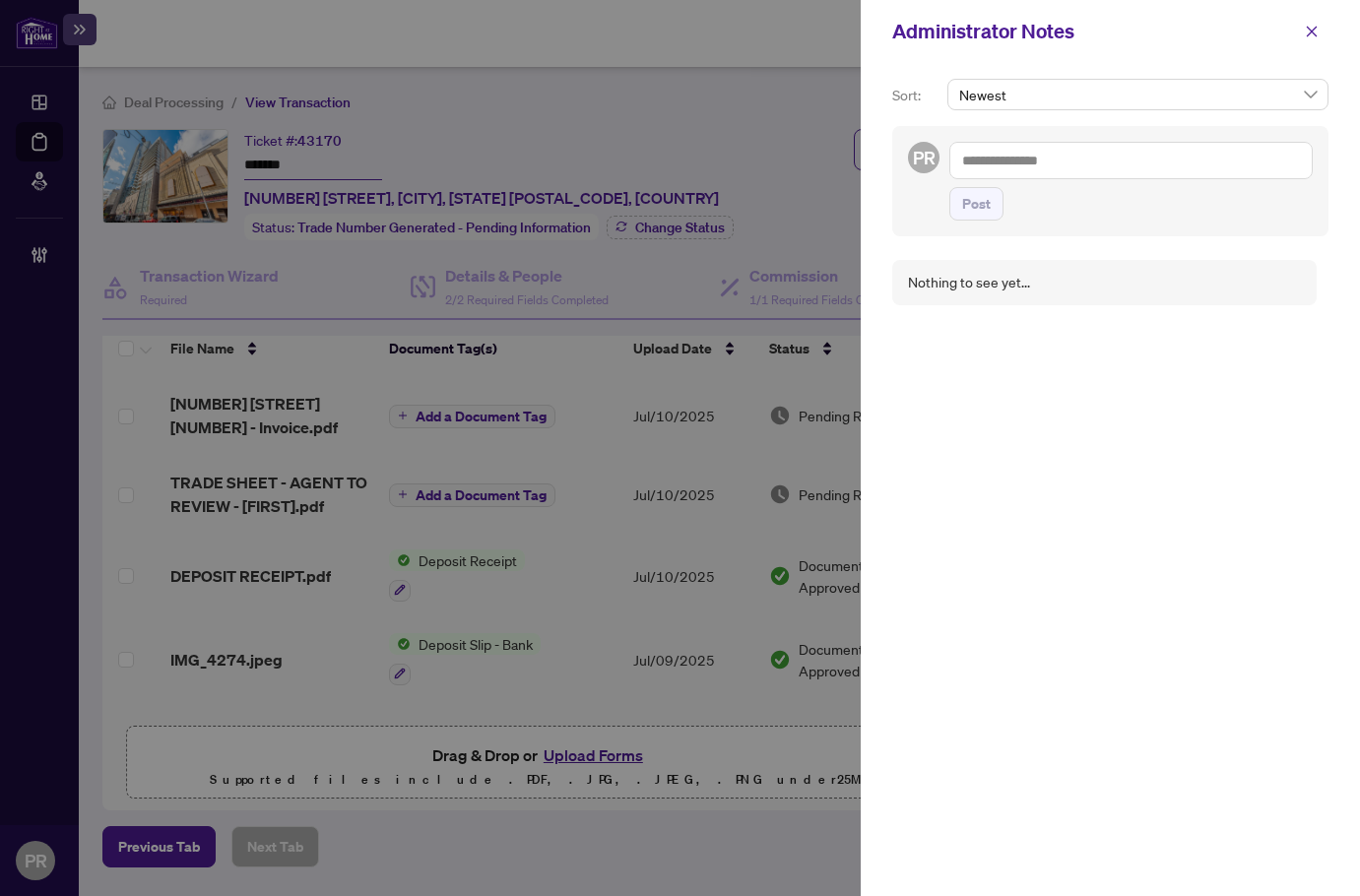 click at bounding box center (1131, 160) 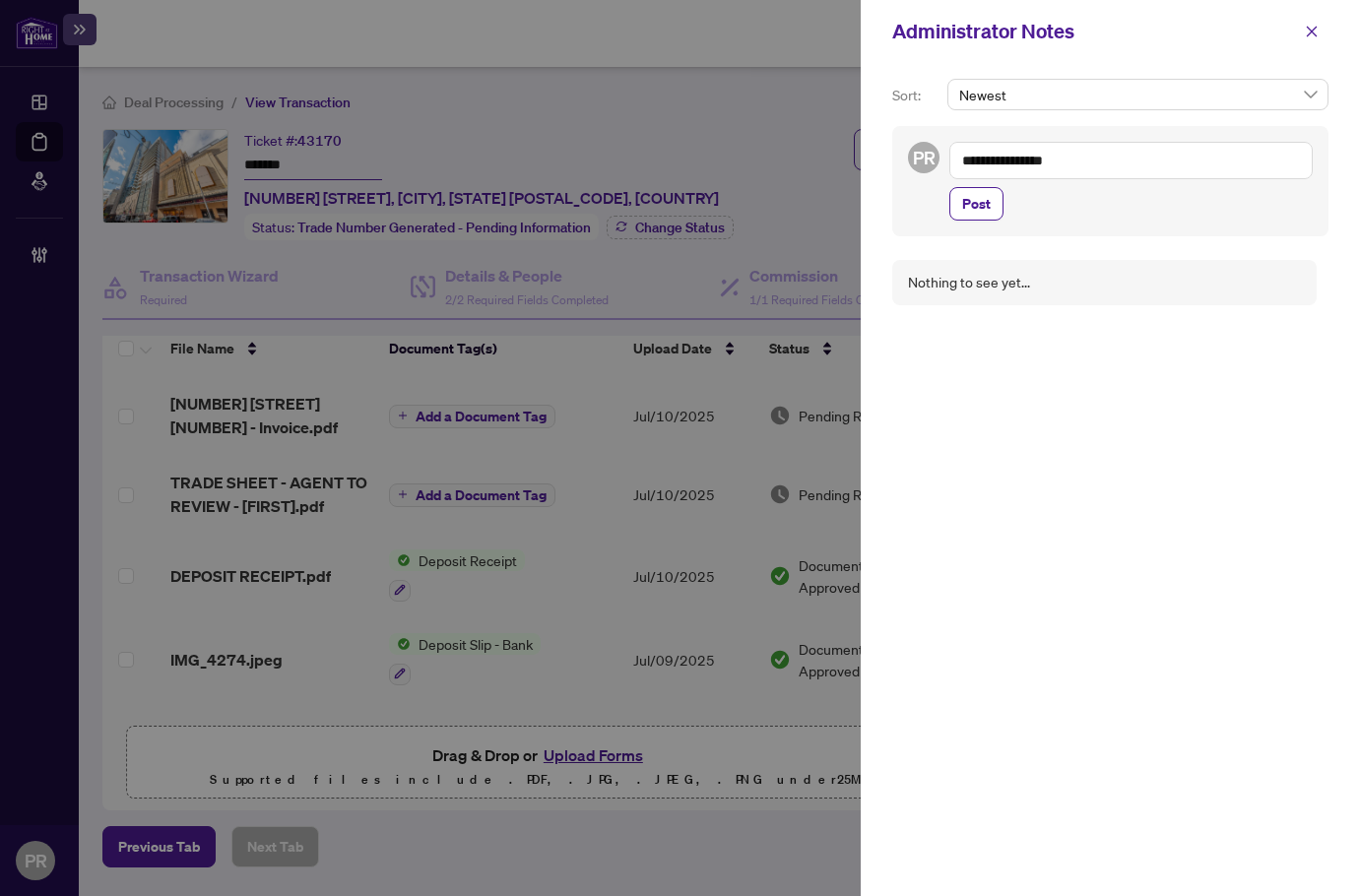 paste on "**********" 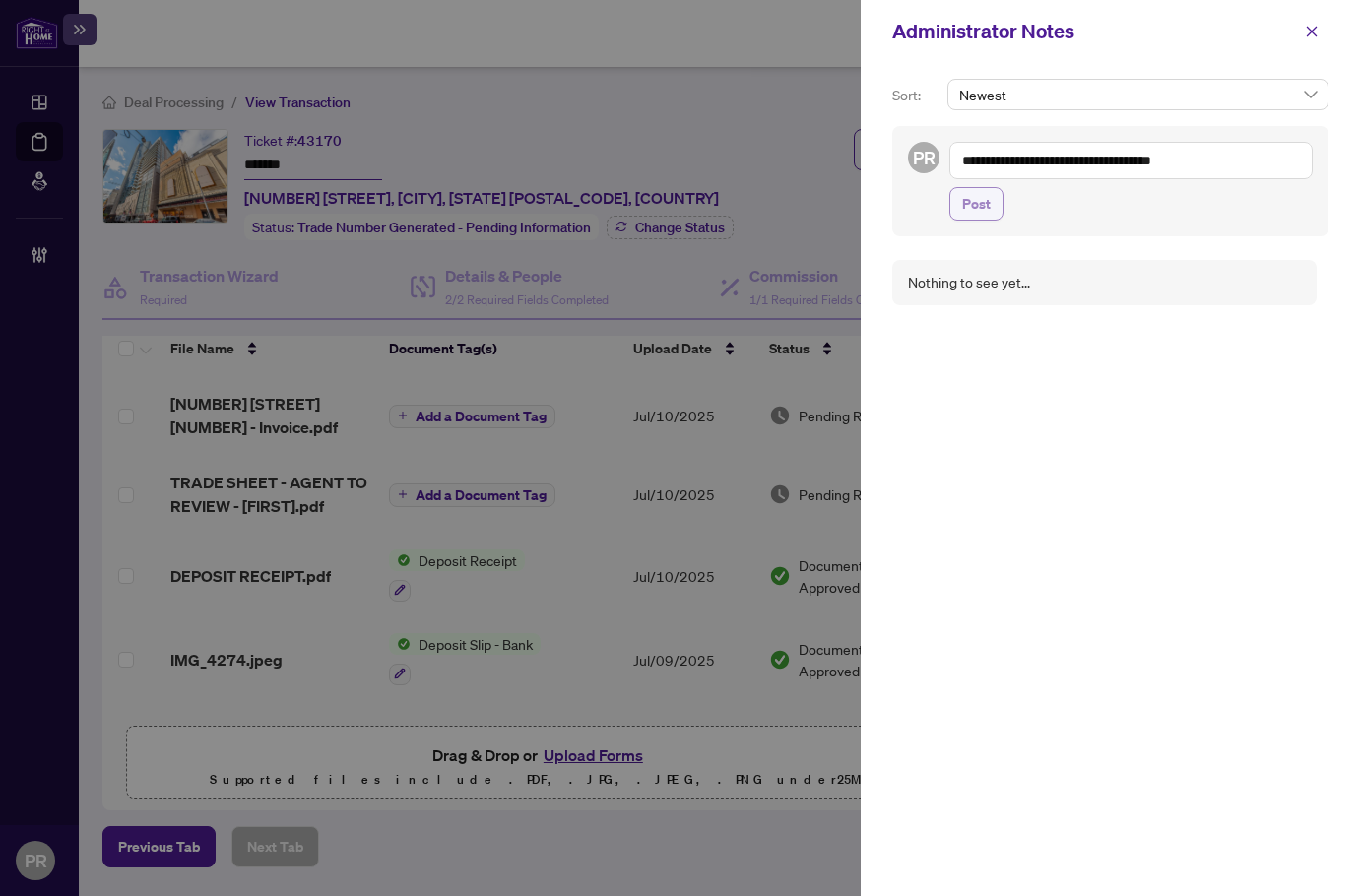 type on "**********" 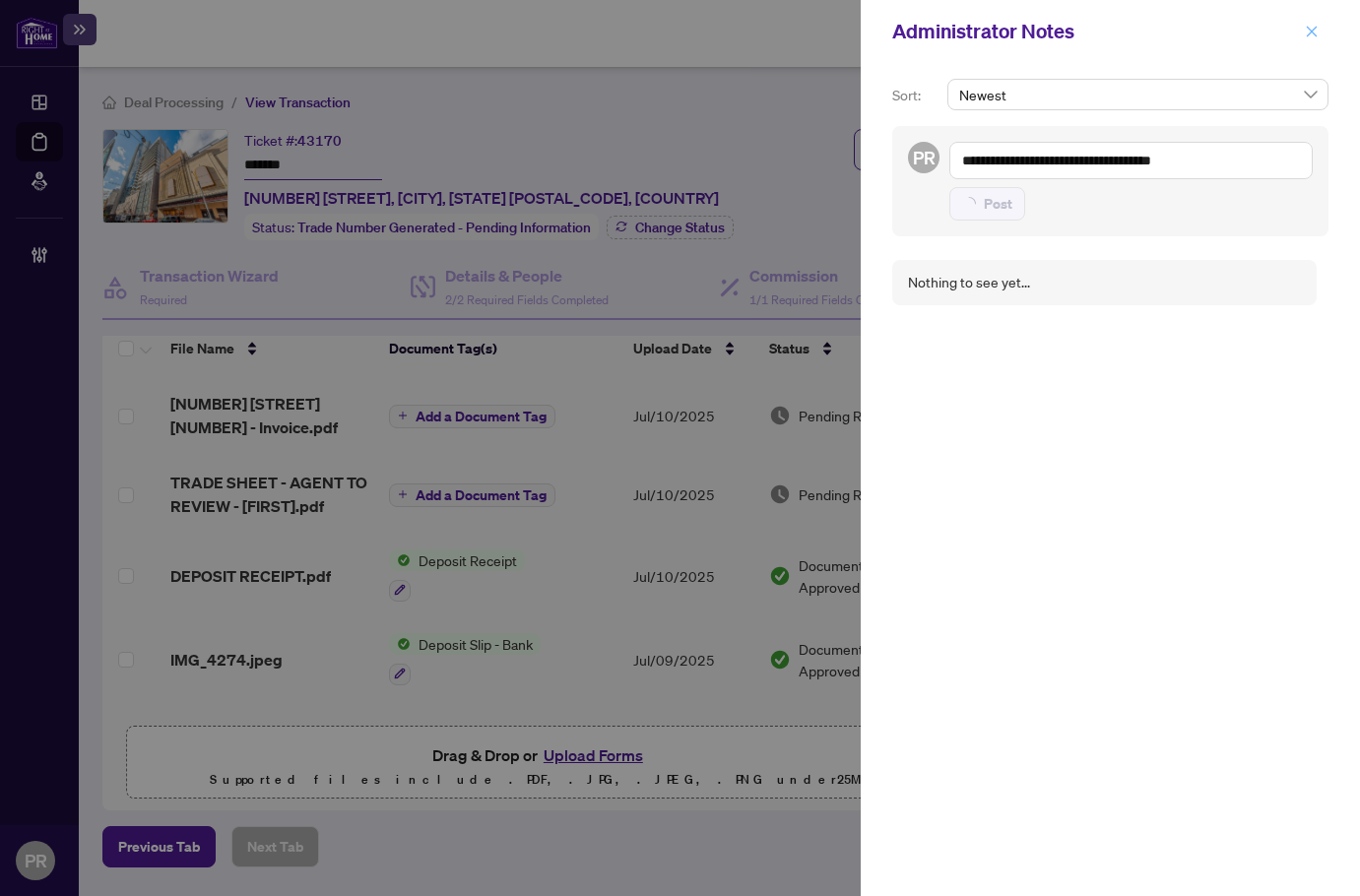 type 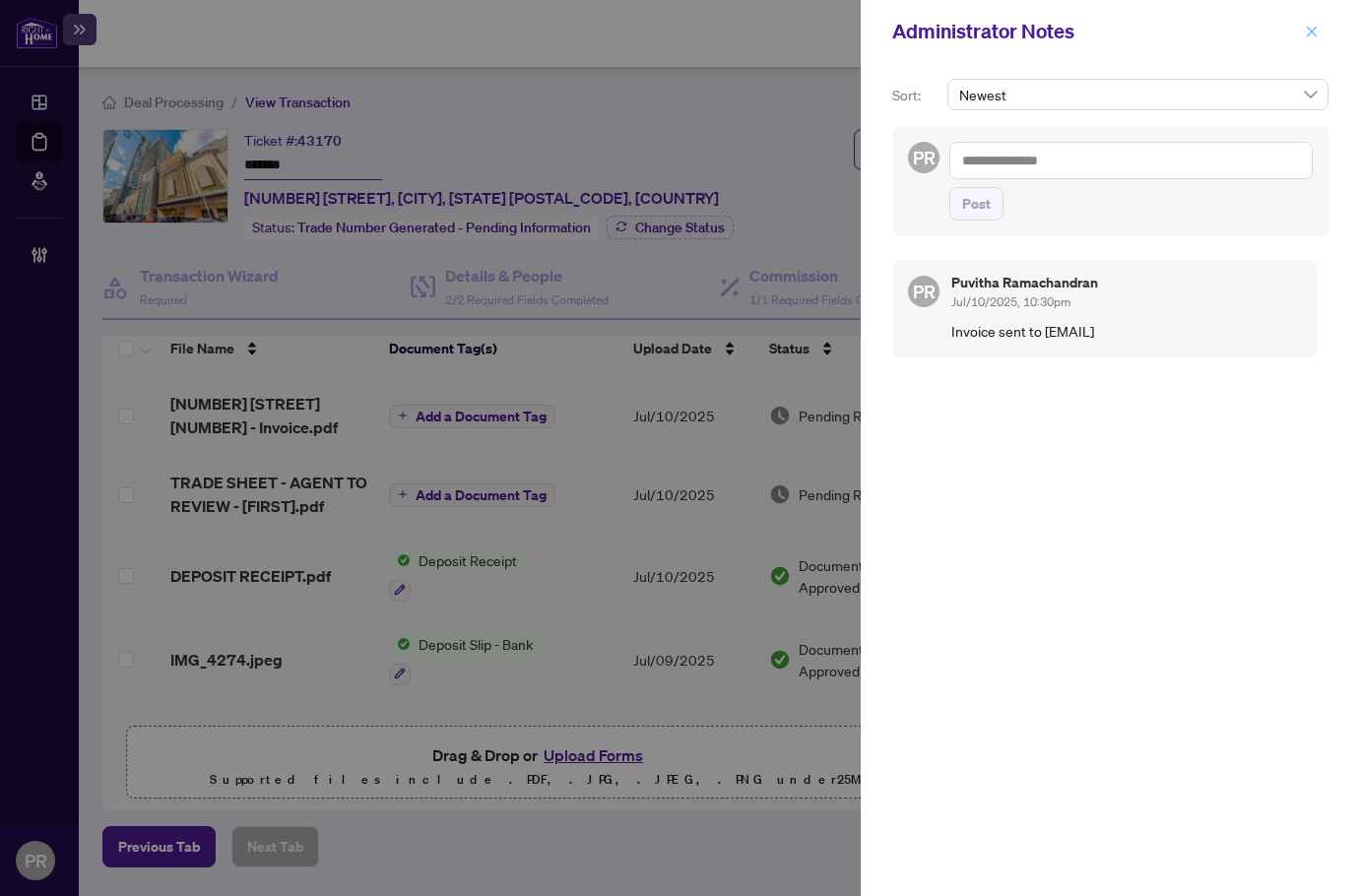 click at bounding box center (1312, 32) 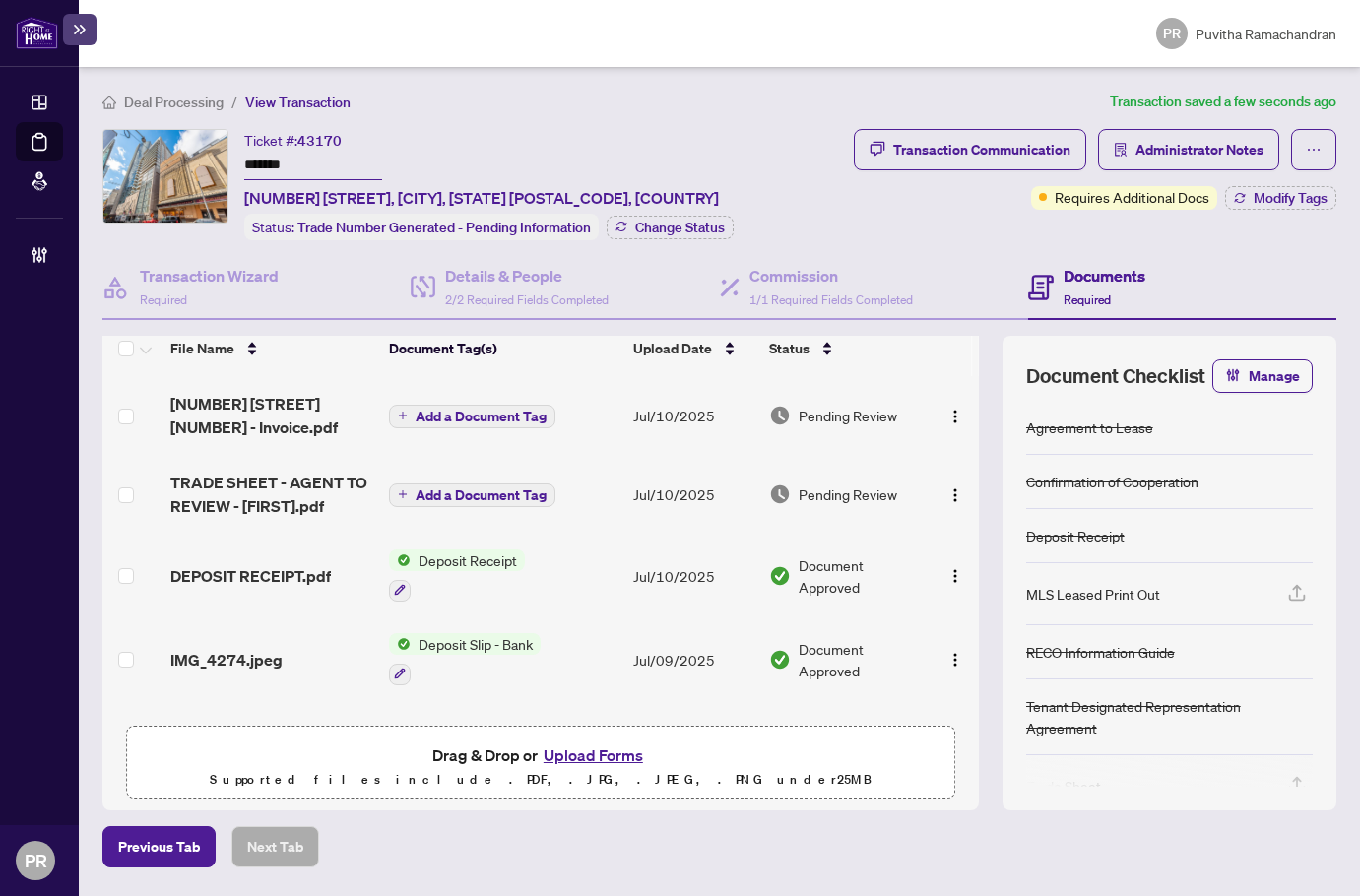 click on "Add a Document Tag" at bounding box center (472, 416) 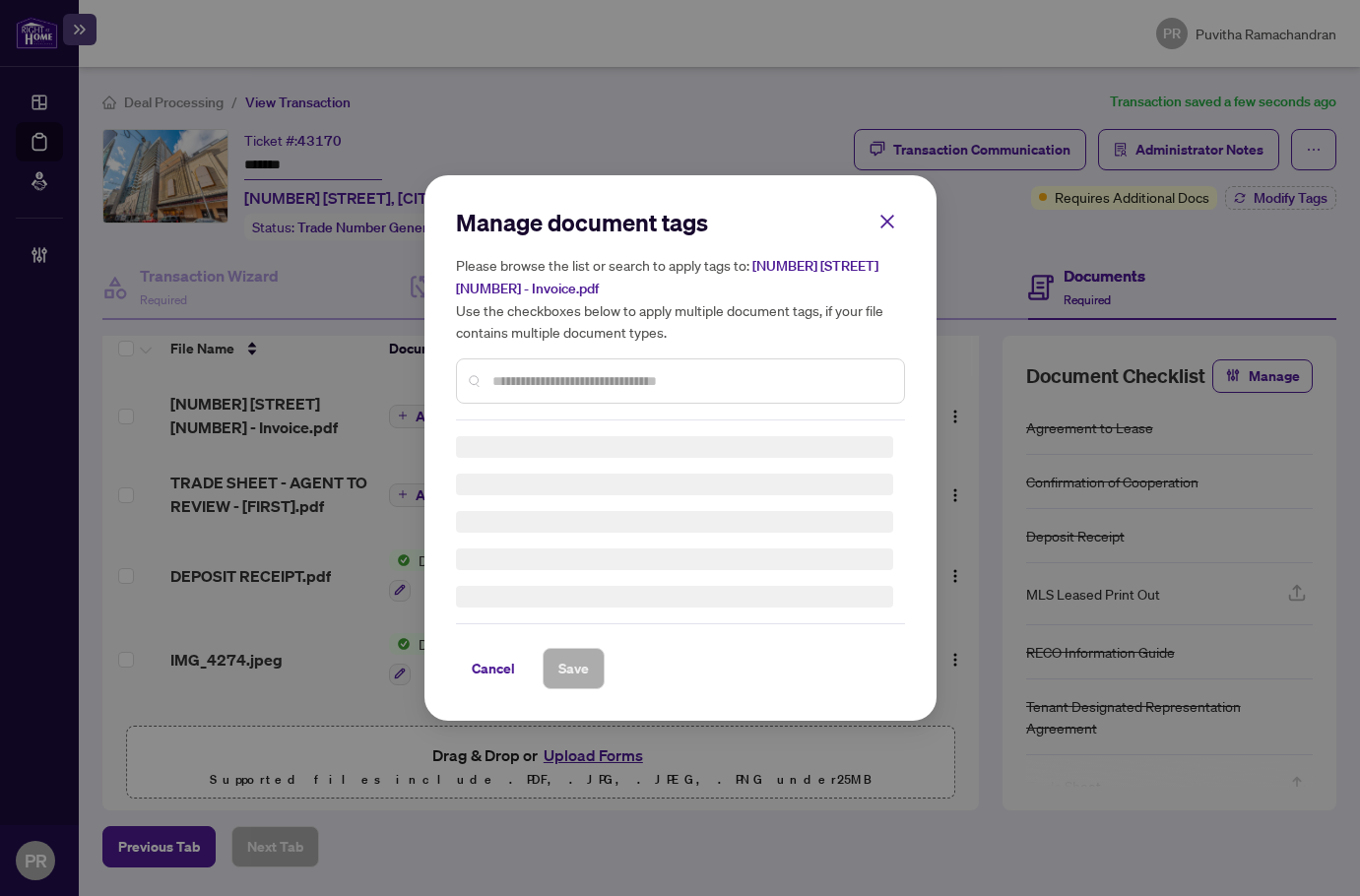 click on "Manage document tags Please browse the list or search to apply tags to:   220 Victoria St 705 - Invoice.pdf   Use the checkboxes below to apply multiple document tags, if your file contains multiple document types." at bounding box center [680, 313] 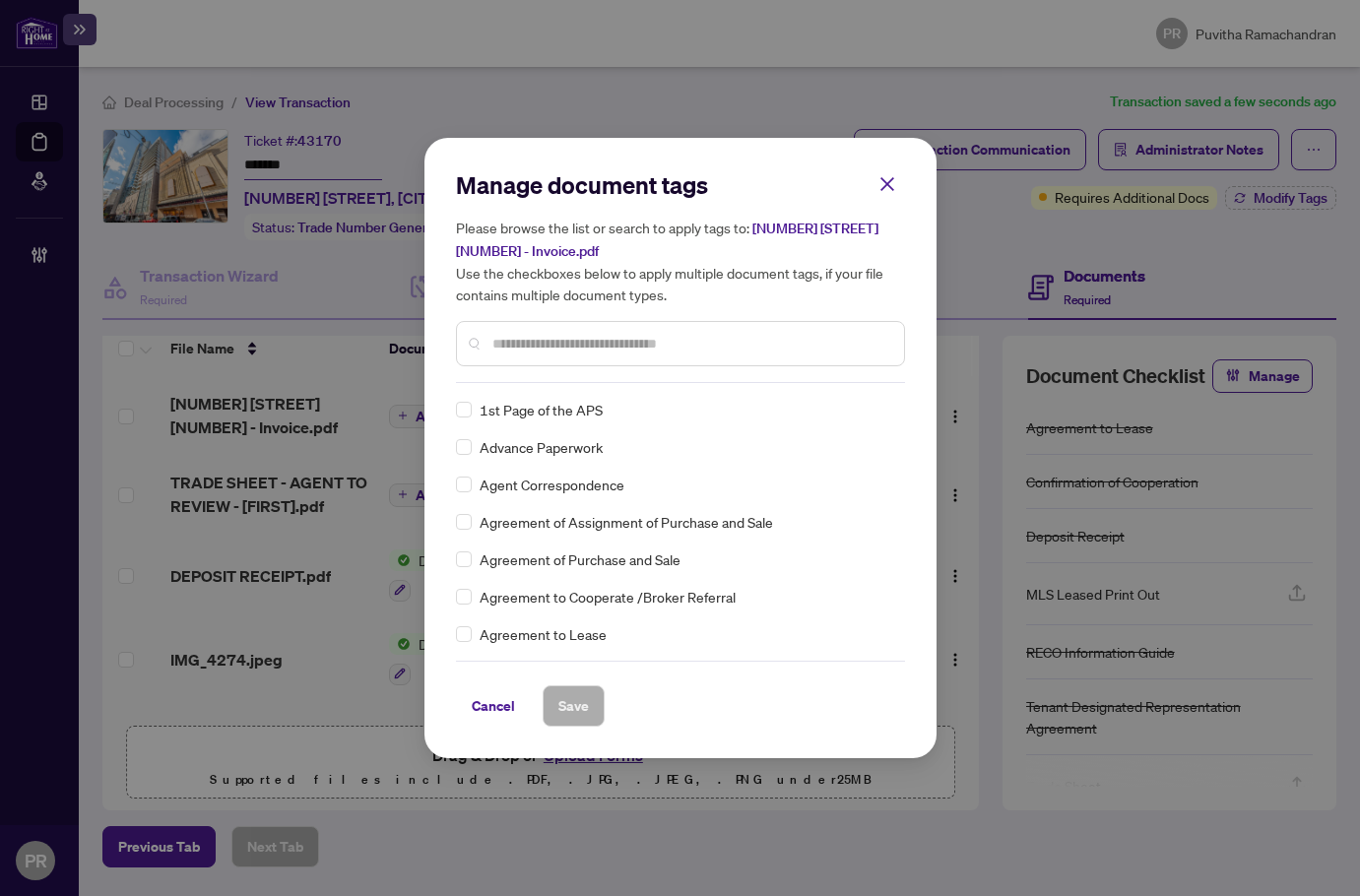click at bounding box center [690, 344] 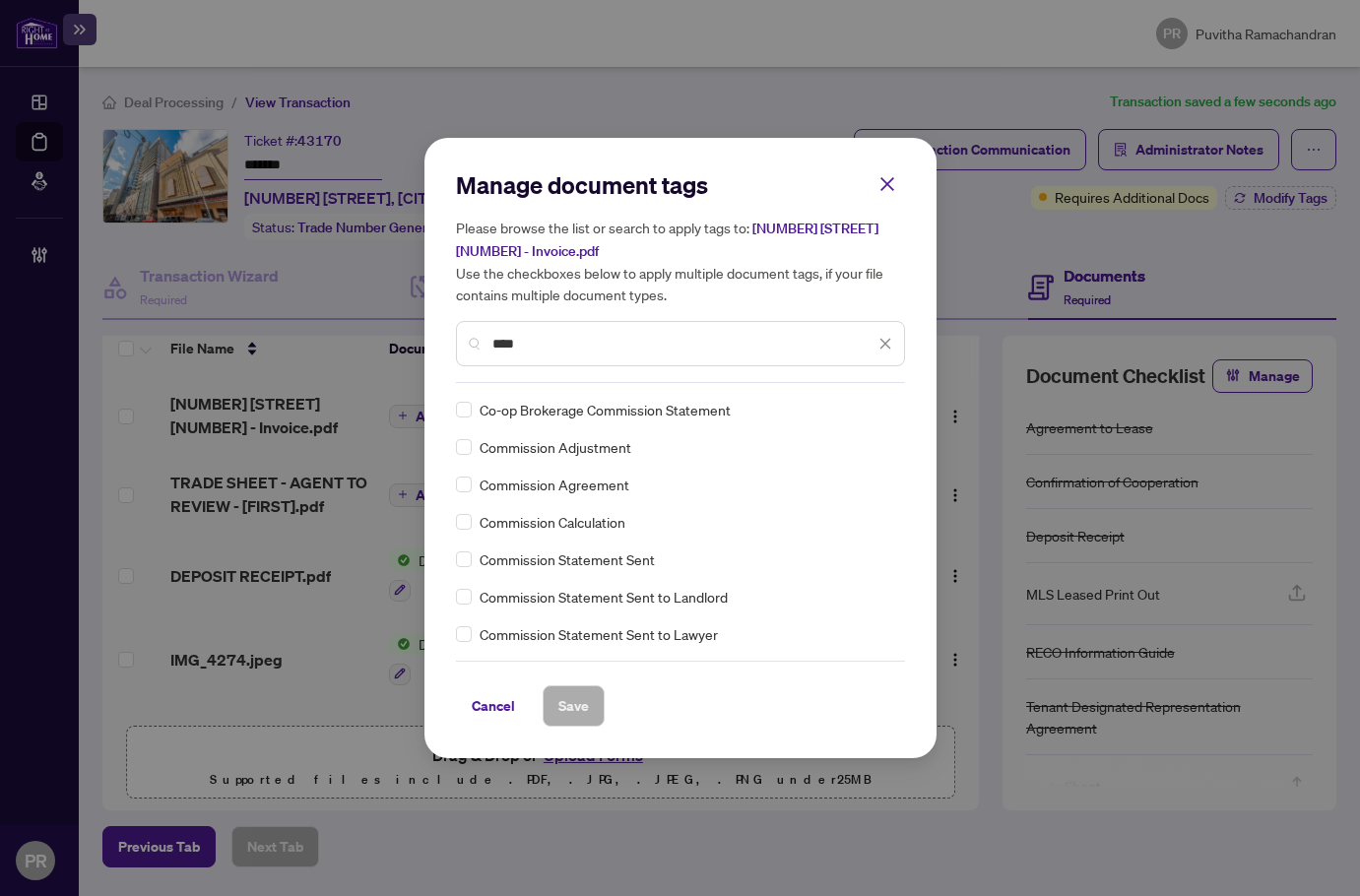 scroll, scrollTop: 98, scrollLeft: 0, axis: vertical 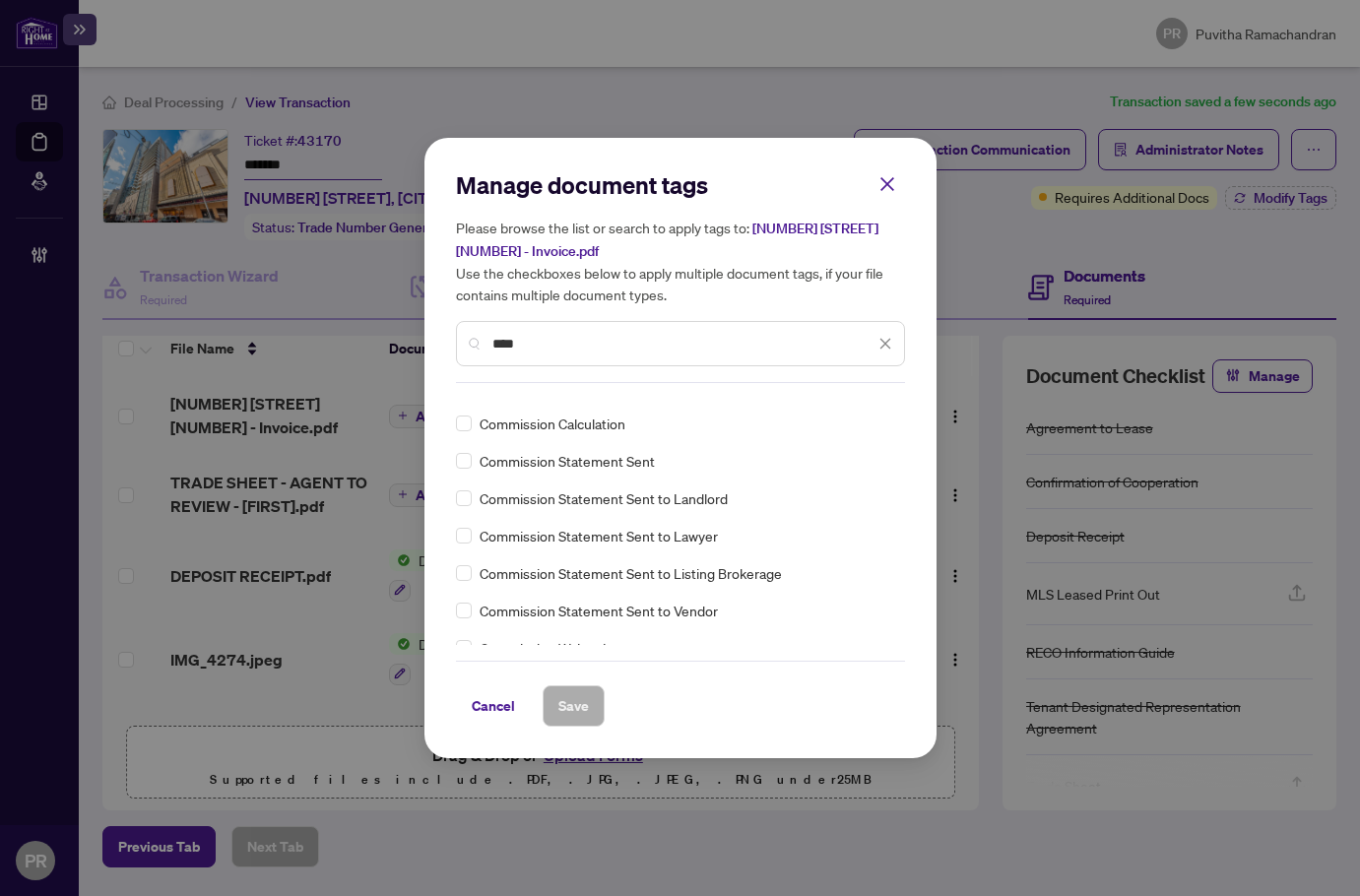 type on "****" 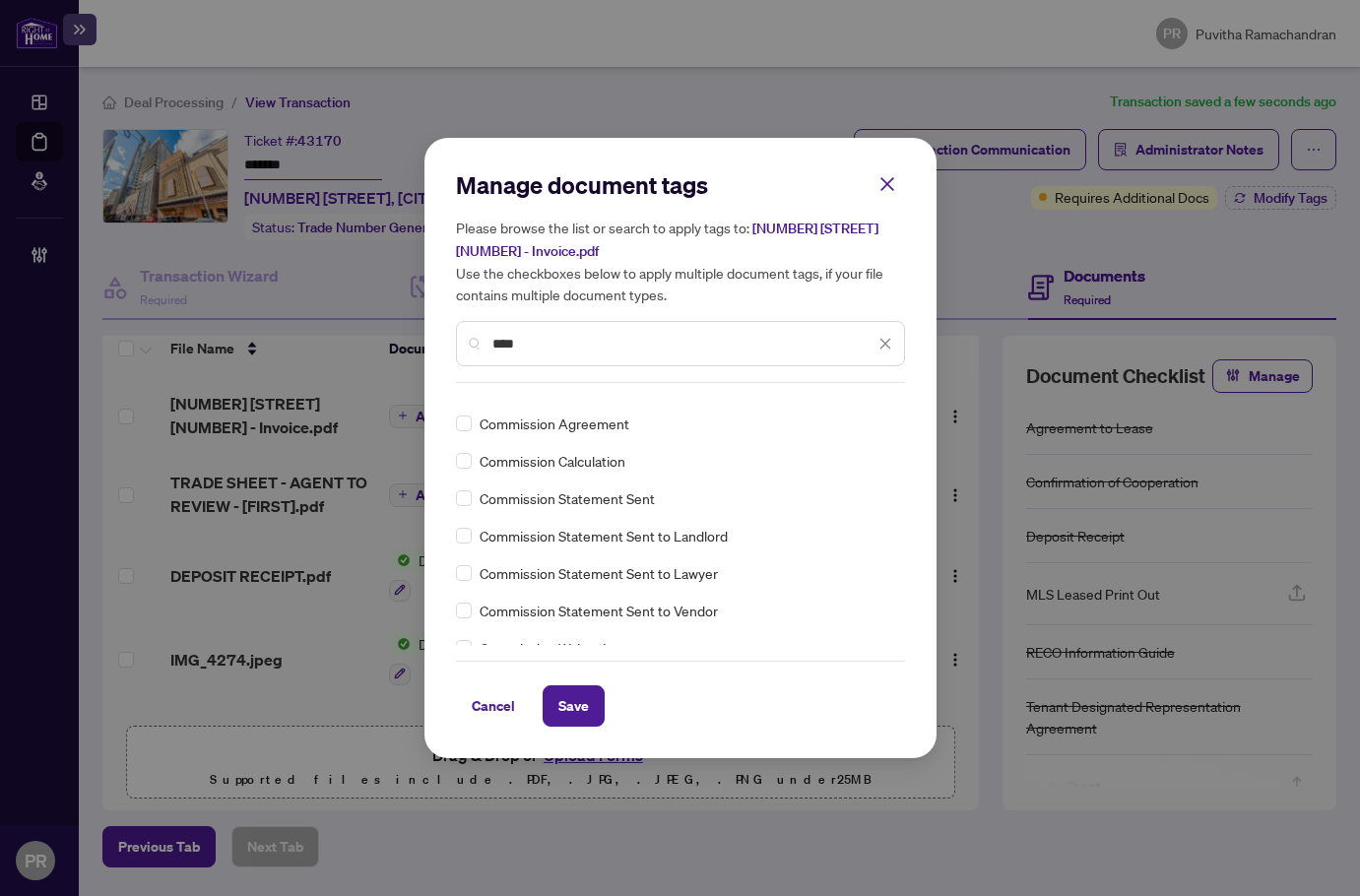 scroll, scrollTop: 0, scrollLeft: 0, axis: both 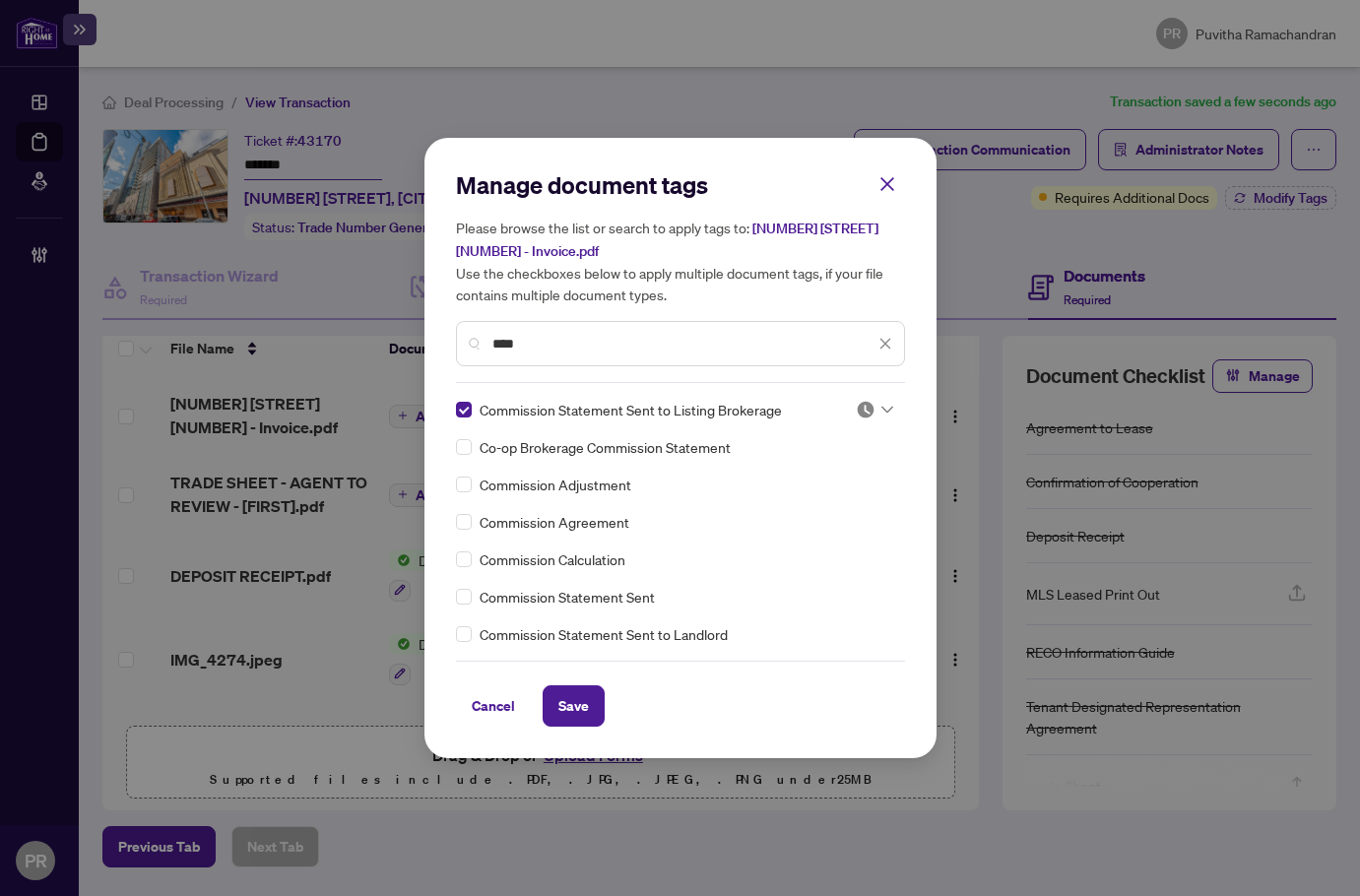 click at bounding box center [866, 410] 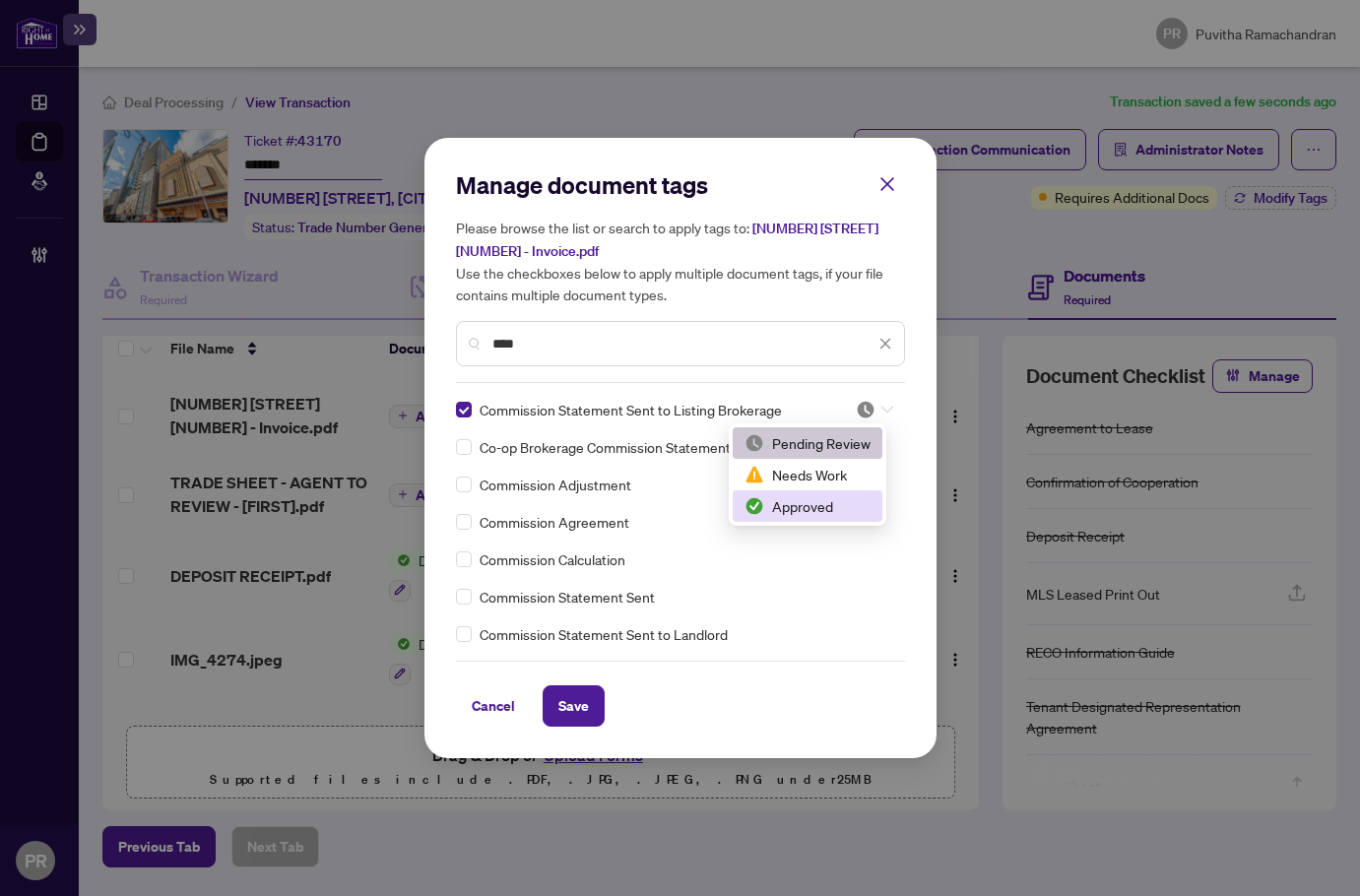 click on "Approved" at bounding box center (808, 506) 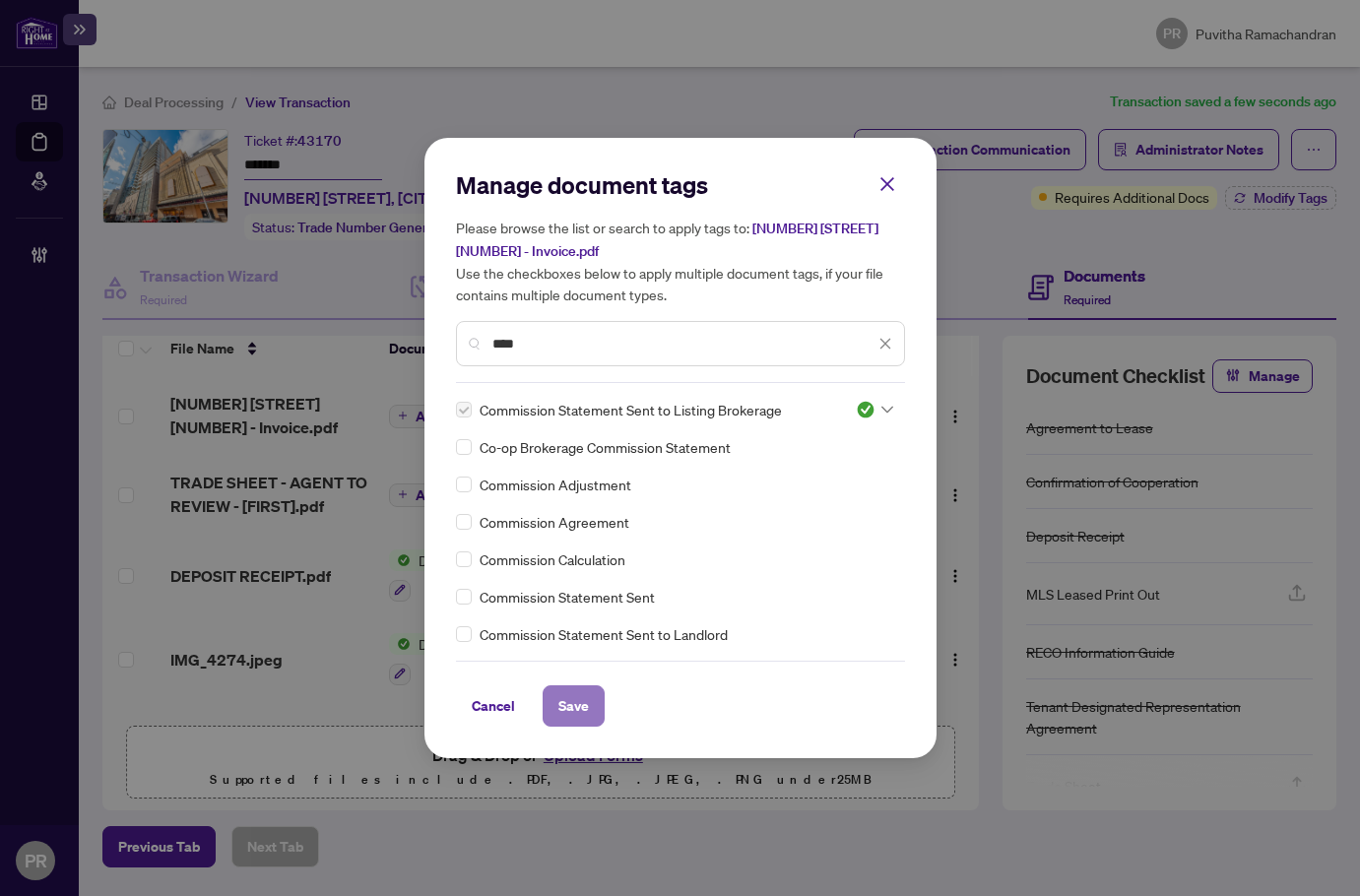 click on "Save" at bounding box center (573, 706) 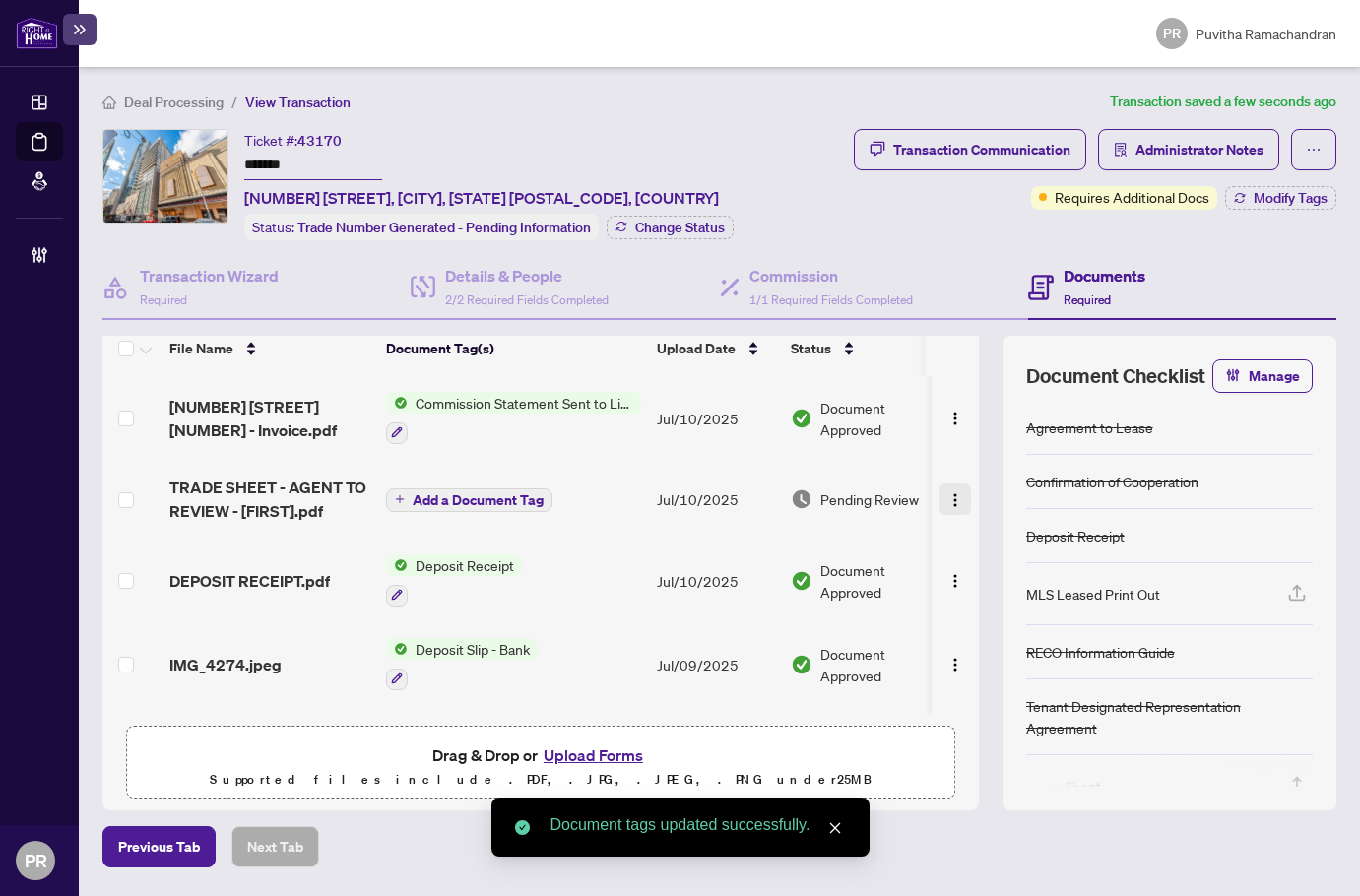 click at bounding box center [955, 499] 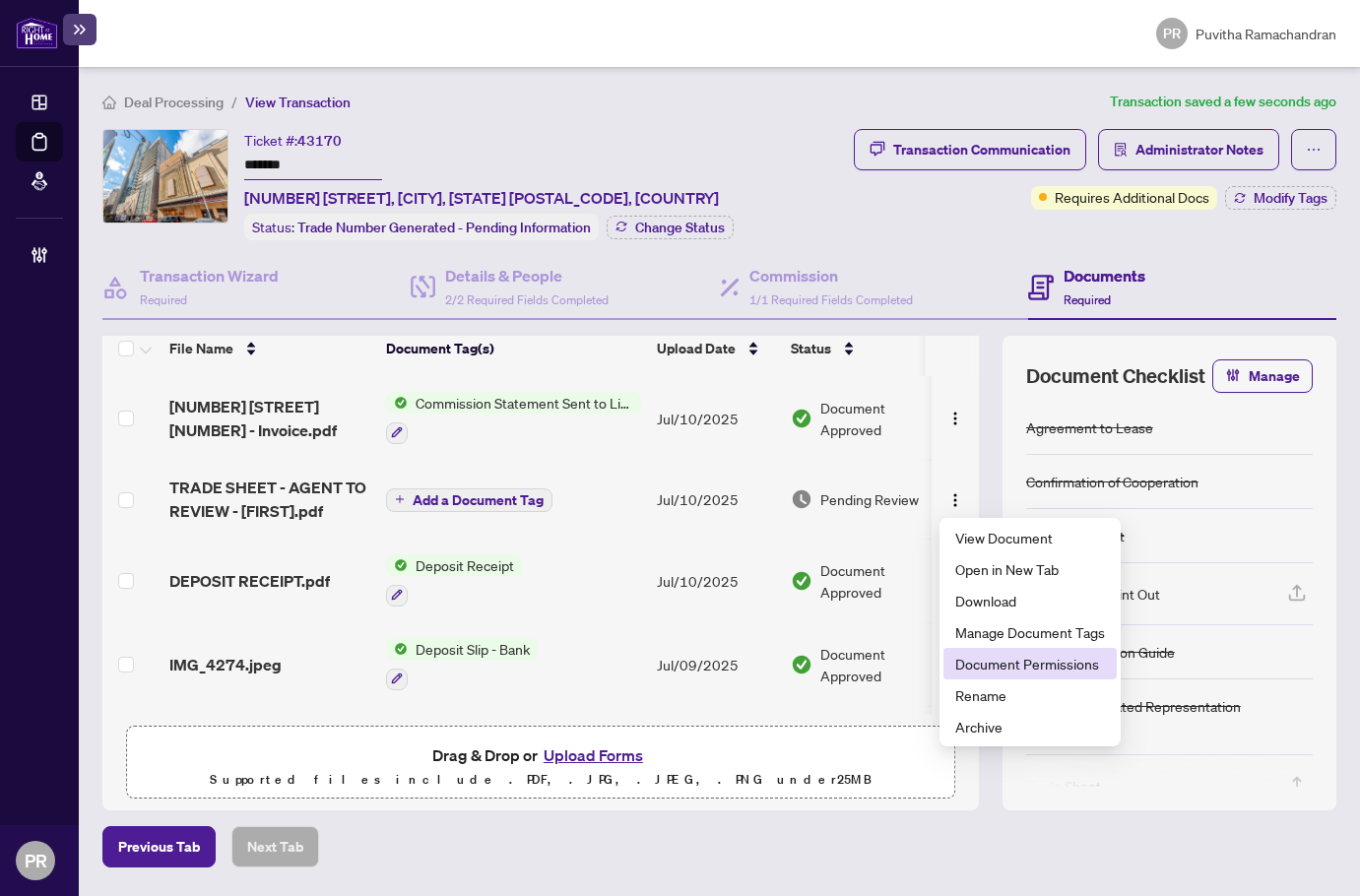 click on "Document Permissions" at bounding box center [1030, 664] 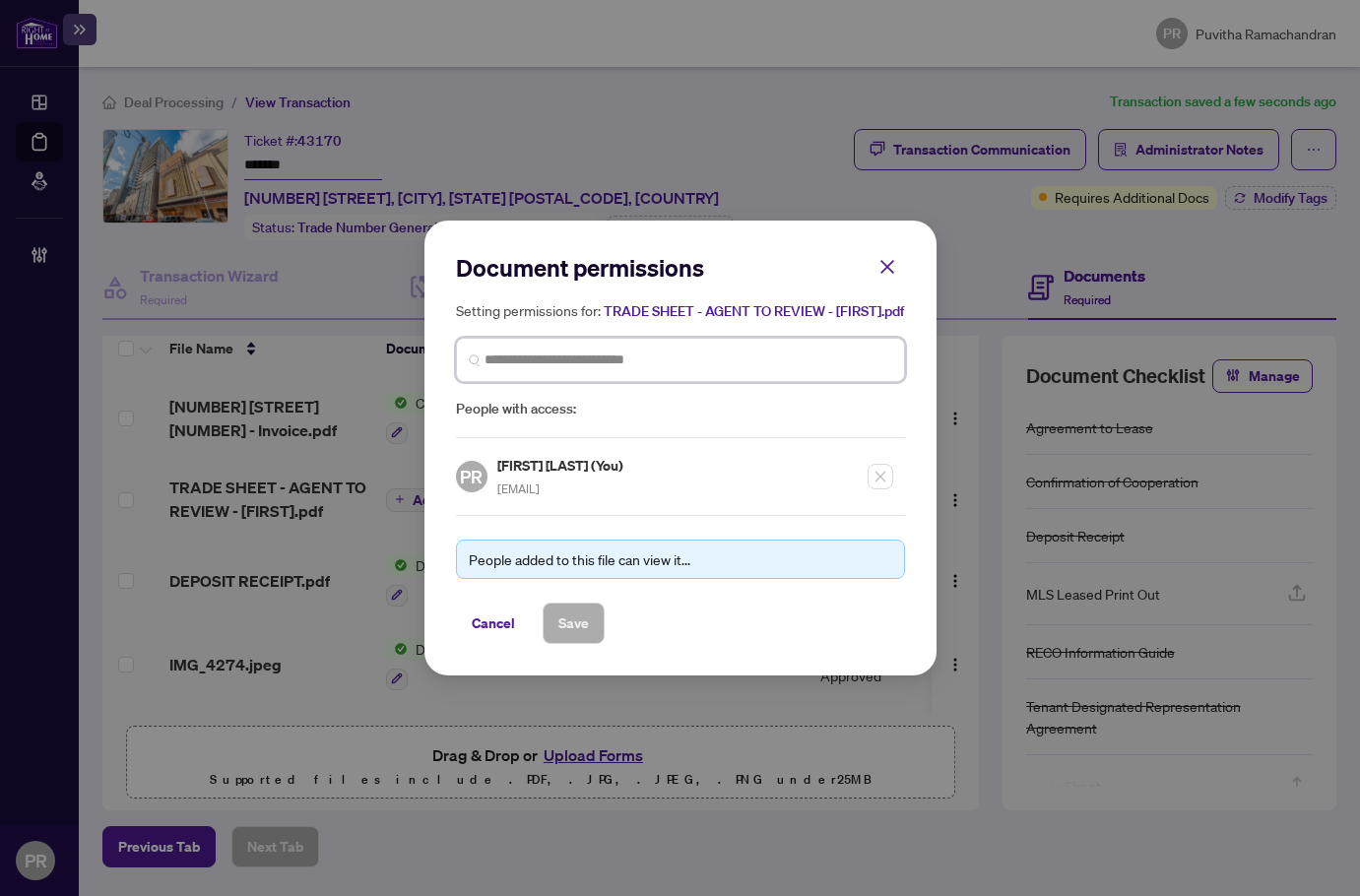 click at bounding box center [688, 359] 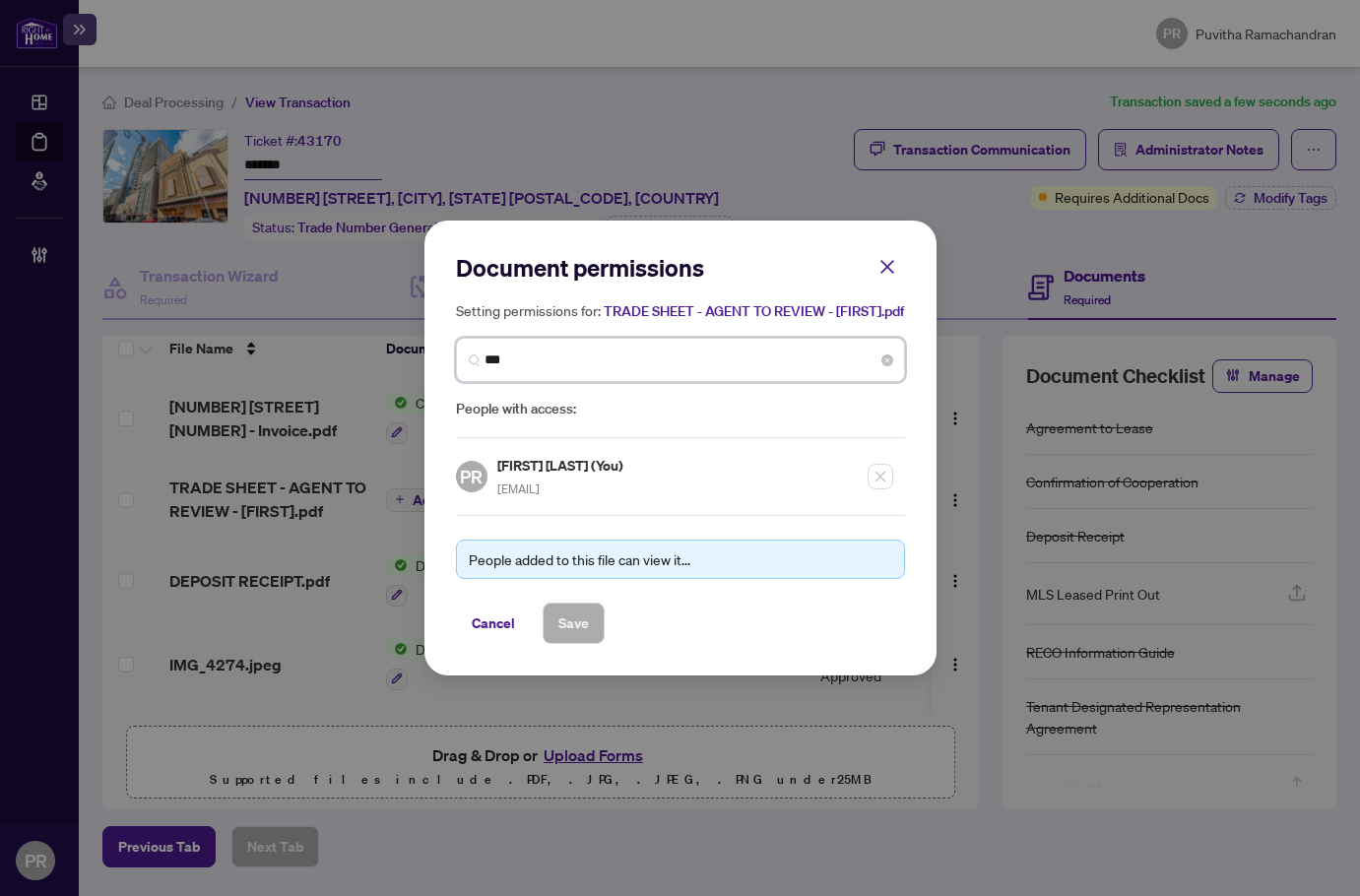 type on "****" 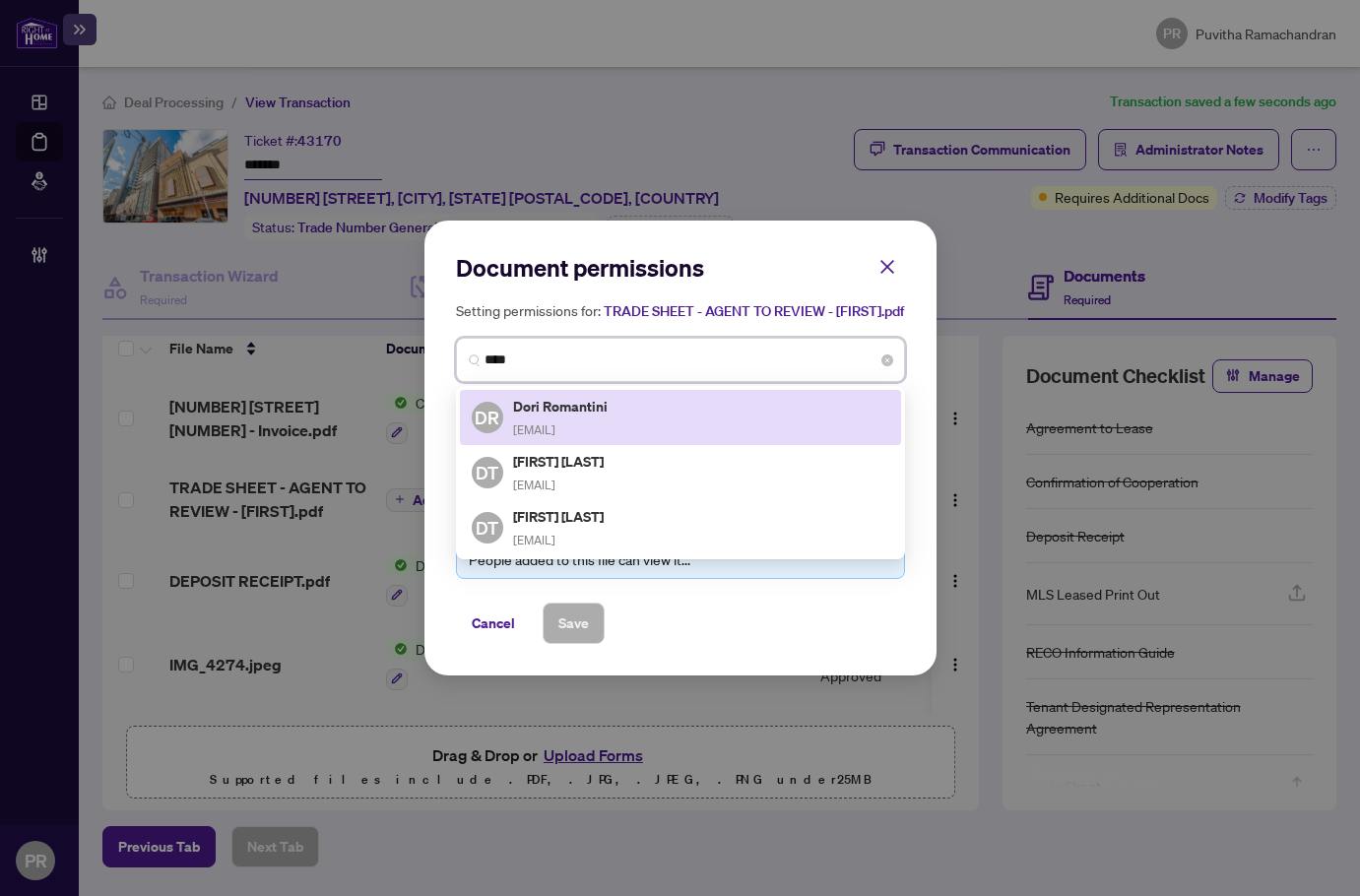 click on "dori.romantini@gmail.com" at bounding box center (534, 429) 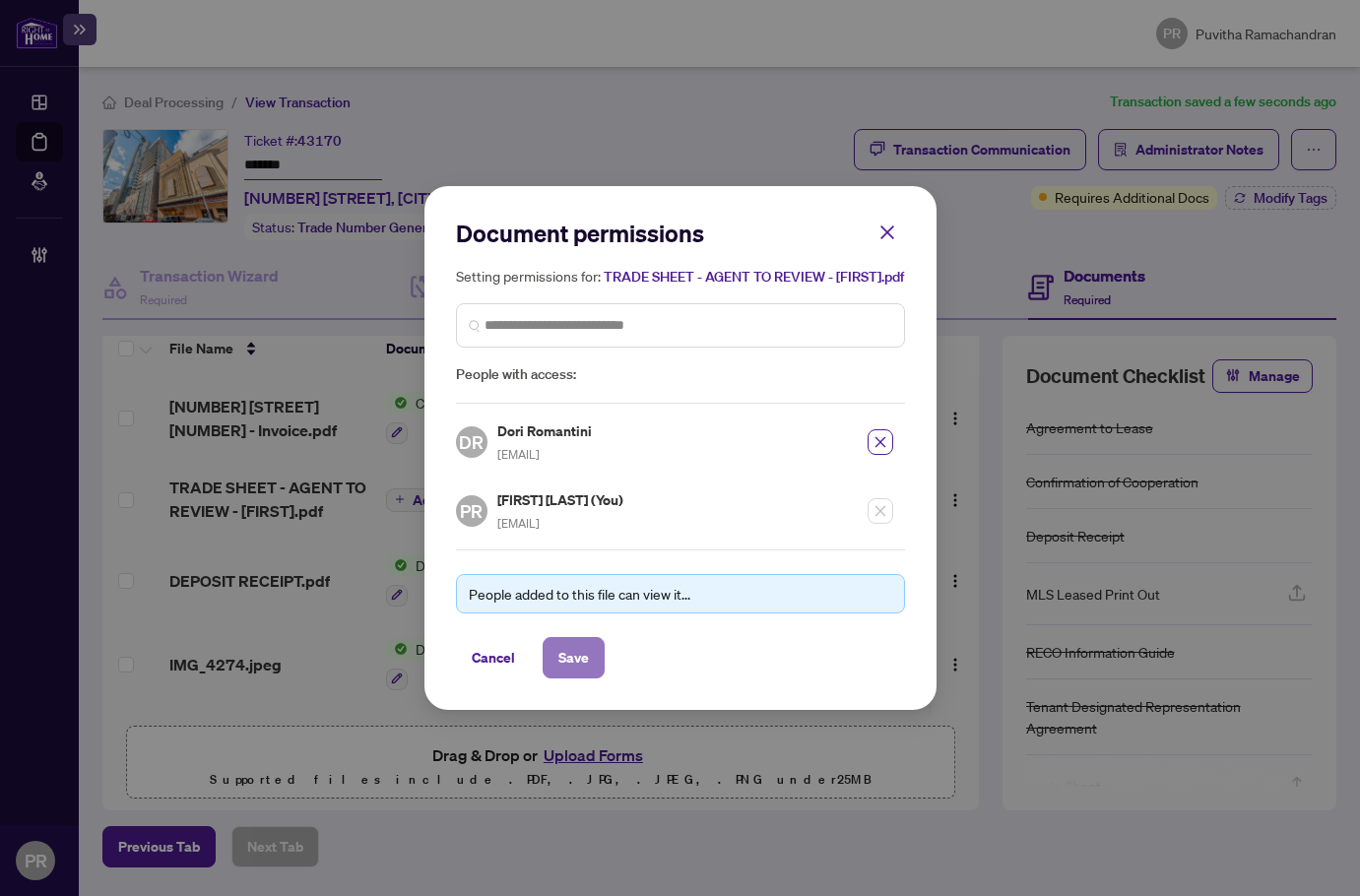 click on "Save" at bounding box center [573, 658] 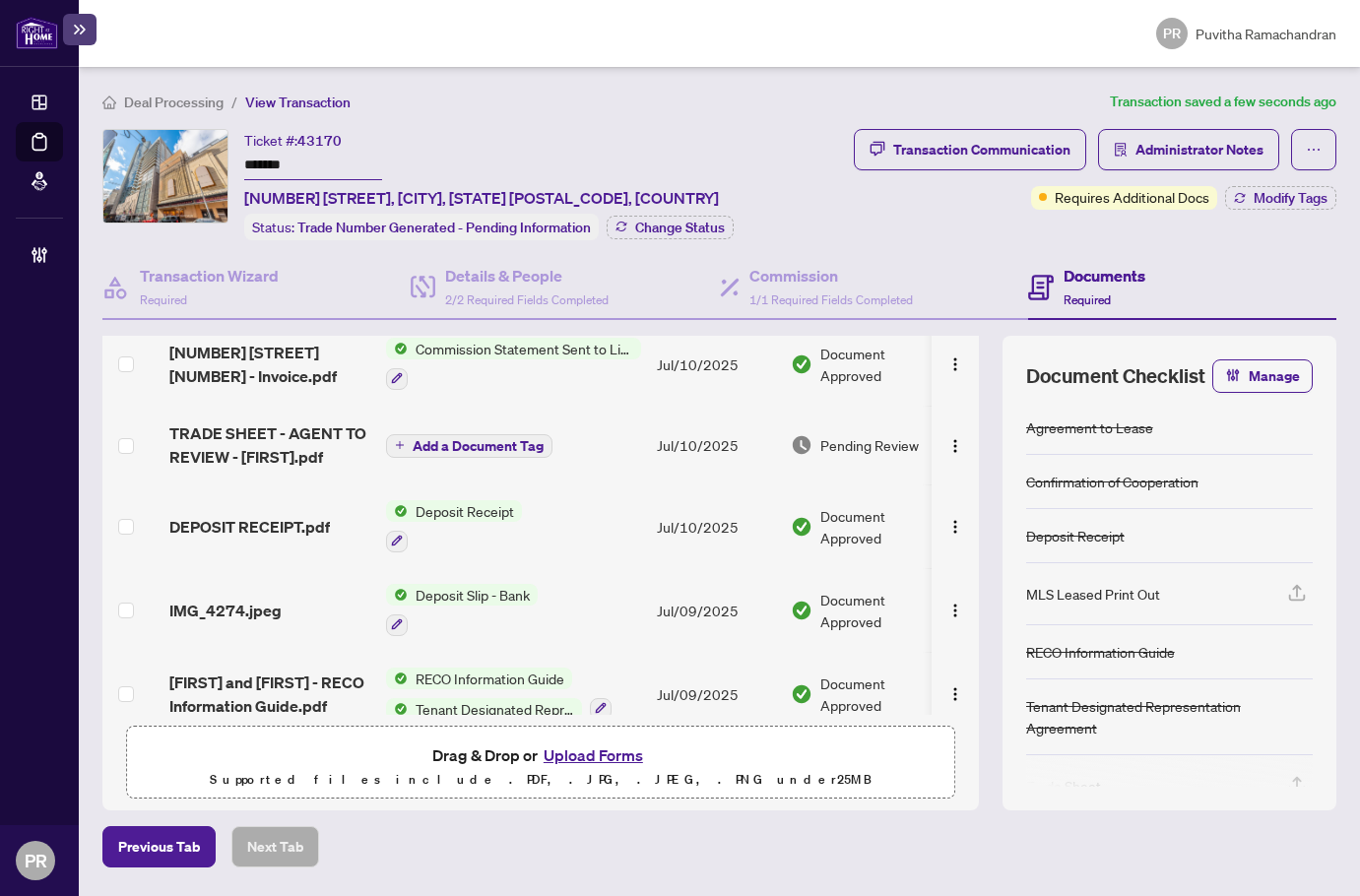 scroll, scrollTop: 0, scrollLeft: 0, axis: both 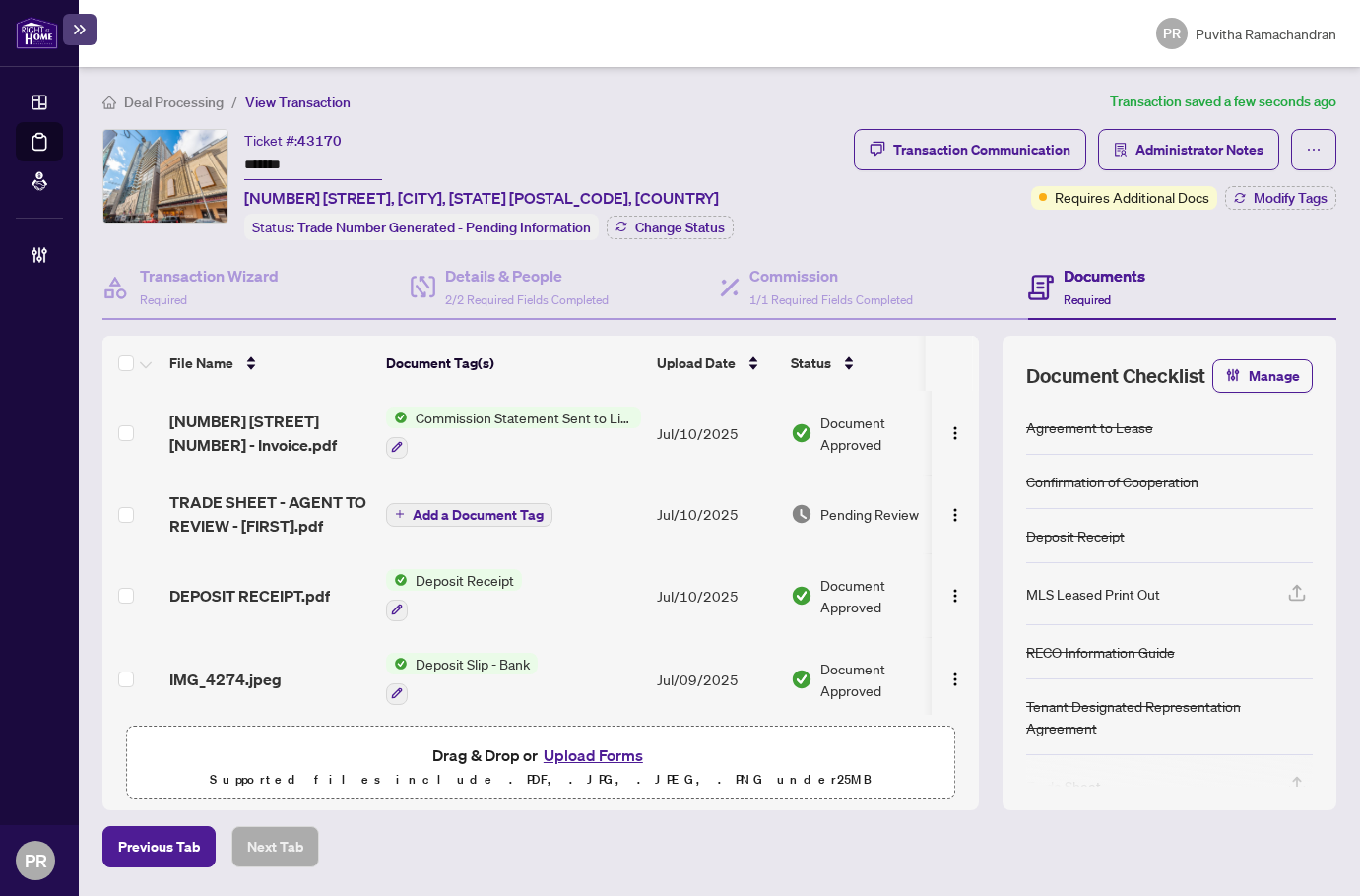 click on "Deal Processing / View Transaction Transaction saved   a few seconds ago Ticket #:  43170 ******* 705-220 Victoria St, Toronto, Ontario M5B 2R6, Canada Status:   Trade Number Generated - Pending Information Change Status Transaction Communication Administrator Notes Requires Additional Docs Modify Tags Transaction Wizard Required Details & People 2/2 Required Fields Completed Commission 1/1 Required Fields Completed Documents Required File Name Document Tag(s) Upload Date Status             220 Victoria St 705 - Invoice.pdf Commission Statement Sent to Listing Brokerage Jul/10/2025 Document Approved TRADE SHEET - AGENT TO REVIEW - Dori.pdf Add a Document Tag Jul/10/2025 Pending Review DEPOSIT RECEIPT.pdf Deposit Receipt Jul/10/2025 Document Approved IMG_4274.jpeg Deposit Slip - Bank Jul/09/2025 Document Approved Sam and Fiona - RECO Information Guide.pdf RECO Information Guide Tenant Designated Representation Agreement Jul/09/2025 Document Approved Agreement to Lease Confirmation of Cooperation     25" at bounding box center [719, 479] 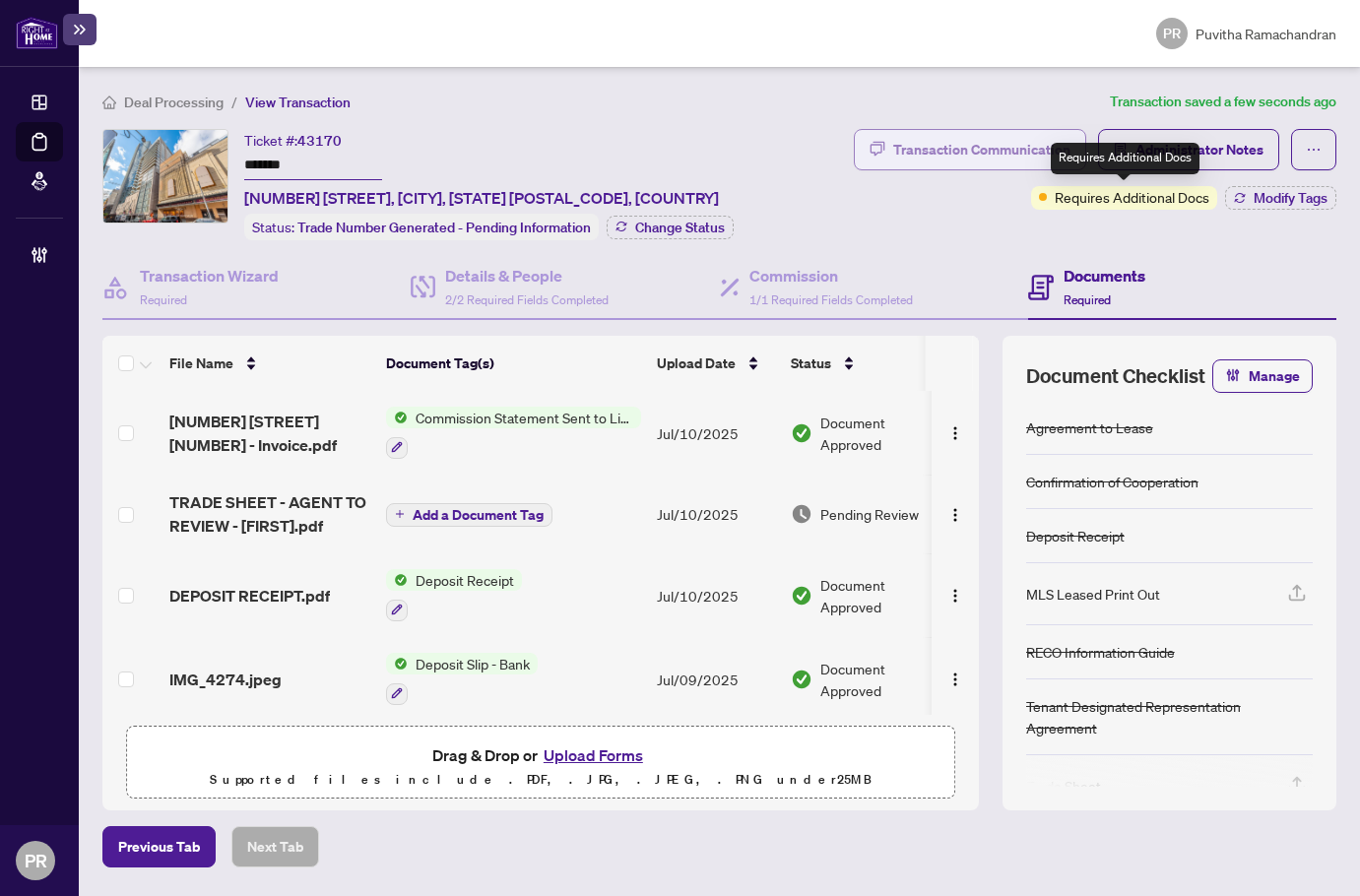 click on "Transaction Communication" at bounding box center (982, 150) 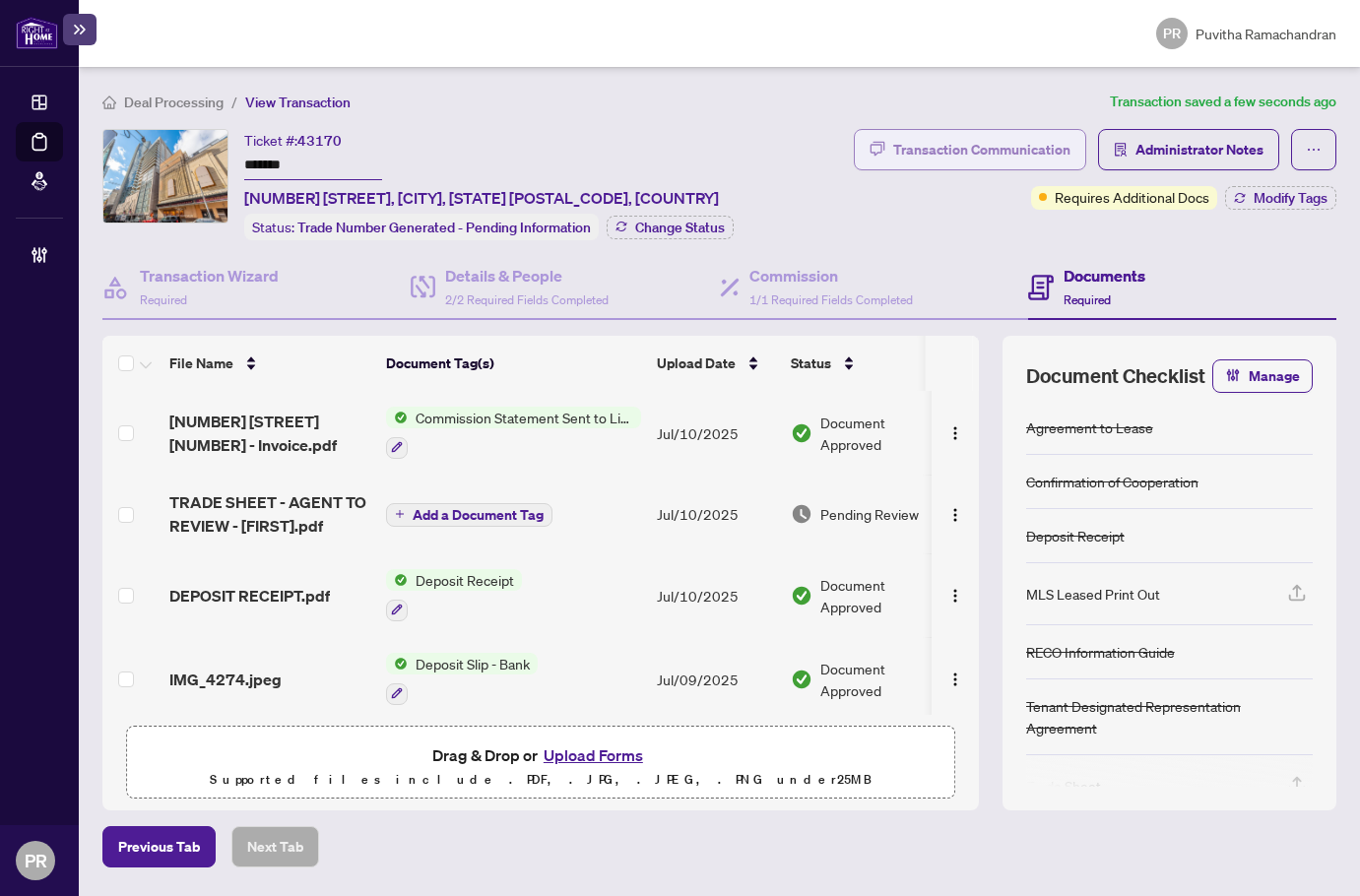 type on "**********" 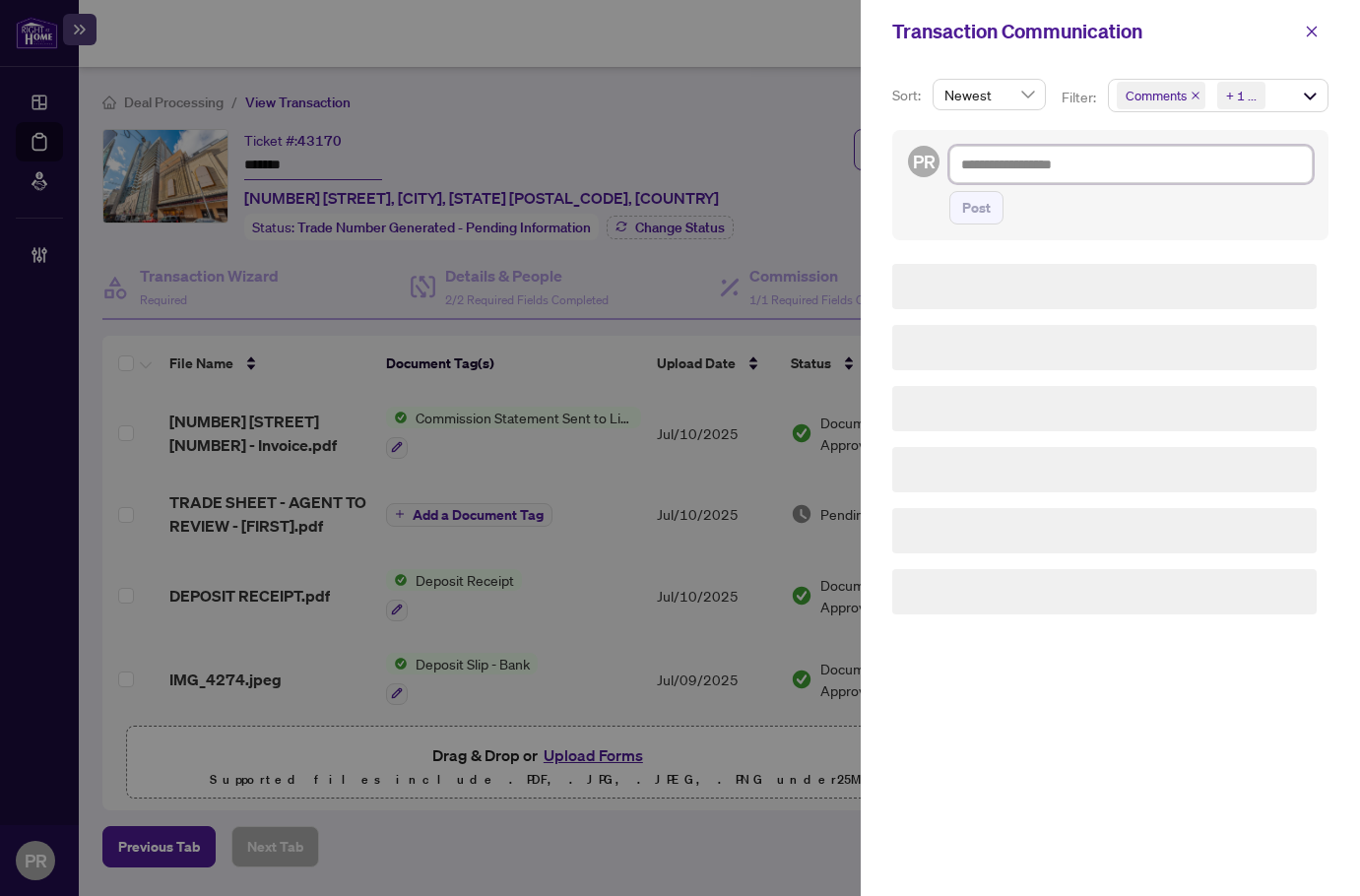click at bounding box center [1131, 164] 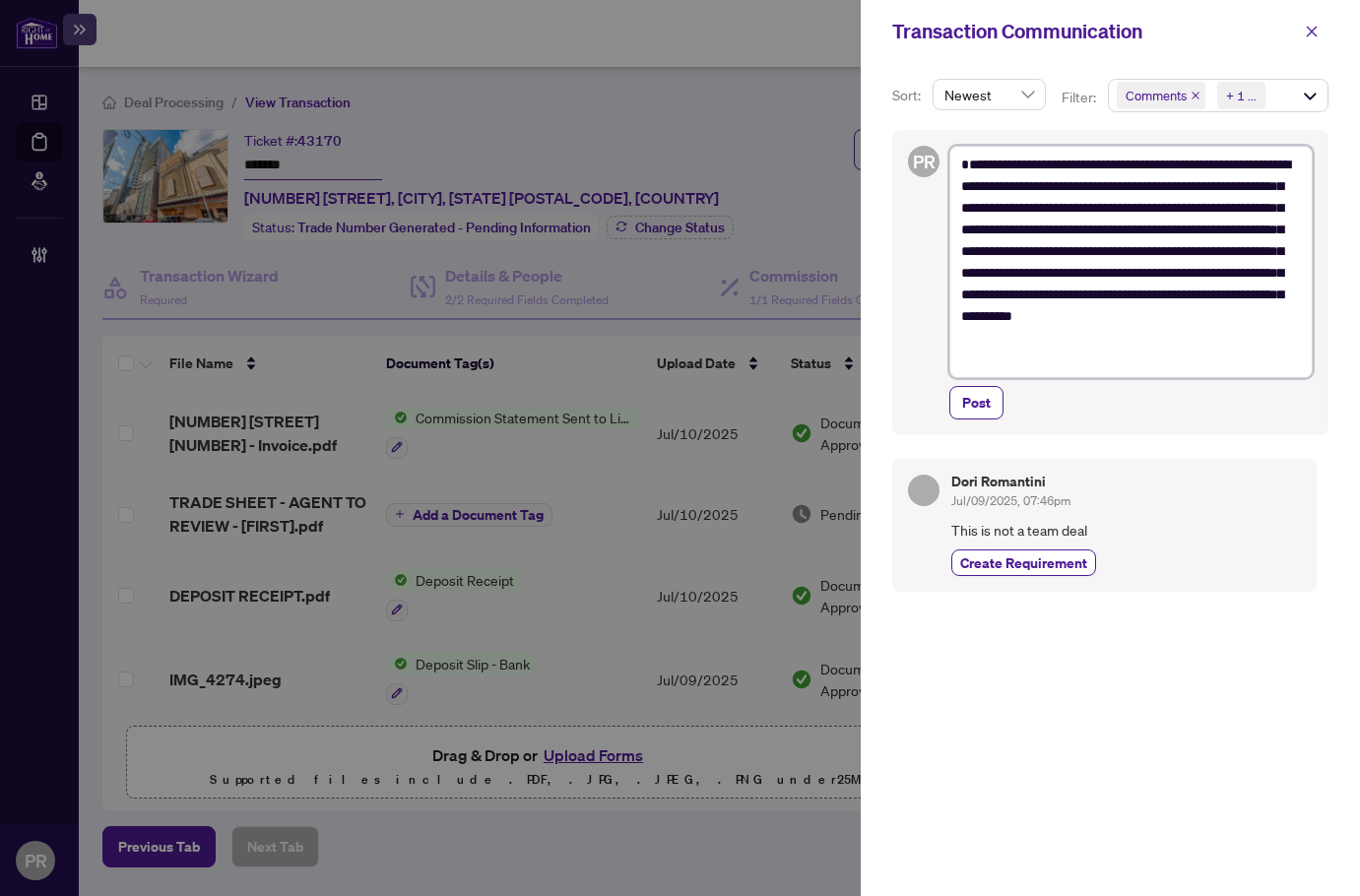 type on "**********" 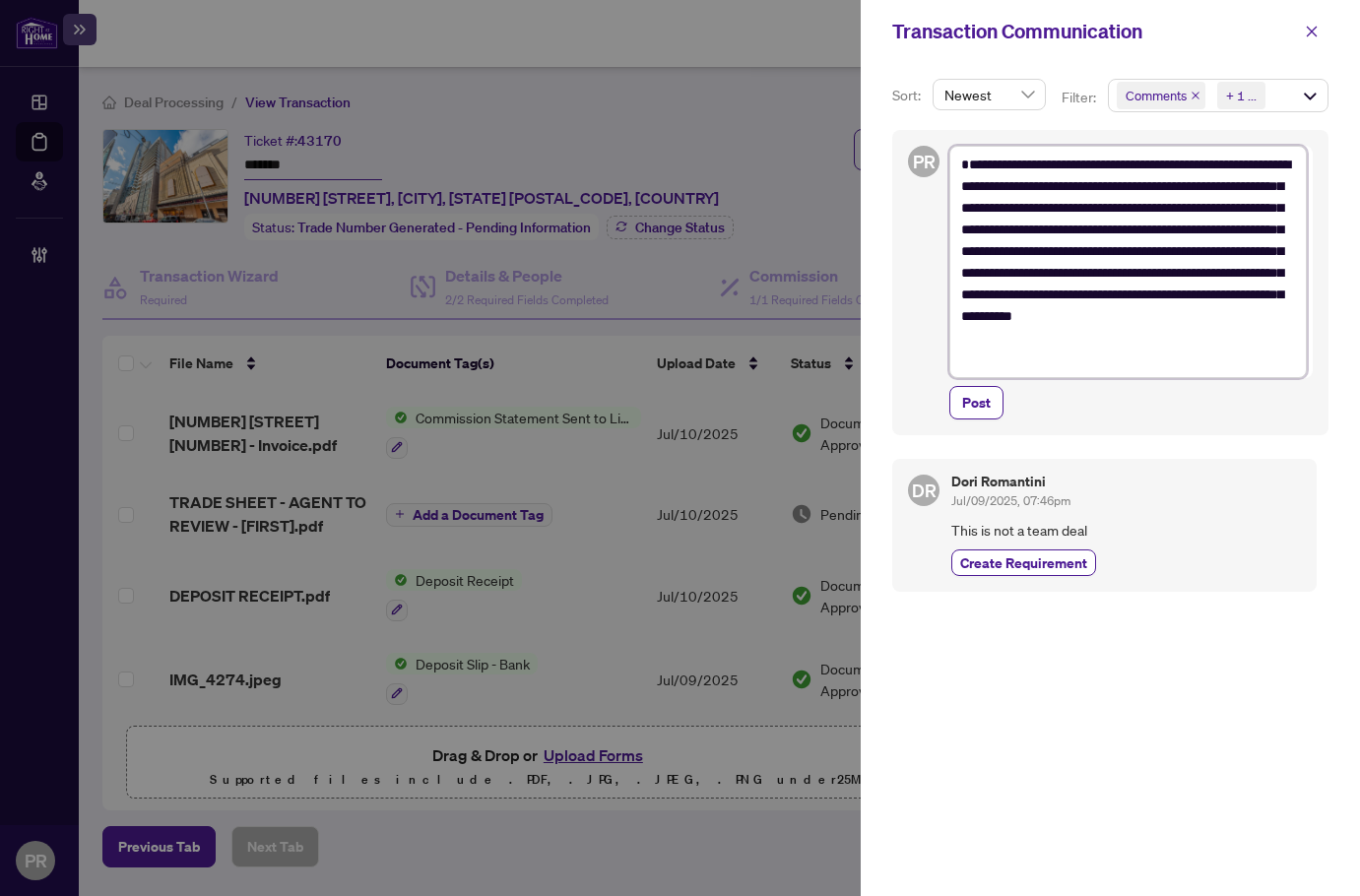 click on "**********" at bounding box center [1128, 262] 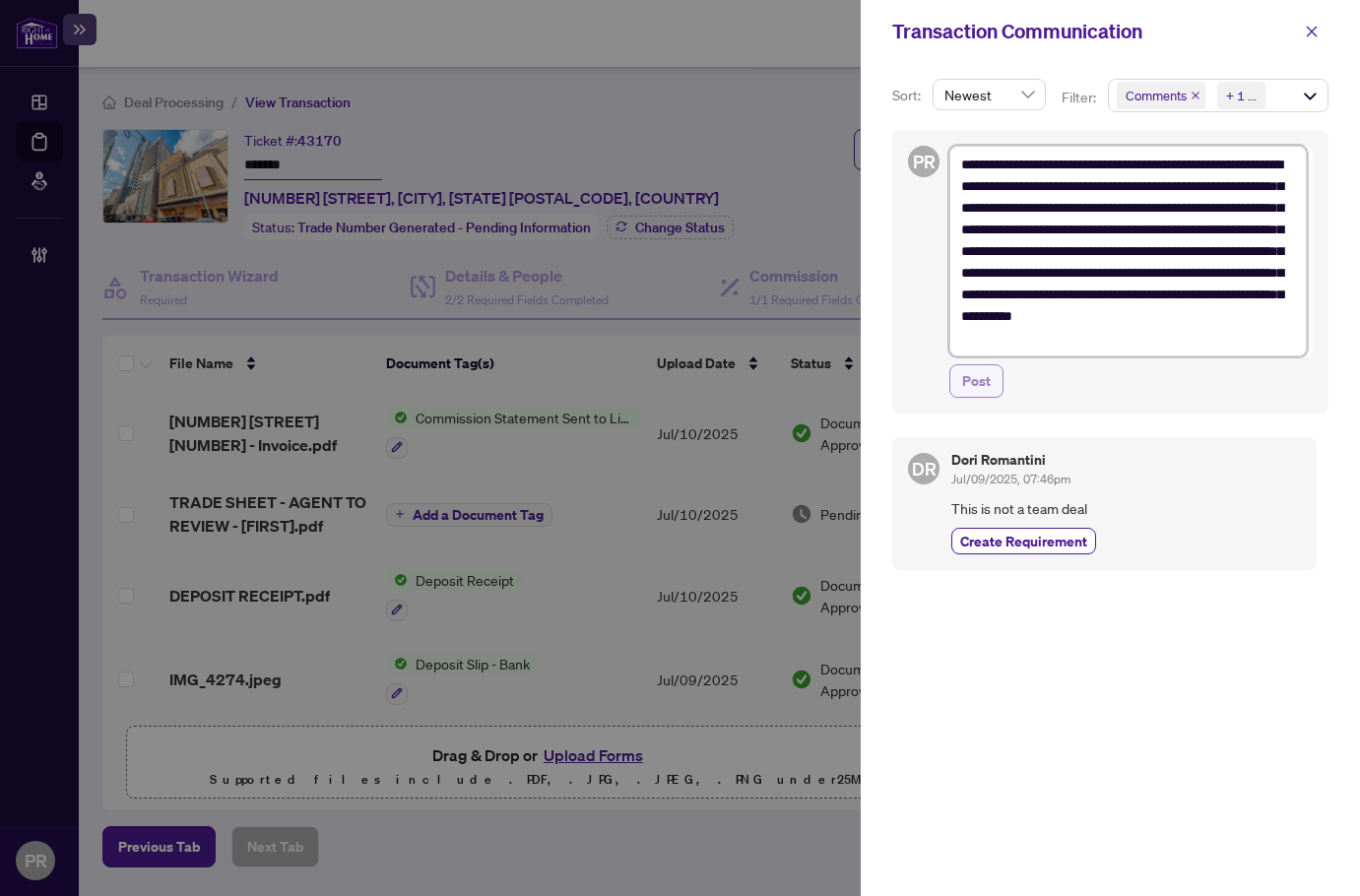 type on "**********" 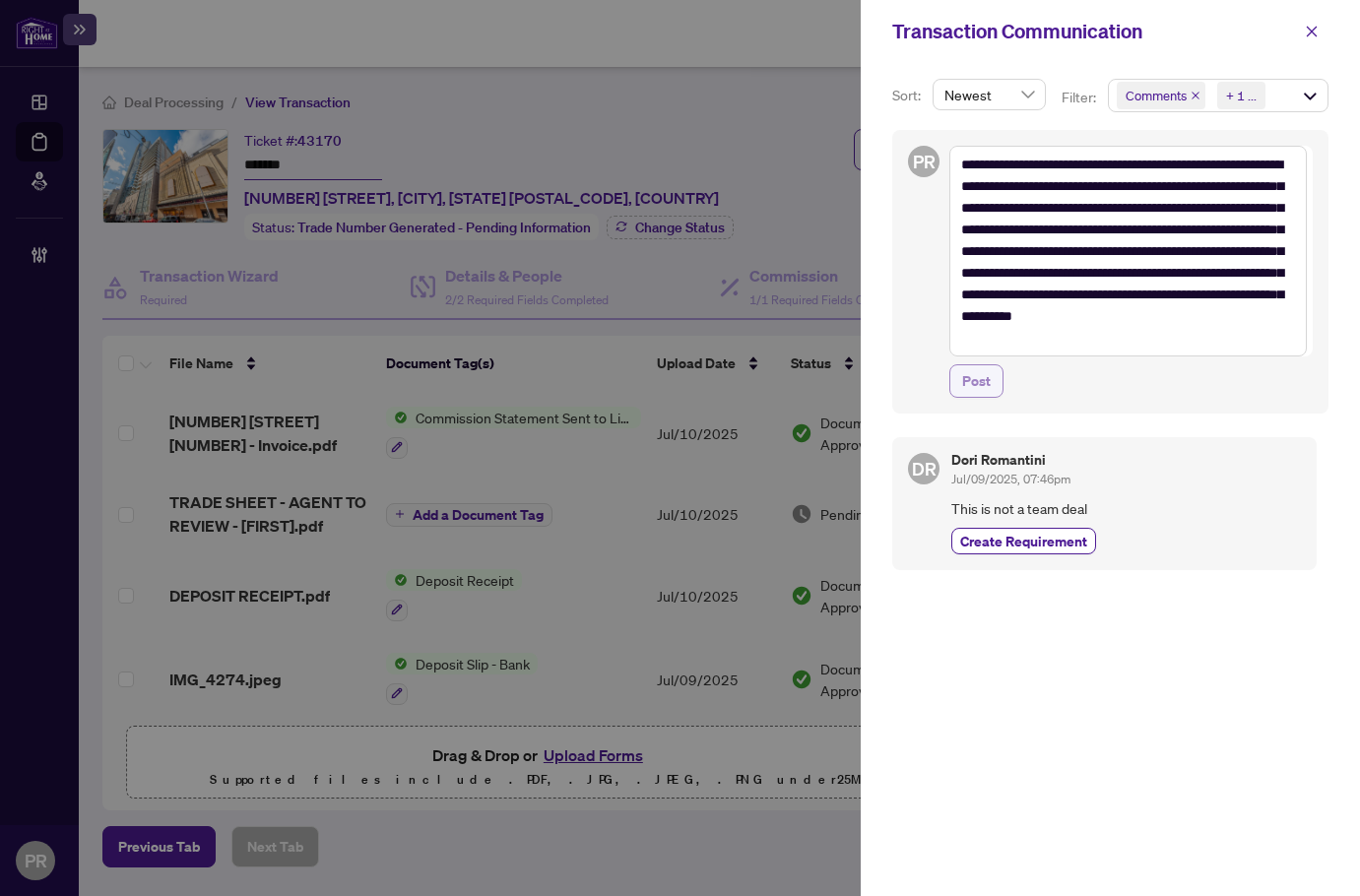 click on "Post" at bounding box center [976, 381] 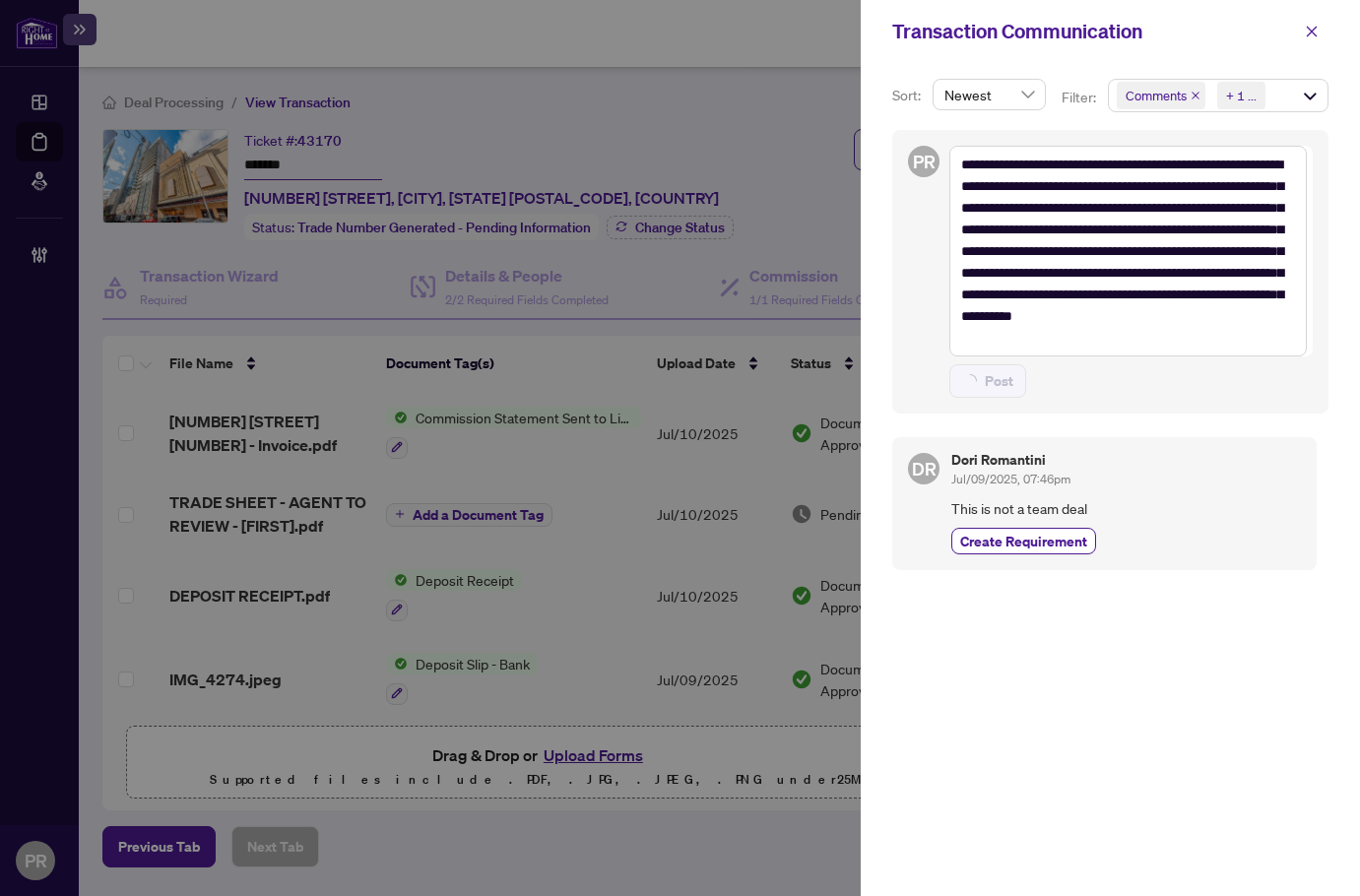 type on "**********" 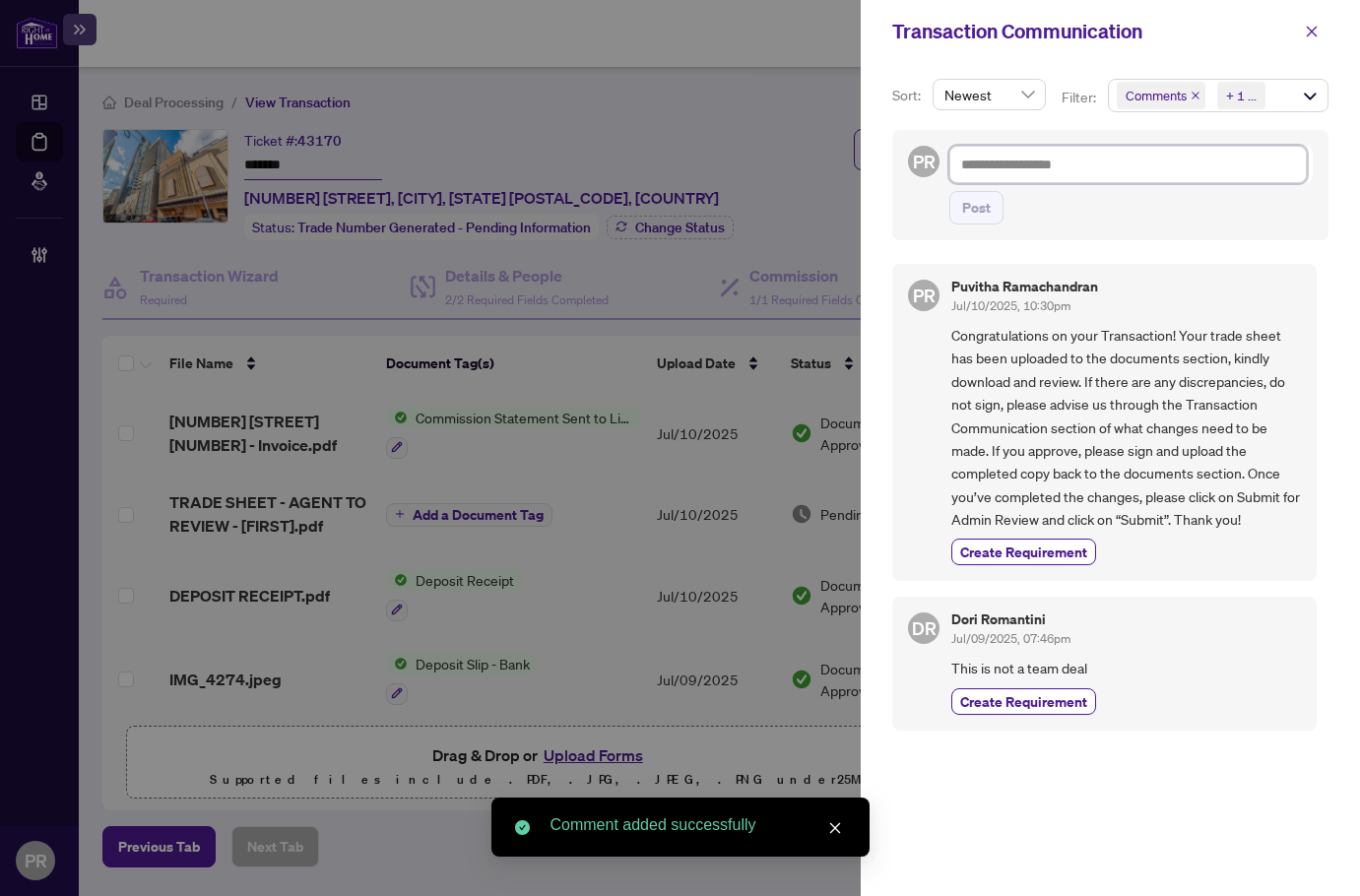 drag, startPoint x: 1175, startPoint y: 156, endPoint x: 1156, endPoint y: 162, distance: 19.924859 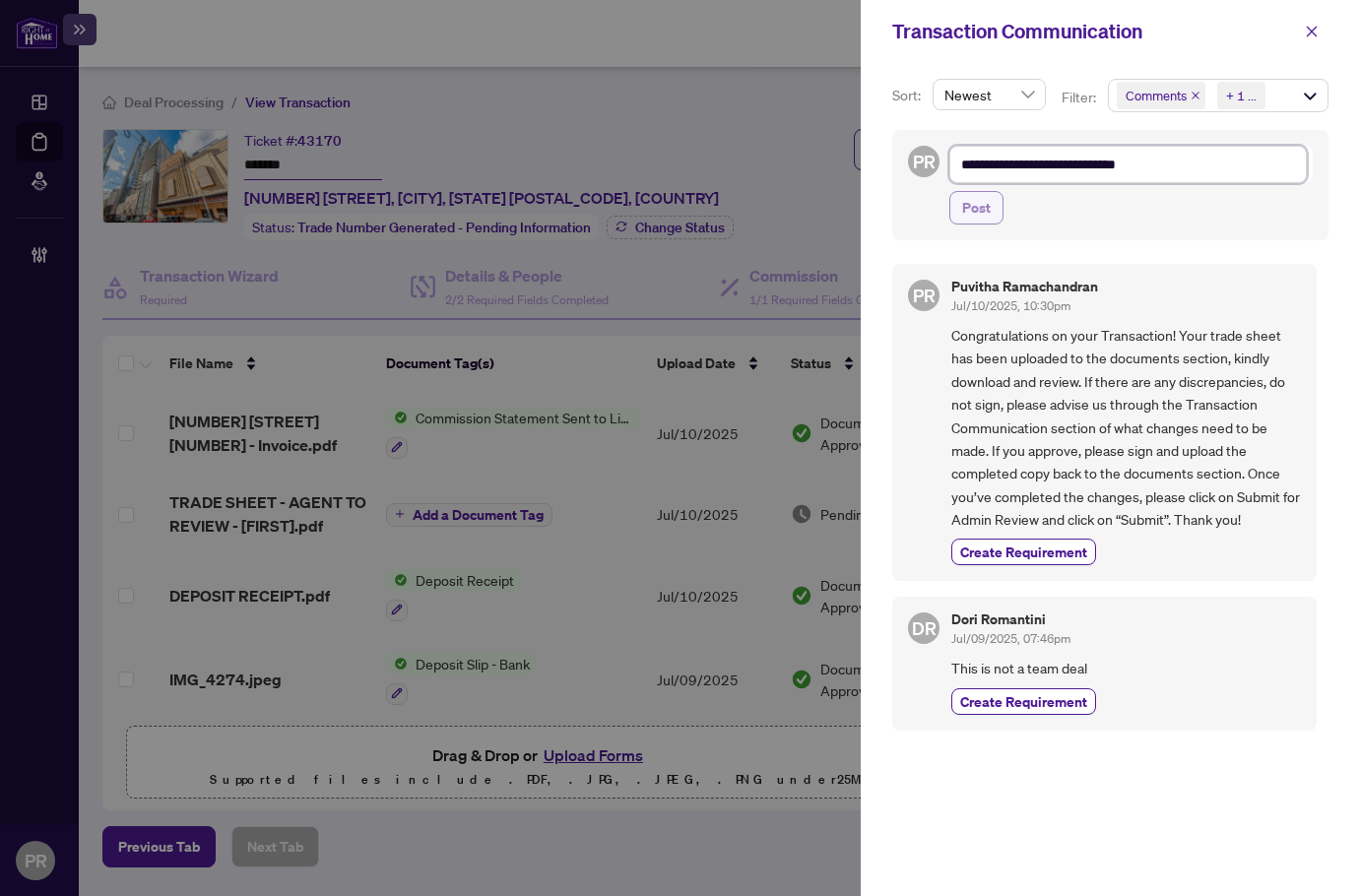 type on "**********" 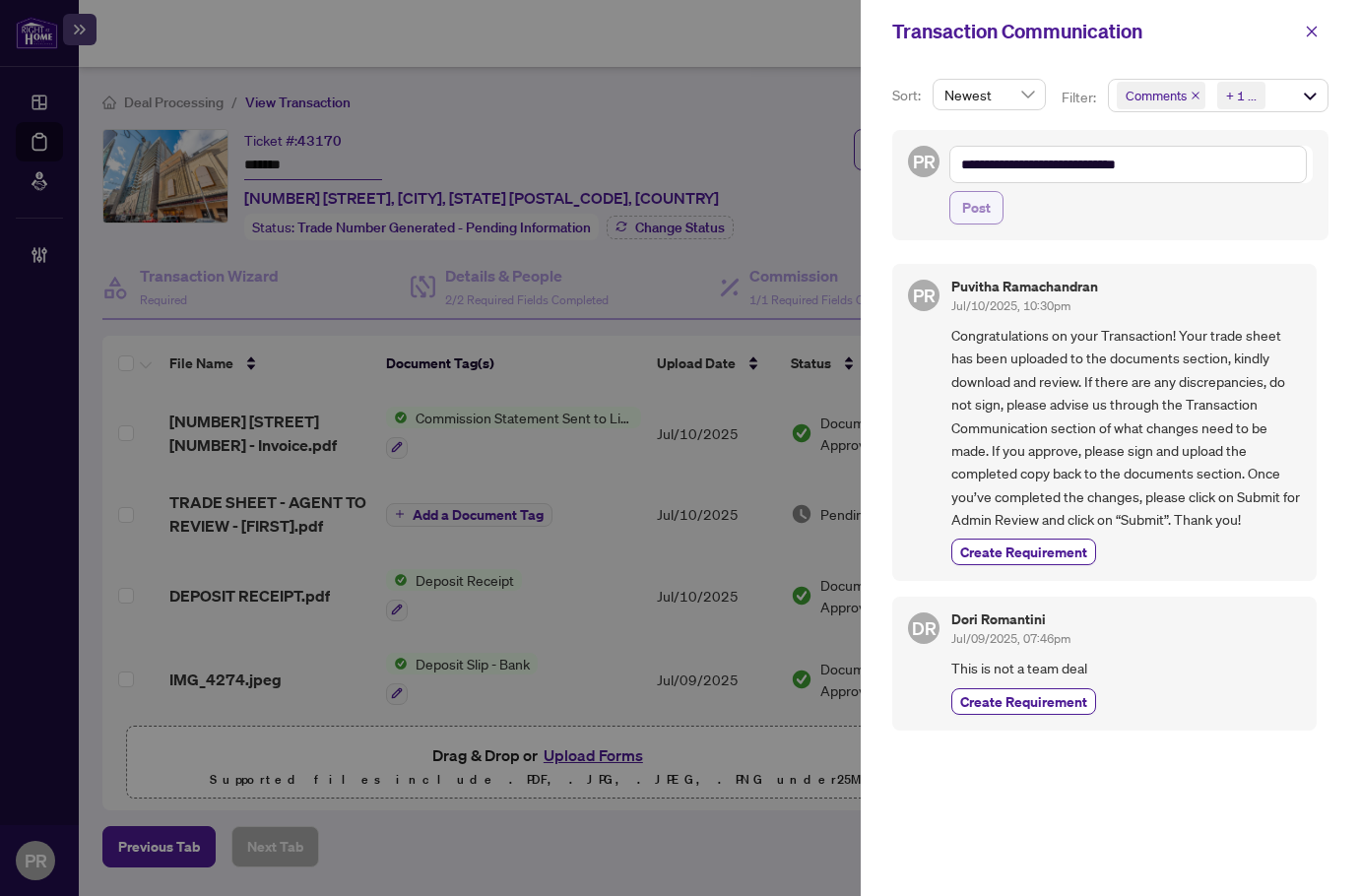 click on "Post" at bounding box center (976, 208) 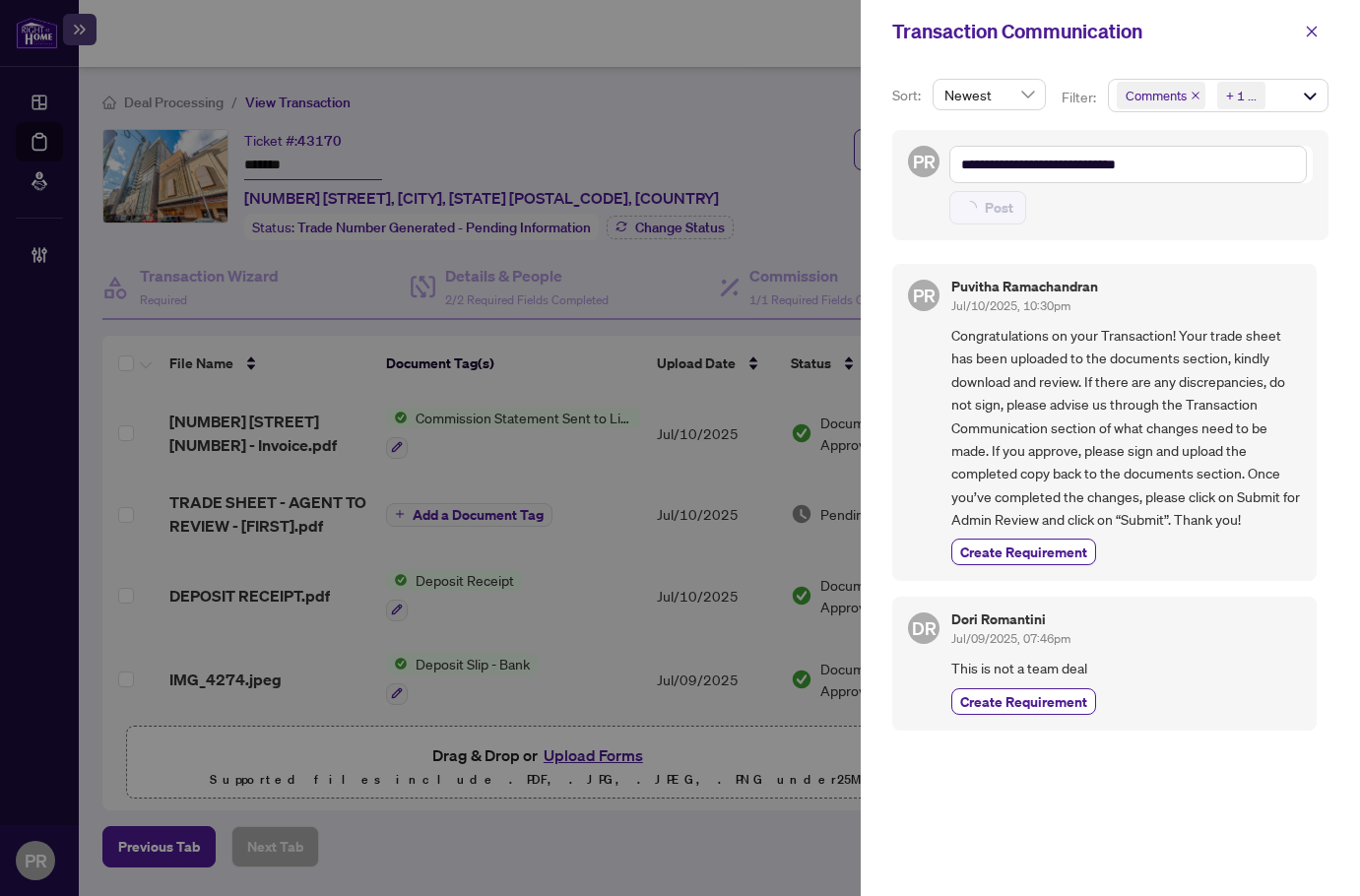 type on "**********" 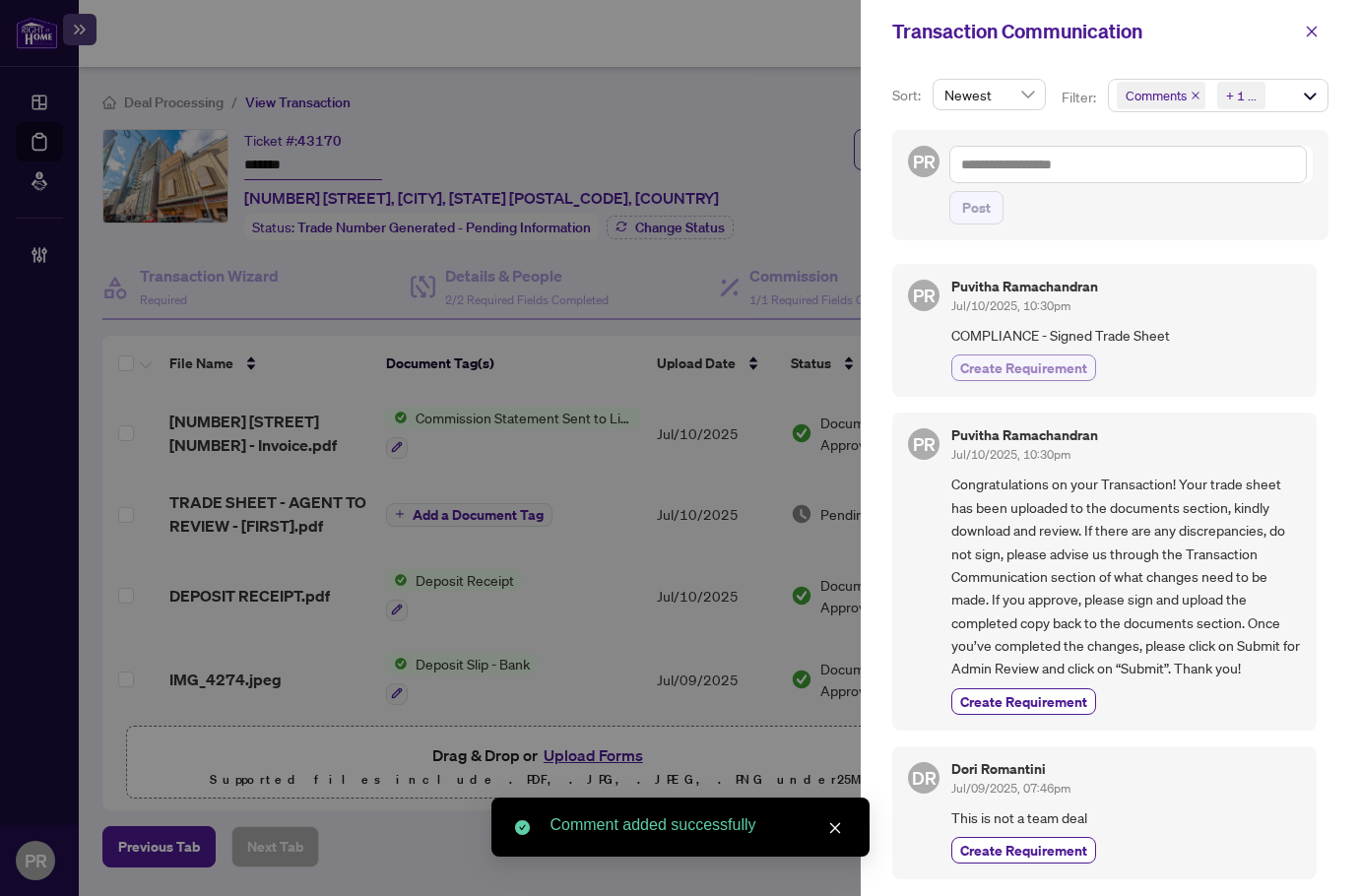 click on "Create Requirement" at bounding box center [1023, 367] 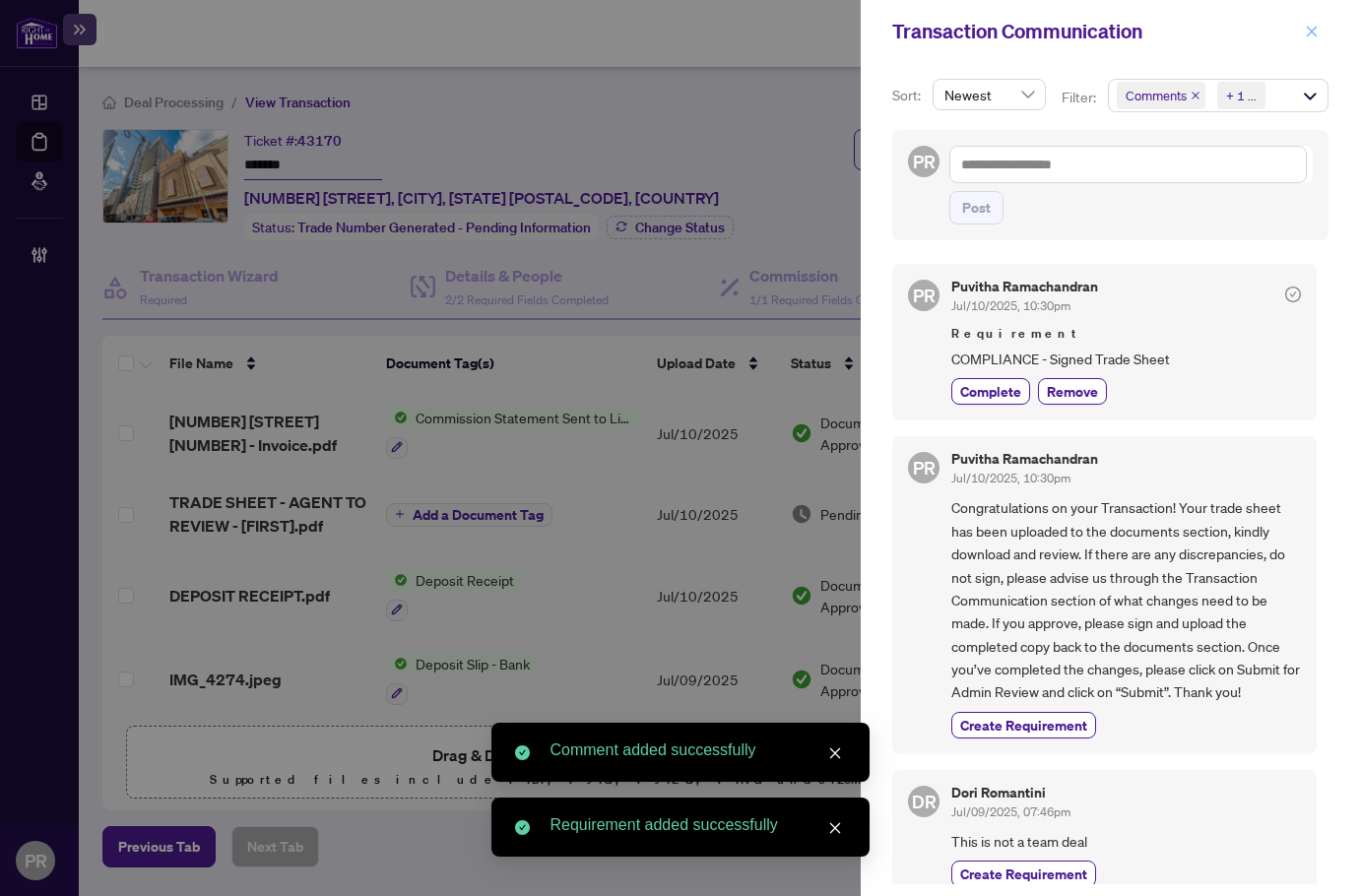 click 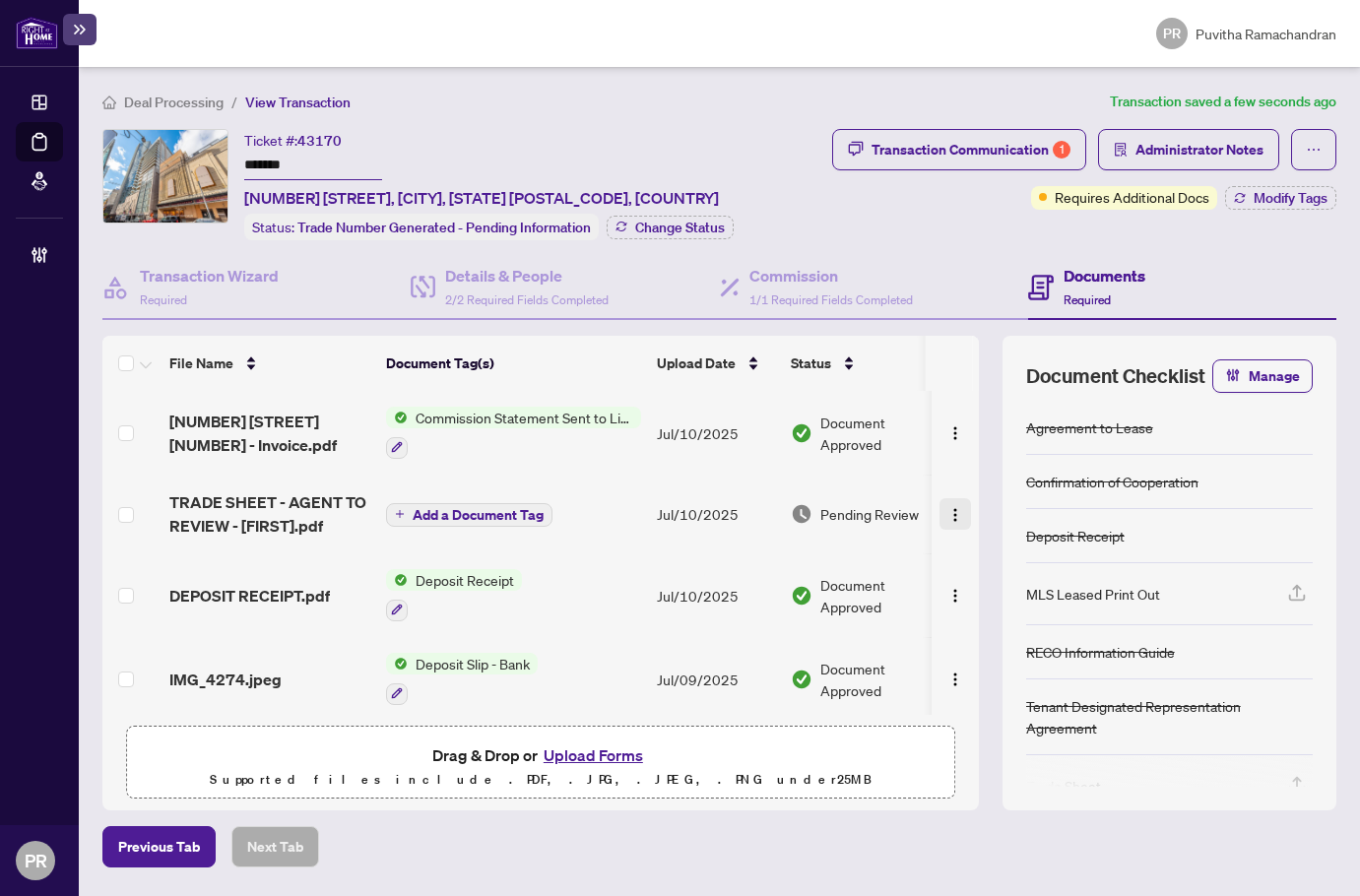 click at bounding box center (955, 515) 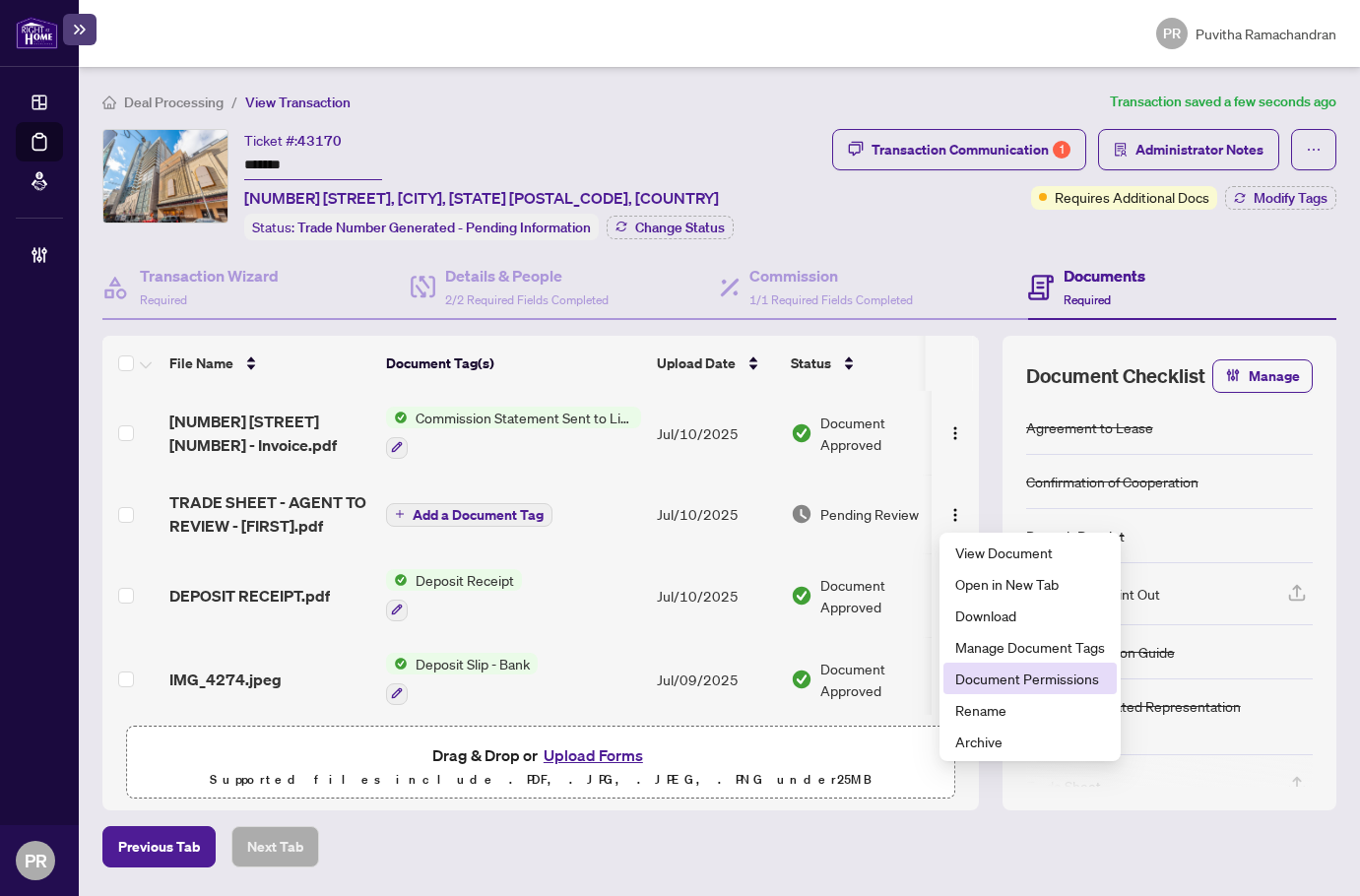 click on "Document Permissions" at bounding box center (1030, 678) 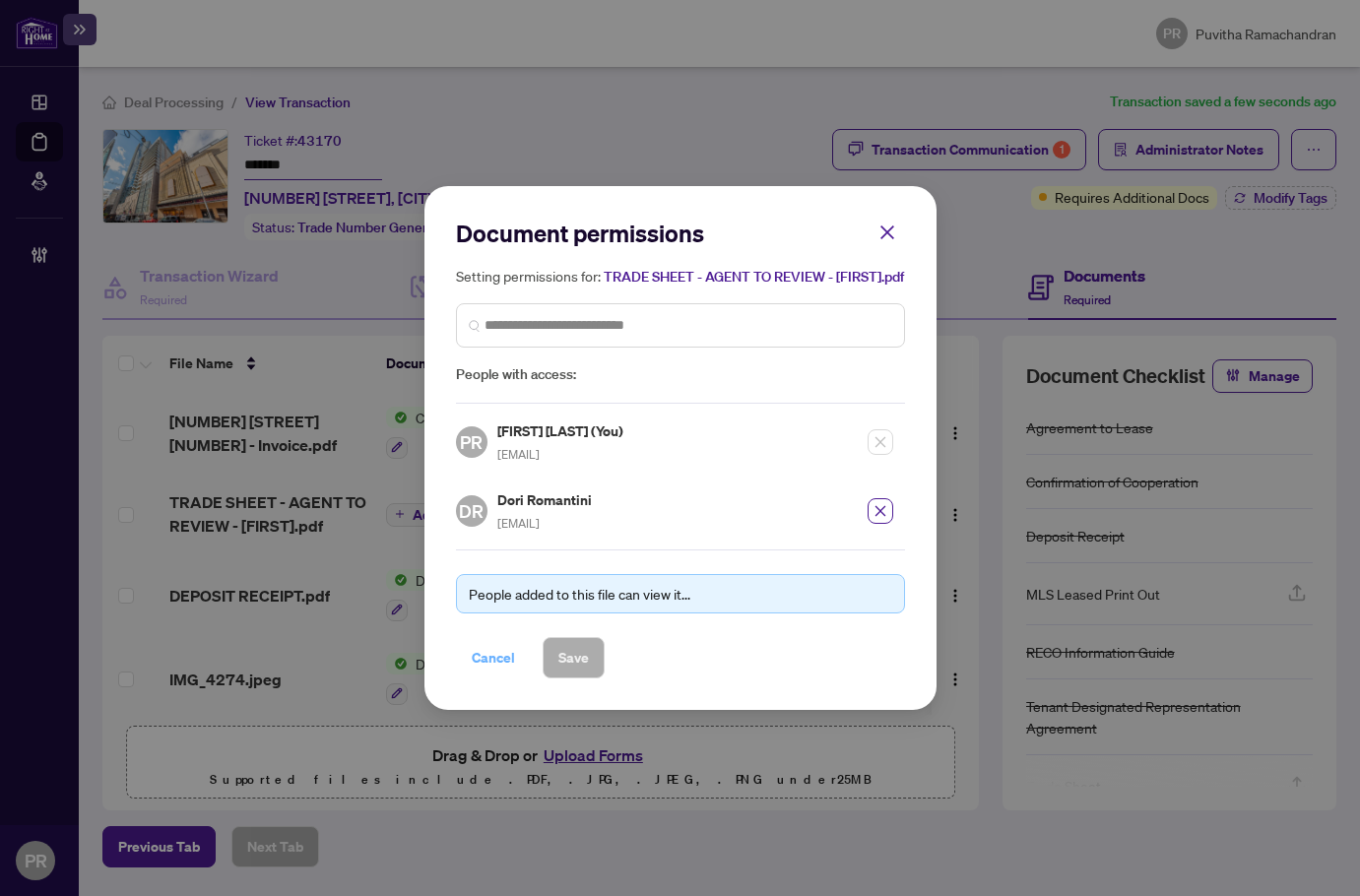 click on "Cancel" at bounding box center [493, 658] 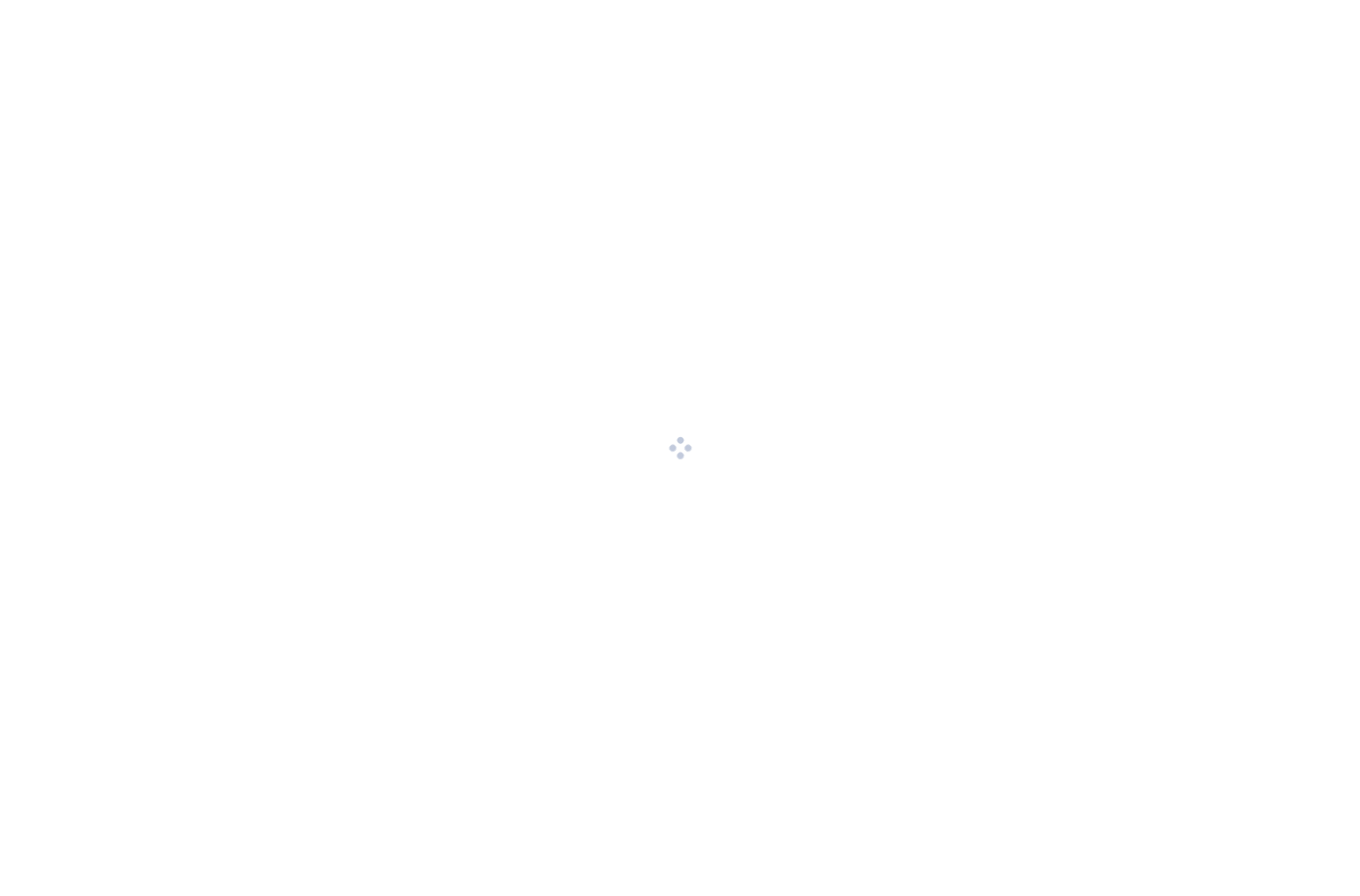 scroll, scrollTop: 0, scrollLeft: 0, axis: both 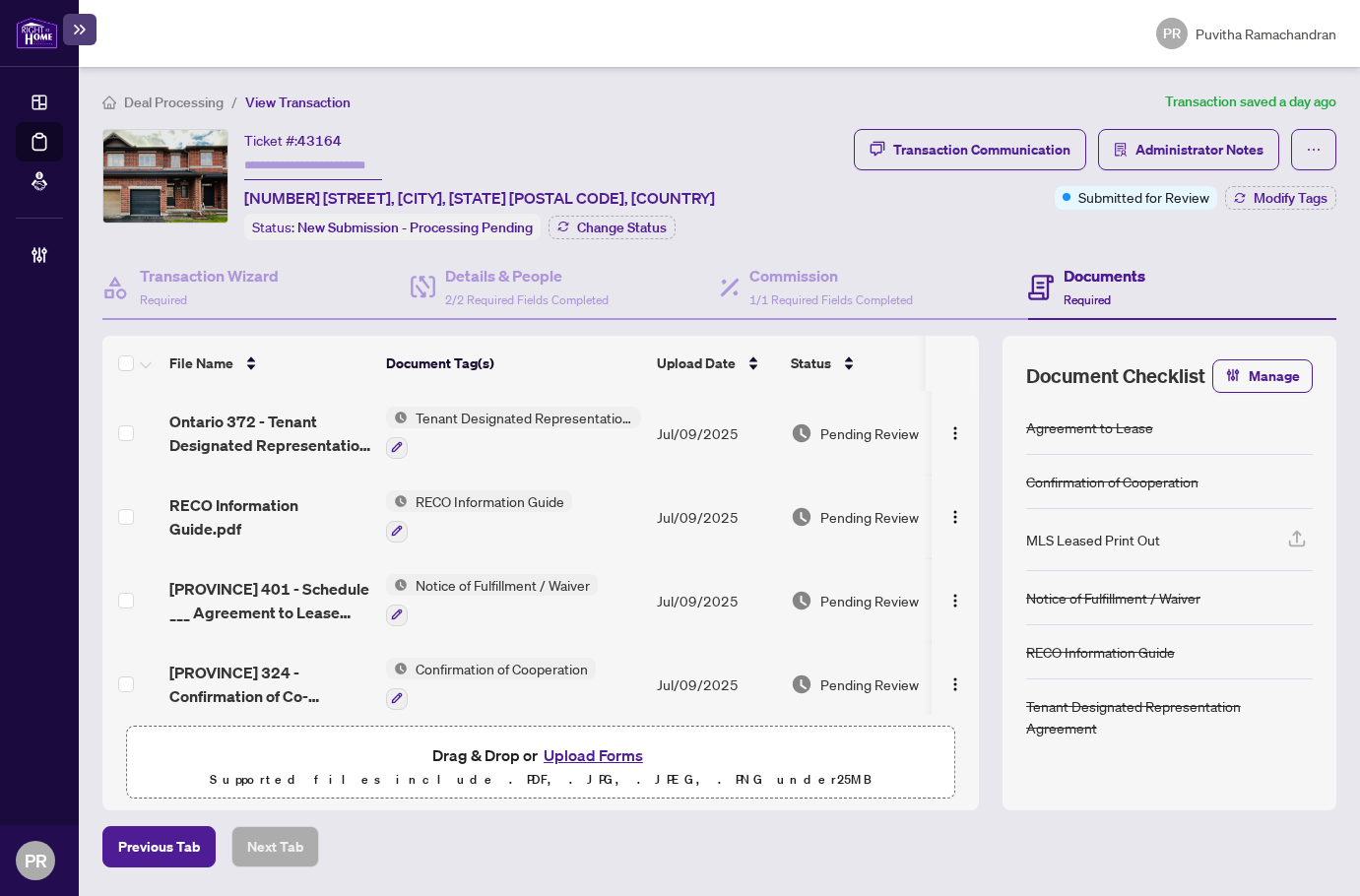 click at bounding box center (132, 363) 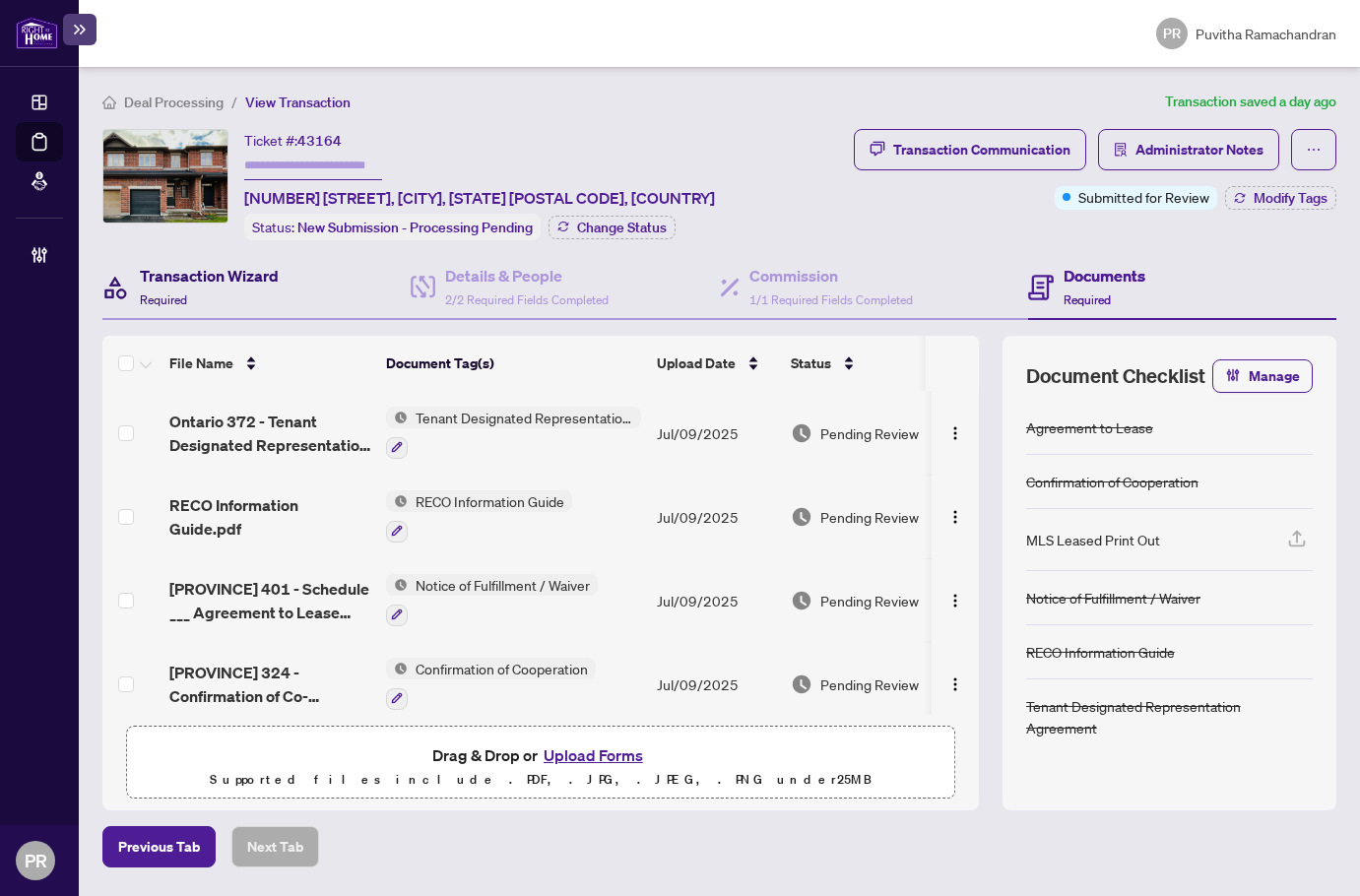 click on "Required" at bounding box center (163, 299) 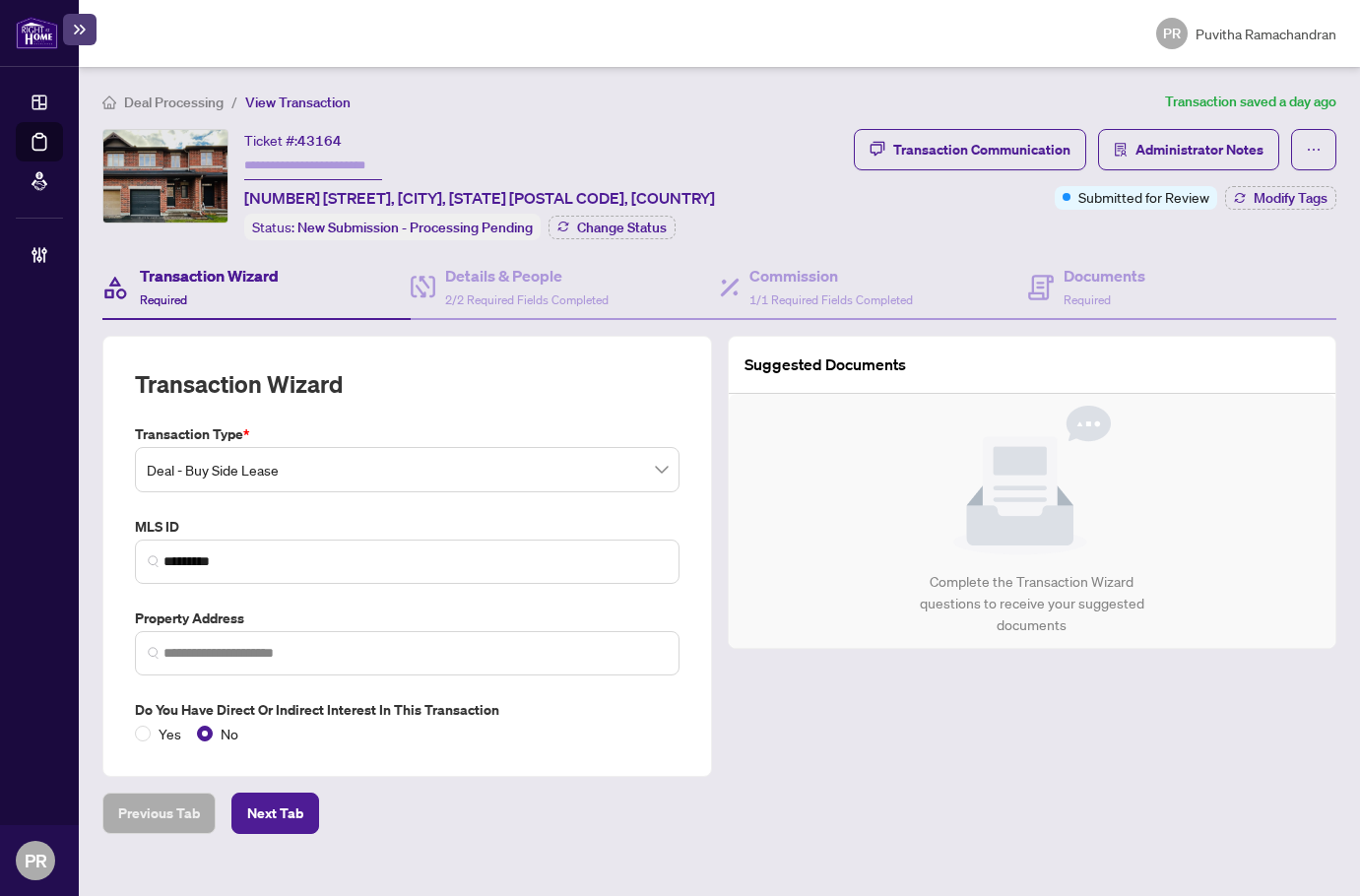 type on "**********" 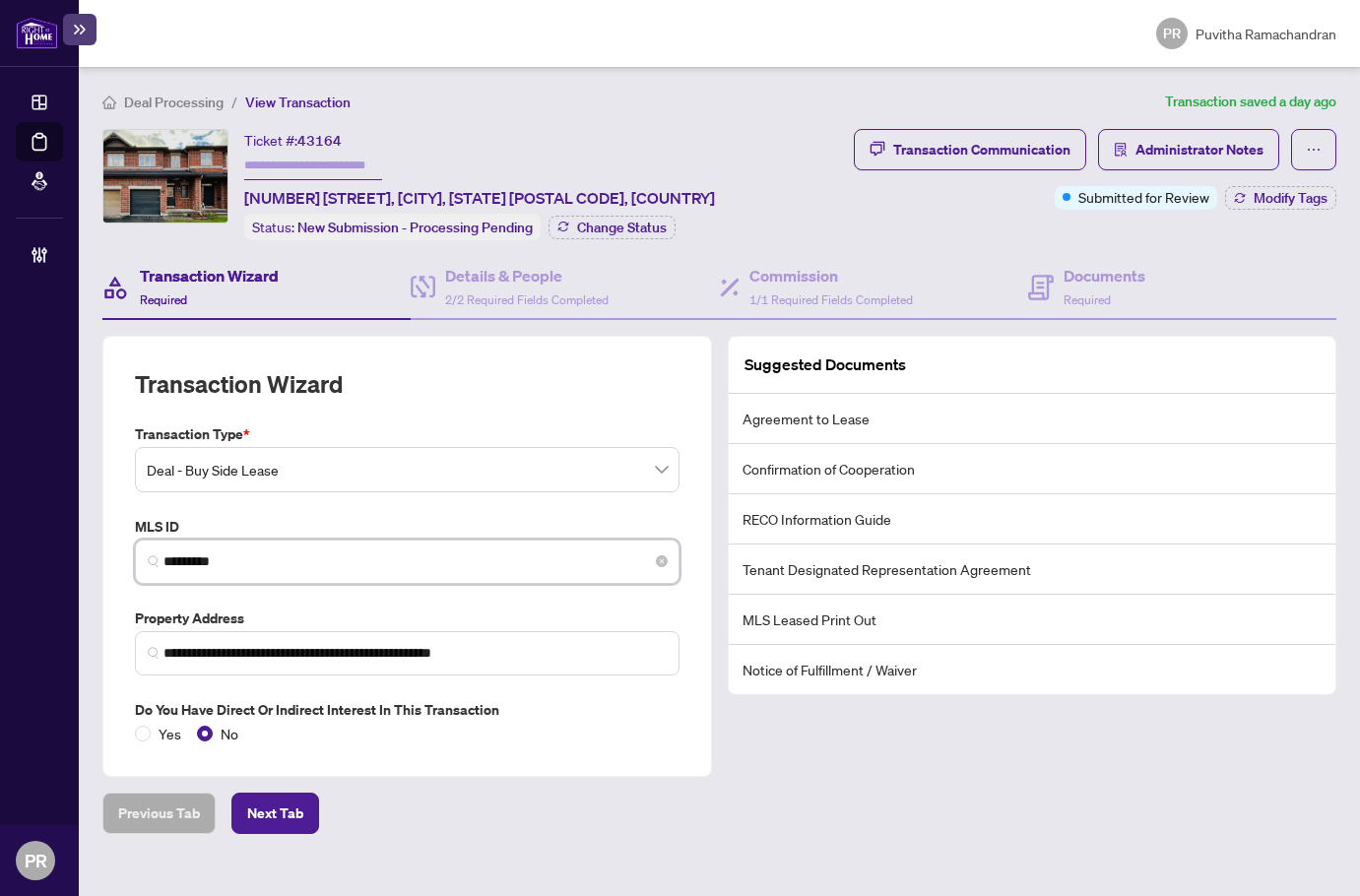 click on "*********" at bounding box center [415, 561] 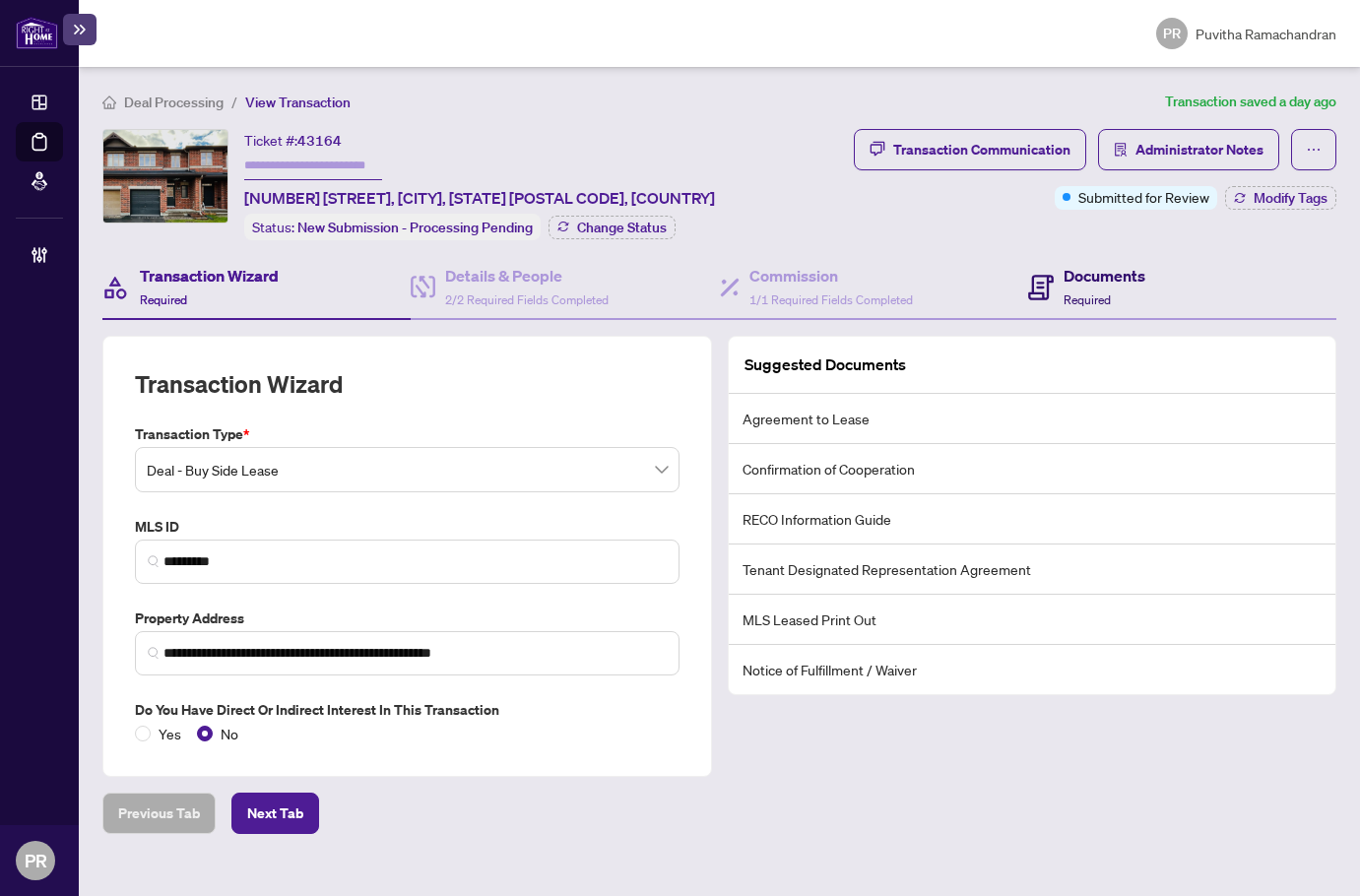 click on "Documents" at bounding box center [1104, 276] 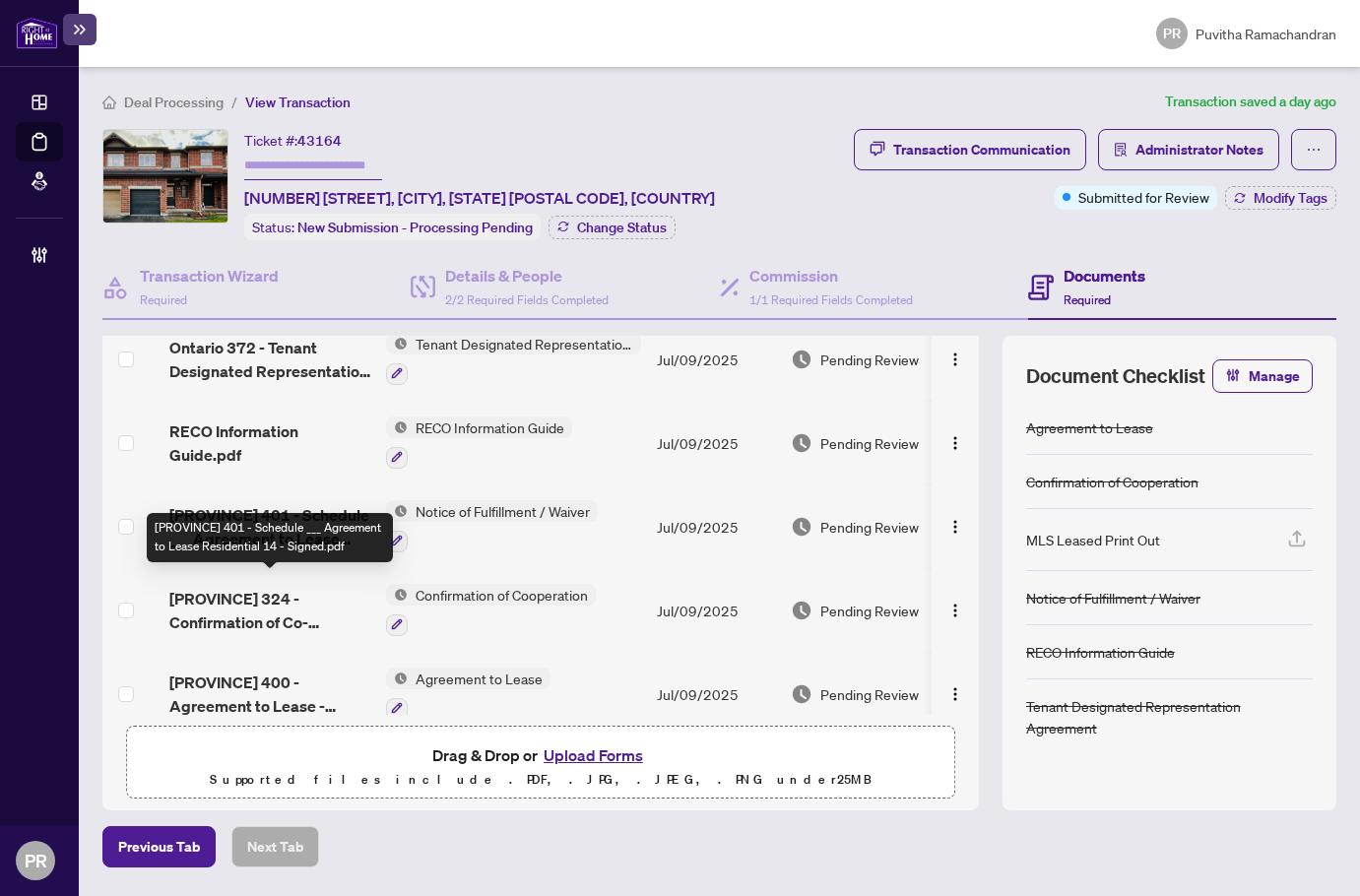 scroll, scrollTop: 98, scrollLeft: 0, axis: vertical 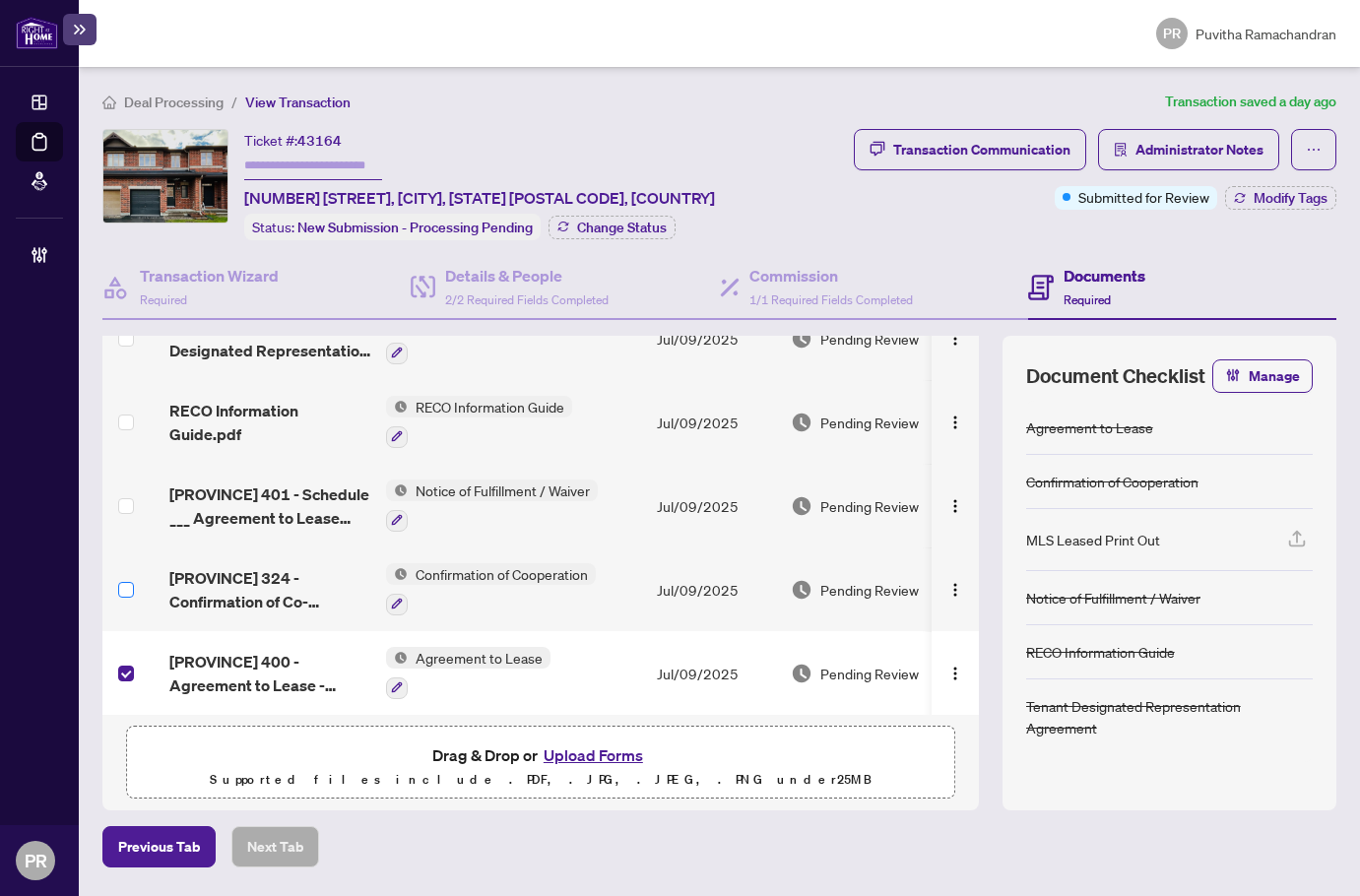 click at bounding box center (126, 590) 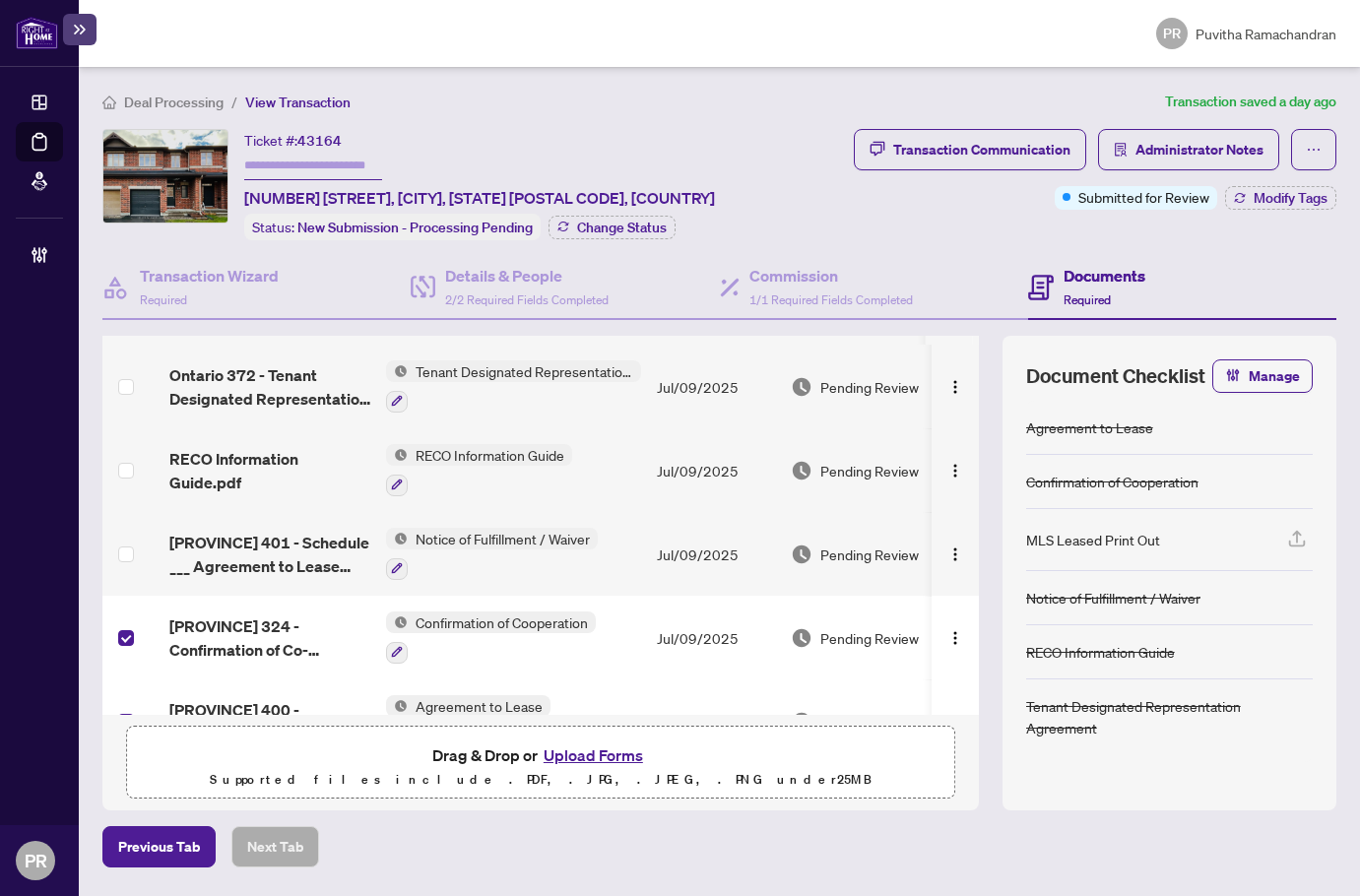 scroll, scrollTop: 0, scrollLeft: 0, axis: both 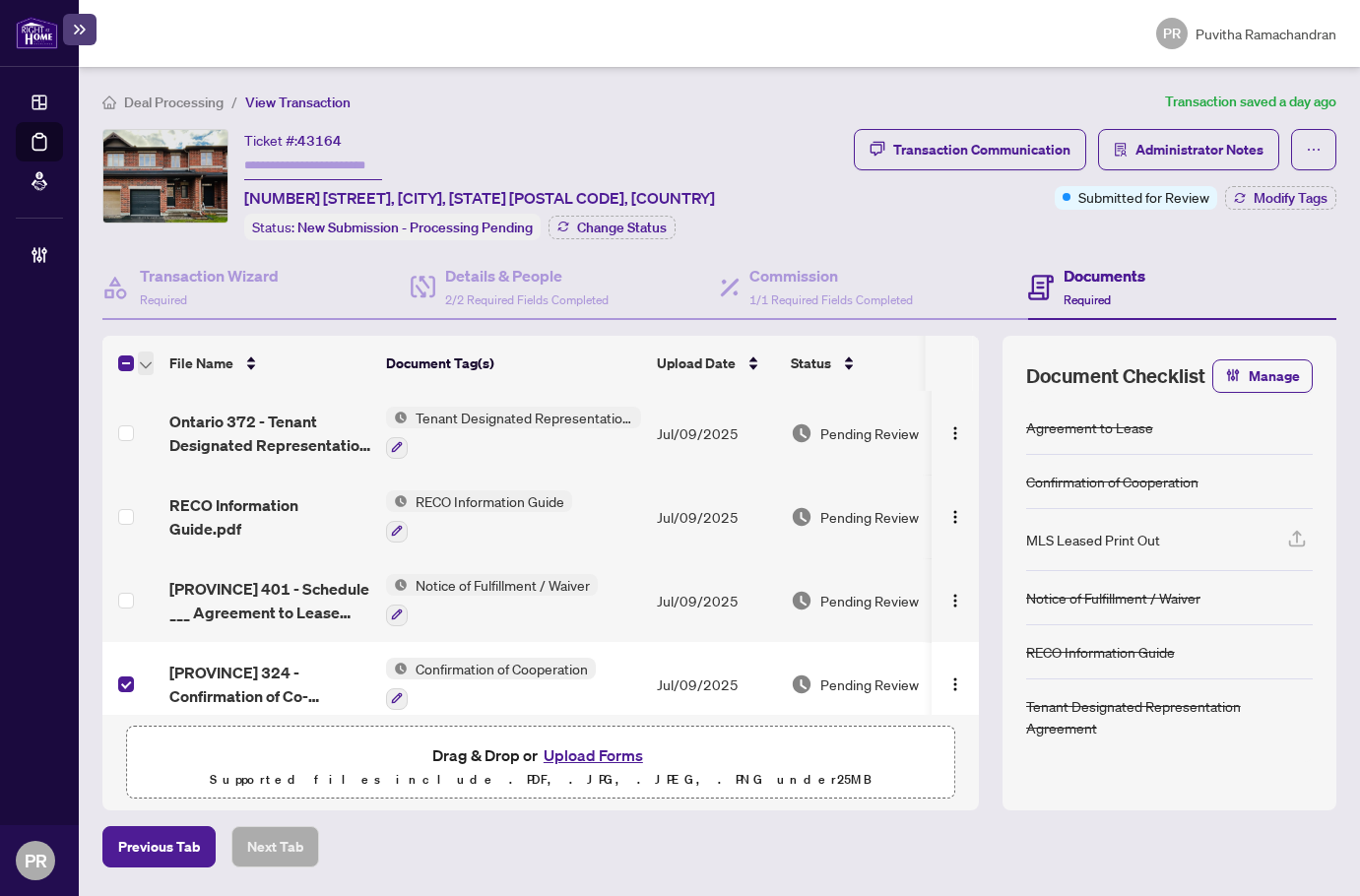 click 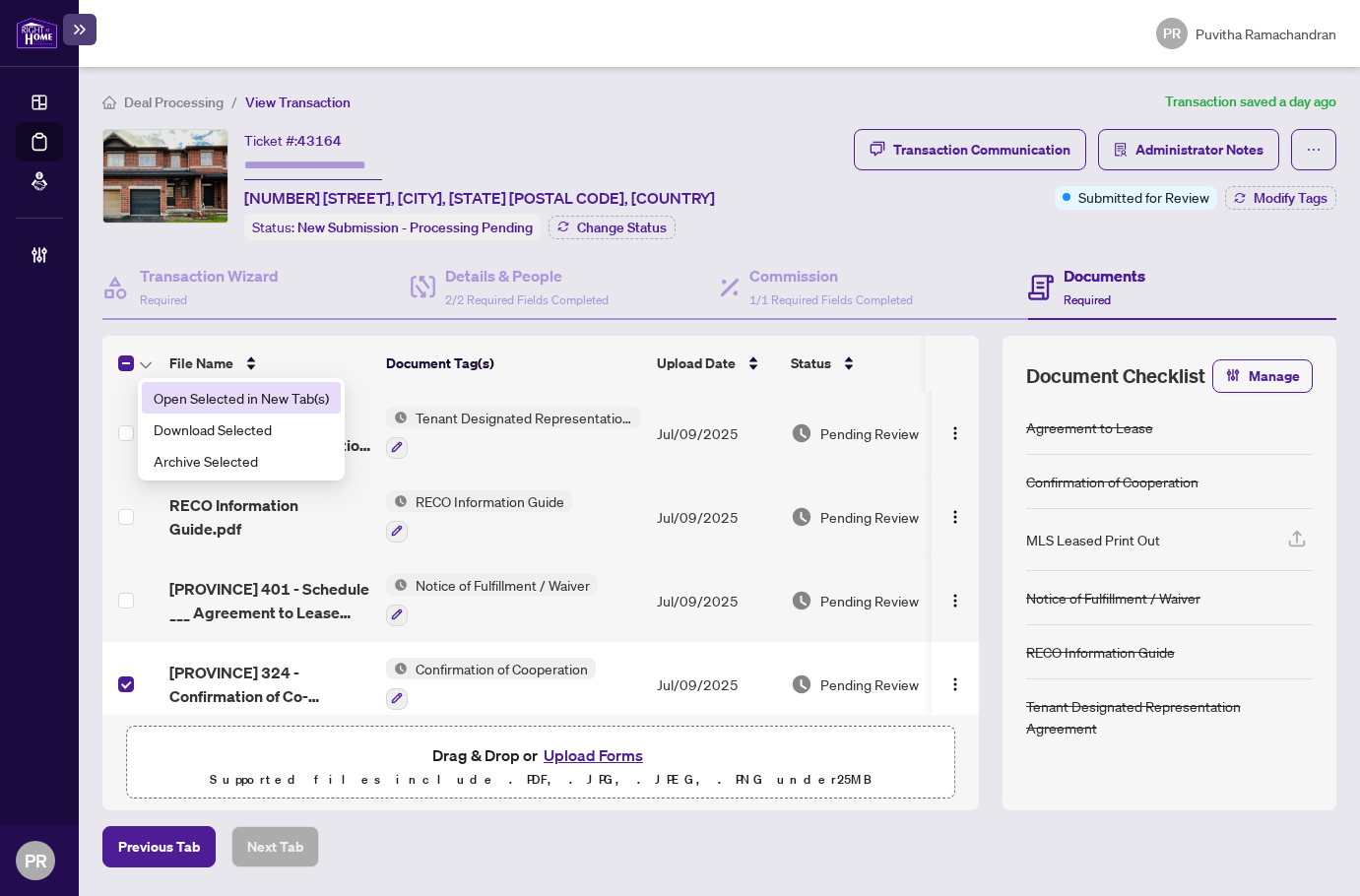 click on "Open Selected in New Tab(s)" at bounding box center [241, 398] 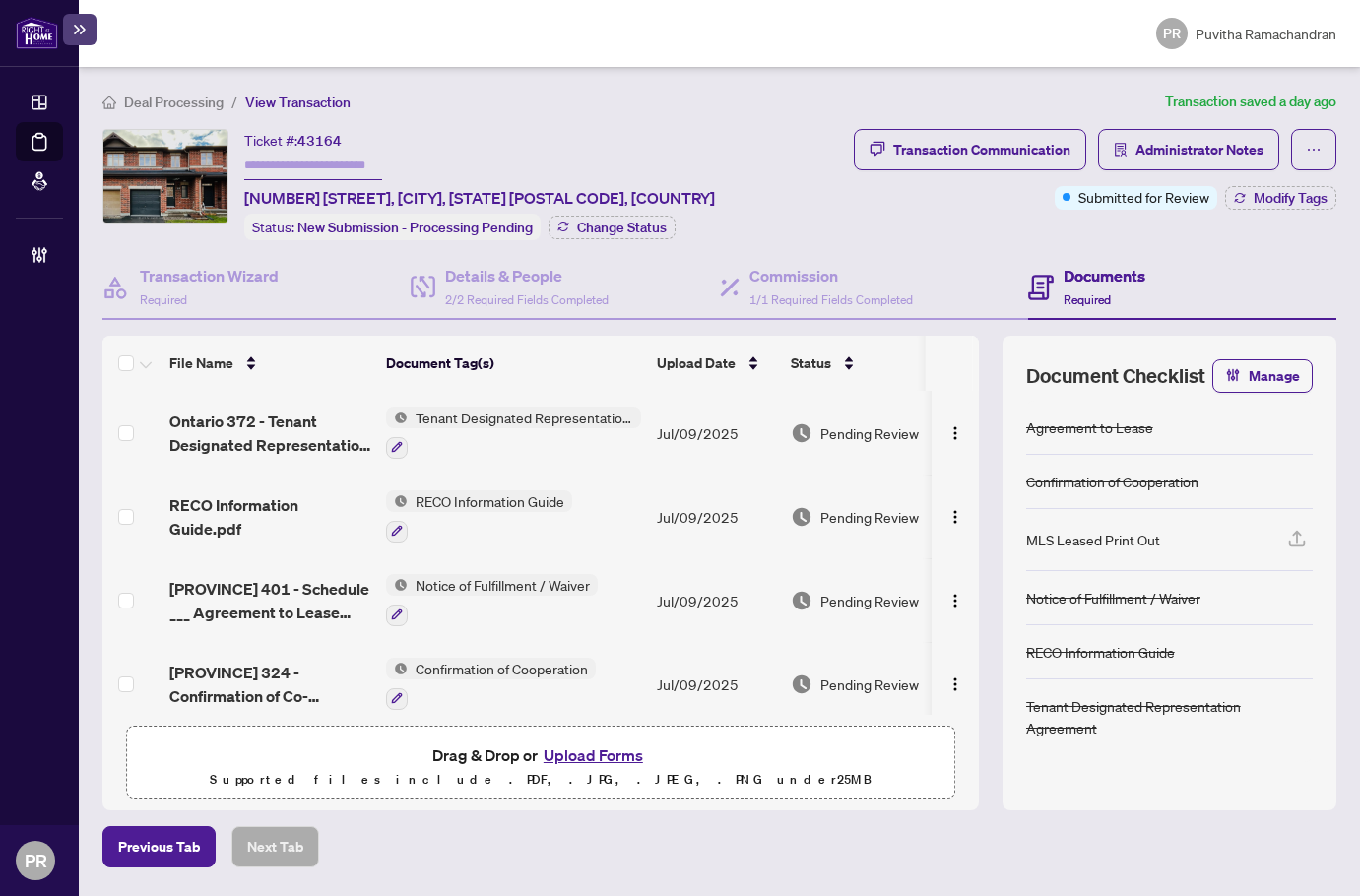 click on "43164" at bounding box center (319, 141) 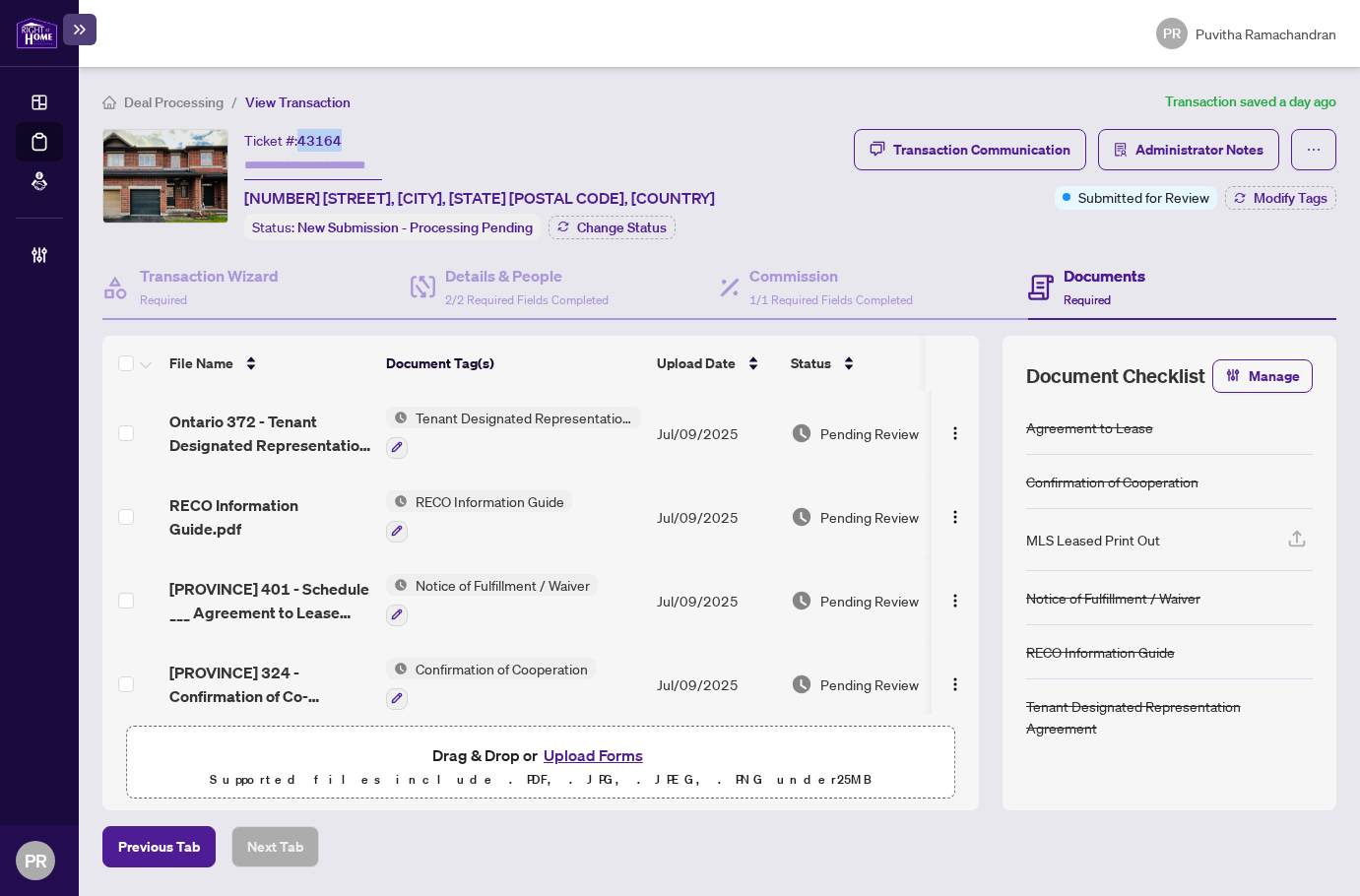 click on "43164" at bounding box center [319, 141] 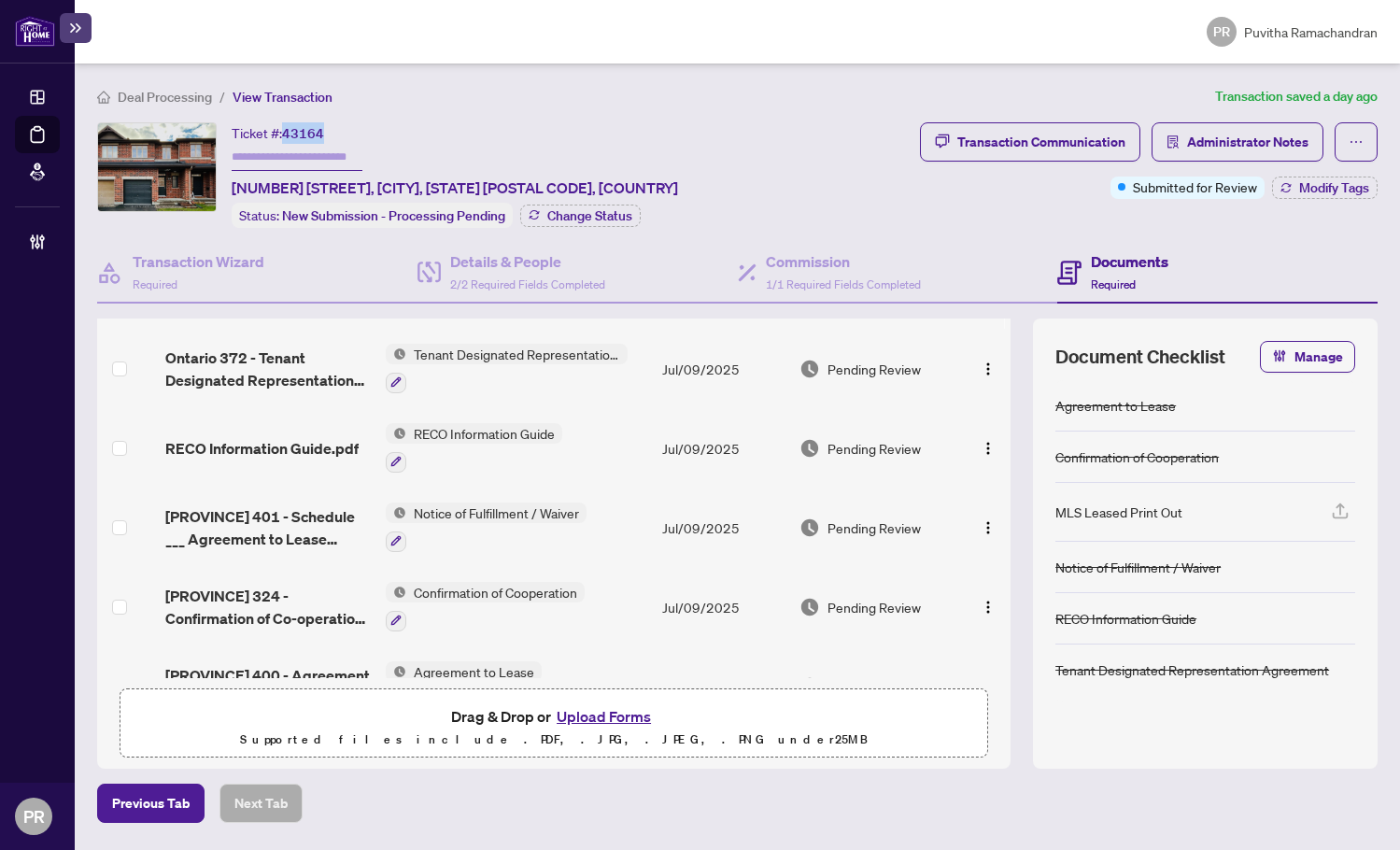 scroll, scrollTop: 0, scrollLeft: 0, axis: both 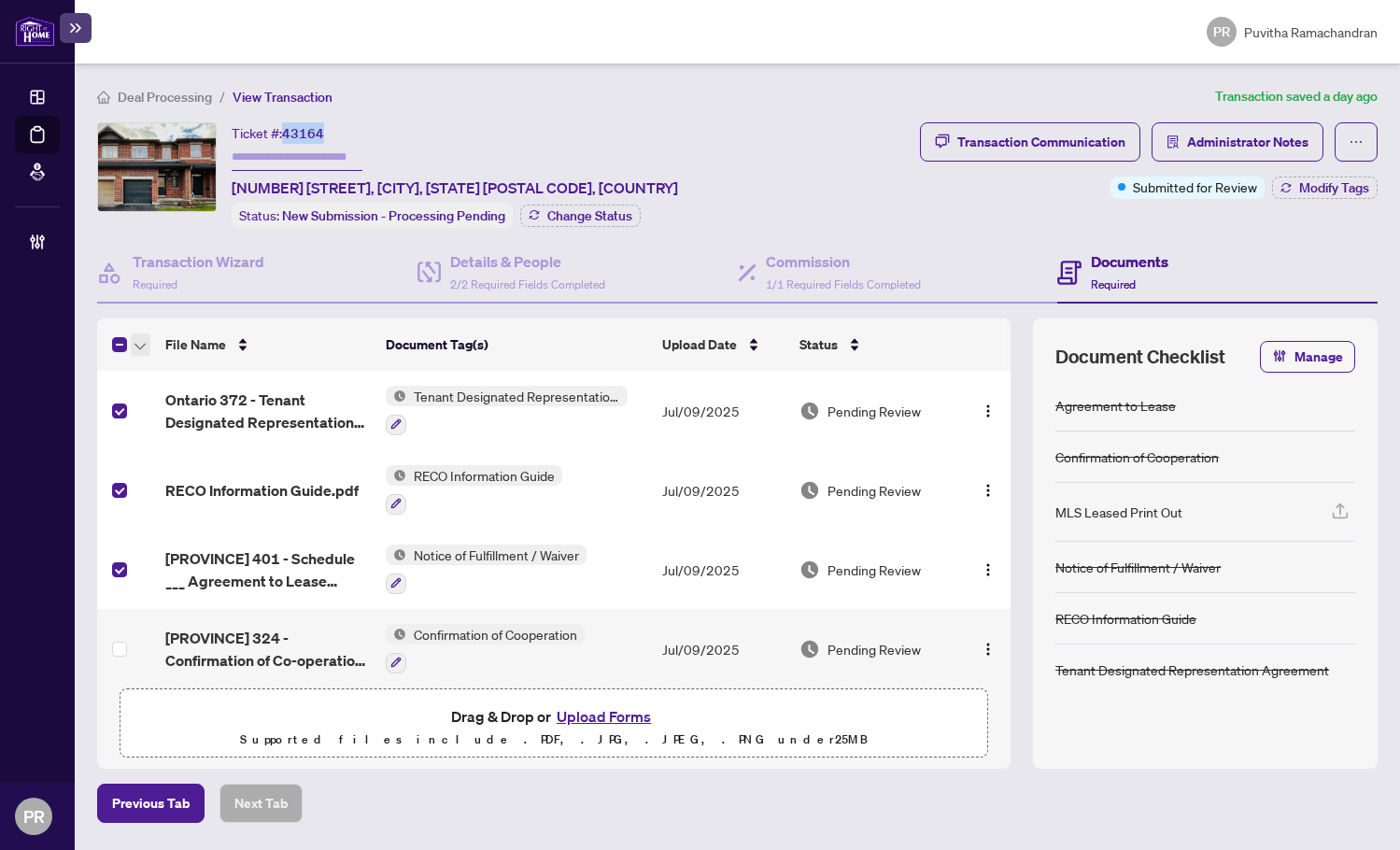 click 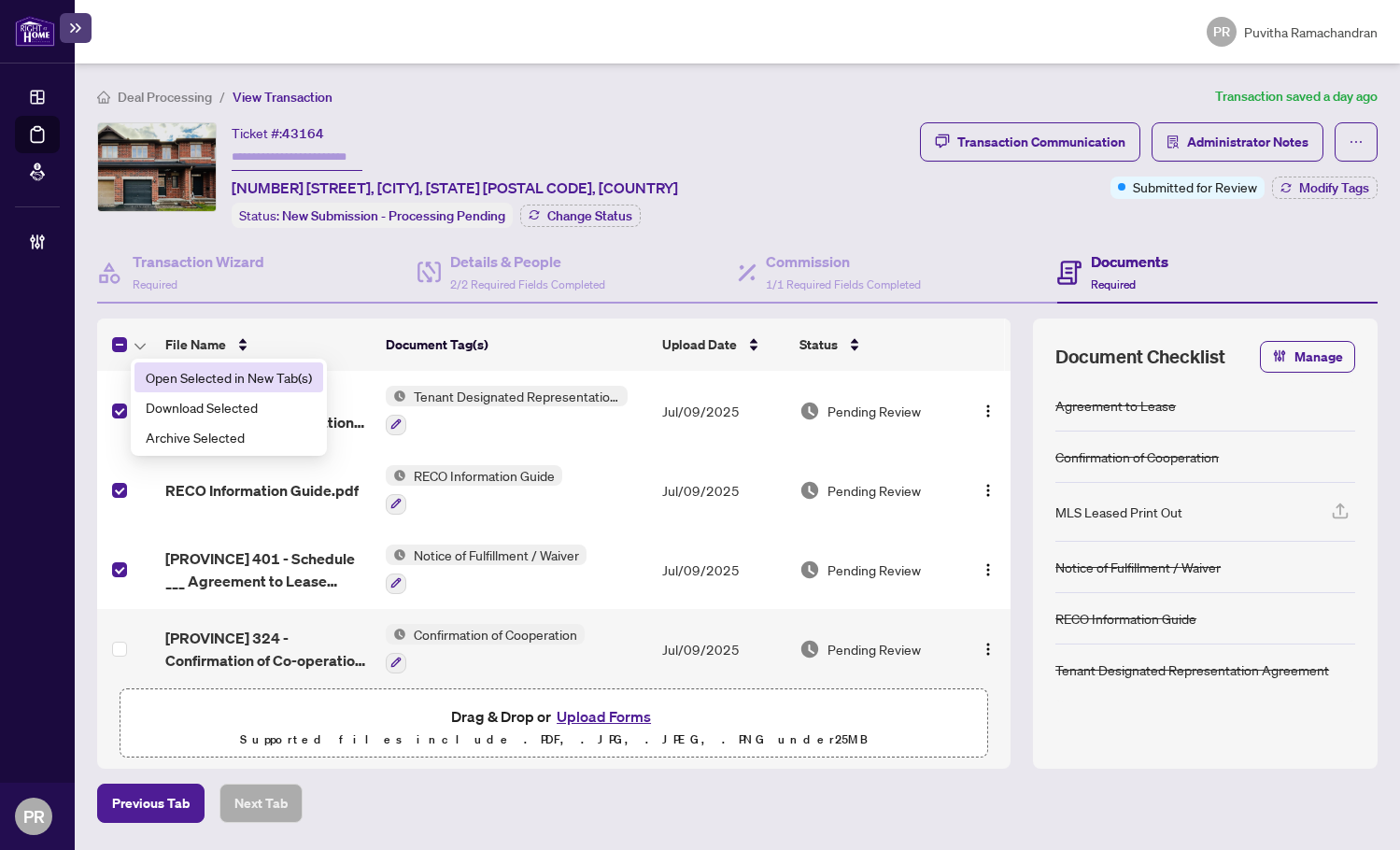 click on "Open Selected in New Tab(s)" at bounding box center (229, 377) 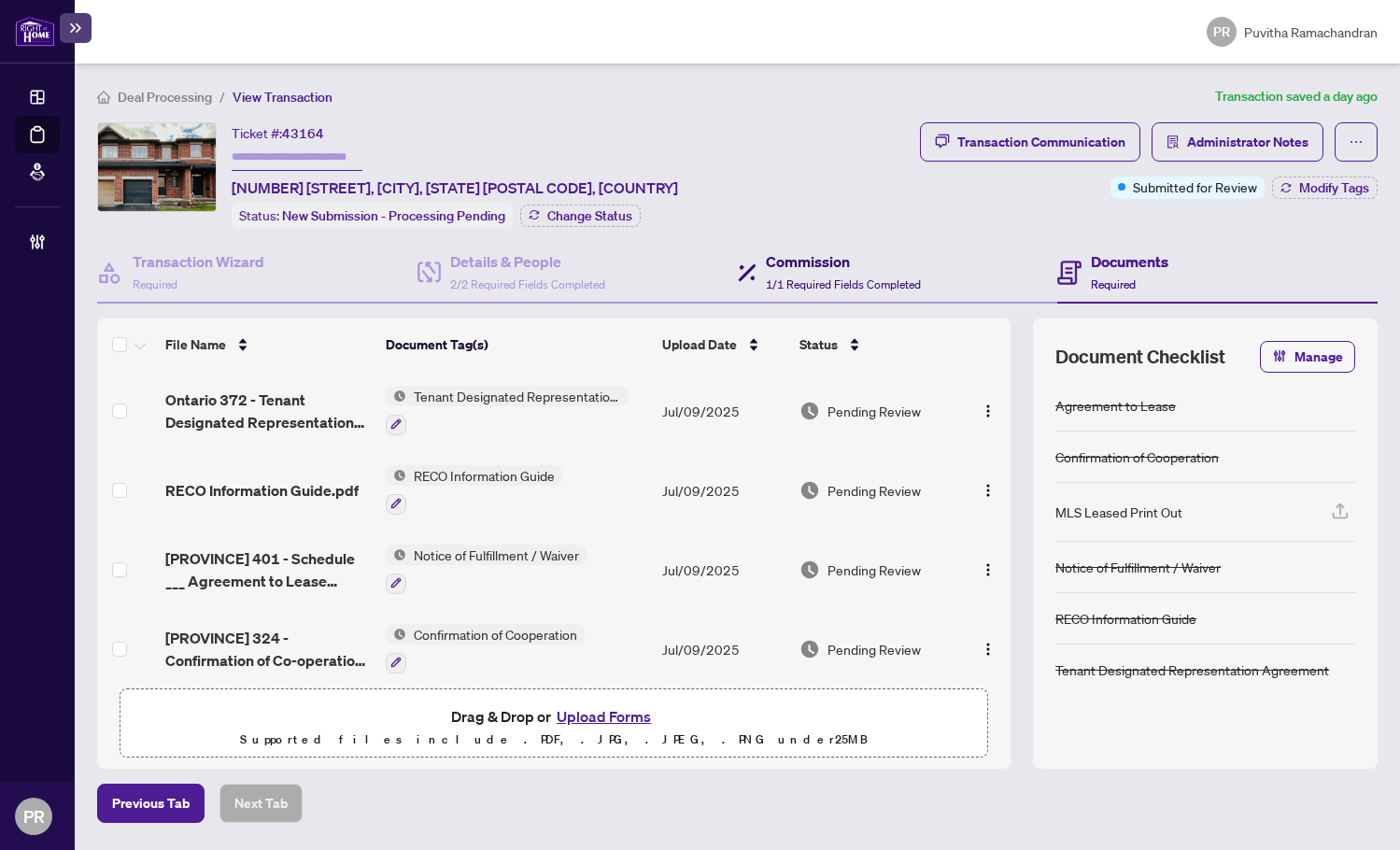 click on "1/1 Required Fields Completed" at bounding box center [843, 284] 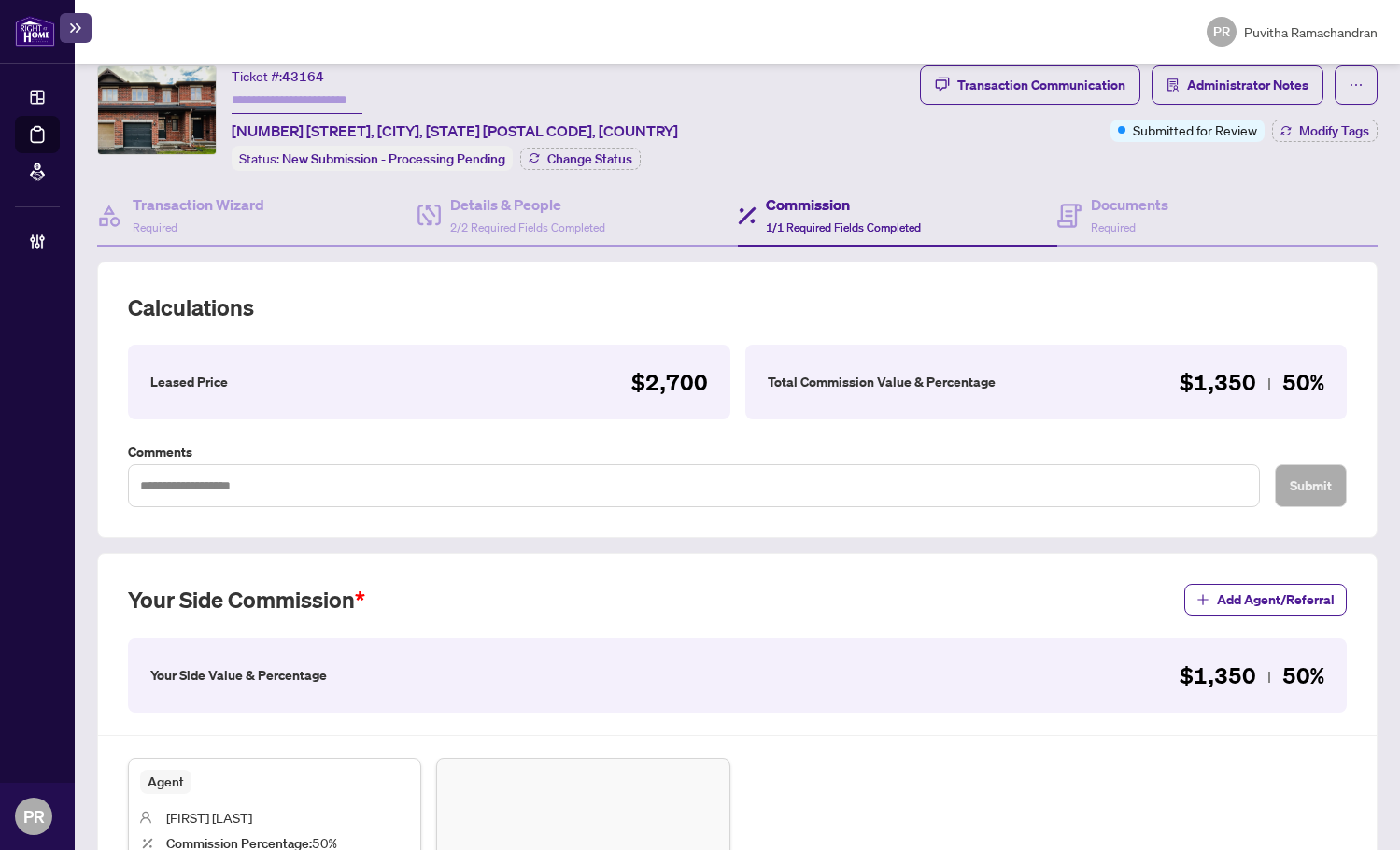 scroll, scrollTop: 0, scrollLeft: 0, axis: both 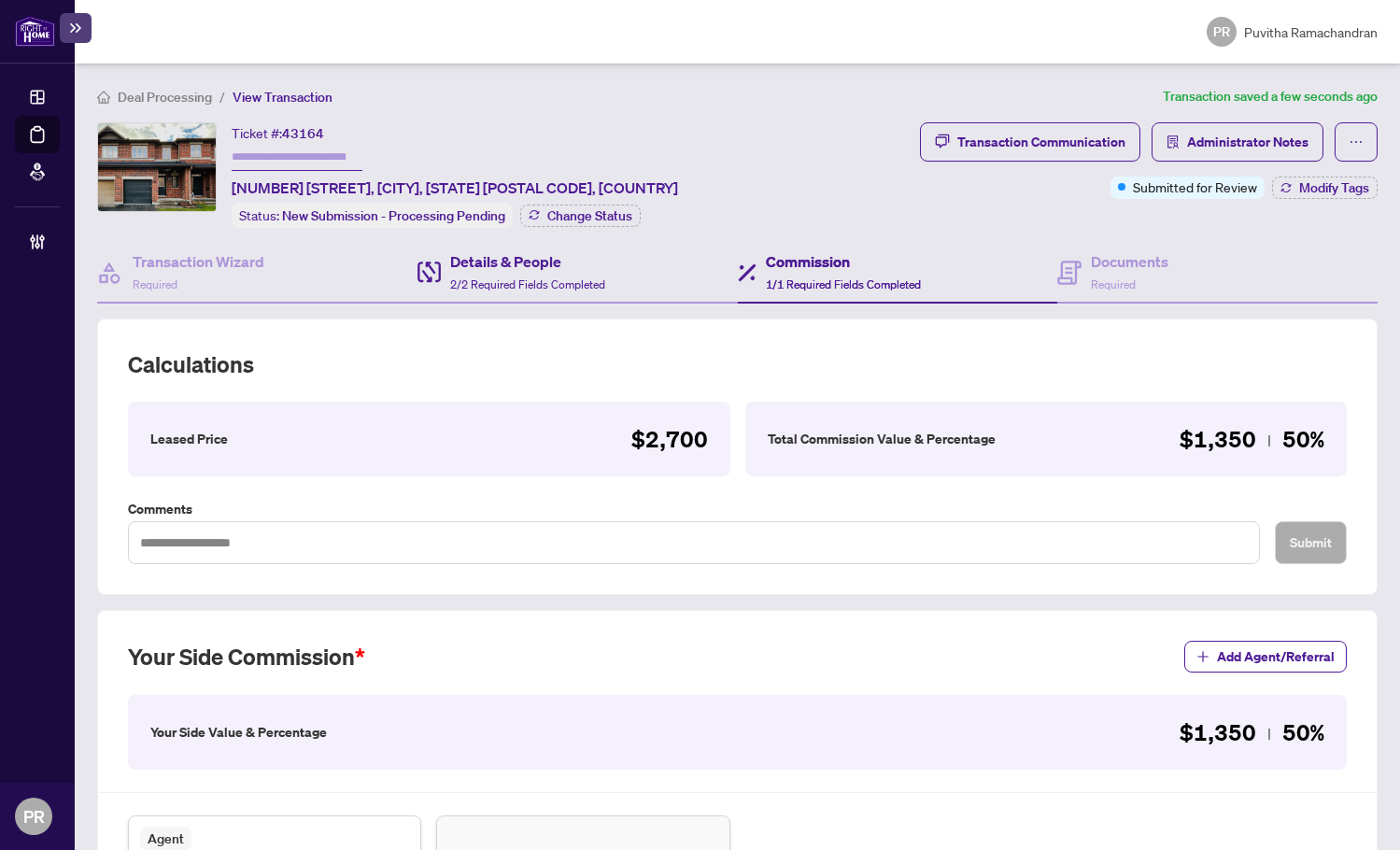 click on "Details & People 2/2 Required Fields Completed" at bounding box center [577, 273] 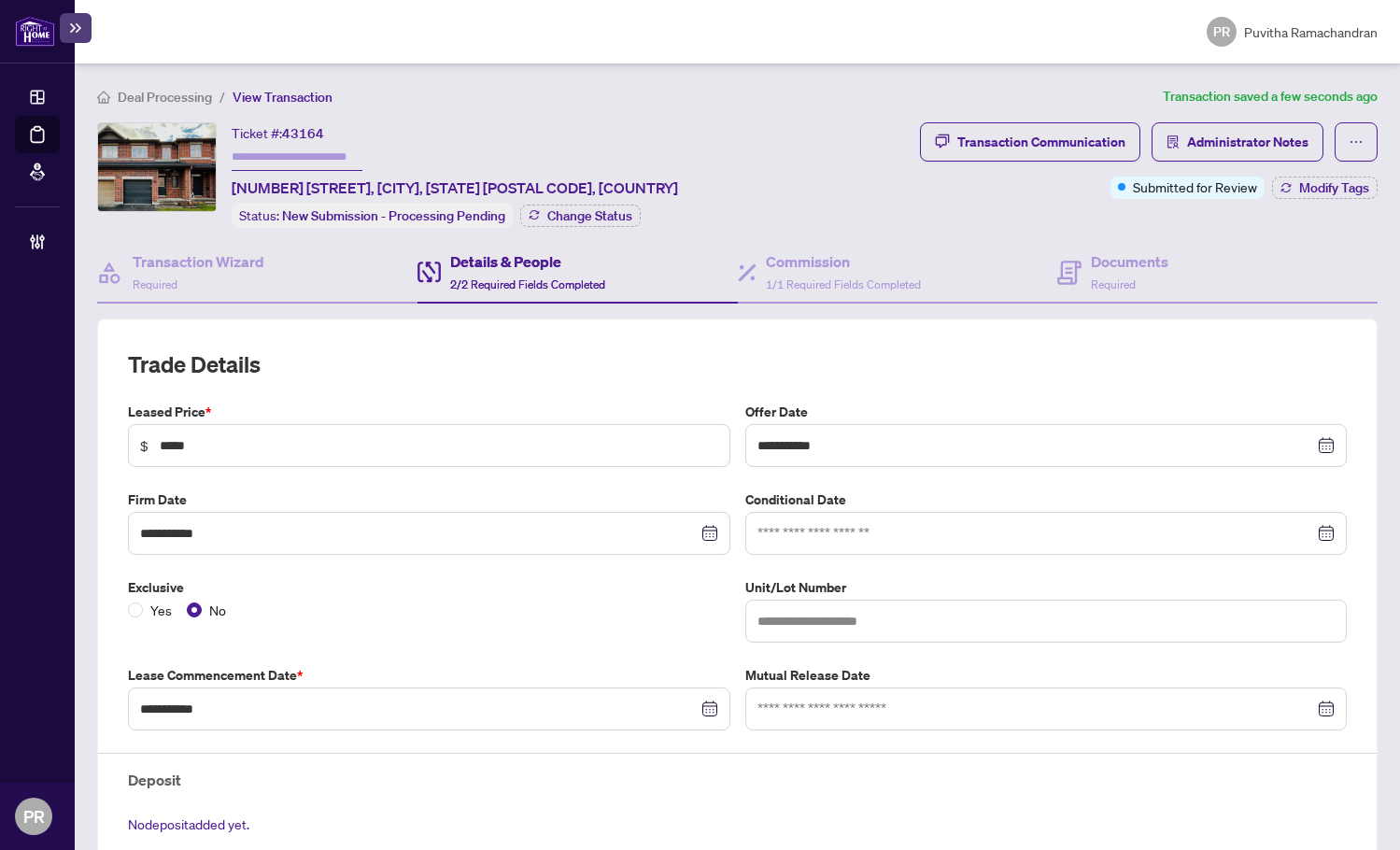 scroll, scrollTop: 576, scrollLeft: 0, axis: vertical 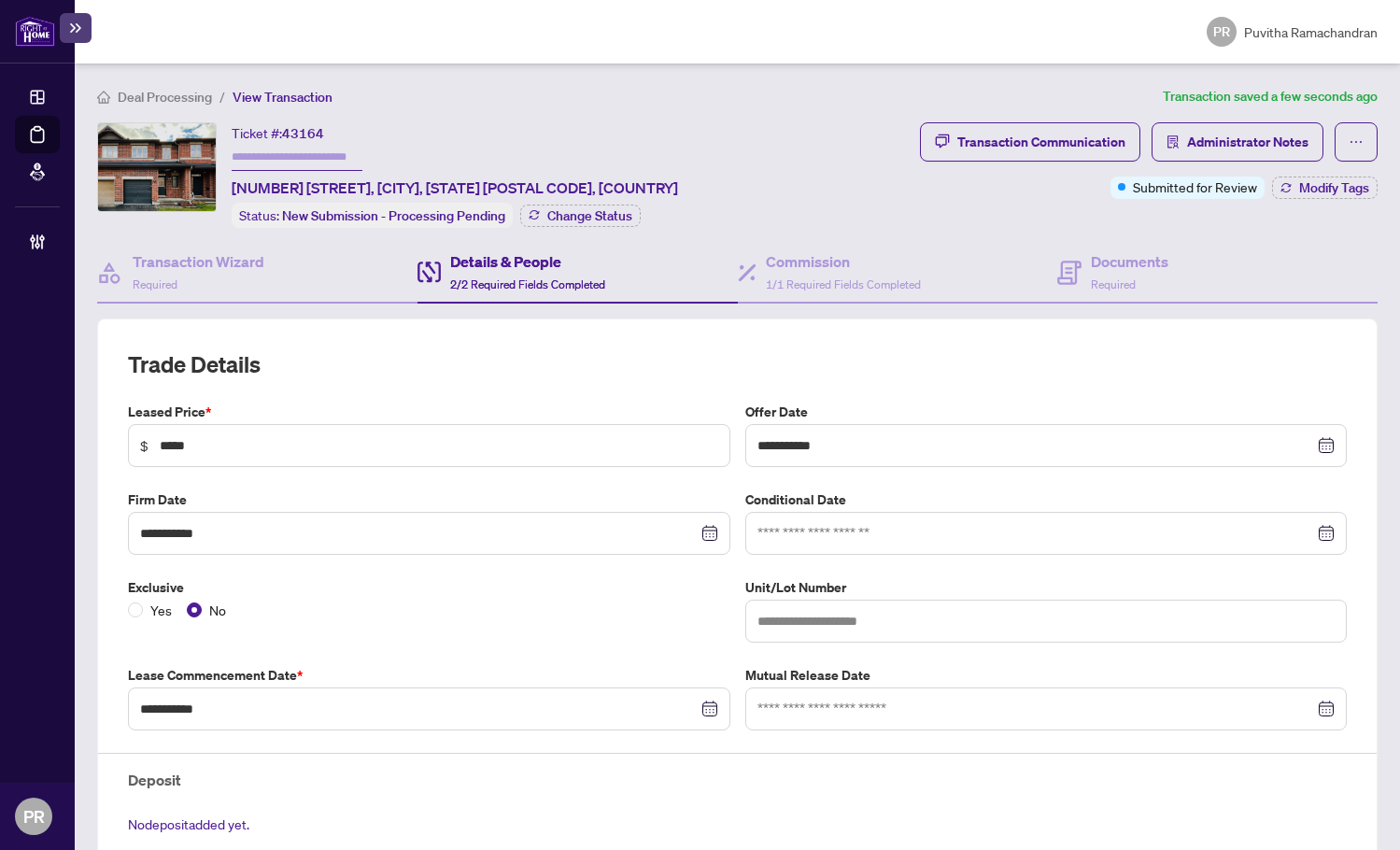 click at bounding box center [297, 157] 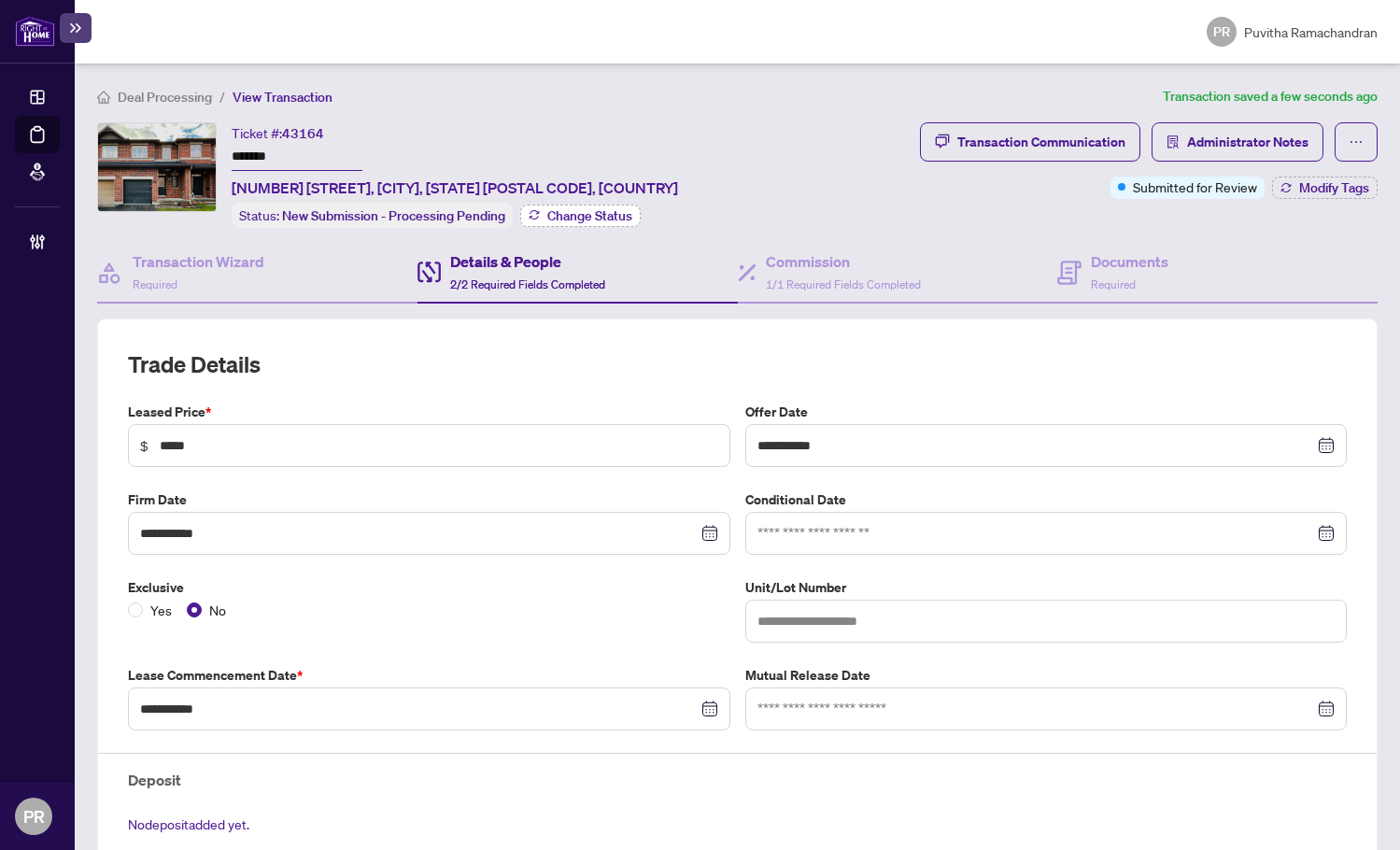 type on "*******" 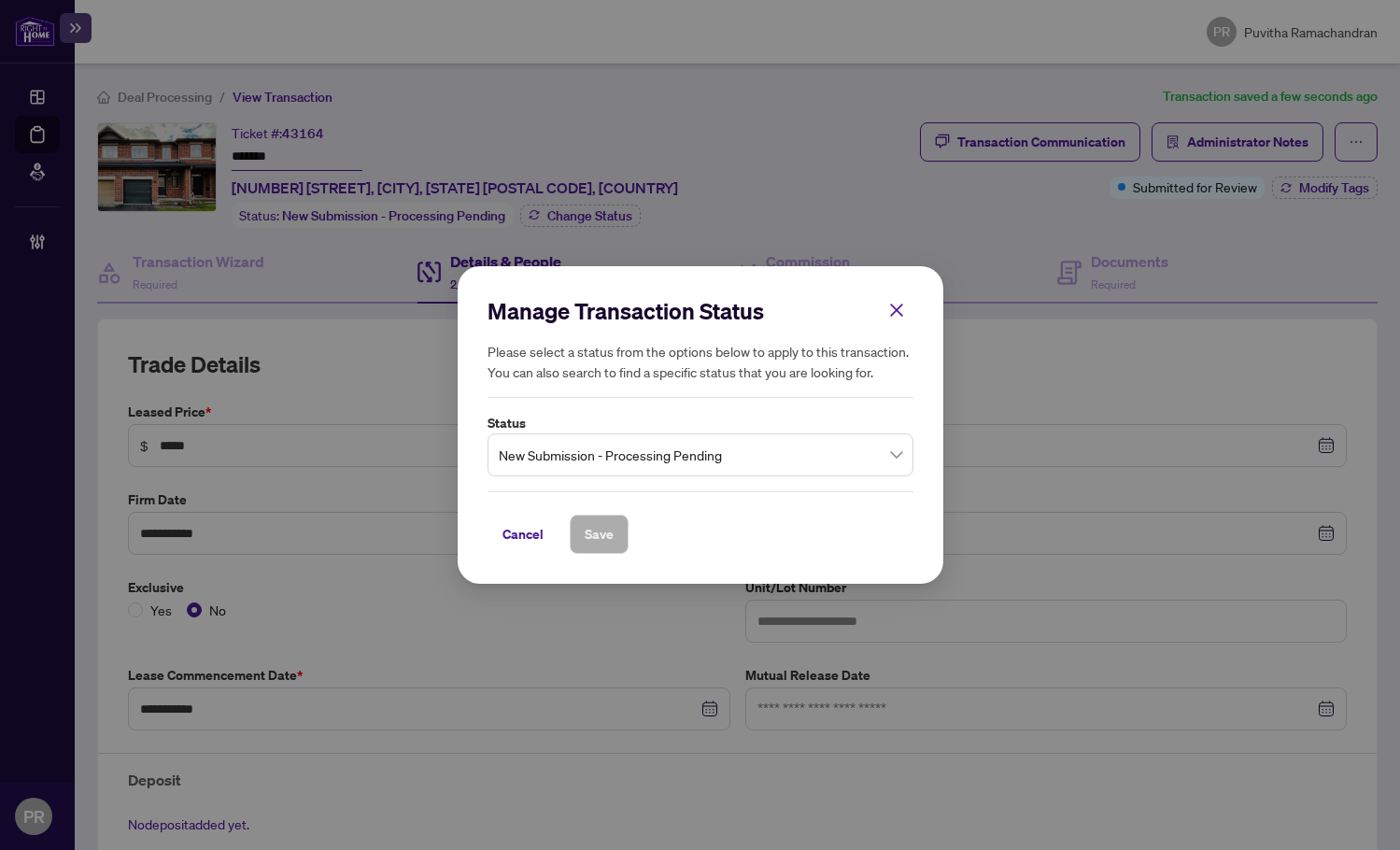 click on "New Submission - Processing Pending" at bounding box center [700, 455] 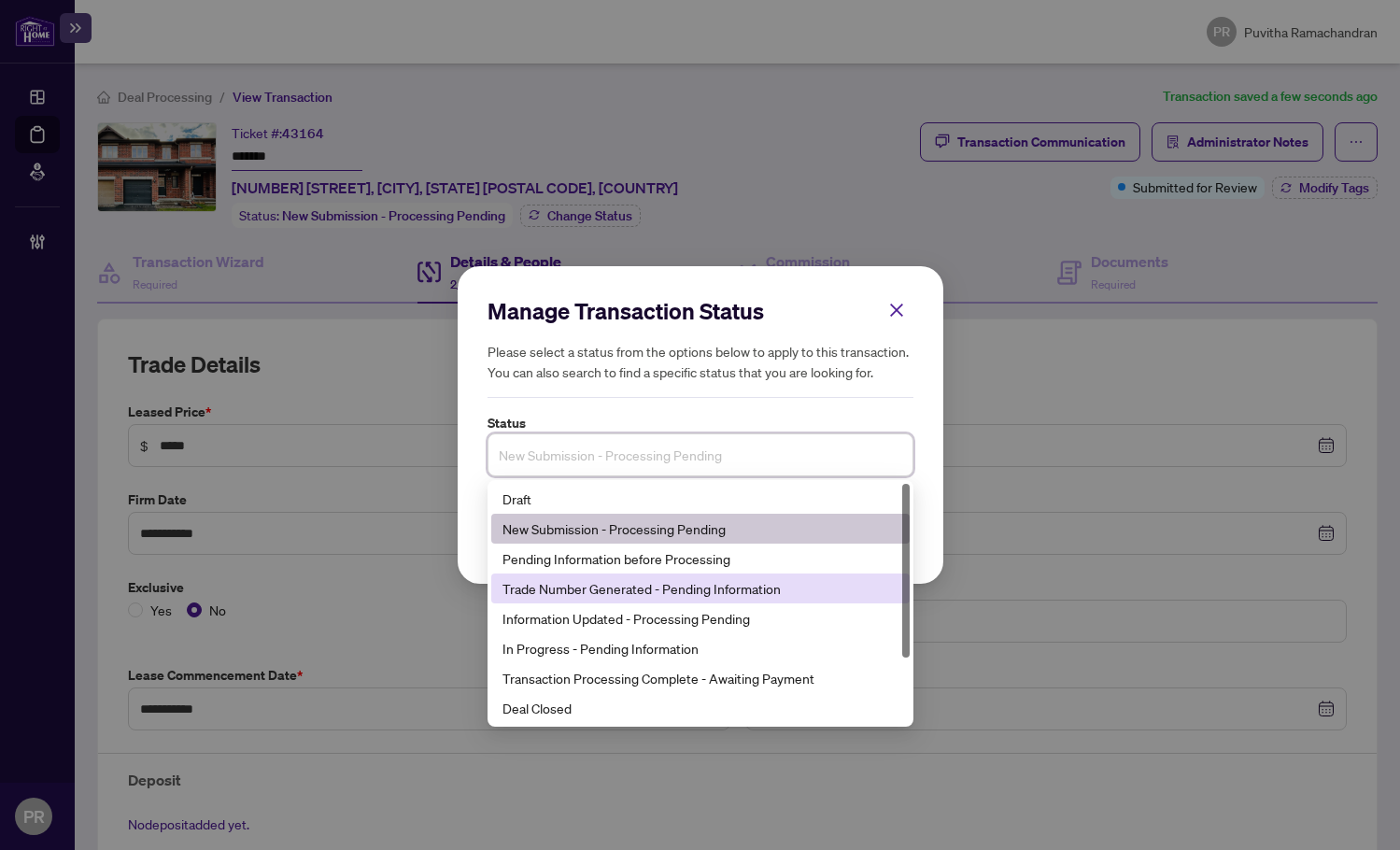 click on "Trade Number Generated - Pending Information" at bounding box center [700, 588] 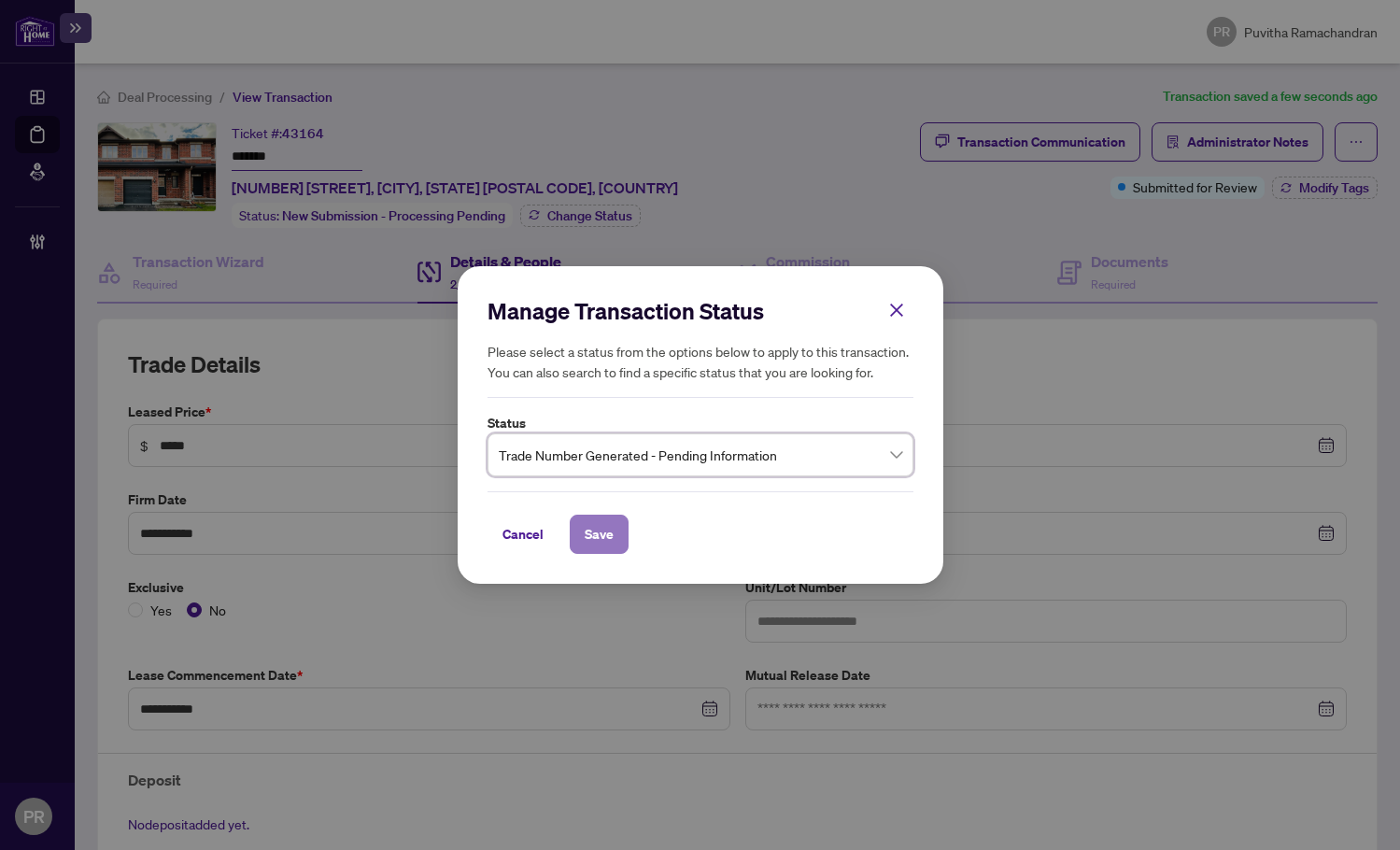 drag, startPoint x: 601, startPoint y: 543, endPoint x: 942, endPoint y: 394, distance: 372.1317 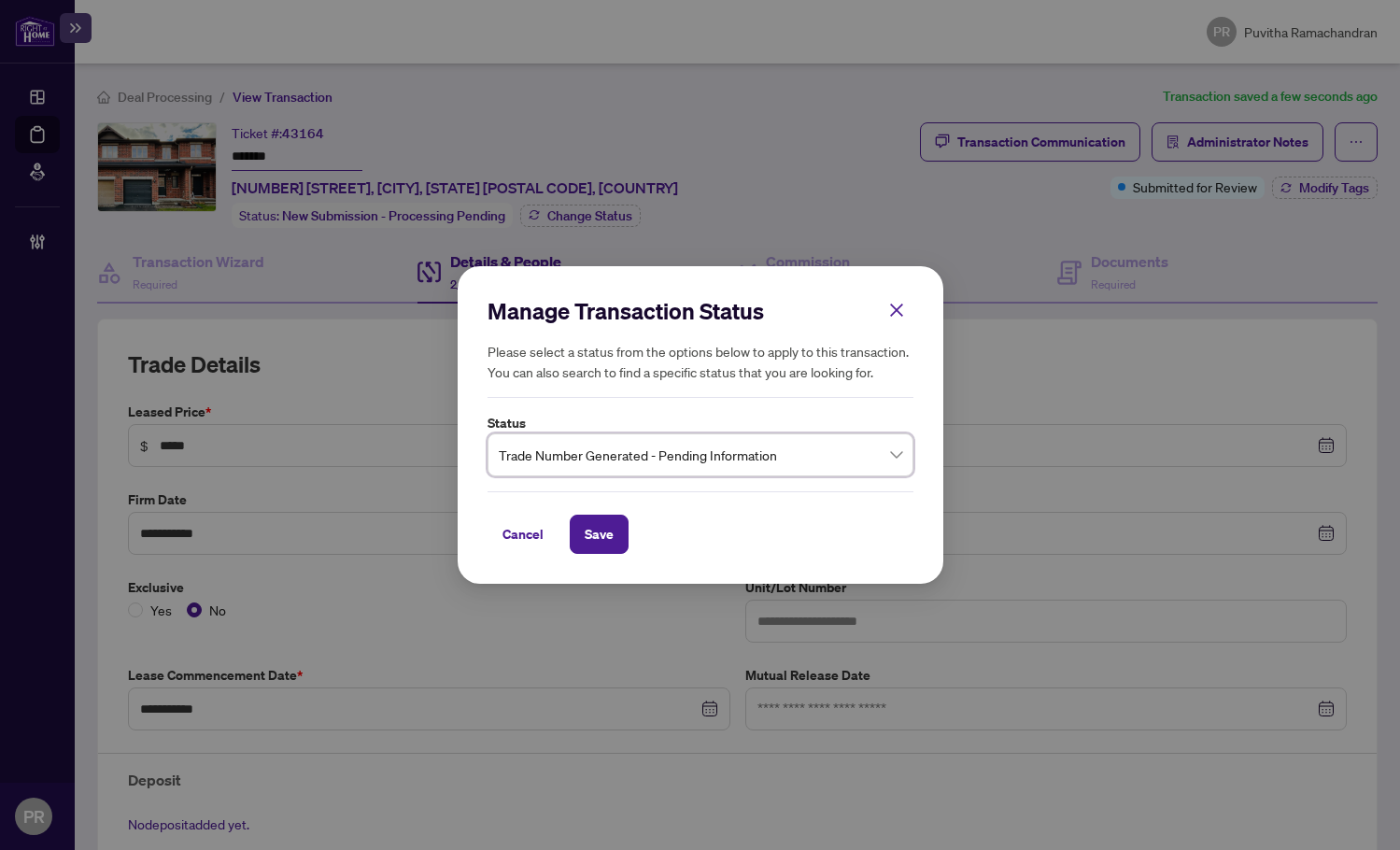 click on "Save" at bounding box center (599, 534) 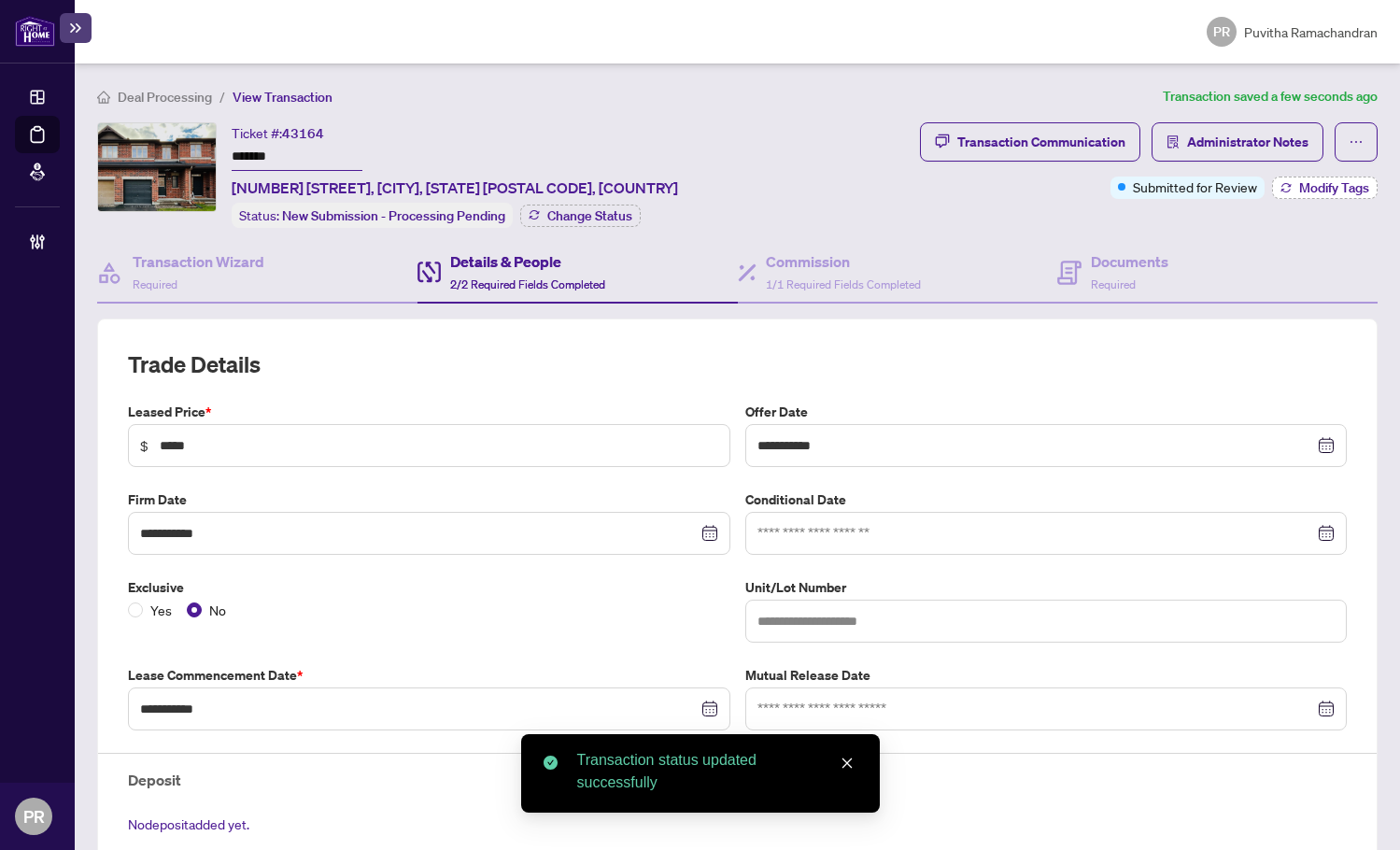 click on "Modify Tags" at bounding box center (1324, 188) 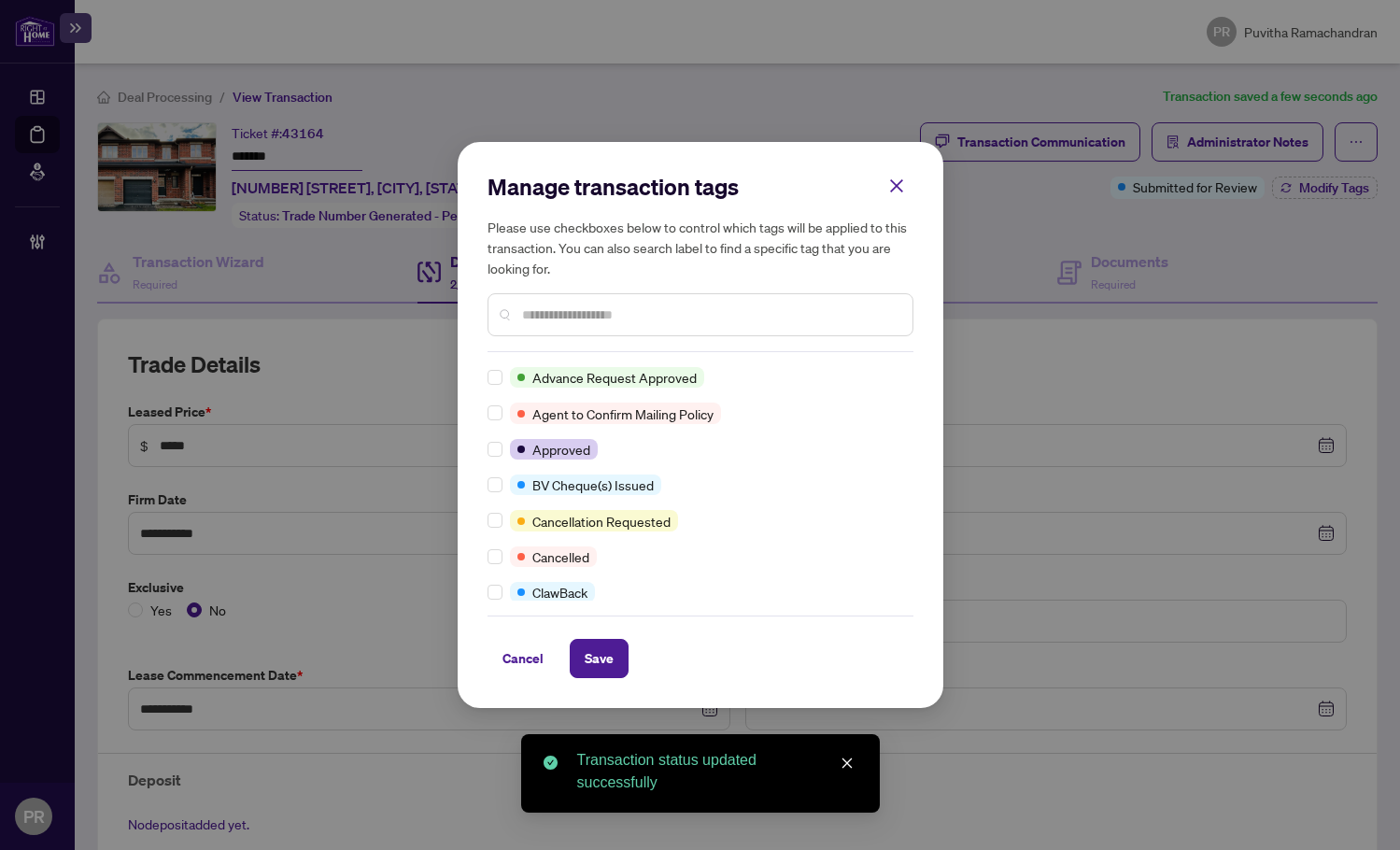 scroll, scrollTop: 0, scrollLeft: 0, axis: both 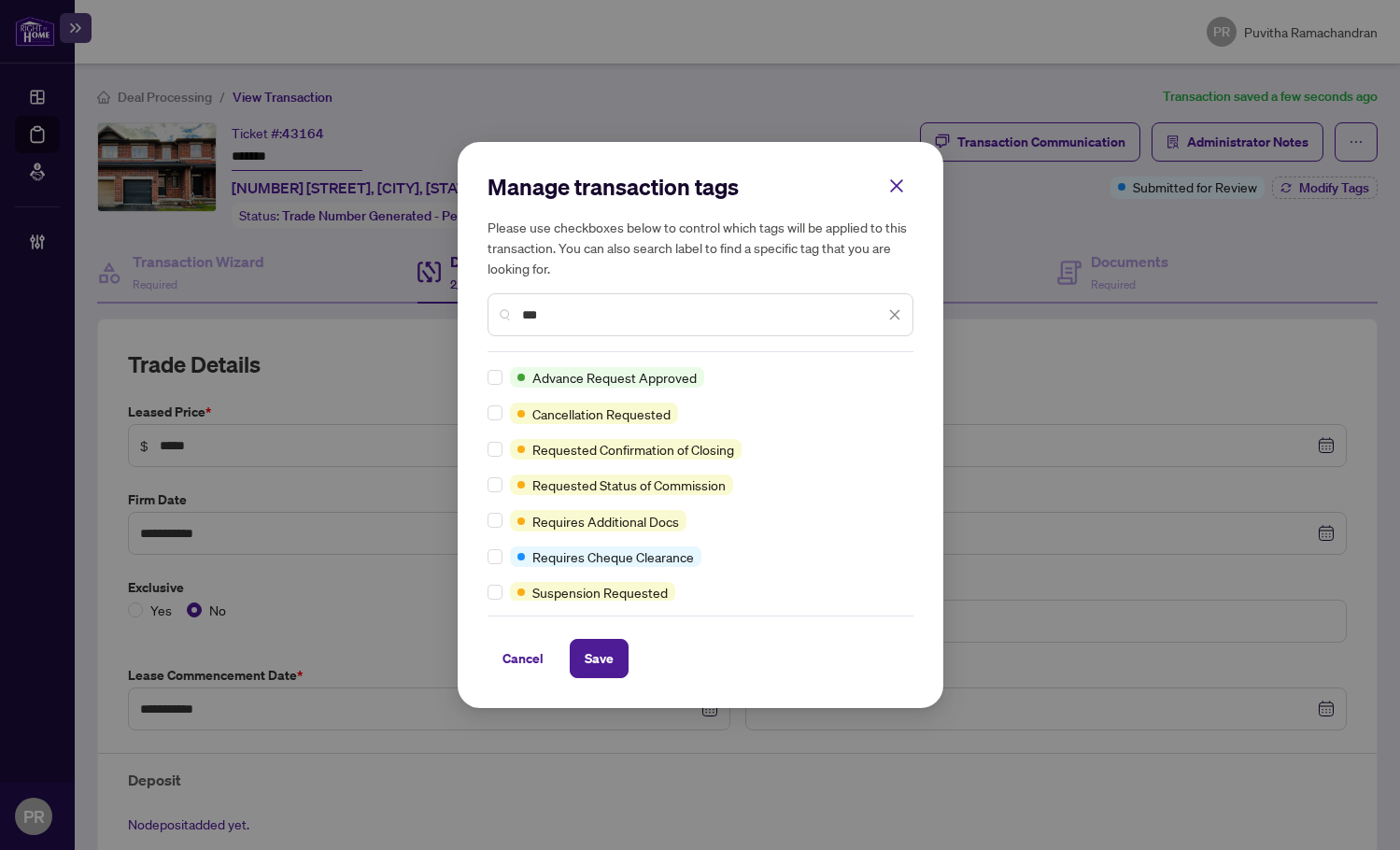 type on "***" 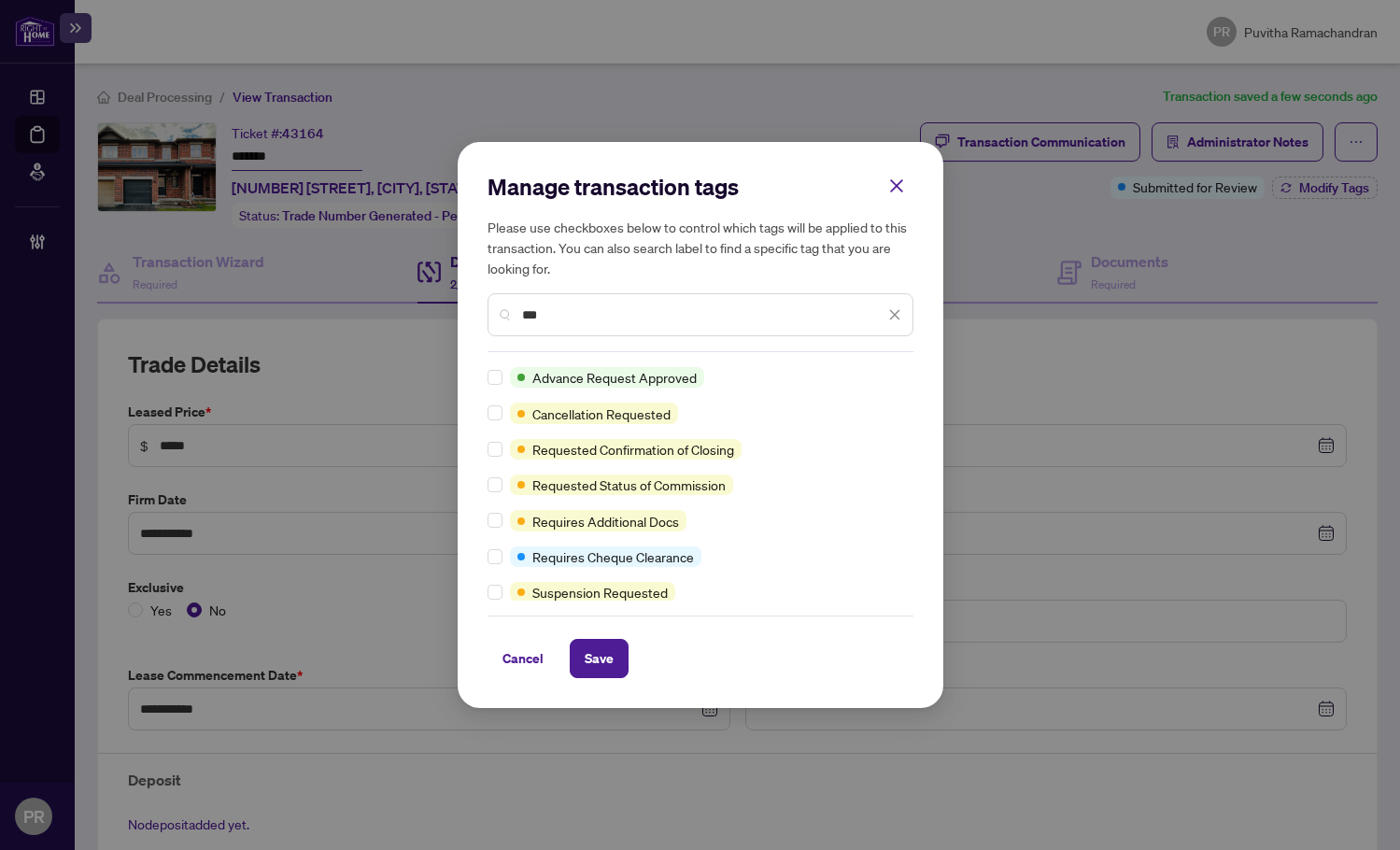 click on "Manage transaction tags Please use checkboxes below to control which tags will be
applied to this transaction. You can also search label to find a
specific tag that you are looking for.   *** Advance Request Approved Cancellation Requested Requested Confirmation of Closing Requested Status of Commission Requires Additional Docs Requires Cheque Clearance Suspension Requested Cancel Save Cancel OK" at bounding box center (700, 425) 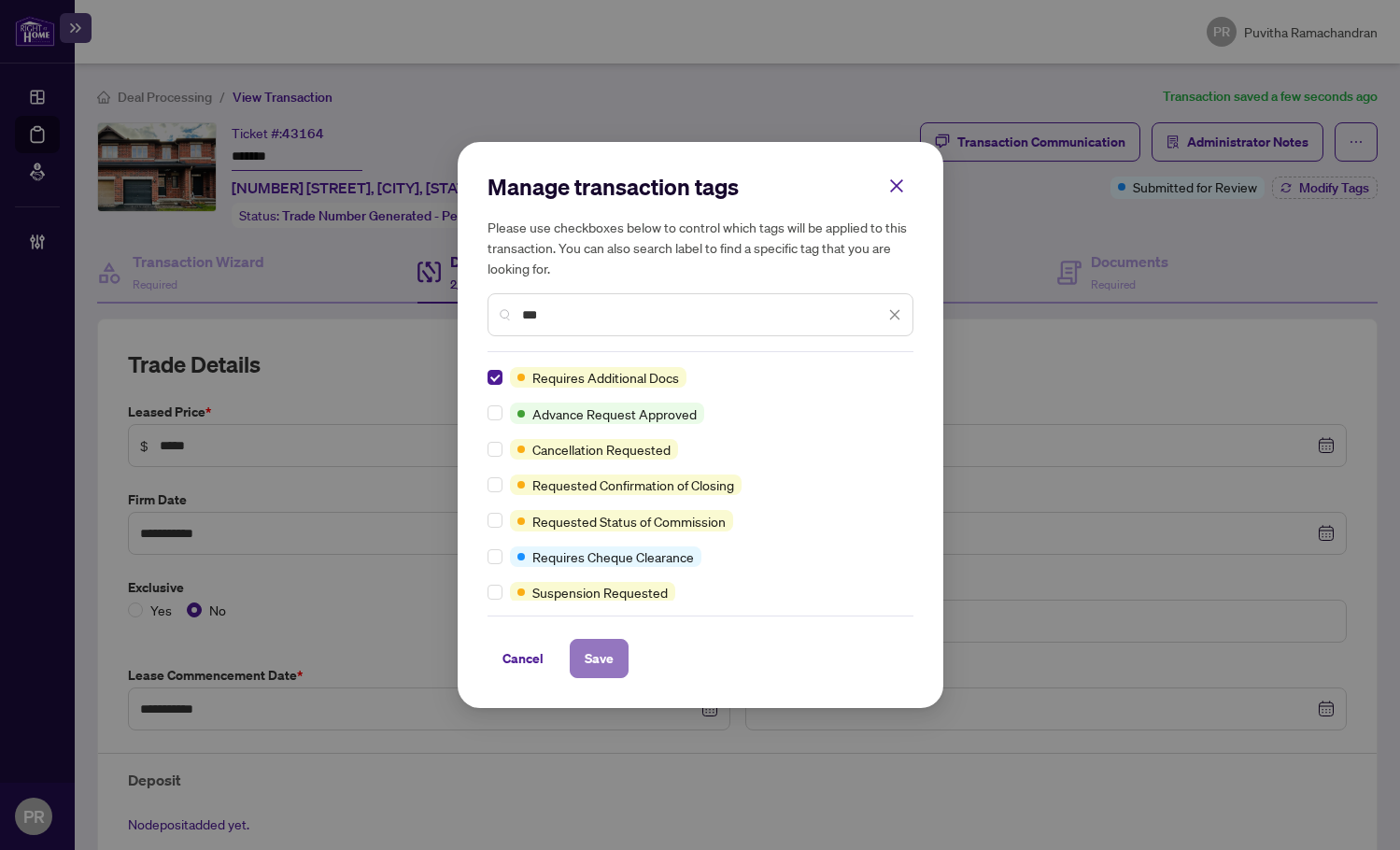 click on "Save" at bounding box center (599, 659) 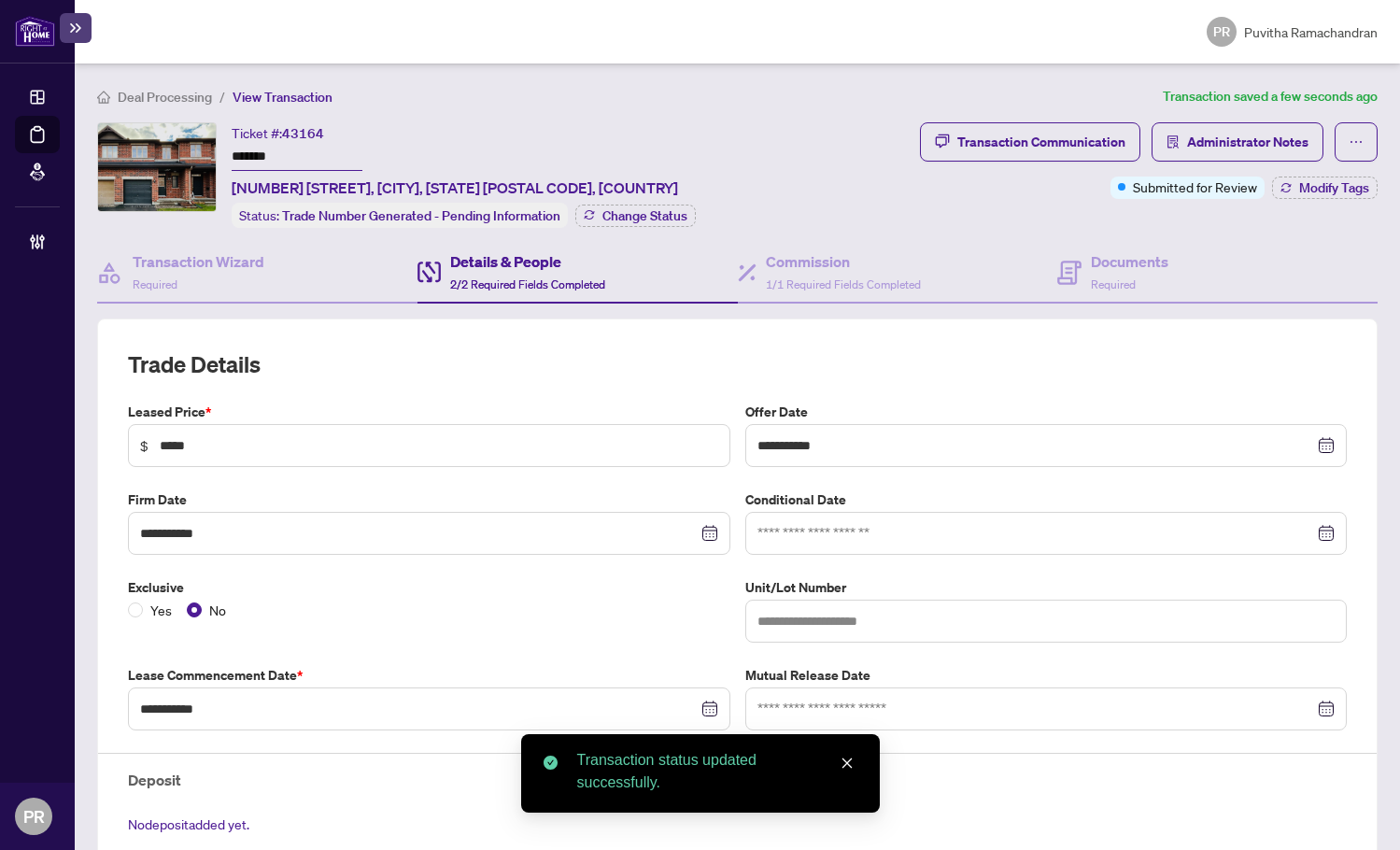 click on "Manage transaction tags Please use checkboxes below to control which tags will be
applied to this transaction. You can also search label to find a
specific tag that you are looking for.   *** Requires Additional Docs Advance Request Approved Cancellation Requested Requested Confirmation of Closing Requested Status of Commission Requires Cheque Clearance Suspension Requested Cancel Save Cancel OK" at bounding box center (700, 425) 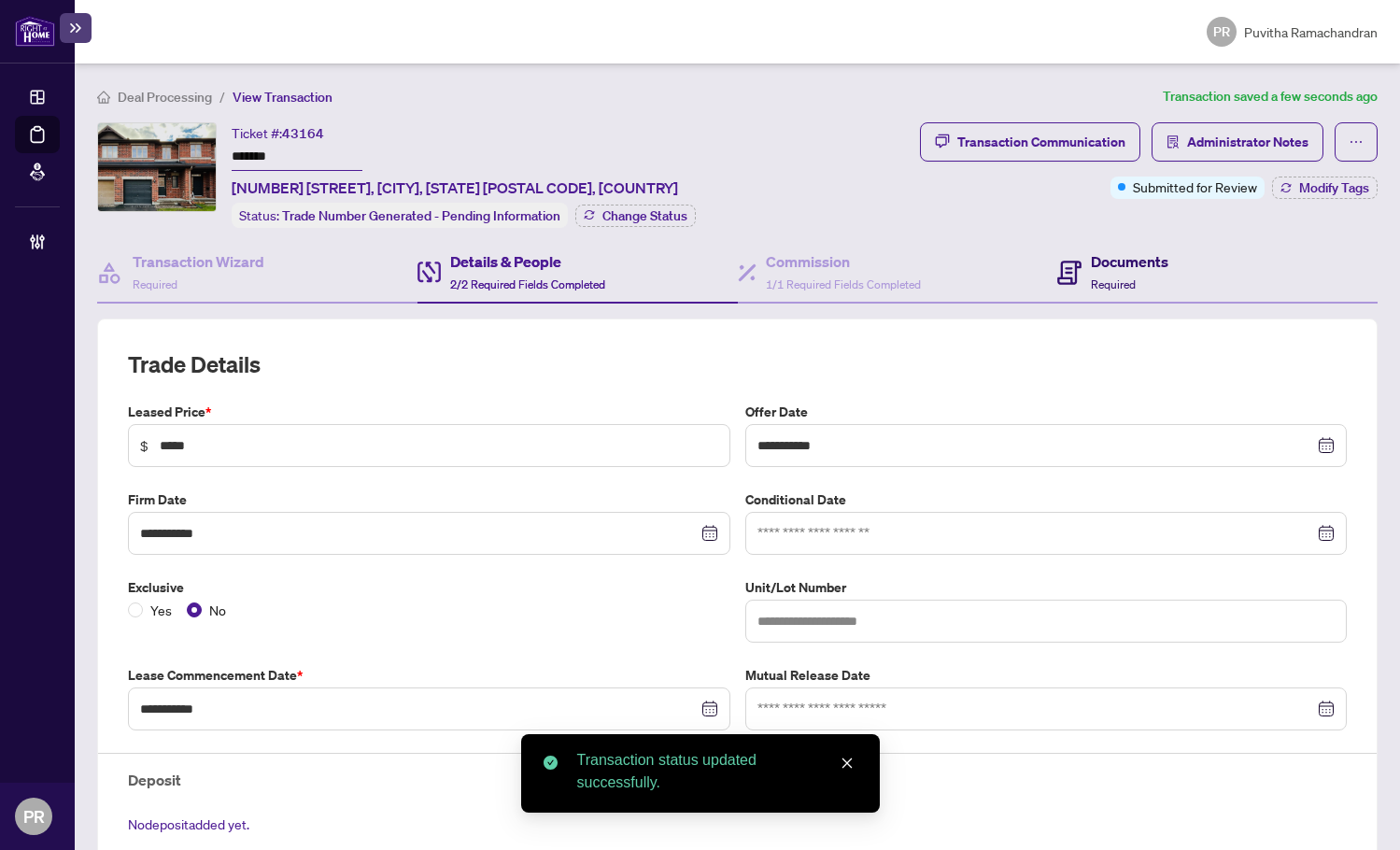 click on "Documents" at bounding box center (1129, 262) 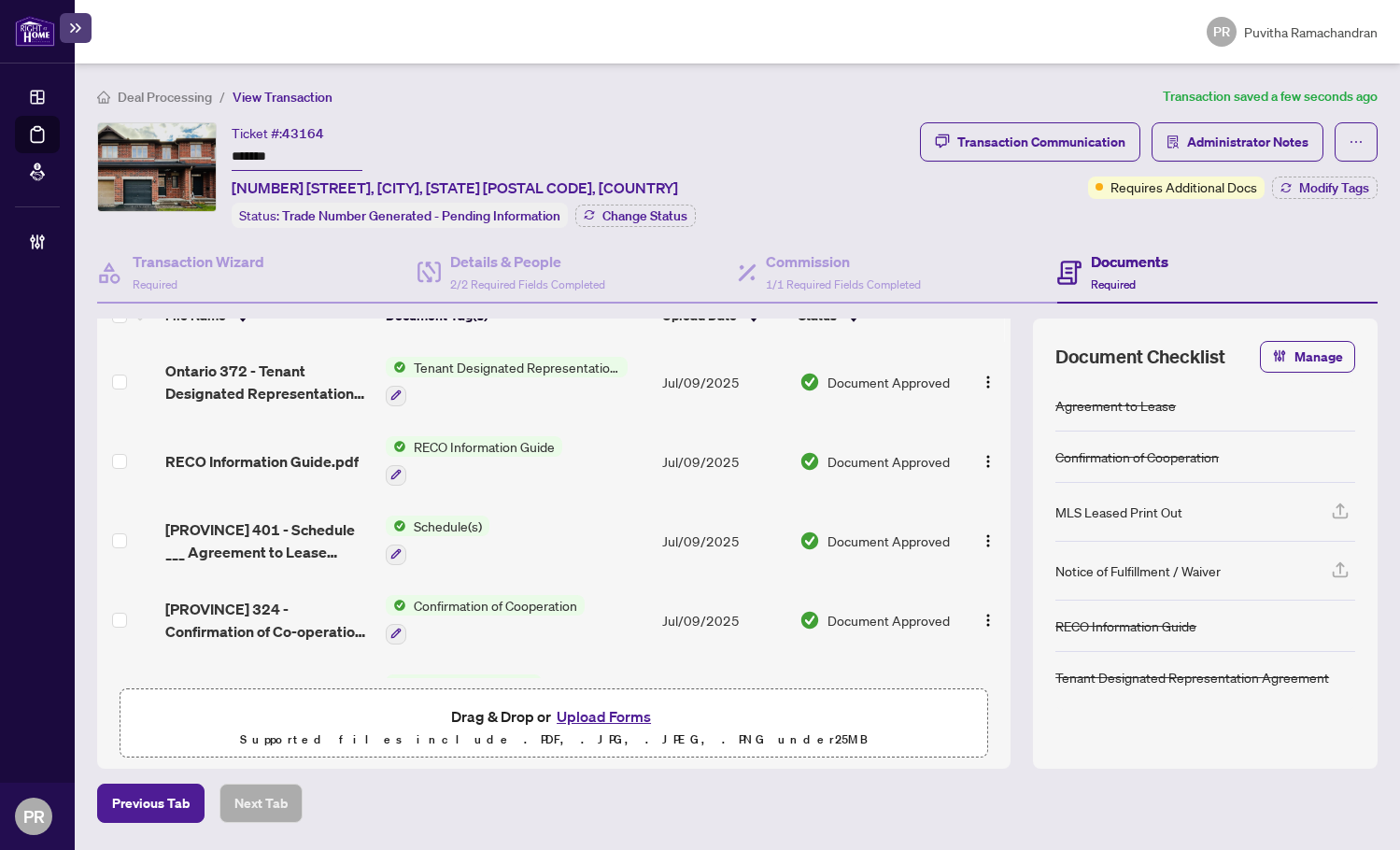 scroll, scrollTop: 0, scrollLeft: 0, axis: both 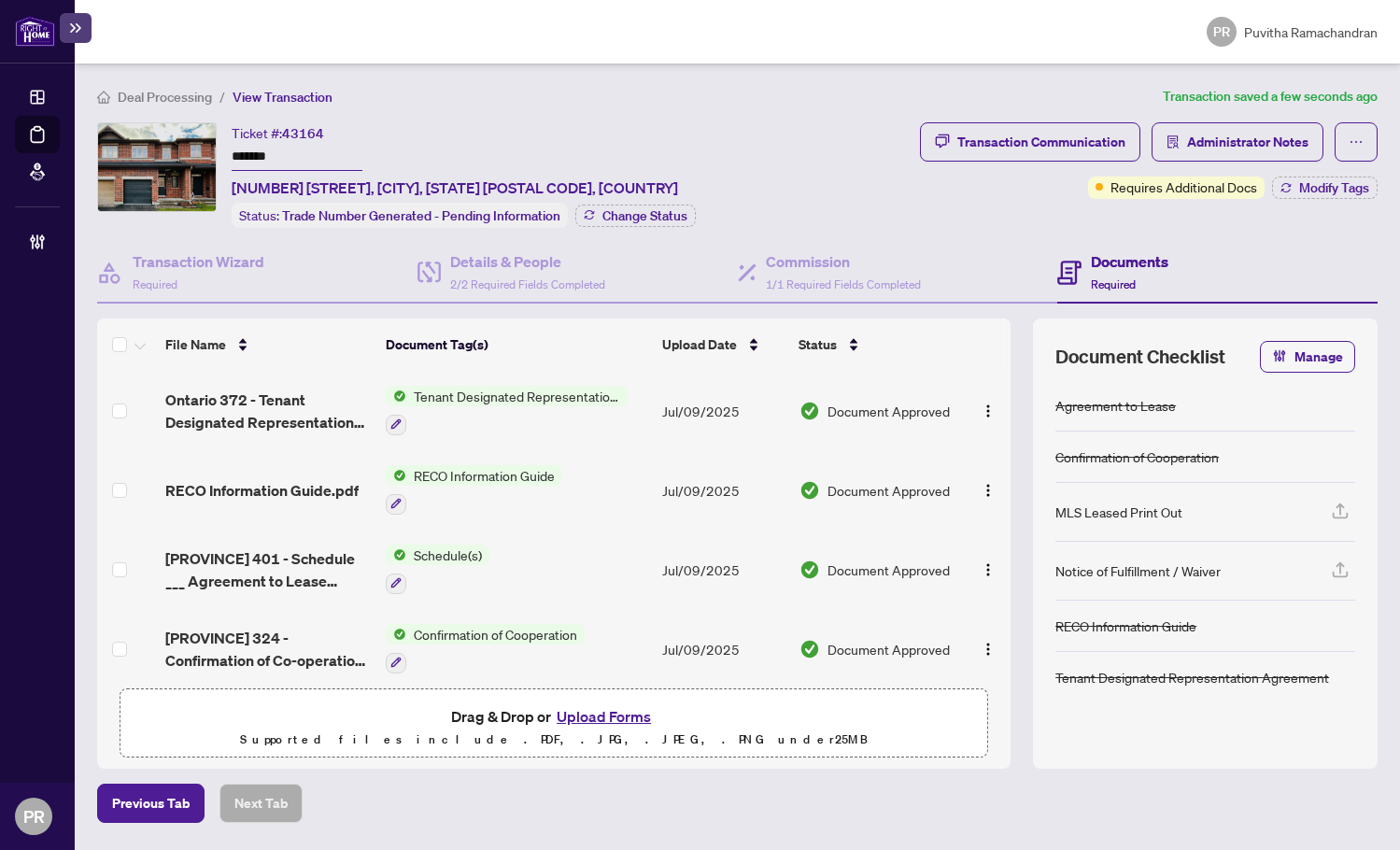 click on "Upload Forms" at bounding box center (603, 716) 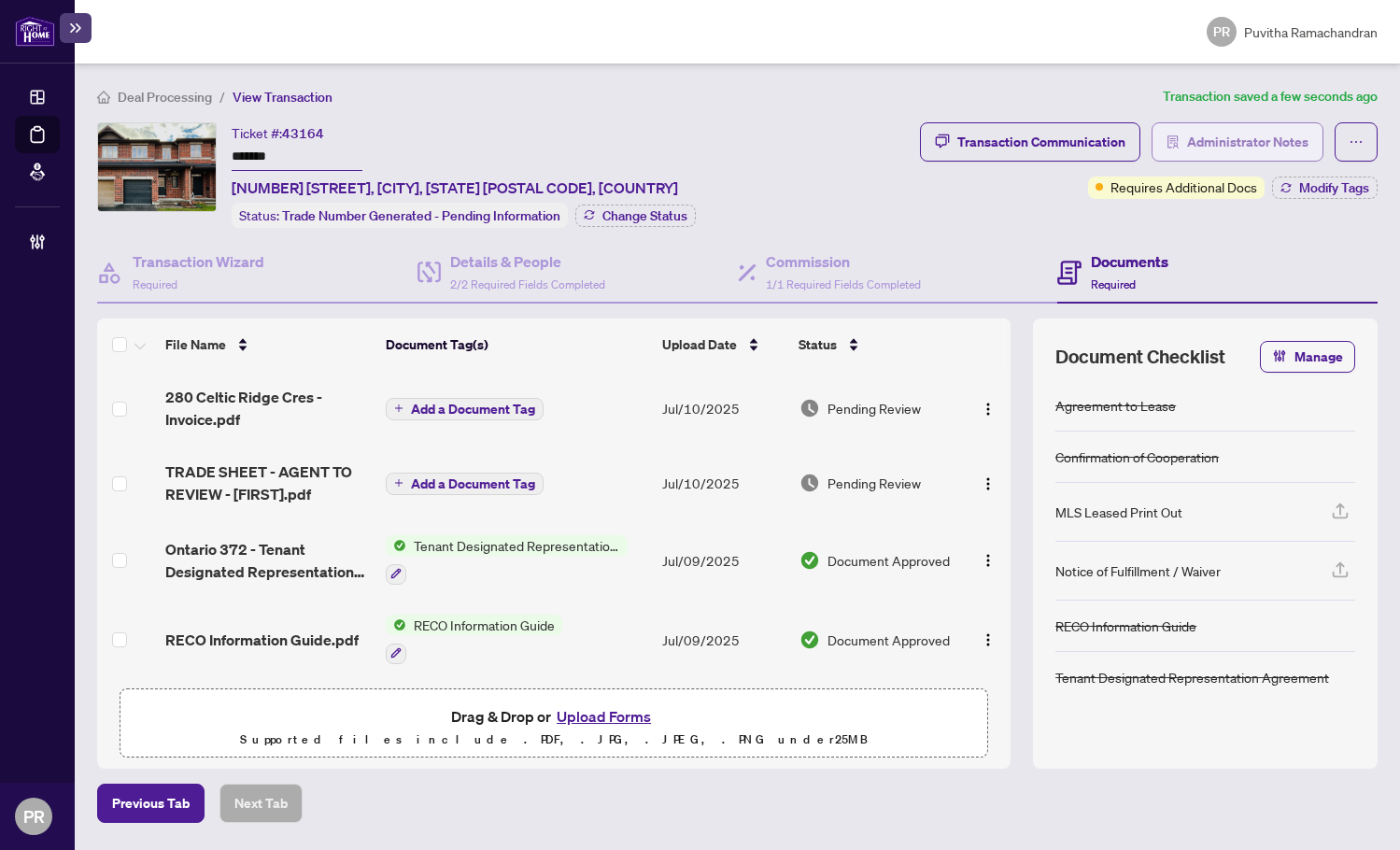 click on "Administrator Notes" at bounding box center (1248, 142) 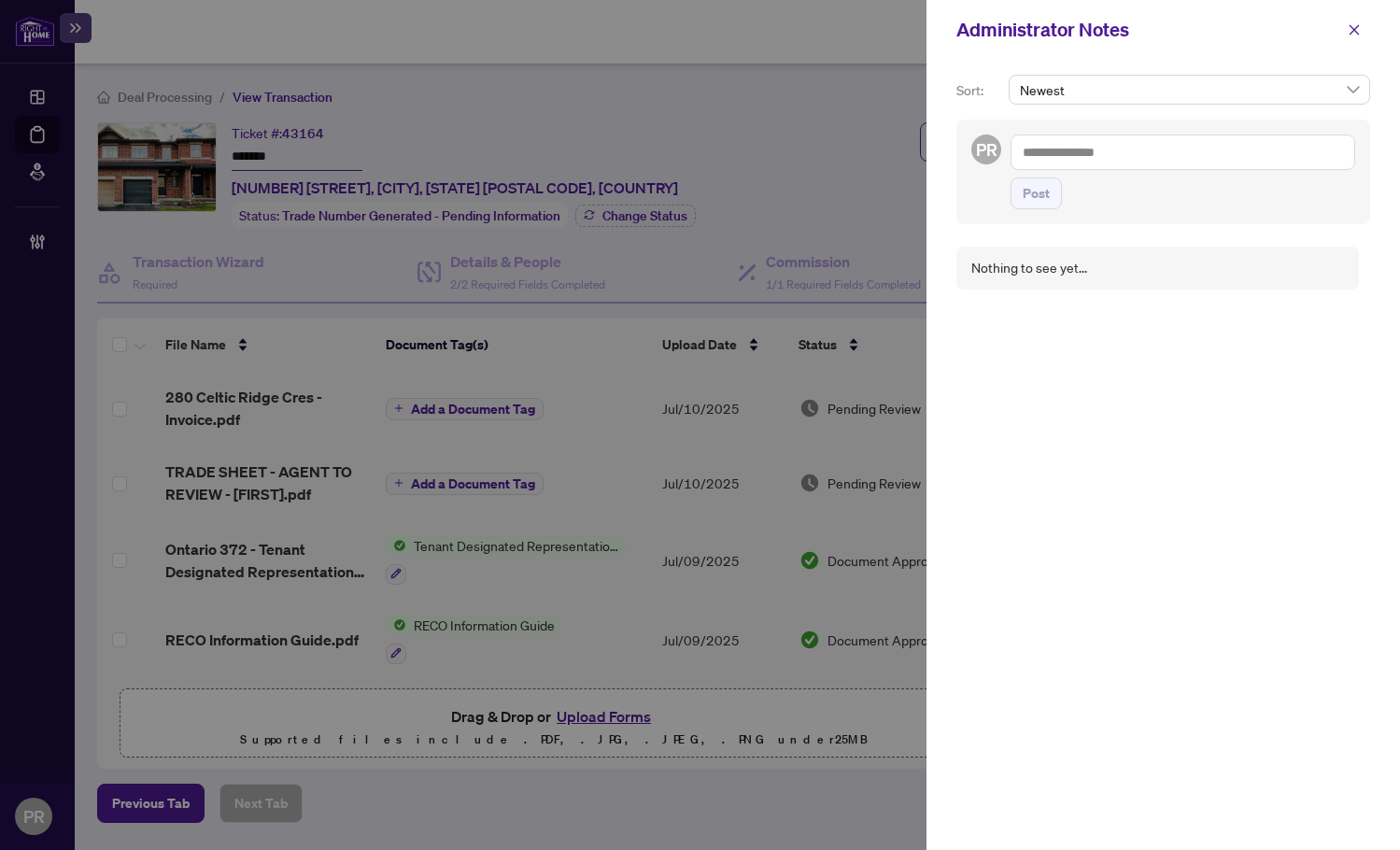 click at bounding box center [1182, 152] 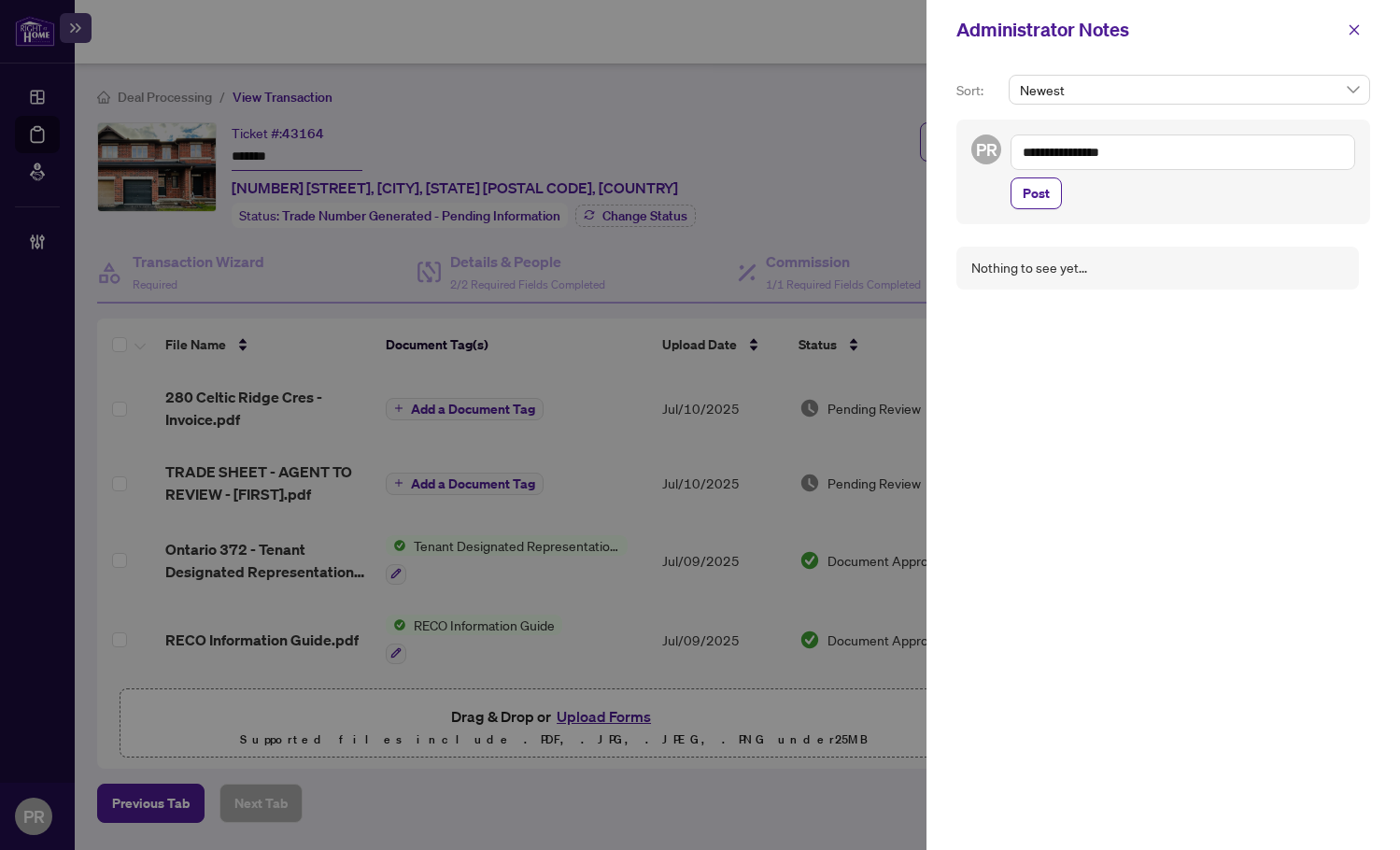 paste on "**********" 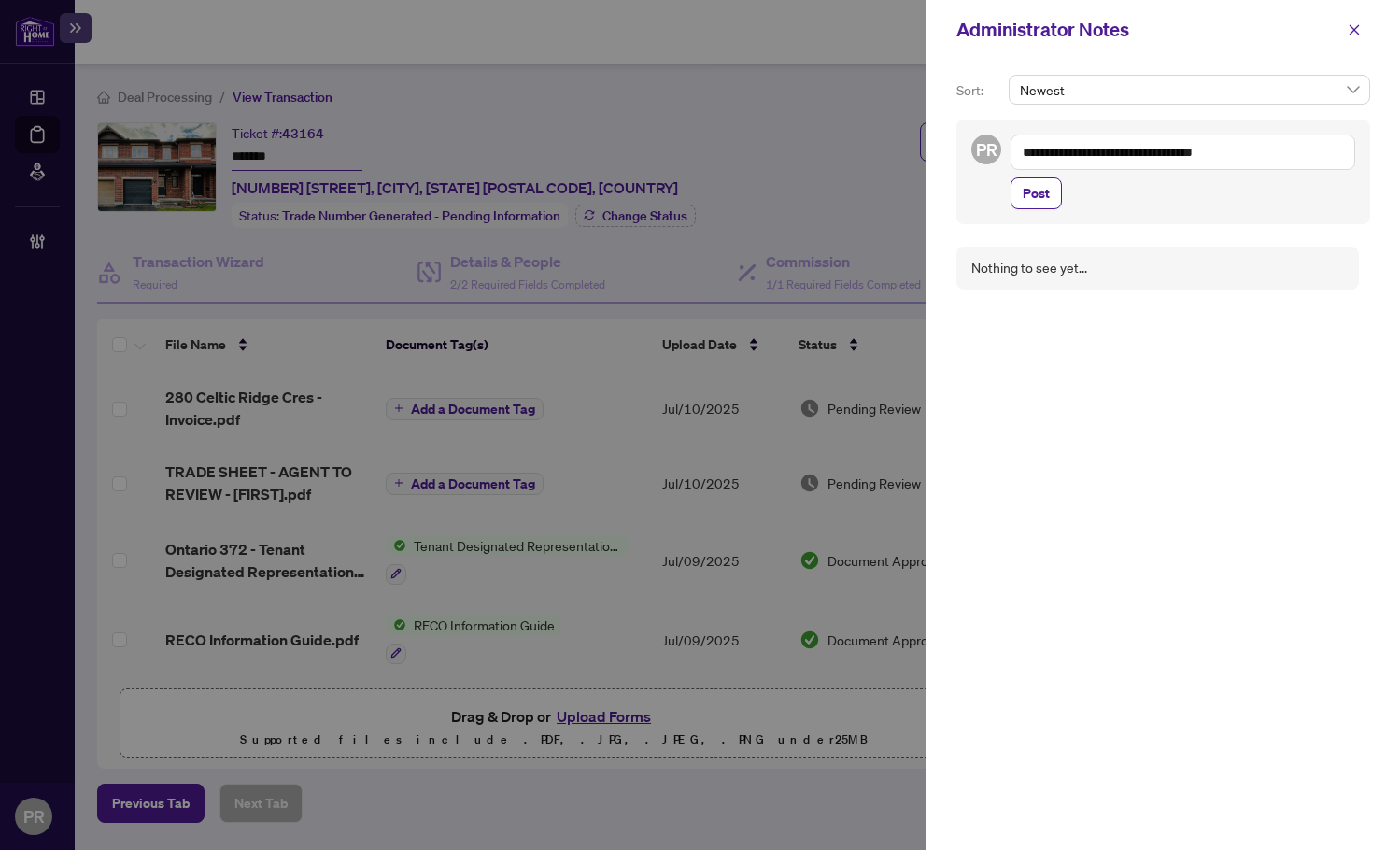 type on "**********" 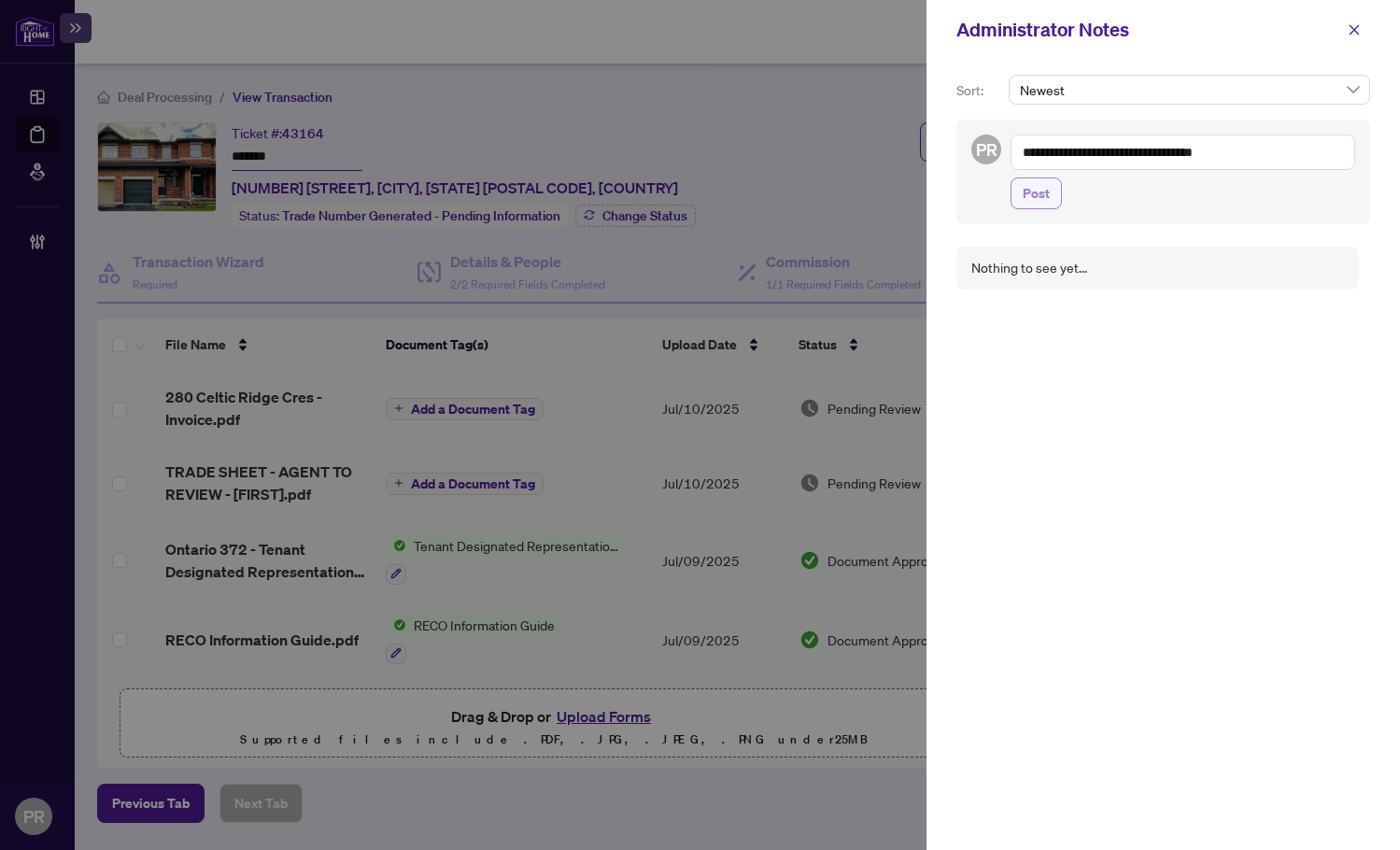 click on "Post" at bounding box center [1036, 193] 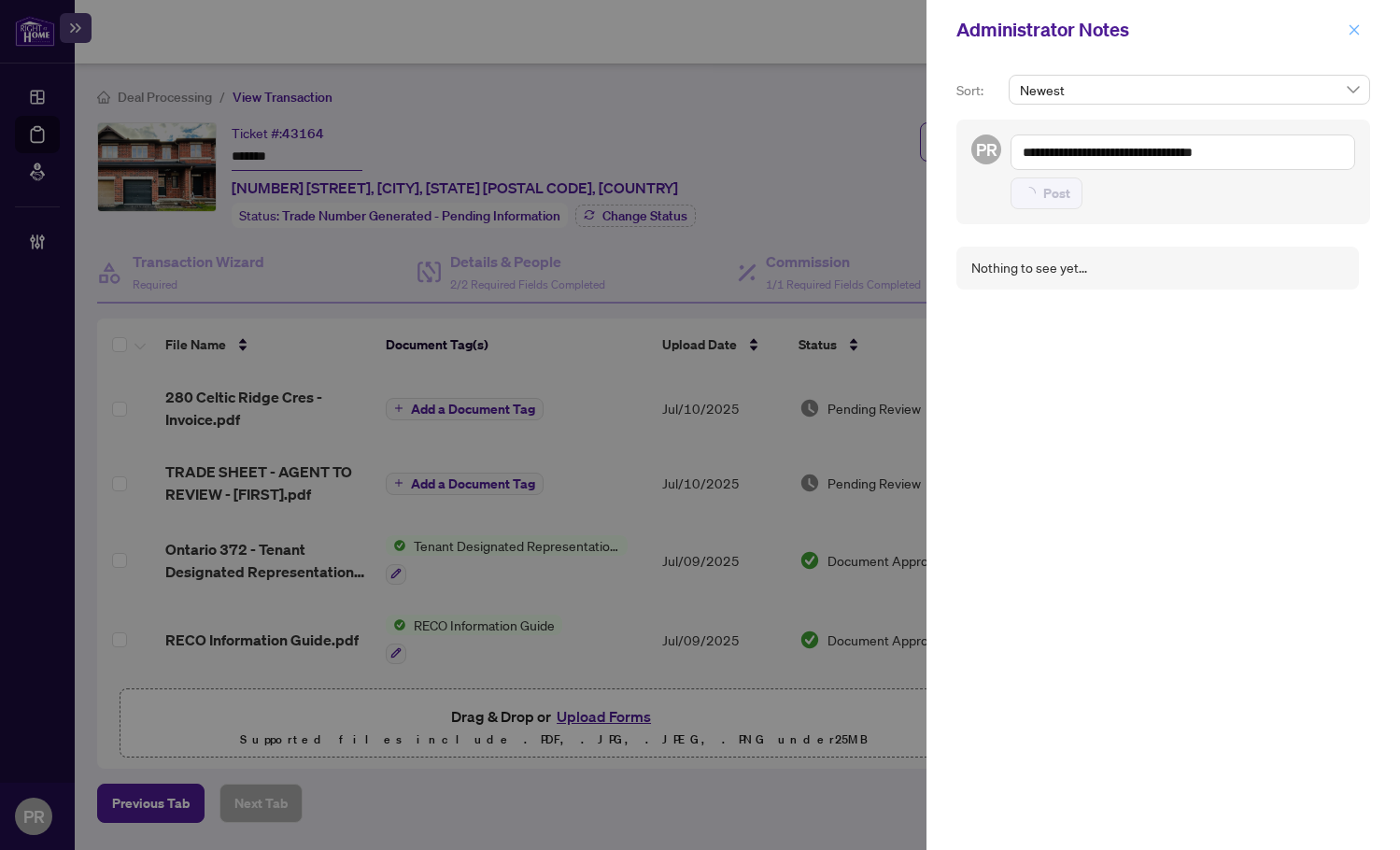 type 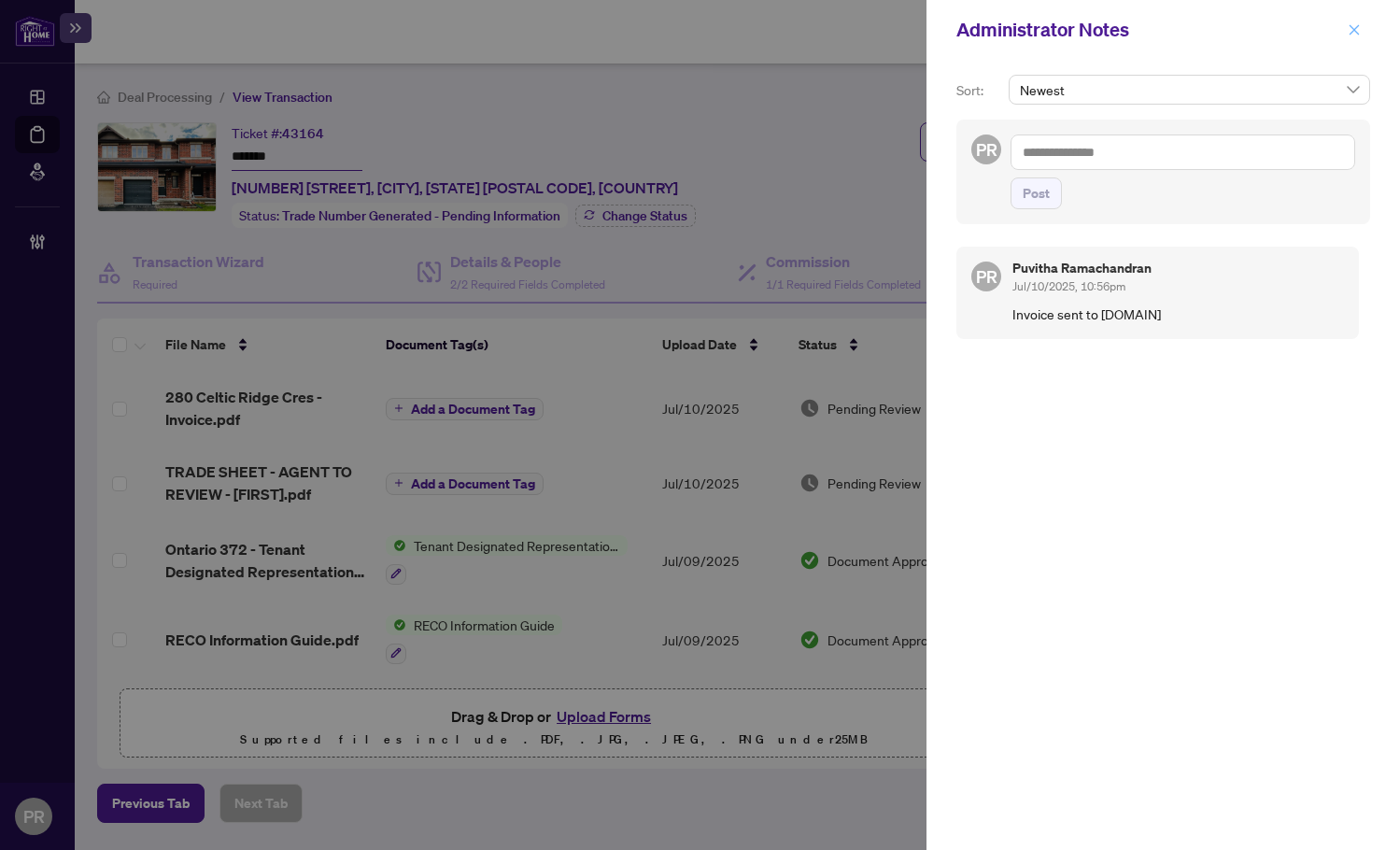 click at bounding box center (1354, 30) 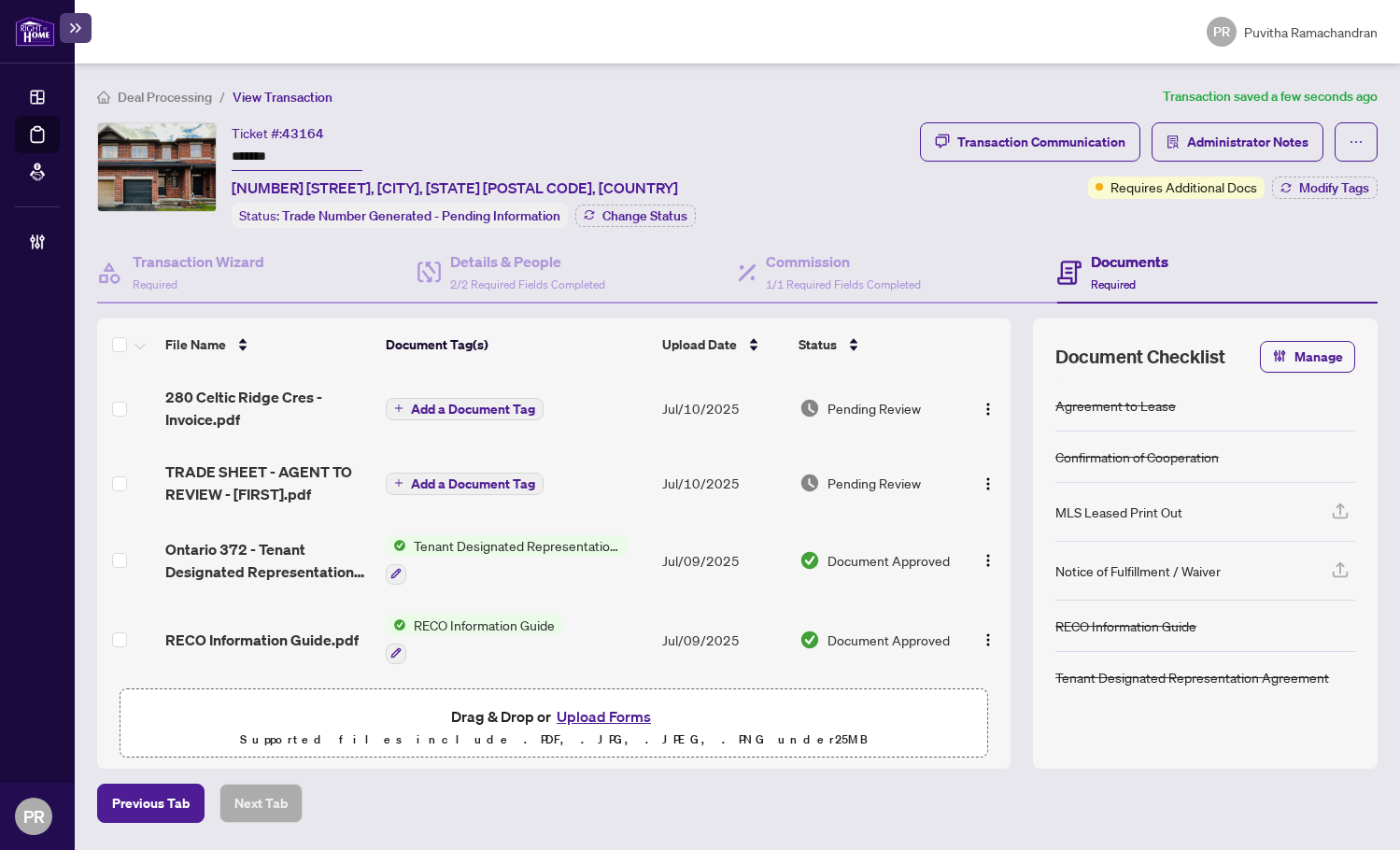 click on "Add a Document Tag" at bounding box center (473, 409) 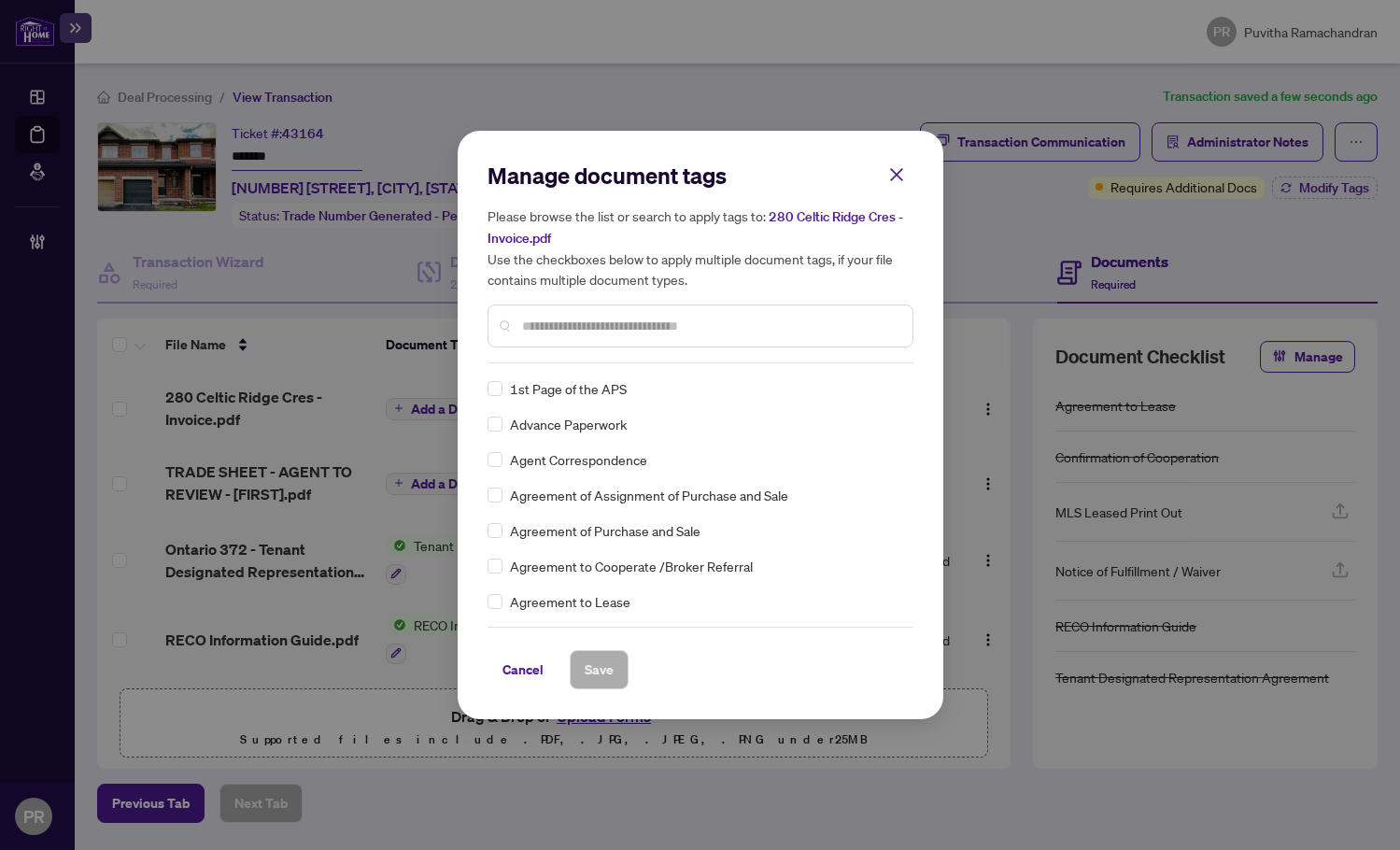 click at bounding box center (710, 326) 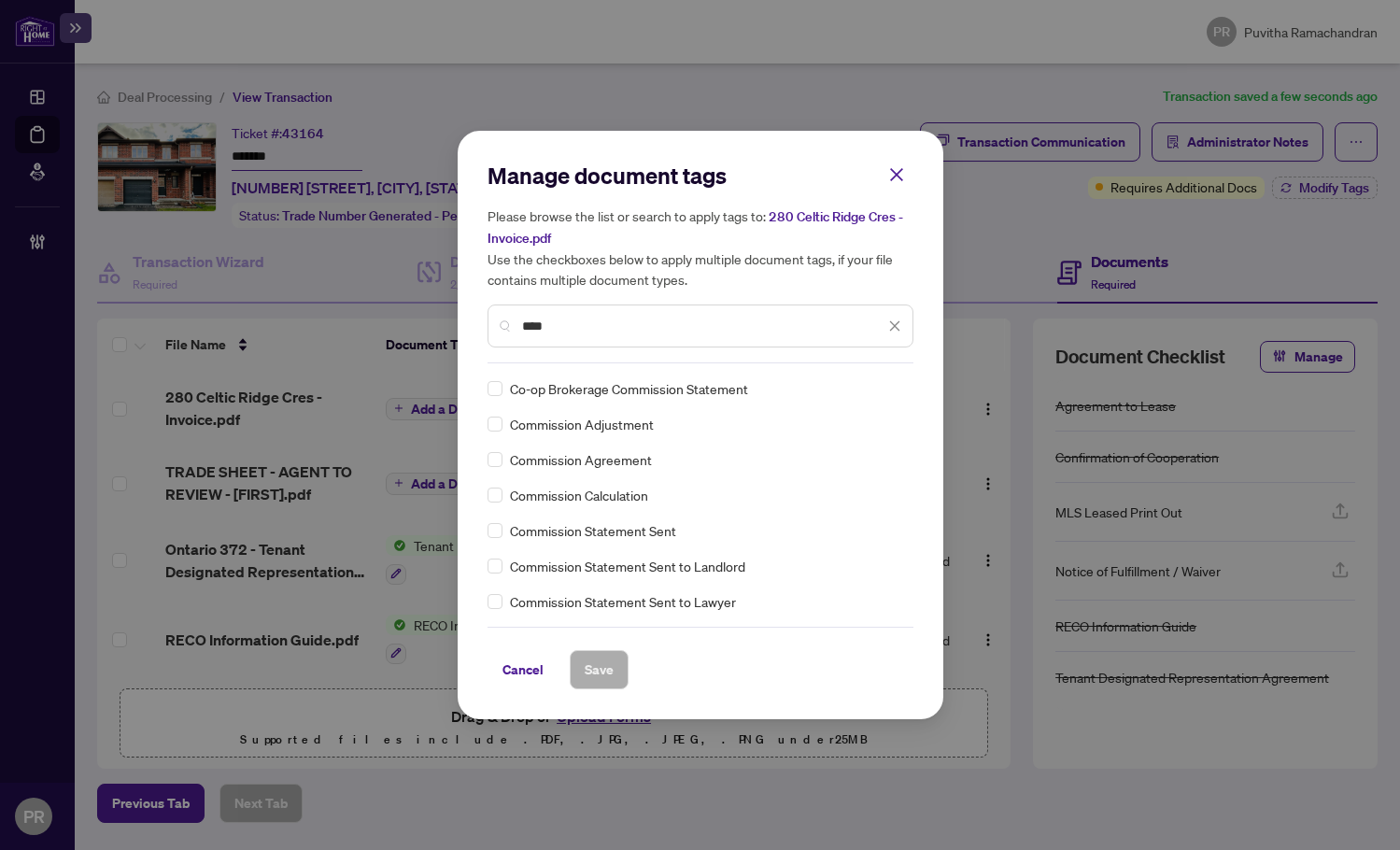 scroll, scrollTop: 93, scrollLeft: 0, axis: vertical 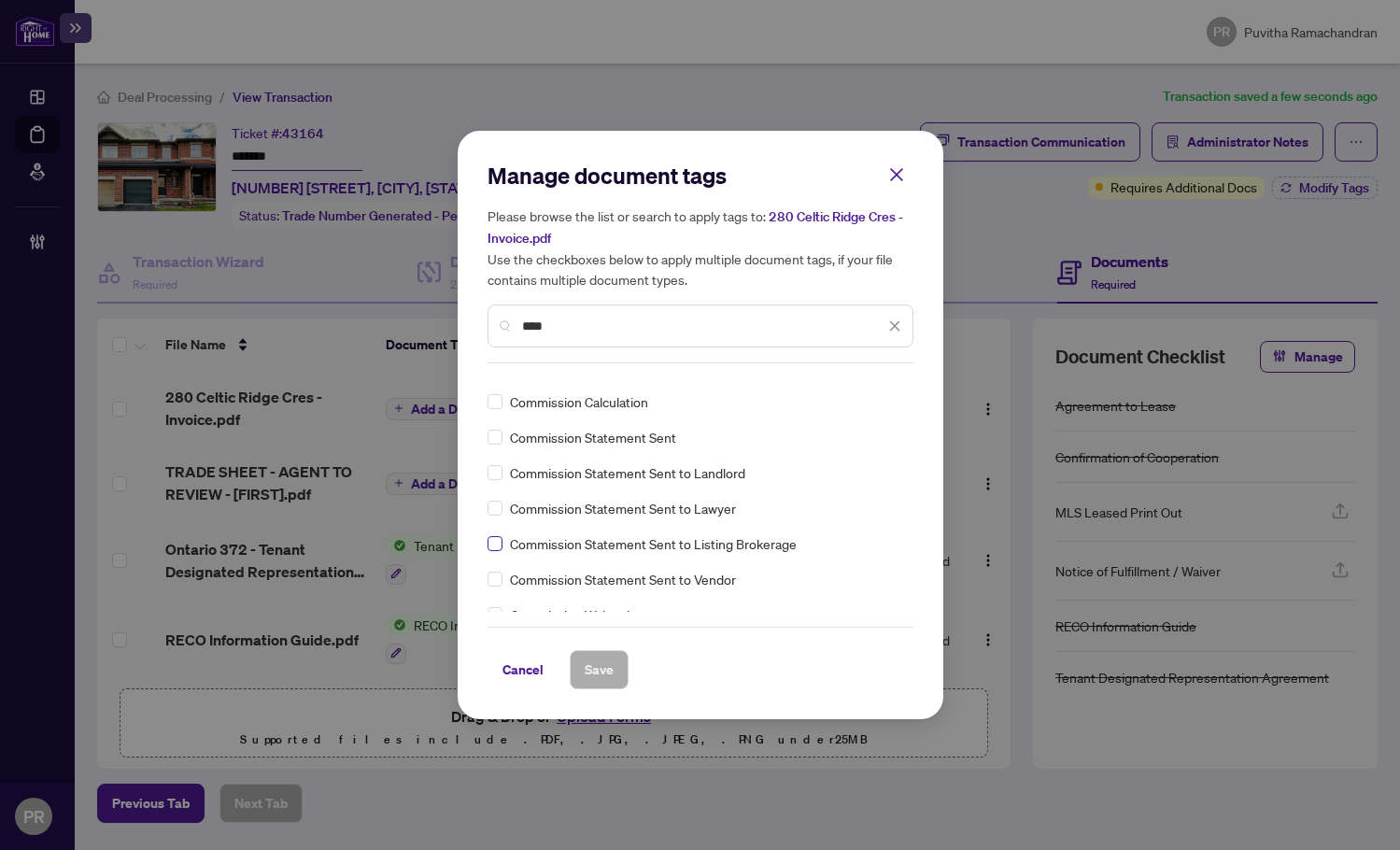 type on "****" 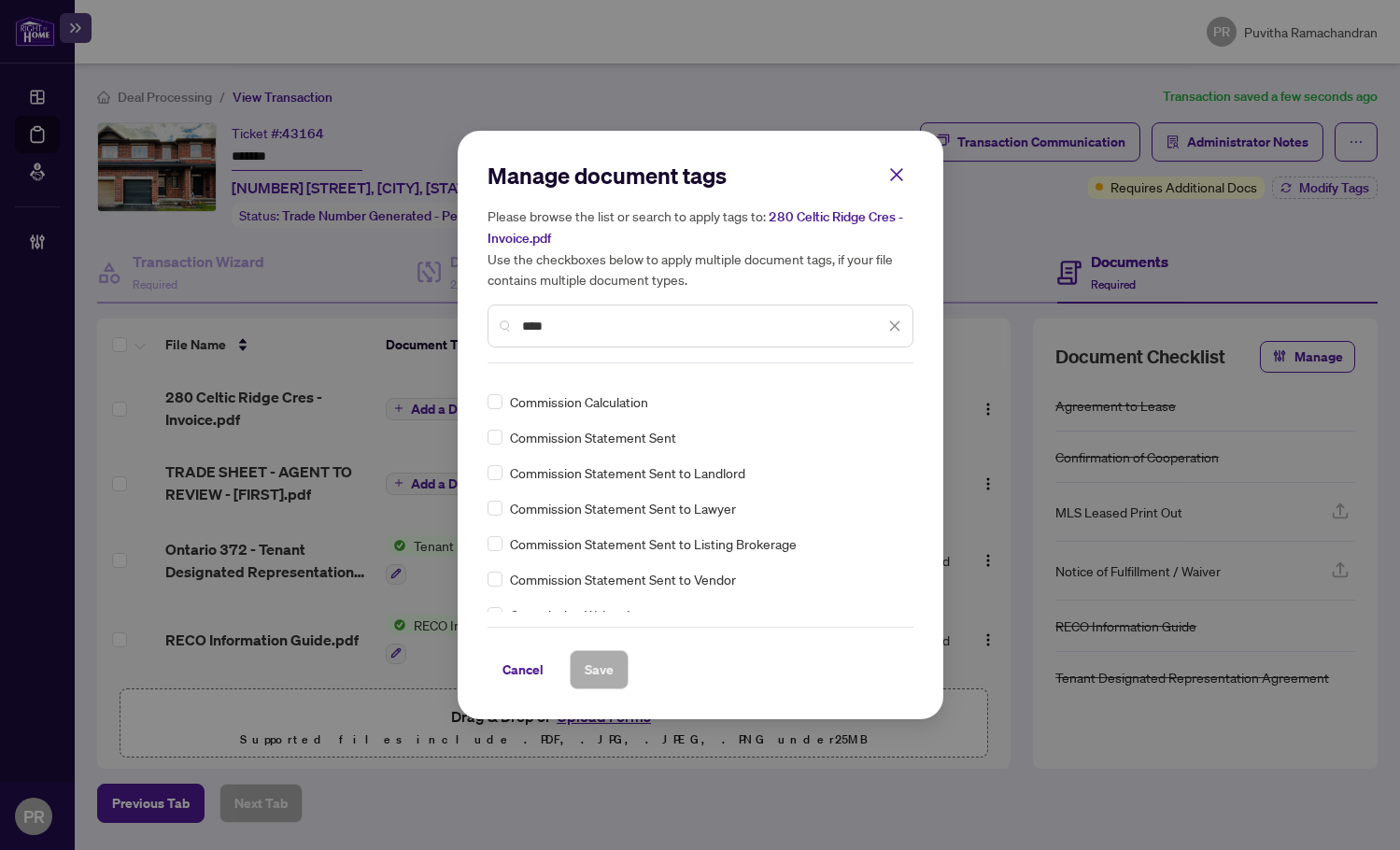 scroll, scrollTop: 0, scrollLeft: 0, axis: both 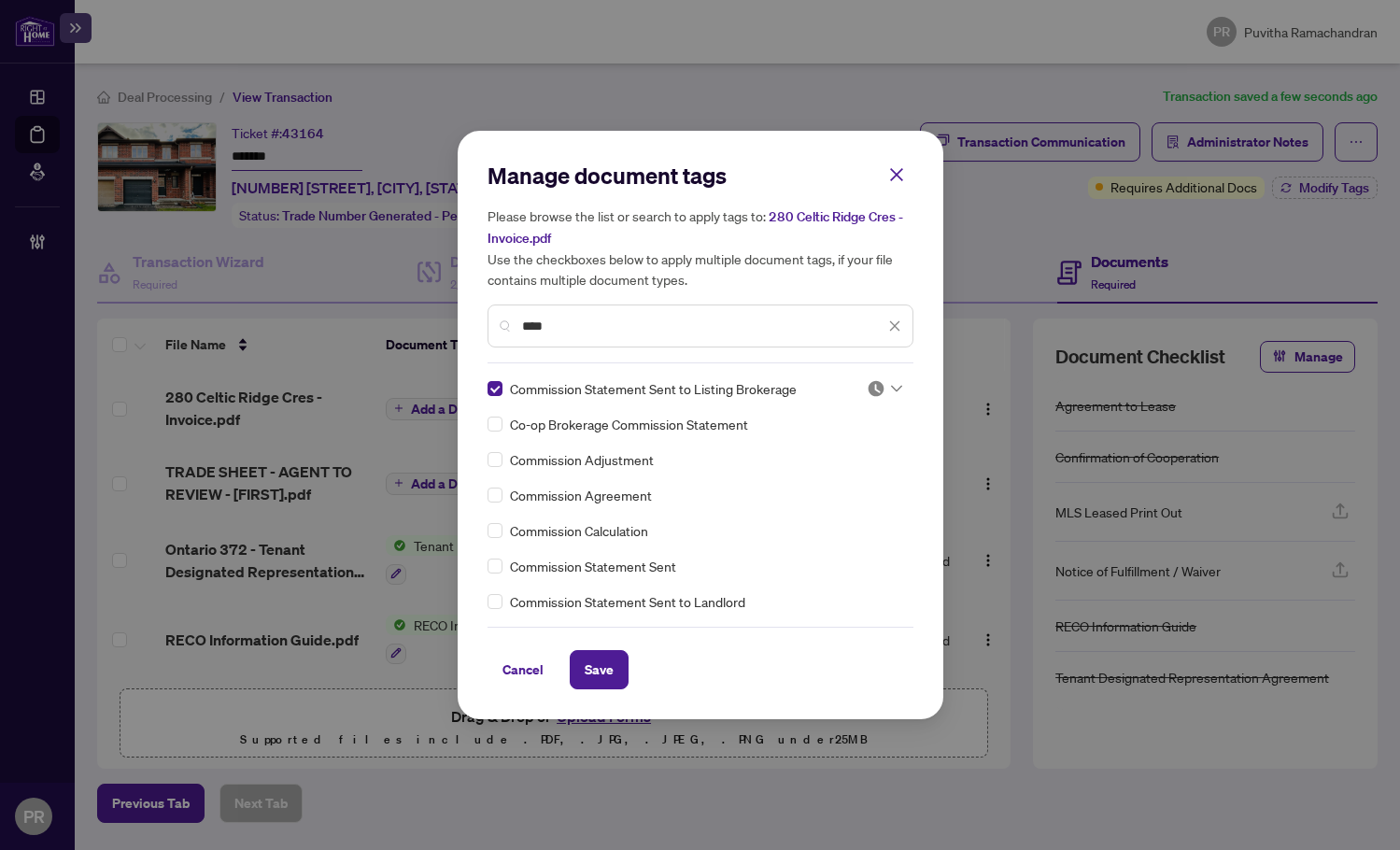 click at bounding box center (879, 389) 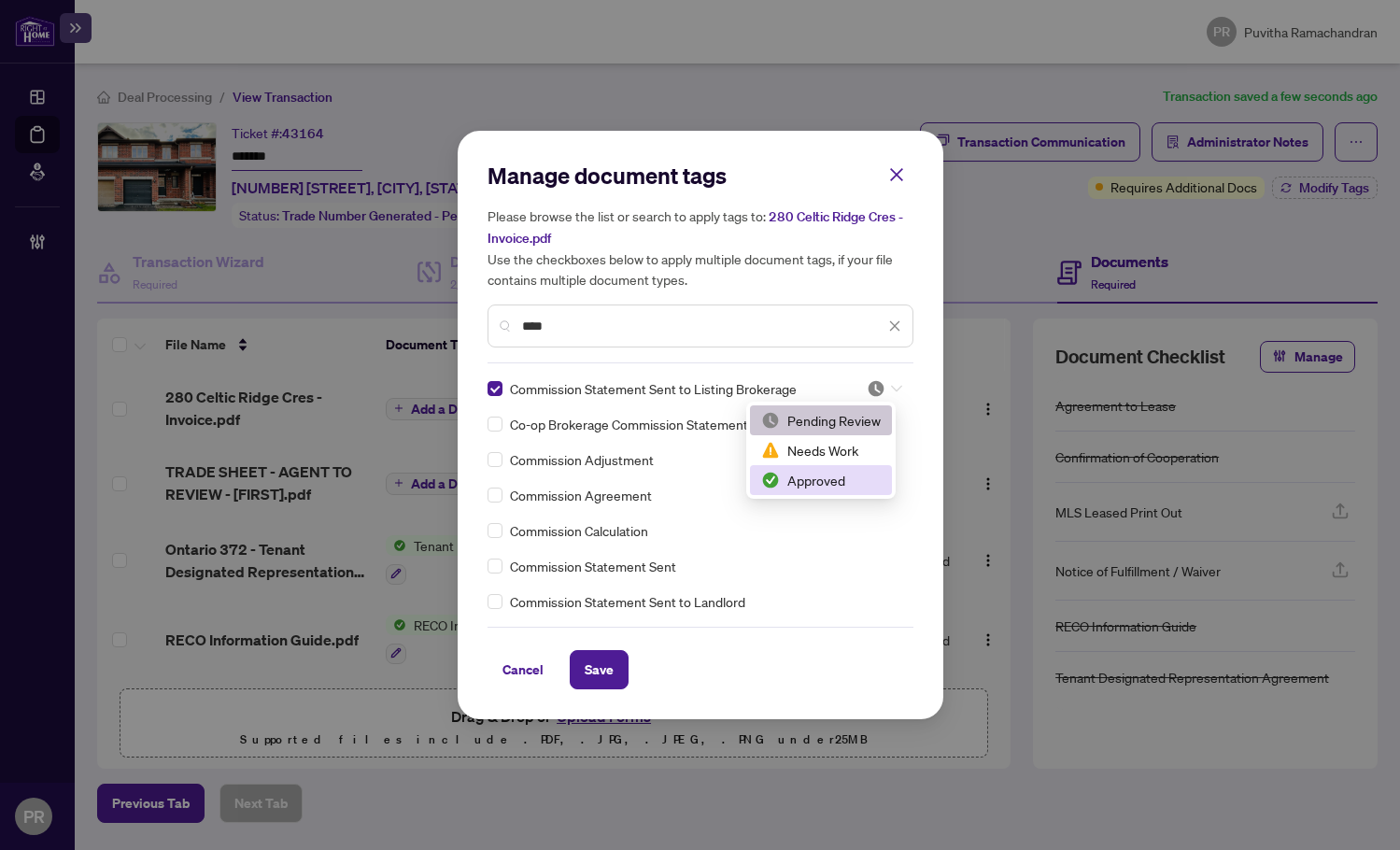 click on "Approved" at bounding box center [821, 480] 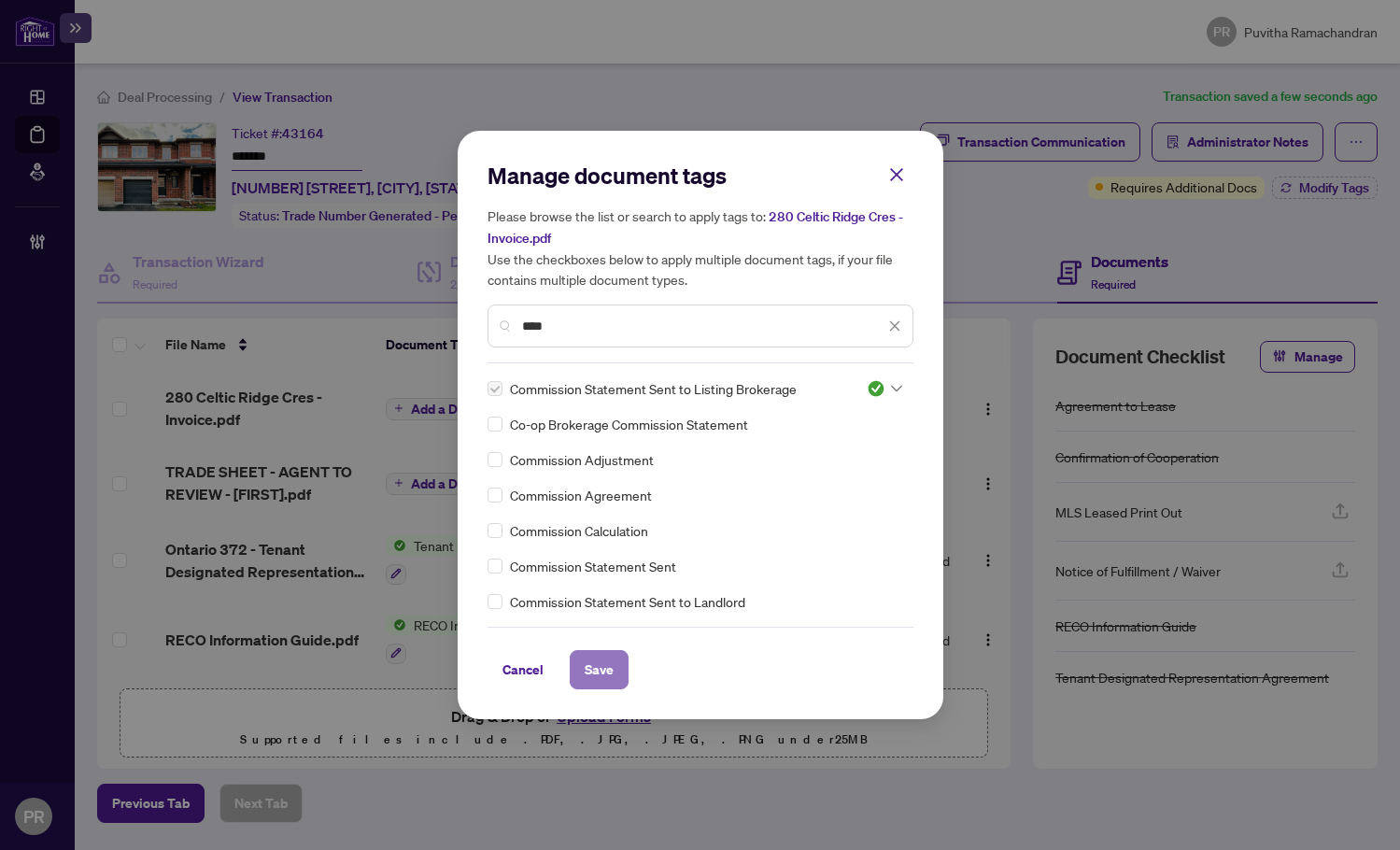 click on "Save" at bounding box center (599, 670) 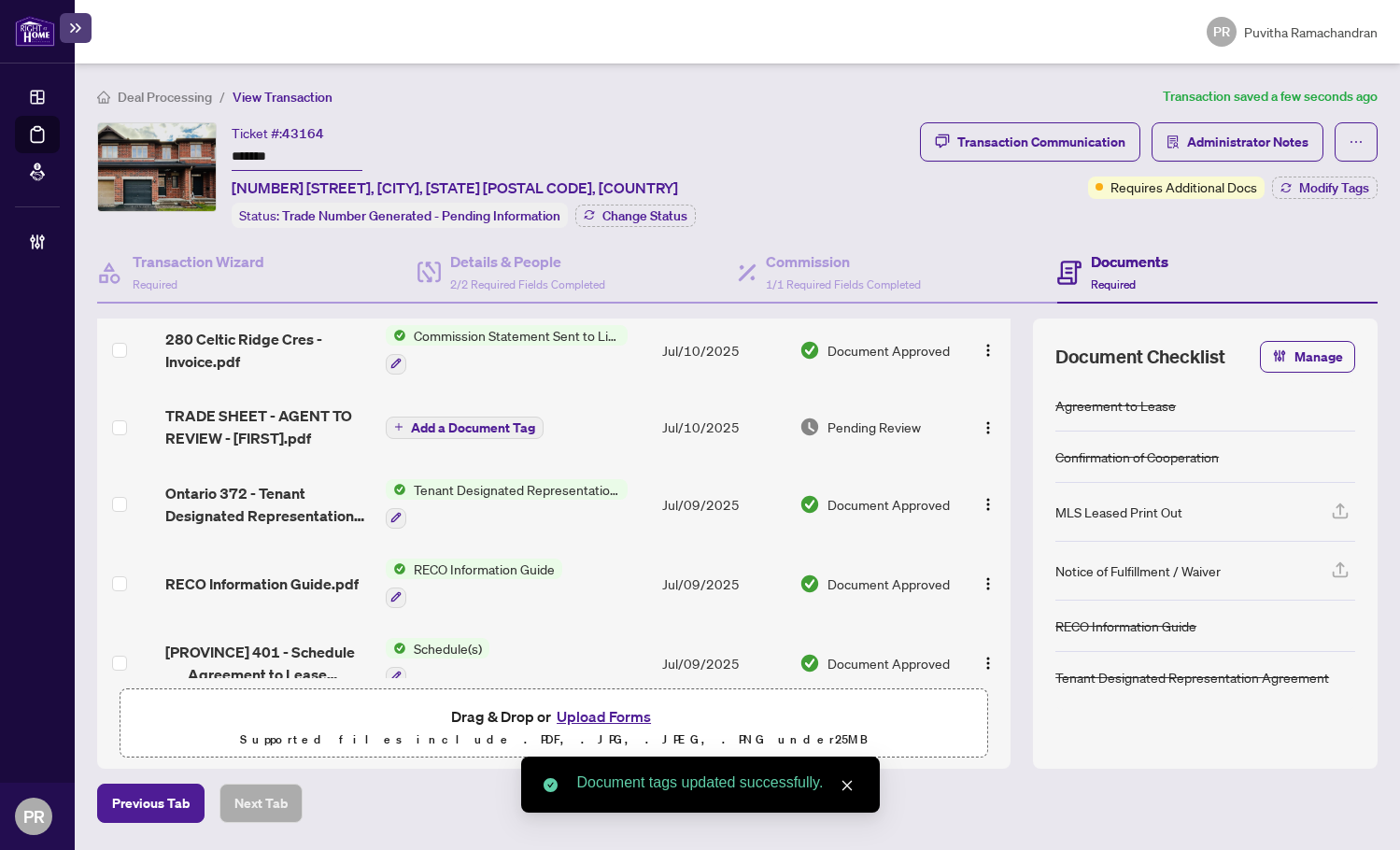 scroll, scrollTop: 247, scrollLeft: 0, axis: vertical 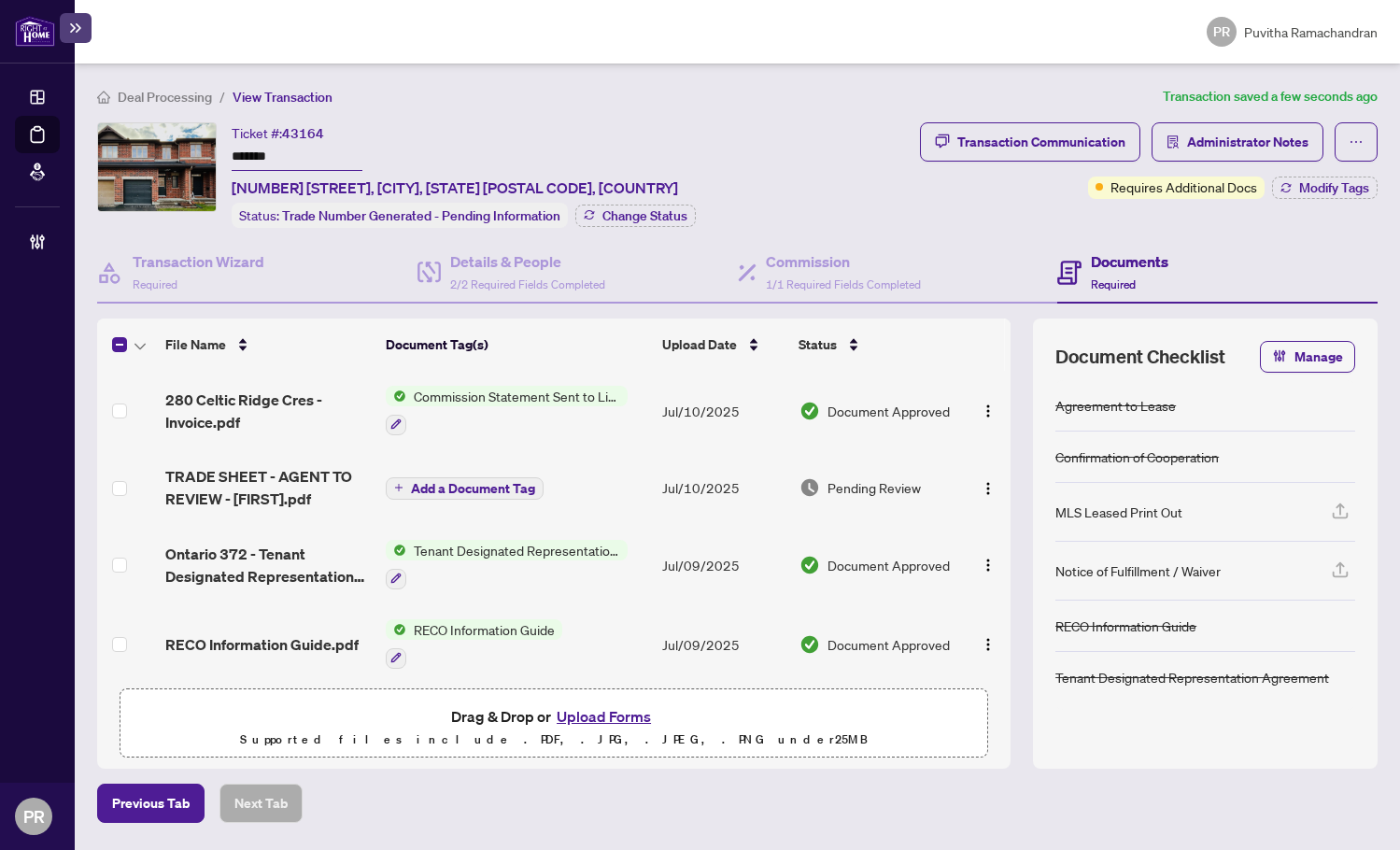 click at bounding box center [127, 345] 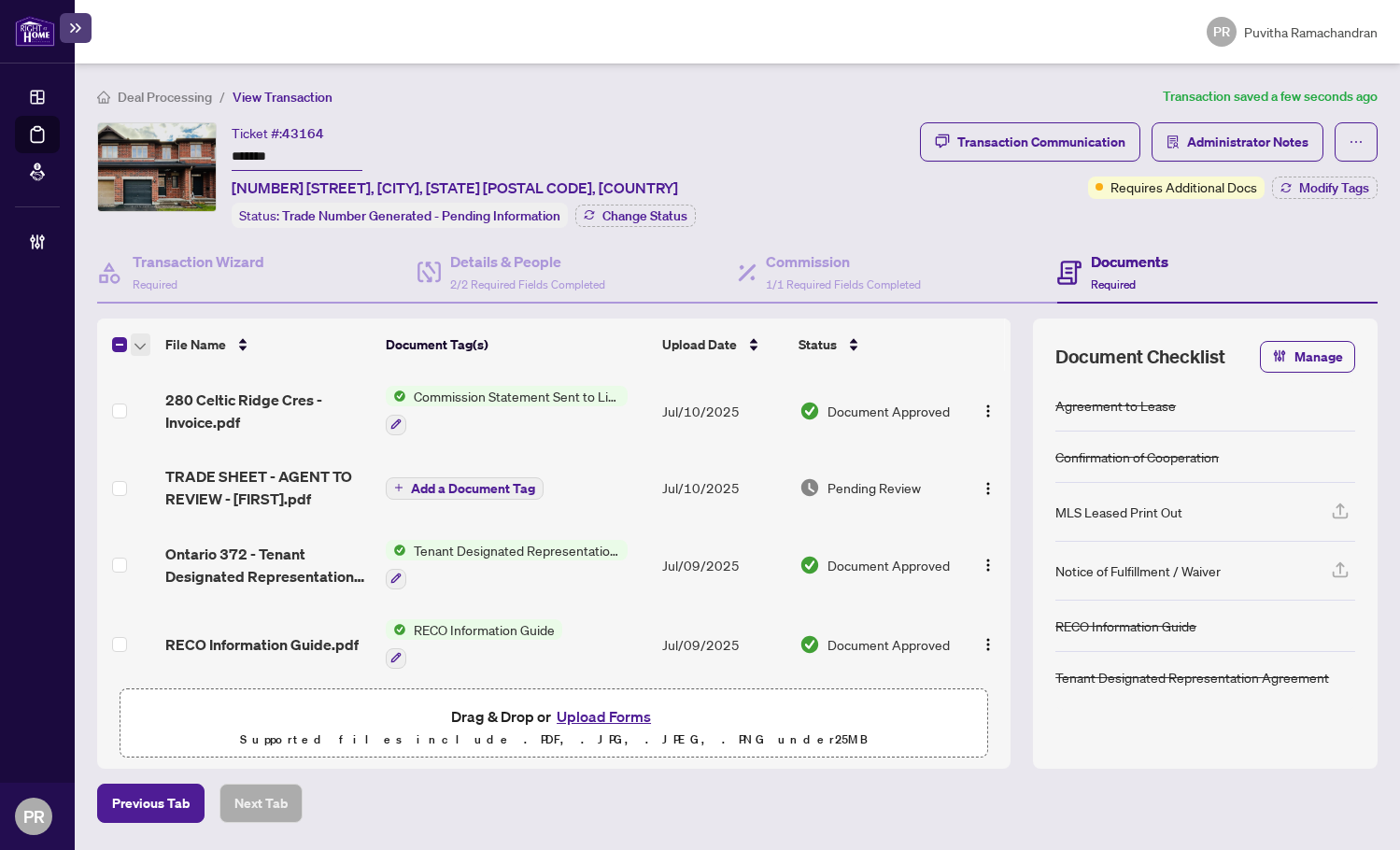 click at bounding box center [140, 345] 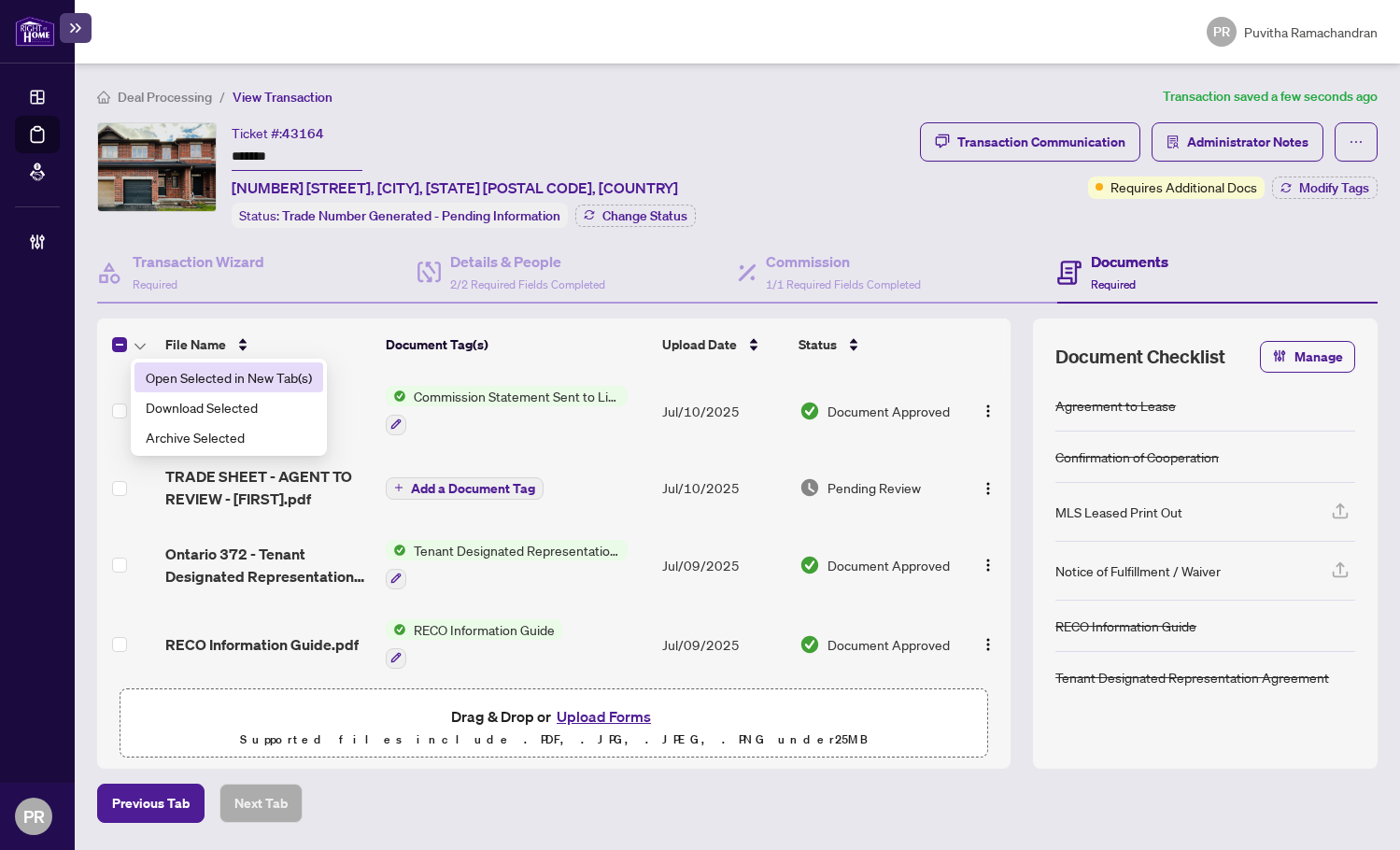 click on "Open Selected in New Tab(s)" at bounding box center (229, 377) 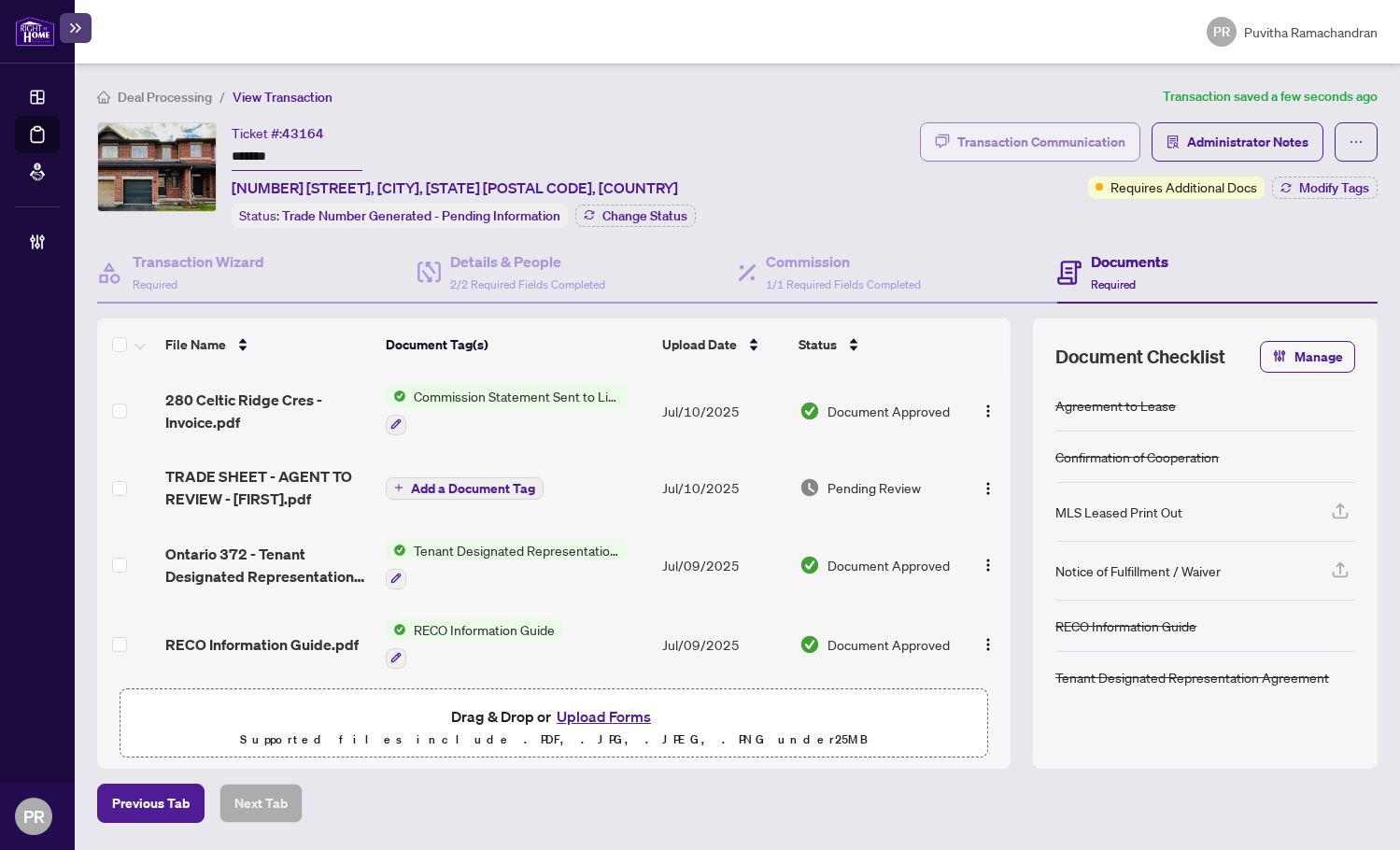 click on "Transaction Communication" at bounding box center [1041, 142] 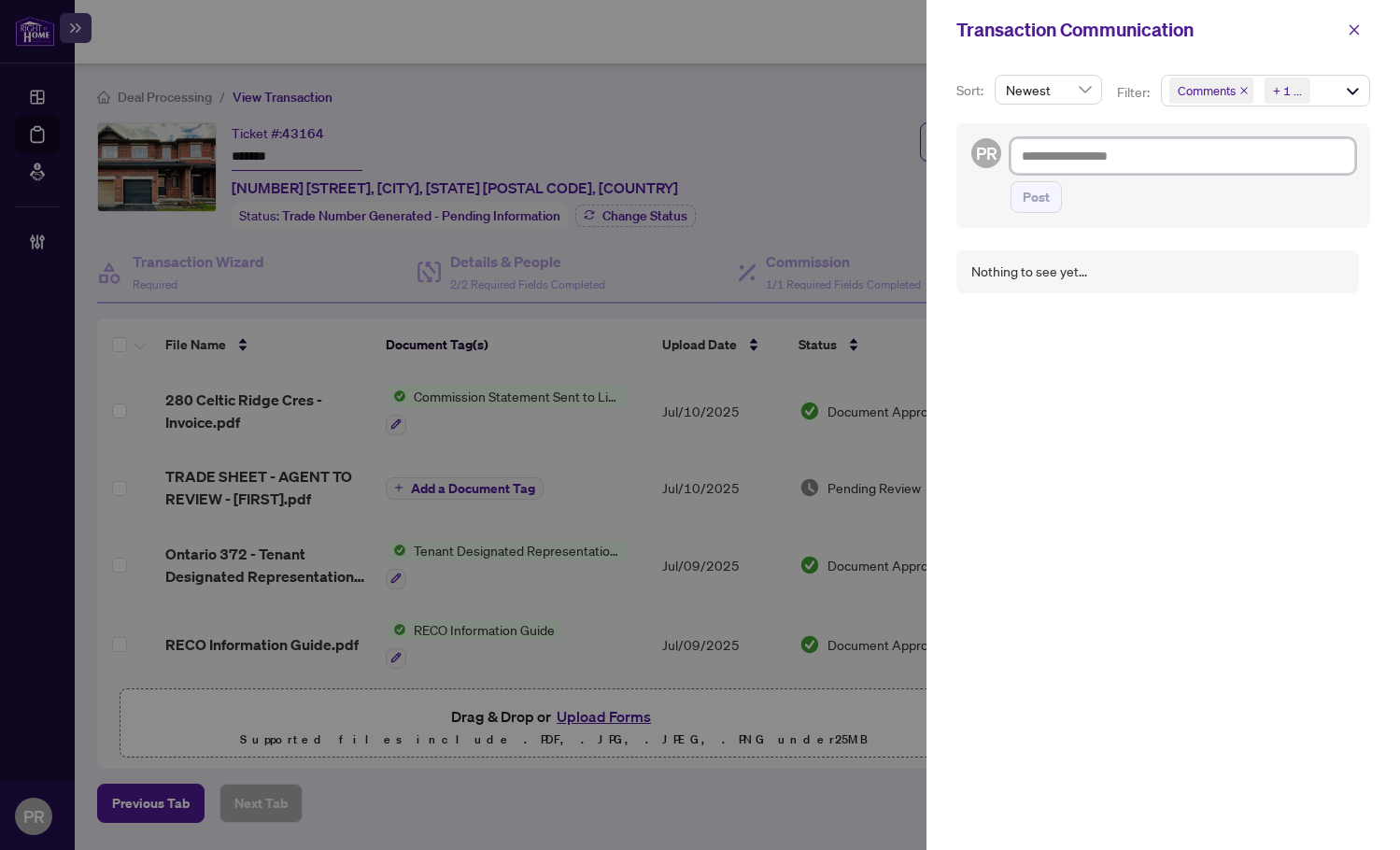 click at bounding box center [1182, 156] 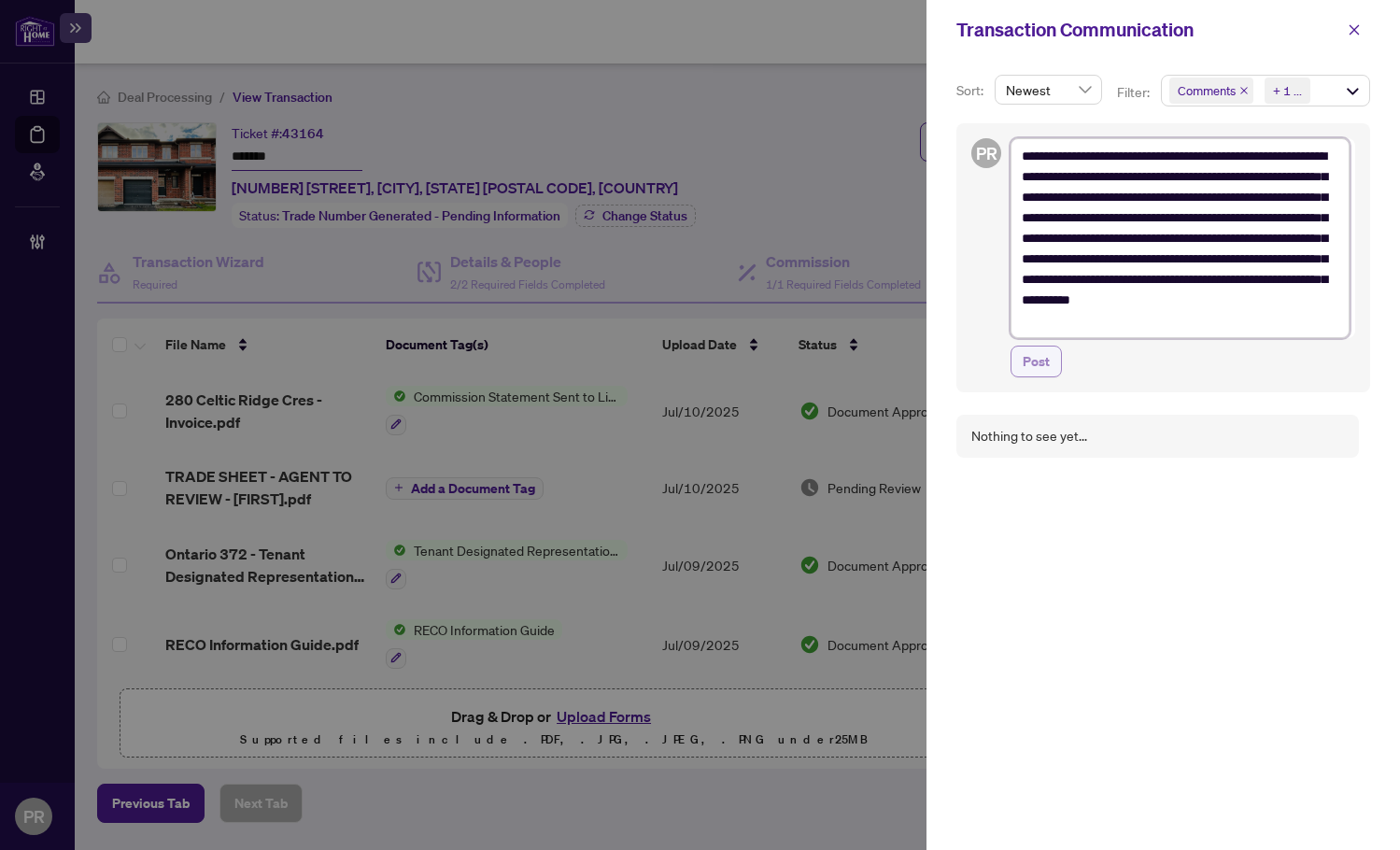 type on "**********" 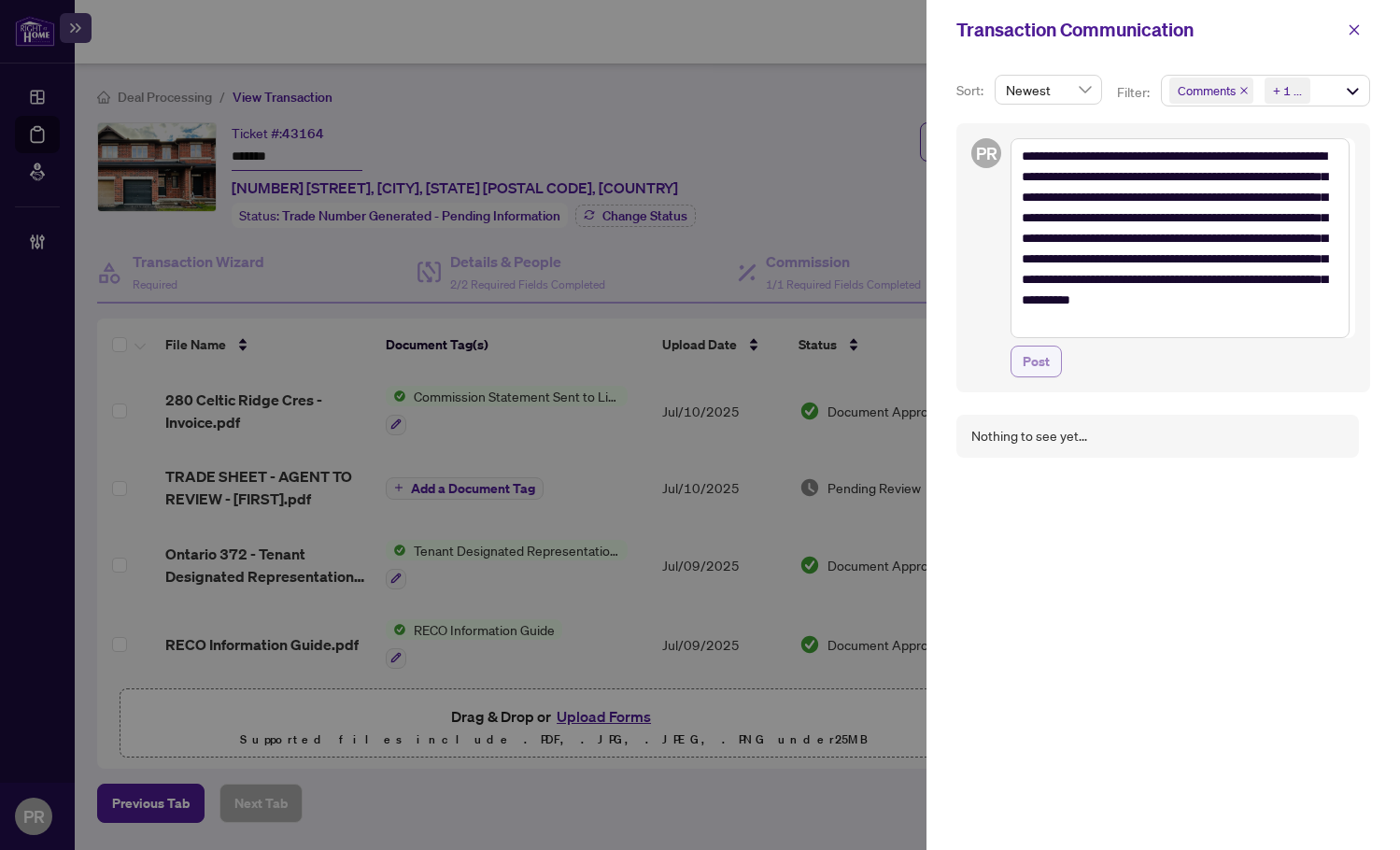 click on "Post" at bounding box center (1036, 361) 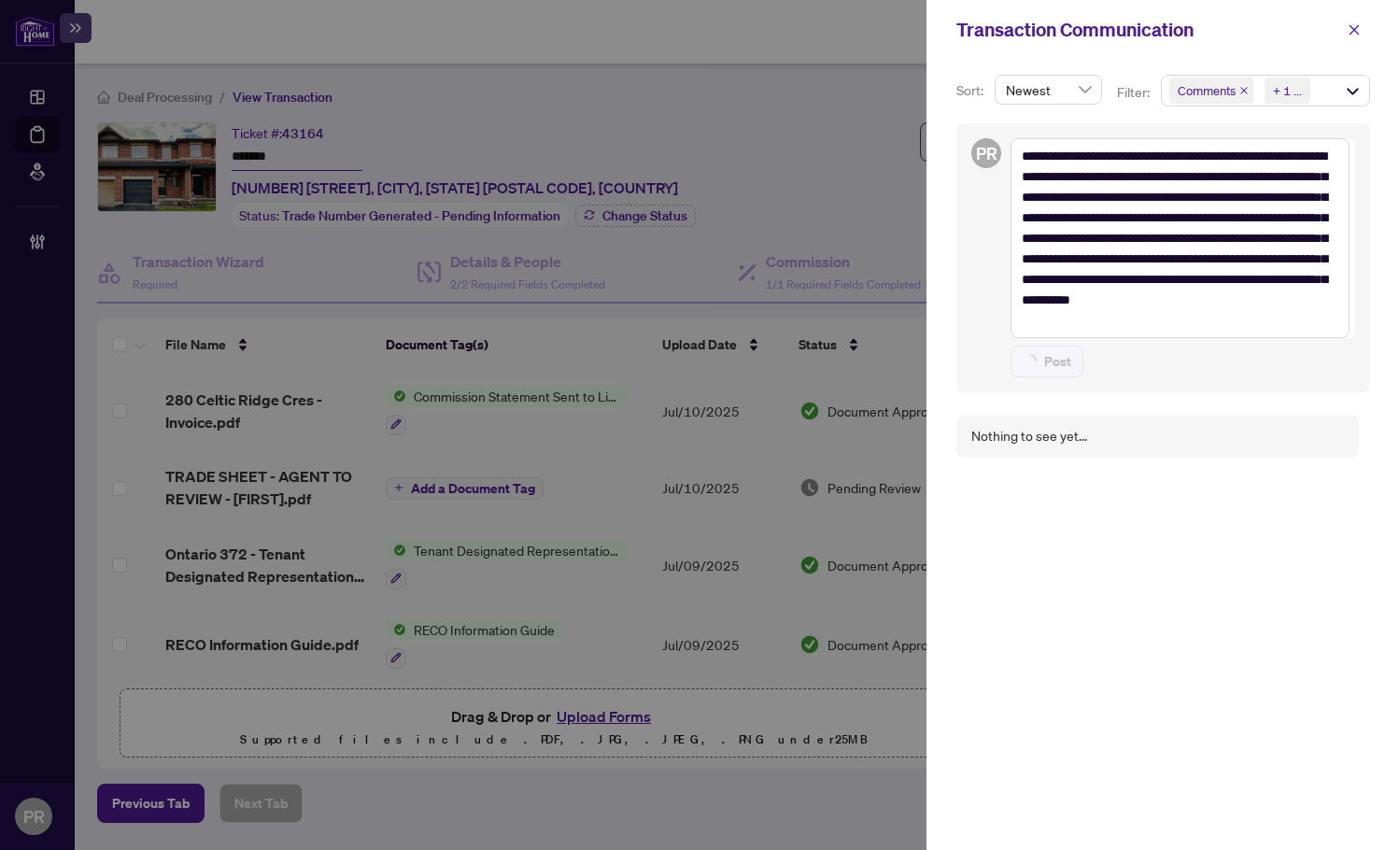 type on "**********" 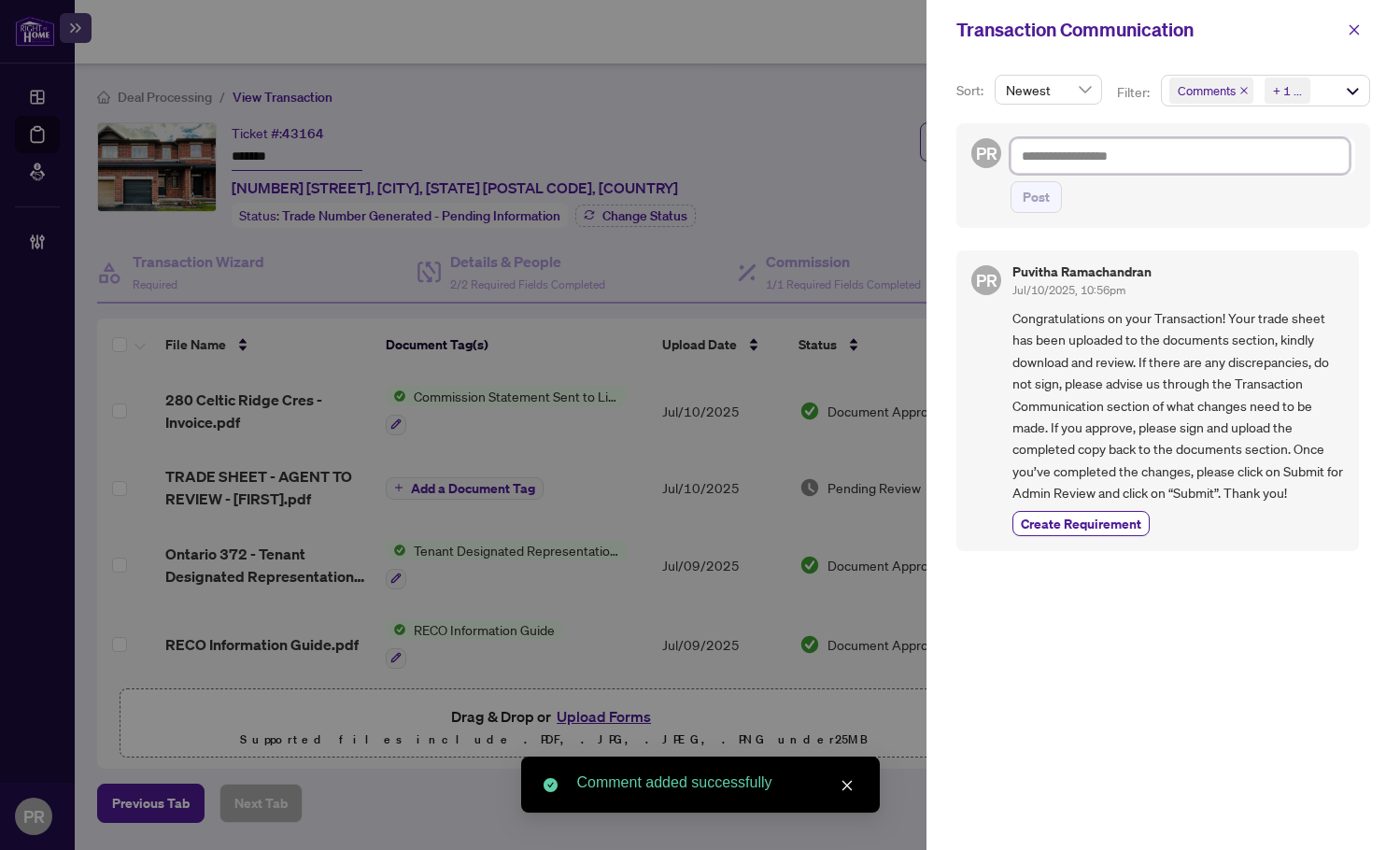 drag, startPoint x: 1340, startPoint y: 150, endPoint x: 1305, endPoint y: 150, distance: 35 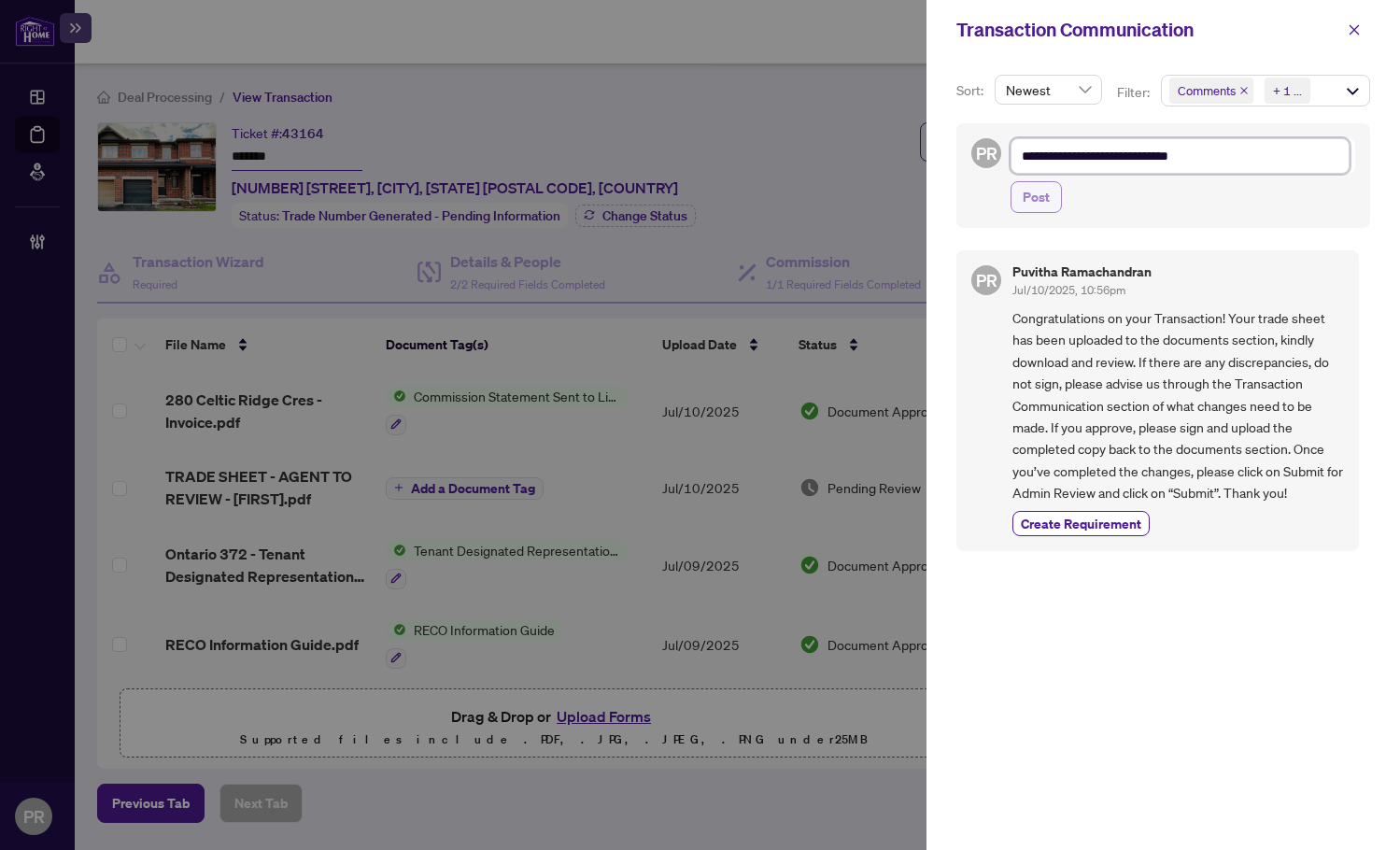 type on "**********" 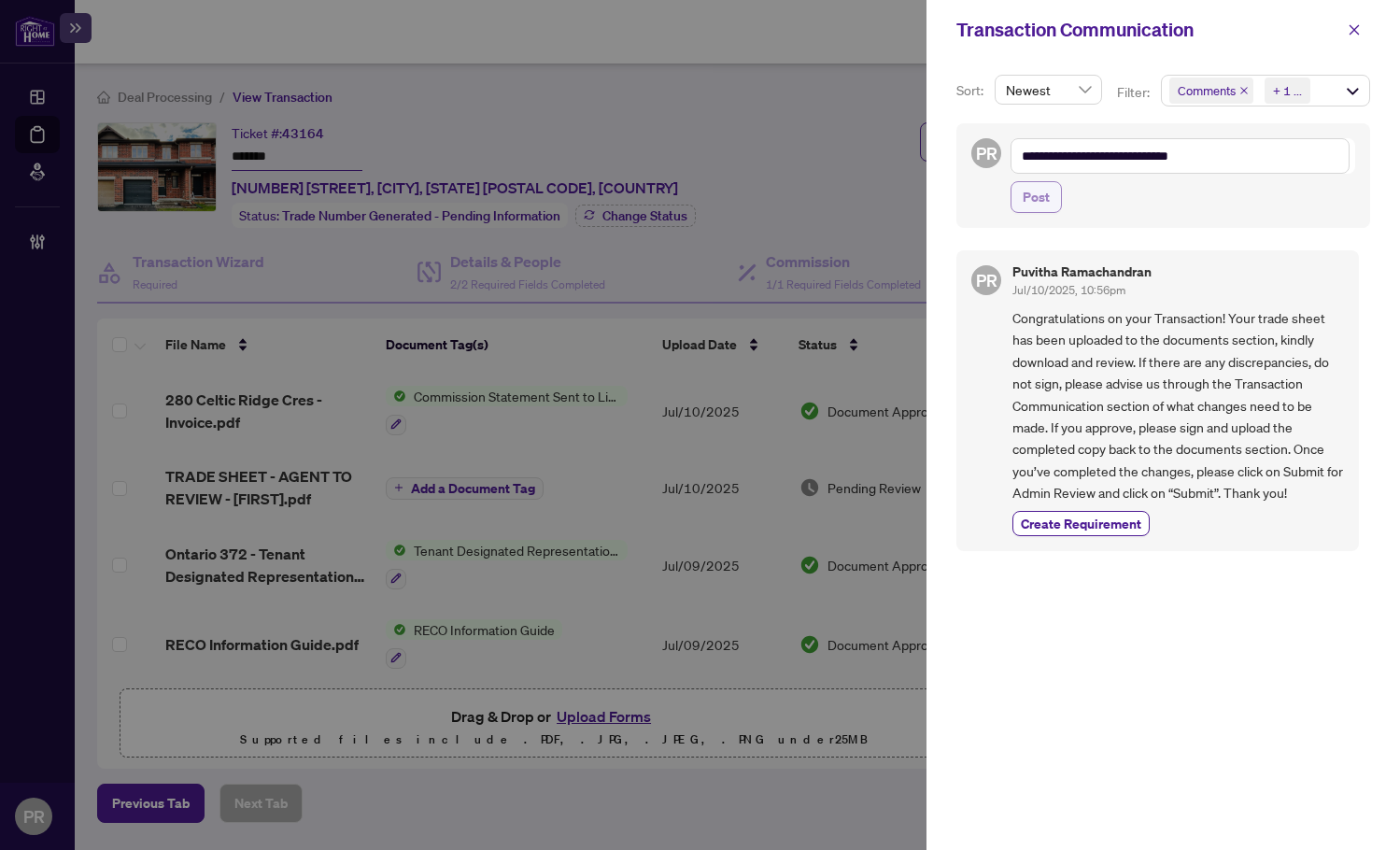 click on "Post" at bounding box center [1036, 197] 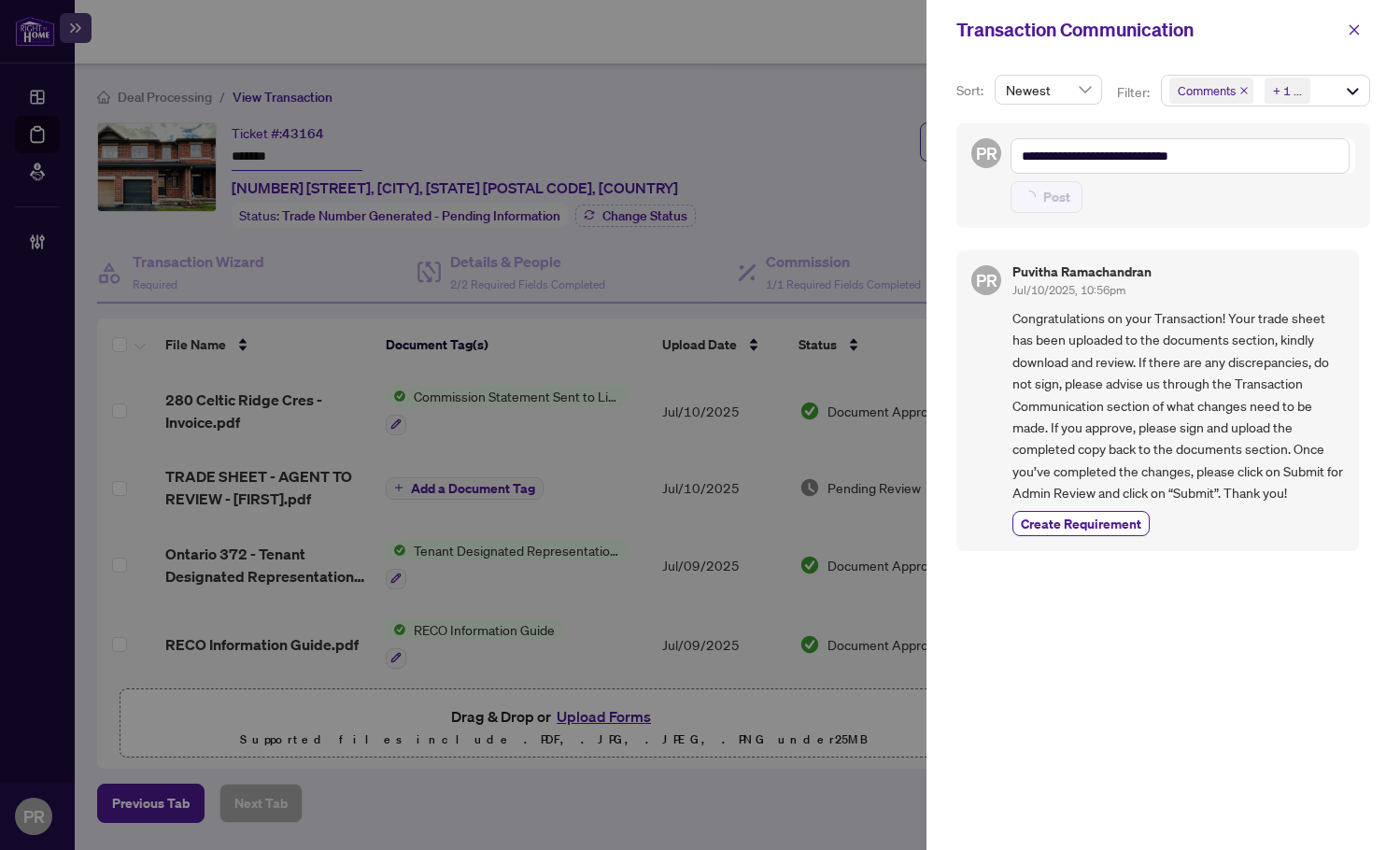 type on "**********" 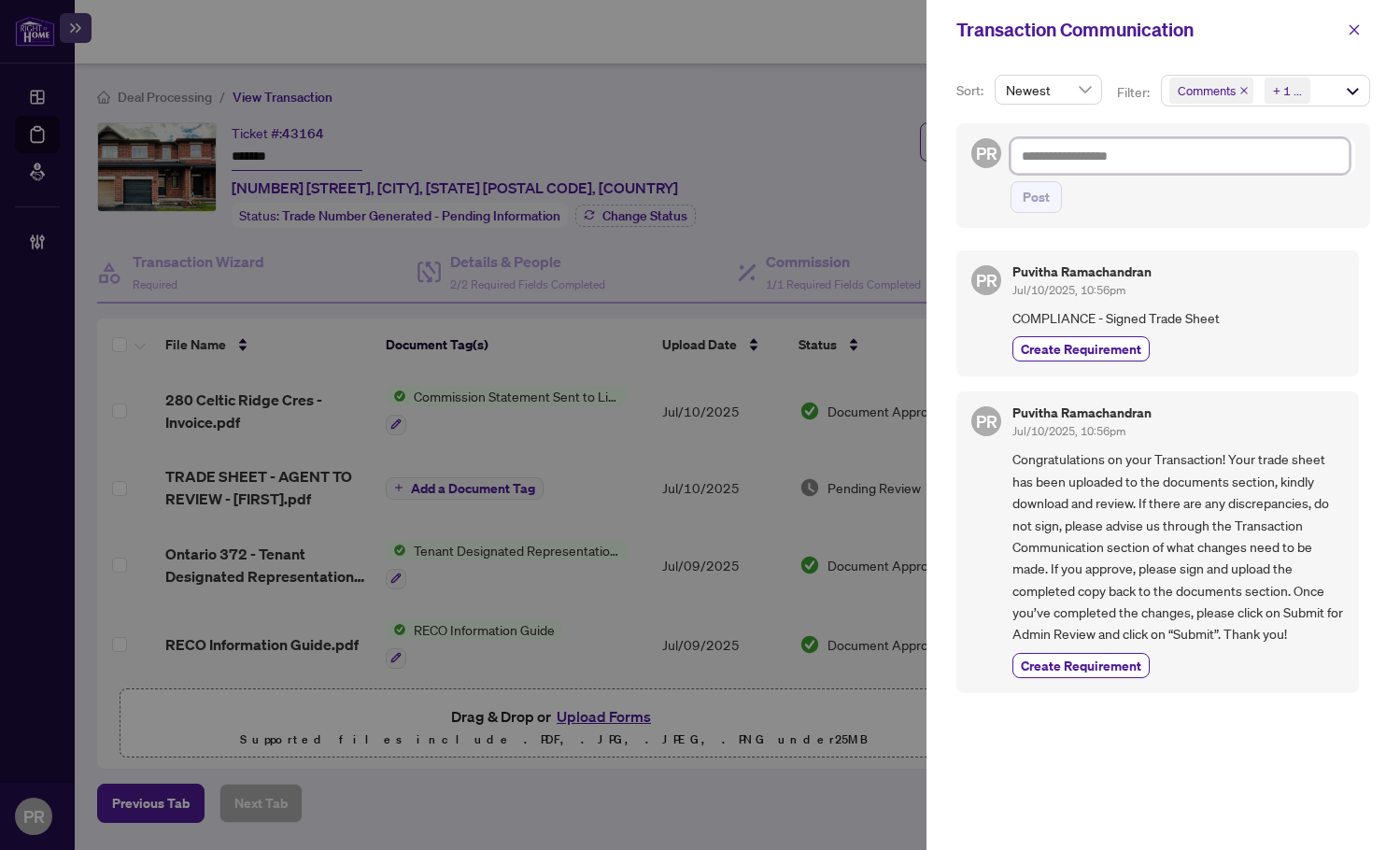 drag, startPoint x: 1063, startPoint y: 150, endPoint x: 1055, endPoint y: 143, distance: 10.630146 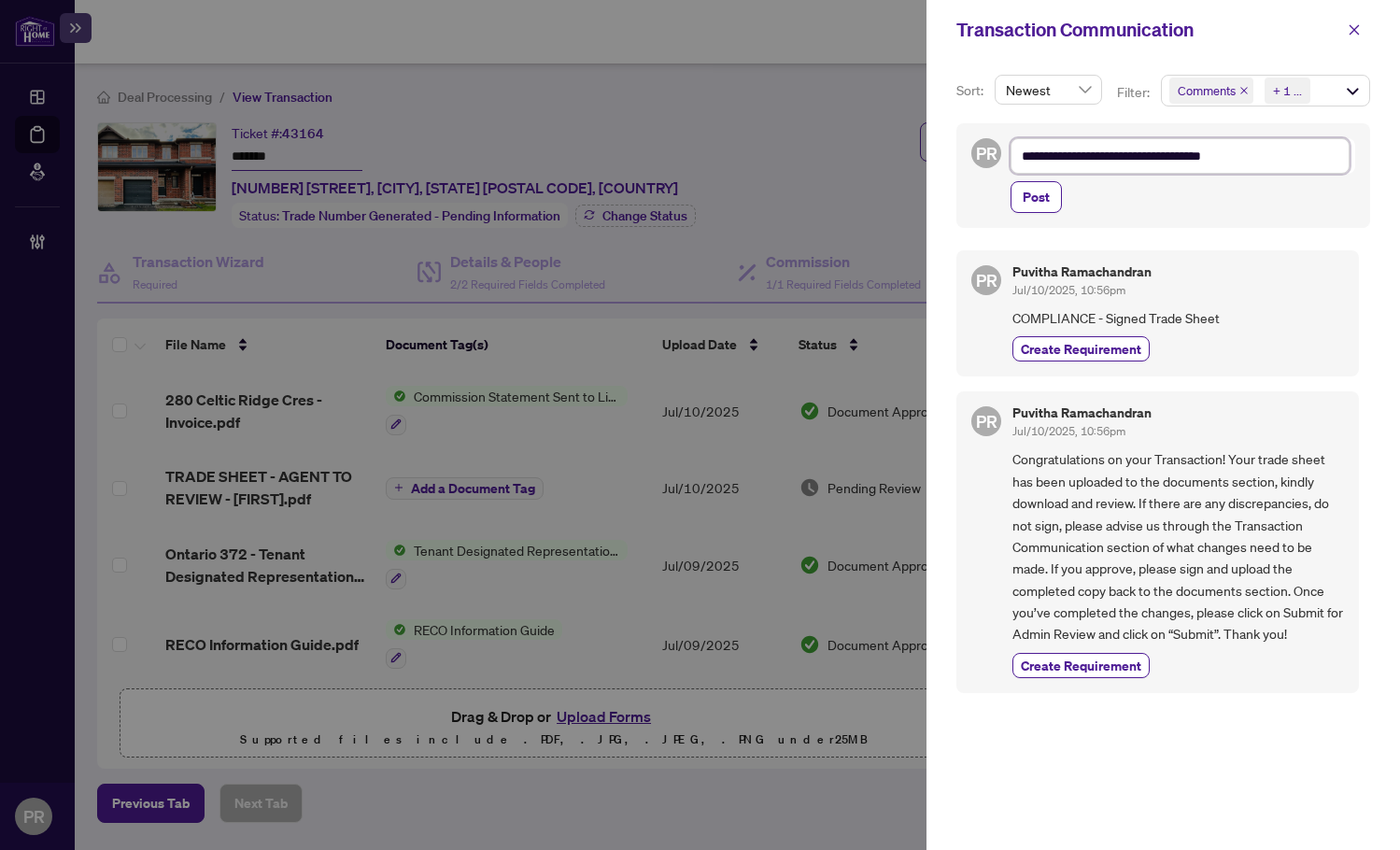 type on "**********" 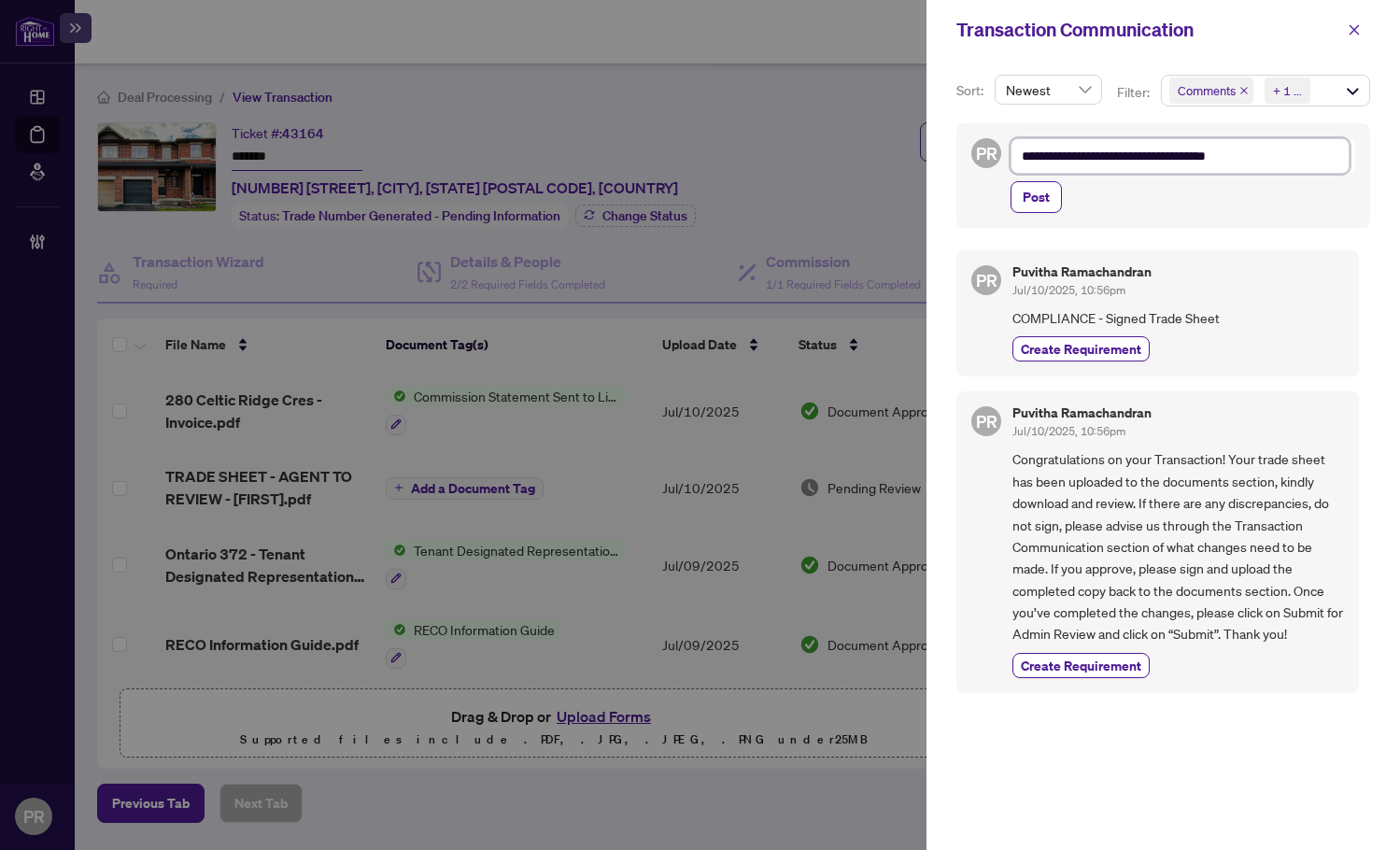 type on "**********" 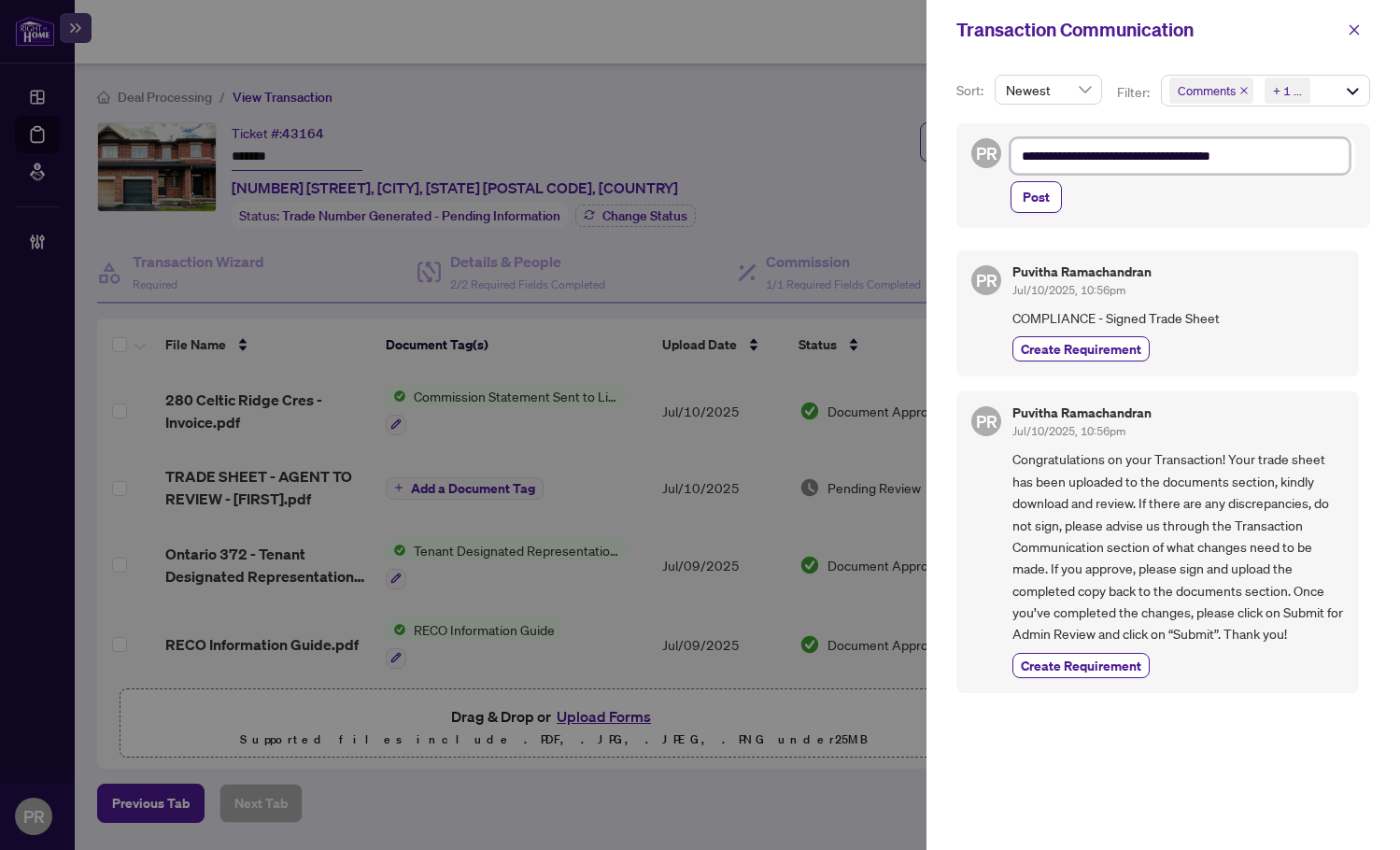 paste on "*********" 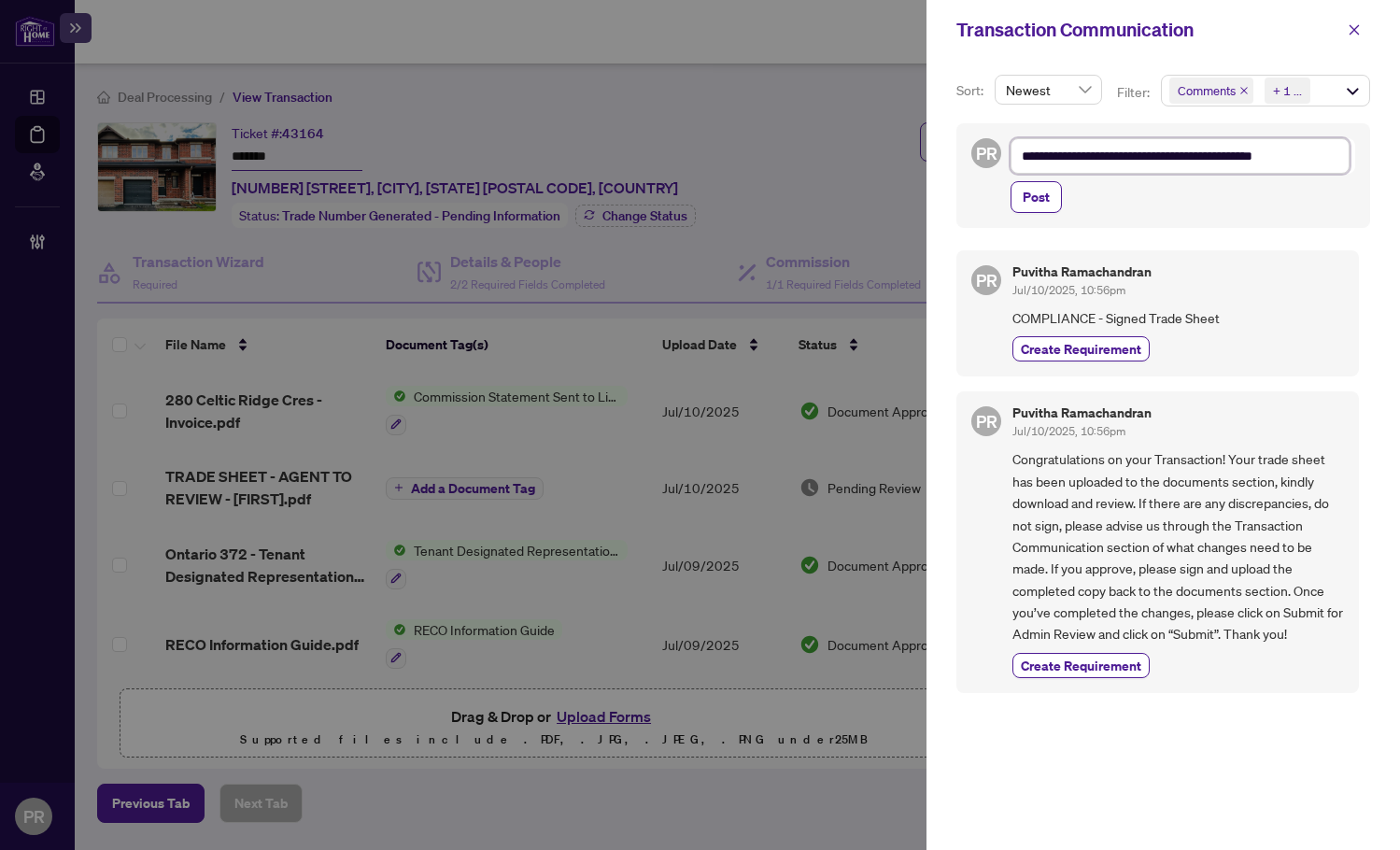 type on "**********" 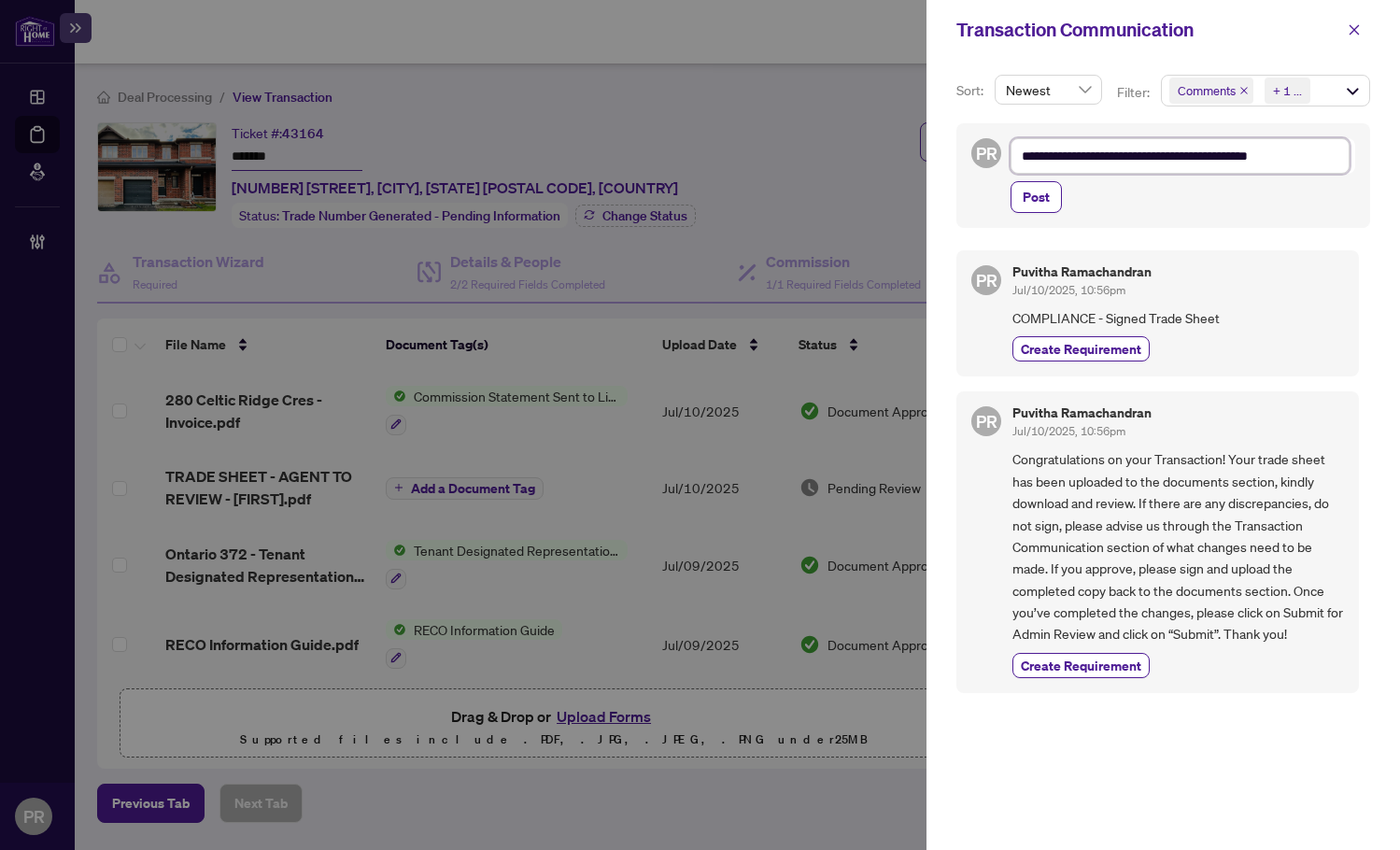 type on "**********" 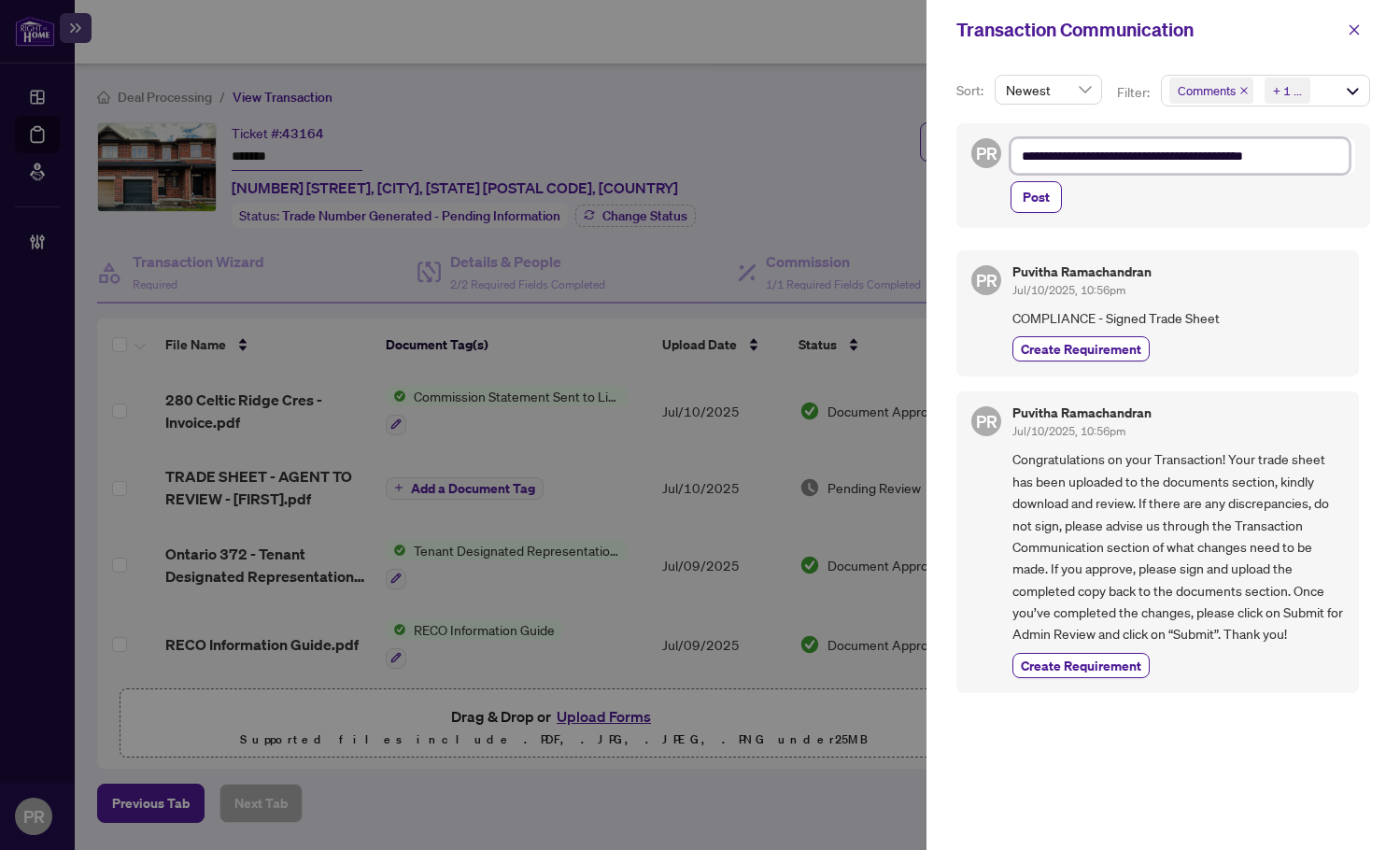 type on "**********" 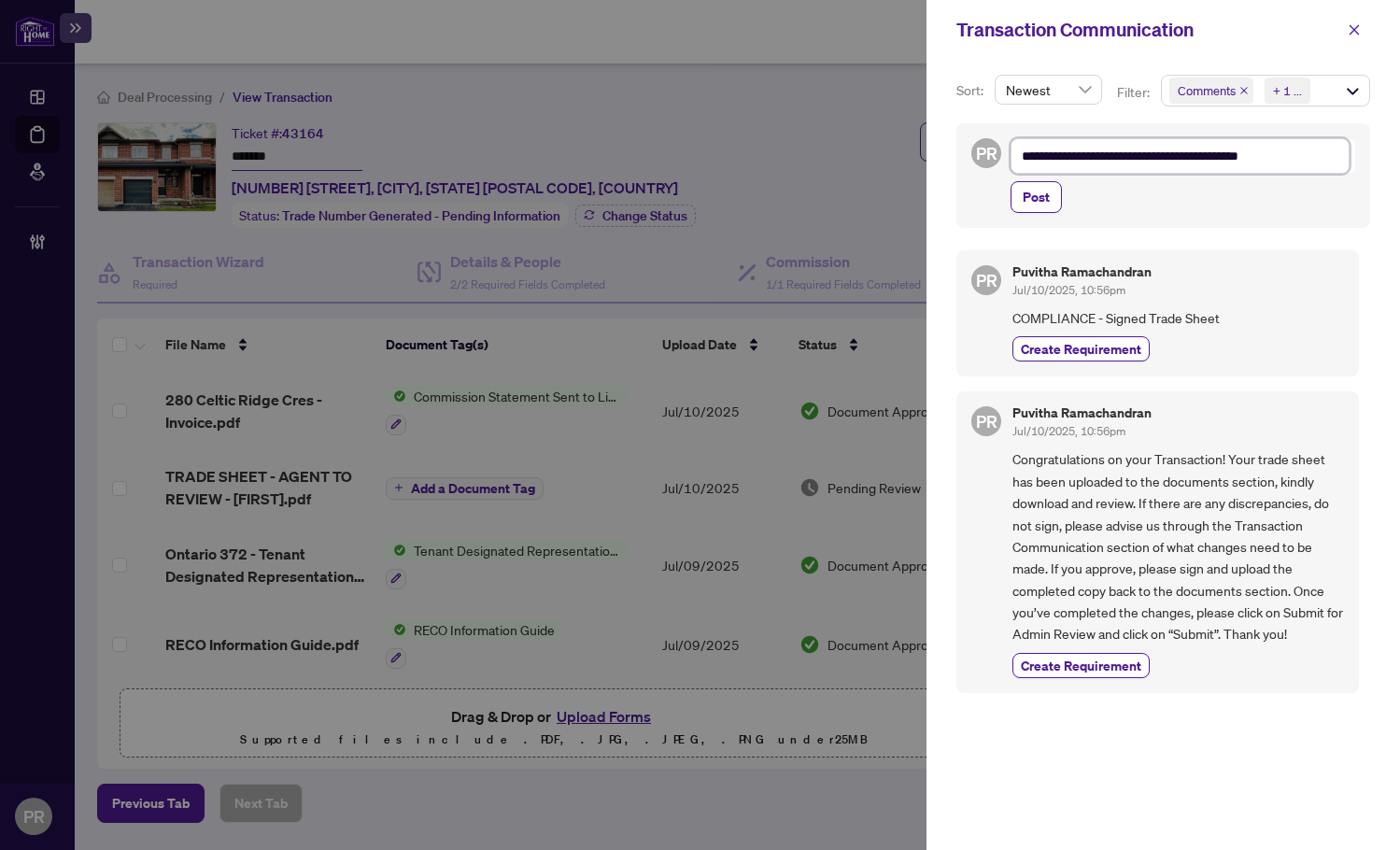 type on "**********" 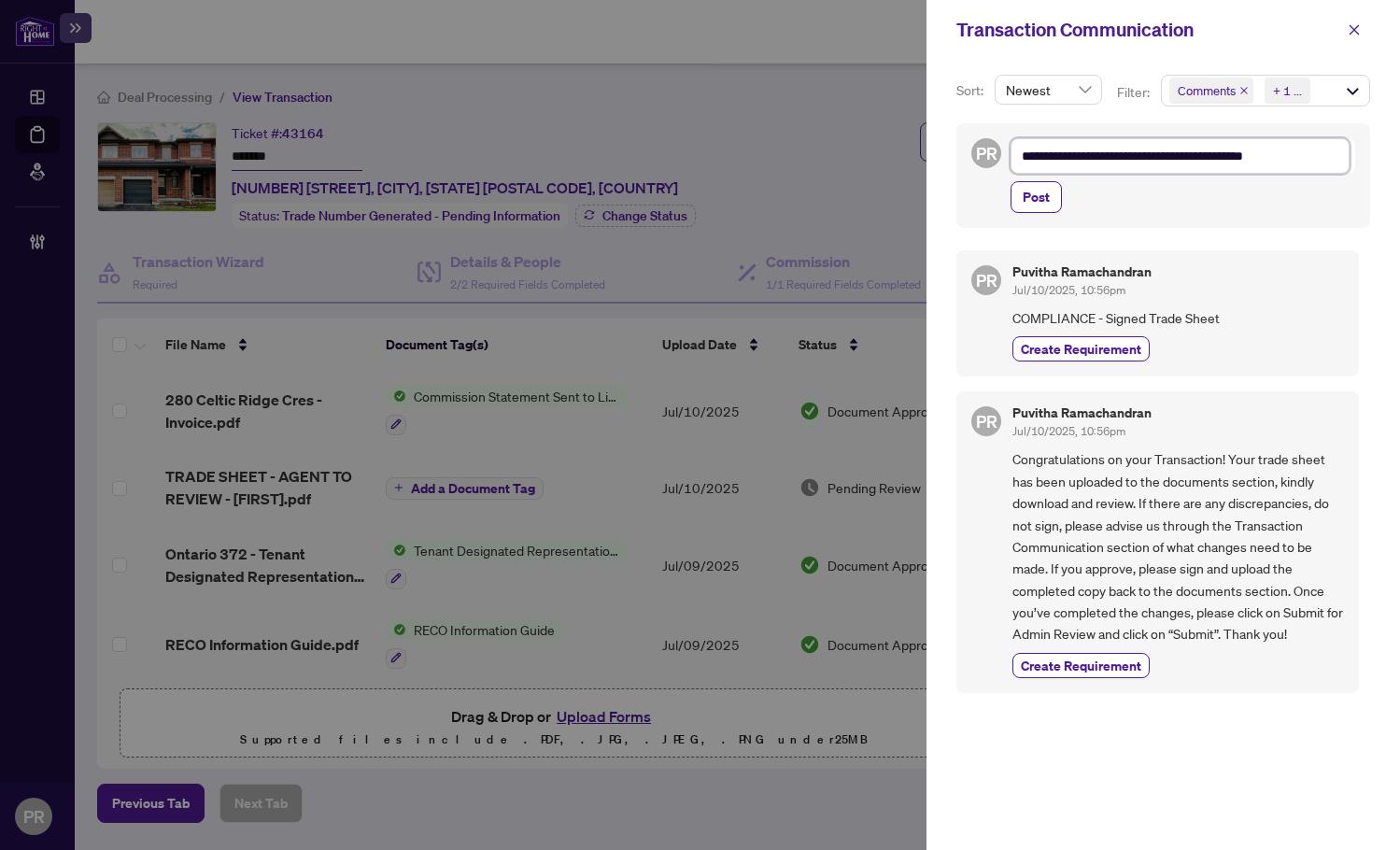 type on "**********" 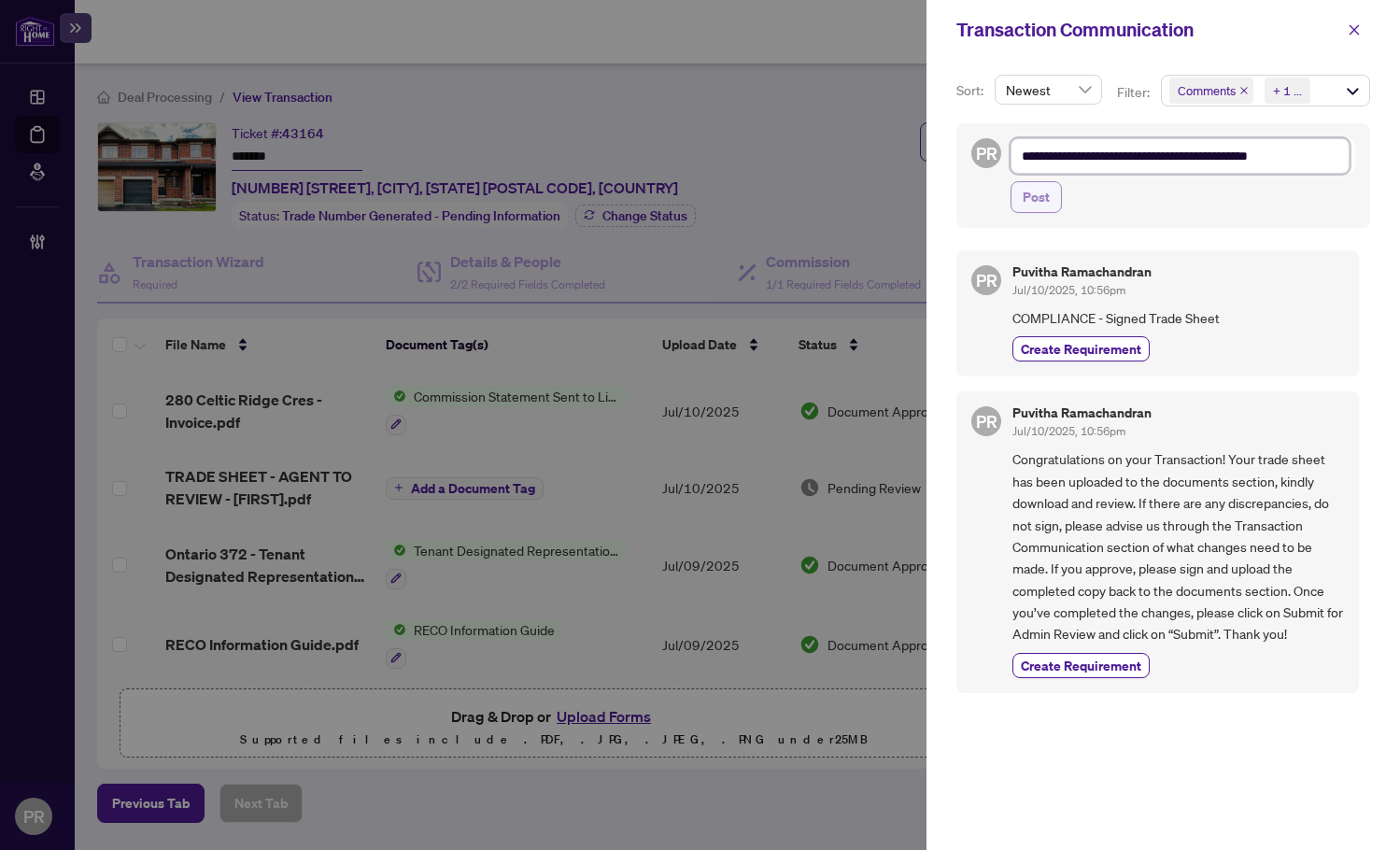 type on "**********" 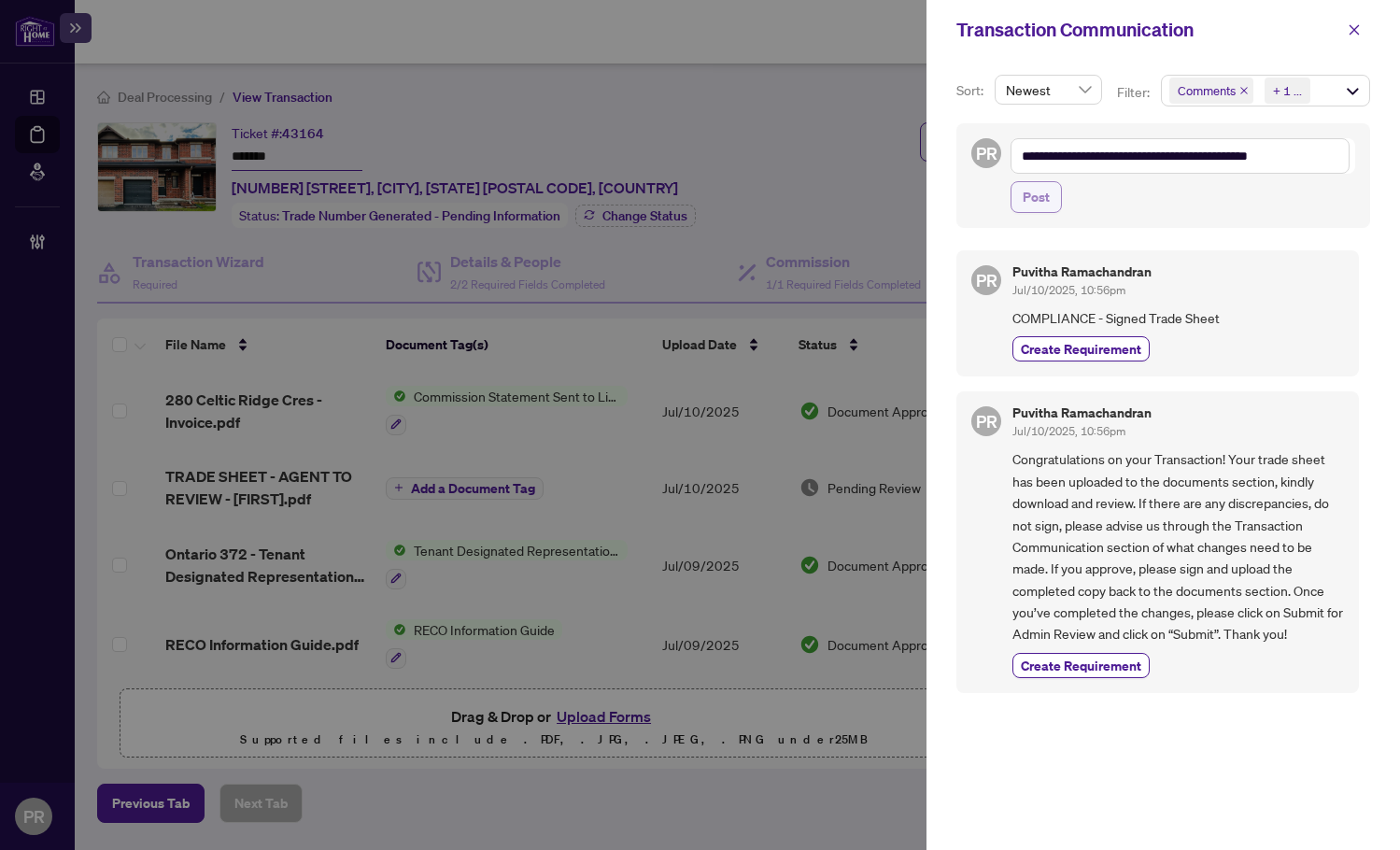 click on "Post" at bounding box center (1036, 197) 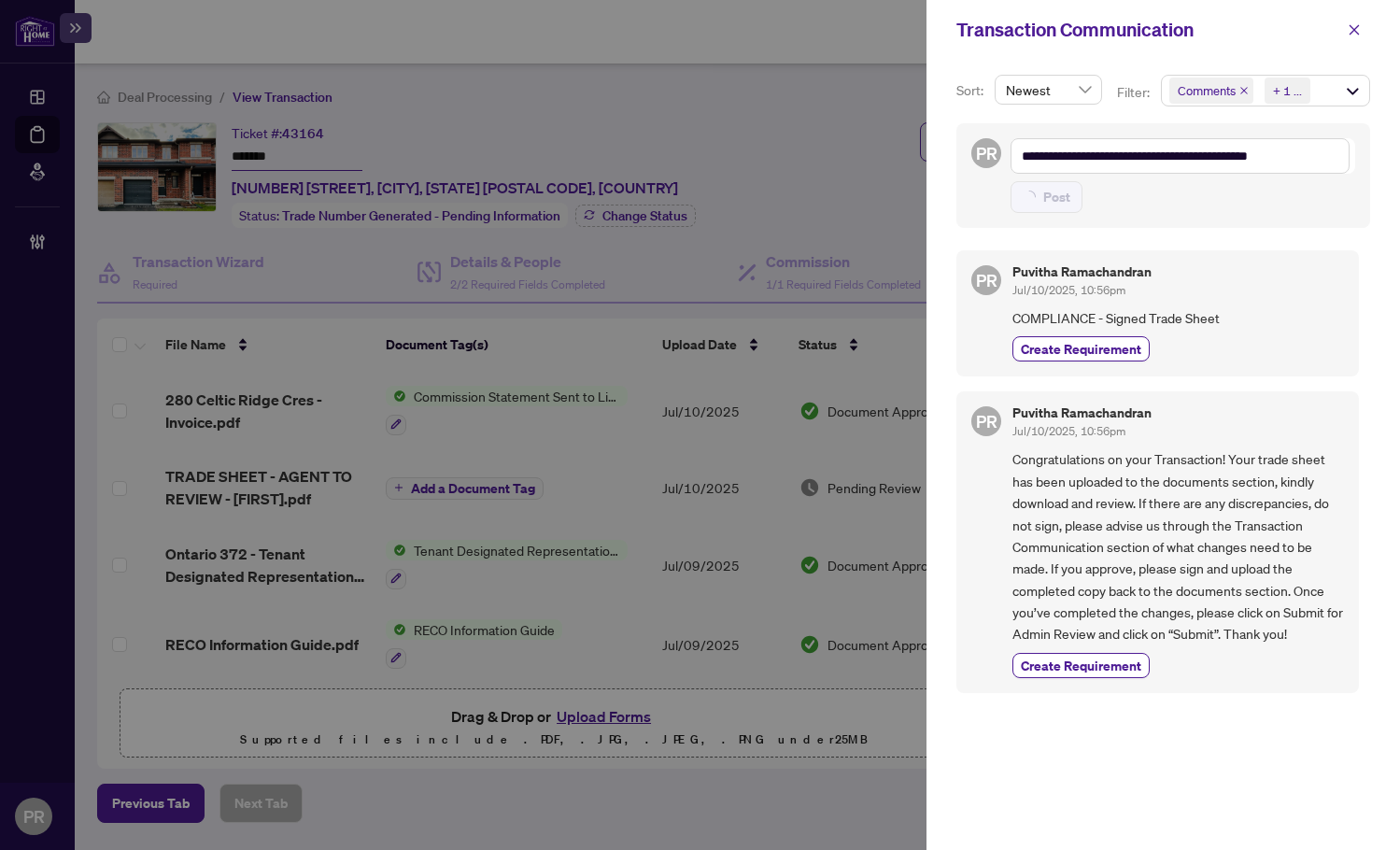 type on "**********" 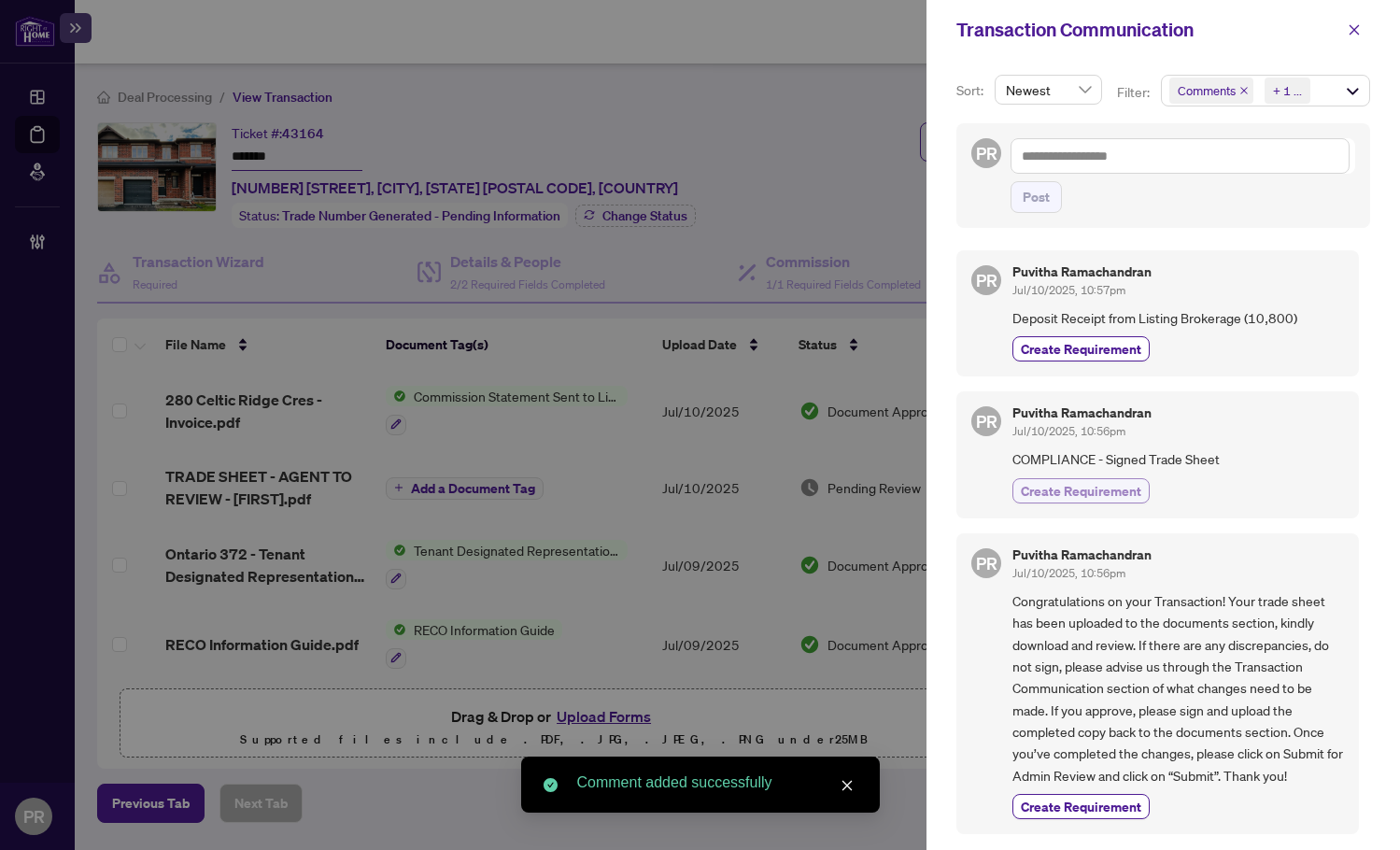 drag, startPoint x: 1091, startPoint y: 491, endPoint x: 1088, endPoint y: 473, distance: 18.24829 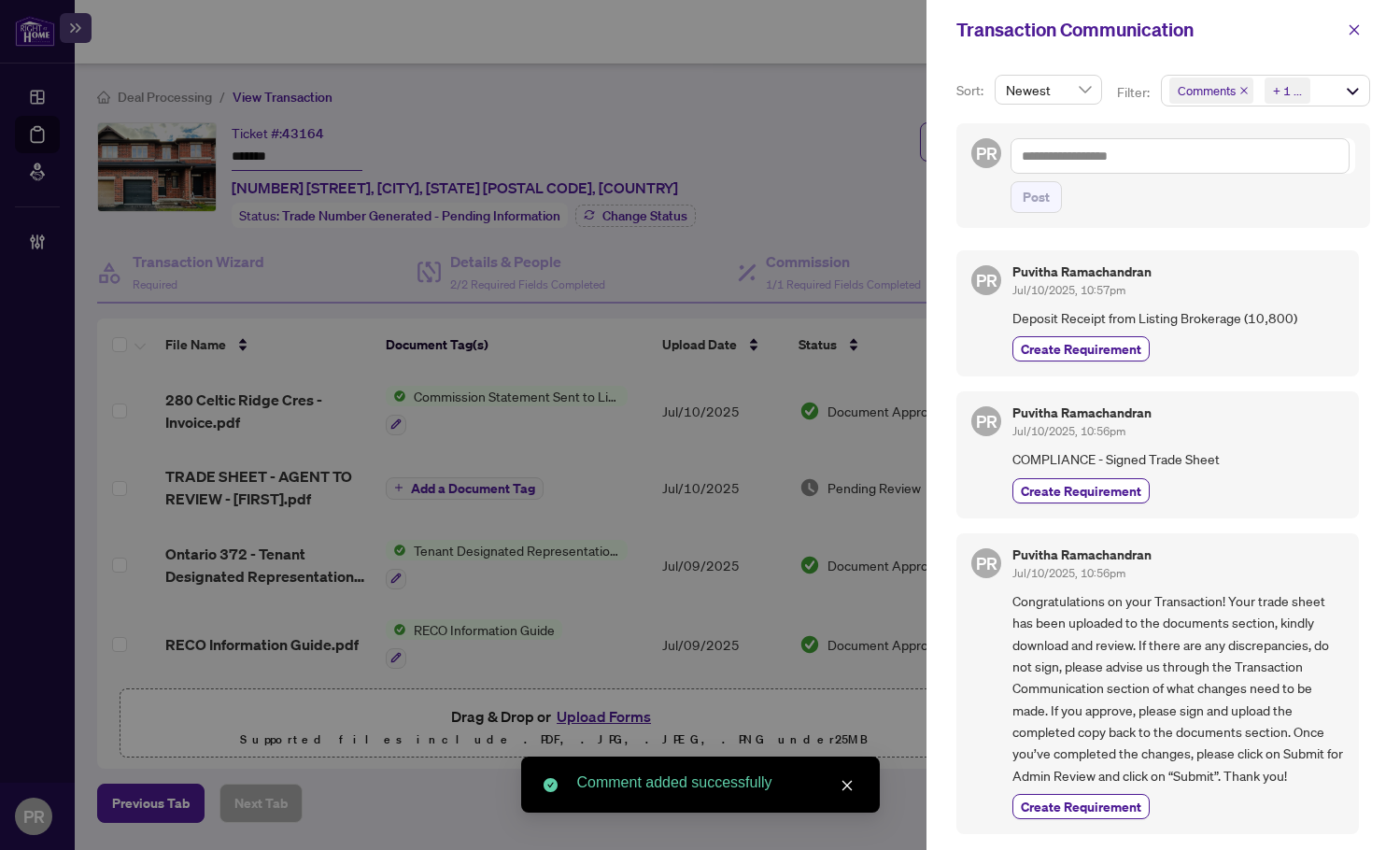 click on "Create Requirement" at bounding box center [1081, 490] 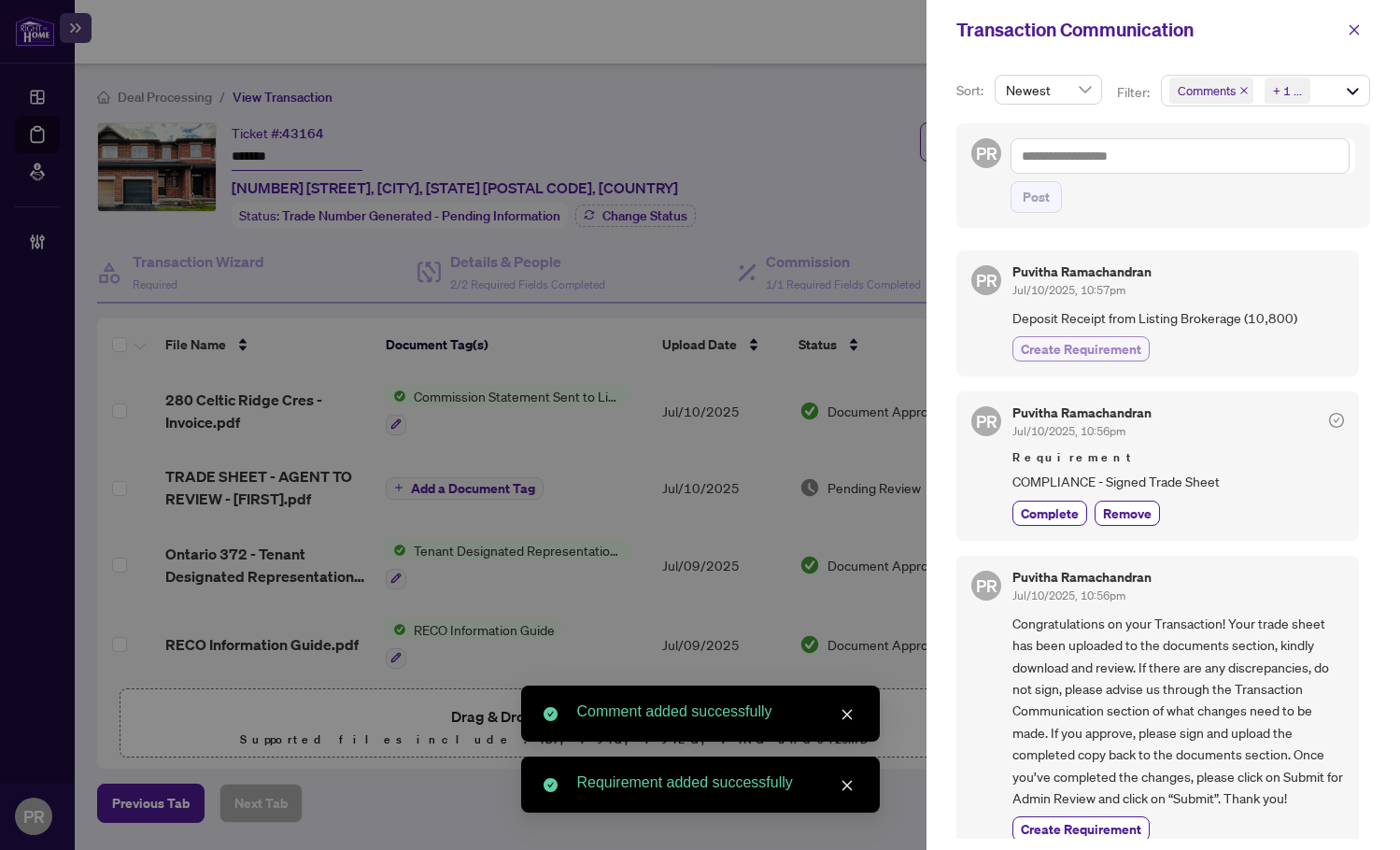 click on "Create Requirement" at bounding box center [1081, 348] 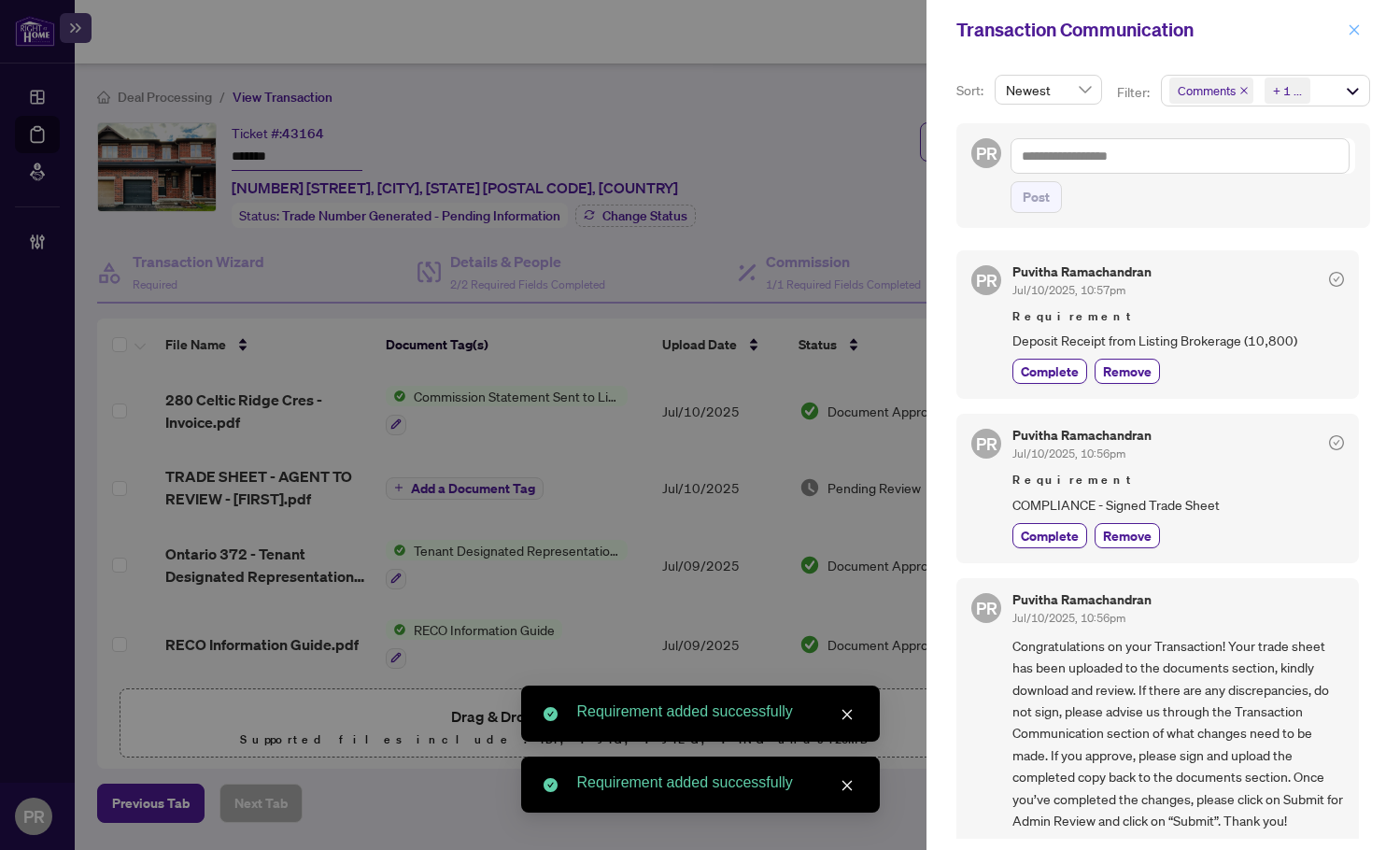 click 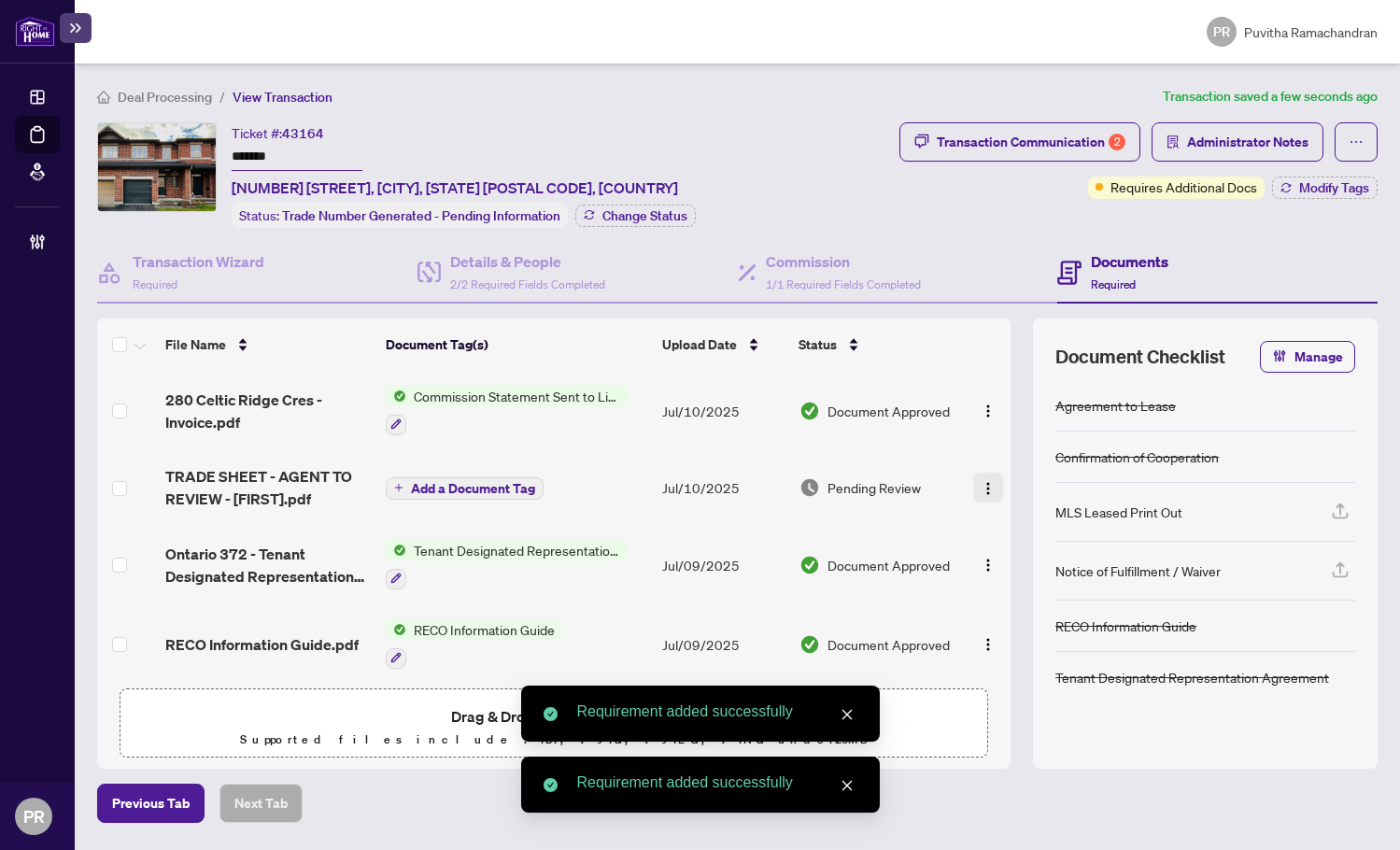 click at bounding box center [988, 489] 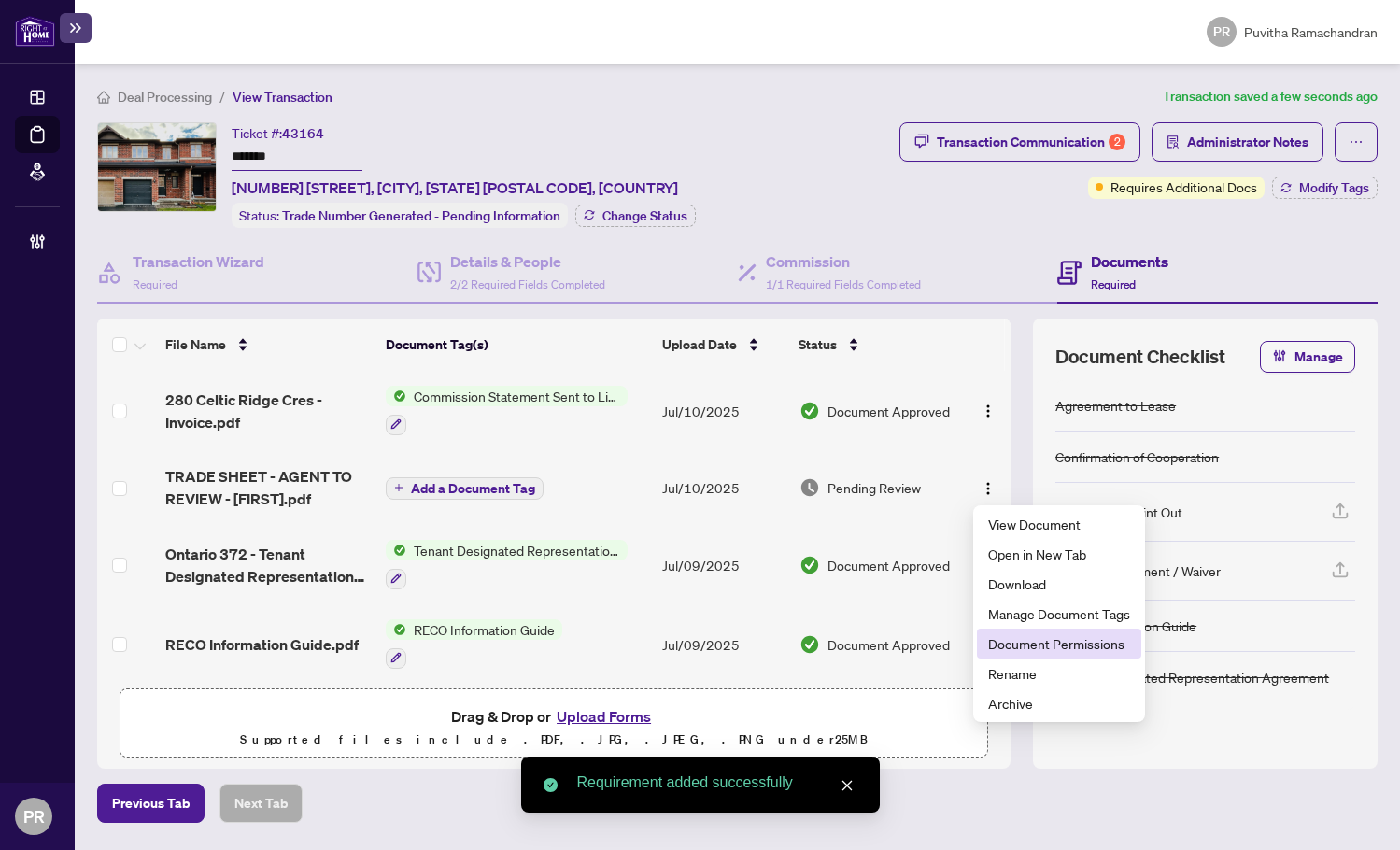 click on "Document Permissions" at bounding box center [1059, 644] 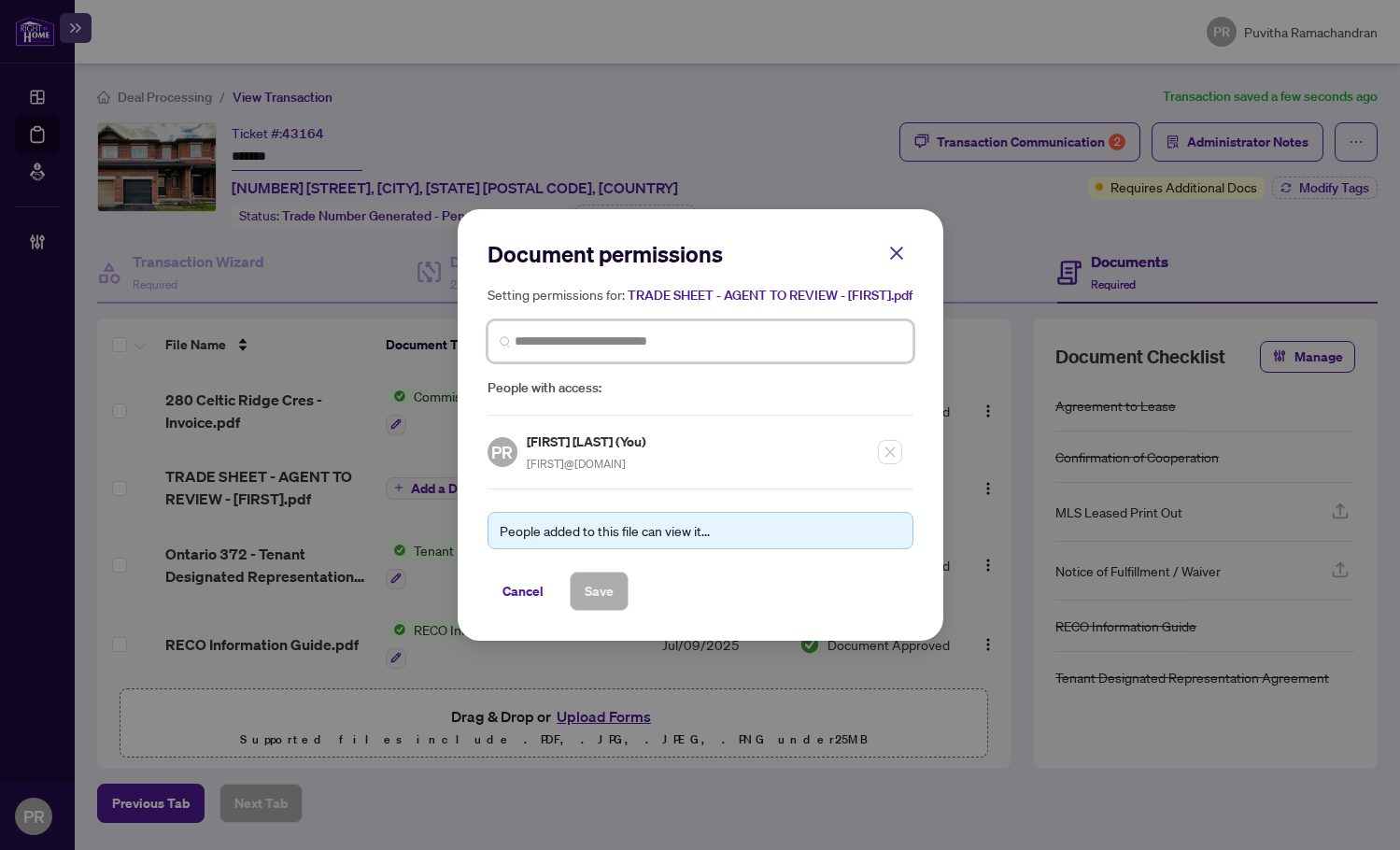 click at bounding box center [708, 341] 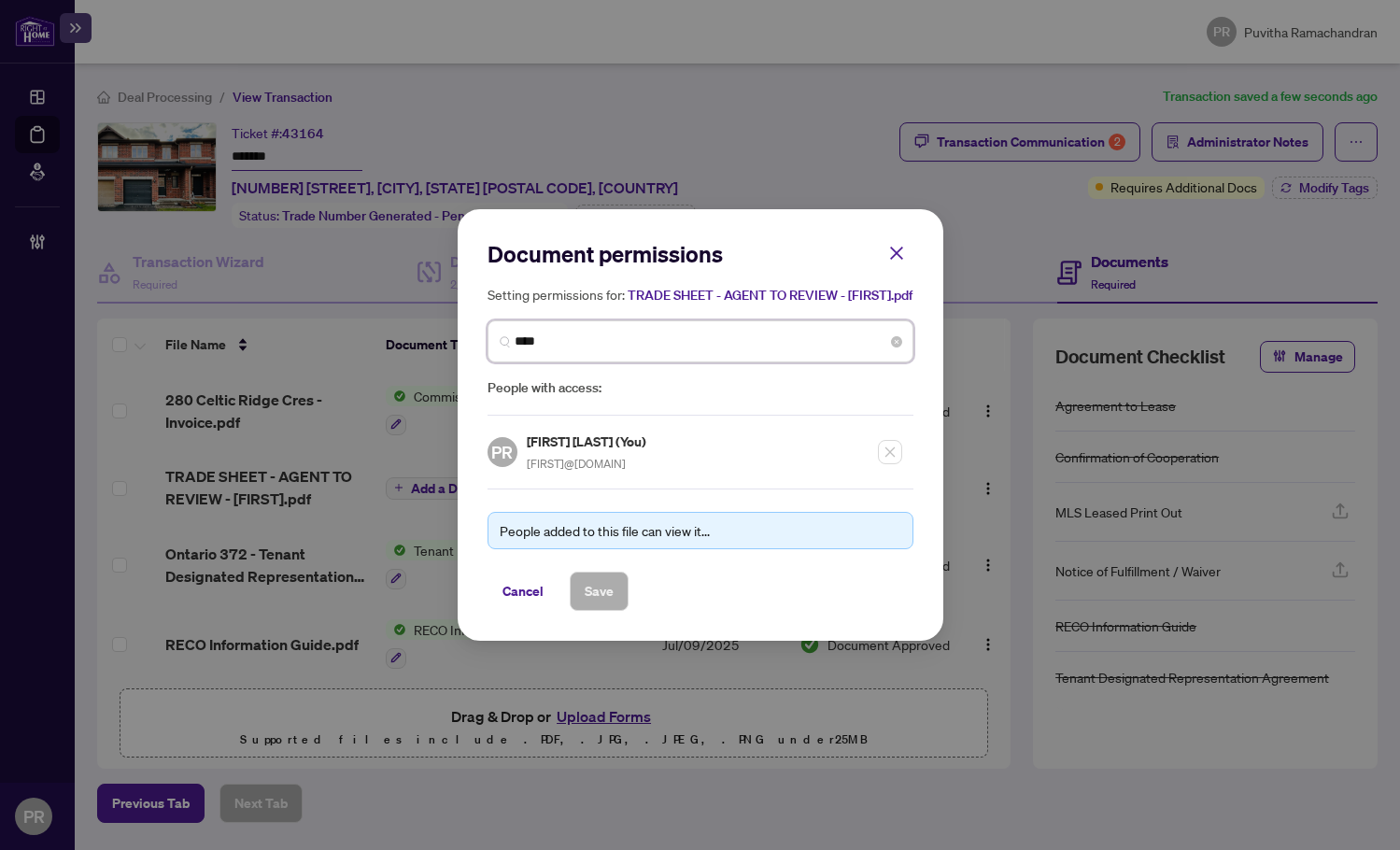 type on "*****" 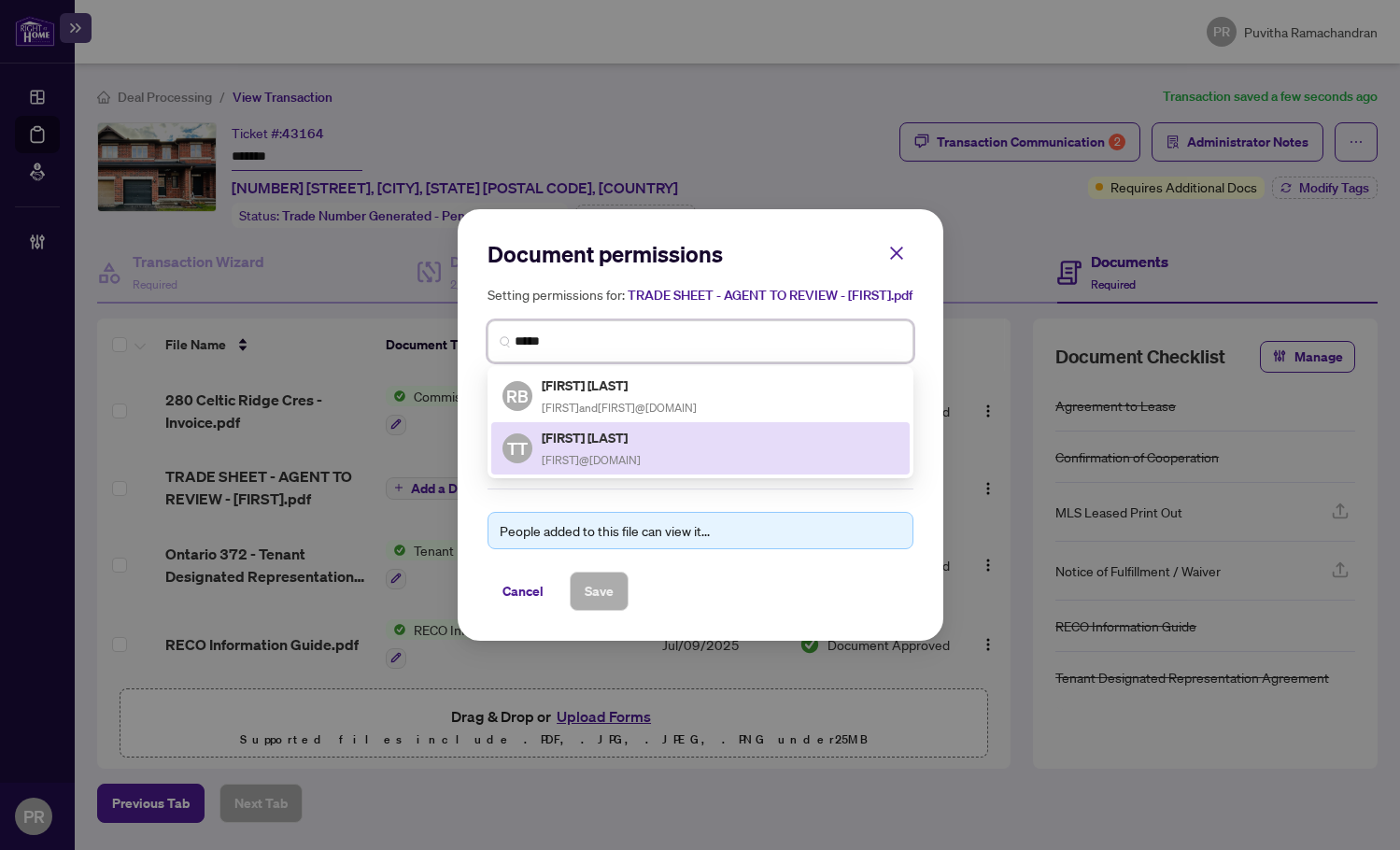 click on "Tamir Tal" at bounding box center (591, 437) 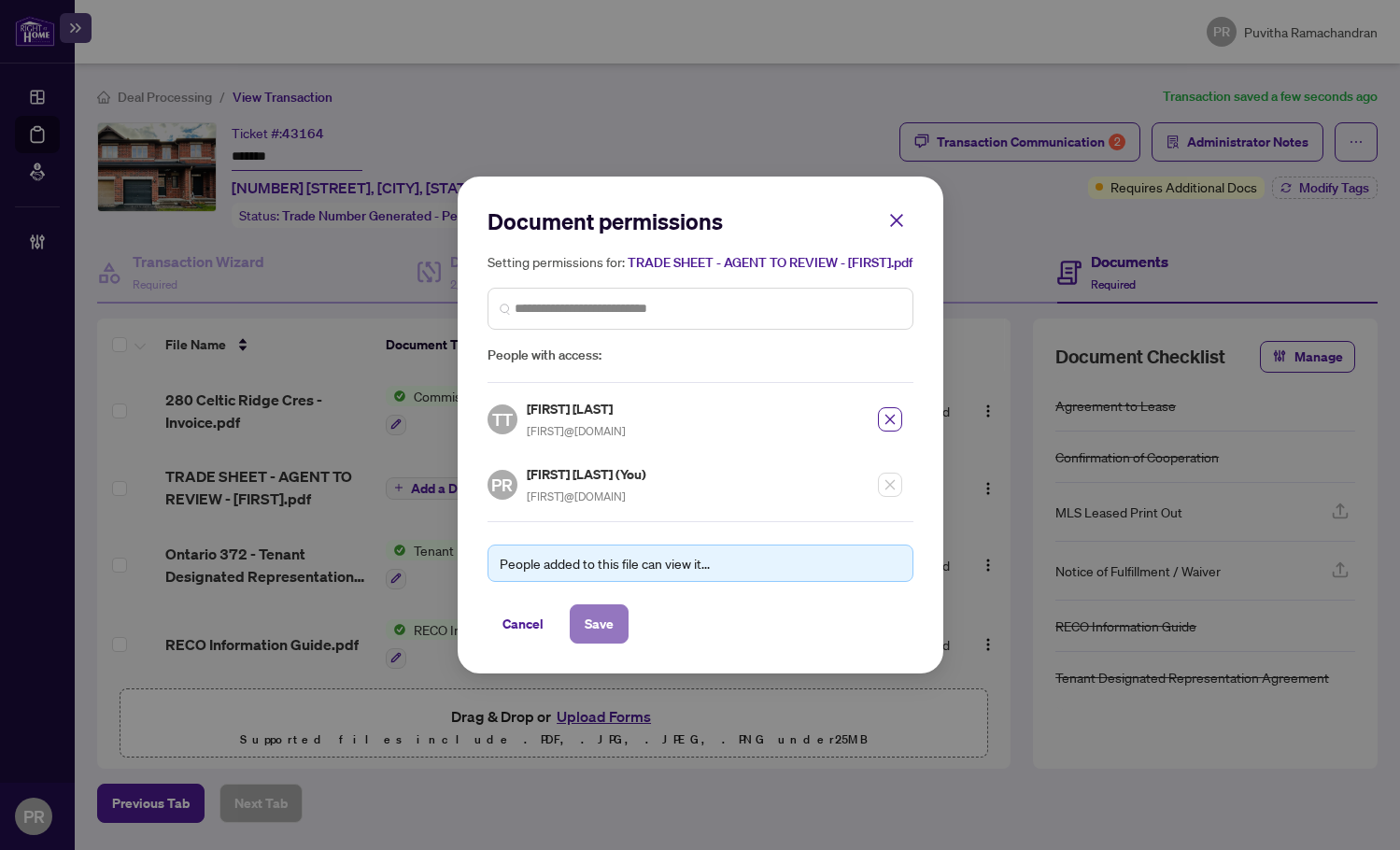 click on "Save" at bounding box center (599, 624) 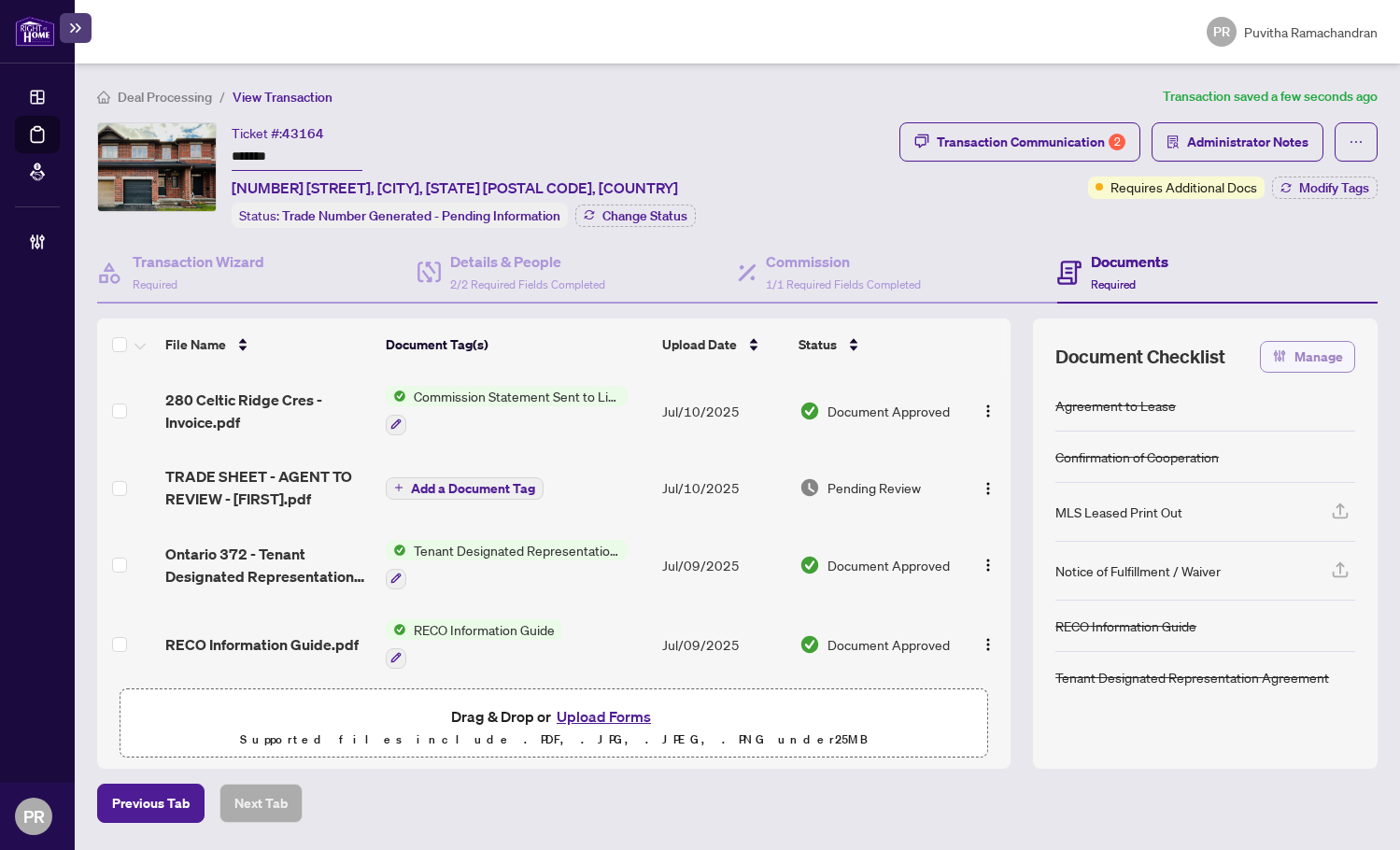click on "Manage" at bounding box center [1319, 357] 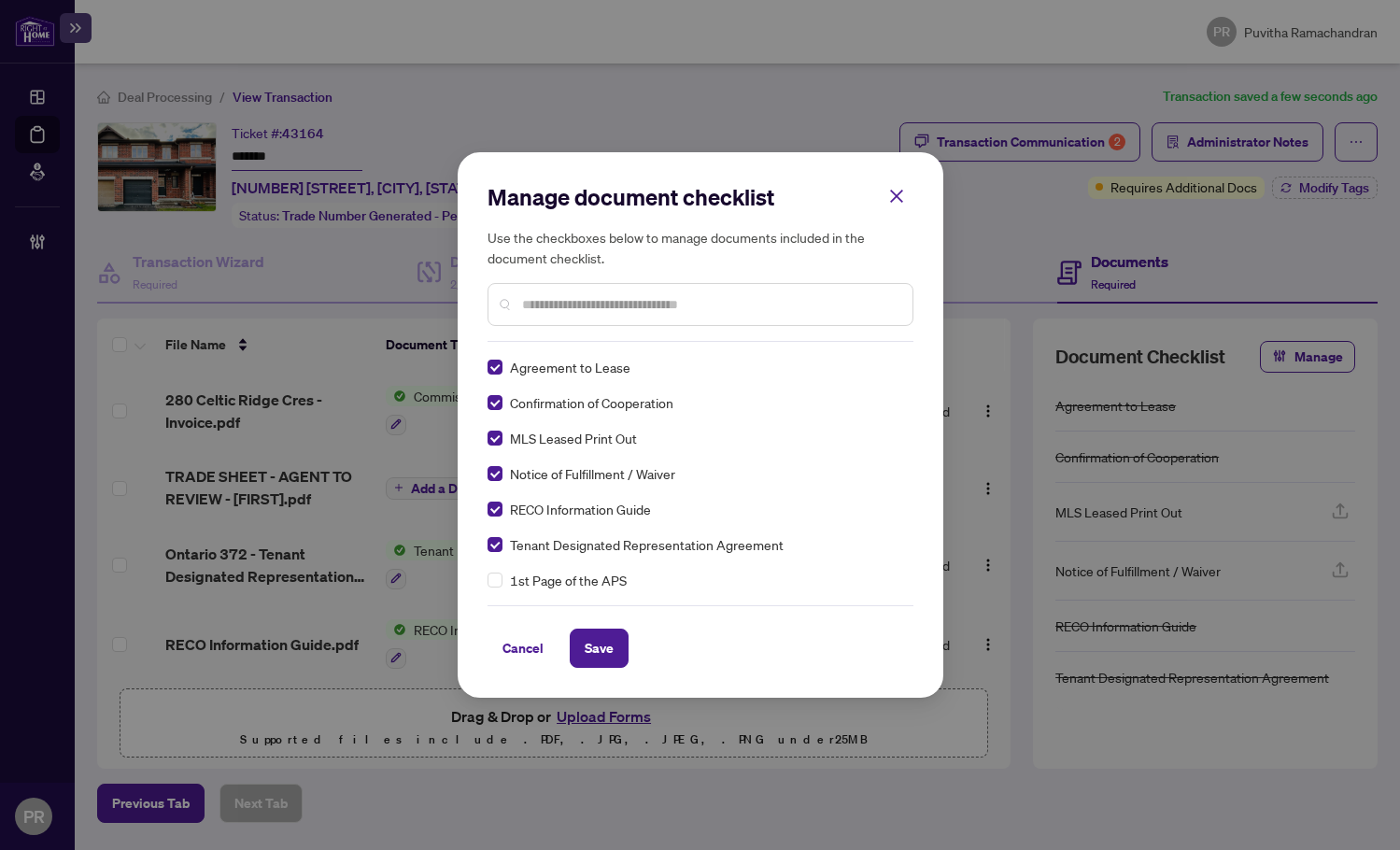 scroll, scrollTop: 0, scrollLeft: 0, axis: both 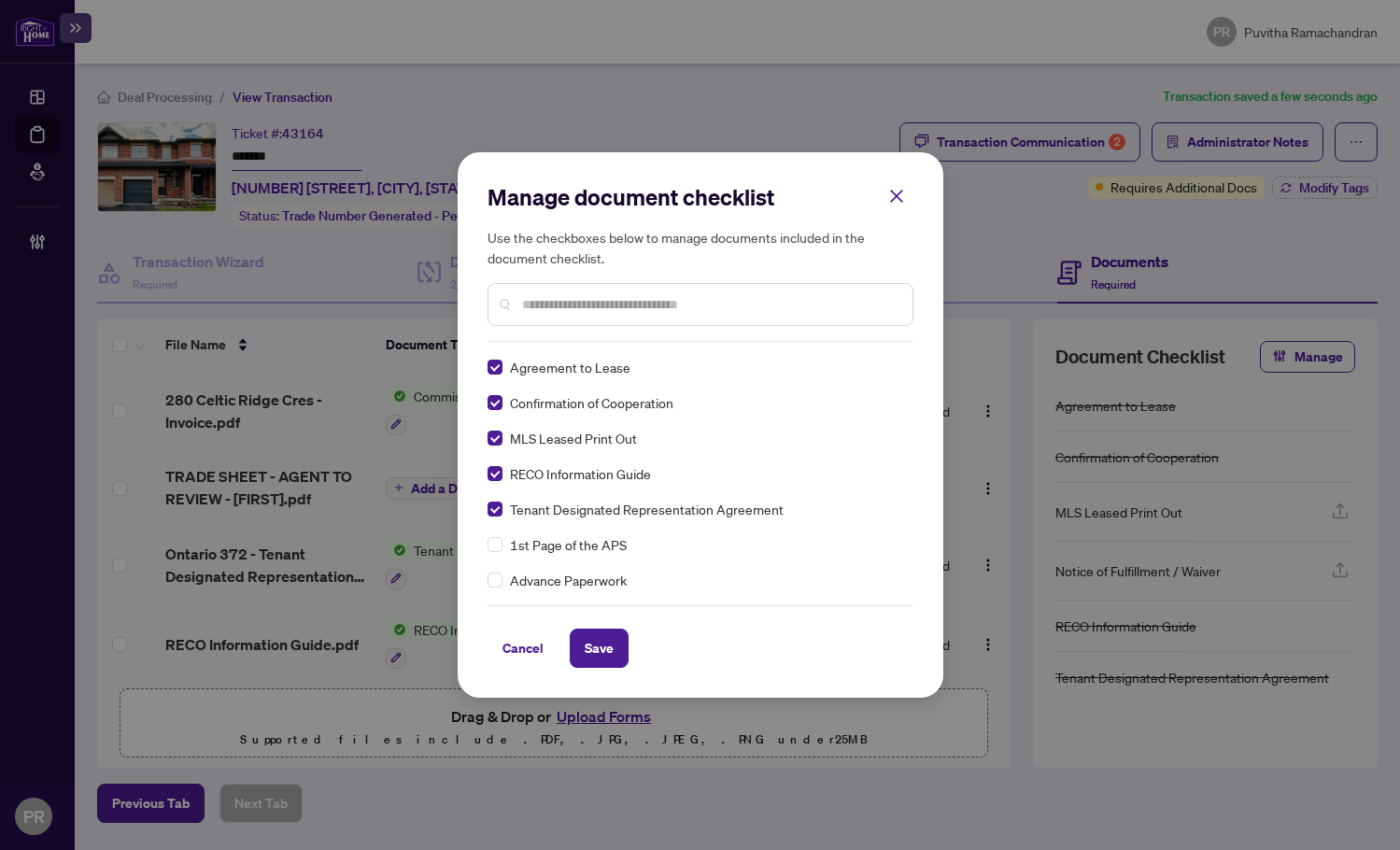 click at bounding box center (710, 305) 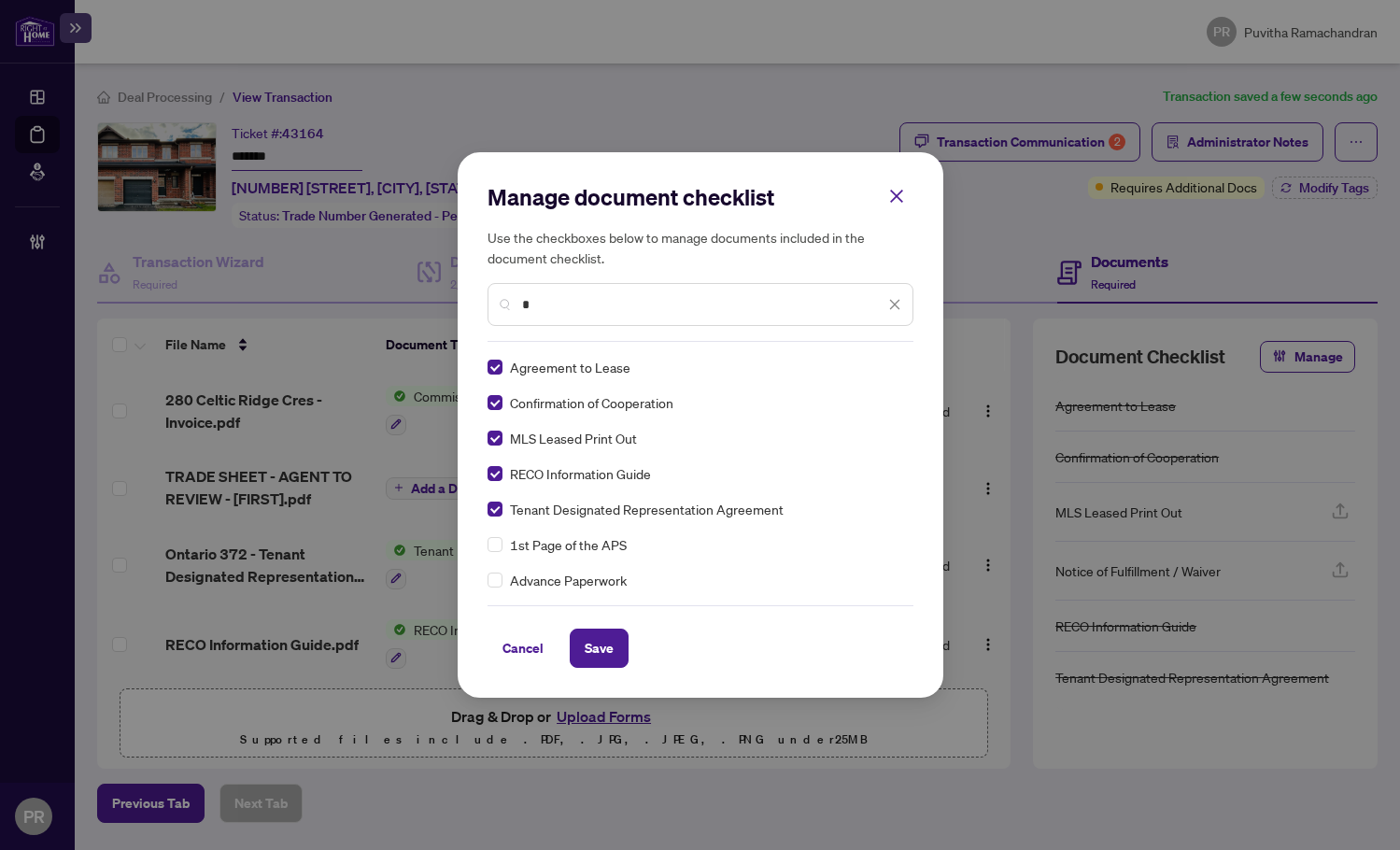 drag, startPoint x: 577, startPoint y: 301, endPoint x: 480, endPoint y: 300, distance: 97.00515 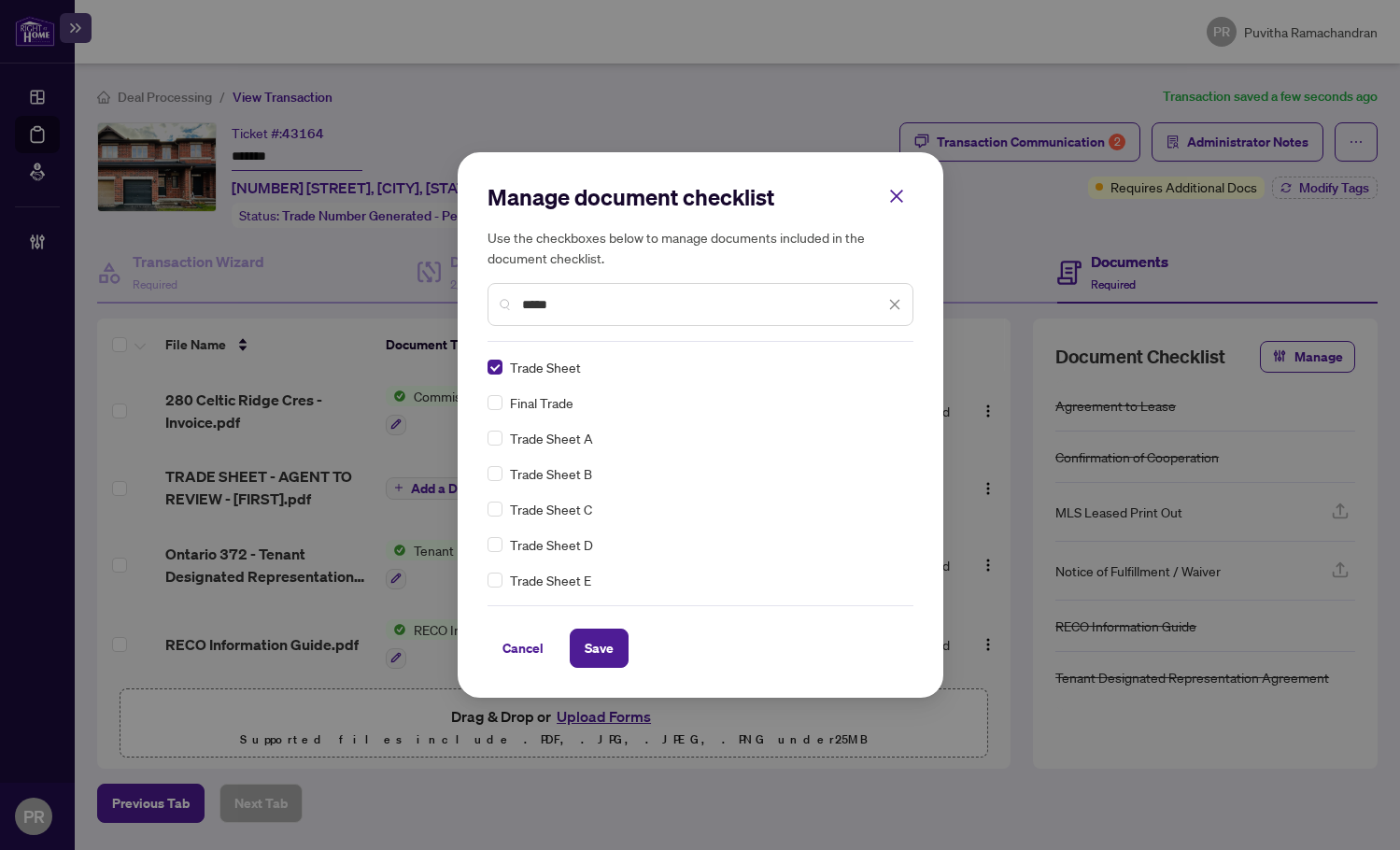 drag, startPoint x: 581, startPoint y: 301, endPoint x: 510, endPoint y: 305, distance: 71.1126 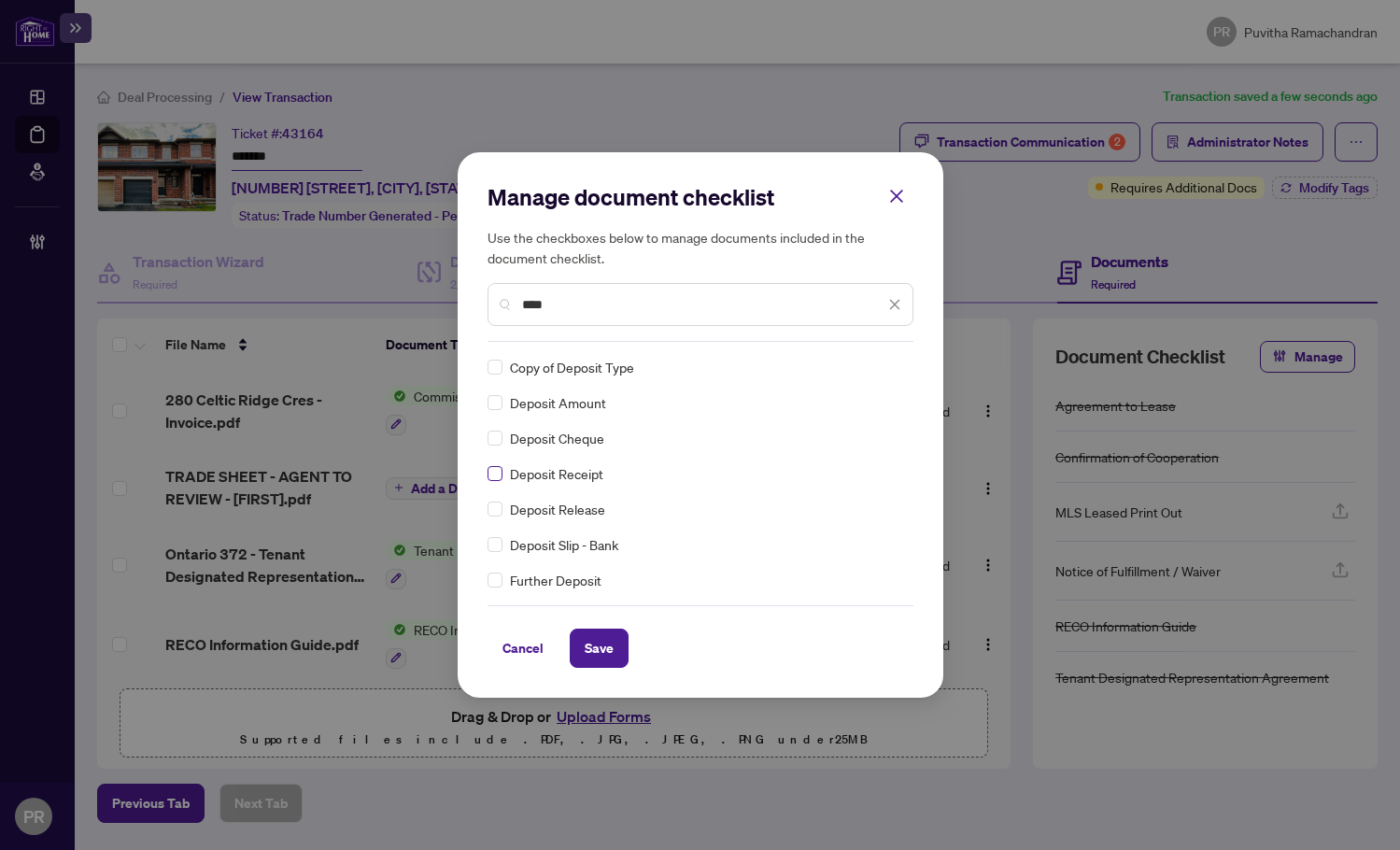 type on "****" 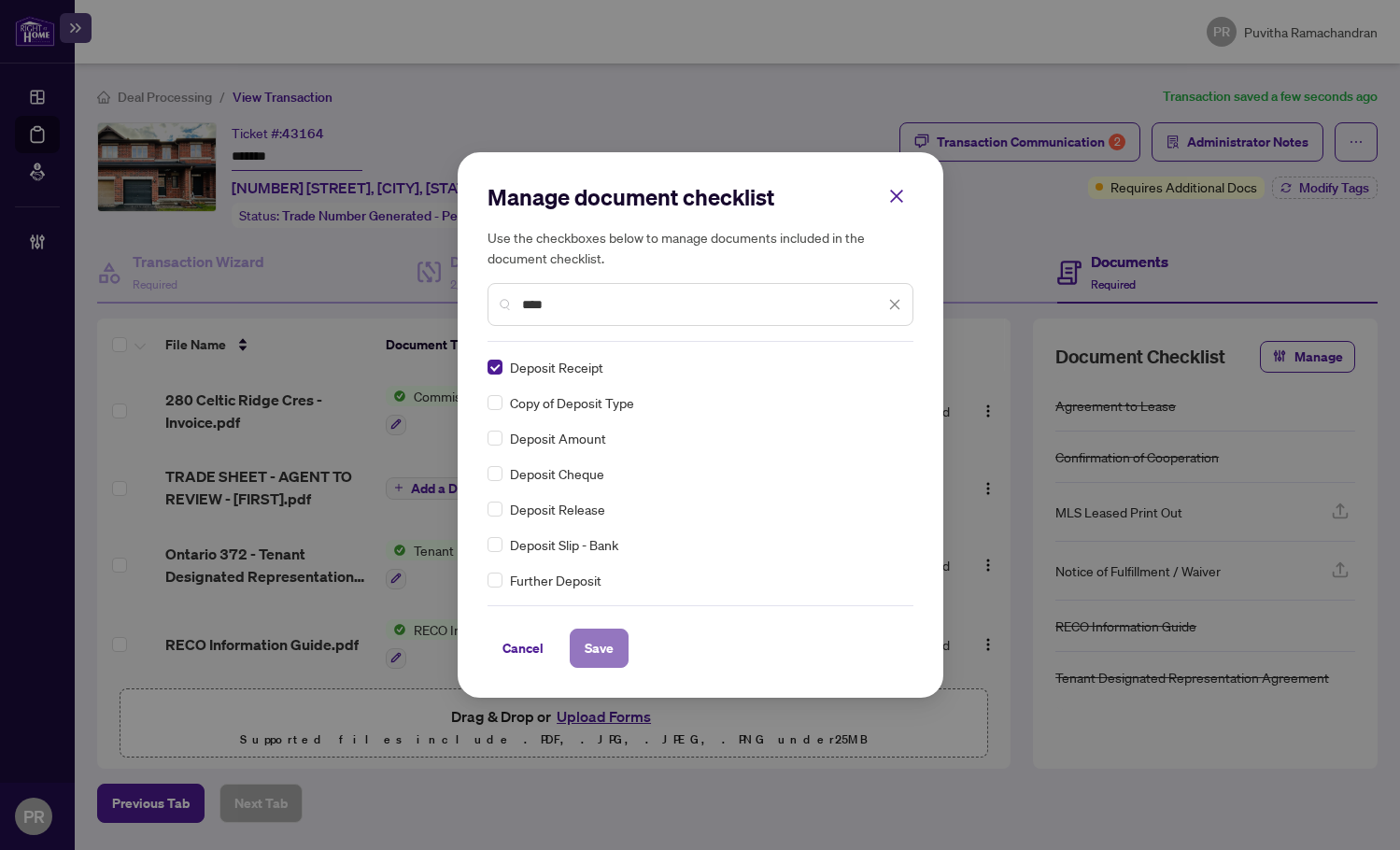 click on "Save" at bounding box center [599, 648] 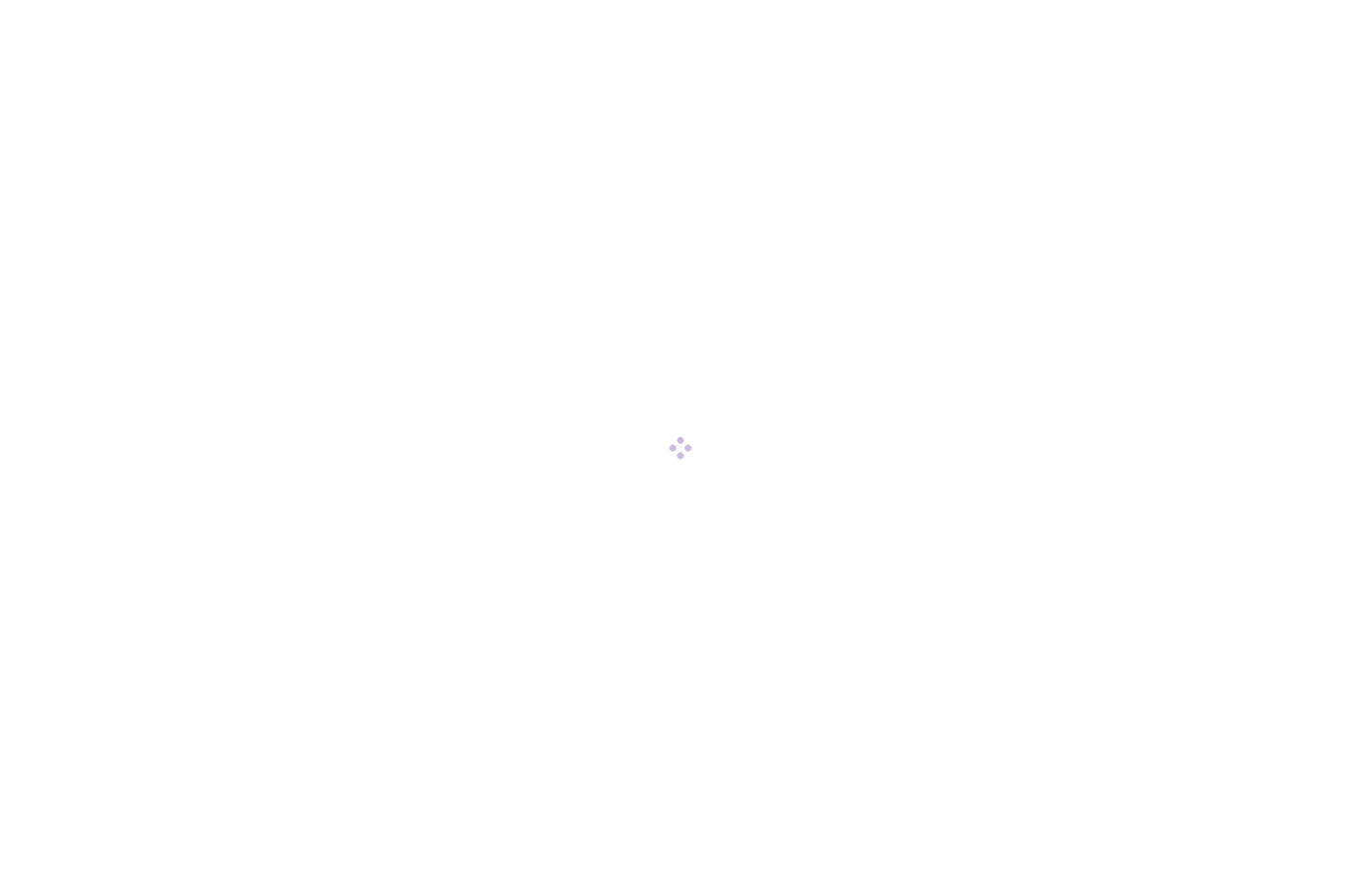 scroll, scrollTop: 0, scrollLeft: 0, axis: both 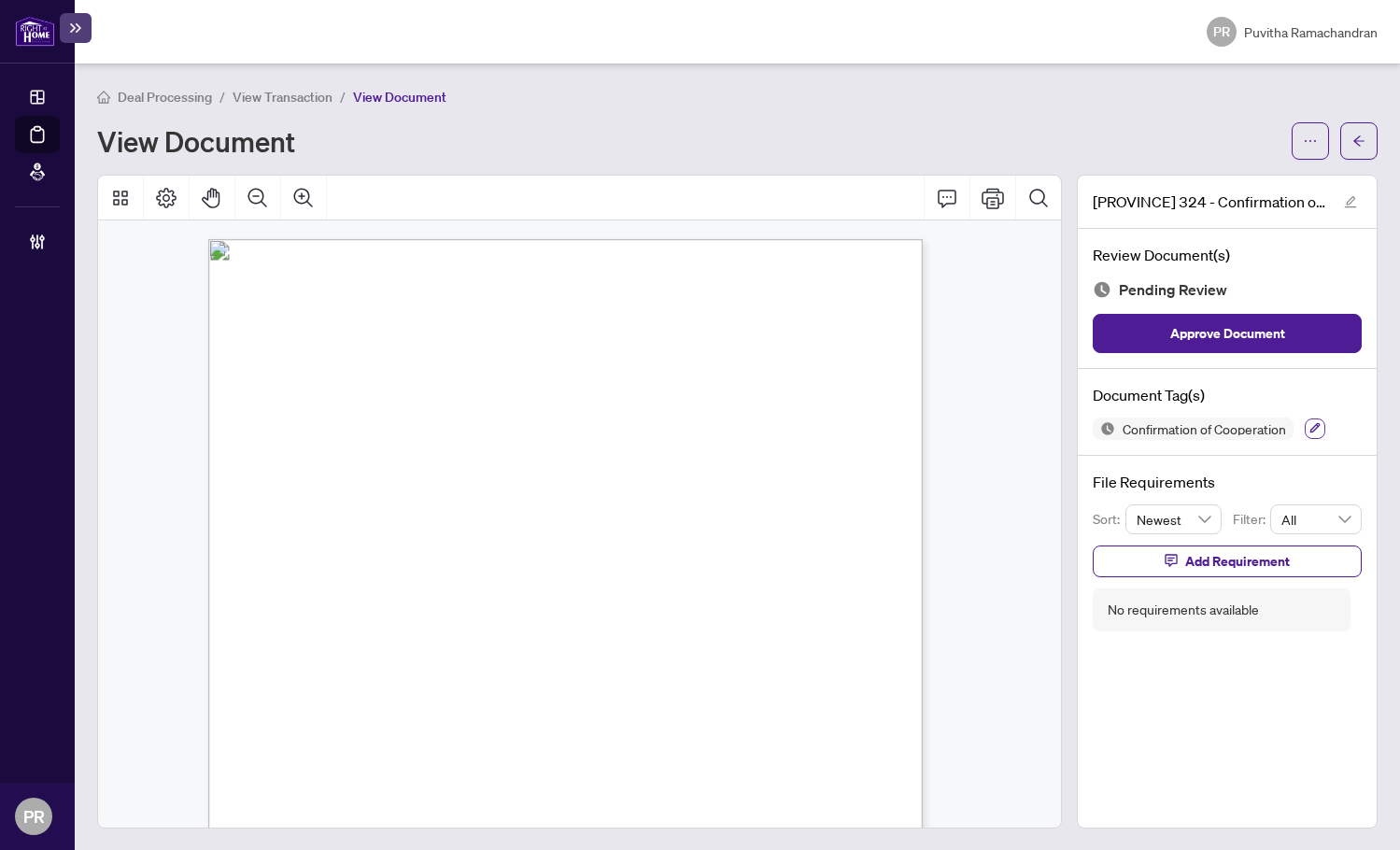 click 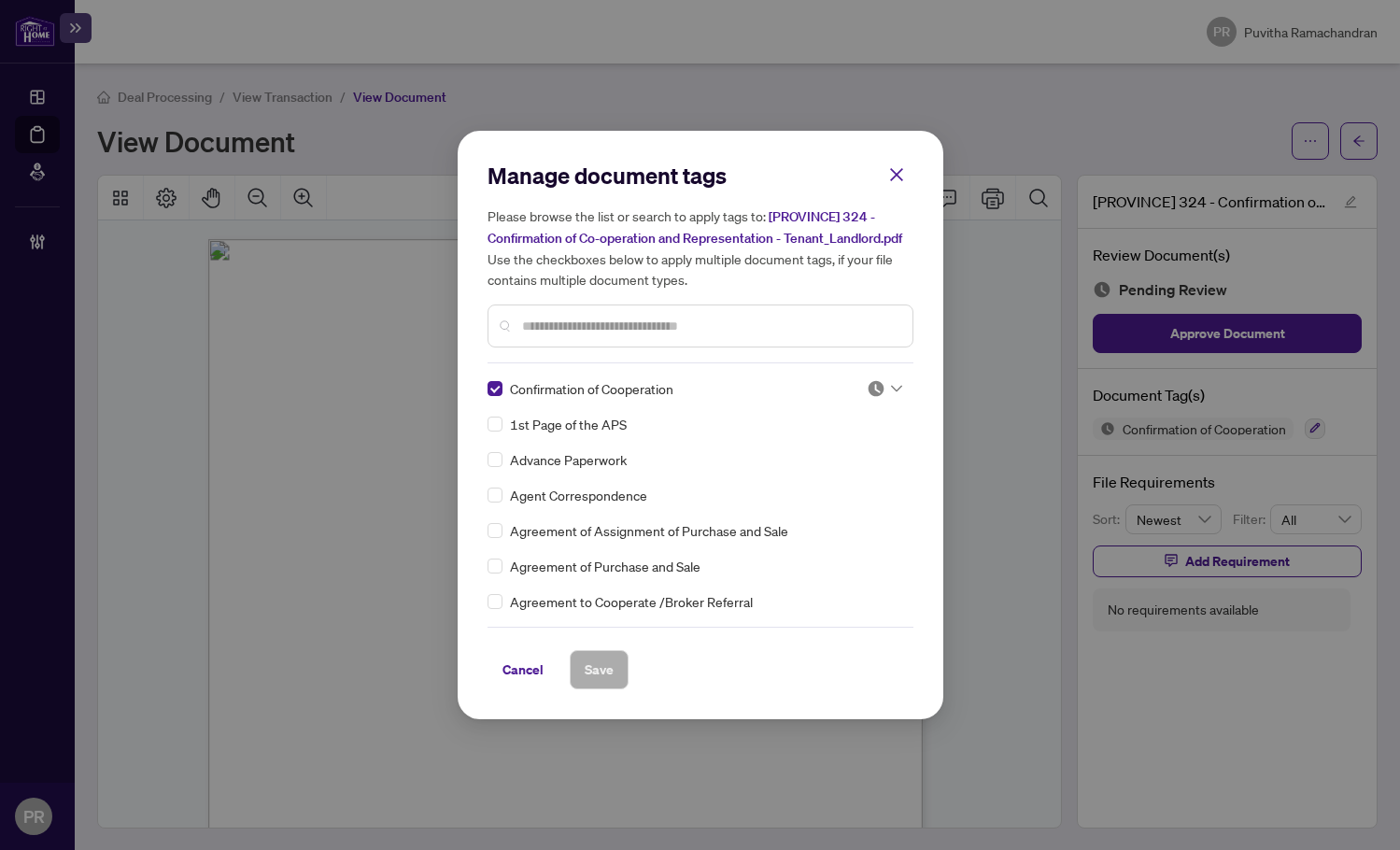 click at bounding box center (876, 389) 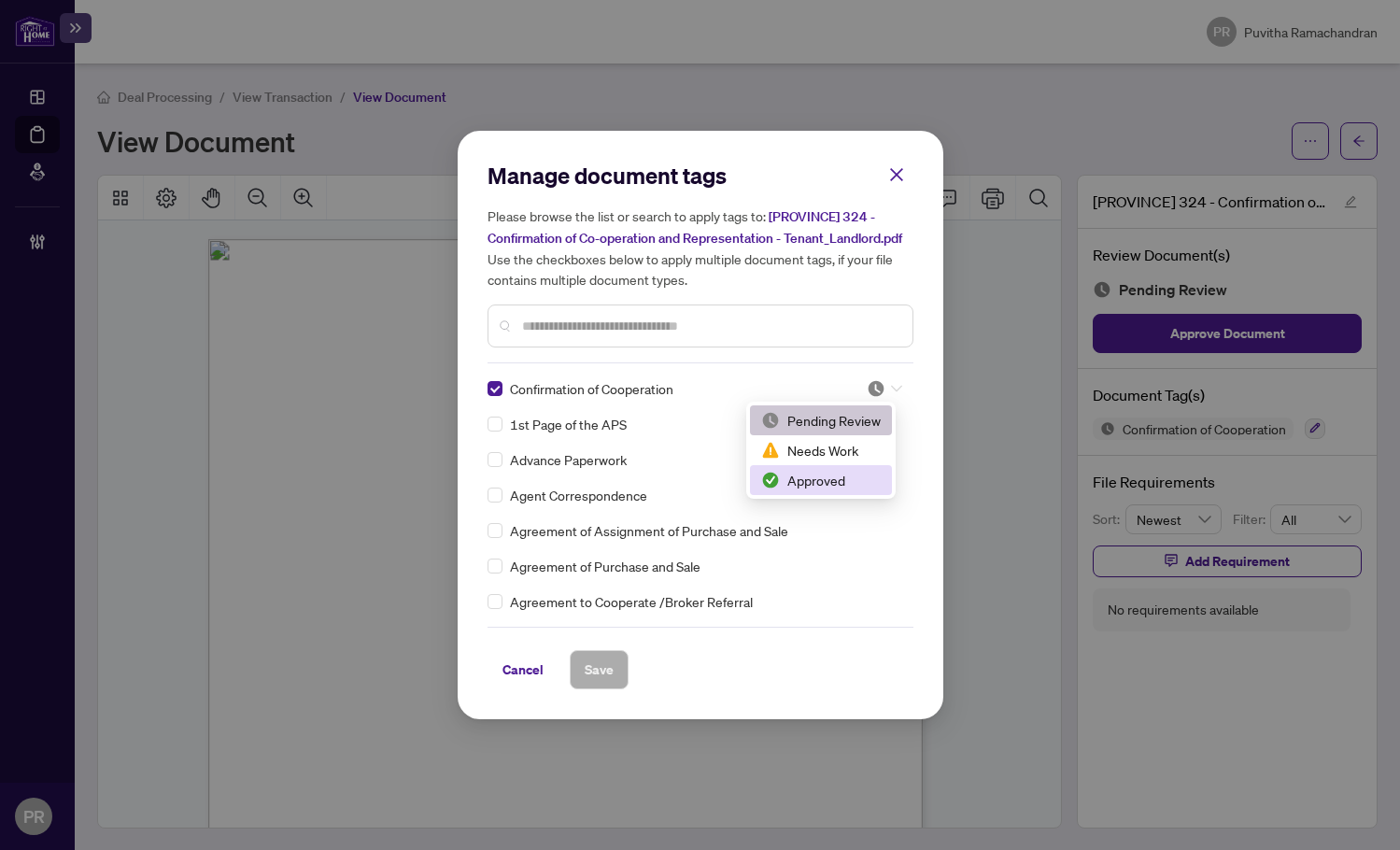 click on "Approved" at bounding box center [821, 480] 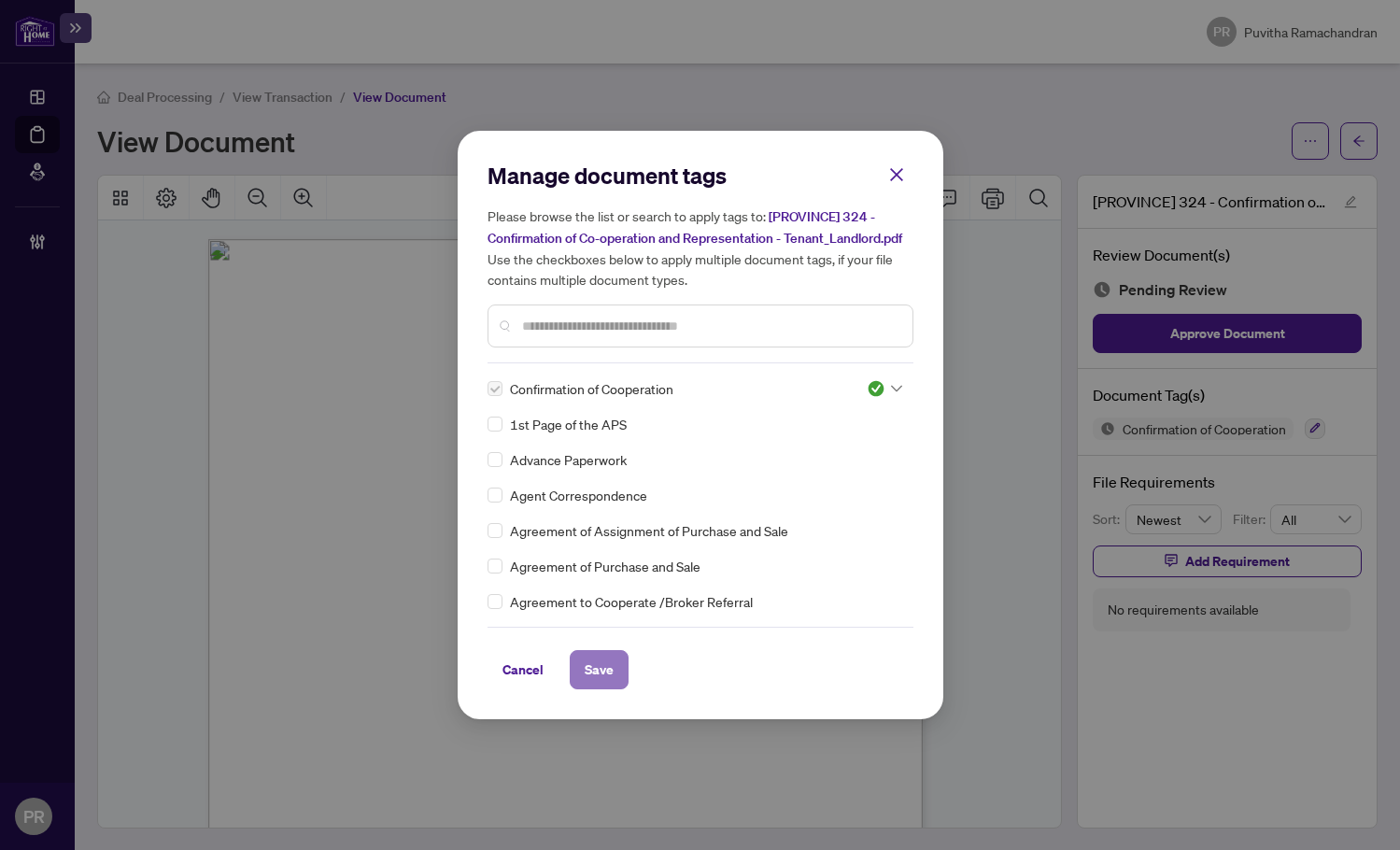 drag, startPoint x: 611, startPoint y: 668, endPoint x: 817, endPoint y: 25, distance: 675.1926 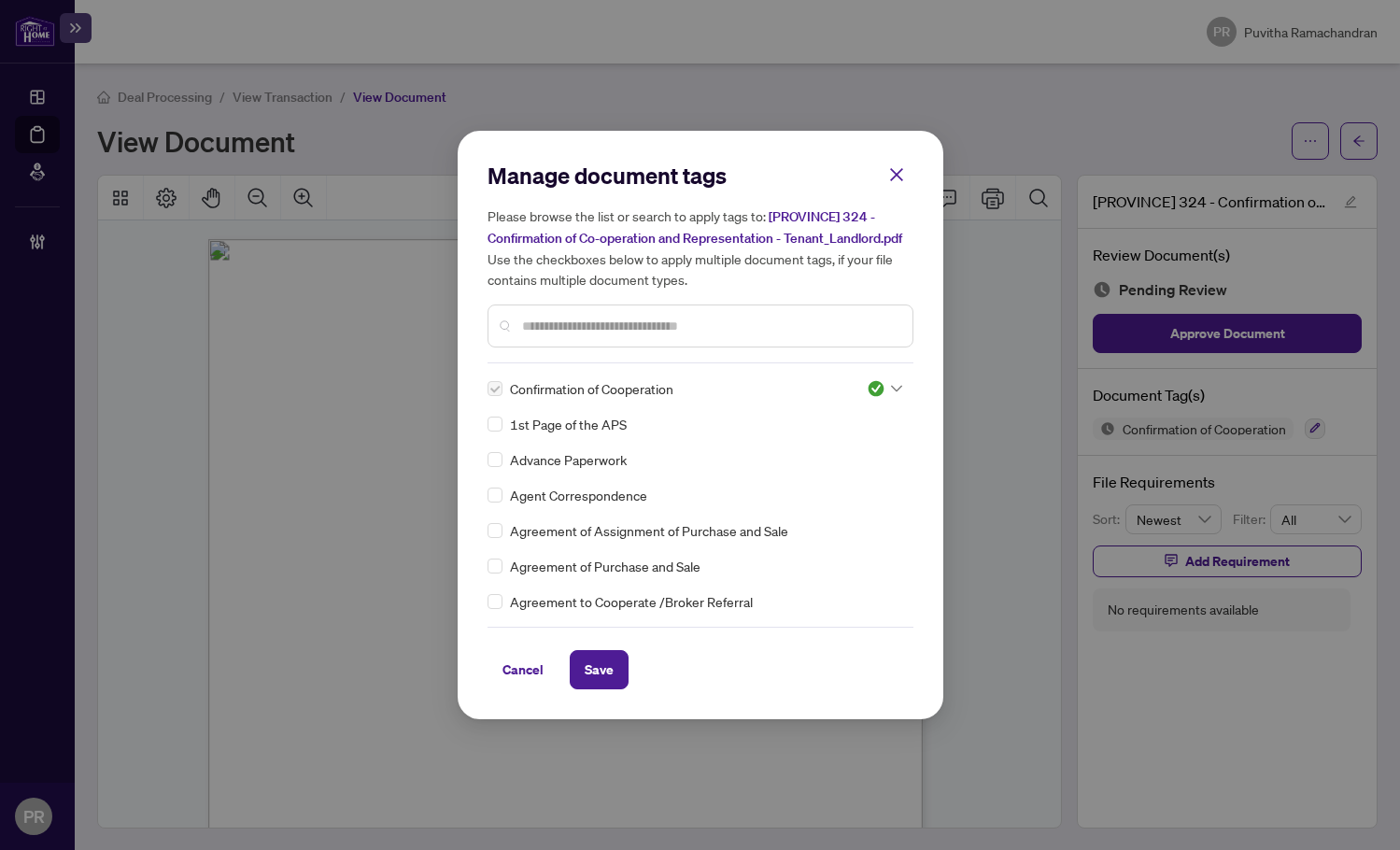 click on "Save" at bounding box center [599, 670] 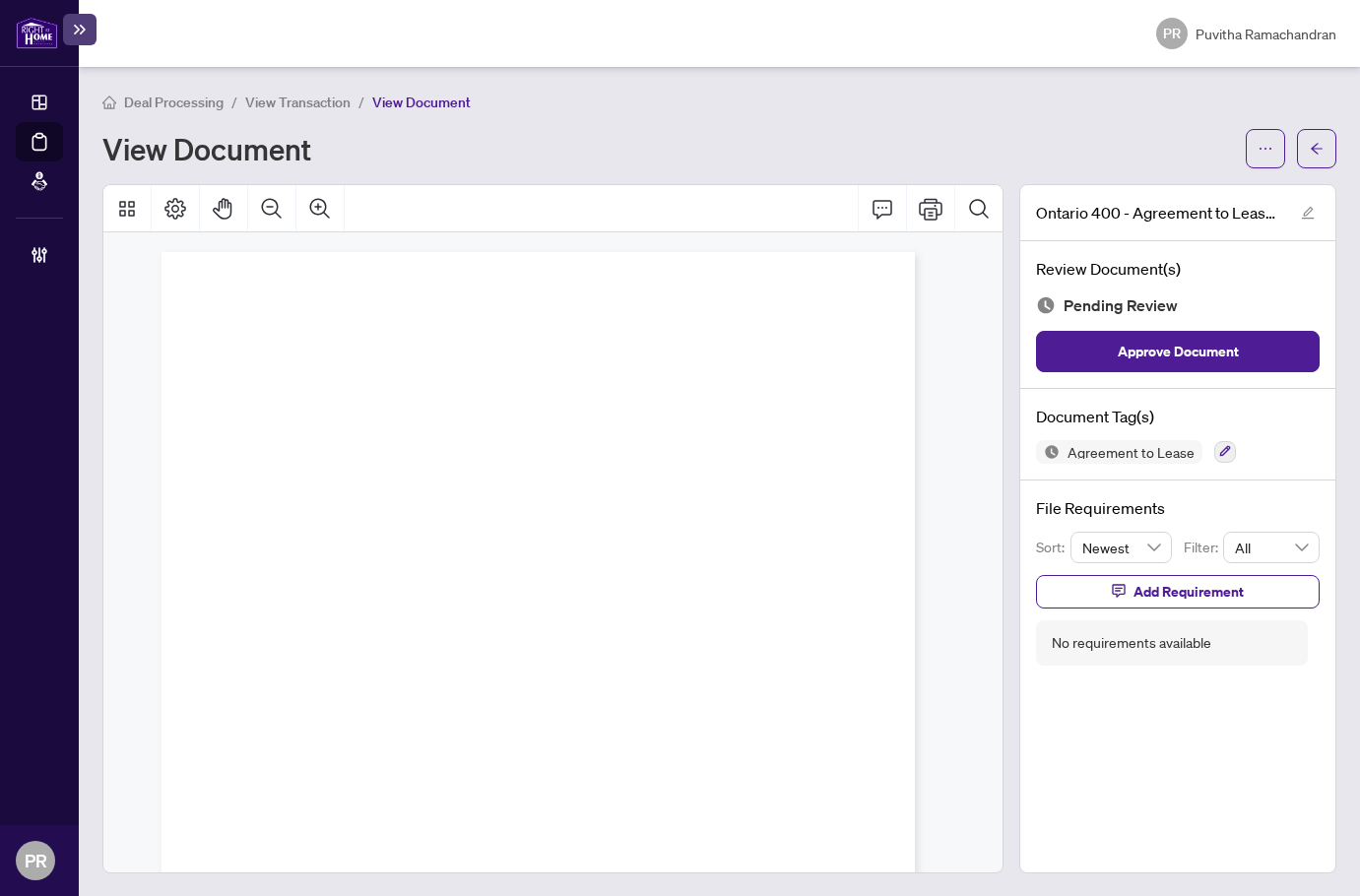 scroll, scrollTop: 0, scrollLeft: 0, axis: both 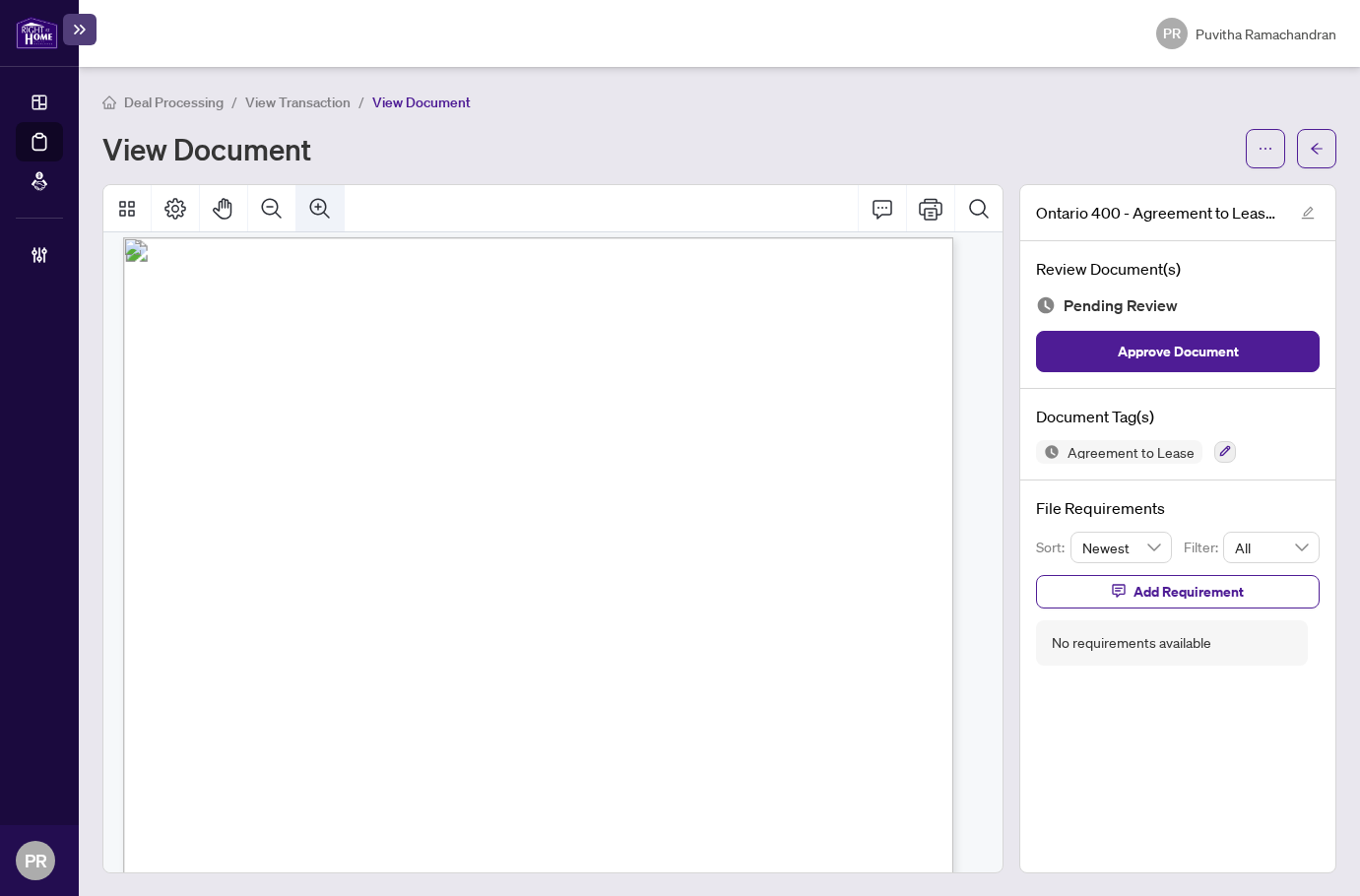 click 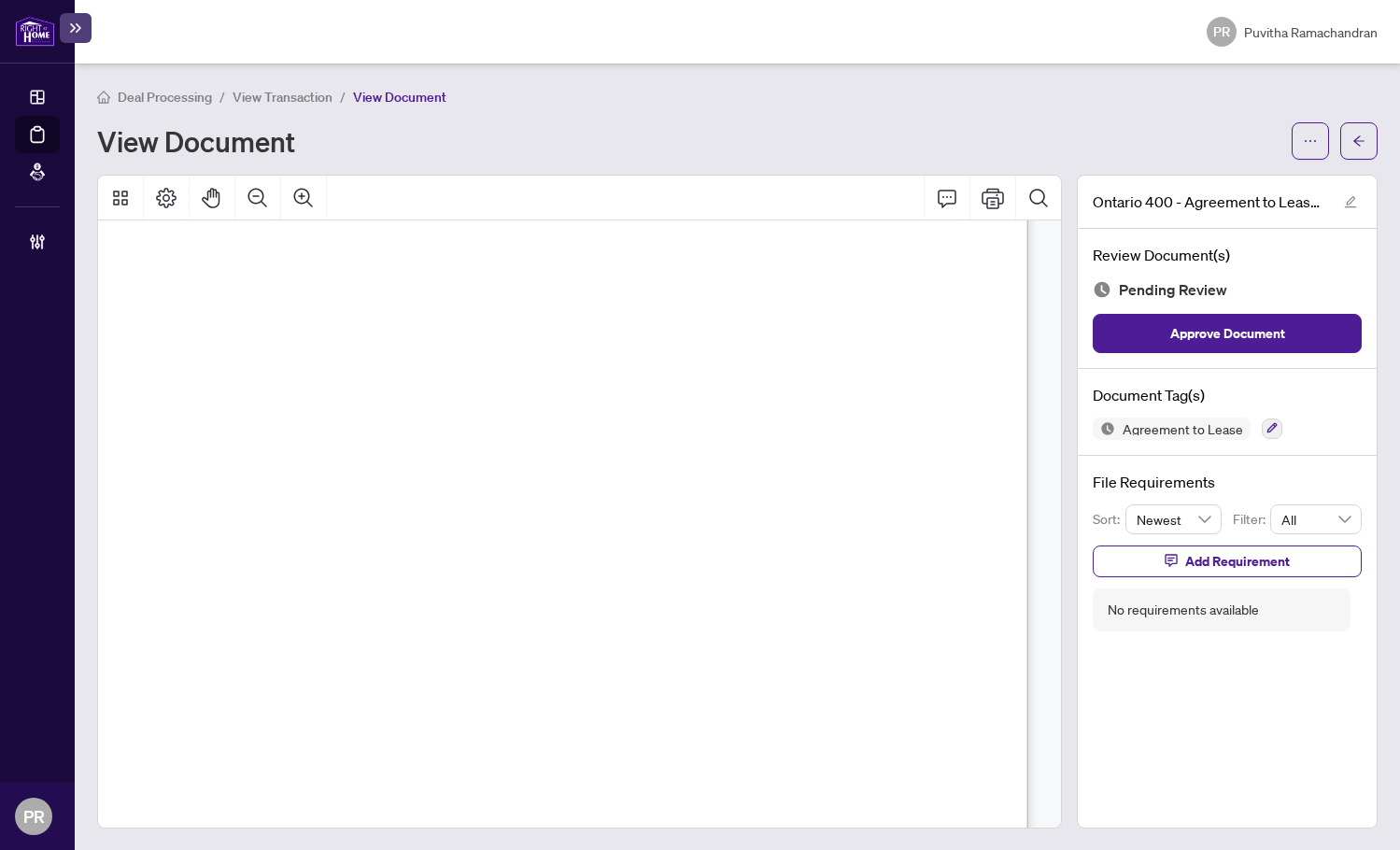 scroll, scrollTop: 4231, scrollLeft: 87, axis: both 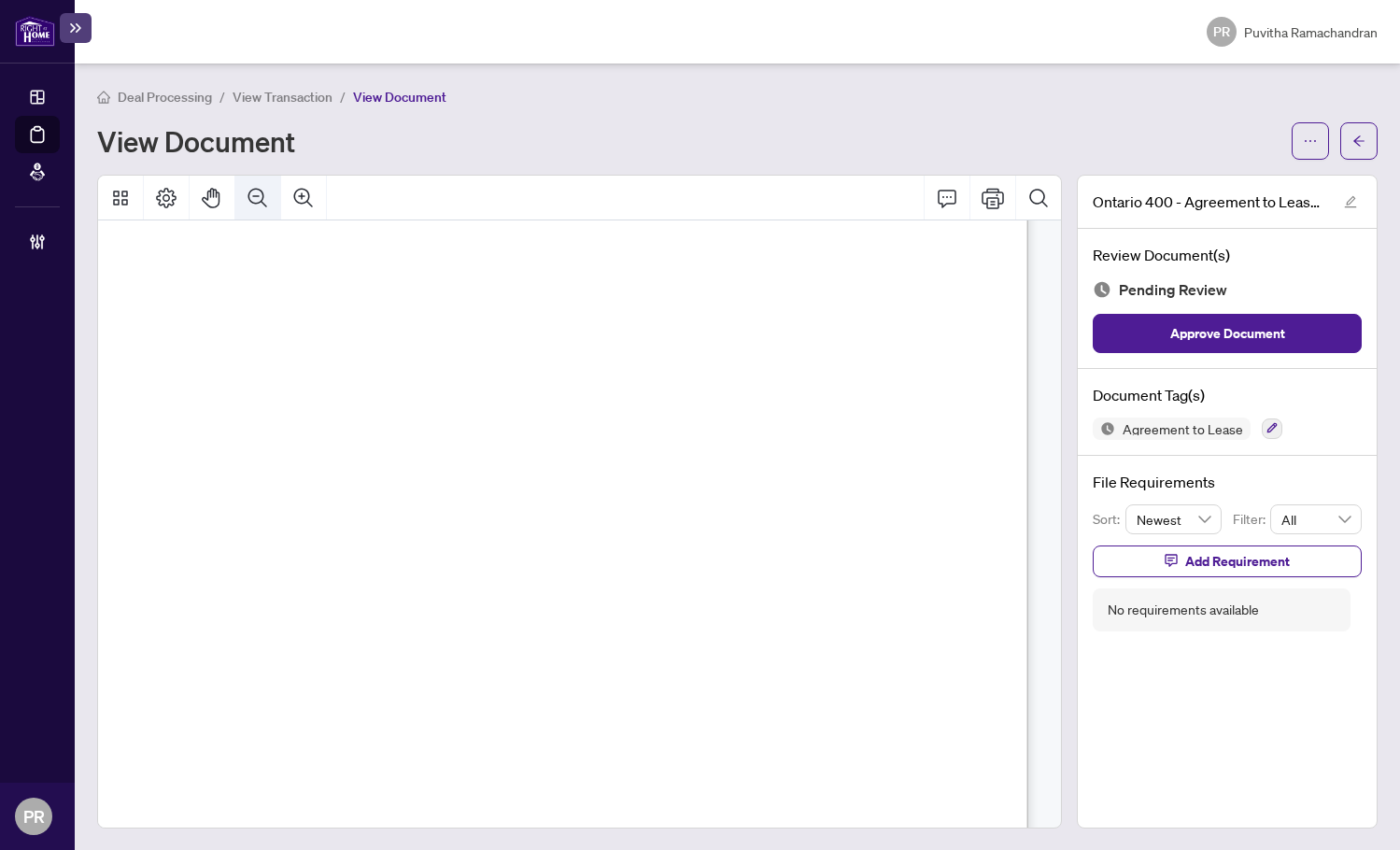 click 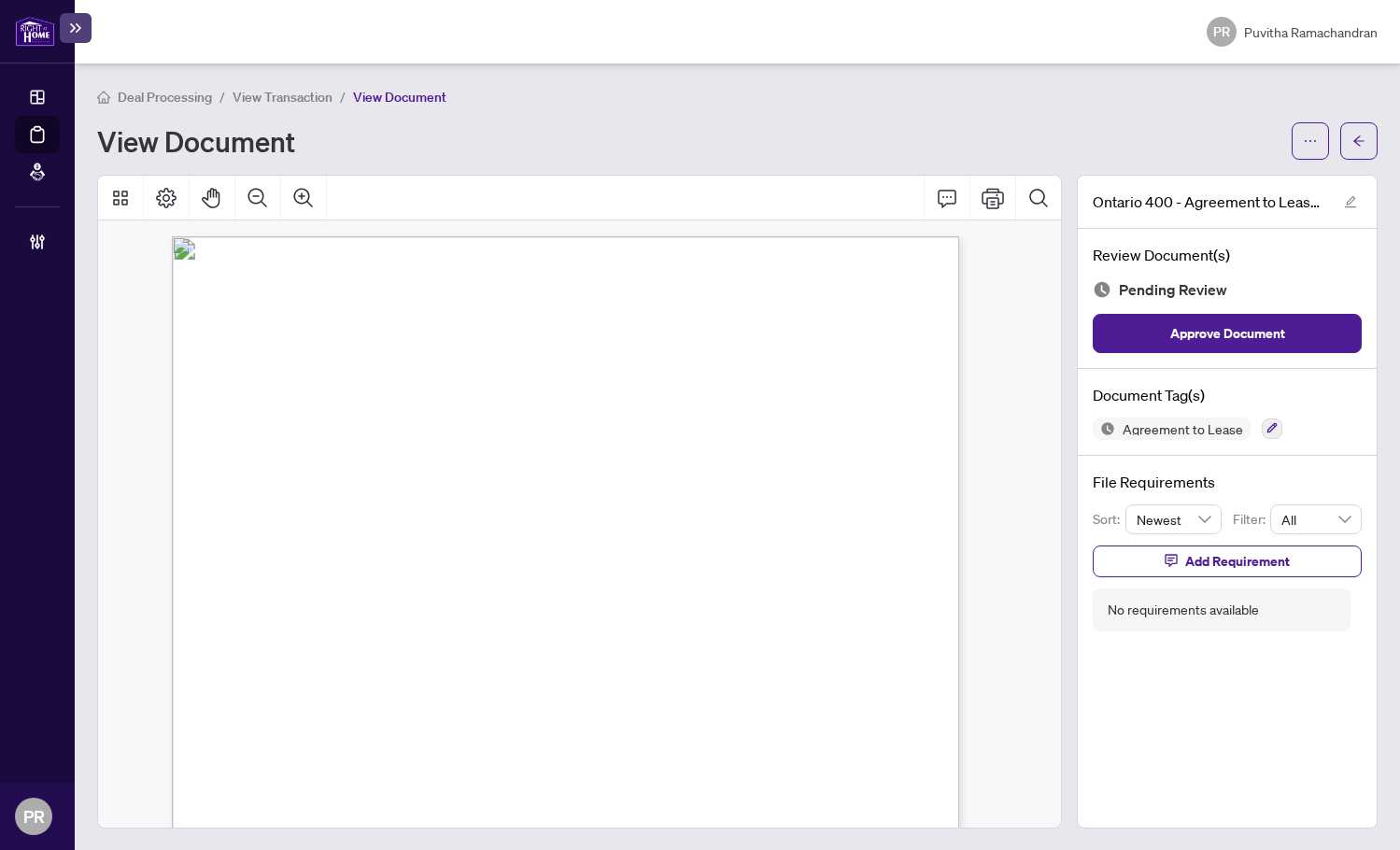 scroll, scrollTop: 0, scrollLeft: 0, axis: both 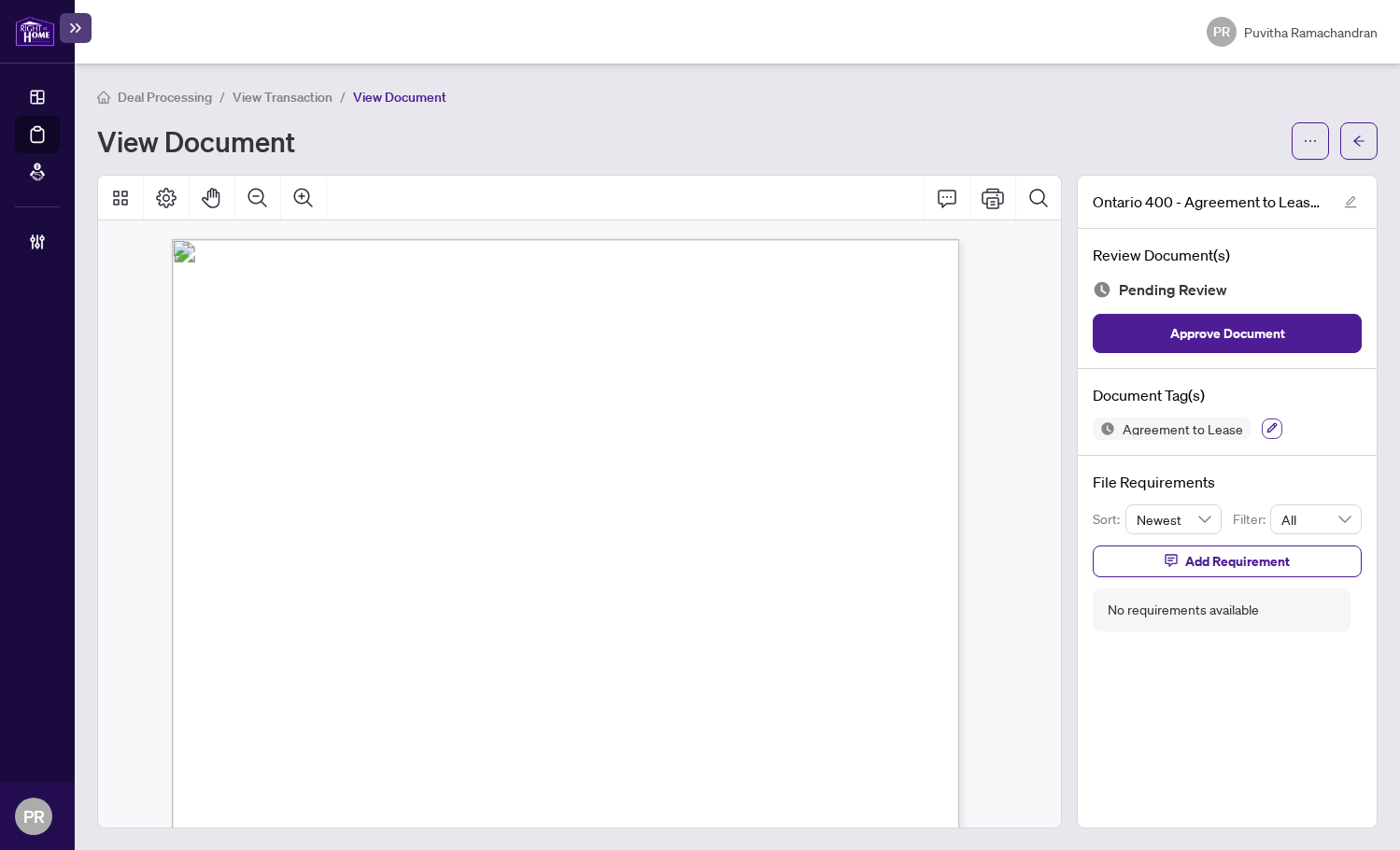click 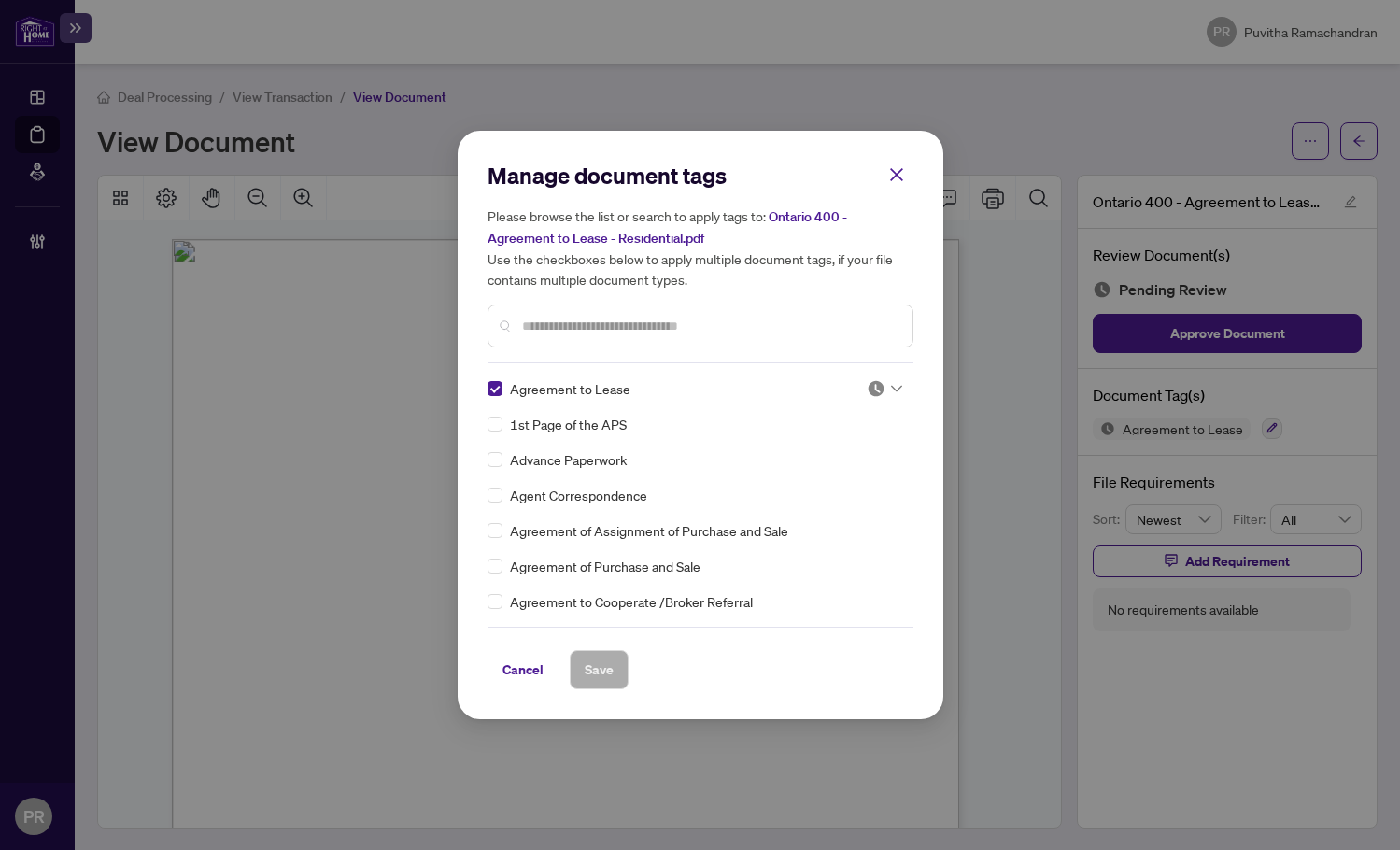 click at bounding box center (876, 389) 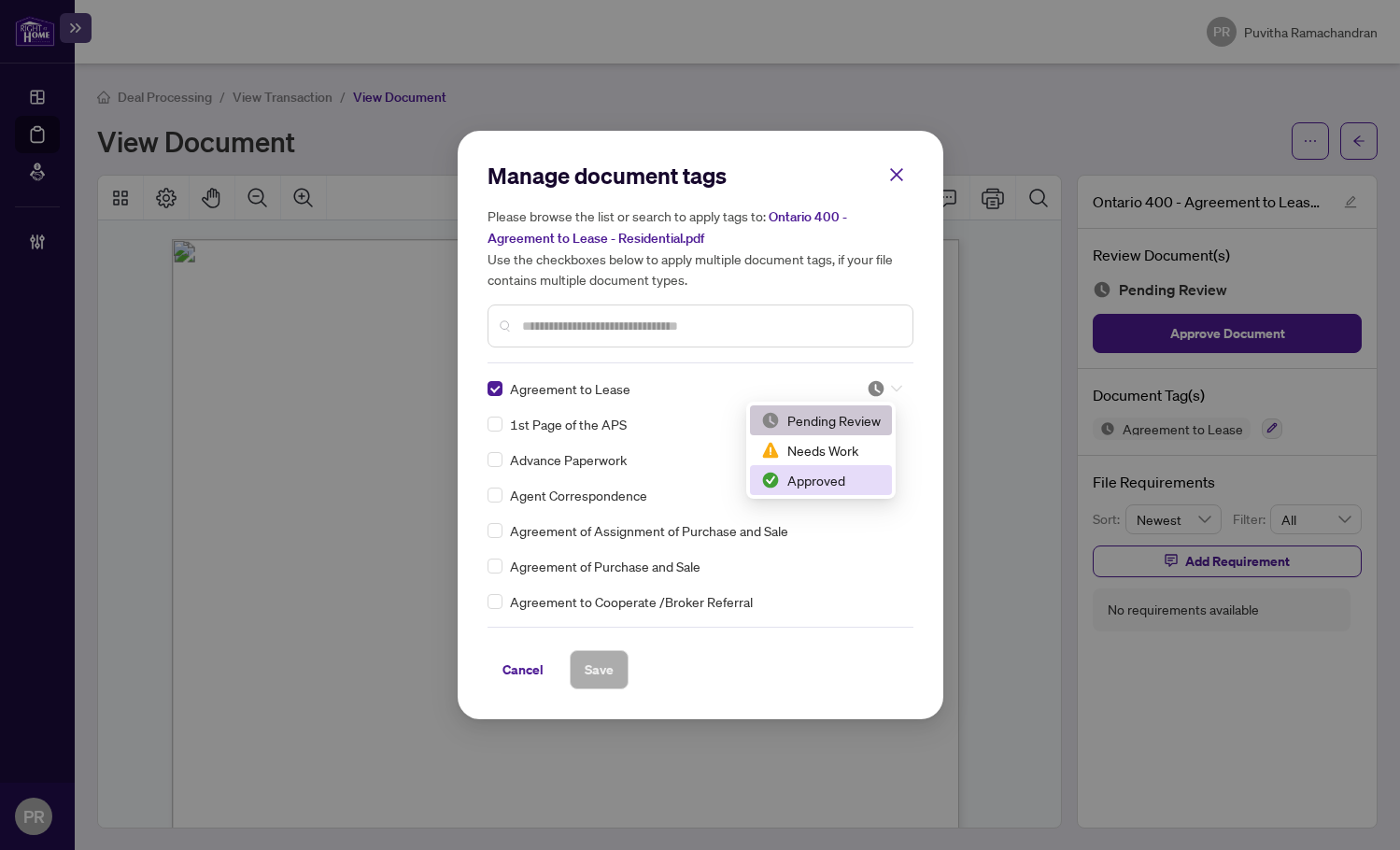 click on "Approved" at bounding box center (821, 480) 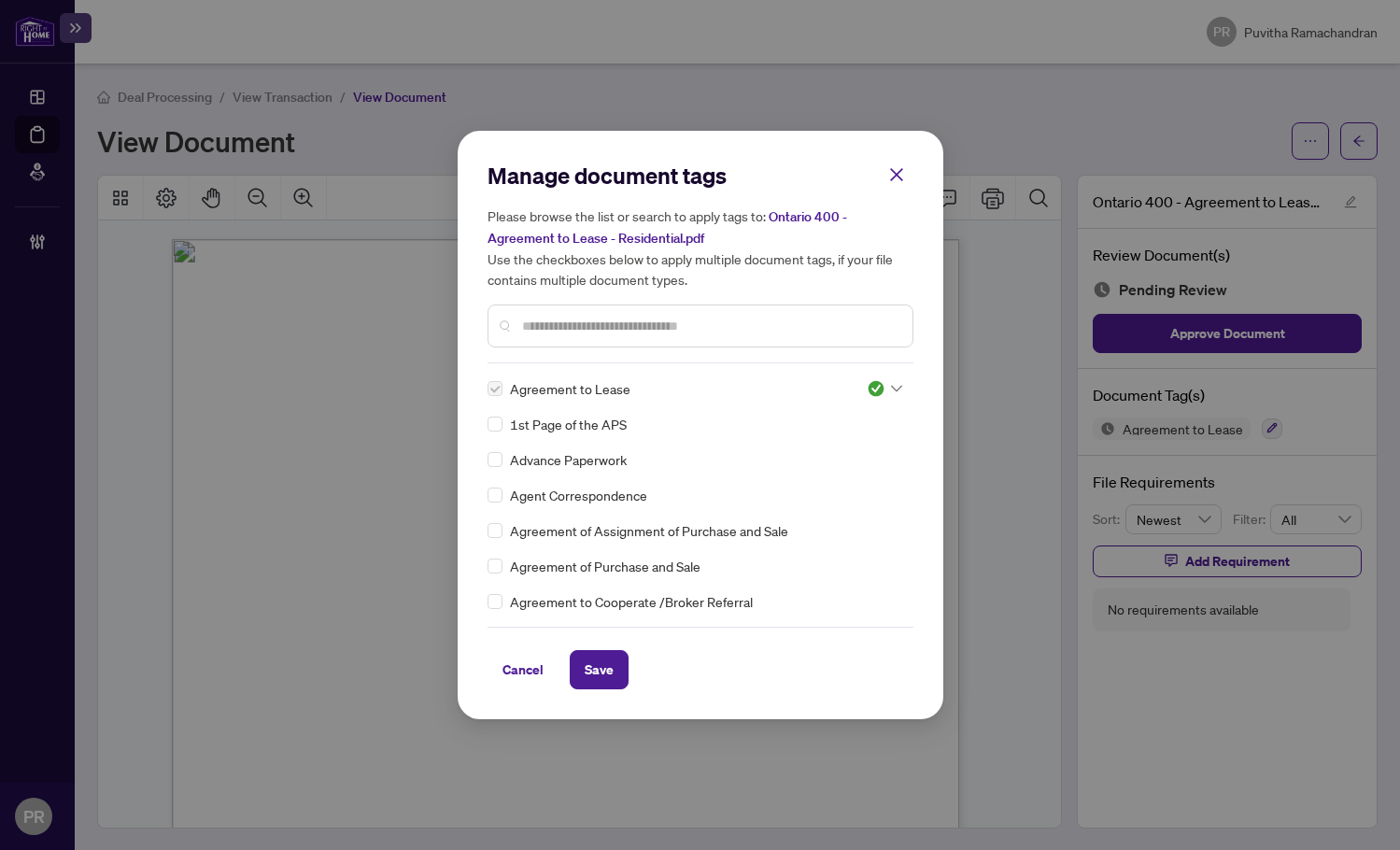 click at bounding box center (710, 326) 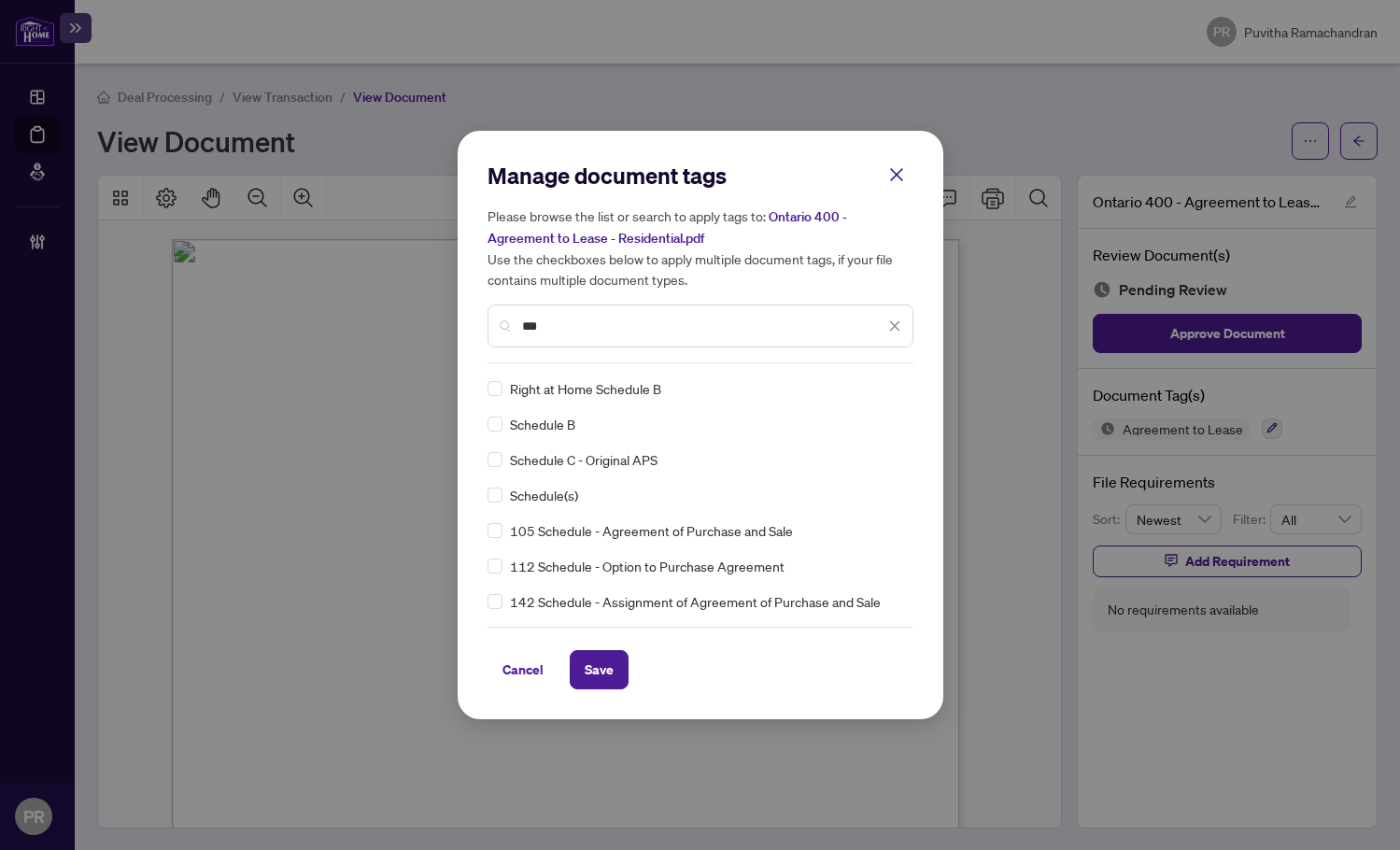 type on "***" 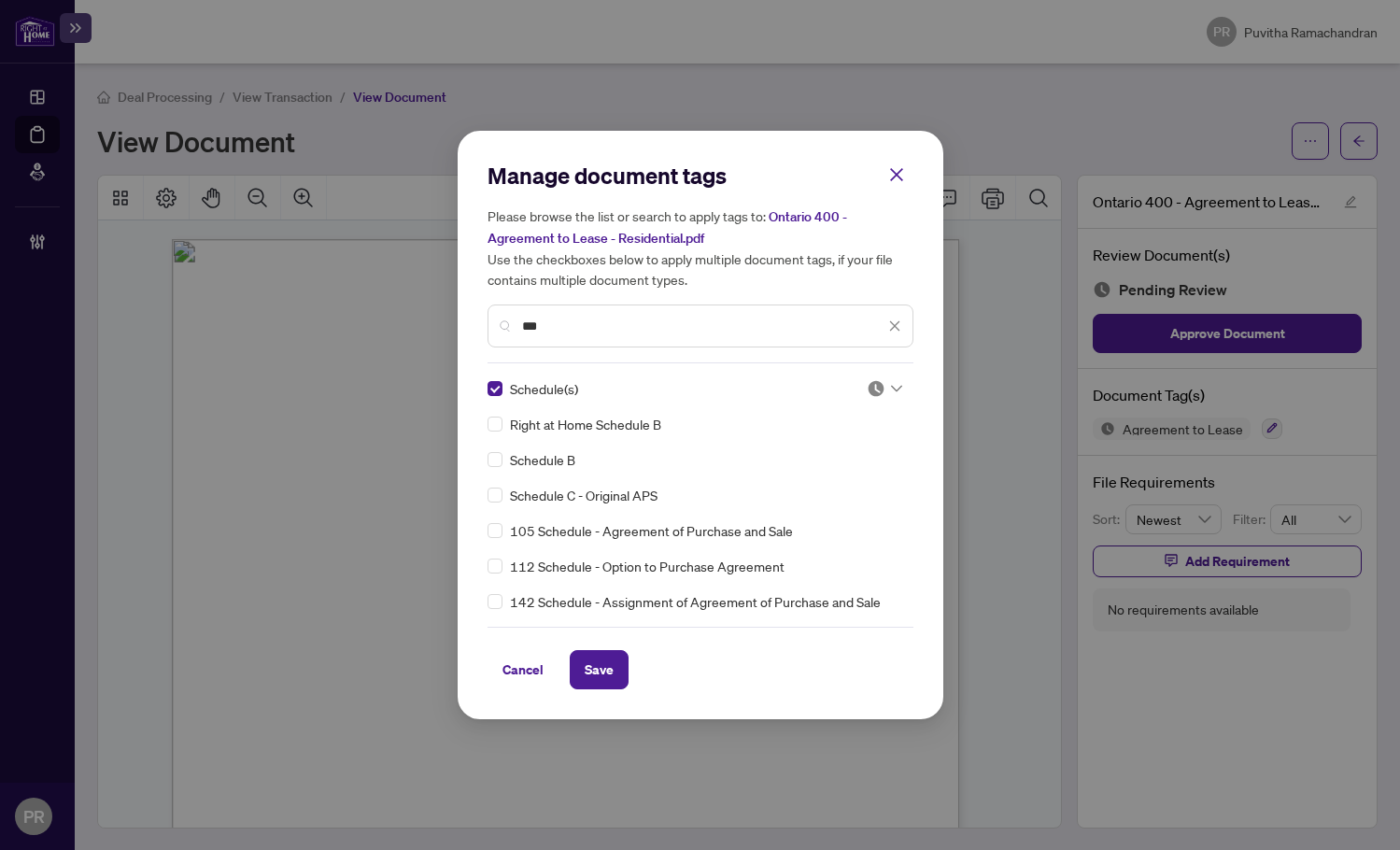 click at bounding box center [884, 389] 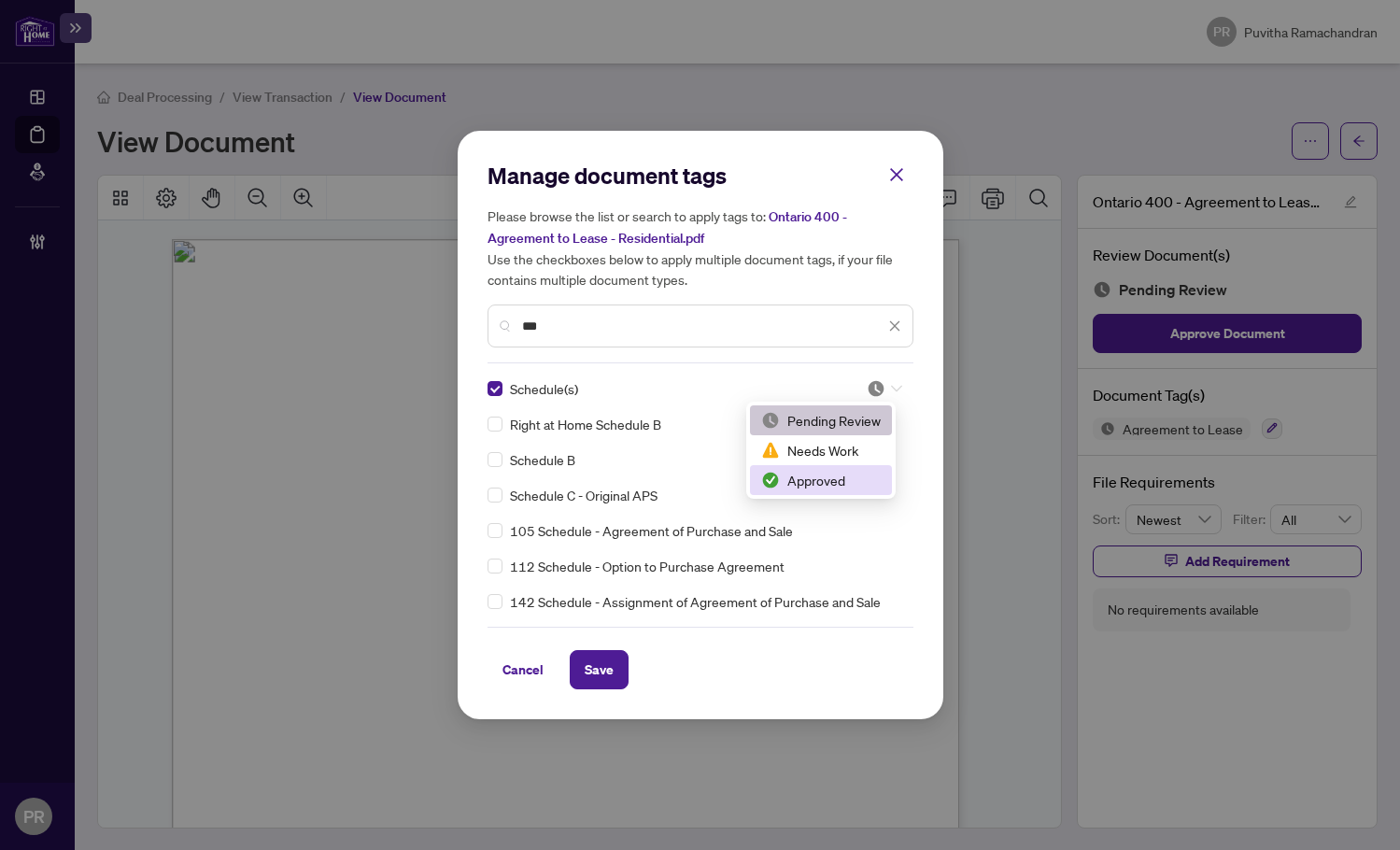 click on "Approved" at bounding box center [821, 480] 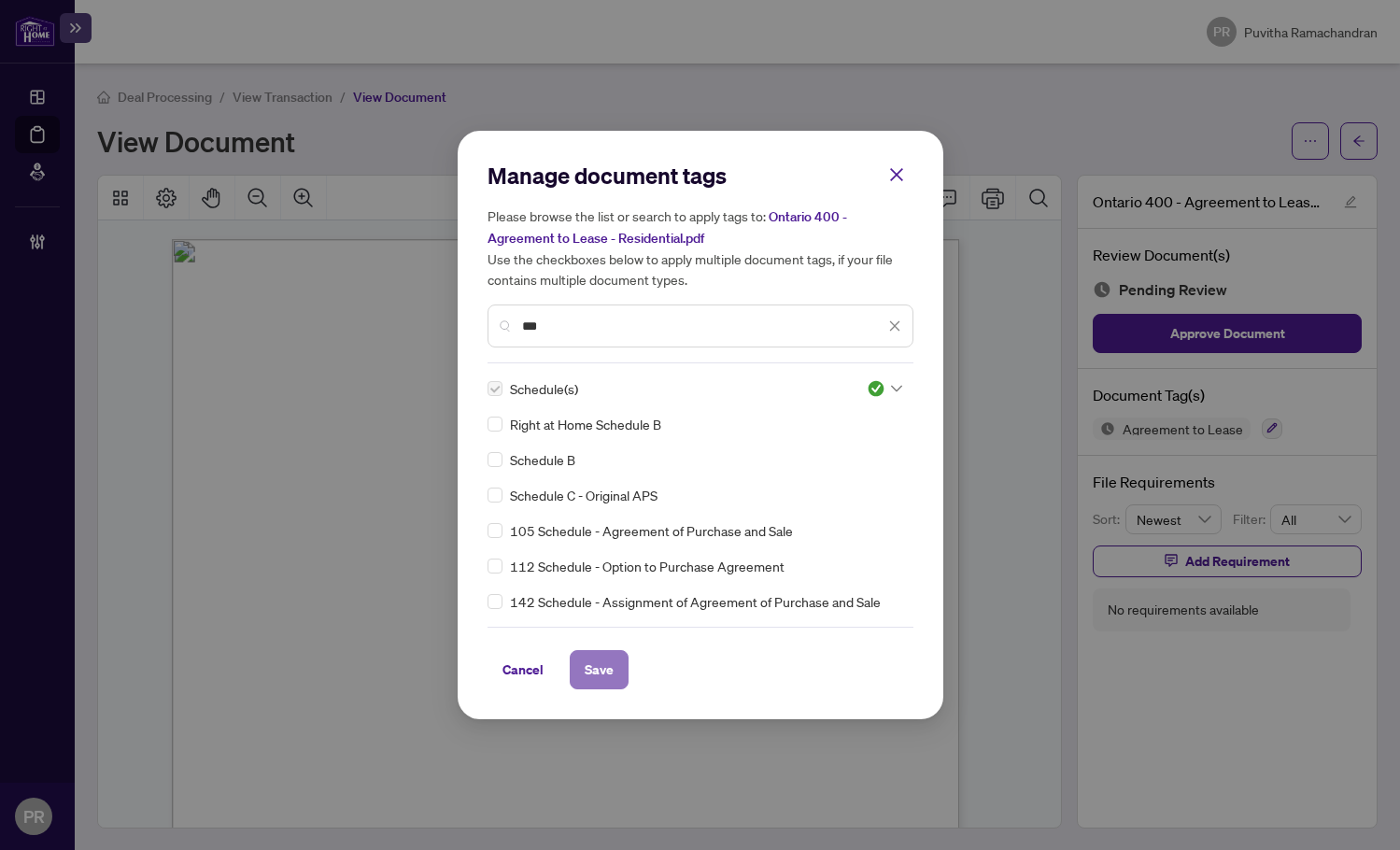 click on "Save" at bounding box center (599, 670) 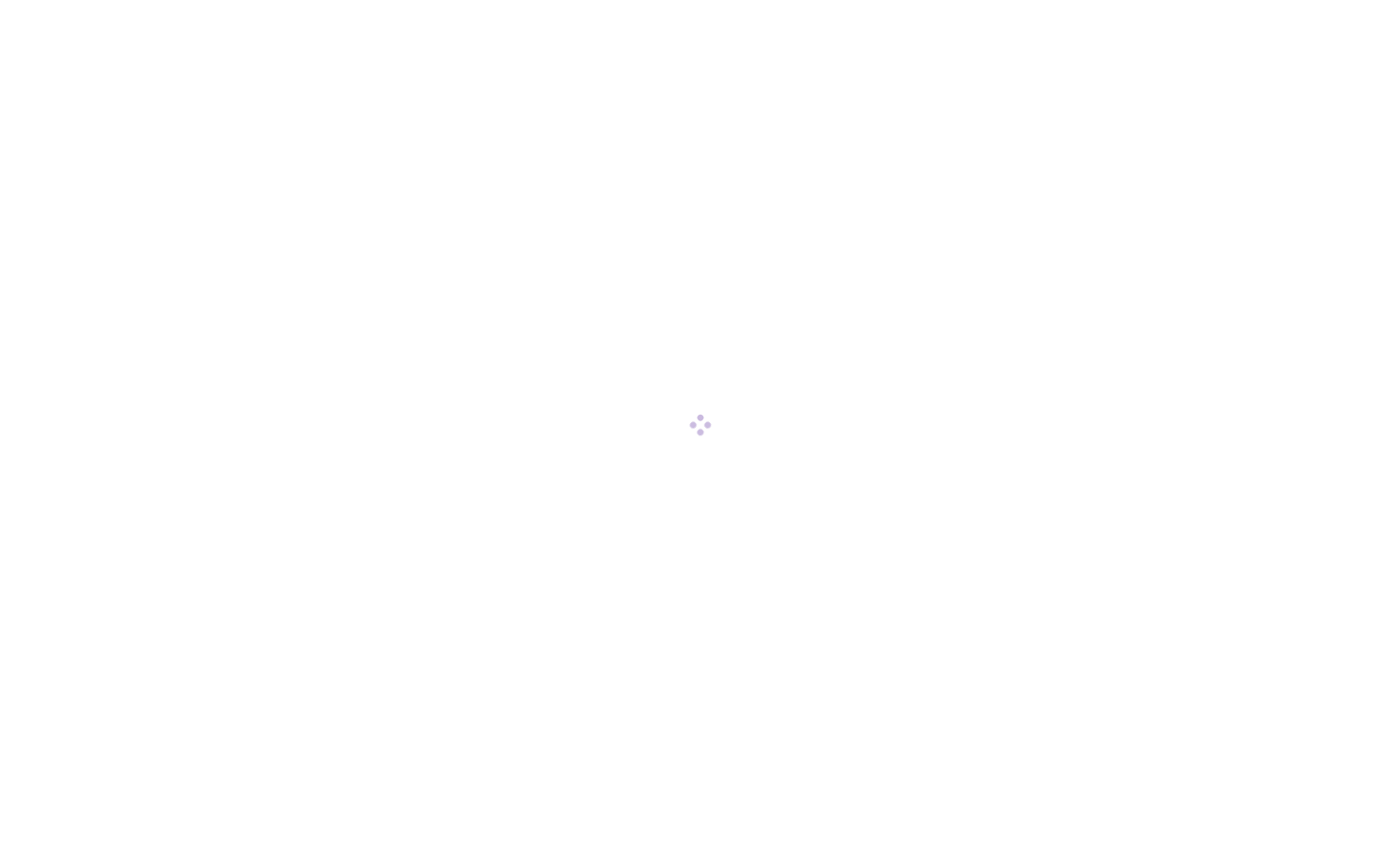 scroll, scrollTop: 0, scrollLeft: 0, axis: both 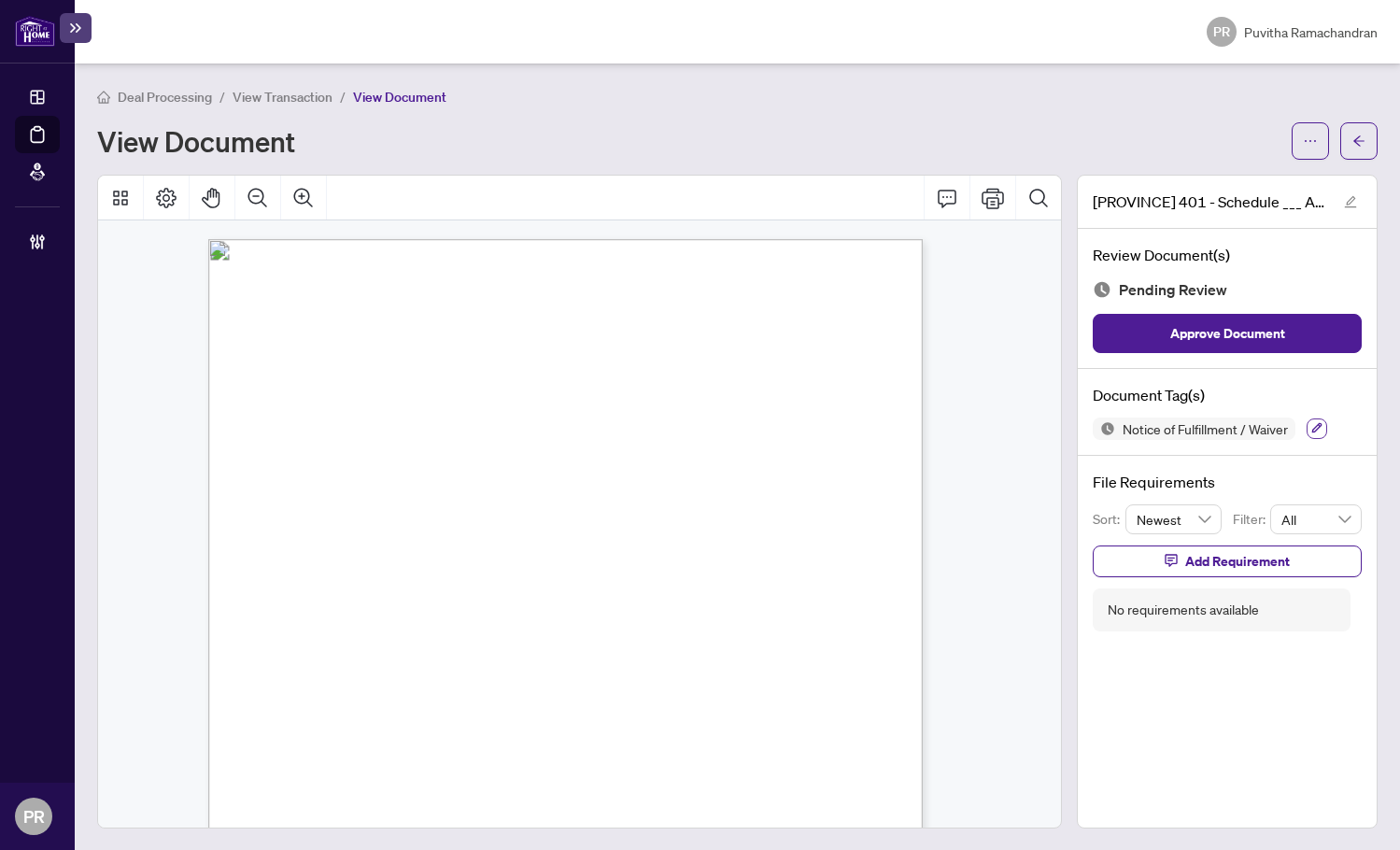 click at bounding box center (1317, 429) 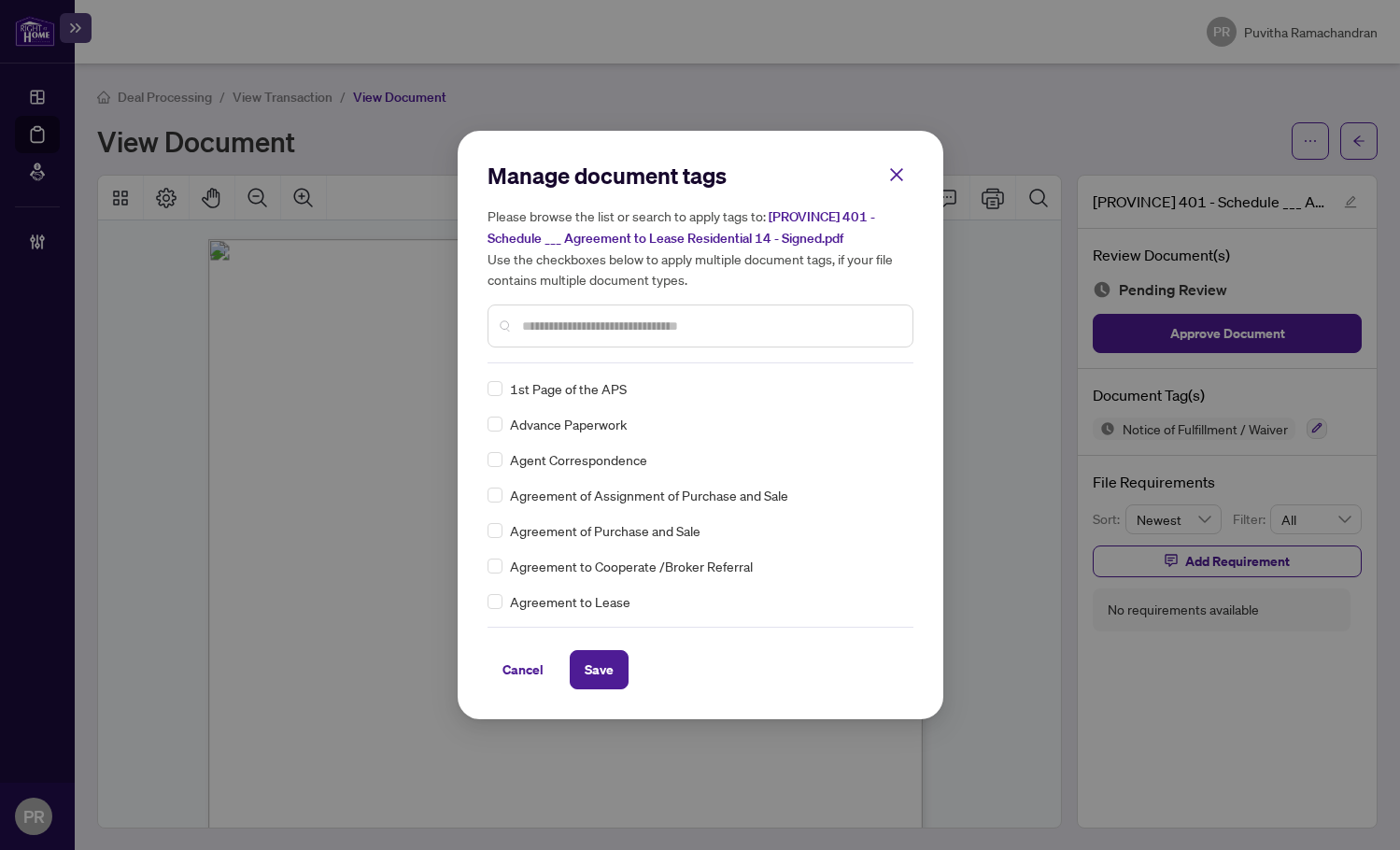 scroll, scrollTop: 0, scrollLeft: 0, axis: both 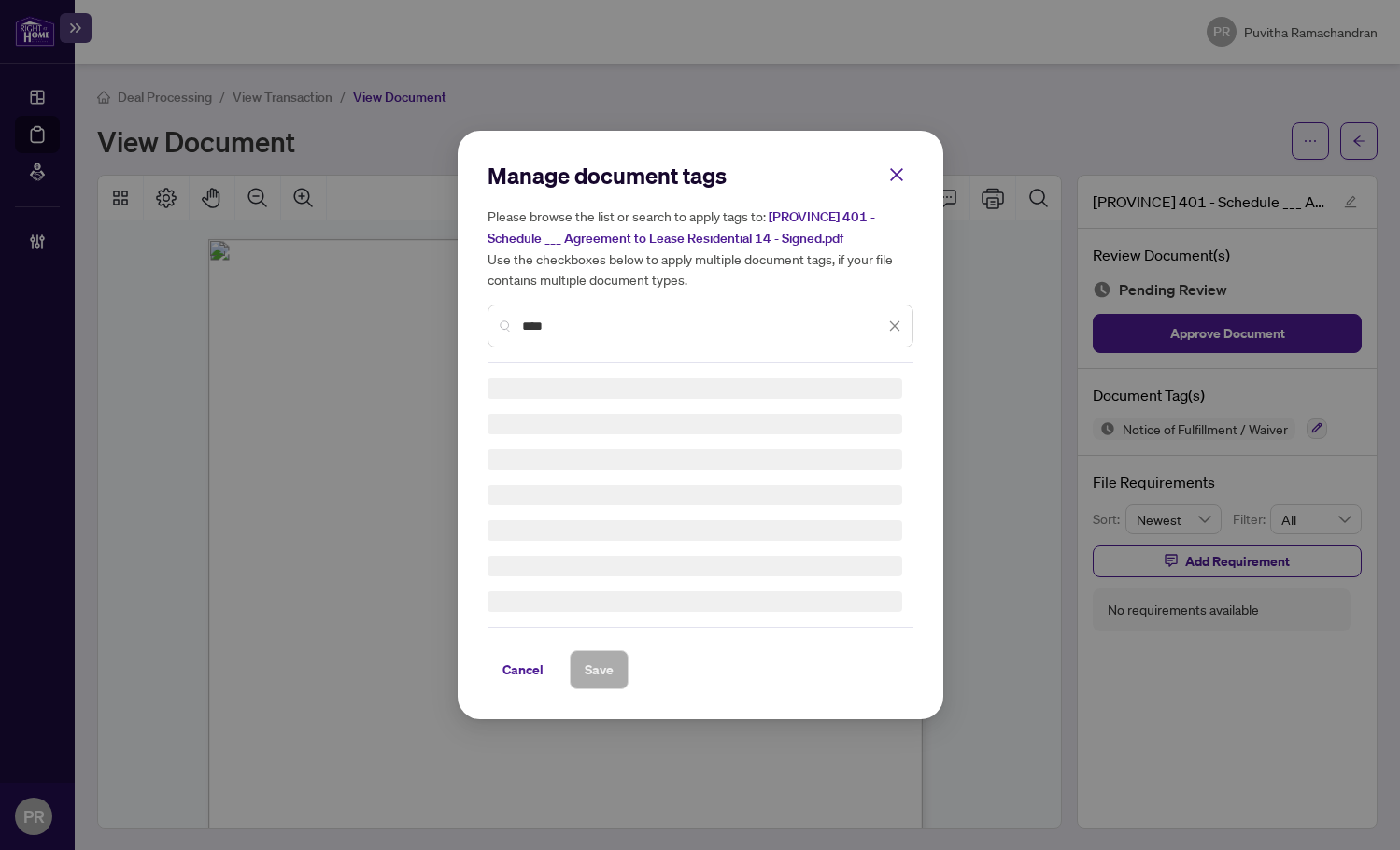 drag, startPoint x: 493, startPoint y: 338, endPoint x: 474, endPoint y: 335, distance: 19.23538 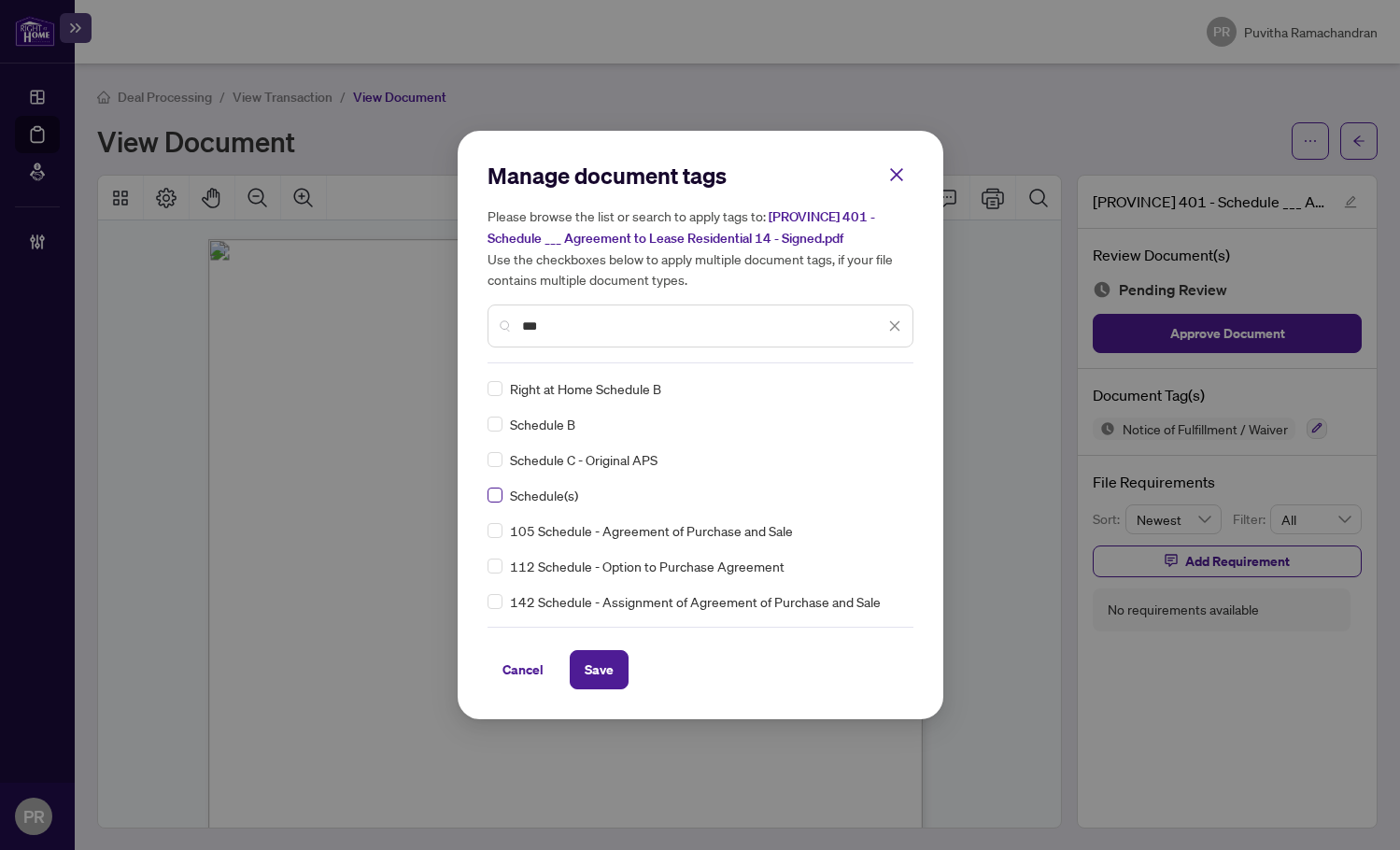 type on "***" 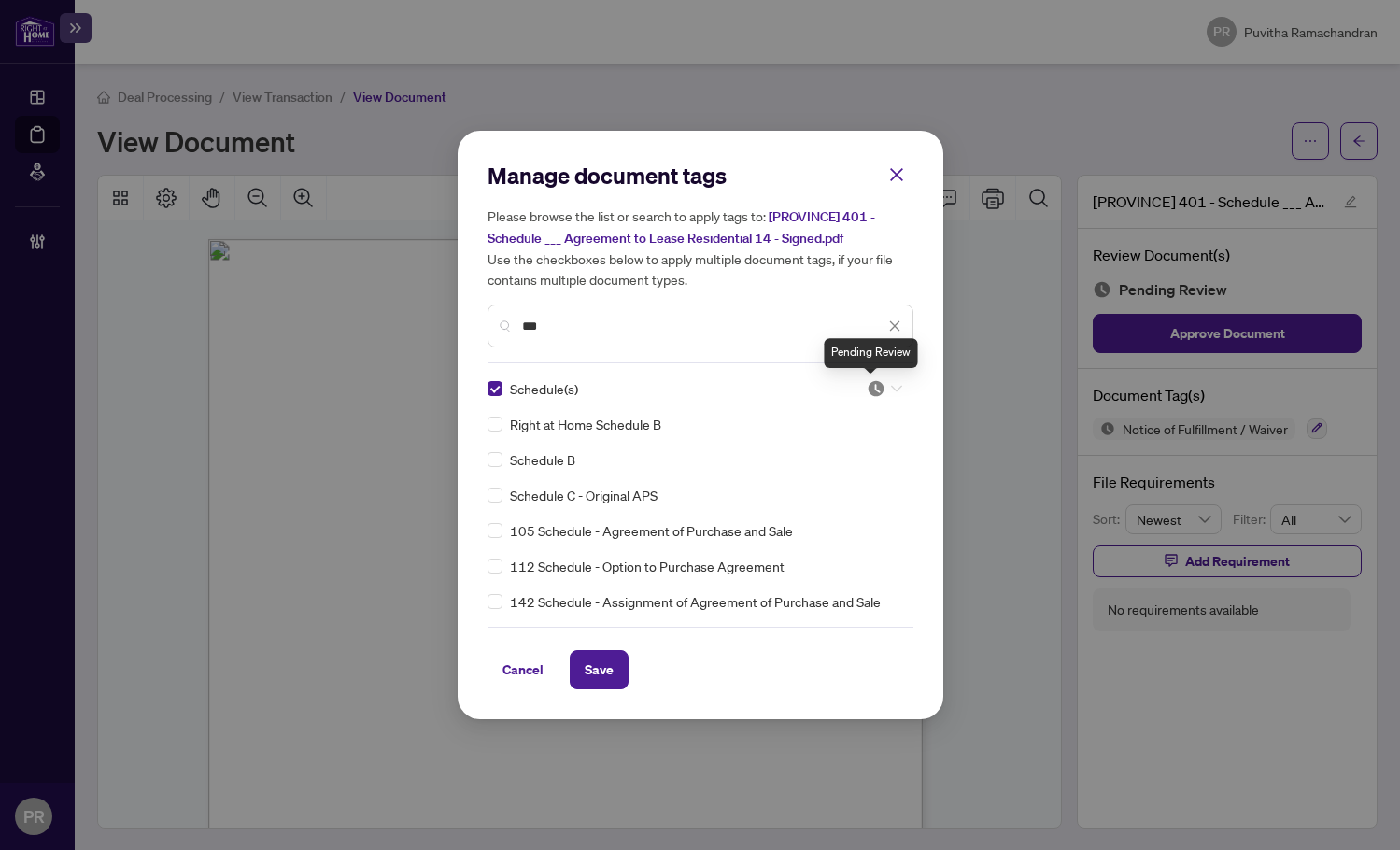 click at bounding box center (876, 389) 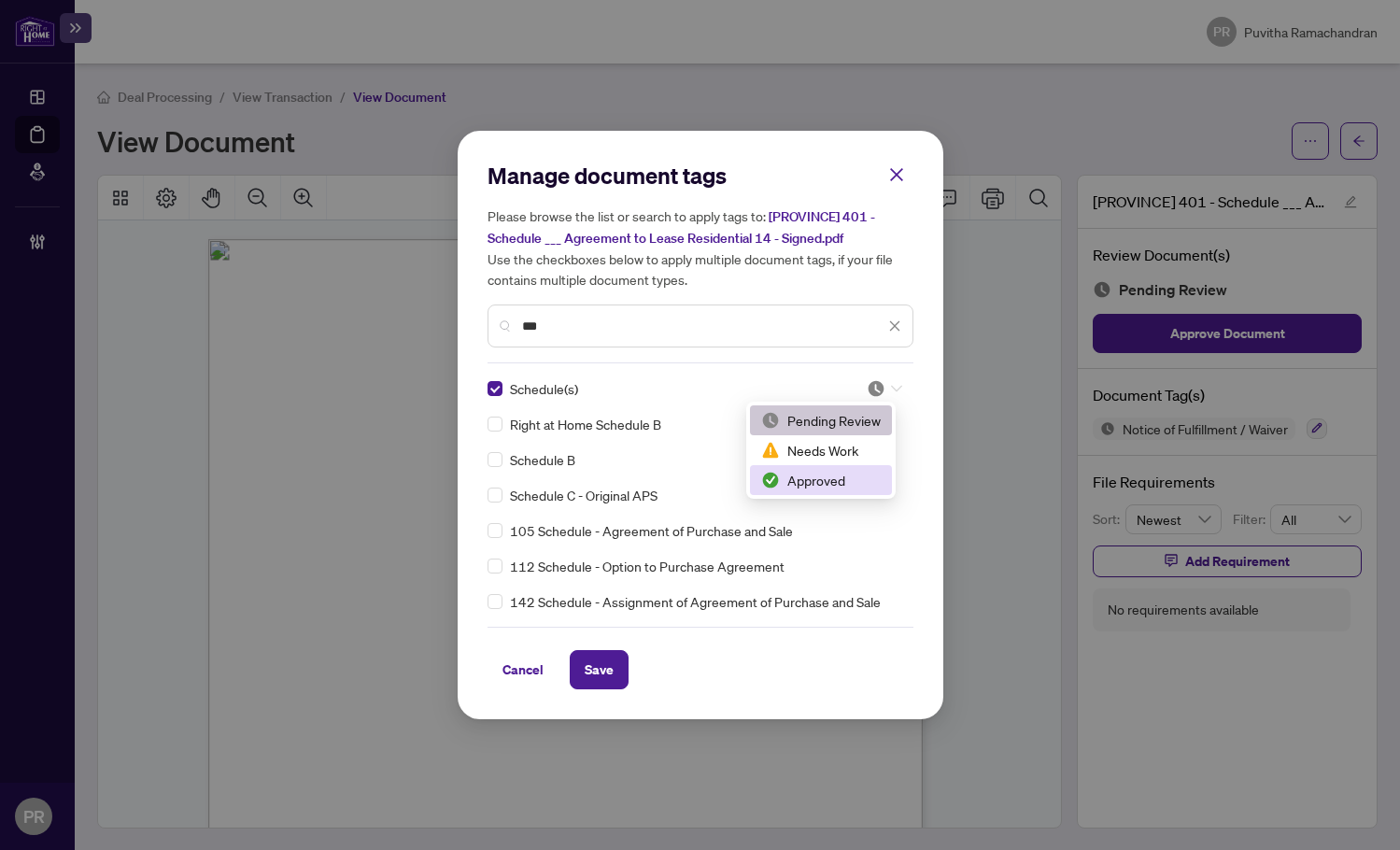 drag, startPoint x: 829, startPoint y: 475, endPoint x: 739, endPoint y: 540, distance: 111.01802 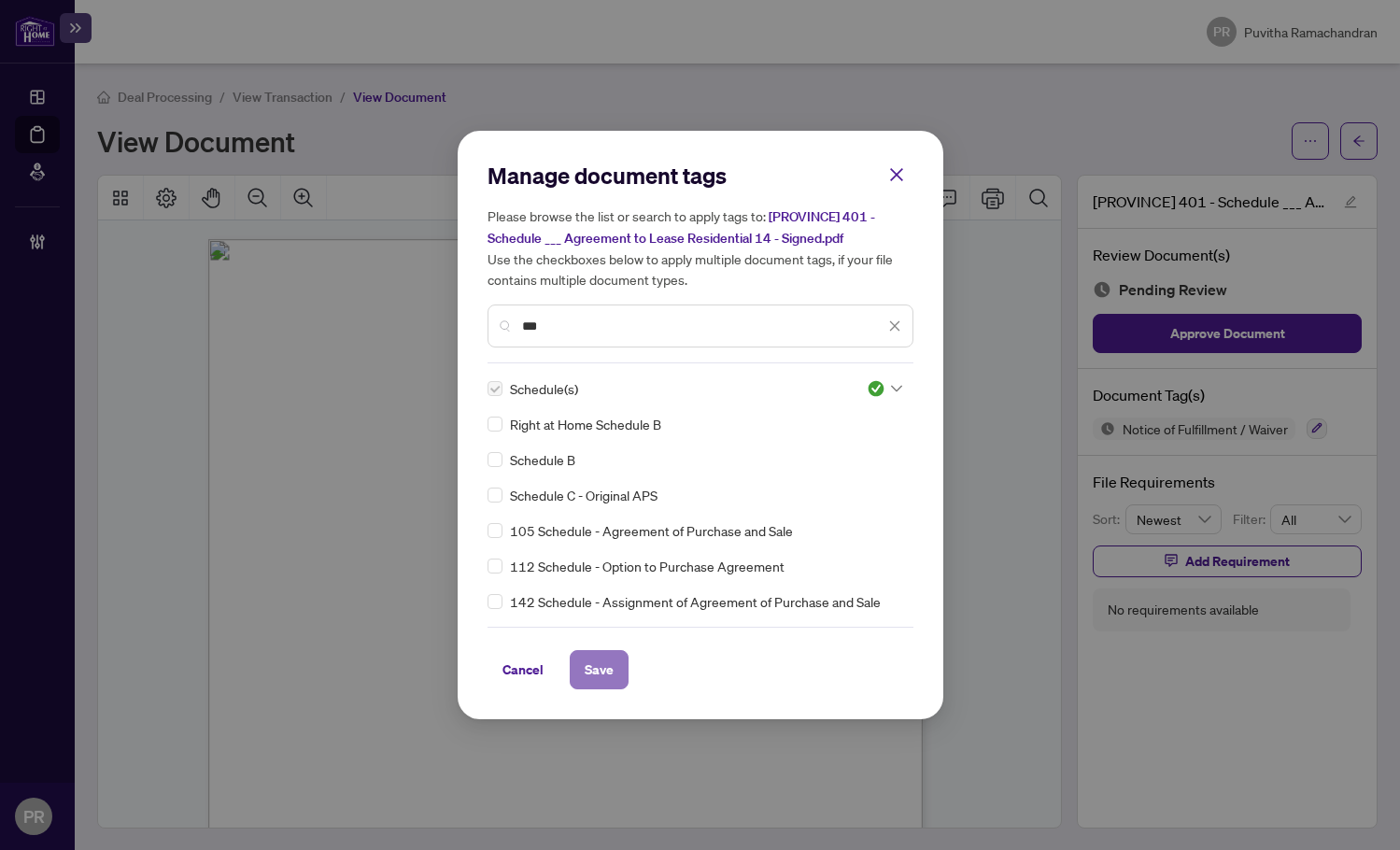 click on "Save" at bounding box center [599, 670] 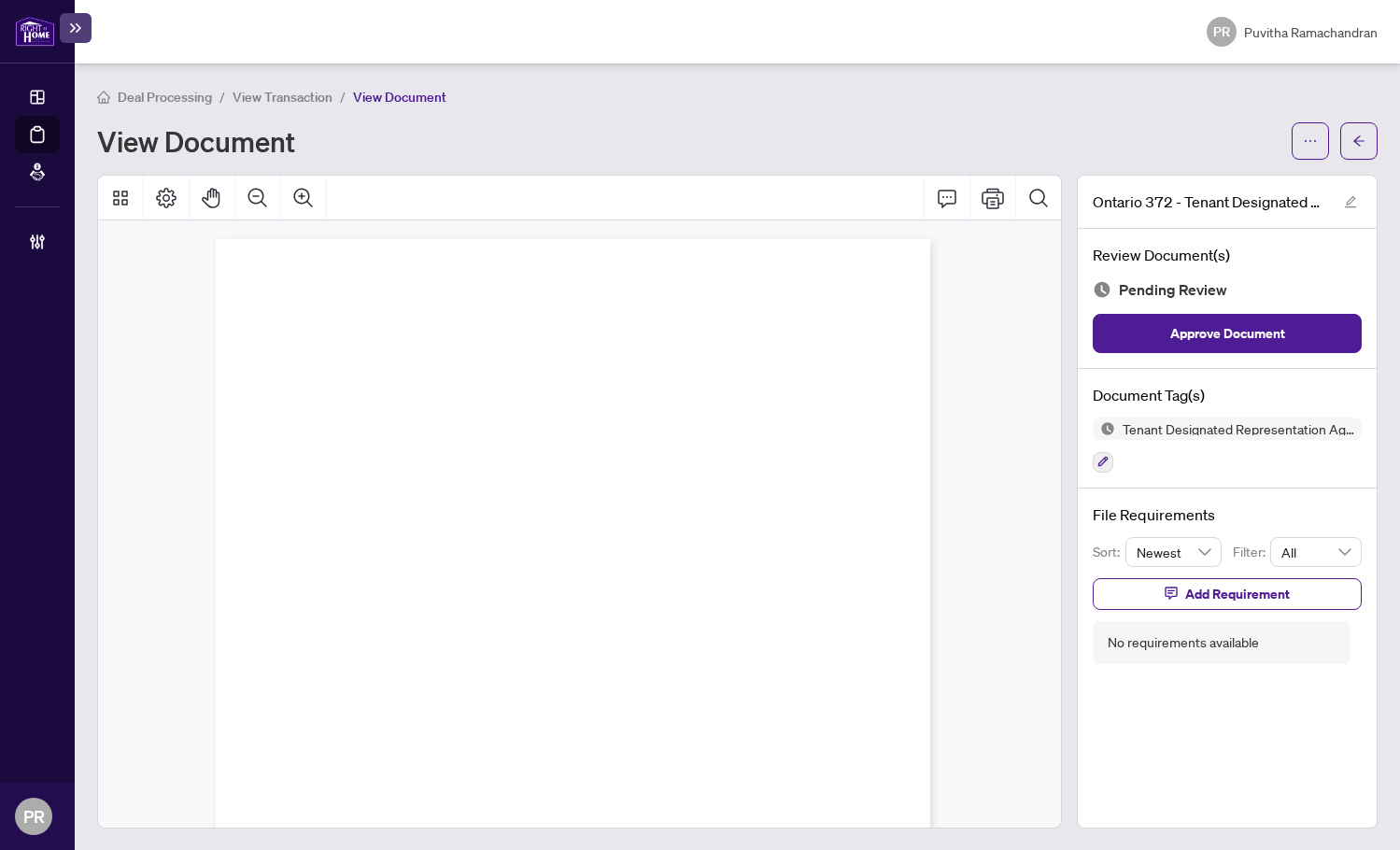 scroll, scrollTop: 0, scrollLeft: 0, axis: both 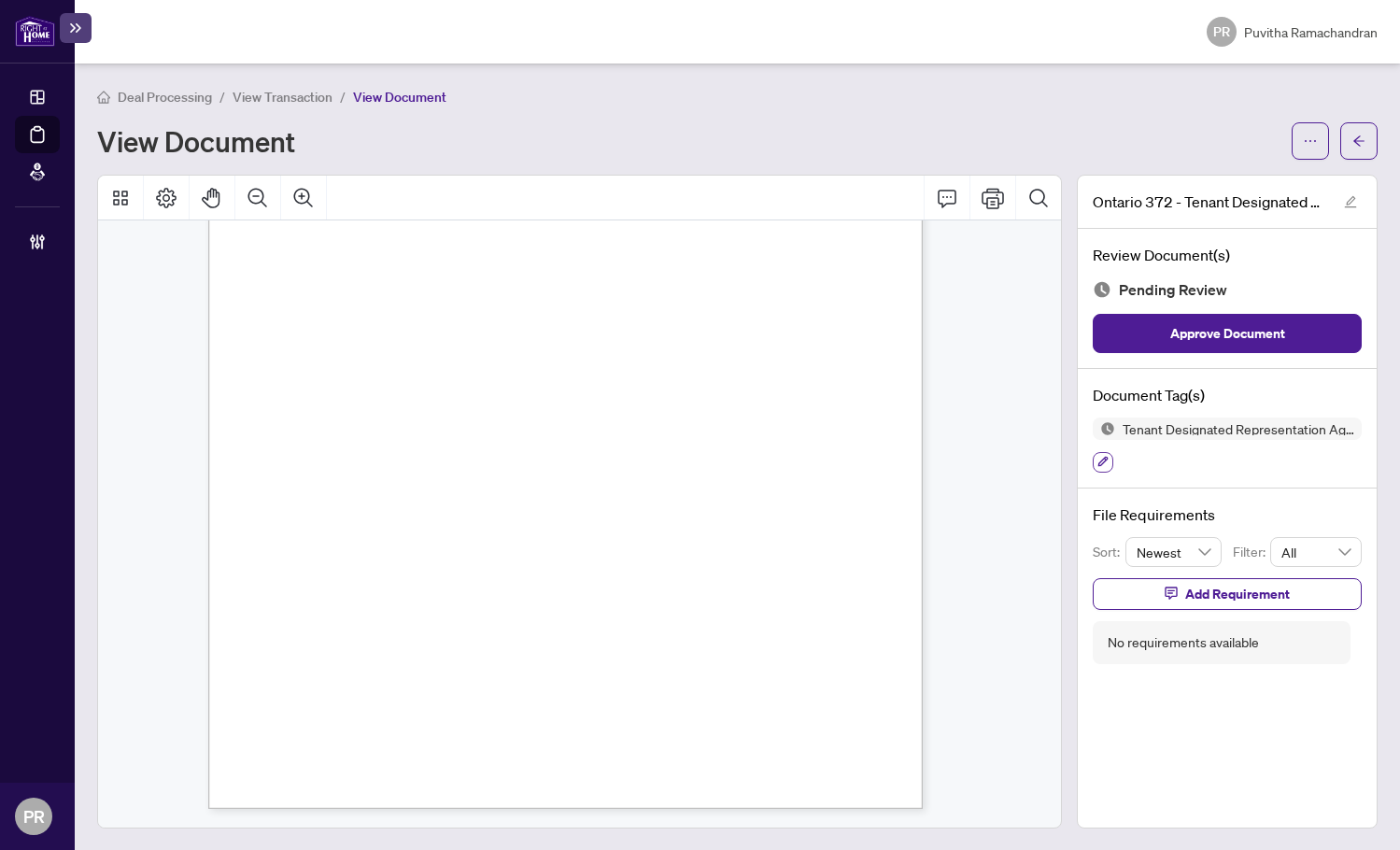 click at bounding box center (1103, 462) 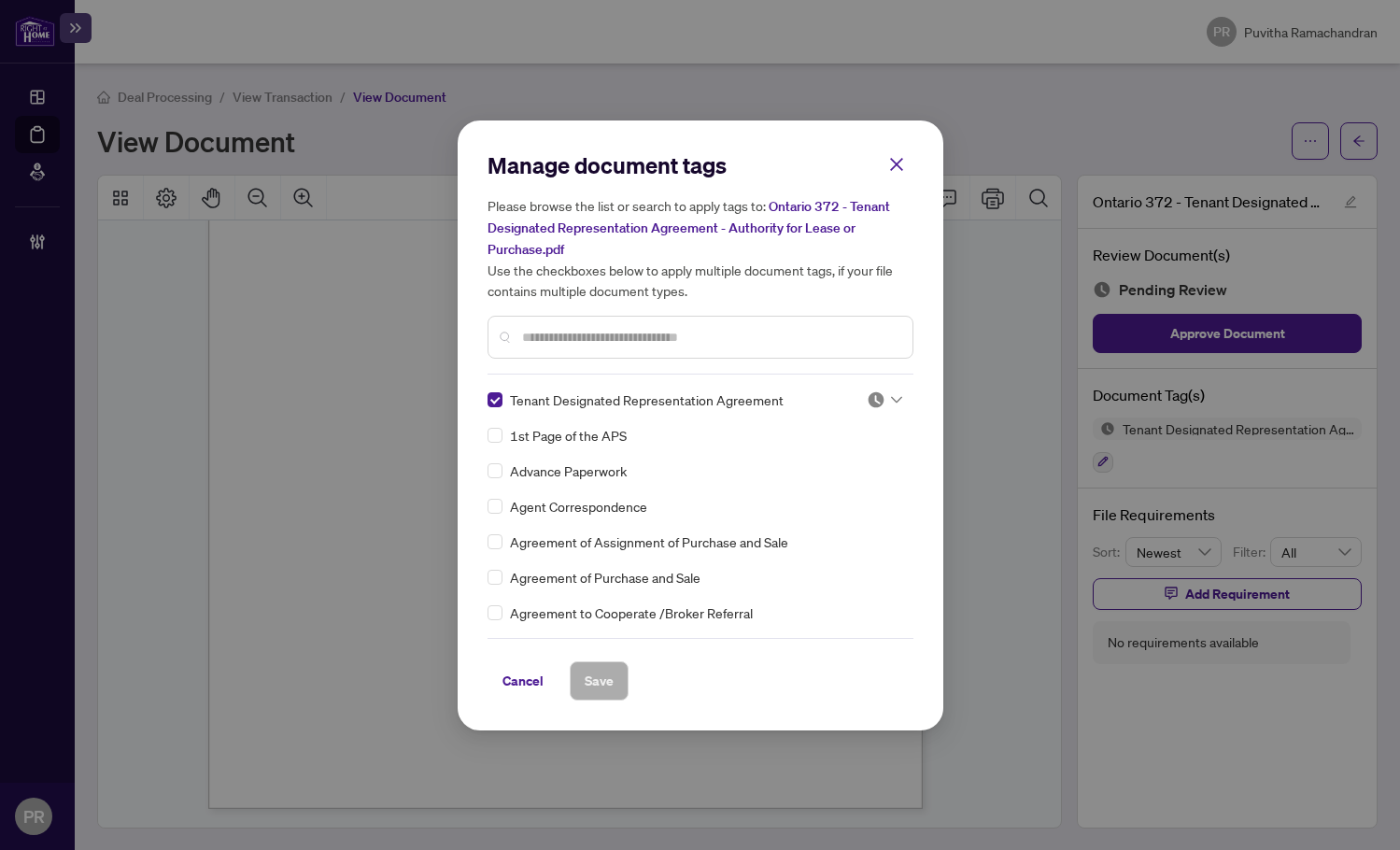 click at bounding box center (884, 400) 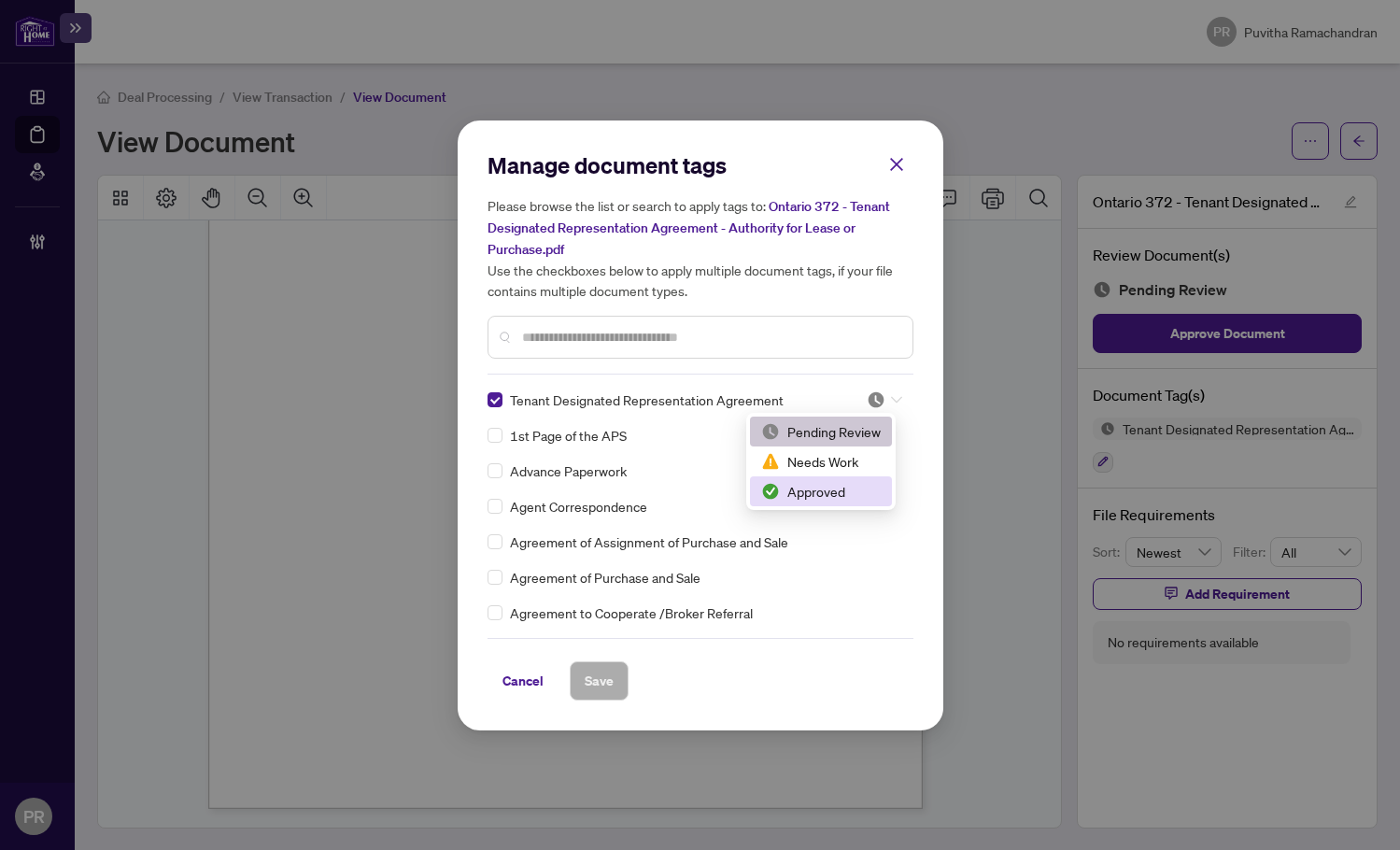 click on "Approved" at bounding box center [821, 491] 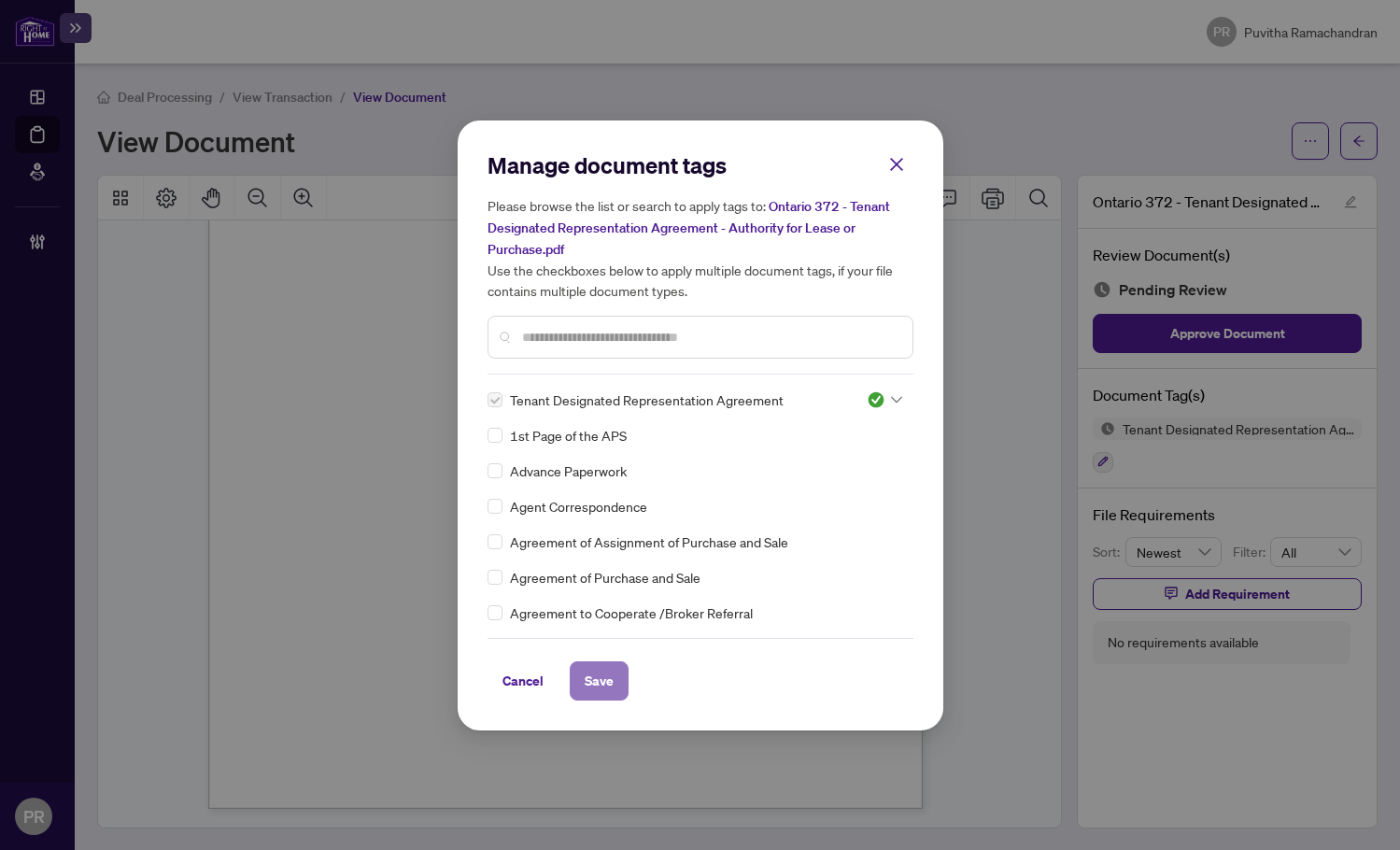 click on "Save" at bounding box center [599, 681] 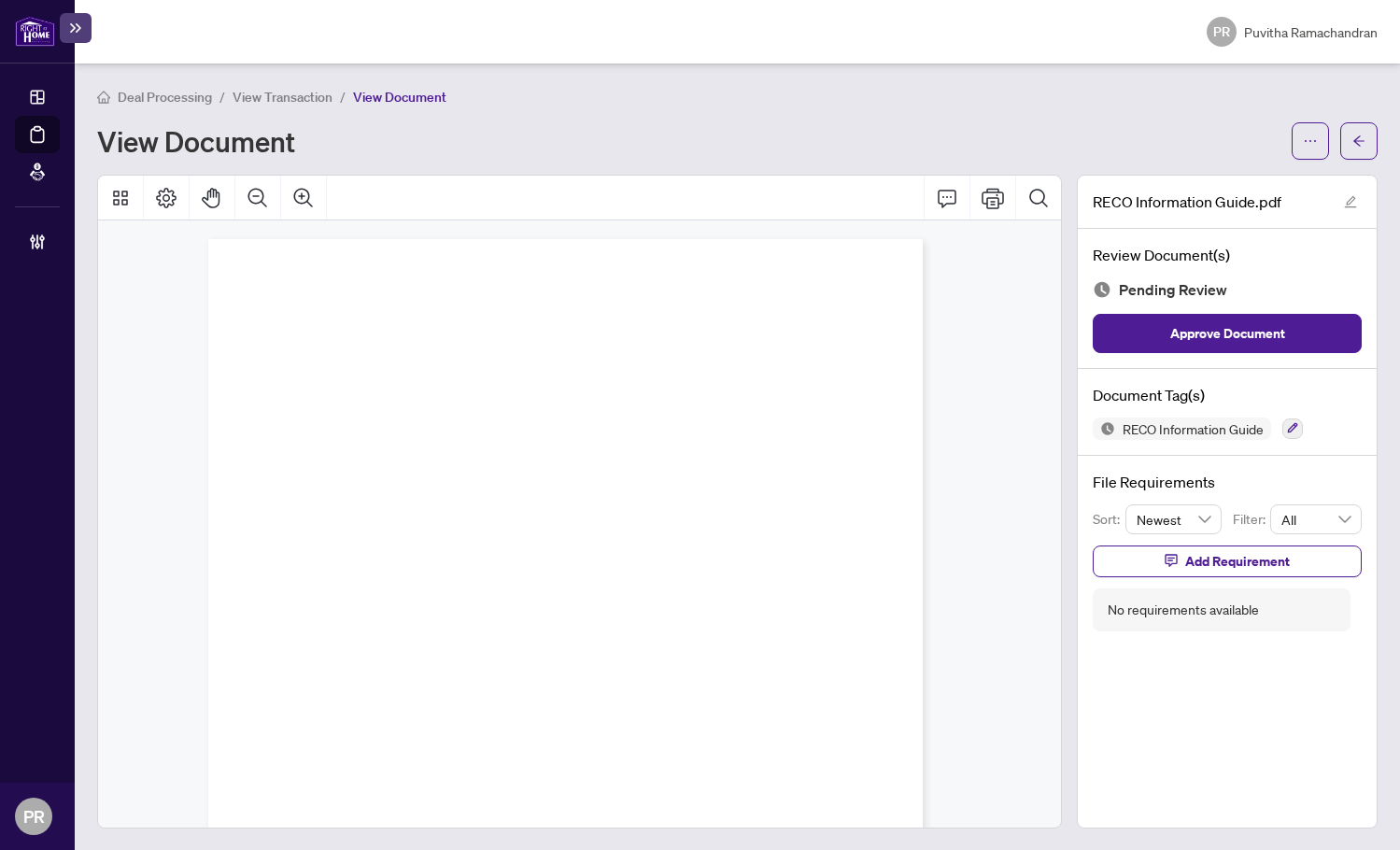 scroll, scrollTop: 0, scrollLeft: 0, axis: both 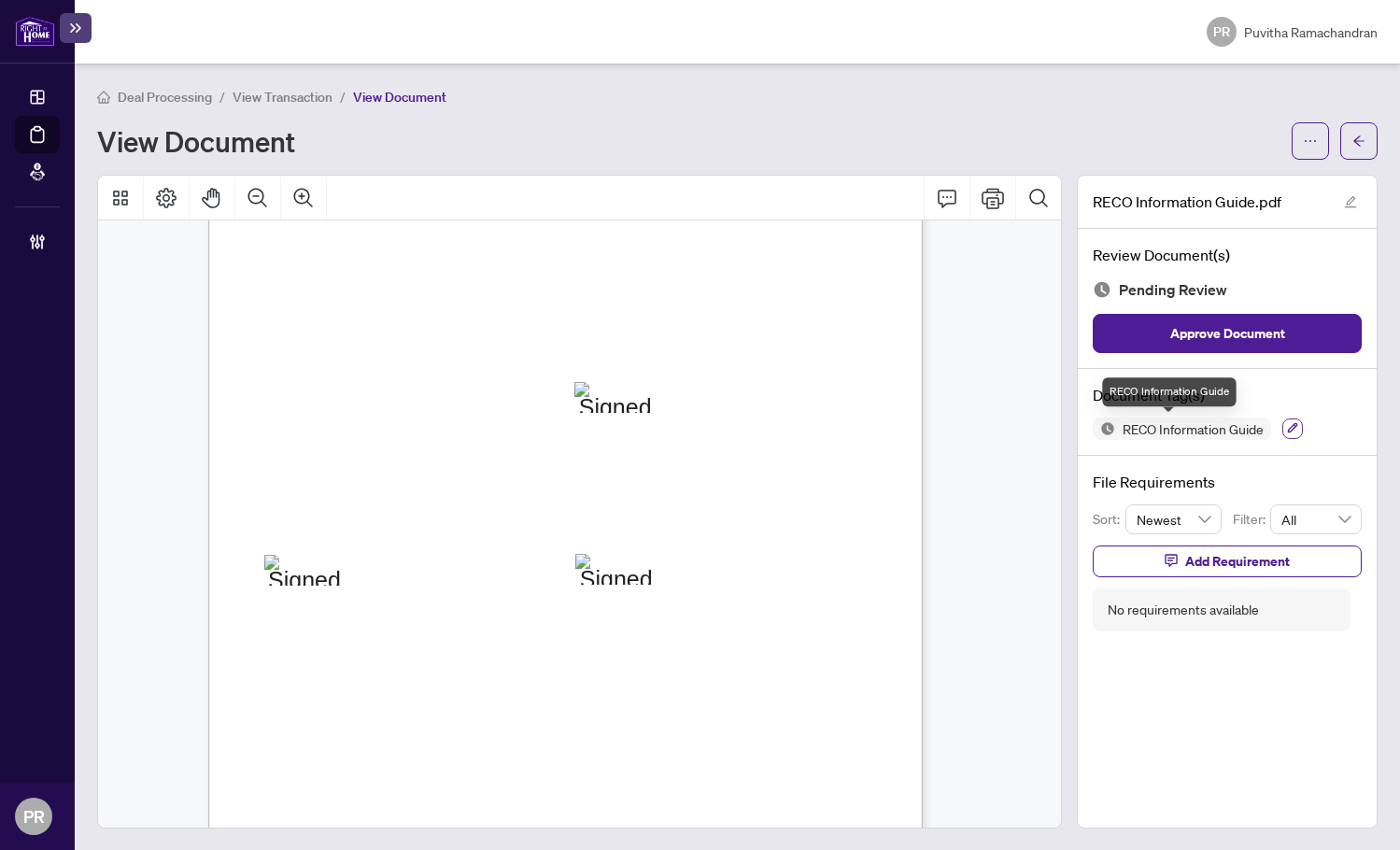 click 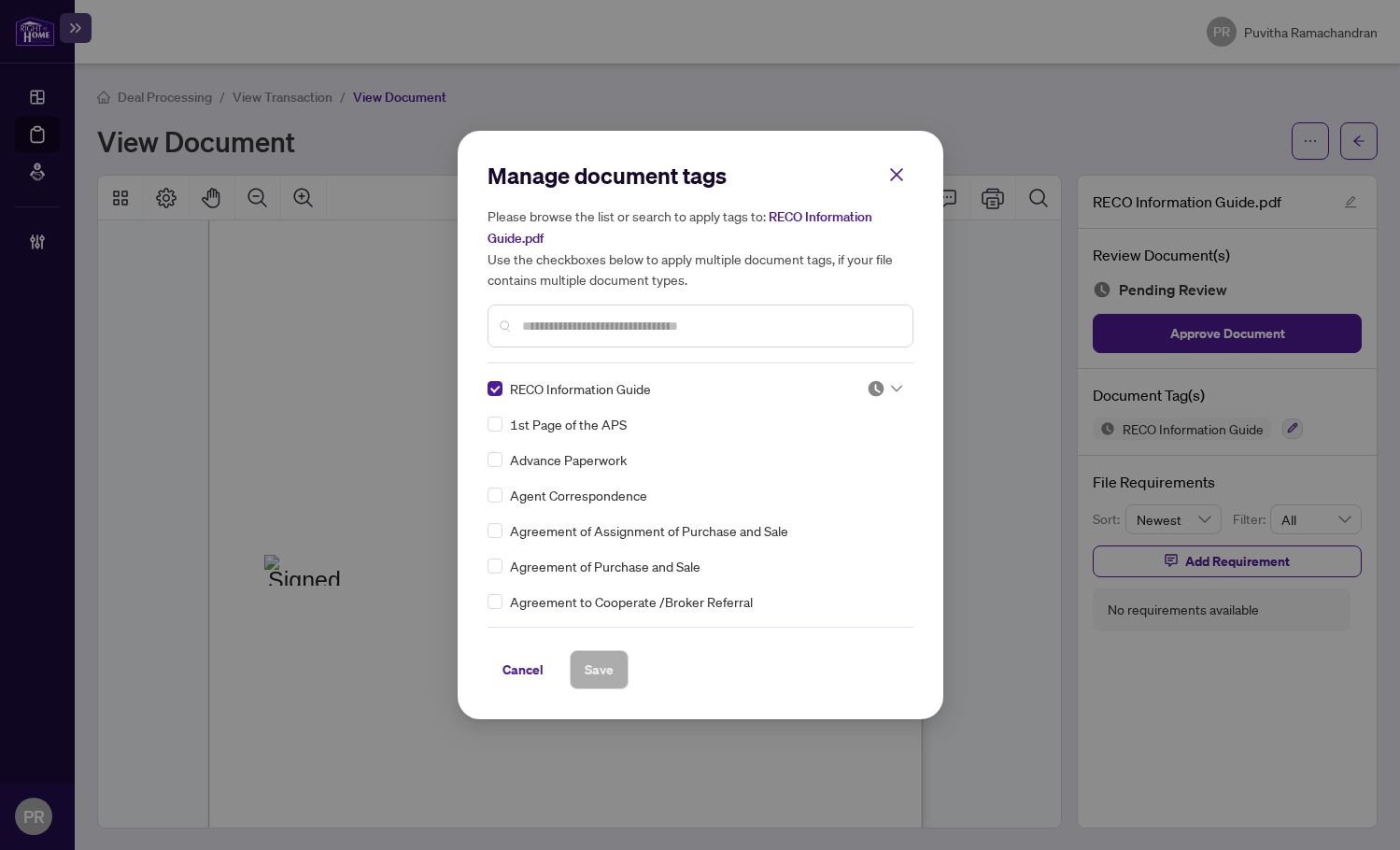 click at bounding box center [876, 389] 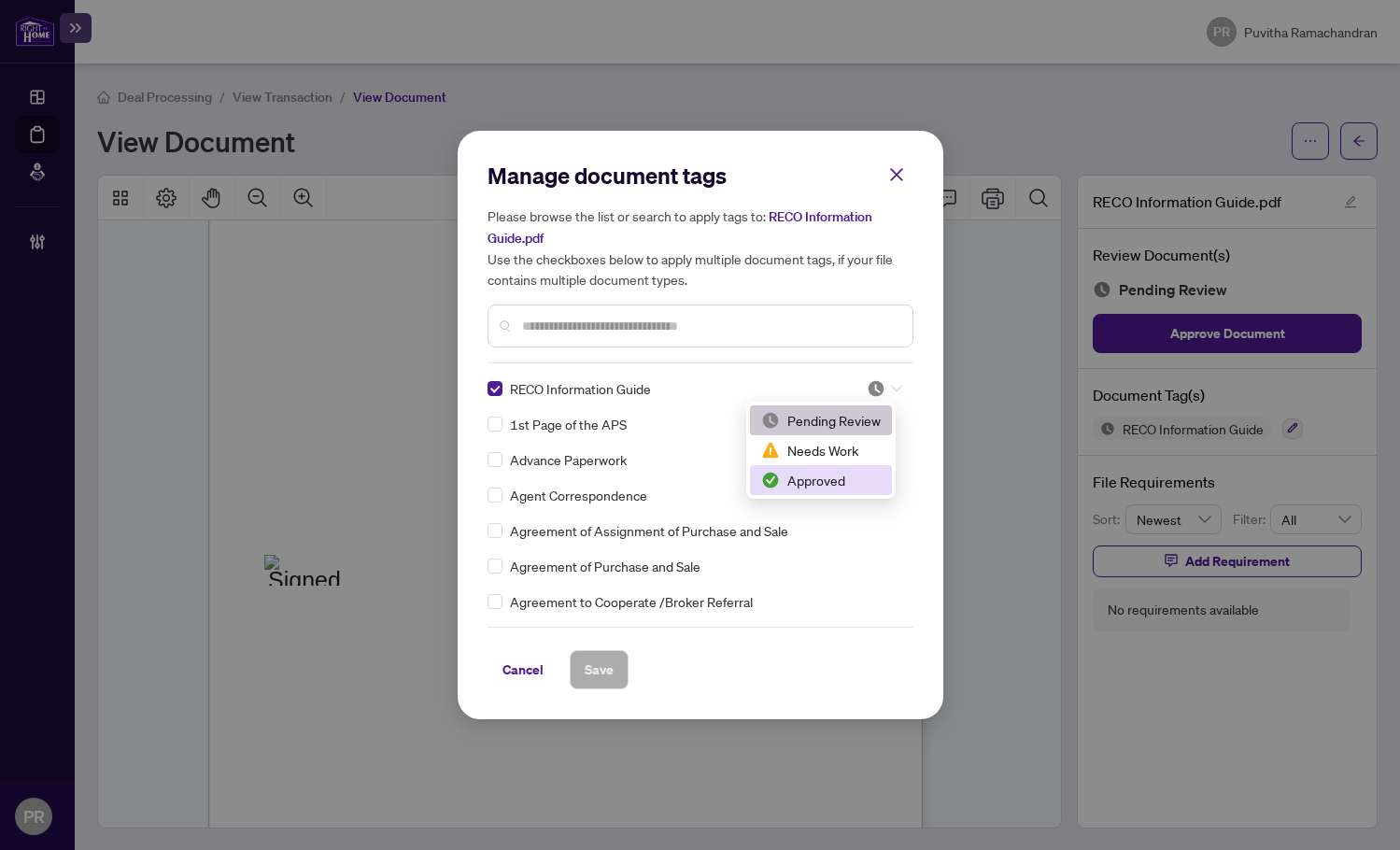 drag, startPoint x: 827, startPoint y: 487, endPoint x: 690, endPoint y: 574, distance: 162.28986 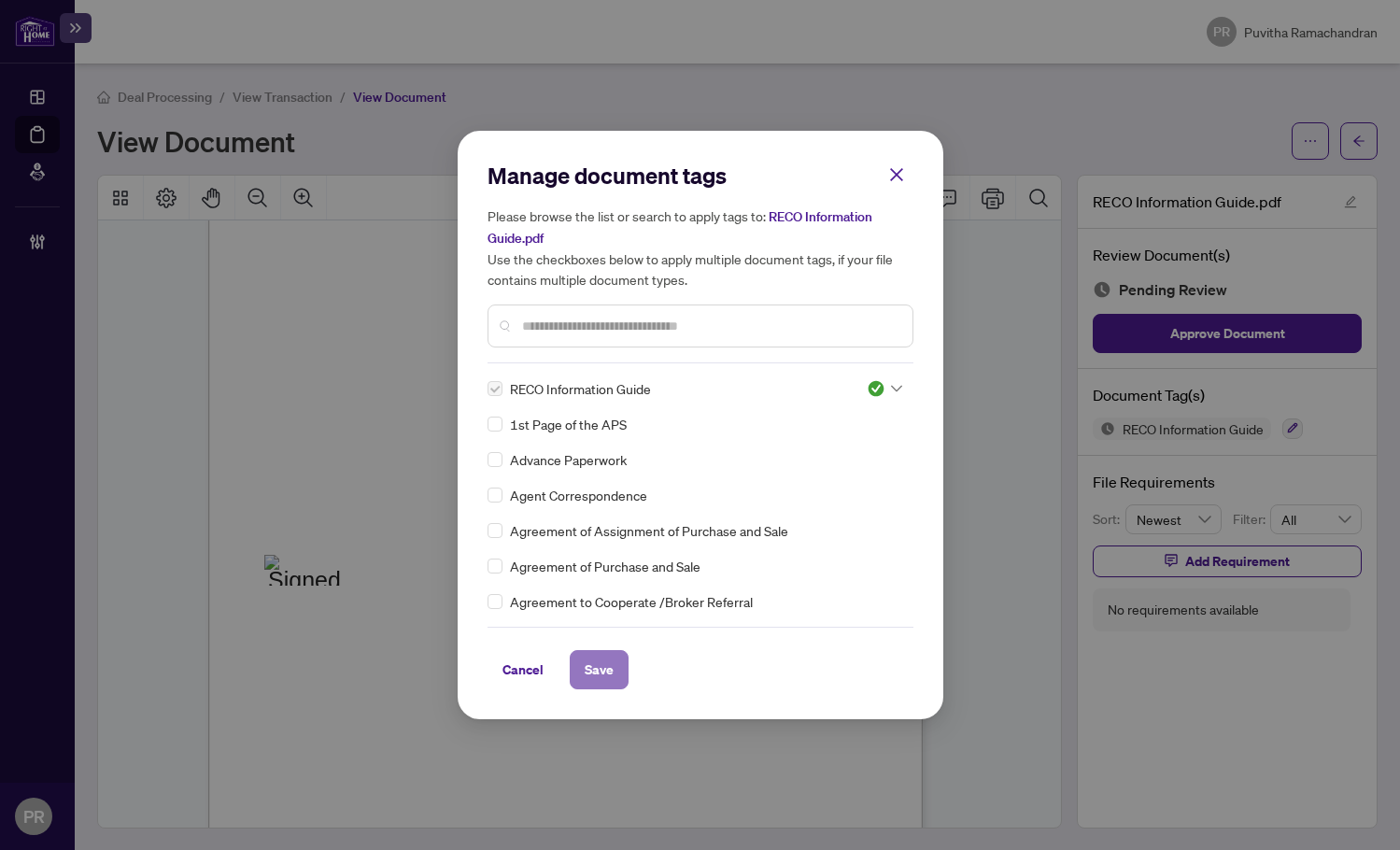 click on "Save" at bounding box center (599, 670) 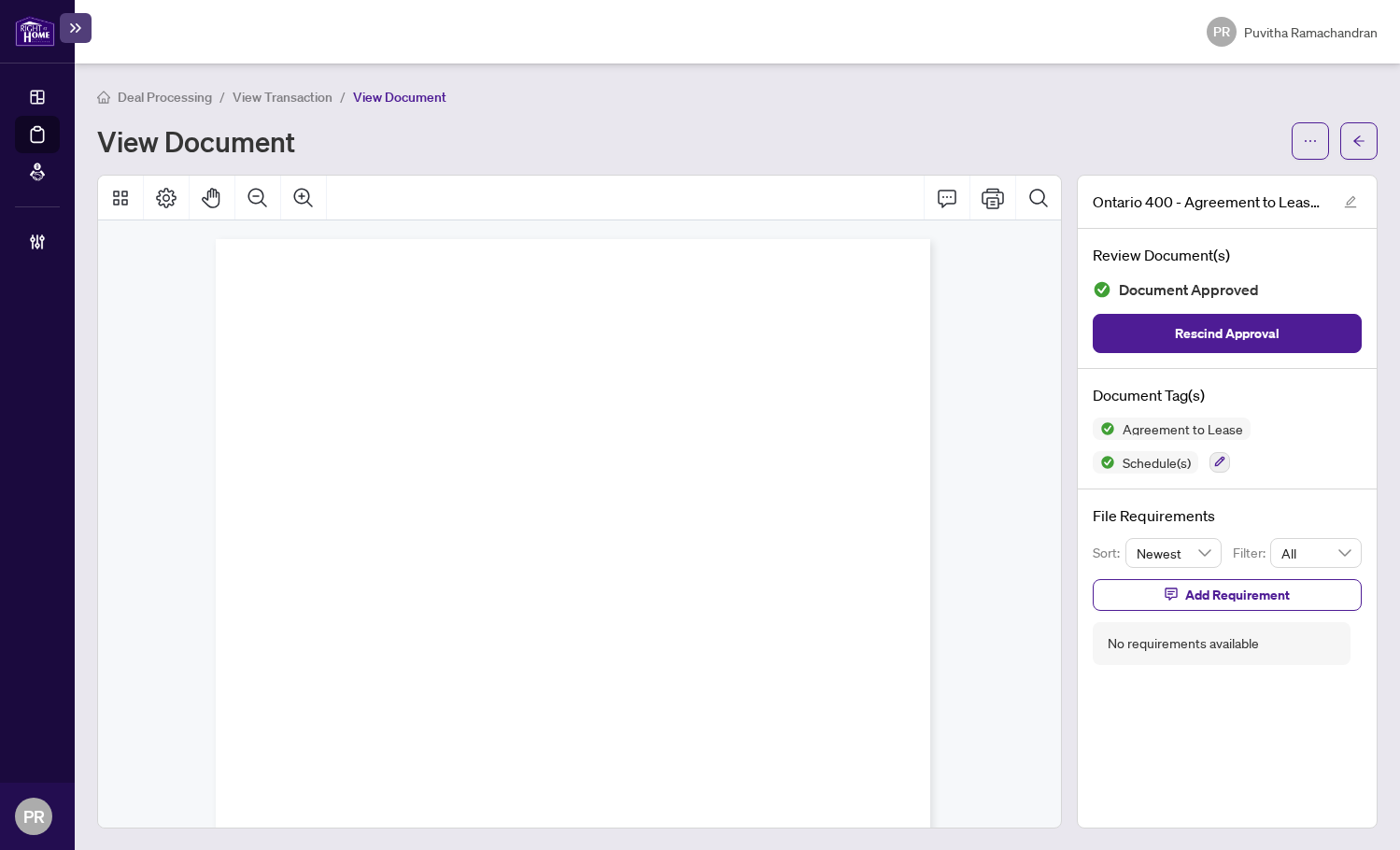 scroll, scrollTop: 0, scrollLeft: 0, axis: both 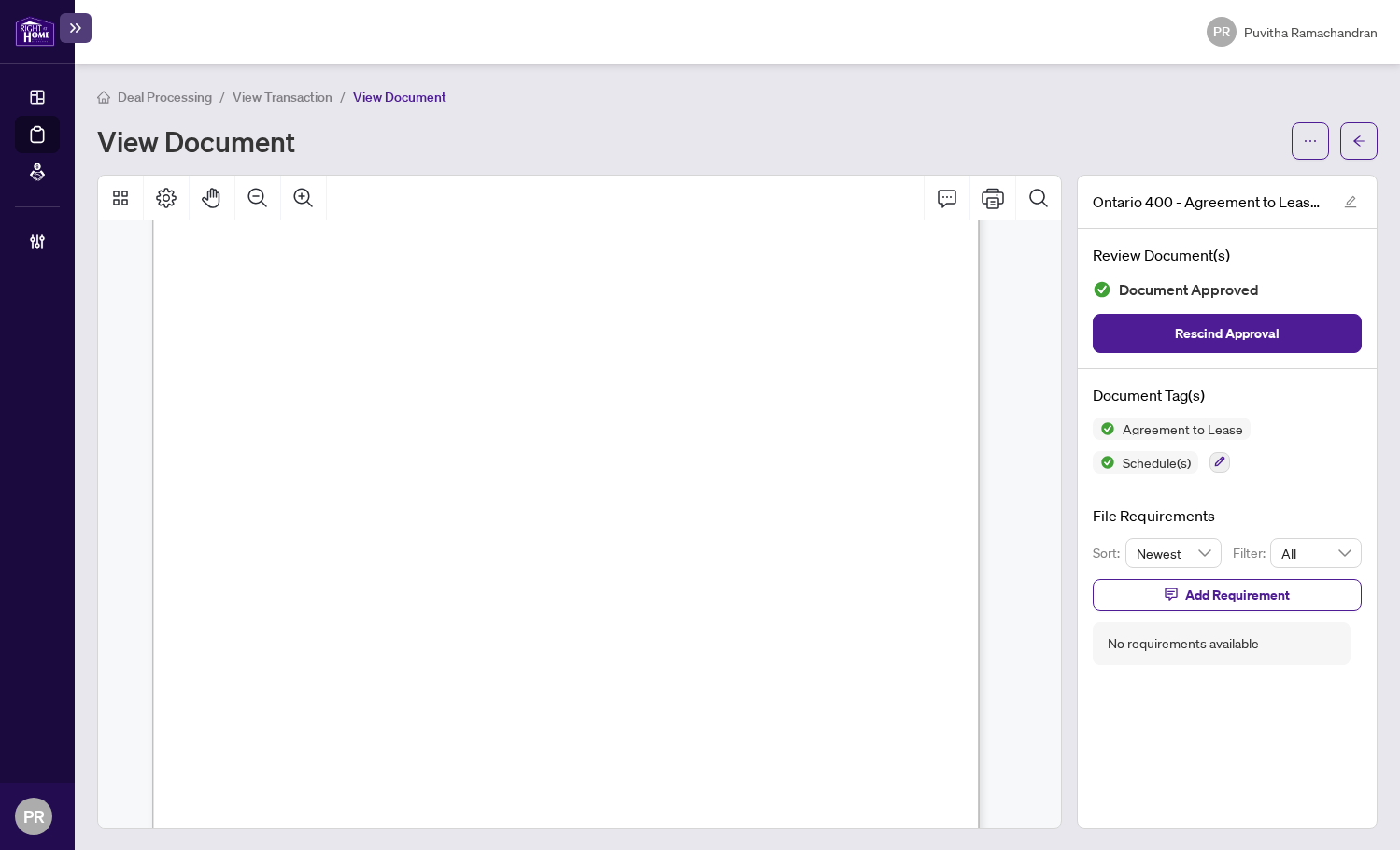 drag, startPoint x: 874, startPoint y: 494, endPoint x: 924, endPoint y: 492, distance: 50.039984 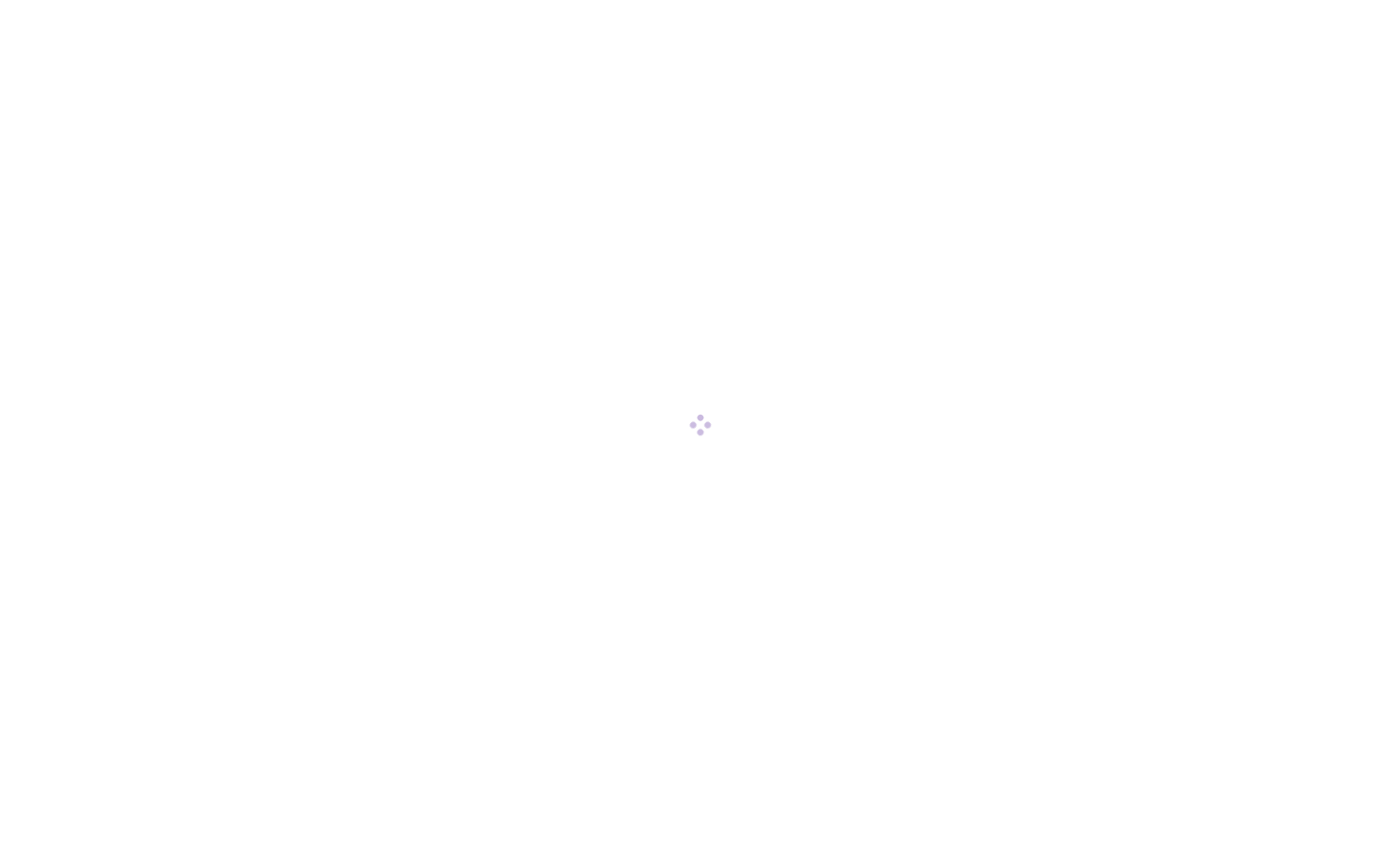 scroll, scrollTop: 0, scrollLeft: 0, axis: both 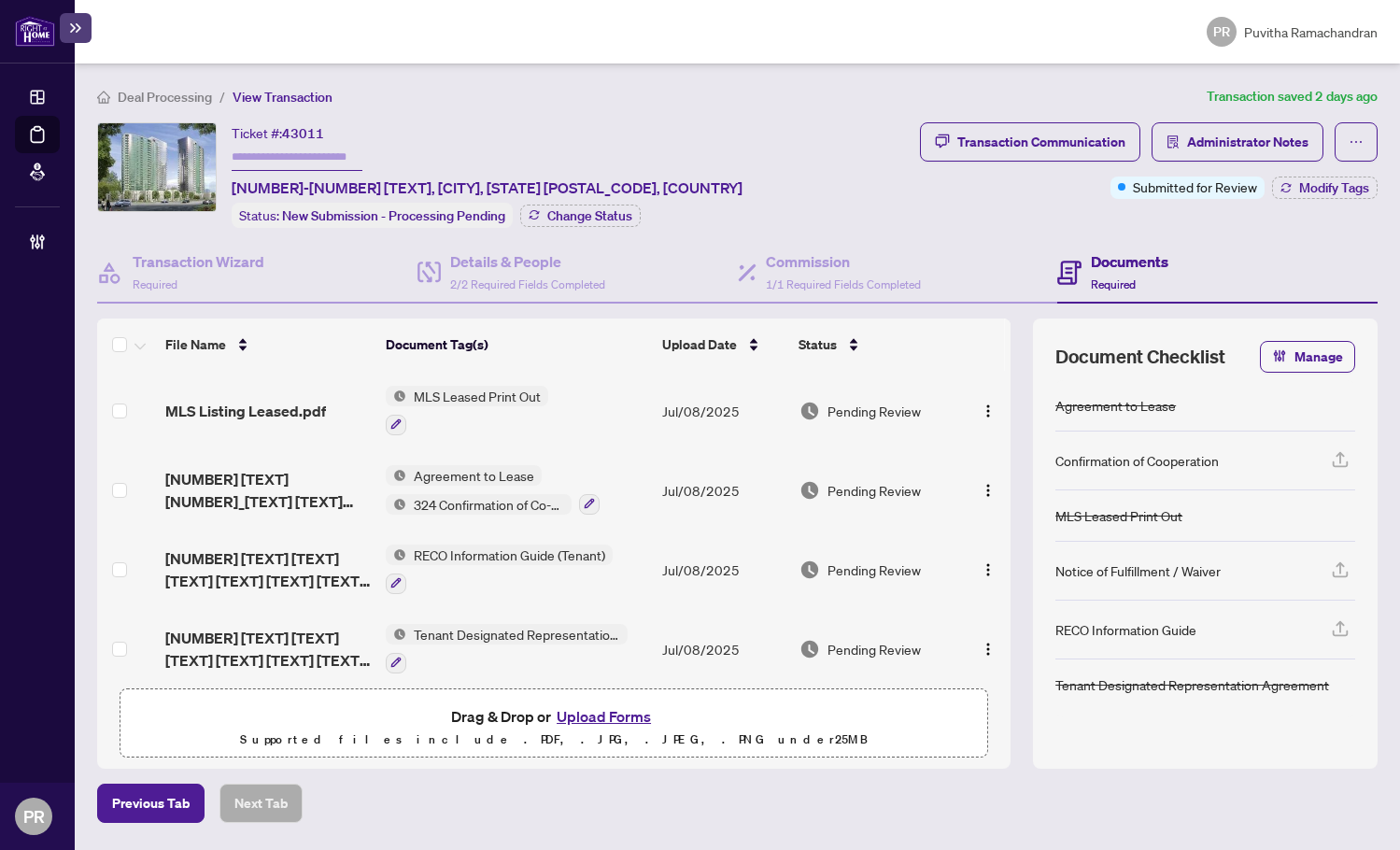 drag, startPoint x: 190, startPoint y: 240, endPoint x: 206, endPoint y: 240, distance: 16 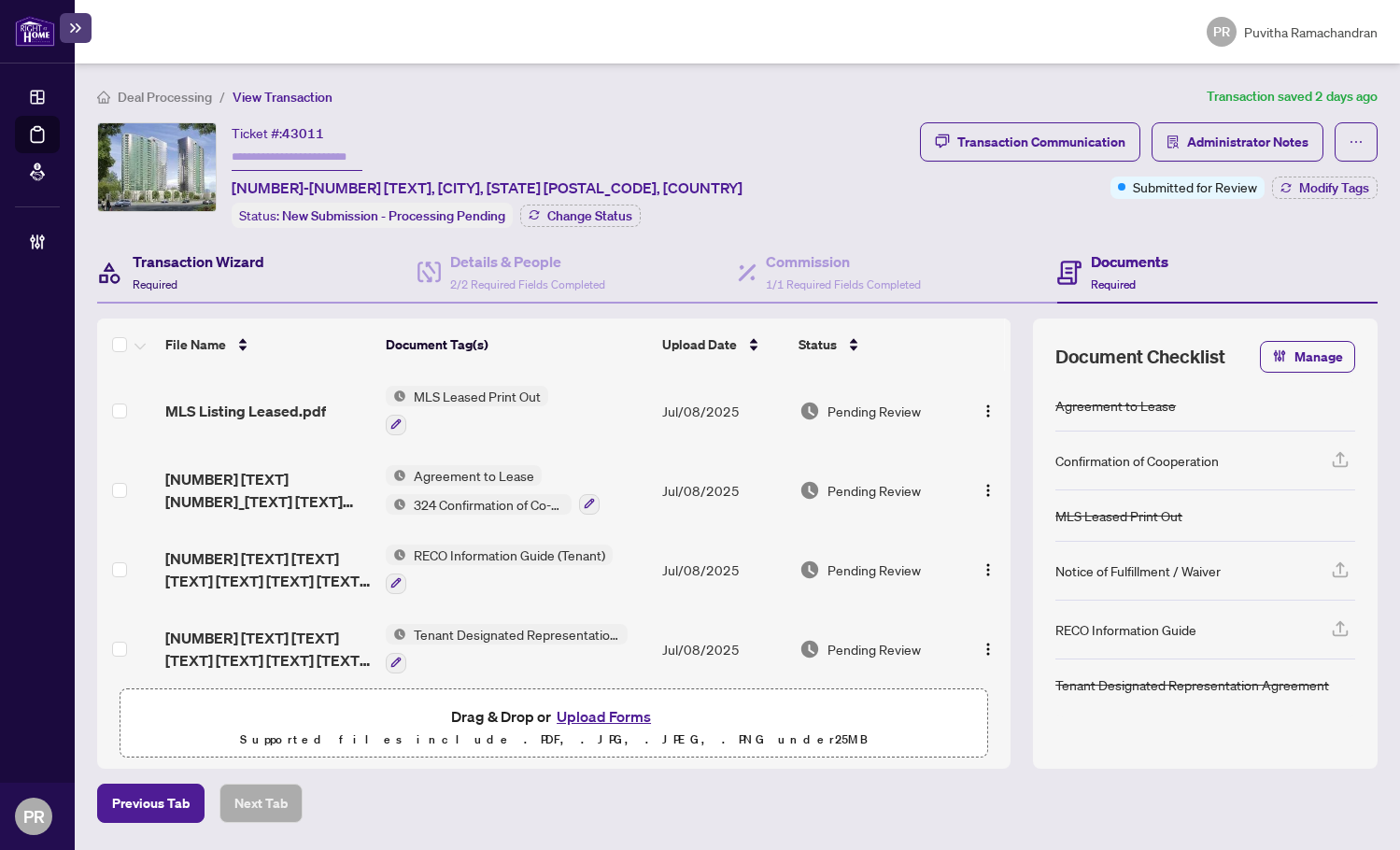 click on "Transaction Wizard" at bounding box center [198, 262] 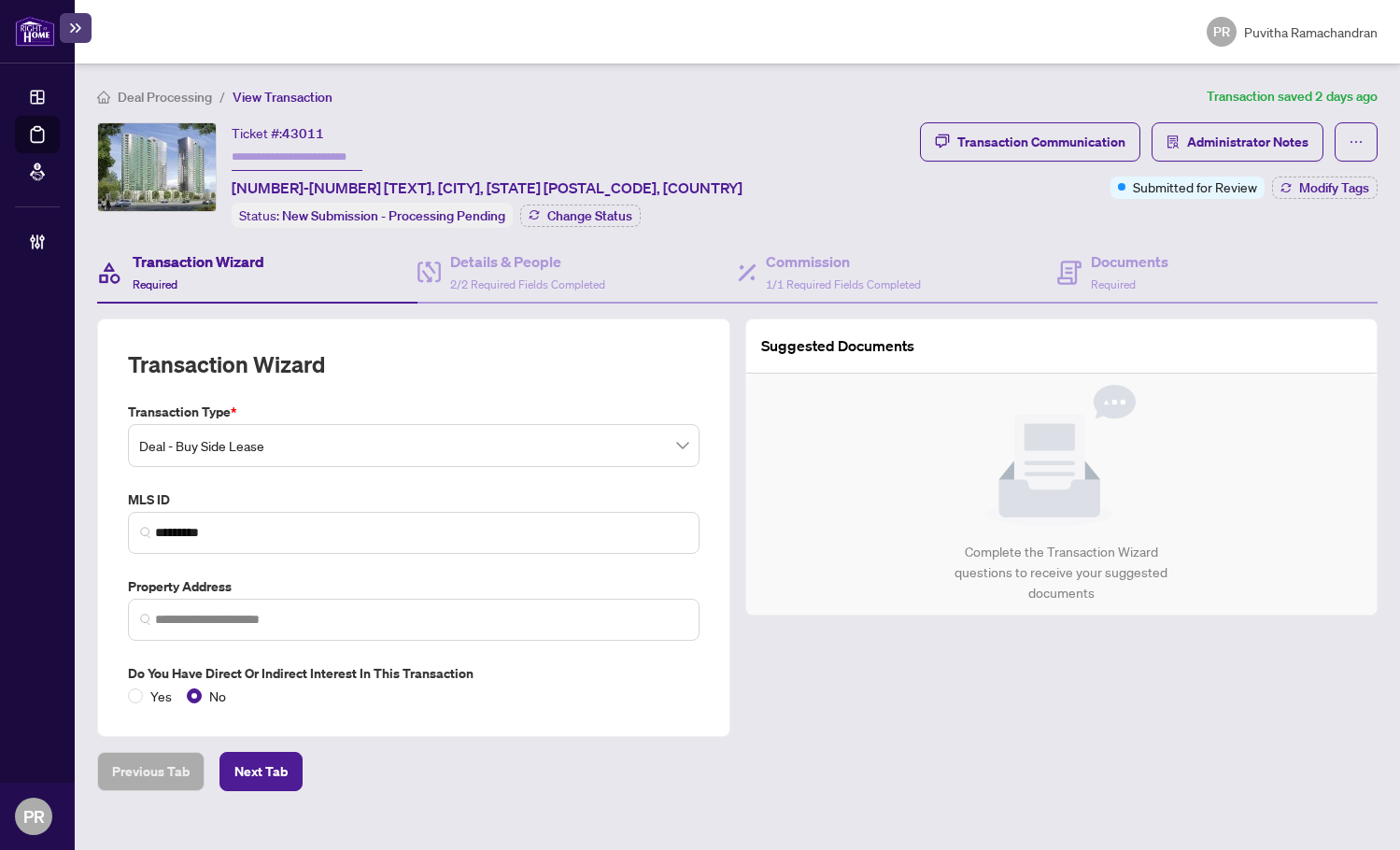 type on "**********" 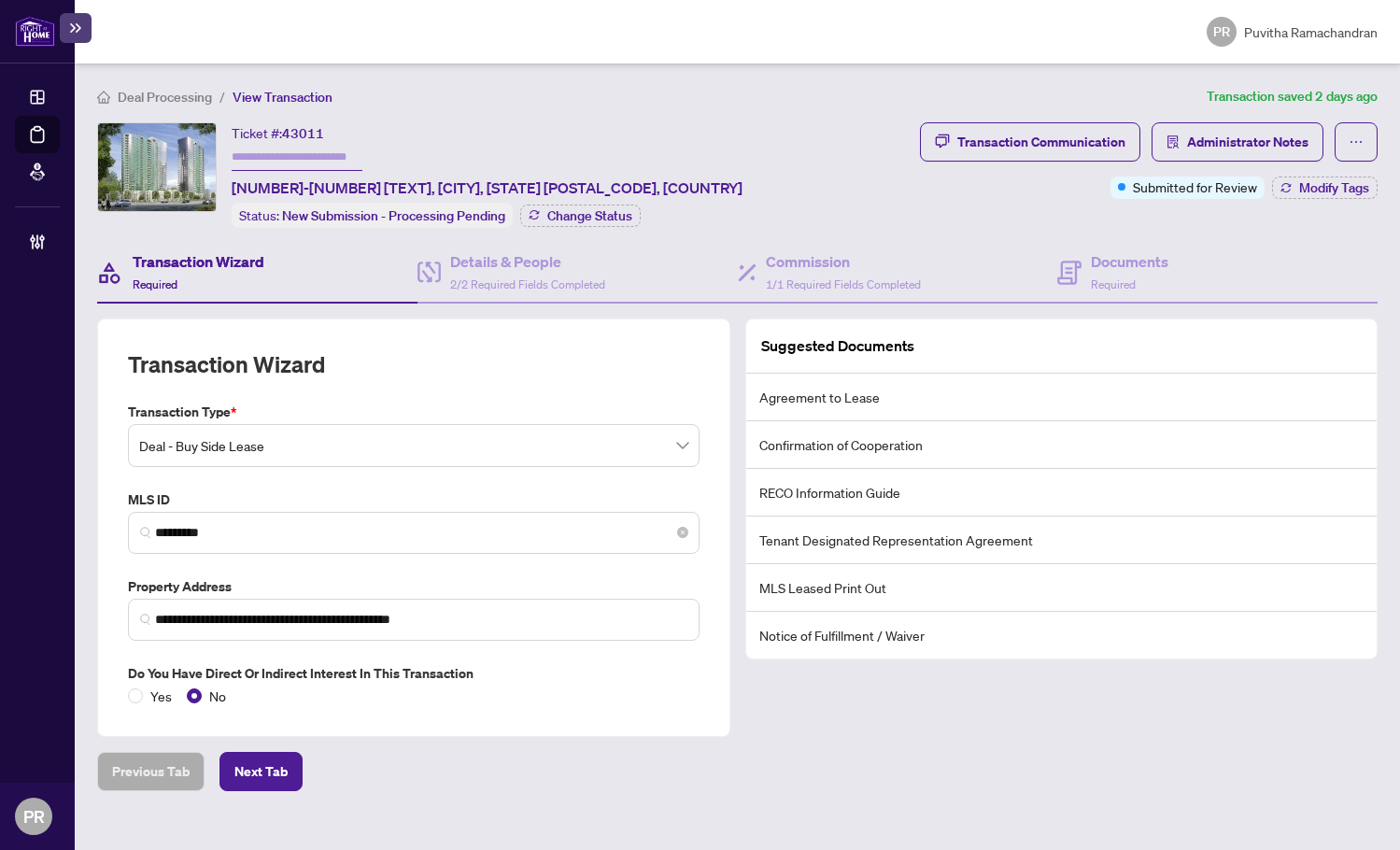 click on "*********" at bounding box center (414, 532) 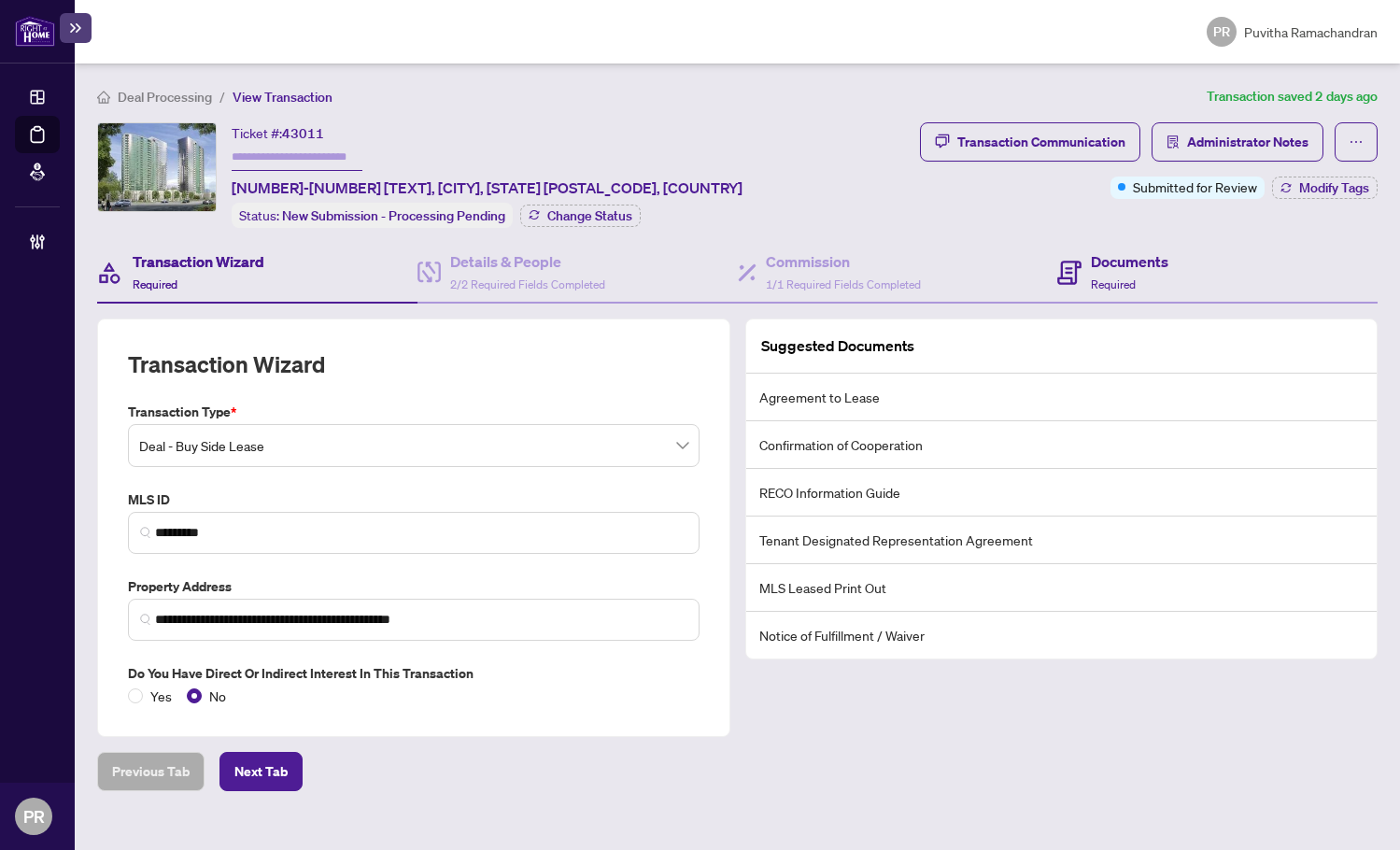 click on "Documents Required" at bounding box center [1217, 273] 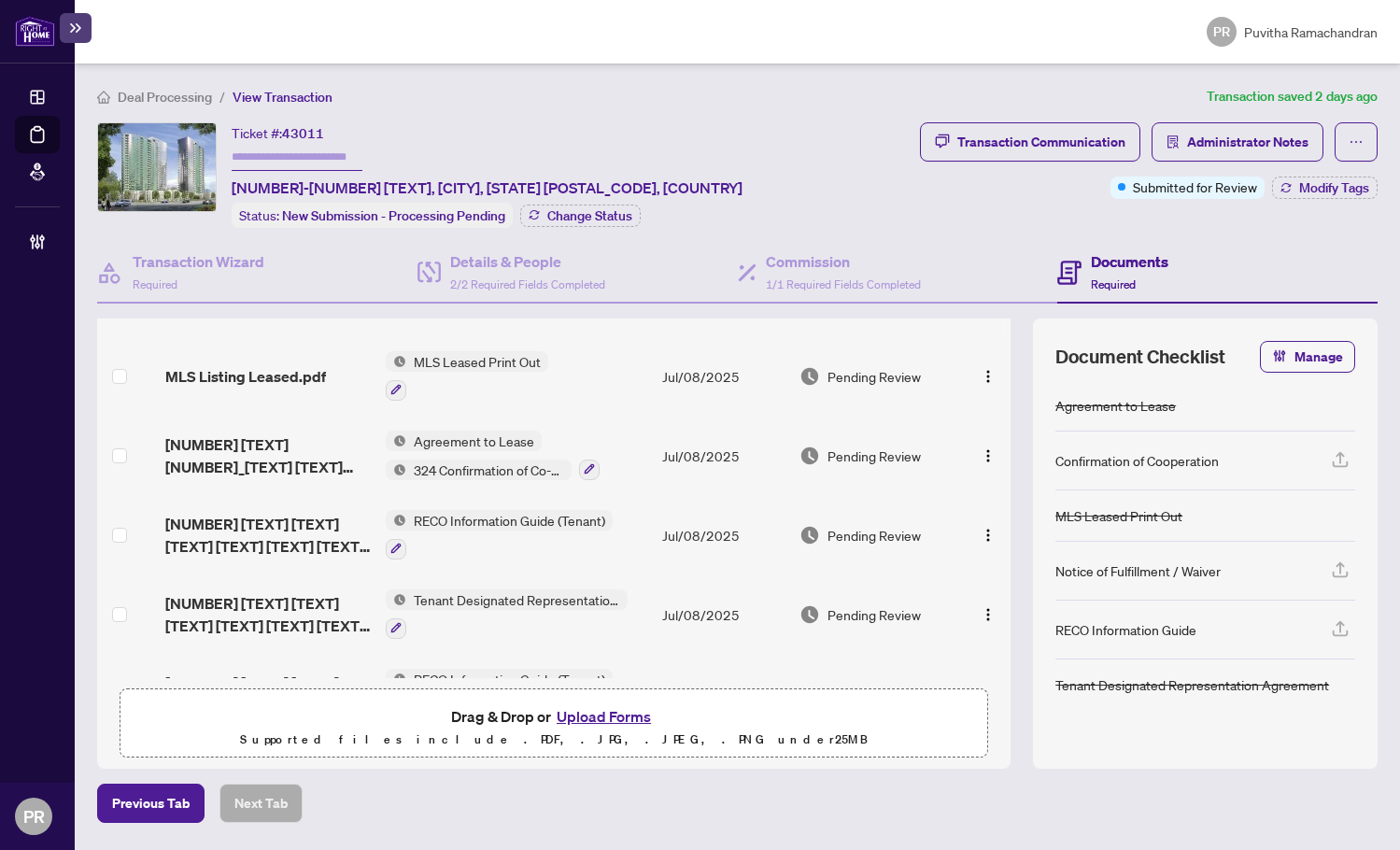 scroll, scrollTop: 0, scrollLeft: 0, axis: both 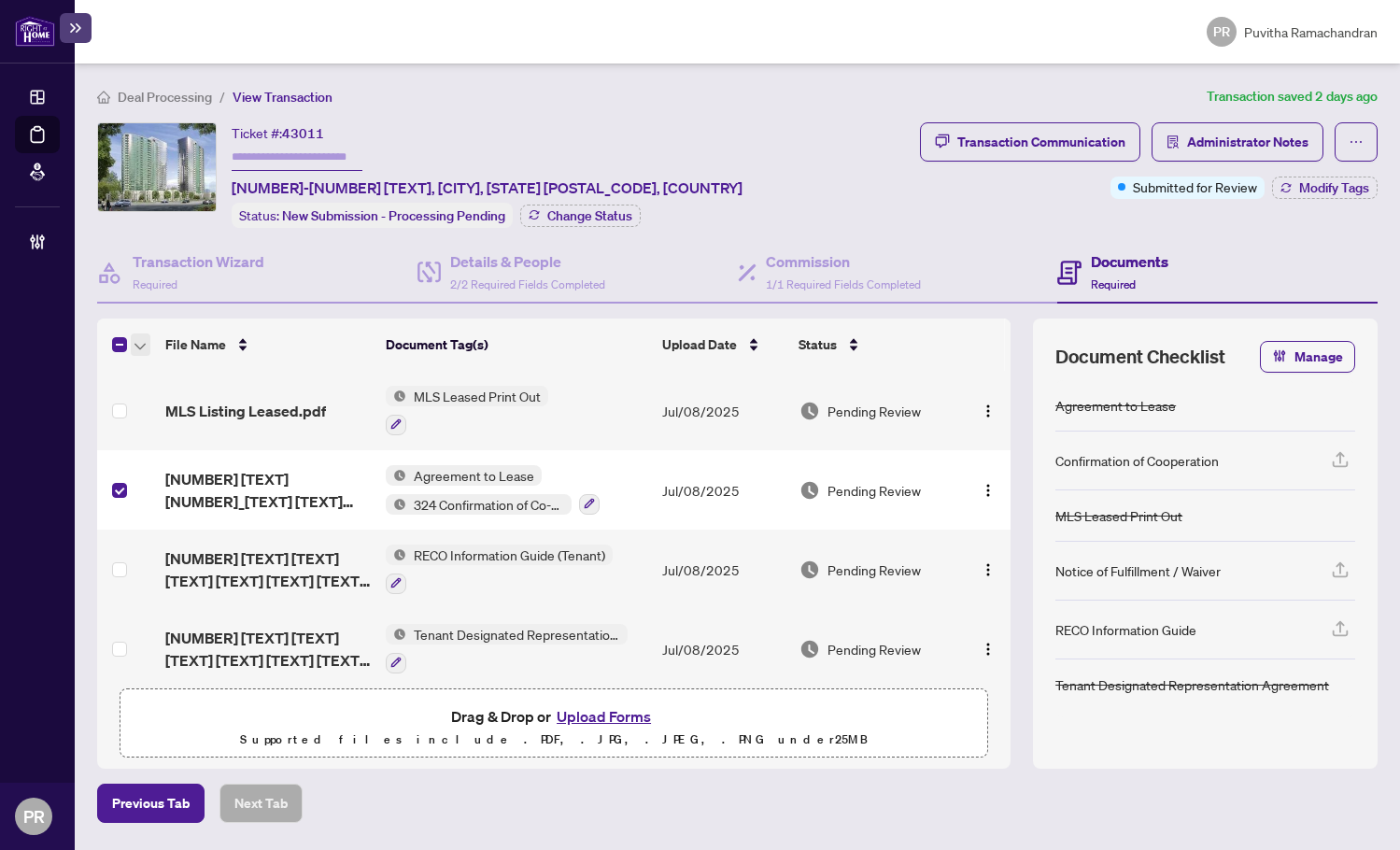 click 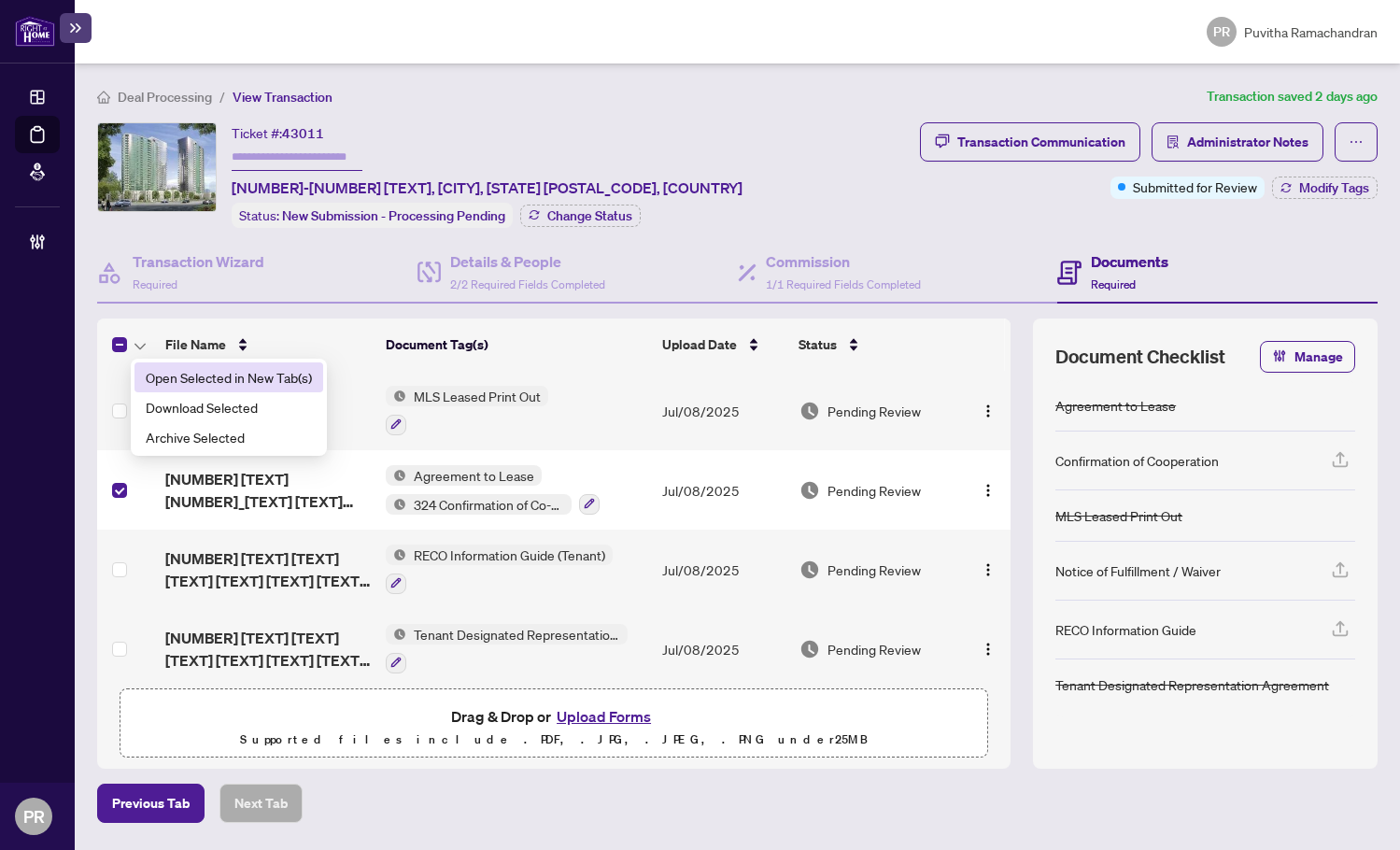 click on "Open Selected in New Tab(s)" at bounding box center (229, 377) 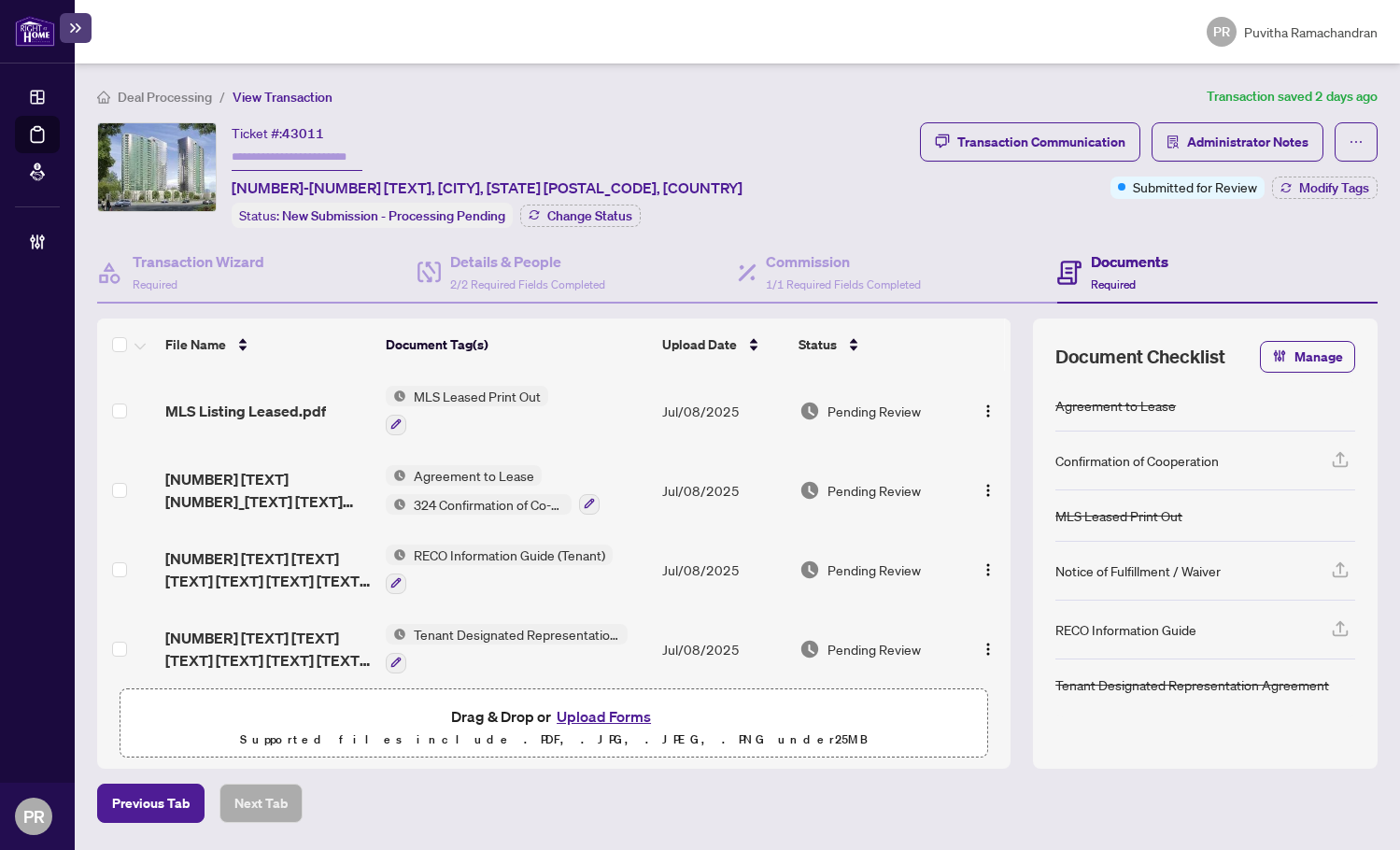 click on "43011" at bounding box center (303, 134) 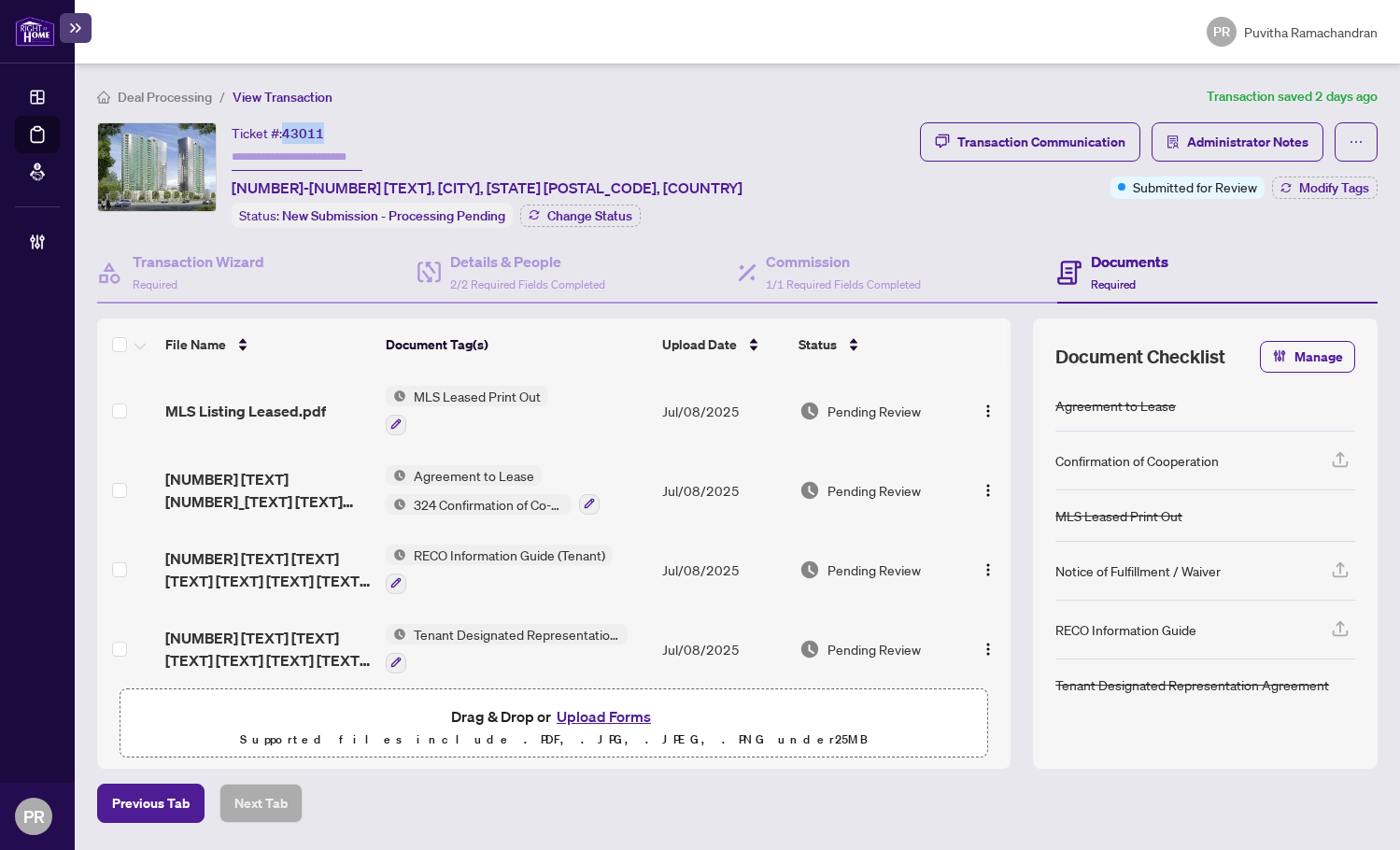 click on "43011" at bounding box center [303, 134] 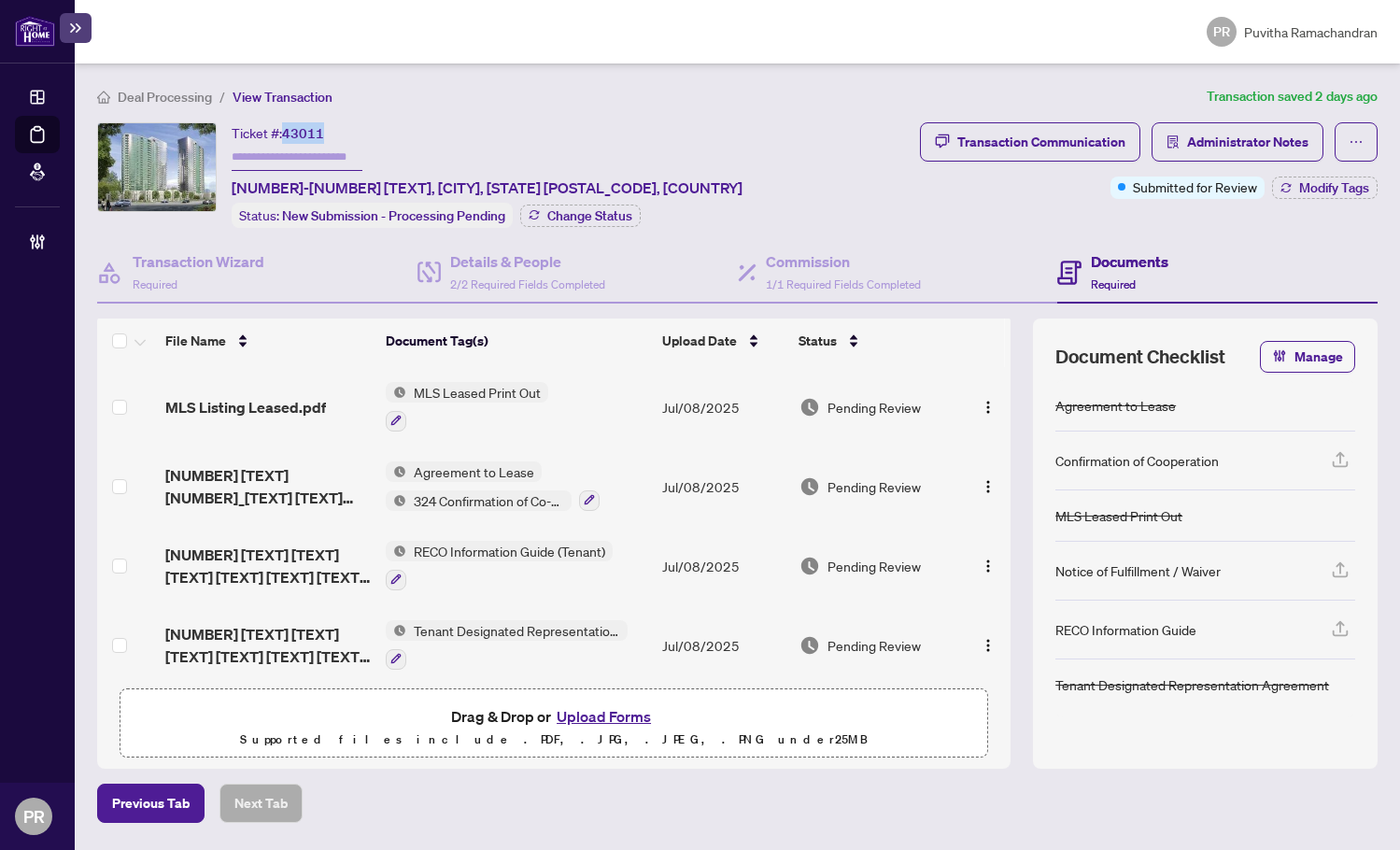 scroll, scrollTop: 0, scrollLeft: 0, axis: both 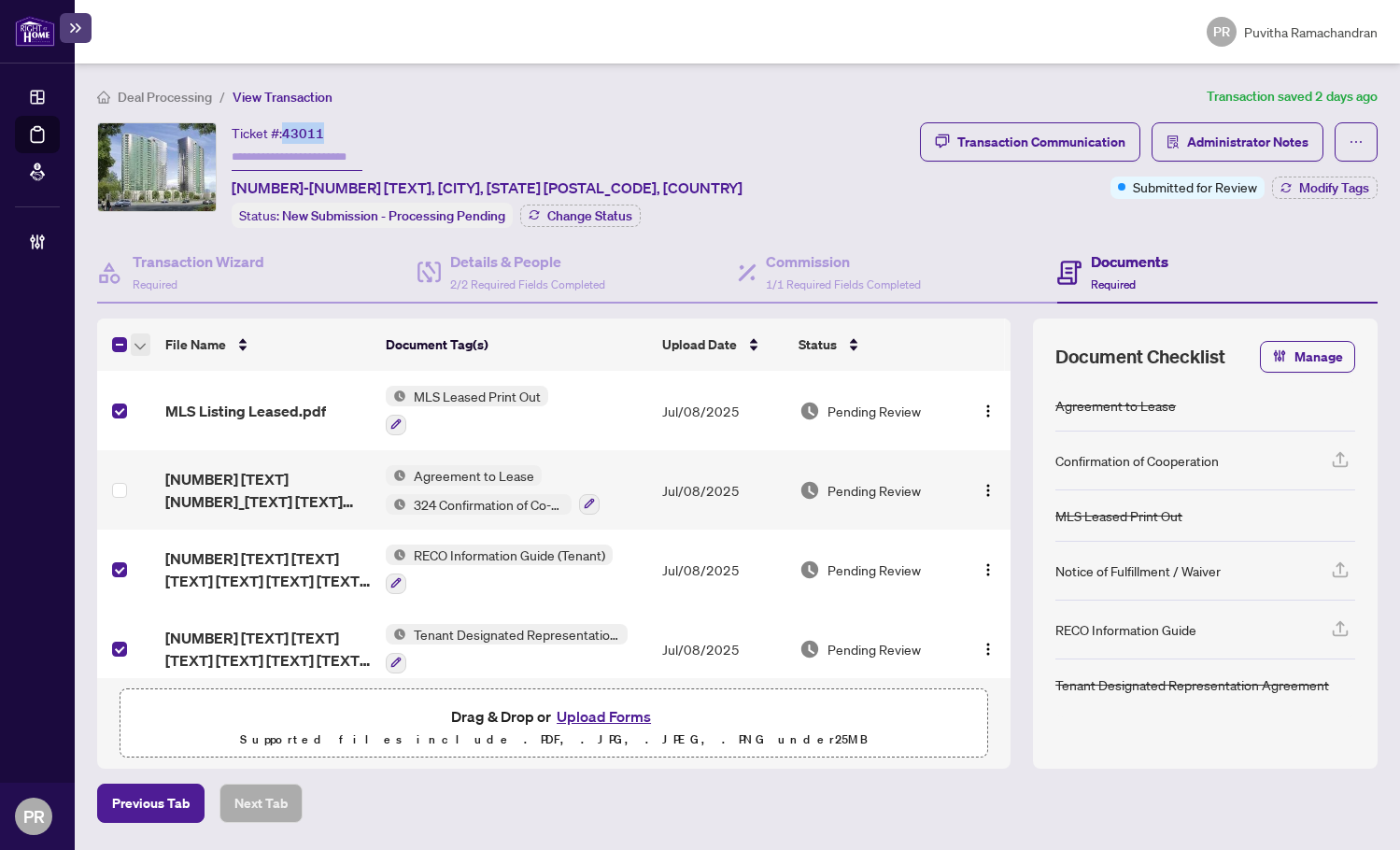 click at bounding box center (140, 345) 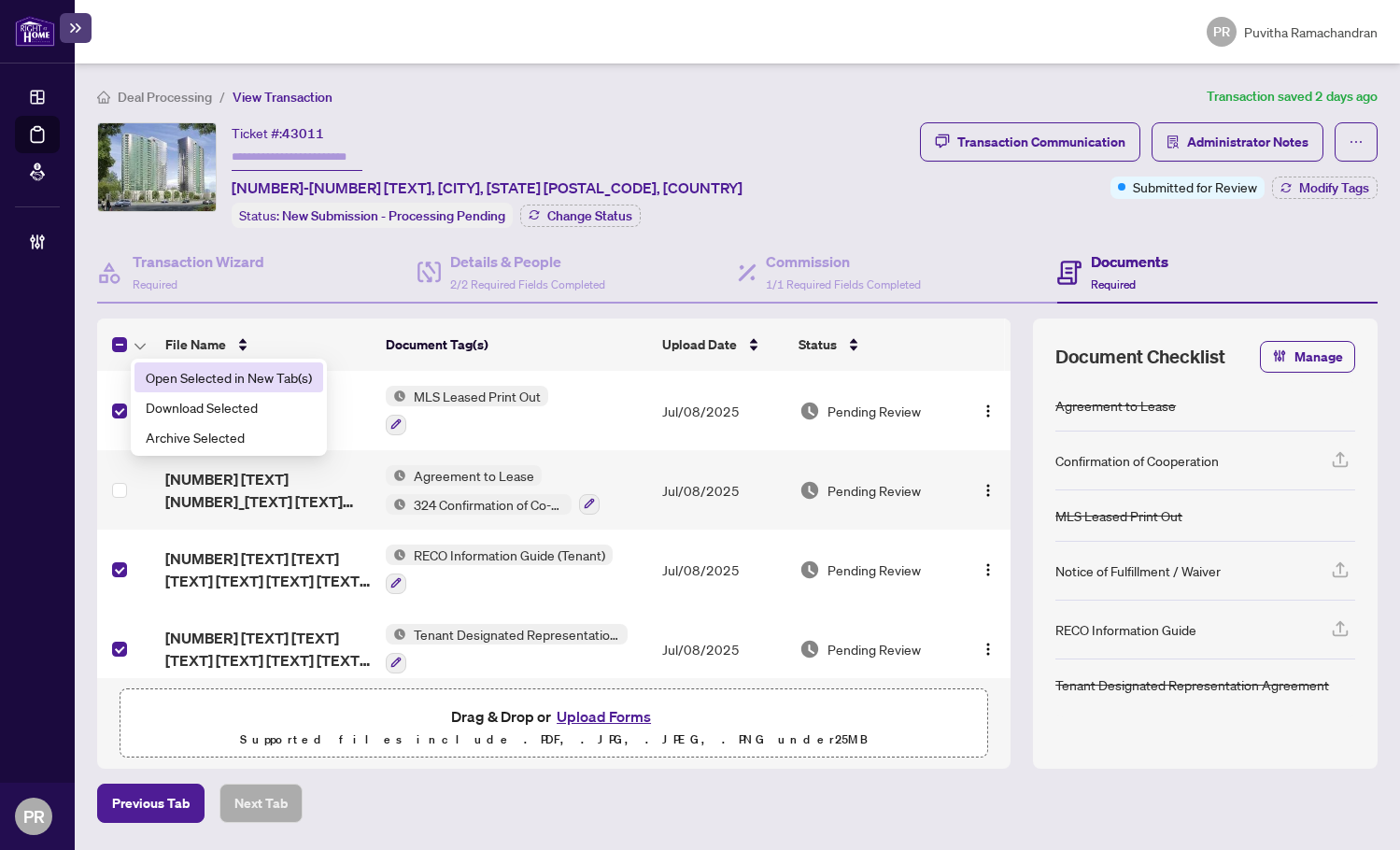 click on "Open Selected in New Tab(s)" at bounding box center (229, 377) 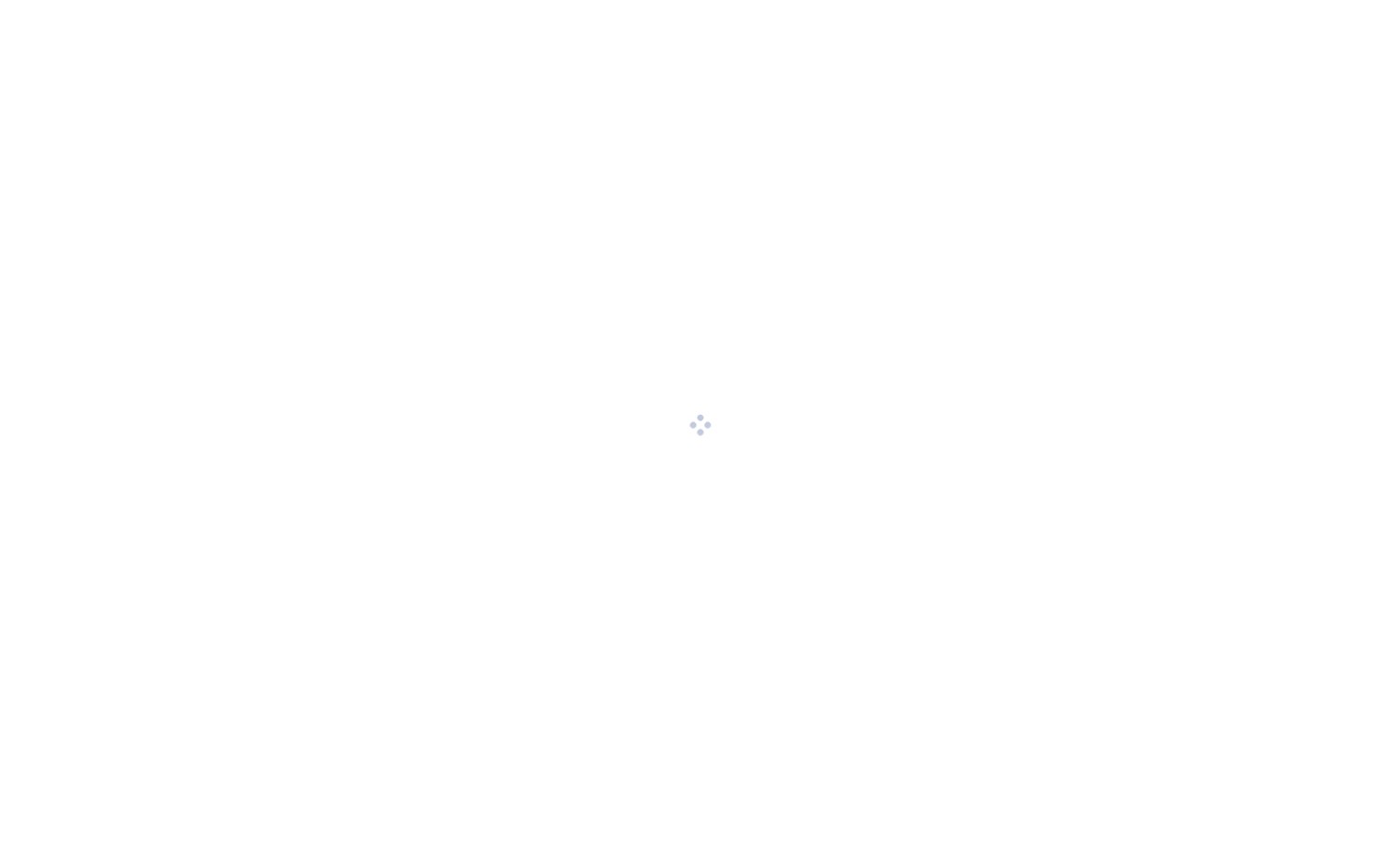 scroll, scrollTop: 0, scrollLeft: 0, axis: both 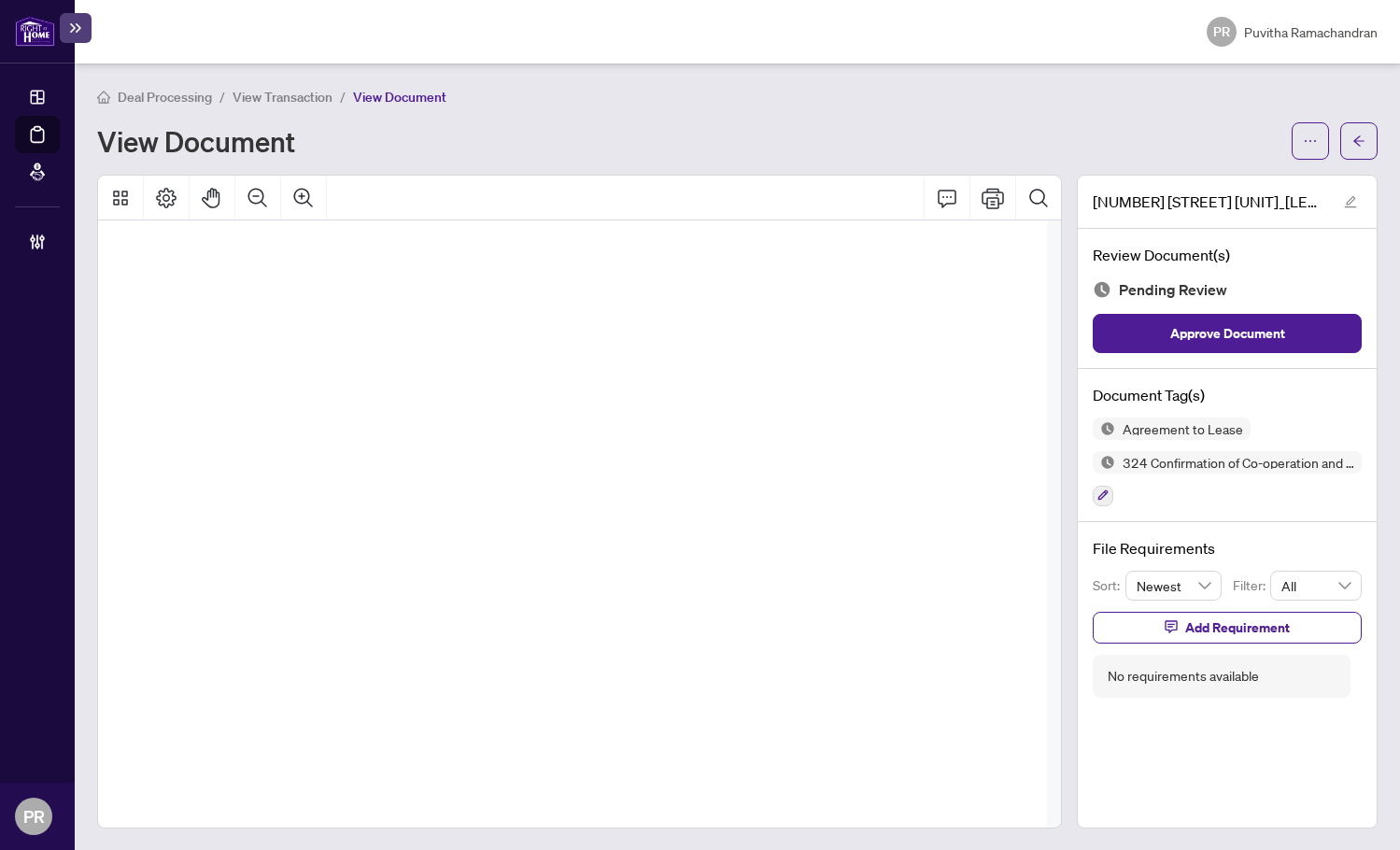 drag, startPoint x: 228, startPoint y: 377, endPoint x: 241, endPoint y: 372, distance: 13.928388 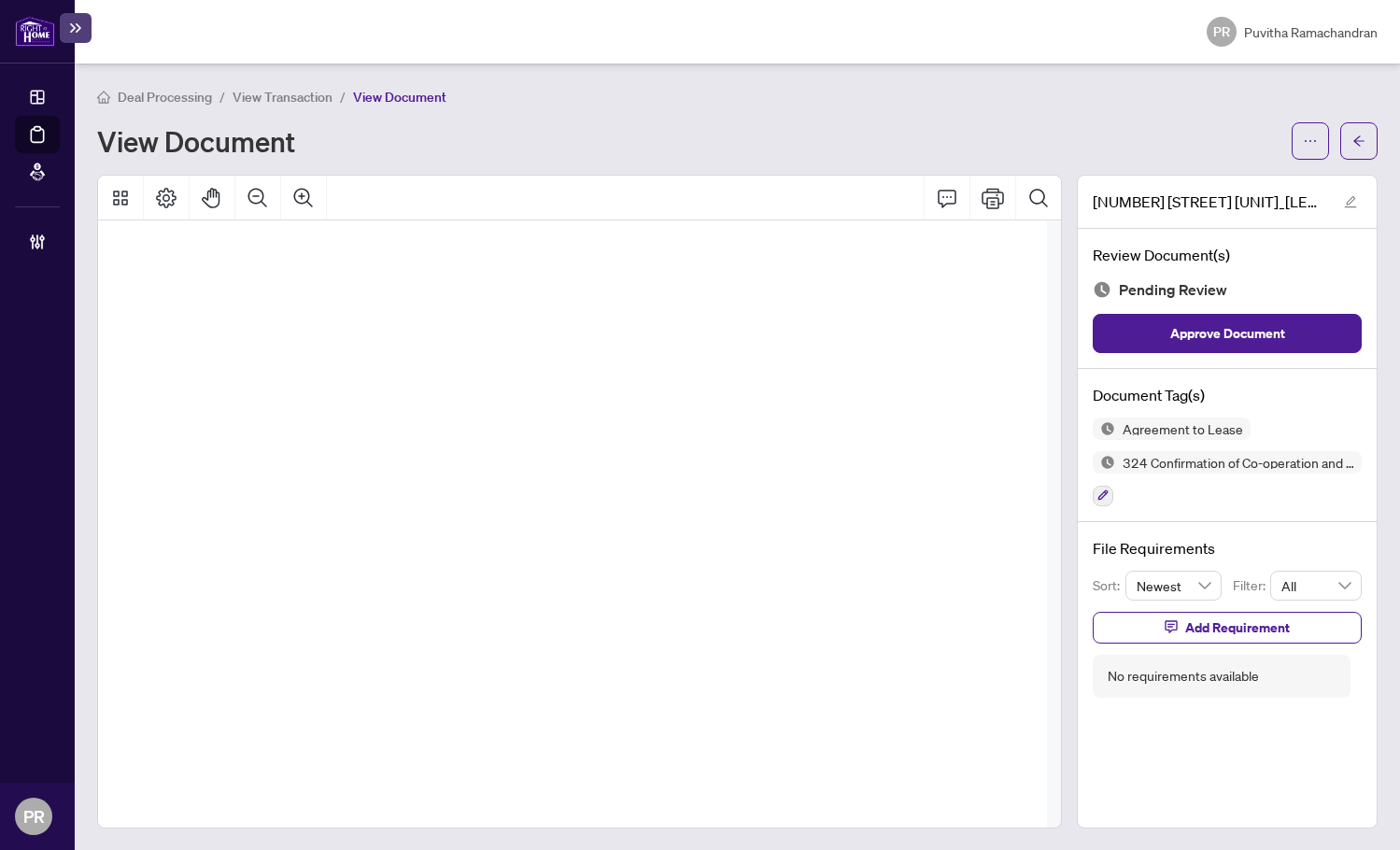 click on "DigiSign Verified - a87577b4-a777-4fdc-9e76-e6d5a116d73b" at bounding box center (1153, 1535) 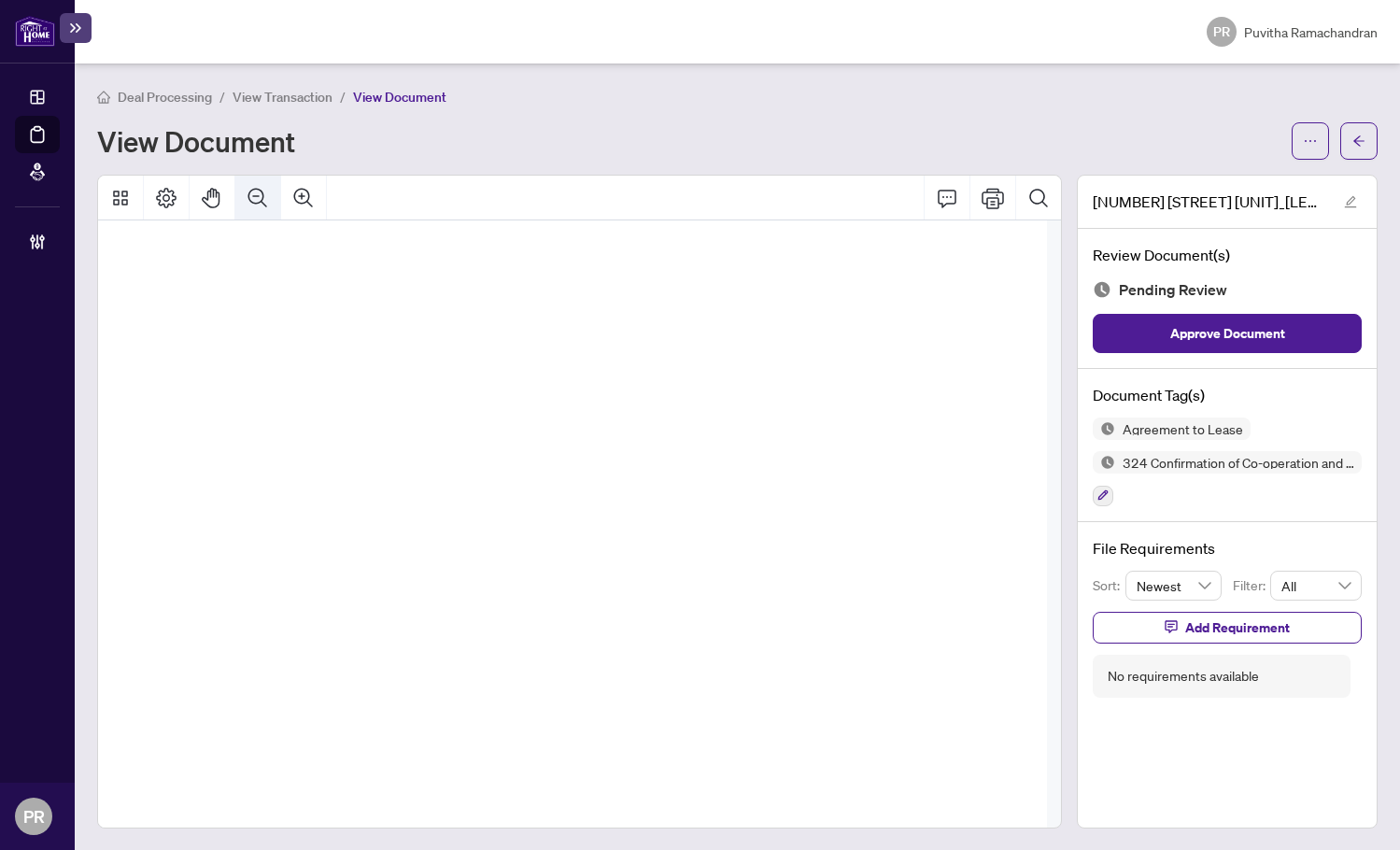 click 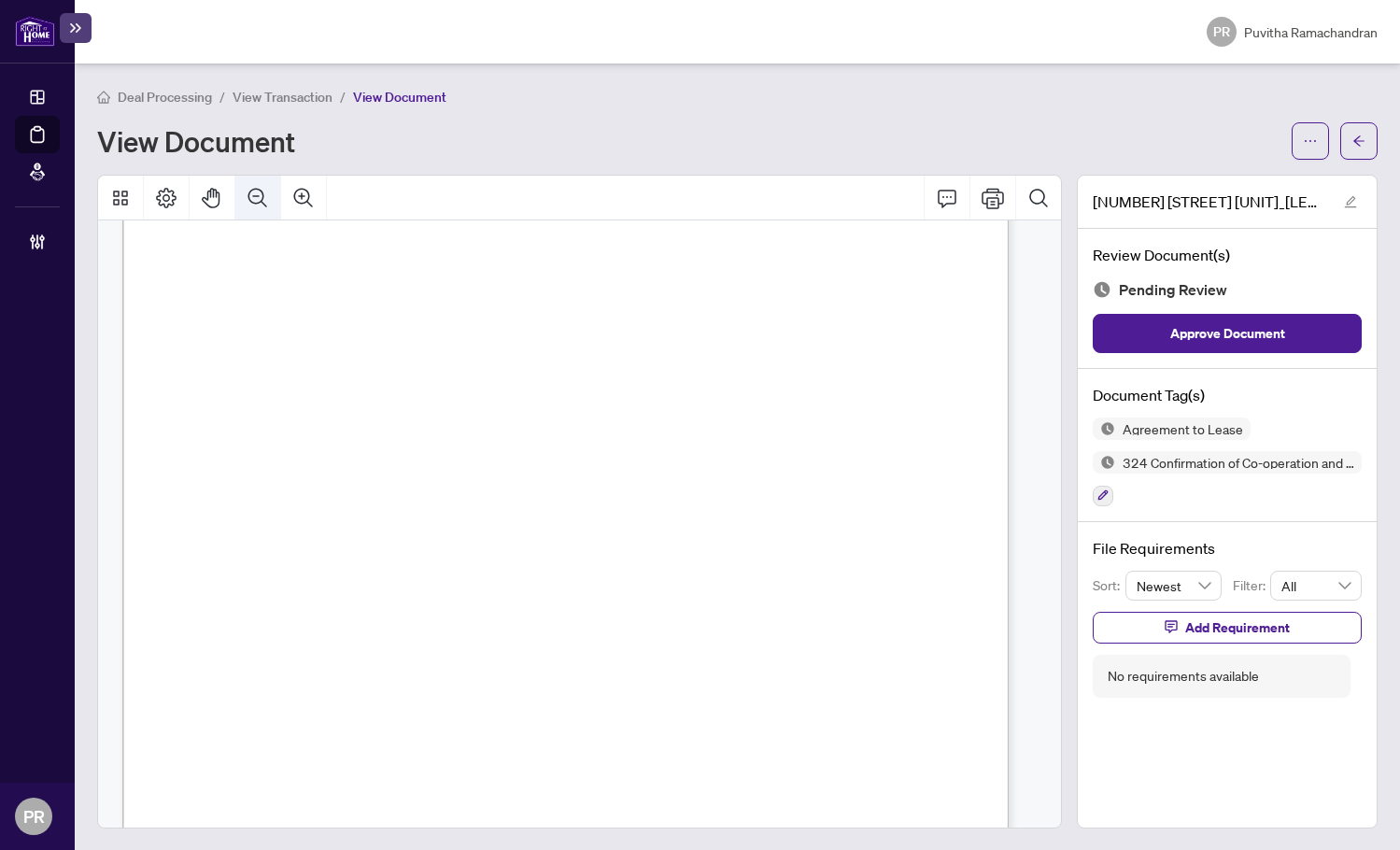 scroll, scrollTop: 67, scrollLeft: 0, axis: vertical 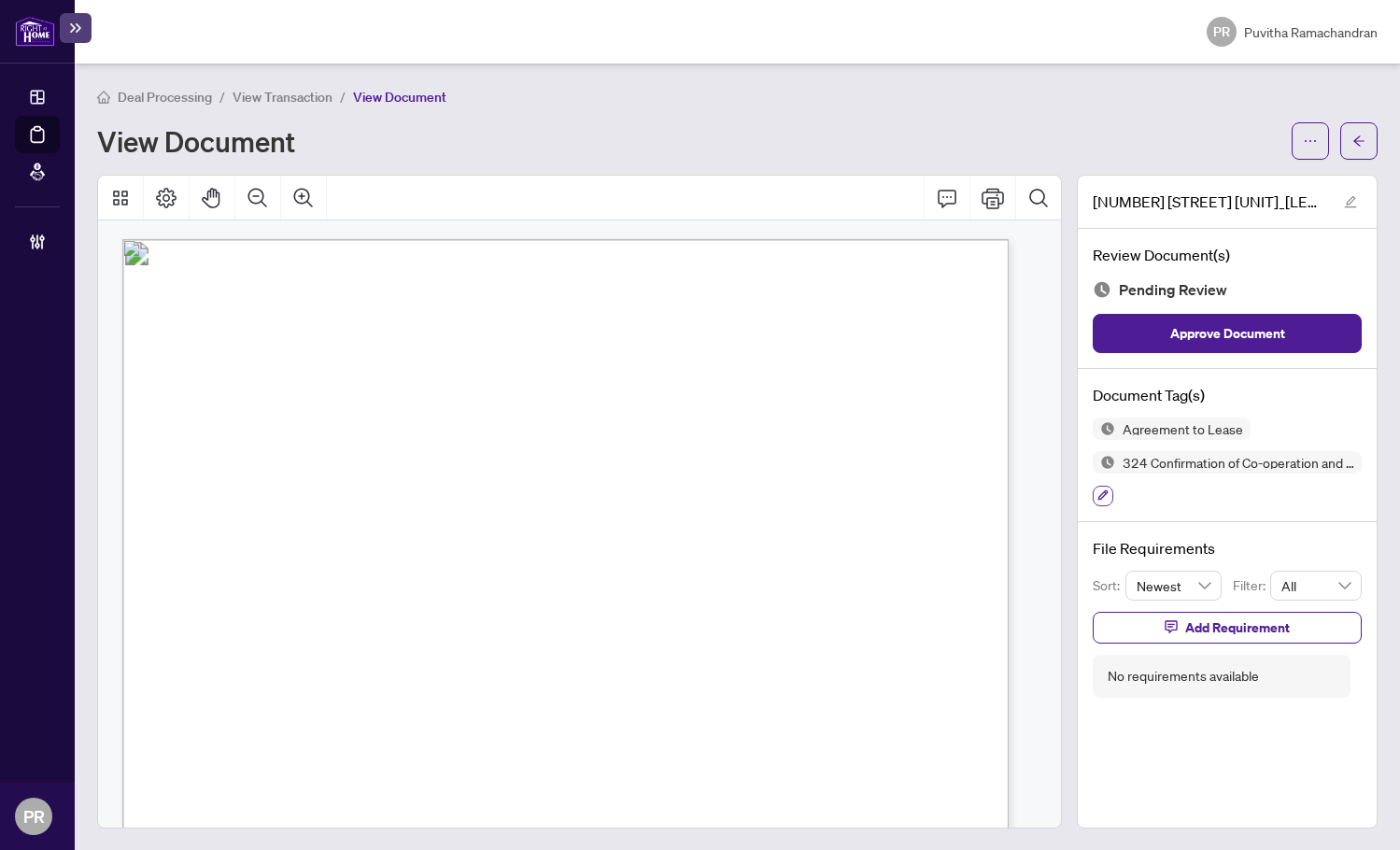 click at bounding box center [1103, 496] 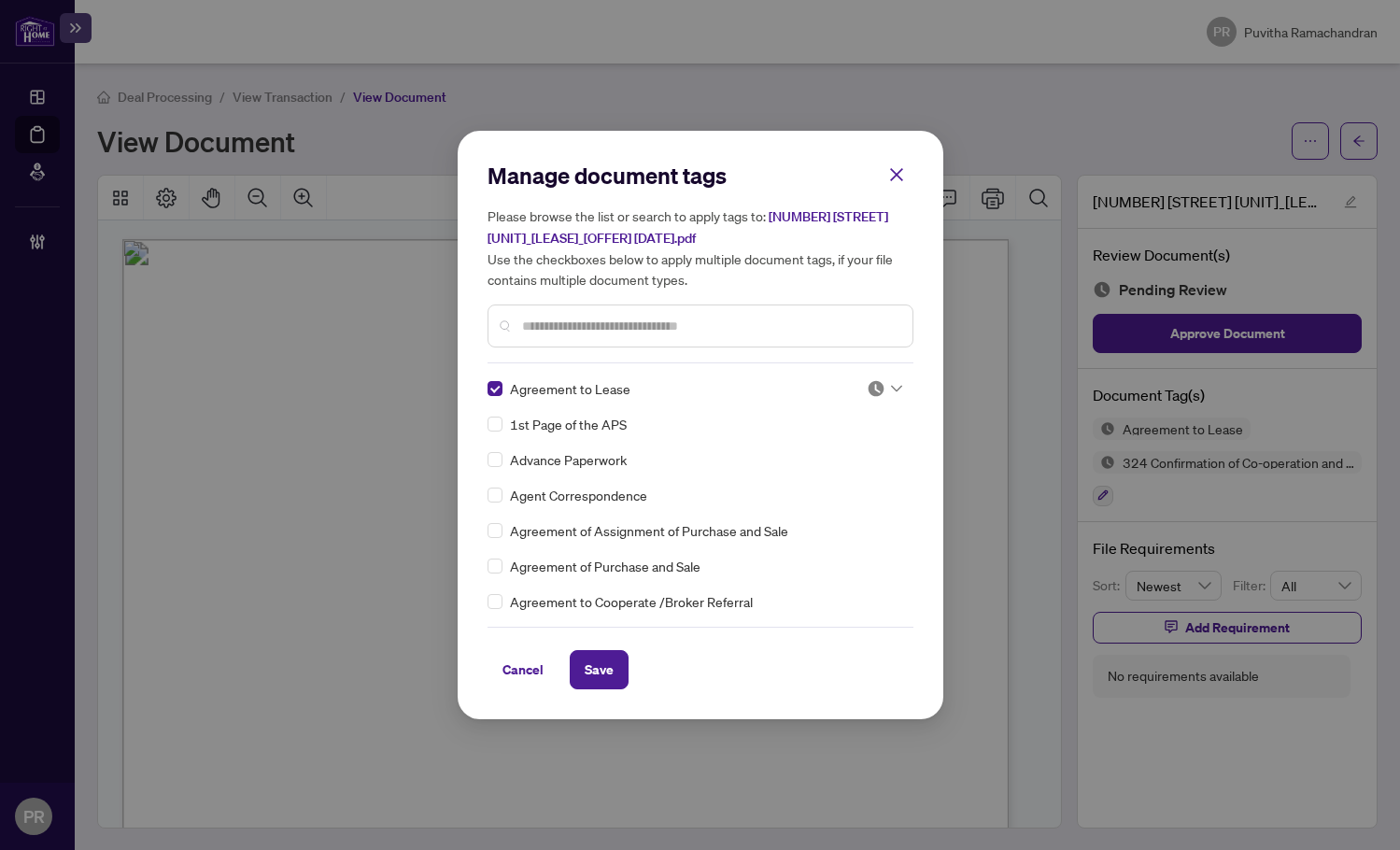 scroll, scrollTop: 0, scrollLeft: 0, axis: both 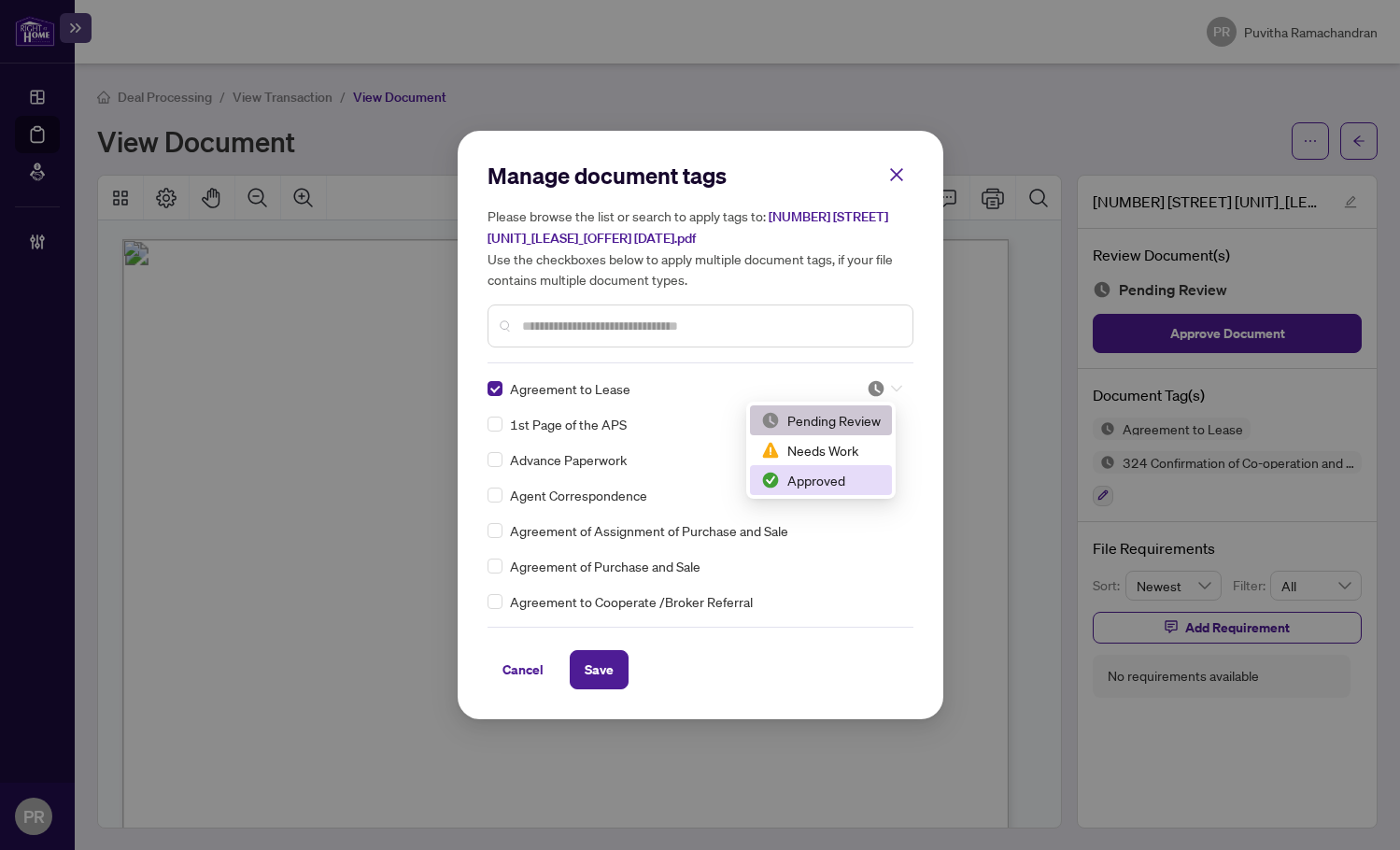 click on "Approved" at bounding box center [821, 480] 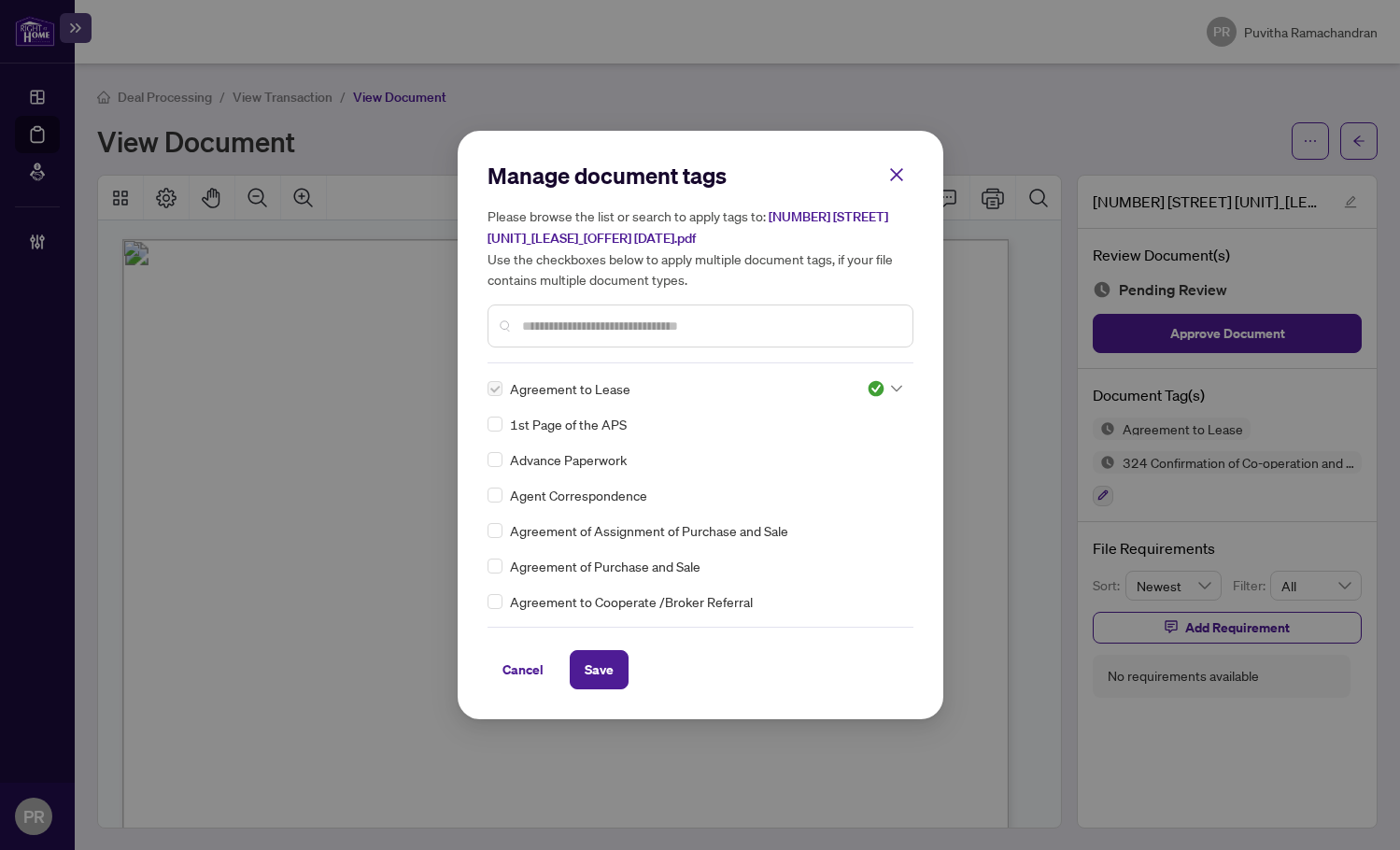 click at bounding box center (710, 326) 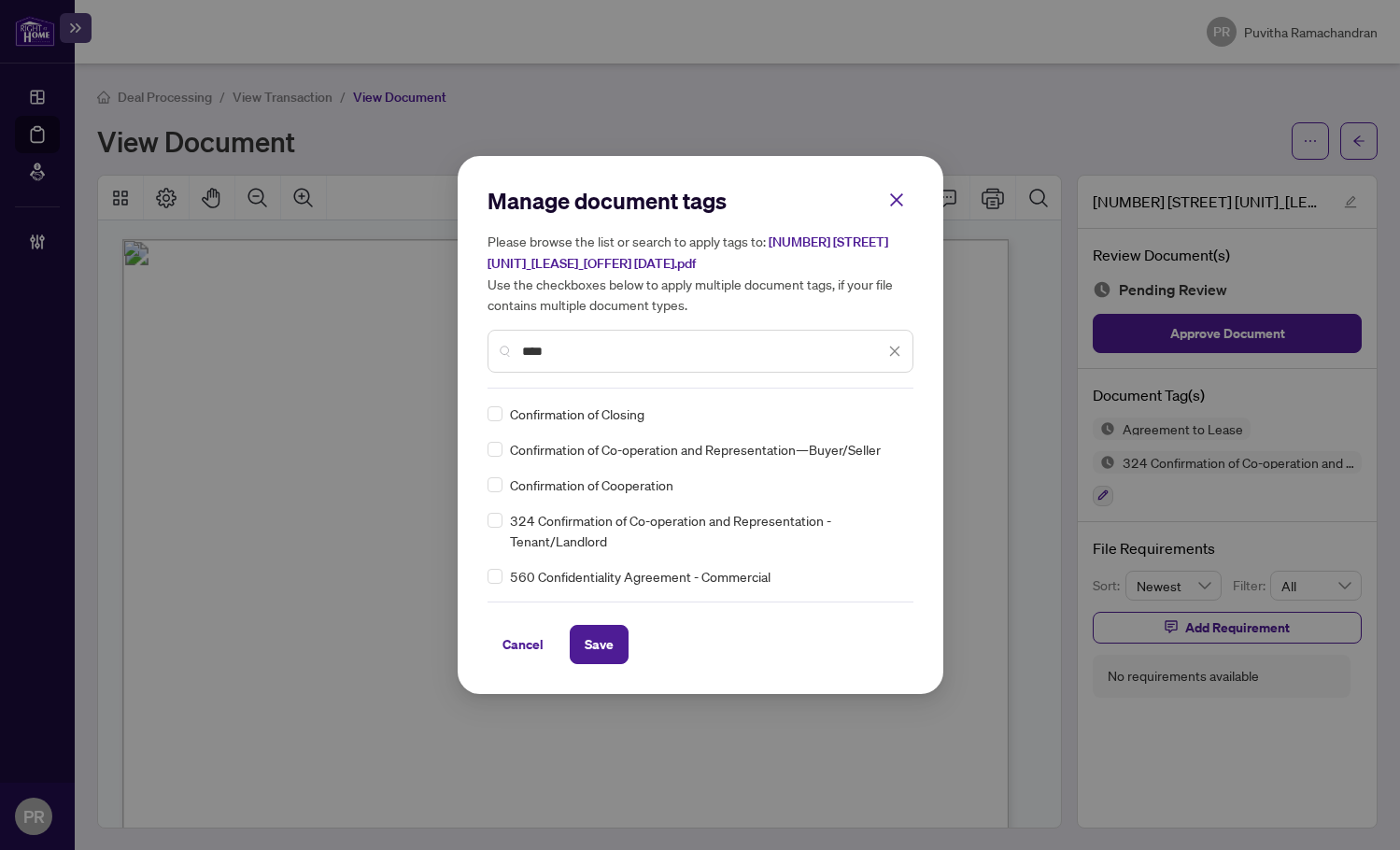 type on "****" 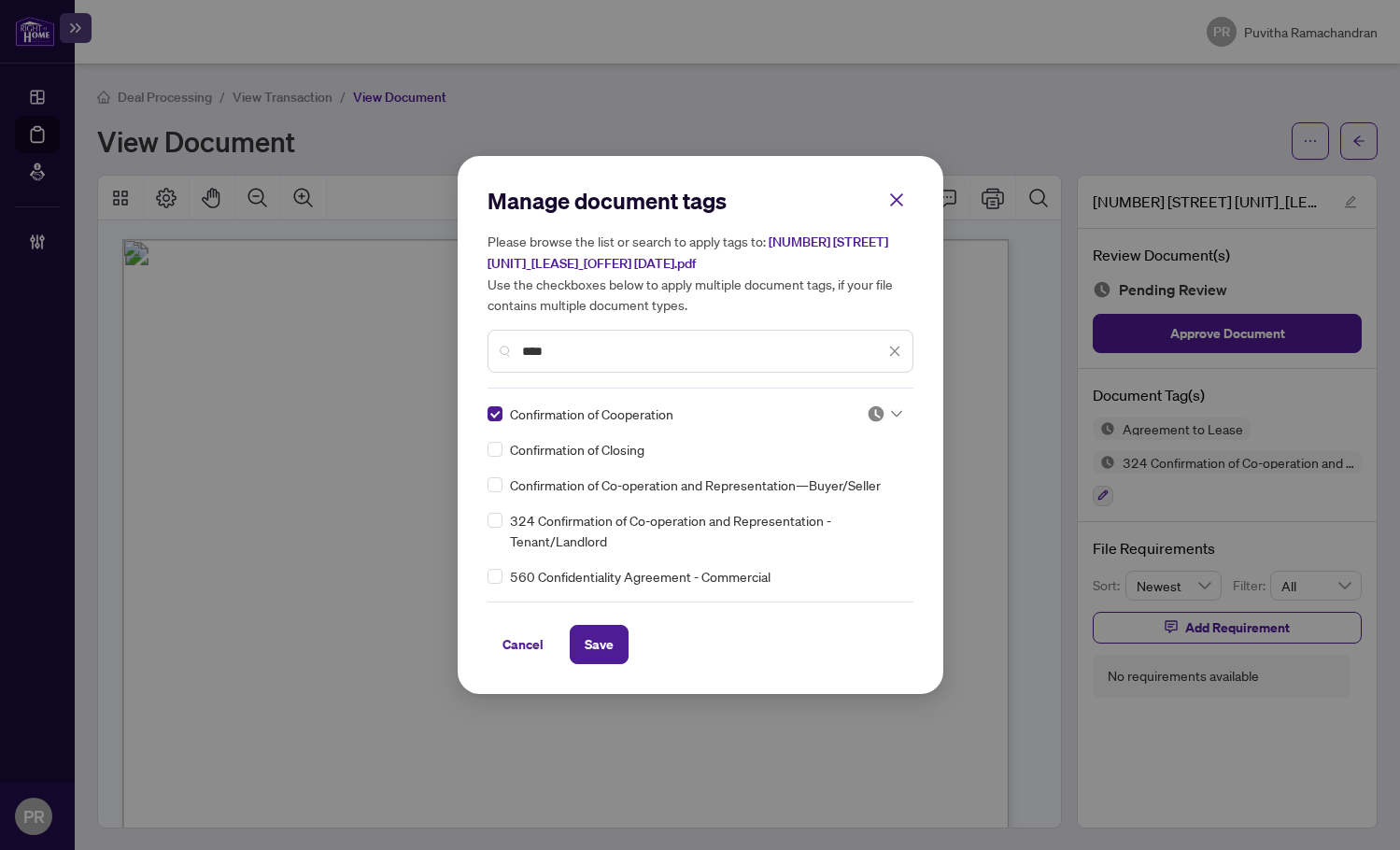 click at bounding box center [876, 414] 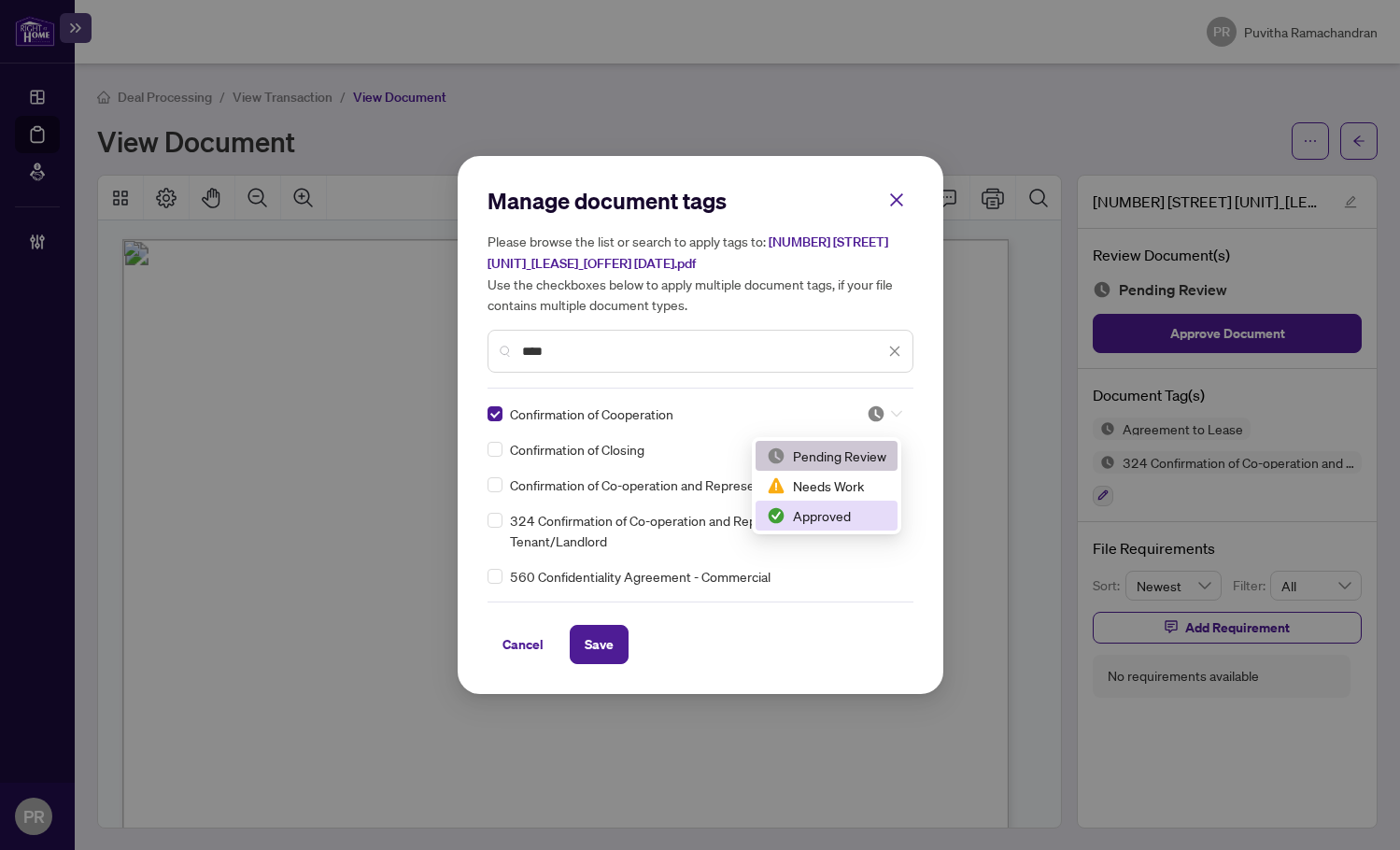 click on "Approved" at bounding box center (827, 516) 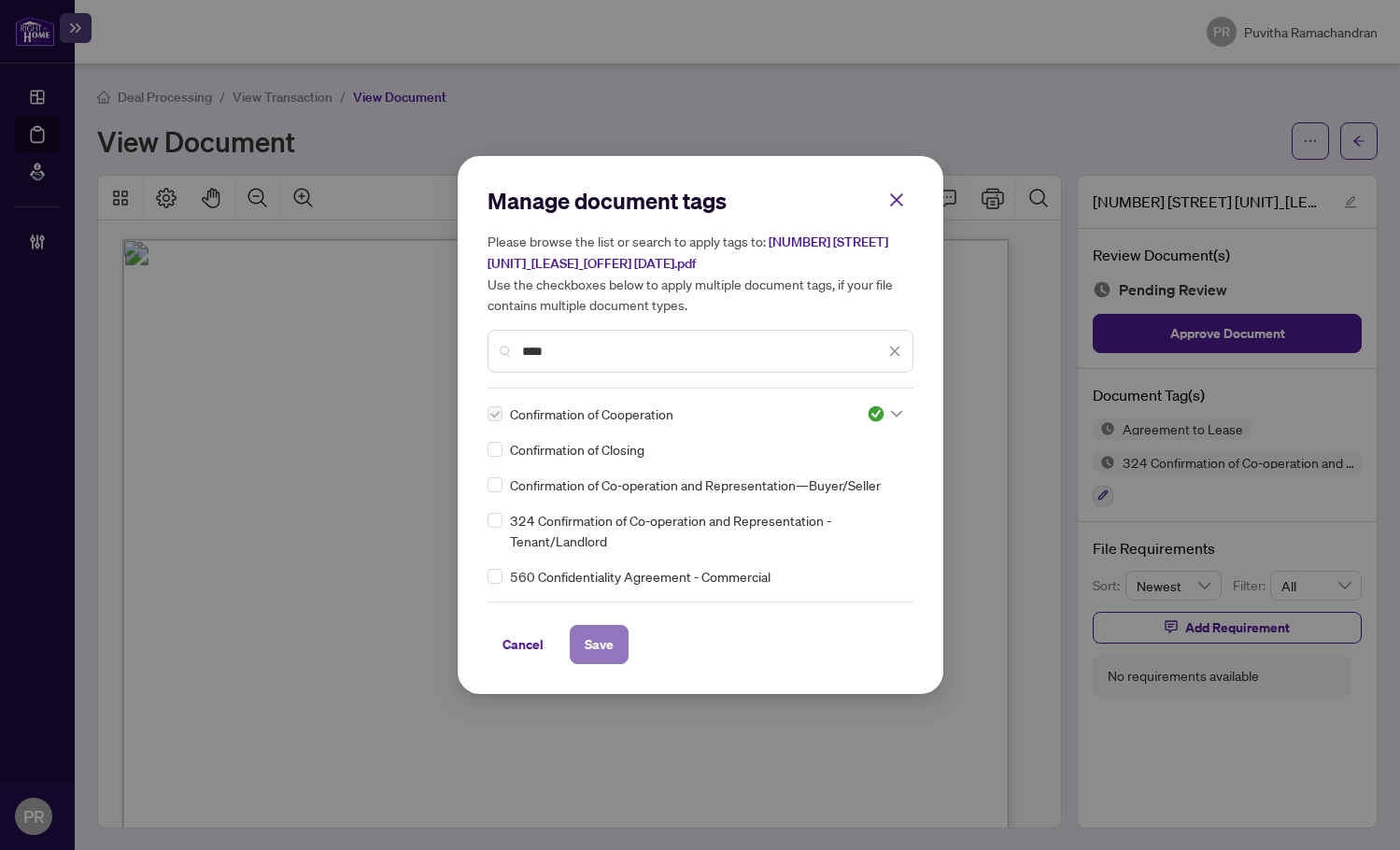click on "Save" at bounding box center (599, 645) 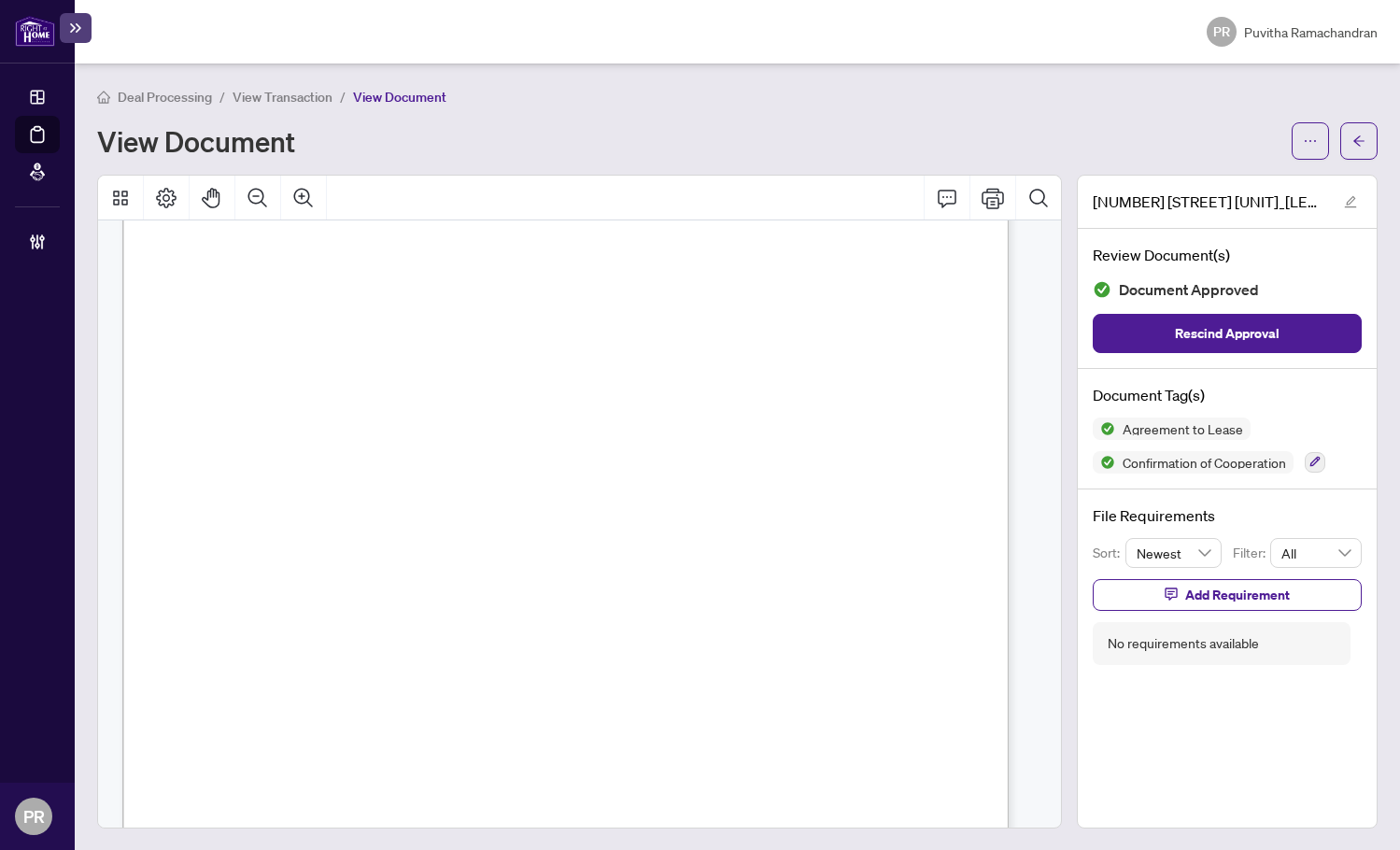 scroll, scrollTop: 280, scrollLeft: 0, axis: vertical 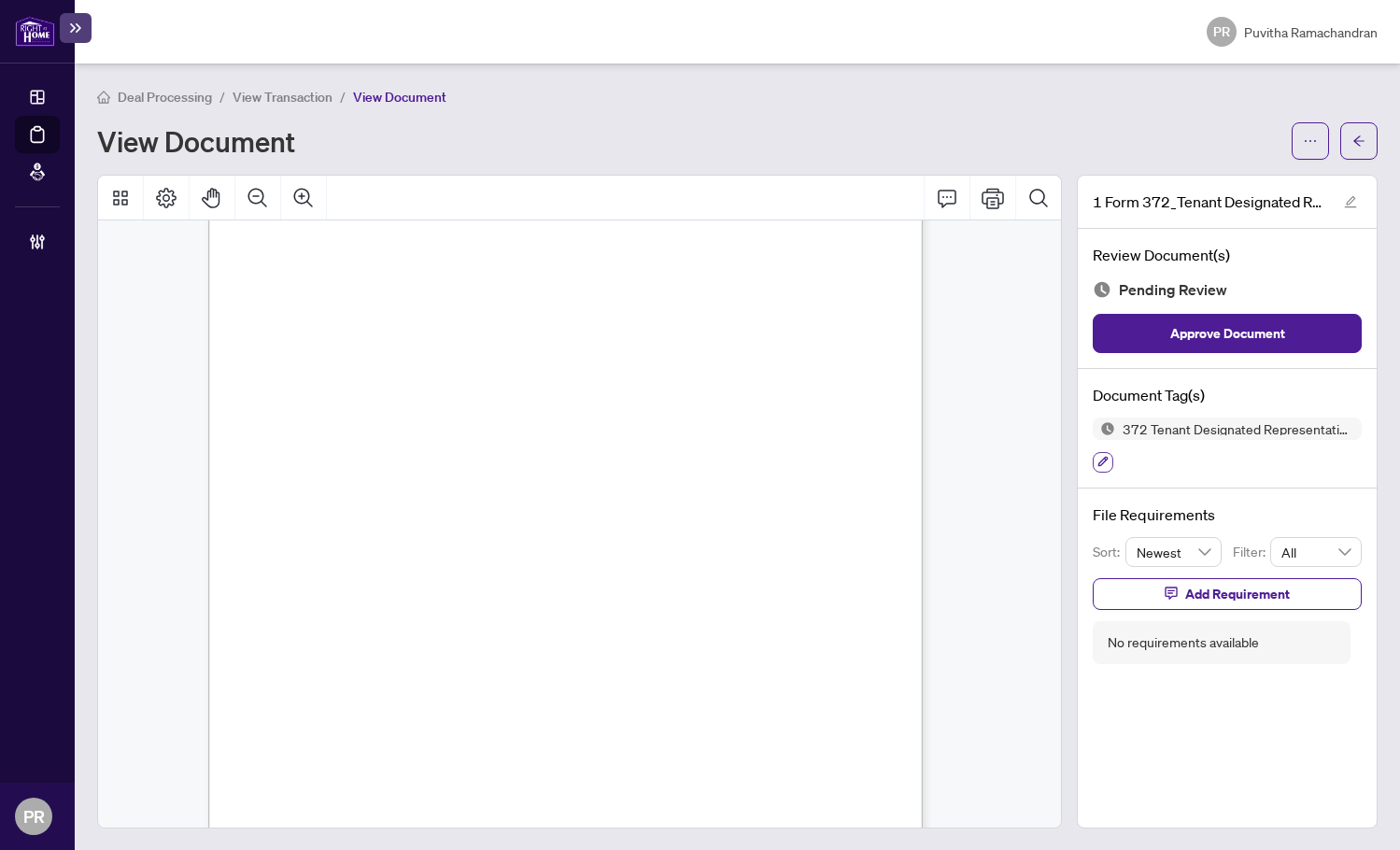 click on "372 Tenant Designated Representation Agreement - Authority for Lease or Purchase" at bounding box center (1227, 445) 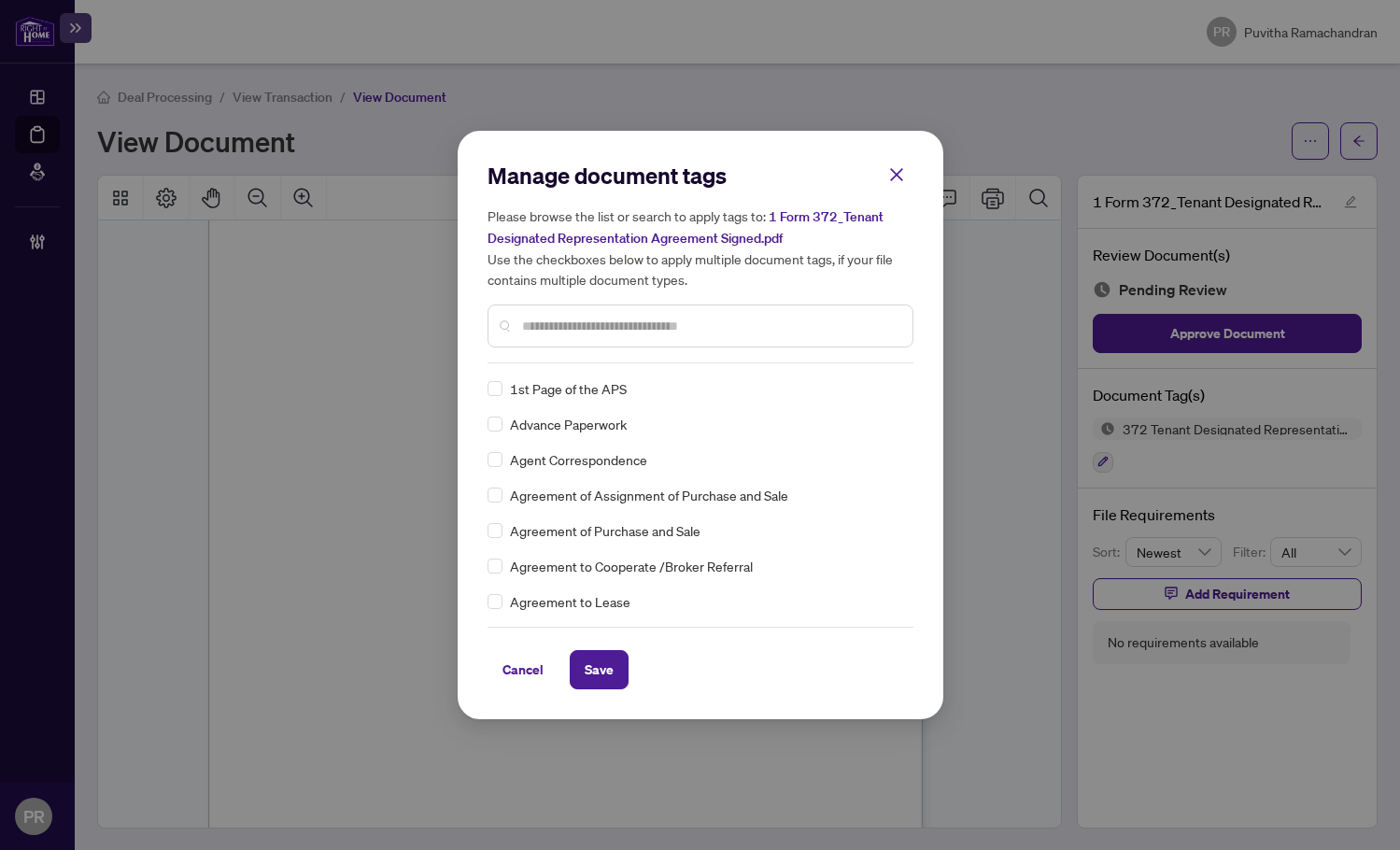 scroll, scrollTop: 0, scrollLeft: 0, axis: both 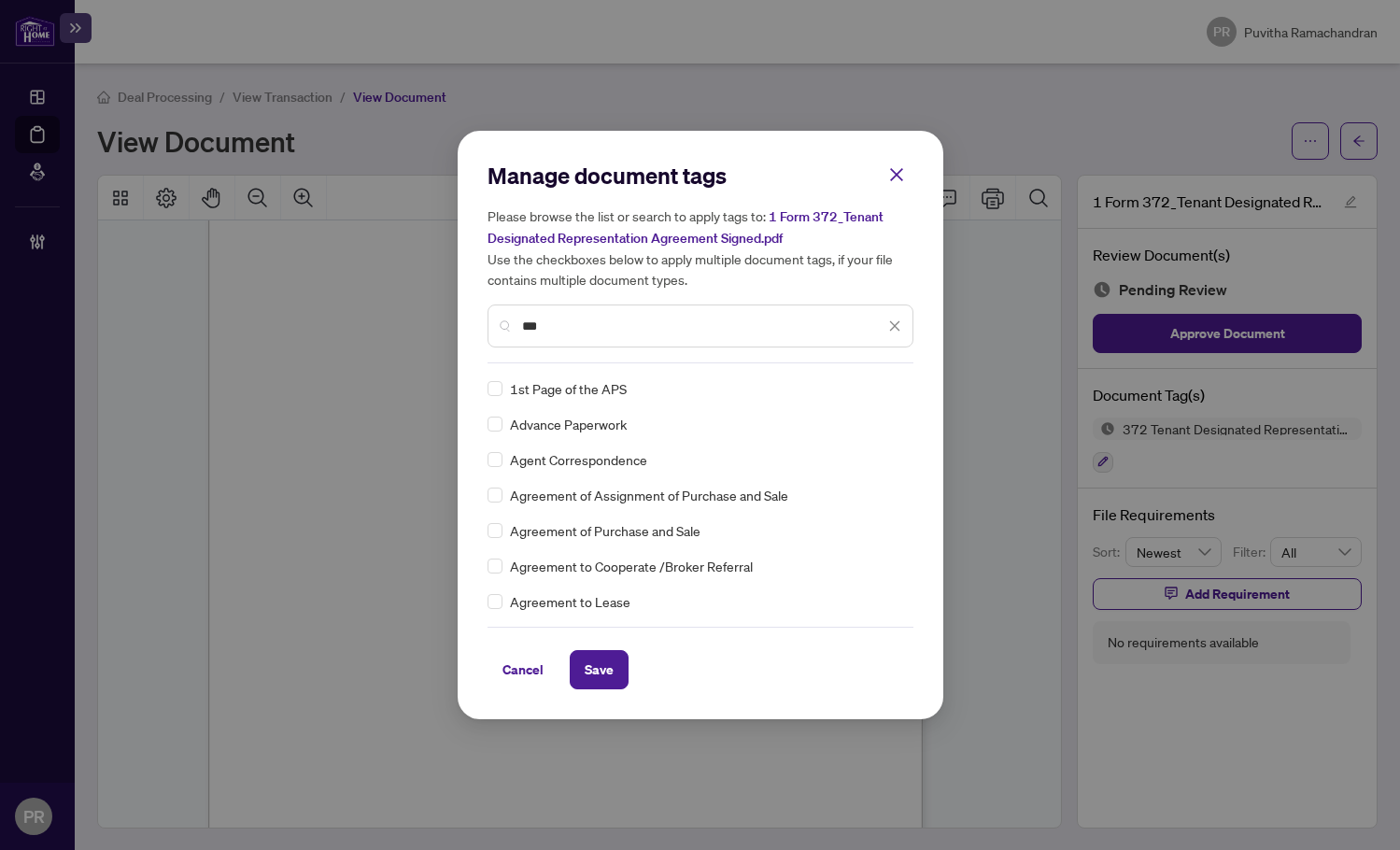 drag, startPoint x: 541, startPoint y: 318, endPoint x: 509, endPoint y: 311, distance: 32.756679 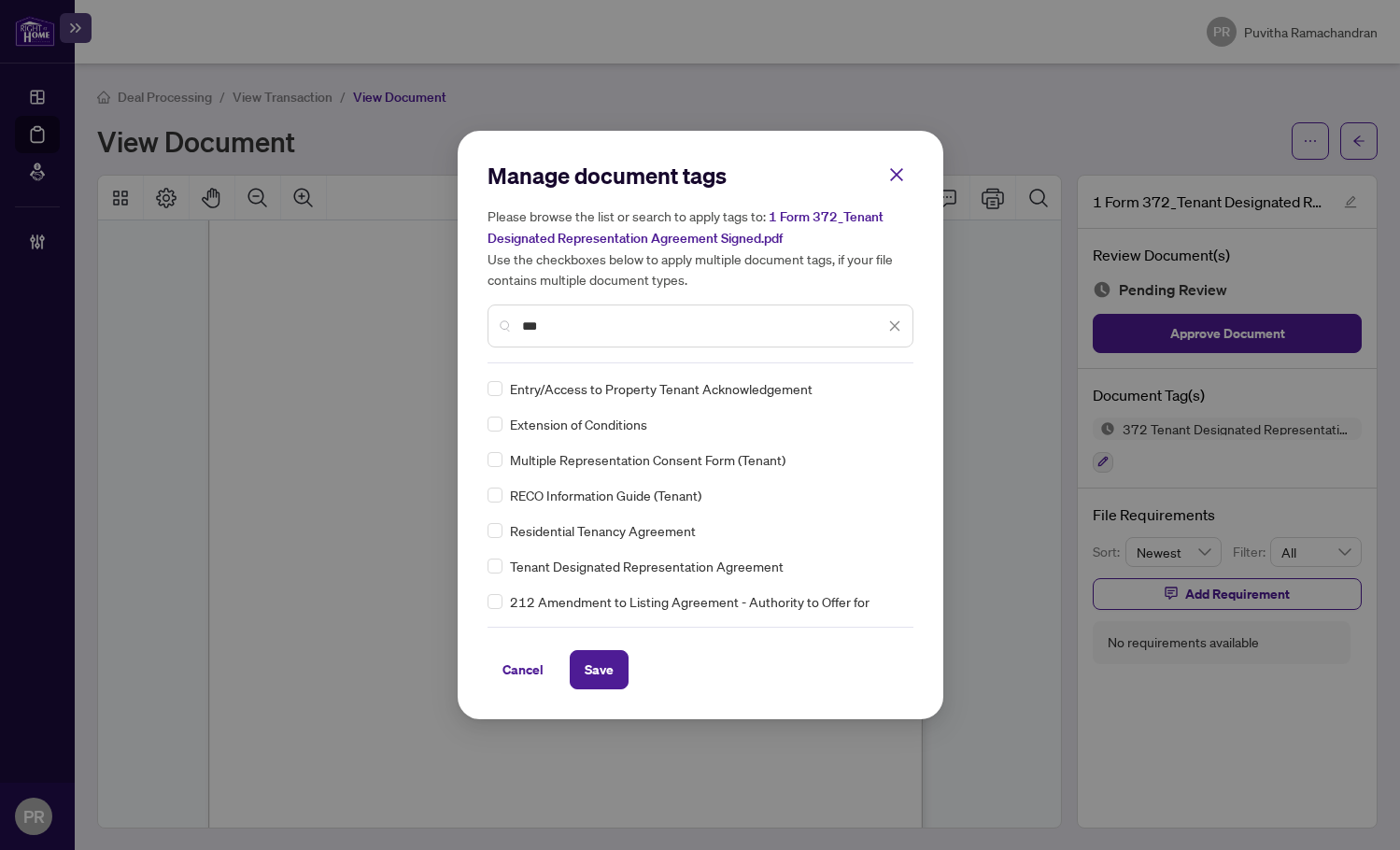 type on "***" 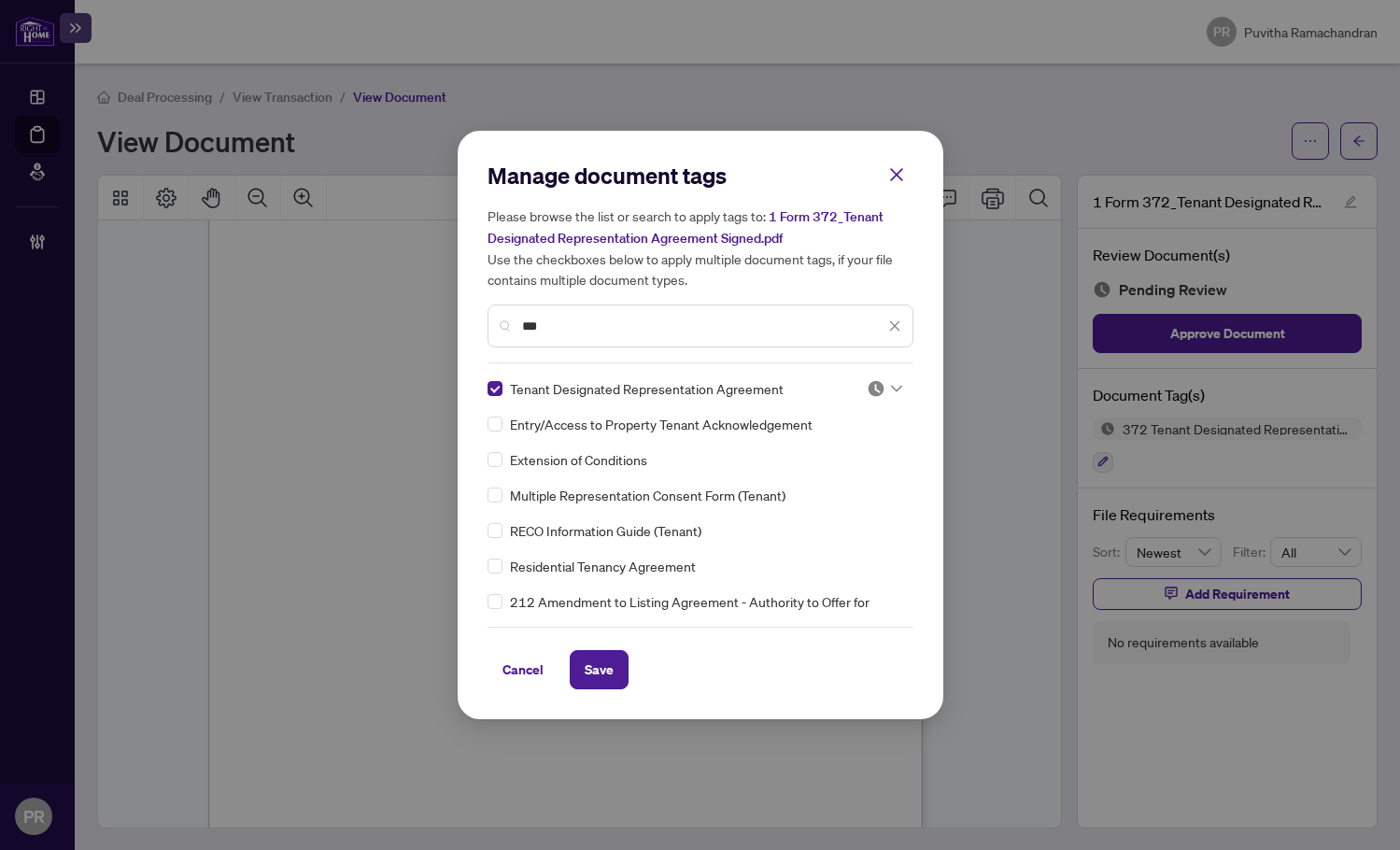 click at bounding box center [884, 389] 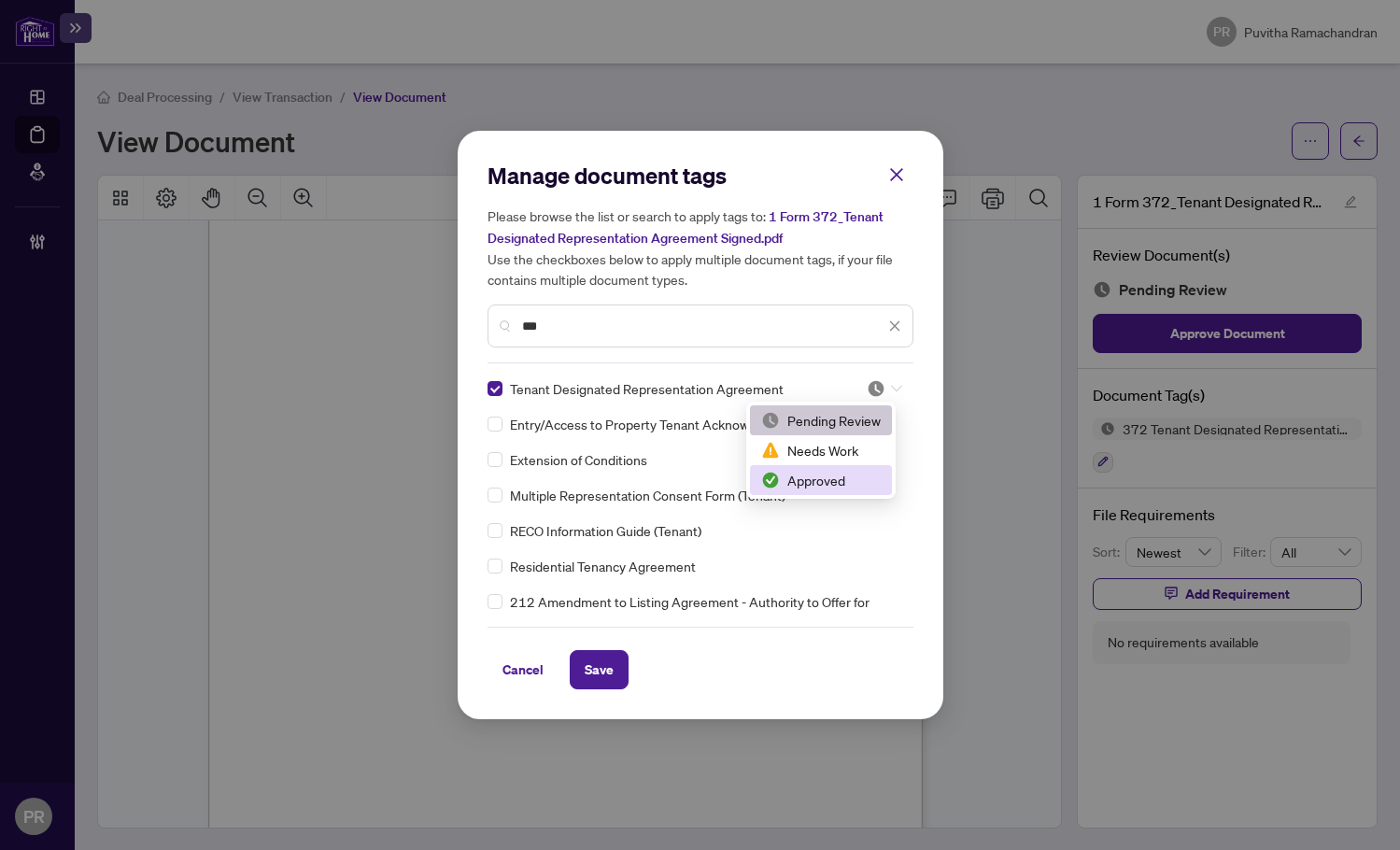 click on "Approved" at bounding box center [821, 480] 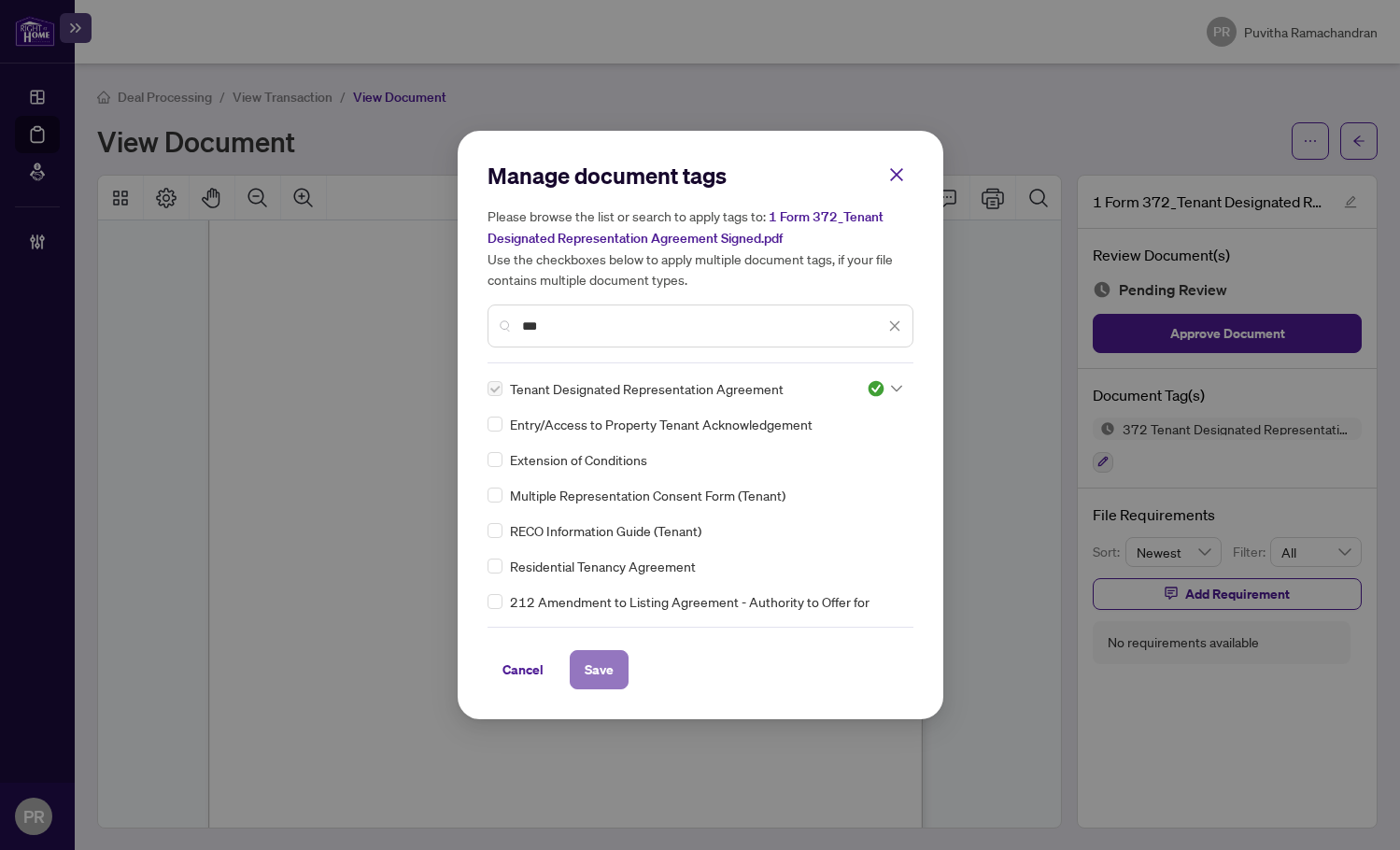 click on "Save" at bounding box center [599, 670] 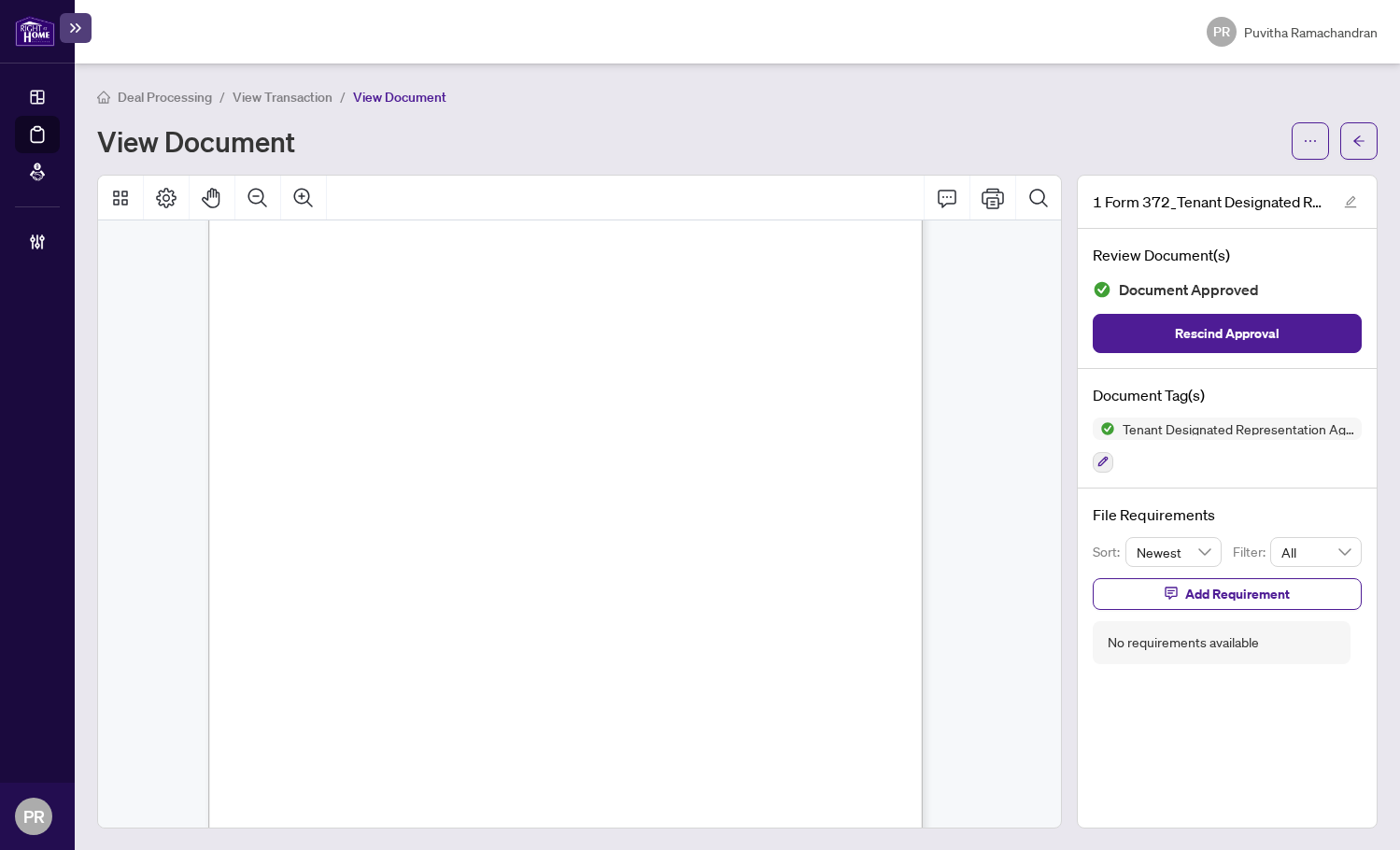 scroll, scrollTop: 3643, scrollLeft: 0, axis: vertical 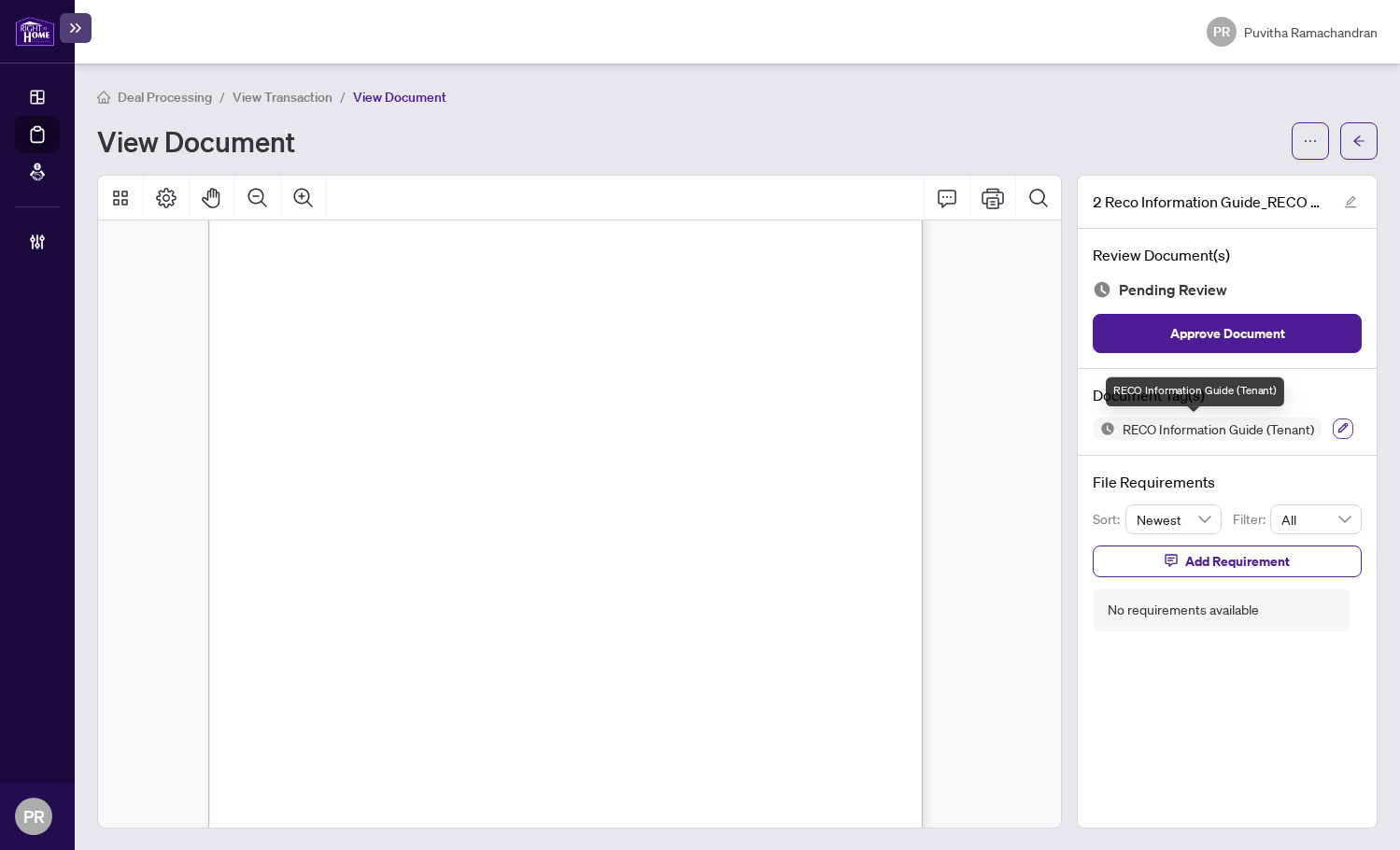 click at bounding box center (1343, 429) 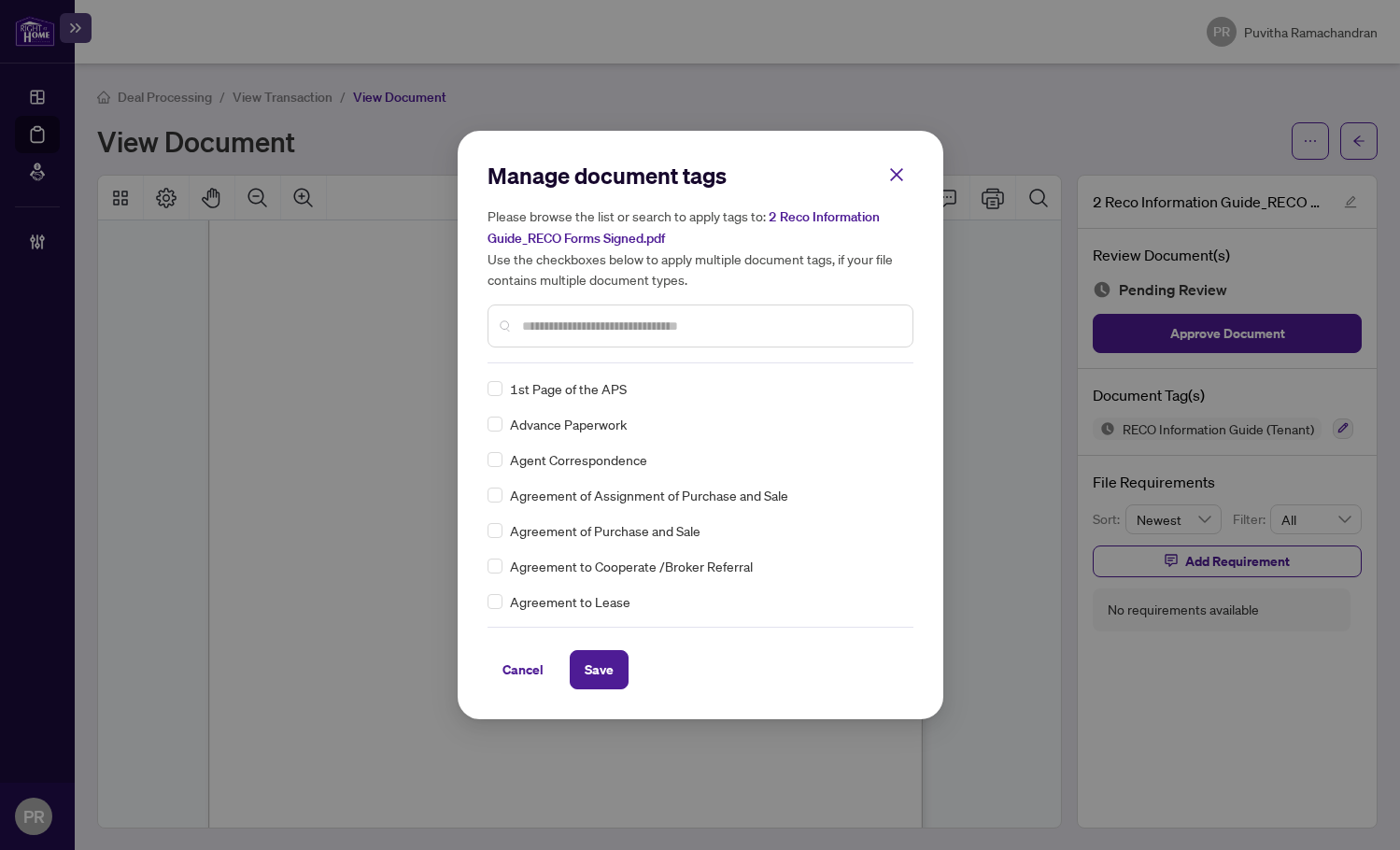 scroll, scrollTop: 0, scrollLeft: 0, axis: both 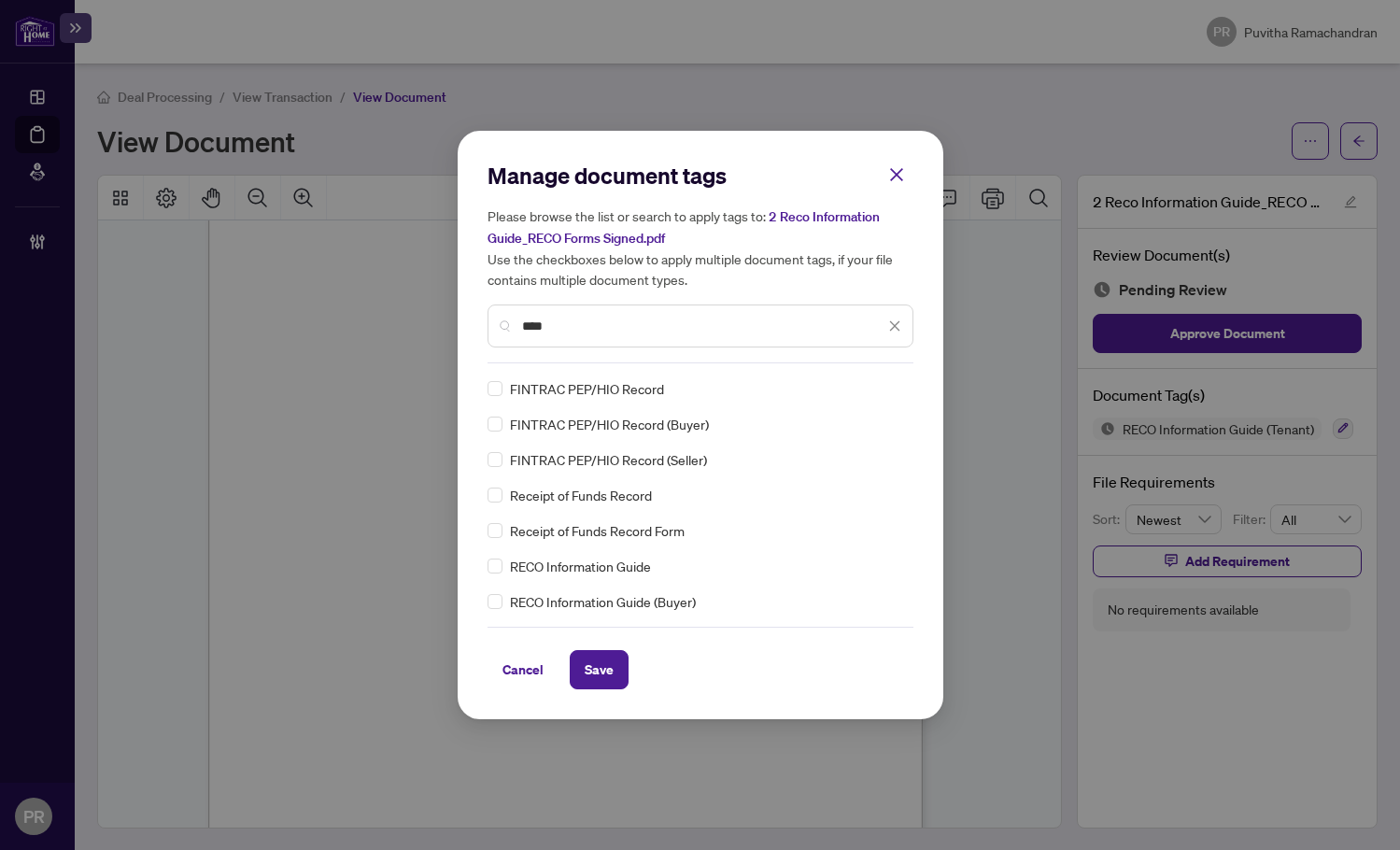 type on "****" 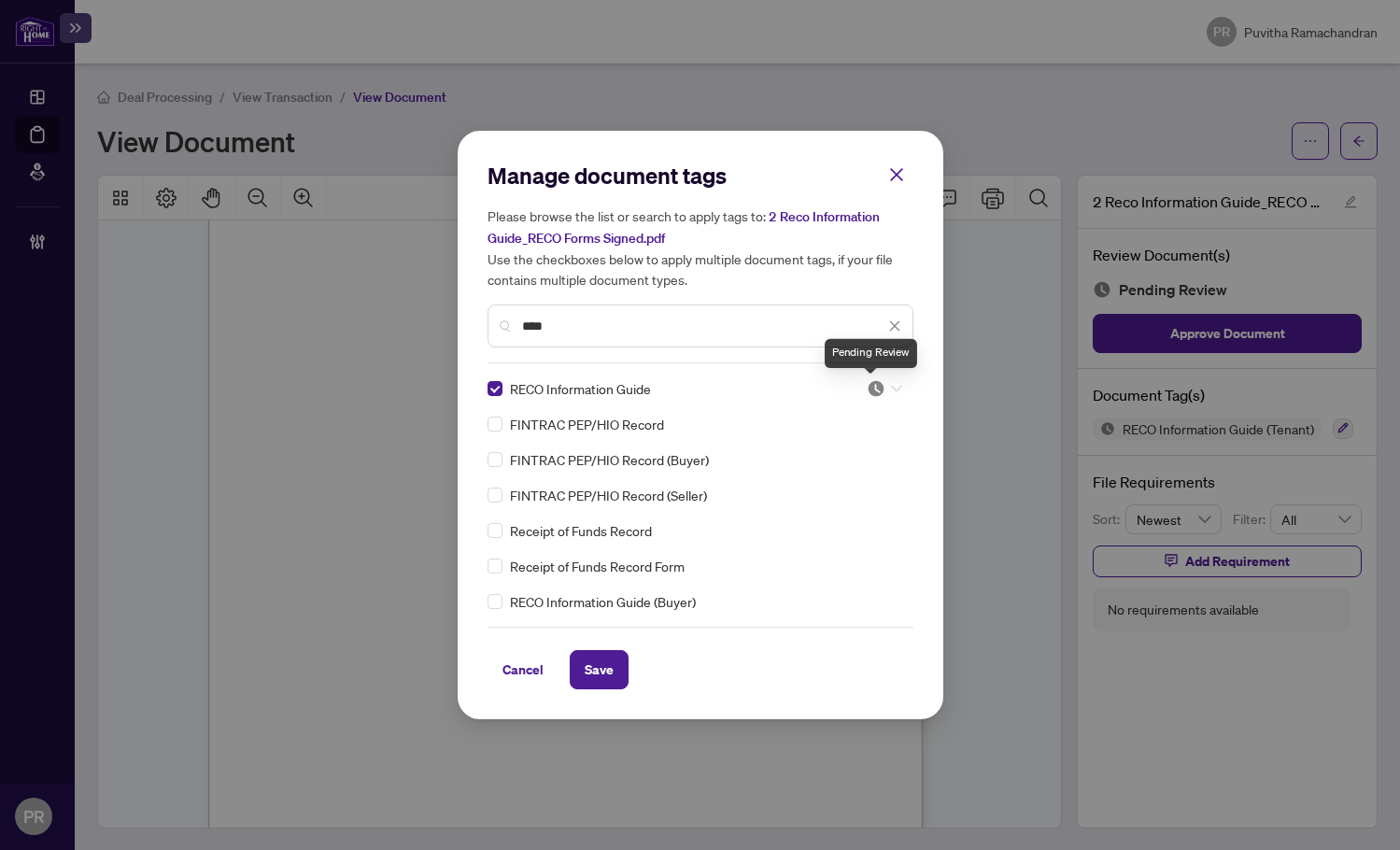 click at bounding box center (876, 389) 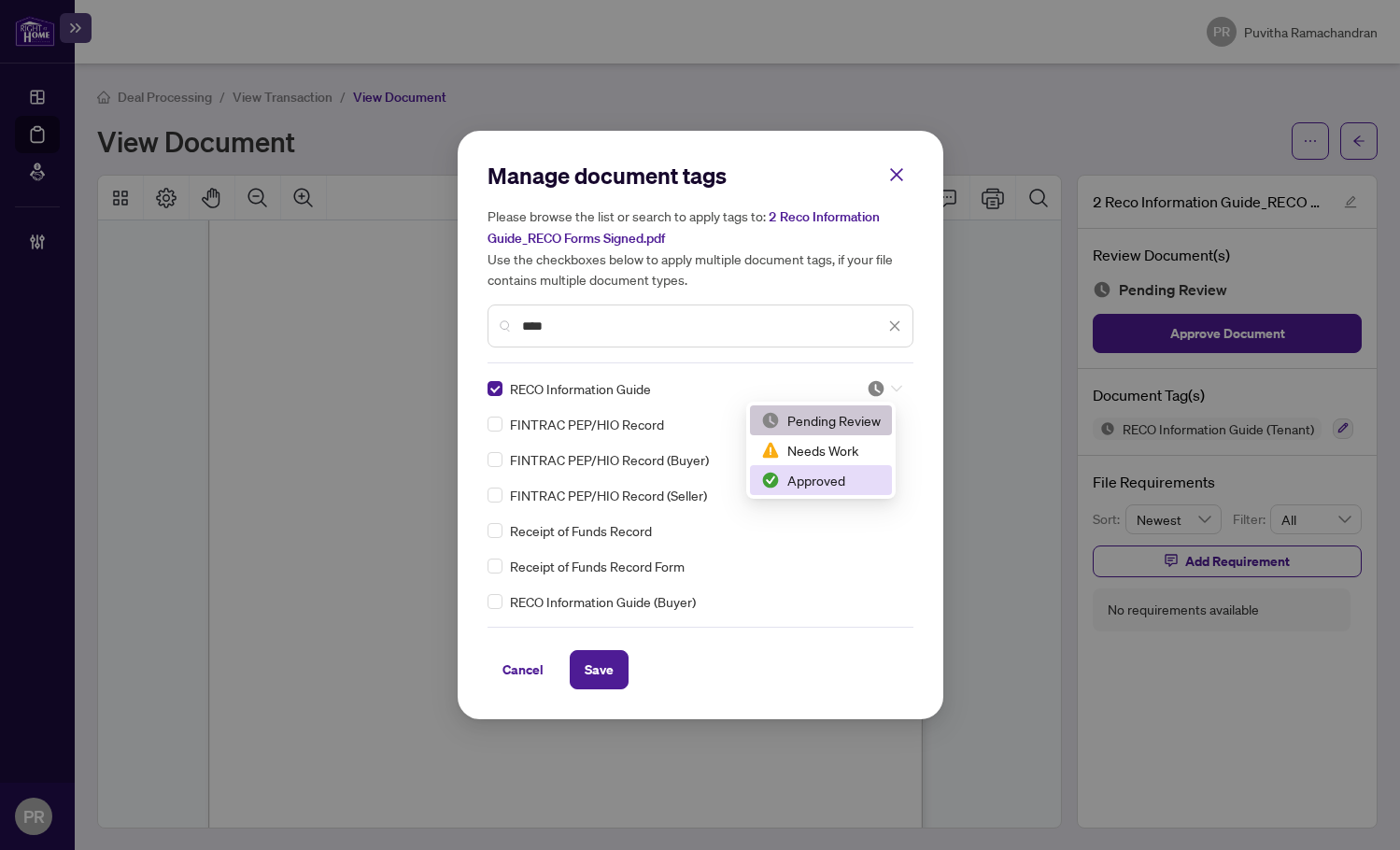 click on "Approved" at bounding box center (821, 480) 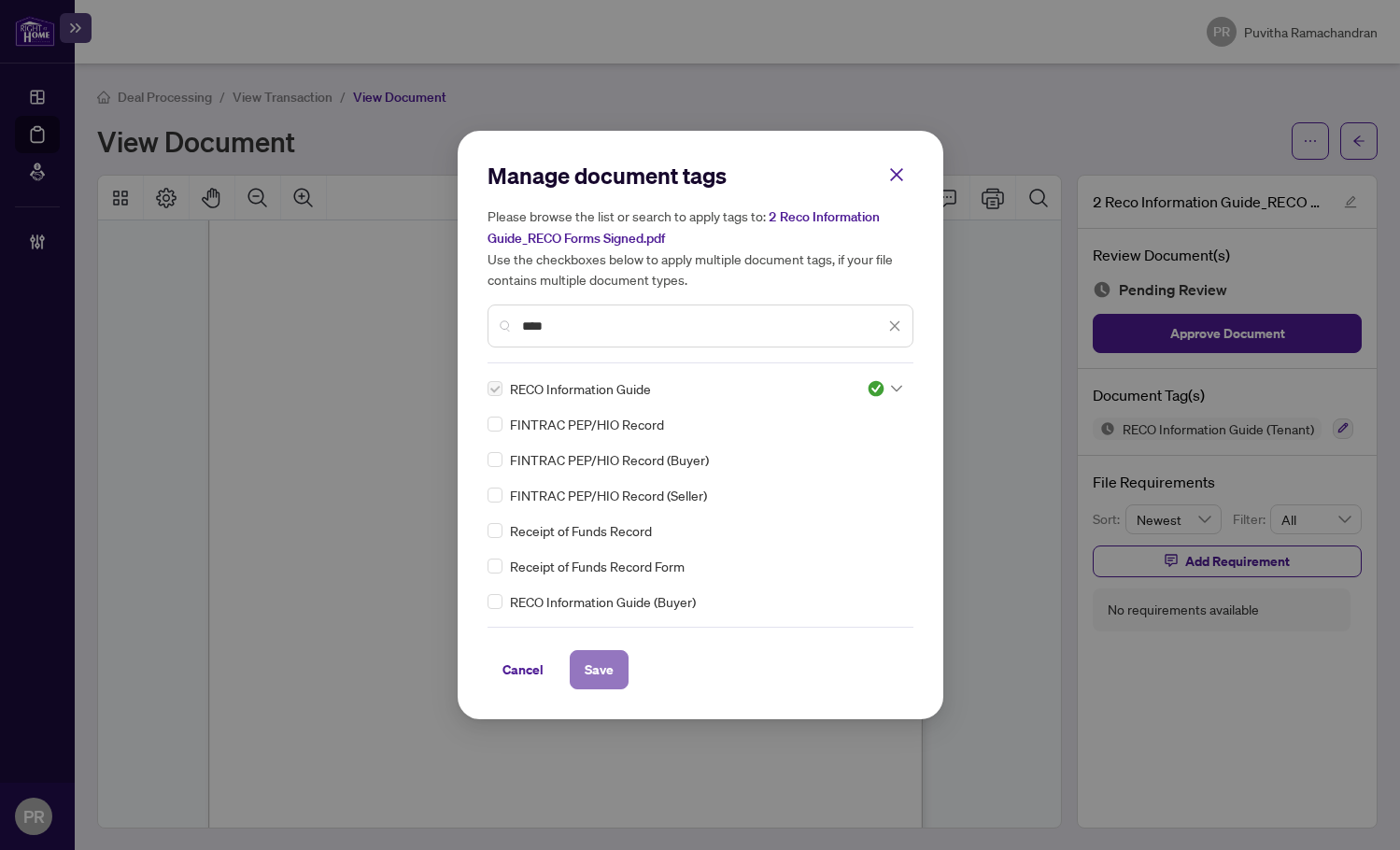 click on "Save" at bounding box center (599, 670) 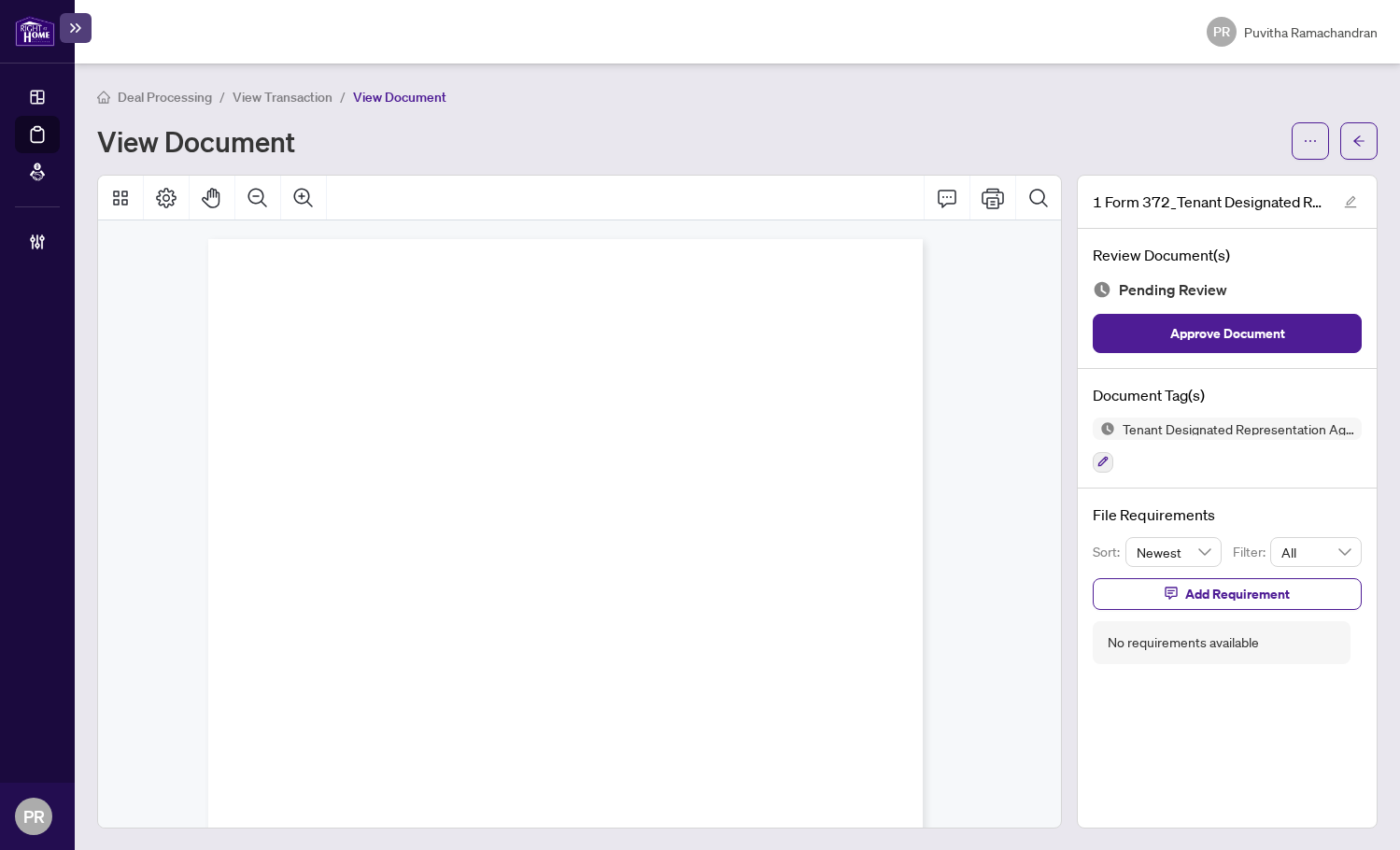 scroll, scrollTop: 0, scrollLeft: 0, axis: both 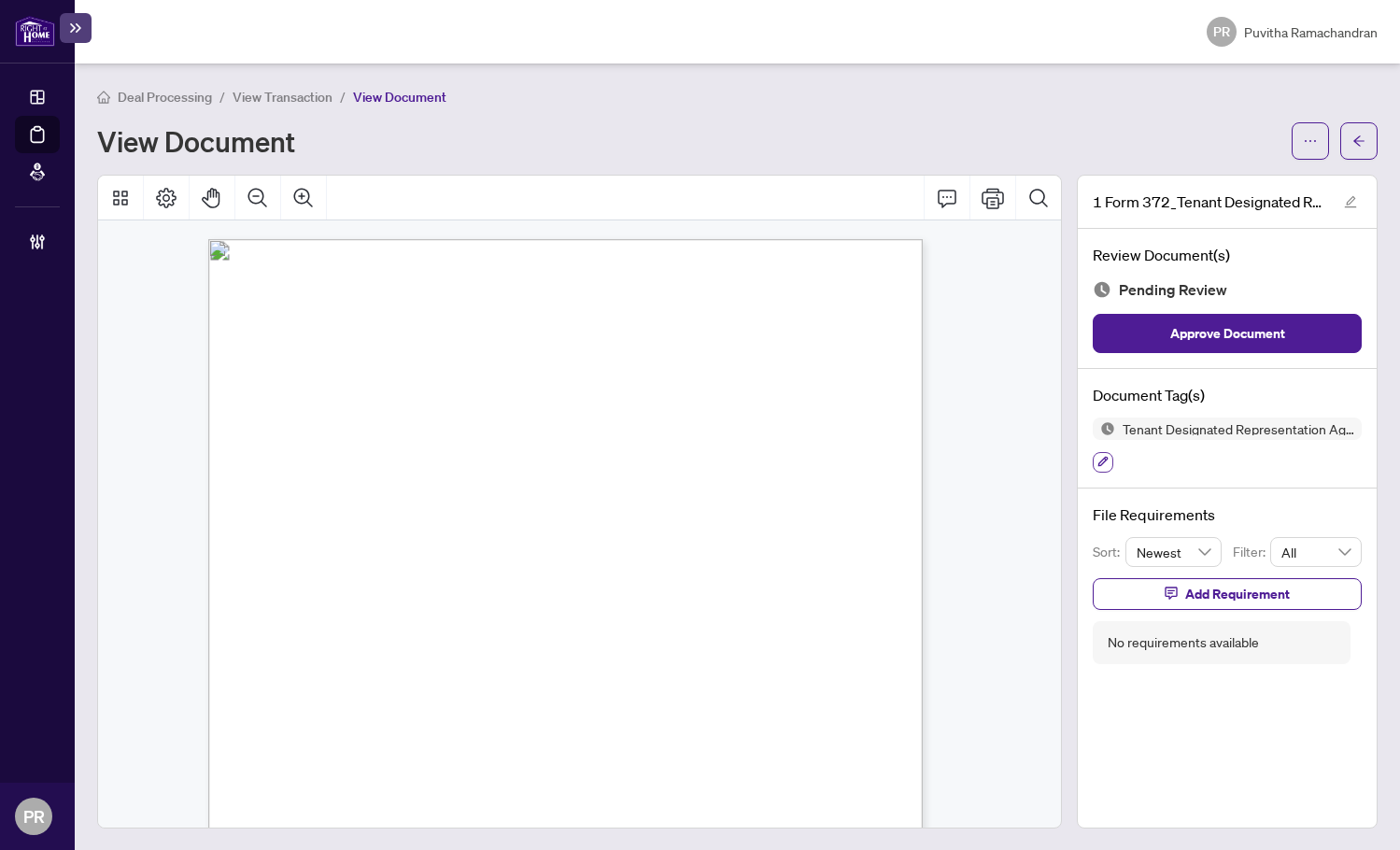 click at bounding box center (1103, 462) 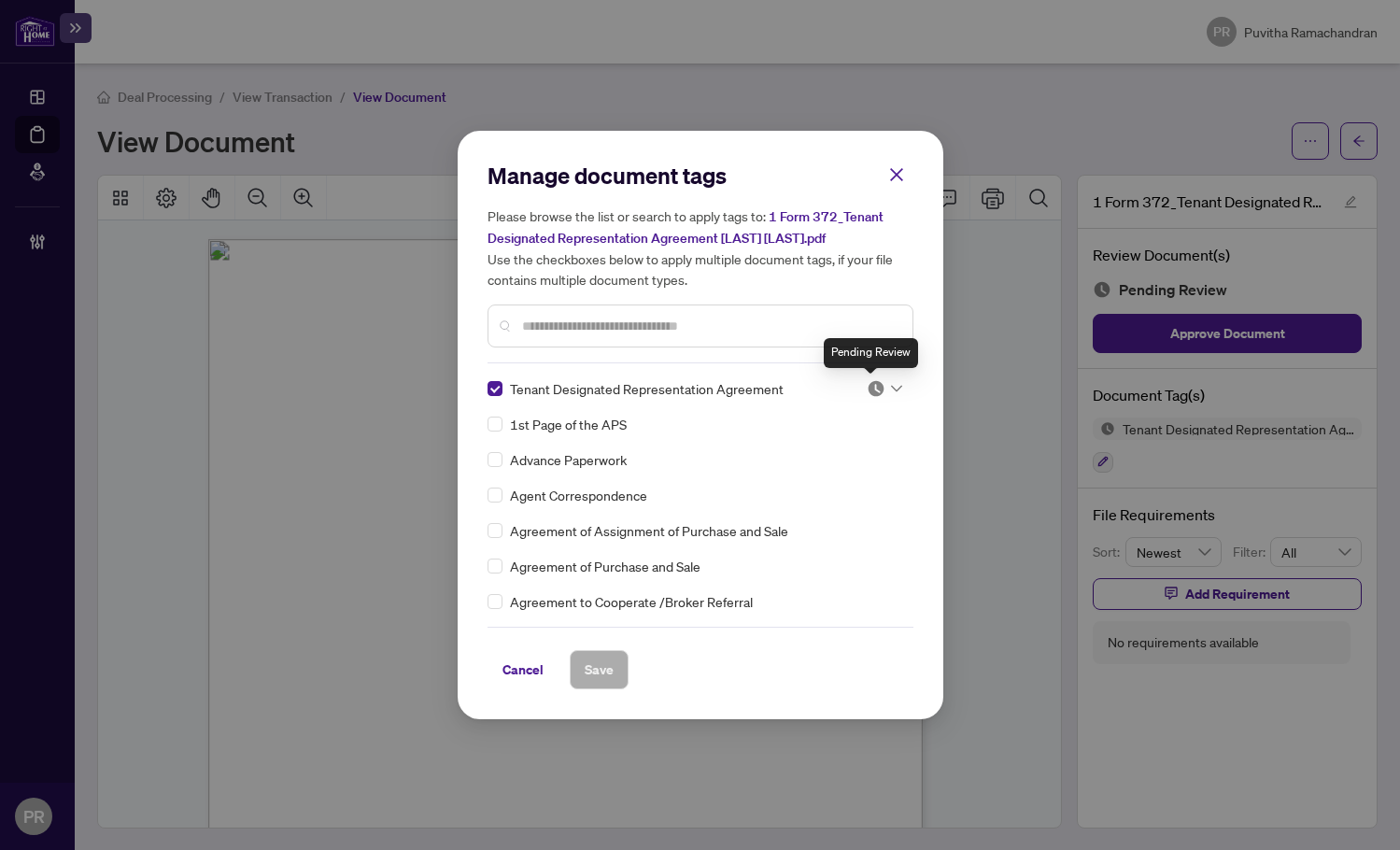 click at bounding box center [876, 389] 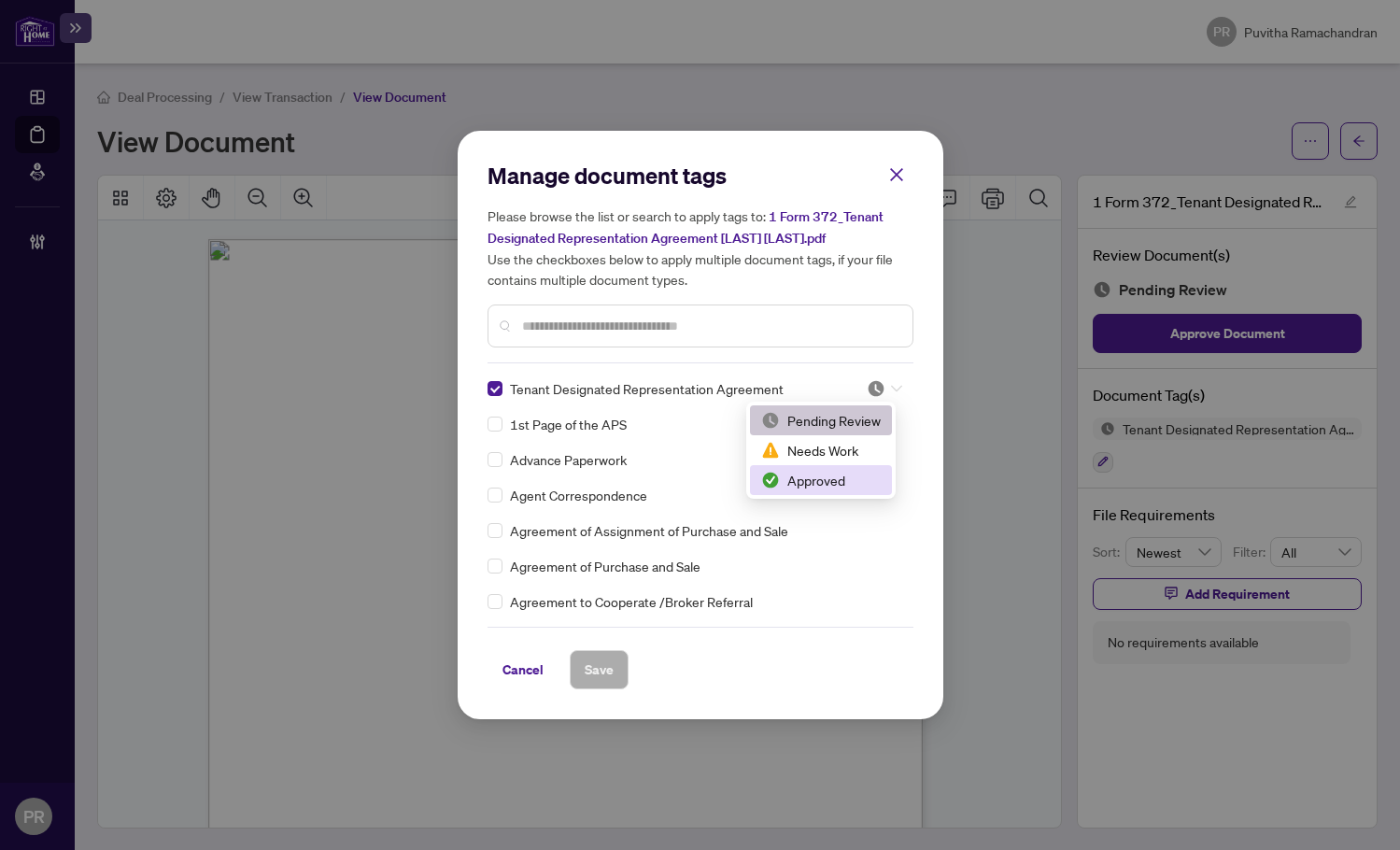 click on "Needs Work" at bounding box center (821, 450) 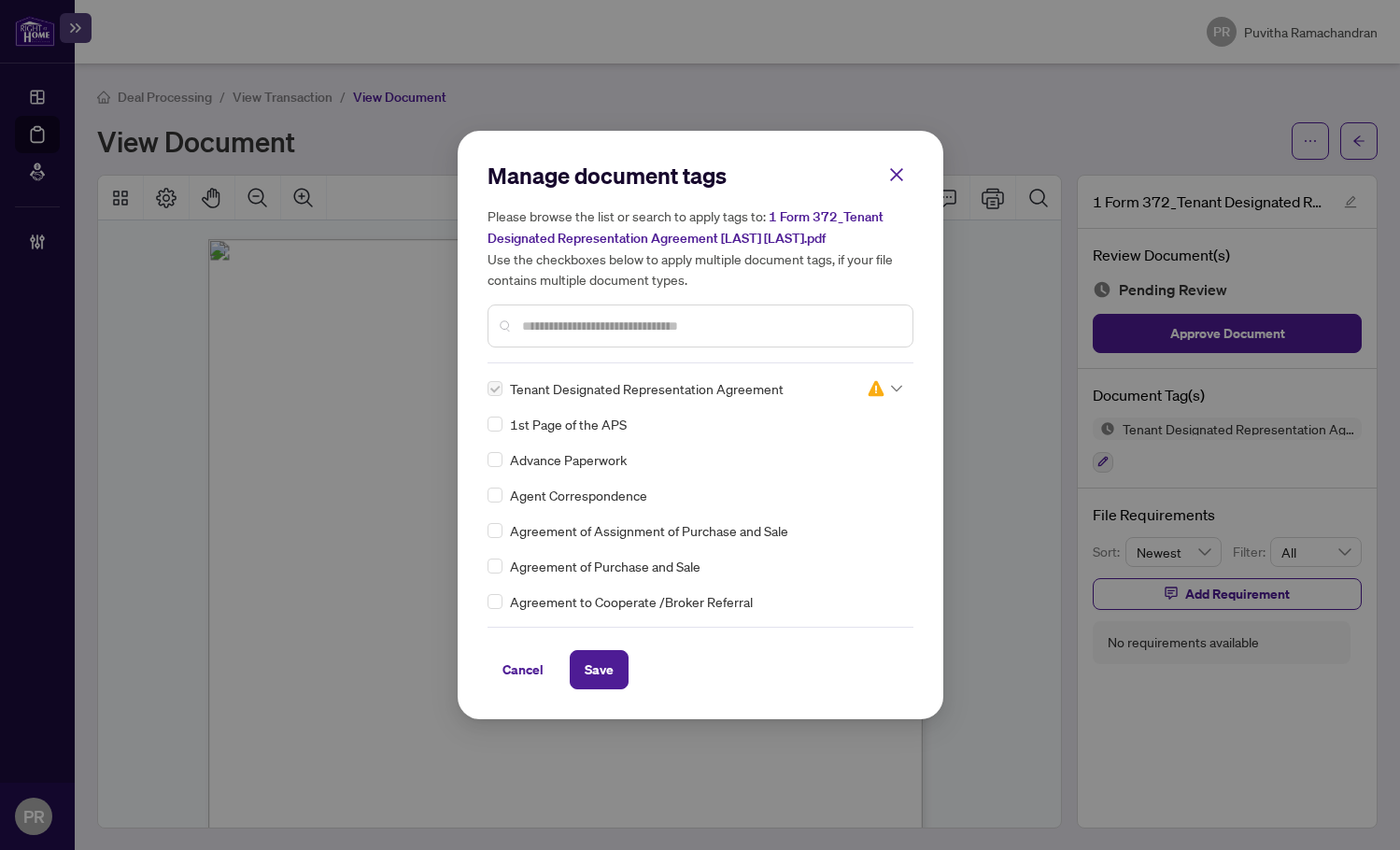 click at bounding box center [876, 389] 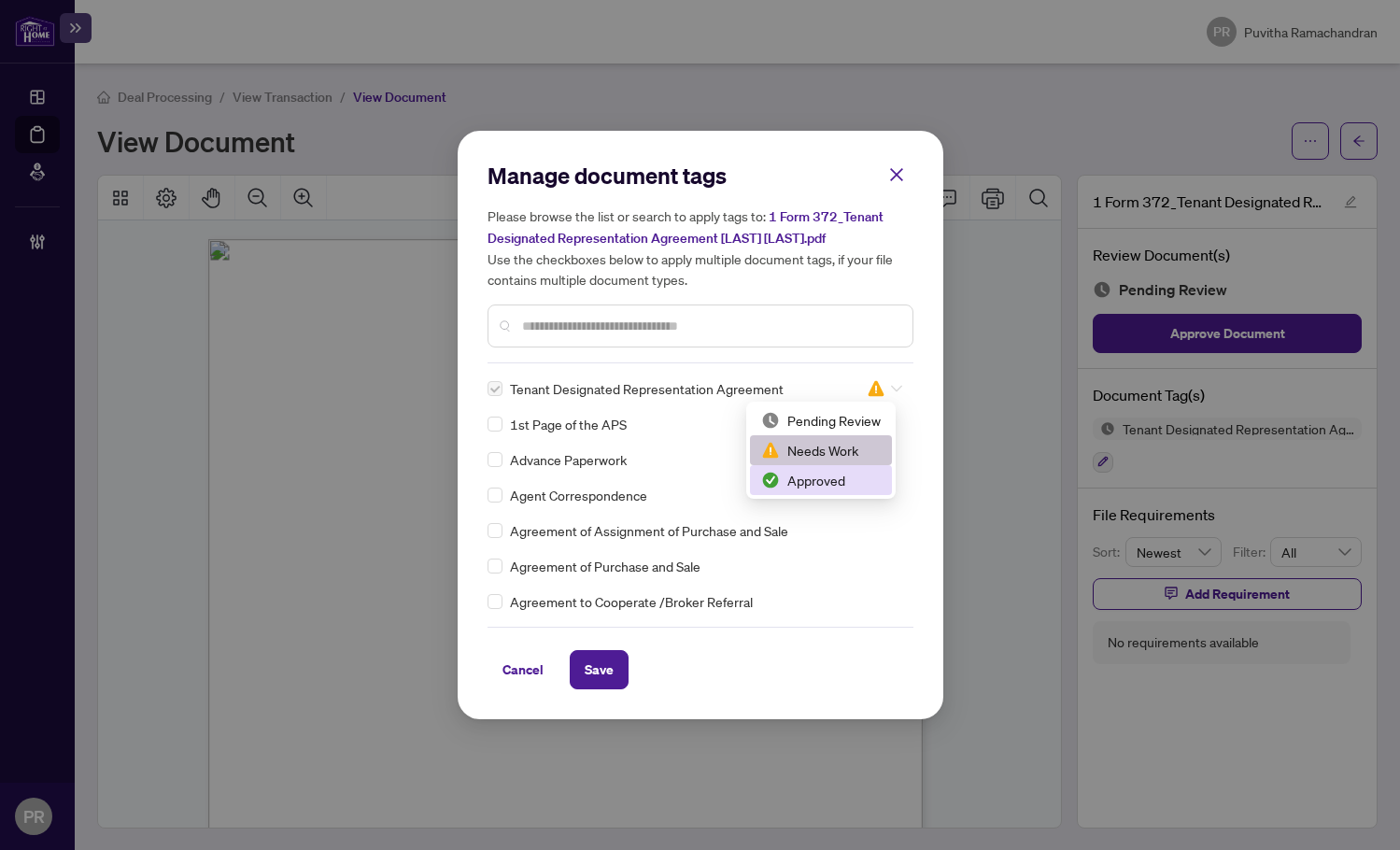 click on "Approved" at bounding box center (821, 480) 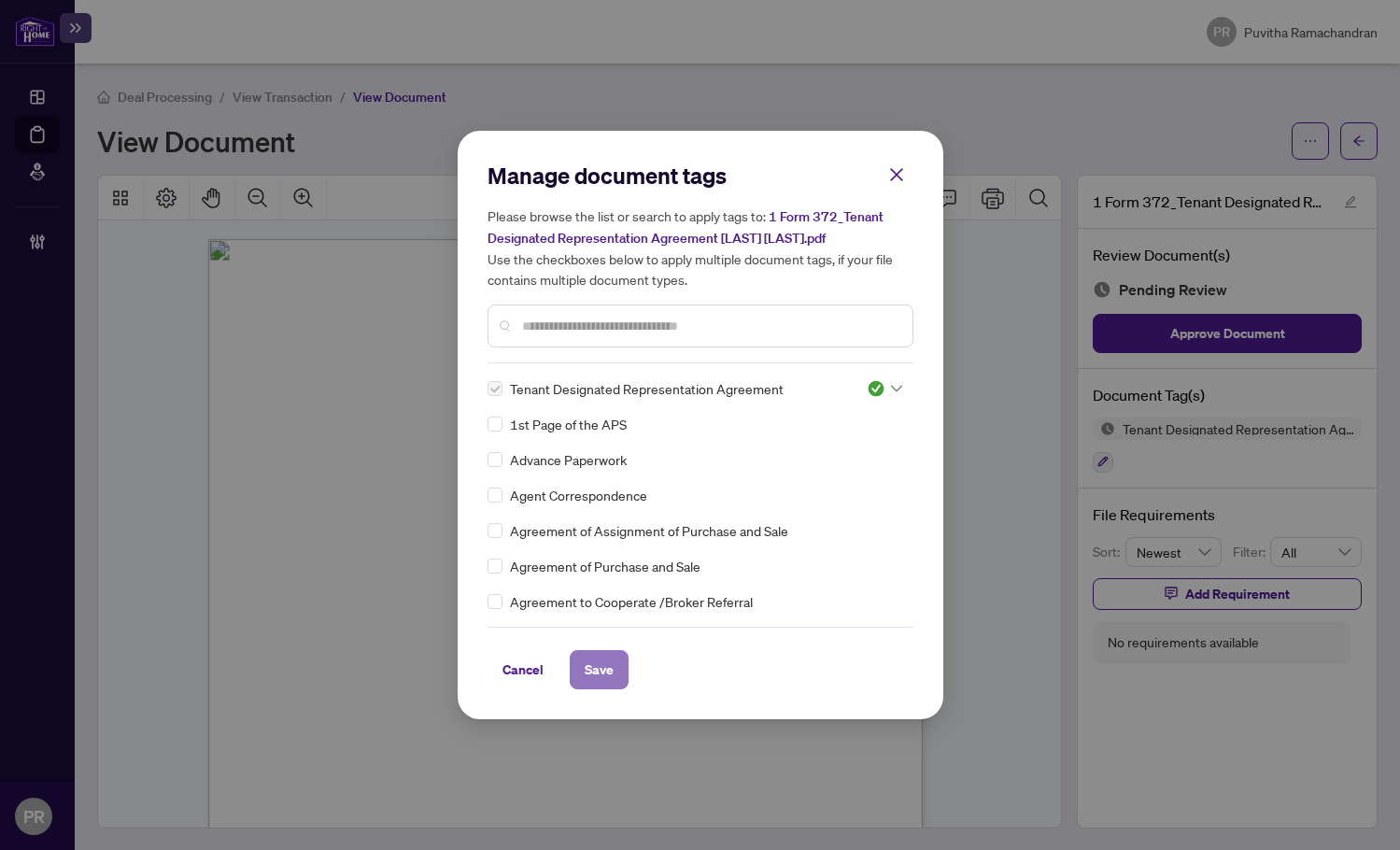 click on "Save" at bounding box center [599, 670] 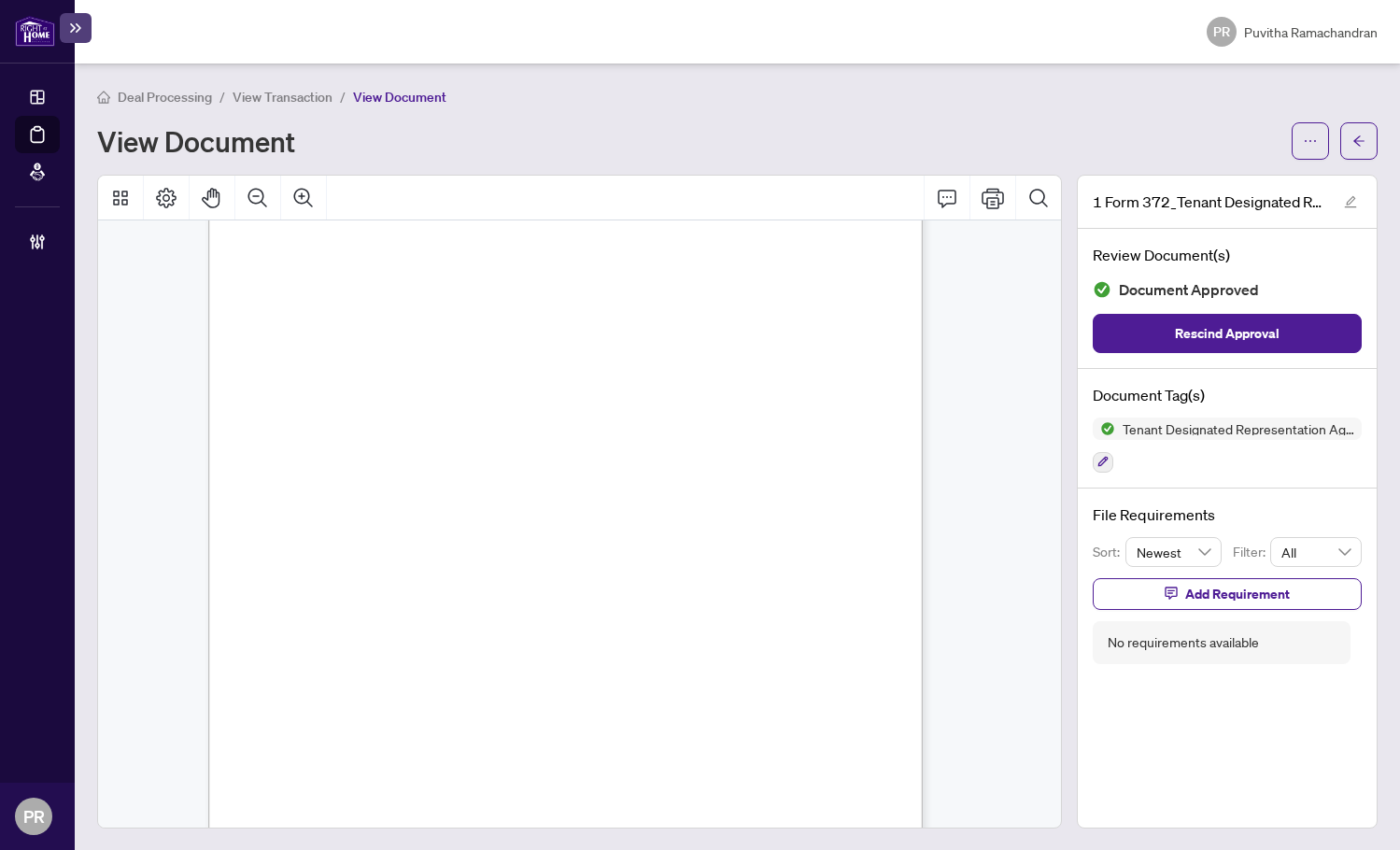 scroll, scrollTop: 4147, scrollLeft: 0, axis: vertical 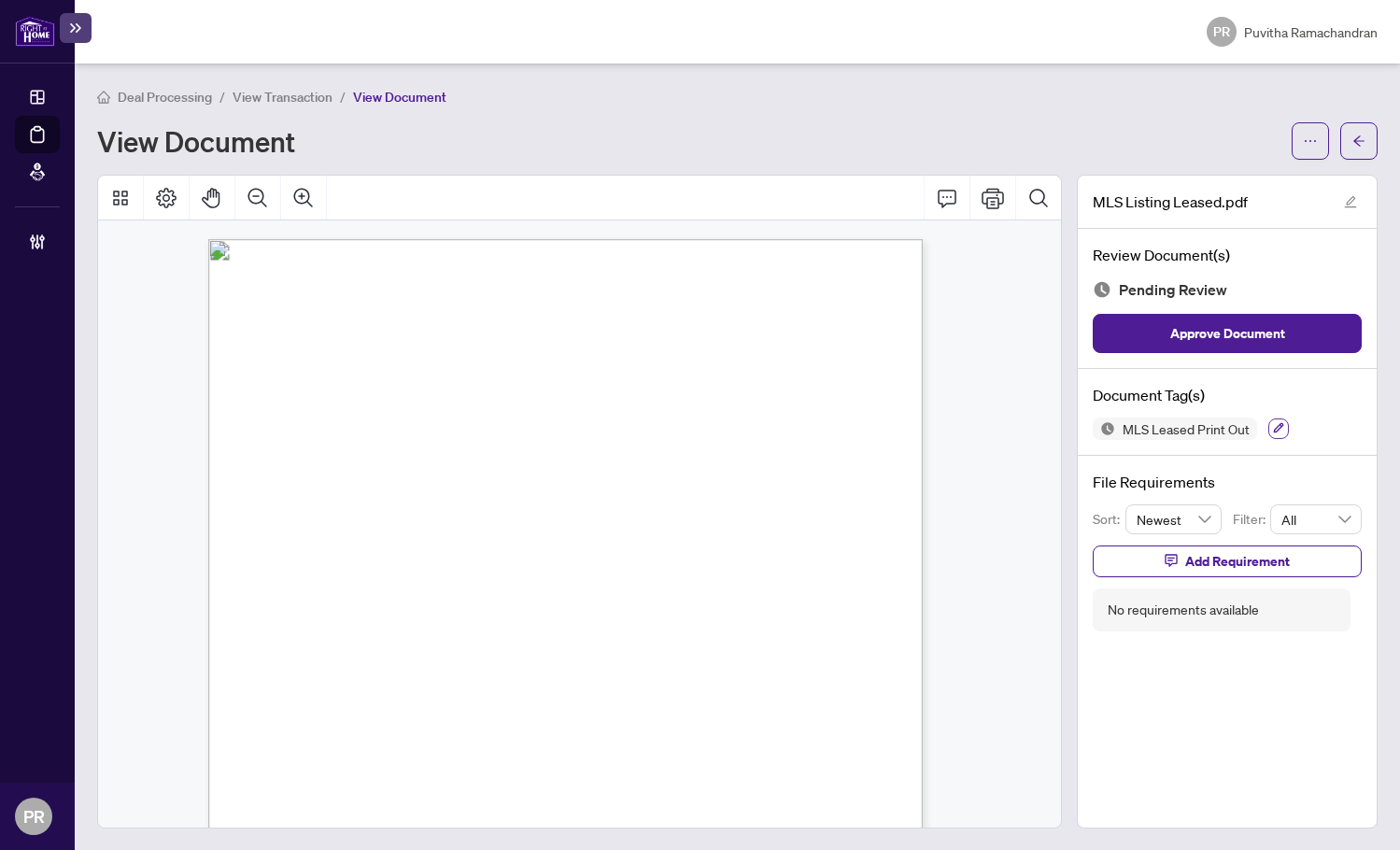 click 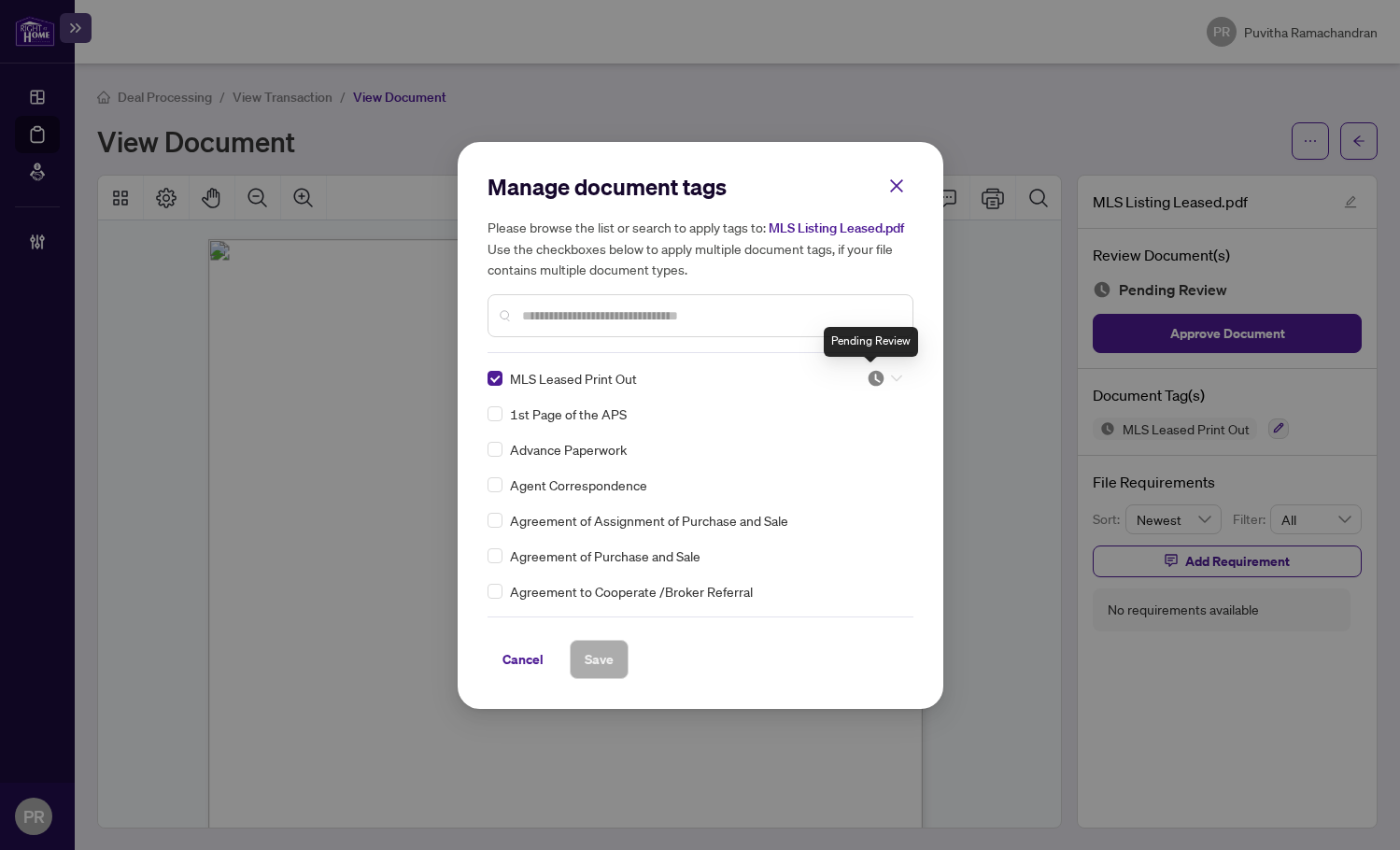 click at bounding box center [884, 378] 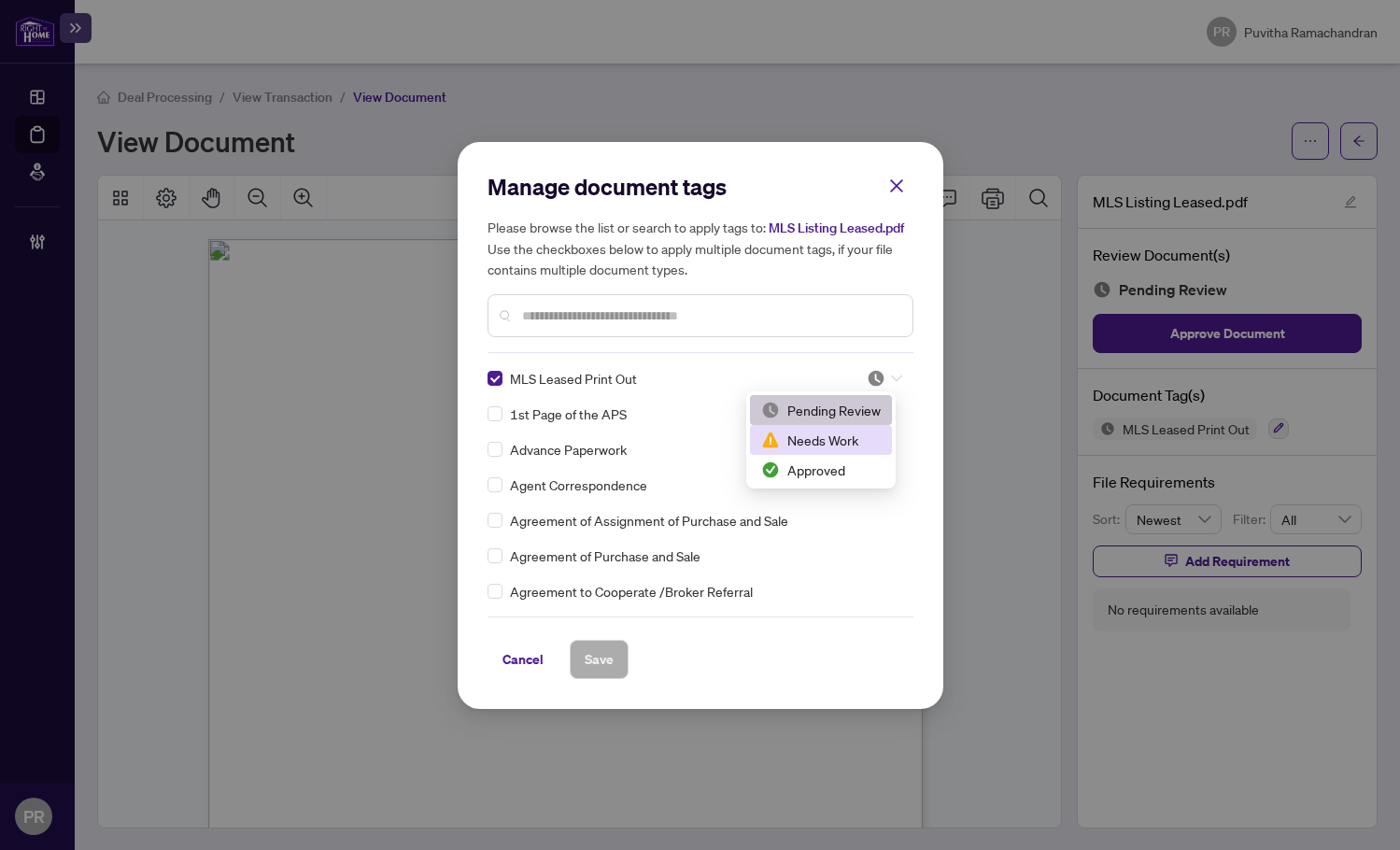 click on "Approved" at bounding box center (821, 470) 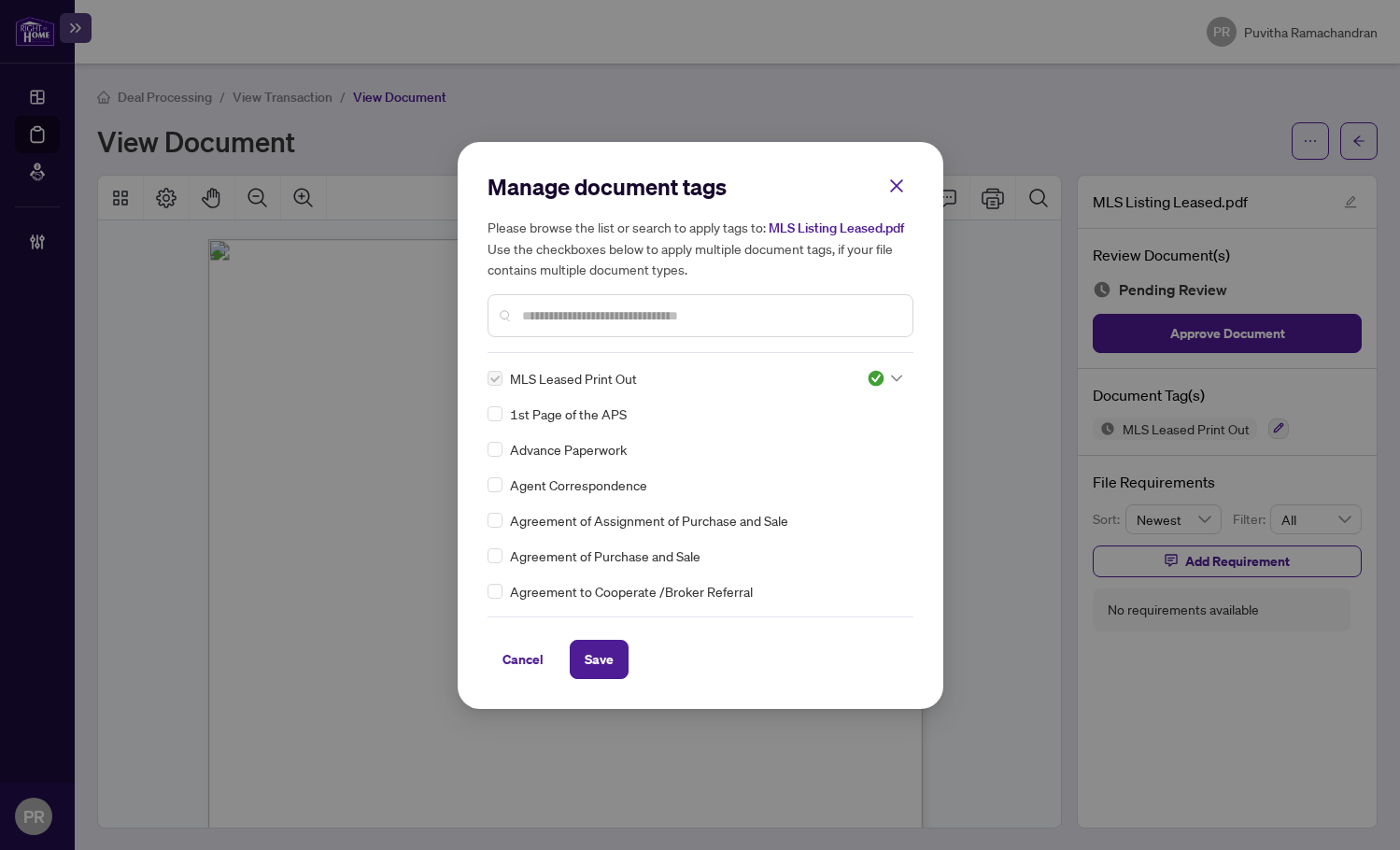 drag, startPoint x: 602, startPoint y: 673, endPoint x: 690, endPoint y: 596, distance: 116.9316 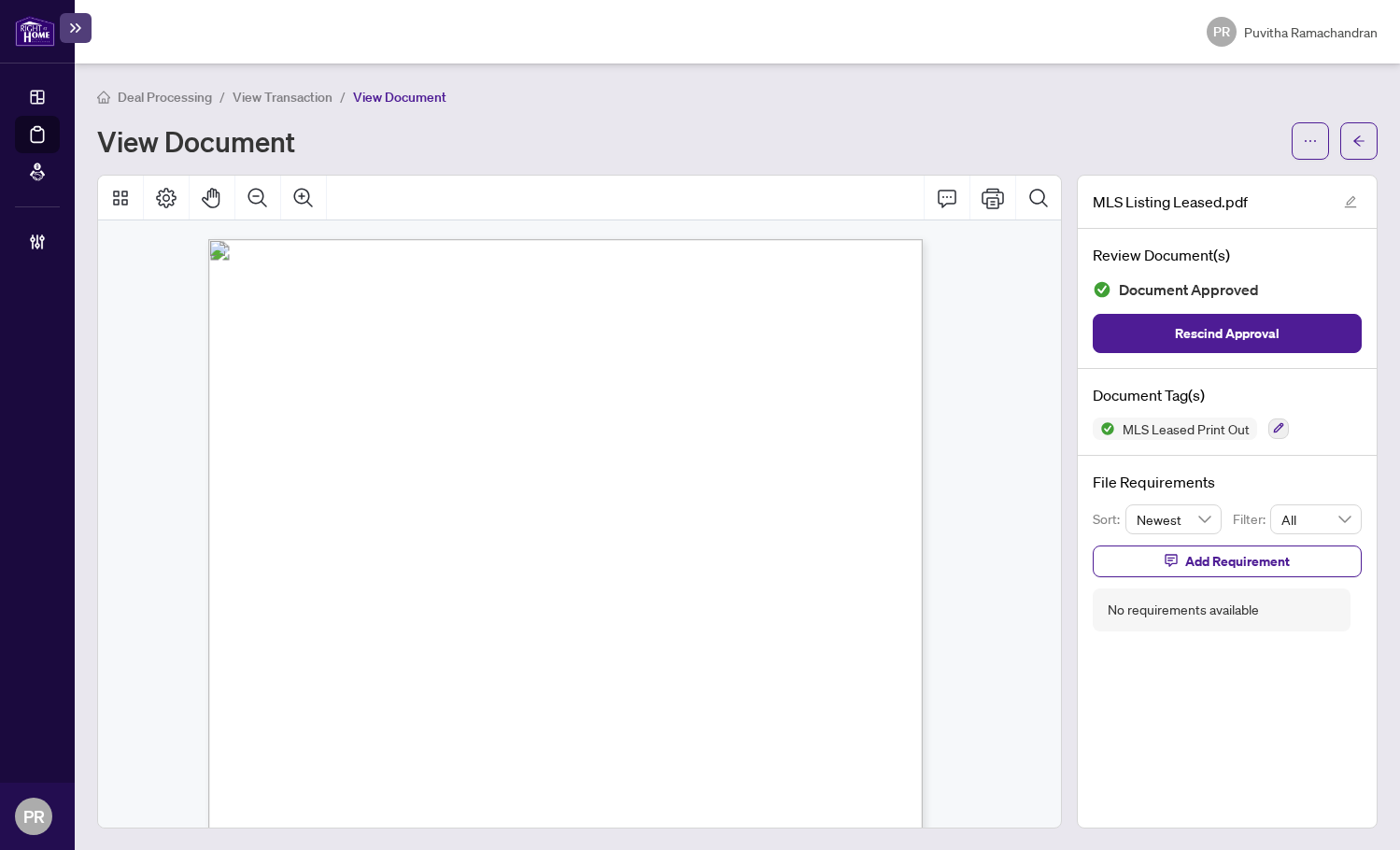 drag, startPoint x: 1329, startPoint y: 131, endPoint x: 686, endPoint y: 5, distance: 655.22897 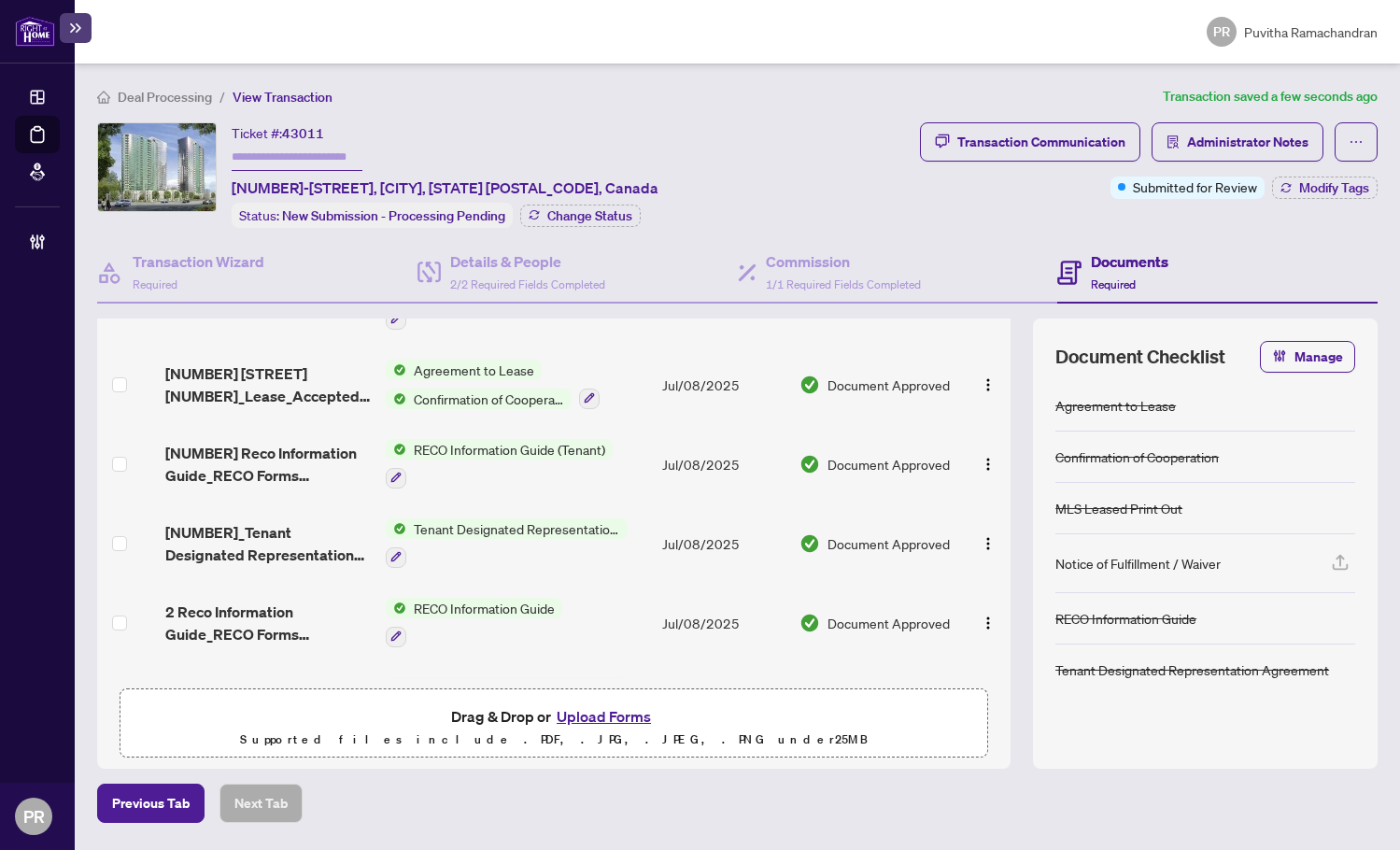 scroll, scrollTop: 251, scrollLeft: 0, axis: vertical 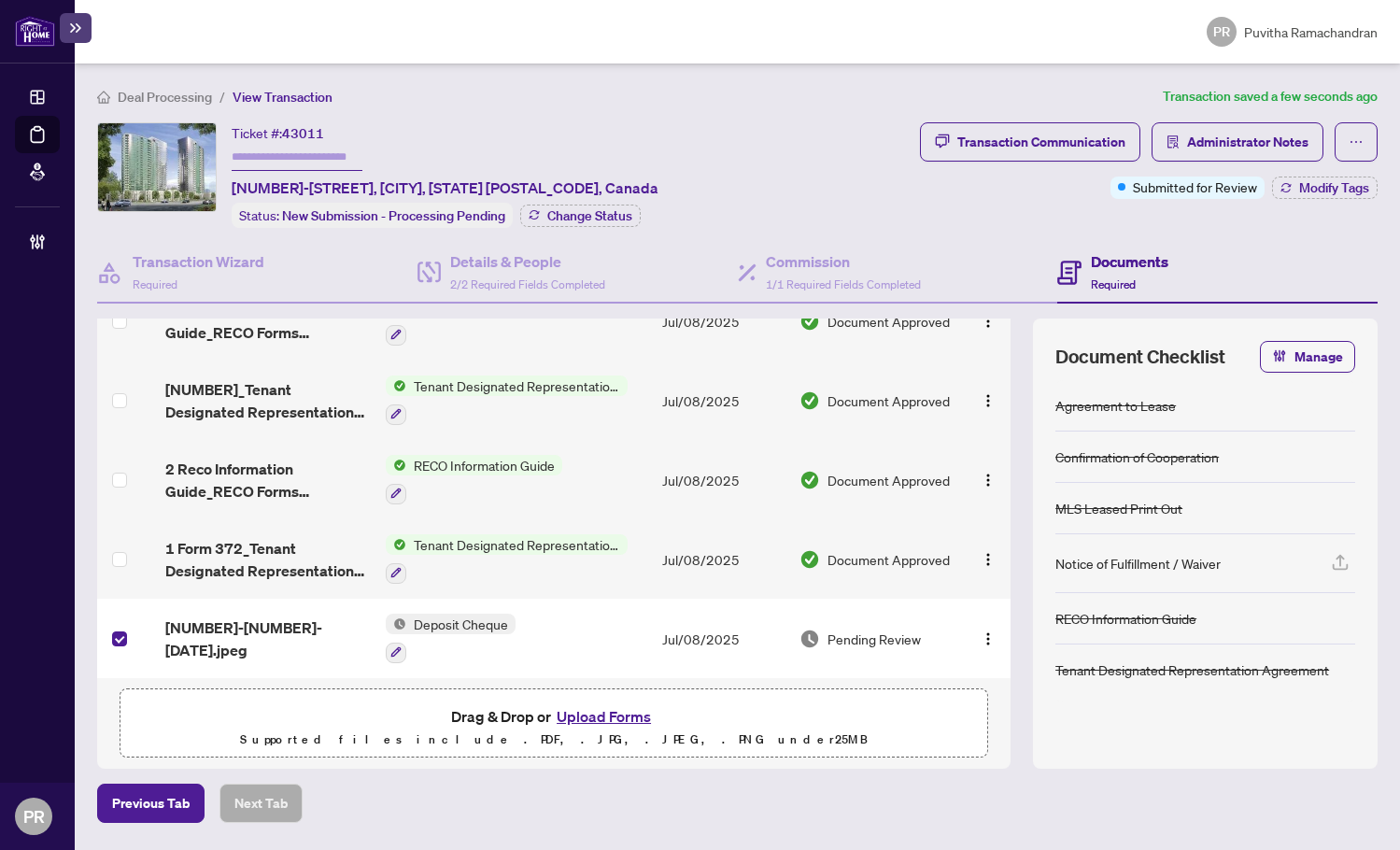 click on "1752030139899-Depositinbankdraft_2025-07-08.jpeg" at bounding box center [268, 639] 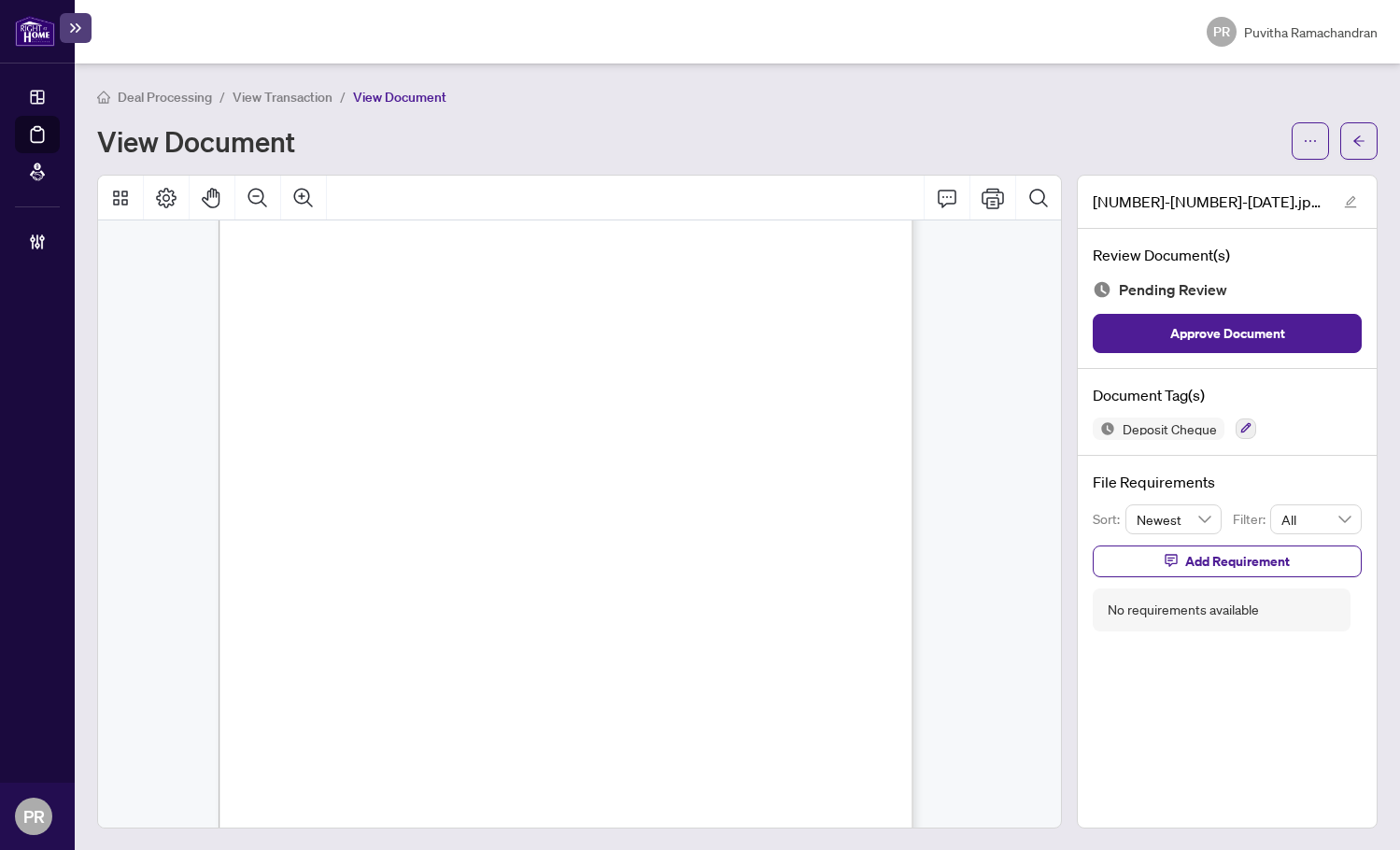 scroll, scrollTop: 0, scrollLeft: 0, axis: both 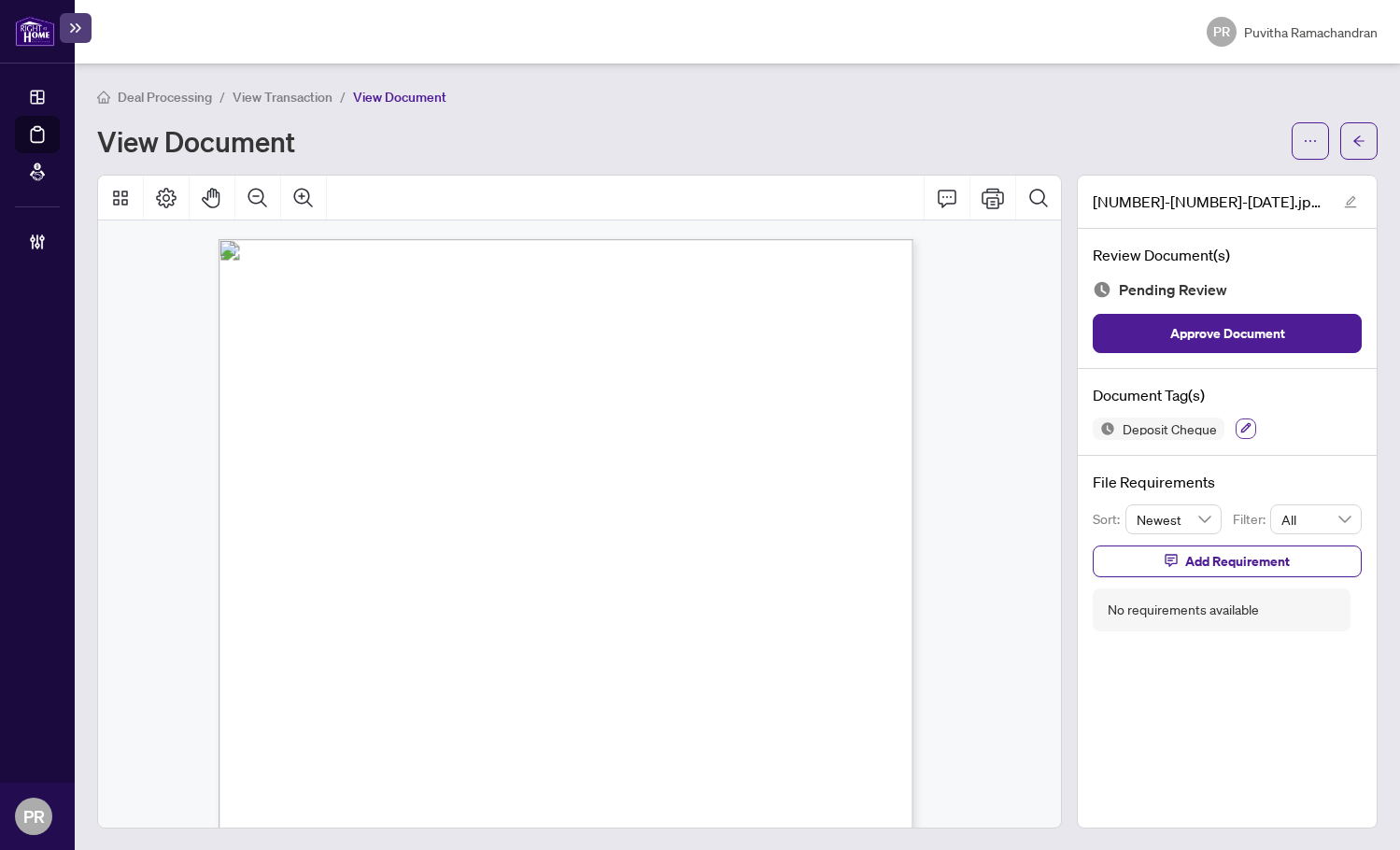 click 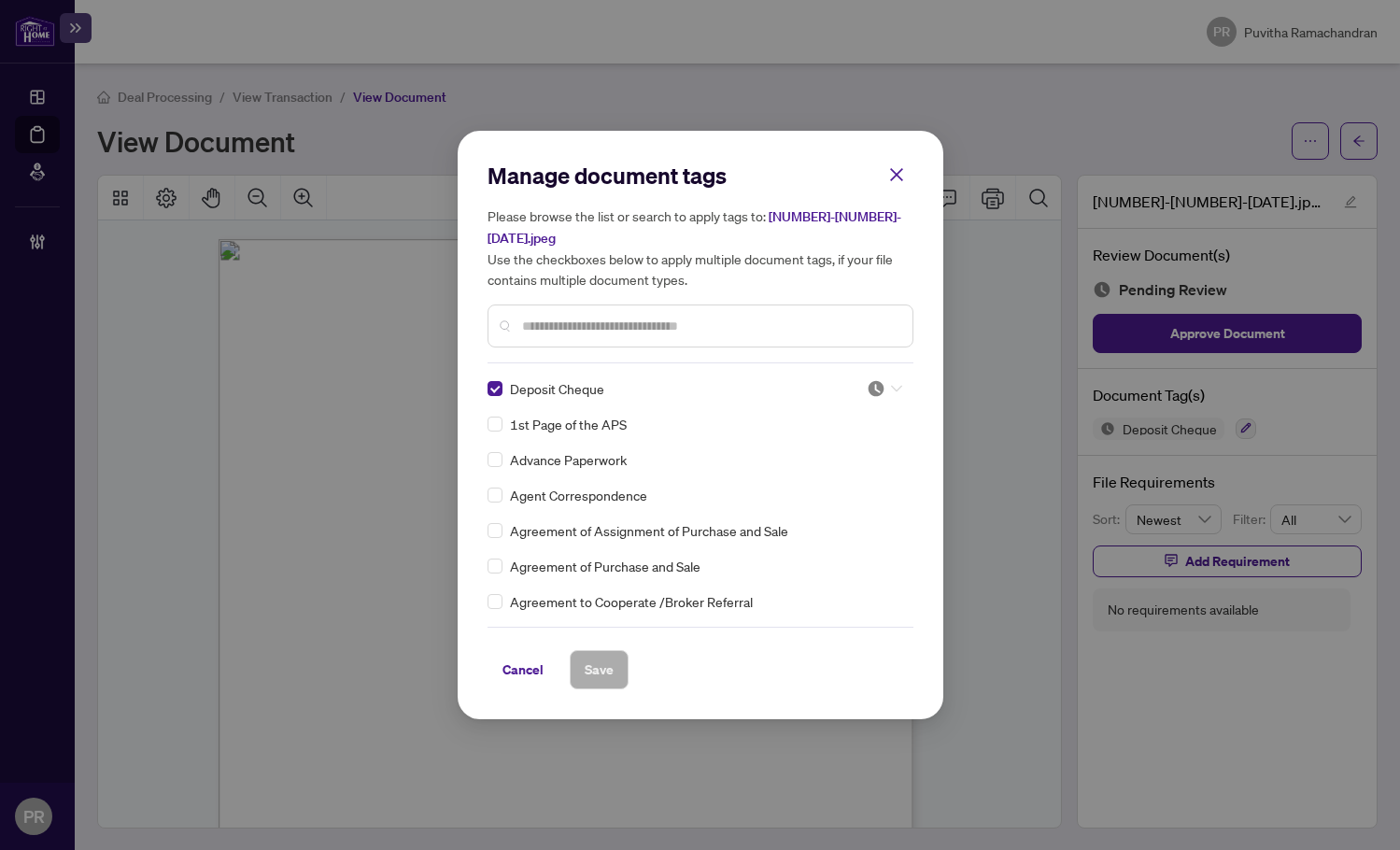 click on "OPERATIONS Dashboard Deal Processing Mortgage Referrals MANAGEMENT Brokerage Management PR Puvitha Ramachandran puvithar@rightathomerealty.com PR Puvitha Ramachandran   Deal Processing / View Transaction / View Document View Document 1752030139899-Depositinbankdraft_2025-07-08.jpeg Review Document(s) Pending Review Approve Document Document Tag(s) Deposit Cheque File Requirements Sort: Newest Filter: All Add Requirement No requirements available
Deposit Cheque Manage document tags Please browse the list or search to apply tags to:   1752030139899-Depositinbankdraft_2025-07-08.jpeg   Use the checkboxes below to apply multiple document tags, if your file contains multiple document types.   Deposit Cheque 1st Page of the APS Advance Paperwork Agent Correspondence Agreement of Assignment of Purchase and Sale Agreement of Purchase and Sale Agreement to Cooperate /Broker Referral Agreement to Lease Articles of Incorporation Back to Vendor Letter Belongs to Another Transaction Builder's Consent Co-op EFT" at bounding box center (700, 425) 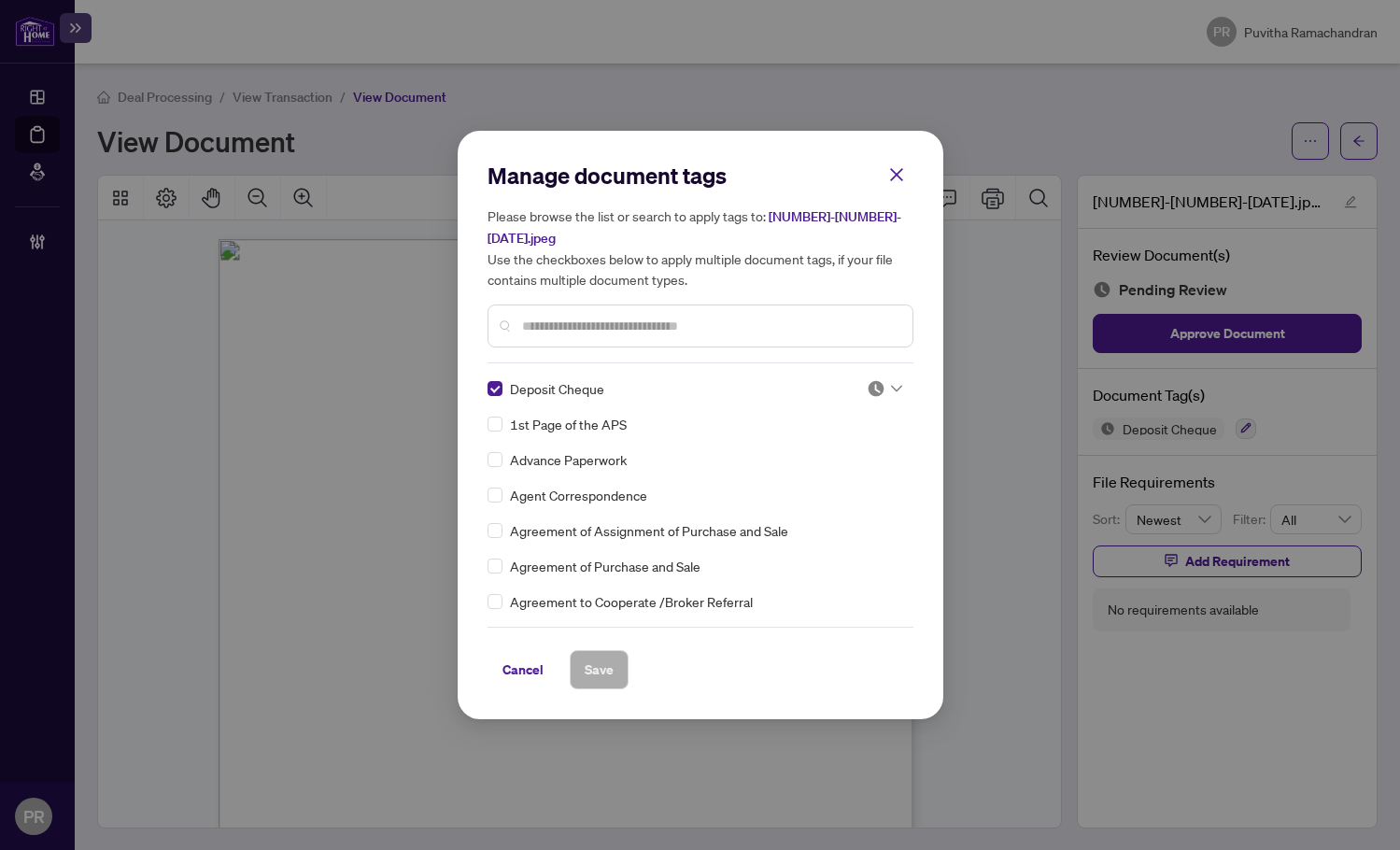 click at bounding box center [876, 389] 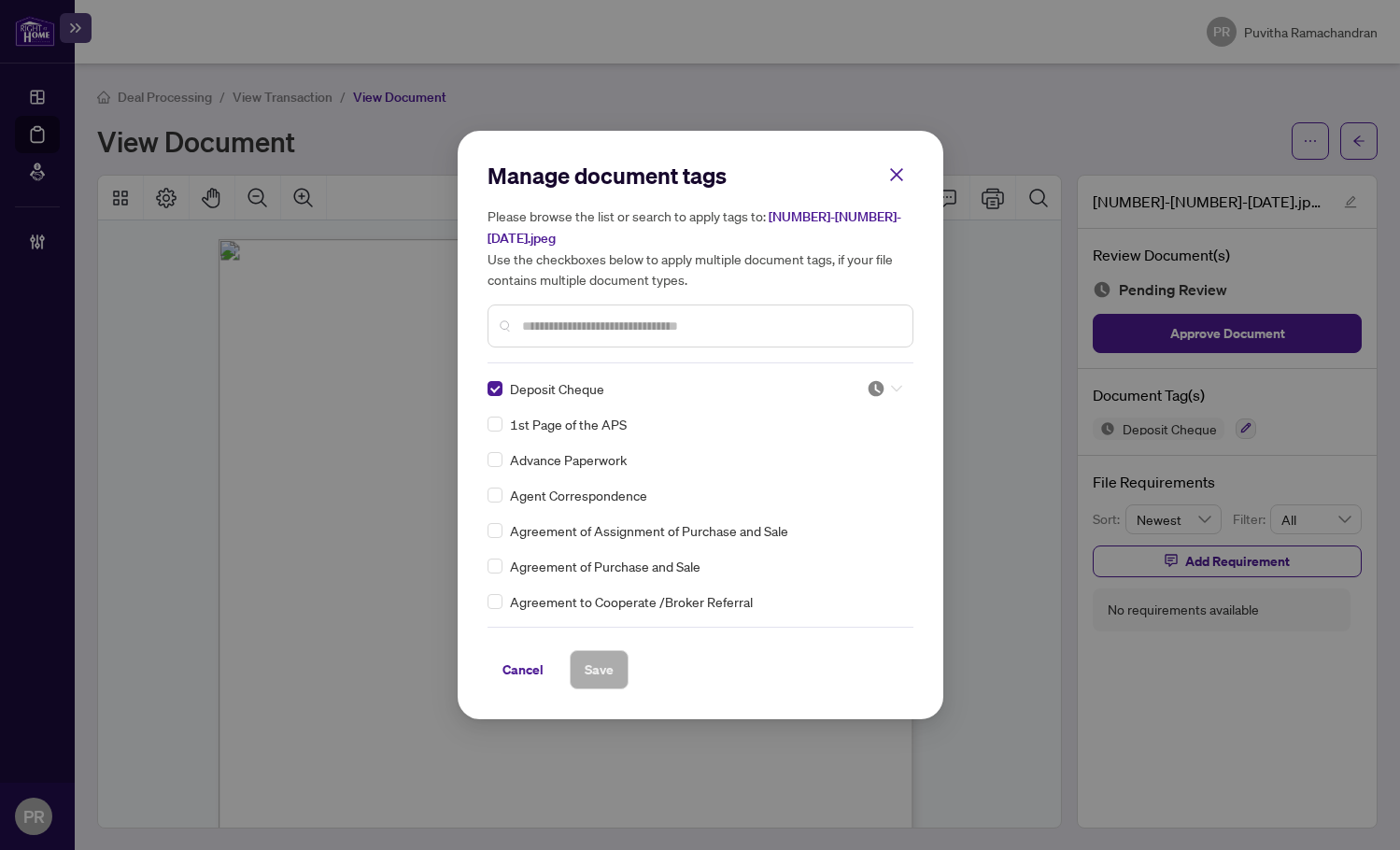 click at bounding box center (876, 389) 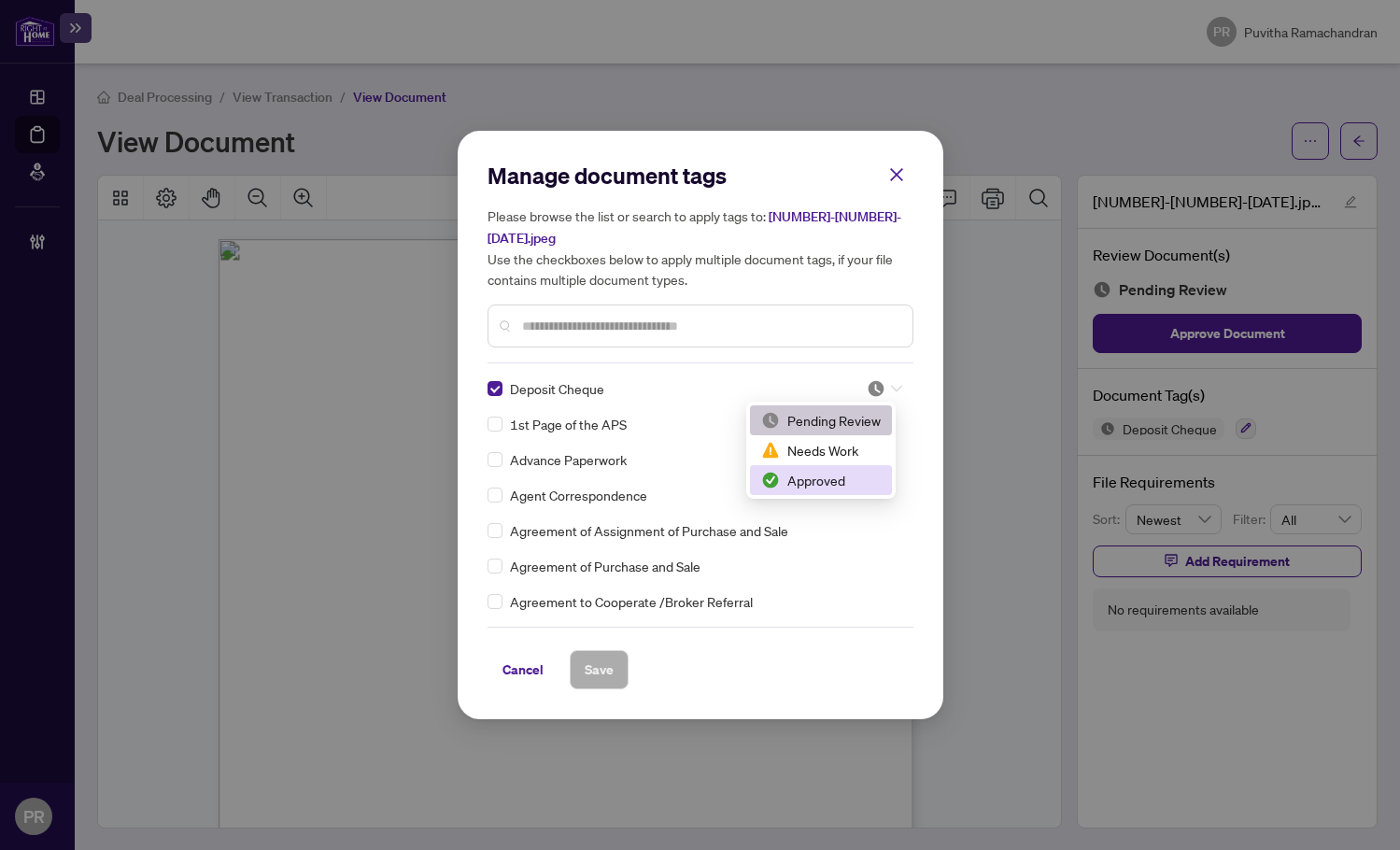 click on "Approved" at bounding box center (821, 480) 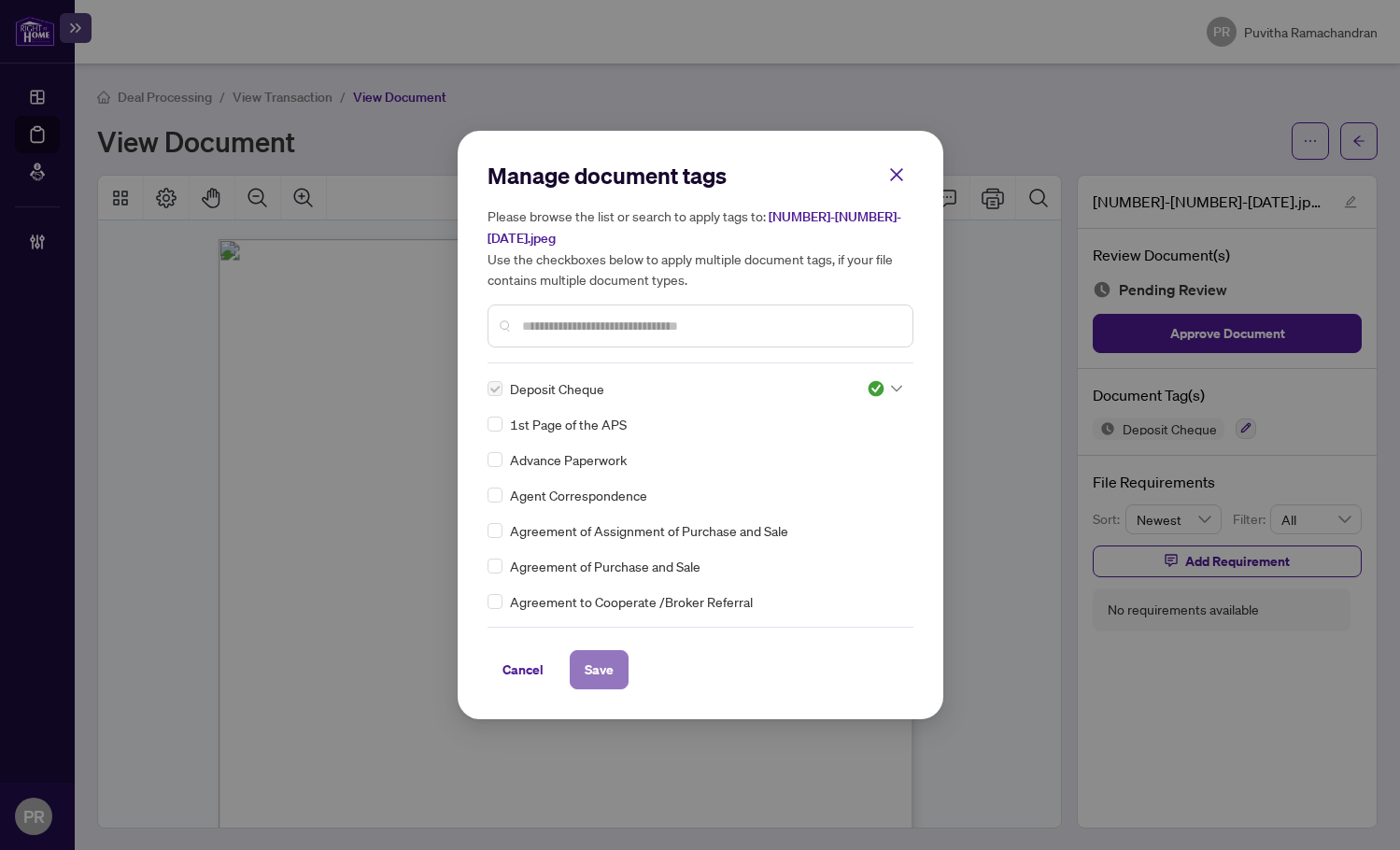 click on "Save" at bounding box center [599, 670] 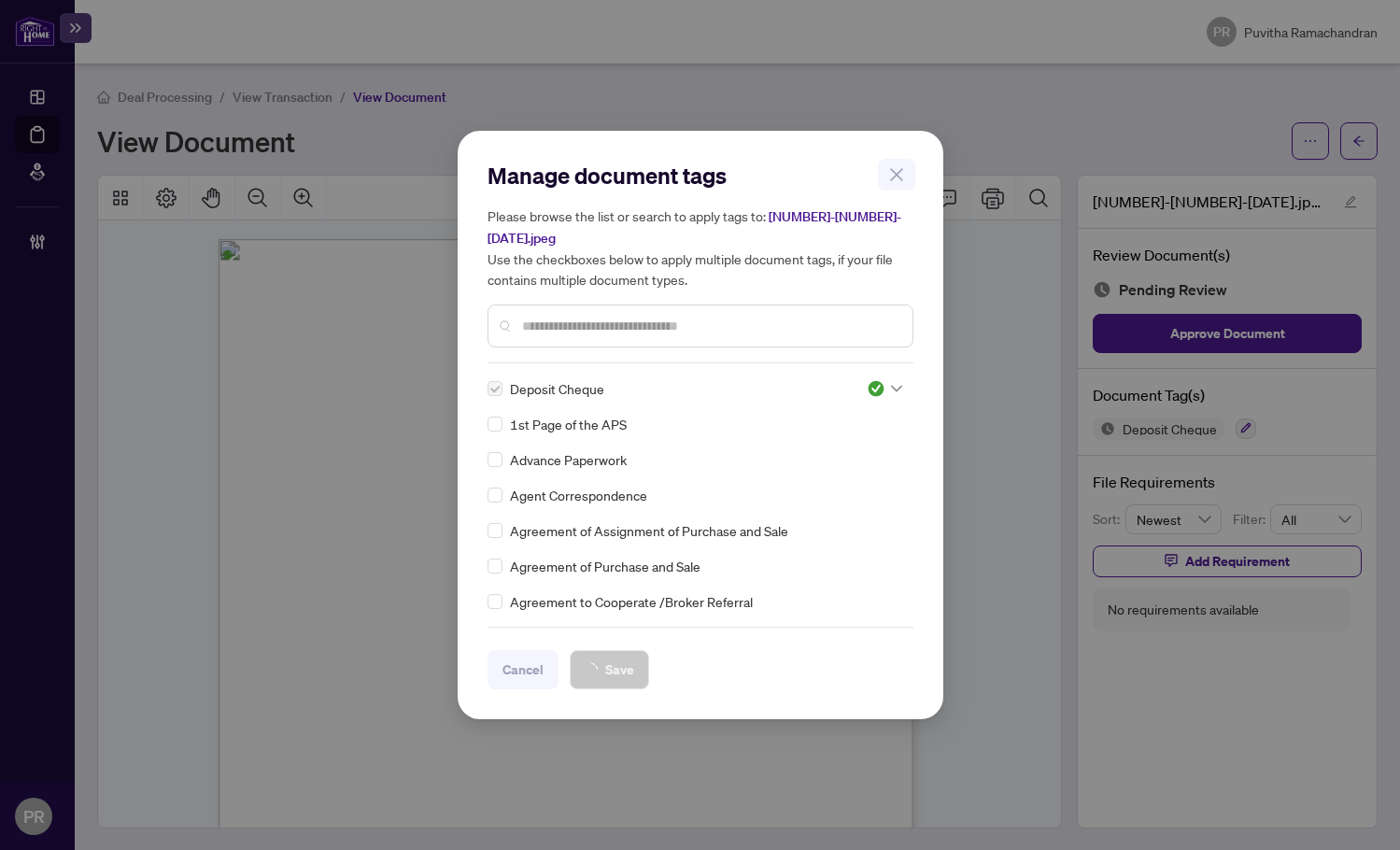 click on "Manage document tags Please browse the list or search to apply tags to:   1752030139899-Depositinbankdraft_2025-07-08.jpeg   Use the checkboxes below to apply multiple document tags, if your file contains multiple document types.   Deposit Cheque 1st Page of the APS Advance Paperwork Agent Correspondence Agreement of Assignment of Purchase and Sale Agreement of Purchase and Sale Agreement to Cooperate /Broker Referral Agreement to Lease Articles of Incorporation Back to Vendor Letter Belongs to Another Transaction Builder's Consent Buyer Designated Representation Agreement Buyer Designated Representation Agreement Buyers Lawyer Information Certificate of Estate Trustee(s) Client Refused to Sign Closing Date Change Co-op Brokerage Commission Statement Co-op EFT Co-operating Indemnity Agreement Commission Adjustment Commission Agreement Commission Calculation Commission Statement Sent Commission Statement Sent to Landlord Commission Statement Sent to Lawyer Commission Statement Sent to Listing Brokerage EFT OK" at bounding box center (700, 425) 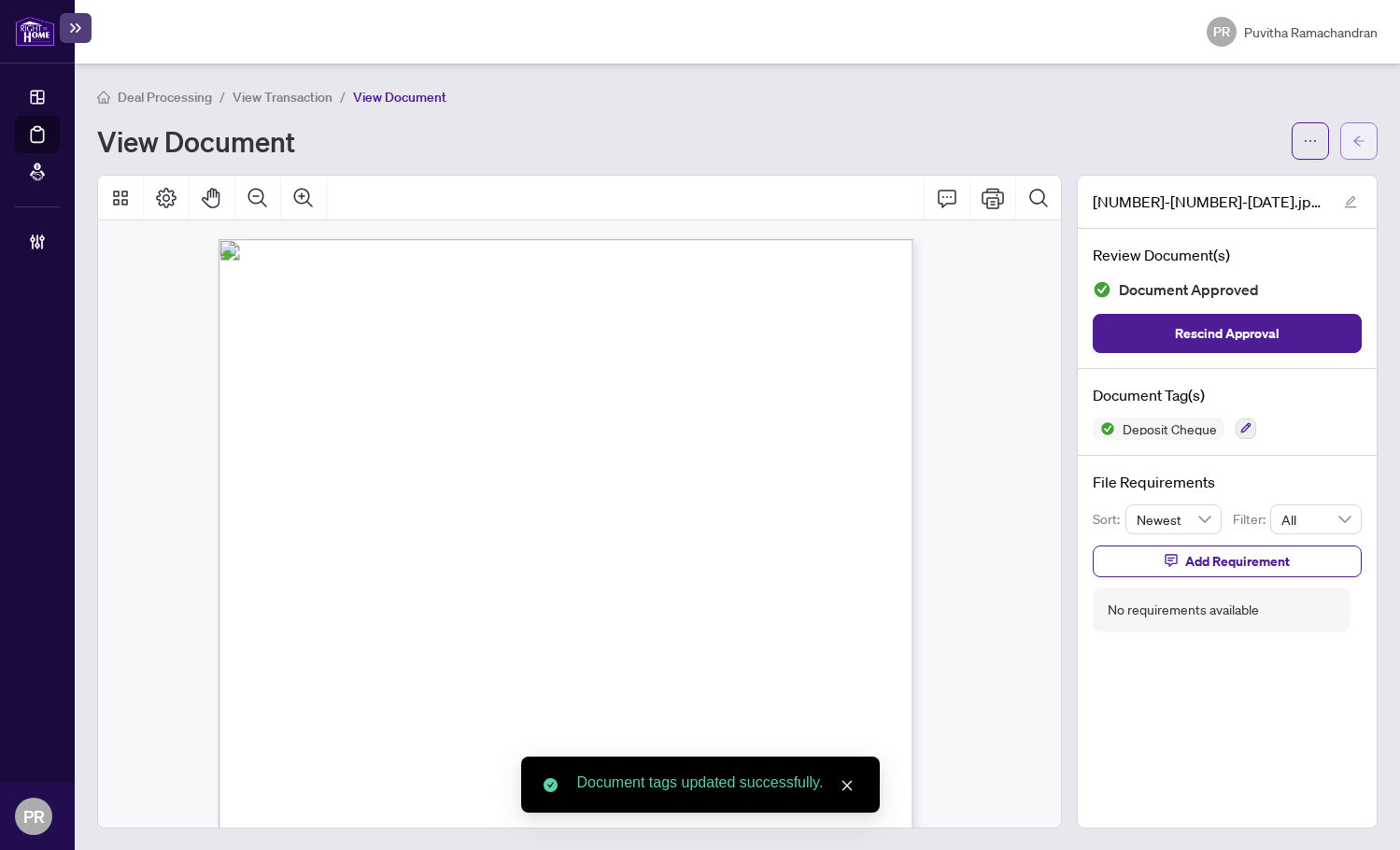 click at bounding box center (1359, 141) 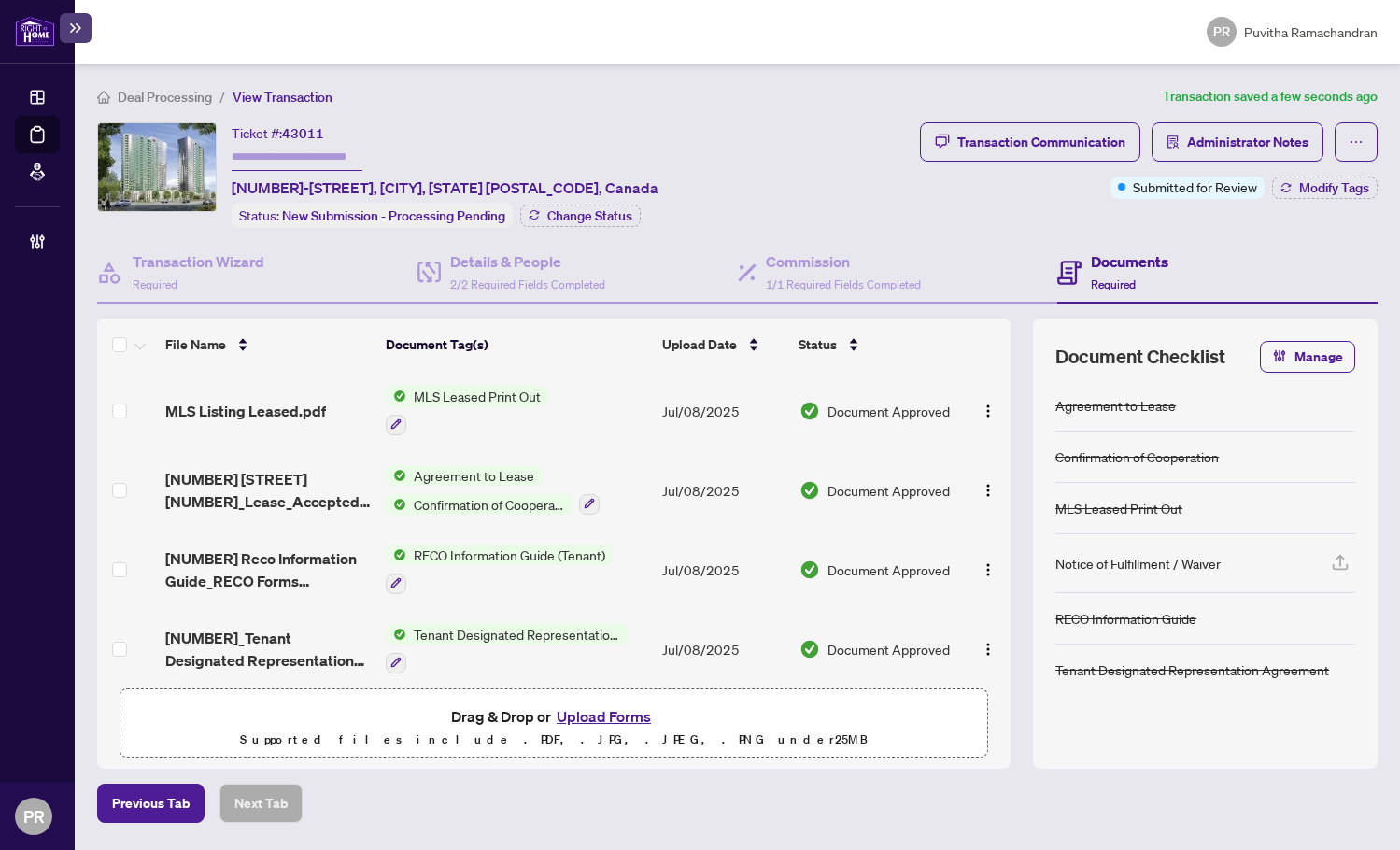 click at bounding box center (297, 157) 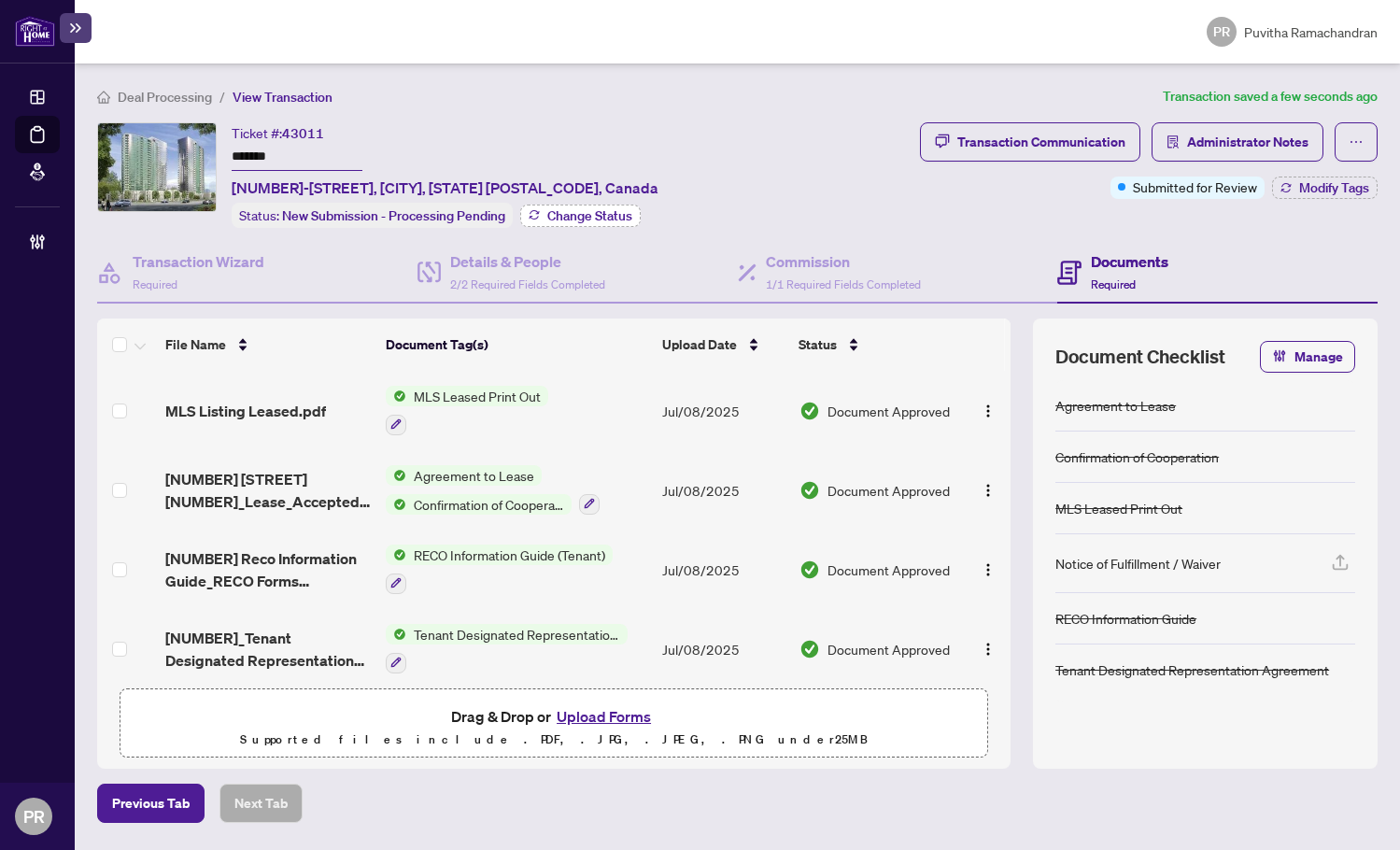 type on "*******" 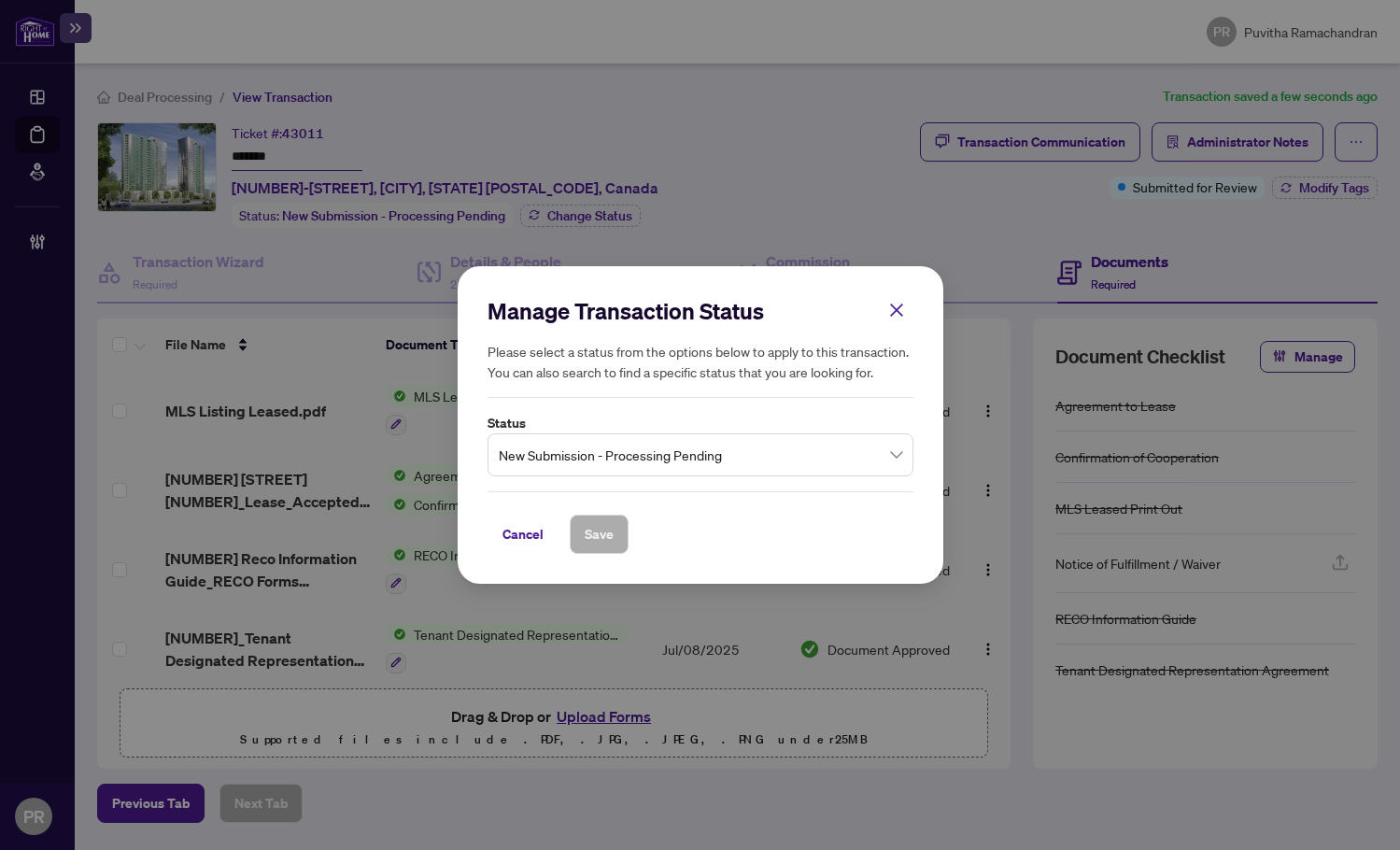 click on "New Submission - Processing Pending" at bounding box center [700, 455] 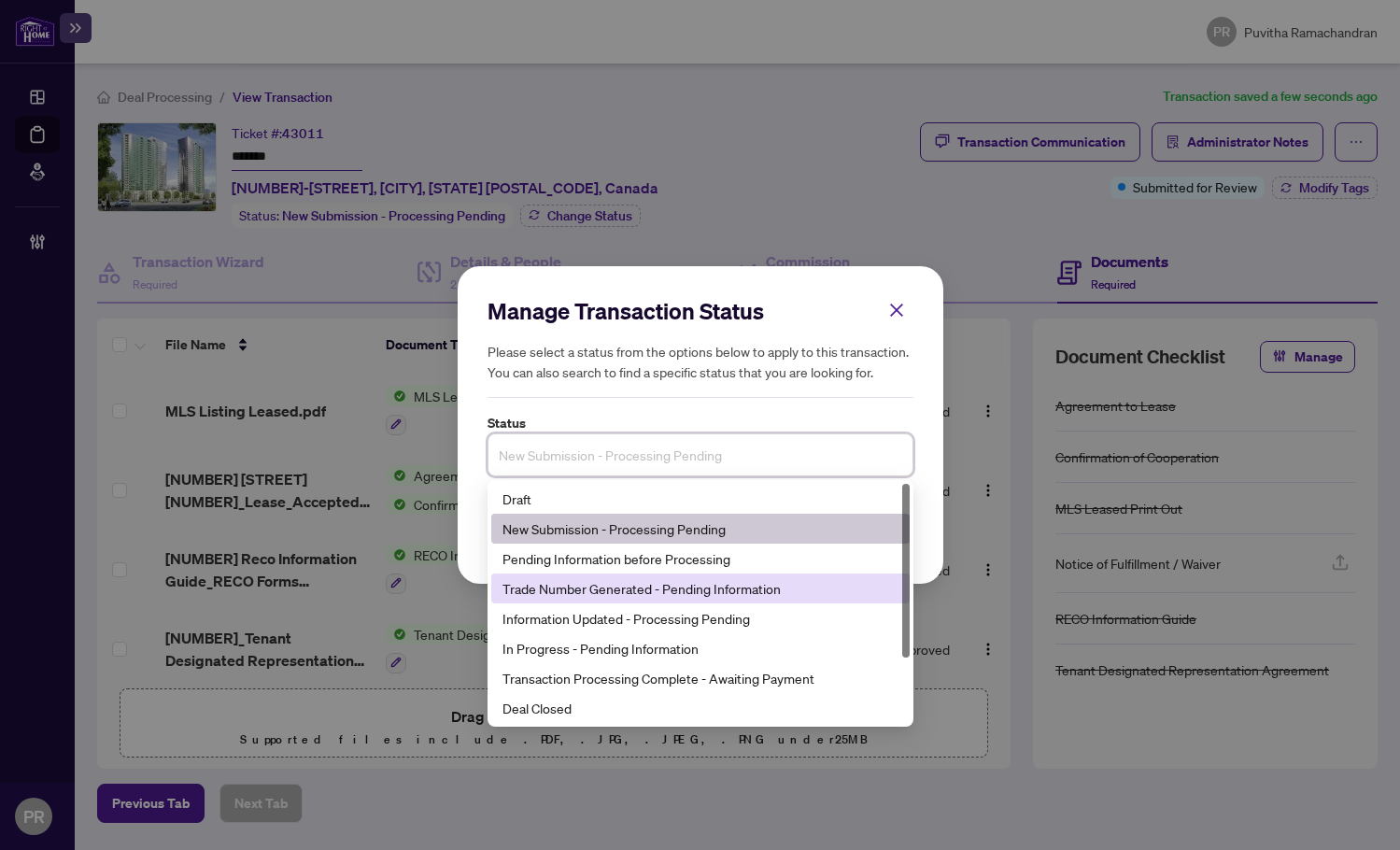 click on "Trade Number Generated - Pending Information" at bounding box center (700, 588) 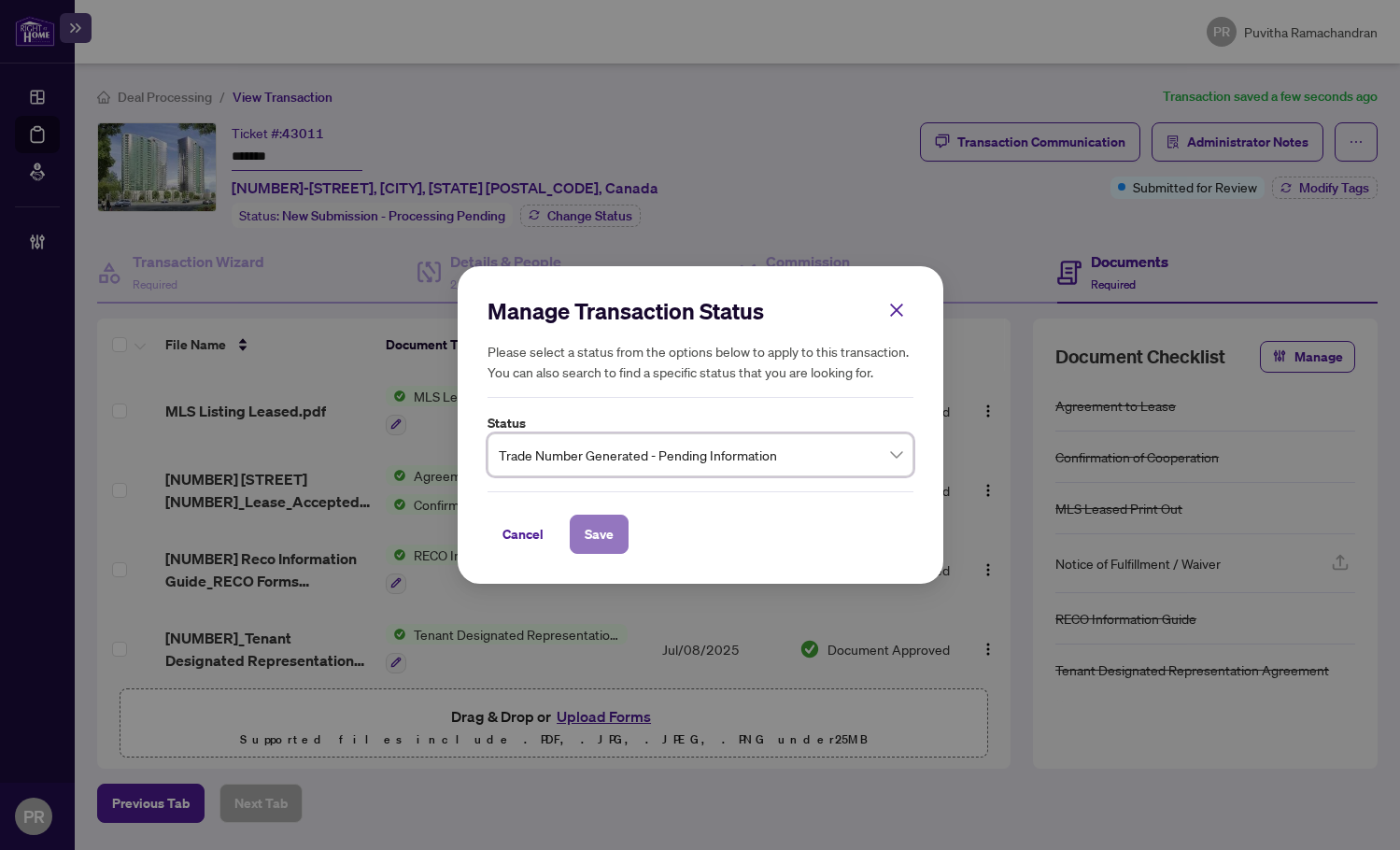 click on "Save" at bounding box center (599, 534) 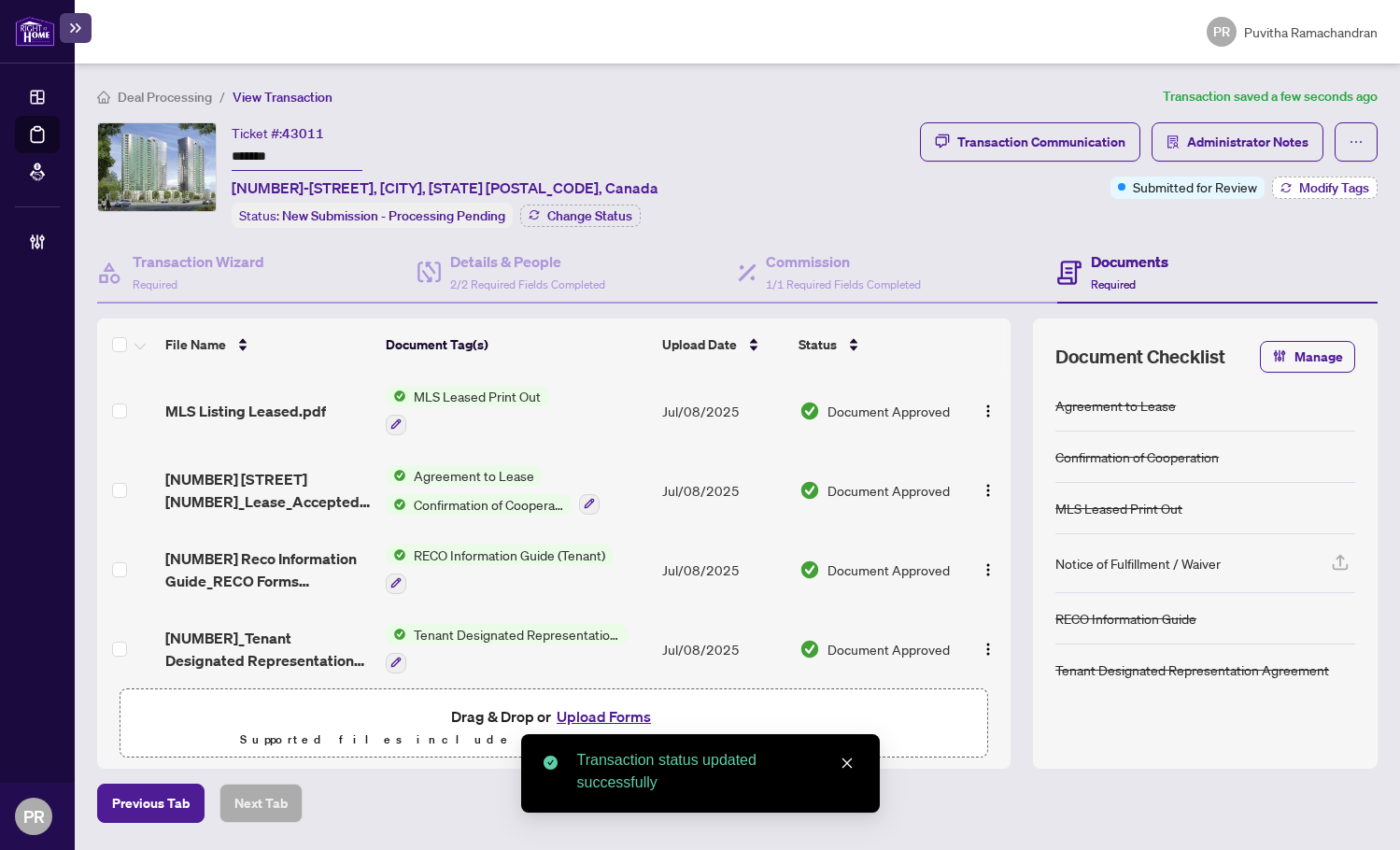 click on "Modify Tags" at bounding box center (1334, 188) 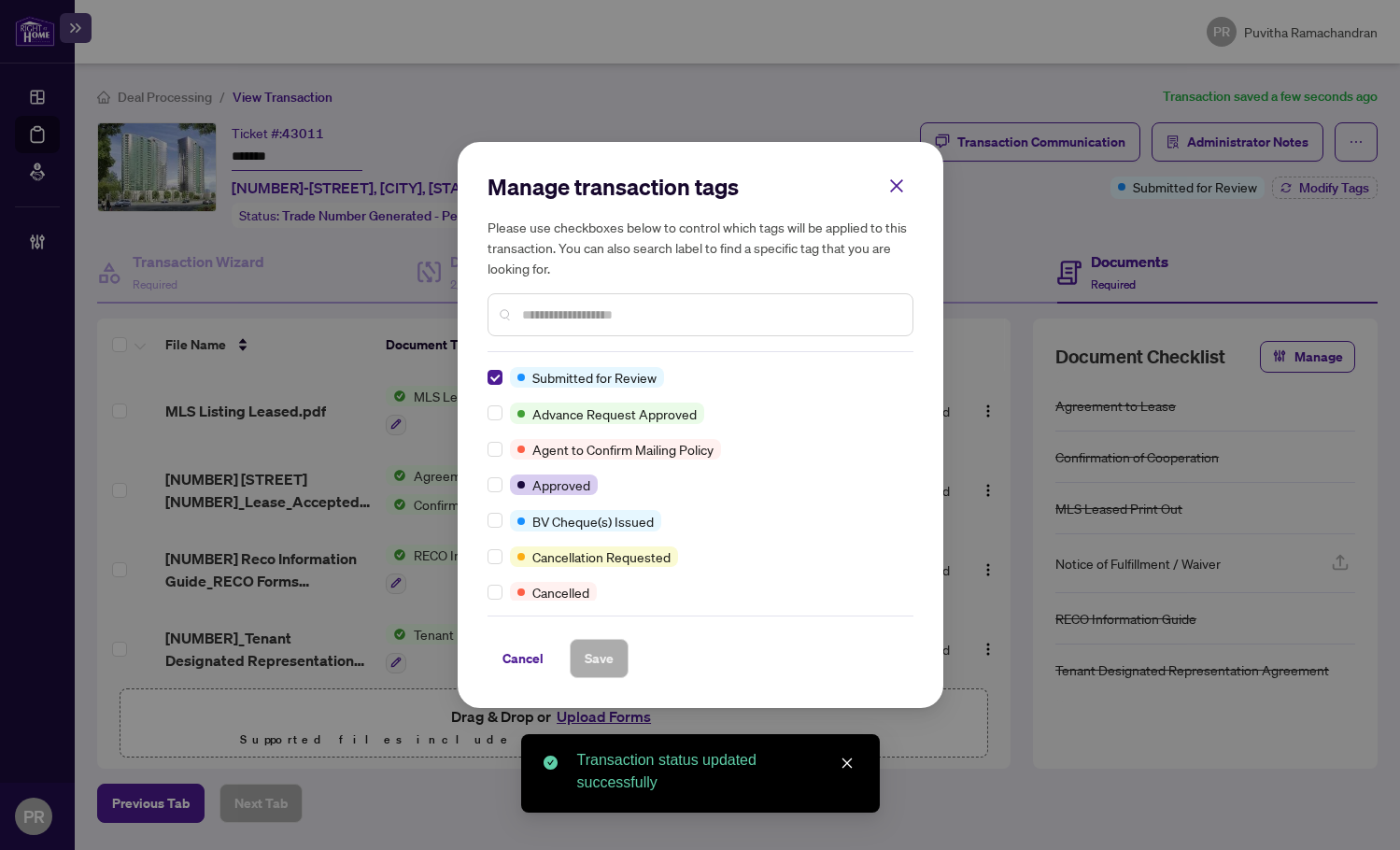 scroll, scrollTop: 0, scrollLeft: 0, axis: both 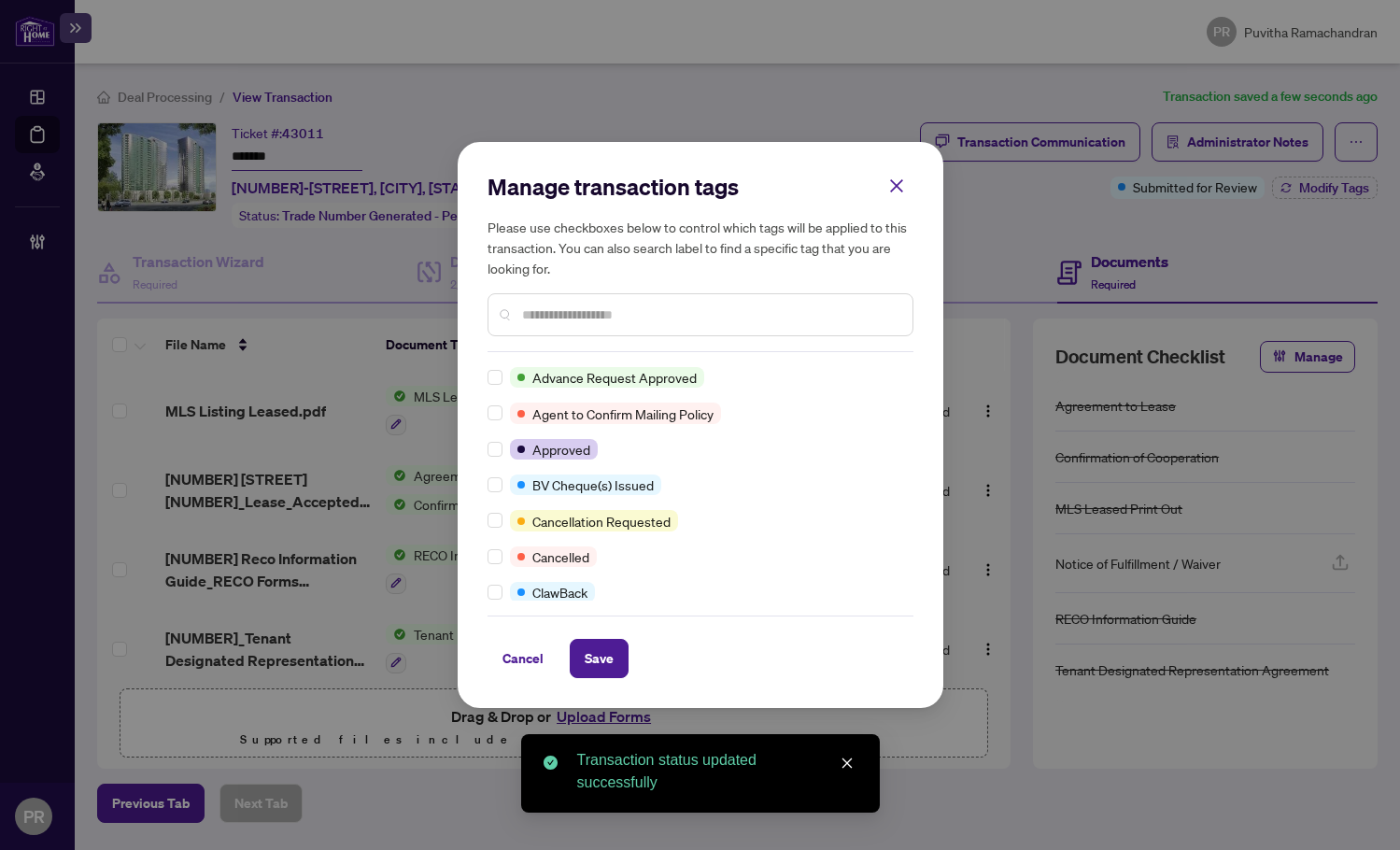 click at bounding box center (710, 315) 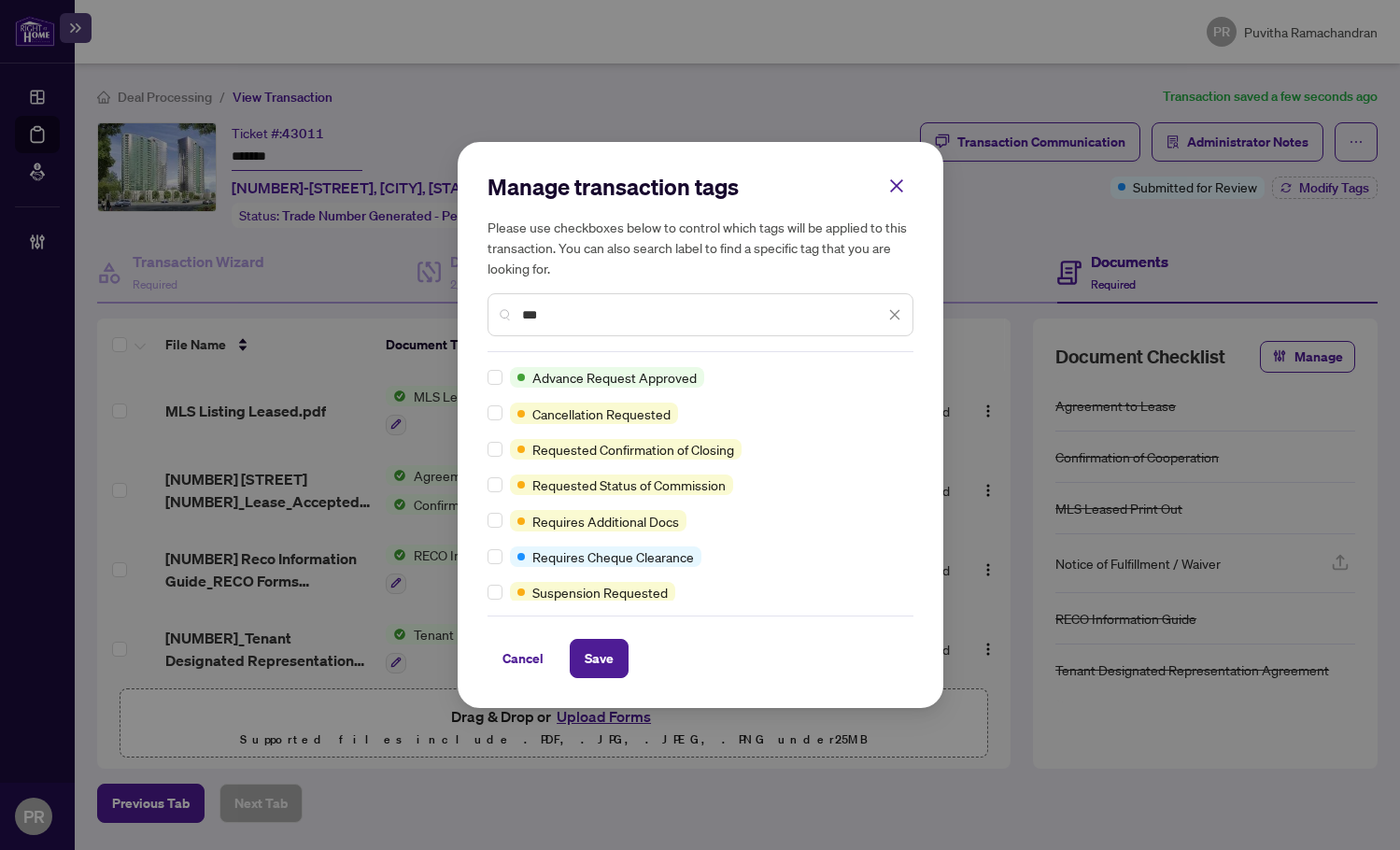 type on "***" 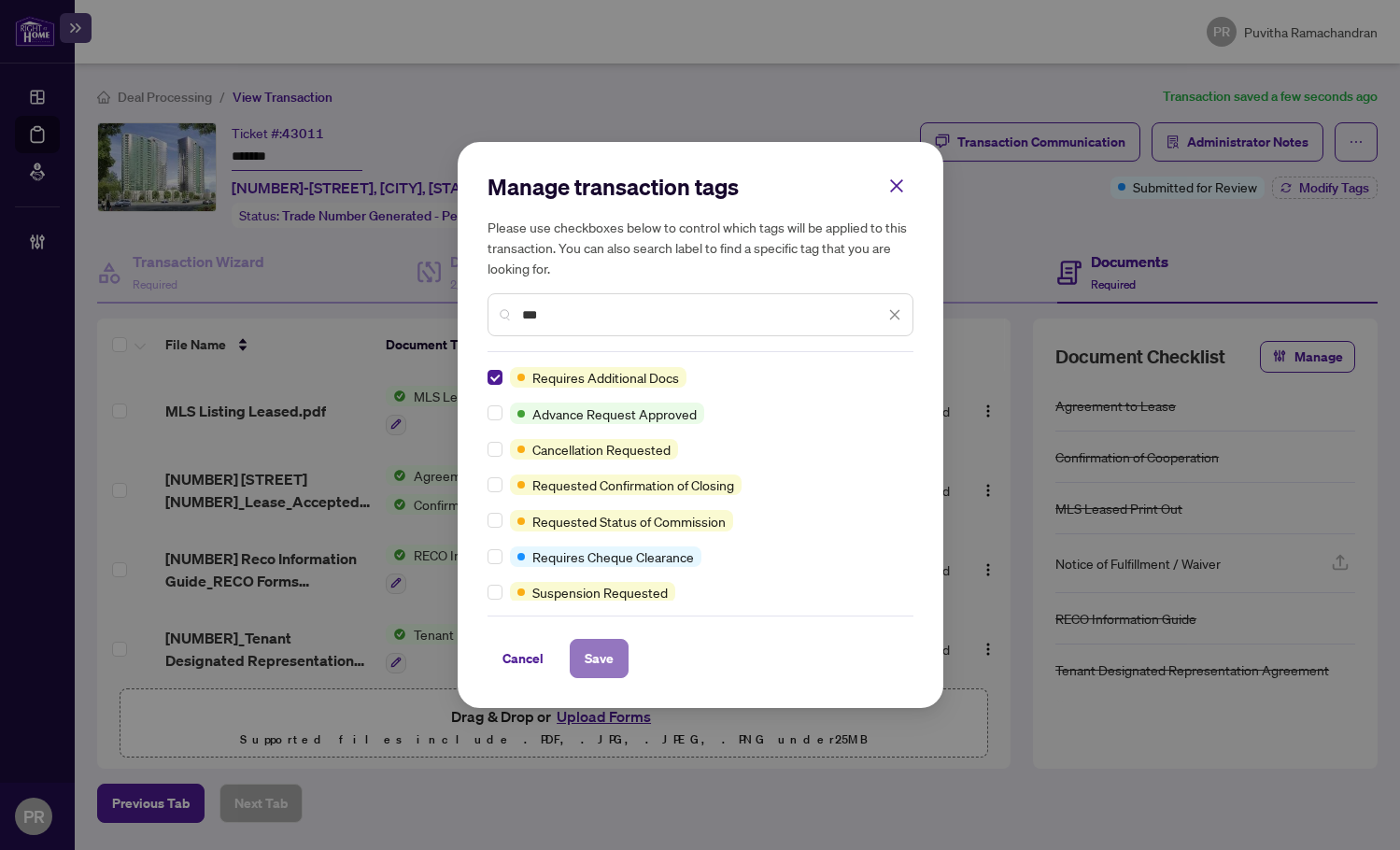 click on "Save" at bounding box center (599, 659) 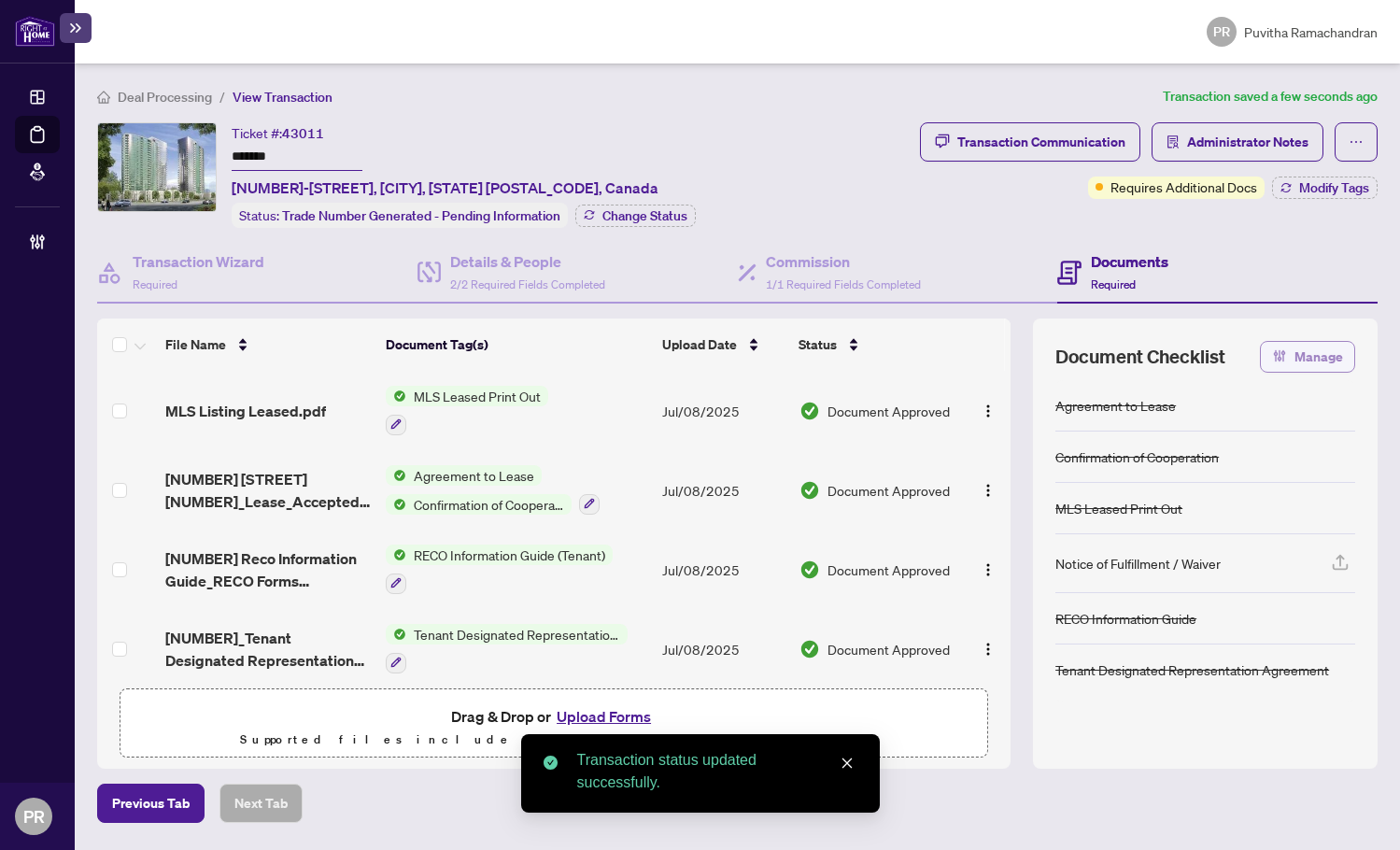 click on "Manage" at bounding box center [1308, 357] 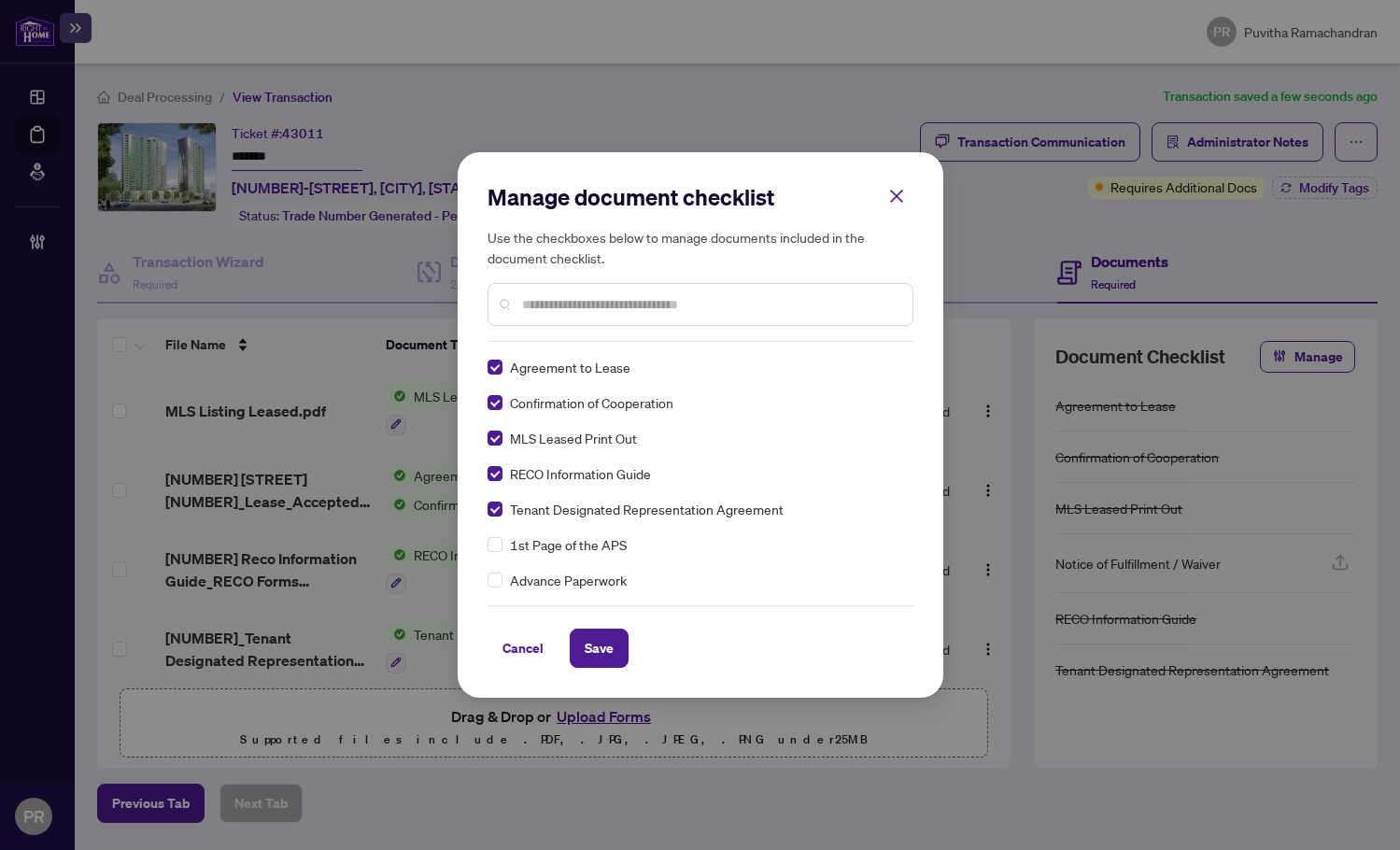scroll, scrollTop: 0, scrollLeft: 0, axis: both 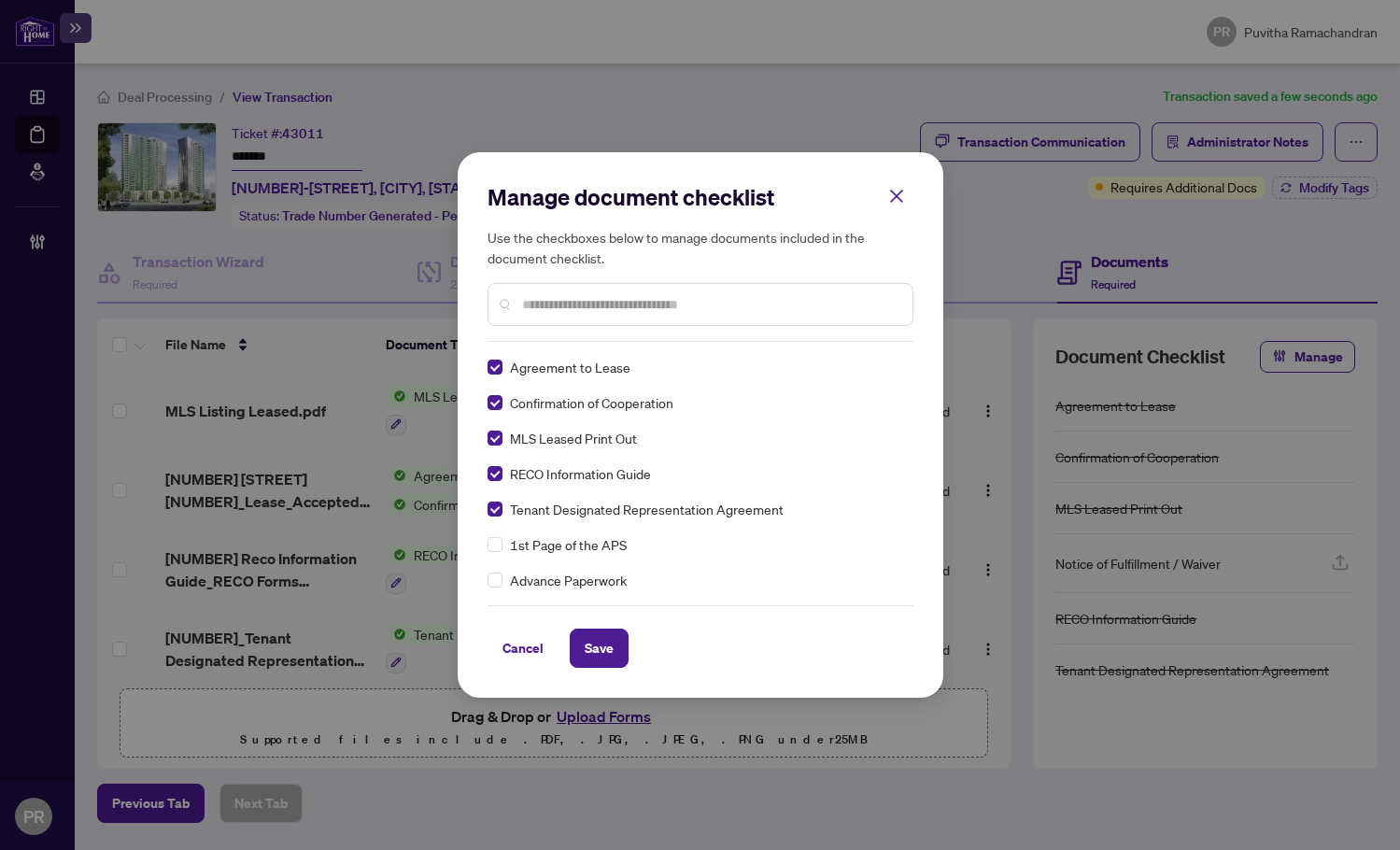 click at bounding box center (710, 305) 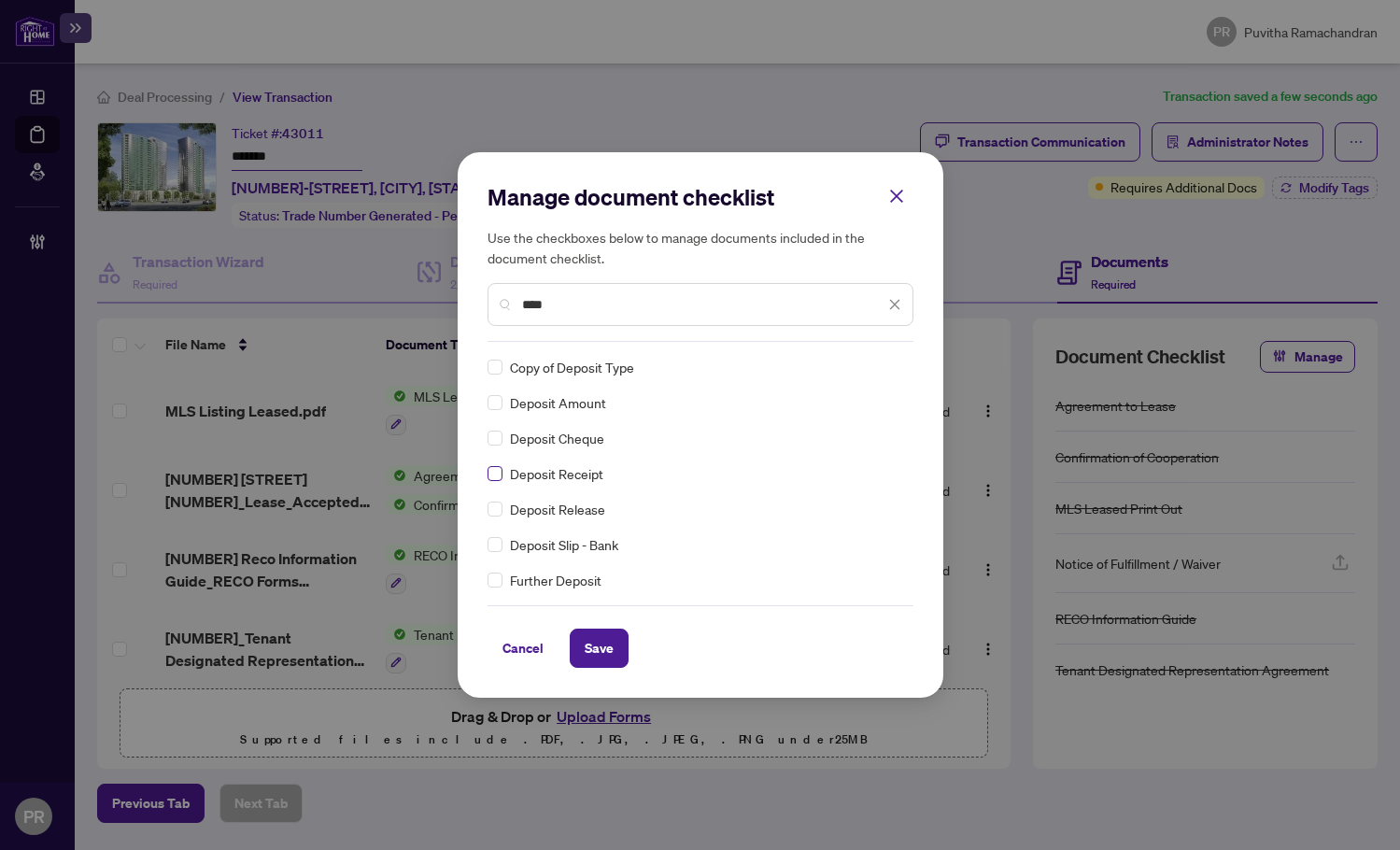 click at bounding box center [495, 474] 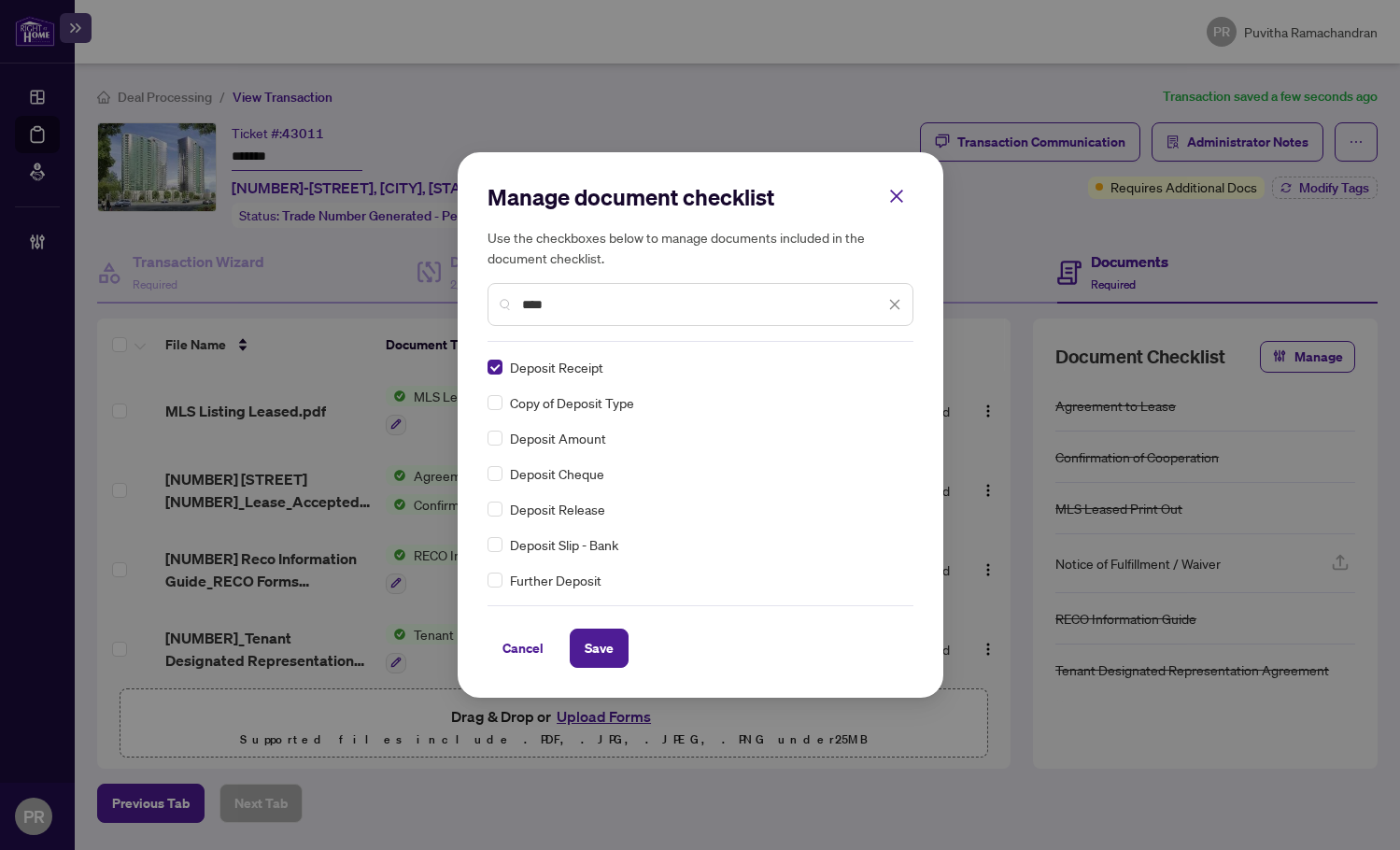 drag, startPoint x: 573, startPoint y: 305, endPoint x: 454, endPoint y: 304, distance: 119.0042 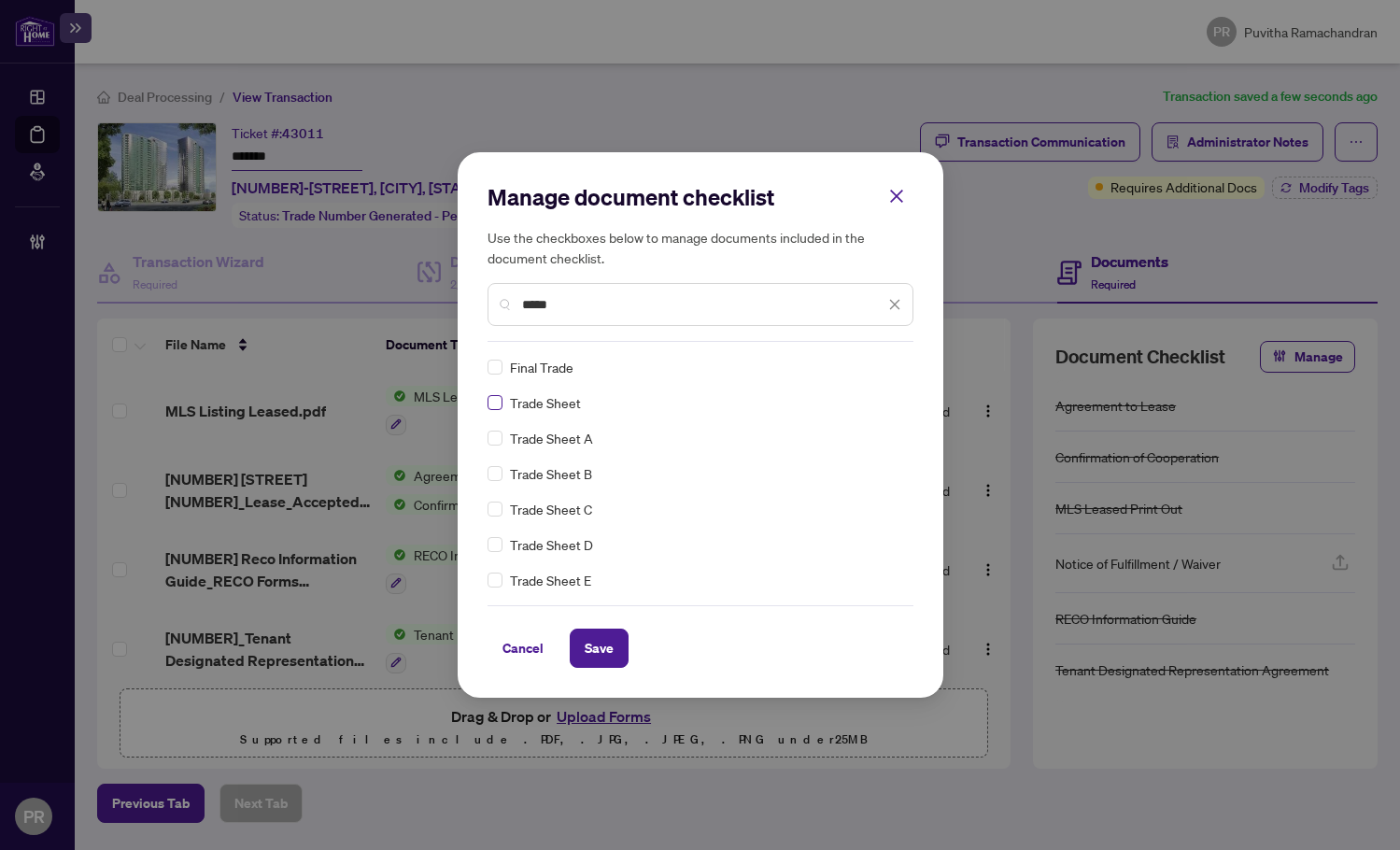 type on "*****" 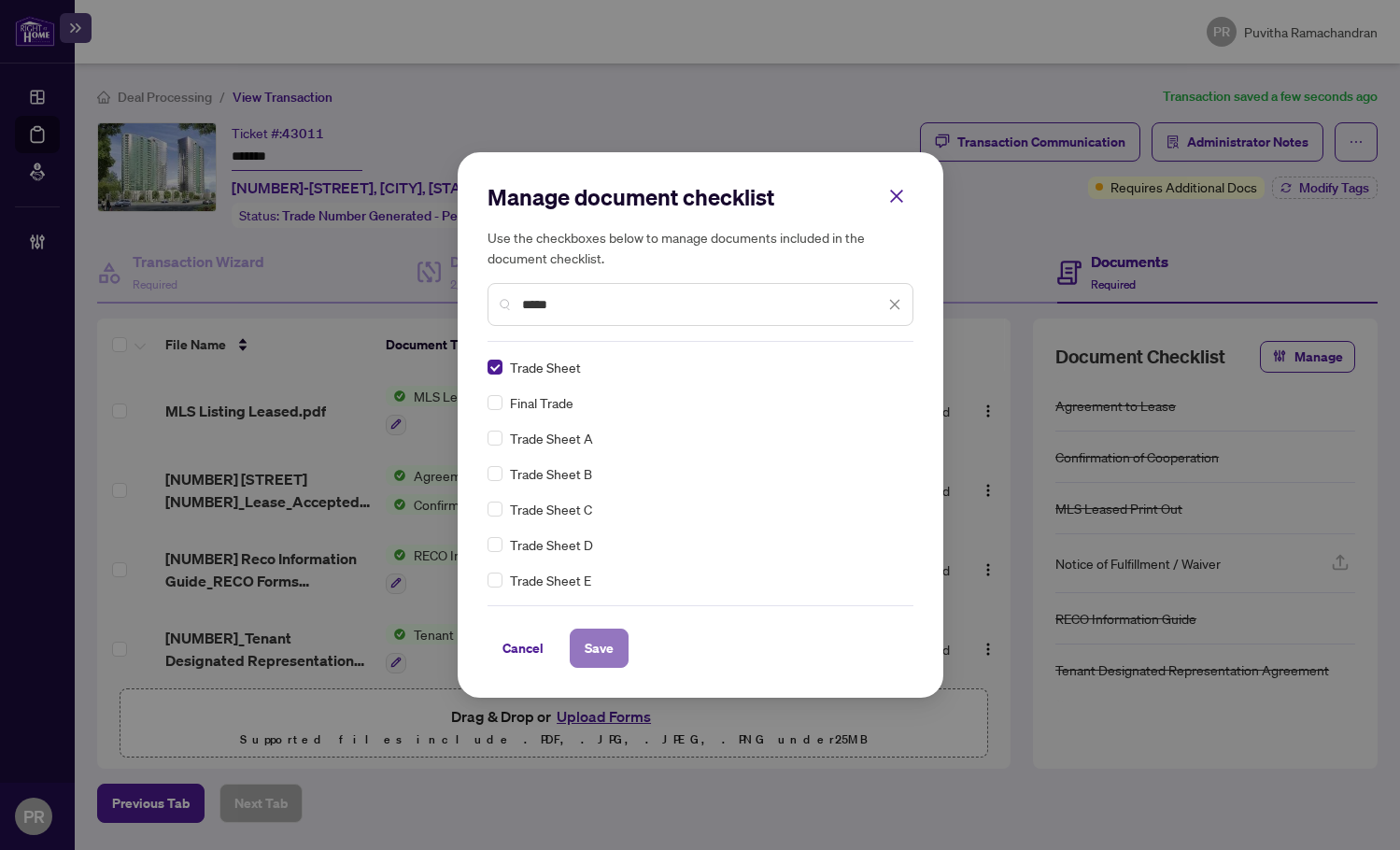 click on "Save" at bounding box center [599, 648] 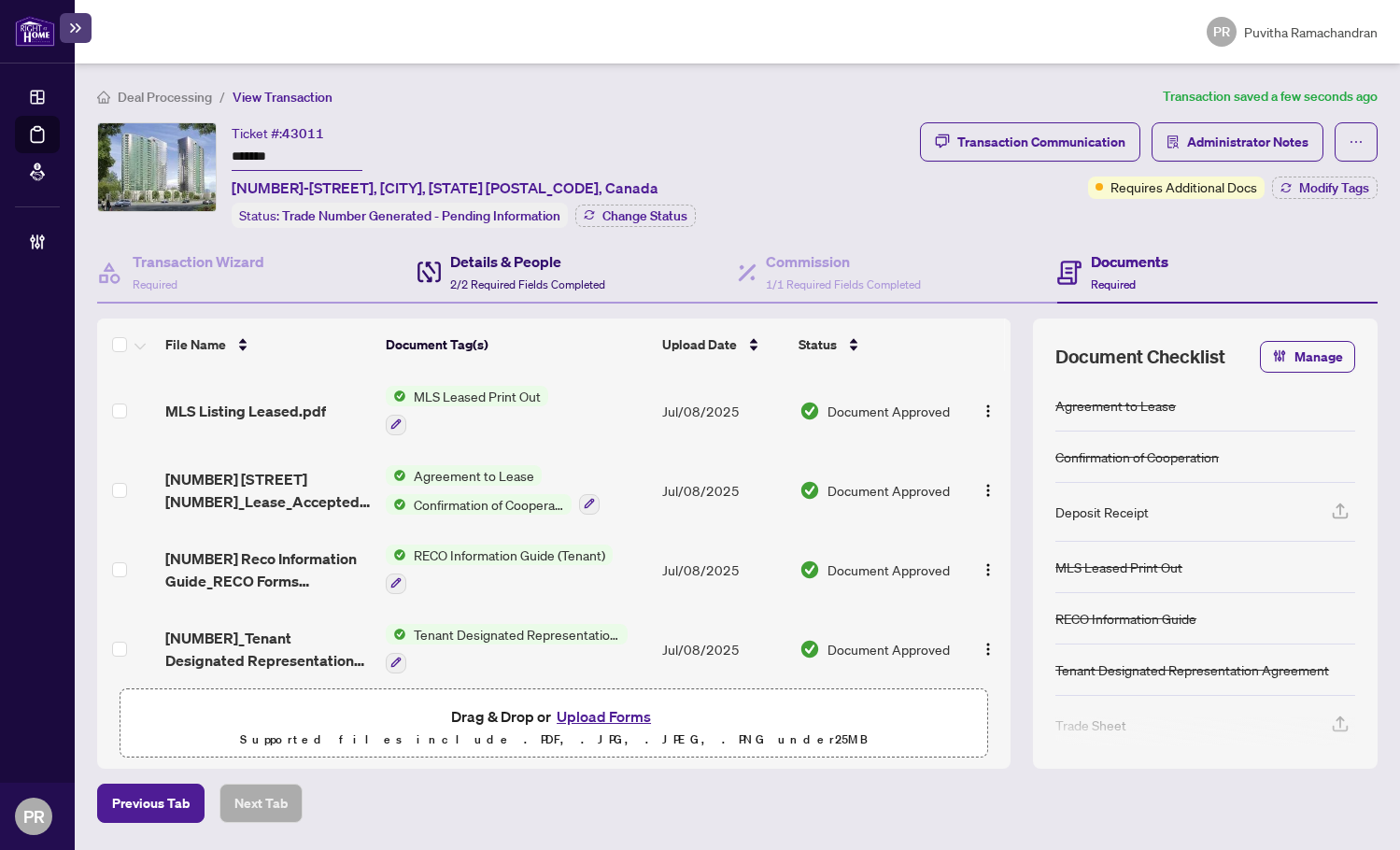 drag, startPoint x: 522, startPoint y: 276, endPoint x: 728, endPoint y: 294, distance: 206.78491 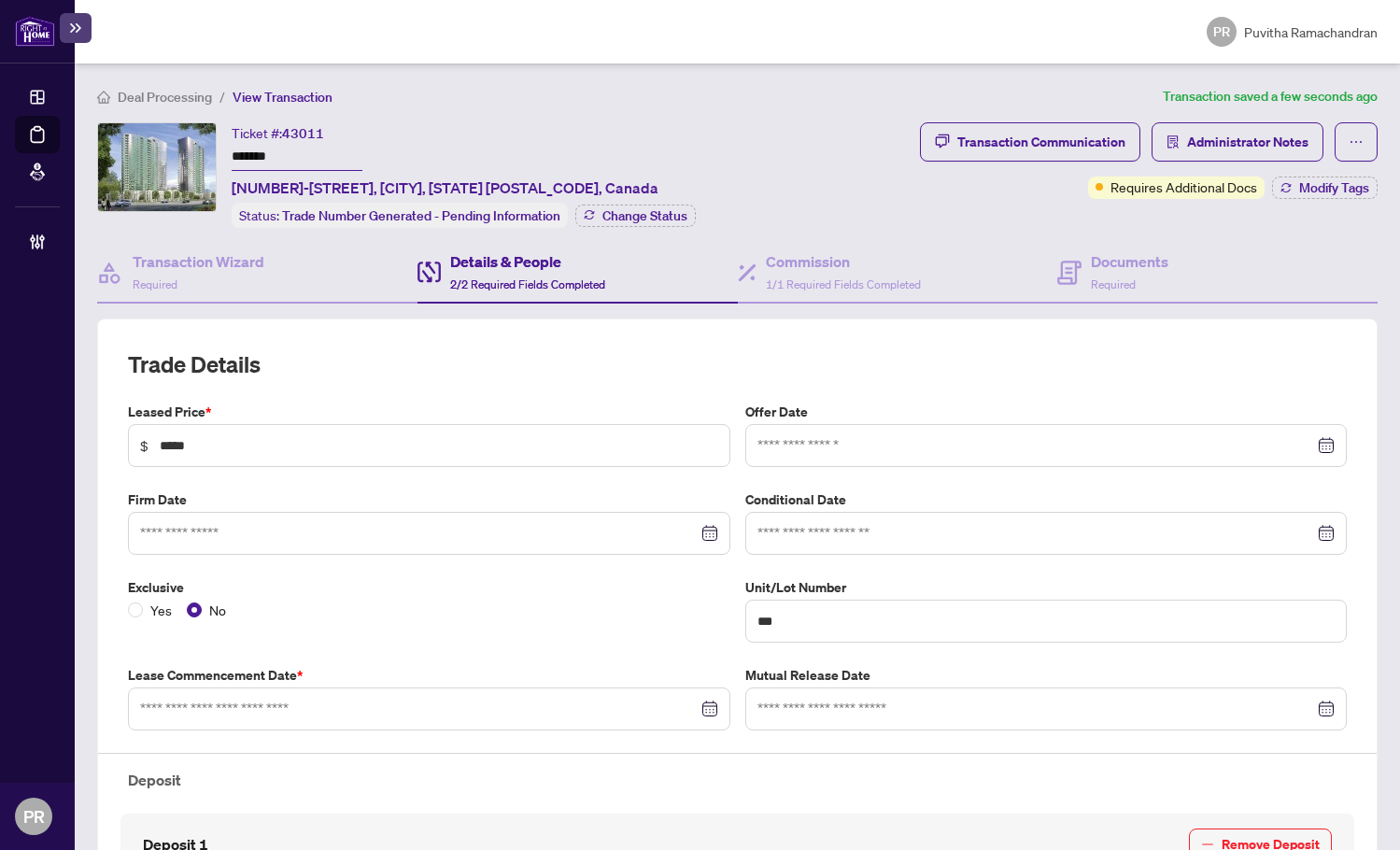 type on "**********" 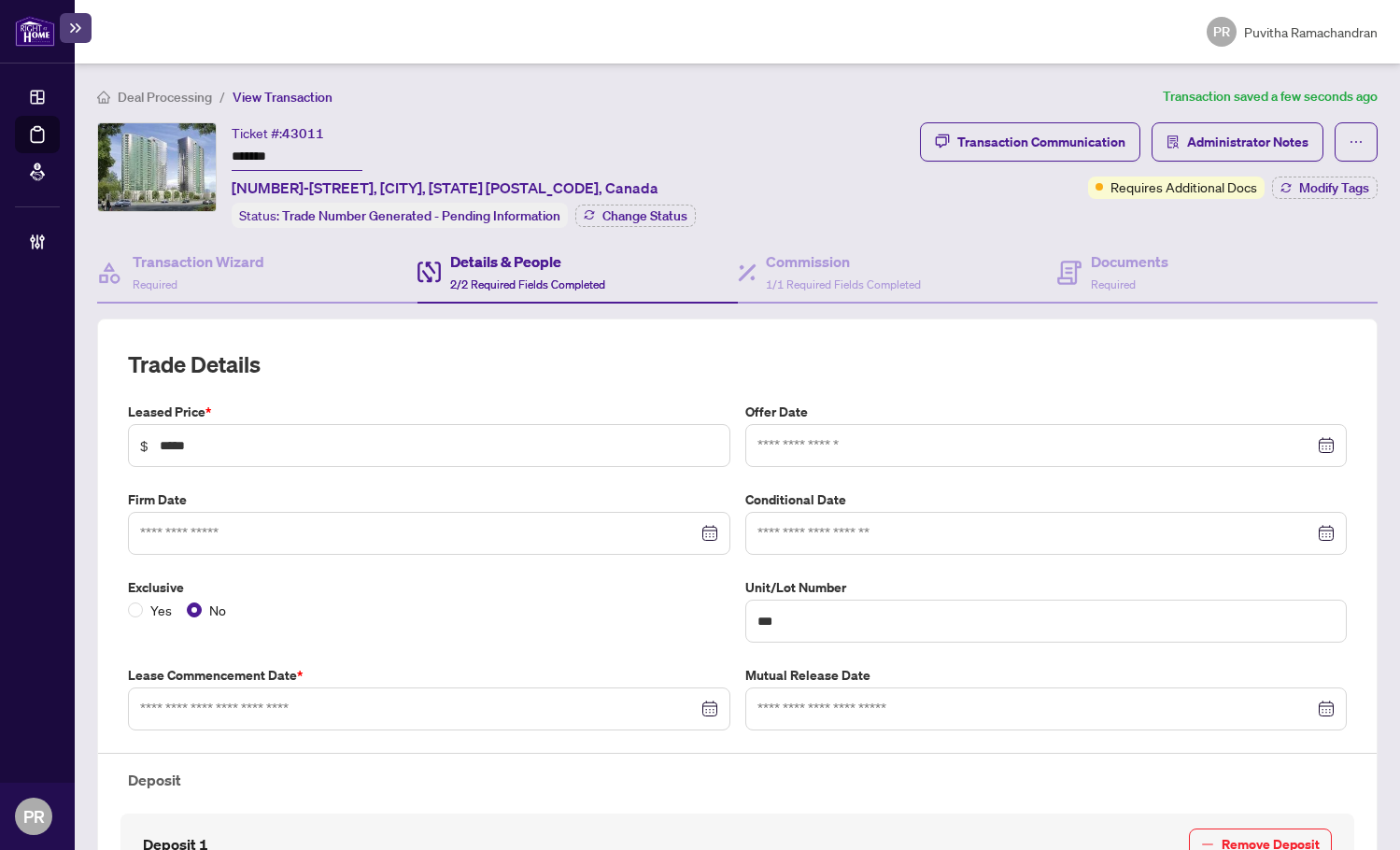 type on "**********" 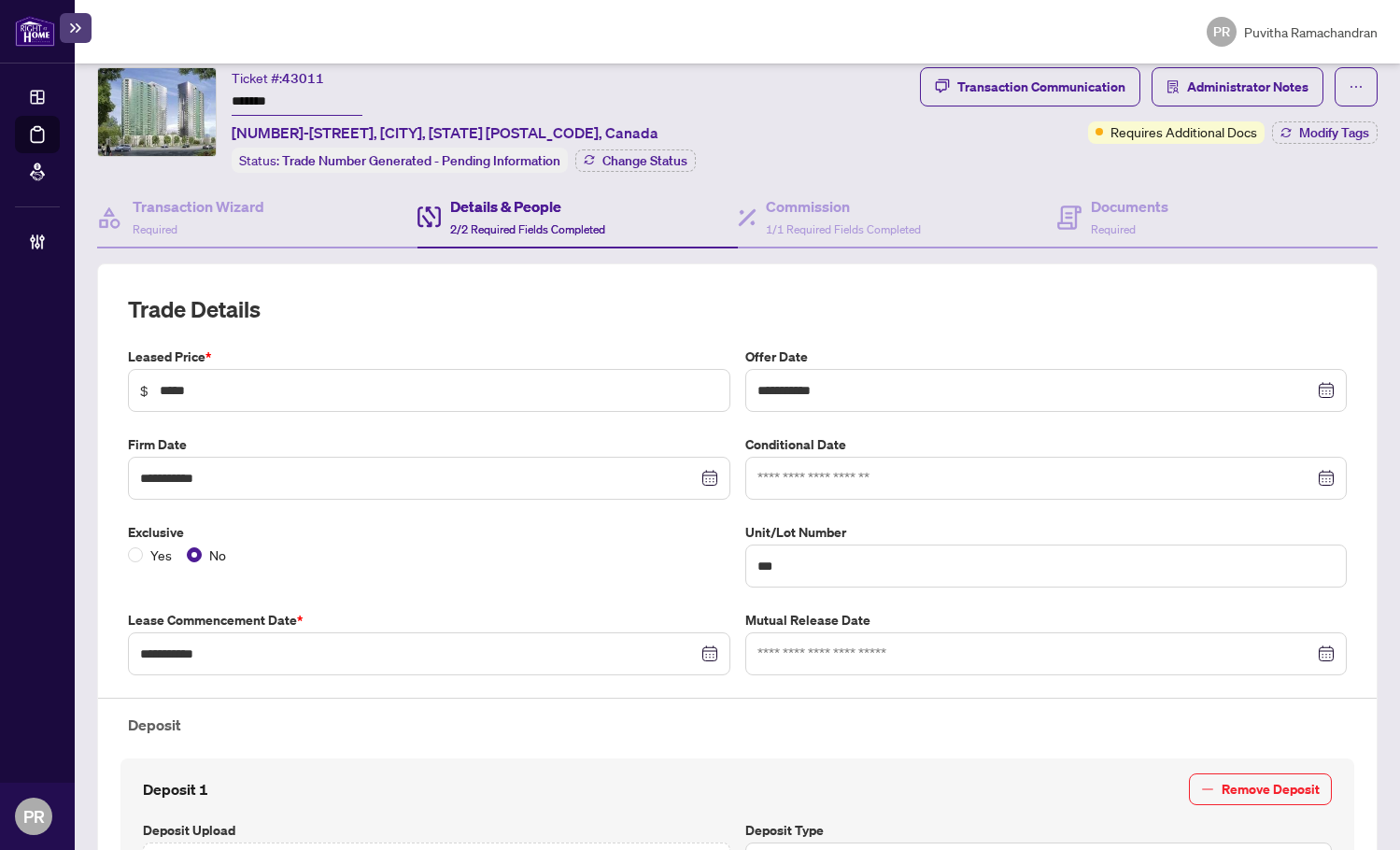 scroll, scrollTop: 0, scrollLeft: 0, axis: both 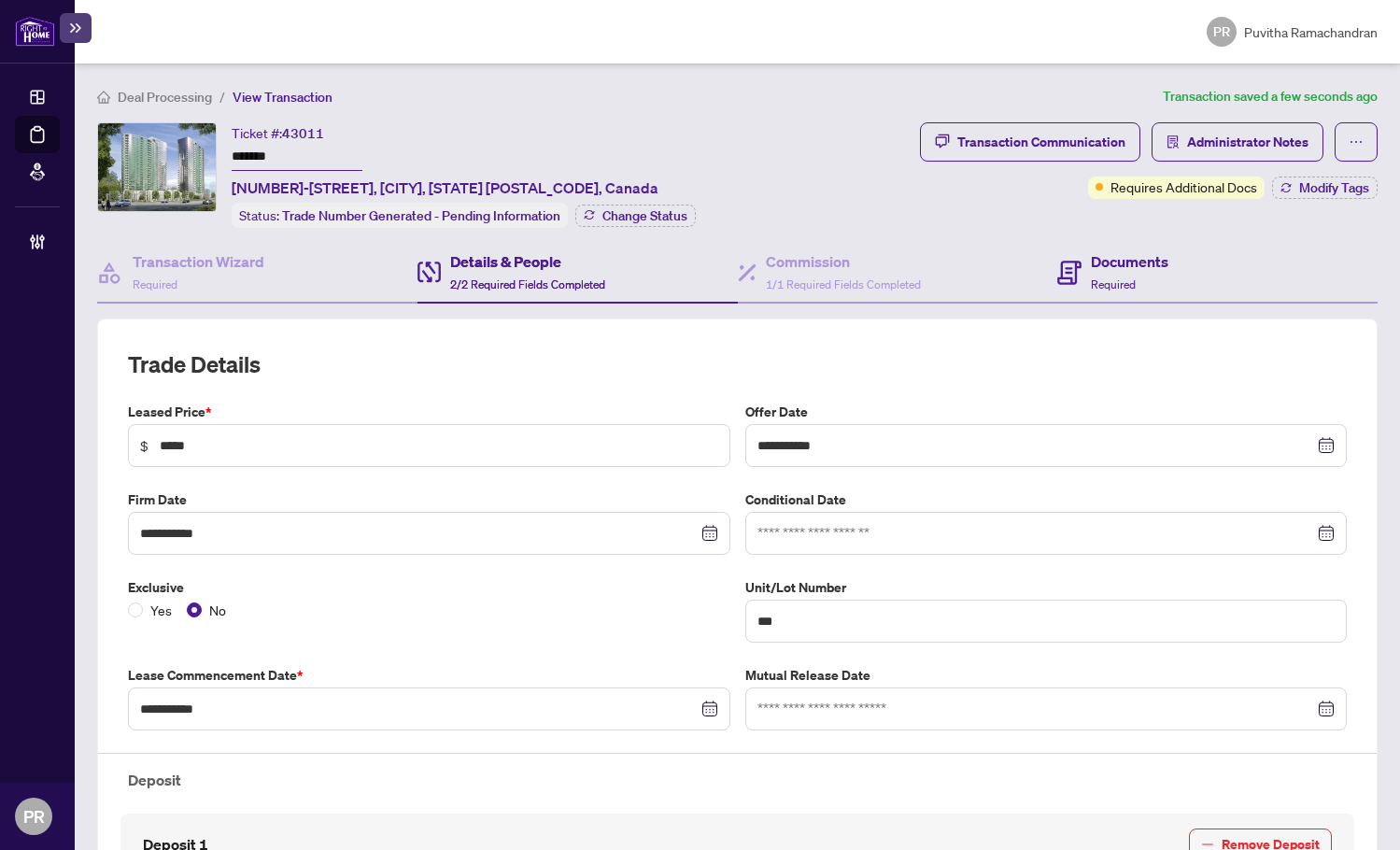 click on "Documents Required" at bounding box center [1217, 273] 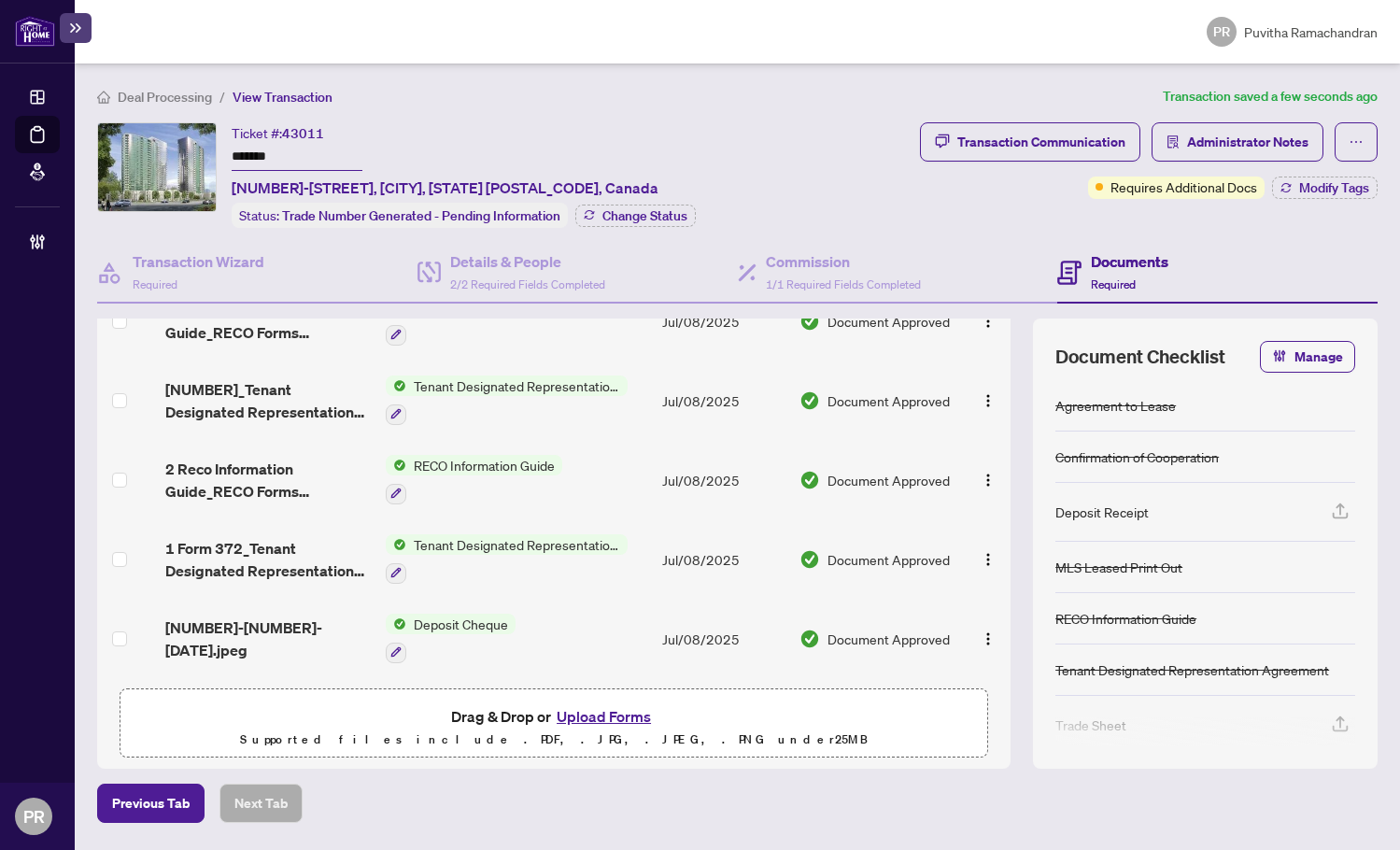scroll, scrollTop: 251, scrollLeft: 0, axis: vertical 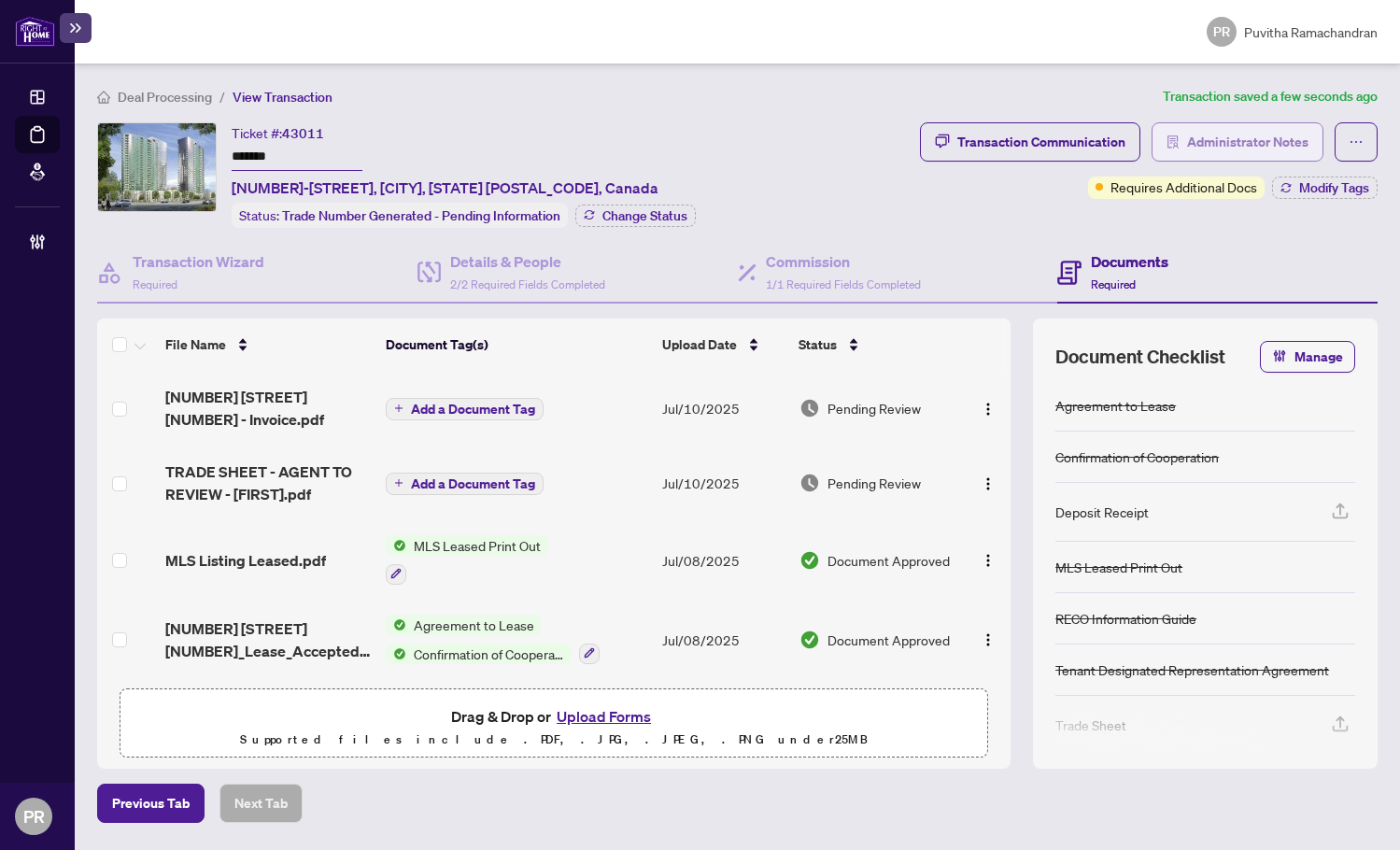 click on "Administrator Notes" at bounding box center (1248, 142) 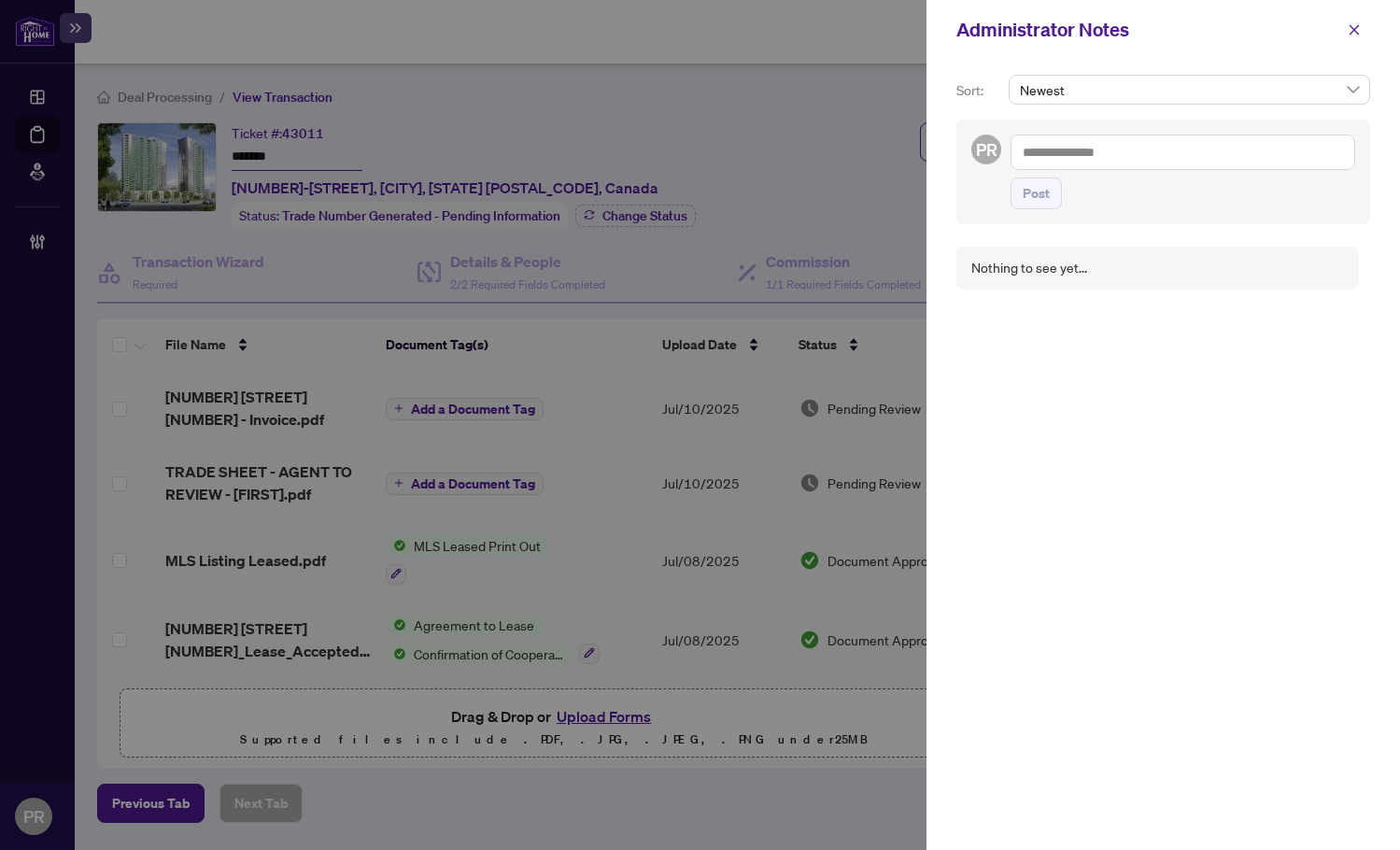 click at bounding box center (1182, 152) 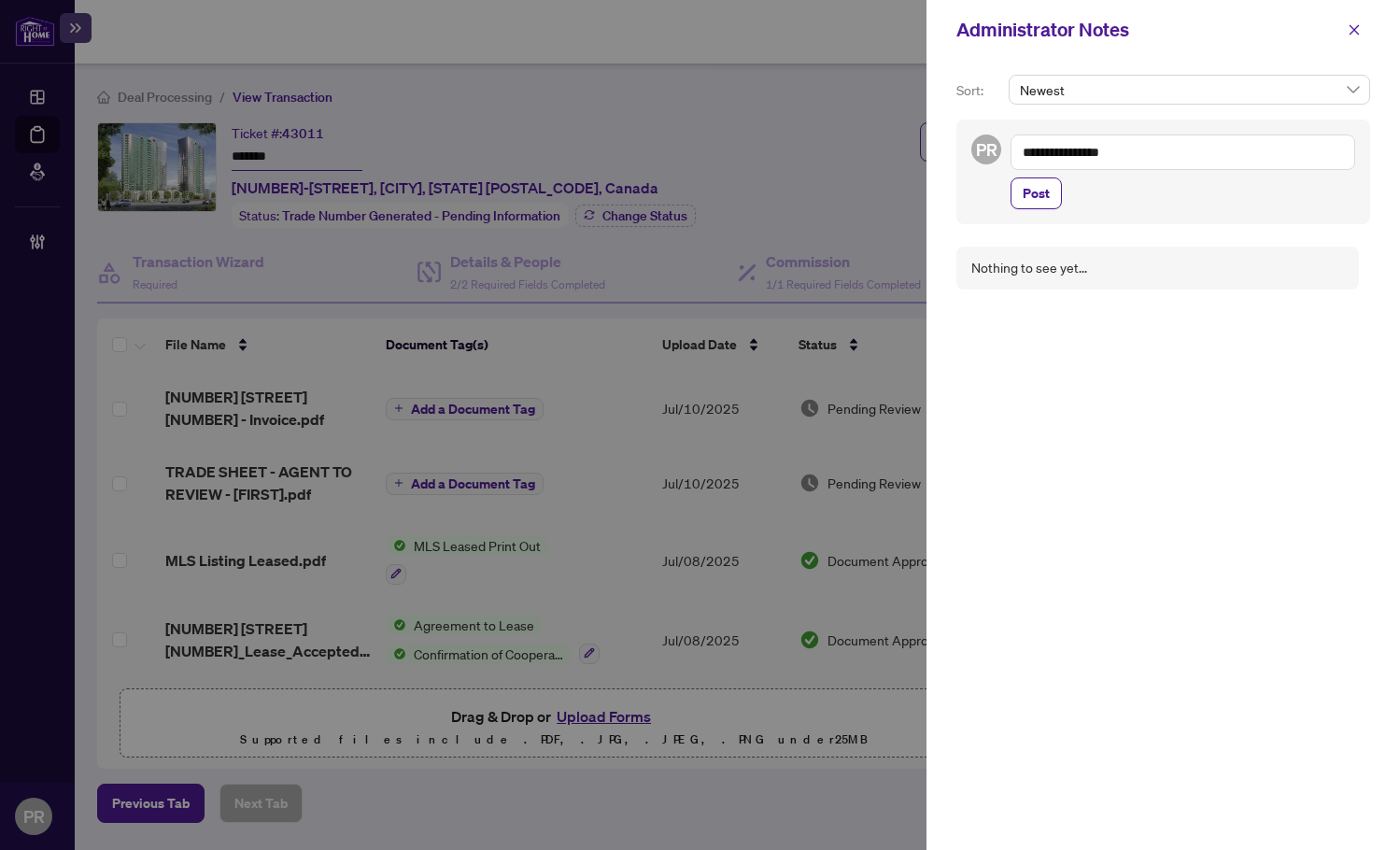paste on "**********" 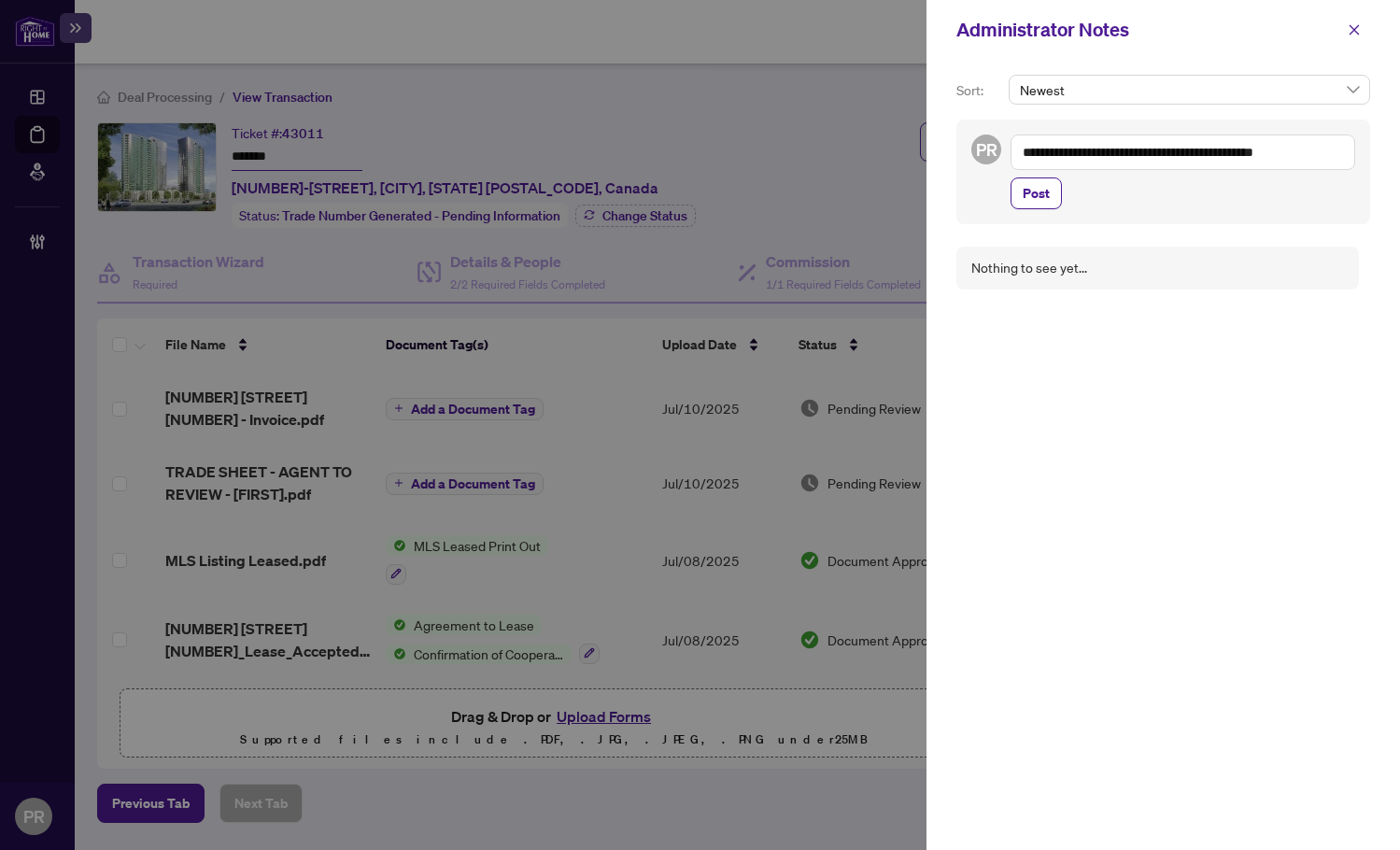 type on "**********" 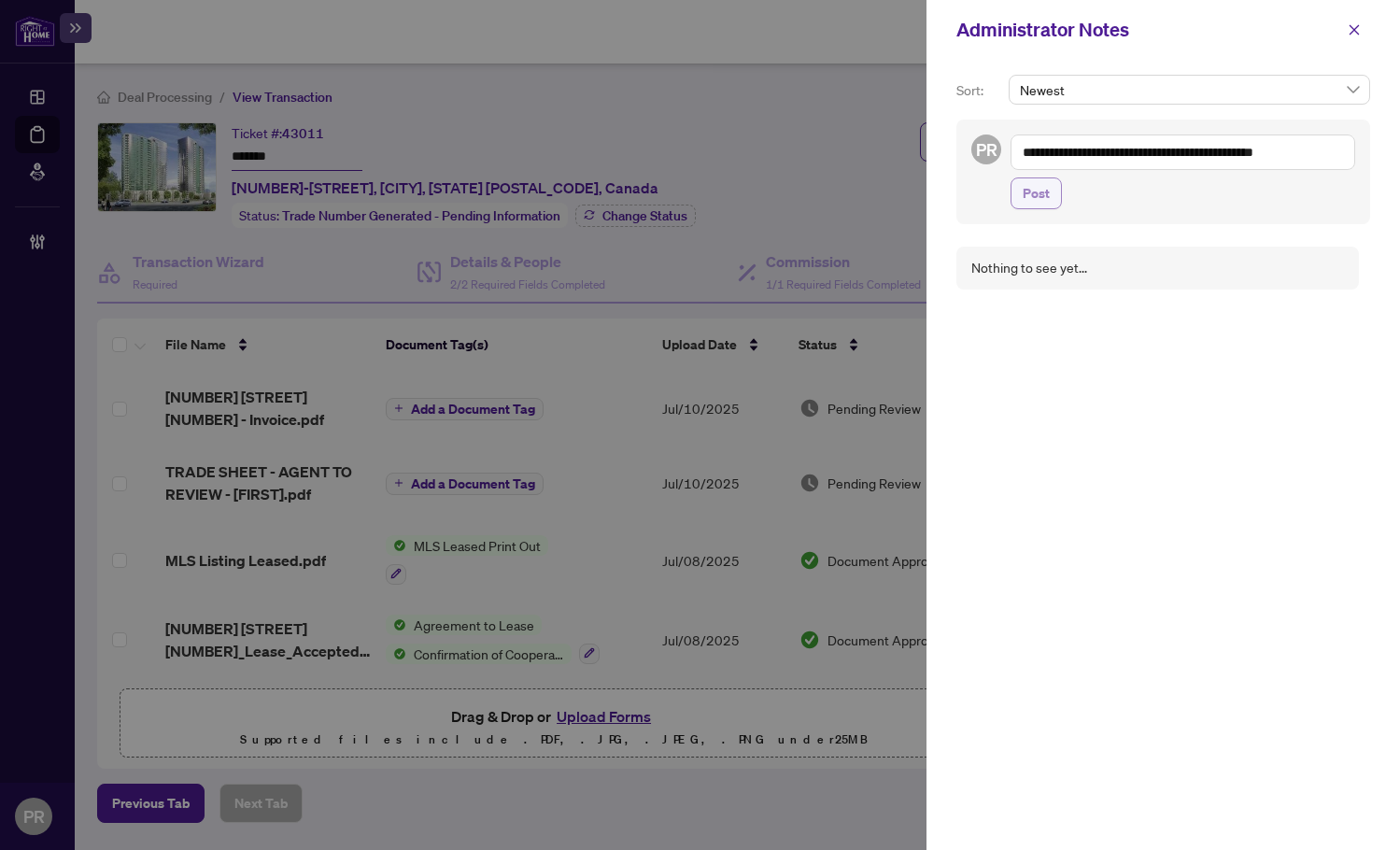 click on "Post" at bounding box center [1182, 193] 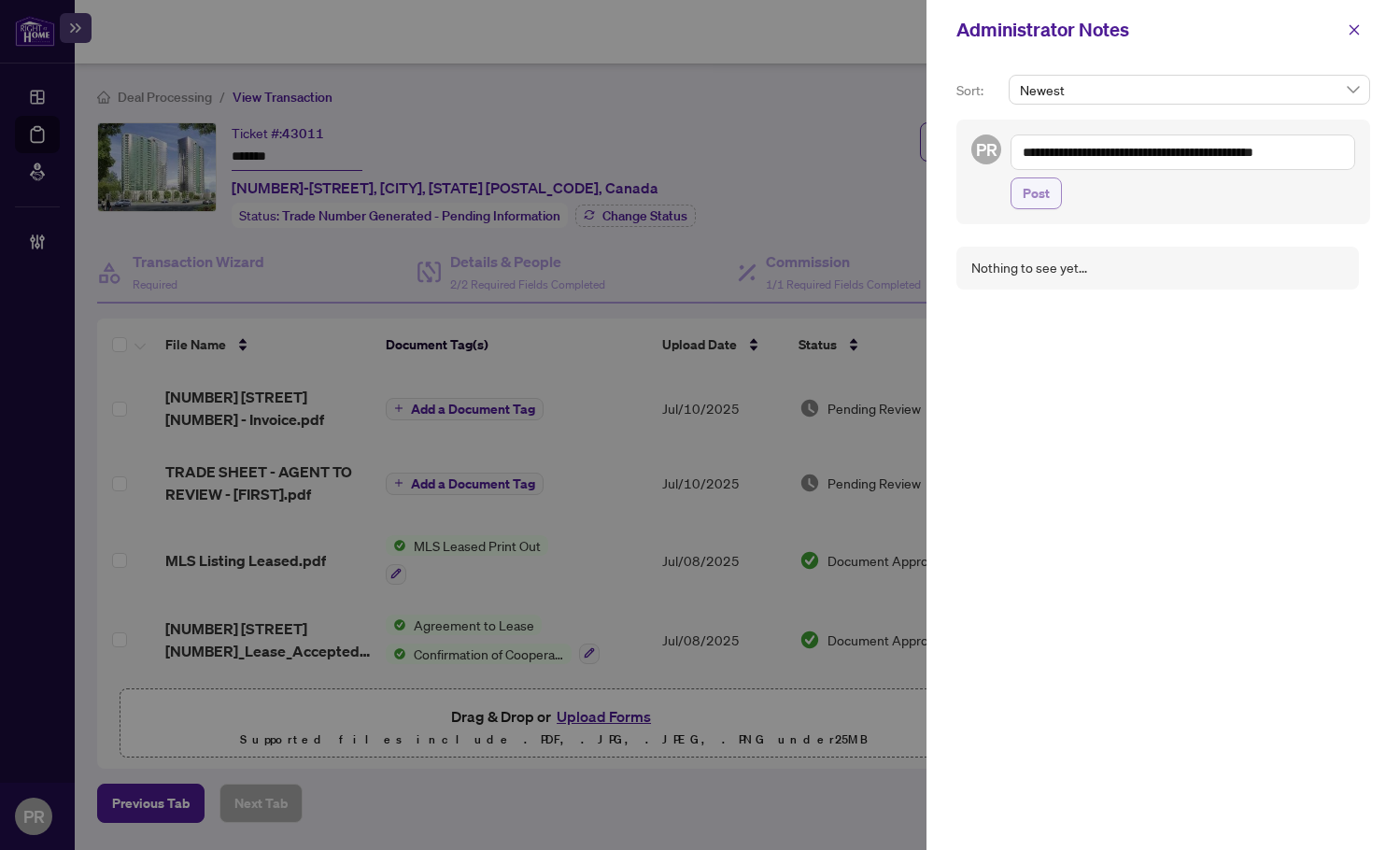 click on "Post" at bounding box center (1036, 193) 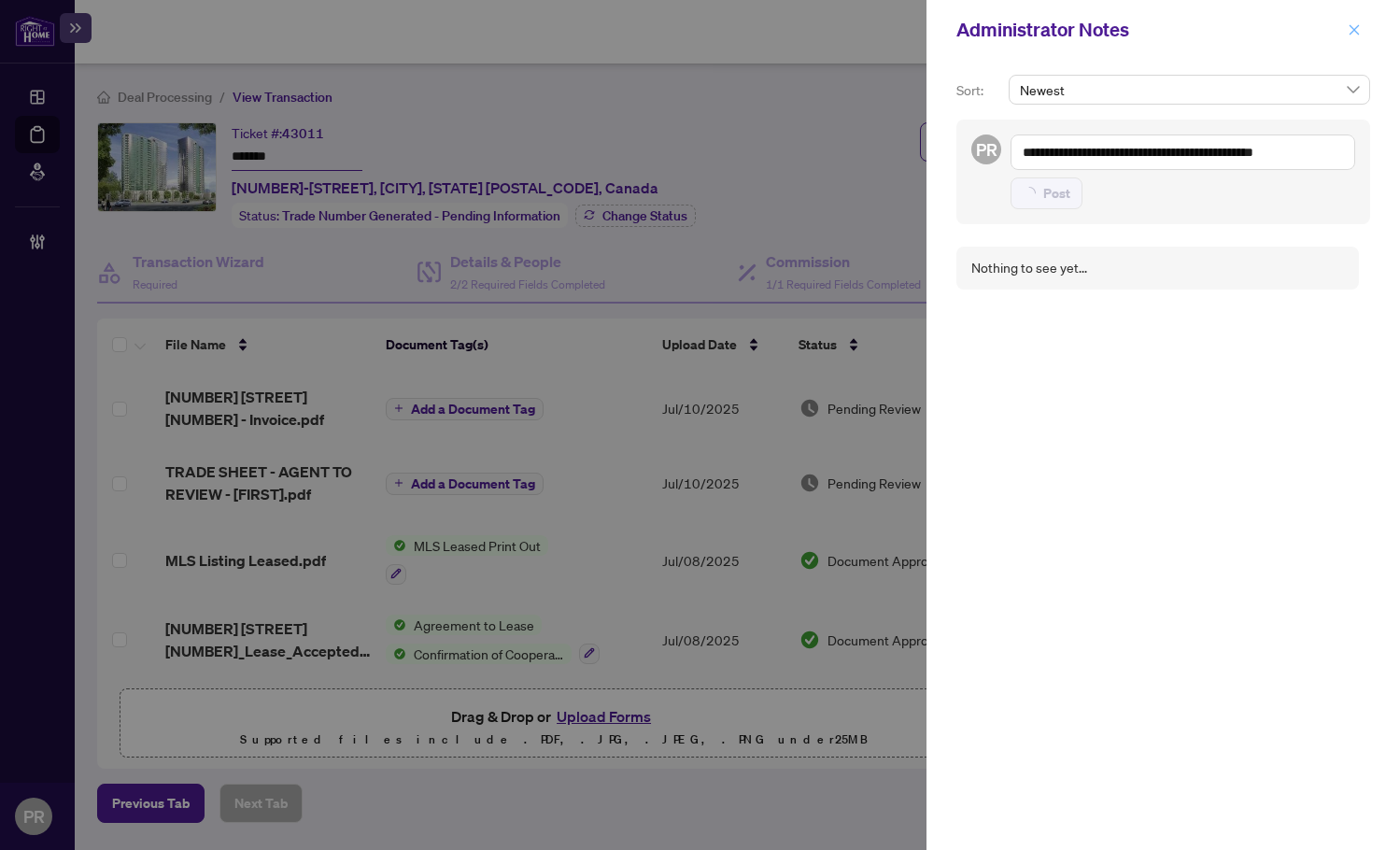 type 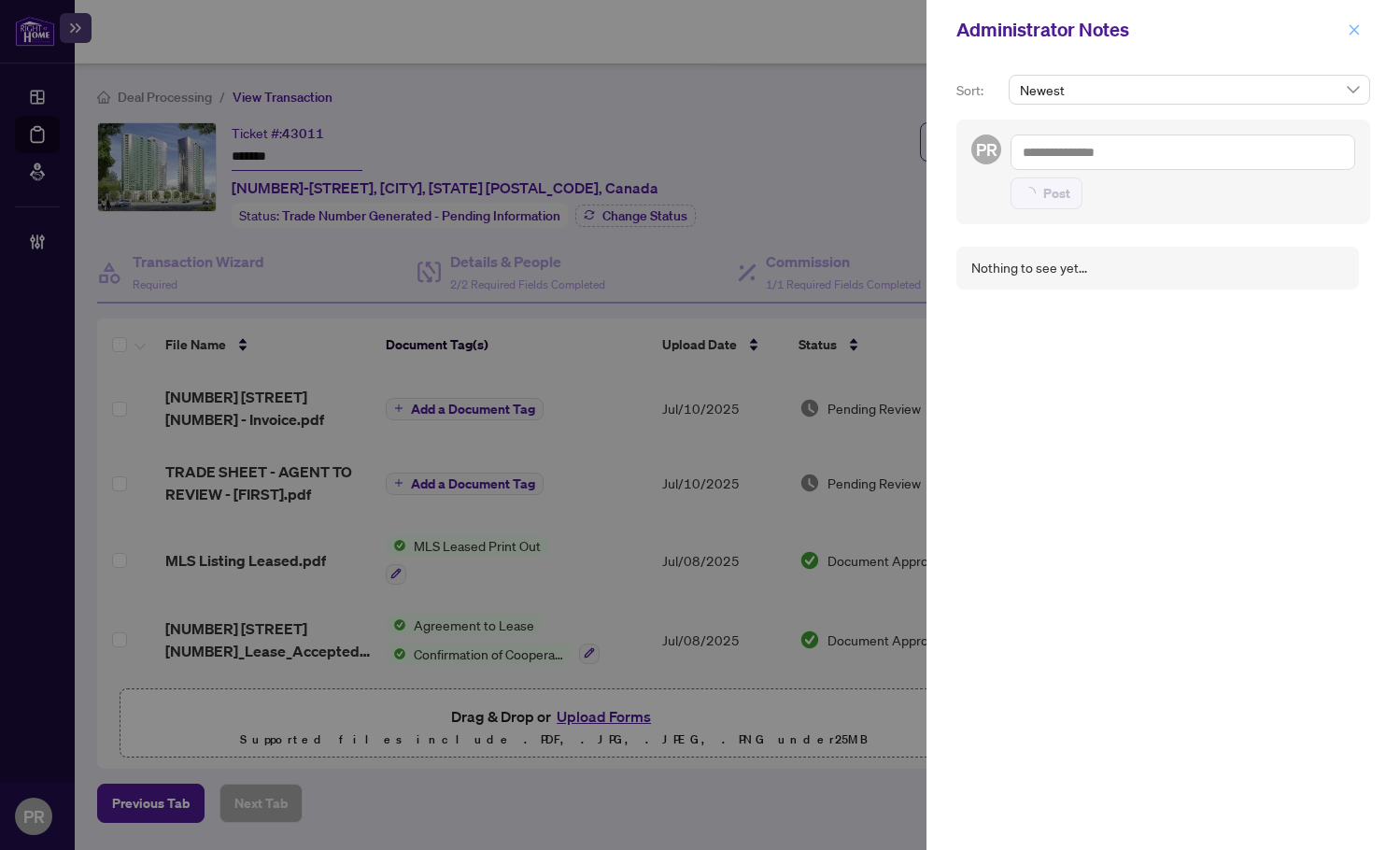 click 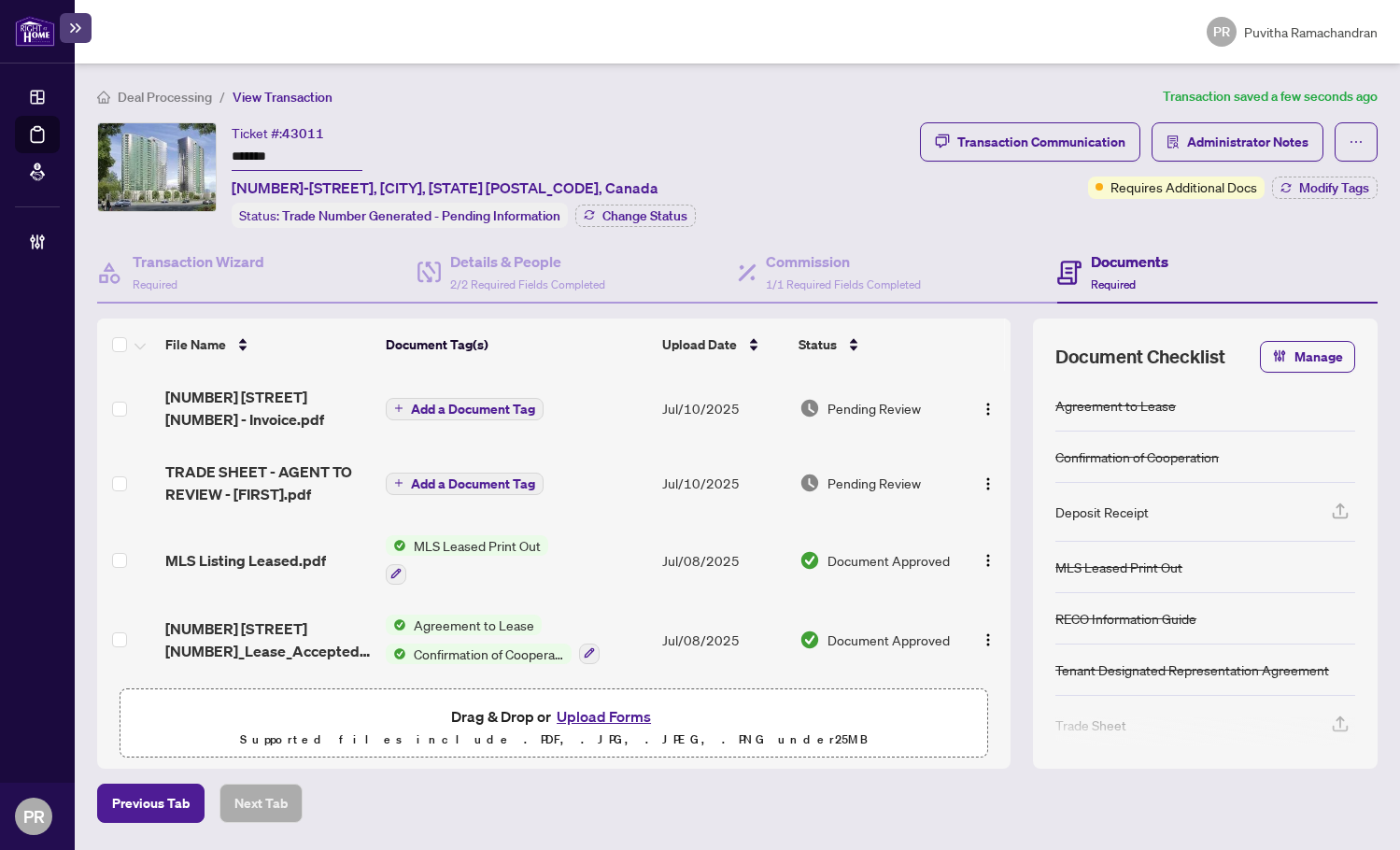 click on "Add a Document Tag" at bounding box center (473, 409) 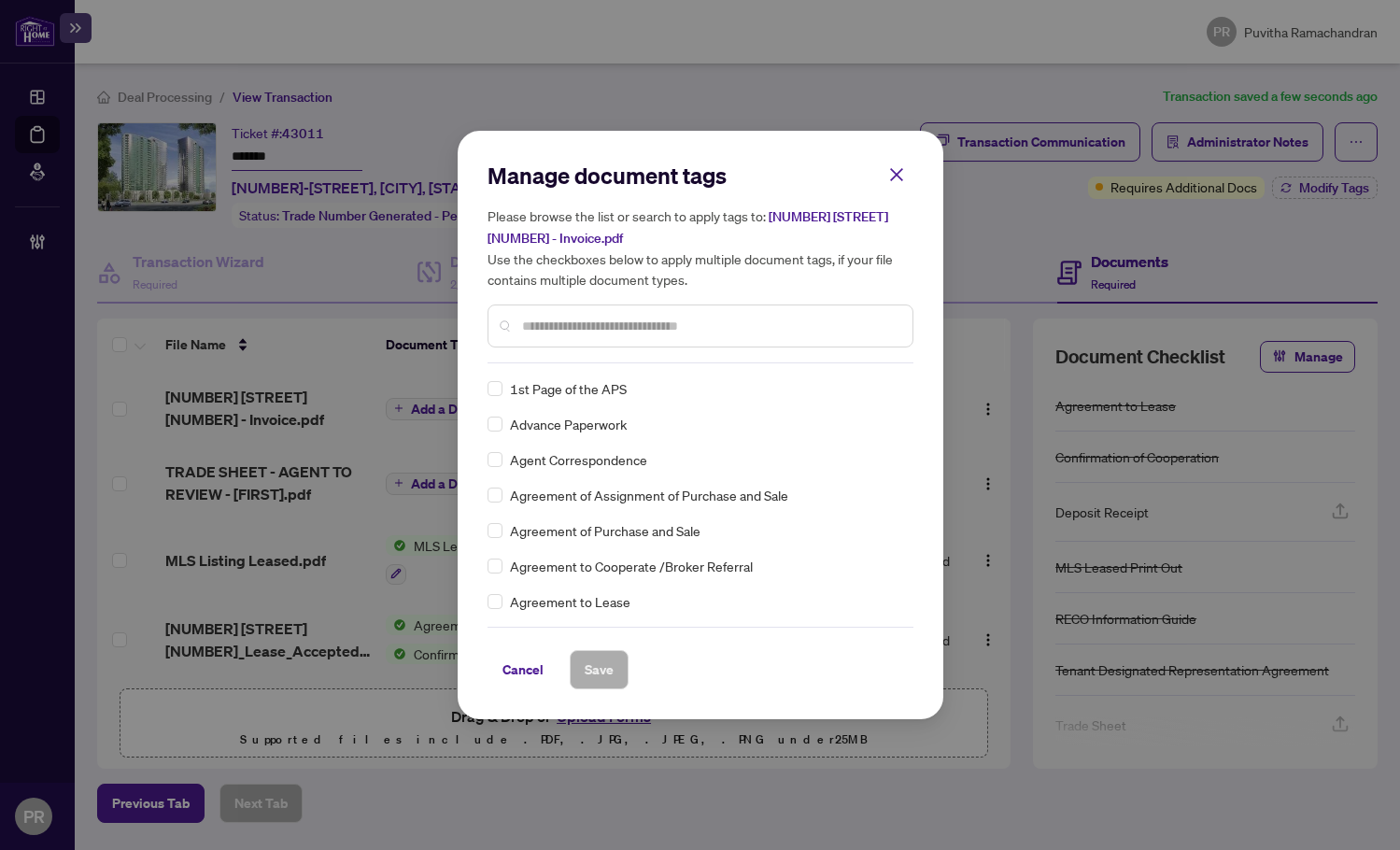 click at bounding box center [710, 326] 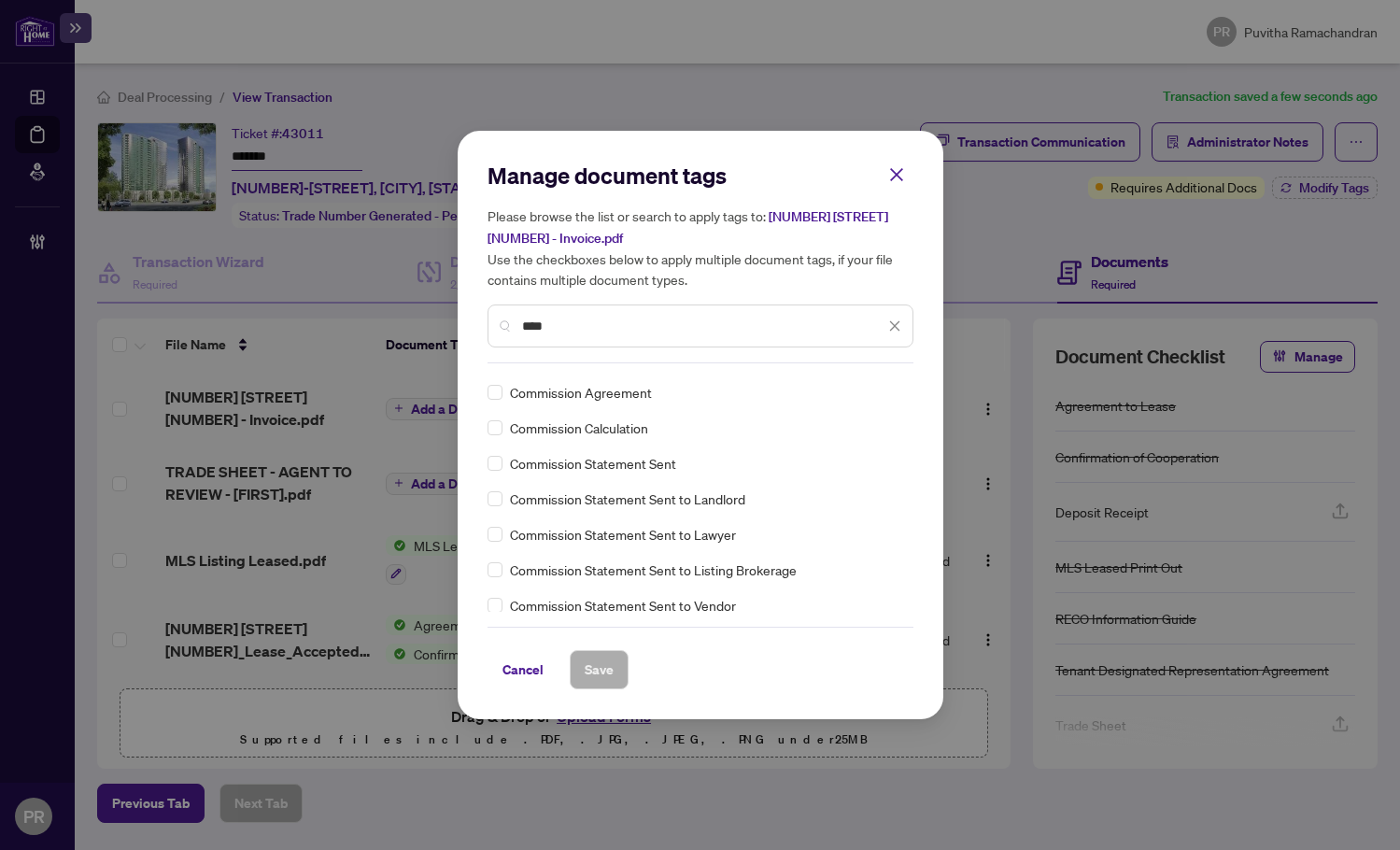 scroll, scrollTop: 93, scrollLeft: 0, axis: vertical 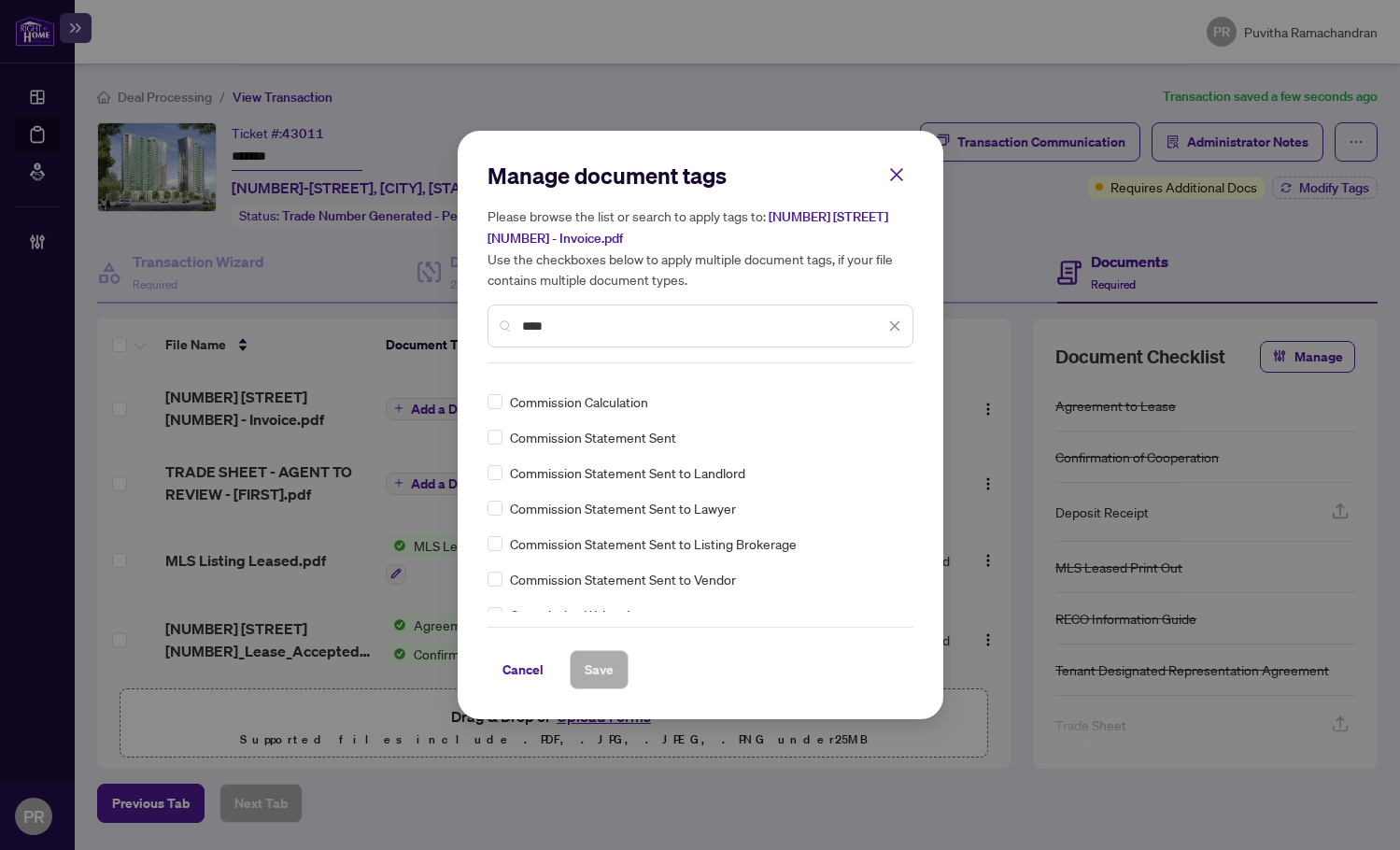 type on "****" 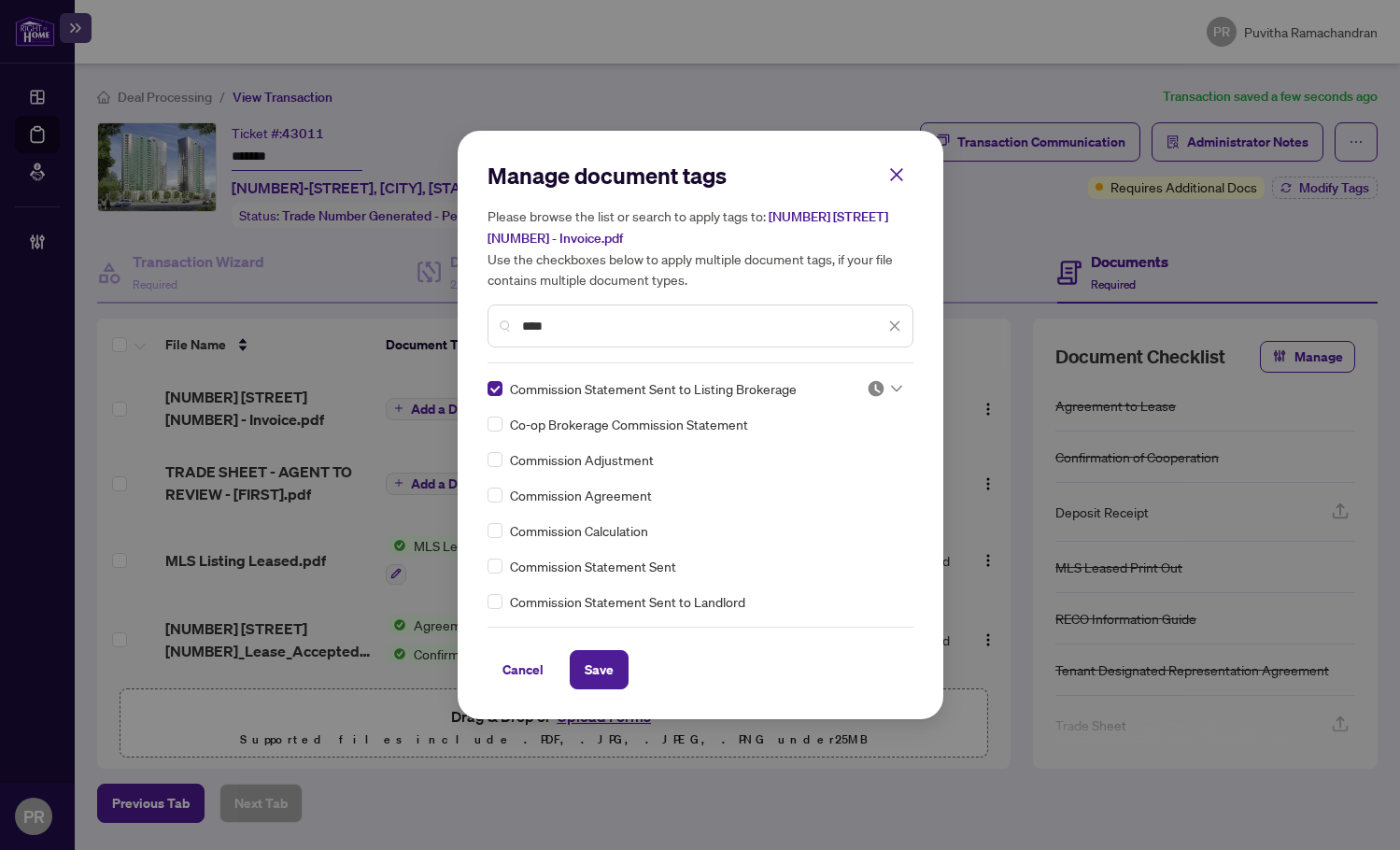 click on "OPERATIONS Dashboard Deal Processing Mortgage Referrals MANAGEMENT Brokerage Management PR Puvitha Ramachandran puvithar@rightathomerealty.com PR Puvitha Ramachandran   Deal Processing / View Transaction Transaction saved   a few seconds ago Ticket #:  43011 ******* 607-15 Greenview Ave, Toronto, Ontario M2M 1R2, Canada Status:   Trade Number Generated - Pending Information Change Status Transaction Communication Administrator Notes Requires Additional Docs Modify Tags Transaction Wizard Required Details & People 2/2 Required Fields Completed Commission 1/1 Required Fields Completed Documents Required File Name Document Tag(s) Upload Date Status             15 Greenview Ave 607 - Invoice.pdf Add a Document Tag Jul/10/2025 Pending Review TRADE SHEET - AGENT TO REVIEW - Ivy.pdf Add a Document Tag Jul/10/2025 Pending Review MLS Listing Leased.pdf MLS Leased Print Out Jul/08/2025 Document Approved 15 Greenview Ave 607_Lease_Accepted Offer July 07 2025.pdf Agreement to Lease Confirmation of Cooperation" at bounding box center (700, 425) 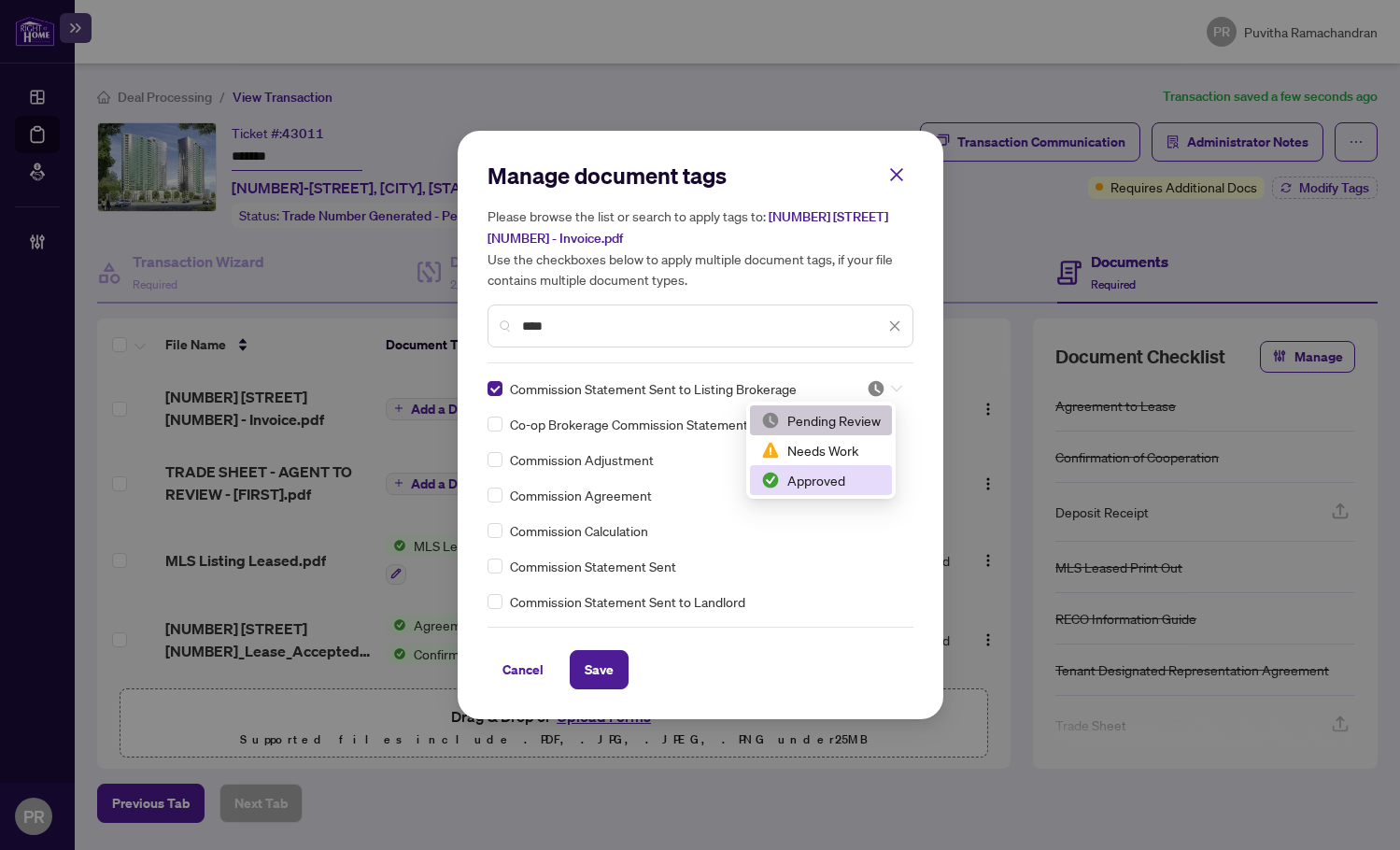 click on "Approved" at bounding box center [821, 480] 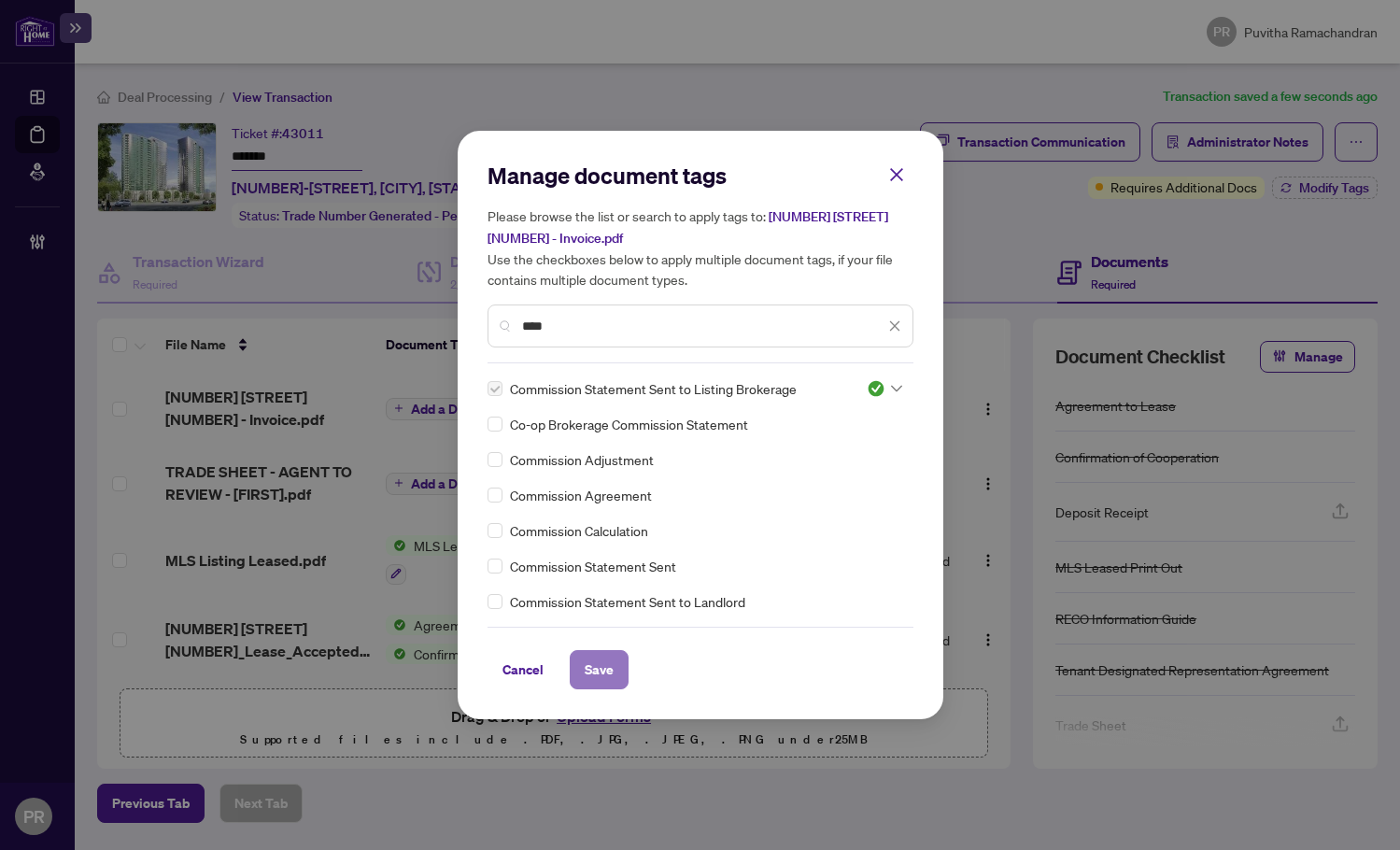 click on "Save" at bounding box center (599, 670) 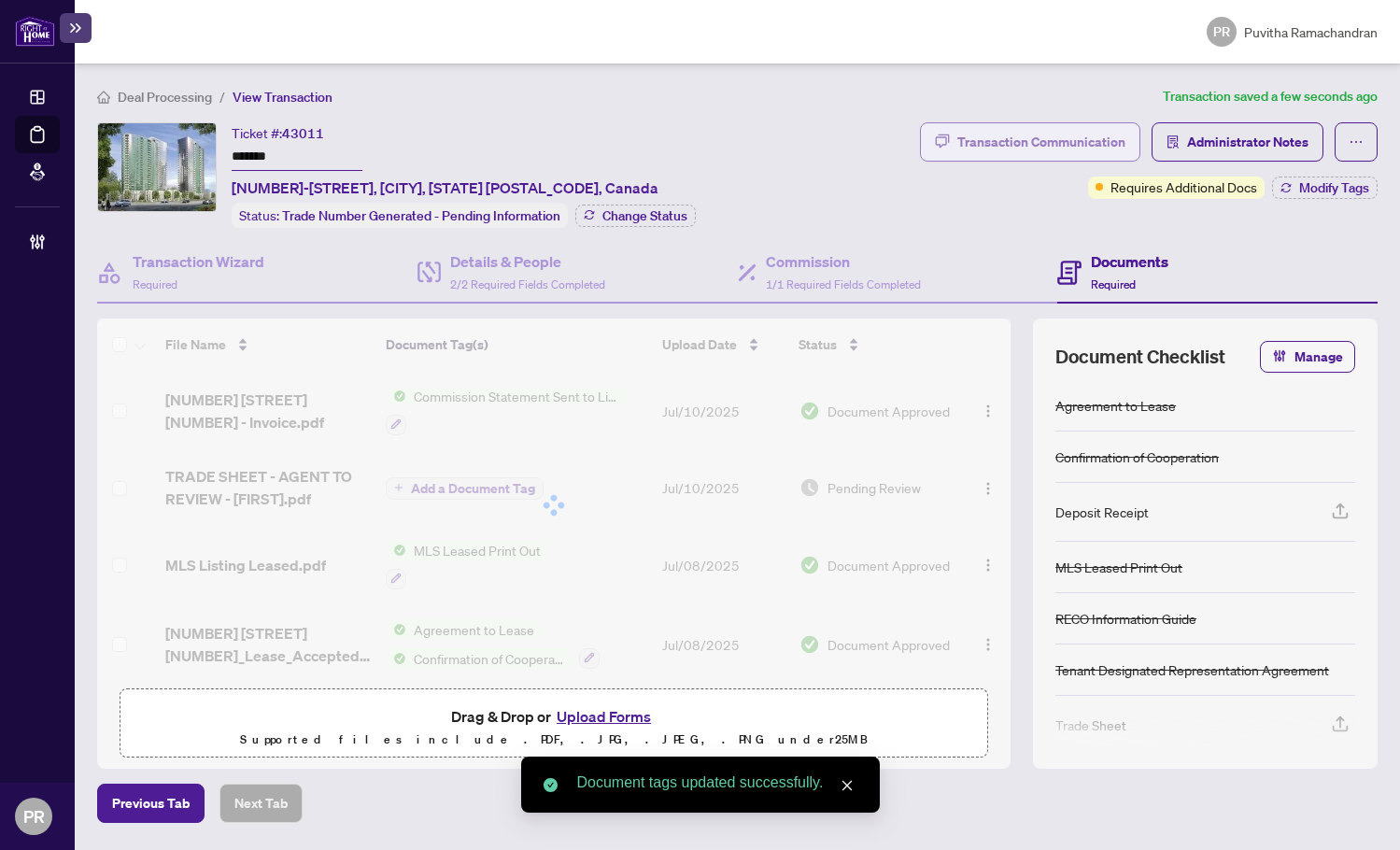 click on "Transaction Communication" at bounding box center (1041, 142) 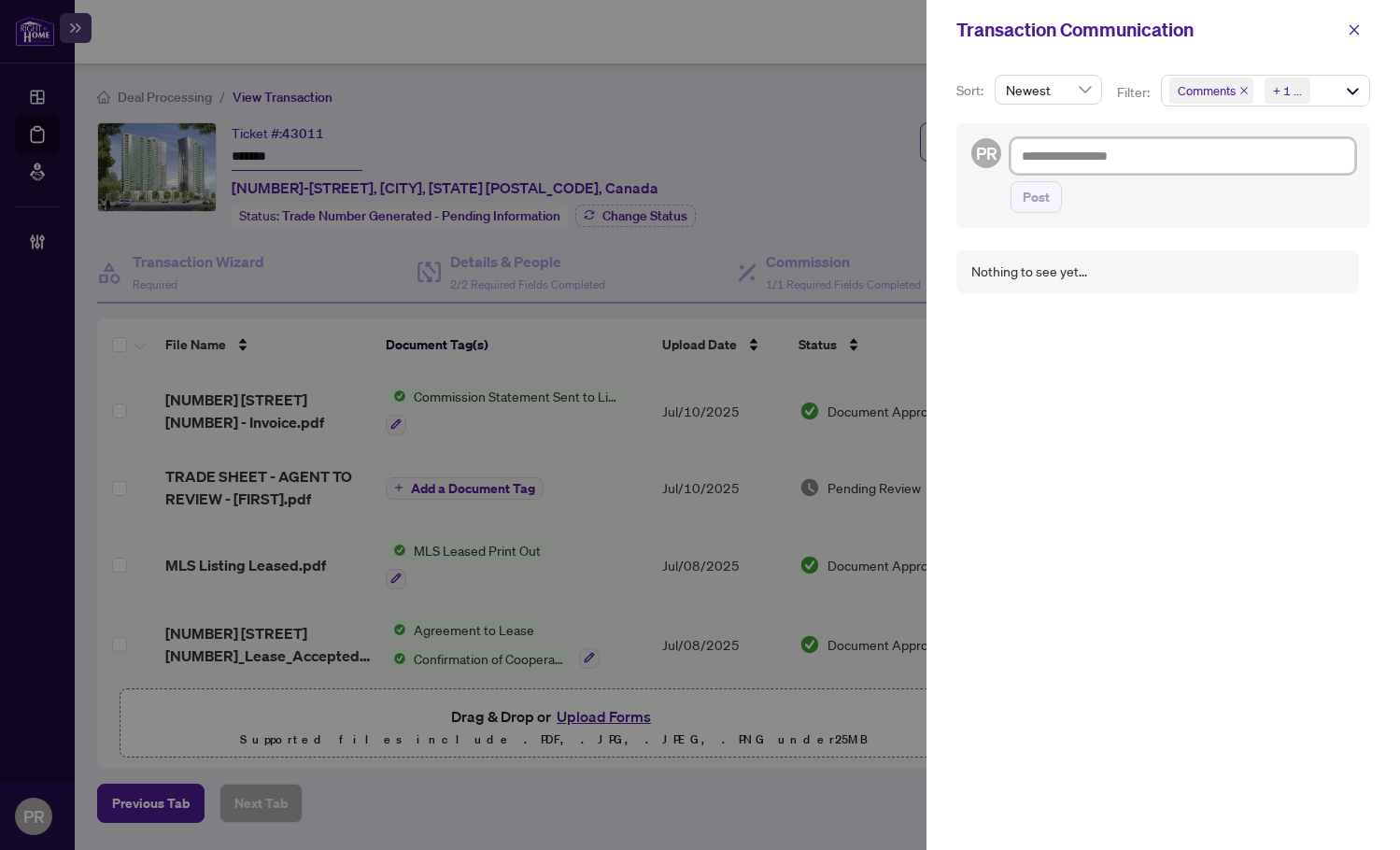 click at bounding box center [1182, 156] 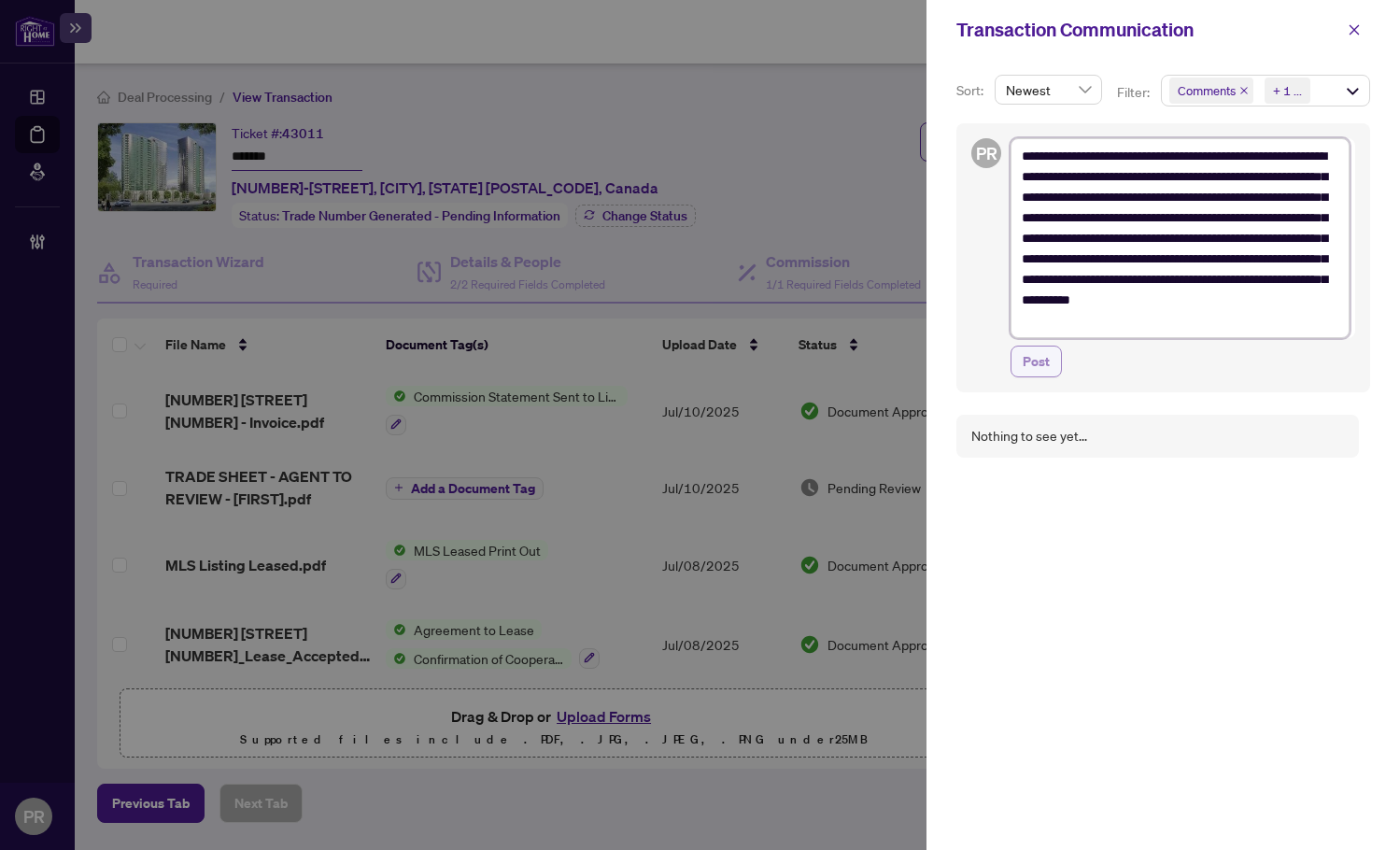 type on "**********" 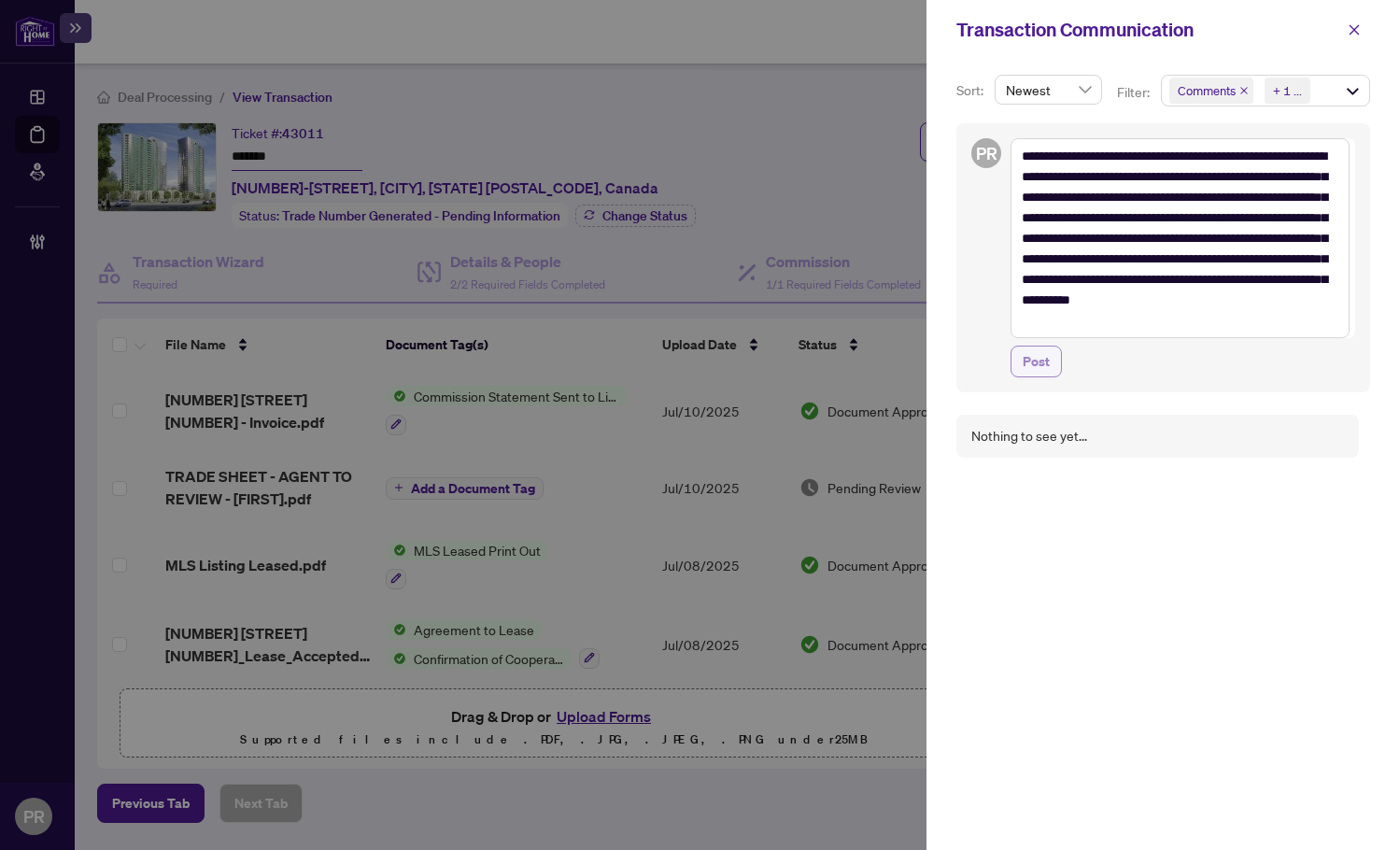 click on "Post" at bounding box center (1036, 361) 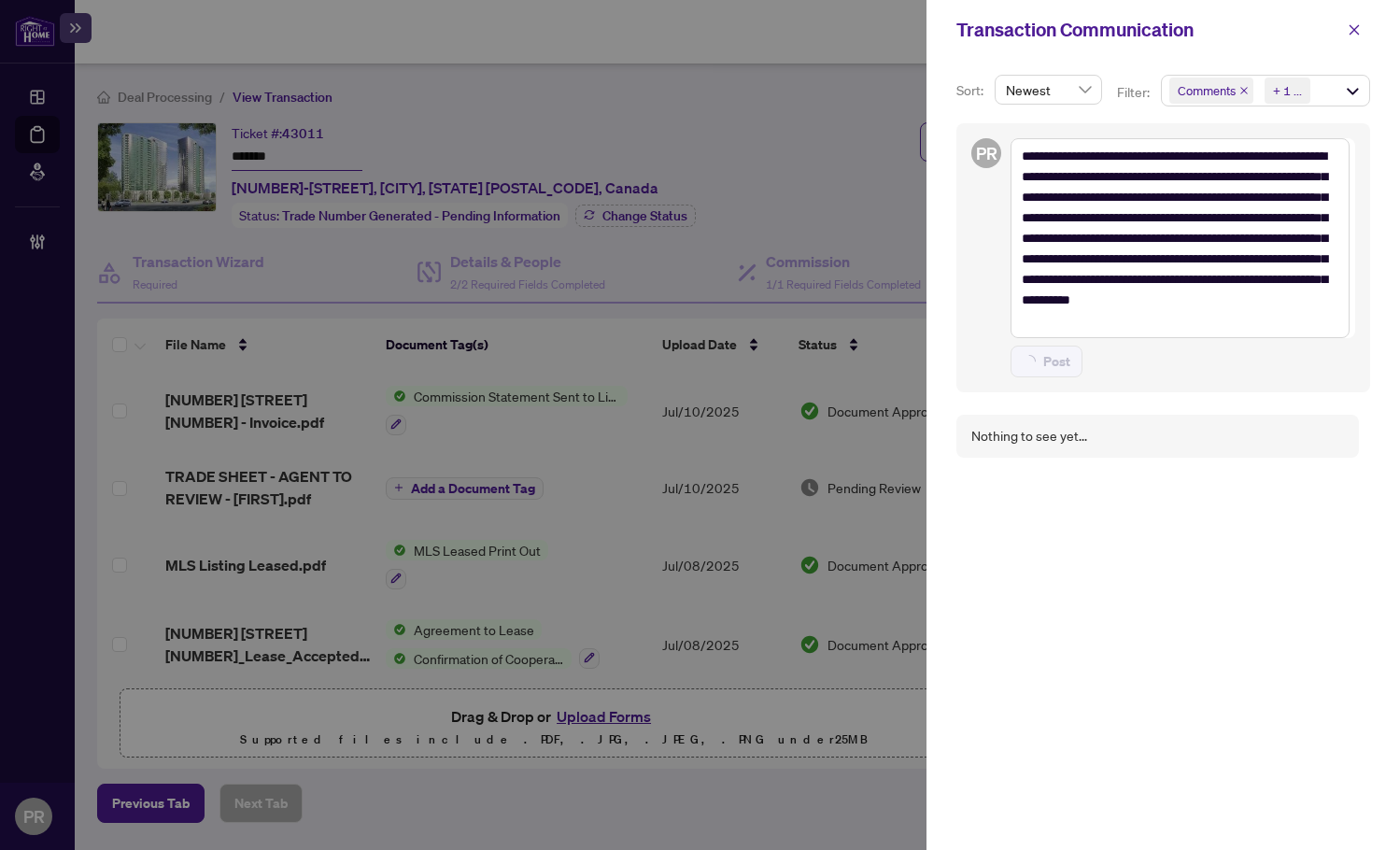 type 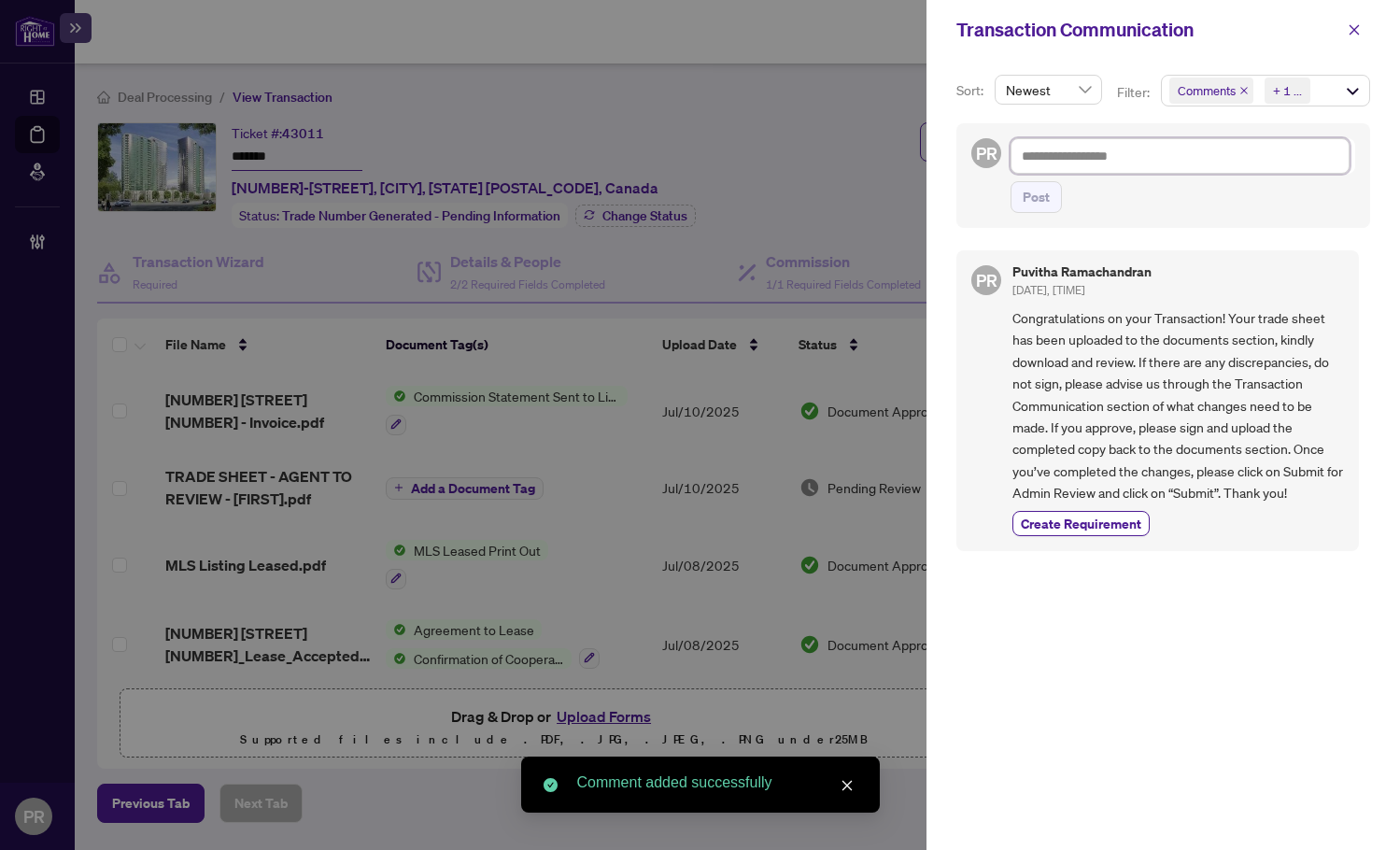 click at bounding box center (1180, 156) 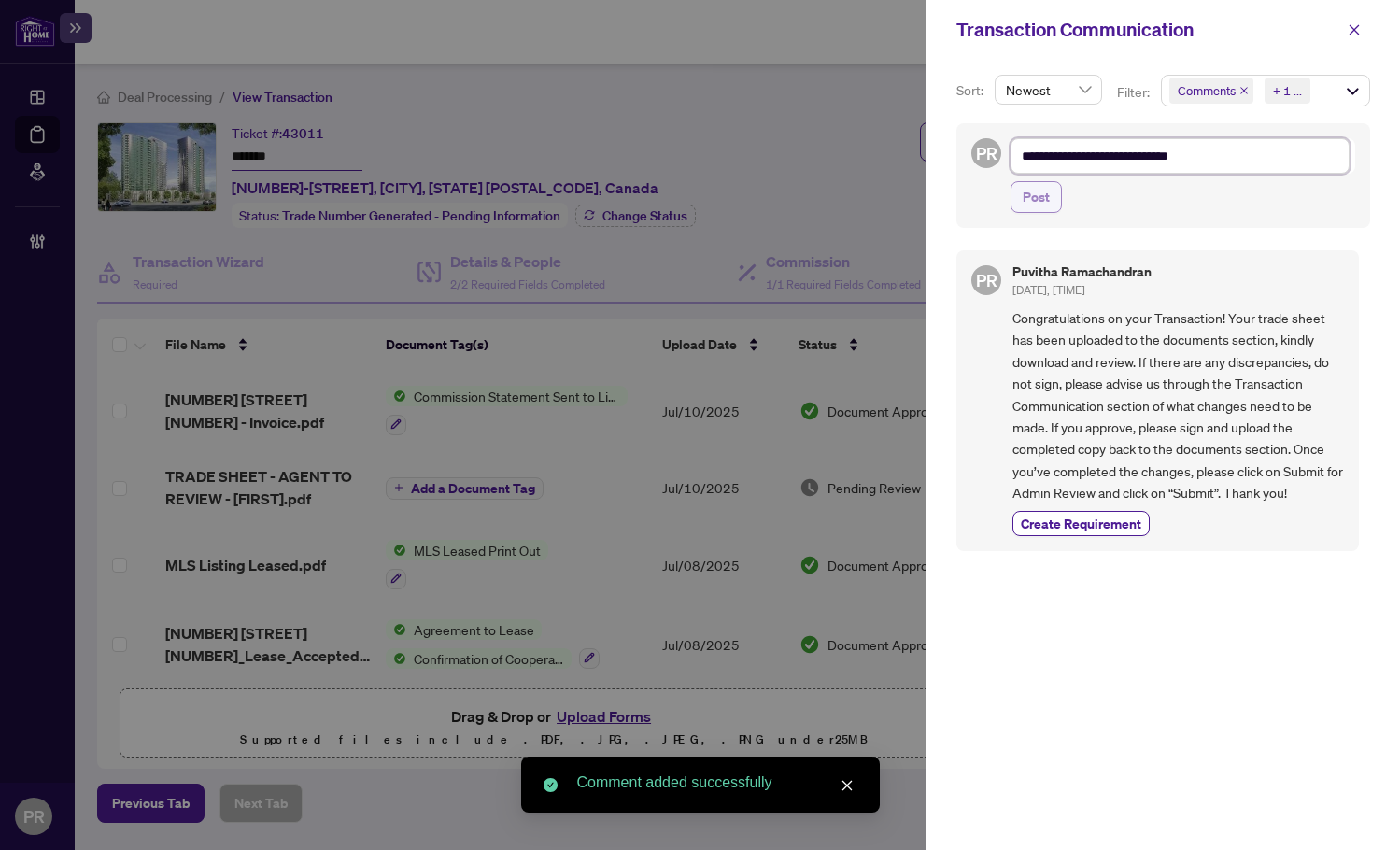 type on "**********" 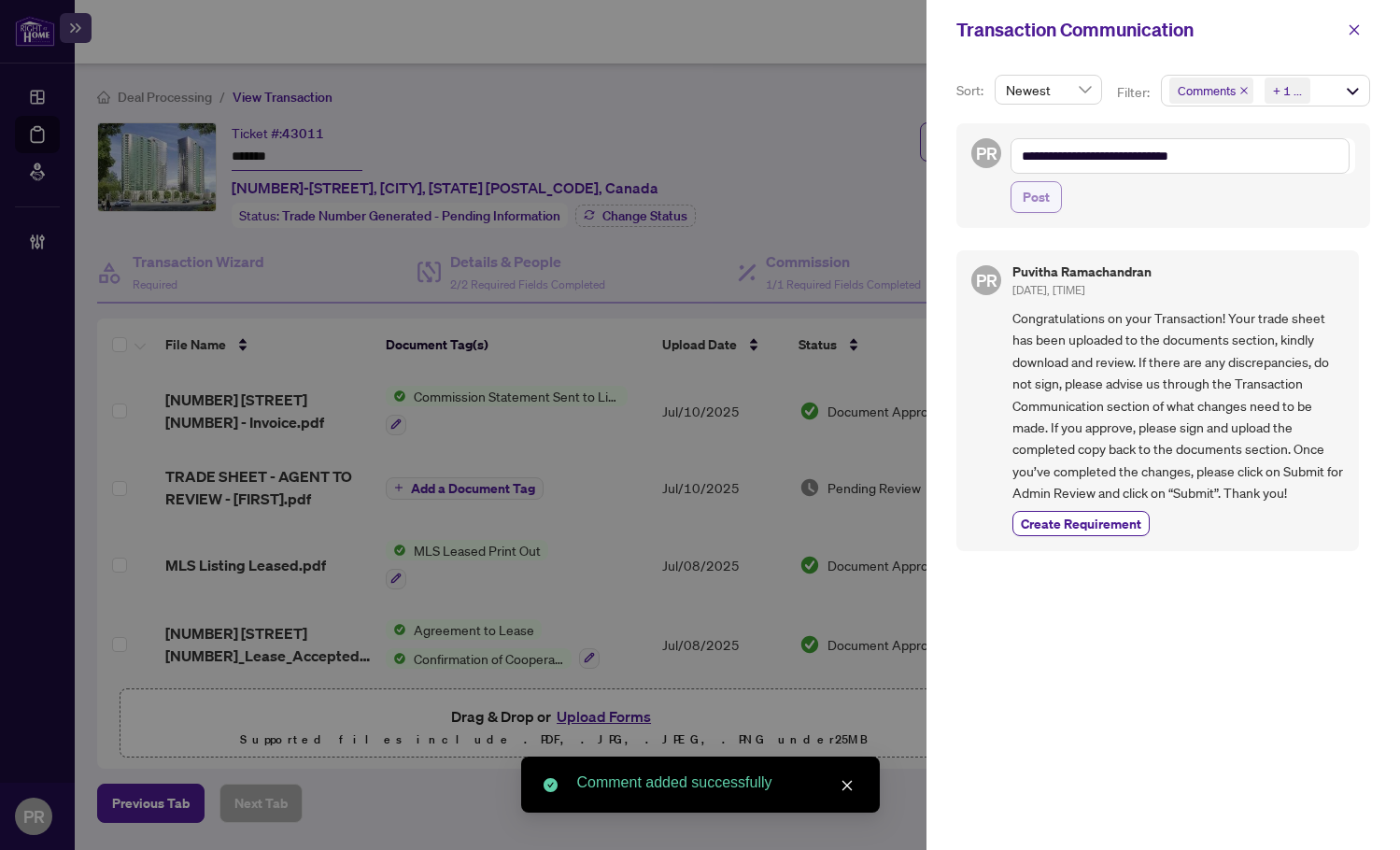 click on "Post" at bounding box center (1036, 197) 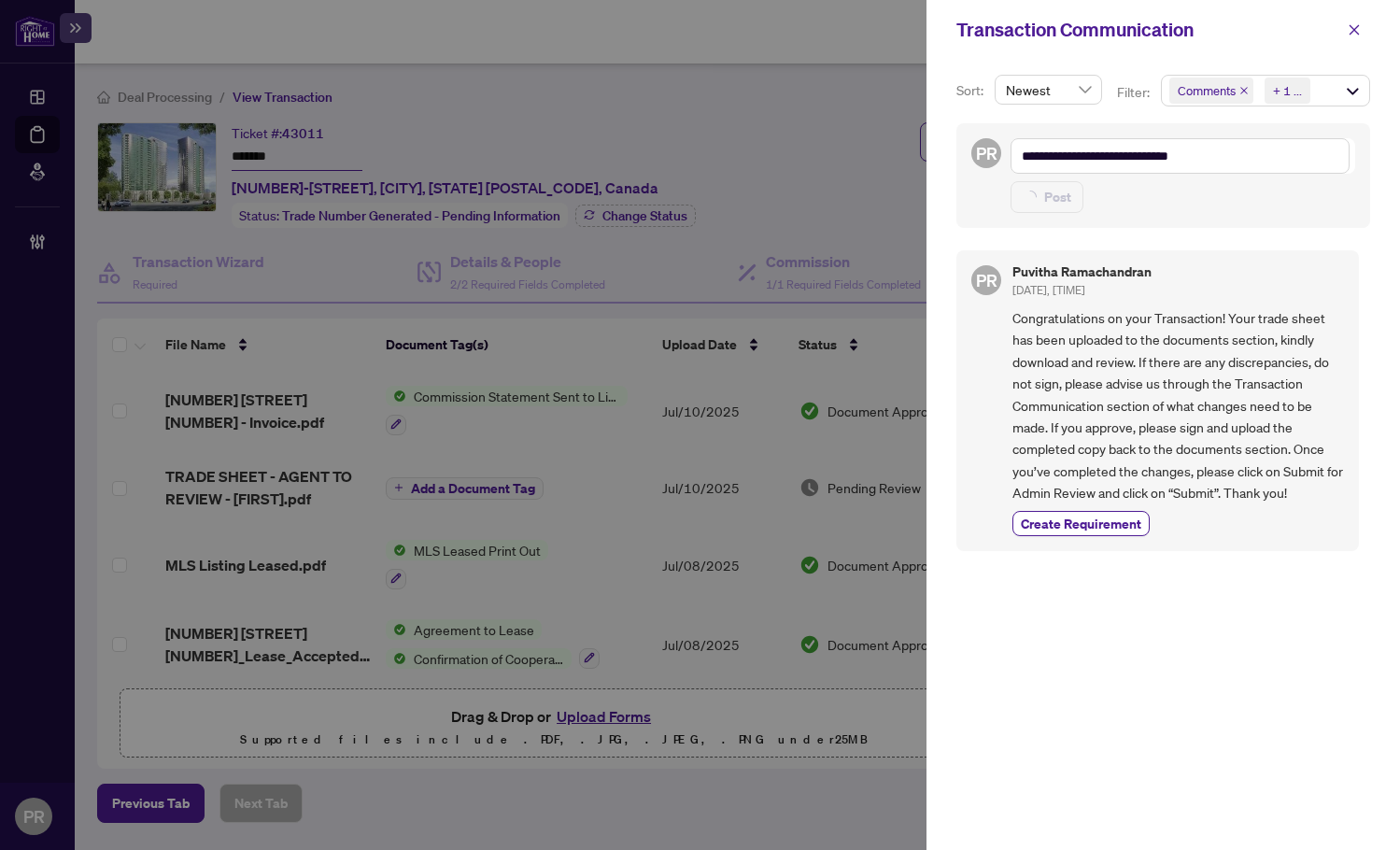 type 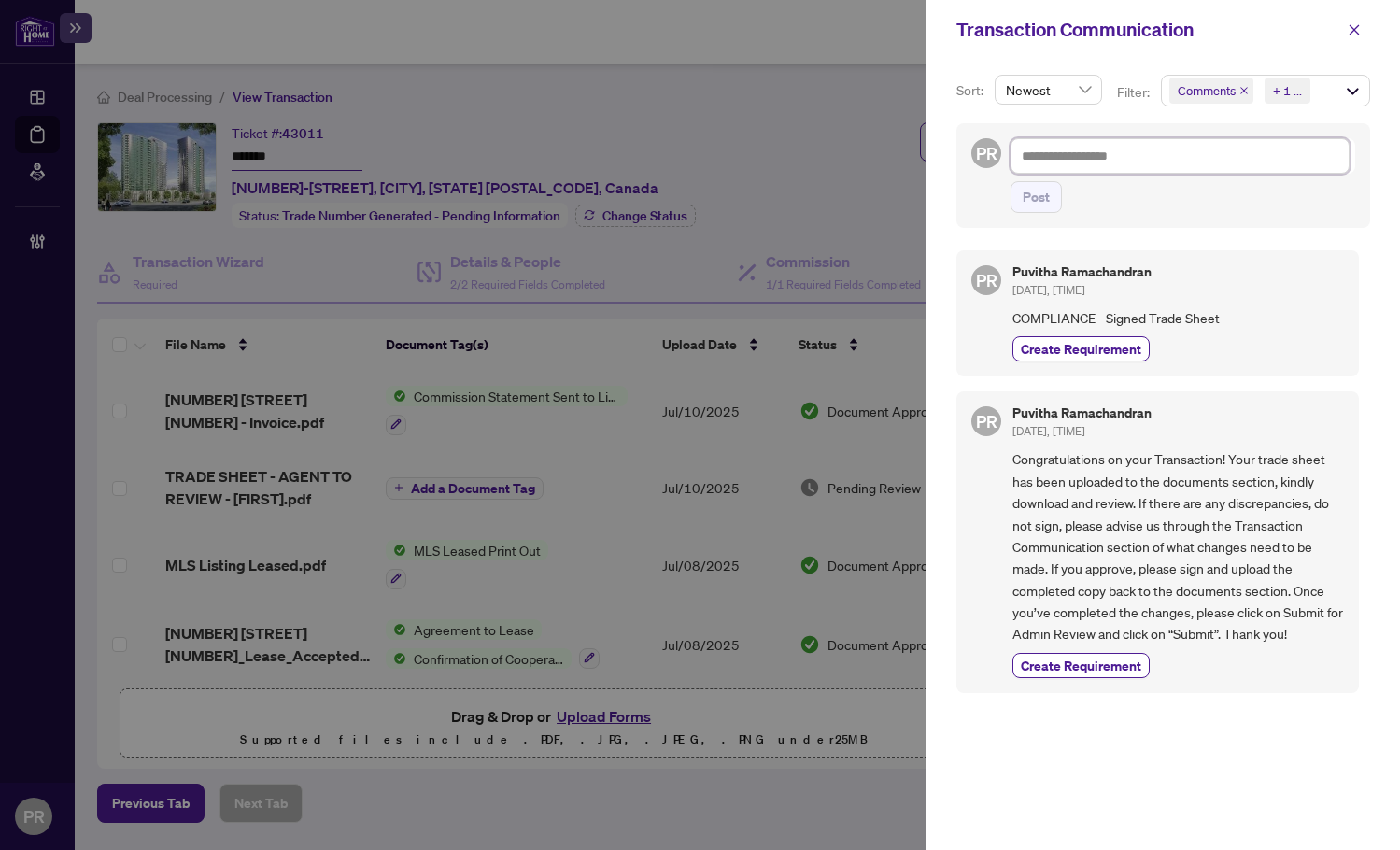 click at bounding box center (1180, 156) 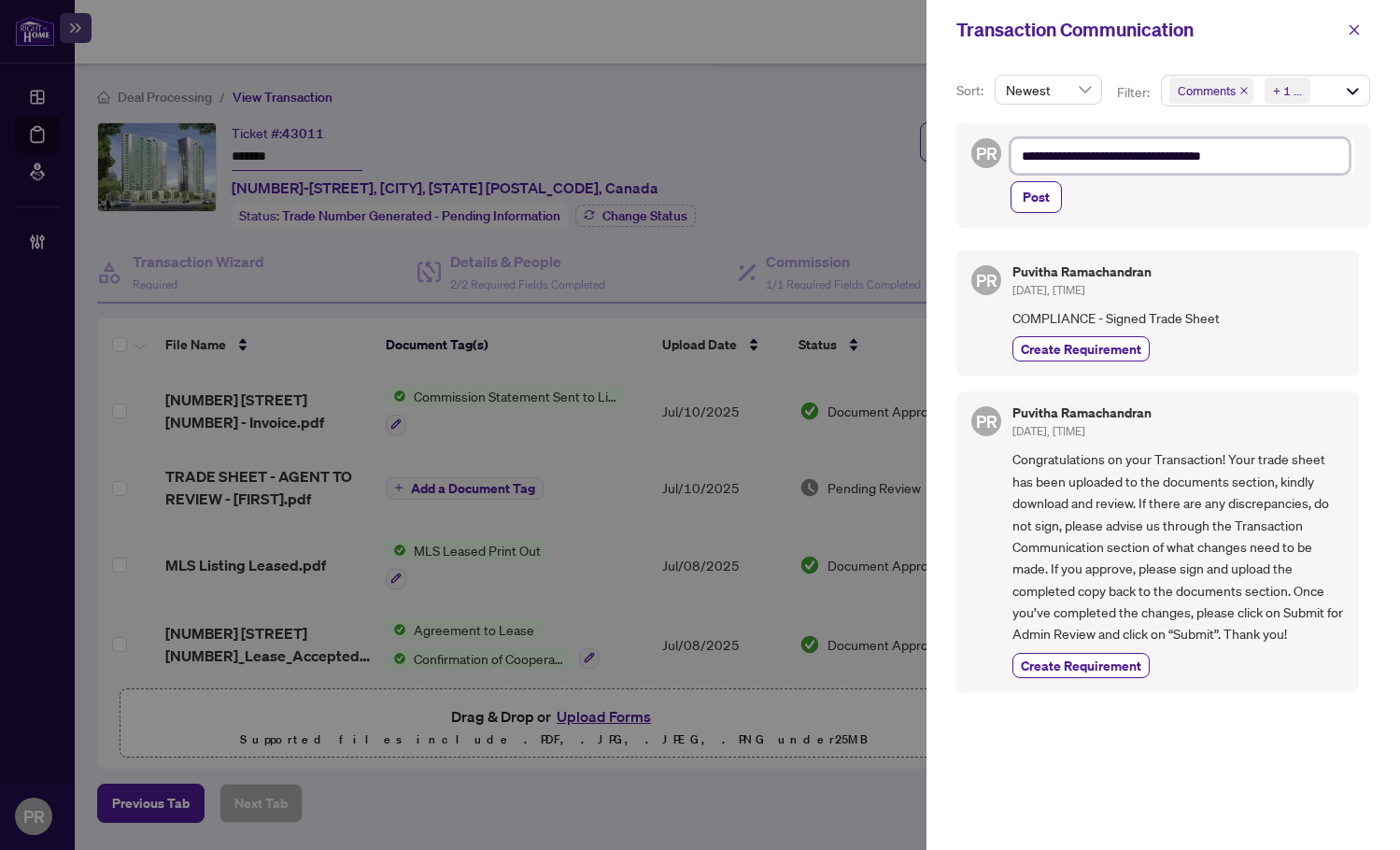 type on "**********" 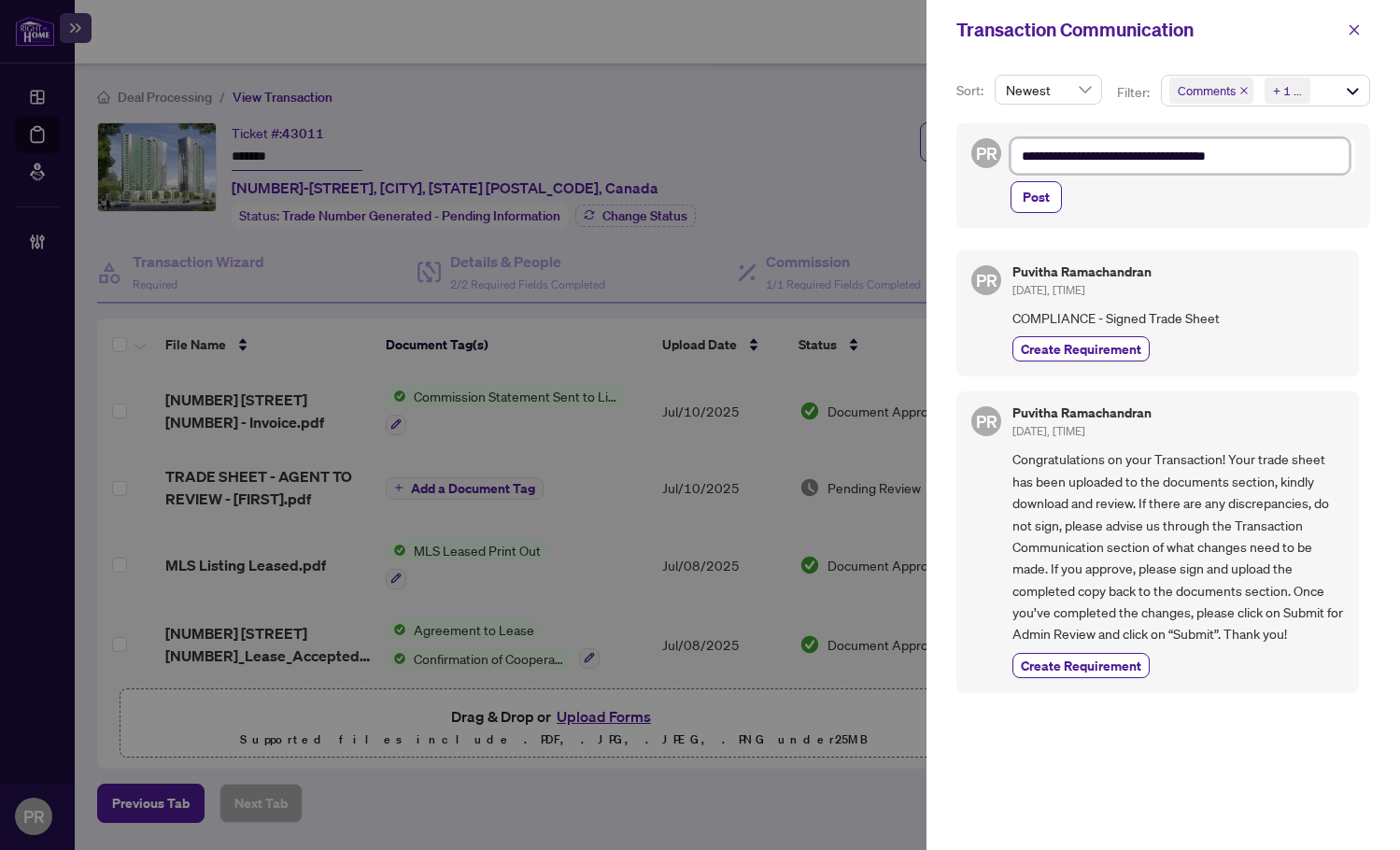 type on "**********" 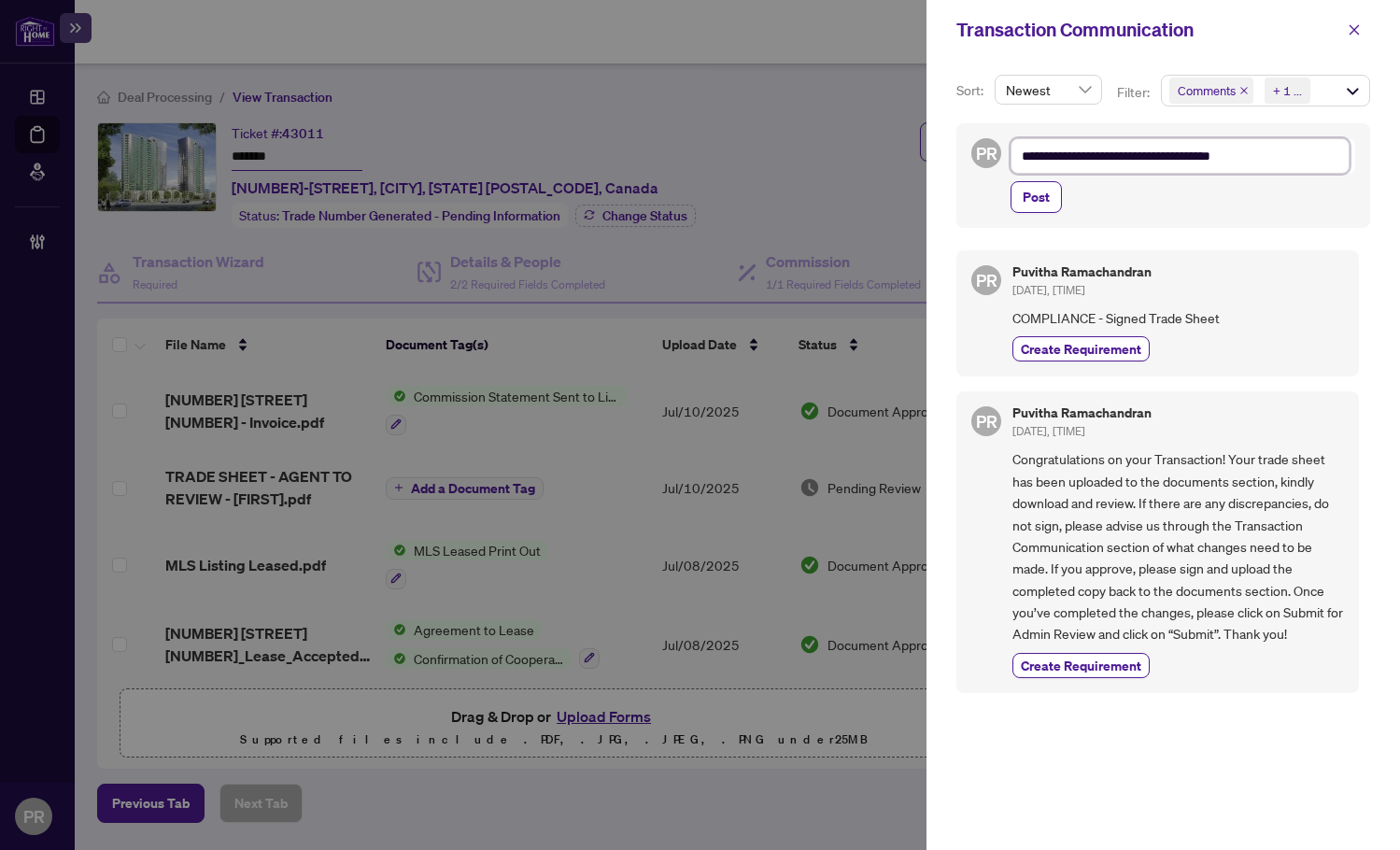 type on "**********" 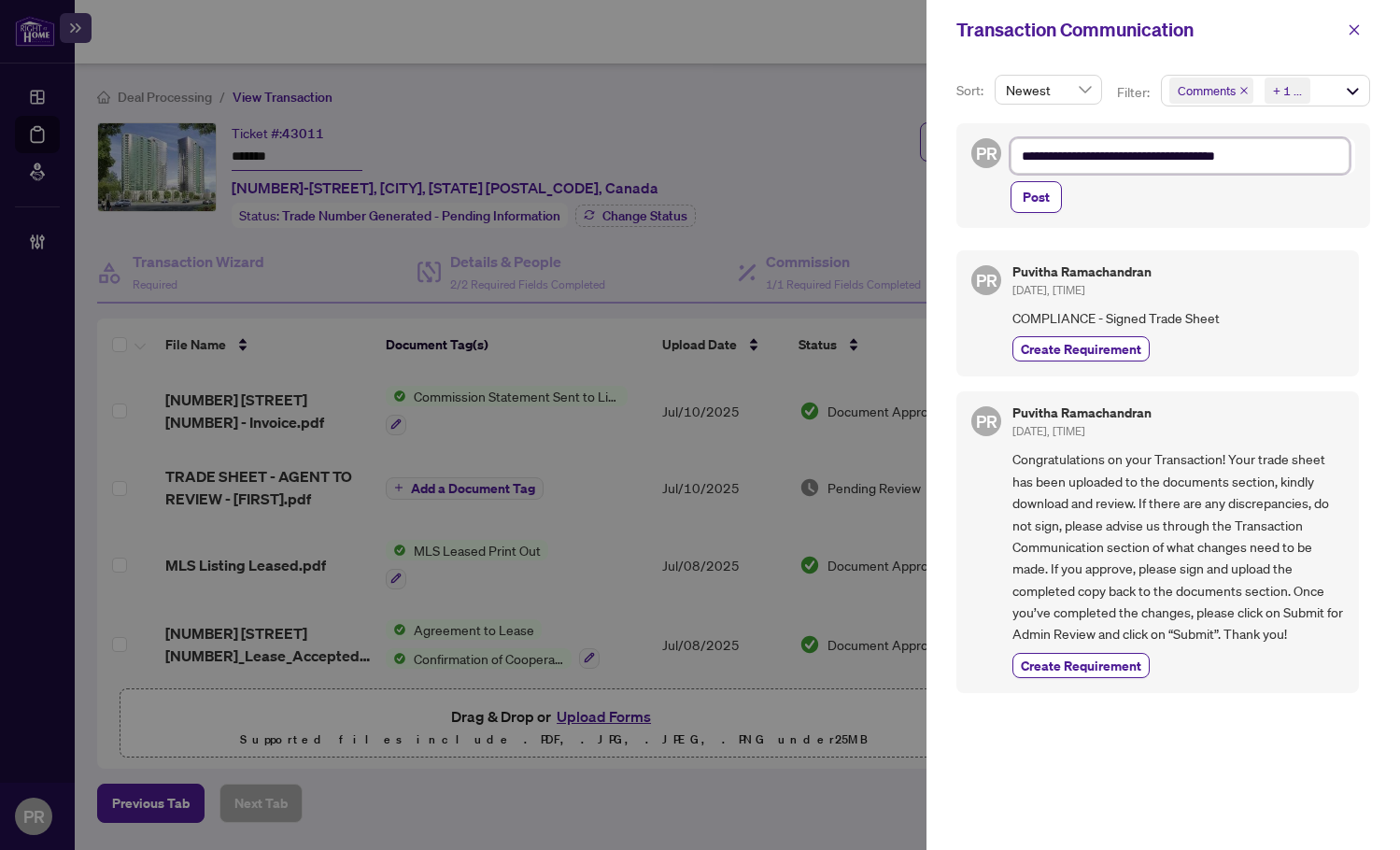 type on "**********" 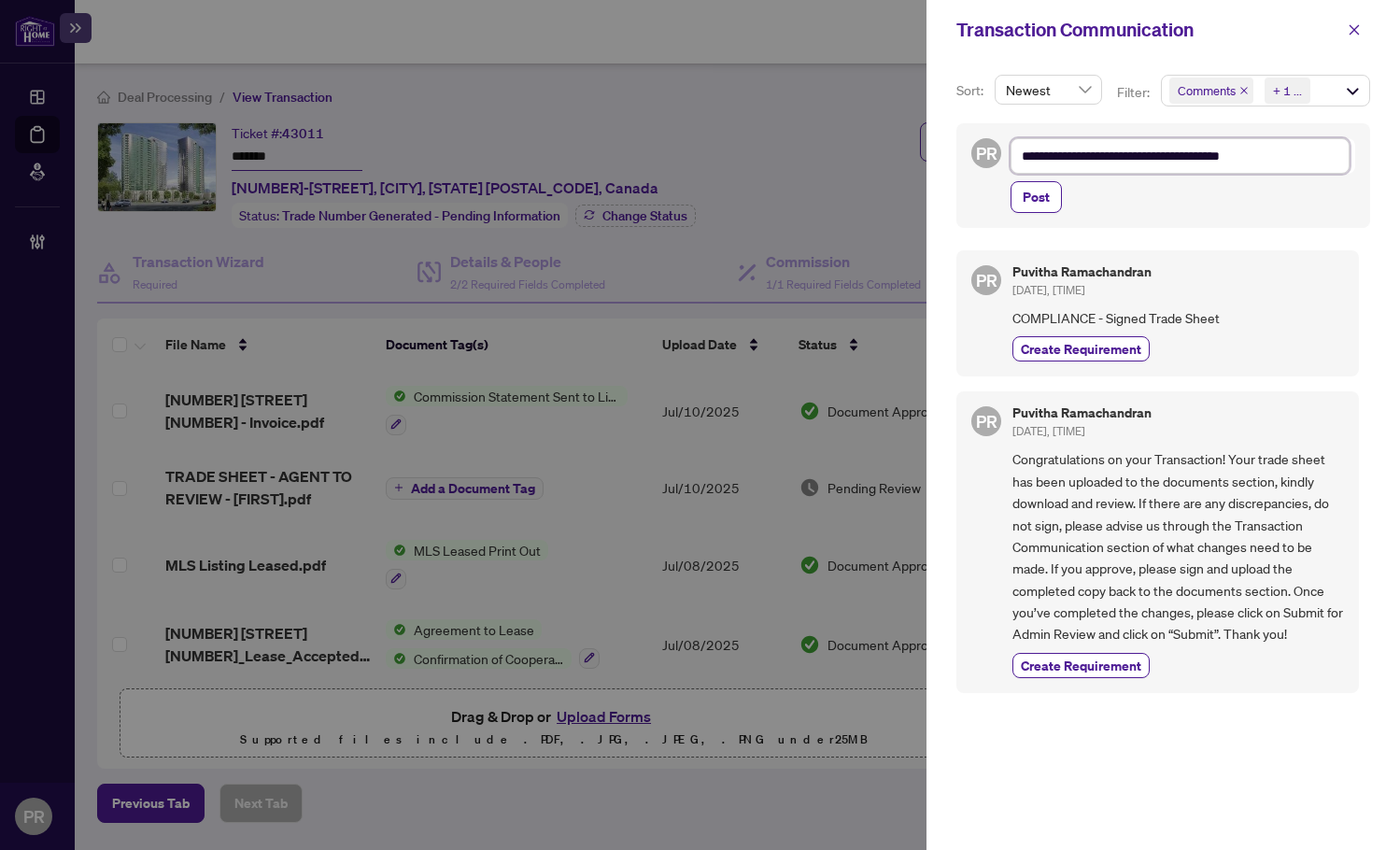 type on "**********" 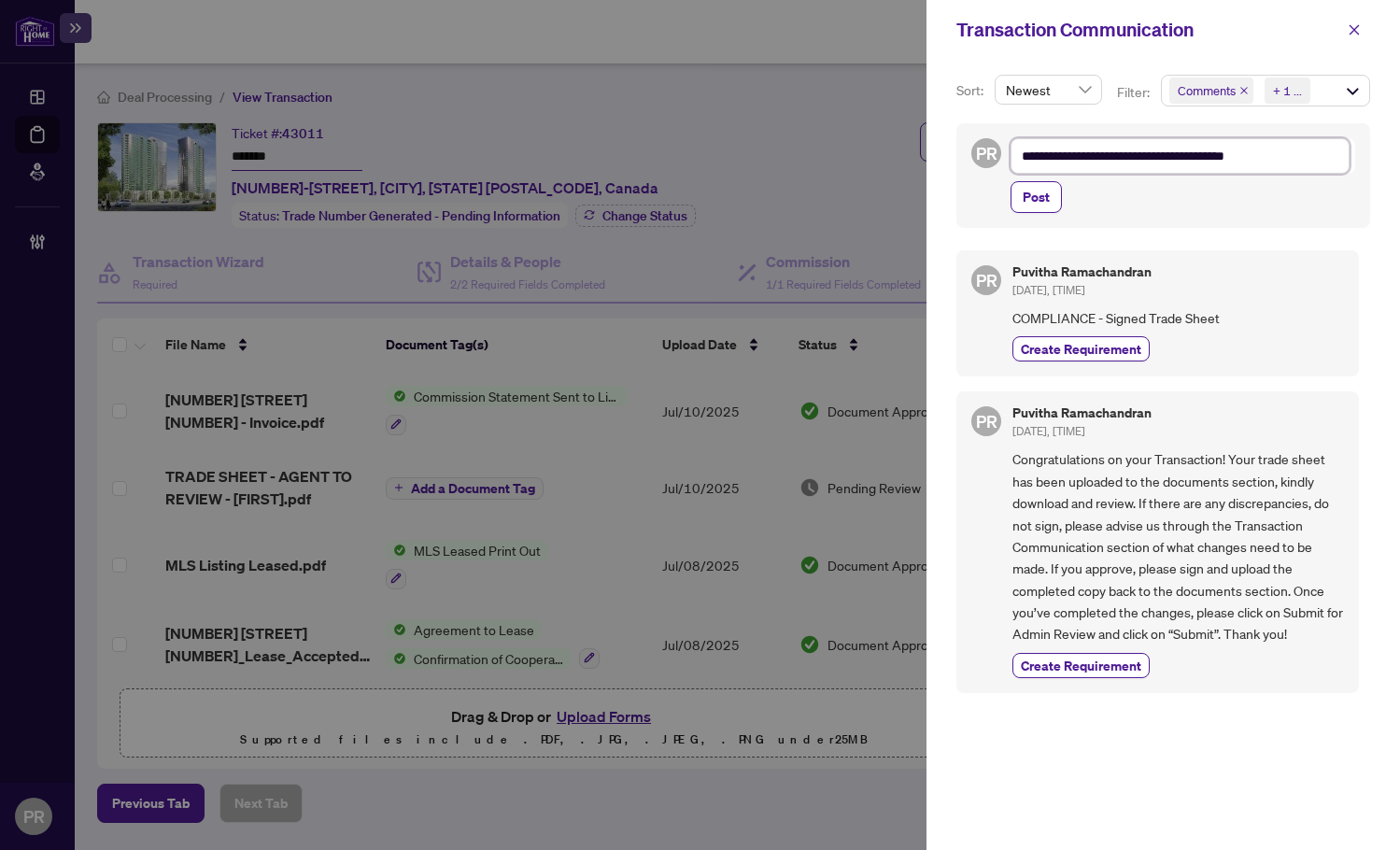 type on "**********" 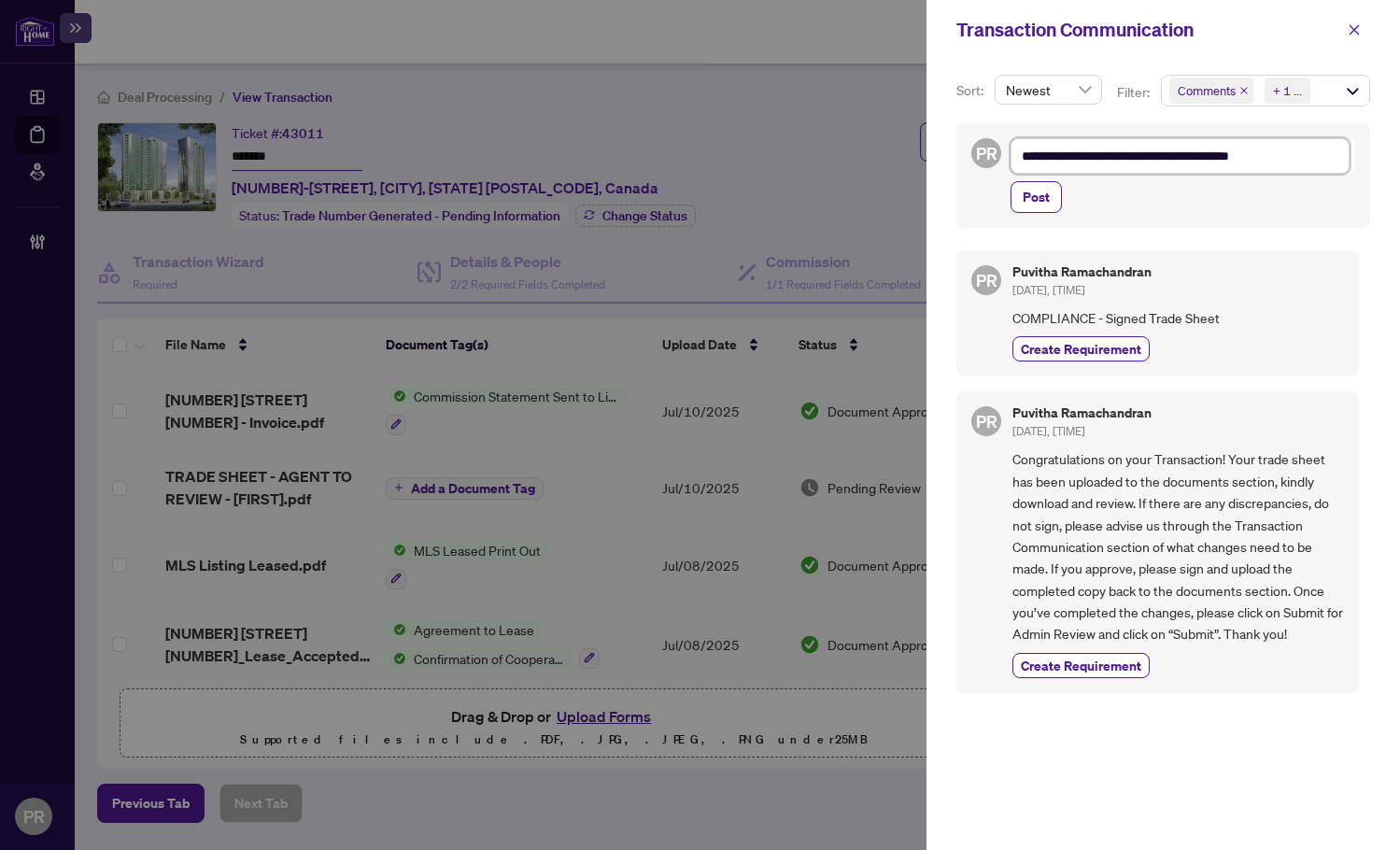 type on "**********" 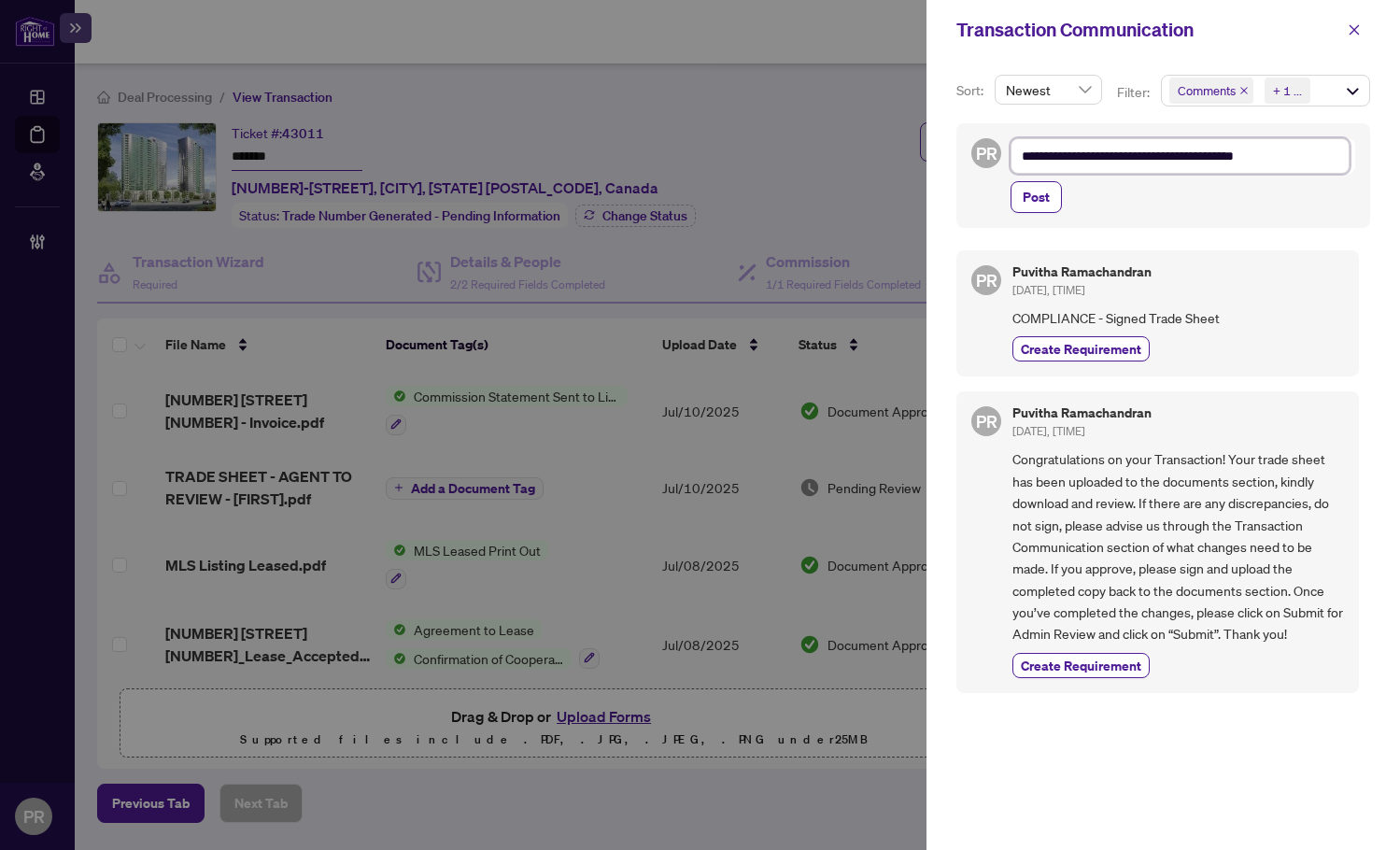 type on "**********" 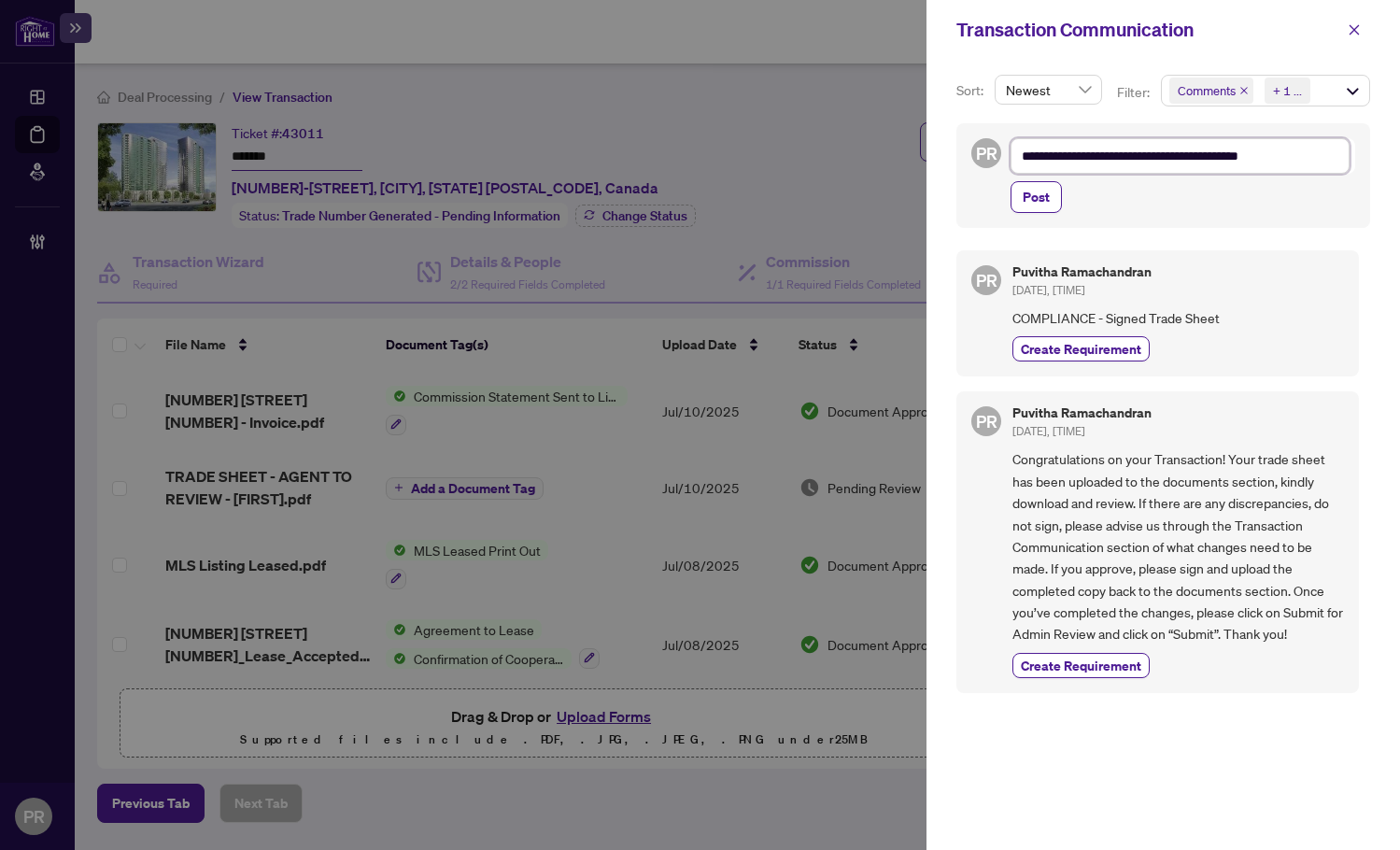 type on "**********" 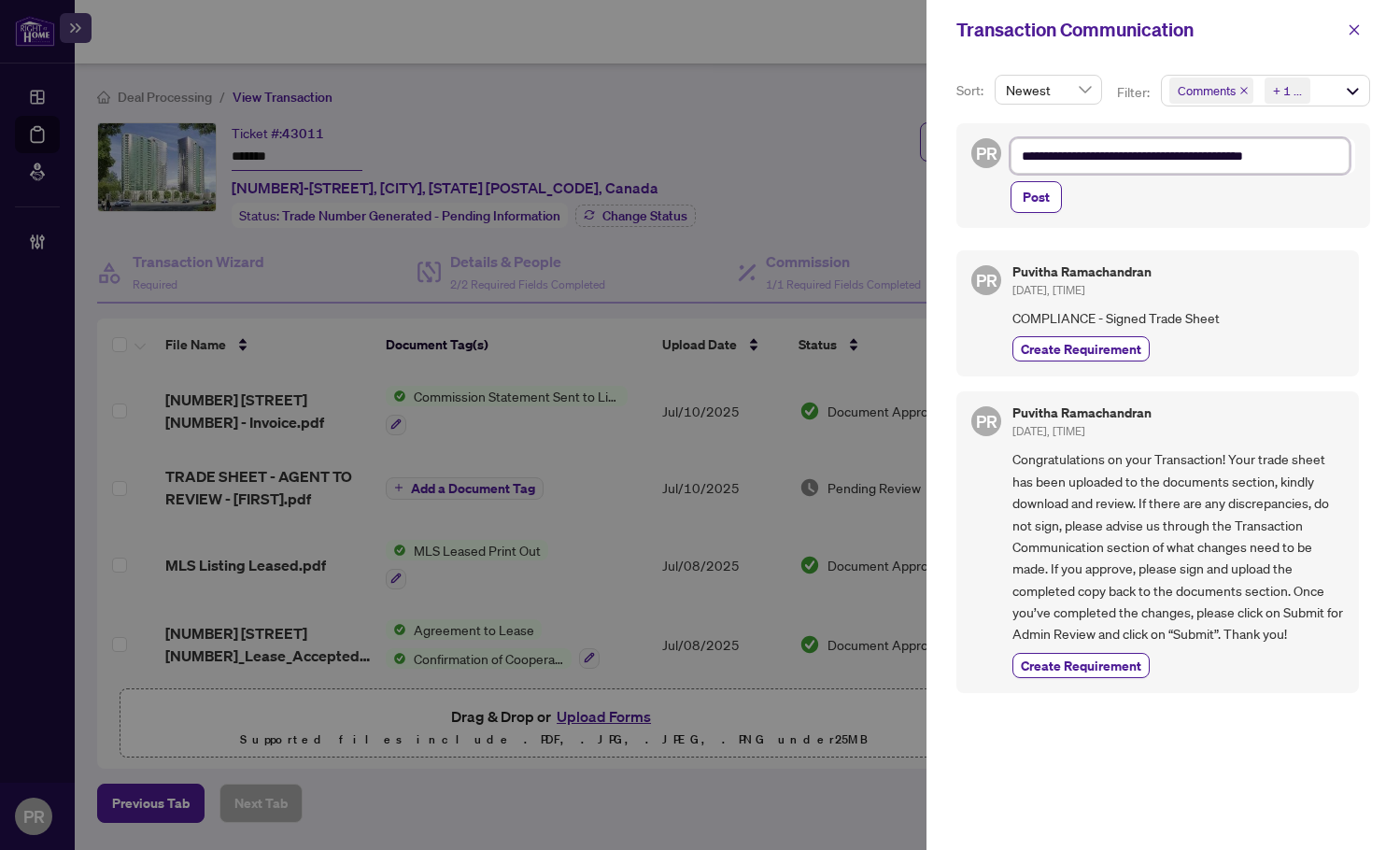 type on "**********" 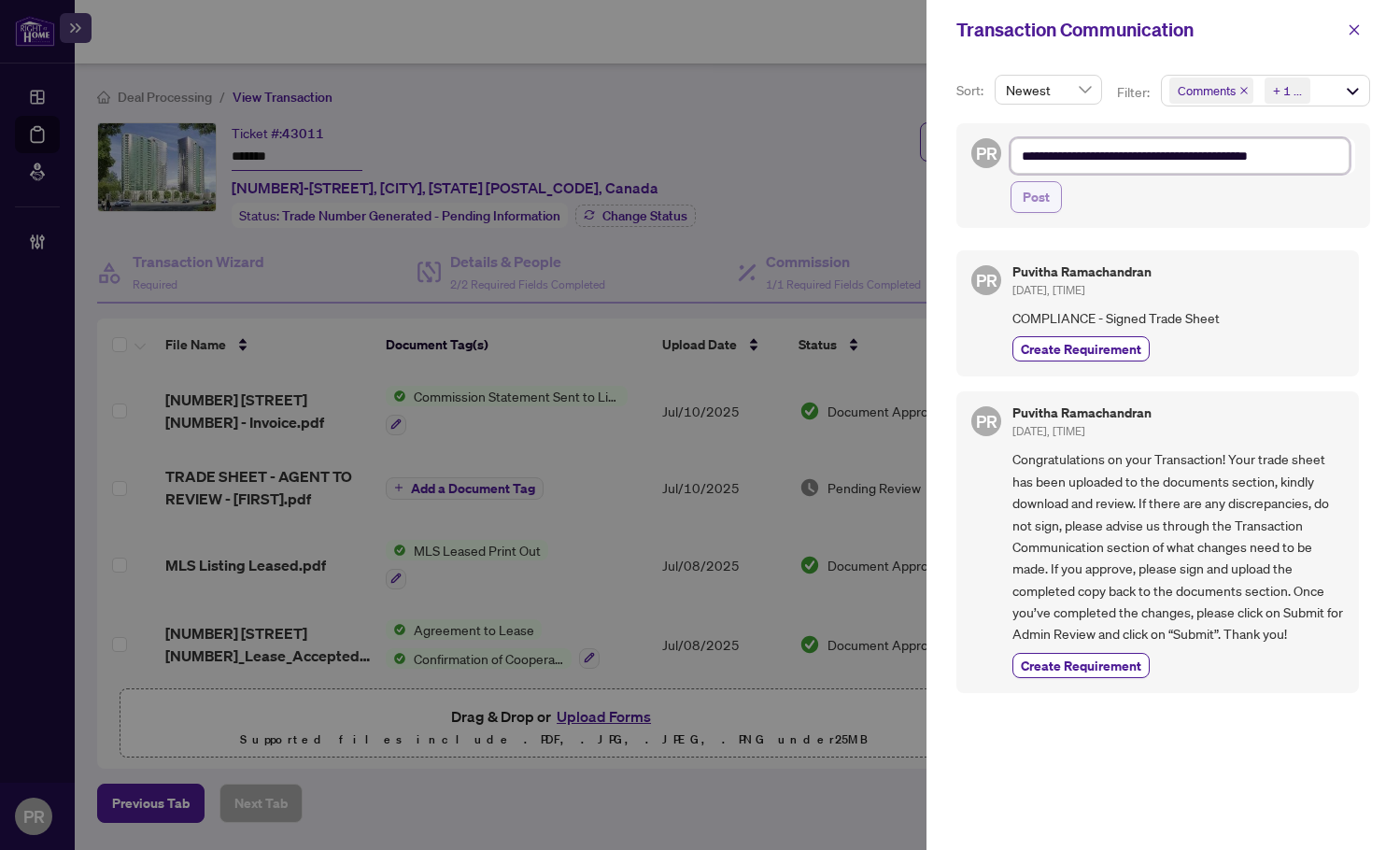 type on "**********" 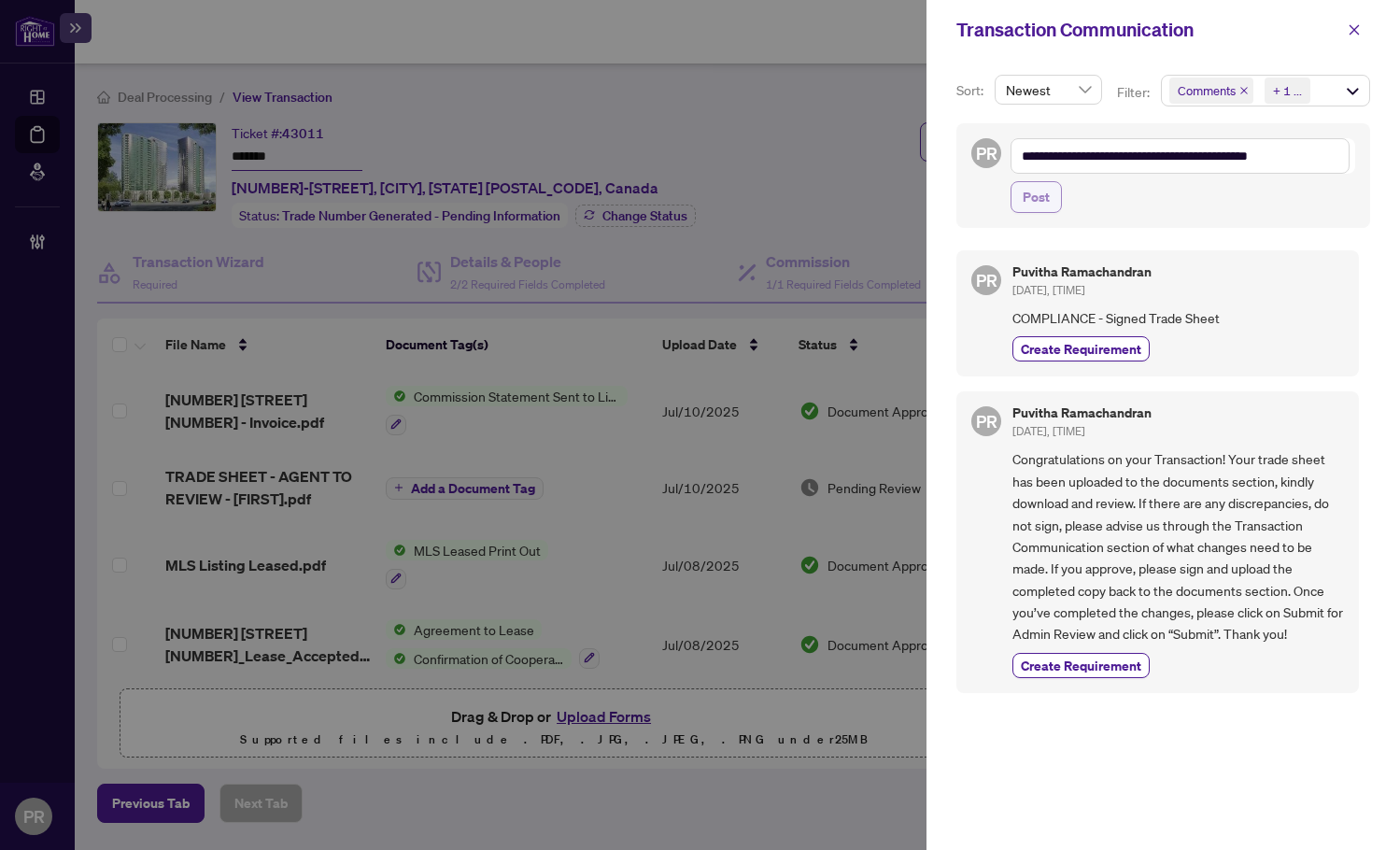 click on "Post" at bounding box center [1036, 197] 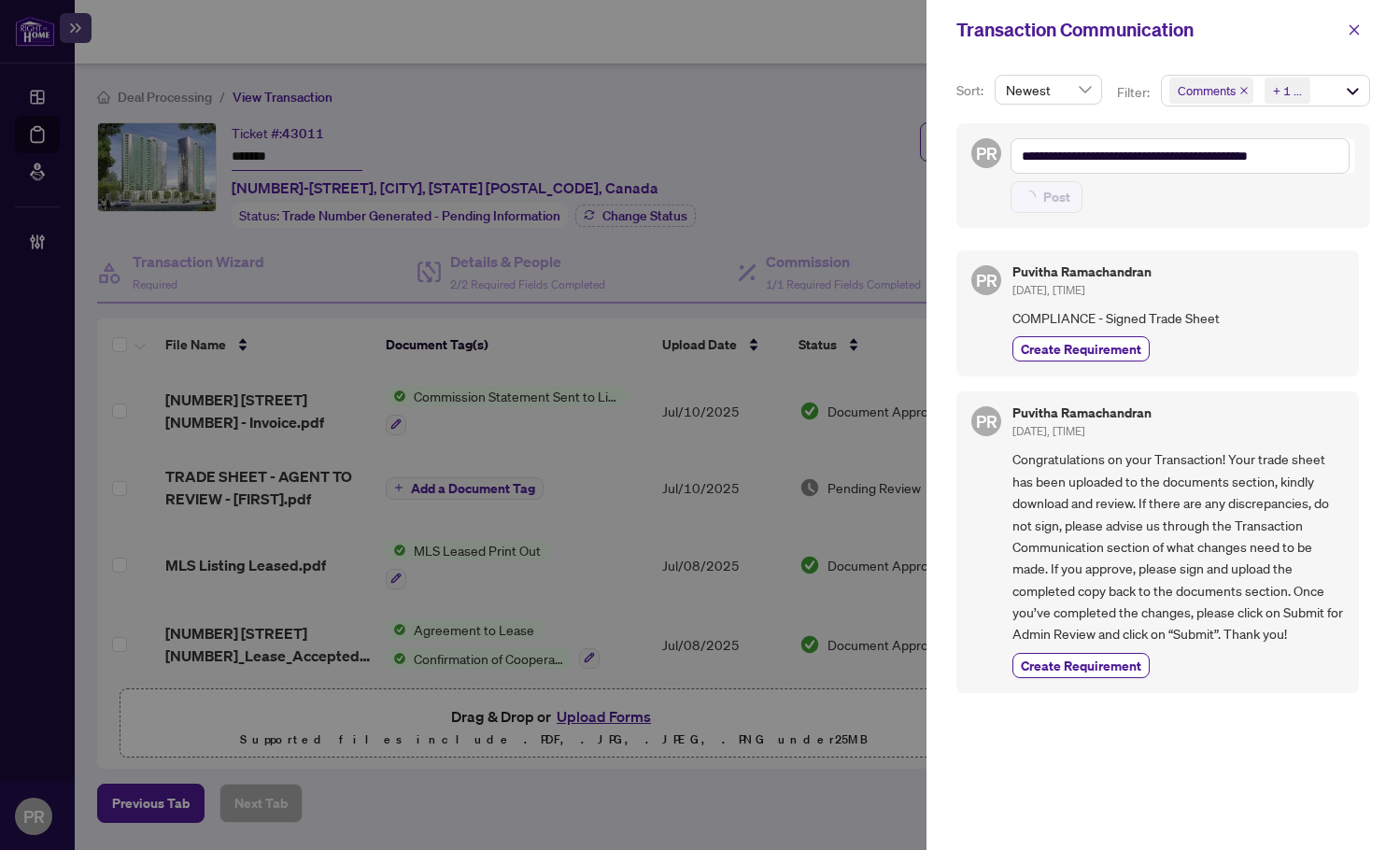 type 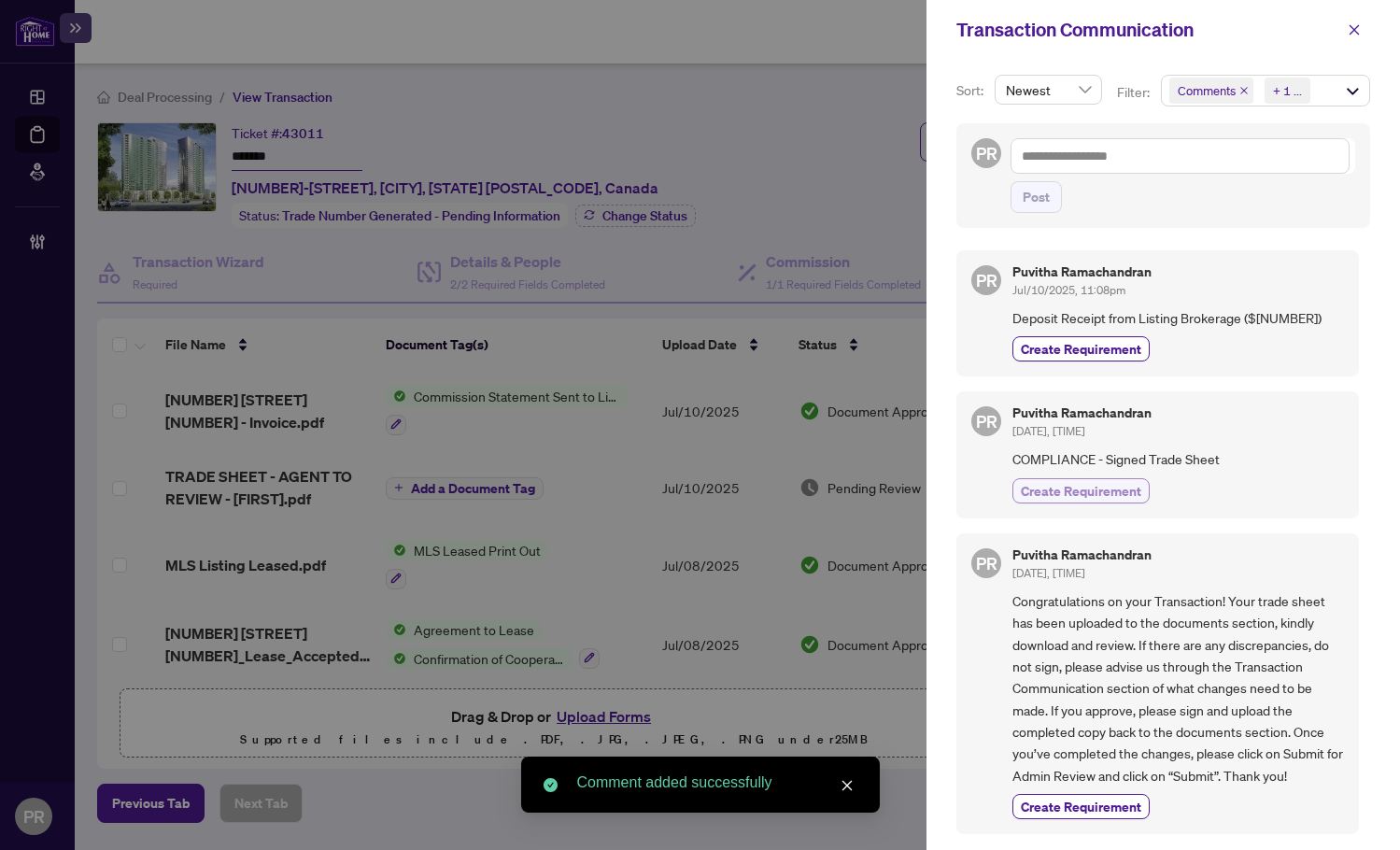 click on "Create Requirement" at bounding box center [1081, 490] 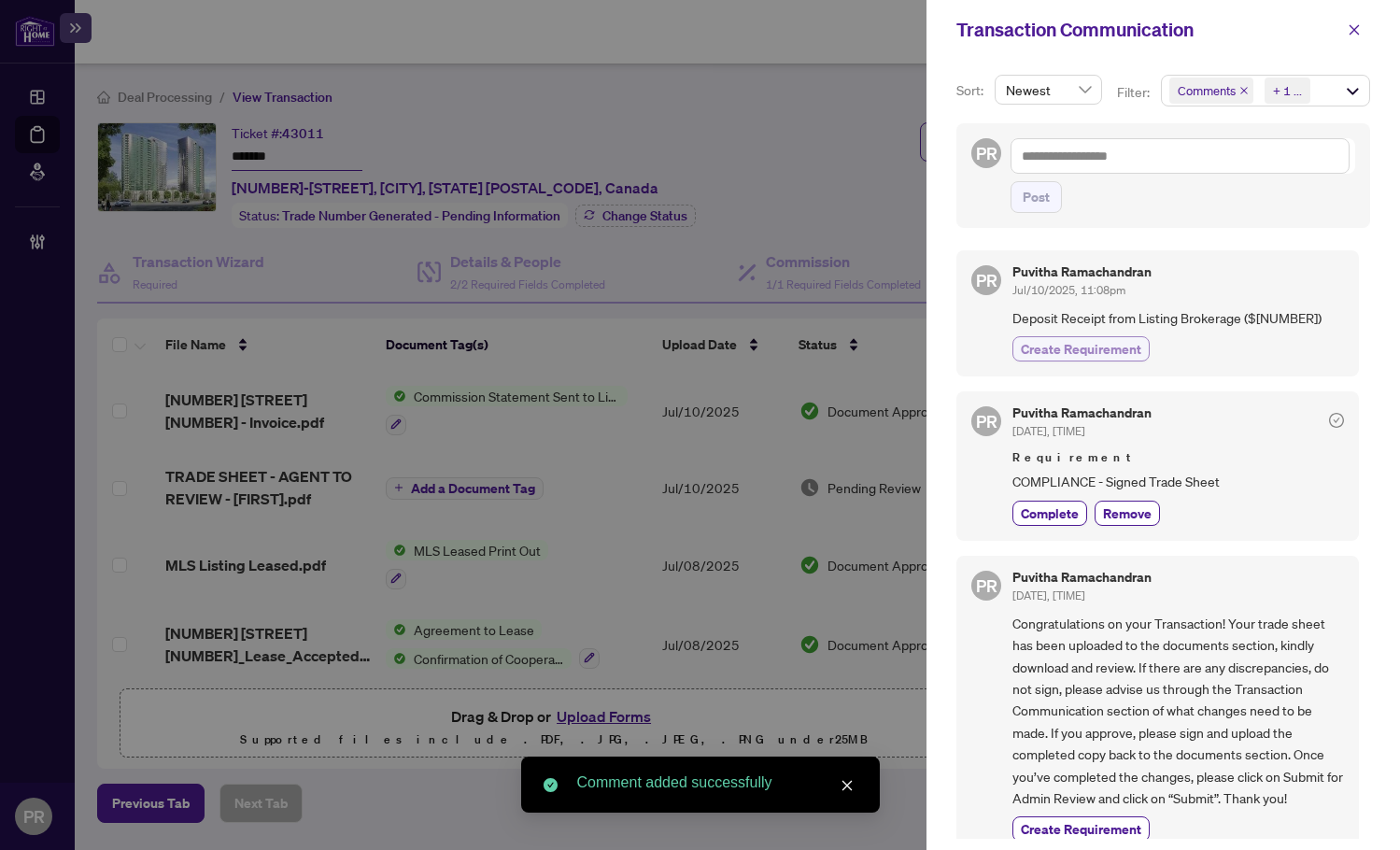 click on "Create Requirement" at bounding box center [1081, 348] 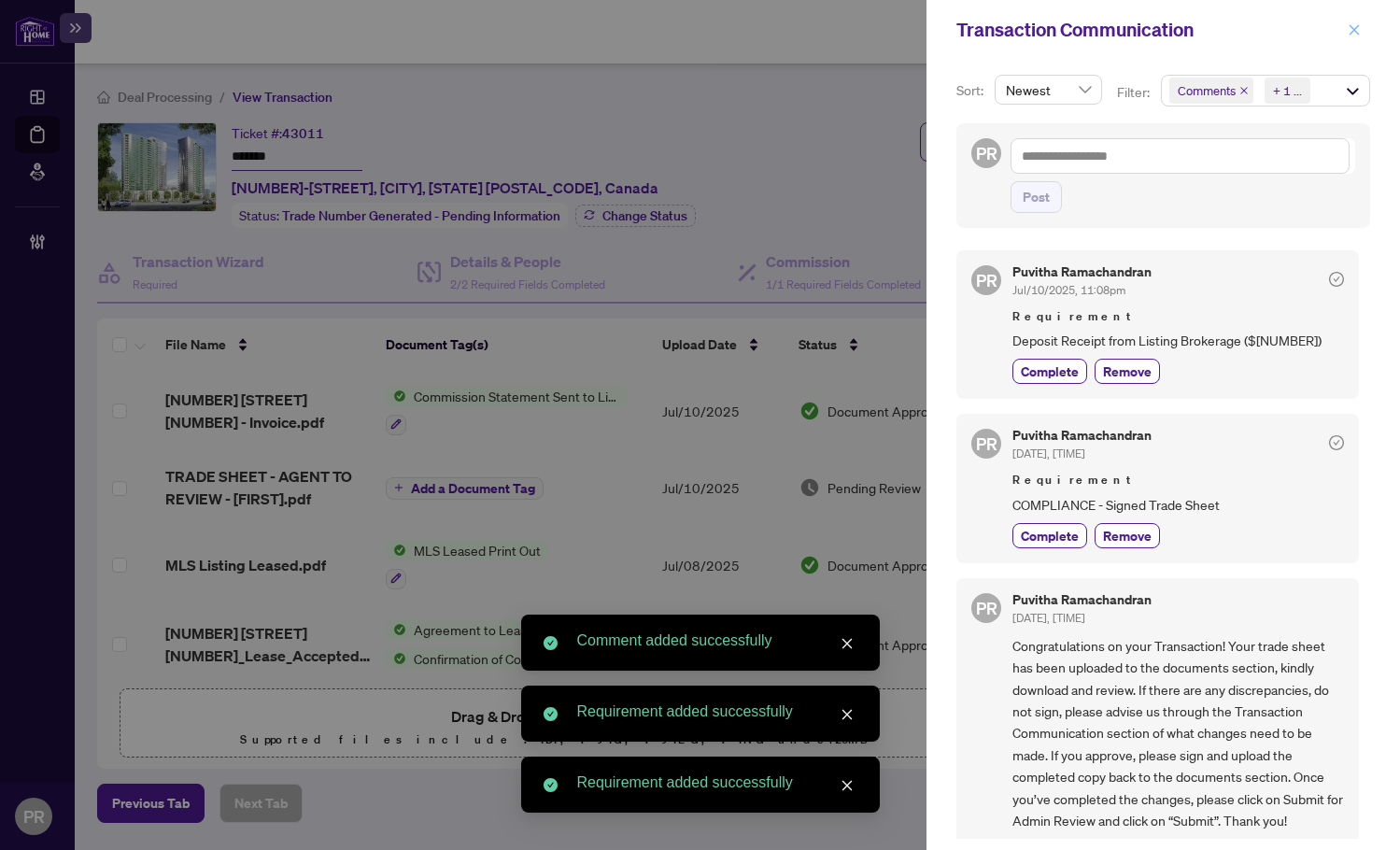 click 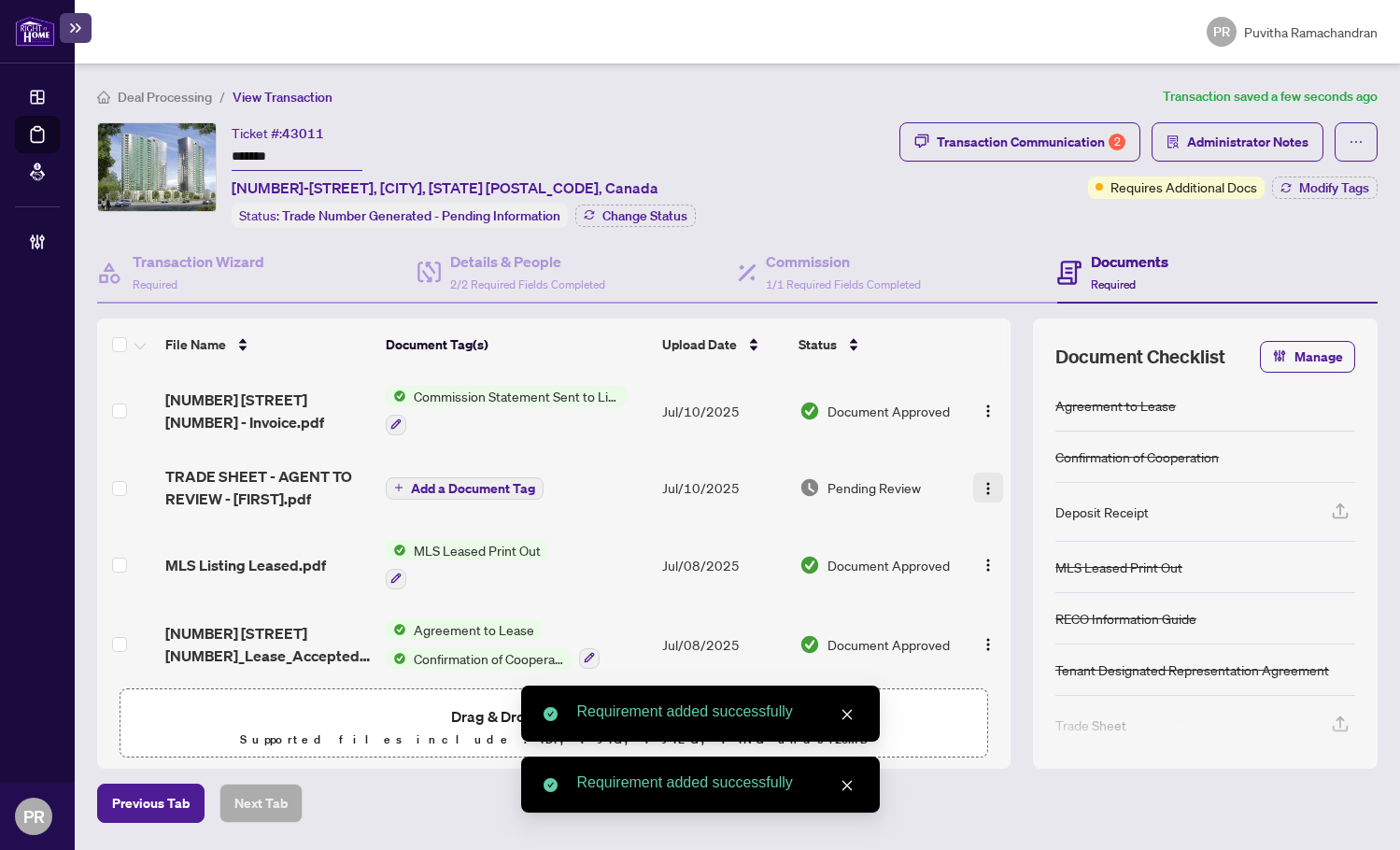 click at bounding box center (988, 489) 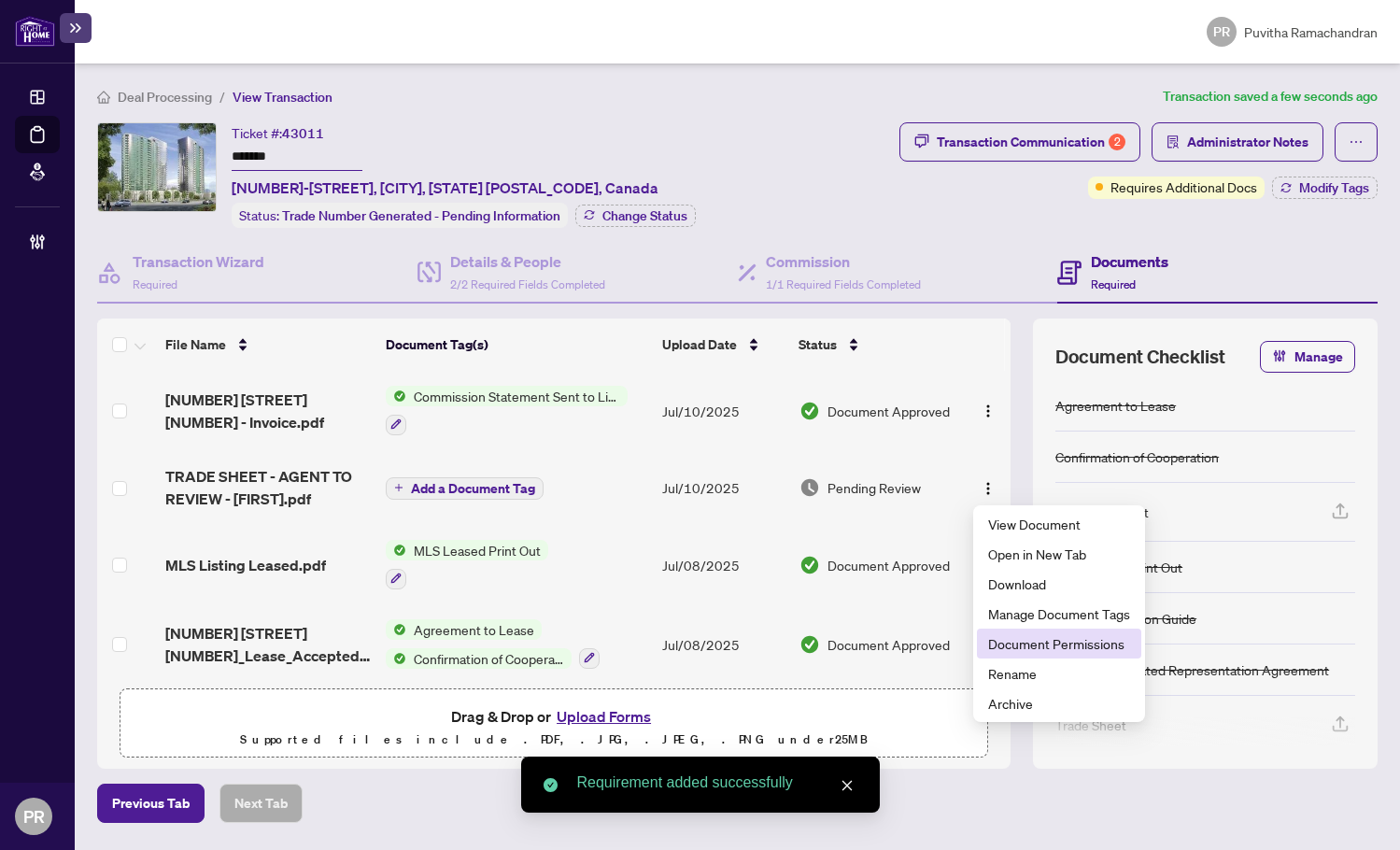 click on "Document Permissions" at bounding box center [1059, 644] 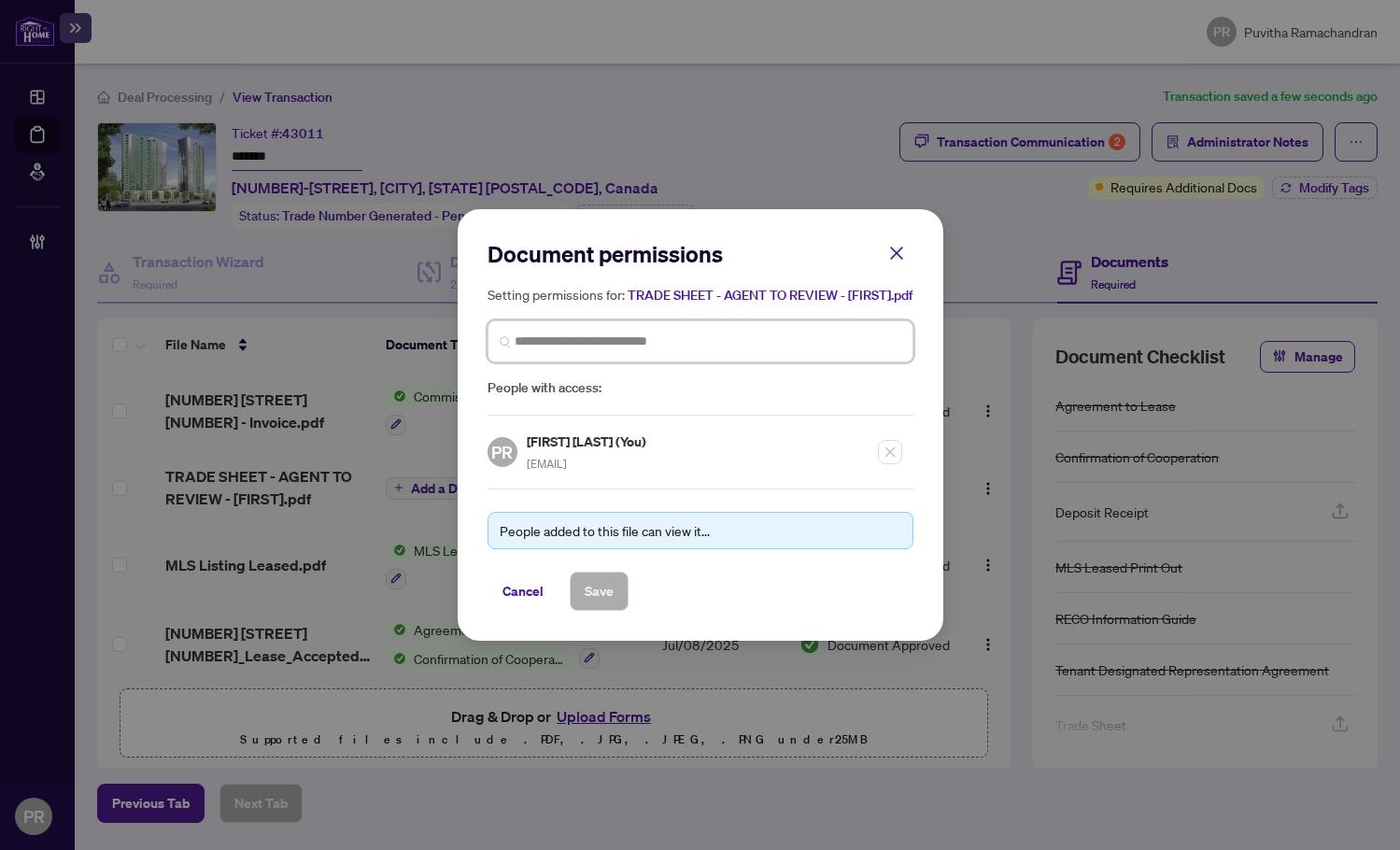 click at bounding box center [708, 341] 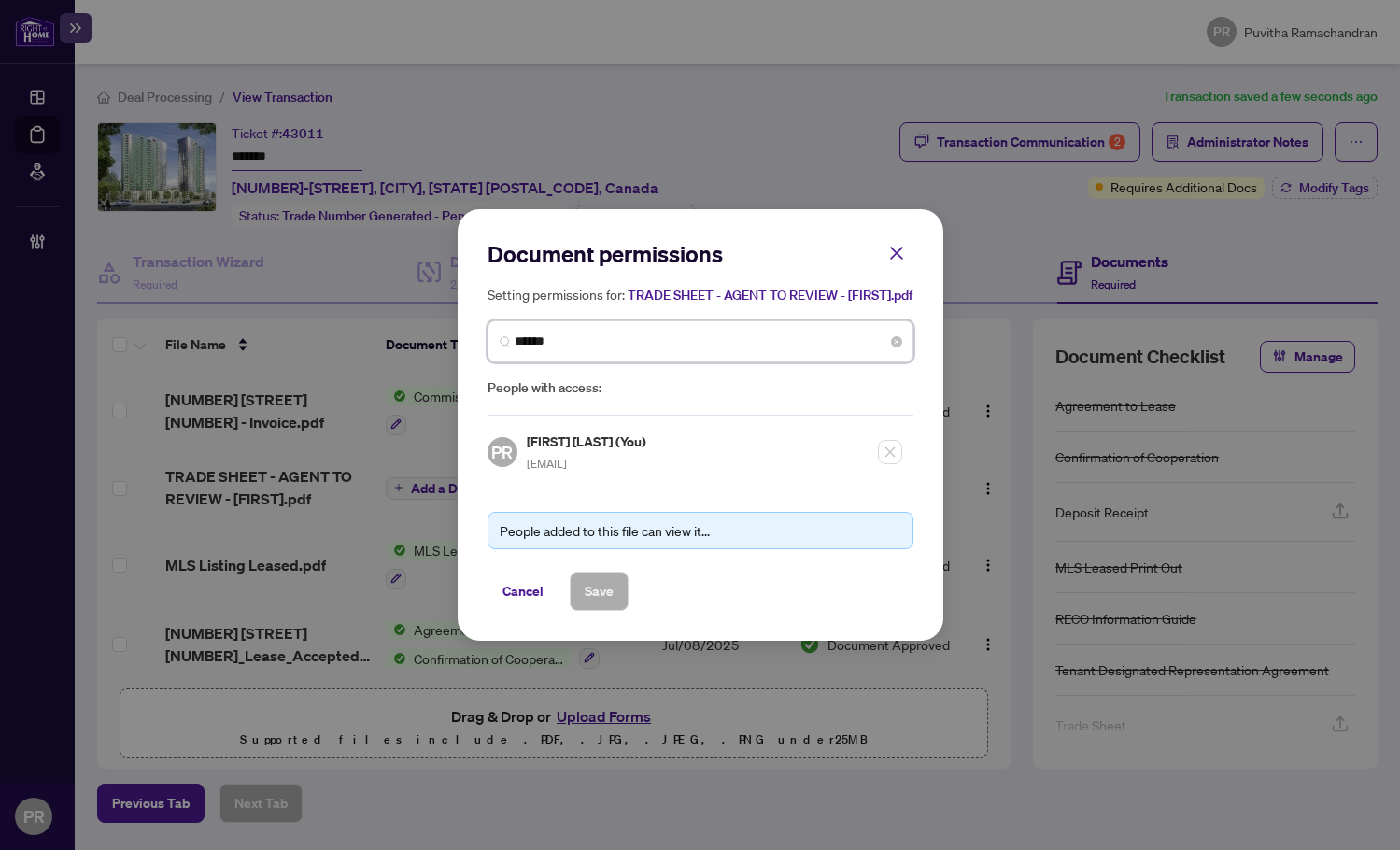 type on "*******" 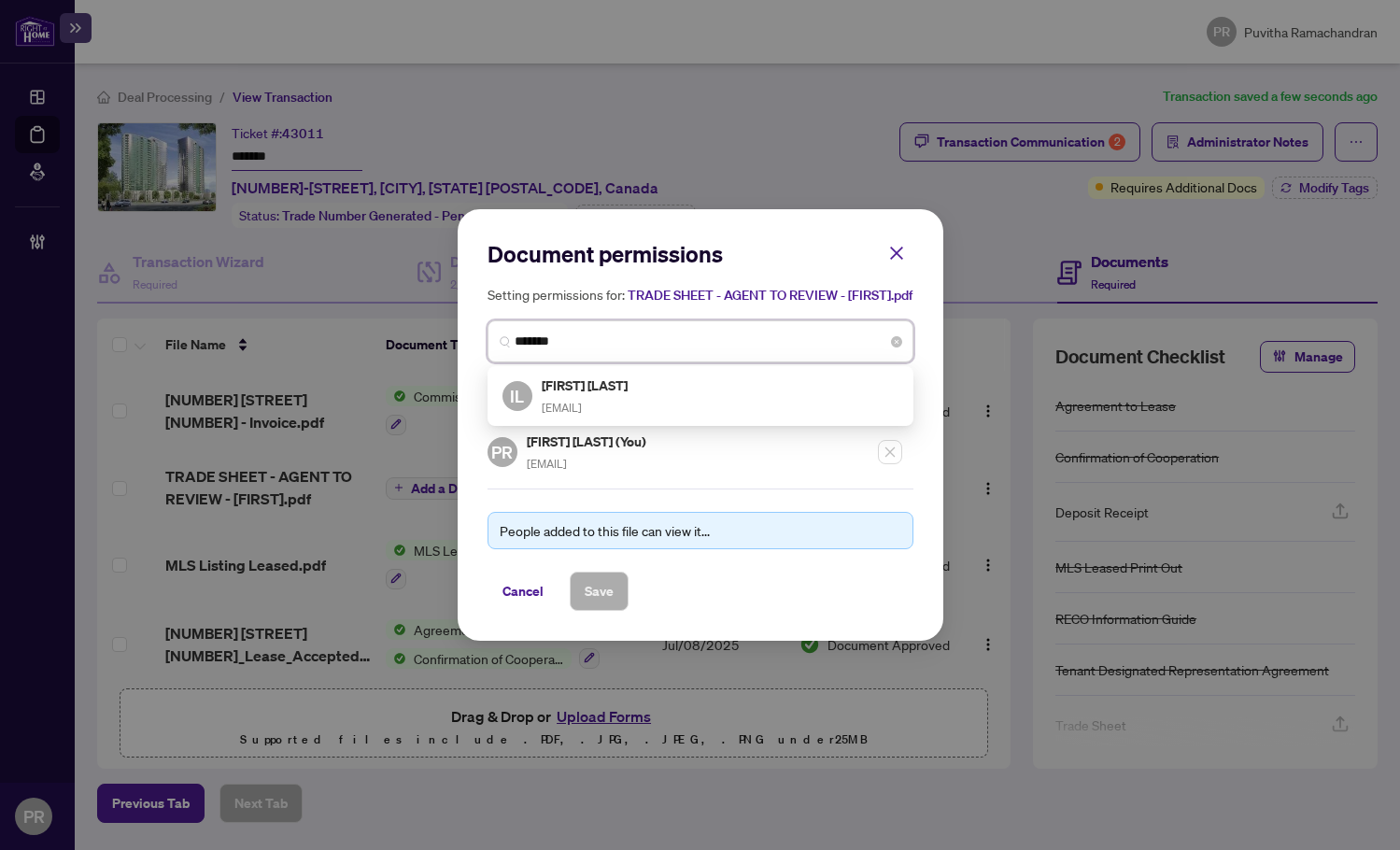 click on "Ivy Liu" at bounding box center [586, 385] 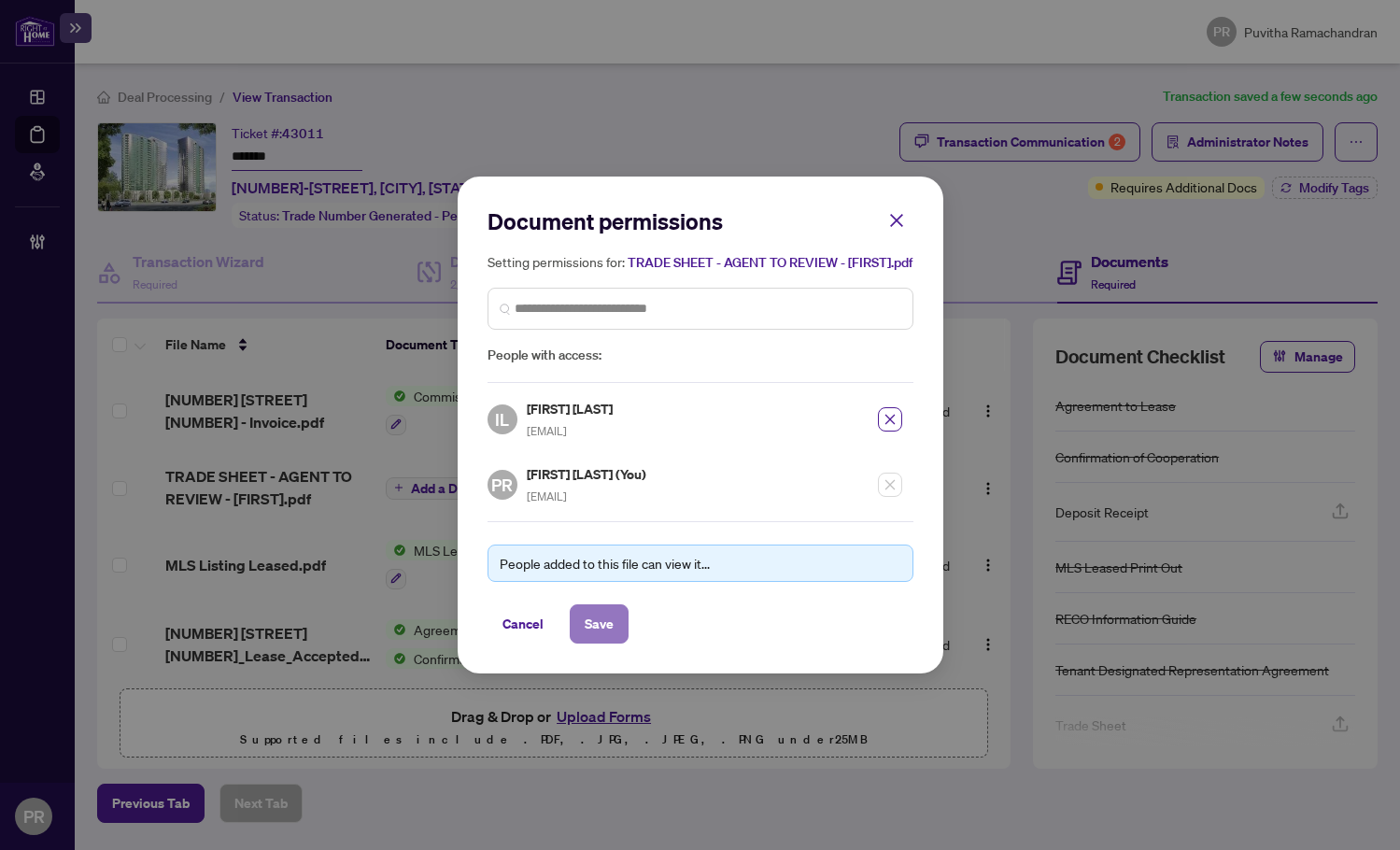 click on "Save" at bounding box center [599, 624] 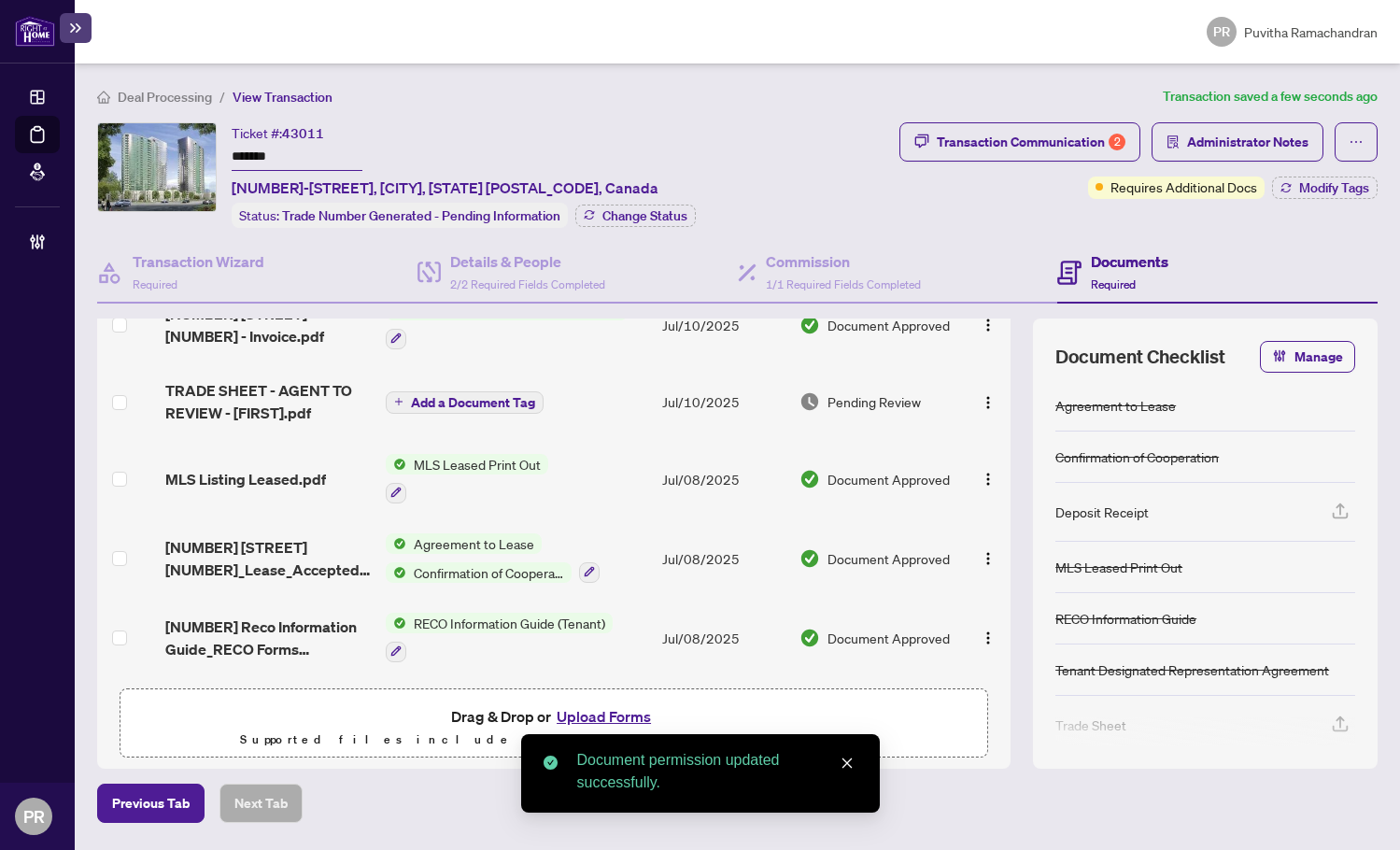 scroll, scrollTop: 0, scrollLeft: 0, axis: both 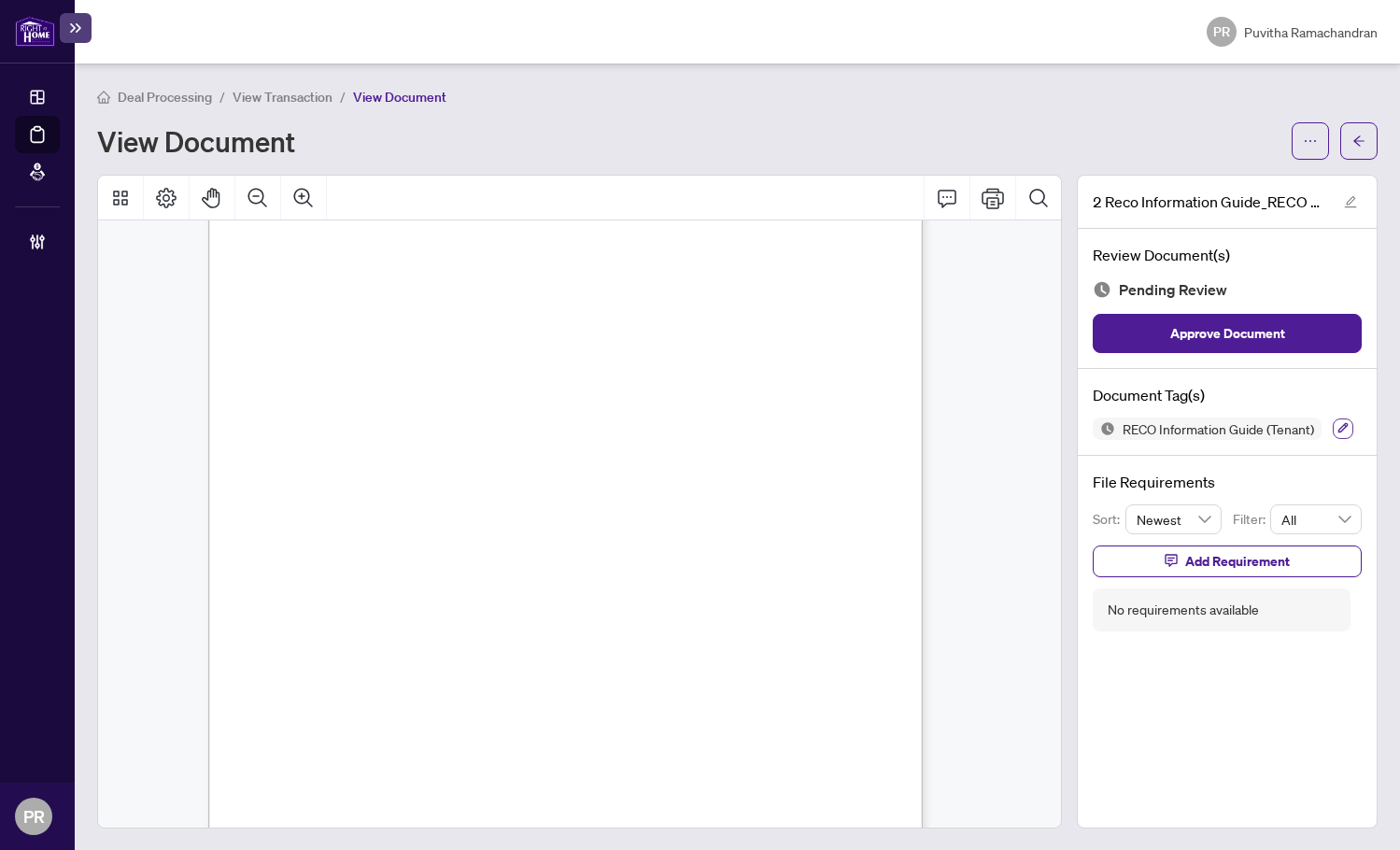 click at bounding box center [1343, 429] 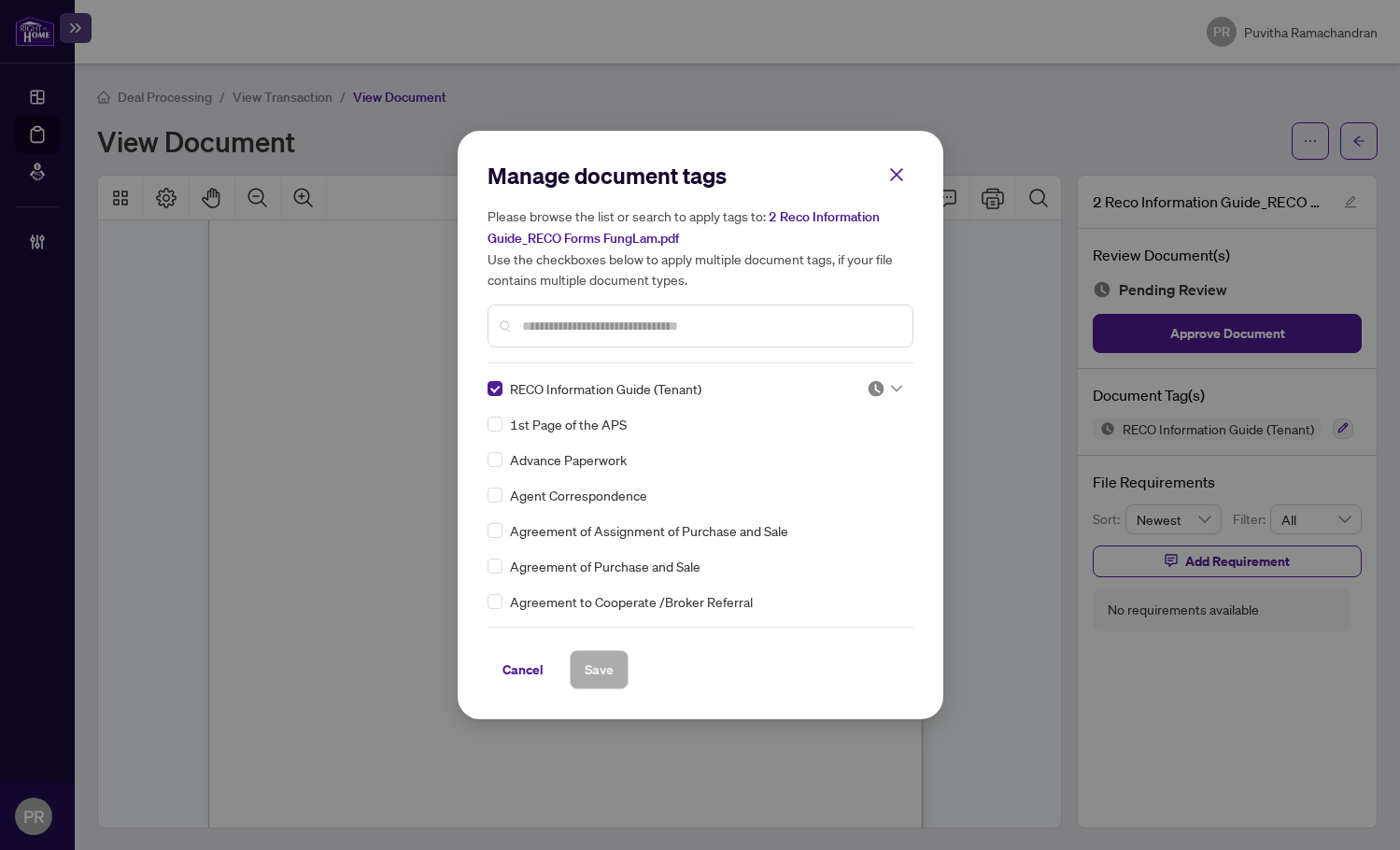 click at bounding box center [876, 389] 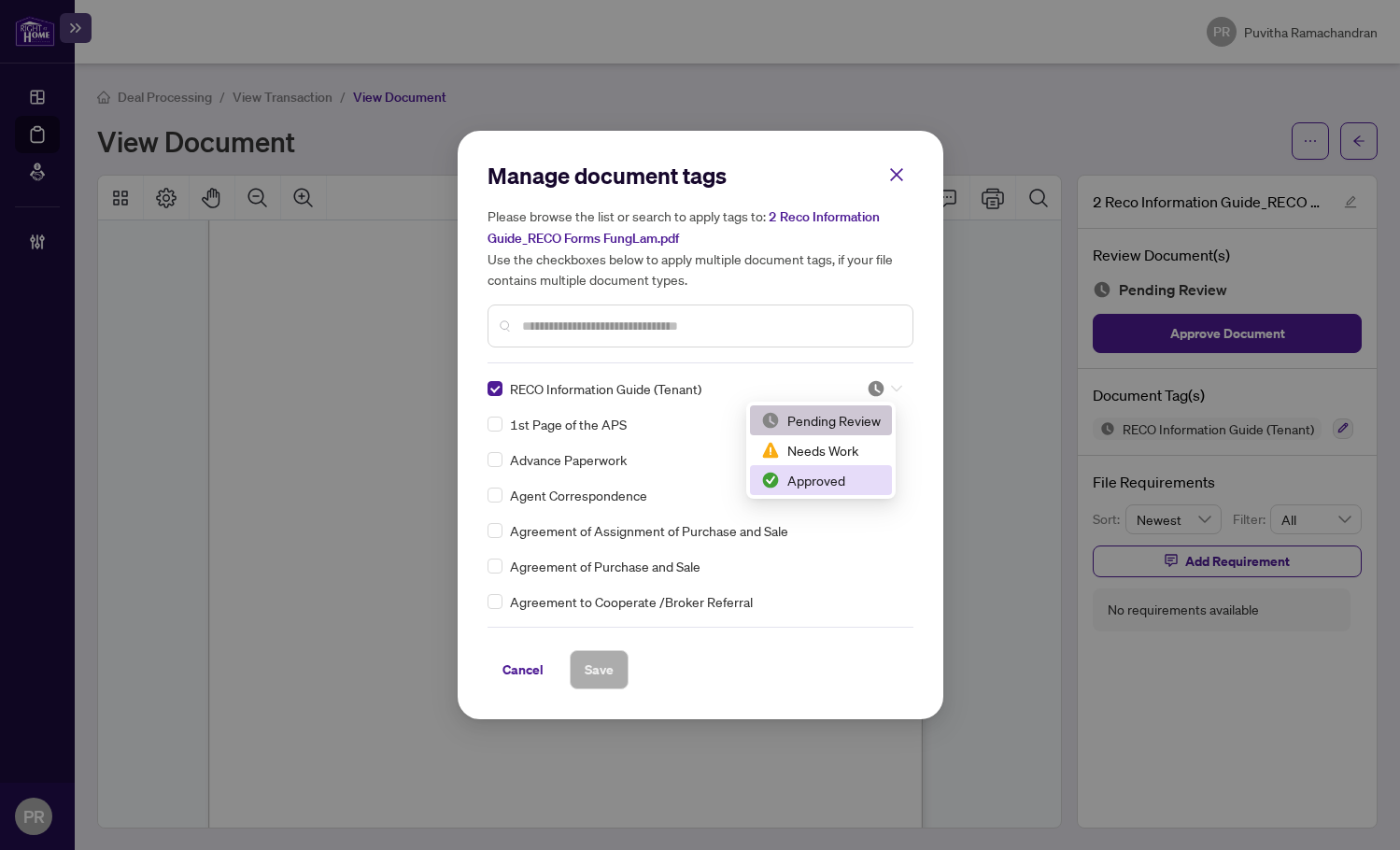click on "Approved" at bounding box center [821, 480] 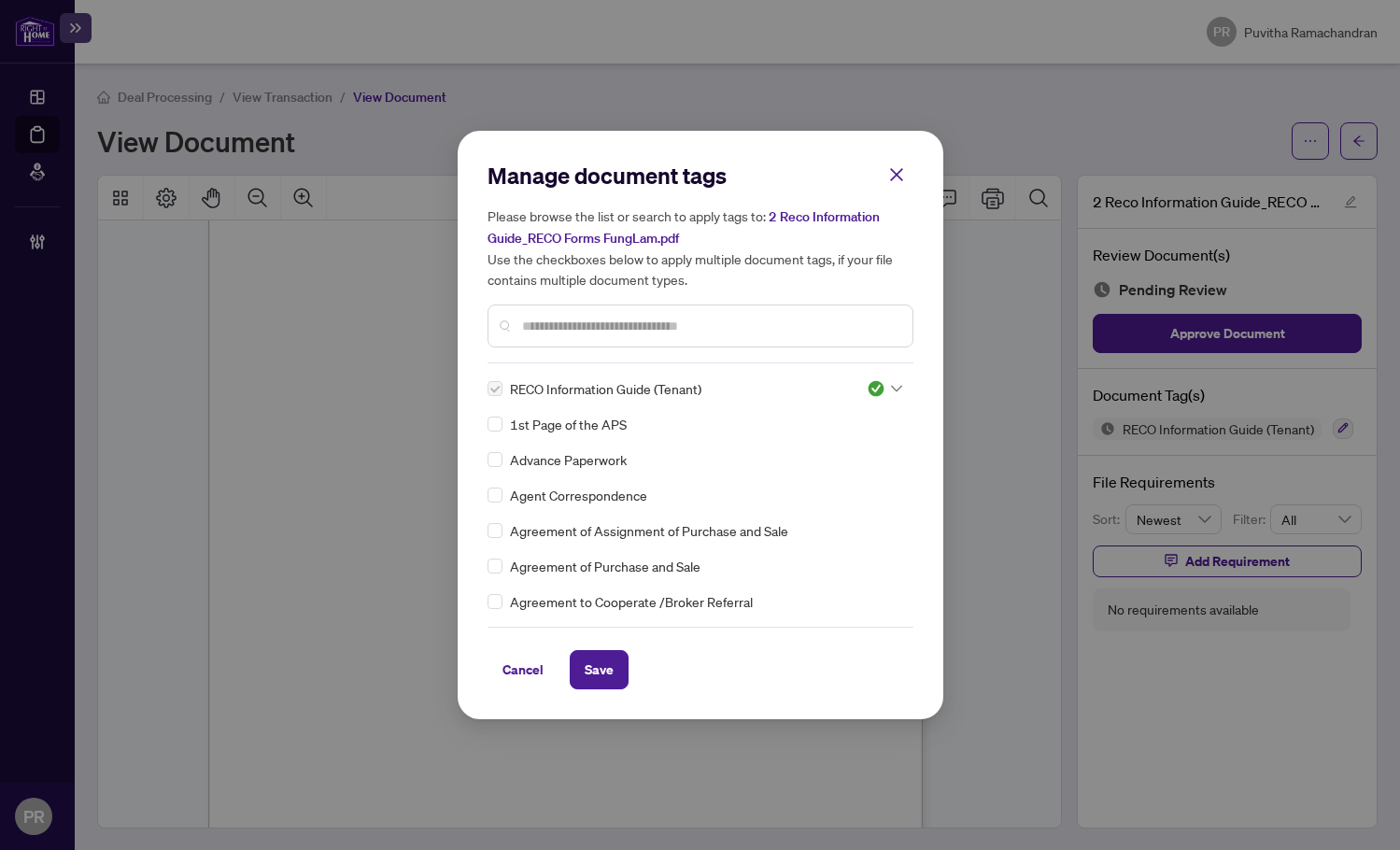 click on "Save" at bounding box center (599, 670) 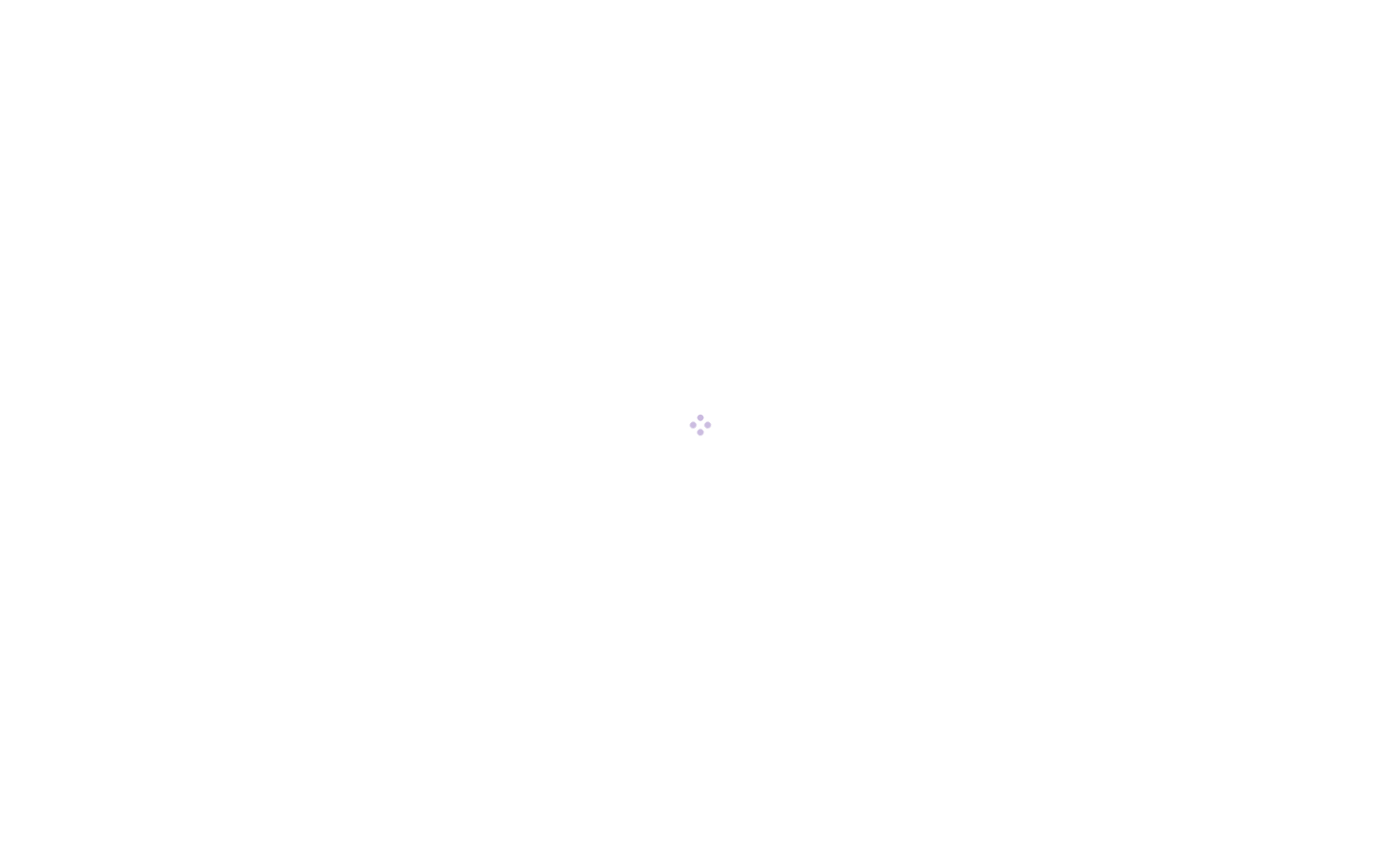 scroll, scrollTop: 0, scrollLeft: 0, axis: both 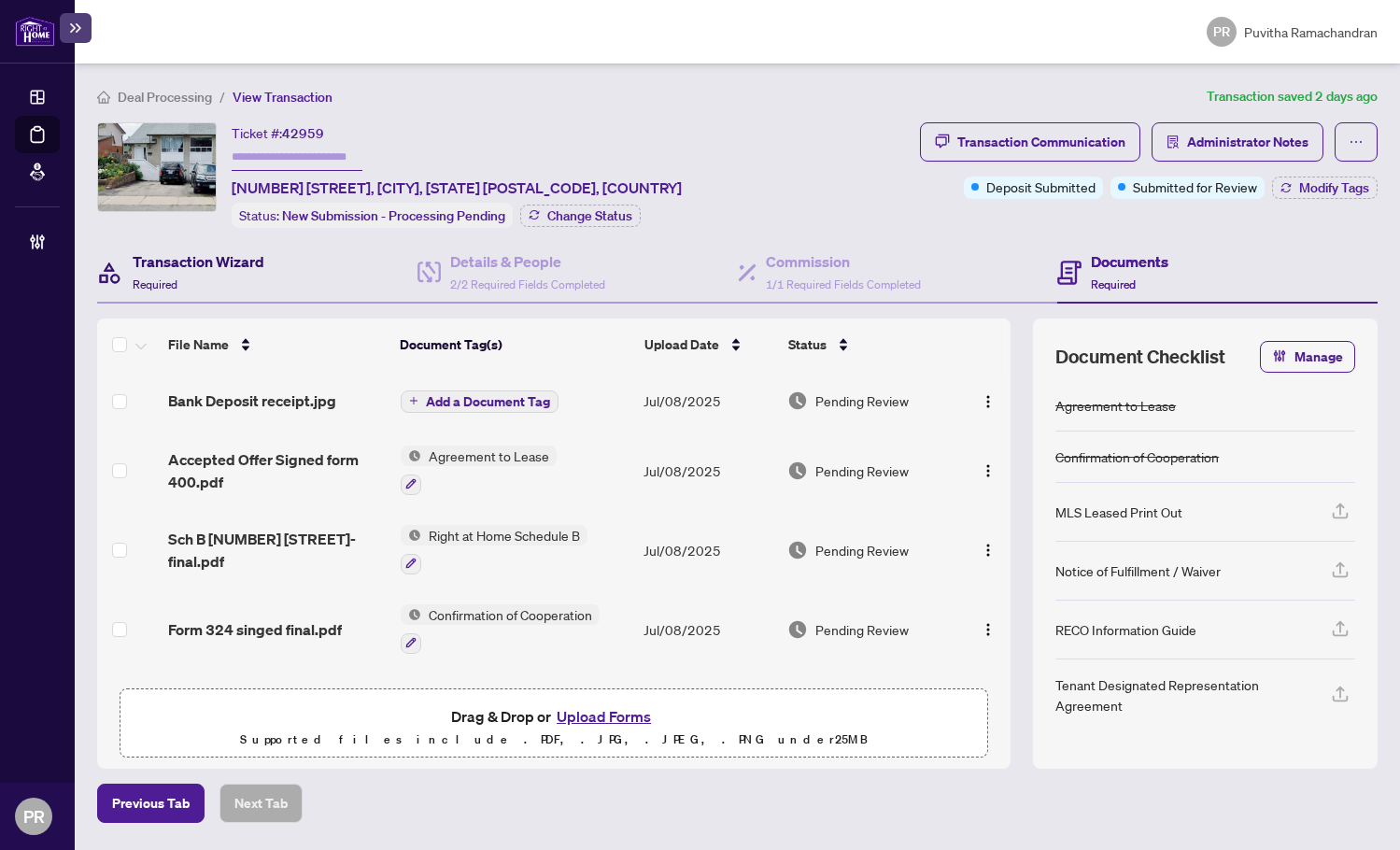 drag, startPoint x: 180, startPoint y: 274, endPoint x: 190, endPoint y: 276, distance: 10.198039 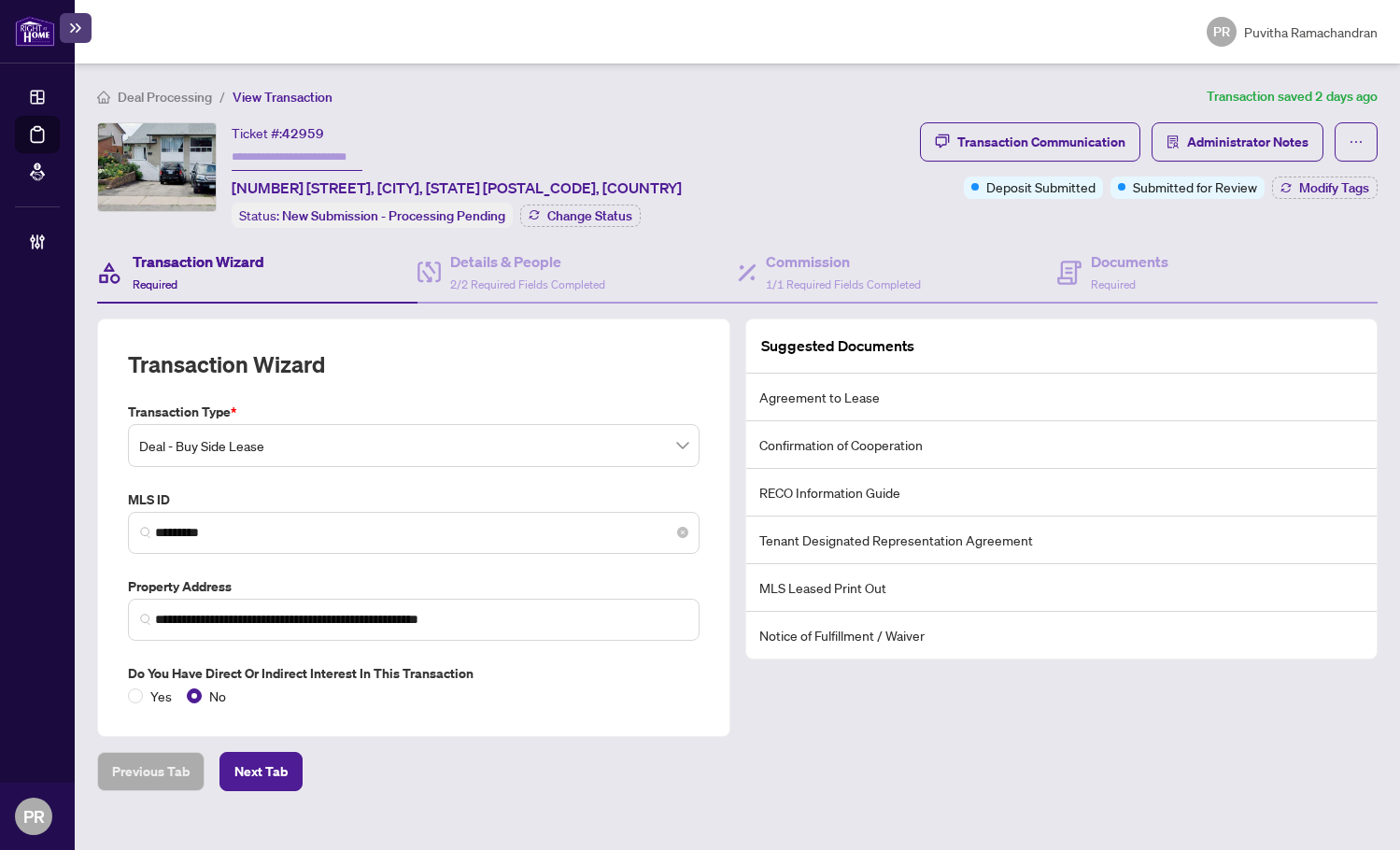 click on "*********" at bounding box center [414, 532] 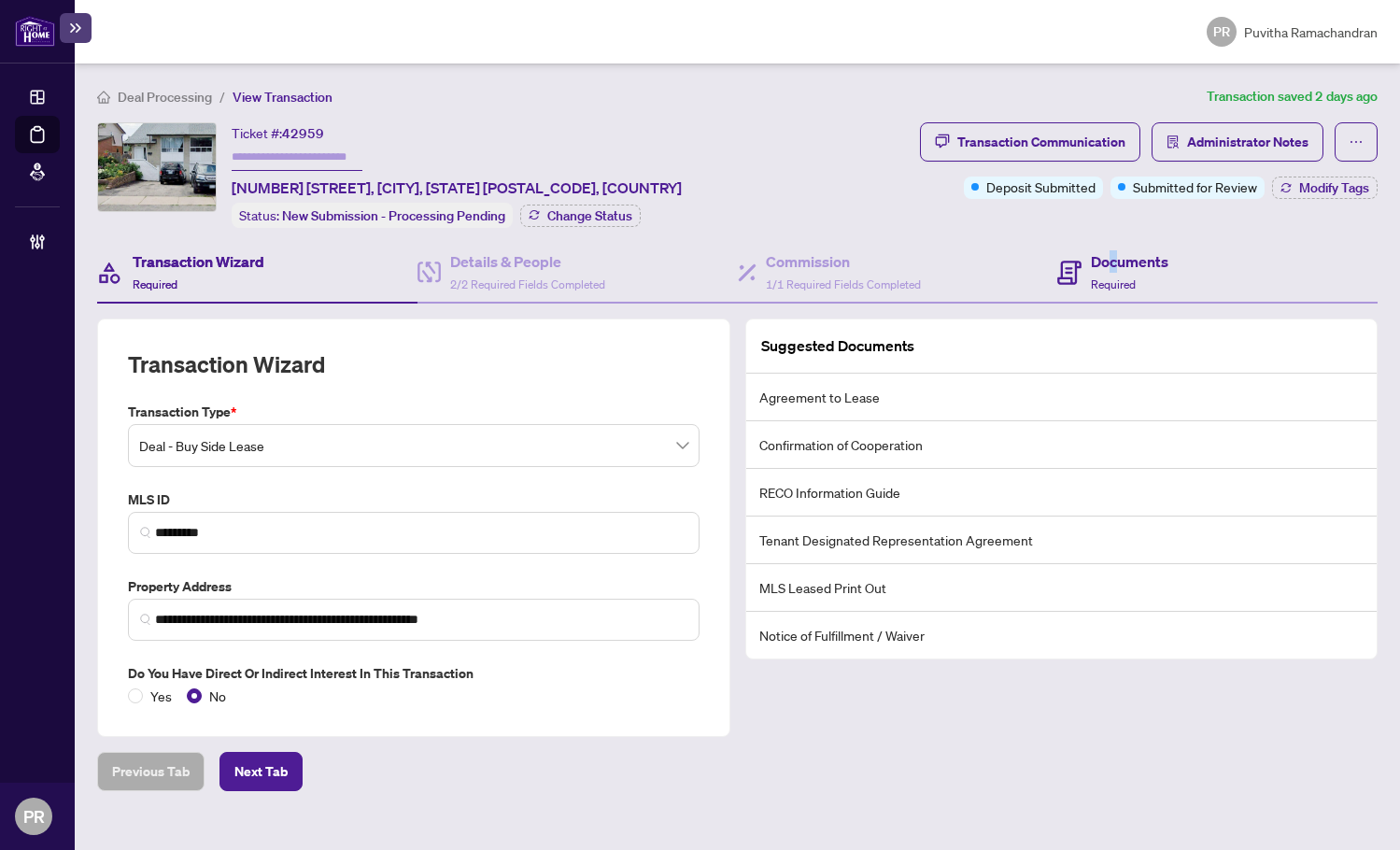 click on "Documents Required" at bounding box center (1217, 273) 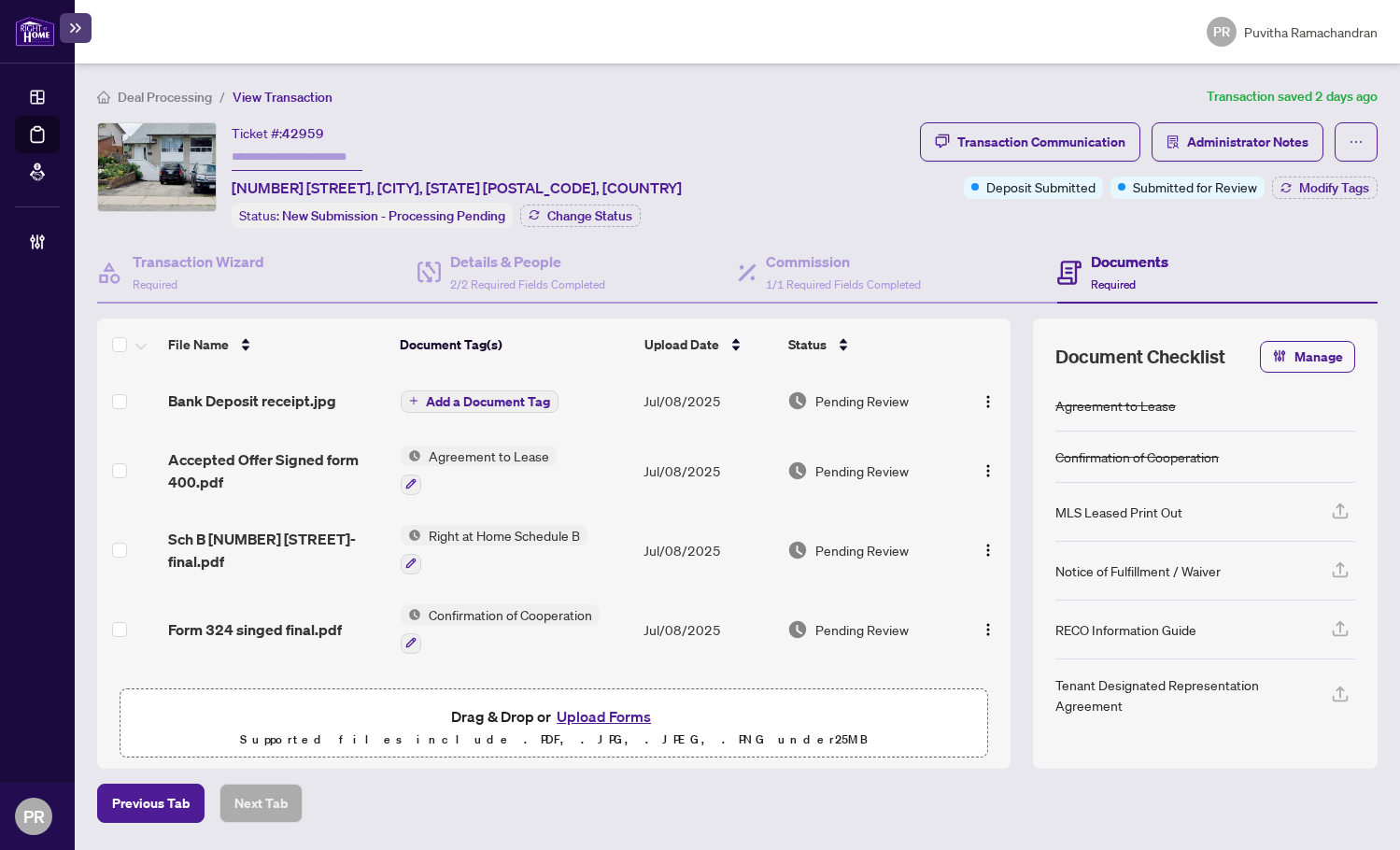 click on "Bank Deposit receipt.jpg" at bounding box center (276, 401) 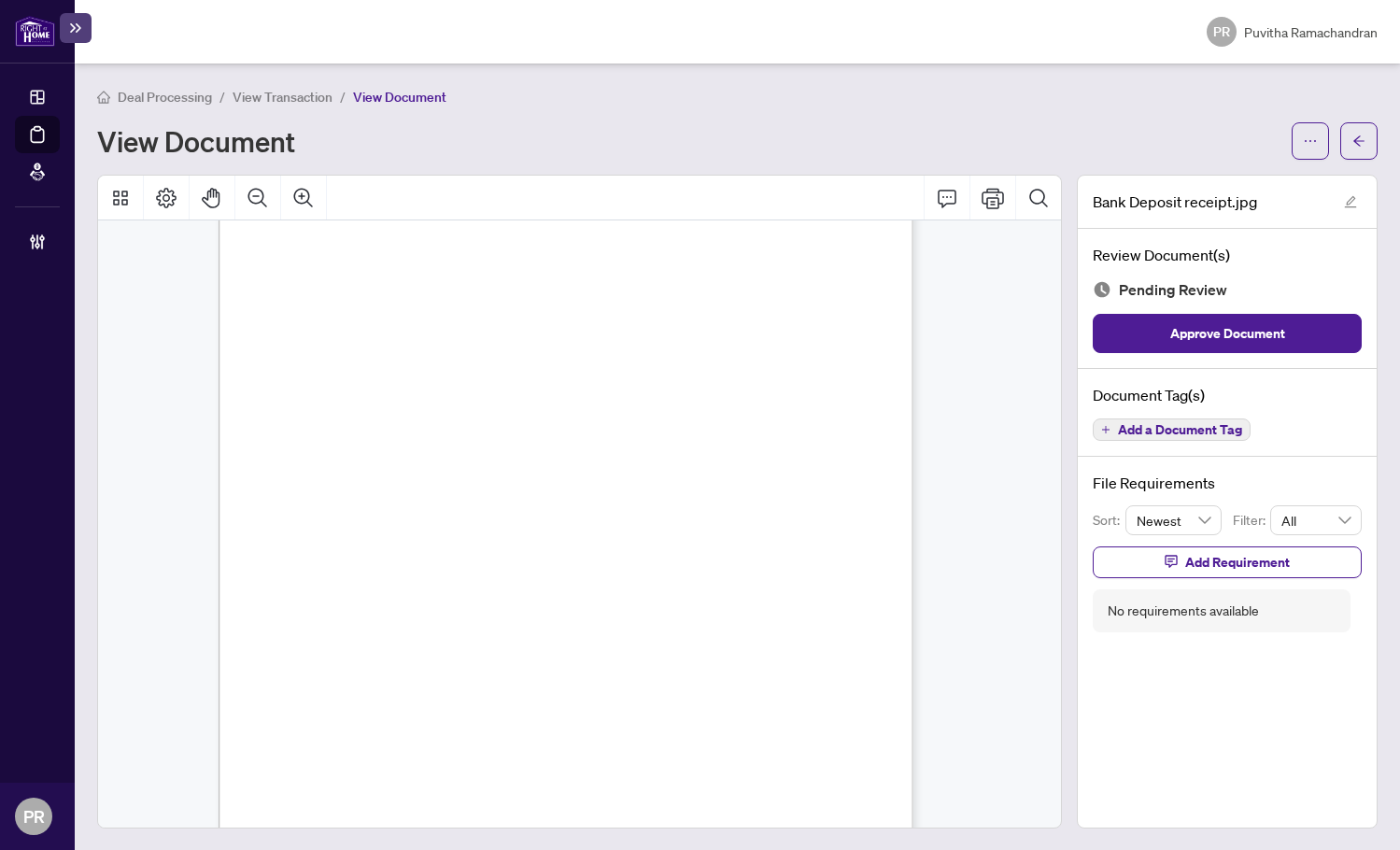 scroll, scrollTop: 0, scrollLeft: 0, axis: both 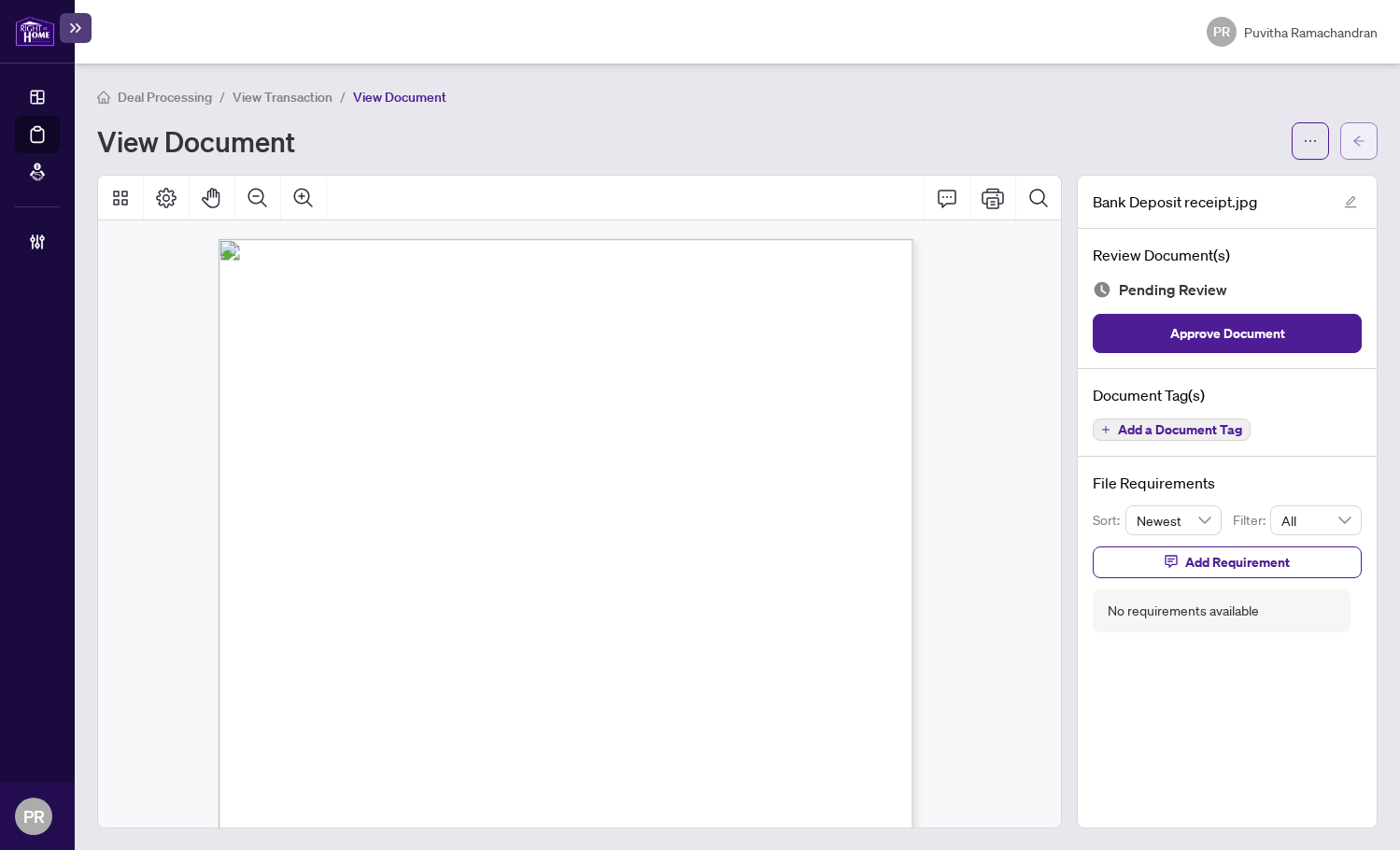 click at bounding box center (1359, 141) 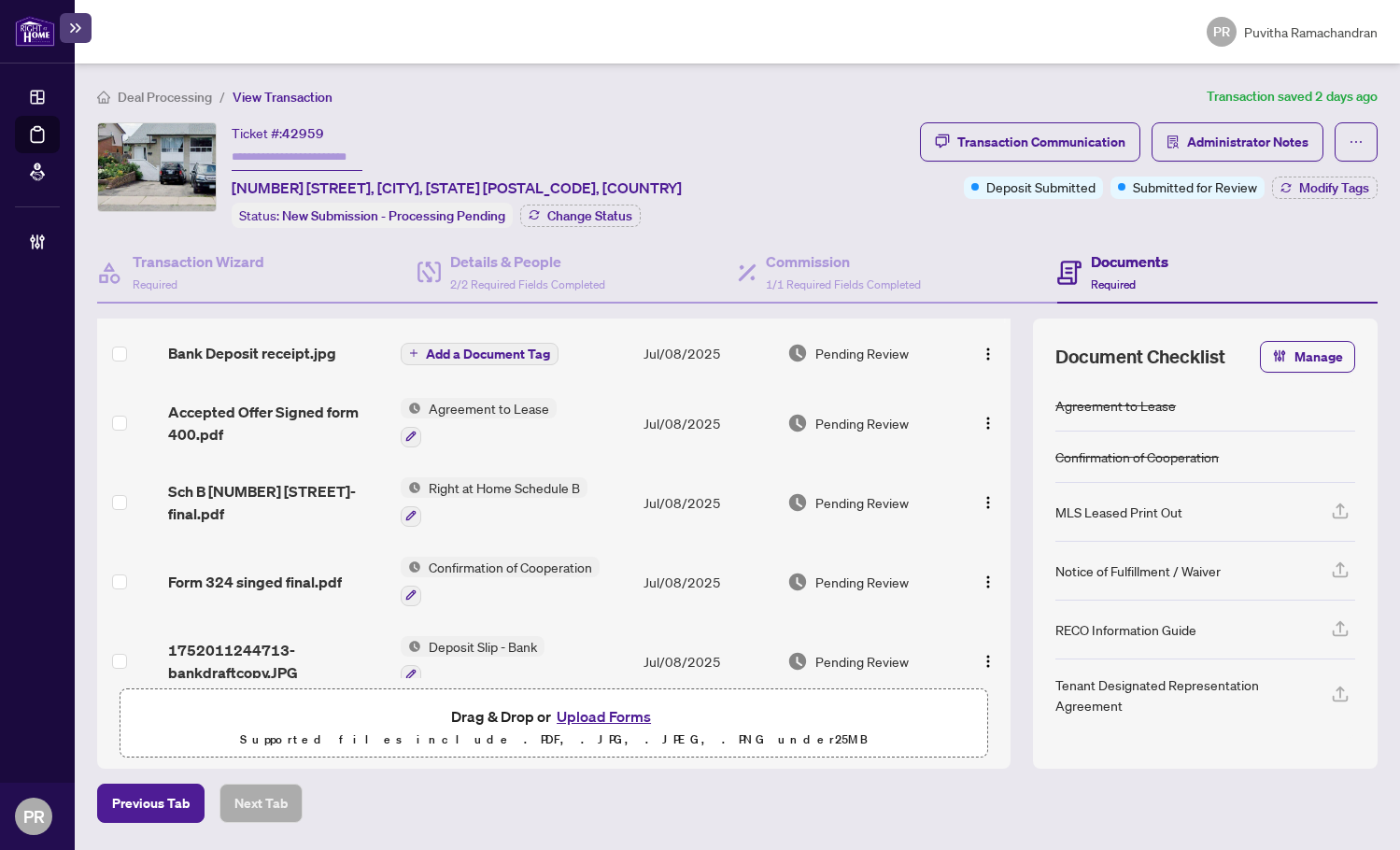 scroll, scrollTop: 74, scrollLeft: 0, axis: vertical 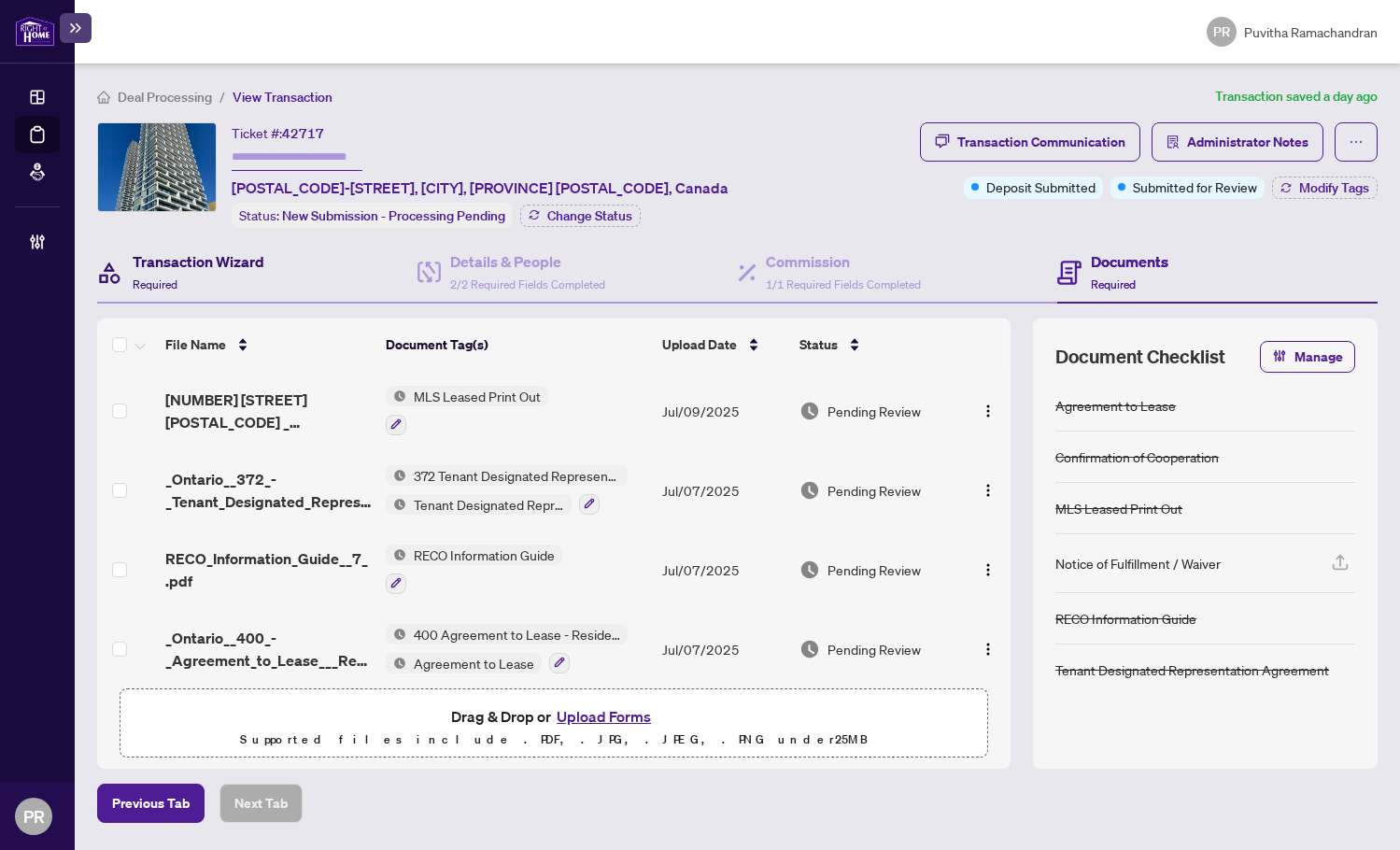 click 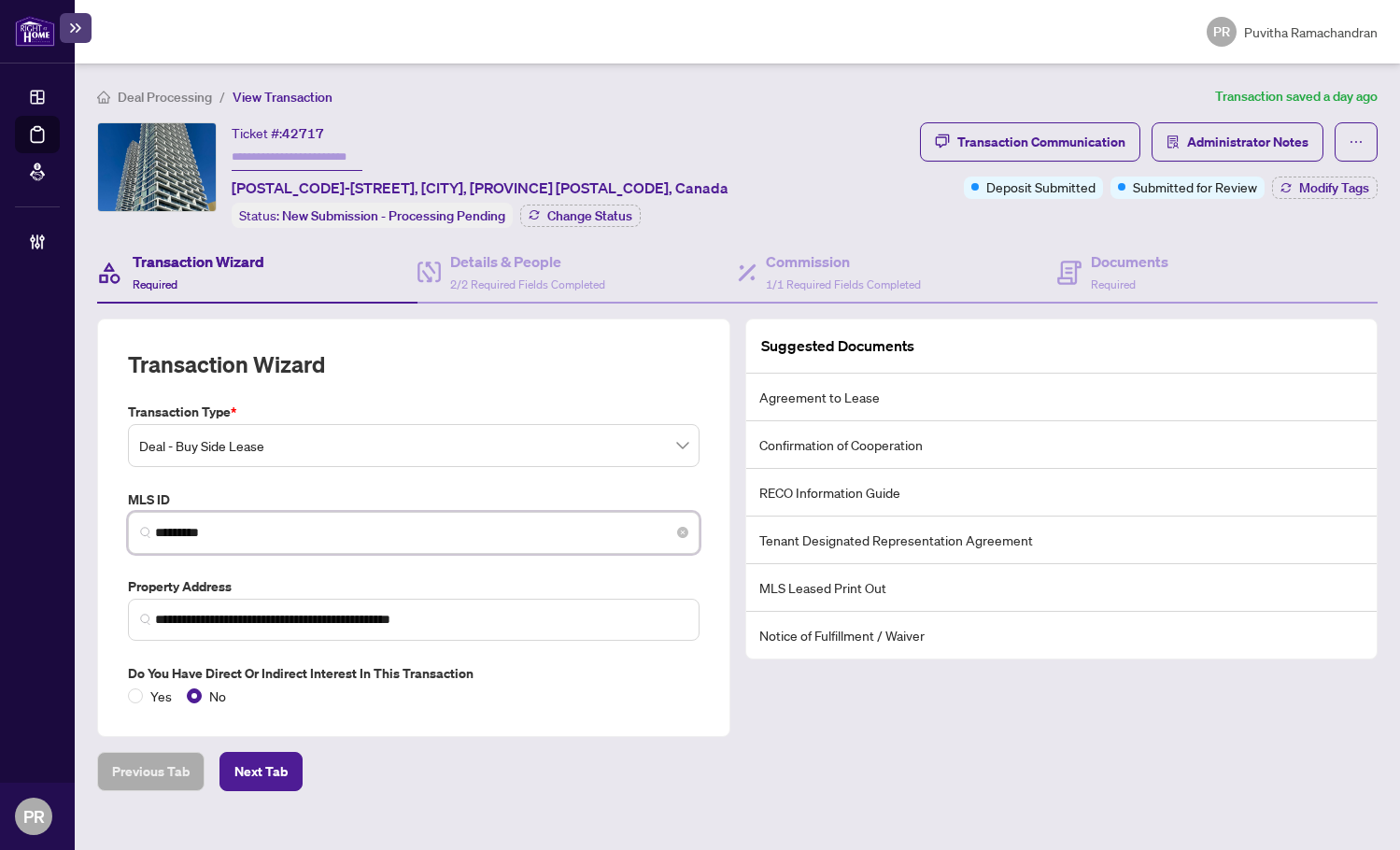 click on "*********" at bounding box center [421, 532] 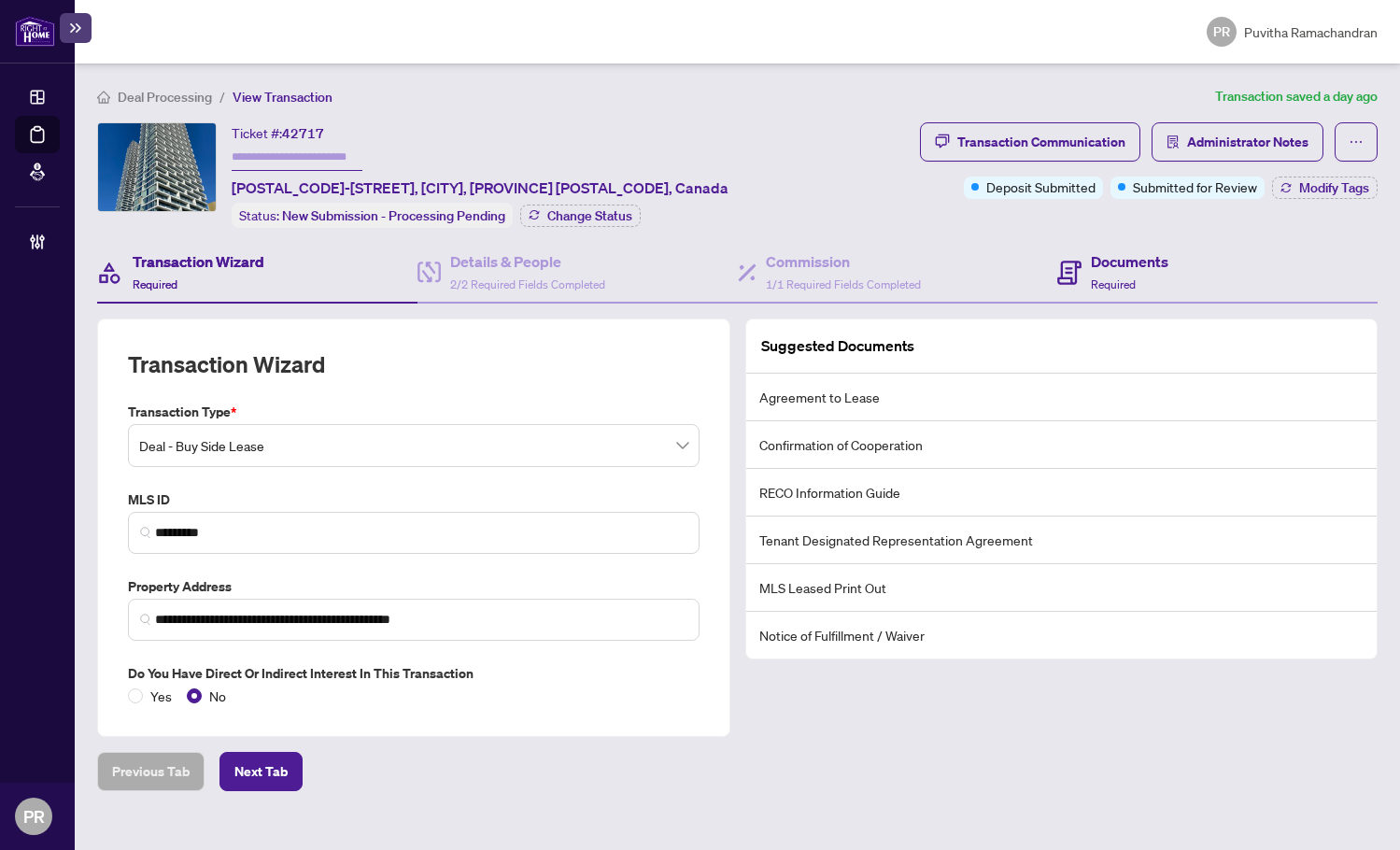 click on "Documents Required" at bounding box center [1217, 273] 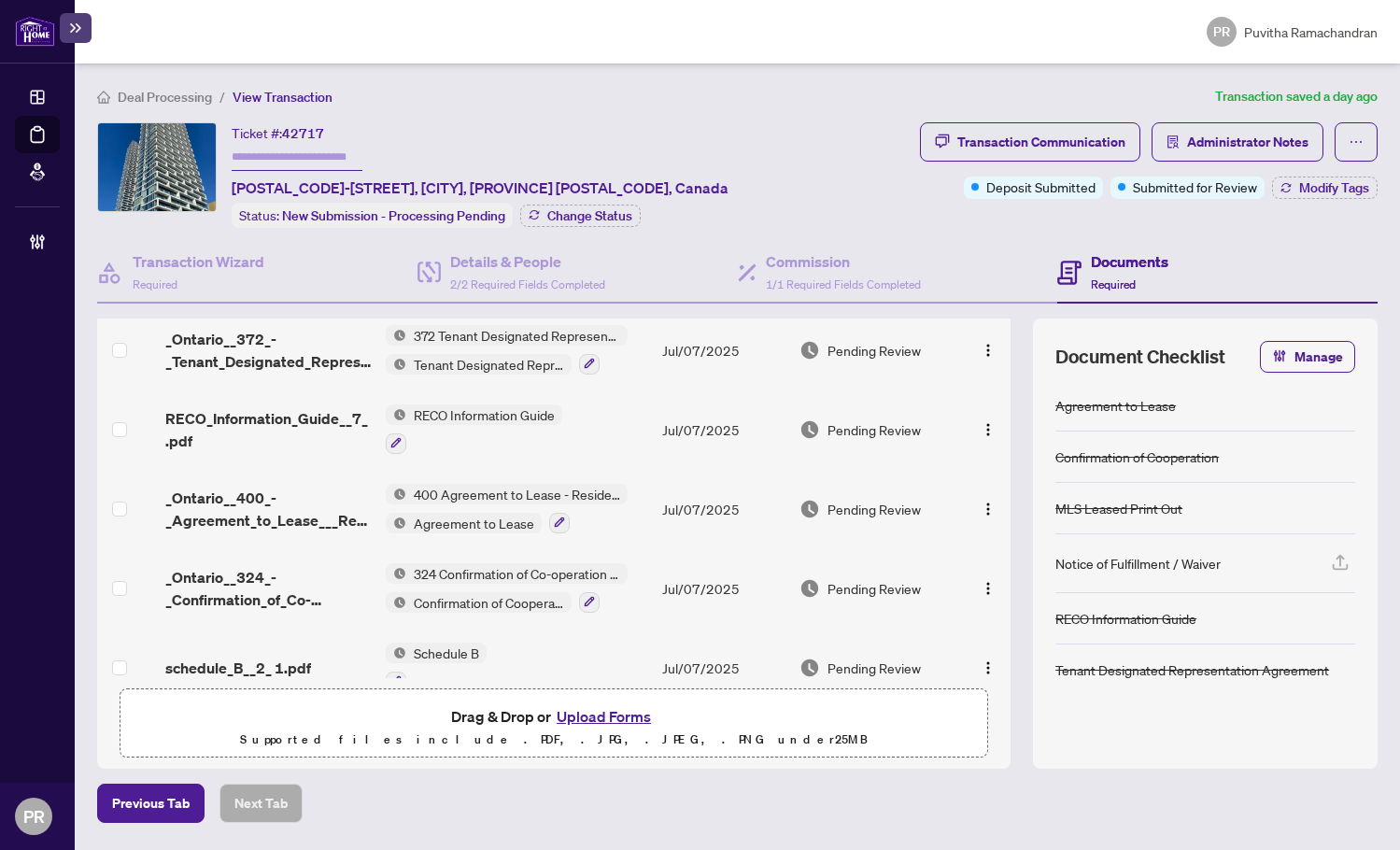 scroll, scrollTop: 187, scrollLeft: 0, axis: vertical 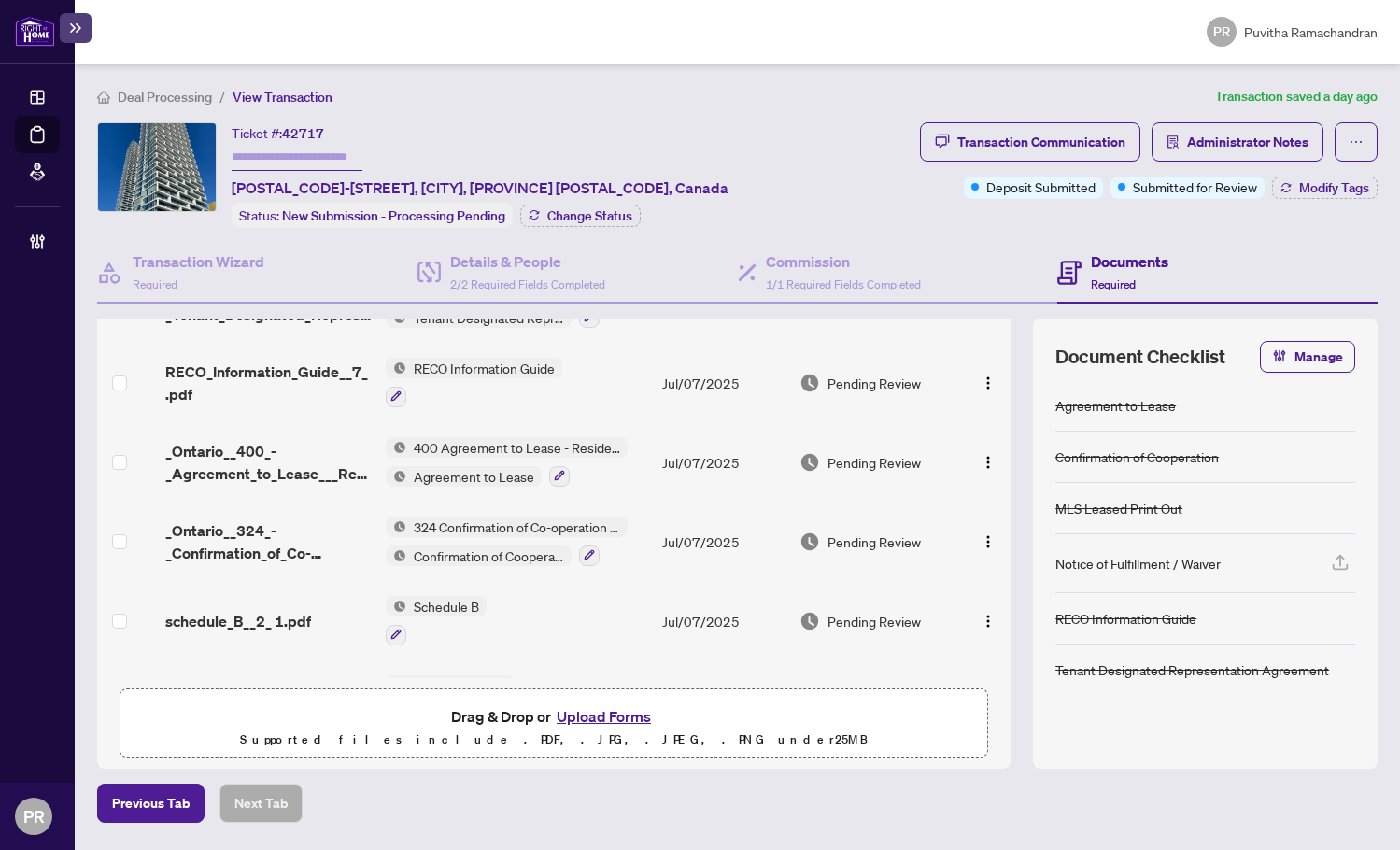 click at bounding box center (127, 461) 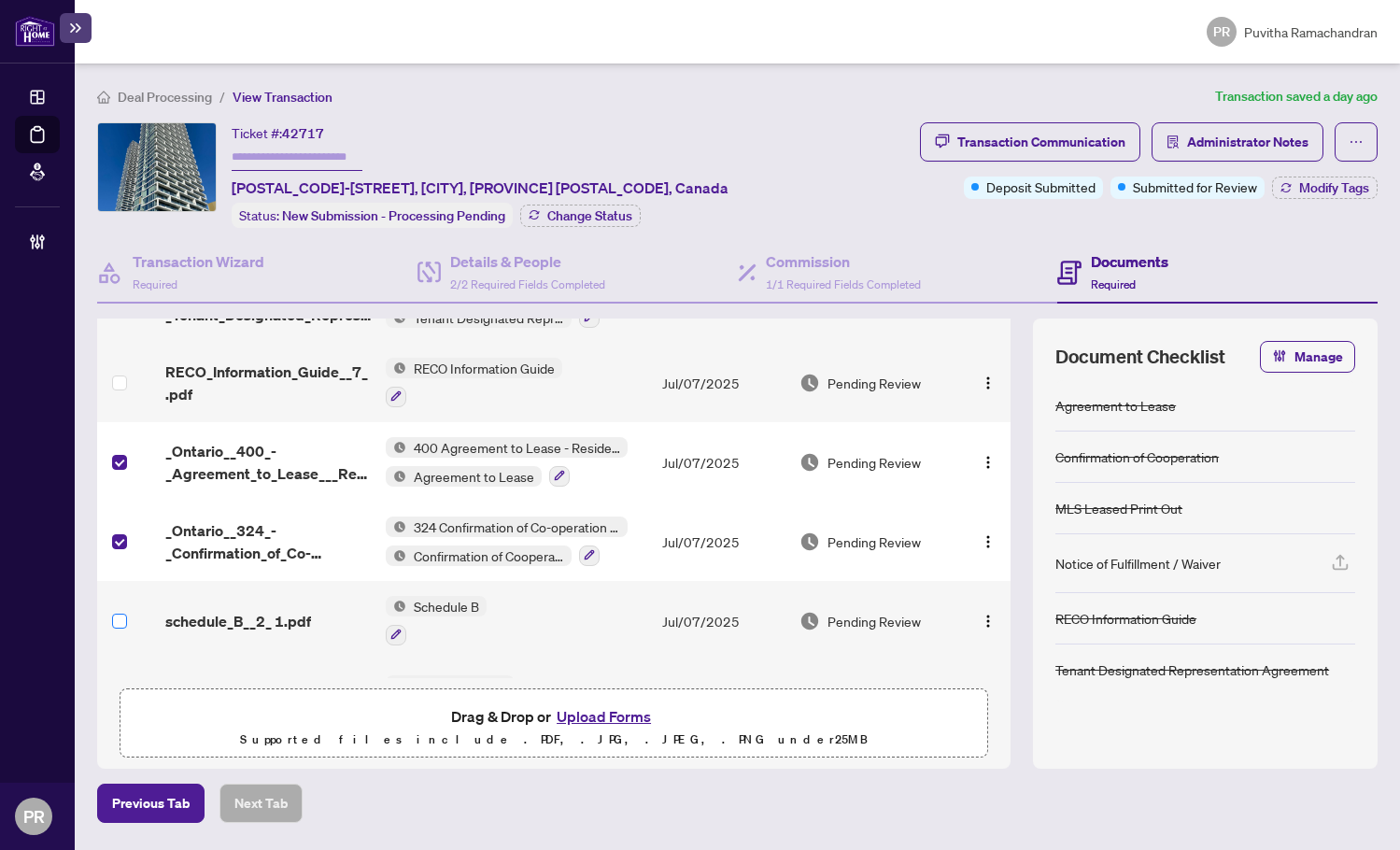 click at bounding box center [120, 621] 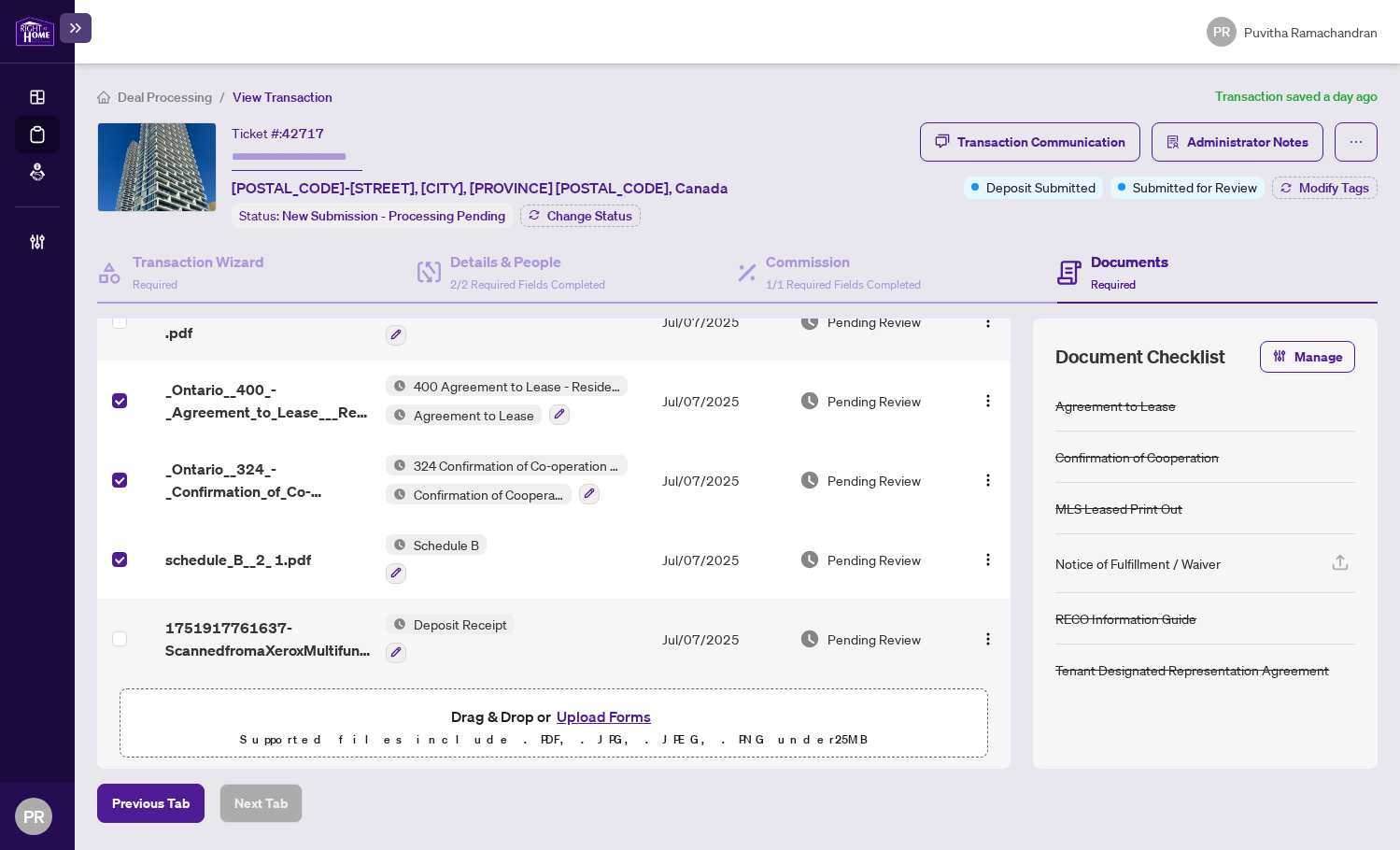 scroll, scrollTop: 0, scrollLeft: 0, axis: both 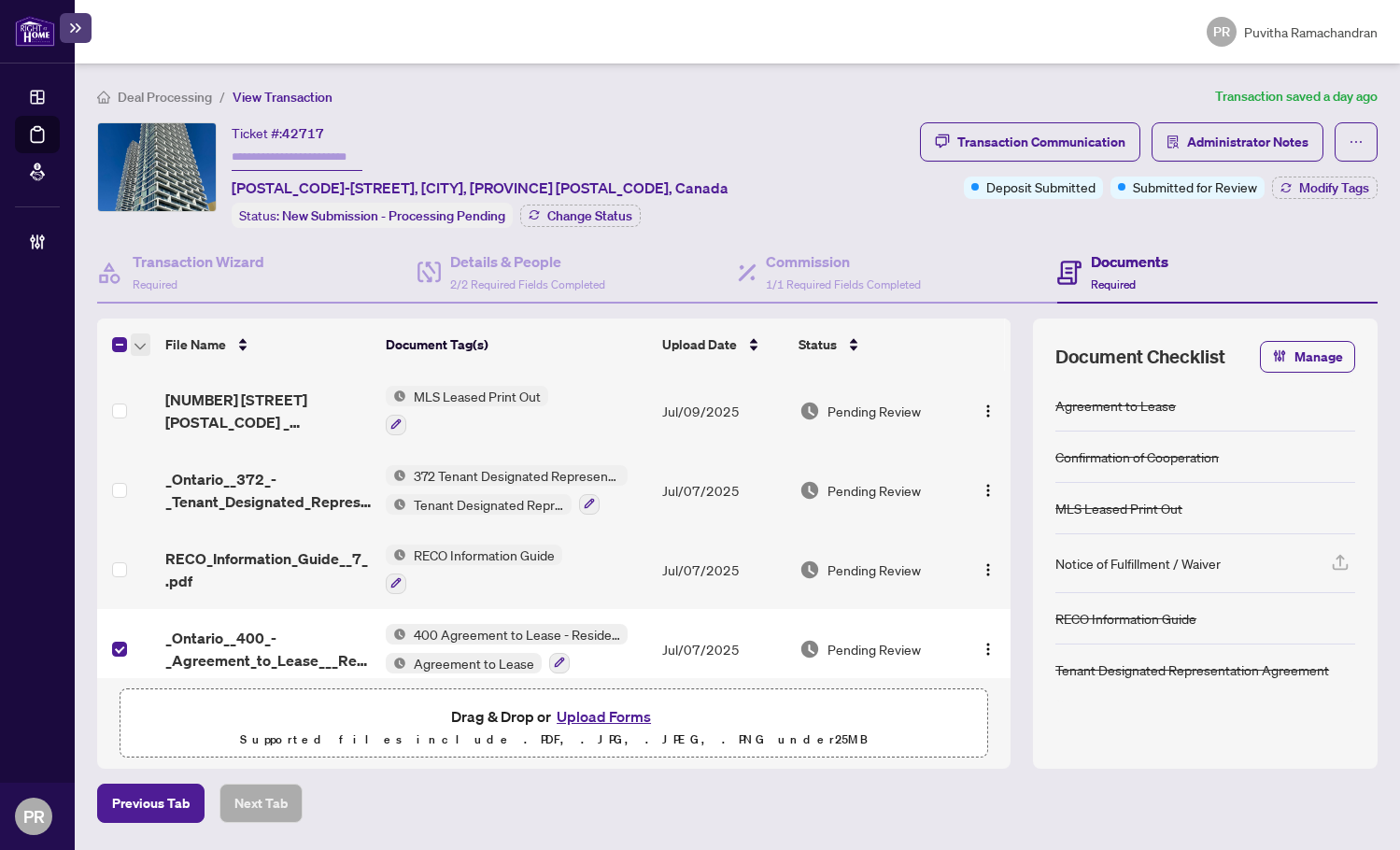 click at bounding box center (140, 345) 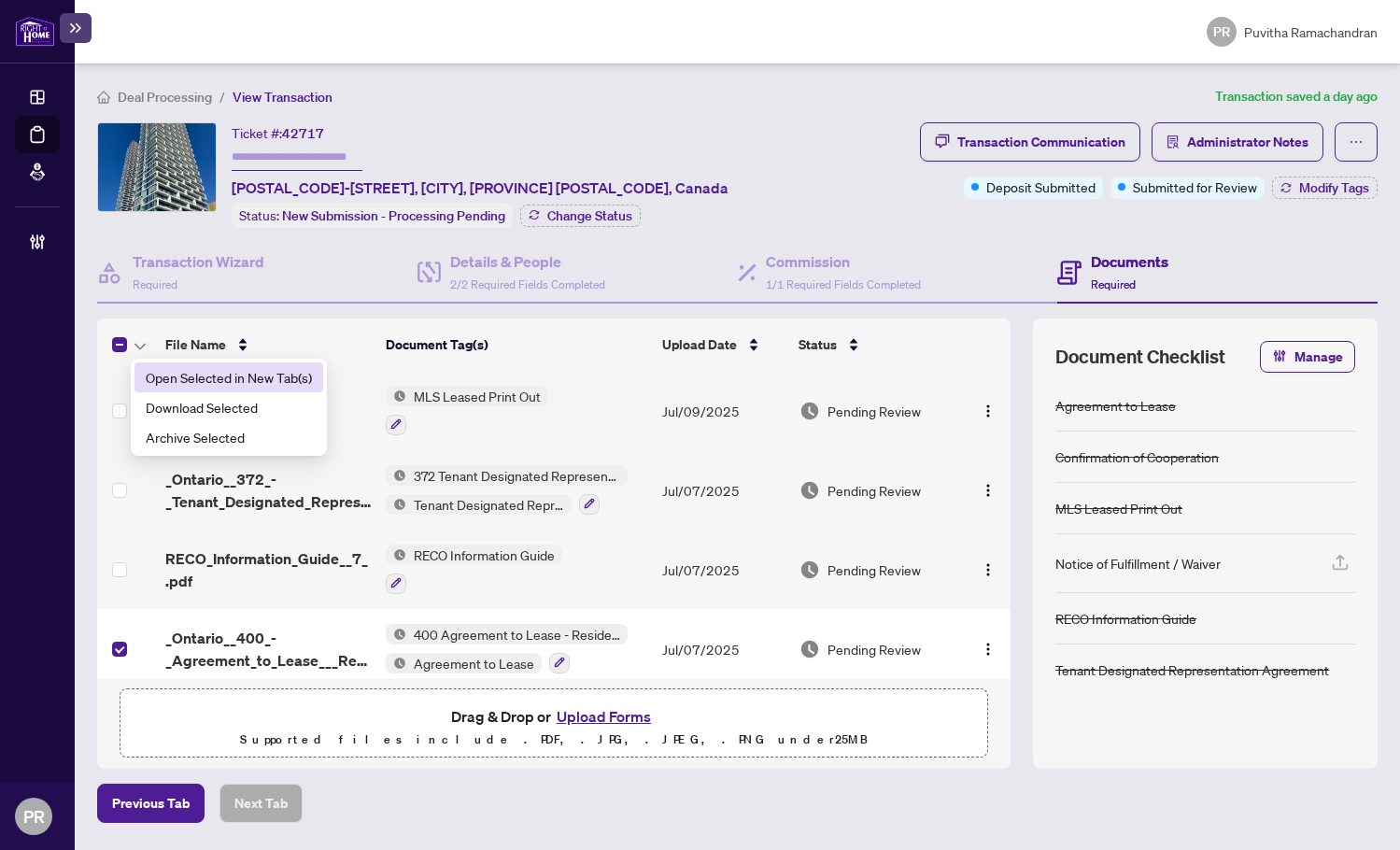 click on "Open Selected in New Tab(s)" at bounding box center [229, 377] 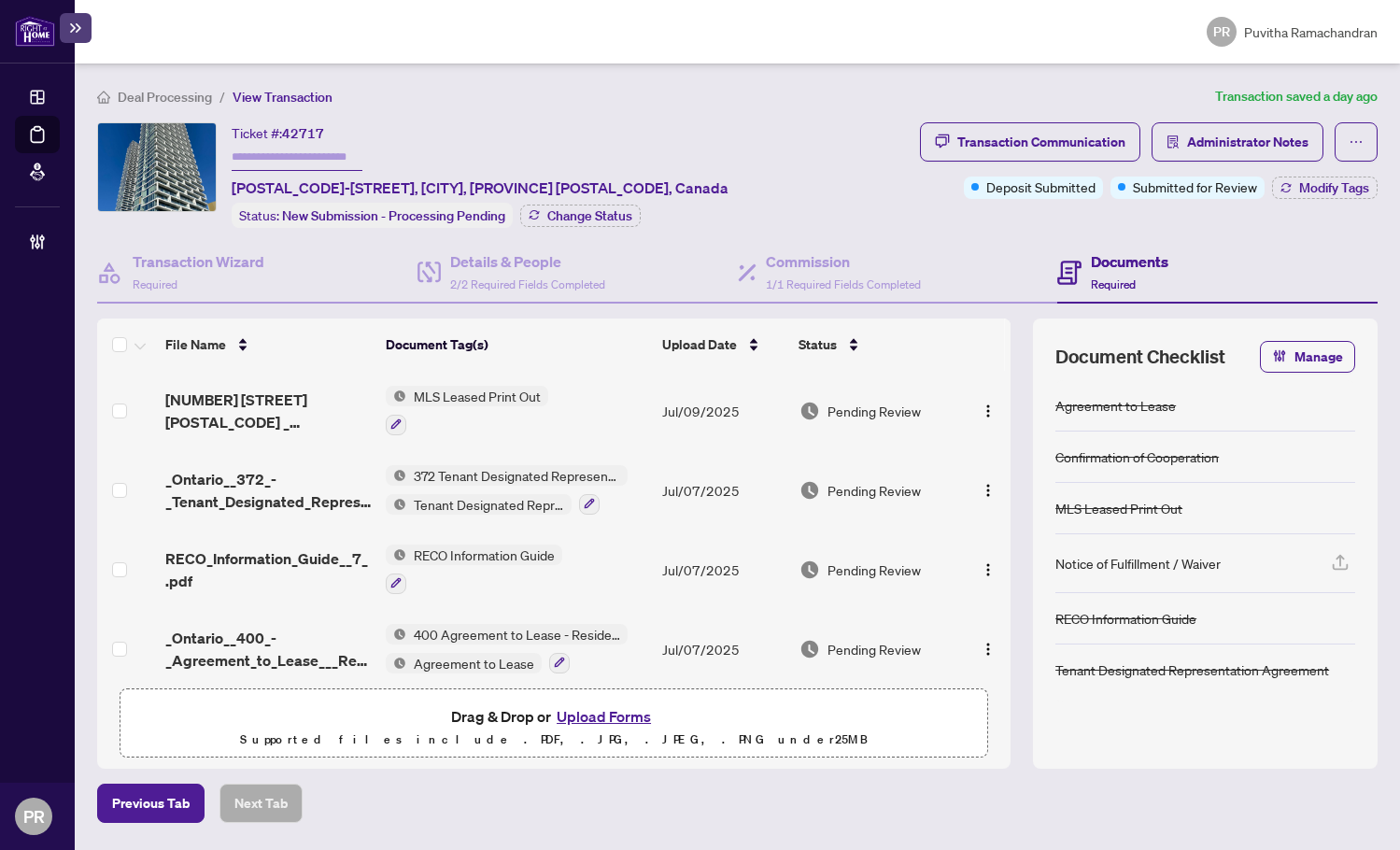 click on "42717" at bounding box center [303, 134] 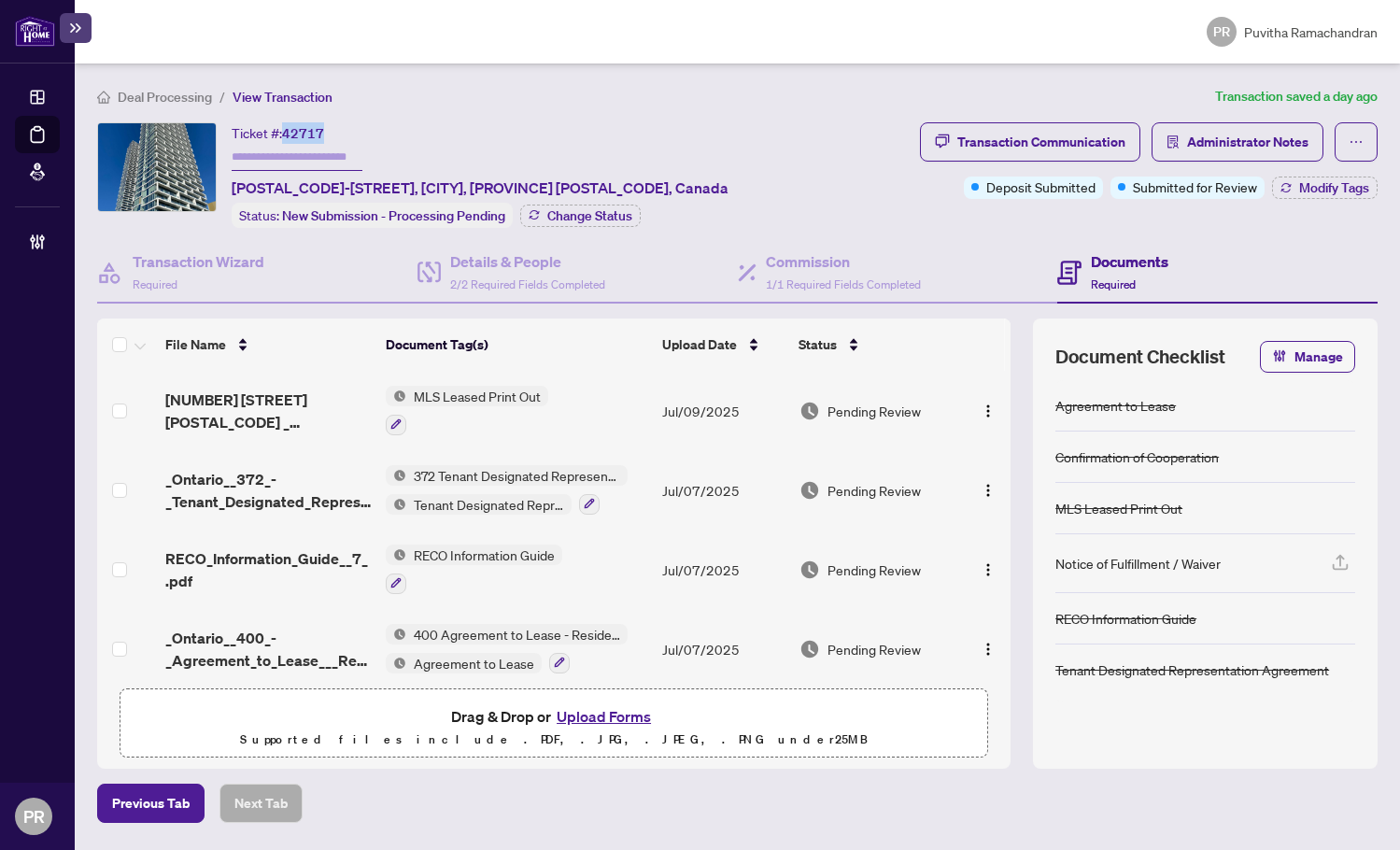 click on "42717" at bounding box center (303, 134) 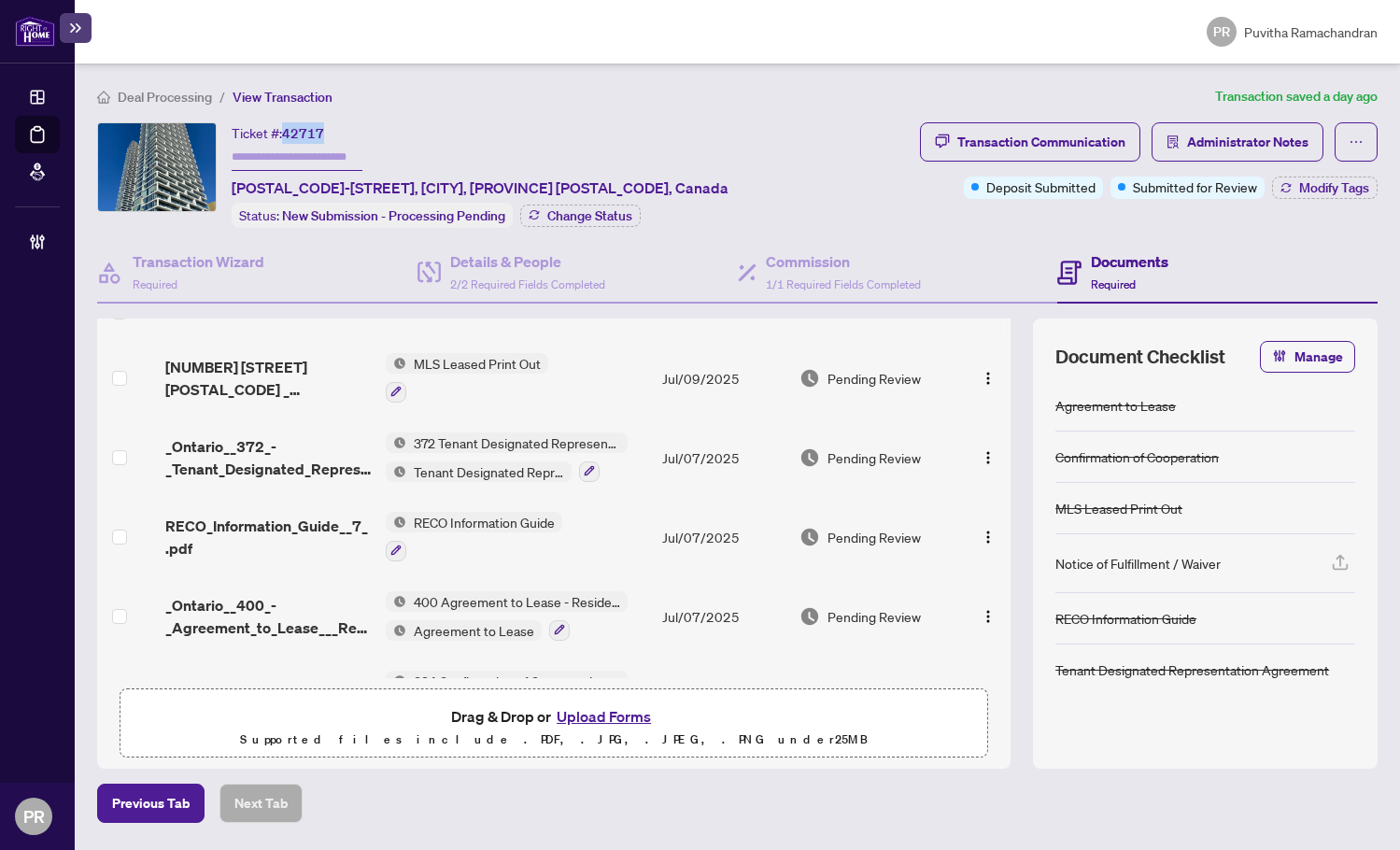 scroll, scrollTop: 0, scrollLeft: 0, axis: both 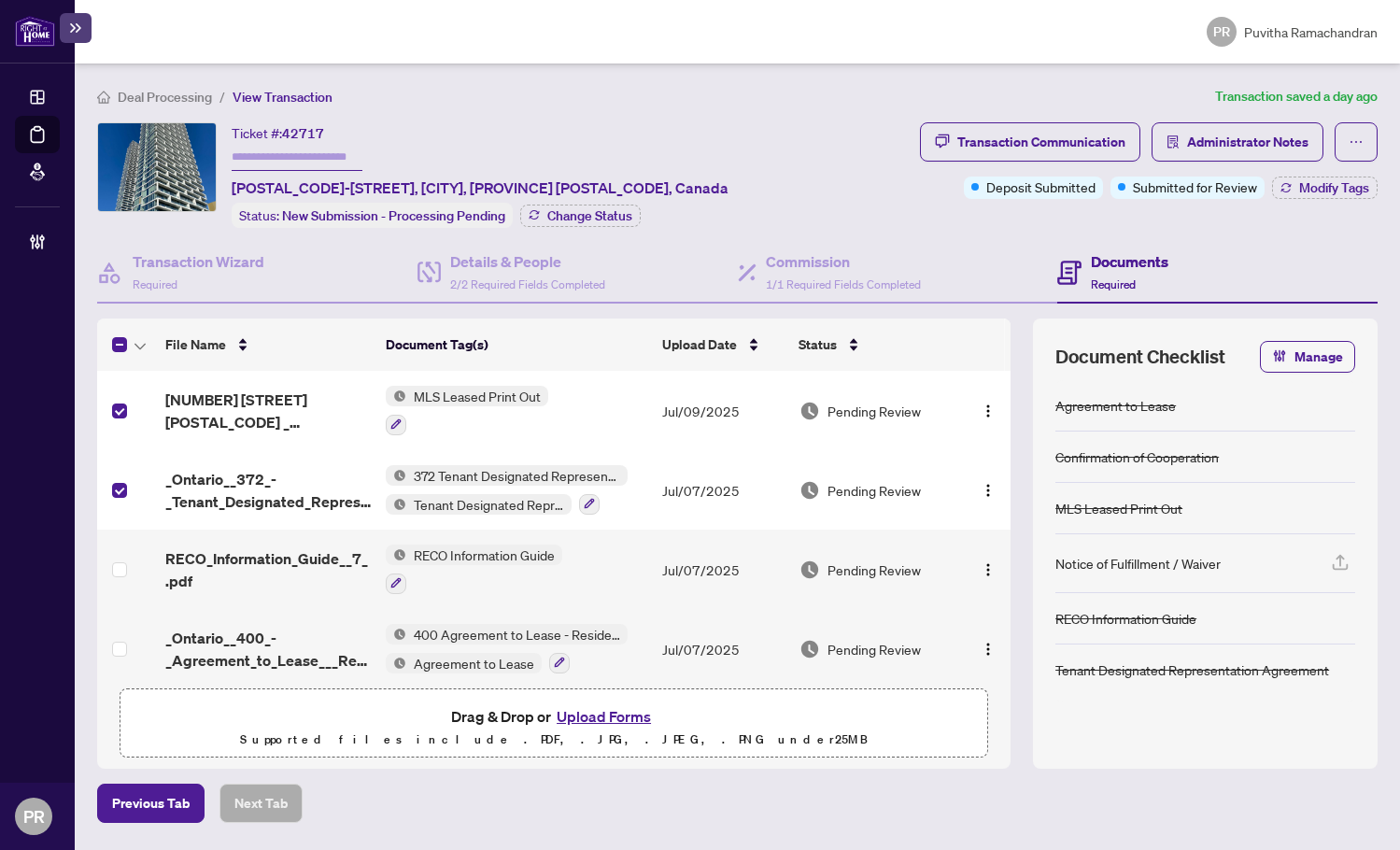 click at bounding box center [127, 569] 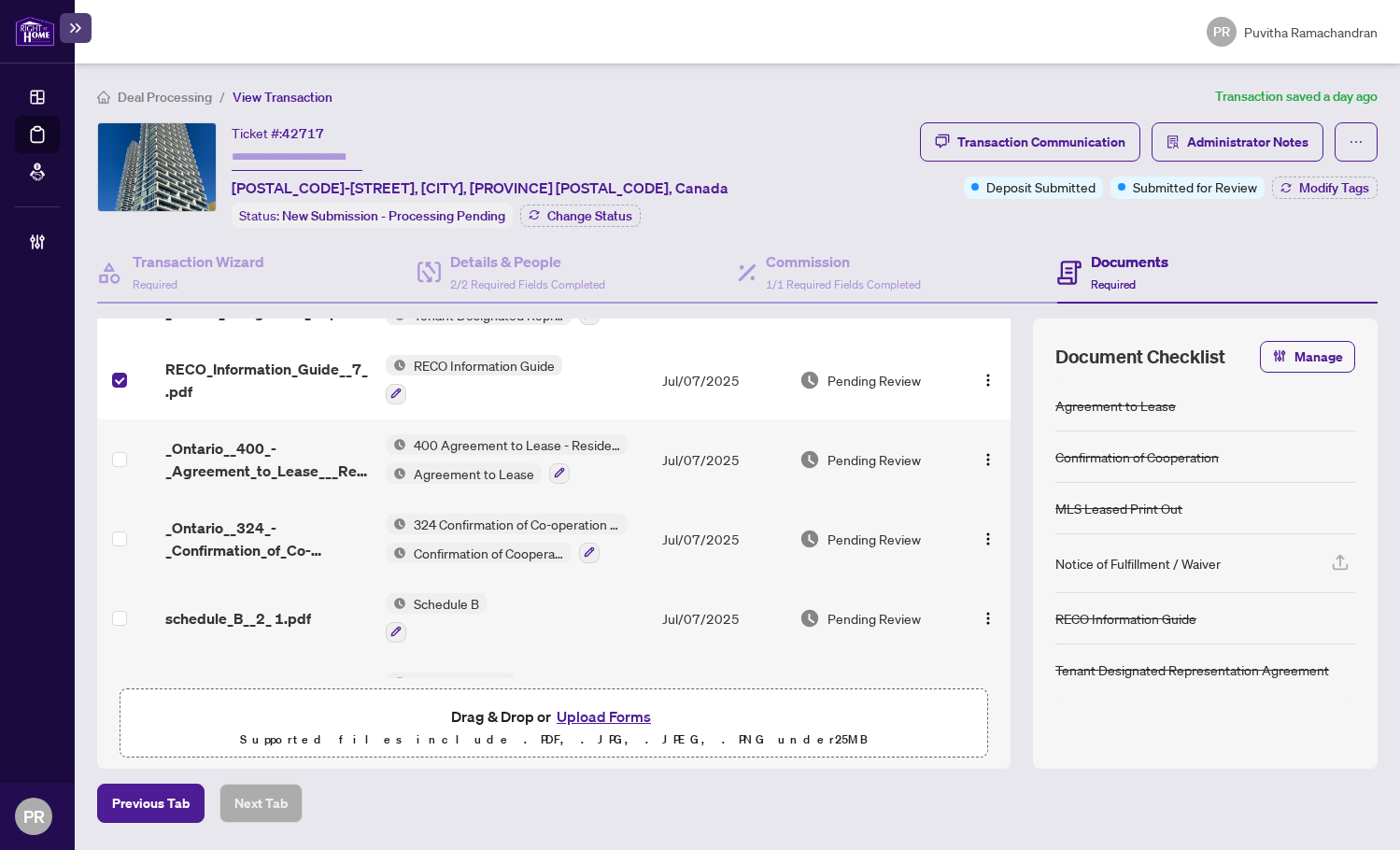 scroll, scrollTop: 251, scrollLeft: 0, axis: vertical 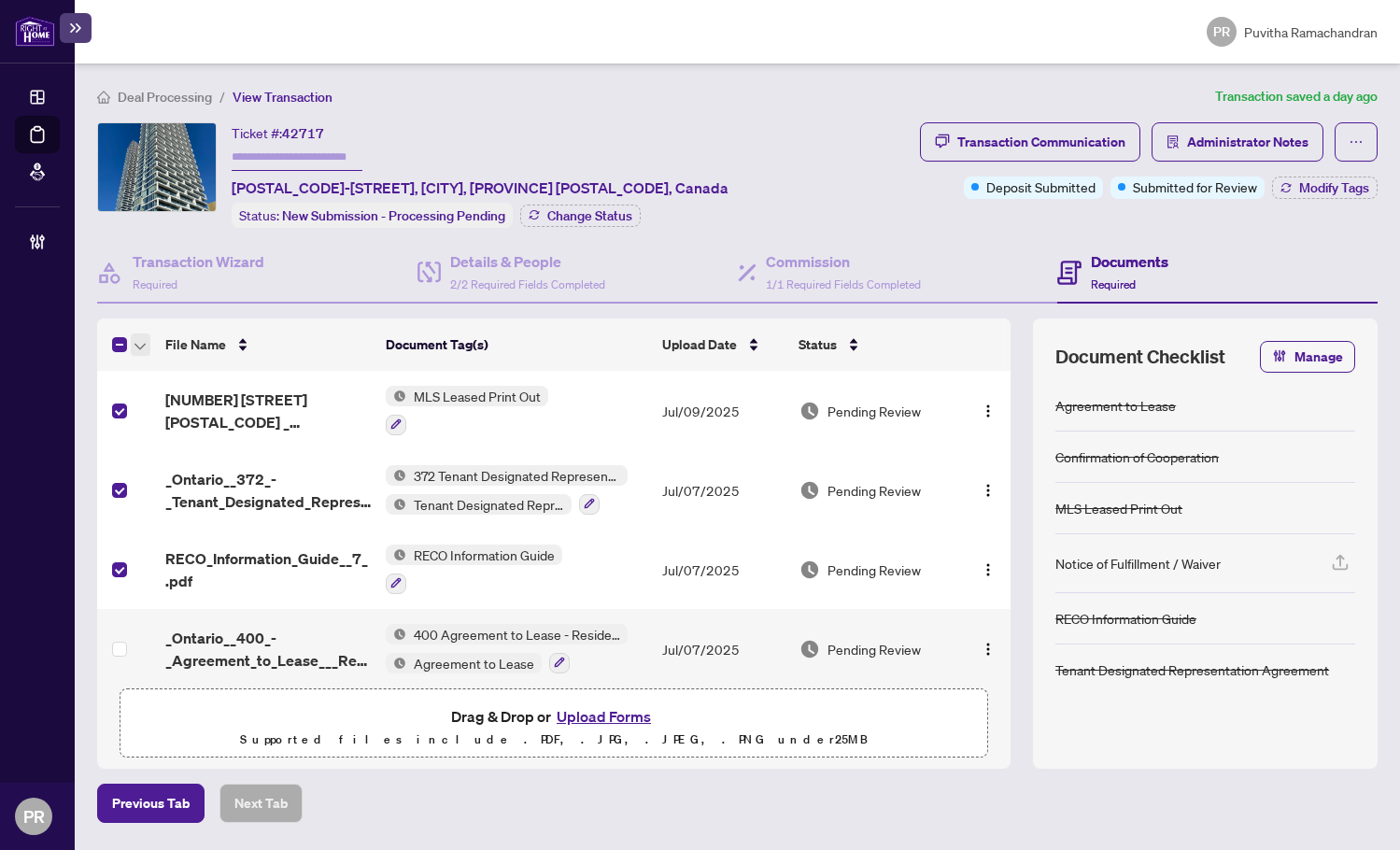 click at bounding box center [140, 345] 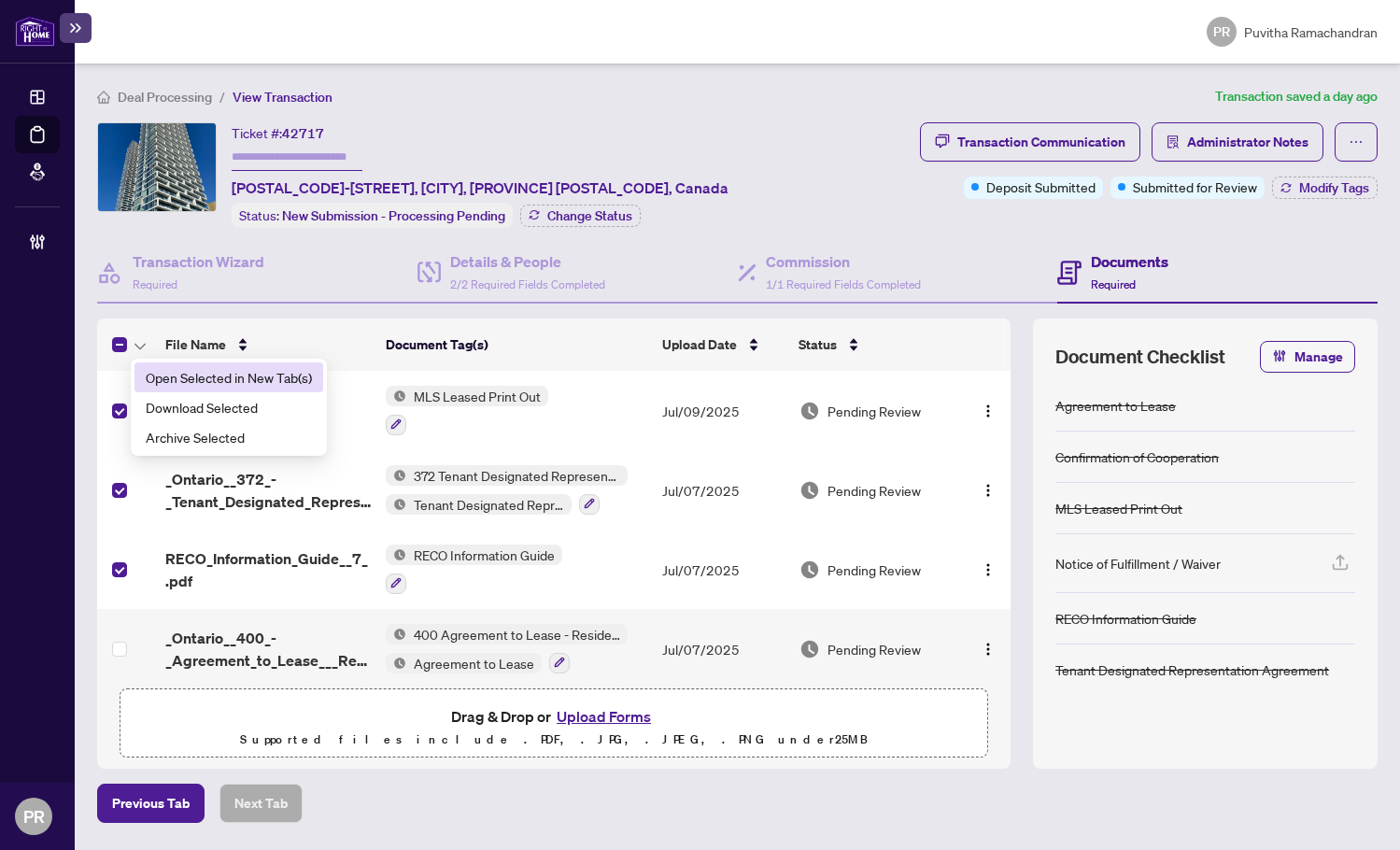 click on "Open Selected in New Tab(s)" at bounding box center (229, 377) 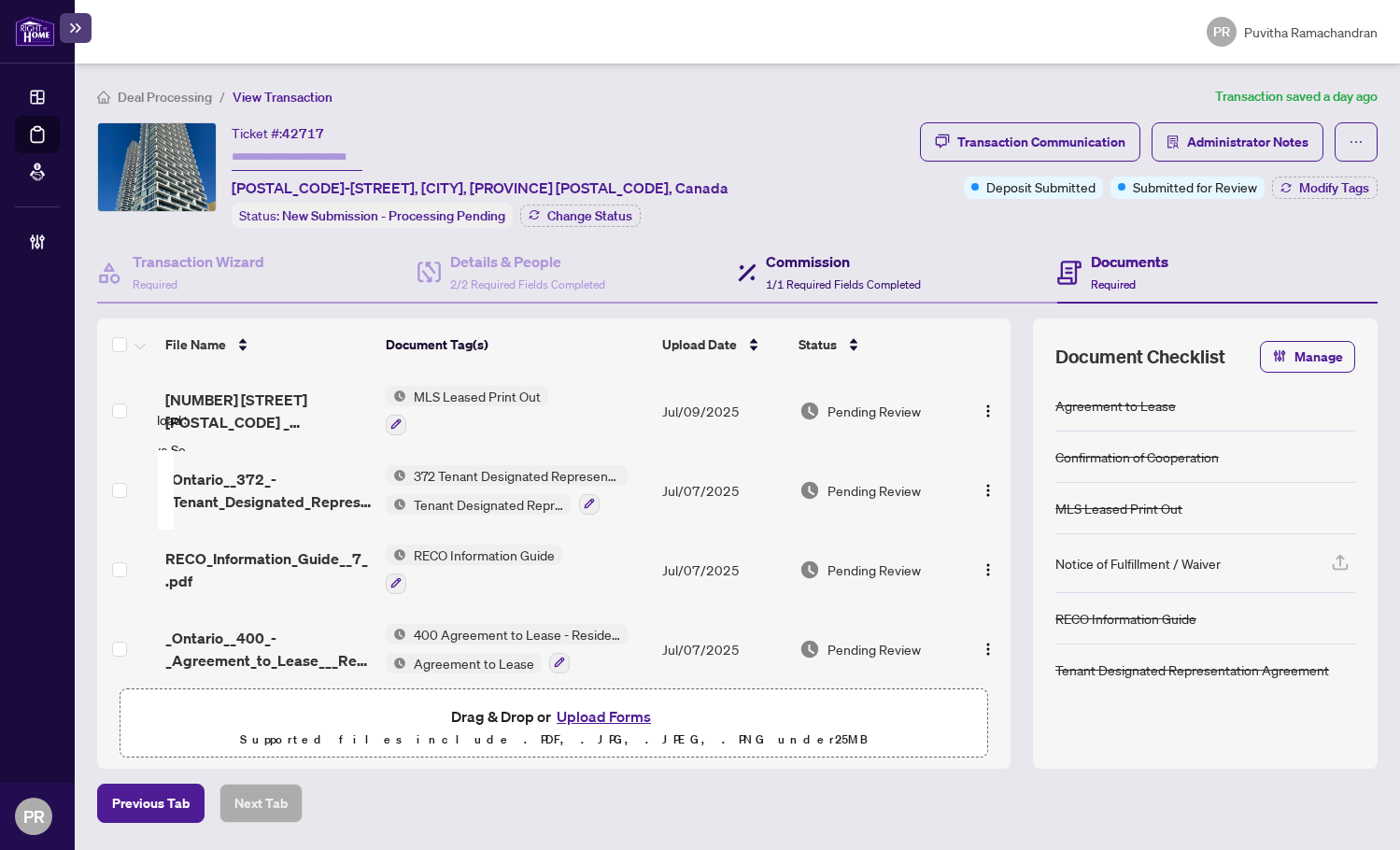 click on "Commission" at bounding box center [843, 262] 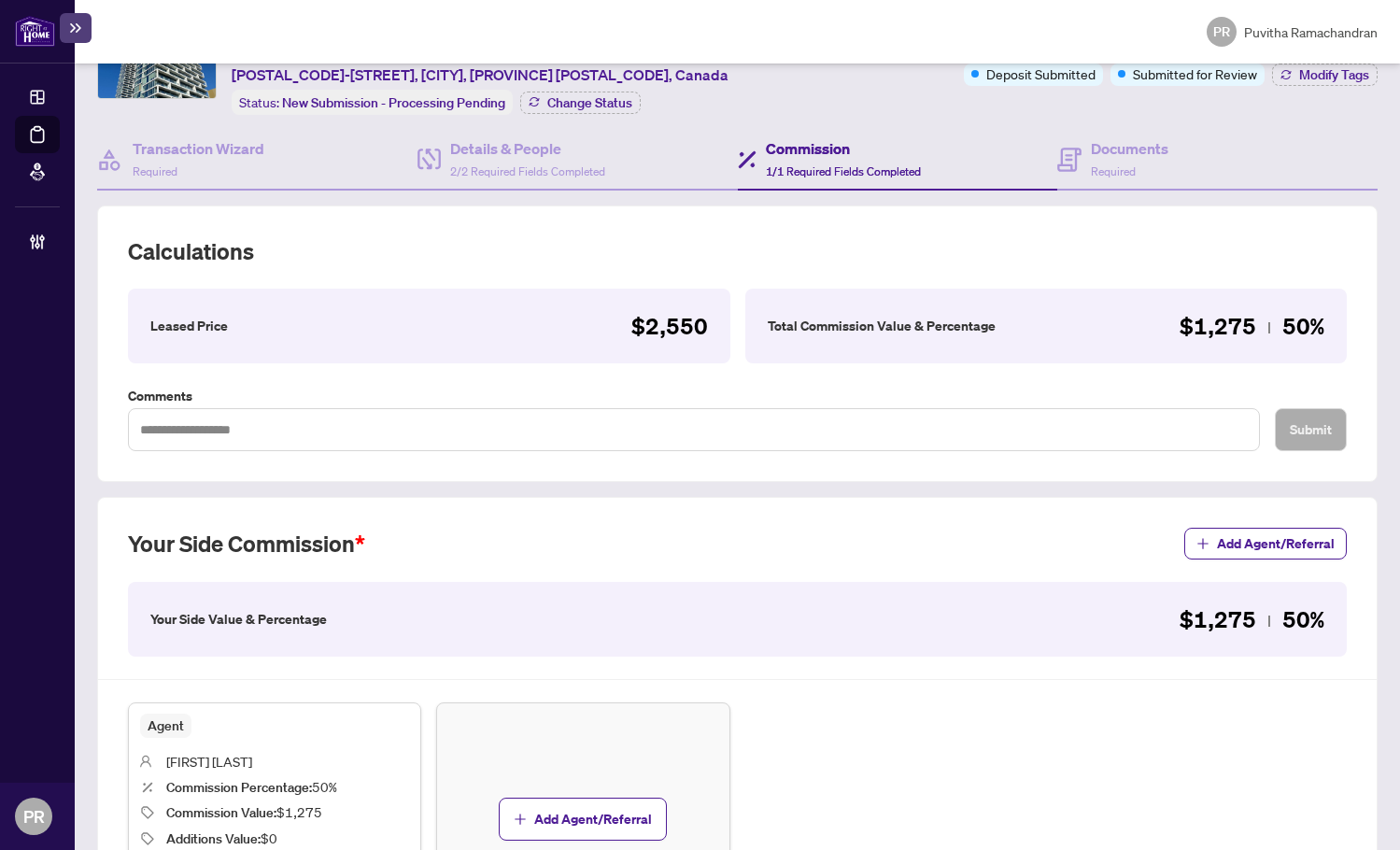 scroll, scrollTop: 0, scrollLeft: 0, axis: both 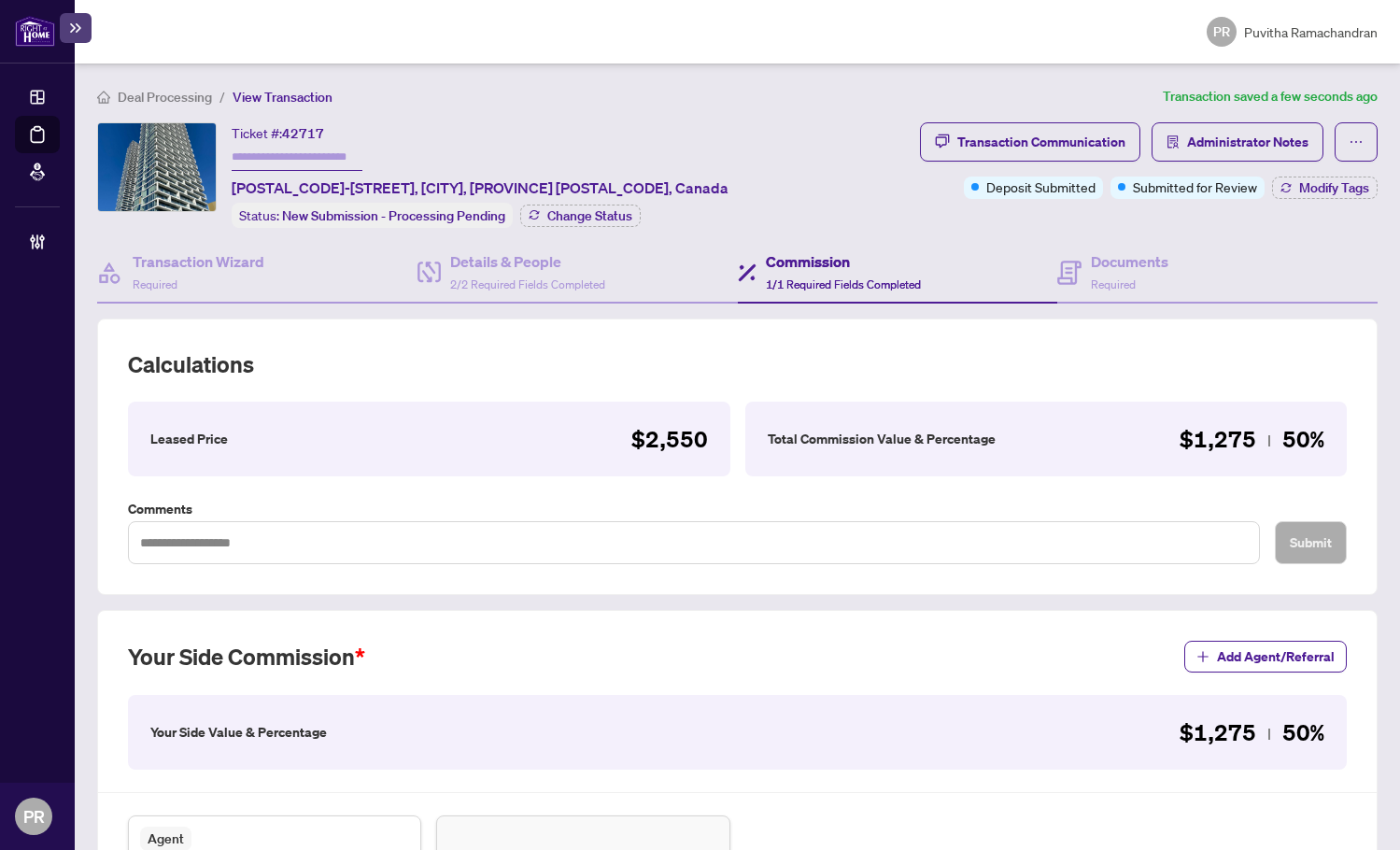 click at bounding box center [297, 157] 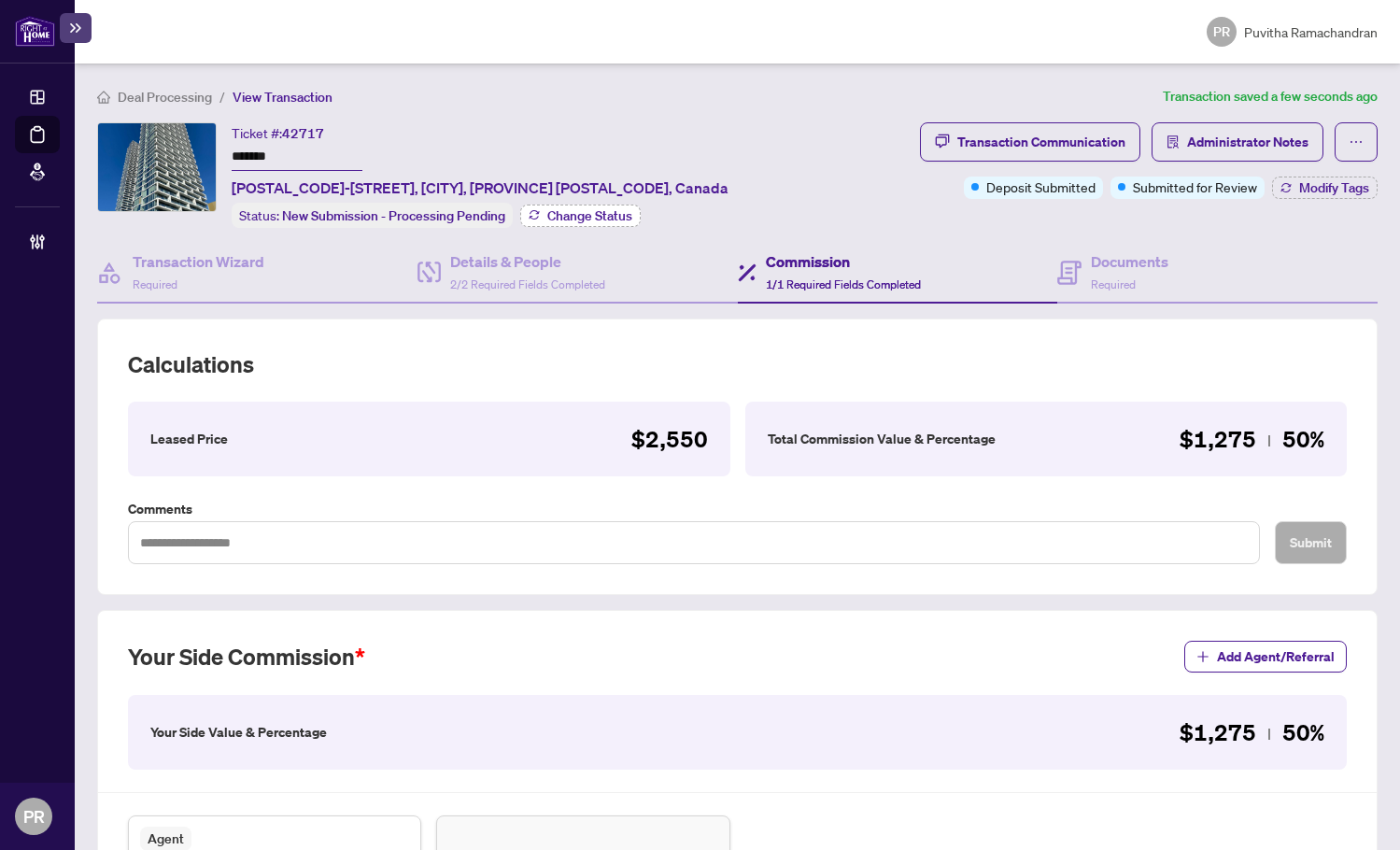 type on "*******" 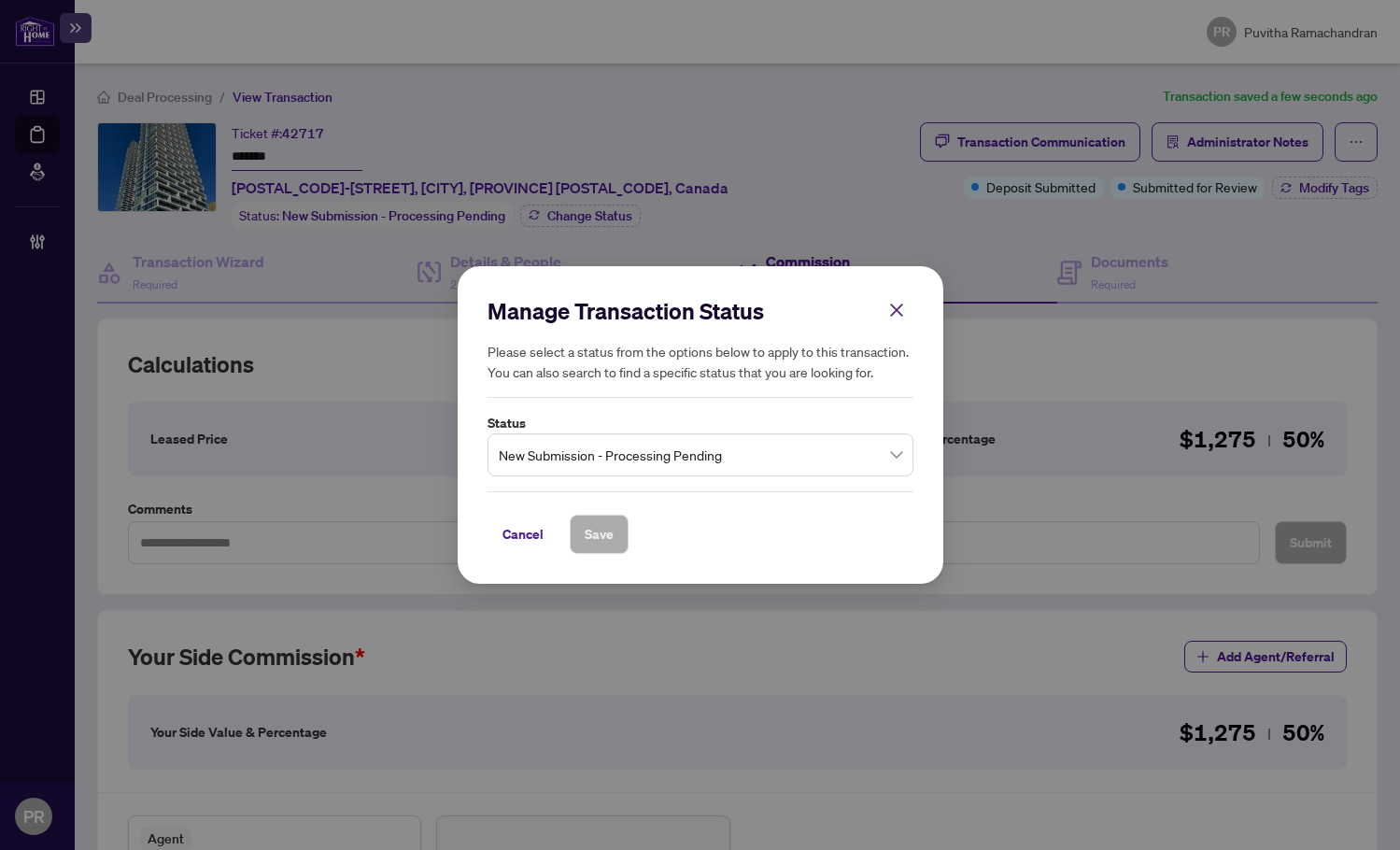click on "New Submission - Processing Pending" at bounding box center (700, 455) 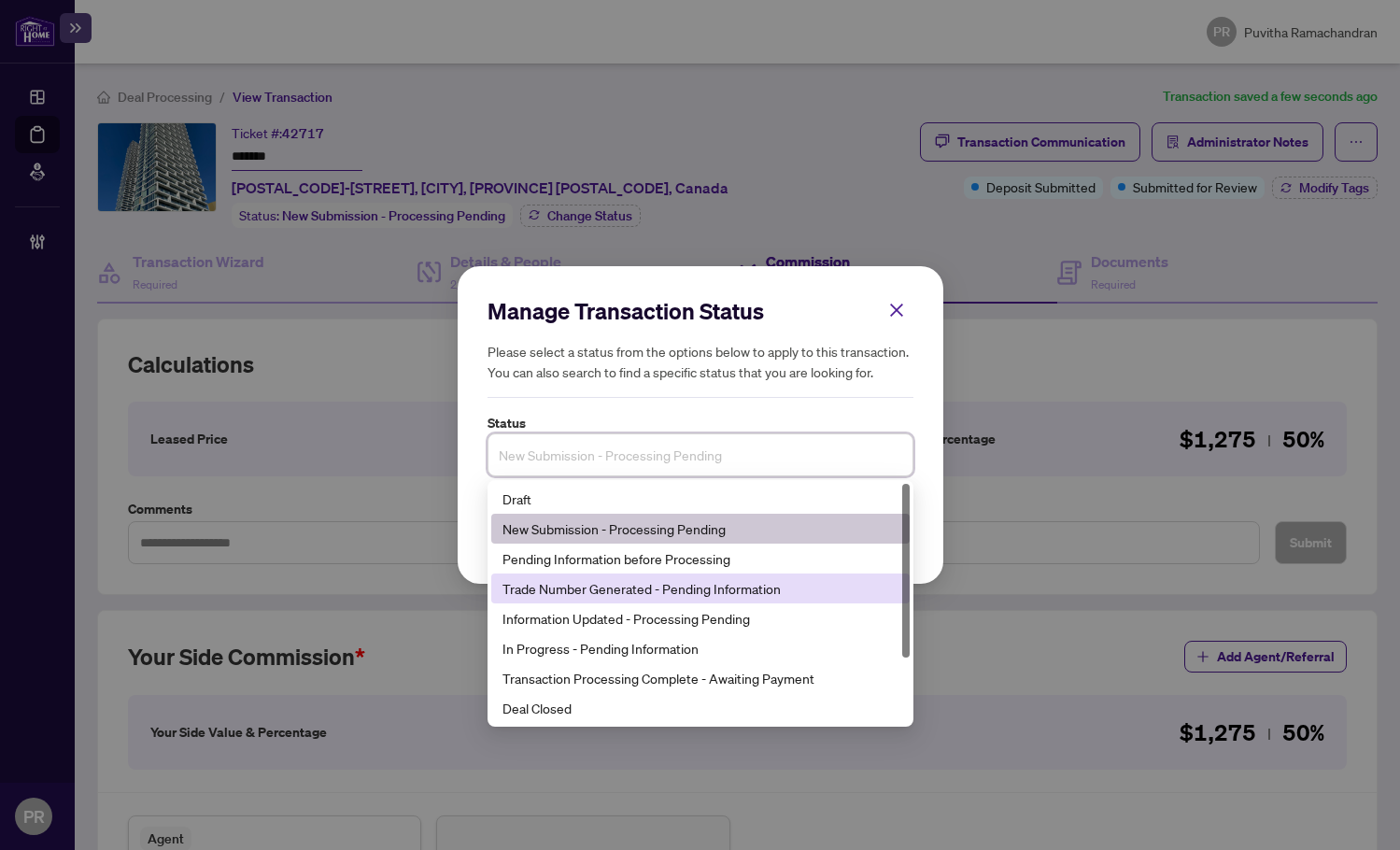 click on "Trade Number Generated - Pending Information" at bounding box center (700, 588) 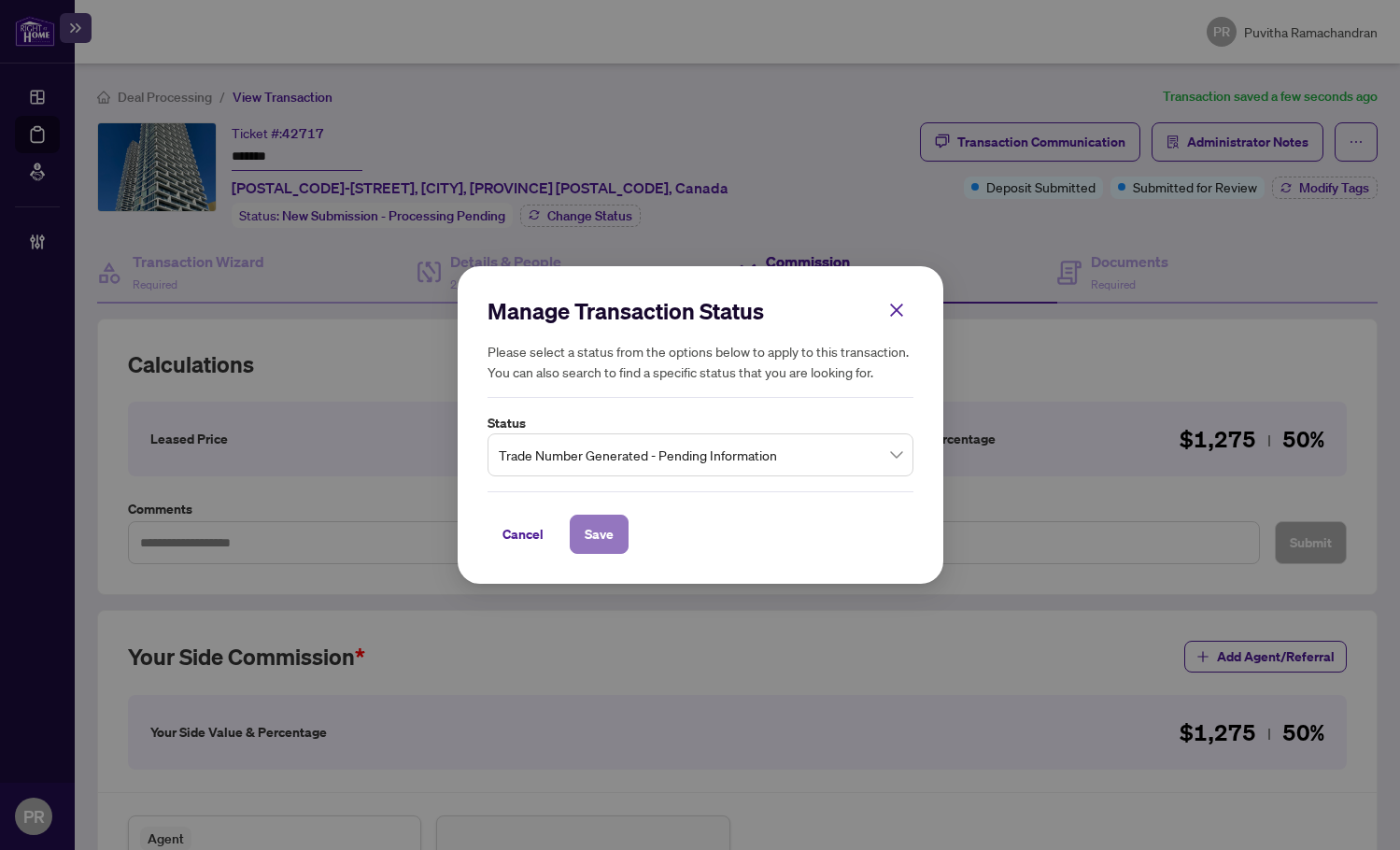 click on "Save" at bounding box center (599, 534) 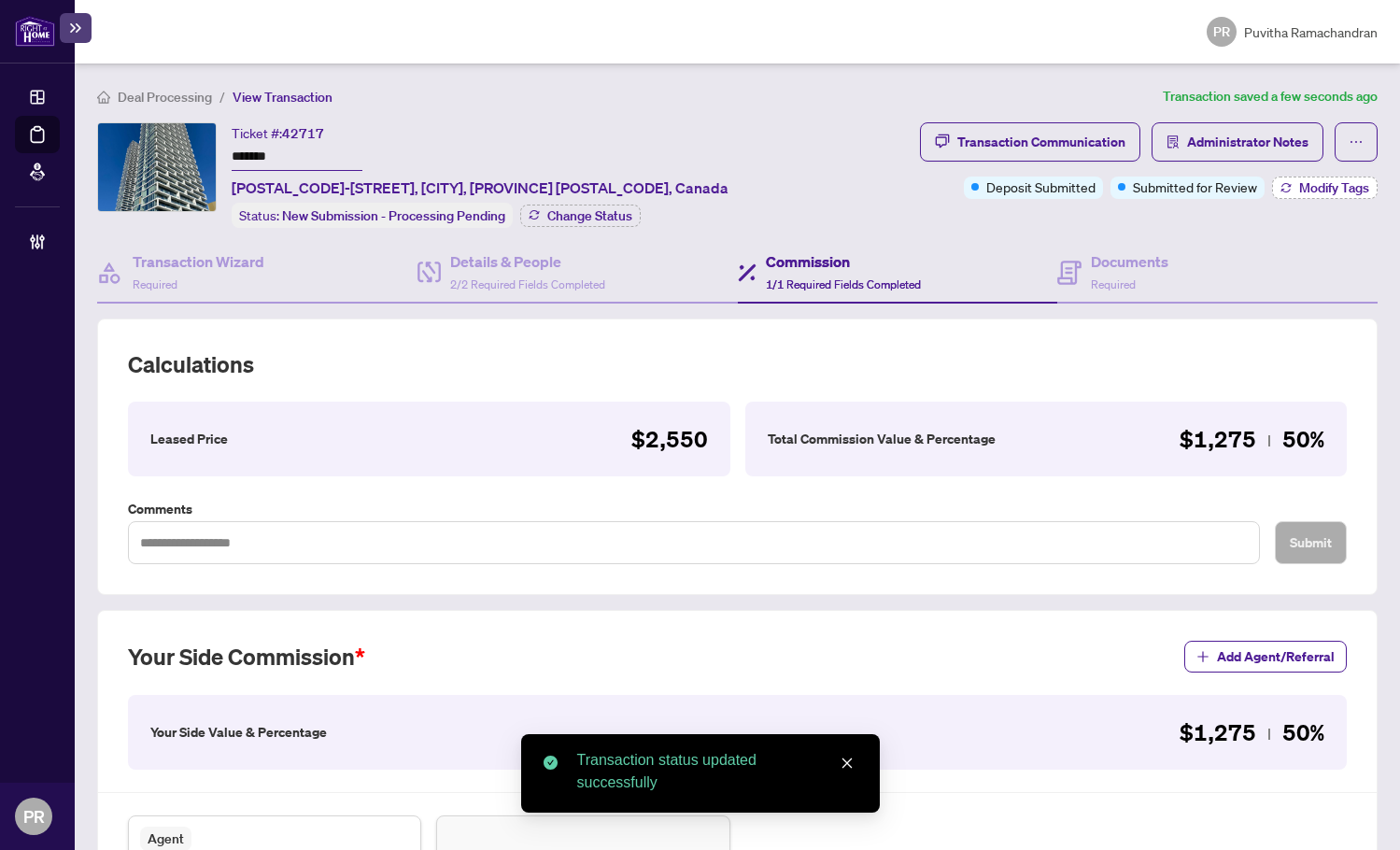 click on "Modify Tags" at bounding box center (1334, 188) 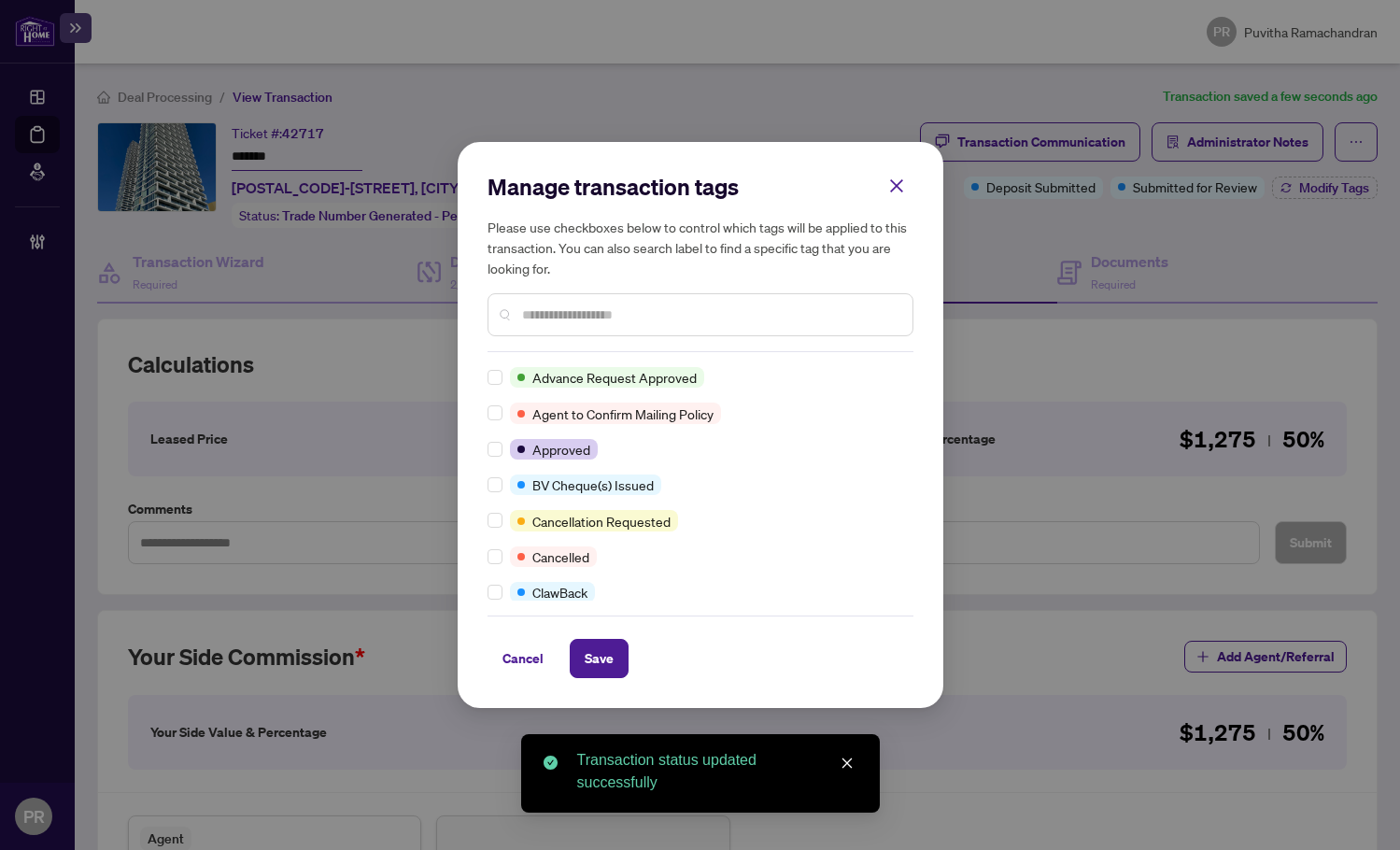 scroll, scrollTop: 0, scrollLeft: 0, axis: both 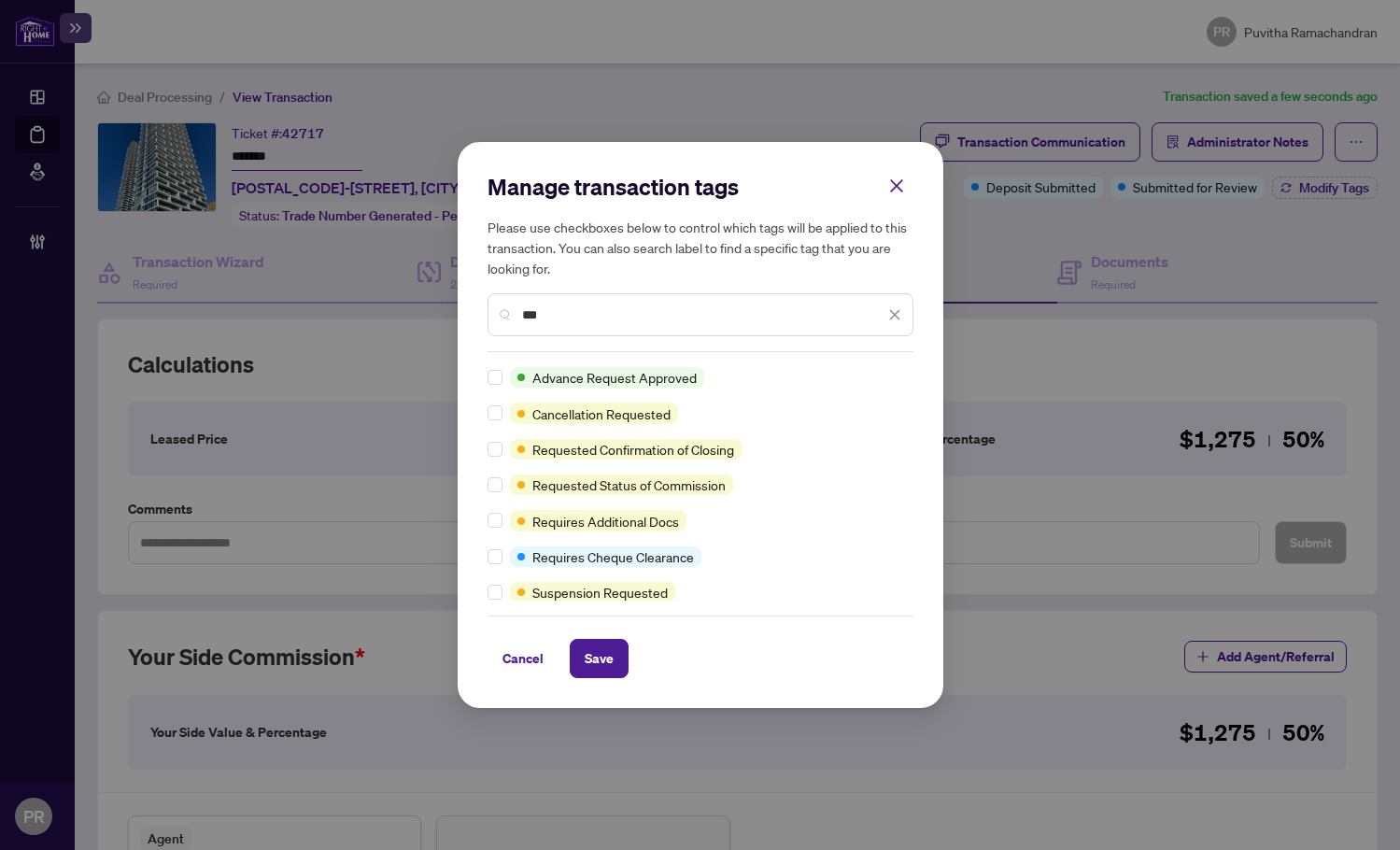 type on "***" 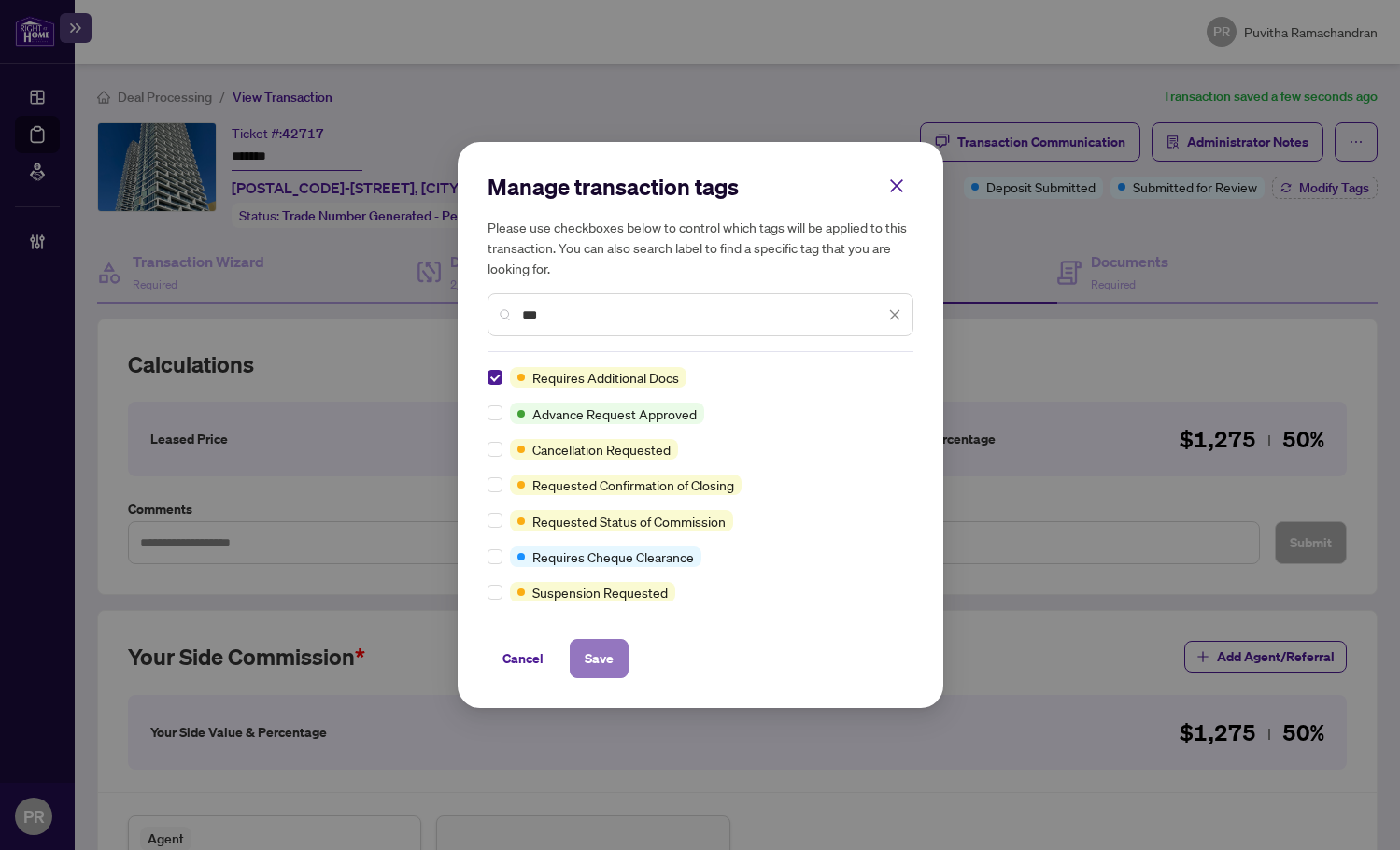 click on "Save" at bounding box center [599, 659] 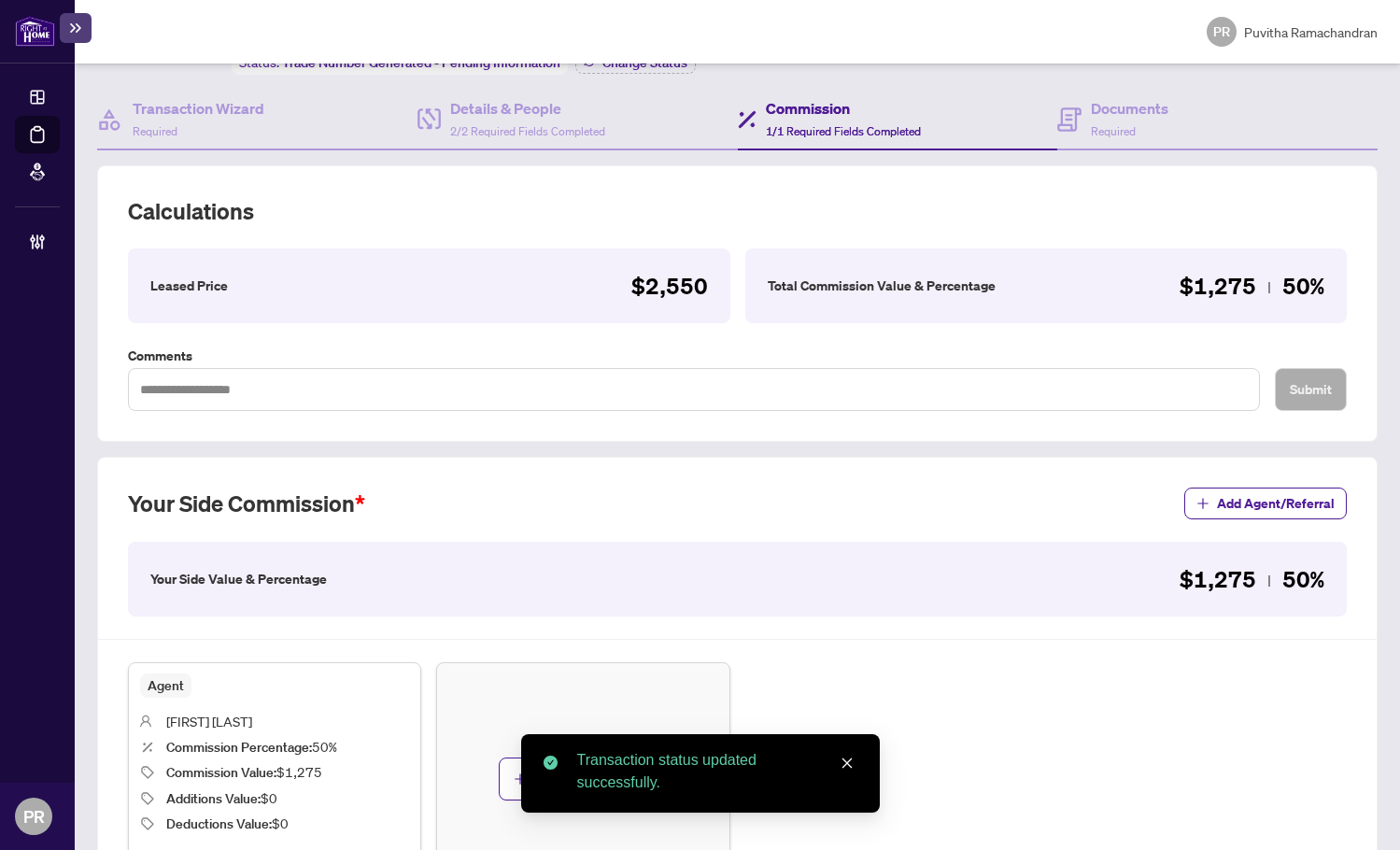 scroll, scrollTop: 0, scrollLeft: 0, axis: both 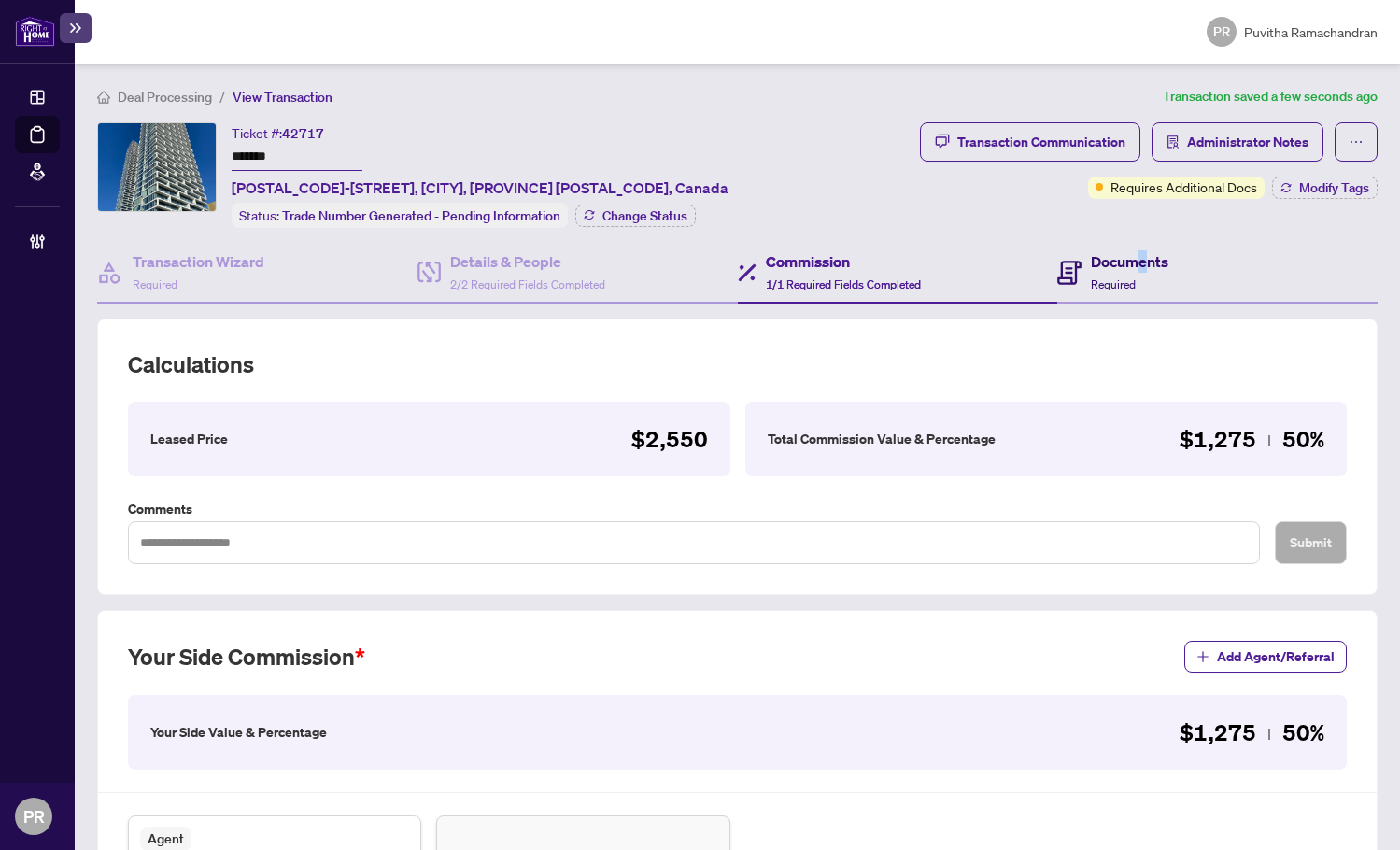 drag, startPoint x: 1135, startPoint y: 250, endPoint x: 997, endPoint y: 273, distance: 139.90354 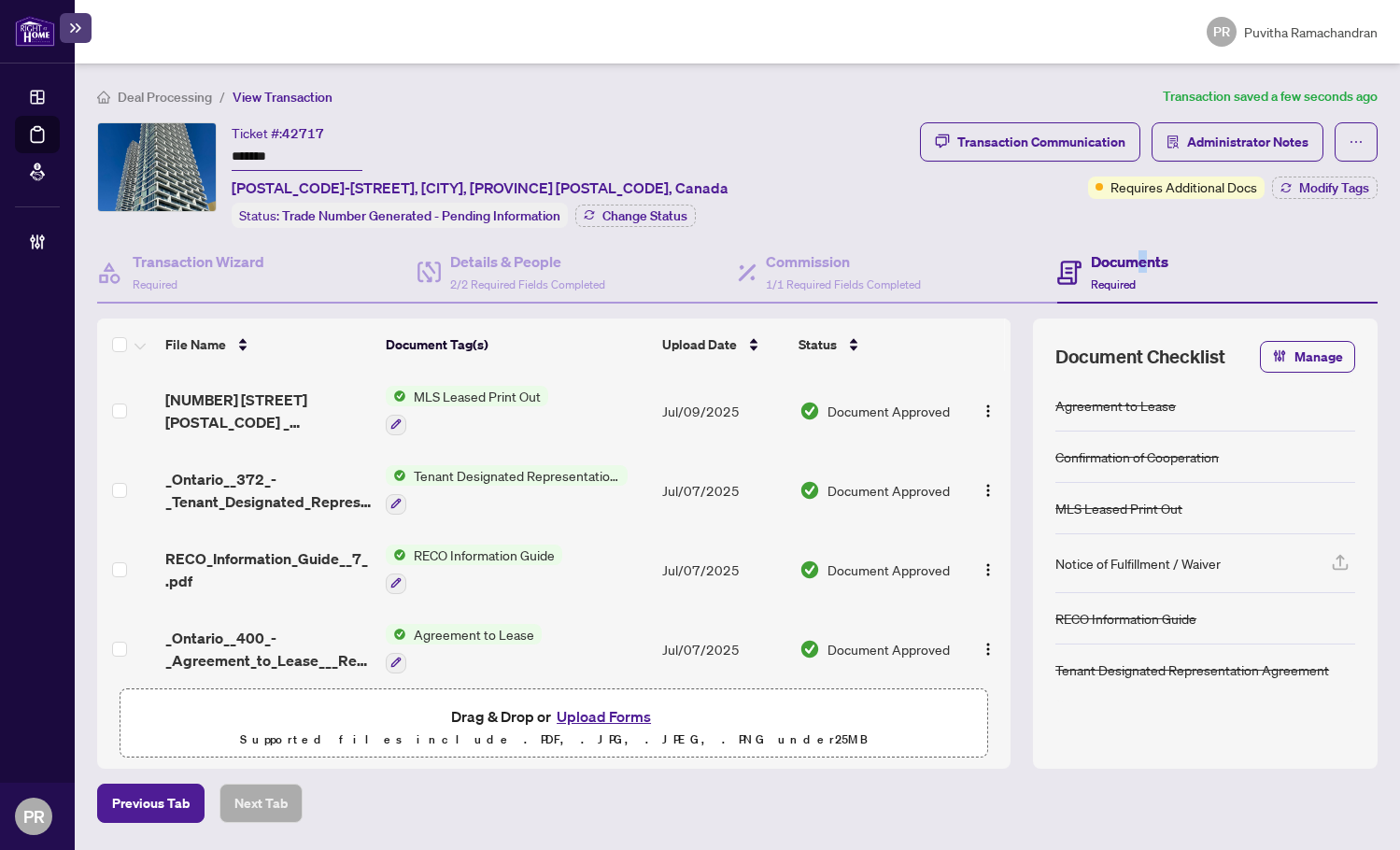 click on "Upload Forms" at bounding box center (603, 716) 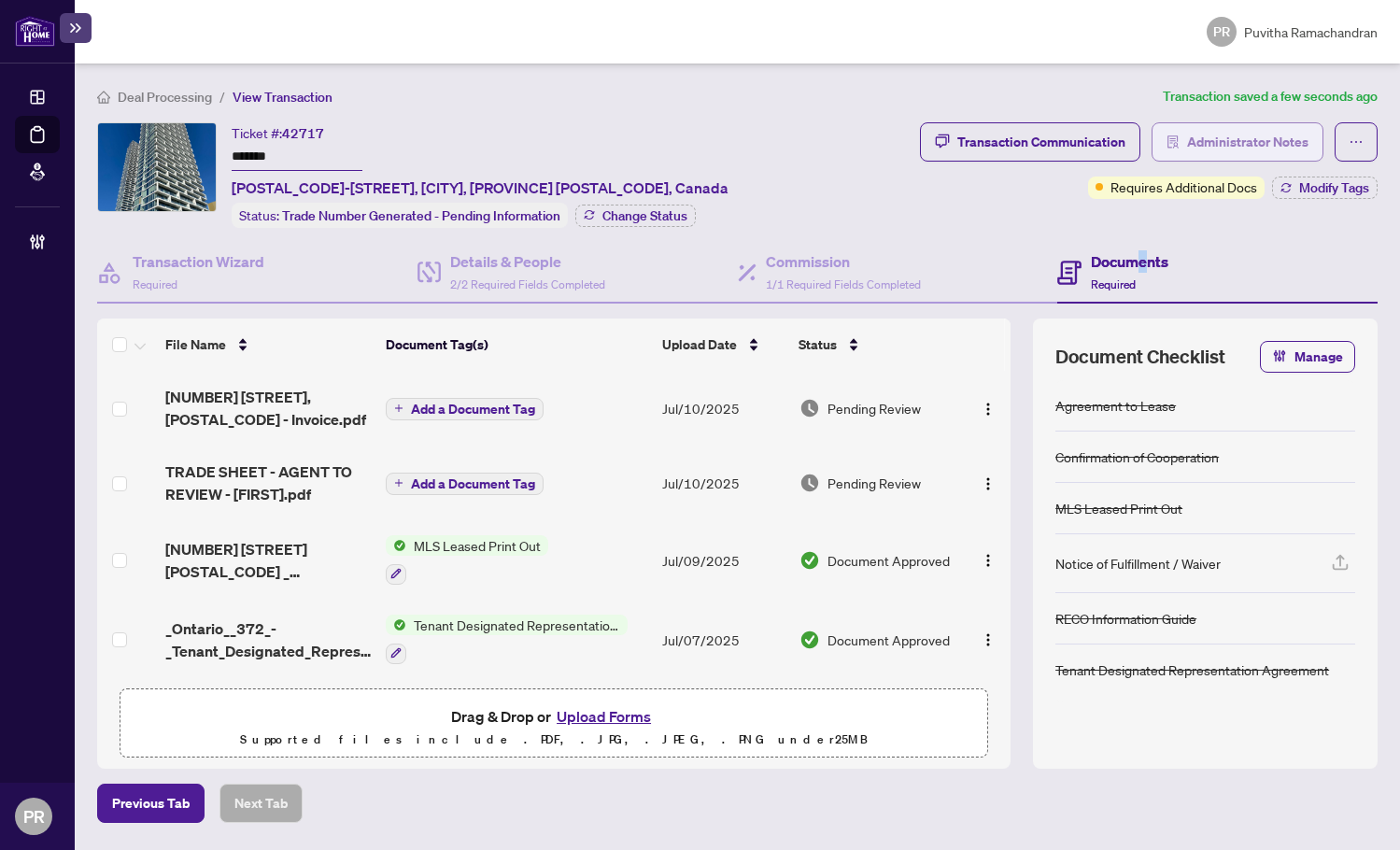 click on "Administrator Notes" at bounding box center [1248, 142] 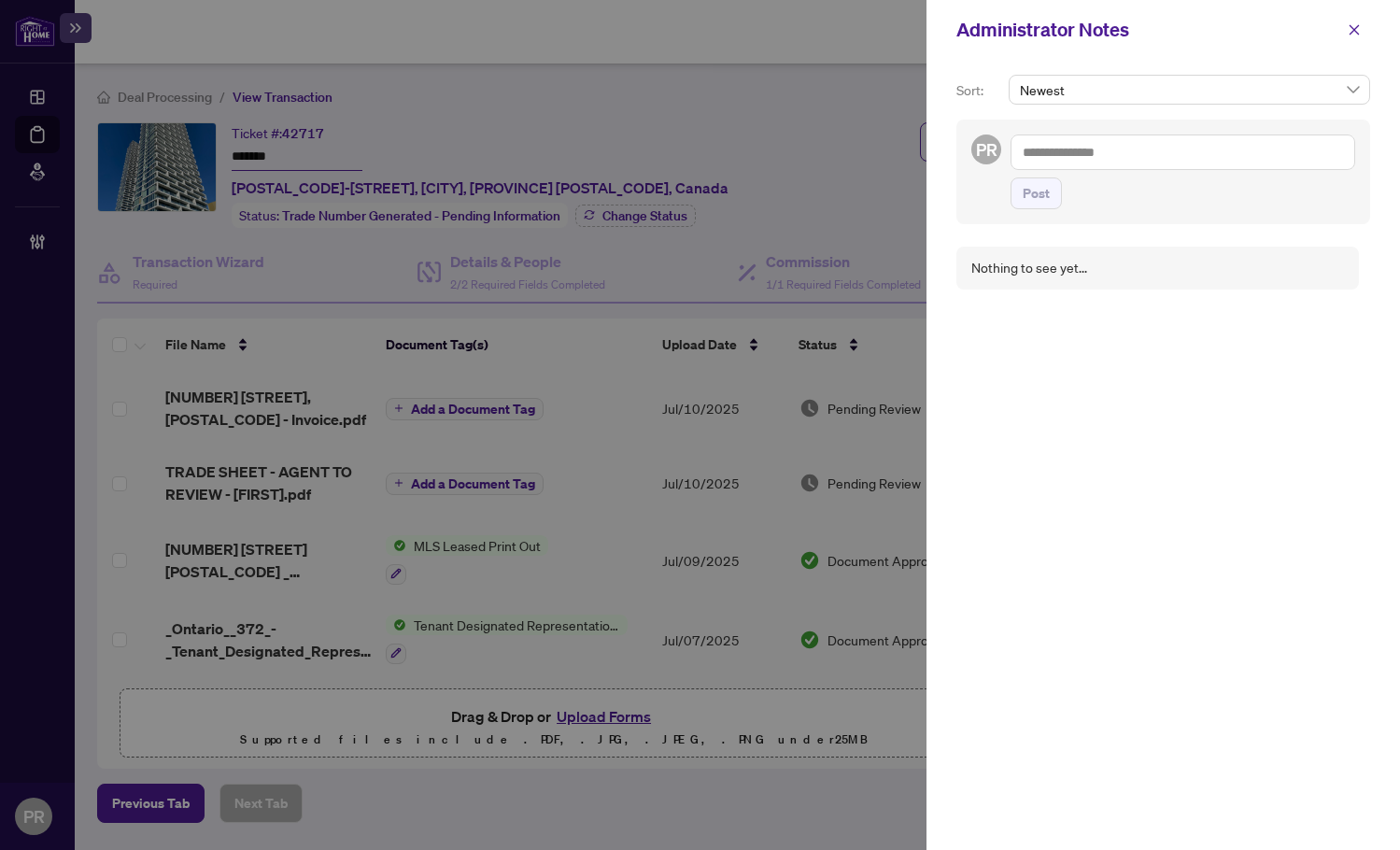 click at bounding box center [1182, 152] 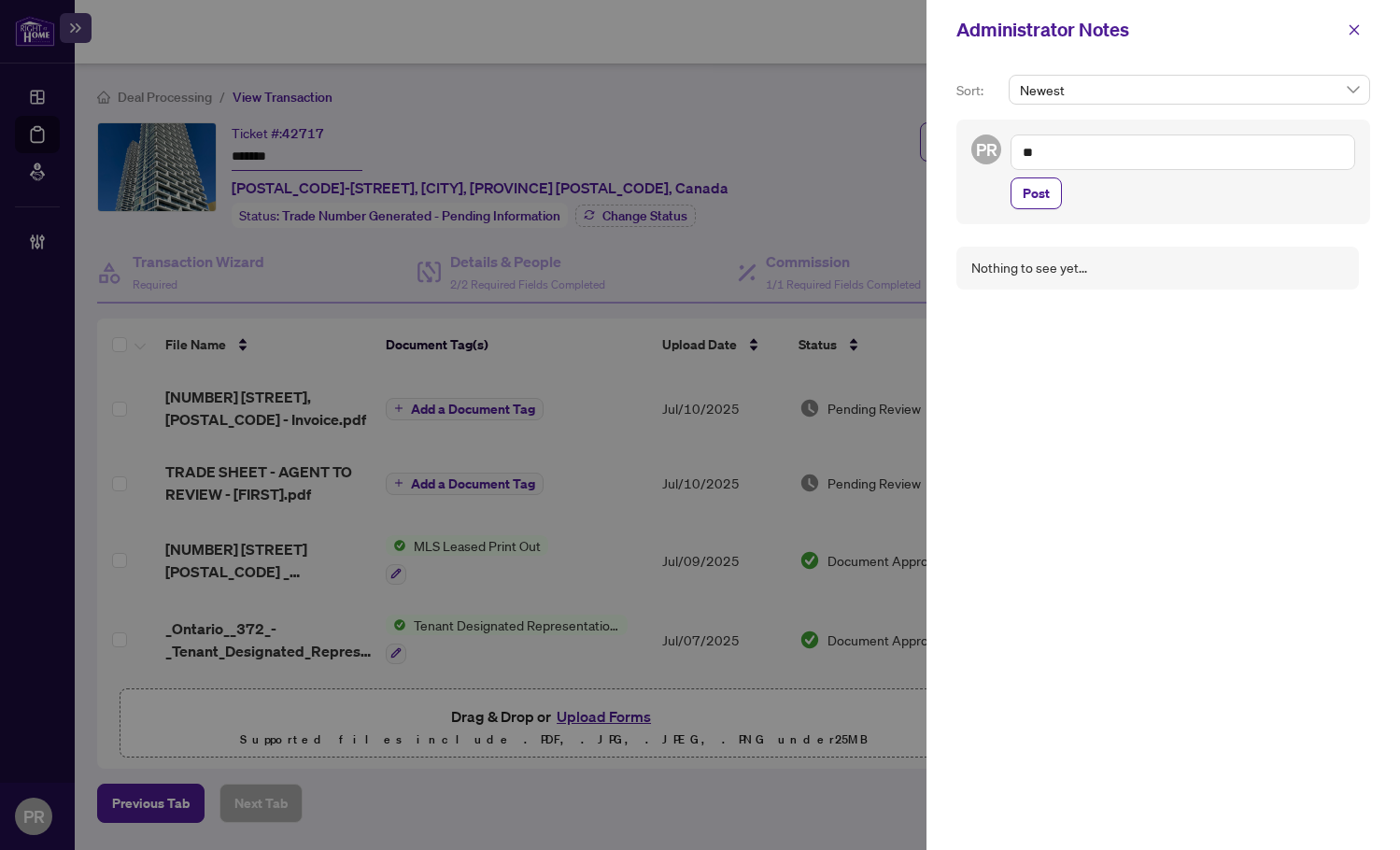type on "*" 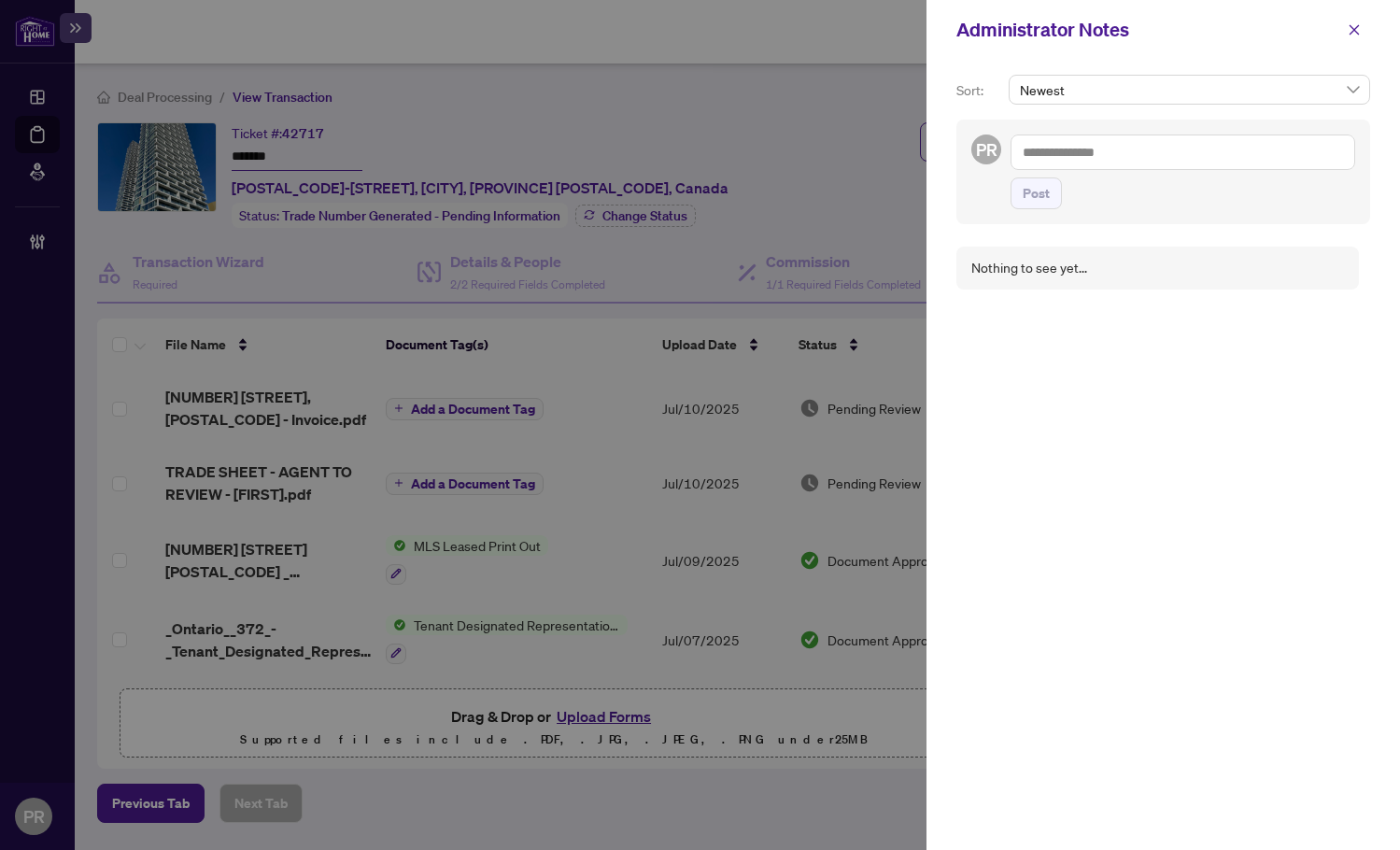 type on "*" 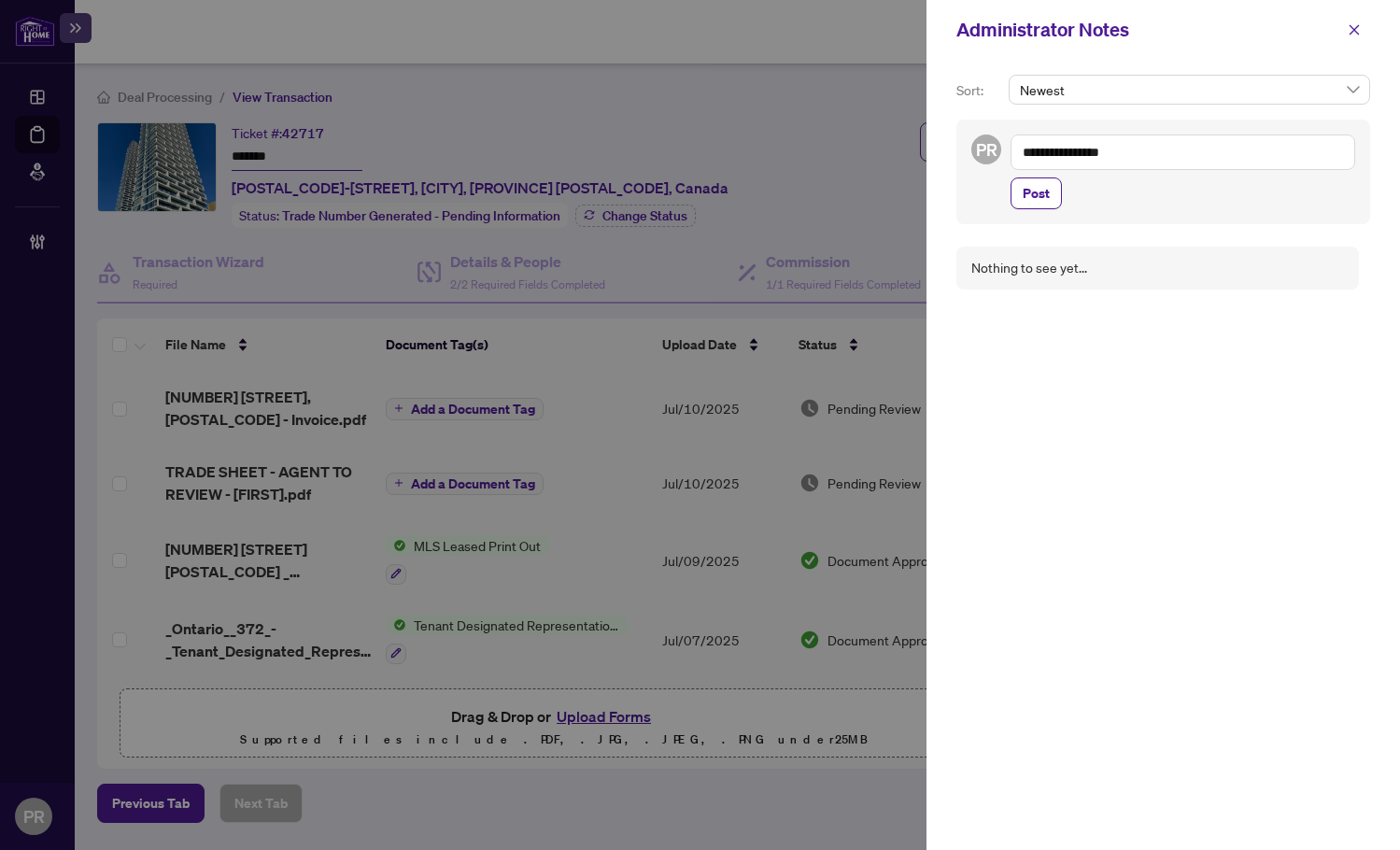 paste on "**********" 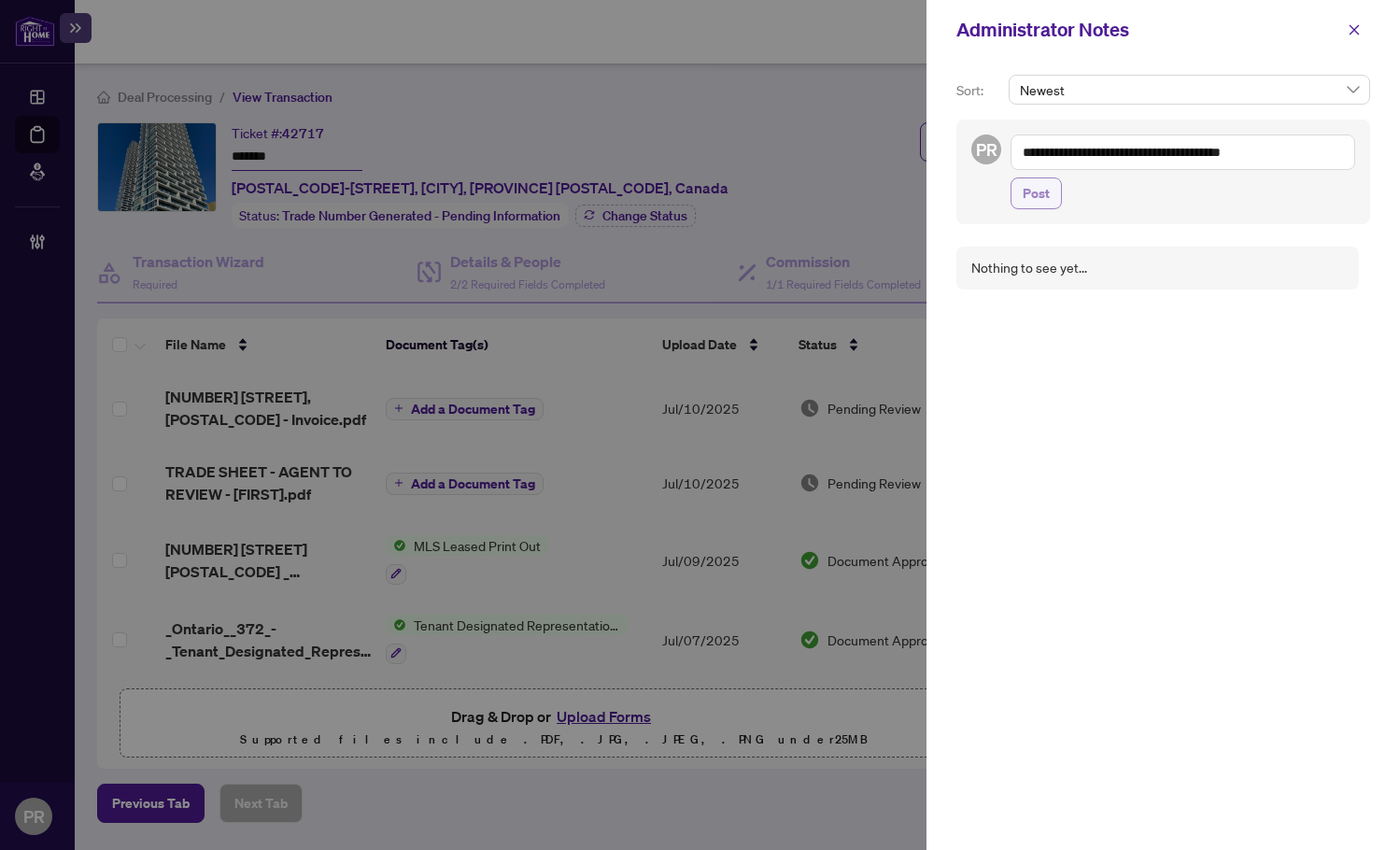 type on "**********" 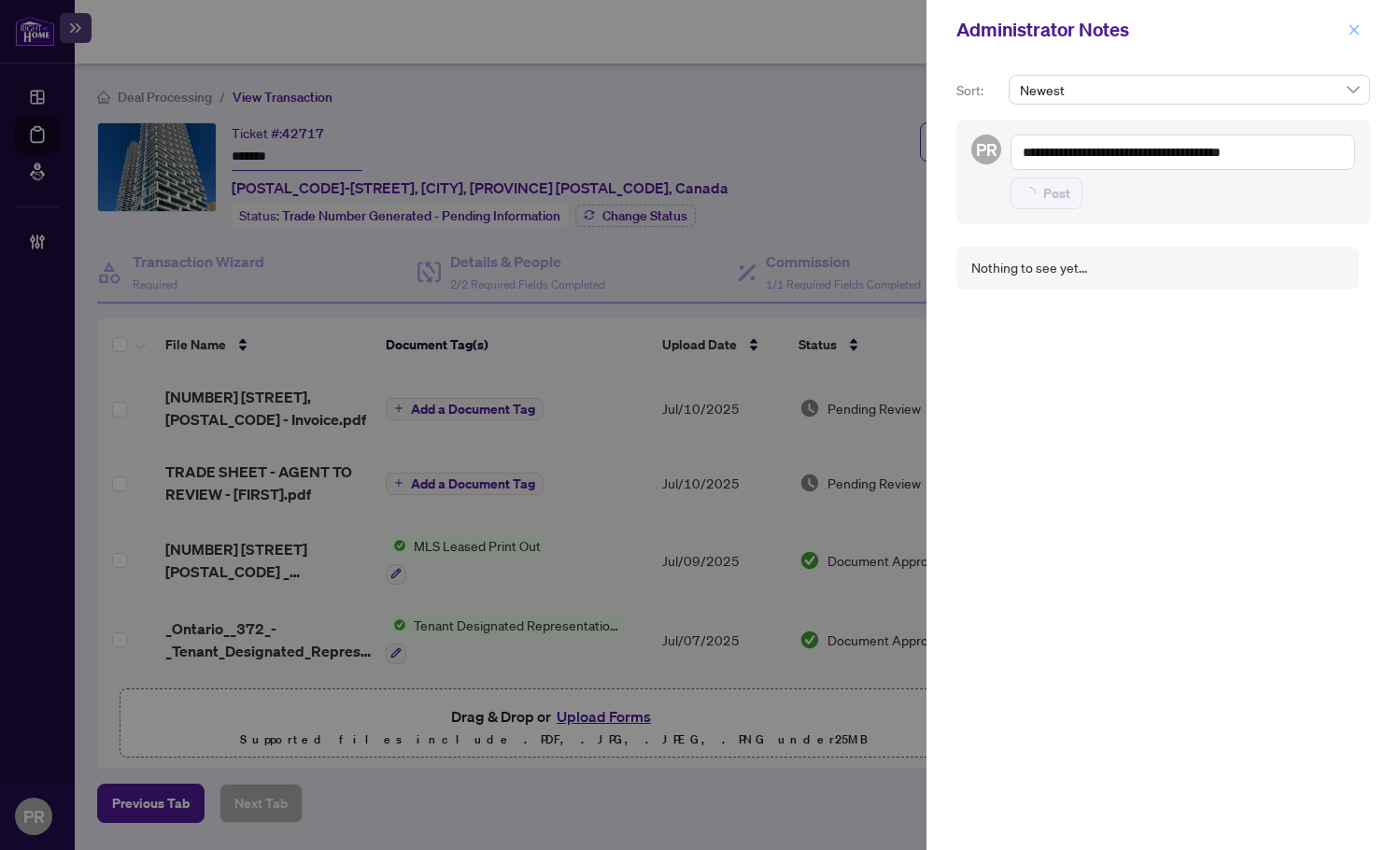 type 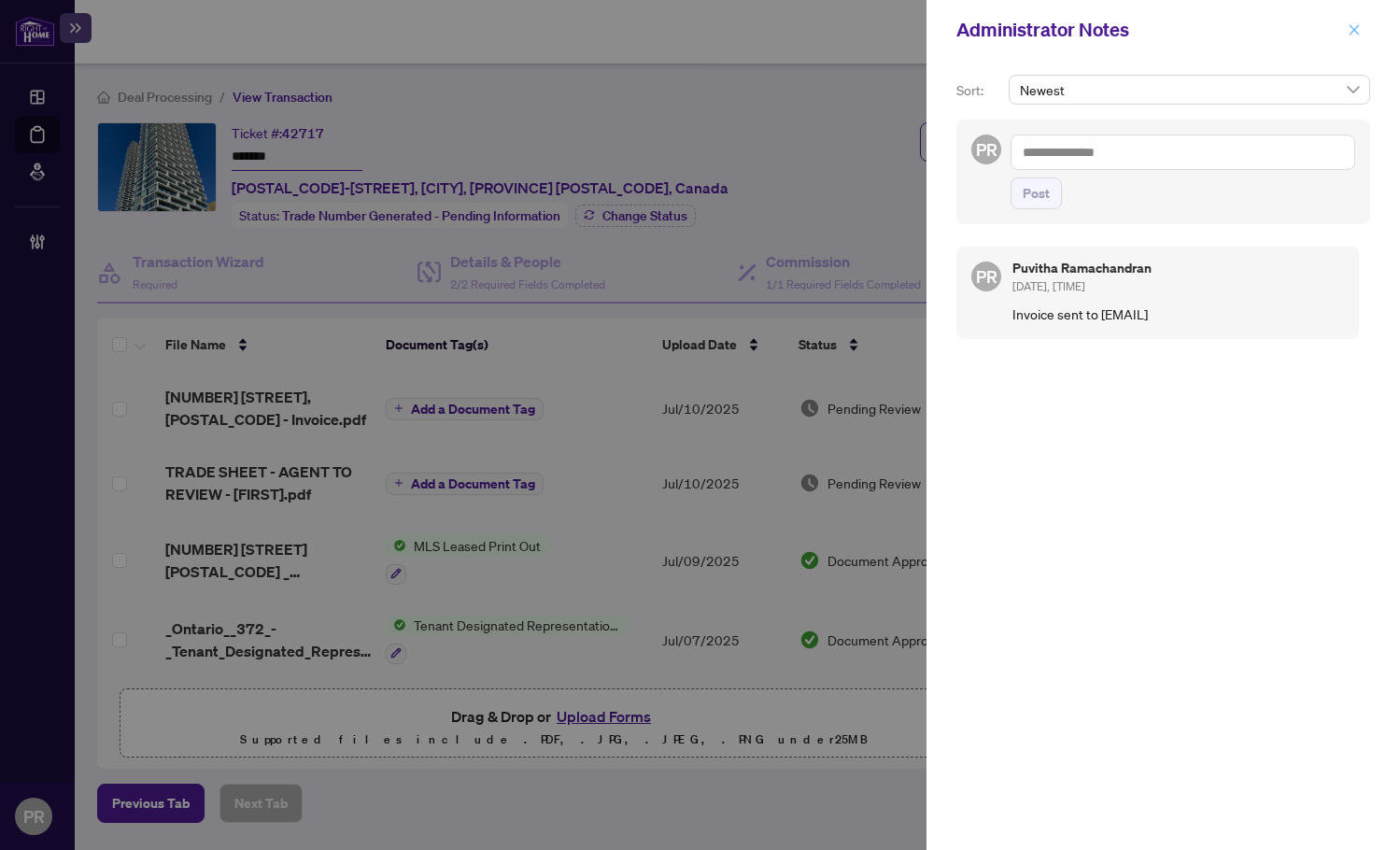 click 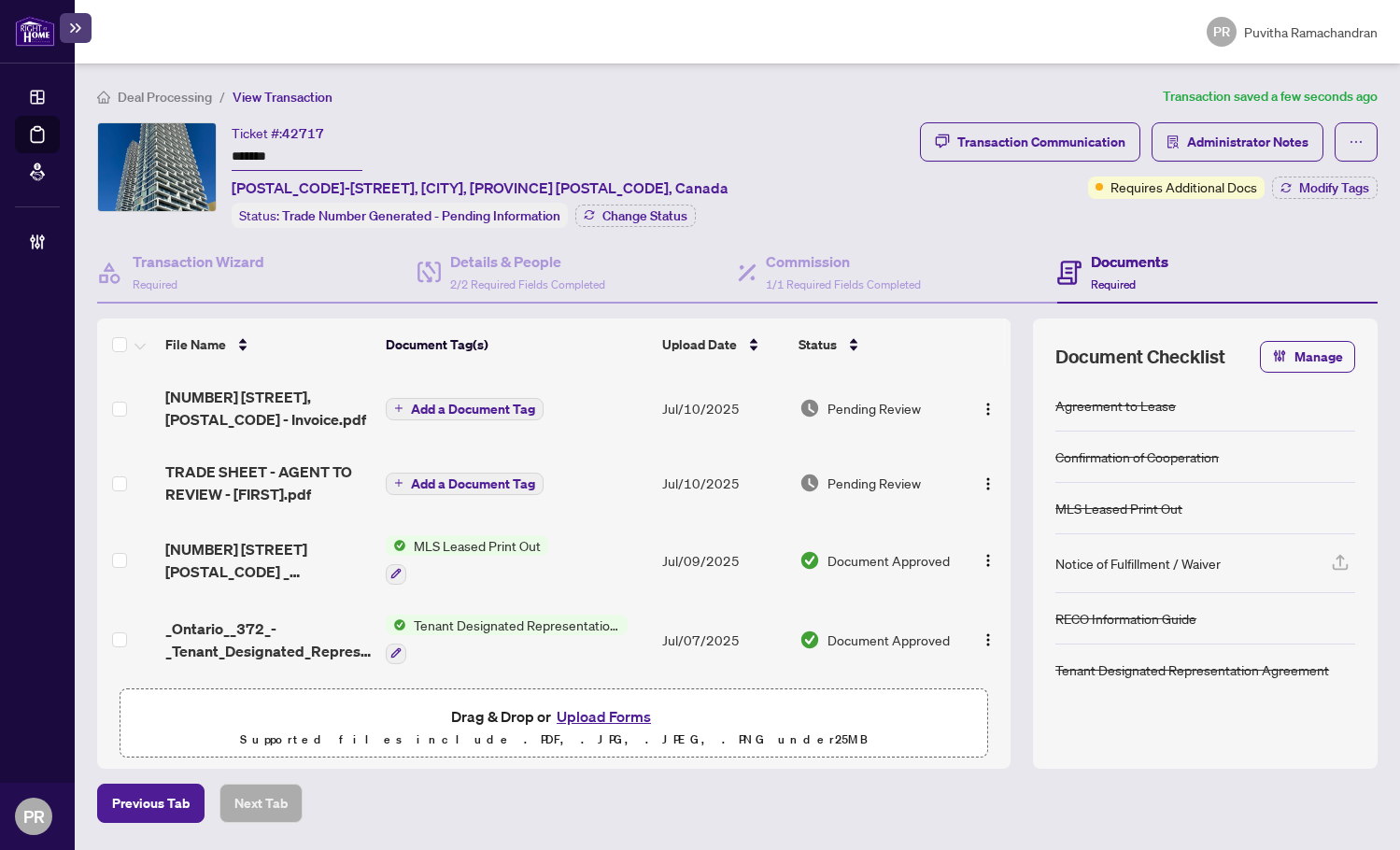 click on "Add a Document Tag" at bounding box center [473, 409] 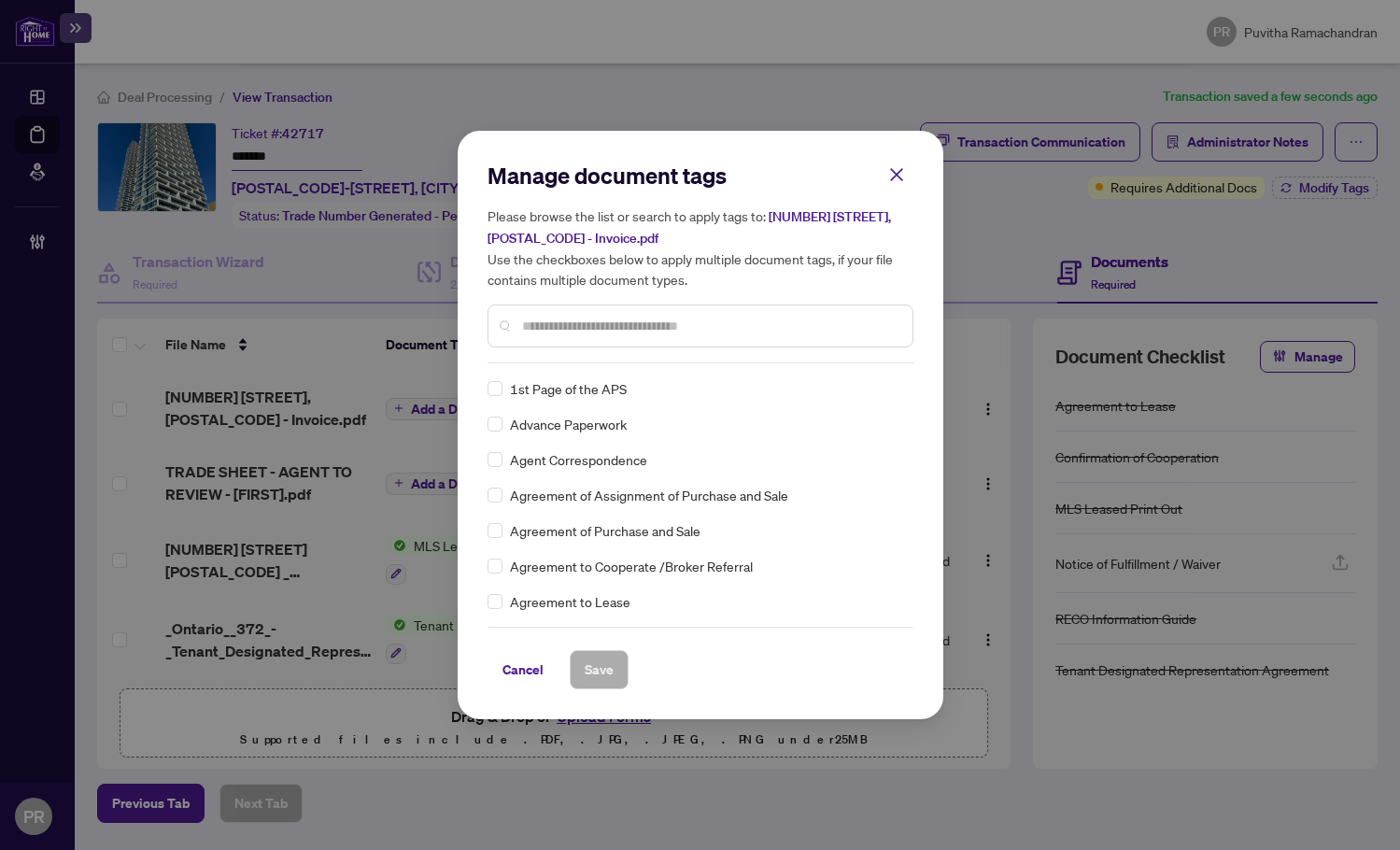 click at bounding box center [710, 326] 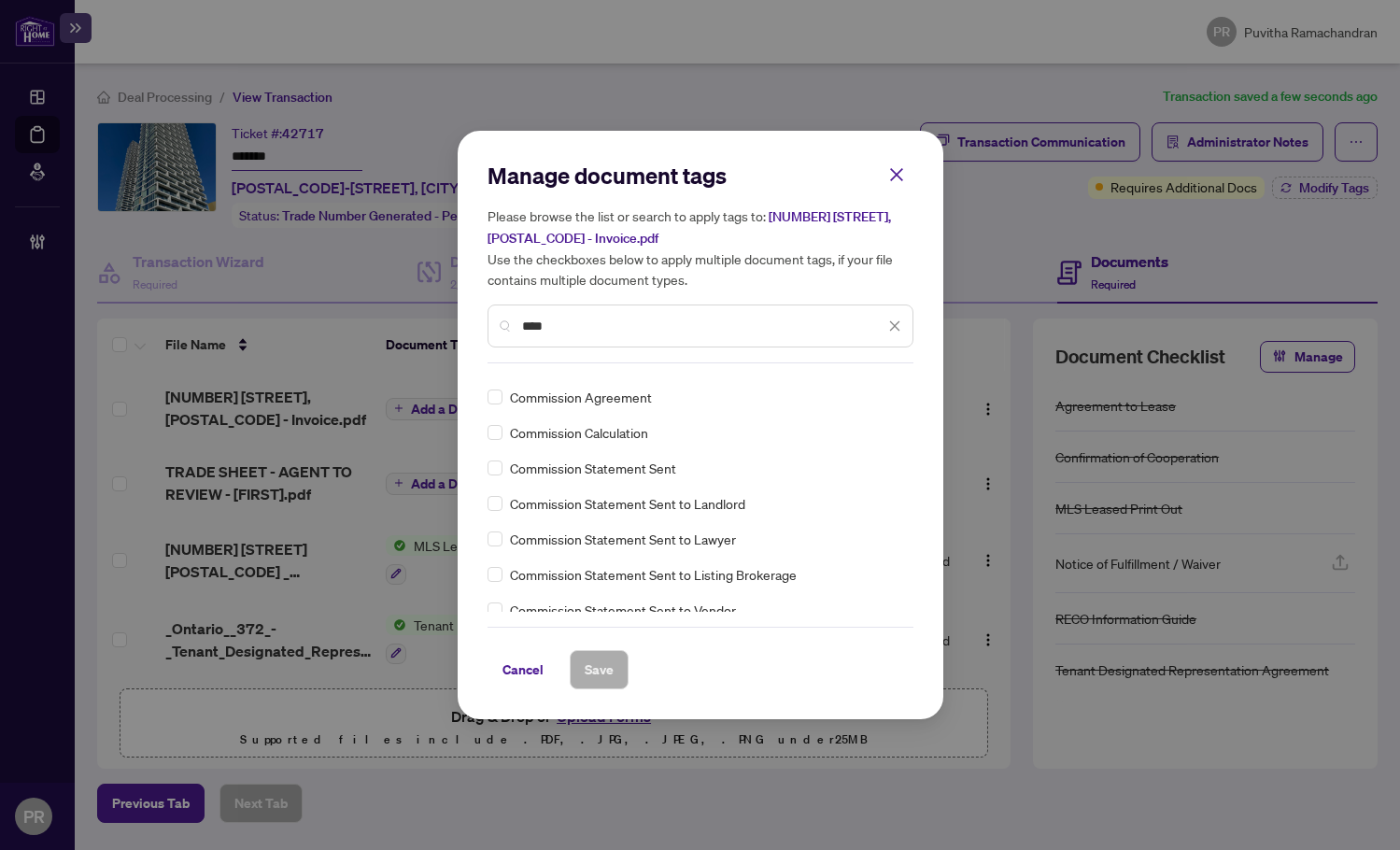 scroll, scrollTop: 93, scrollLeft: 0, axis: vertical 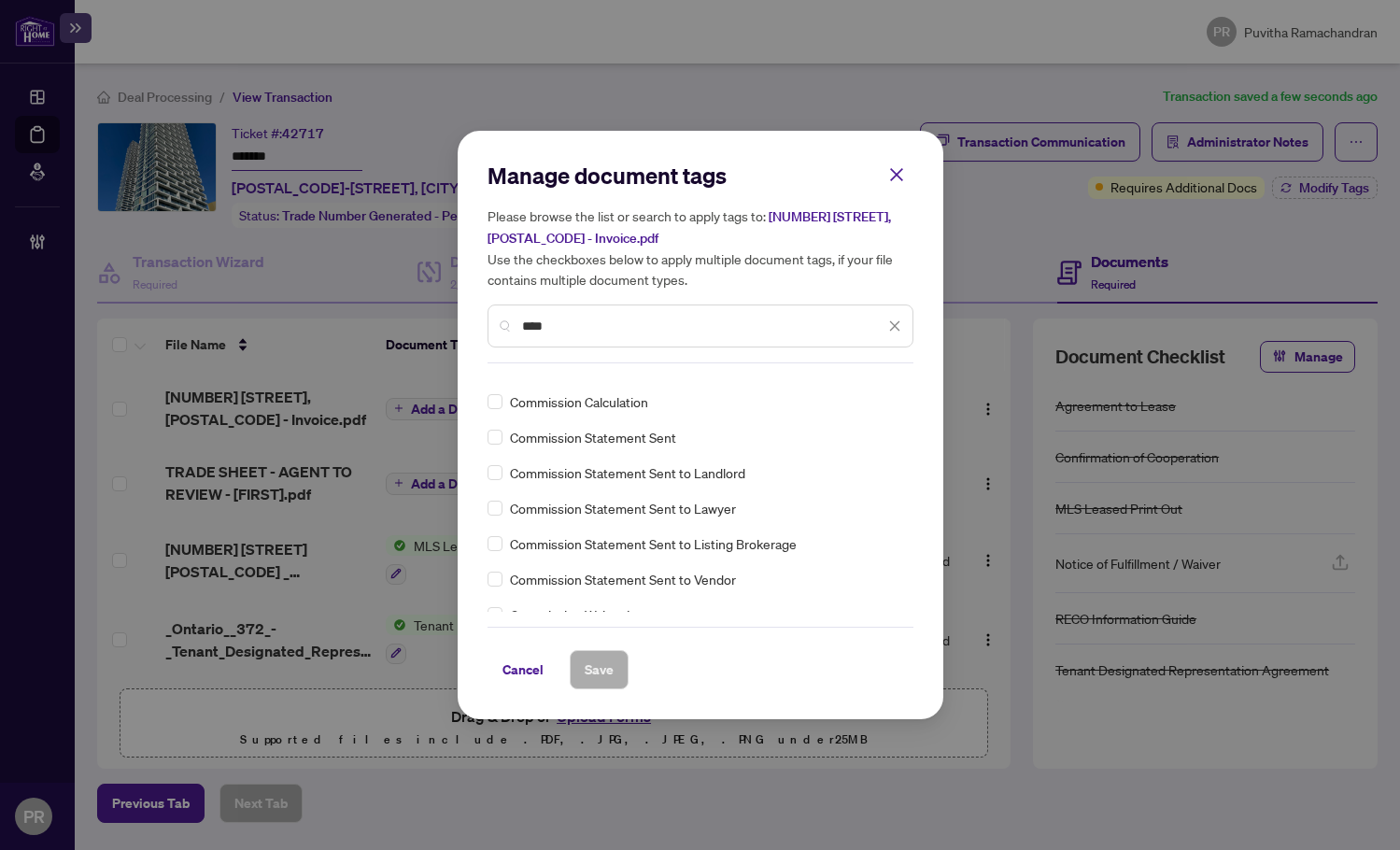 type on "****" 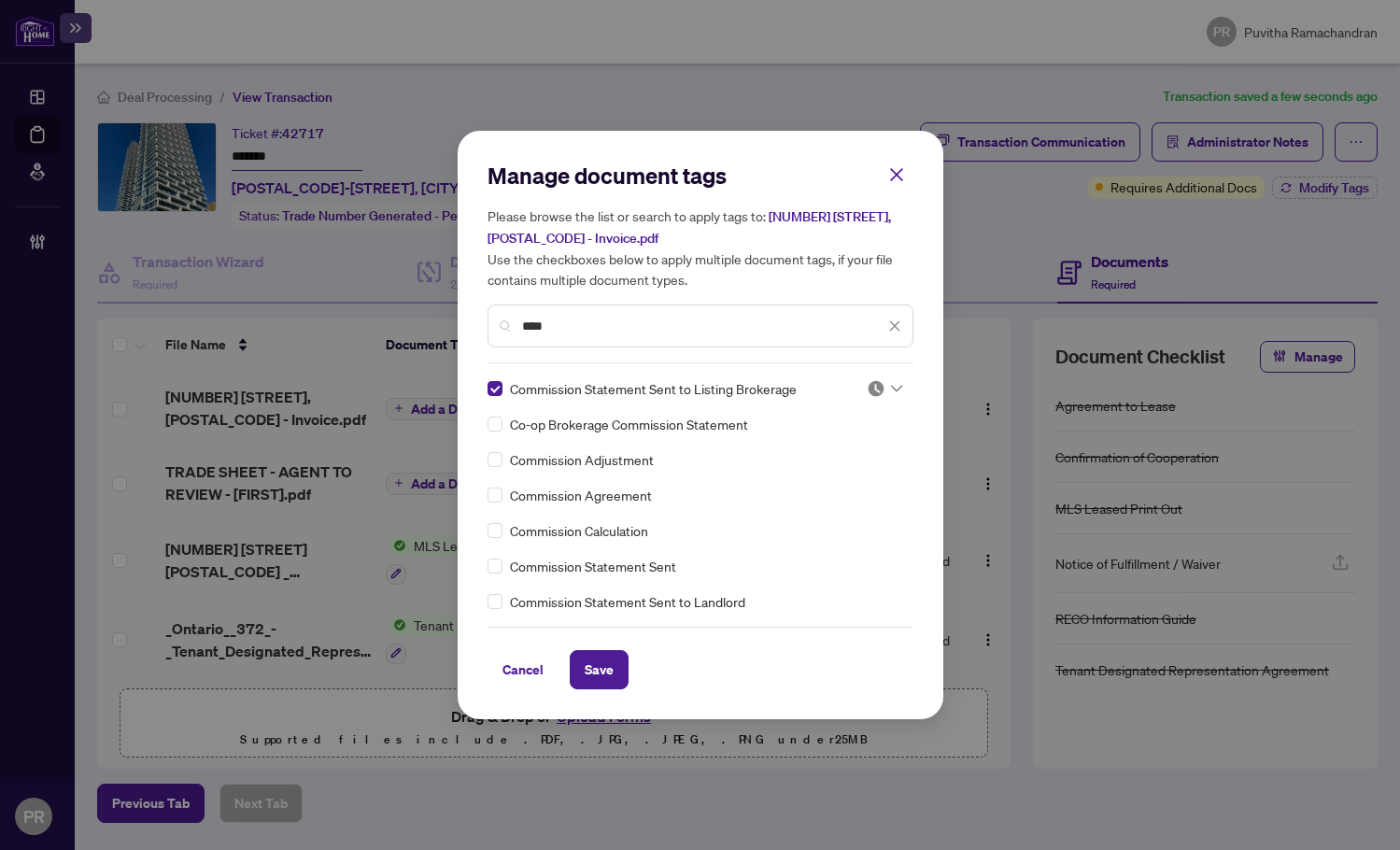 click at bounding box center [879, 389] 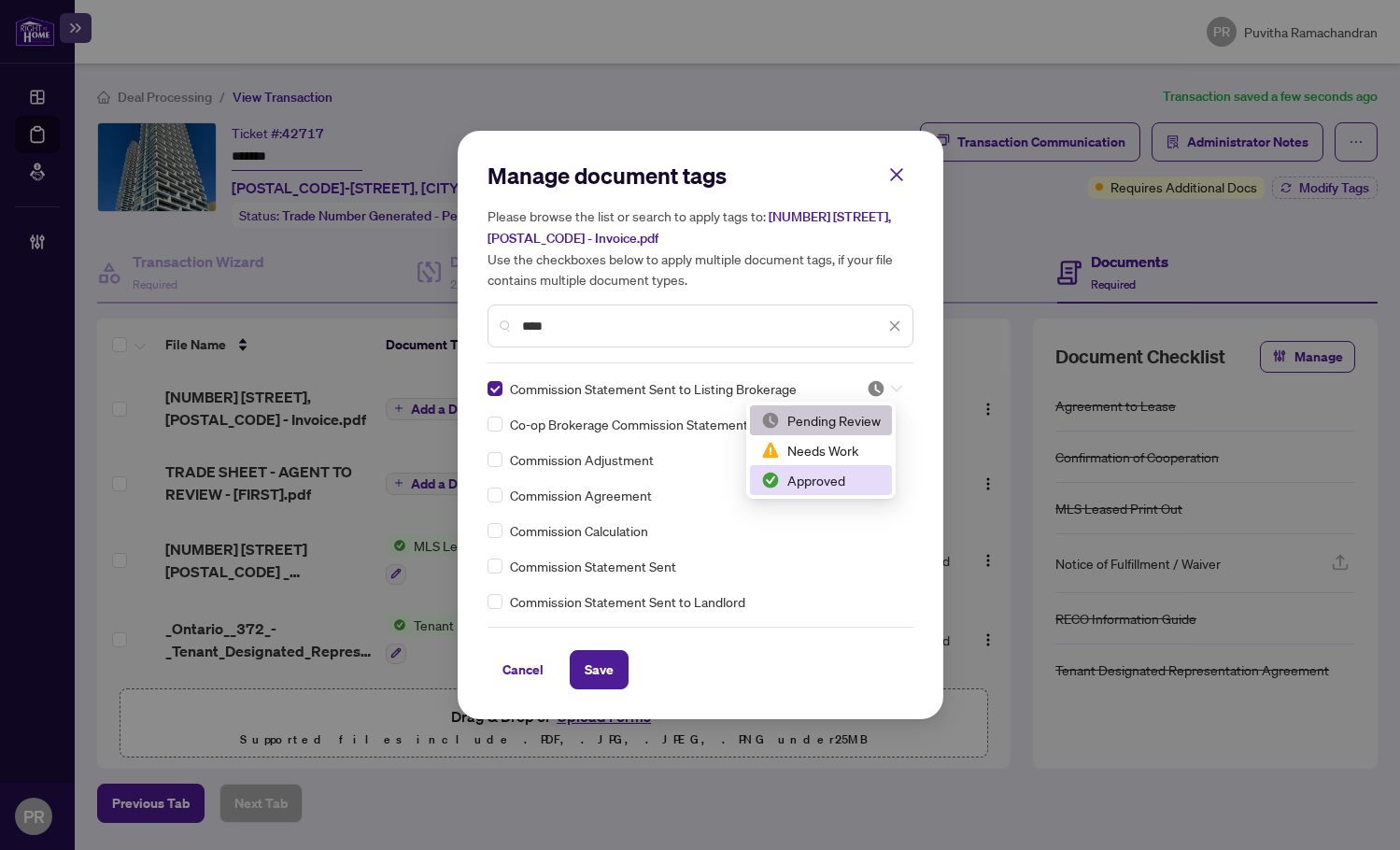 click on "Approved" at bounding box center [821, 480] 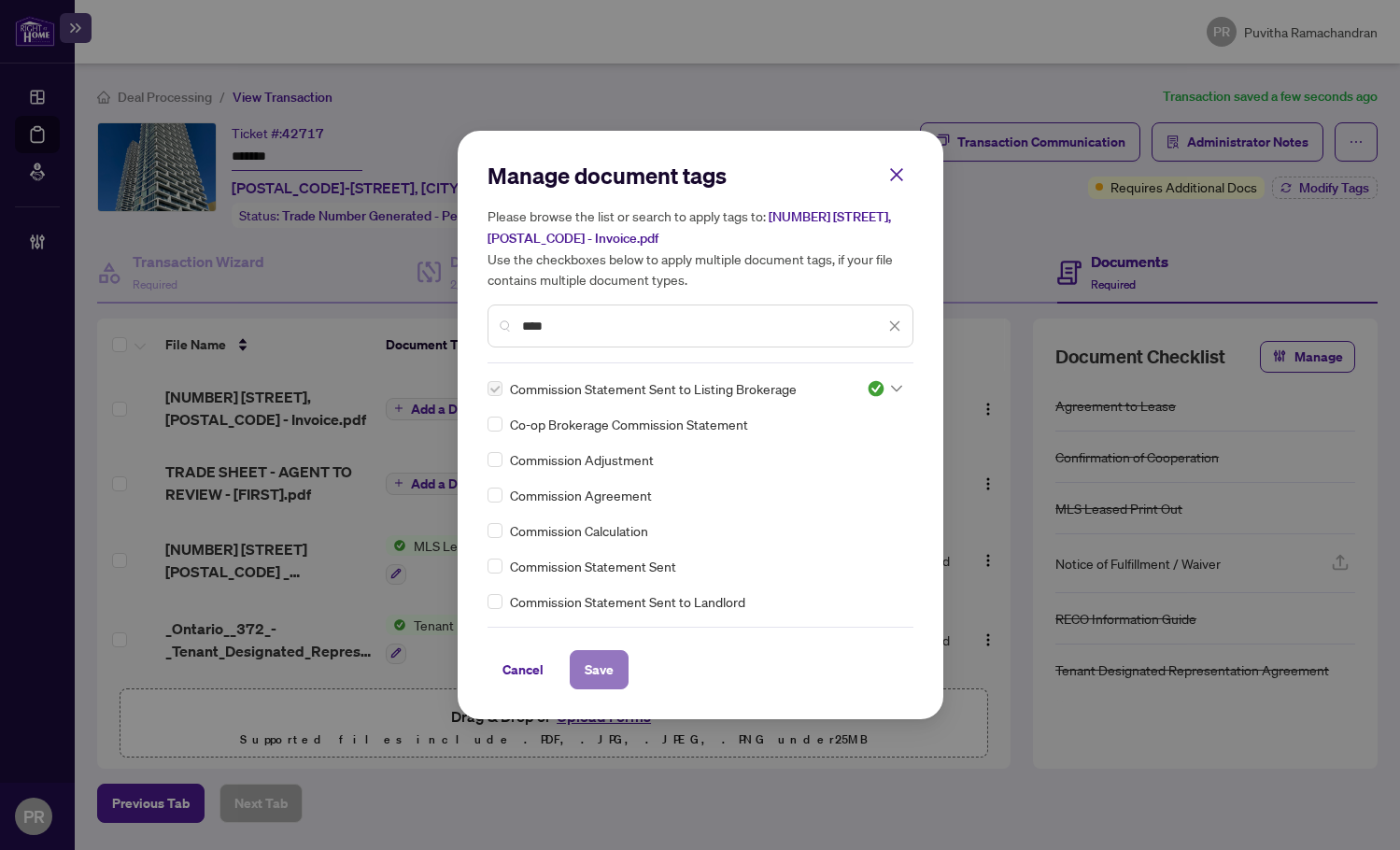 click on "Save" at bounding box center (599, 670) 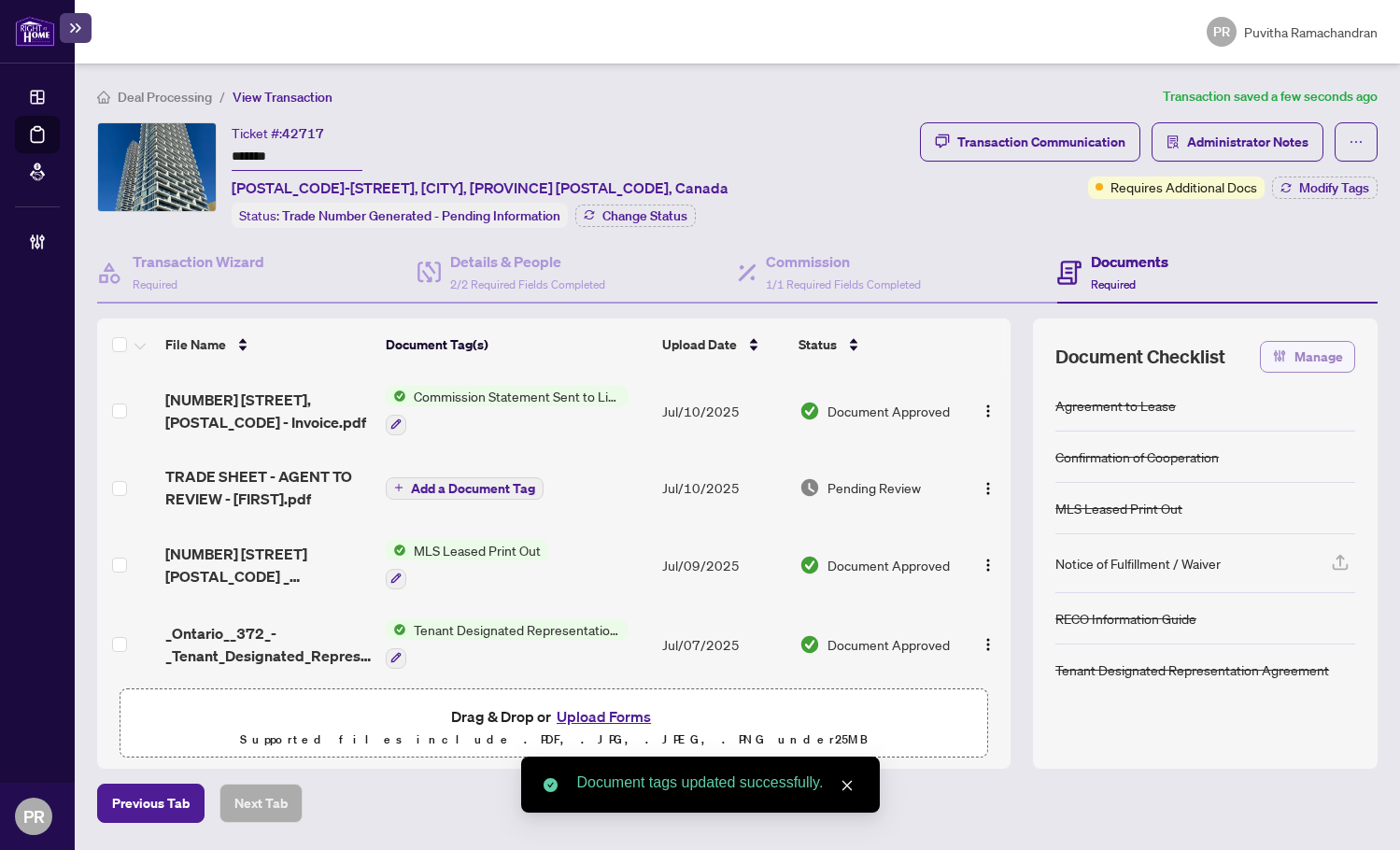 click on "Manage" at bounding box center (1319, 357) 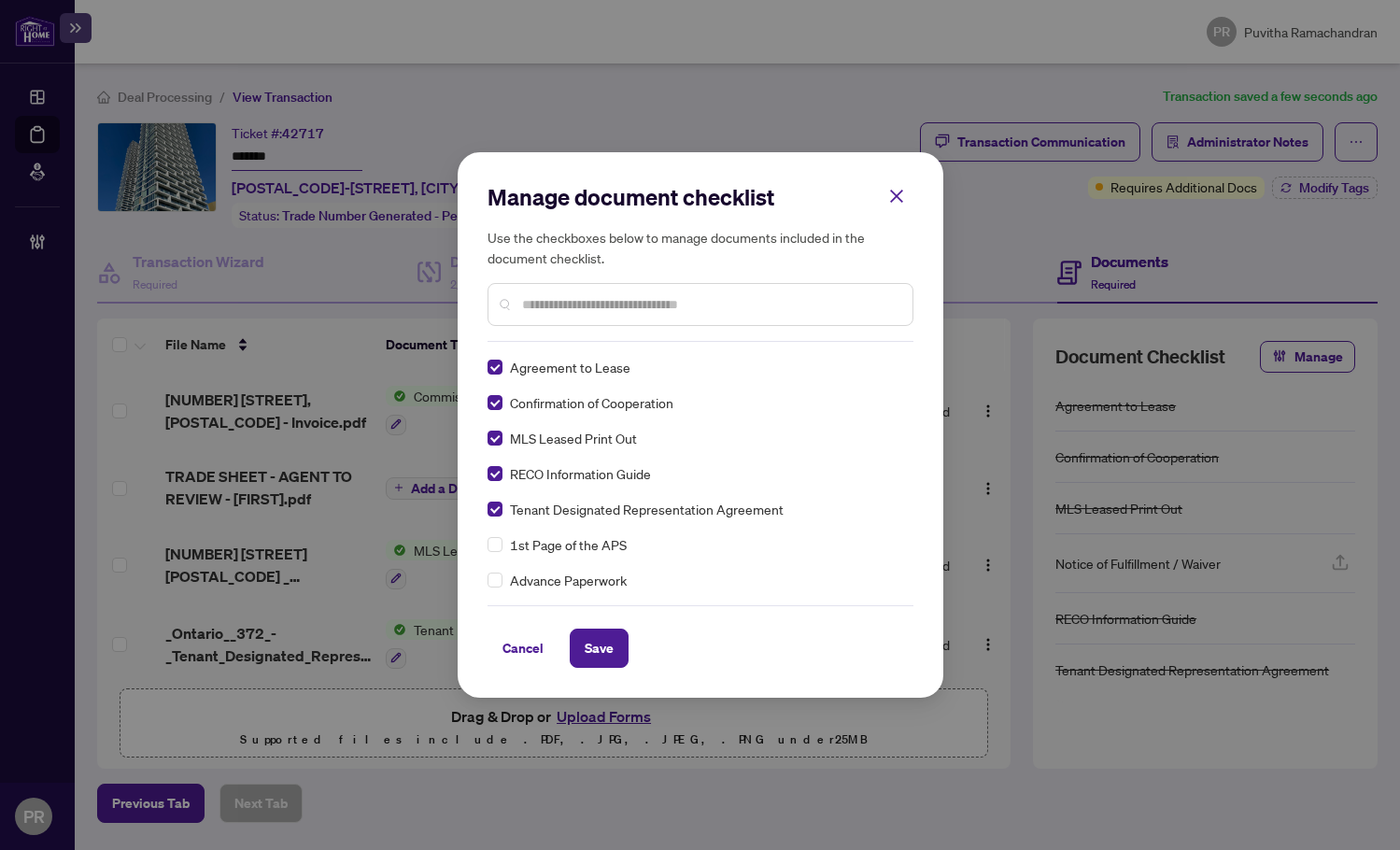 scroll, scrollTop: 0, scrollLeft: 0, axis: both 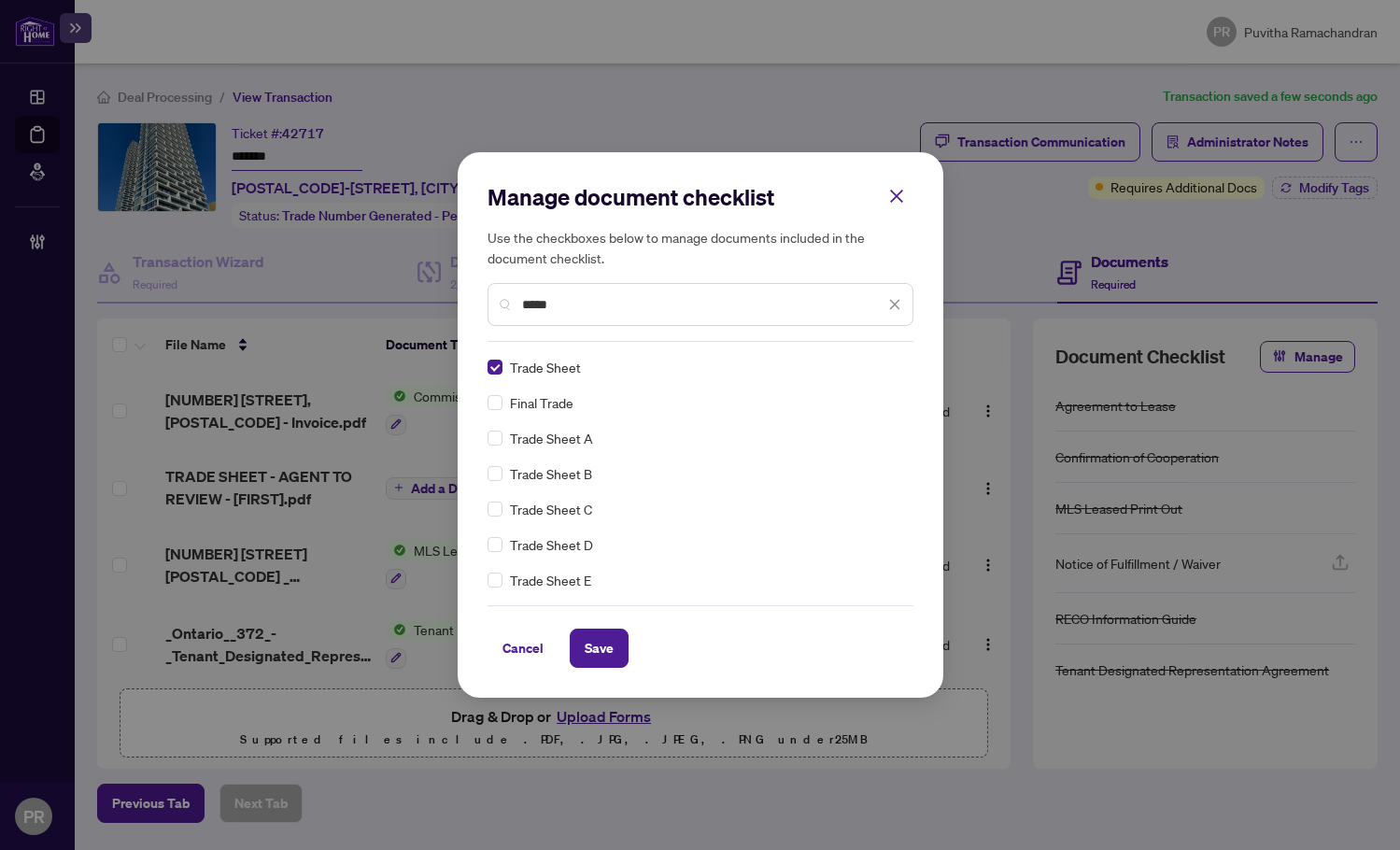 drag, startPoint x: 573, startPoint y: 301, endPoint x: 421, endPoint y: 301, distance: 152 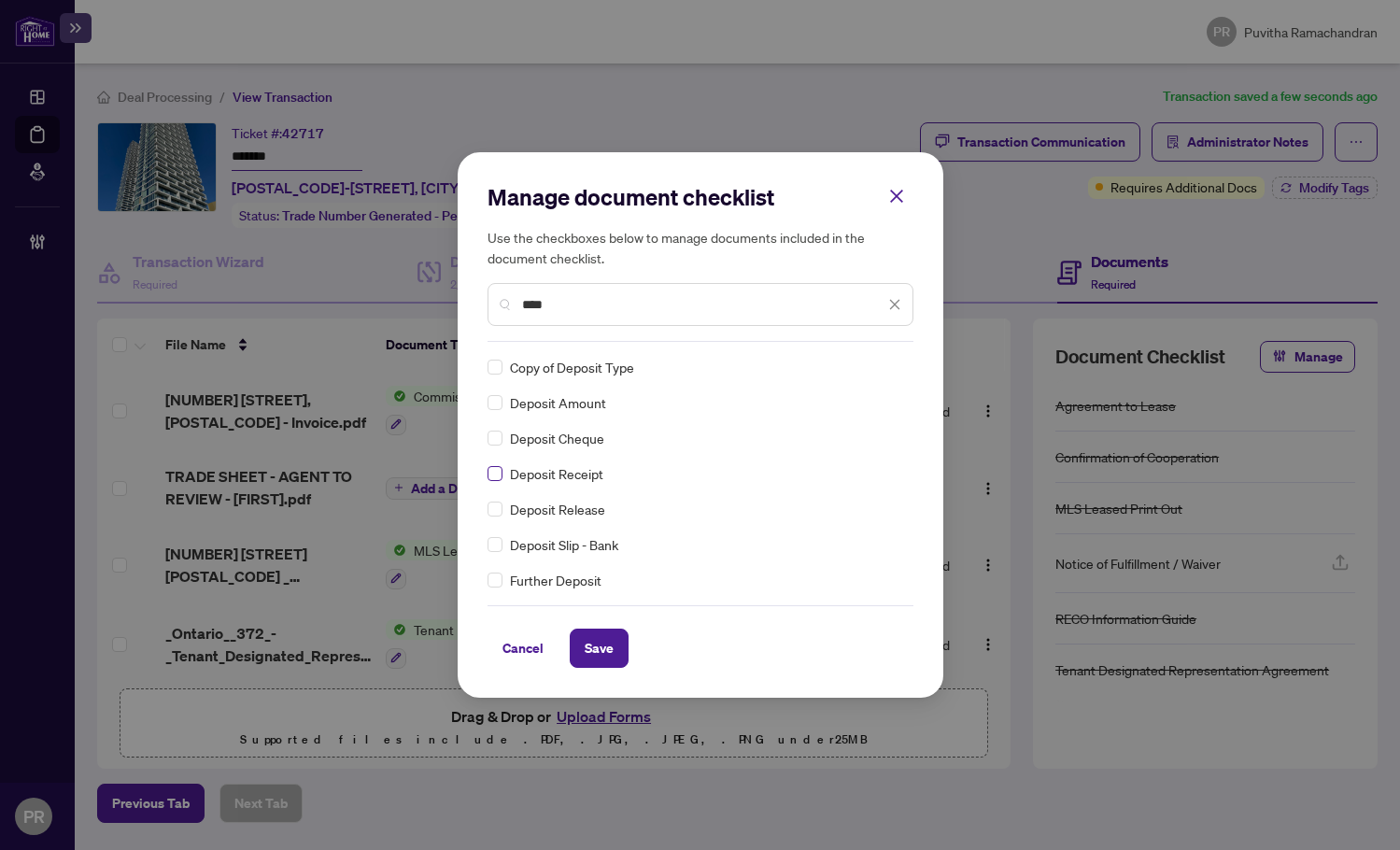 type on "****" 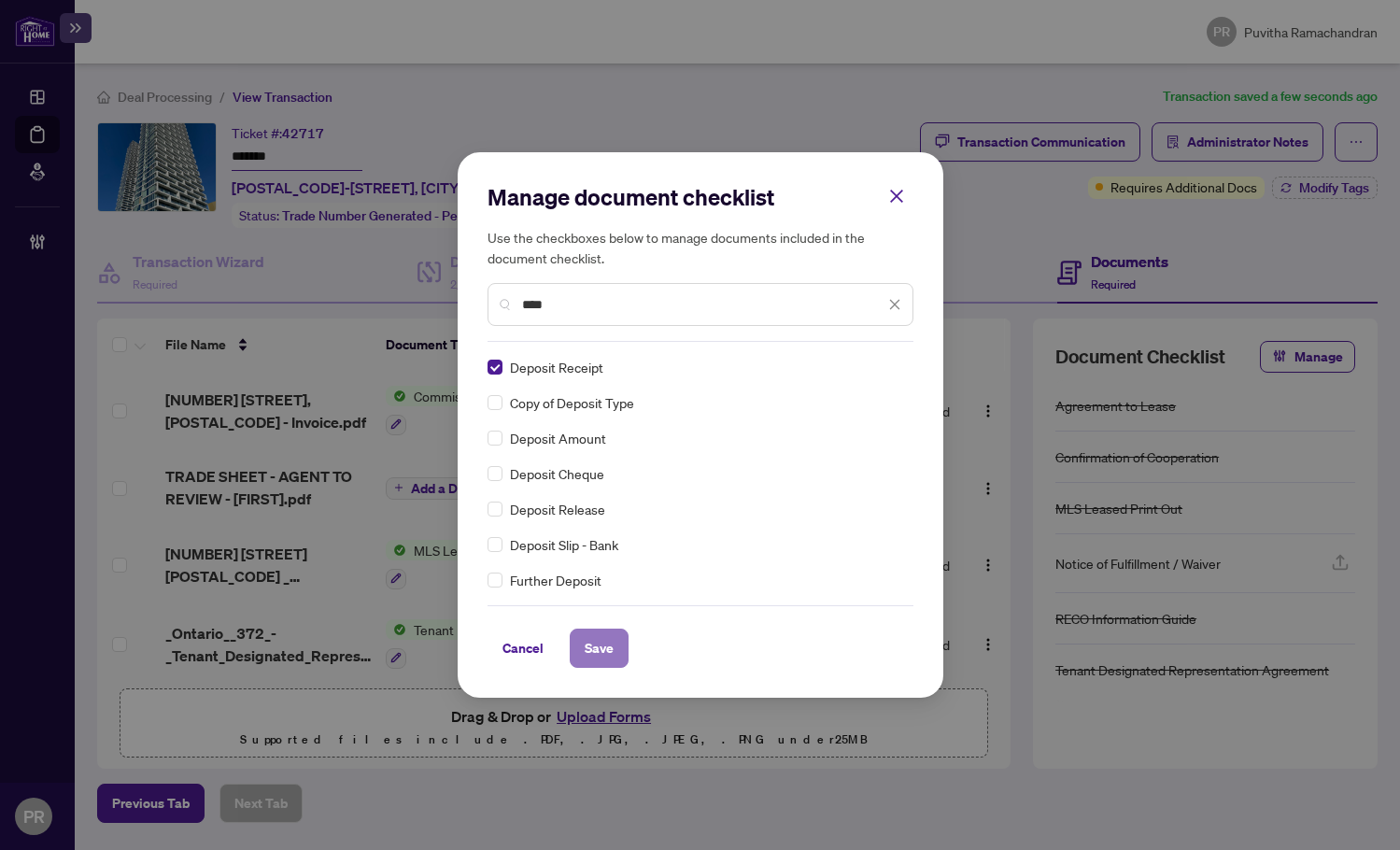 click on "Save" at bounding box center [599, 648] 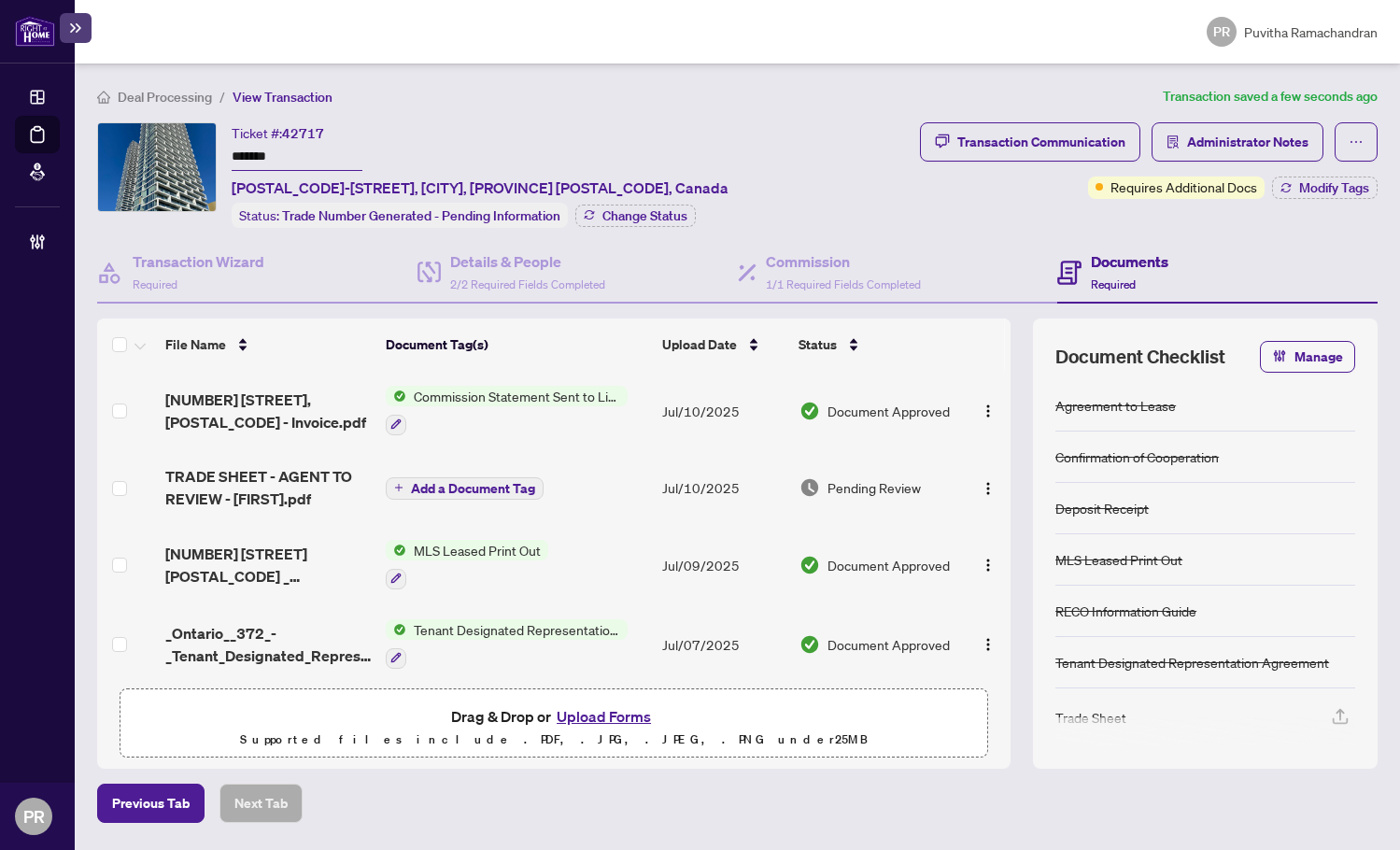 scroll, scrollTop: 404, scrollLeft: 0, axis: vertical 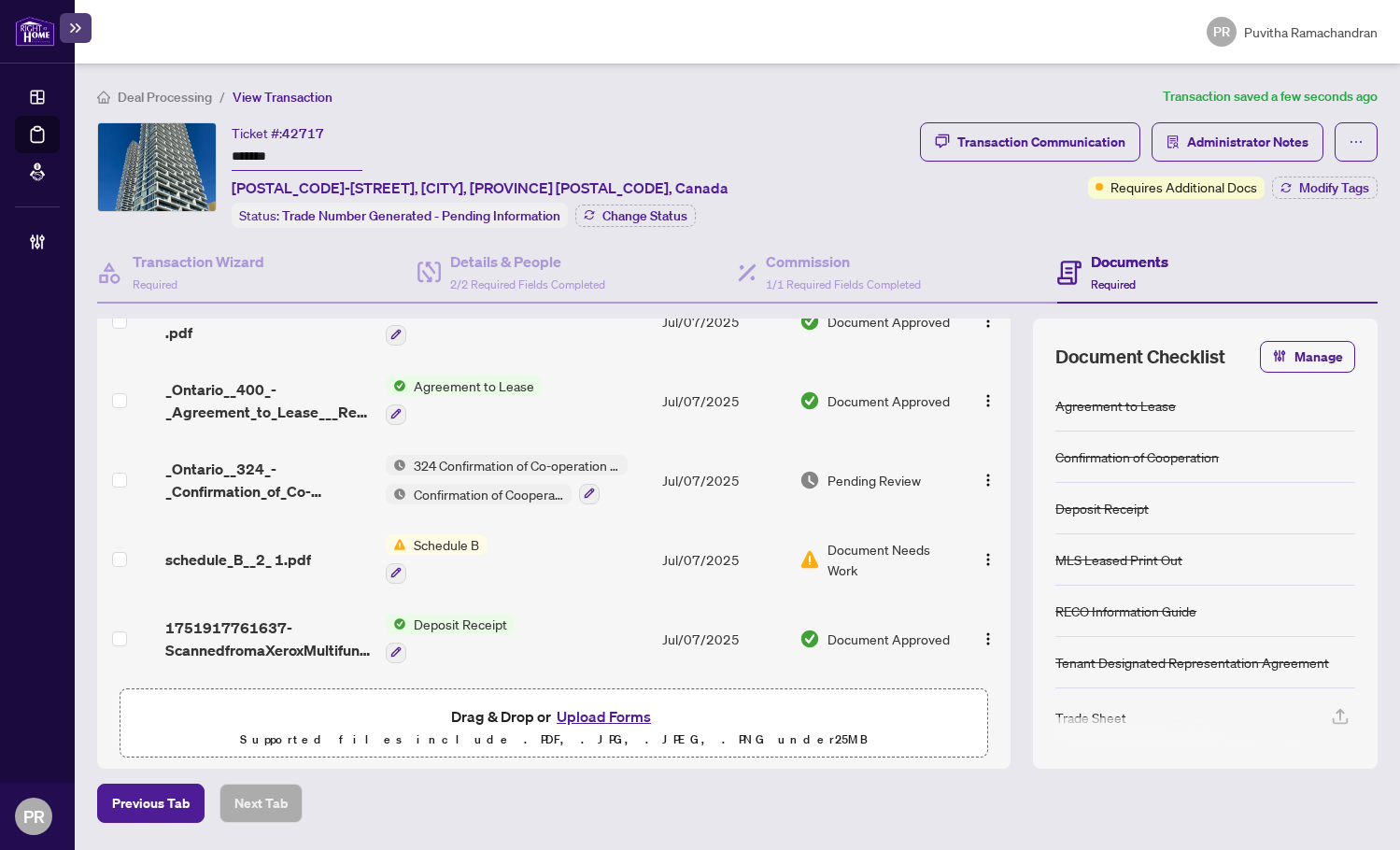 click on "Jul/07/2025" at bounding box center (723, 479) 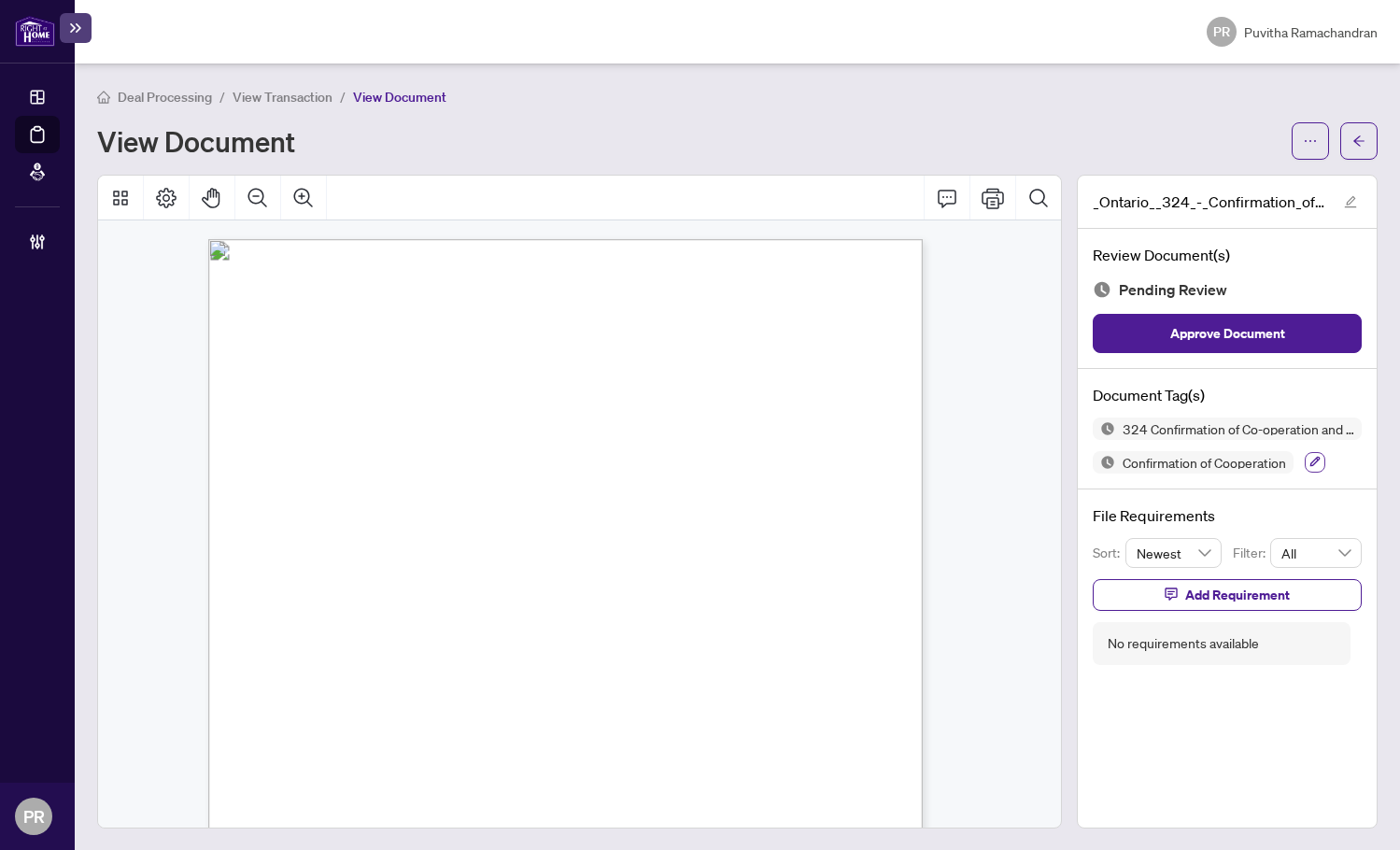 click at bounding box center [1315, 462] 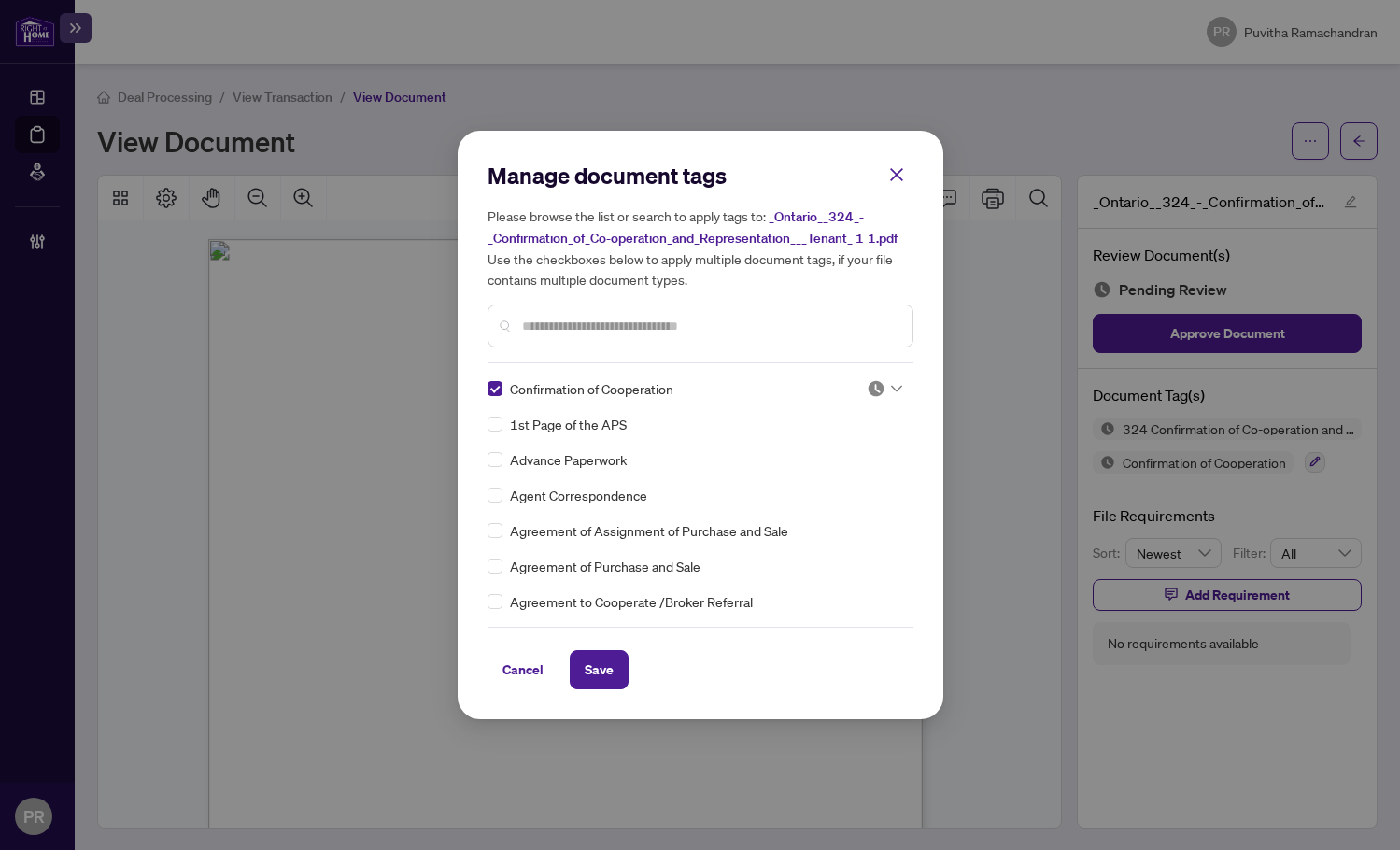 scroll, scrollTop: 0, scrollLeft: 0, axis: both 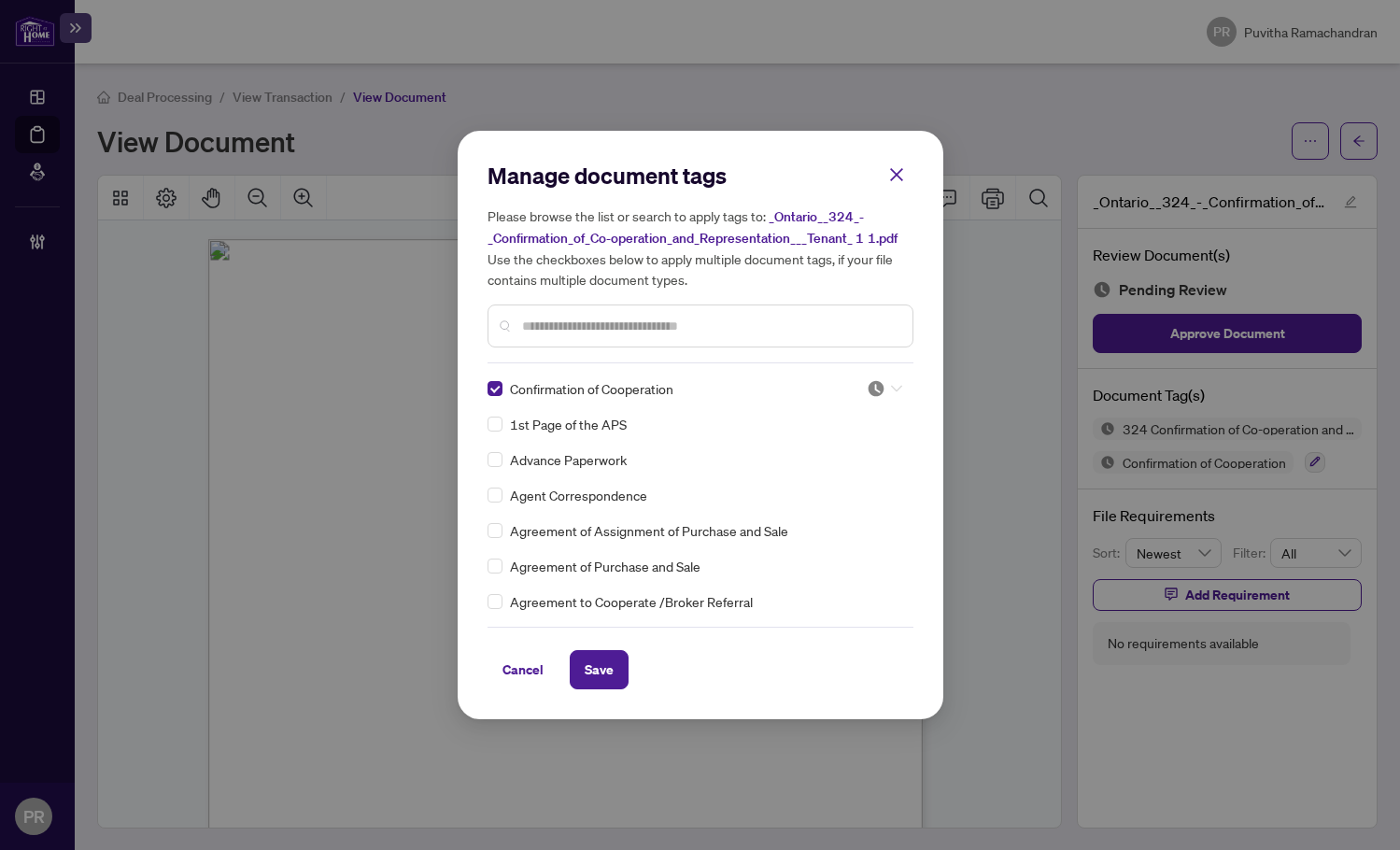 click at bounding box center (876, 389) 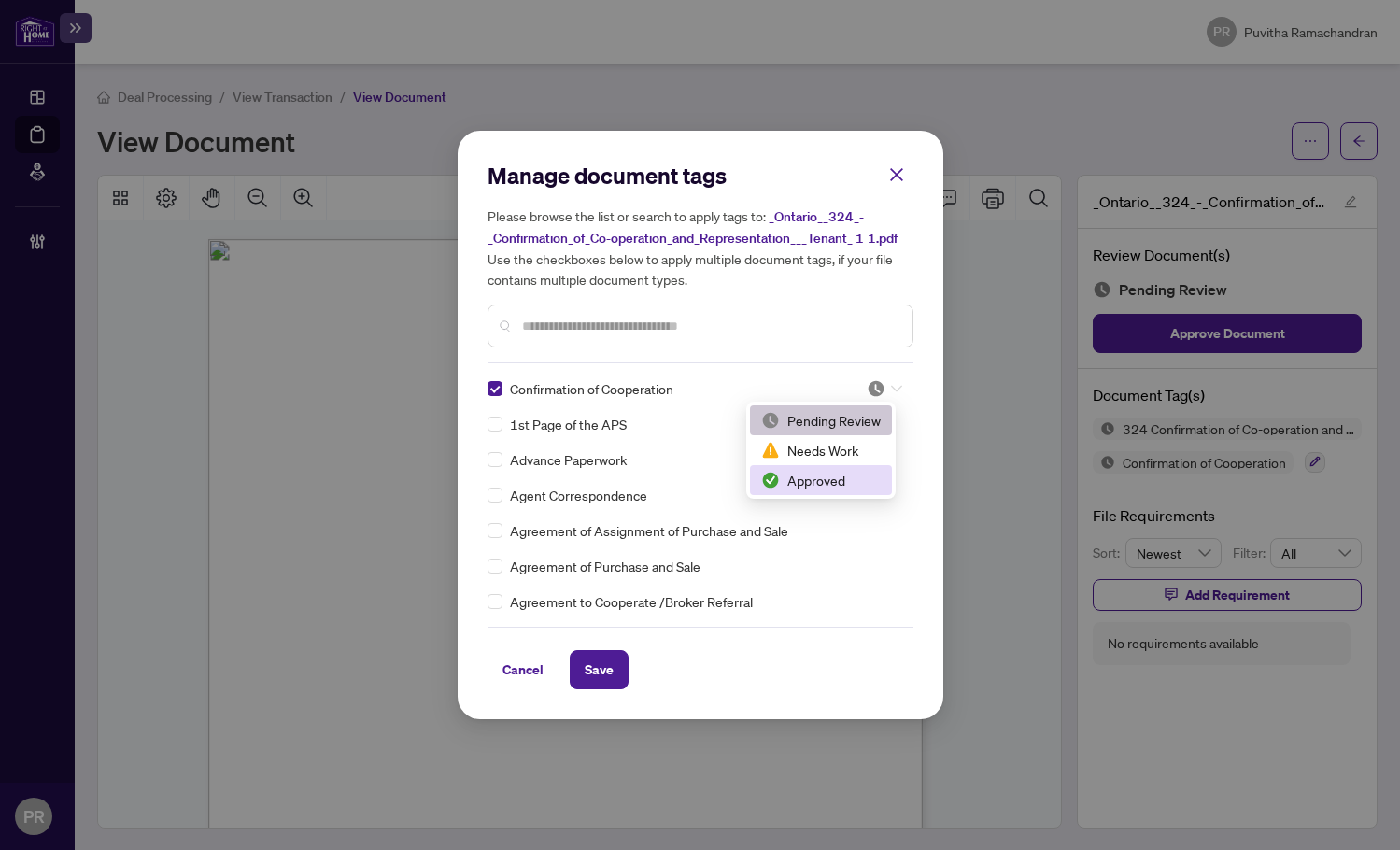 click on "Approved" at bounding box center [821, 480] 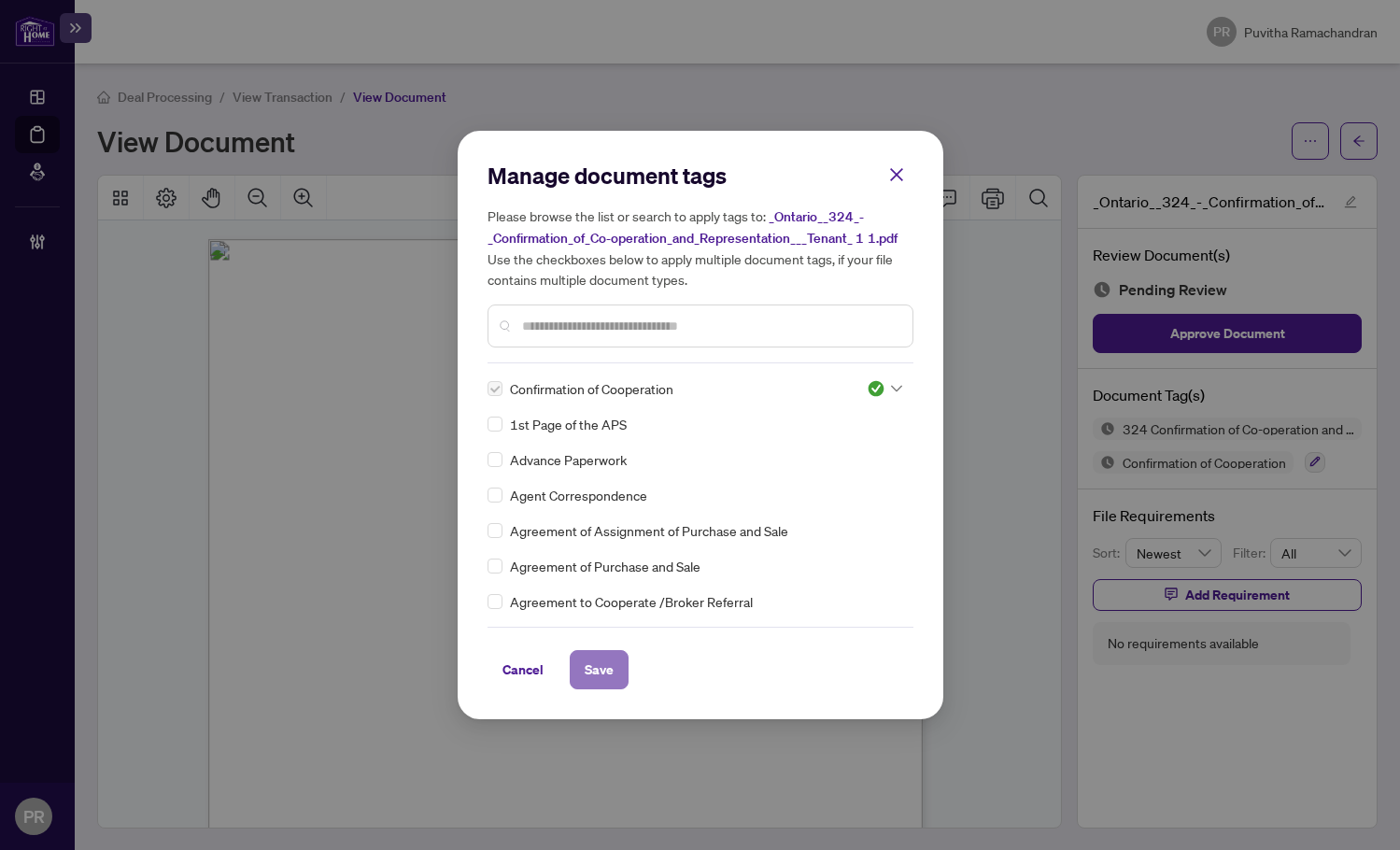 click on "Save" at bounding box center (599, 670) 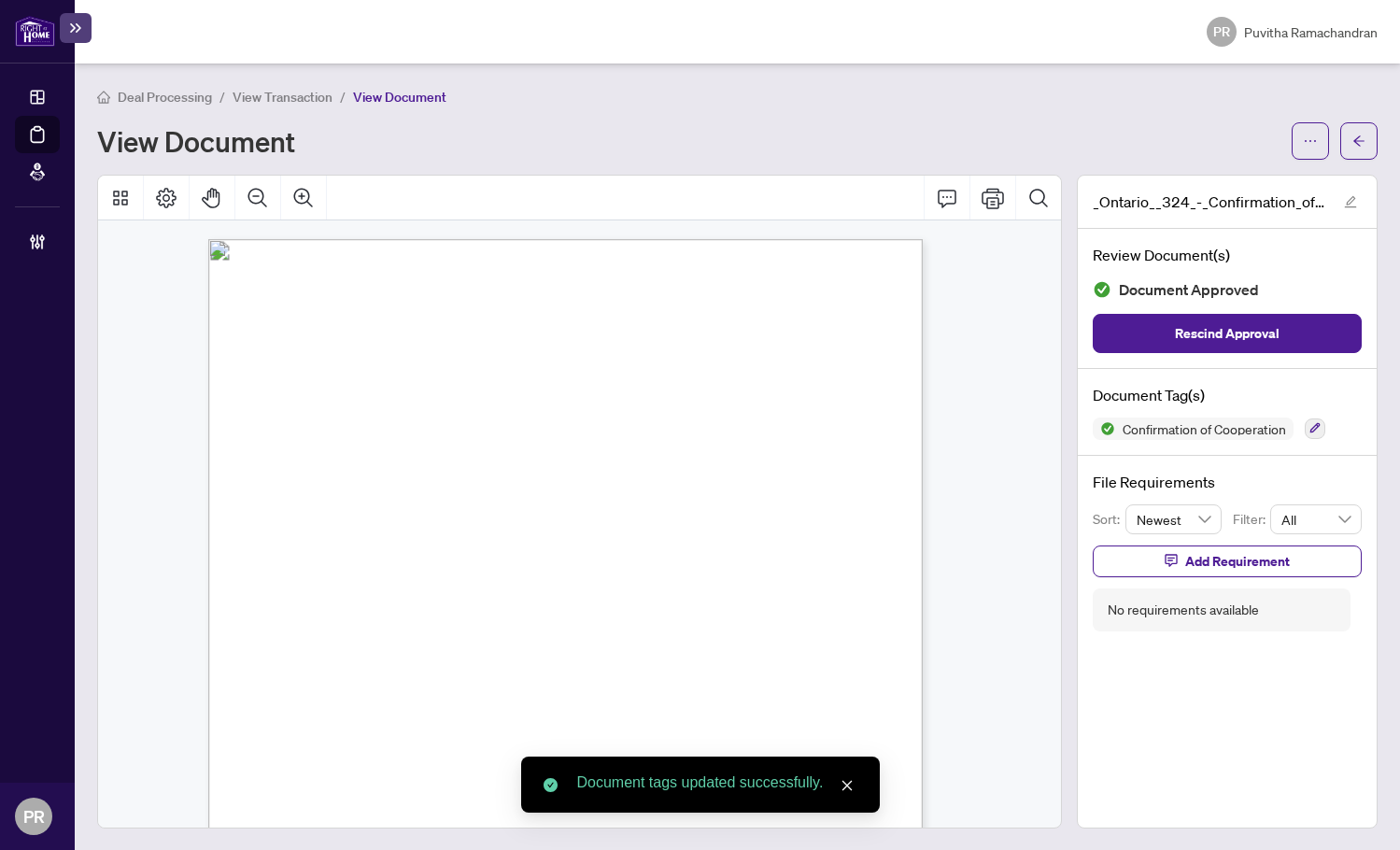 scroll, scrollTop: 560, scrollLeft: 0, axis: vertical 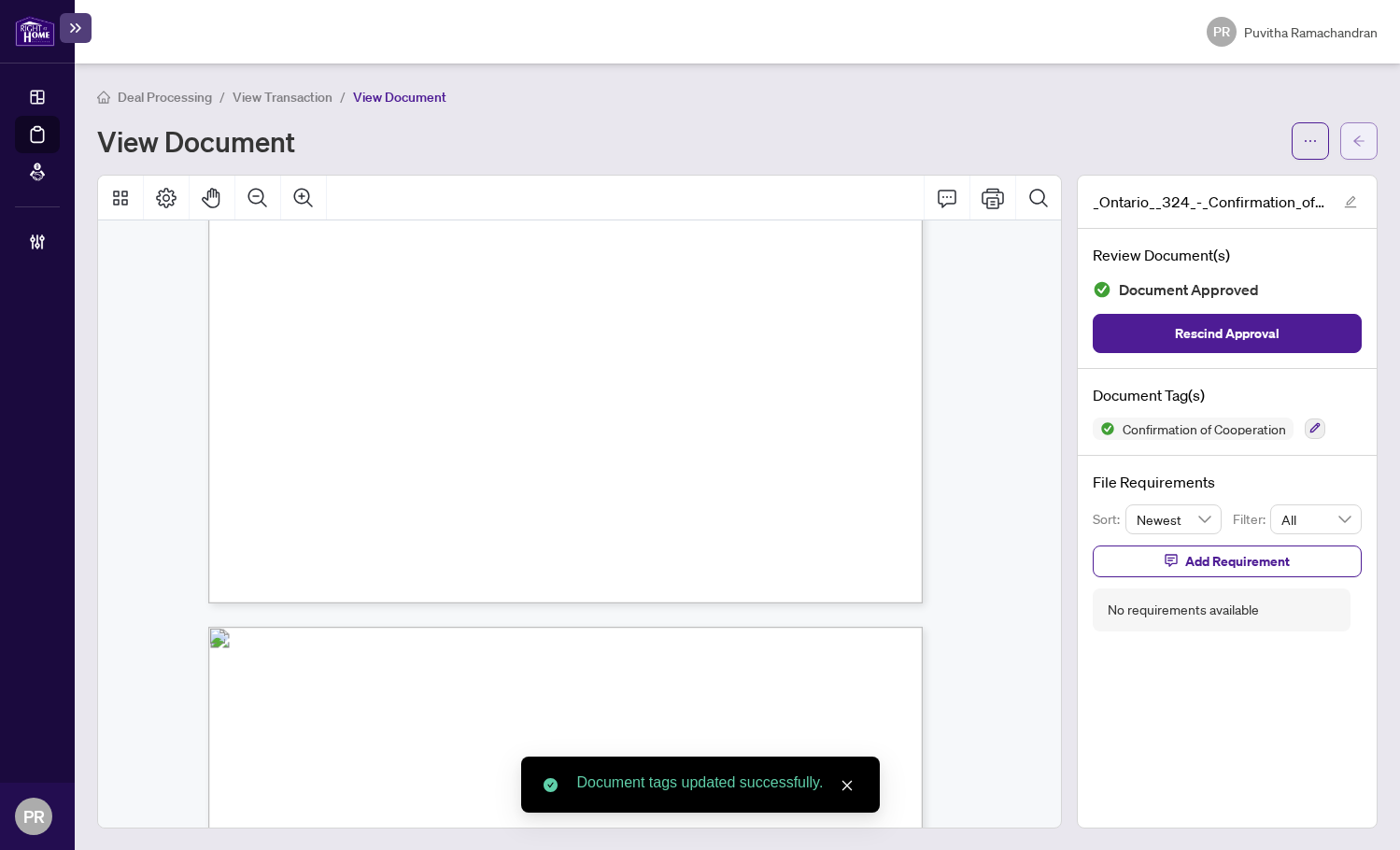 click at bounding box center (1359, 141) 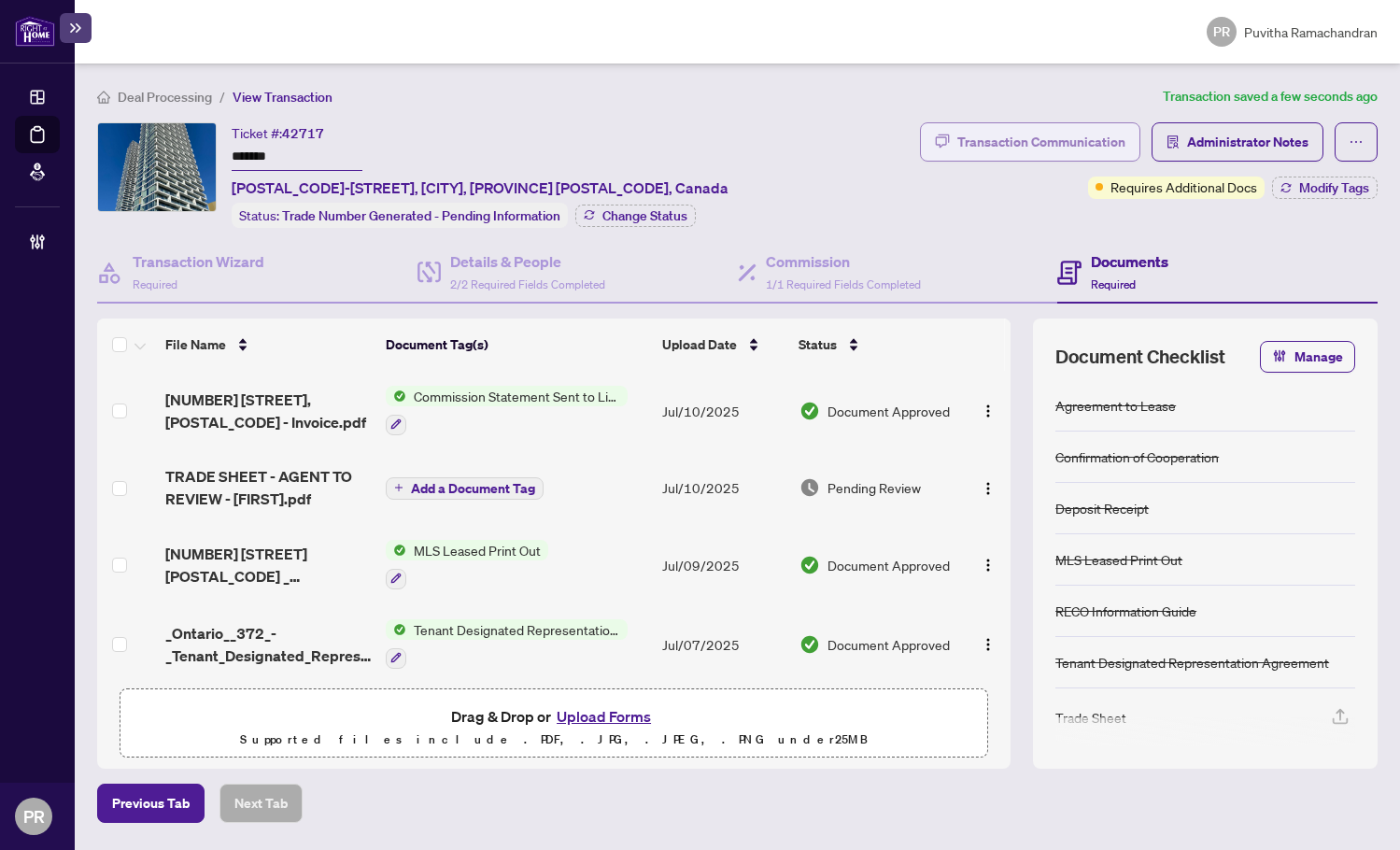 click on "Transaction Communication" at bounding box center [1041, 142] 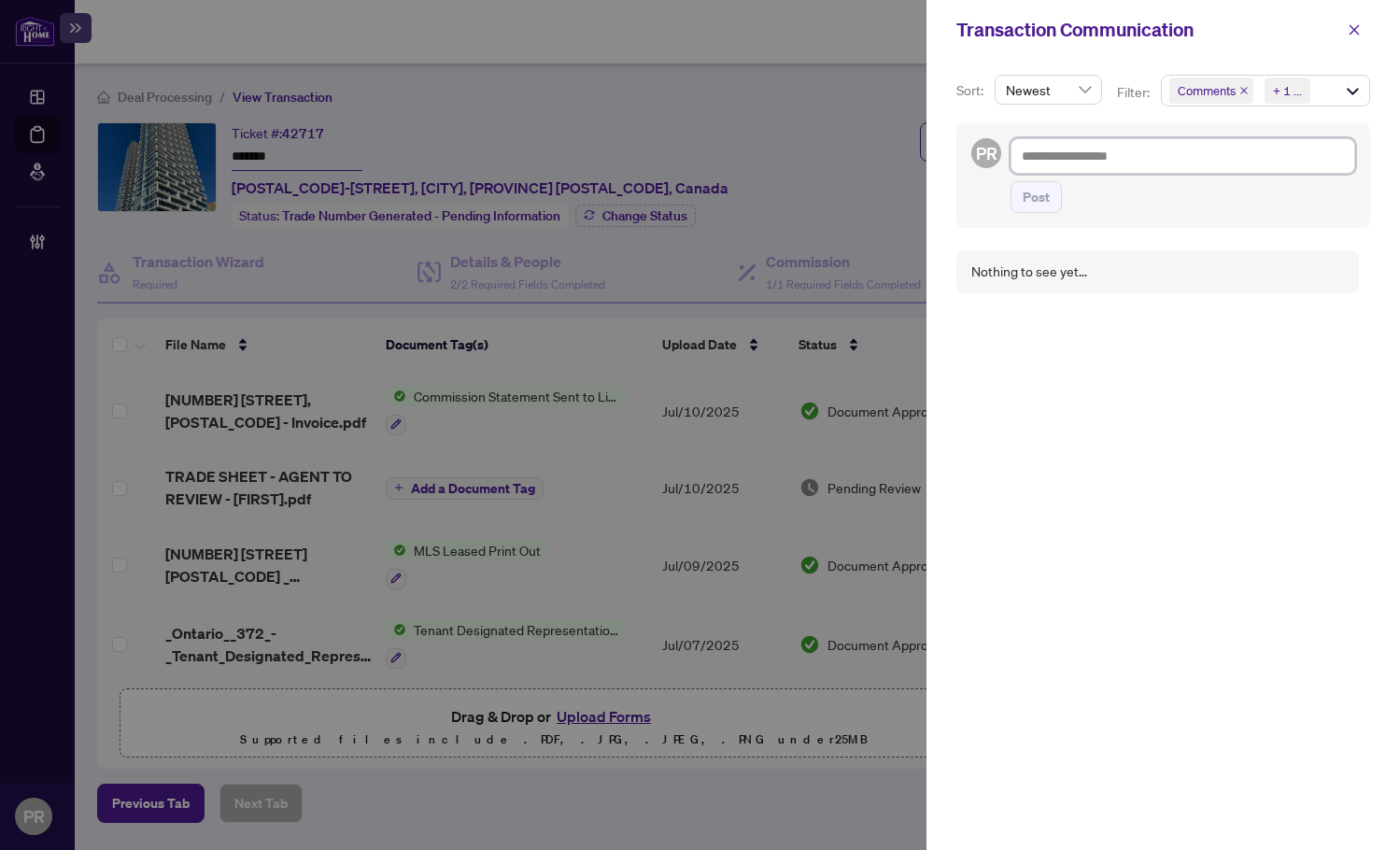 click at bounding box center (1182, 156) 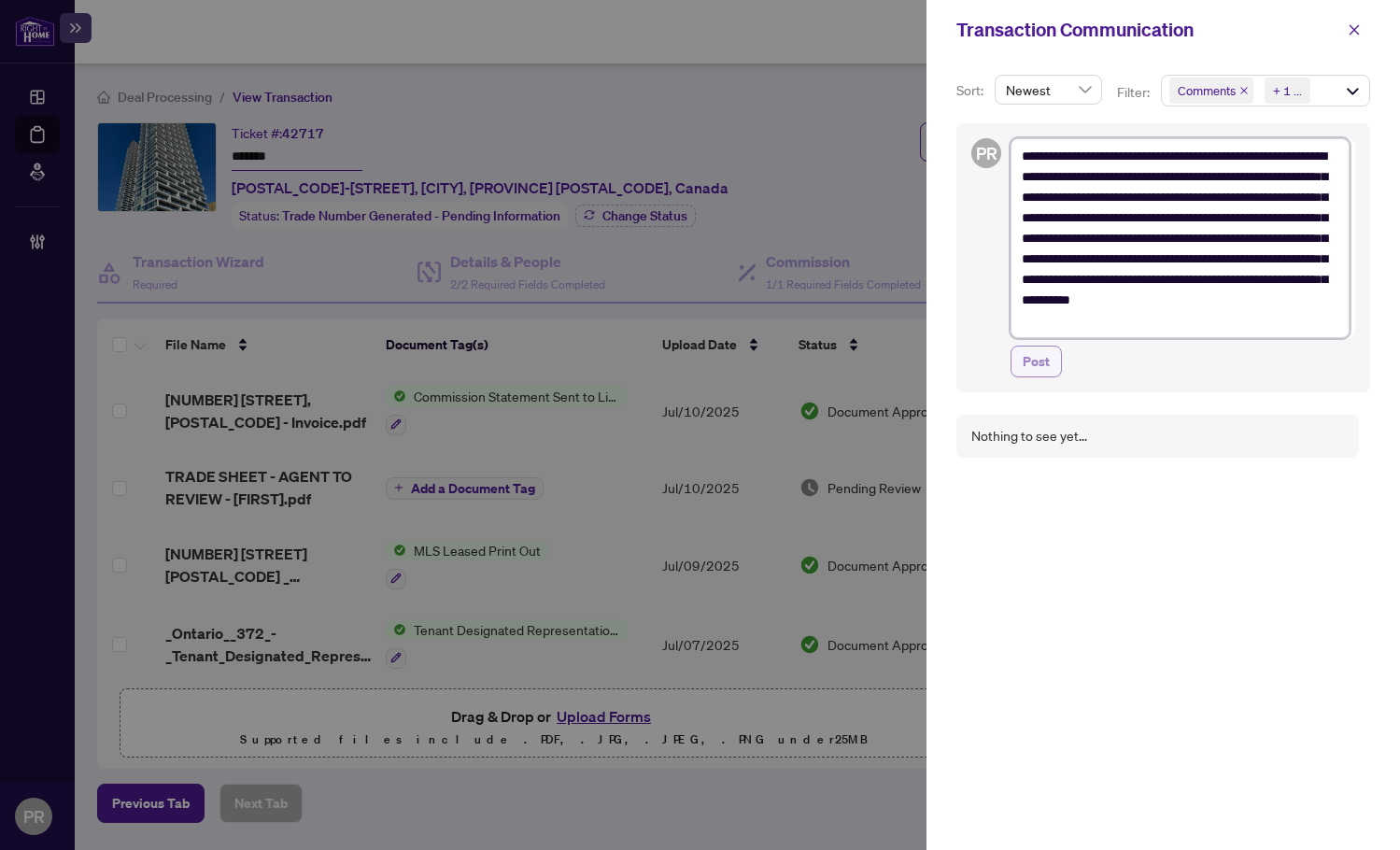 type on "**********" 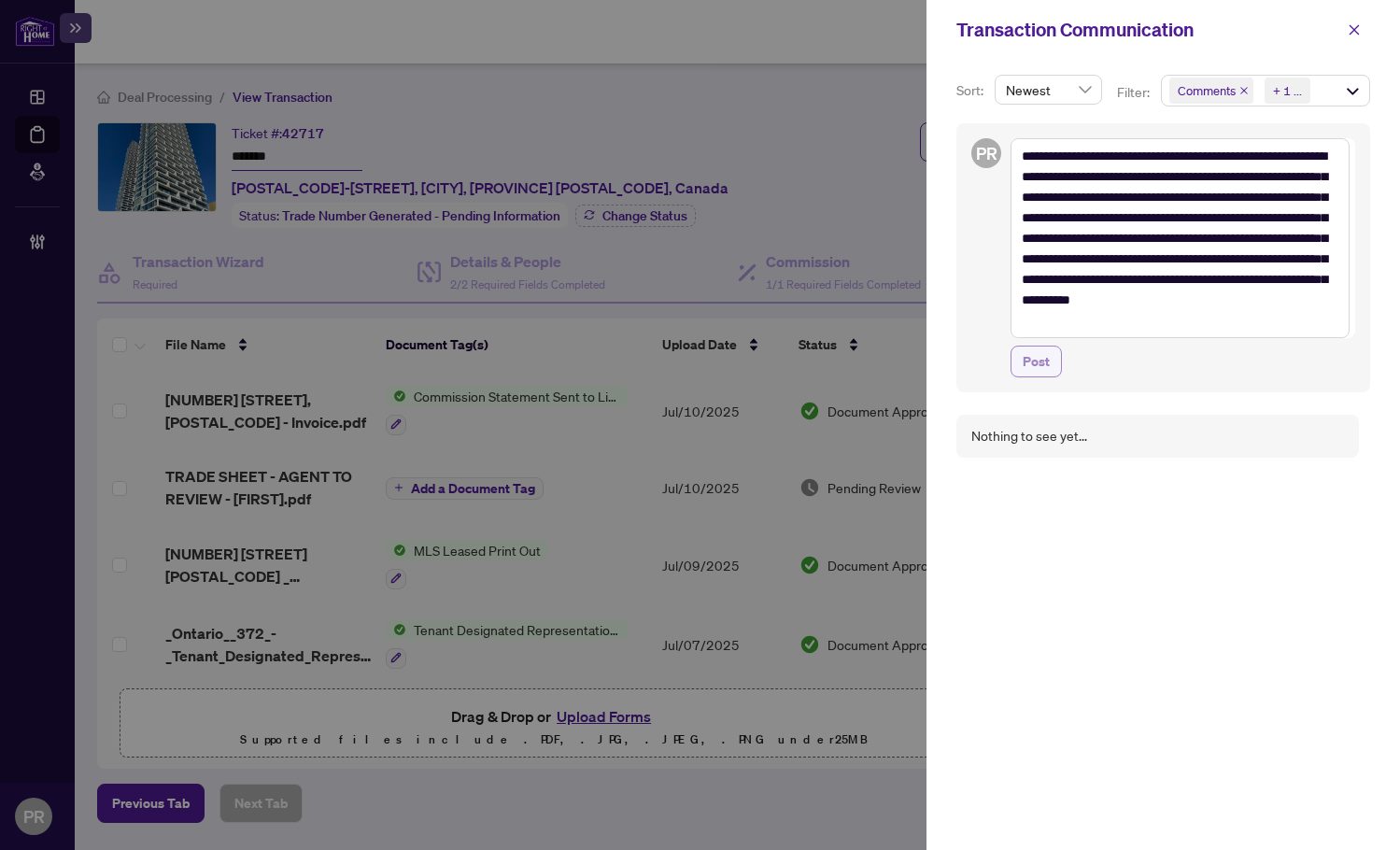 click on "Post" at bounding box center [1036, 361] 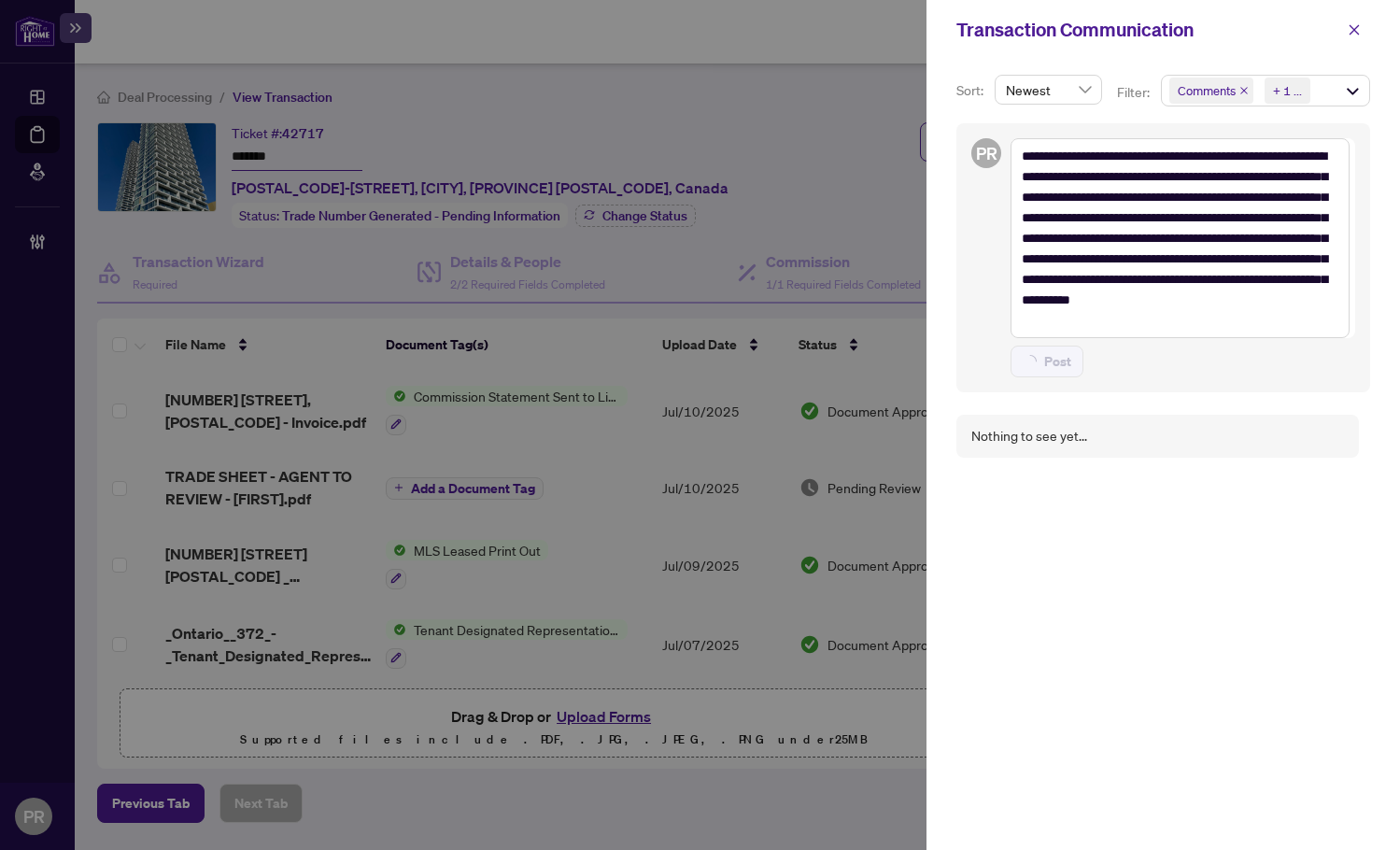 type on "**********" 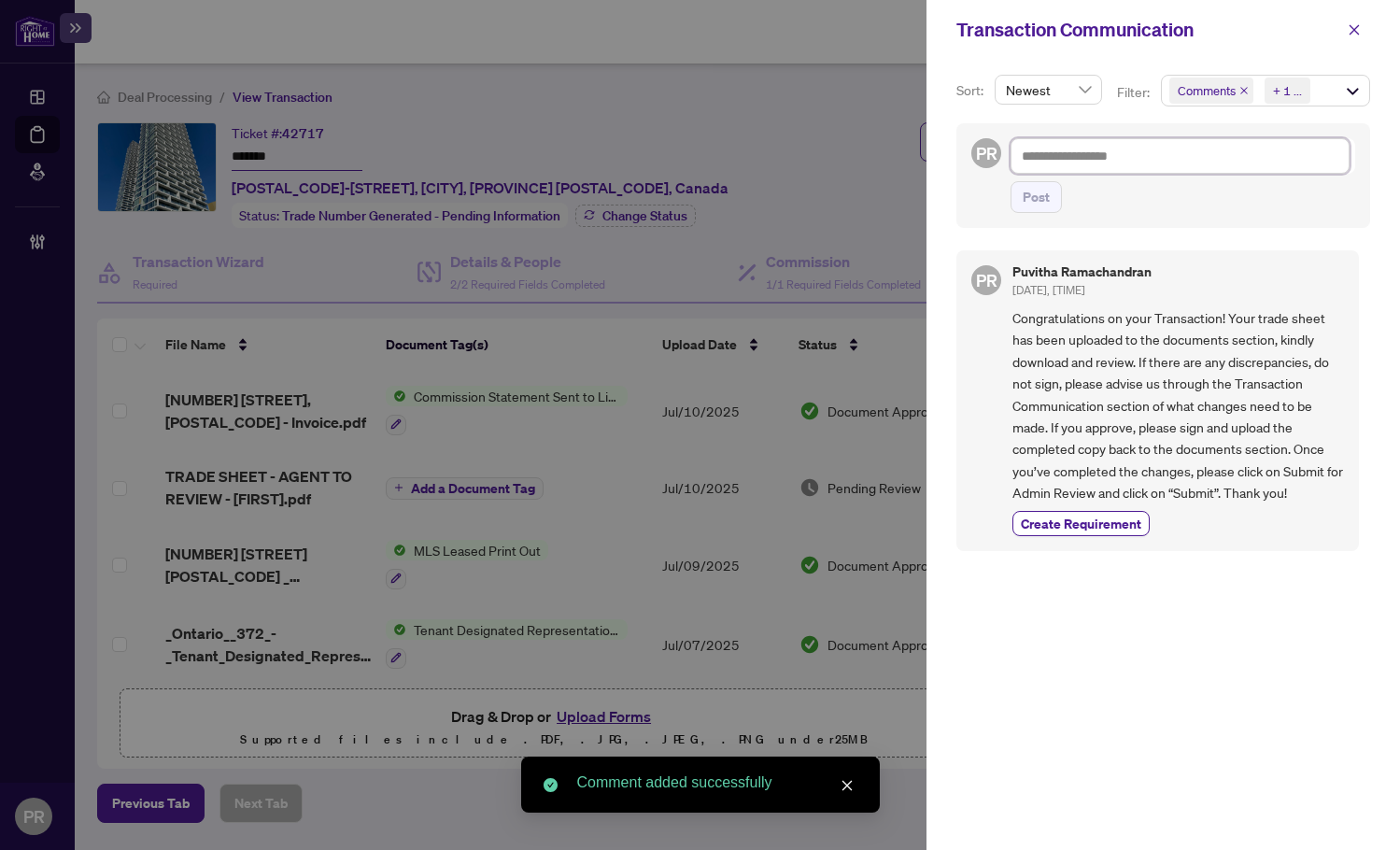 click at bounding box center (1180, 156) 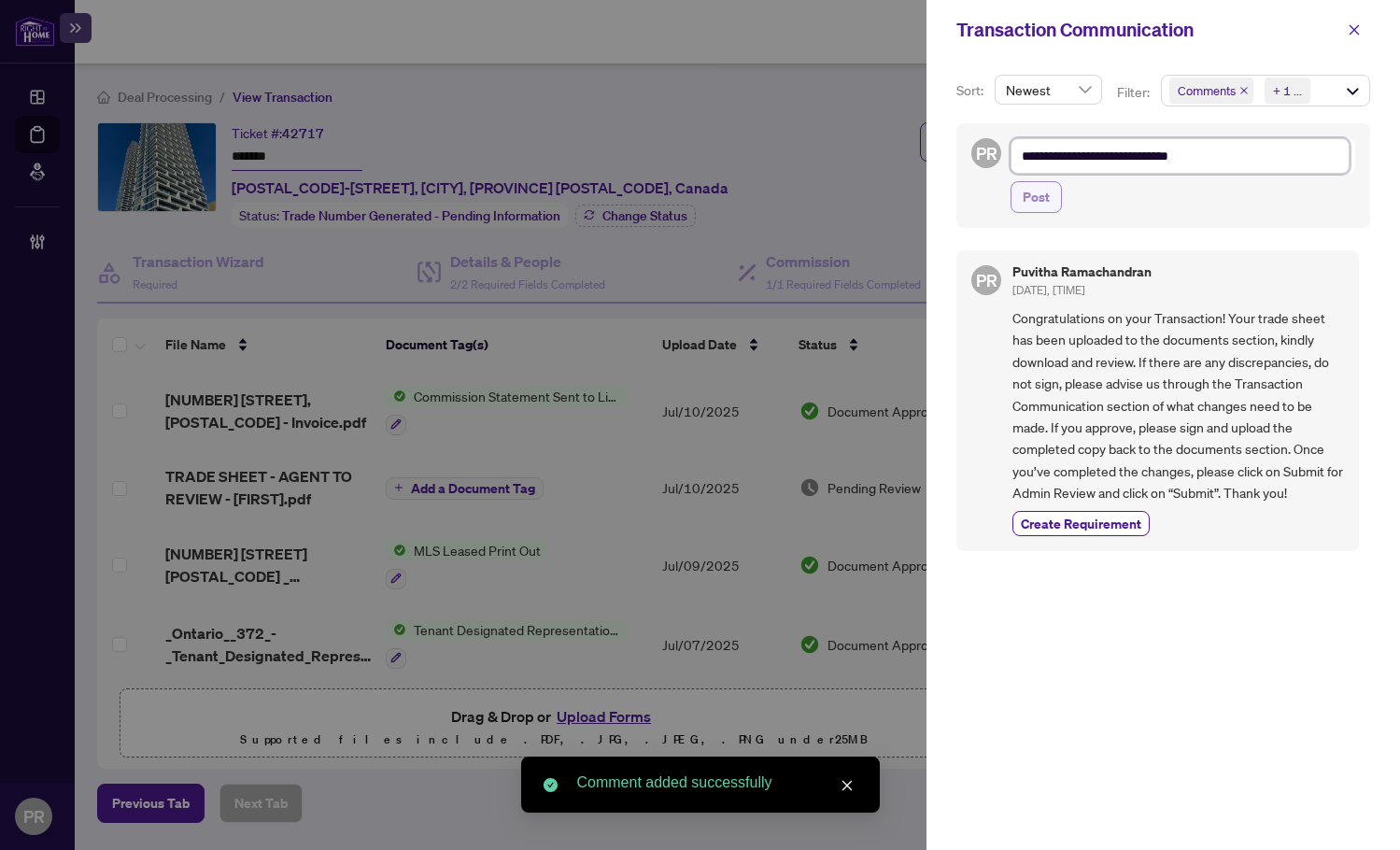 type on "**********" 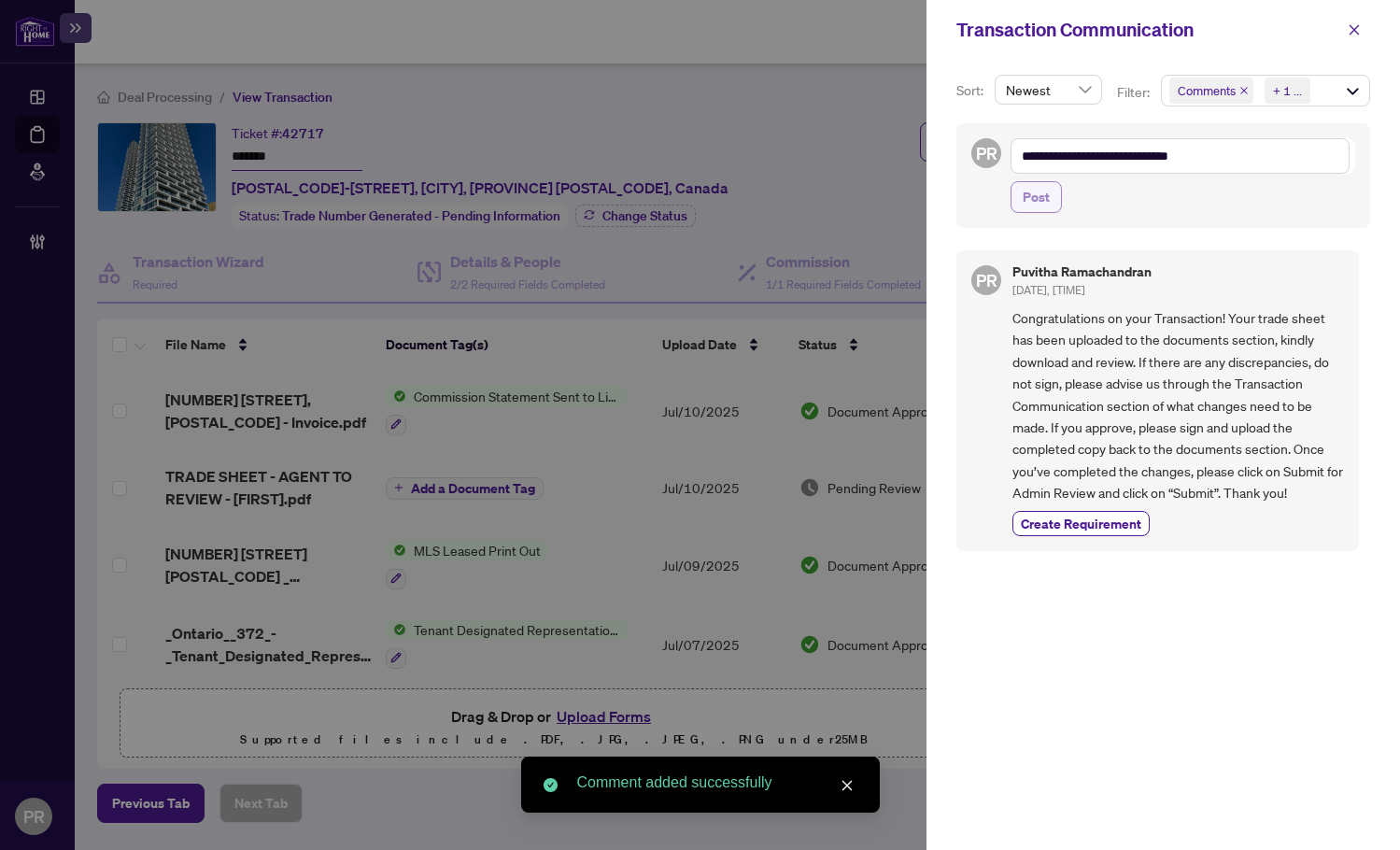 click on "Post" at bounding box center [1036, 197] 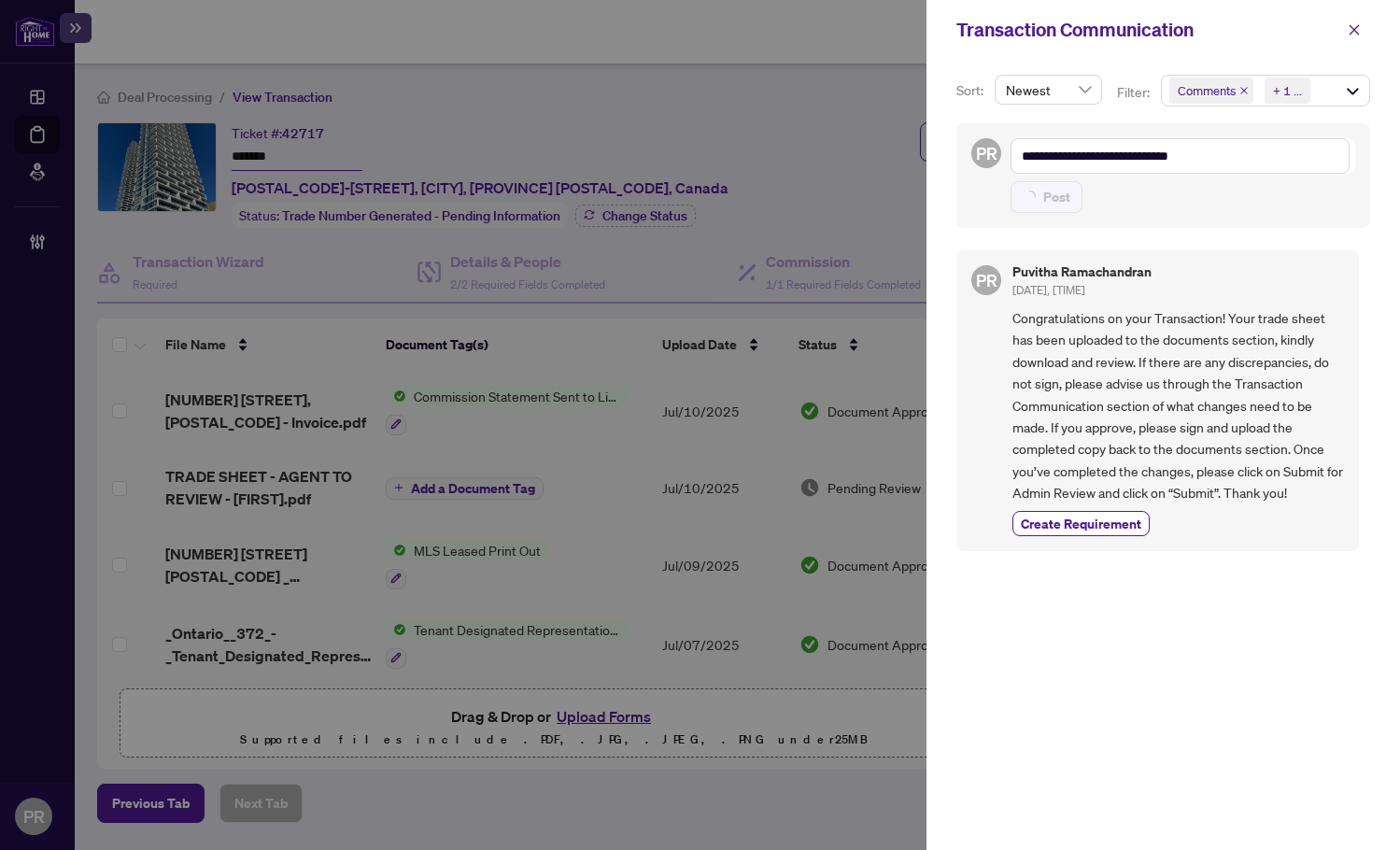 type on "**********" 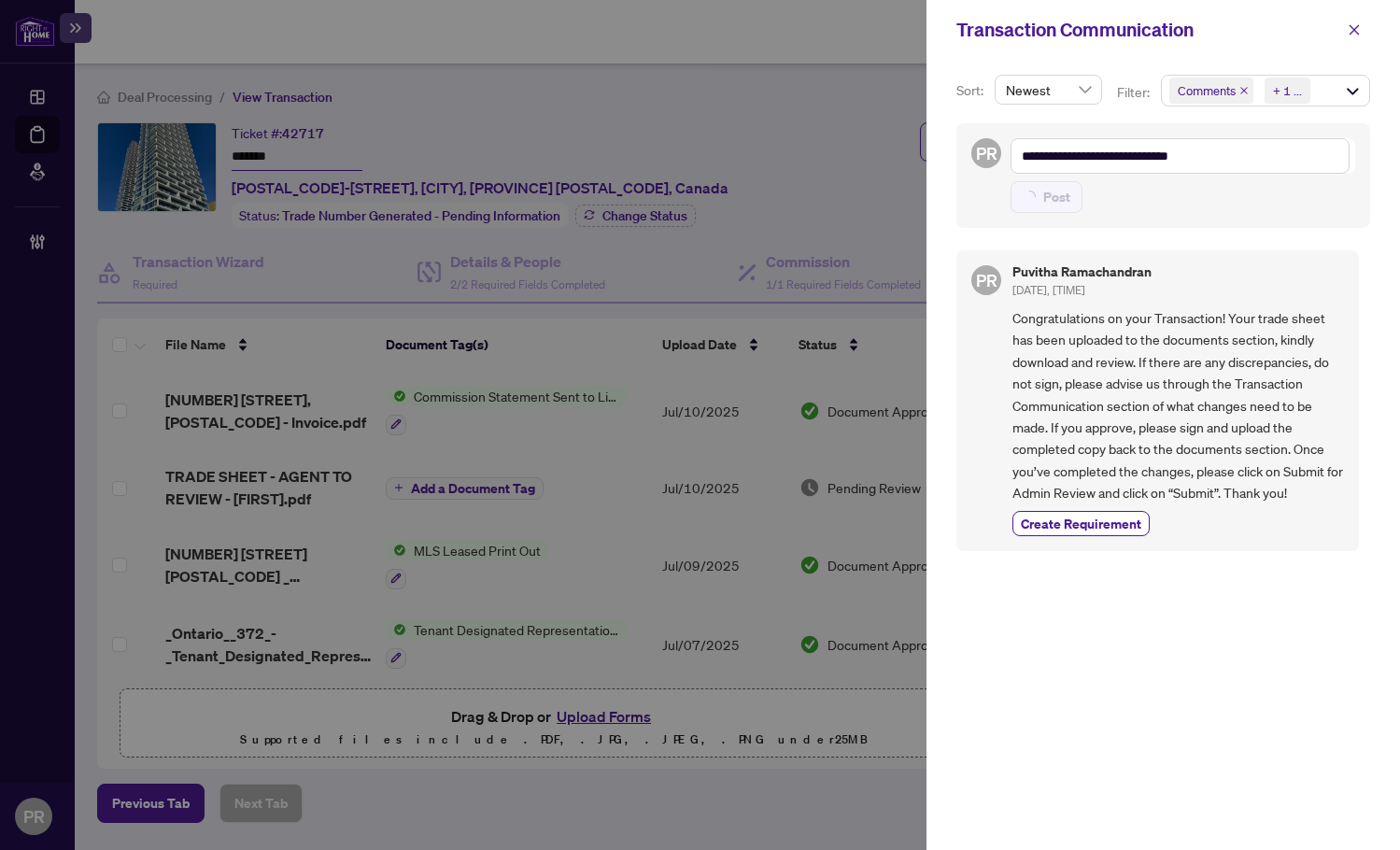 type 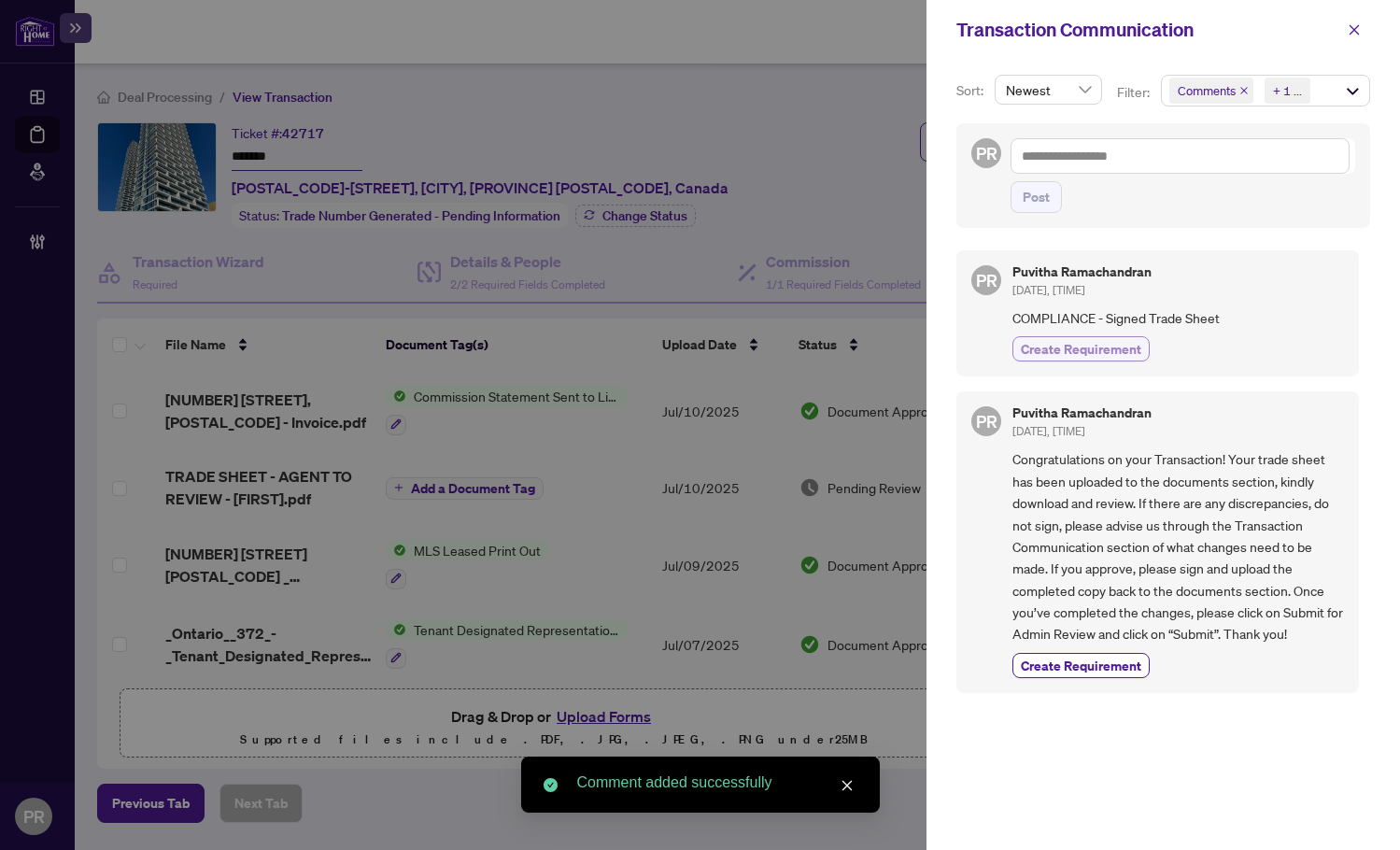 click on "Create Requirement" at bounding box center (1081, 348) 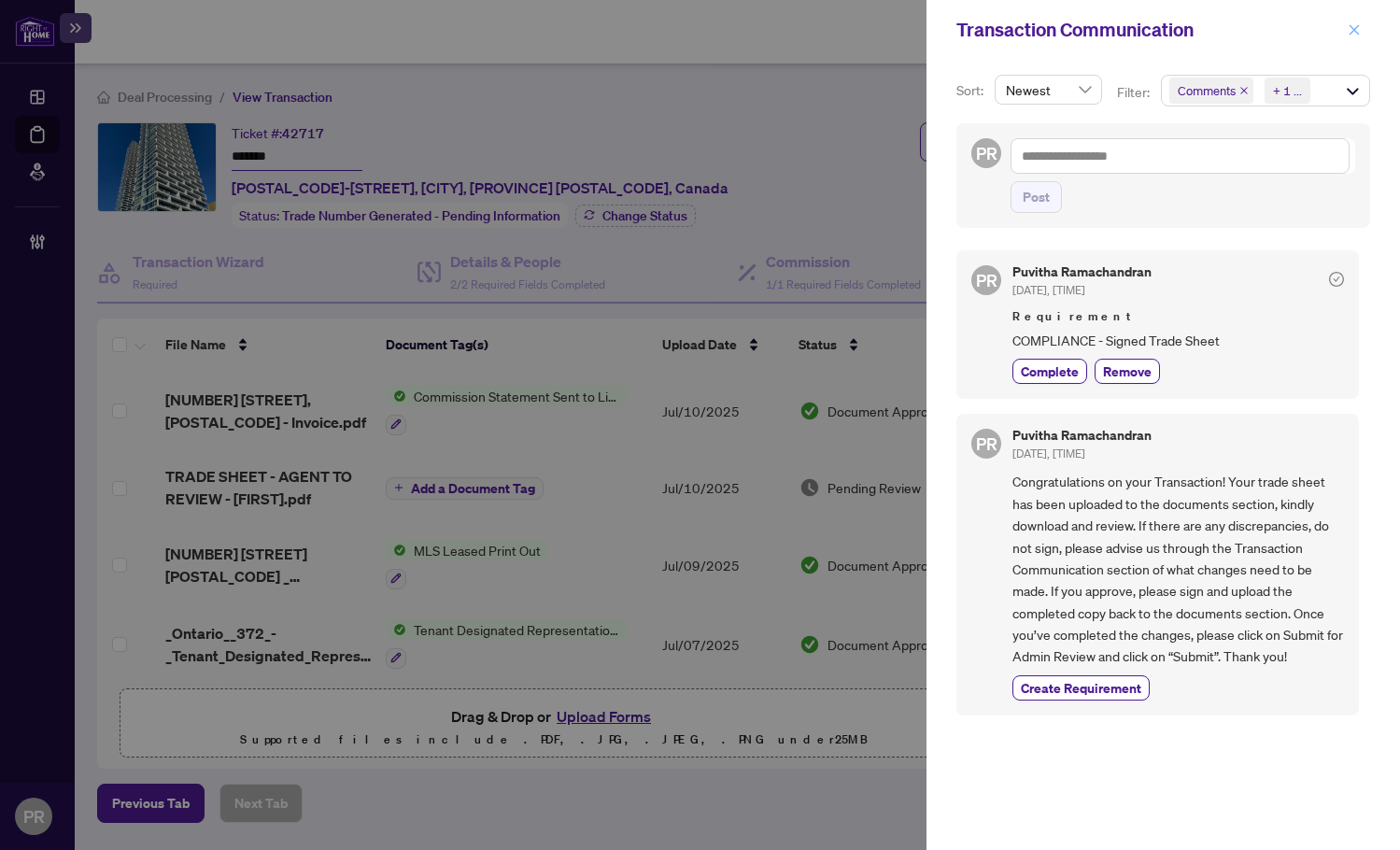 click at bounding box center [1354, 30] 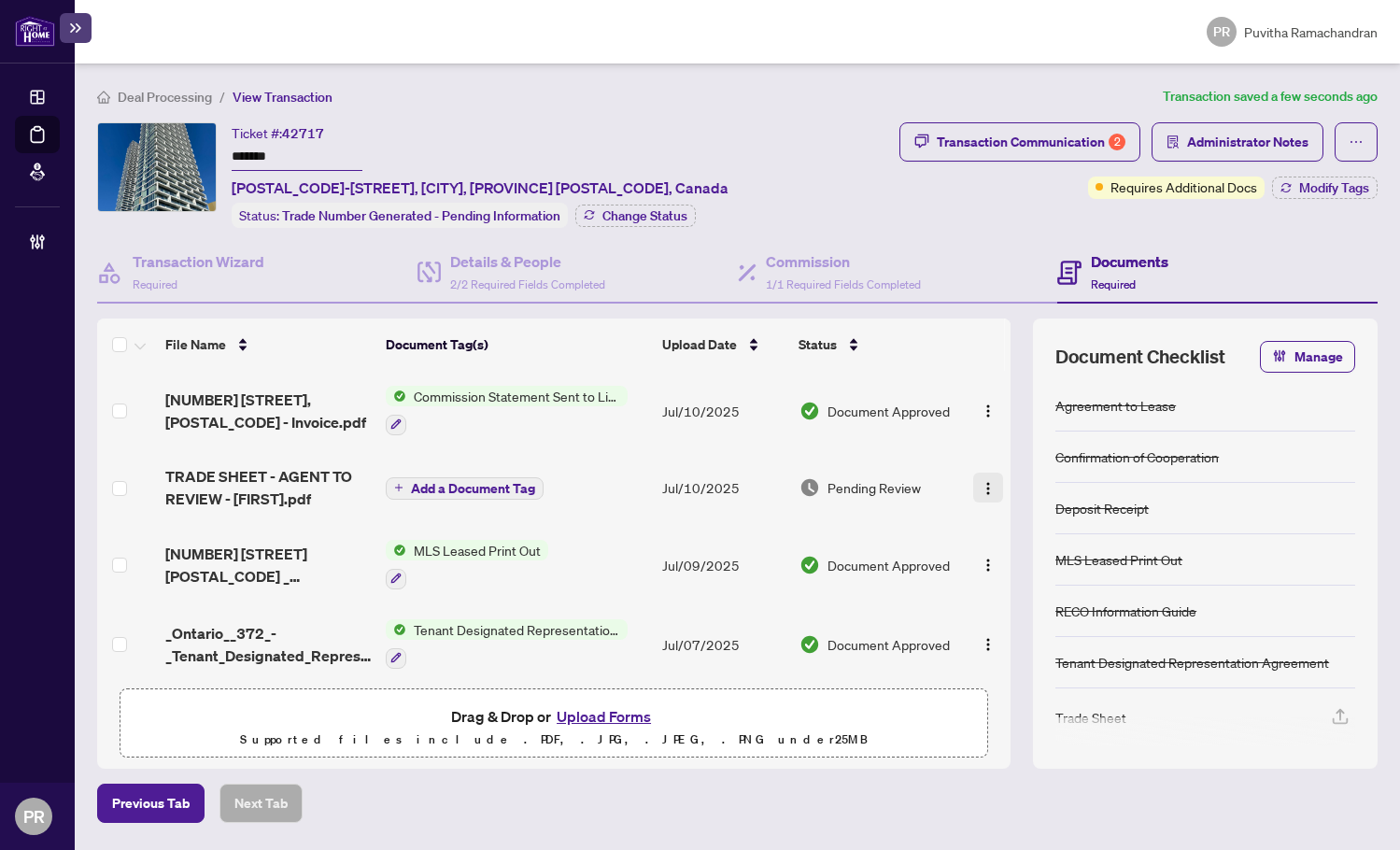 click at bounding box center [988, 489] 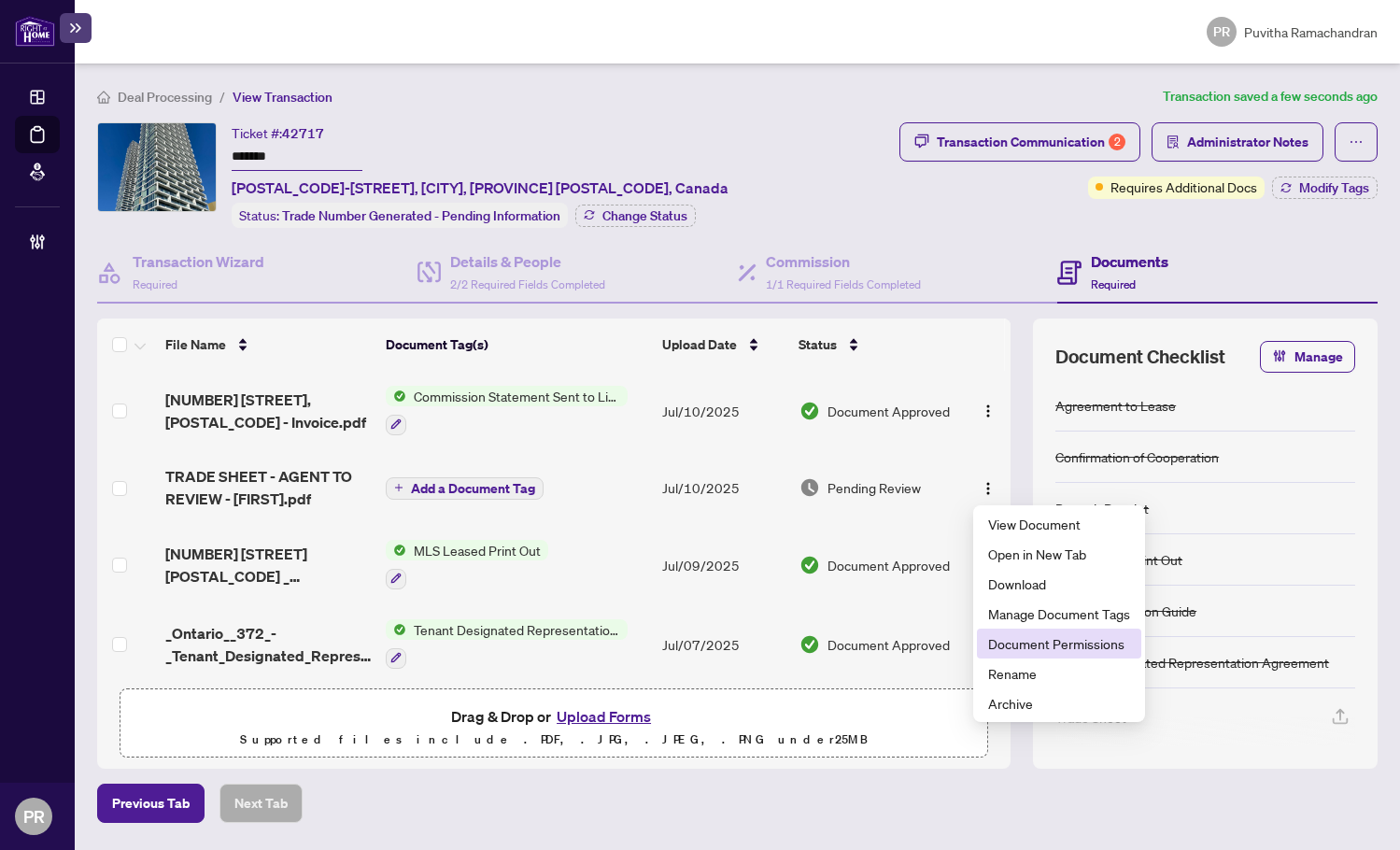 click on "Document Permissions" at bounding box center (1059, 644) 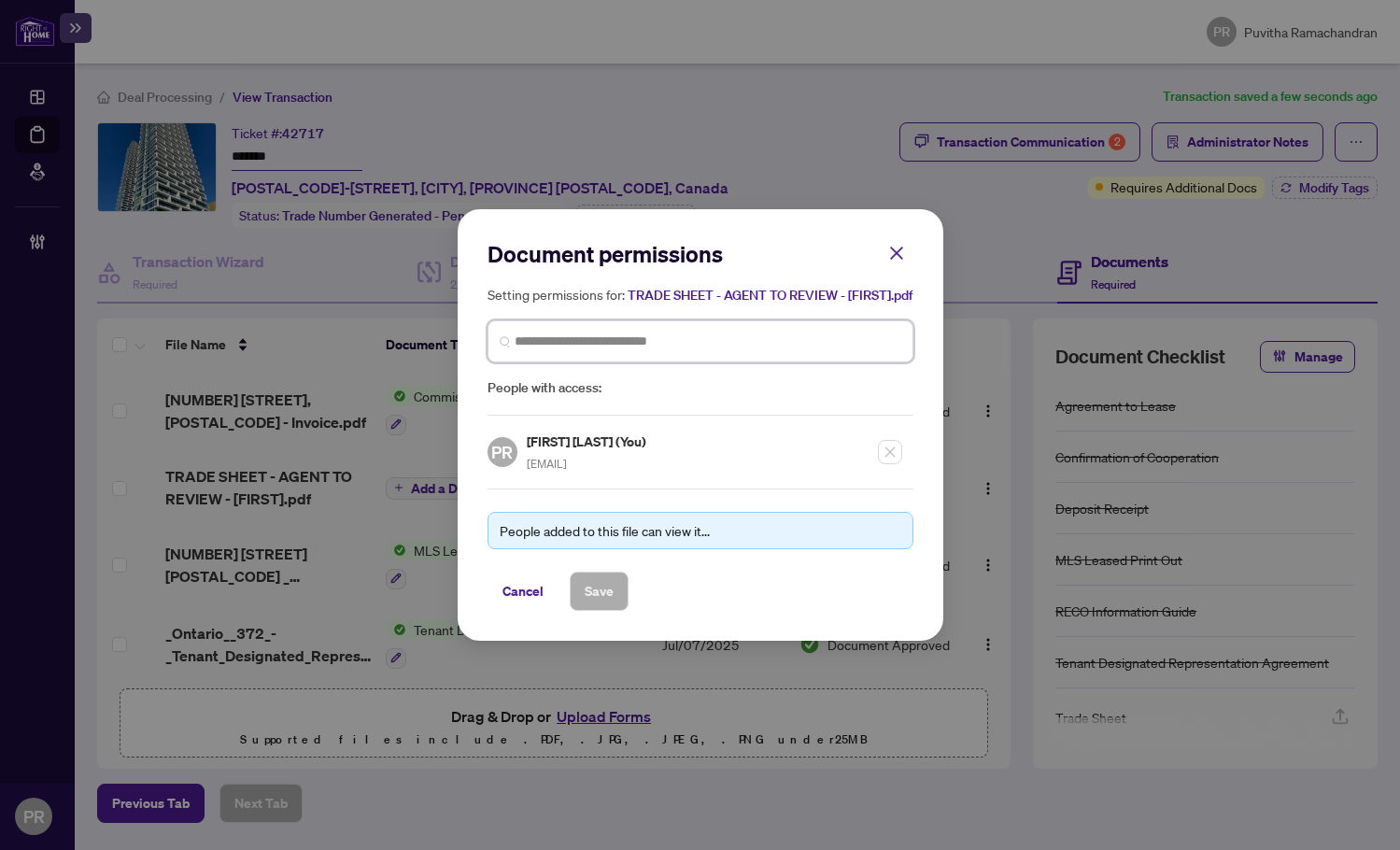 drag, startPoint x: 570, startPoint y: 343, endPoint x: 571, endPoint y: 324, distance: 19.026298 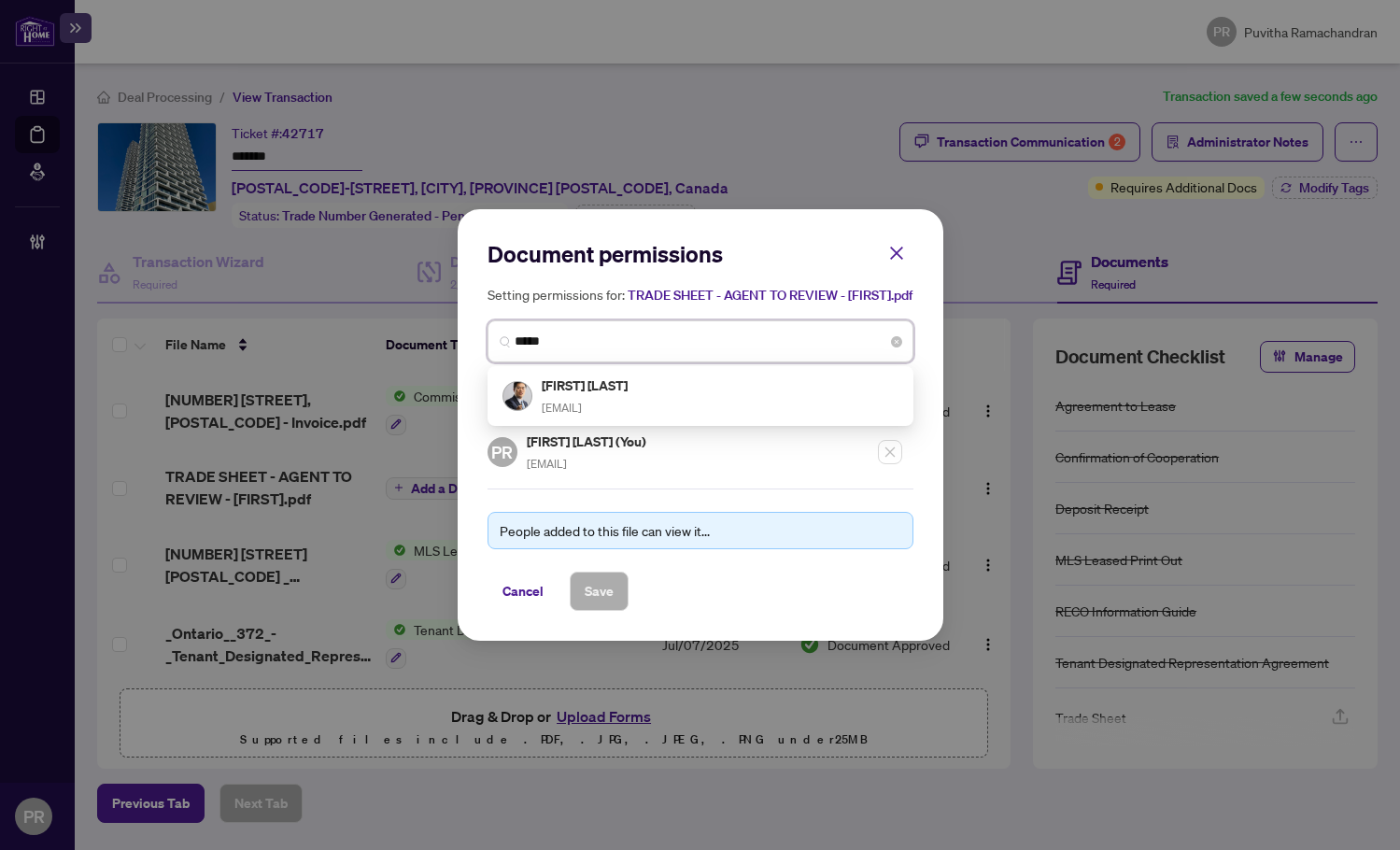 type on "*****" 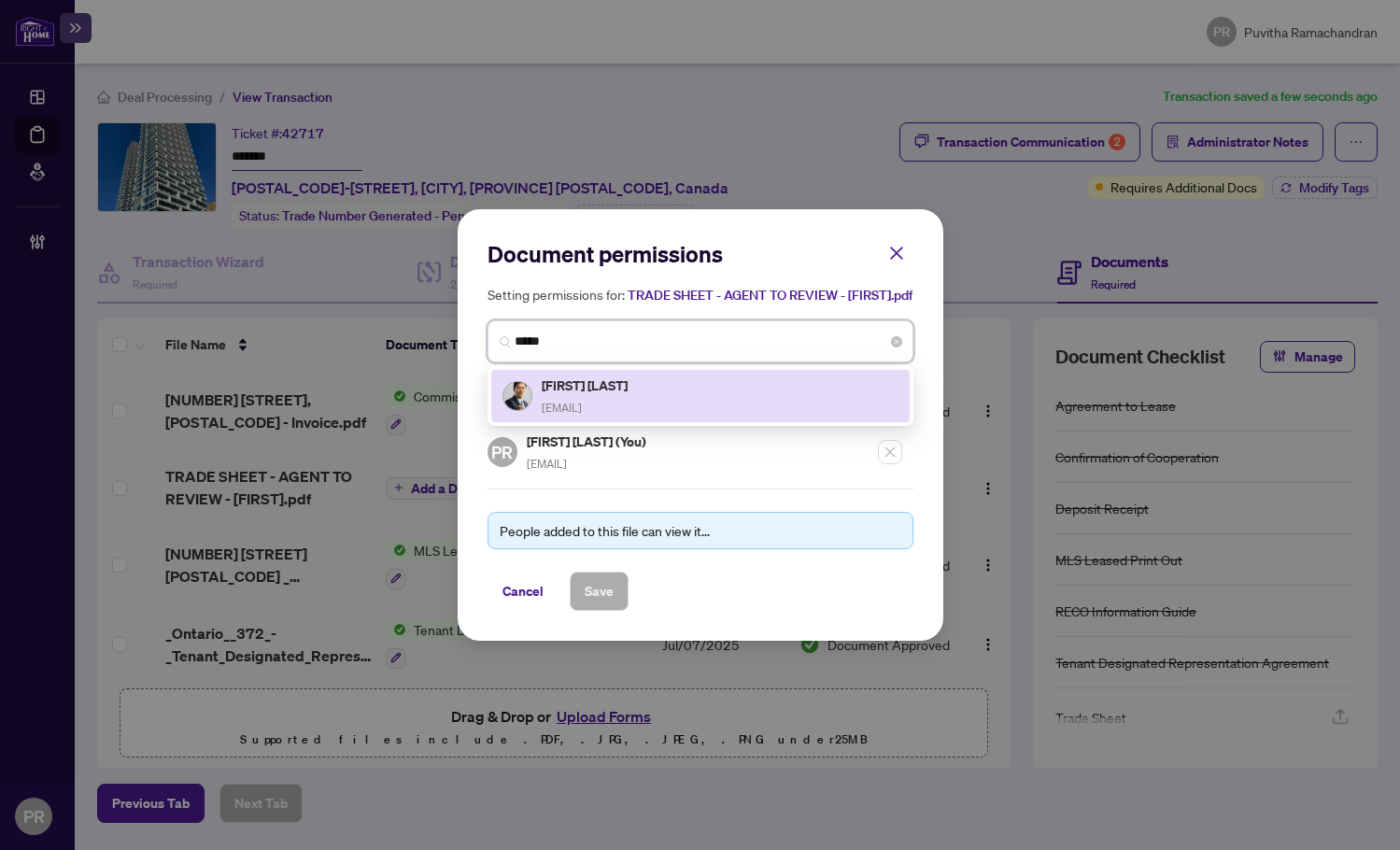click on "[FIRST] [LAST]" at bounding box center (586, 385) 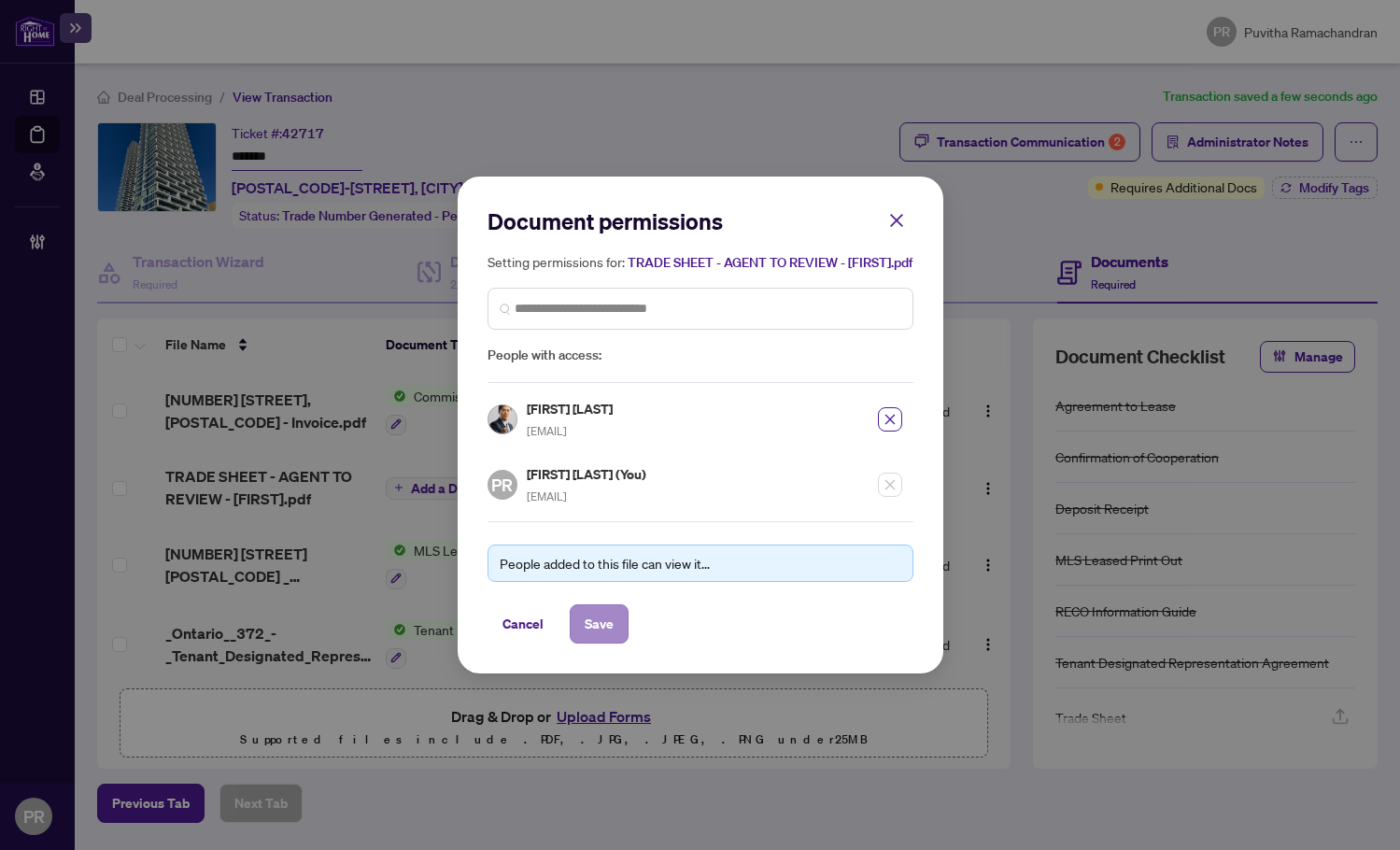 drag, startPoint x: 600, startPoint y: 654, endPoint x: 604, endPoint y: 619, distance: 35.22783 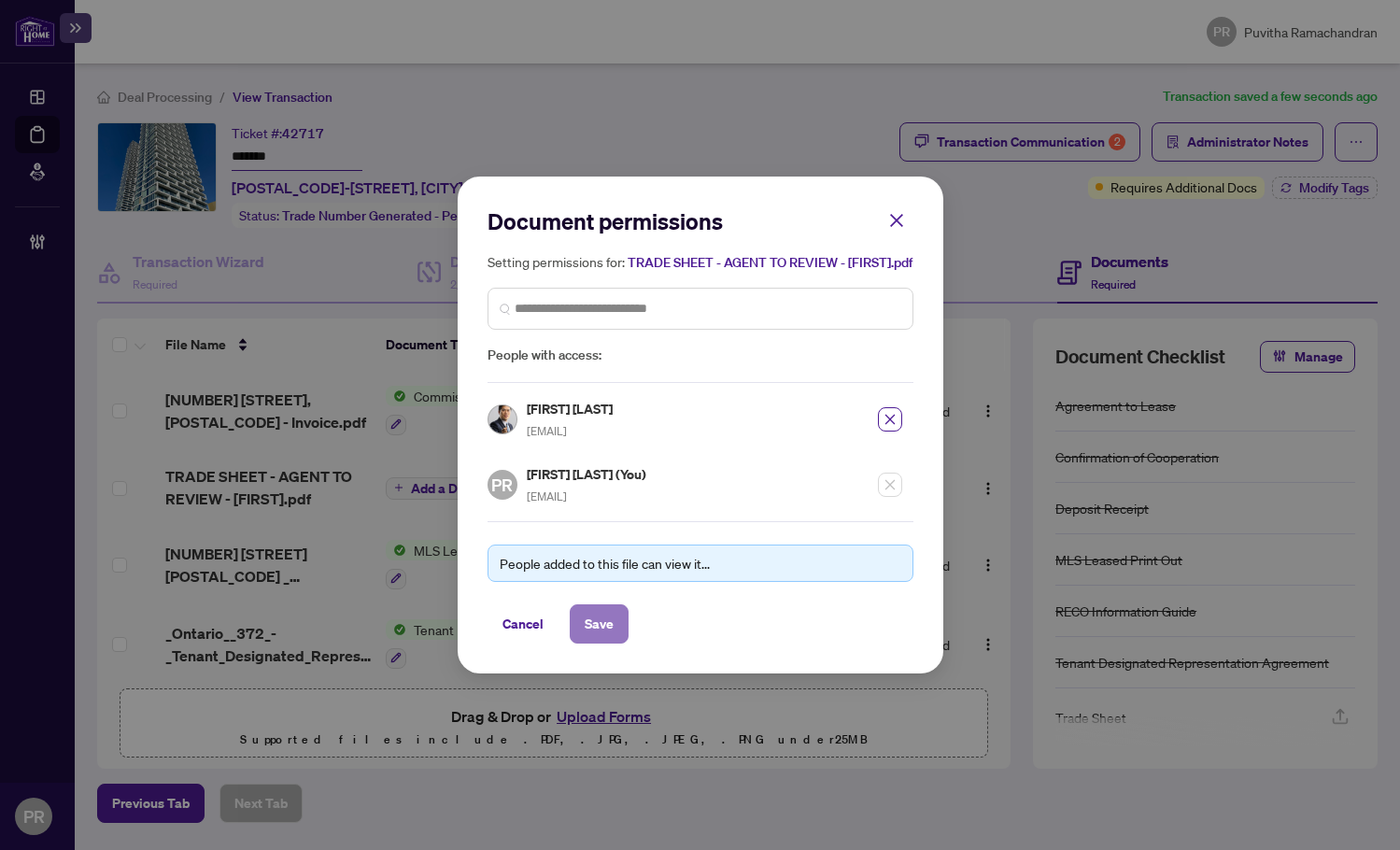 click on "Save" at bounding box center (599, 624) 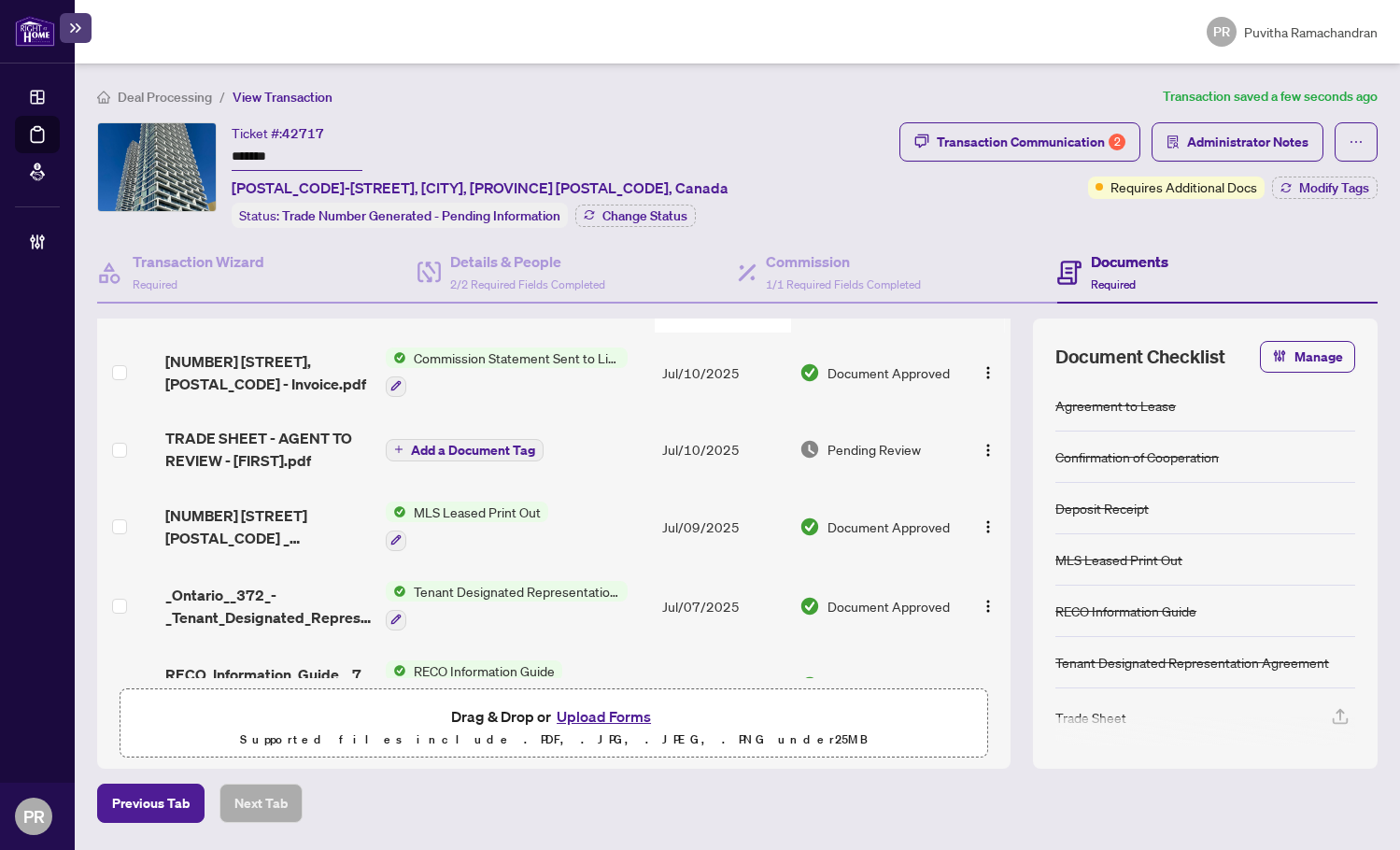 scroll, scrollTop: 0, scrollLeft: 0, axis: both 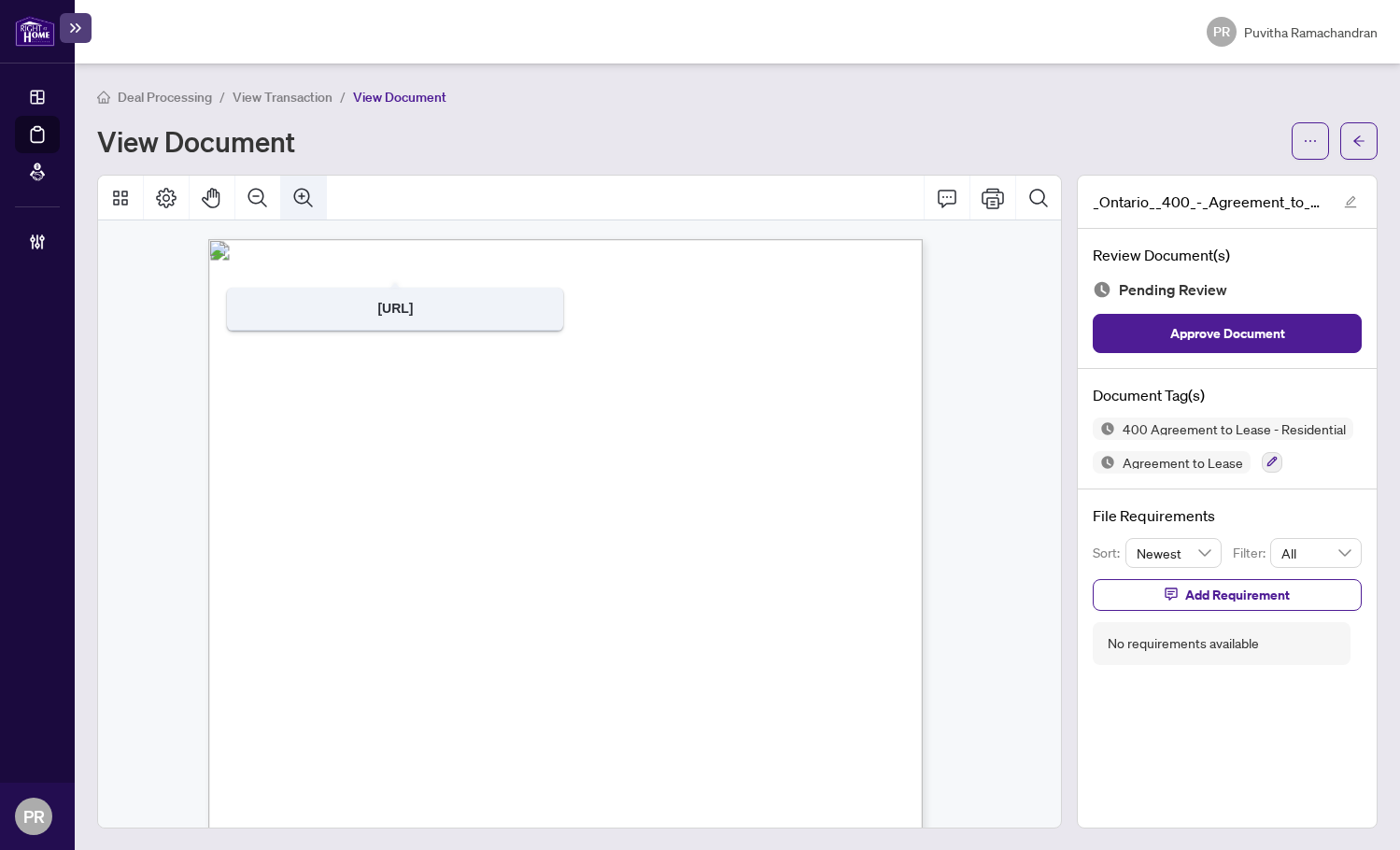 click 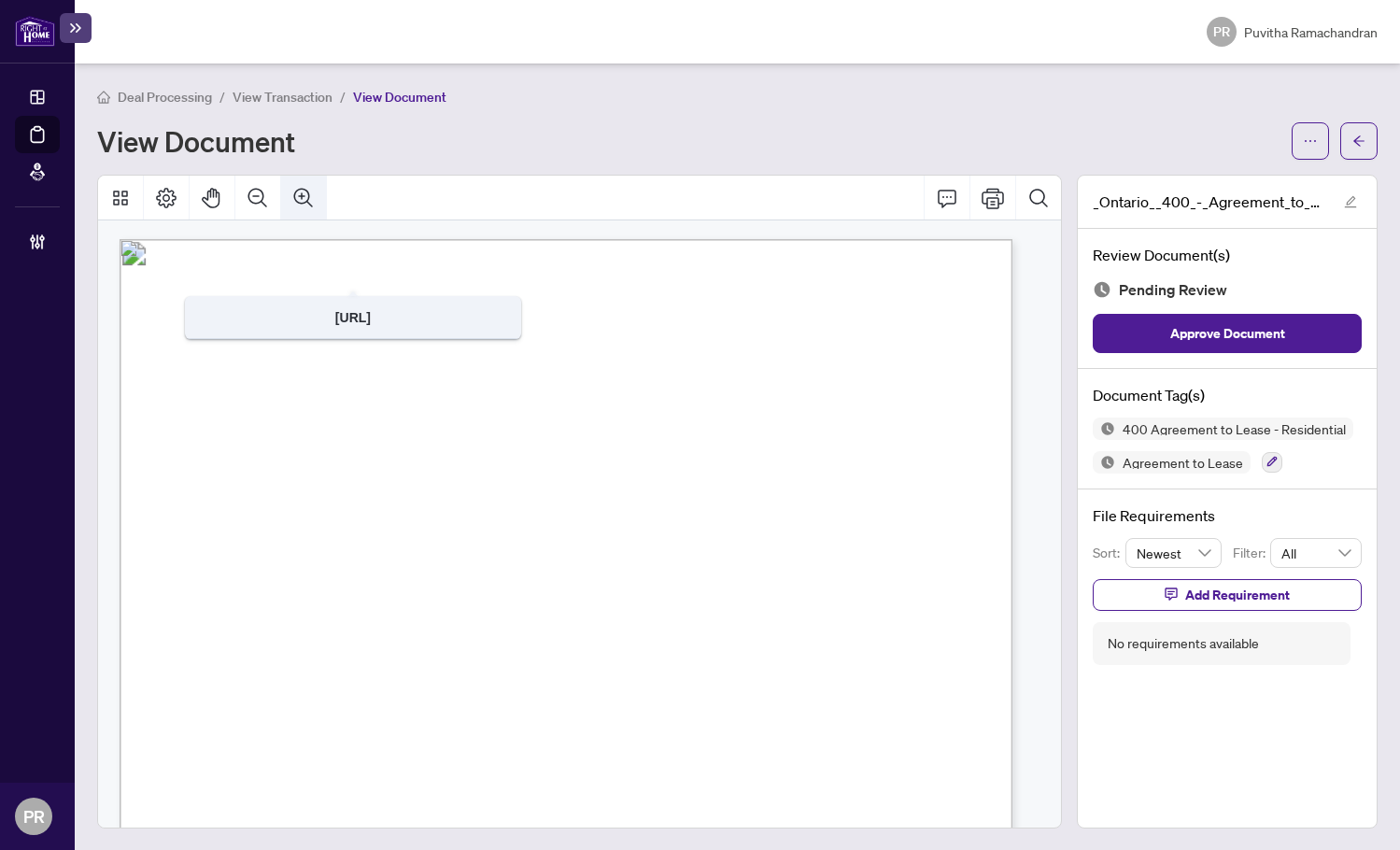 scroll, scrollTop: 10, scrollLeft: 0, axis: vertical 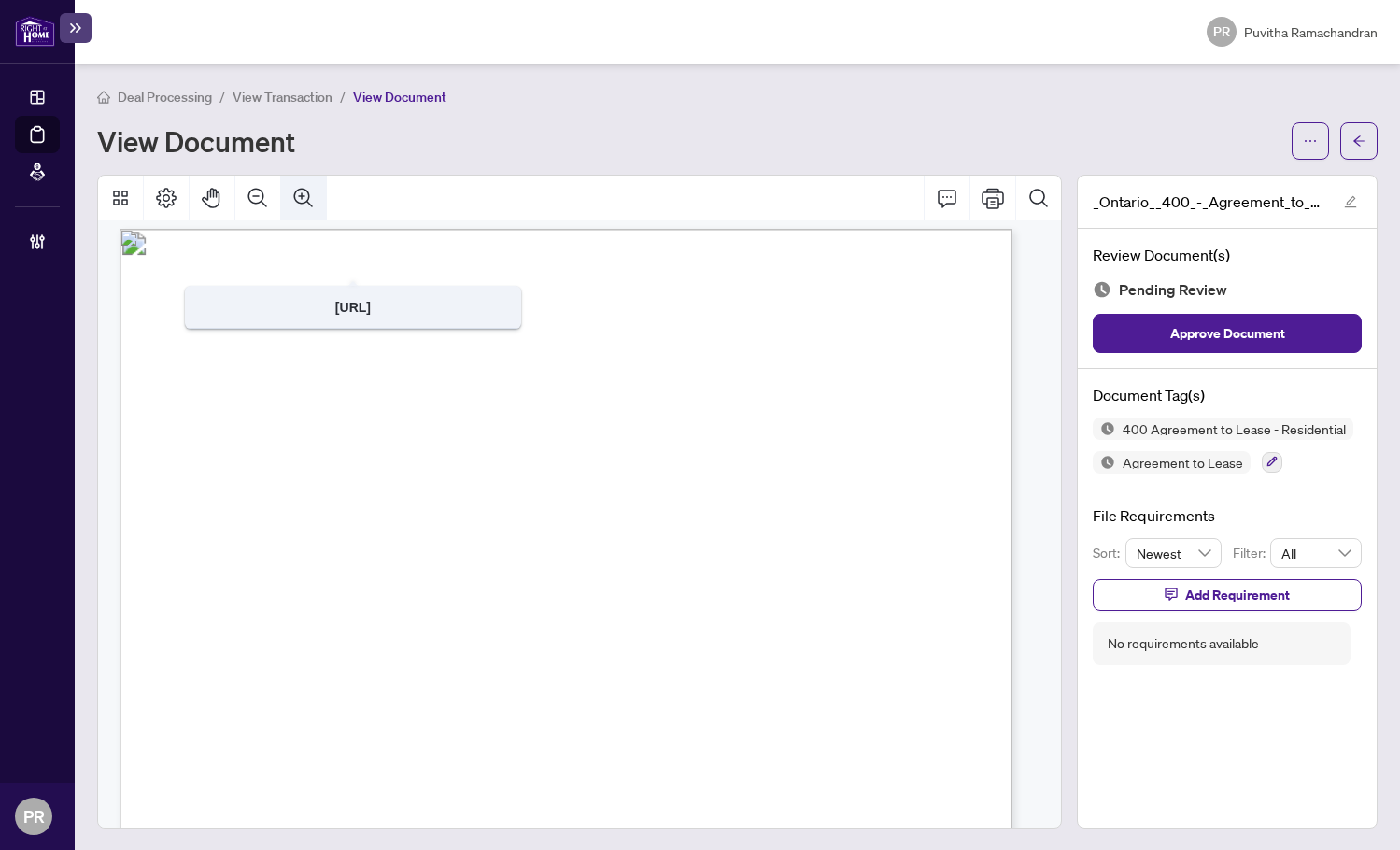 click 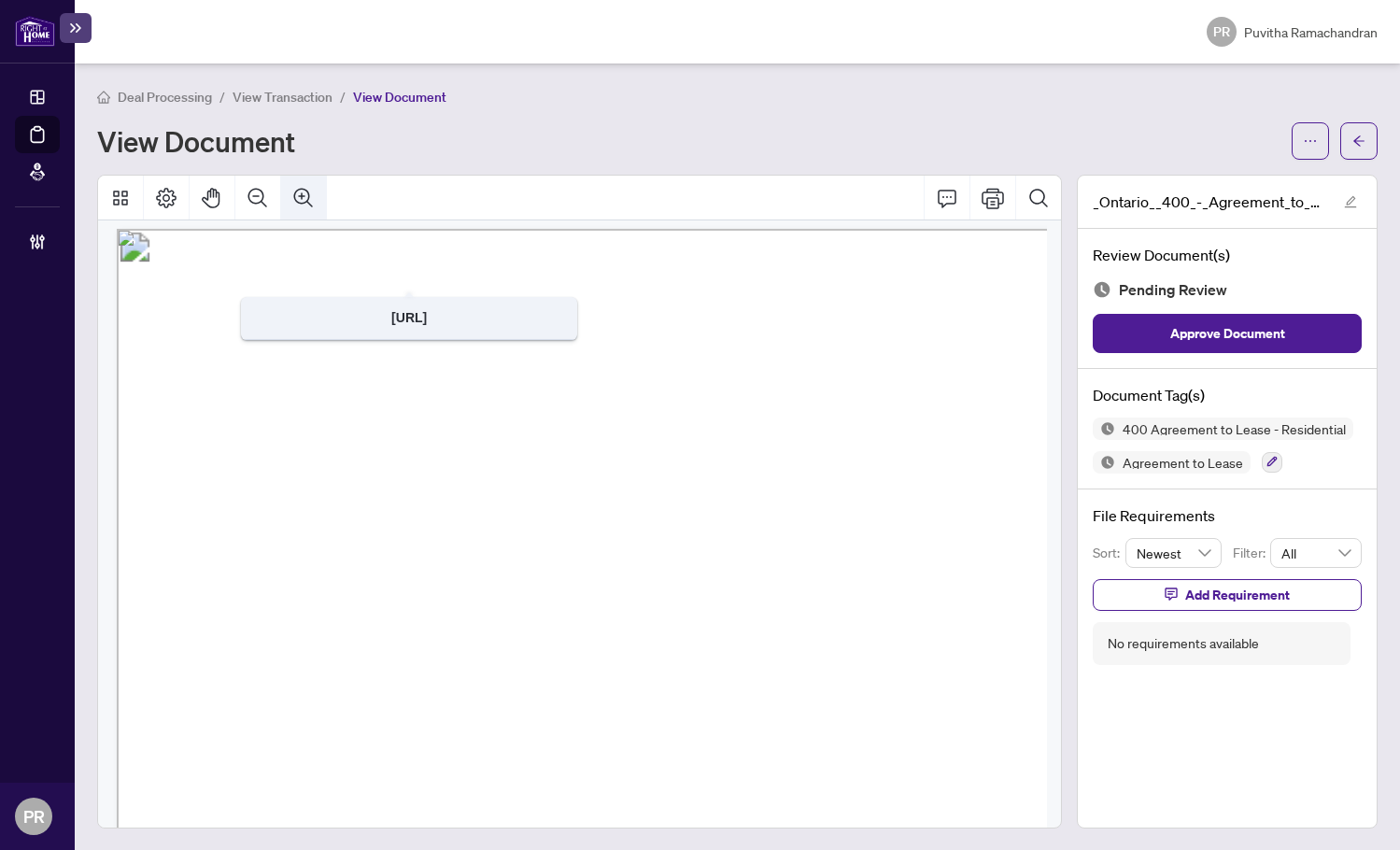 scroll, scrollTop: 23, scrollLeft: 109, axis: both 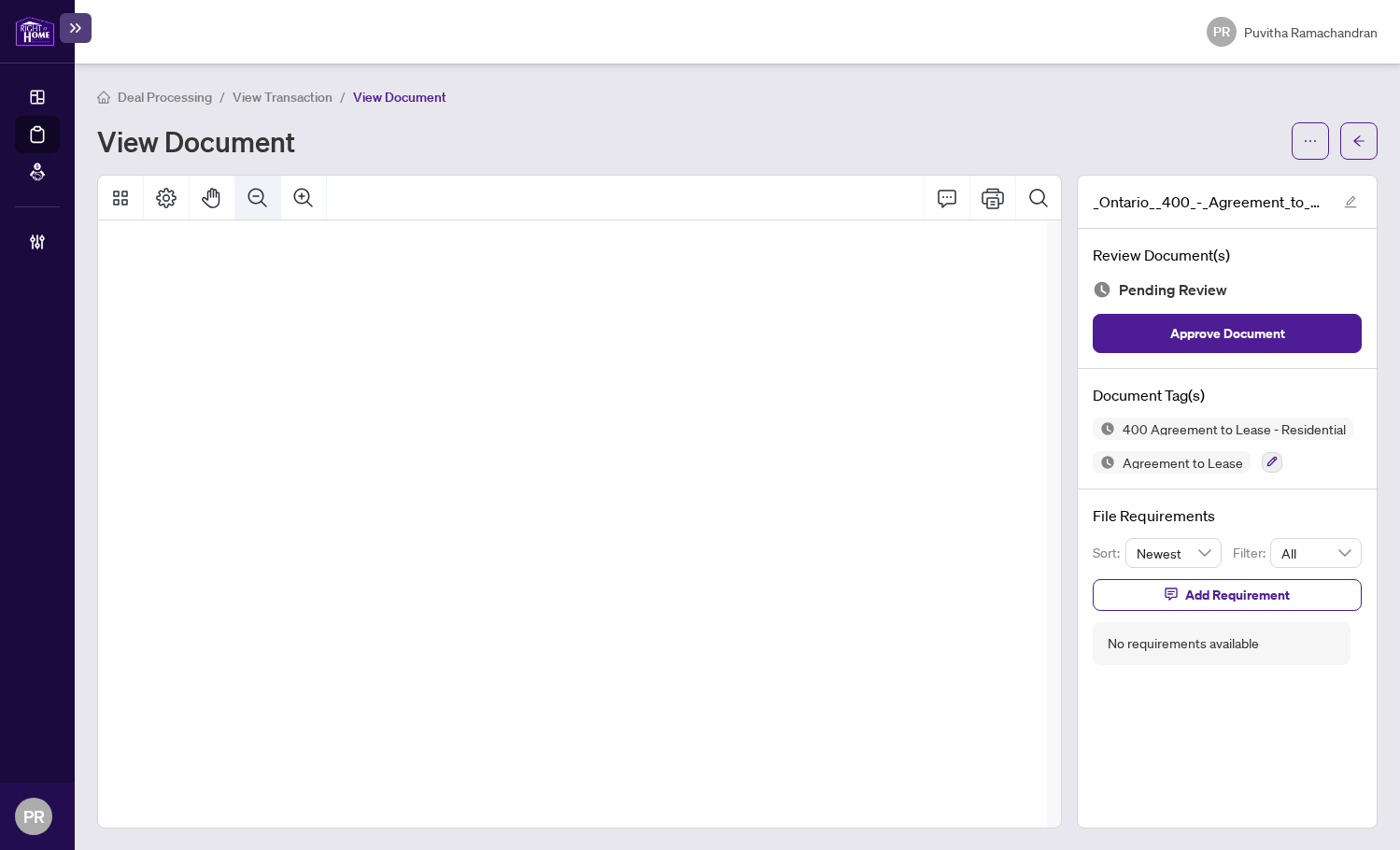 click 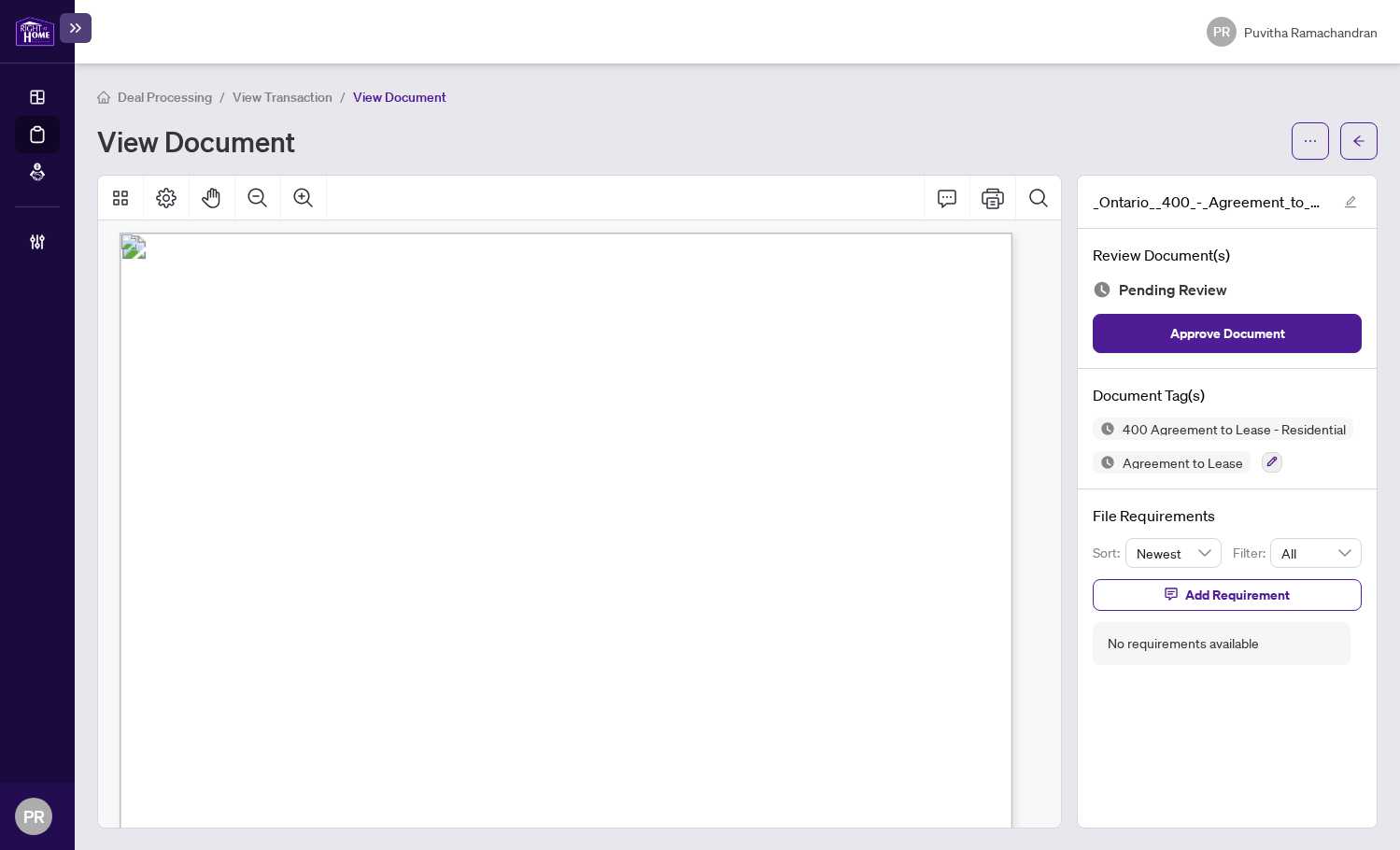scroll, scrollTop: 0, scrollLeft: 0, axis: both 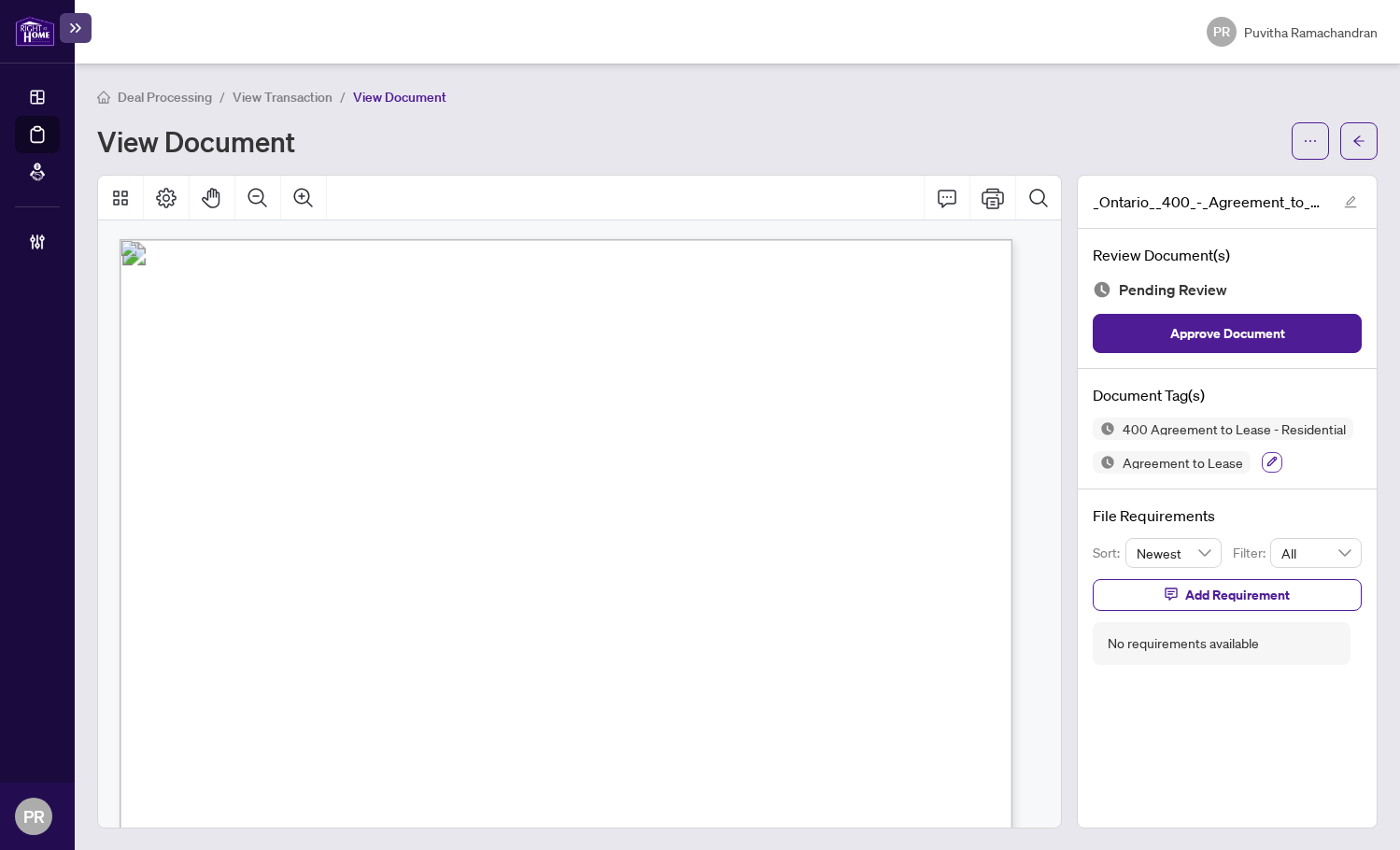 click 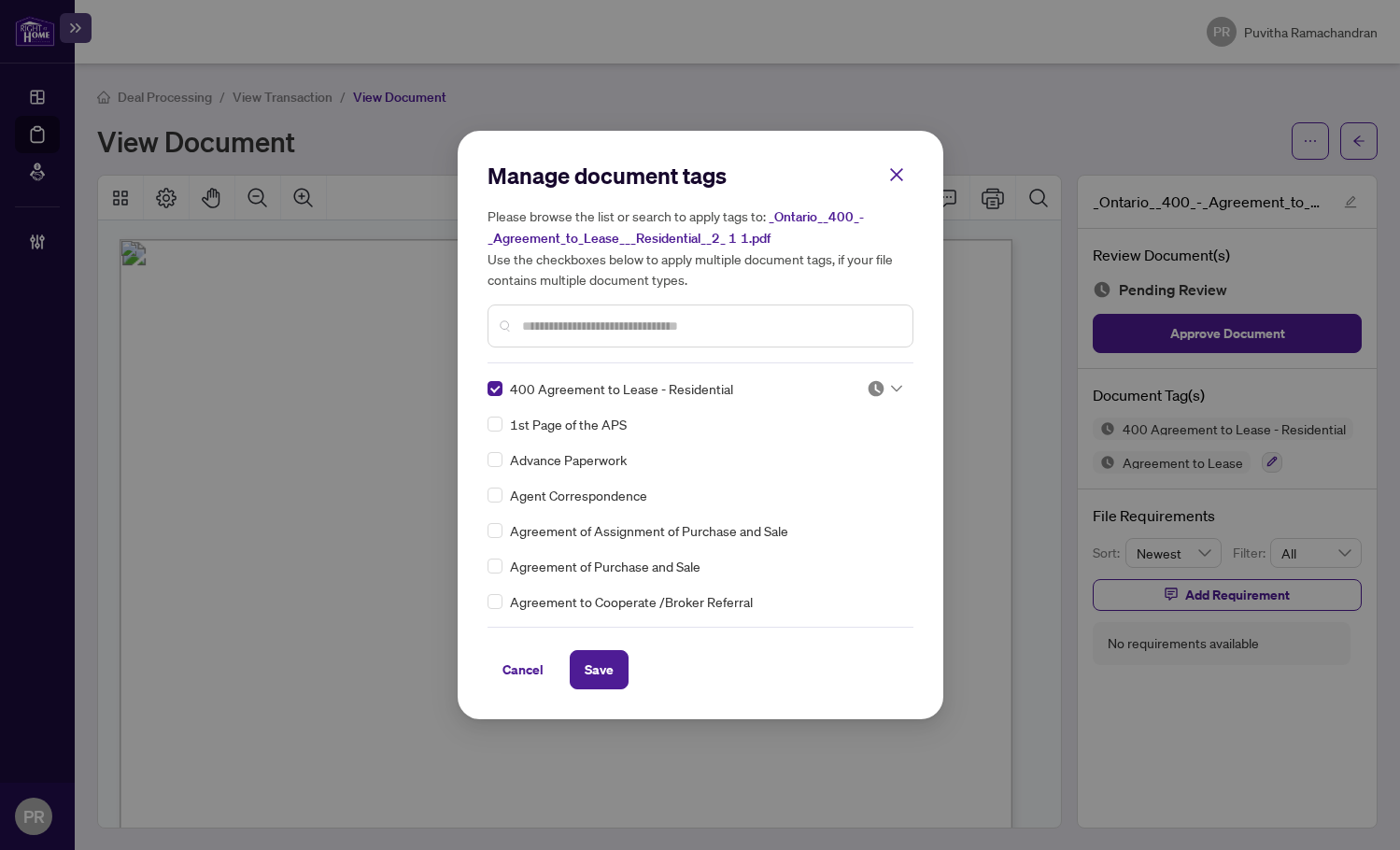 scroll, scrollTop: 0, scrollLeft: 0, axis: both 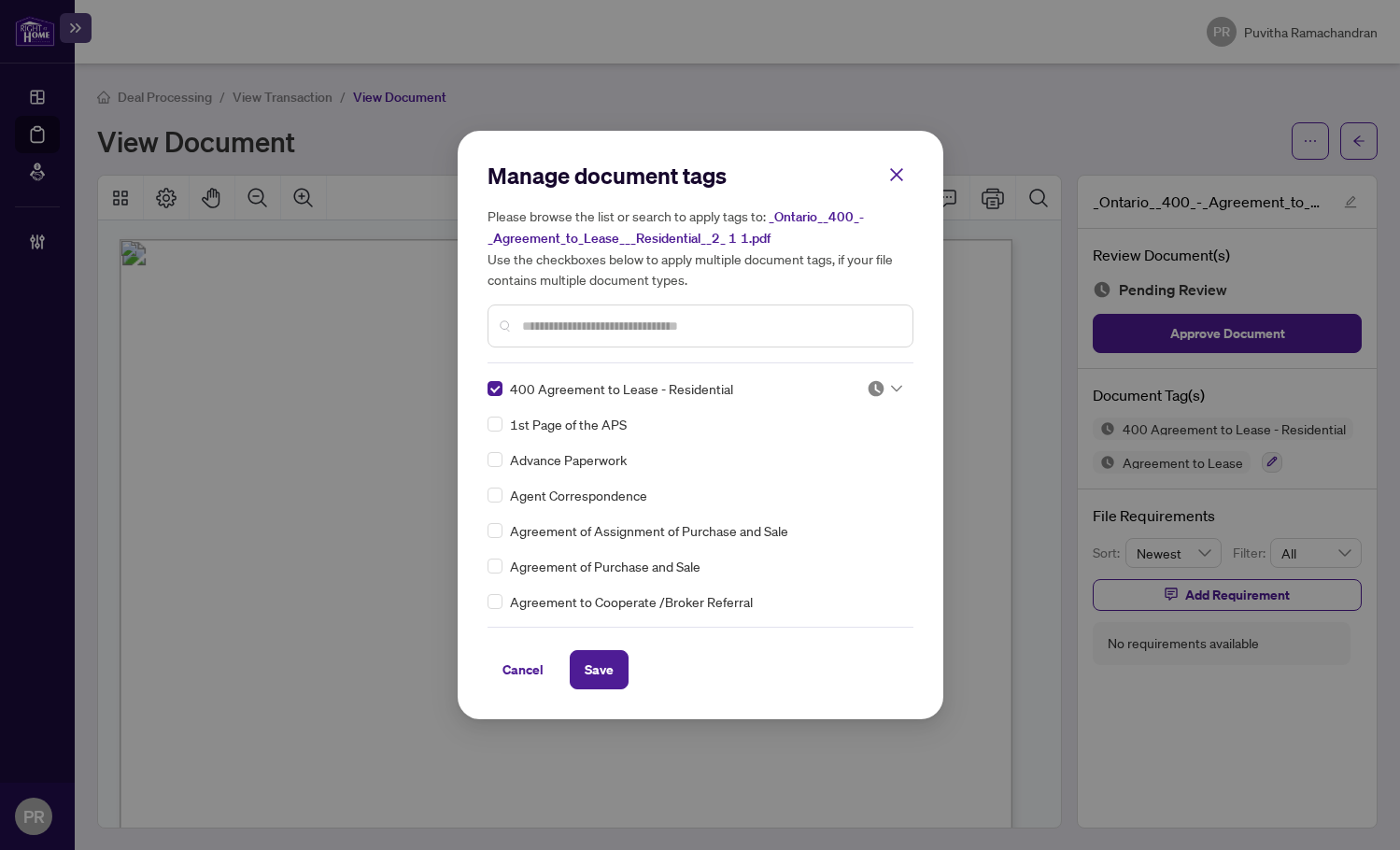 drag, startPoint x: 511, startPoint y: 664, endPoint x: 1248, endPoint y: 448, distance: 768.0007 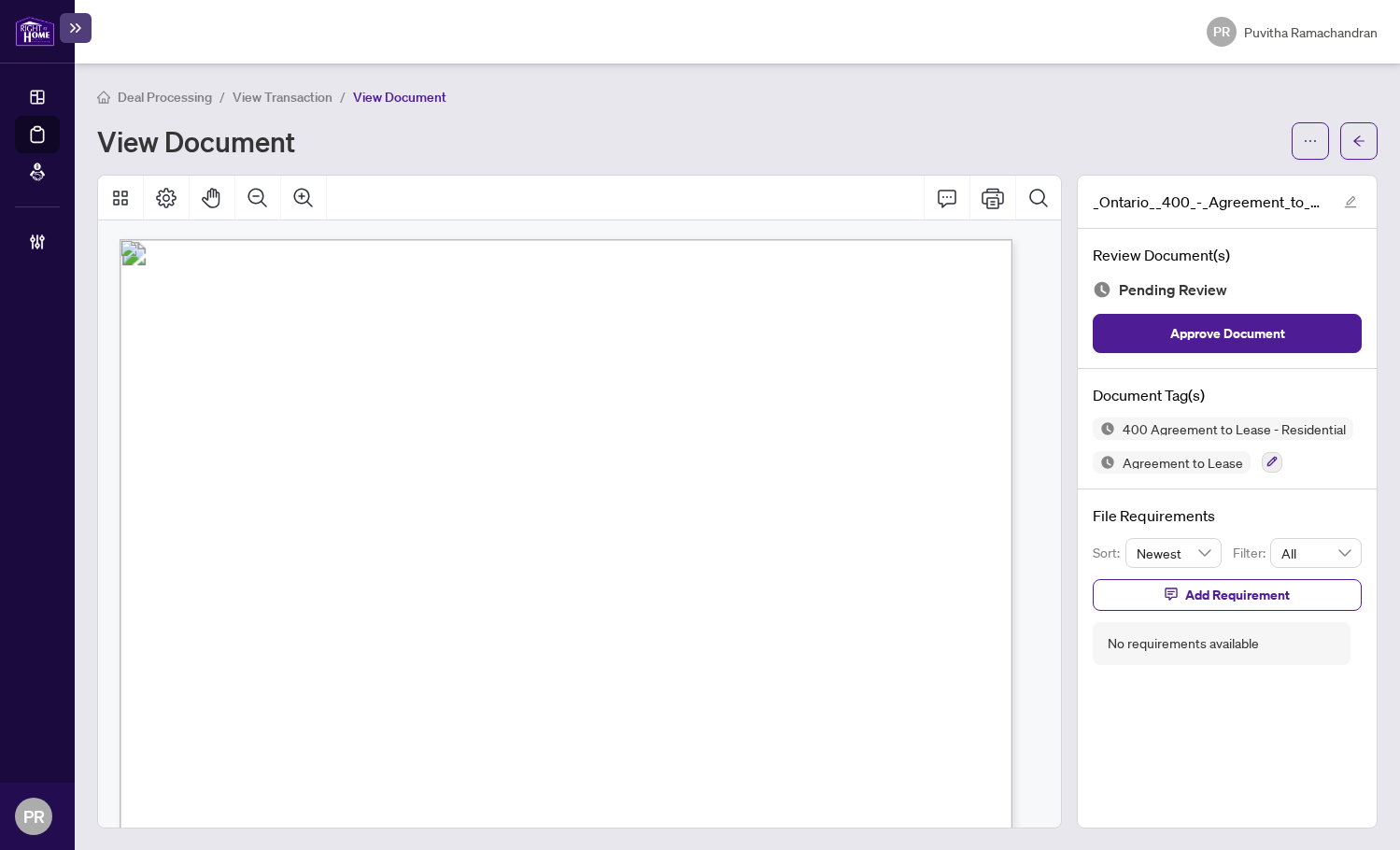 click 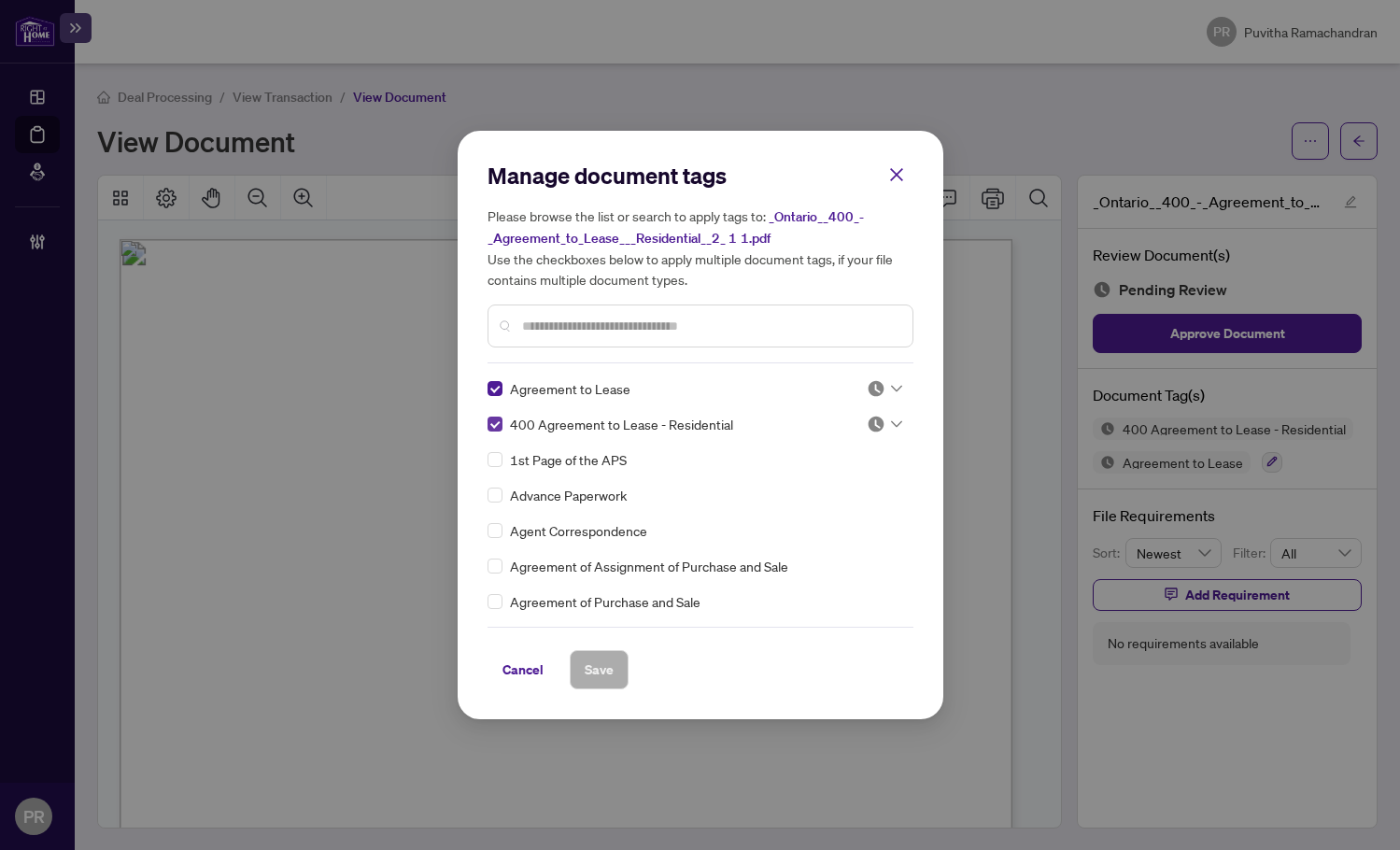 click at bounding box center [495, 424] 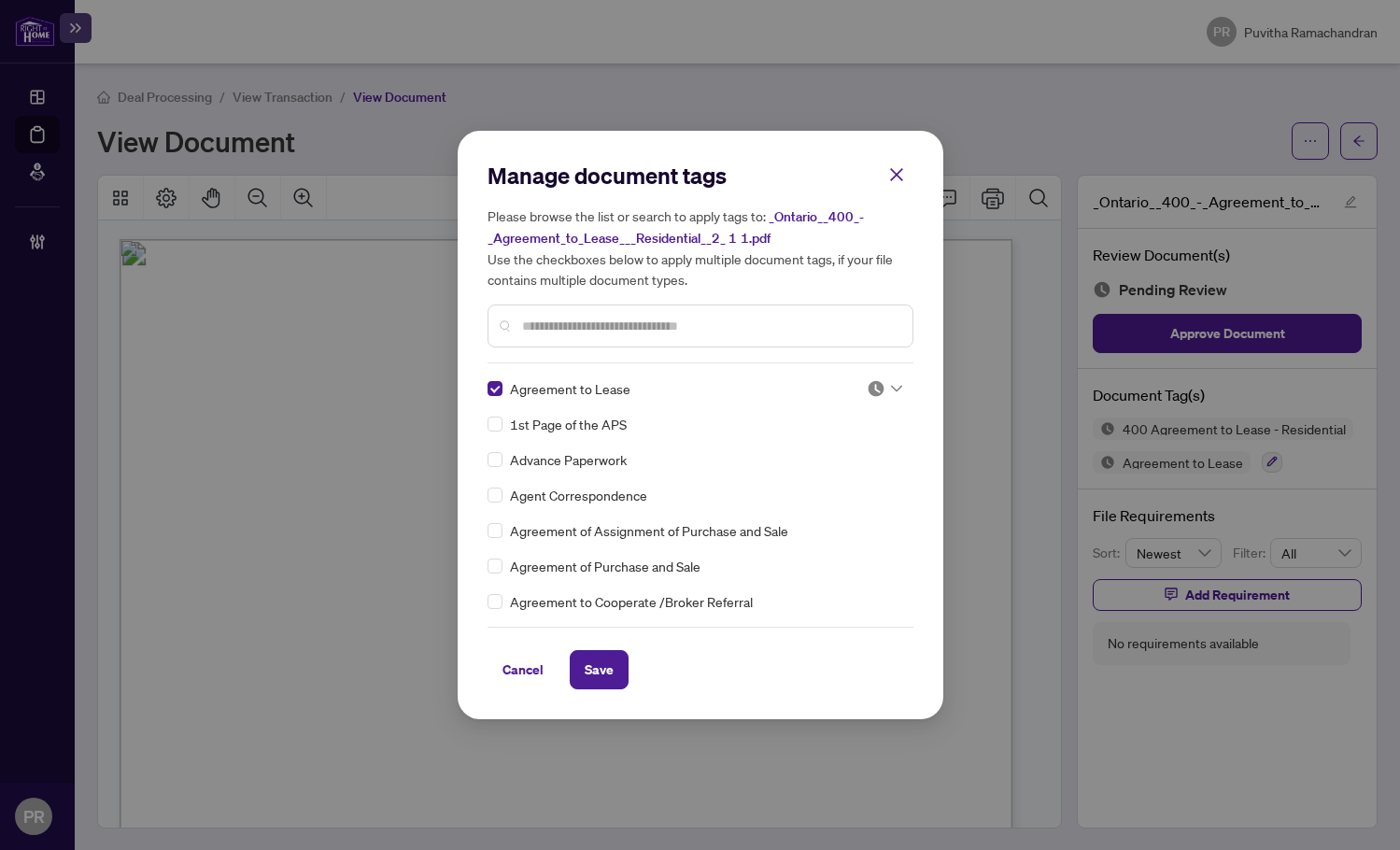 scroll, scrollTop: 0, scrollLeft: 0, axis: both 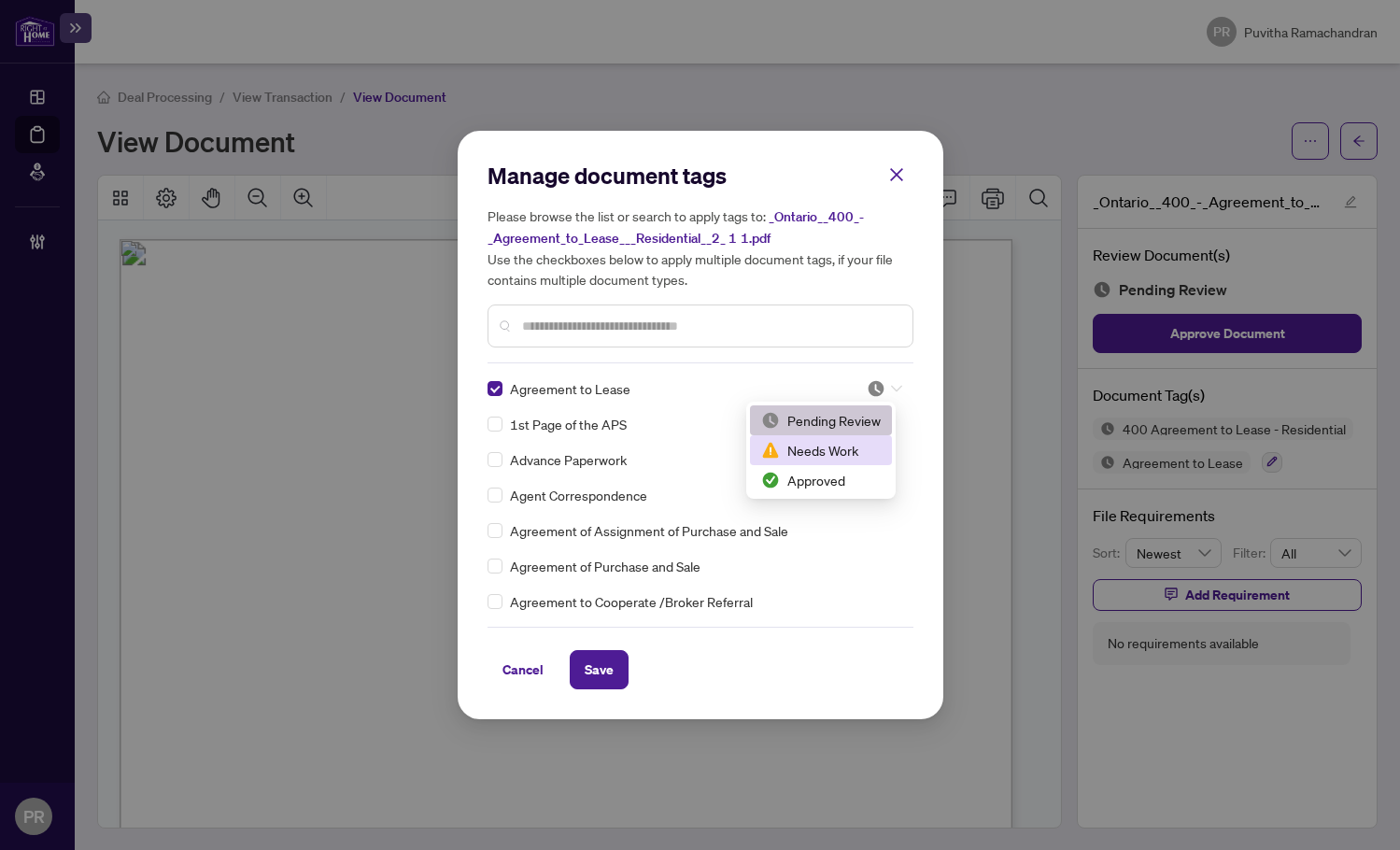 click on "Needs Work" at bounding box center (821, 450) 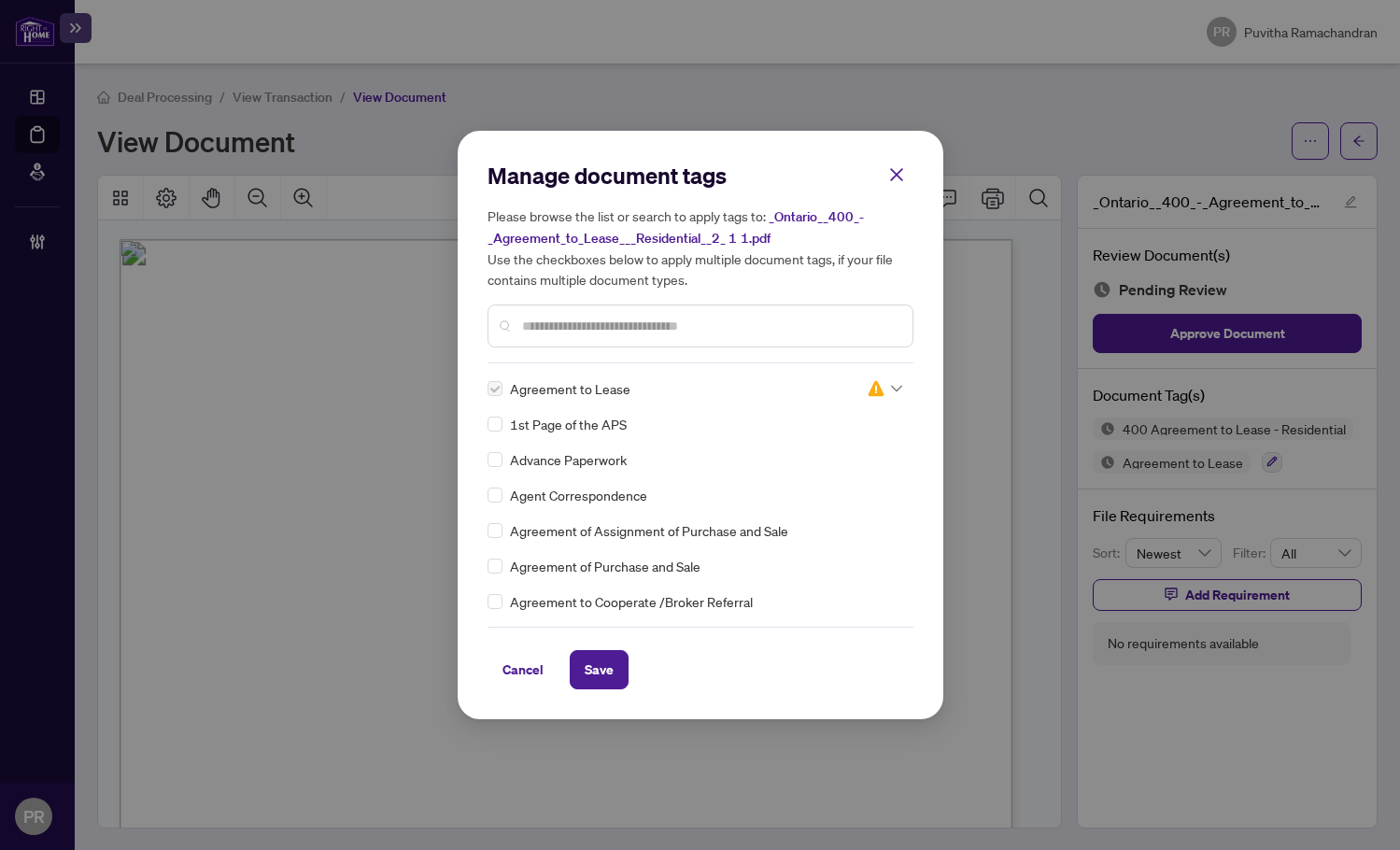 click at bounding box center (884, 389) 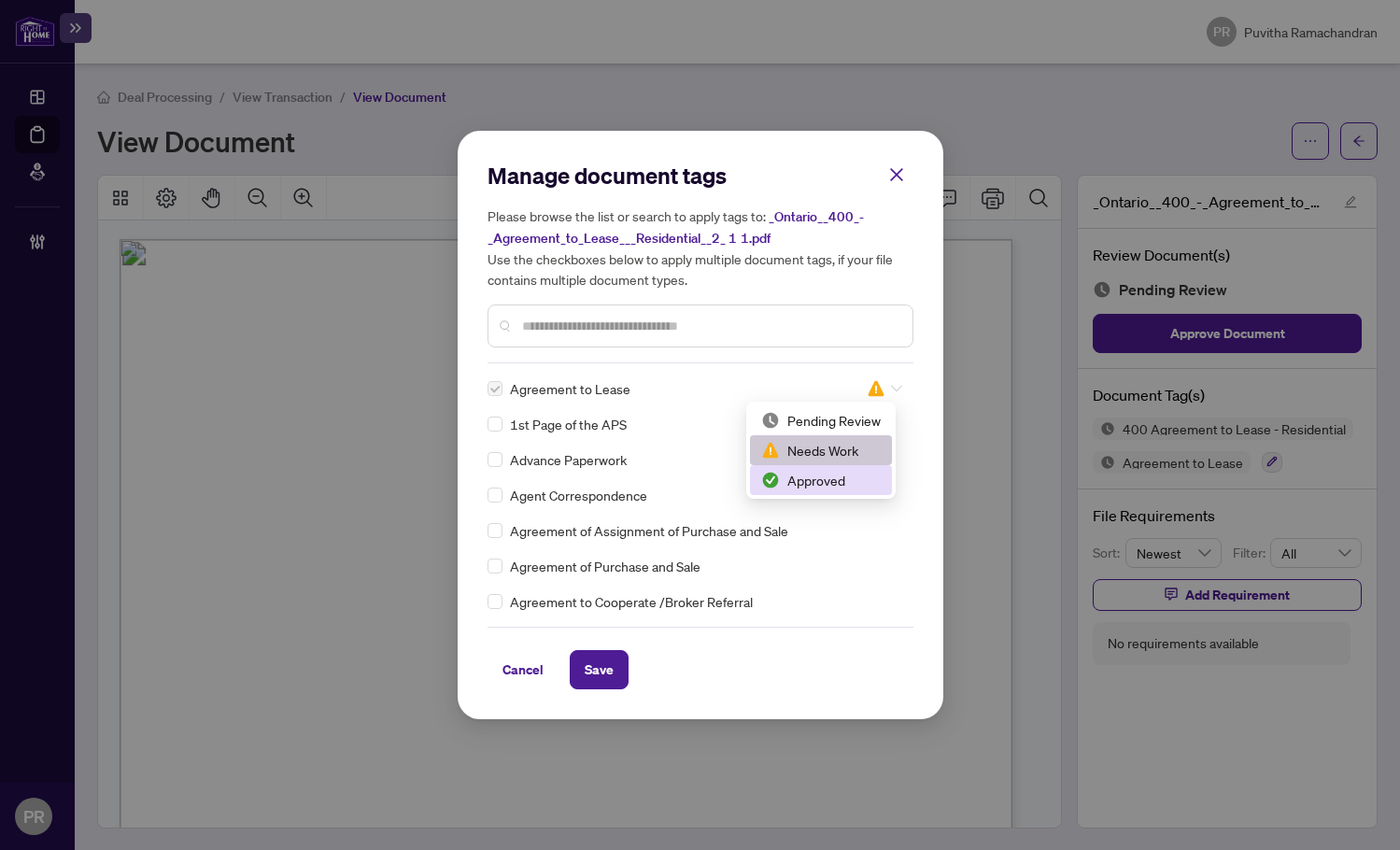 click on "Approved" at bounding box center (821, 480) 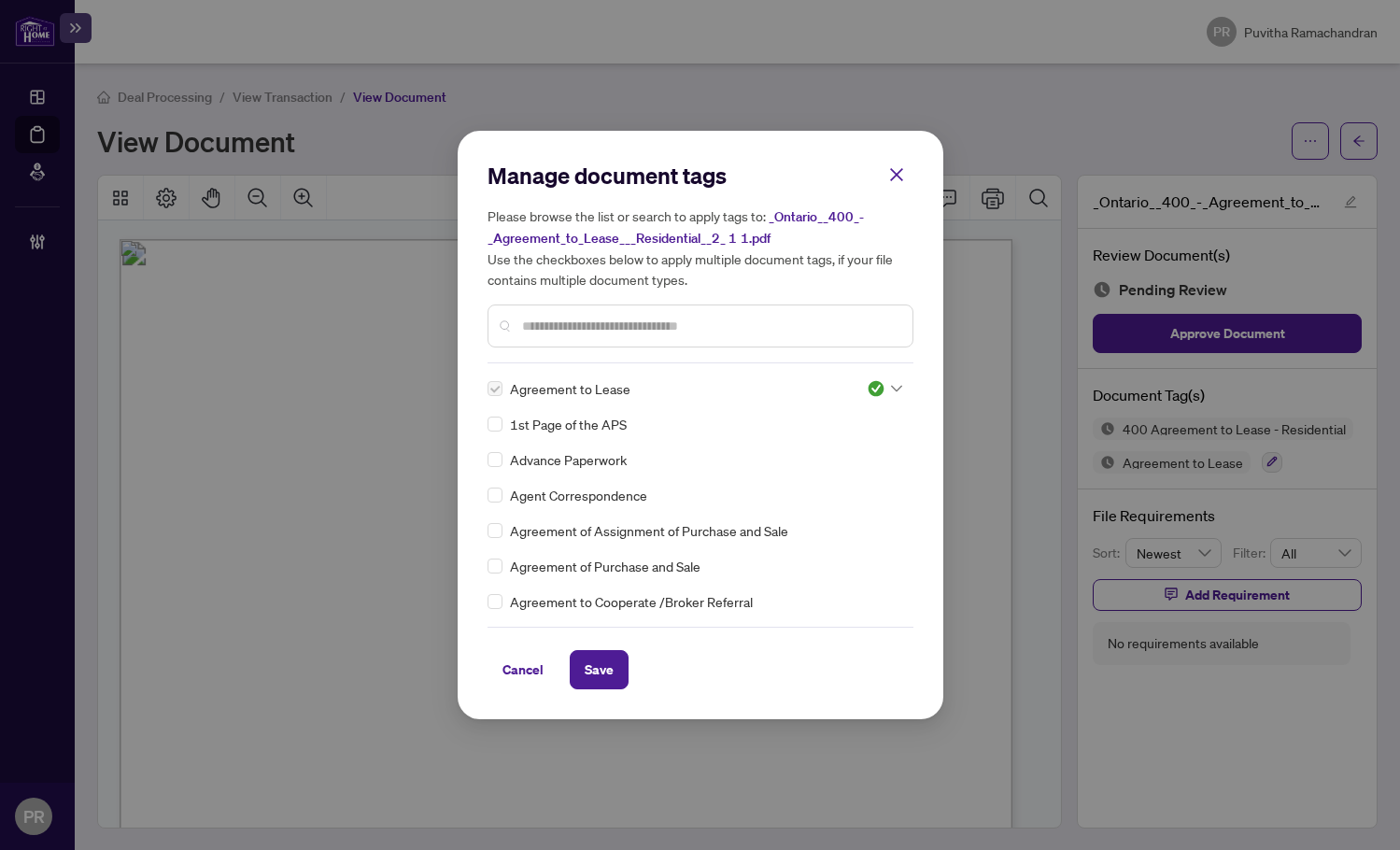 drag, startPoint x: 597, startPoint y: 685, endPoint x: 677, endPoint y: 490, distance: 210.77239 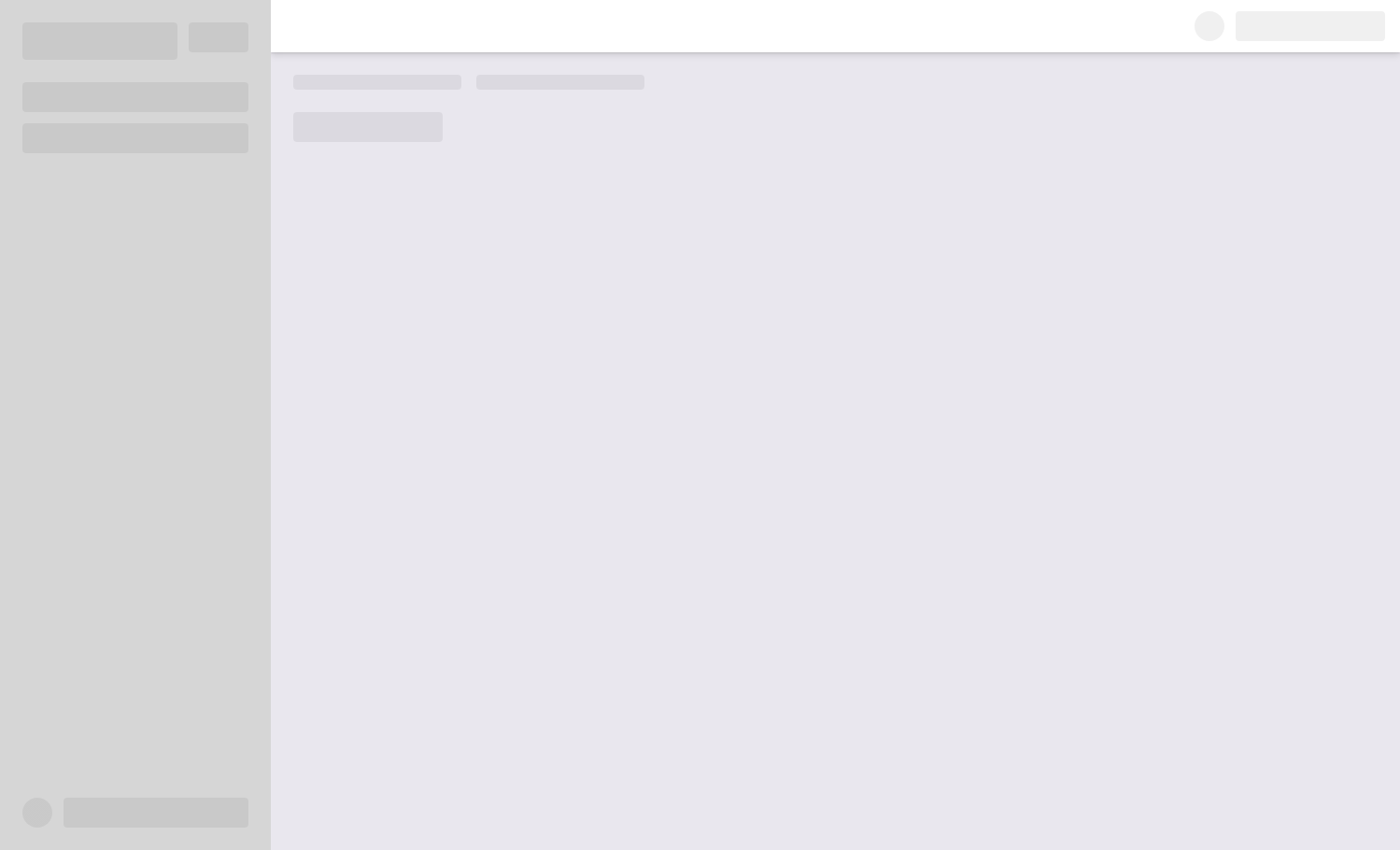scroll, scrollTop: 0, scrollLeft: 0, axis: both 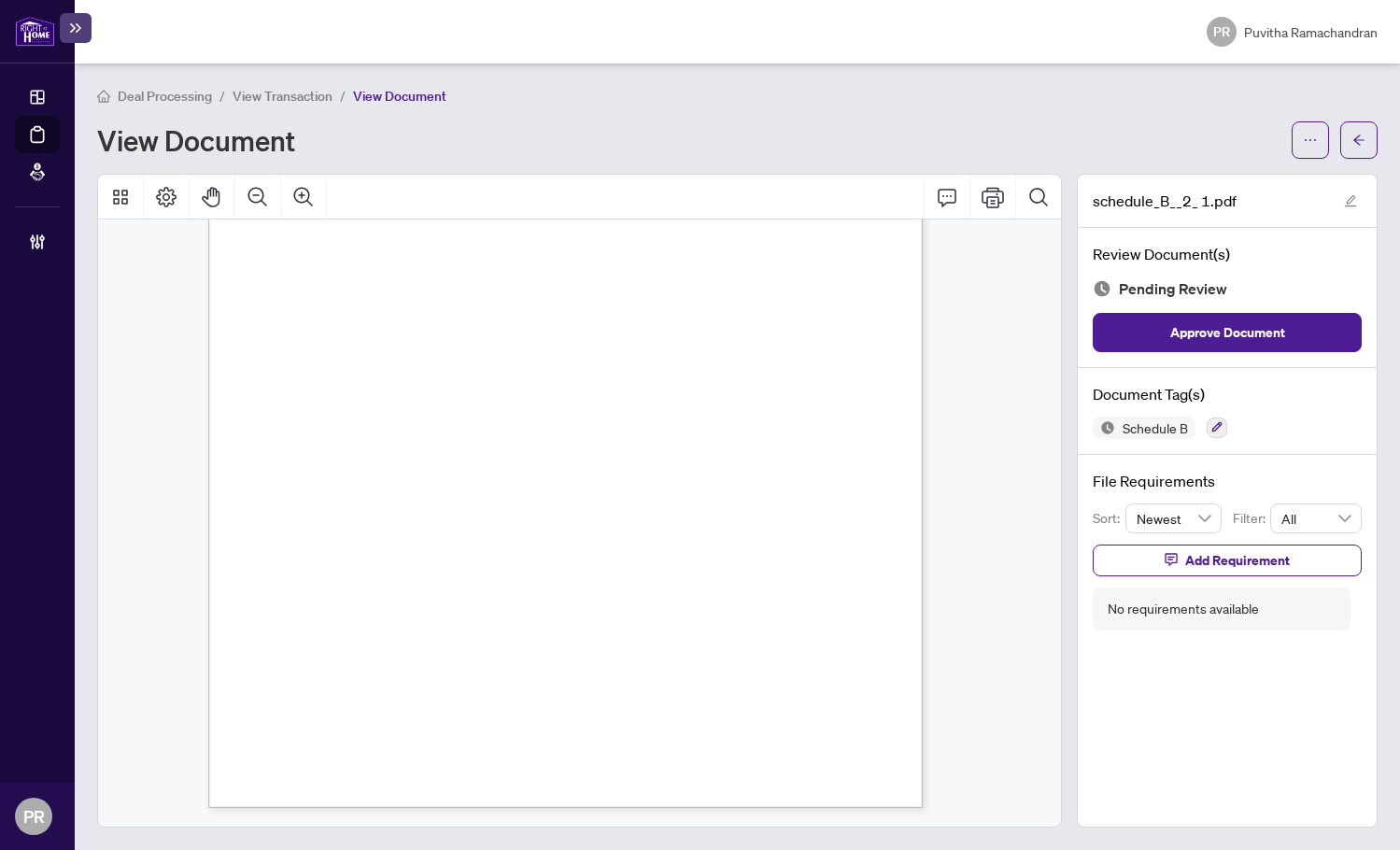 click on "Schedule B" at bounding box center (1227, 428) 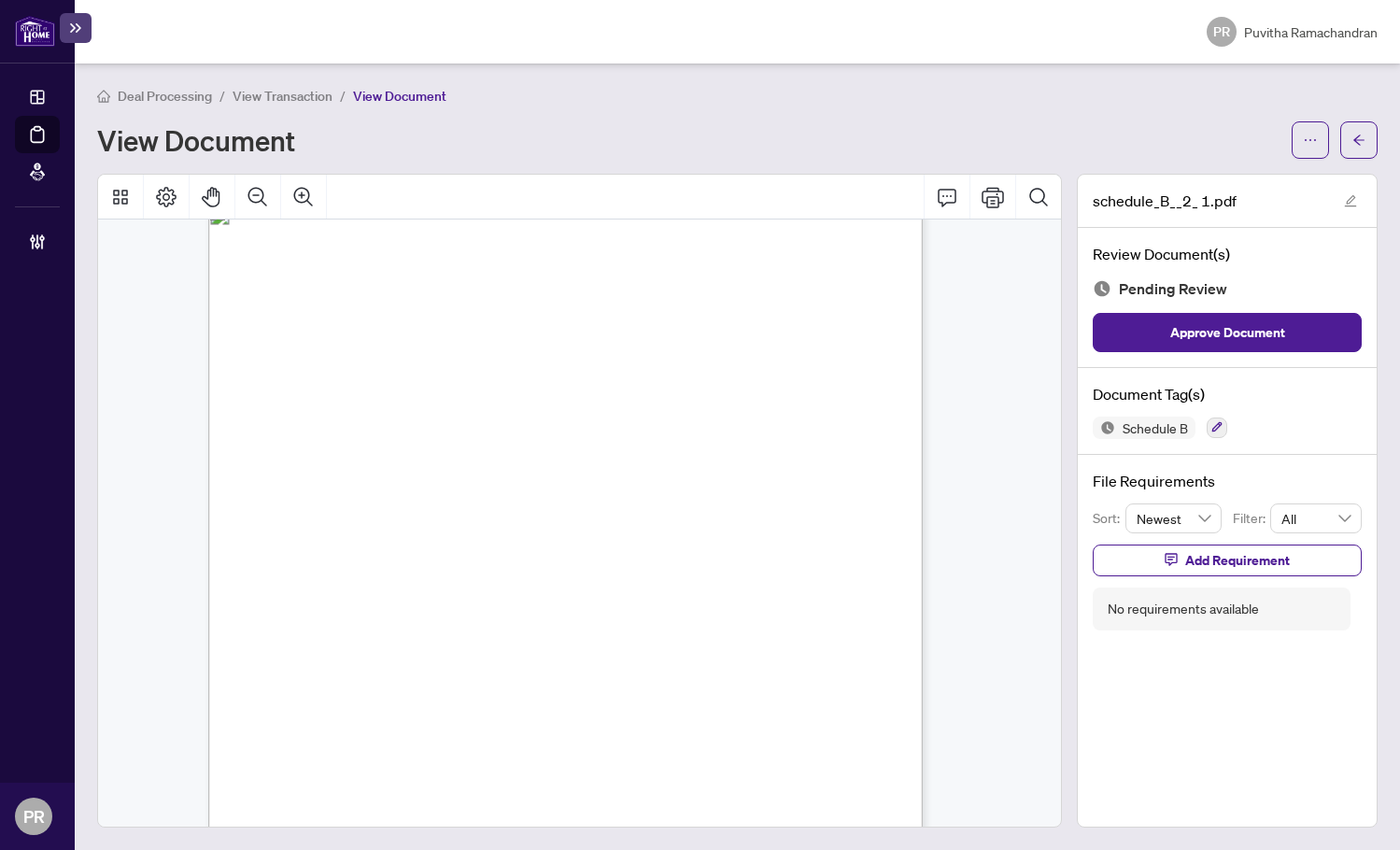 scroll, scrollTop: 0, scrollLeft: 0, axis: both 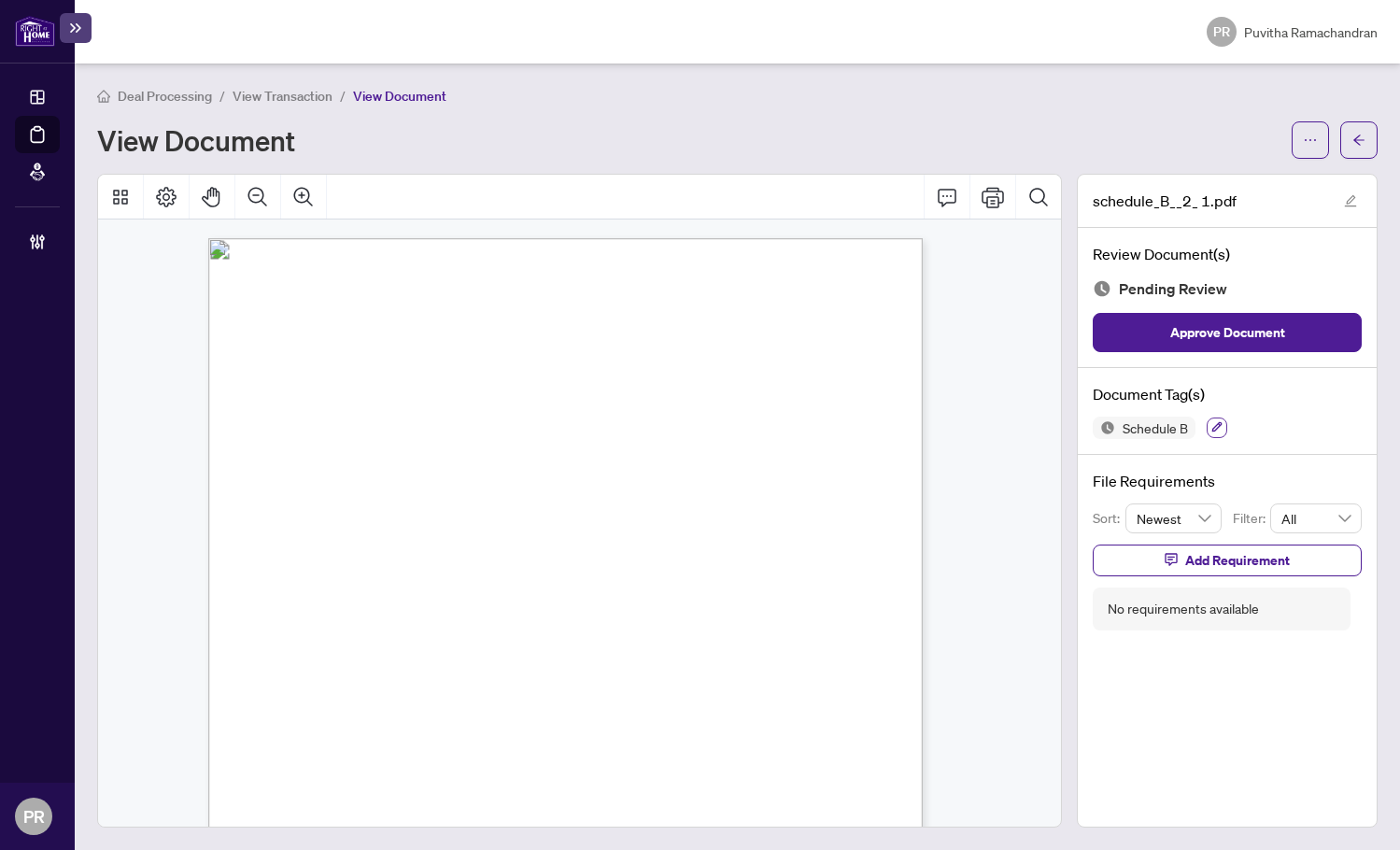 click at bounding box center [1217, 428] 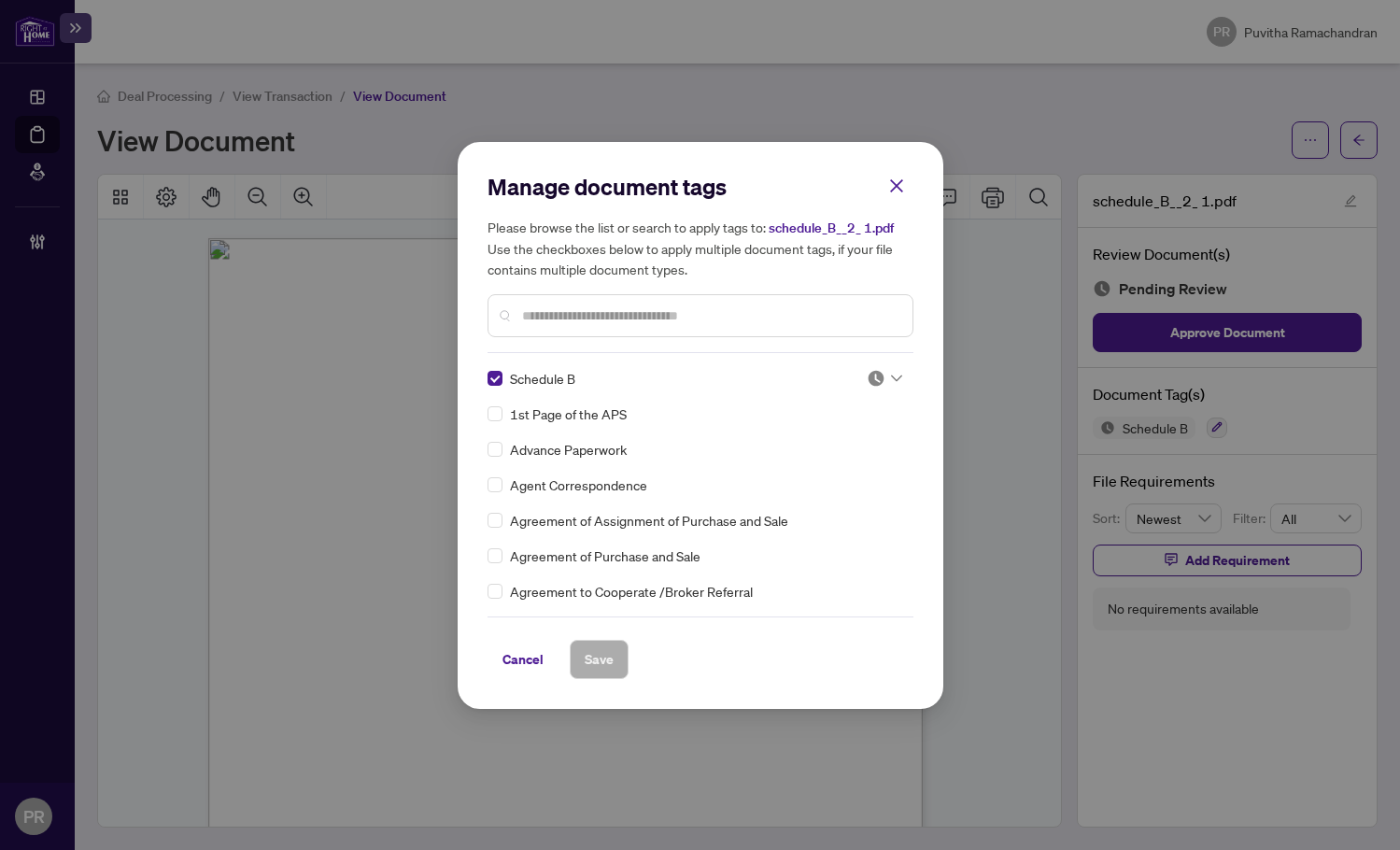 click at bounding box center (884, 378) 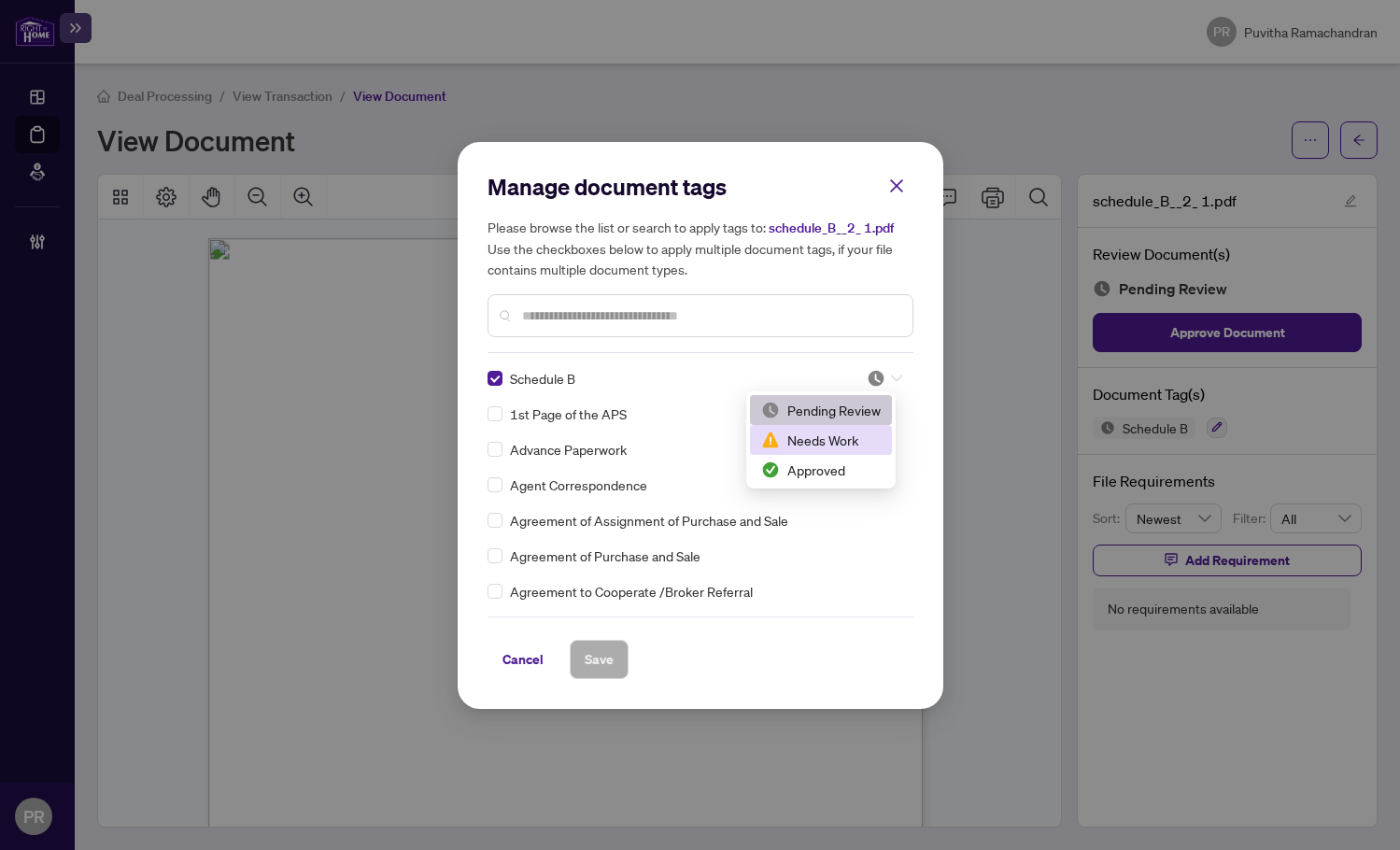 click on "Needs Work" at bounding box center [821, 440] 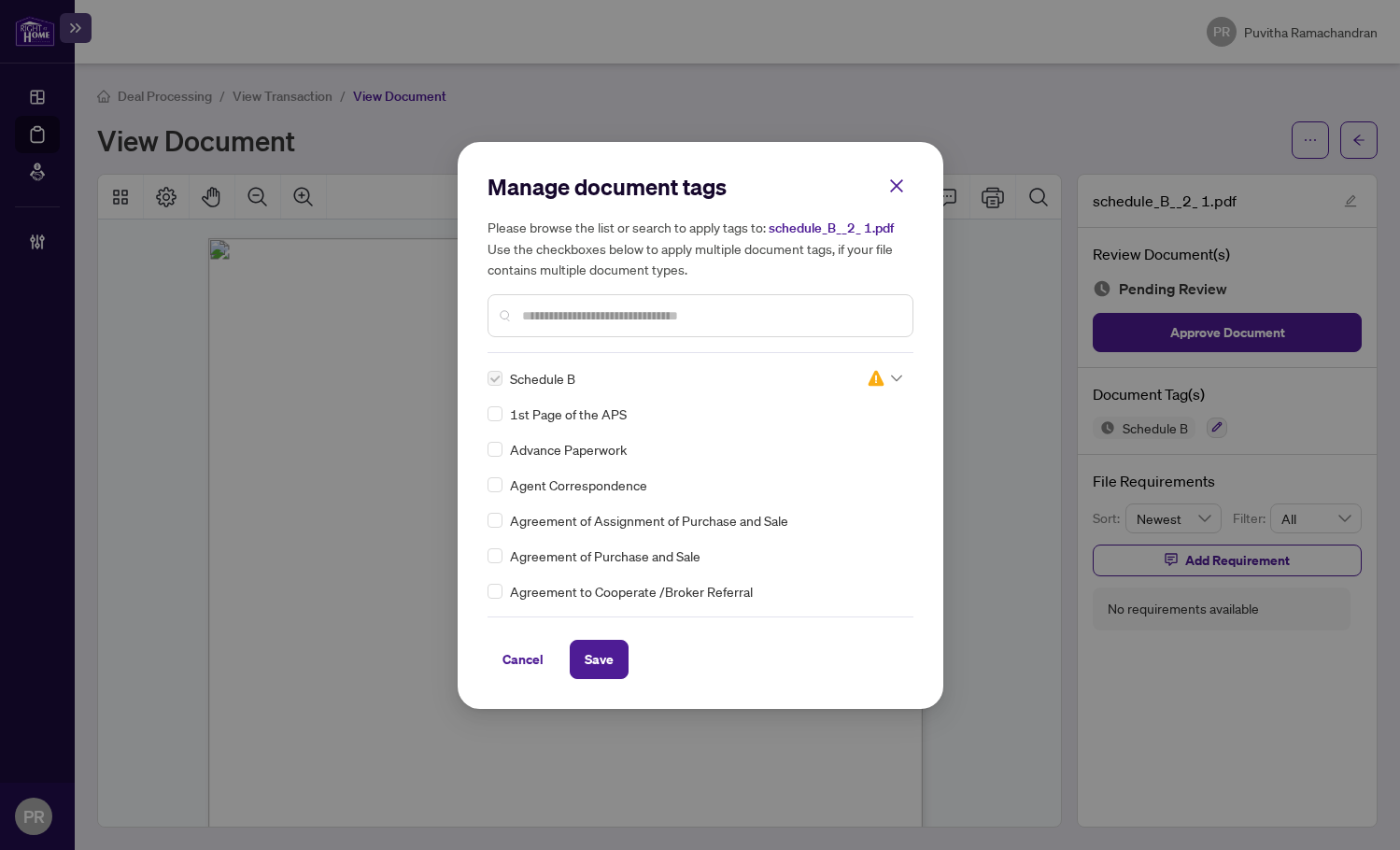drag, startPoint x: 602, startPoint y: 646, endPoint x: 723, endPoint y: 8, distance: 649.37277 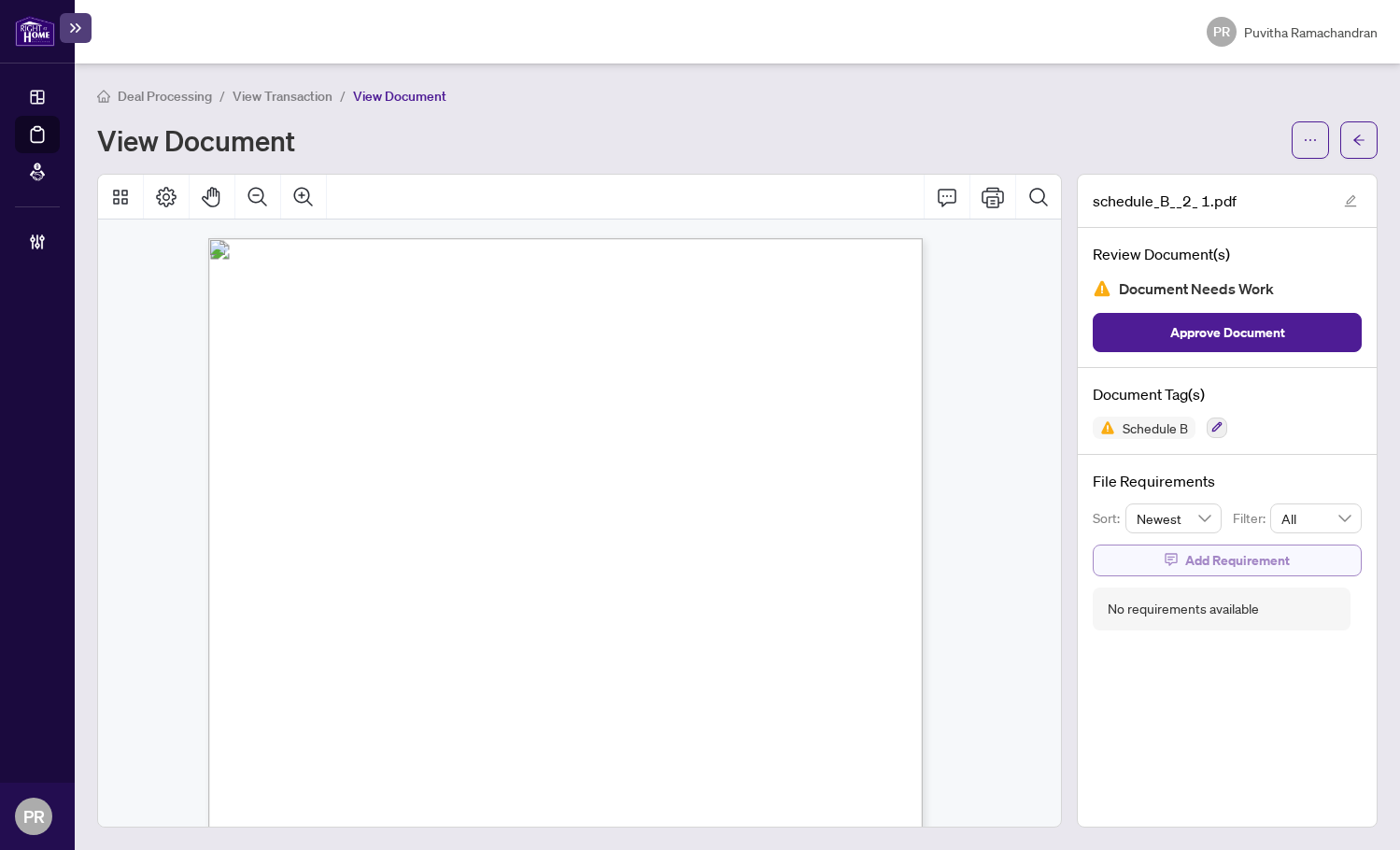 click on "File Requirements Sort: Newest Filter: All Add Requirement No requirements available" at bounding box center [1227, 550] 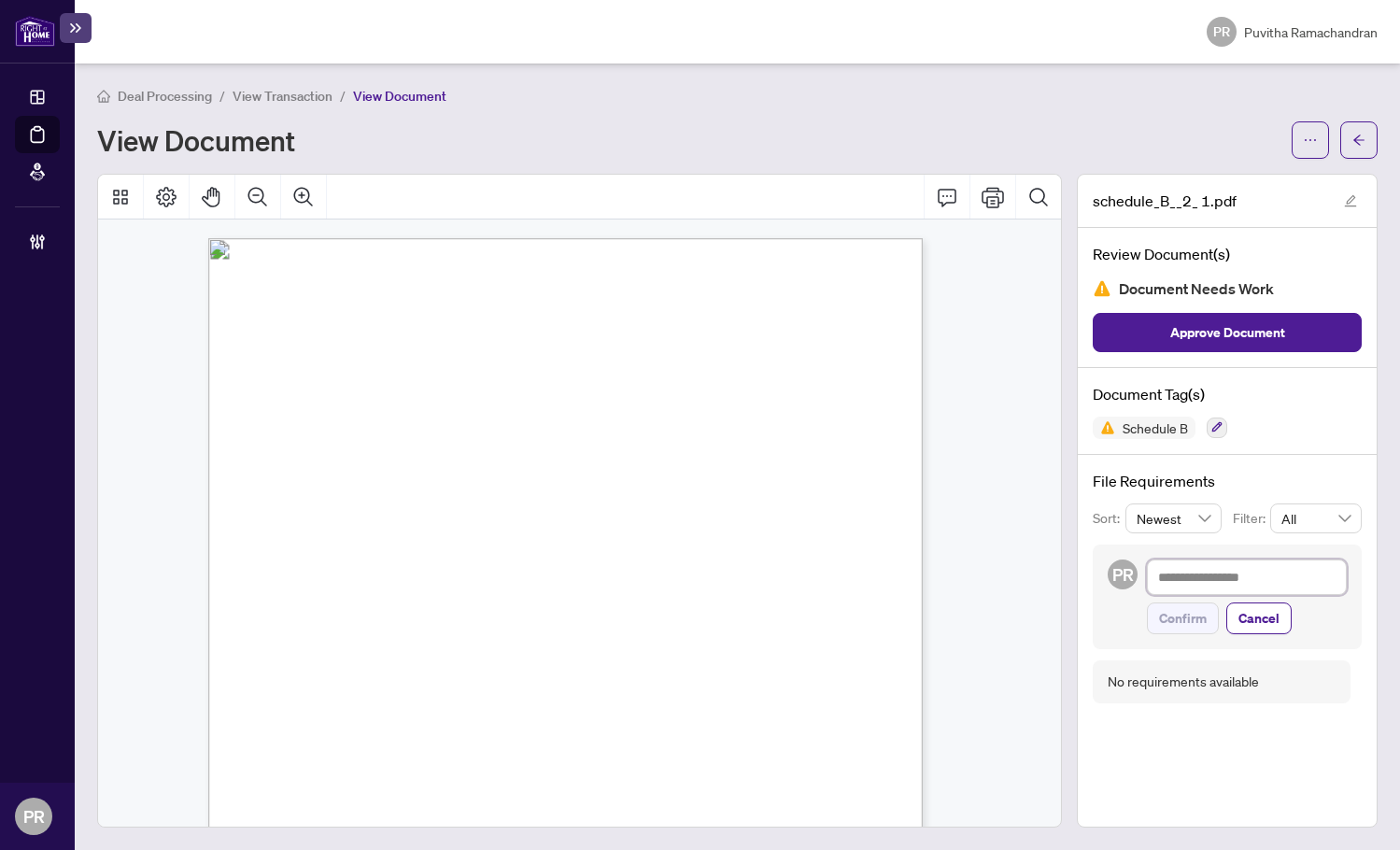 click at bounding box center [1247, 577] 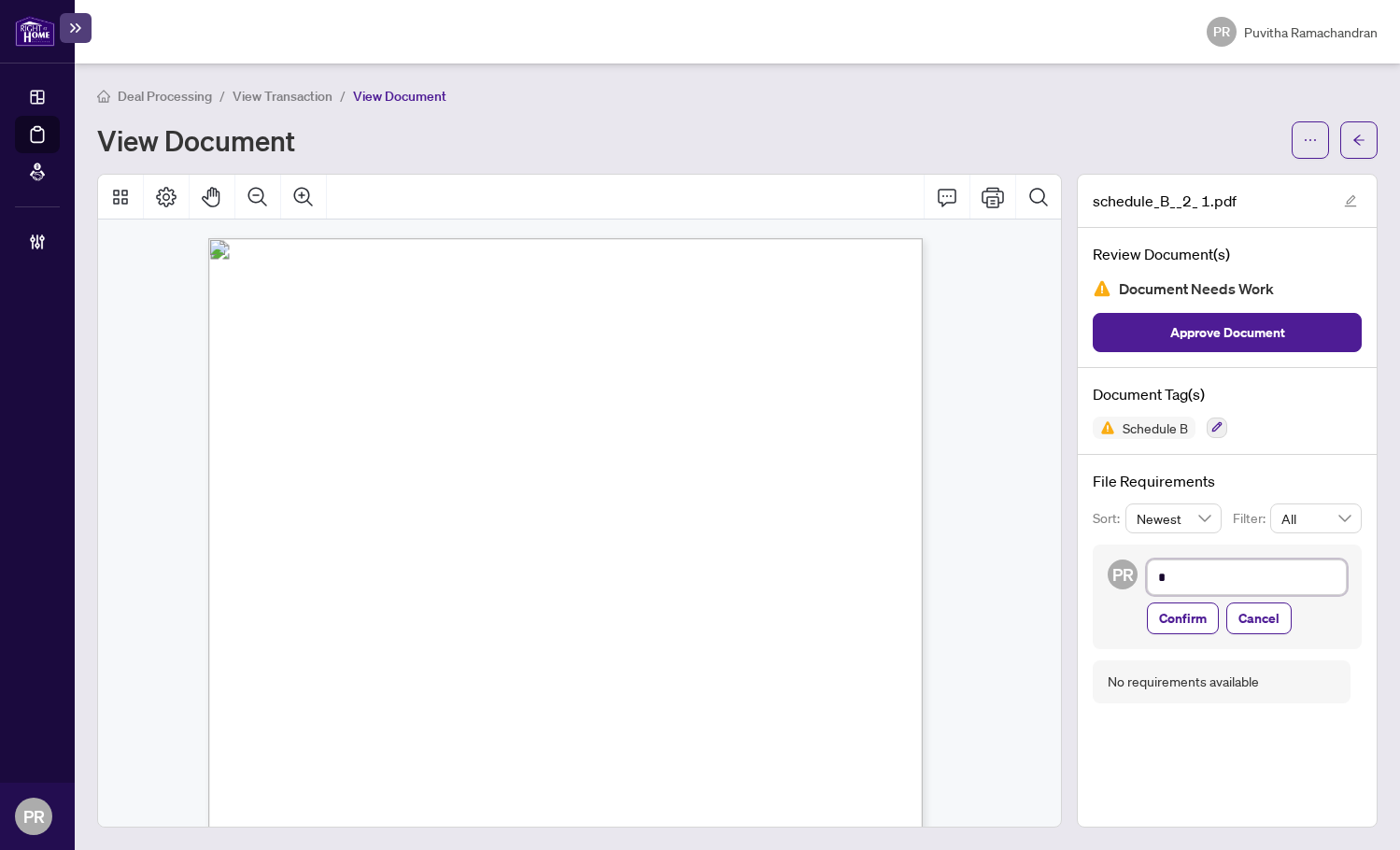 type on "**" 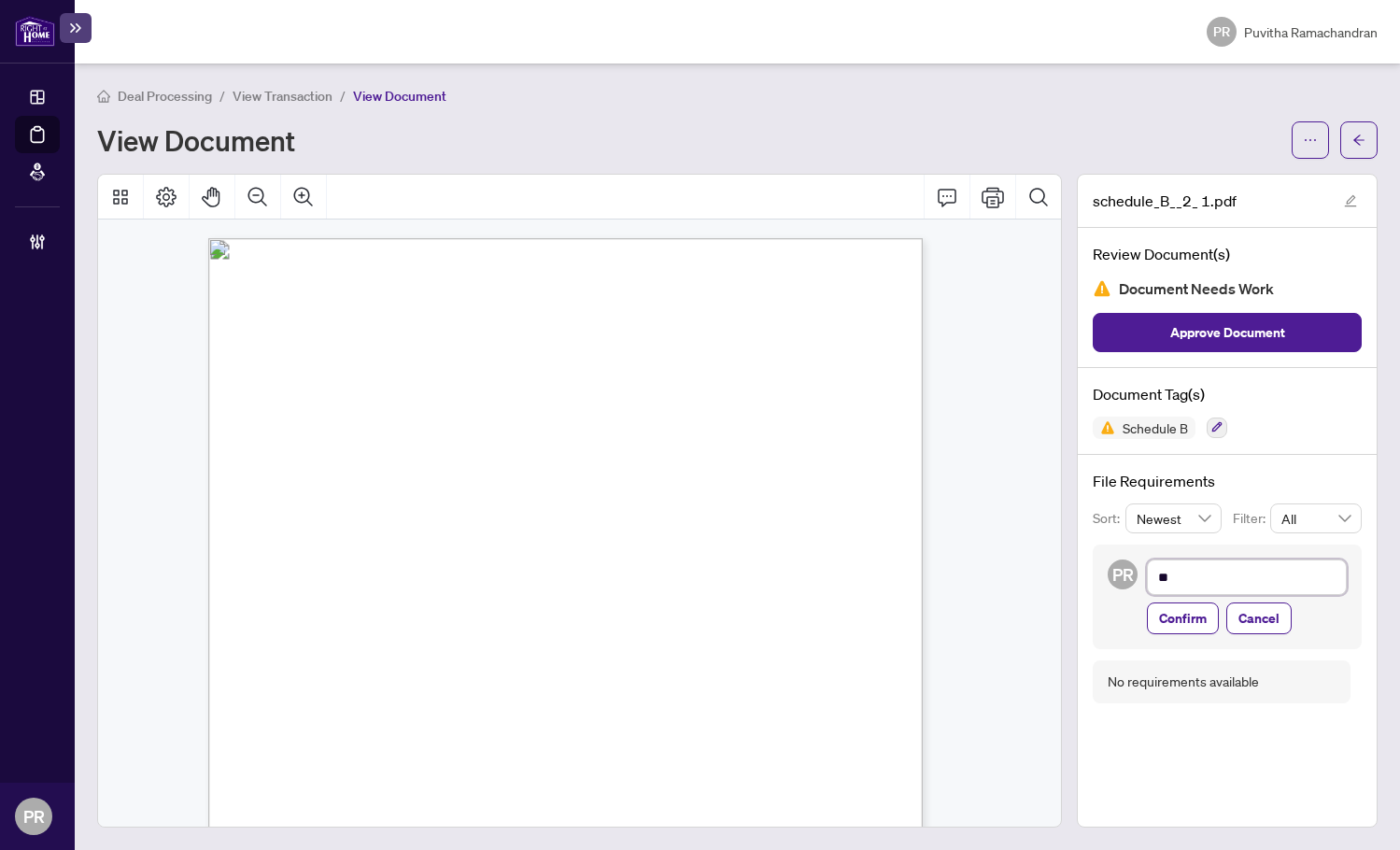 type on "***" 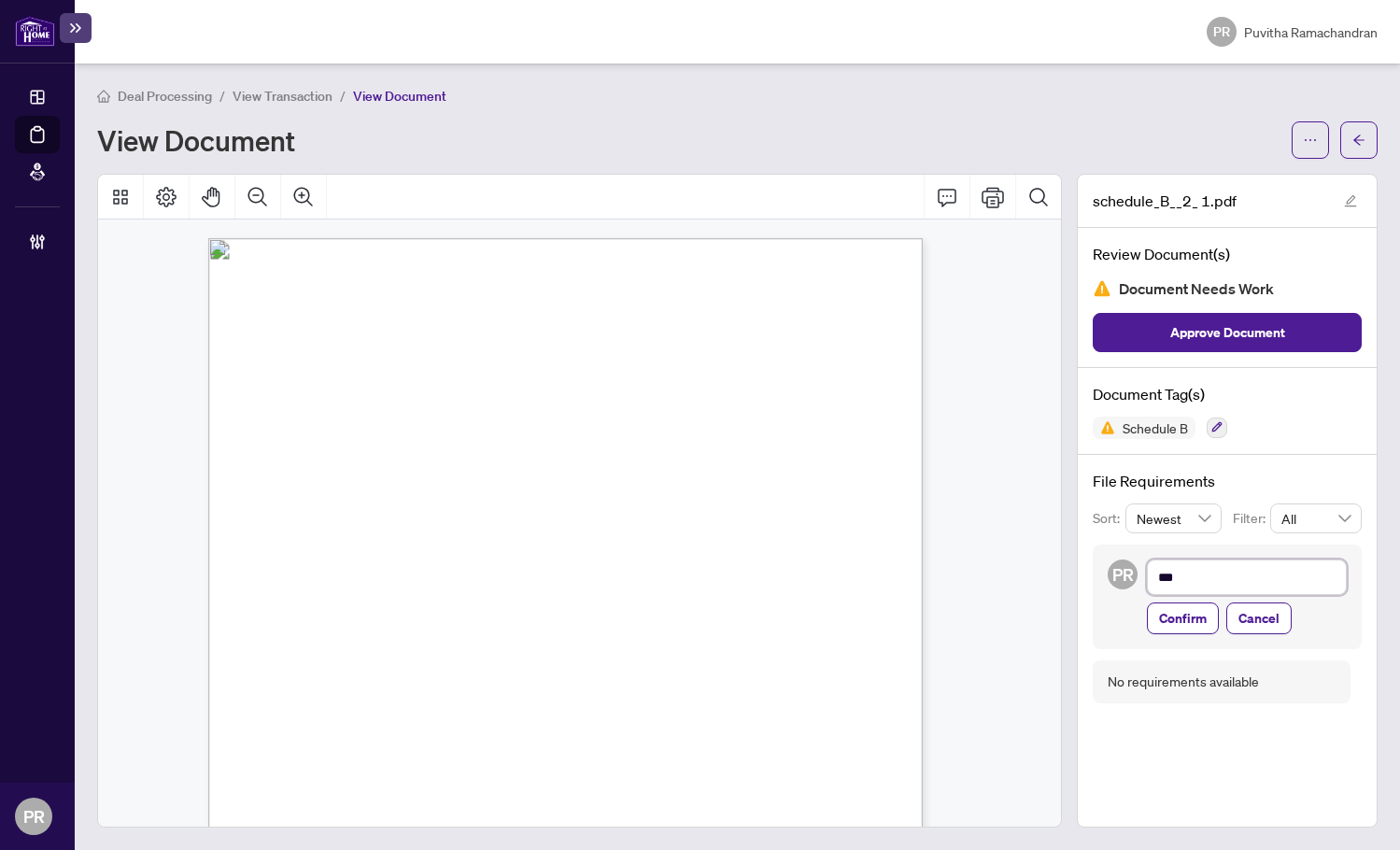 type on "****" 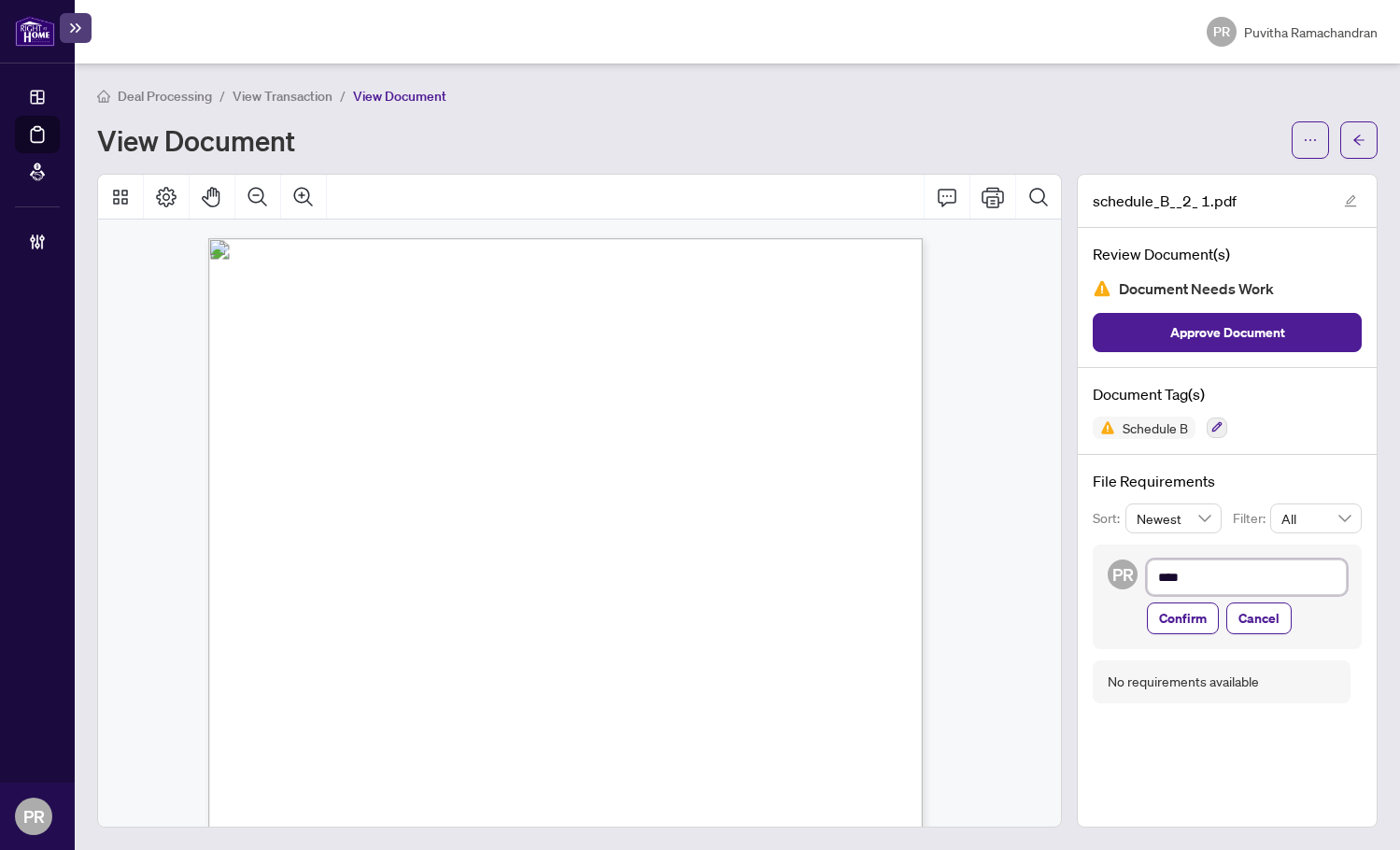 type on "*****" 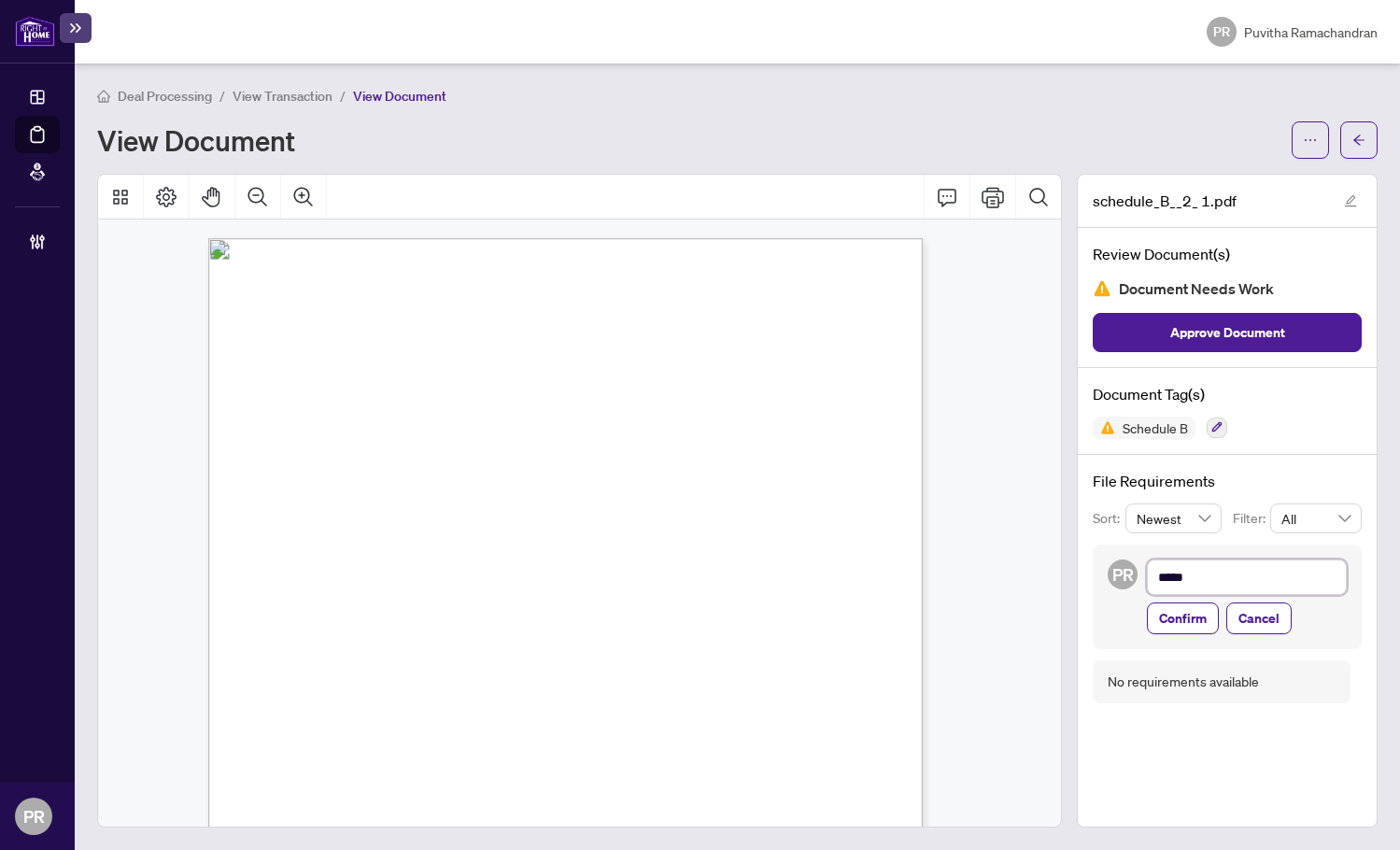 type on "******" 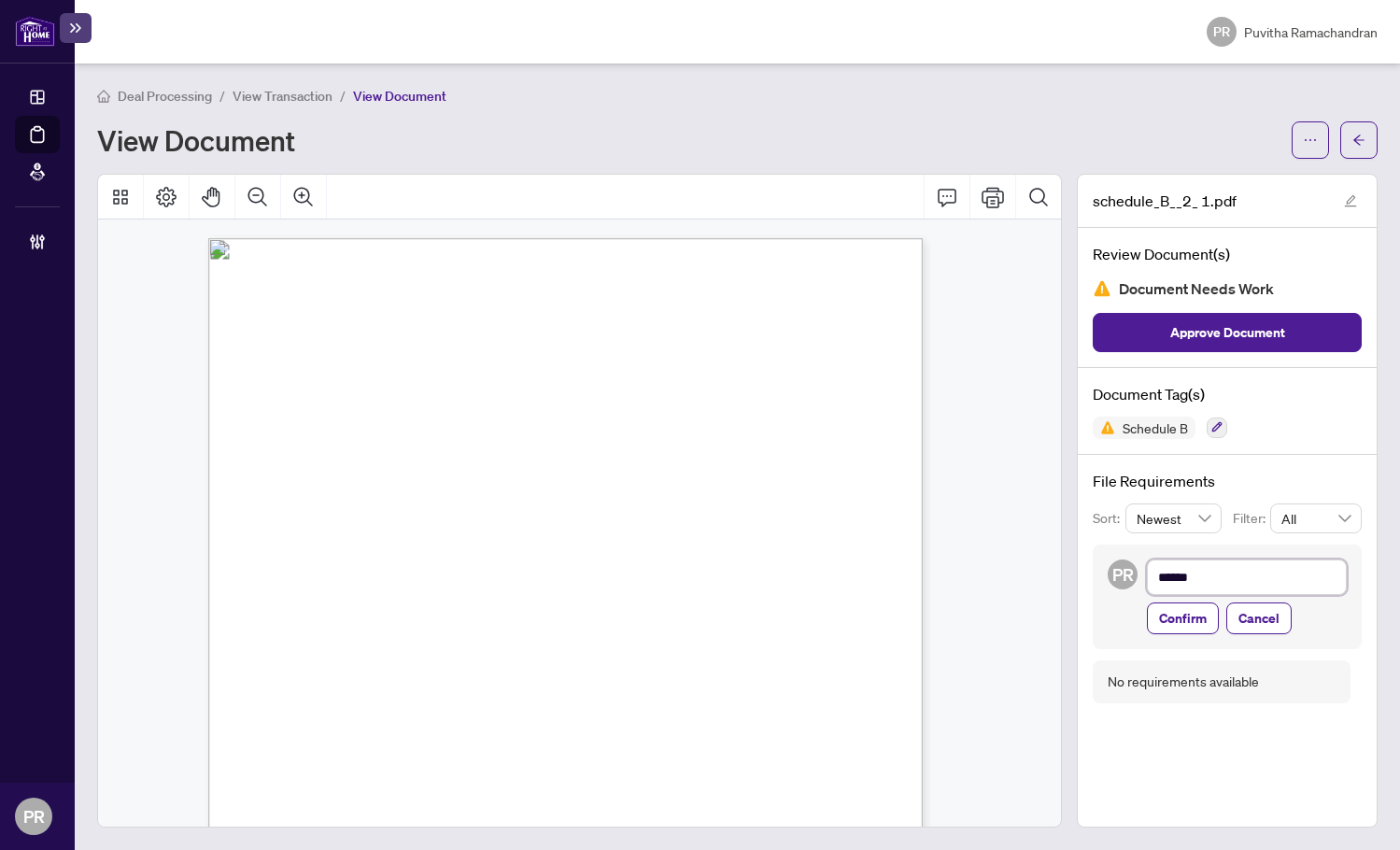 type on "*******" 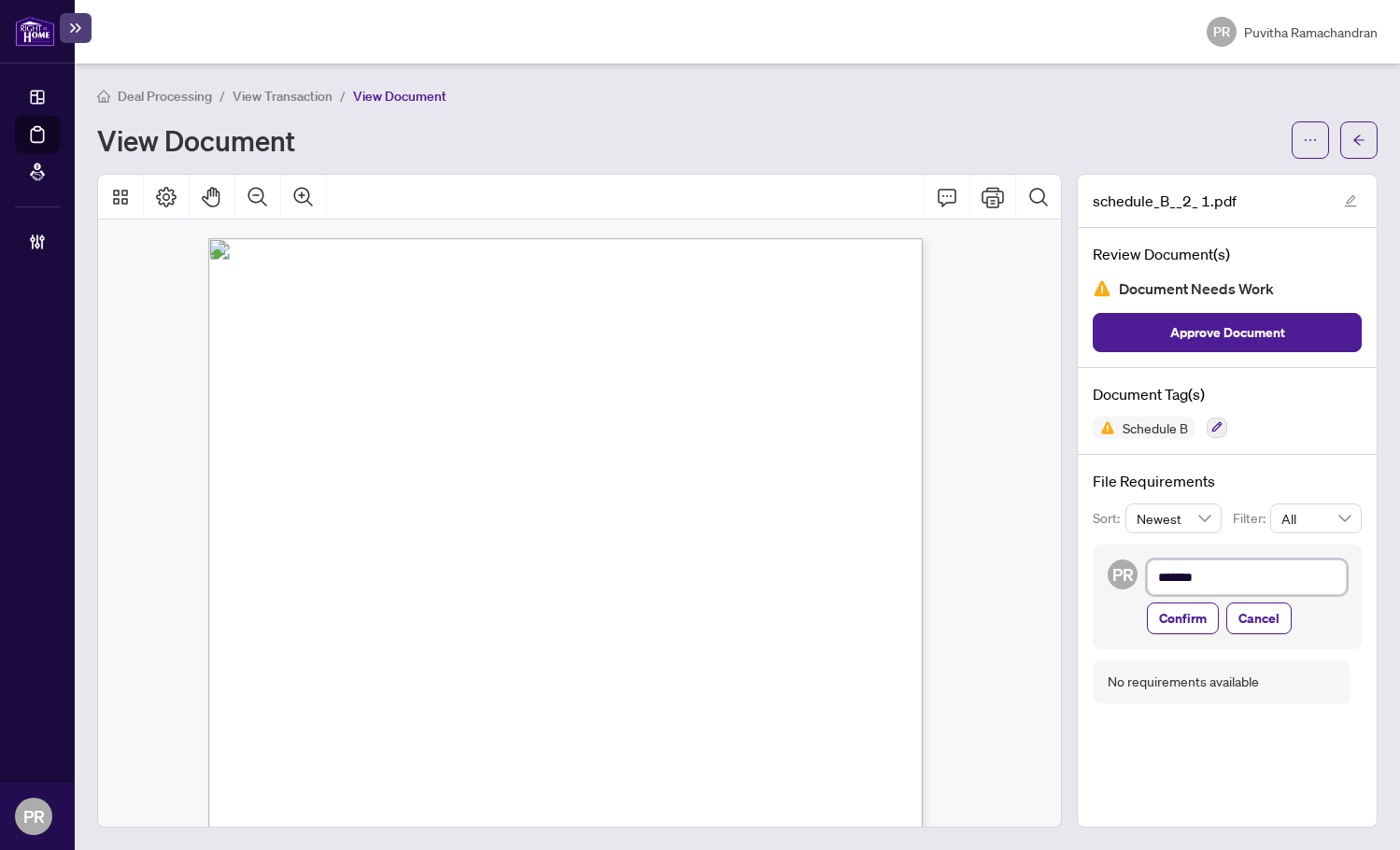 type on "********" 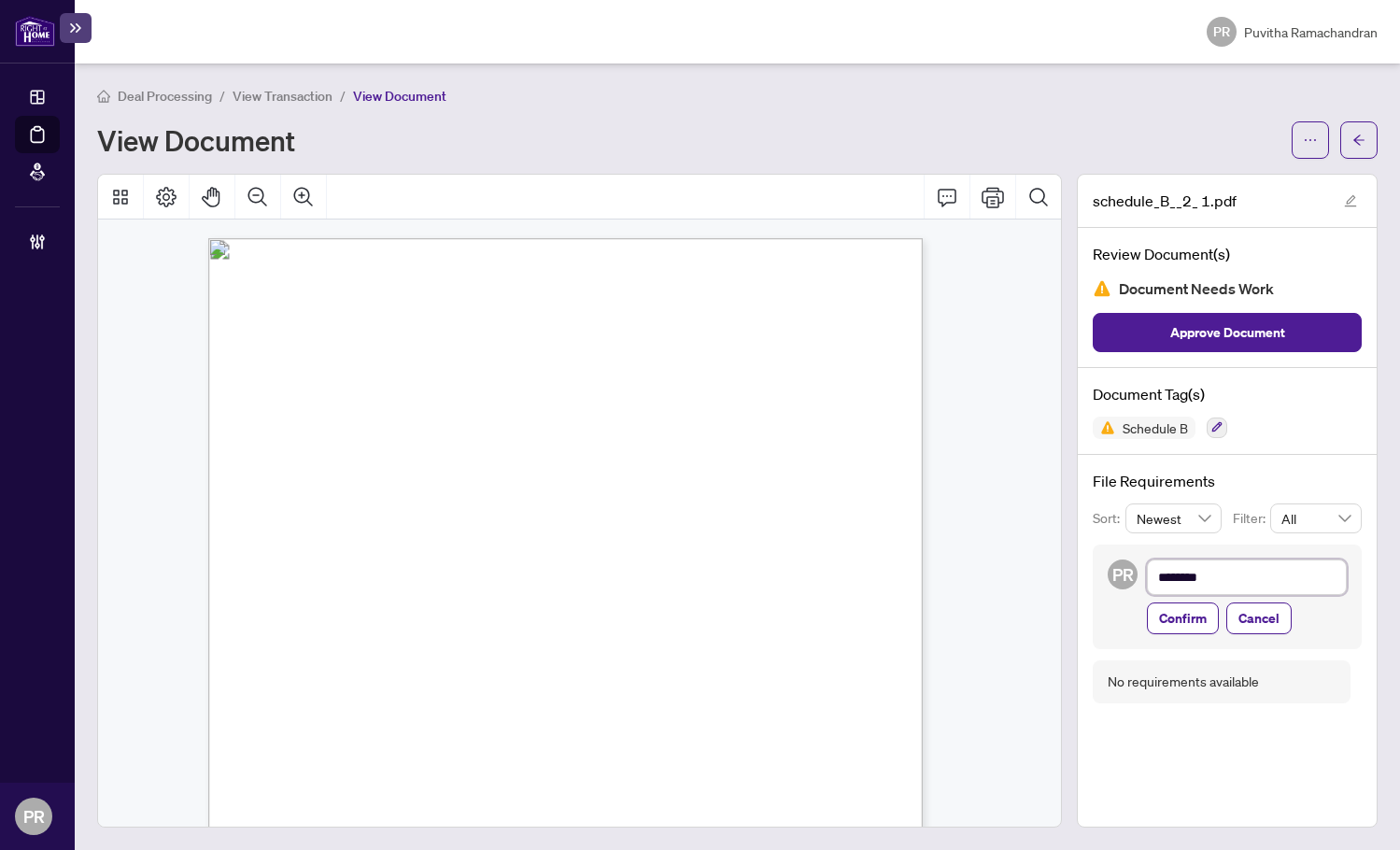 type on "********" 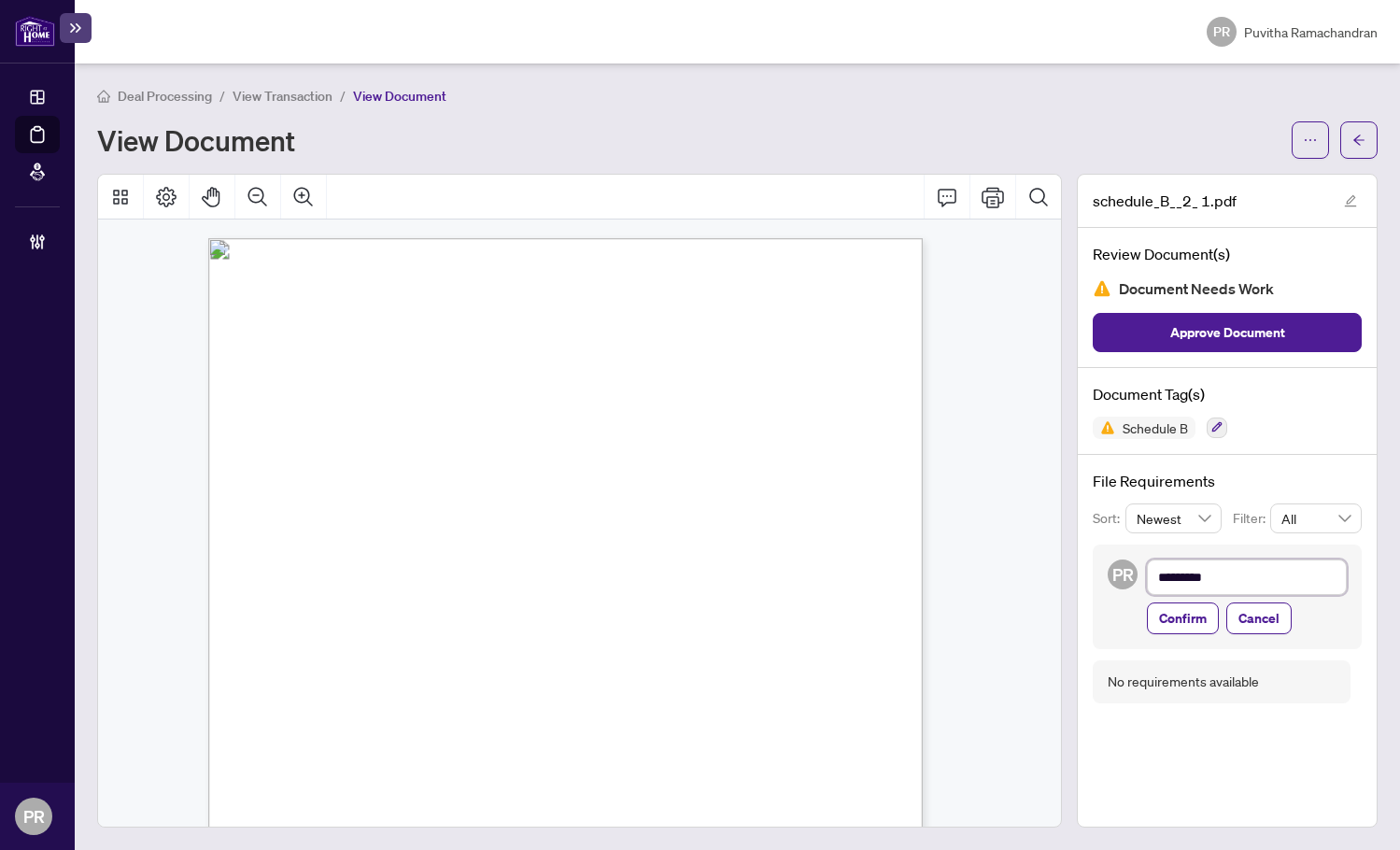 type on "**********" 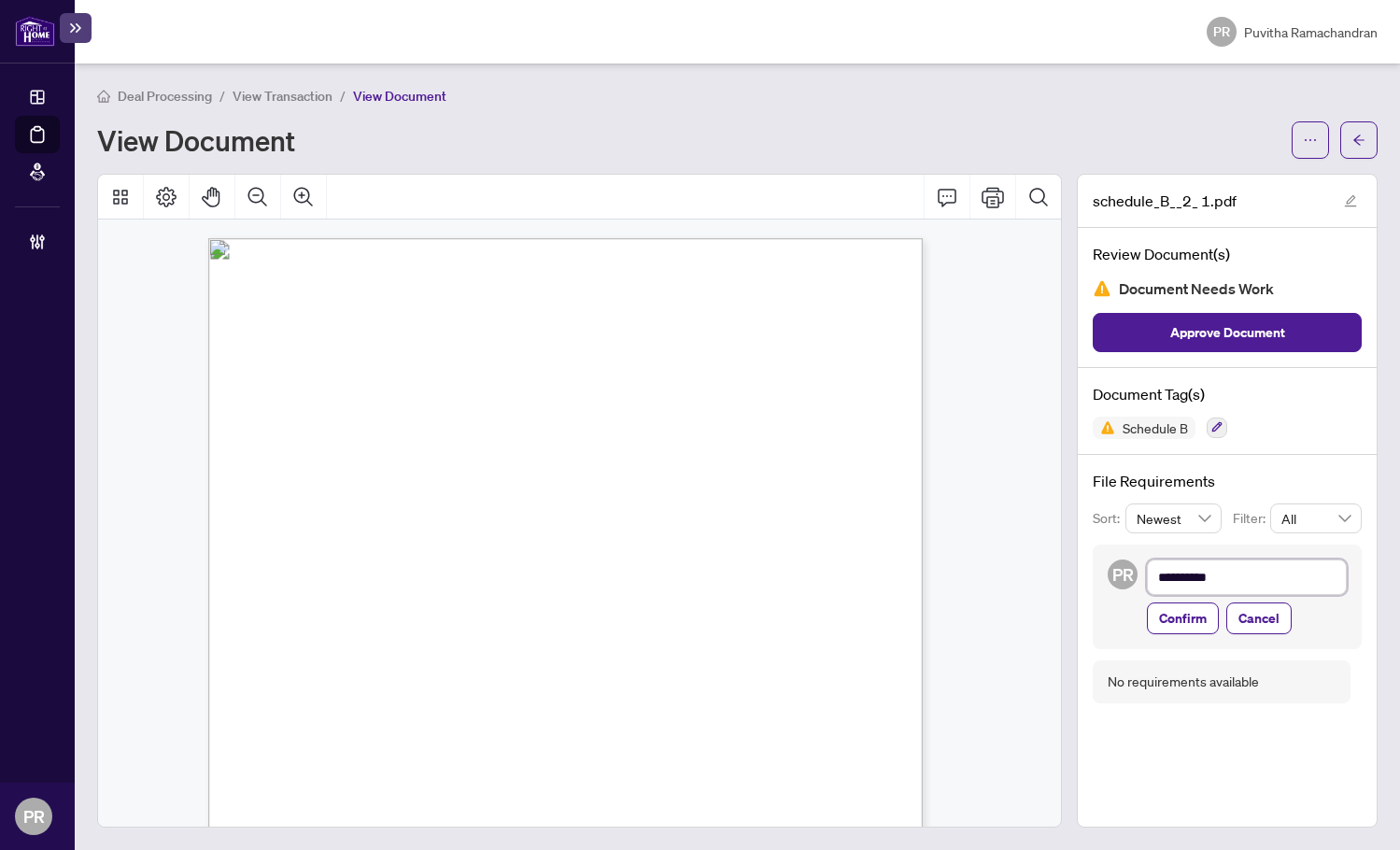 type on "**********" 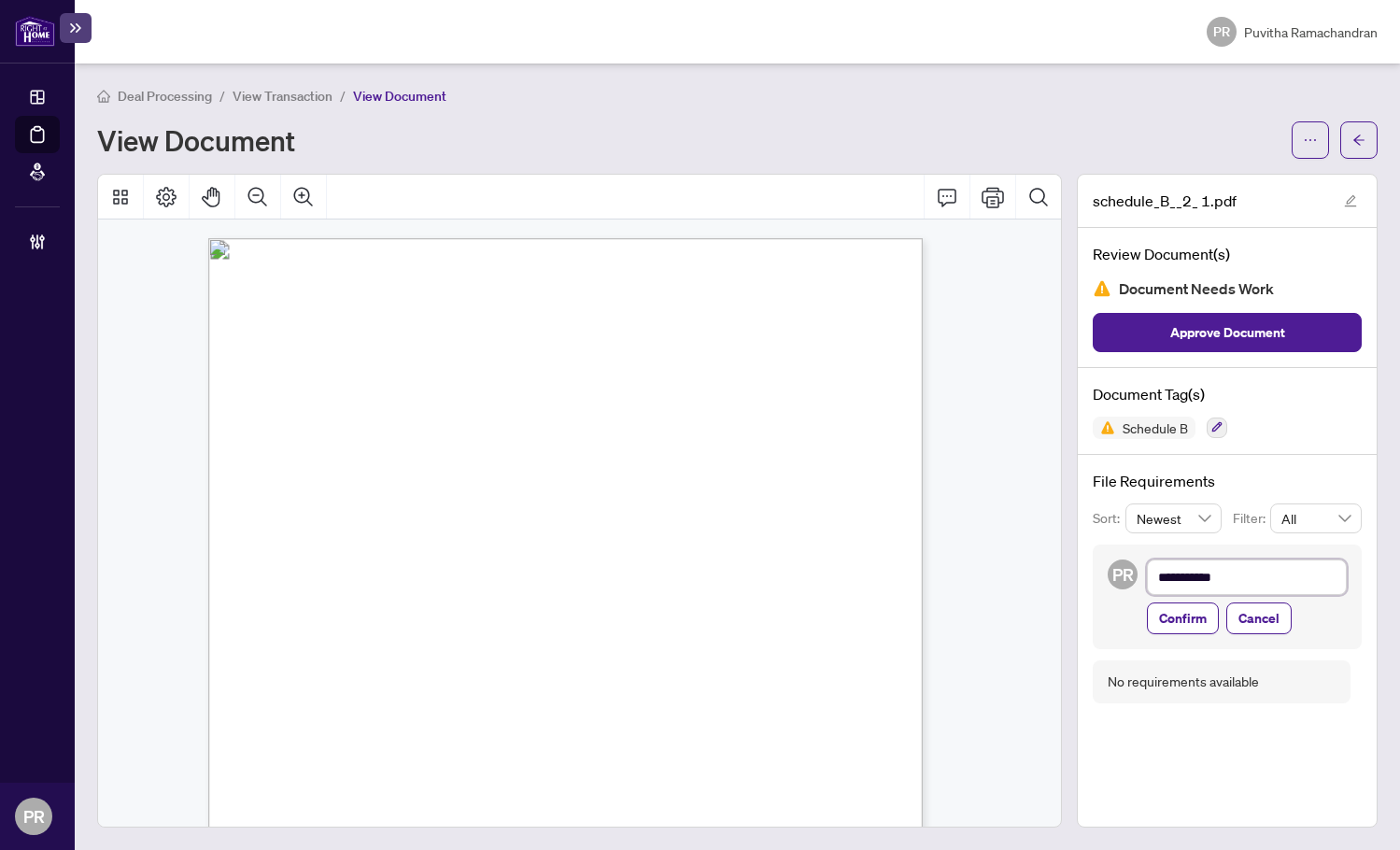 type on "**********" 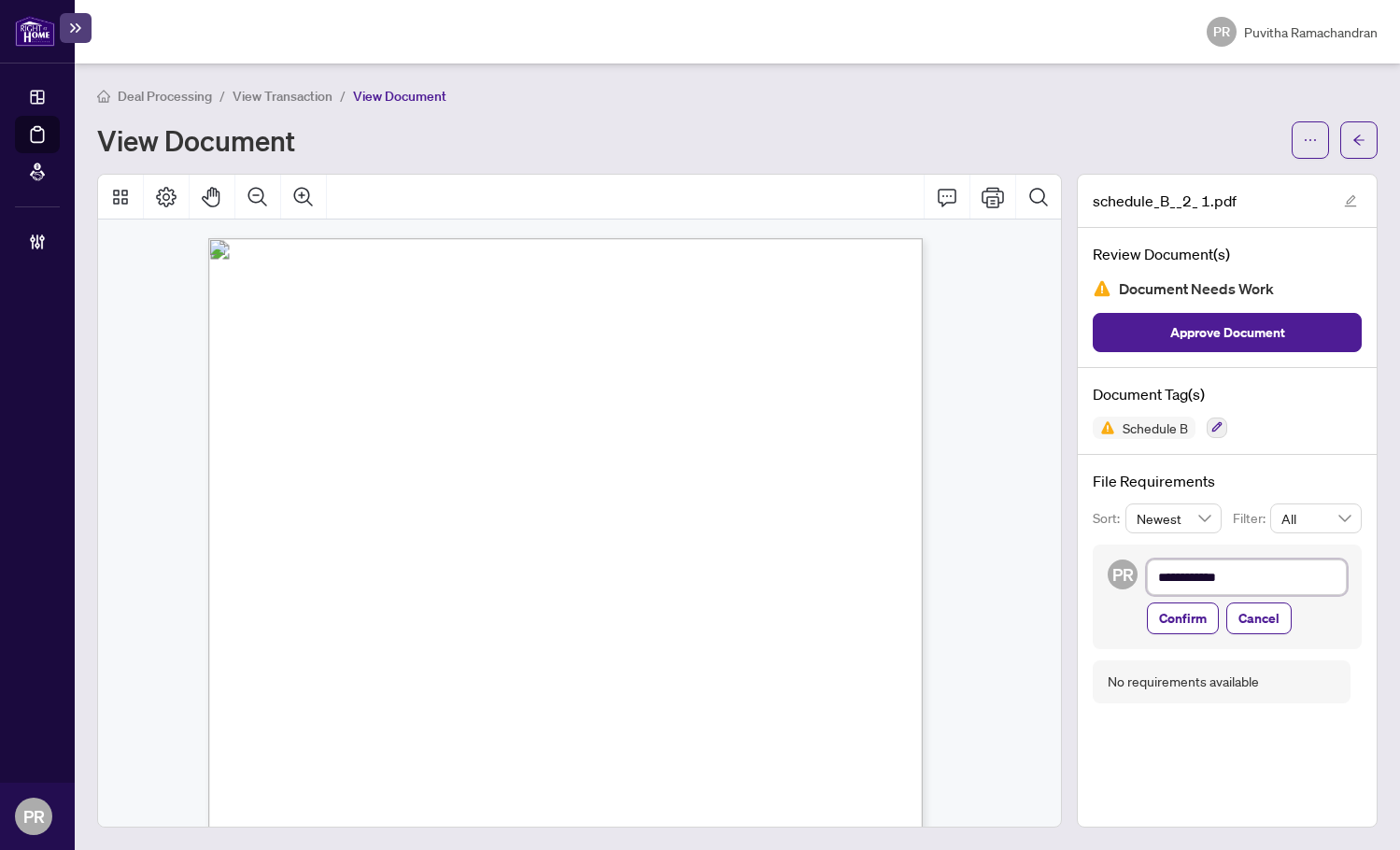 type on "**********" 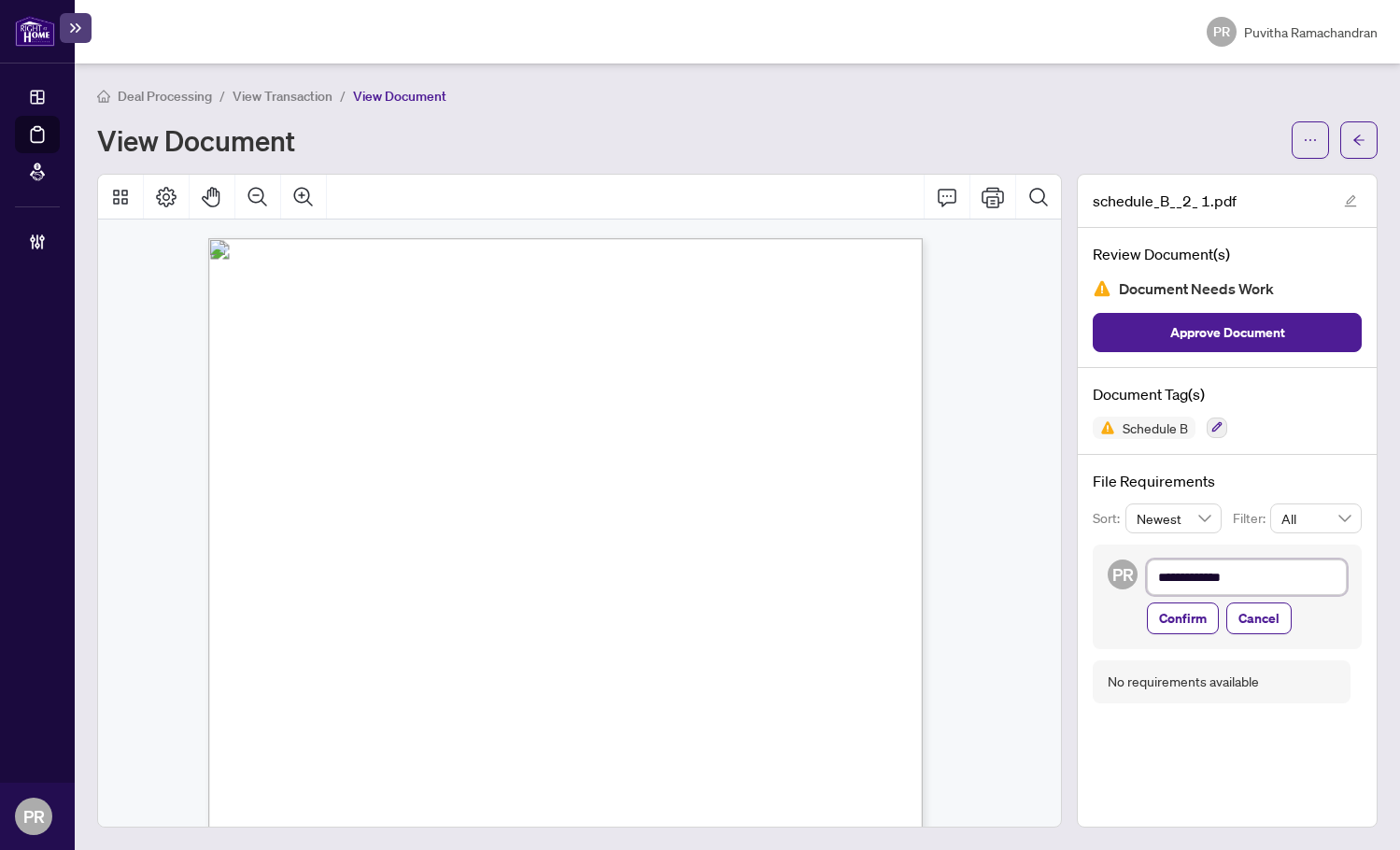 type on "**********" 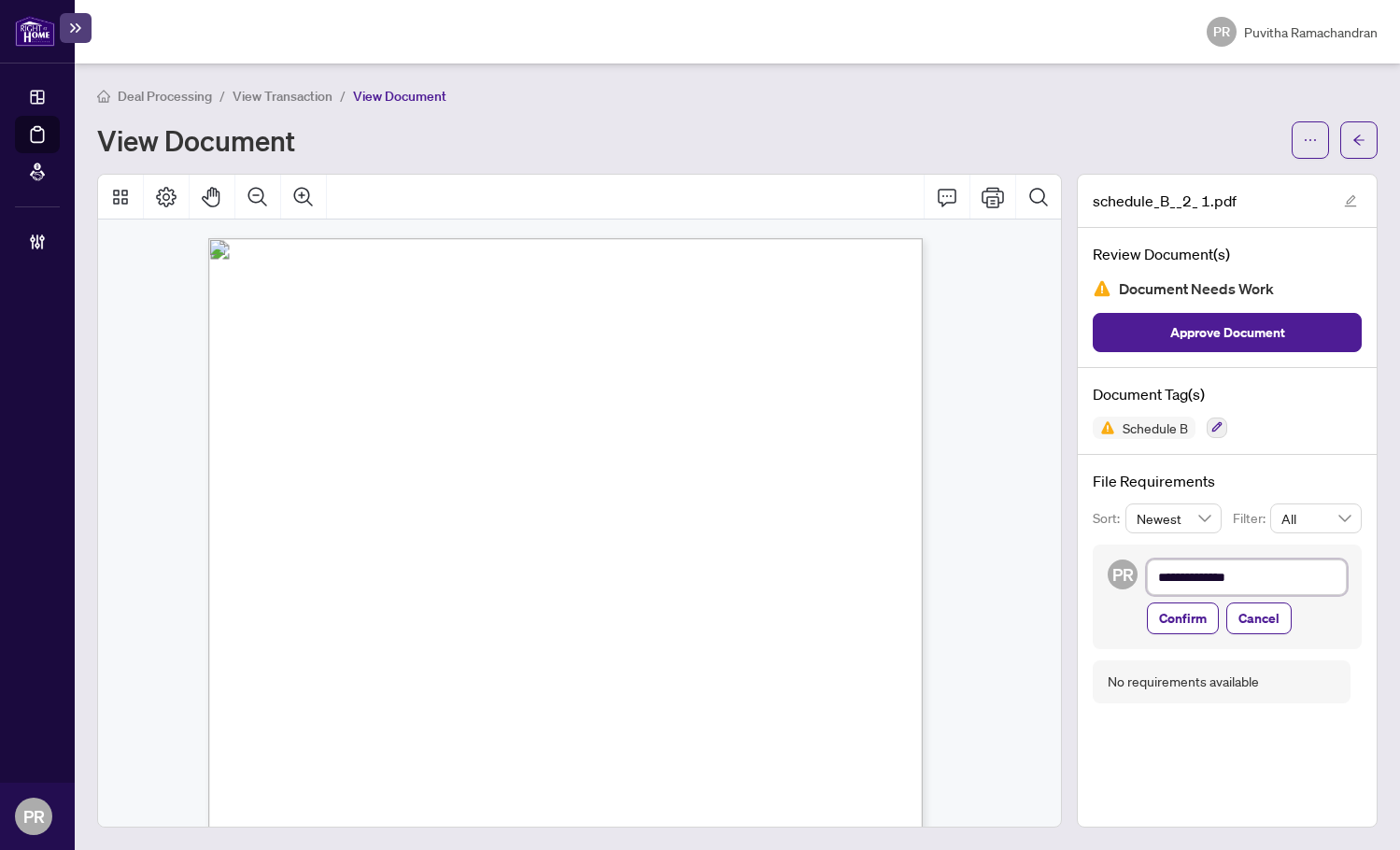 type on "**********" 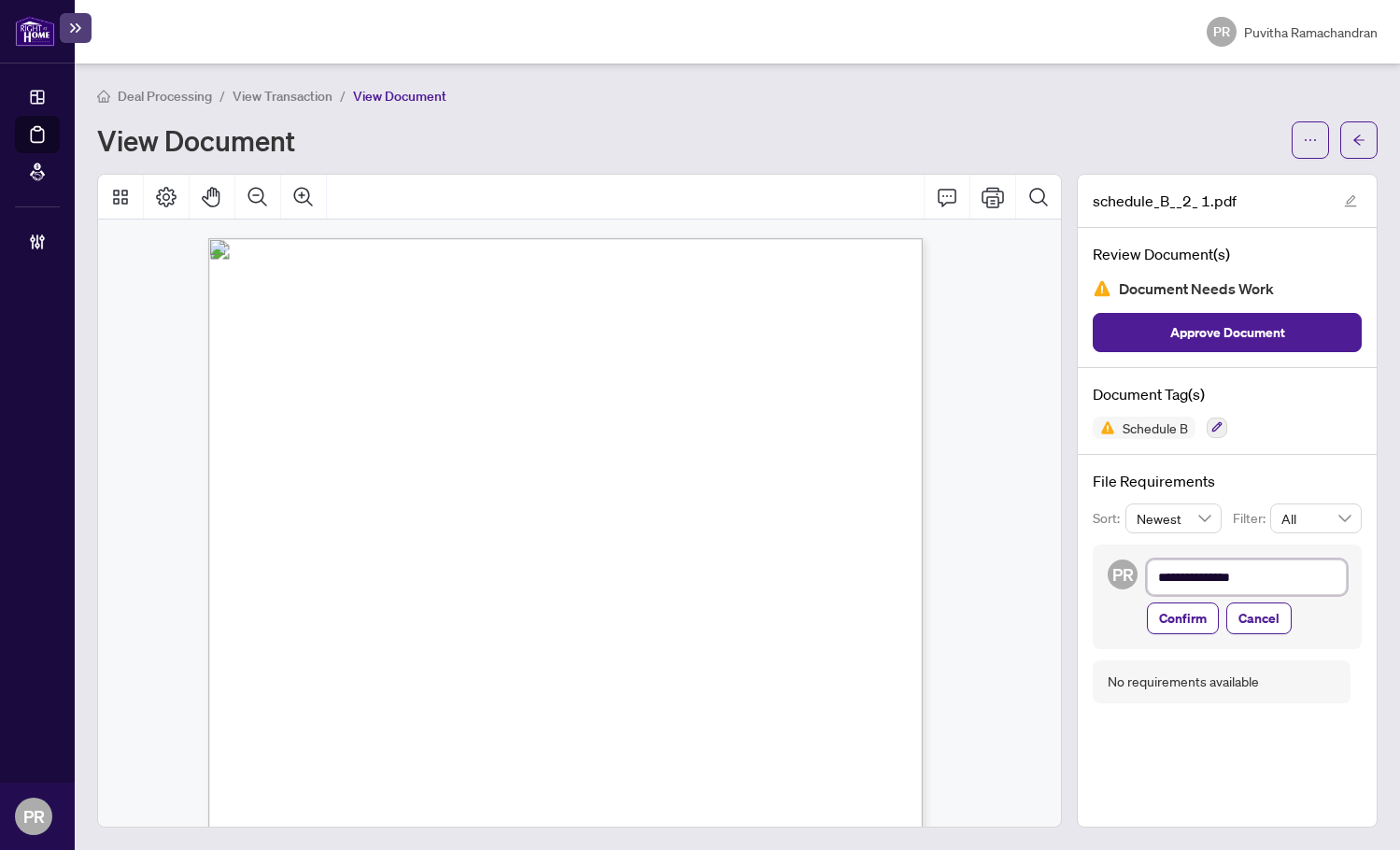 type on "**********" 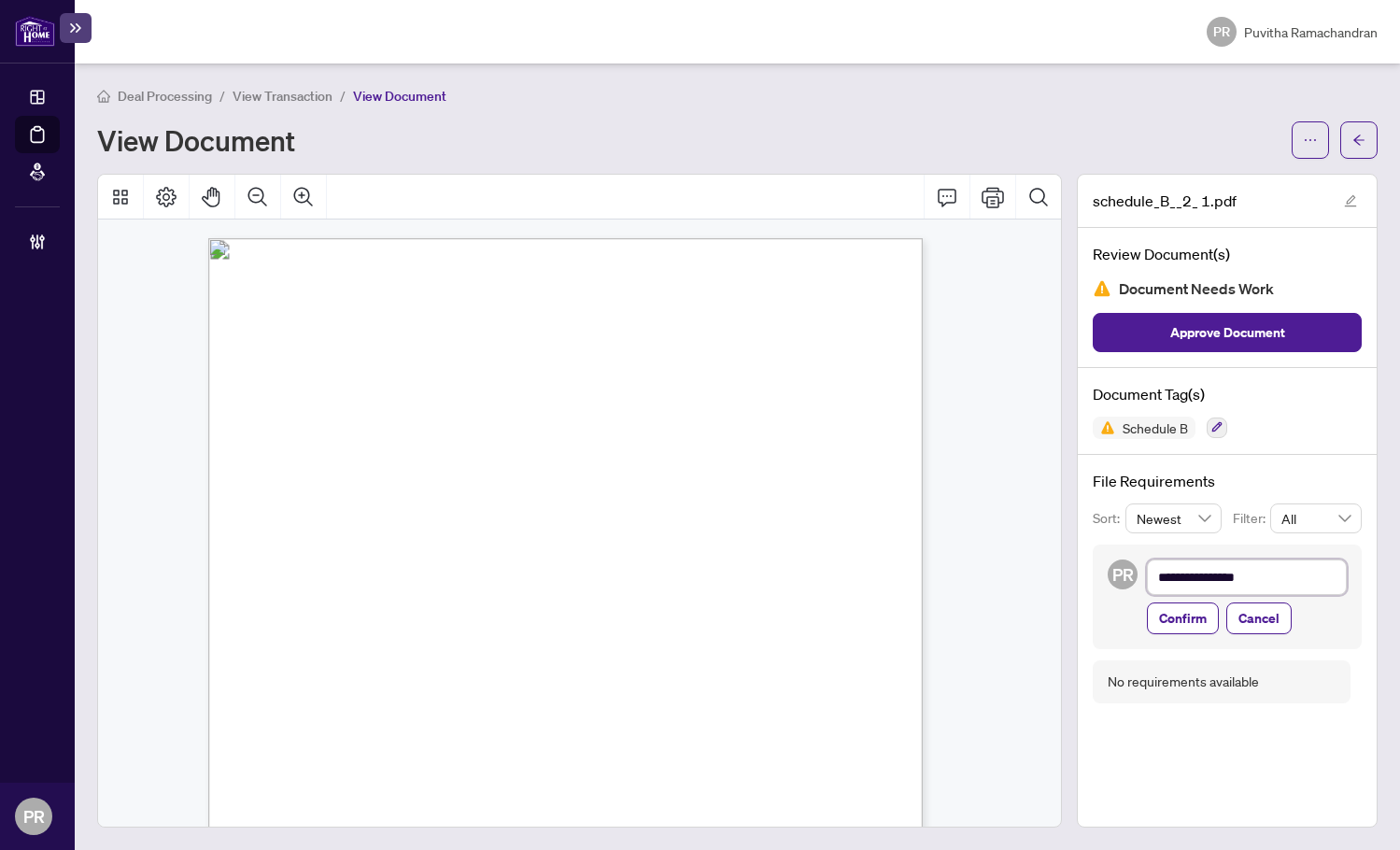 type on "**********" 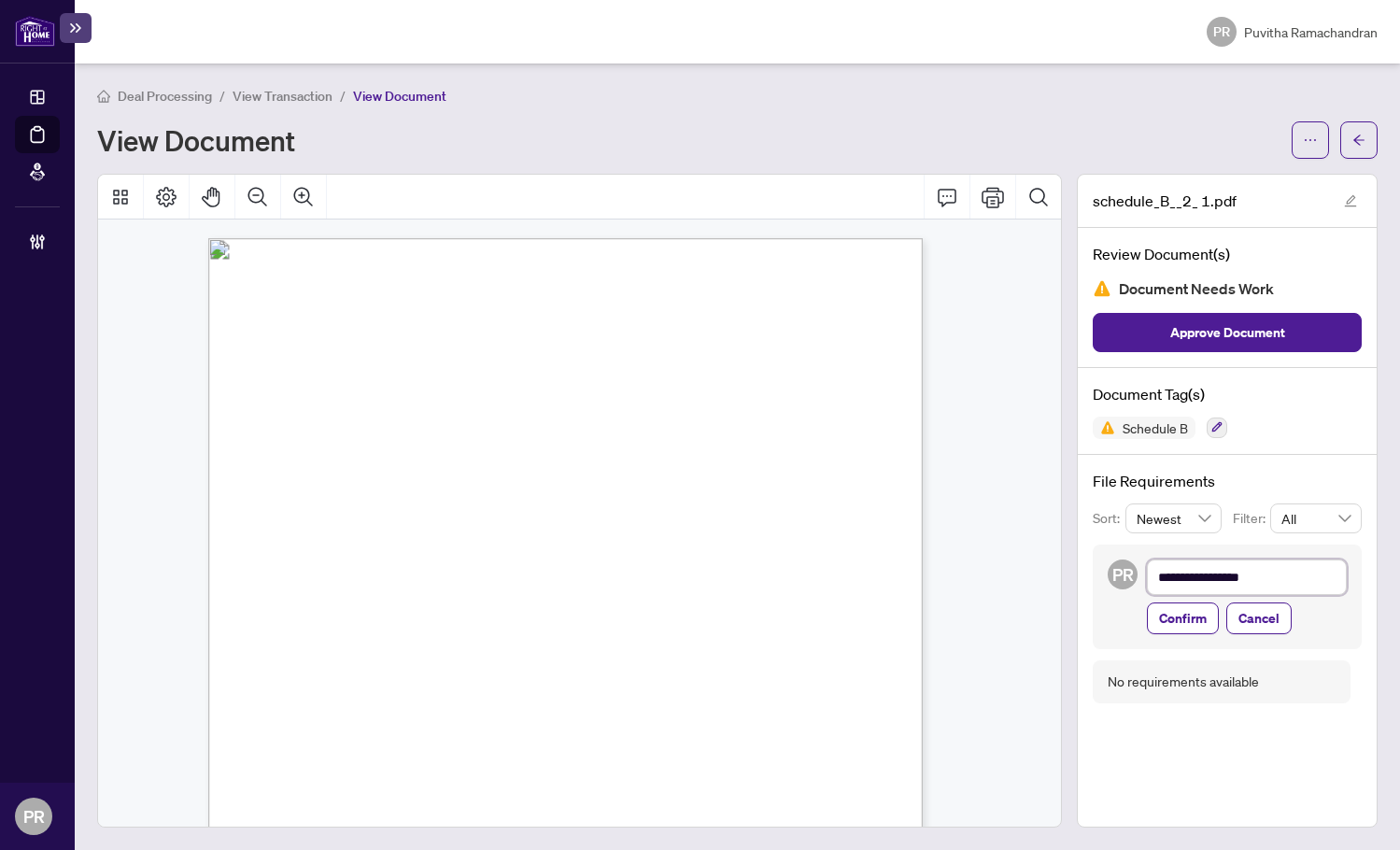 type on "**********" 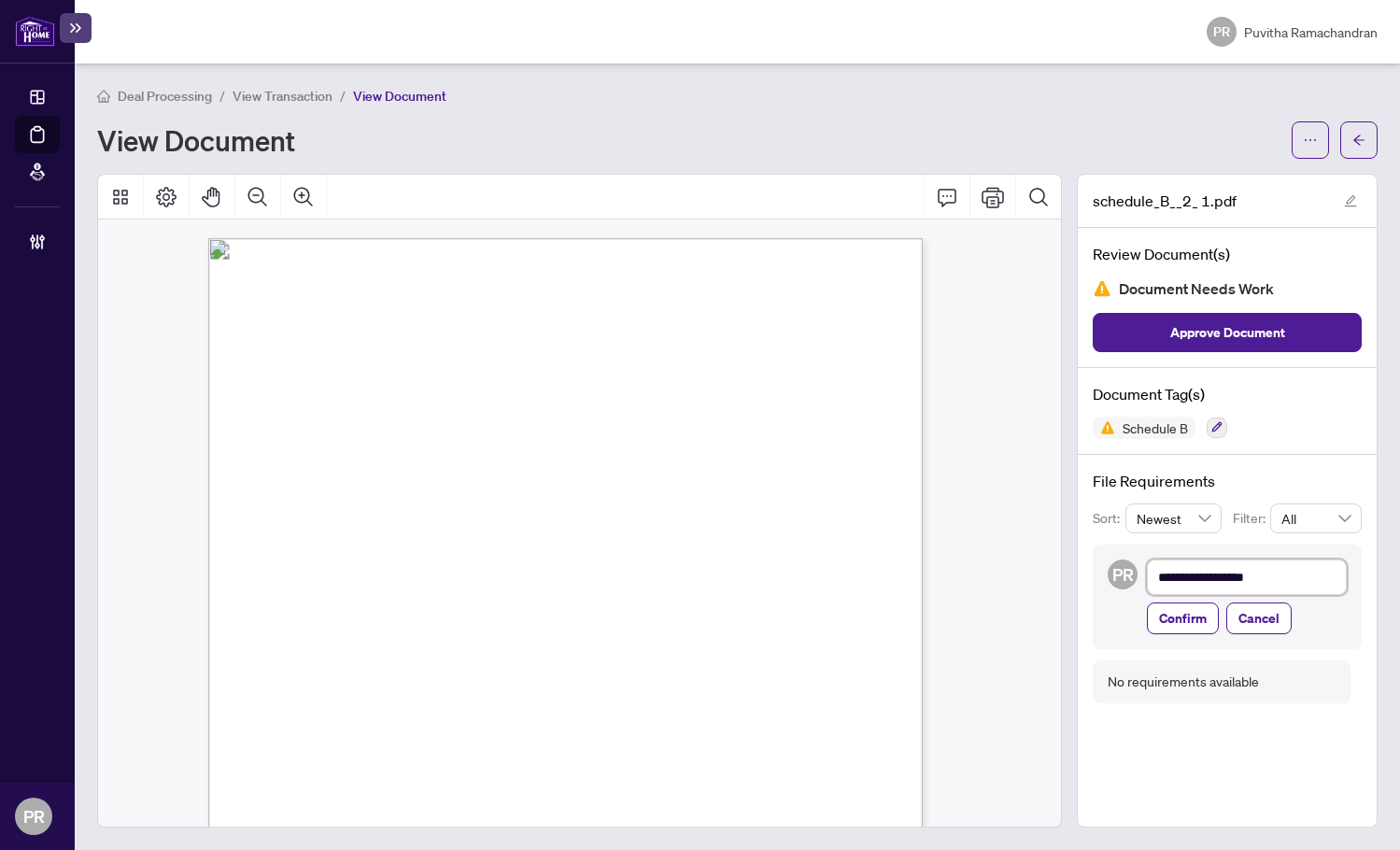type on "**********" 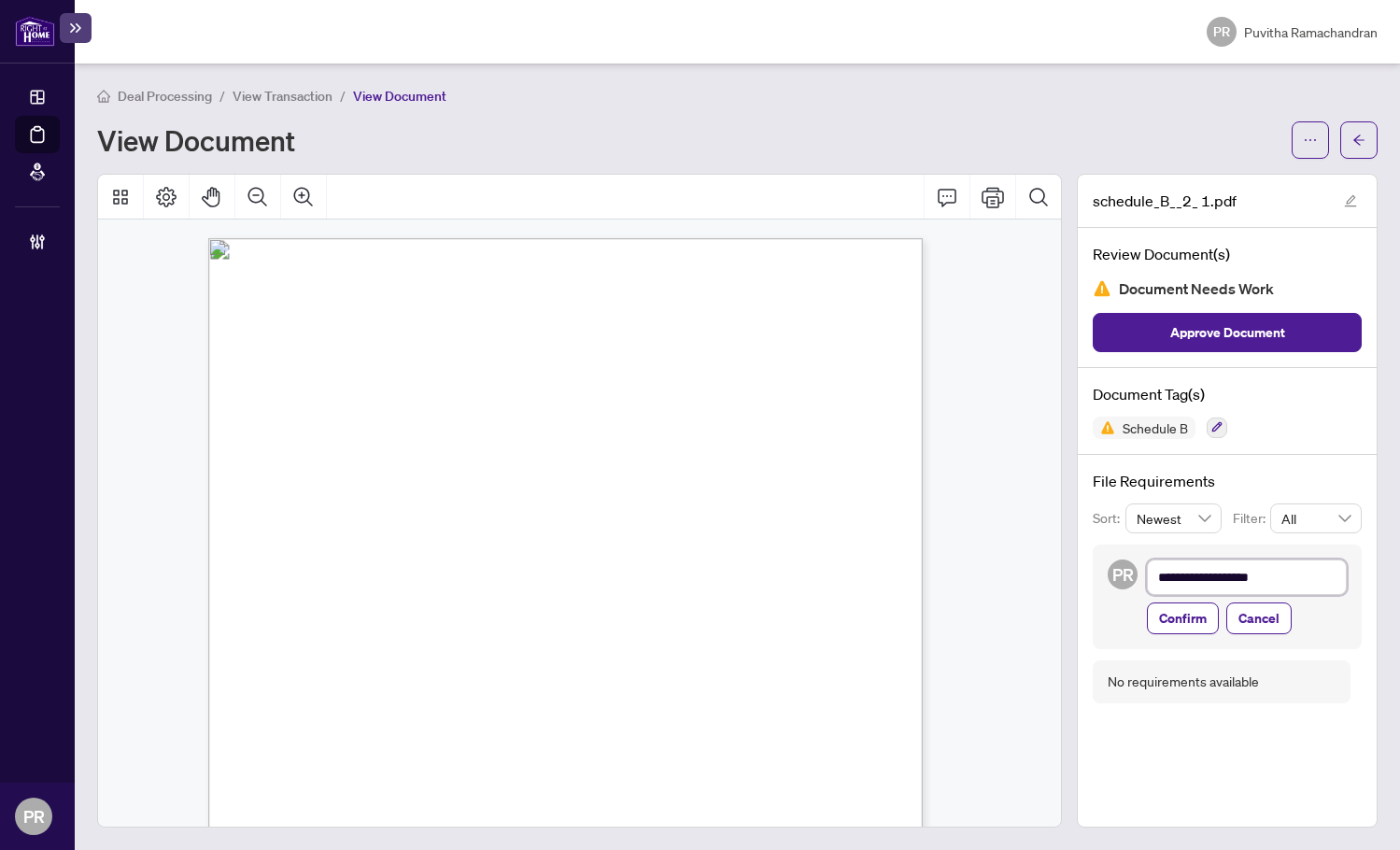 type on "**********" 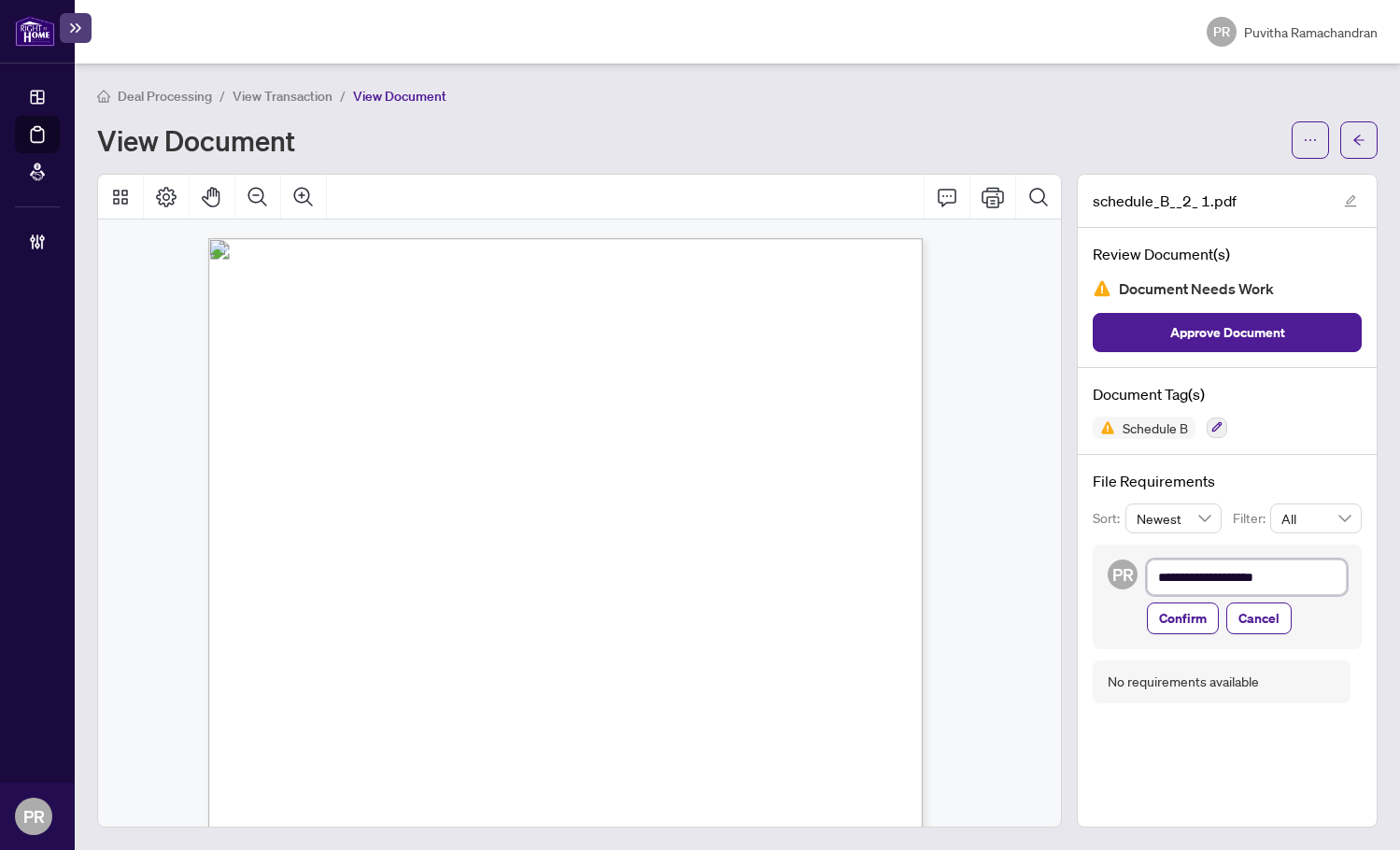 type on "**********" 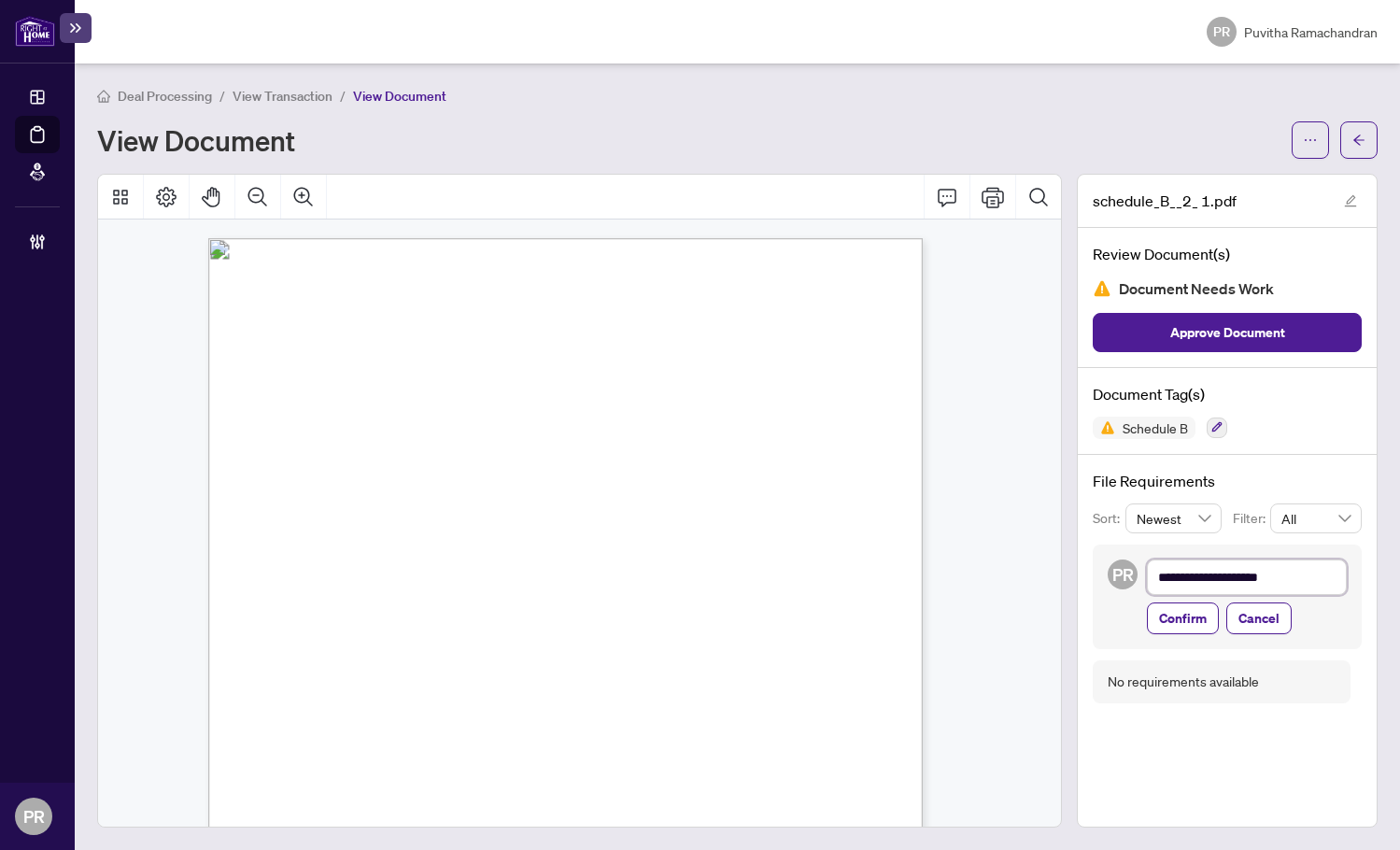 type on "**********" 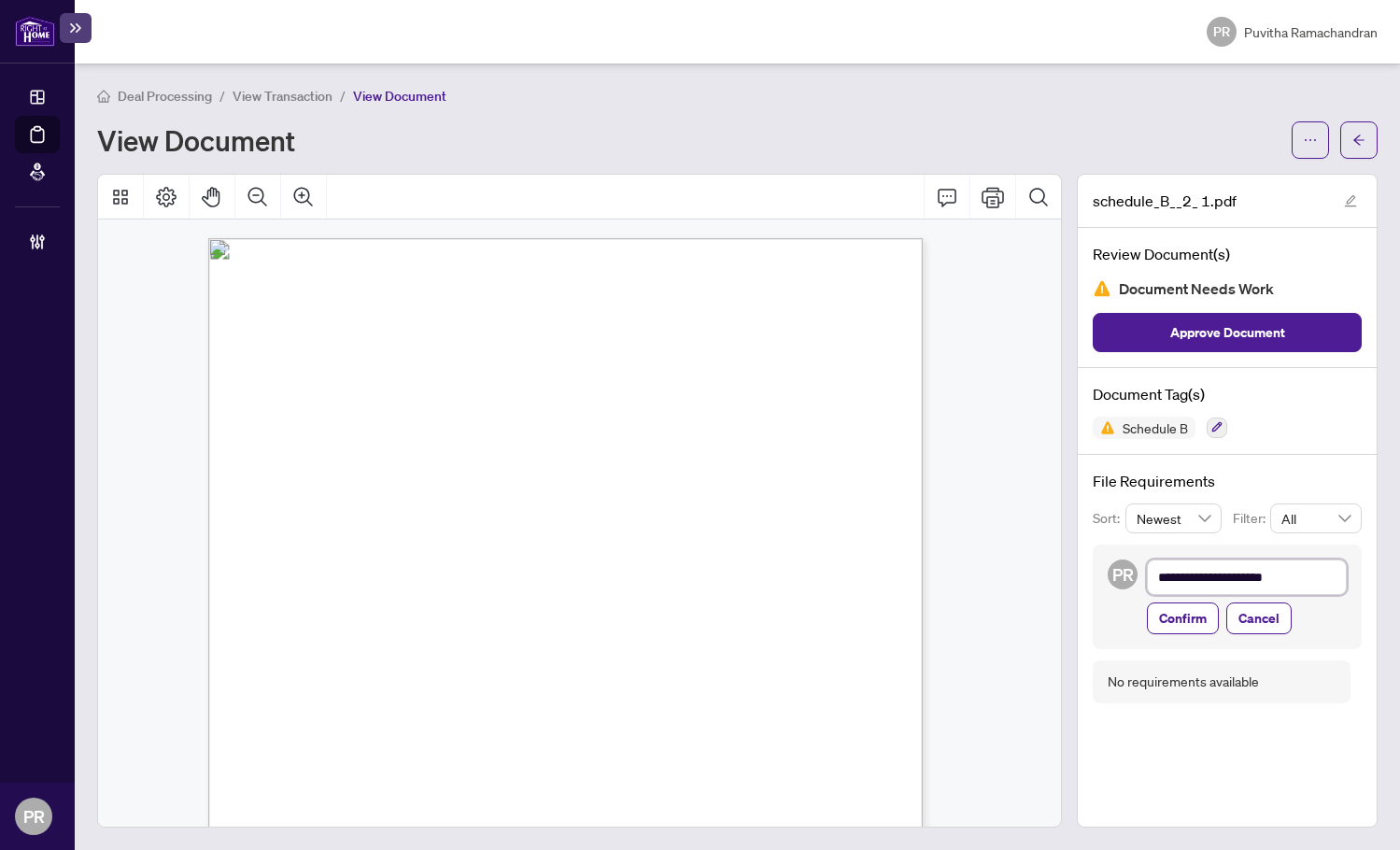 type on "**********" 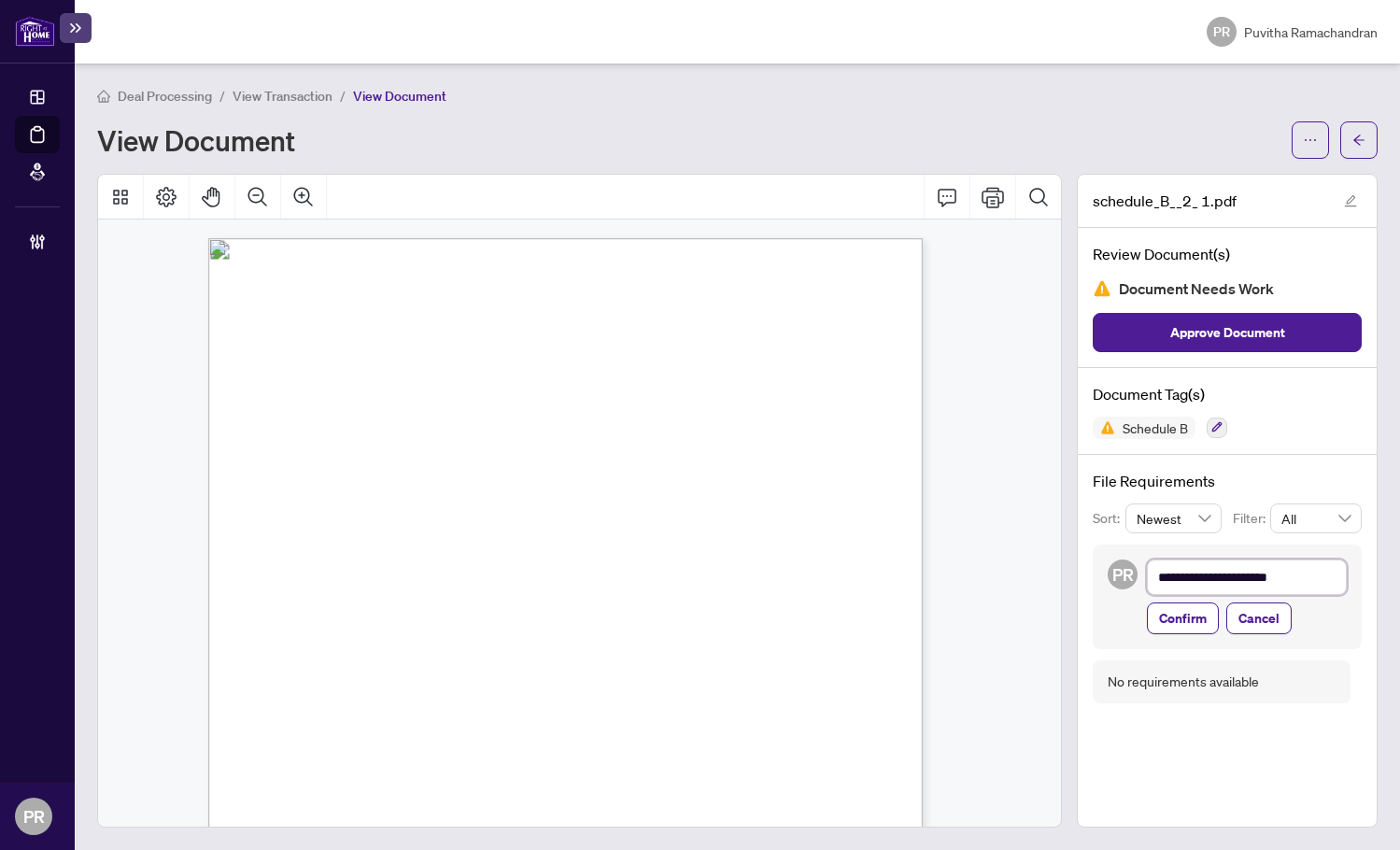 type on "**********" 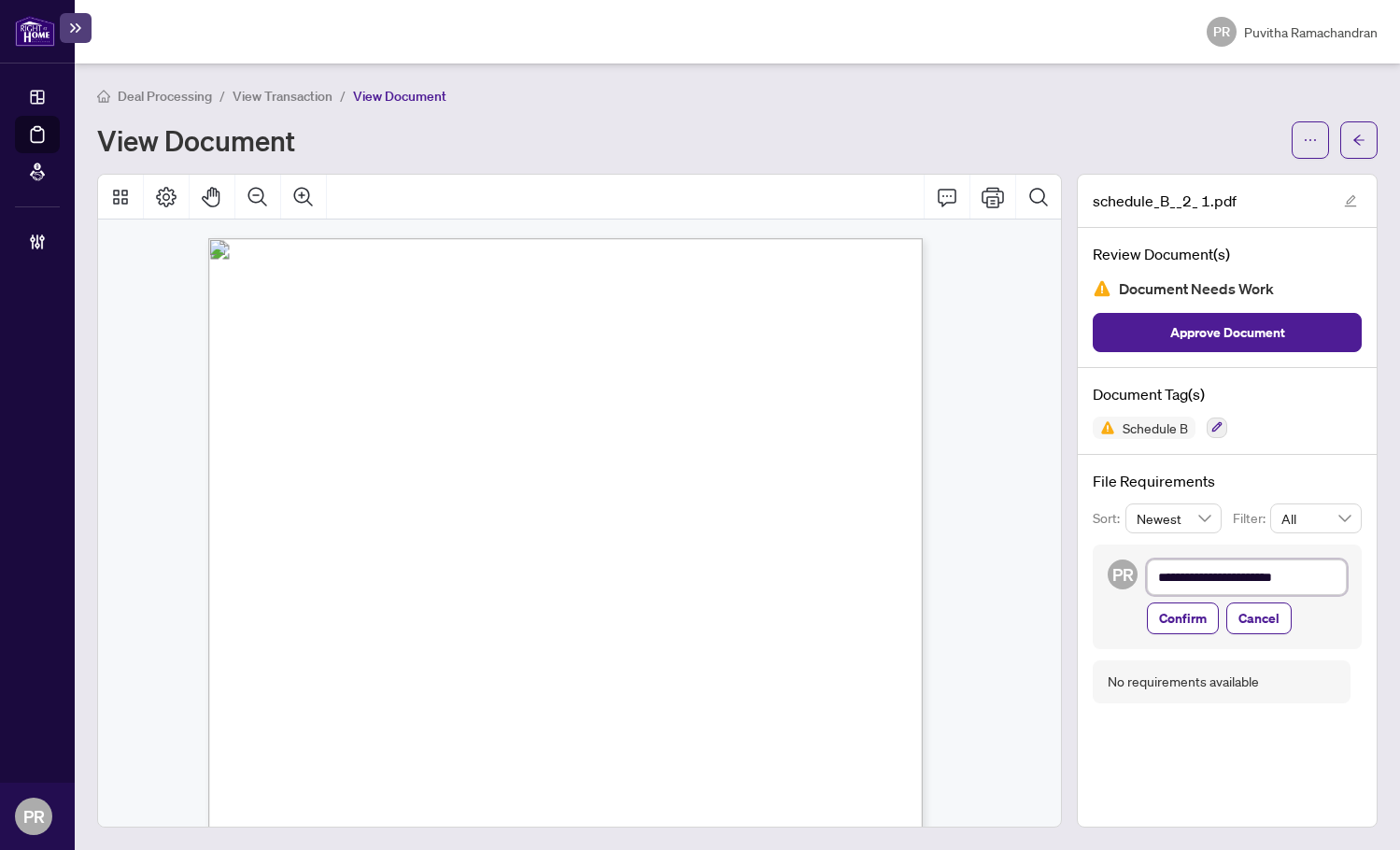 type on "**********" 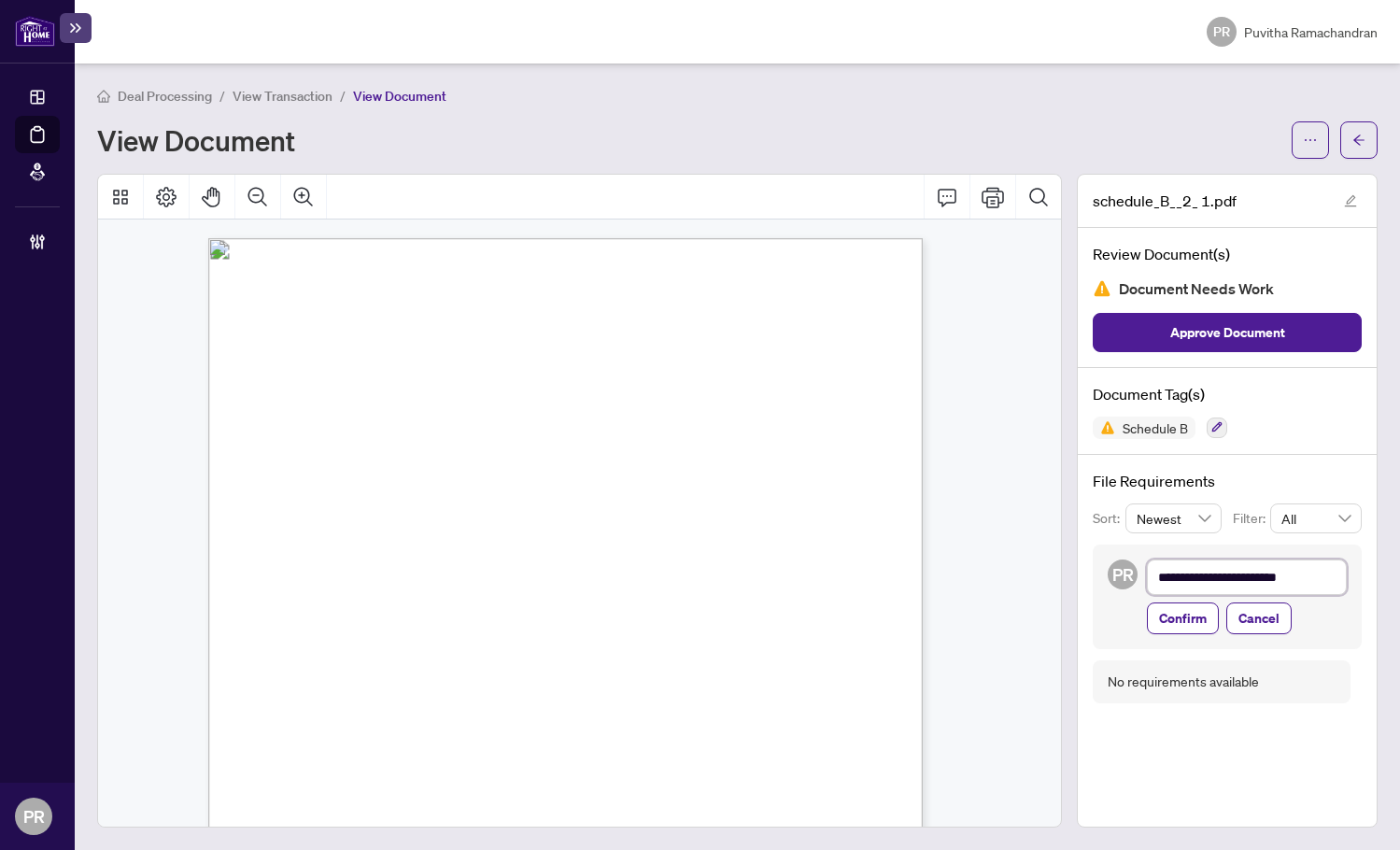 type on "**********" 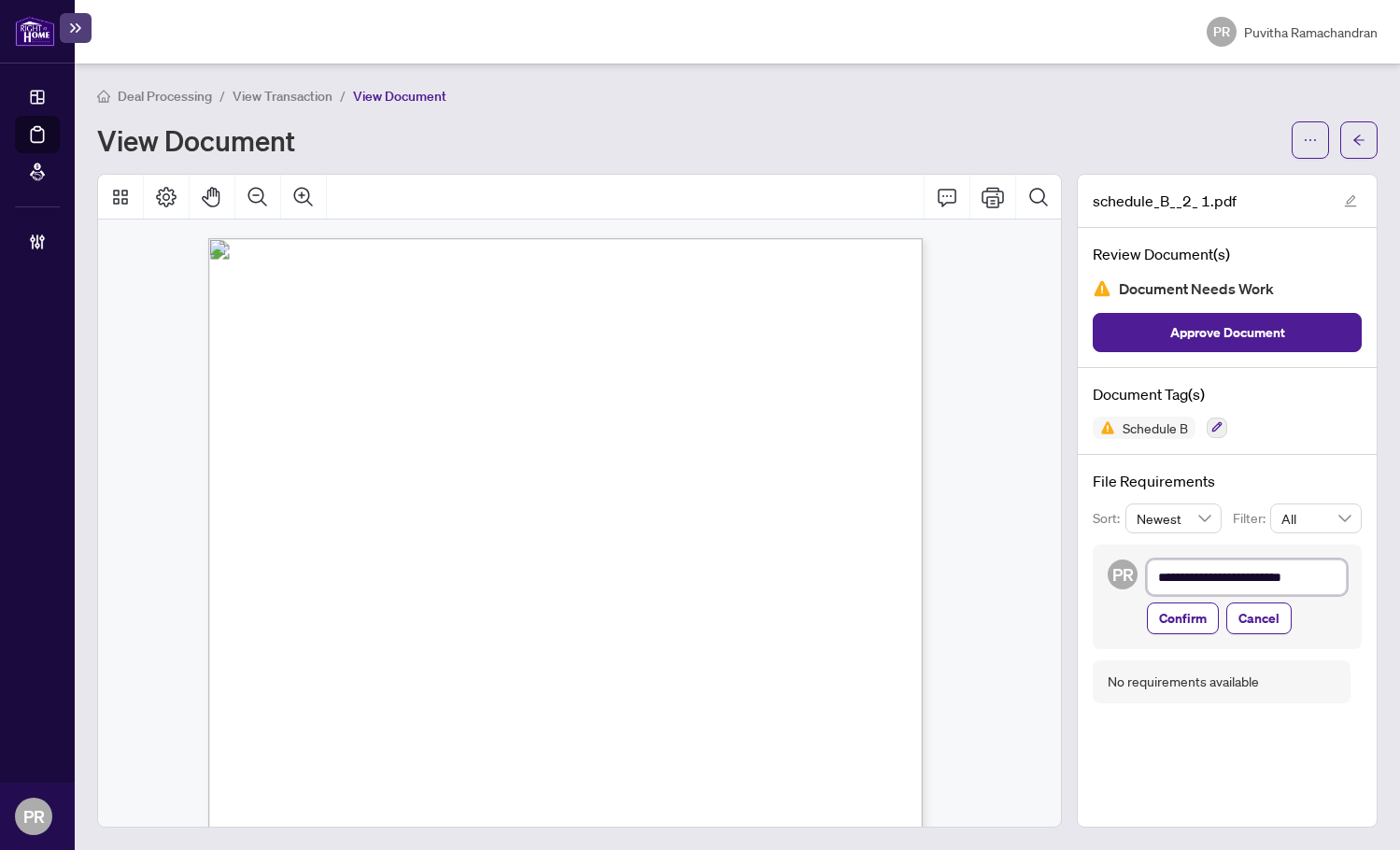 type on "**********" 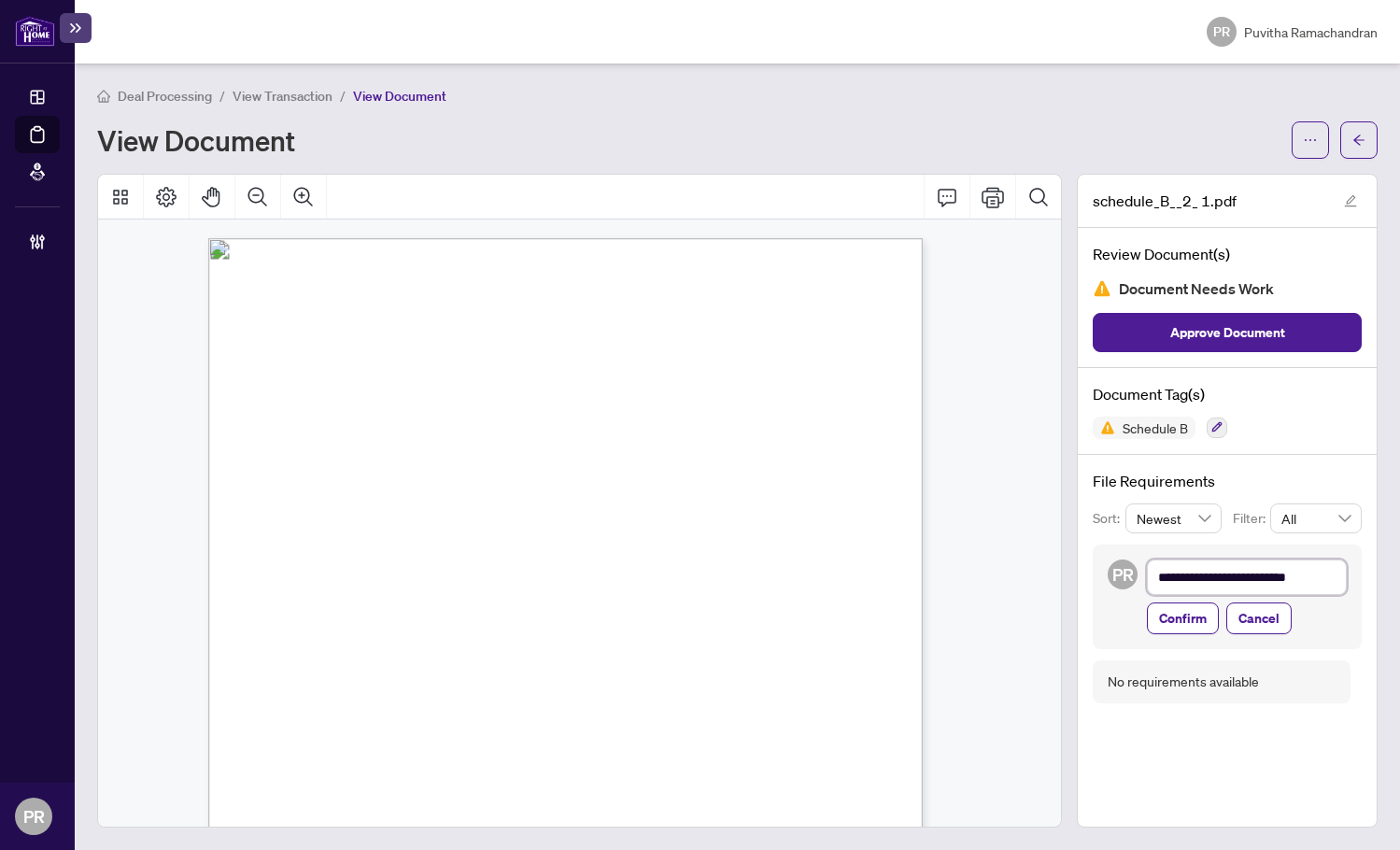 type on "**********" 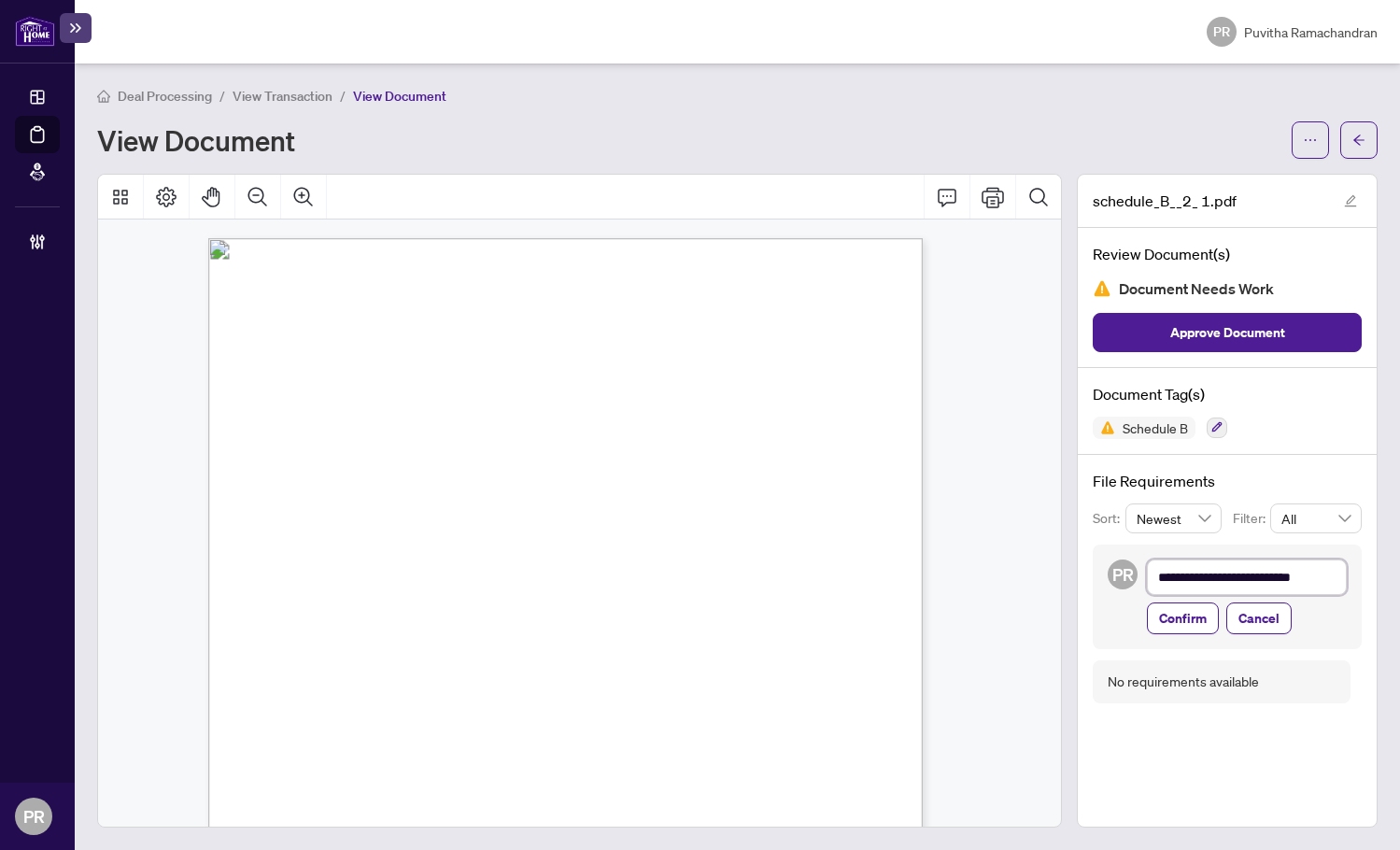 type on "**********" 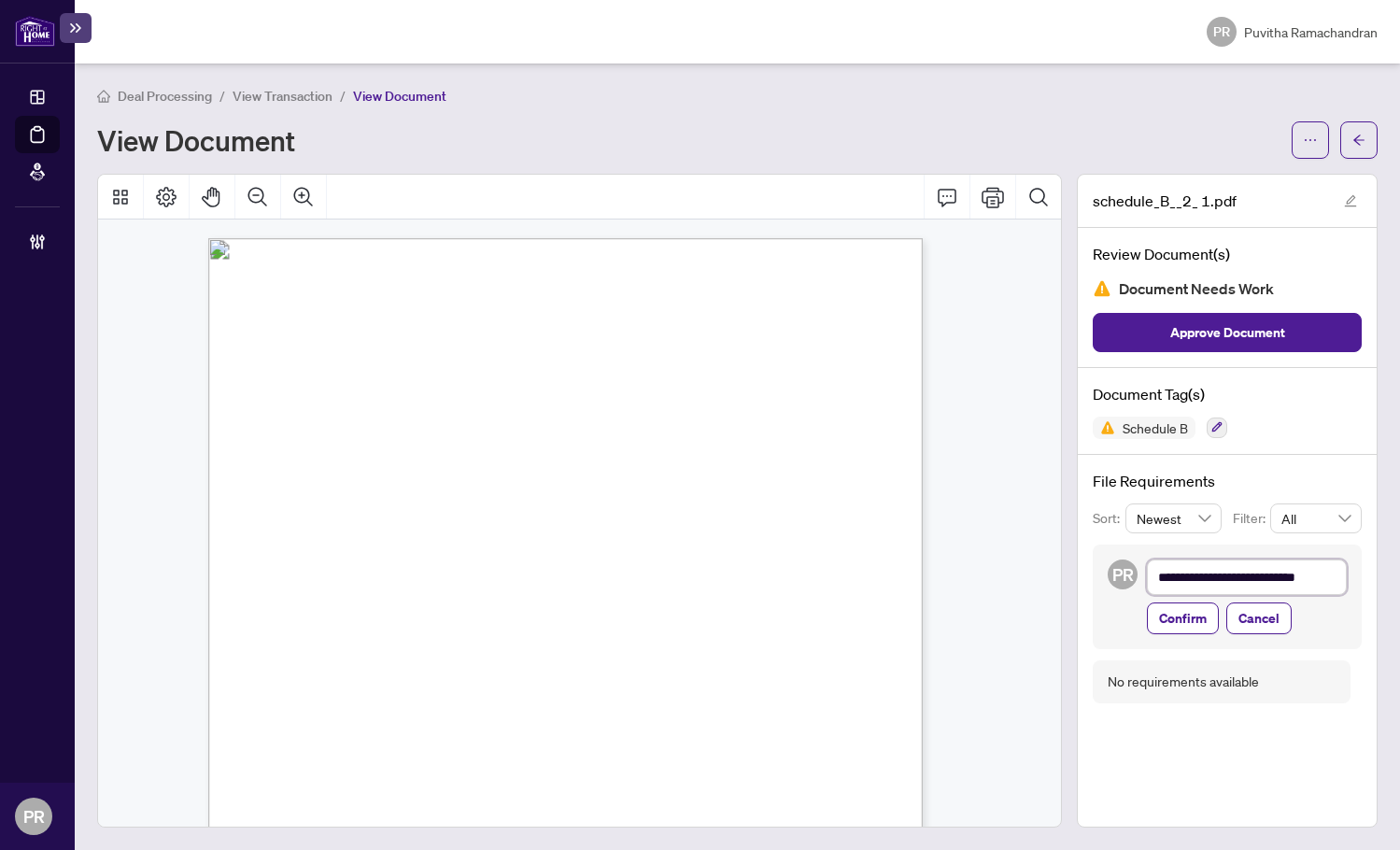 type on "**********" 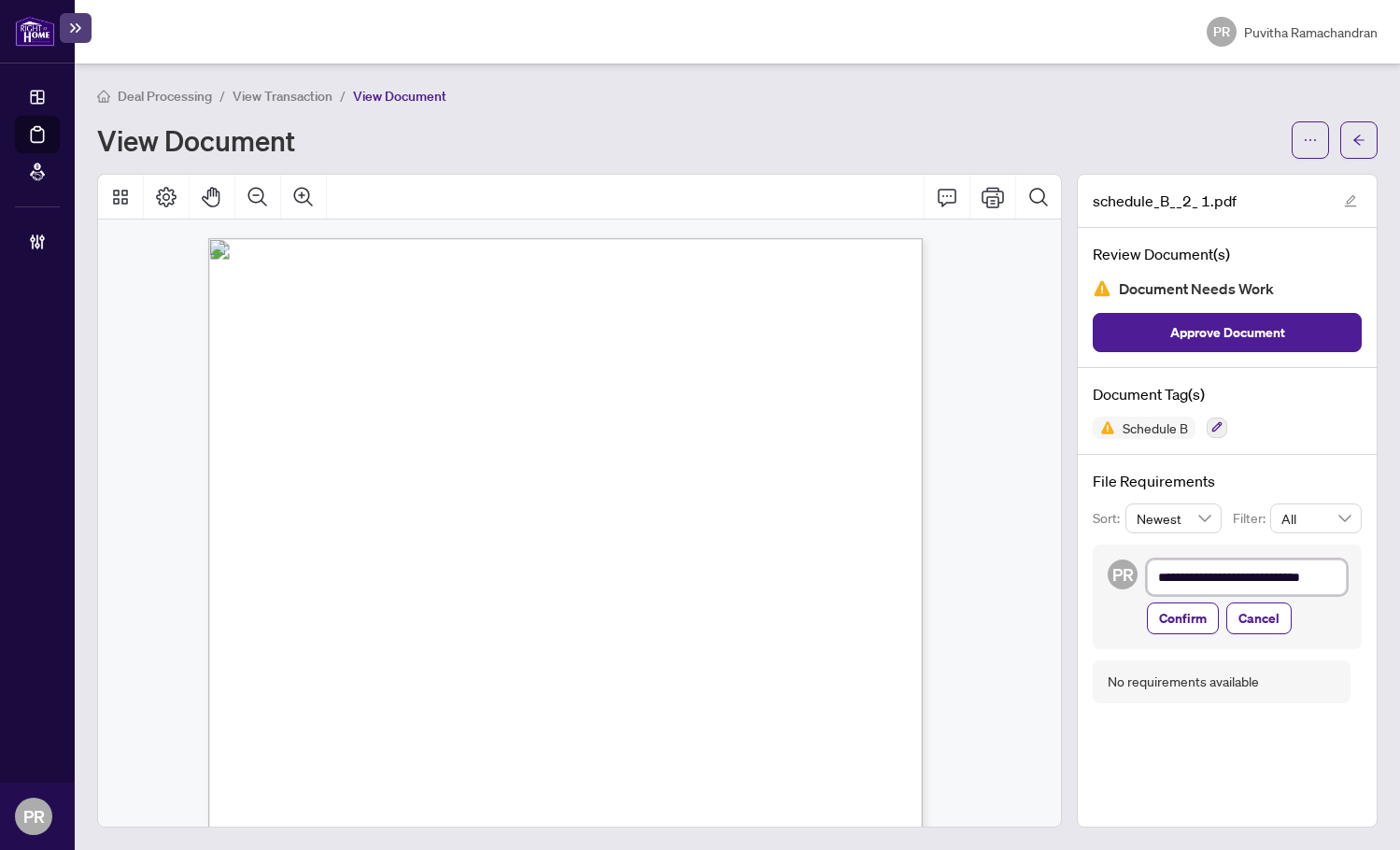 type on "**********" 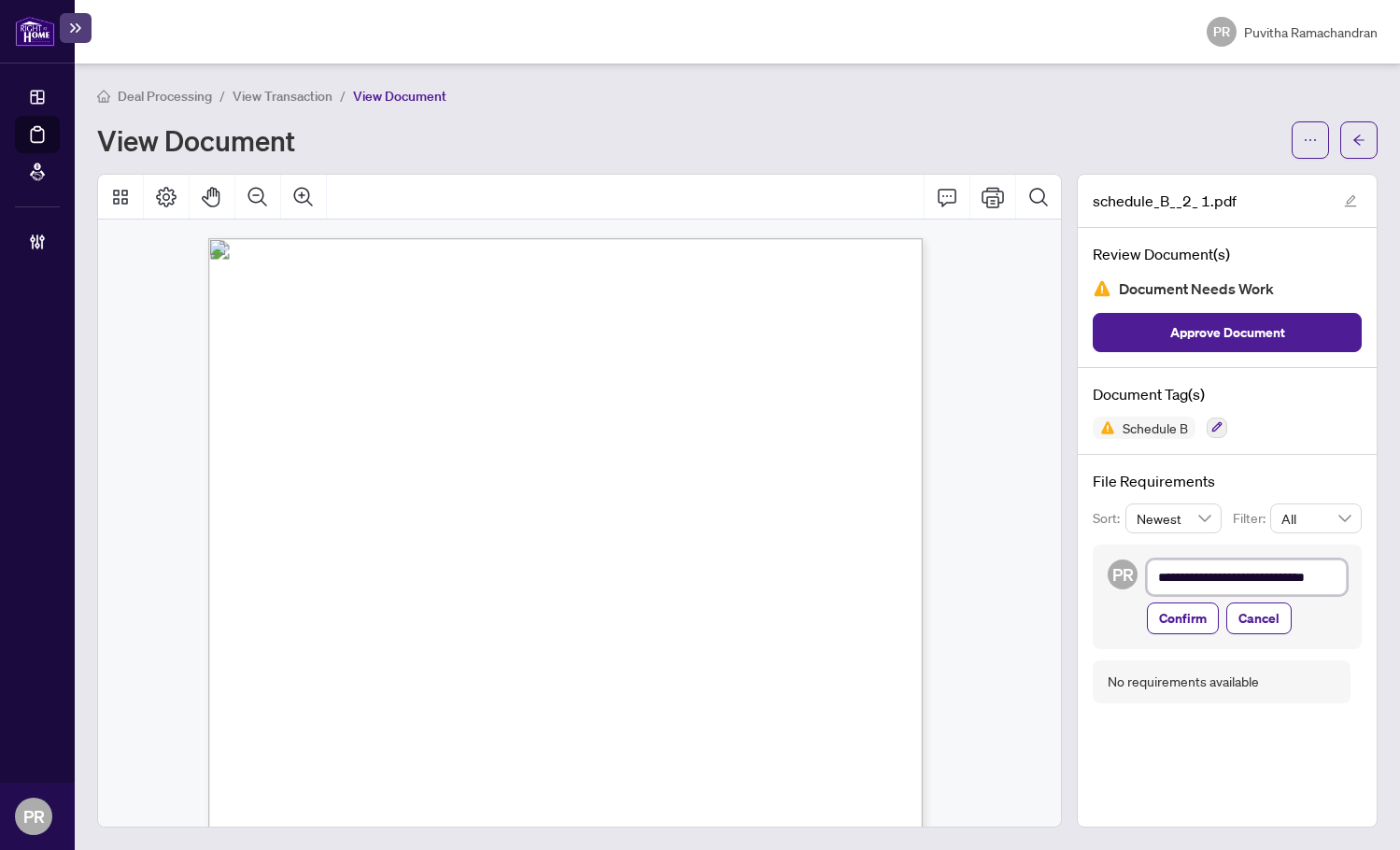 type on "**********" 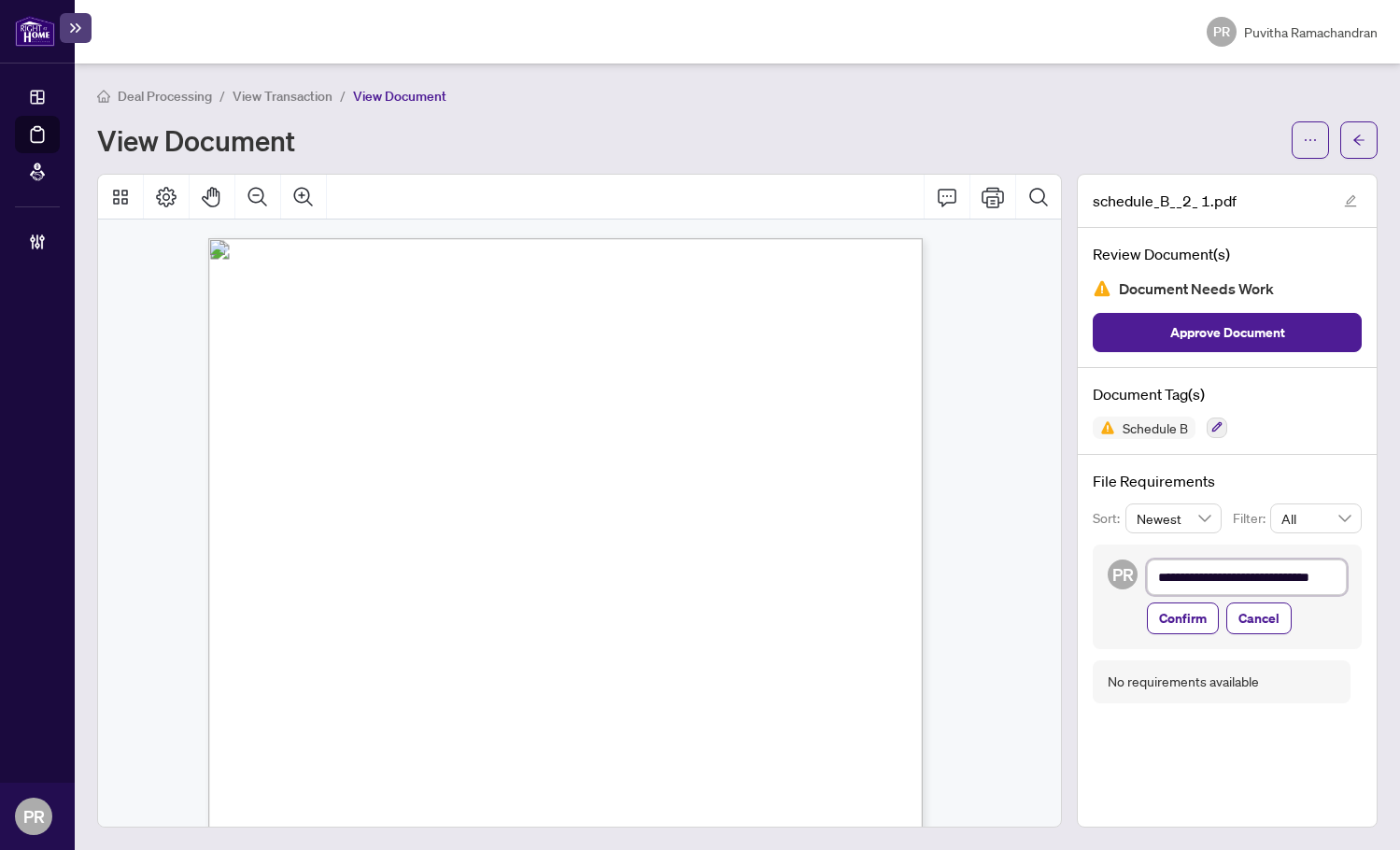 type on "**********" 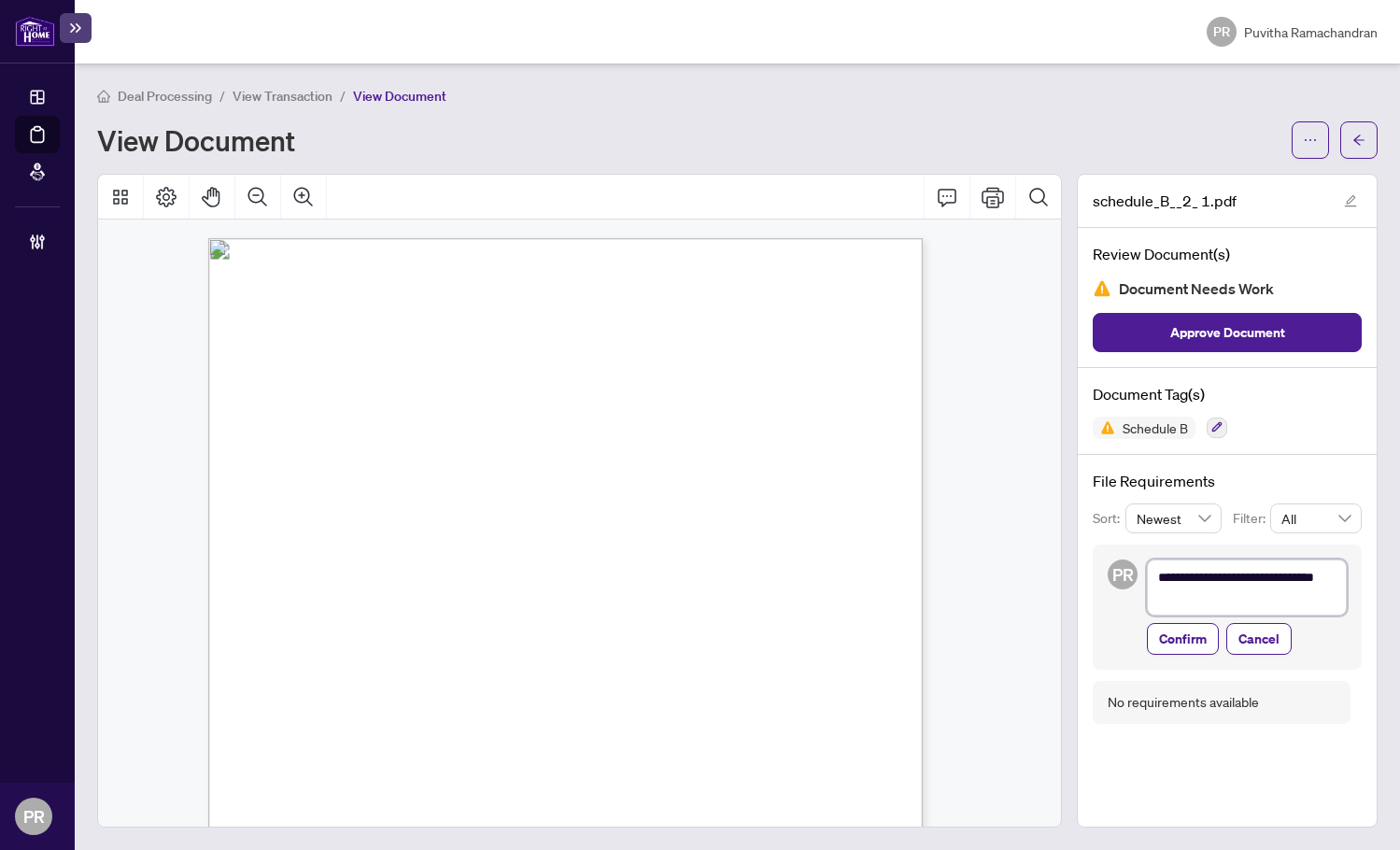 type on "**********" 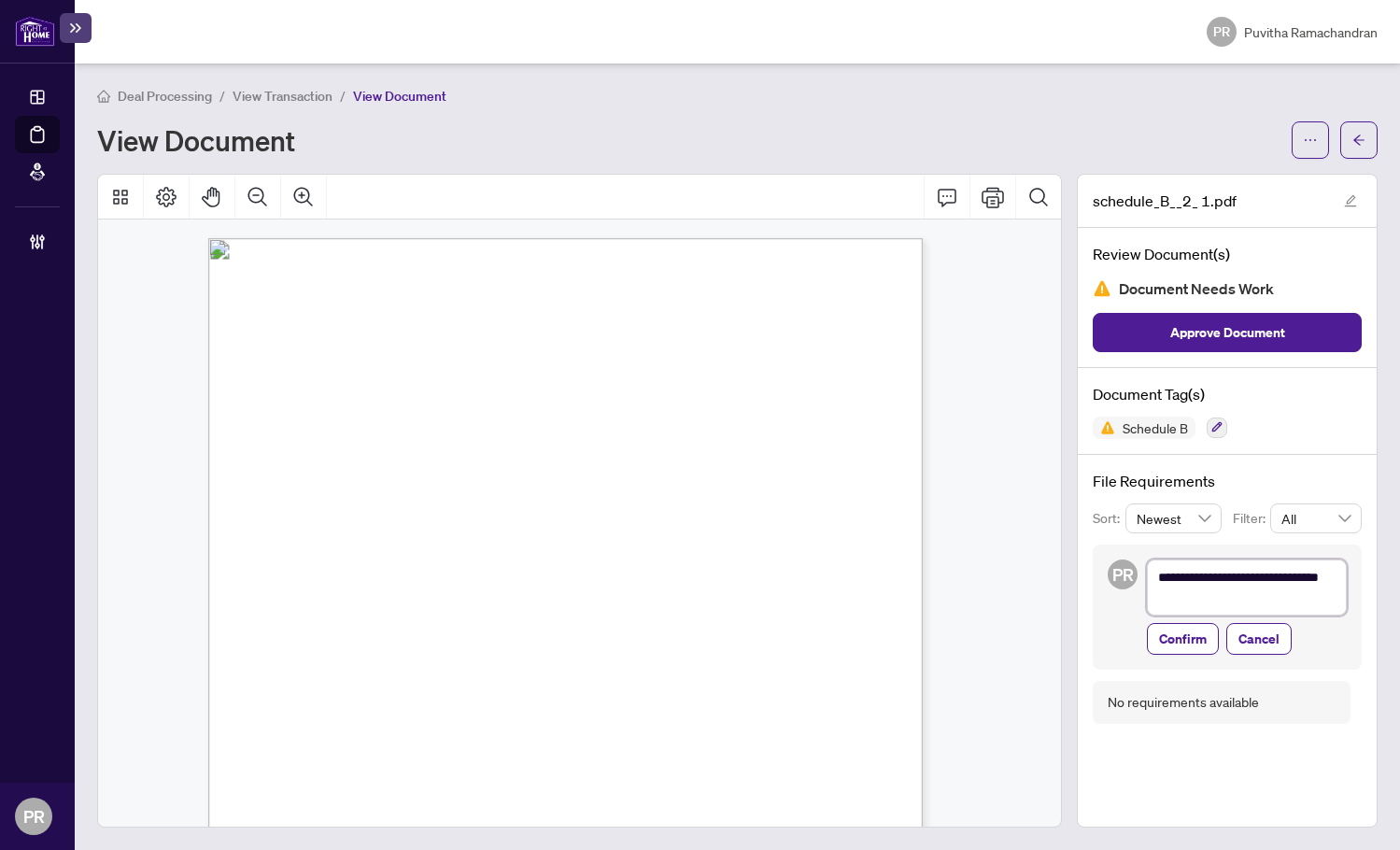 type on "**********" 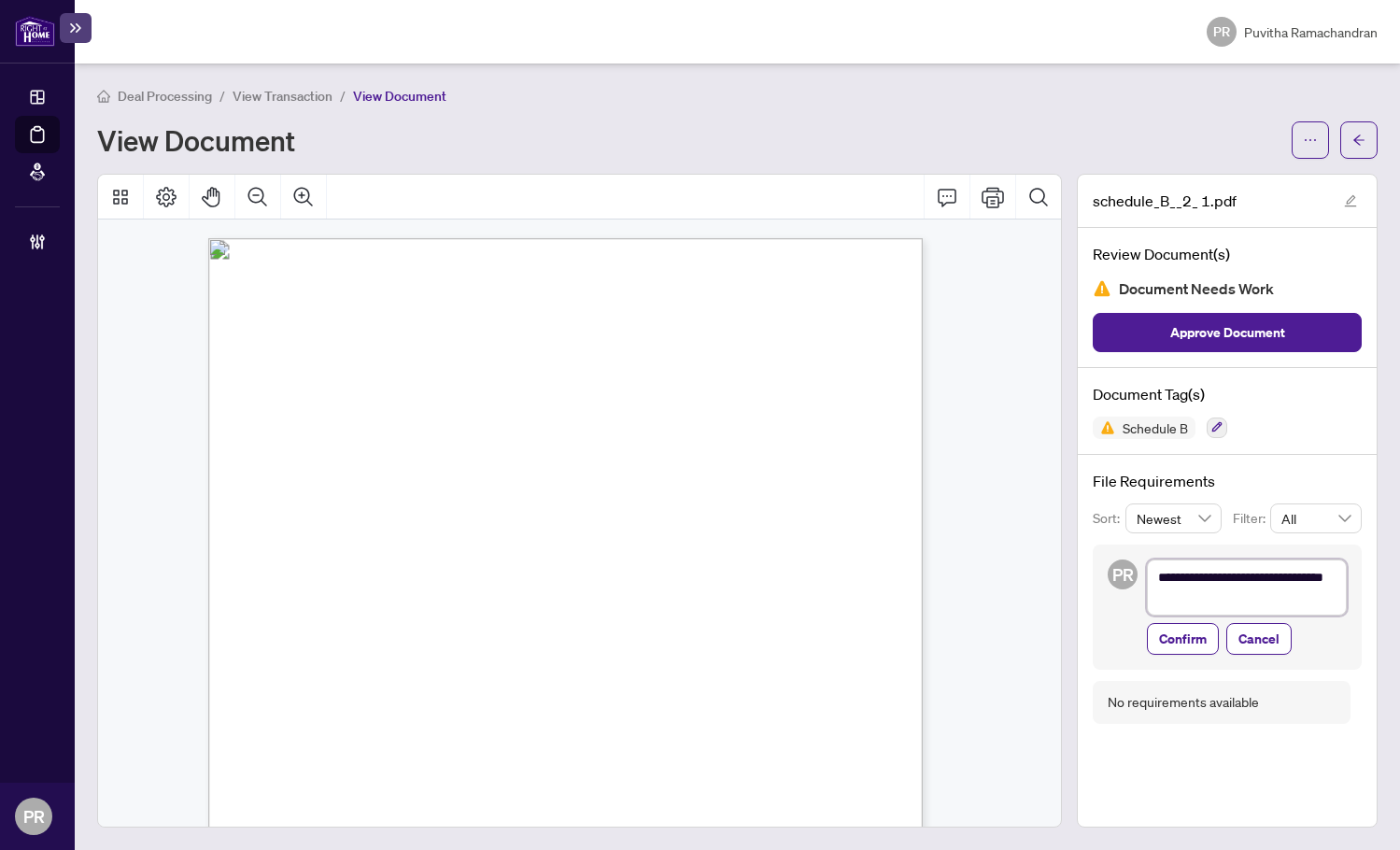 type on "**********" 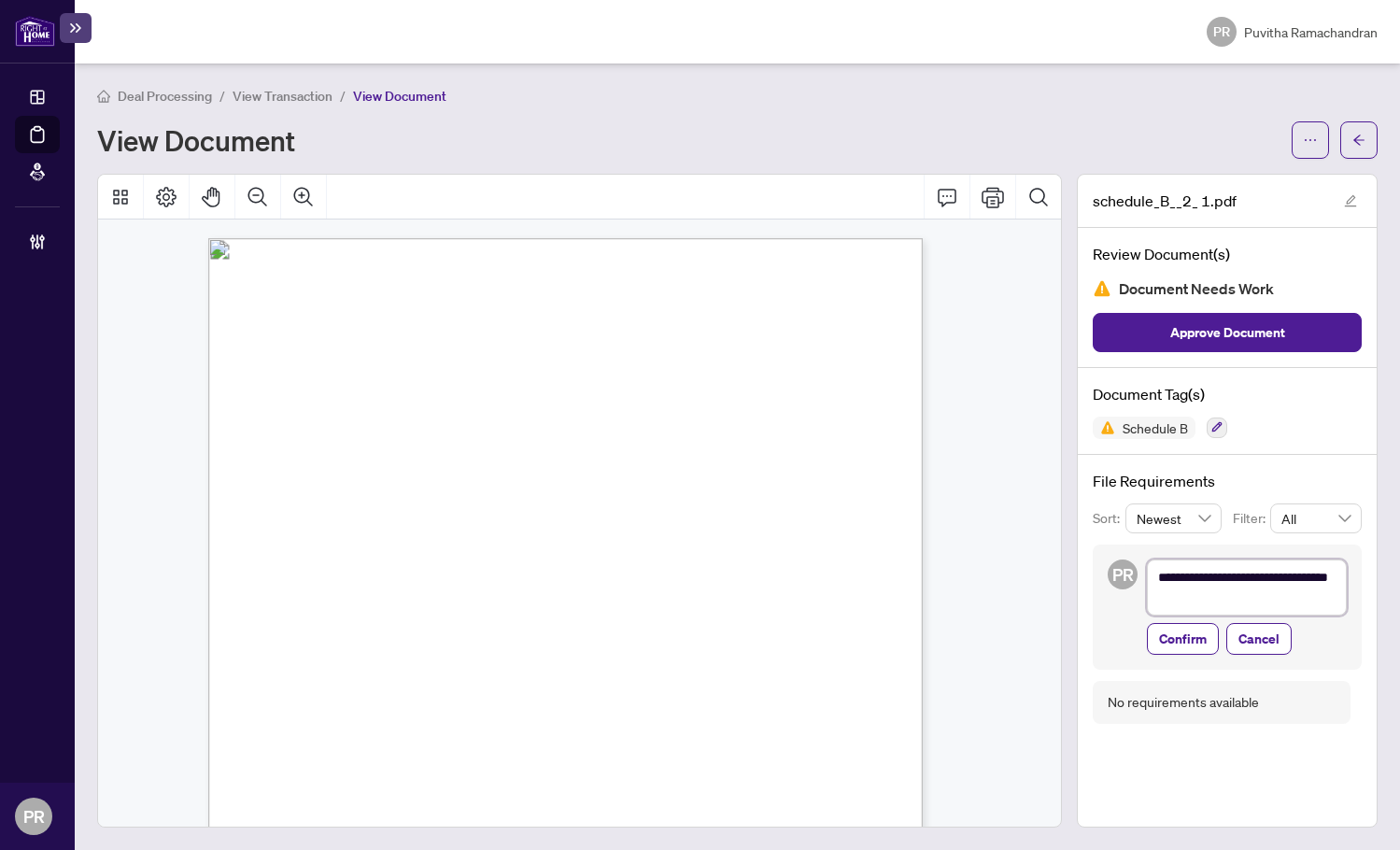 type on "**********" 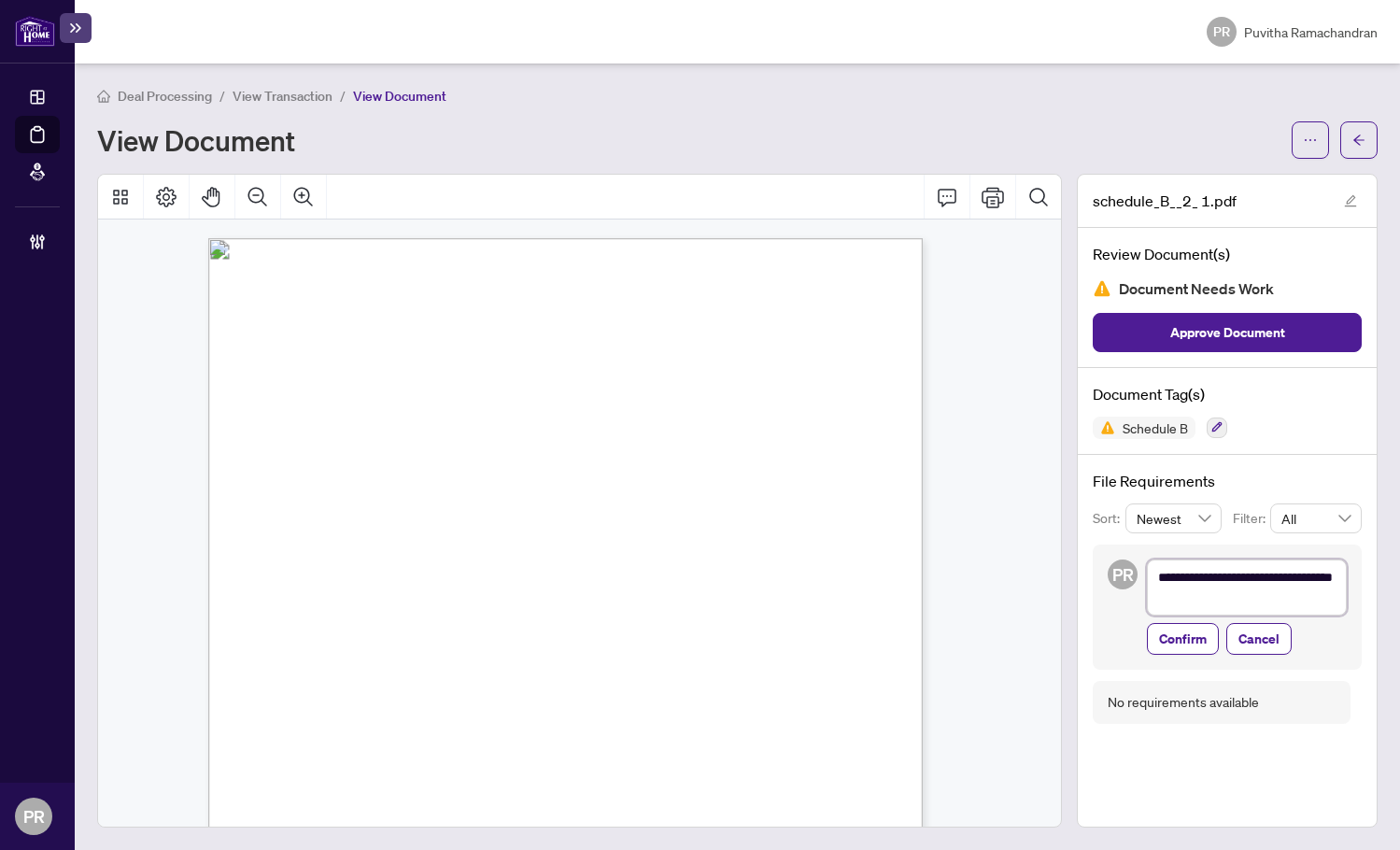 type on "**********" 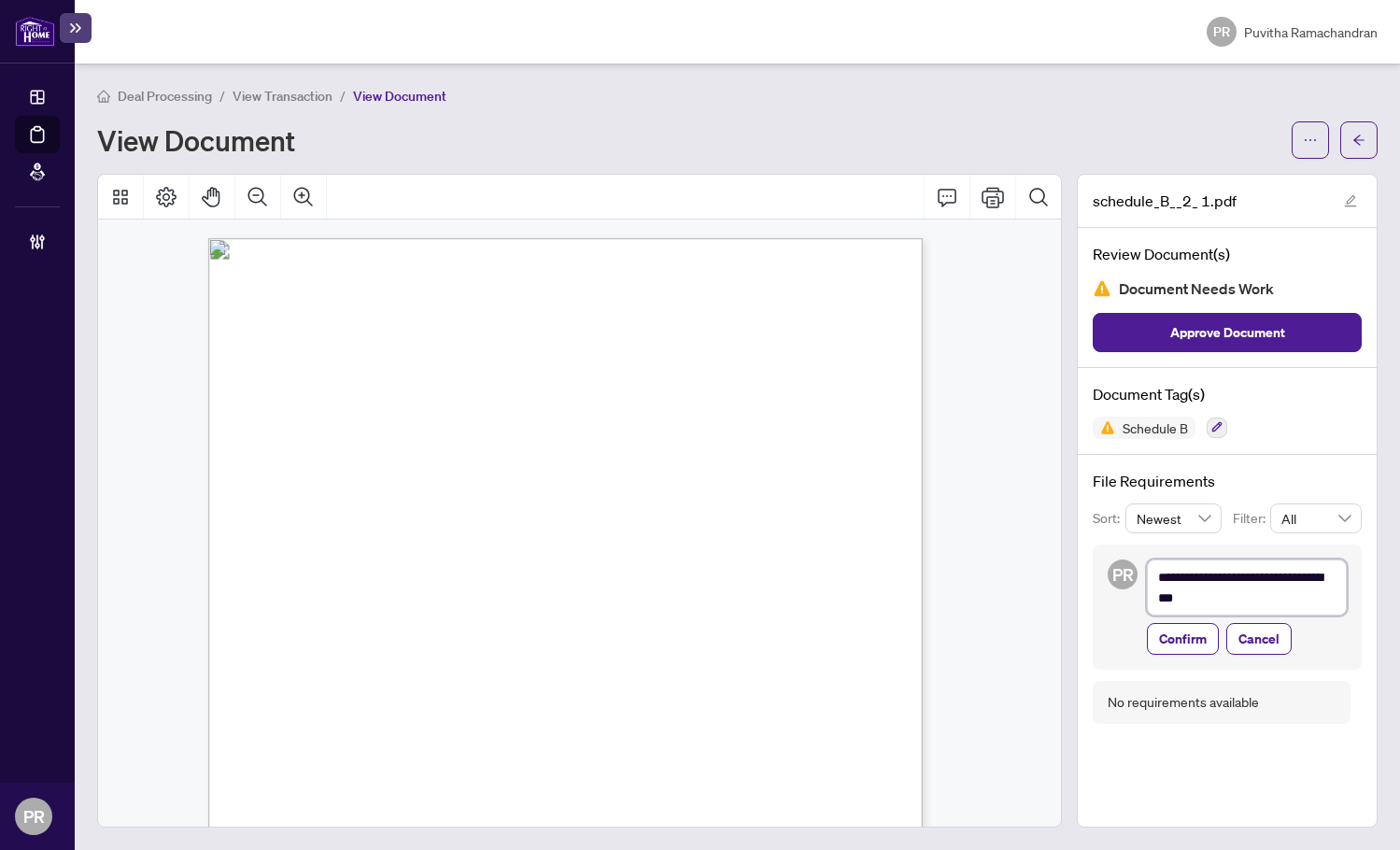 type on "**********" 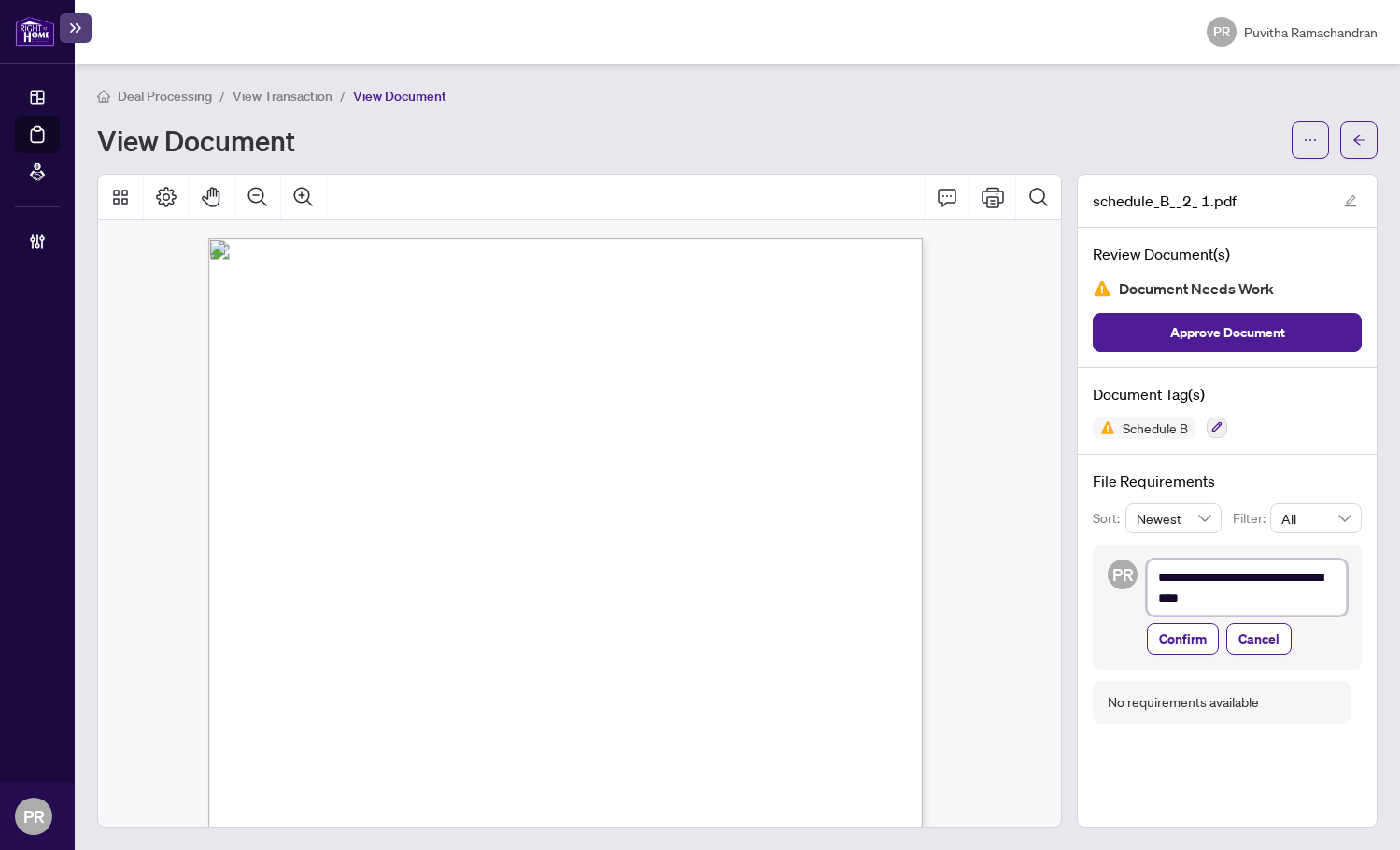type on "**********" 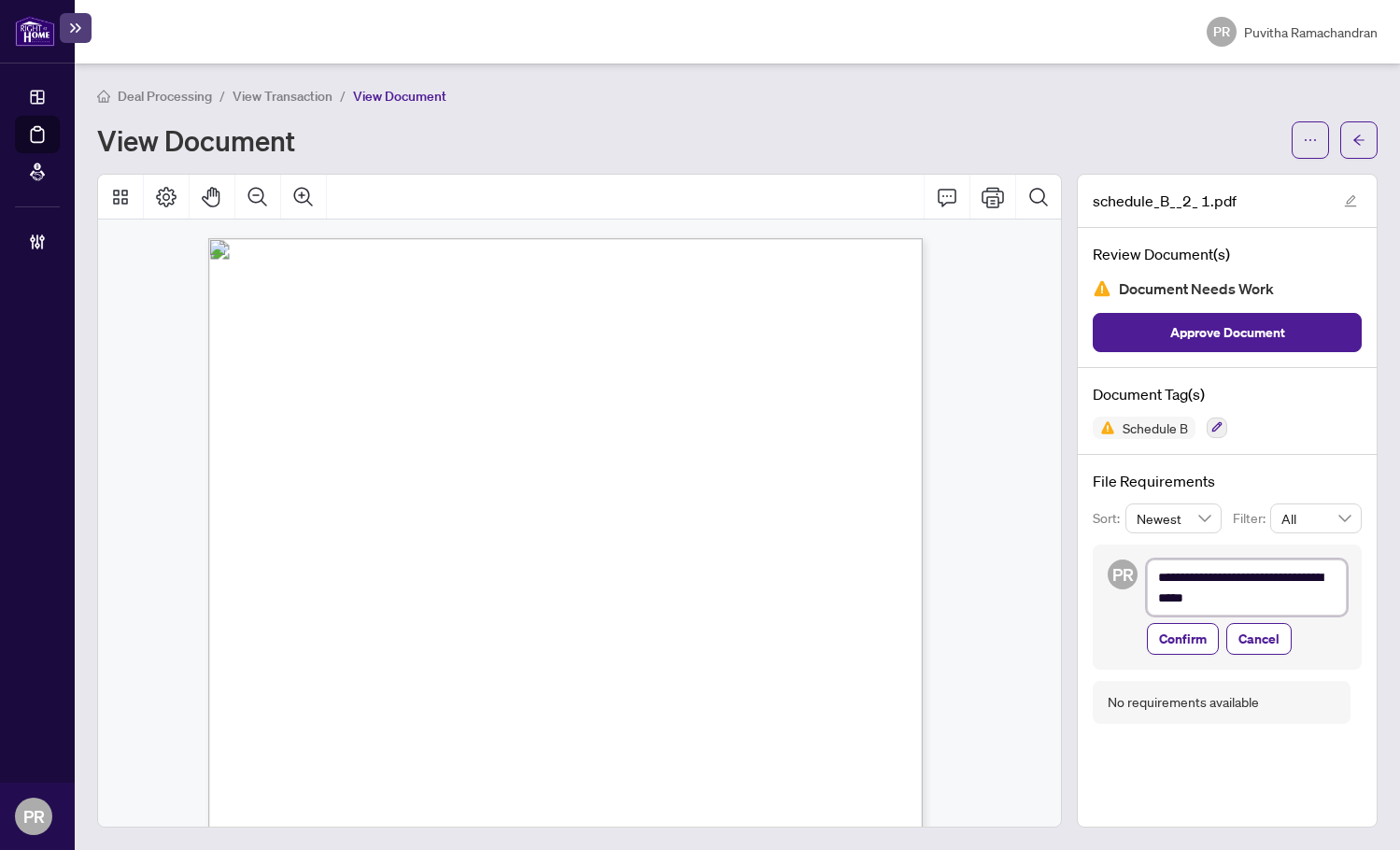 type on "**********" 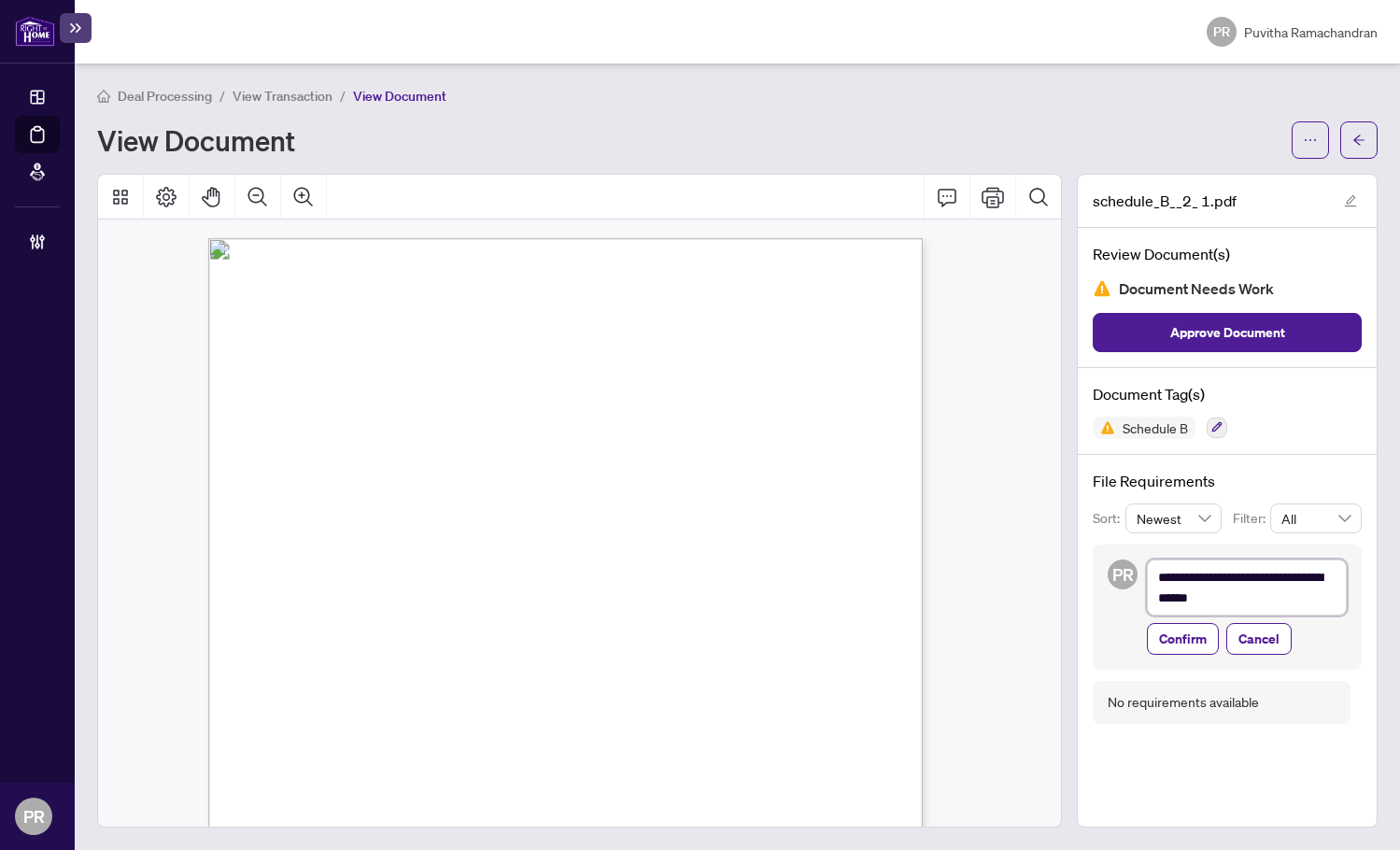 type on "**********" 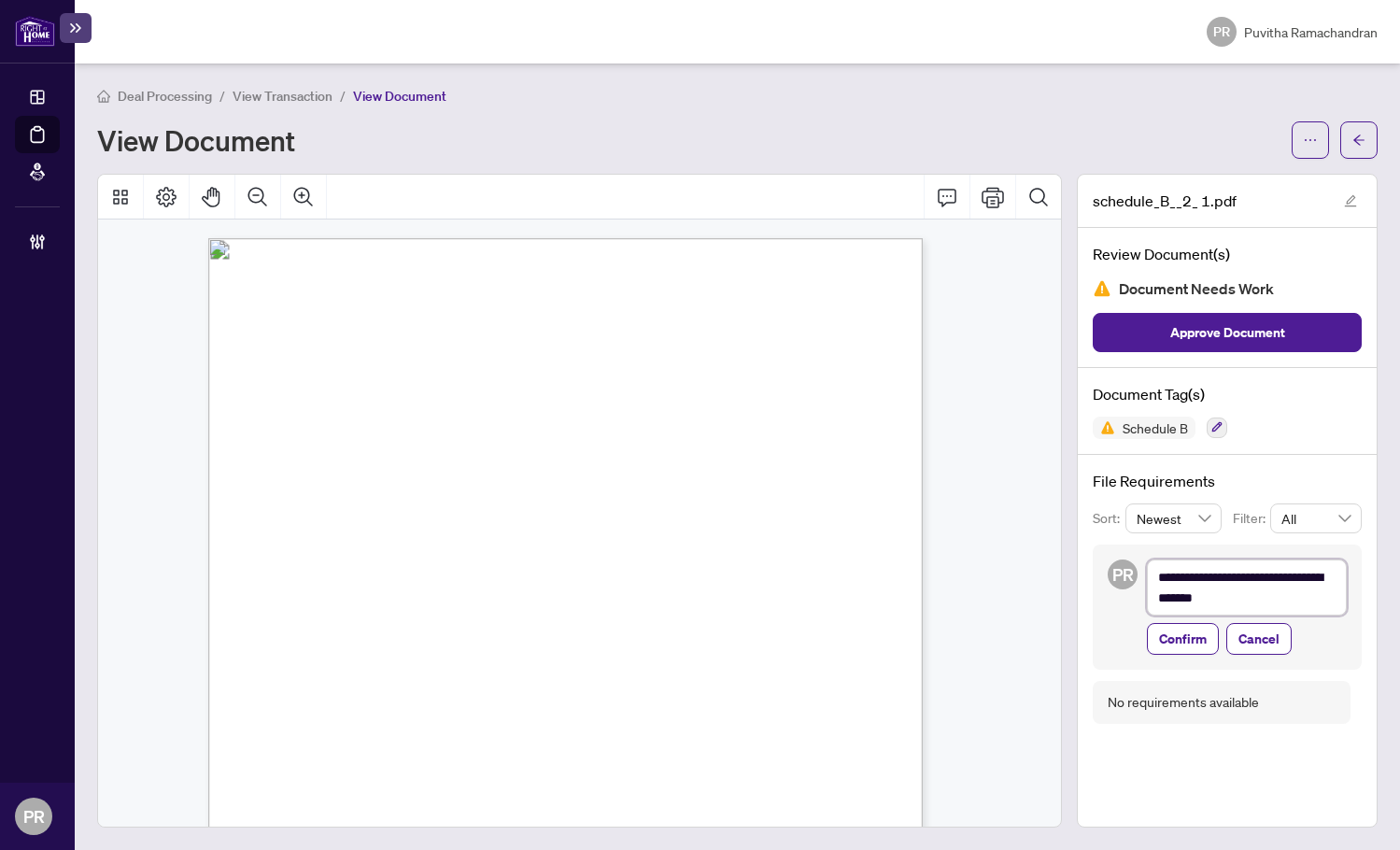 type on "**********" 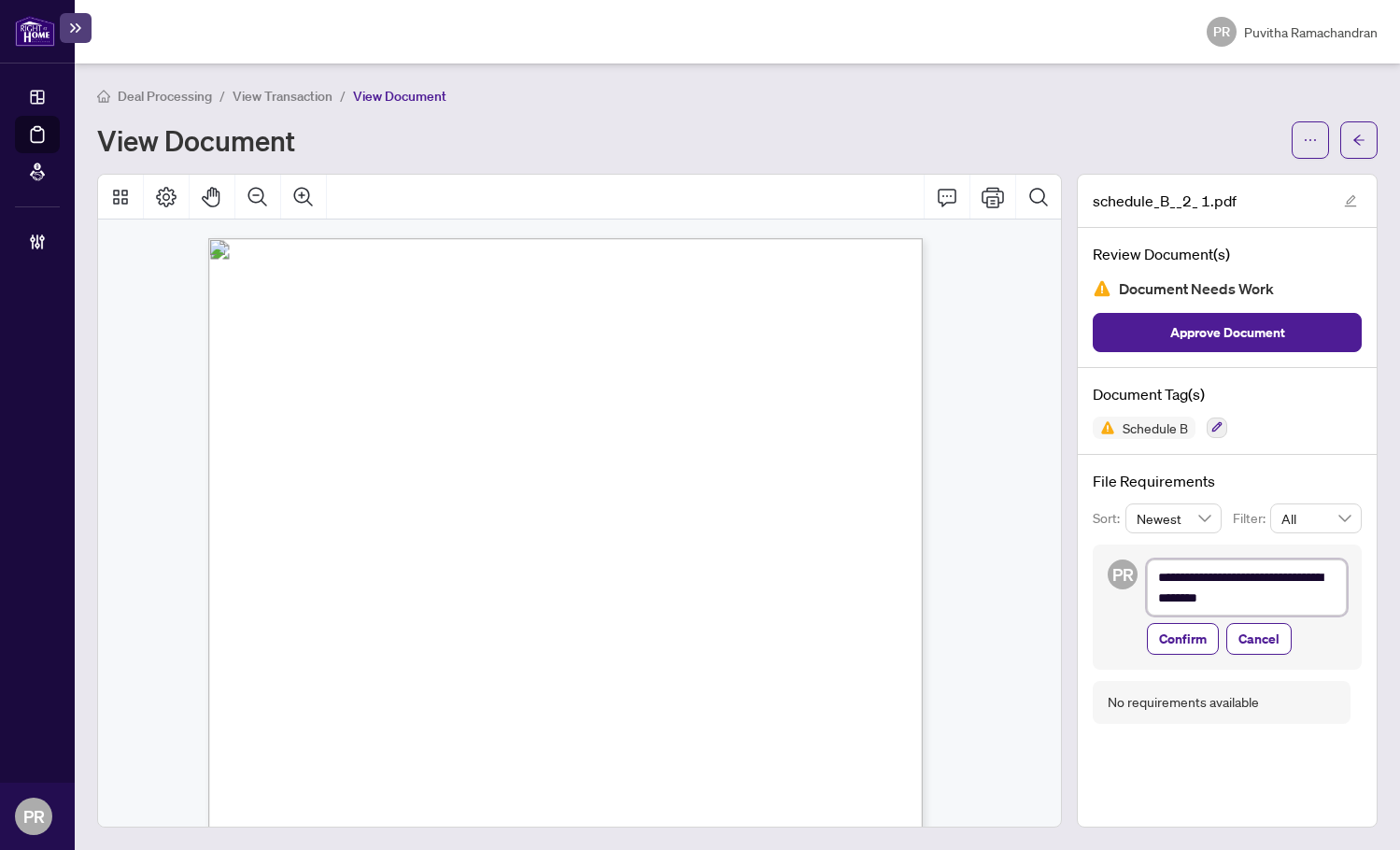 type on "**********" 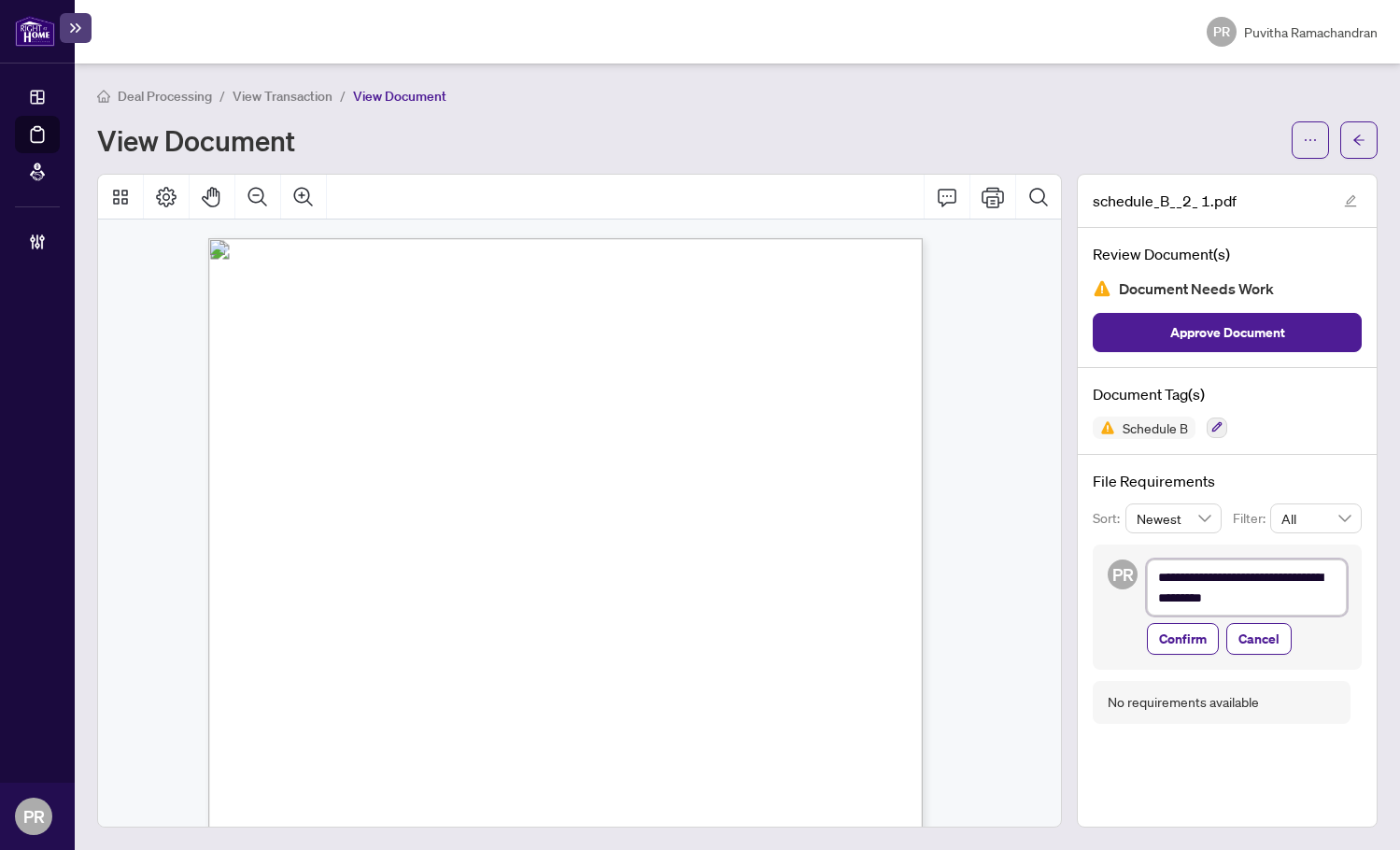 type on "**********" 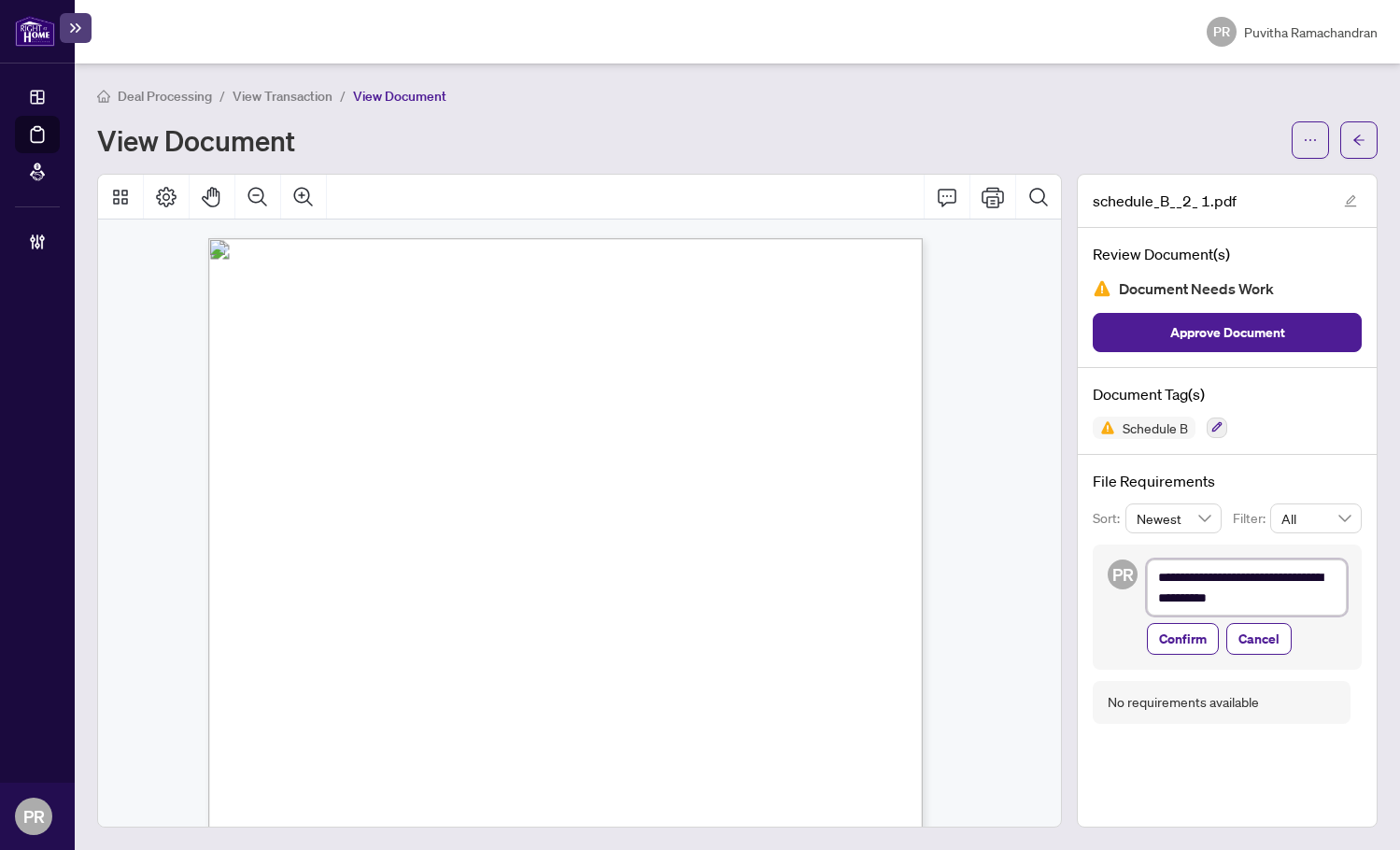 type on "**********" 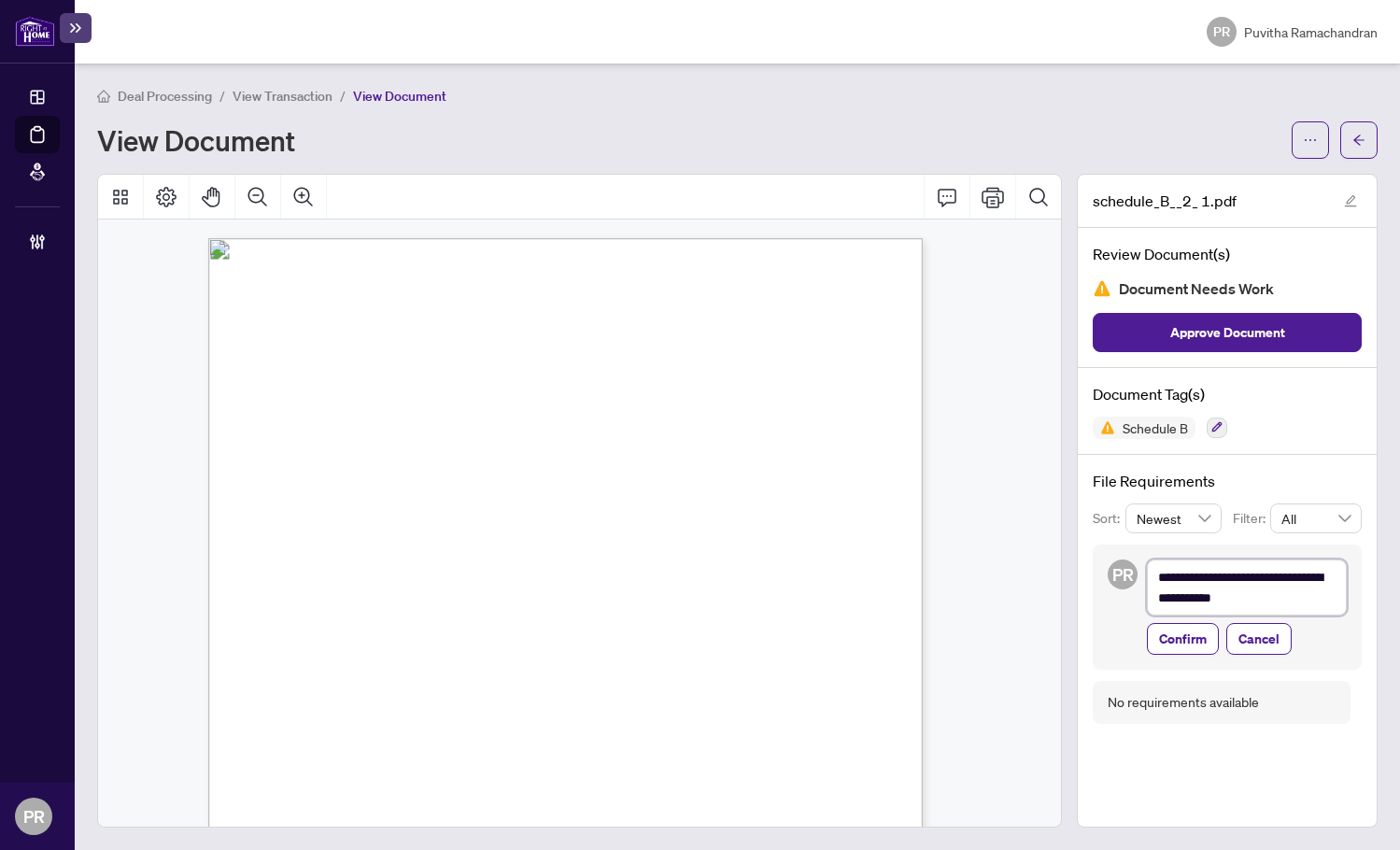 type on "**********" 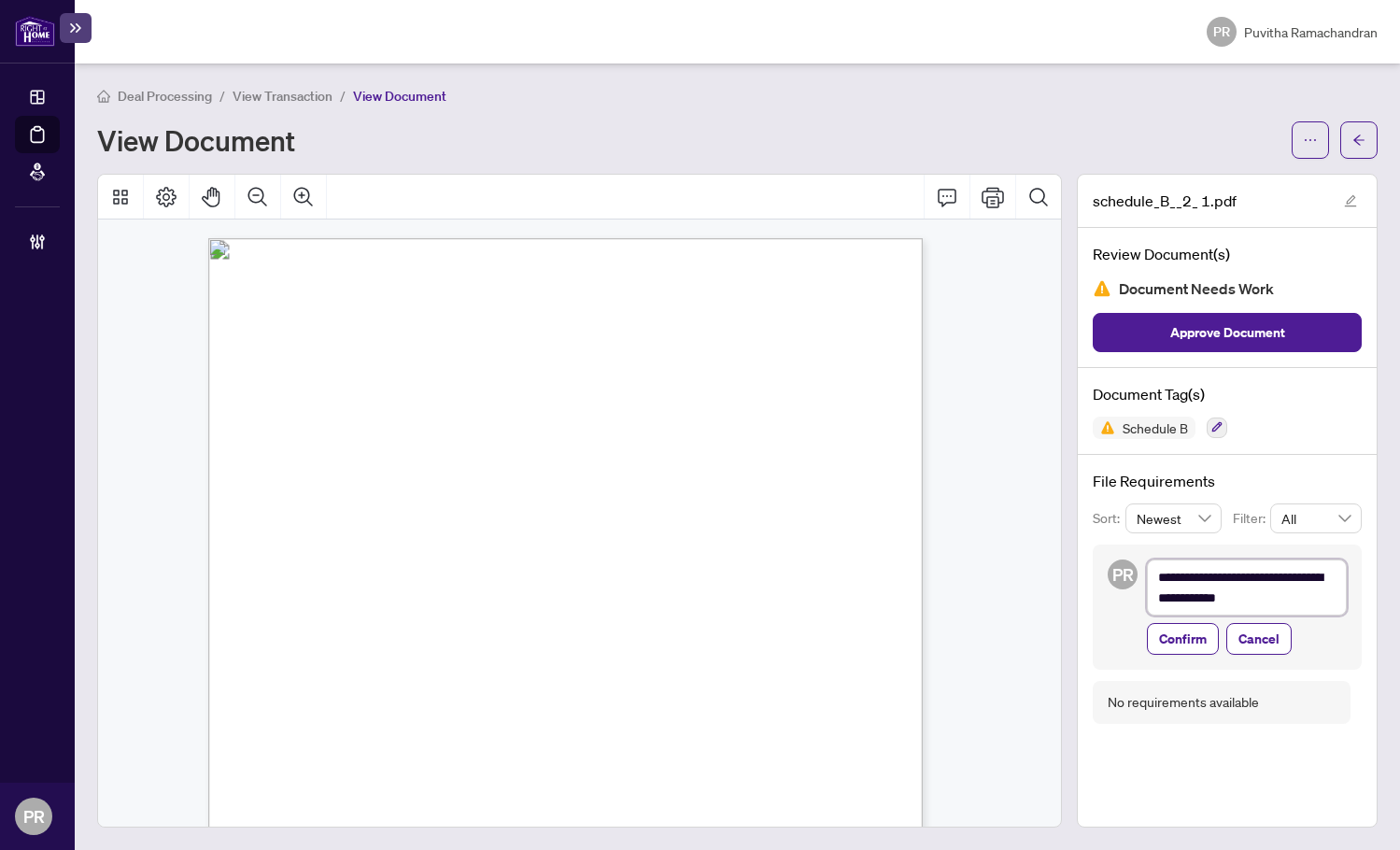 type on "**********" 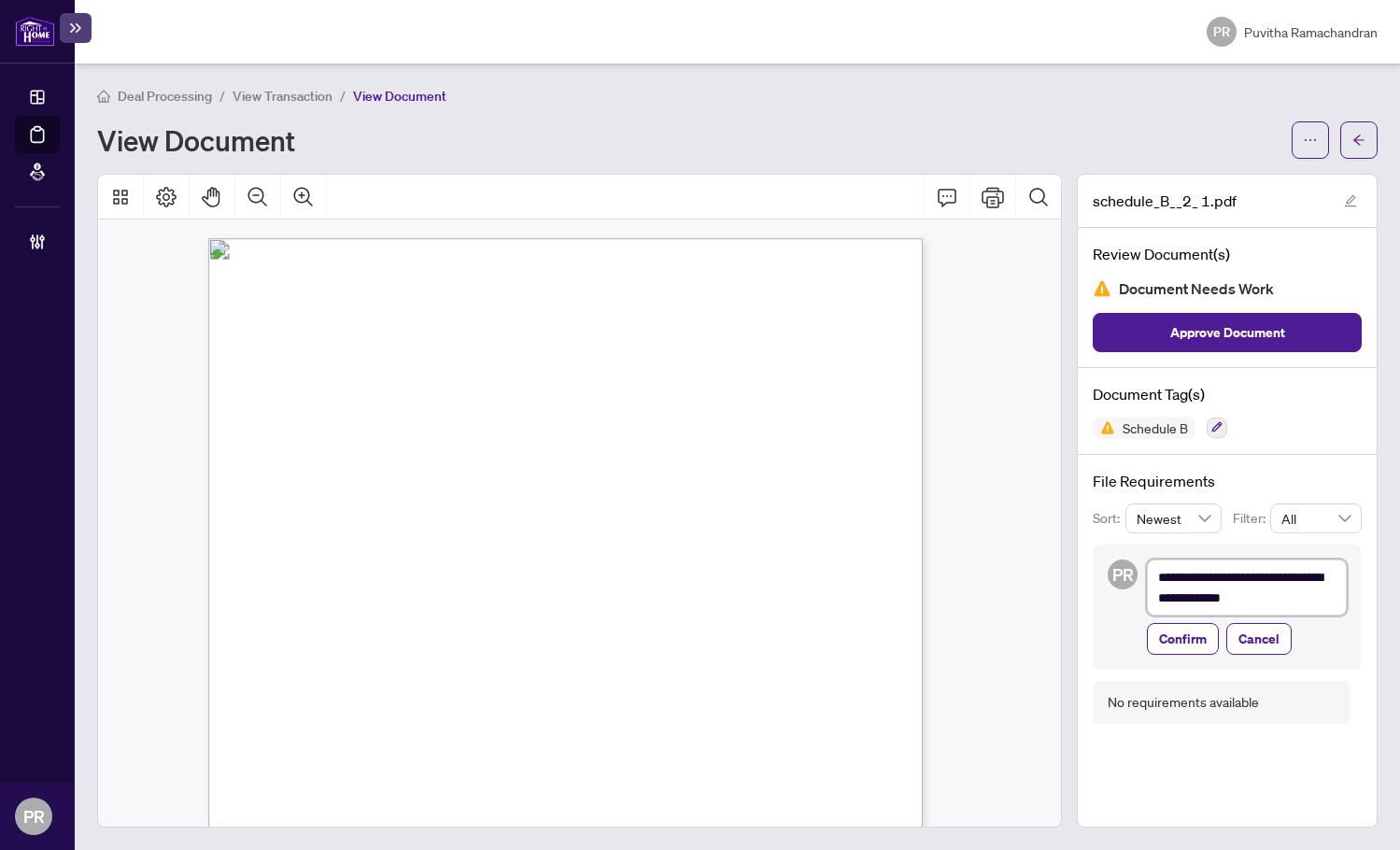 type on "**********" 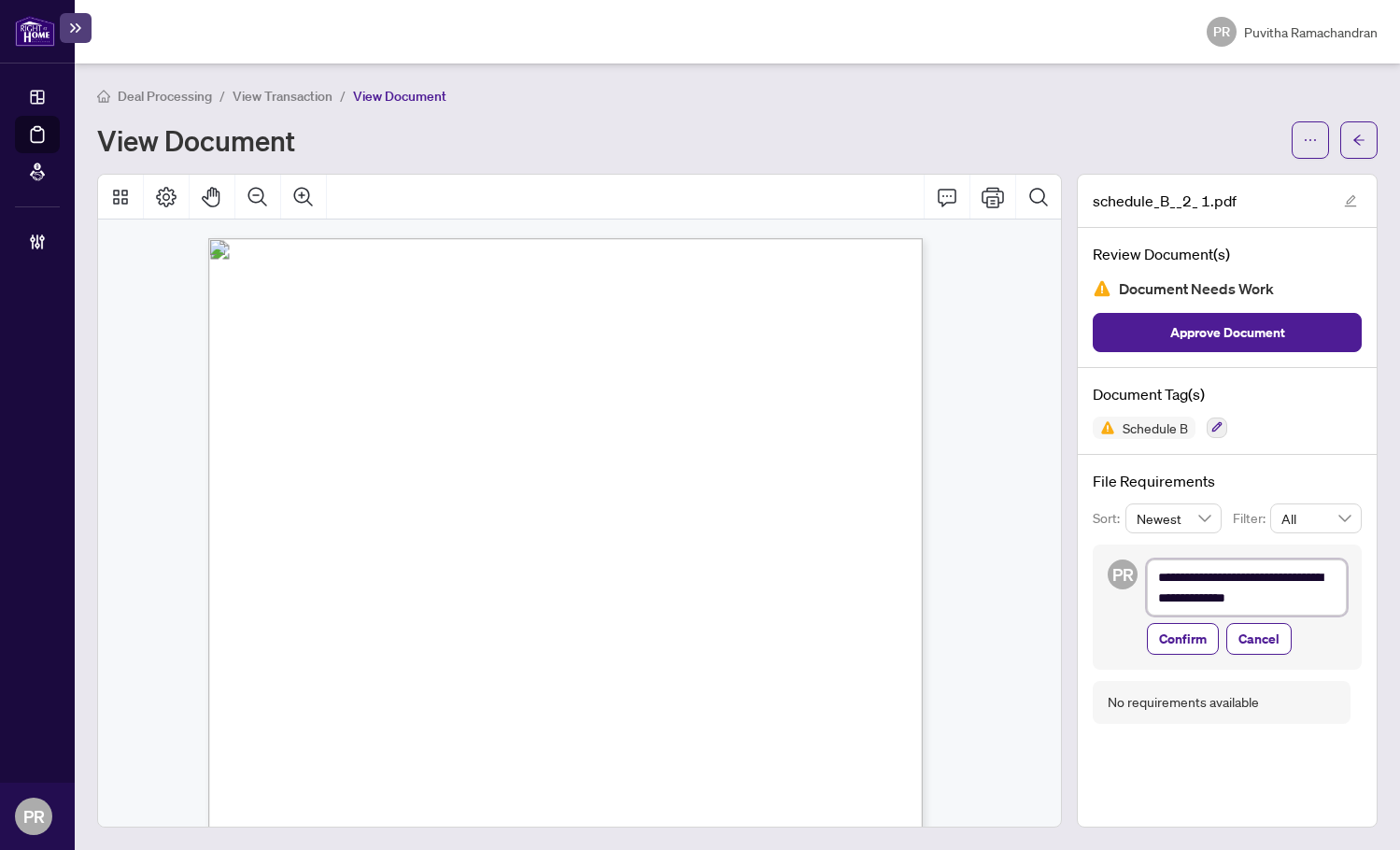 type on "**********" 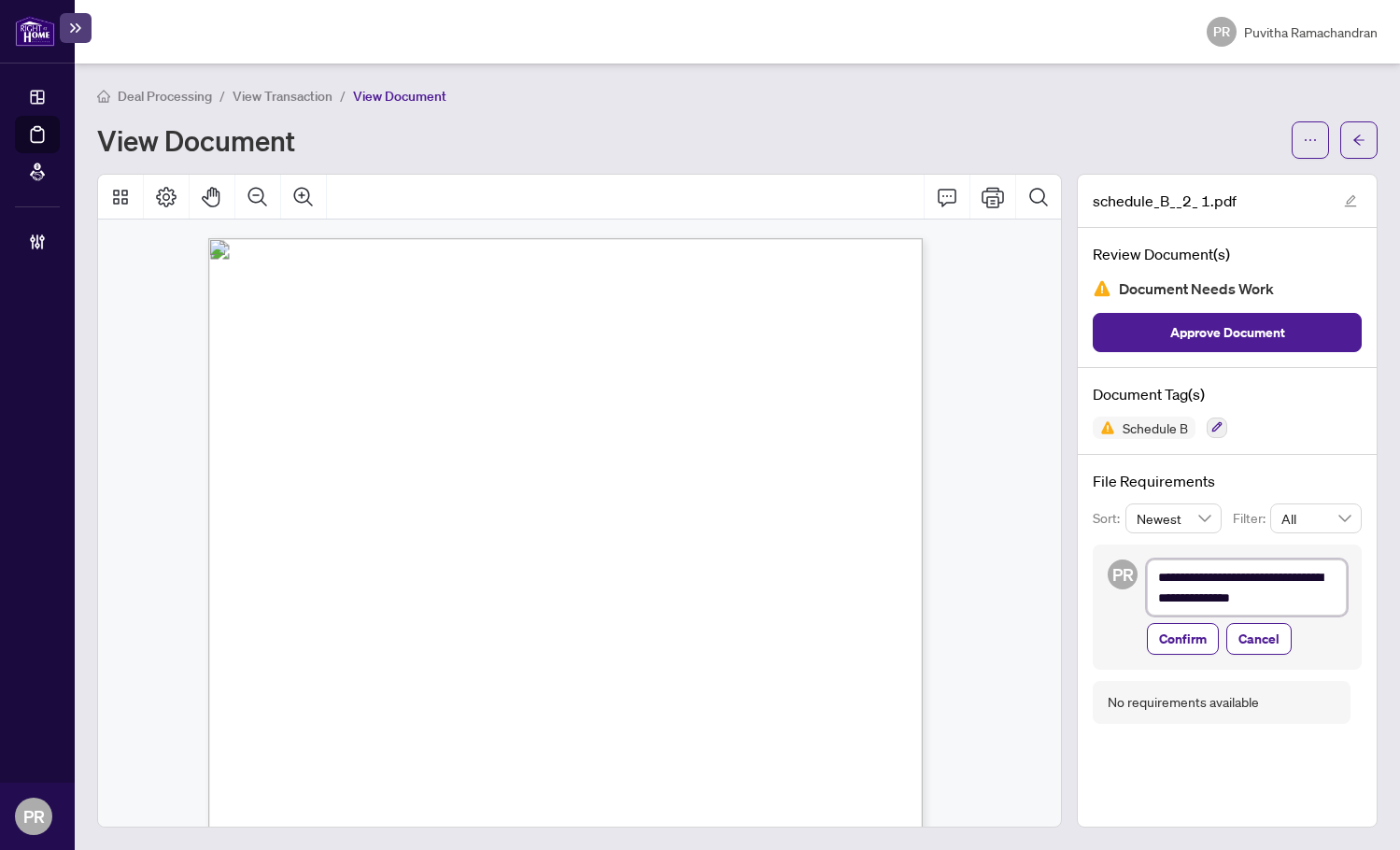 type on "**********" 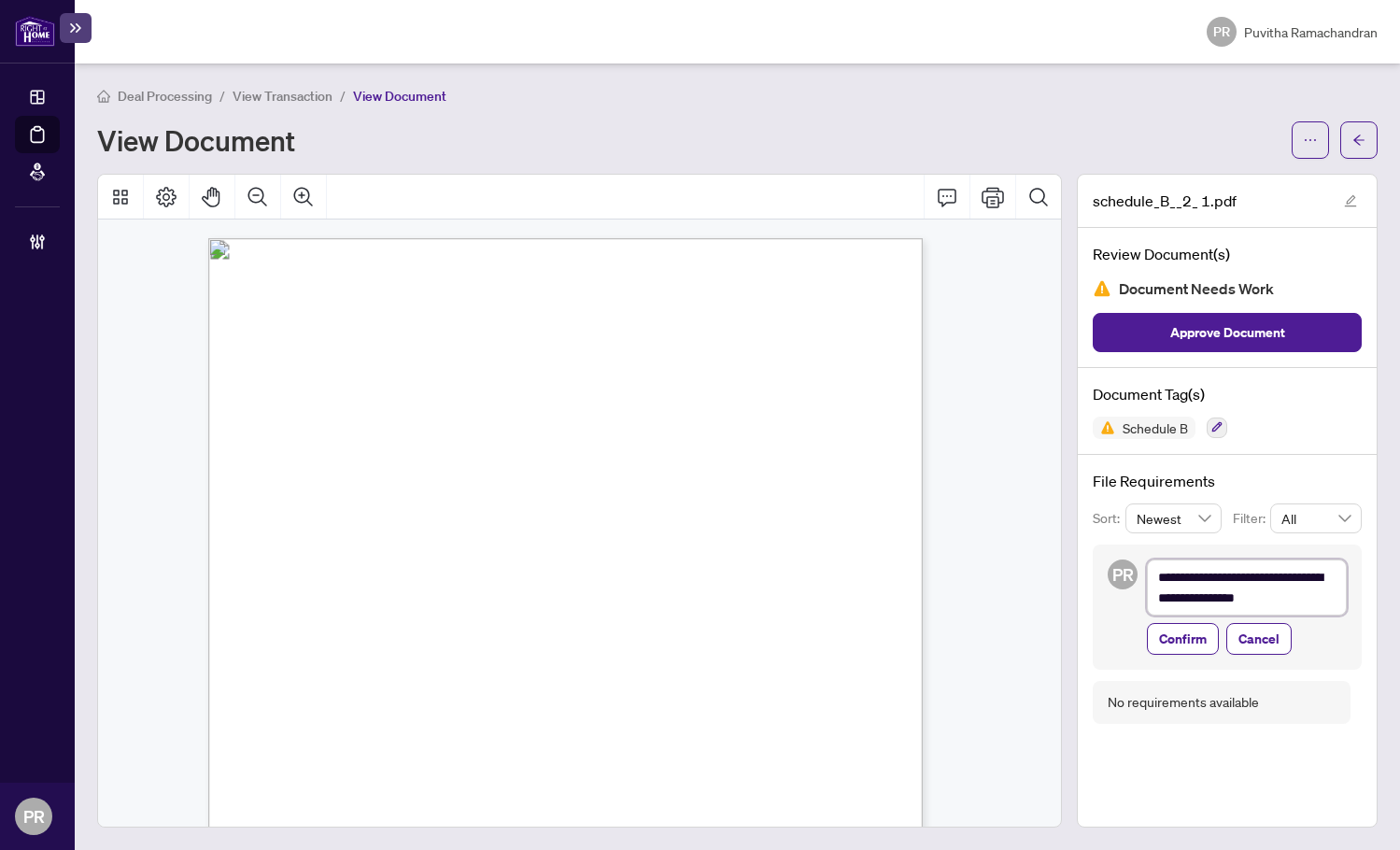 type on "**********" 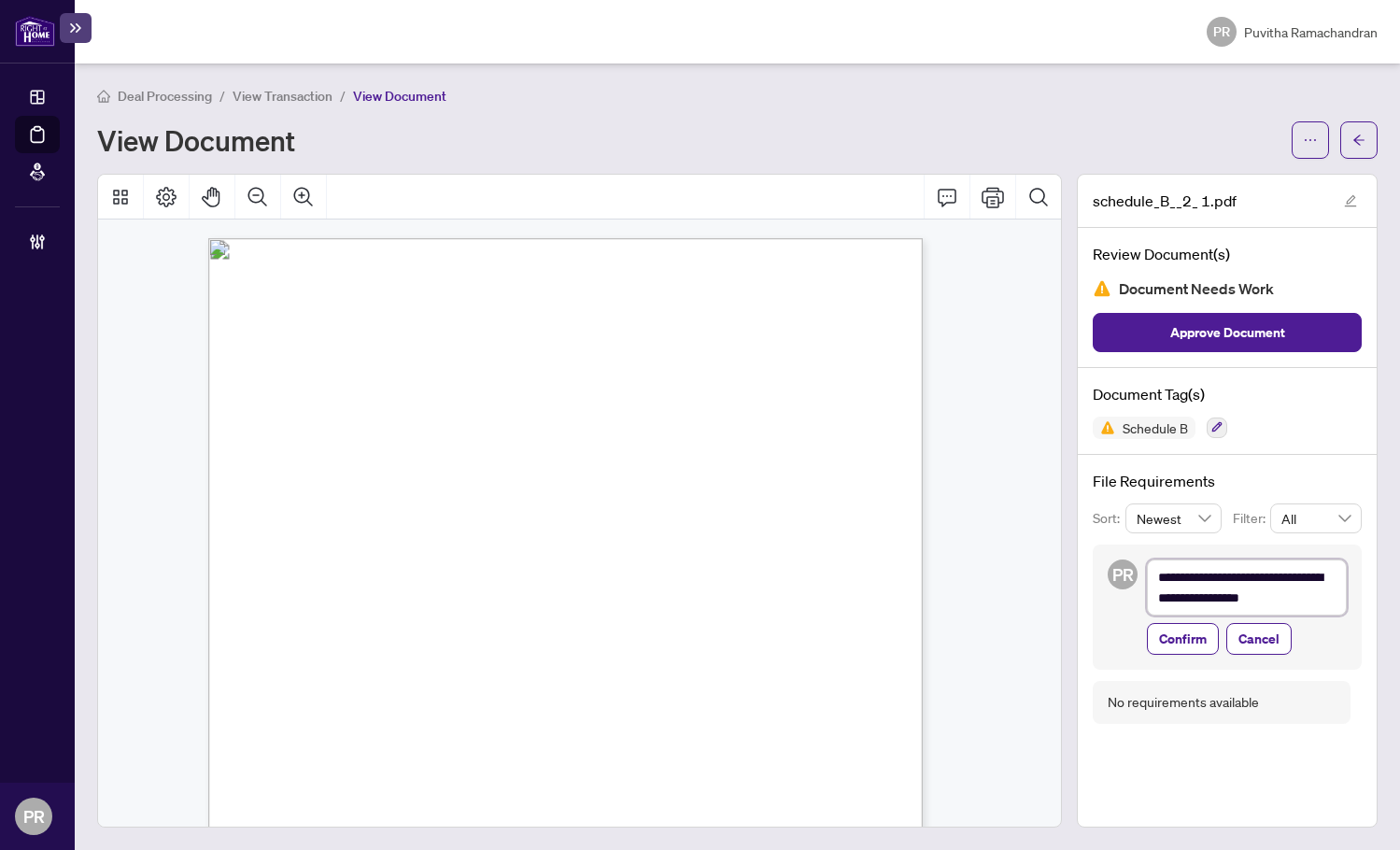 type on "**********" 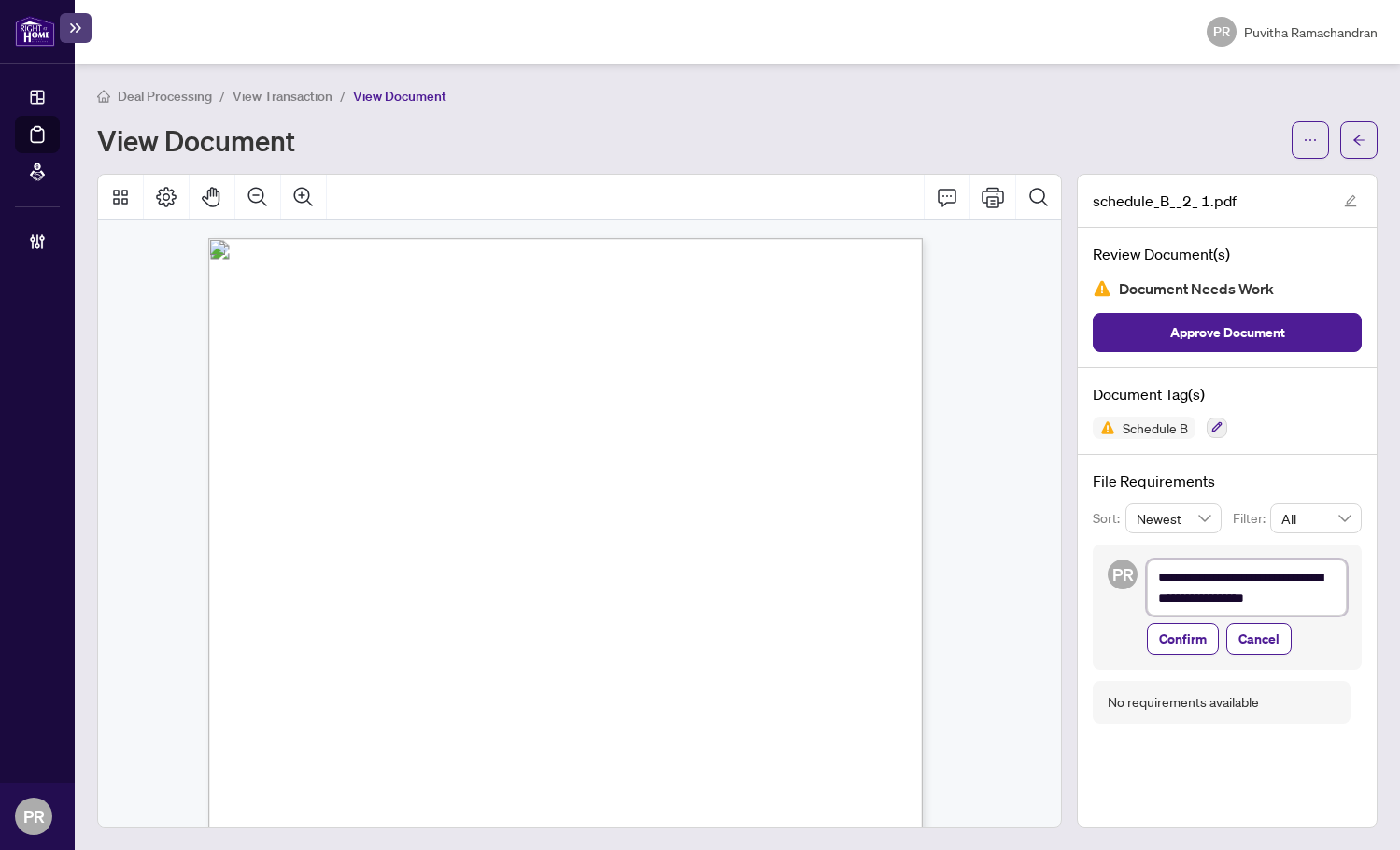 type on "**********" 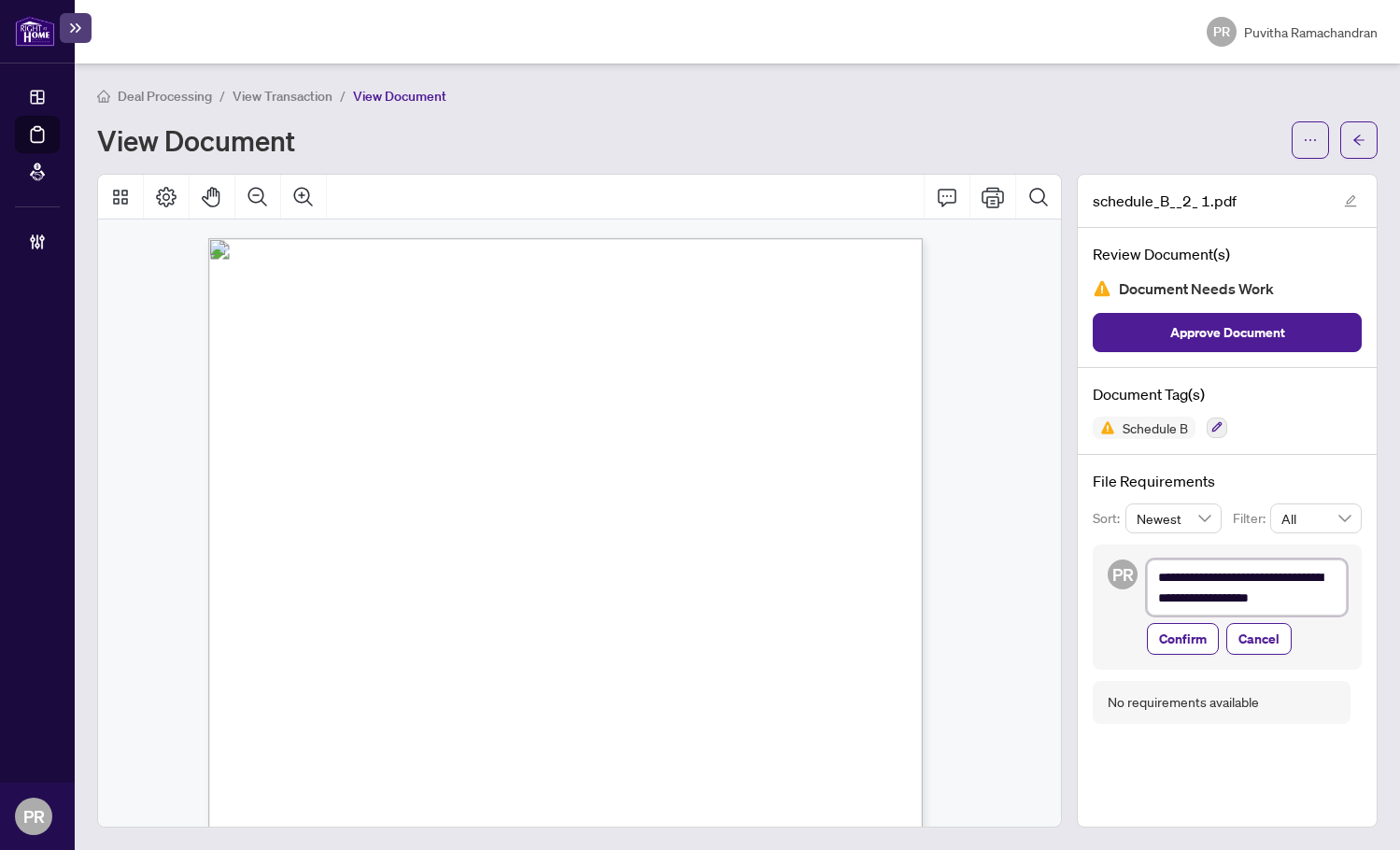 type on "**********" 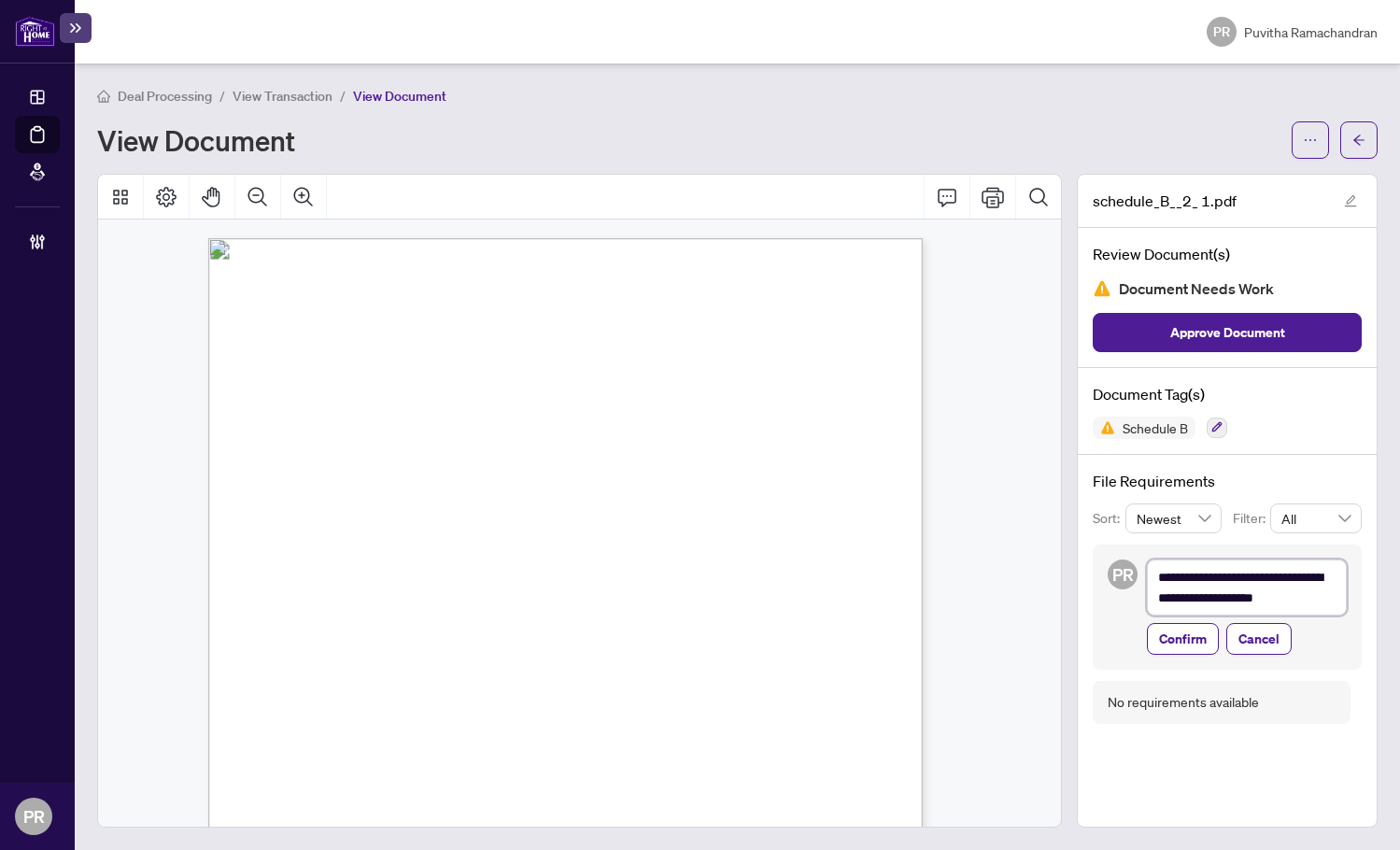 type on "**********" 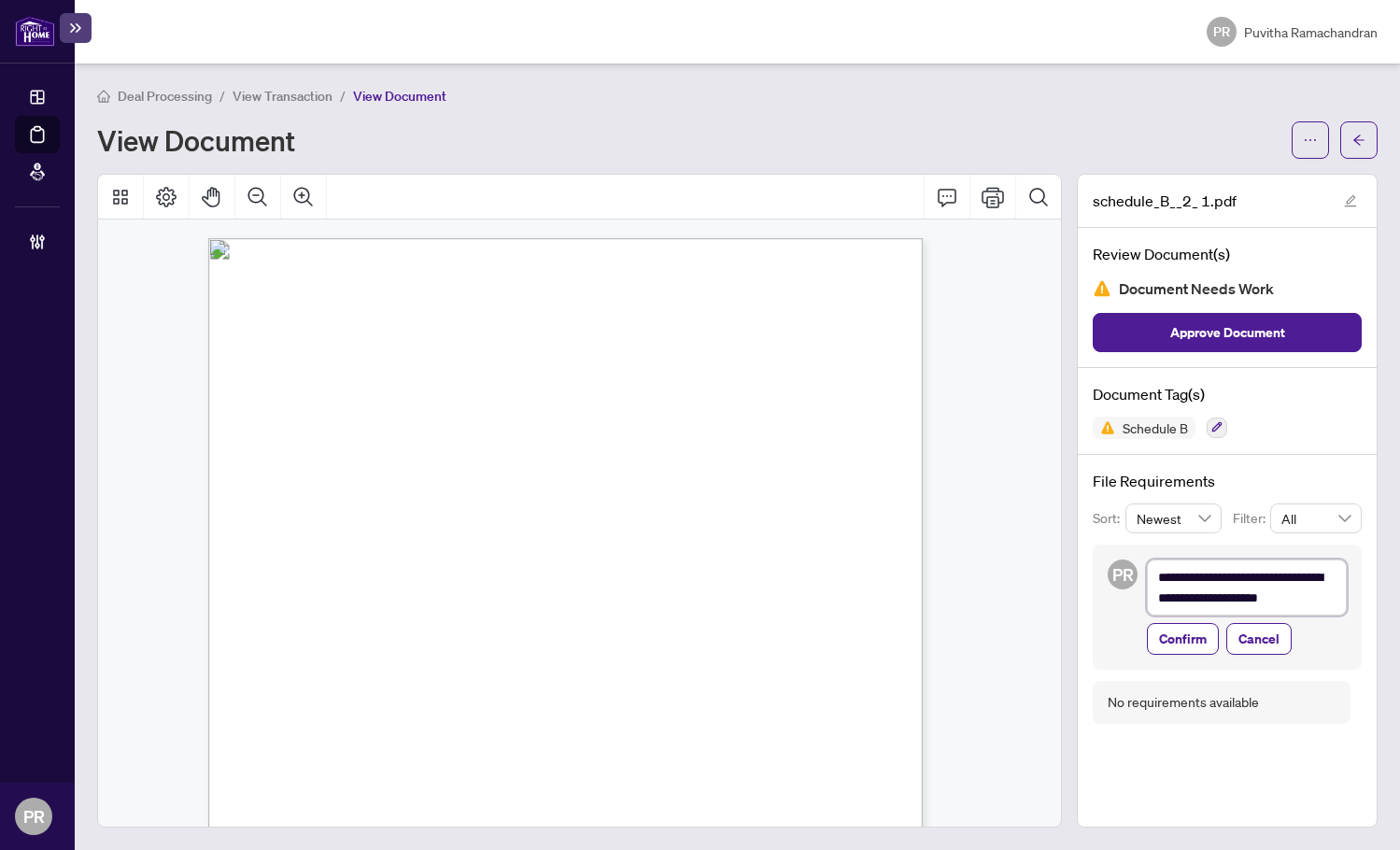 type on "**********" 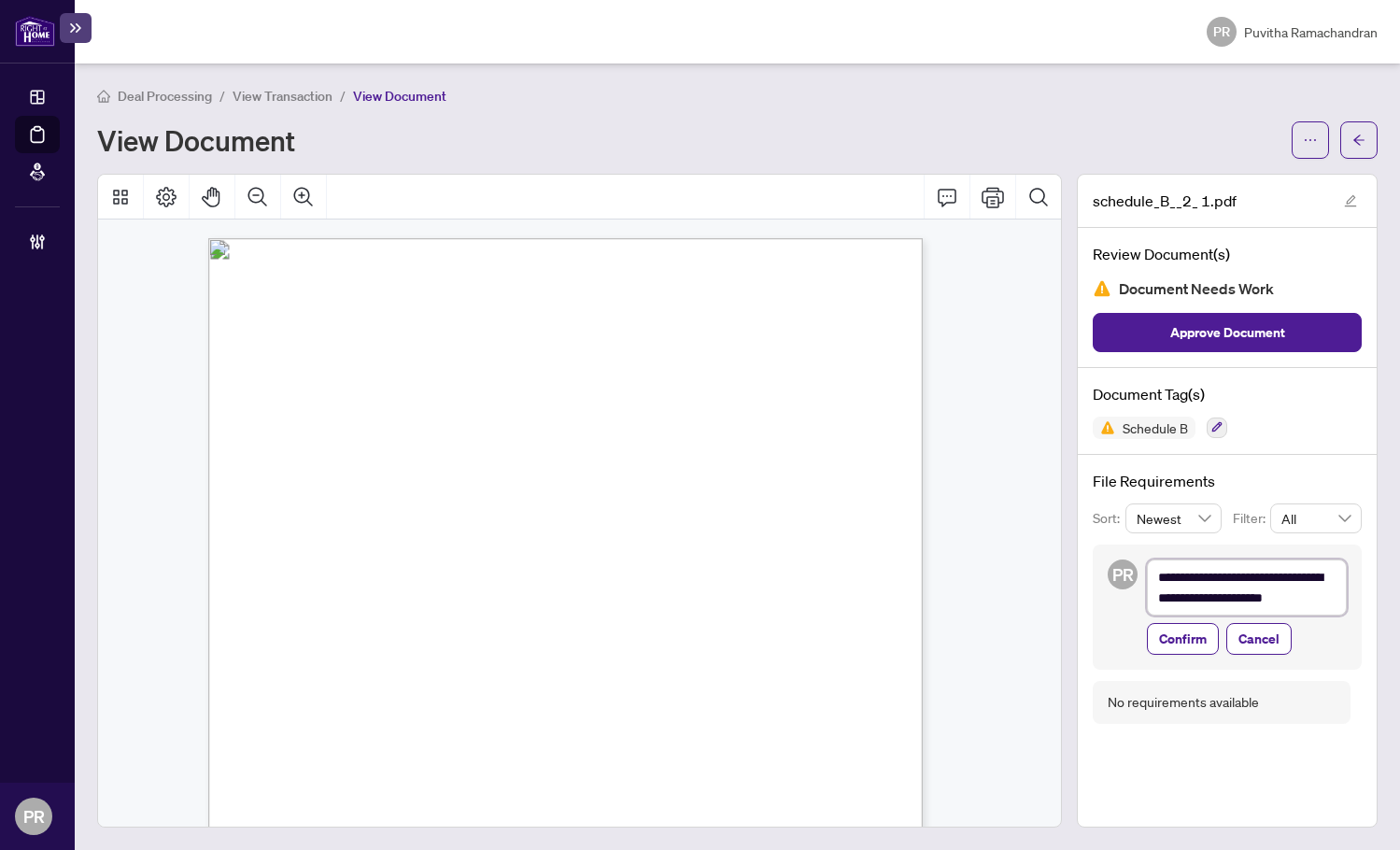 type on "**********" 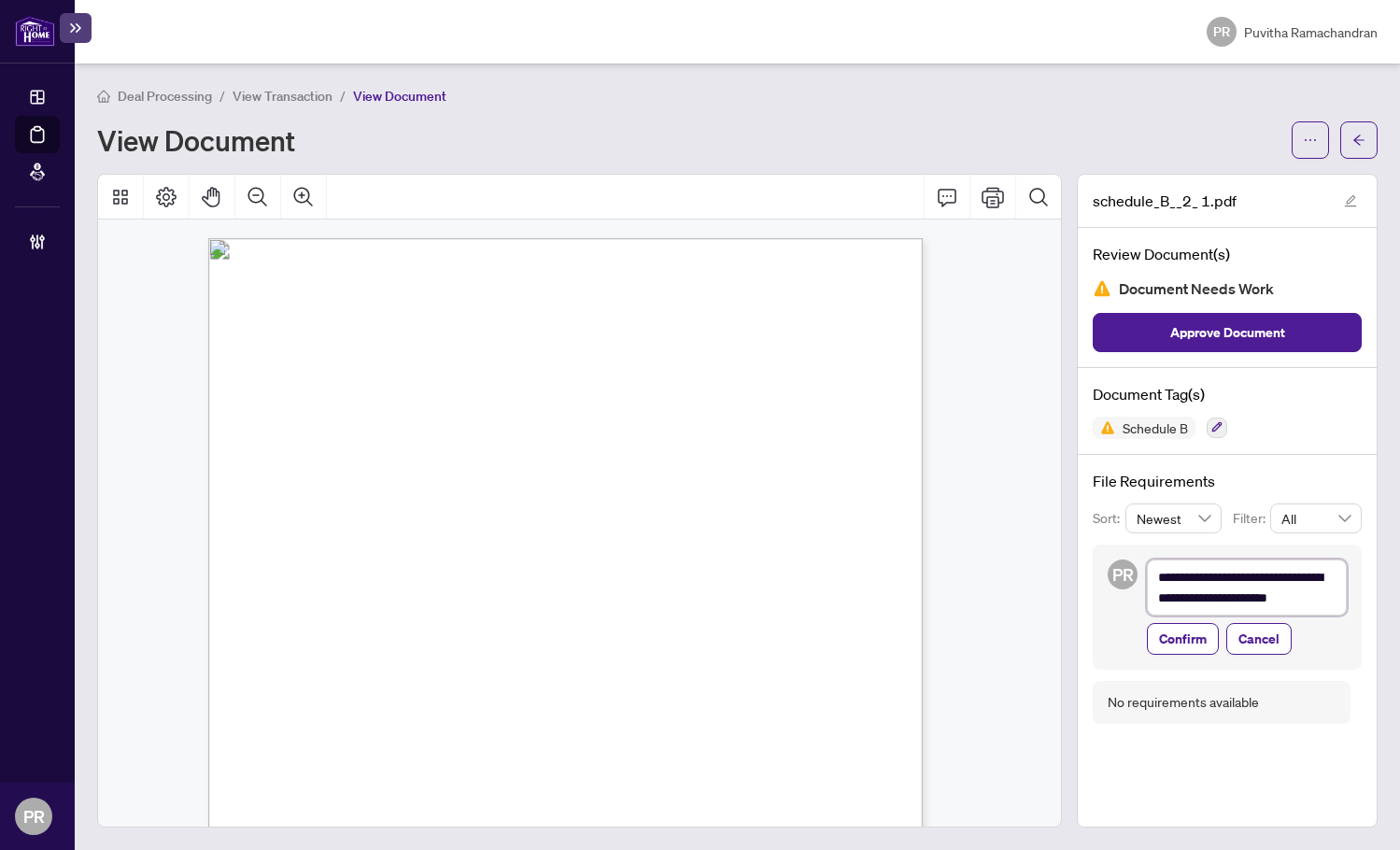 type on "**********" 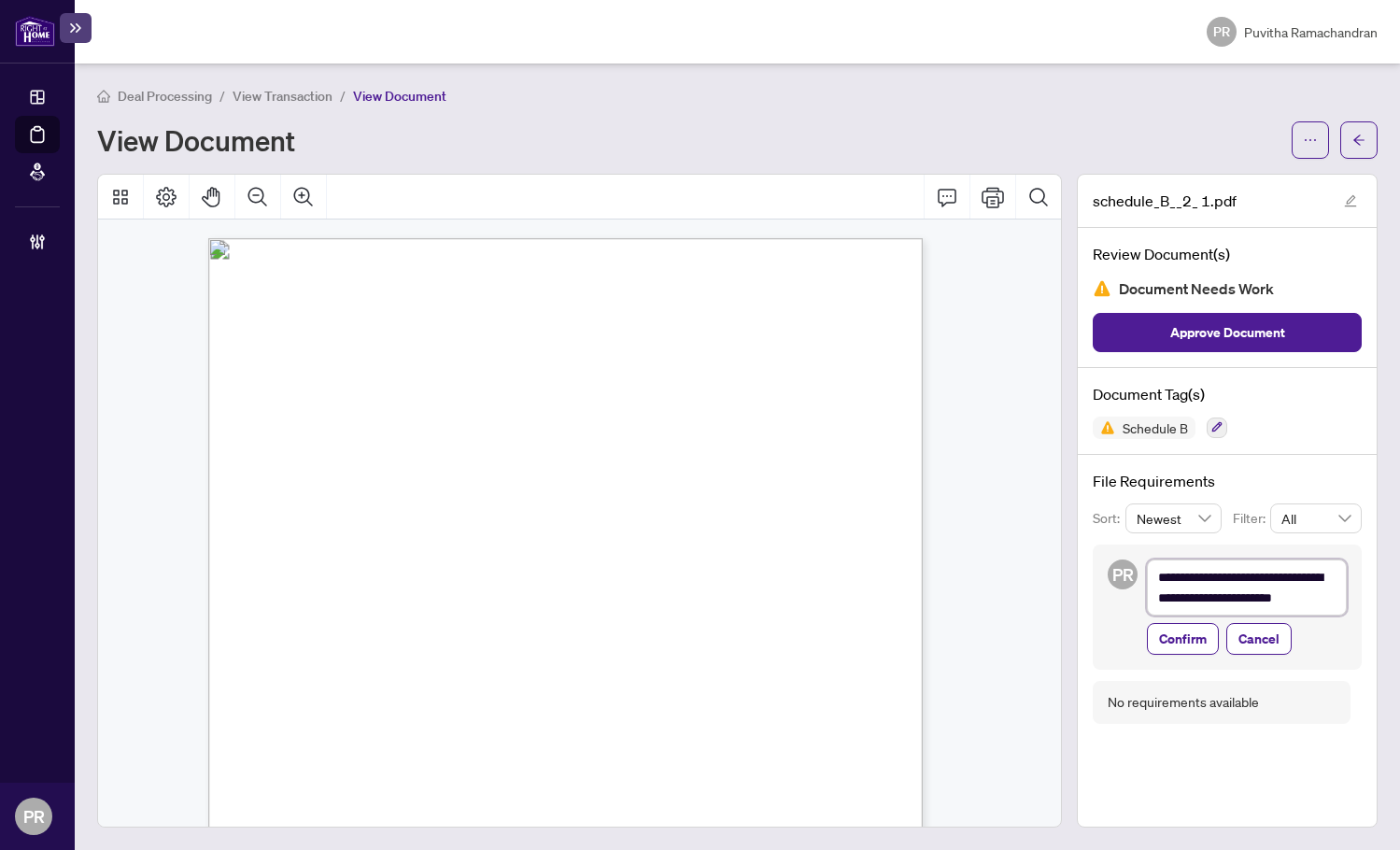 type on "**********" 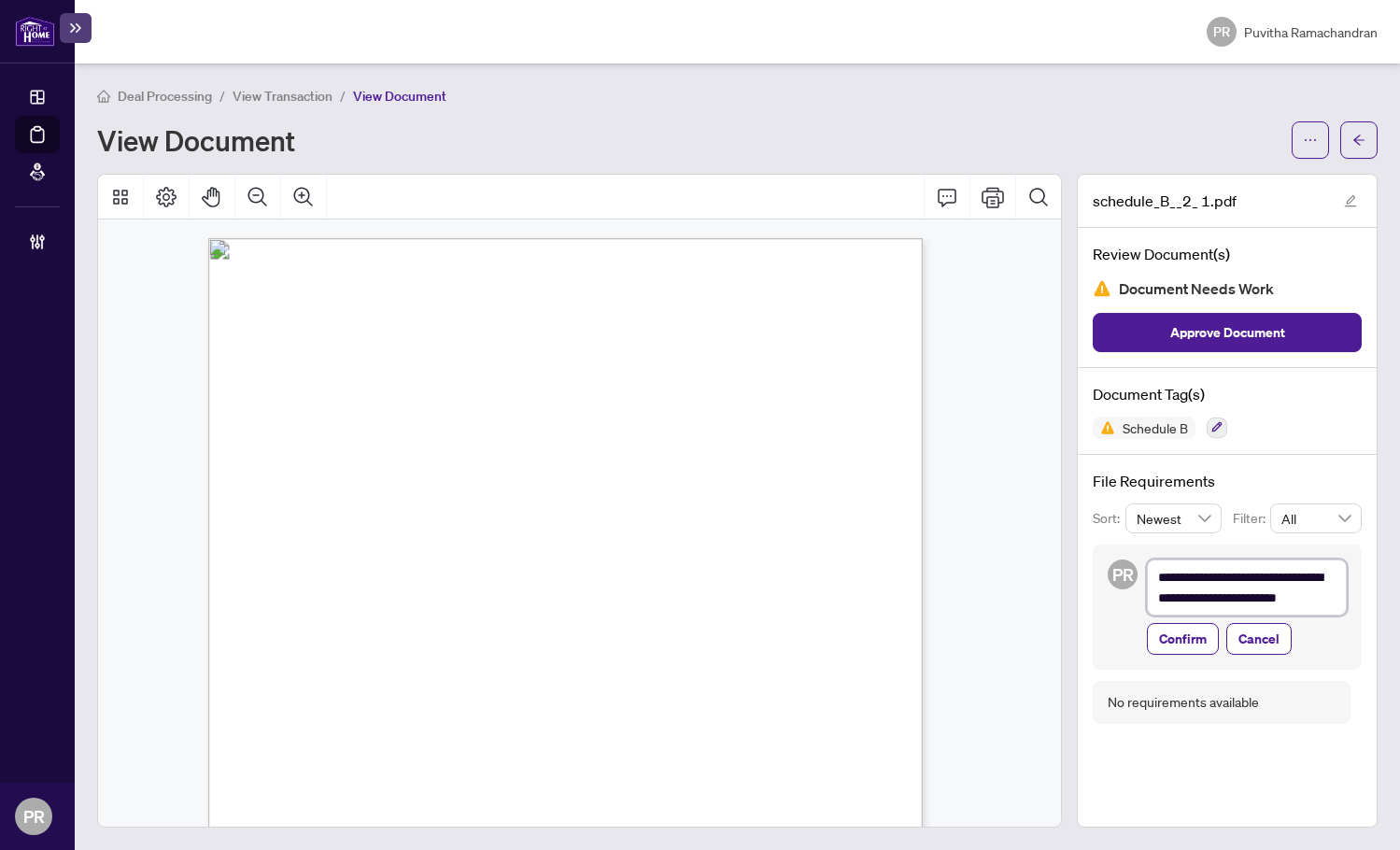 type on "**********" 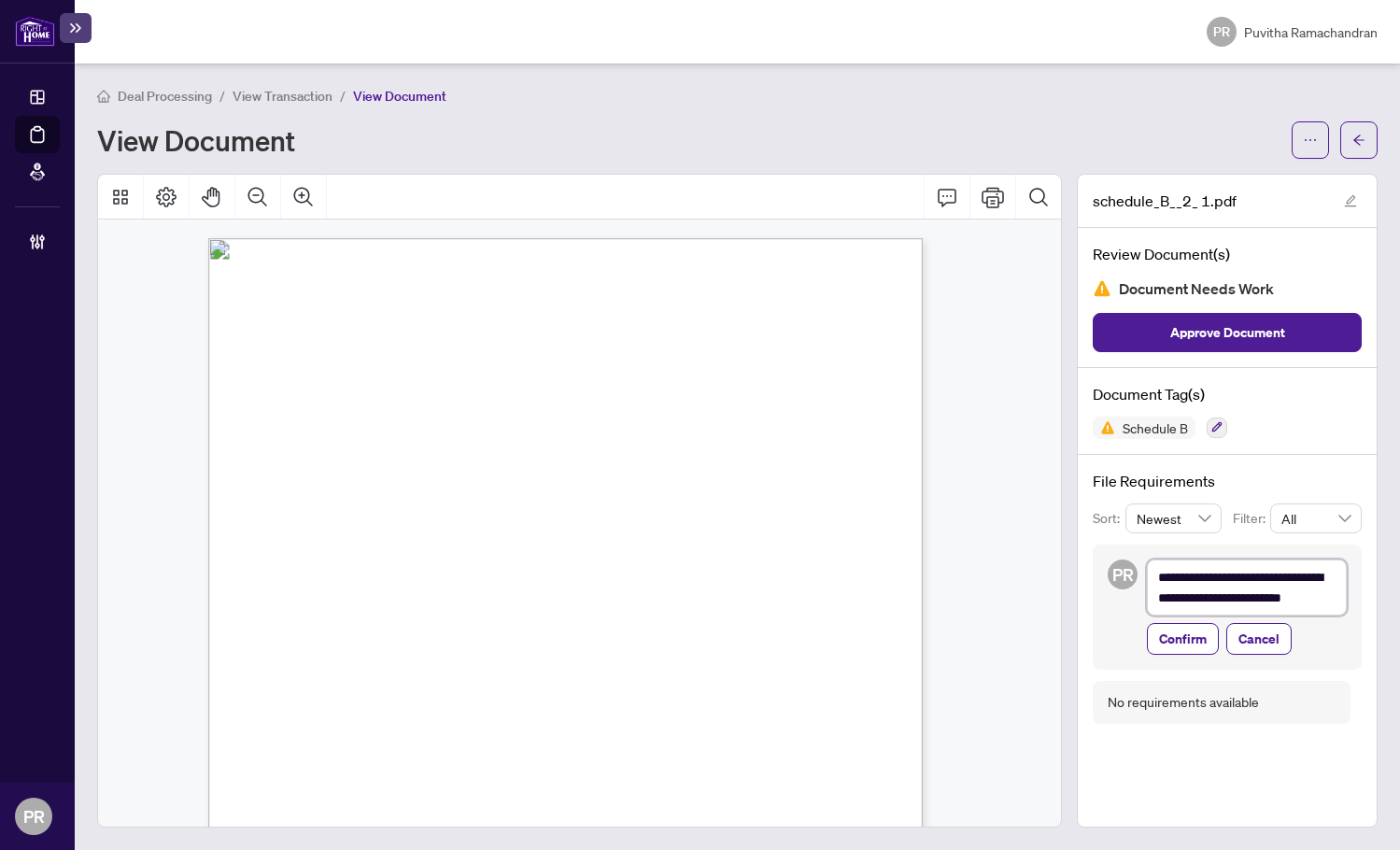 type on "**********" 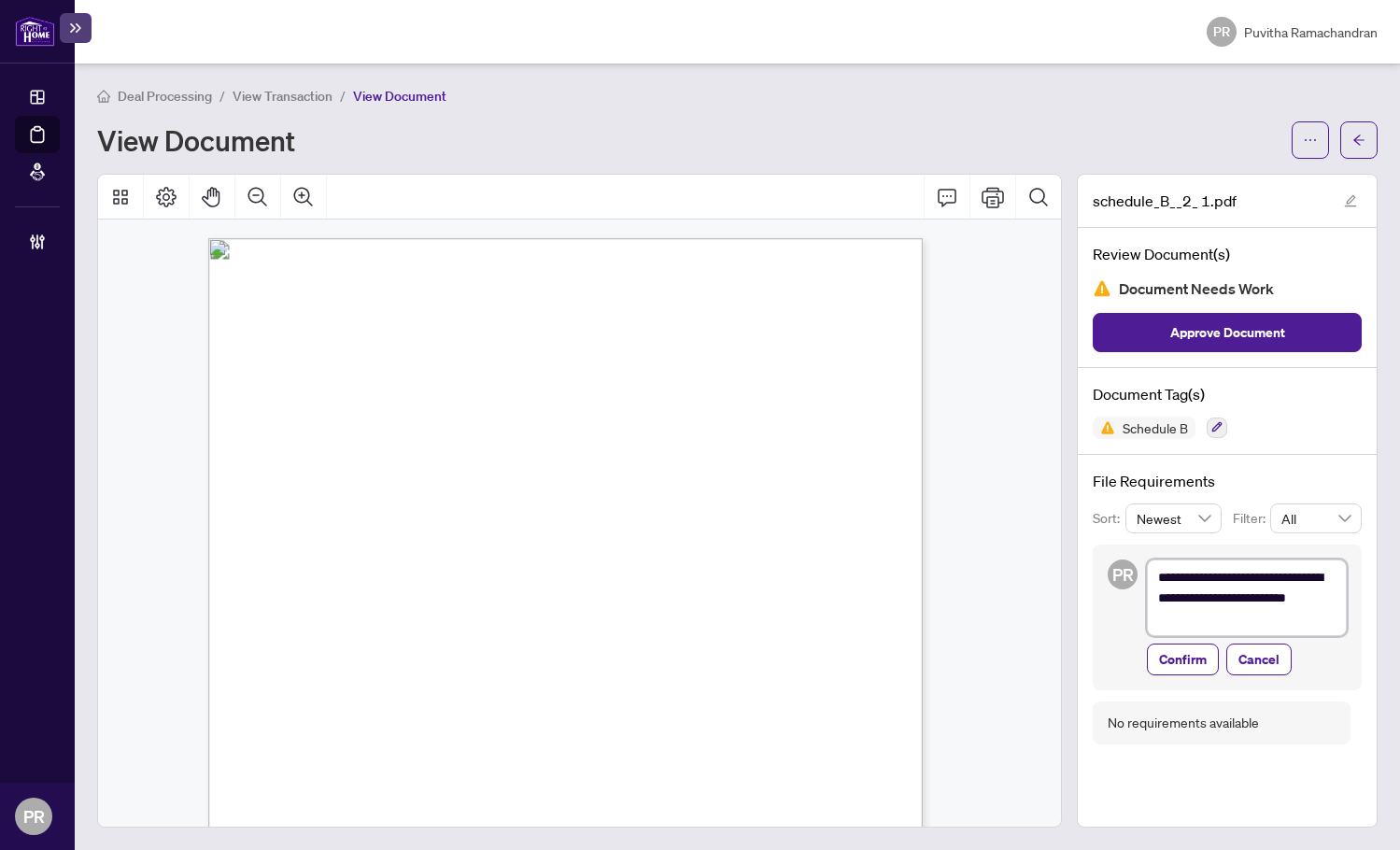 type on "**********" 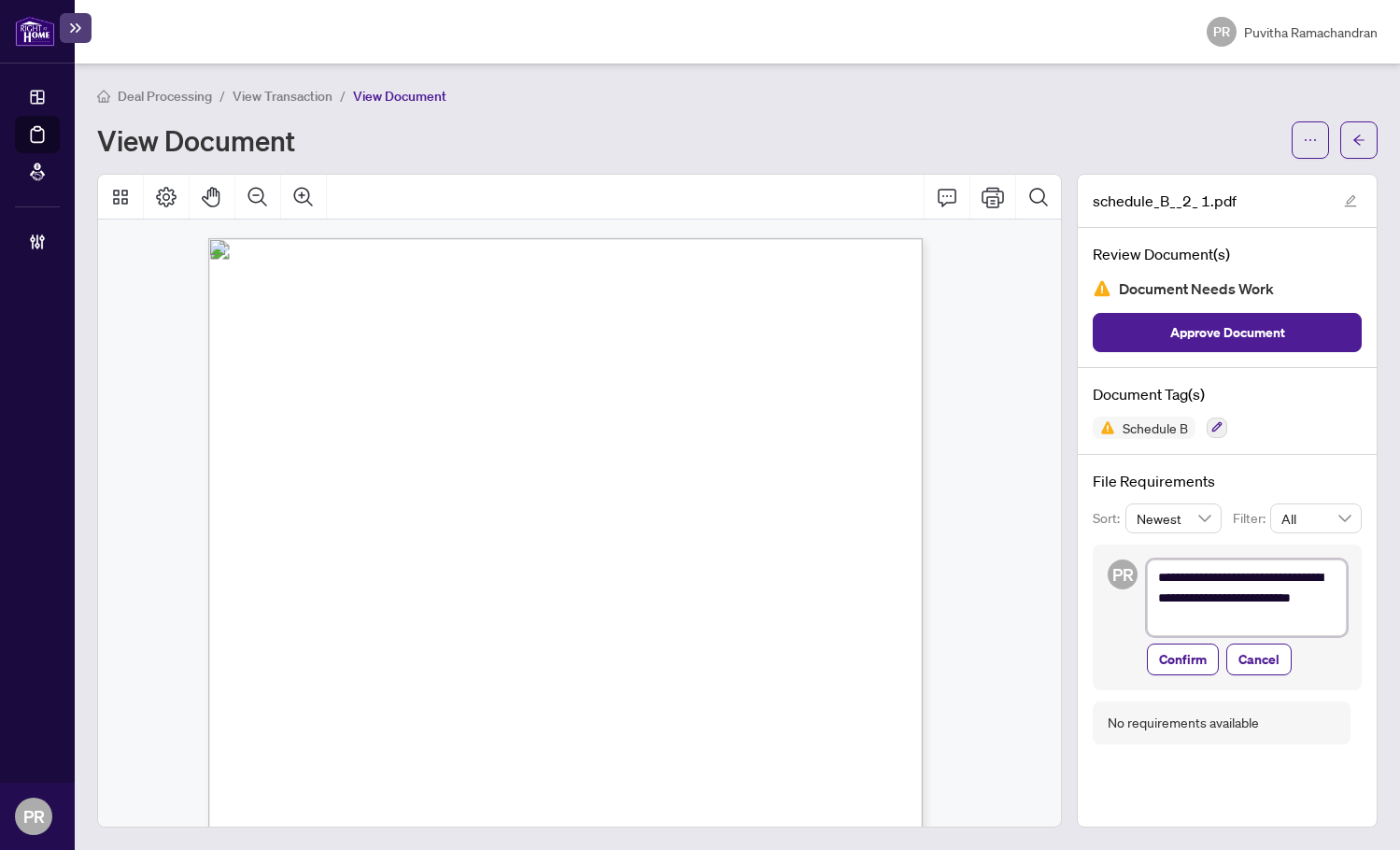 type on "**********" 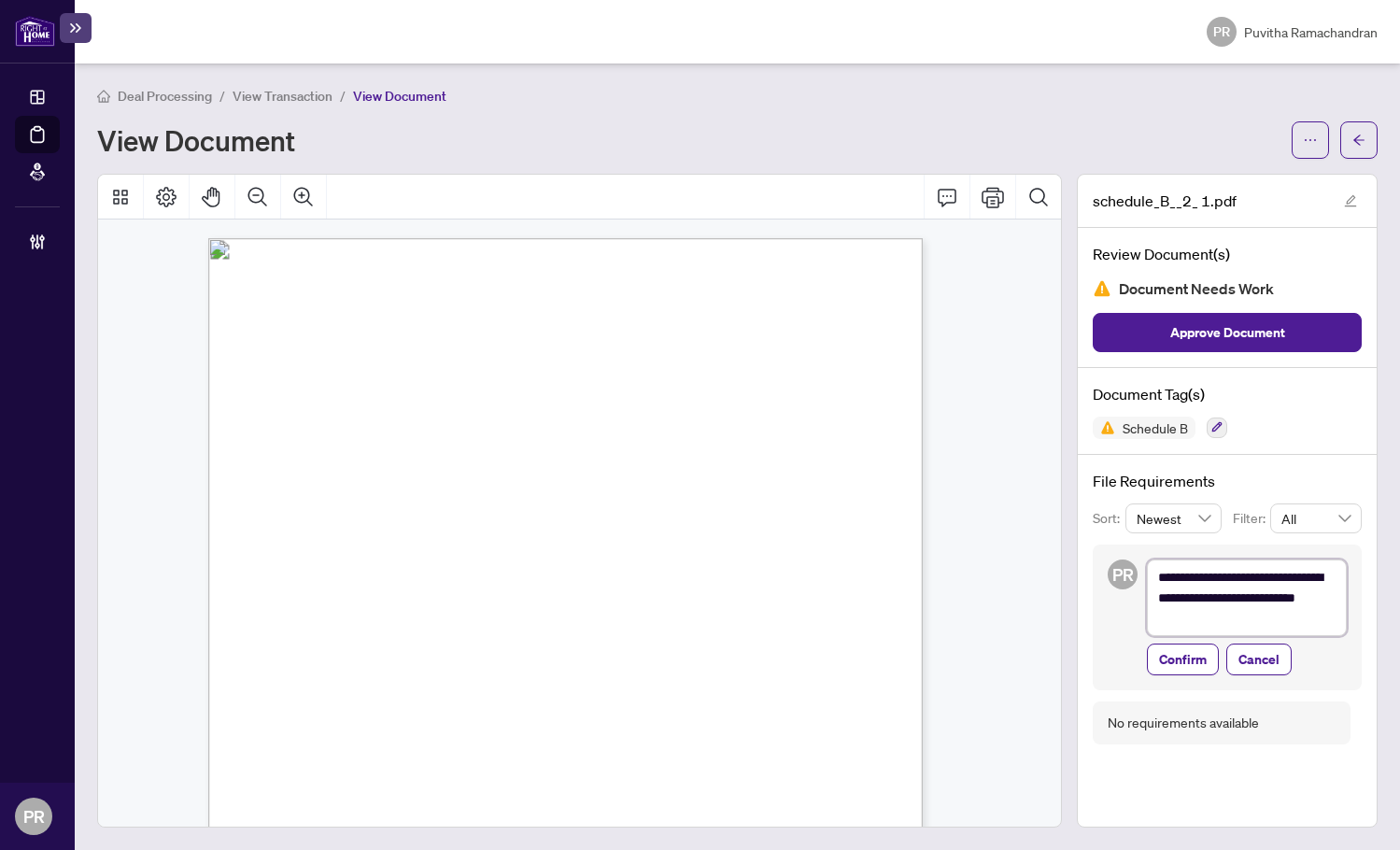 type on "**********" 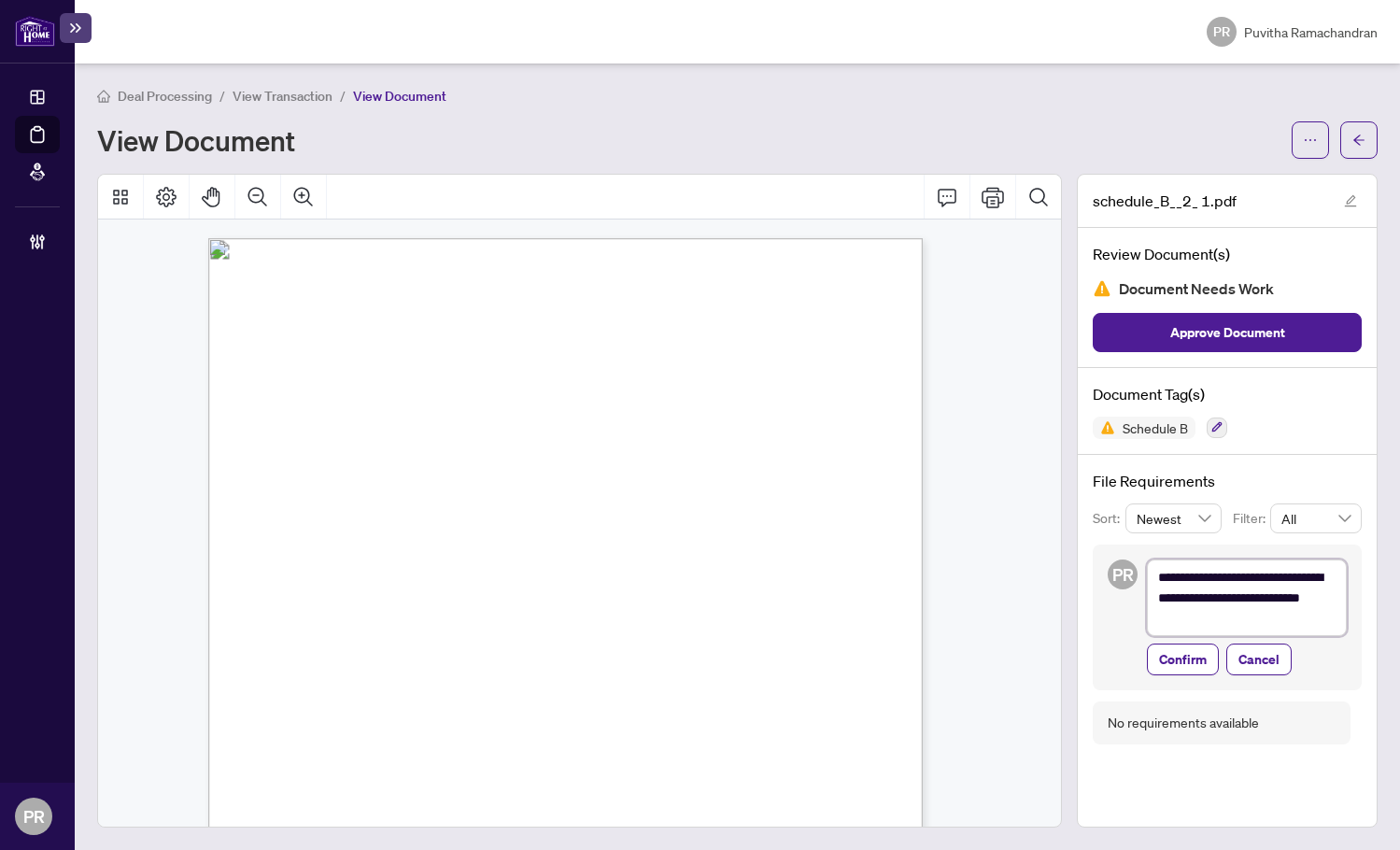 type on "**********" 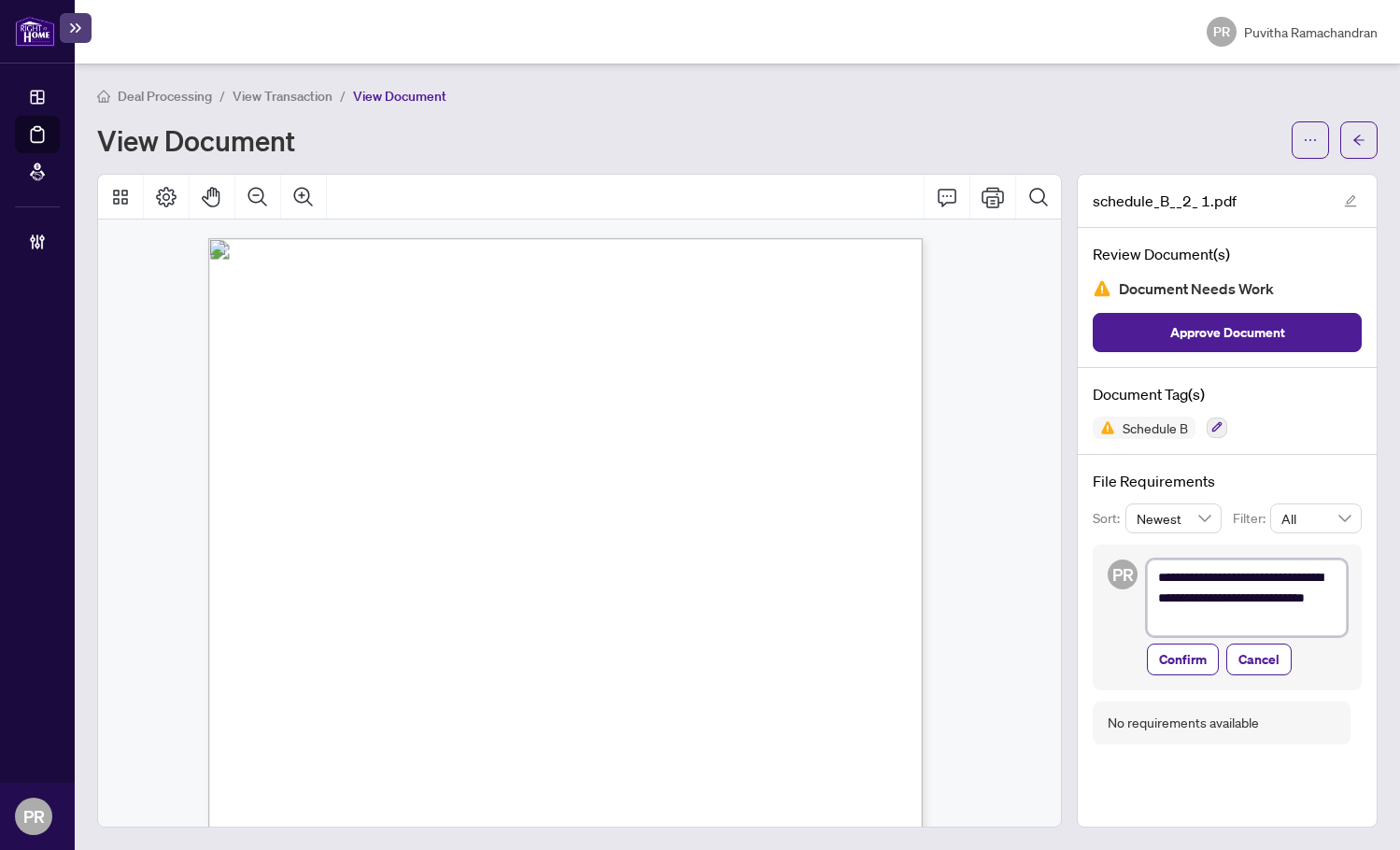 type on "**********" 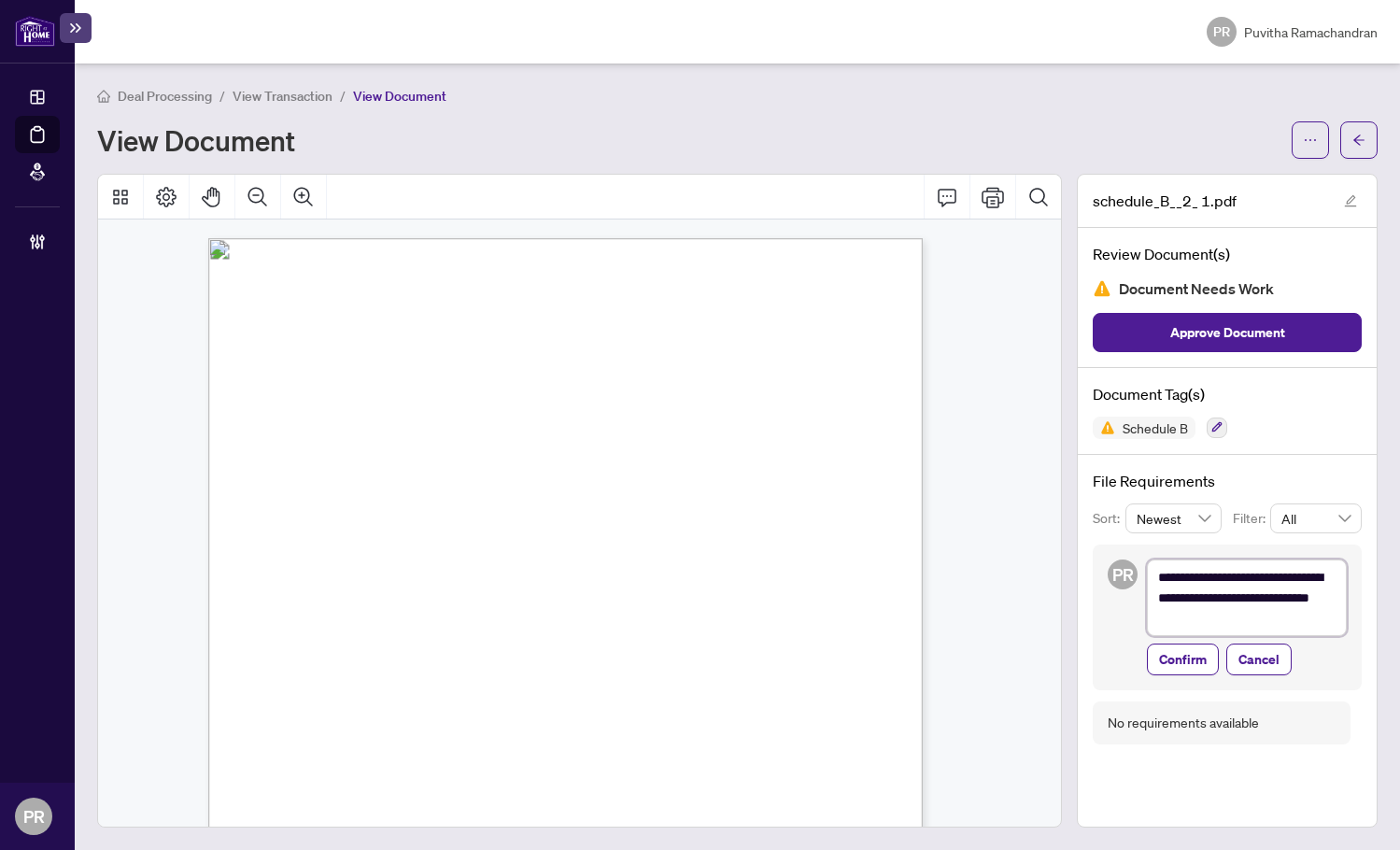 type on "**********" 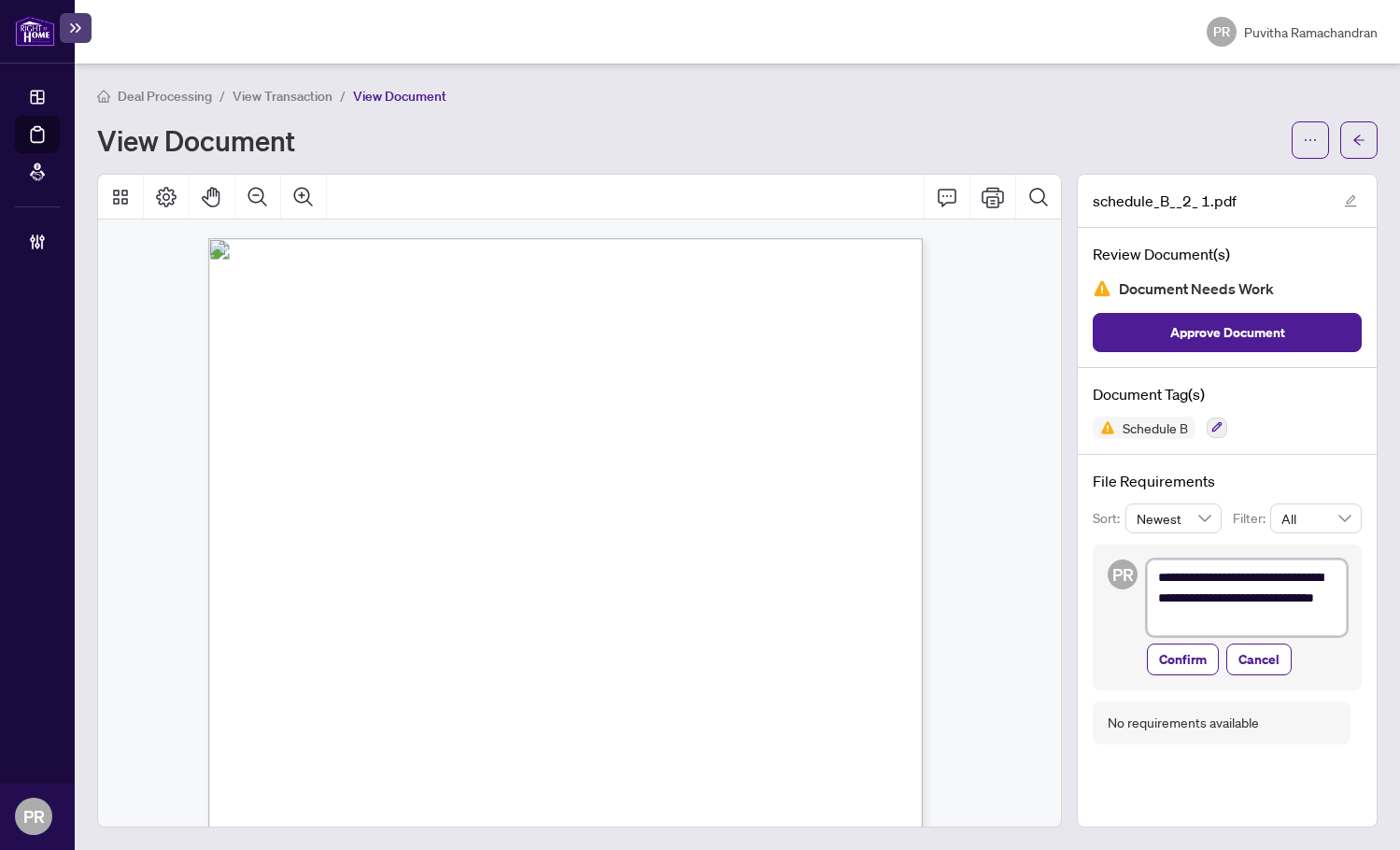type on "**********" 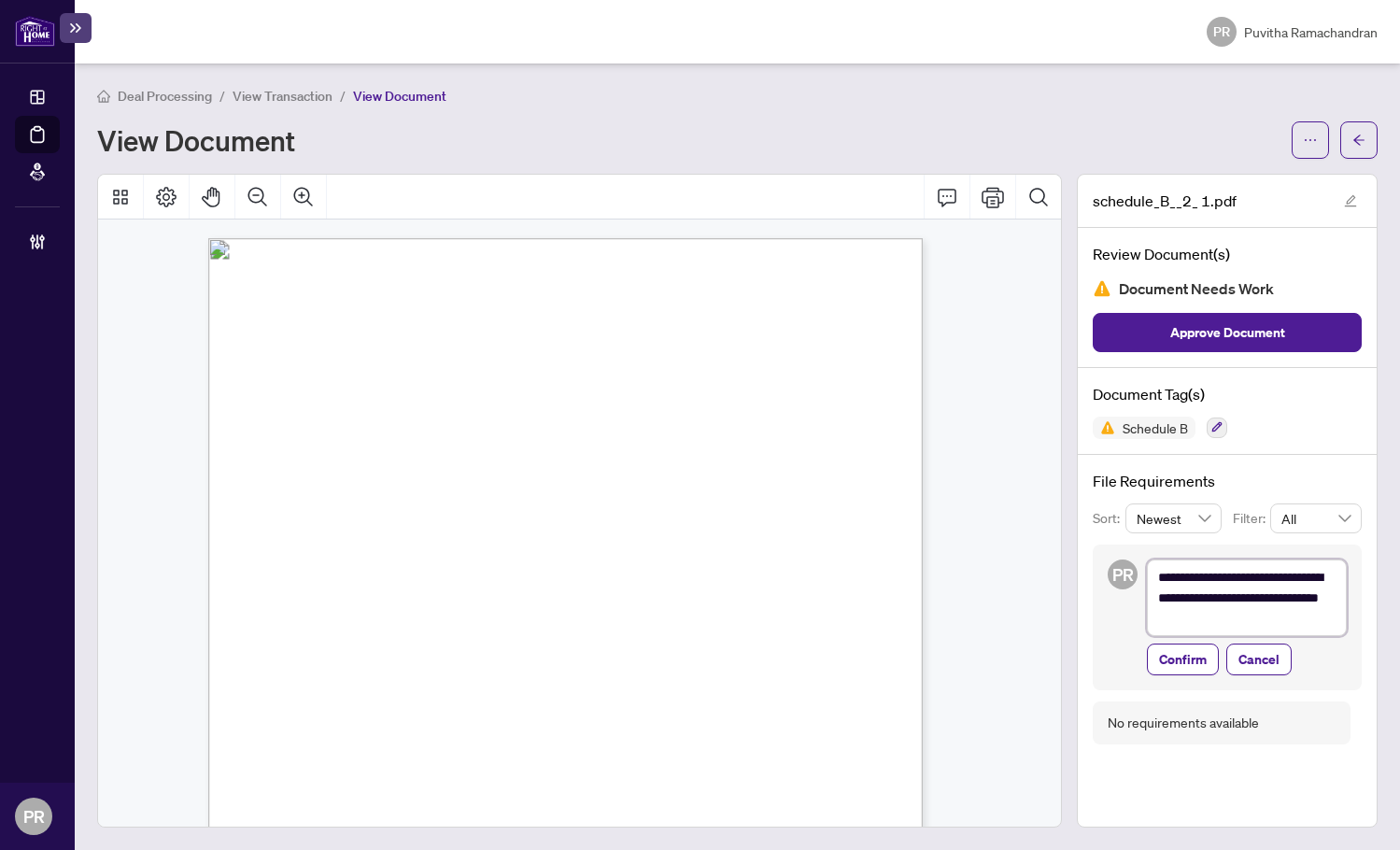type on "**********" 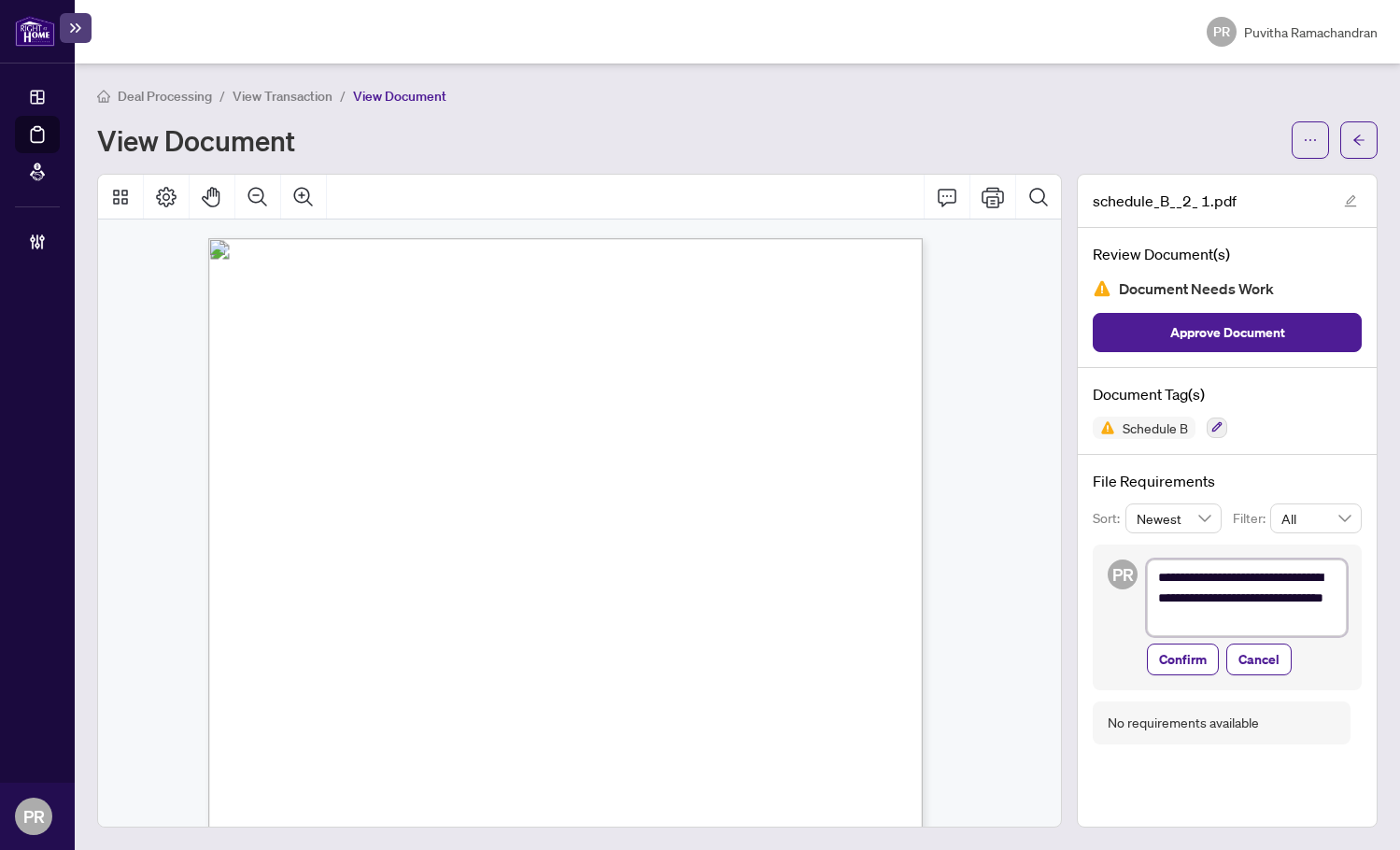 type on "**********" 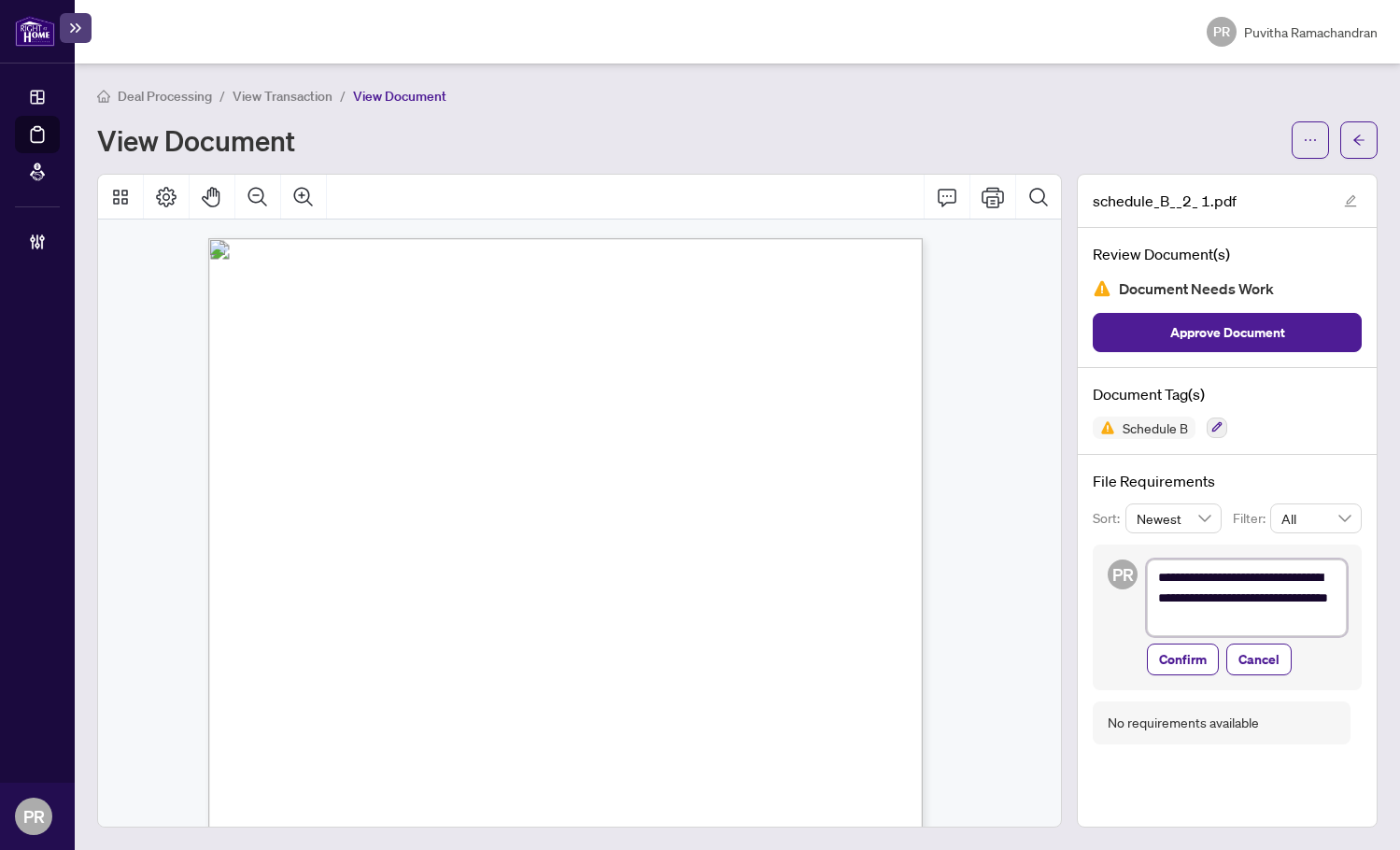 type on "**********" 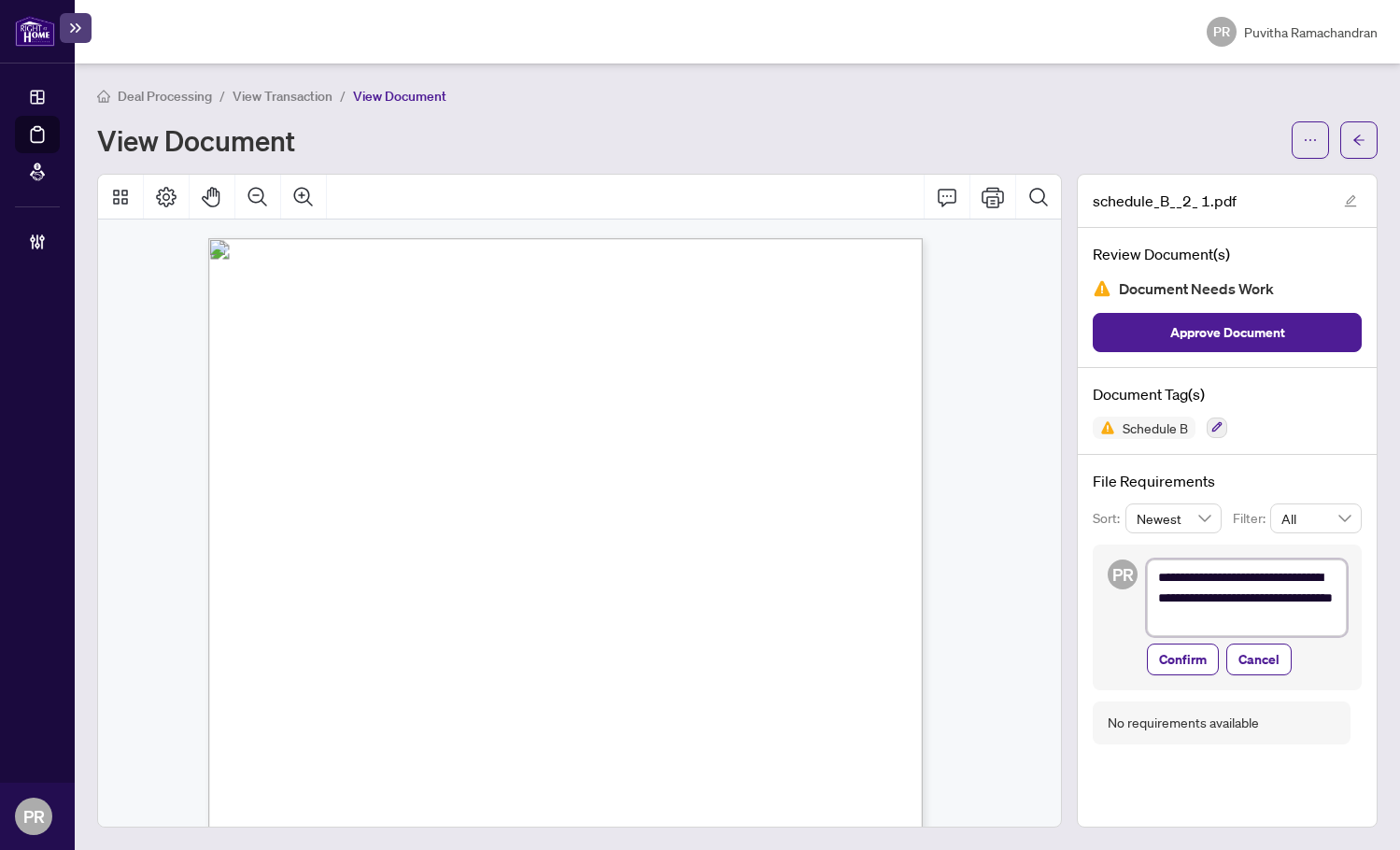type on "**********" 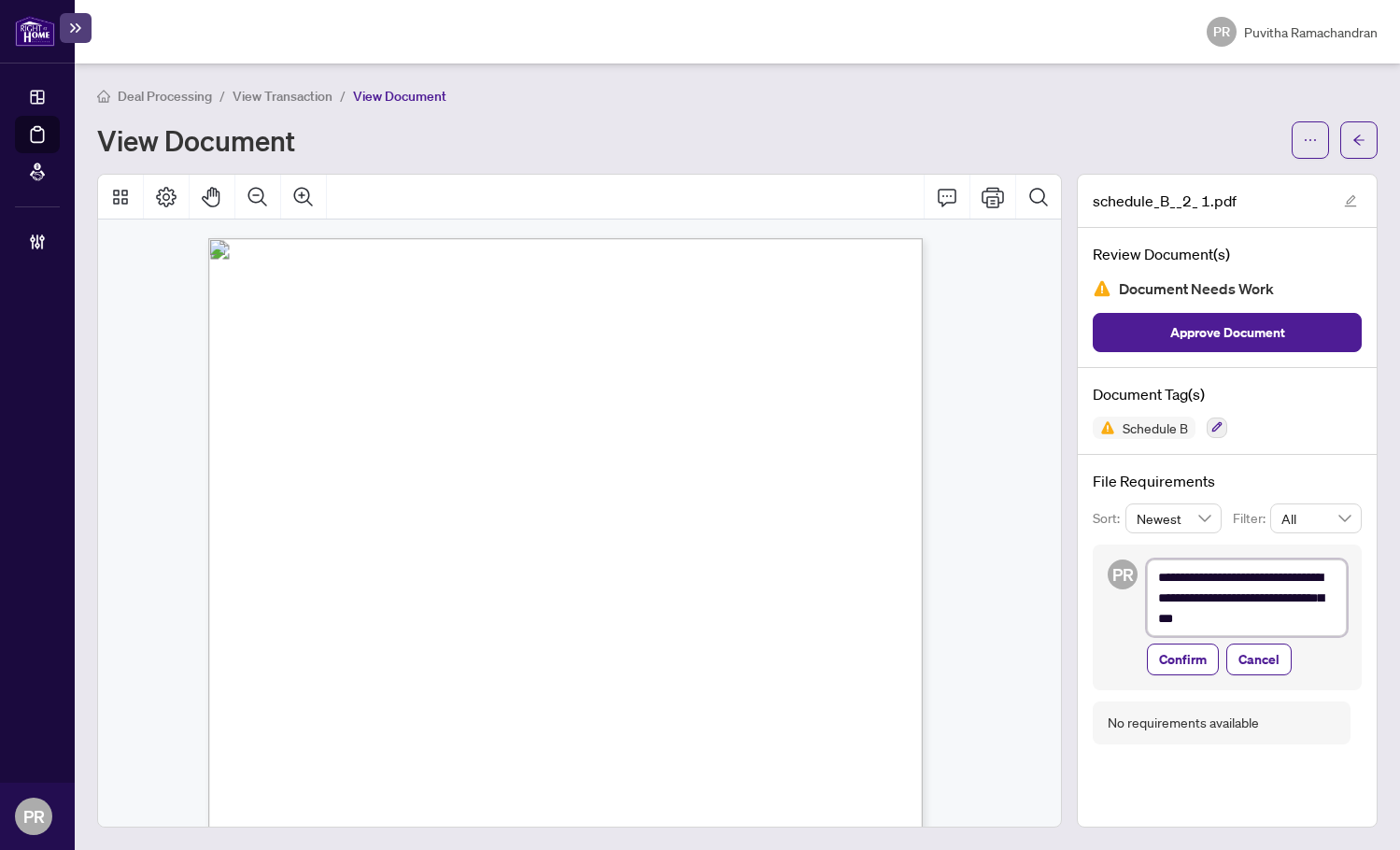 type on "**********" 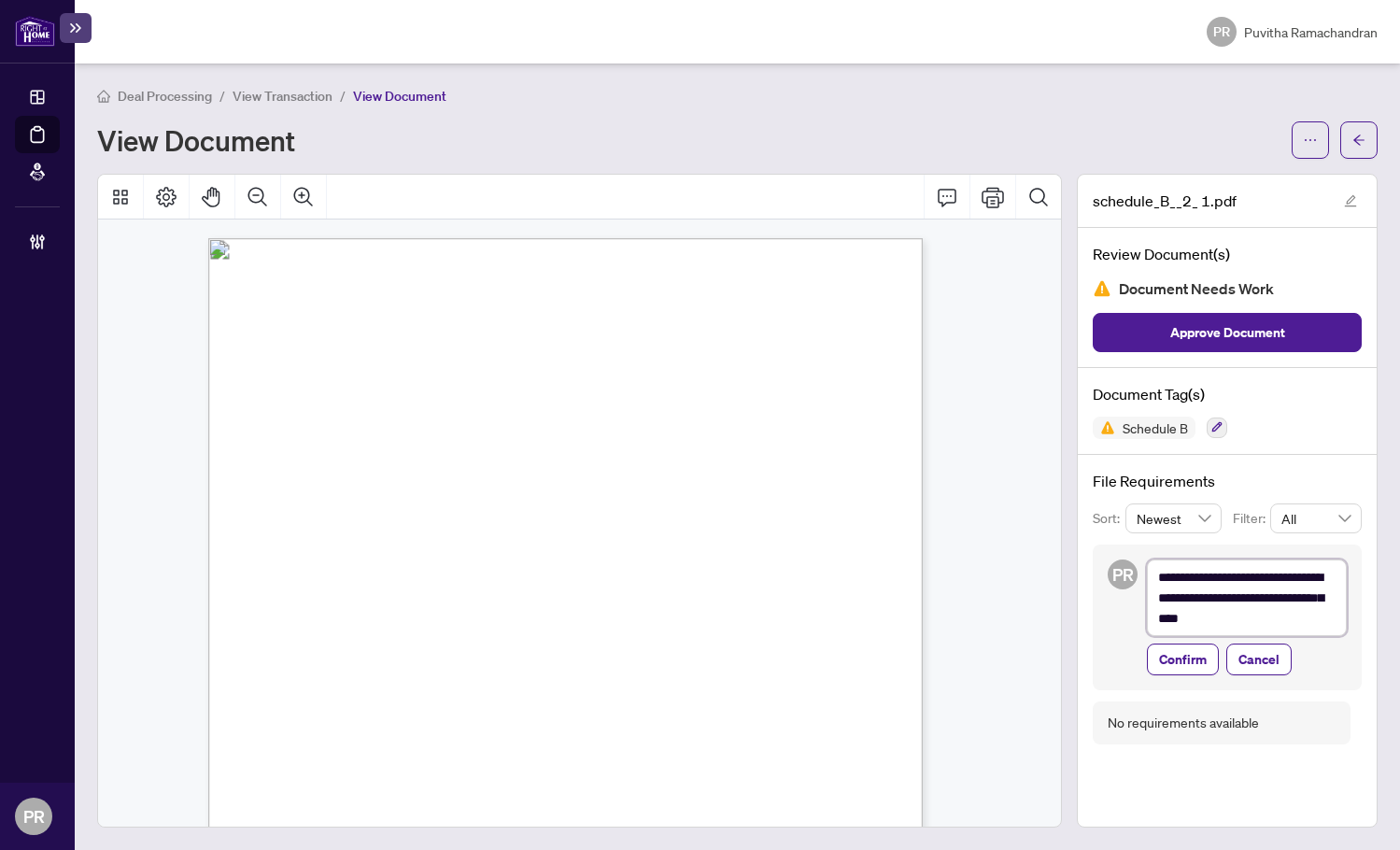 type on "**********" 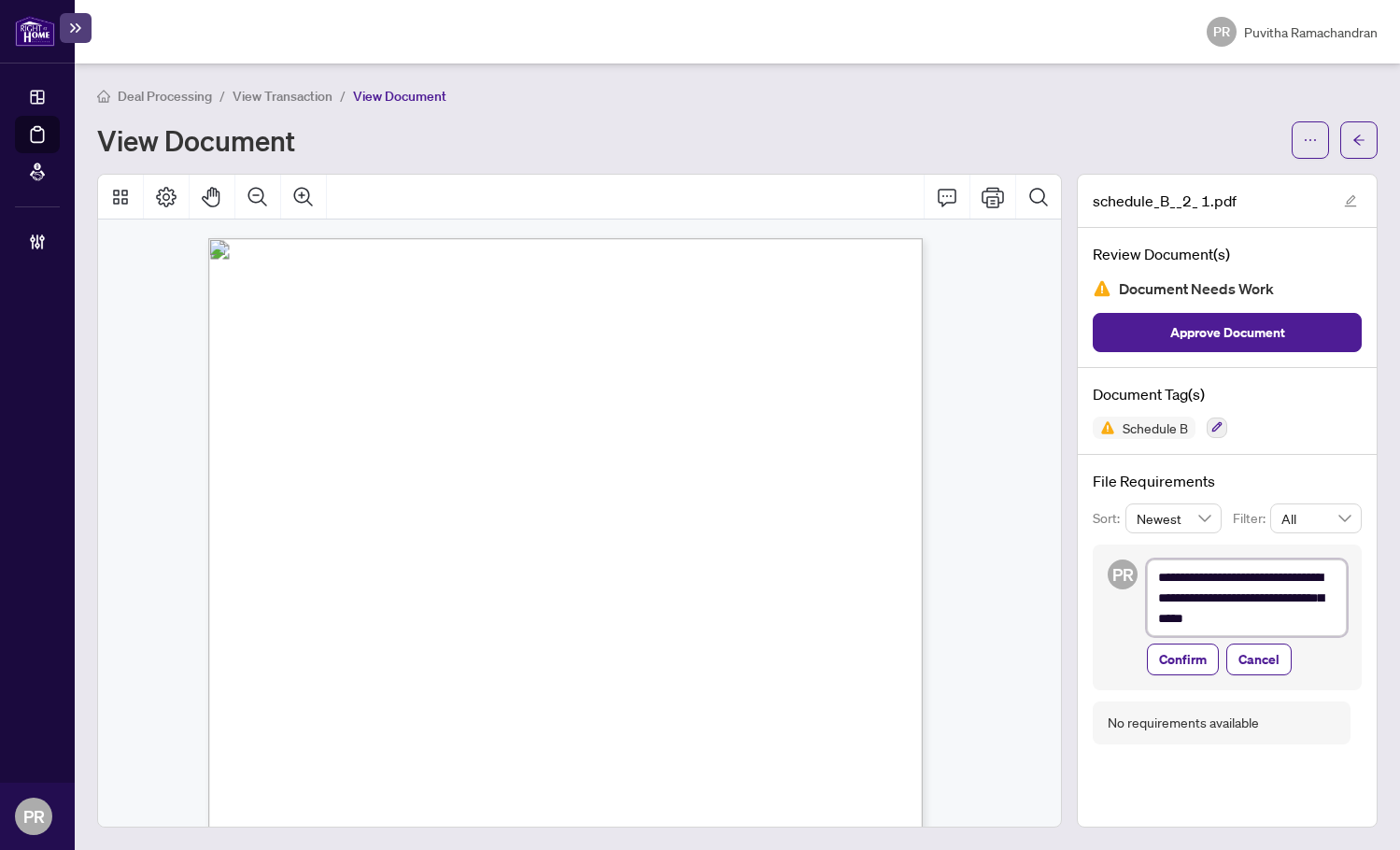 type on "**********" 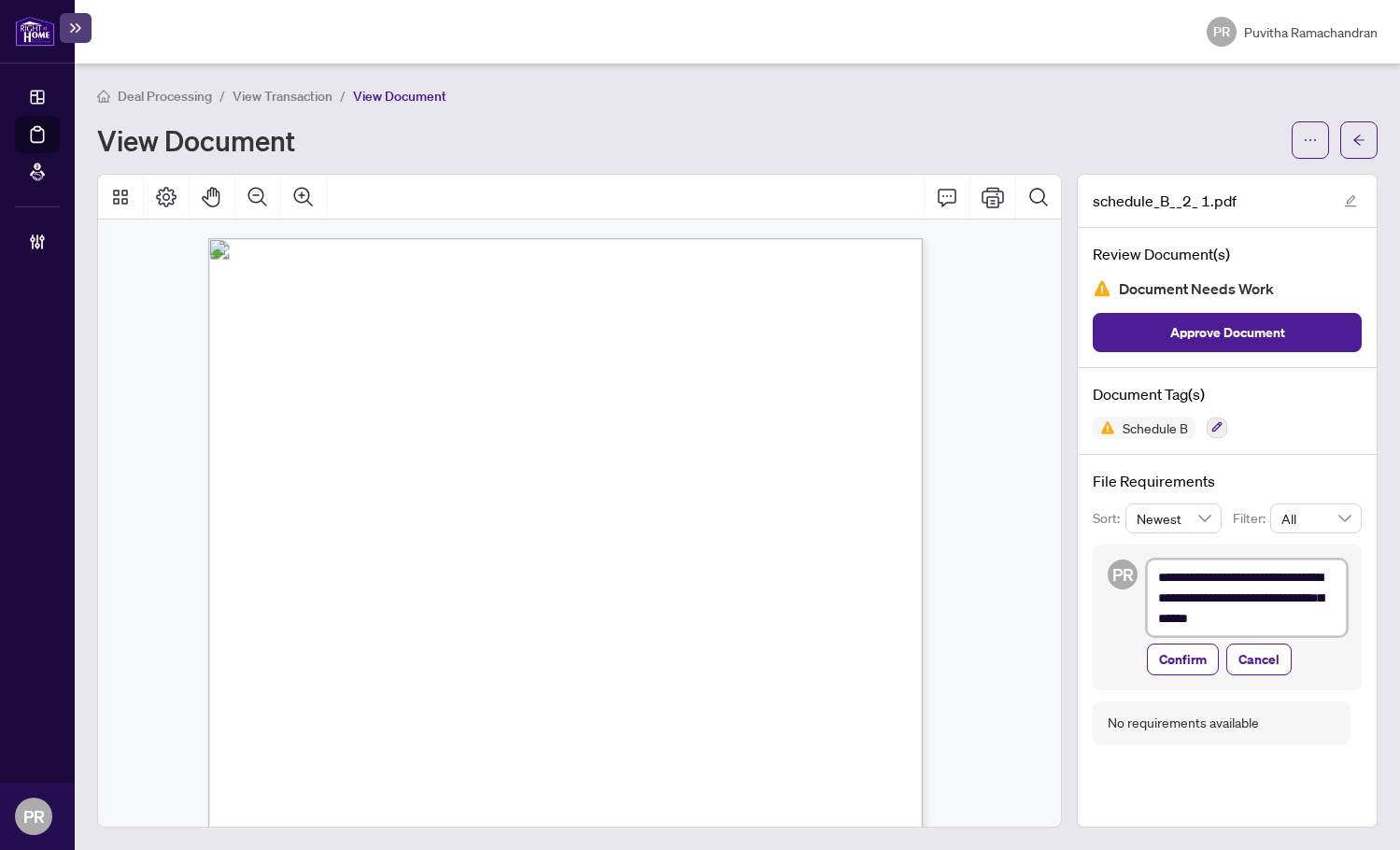 type on "**********" 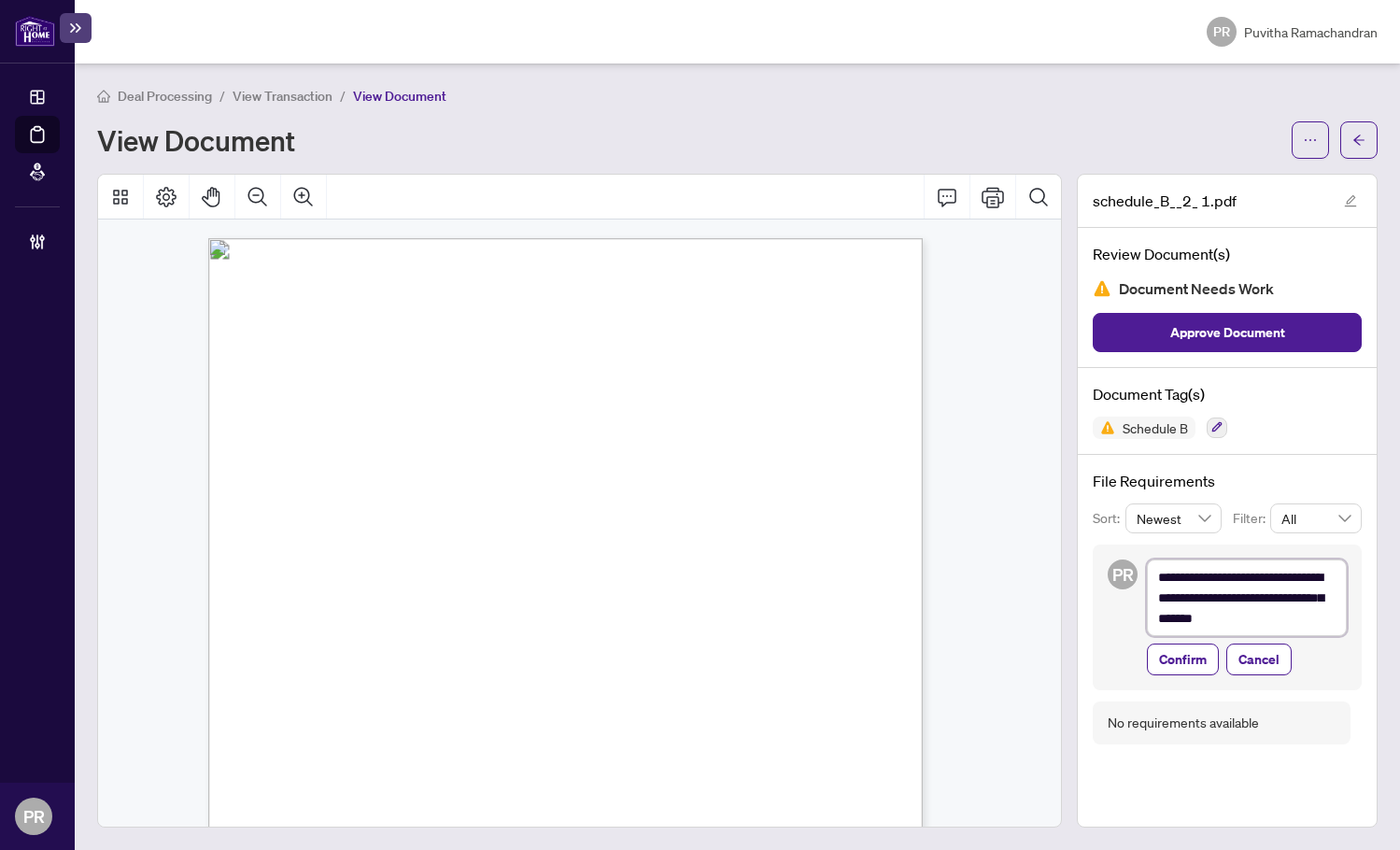 type on "**********" 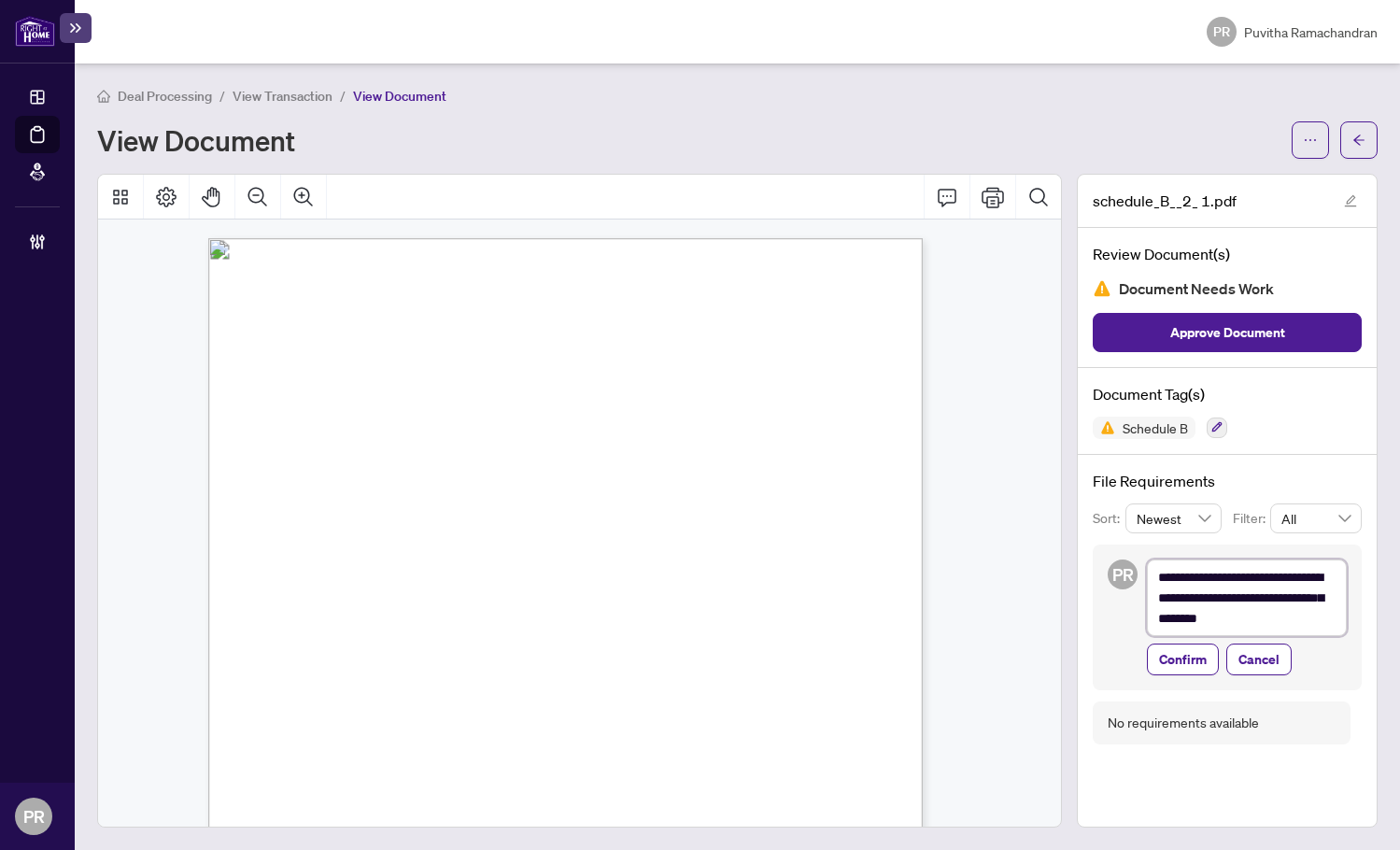 type on "**********" 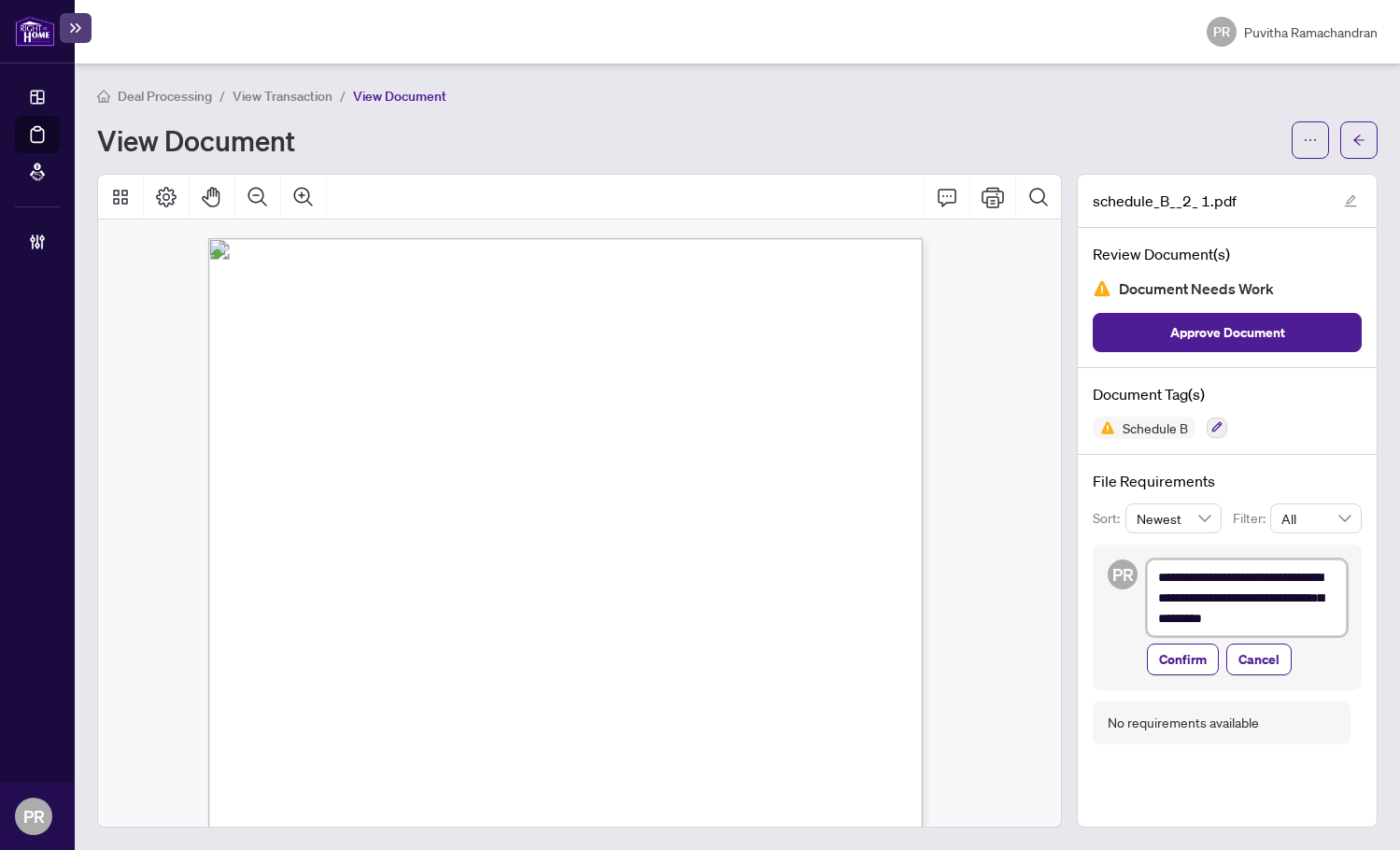 type on "**********" 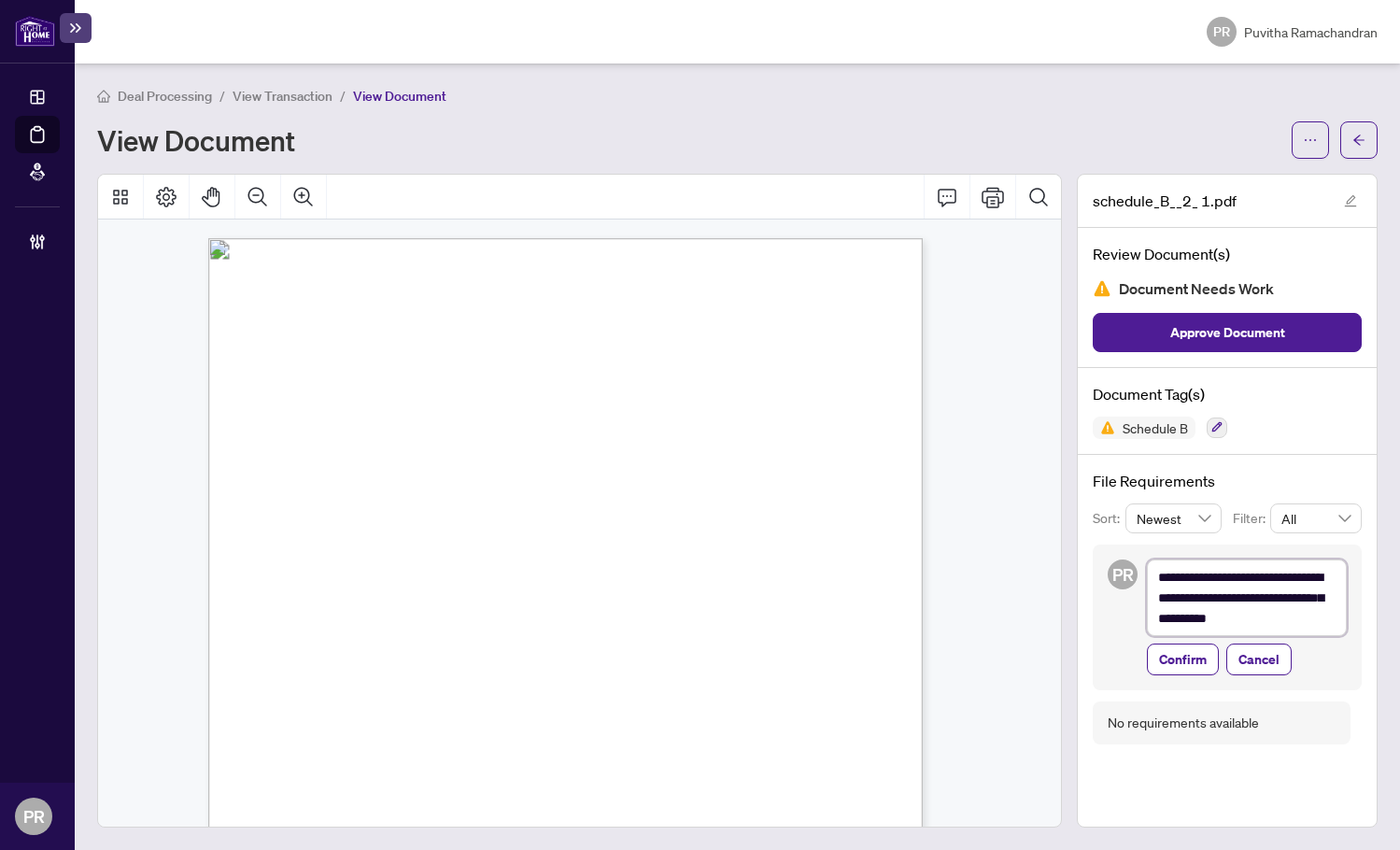 type on "**********" 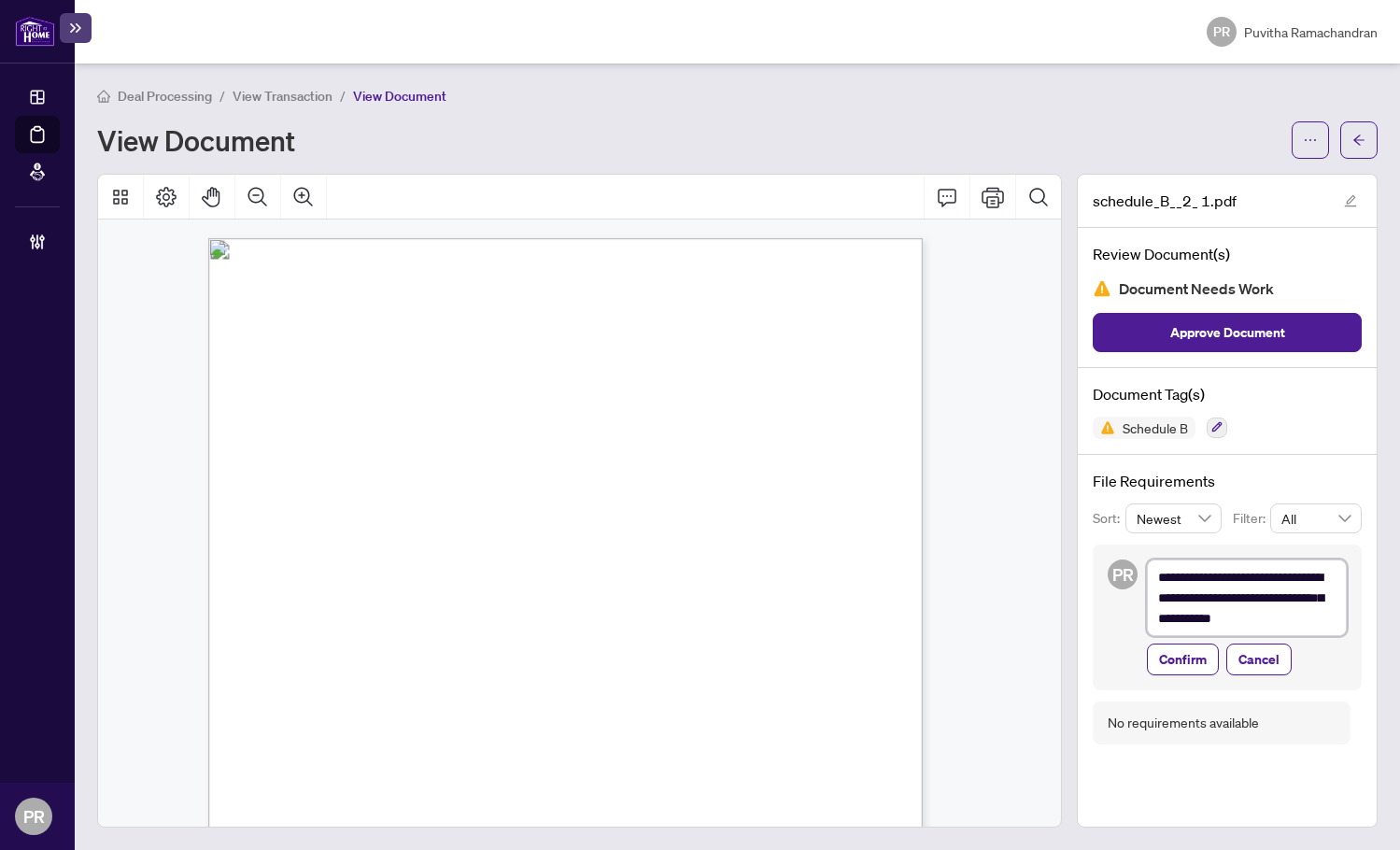 type on "**********" 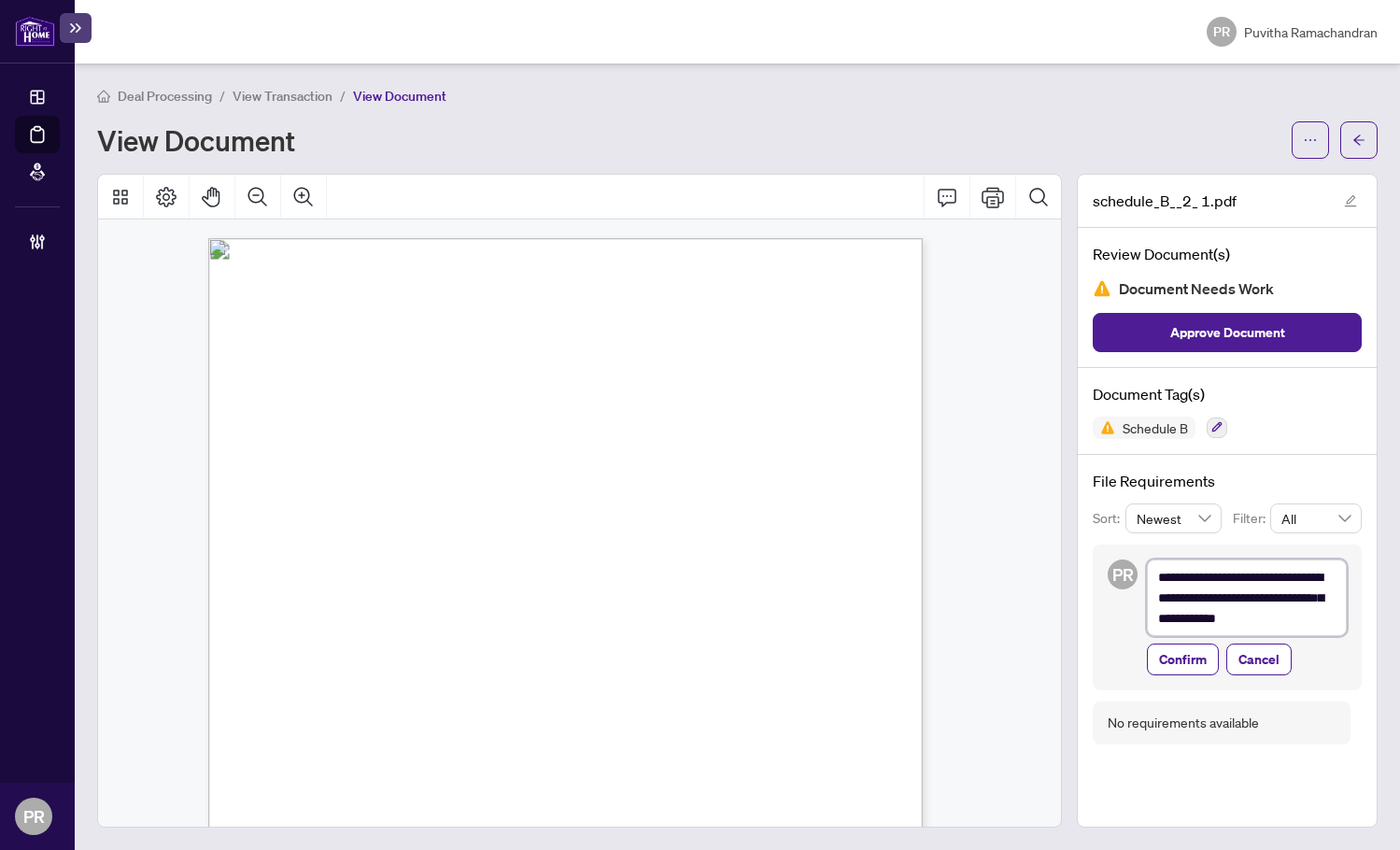 type on "**********" 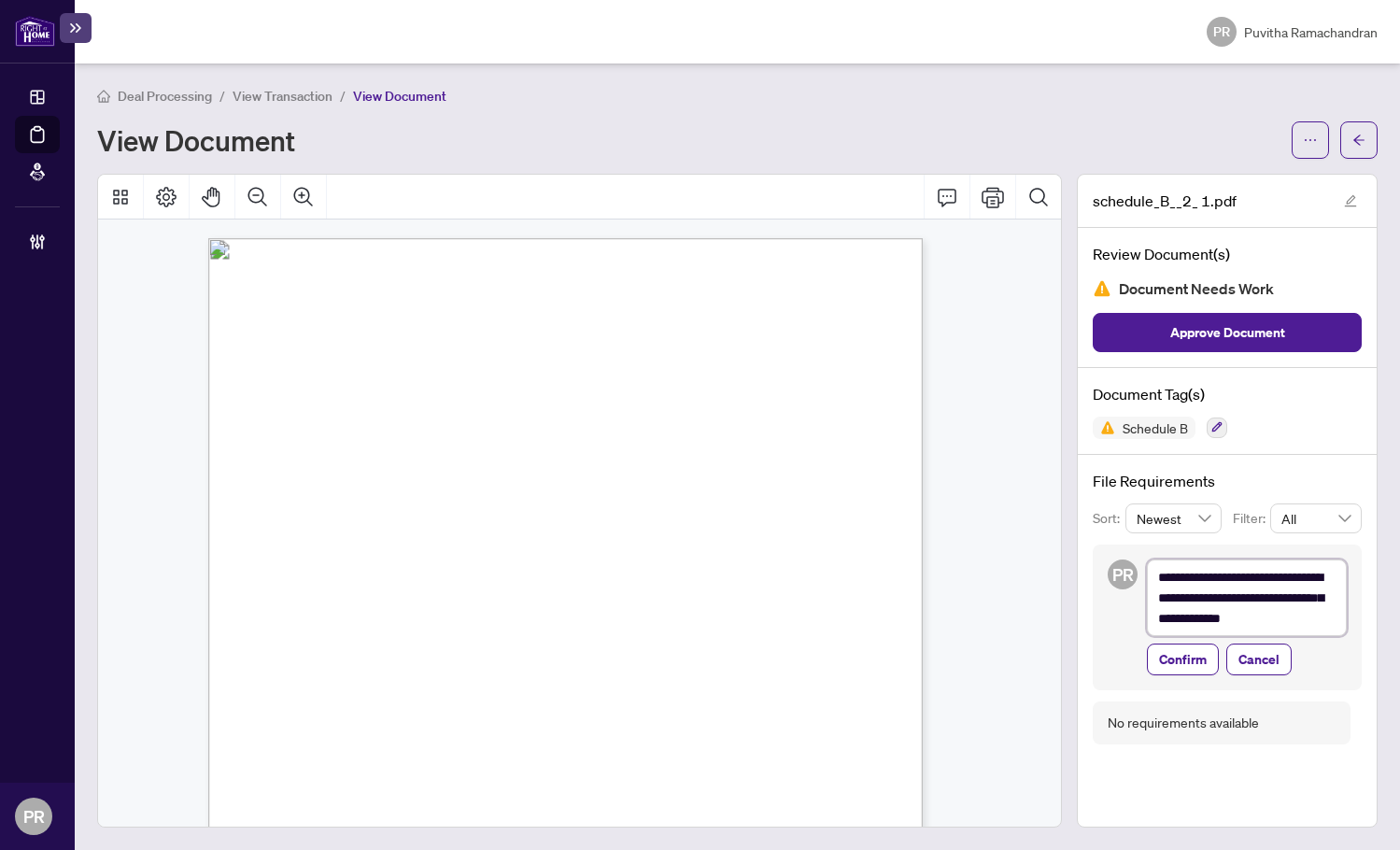 type on "**********" 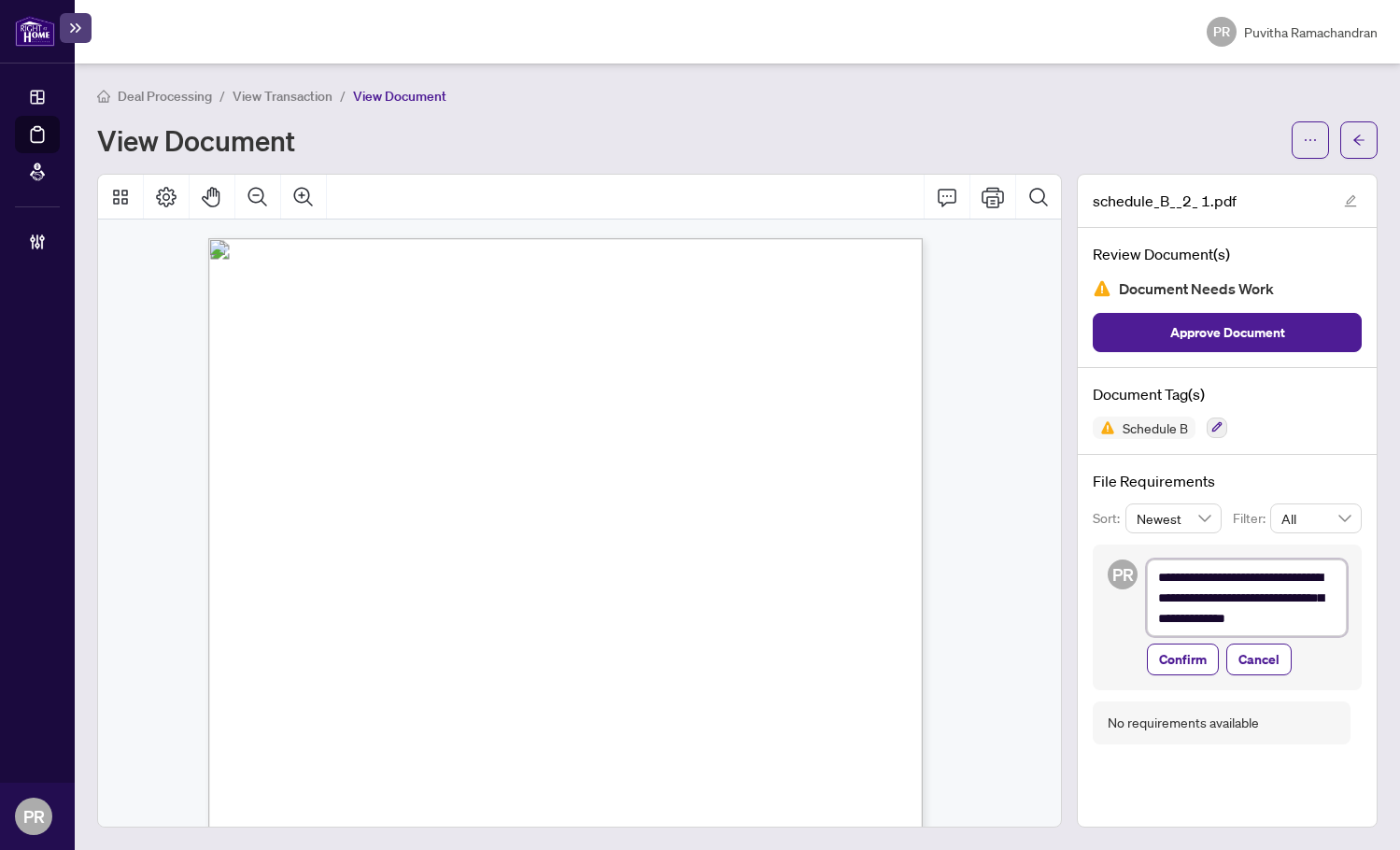type on "**********" 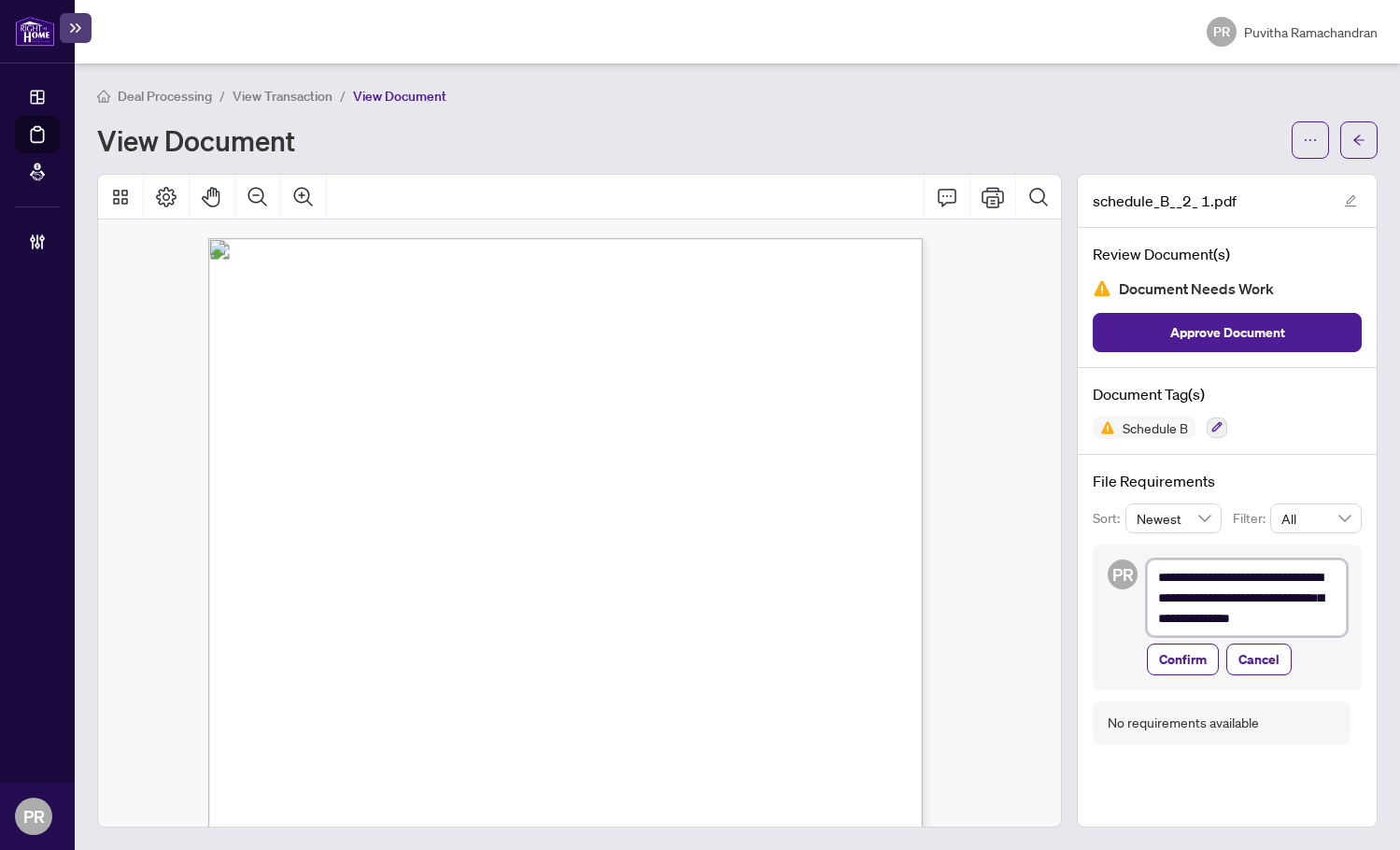type on "**********" 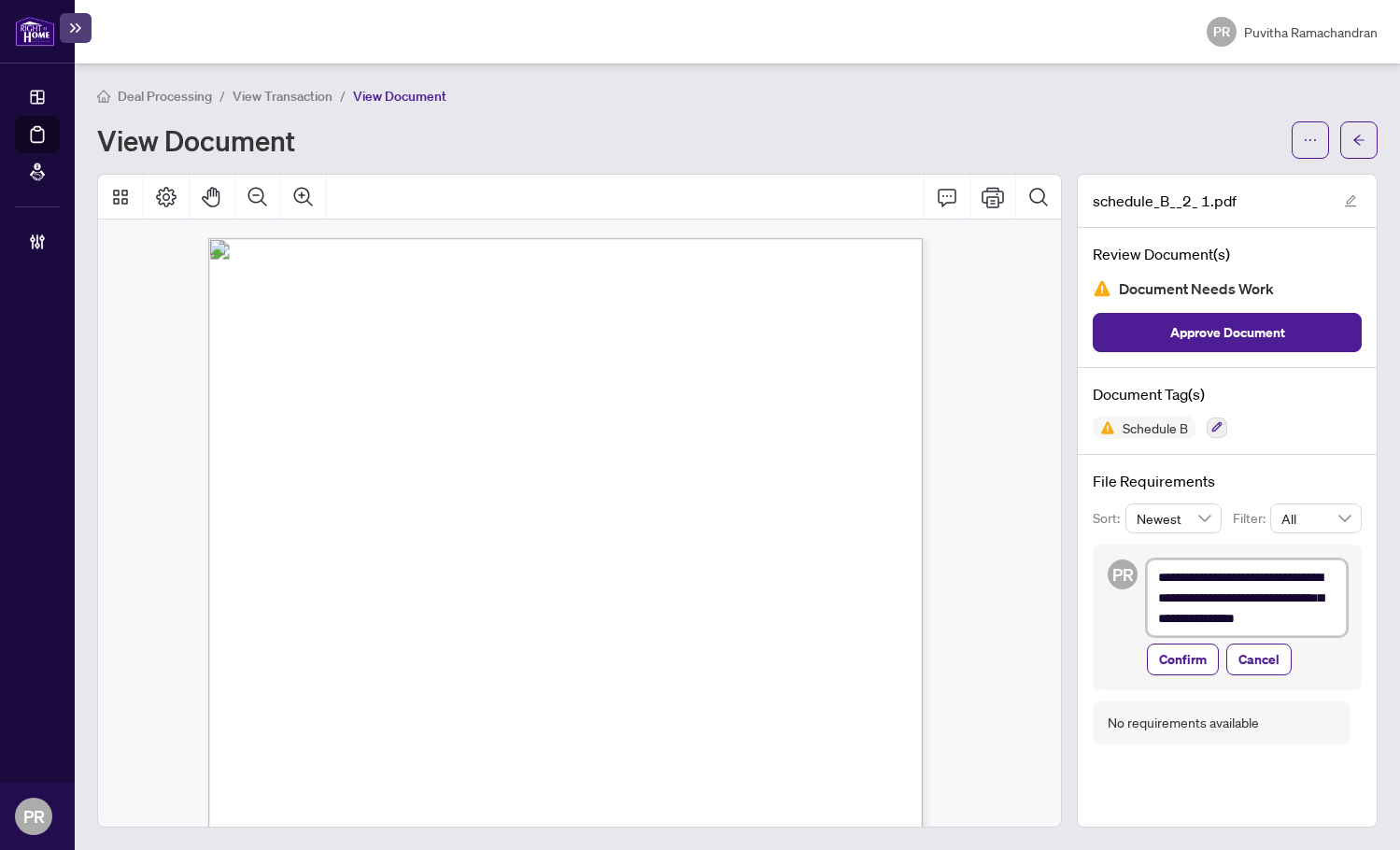 type on "**********" 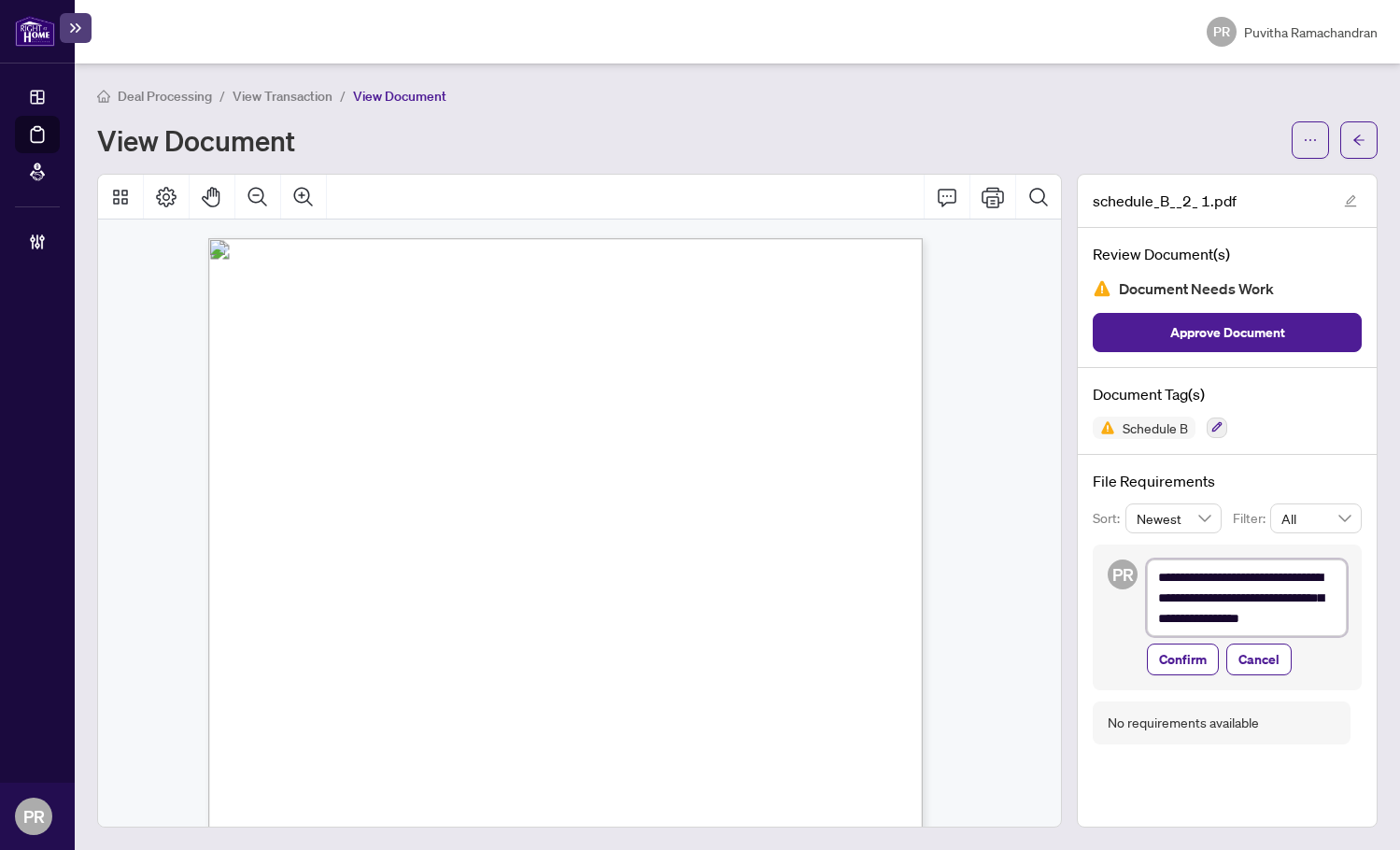 type on "**********" 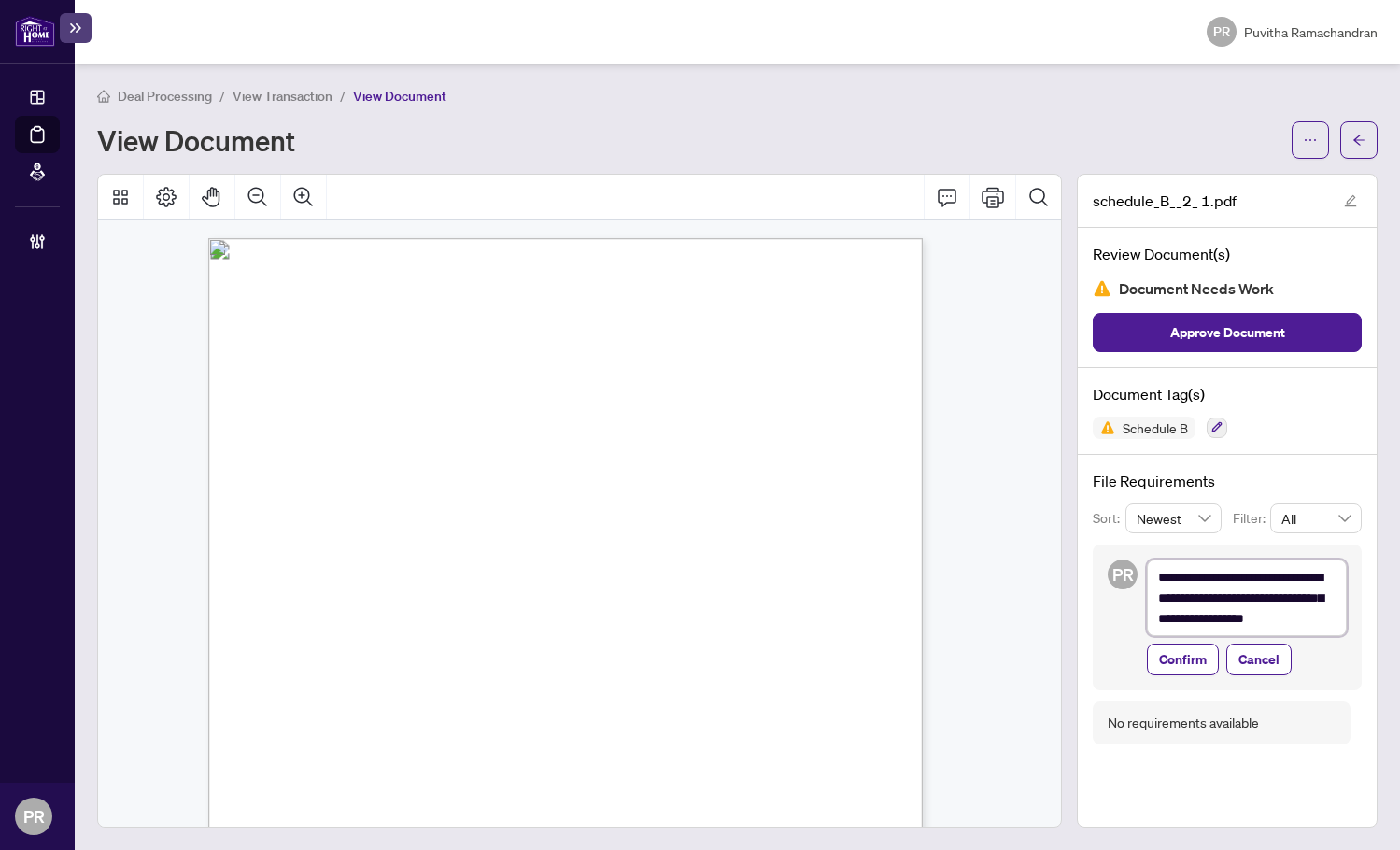 type on "**********" 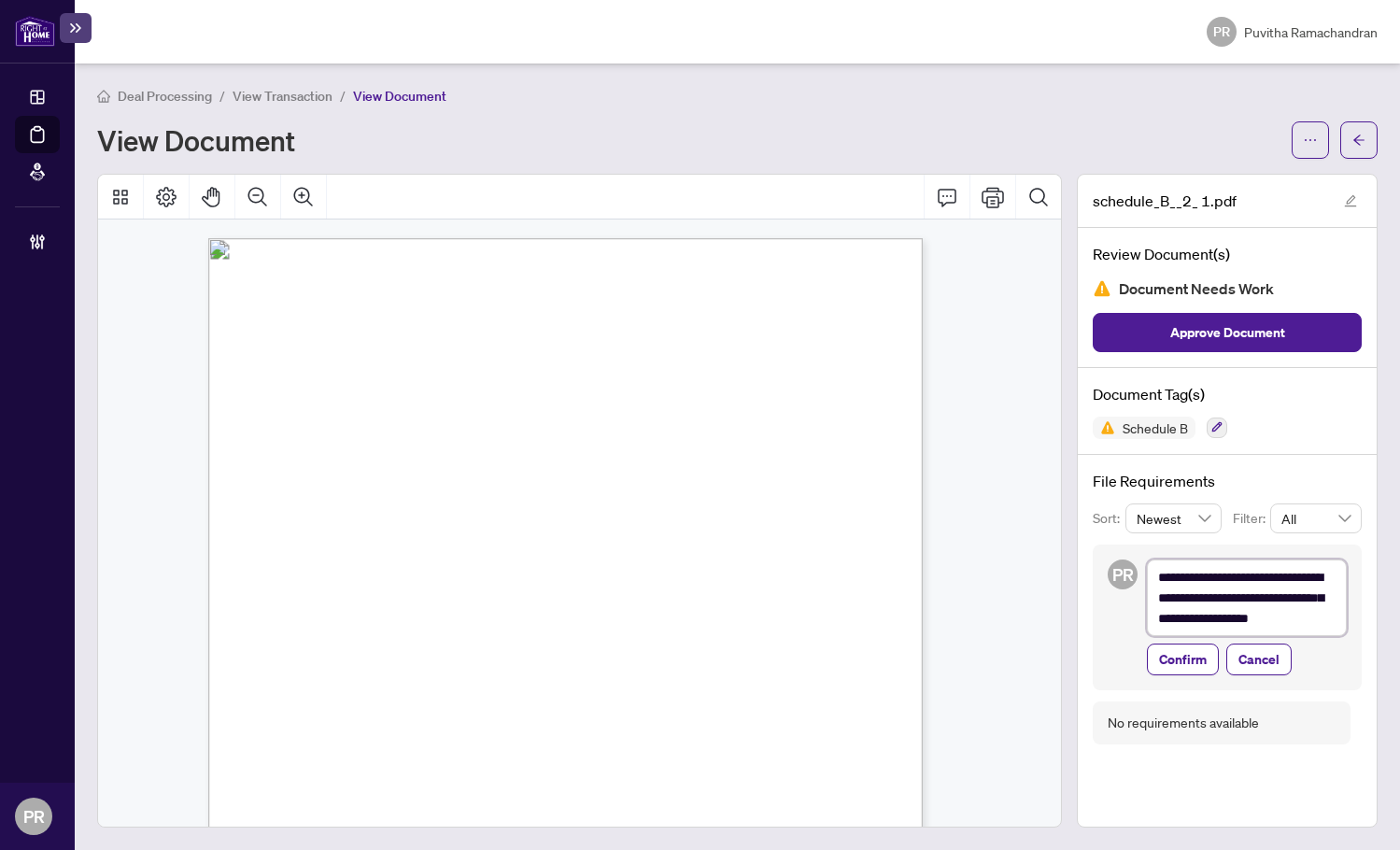 type on "**********" 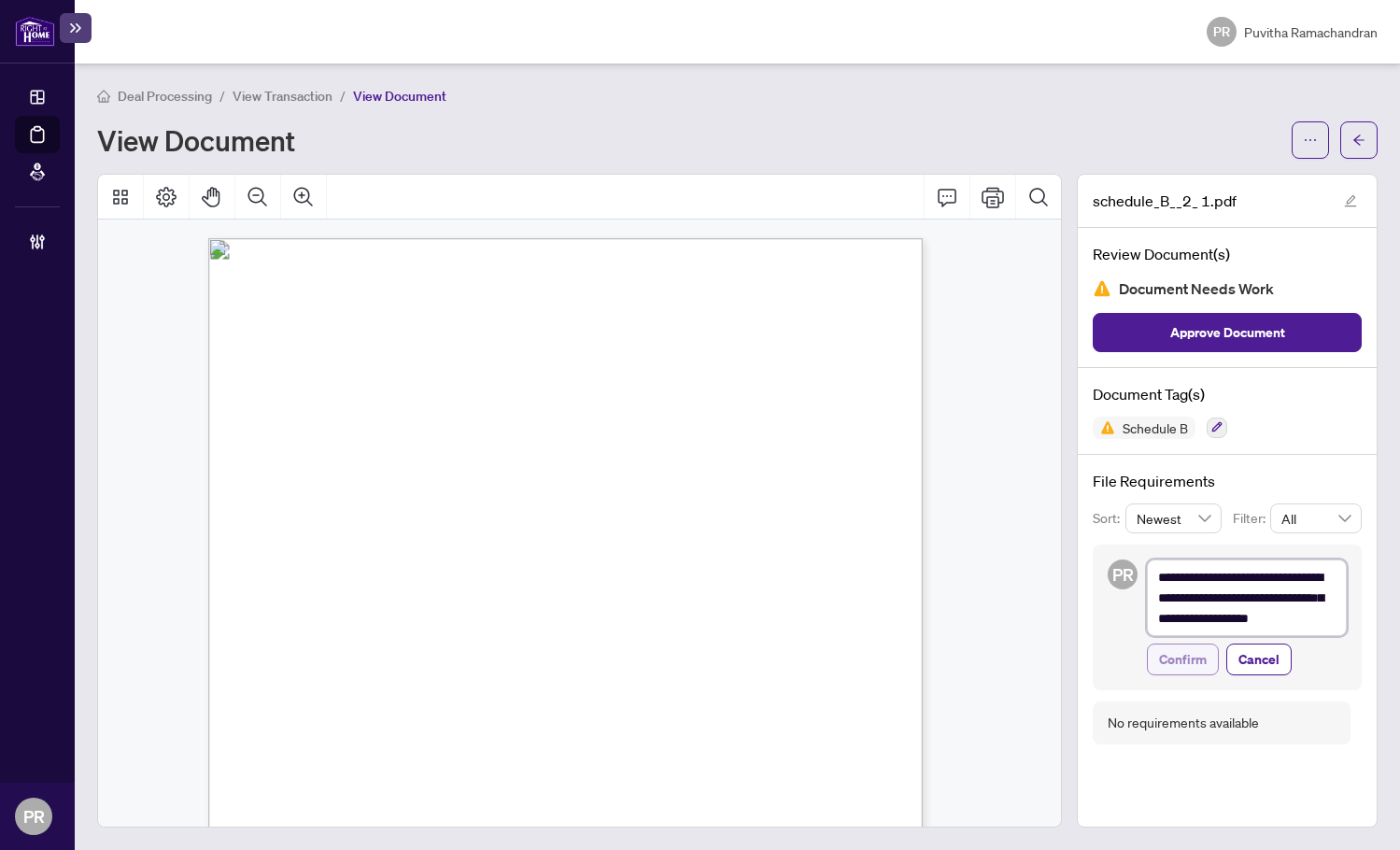 type on "**********" 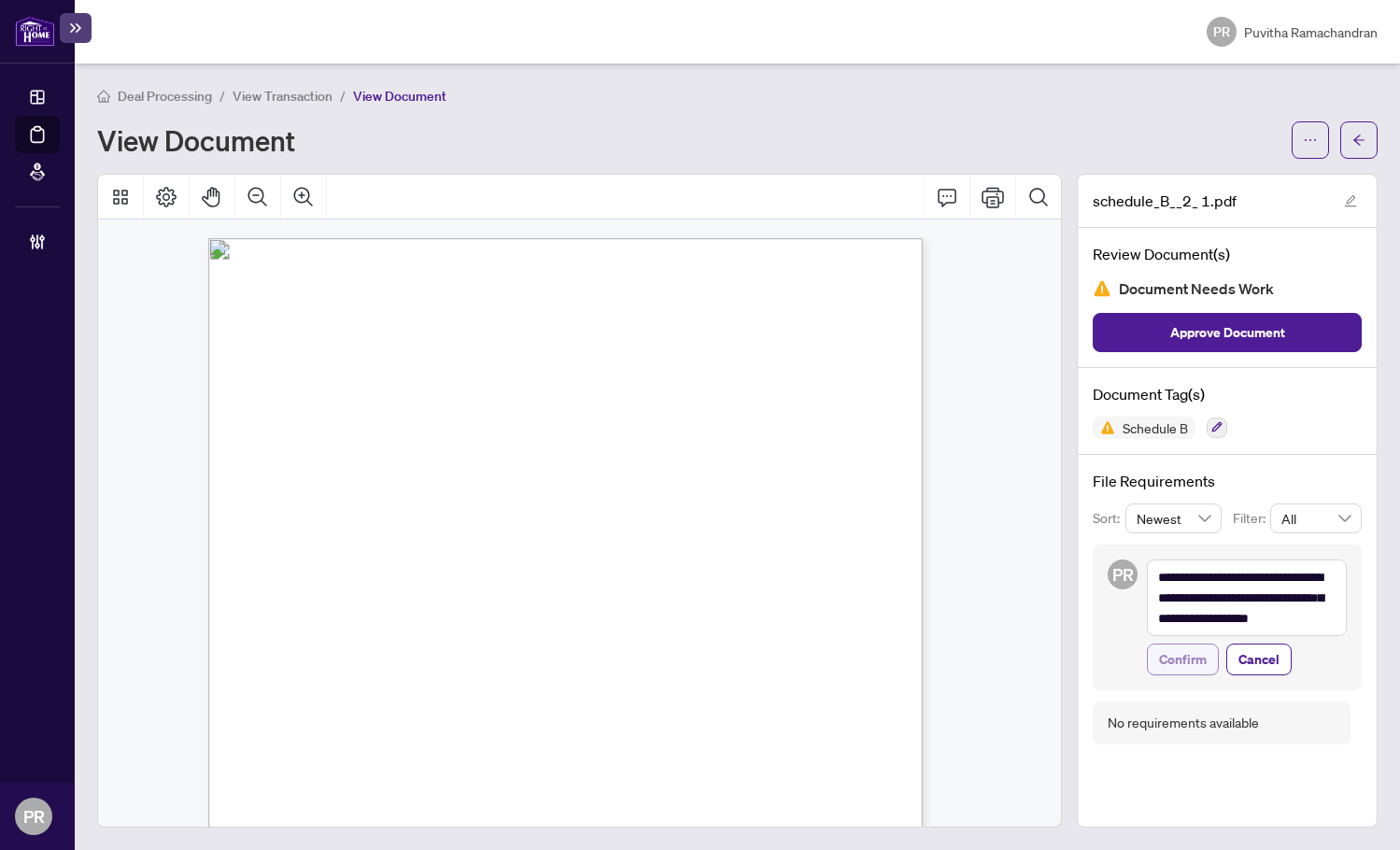 click on "Confirm" at bounding box center (1182, 659) 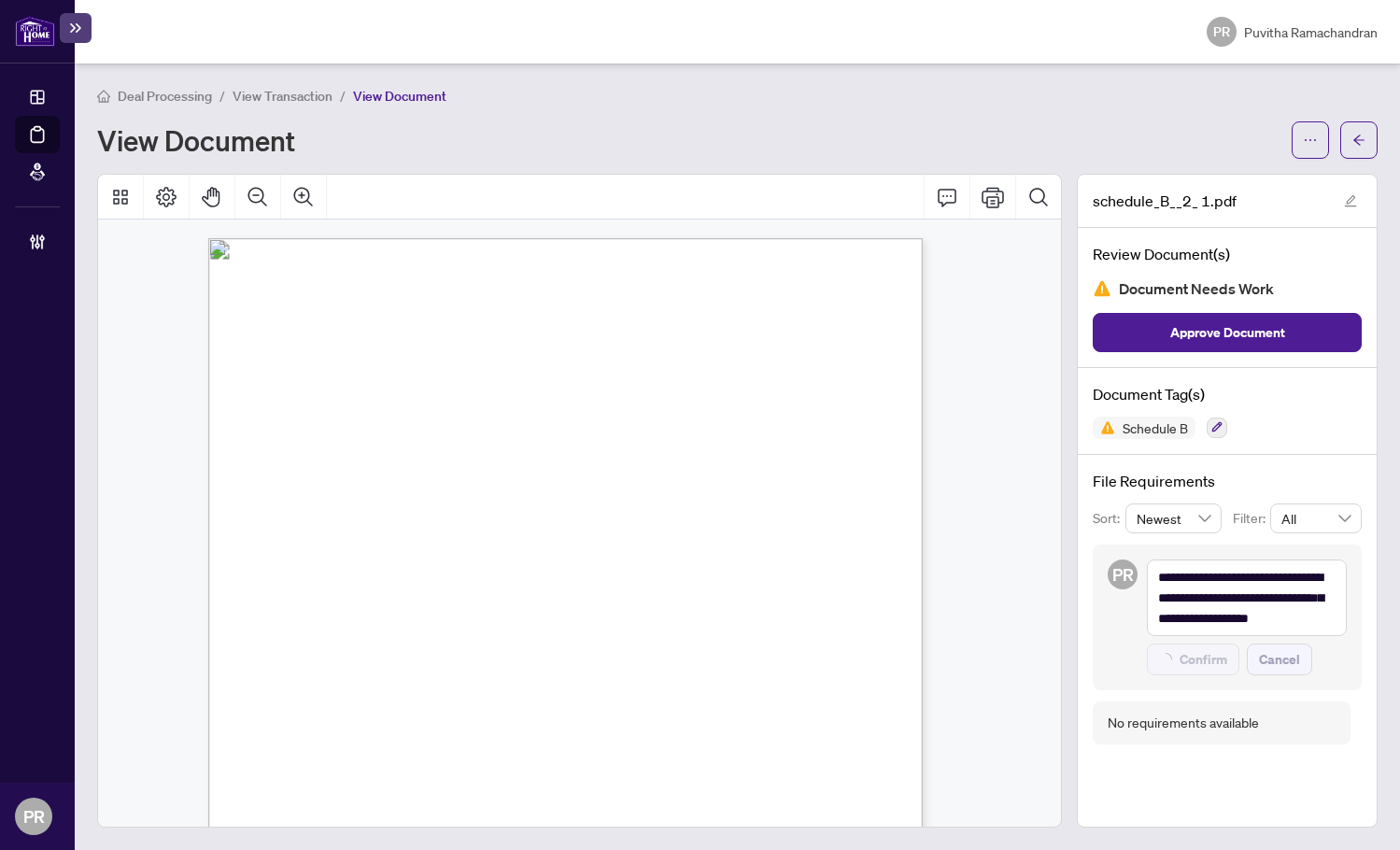 type on "**********" 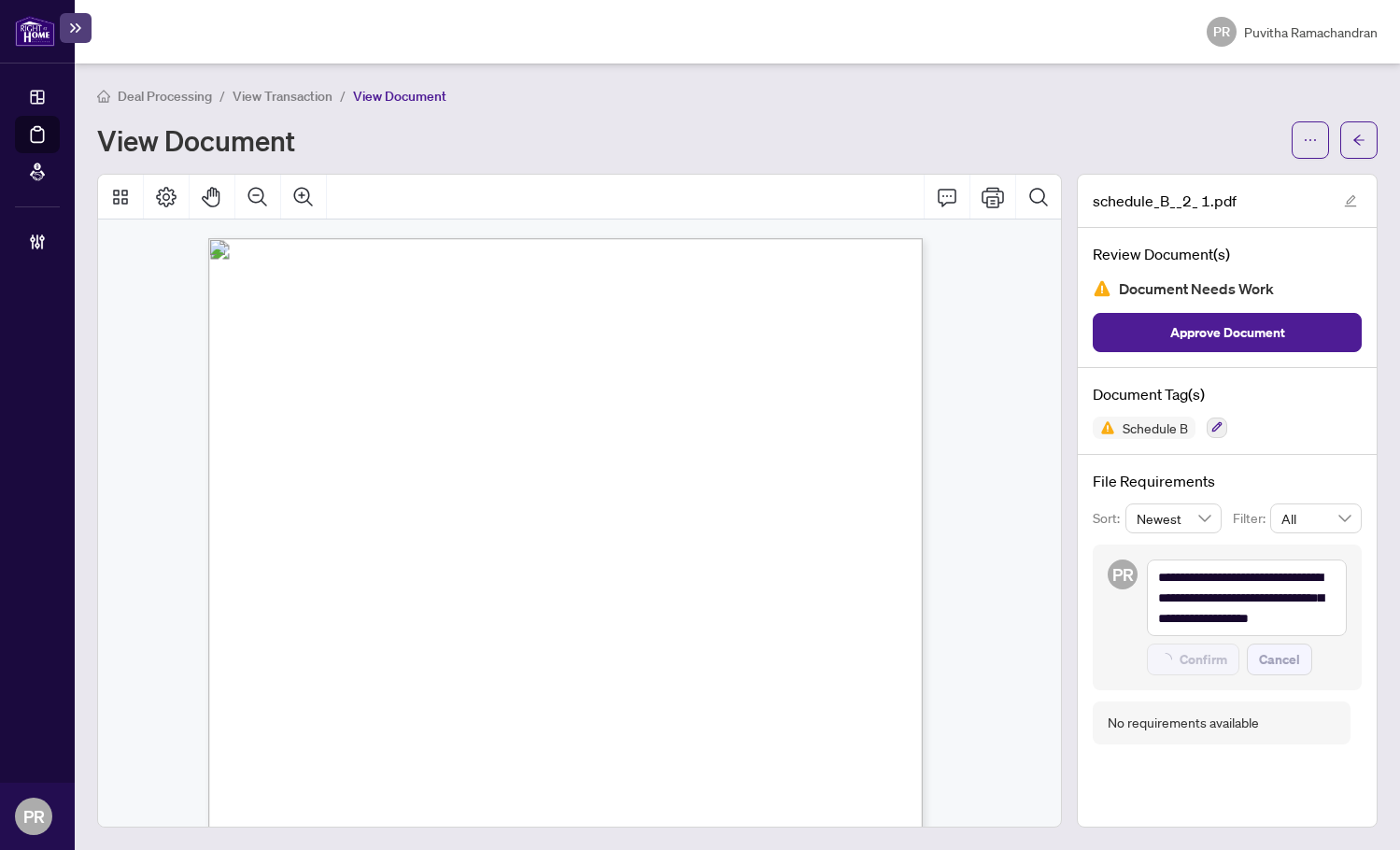 type 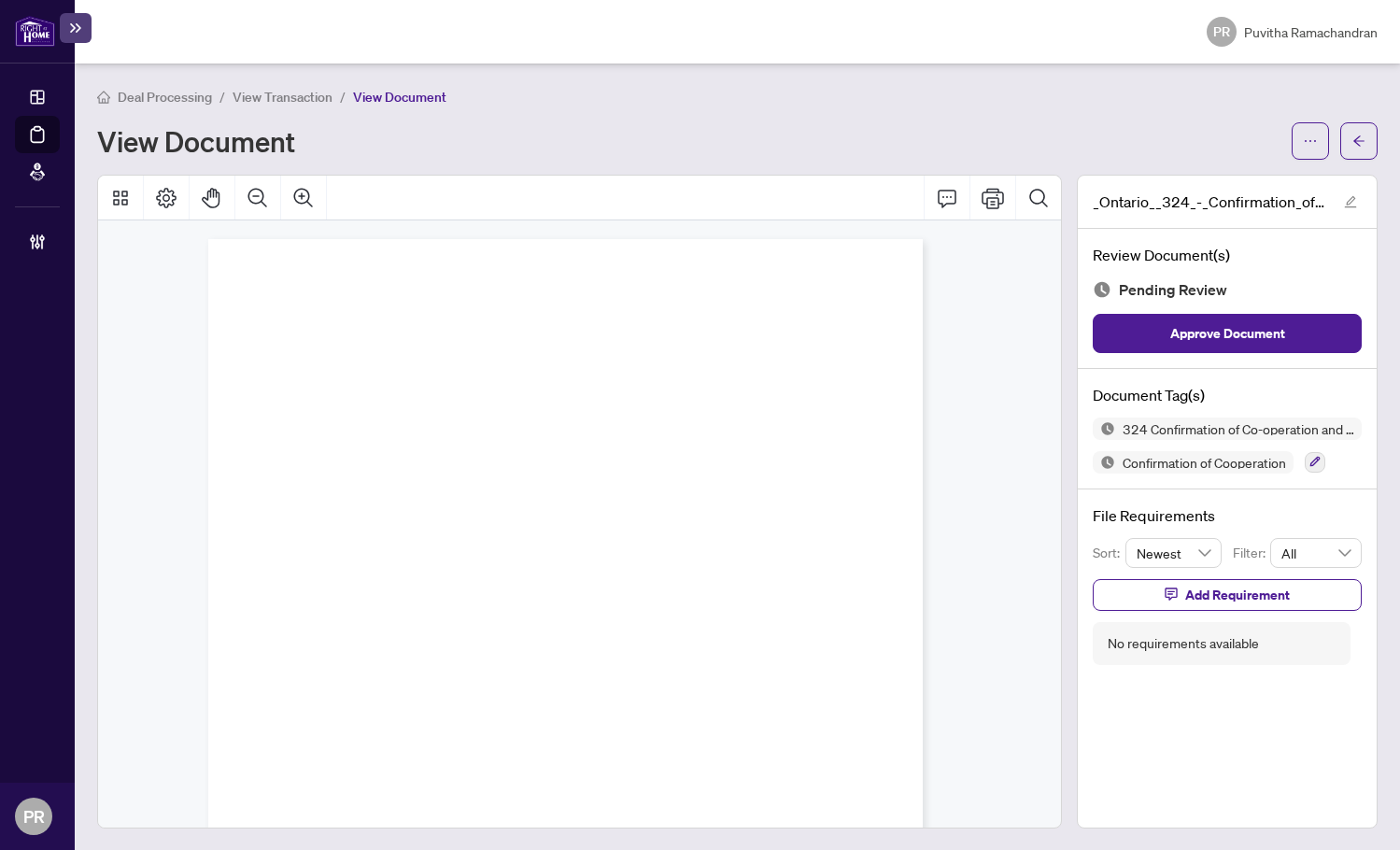 scroll, scrollTop: 0, scrollLeft: 0, axis: both 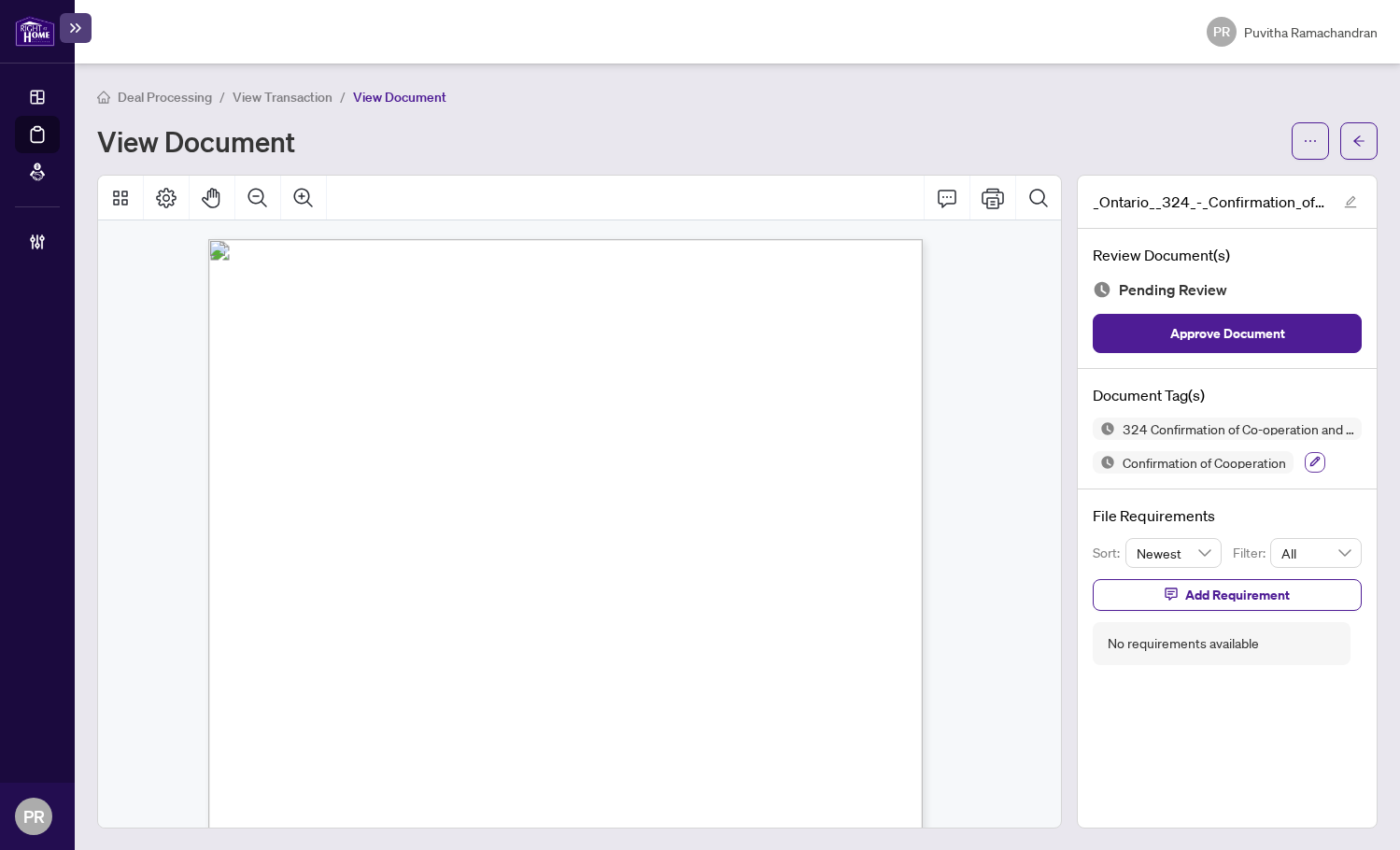 click 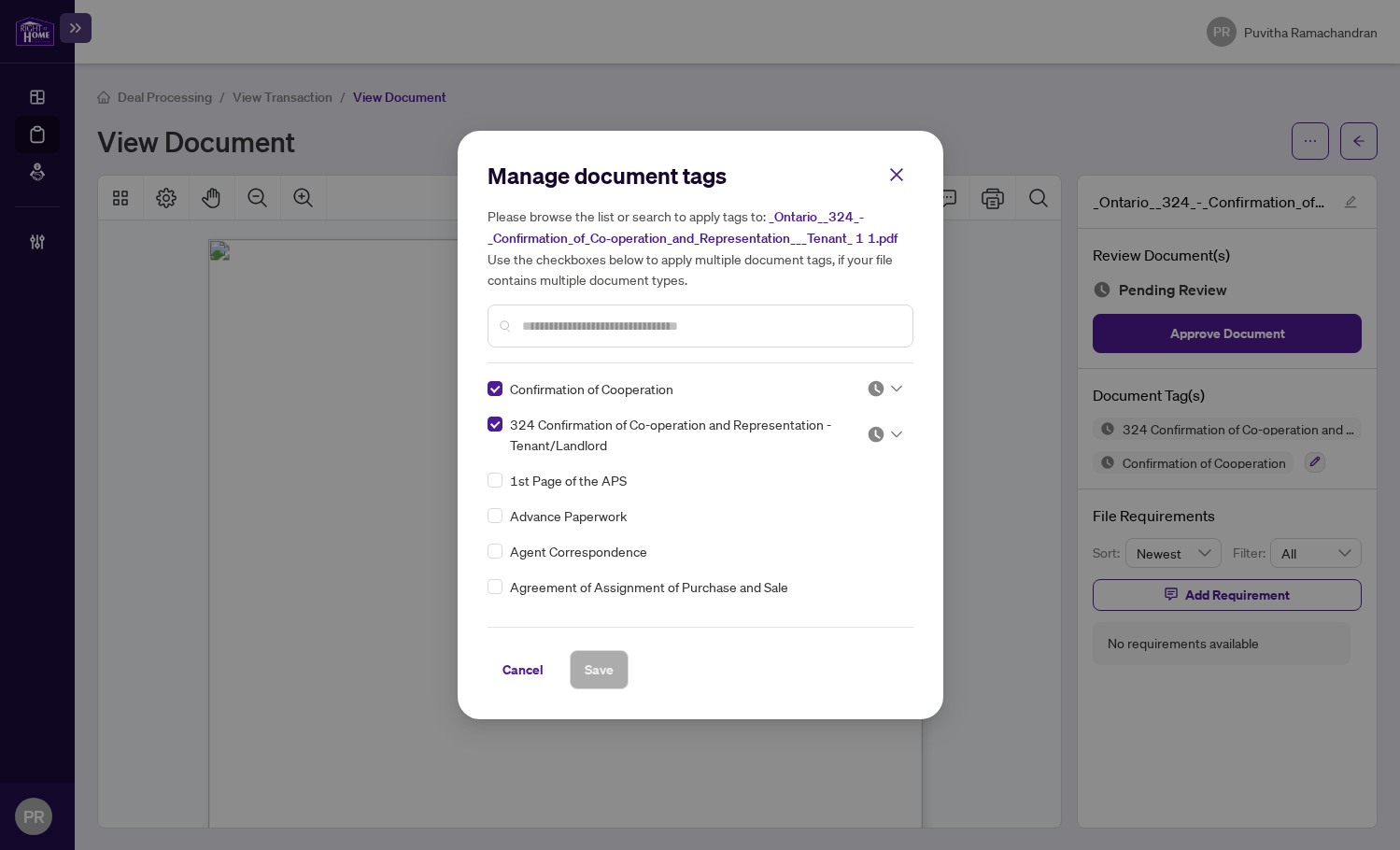 drag, startPoint x: 488, startPoint y: 416, endPoint x: 880, endPoint y: 375, distance: 394.1383 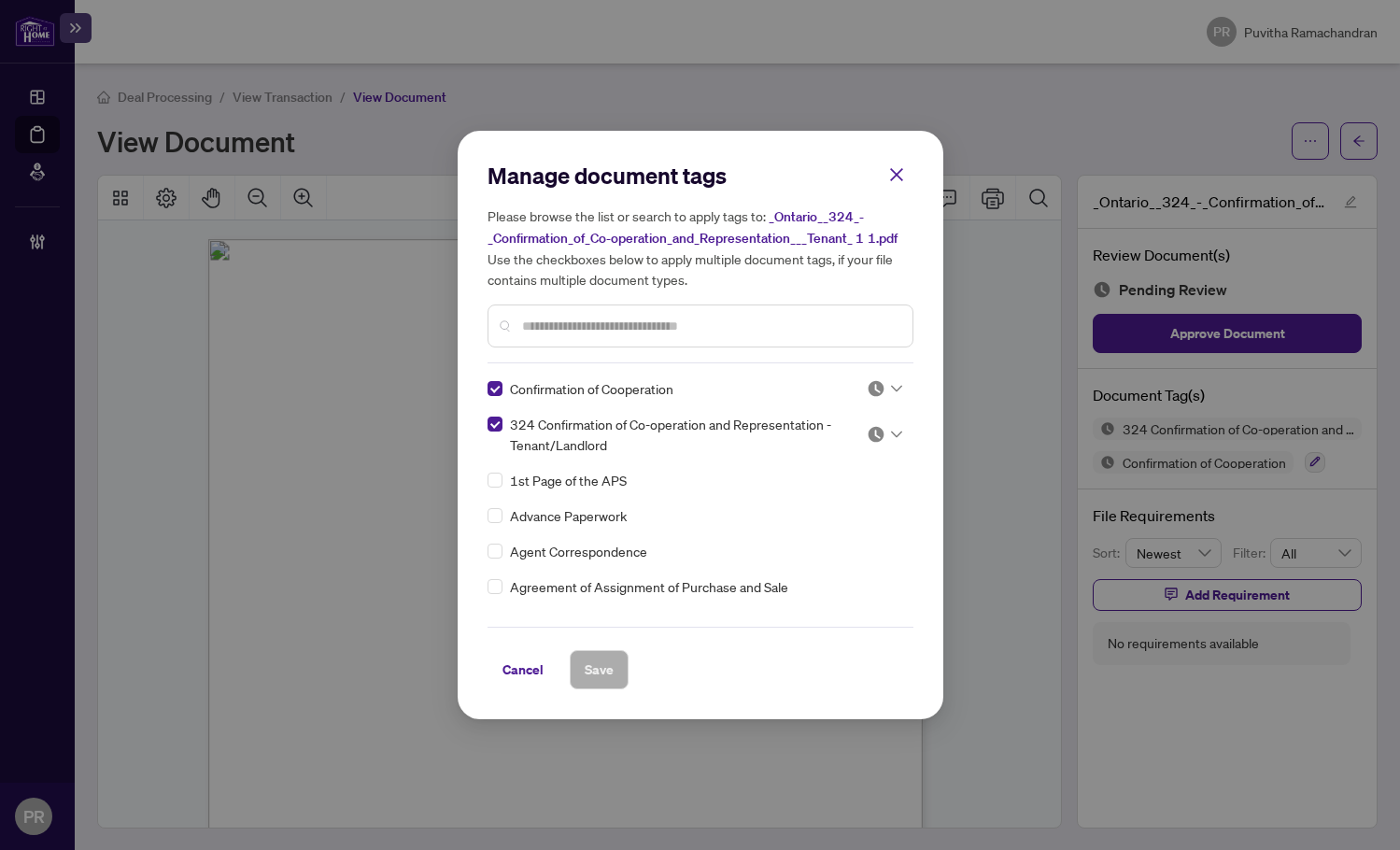click at bounding box center (495, 424) 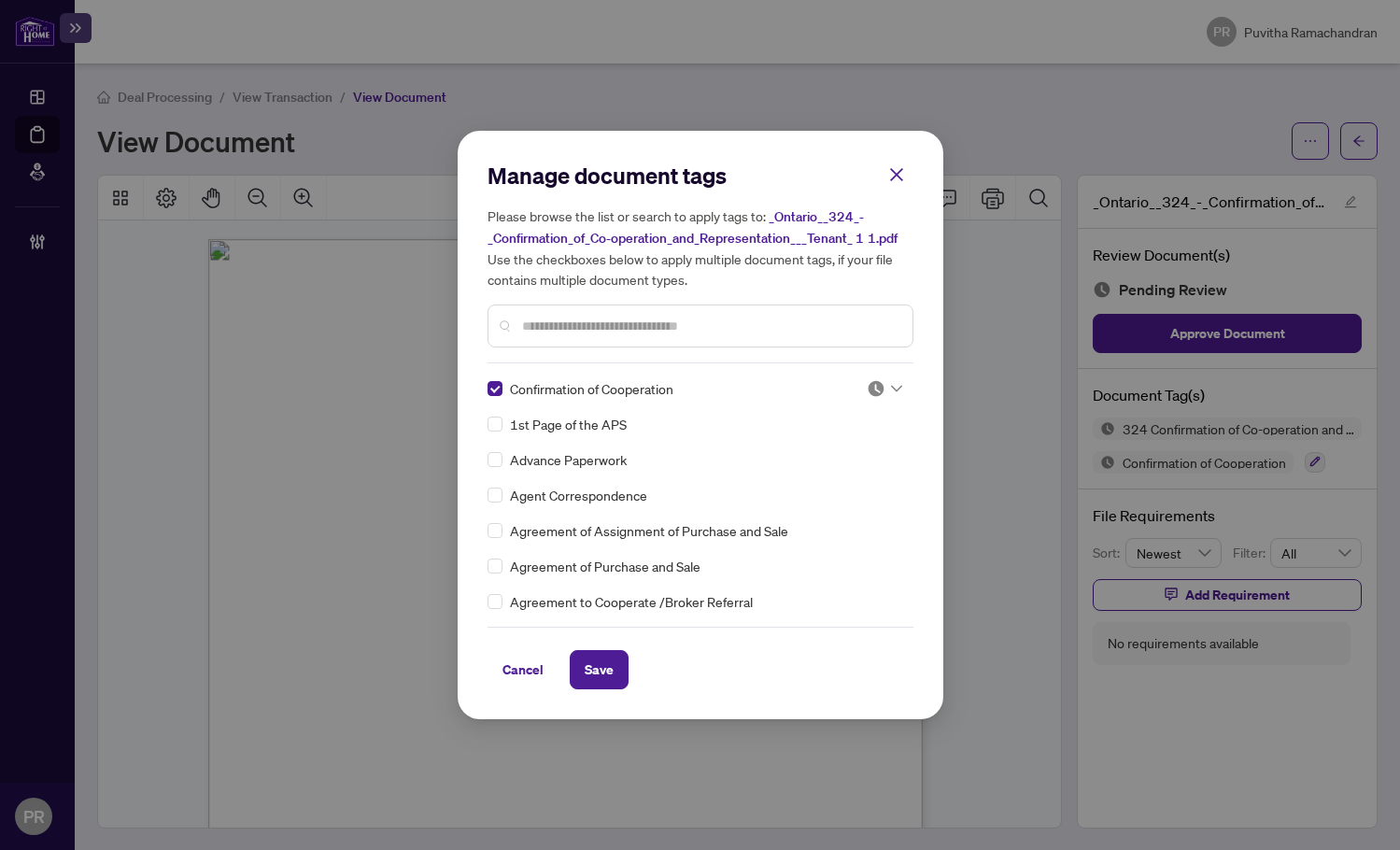 scroll, scrollTop: 0, scrollLeft: 0, axis: both 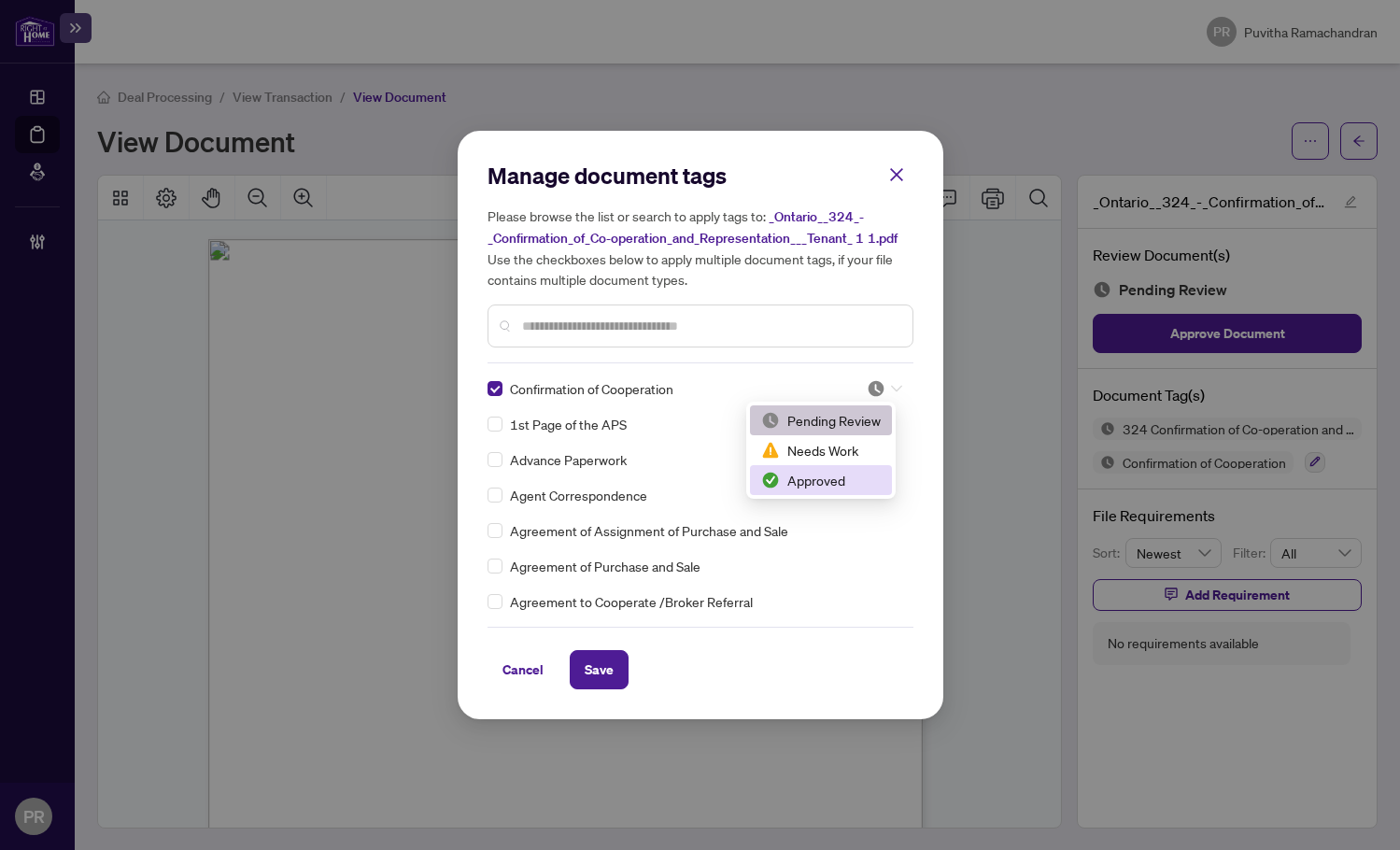 click on "Approved" at bounding box center (821, 480) 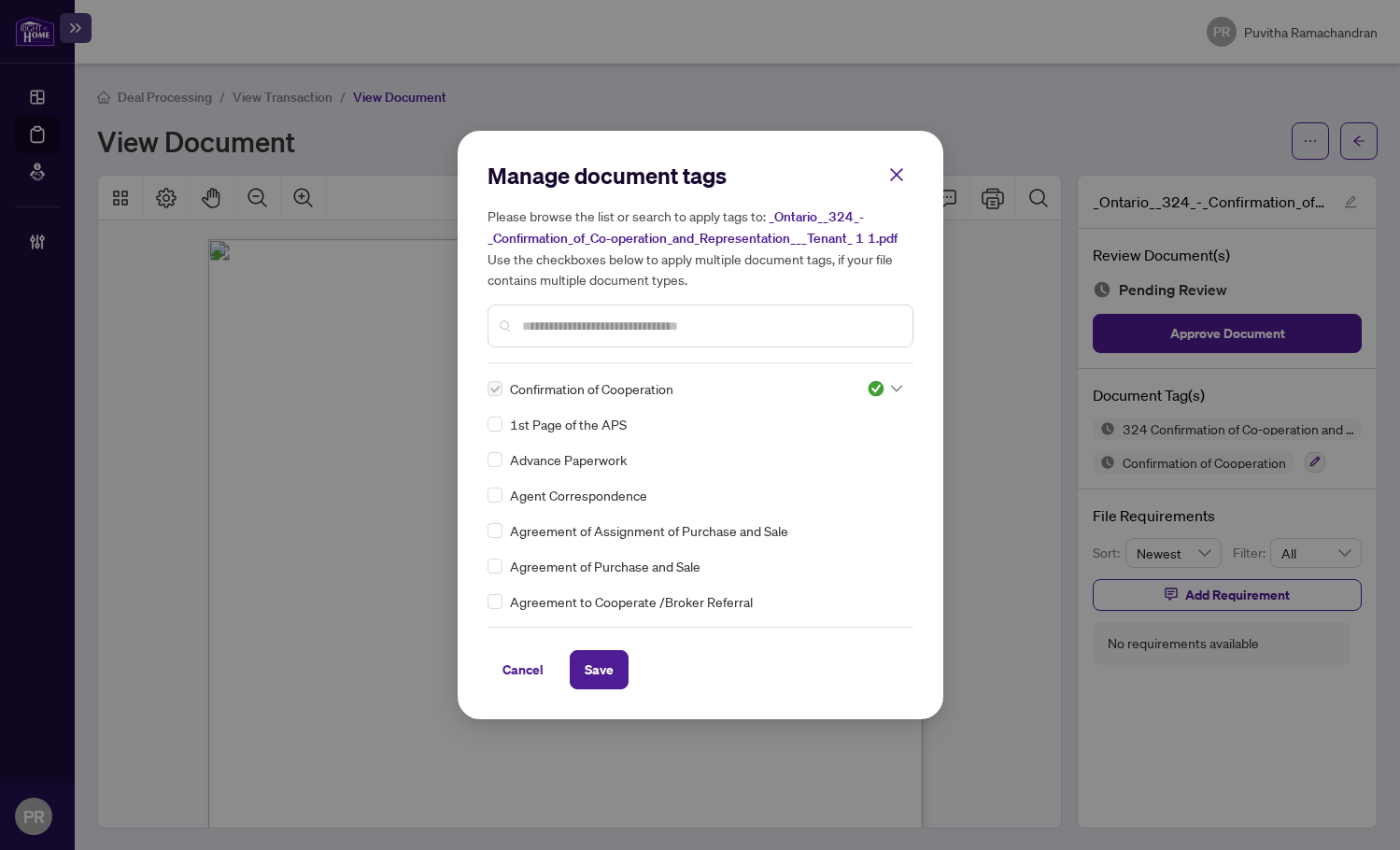 drag, startPoint x: 619, startPoint y: 658, endPoint x: 706, endPoint y: 454, distance: 221.77691 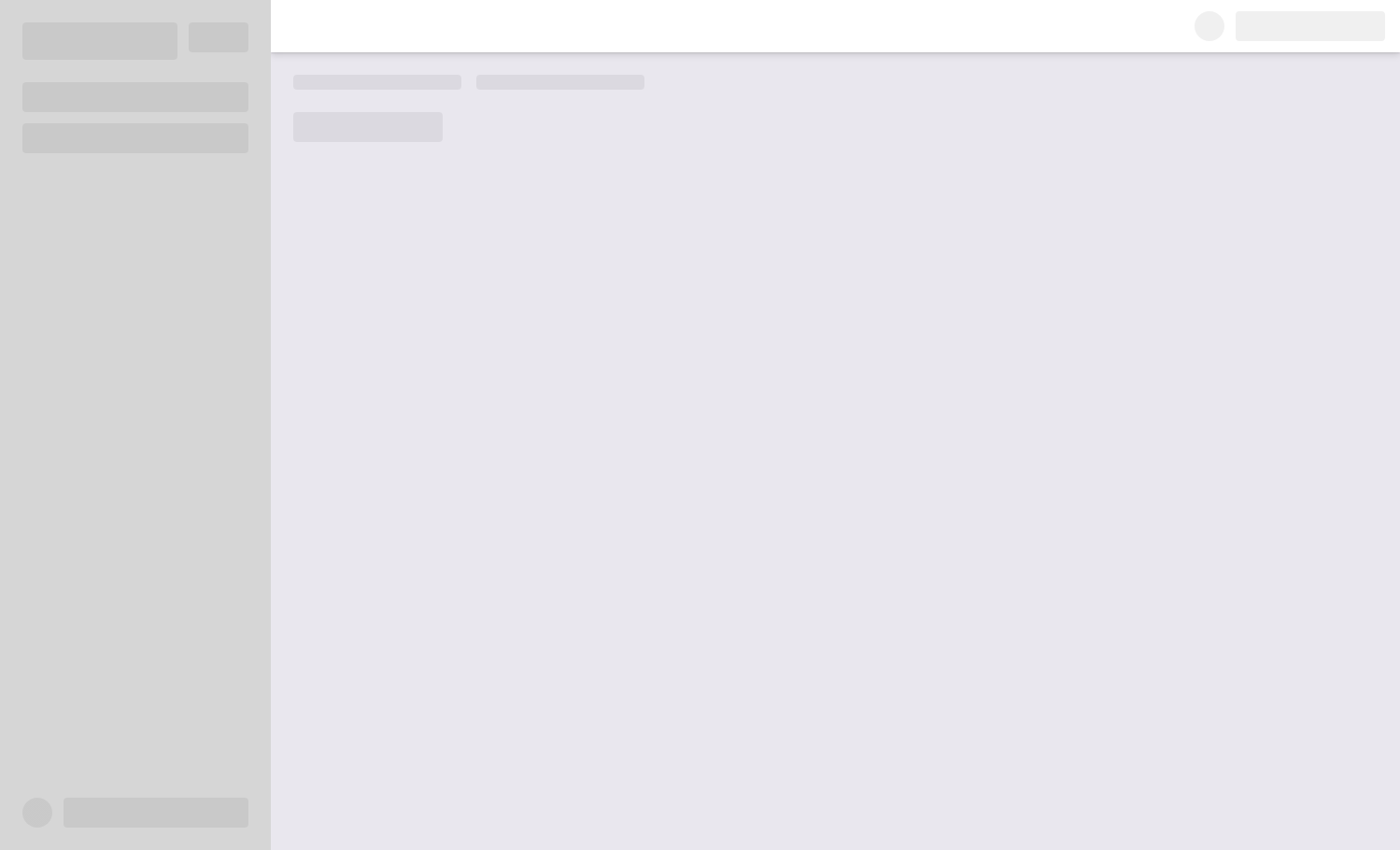scroll, scrollTop: 0, scrollLeft: 0, axis: both 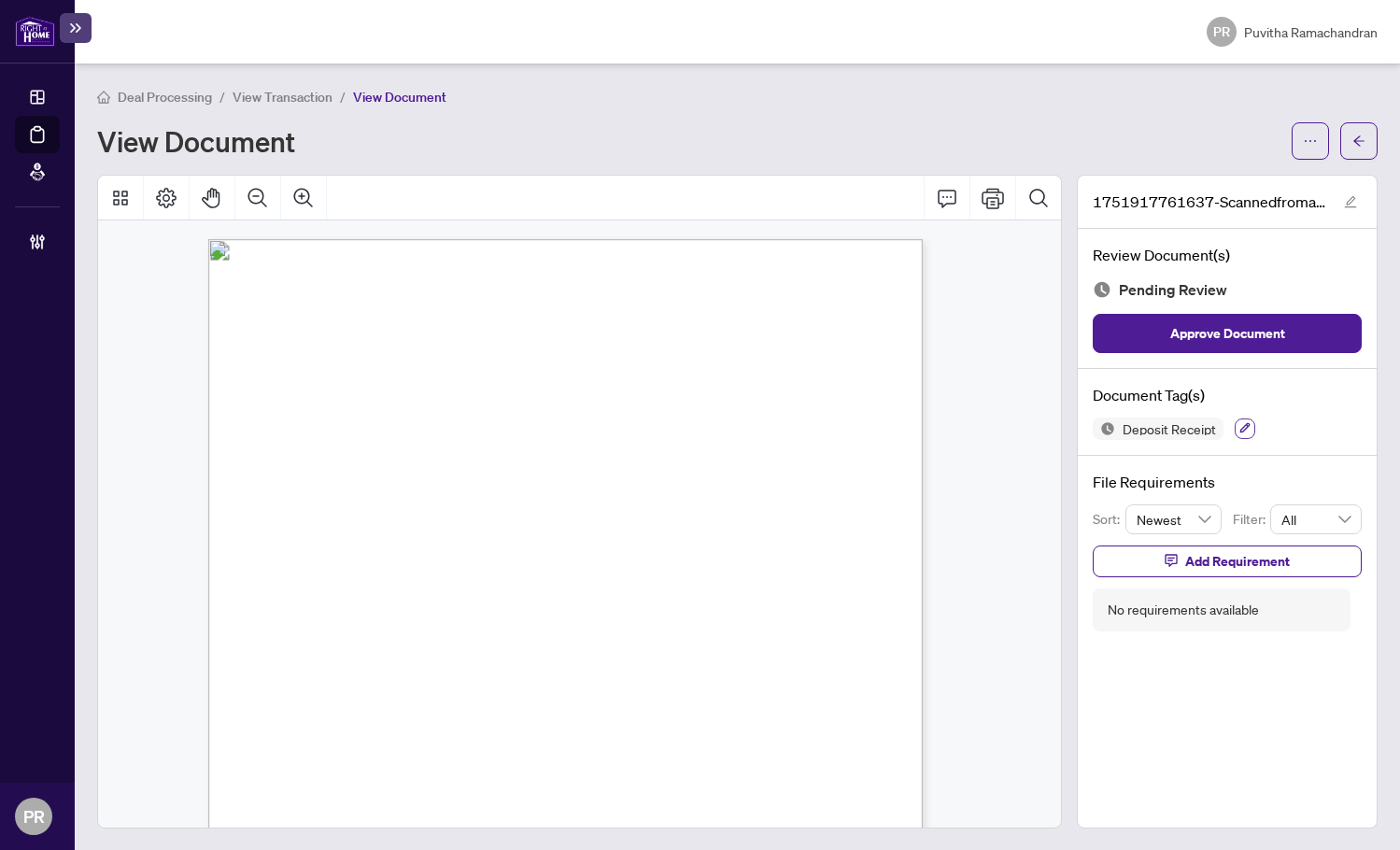 click at bounding box center [1245, 429] 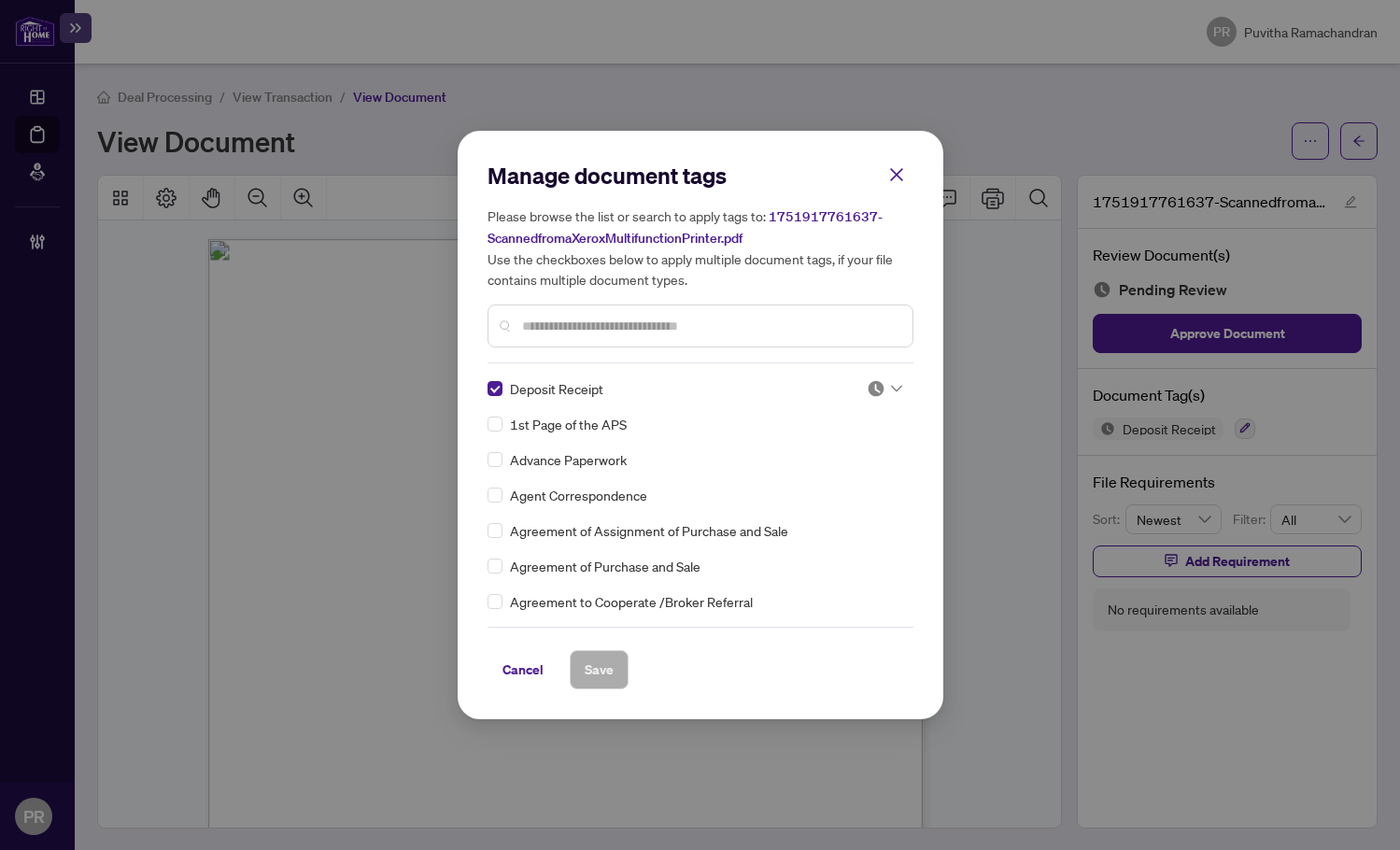 click at bounding box center (876, 389) 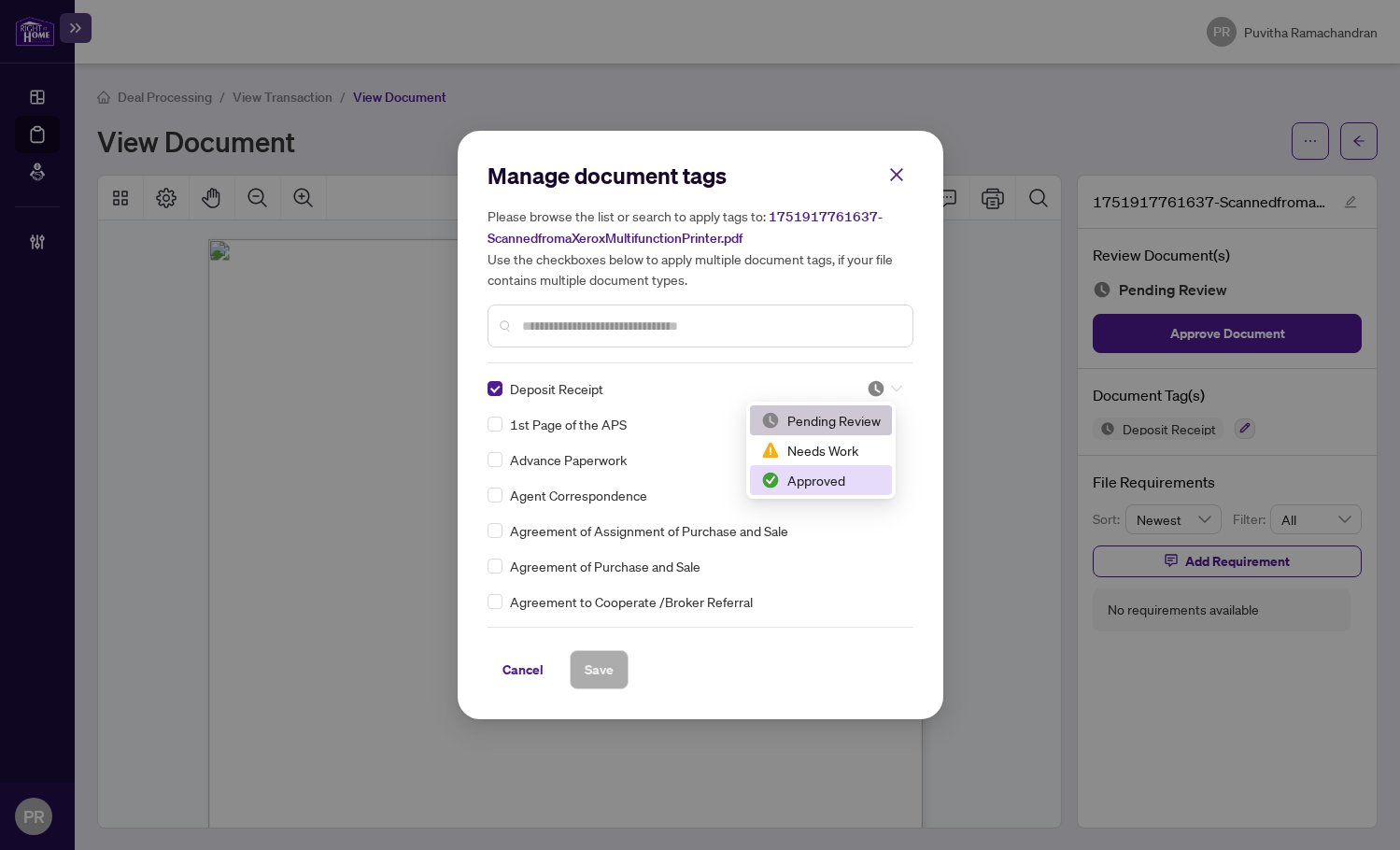 click on "Approved" at bounding box center [821, 480] 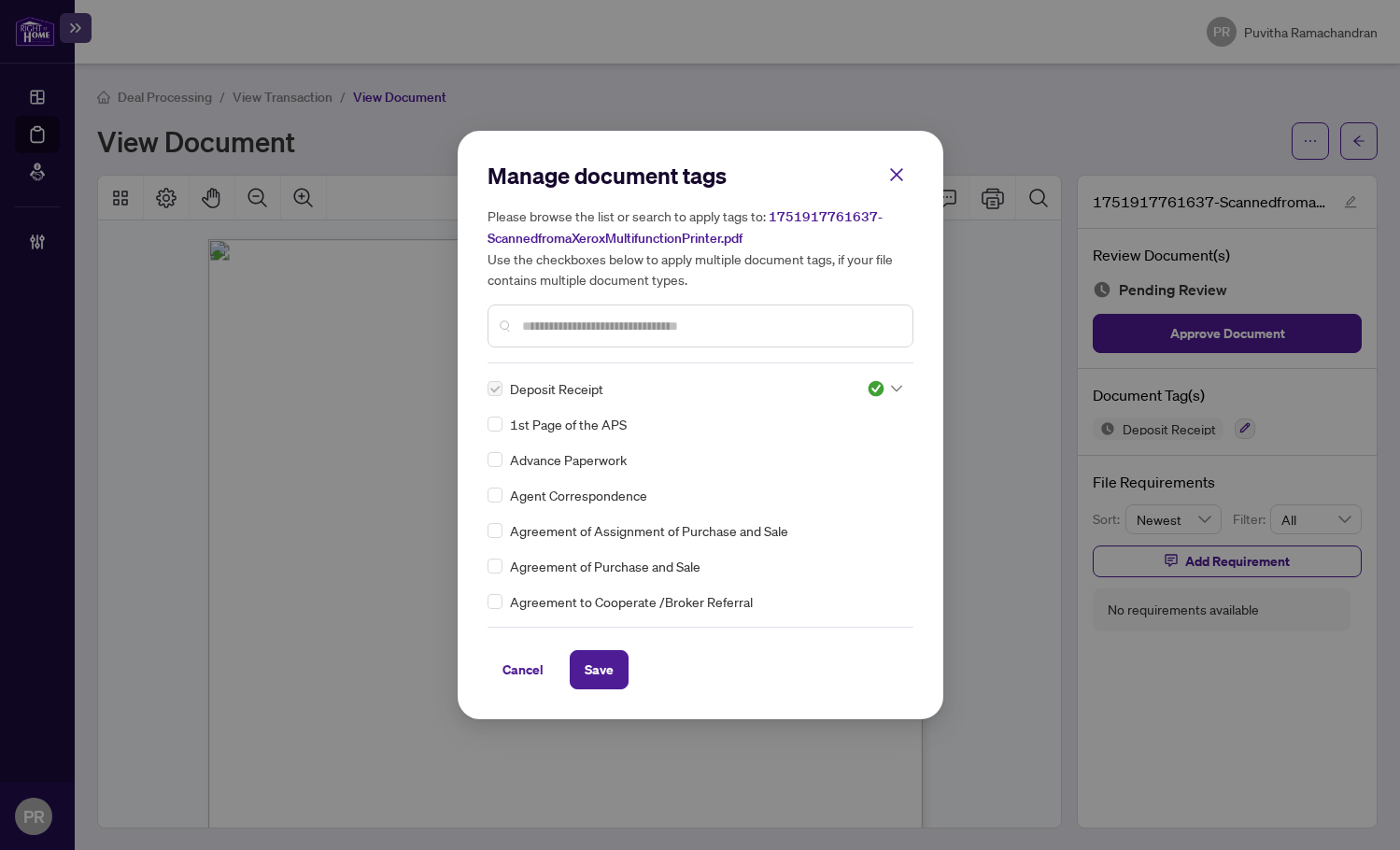 drag, startPoint x: 596, startPoint y: 656, endPoint x: 694, endPoint y: 196, distance: 470.32329 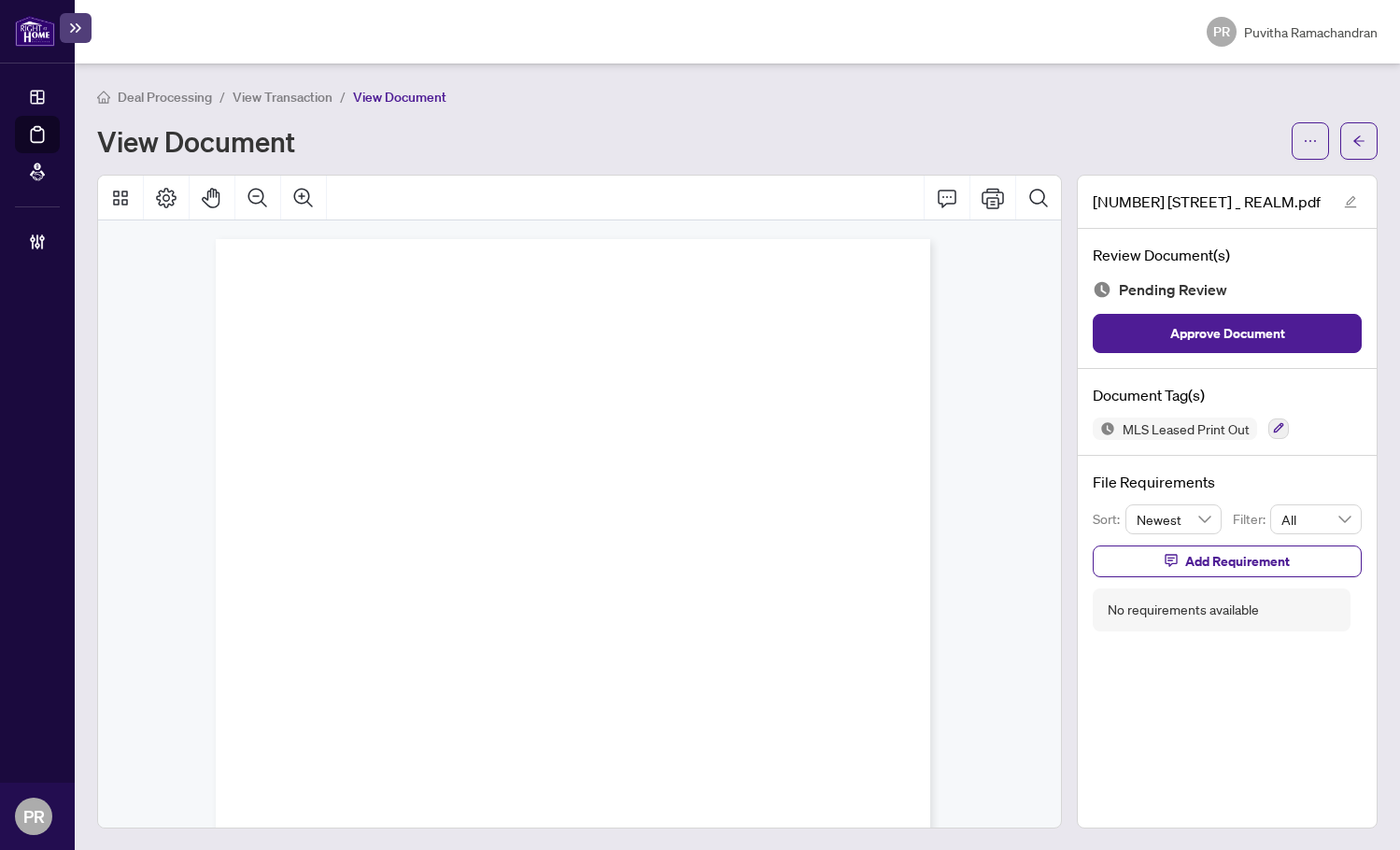 scroll, scrollTop: 0, scrollLeft: 0, axis: both 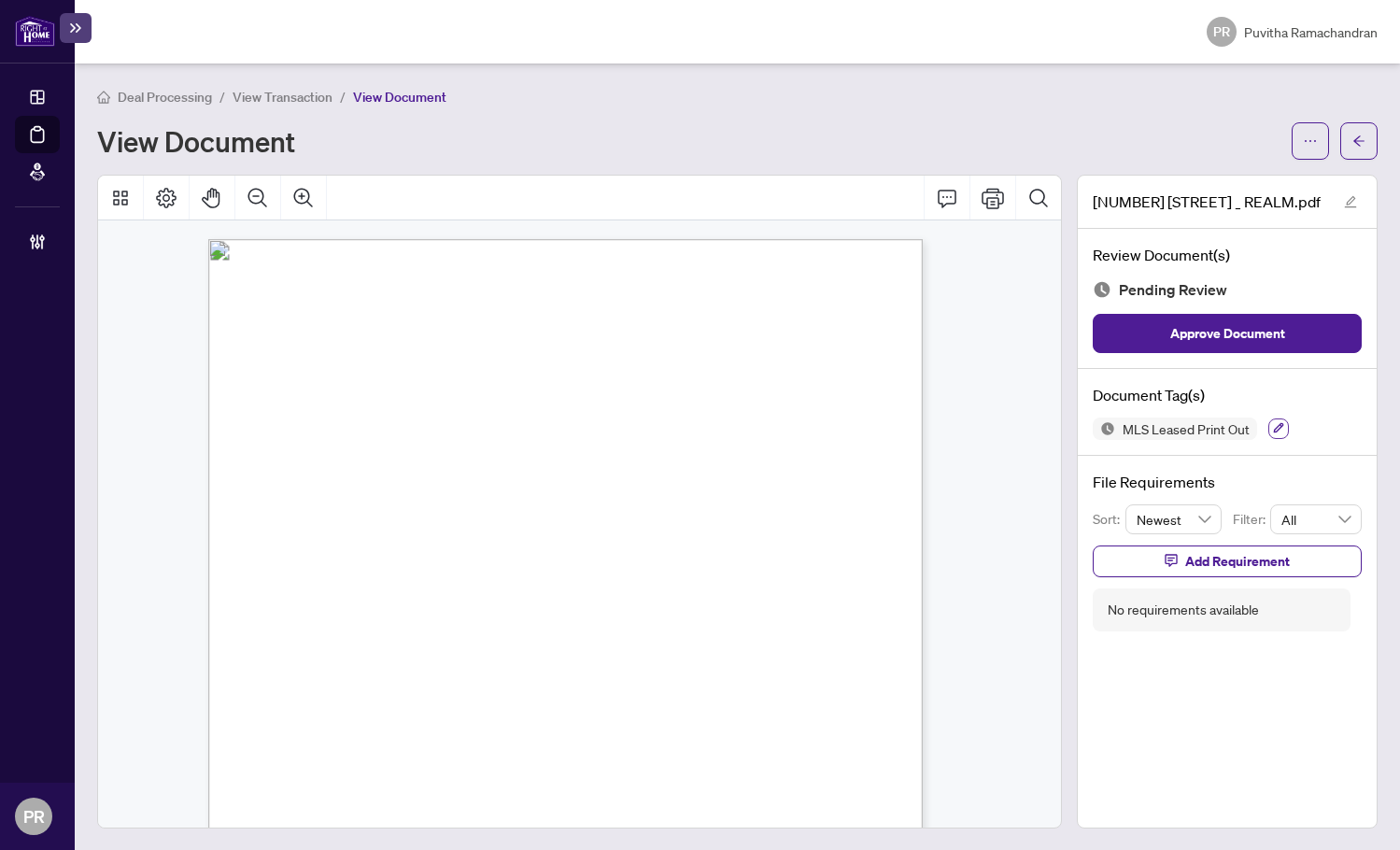 click 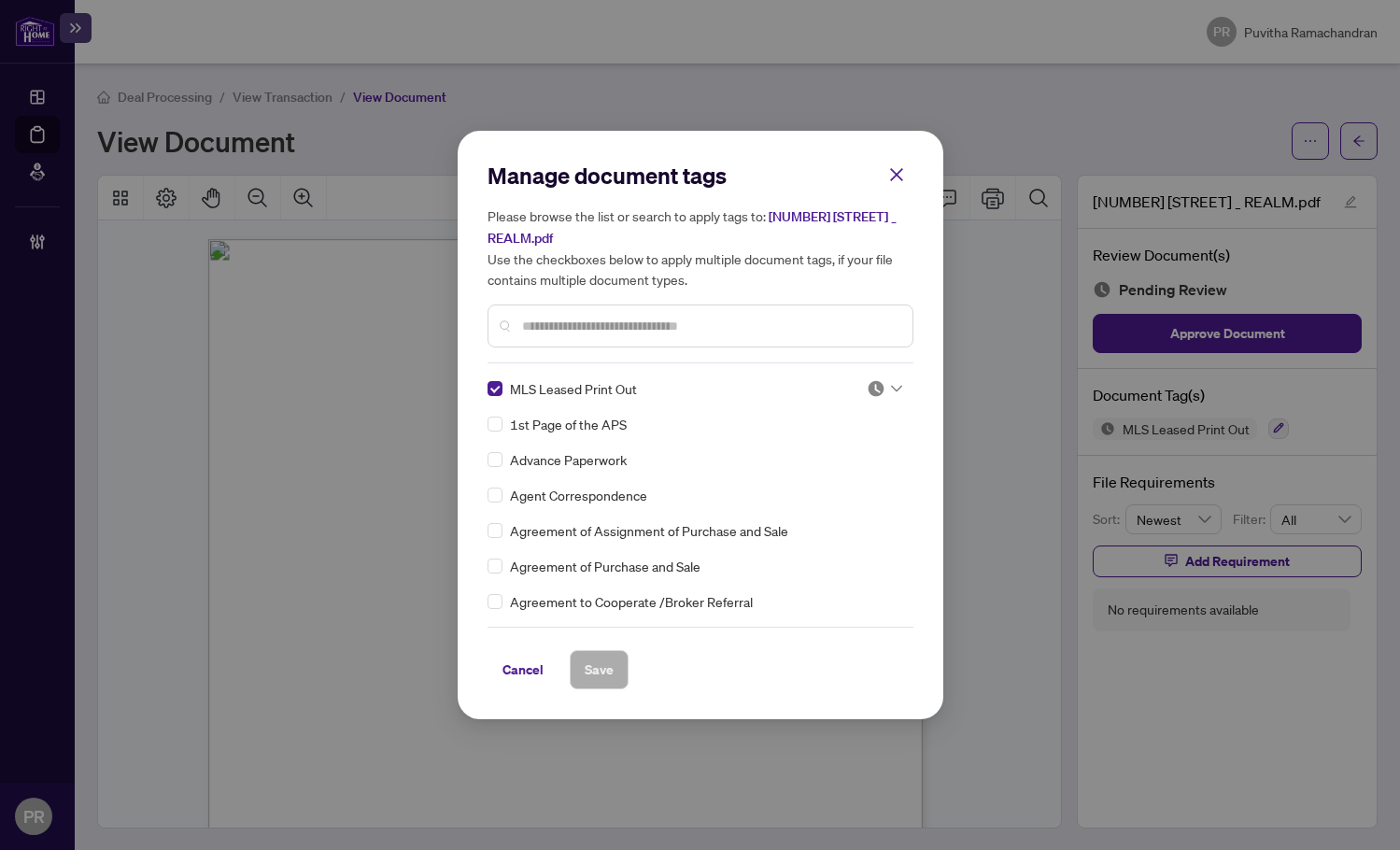 click at bounding box center (876, 389) 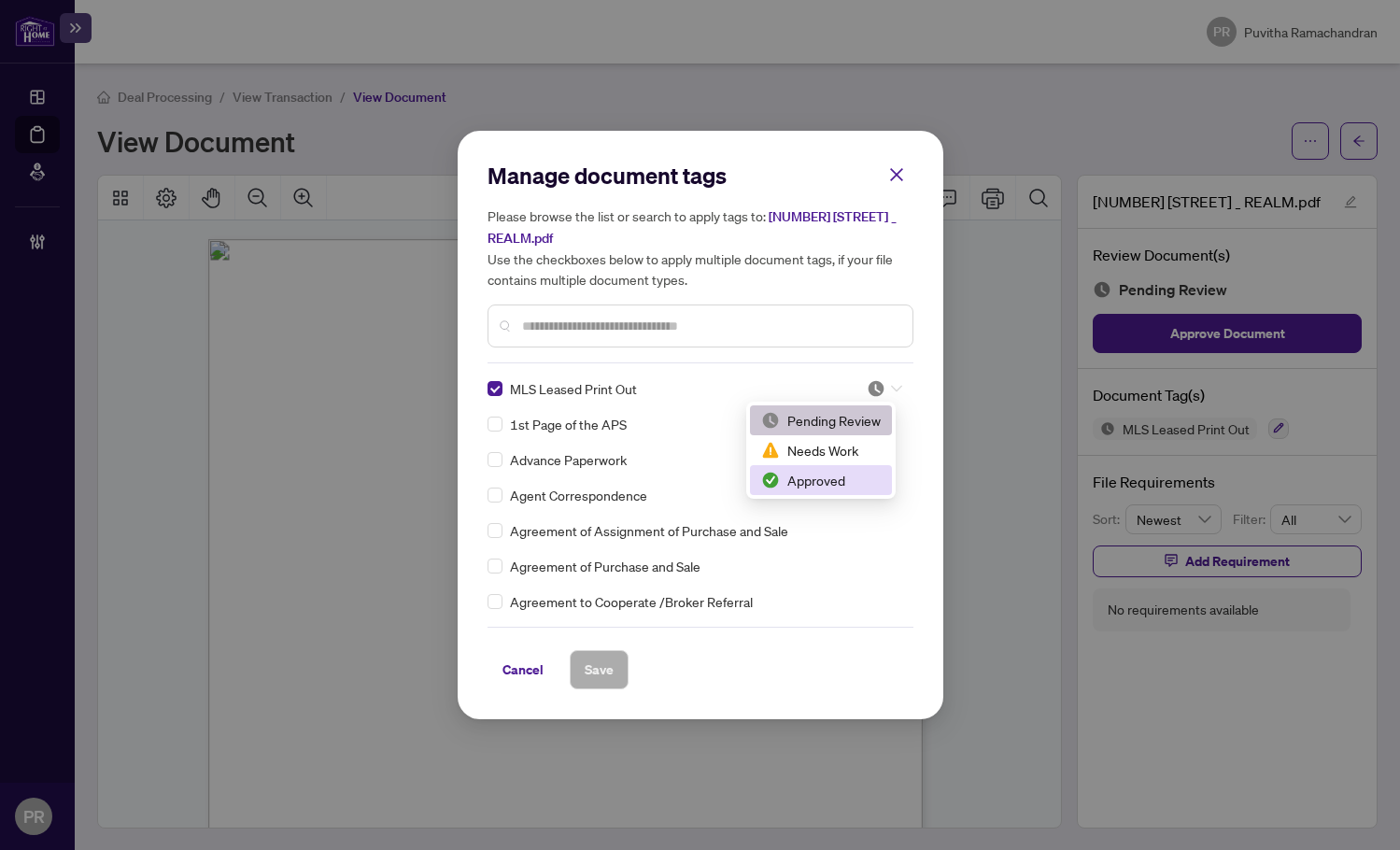 click on "Approved" at bounding box center (821, 480) 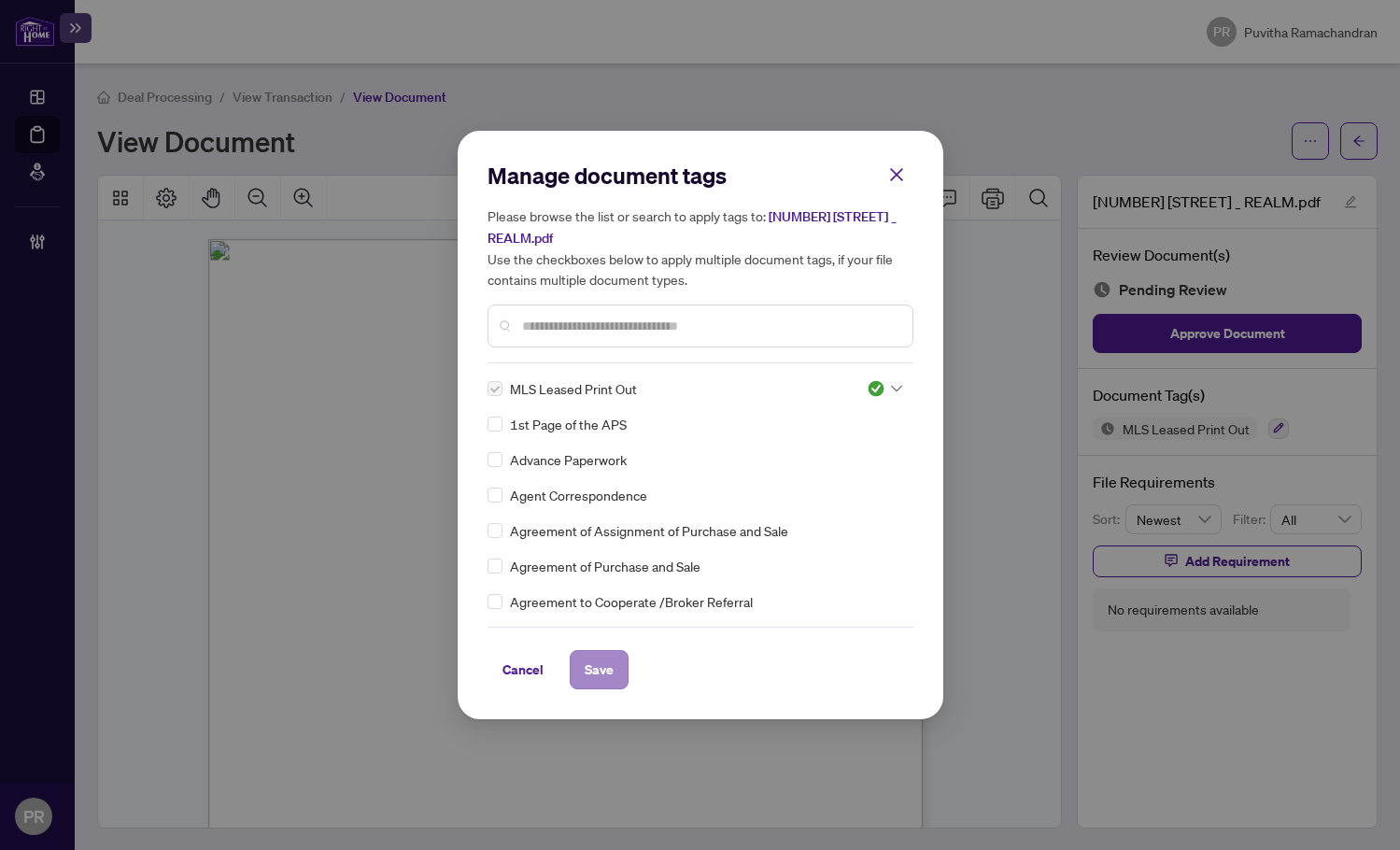 drag, startPoint x: 584, startPoint y: 691, endPoint x: 587, endPoint y: 680, distance: 11.401754 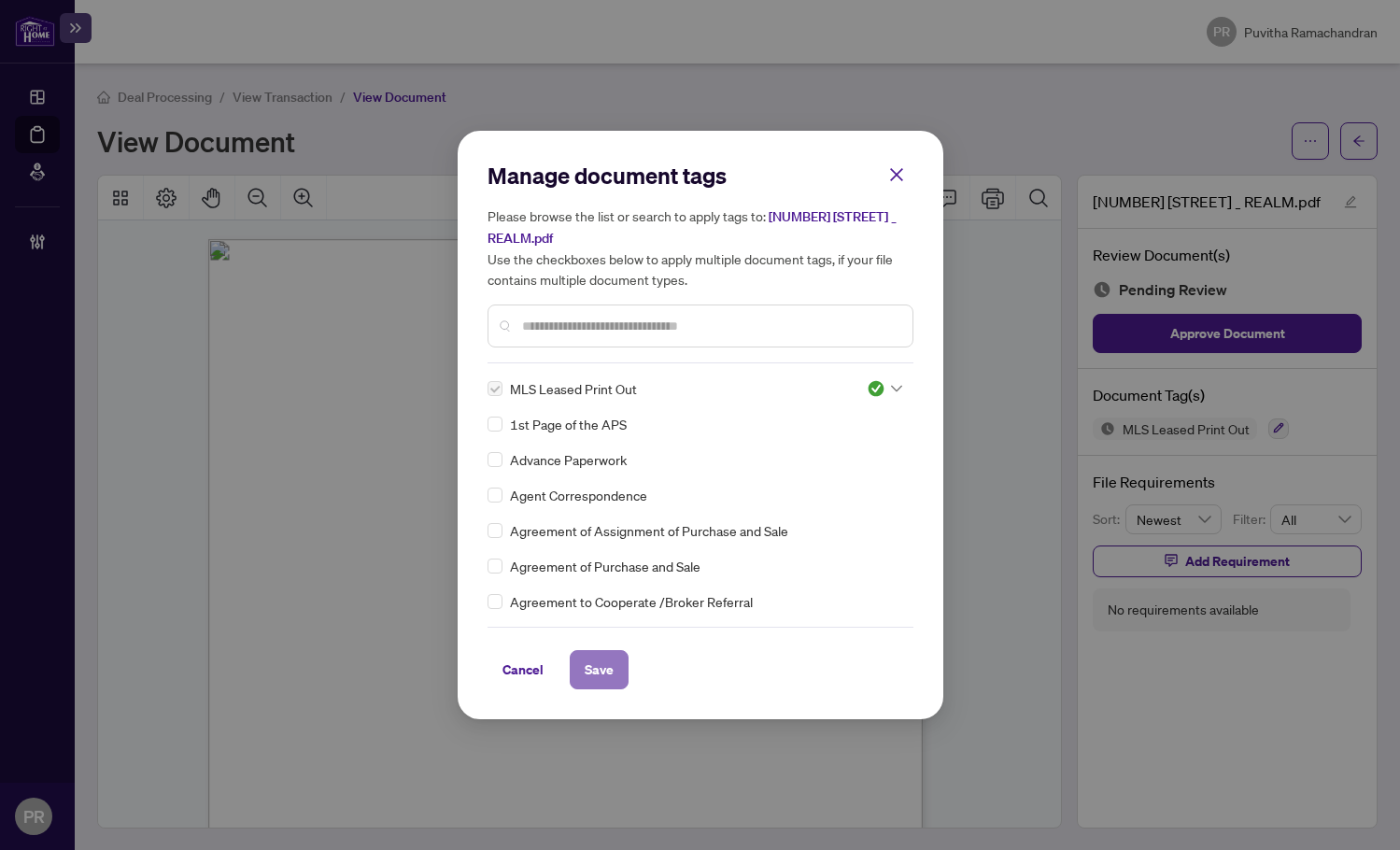 click on "Save" at bounding box center (599, 670) 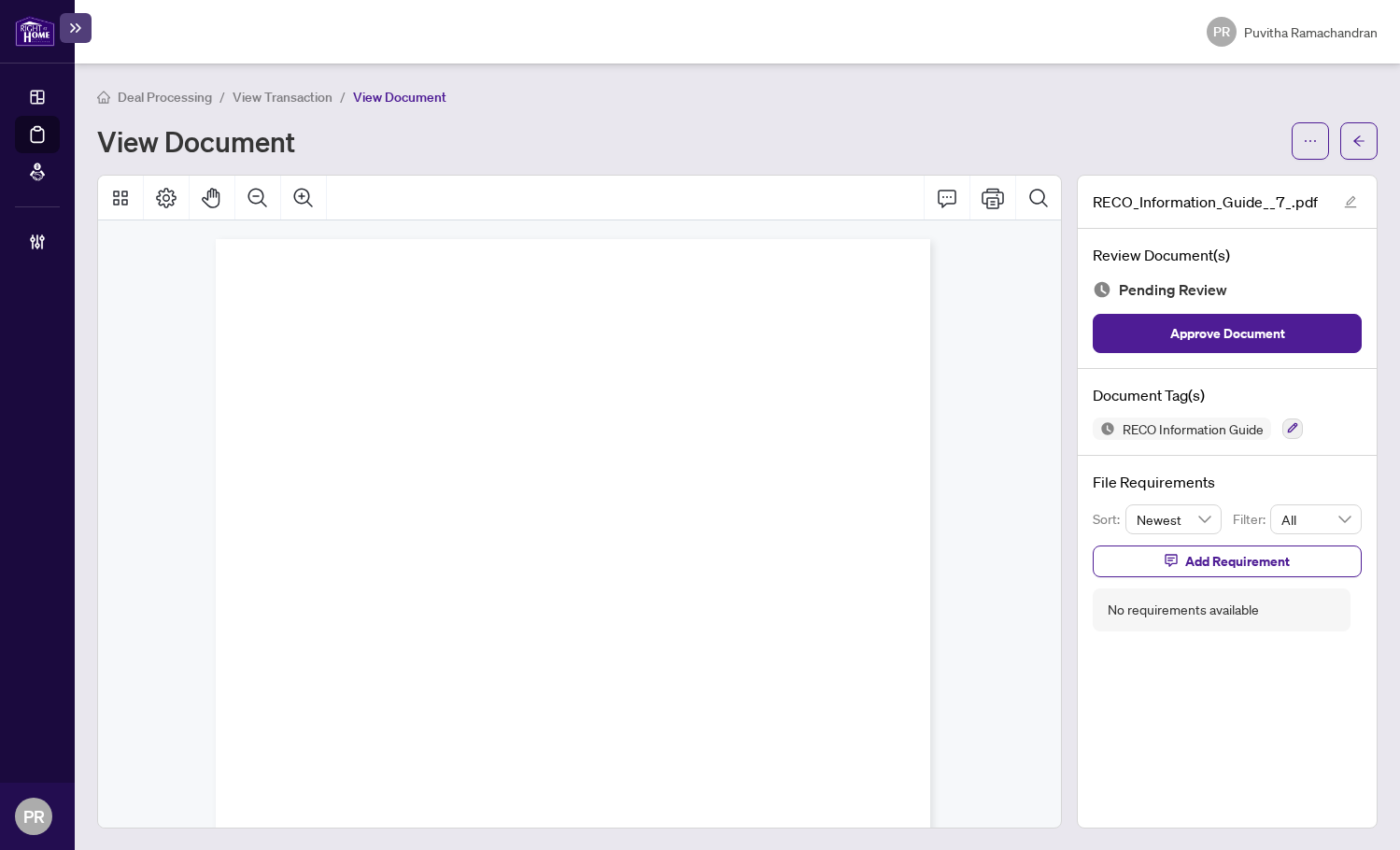 scroll, scrollTop: 0, scrollLeft: 0, axis: both 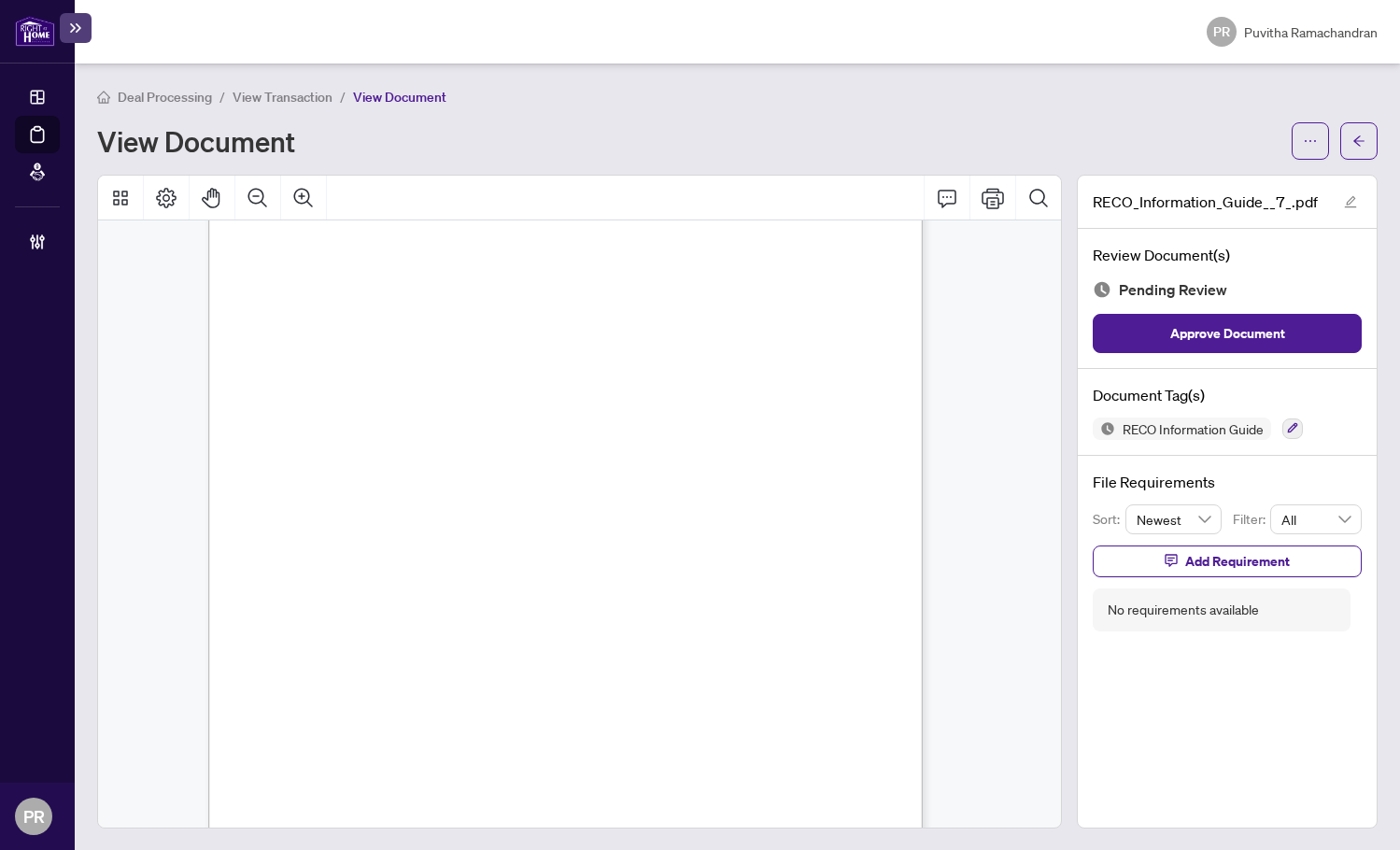 click at bounding box center (1293, 429) 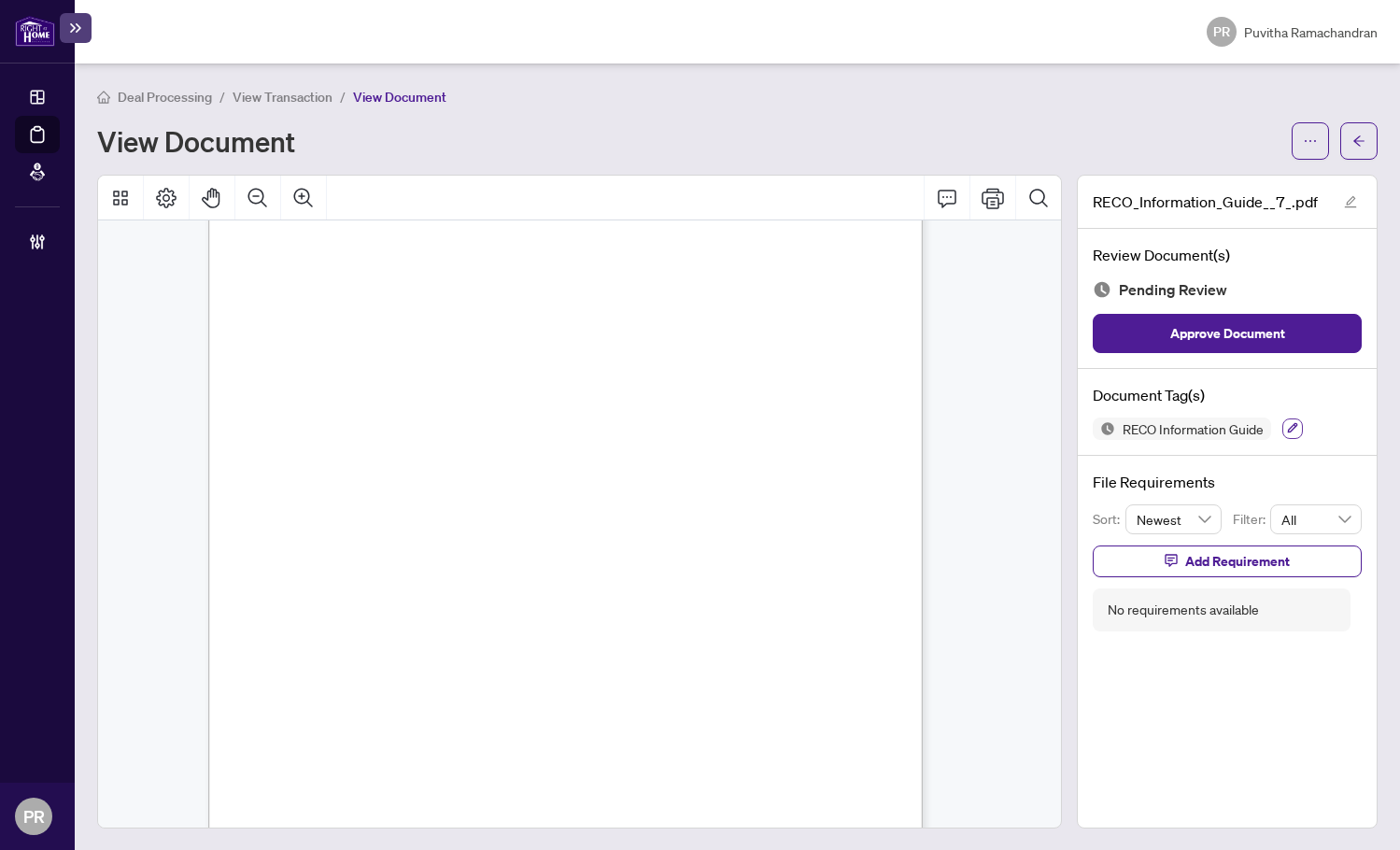 click 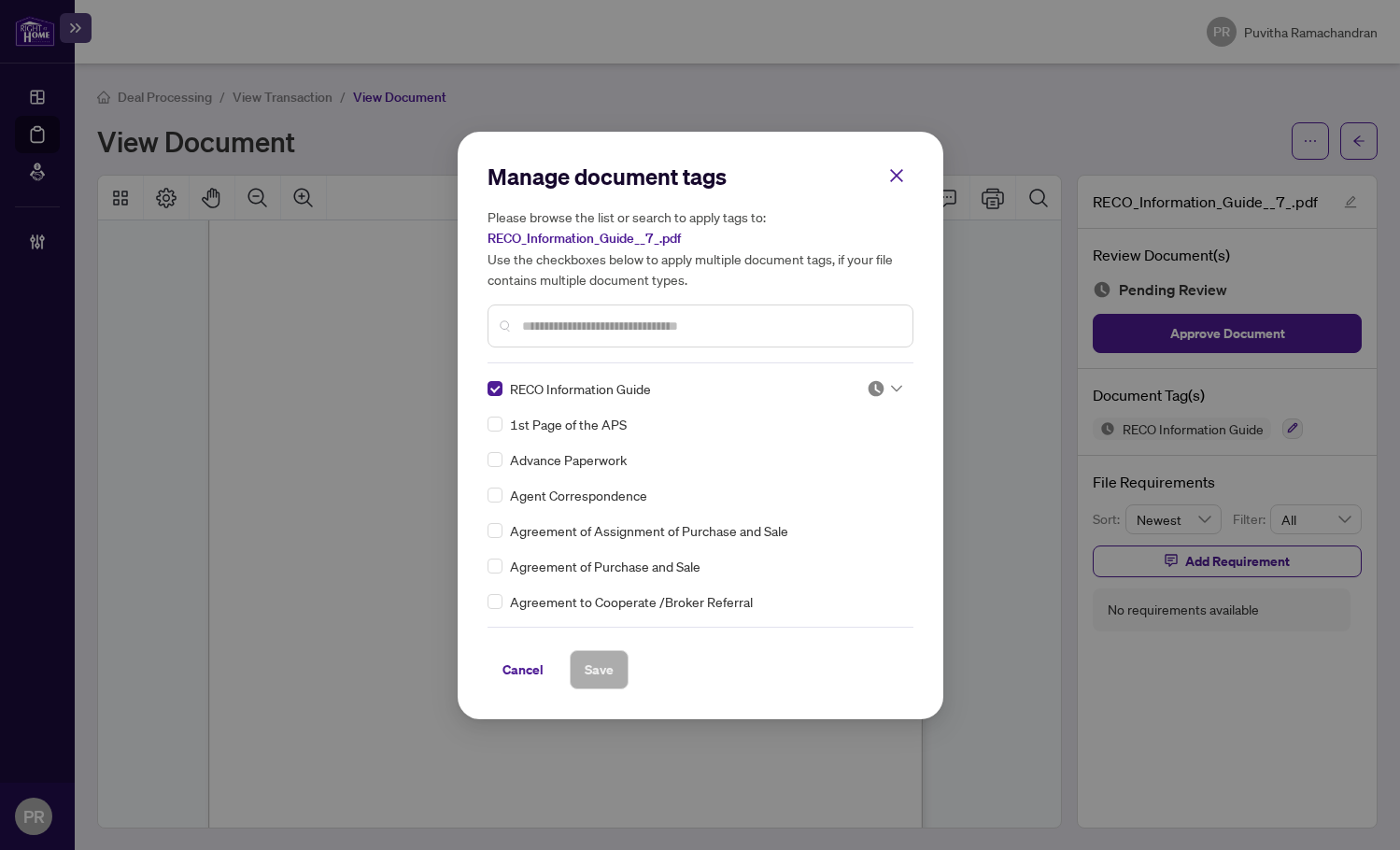 click at bounding box center [884, 389] 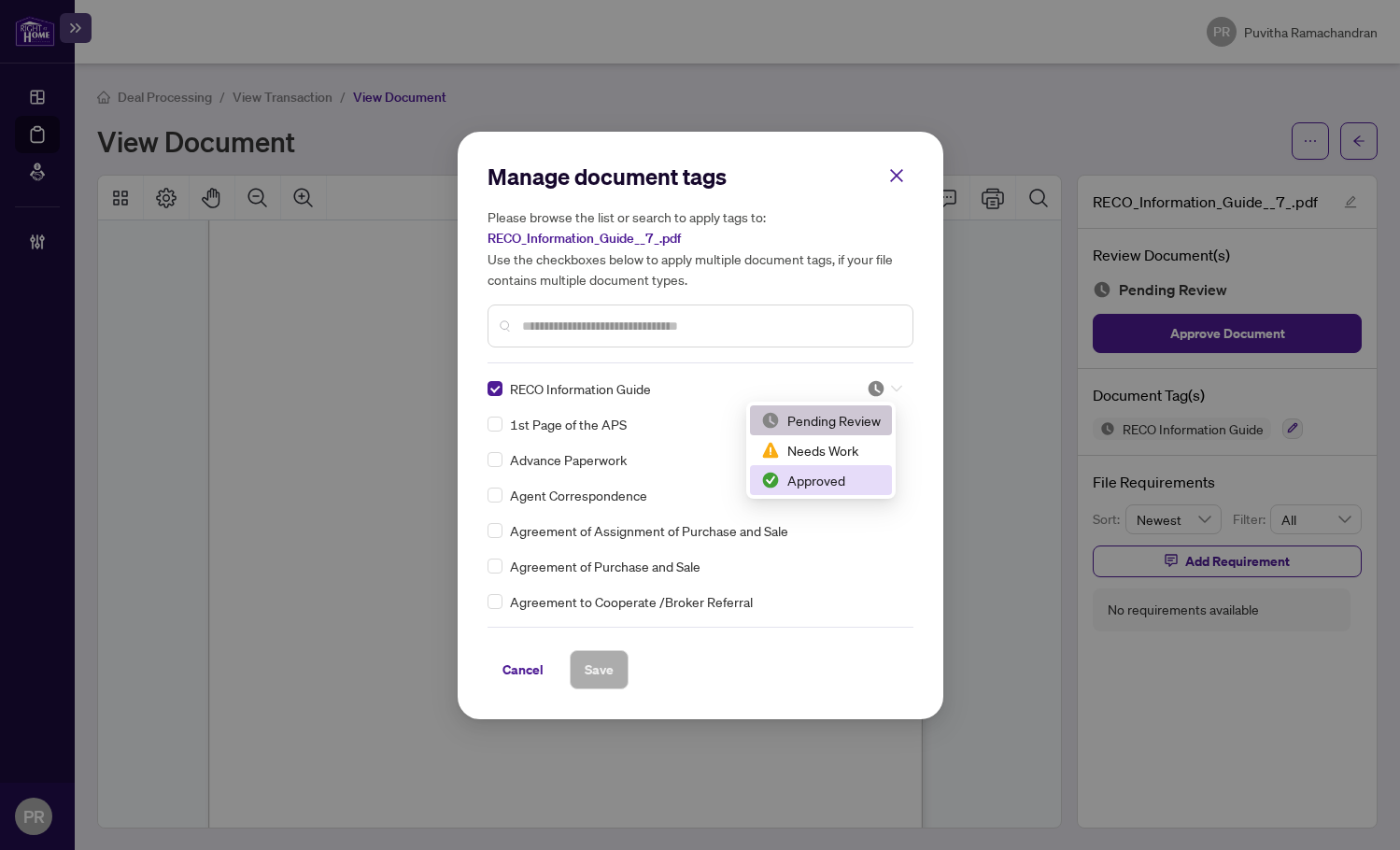 click on "Approved" at bounding box center [821, 480] 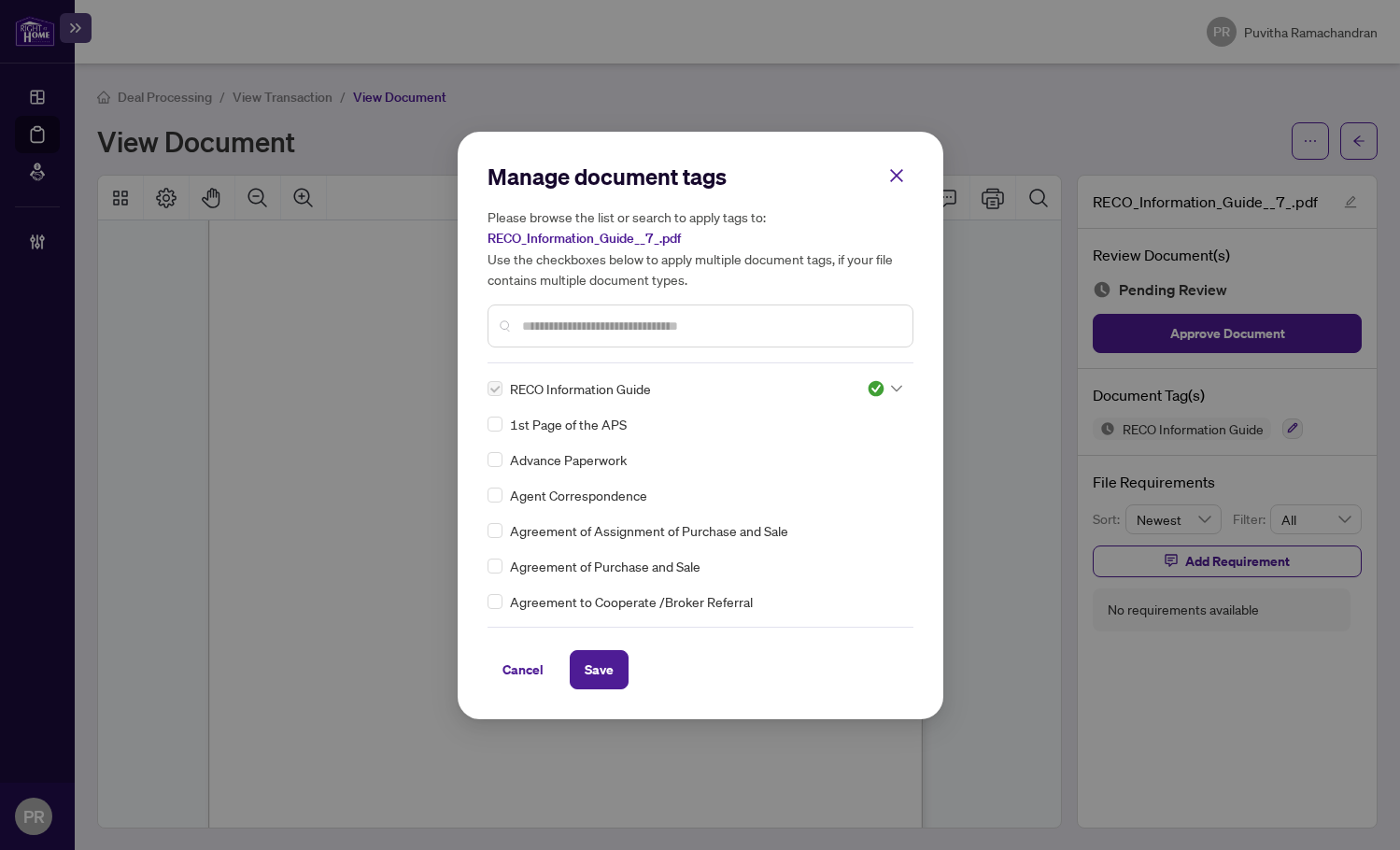 drag, startPoint x: 592, startPoint y: 666, endPoint x: 718, endPoint y: 9, distance: 668.973 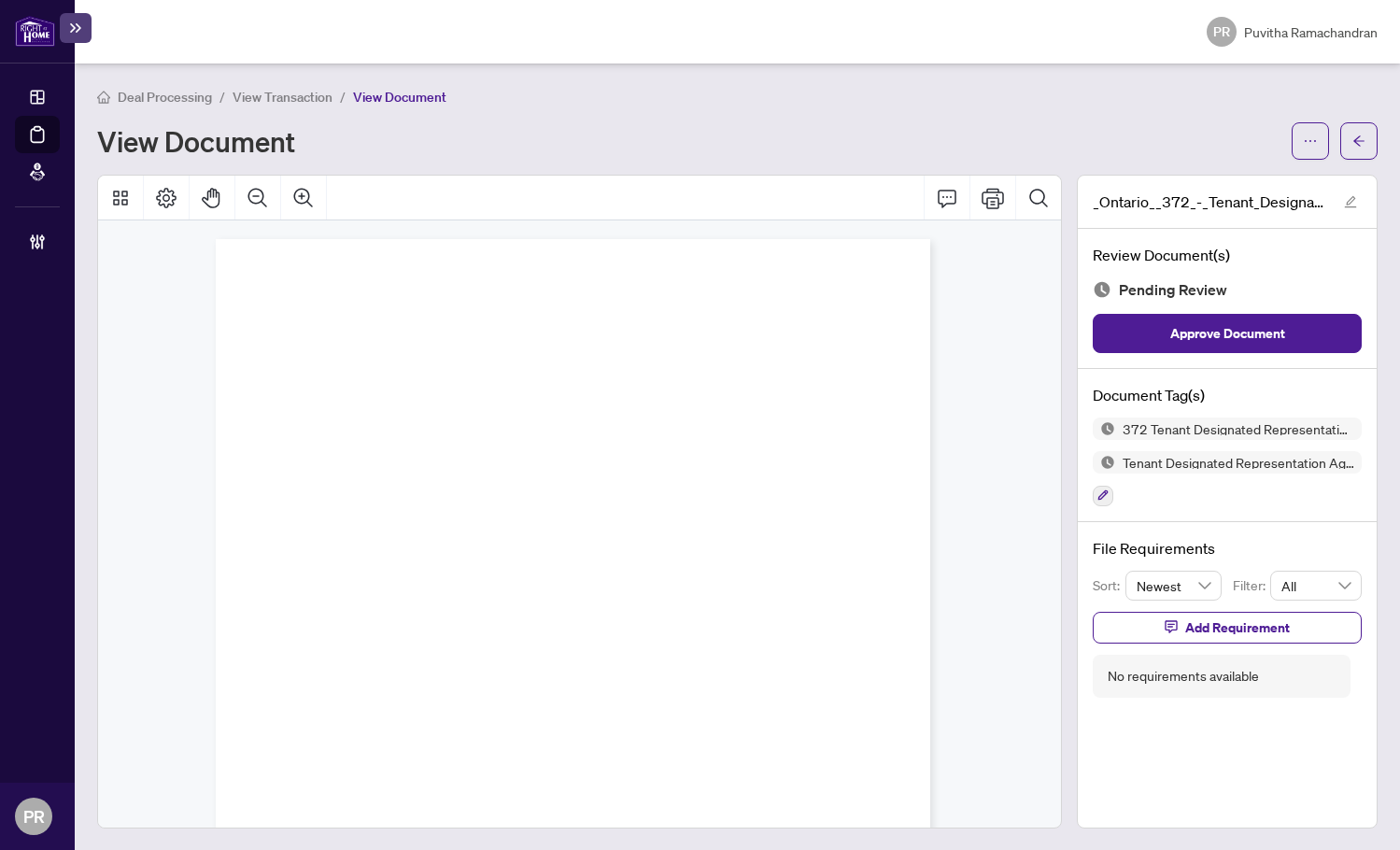scroll, scrollTop: 0, scrollLeft: 0, axis: both 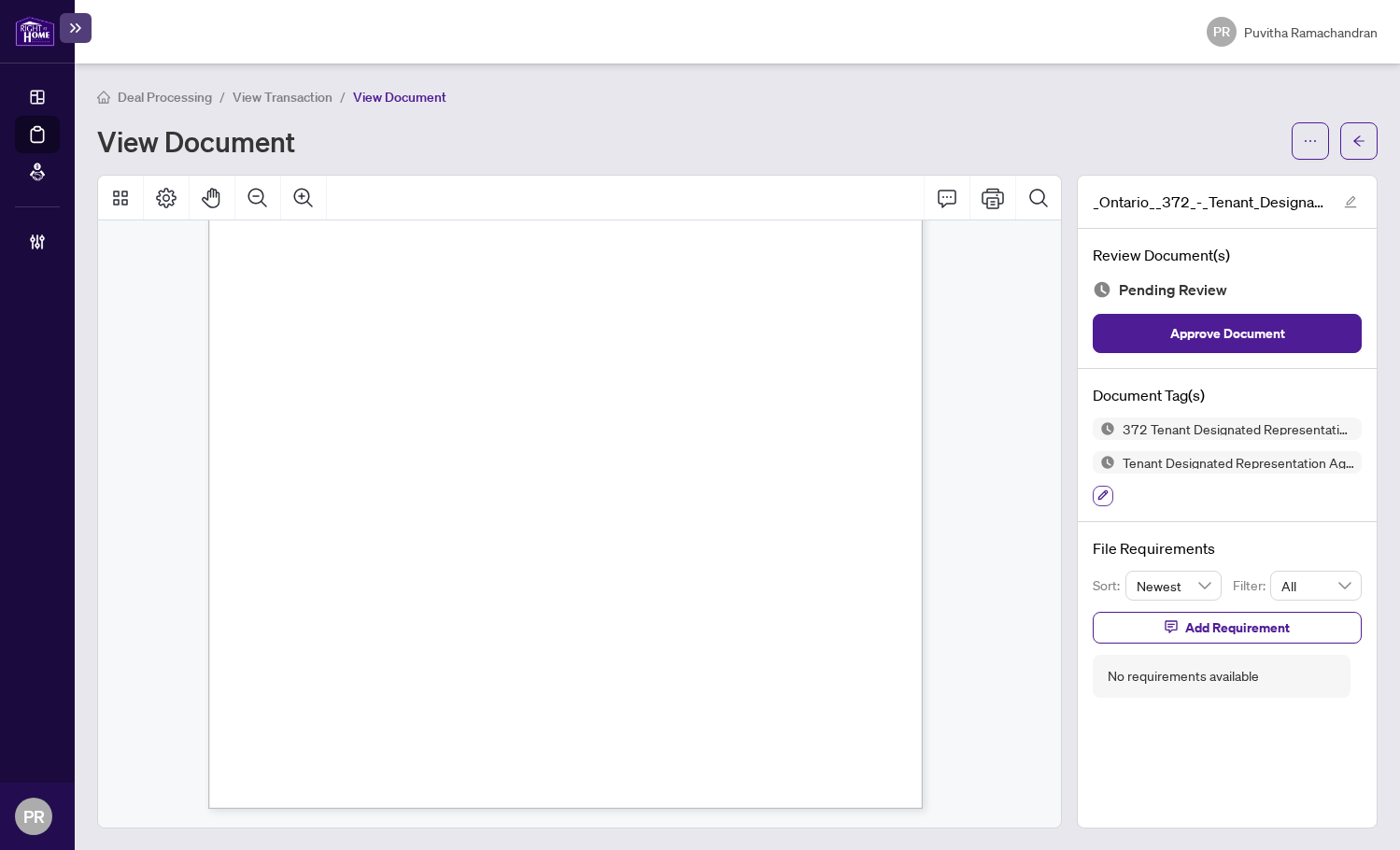 click at bounding box center (1103, 496) 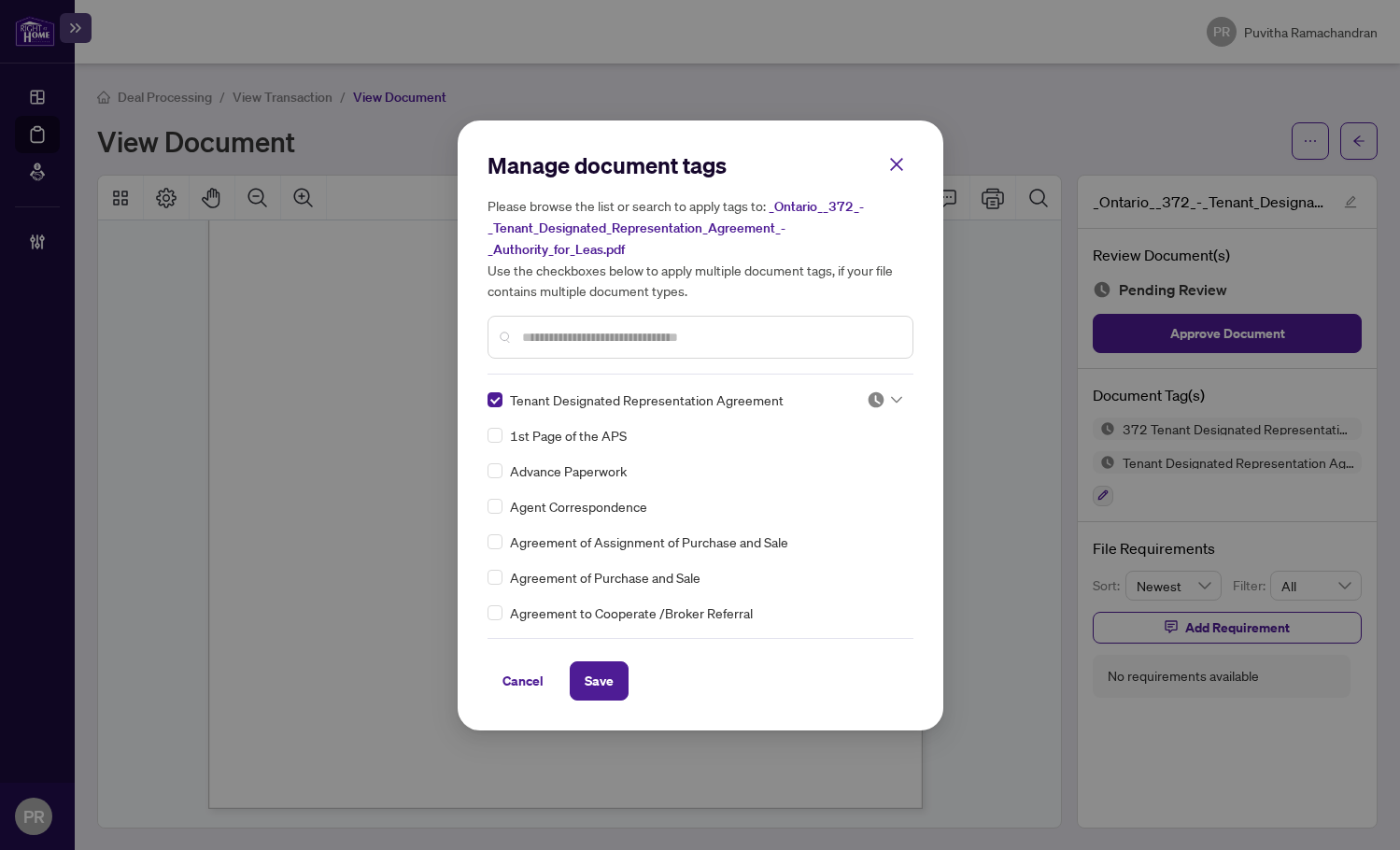 scroll, scrollTop: 0, scrollLeft: 0, axis: both 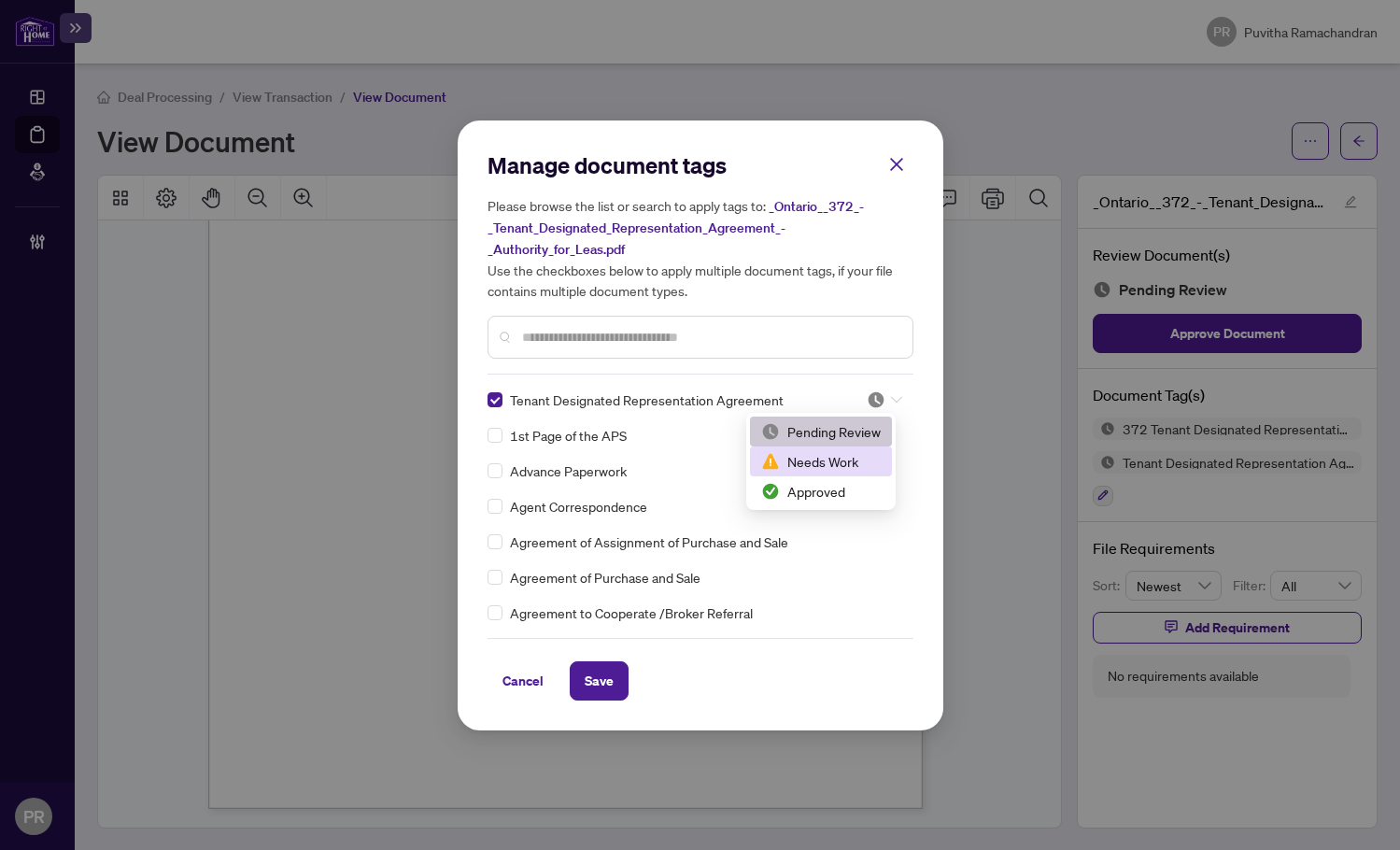 click on "Needs Work" at bounding box center (821, 461) 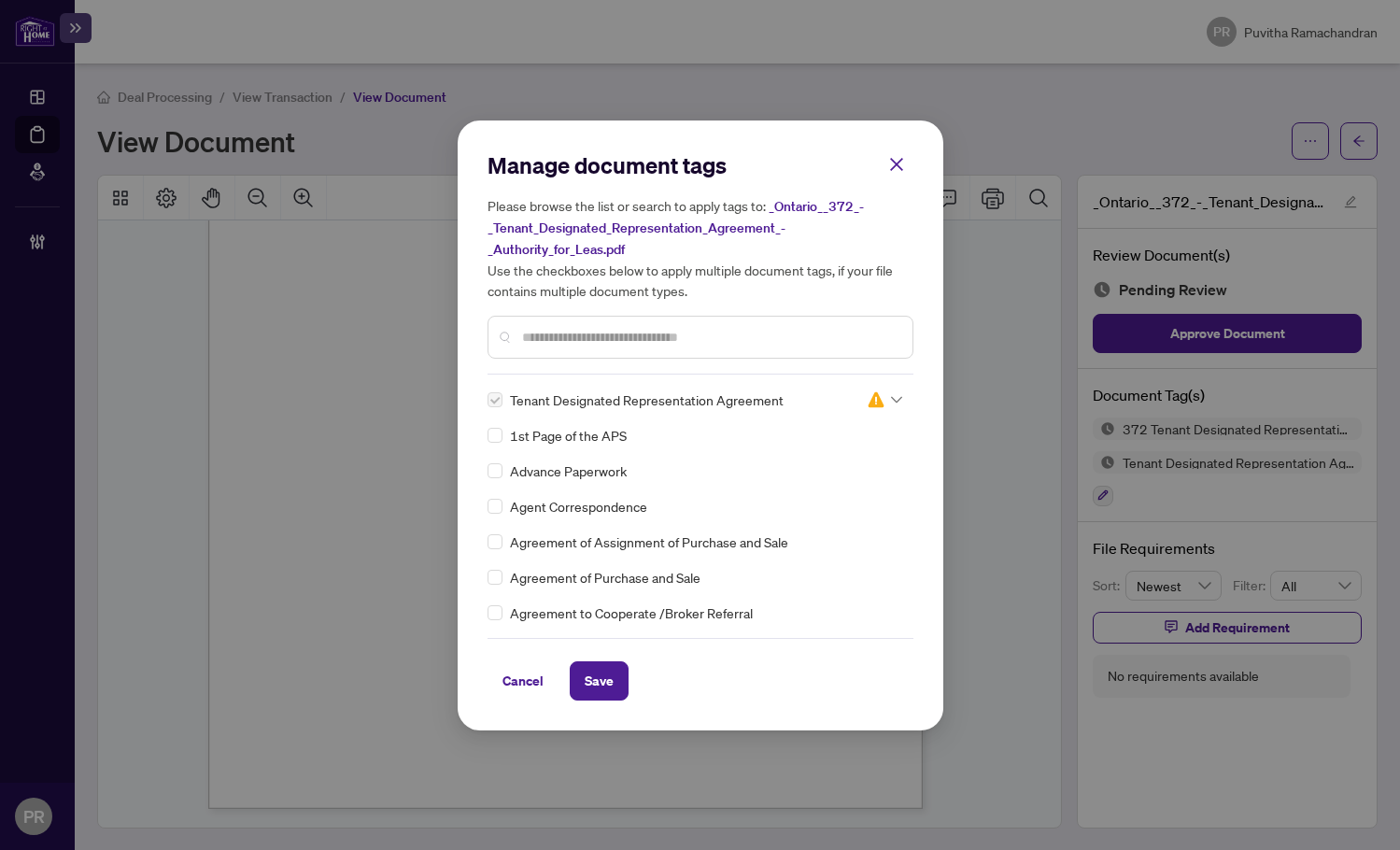 click at bounding box center [876, 400] 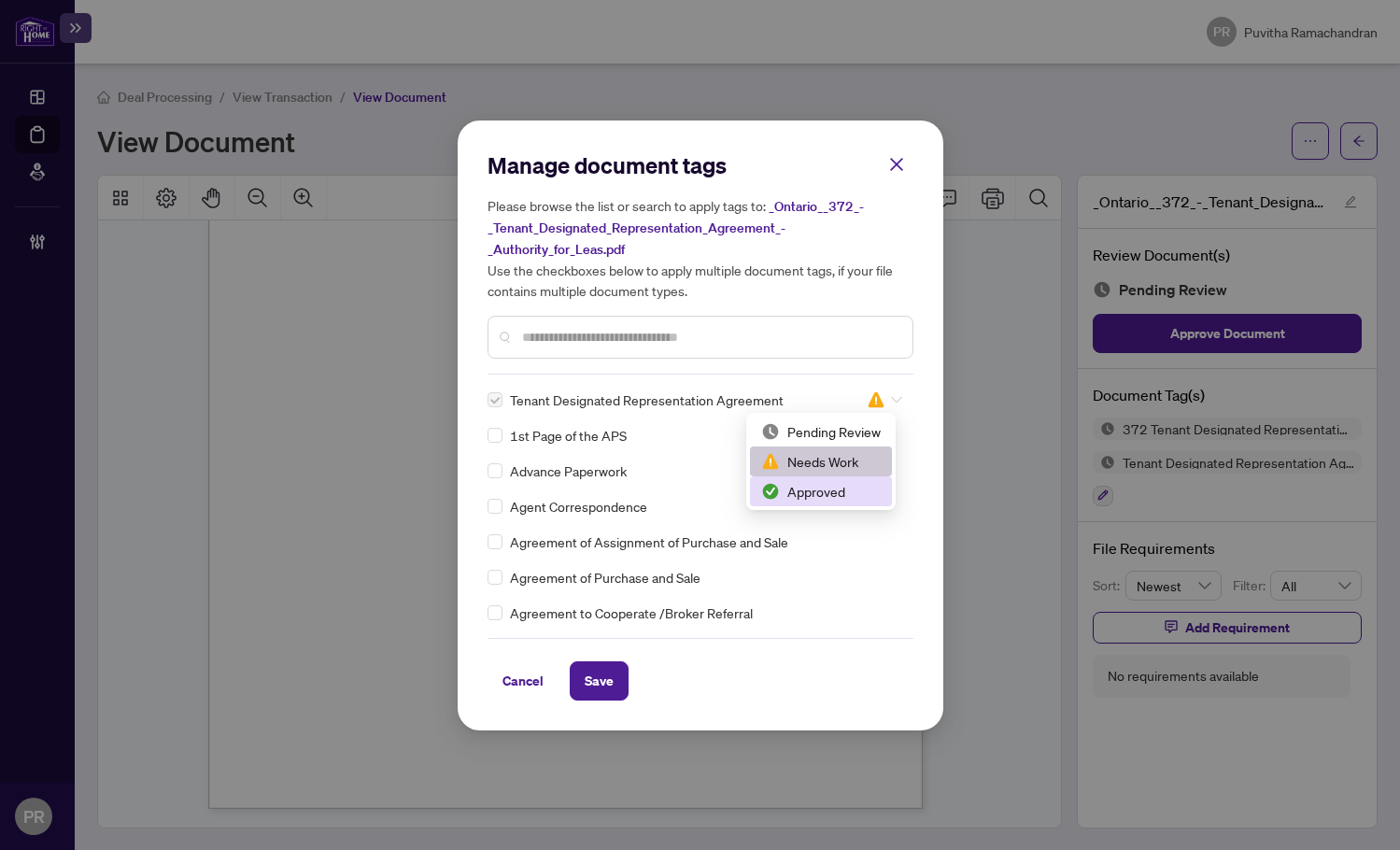 click on "Approved" at bounding box center [821, 491] 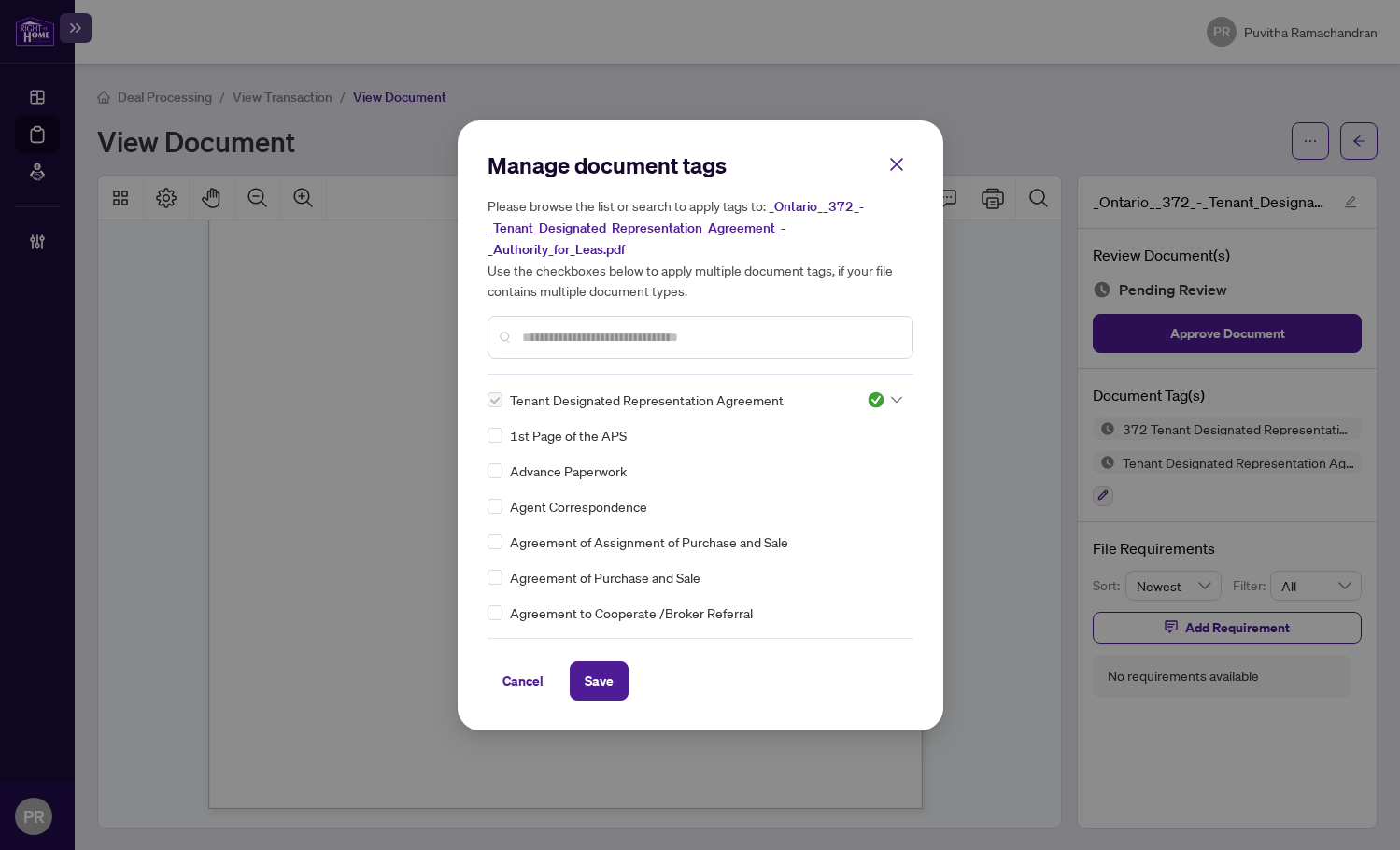 drag, startPoint x: 612, startPoint y: 669, endPoint x: 762, endPoint y: 22, distance: 664.16037 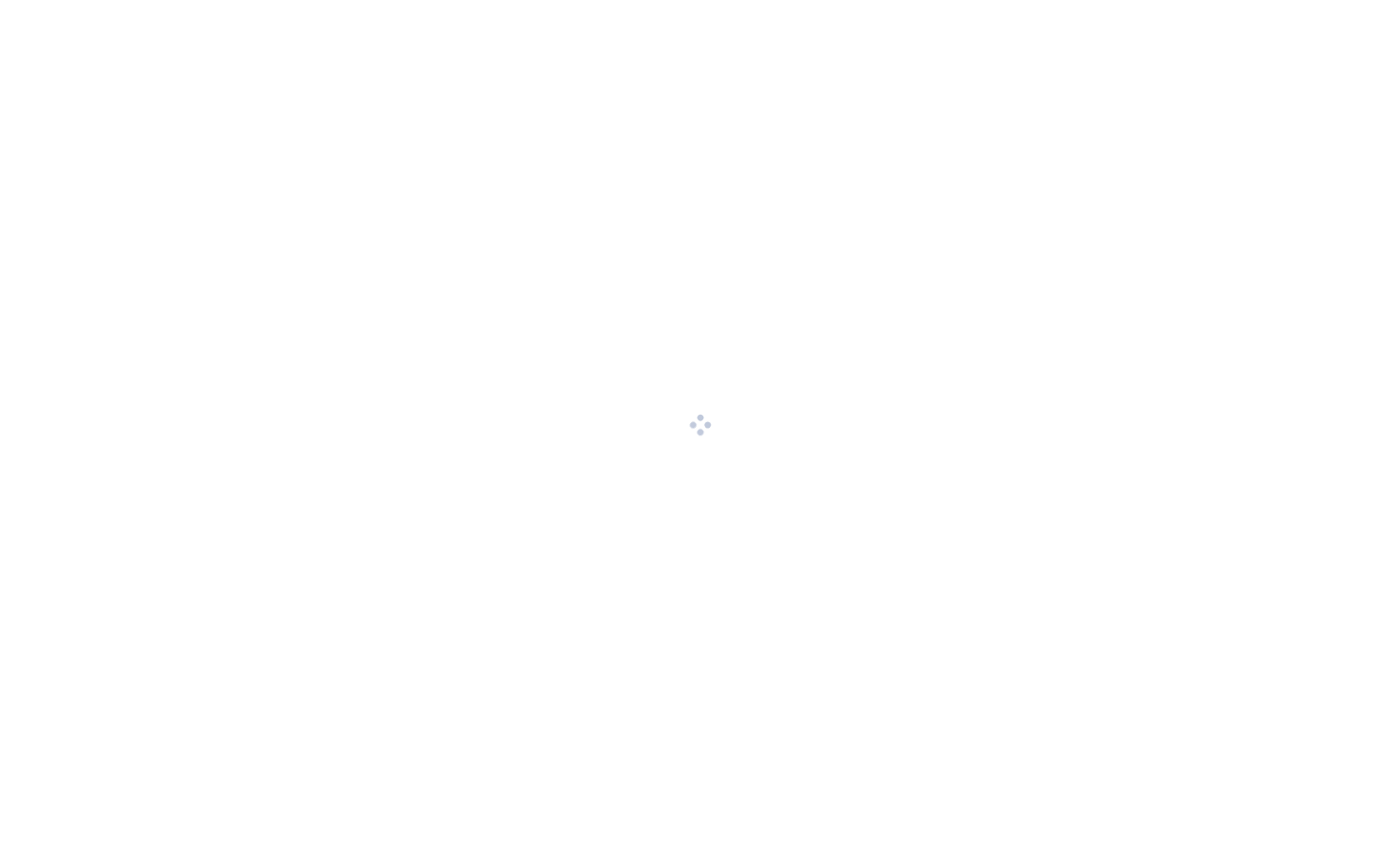 scroll, scrollTop: 0, scrollLeft: 0, axis: both 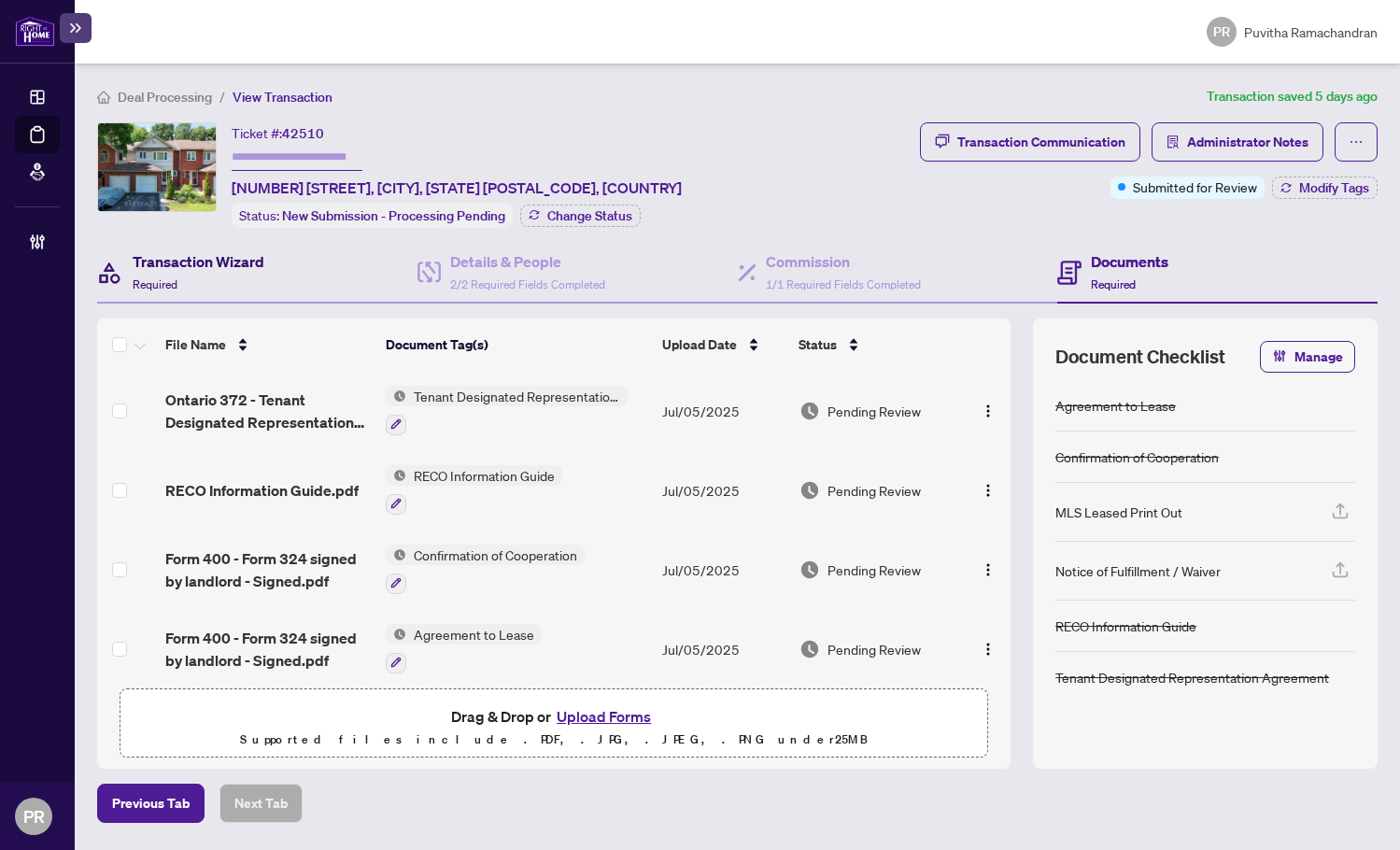 click on "Transaction Wizard Required" at bounding box center (198, 272) 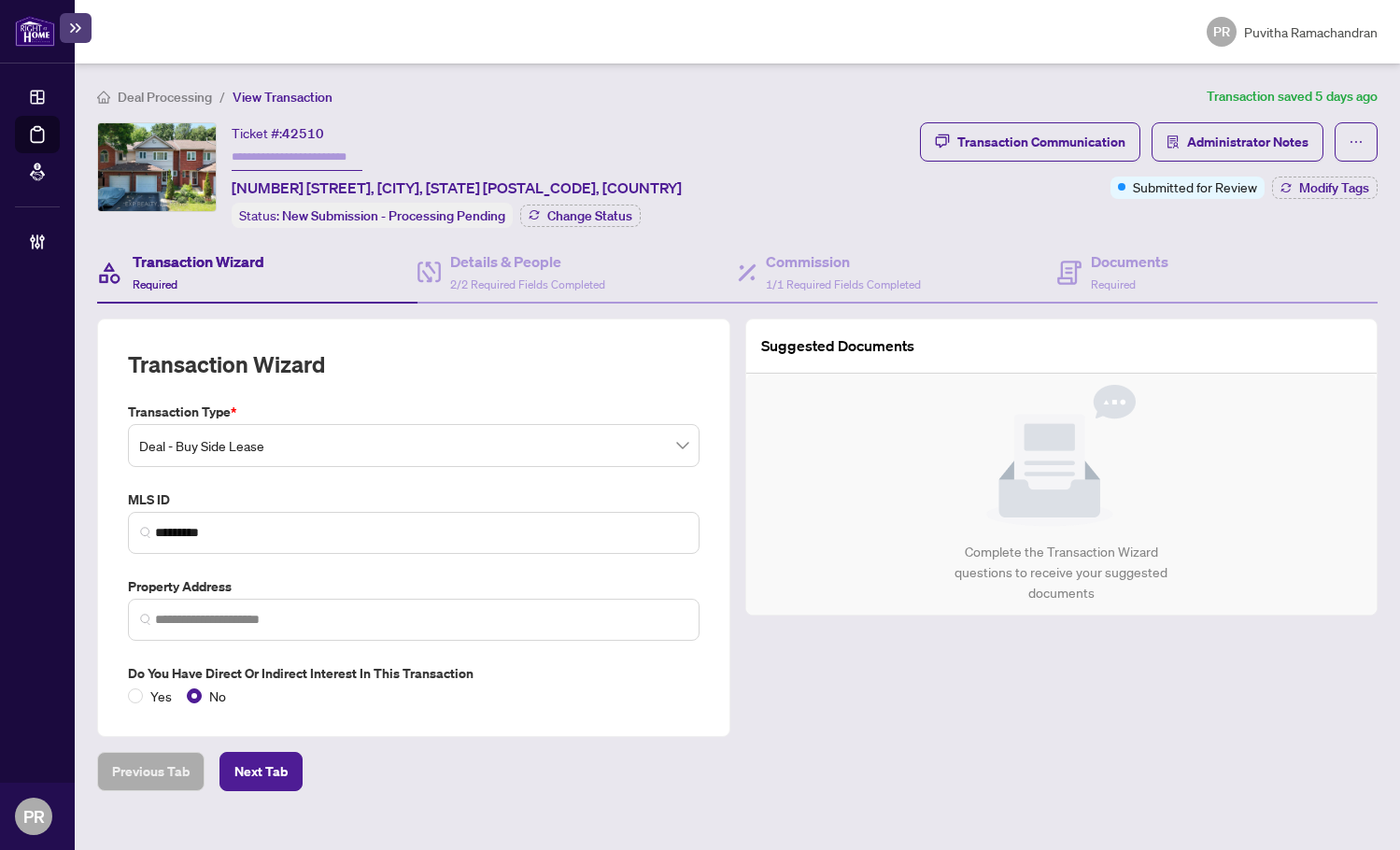type on "**********" 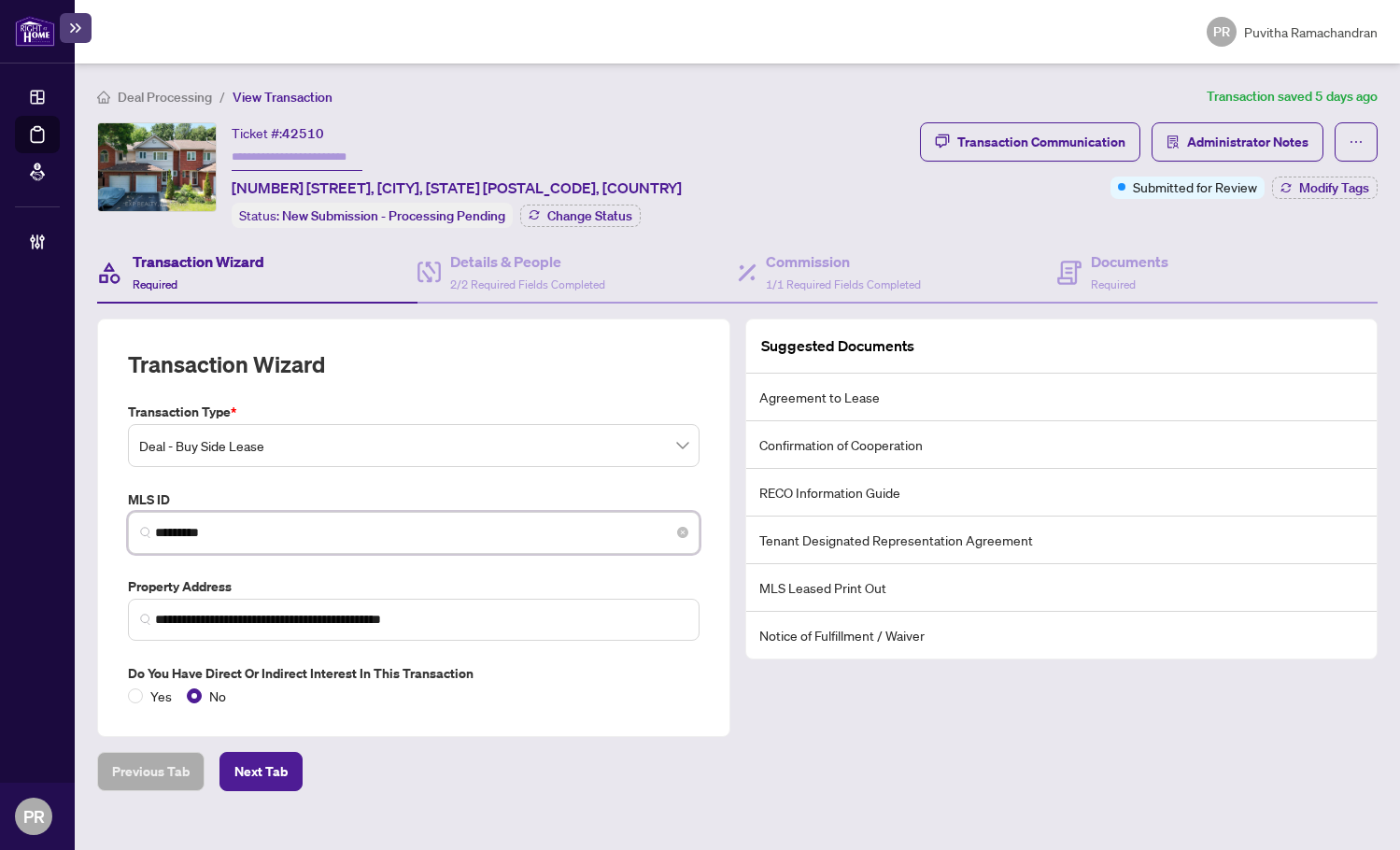 click on "*********" at bounding box center [421, 532] 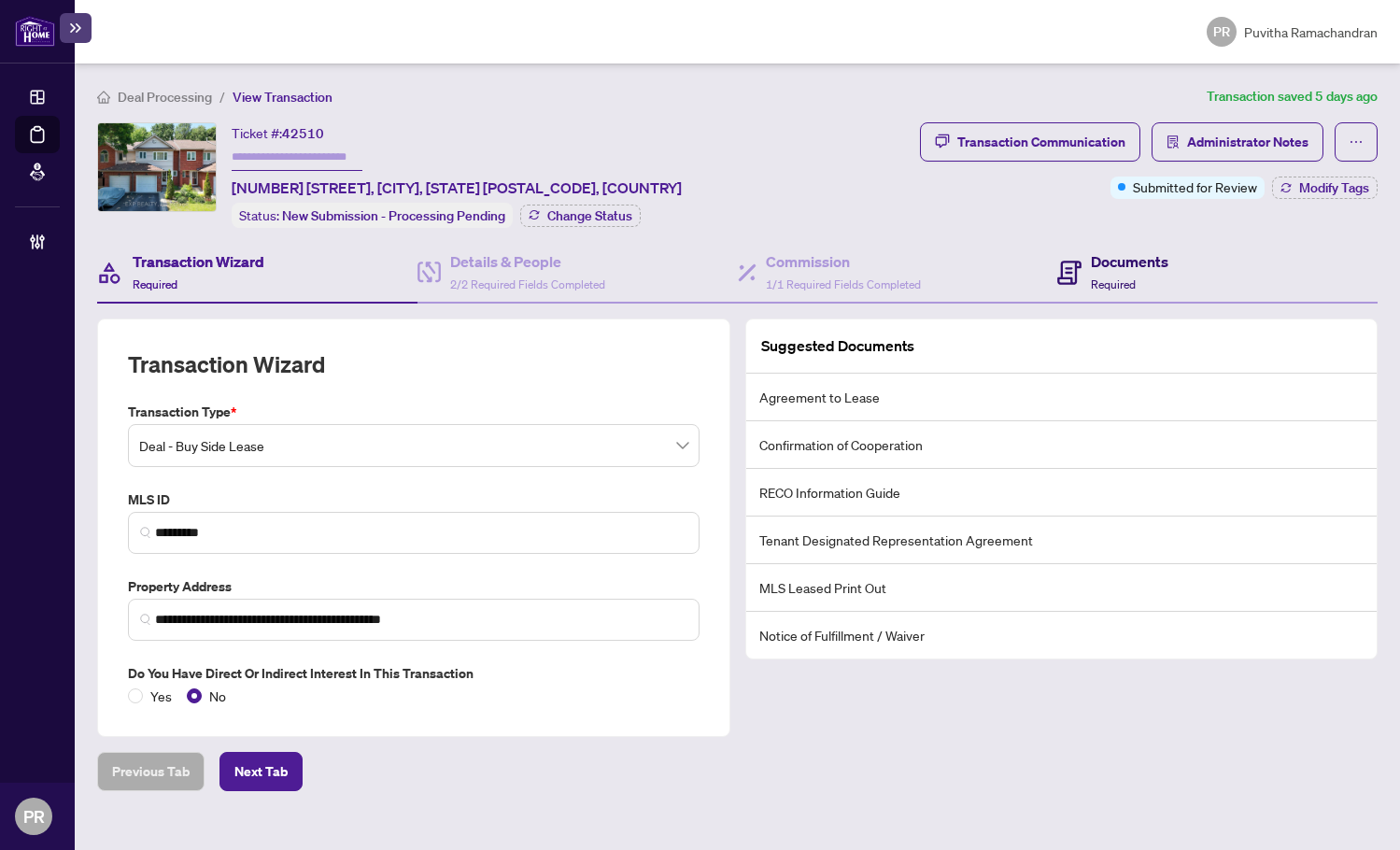 click on "Documents Required" at bounding box center (1129, 272) 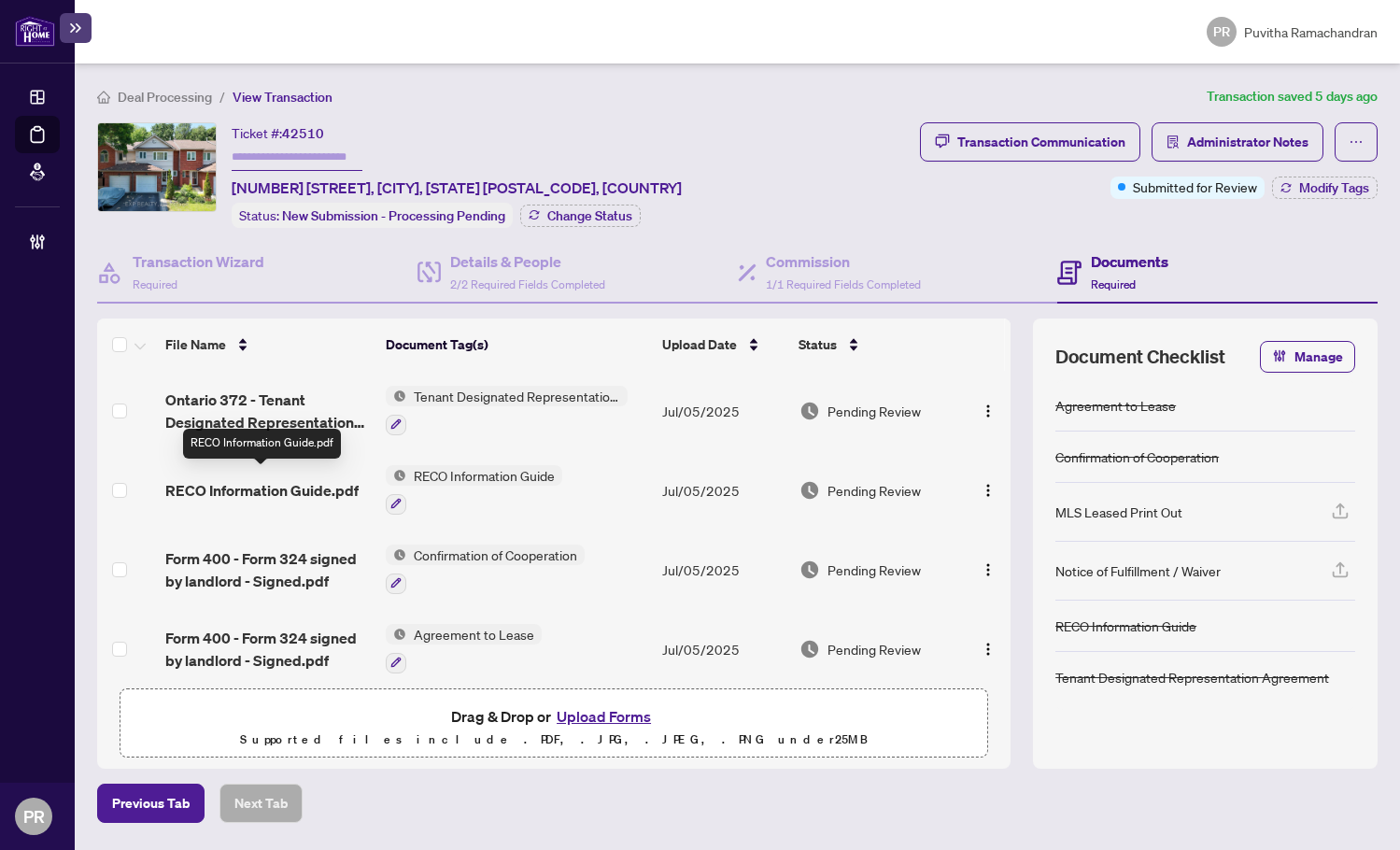 scroll, scrollTop: 14, scrollLeft: 0, axis: vertical 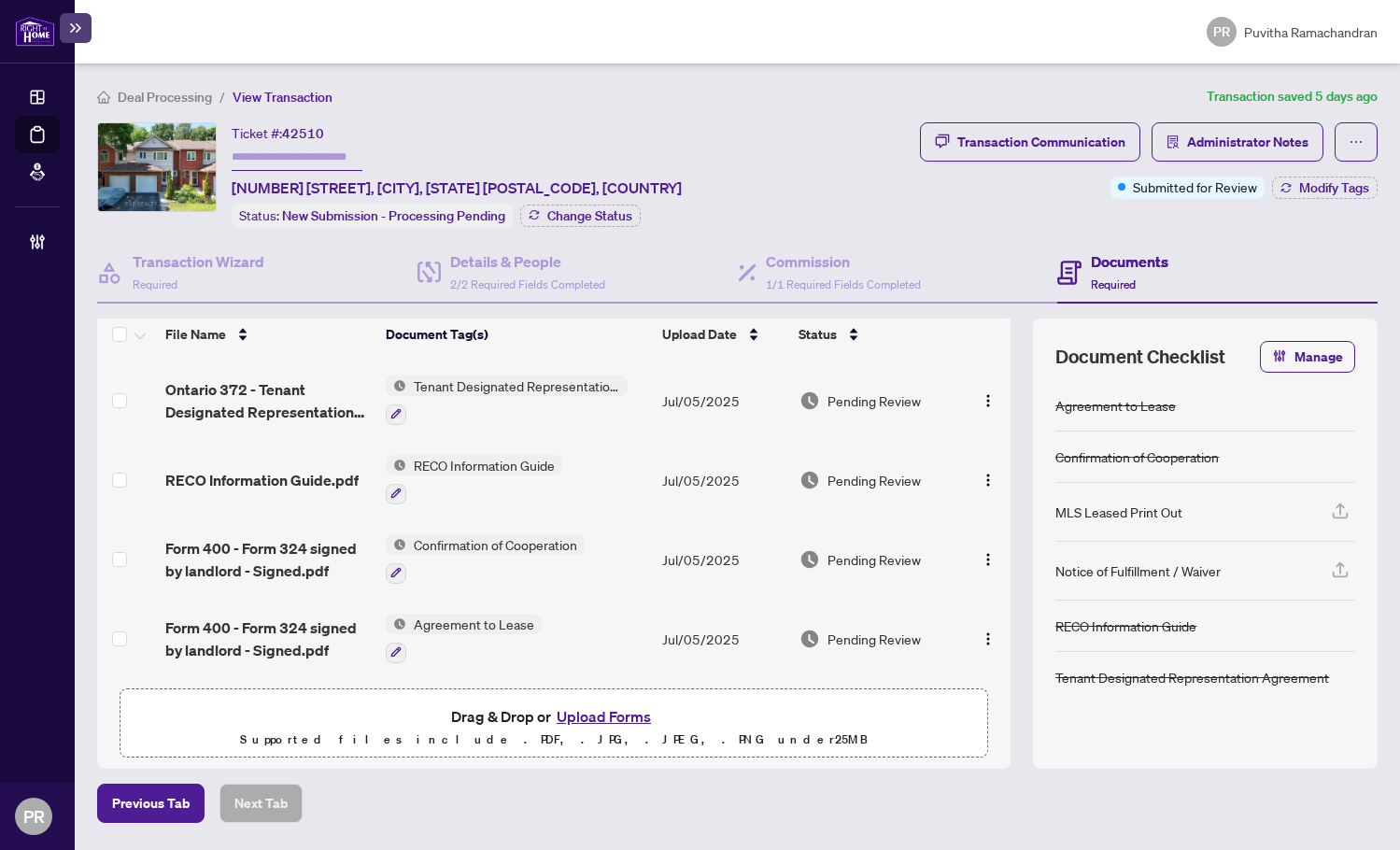 click at bounding box center [127, 638] 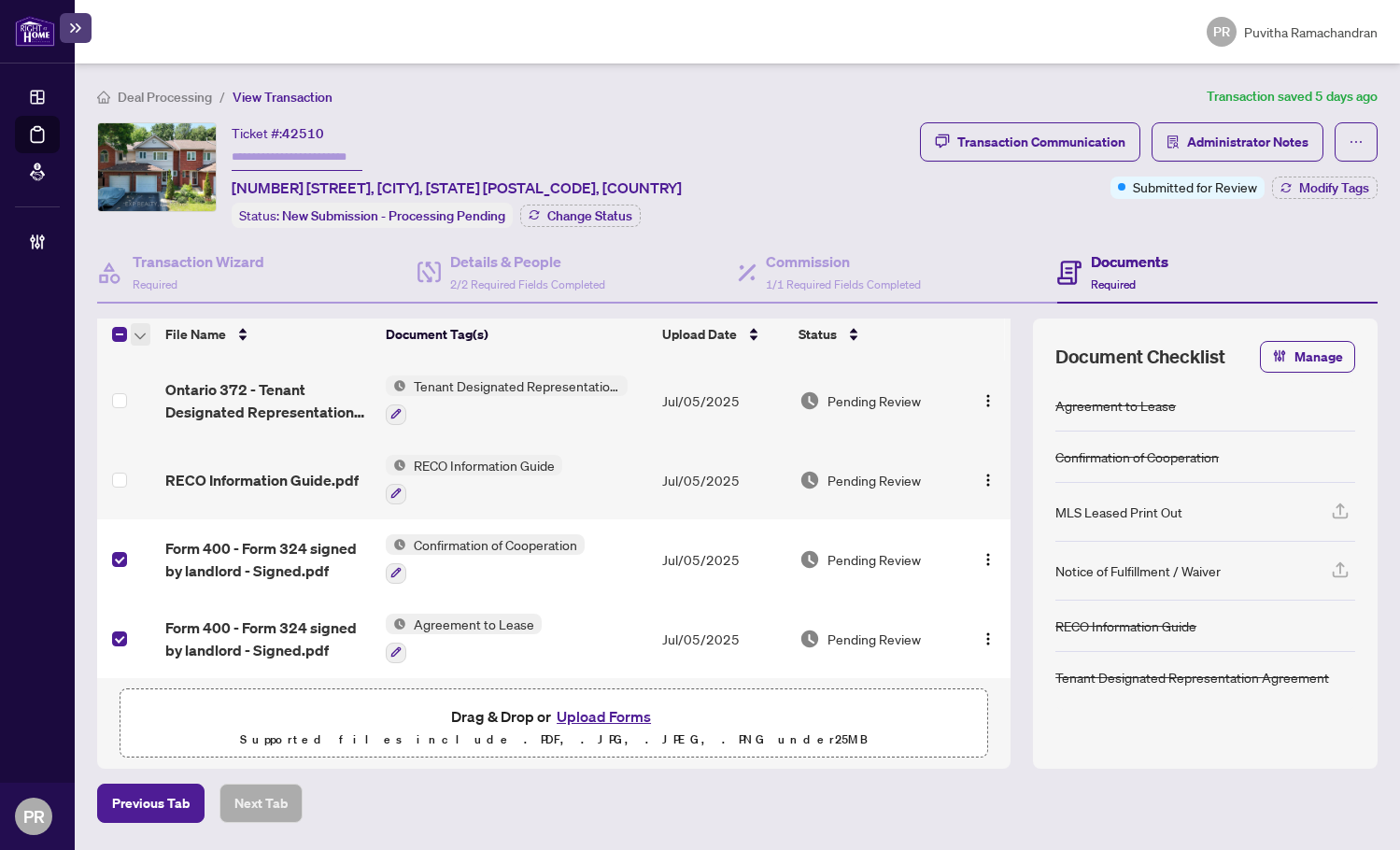 click 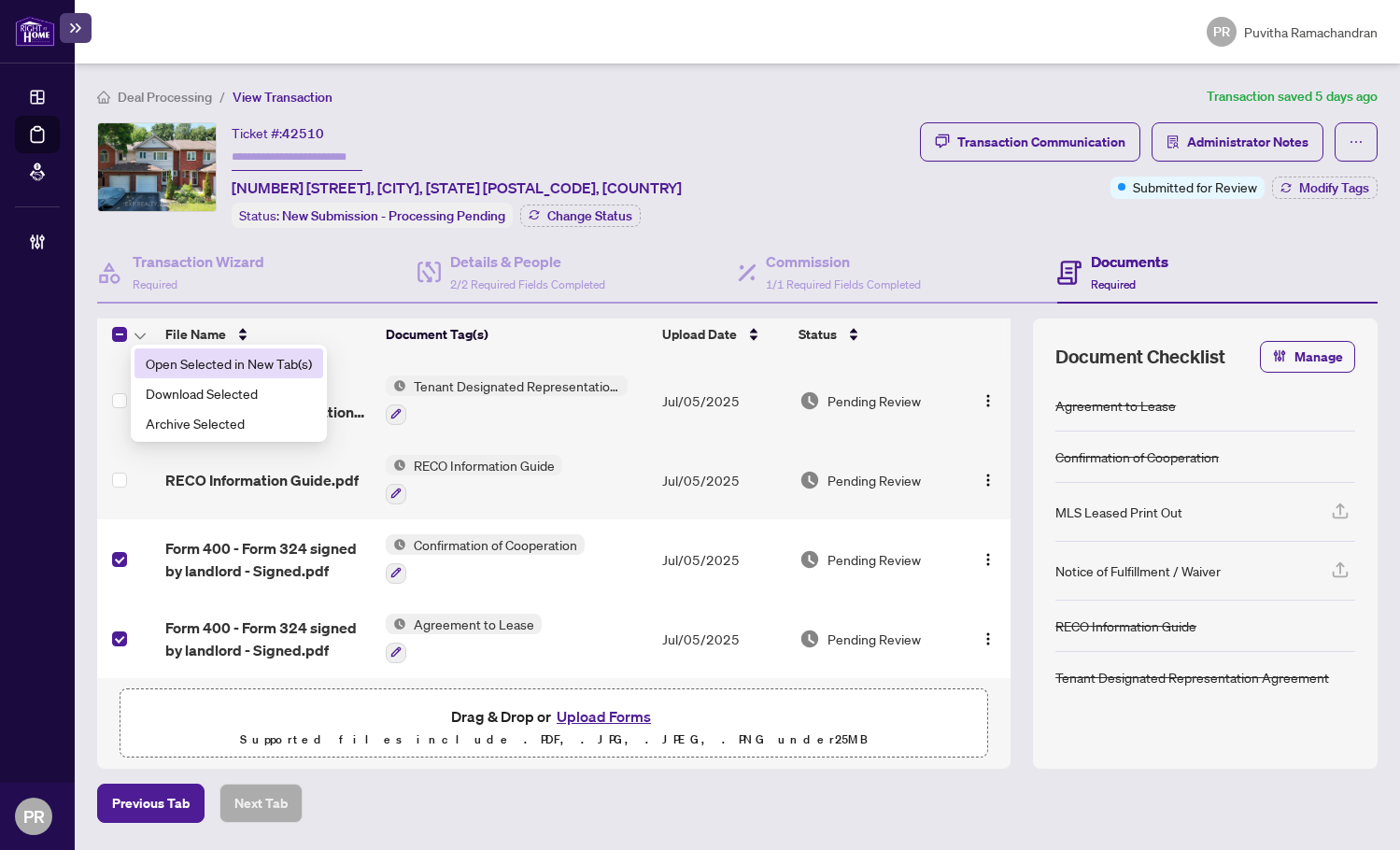 click on "Open Selected in New Tab(s)" at bounding box center (229, 363) 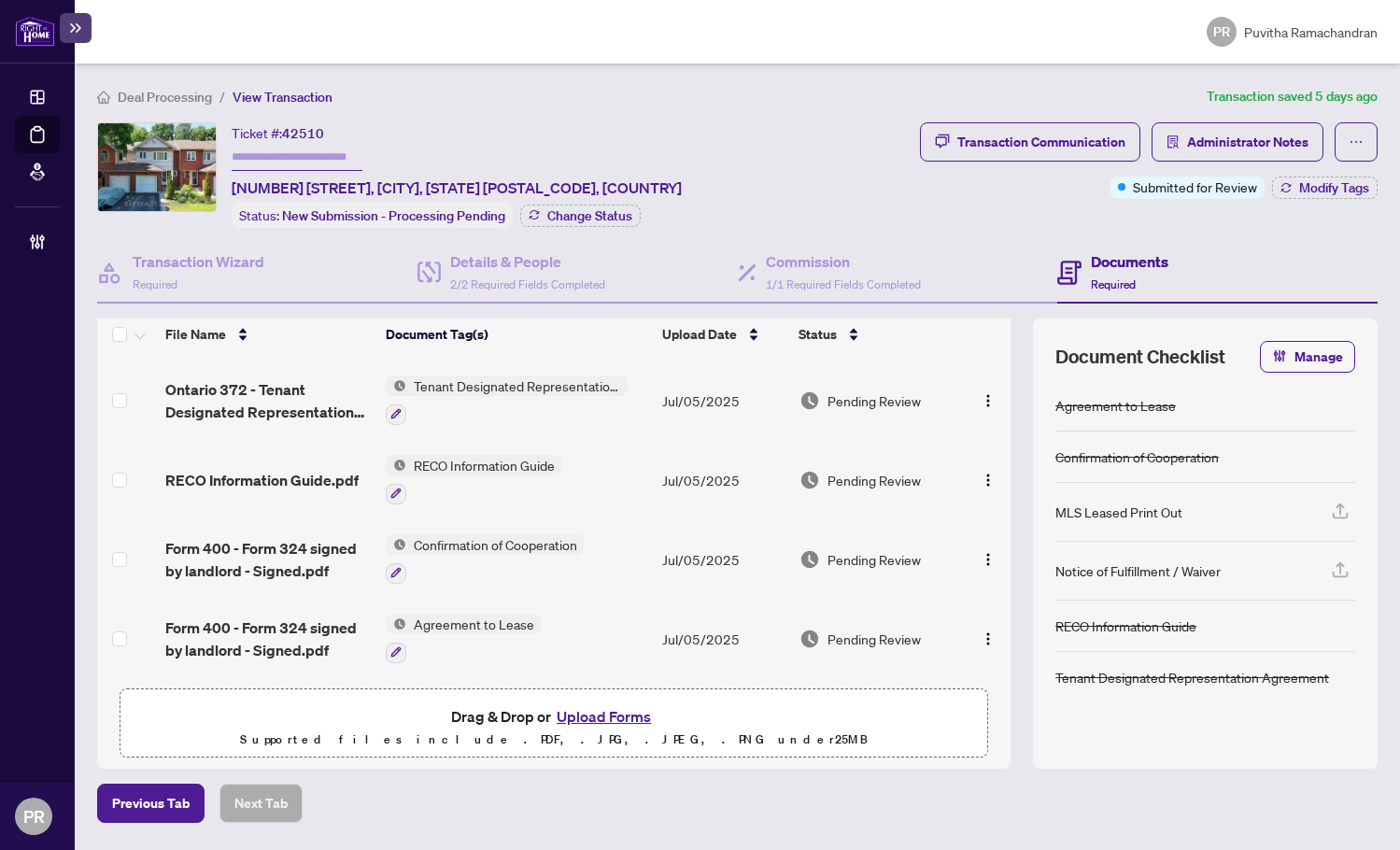 click on "42510" at bounding box center (303, 134) 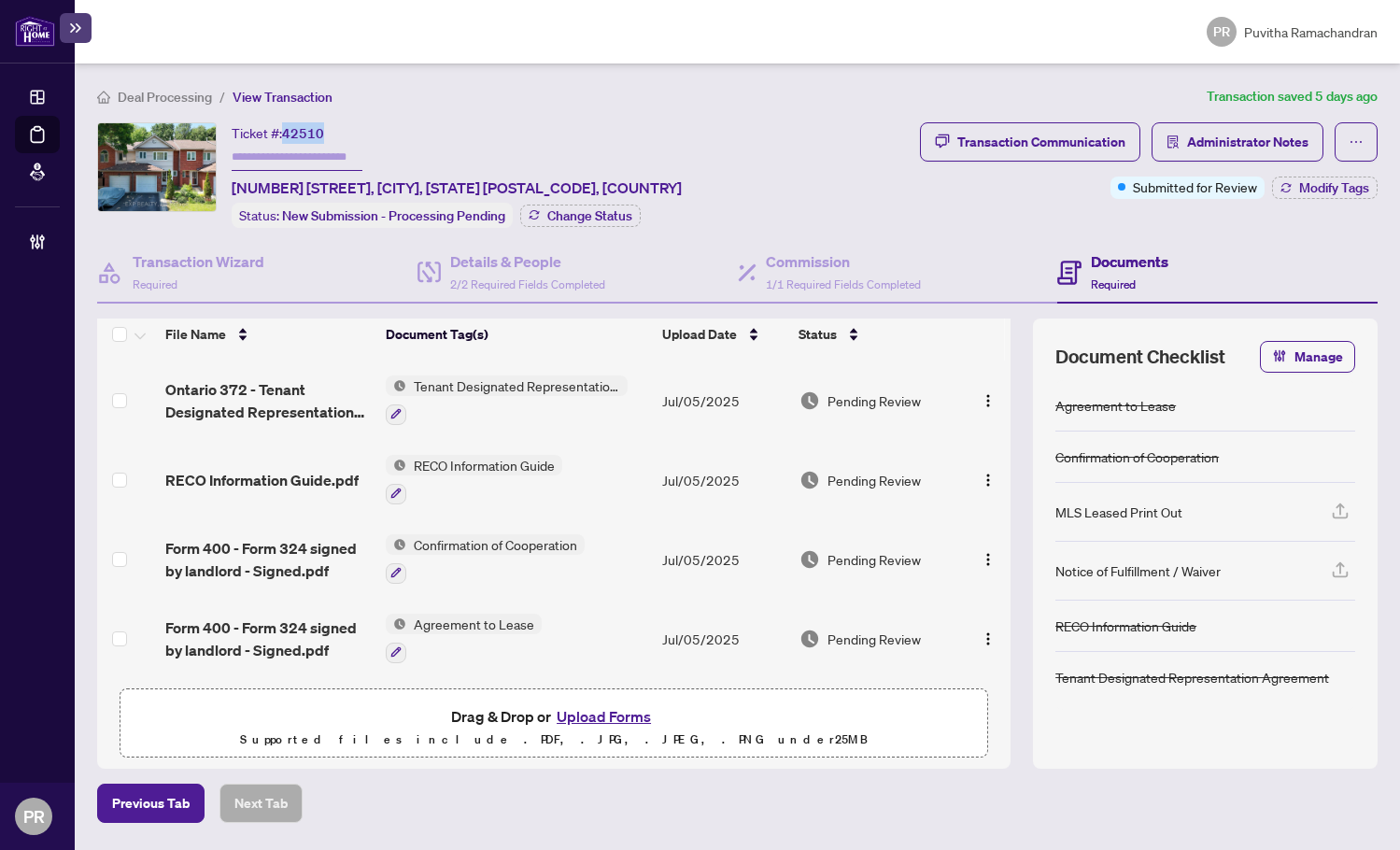 click on "42510" at bounding box center [303, 134] 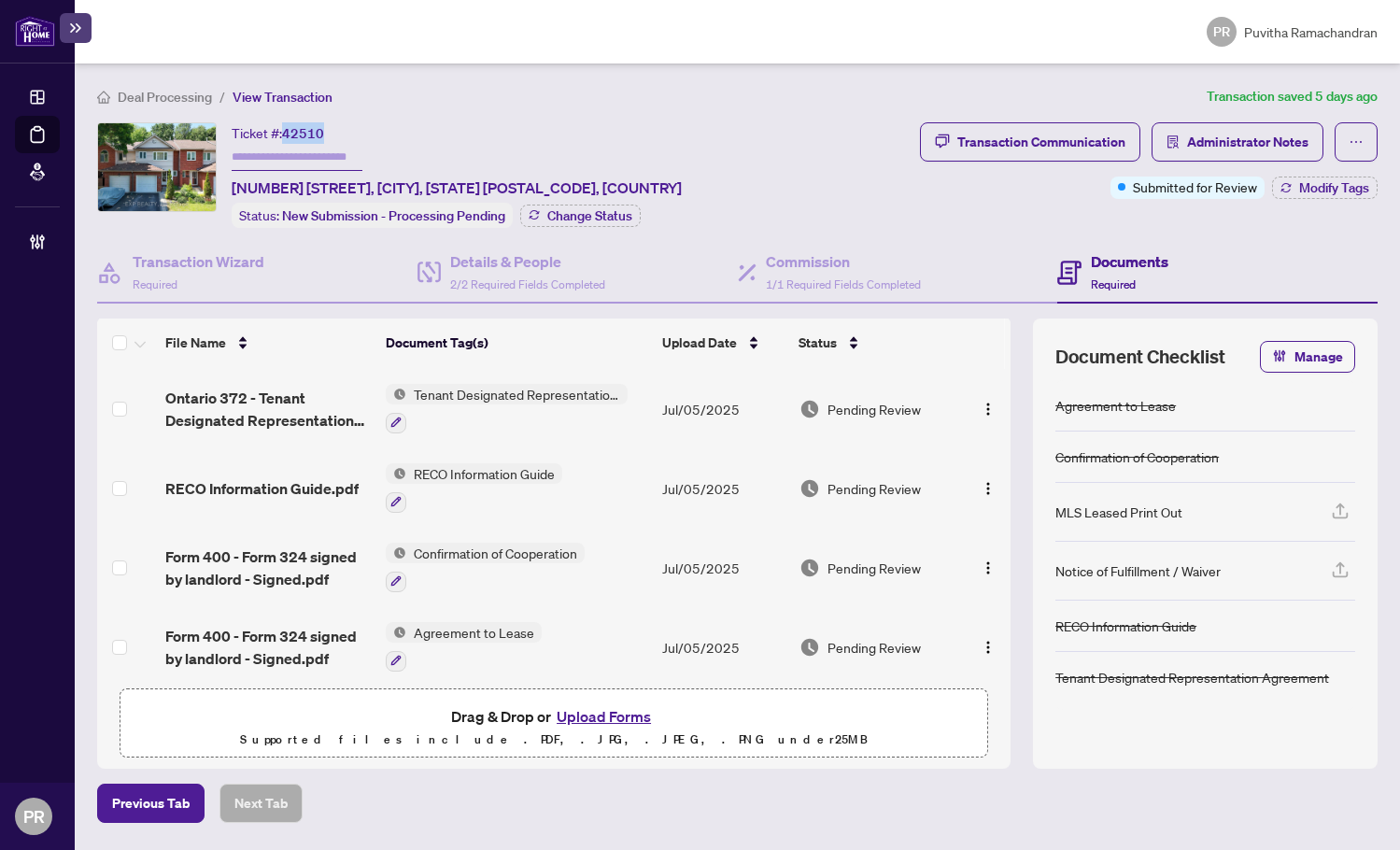 scroll, scrollTop: 0, scrollLeft: 0, axis: both 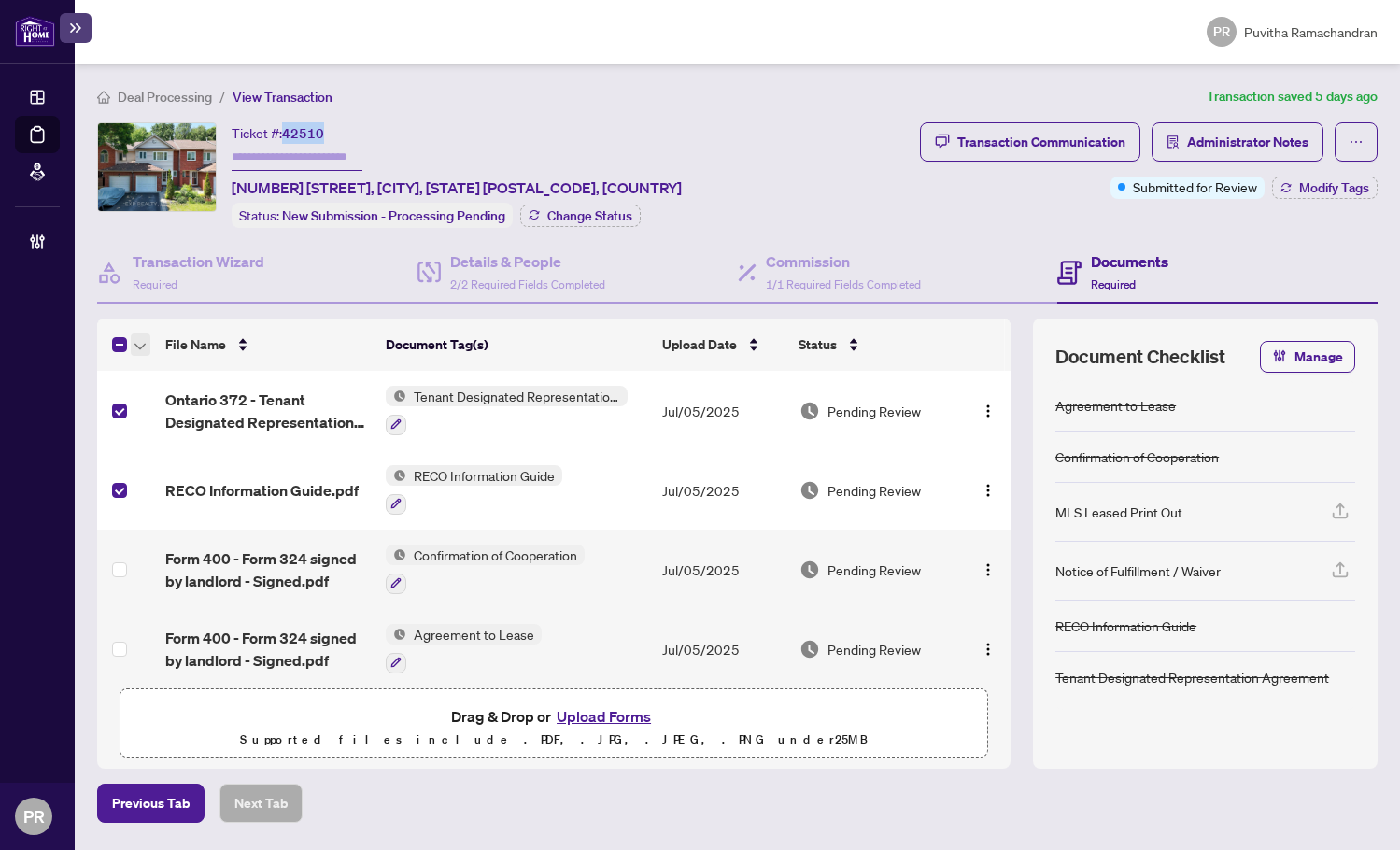 click at bounding box center [140, 345] 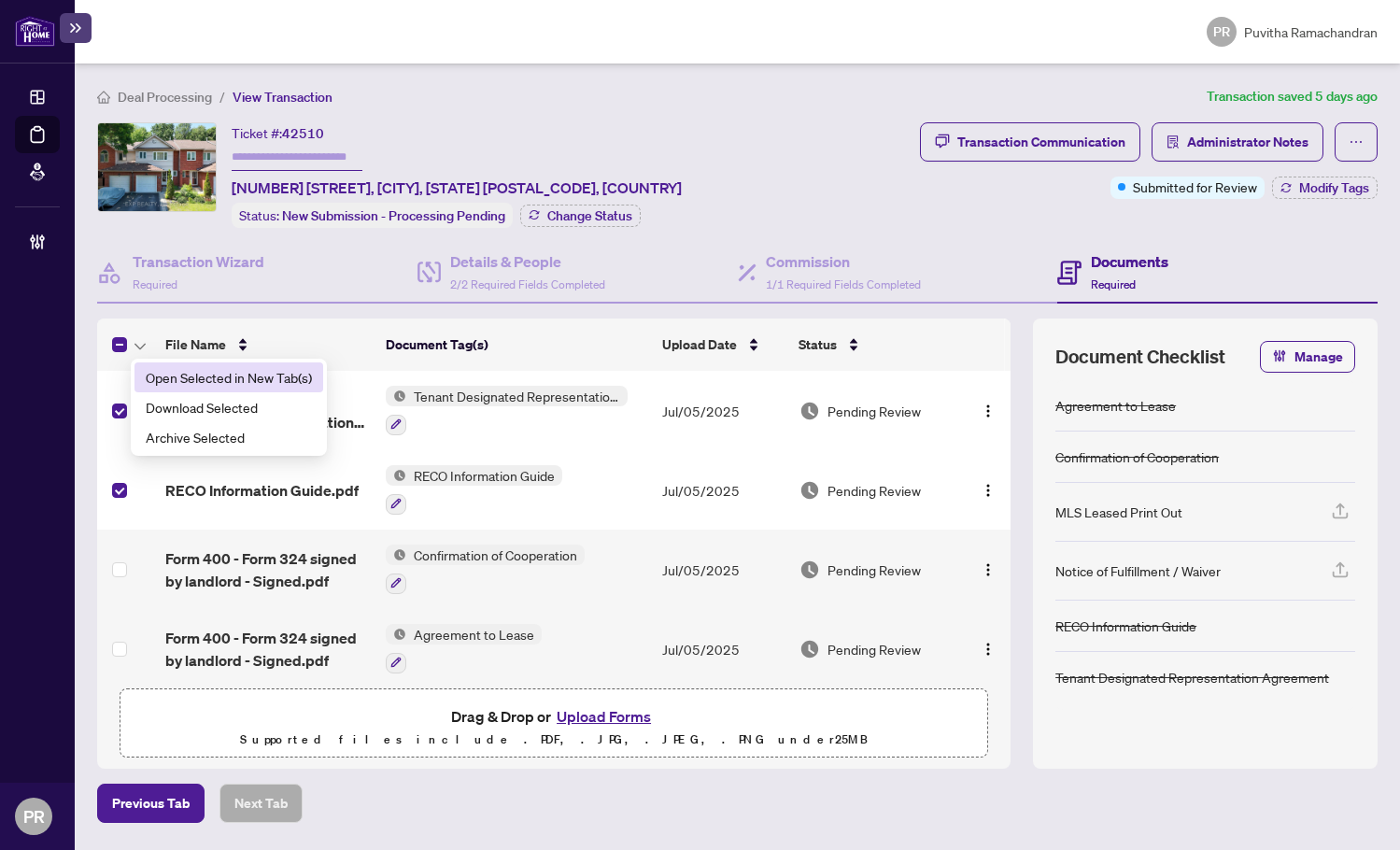 click on "Open Selected in New Tab(s)" at bounding box center [229, 377] 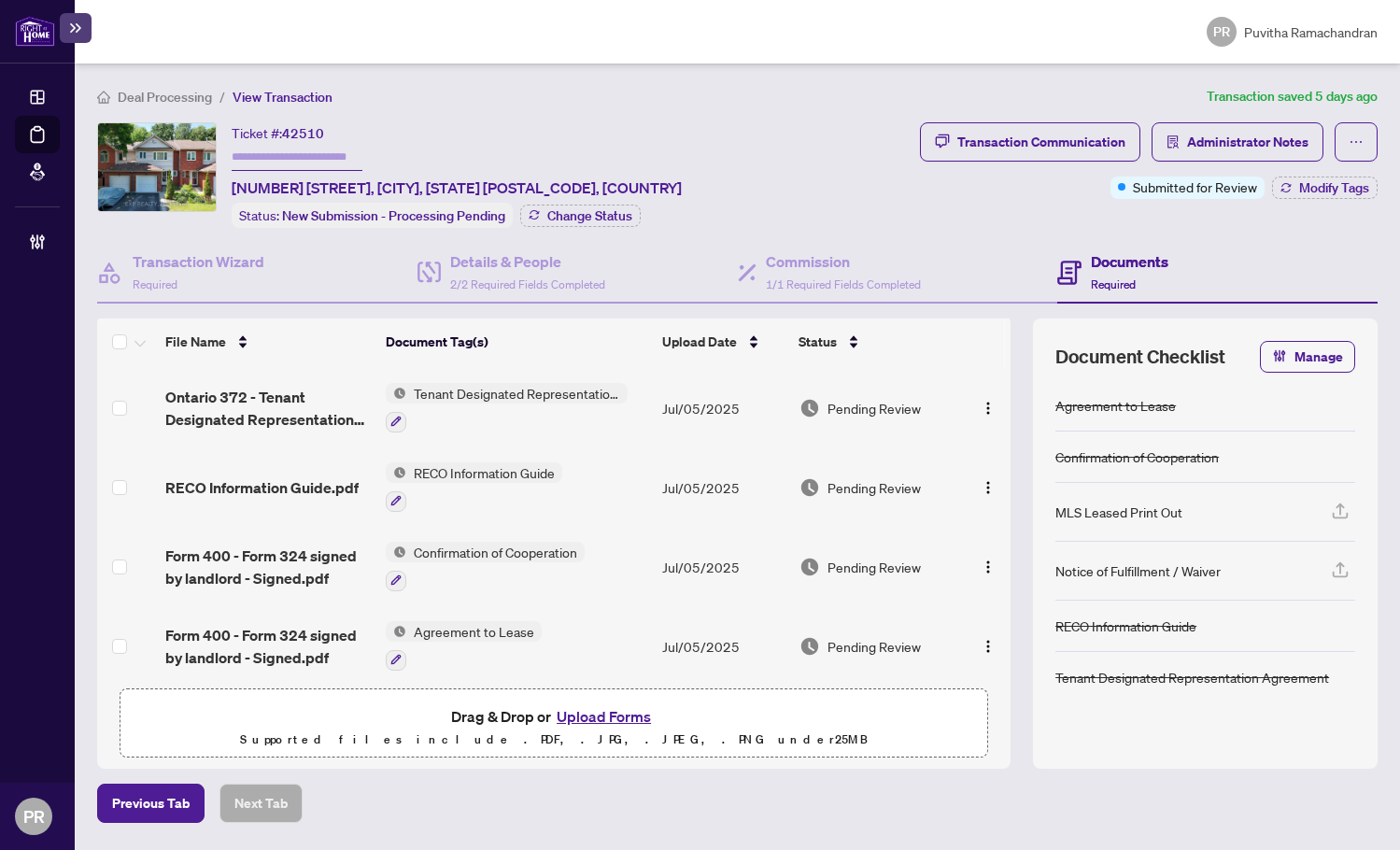 scroll, scrollTop: 0, scrollLeft: 0, axis: both 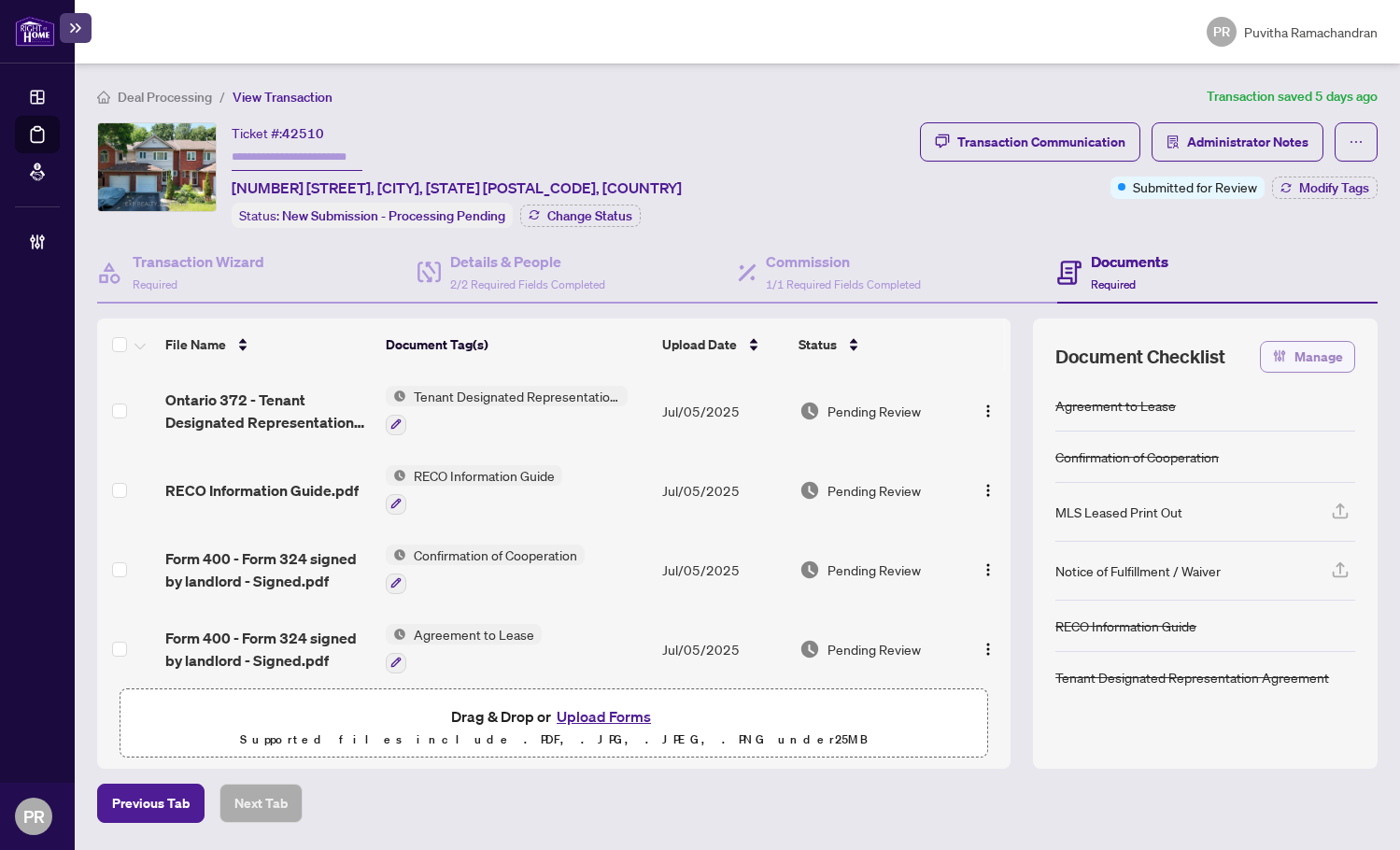 click on "Manage" at bounding box center [1319, 357] 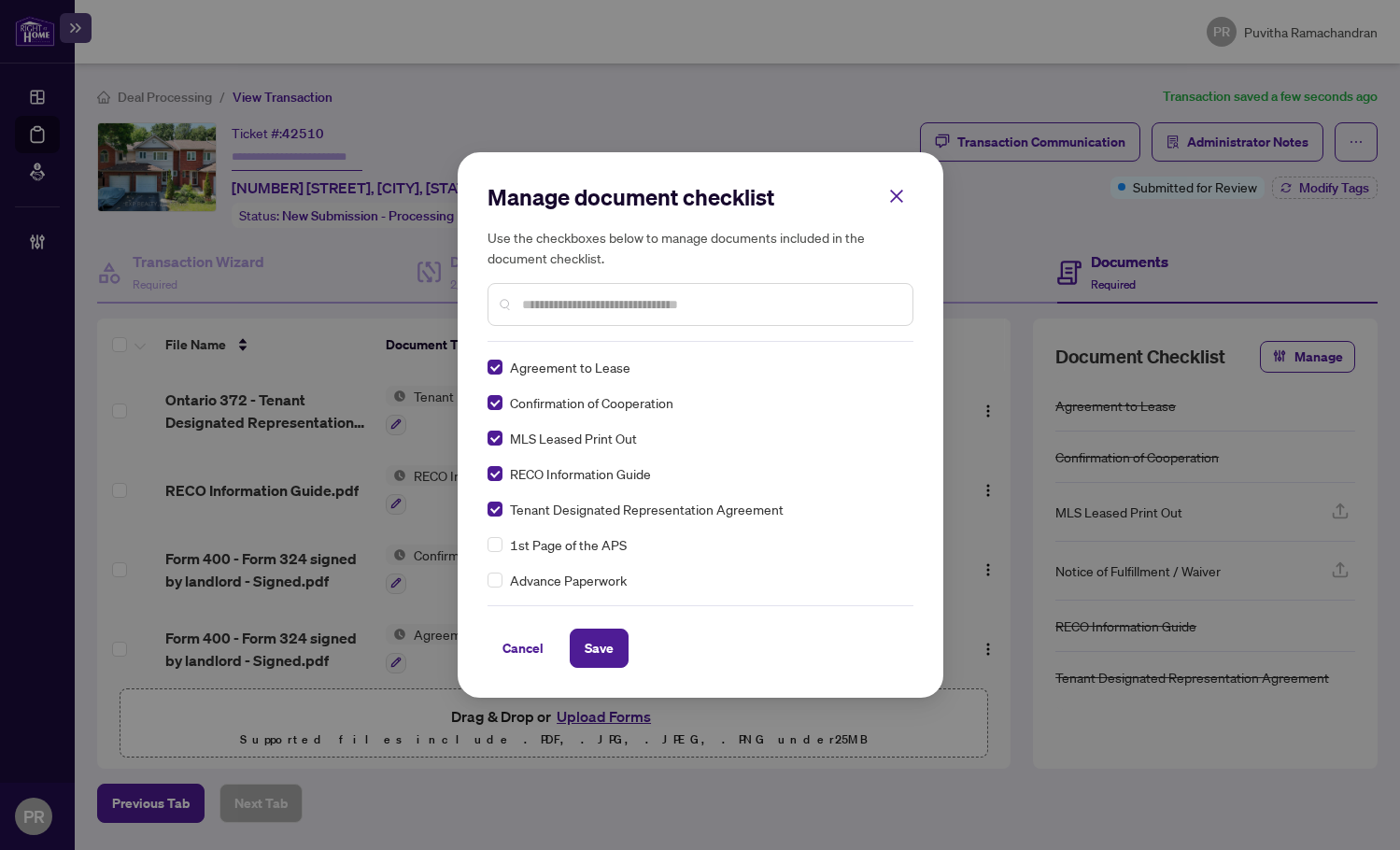 scroll, scrollTop: 0, scrollLeft: 0, axis: both 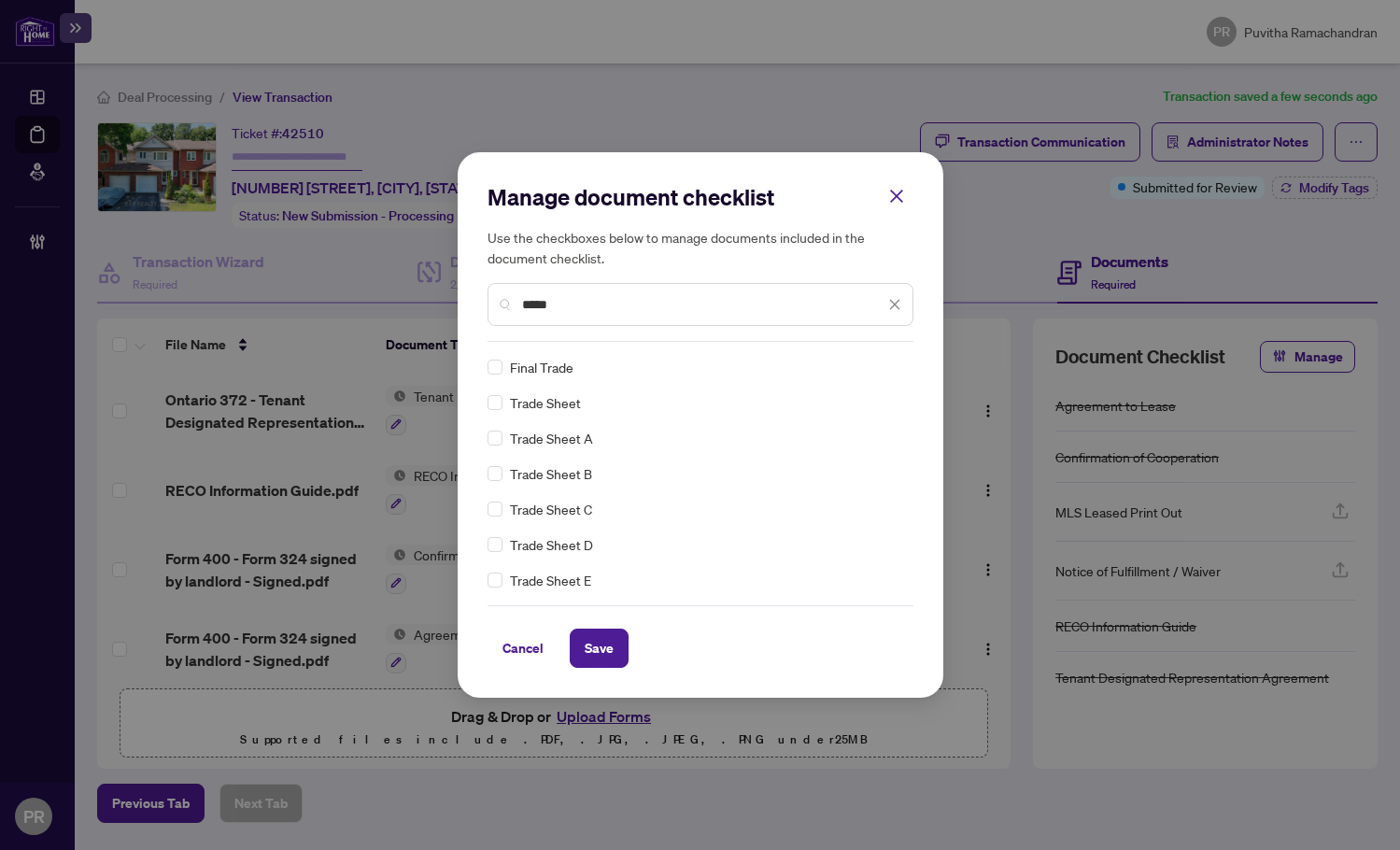 click on "Trade Sheet" at bounding box center [695, 403] 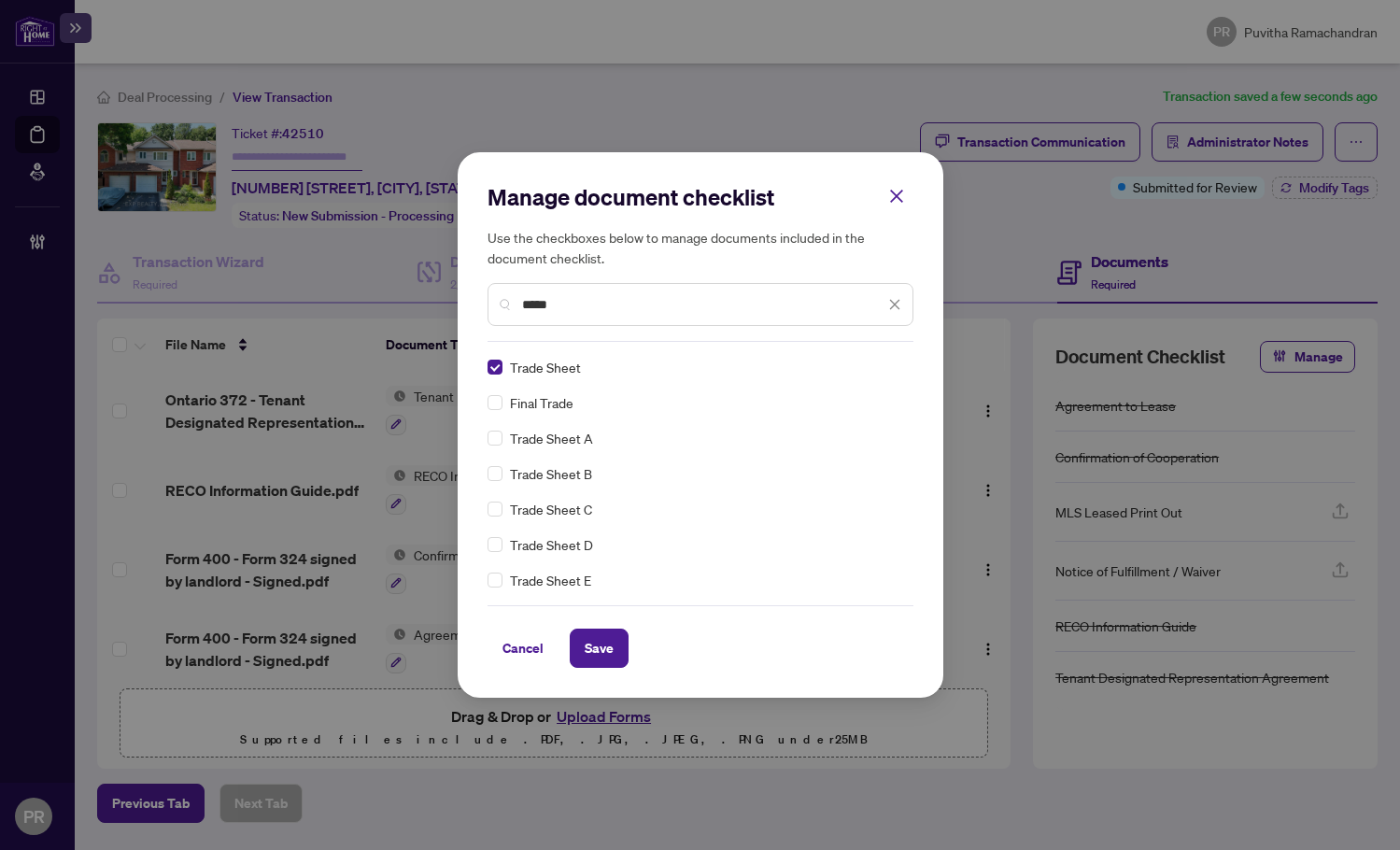 drag, startPoint x: 565, startPoint y: 297, endPoint x: 346, endPoint y: 303, distance: 219.08218 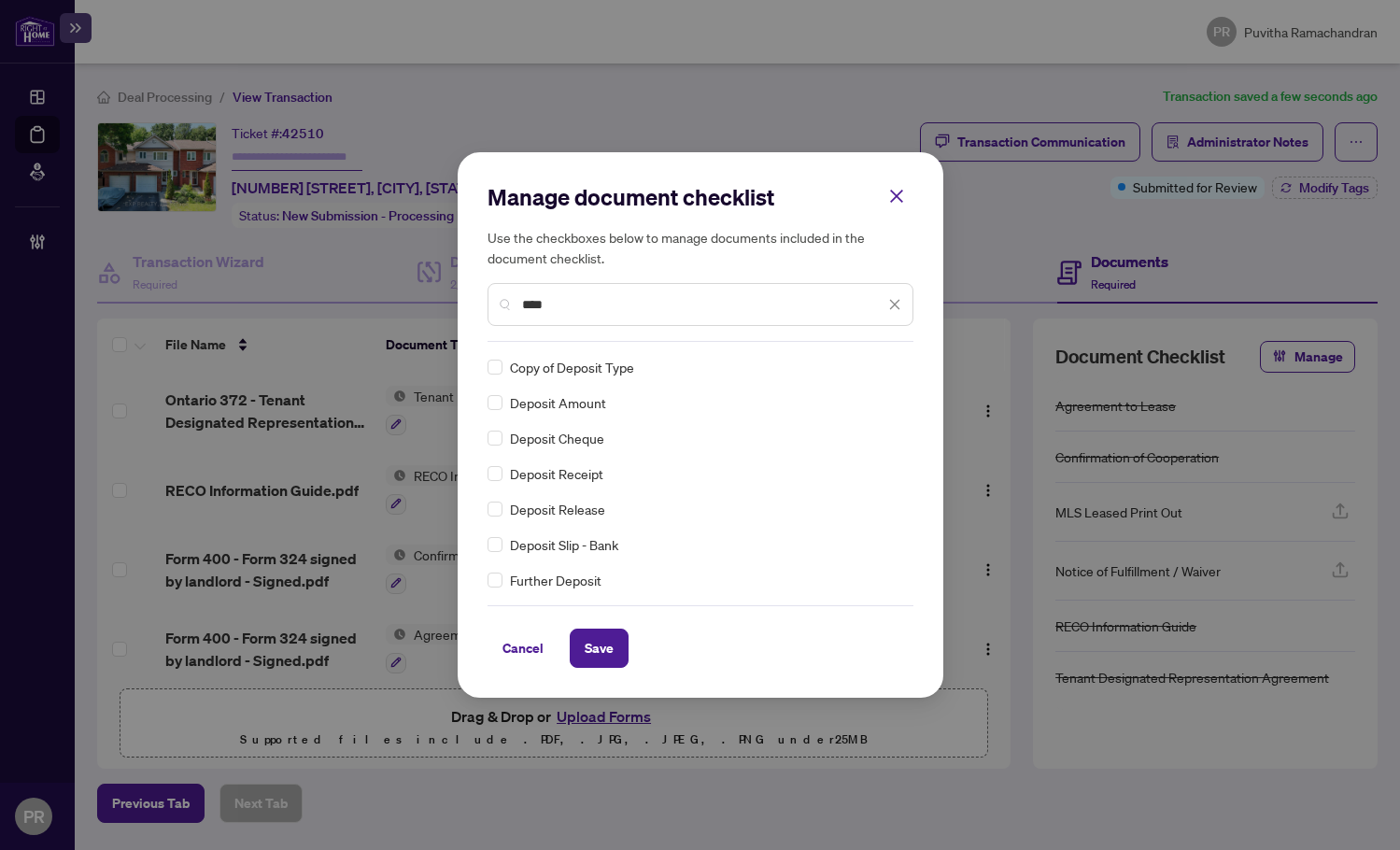 type on "****" 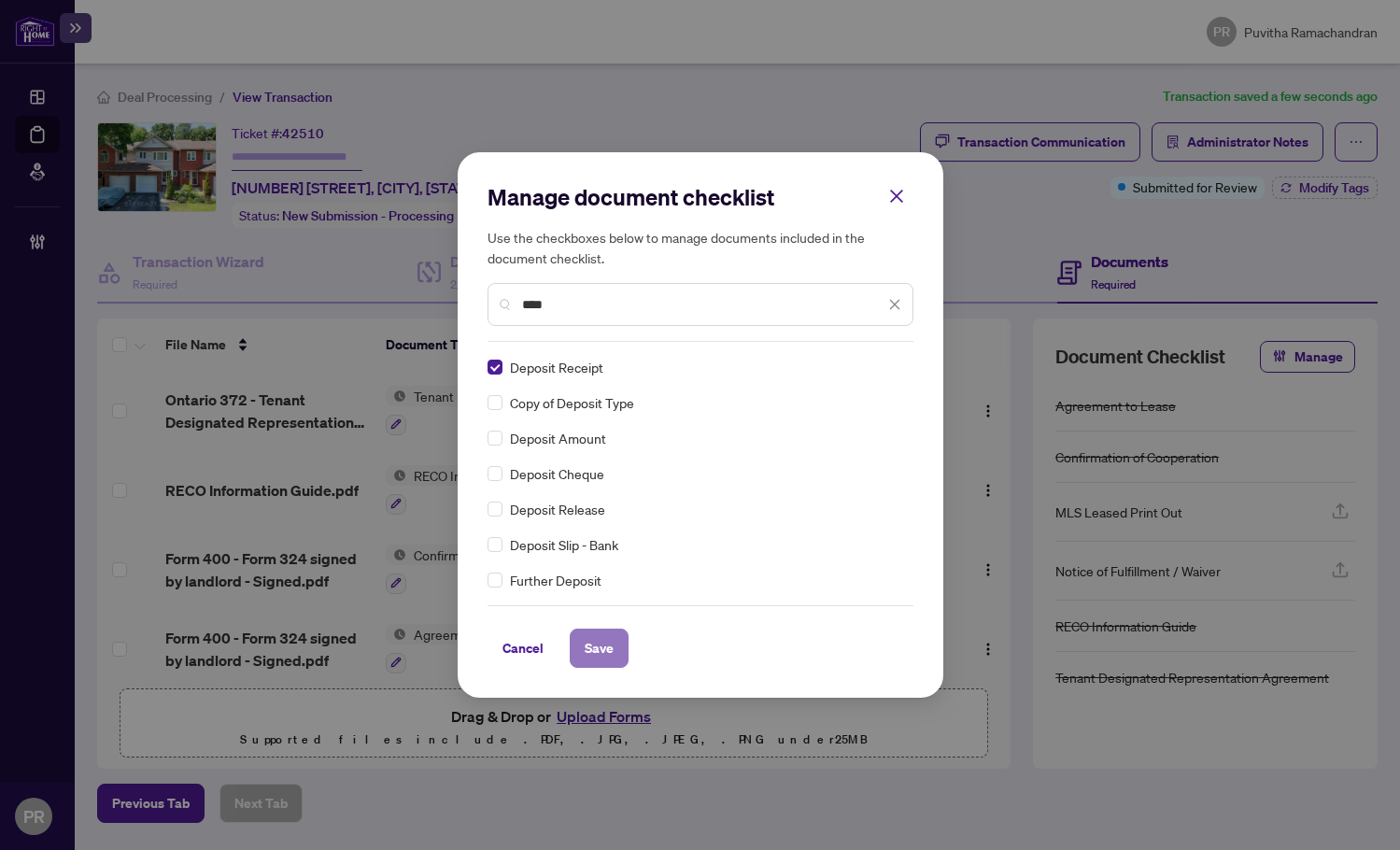 click on "Save" at bounding box center [599, 648] 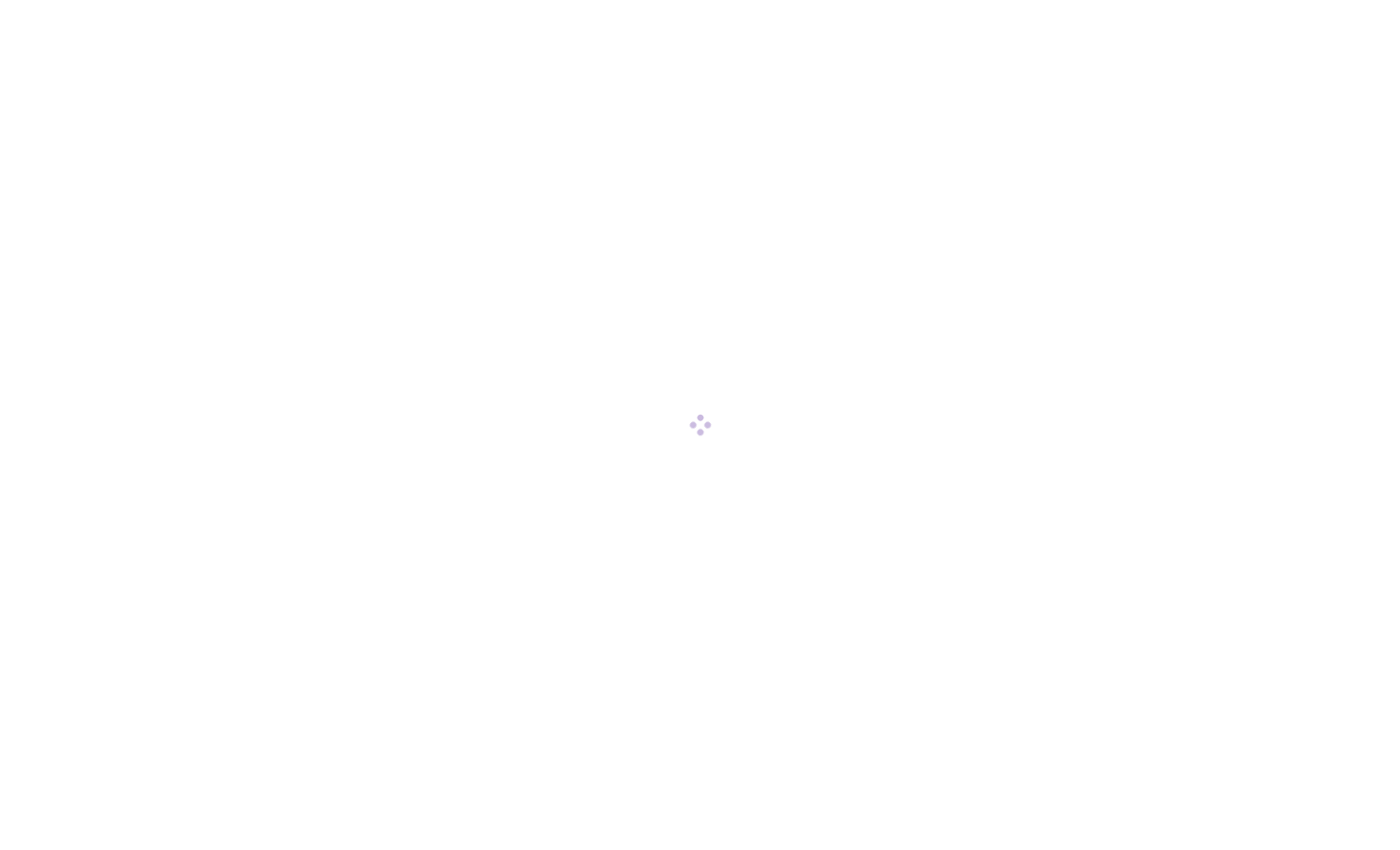 scroll, scrollTop: 0, scrollLeft: 0, axis: both 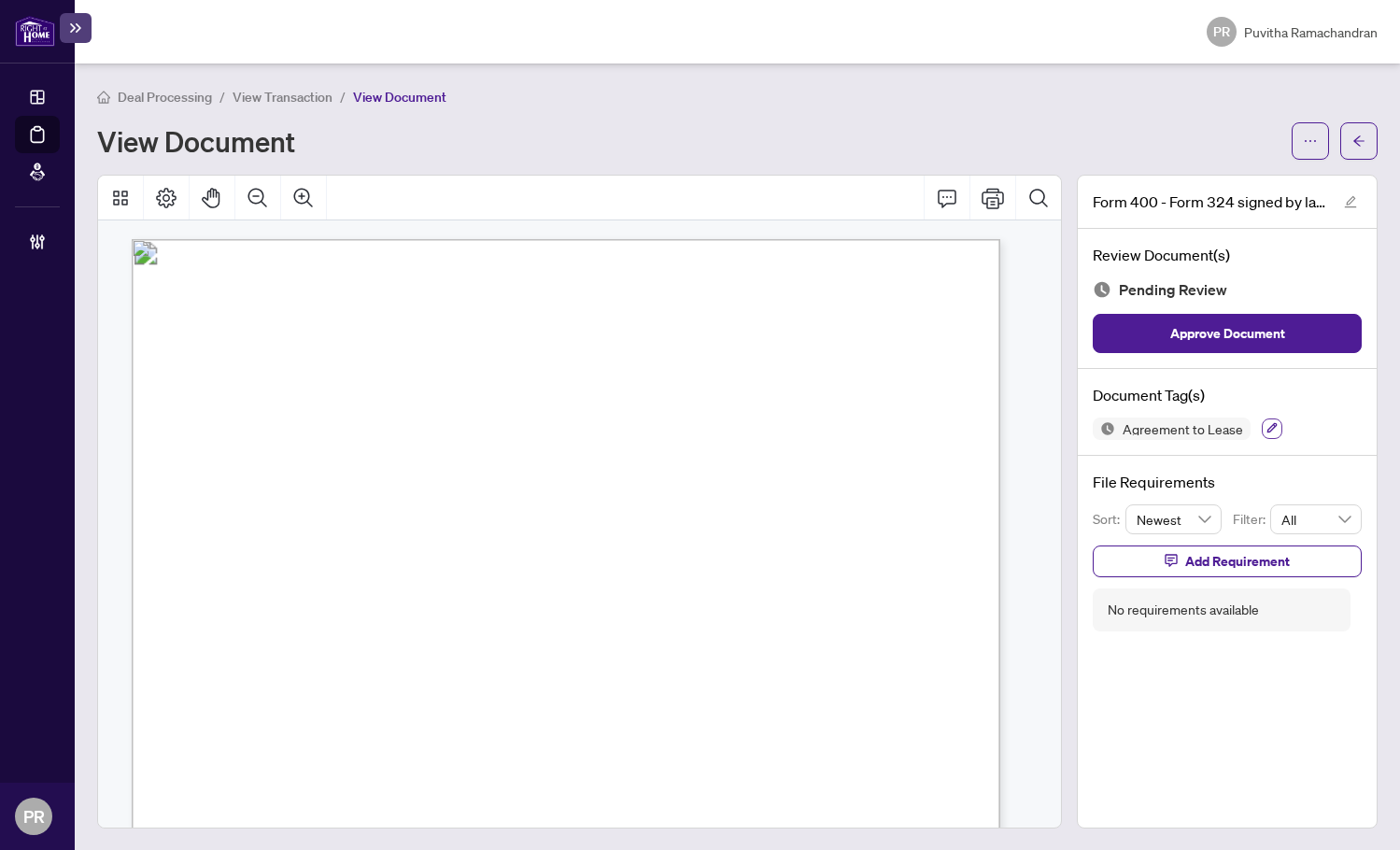 click at bounding box center (1272, 429) 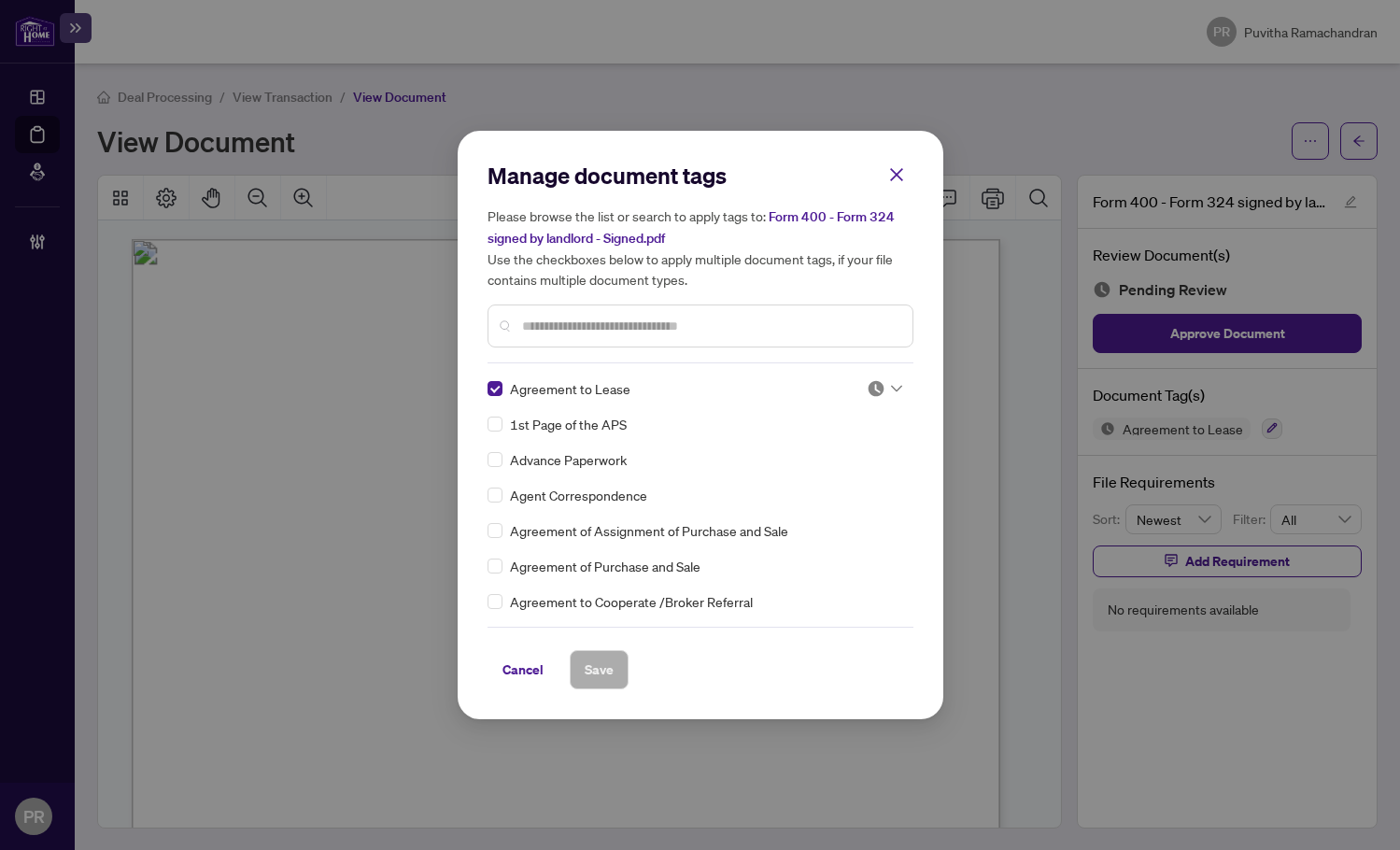 click at bounding box center [879, 393] 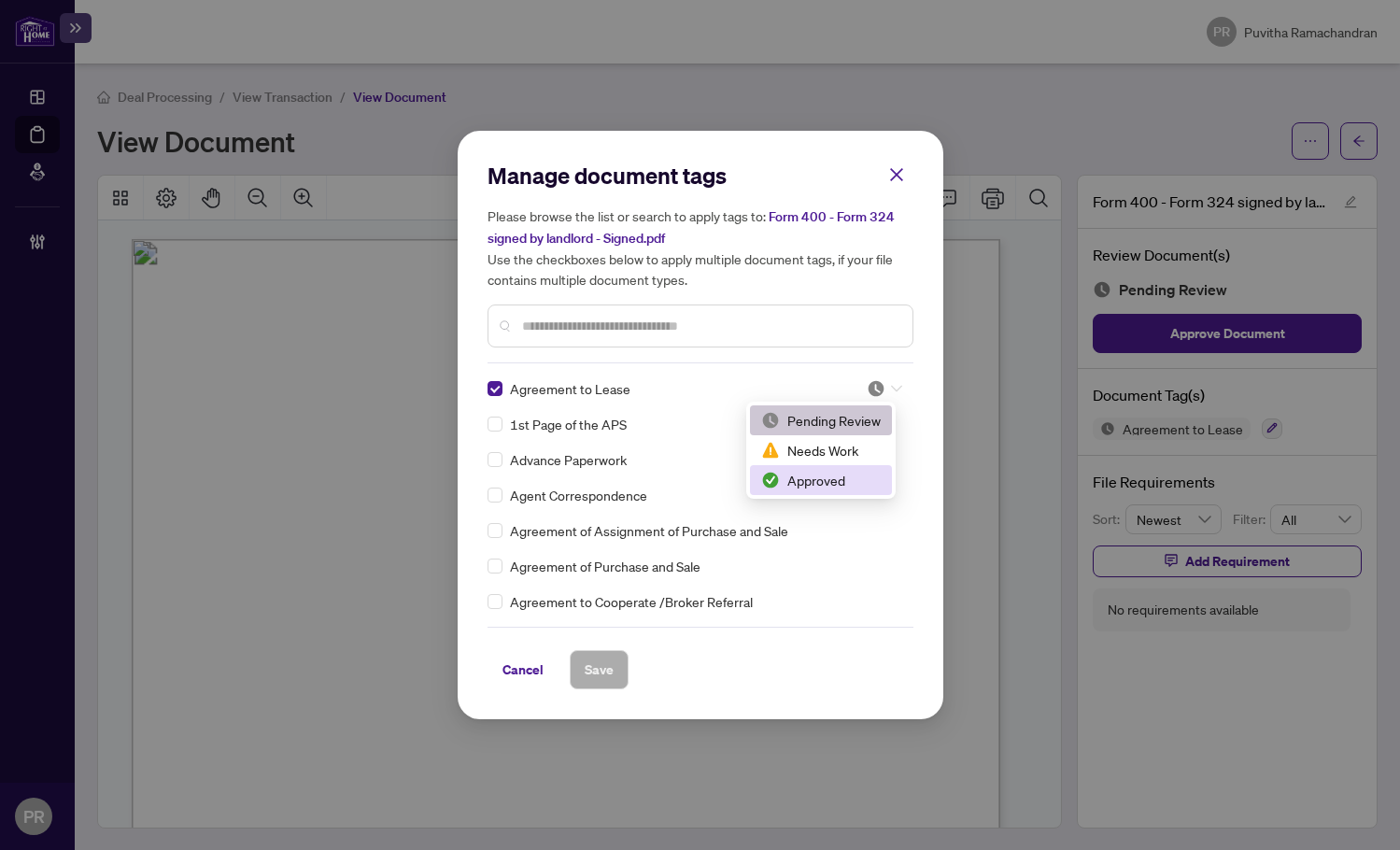click on "Approved" at bounding box center (821, 480) 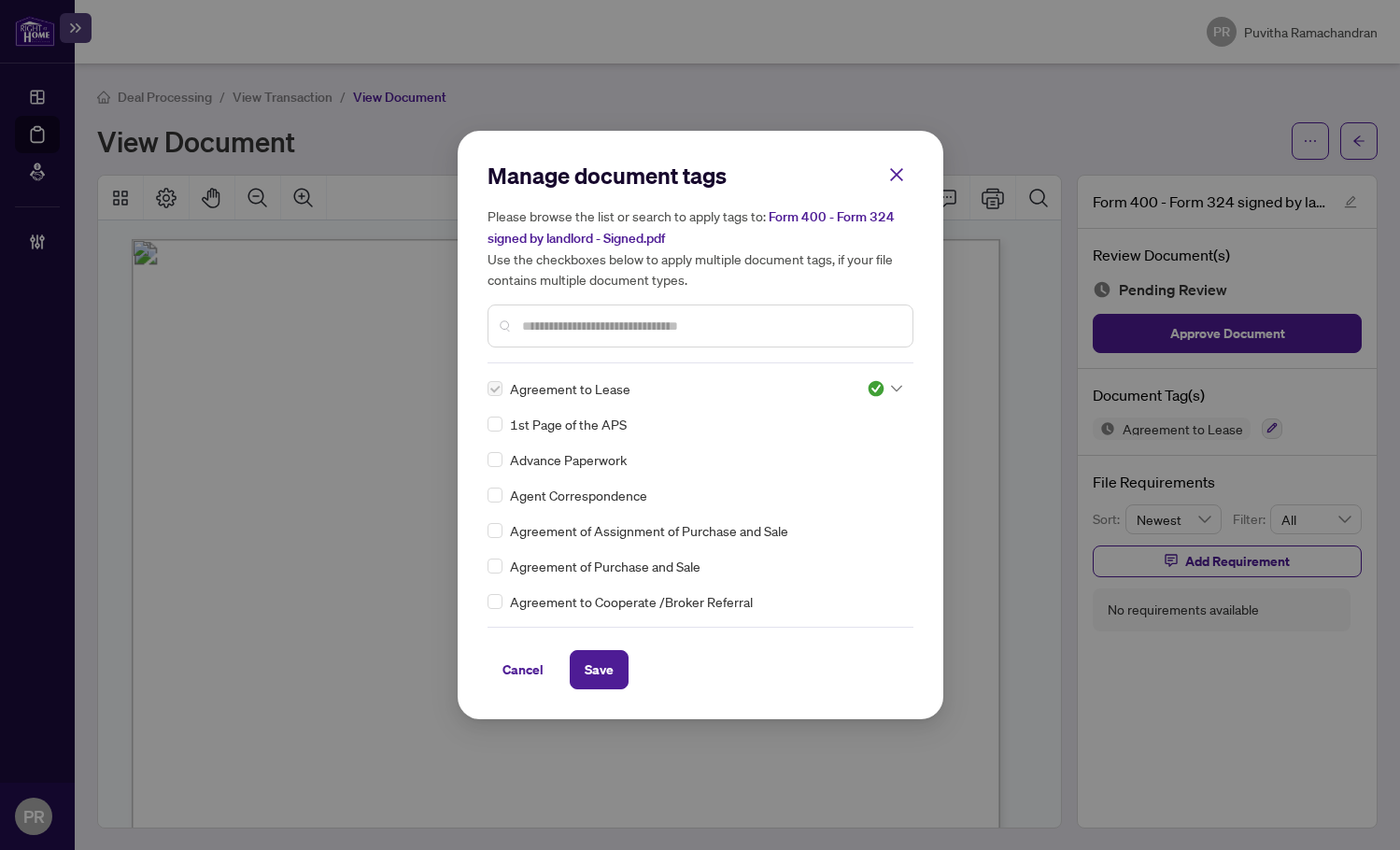 click at bounding box center [710, 326] 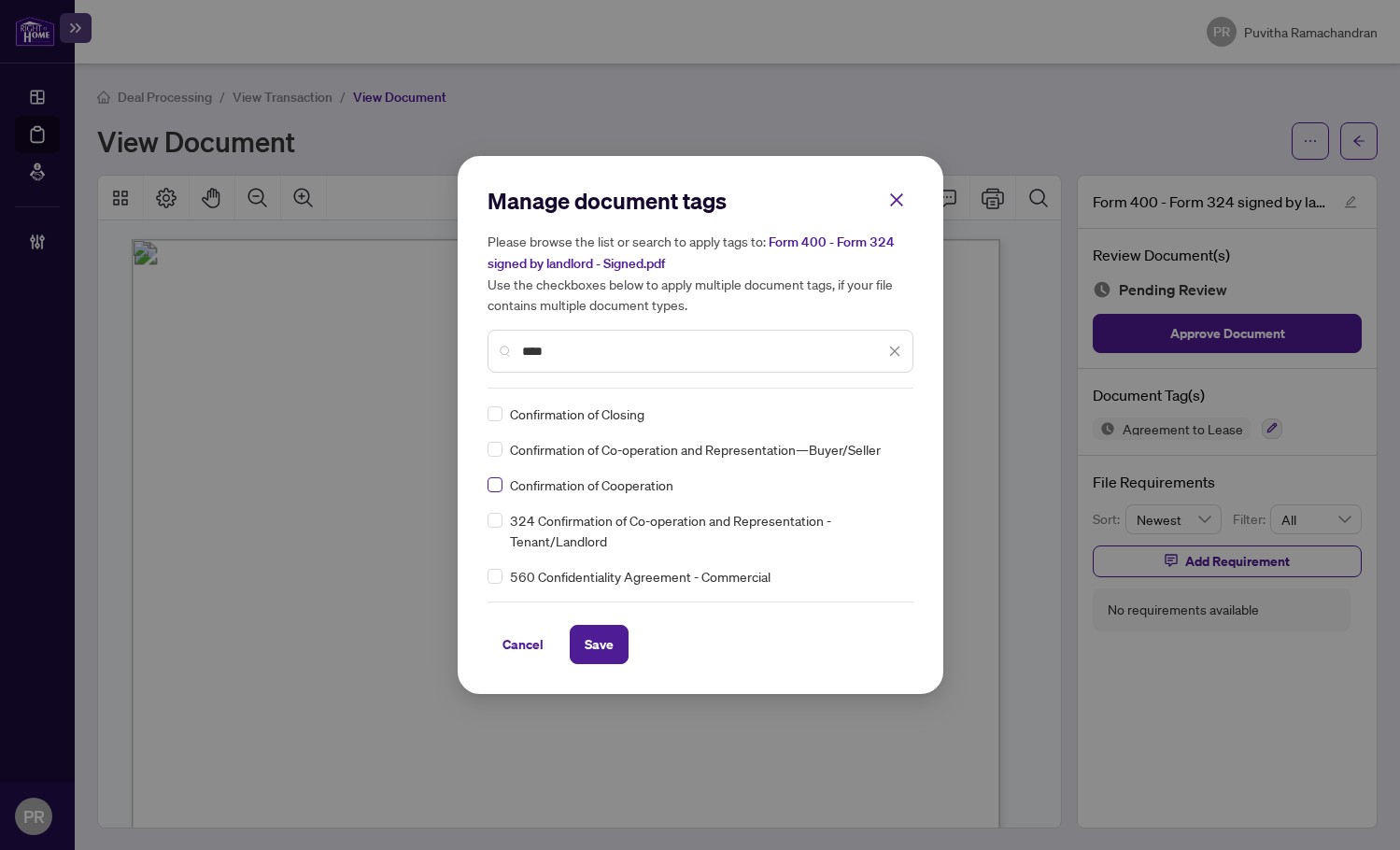 type on "****" 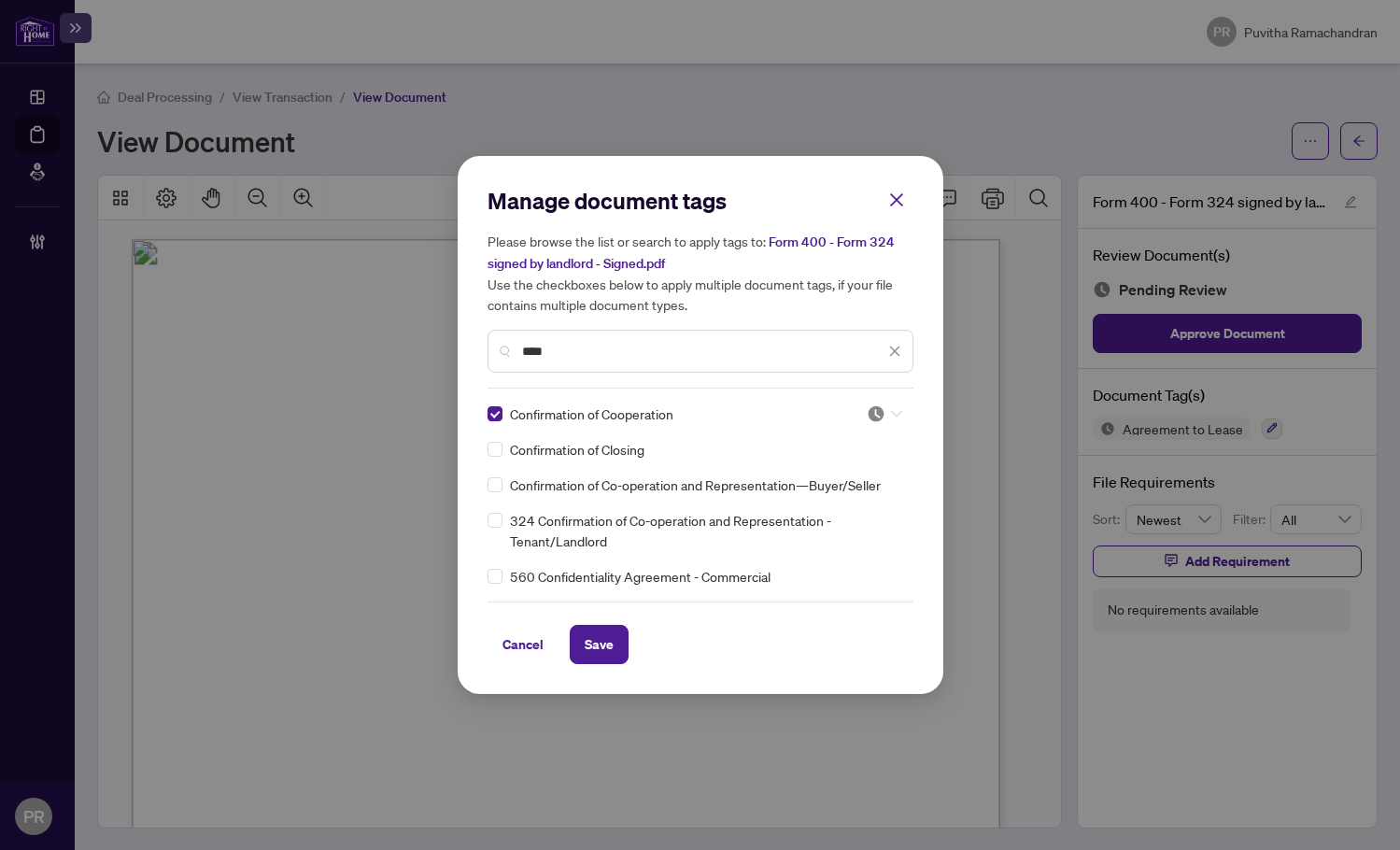 click at bounding box center (876, 414) 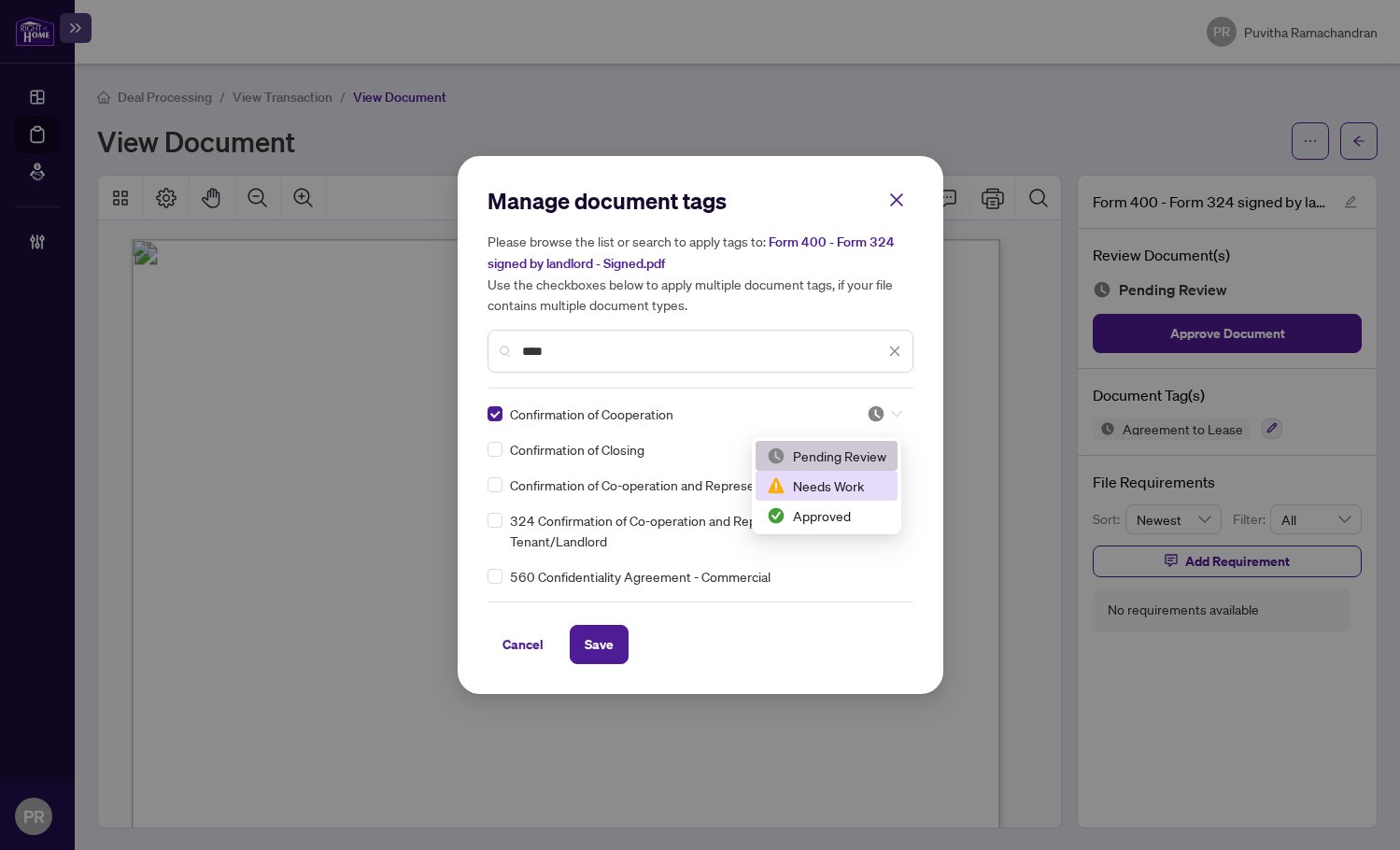 drag, startPoint x: 808, startPoint y: 512, endPoint x: 759, endPoint y: 555, distance: 65.192024 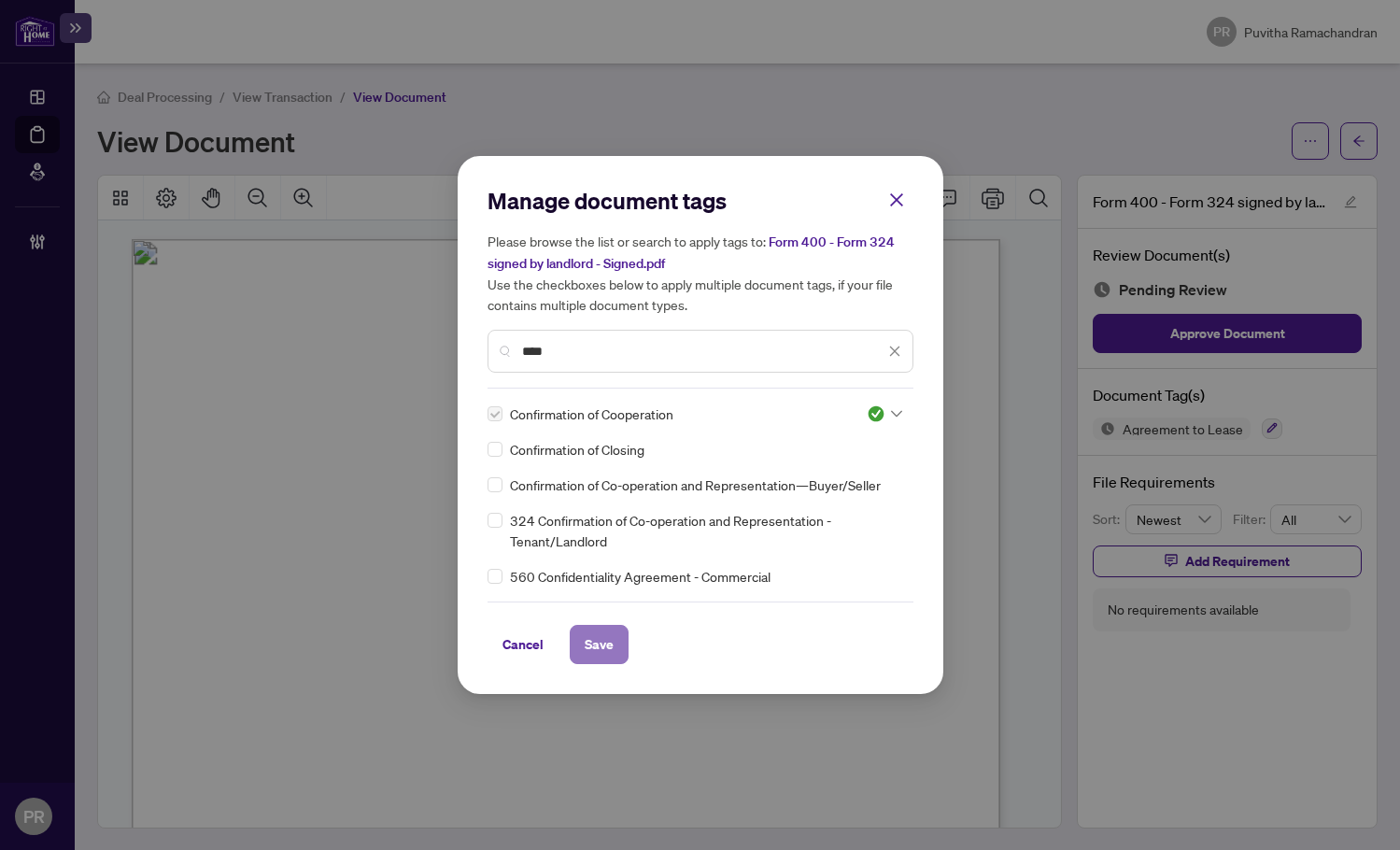 click on "Save" at bounding box center [599, 645] 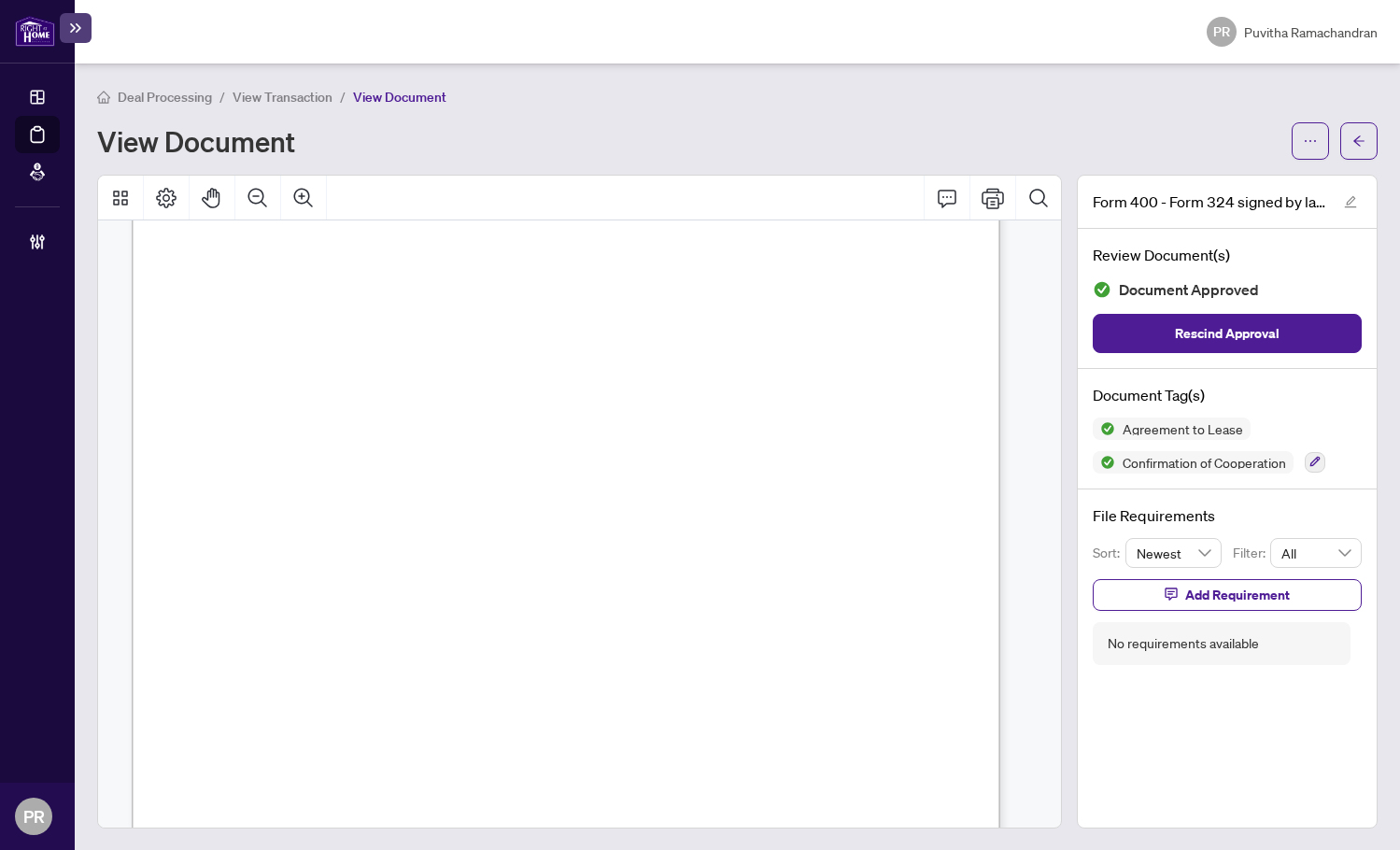 scroll, scrollTop: 2429, scrollLeft: 0, axis: vertical 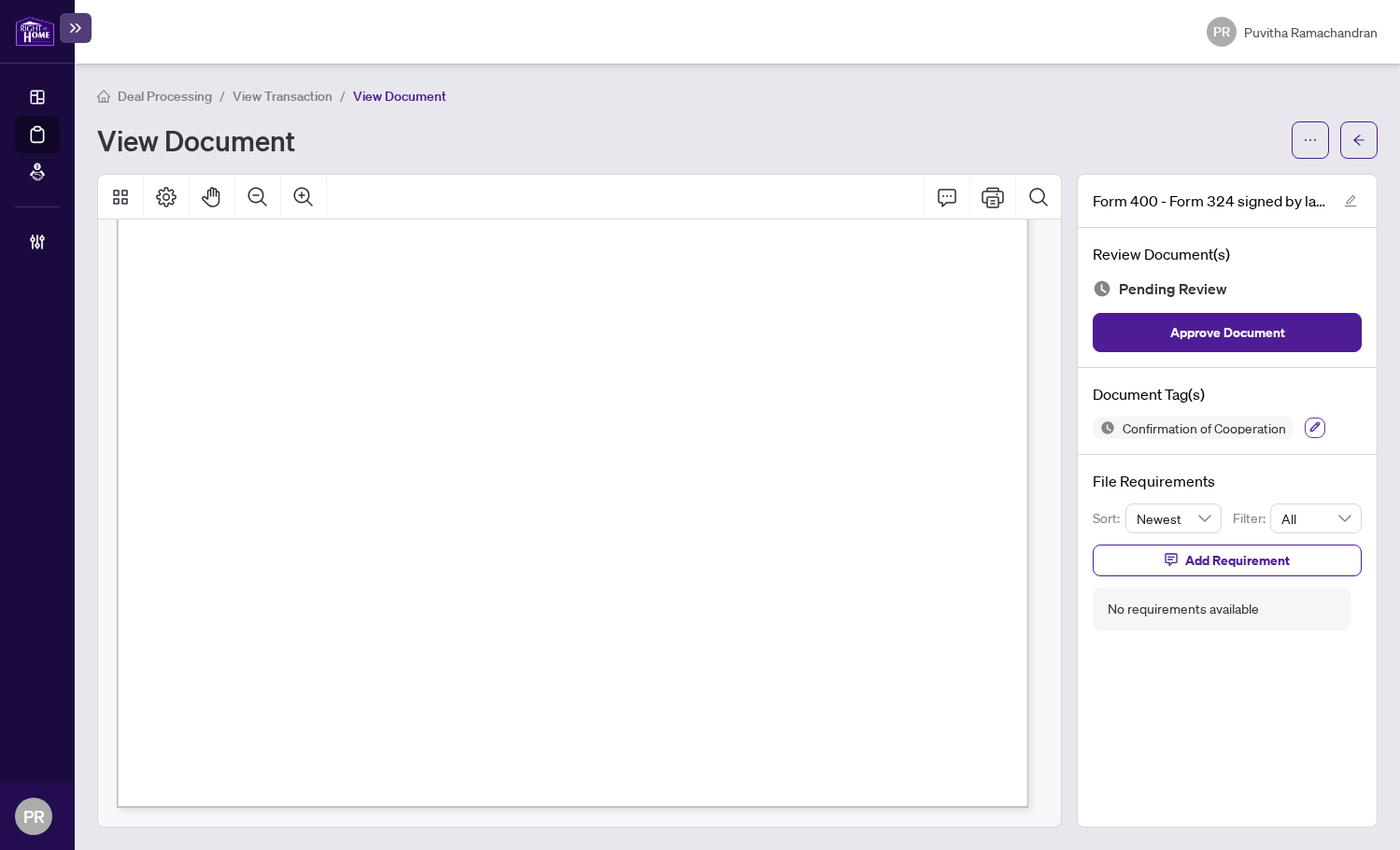 click 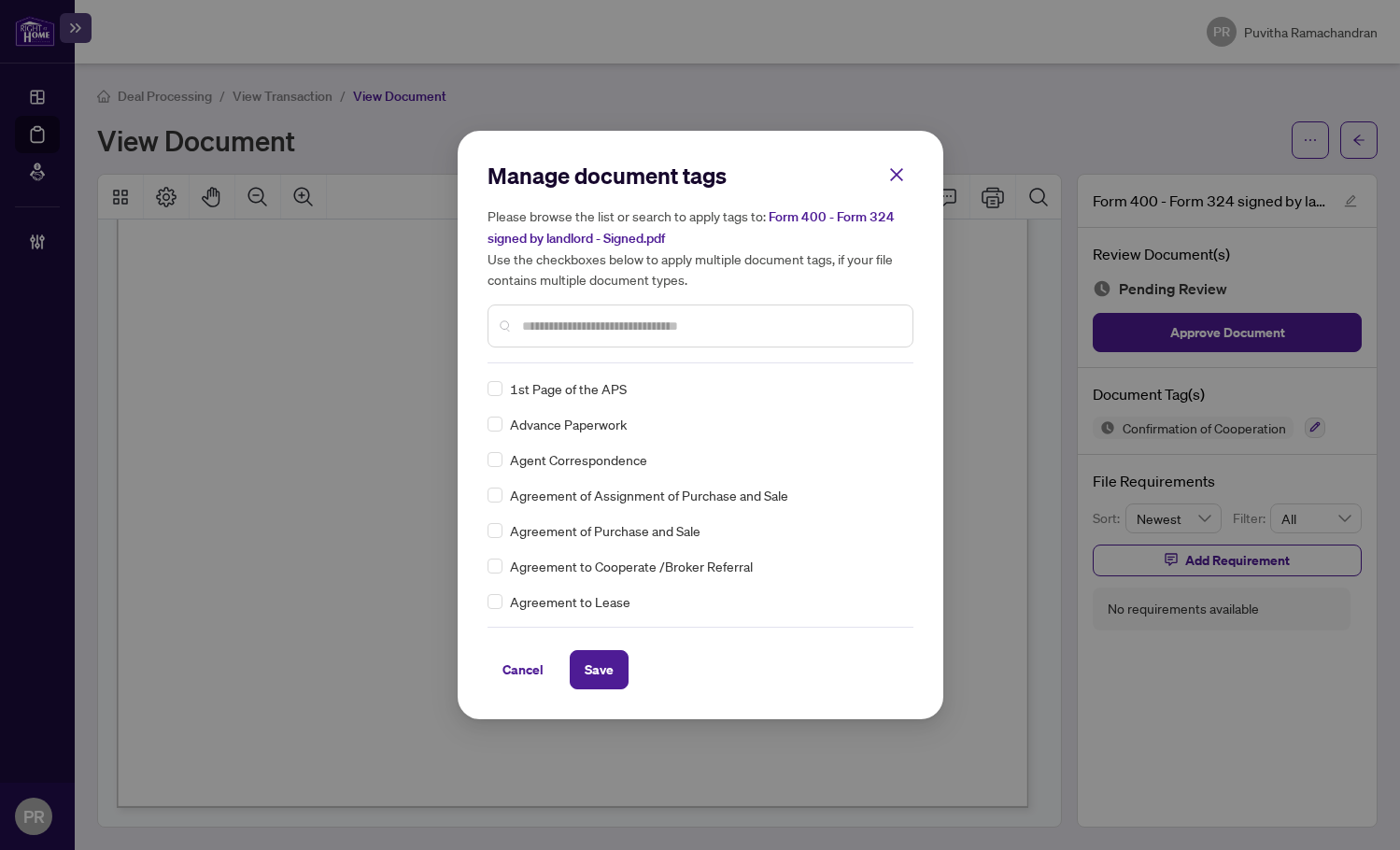 scroll, scrollTop: 0, scrollLeft: 0, axis: both 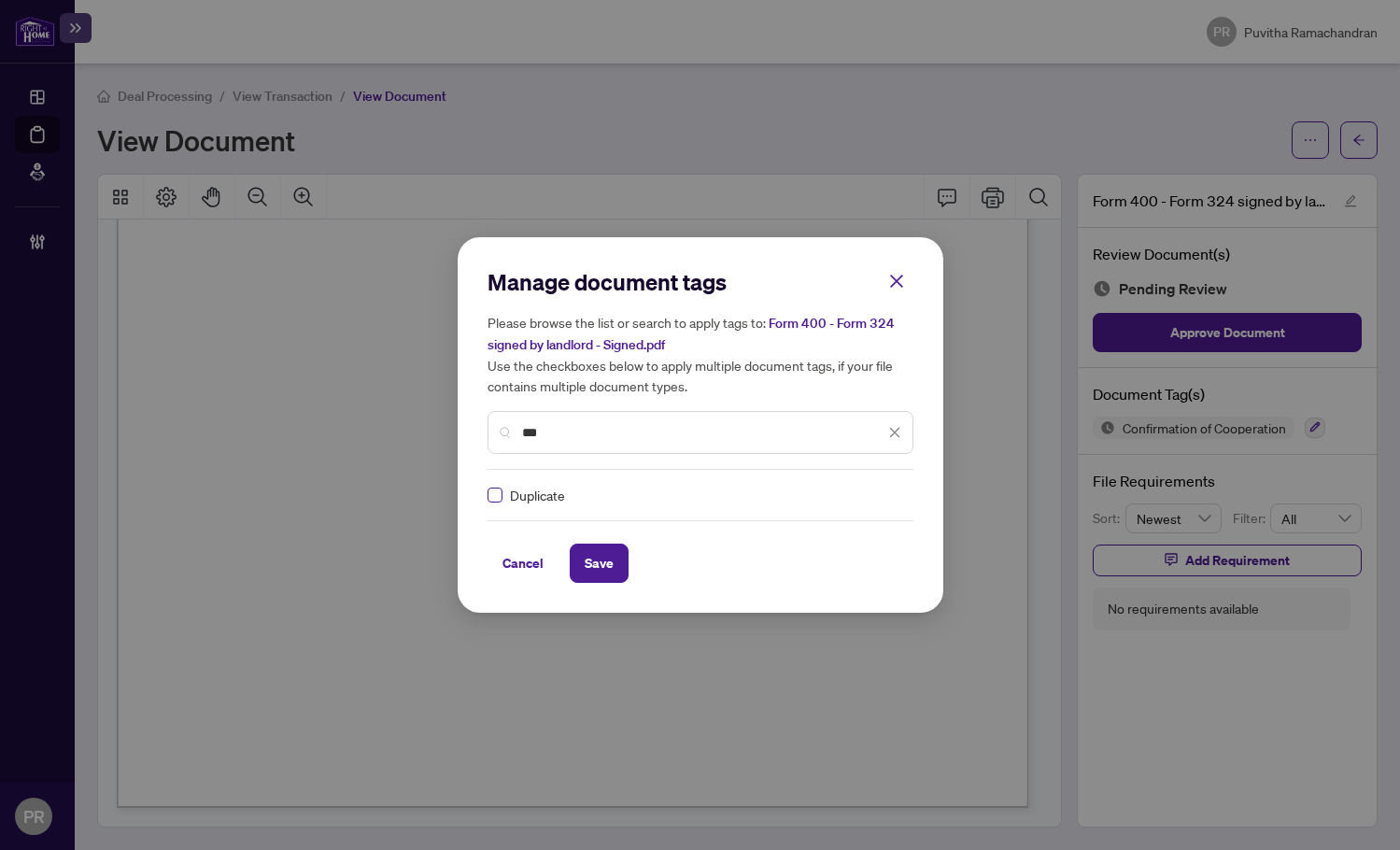 type on "***" 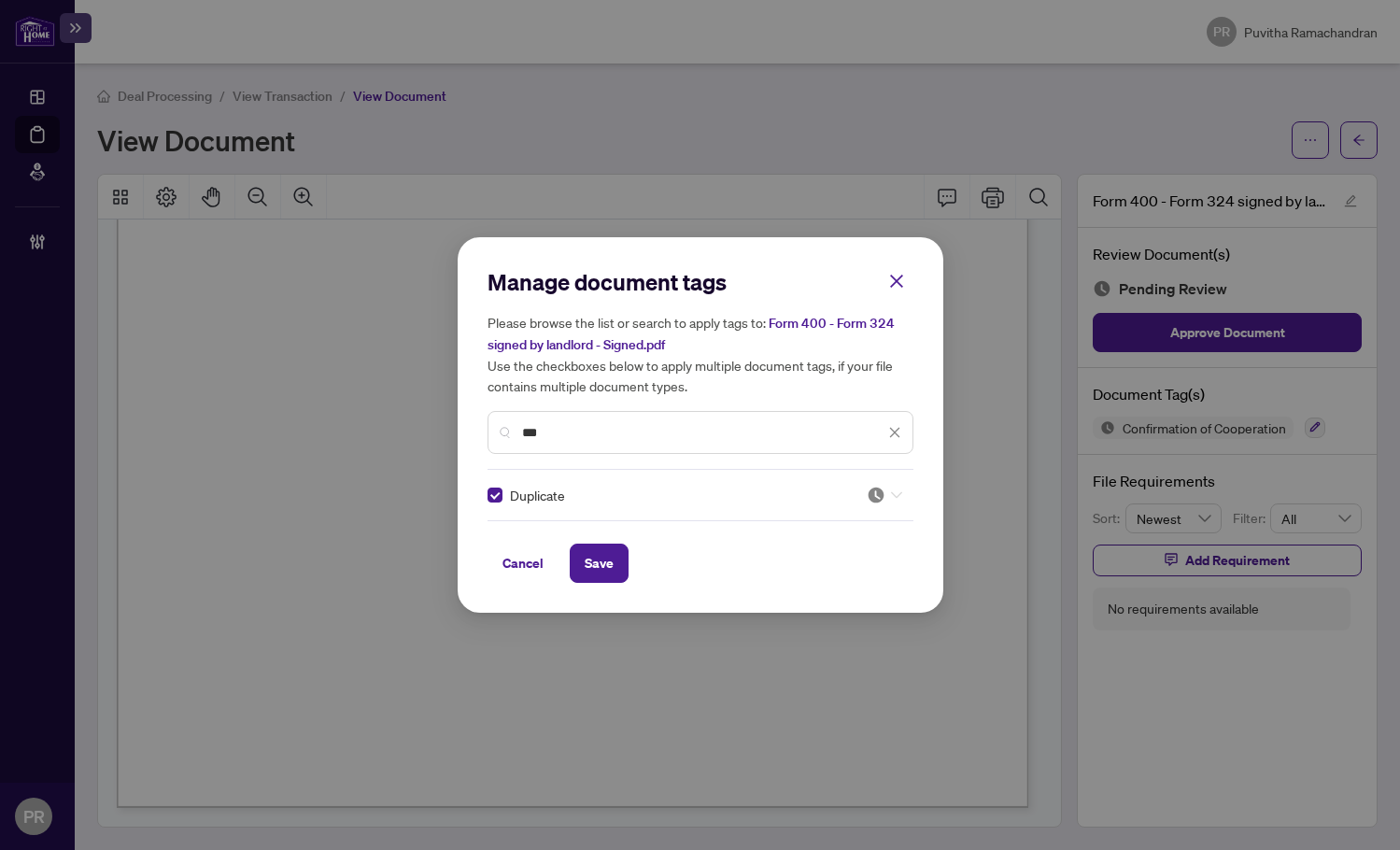 click at bounding box center [876, 495] 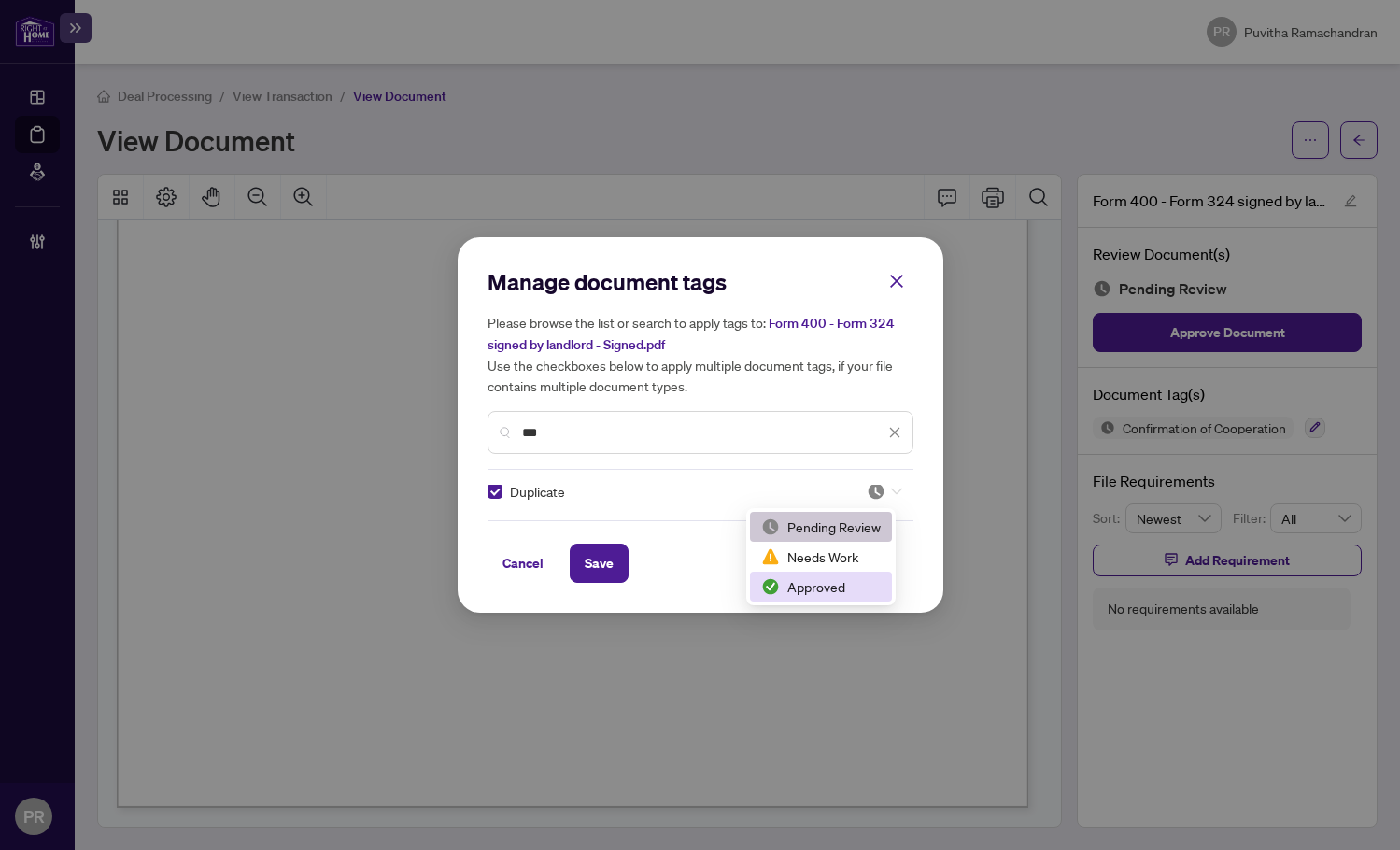drag, startPoint x: 839, startPoint y: 577, endPoint x: 816, endPoint y: 585, distance: 24.351591 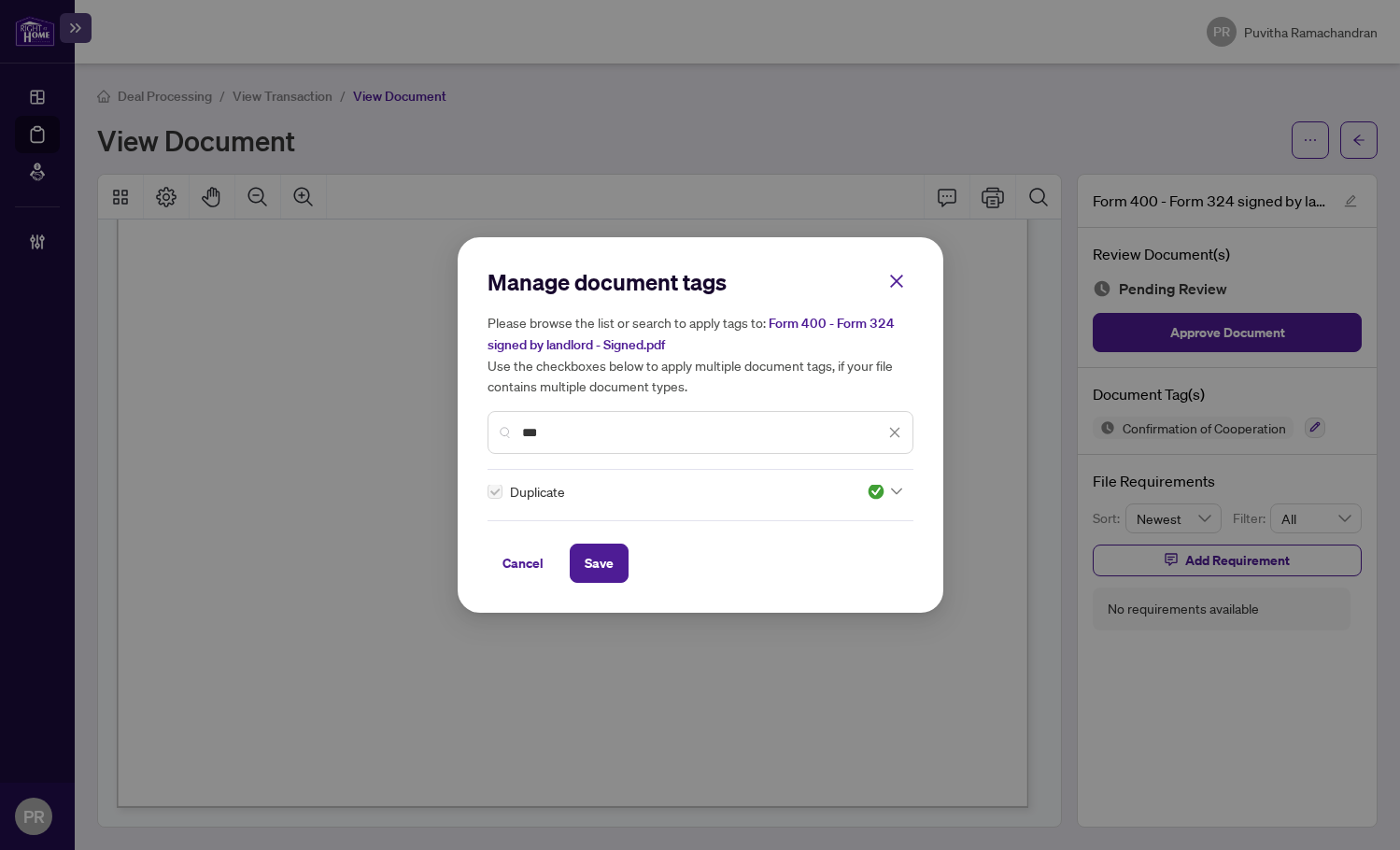 drag, startPoint x: 611, startPoint y: 558, endPoint x: 845, endPoint y: 78, distance: 534 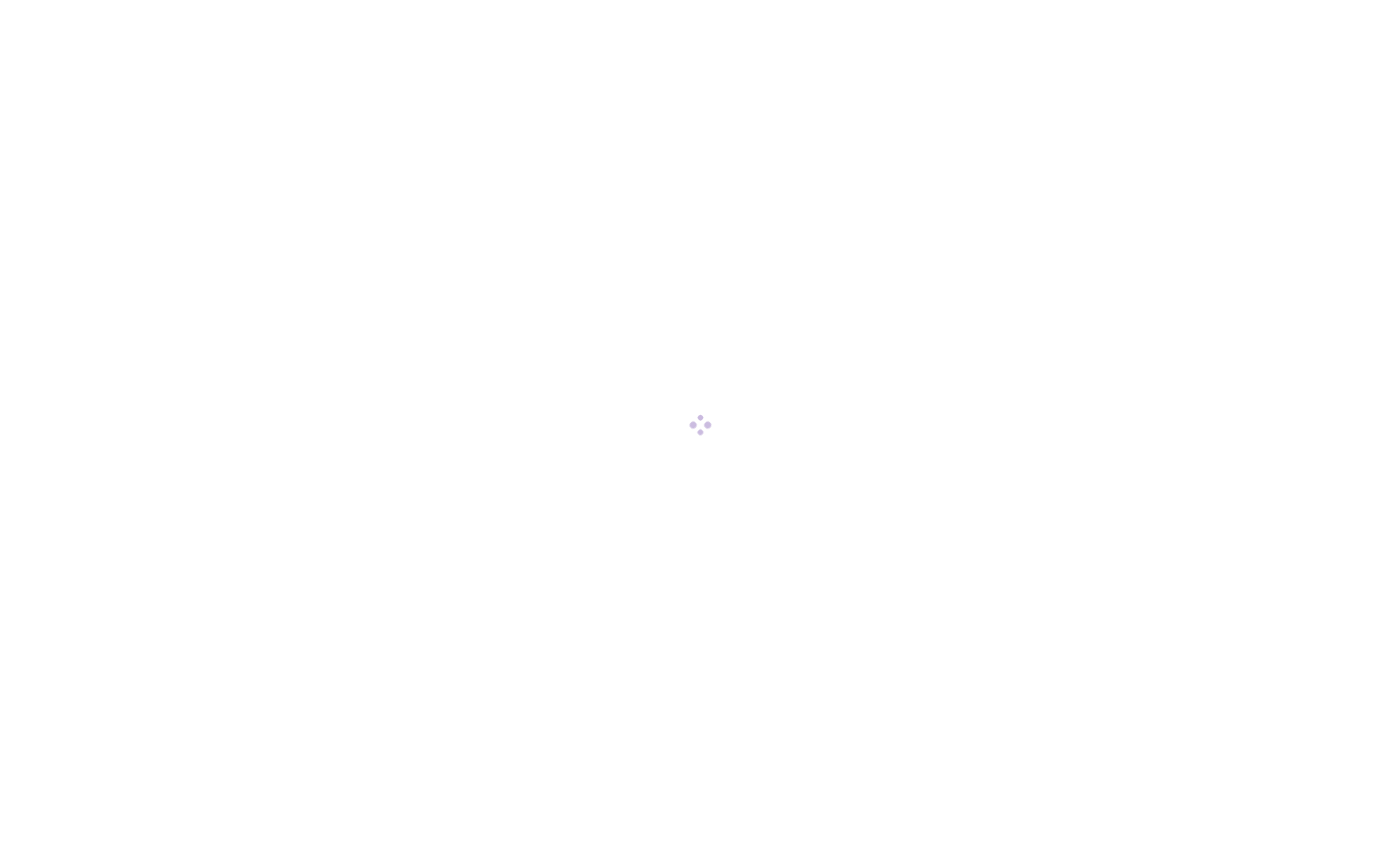 scroll, scrollTop: 0, scrollLeft: 0, axis: both 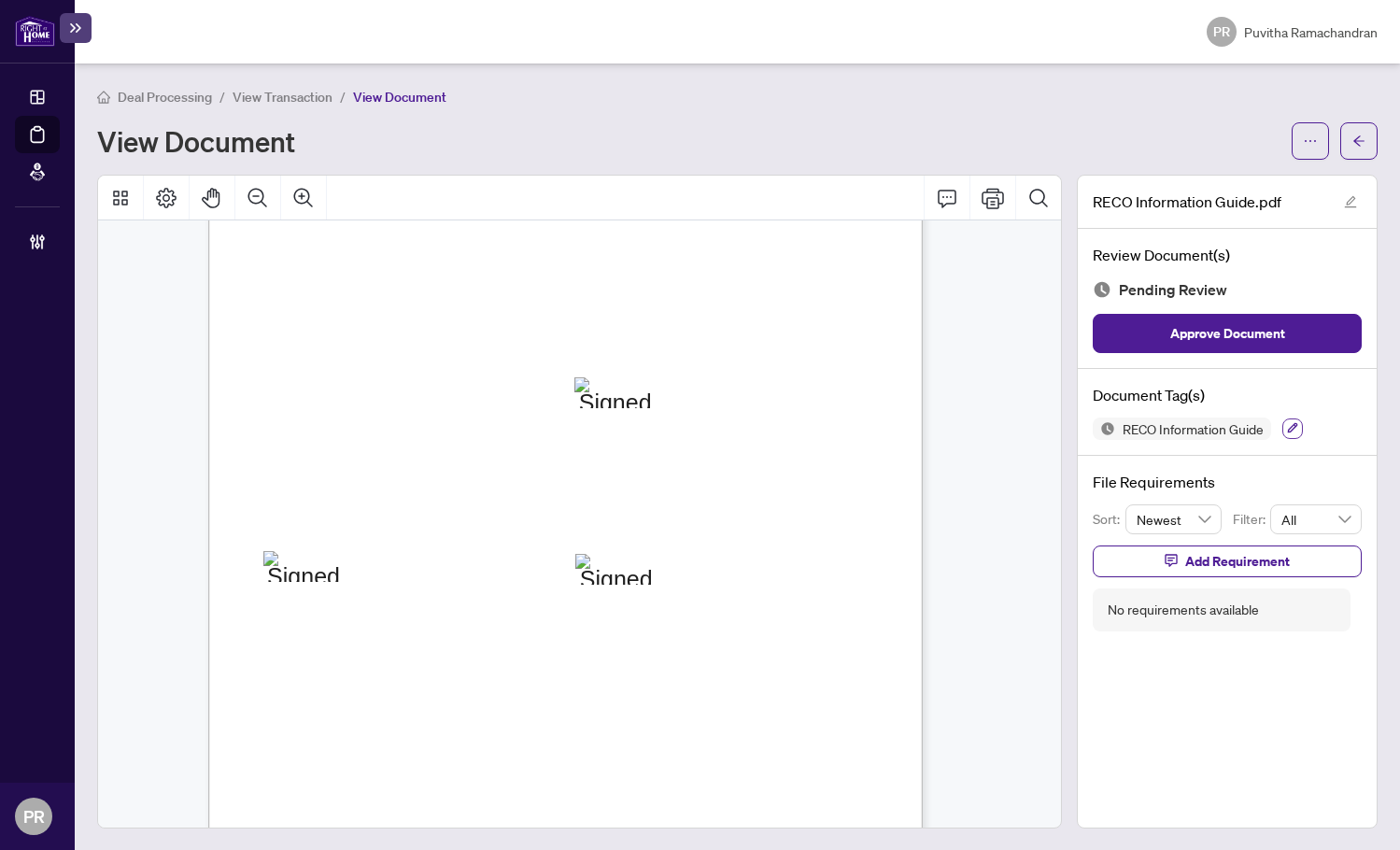 click 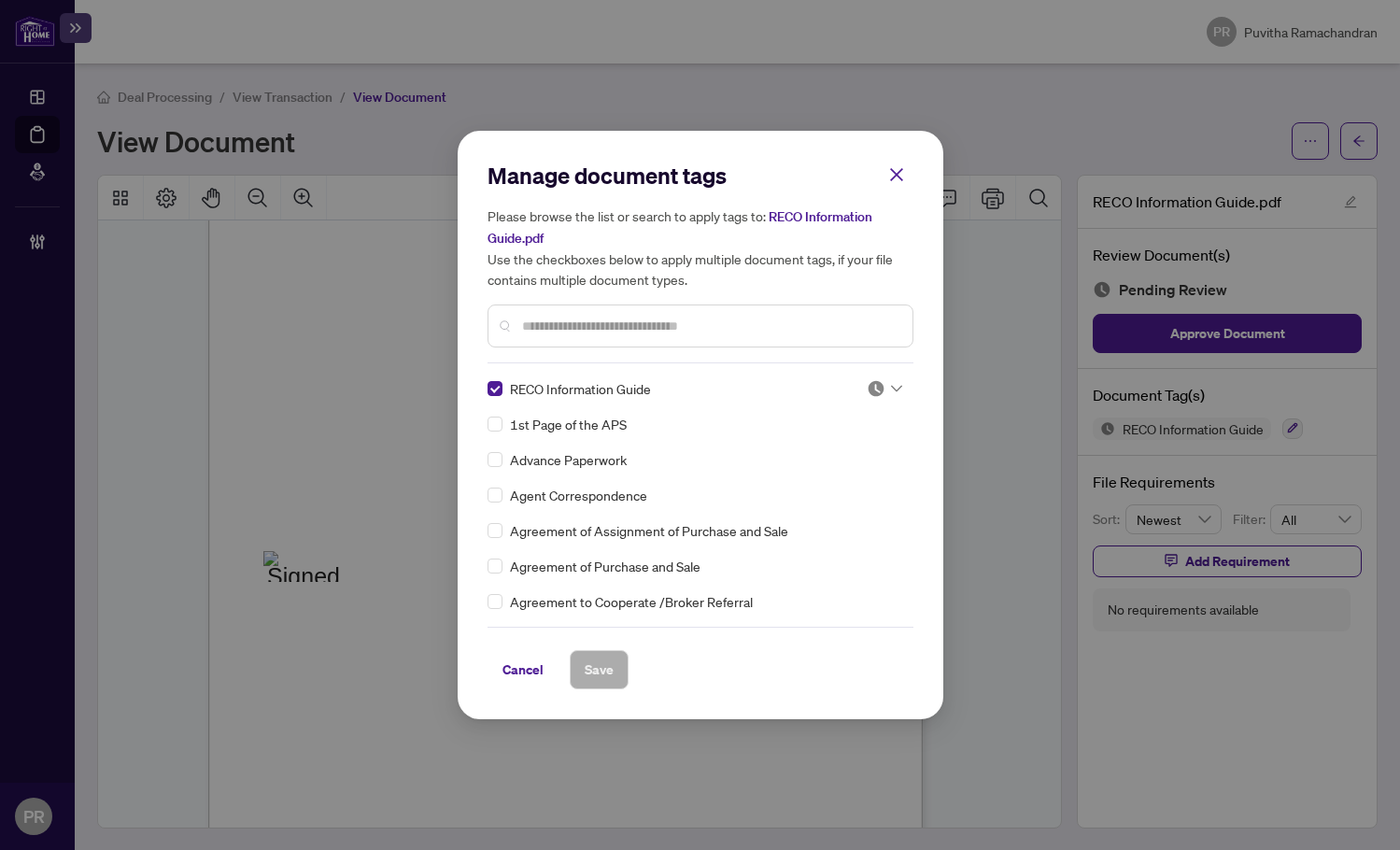 click at bounding box center [876, 389] 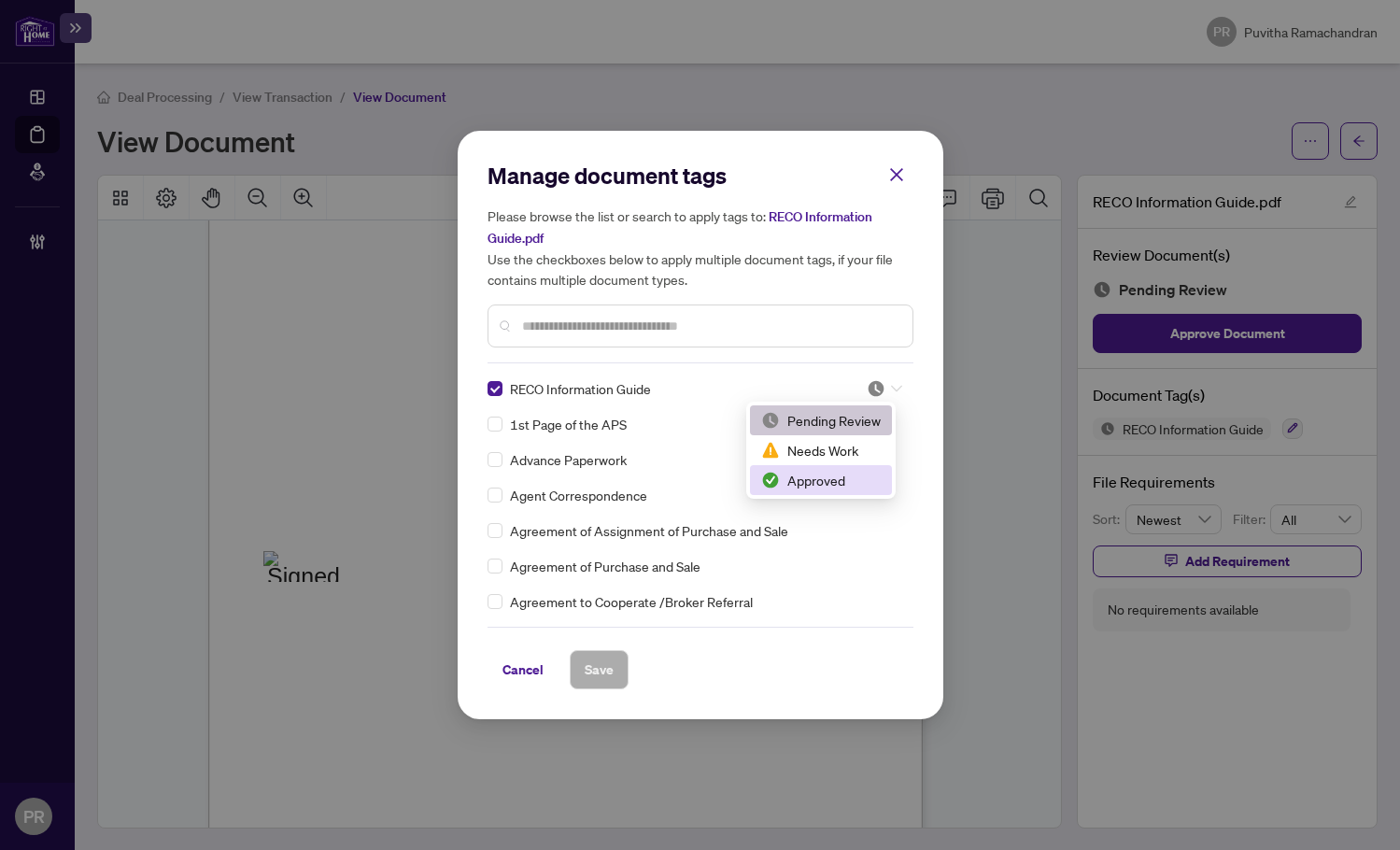 drag, startPoint x: 818, startPoint y: 470, endPoint x: 660, endPoint y: 630, distance: 224.8644 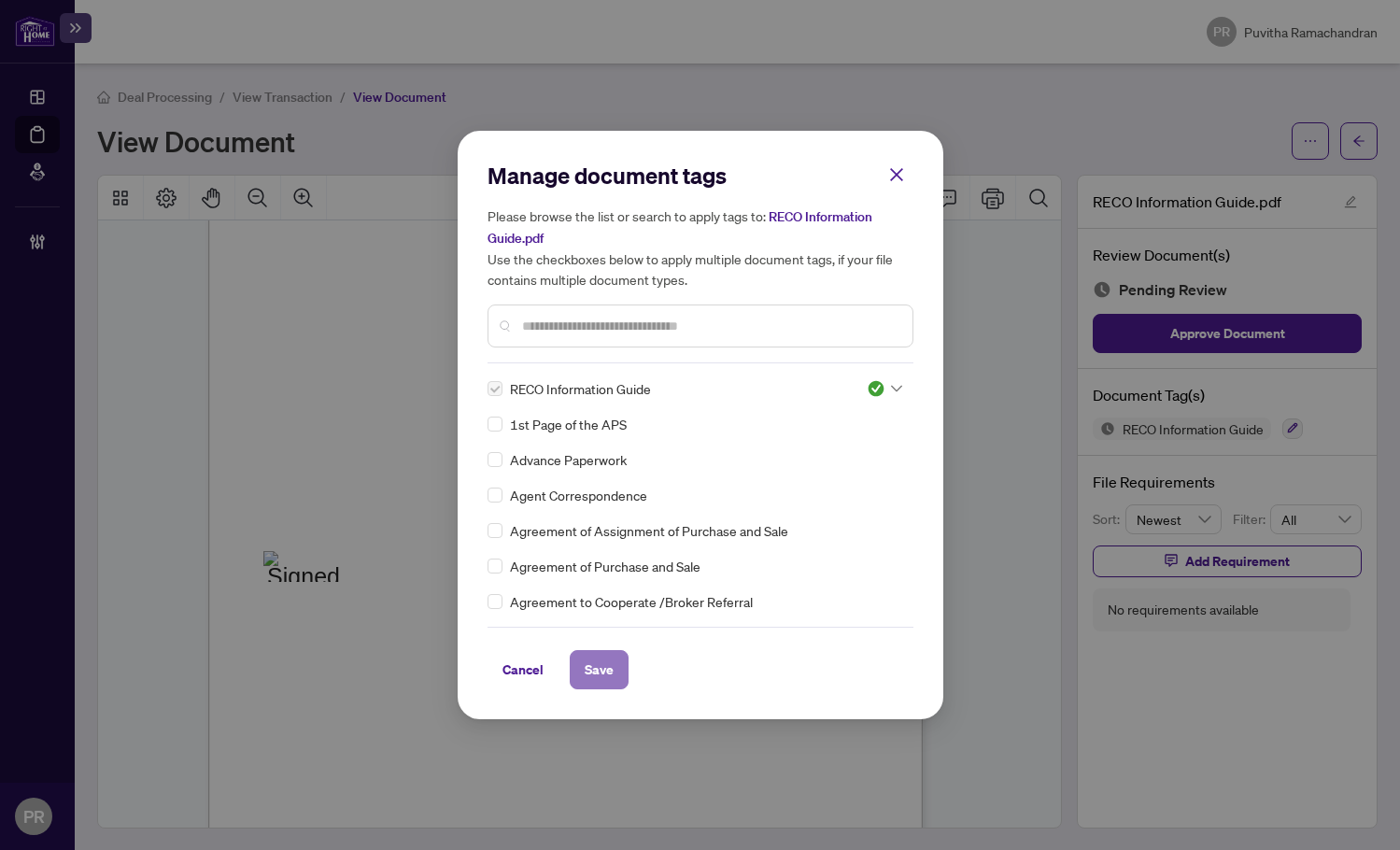 click on "Save" at bounding box center [599, 670] 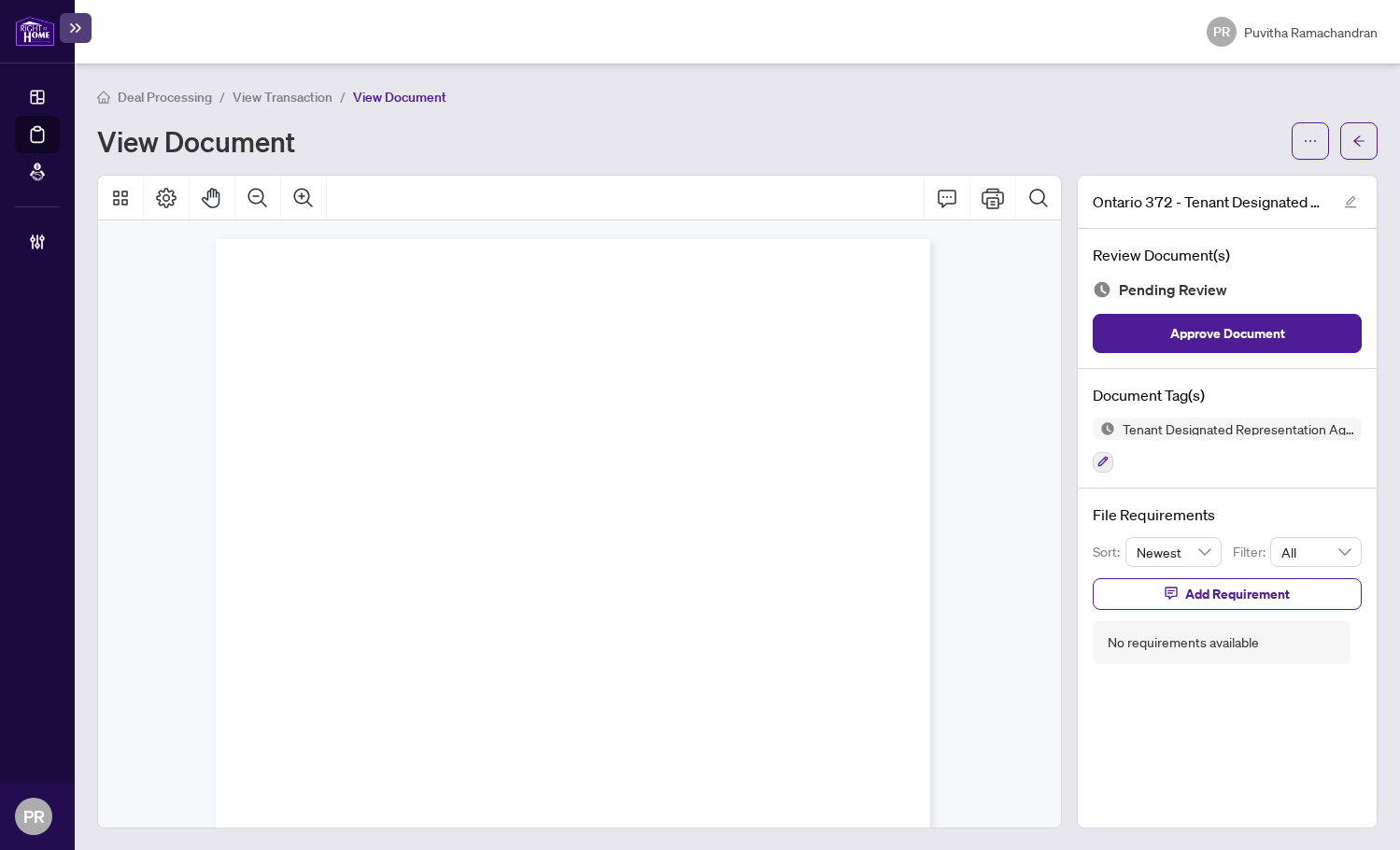 scroll, scrollTop: 0, scrollLeft: 0, axis: both 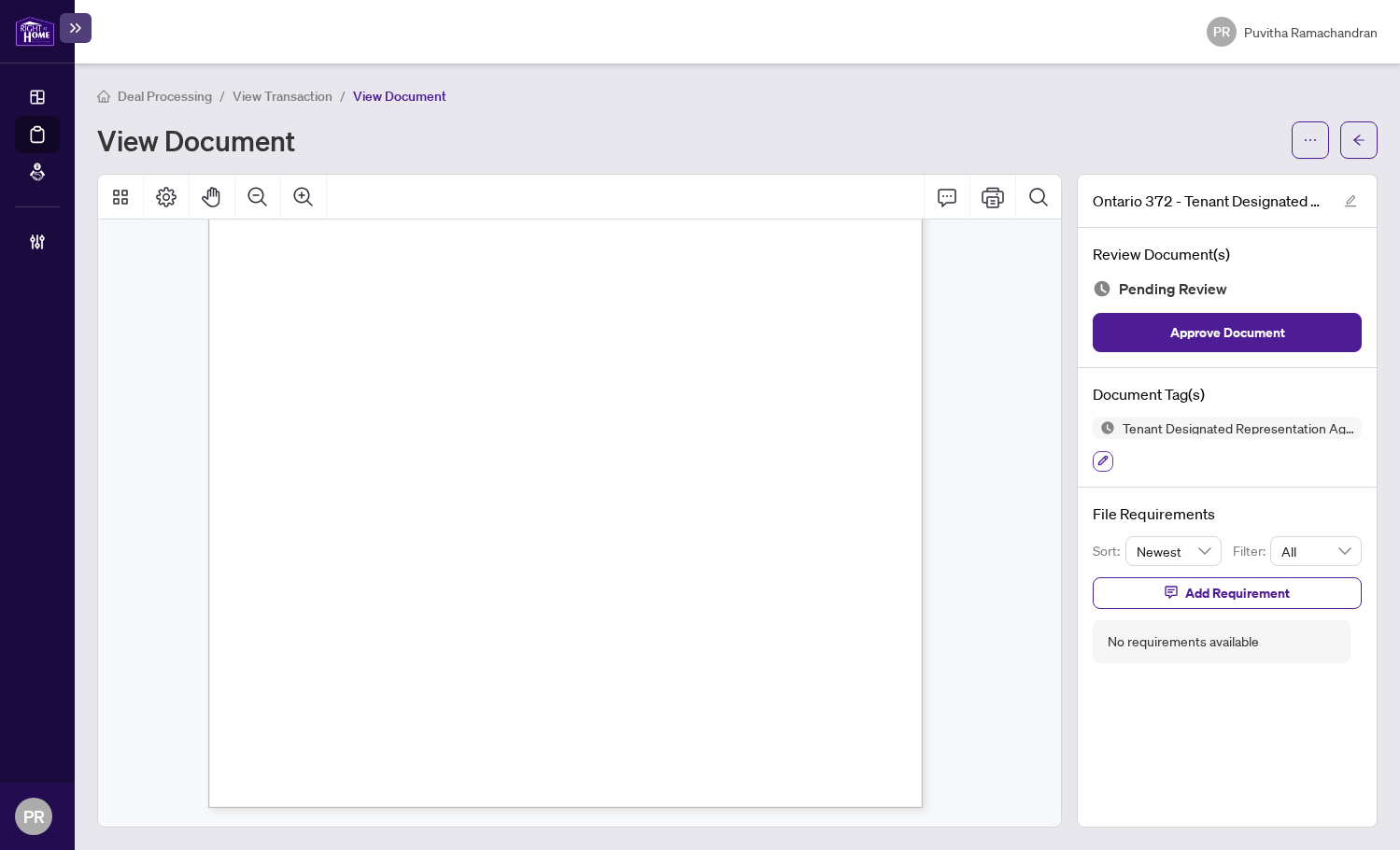click at bounding box center [1103, 461] 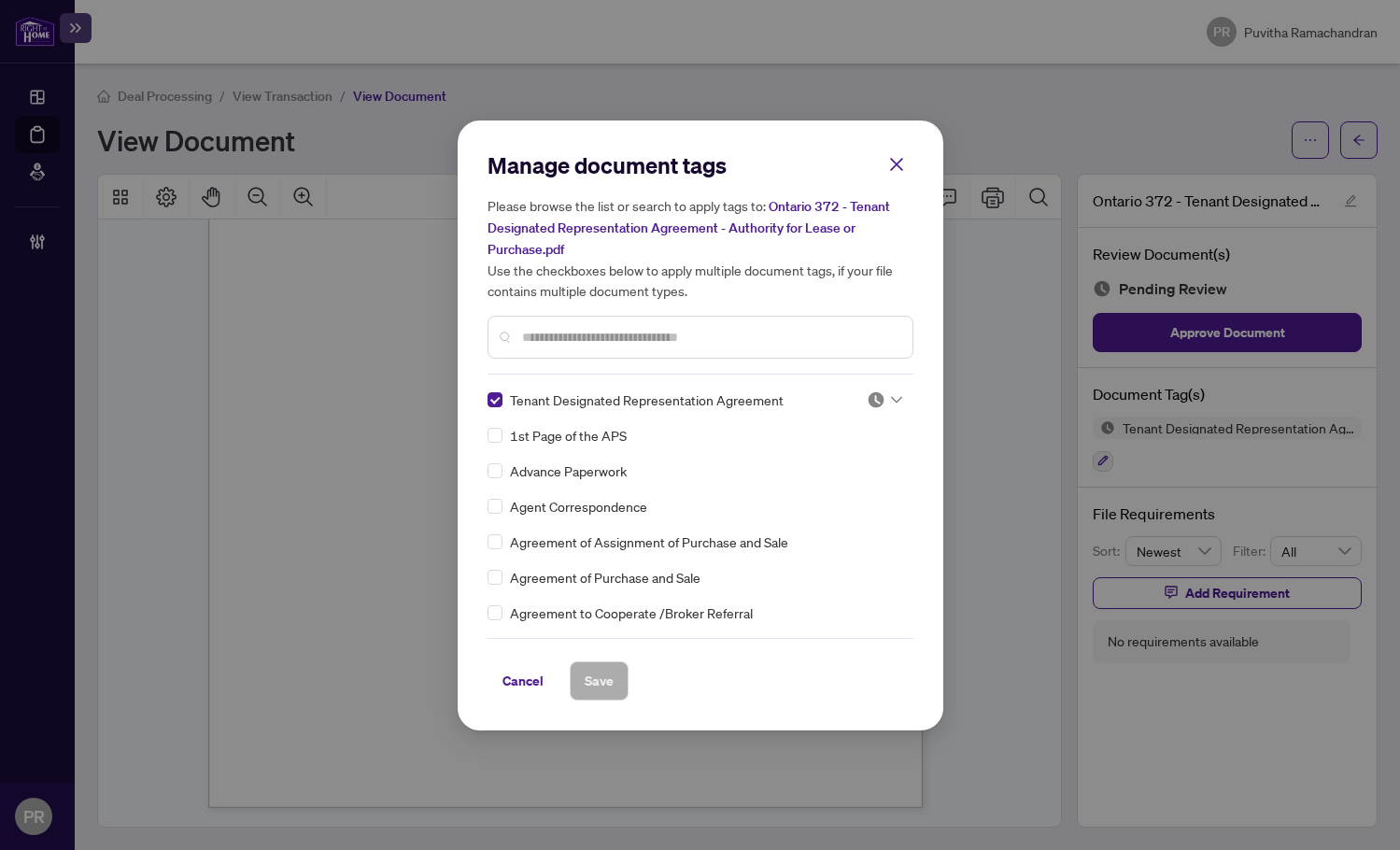 click at bounding box center (879, 404) 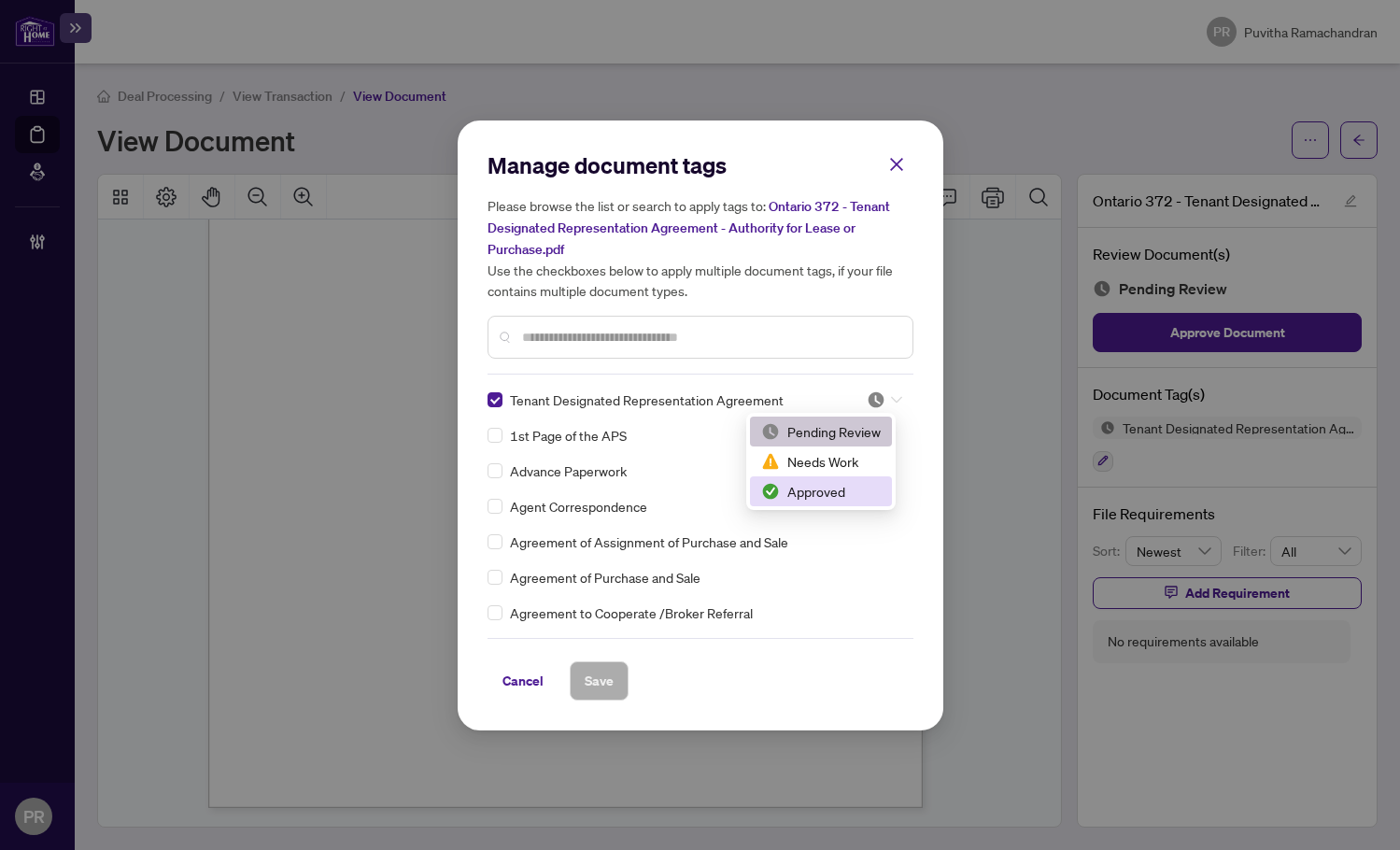 drag, startPoint x: 828, startPoint y: 492, endPoint x: 629, endPoint y: 609, distance: 230.84627 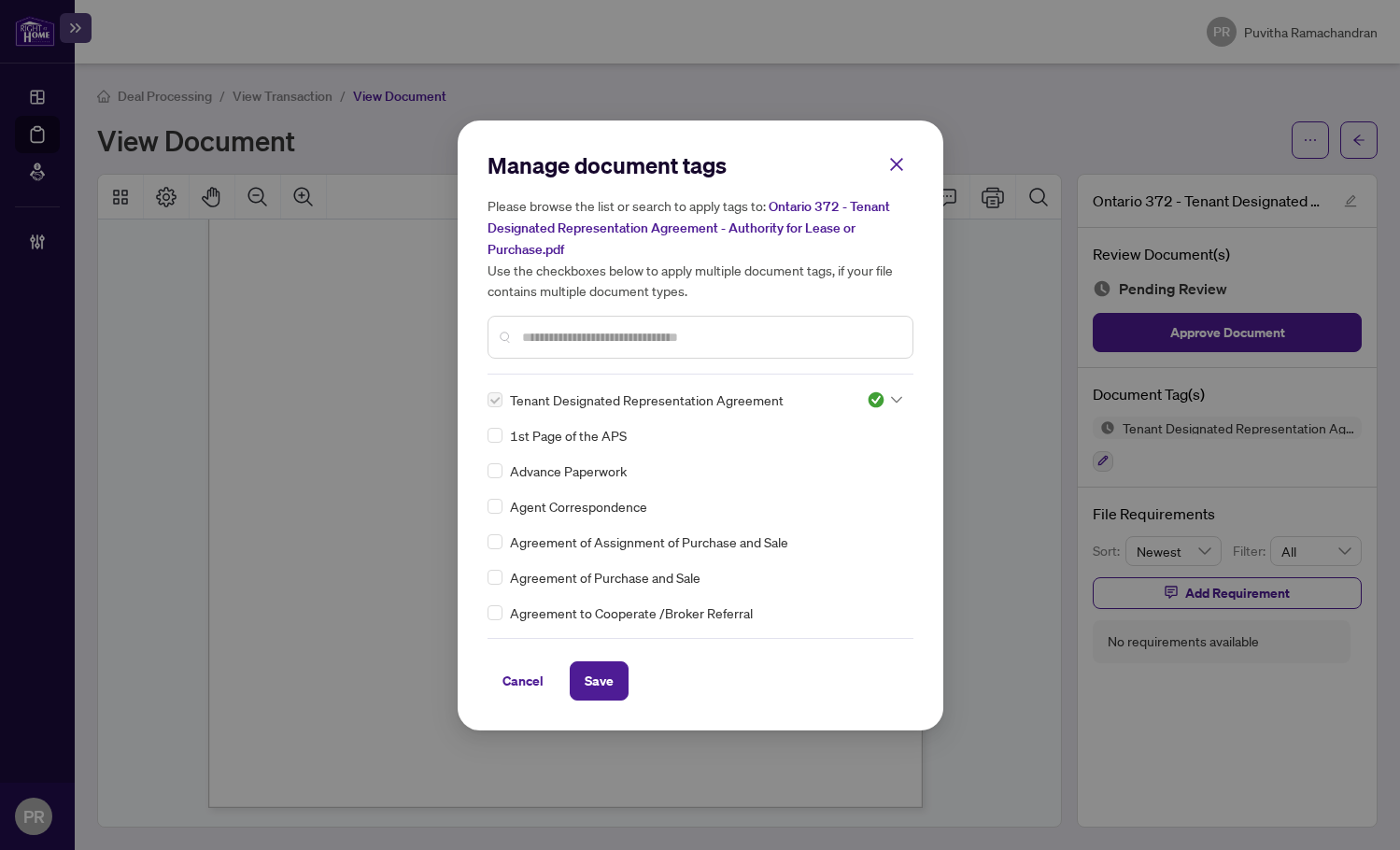 drag, startPoint x: 596, startPoint y: 688, endPoint x: 846, endPoint y: 30, distance: 703.89204 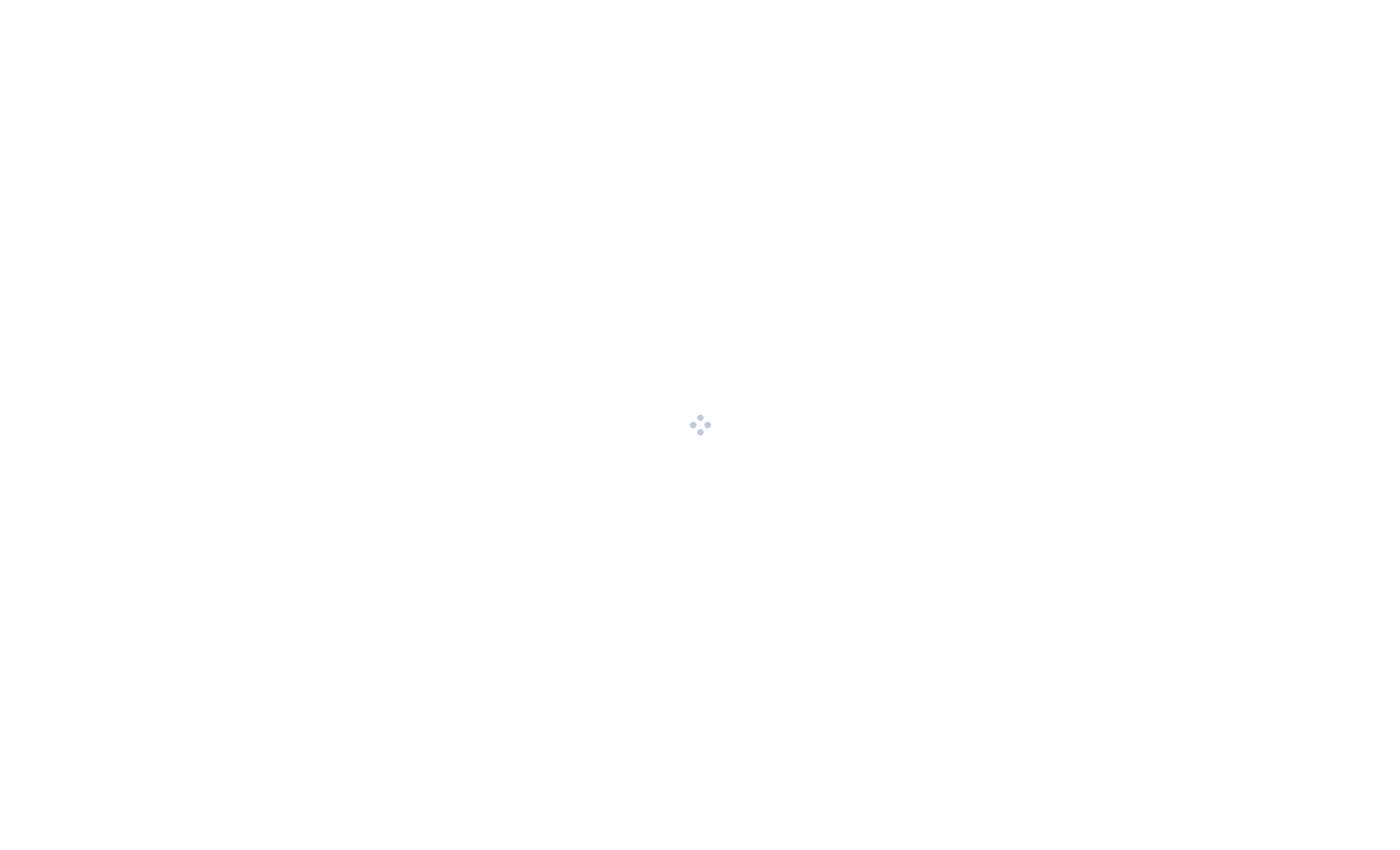 scroll, scrollTop: 0, scrollLeft: 0, axis: both 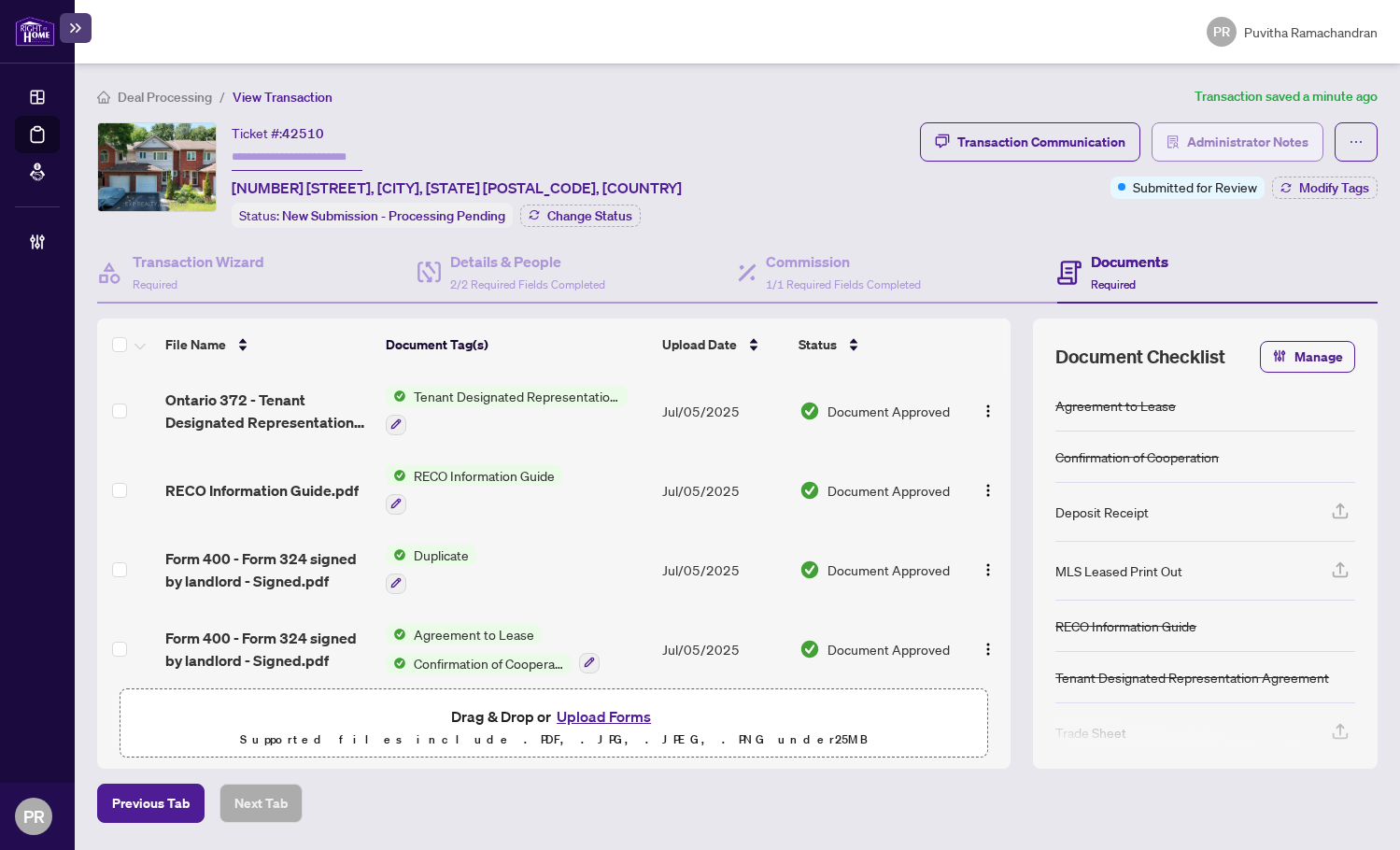 click on "Administrator Notes" at bounding box center (1248, 142) 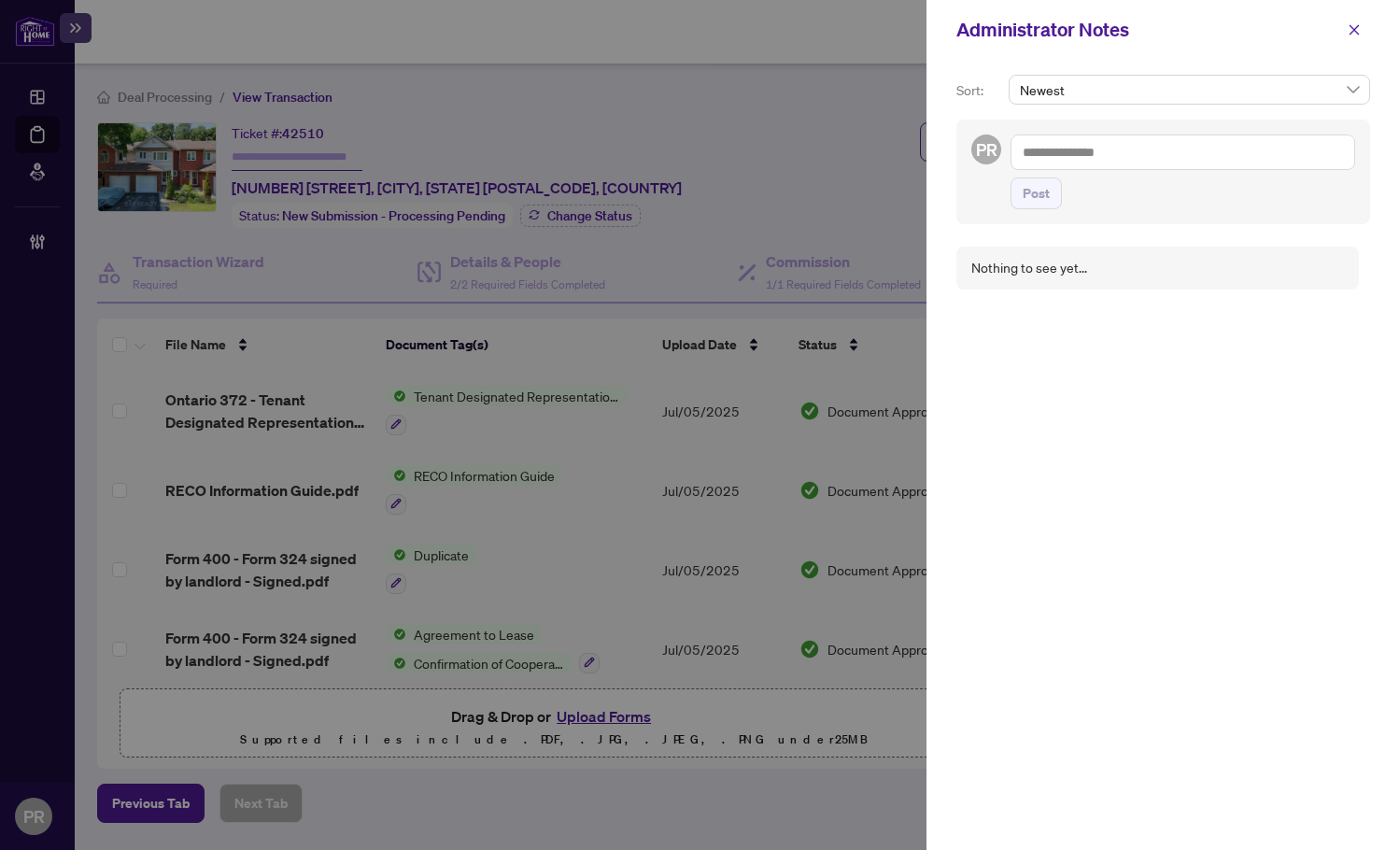 click at bounding box center (1182, 152) 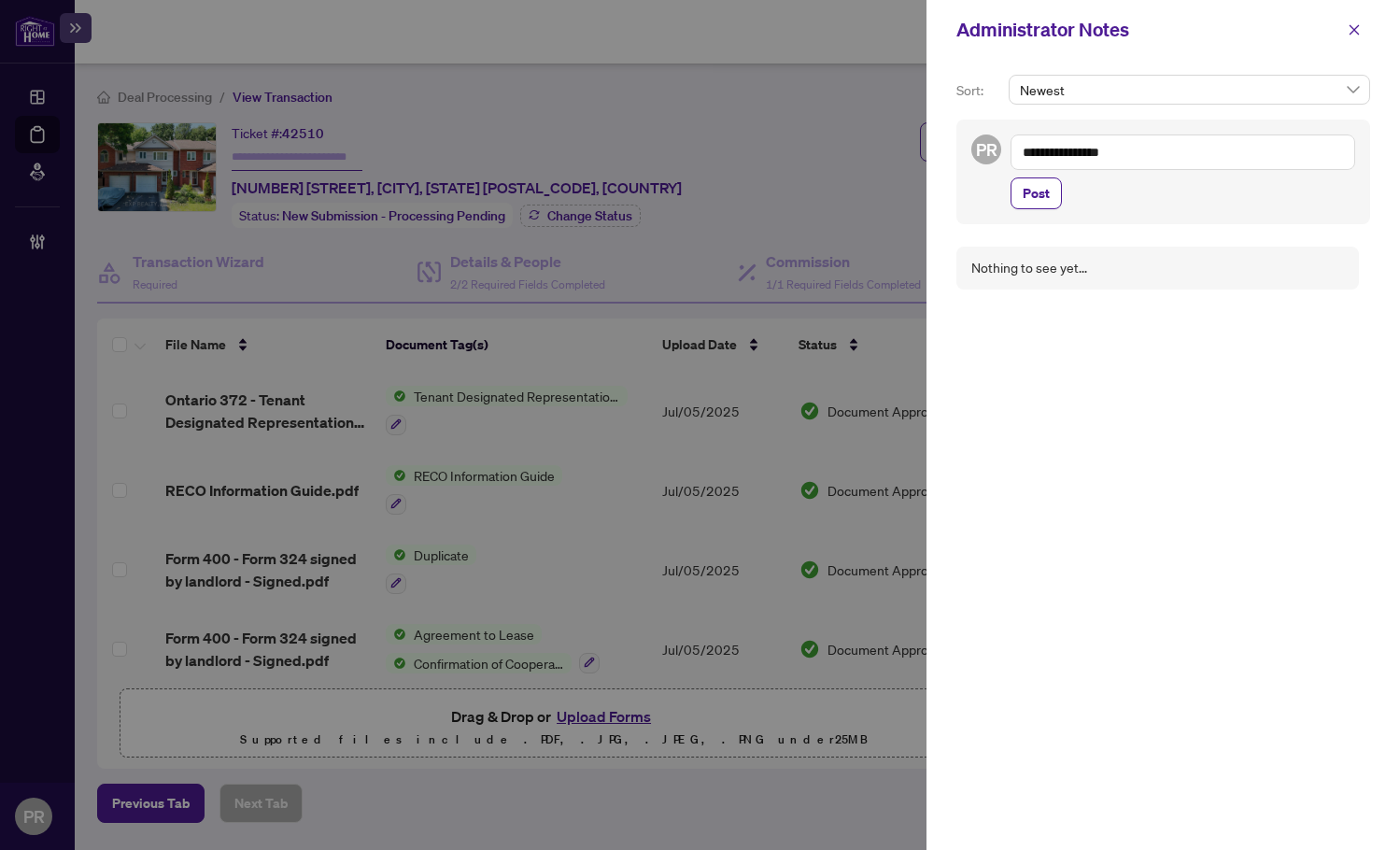 paste on "**********" 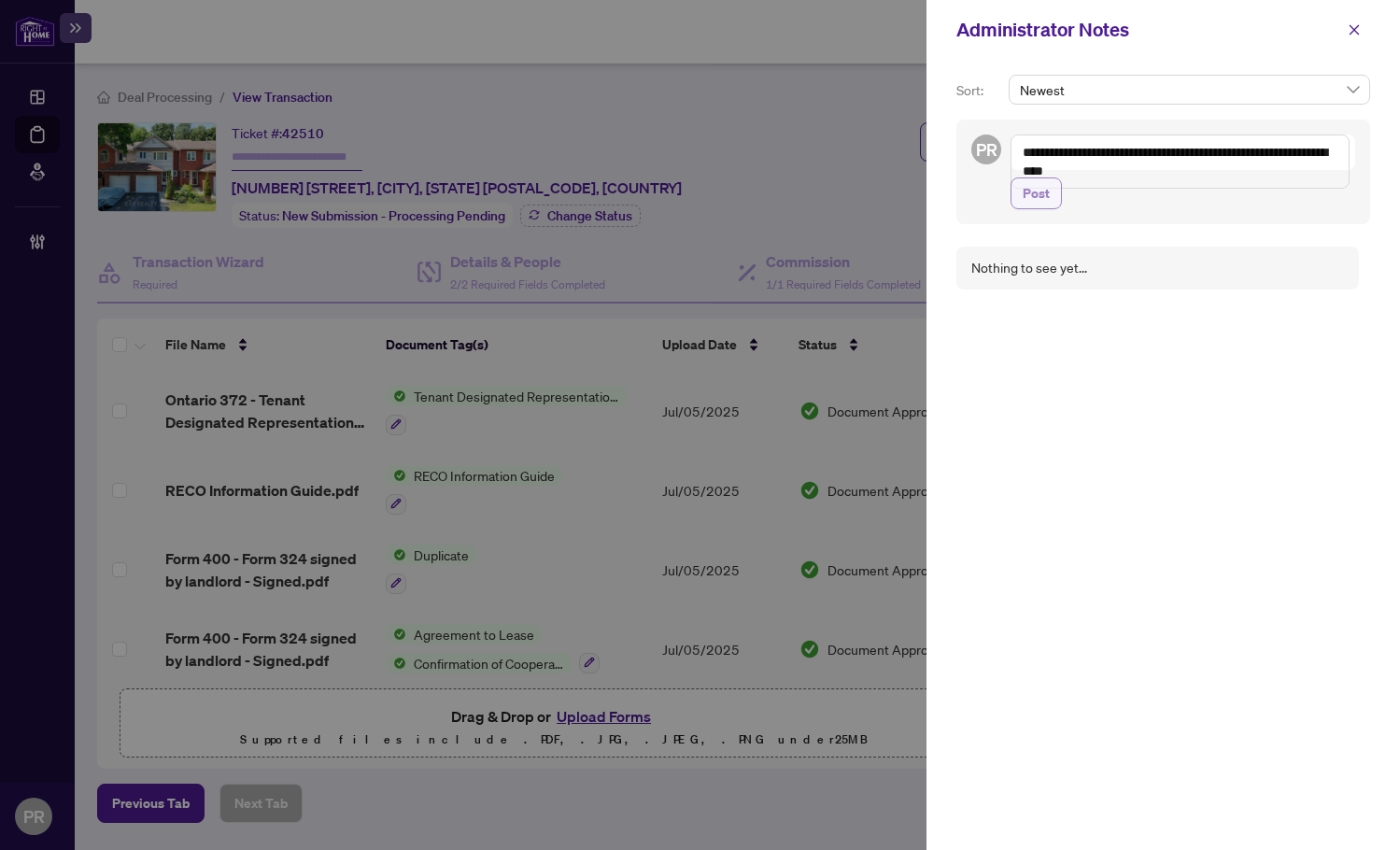 type on "**********" 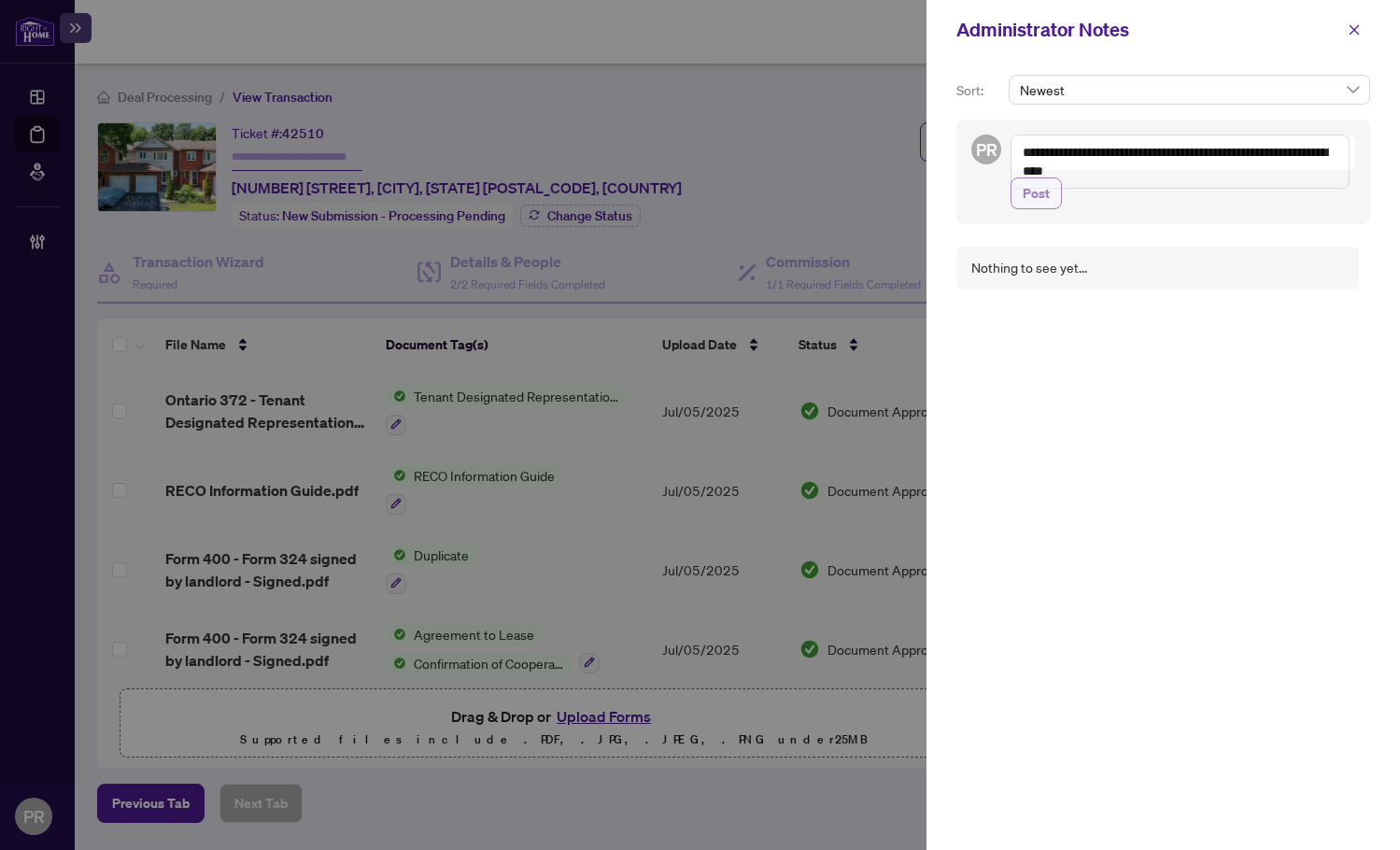 click on "Post" at bounding box center (1036, 193) 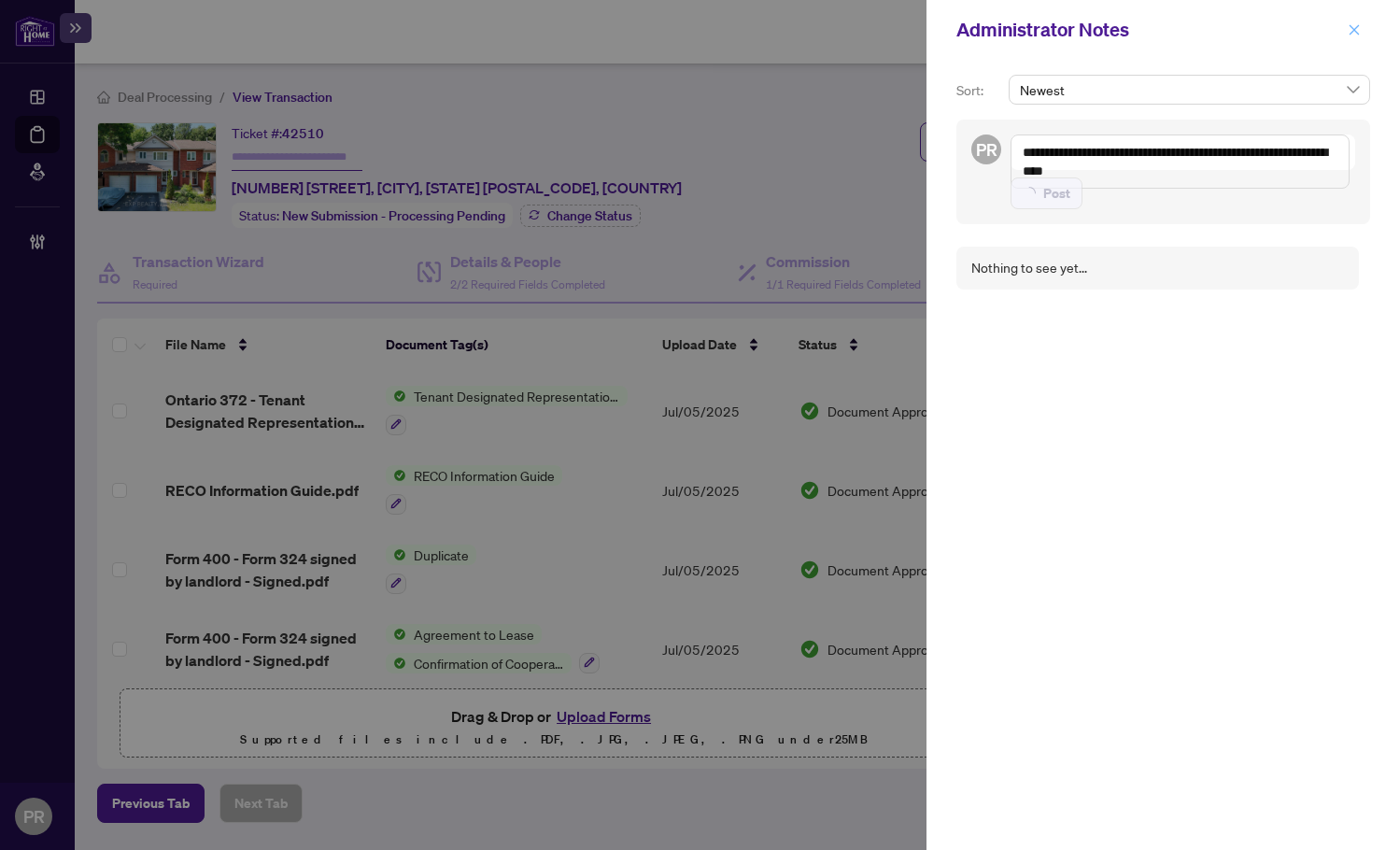 type 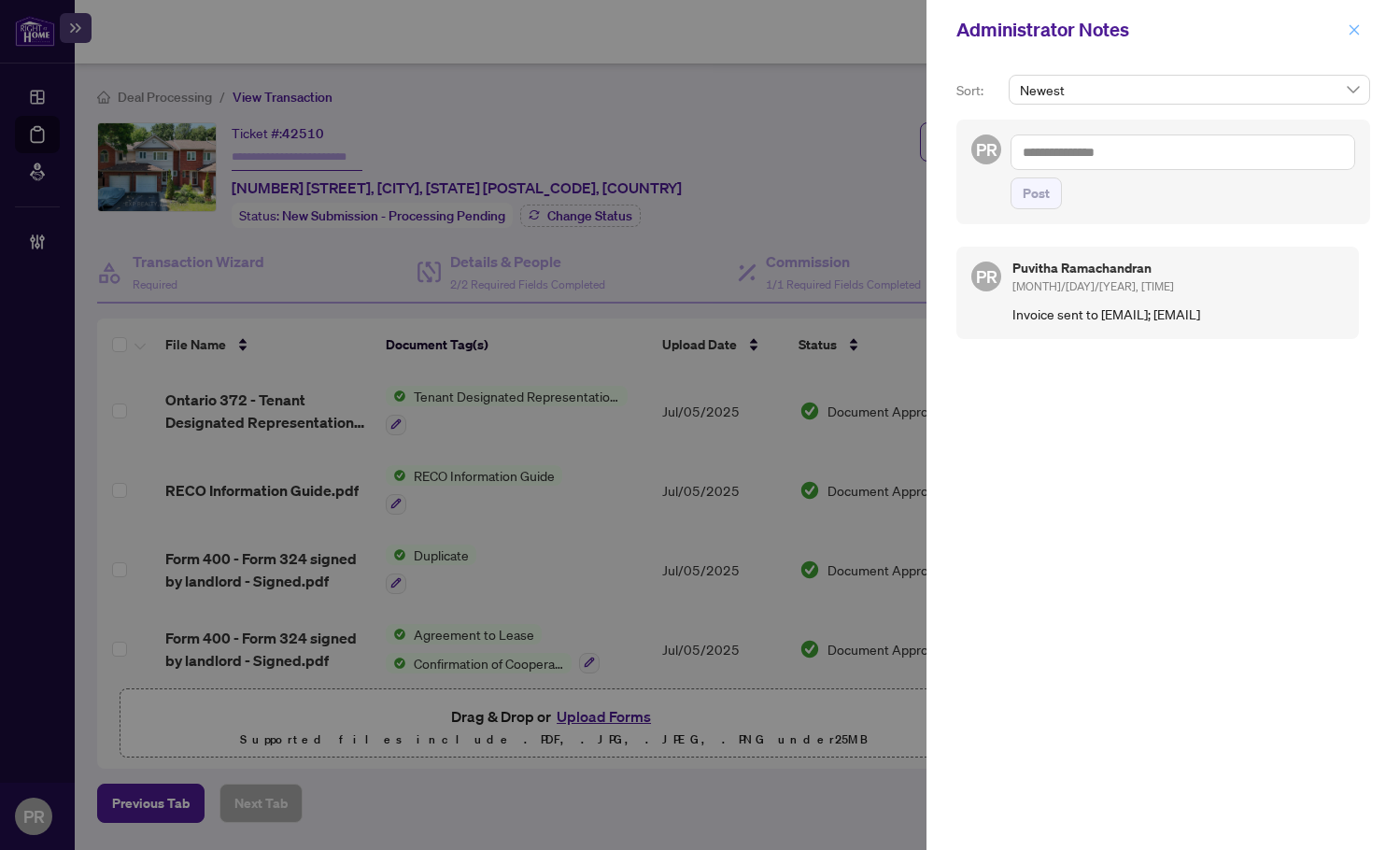 click 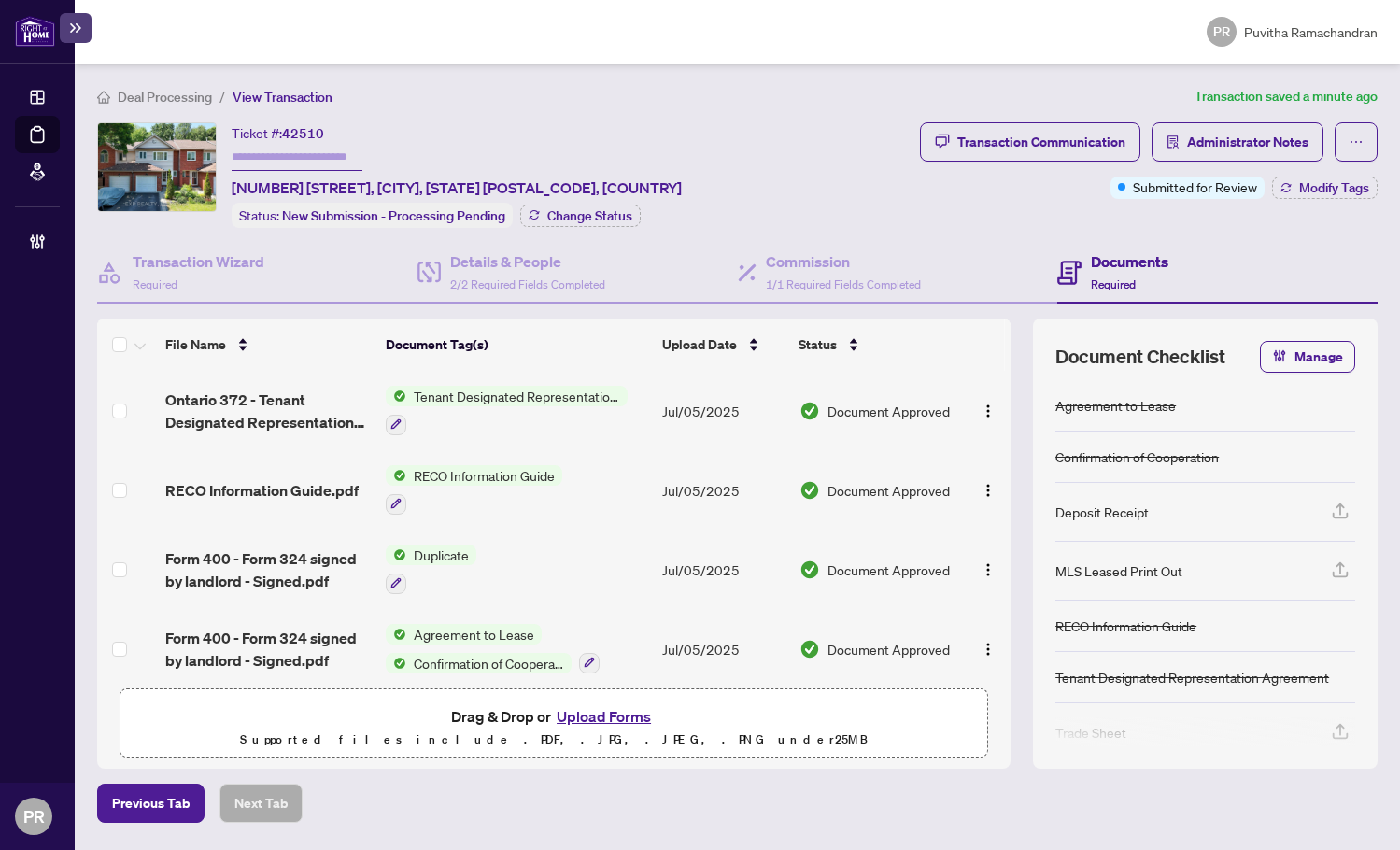 click on "Upload Forms" at bounding box center (603, 716) 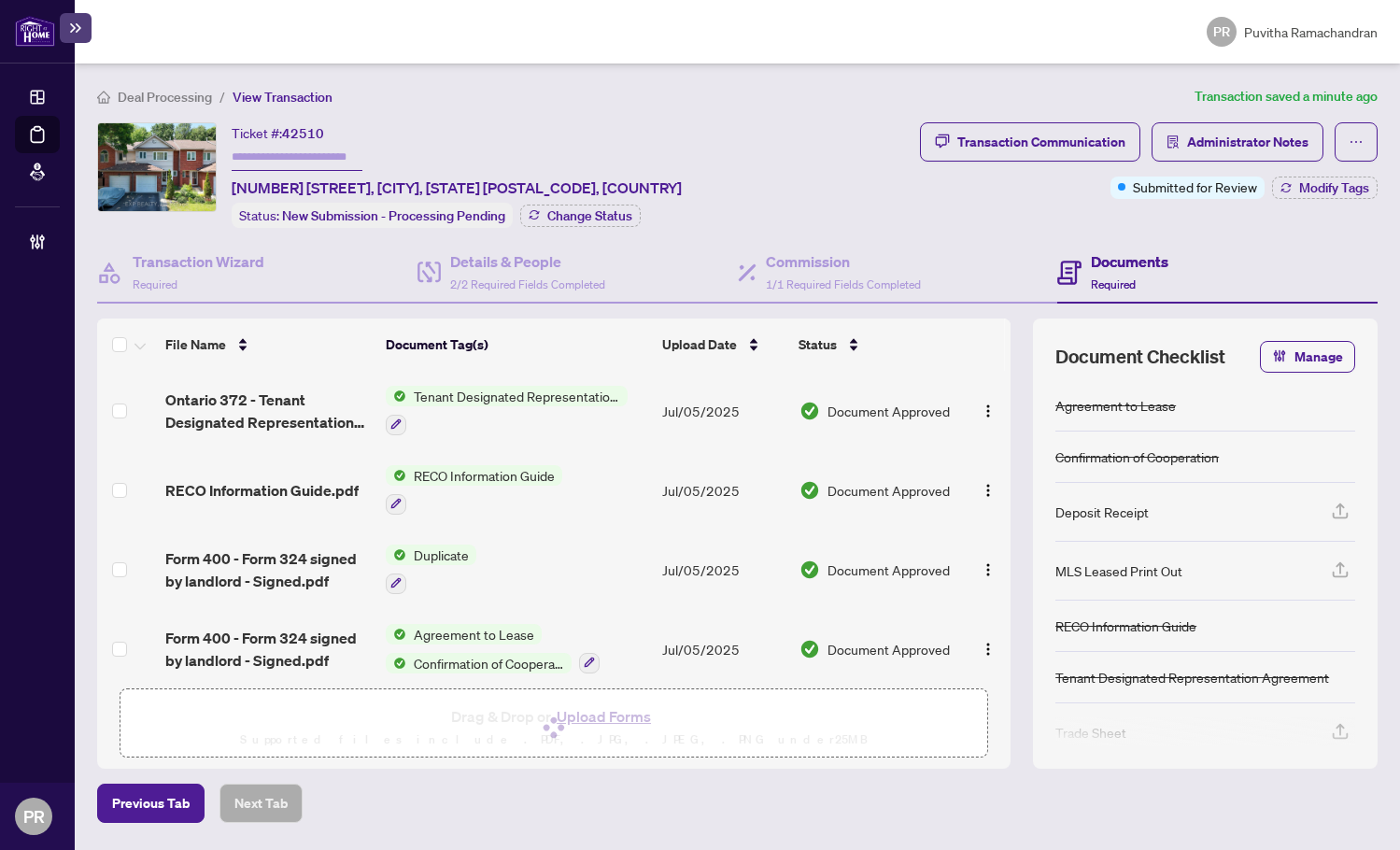 click at bounding box center (297, 157) 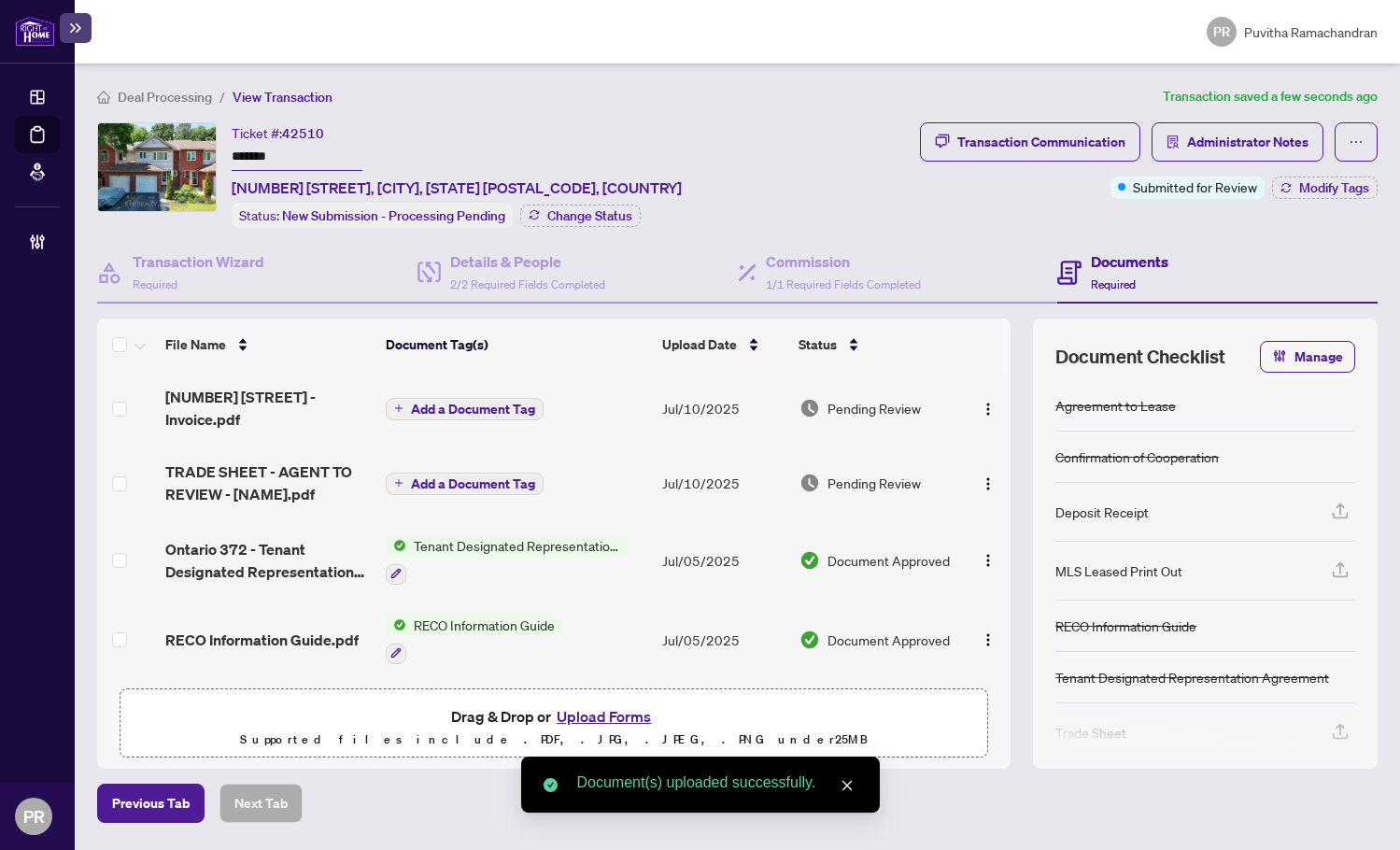 type on "*******" 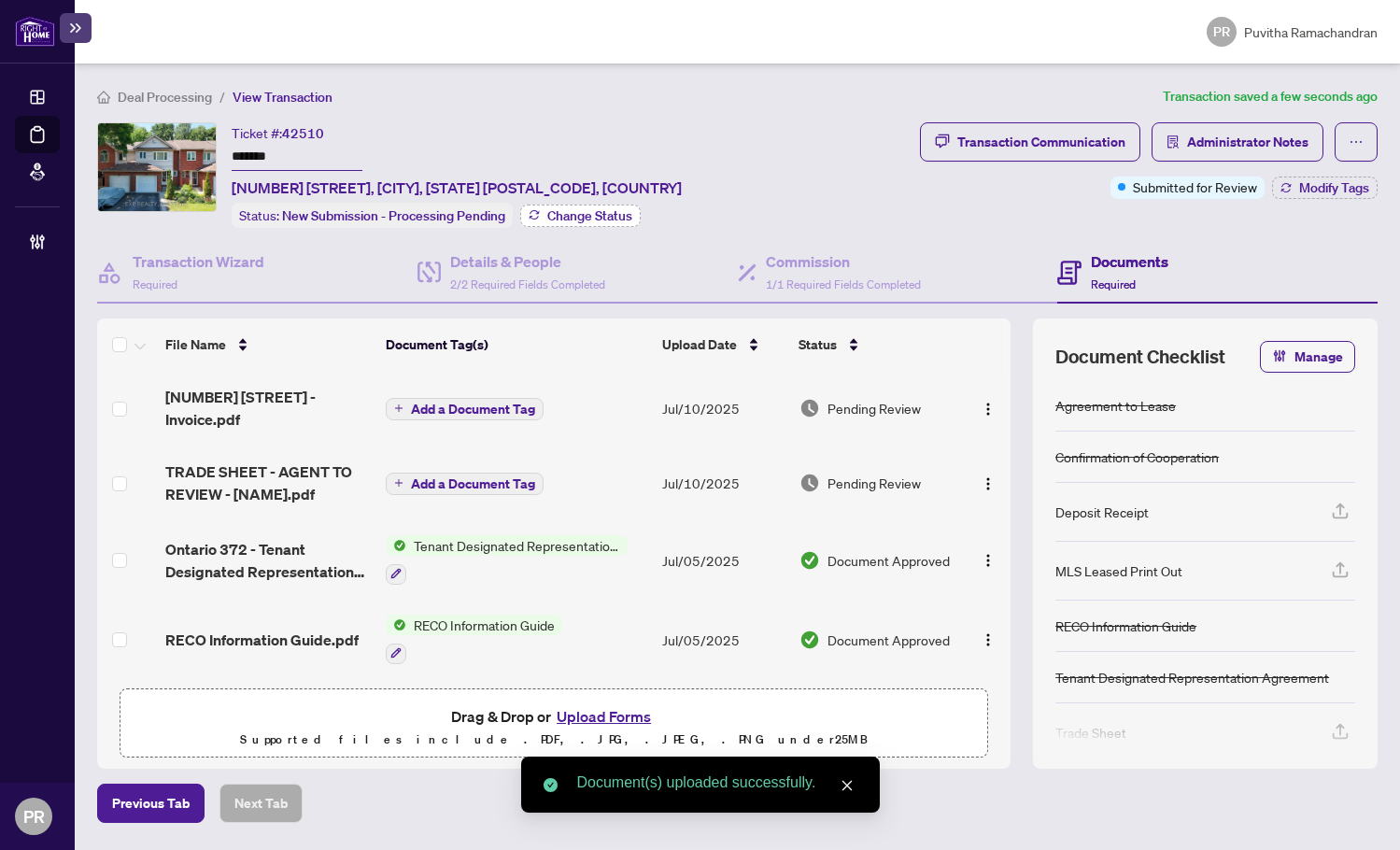 click on "Status:   New Submission - Processing Pending Change Status" at bounding box center (436, 215) 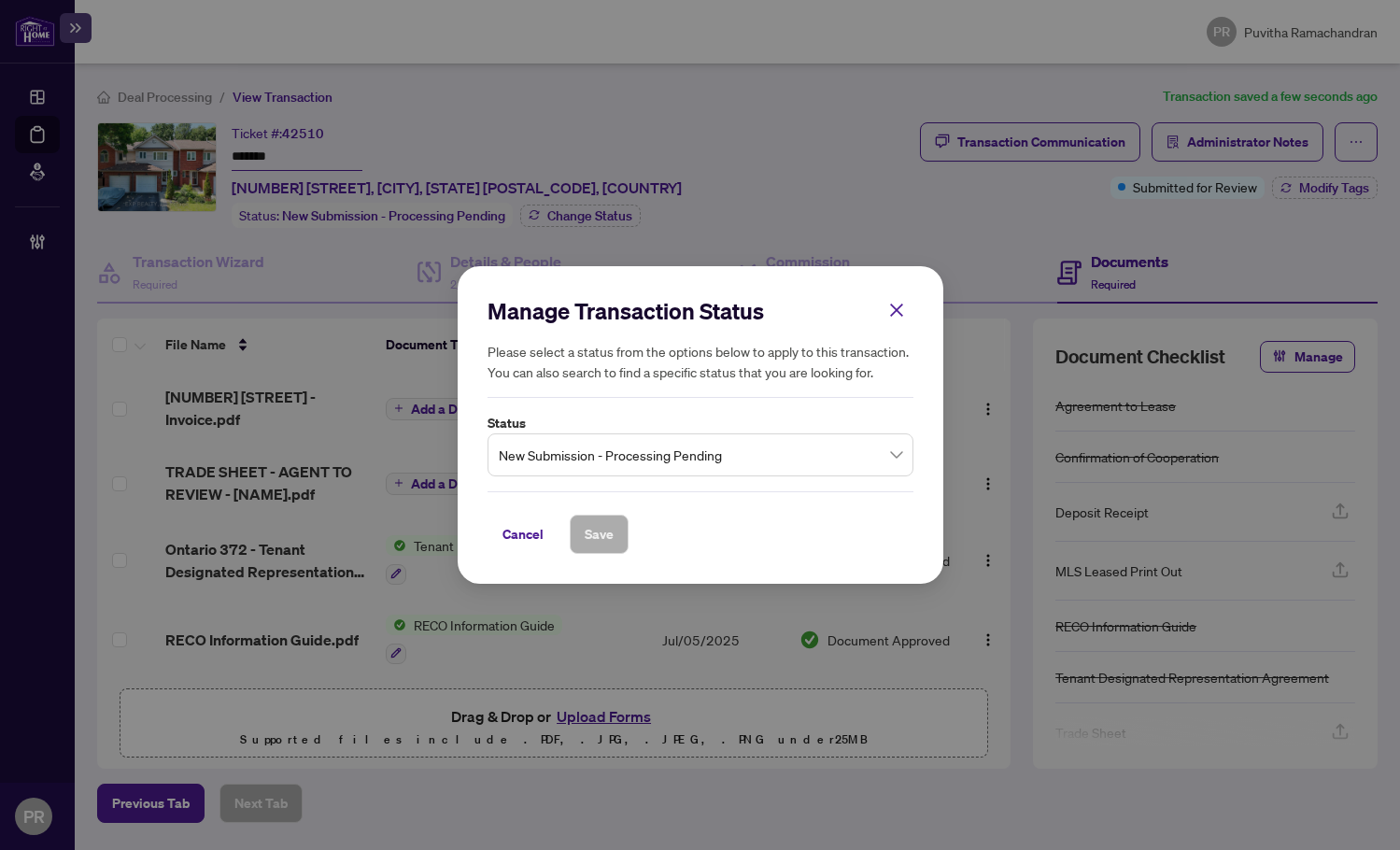 click on "New Submission - Processing Pending" at bounding box center [700, 455] 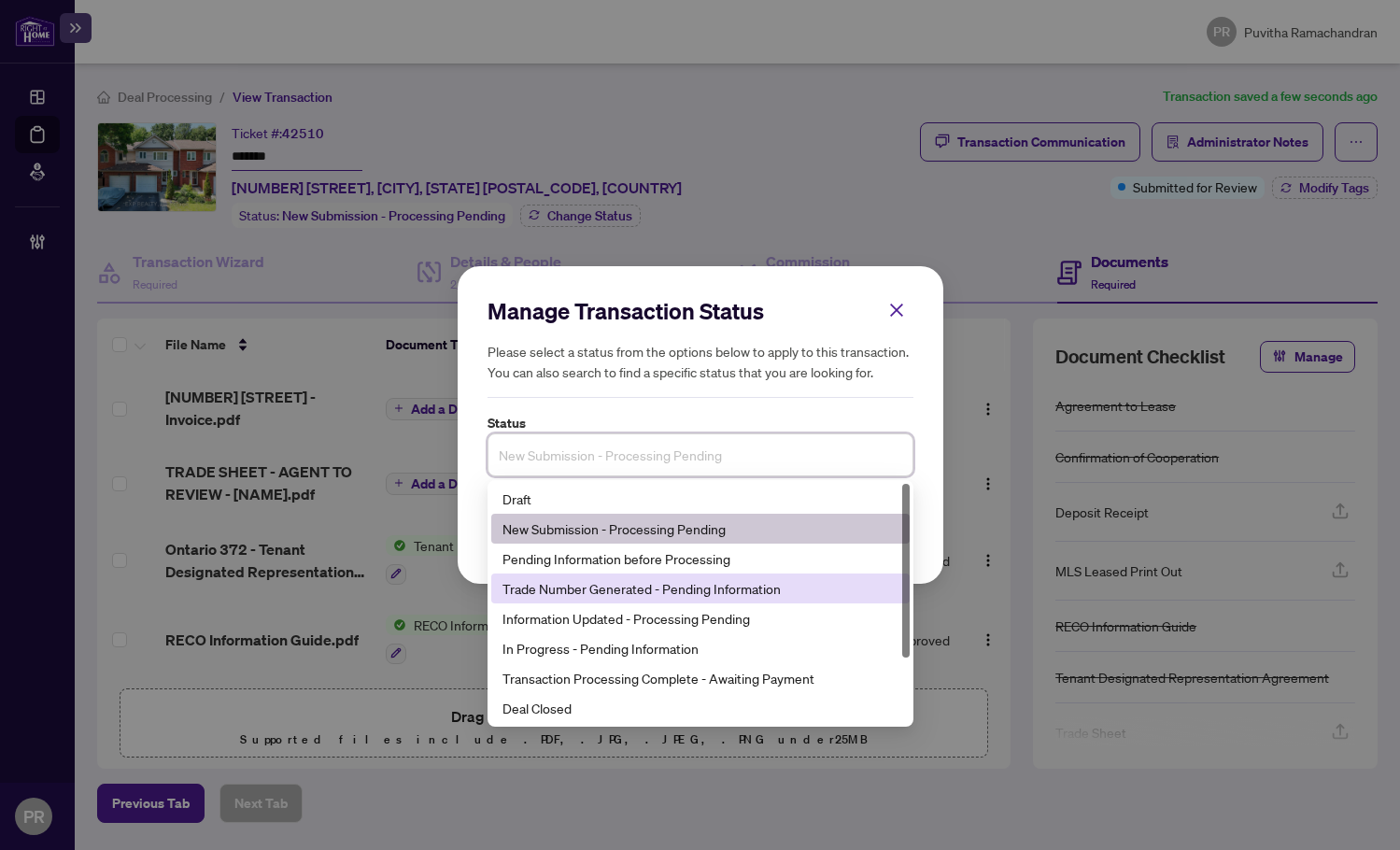 click on "Trade Number Generated - Pending Information" at bounding box center (700, 588) 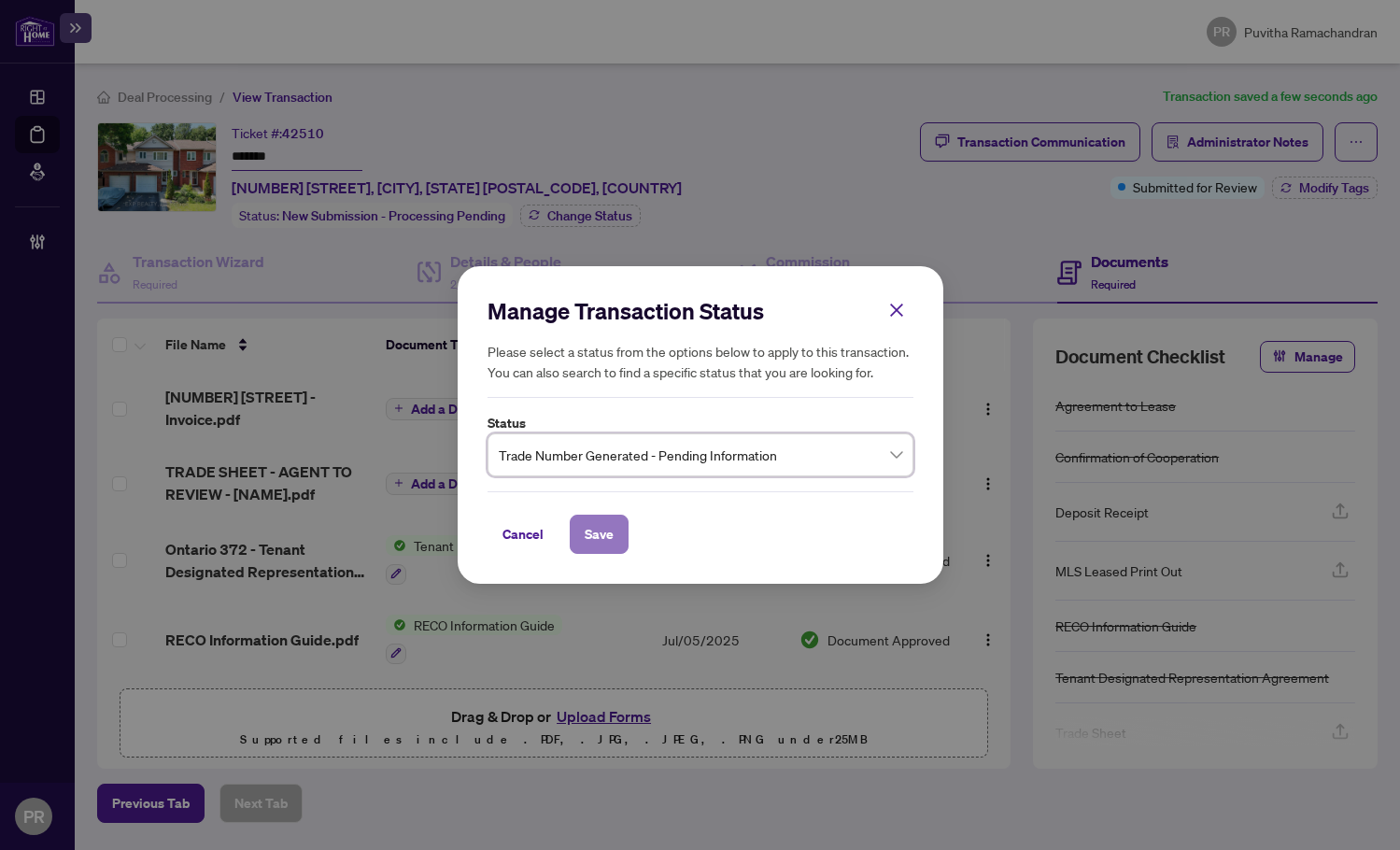 click on "Save" at bounding box center (599, 534) 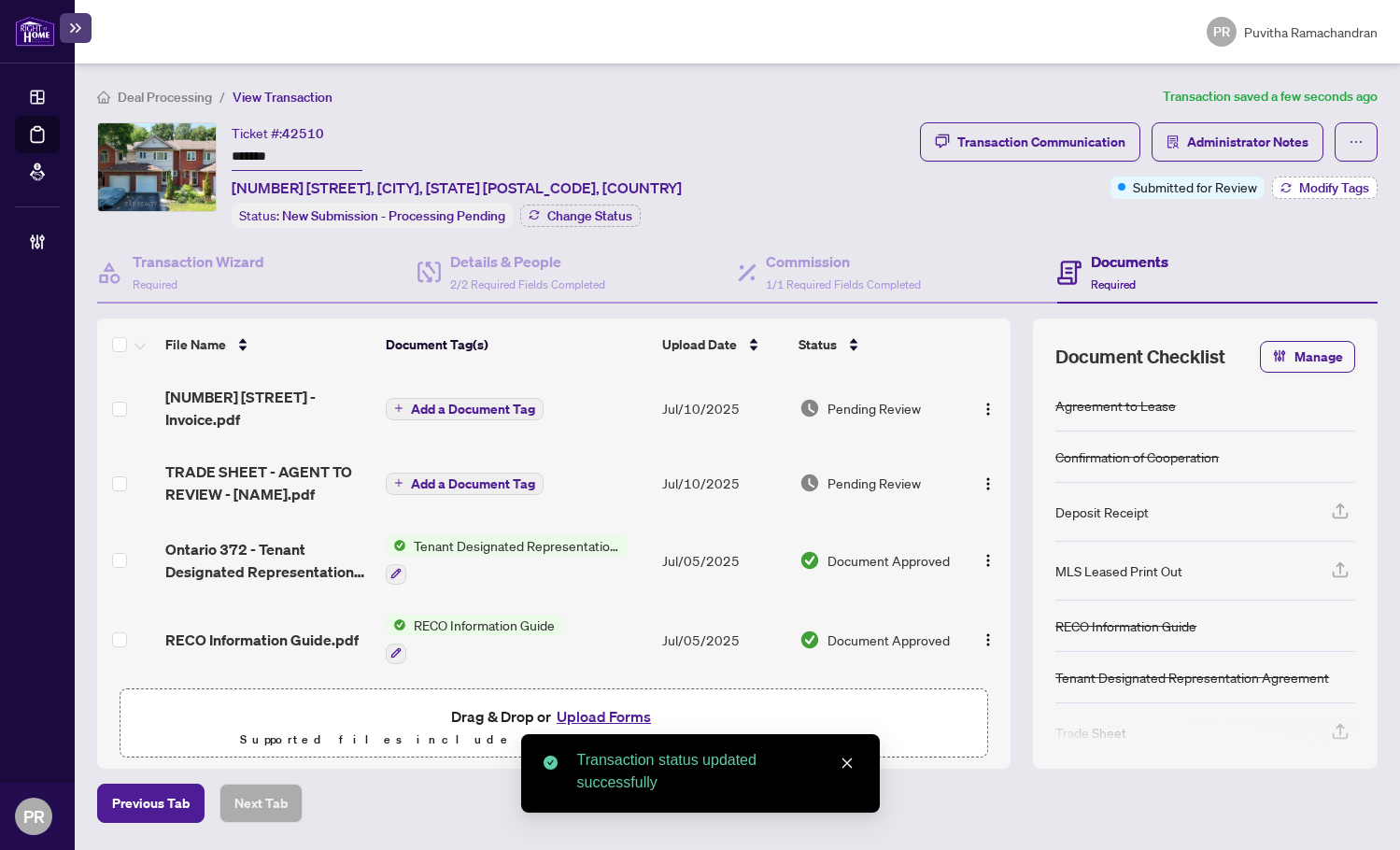 click on "Modify Tags" at bounding box center (1334, 188) 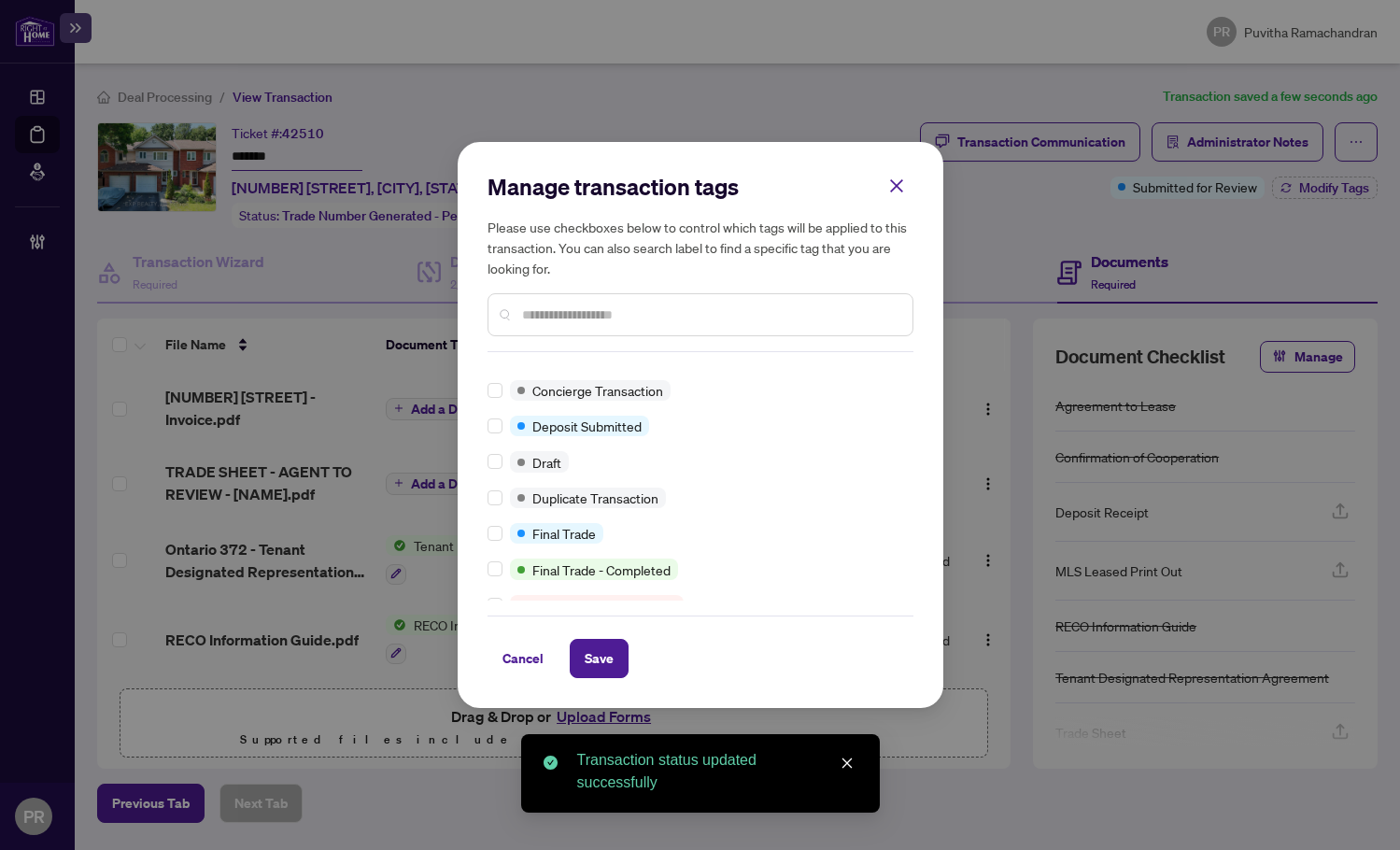 scroll, scrollTop: 280, scrollLeft: 0, axis: vertical 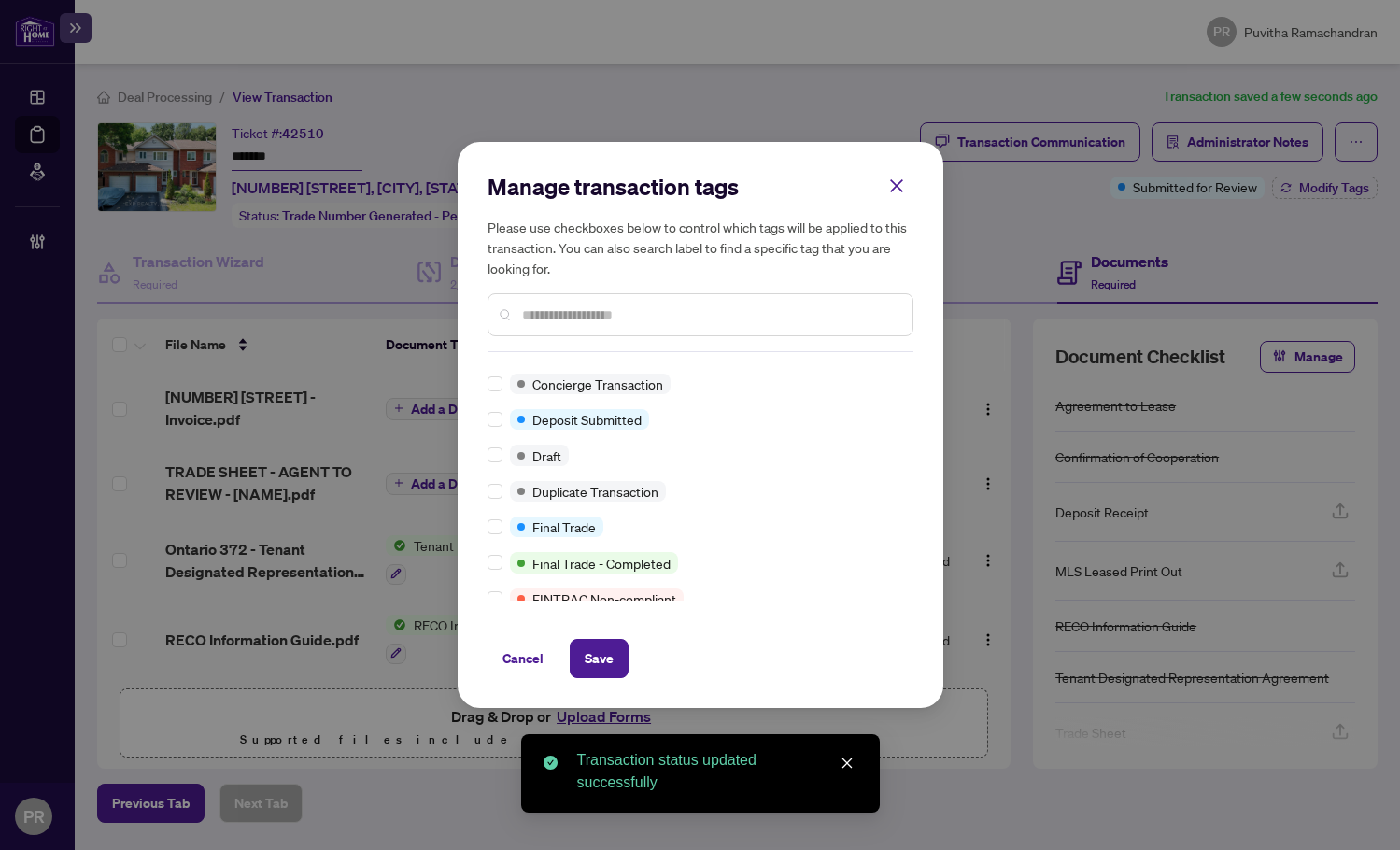 click at bounding box center (700, 315) 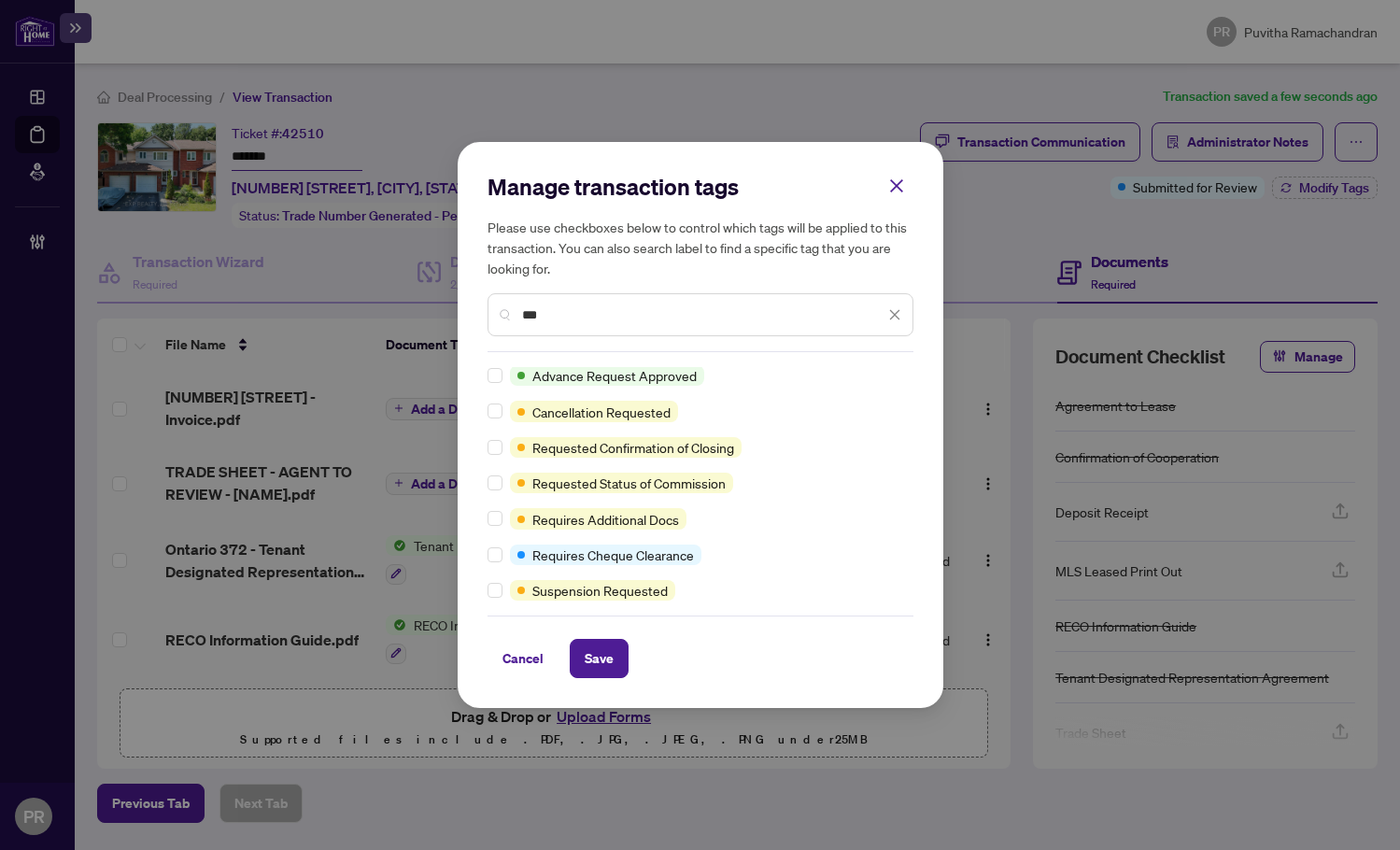 scroll, scrollTop: 0, scrollLeft: 0, axis: both 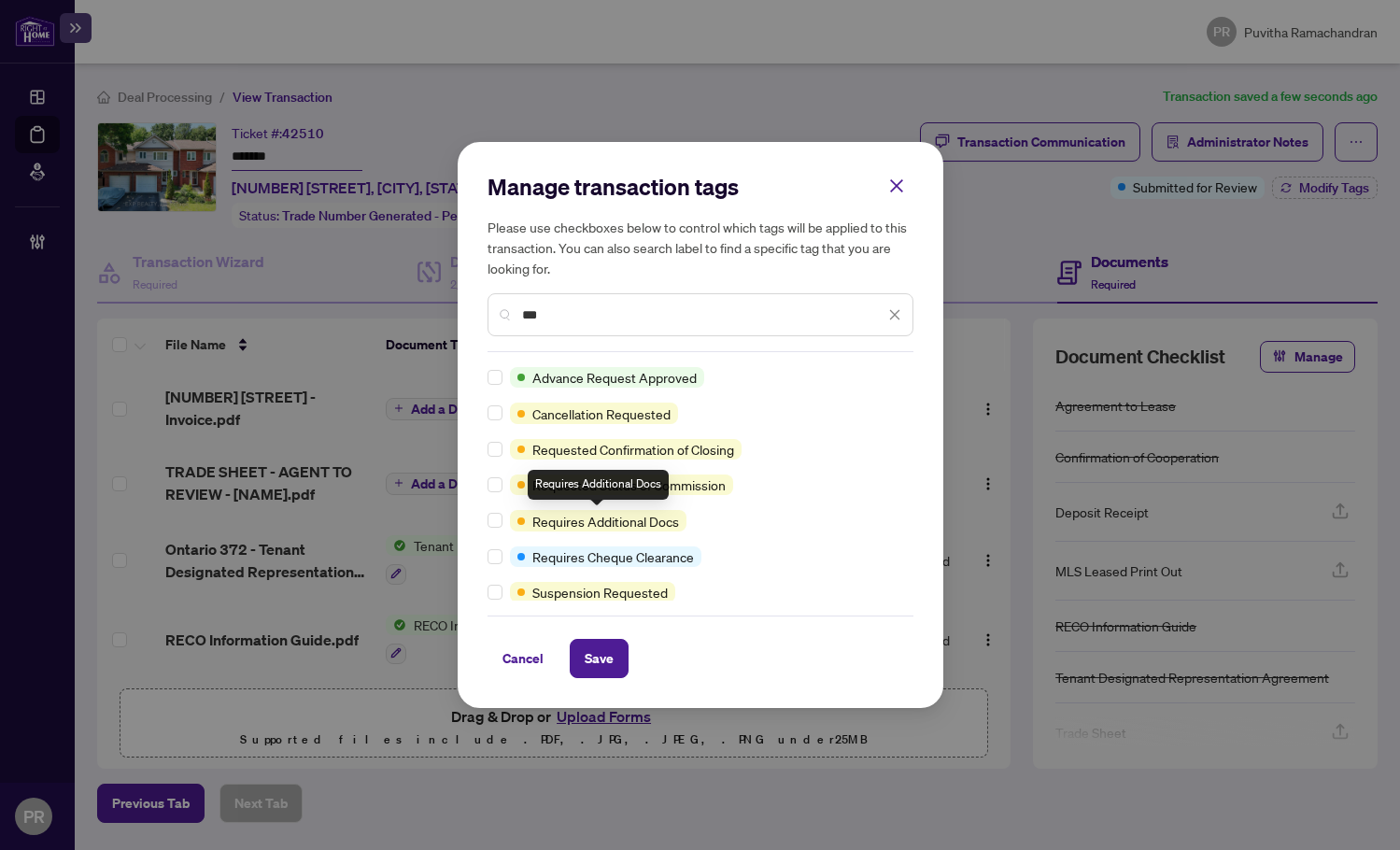 type on "***" 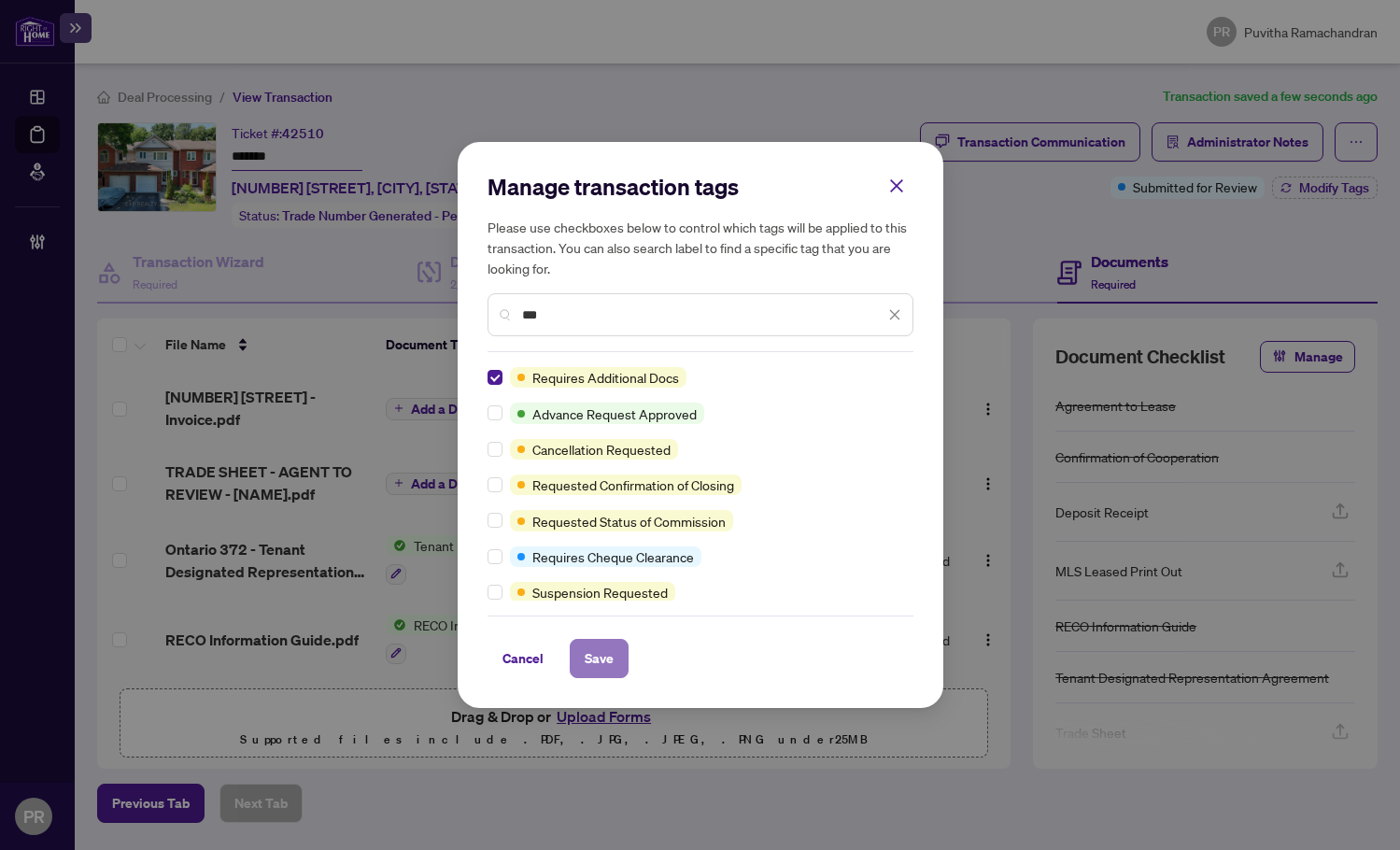click on "Save" at bounding box center [599, 659] 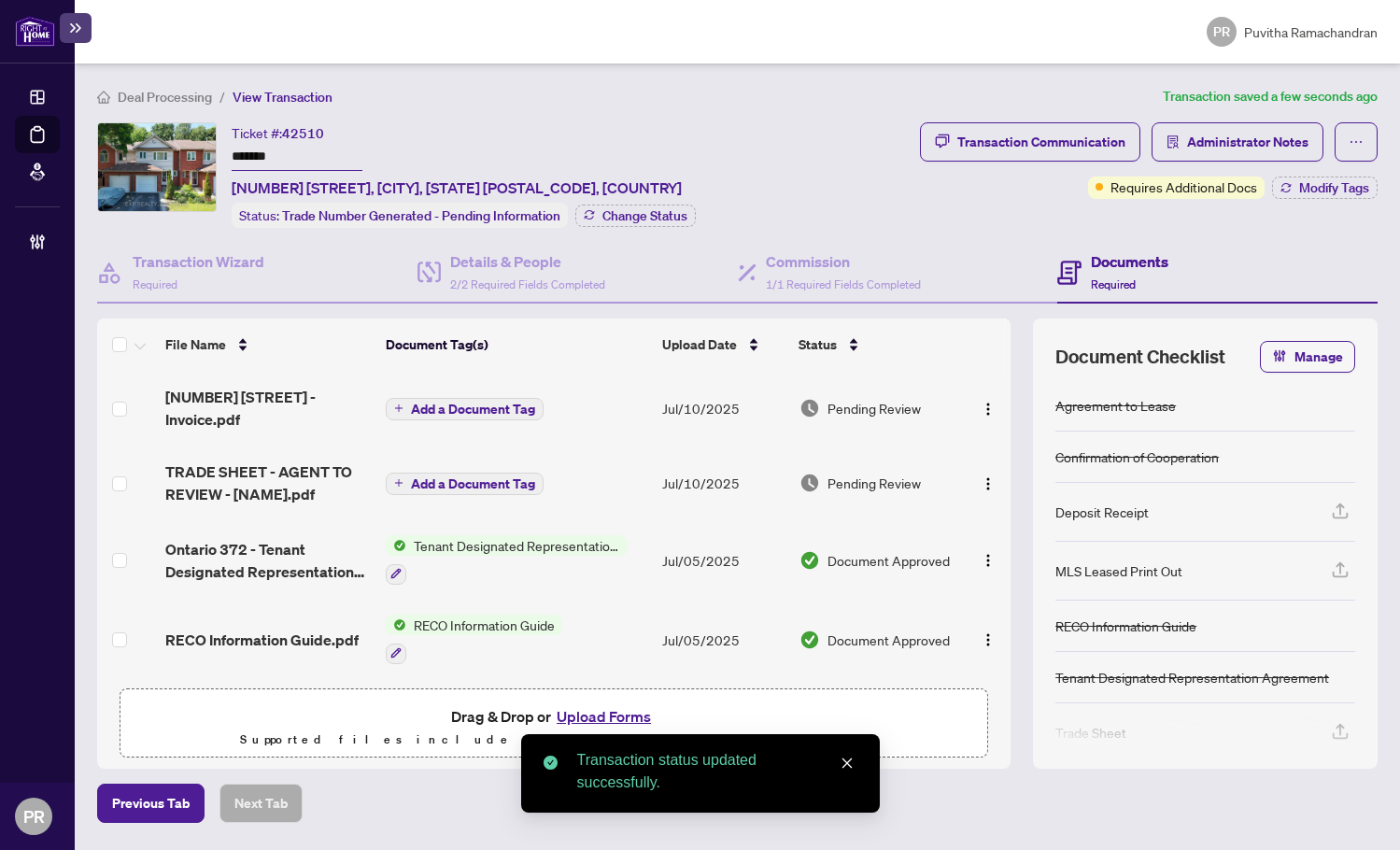 click on "Add a Document Tag" at bounding box center (473, 409) 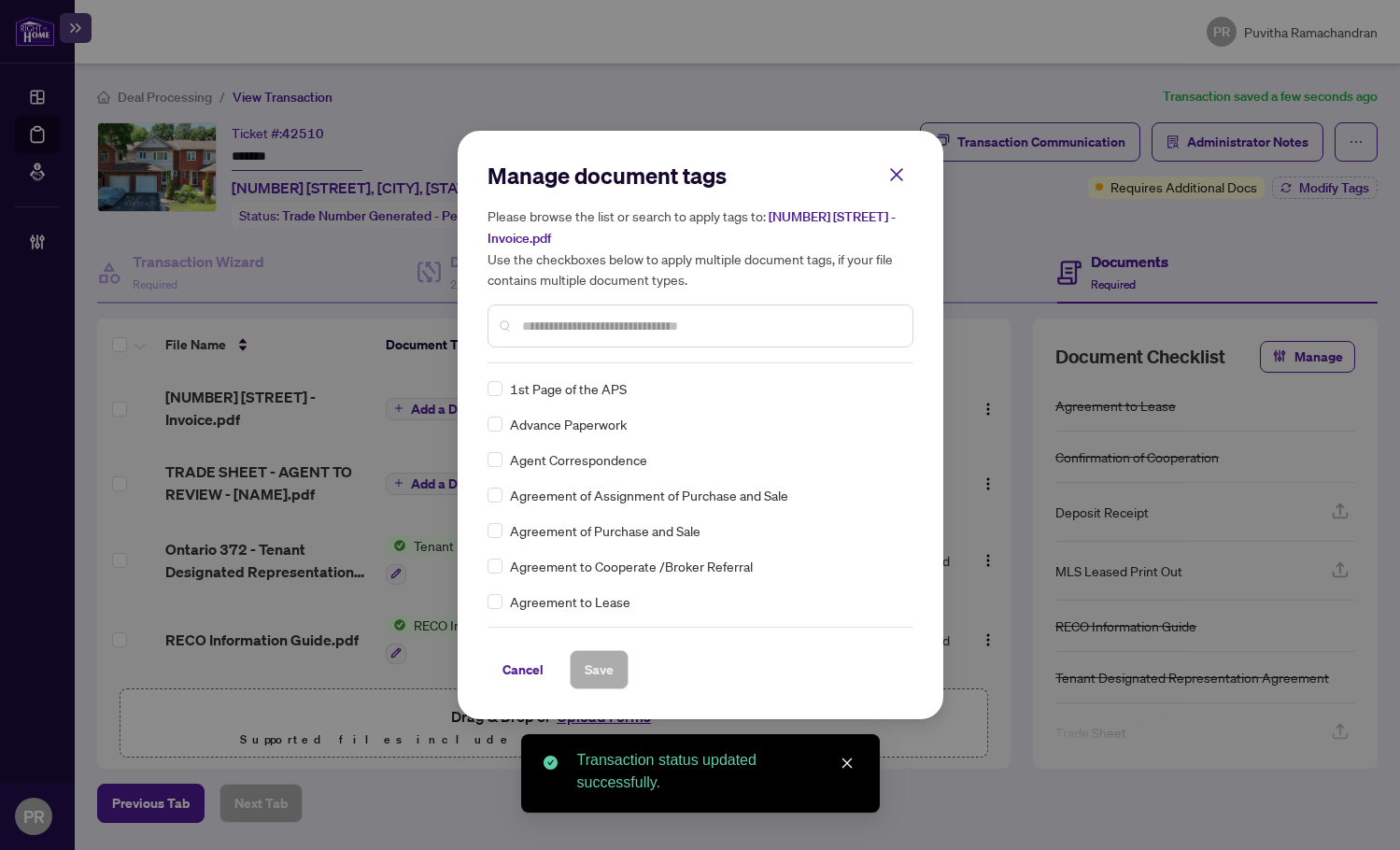 click at bounding box center (700, 326) 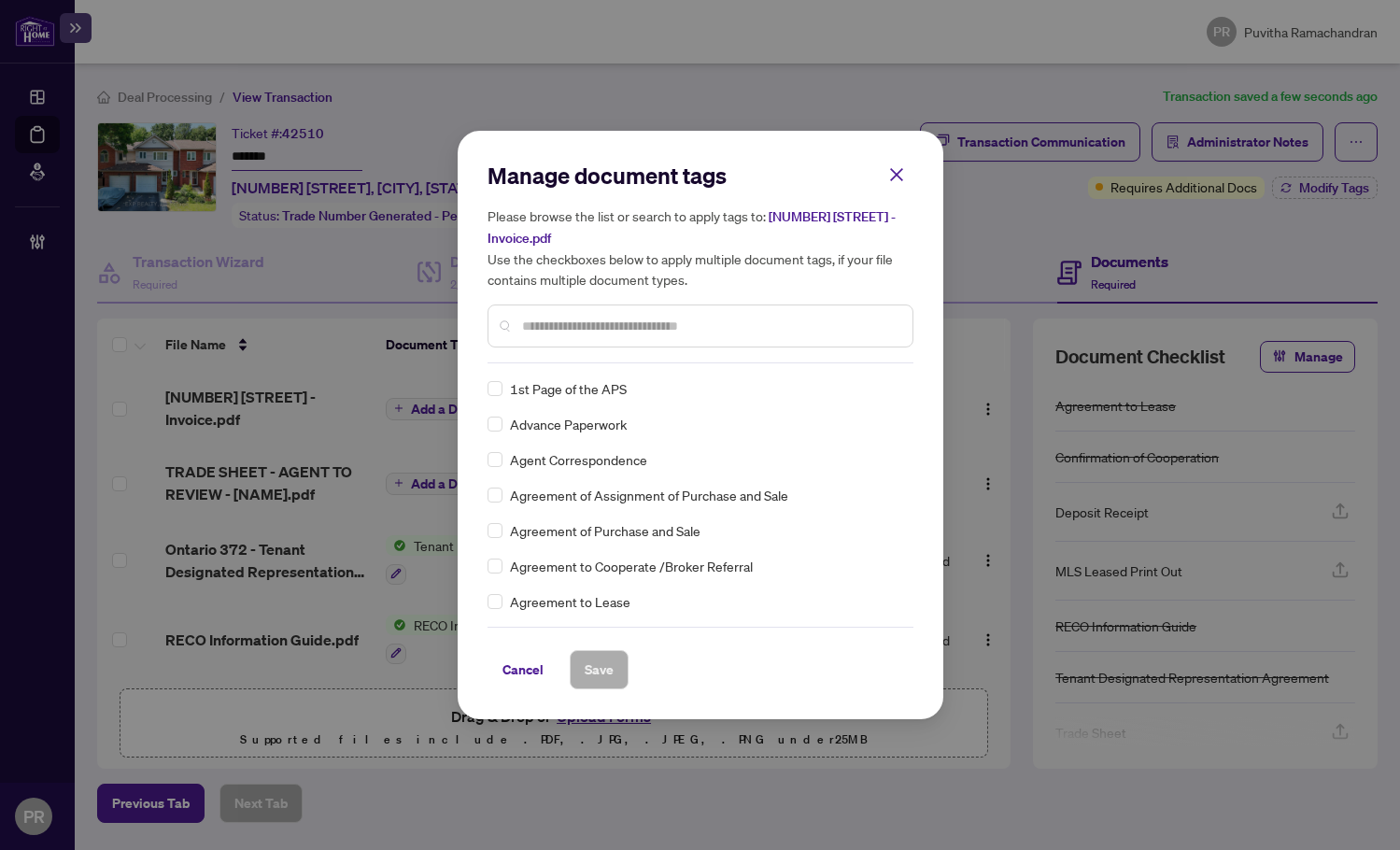 click at bounding box center (710, 326) 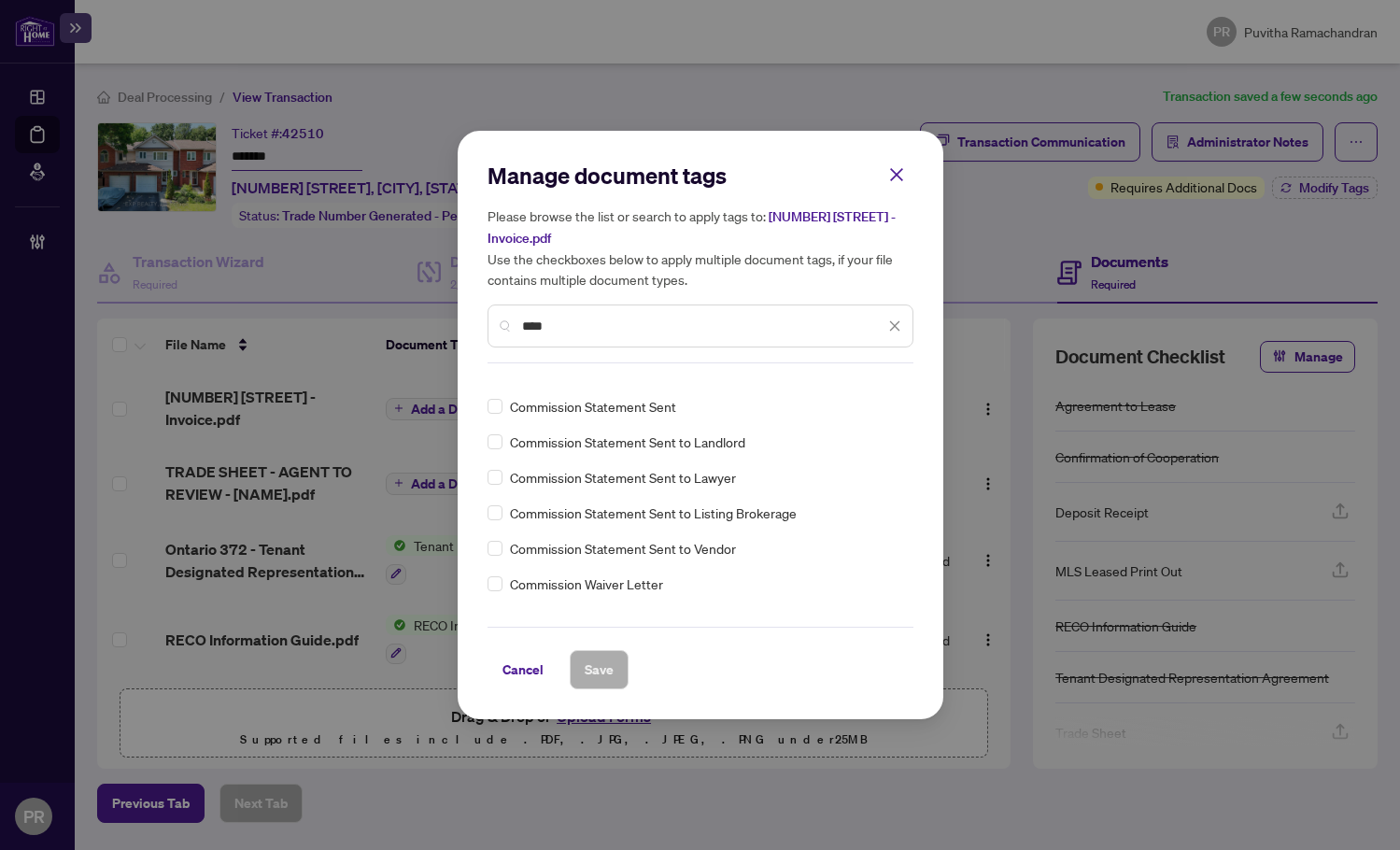 scroll, scrollTop: 187, scrollLeft: 0, axis: vertical 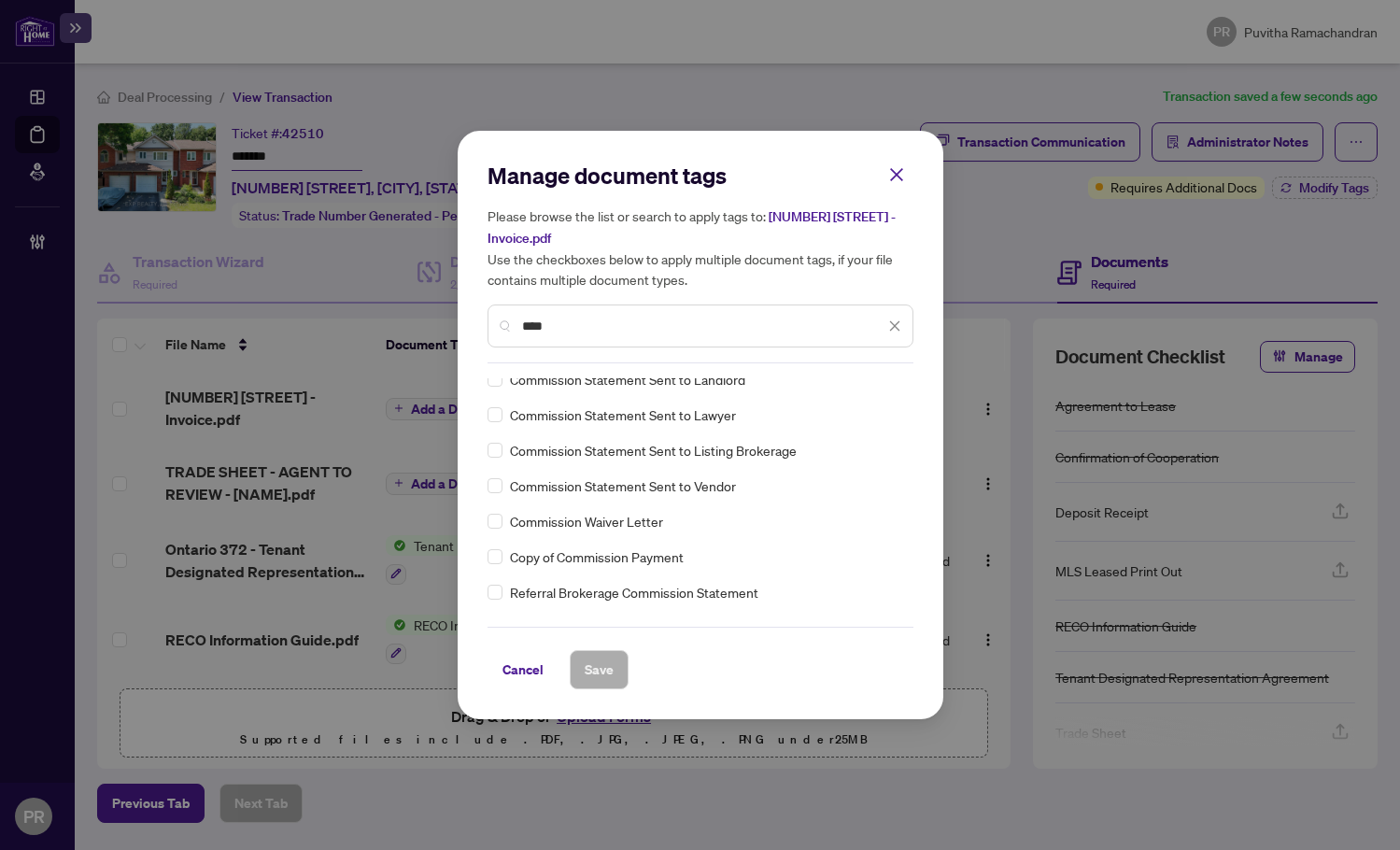 type on "****" 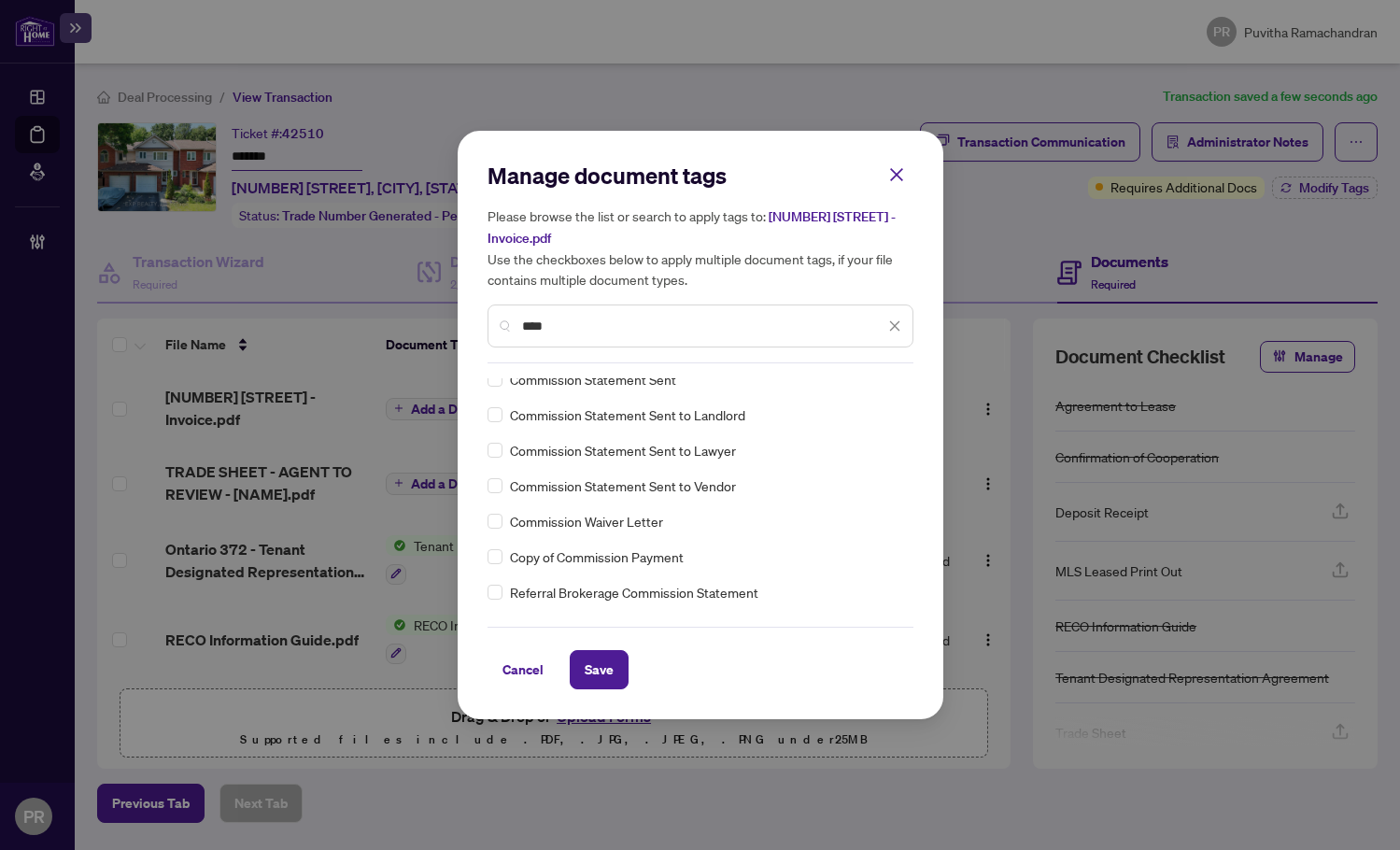 scroll, scrollTop: 0, scrollLeft: 0, axis: both 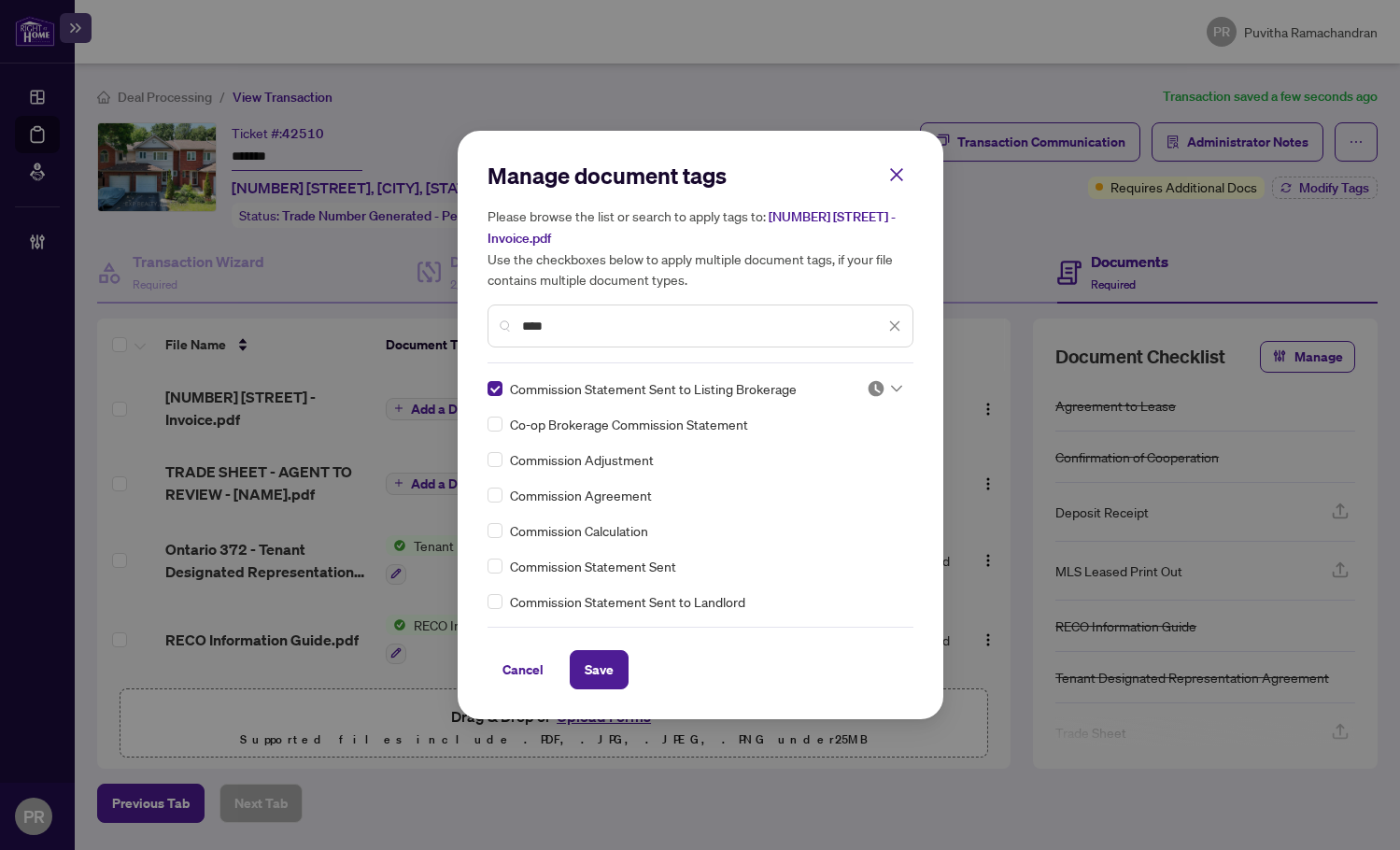 click at bounding box center (879, 389) 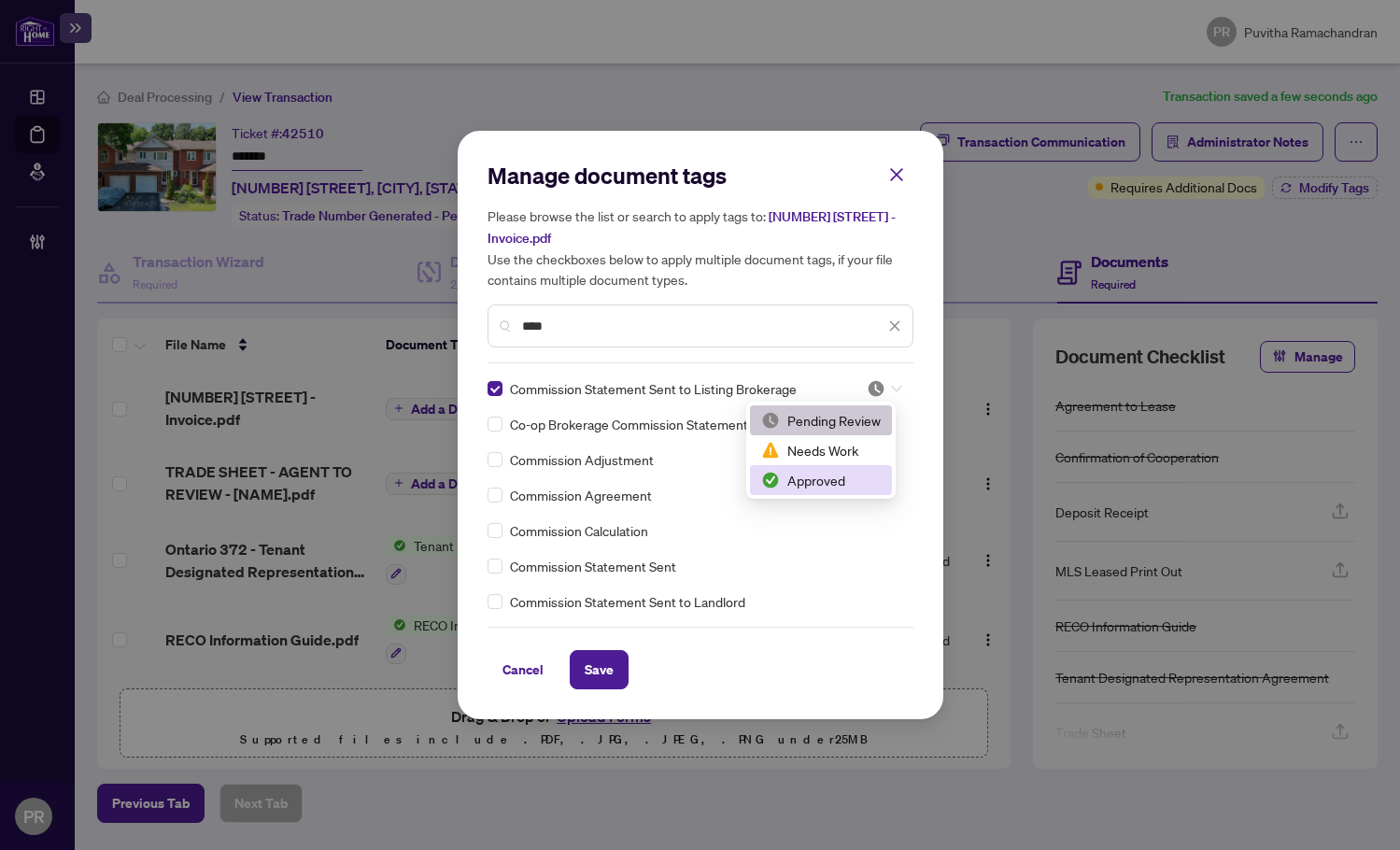click on "Approved" at bounding box center [821, 480] 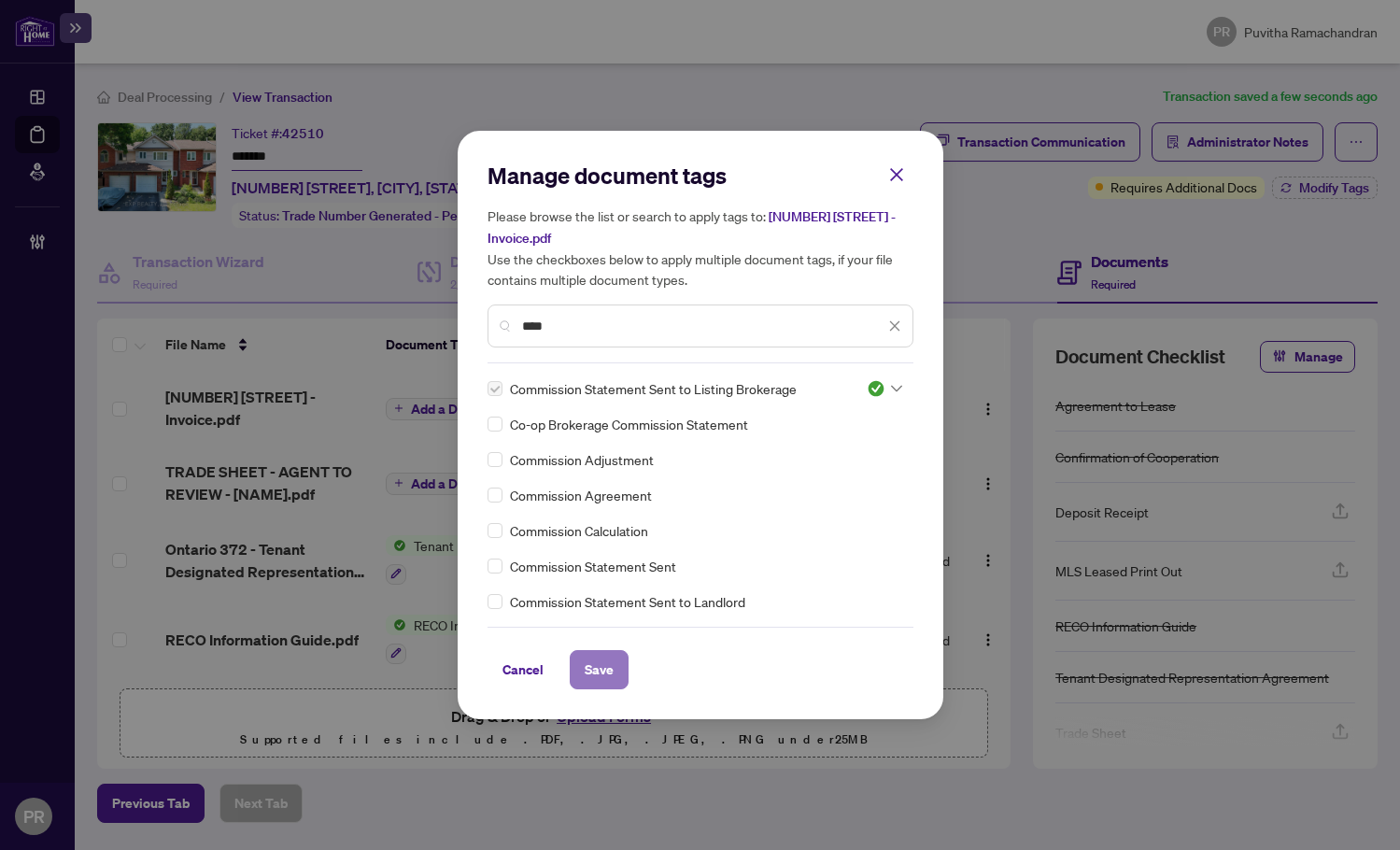 click on "Save" at bounding box center (599, 670) 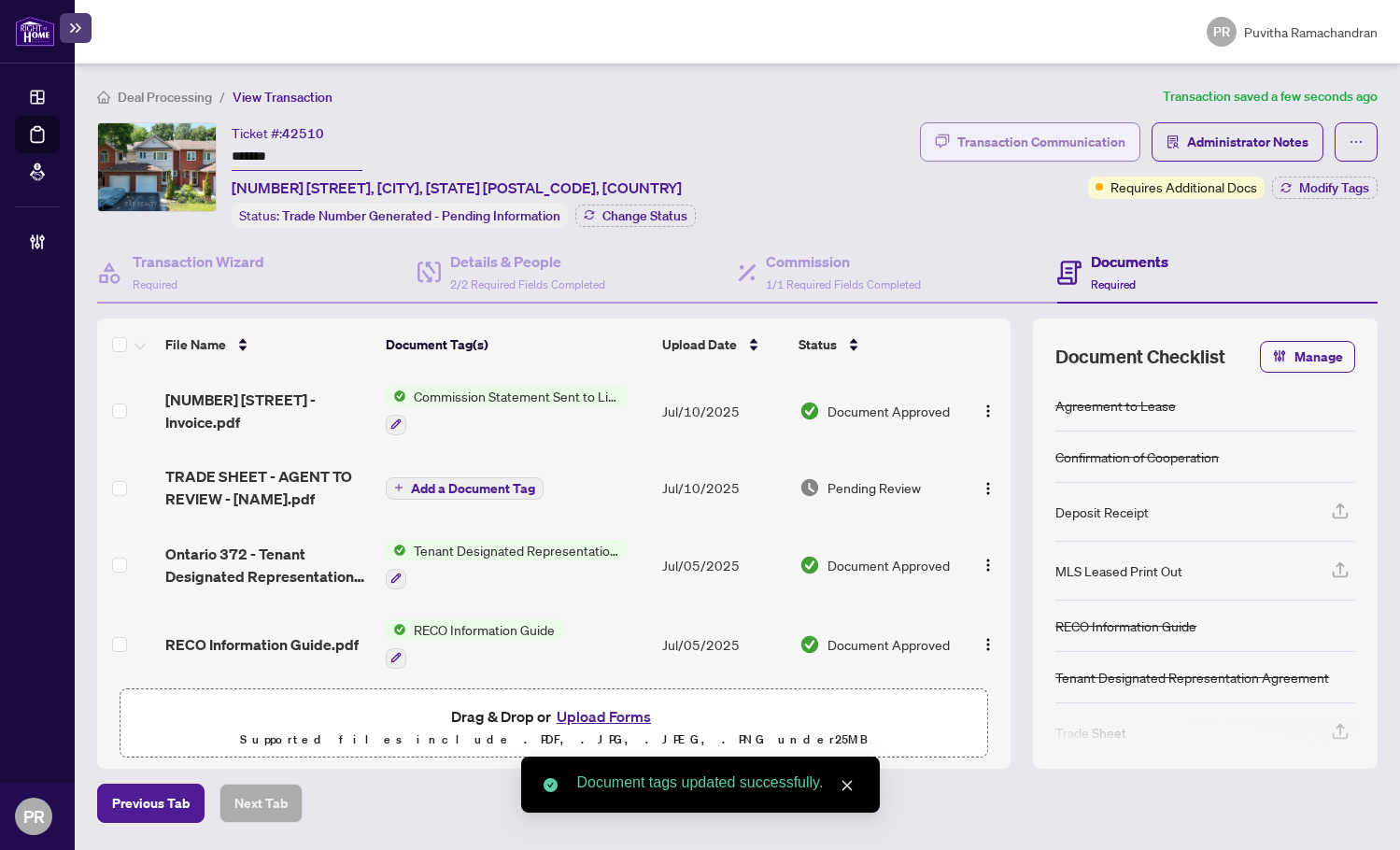 click on "Transaction Communication" at bounding box center (1041, 142) 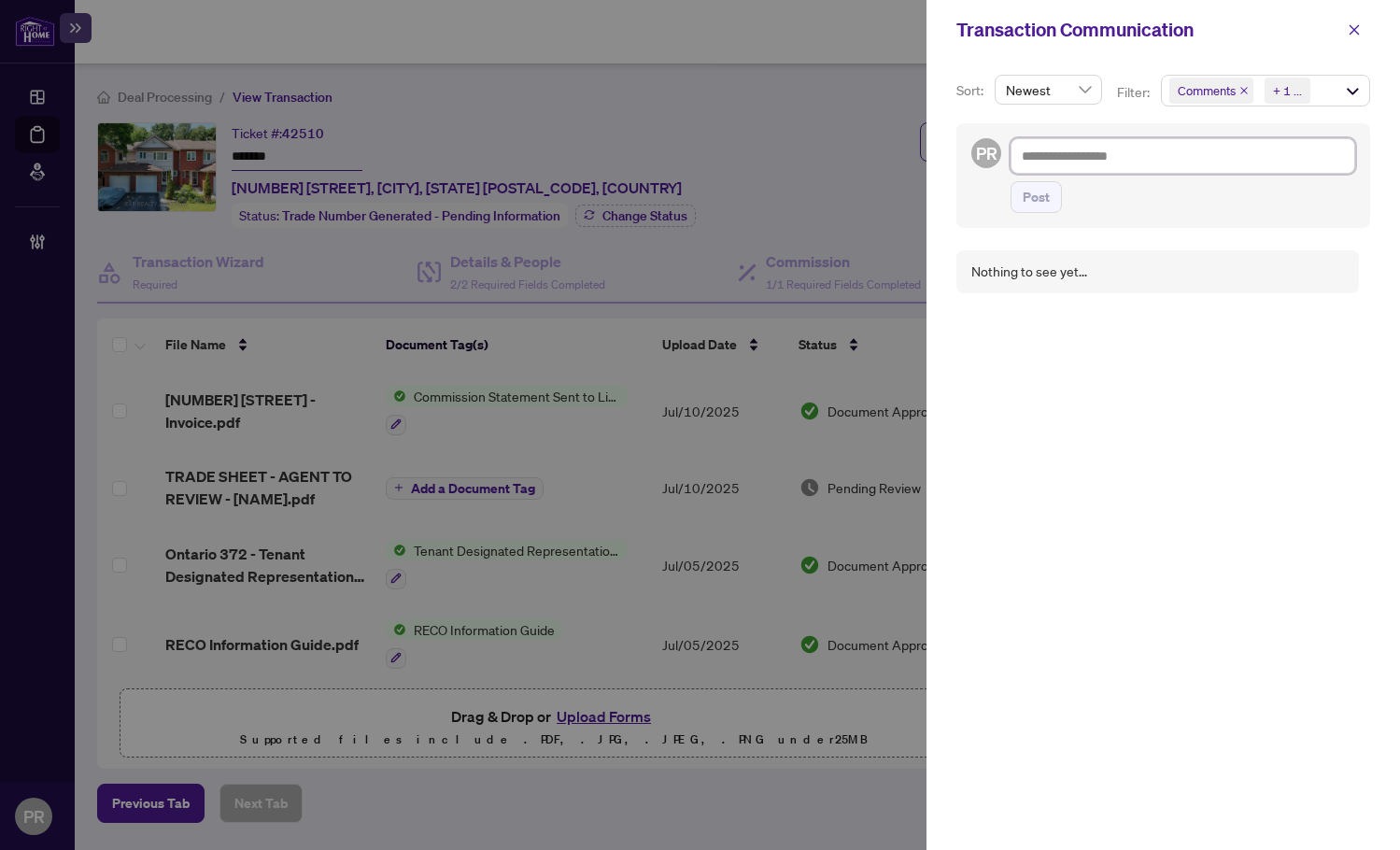click at bounding box center (1182, 156) 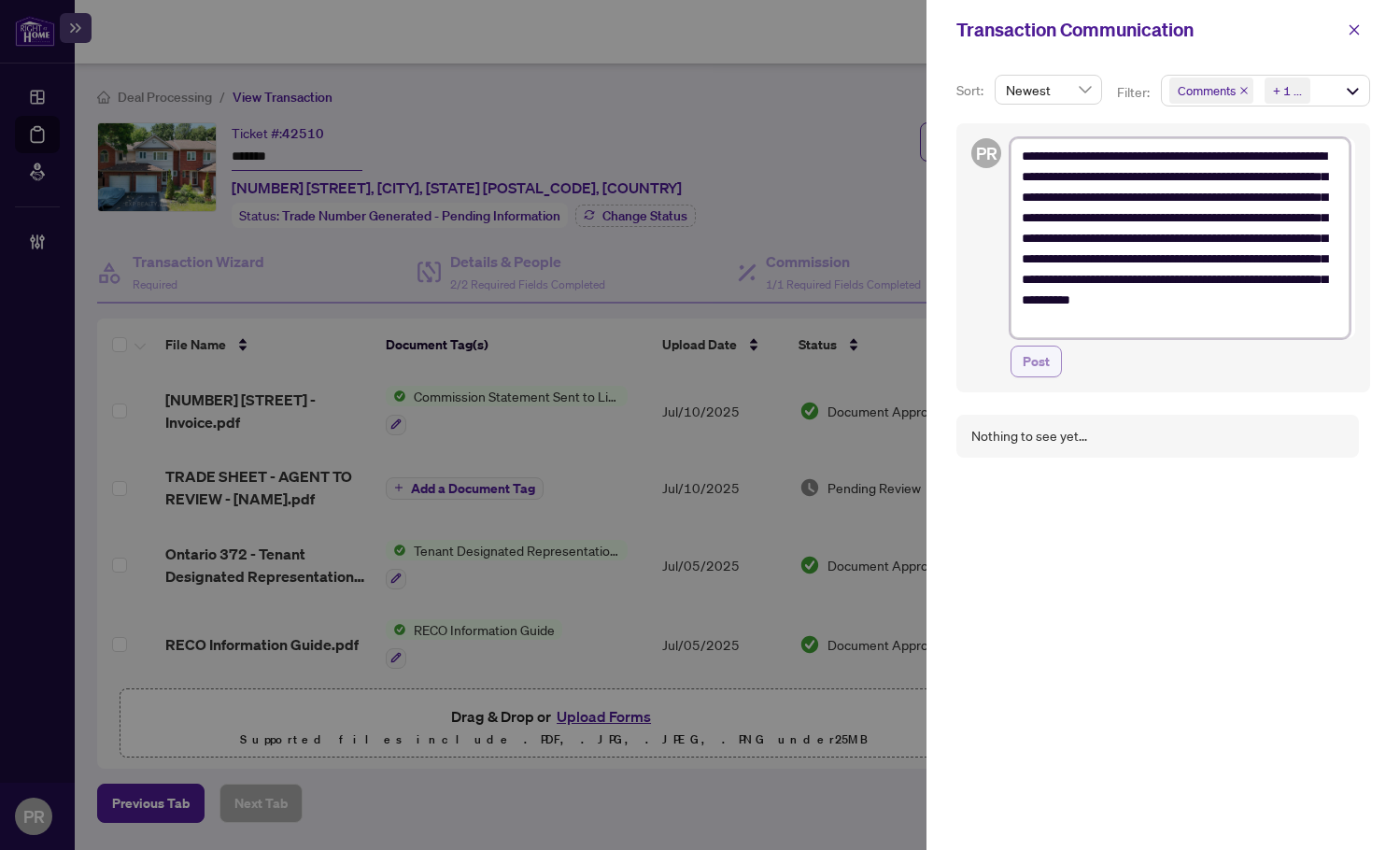 type on "**********" 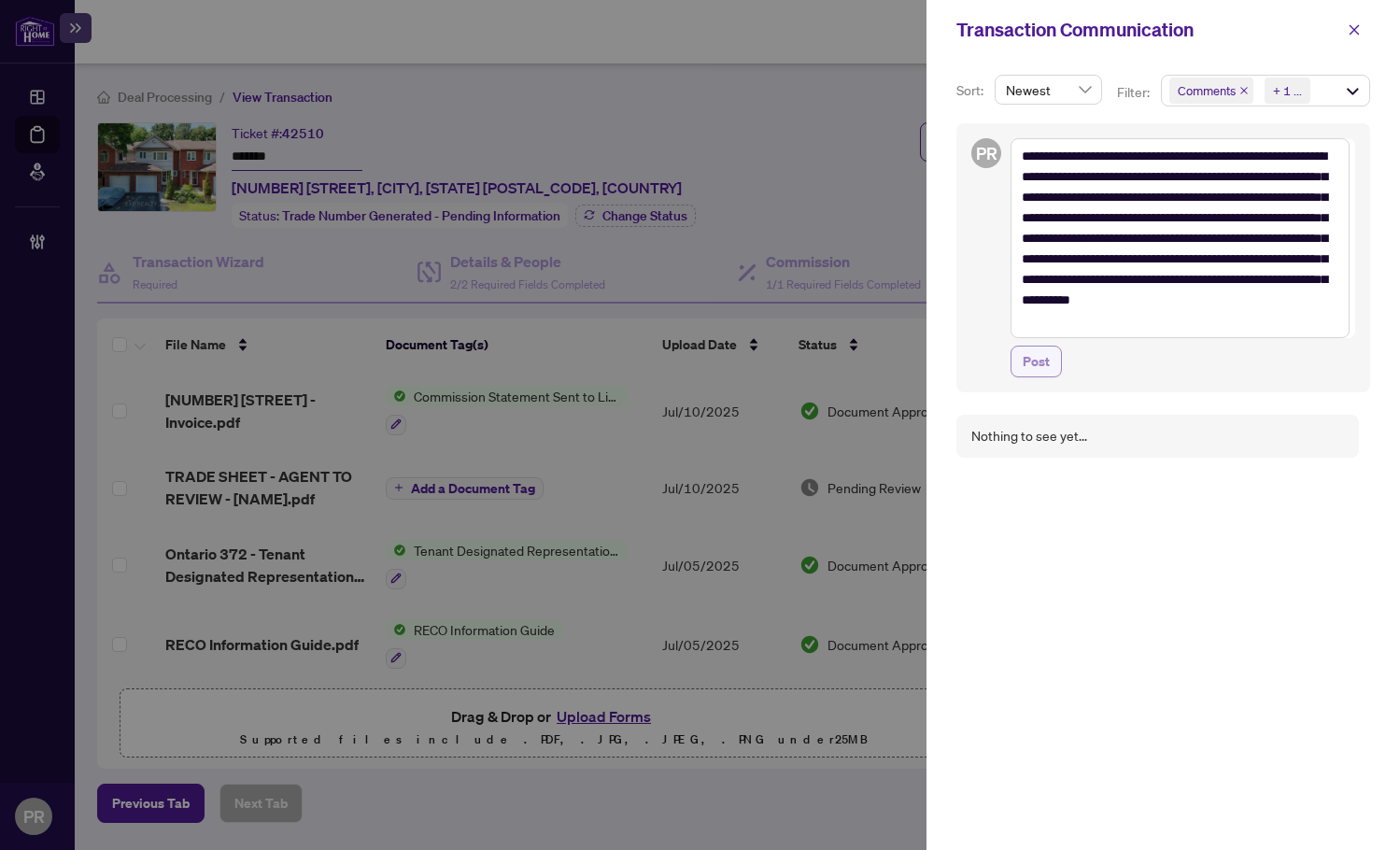 click on "Post" at bounding box center [1036, 361] 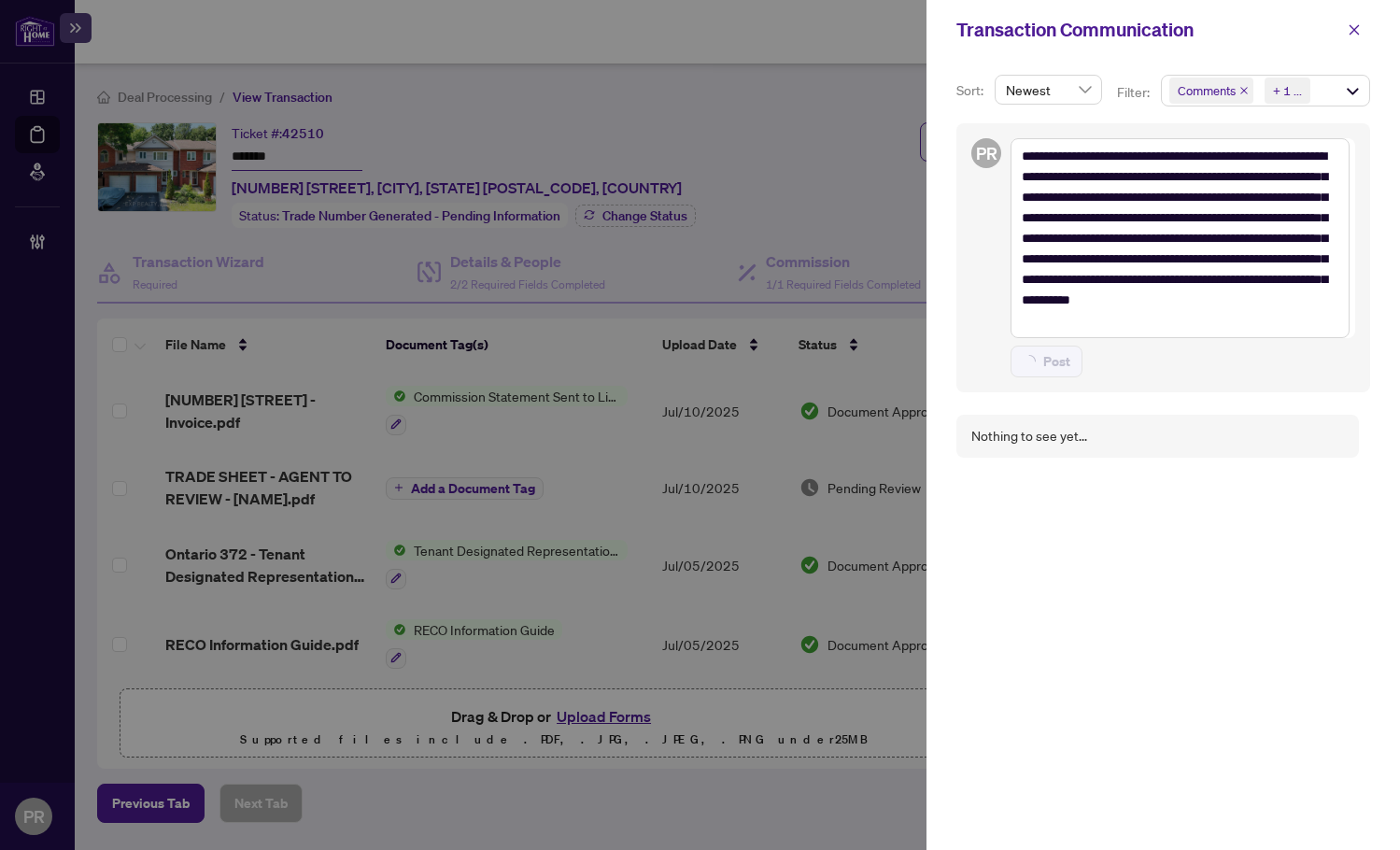 type 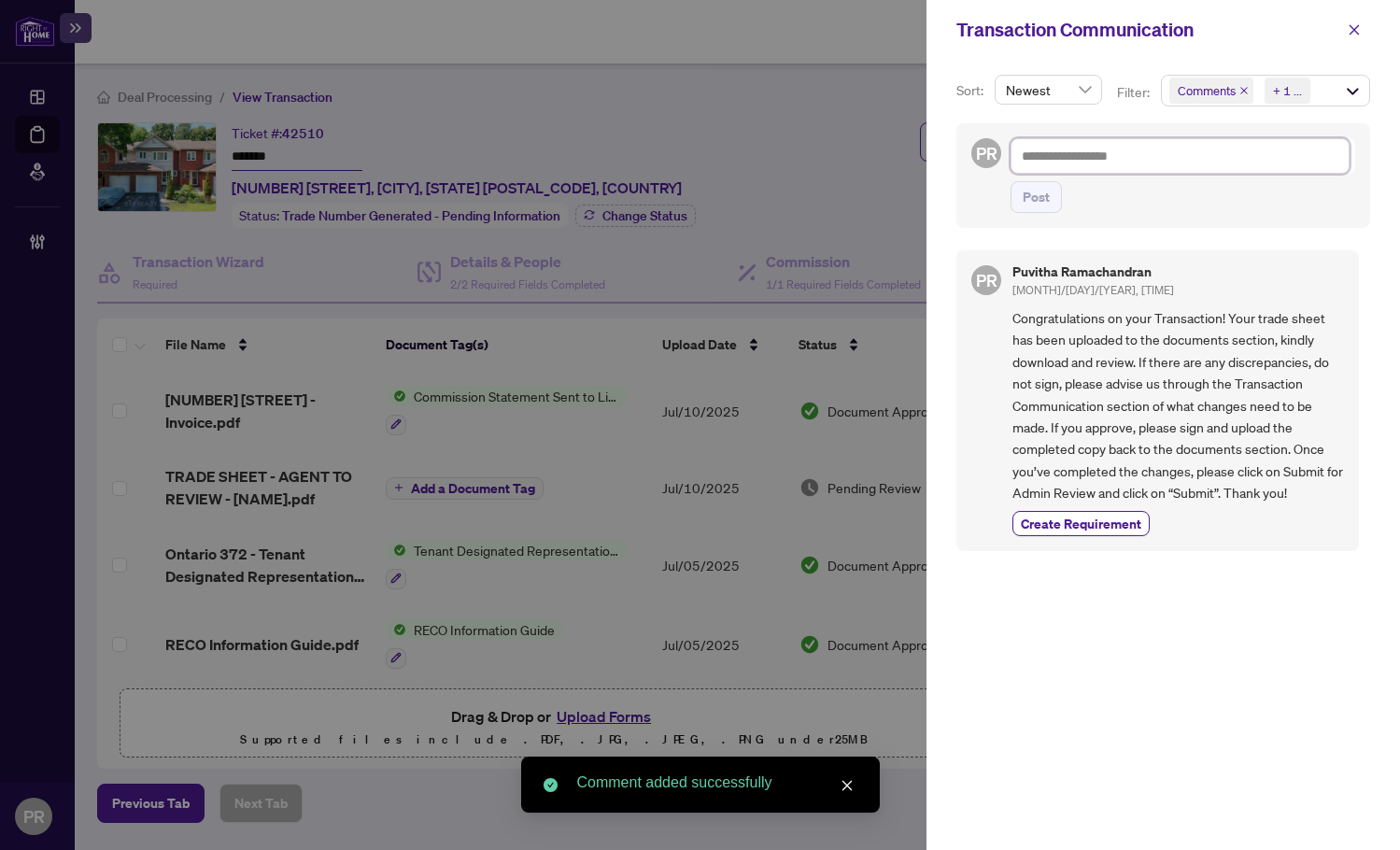 click at bounding box center [1180, 156] 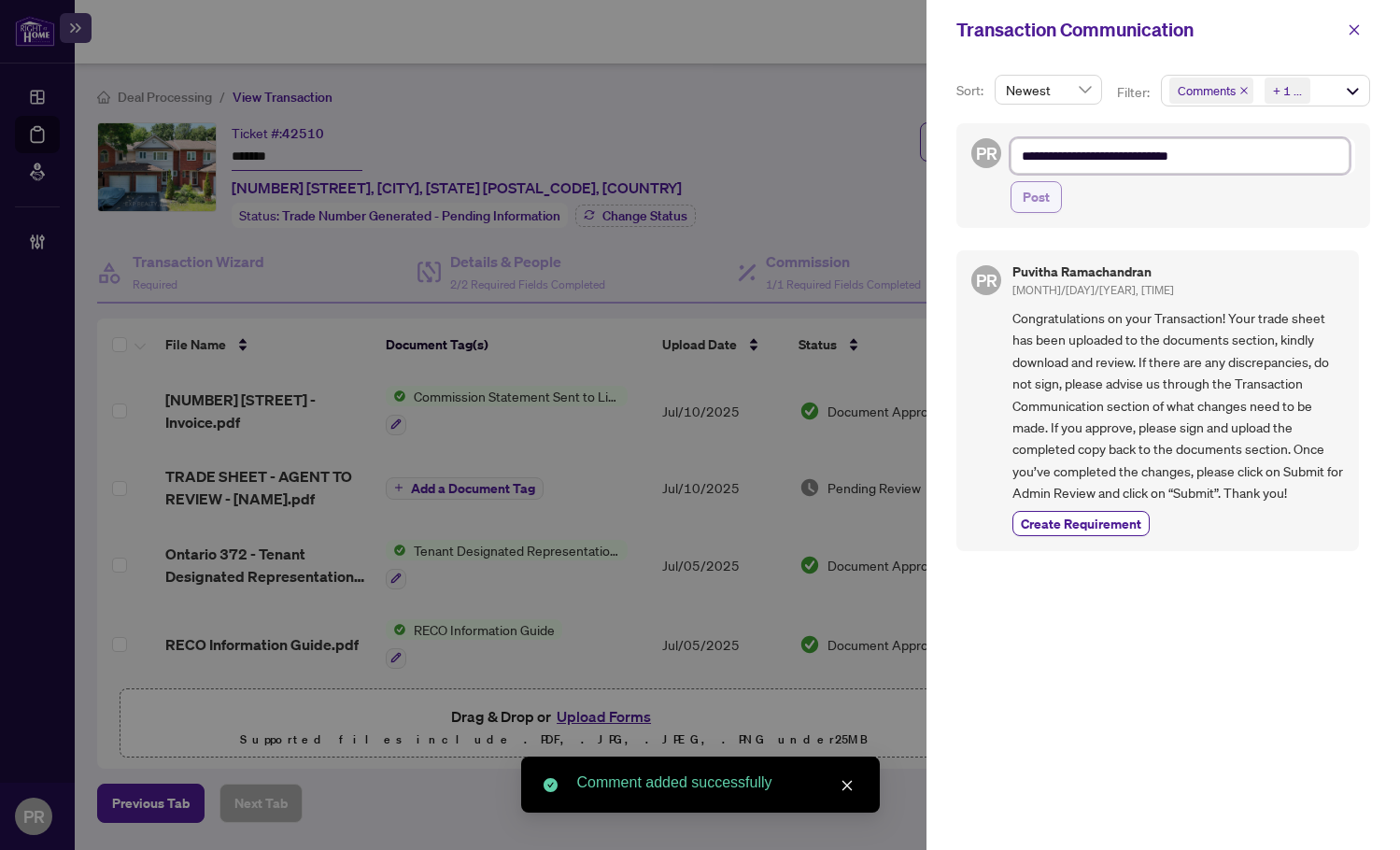 type on "**********" 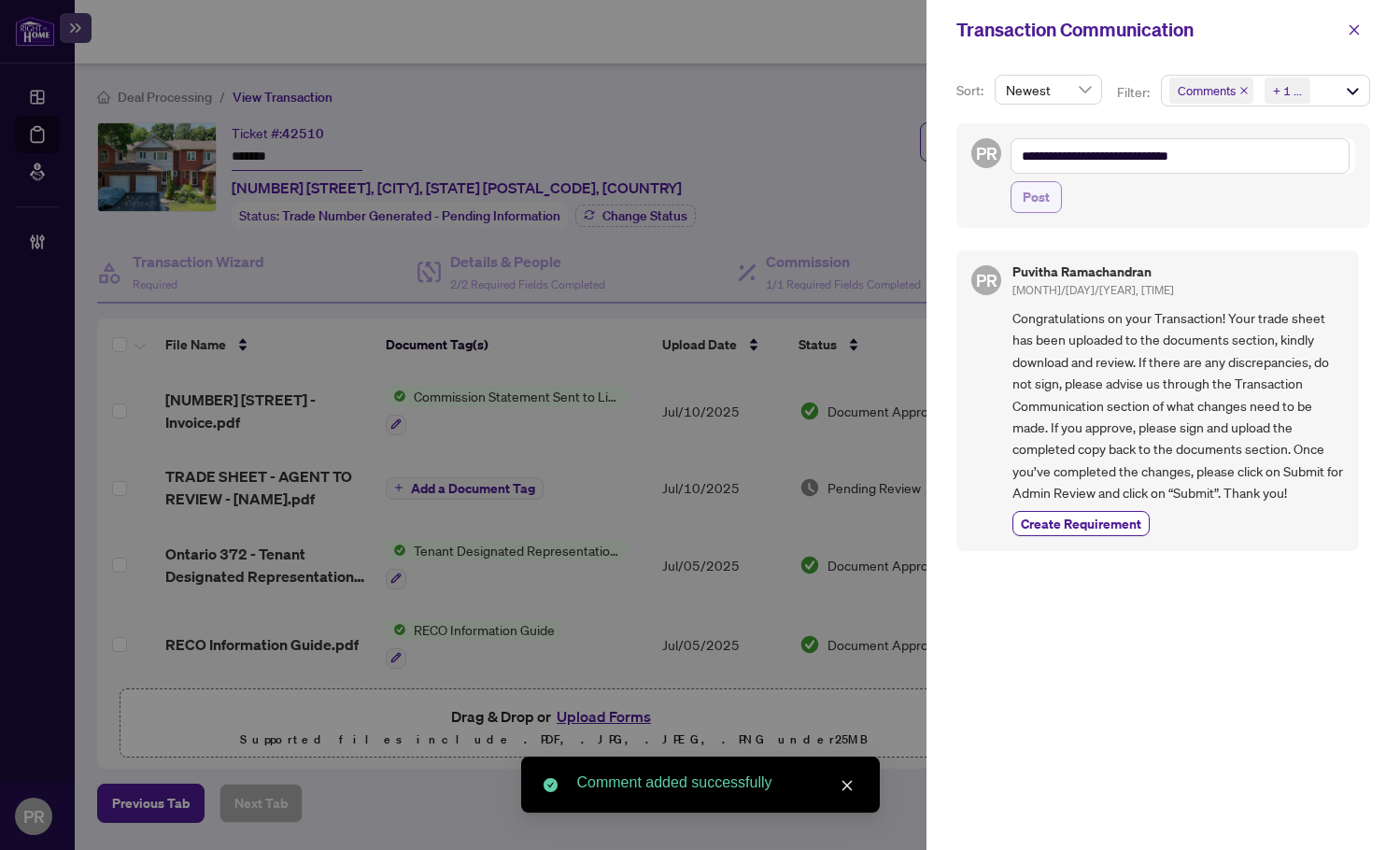 click on "Post" at bounding box center (1036, 197) 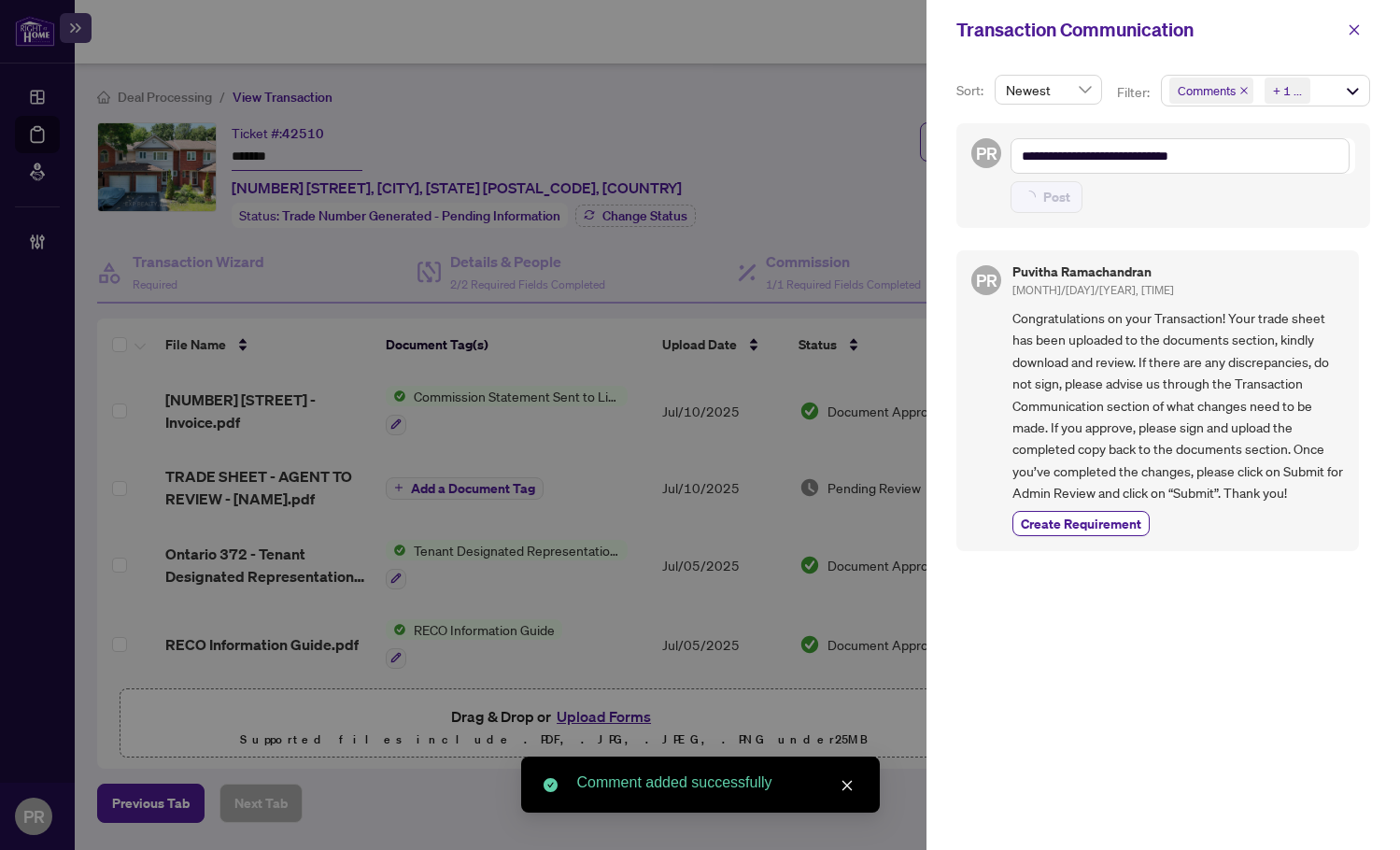 type 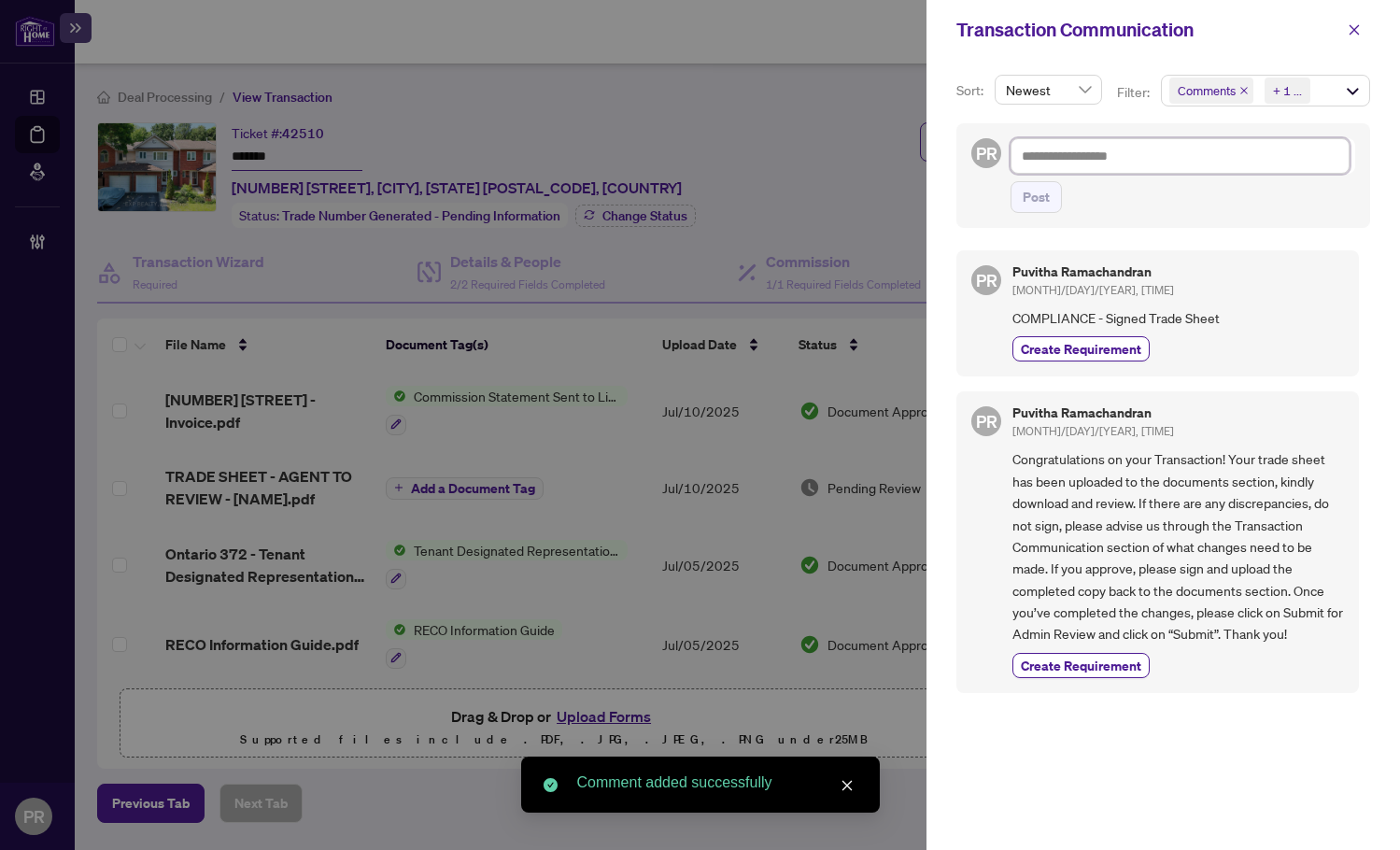 click at bounding box center (1180, 156) 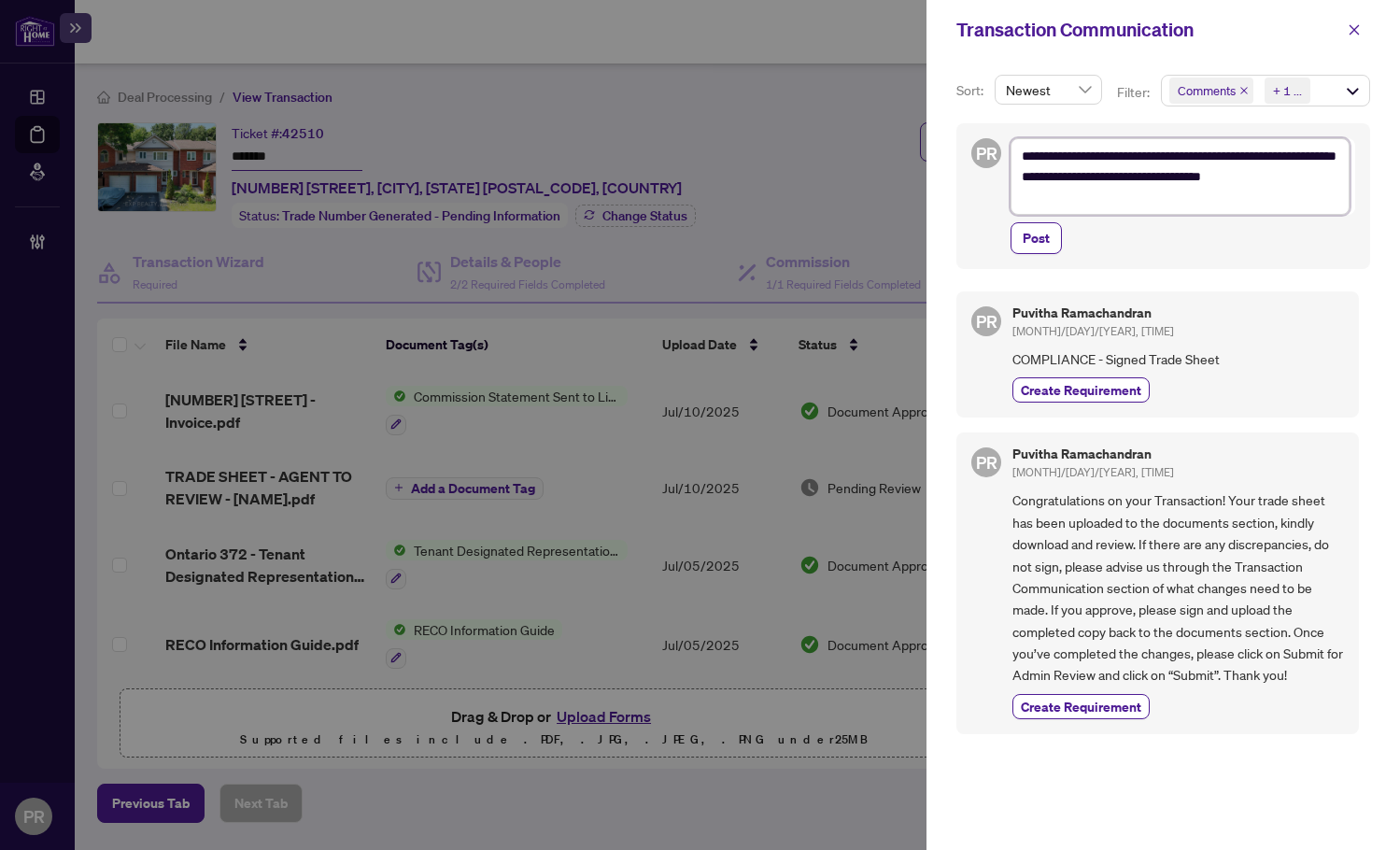 type on "**********" 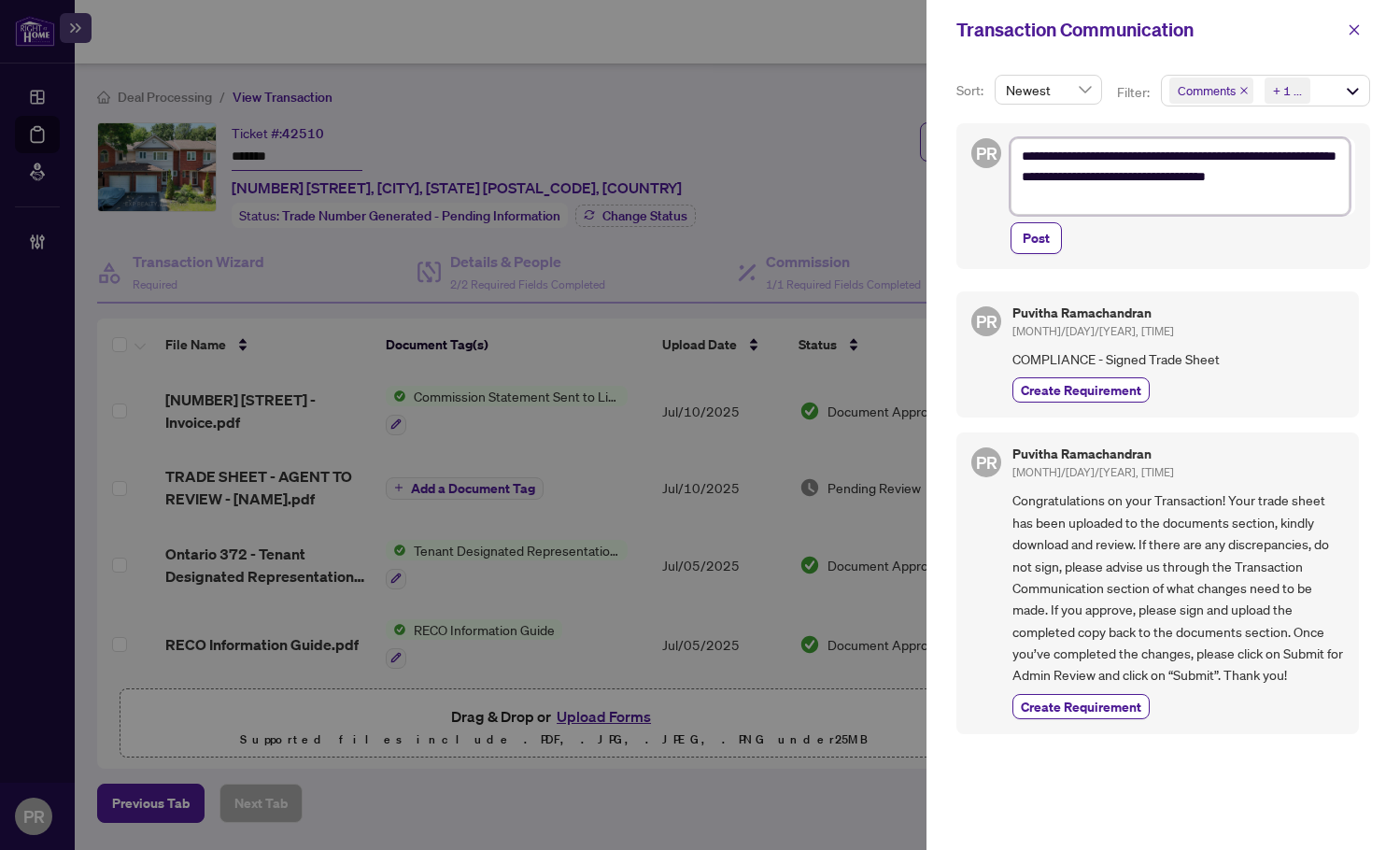 type on "**********" 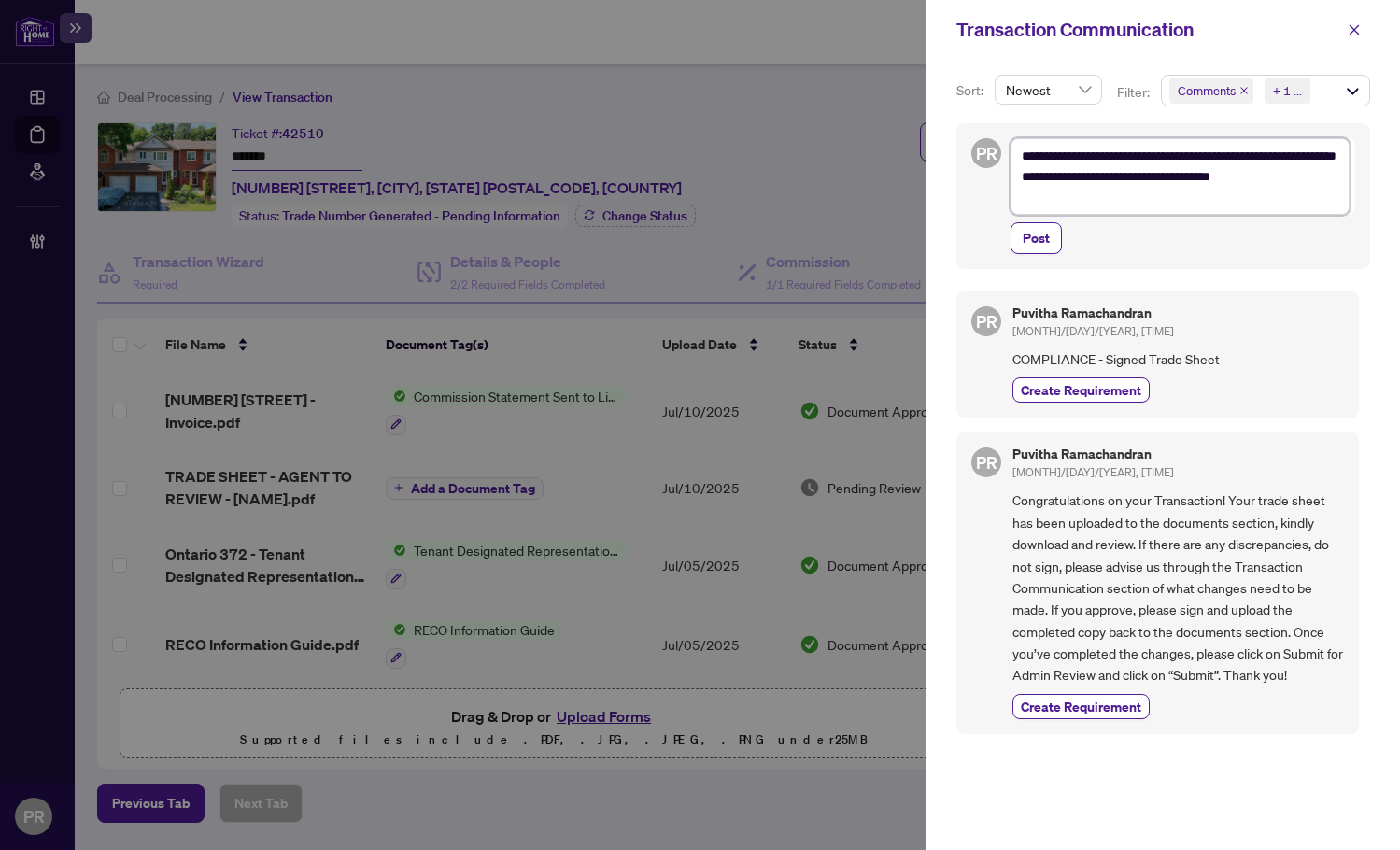 paste on "********" 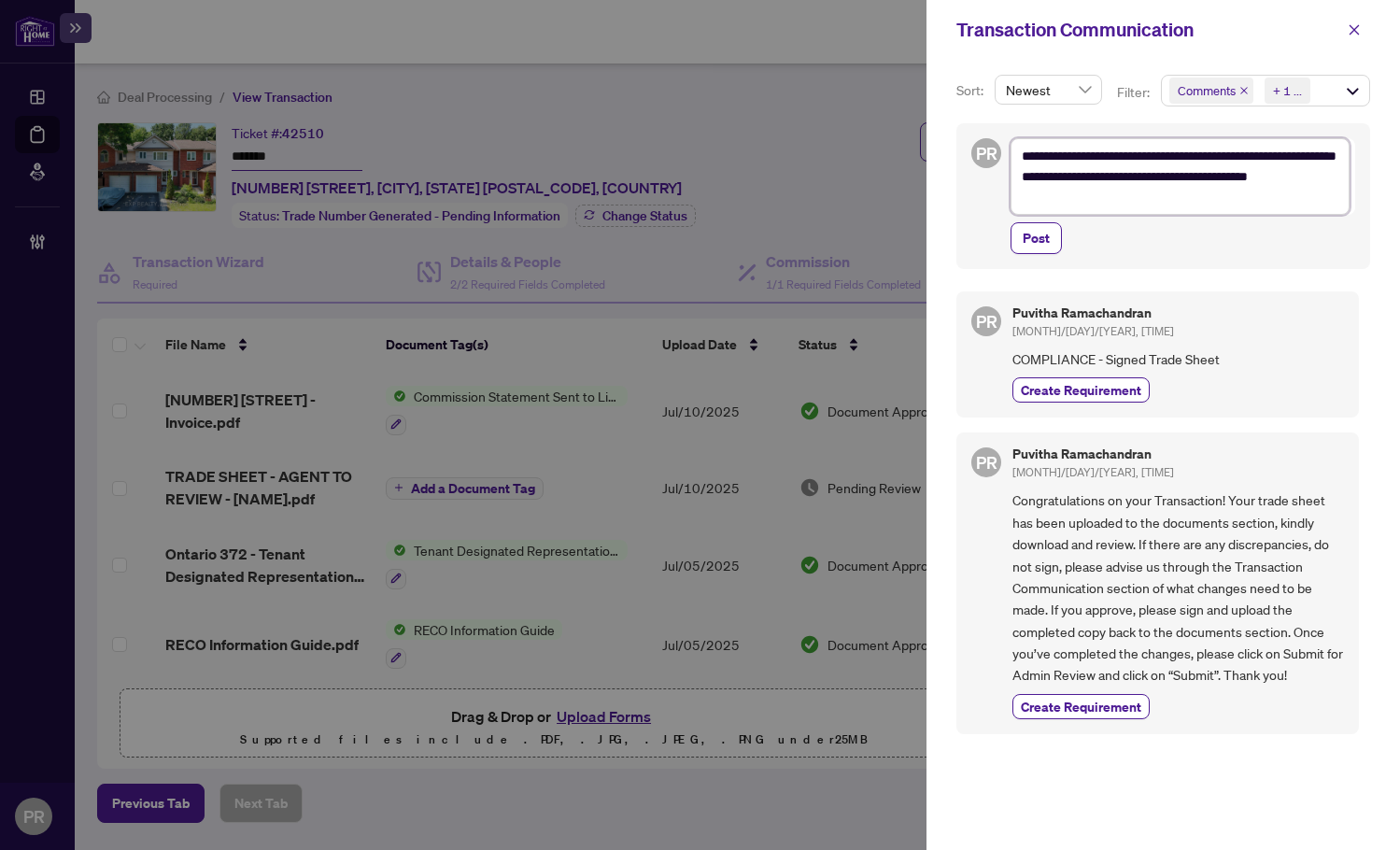 type on "**********" 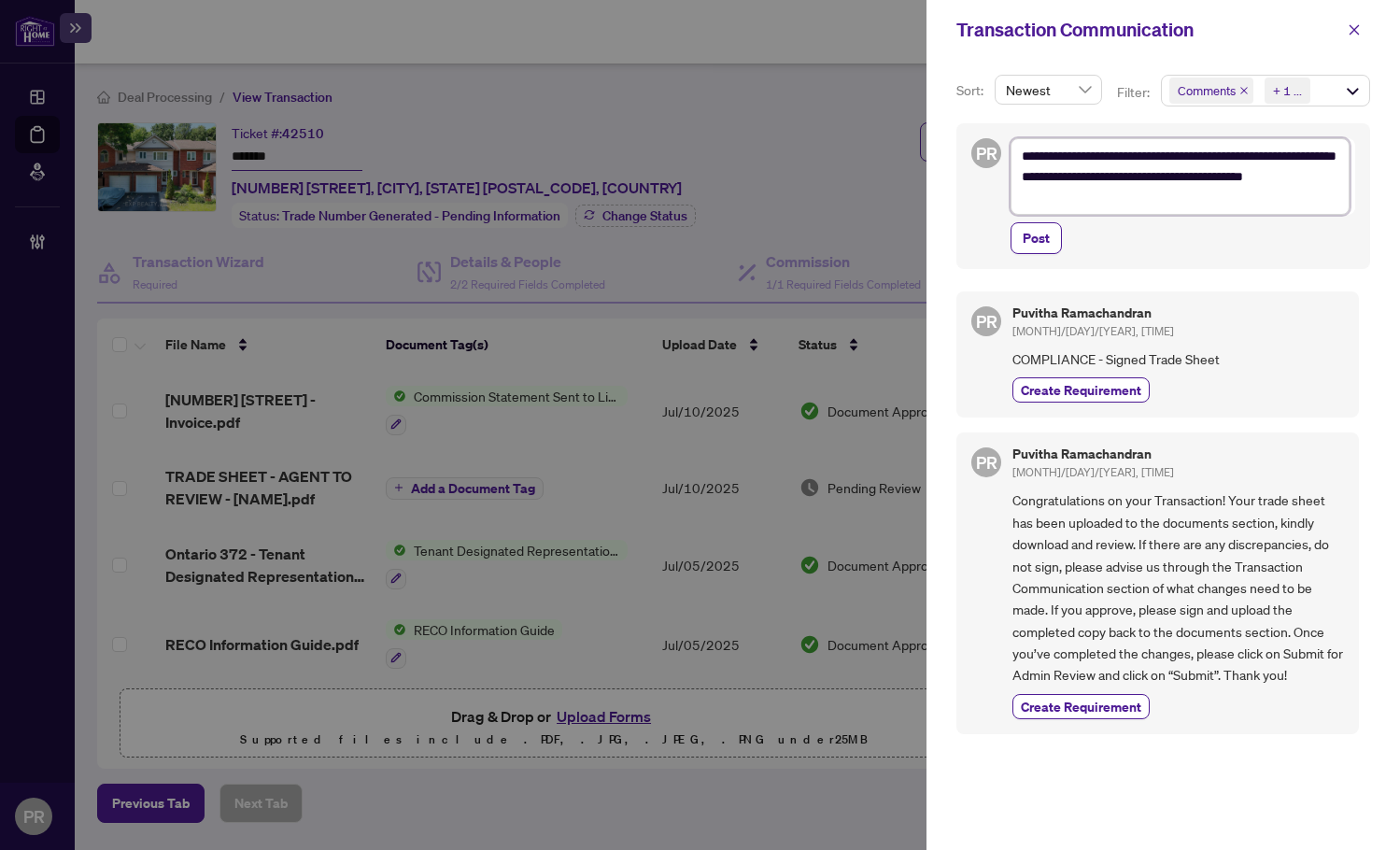 type on "**********" 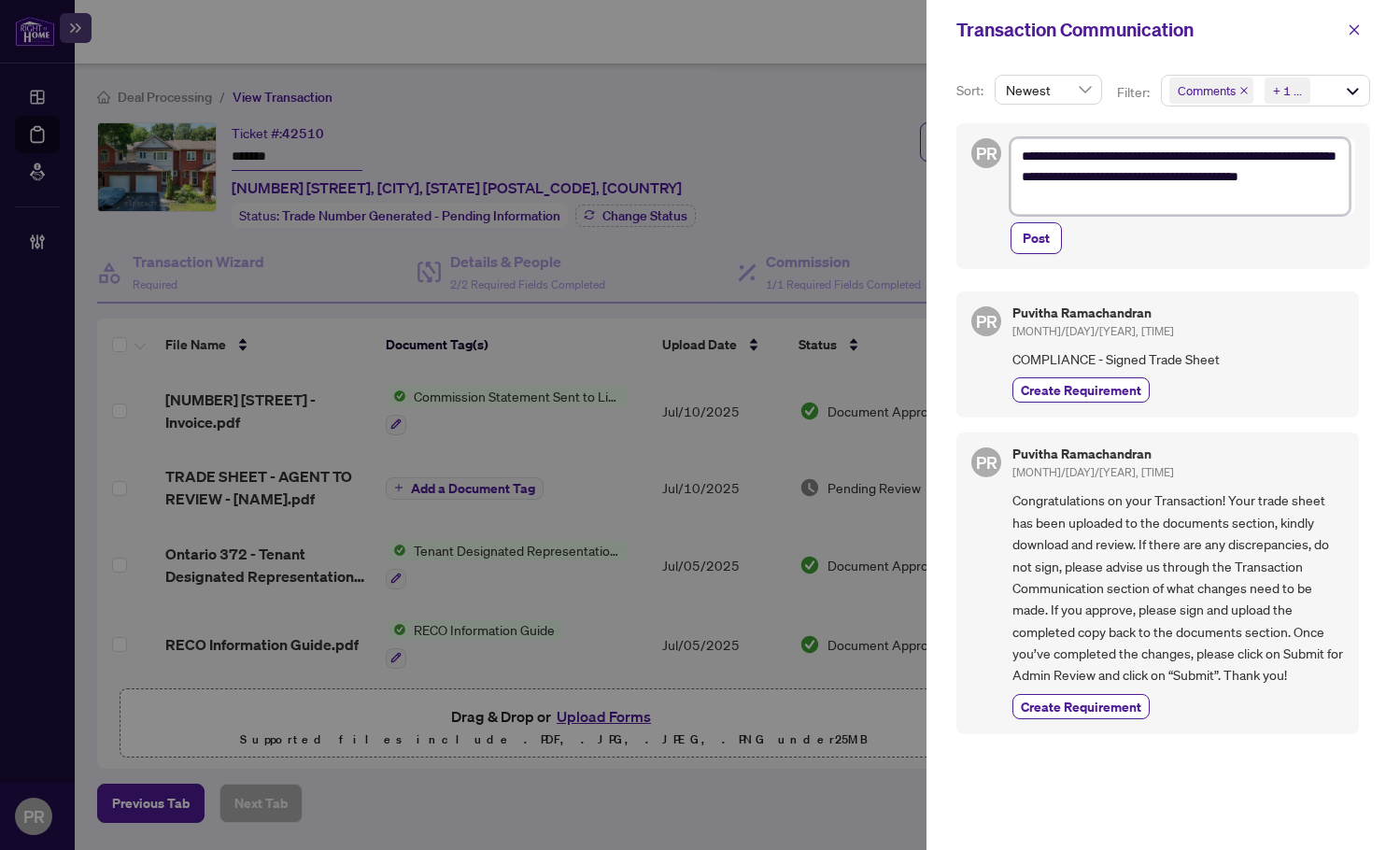 type on "**********" 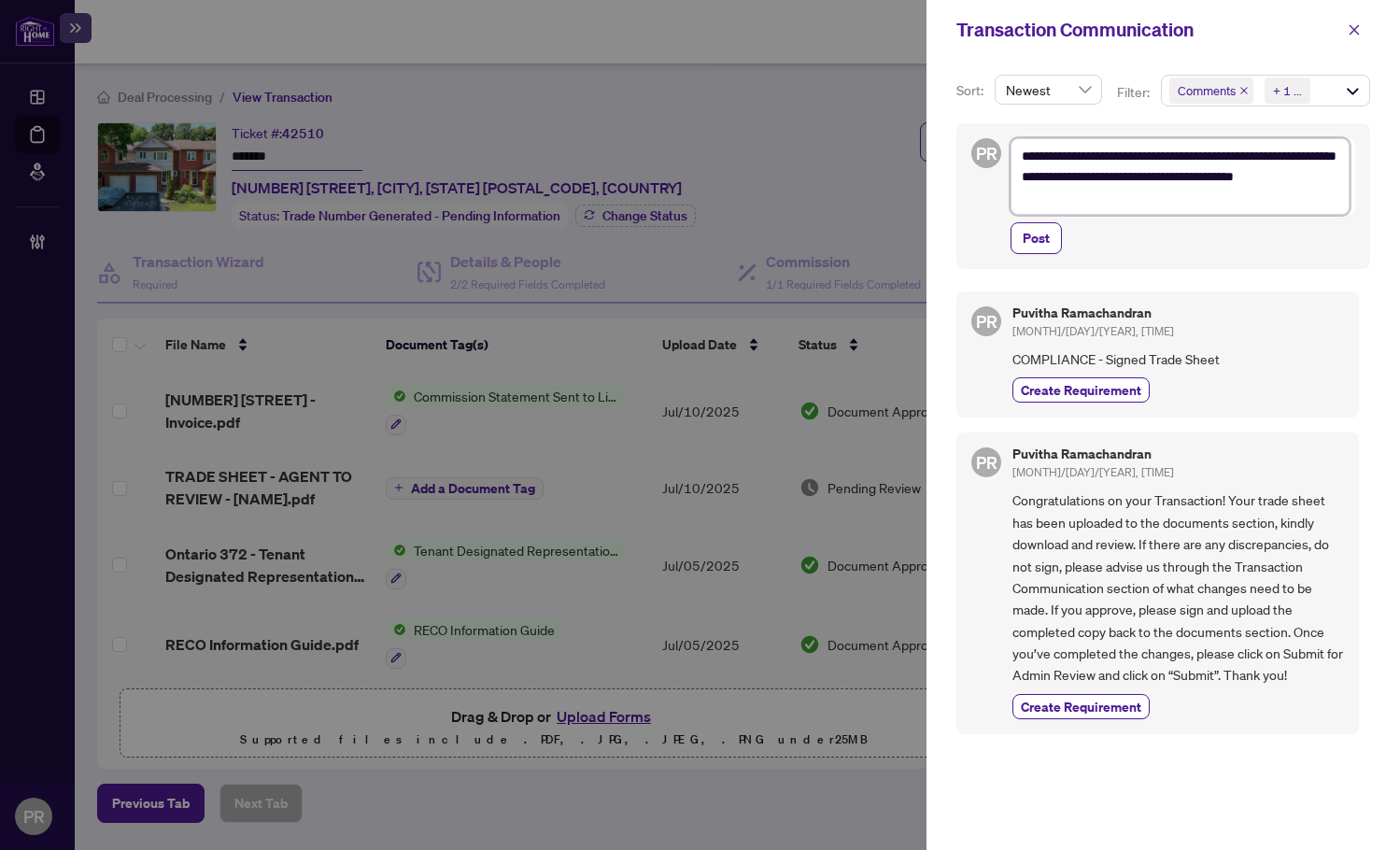 type on "**********" 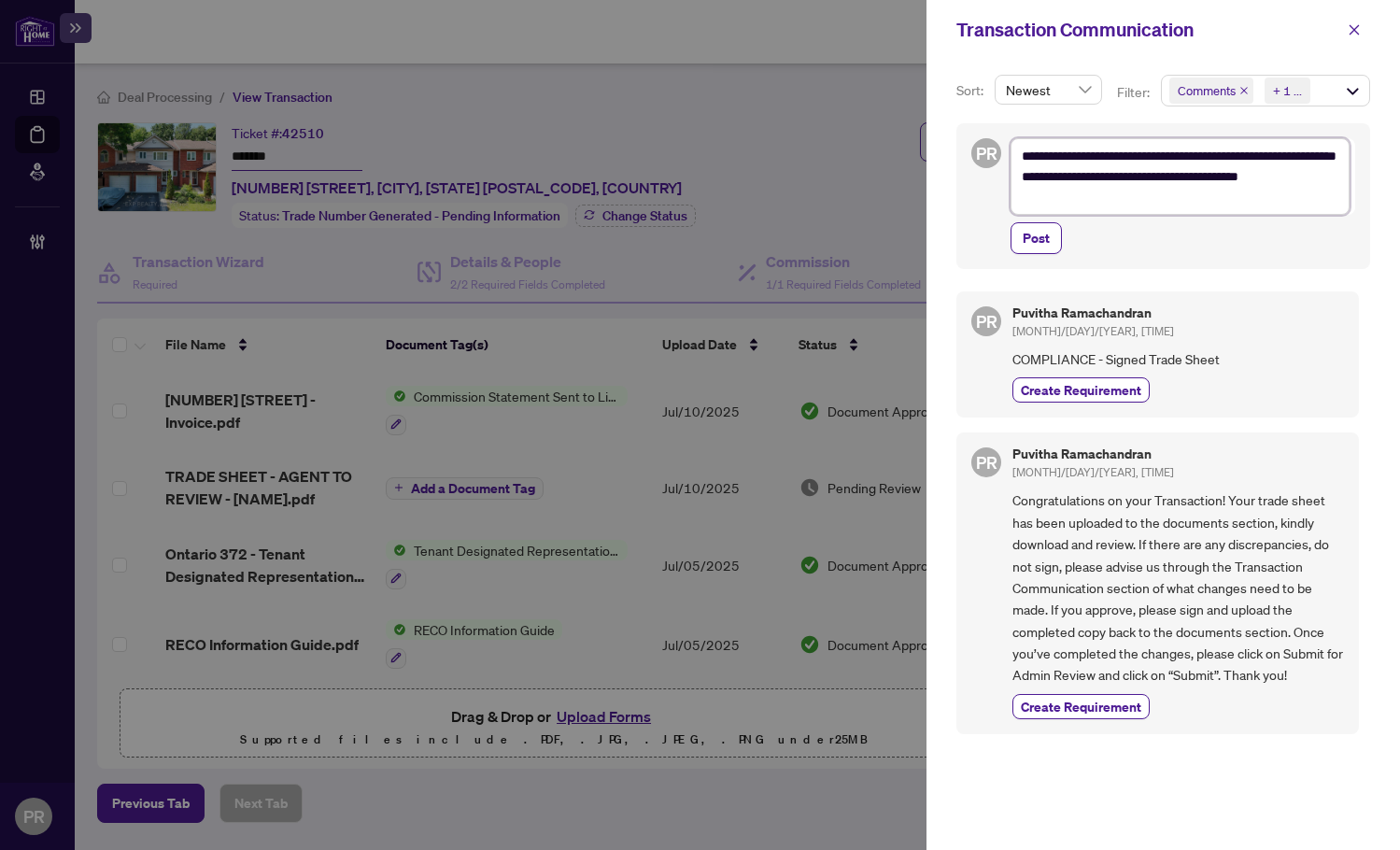 type on "**********" 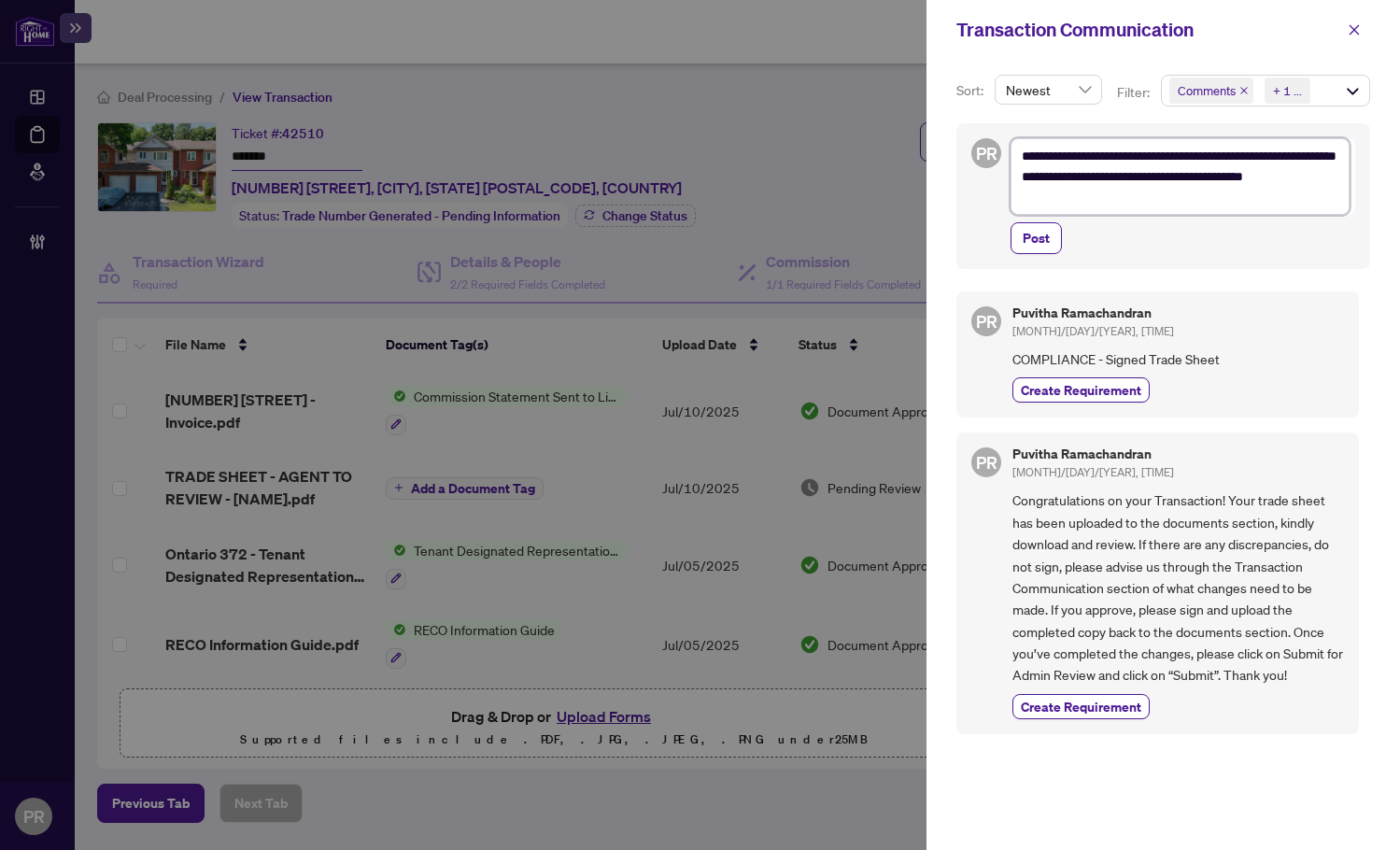 type on "**********" 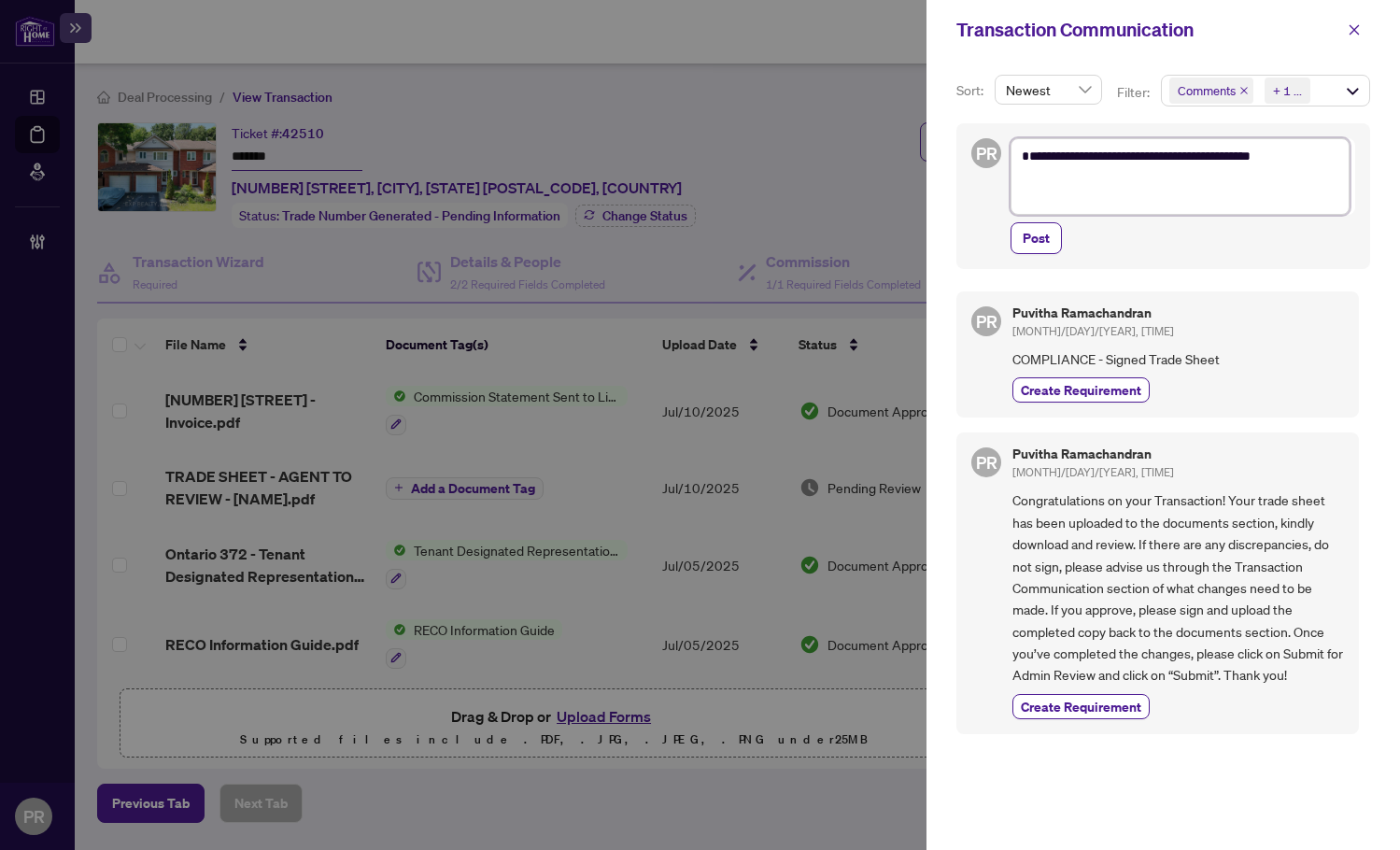 type on "**********" 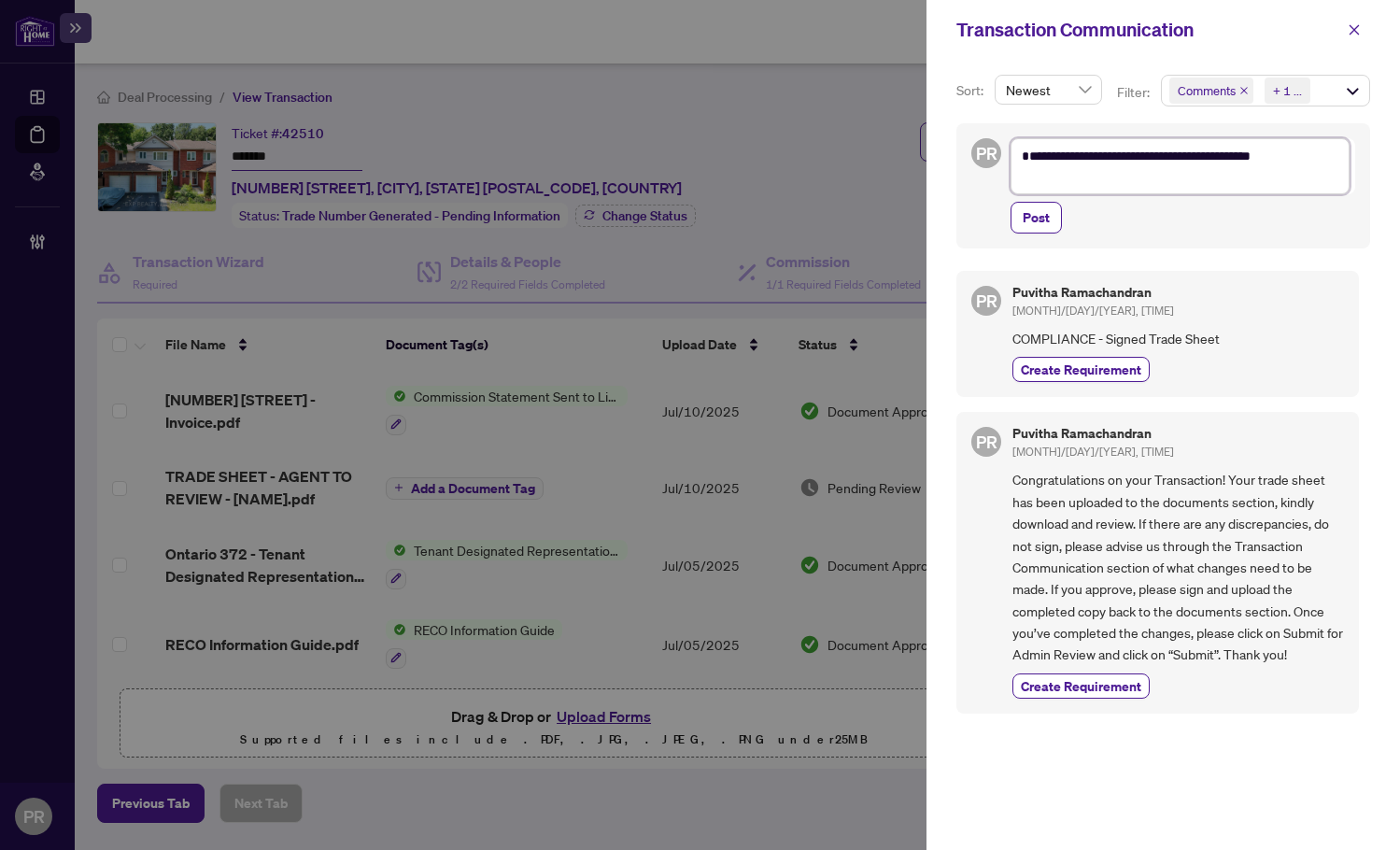 type on "**********" 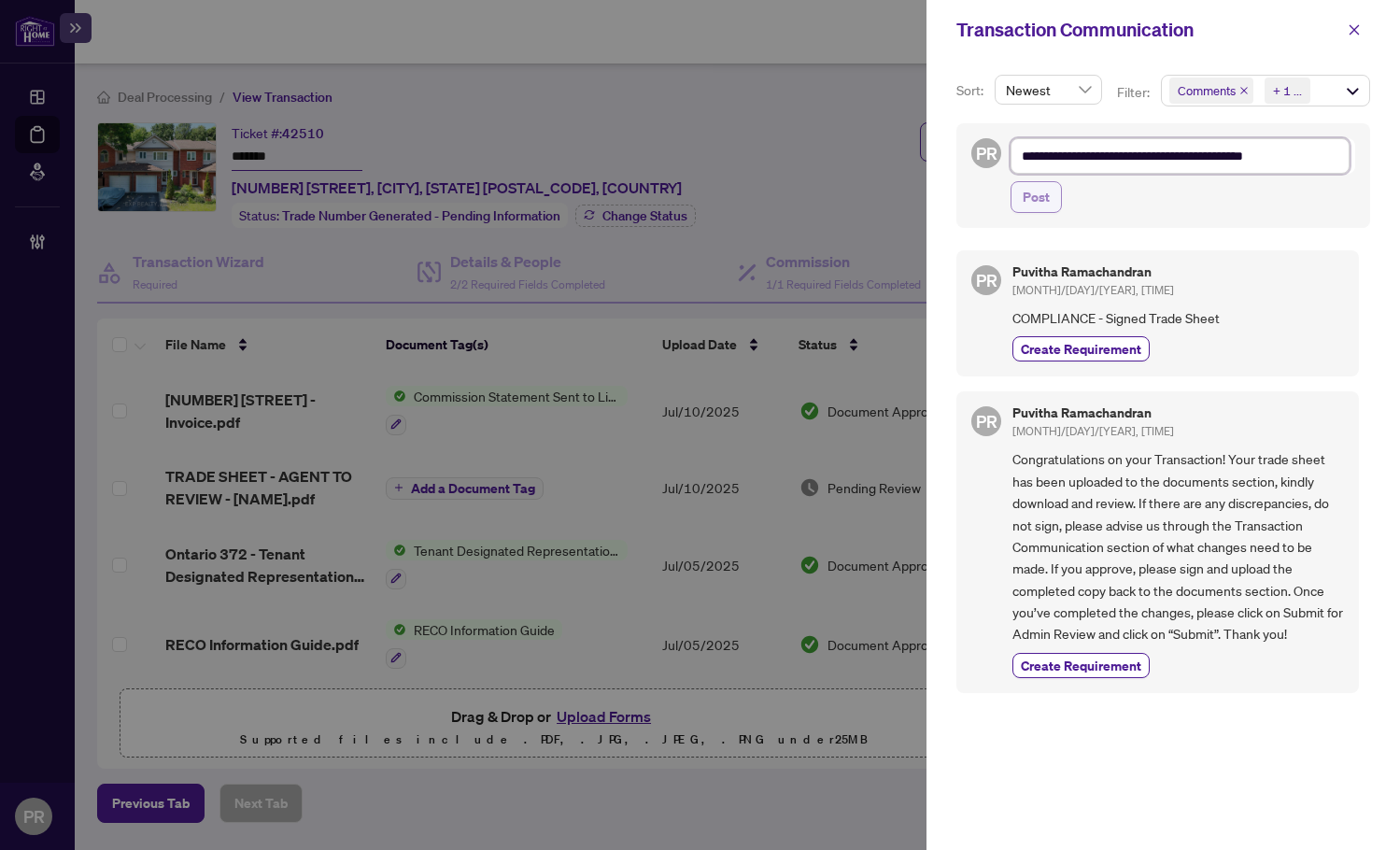 type on "**********" 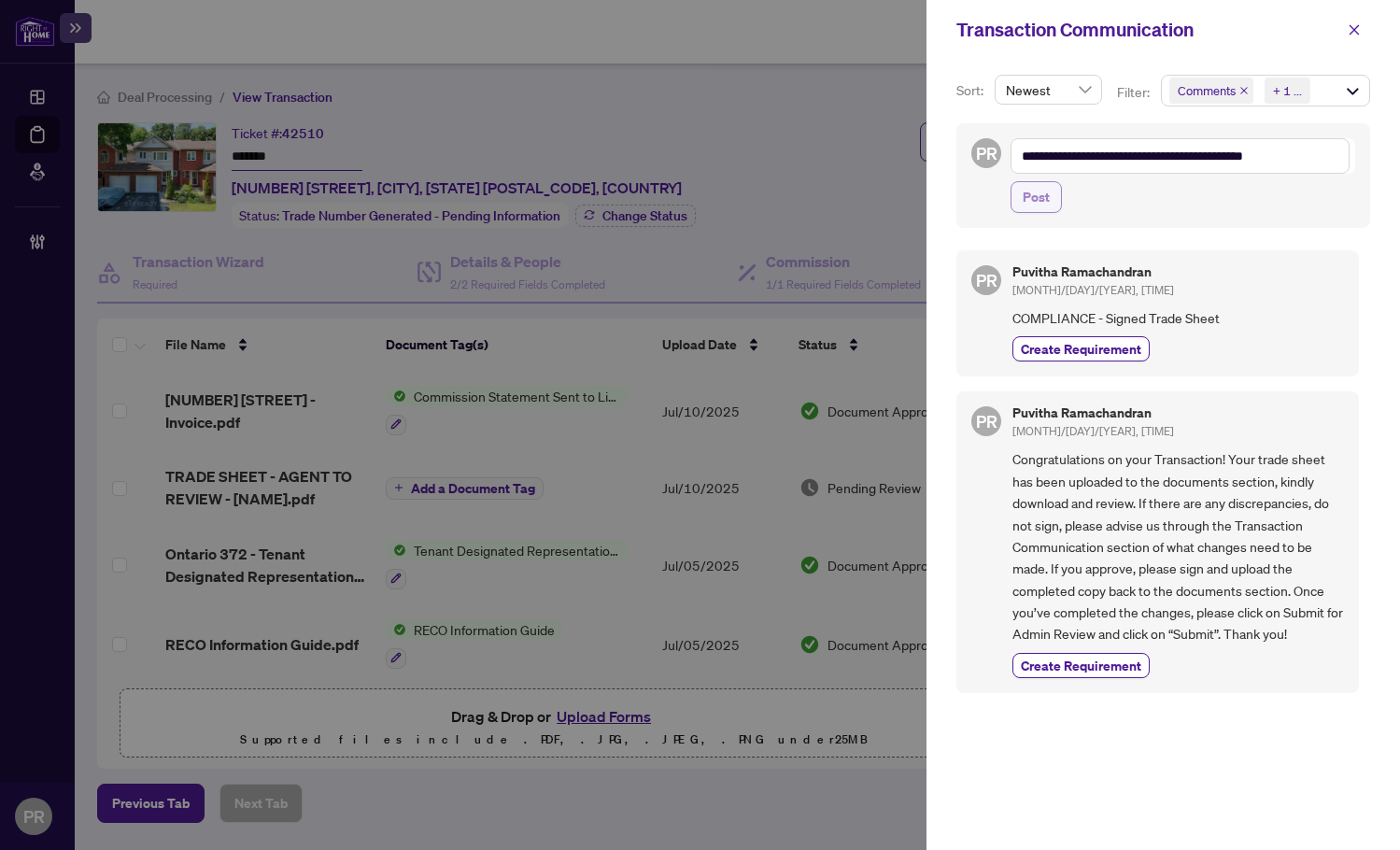 click on "Post" at bounding box center [1036, 197] 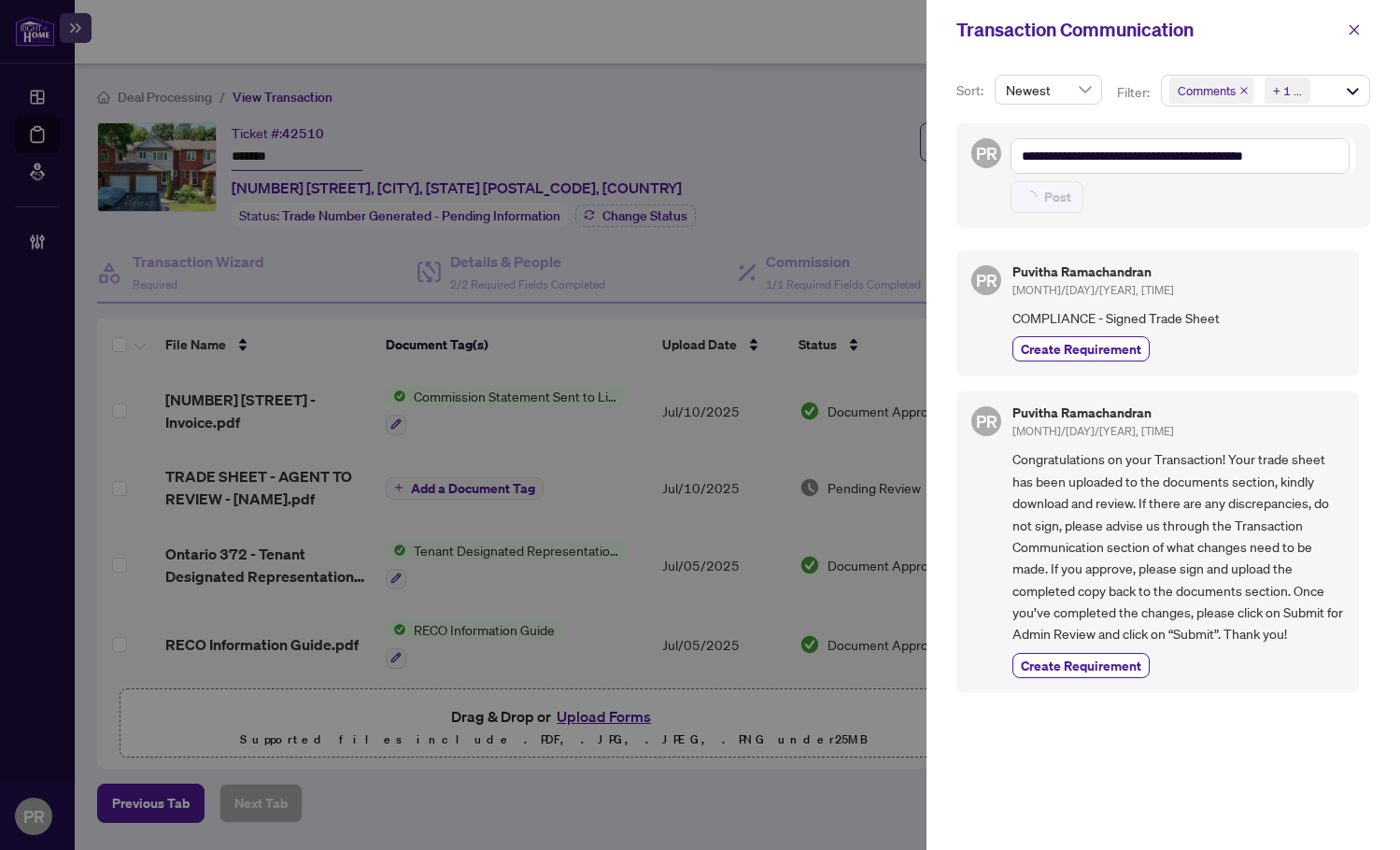 type 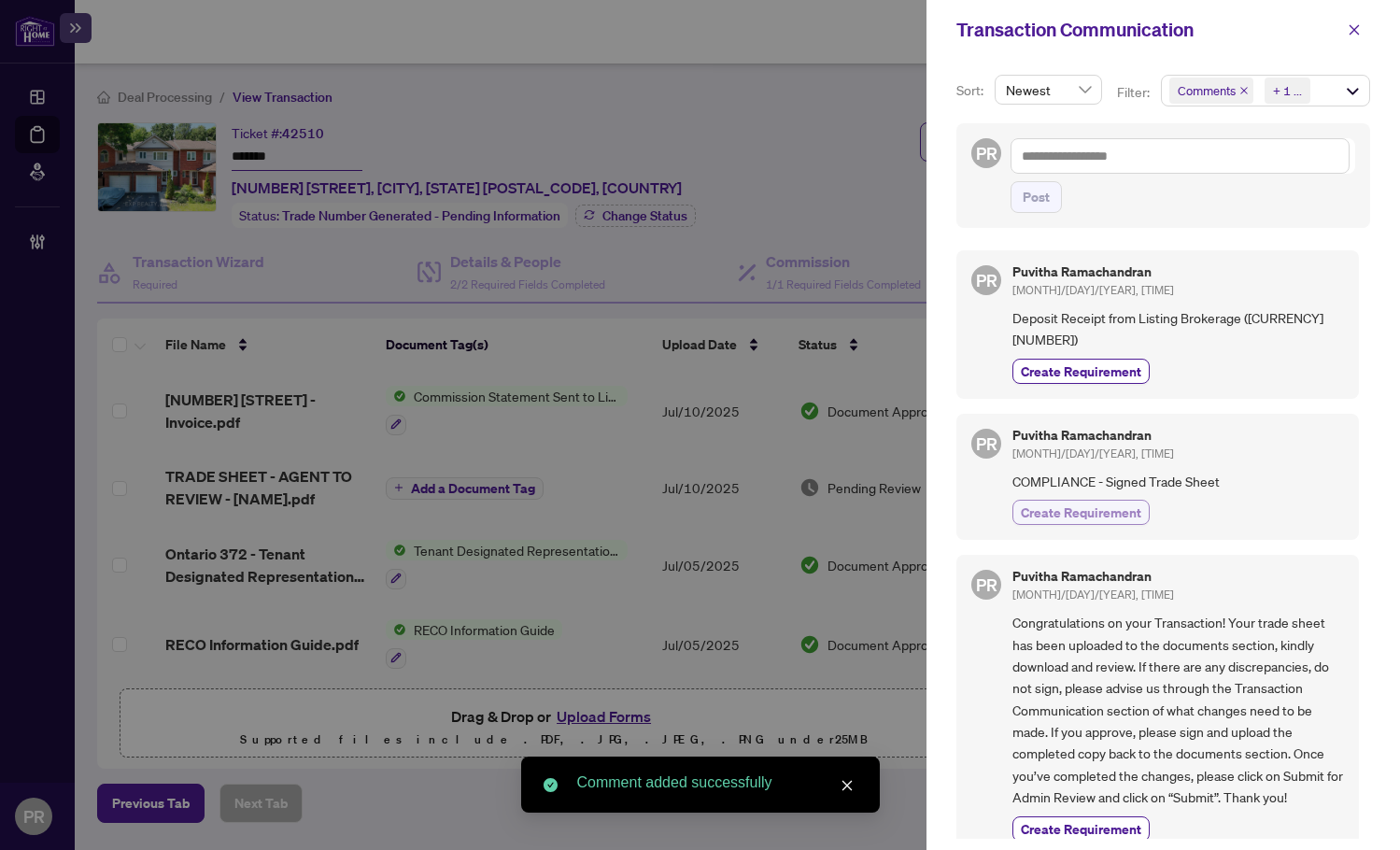 click on "Create Requirement" at bounding box center [1081, 512] 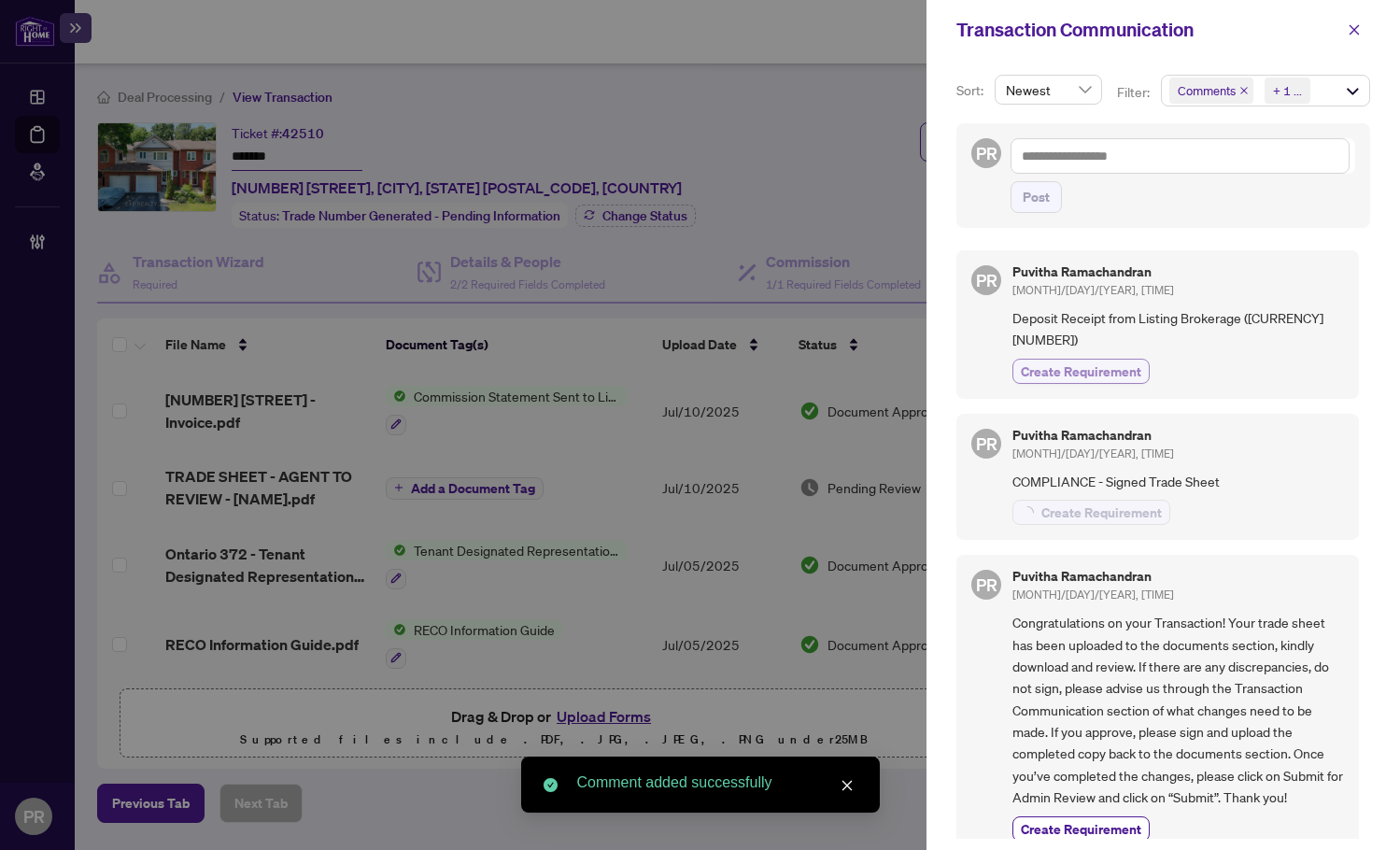 click on "Create Requirement" at bounding box center [1081, 371] 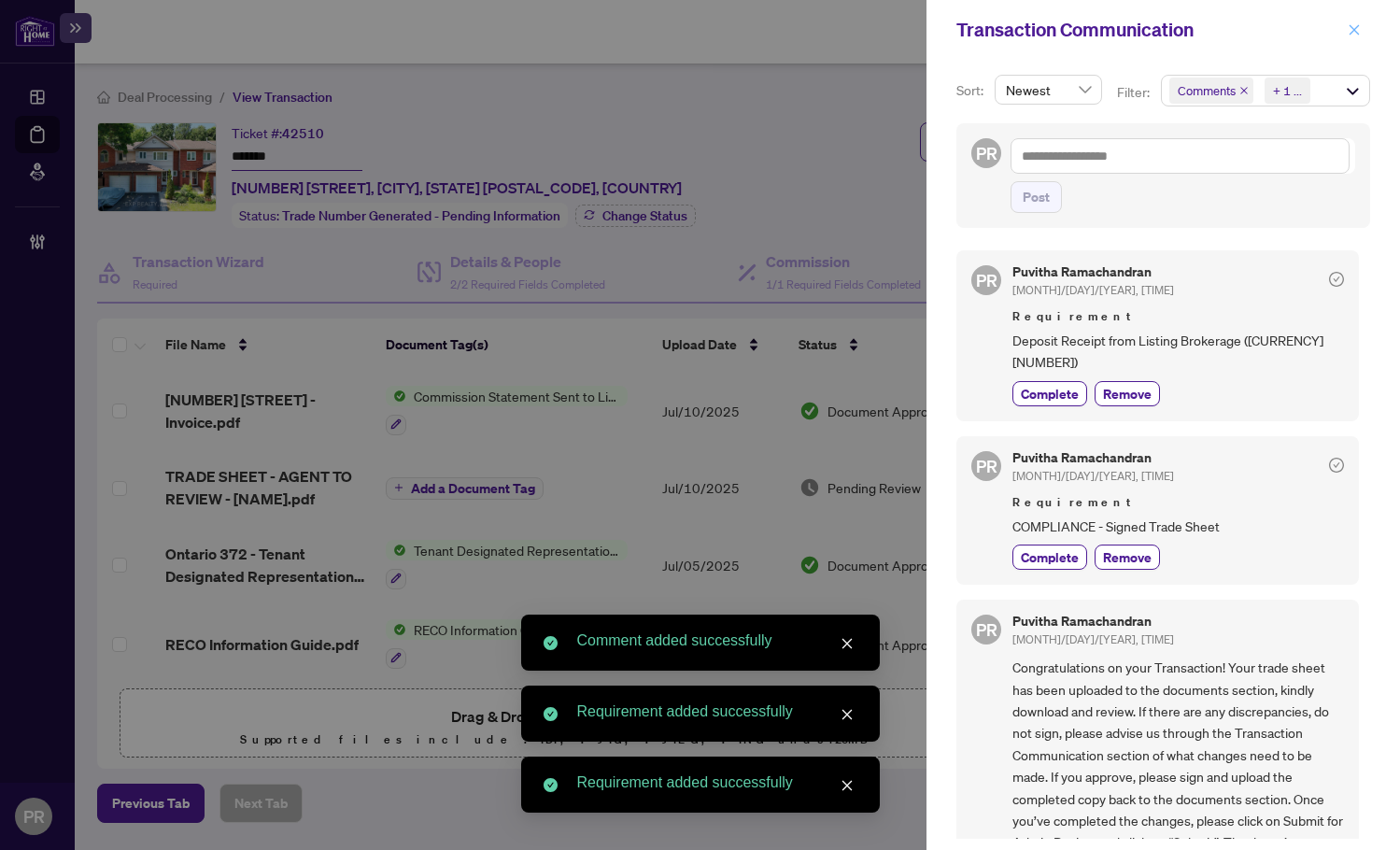 click at bounding box center (1354, 30) 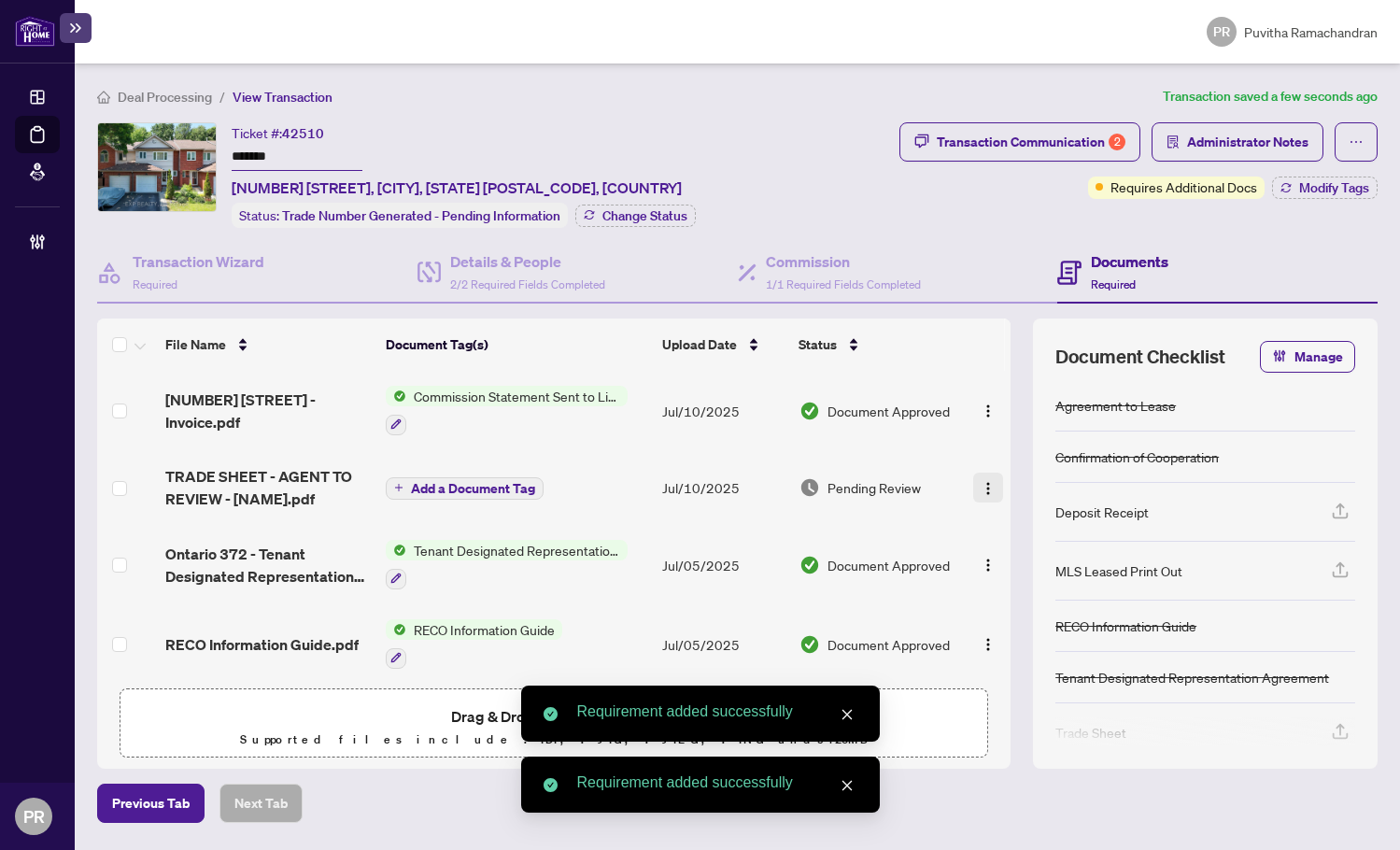 click at bounding box center [988, 489] 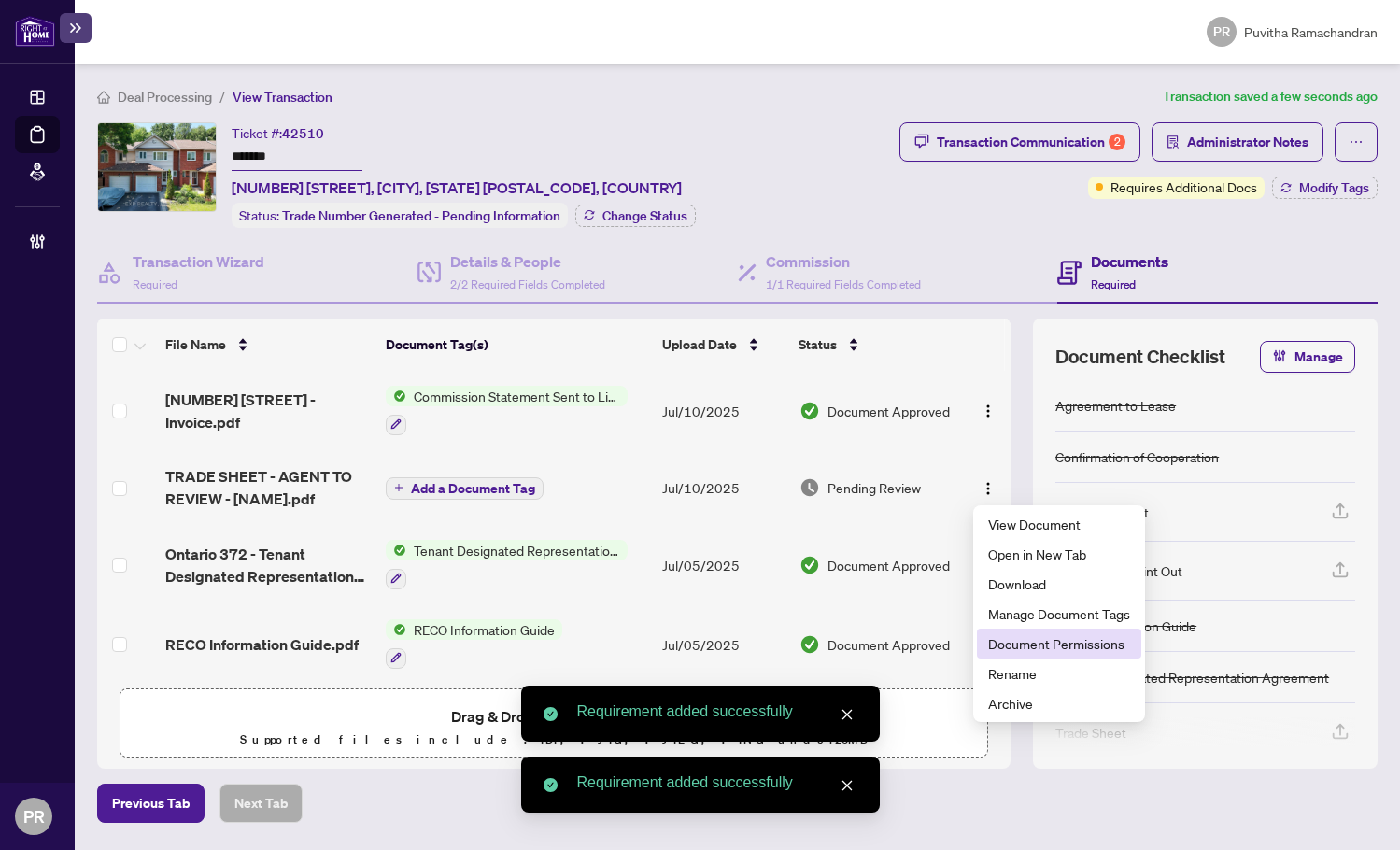 click on "Document Permissions" at bounding box center (1059, 644) 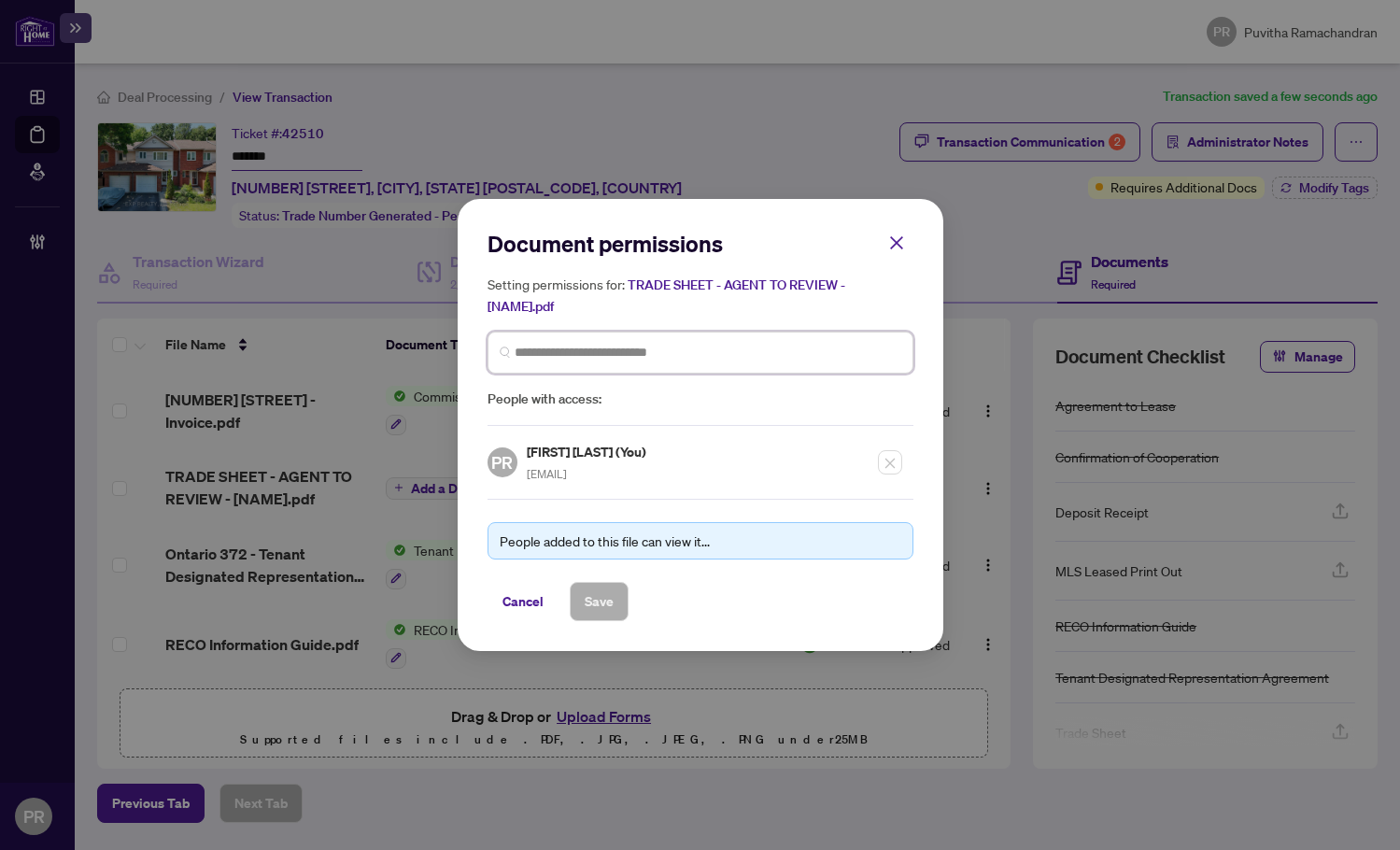click at bounding box center [708, 352] 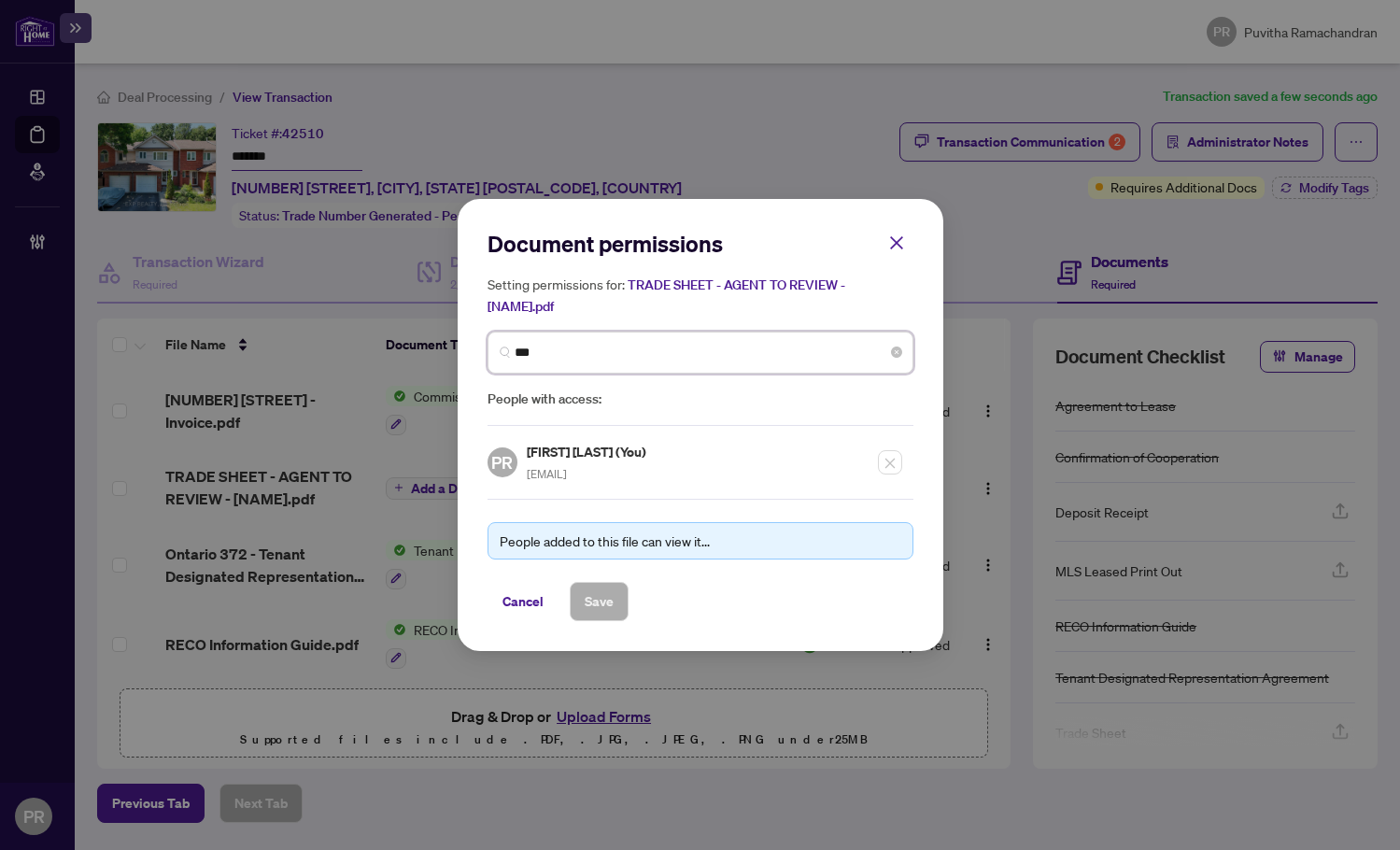 click on "***" at bounding box center (708, 352) 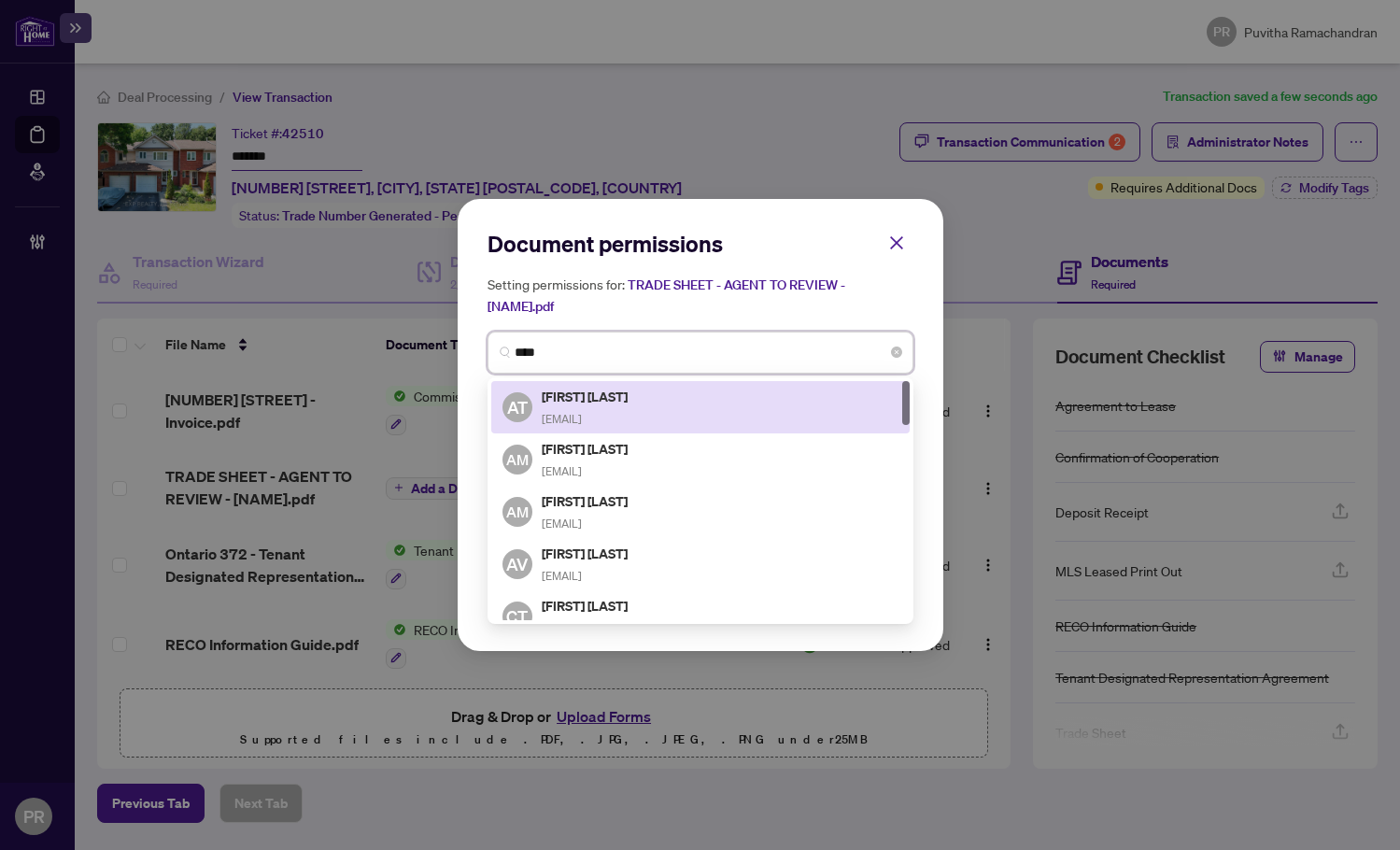 type on "*****" 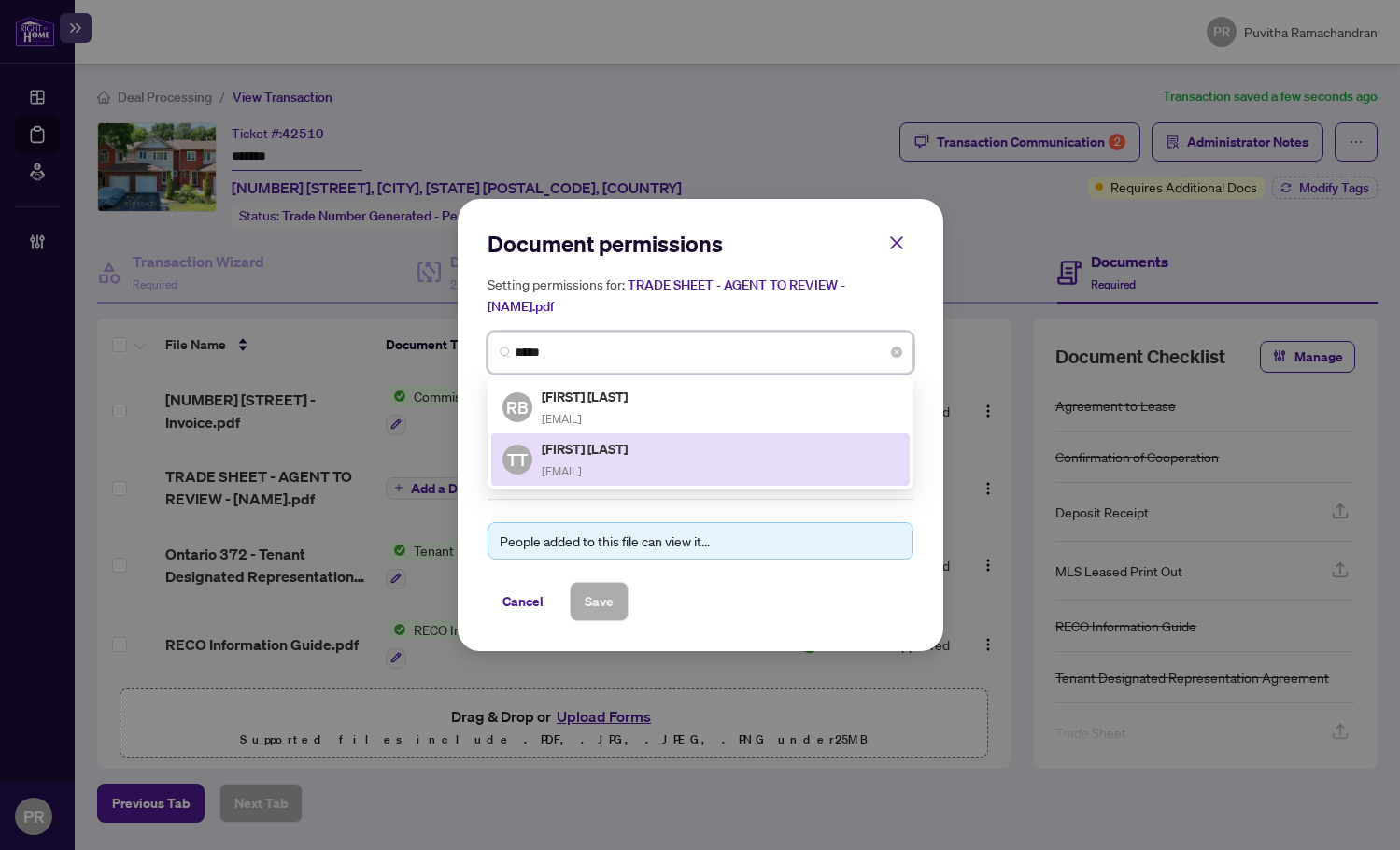 click on "[FIRST] [LAST]" at bounding box center [586, 448] 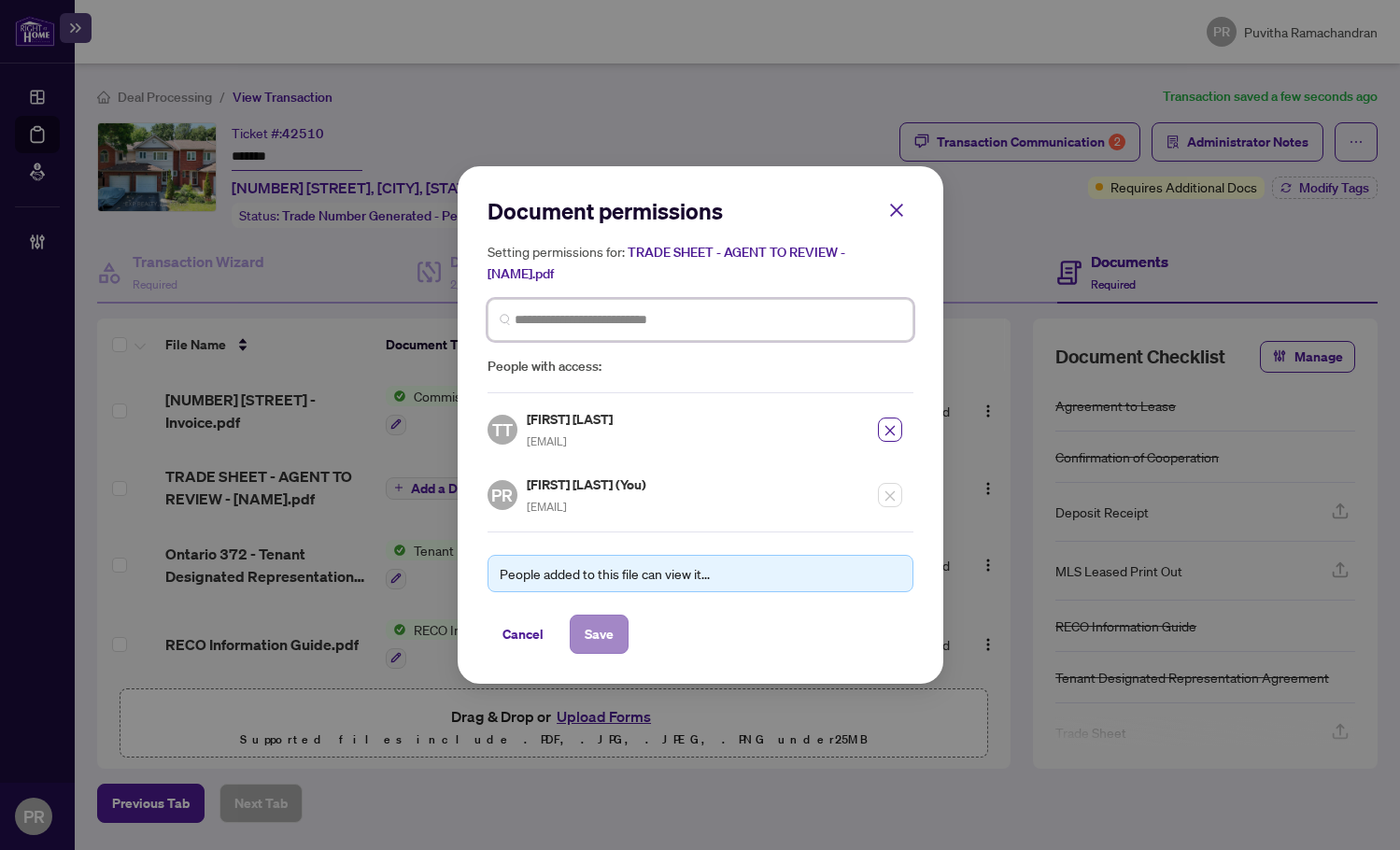type 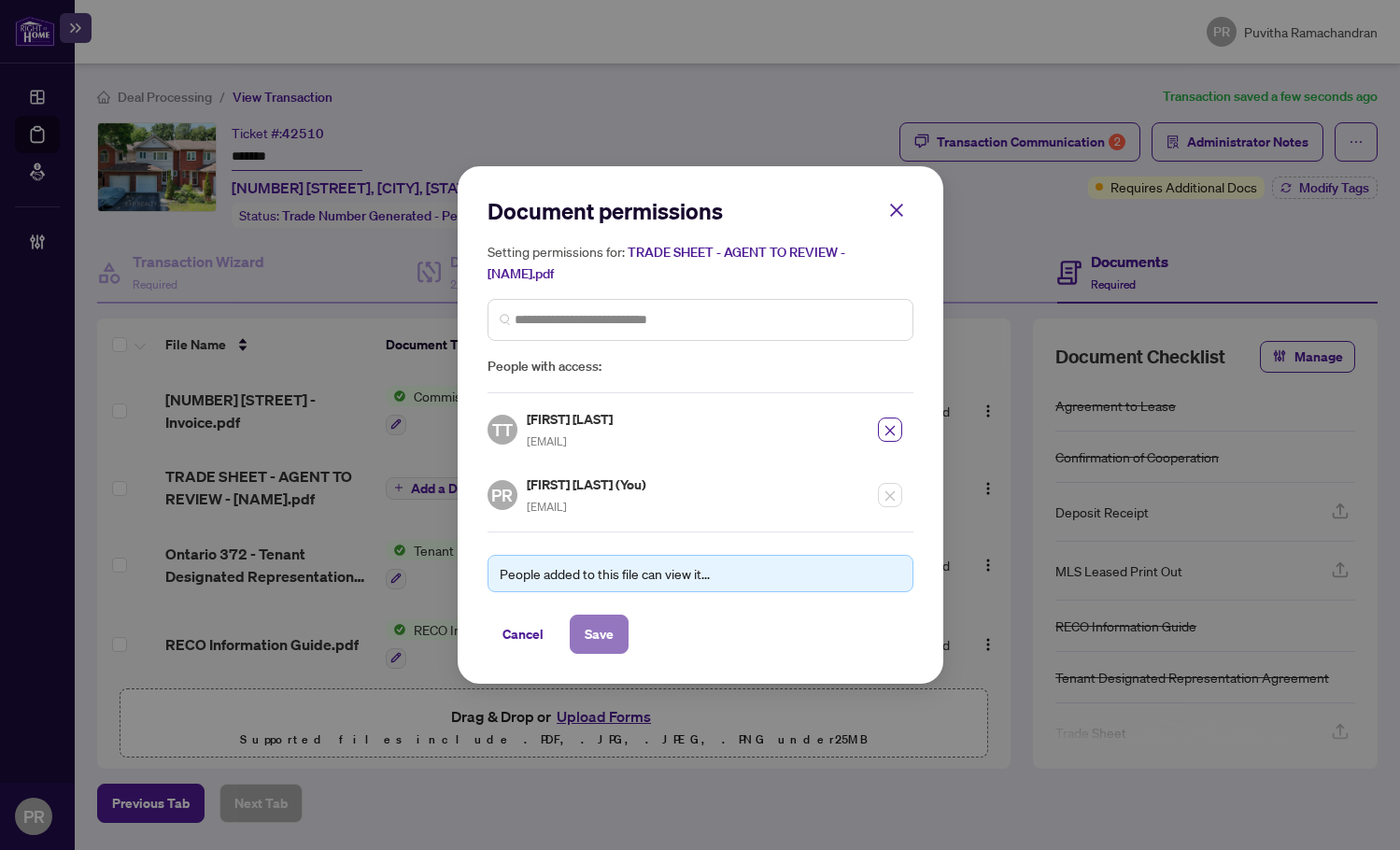 click on "Save" at bounding box center (599, 634) 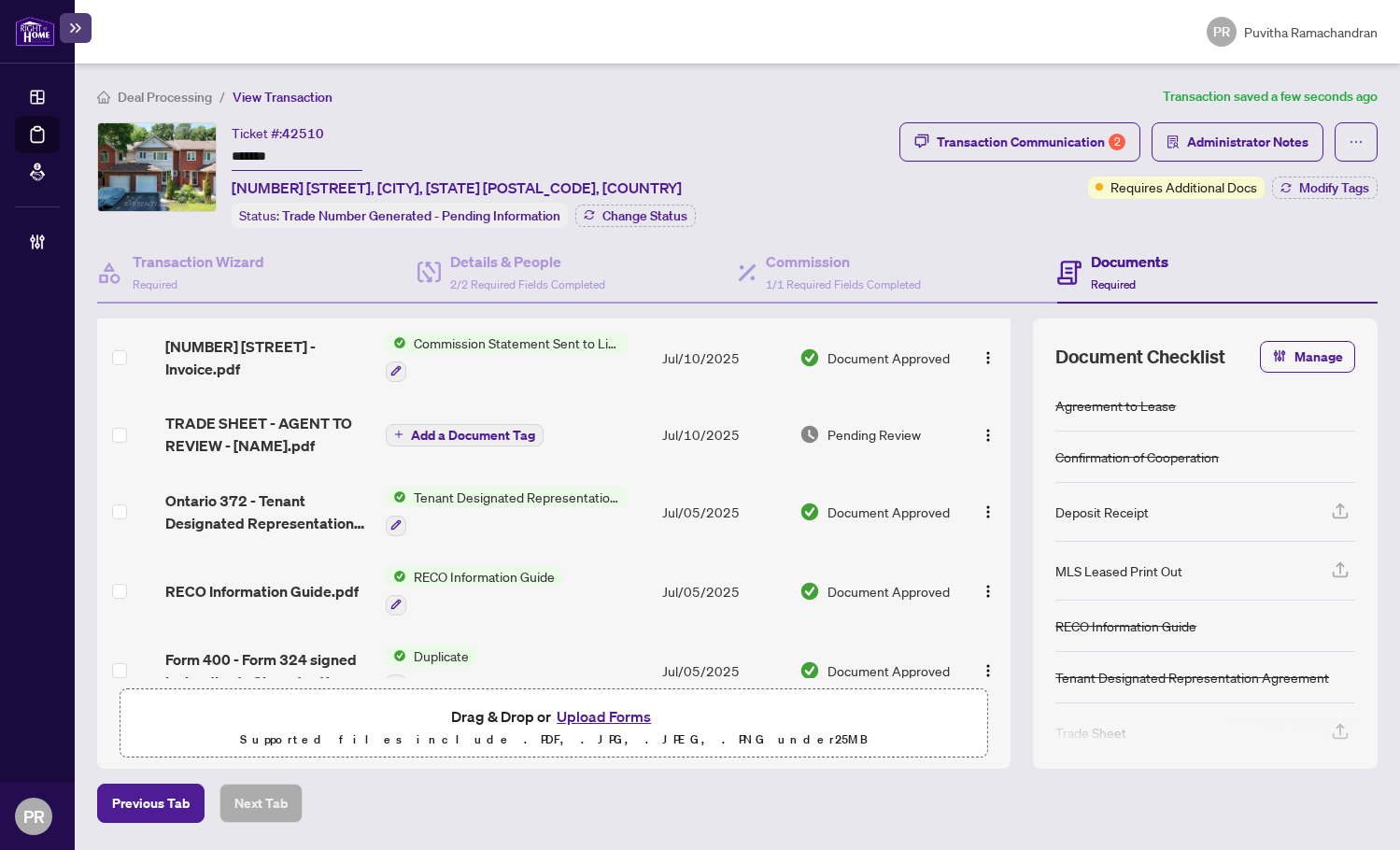 scroll, scrollTop: 0, scrollLeft: 0, axis: both 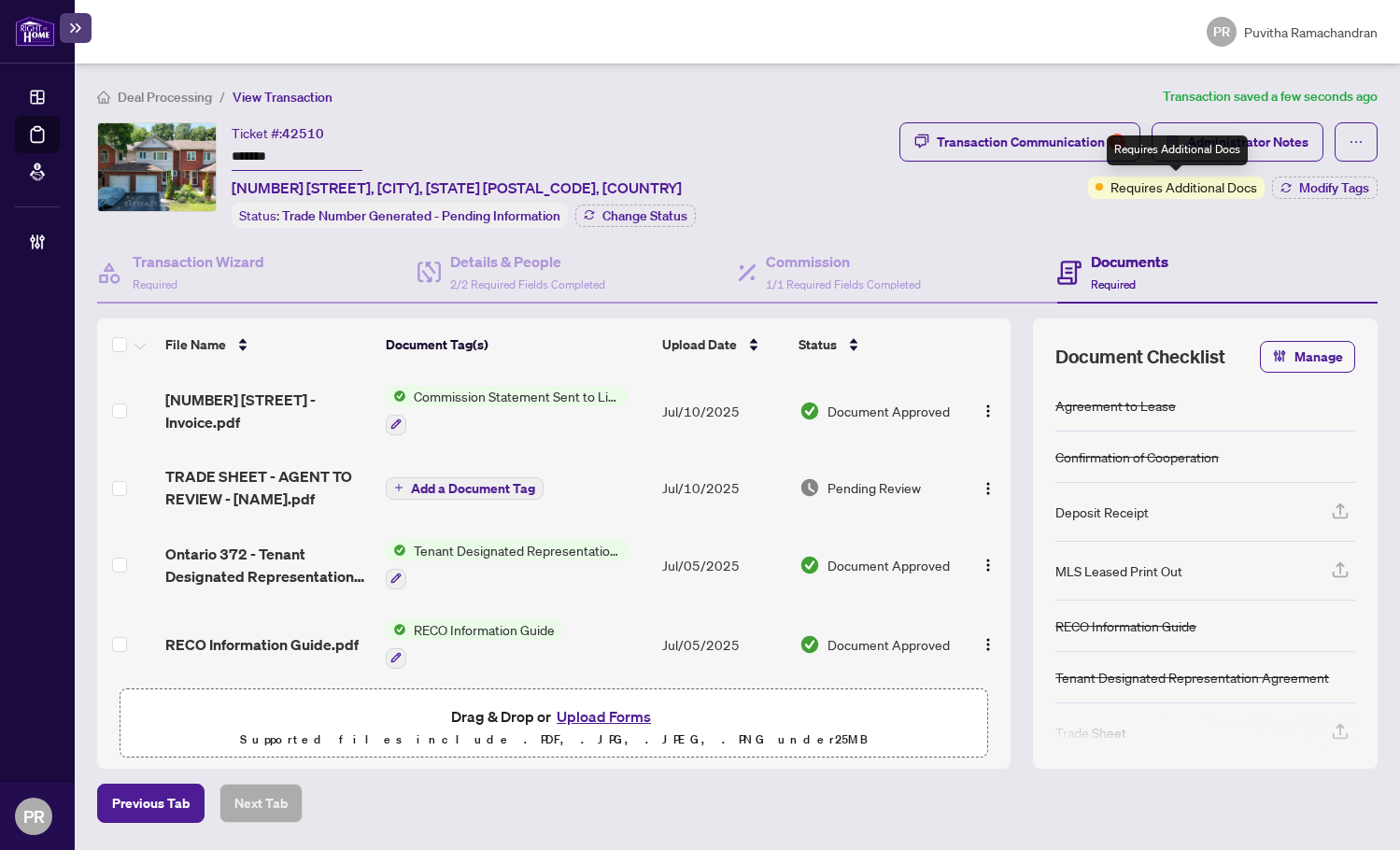 click on "Requires Additional Docs" at bounding box center (1177, 150) 